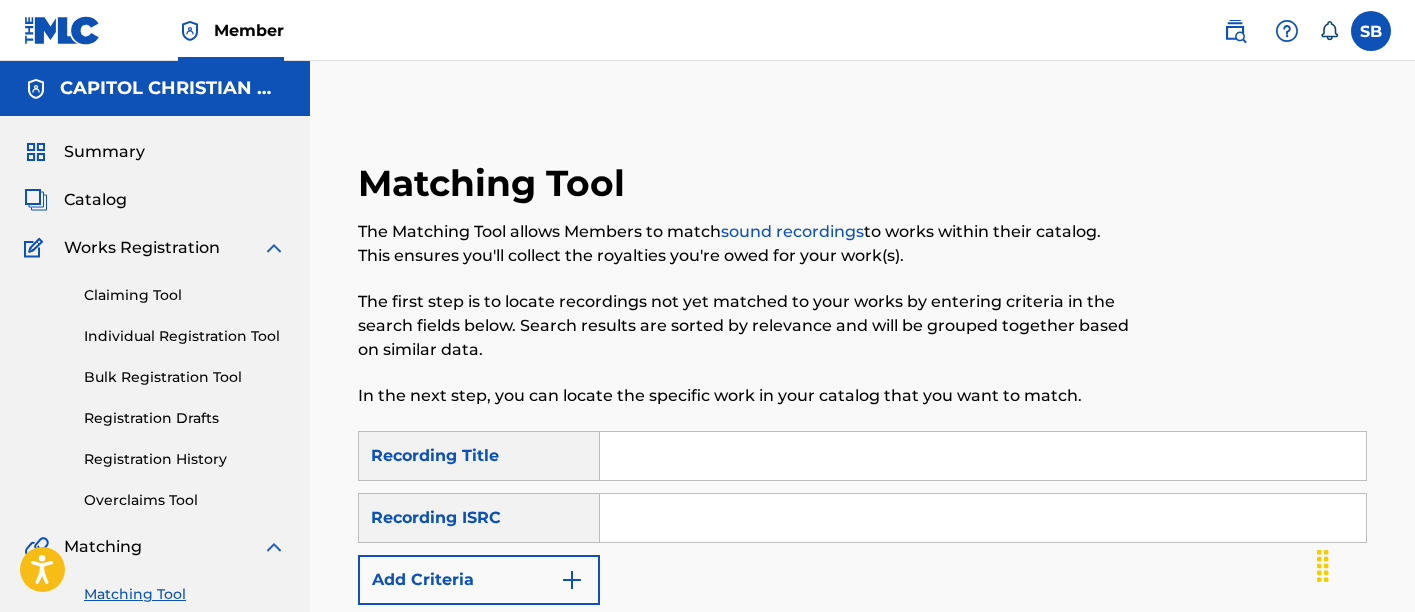 scroll, scrollTop: 0, scrollLeft: 0, axis: both 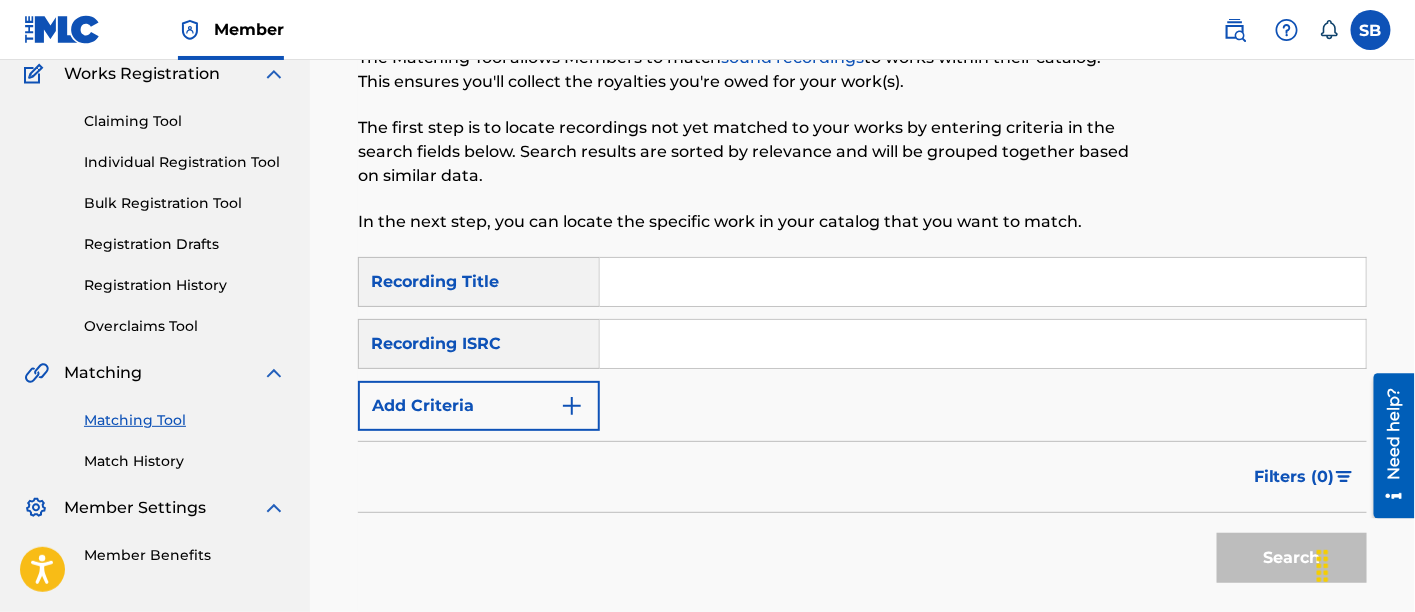 click on "Add Criteria" at bounding box center [479, 406] 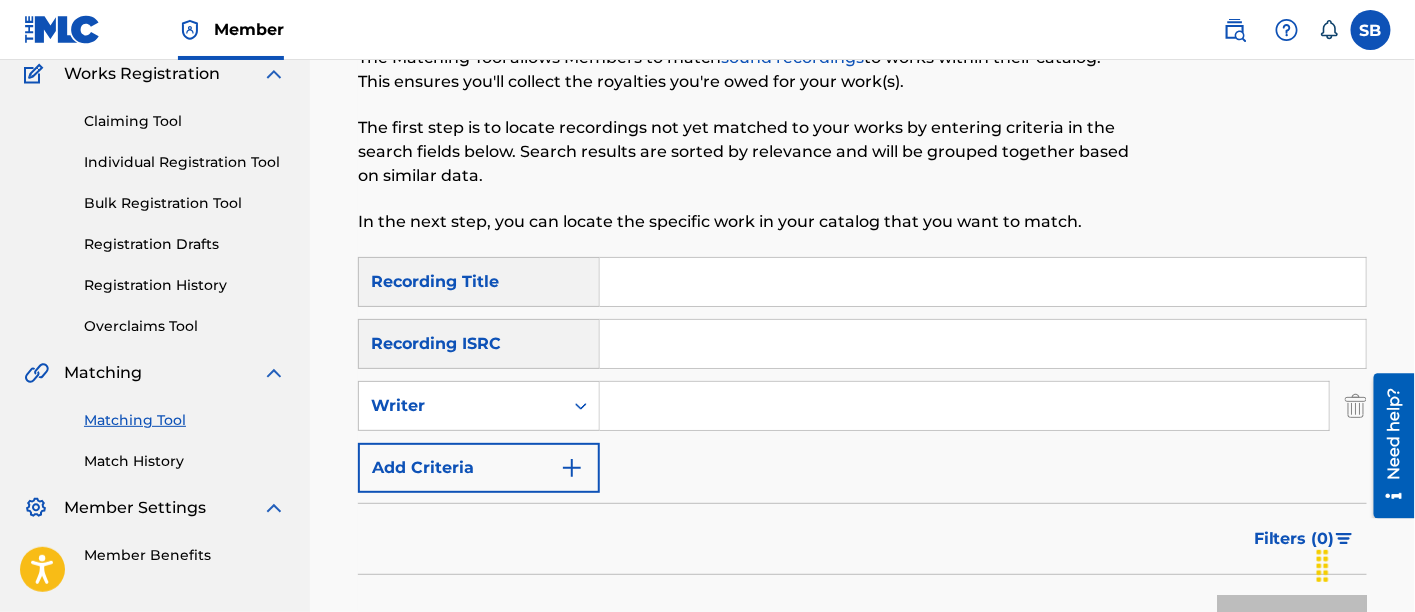 click at bounding box center (983, 282) 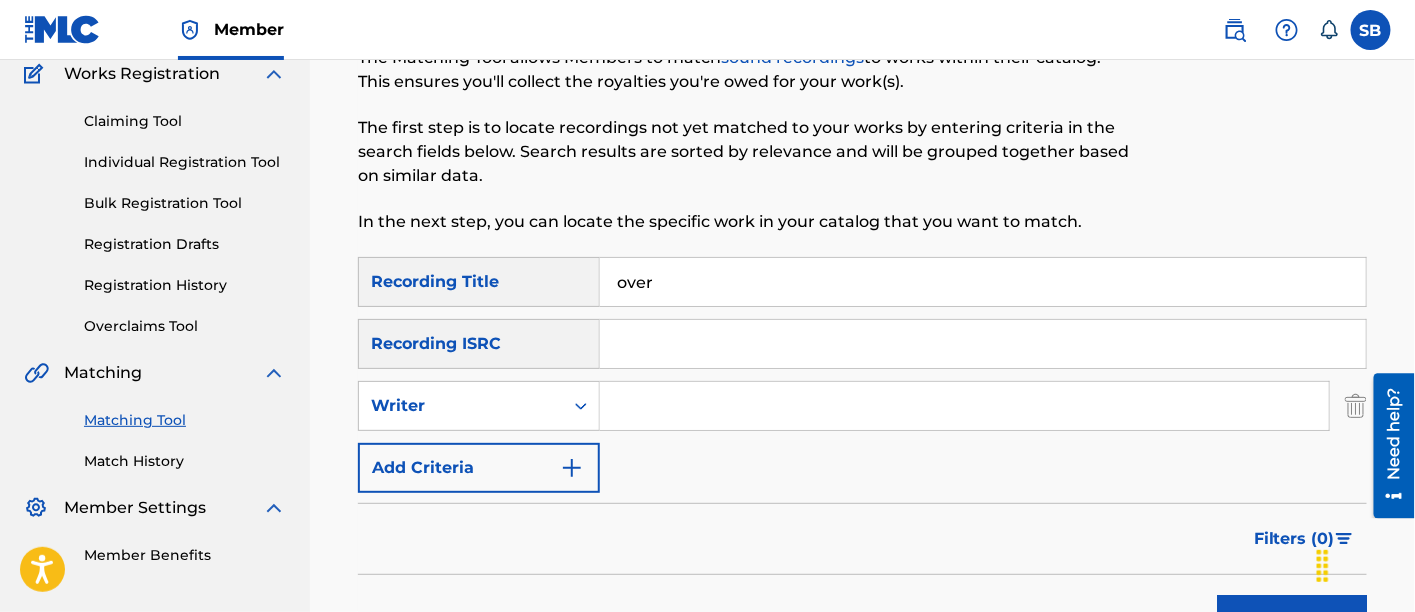 type on "over" 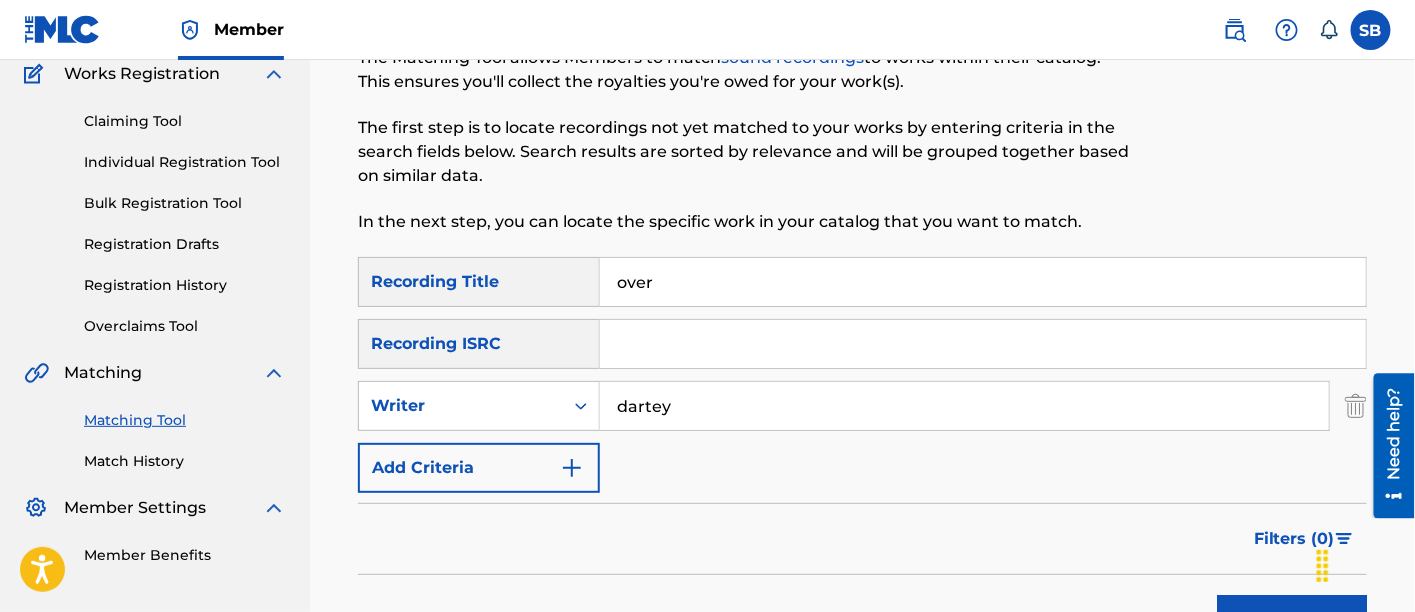 type on "dartey" 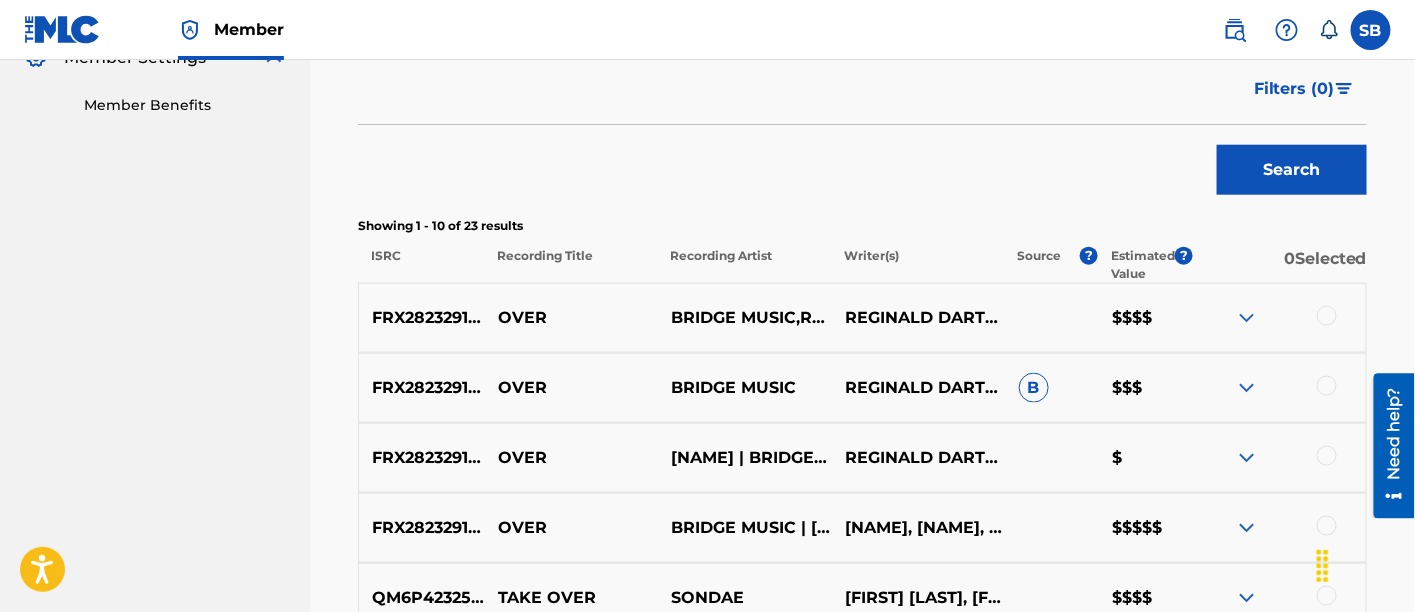 click at bounding box center [1279, 318] 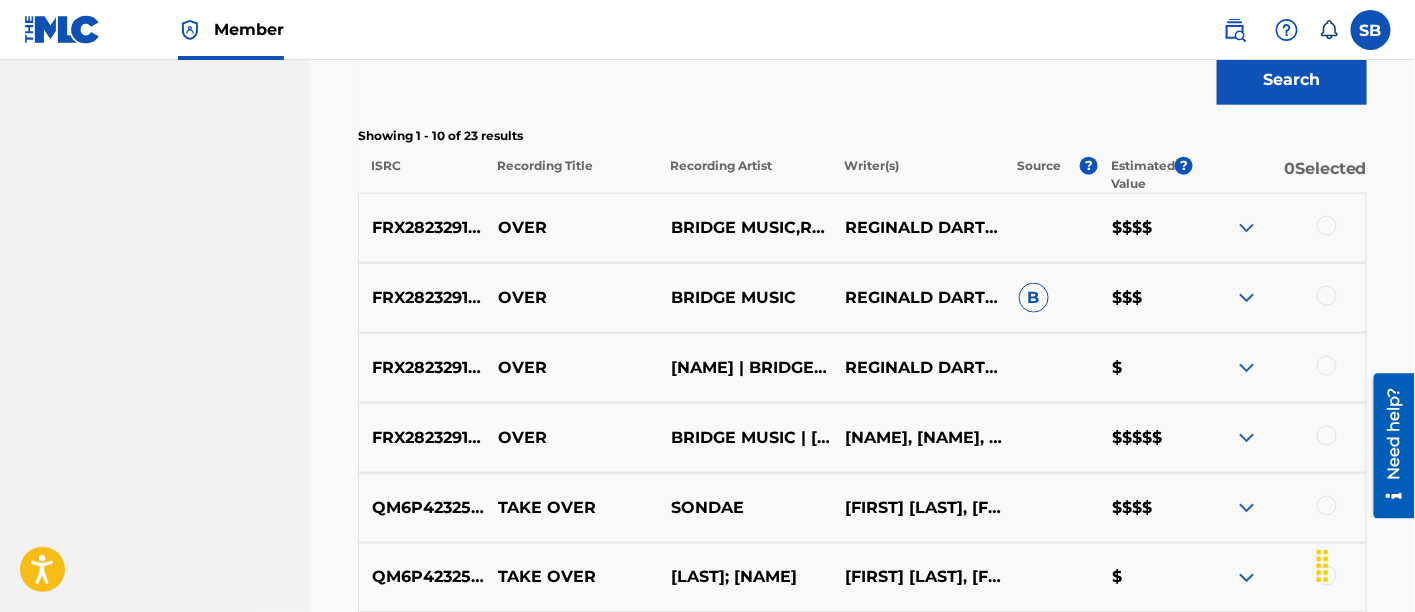 scroll, scrollTop: 715, scrollLeft: 0, axis: vertical 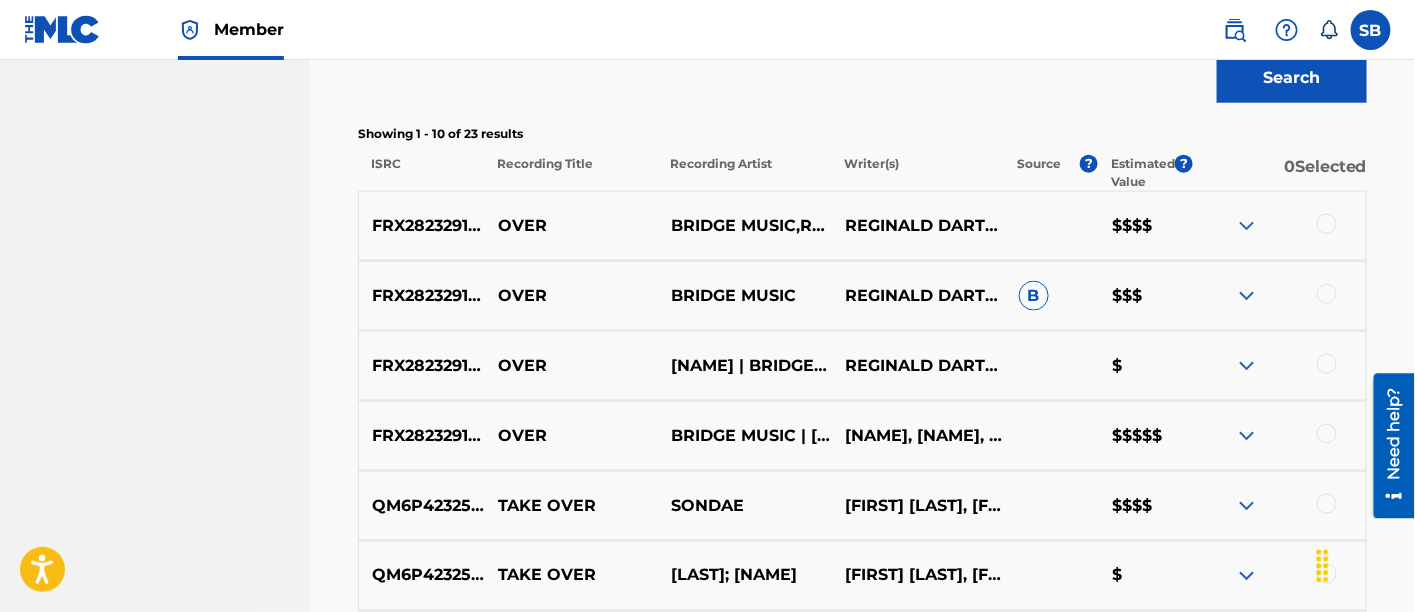 click at bounding box center (1327, 294) 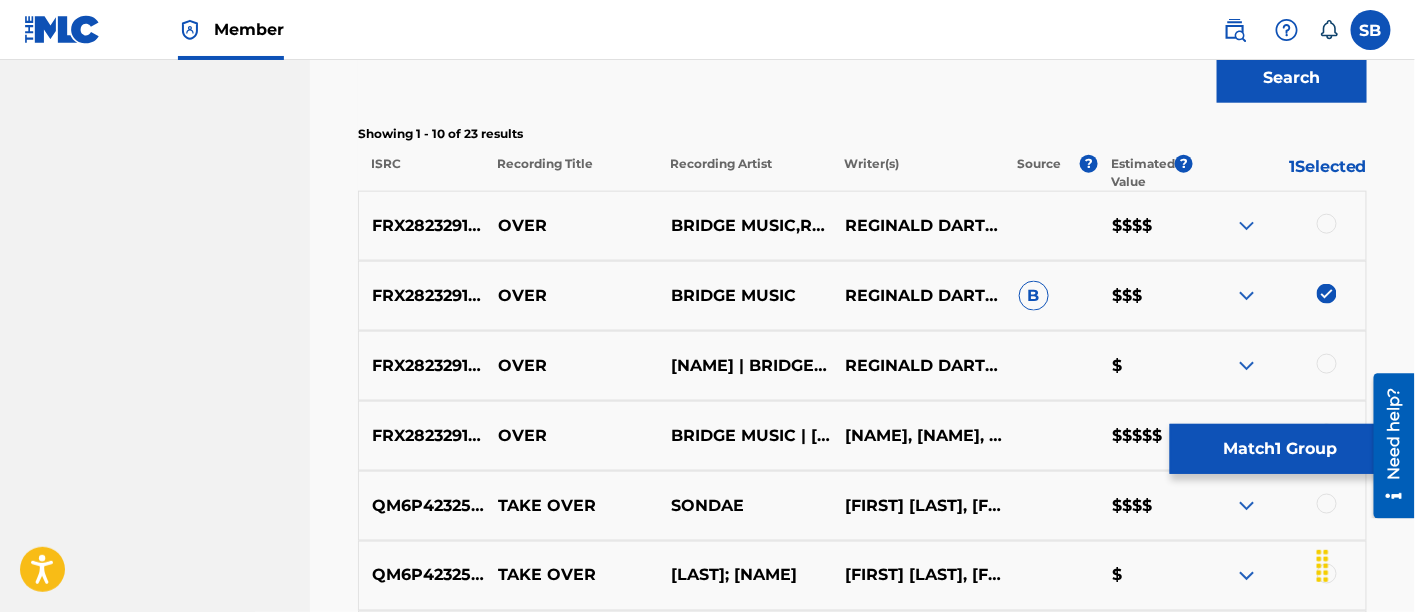 click at bounding box center (1327, 224) 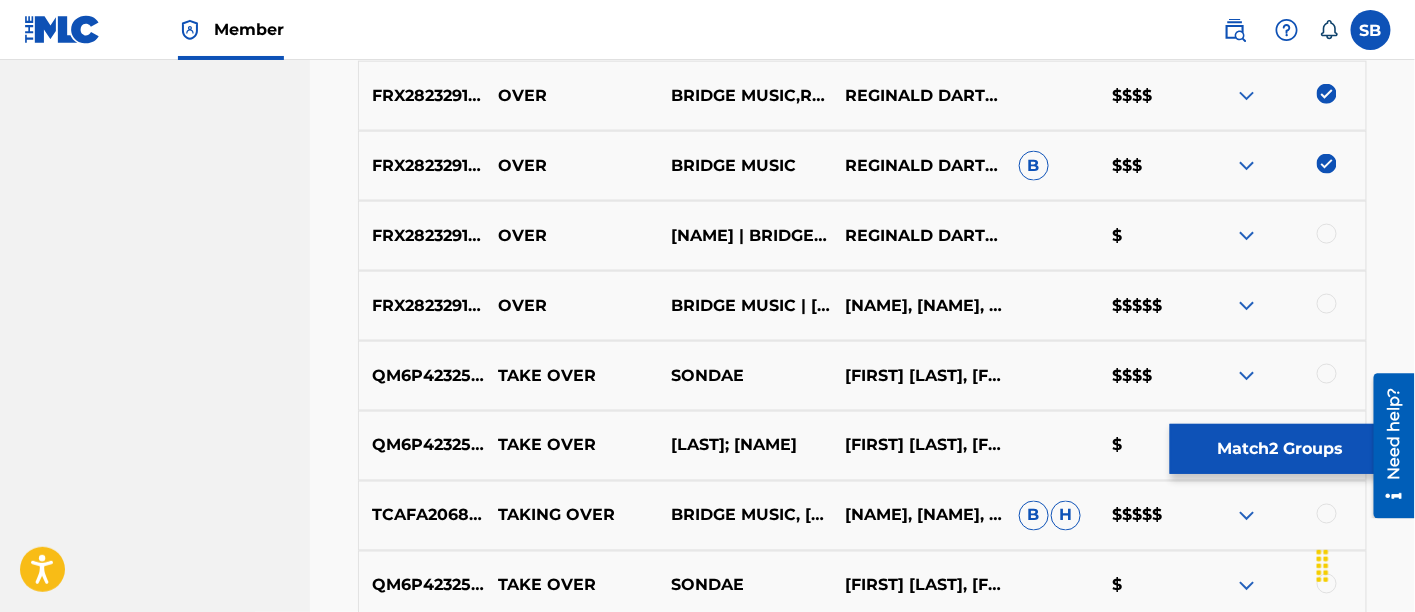 scroll, scrollTop: 846, scrollLeft: 0, axis: vertical 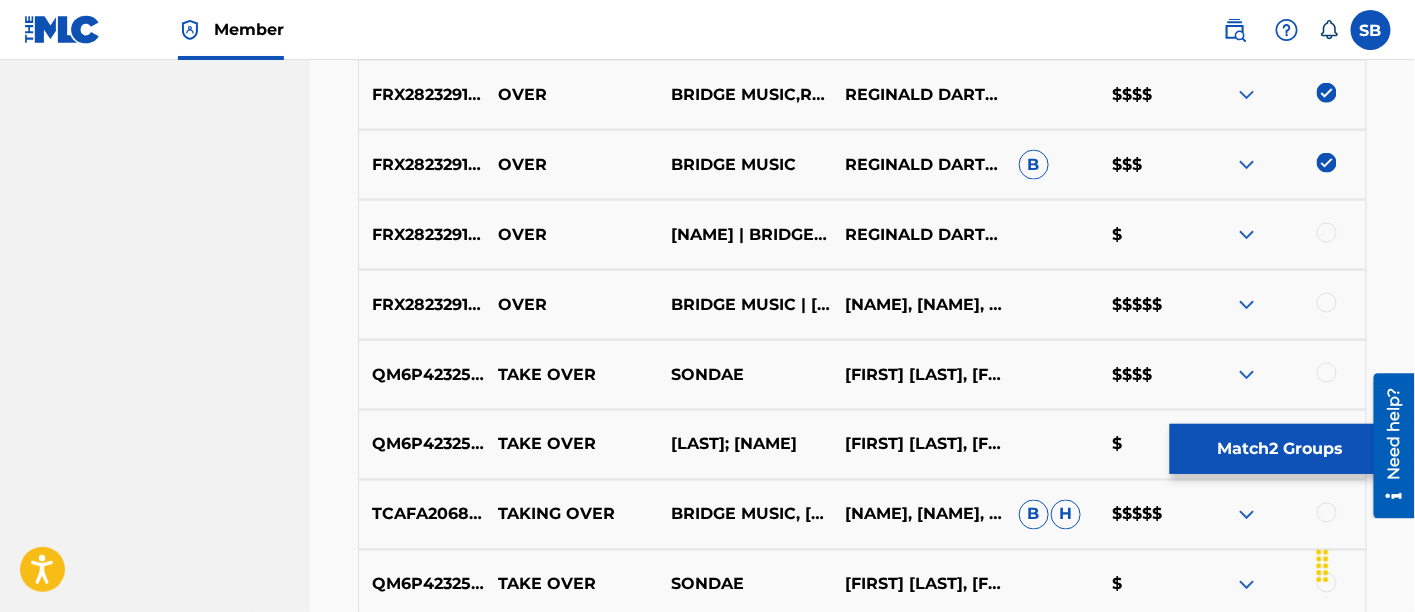 click at bounding box center (1327, 233) 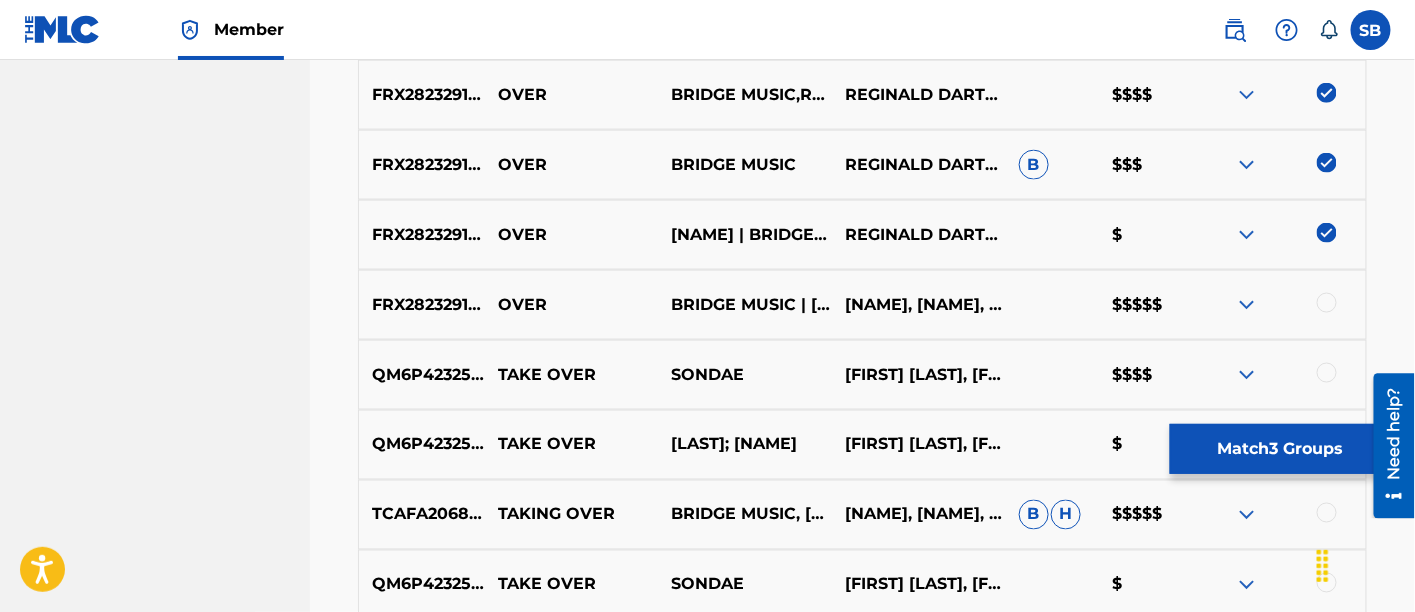 click at bounding box center (1327, 303) 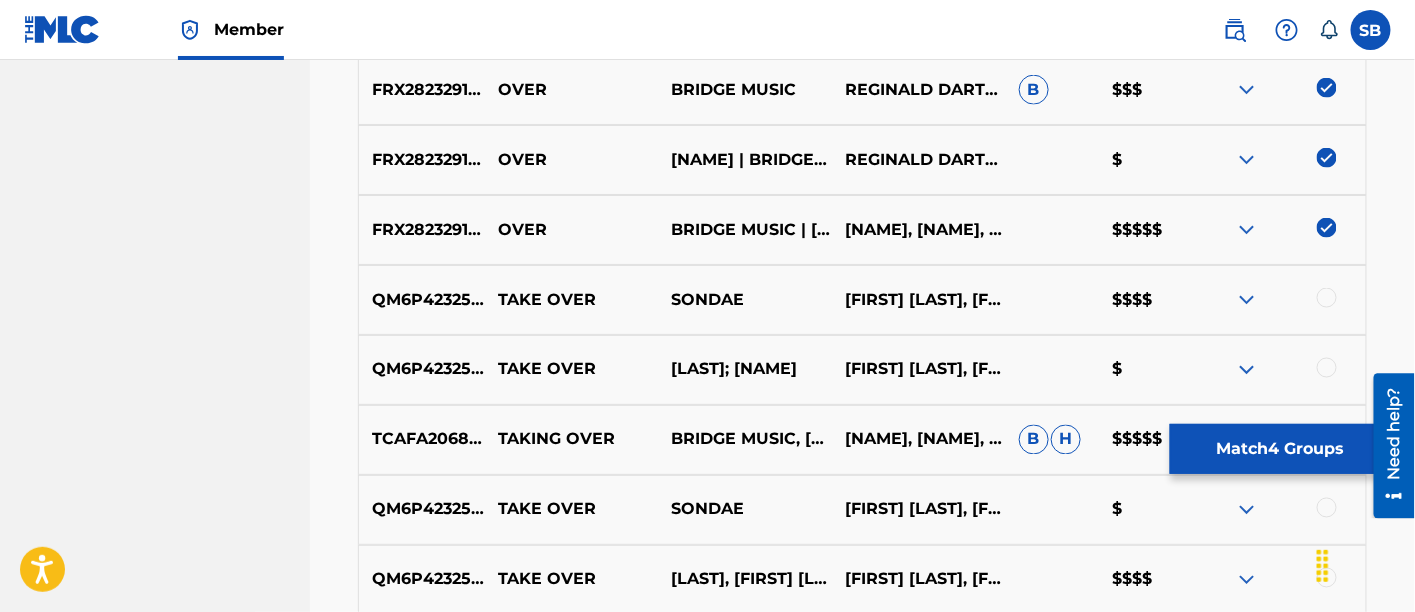 scroll, scrollTop: 922, scrollLeft: 0, axis: vertical 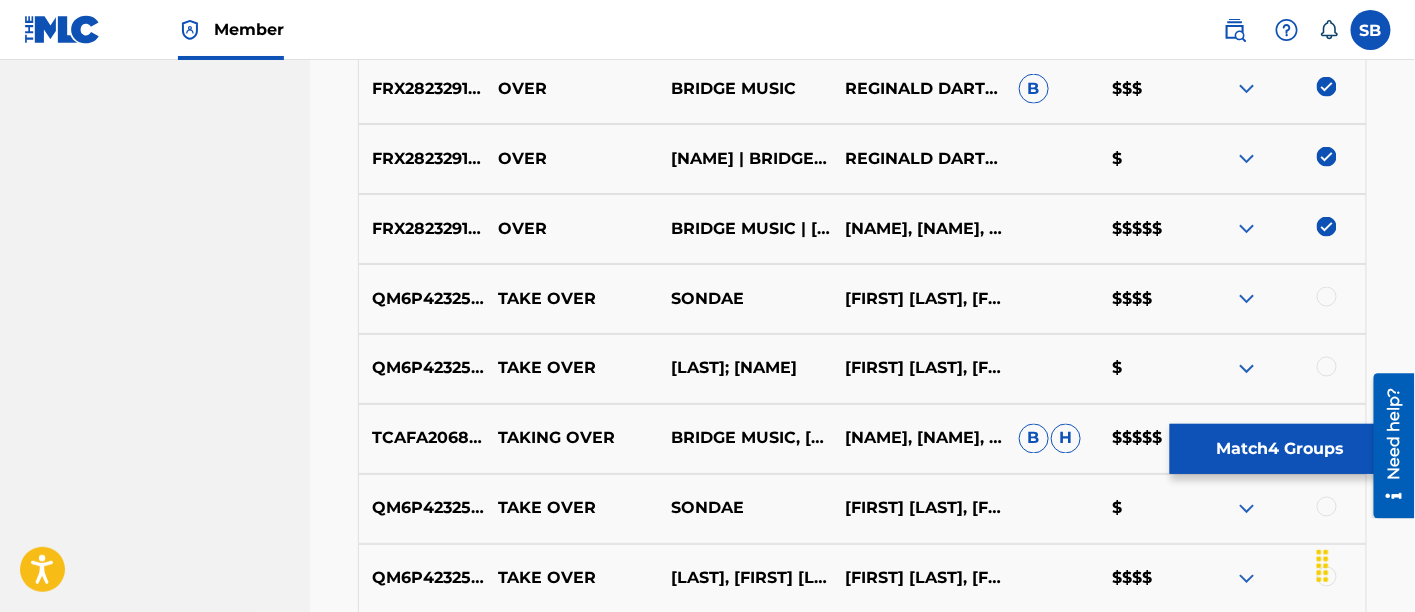 click on "Match  4 Groups" at bounding box center [1280, 449] 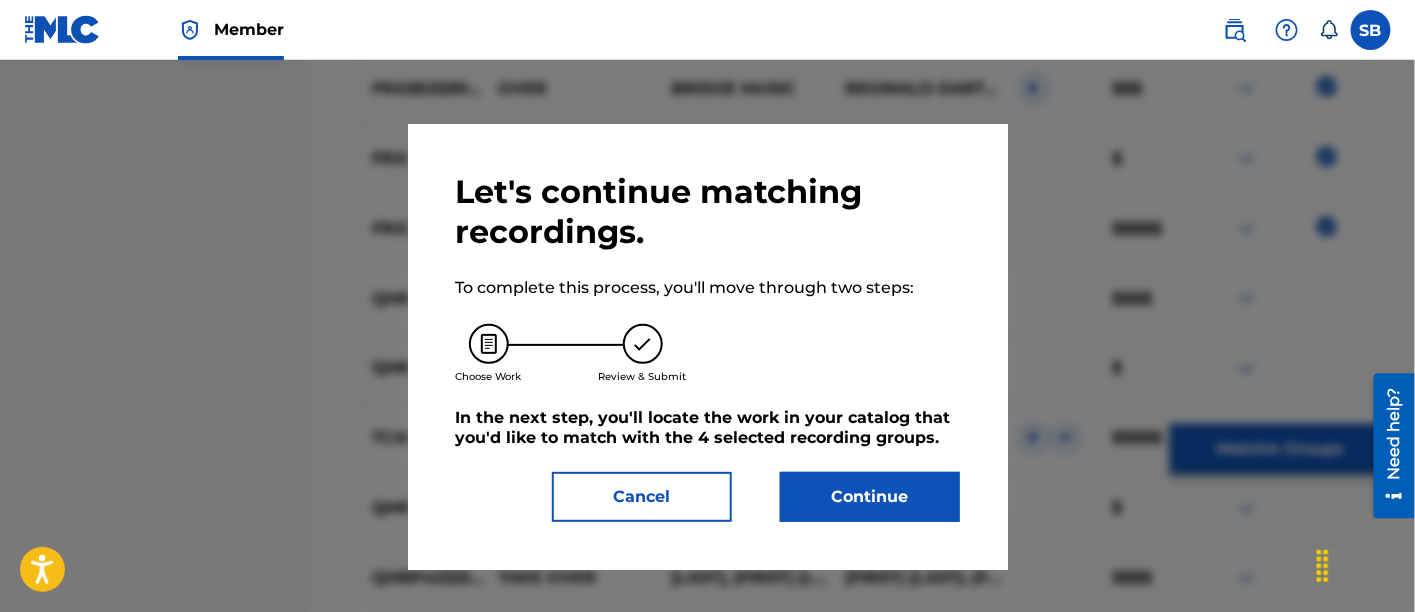 click on "Continue" at bounding box center (870, 497) 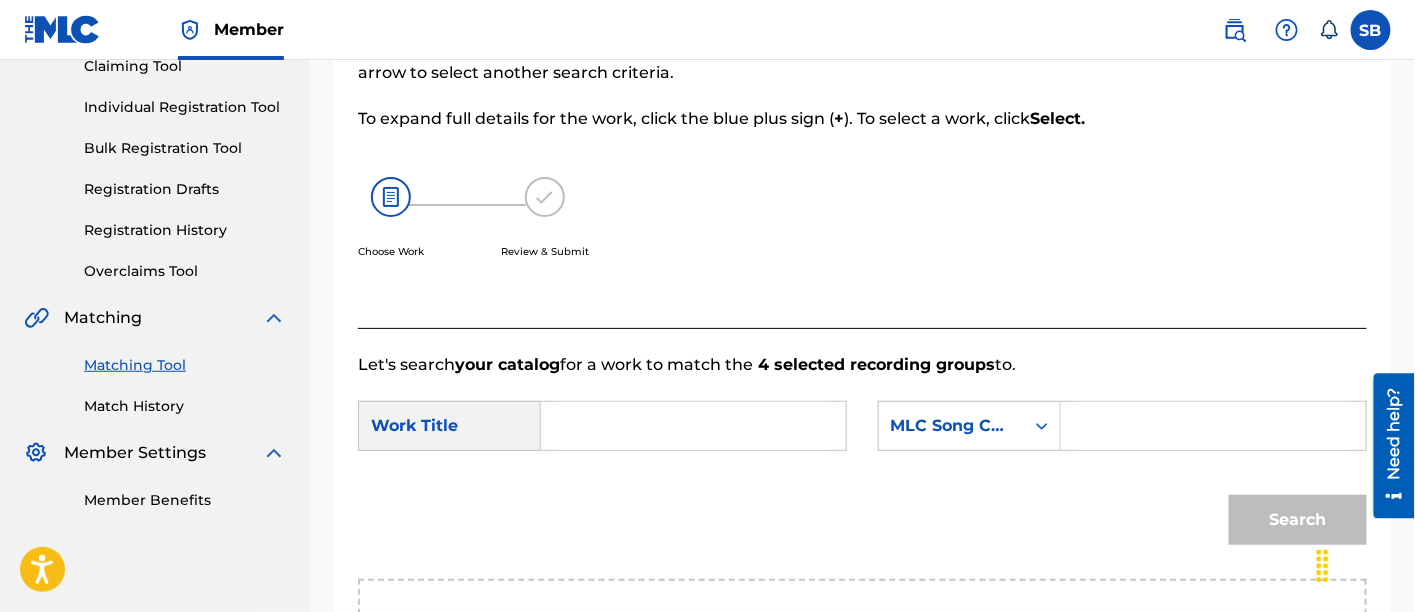 scroll, scrollTop: 204, scrollLeft: 0, axis: vertical 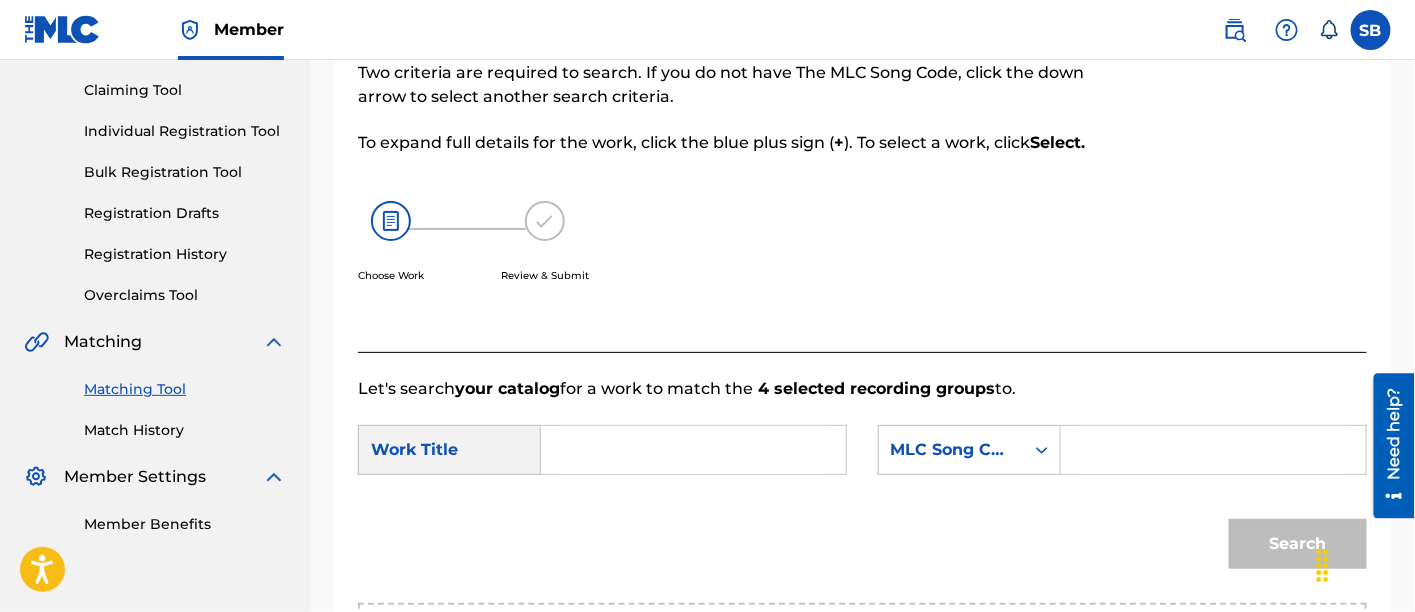 click at bounding box center (693, 450) 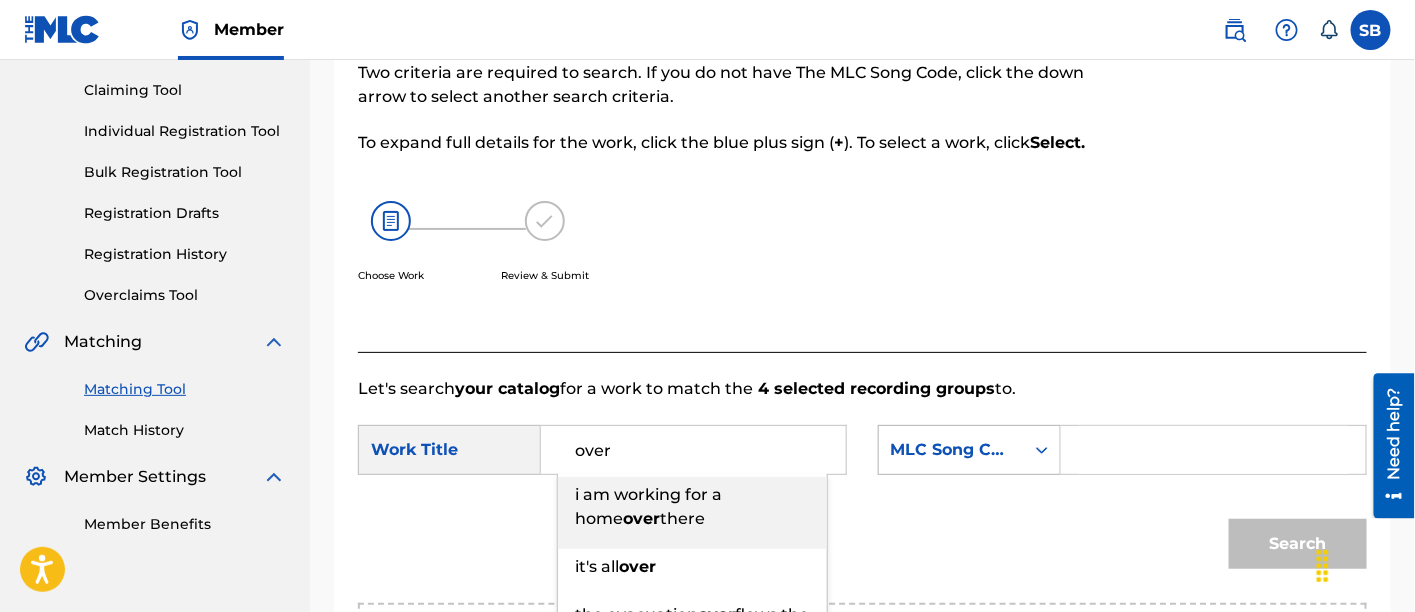 type on "over" 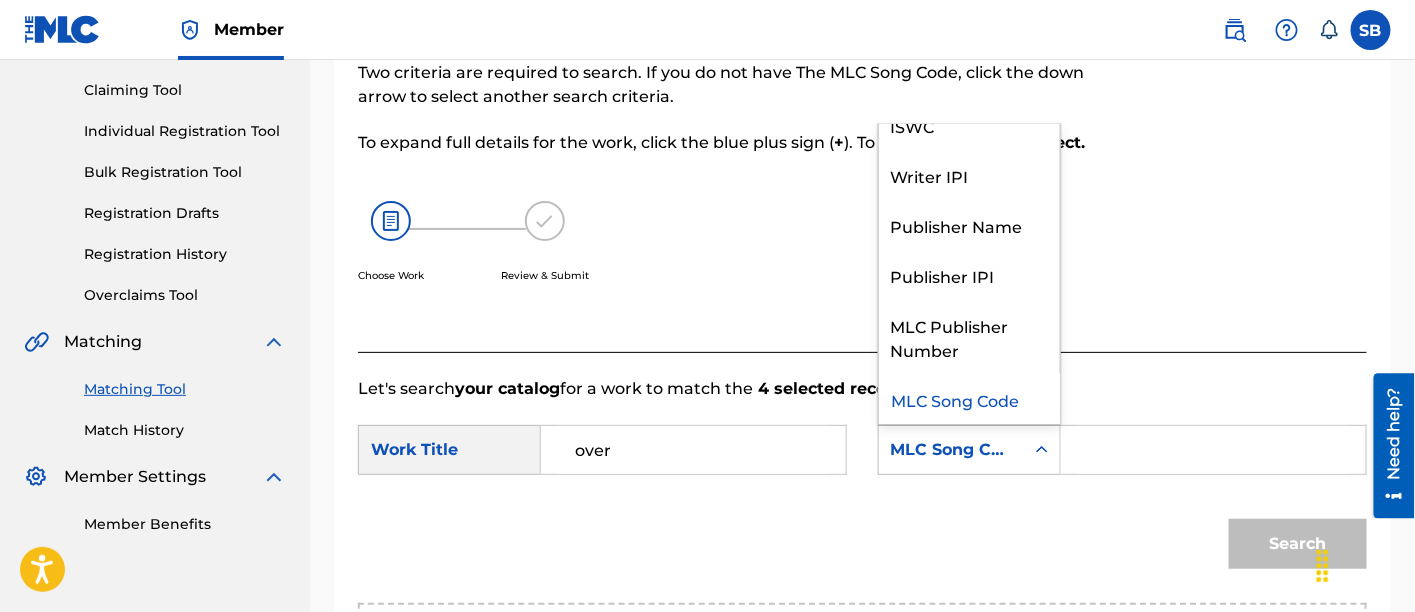 scroll, scrollTop: 0, scrollLeft: 0, axis: both 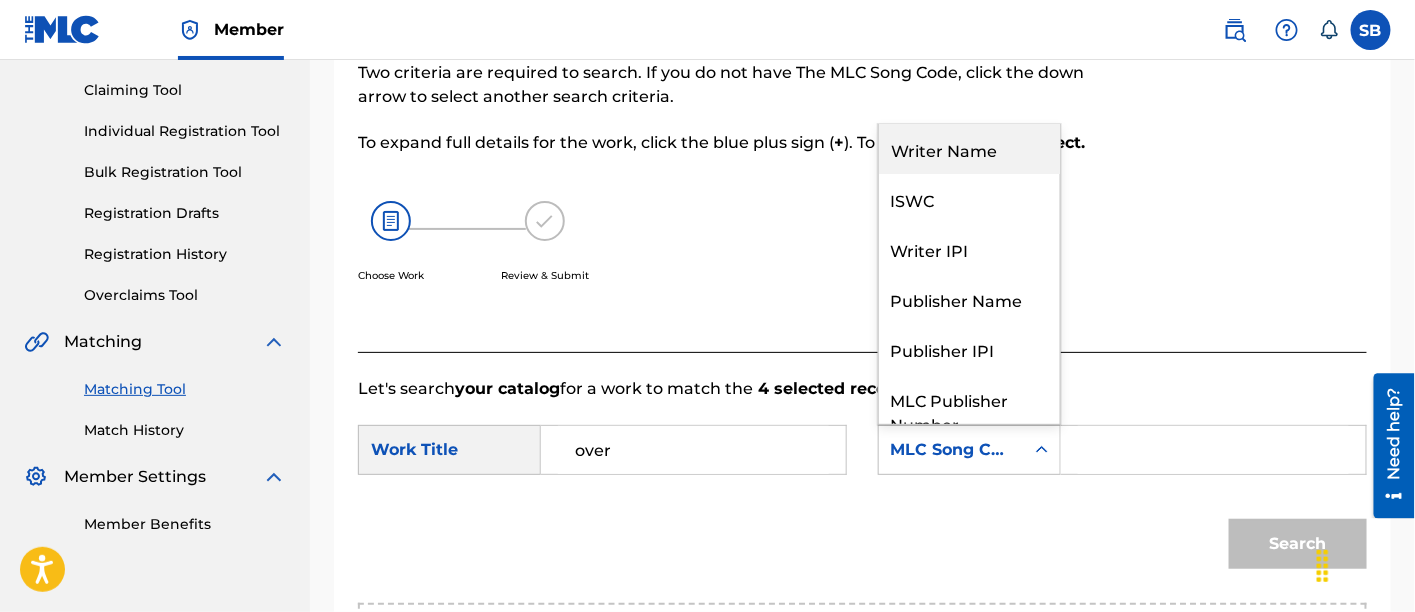 click on "Writer Name" at bounding box center (969, 149) 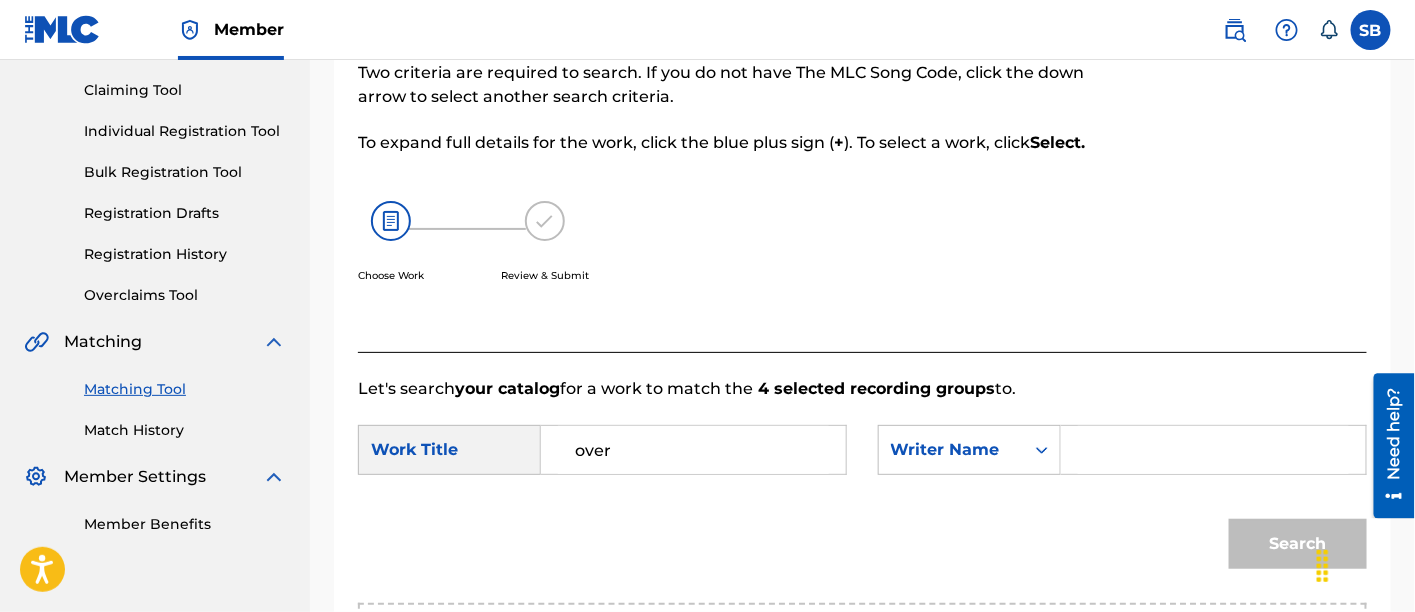 click at bounding box center (1213, 450) 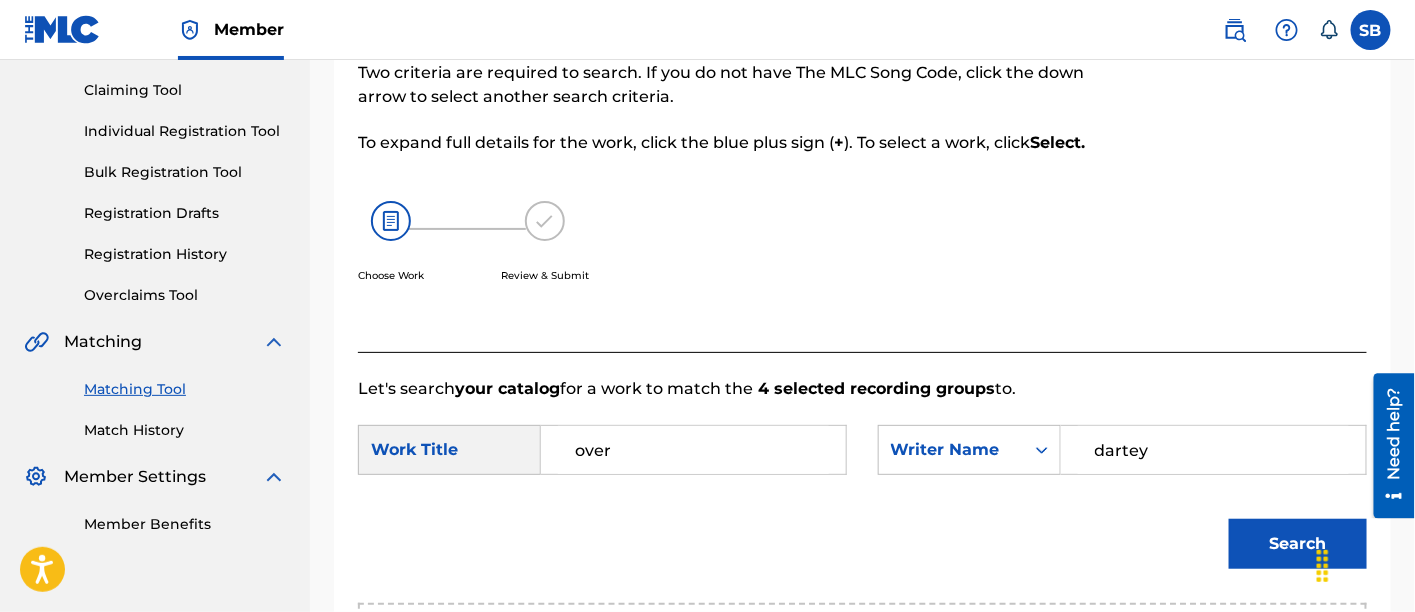 type on "dartey" 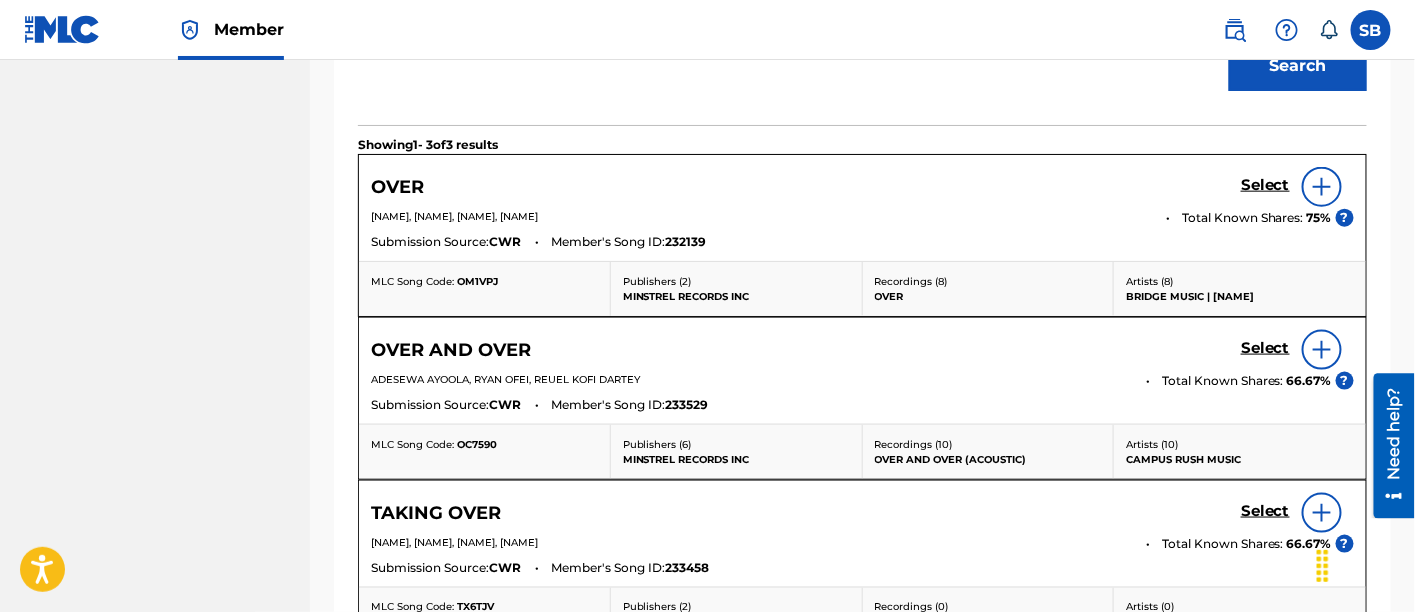 scroll, scrollTop: 685, scrollLeft: 0, axis: vertical 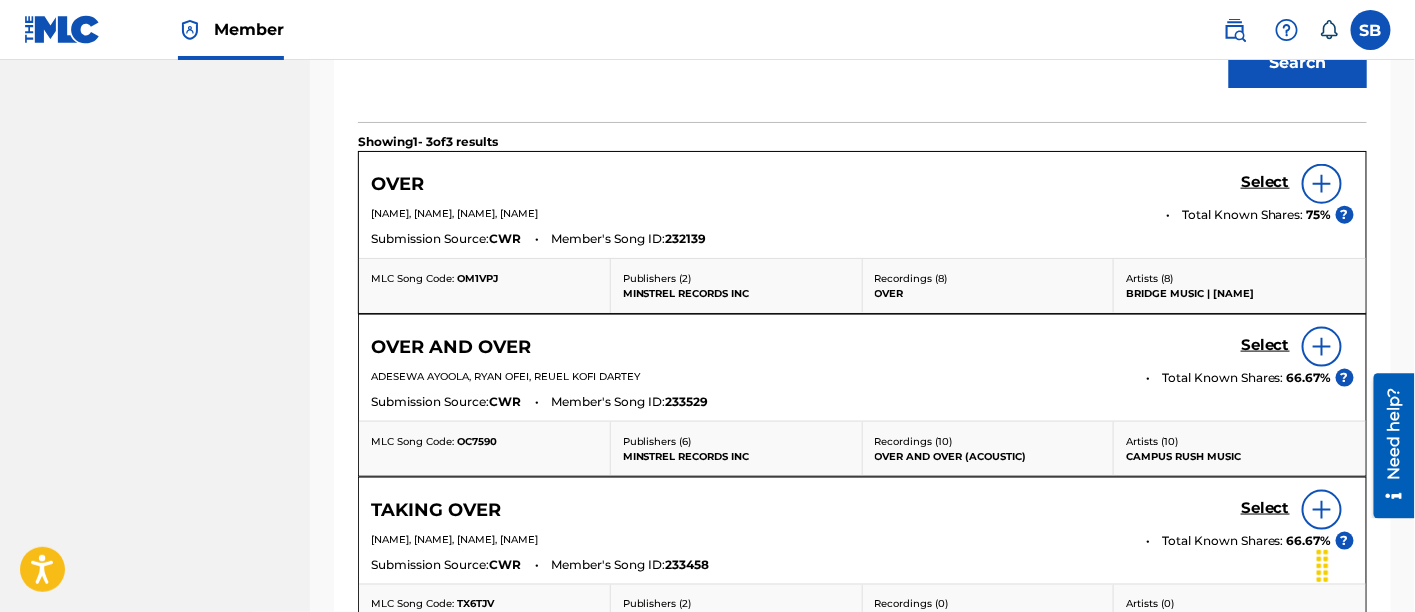 click on "Select" at bounding box center [1265, 182] 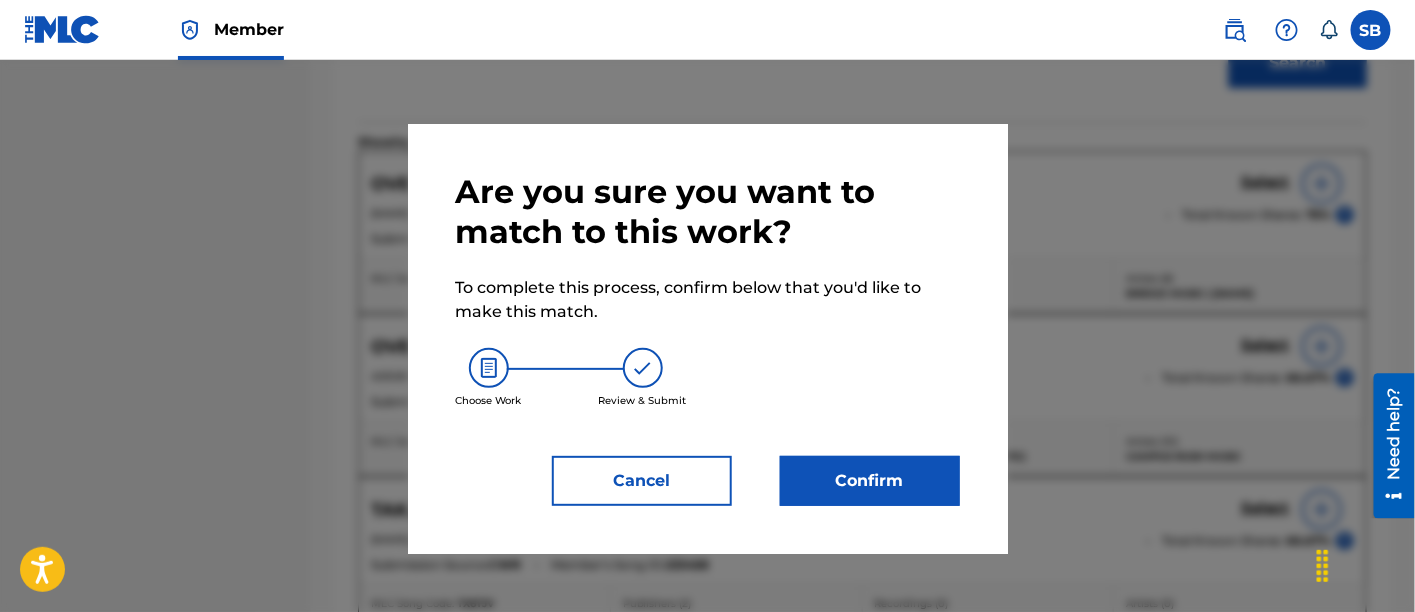 click on "Confirm" at bounding box center (870, 481) 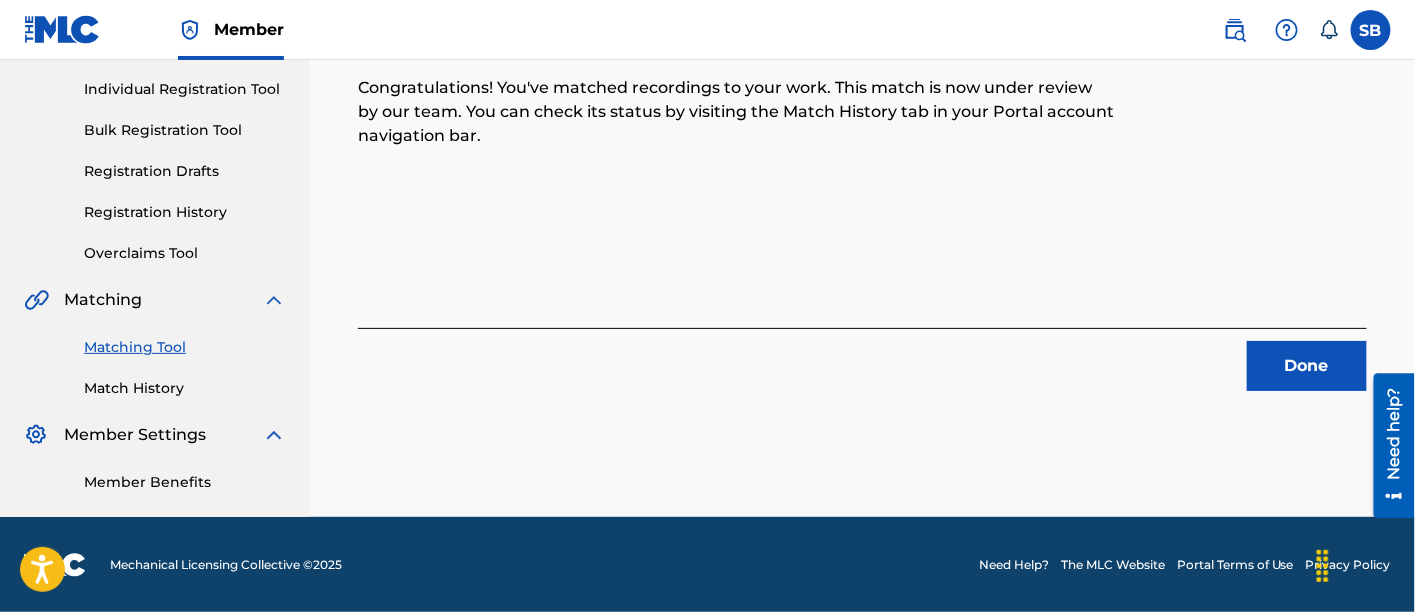 scroll, scrollTop: 214, scrollLeft: 0, axis: vertical 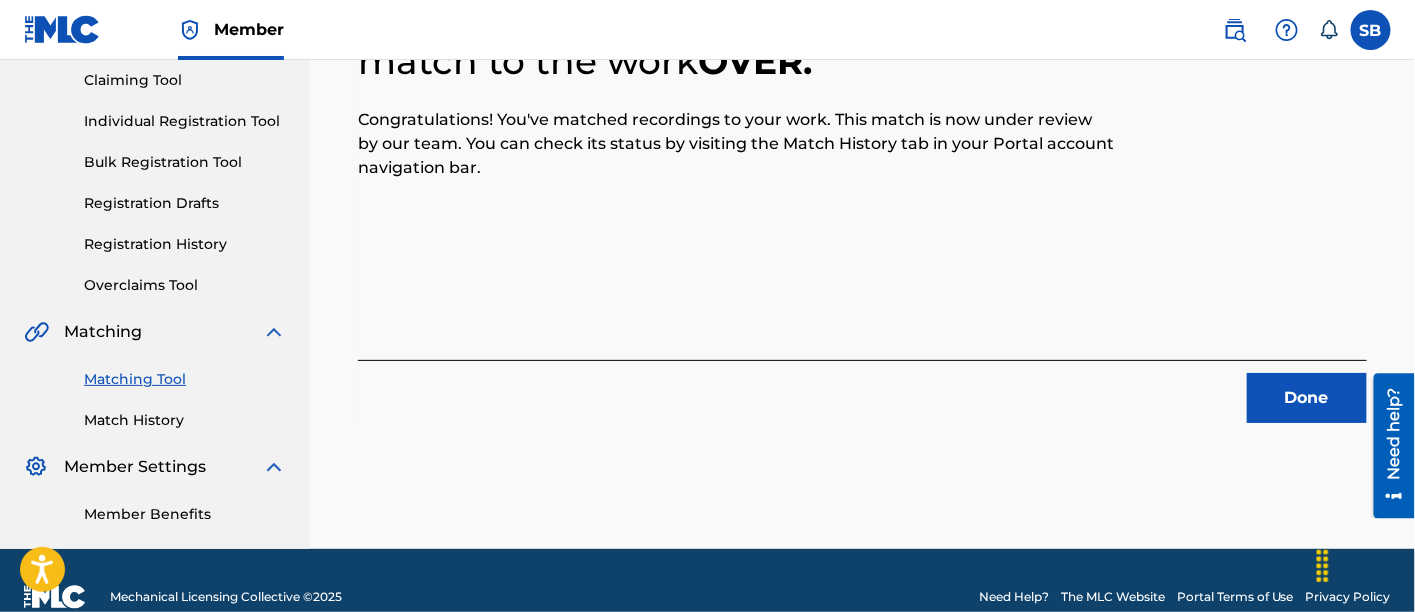 click on "Done" at bounding box center (1307, 398) 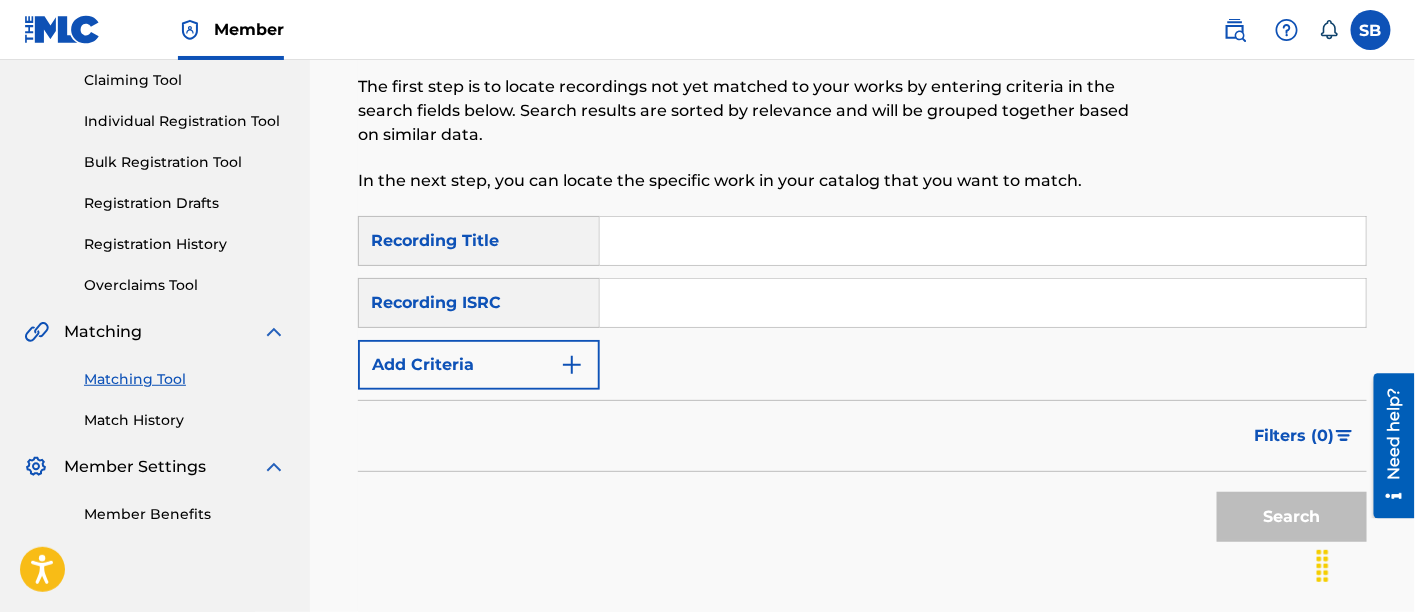 click at bounding box center (983, 241) 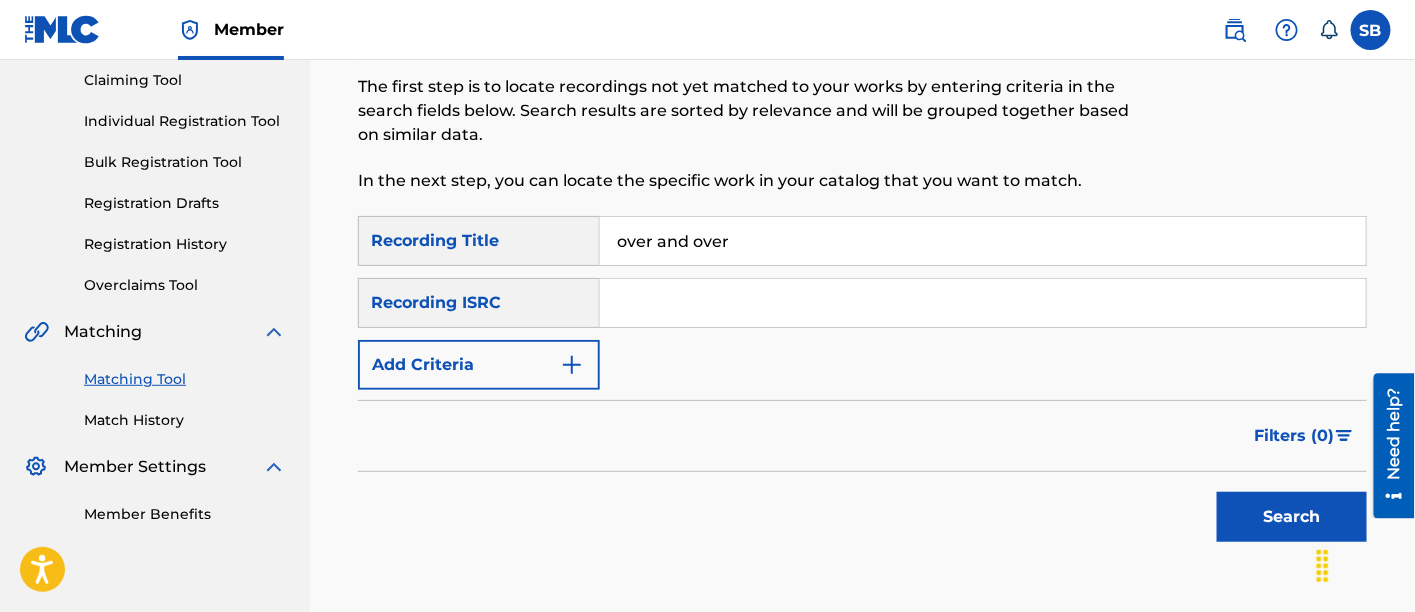type on "over and over" 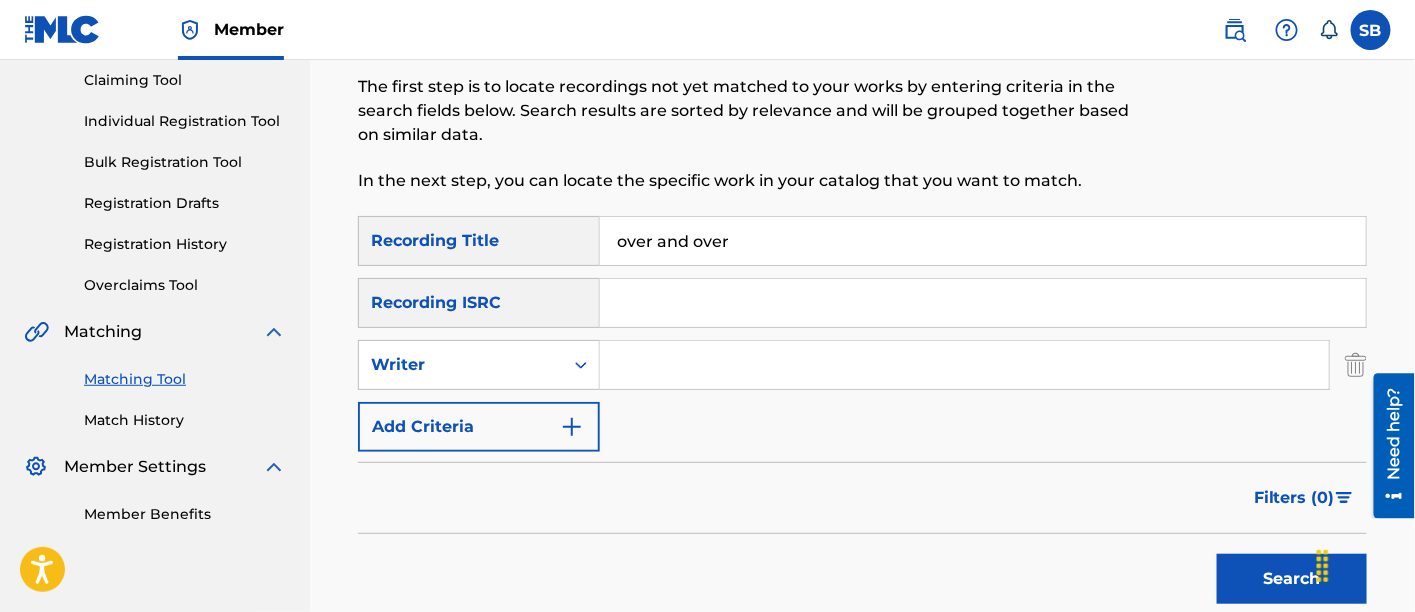 click at bounding box center (964, 365) 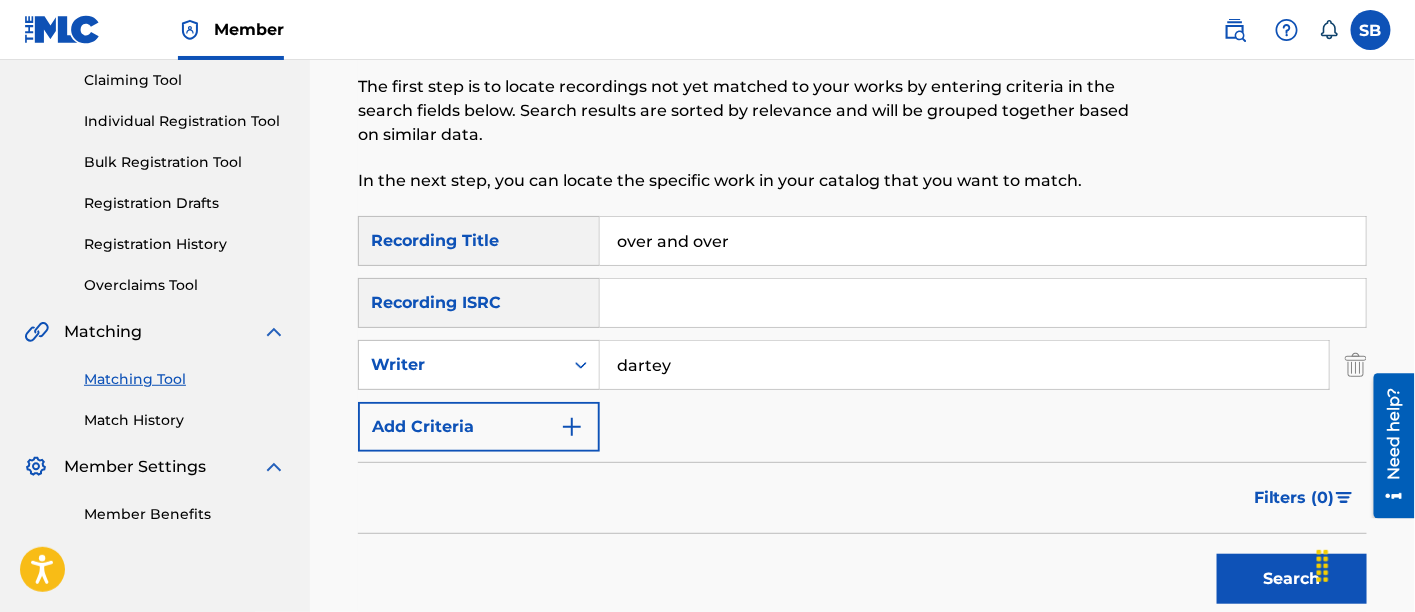 type on "dartey" 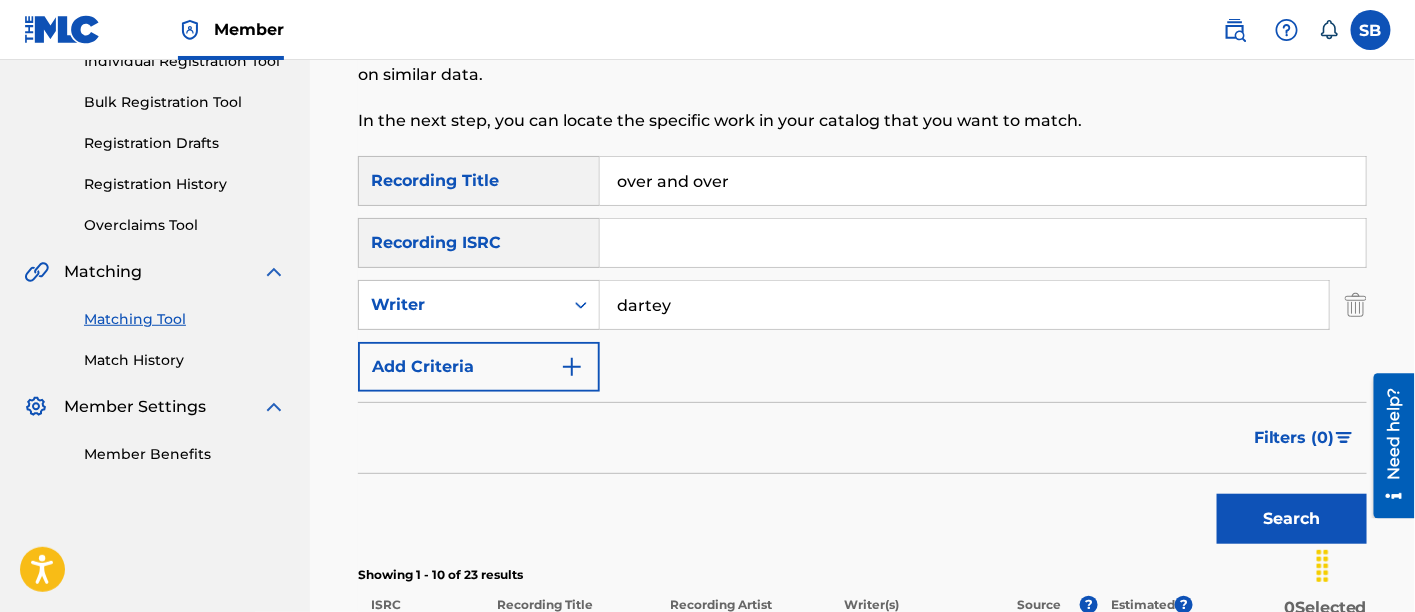 scroll, scrollTop: 203, scrollLeft: 0, axis: vertical 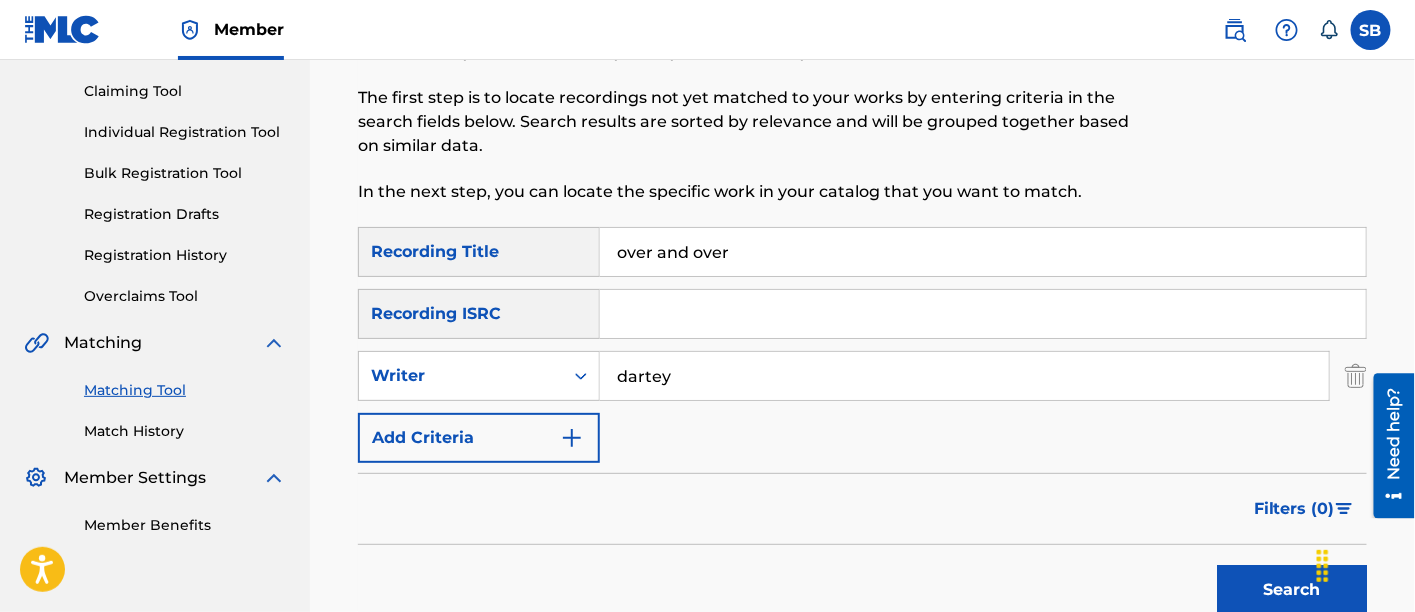 click on "Filters ( 0 )" at bounding box center [1294, 509] 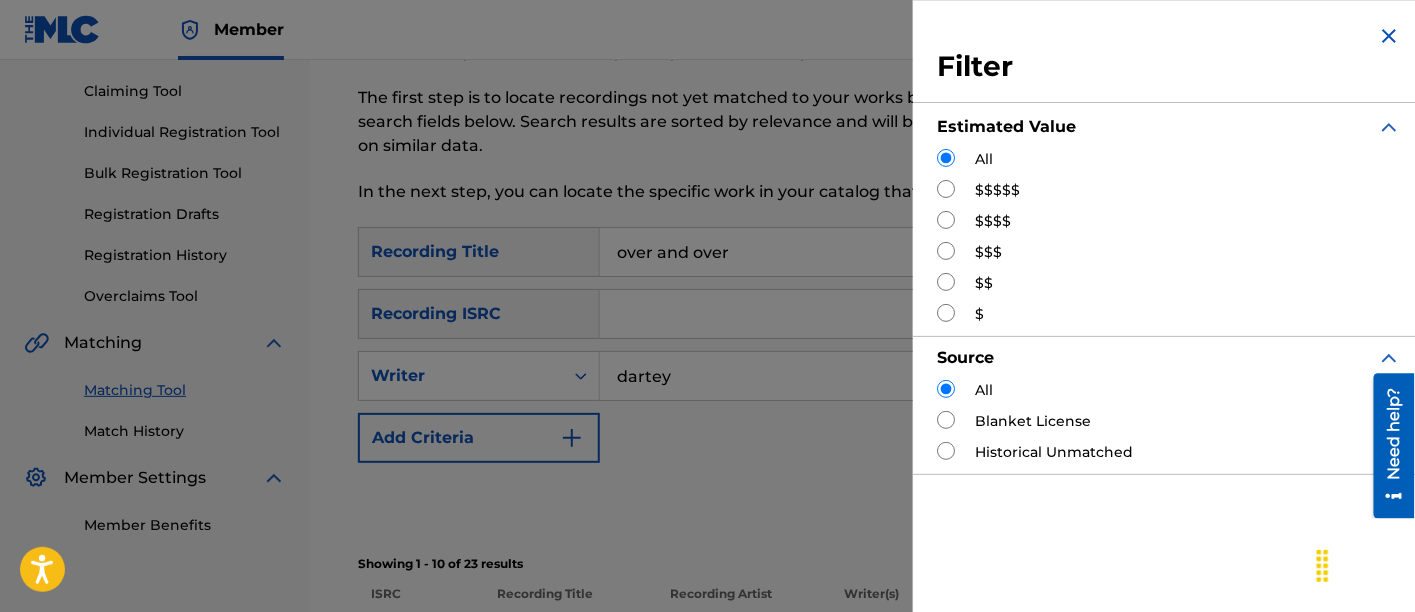 click on "$$$$$" at bounding box center [997, 190] 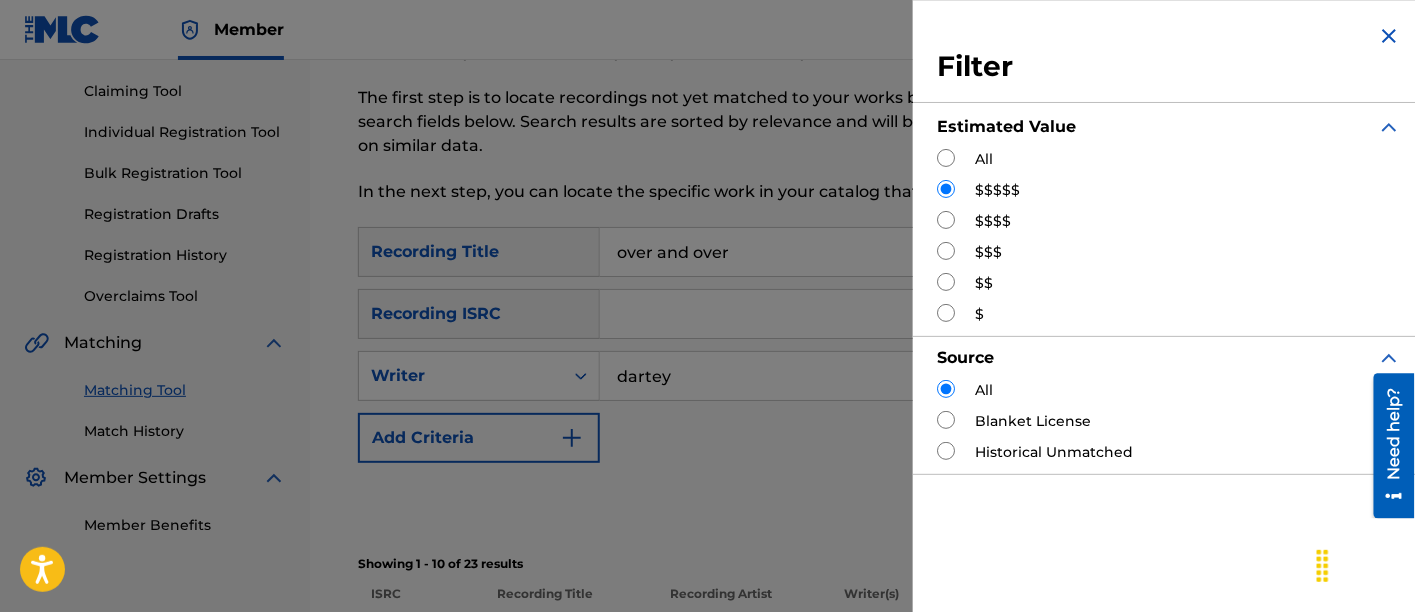 scroll, scrollTop: 76, scrollLeft: 0, axis: vertical 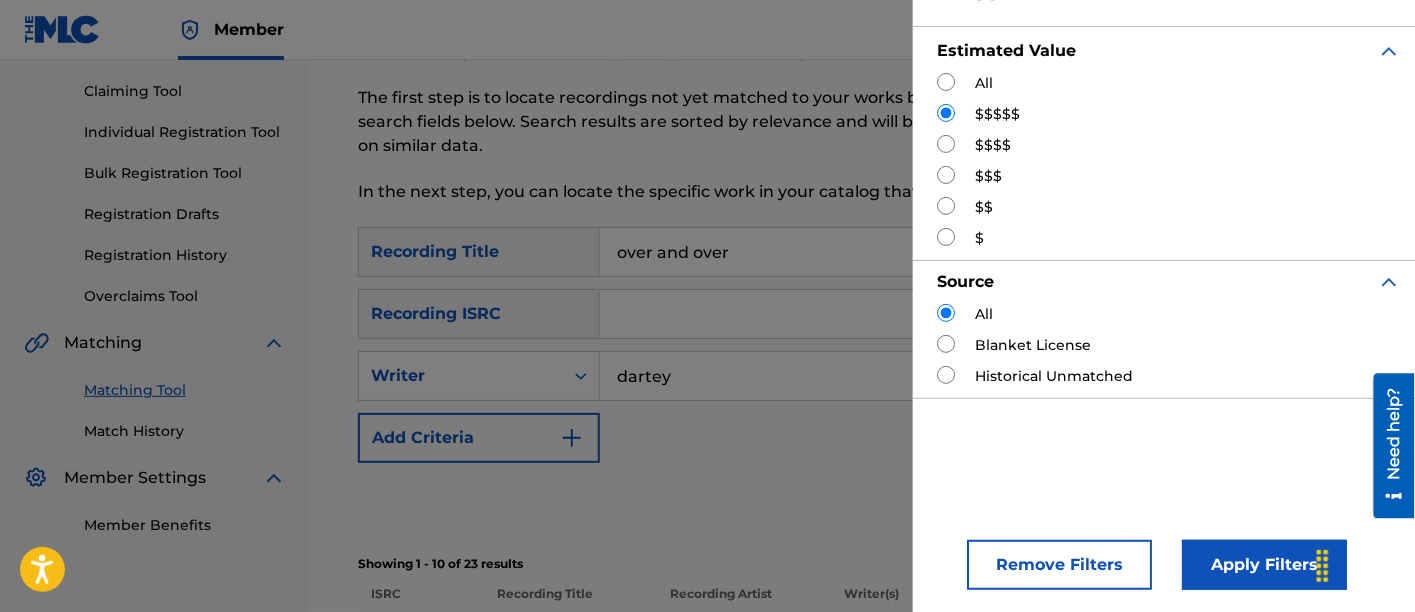 click on "Apply Filters" at bounding box center [1264, 565] 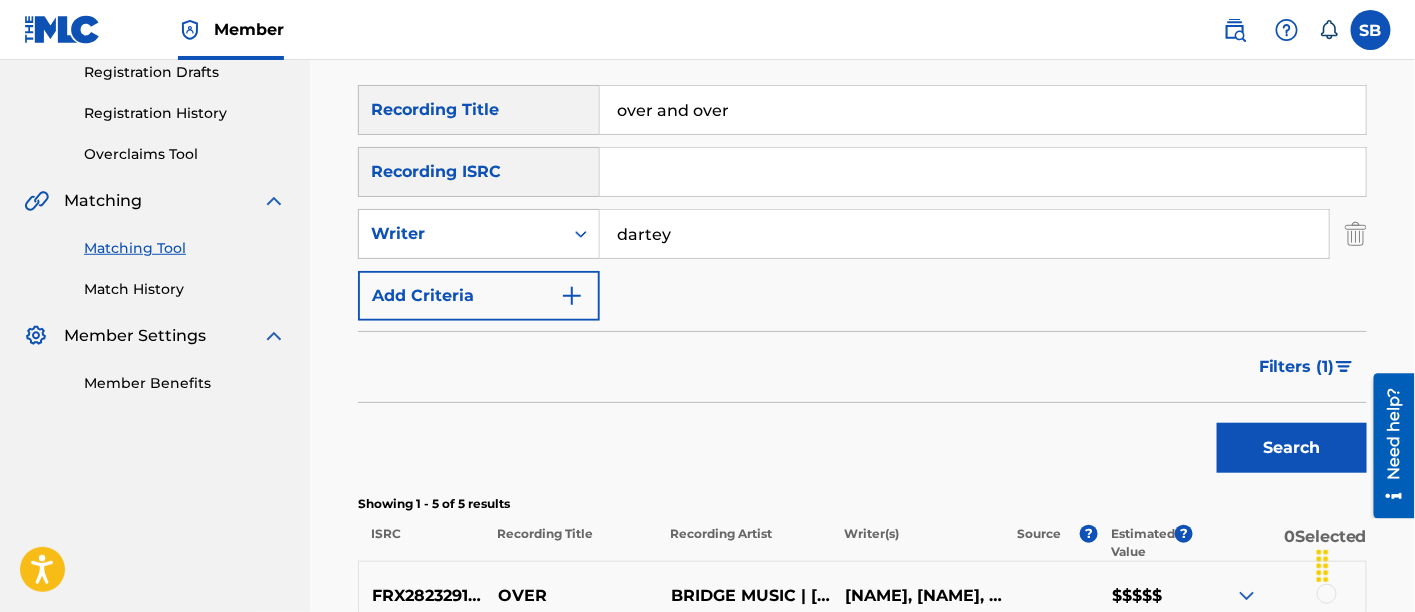 scroll, scrollTop: 318, scrollLeft: 0, axis: vertical 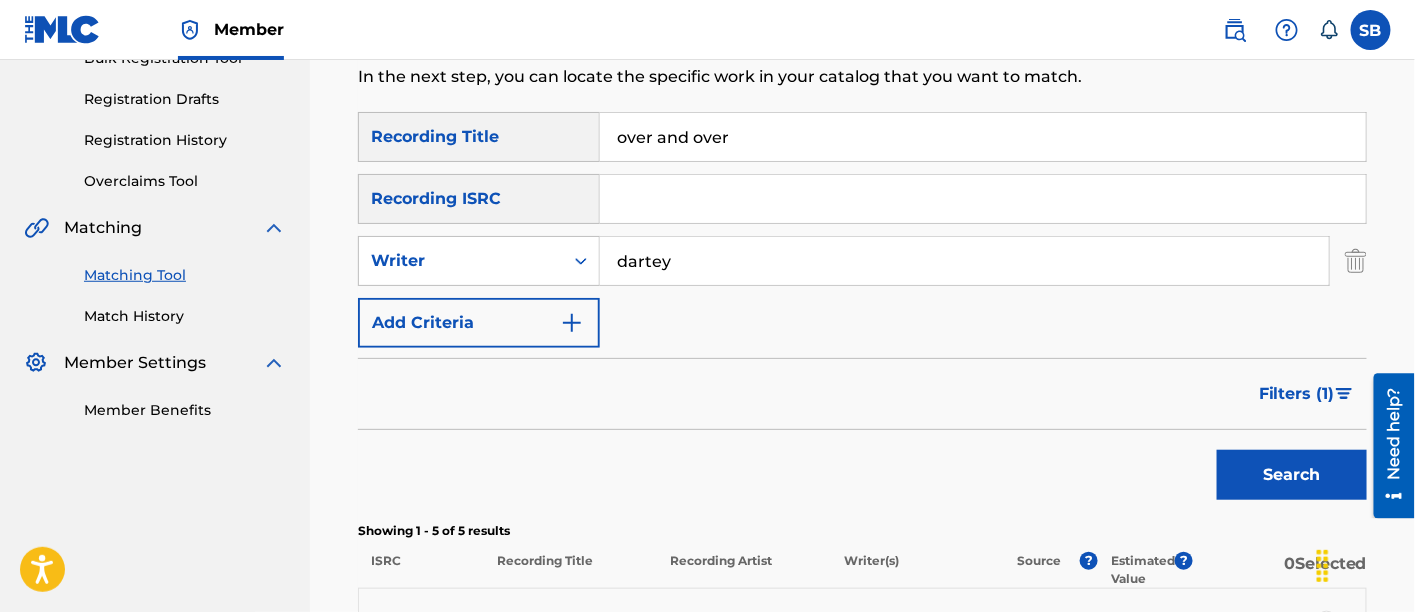 drag, startPoint x: 772, startPoint y: 147, endPoint x: 519, endPoint y: 132, distance: 253.44427 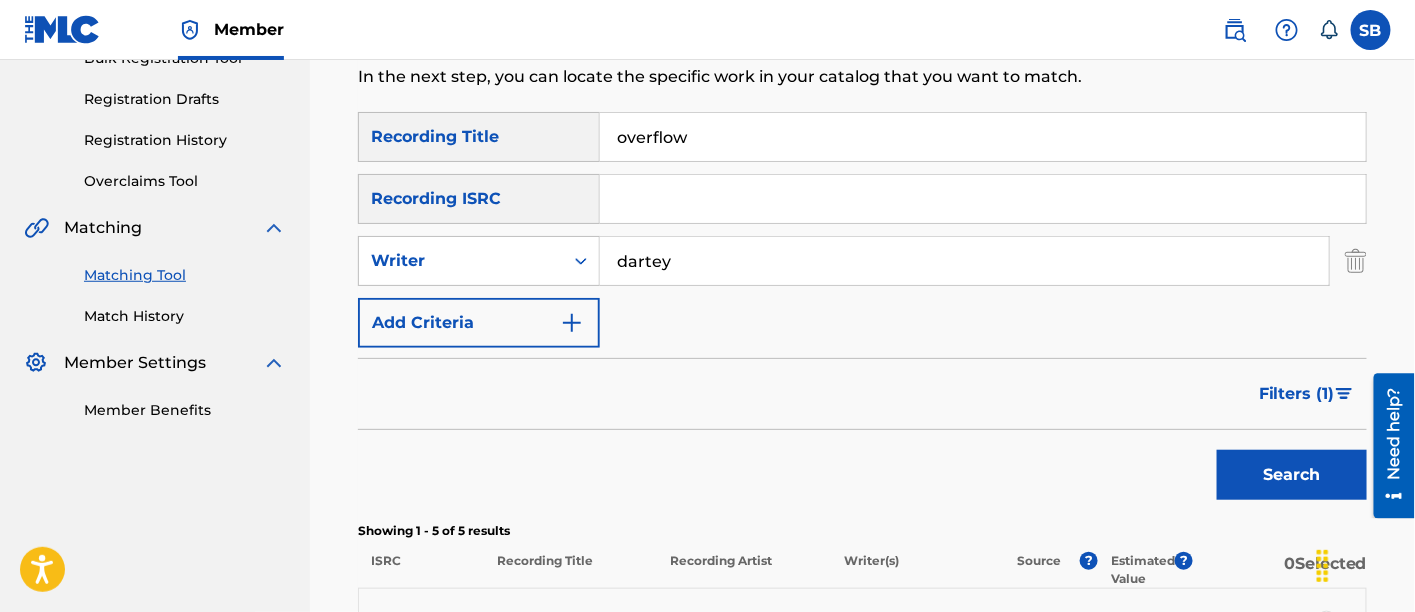 type on "overflow" 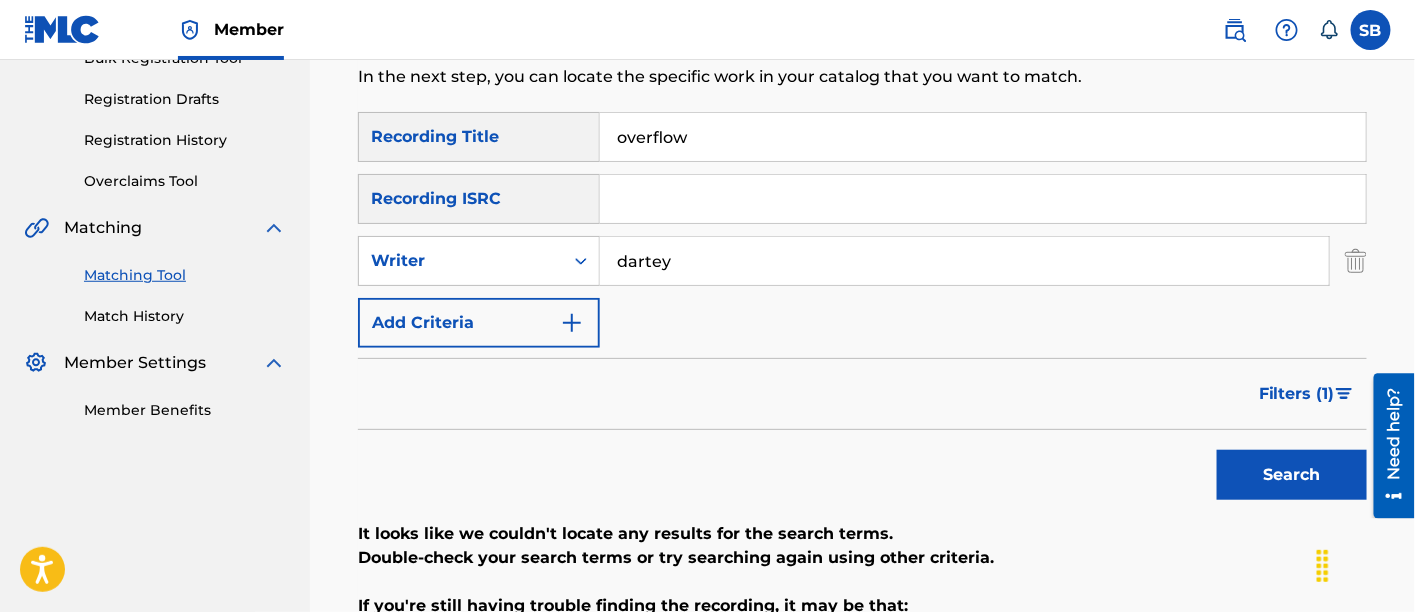 scroll, scrollTop: 0, scrollLeft: 0, axis: both 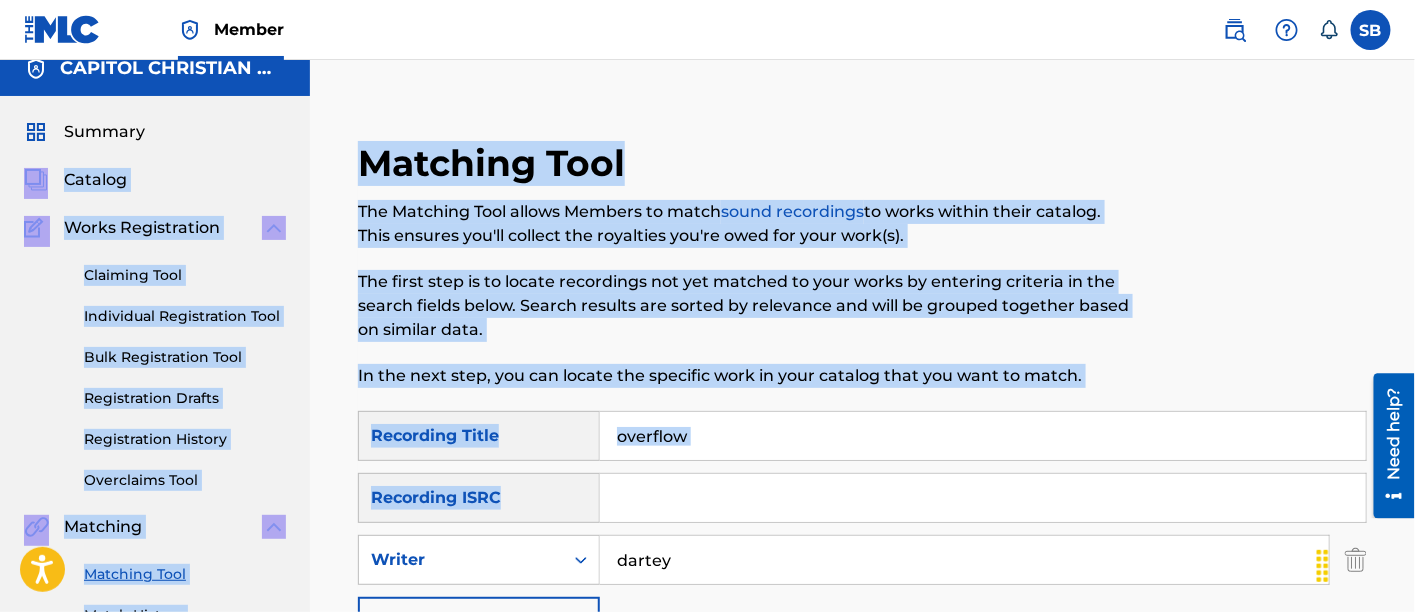 drag, startPoint x: 574, startPoint y: 194, endPoint x: 169, endPoint y: -135, distance: 521.79114 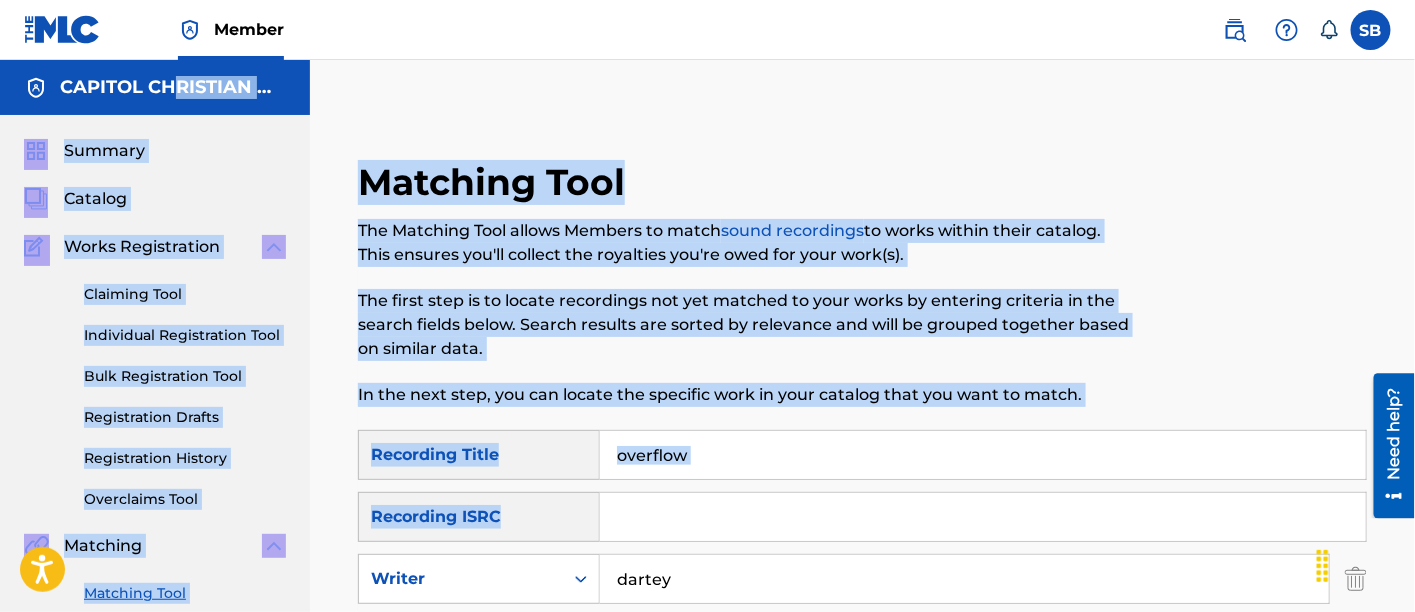 click on "Matching Tool The Matching Tool allows Members to match  sound recordings  to works within their catalog. This ensures you'll collect the royalties you're owed for your work(s). The first step is to locate recordings not yet matched to your works by entering criteria in the search fields below. Search results are sorted by relevance and will be grouped together based on similar data. In the next step, you can locate the specific work in your catalog that you want to match. SearchWithCriteriae1e8eee7-32e8-4b76-8b09-f528639e13ed Recording Title overflow SearchWithCriteria23b7ead2-4d0f-4e03-bfe3-36440ded3631 Recording ISRC SearchWithCriteriabf72de9b-dfbf-46c6-8649-f0517f898703 Writer dartey Add Criteria Filter Estimated Value All $$$$$ $$$$ $$$ $$ $ Source All Blanket License Historical Unmatched Remove Filters Apply Filters Filters ( 1 ) Search It looks like we couldn't locate any results for the search terms. Double-check your search terms or try searching again using other criteria.   contact us ." at bounding box center [862, 633] 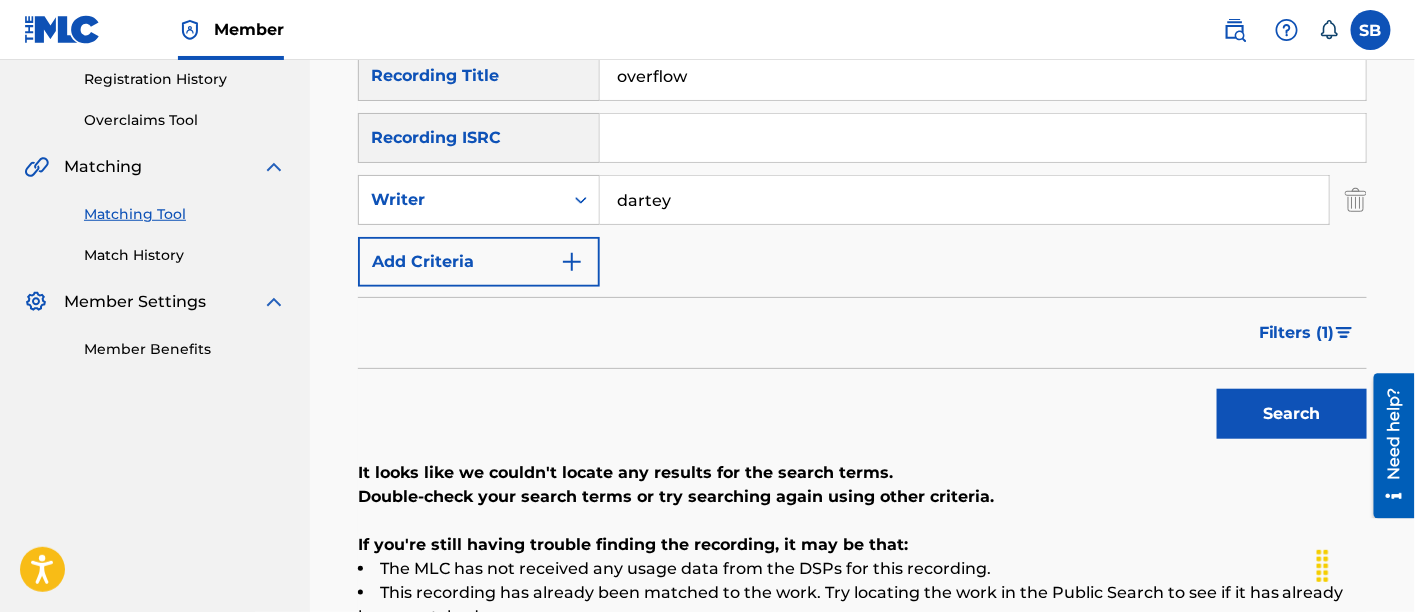 scroll, scrollTop: 380, scrollLeft: 0, axis: vertical 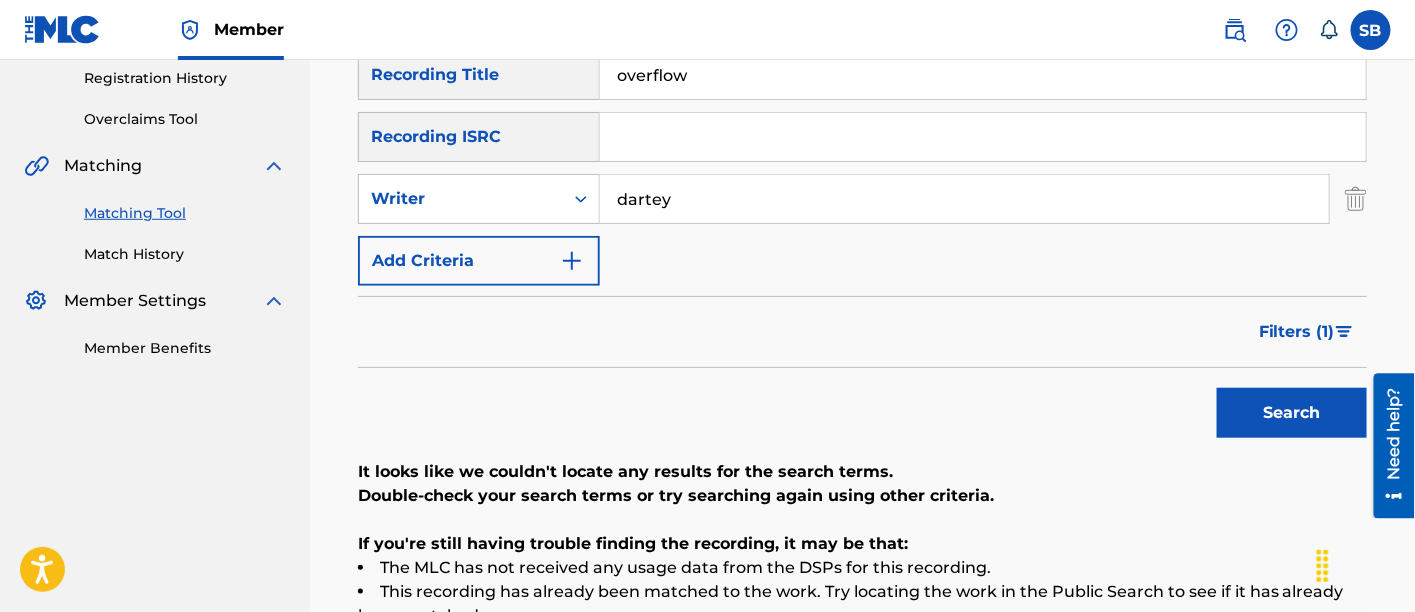 click on "Filters ( 1 )" at bounding box center [1297, 332] 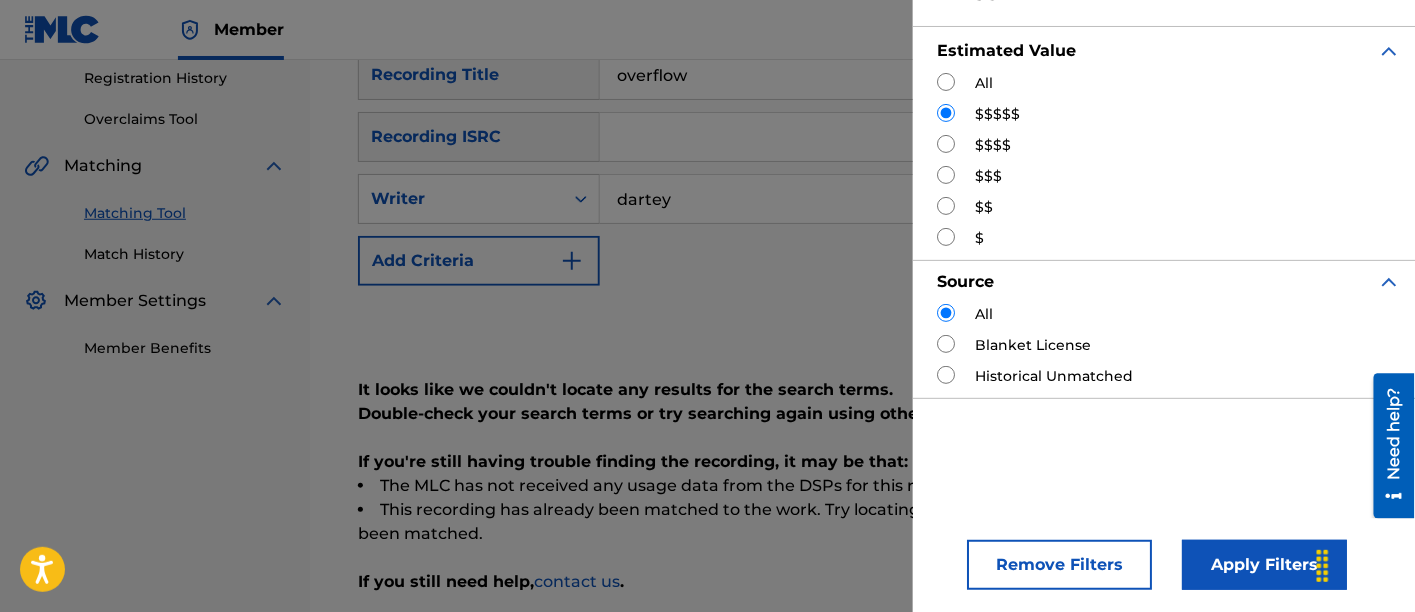 click at bounding box center (946, 82) 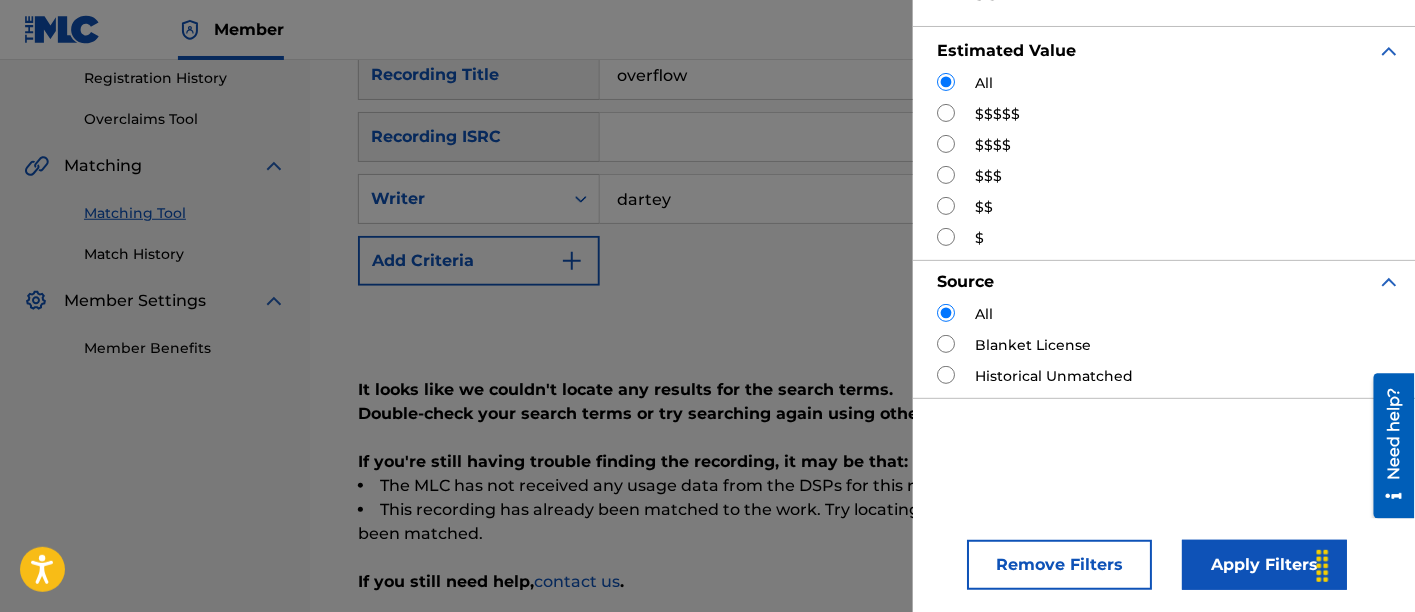 click on "Apply Filters" at bounding box center (1264, 565) 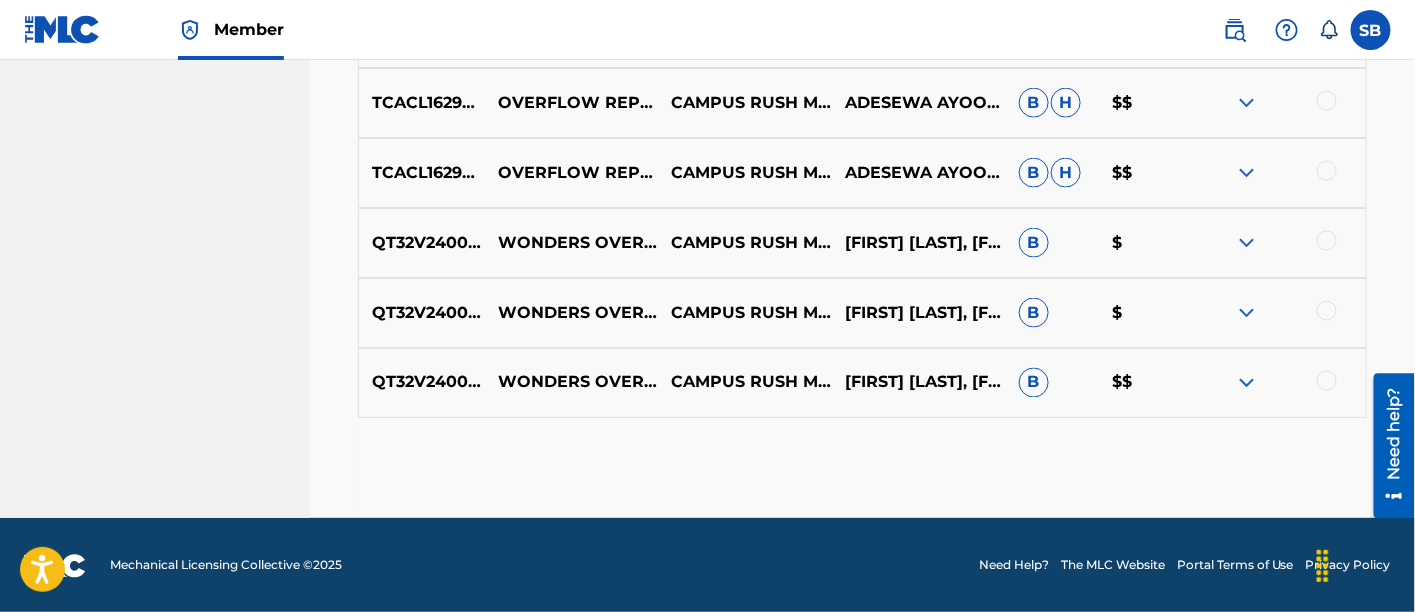 scroll, scrollTop: 648, scrollLeft: 0, axis: vertical 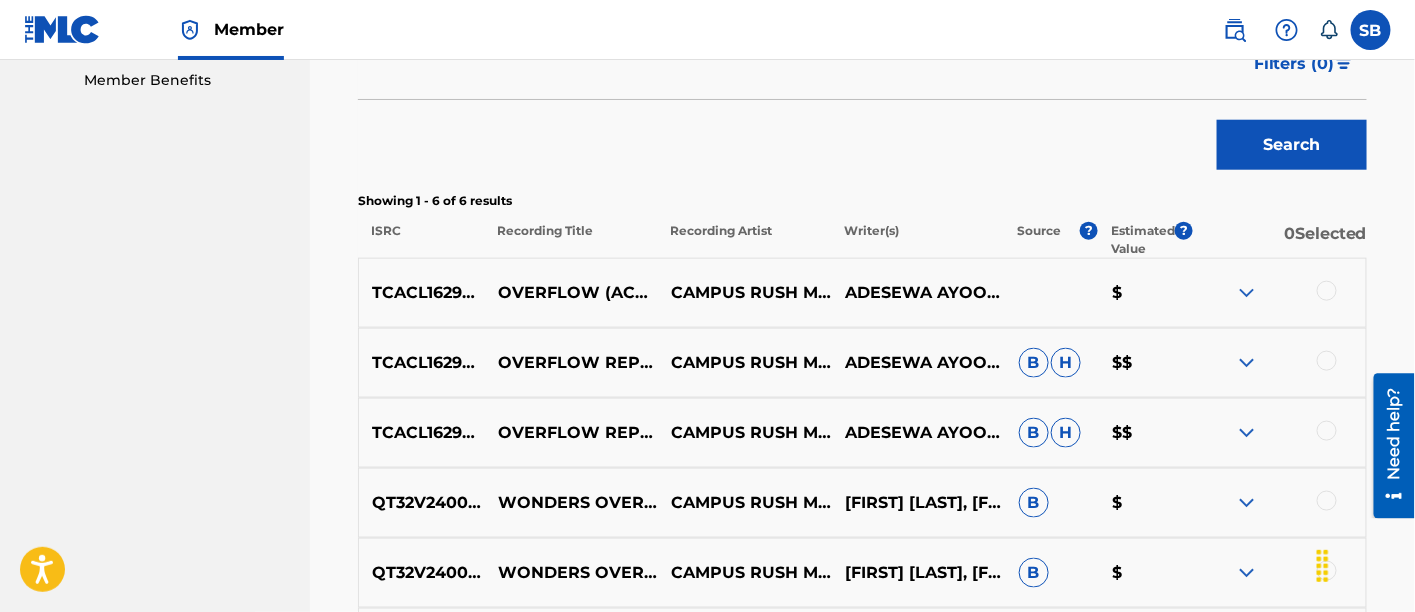 click at bounding box center [1327, 291] 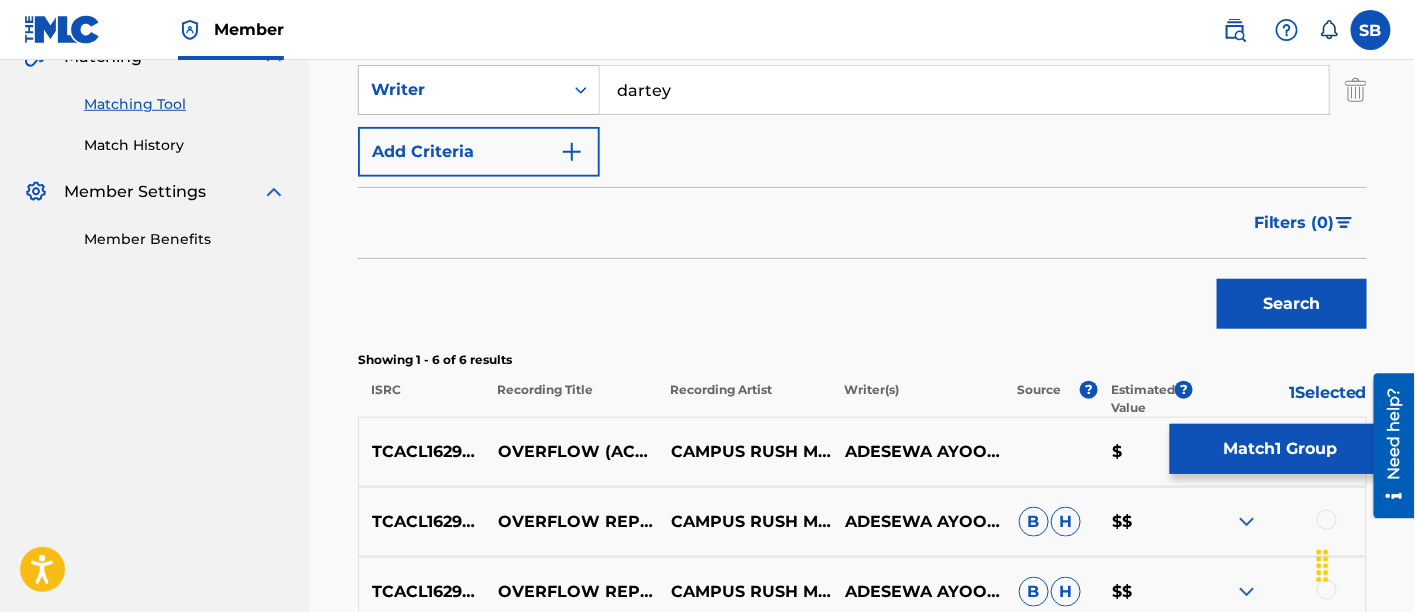 scroll, scrollTop: 456, scrollLeft: 0, axis: vertical 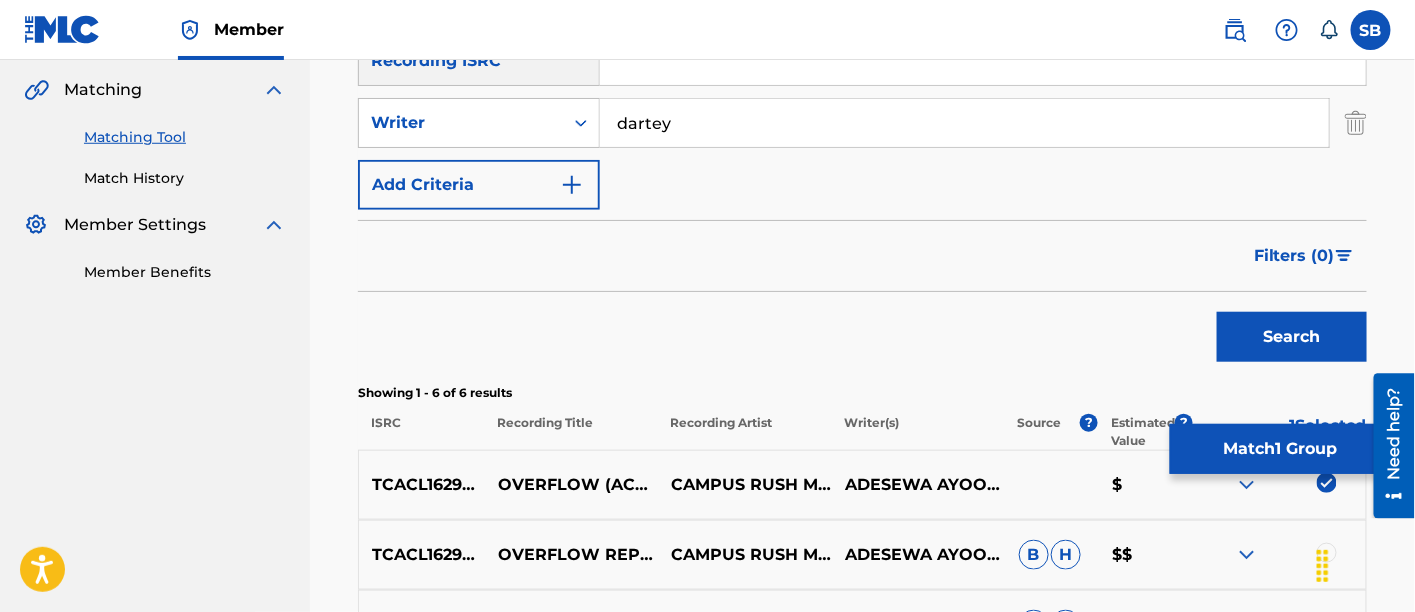 click on "dartey" at bounding box center [964, 123] 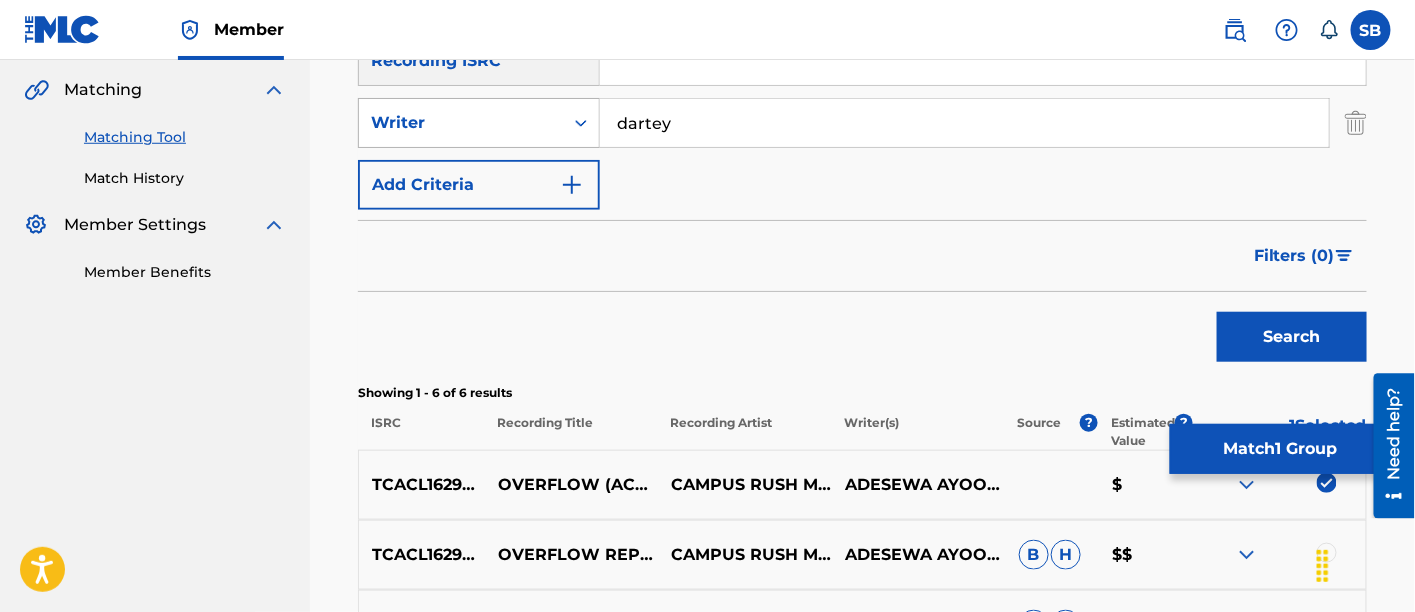 click at bounding box center [581, 123] 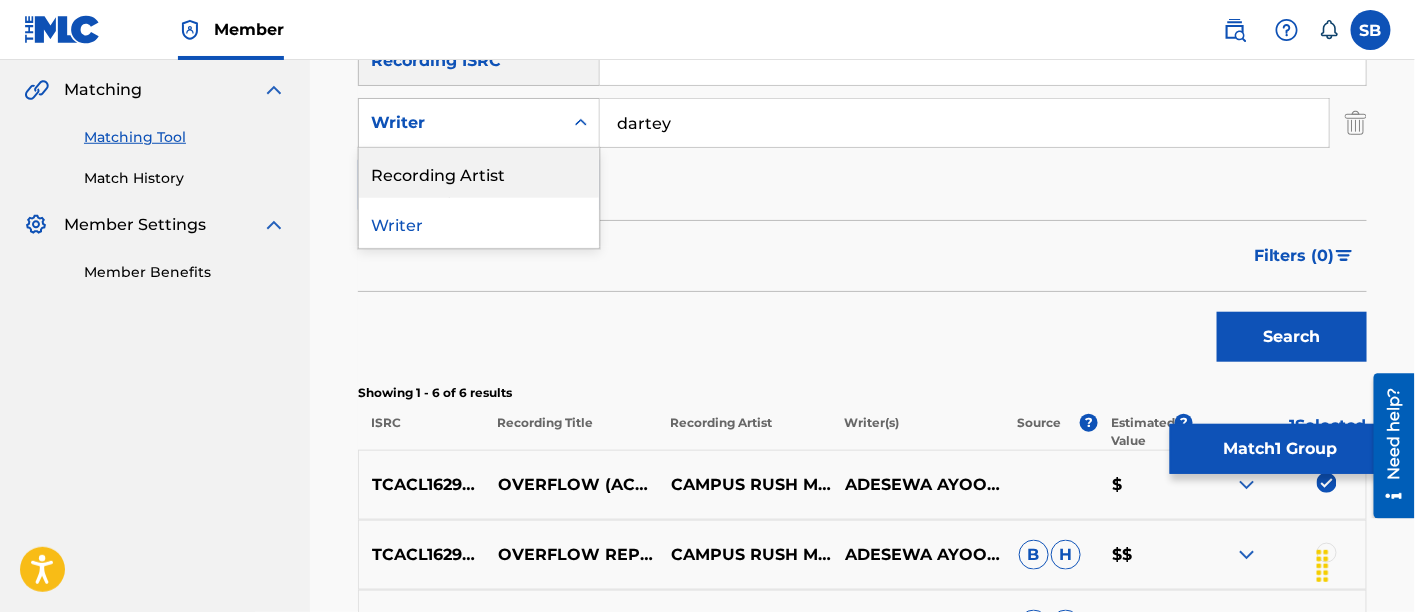 click on "Recording Artist" at bounding box center [479, 173] 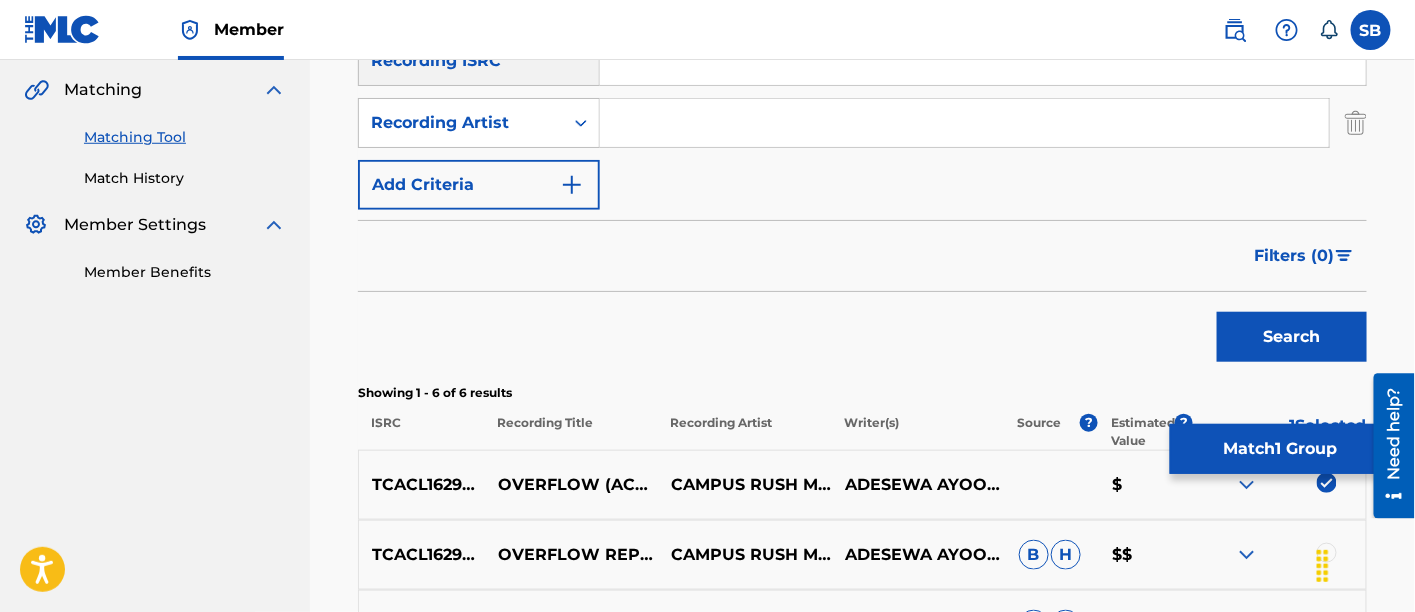 click at bounding box center (964, 123) 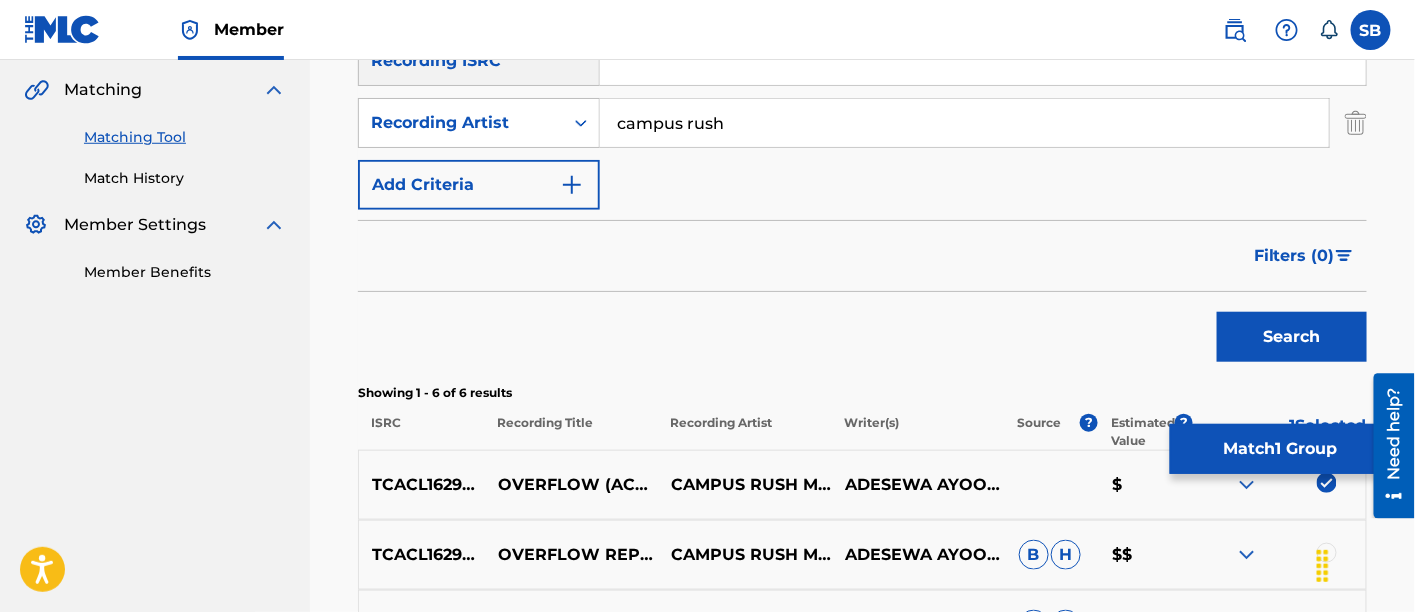 type on "campus rush" 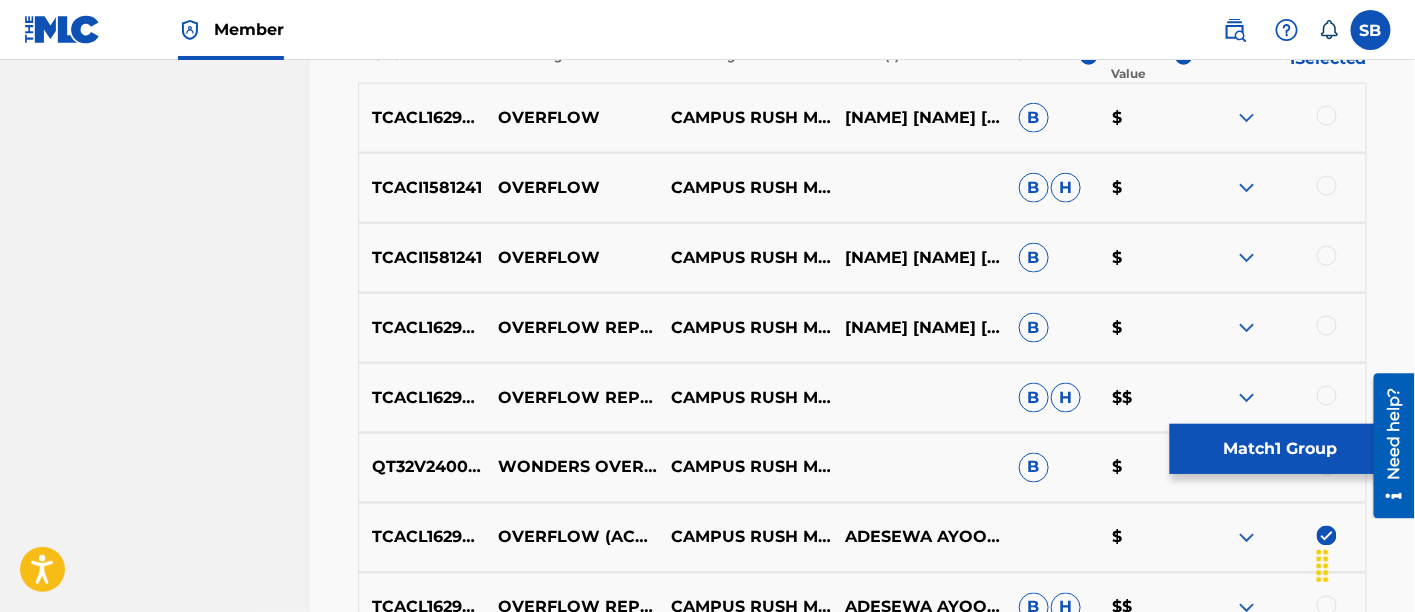 scroll, scrollTop: 830, scrollLeft: 0, axis: vertical 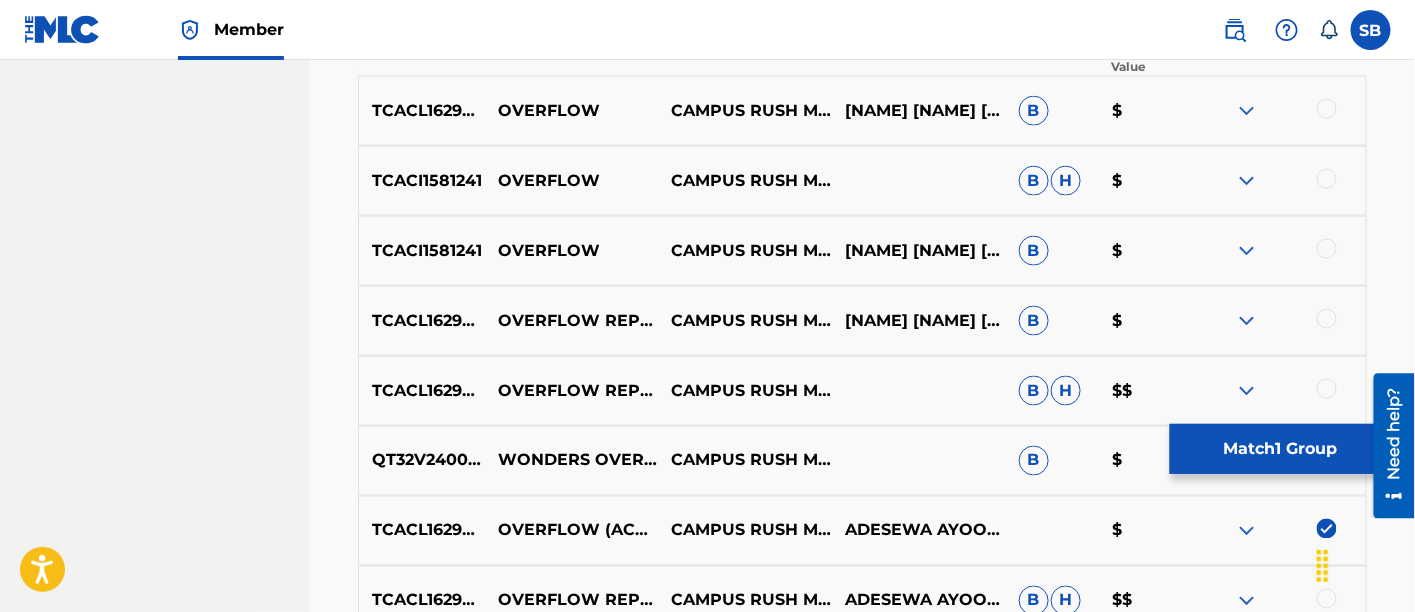 click at bounding box center [1327, 179] 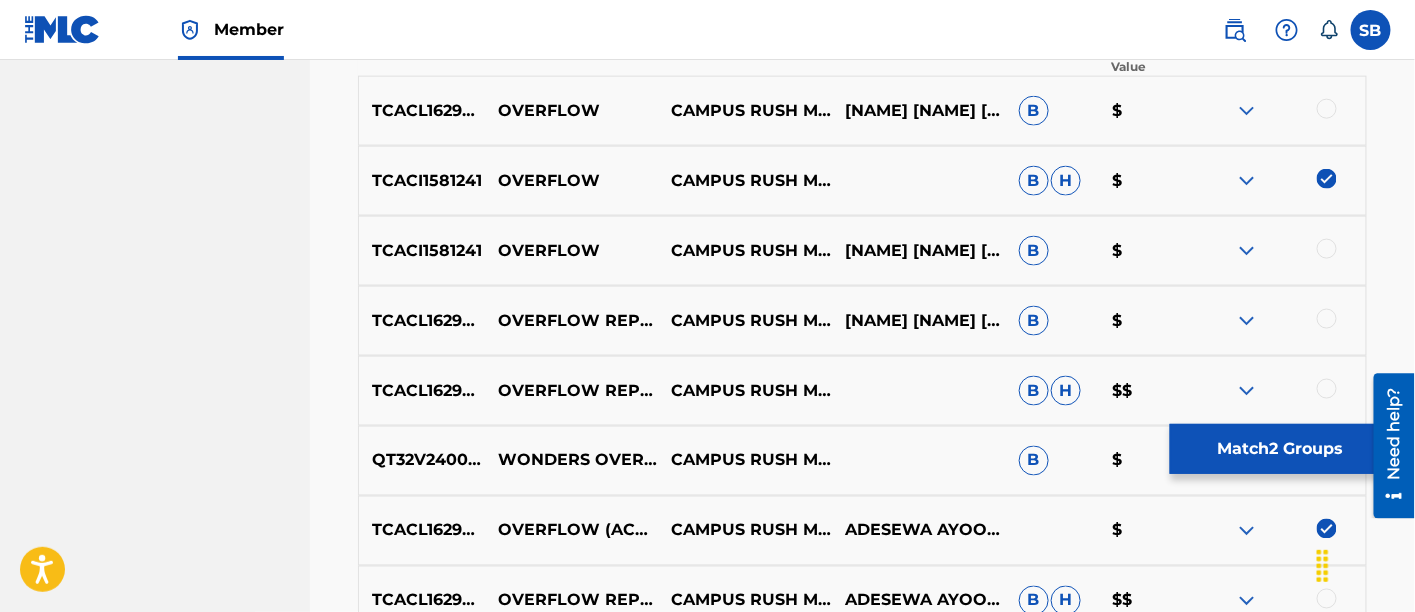 click at bounding box center [1327, 249] 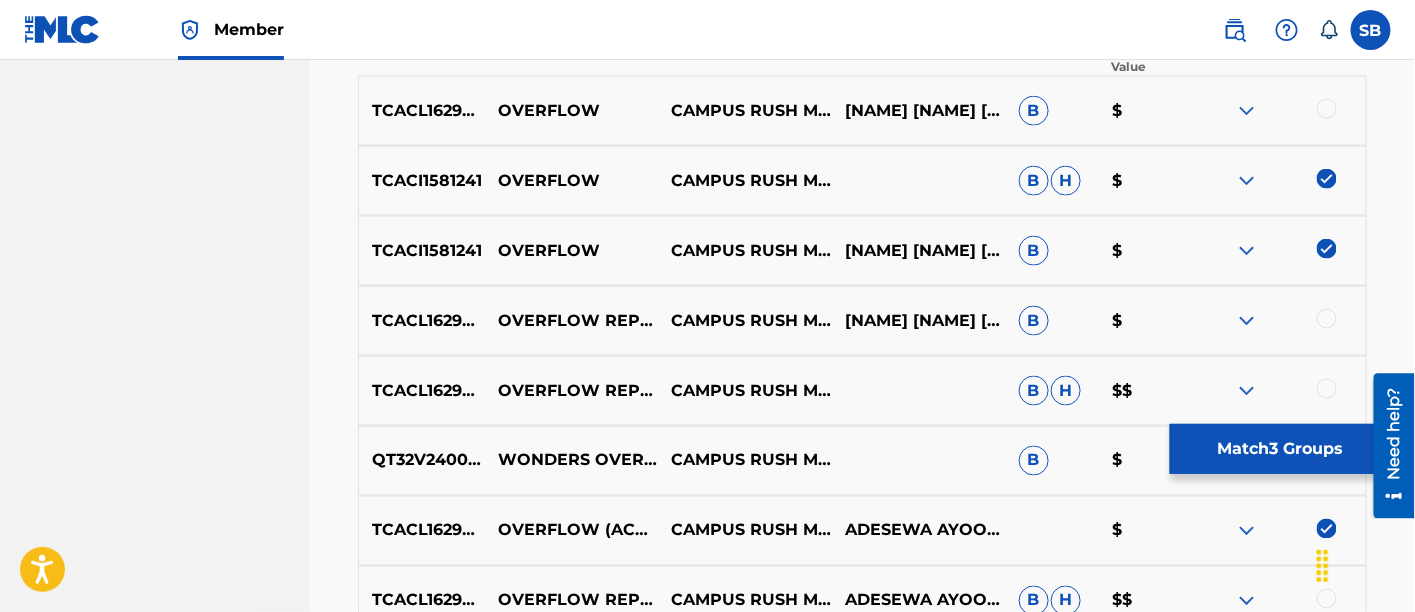 click at bounding box center [1327, 109] 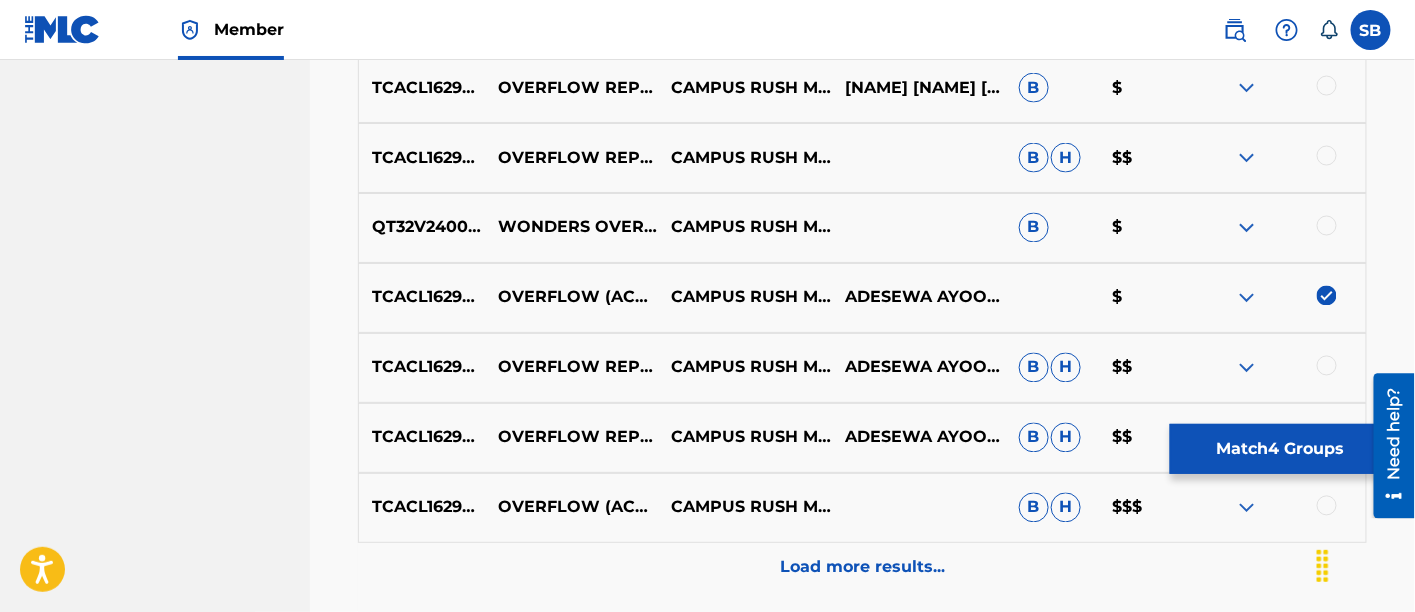 scroll, scrollTop: 1238, scrollLeft: 0, axis: vertical 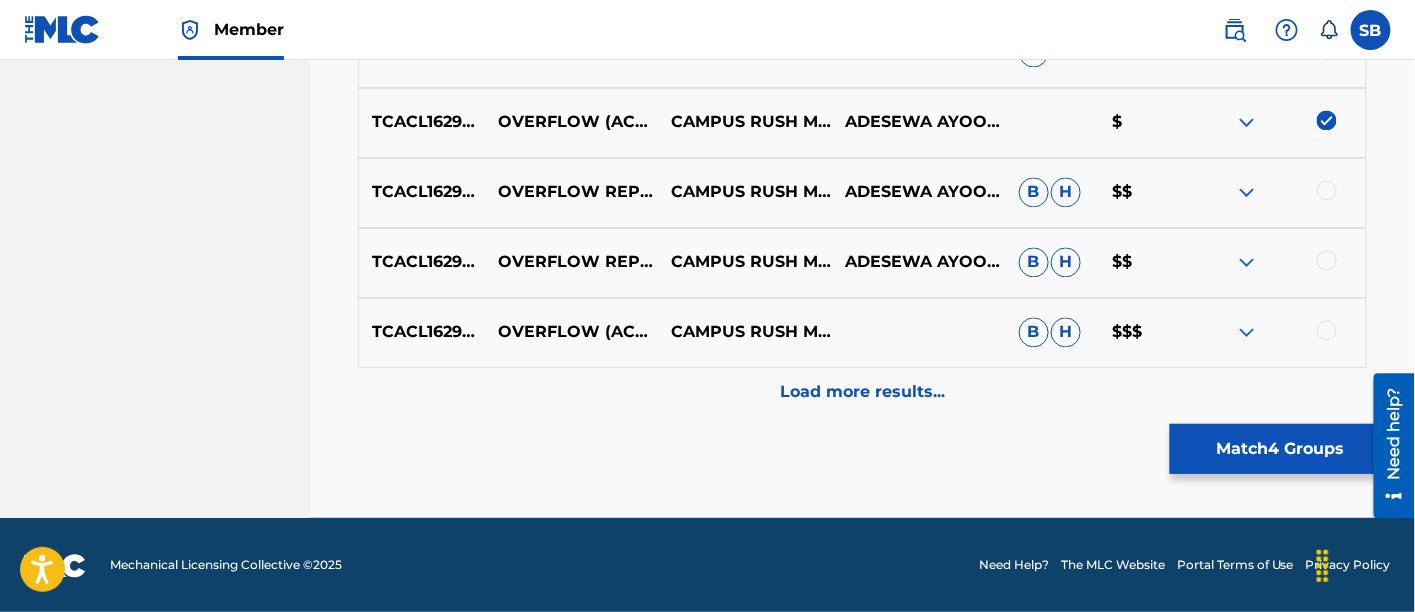 click at bounding box center (1327, 331) 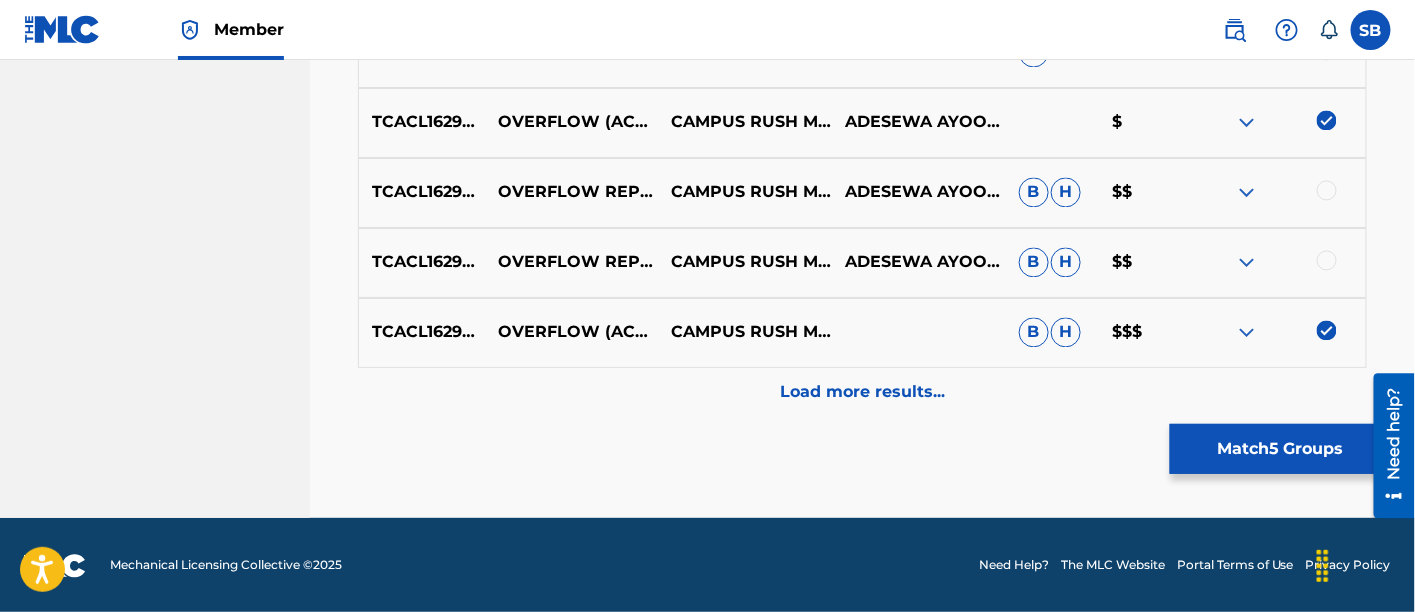 click on "Load more results..." at bounding box center (862, 393) 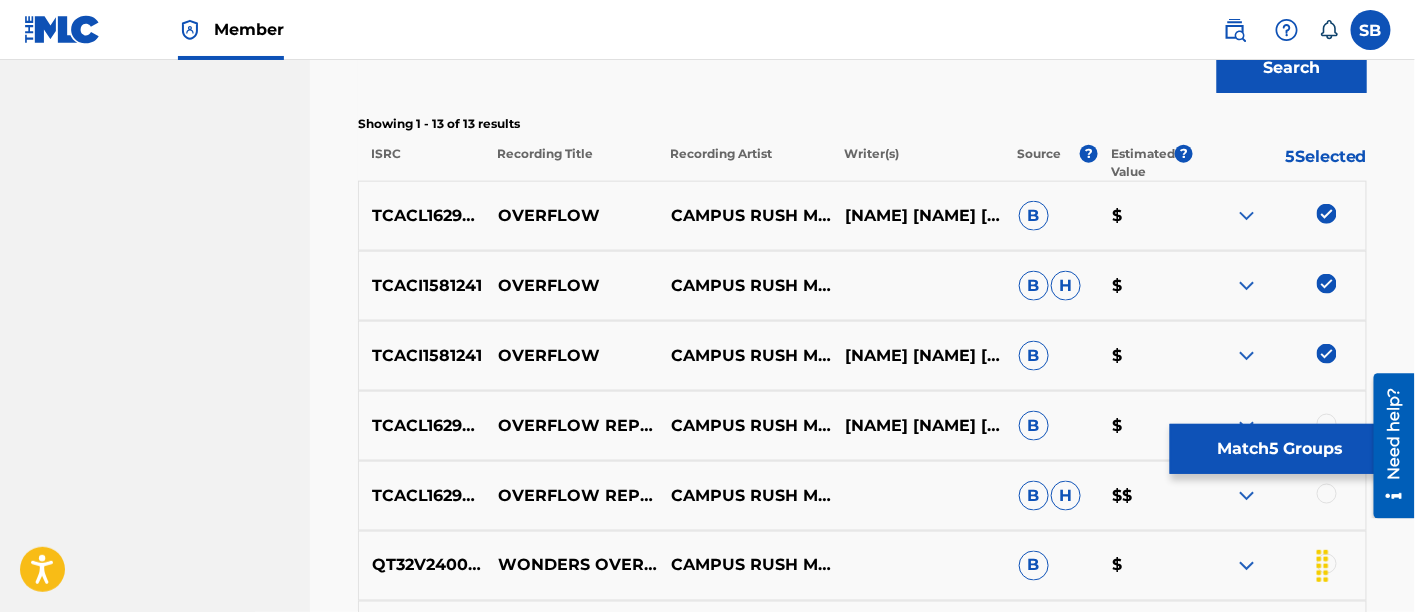 scroll, scrollTop: 674, scrollLeft: 0, axis: vertical 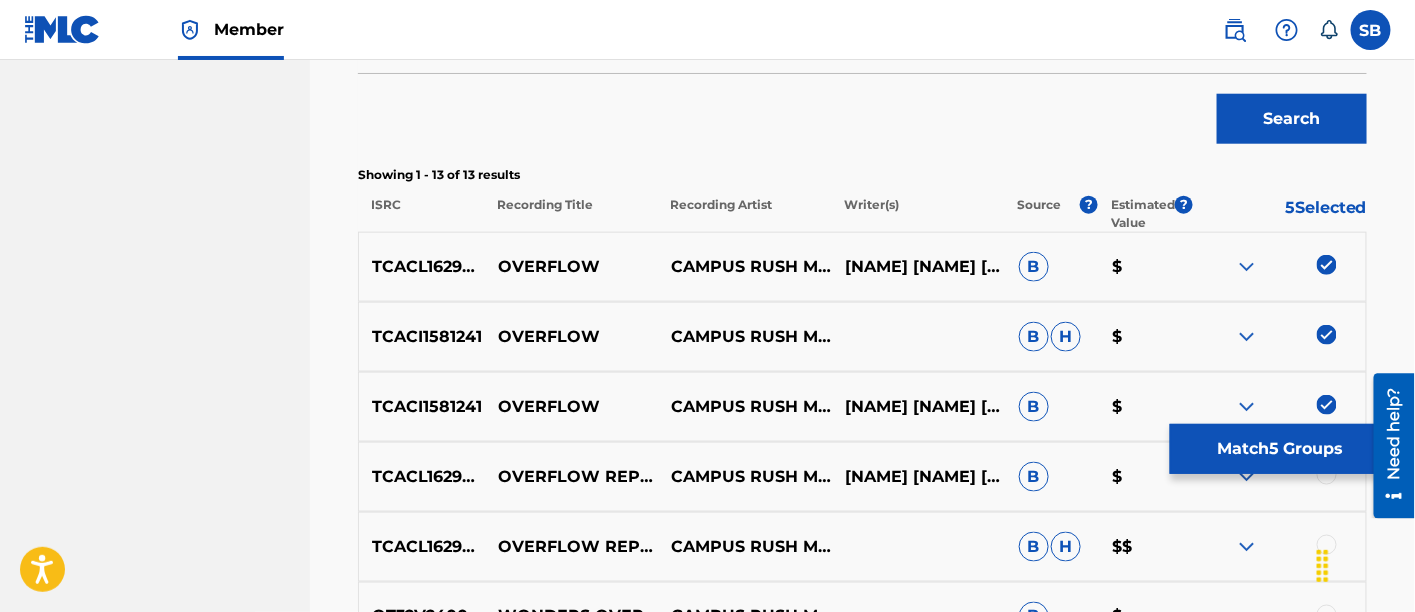 click on "Match  5 Groups" at bounding box center [1280, 449] 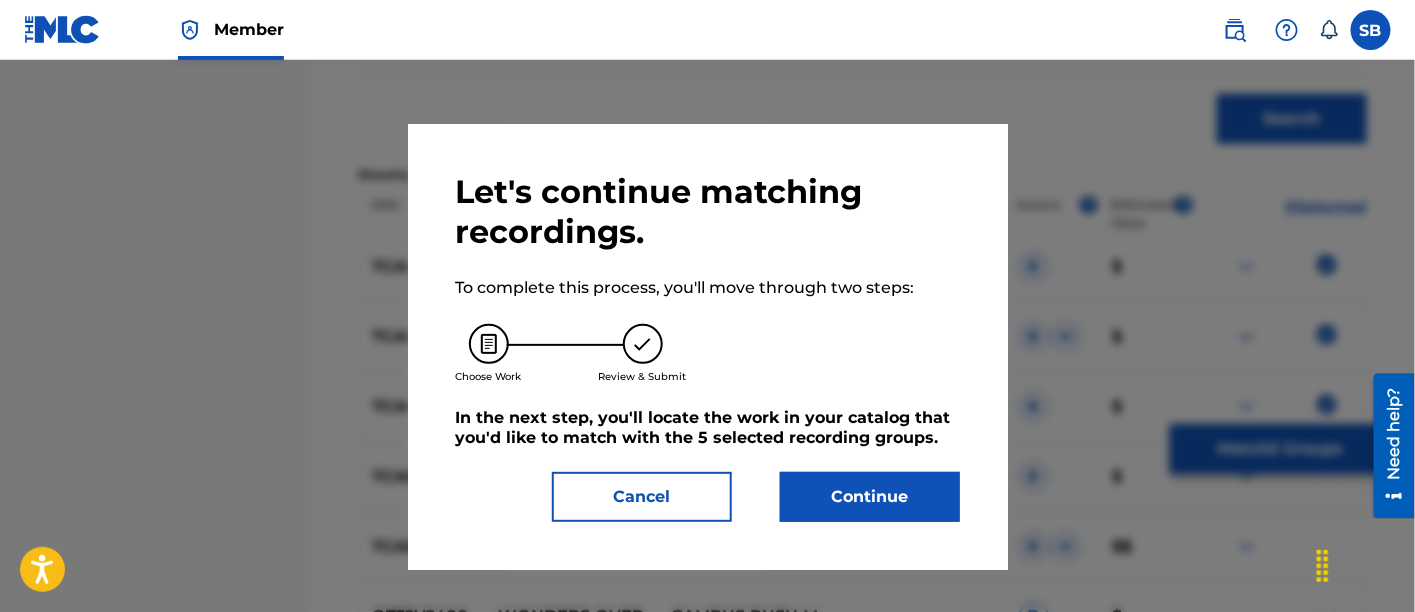 click on "Continue" at bounding box center (870, 497) 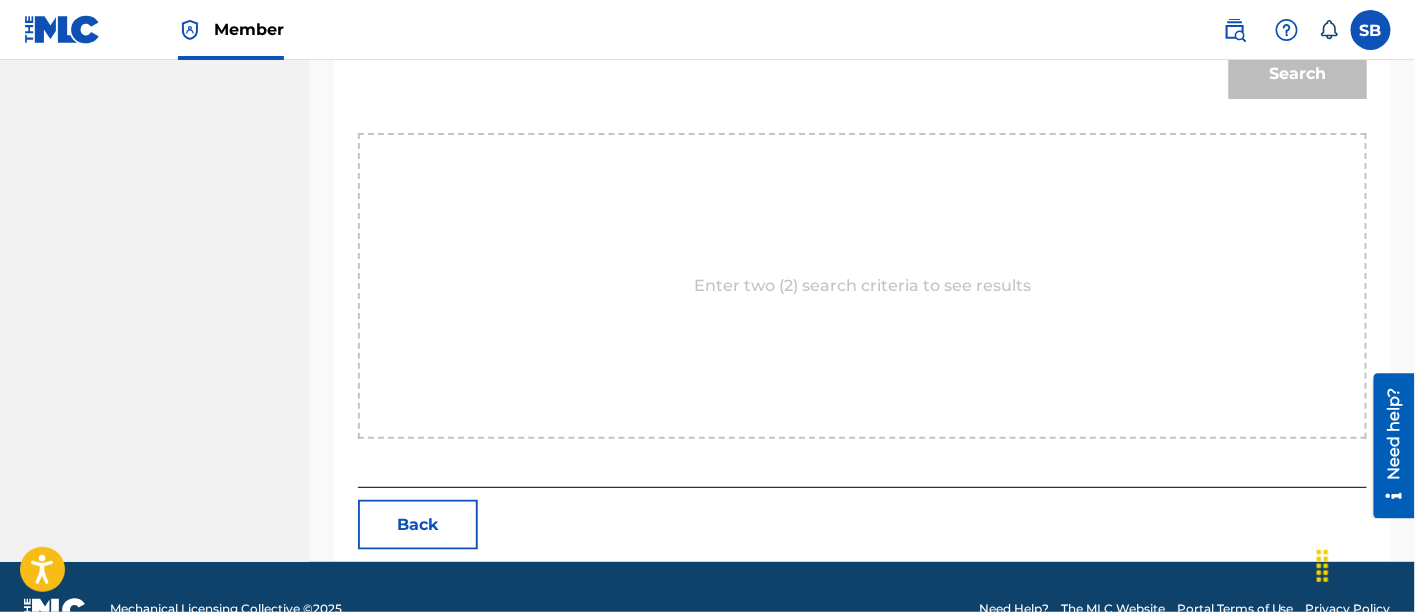 scroll, scrollTop: 317, scrollLeft: 0, axis: vertical 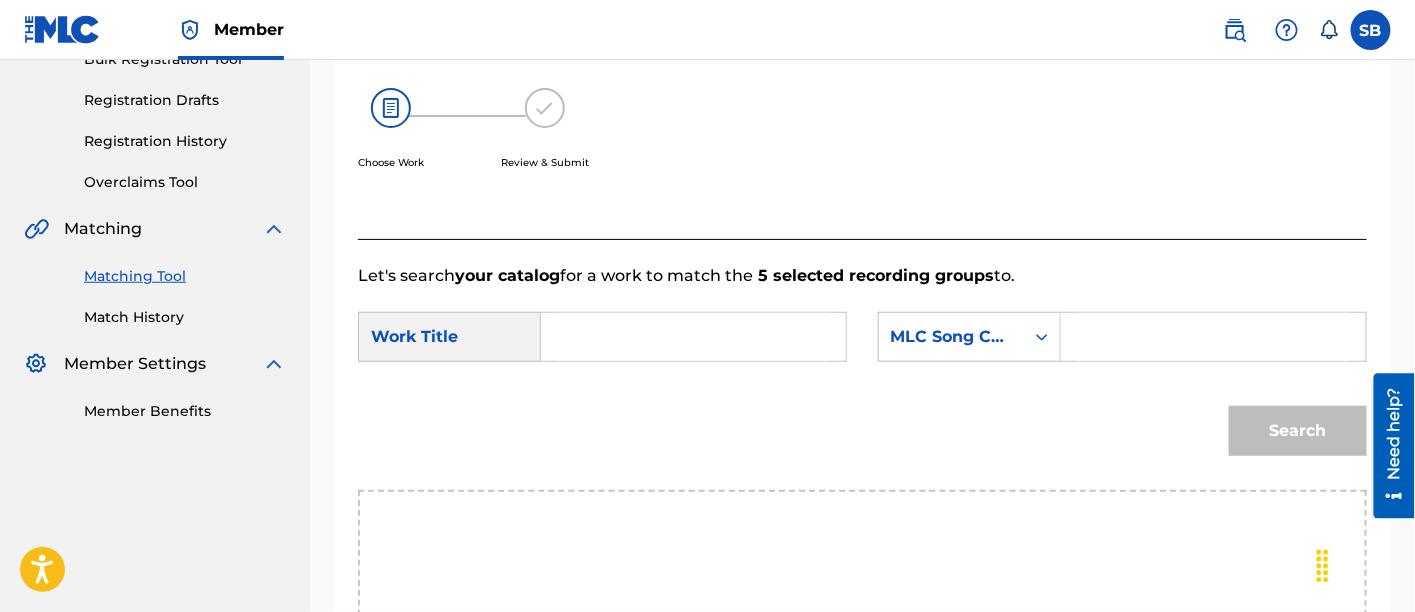 click on "SearchWithCriteria1a5c30f3-b3c0-4d33-a2fa-578d0510e454 Work Title SearchWithCriteriaacb7d104-6f73-40cf-90eb-a26daa075ab9 MLC Song Code" at bounding box center [862, 343] 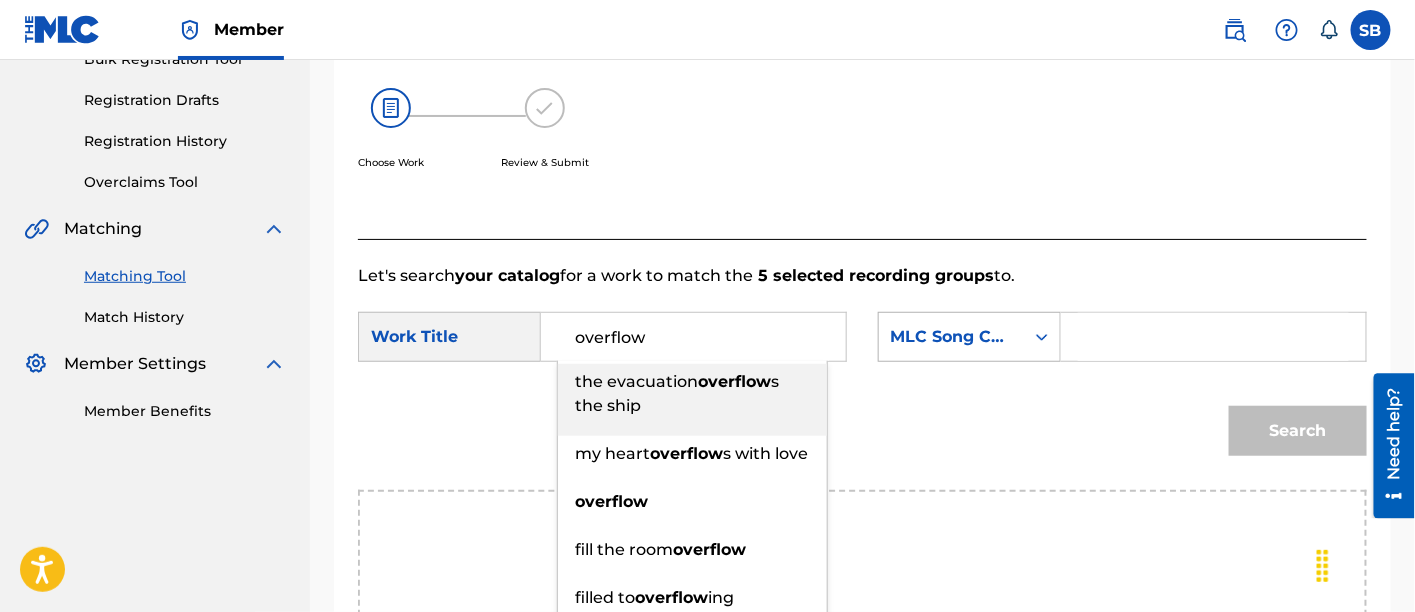 type on "overflow" 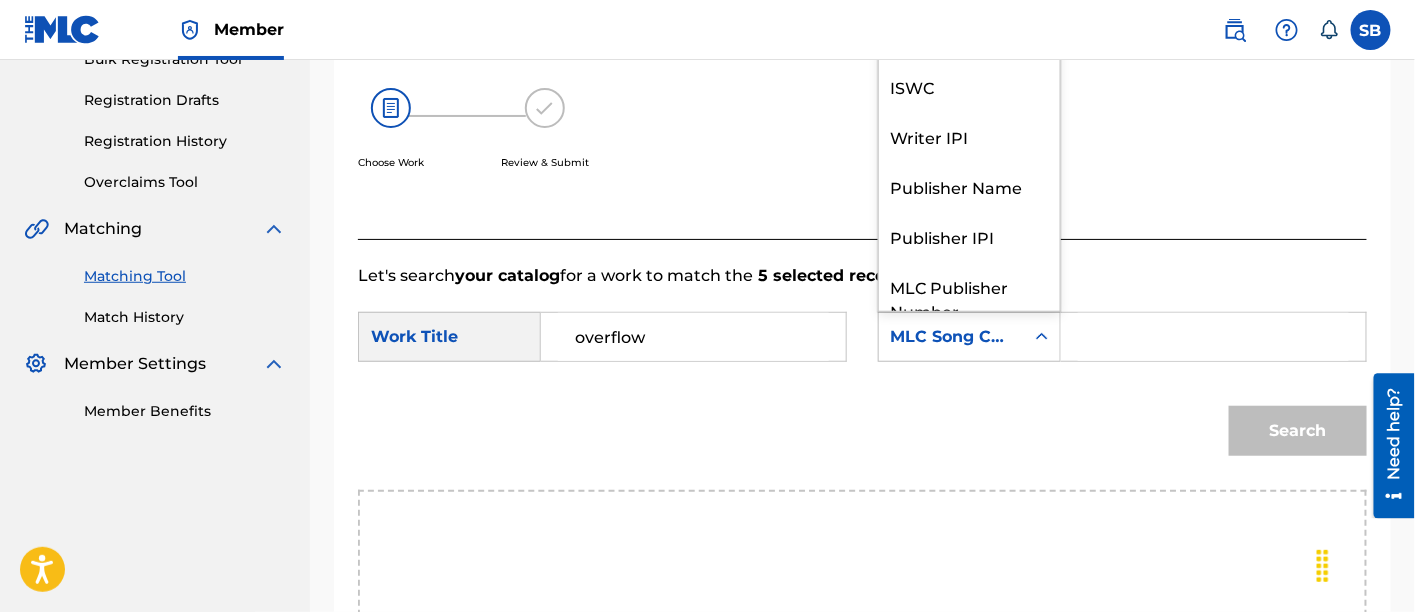 click on "MLC Song Code" at bounding box center (951, 337) 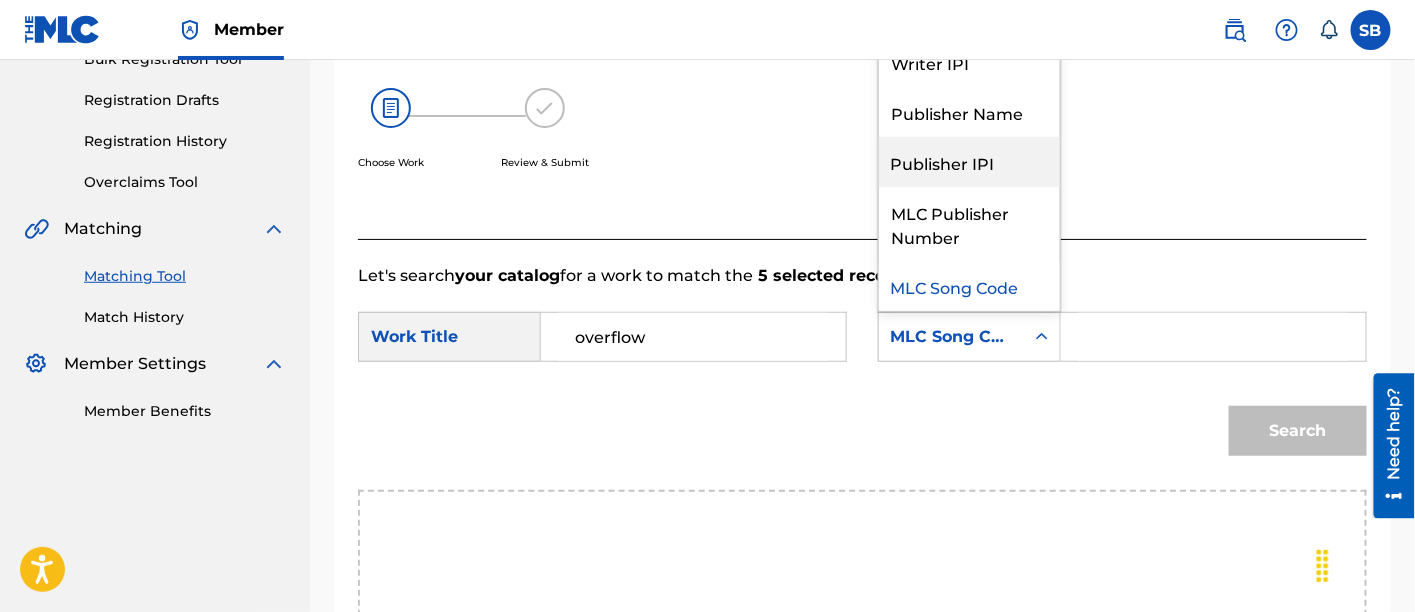 scroll, scrollTop: 0, scrollLeft: 0, axis: both 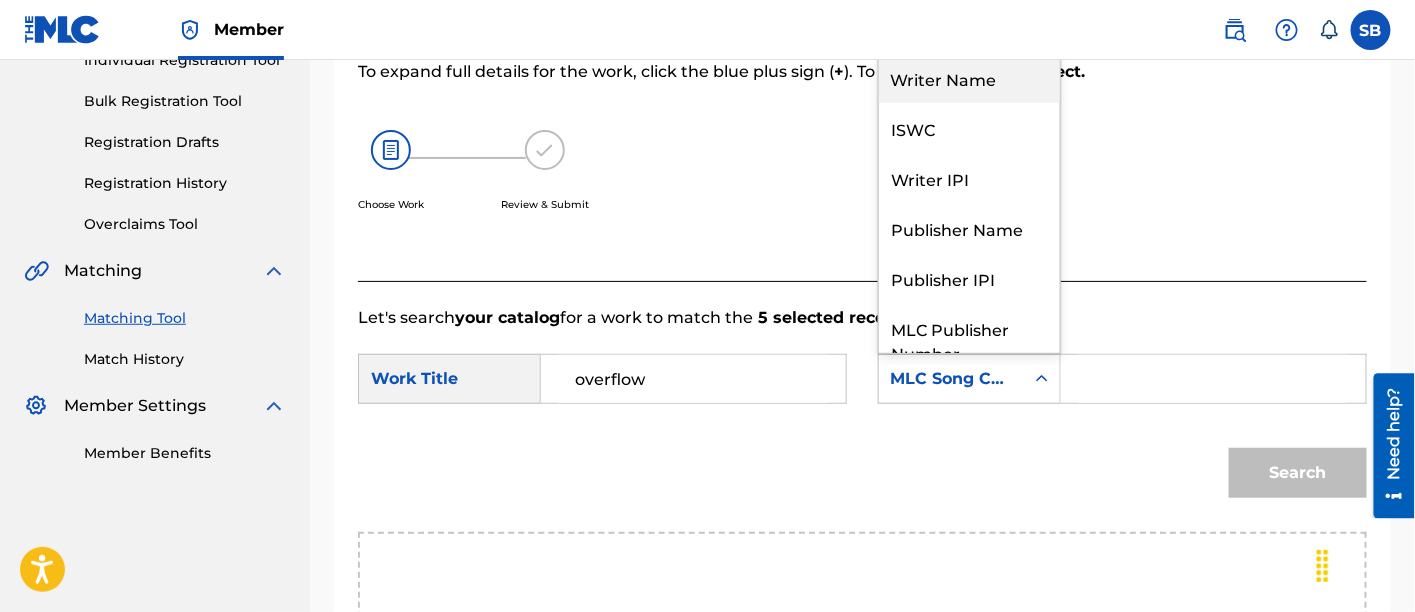 click on "Writer Name" at bounding box center (969, 78) 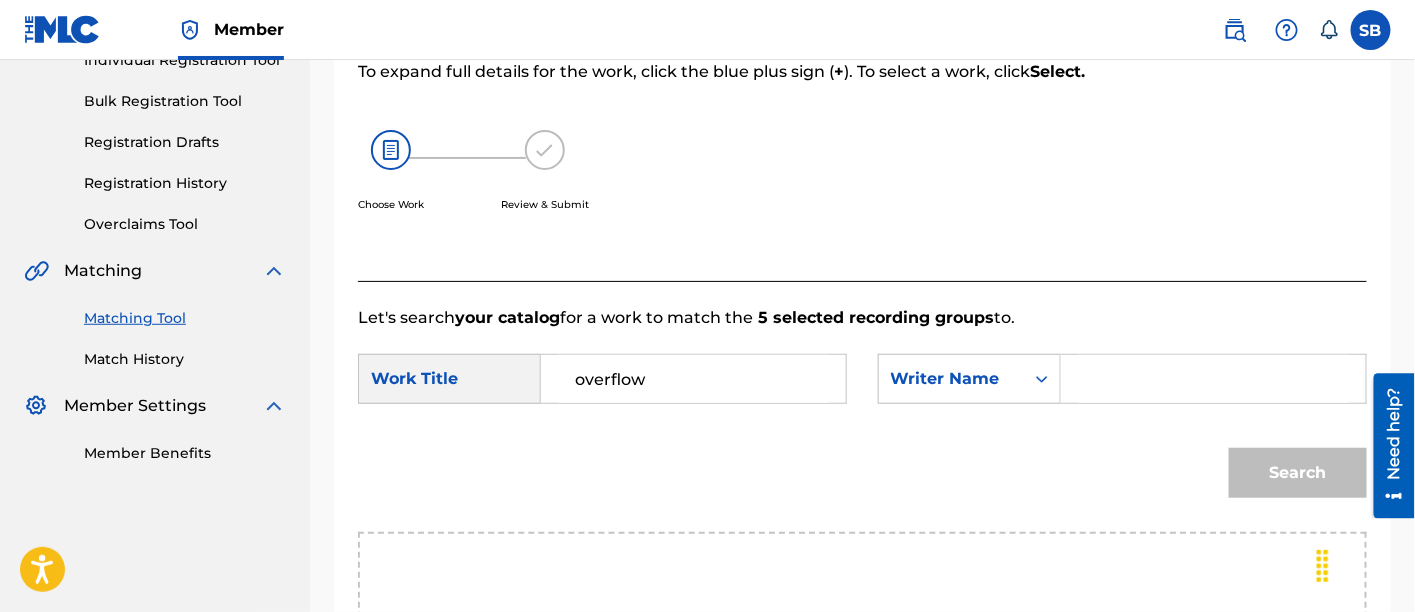 click at bounding box center (1213, 379) 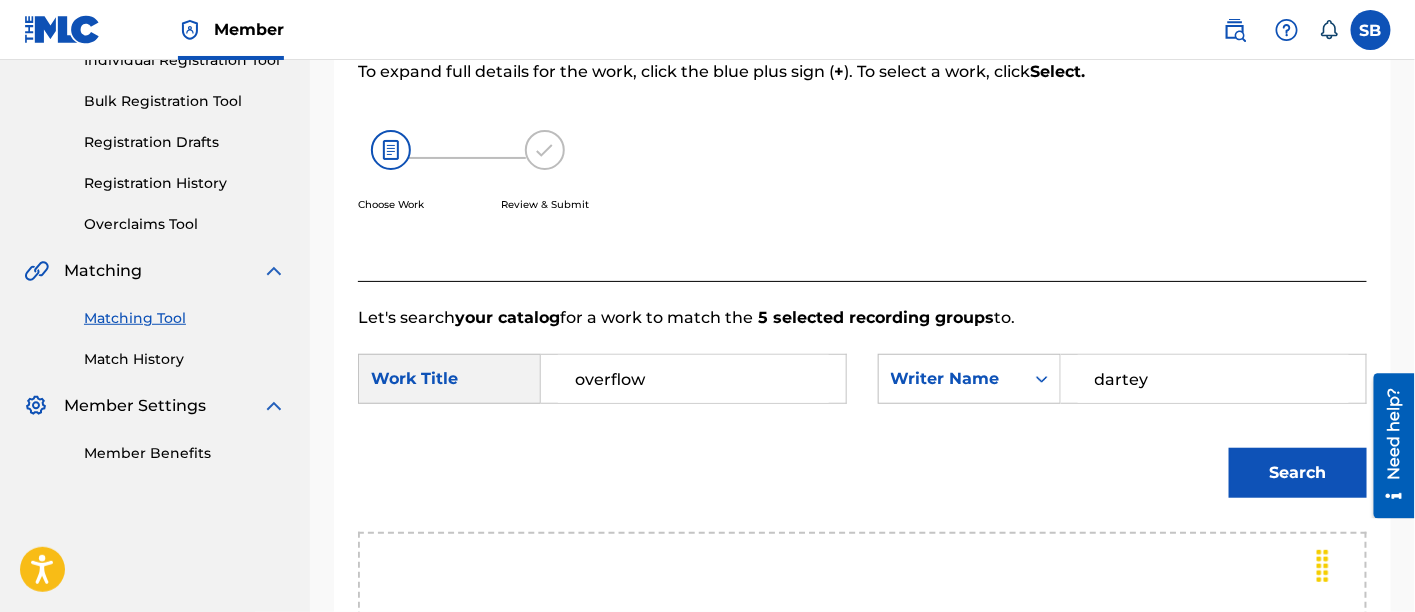 type on "dartey" 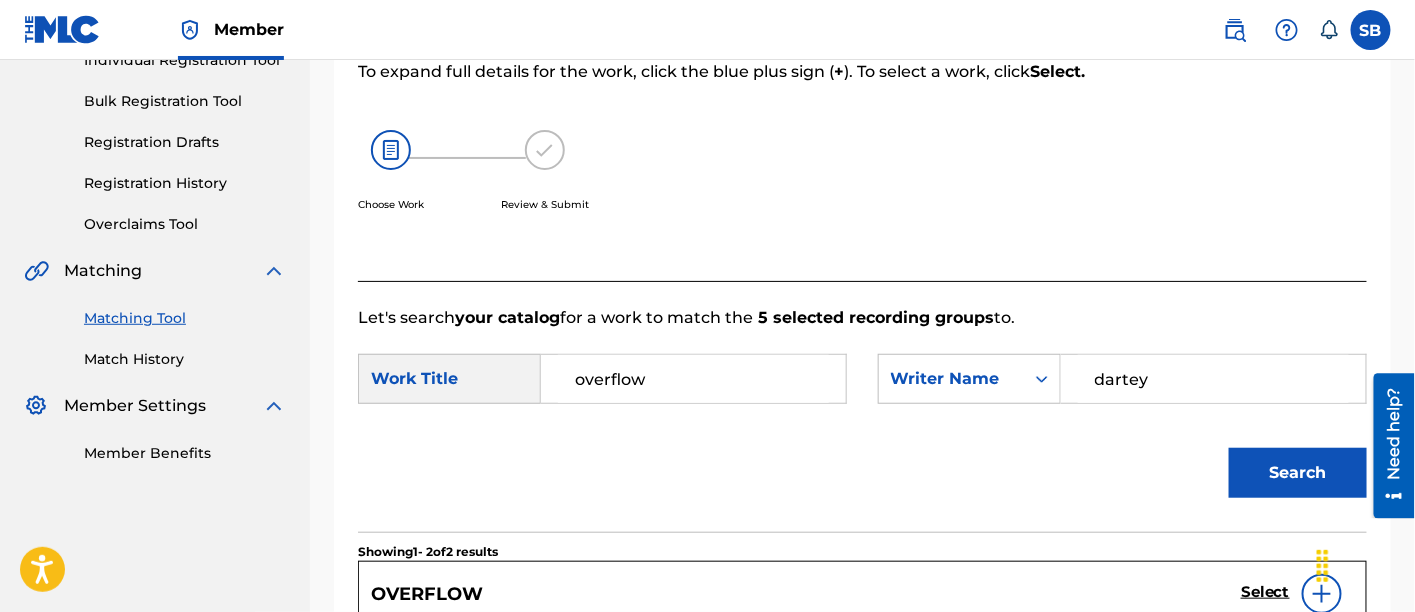 scroll, scrollTop: 649, scrollLeft: 0, axis: vertical 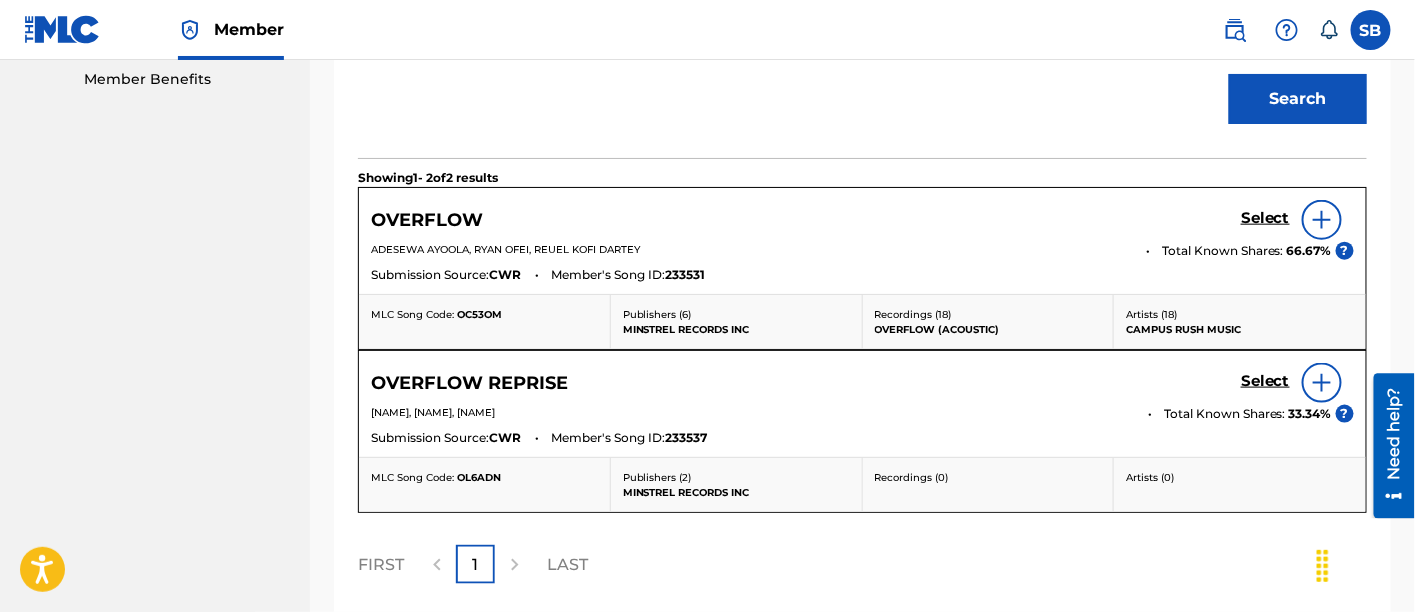 click on "Select" at bounding box center (1265, 218) 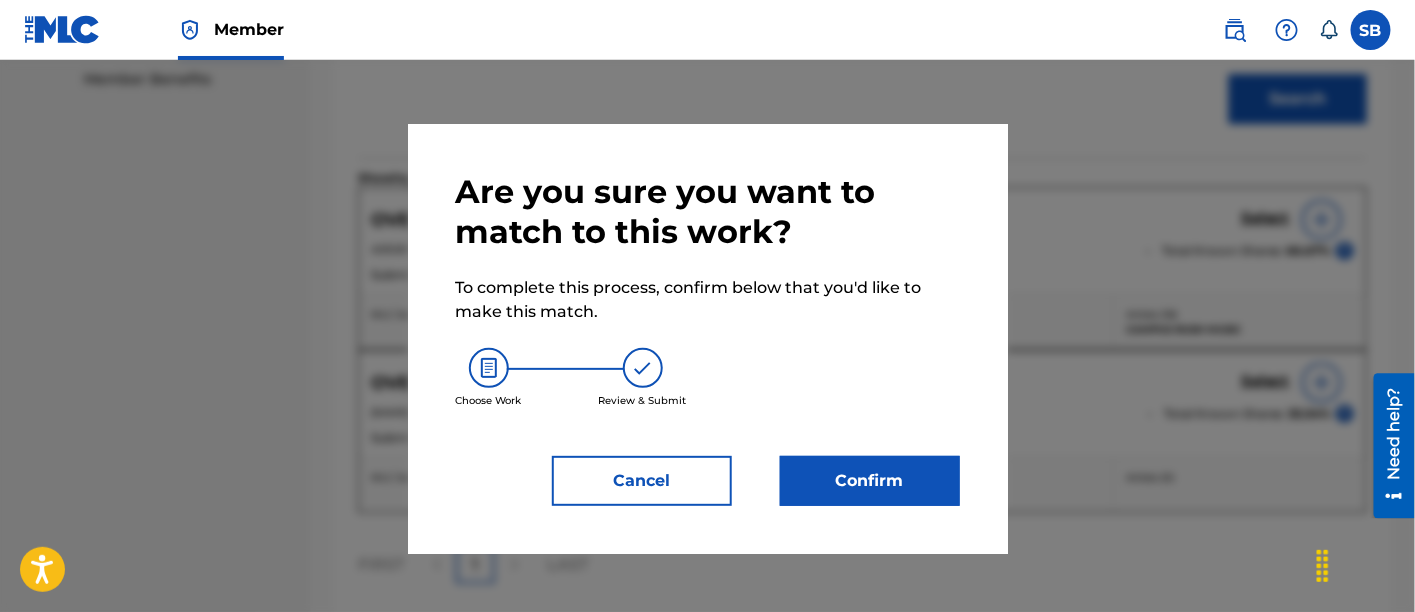 click on "Confirm" at bounding box center (870, 481) 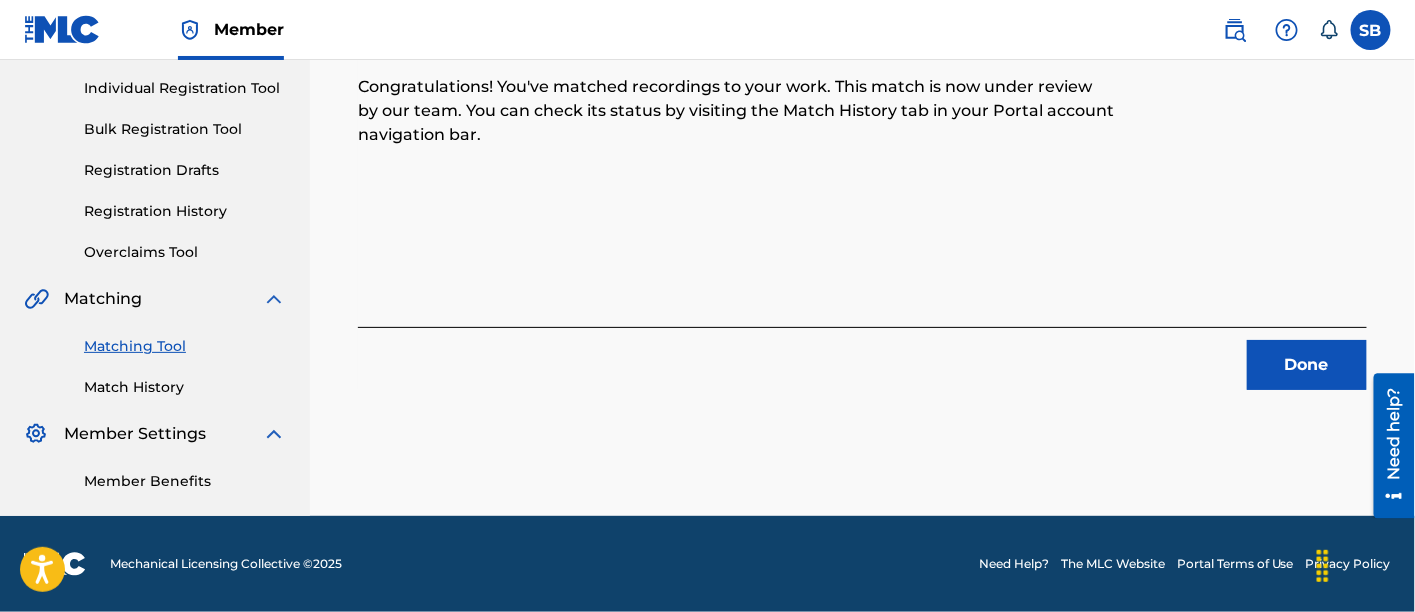 scroll, scrollTop: 246, scrollLeft: 0, axis: vertical 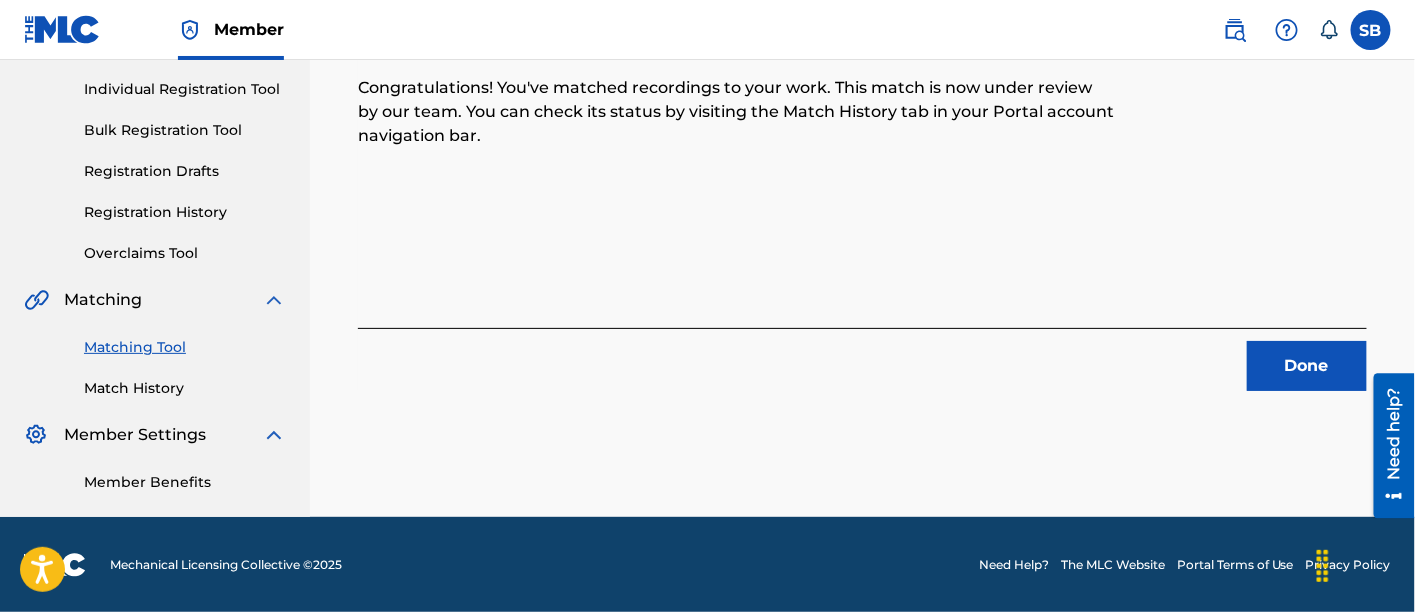 click on "Done" at bounding box center [1307, 366] 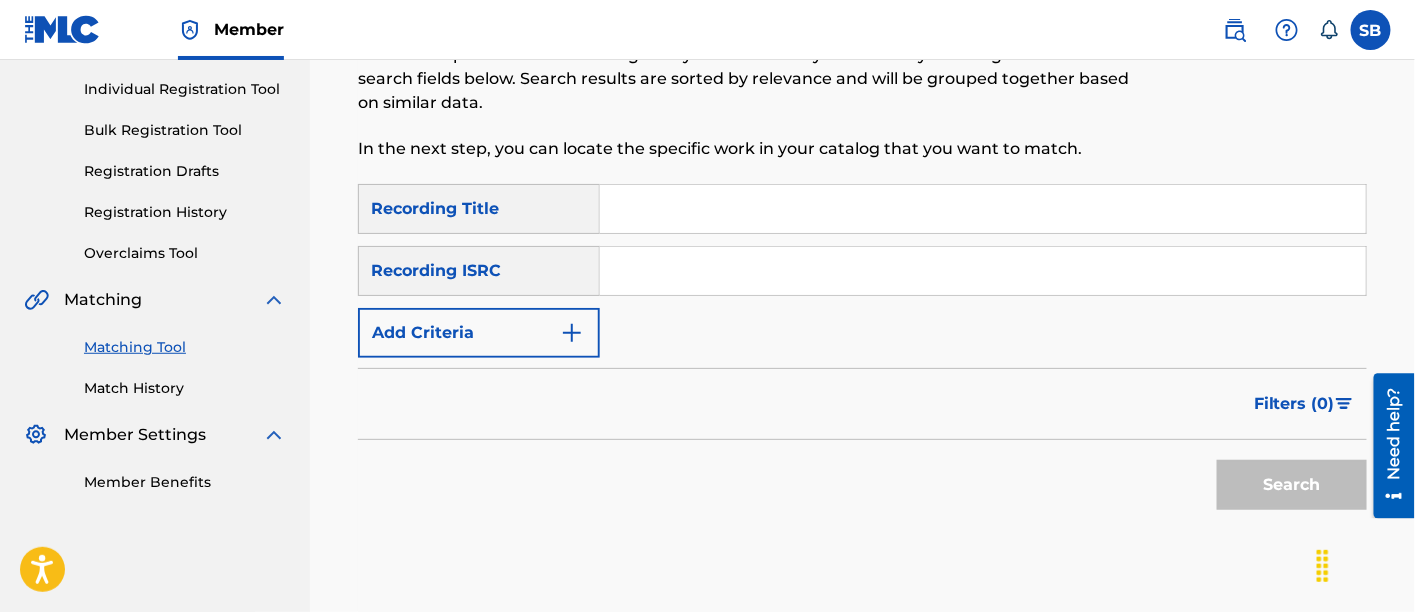 click at bounding box center [983, 209] 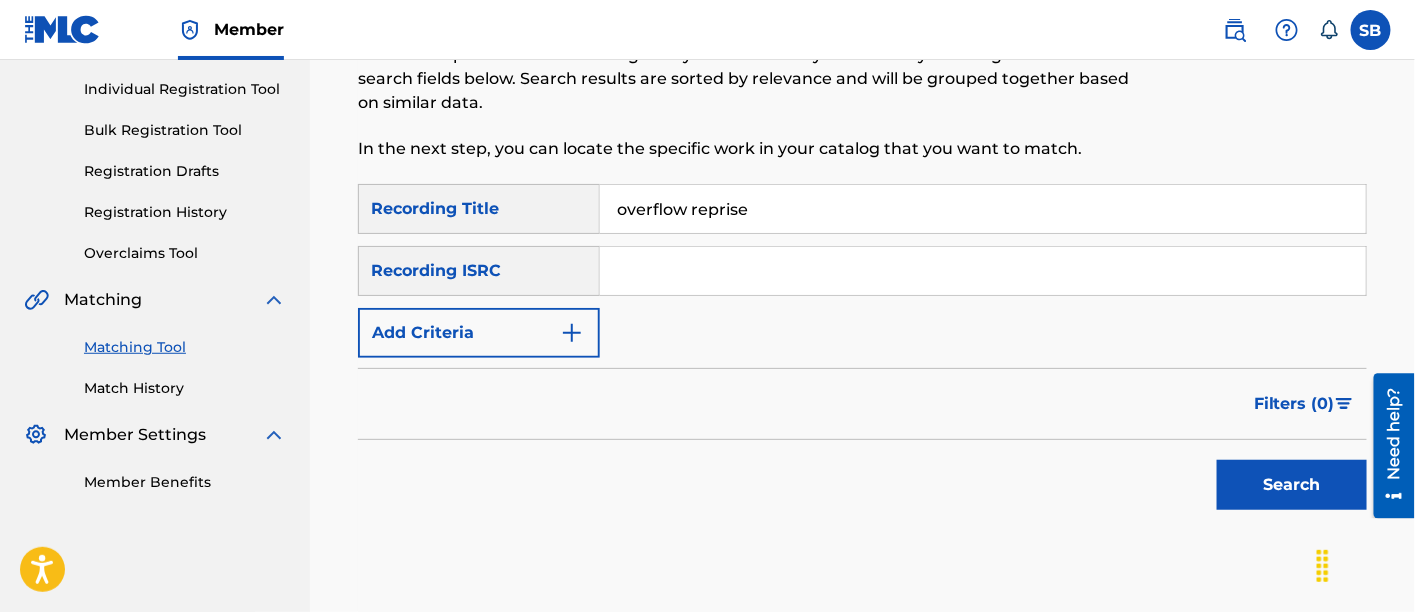 type on "overflow reprise" 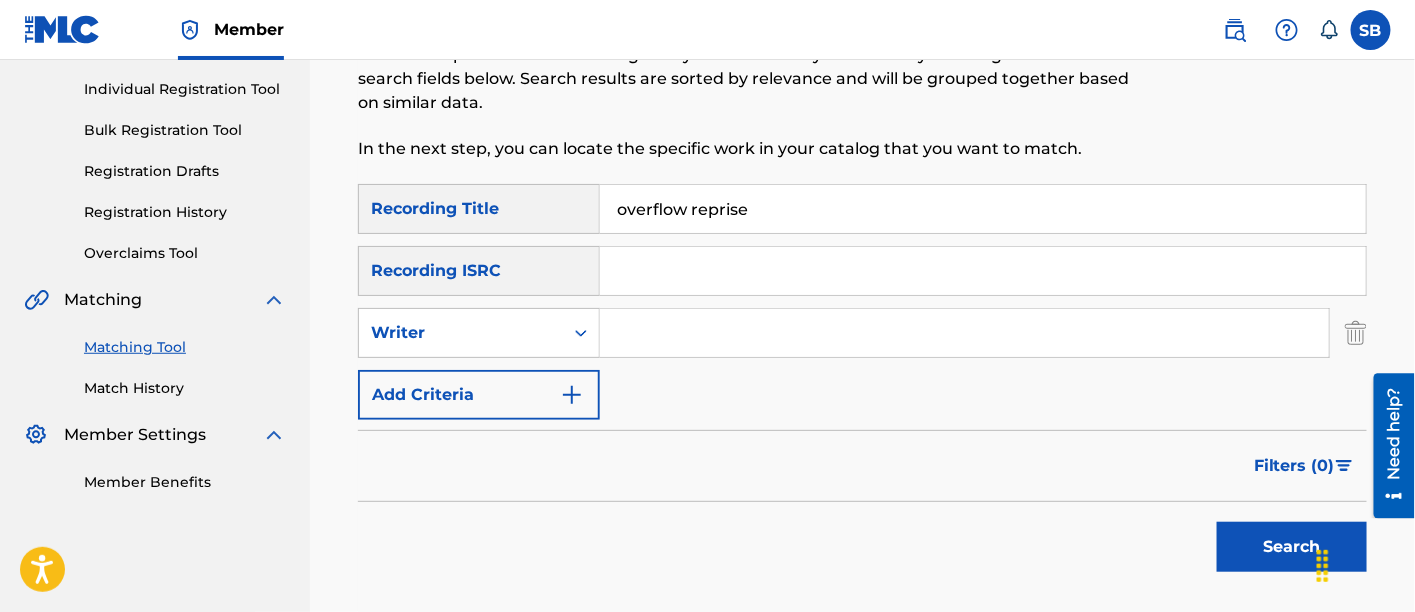 click at bounding box center (964, 333) 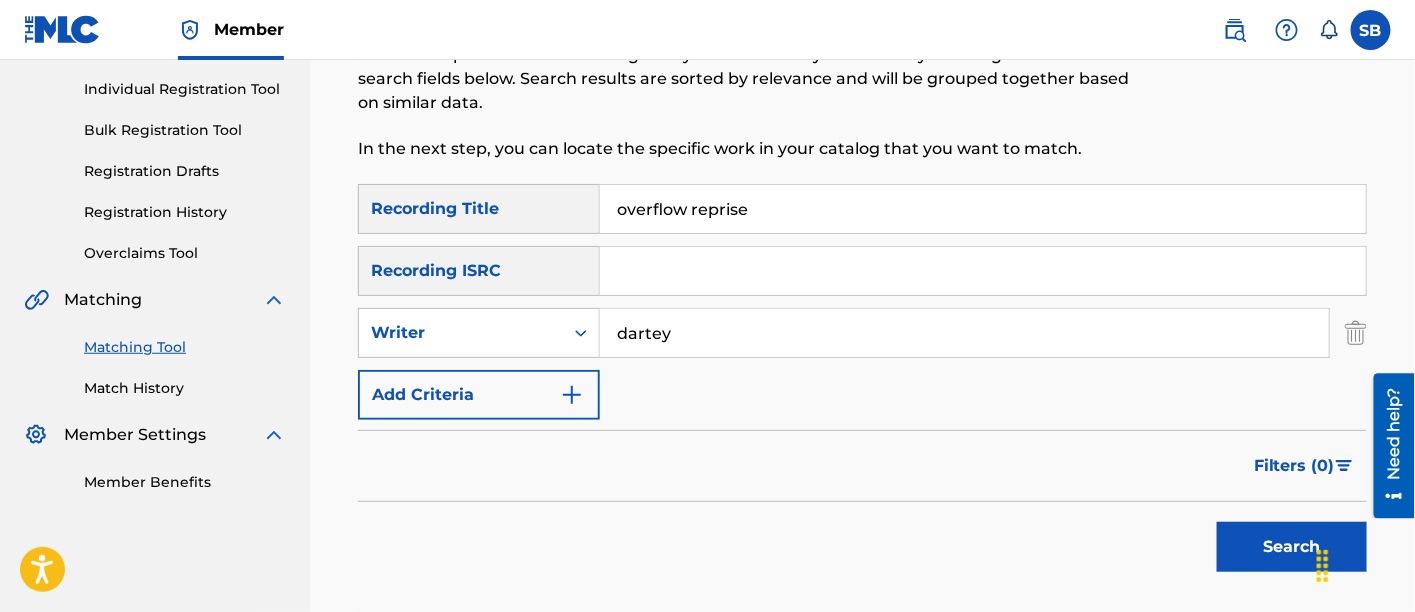 type on "dartey" 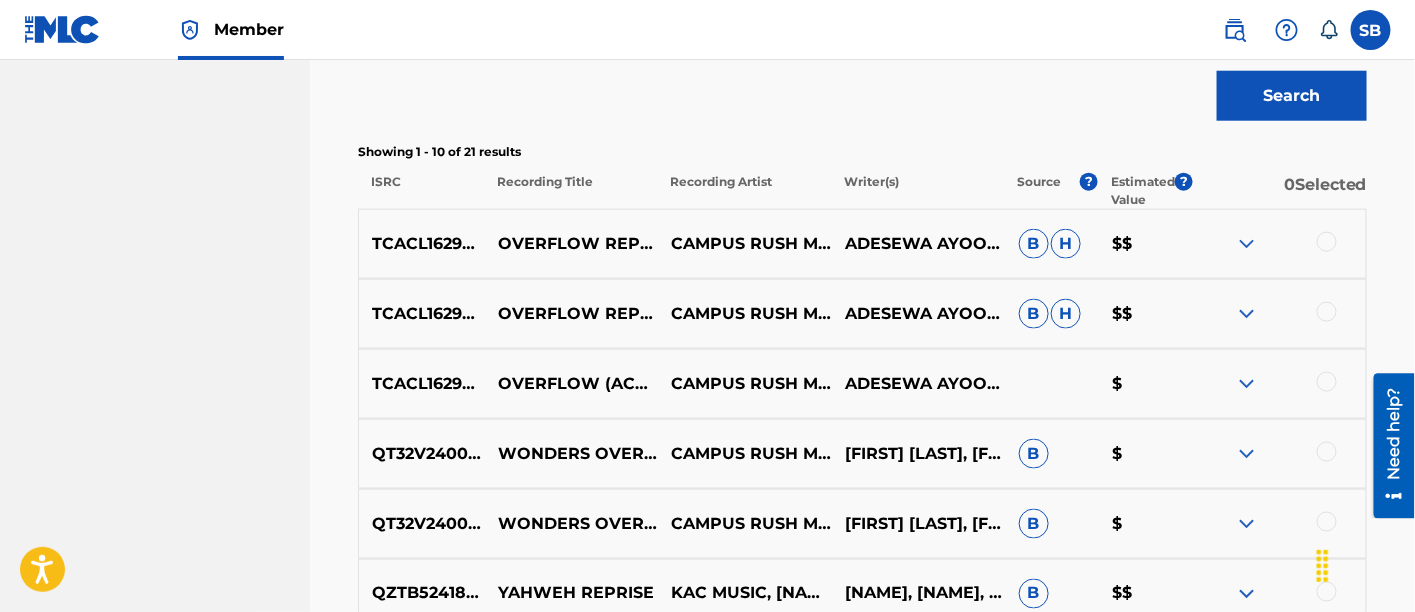 scroll, scrollTop: 697, scrollLeft: 0, axis: vertical 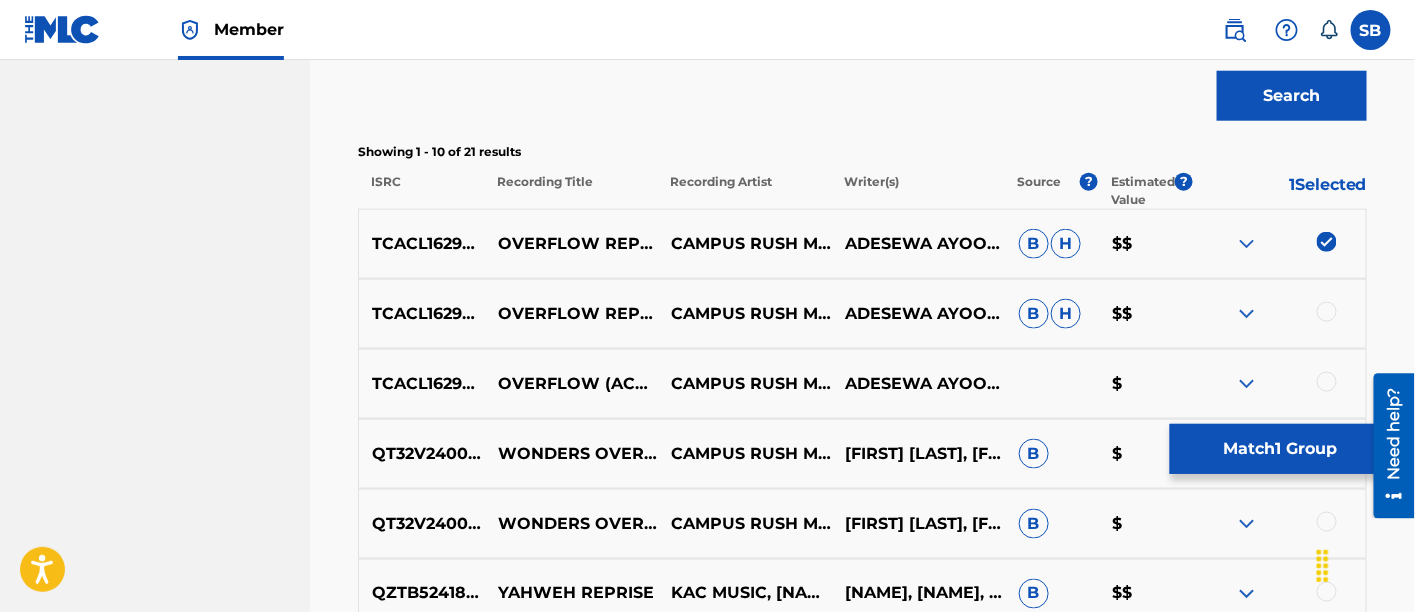 click at bounding box center [1327, 312] 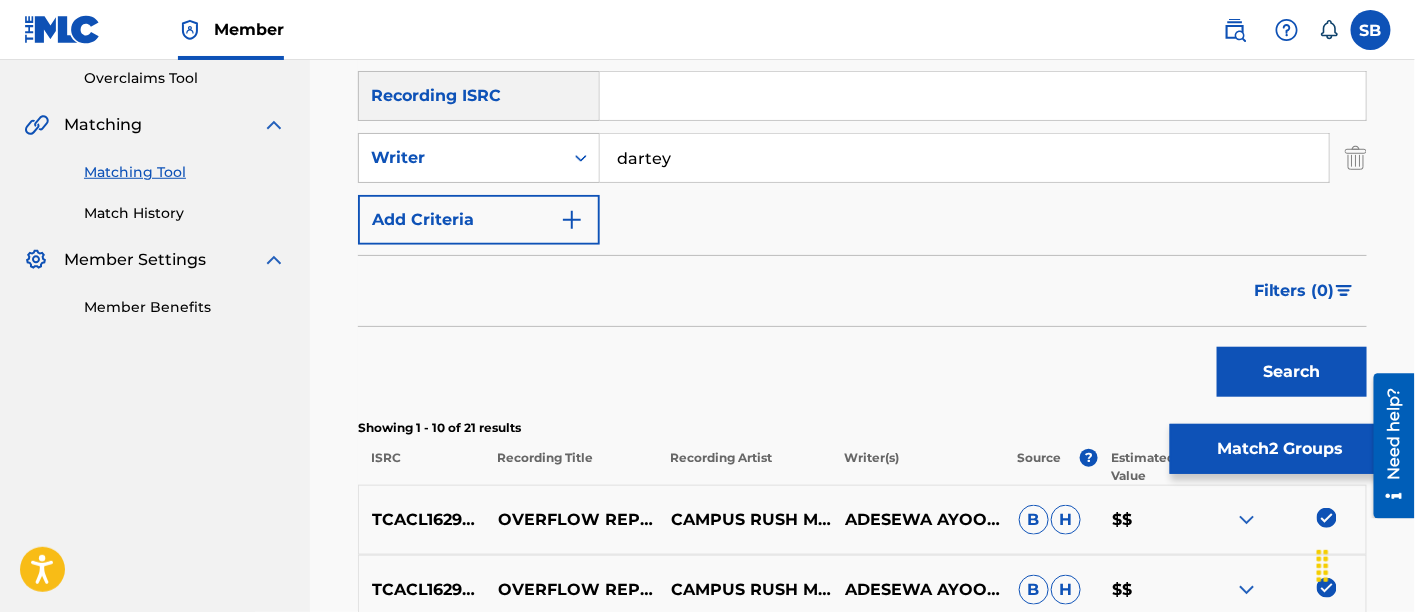 scroll, scrollTop: 420, scrollLeft: 0, axis: vertical 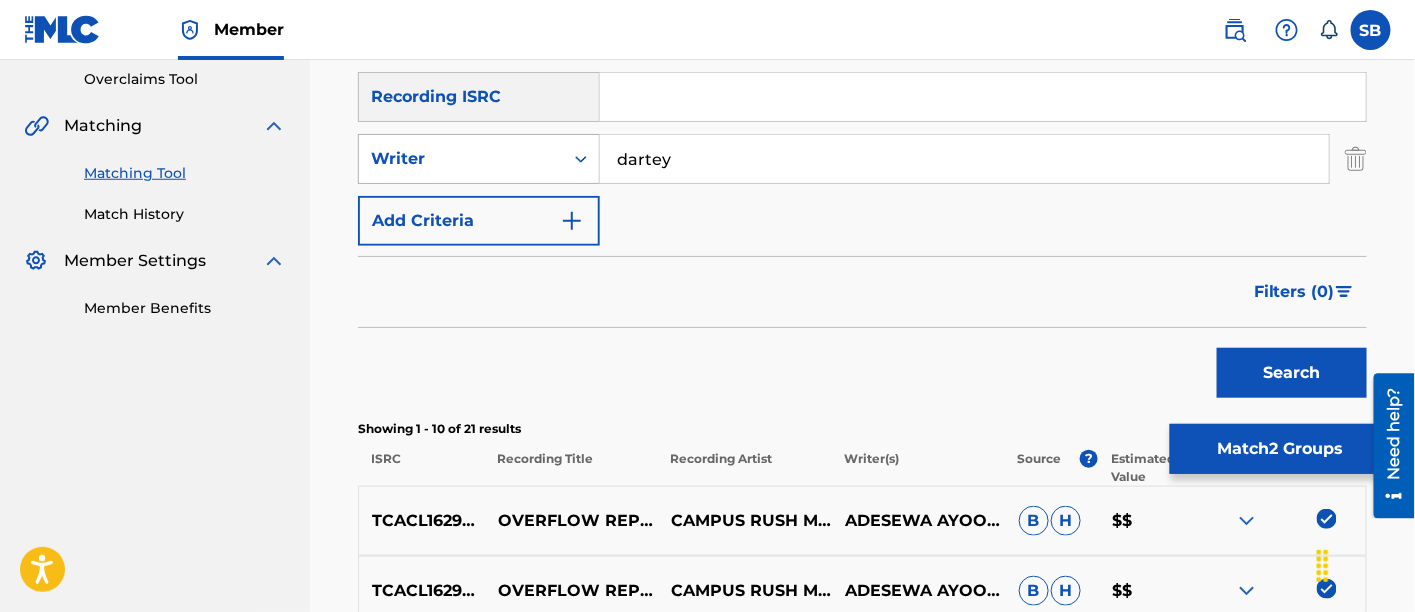 click on "Writer" at bounding box center [461, 159] 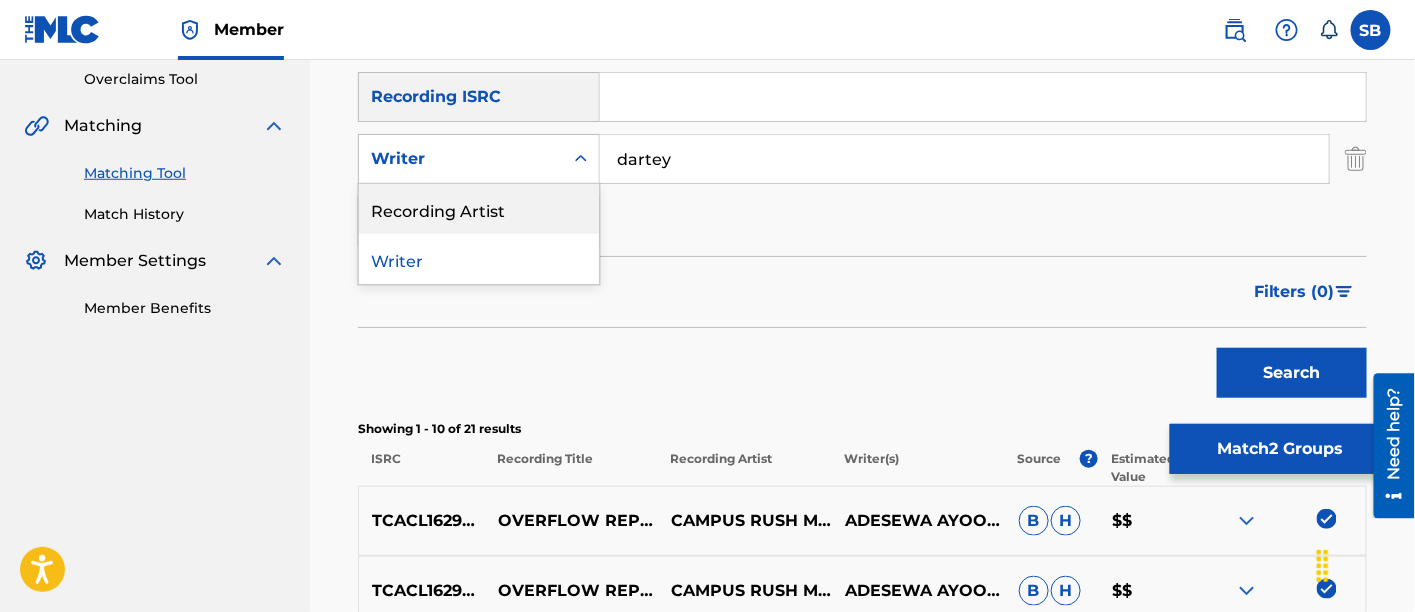 click on "Recording Artist" at bounding box center (479, 209) 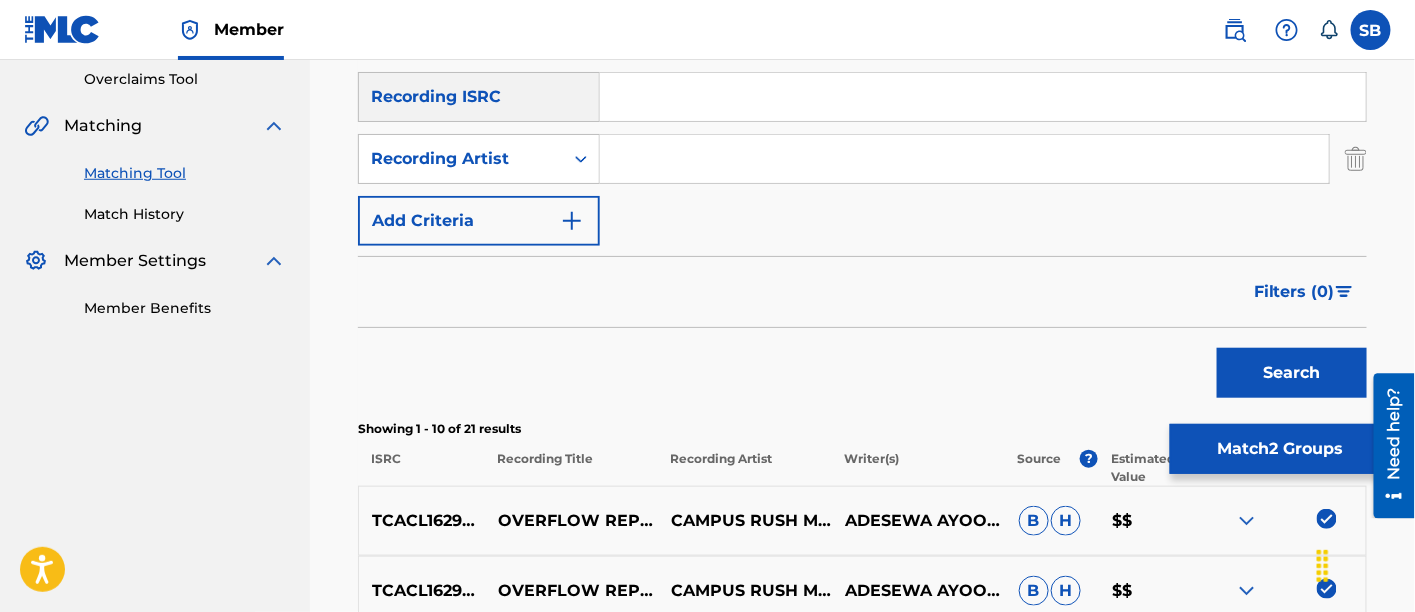 click at bounding box center (964, 159) 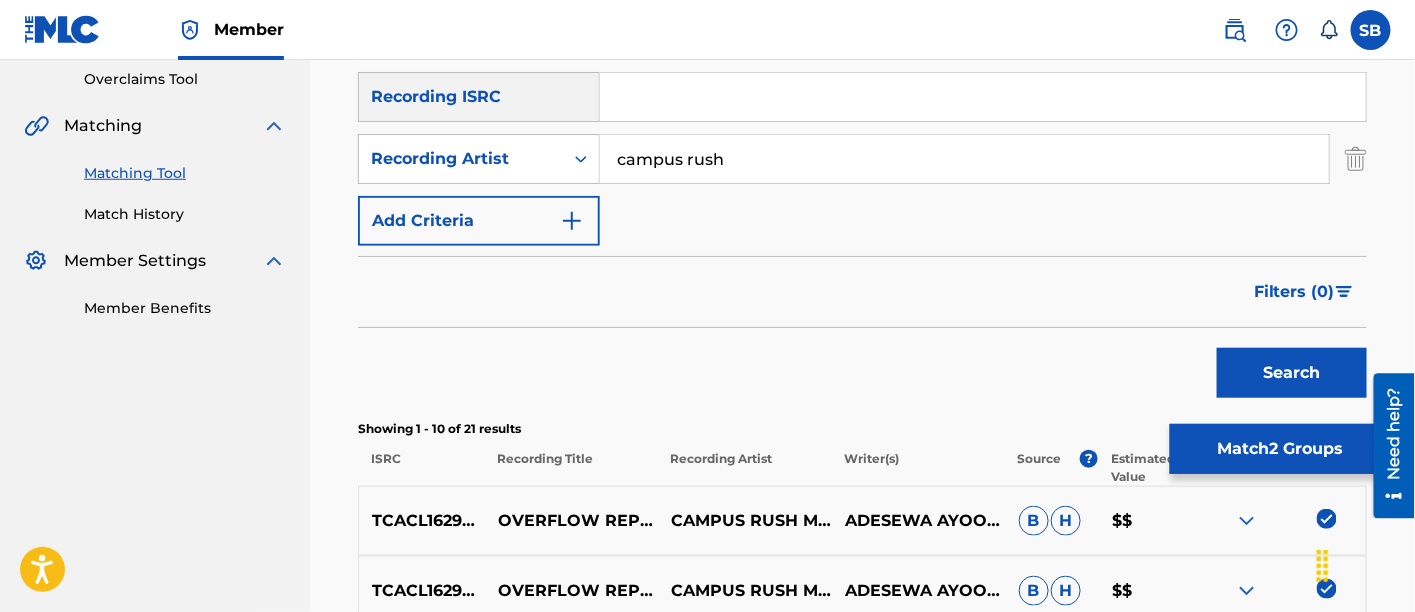 type on "campus rush" 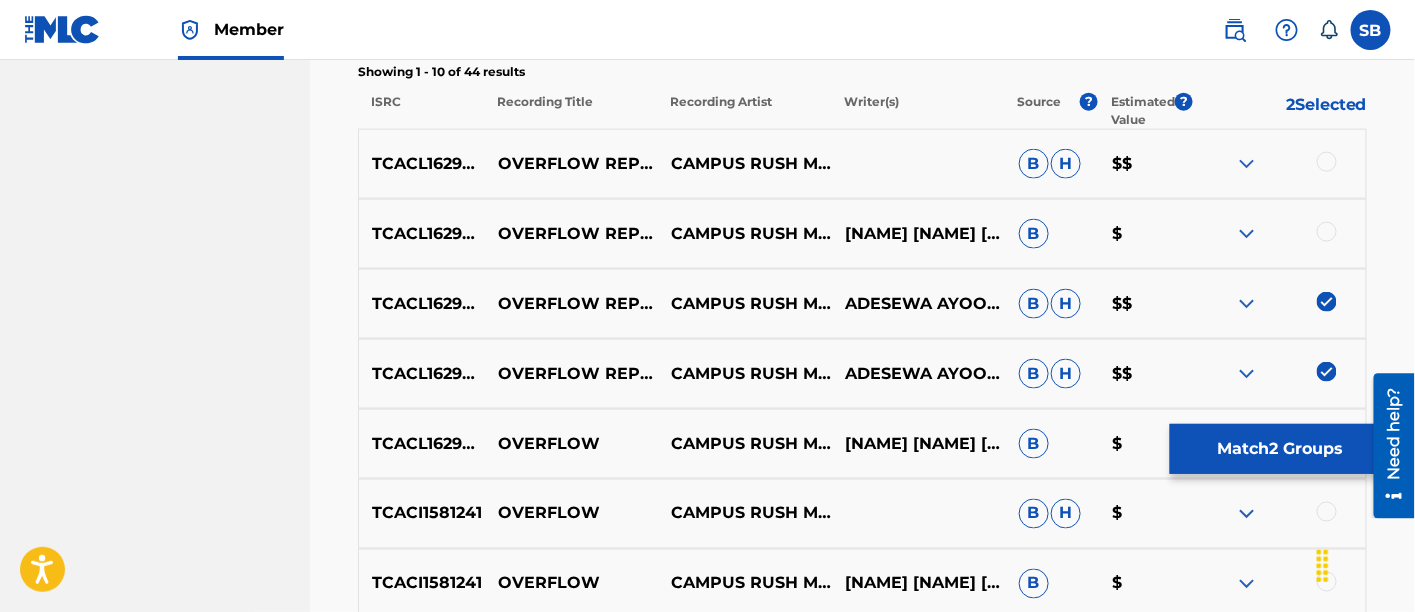 scroll, scrollTop: 800, scrollLeft: 0, axis: vertical 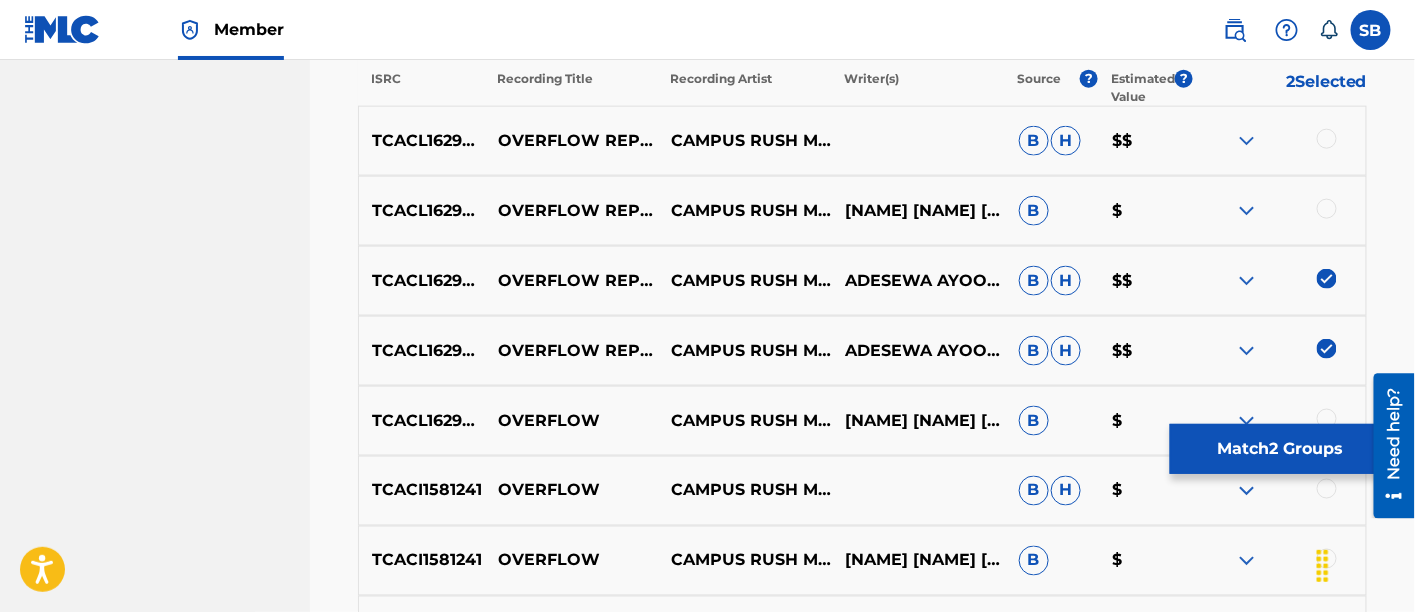 click at bounding box center [1327, 209] 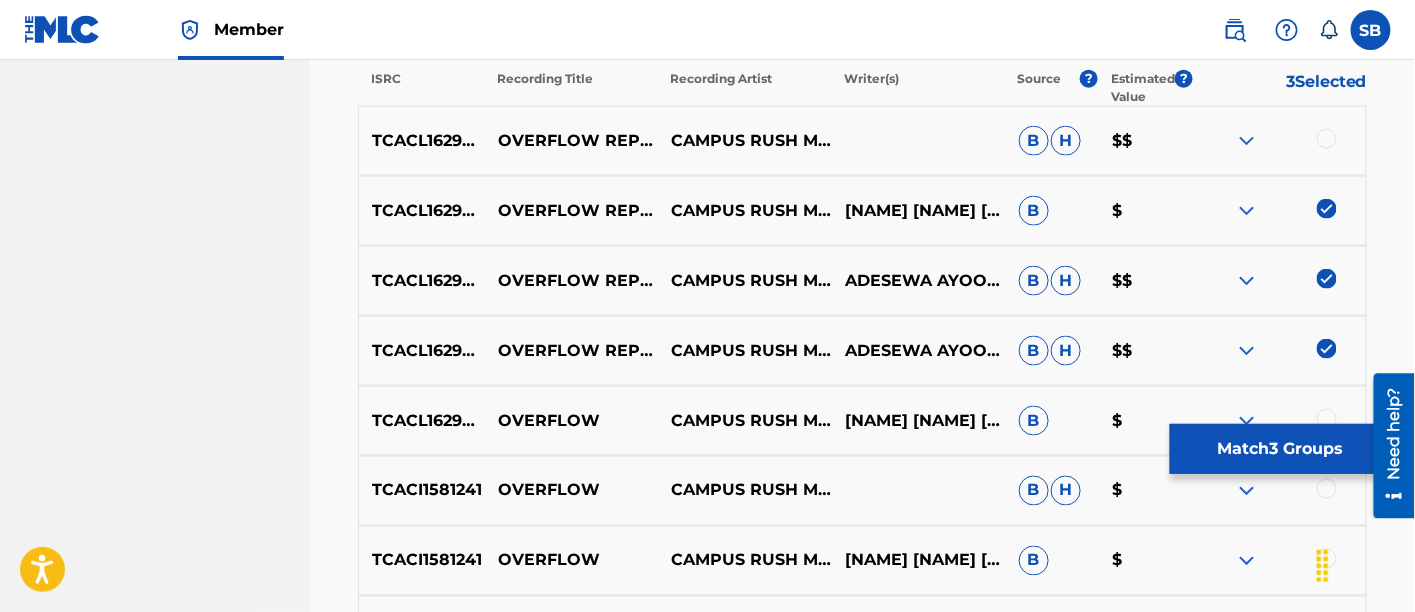 click at bounding box center (1327, 139) 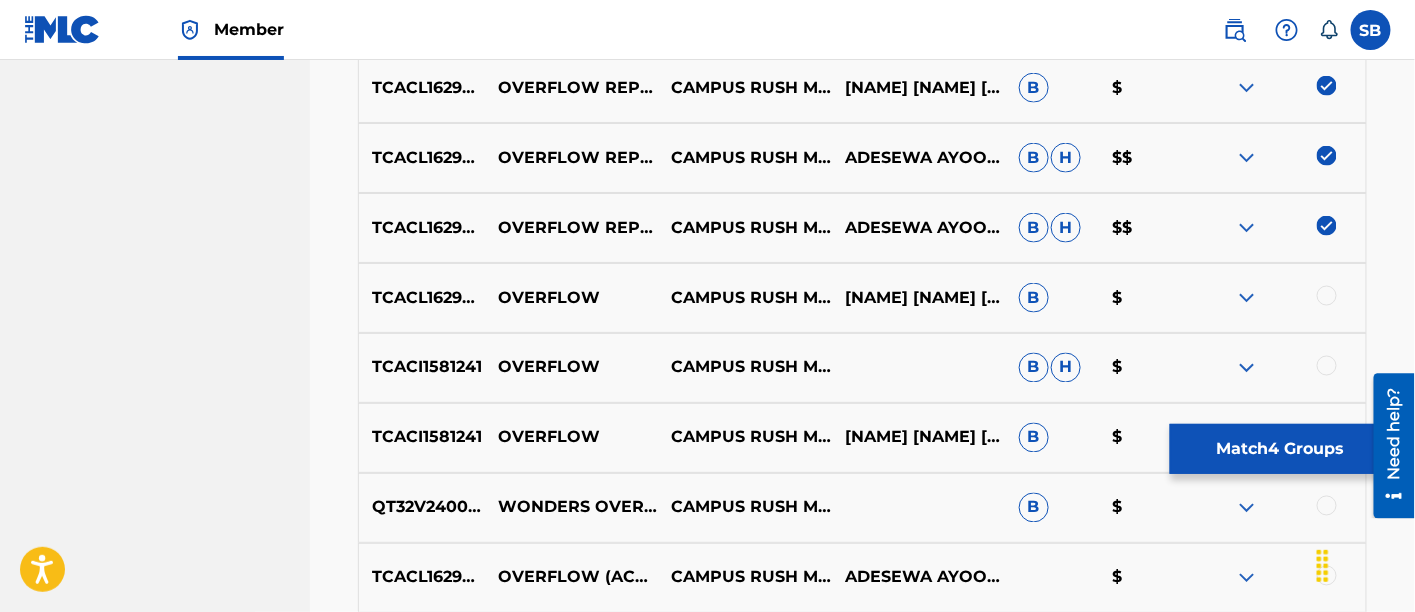 scroll, scrollTop: 1238, scrollLeft: 0, axis: vertical 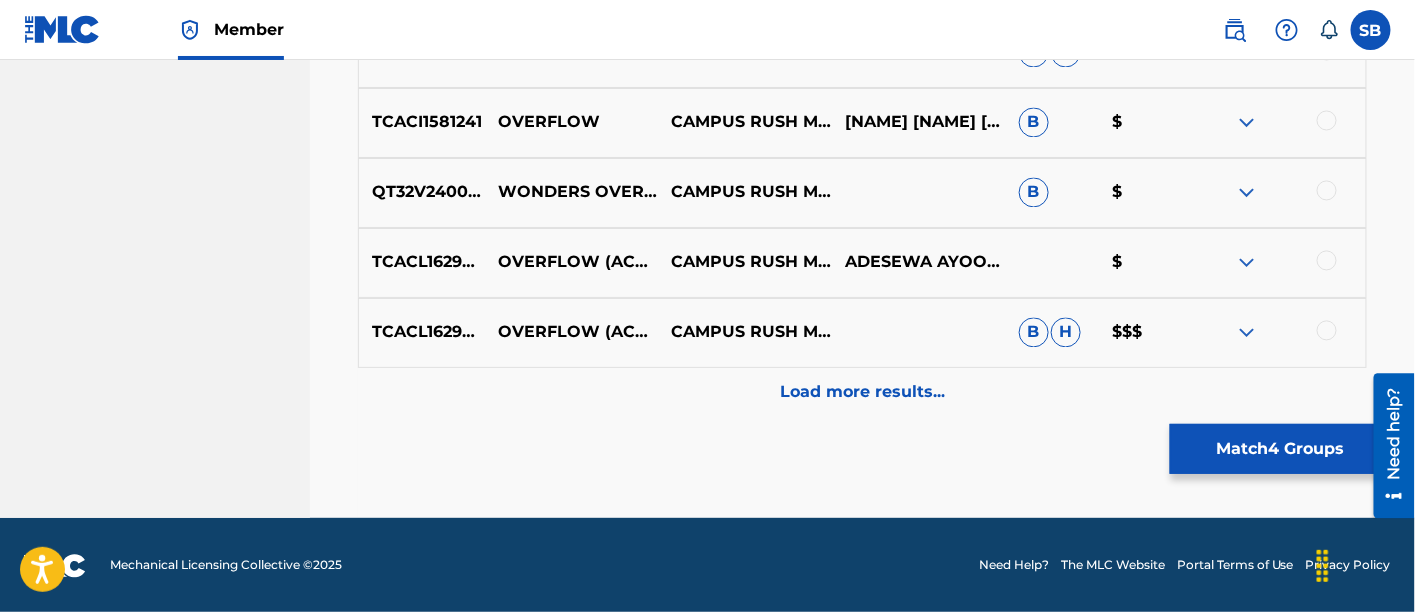 click on "Match  4 Groups" at bounding box center [1280, 449] 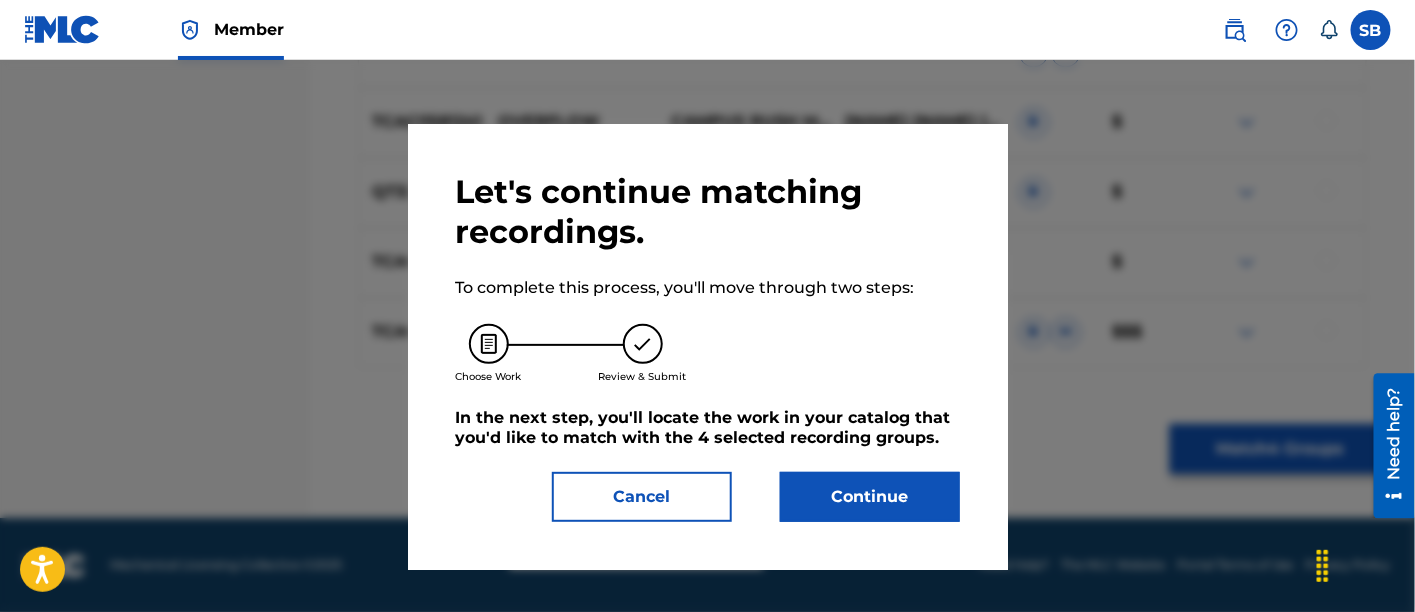 click on "Continue" at bounding box center (870, 497) 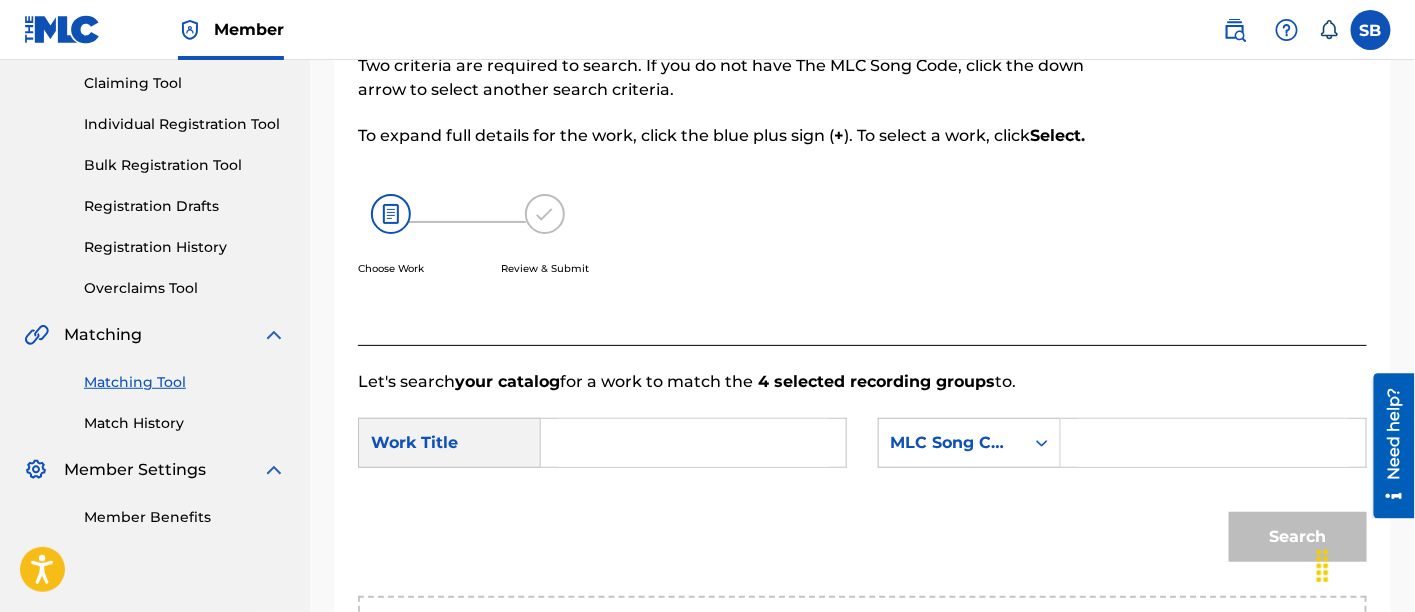 scroll, scrollTop: 220, scrollLeft: 0, axis: vertical 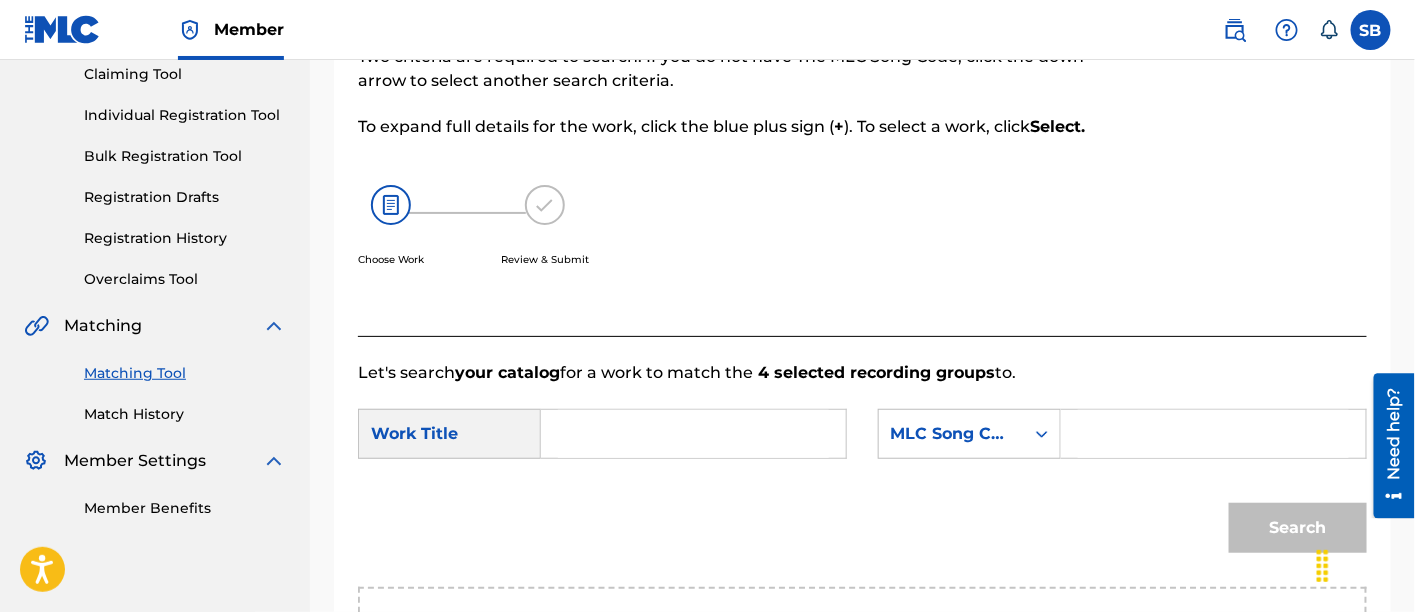 click at bounding box center [693, 434] 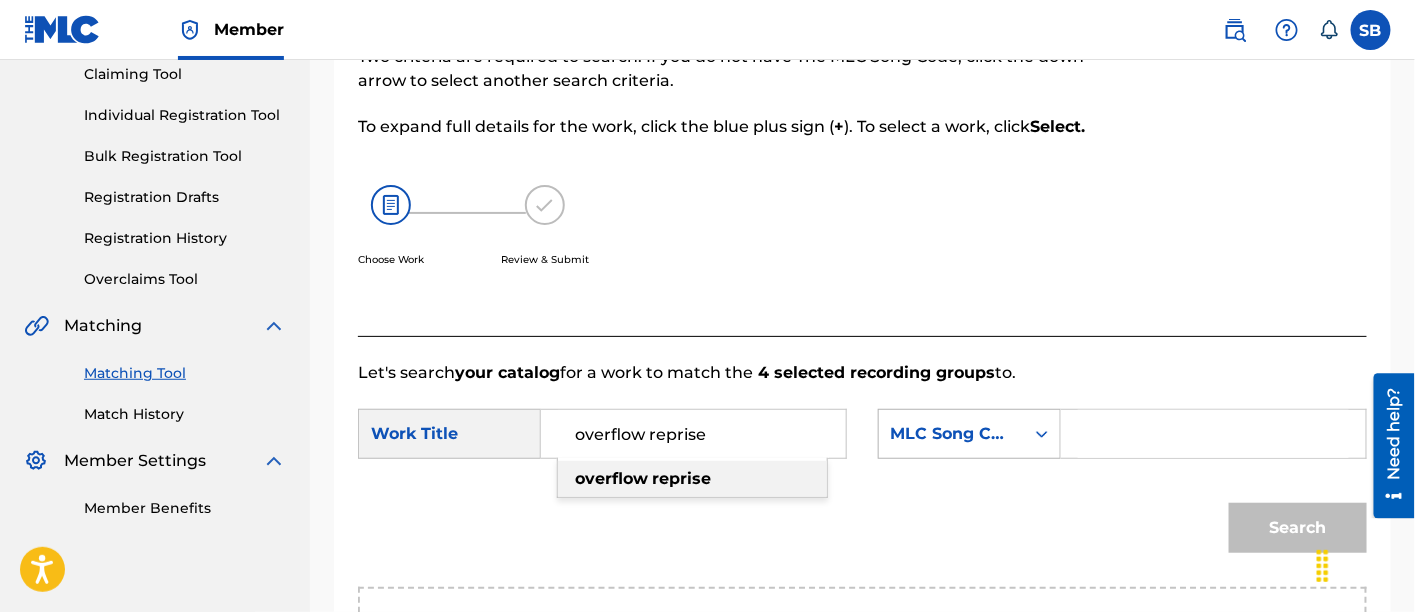 type on "overflow reprise" 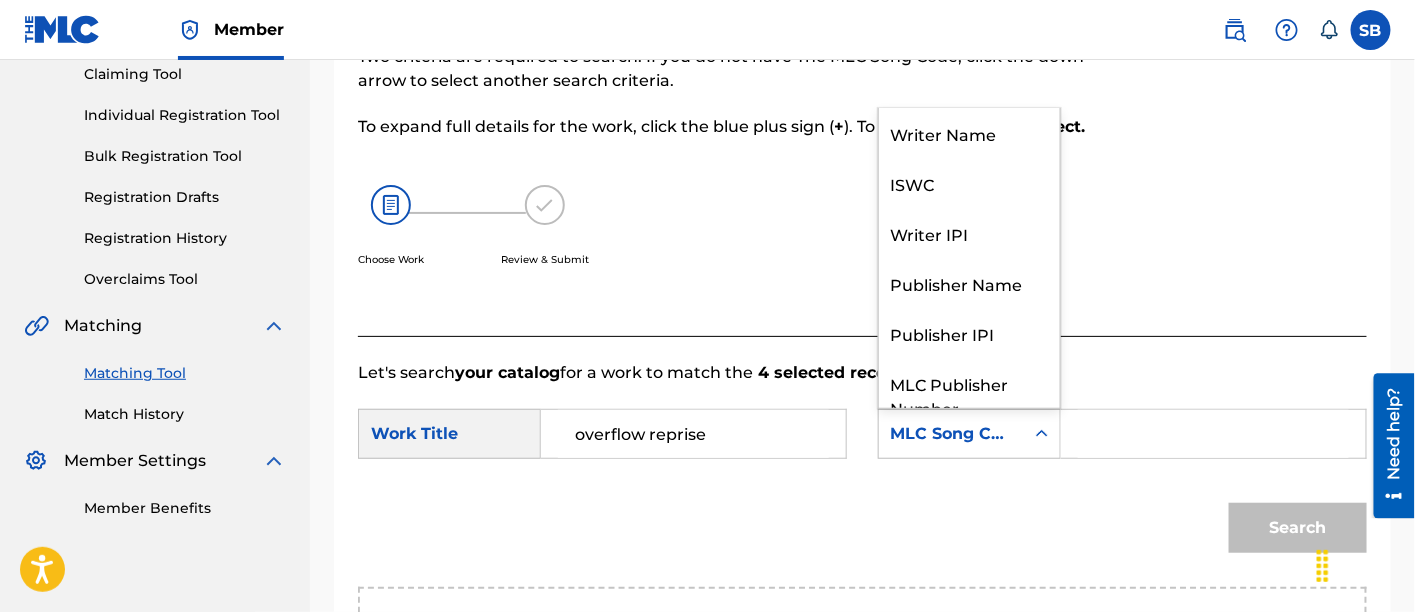 click on "MLC Song Code" at bounding box center (951, 434) 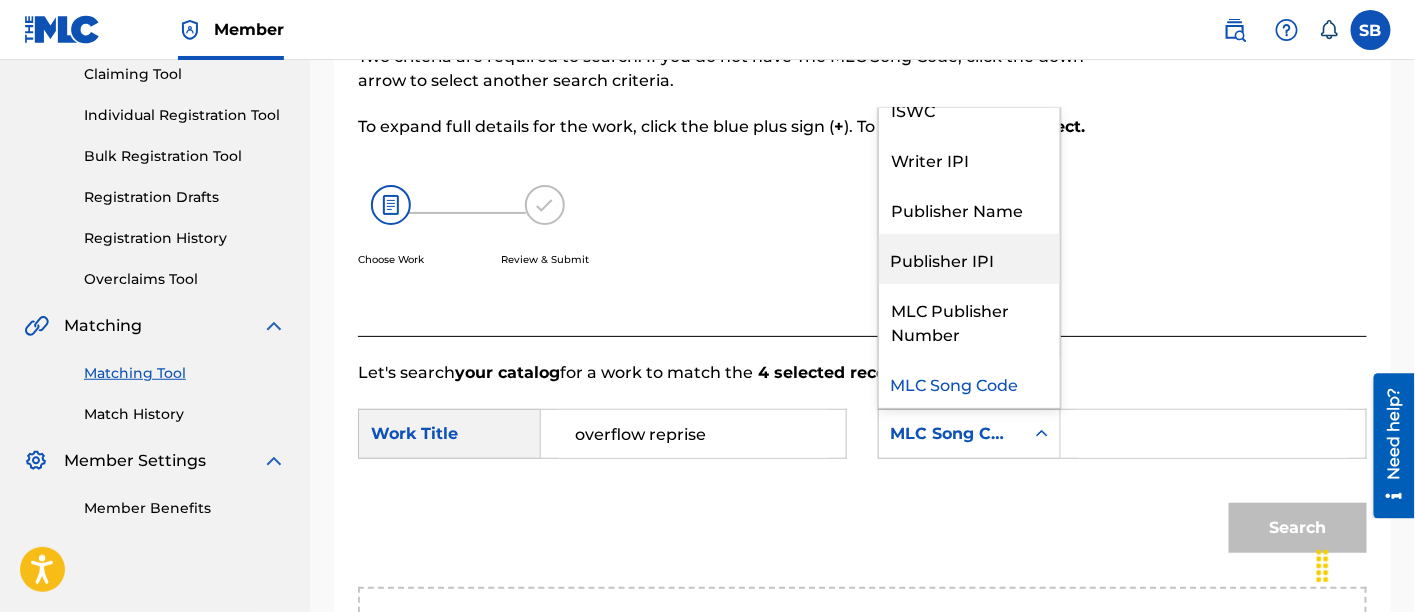 scroll, scrollTop: 0, scrollLeft: 0, axis: both 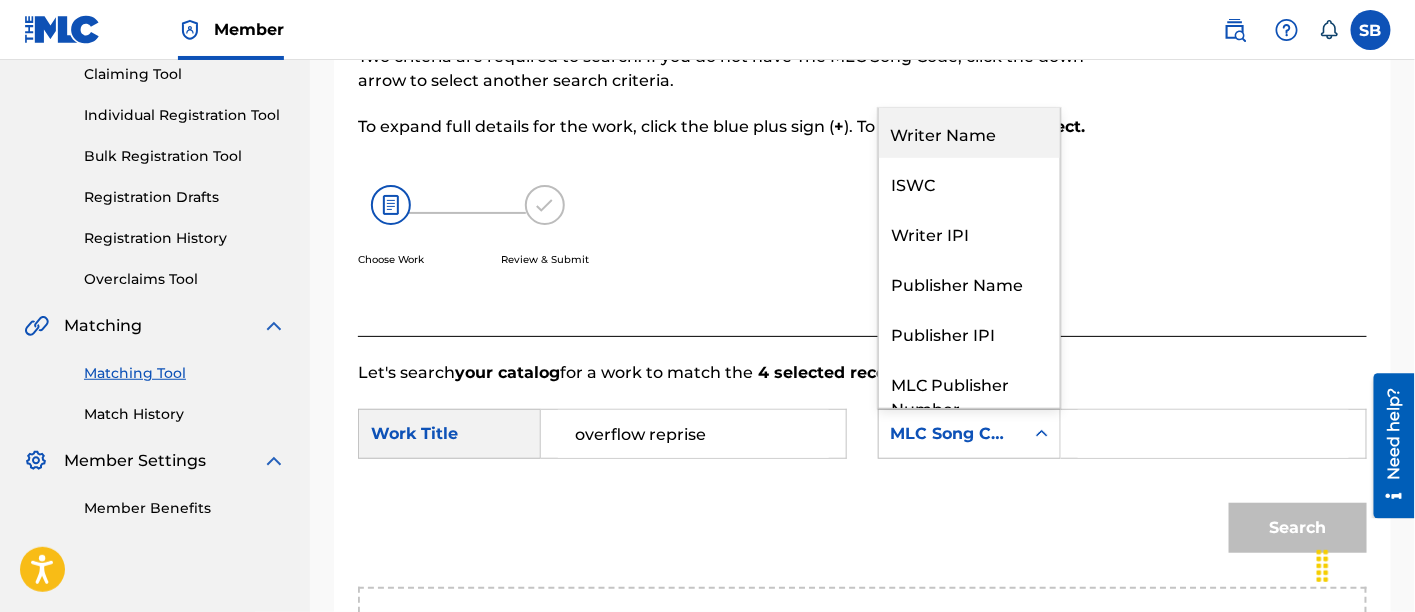 click on "Writer Name" at bounding box center [969, 133] 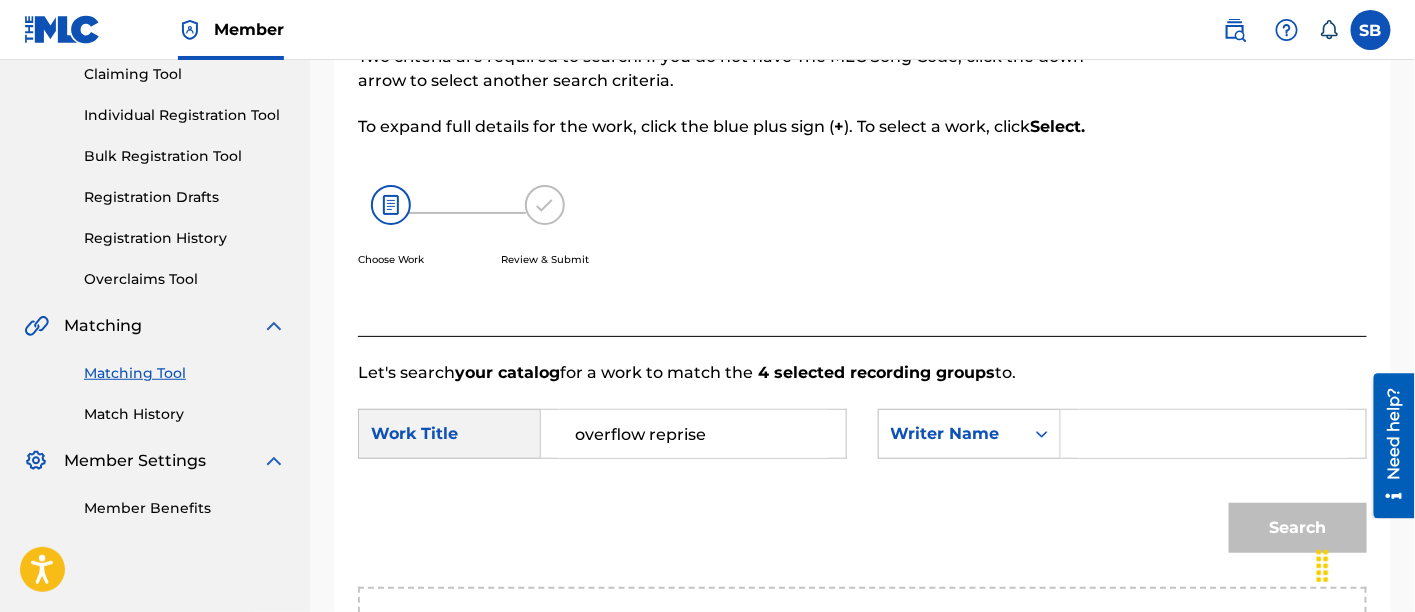 click at bounding box center [1213, 434] 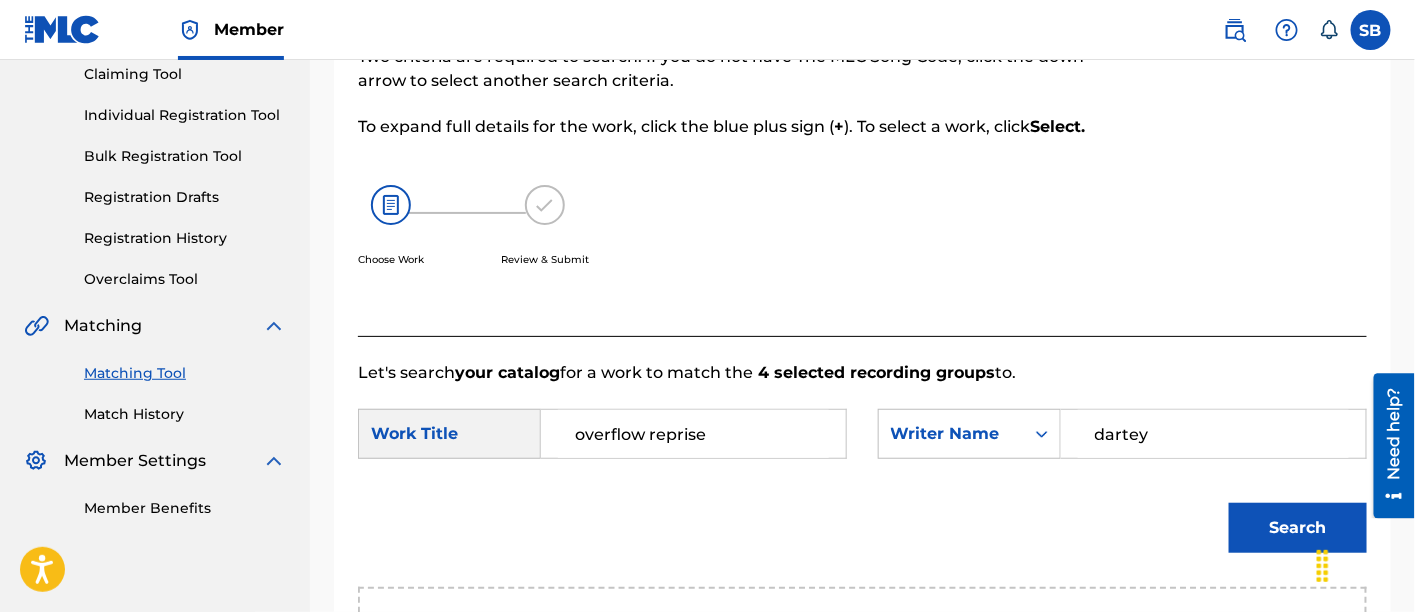 click on "Search" at bounding box center [1298, 528] 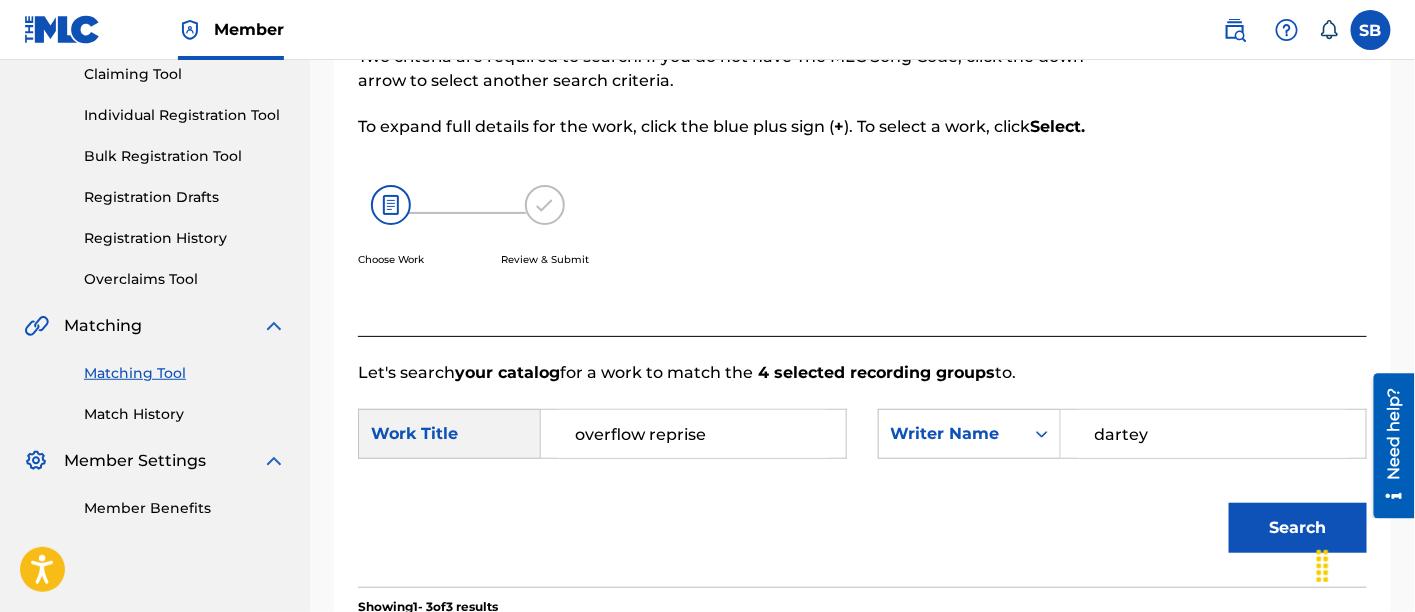 scroll, scrollTop: 657, scrollLeft: 0, axis: vertical 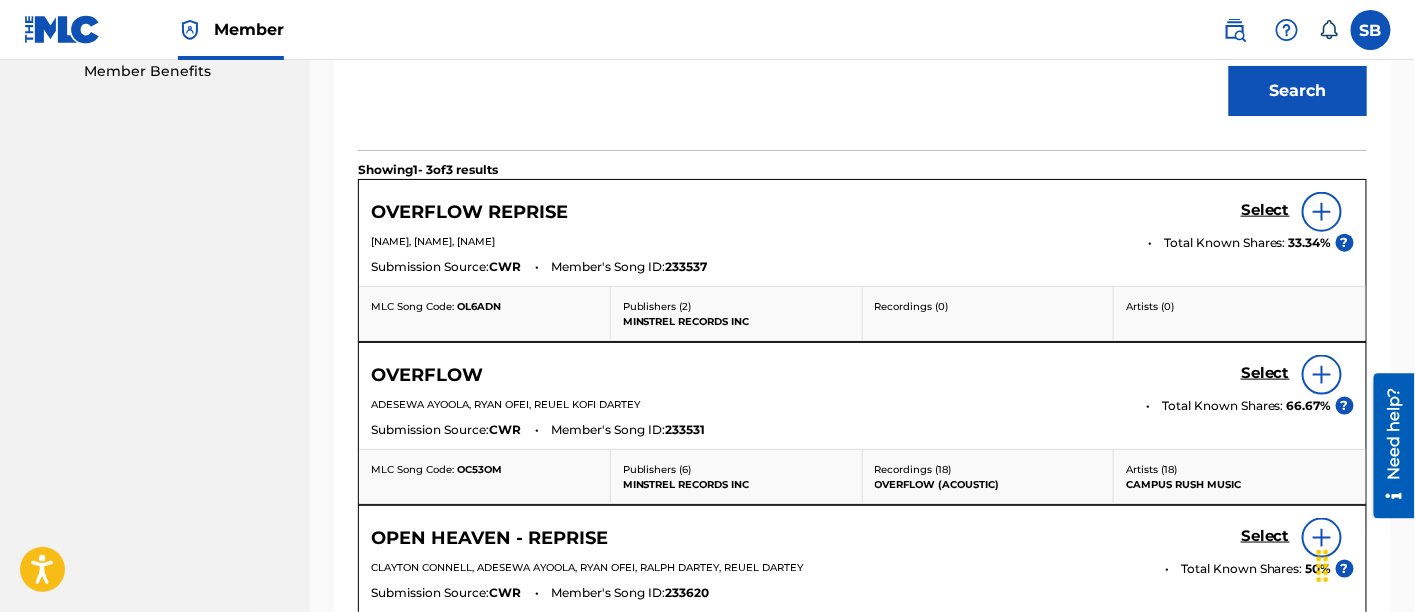 click on "Select" at bounding box center (1265, 210) 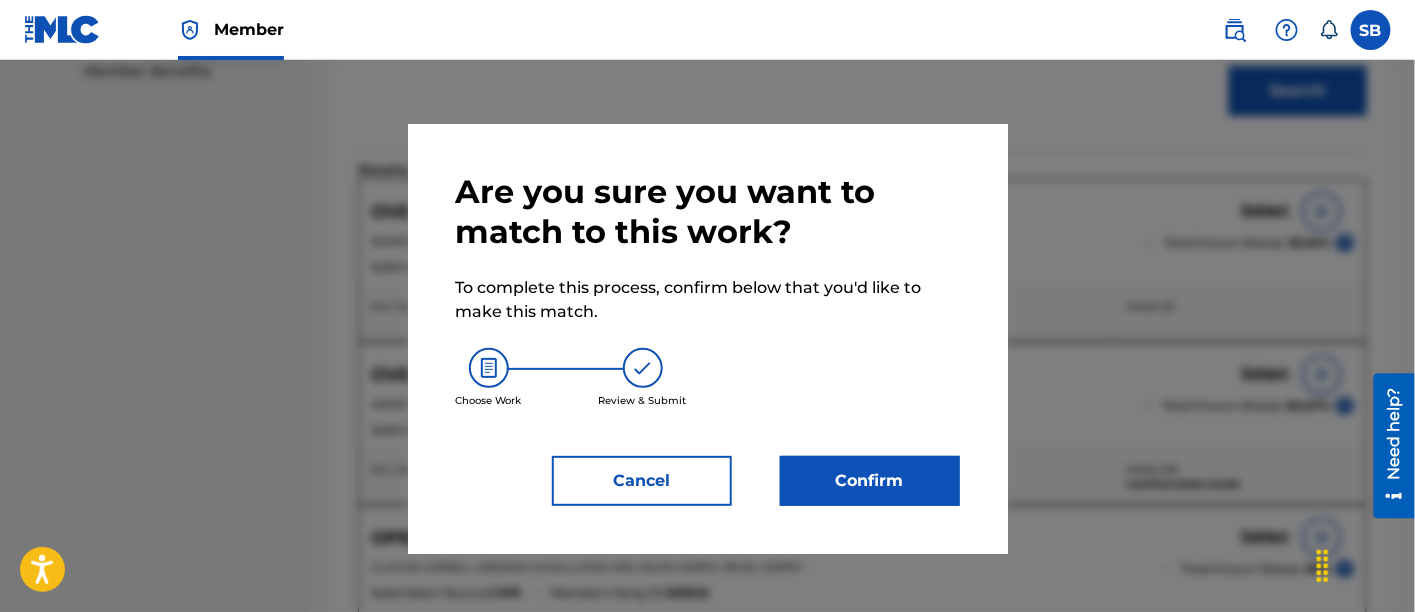 click on "Confirm" at bounding box center [870, 481] 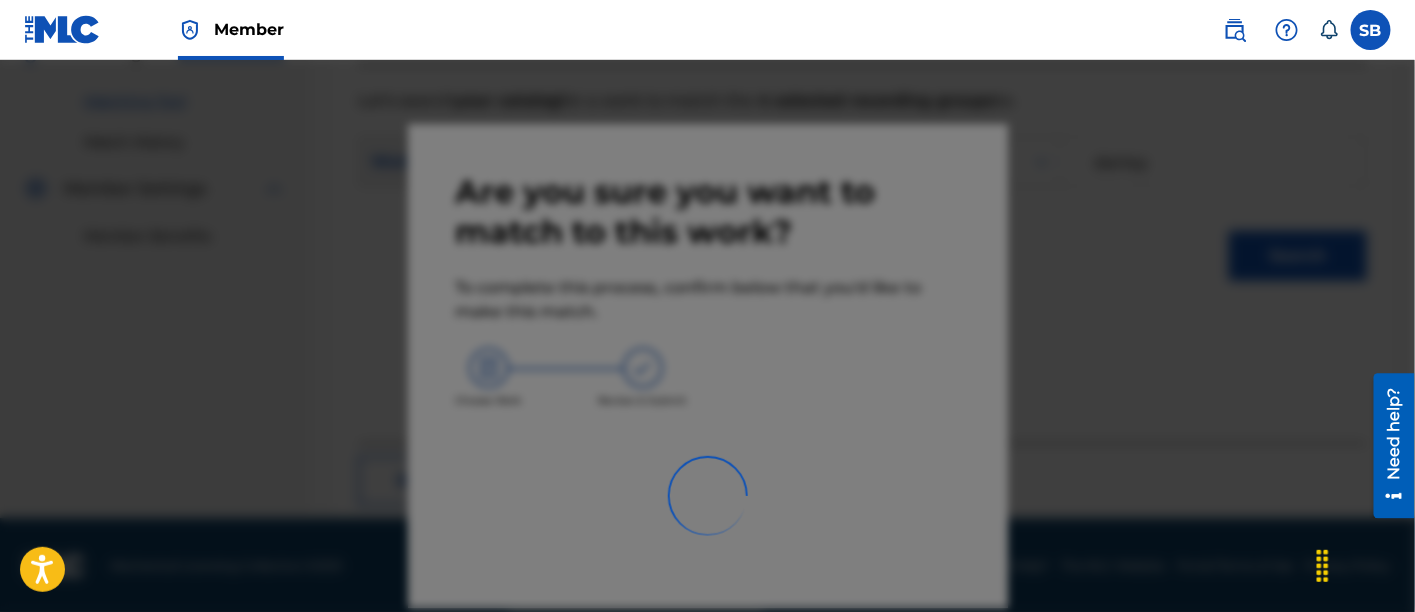 scroll, scrollTop: 246, scrollLeft: 0, axis: vertical 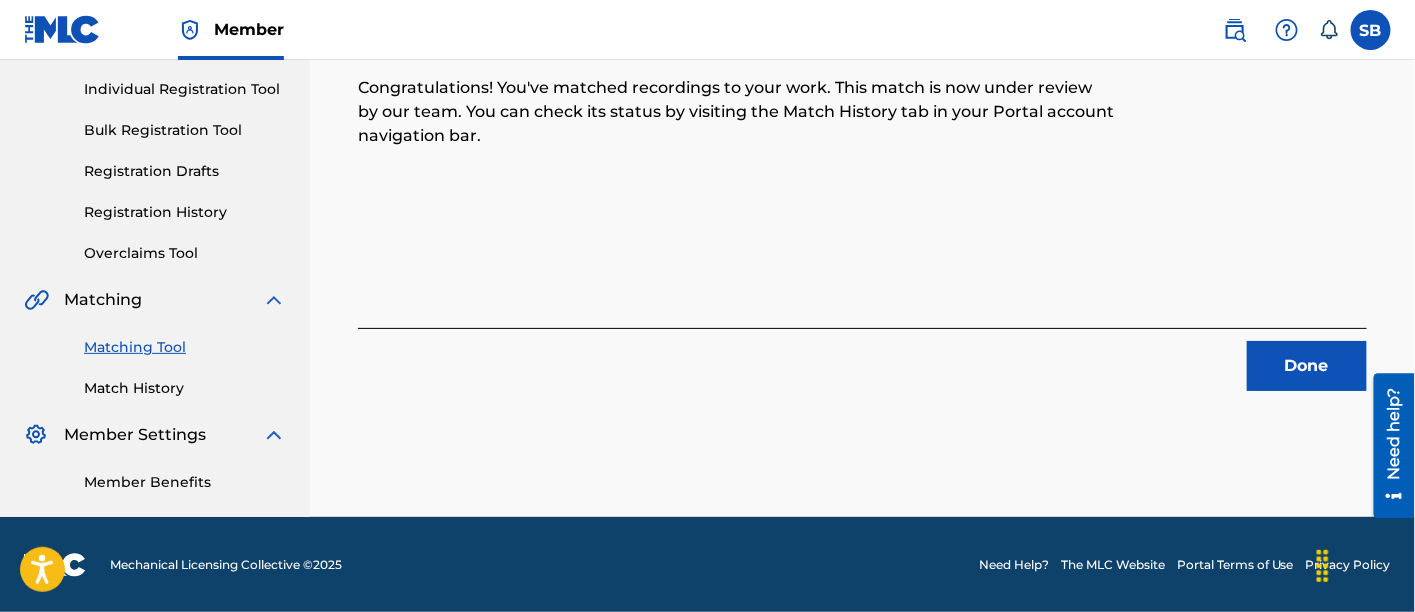 click on "Done" at bounding box center [1307, 366] 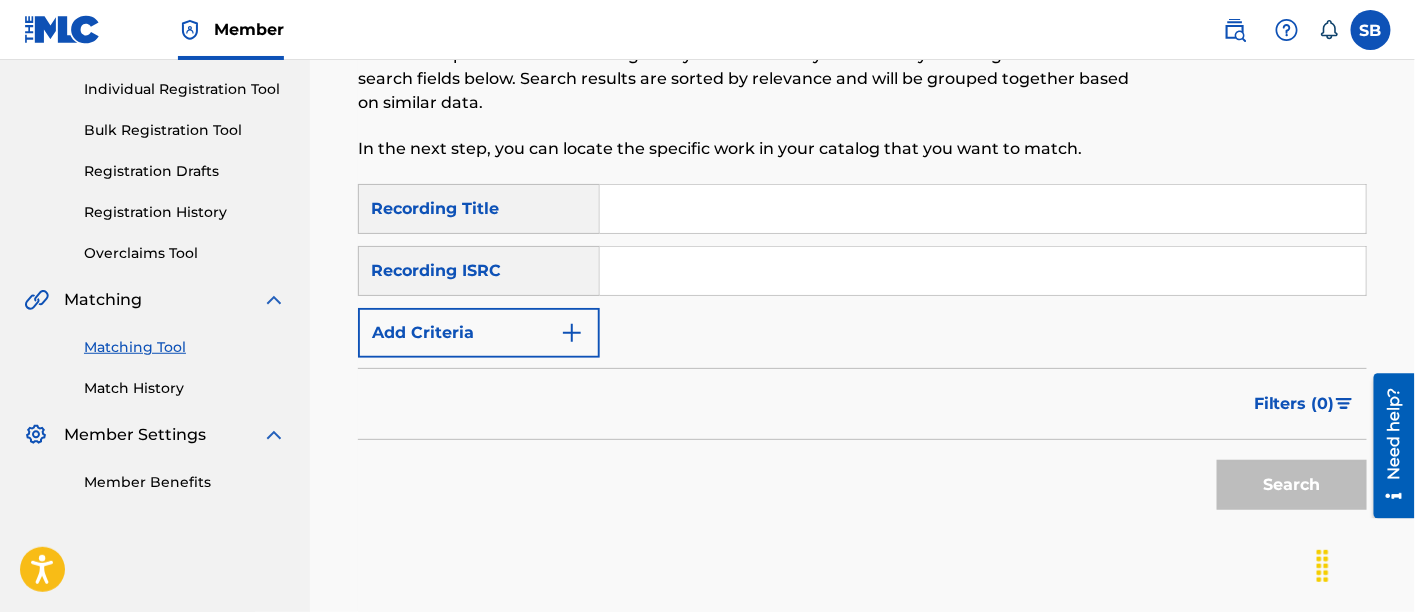 click on "Matching Tool The Matching Tool allows Members to match  sound recordings  to works within their catalog. This ensures you'll collect the royalties you're owed for your work(s). The first step is to locate recordings not yet matched to your works by entering criteria in the search fields below. Search results are sorted by relevance and will be grouped together based on similar data. In the next step, you can locate the specific work in your catalog that you want to match." at bounding box center (746, 49) 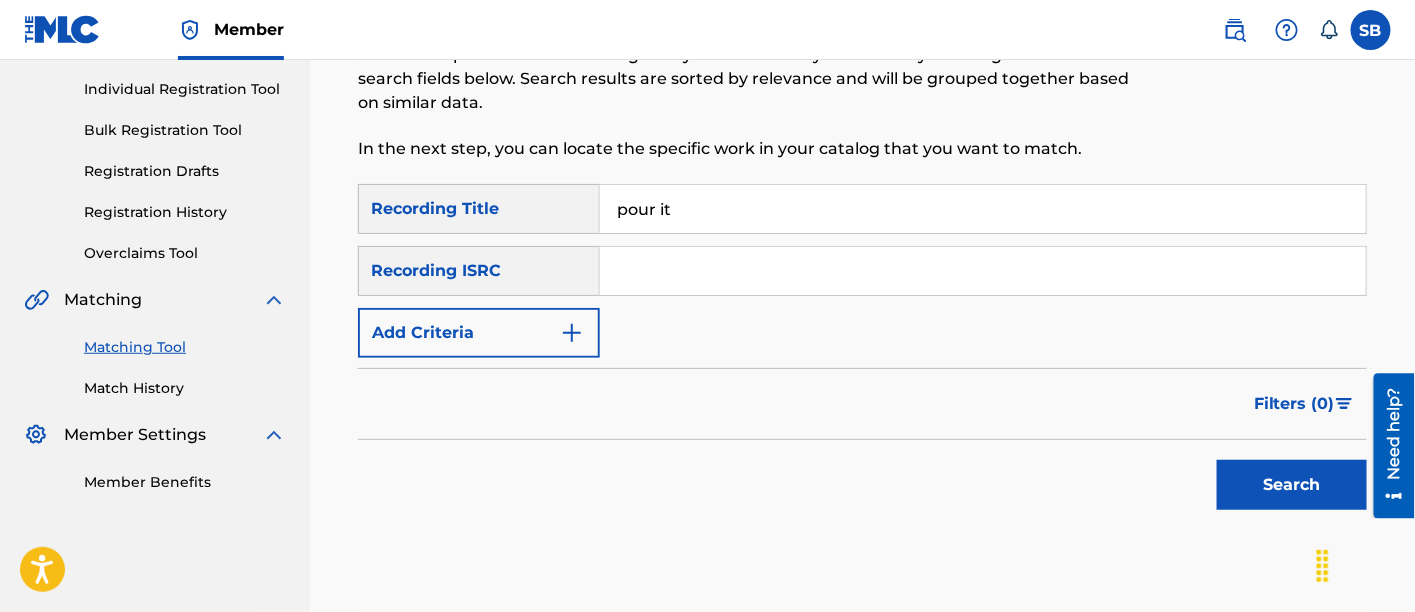 type on "pour it" 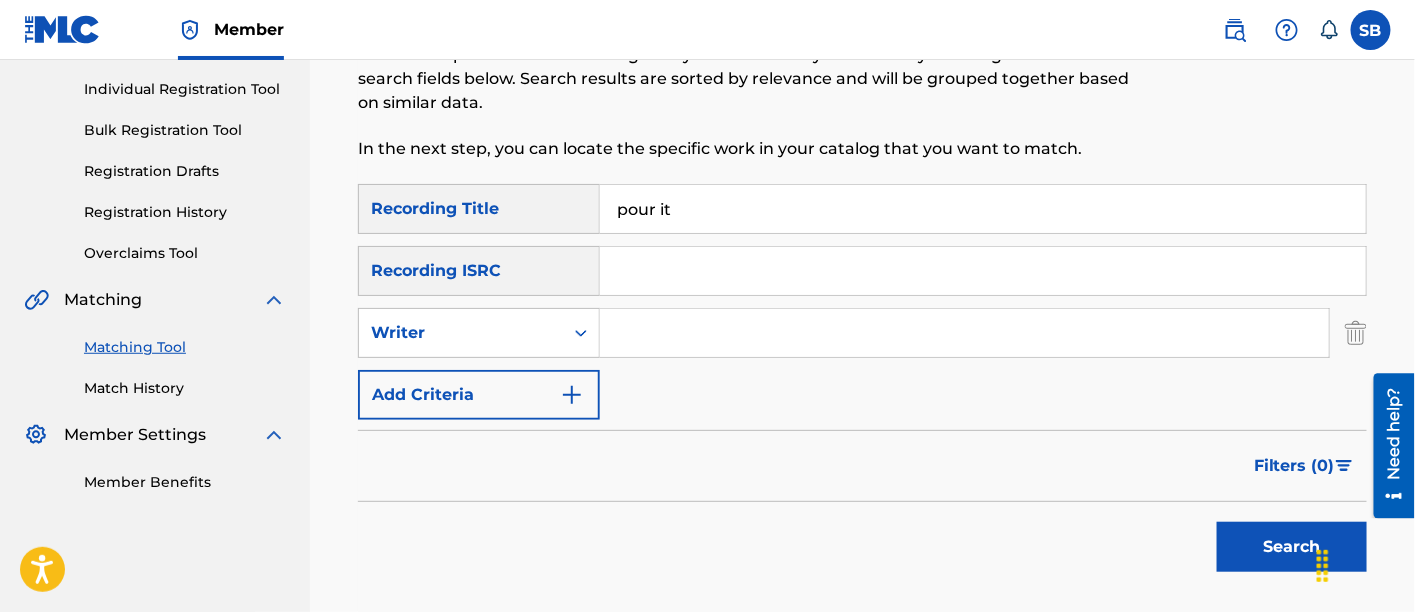 click on "SearchWithCriteriae1e8eee7-32e8-4b76-8b09-f528639e13ed Recording Title pour it SearchWithCriteria23b7ead2-4d0f-4e03-bfe3-36440ded3631 Recording ISRC SearchWithCriteriabf72de9b-dfbf-46c6-8649-f0517f898703 Writer Add Criteria" at bounding box center [862, 302] 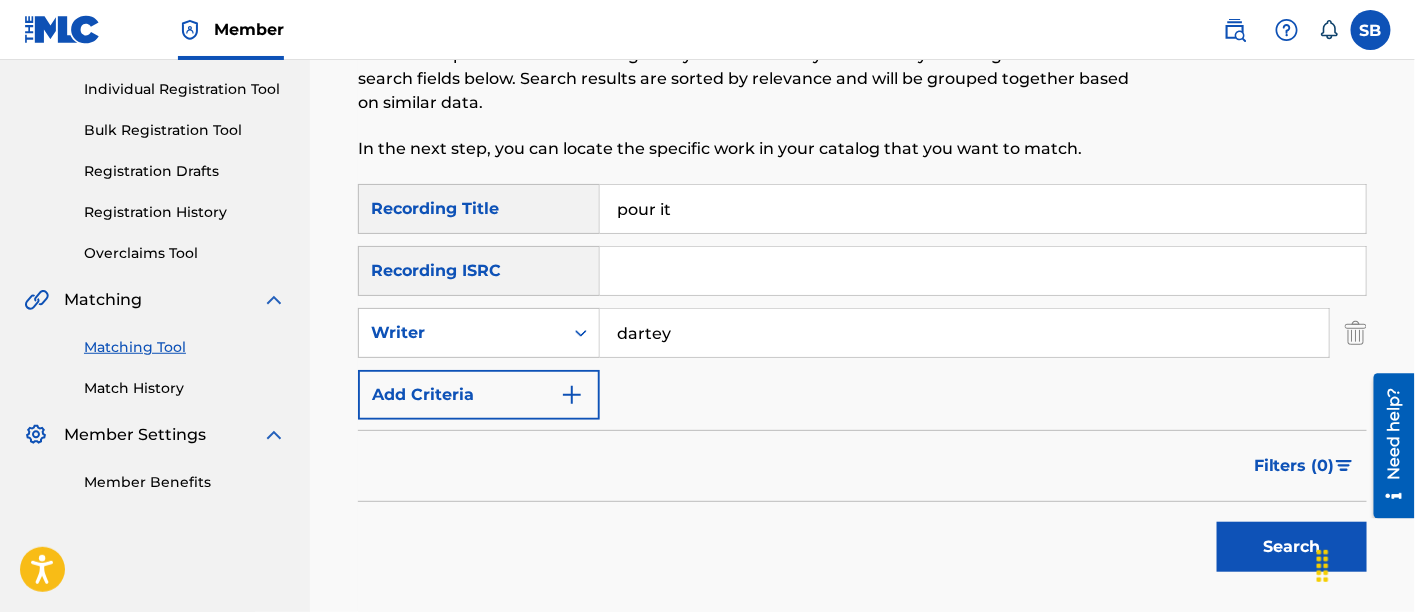 type on "dartey" 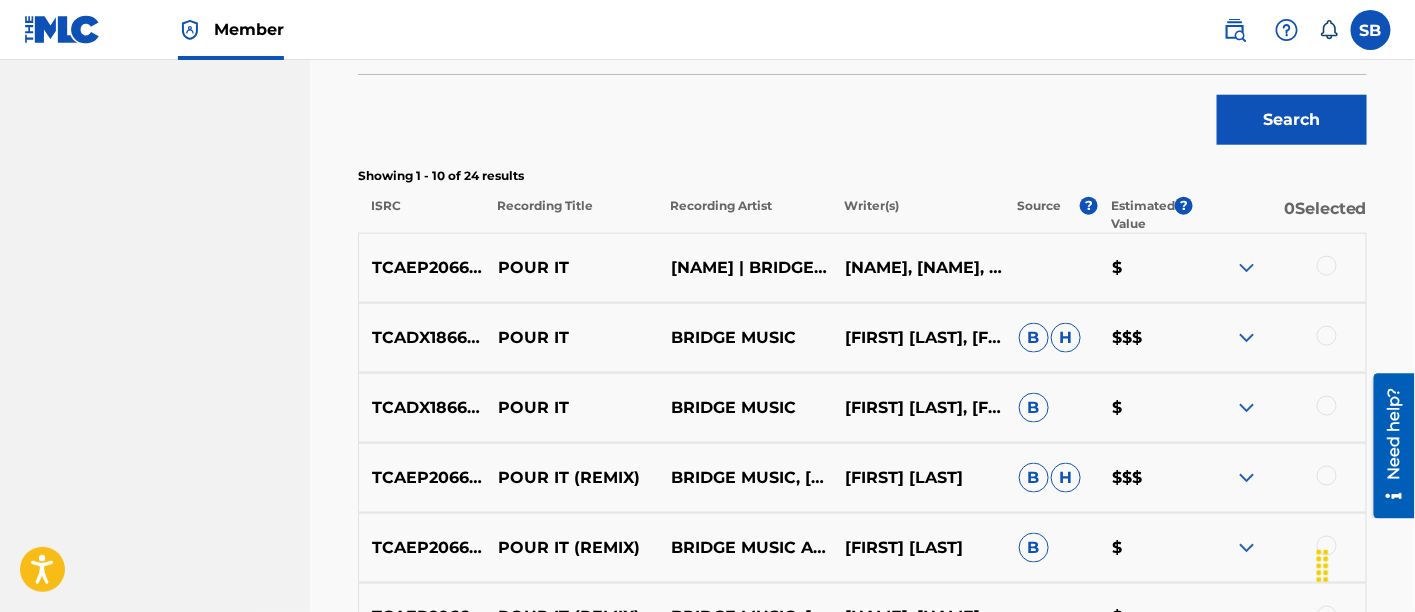 scroll, scrollTop: 693, scrollLeft: 0, axis: vertical 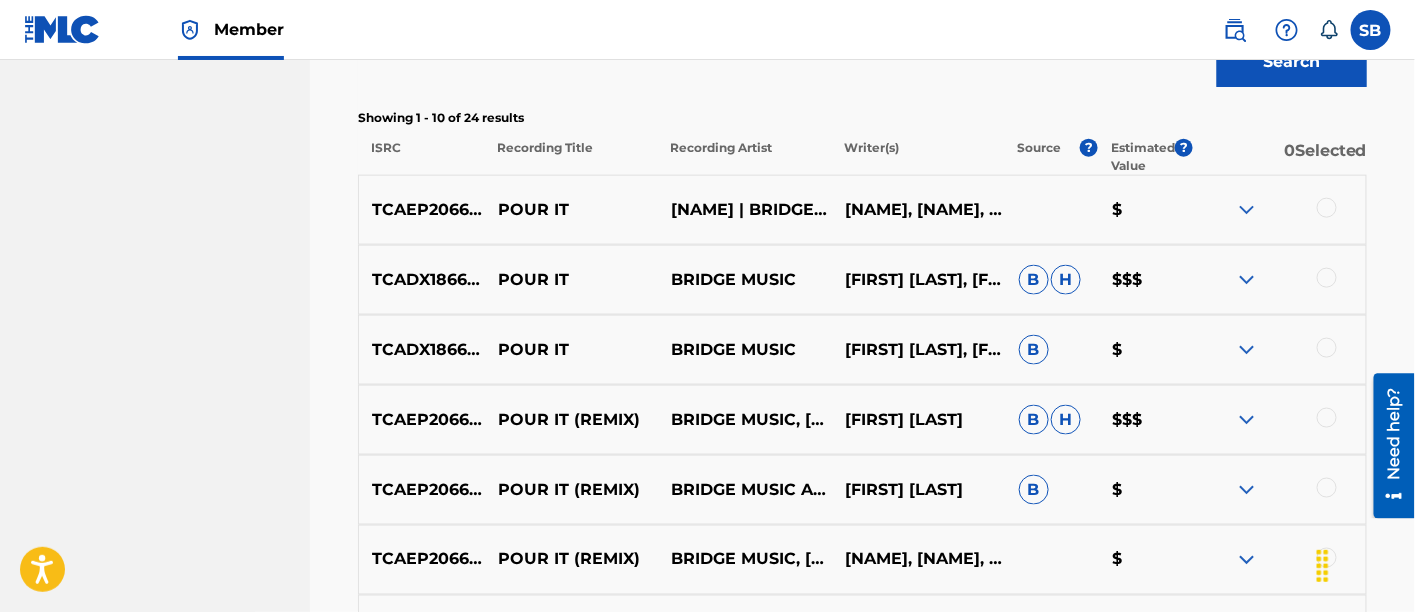 click at bounding box center (1327, 208) 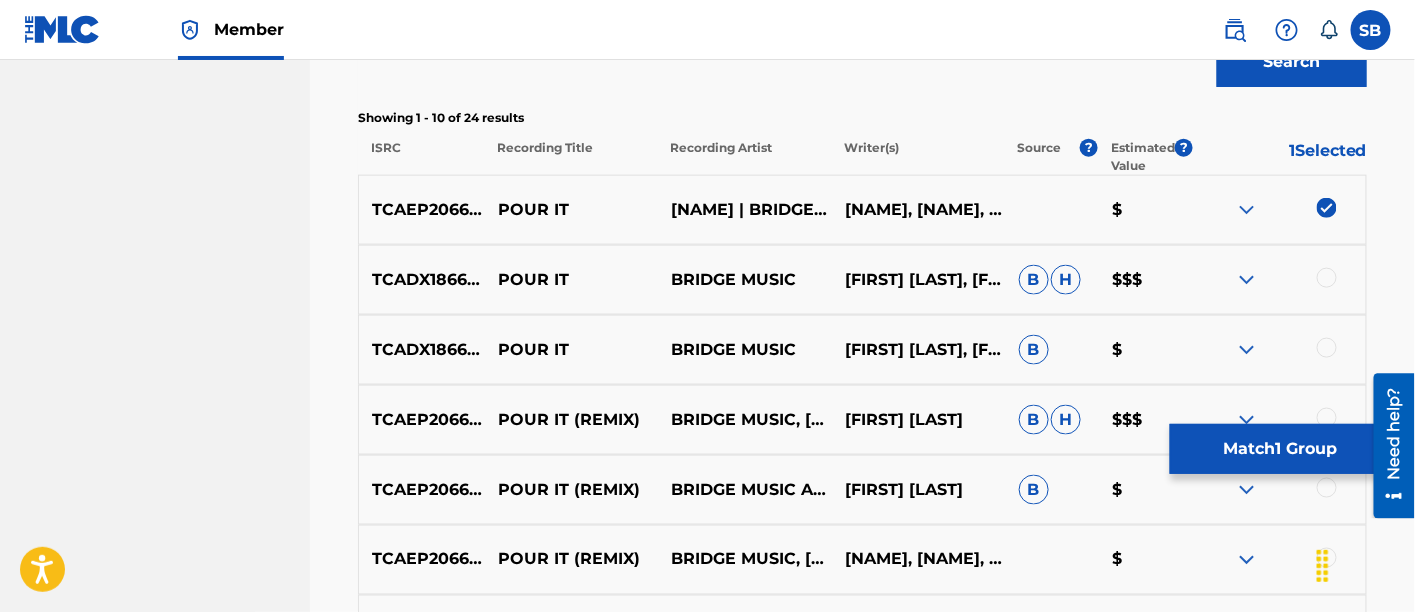 click at bounding box center [1327, 278] 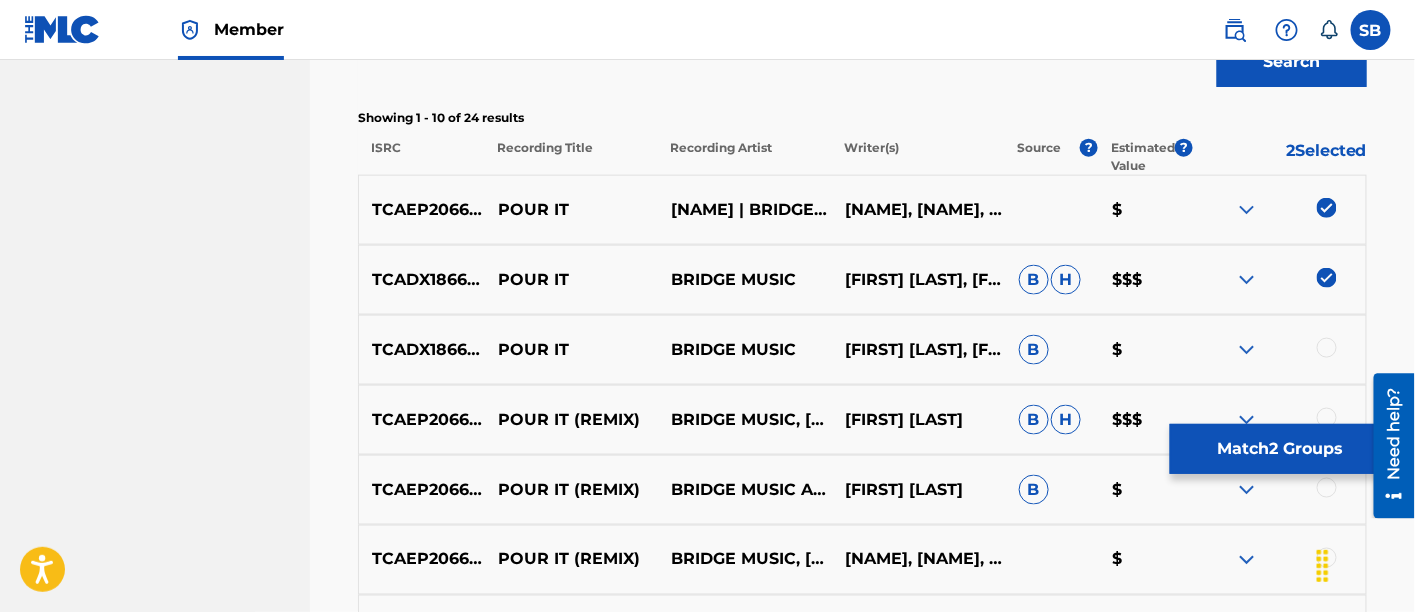 click at bounding box center (1327, 348) 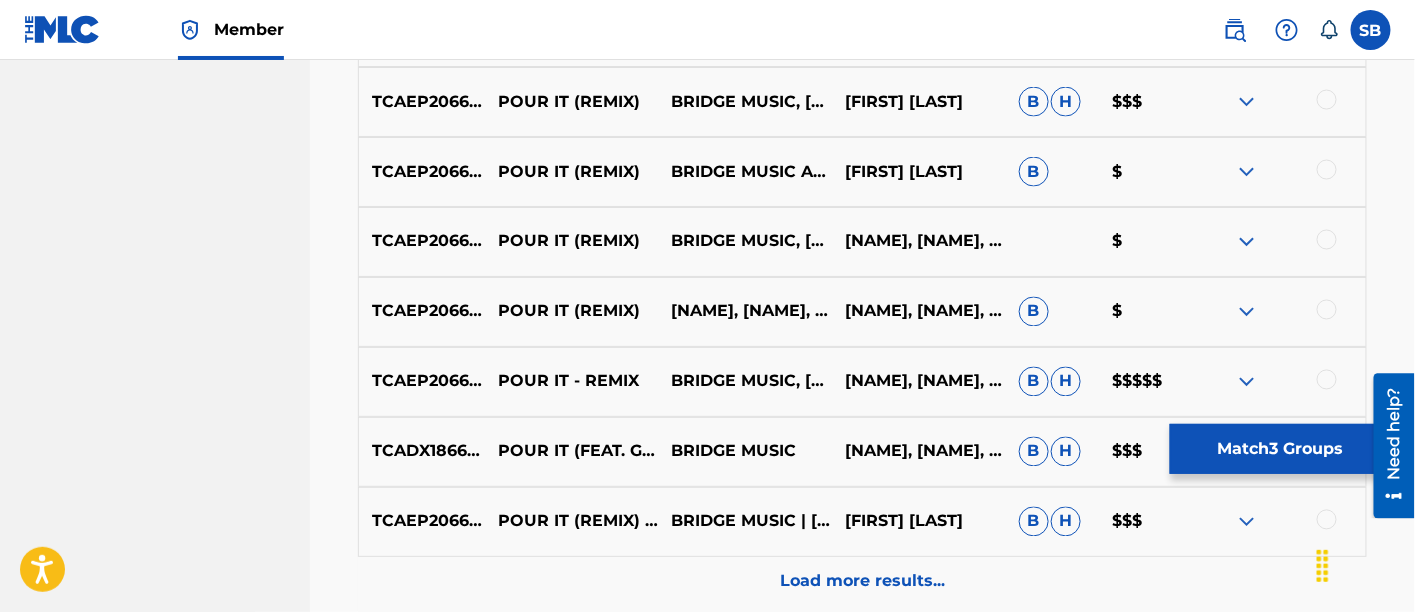 scroll, scrollTop: 1140, scrollLeft: 0, axis: vertical 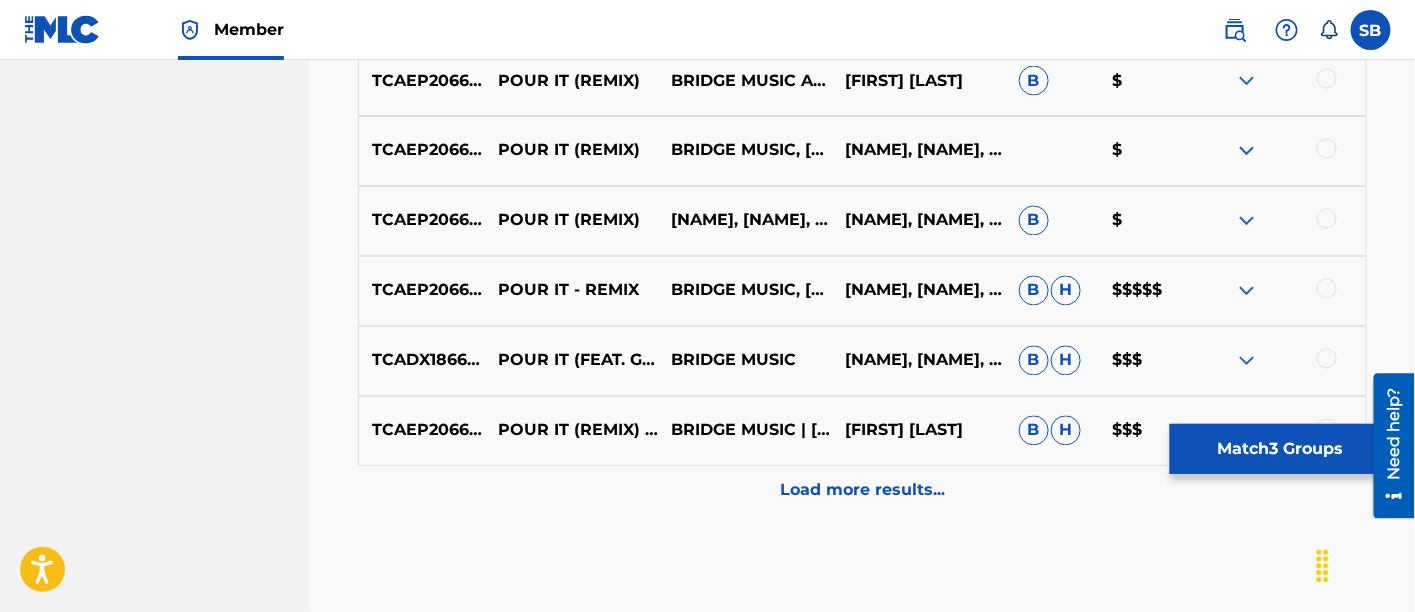 click at bounding box center [1327, 359] 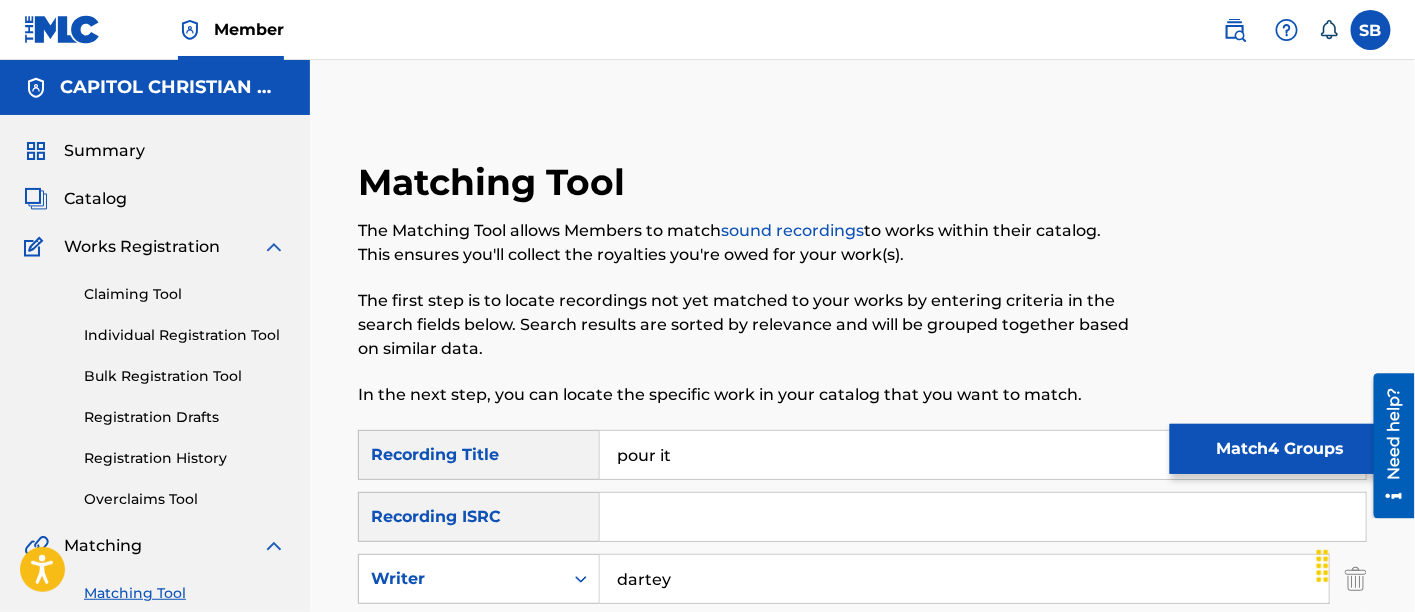 scroll, scrollTop: 164, scrollLeft: 0, axis: vertical 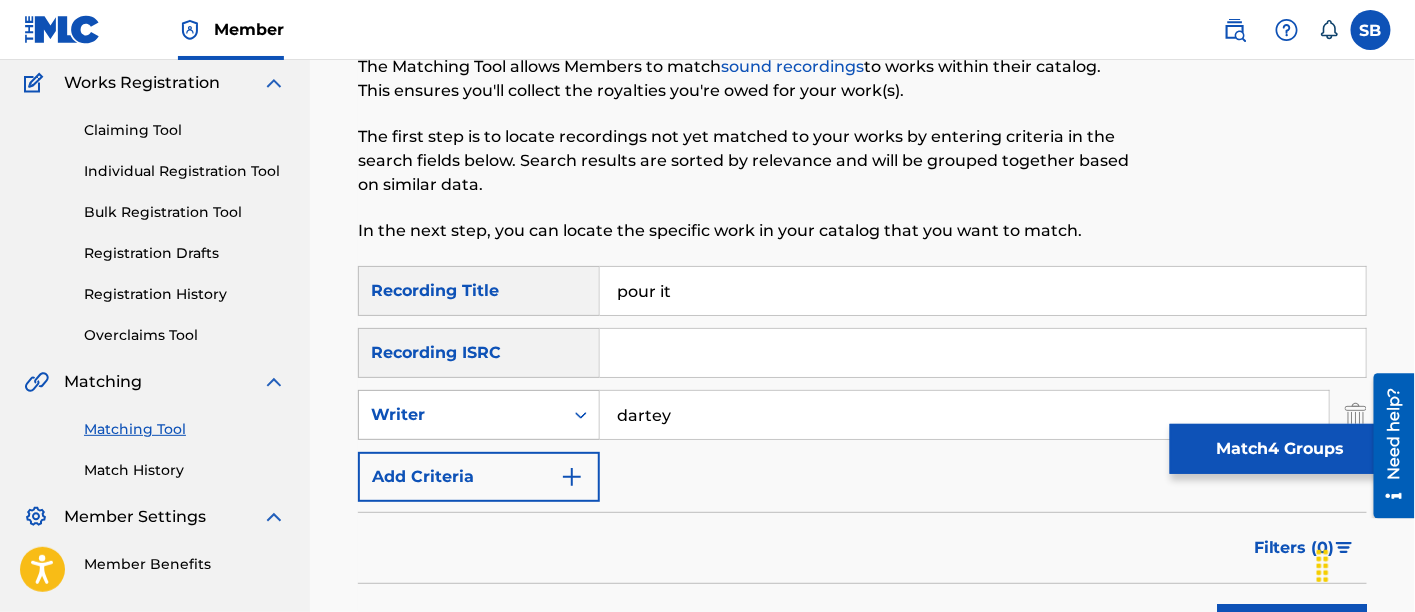 click on "Writer" at bounding box center (461, 415) 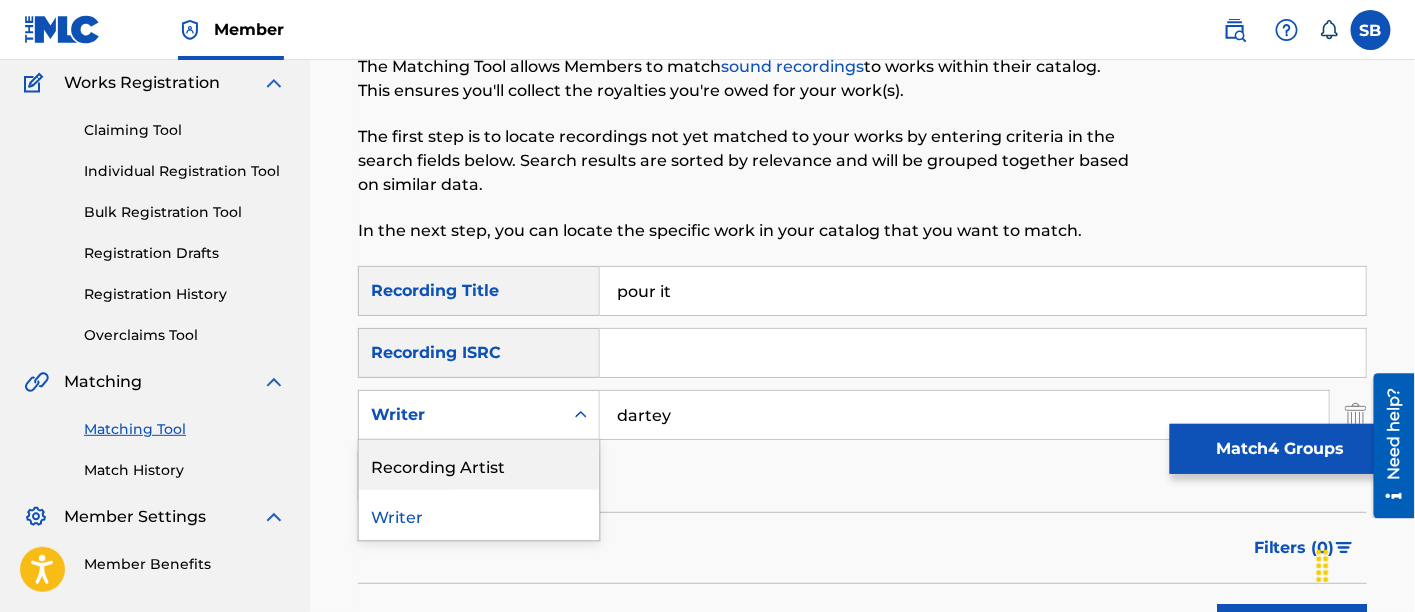 click on "Recording Artist" at bounding box center [479, 465] 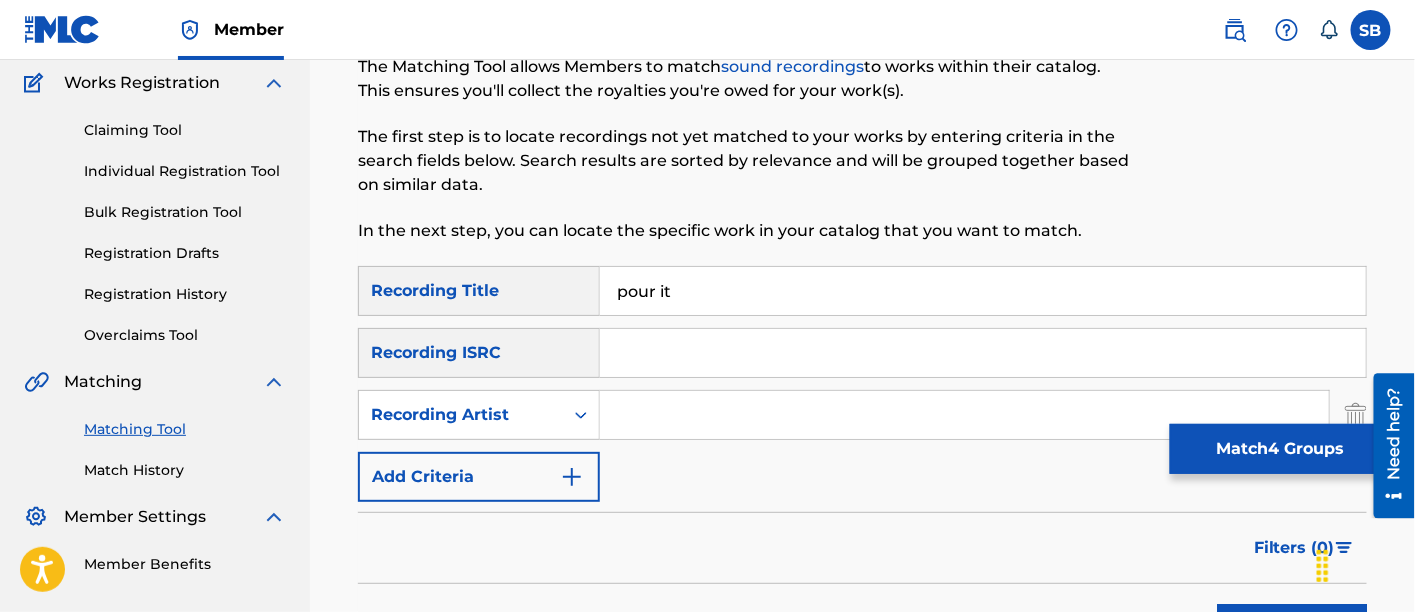 click at bounding box center [964, 415] 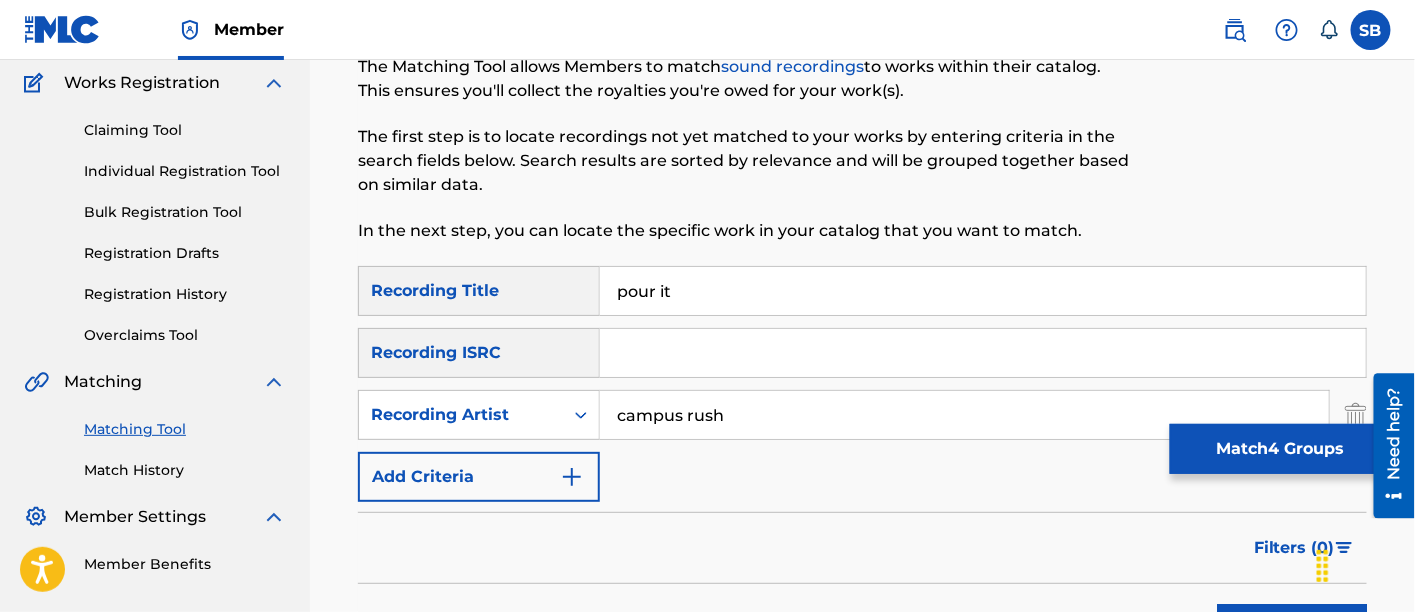 type on "campus rush" 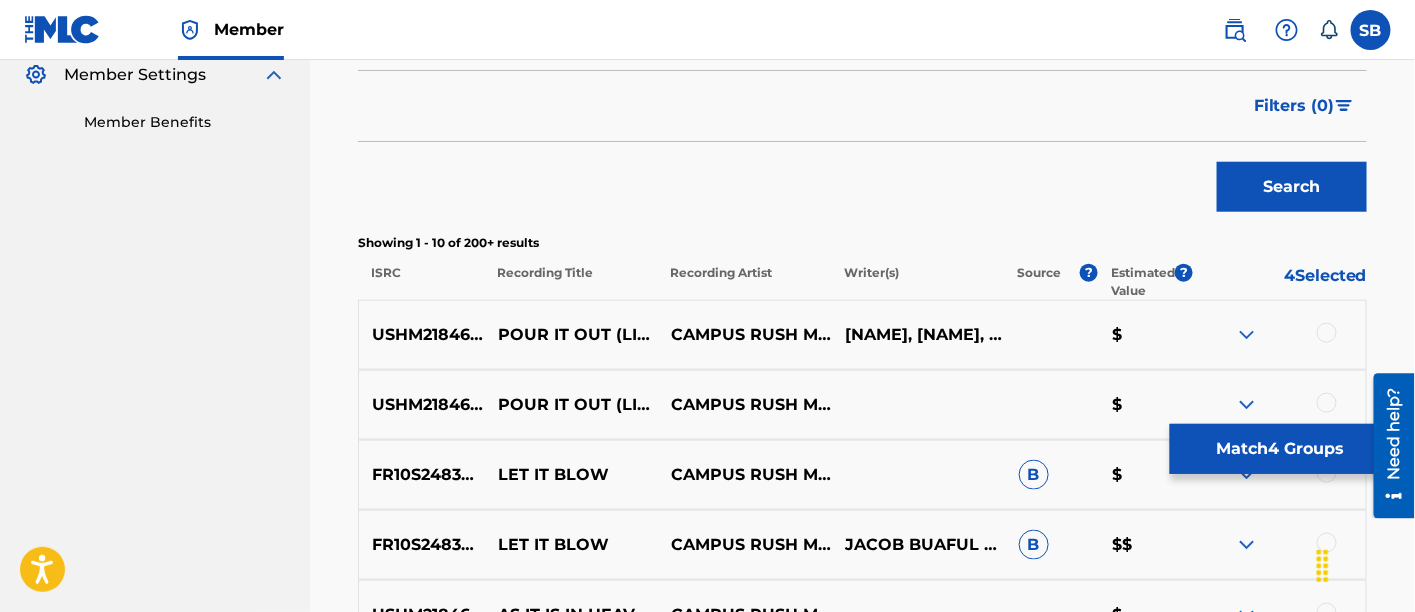 scroll, scrollTop: 605, scrollLeft: 0, axis: vertical 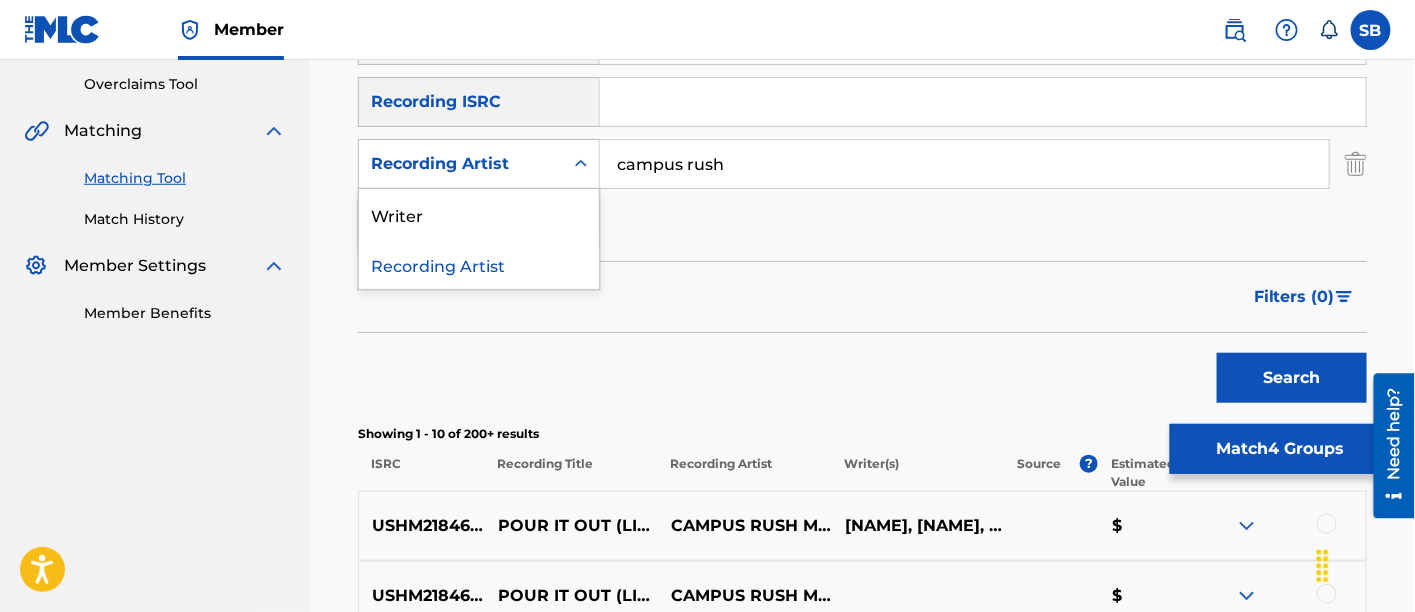 click on "Recording Artist" at bounding box center (461, 164) 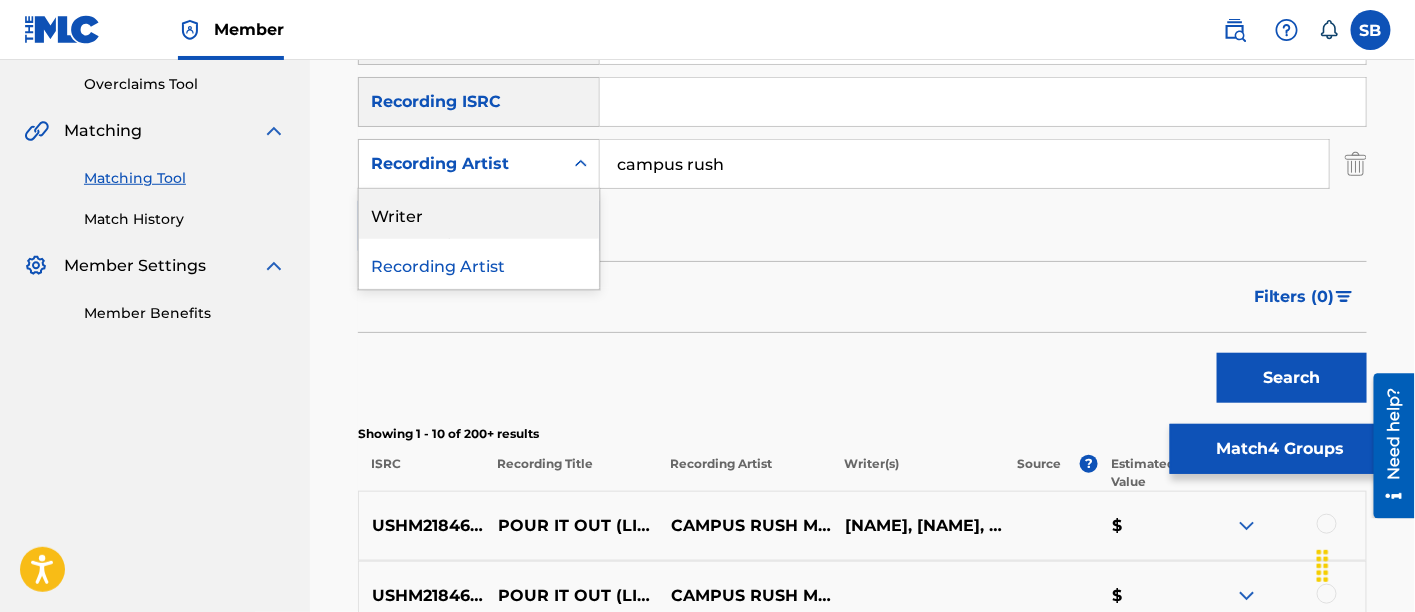 click on "Writer" at bounding box center [479, 214] 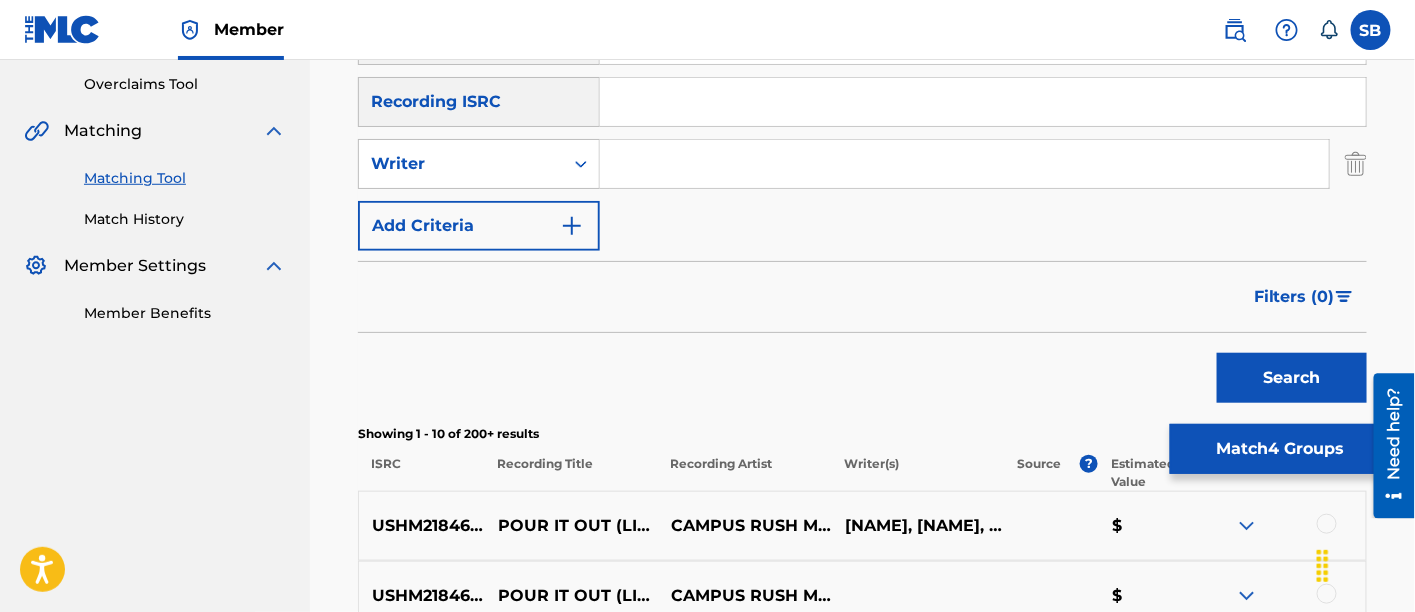 click at bounding box center (964, 164) 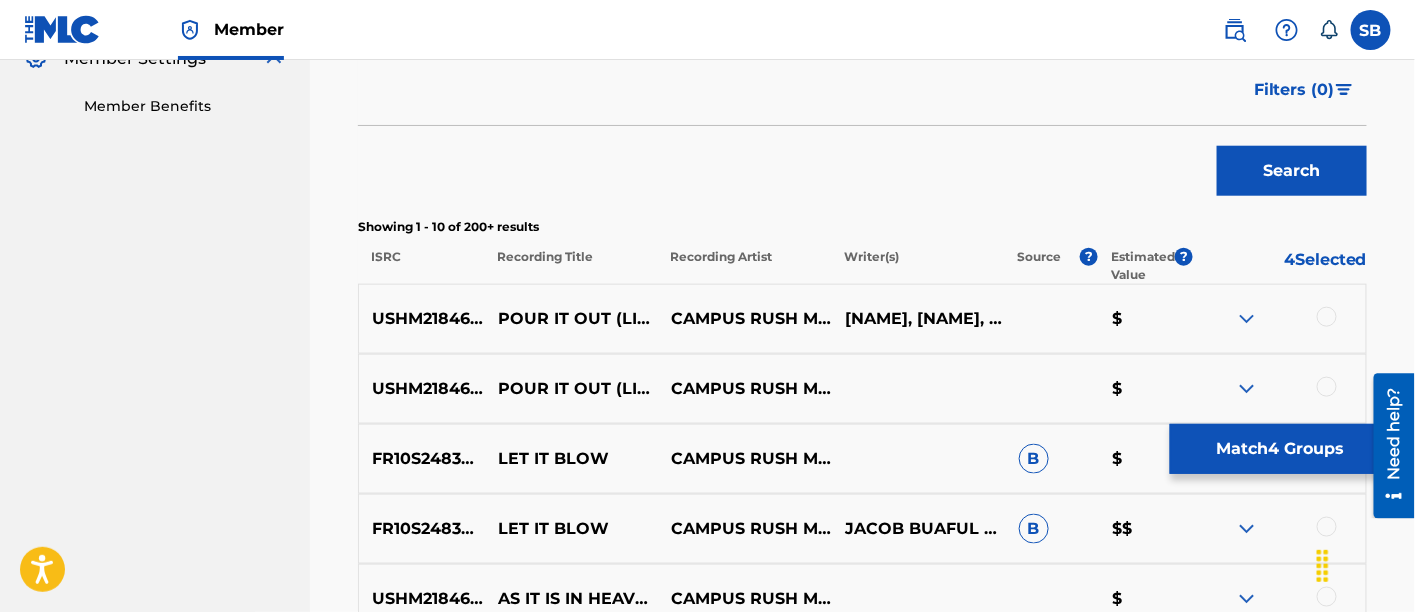 click on "Search" at bounding box center [1292, 171] 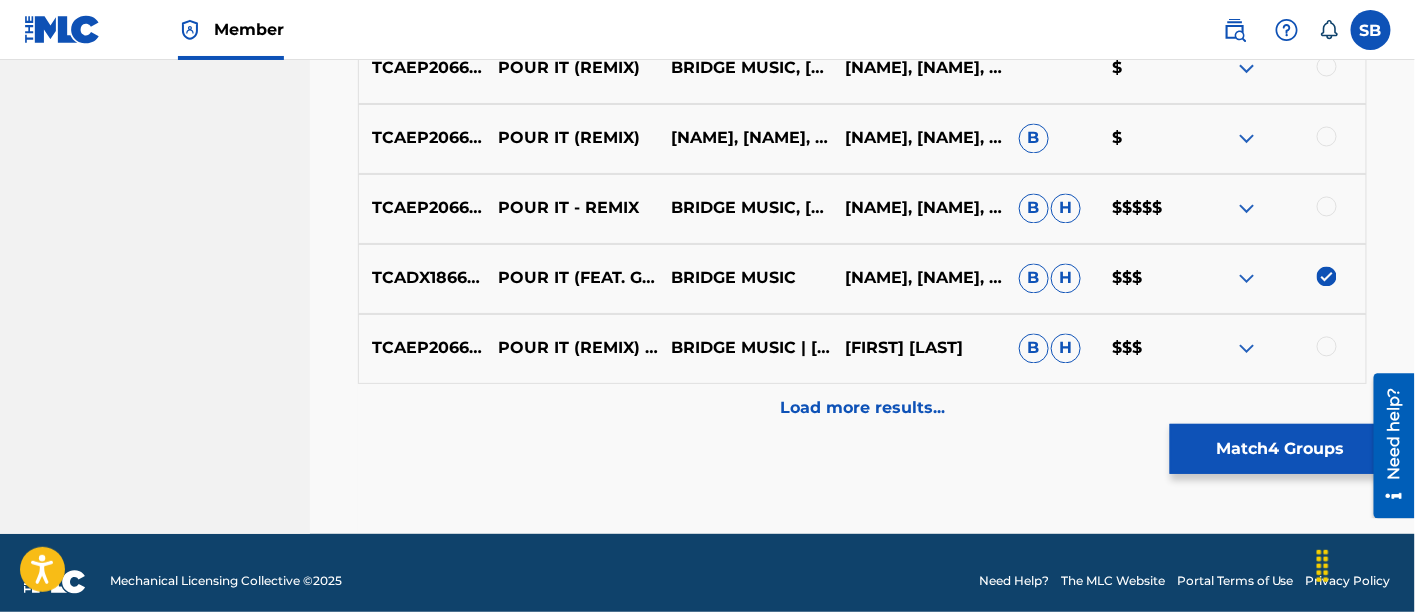 scroll, scrollTop: 1226, scrollLeft: 0, axis: vertical 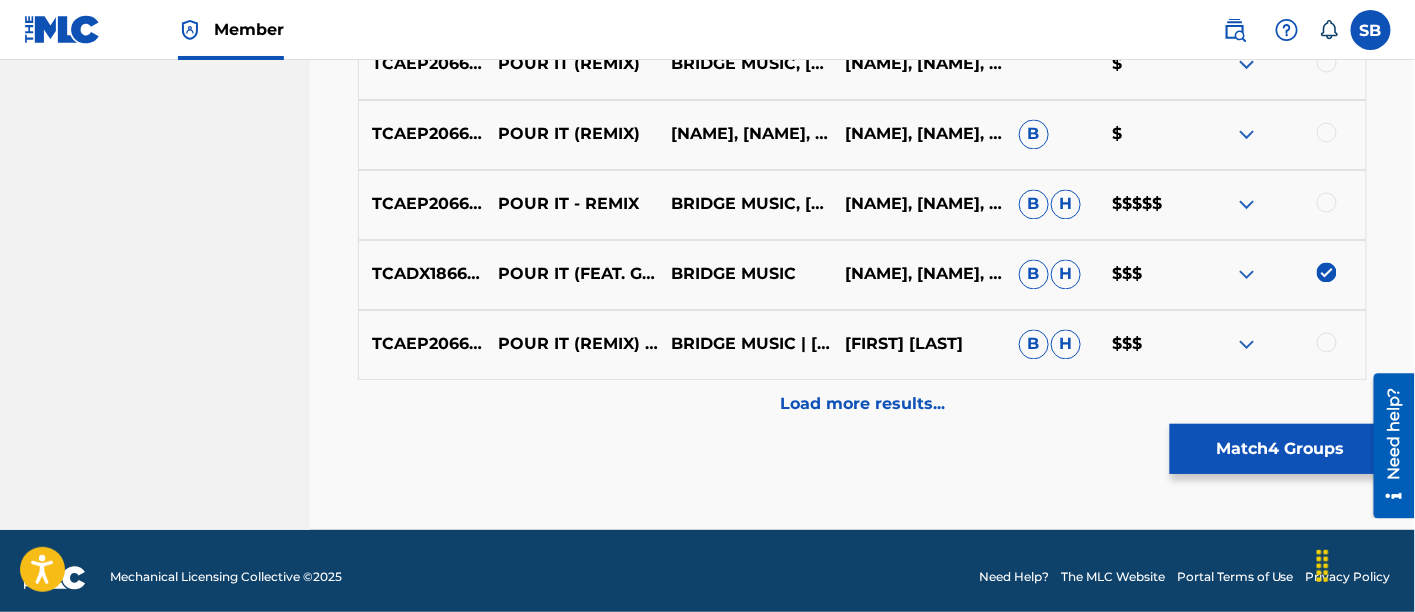click on "Load more results..." at bounding box center [862, 405] 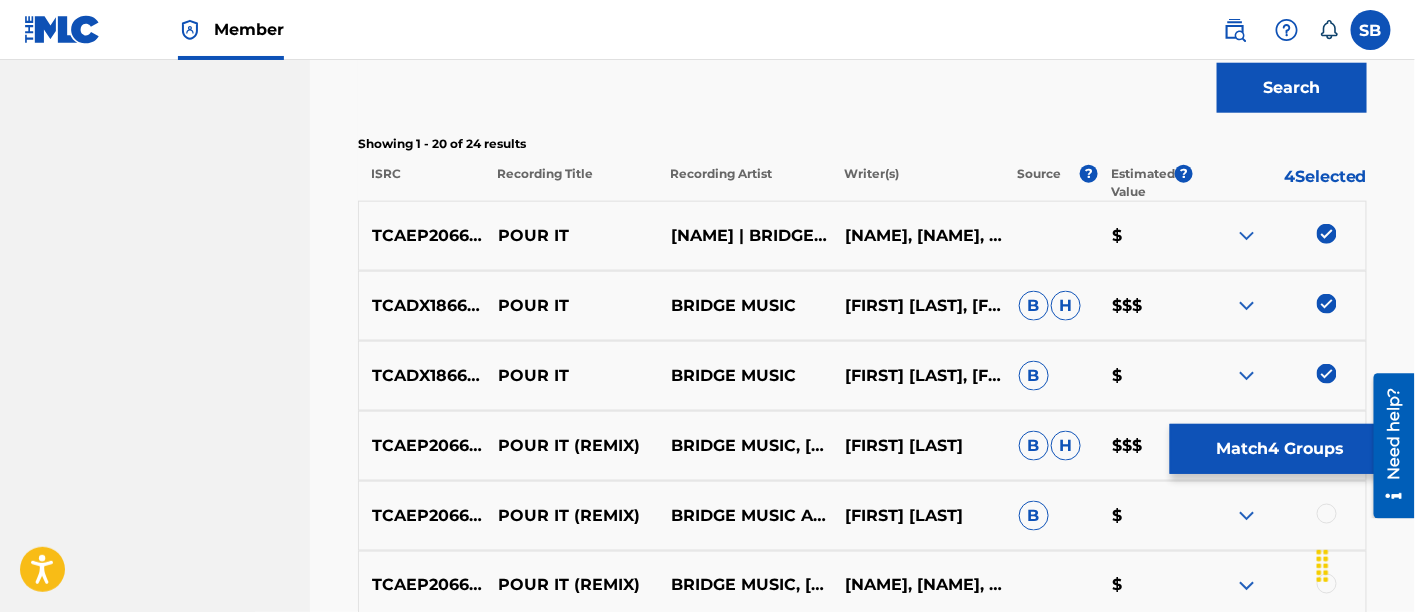 scroll, scrollTop: 689, scrollLeft: 0, axis: vertical 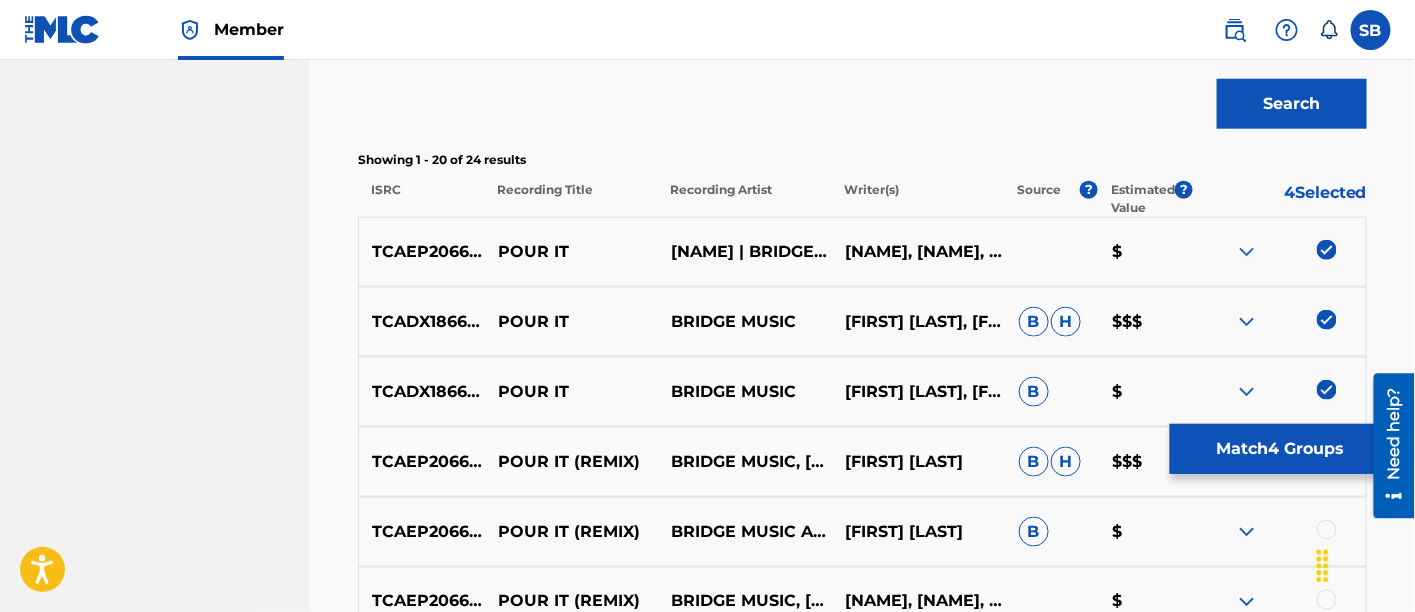 click on "Match  4 Groups" at bounding box center (1280, 449) 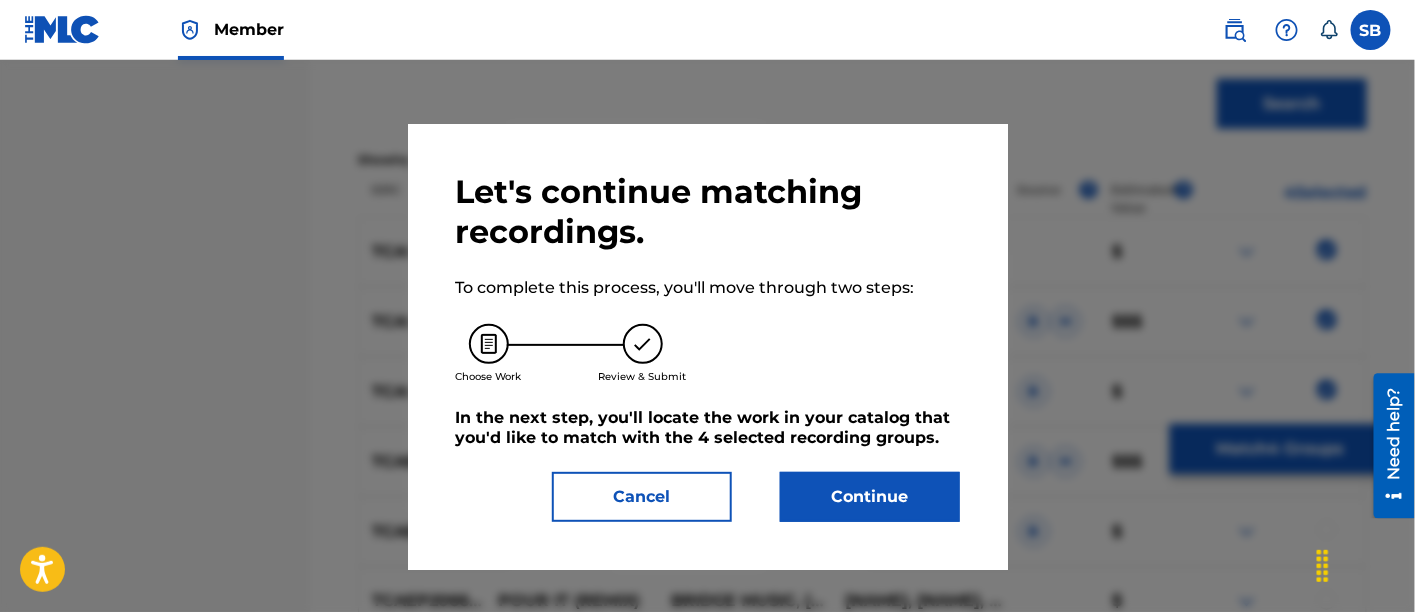 click on "Continue" at bounding box center [870, 497] 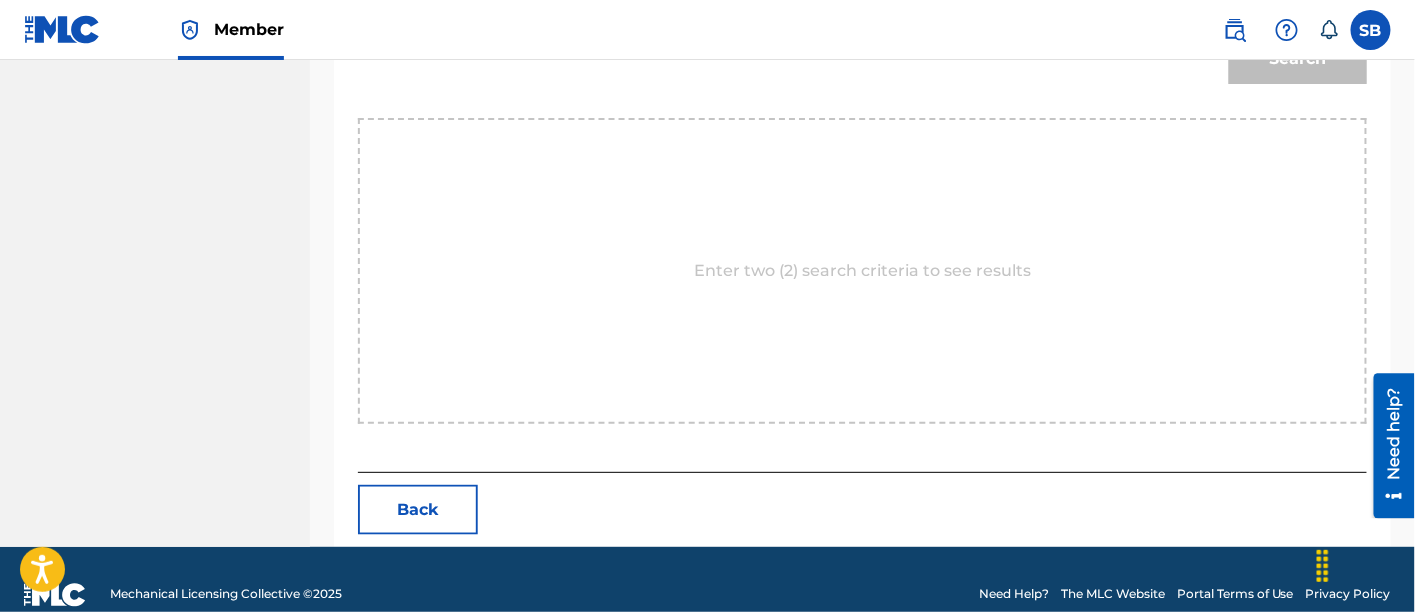 scroll, scrollTop: 497, scrollLeft: 0, axis: vertical 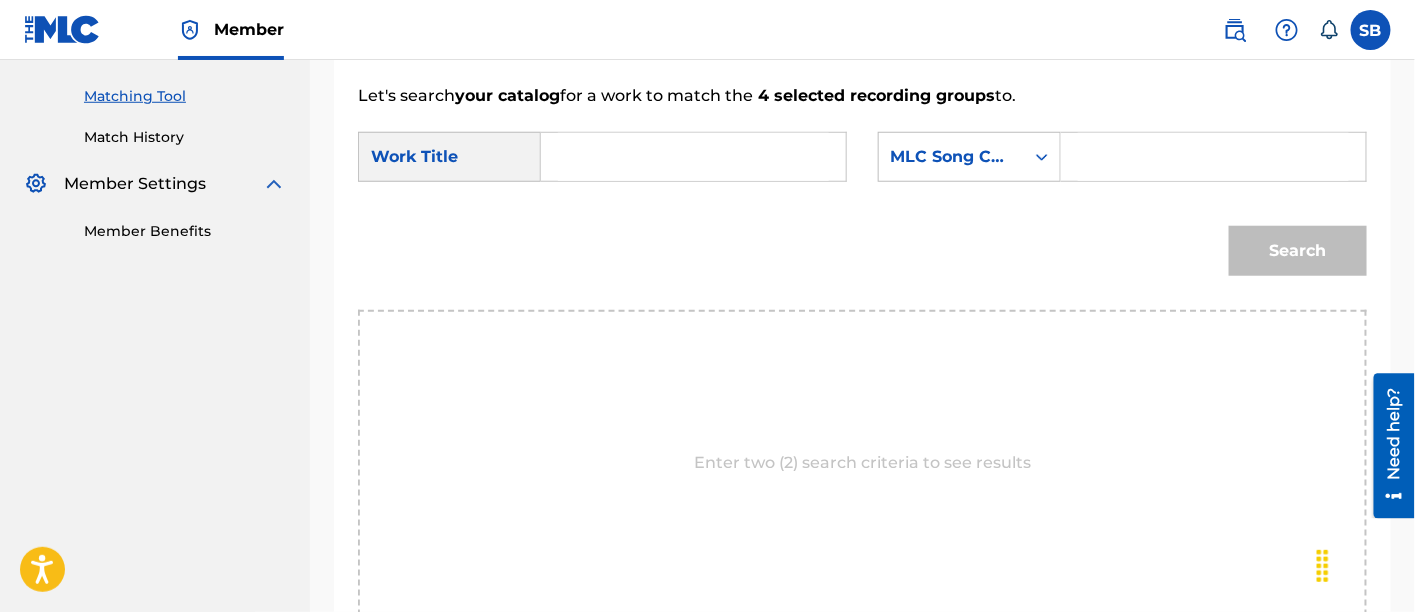 click at bounding box center [693, 157] 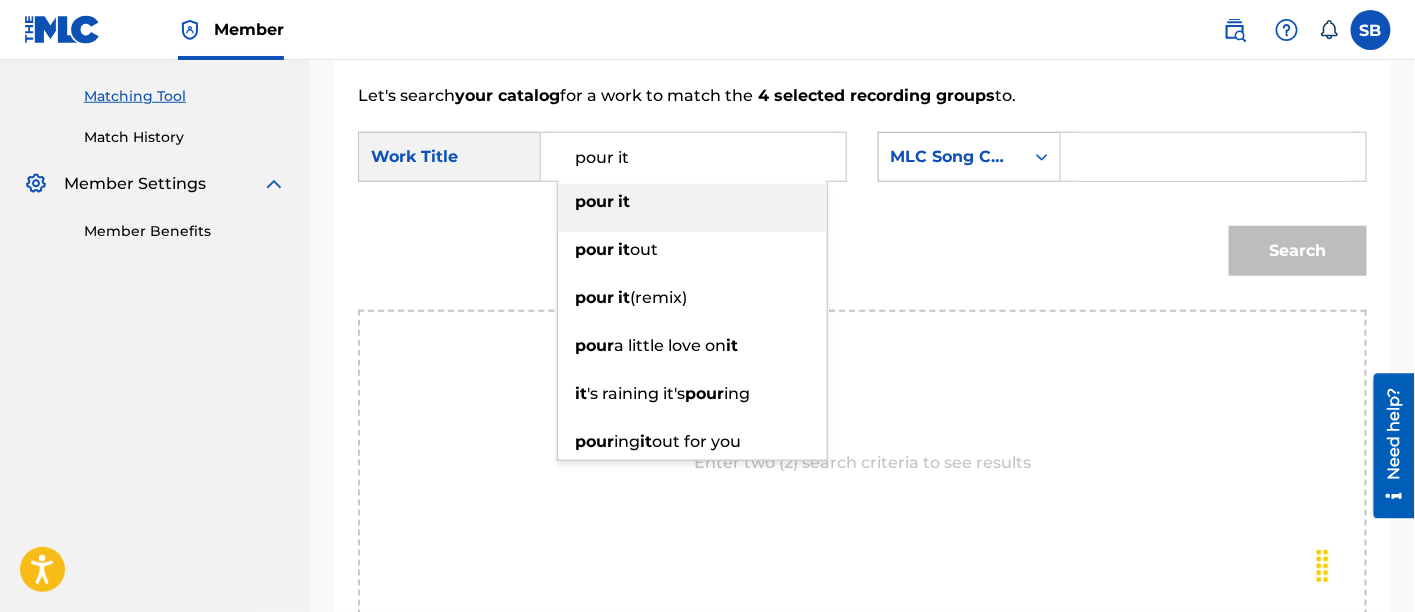 type on "pour it" 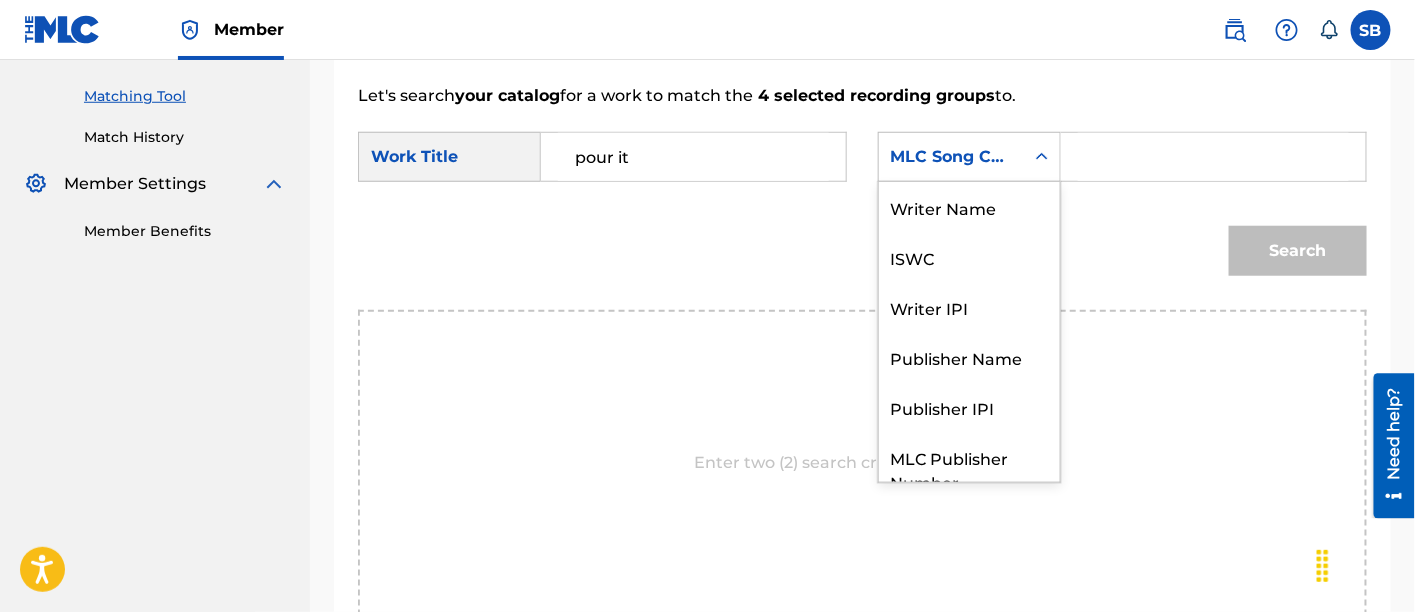 click on "MLC Song Code" at bounding box center (951, 157) 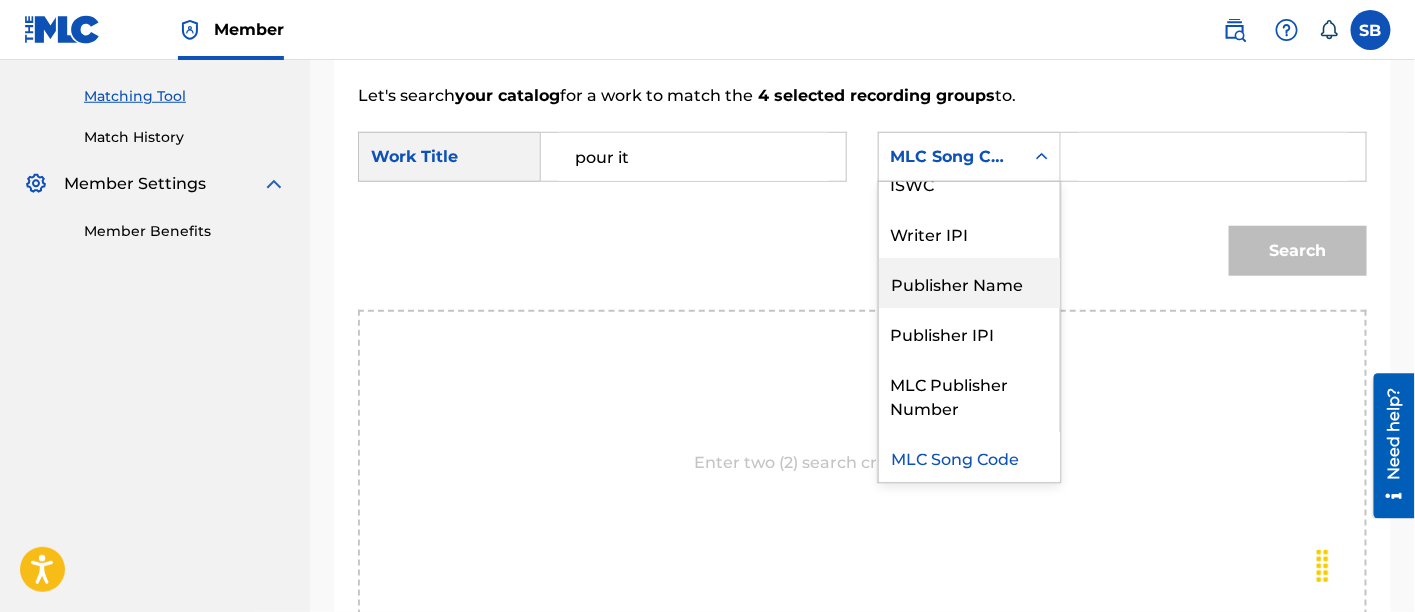 scroll, scrollTop: 0, scrollLeft: 0, axis: both 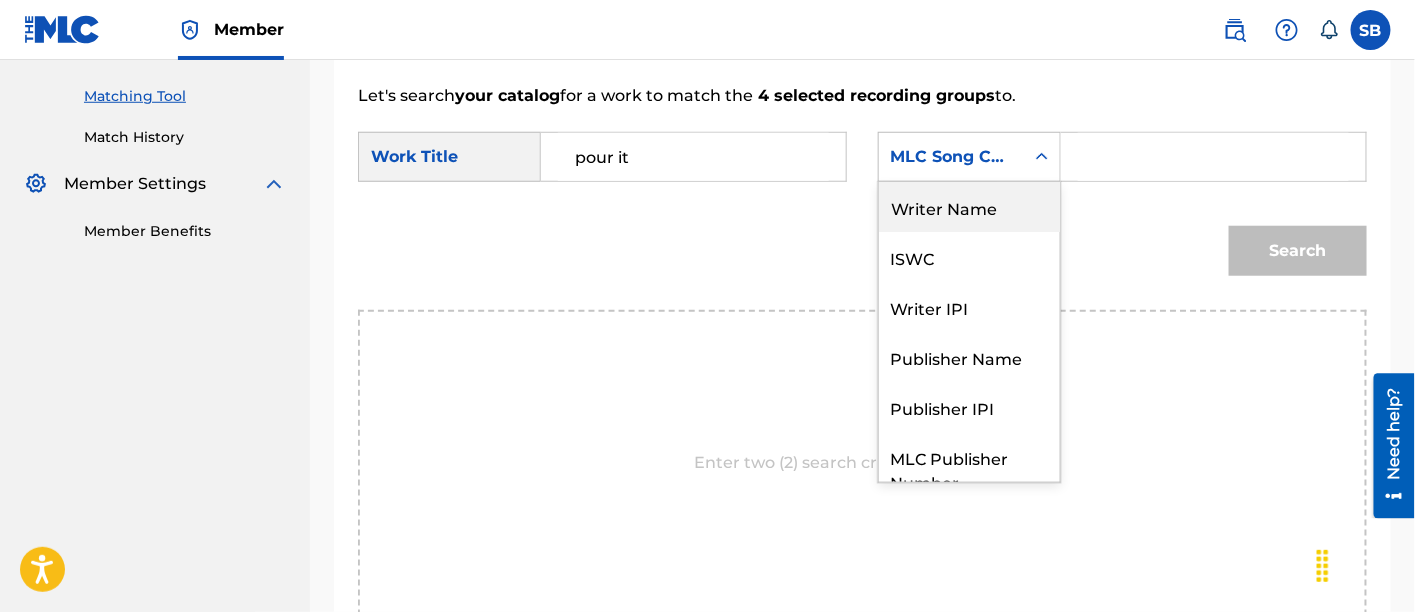 click on "Writer Name" at bounding box center [969, 207] 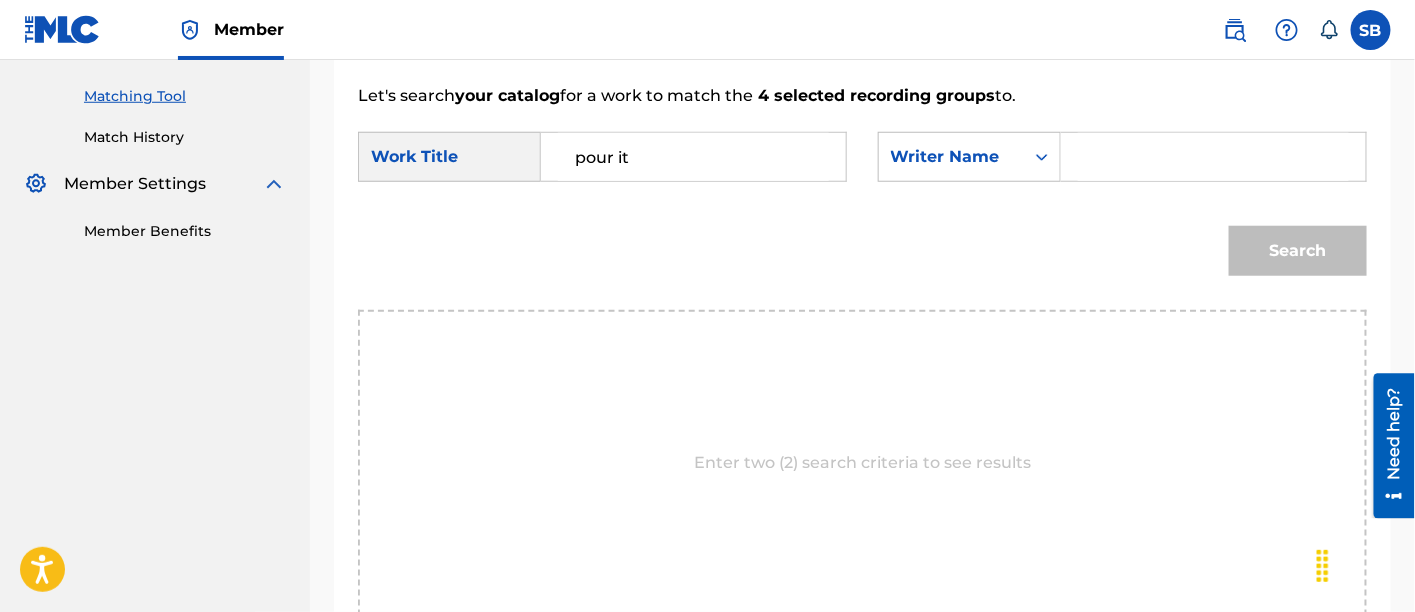 click at bounding box center [1213, 157] 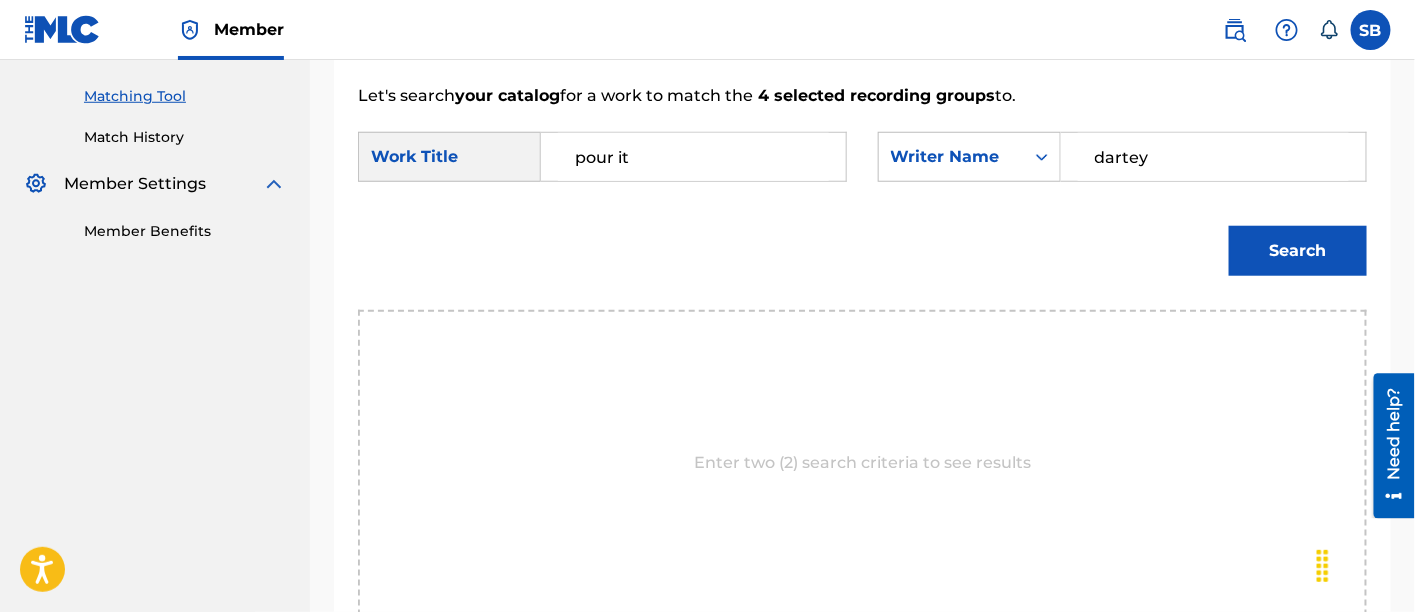 type on "dartey" 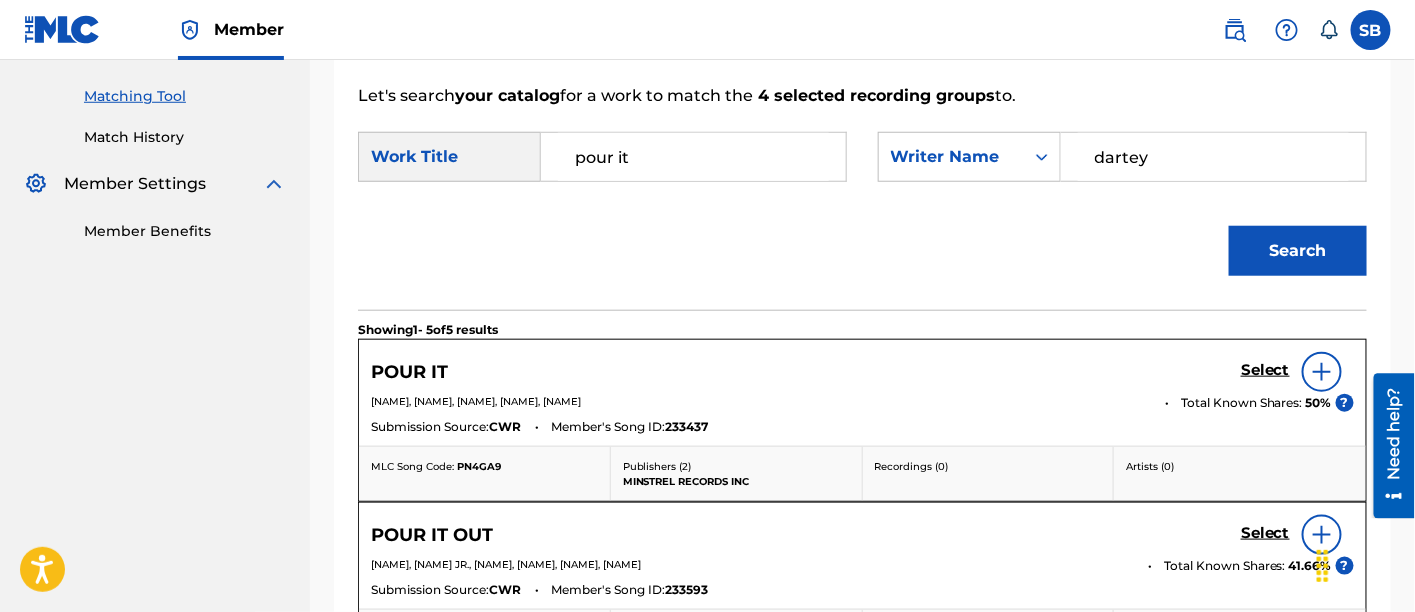 scroll, scrollTop: 653, scrollLeft: 0, axis: vertical 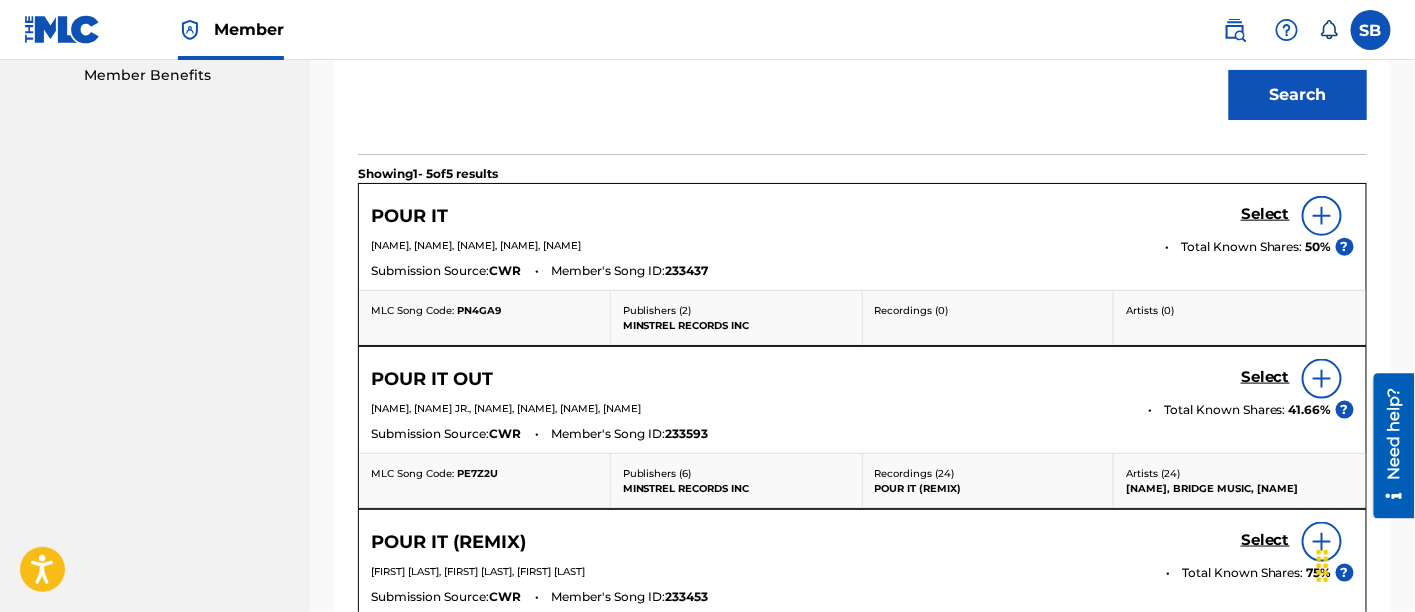 click on "Select" at bounding box center [1265, 214] 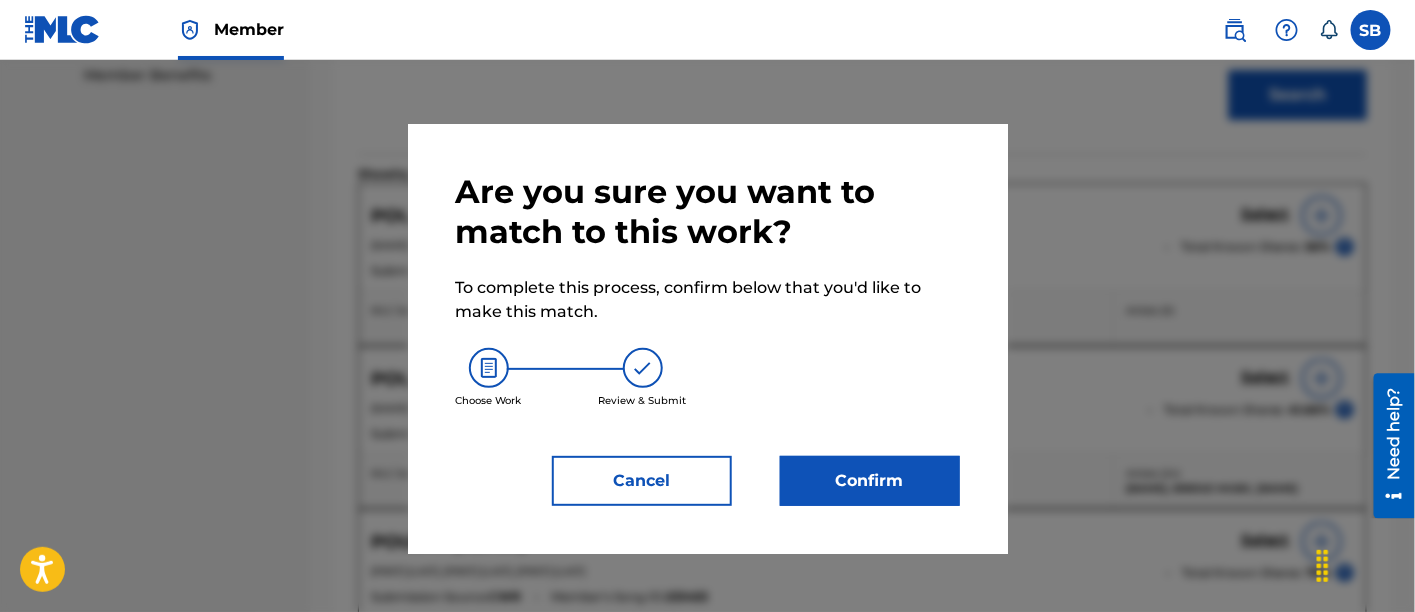 click on "Confirm" at bounding box center [870, 481] 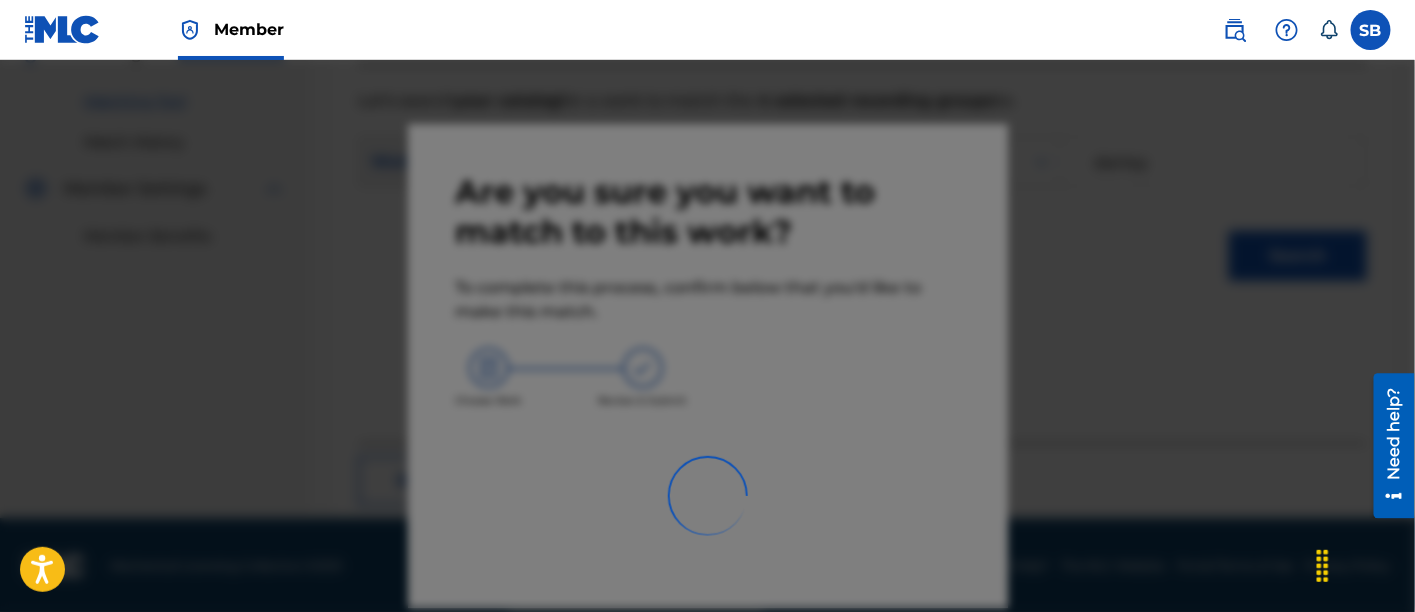 scroll, scrollTop: 246, scrollLeft: 0, axis: vertical 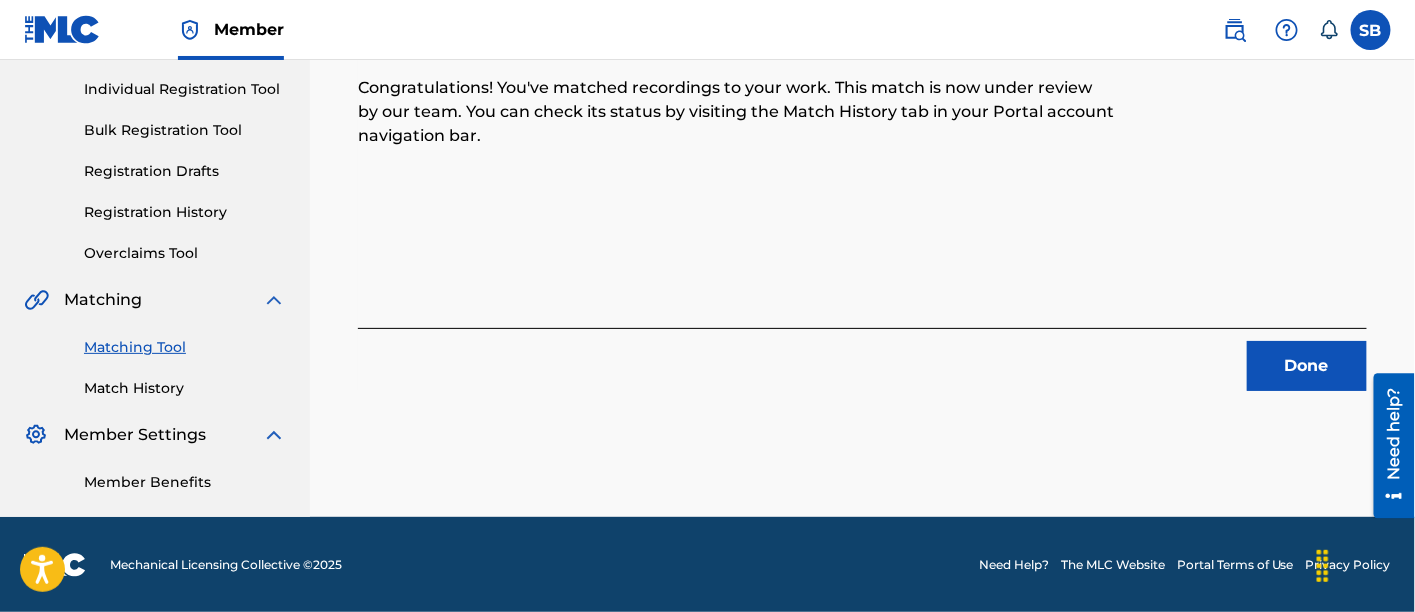 click on "4  Recording Groups   are pending usage match to the work  POUR IT . Congratulations! You've matched recordings to your work. This match is now under review by our team. You can check its status by visiting the Match History tab in your Portal account navigation bar. Done" at bounding box center [862, 190] 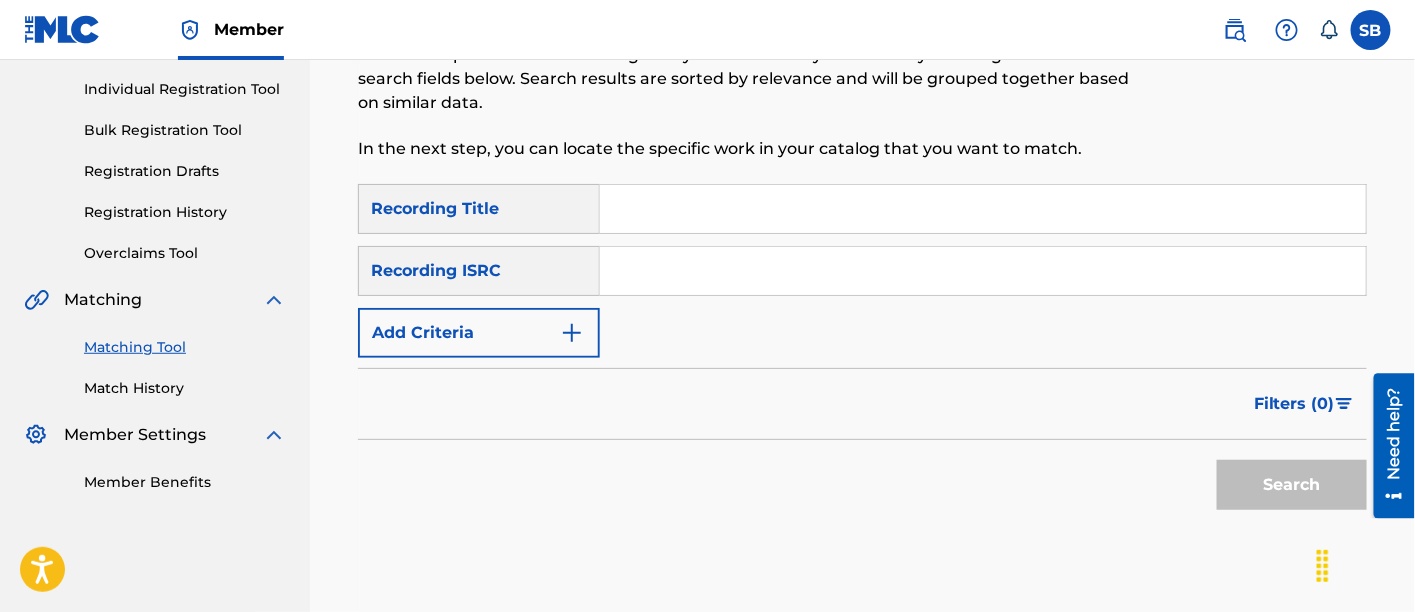 click at bounding box center (983, 209) 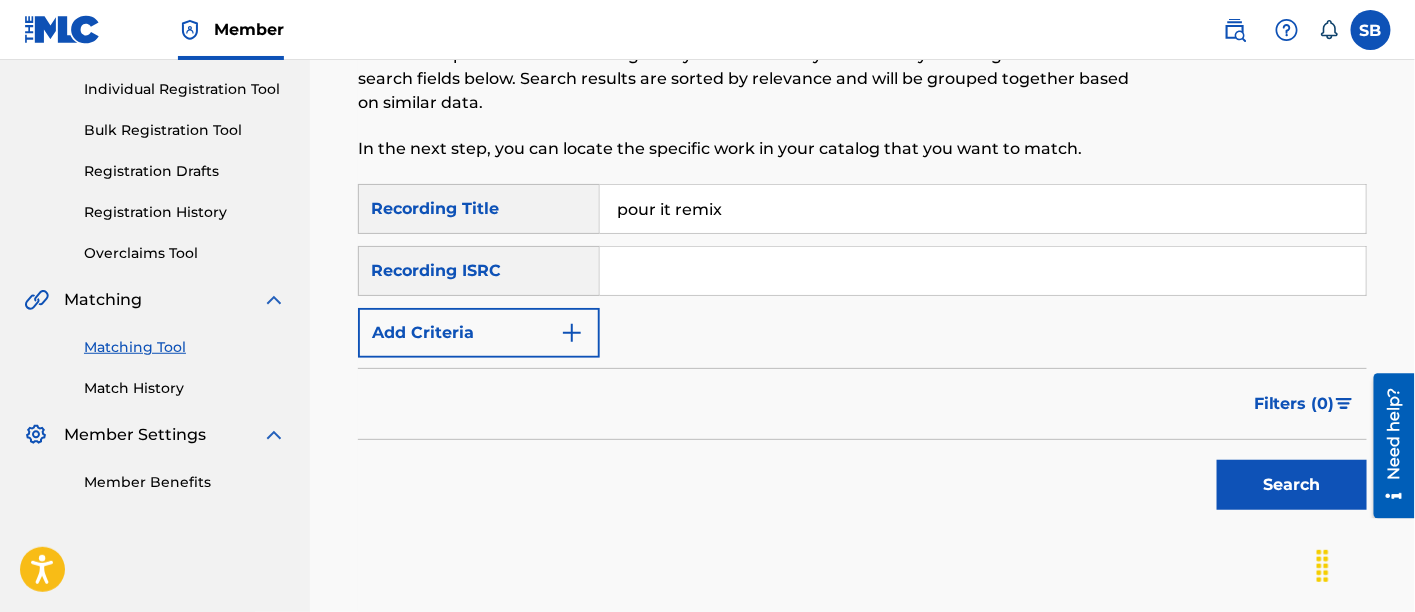 type on "pour it remix" 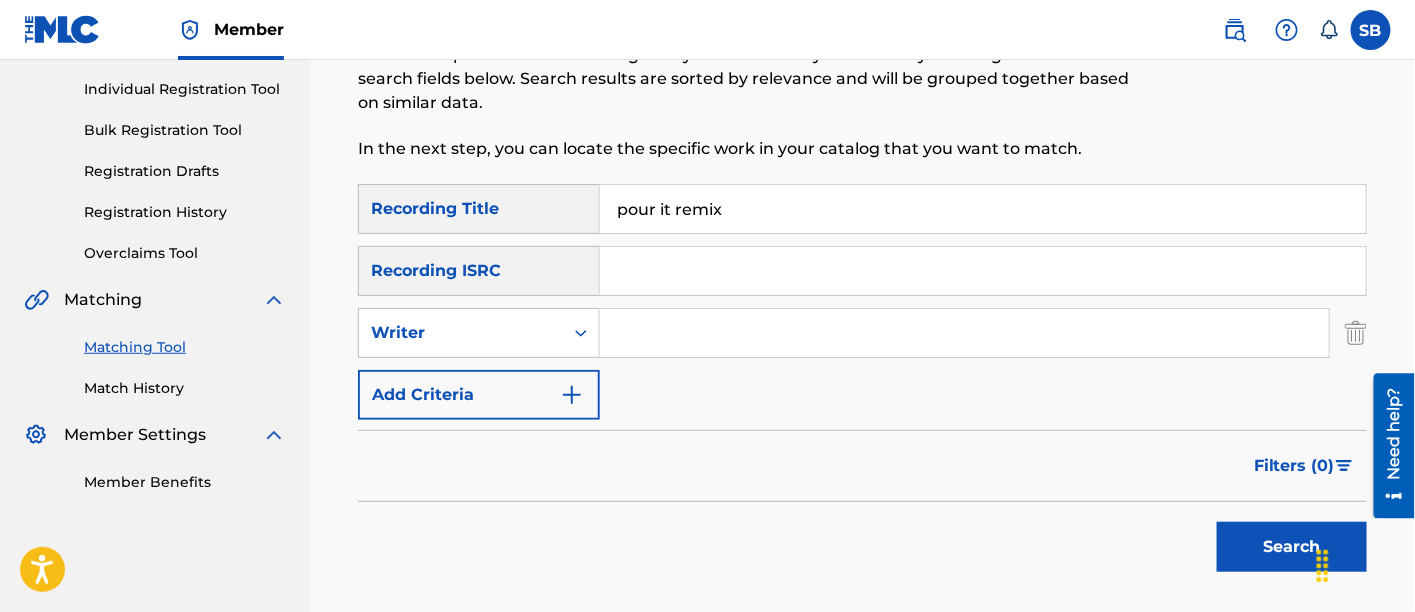 click on "SearchWithCriteriae1e8eee7-32e8-4b76-8b09-f528639e13ed Recording Title pour it remix SearchWithCriteria23b7ead2-4d0f-4e03-bfe3-36440ded3631 Recording ISRC SearchWithCriteriabf72de9b-dfbf-46c6-8649-f0517f898703 Writer Add Criteria" at bounding box center (862, 302) 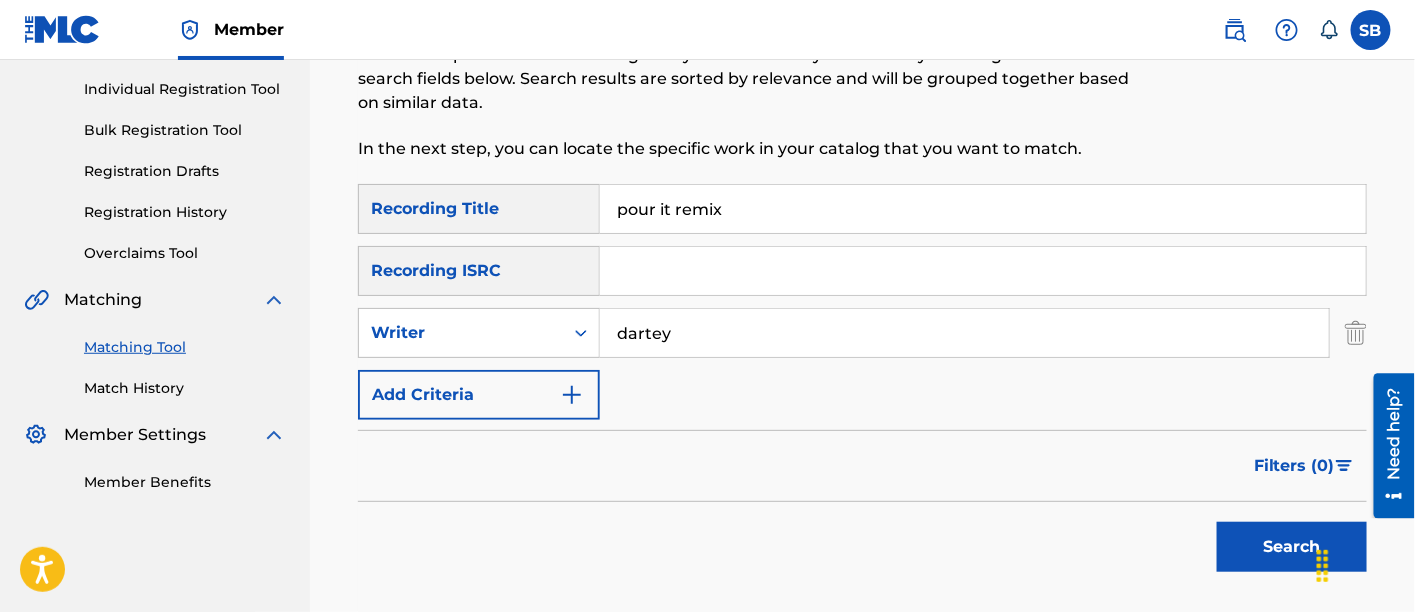 click on "Search" at bounding box center [1292, 547] 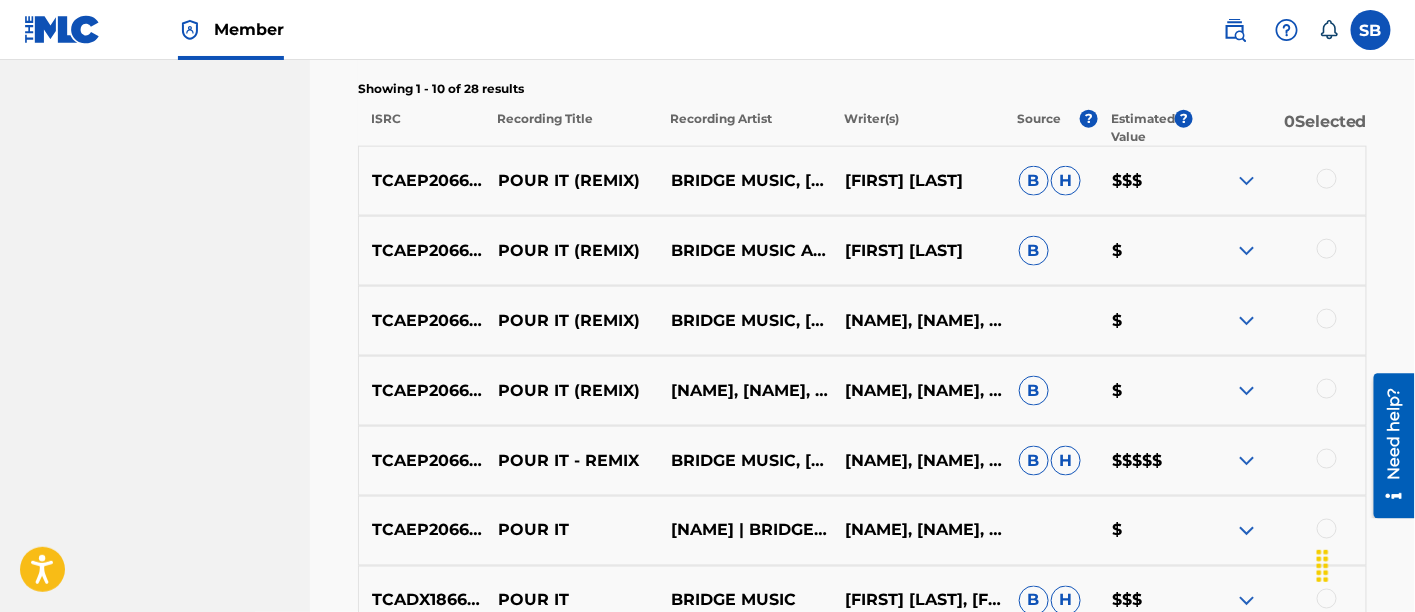 scroll, scrollTop: 762, scrollLeft: 0, axis: vertical 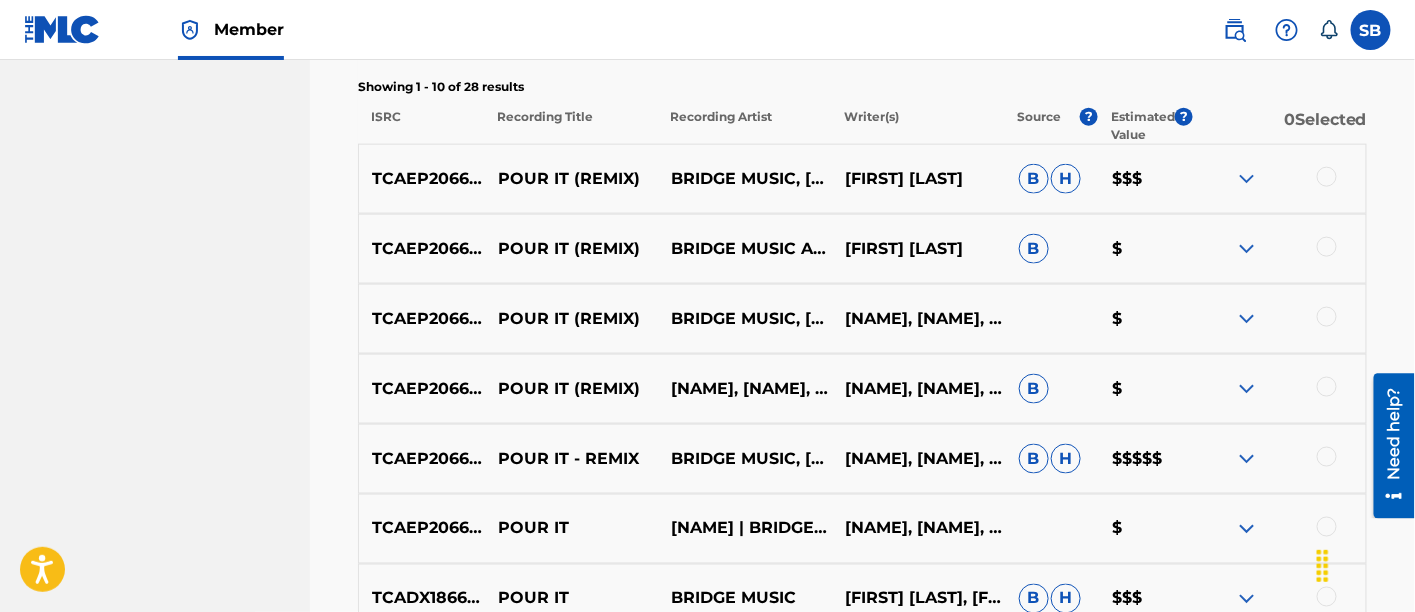 click at bounding box center [1327, 177] 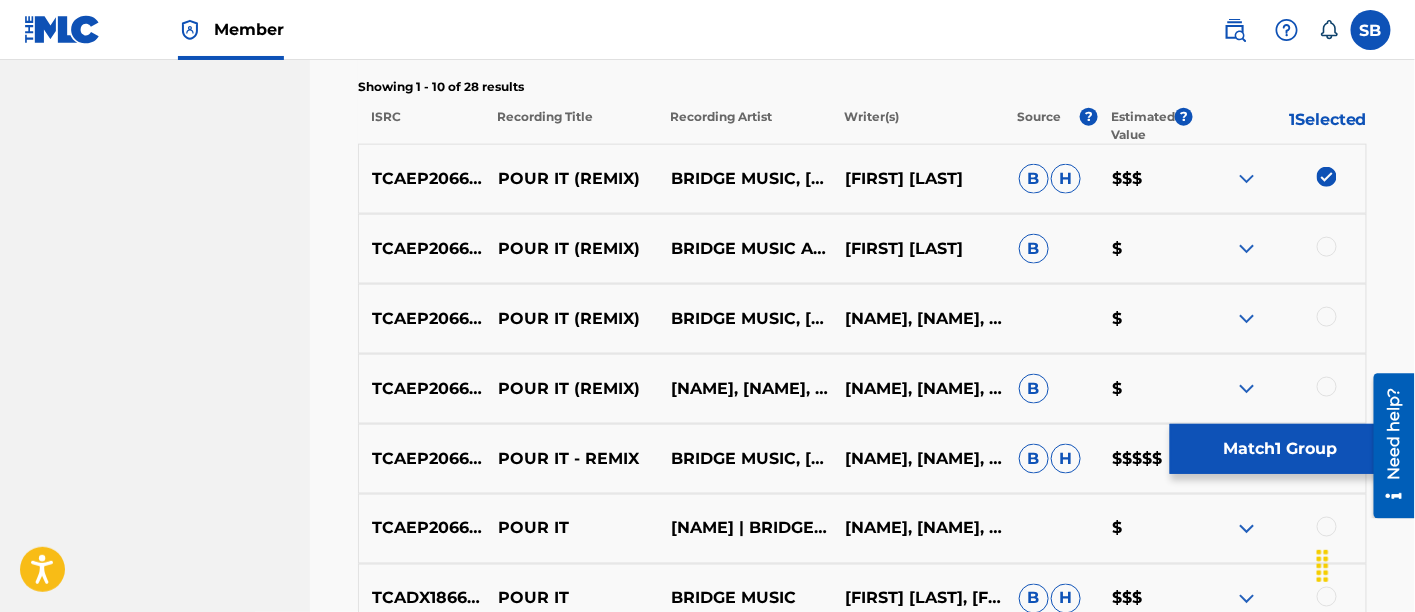 click at bounding box center (1327, 247) 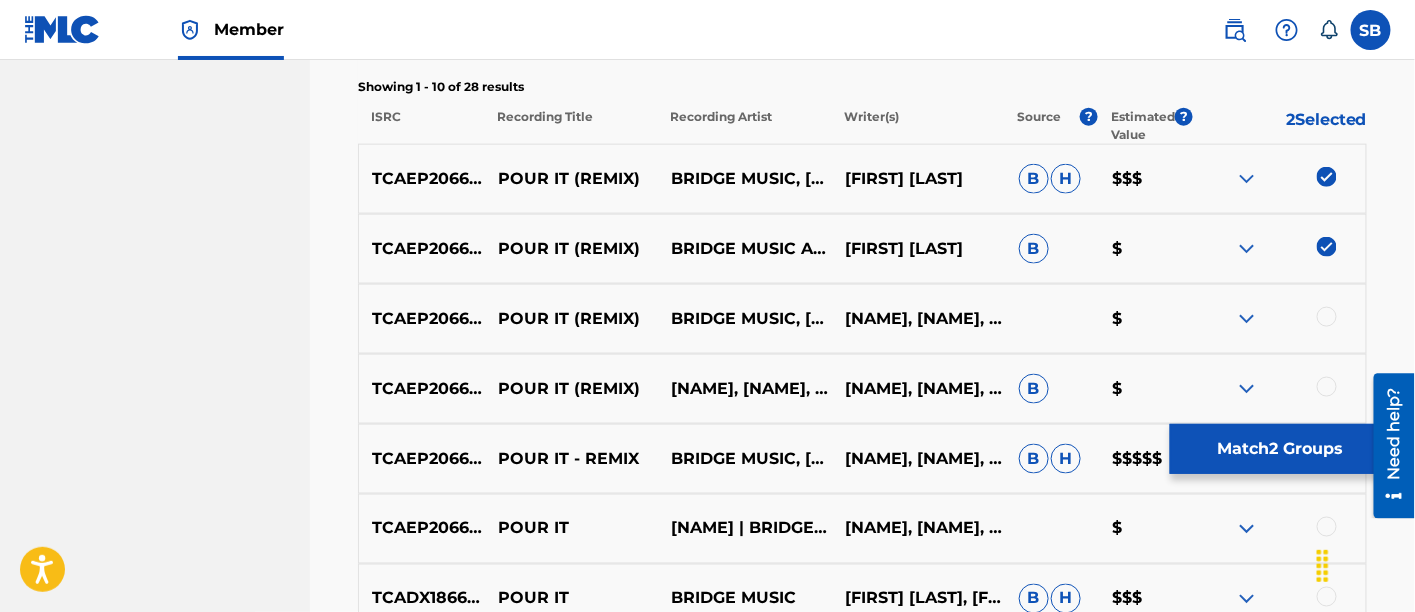 scroll, scrollTop: 789, scrollLeft: 0, axis: vertical 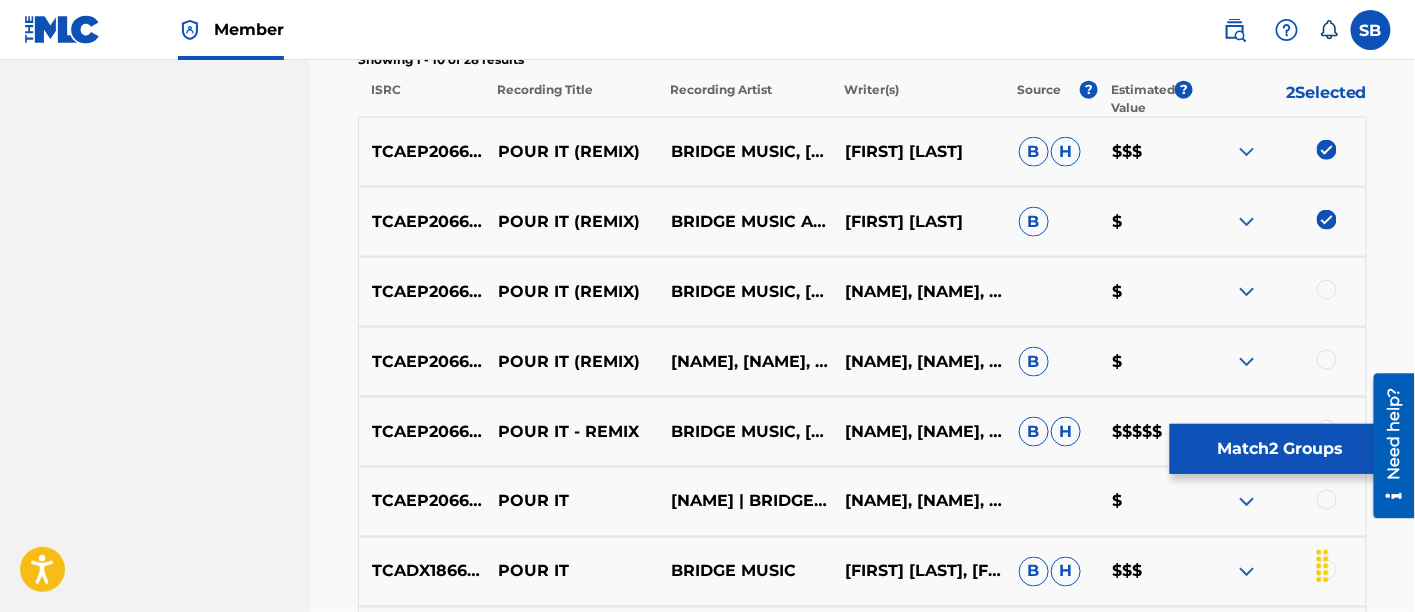 click at bounding box center [1327, 290] 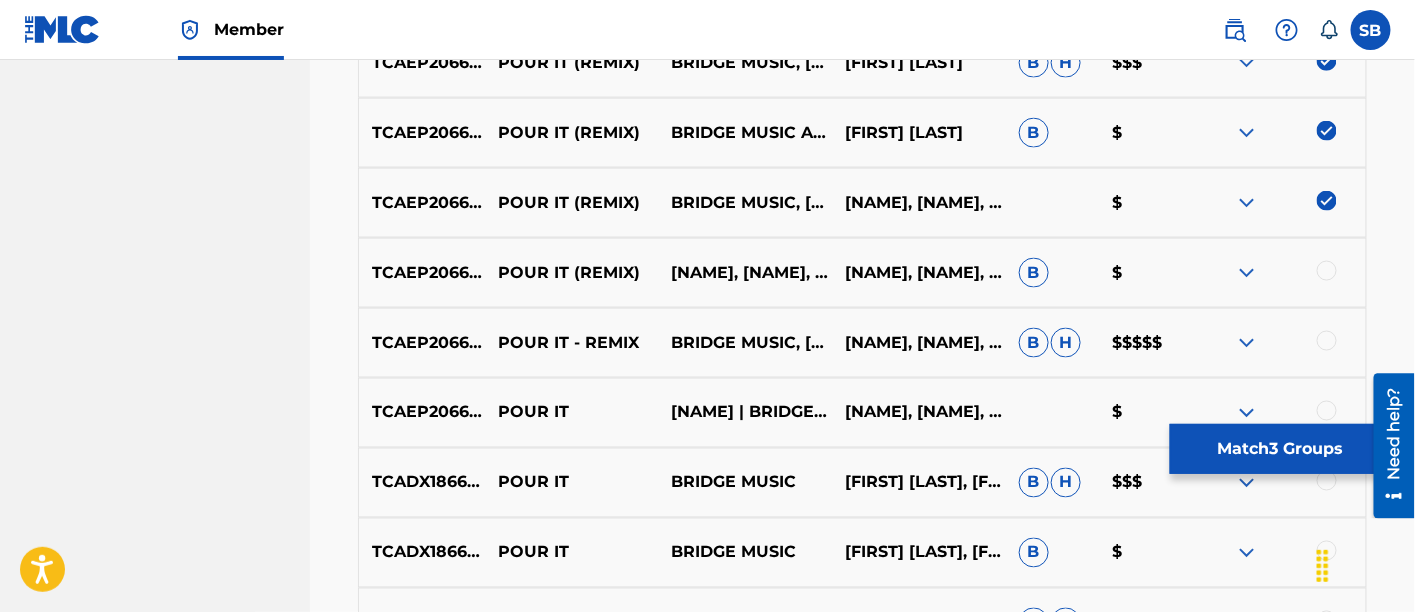 scroll, scrollTop: 882, scrollLeft: 0, axis: vertical 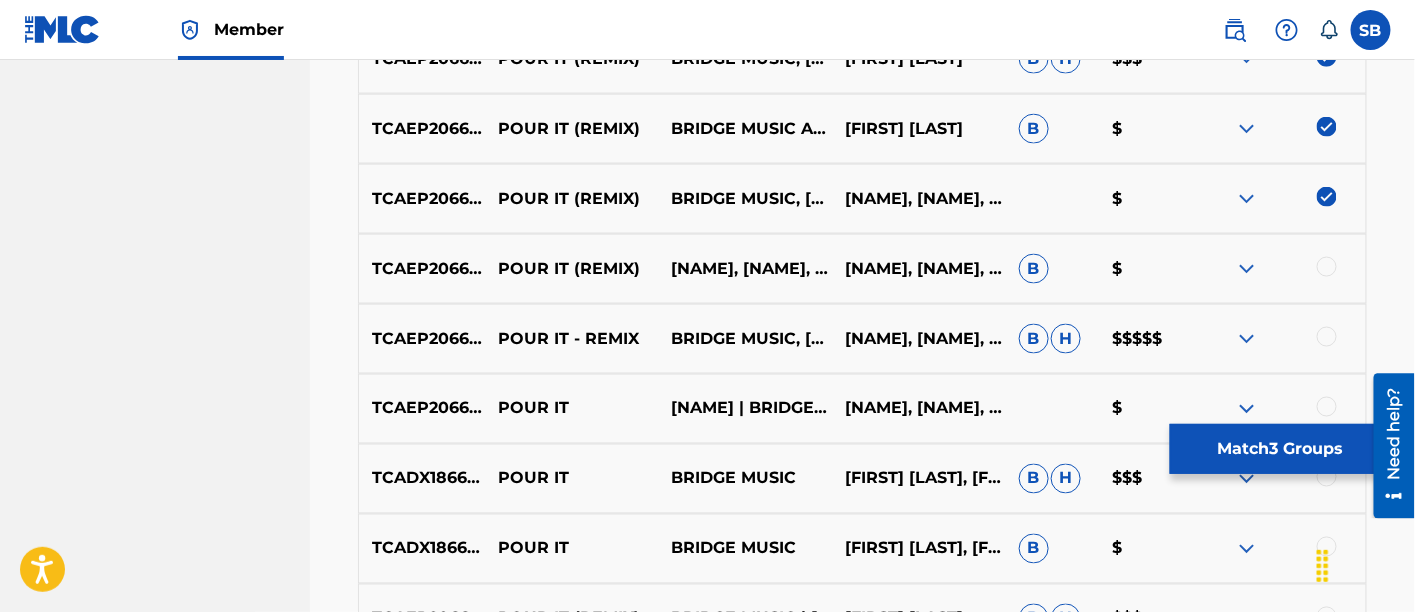 click at bounding box center [1327, 267] 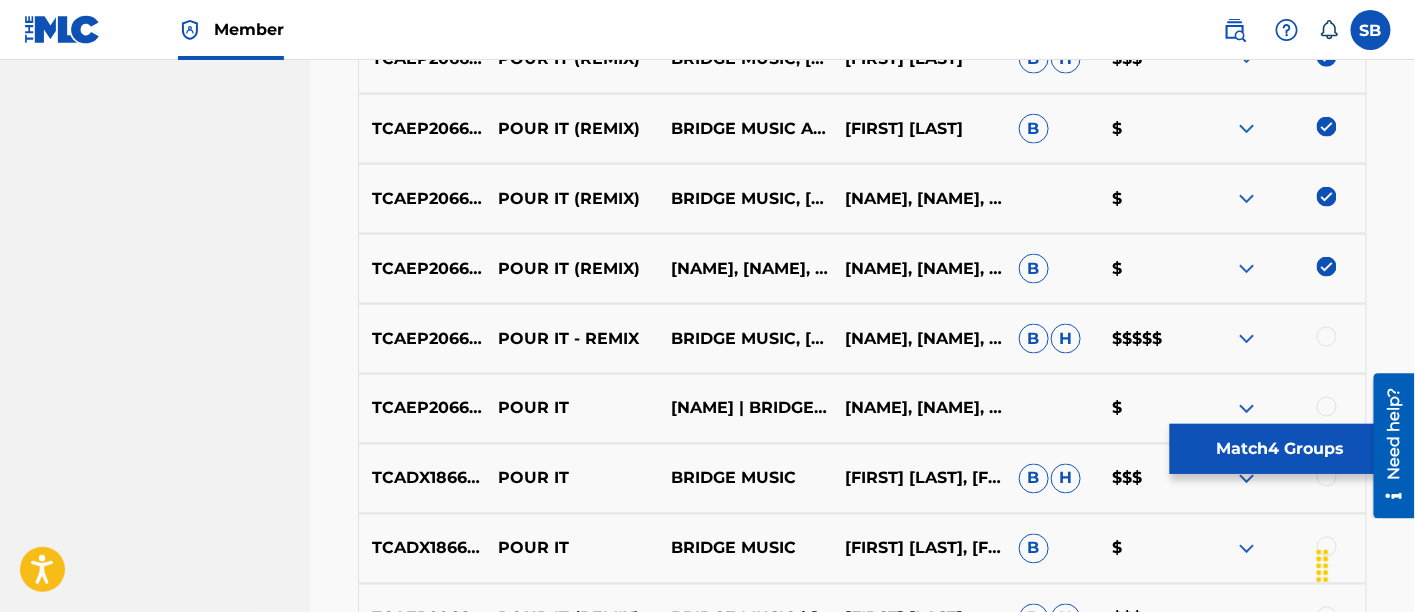 click at bounding box center (1327, 337) 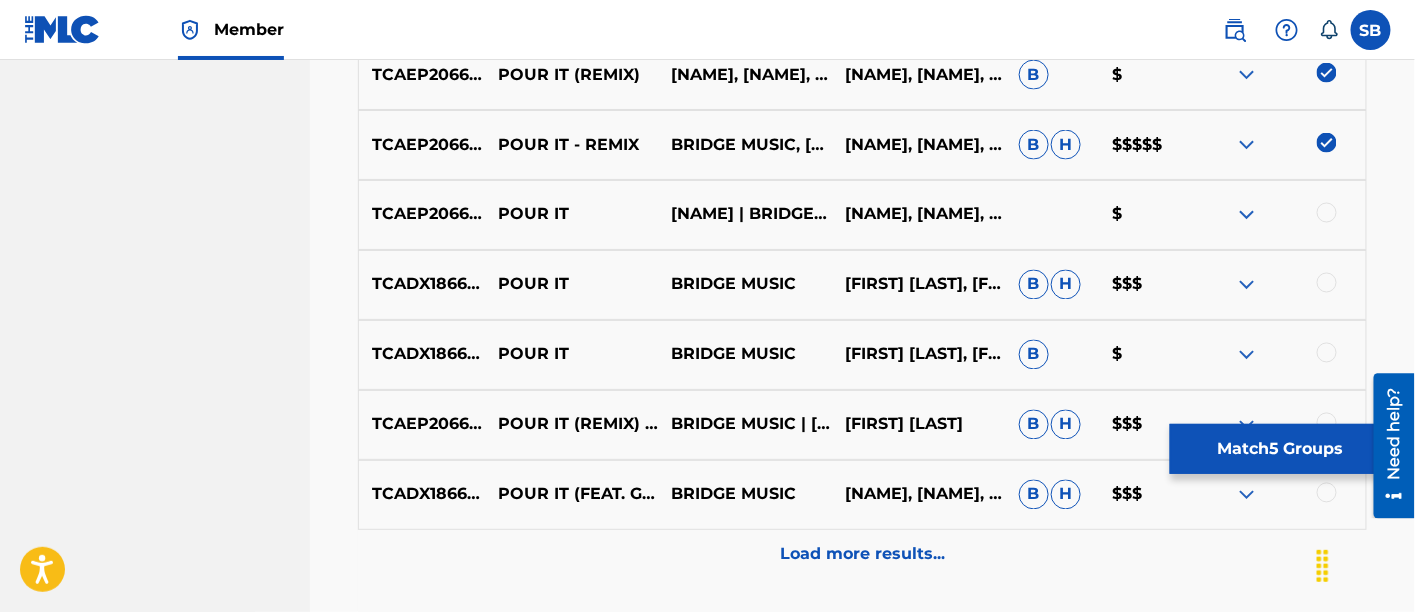 scroll, scrollTop: 1171, scrollLeft: 0, axis: vertical 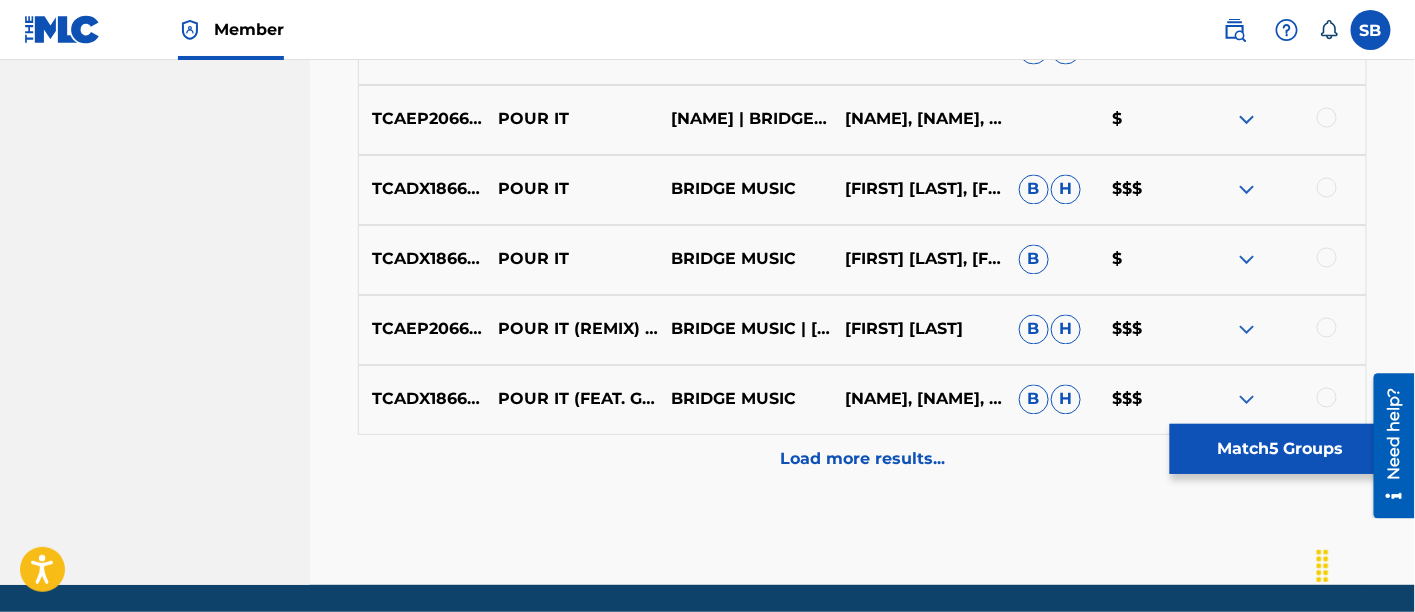 click at bounding box center [1327, 328] 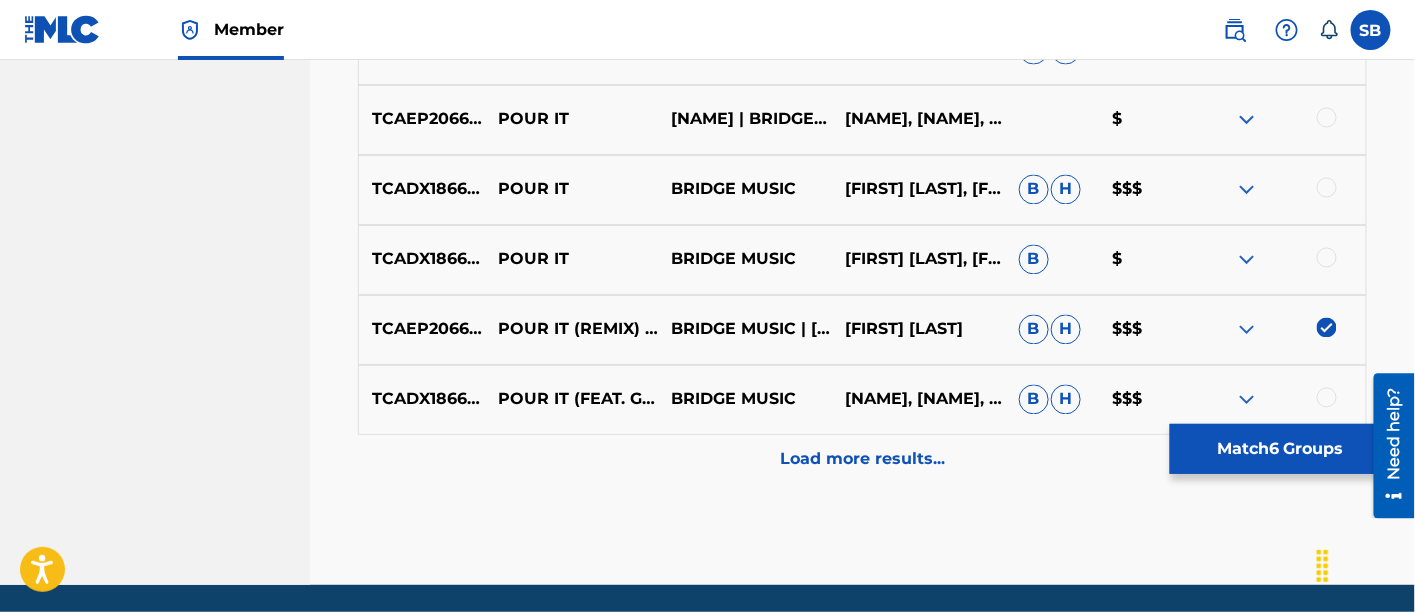 click on "Load more results..." at bounding box center [862, 460] 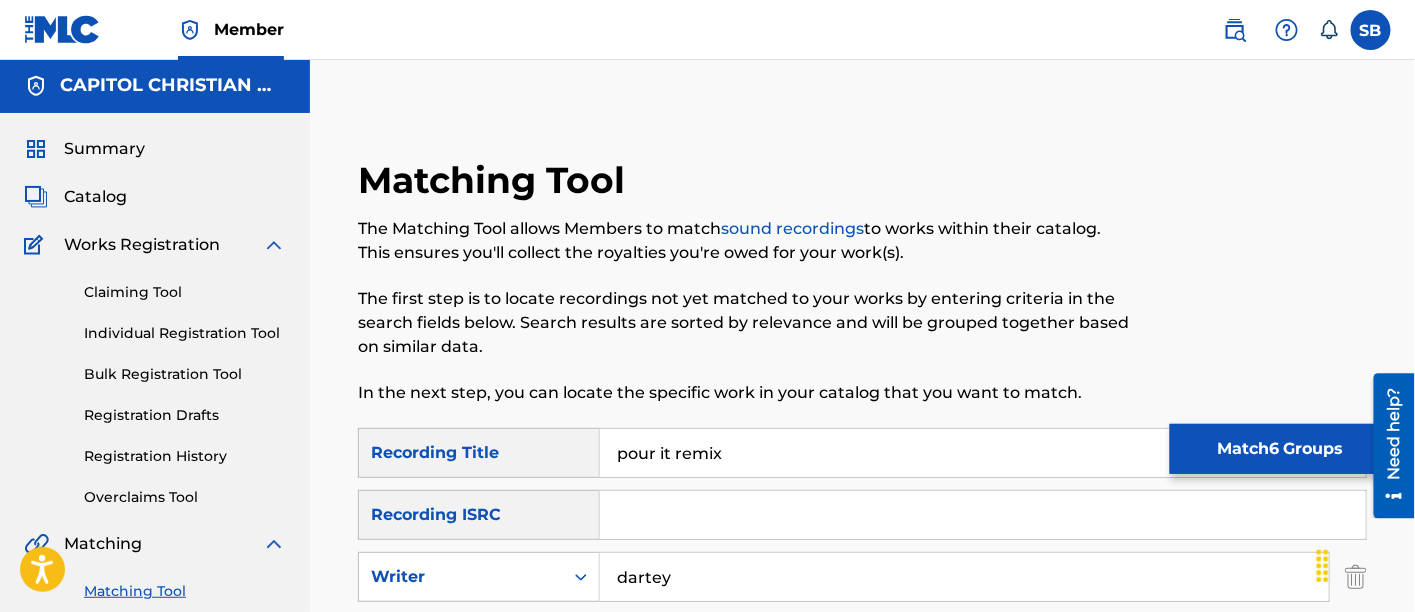 scroll, scrollTop: 0, scrollLeft: 0, axis: both 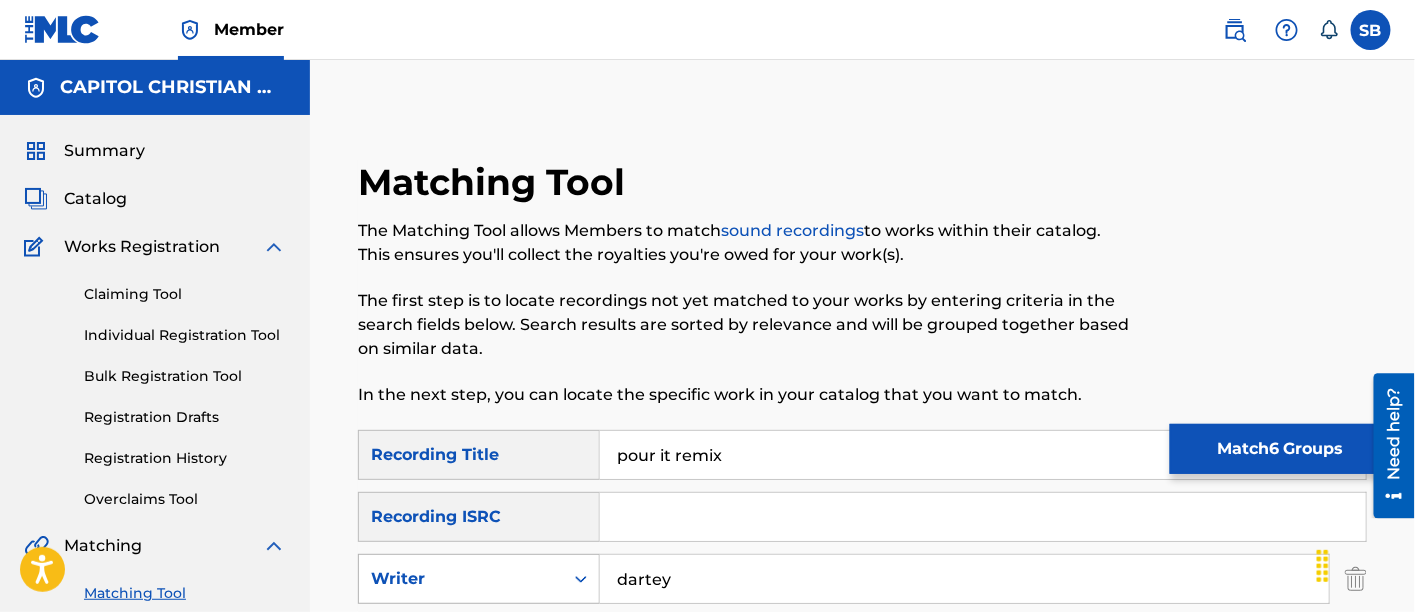 click on "Writer" at bounding box center [461, 579] 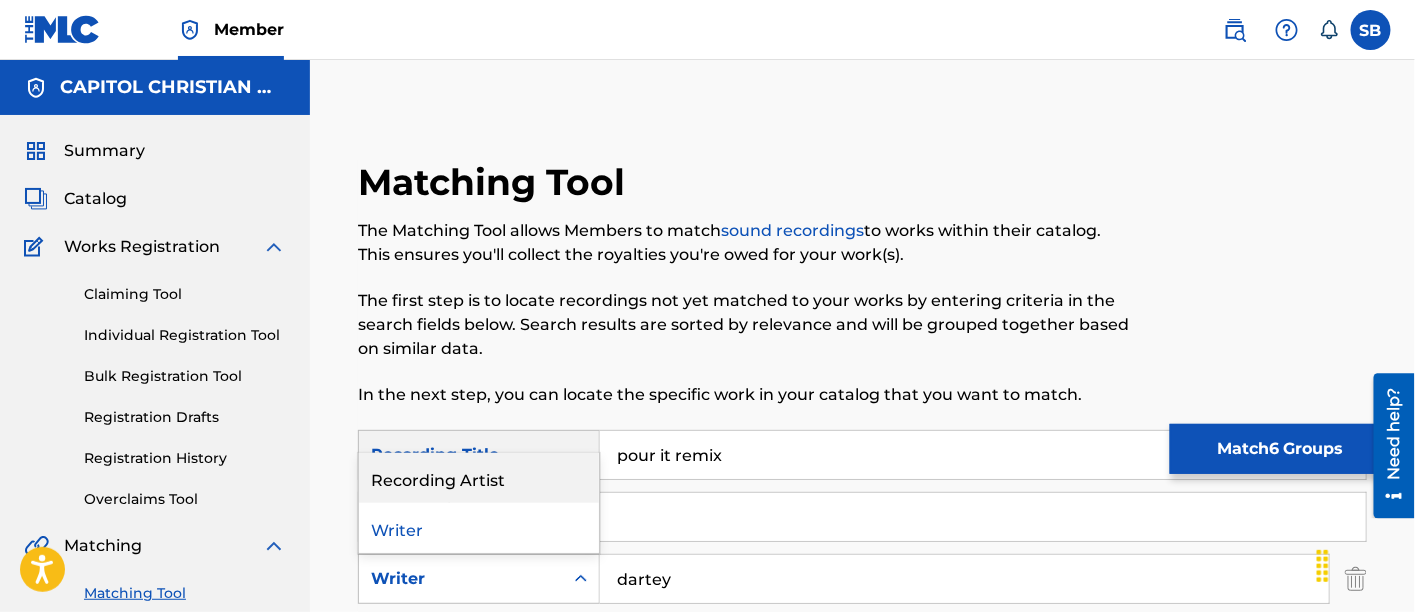 click on "Recording Artist" at bounding box center [479, 478] 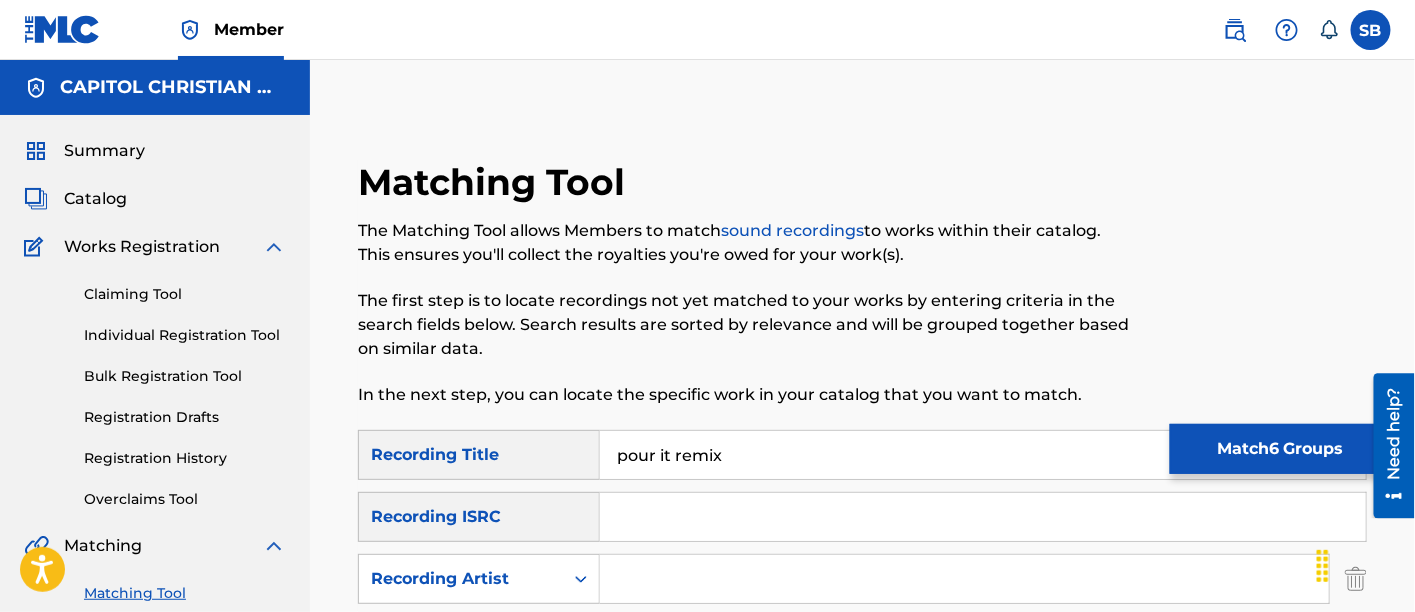 click at bounding box center [964, 579] 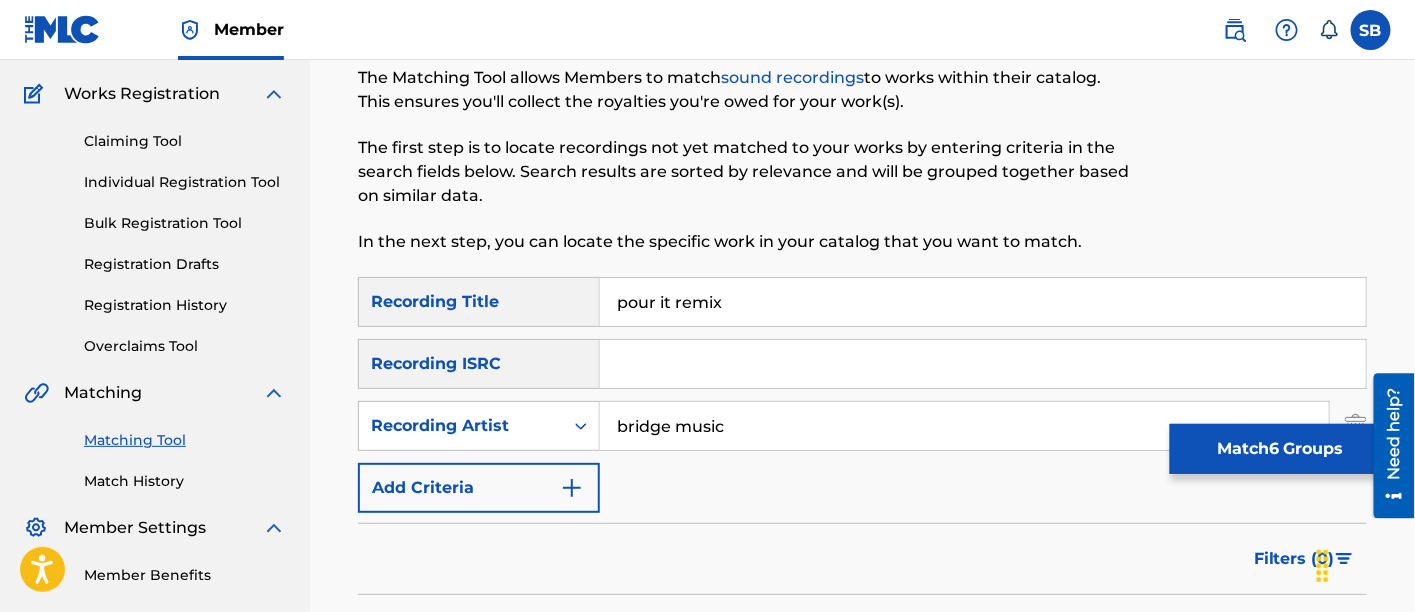 type on "bridge music" 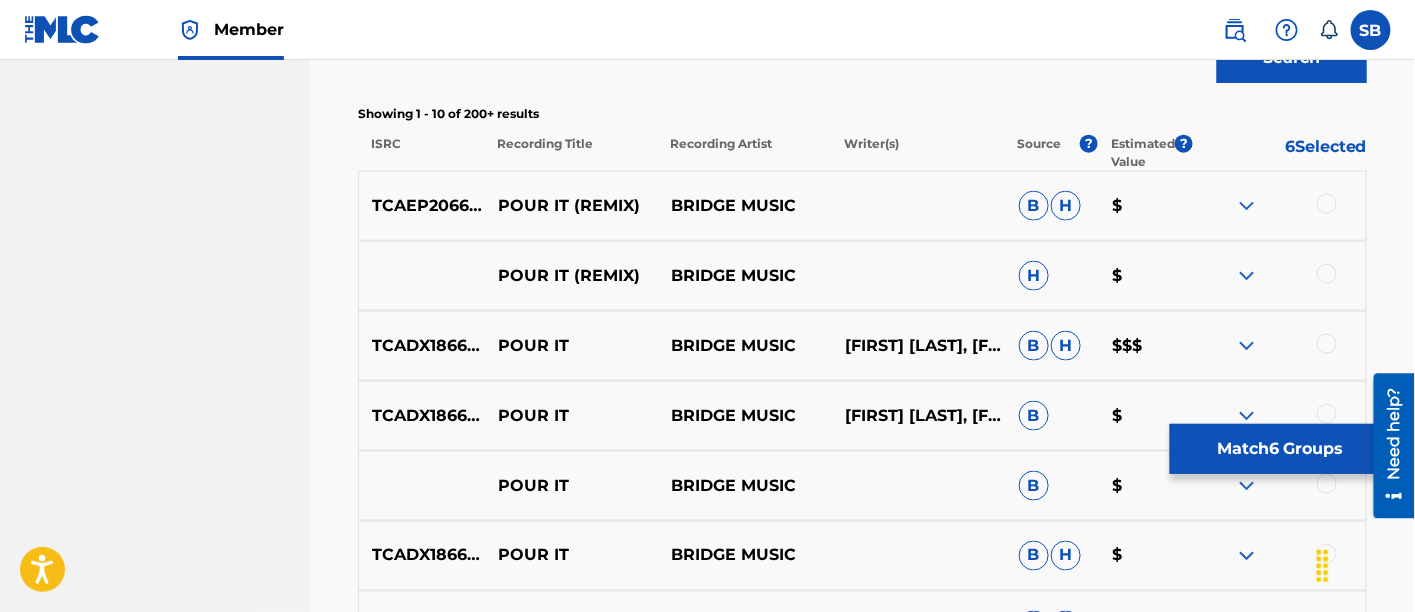 scroll, scrollTop: 737, scrollLeft: 0, axis: vertical 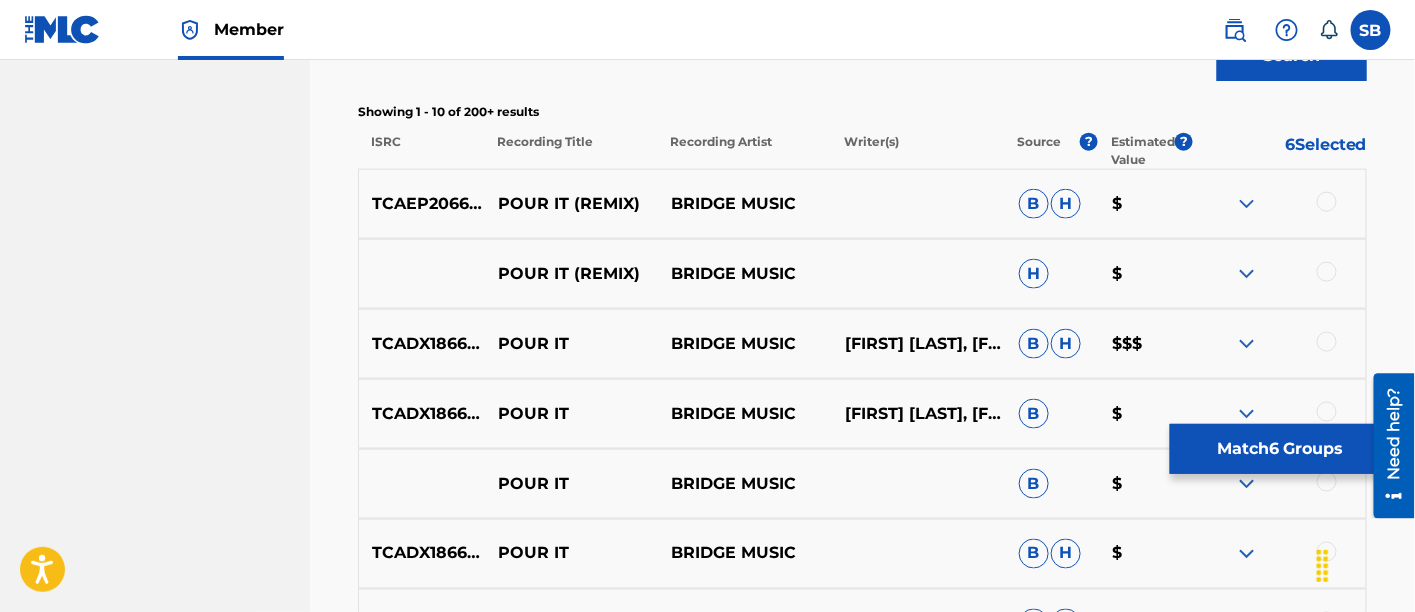click at bounding box center [1327, 202] 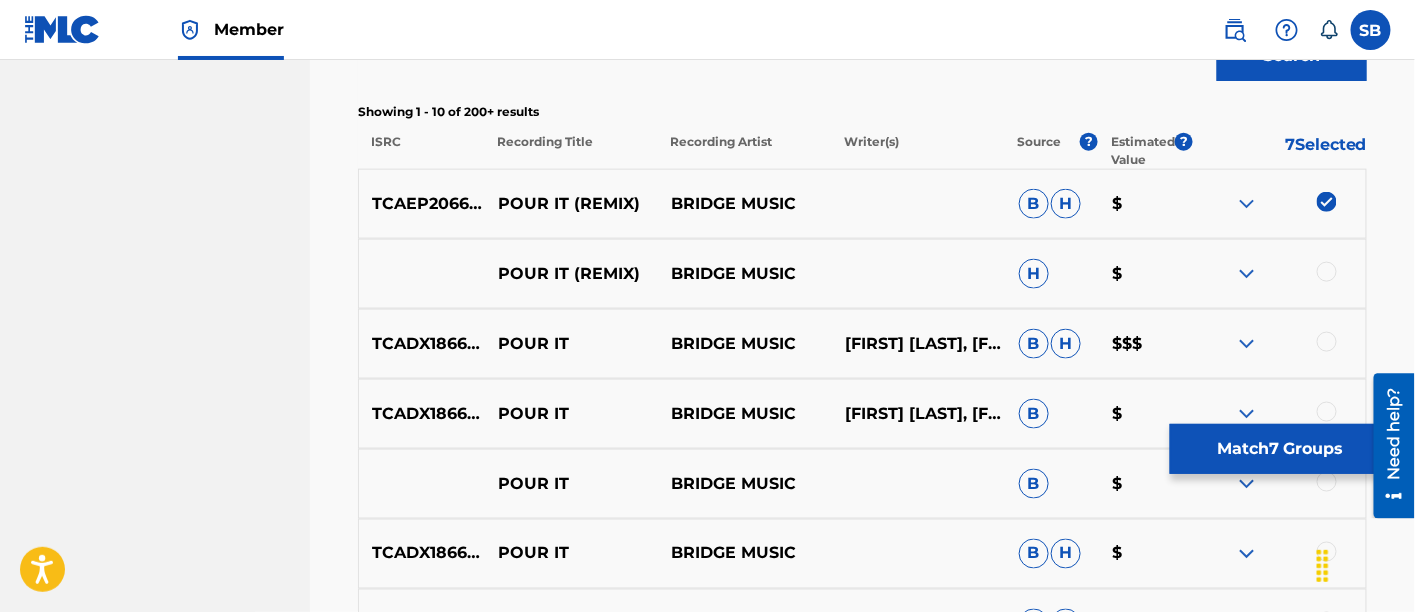 click at bounding box center [1279, 274] 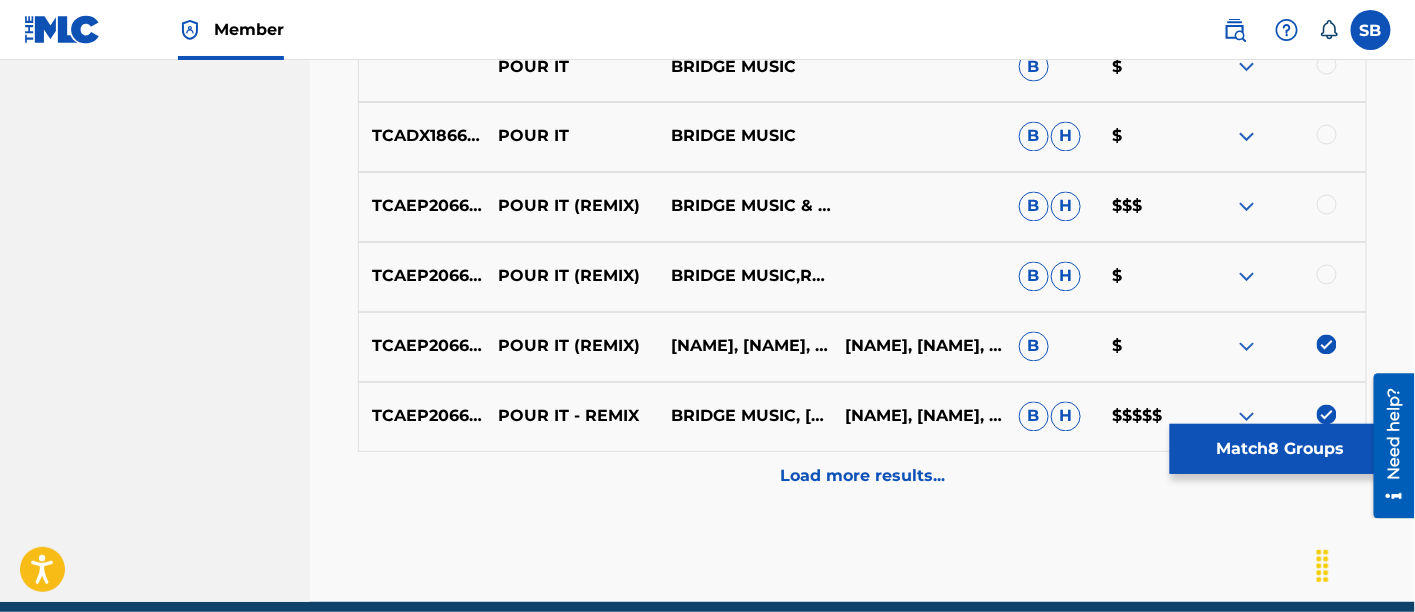 scroll, scrollTop: 1157, scrollLeft: 0, axis: vertical 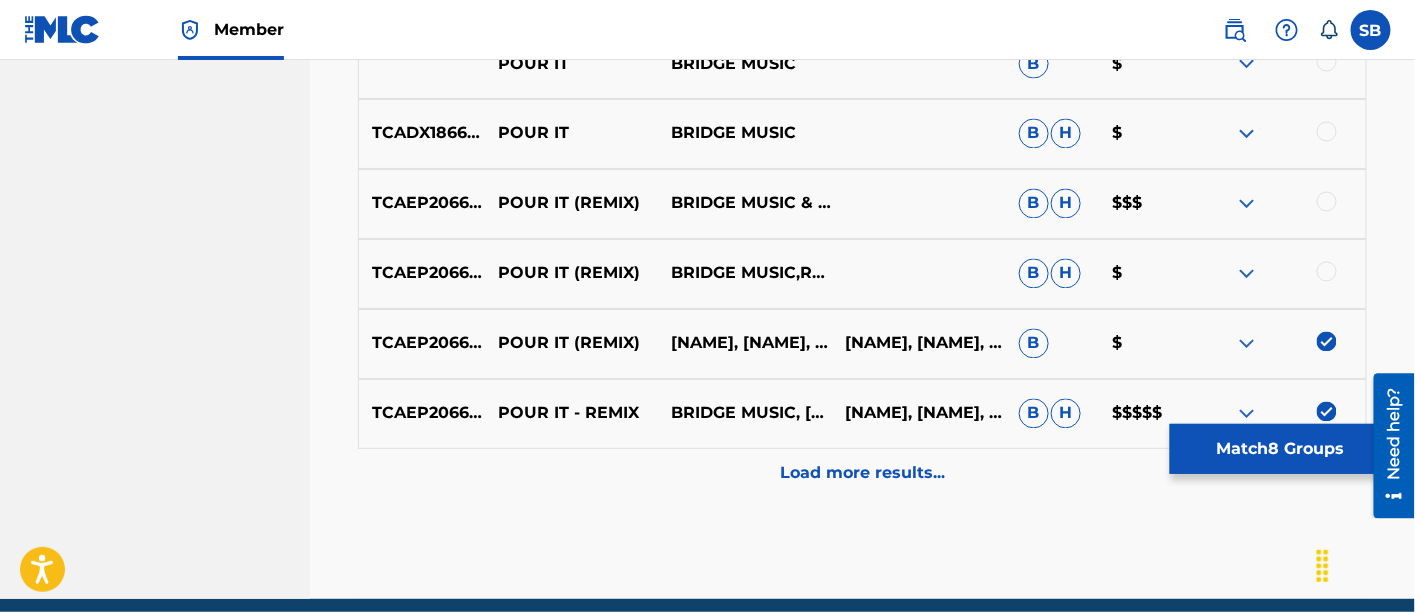 click at bounding box center (1327, 272) 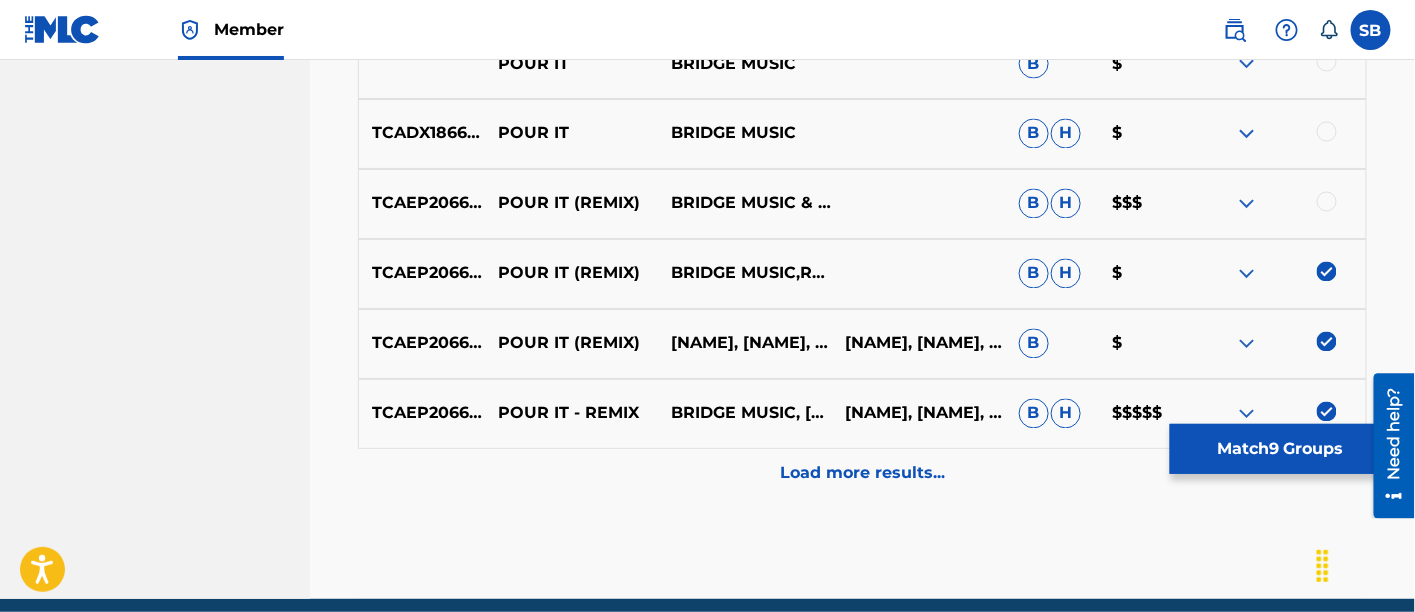 click at bounding box center (1327, 202) 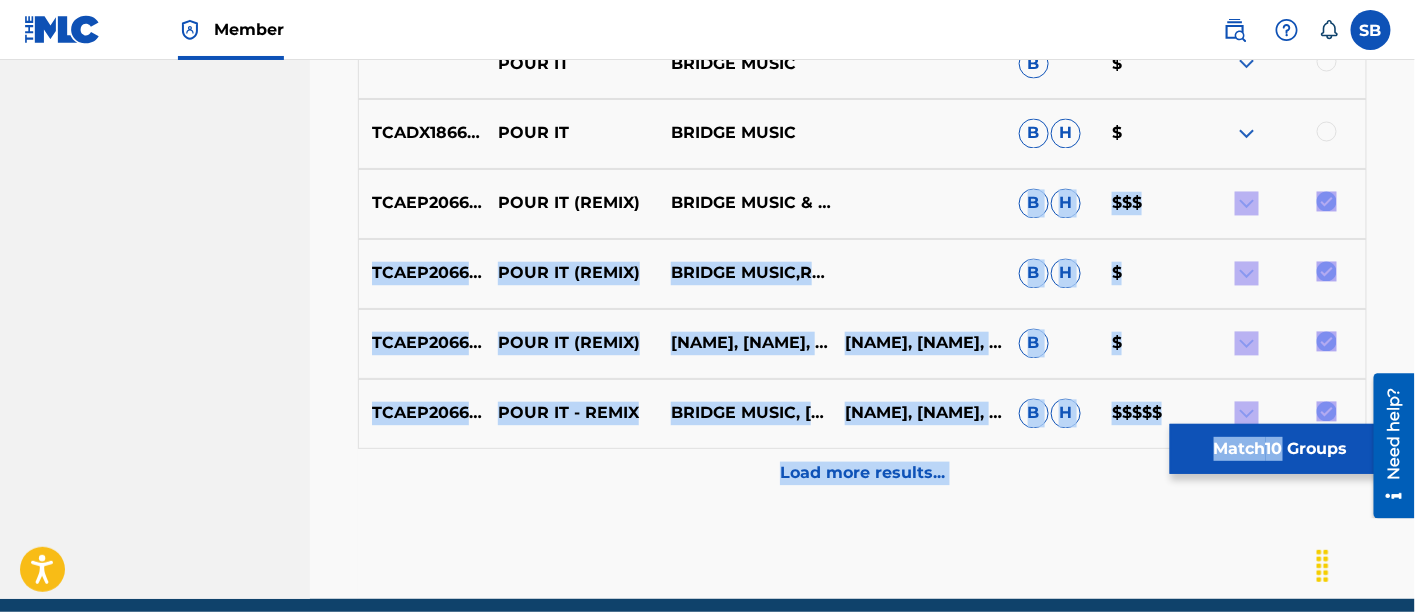 drag, startPoint x: 986, startPoint y: 232, endPoint x: 1285, endPoint y: 447, distance: 368.27435 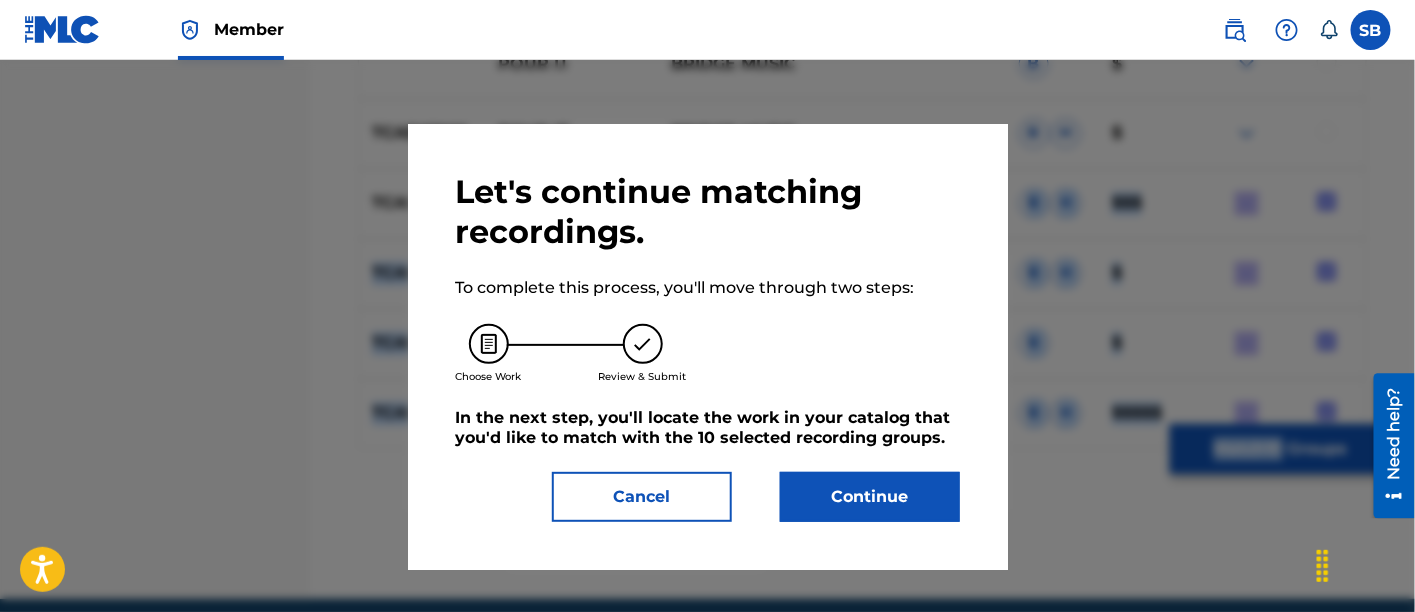 click on "Continue" at bounding box center [870, 497] 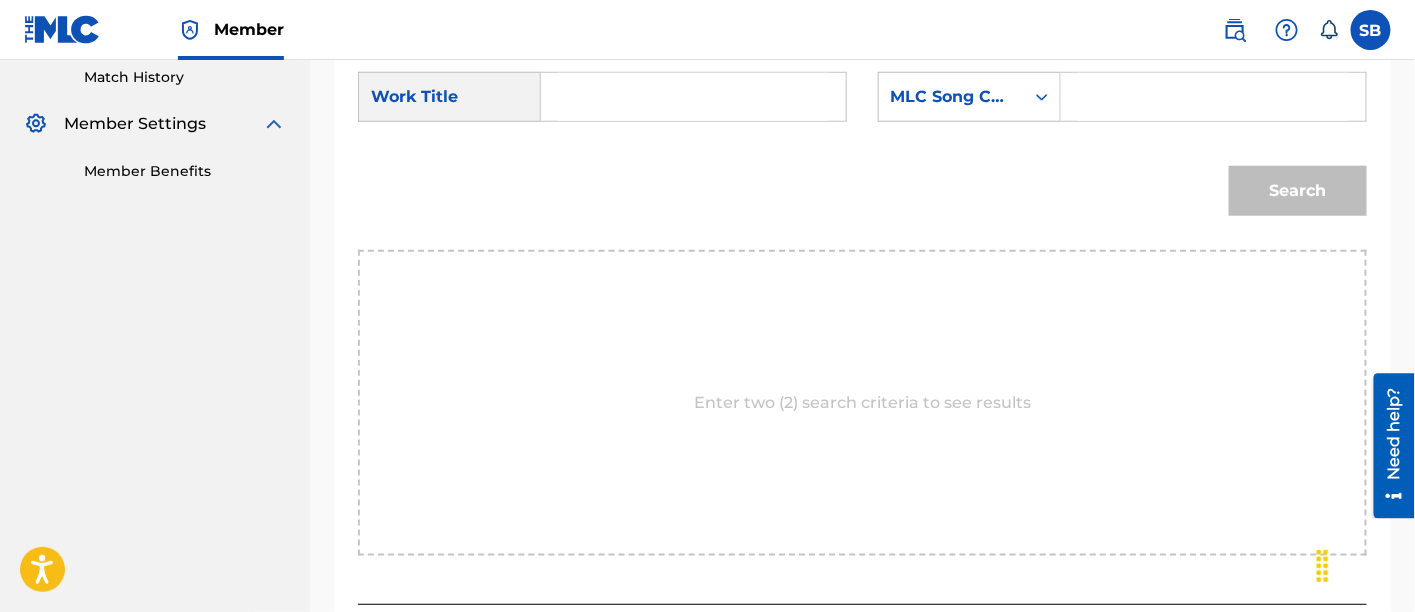scroll, scrollTop: 504, scrollLeft: 0, axis: vertical 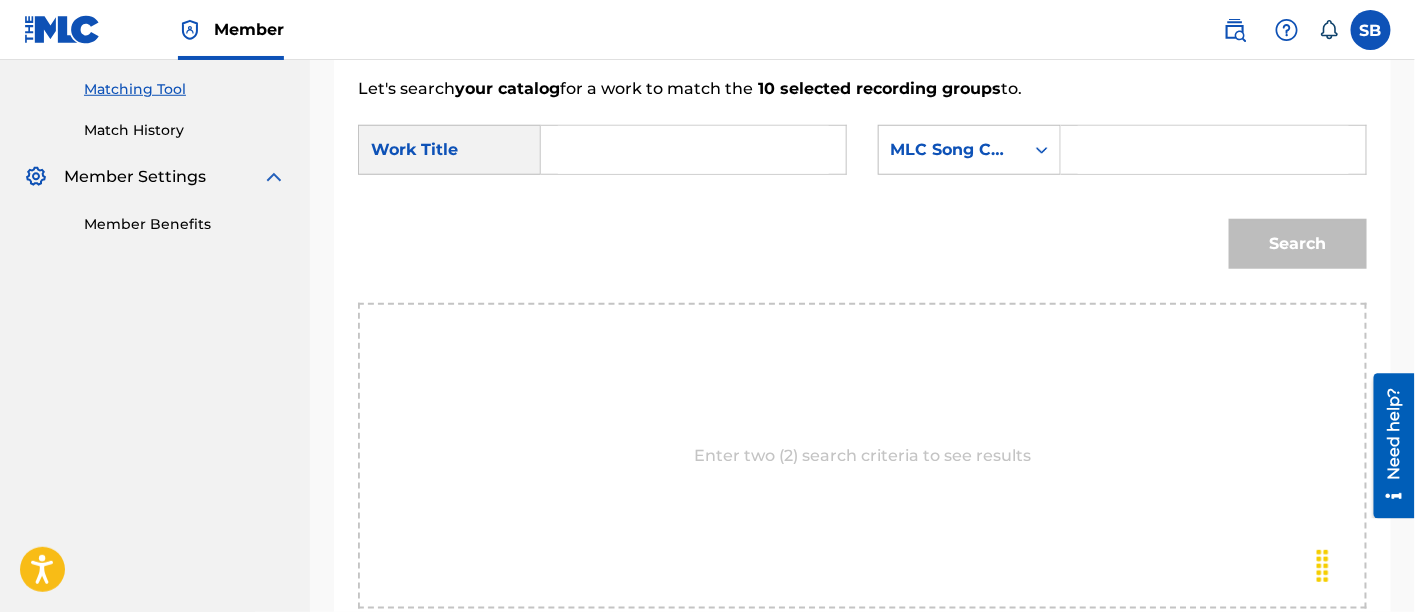 click at bounding box center [693, 150] 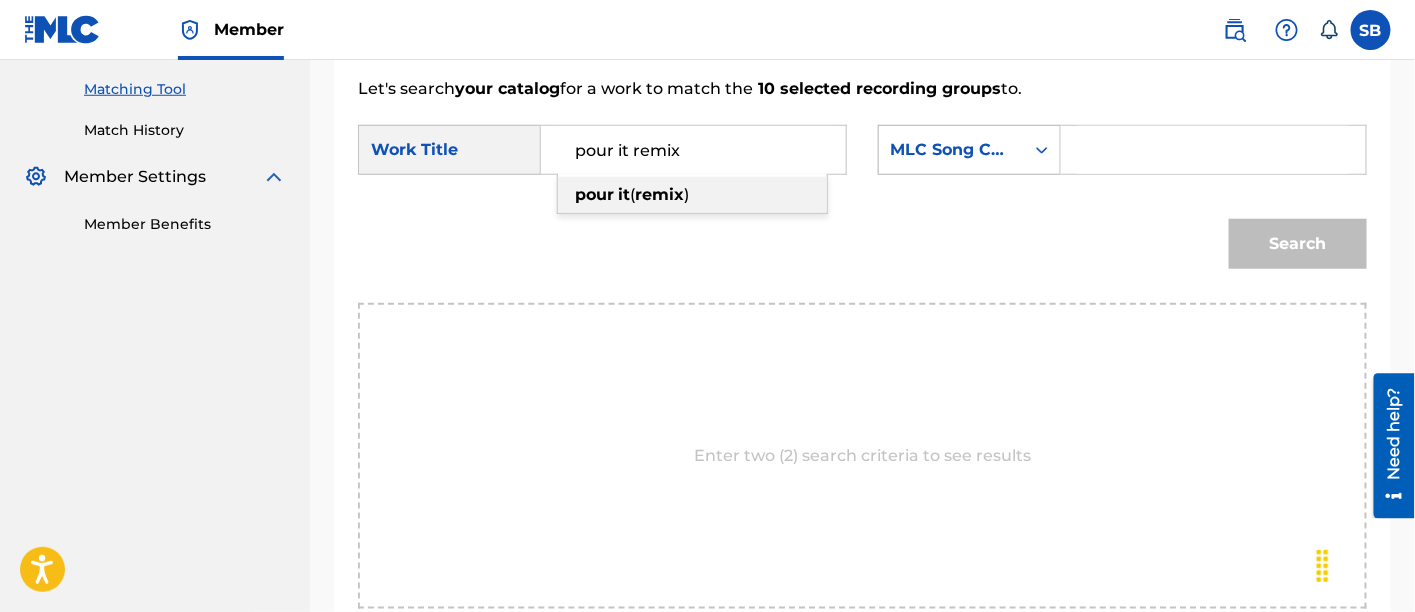 type on "pour it remix" 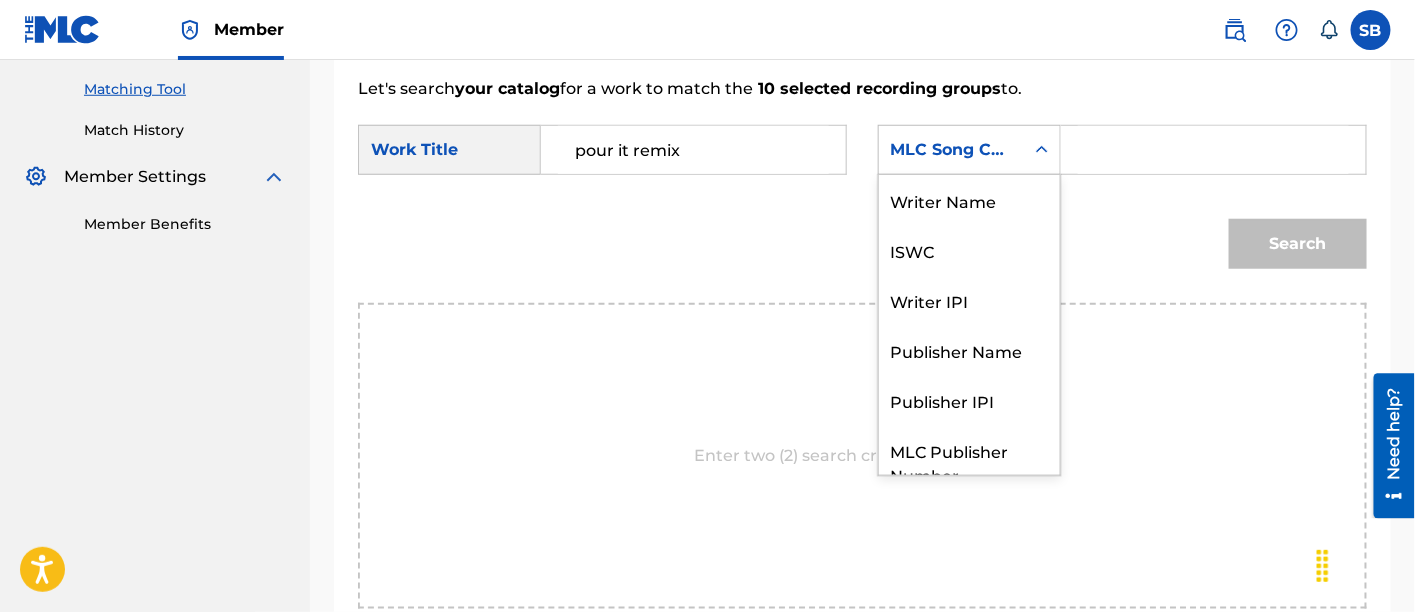 click on "MLC Song Code" at bounding box center (951, 150) 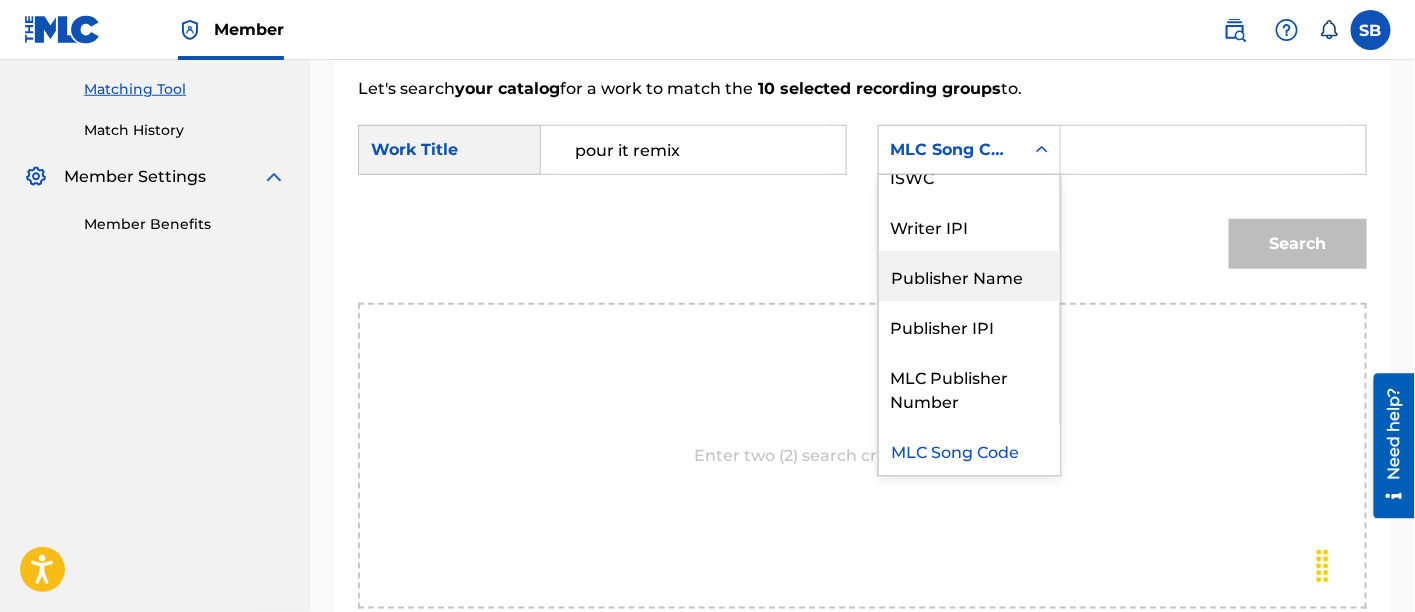 scroll, scrollTop: 0, scrollLeft: 0, axis: both 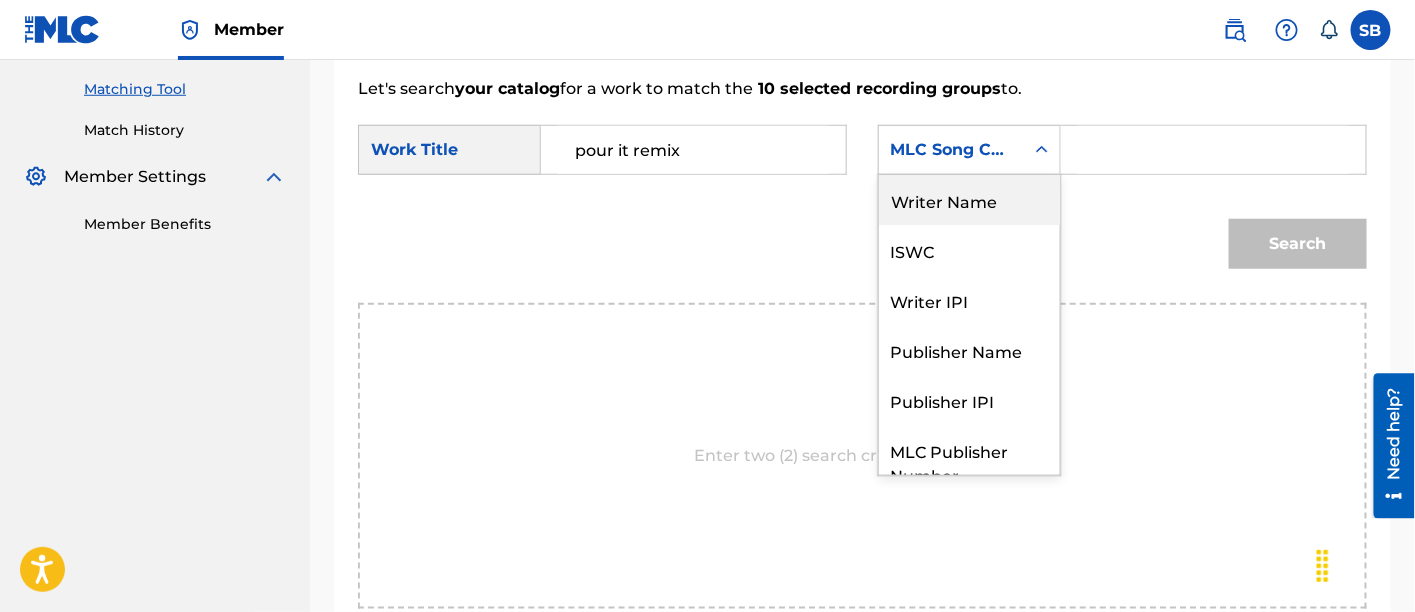 click on "Writer Name" at bounding box center (969, 200) 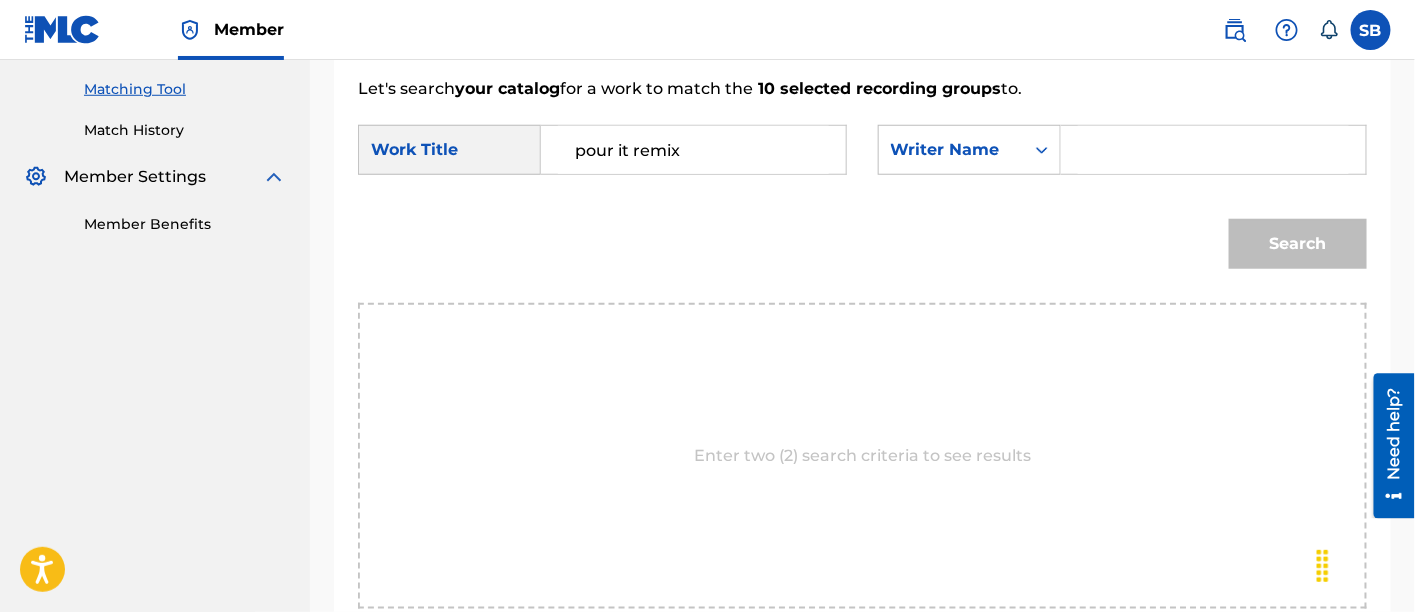 click at bounding box center [1213, 150] 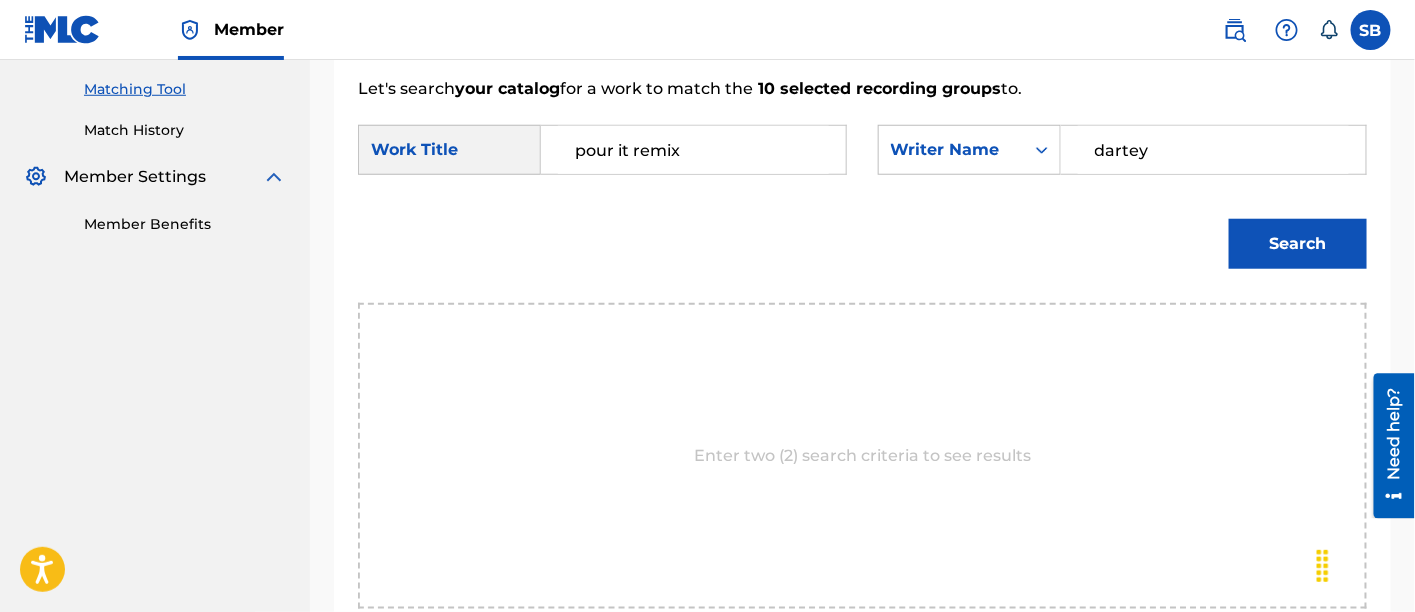 click on "Search" at bounding box center (1298, 244) 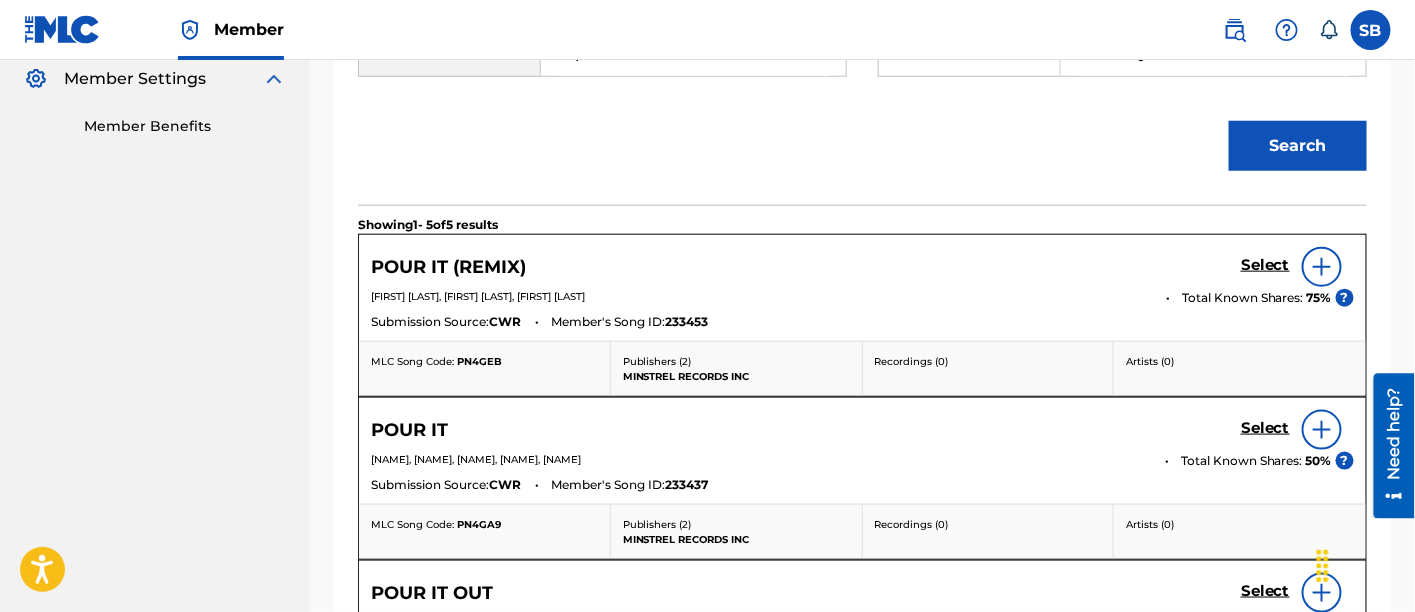 scroll, scrollTop: 604, scrollLeft: 0, axis: vertical 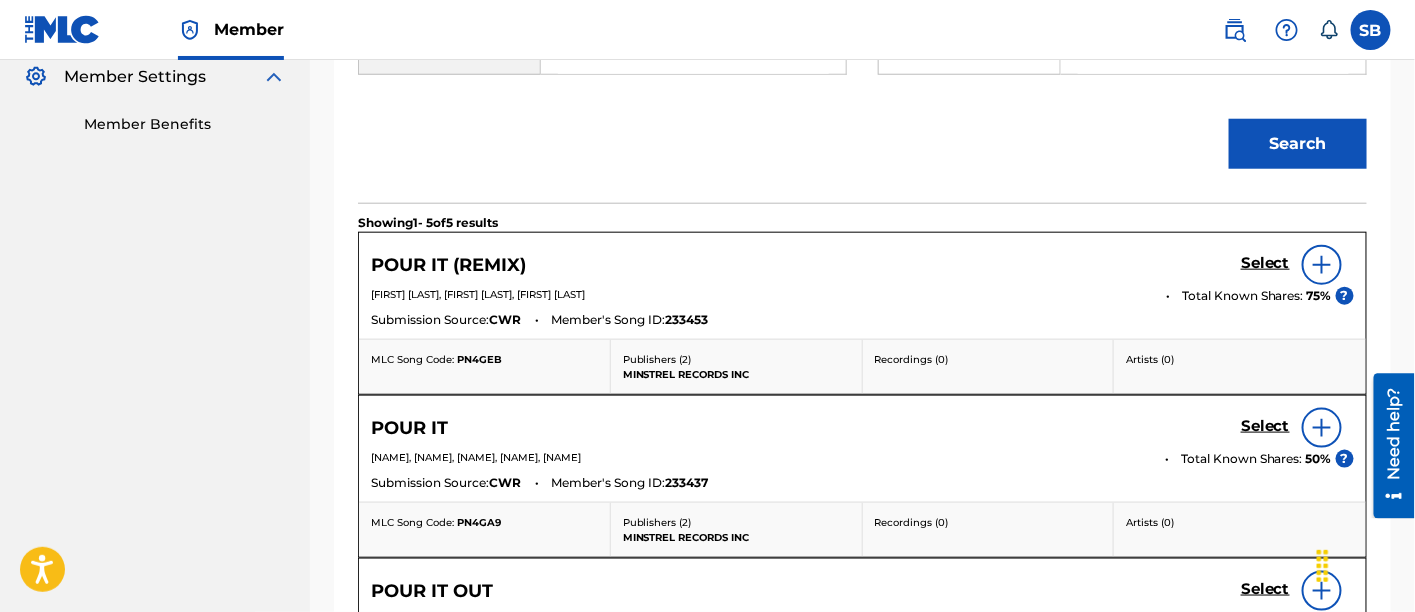 click on "Select" at bounding box center (1265, 263) 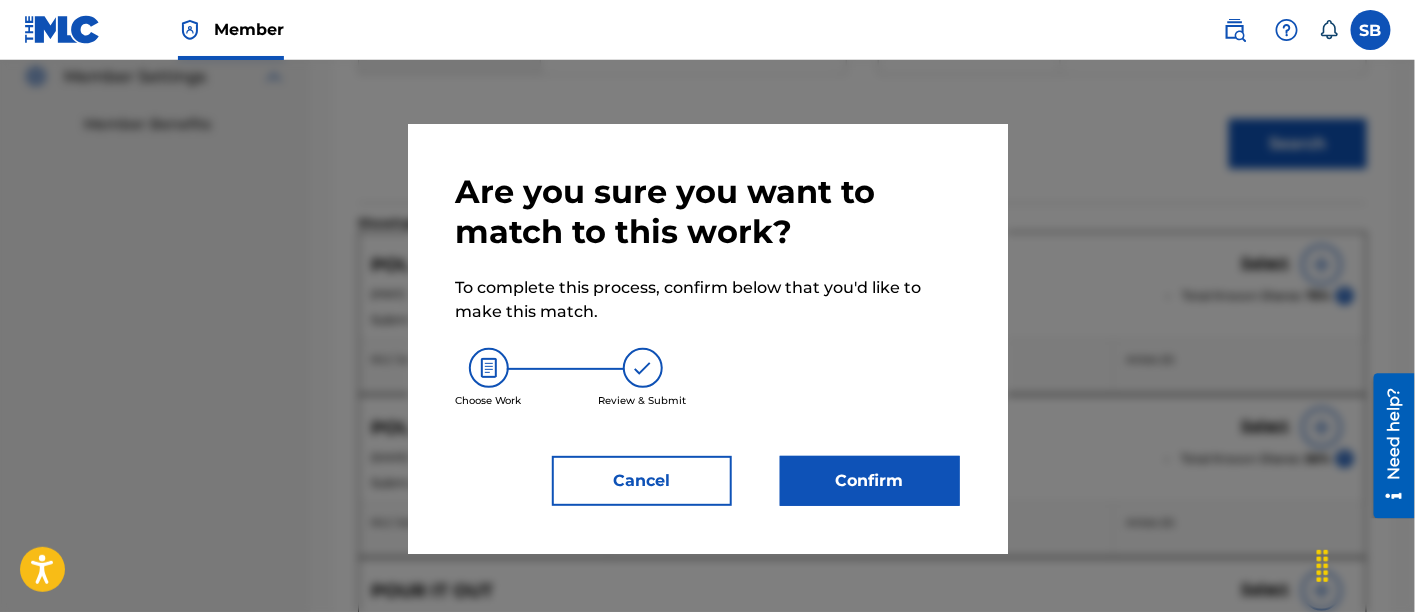 click on "Confirm" at bounding box center (870, 481) 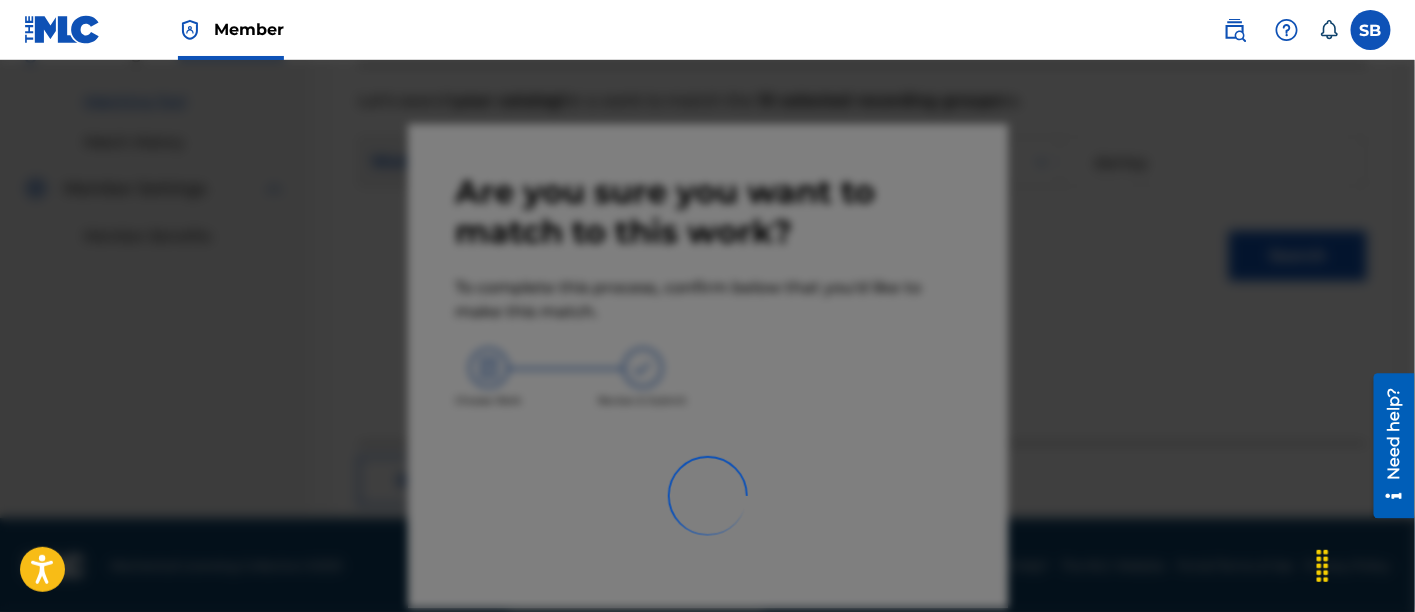 scroll, scrollTop: 246, scrollLeft: 0, axis: vertical 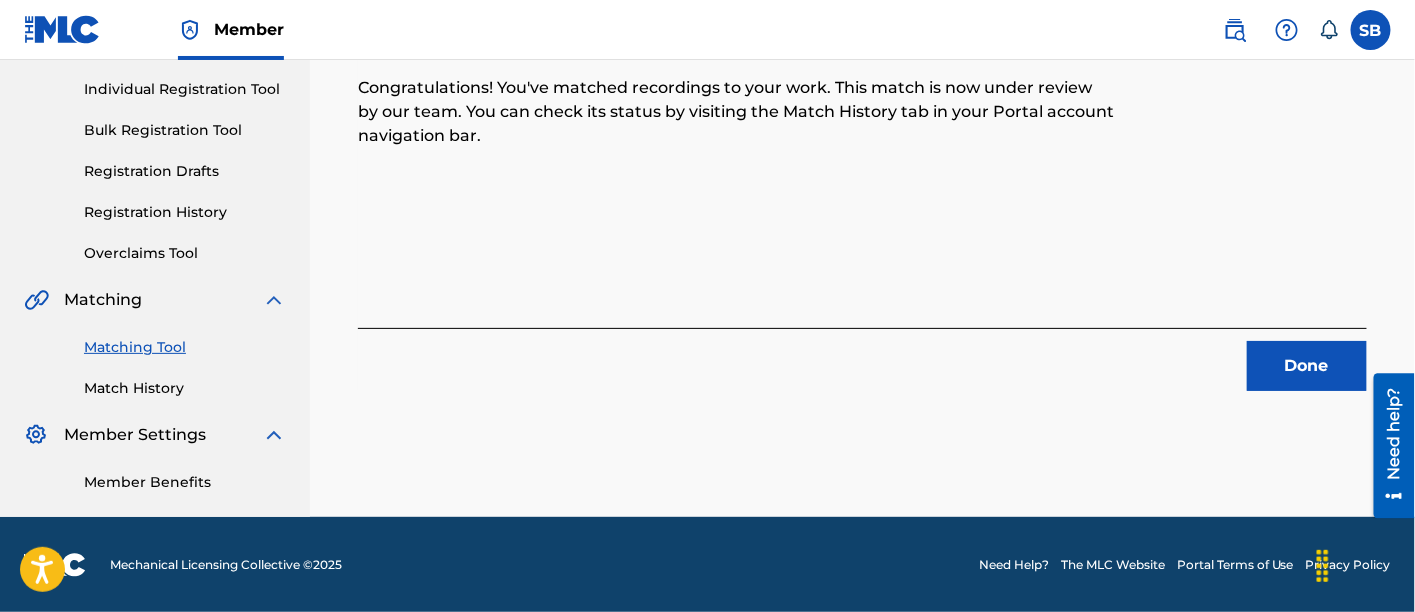 click on "Done" at bounding box center (1307, 366) 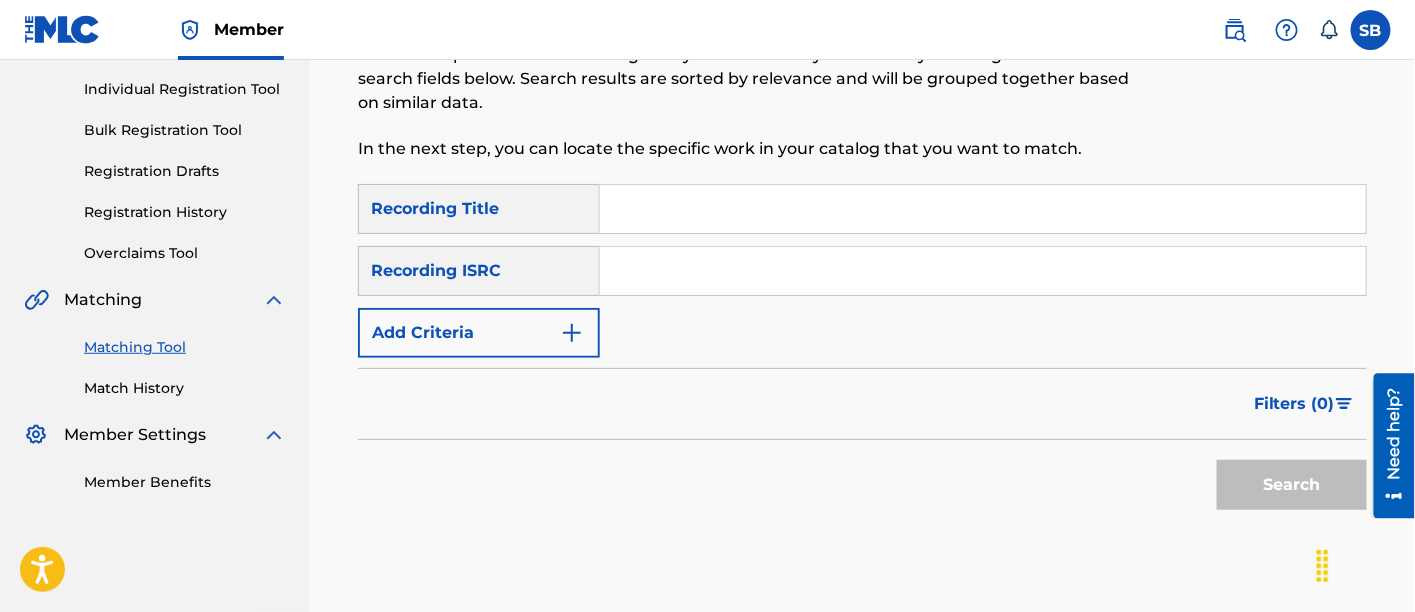 click at bounding box center [983, 209] 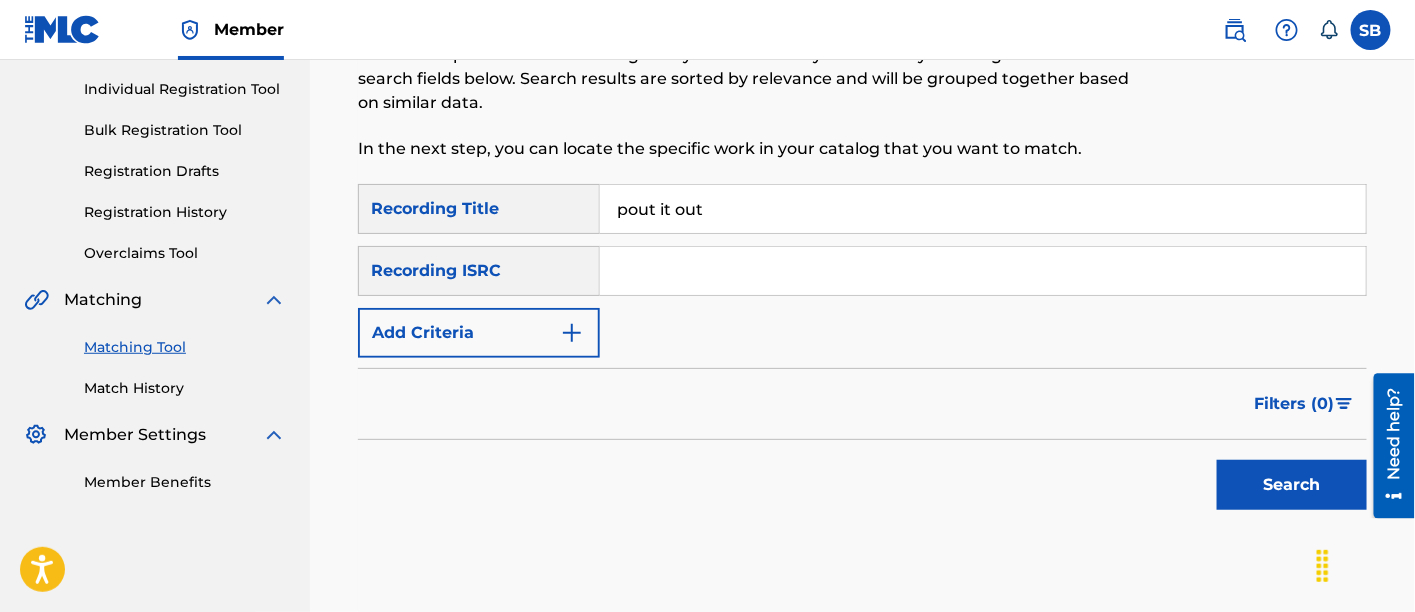type on "pout it out" 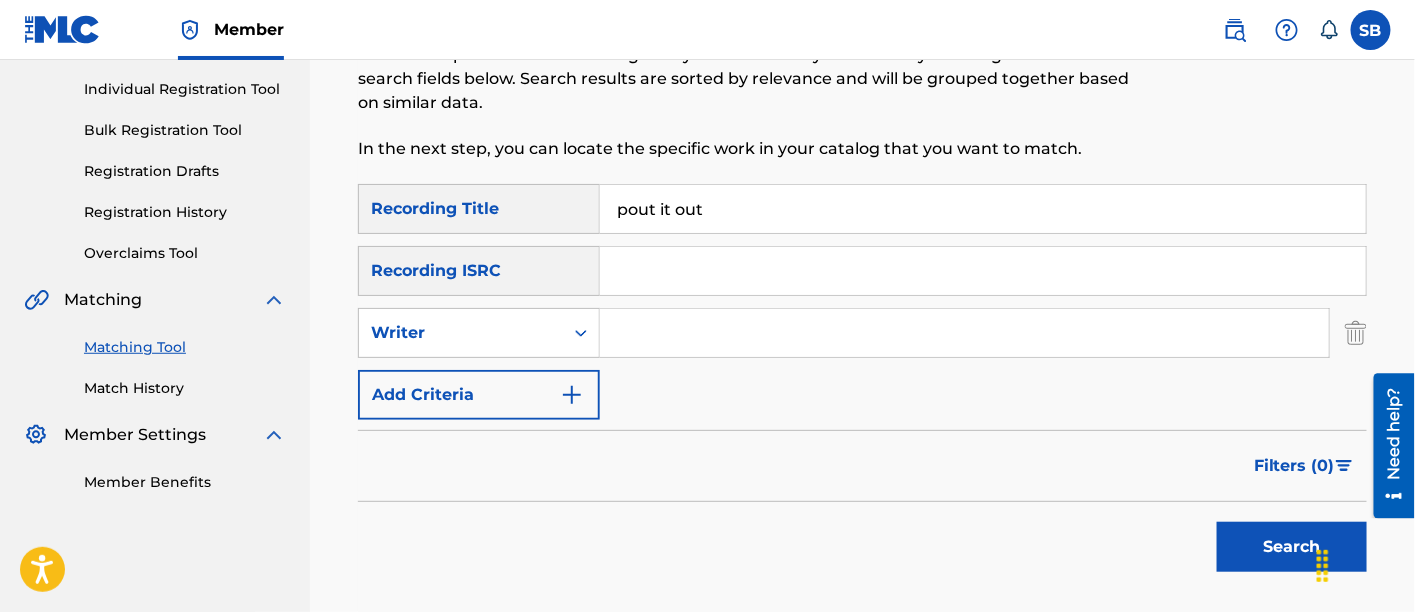 click at bounding box center (964, 333) 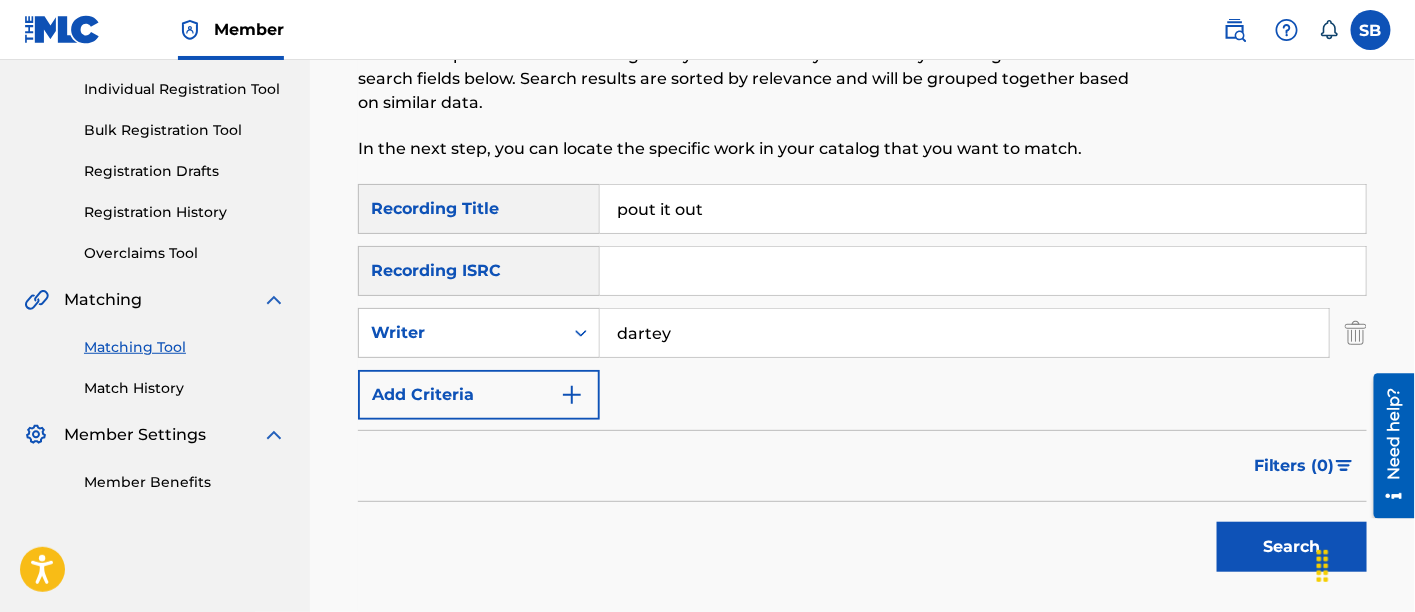 click on "Search" at bounding box center [1292, 547] 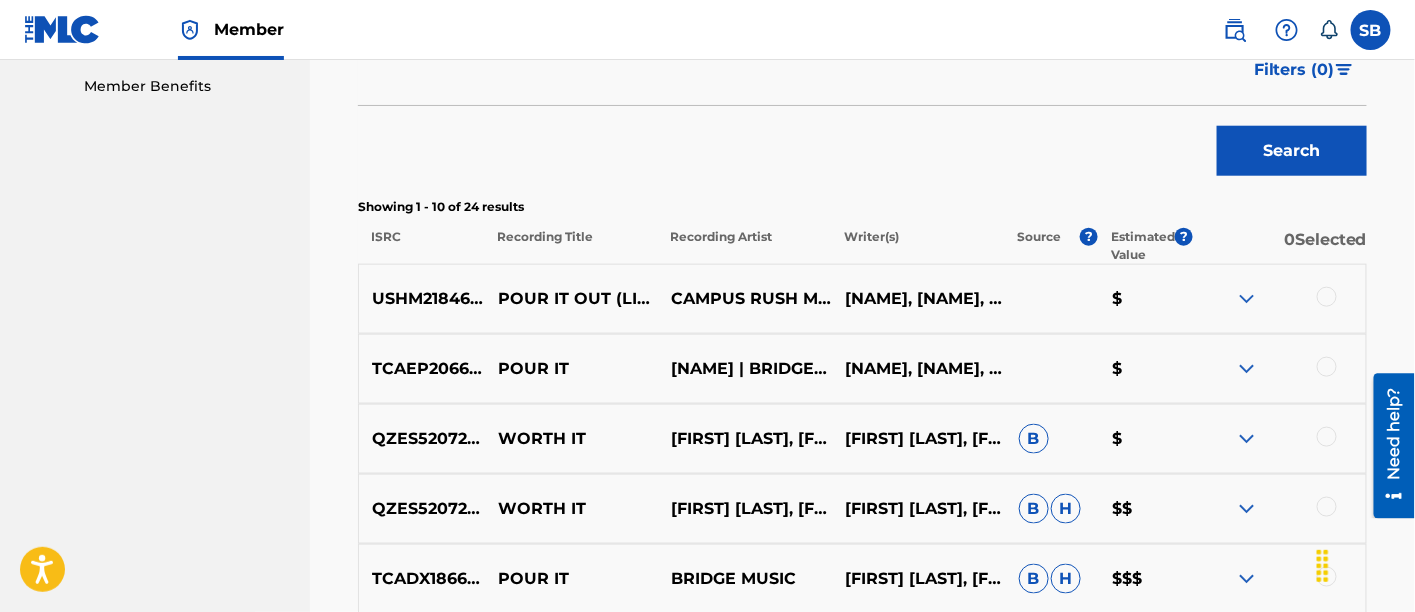 scroll, scrollTop: 642, scrollLeft: 0, axis: vertical 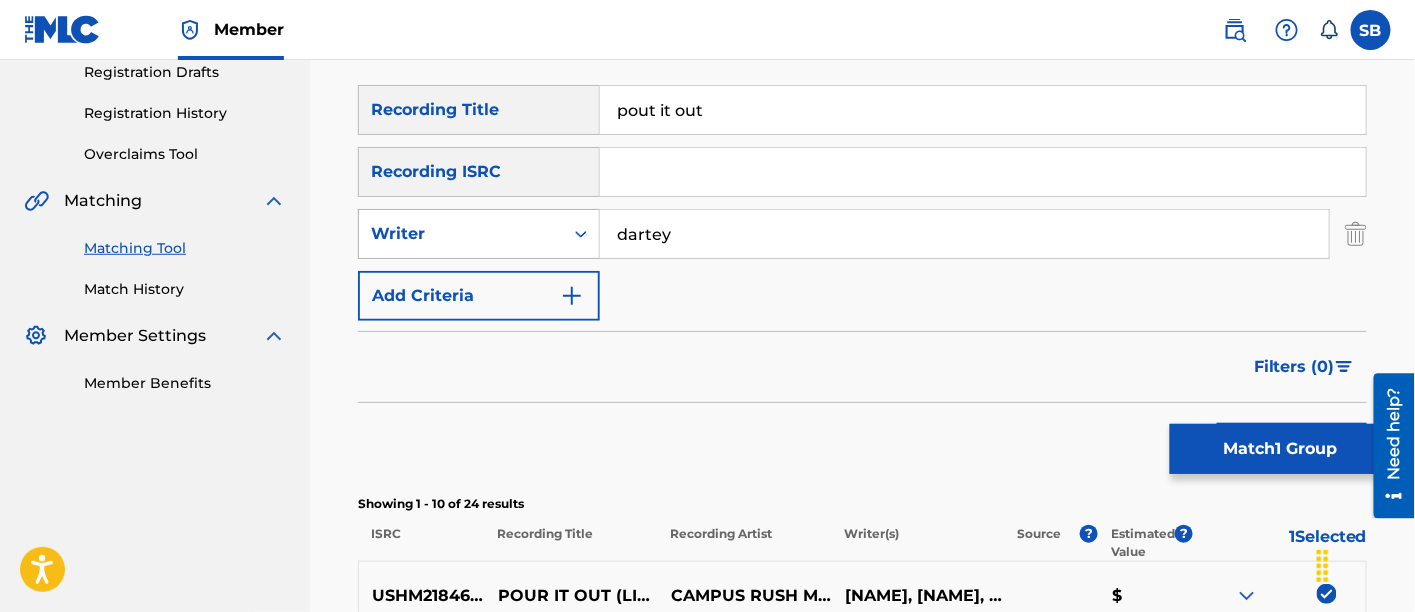 click on "Writer" at bounding box center [461, 234] 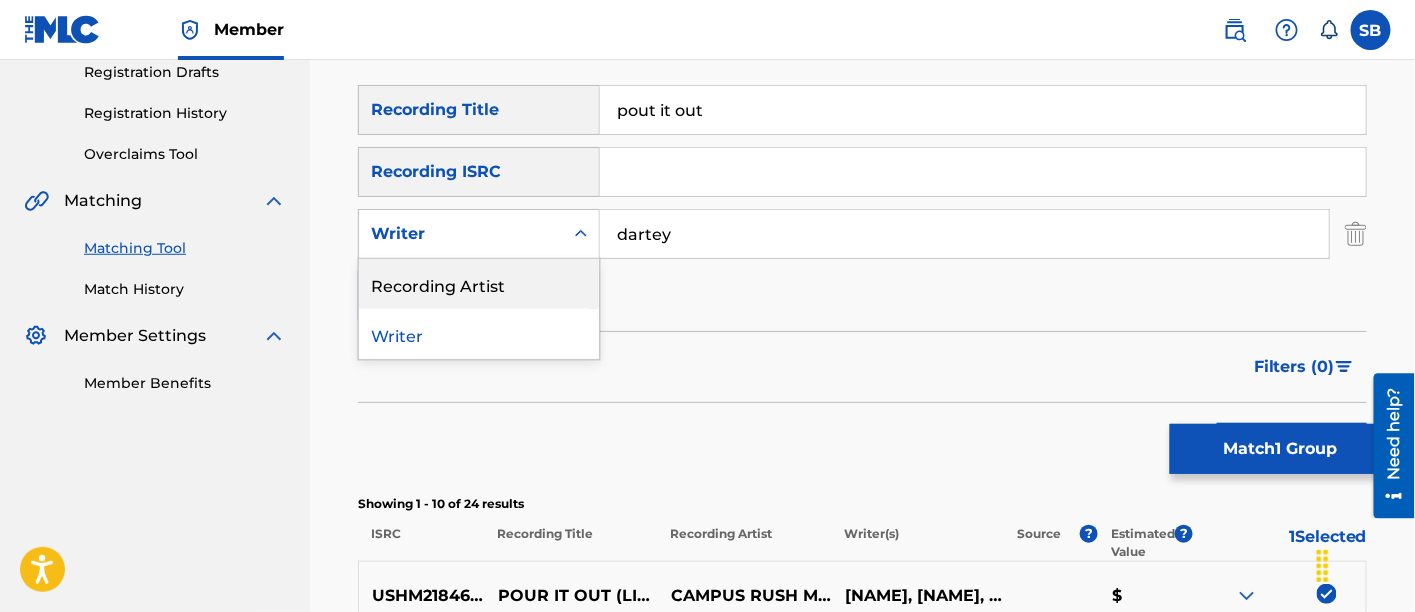 click on "Recording Artist" at bounding box center [479, 284] 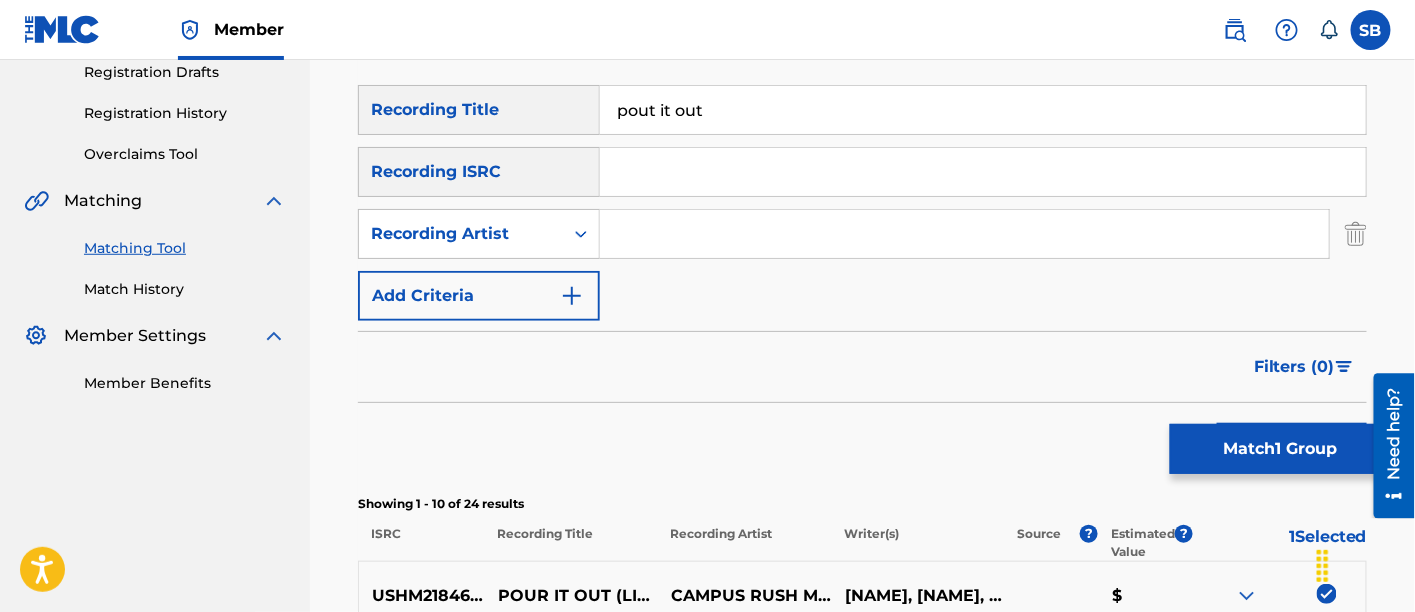 click at bounding box center [964, 234] 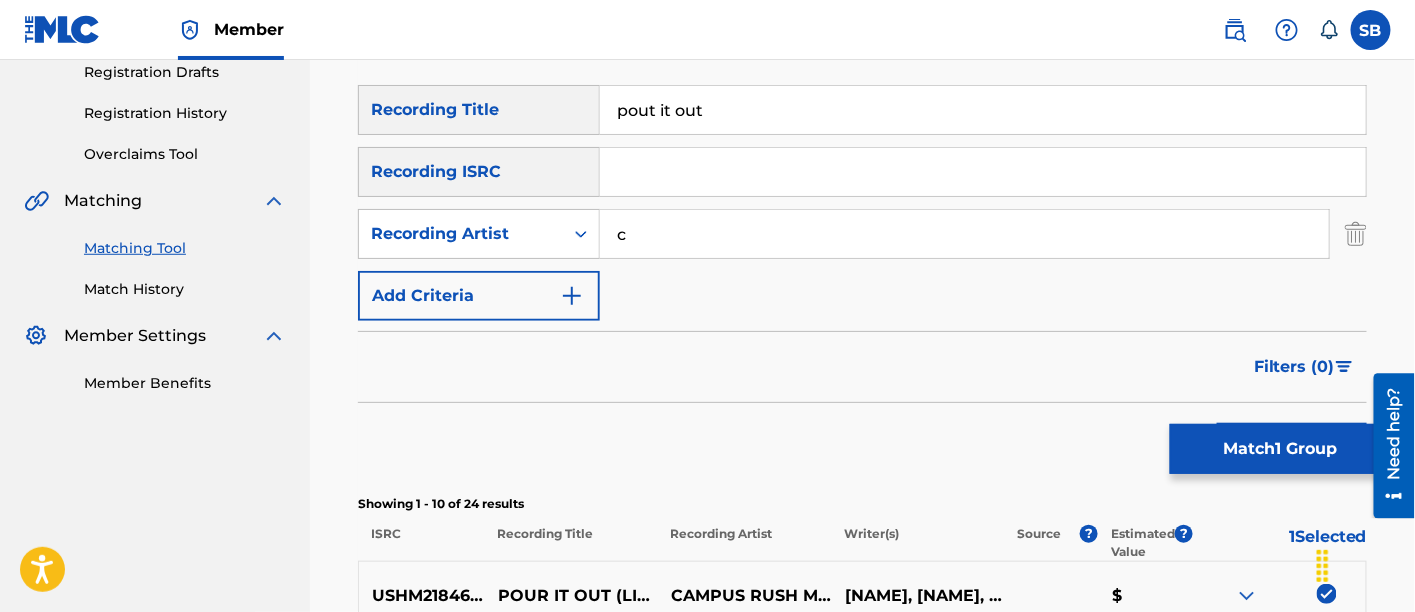 type on "campus rush" 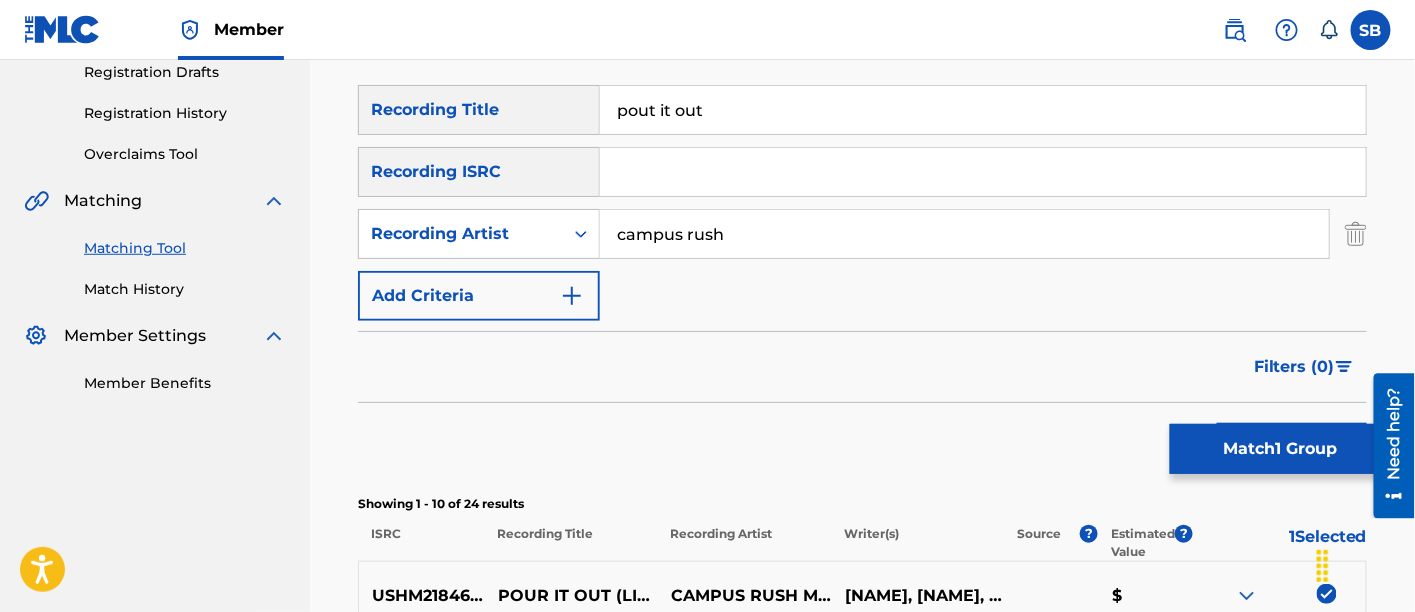 scroll, scrollTop: 524, scrollLeft: 0, axis: vertical 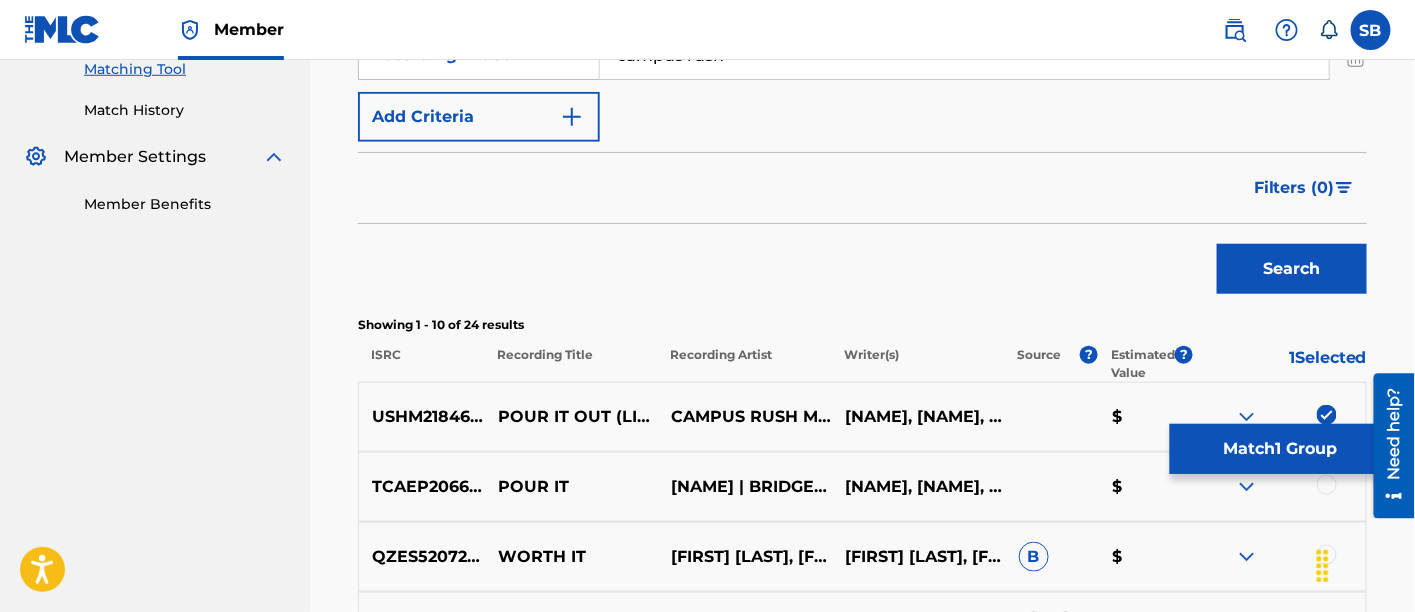 click on "Search" at bounding box center [1292, 269] 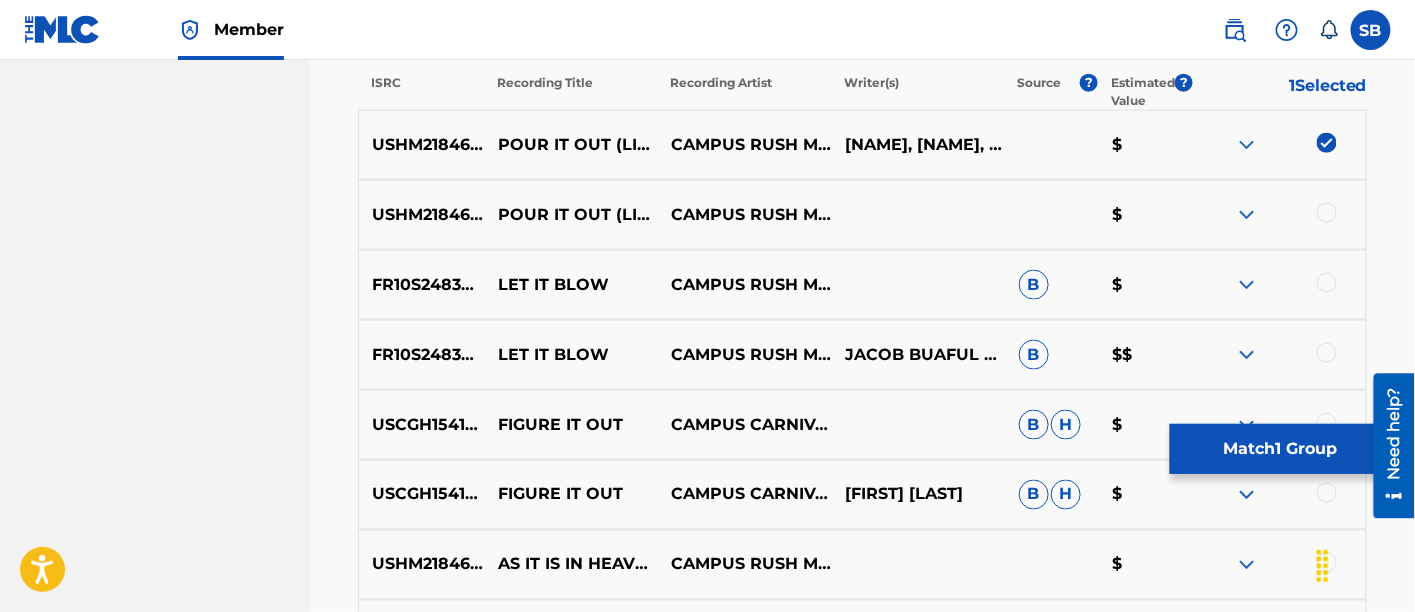 scroll, scrollTop: 804, scrollLeft: 0, axis: vertical 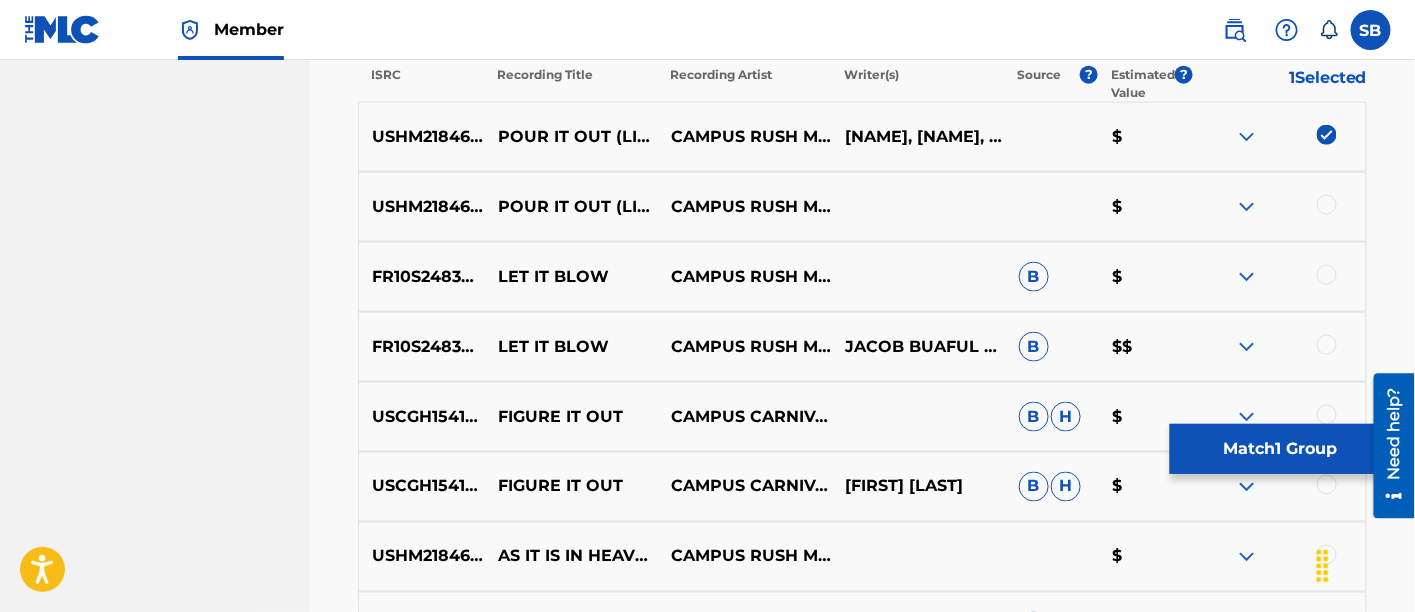 click at bounding box center (1327, 205) 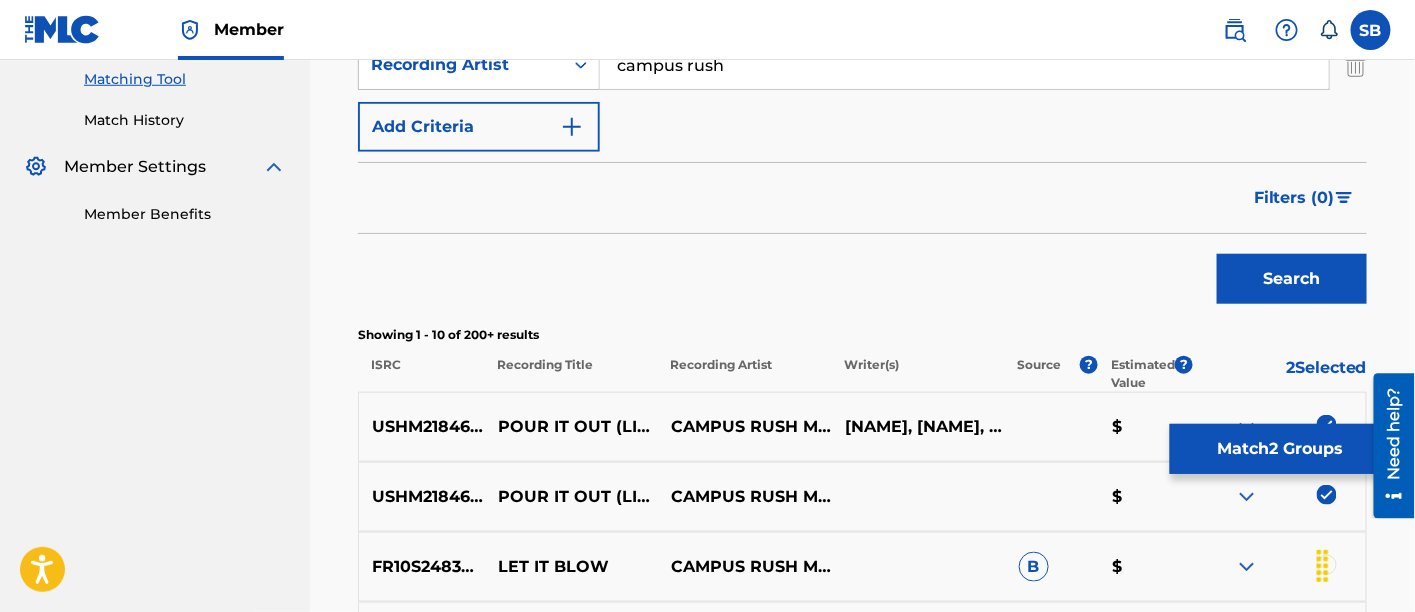 scroll, scrollTop: 385, scrollLeft: 0, axis: vertical 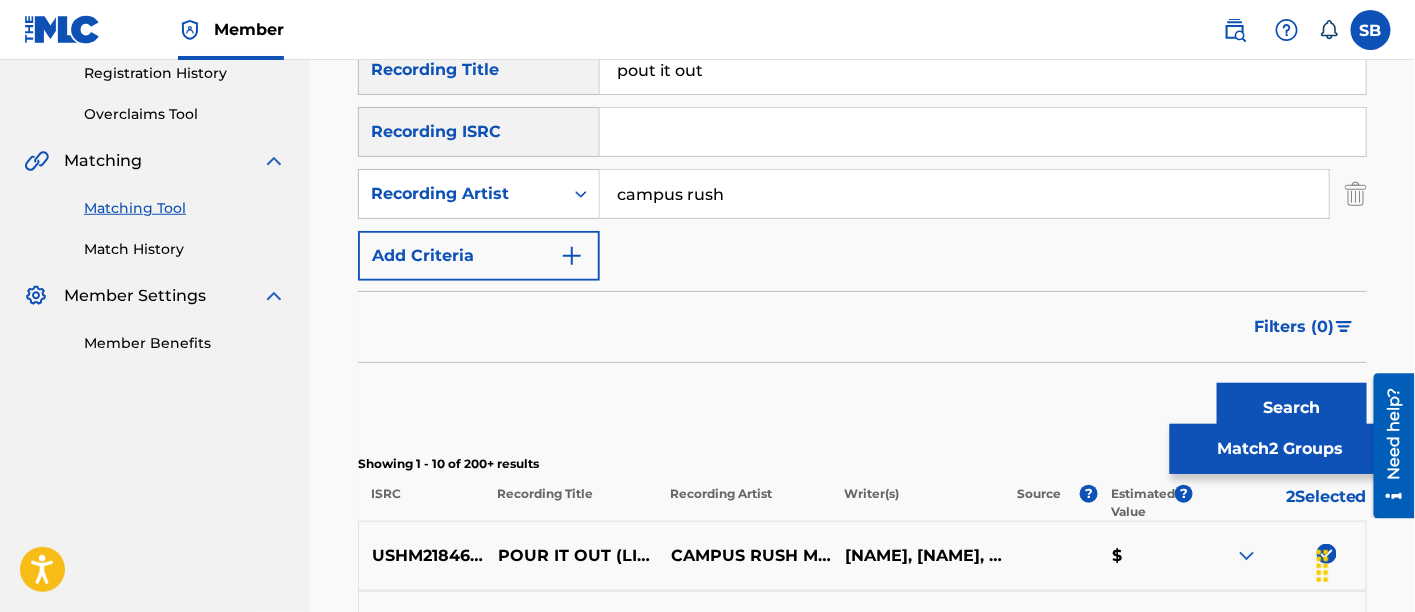 click on "Match  2 Groups" at bounding box center [1280, 449] 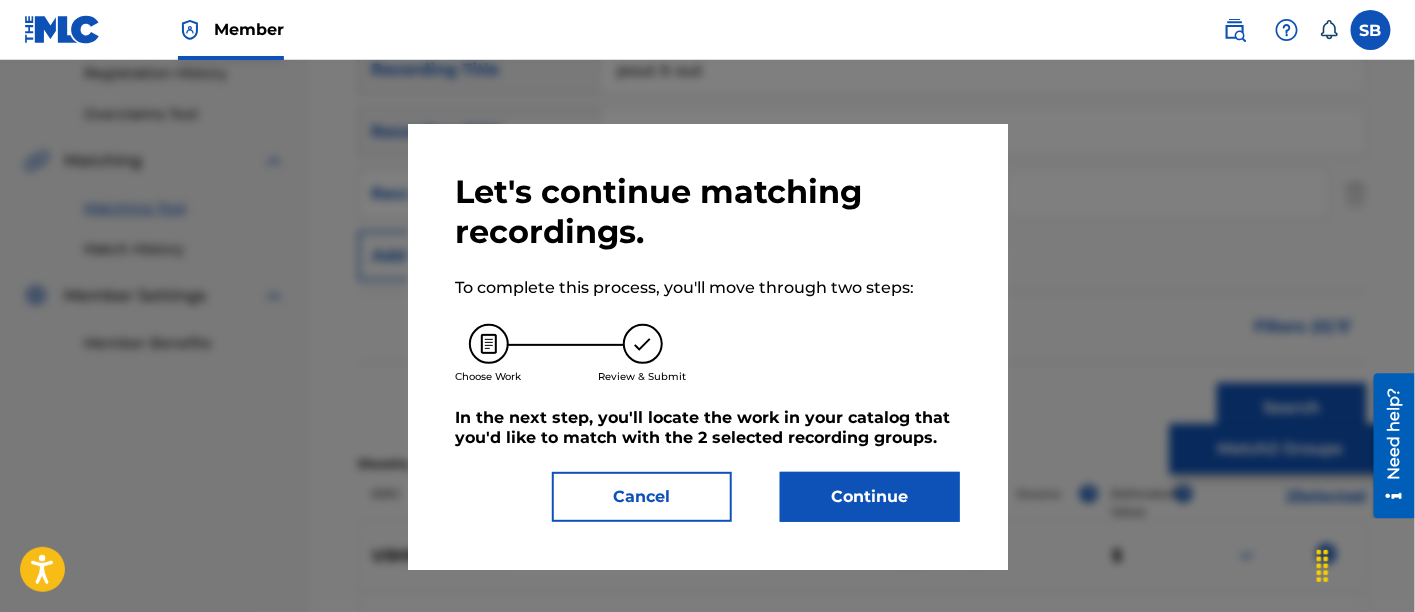click on "Continue" at bounding box center [870, 497] 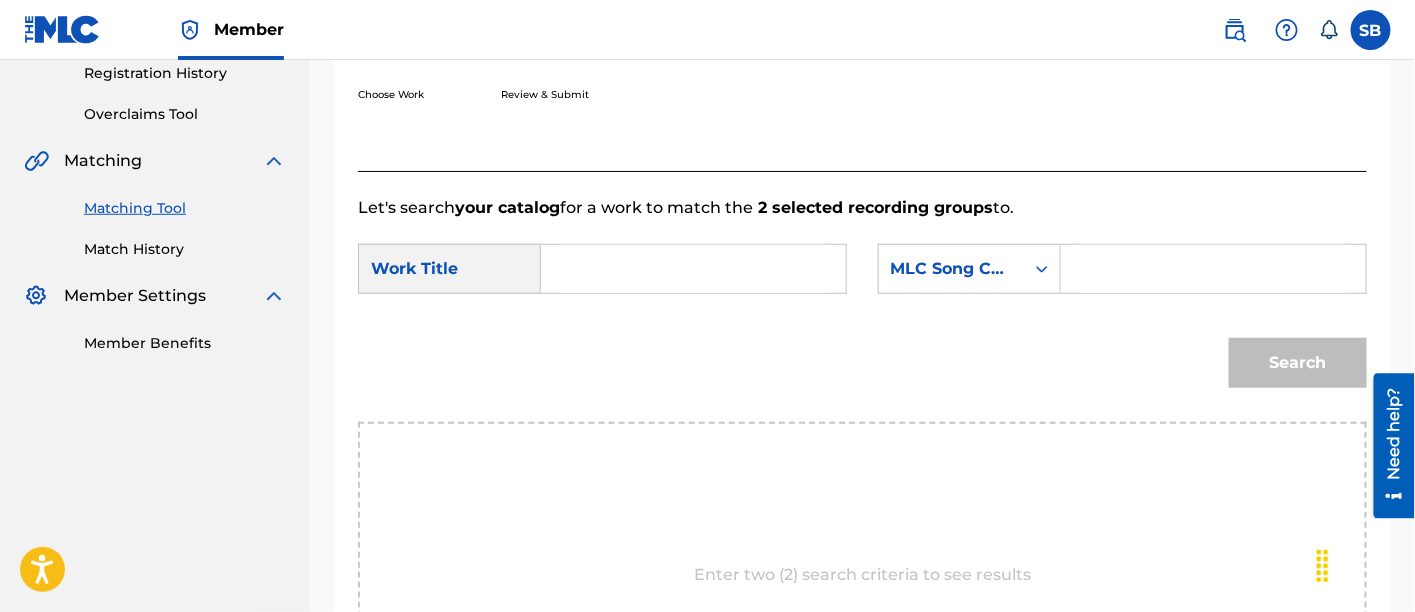click at bounding box center [693, 269] 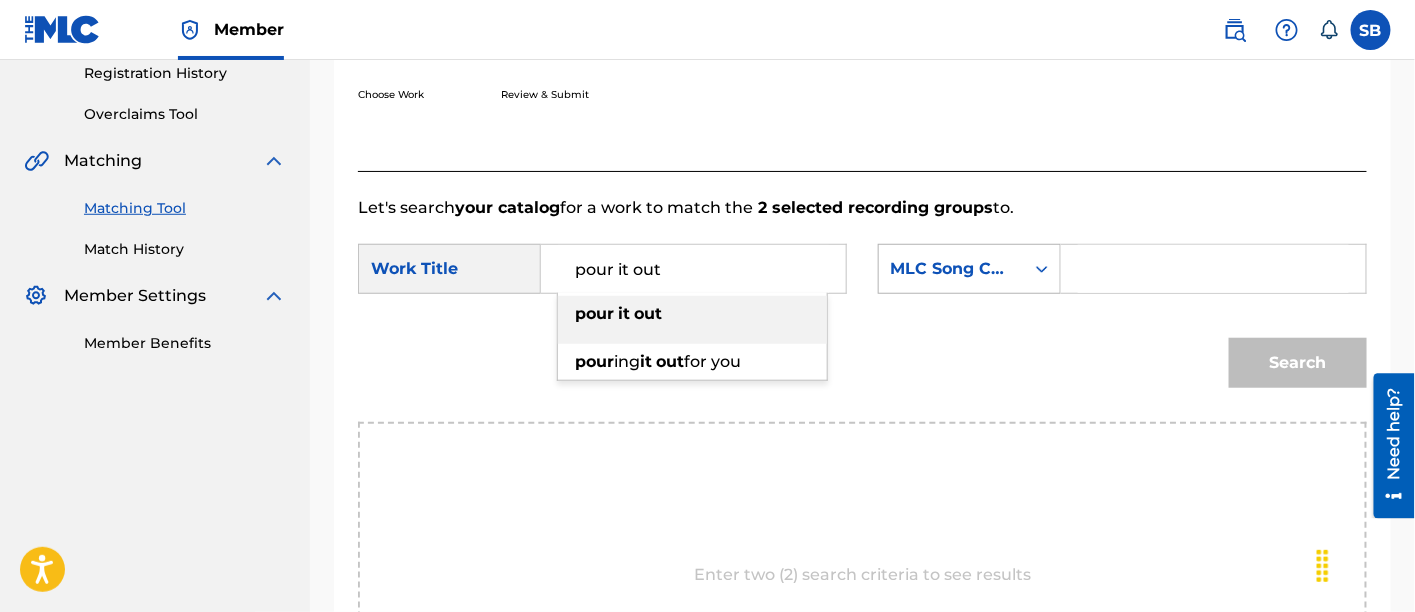type on "pour it out" 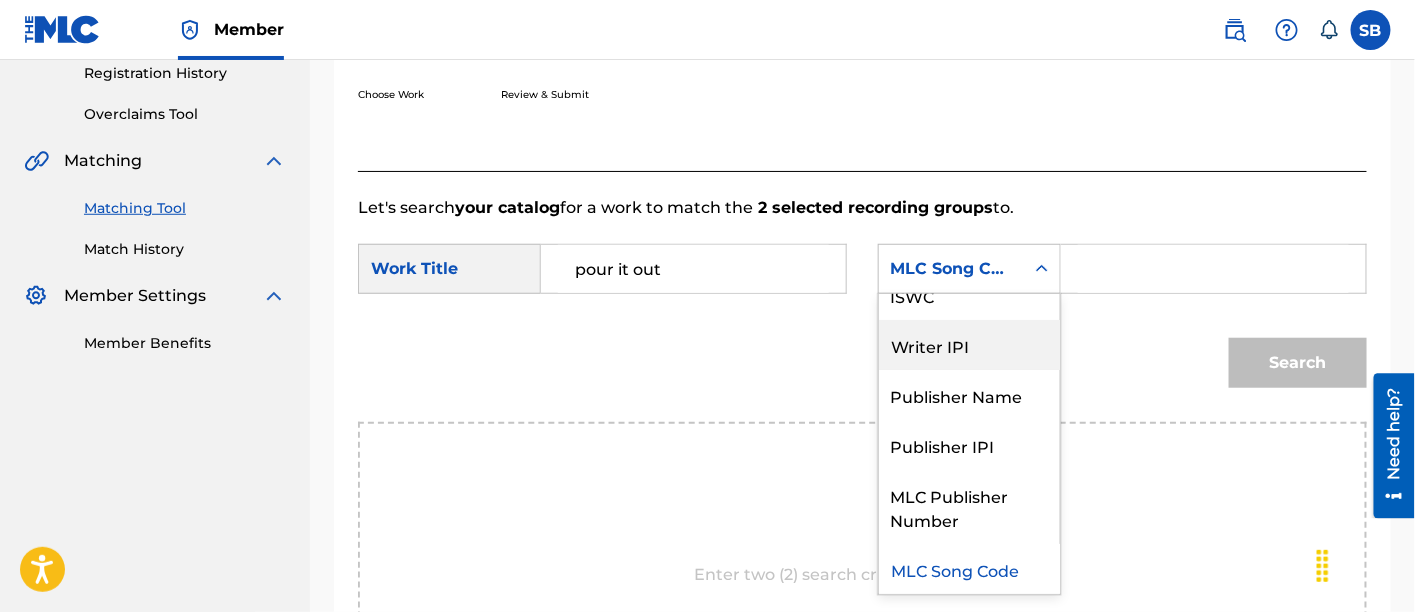 scroll, scrollTop: 0, scrollLeft: 0, axis: both 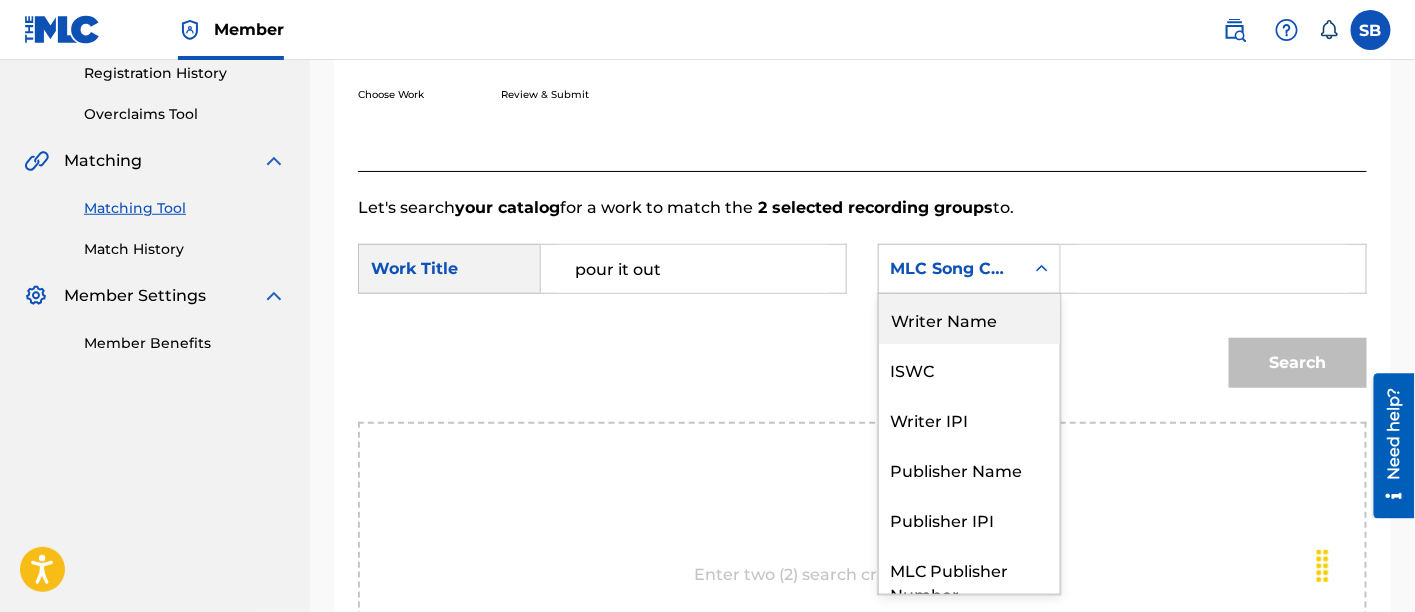 click on "Writer Name" at bounding box center (969, 319) 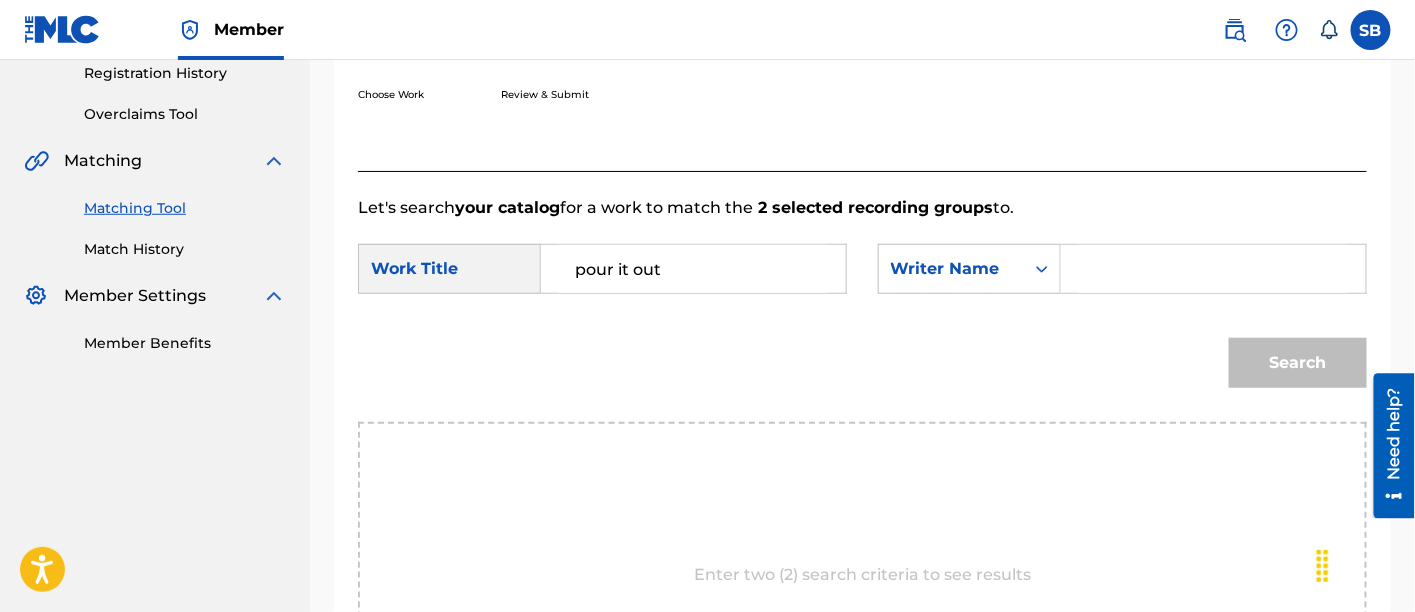 click at bounding box center (1213, 269) 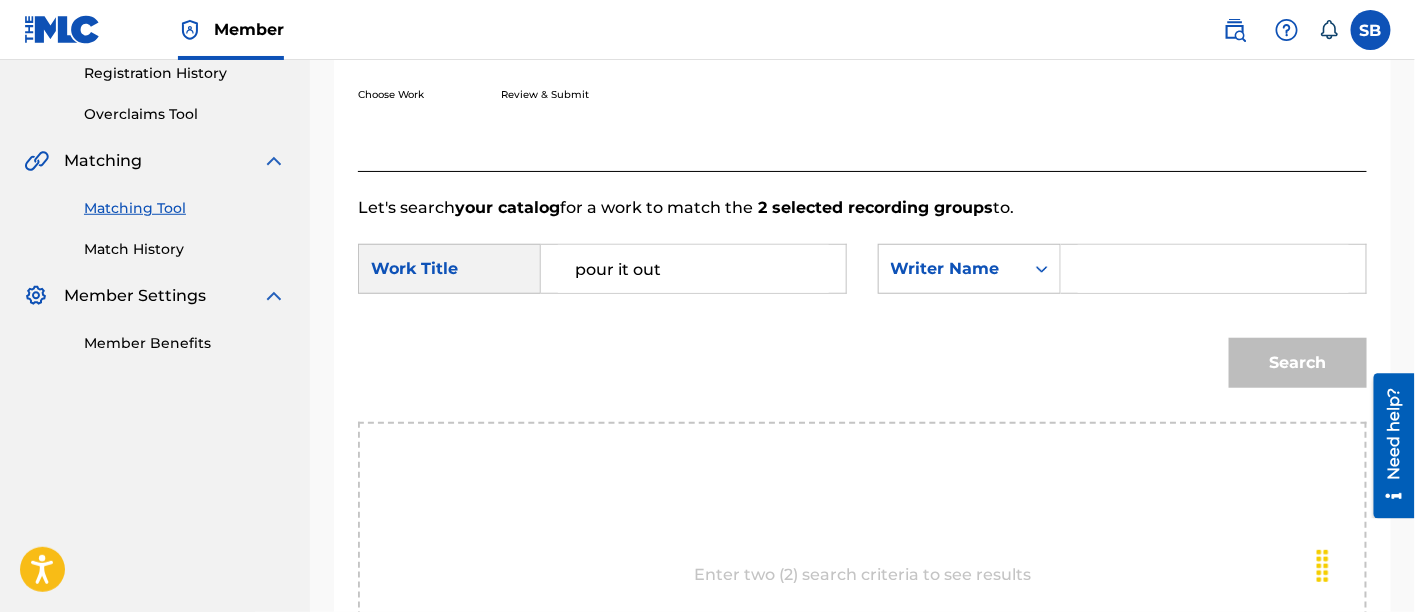 type on "dartey" 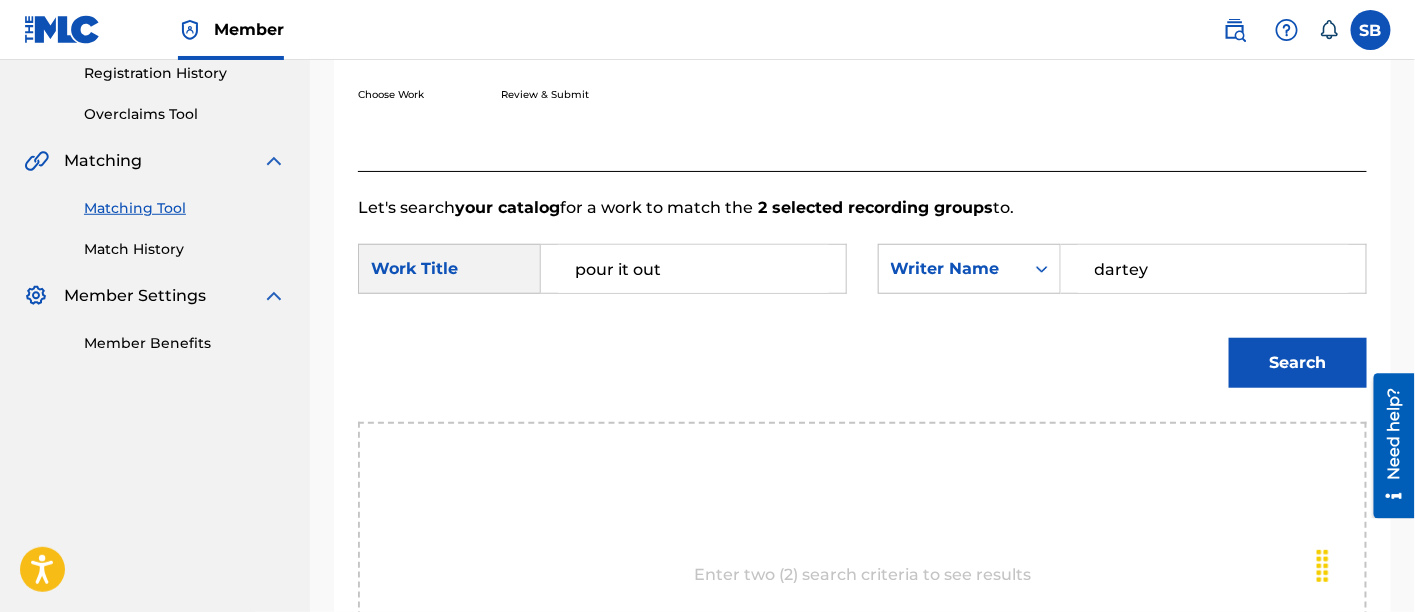 click on "Search" at bounding box center [1298, 363] 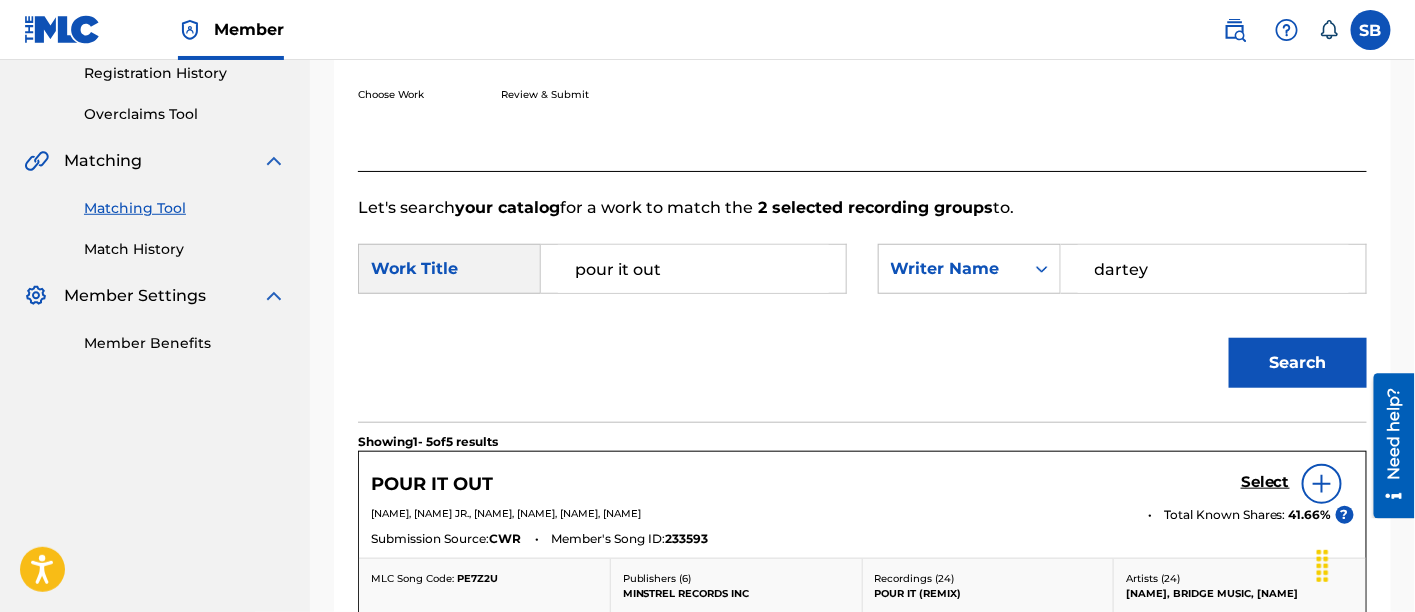 scroll, scrollTop: 648, scrollLeft: 0, axis: vertical 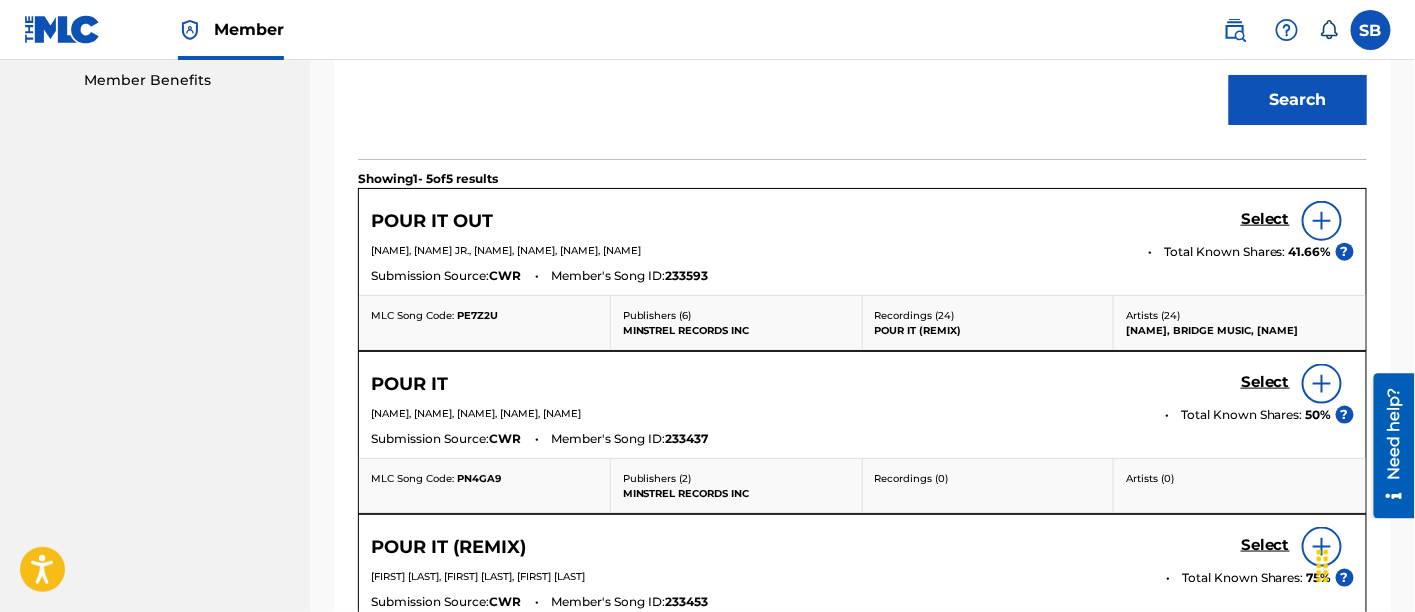 click on "Select" at bounding box center (1265, 219) 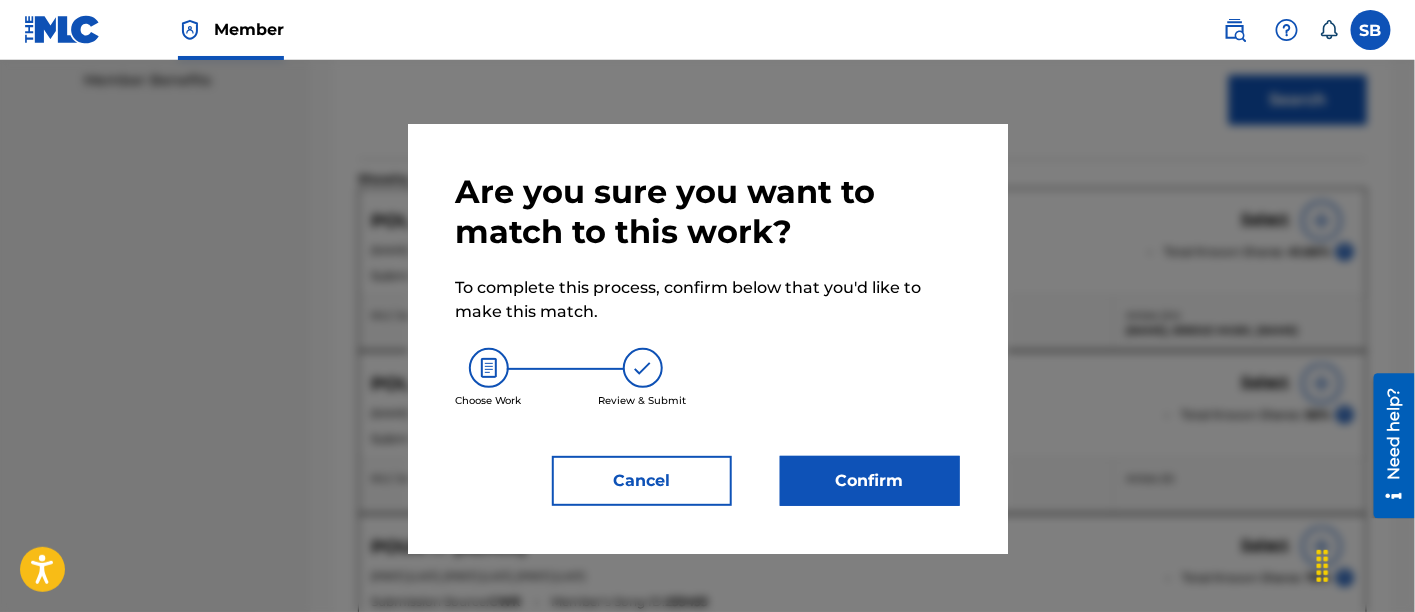 click on "Confirm" at bounding box center (870, 481) 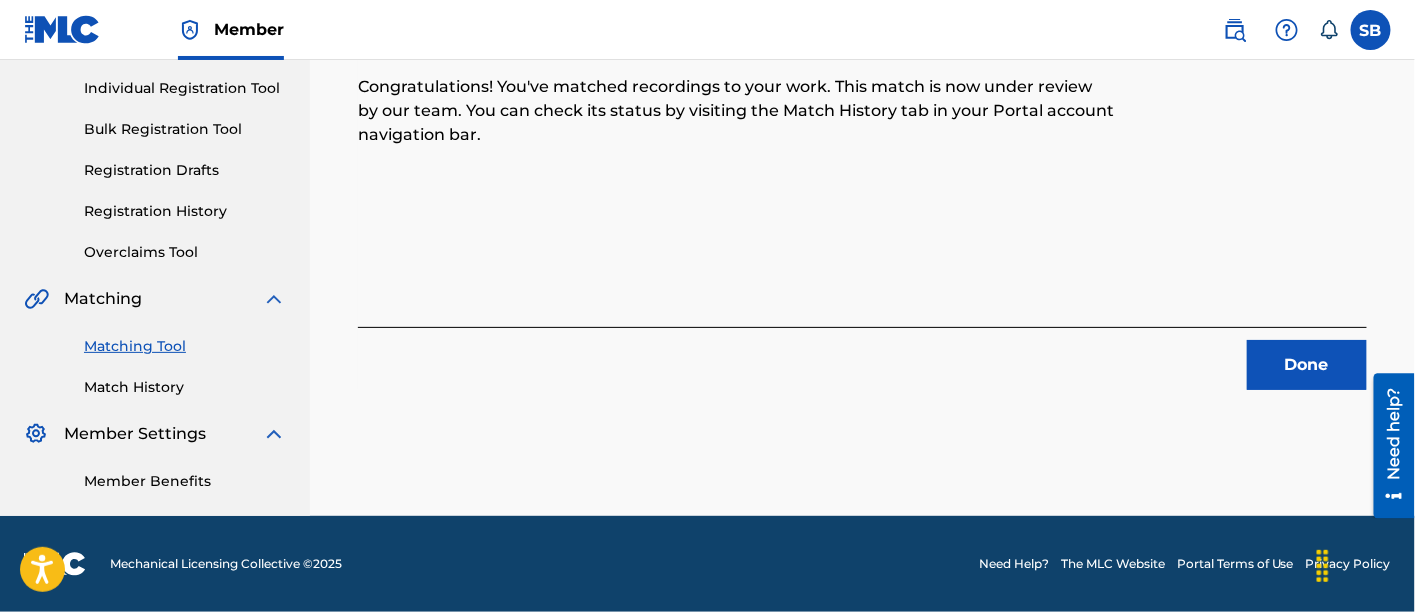 scroll, scrollTop: 246, scrollLeft: 0, axis: vertical 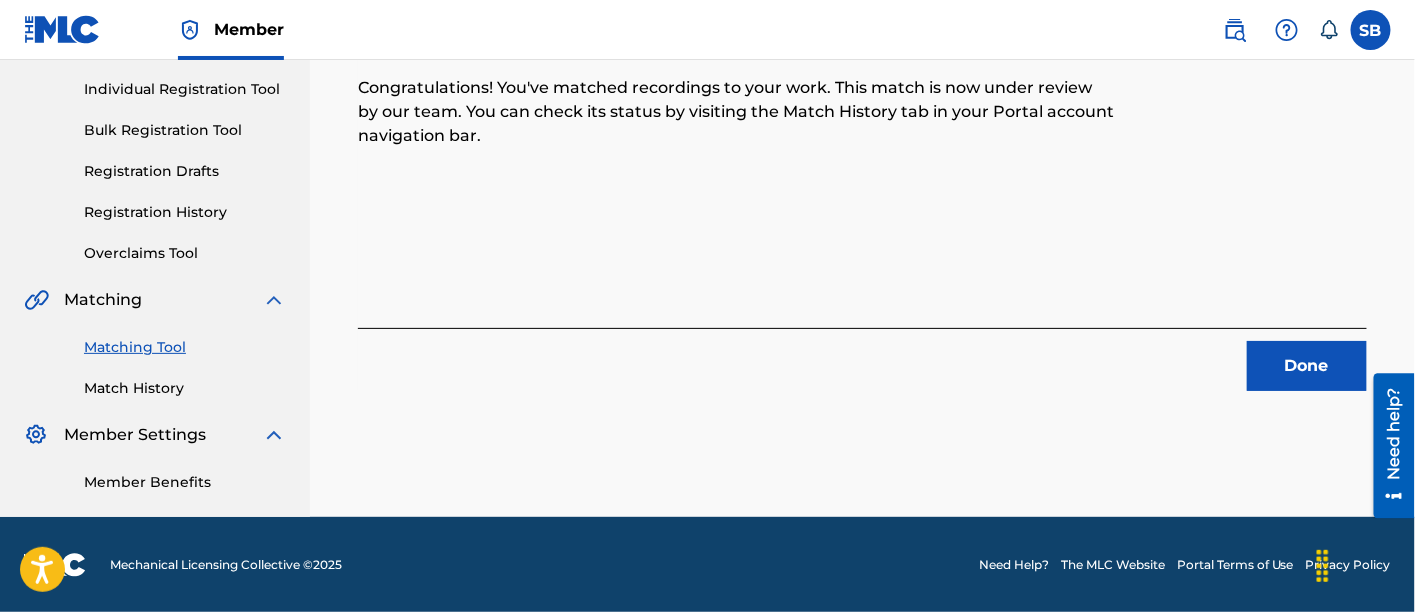 click on "Done" at bounding box center [1307, 366] 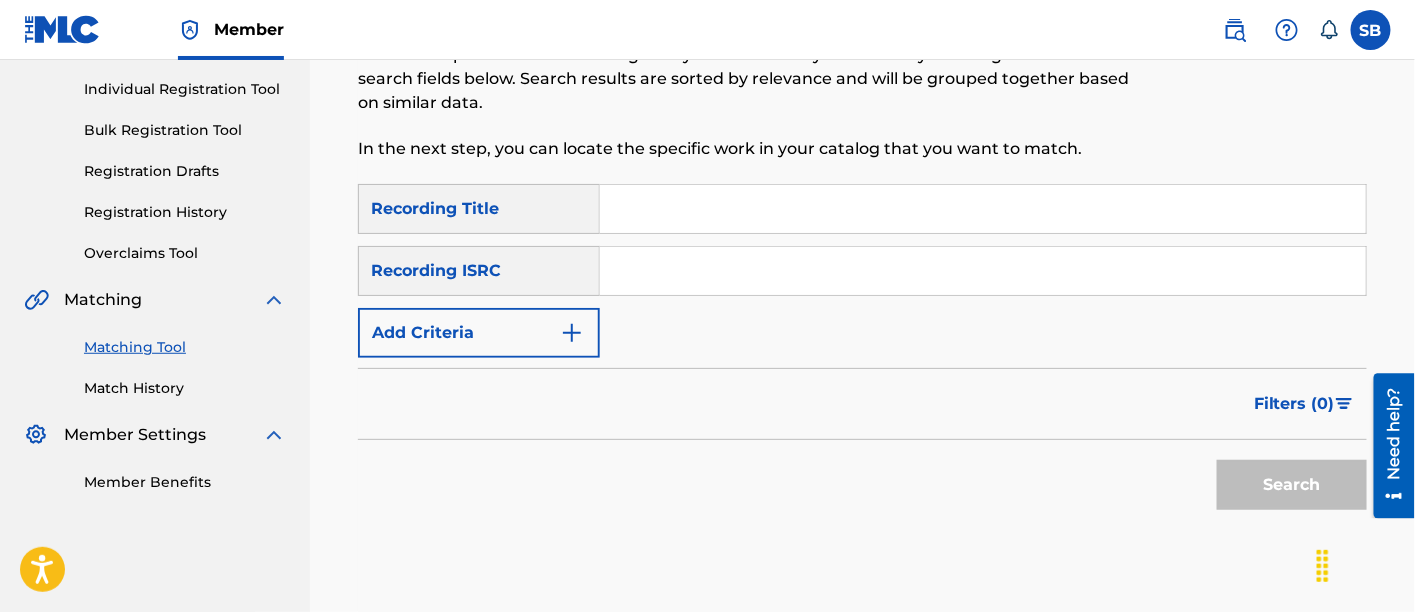 click at bounding box center (983, 209) 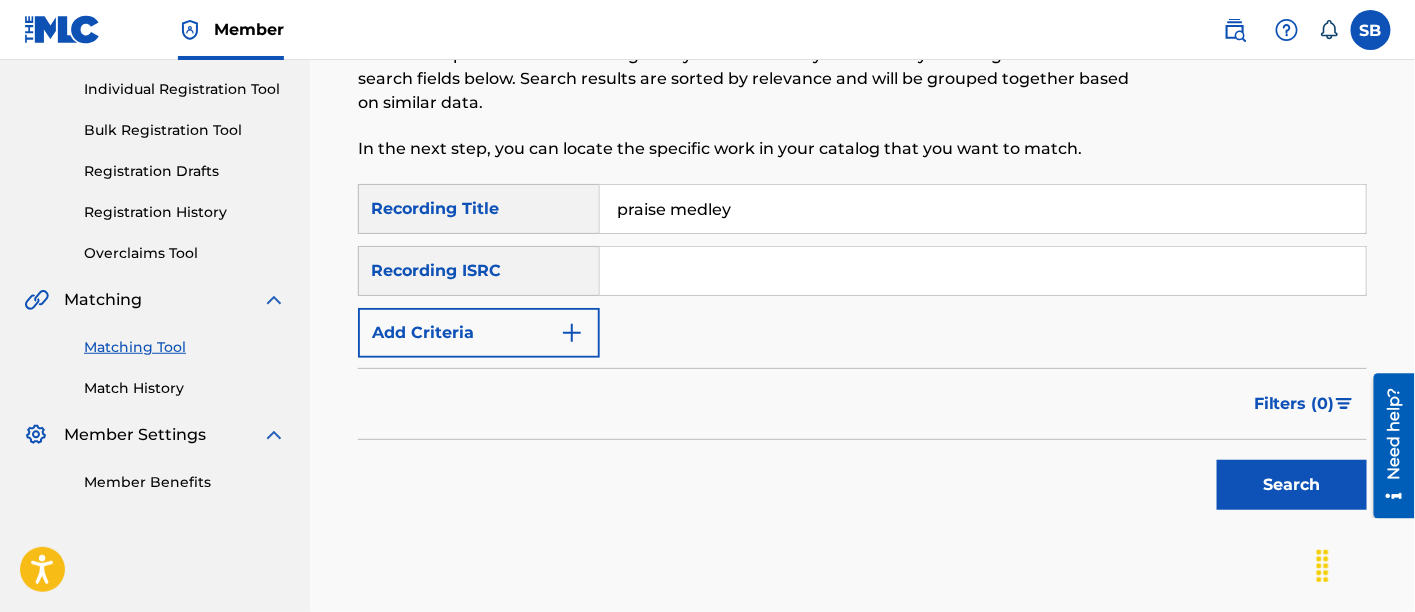type on "praise medley" 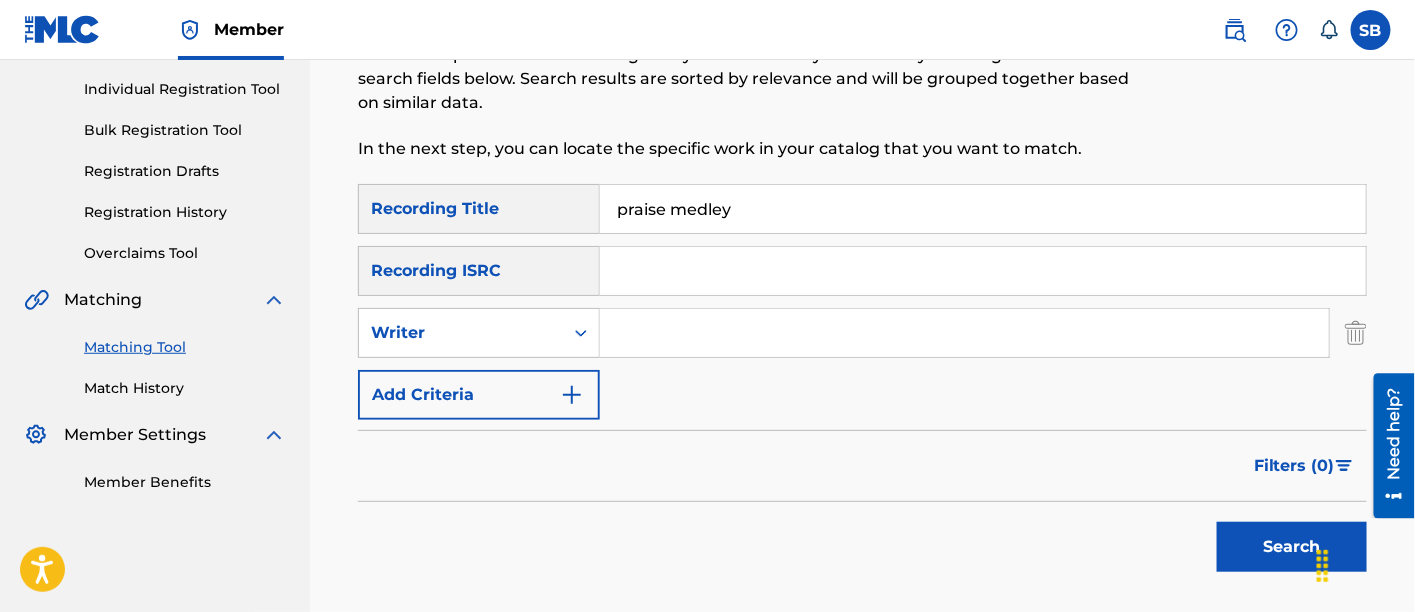 click at bounding box center [964, 333] 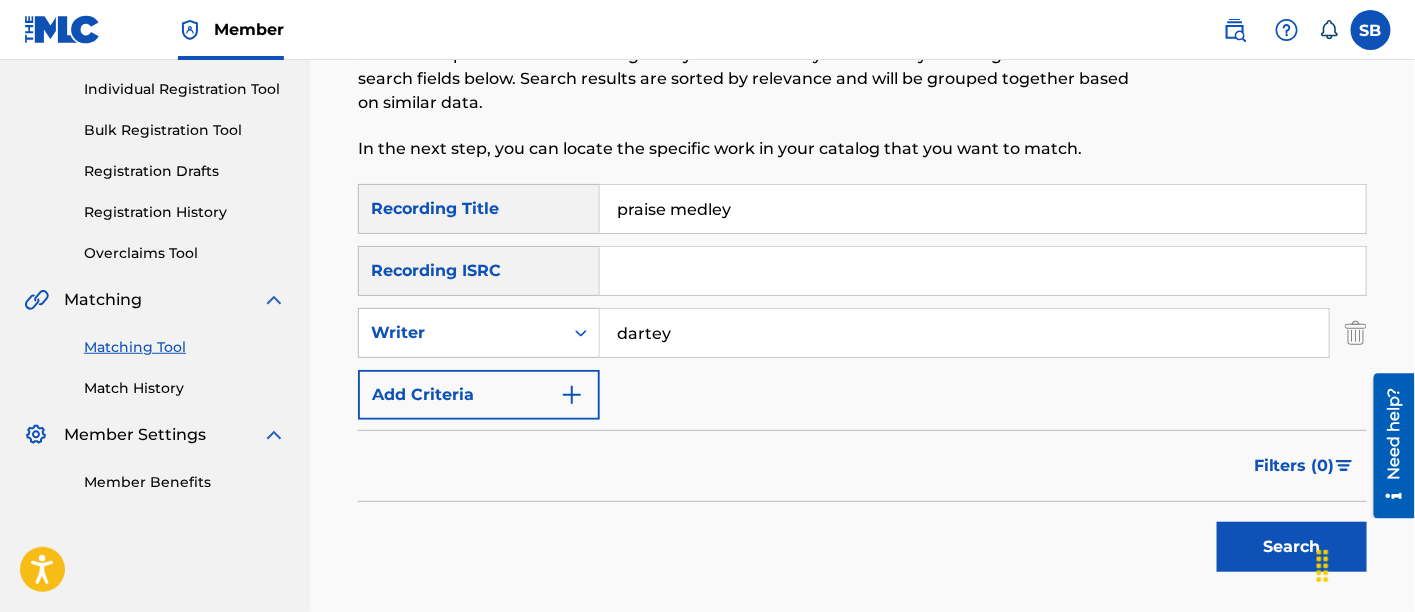 click on "Search" at bounding box center [1292, 547] 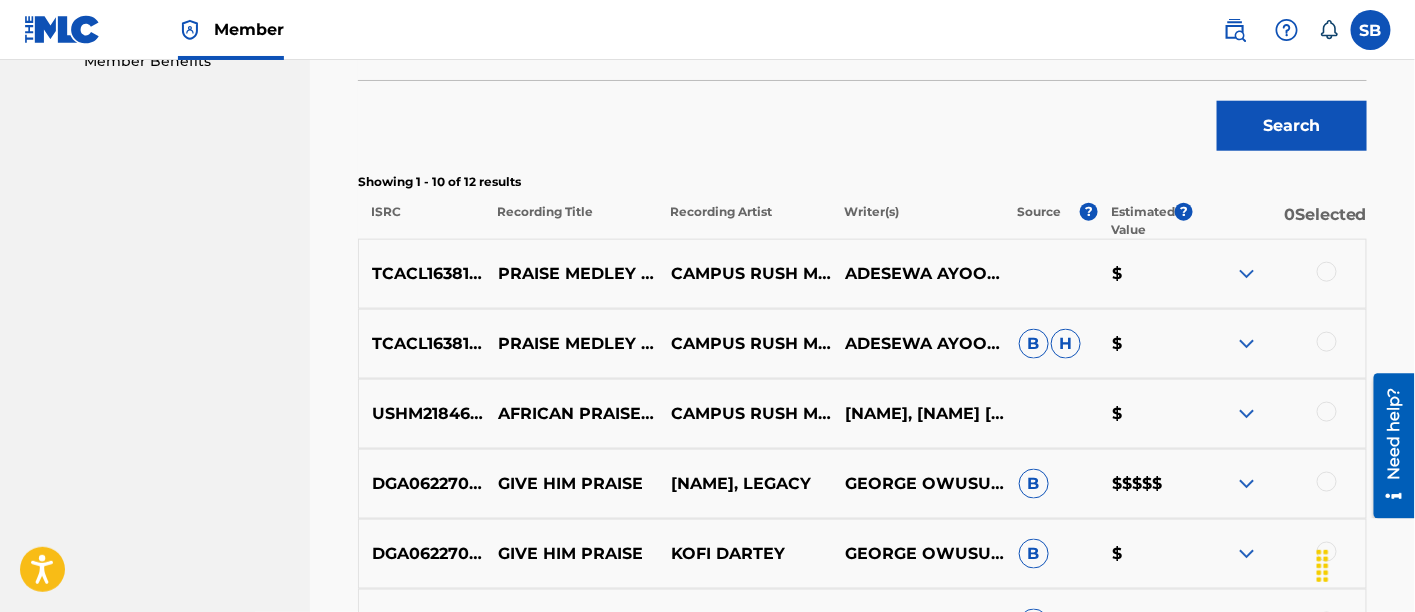 scroll, scrollTop: 671, scrollLeft: 0, axis: vertical 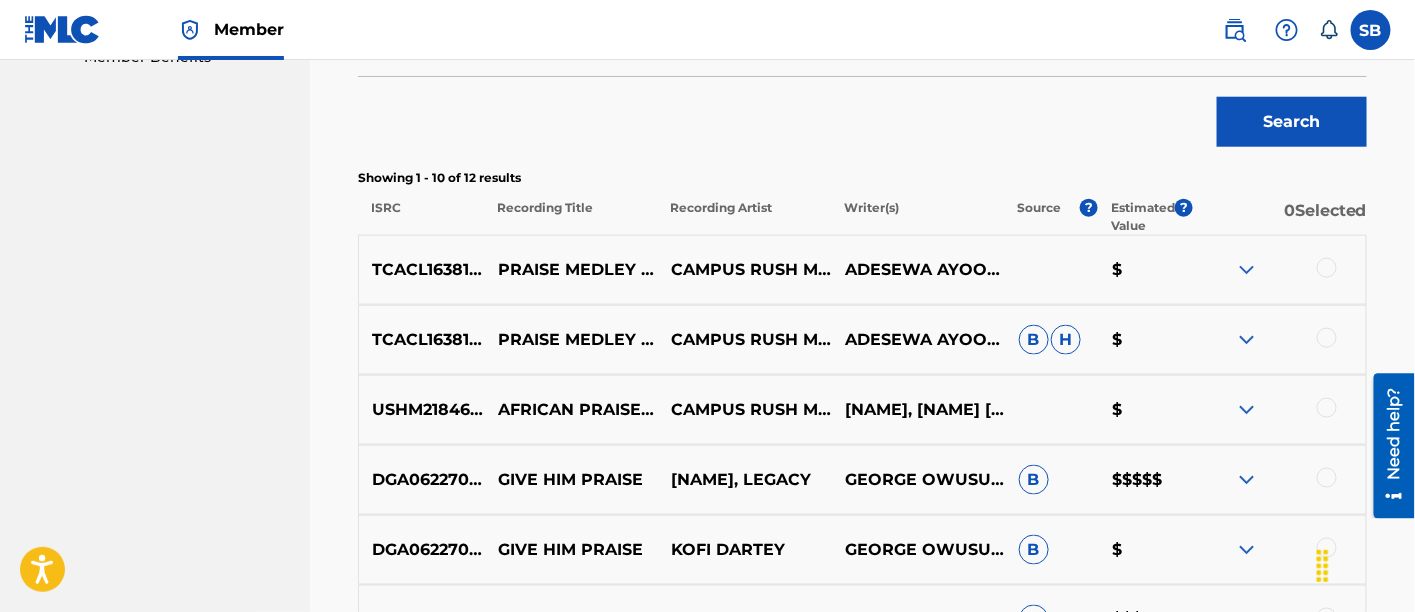 click at bounding box center [1327, 268] 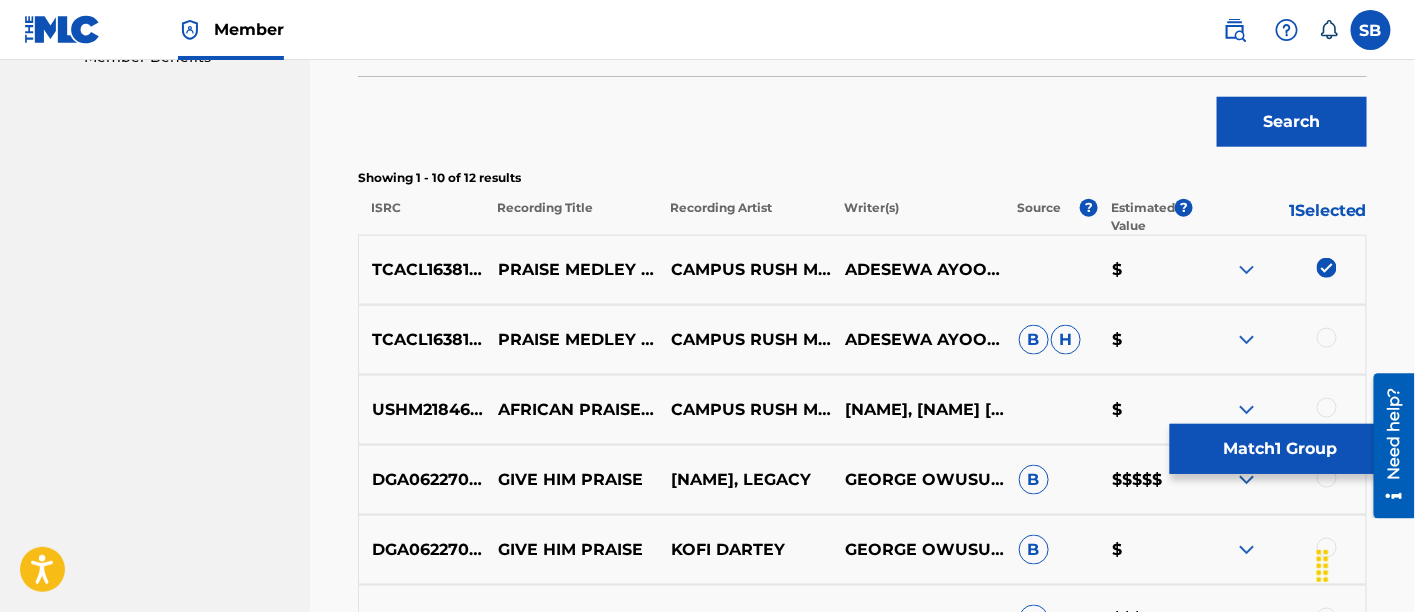 click at bounding box center [1279, 340] 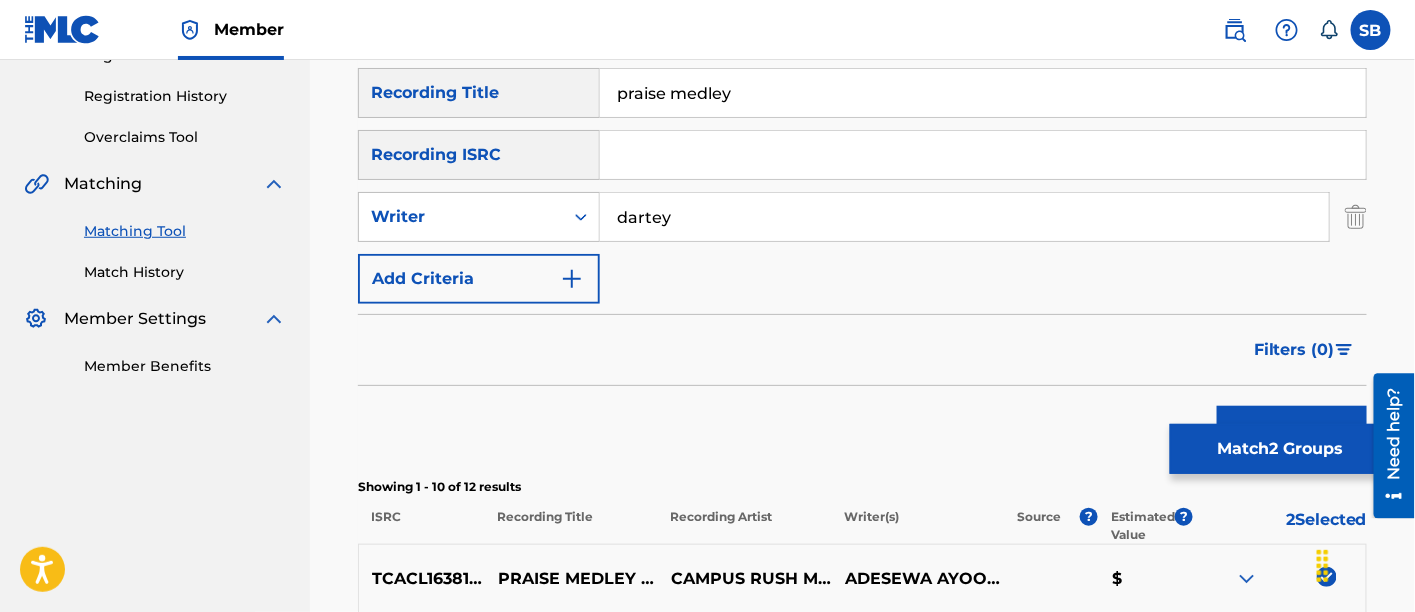 scroll, scrollTop: 349, scrollLeft: 0, axis: vertical 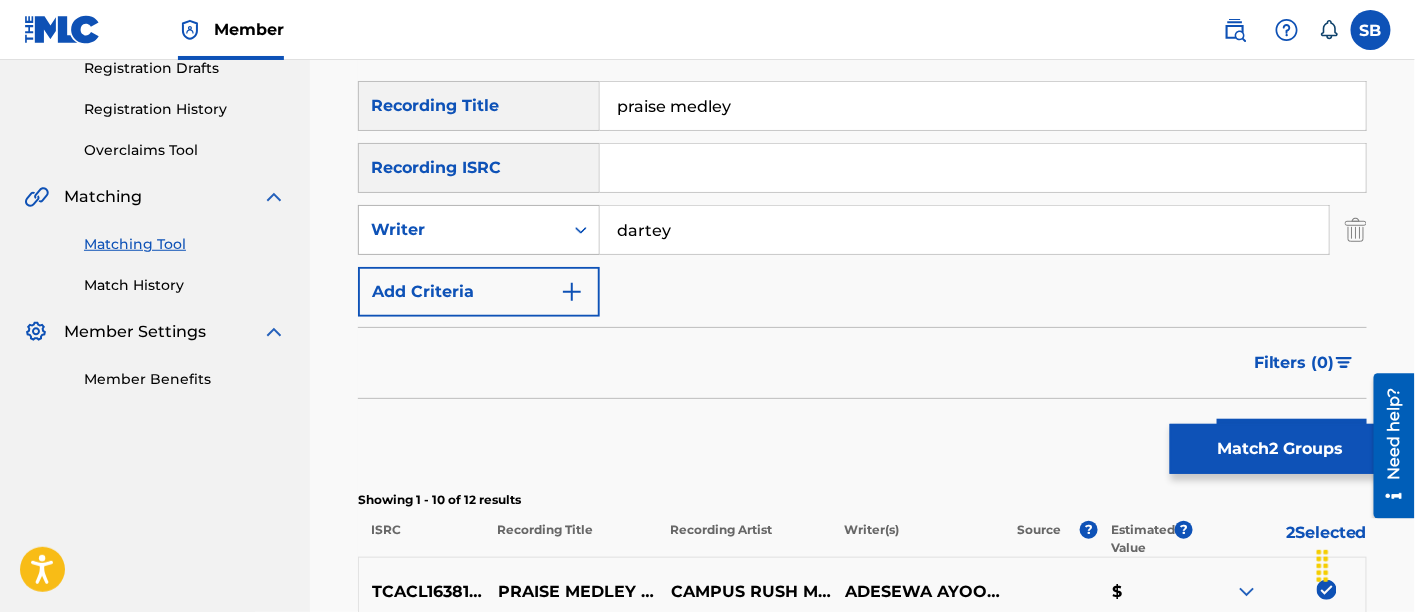 click 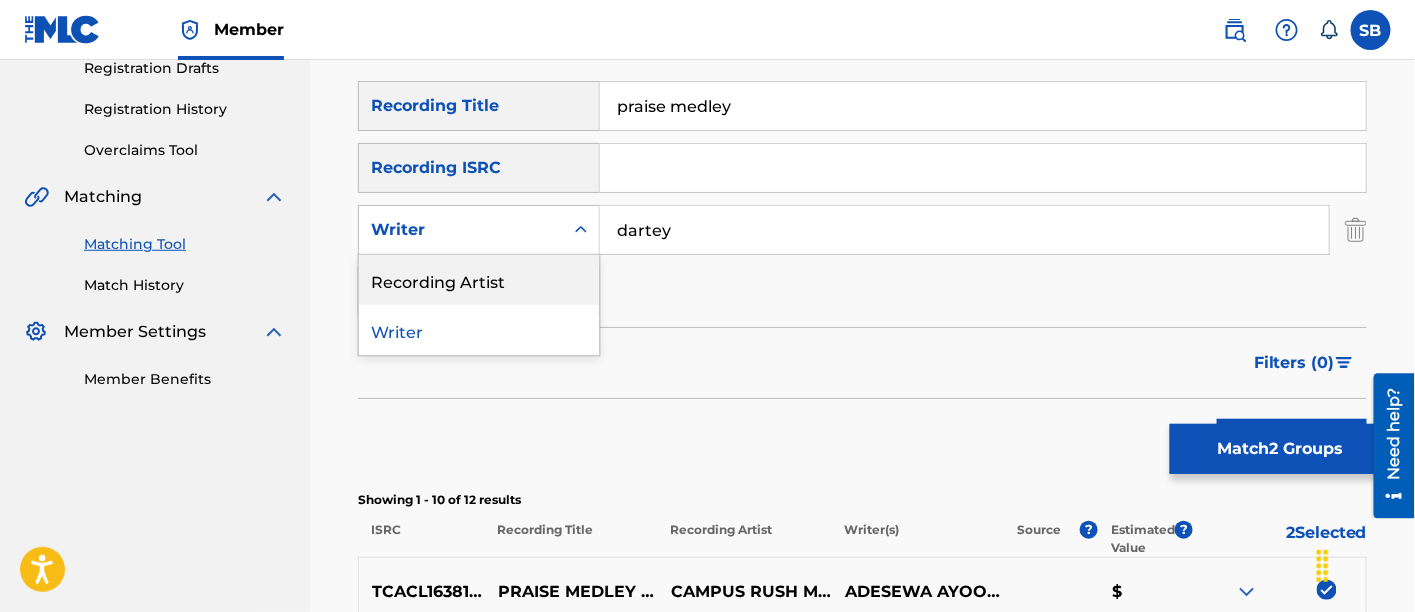 click on "Recording Artist" at bounding box center [479, 280] 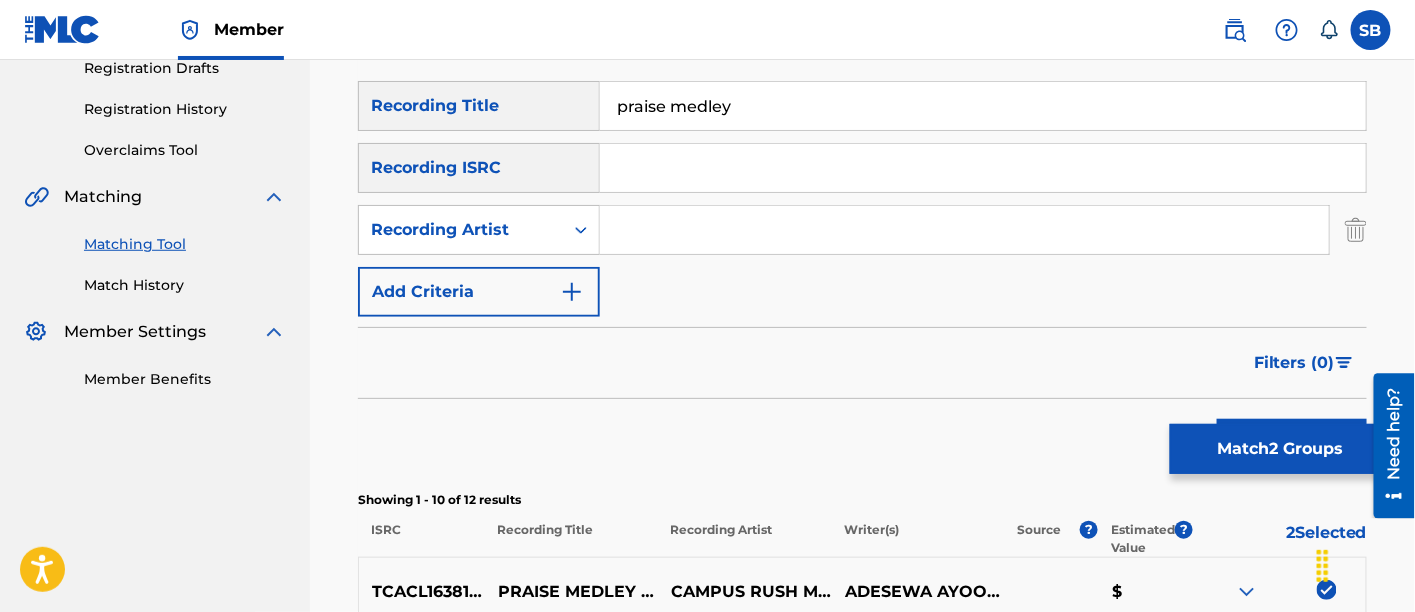 click at bounding box center [964, 230] 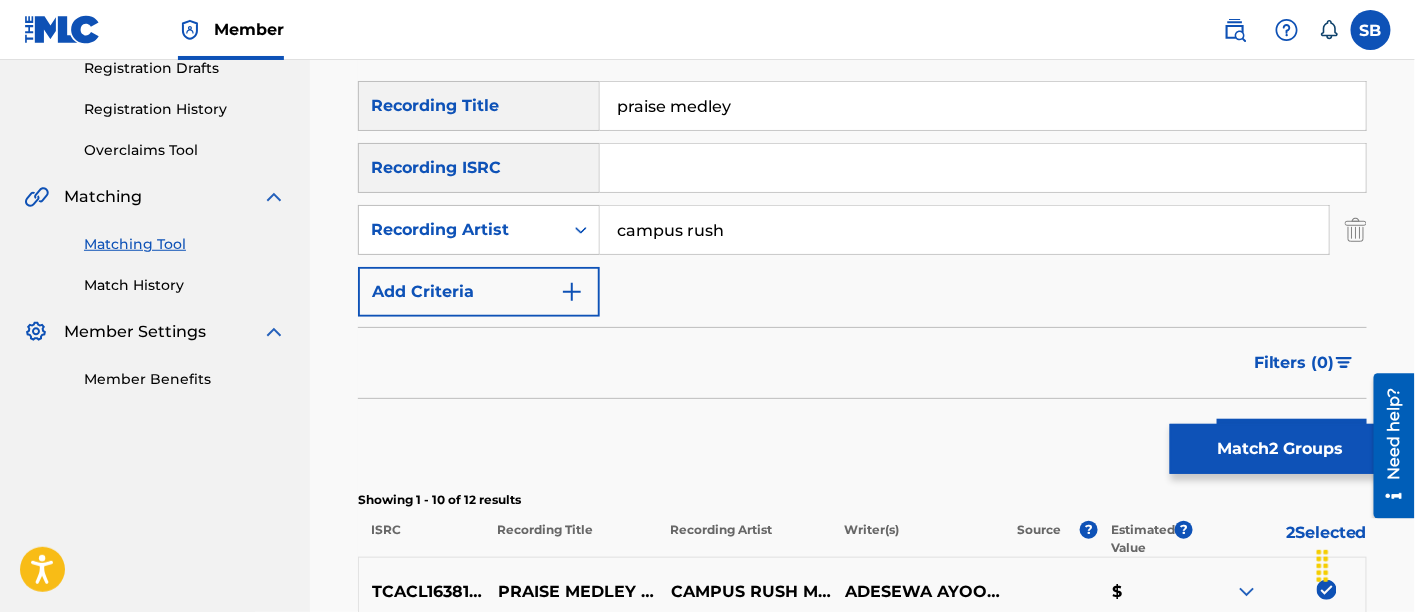 scroll, scrollTop: 462, scrollLeft: 0, axis: vertical 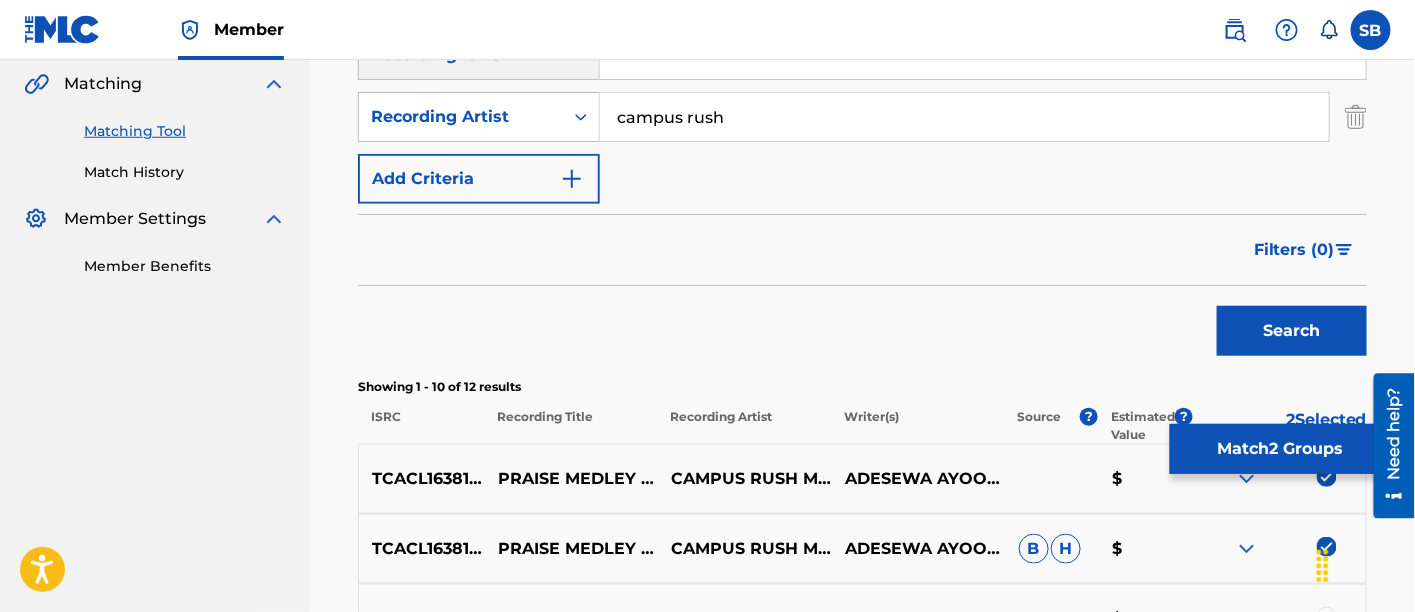 click on "Search" at bounding box center [1292, 331] 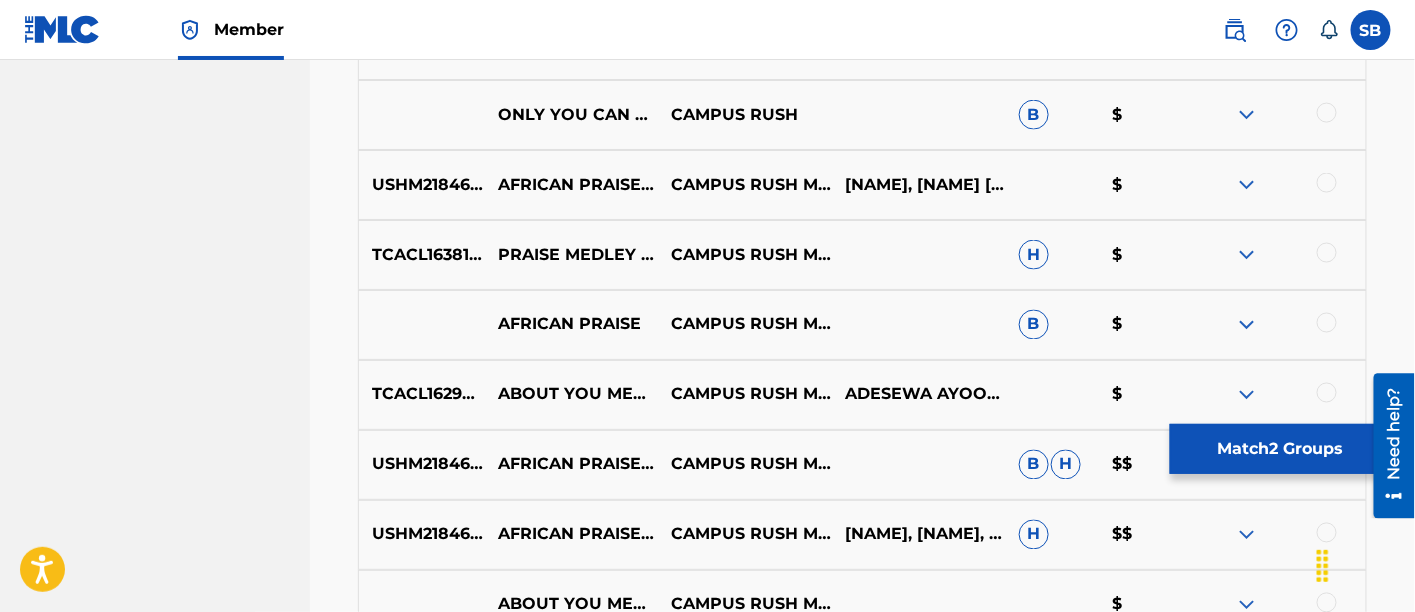 scroll, scrollTop: 967, scrollLeft: 0, axis: vertical 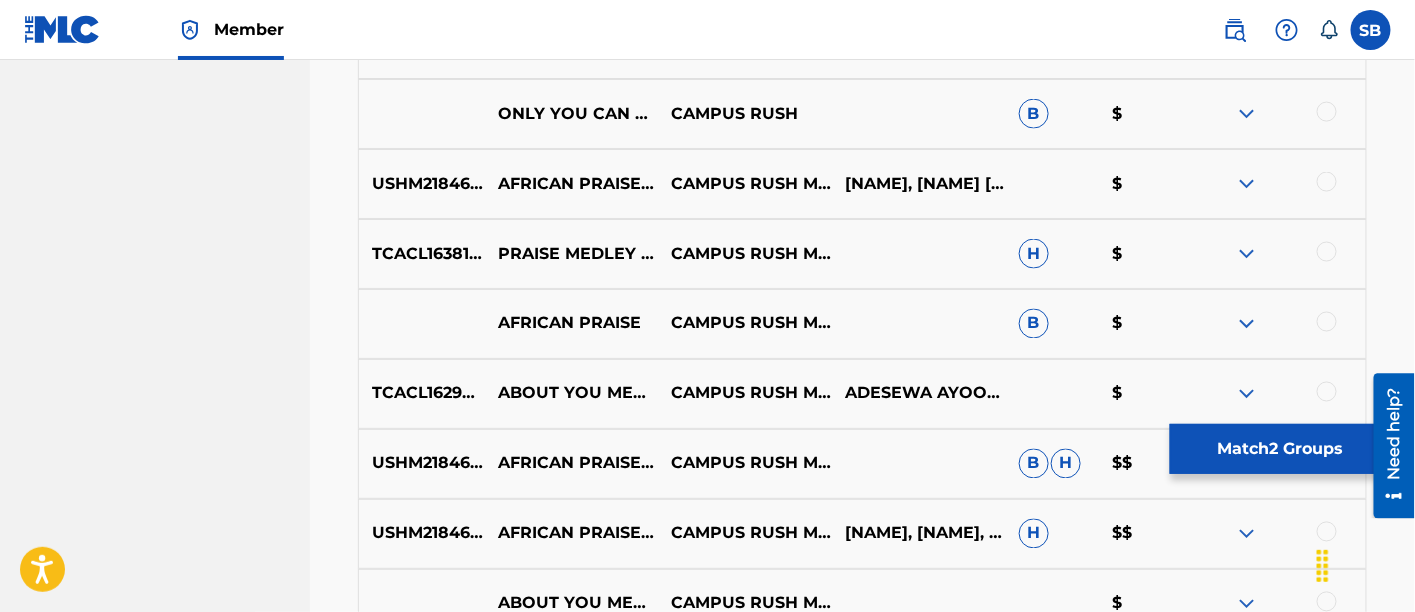 click at bounding box center (1327, 252) 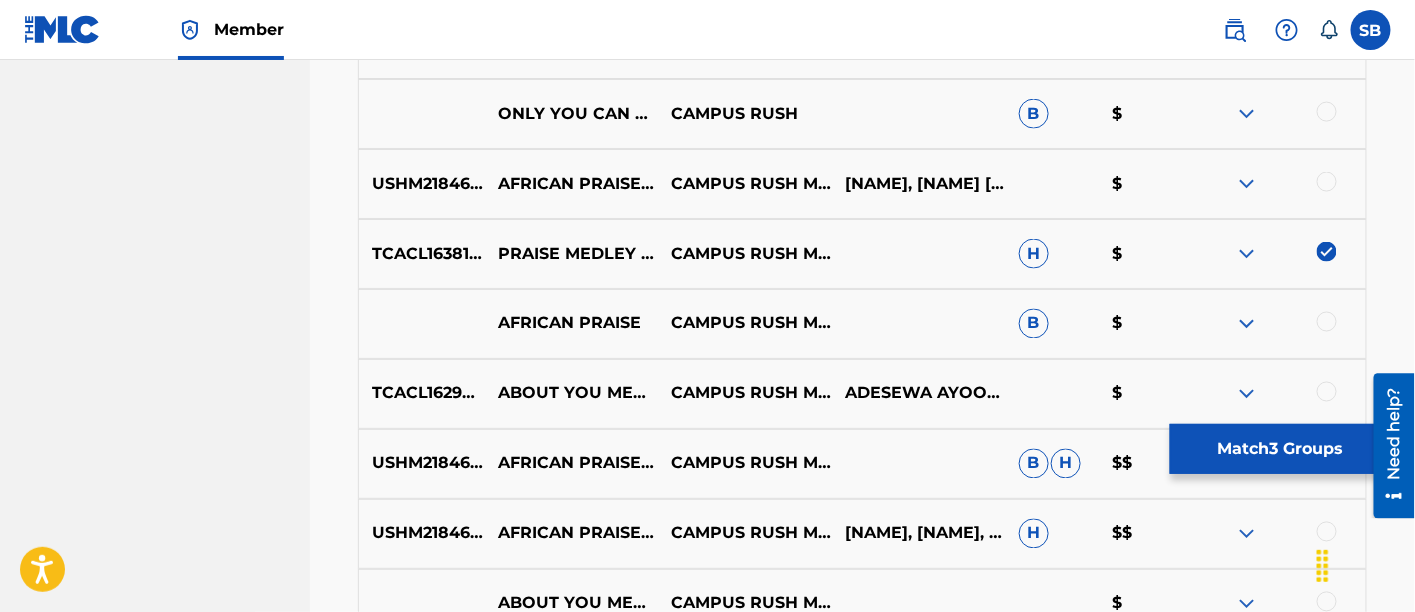 click on "TCACL1638180 PRAISE MEDLEY (ACOUSTIC VERSION) CAMPUS RUSH MUSIC H $" at bounding box center (862, 254) 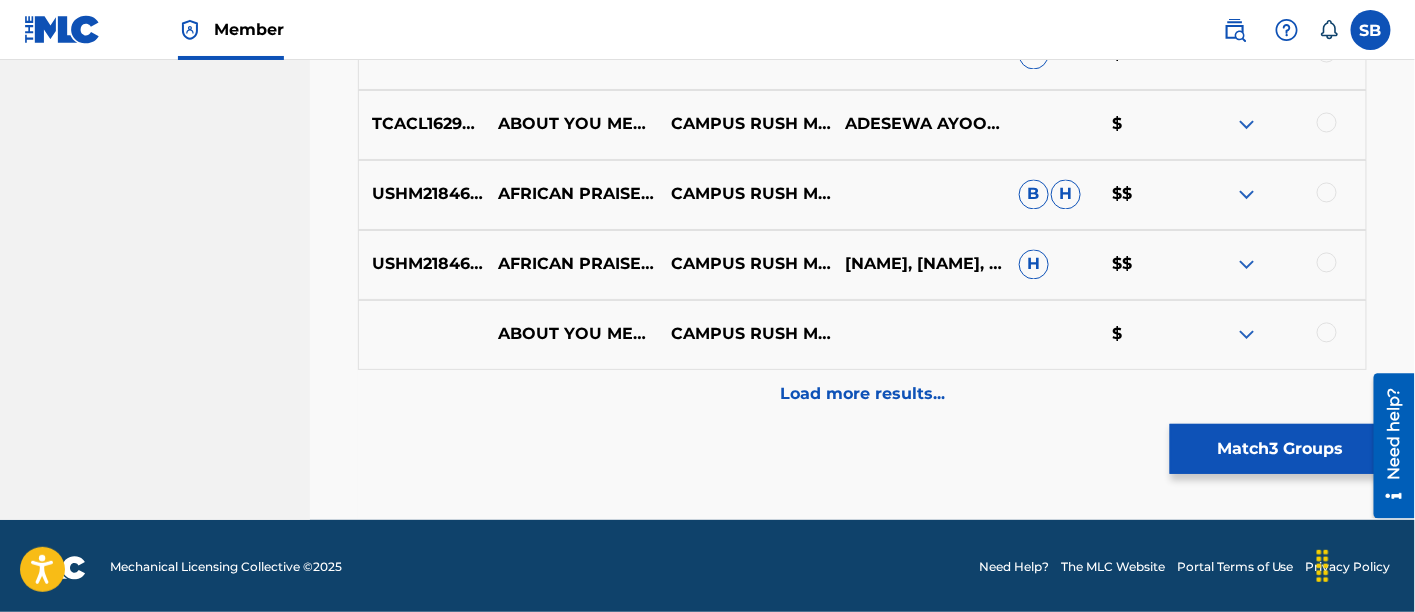 scroll, scrollTop: 1238, scrollLeft: 0, axis: vertical 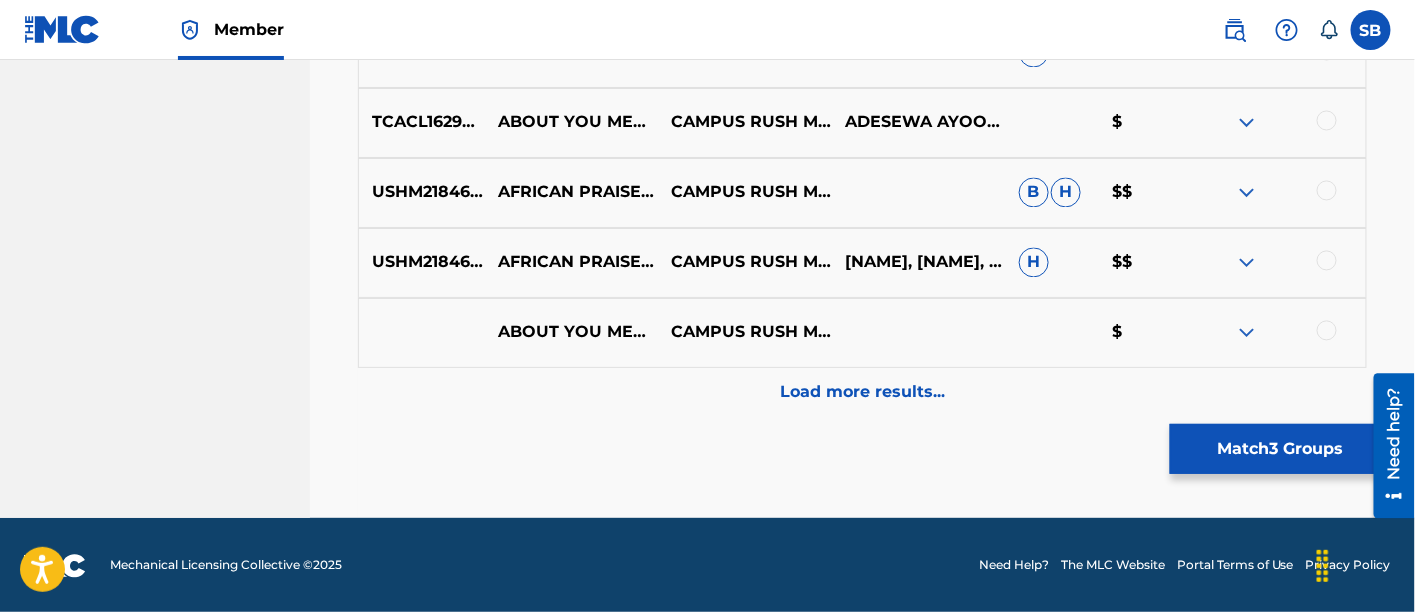 click on "Match  3 Groups" at bounding box center (1280, 449) 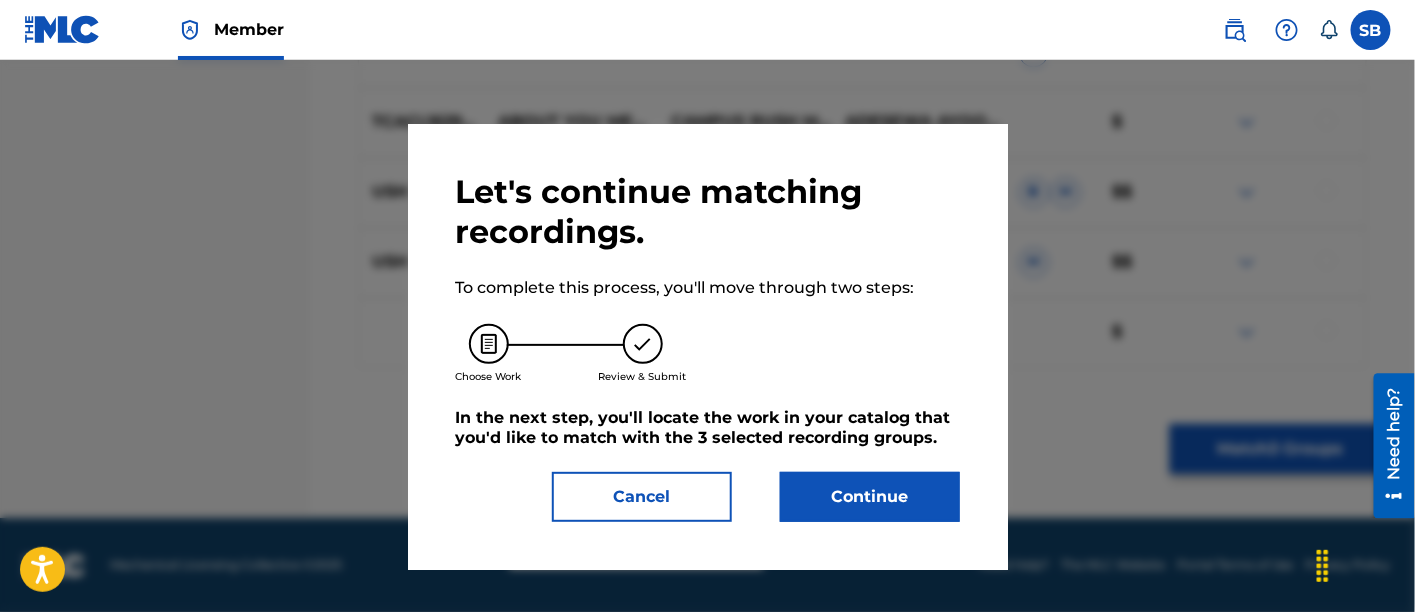 click on "Continue" at bounding box center [870, 497] 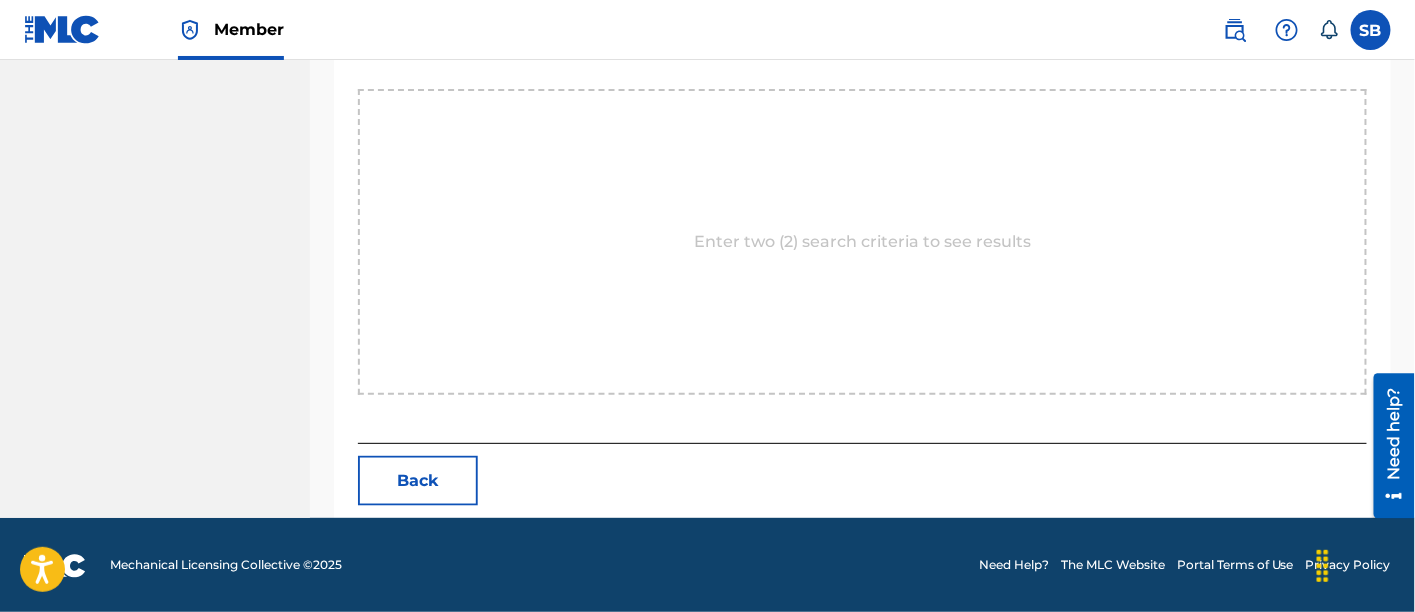 scroll, scrollTop: 411, scrollLeft: 0, axis: vertical 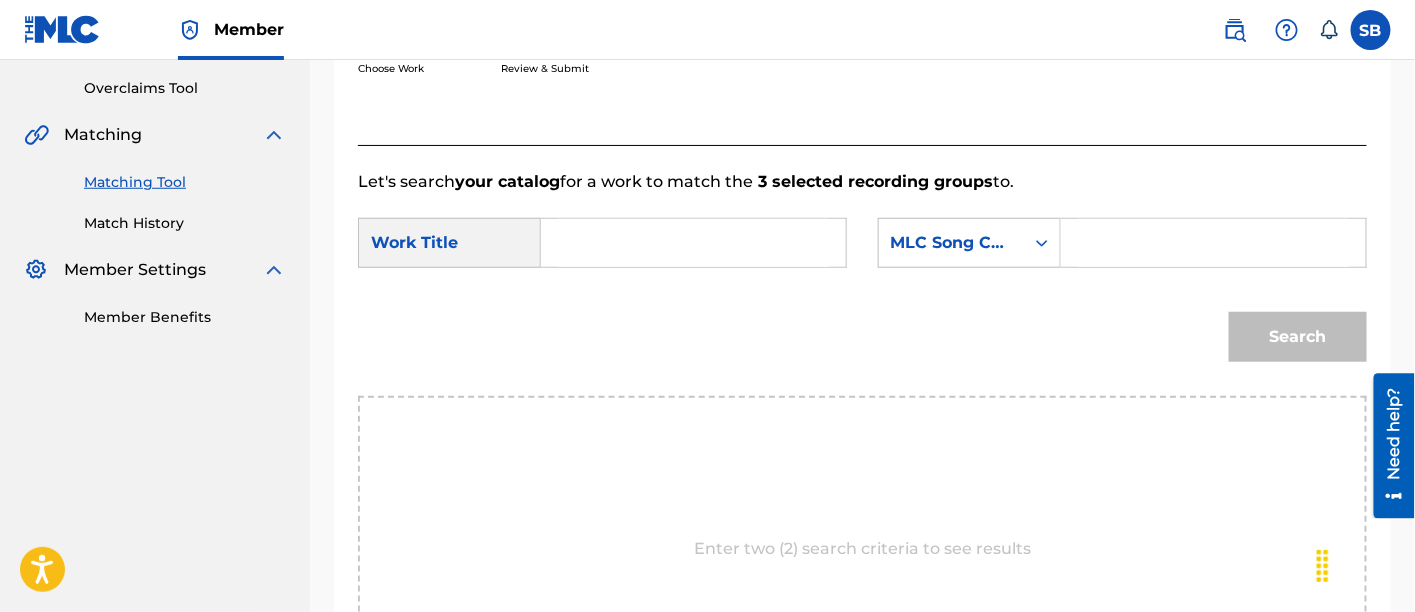 click at bounding box center (693, 243) 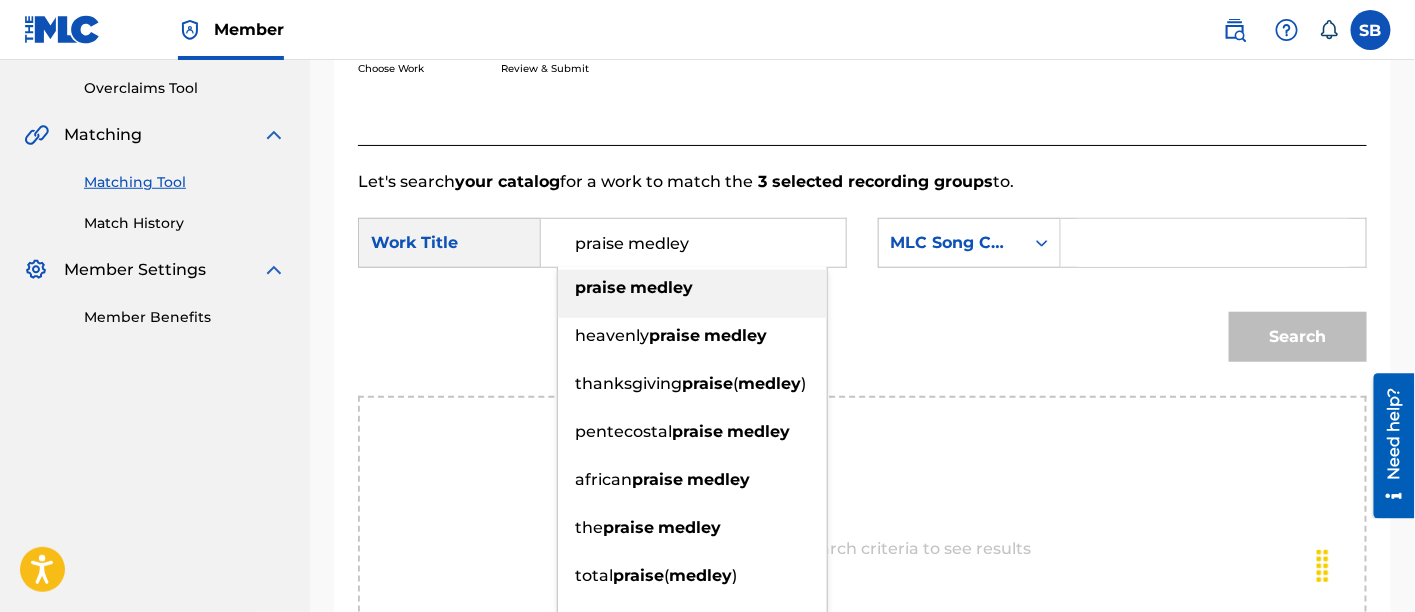 type on "praise medley" 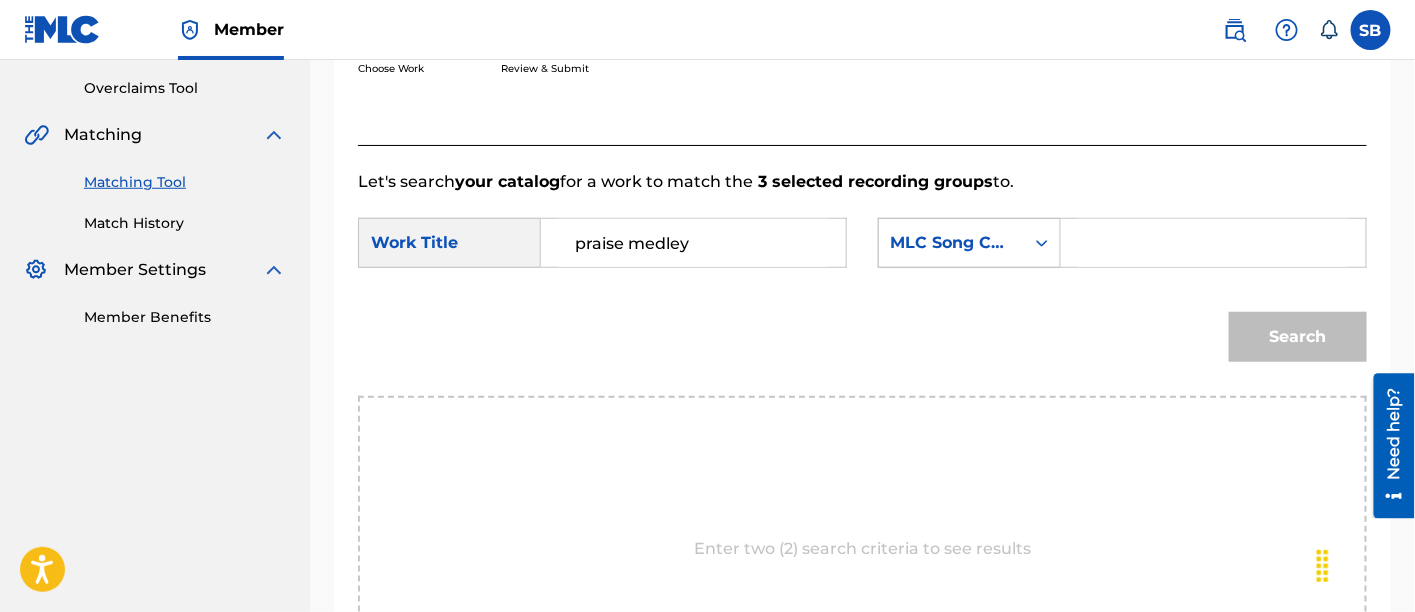 click on "MLC Song Code" at bounding box center [951, 243] 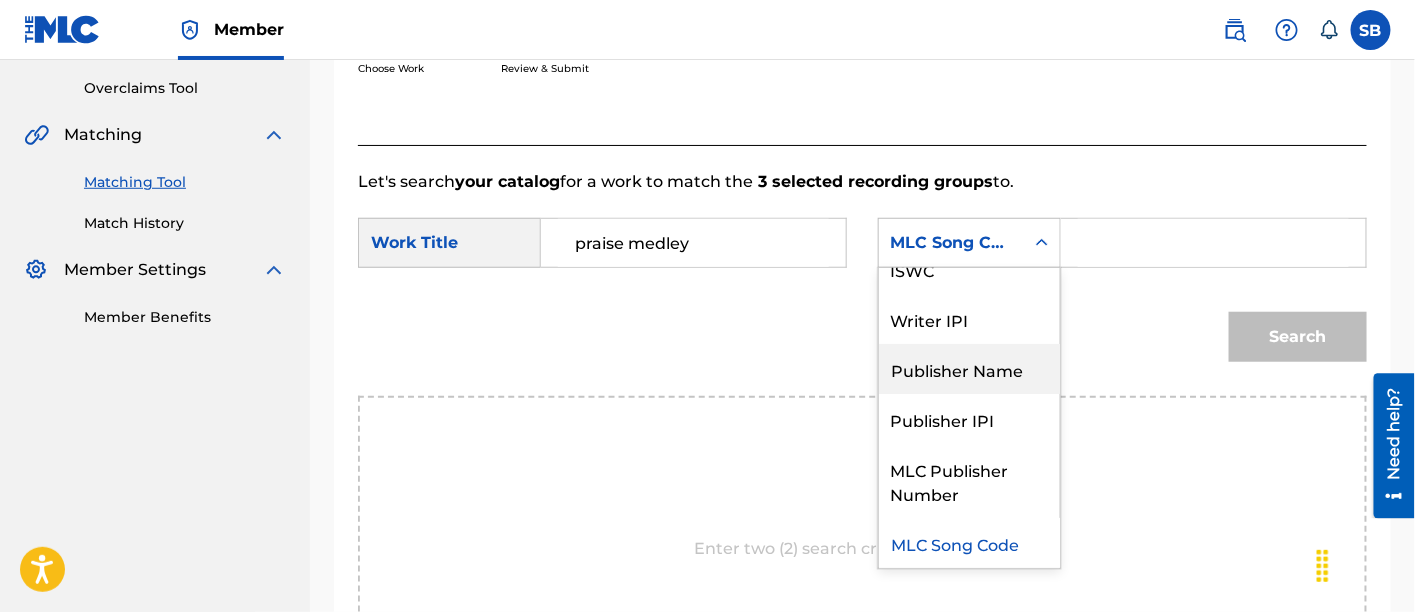 scroll, scrollTop: 0, scrollLeft: 0, axis: both 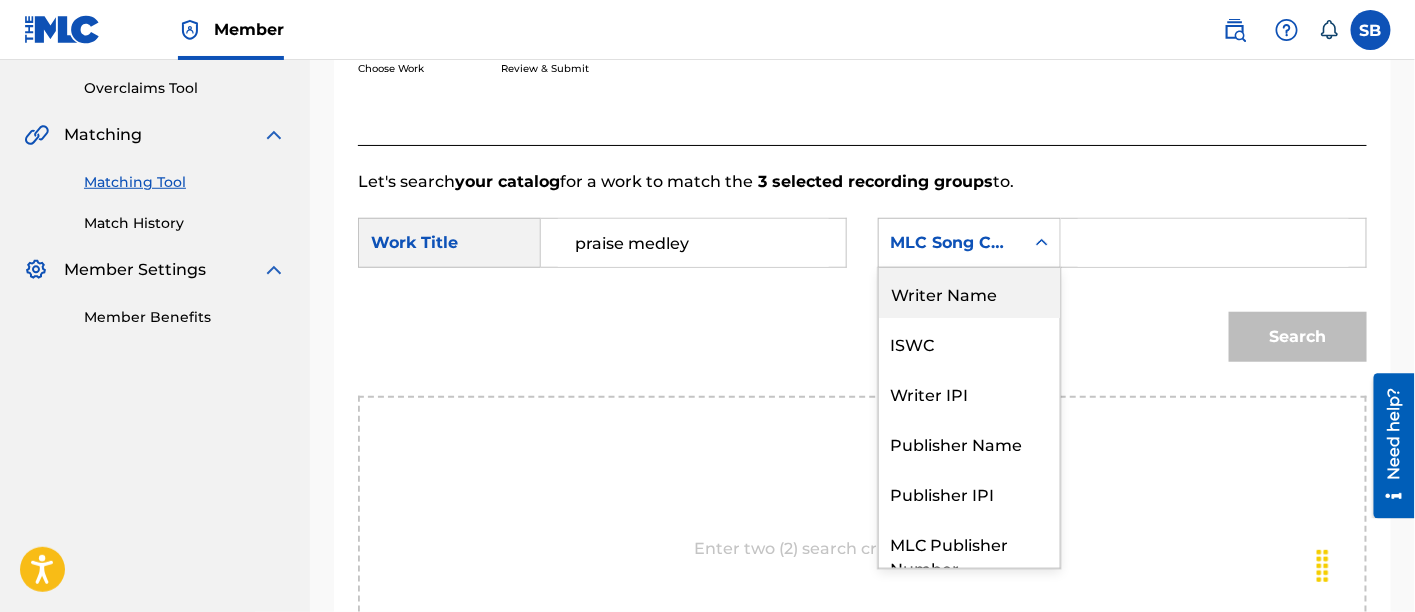 click on "Writer Name" at bounding box center (969, 293) 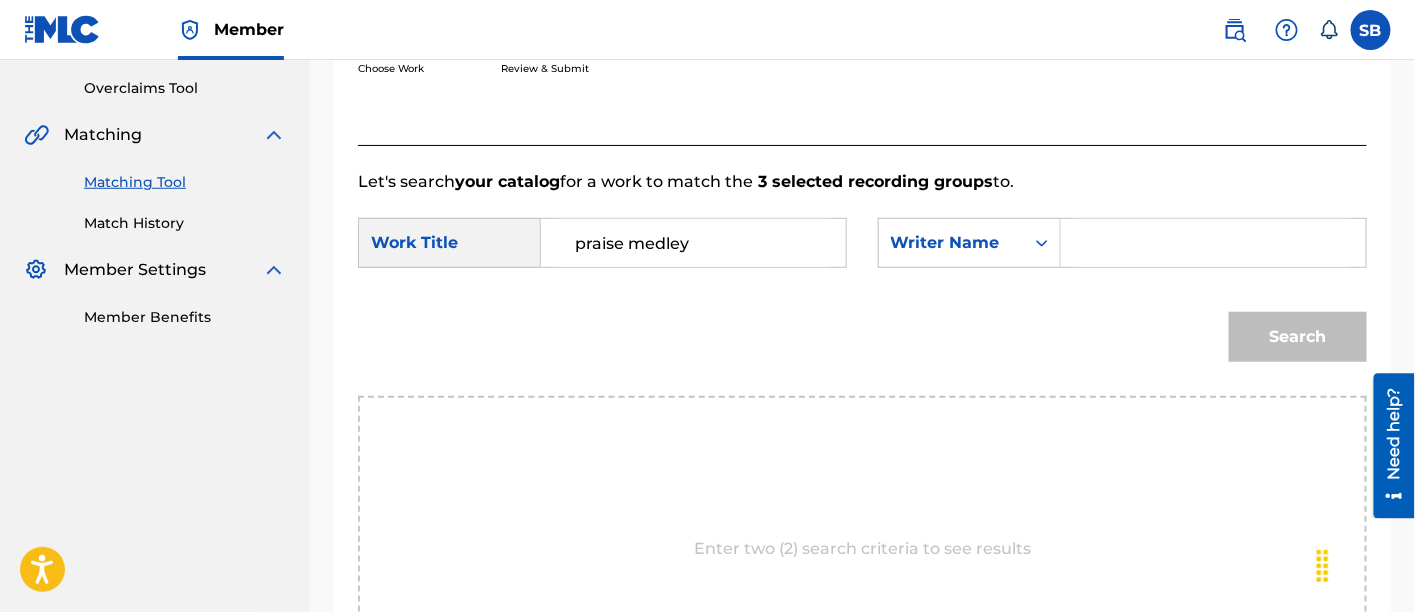 click at bounding box center [1214, 243] 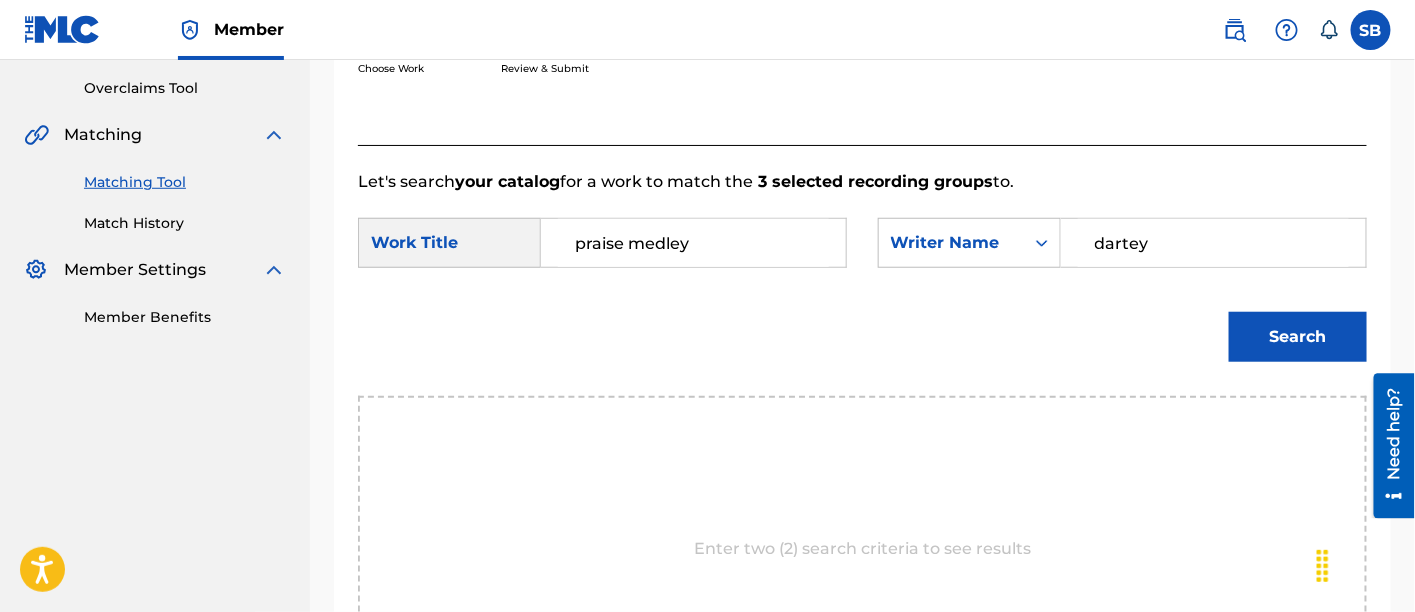 click on "Search" at bounding box center (1298, 337) 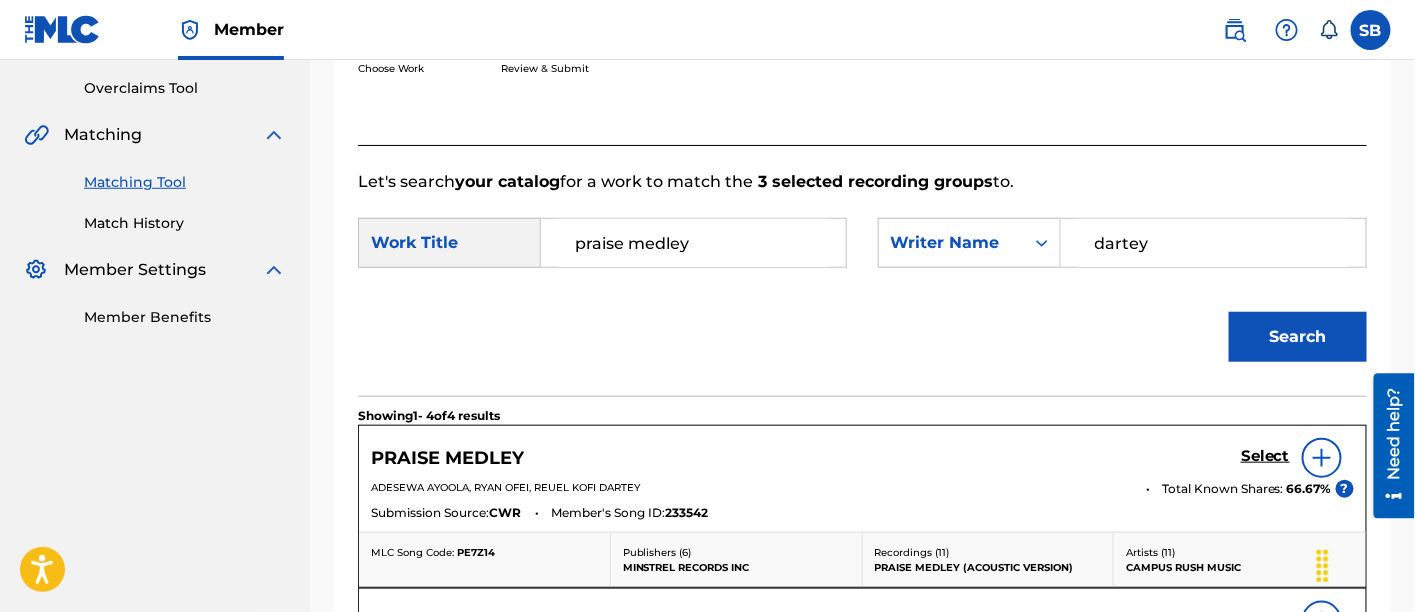 scroll, scrollTop: 582, scrollLeft: 0, axis: vertical 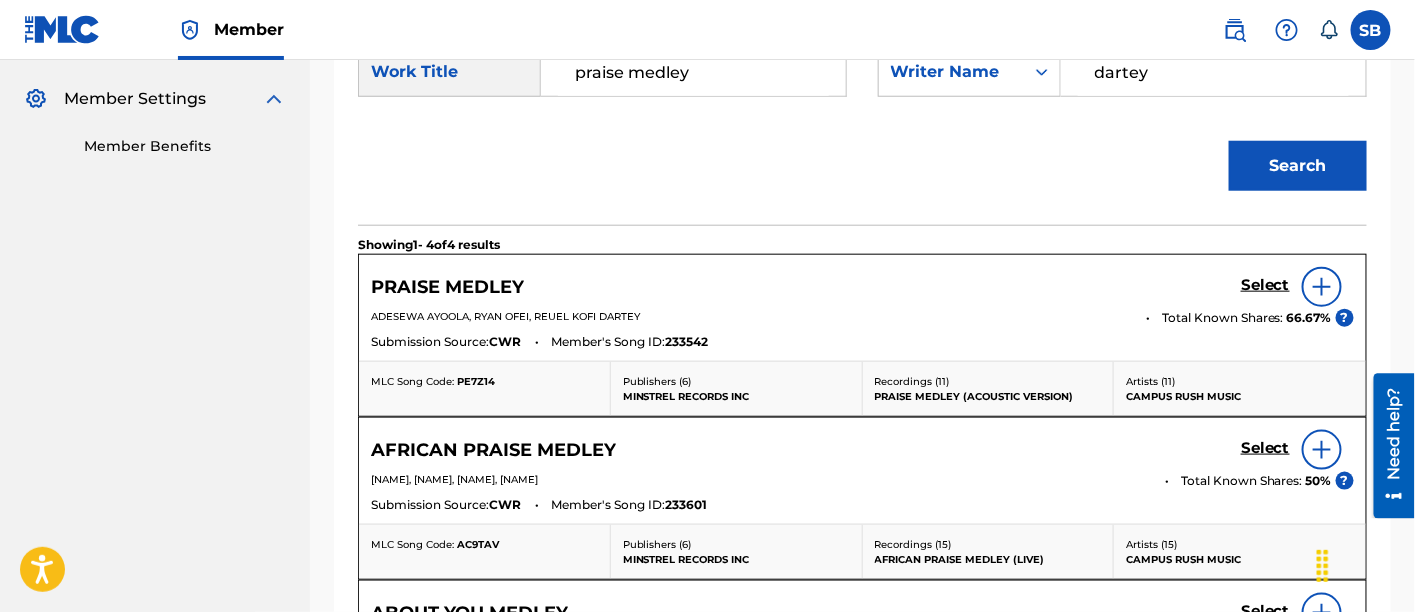 click on "Select" at bounding box center (1265, 285) 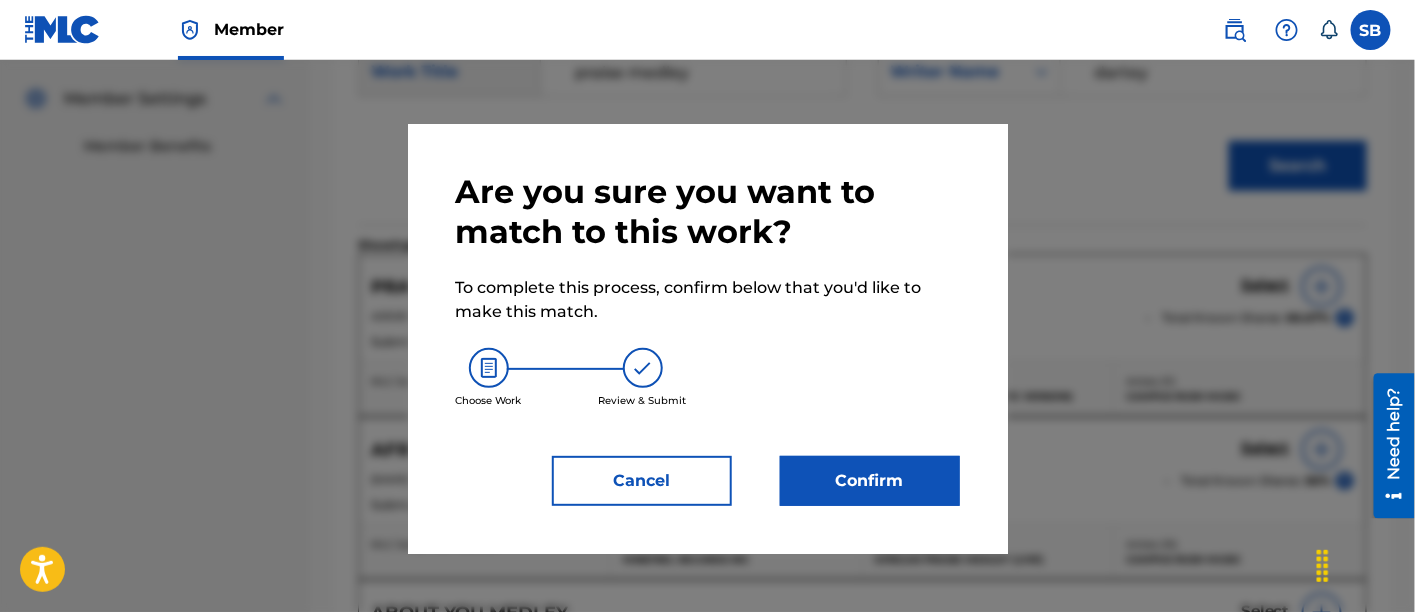 click on "Confirm" at bounding box center (870, 481) 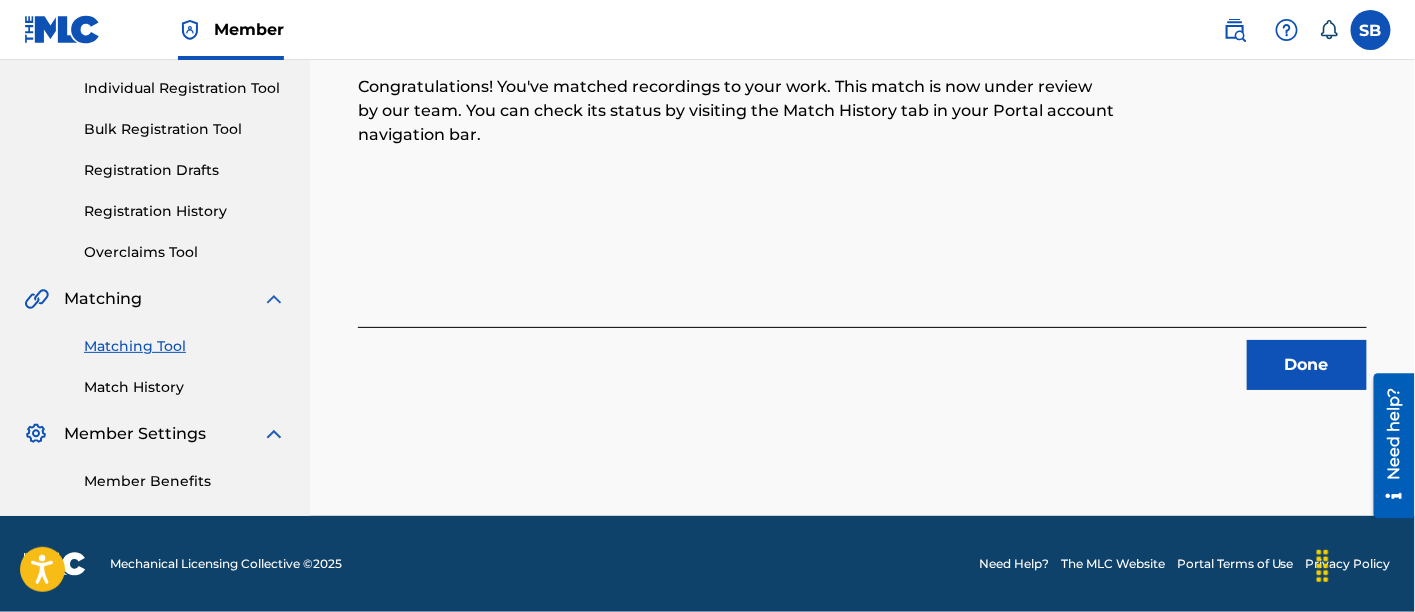 scroll, scrollTop: 246, scrollLeft: 0, axis: vertical 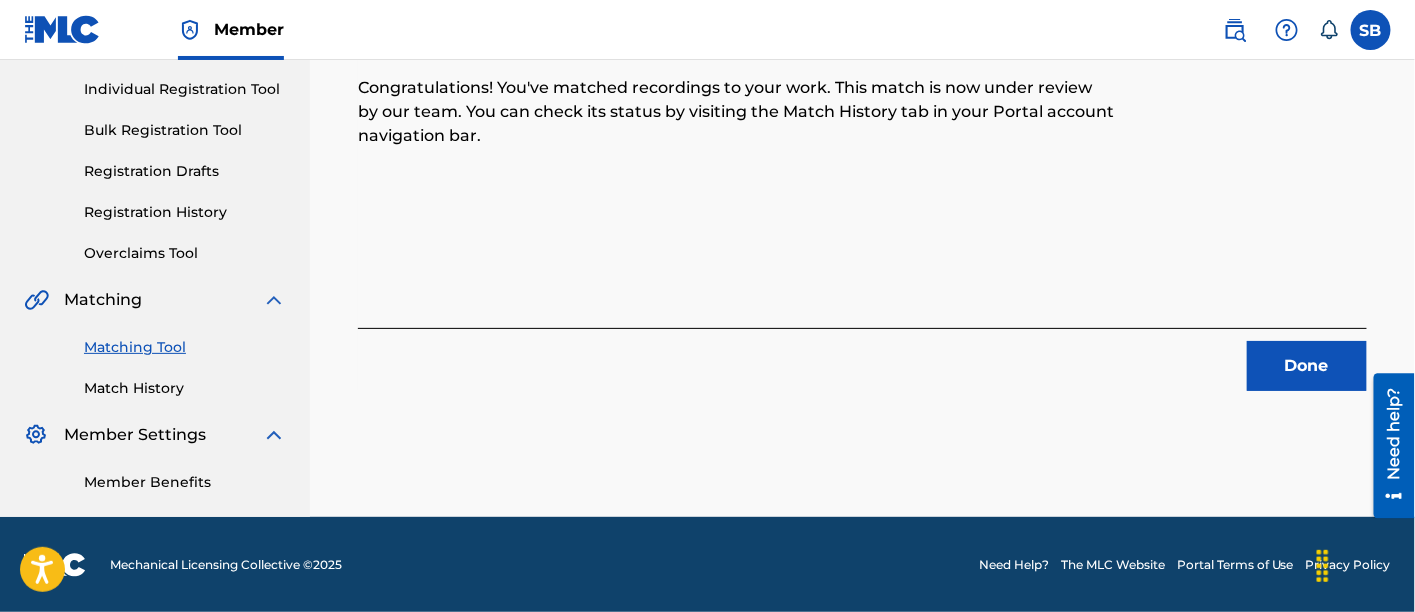 click on "Done" at bounding box center [1307, 366] 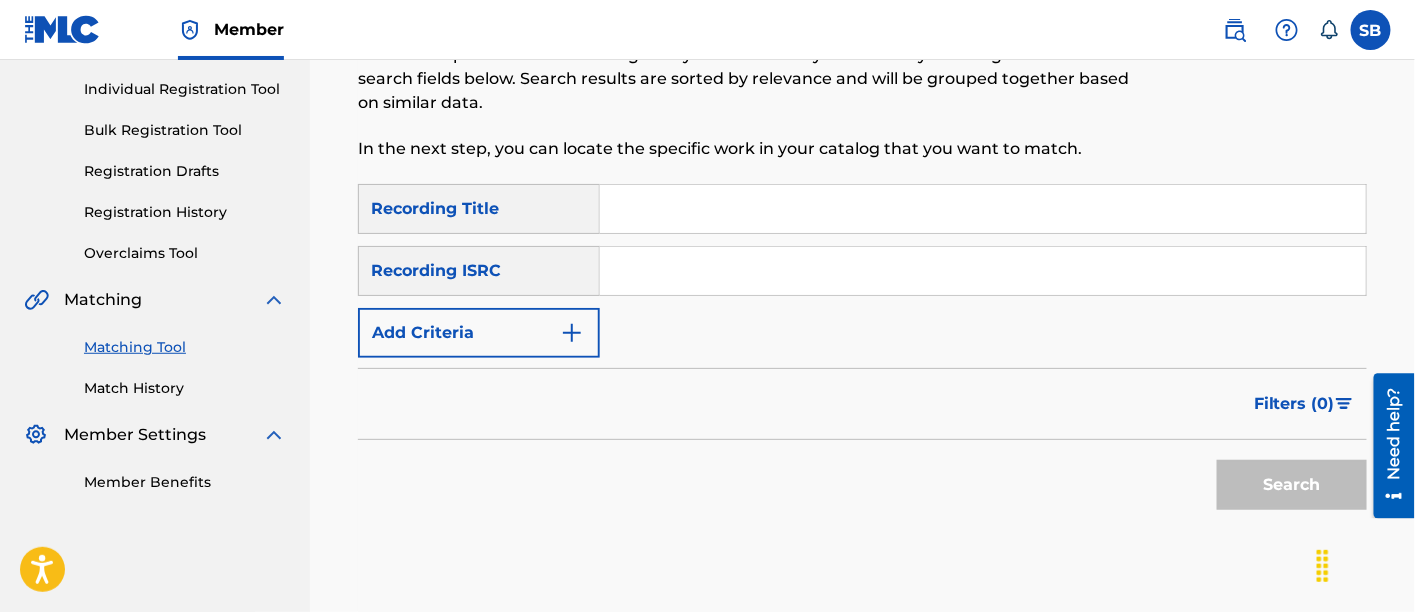 click at bounding box center (983, 209) 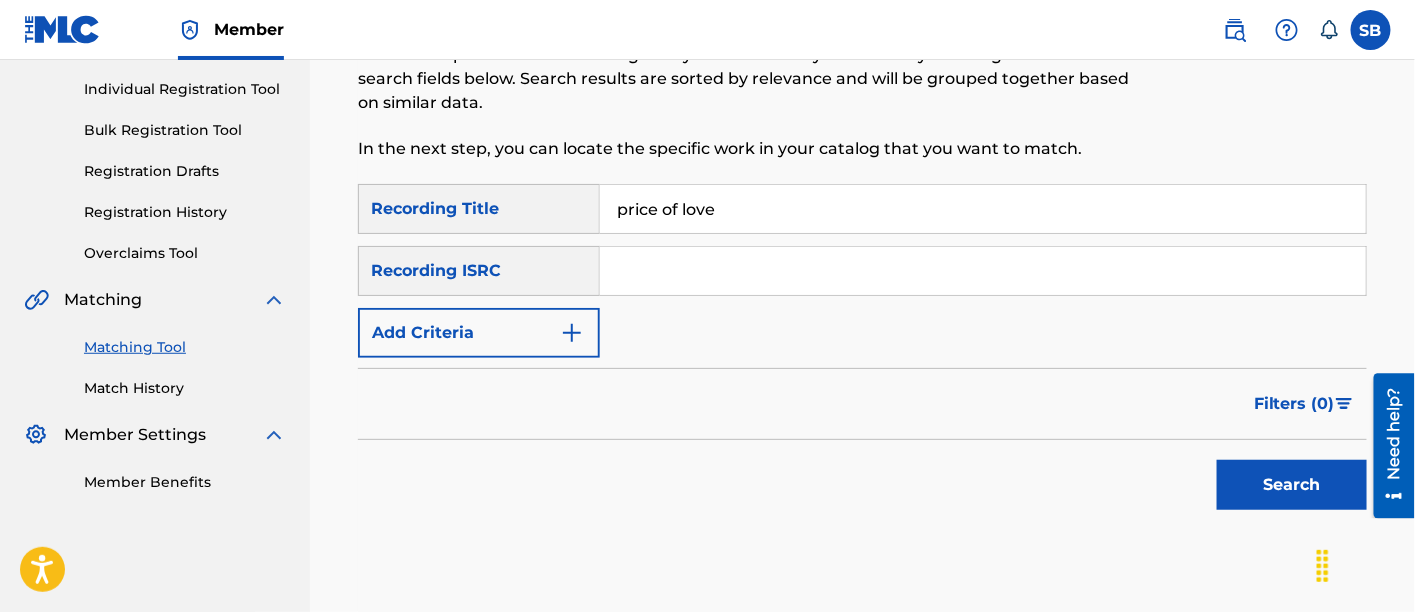 type on "price of love" 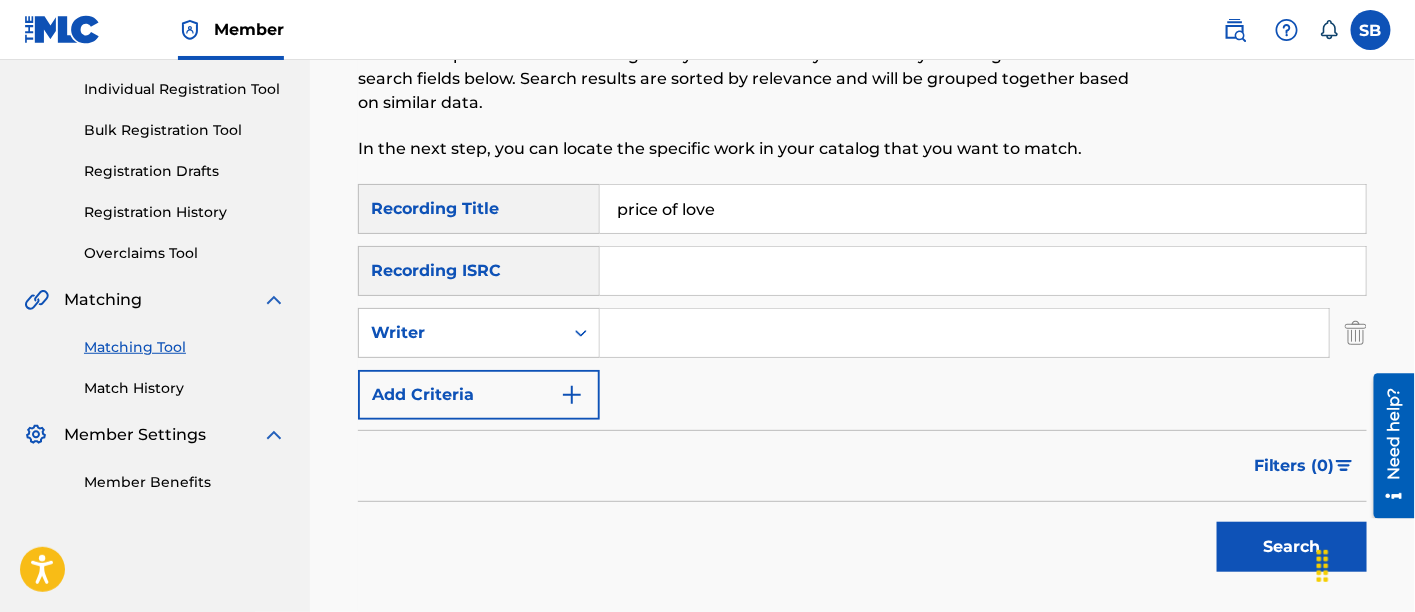 click at bounding box center [964, 333] 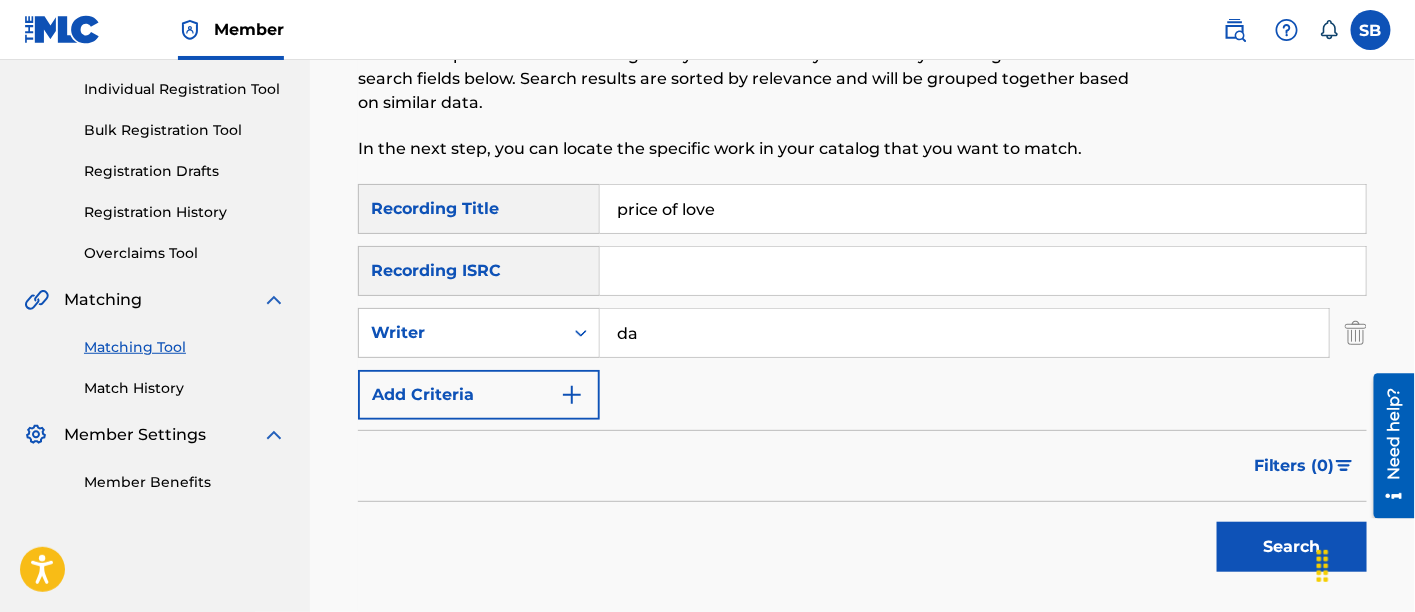 type on "dartey" 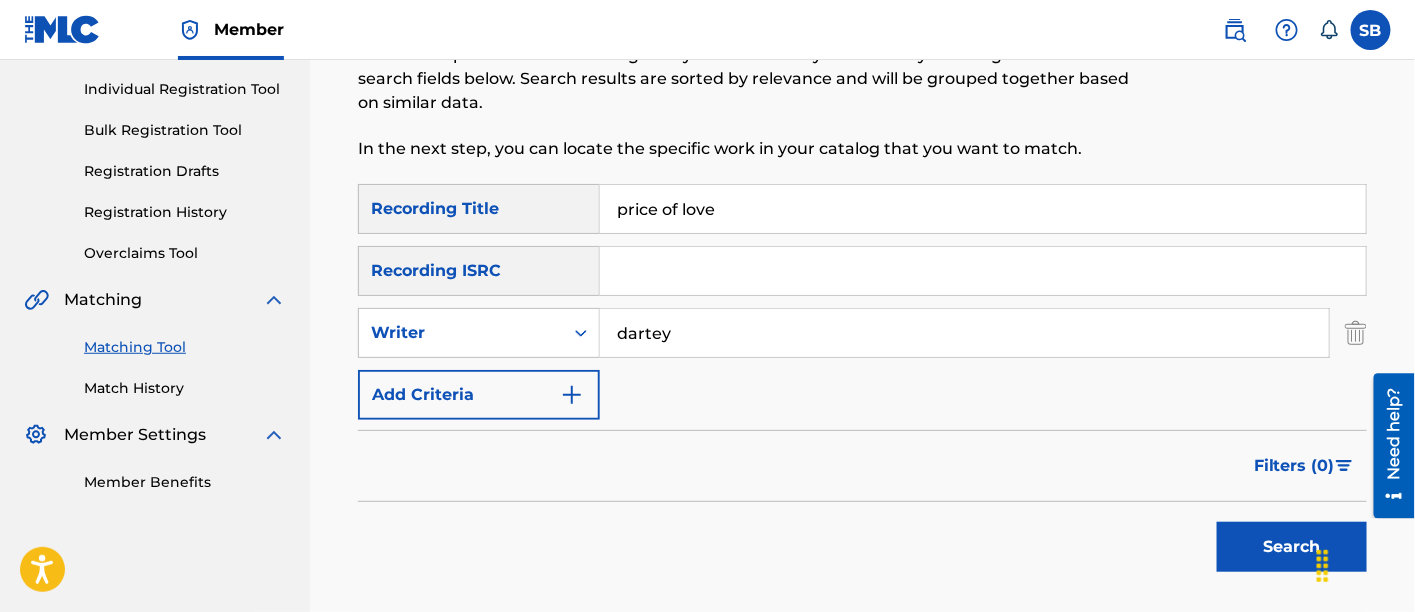 scroll, scrollTop: 422, scrollLeft: 0, axis: vertical 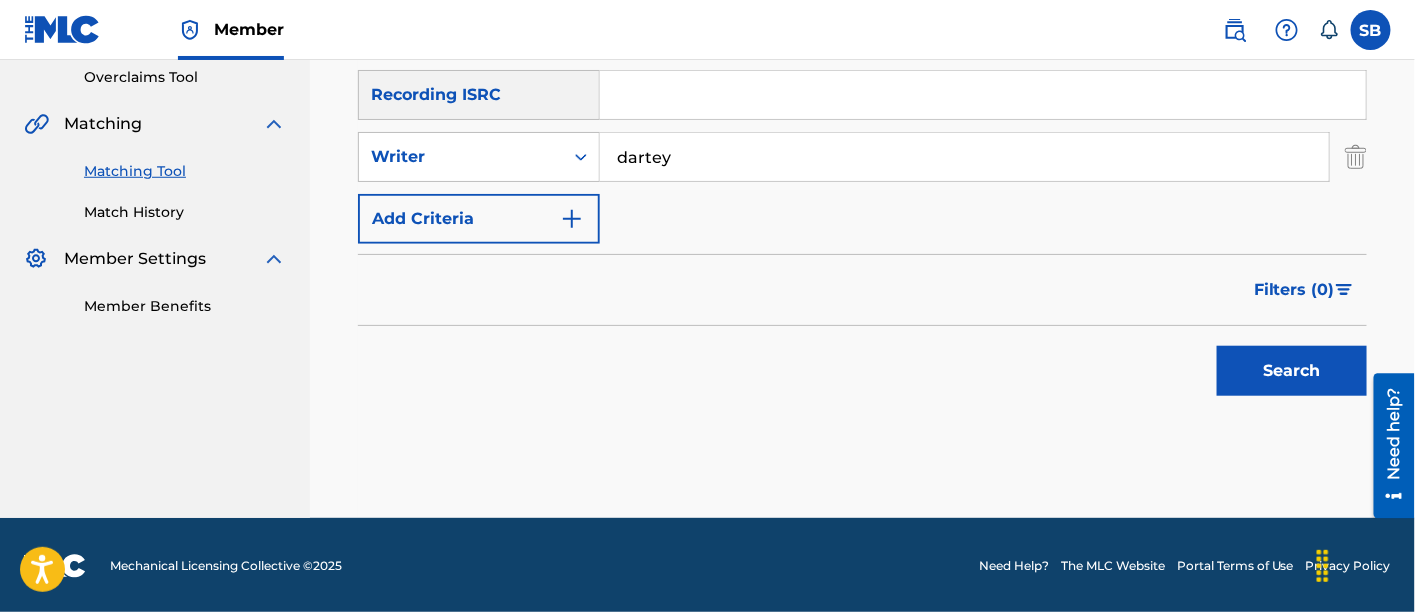 click on "Search" at bounding box center [1287, 366] 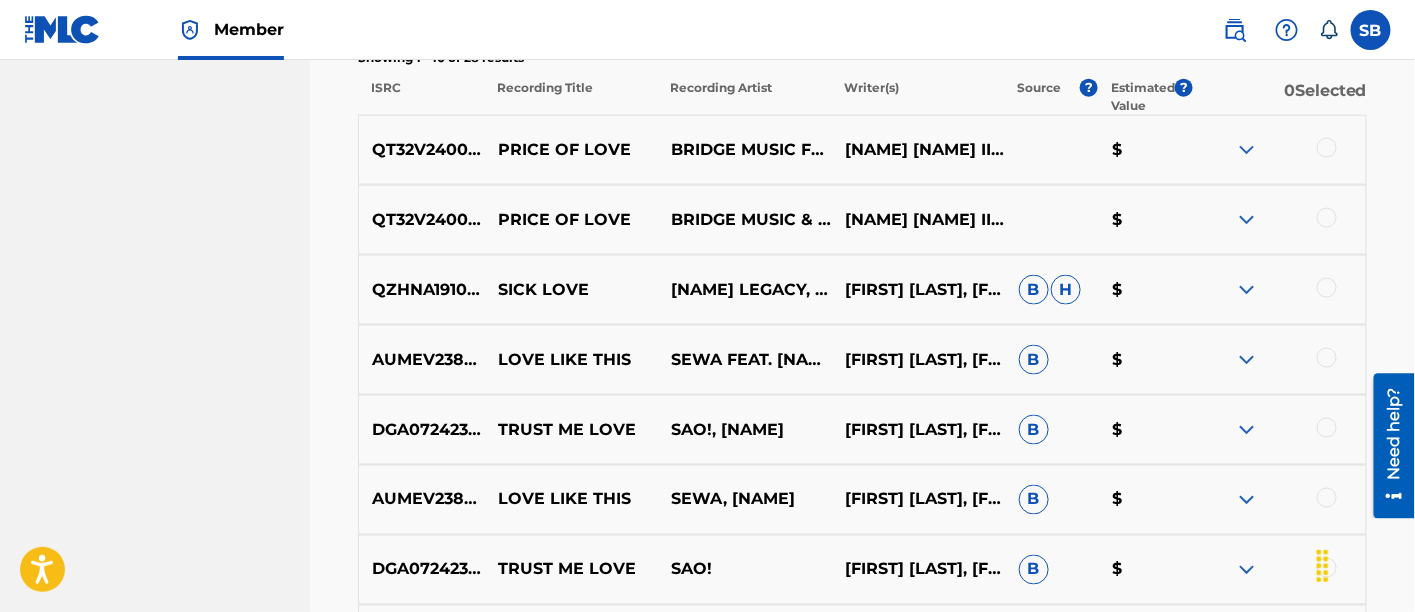scroll, scrollTop: 800, scrollLeft: 0, axis: vertical 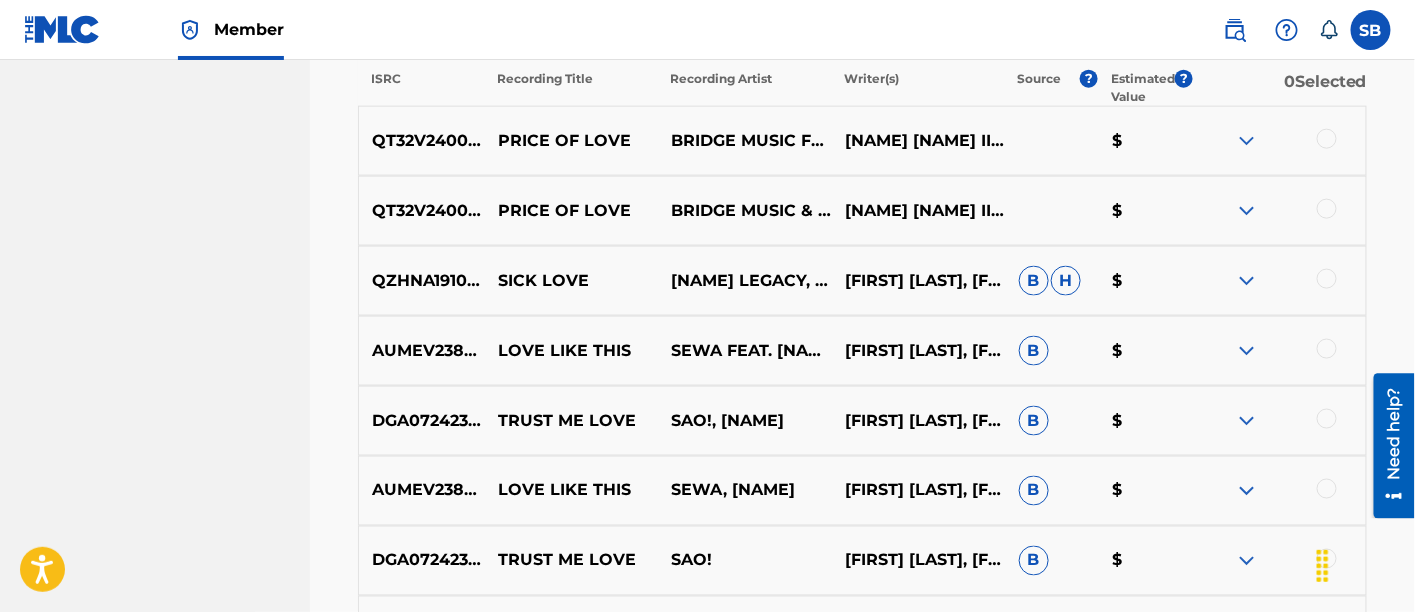 click on "QT32V2400008 PRICE OF LOVE BRIDGE MUSIC FEAT. REGGIE DARTEY RAY GUAPORALPH DARTEY IIREGINALD DARTEY $" at bounding box center [862, 141] 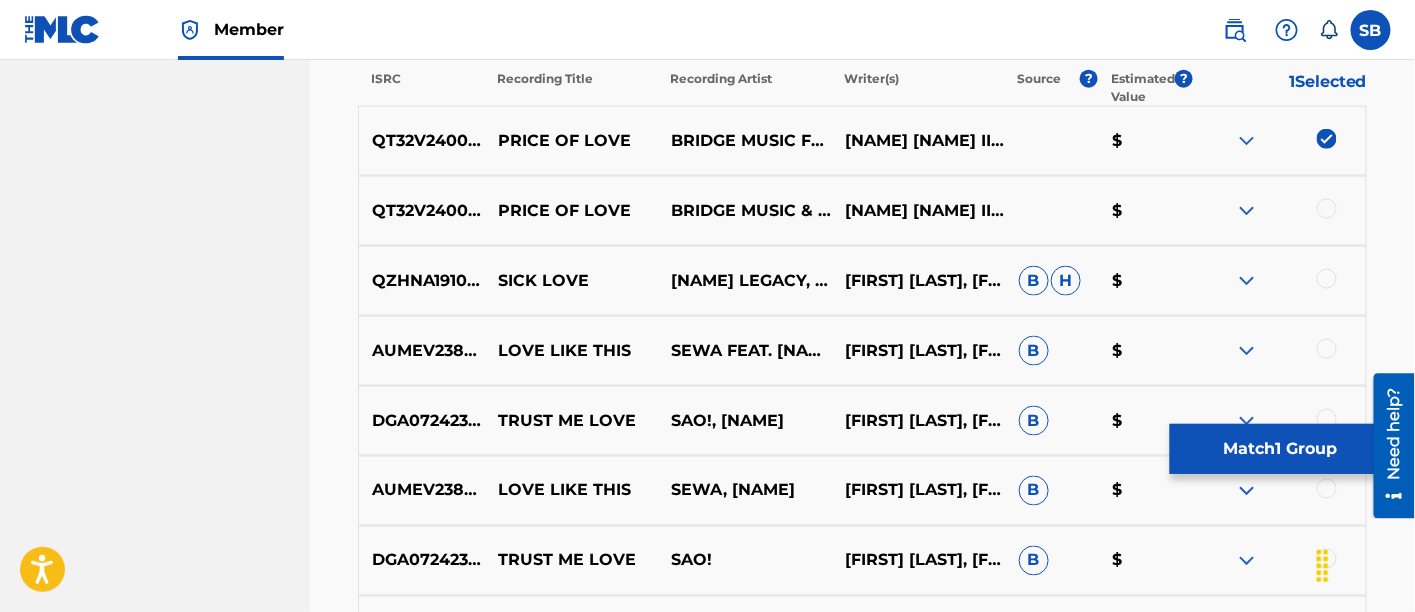 click at bounding box center (1327, 209) 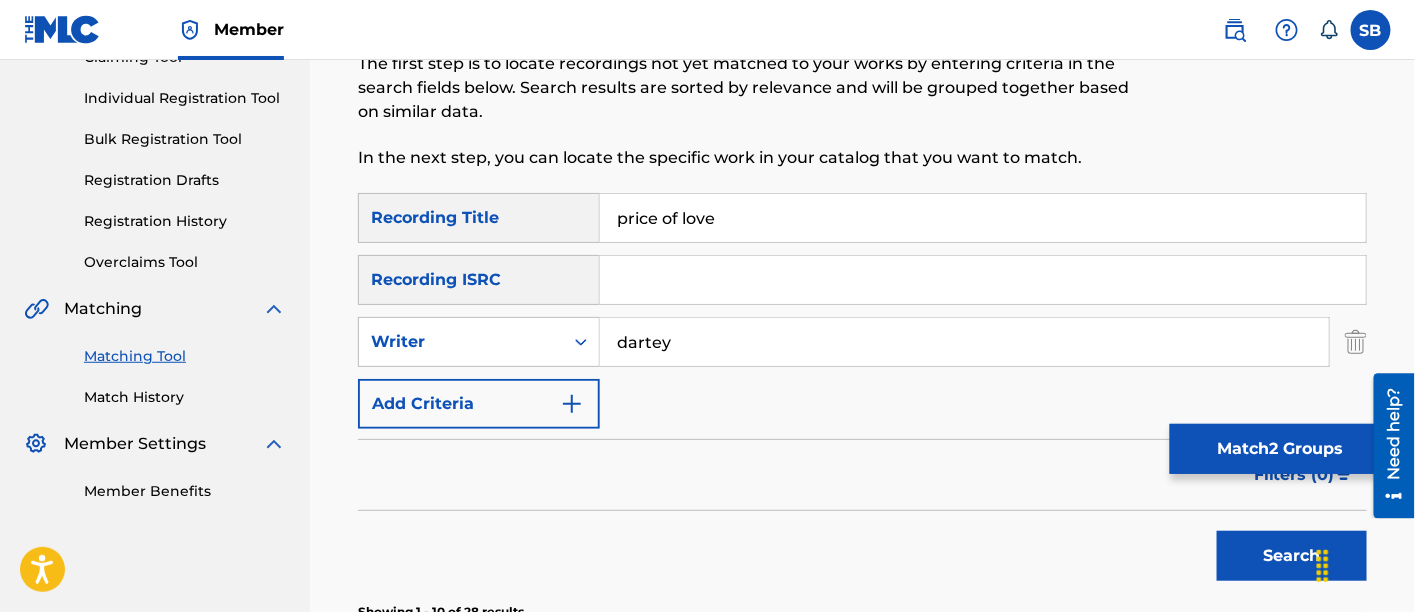 scroll, scrollTop: 228, scrollLeft: 0, axis: vertical 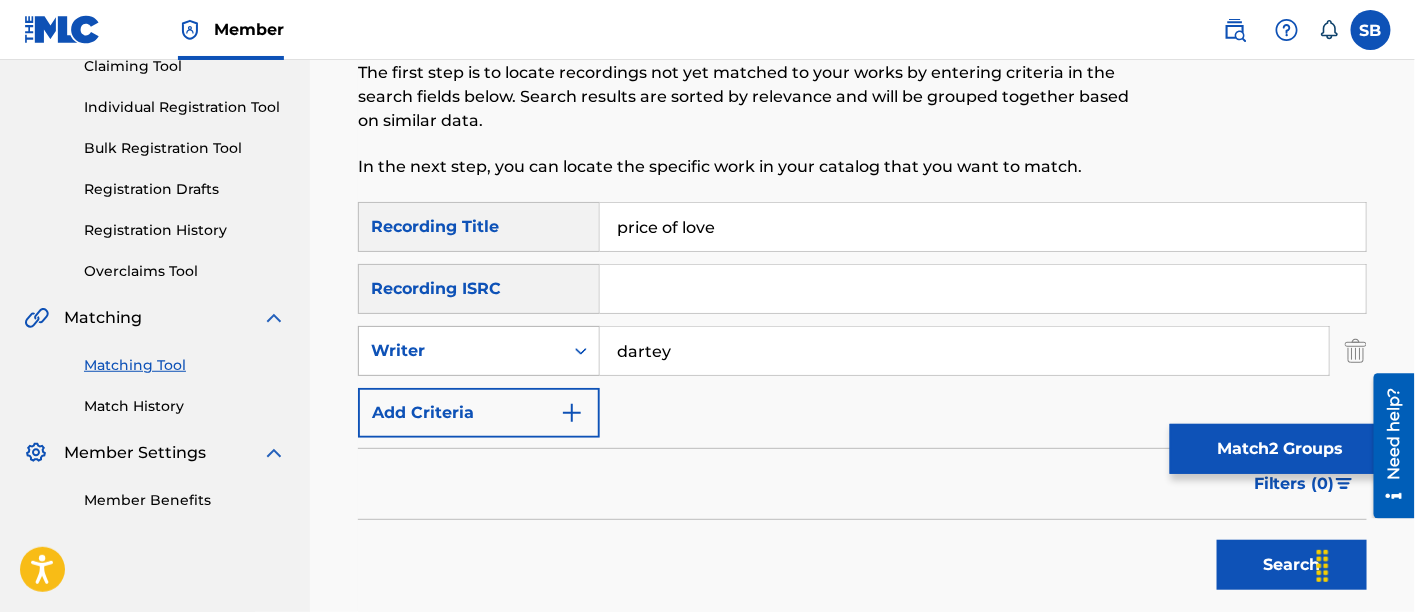 click on "Writer" at bounding box center (461, 351) 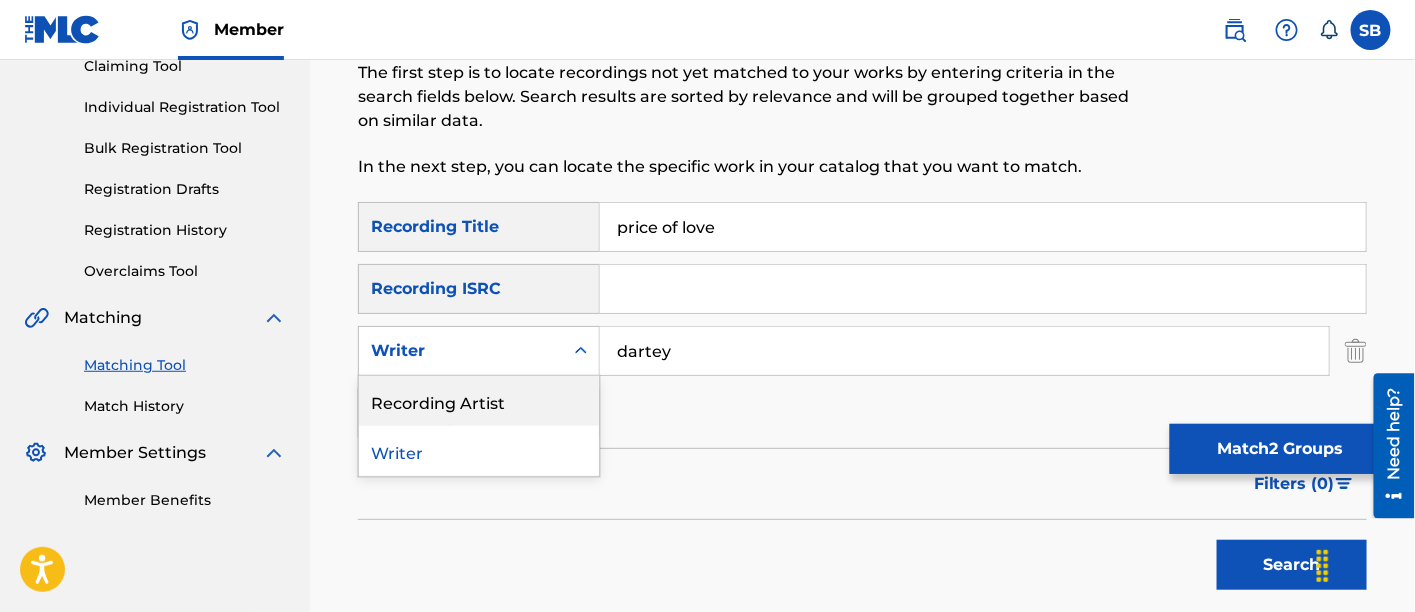 click on "Recording Artist" at bounding box center [479, 401] 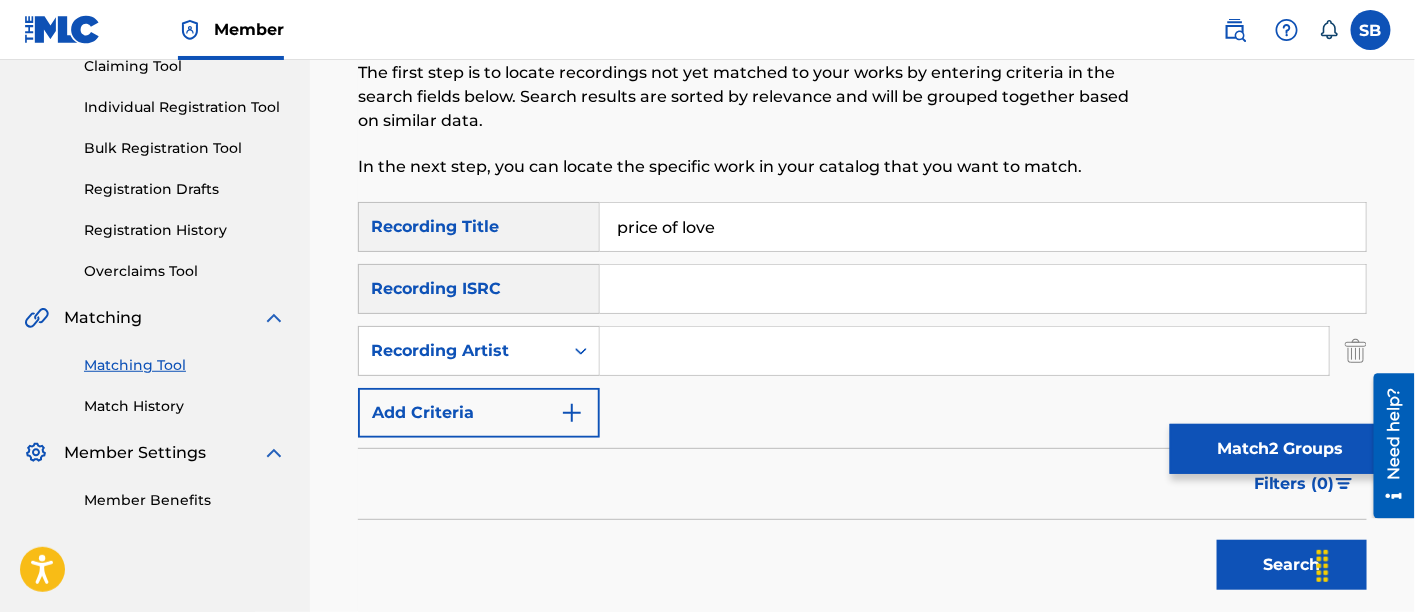 click at bounding box center (964, 351) 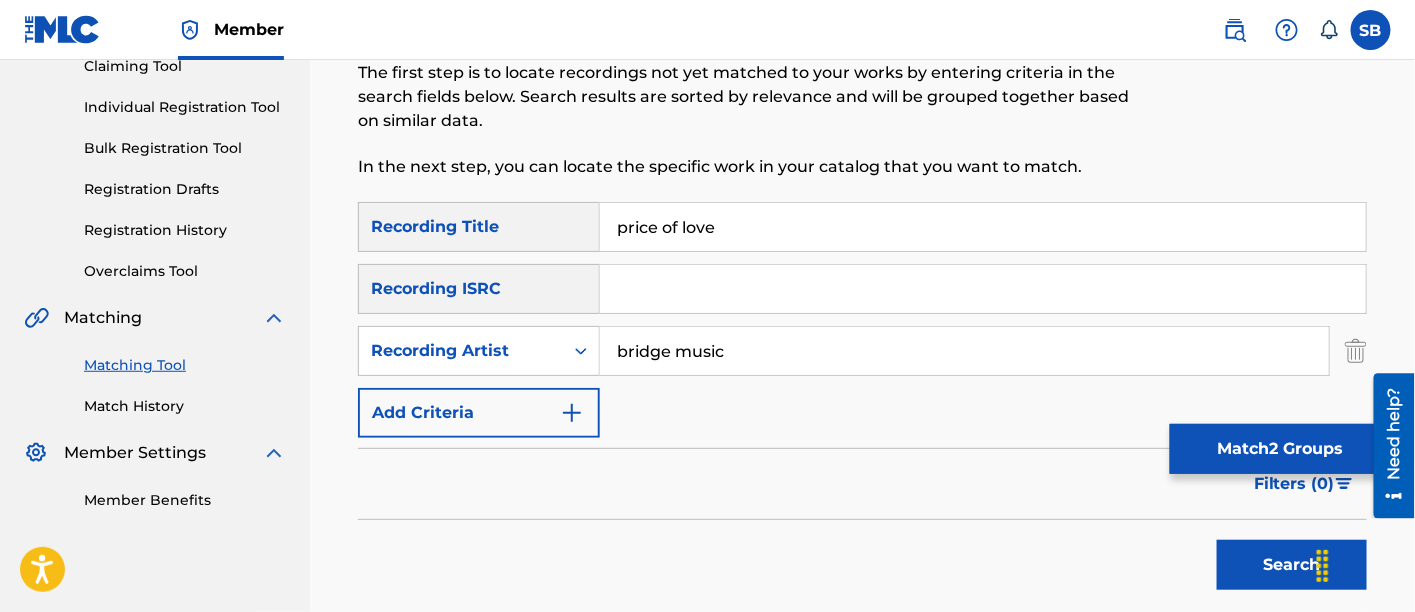 type on "bridge music" 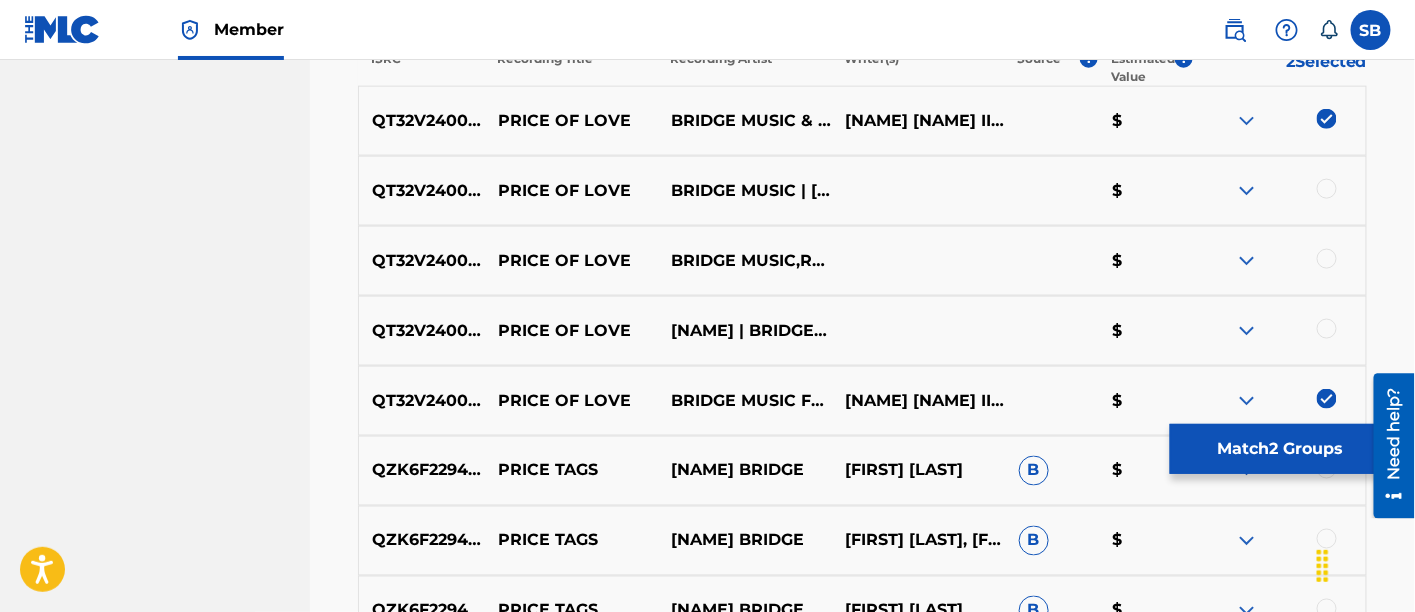 scroll, scrollTop: 830, scrollLeft: 0, axis: vertical 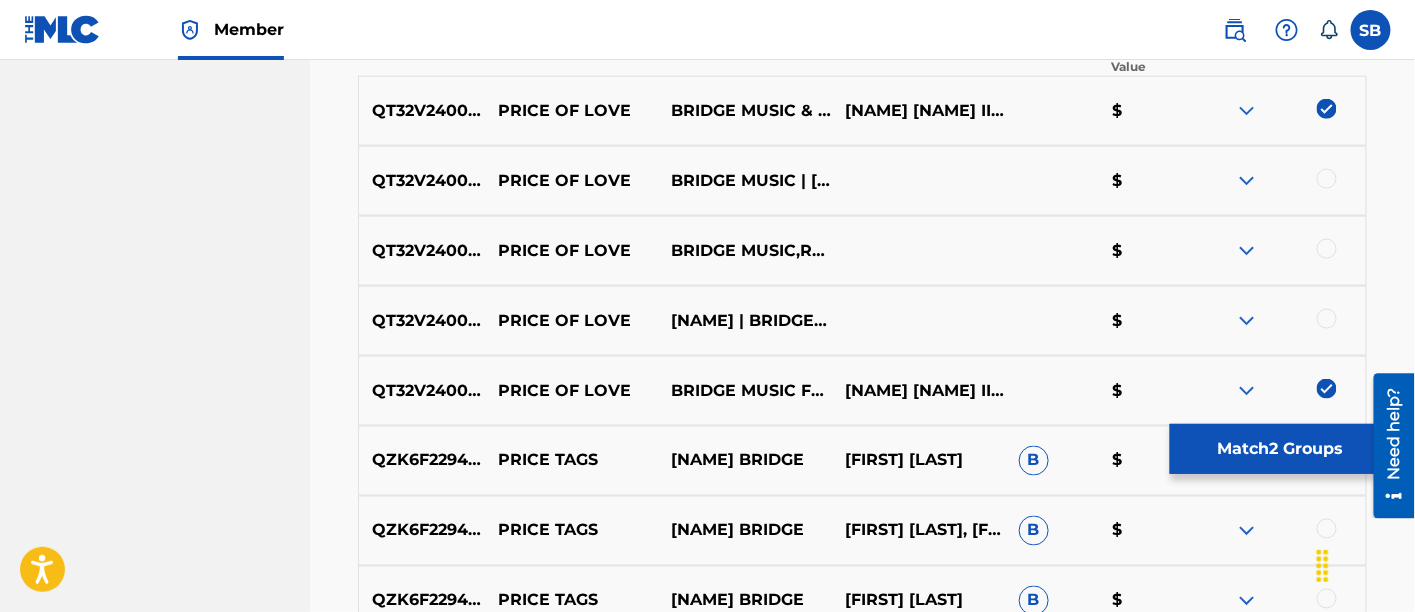 click at bounding box center [1279, 181] 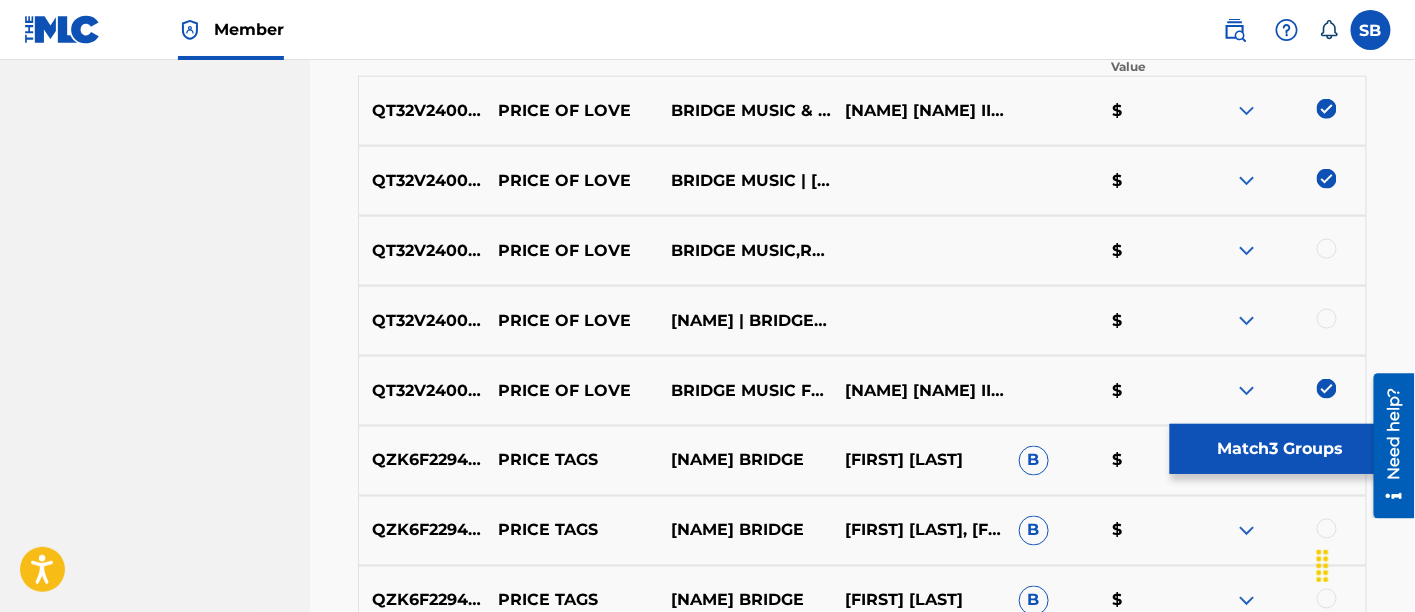 click at bounding box center [1327, 249] 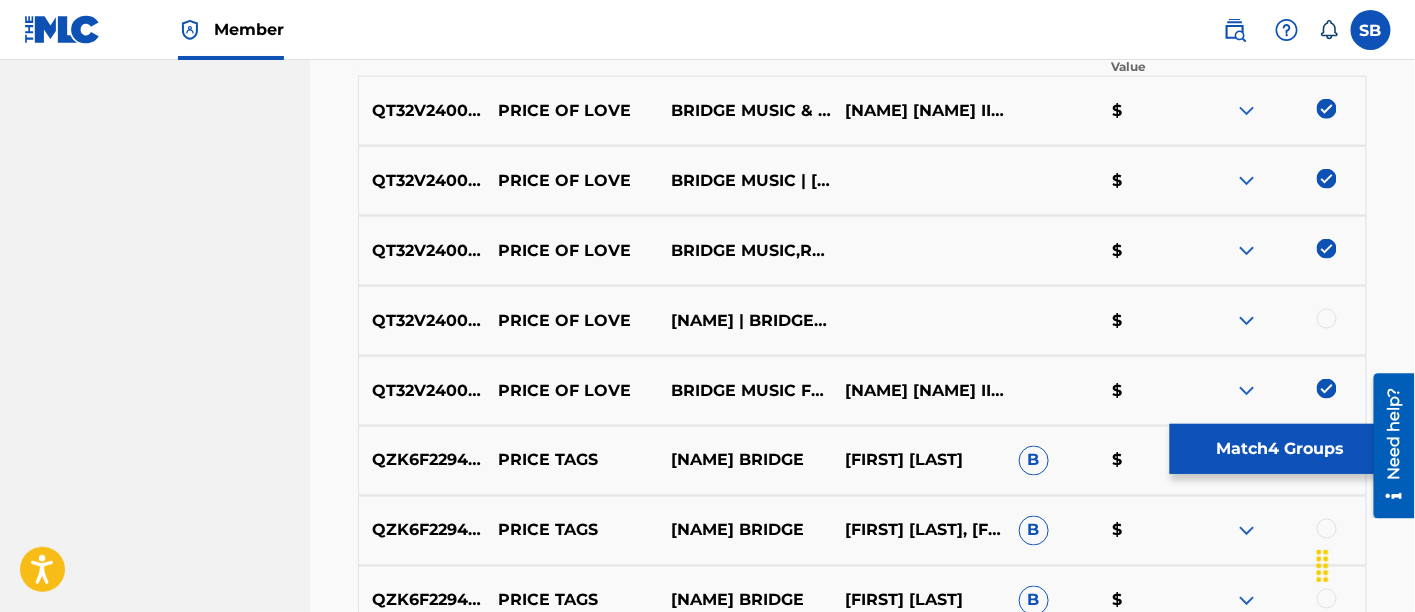 click at bounding box center (1327, 319) 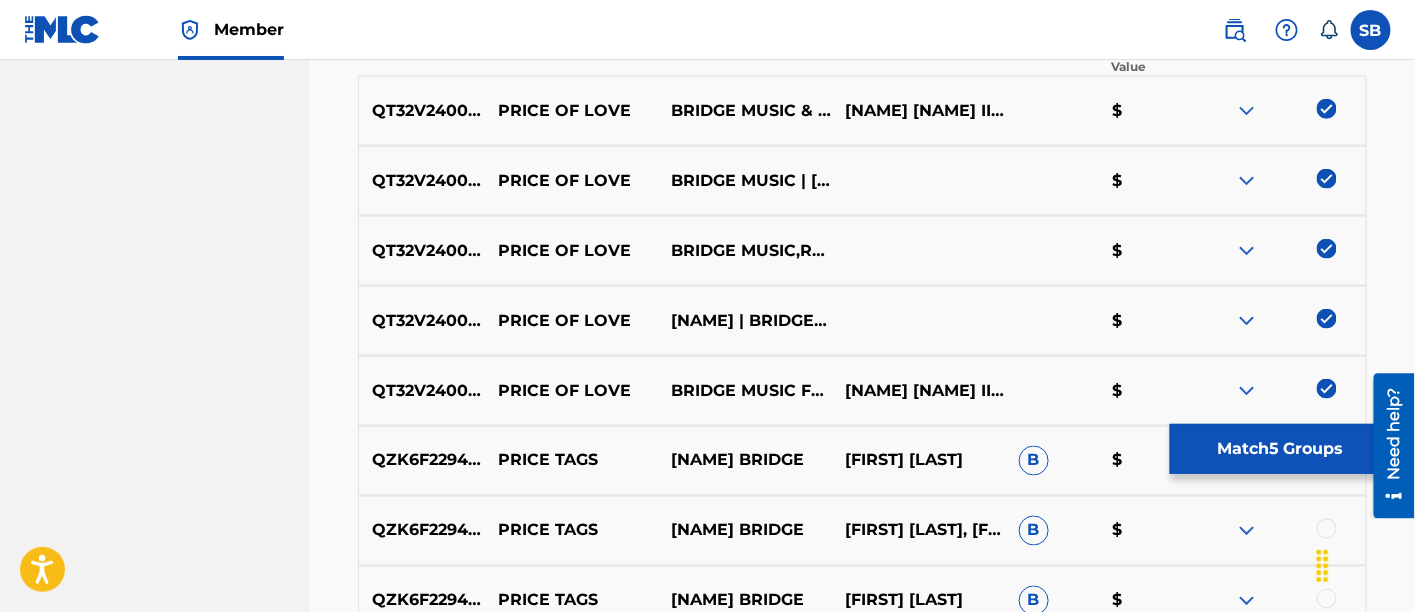 scroll, scrollTop: 1001, scrollLeft: 0, axis: vertical 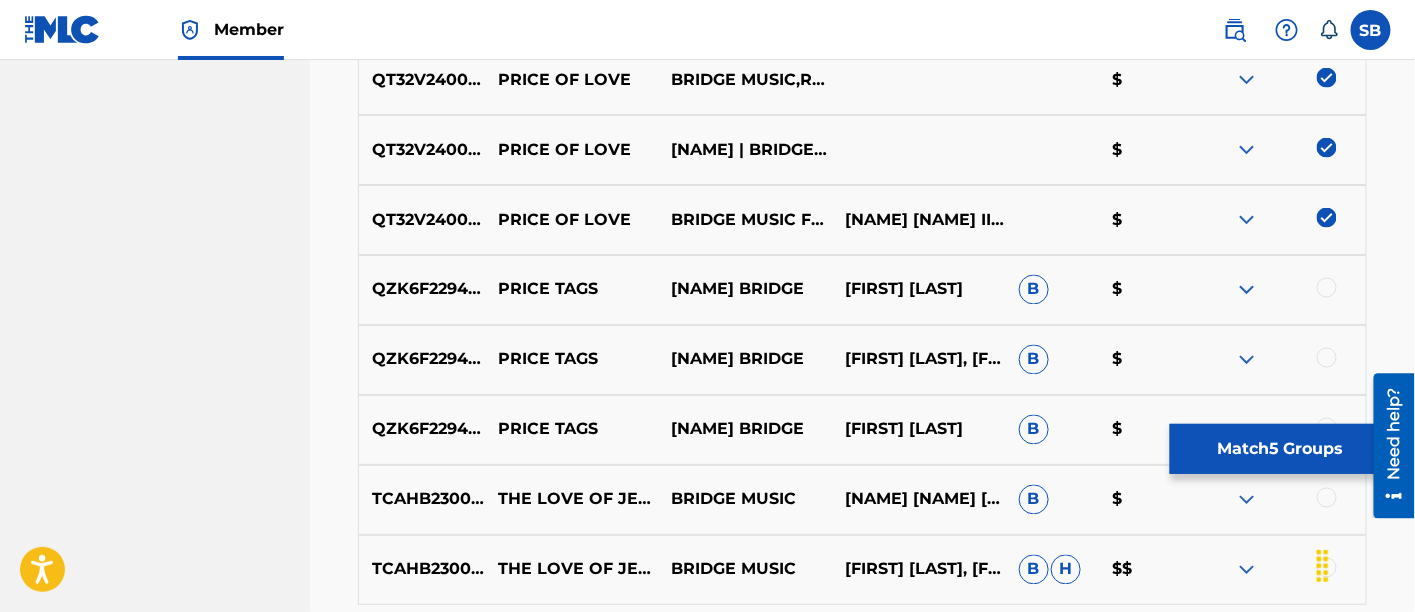 click on "Match  5 Groups" at bounding box center (1280, 449) 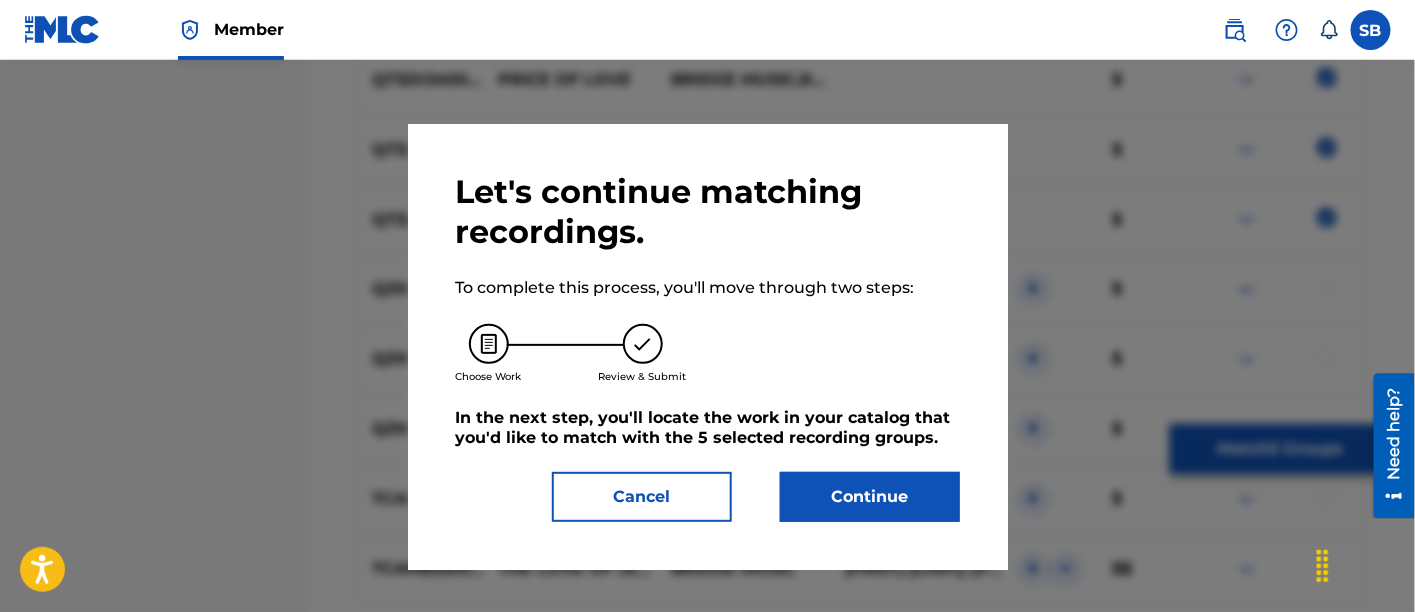 click on "Continue" at bounding box center [870, 497] 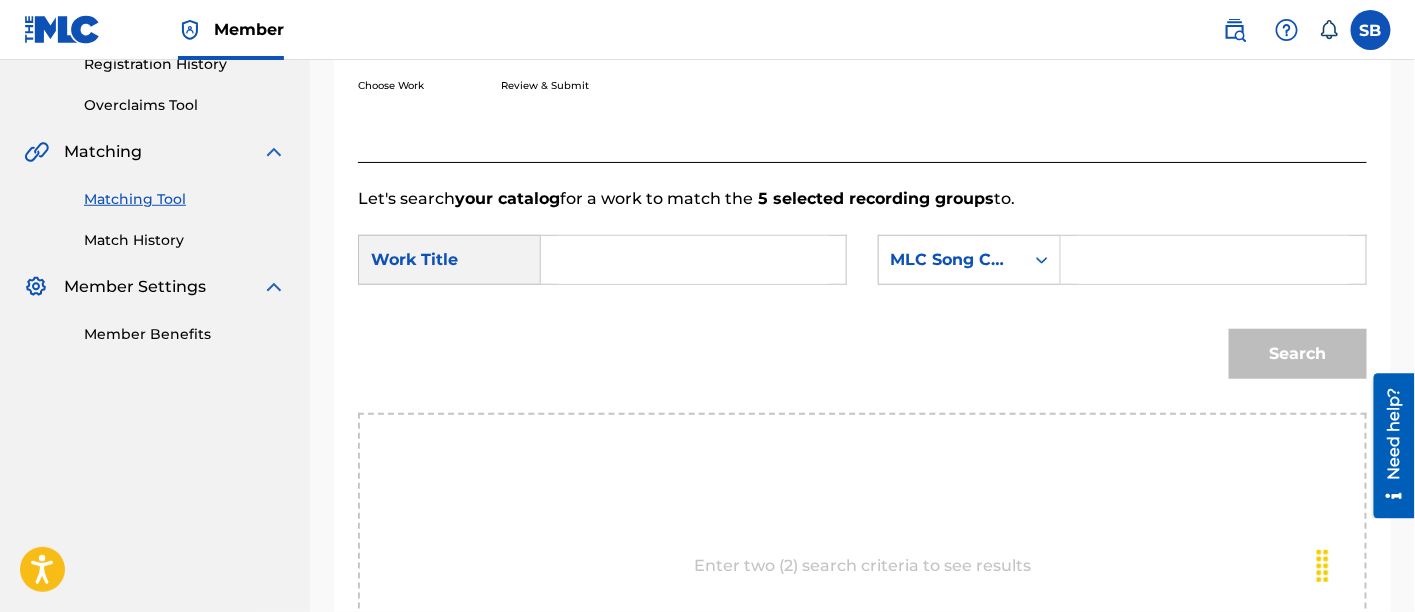scroll, scrollTop: 392, scrollLeft: 0, axis: vertical 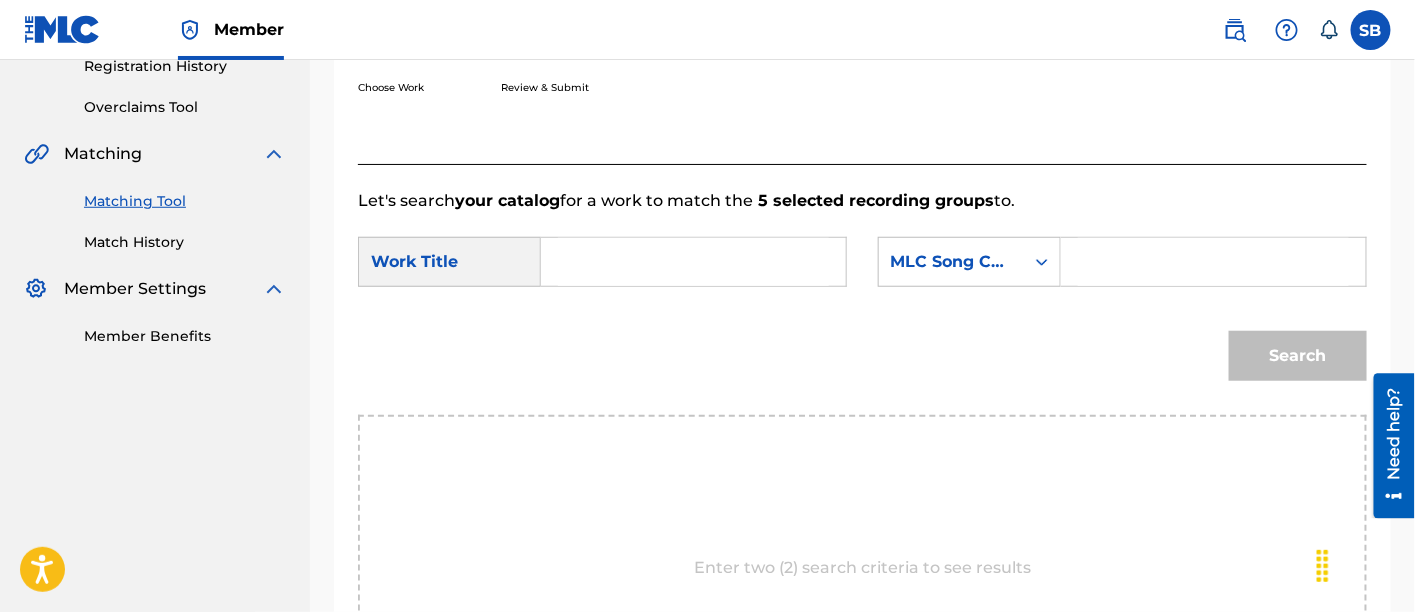 click at bounding box center [693, 262] 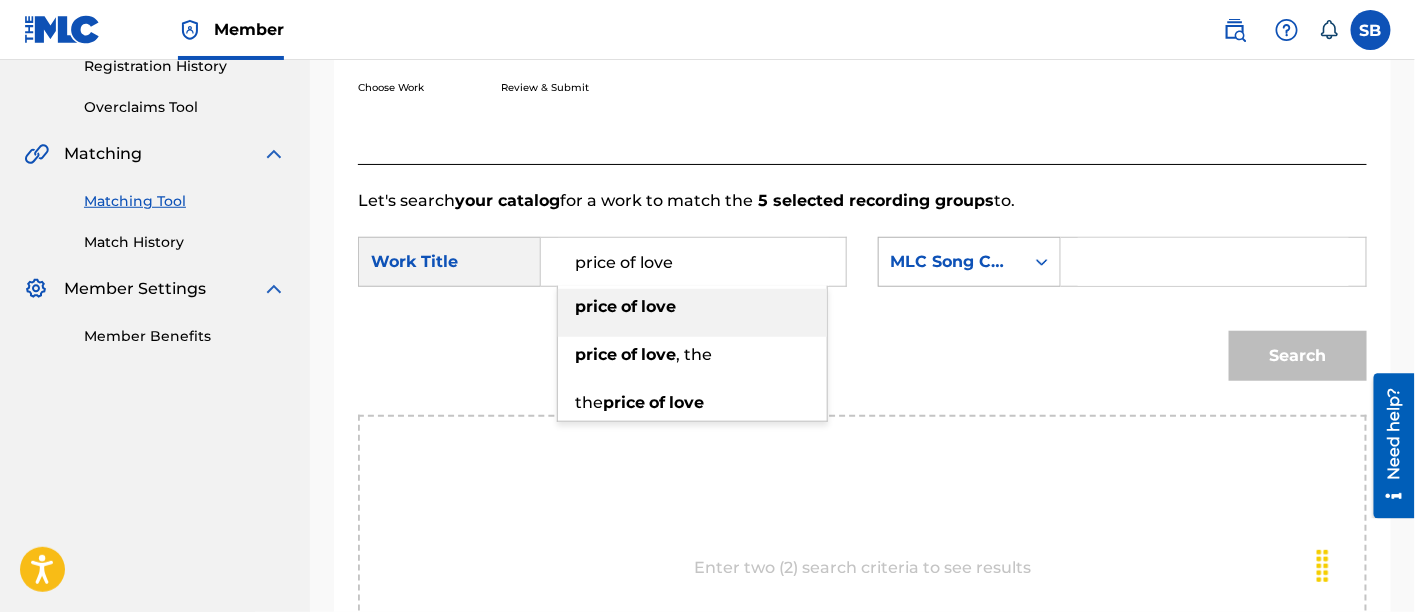 type on "price of love" 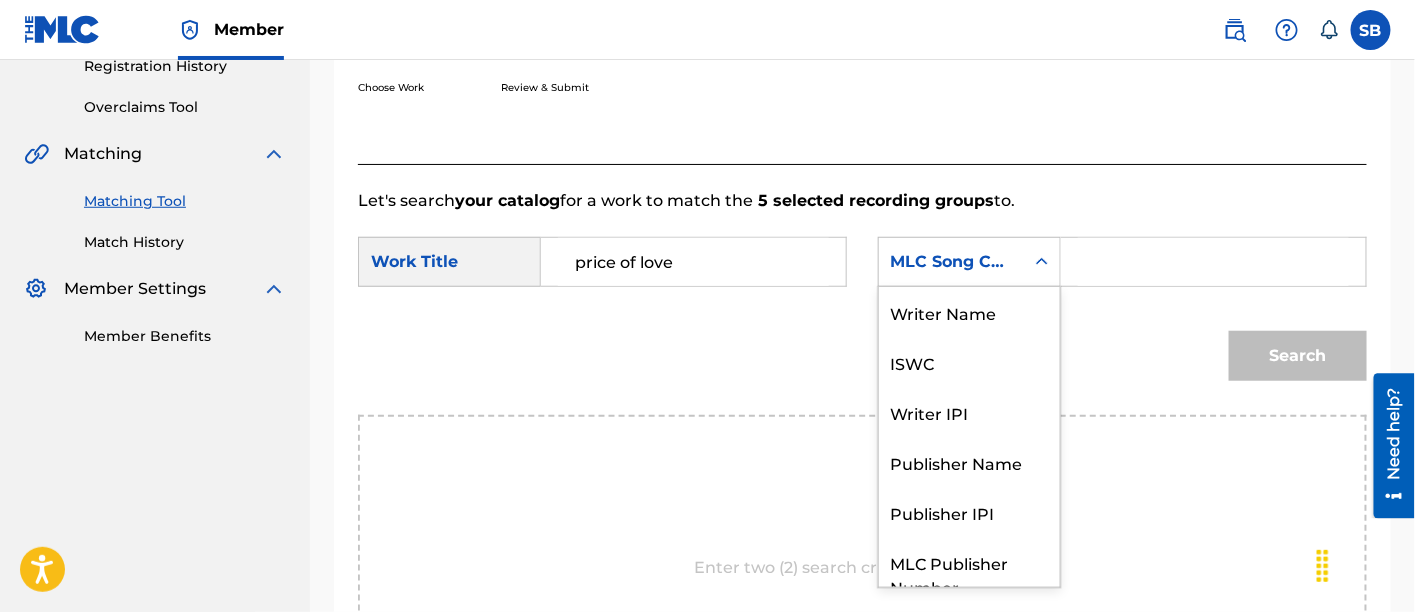 scroll, scrollTop: 74, scrollLeft: 0, axis: vertical 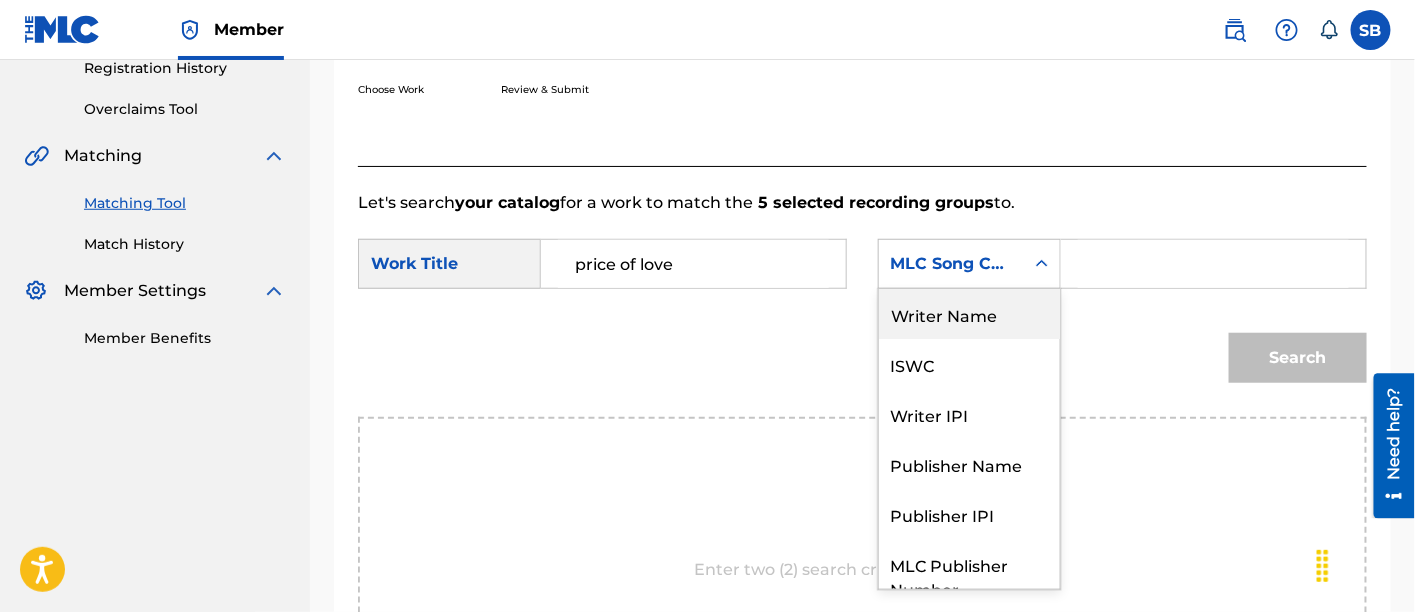 click on "Writer Name" at bounding box center (969, 314) 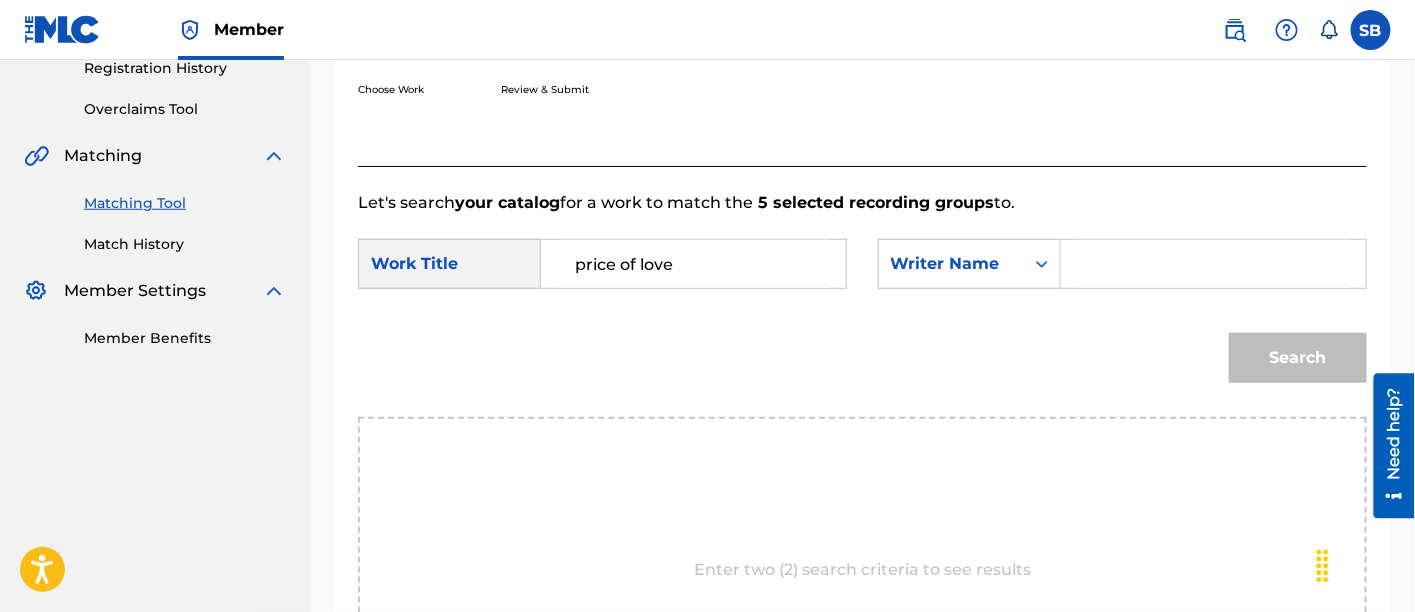 click at bounding box center [1213, 264] 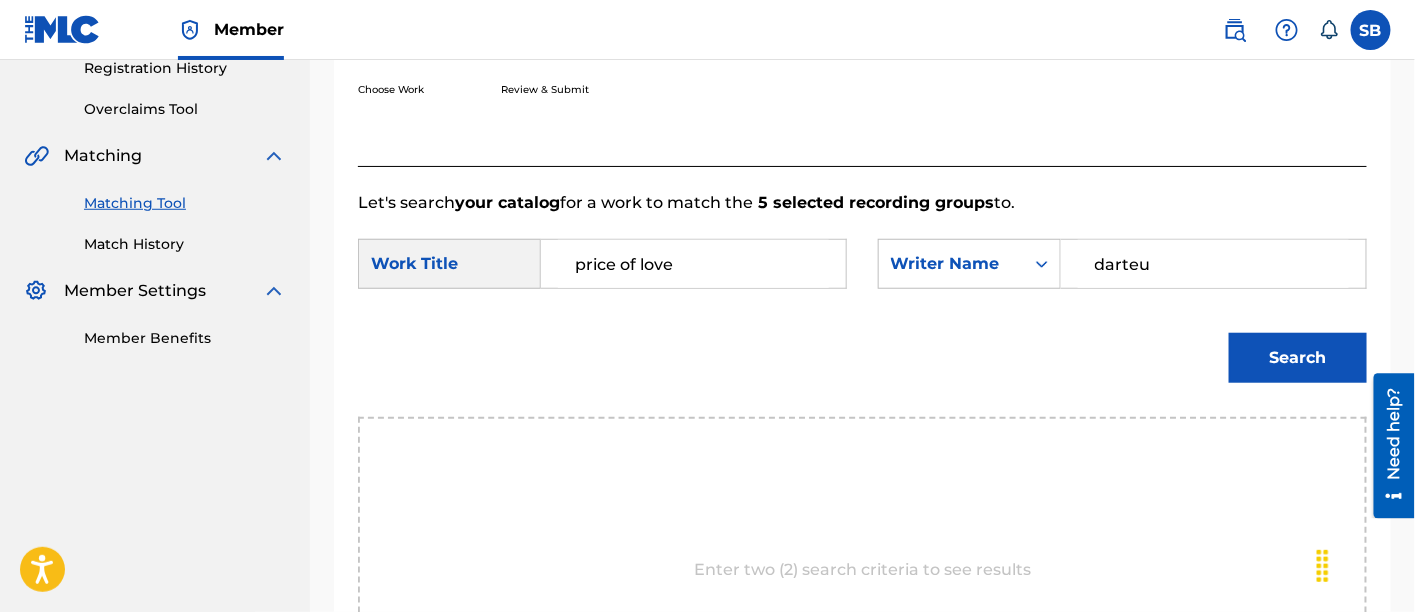 click on "Search" at bounding box center (1298, 358) 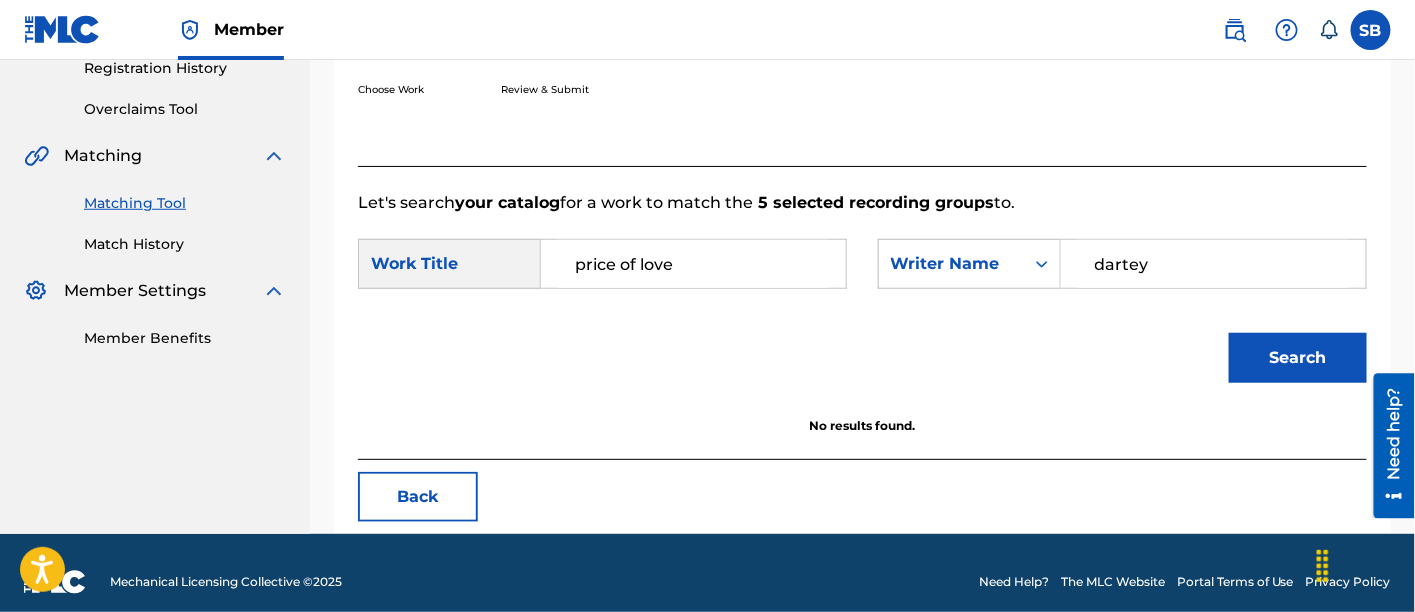 type on "dartey" 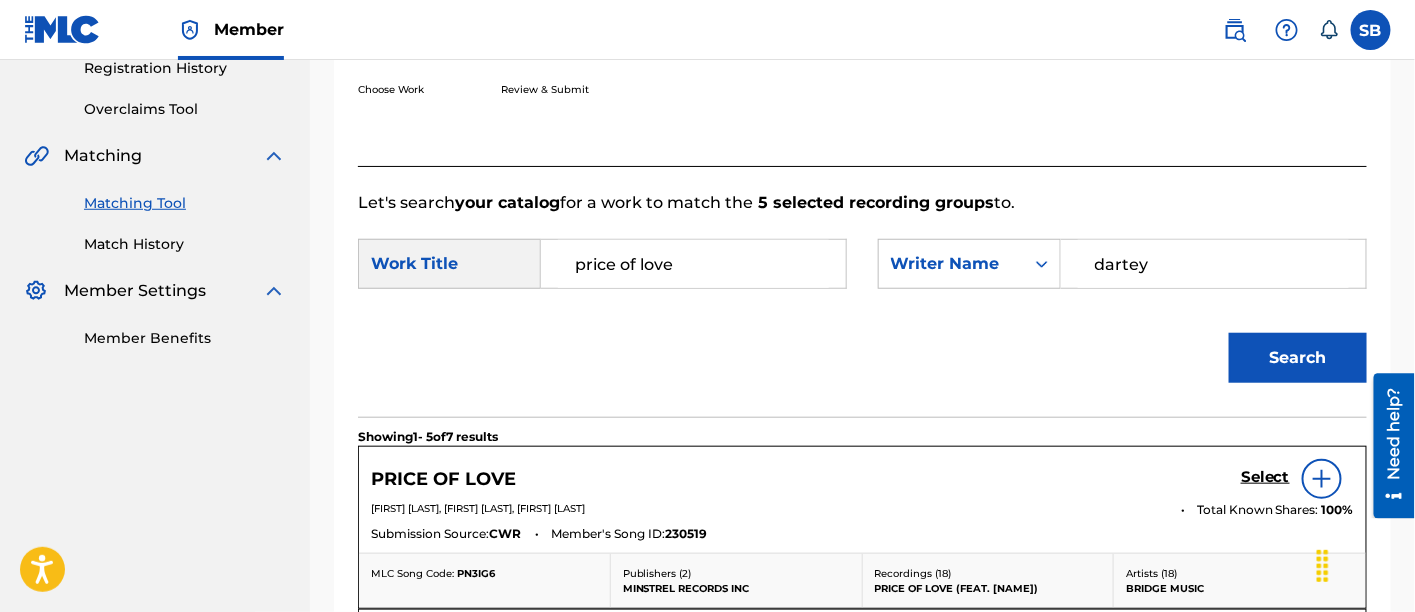 scroll, scrollTop: 572, scrollLeft: 0, axis: vertical 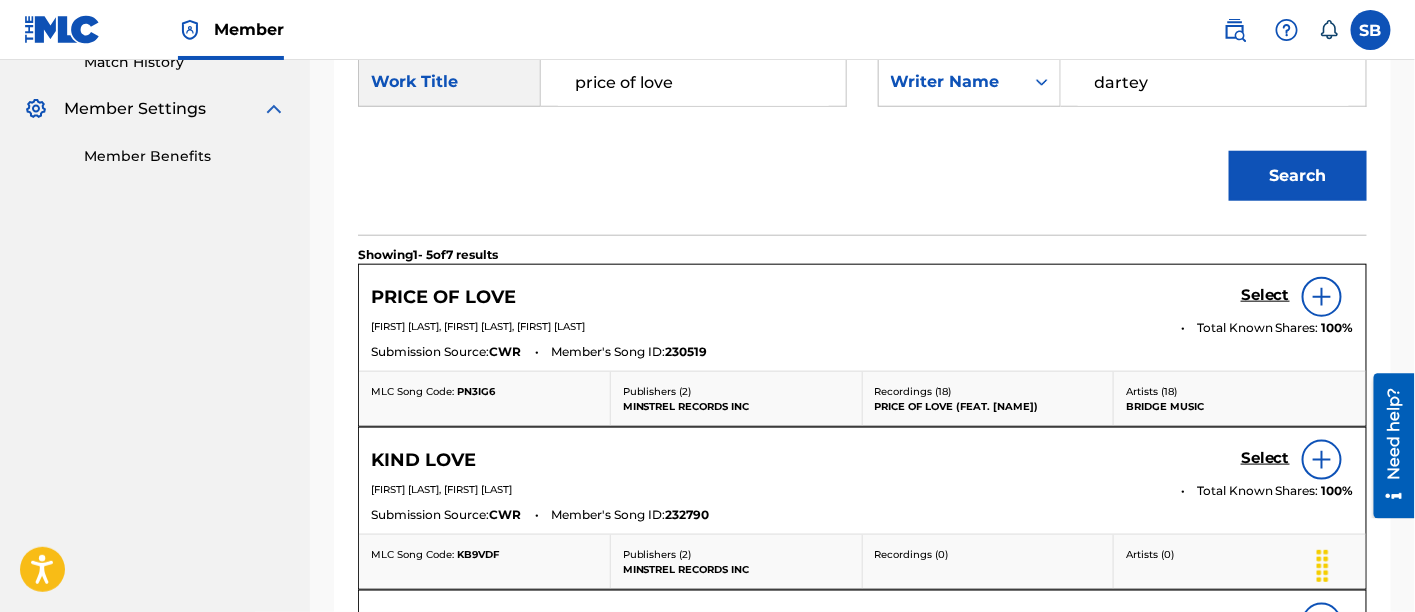 click on "Select" at bounding box center (1265, 295) 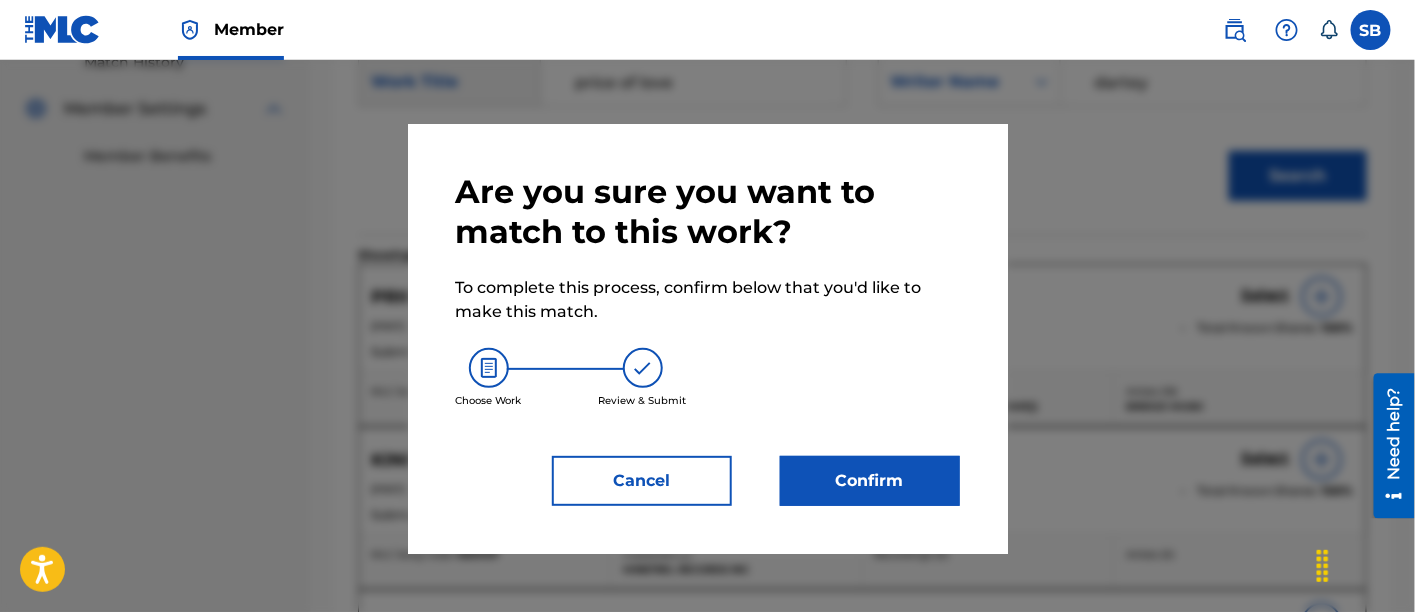 click on "Are you sure you want to match to this work? To complete this process, confirm below that you'd like to make this match. Choose Work Review & Submit Cancel Confirm" at bounding box center [708, 339] 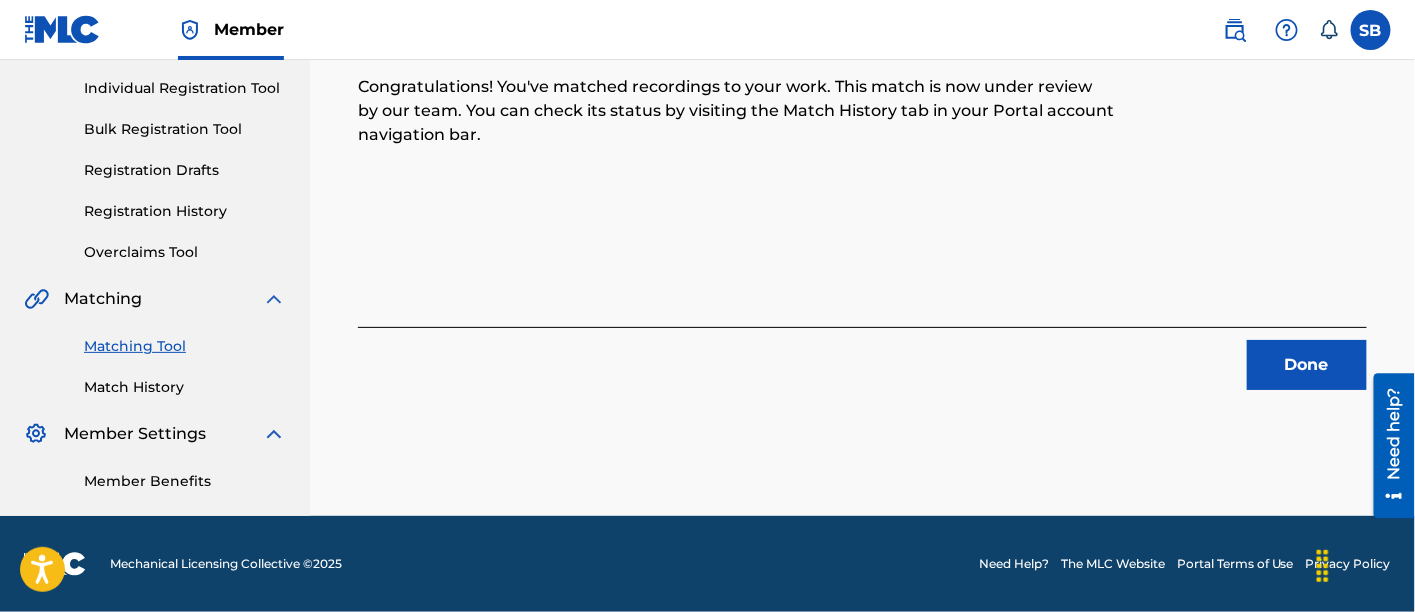 scroll, scrollTop: 246, scrollLeft: 0, axis: vertical 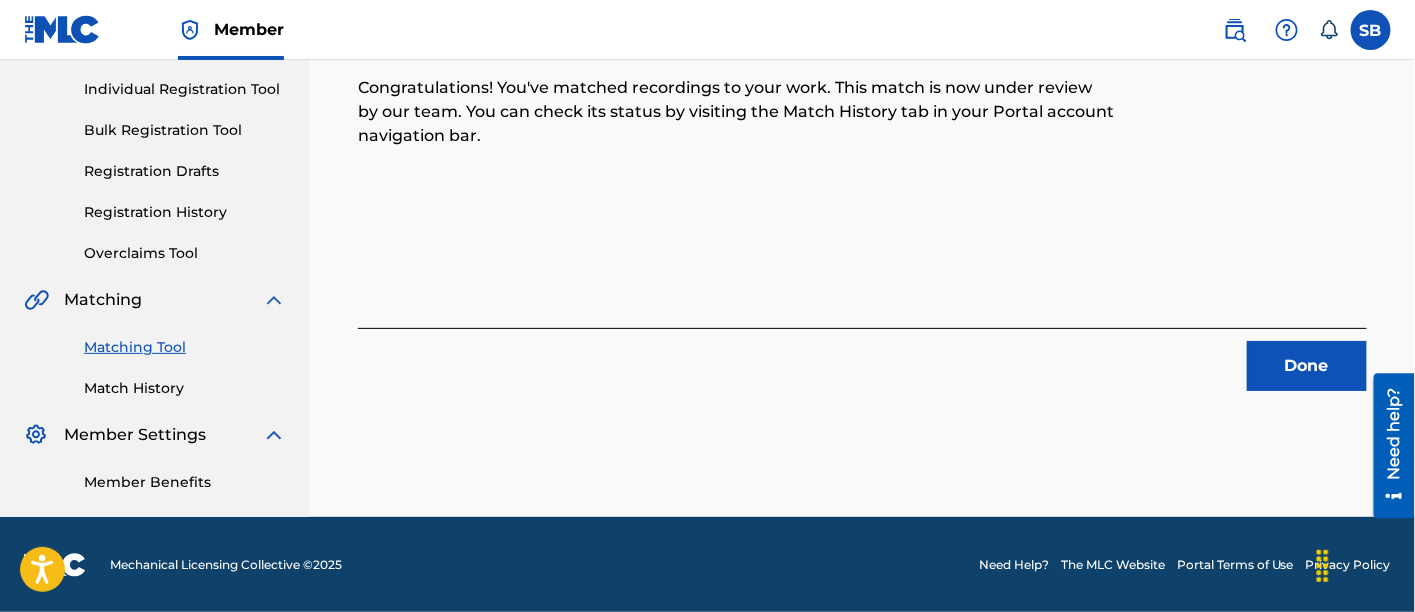 click on "Done" at bounding box center [1307, 366] 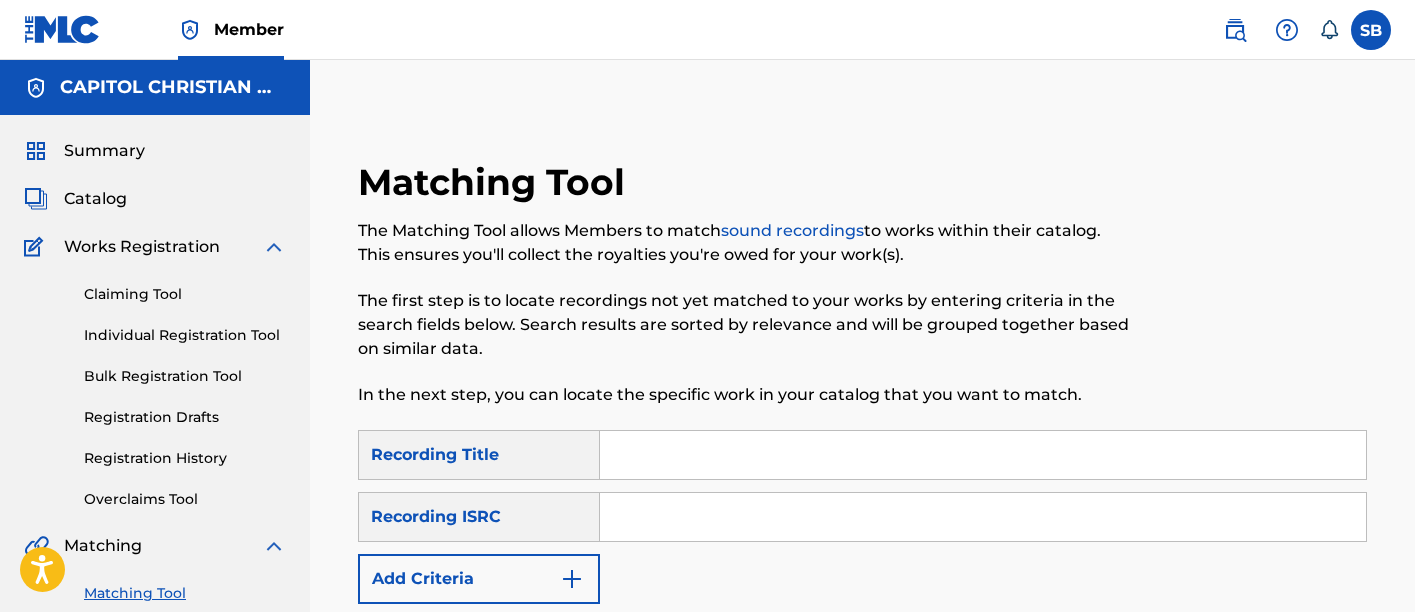 scroll, scrollTop: 0, scrollLeft: 0, axis: both 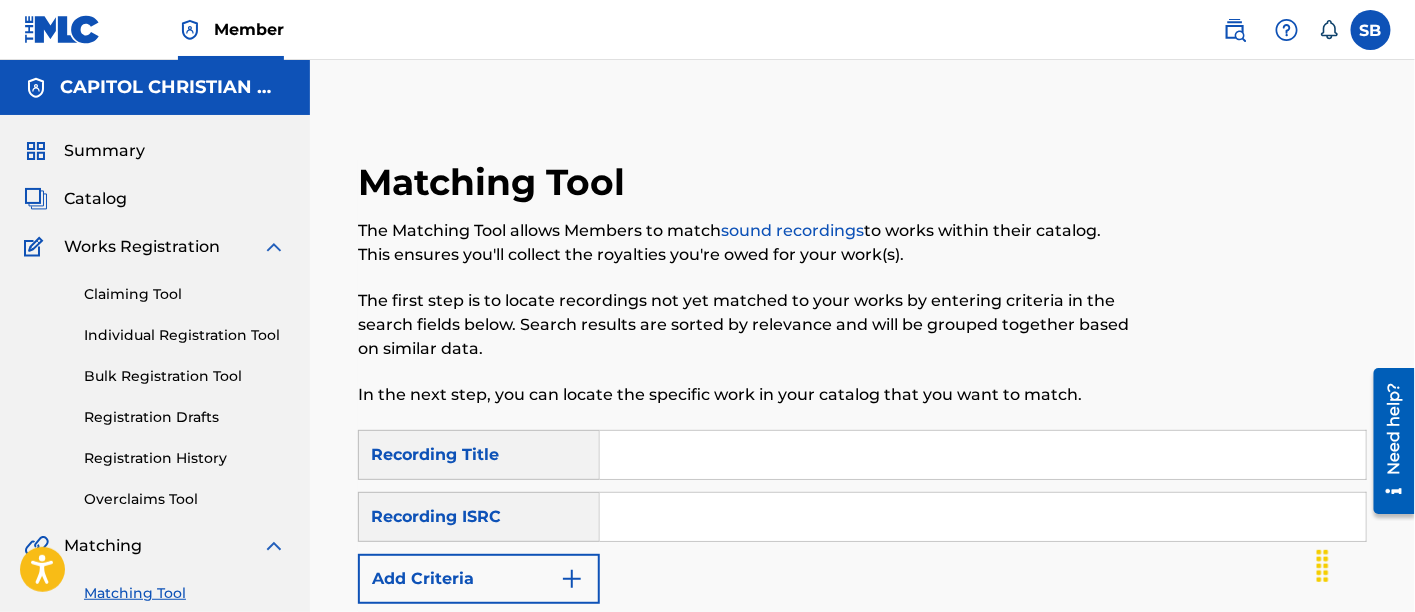 click on "Matching Tool The Matching Tool allows Members to match  sound recordings  to works within their catalog. This ensures you'll collect the royalties you're owed for your work(s). The first step is to locate recordings not yet matched to your works by entering criteria in the search fields below. Search results are sorted by relevance and will be grouped together based on similar data. In the next step, you can locate the specific work in your catalog that you want to match." at bounding box center (746, 295) 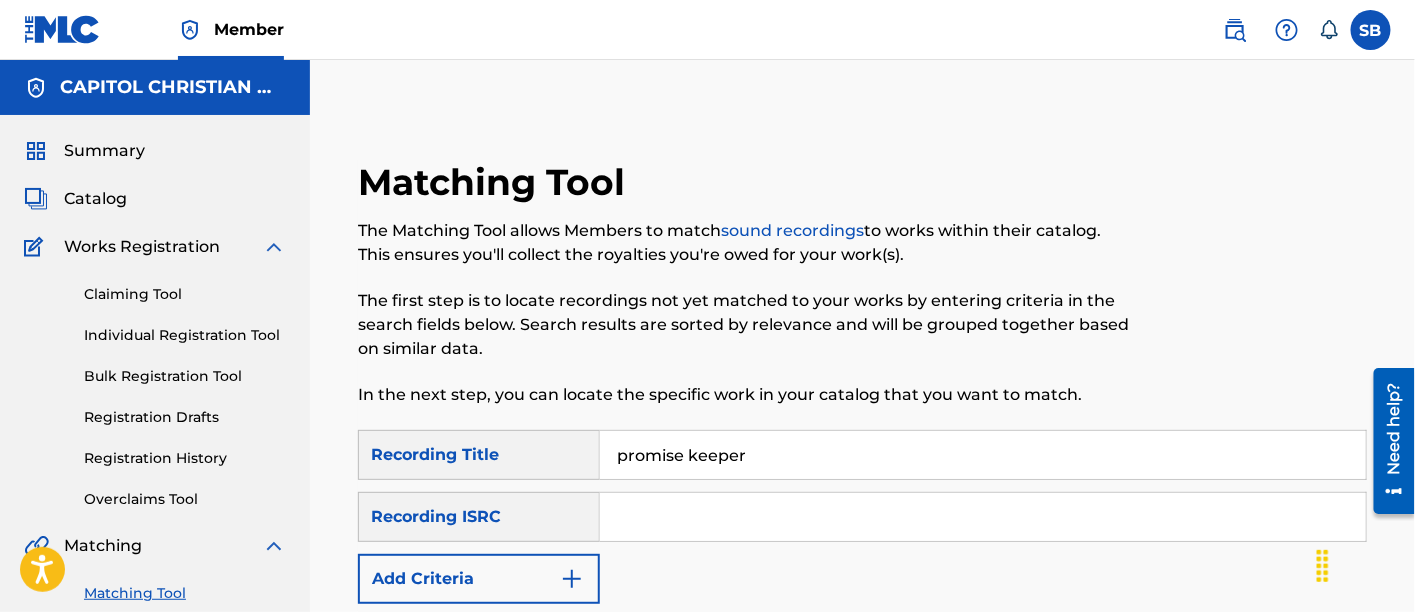 type on "promise keeper" 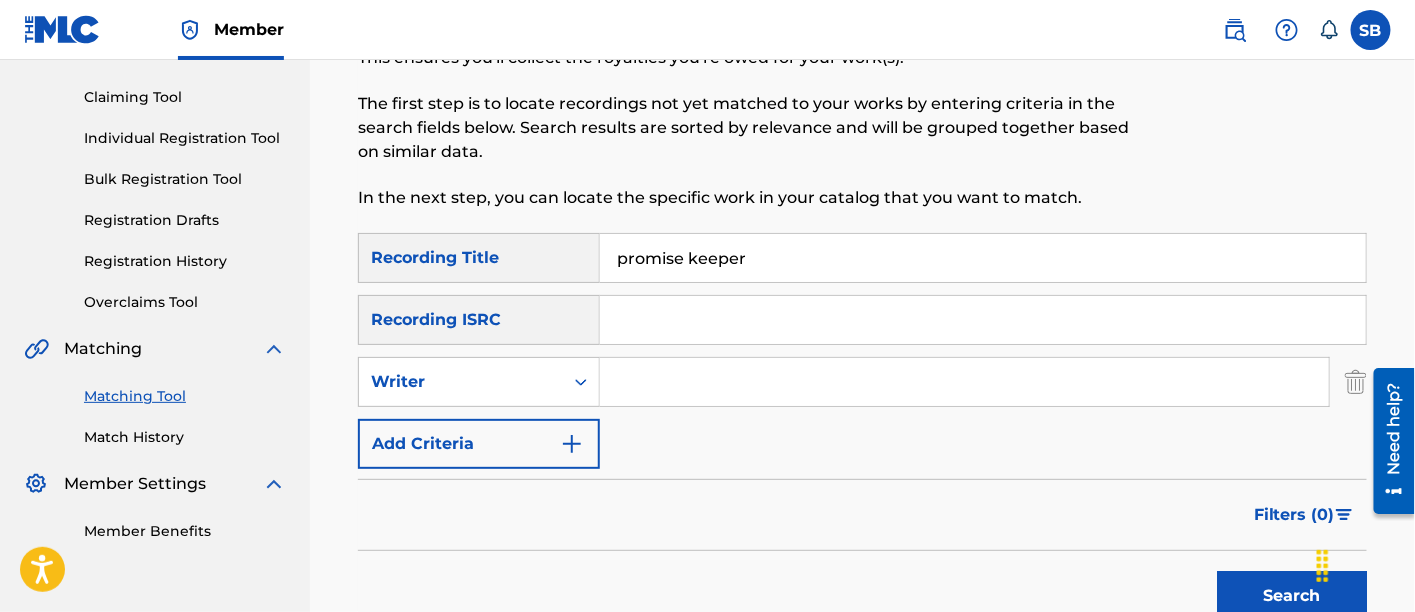 scroll, scrollTop: 199, scrollLeft: 0, axis: vertical 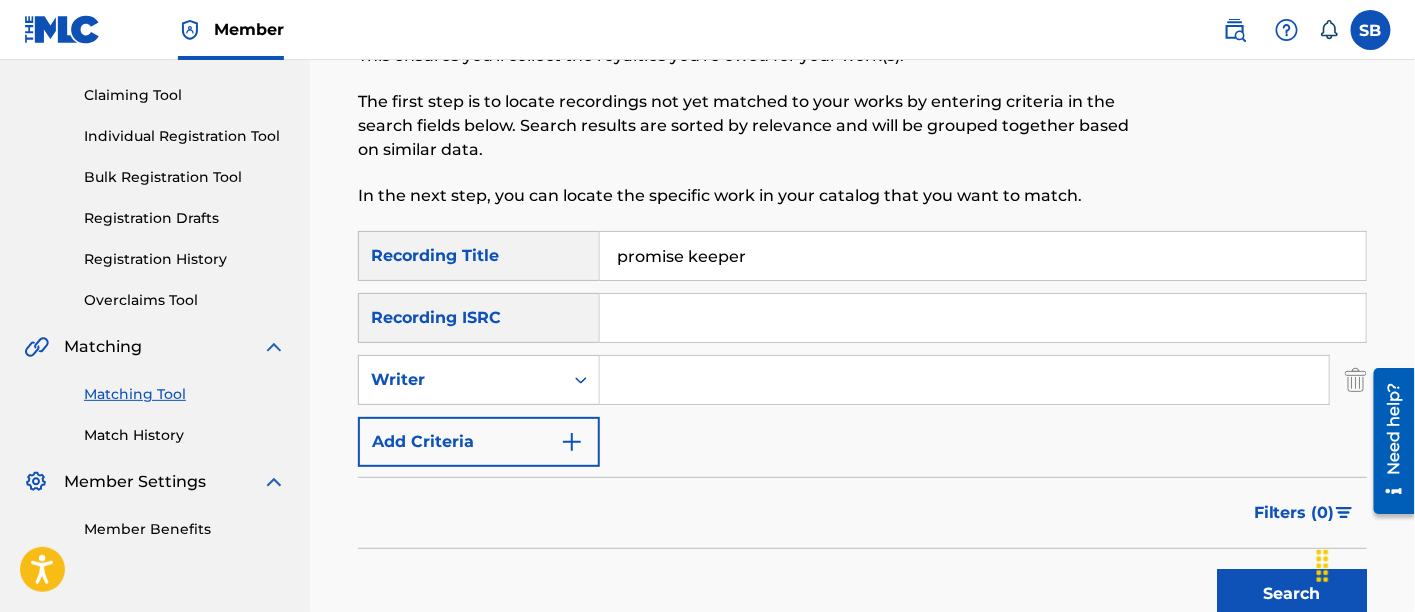 click at bounding box center [964, 380] 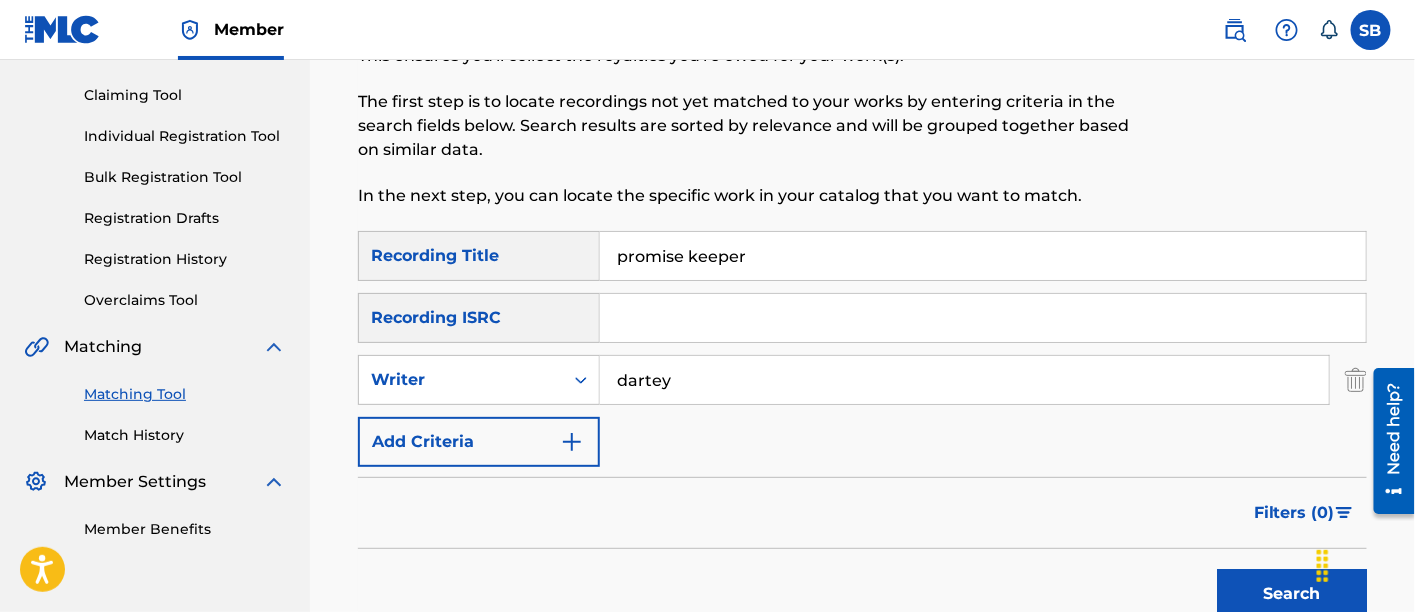 click on "Search" at bounding box center (1292, 594) 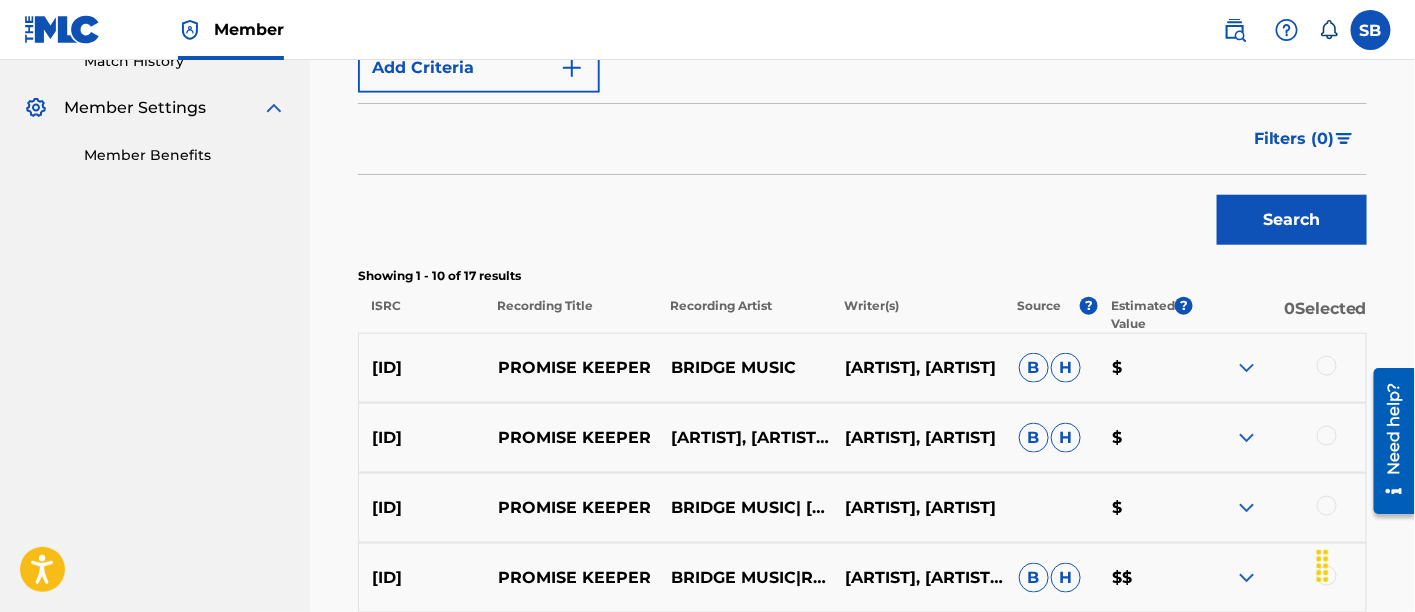 scroll, scrollTop: 635, scrollLeft: 0, axis: vertical 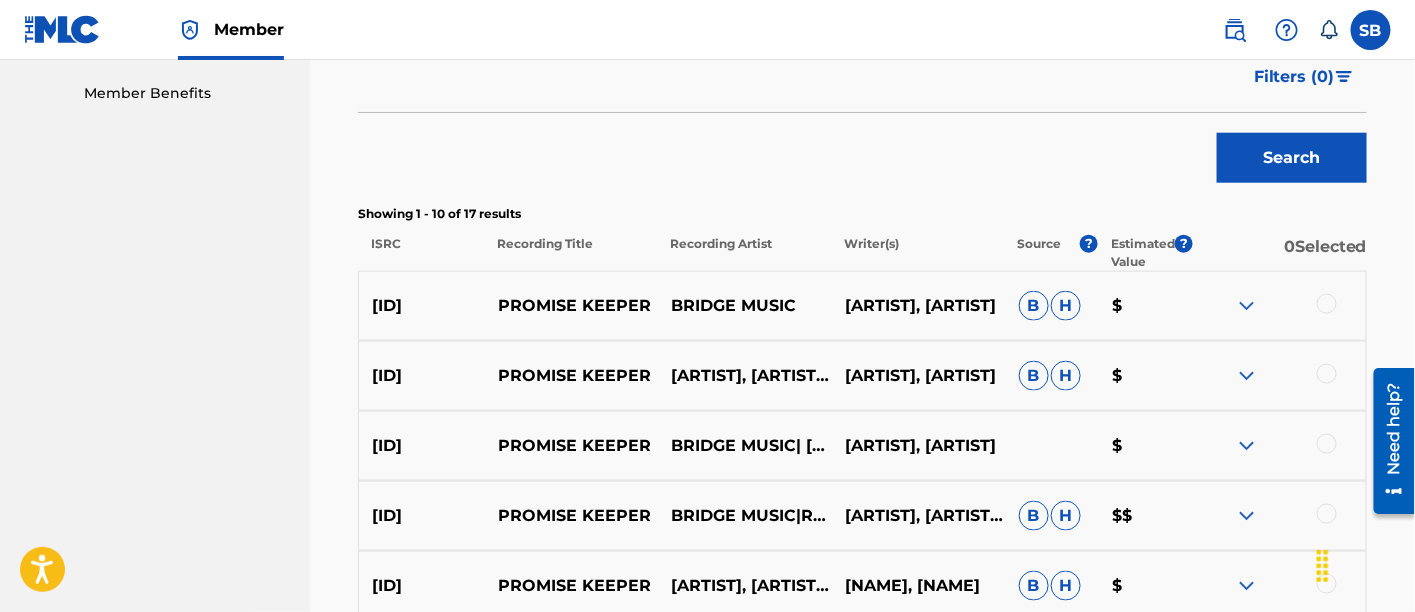 click at bounding box center (1327, 304) 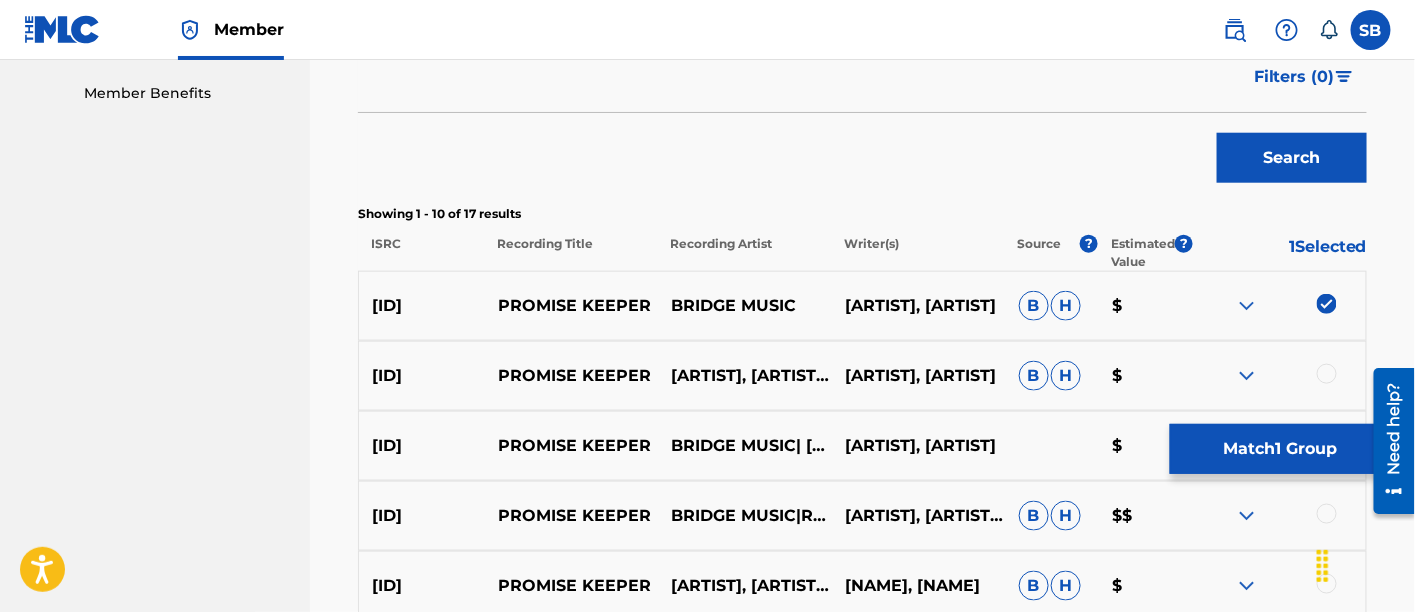 click at bounding box center [1327, 374] 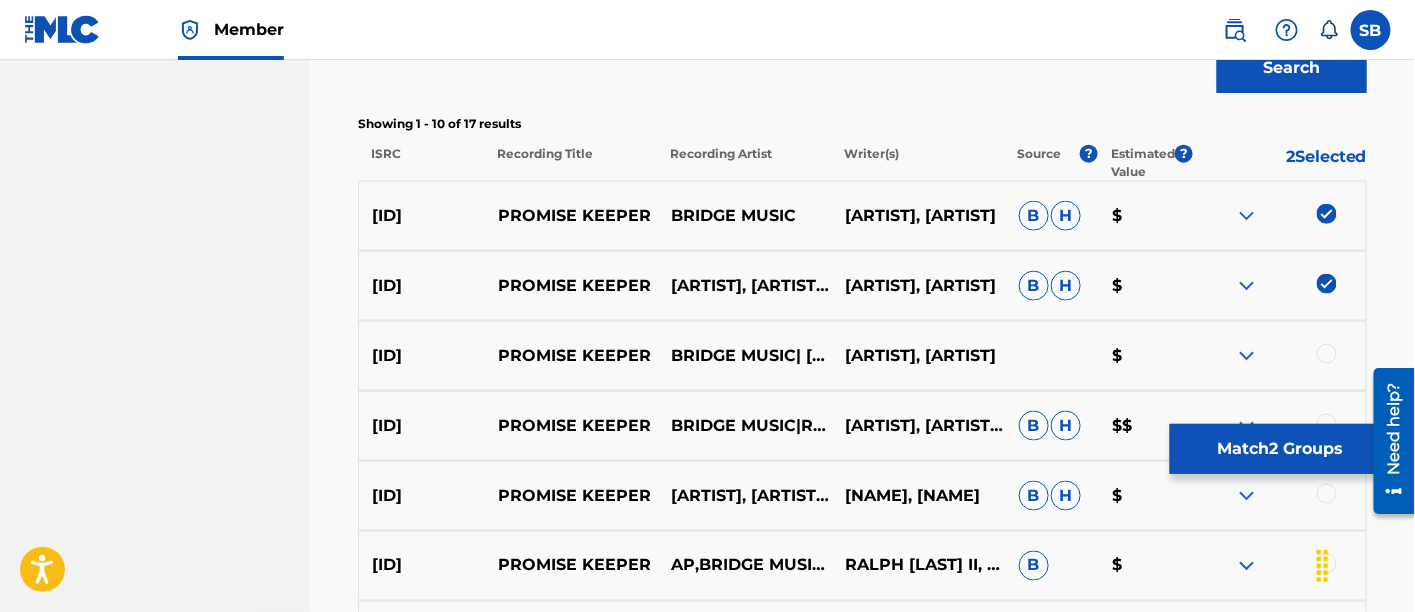 scroll, scrollTop: 742, scrollLeft: 0, axis: vertical 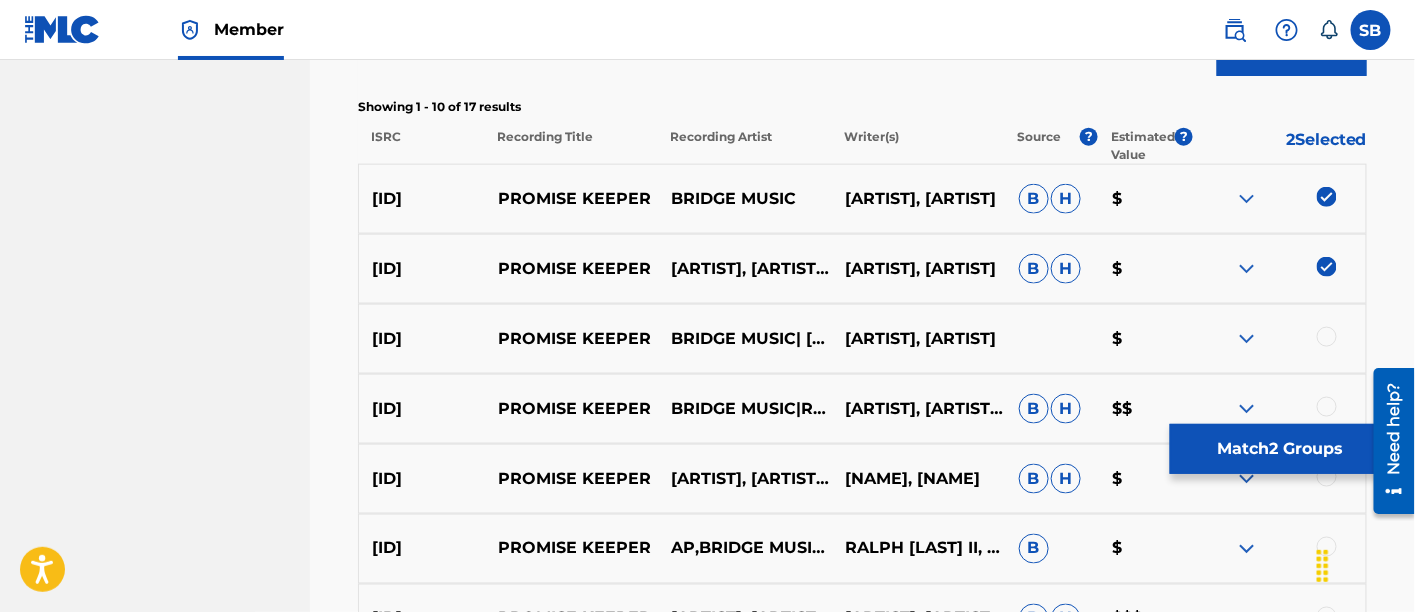 click at bounding box center (1327, 337) 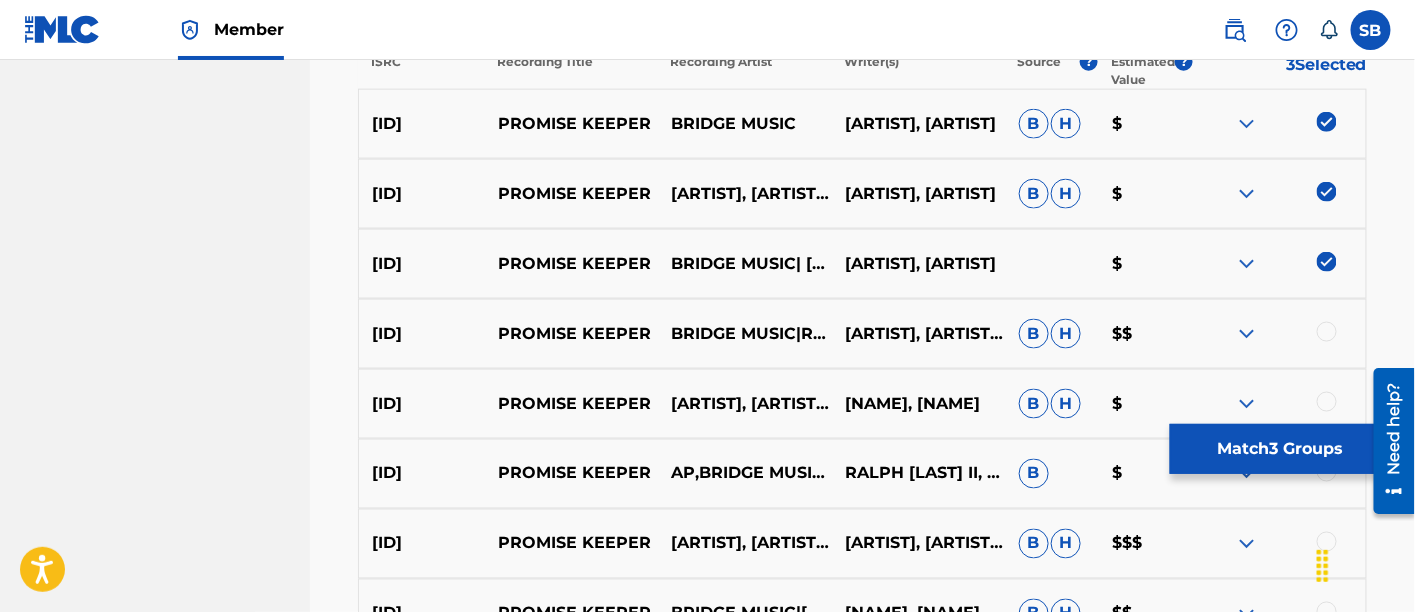scroll, scrollTop: 822, scrollLeft: 0, axis: vertical 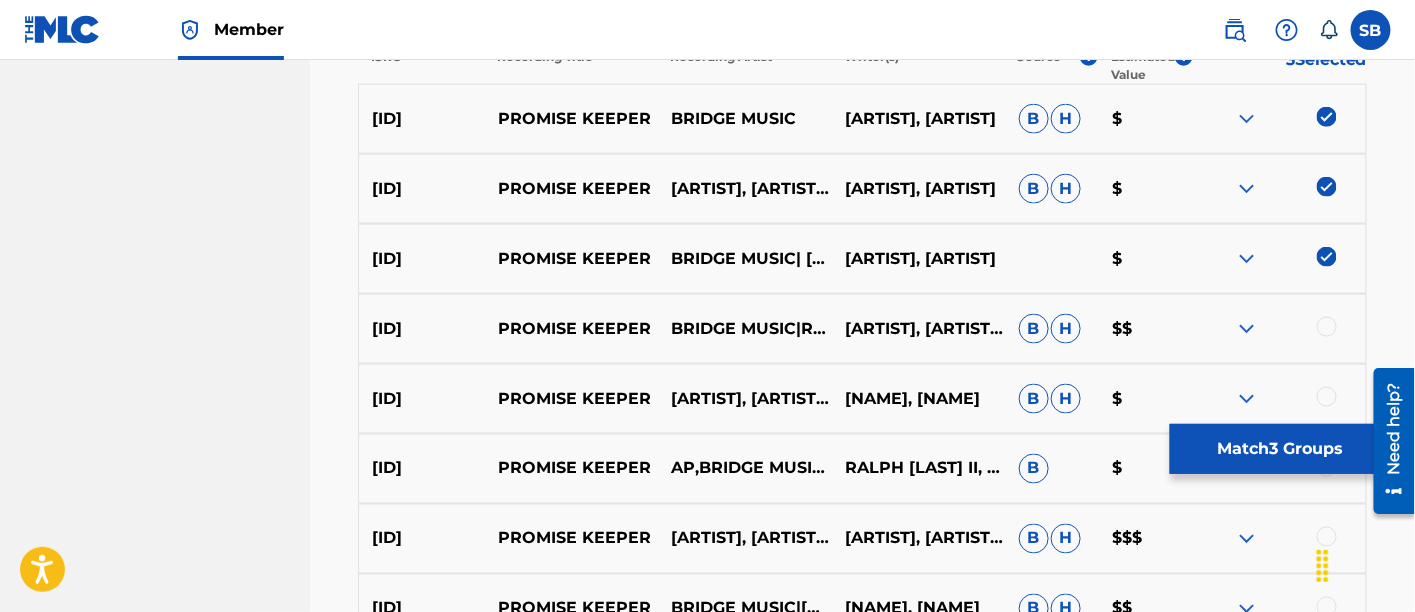 click at bounding box center [1327, 327] 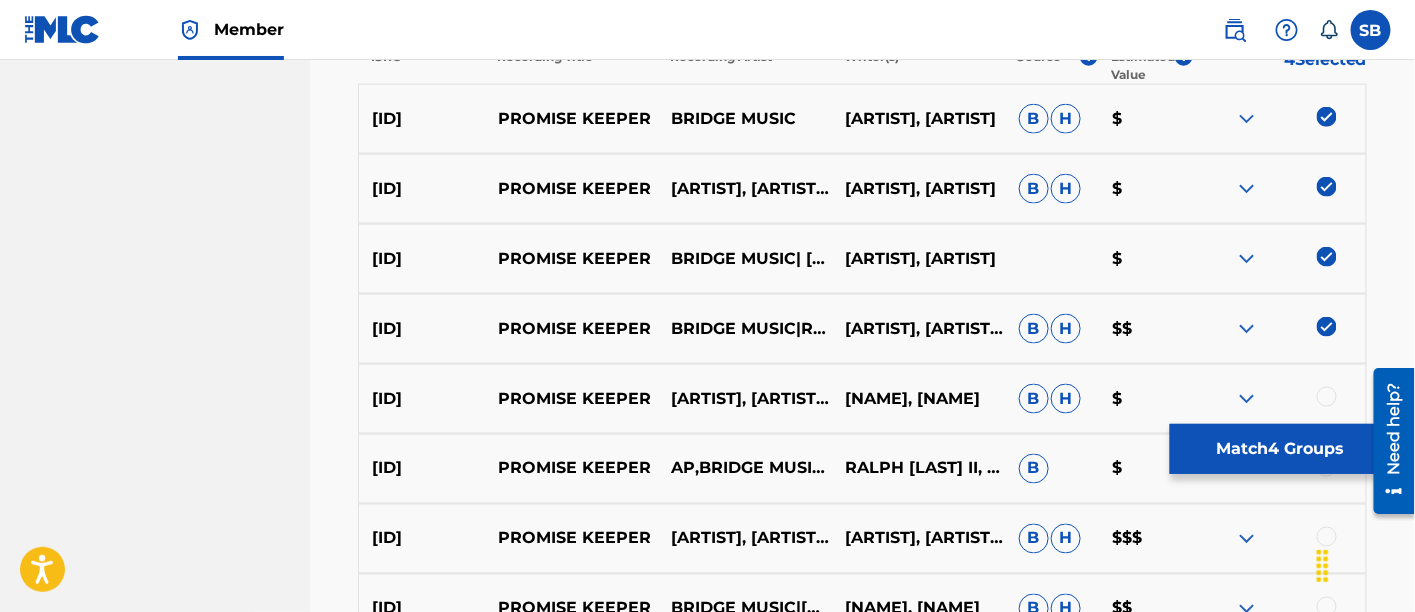 scroll, scrollTop: 864, scrollLeft: 0, axis: vertical 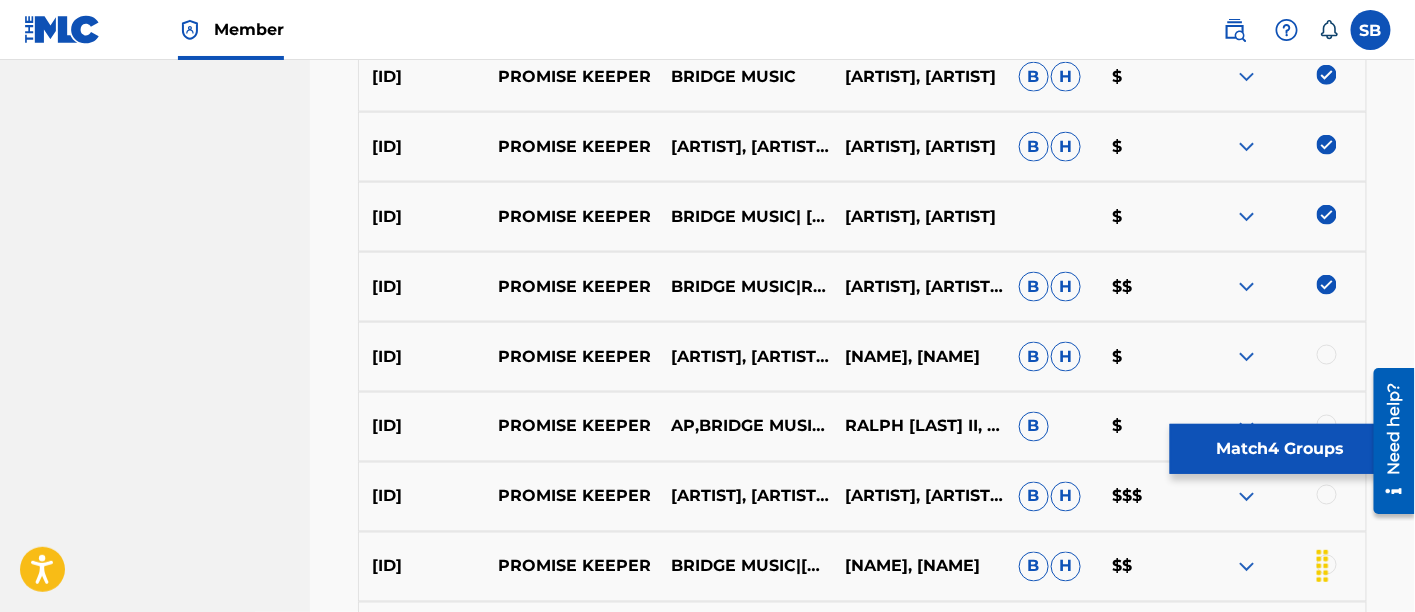 click at bounding box center (1327, 355) 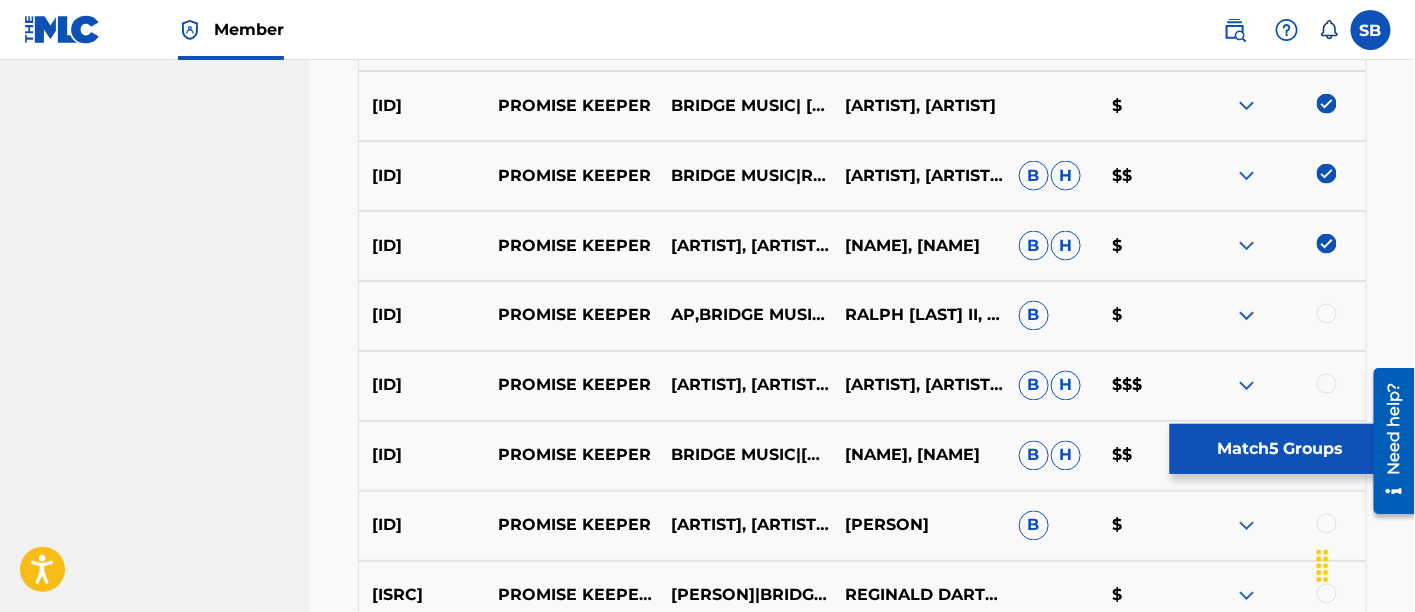 scroll, scrollTop: 979, scrollLeft: 0, axis: vertical 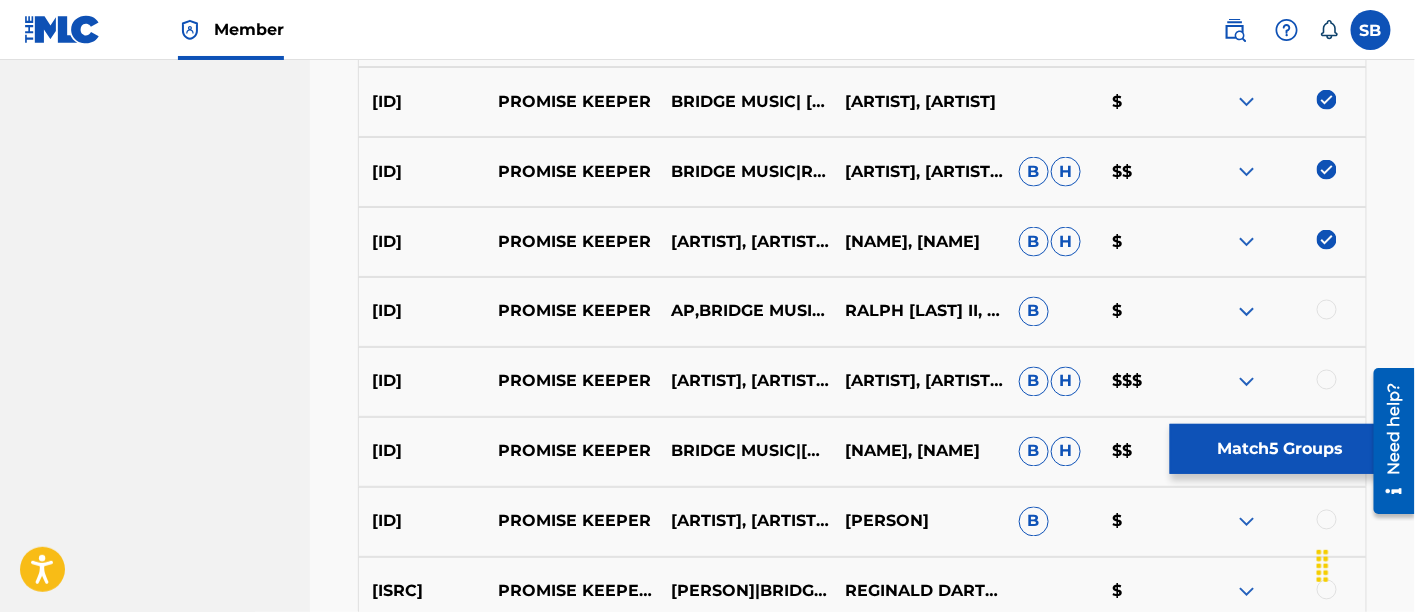 click at bounding box center (1327, 310) 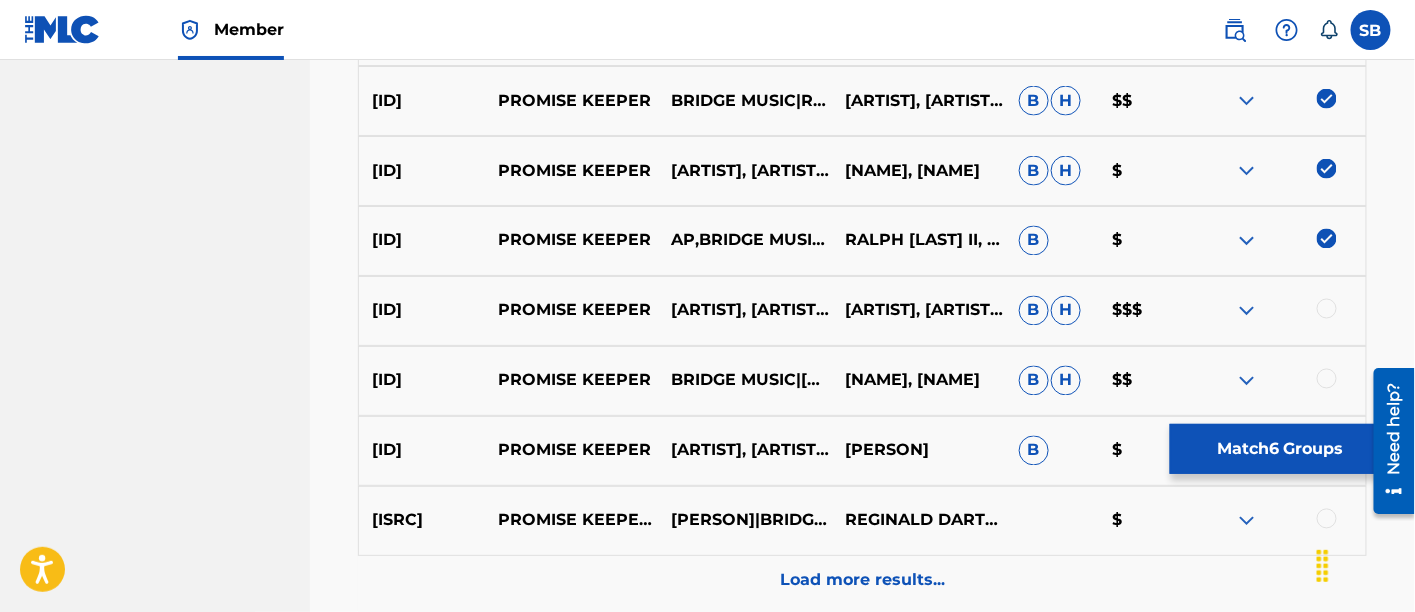 scroll, scrollTop: 1052, scrollLeft: 0, axis: vertical 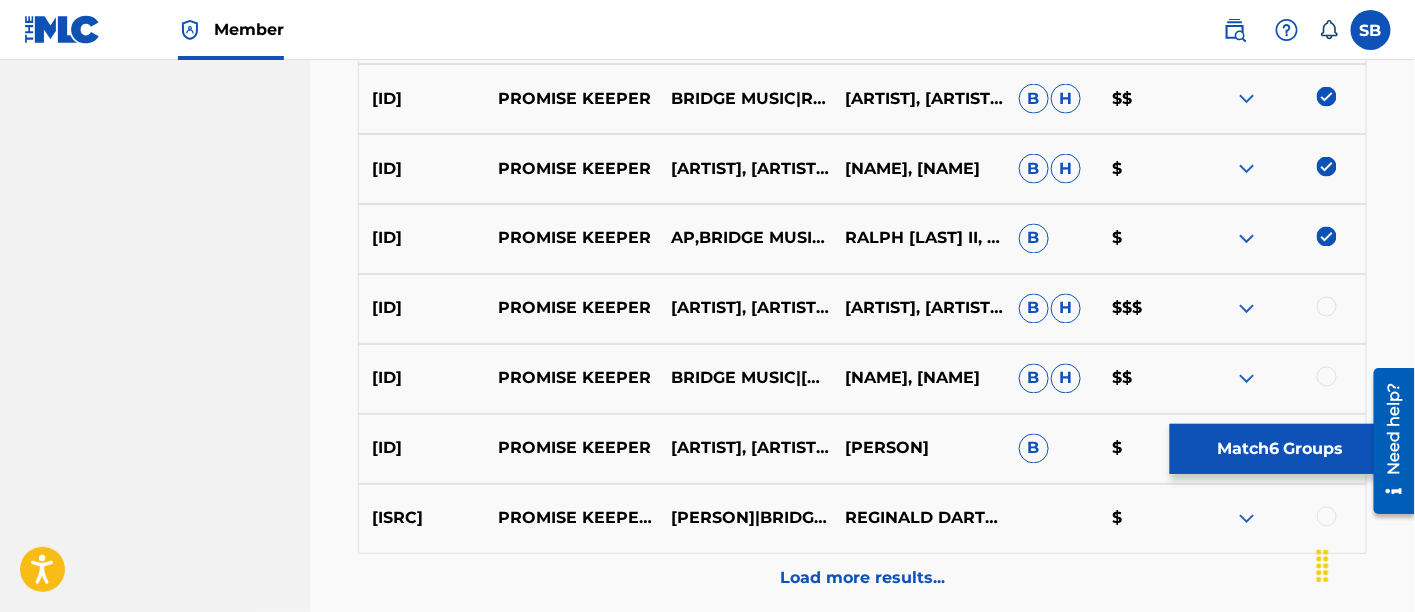click at bounding box center [1327, 307] 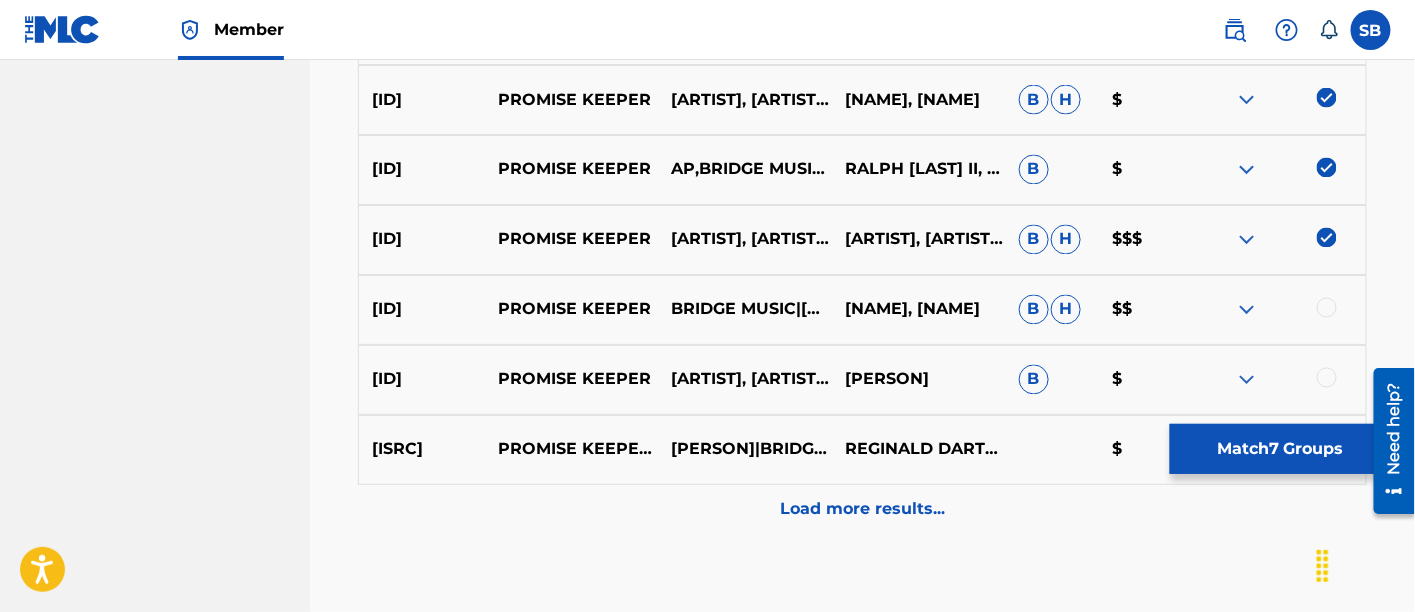 scroll, scrollTop: 1123, scrollLeft: 0, axis: vertical 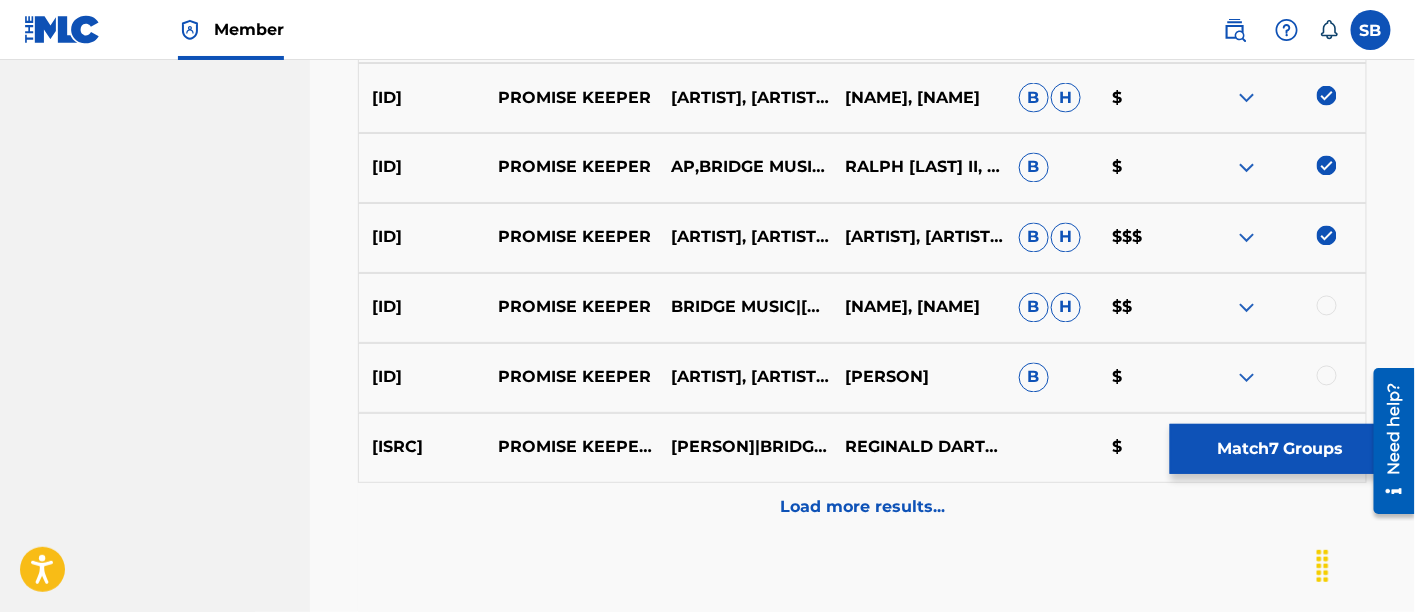 click at bounding box center [1327, 306] 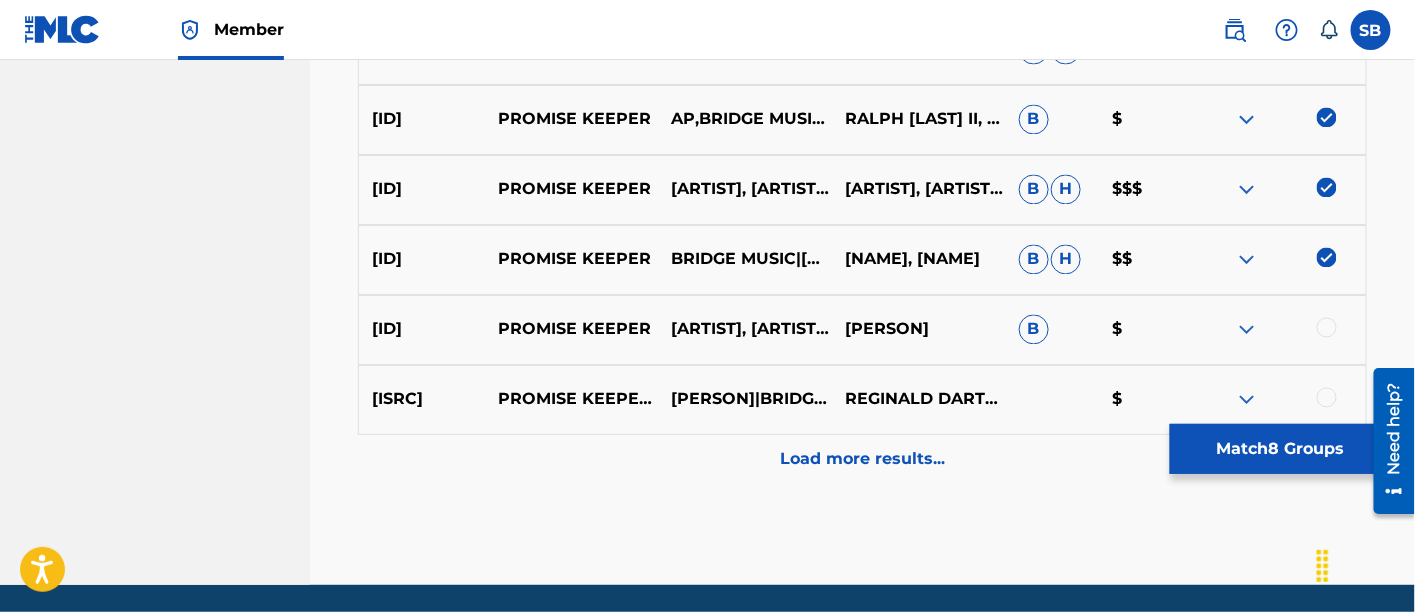 scroll, scrollTop: 1172, scrollLeft: 0, axis: vertical 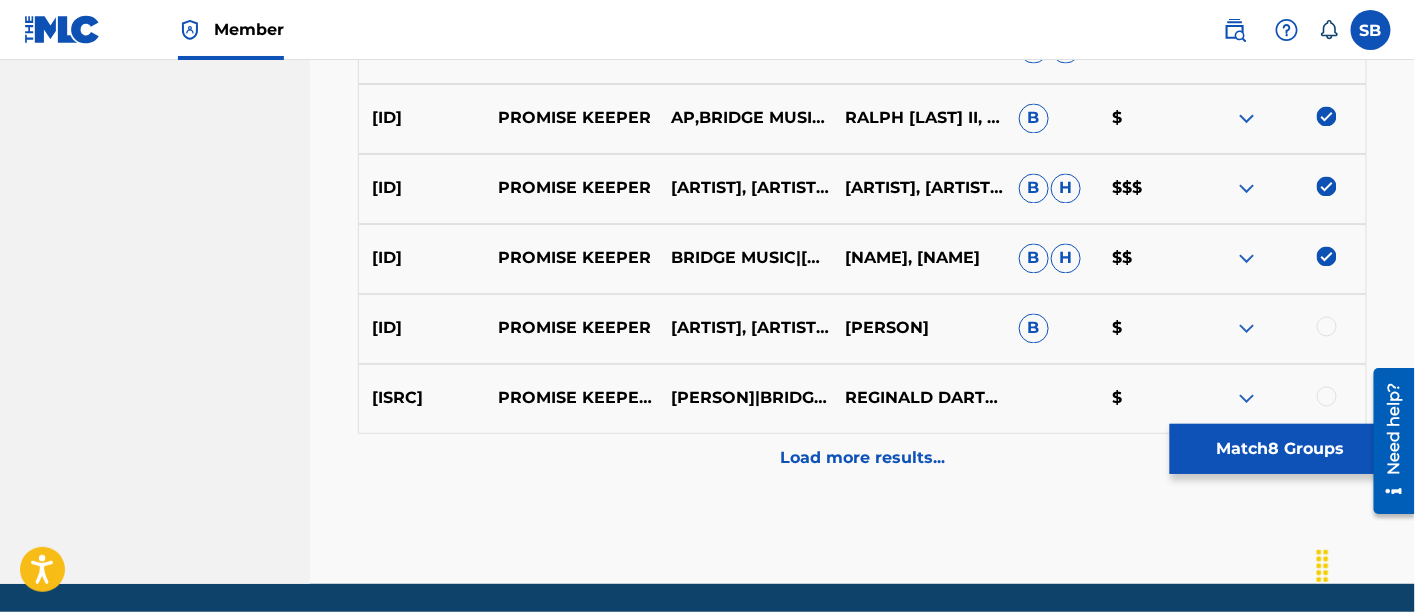 click at bounding box center [1327, 327] 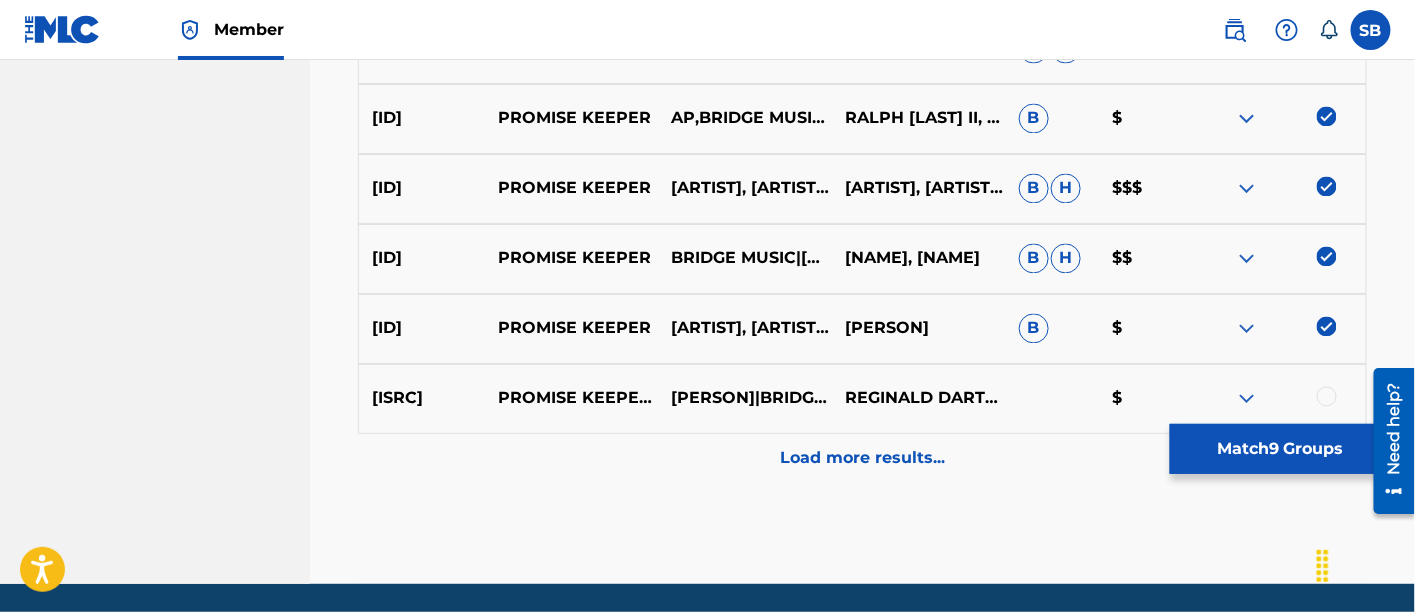click at bounding box center (1327, 397) 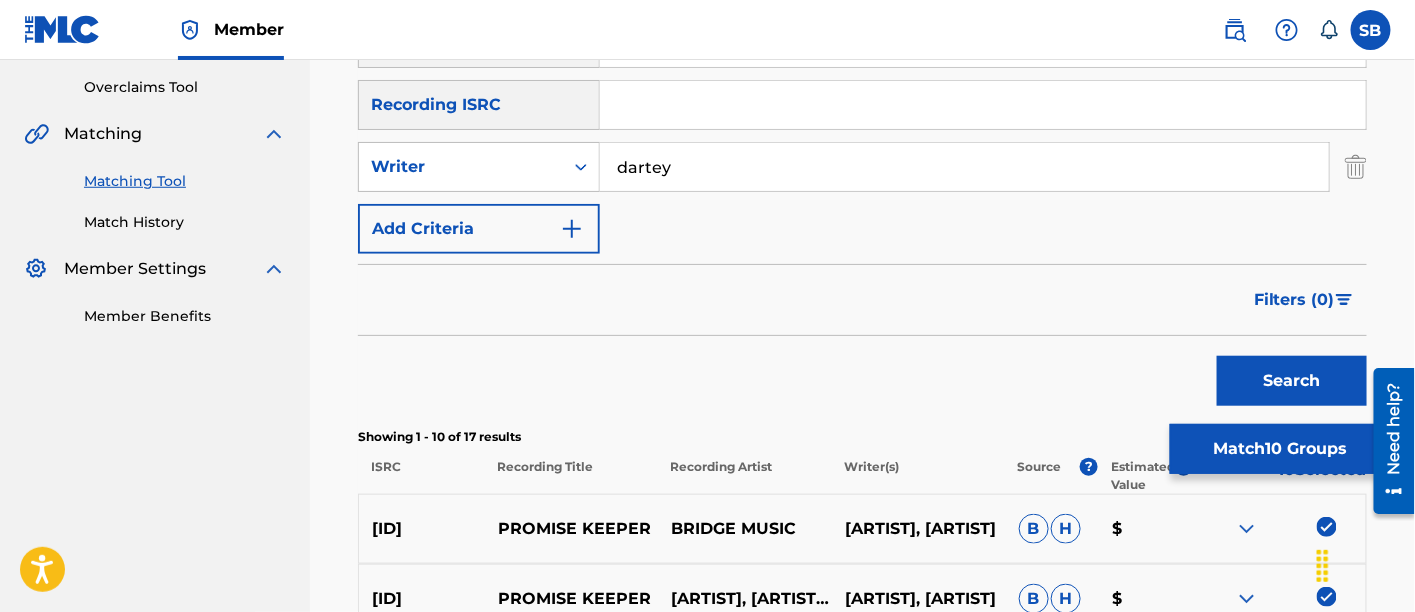 scroll, scrollTop: 395, scrollLeft: 0, axis: vertical 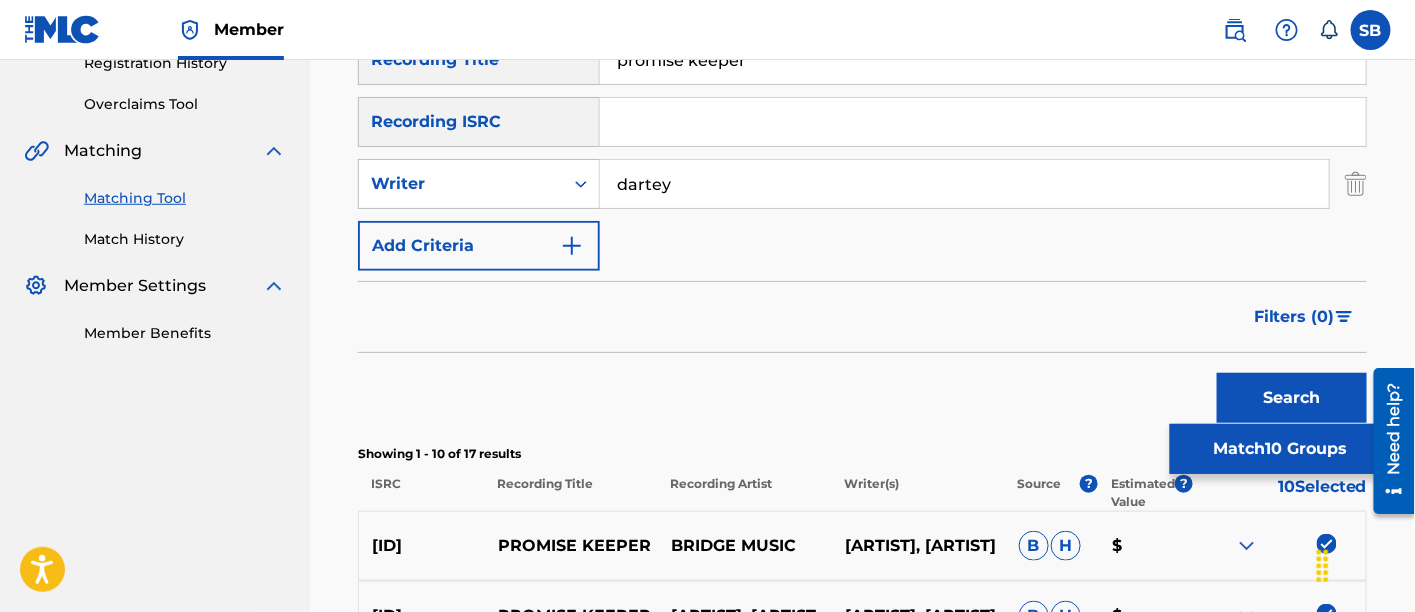 click on "Filters ( 0 )" at bounding box center [1304, 317] 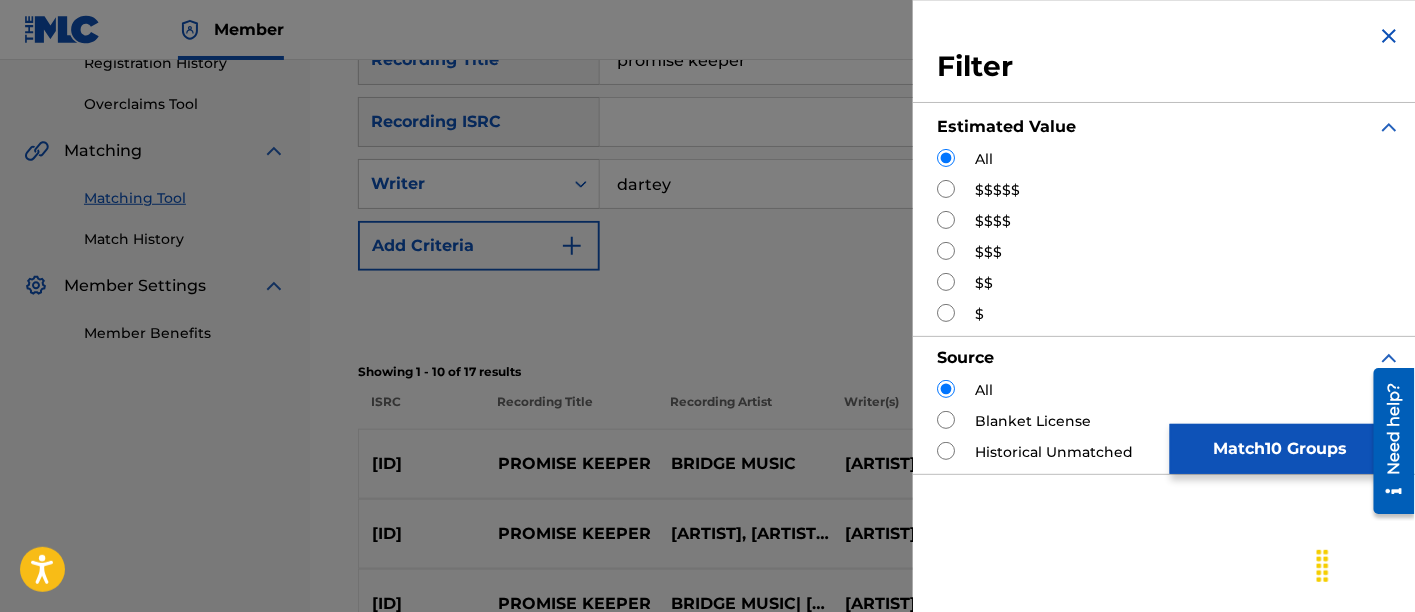 click on "$$$$$" at bounding box center [997, 190] 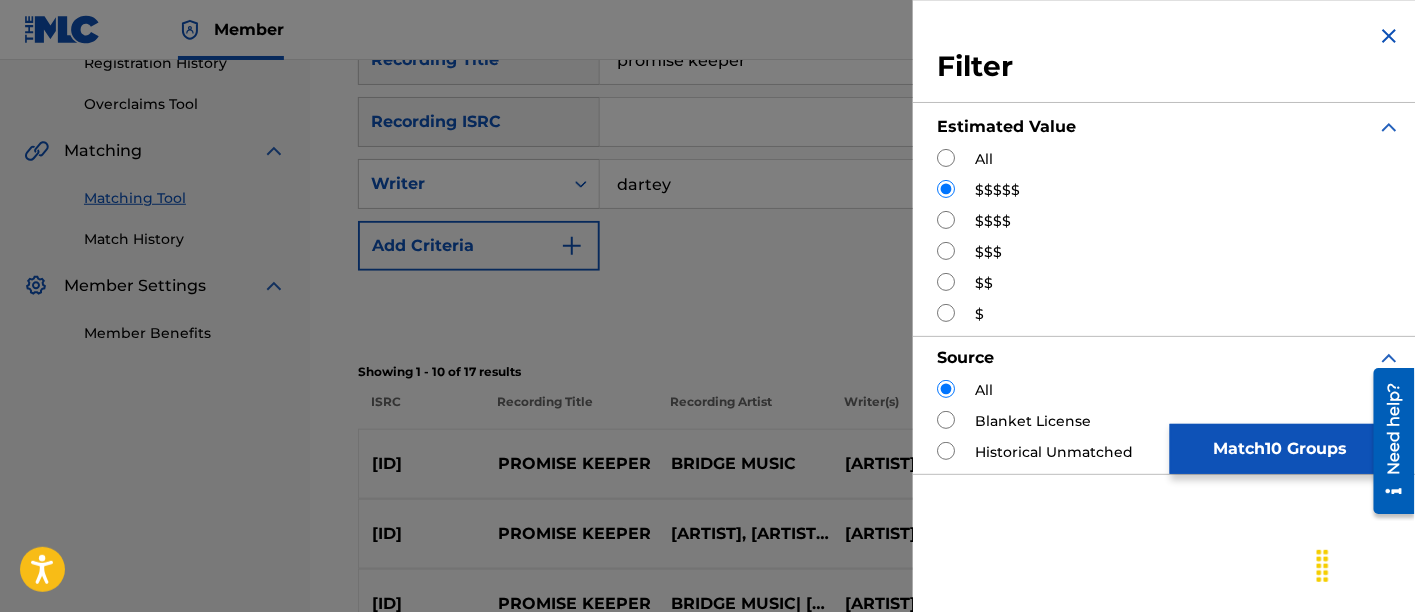 drag, startPoint x: 1207, startPoint y: 447, endPoint x: 1233, endPoint y: 275, distance: 173.95401 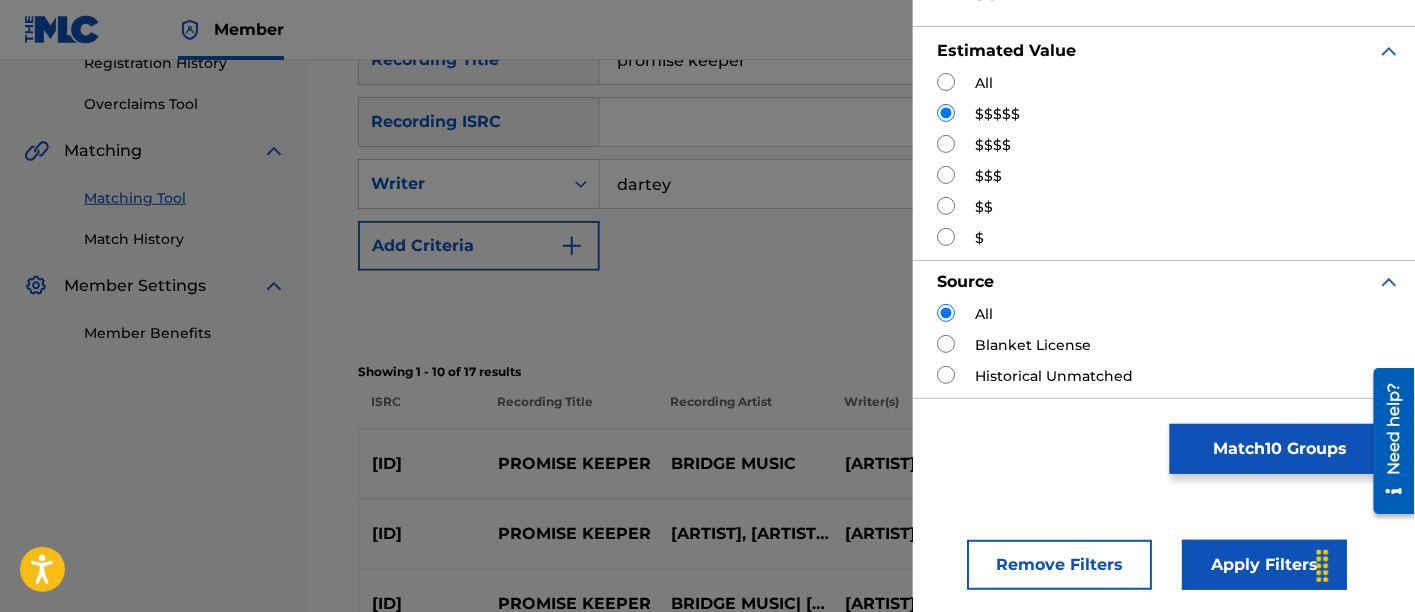click on "Apply Filters" at bounding box center (1264, 565) 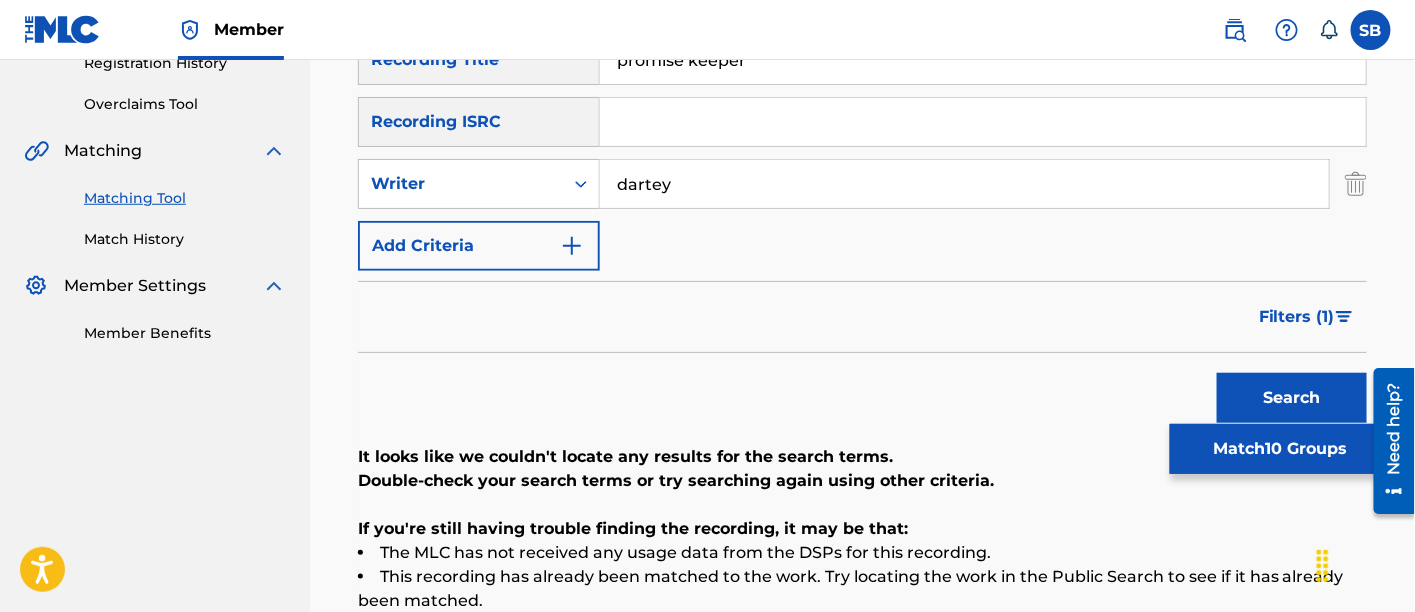 click on "Filters ( 1 )" at bounding box center (862, 317) 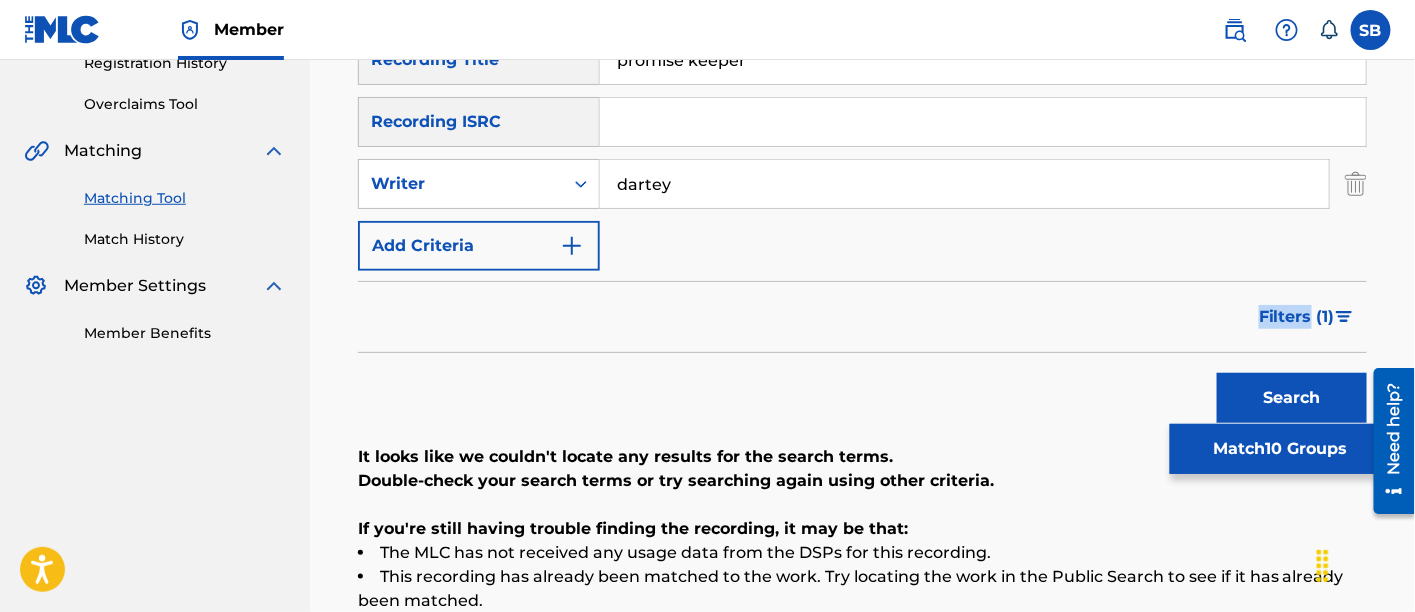 click on "Filters ( 1 )" at bounding box center (862, 317) 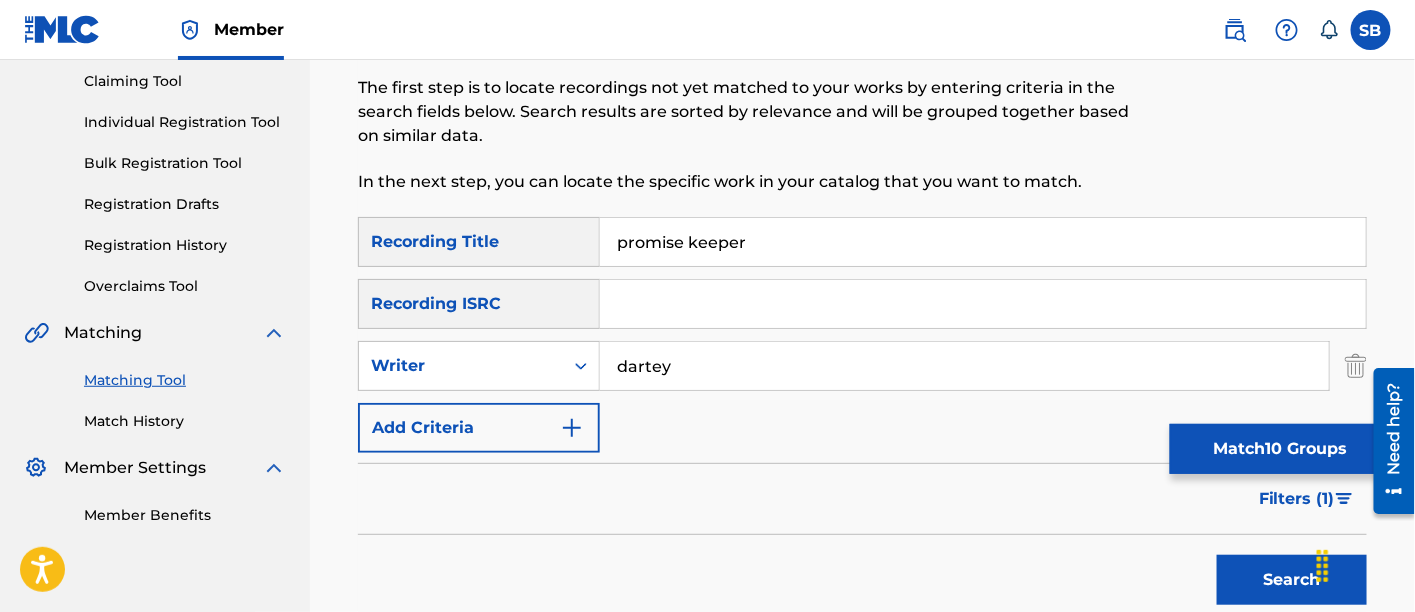 scroll, scrollTop: 514, scrollLeft: 0, axis: vertical 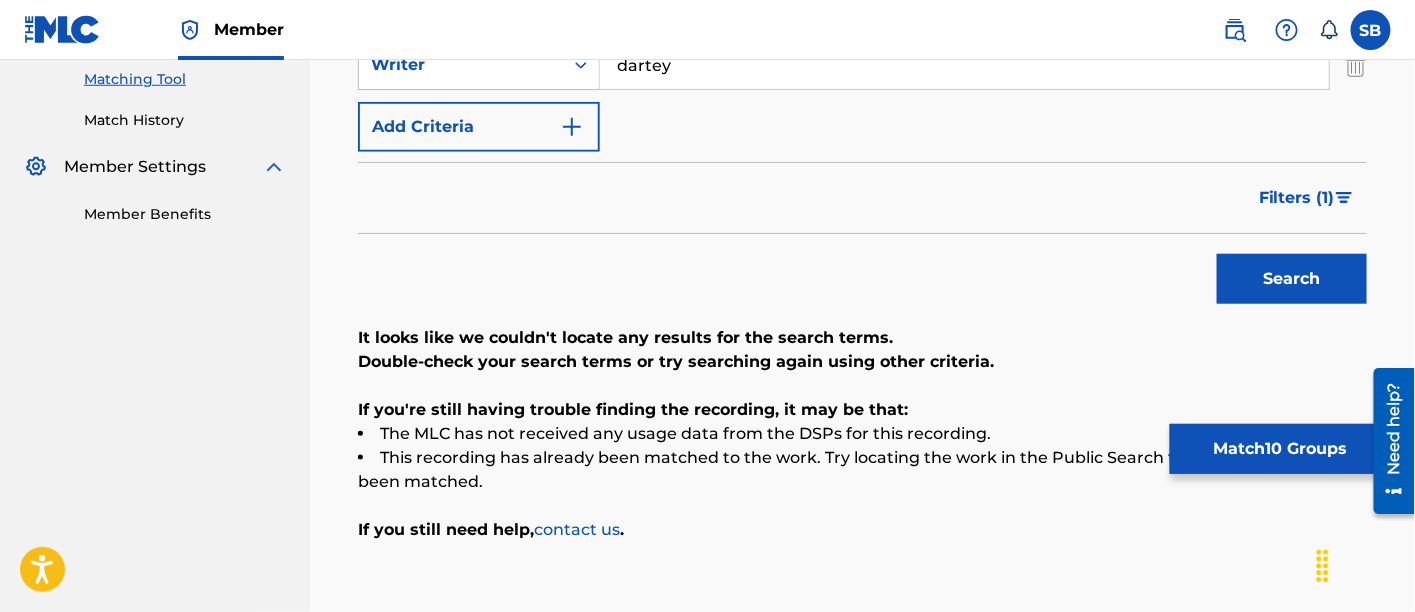 click on "Filters ( 1 )" at bounding box center [1297, 198] 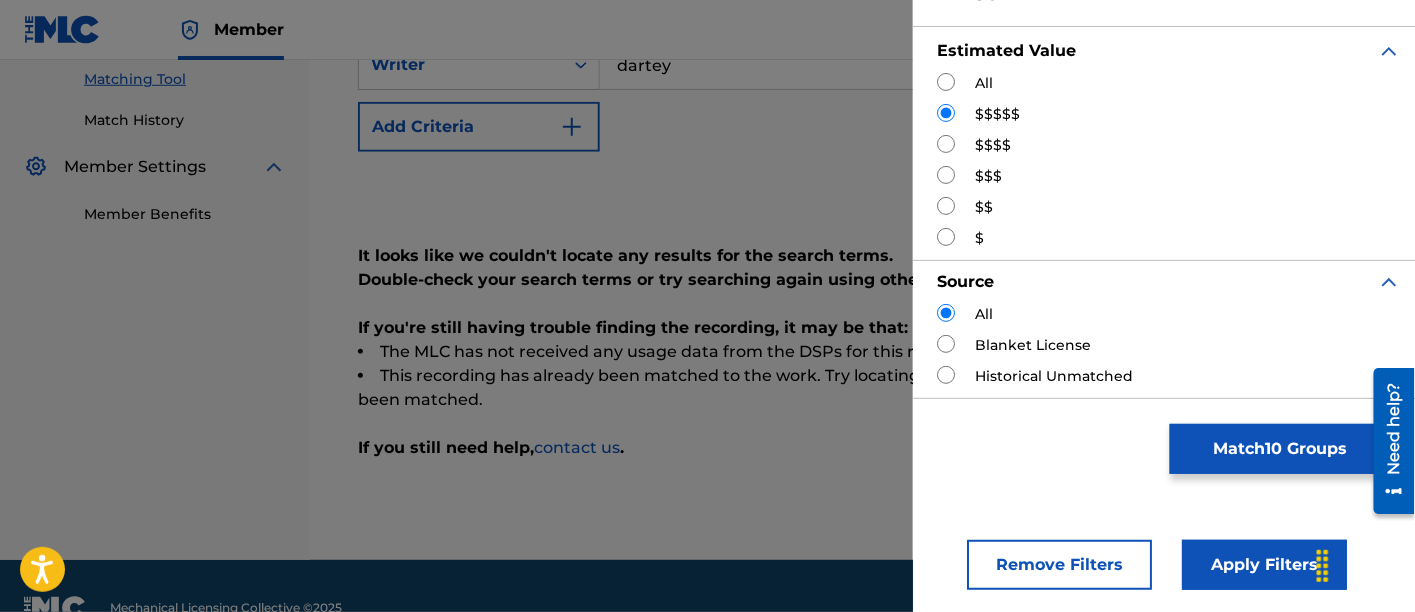 click at bounding box center (946, 144) 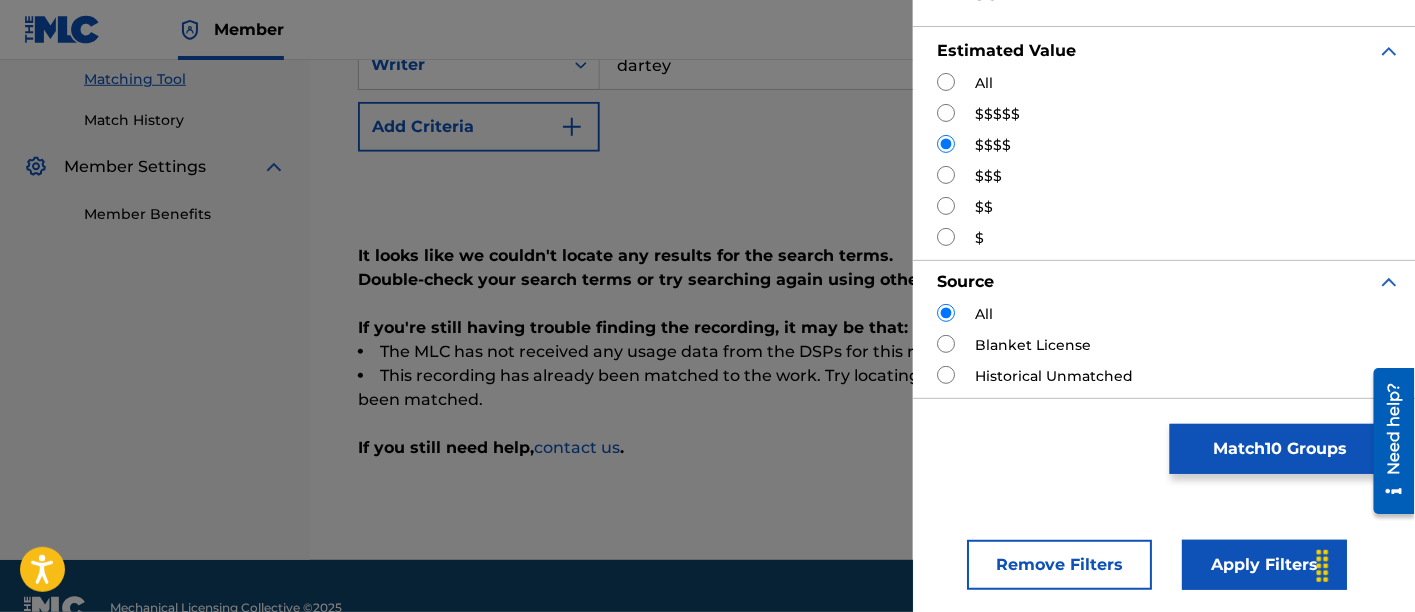 click on "Apply Filters" at bounding box center (1264, 565) 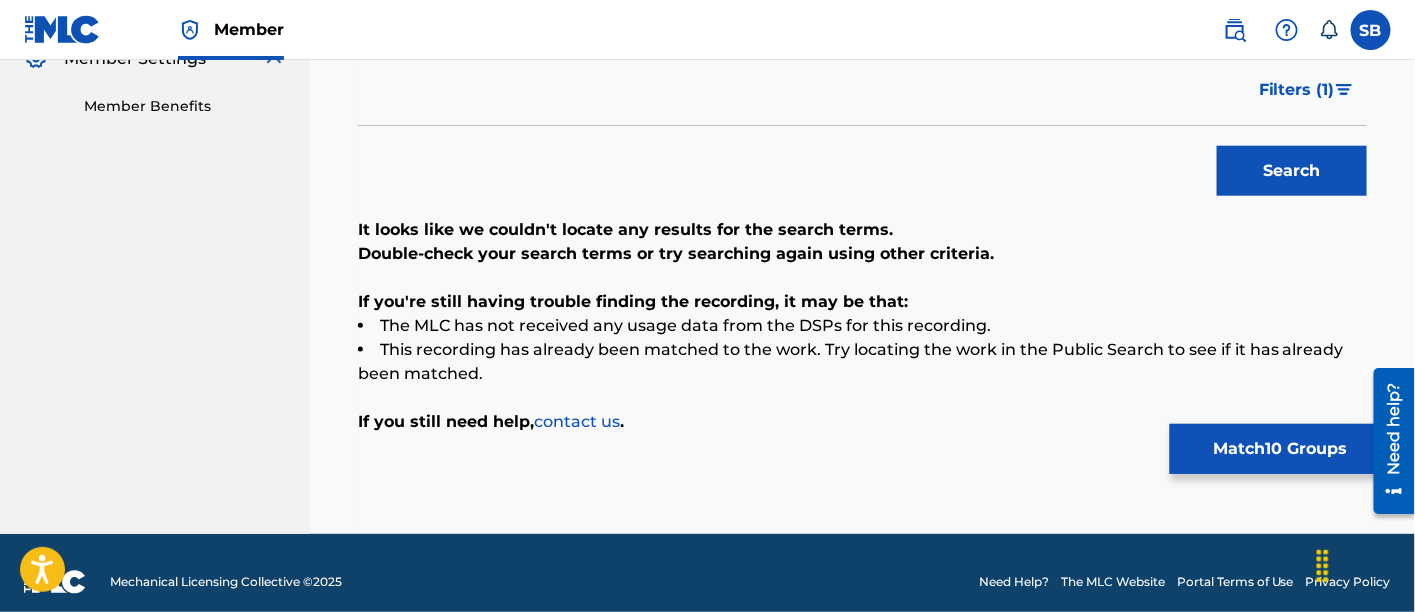 scroll, scrollTop: 522, scrollLeft: 0, axis: vertical 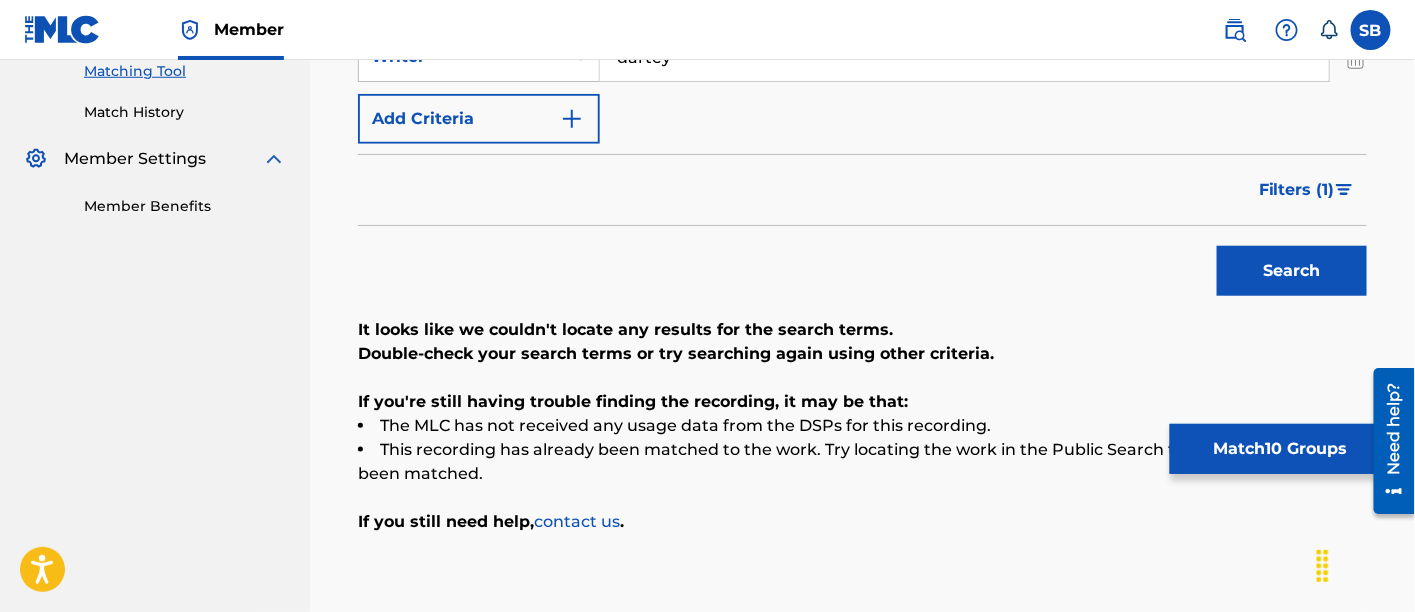 click on "Filters ( 1 )" at bounding box center [1297, 190] 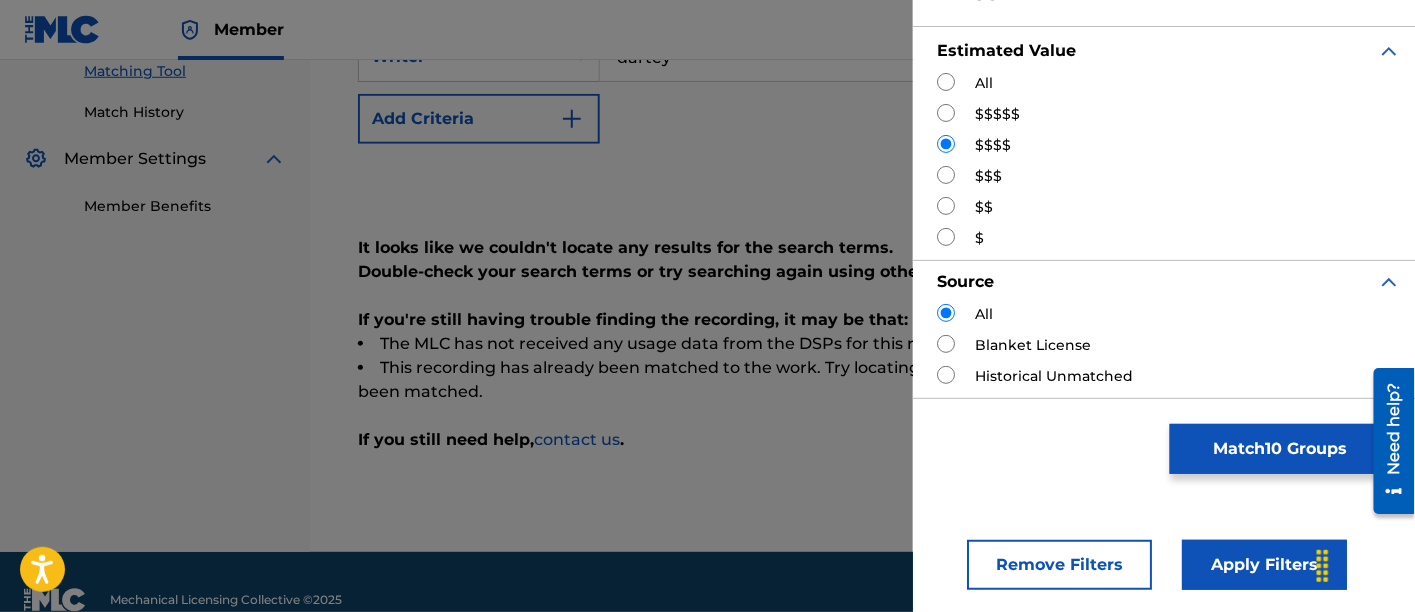 click at bounding box center [946, 175] 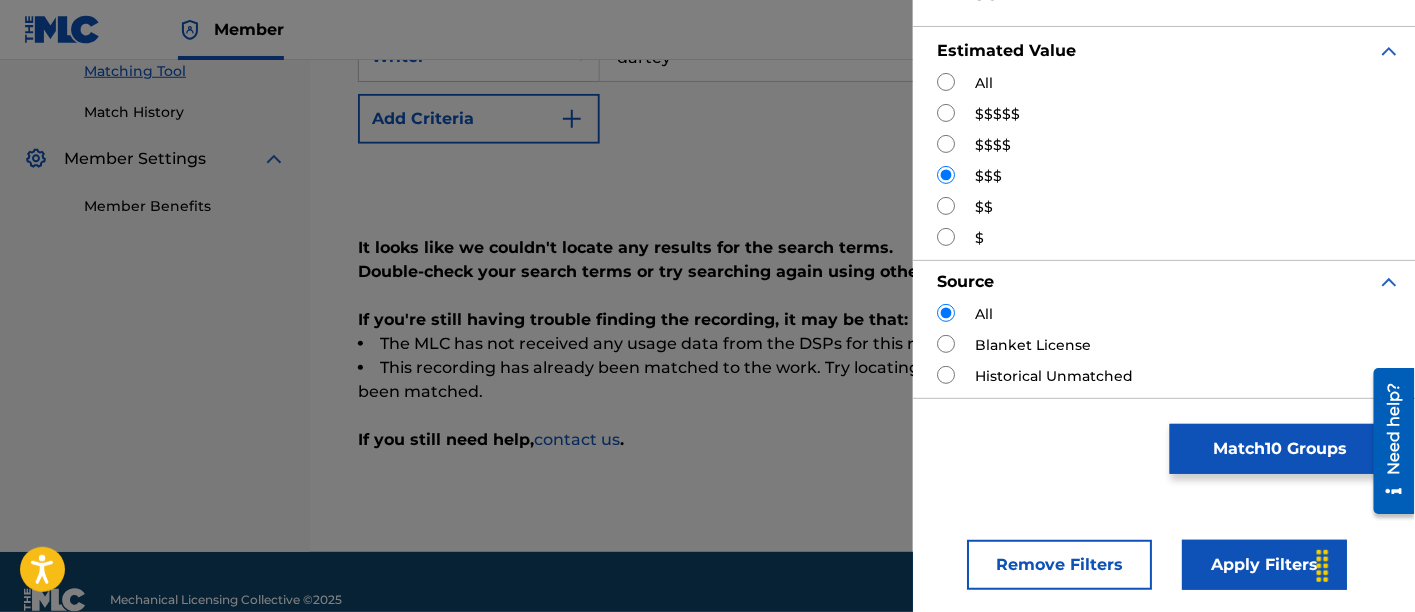 click on "Apply Filters" at bounding box center (1264, 565) 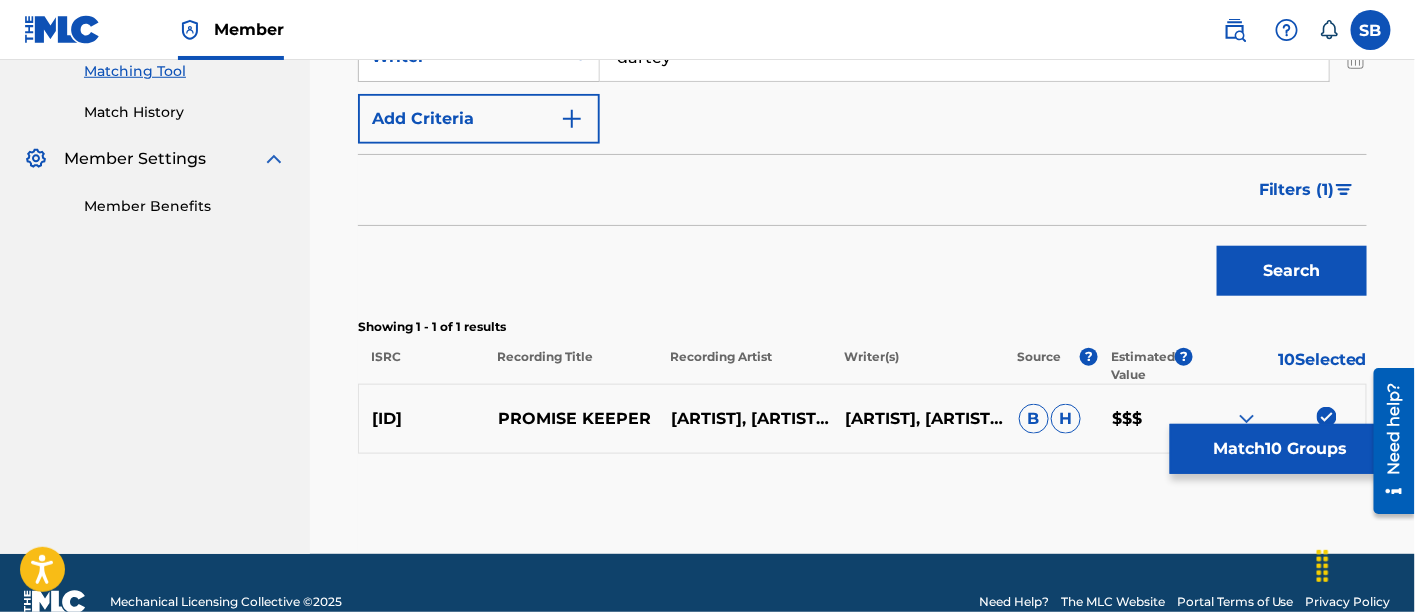 click on "Filters ( 1 )" at bounding box center (1307, 190) 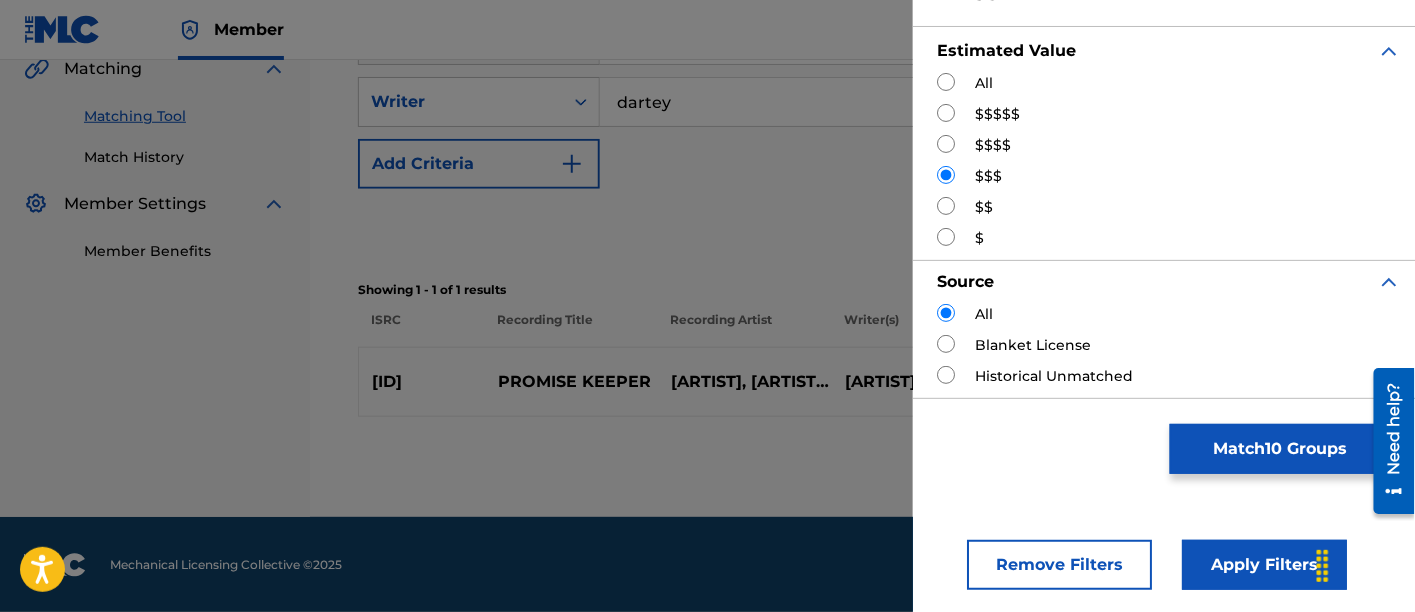 click at bounding box center (946, 206) 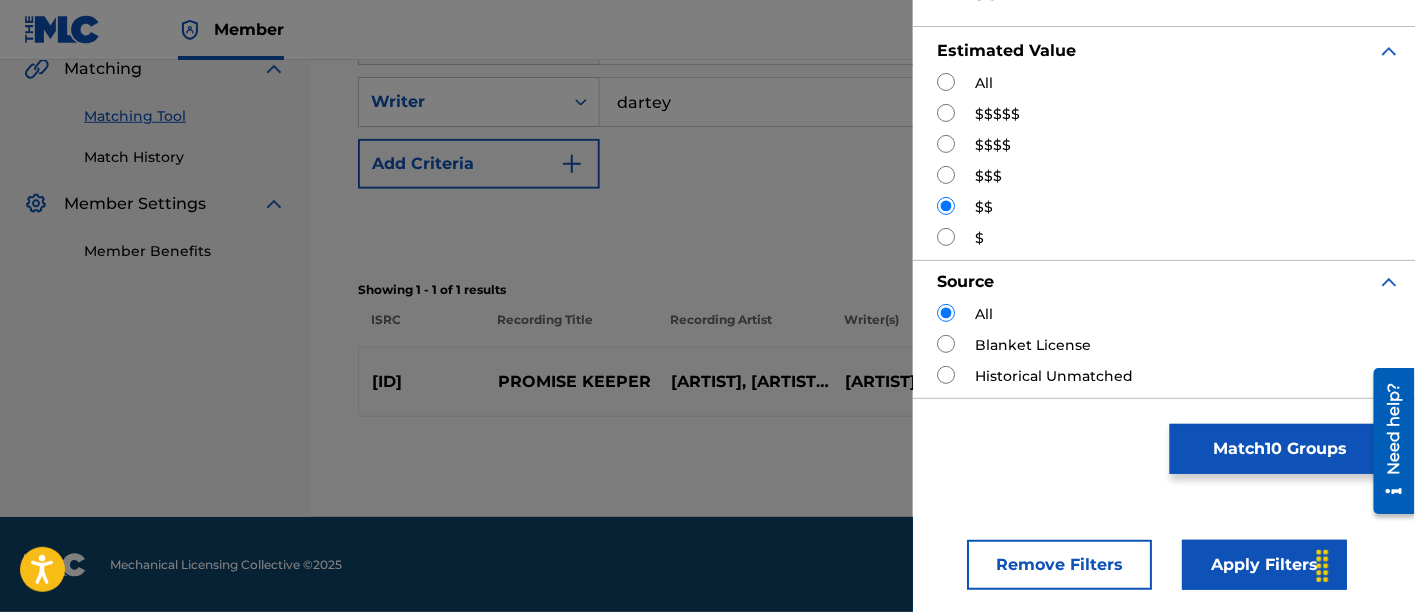 click on "Apply Filters" at bounding box center [1264, 565] 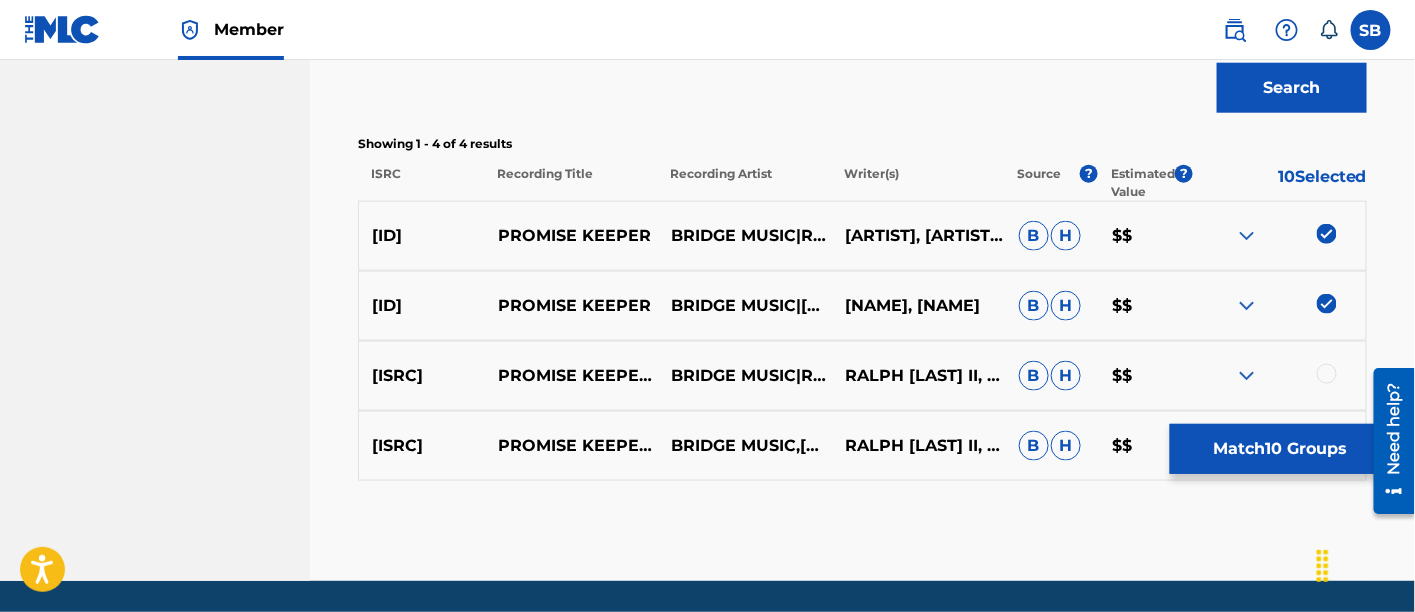 scroll, scrollTop: 768, scrollLeft: 0, axis: vertical 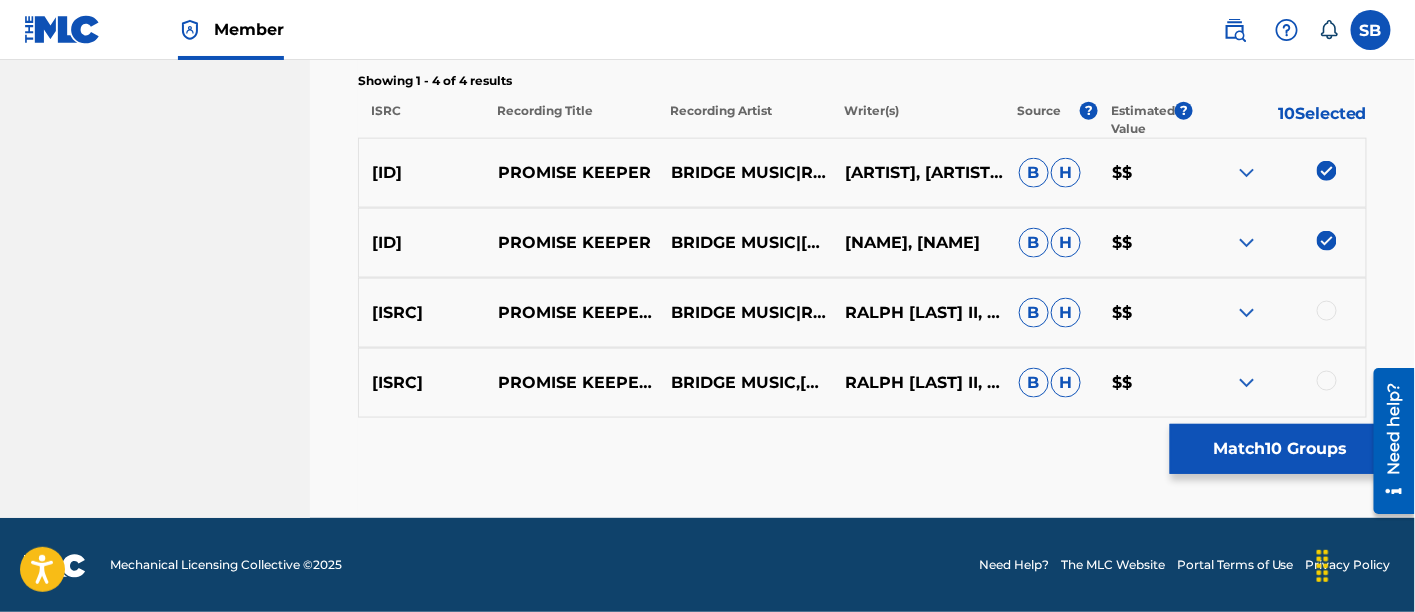 click at bounding box center [1327, 311] 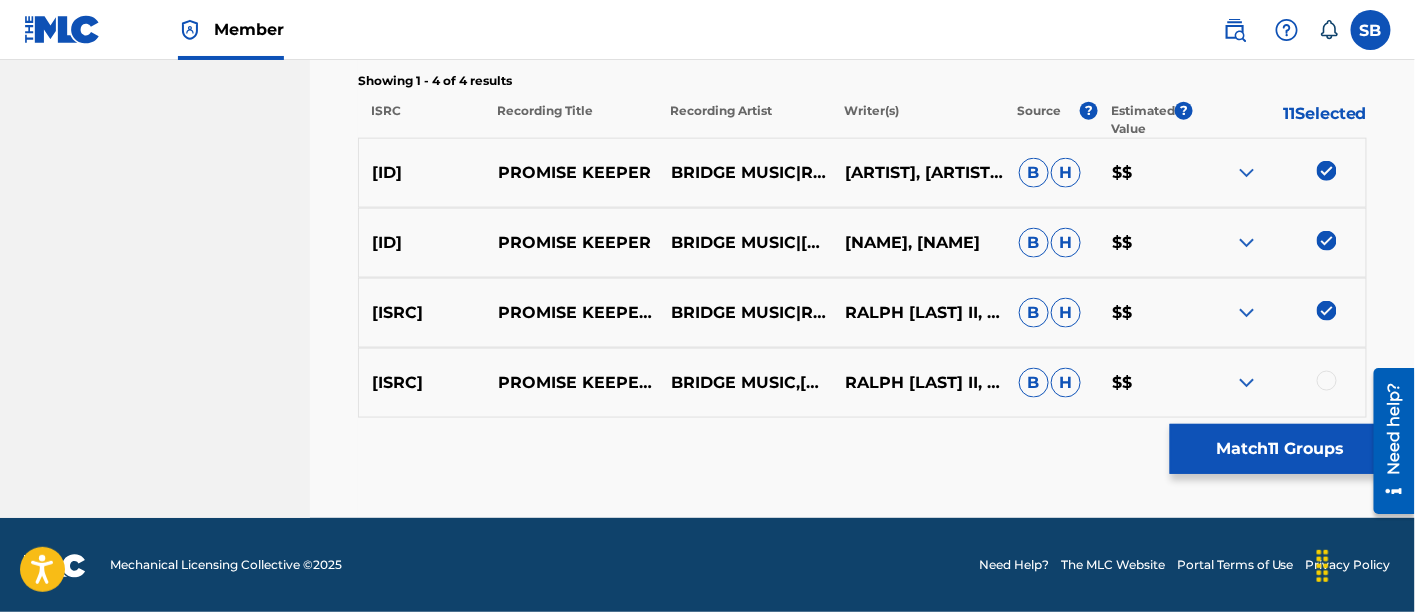click at bounding box center (1279, 383) 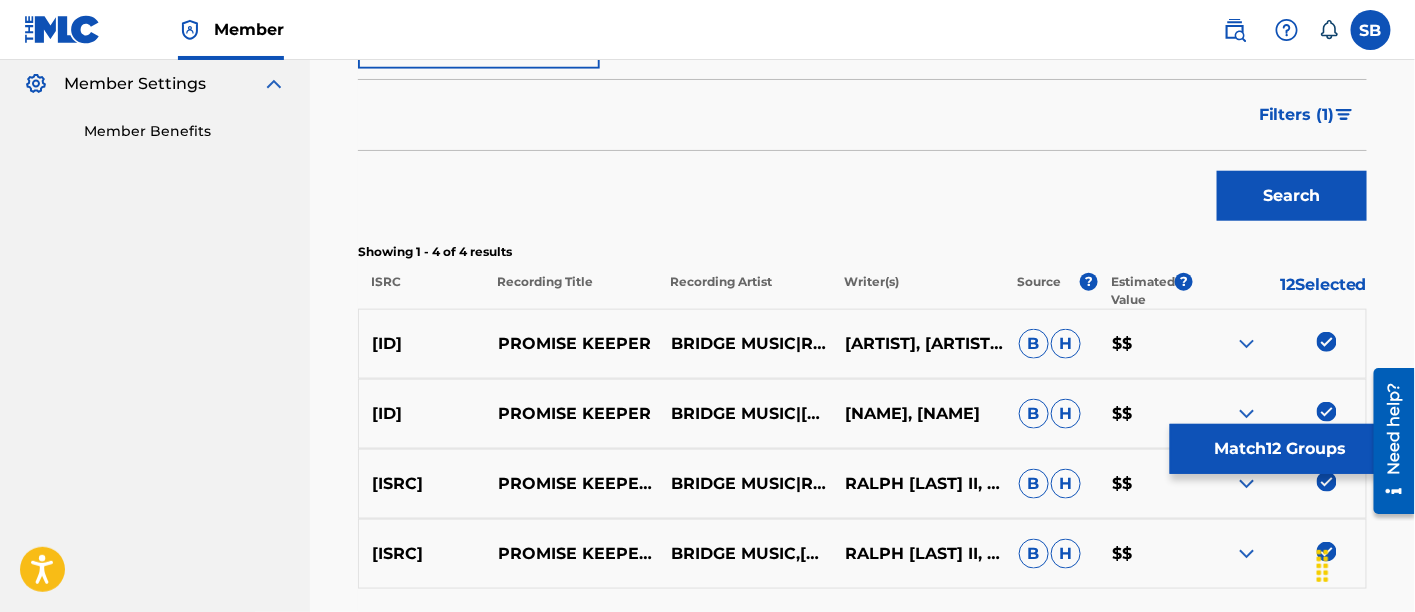scroll, scrollTop: 595, scrollLeft: 0, axis: vertical 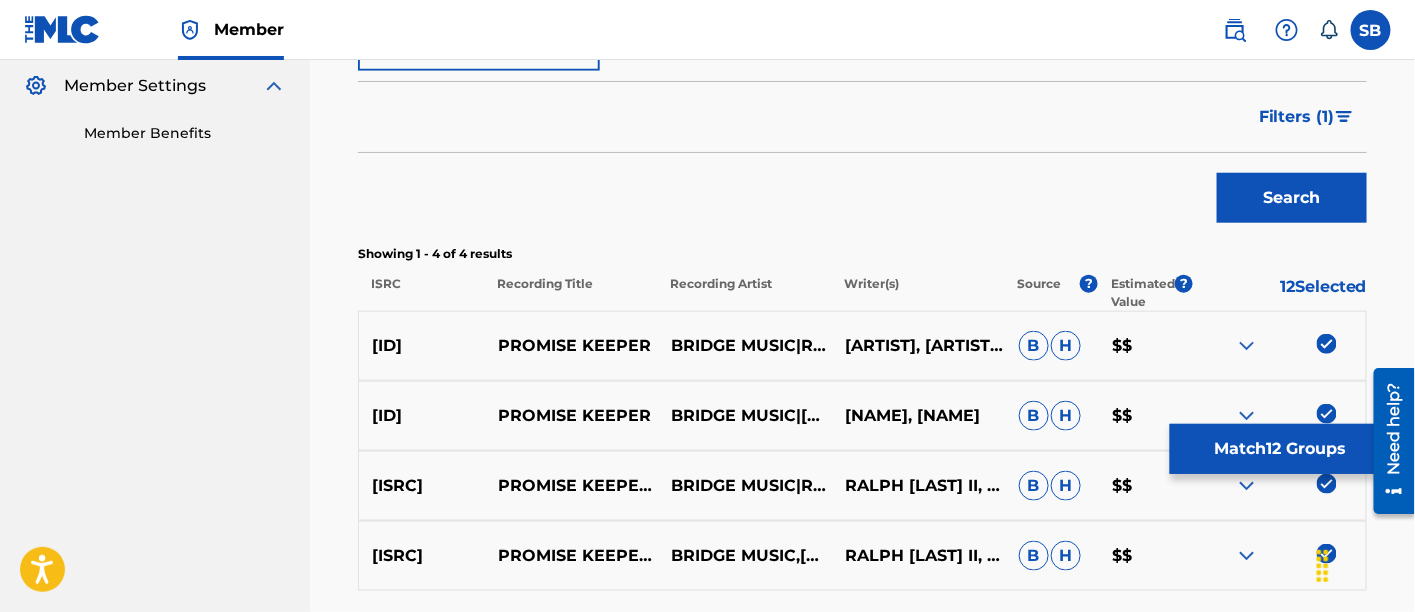 click on "Filters ( 1 )" at bounding box center (1297, 117) 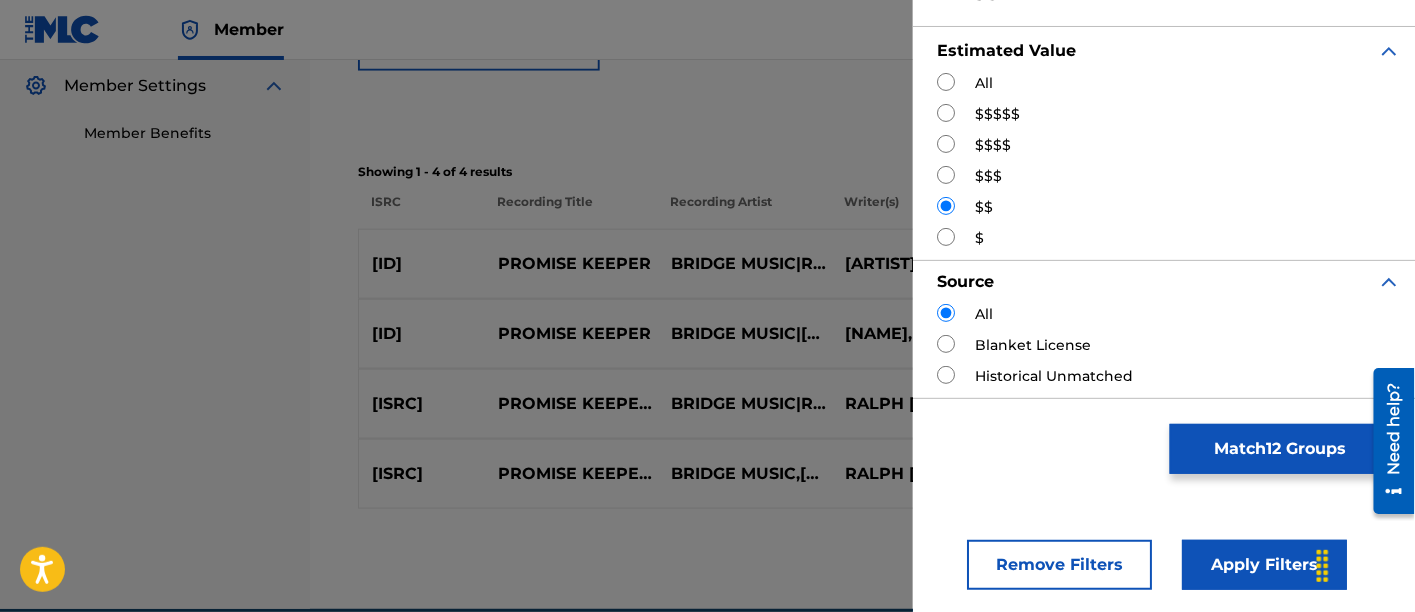 click at bounding box center (946, 237) 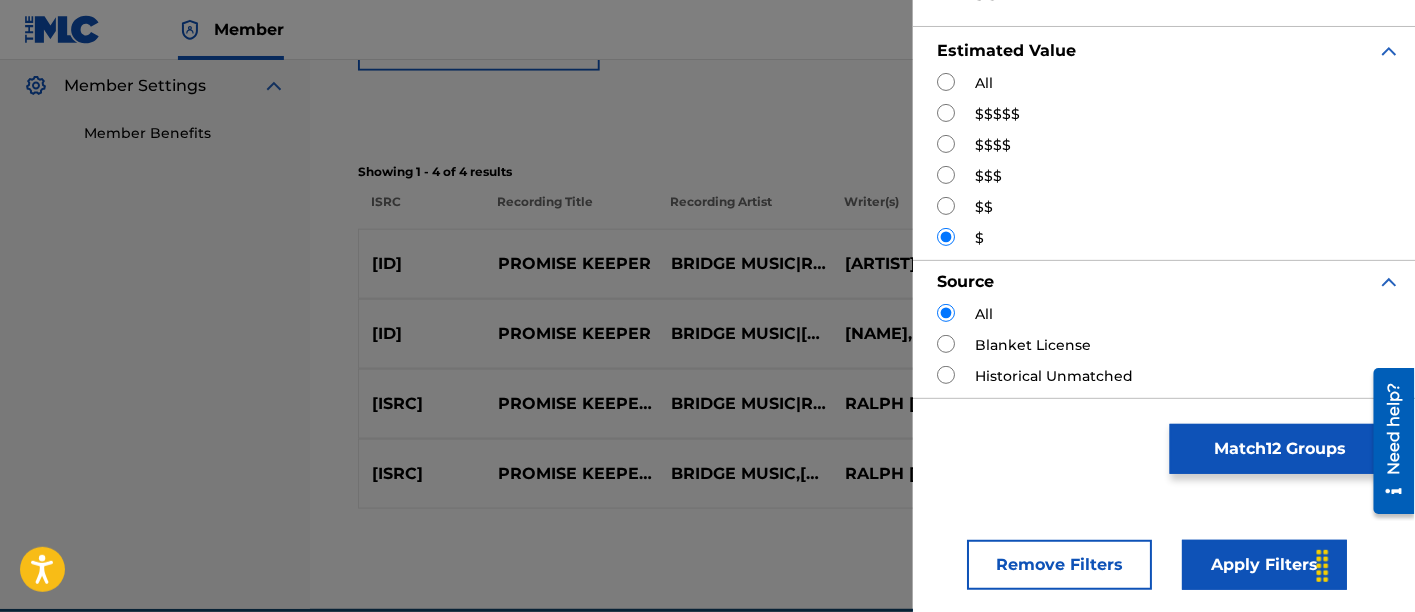 click on "Apply Filters" at bounding box center [1264, 565] 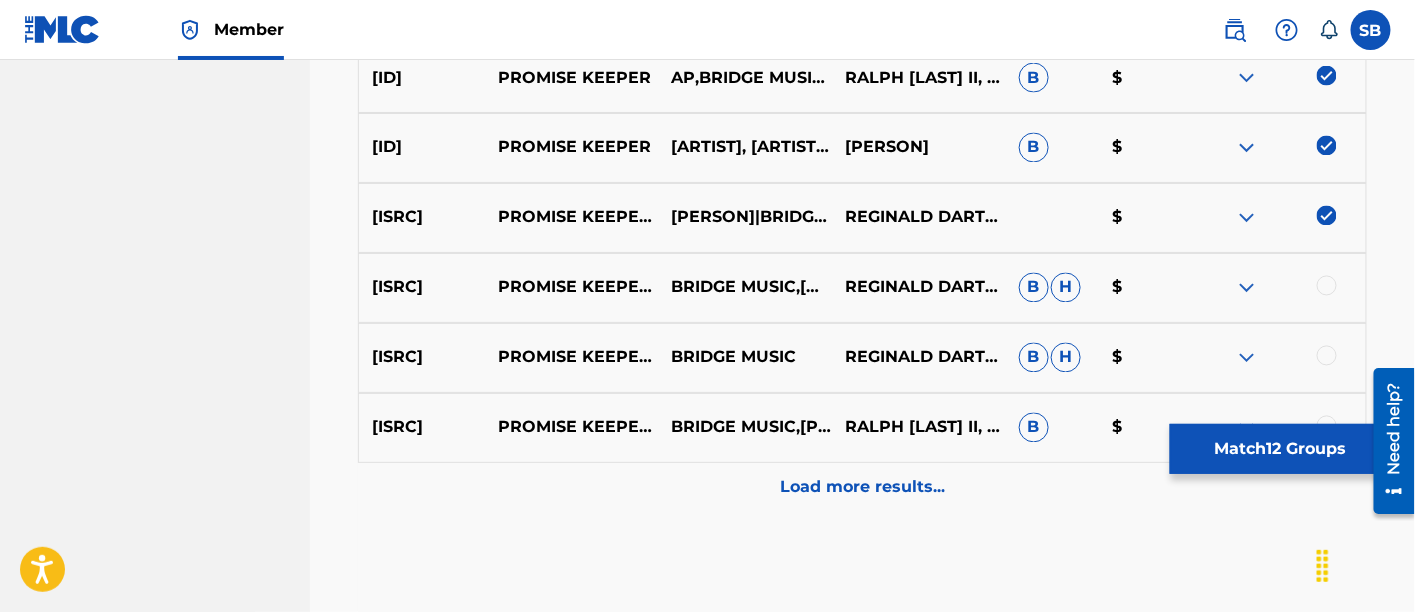 scroll, scrollTop: 1144, scrollLeft: 0, axis: vertical 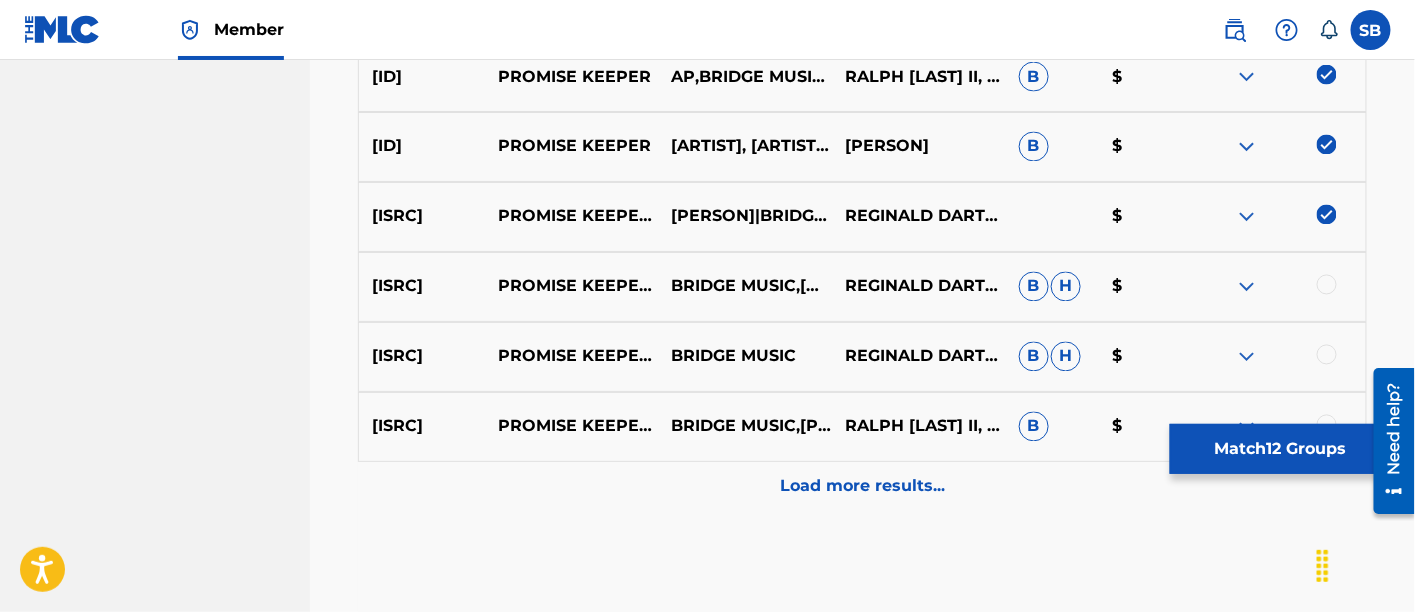 click at bounding box center (1327, 285) 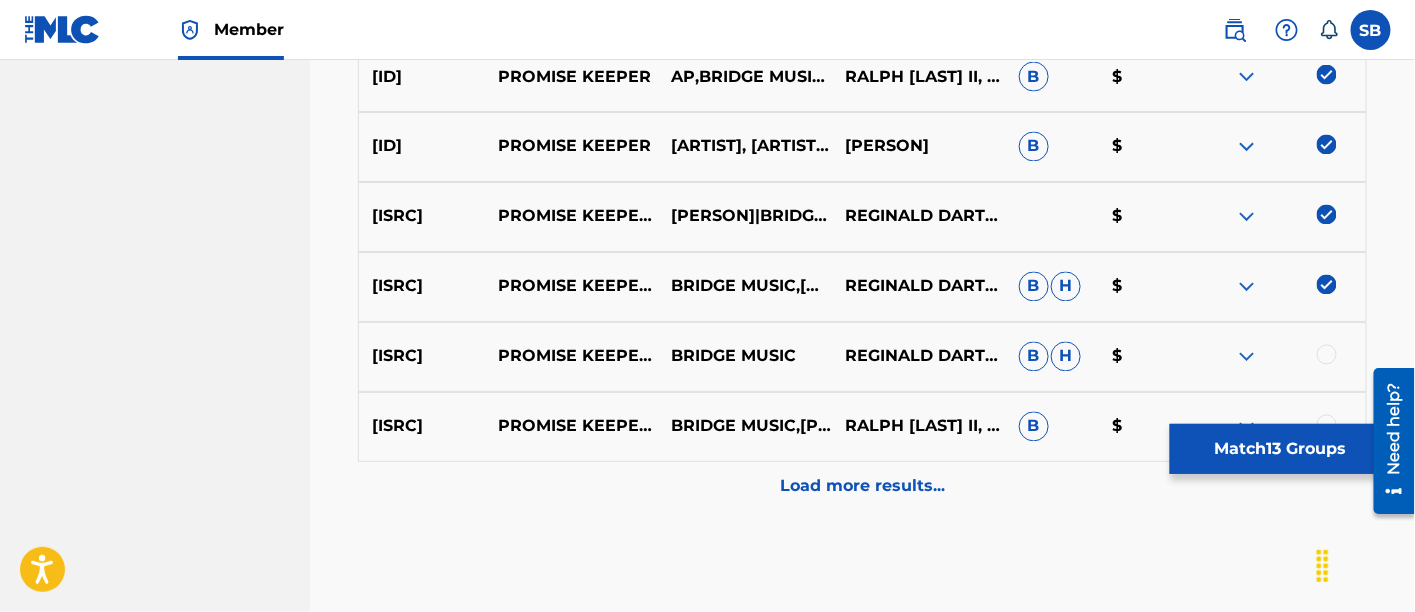 scroll, scrollTop: 1238, scrollLeft: 0, axis: vertical 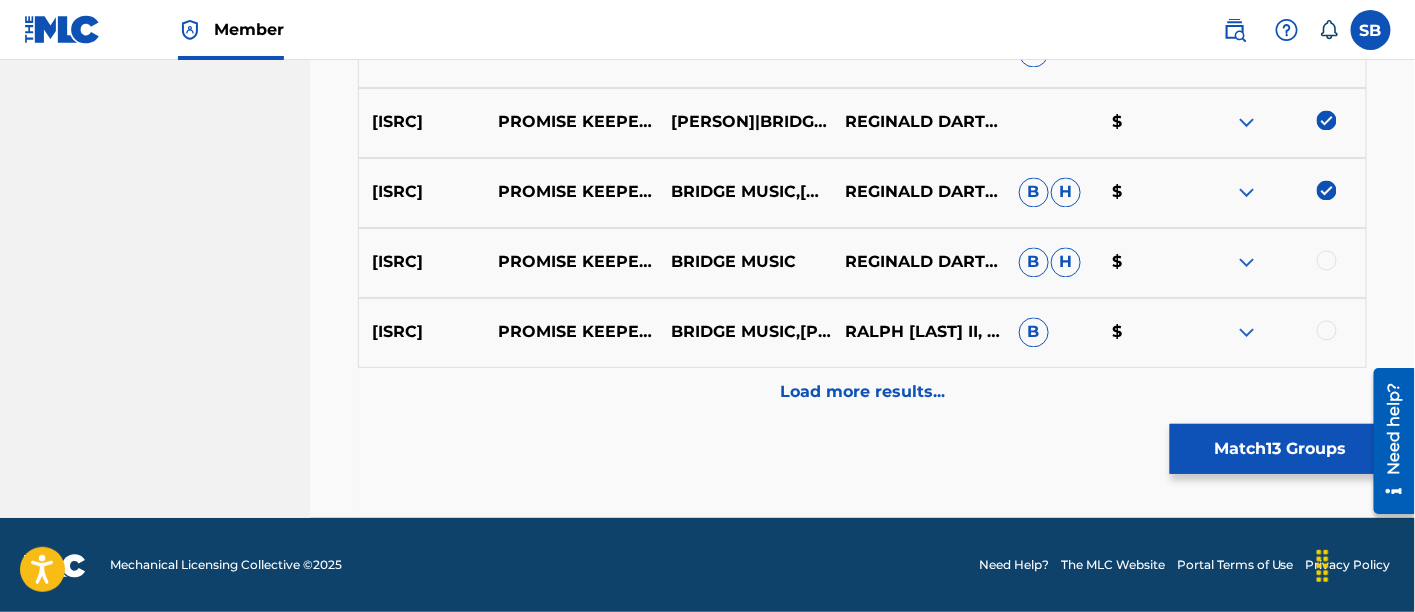 click at bounding box center [1279, 263] 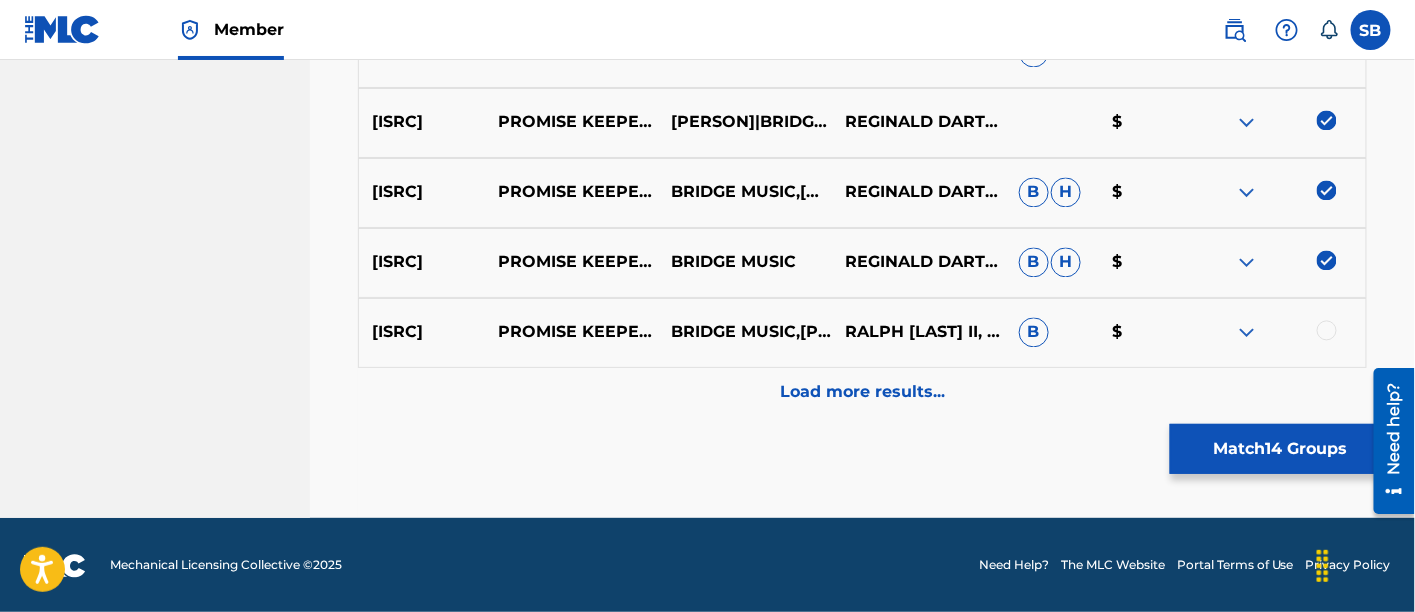 click at bounding box center (1327, 331) 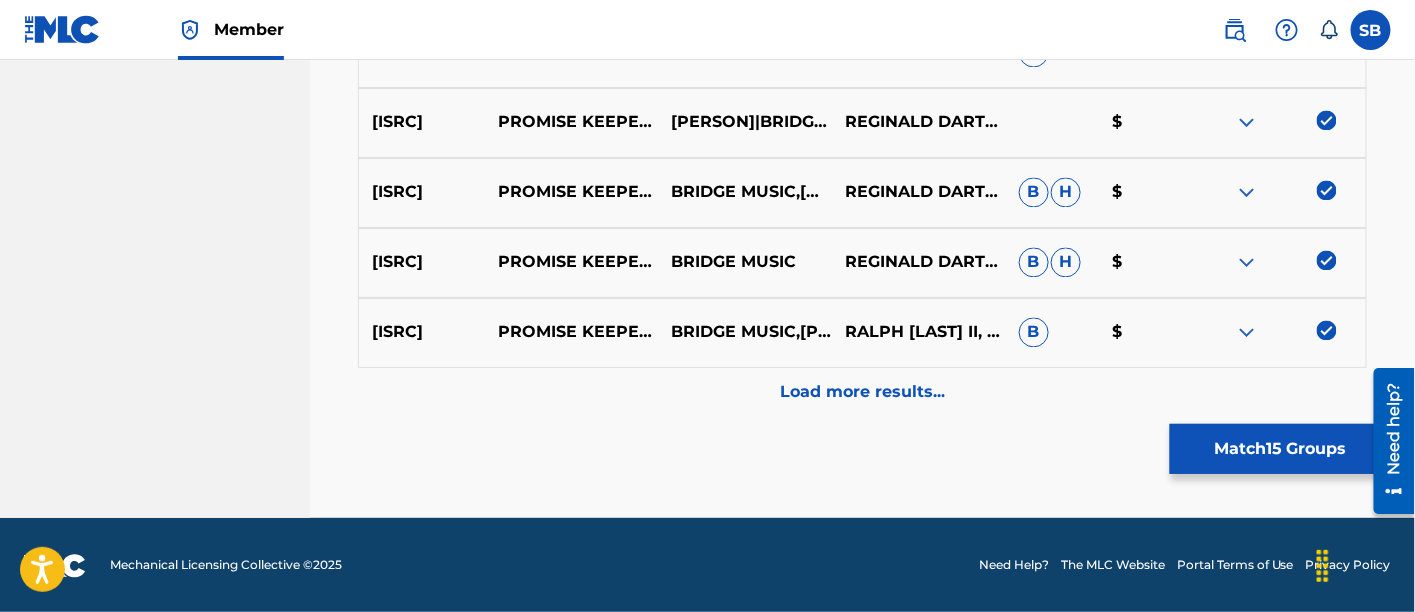 click on "Load more results..." at bounding box center (862, 393) 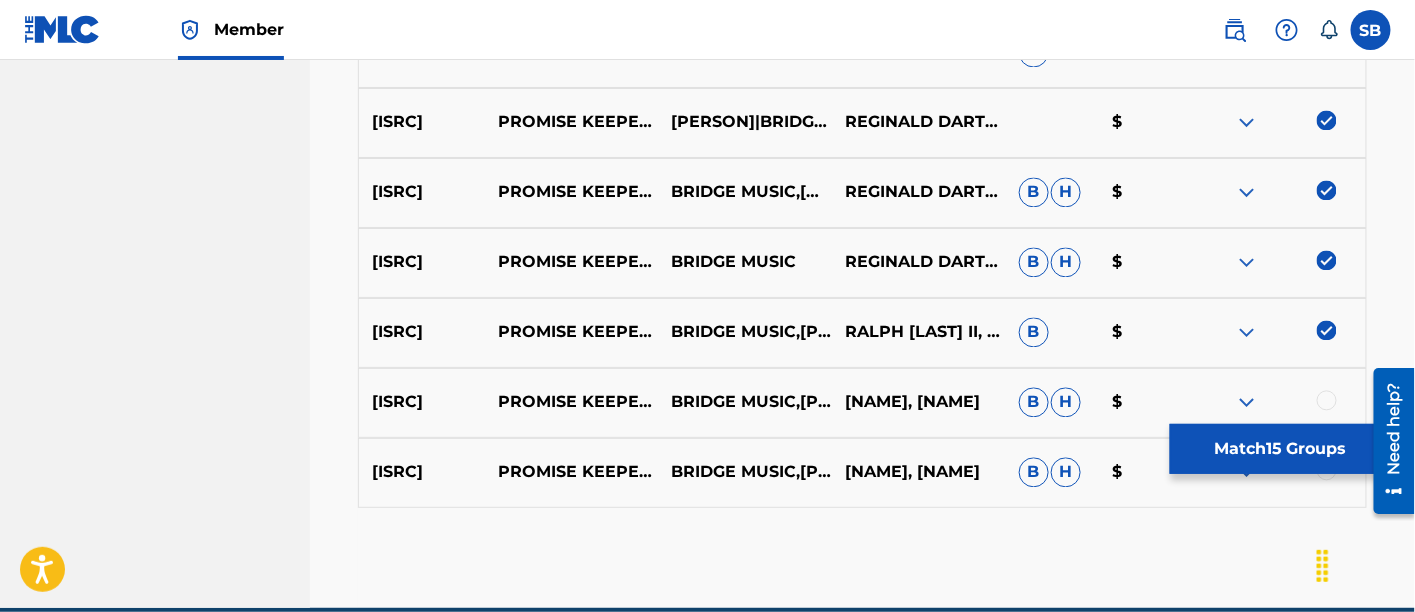 scroll, scrollTop: 1328, scrollLeft: 0, axis: vertical 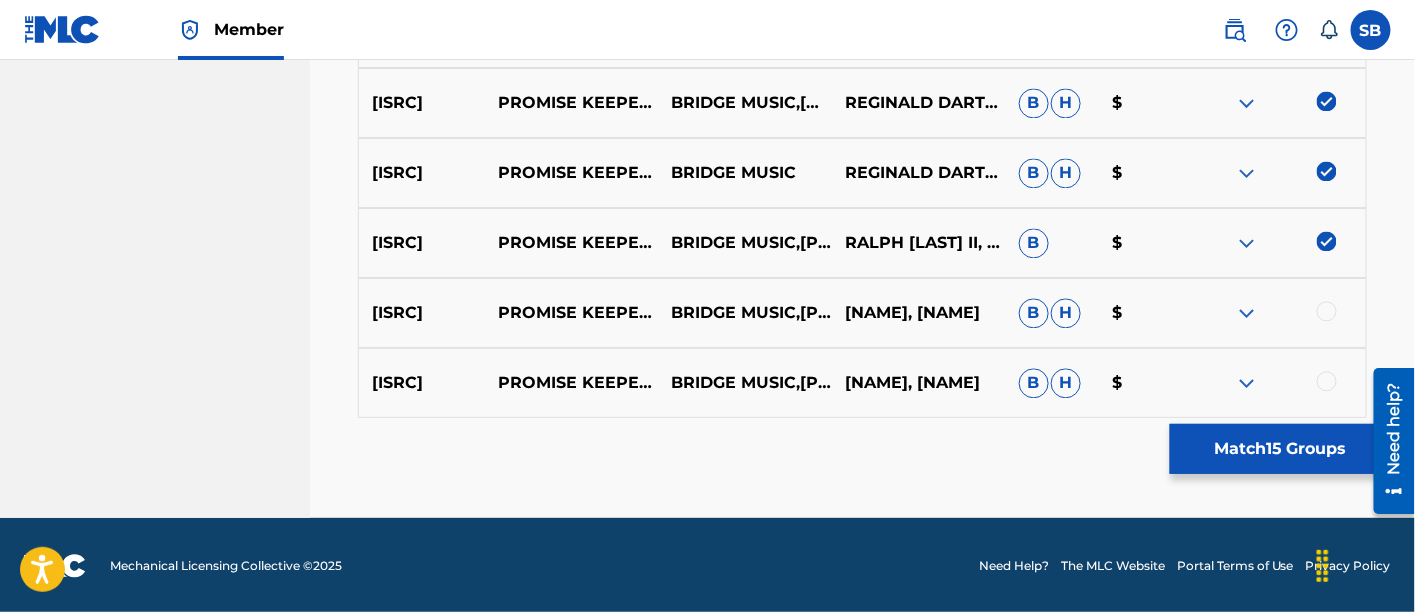 click at bounding box center [1327, 171] 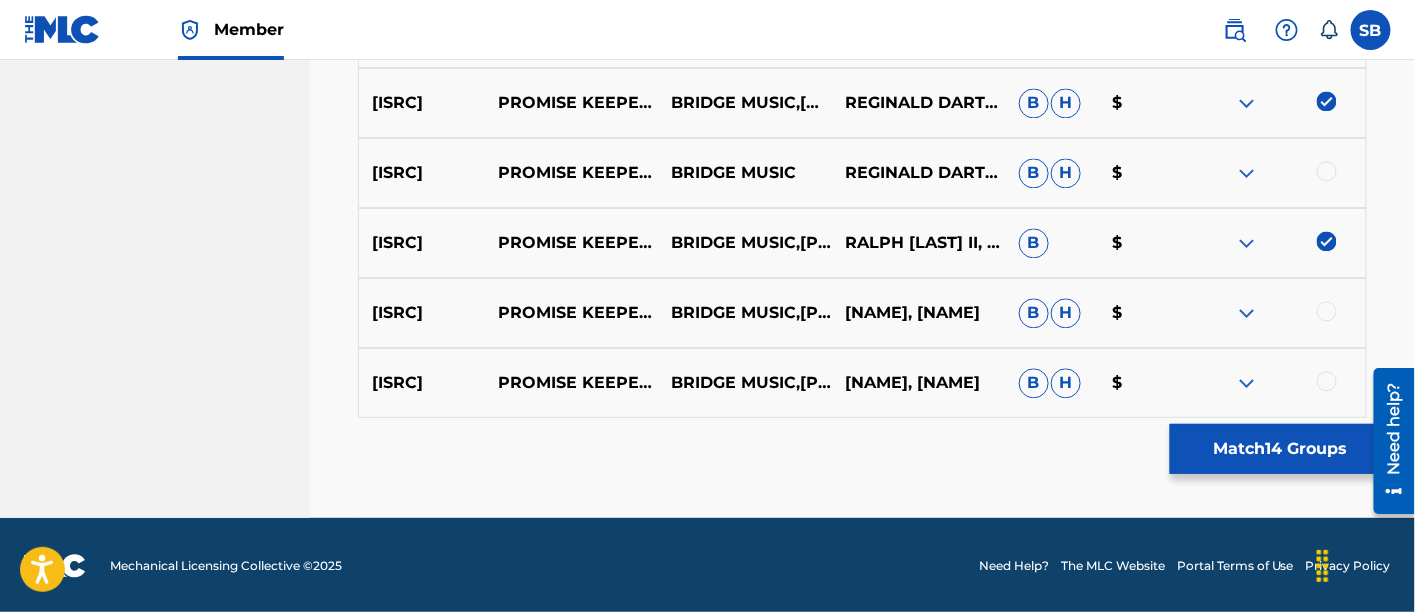 click at bounding box center [1327, 241] 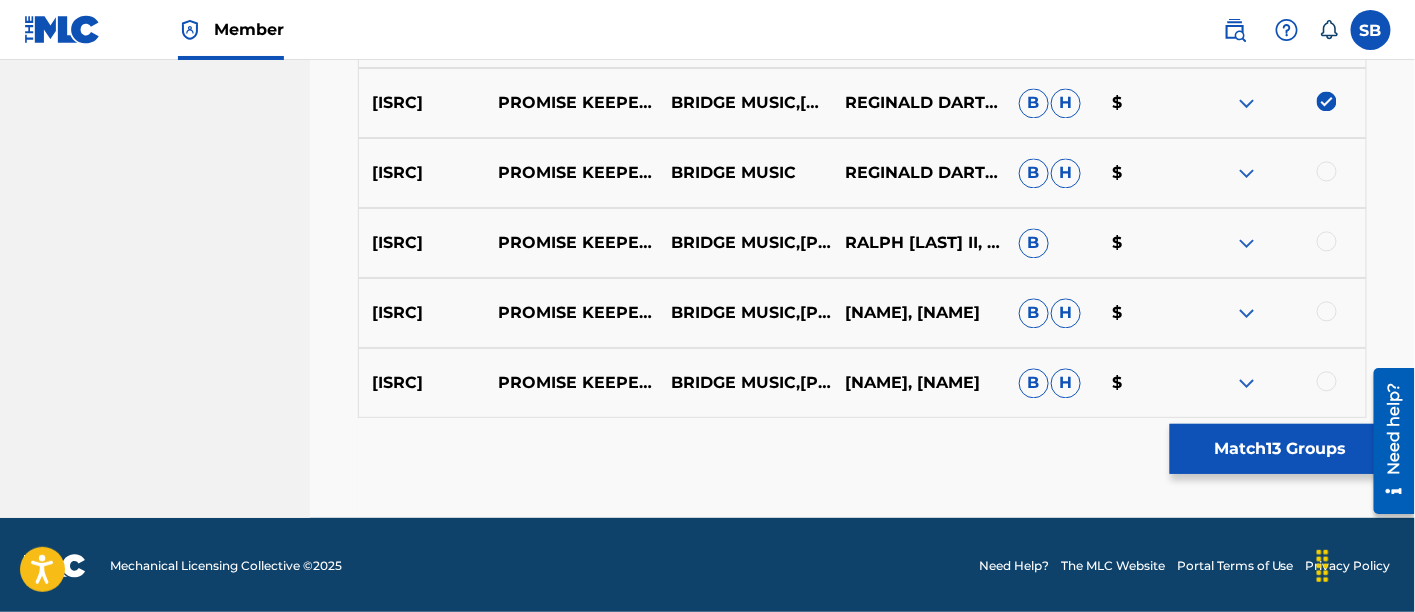scroll, scrollTop: 1257, scrollLeft: 0, axis: vertical 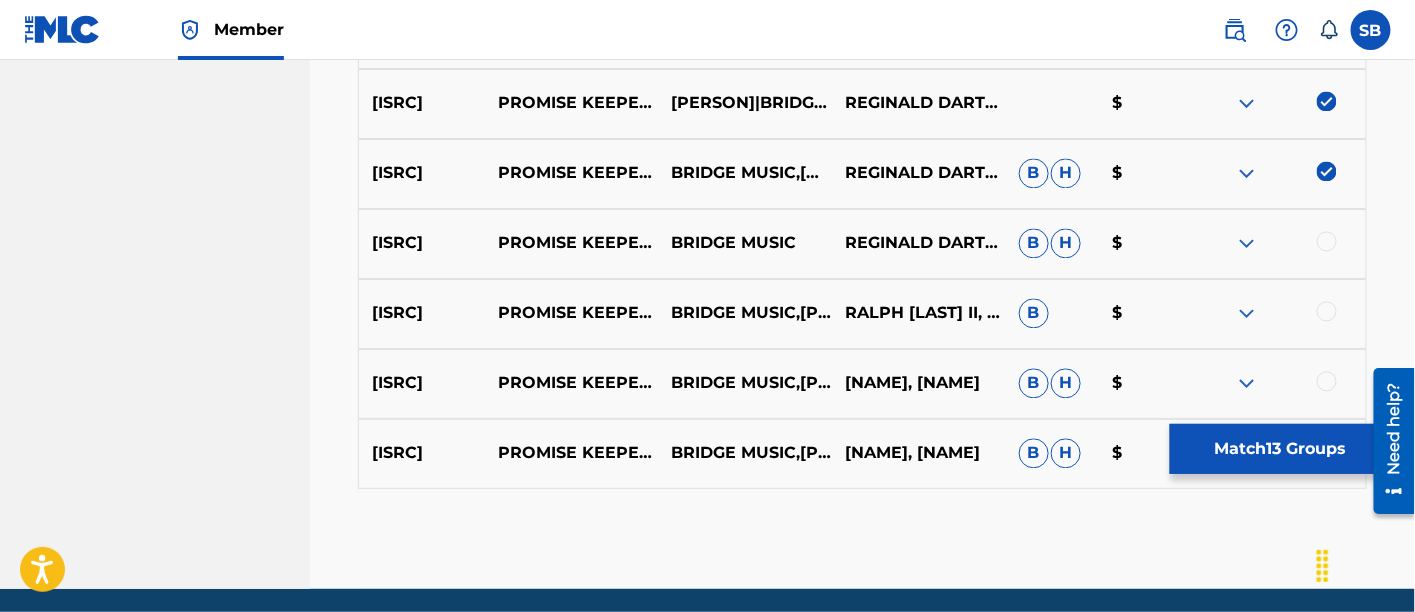 click at bounding box center [1327, 172] 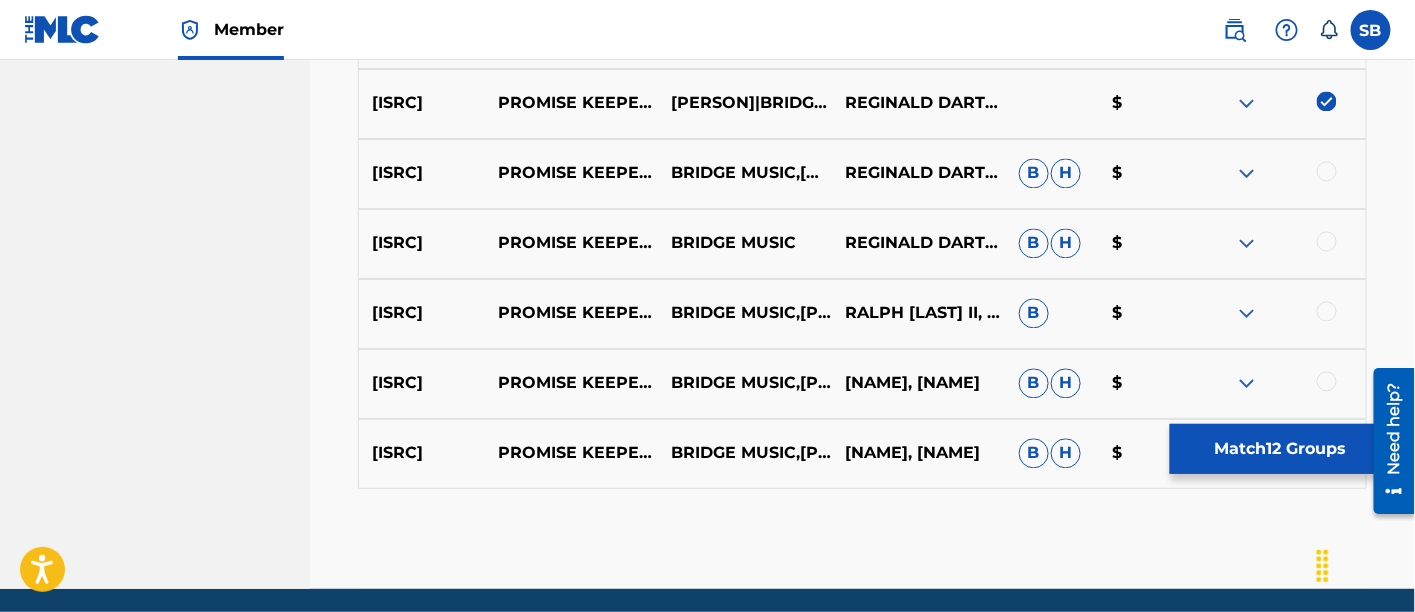scroll, scrollTop: 1089, scrollLeft: 0, axis: vertical 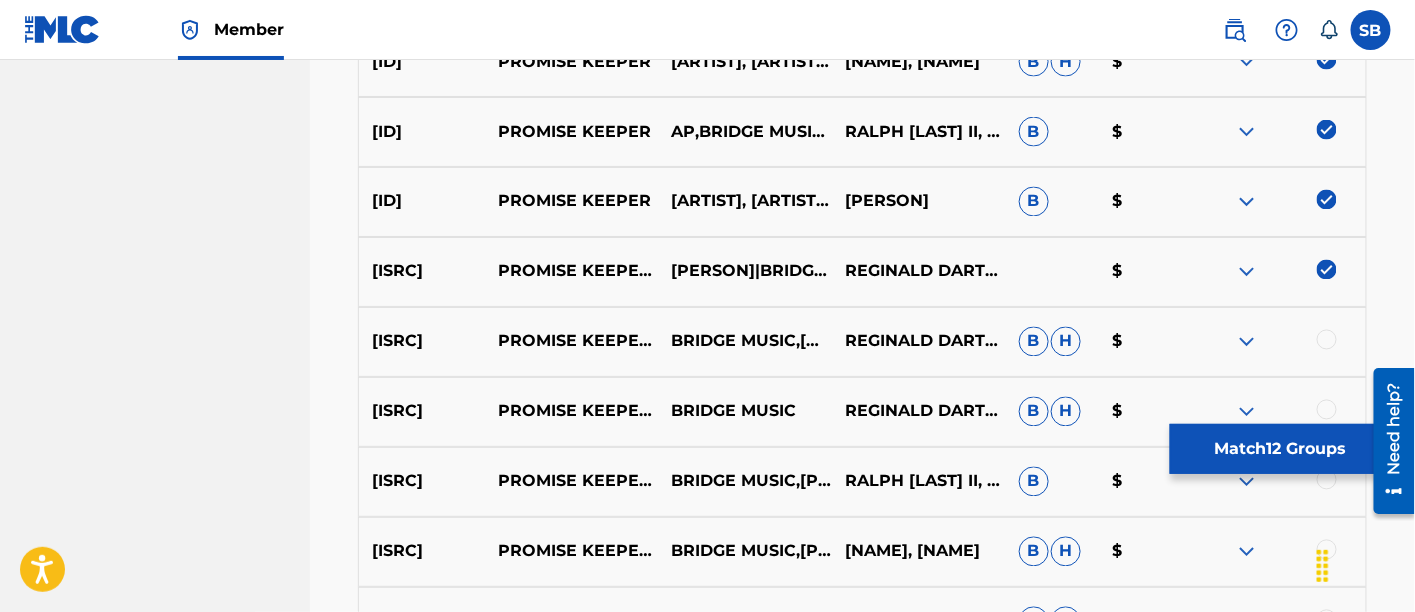 click at bounding box center [1327, 270] 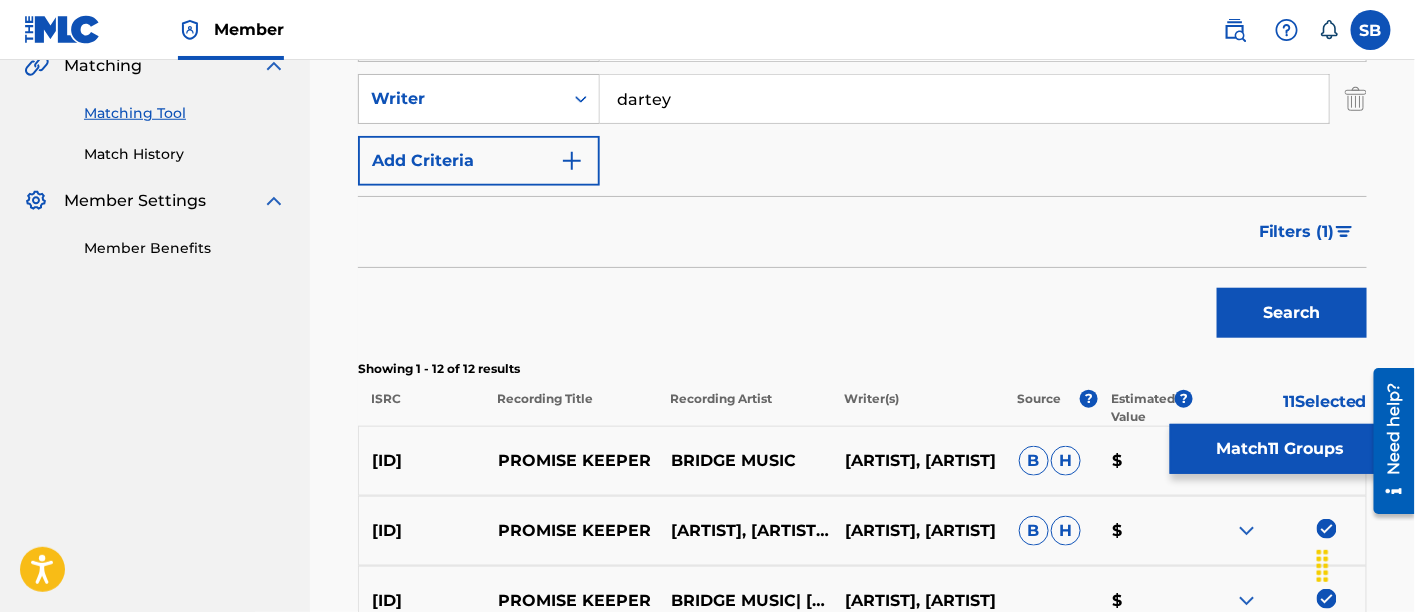 scroll, scrollTop: 472, scrollLeft: 0, axis: vertical 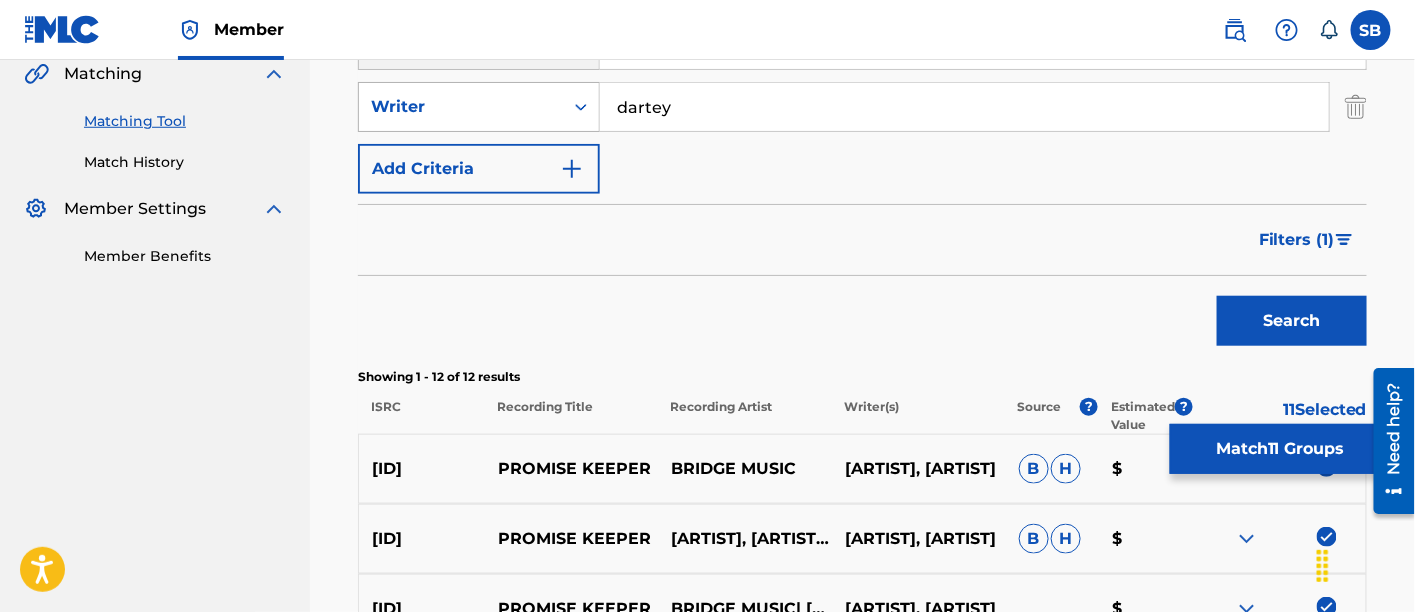 click at bounding box center (581, 107) 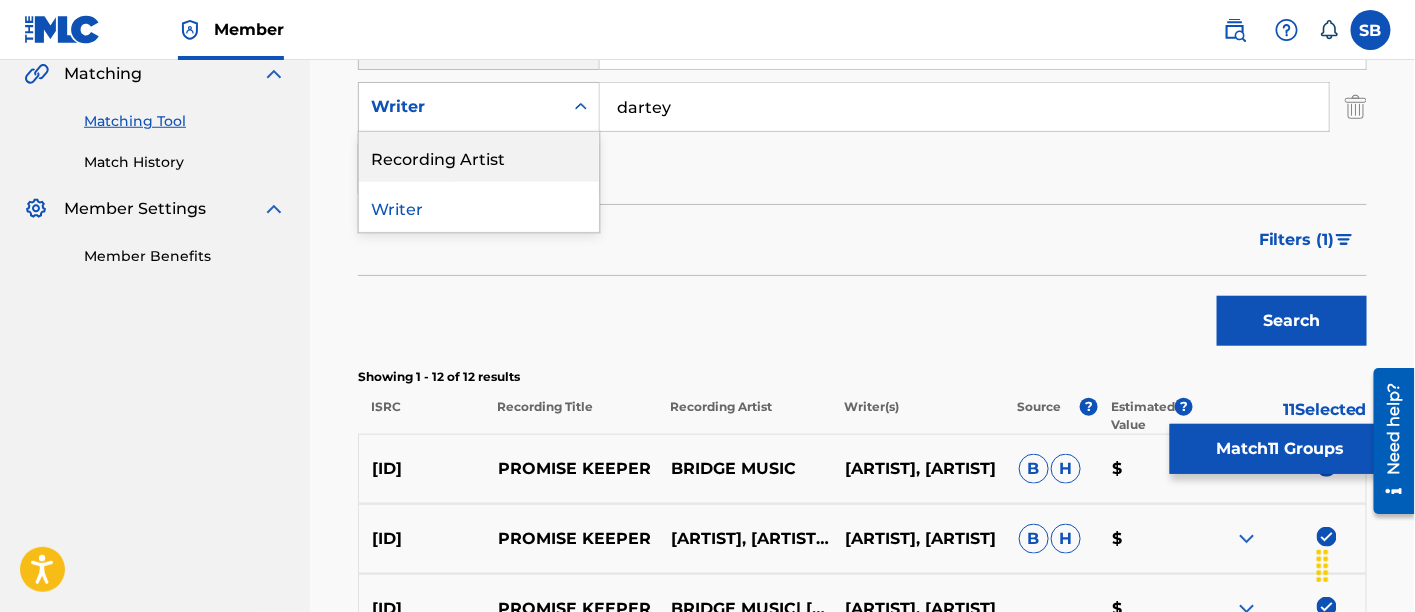 click on "Recording Artist" at bounding box center (479, 157) 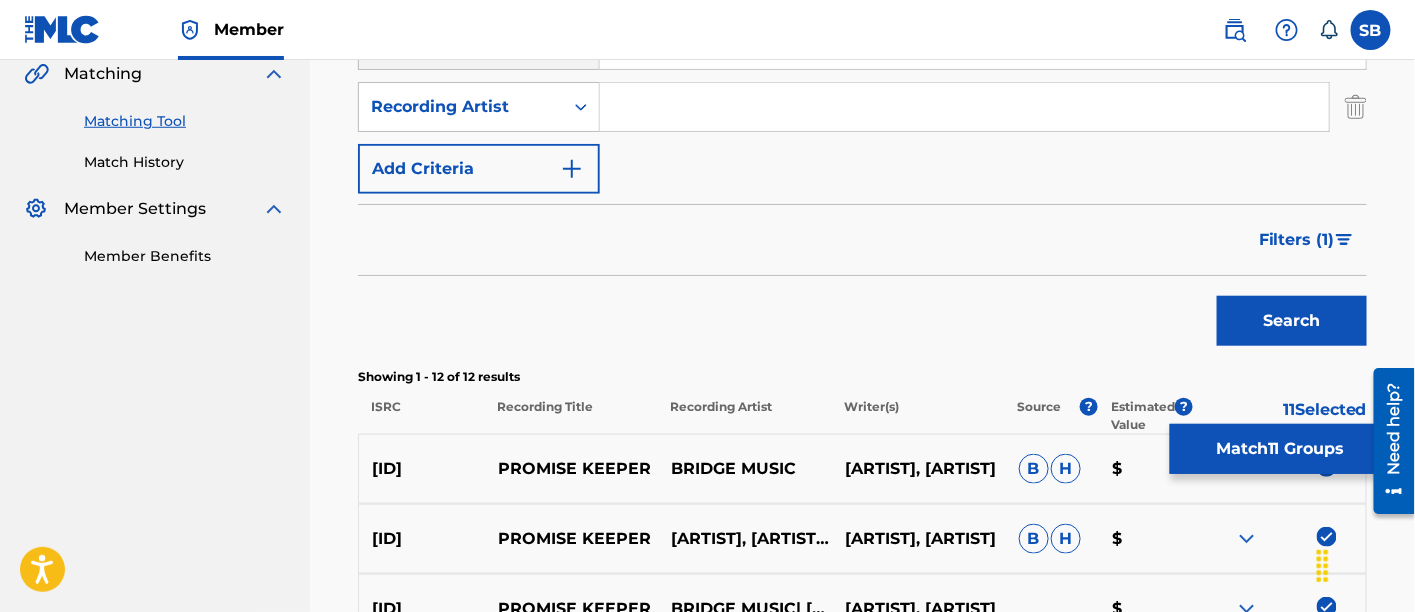 click at bounding box center (964, 107) 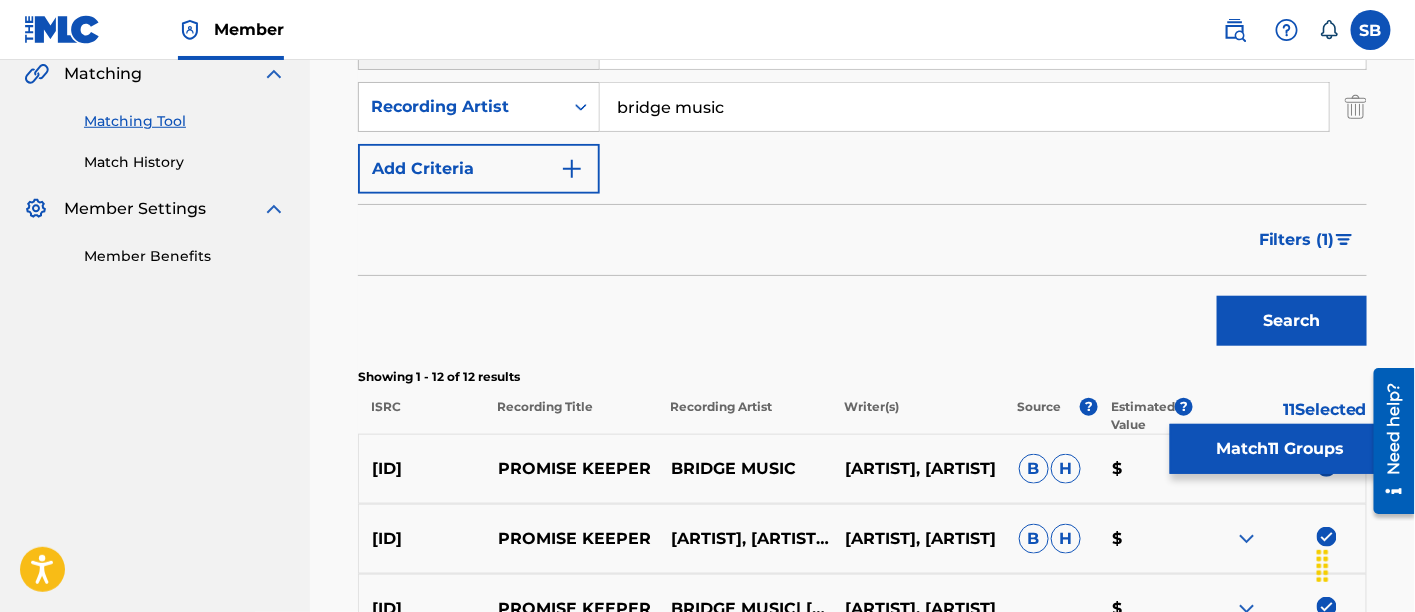 type on "bridge music" 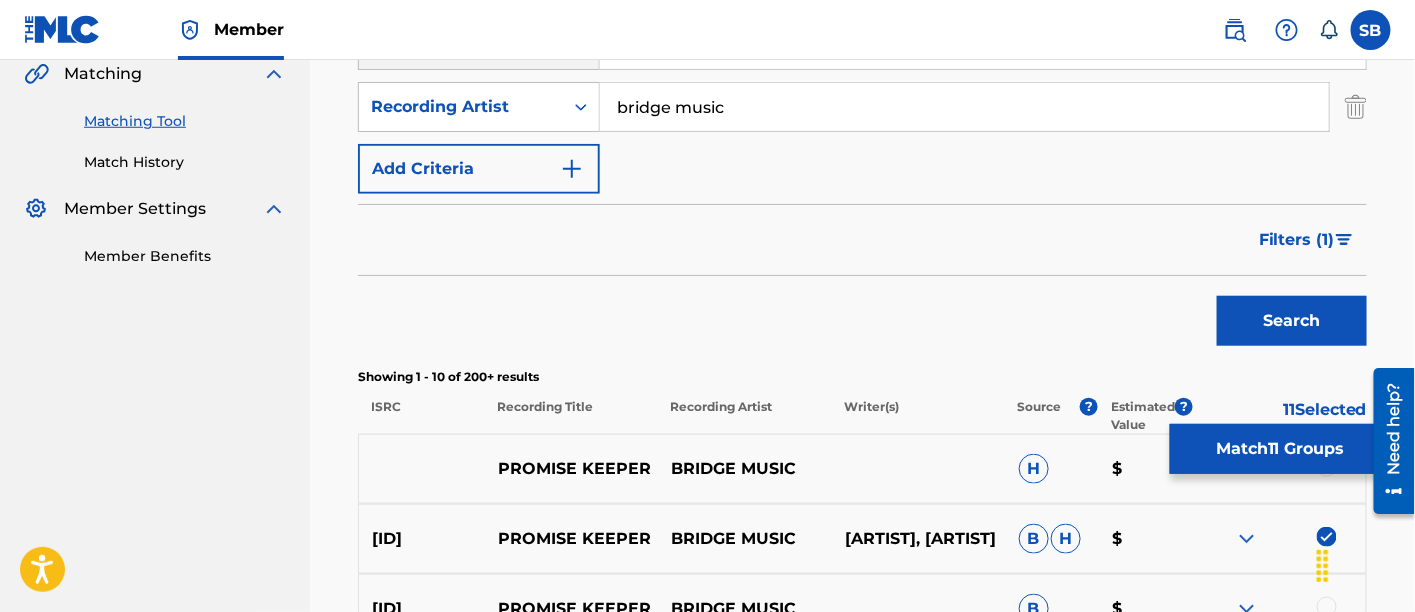 scroll, scrollTop: 811, scrollLeft: 0, axis: vertical 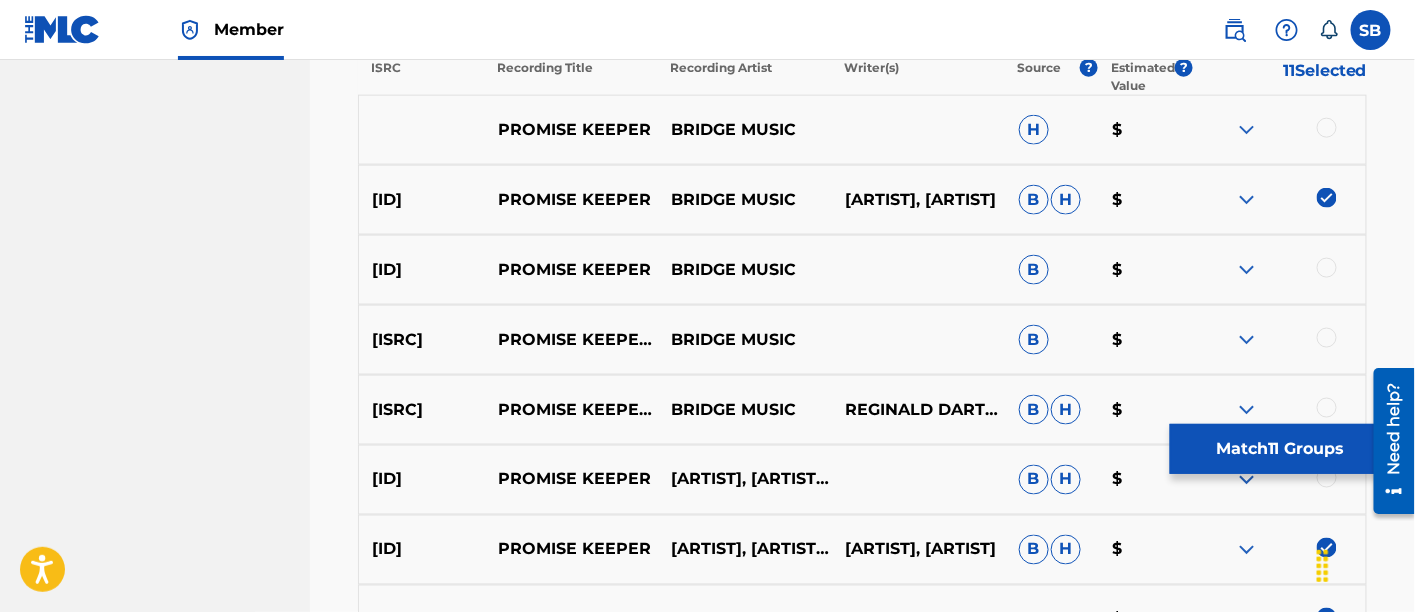 click at bounding box center (1327, 128) 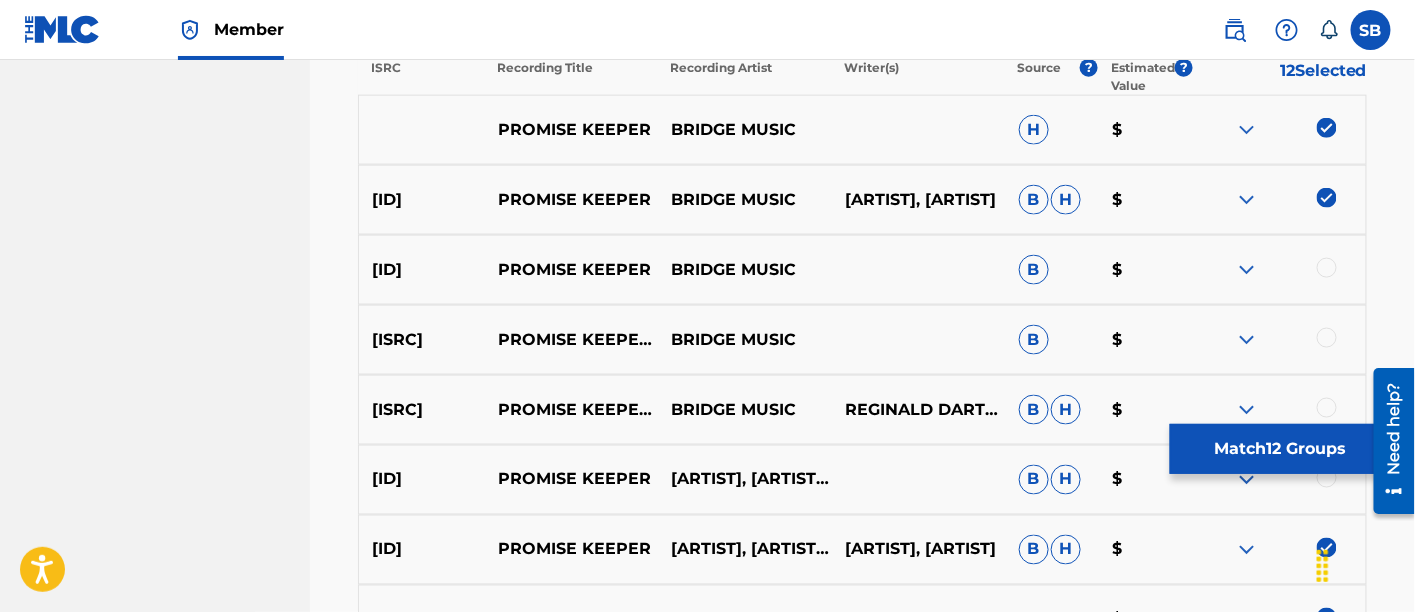 click at bounding box center (1327, 268) 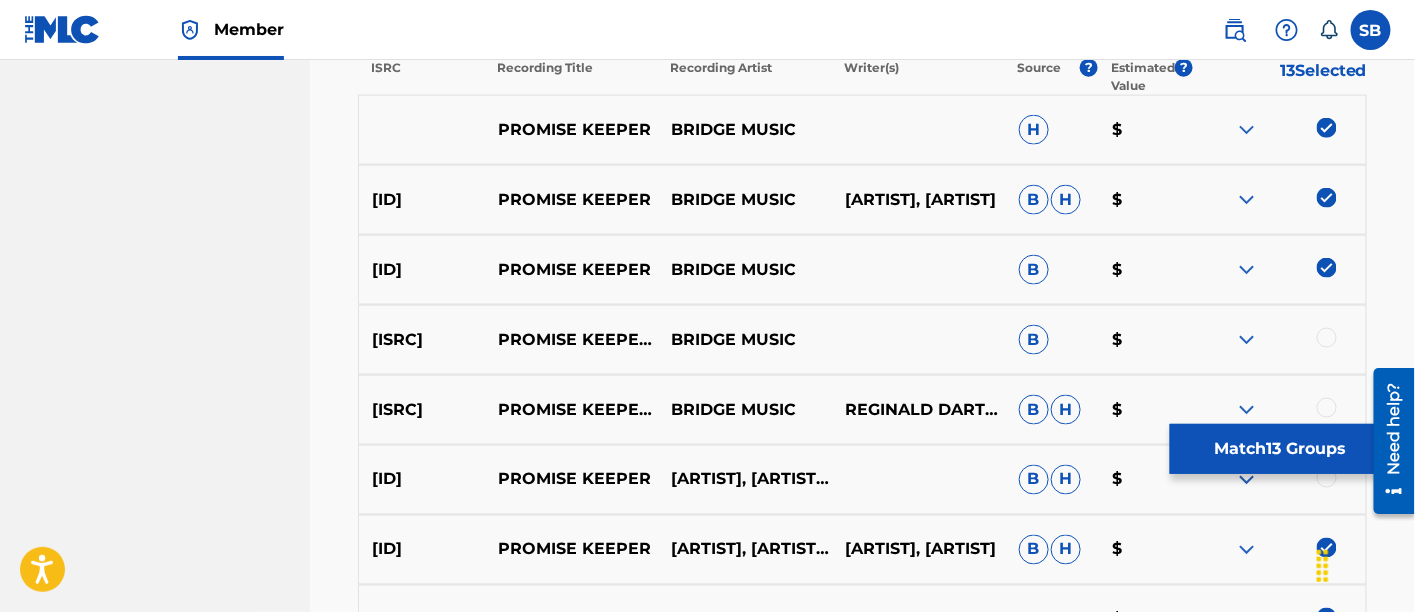 scroll, scrollTop: 1037, scrollLeft: 0, axis: vertical 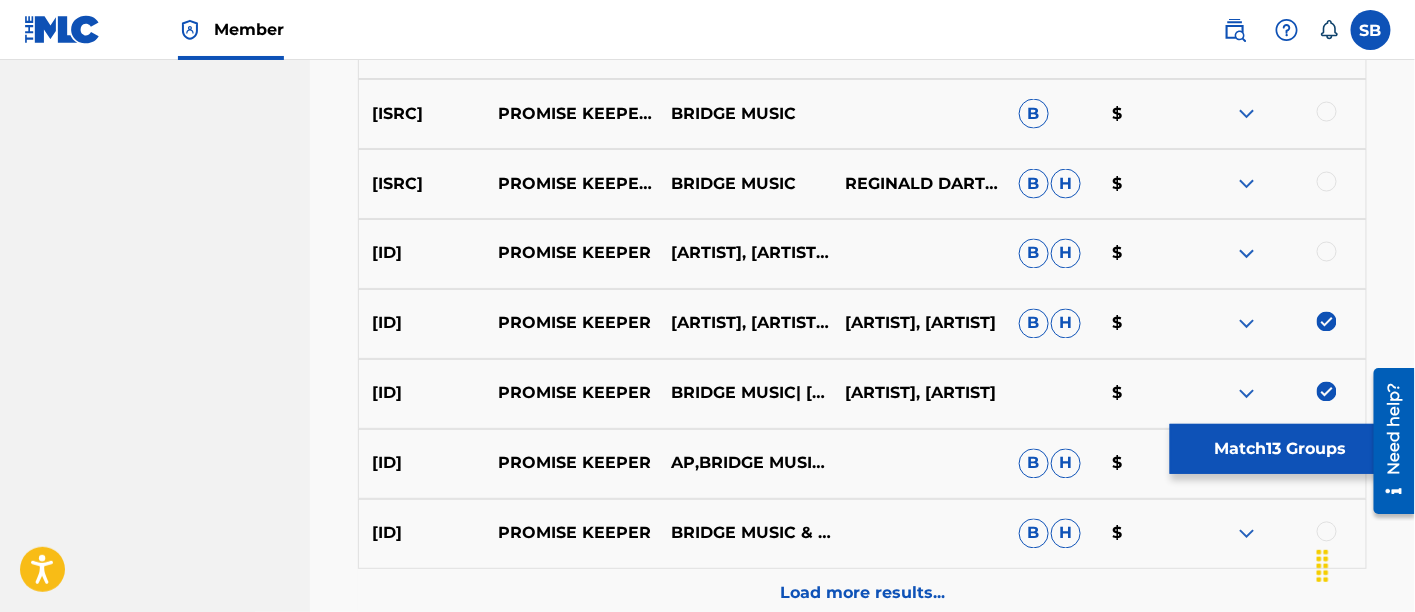 click at bounding box center (1327, 252) 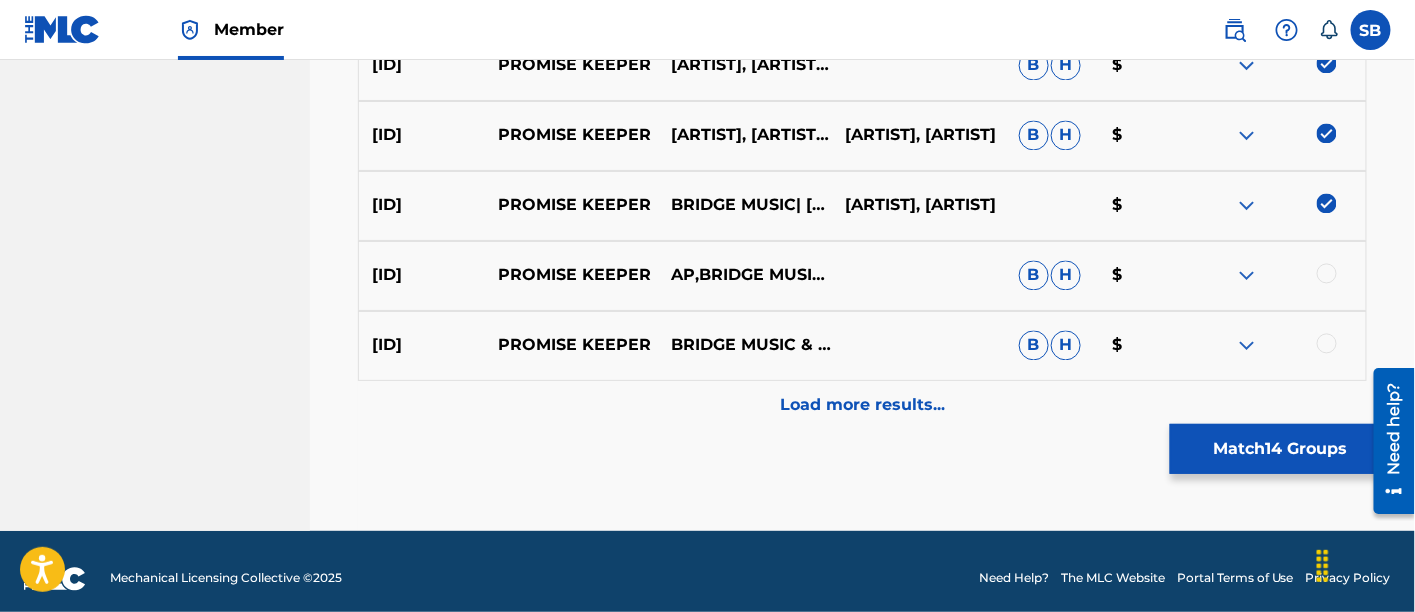 scroll, scrollTop: 1225, scrollLeft: 0, axis: vertical 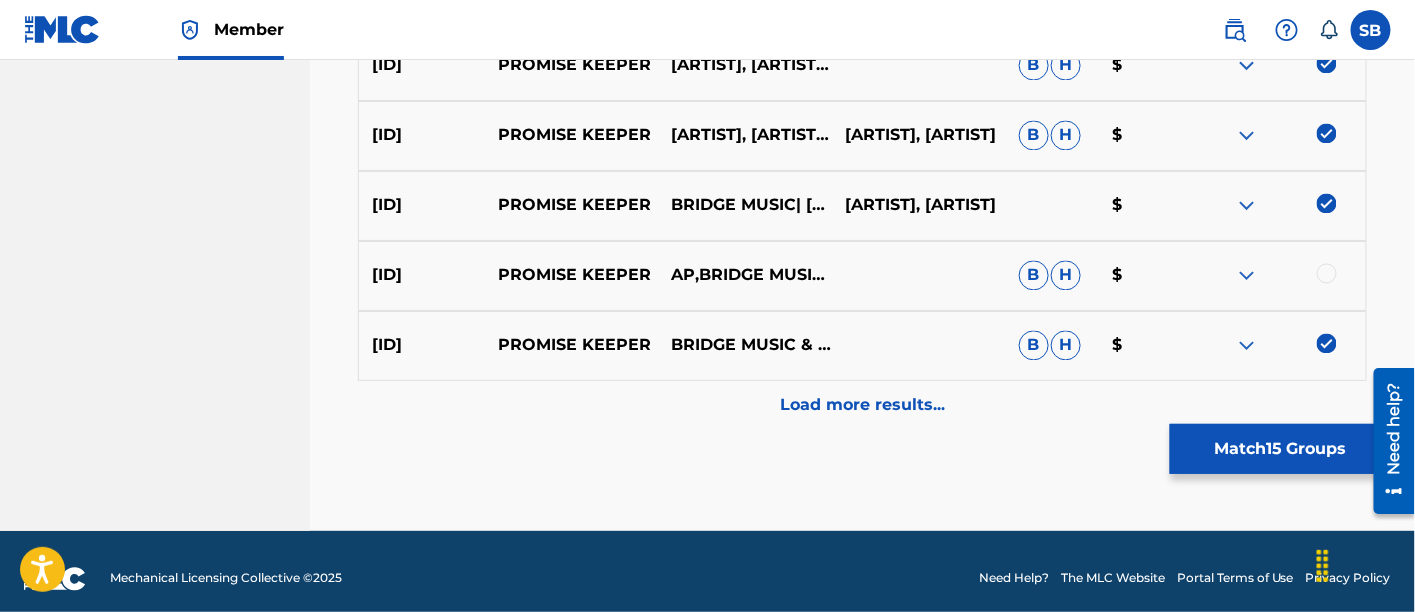 click at bounding box center [1327, 274] 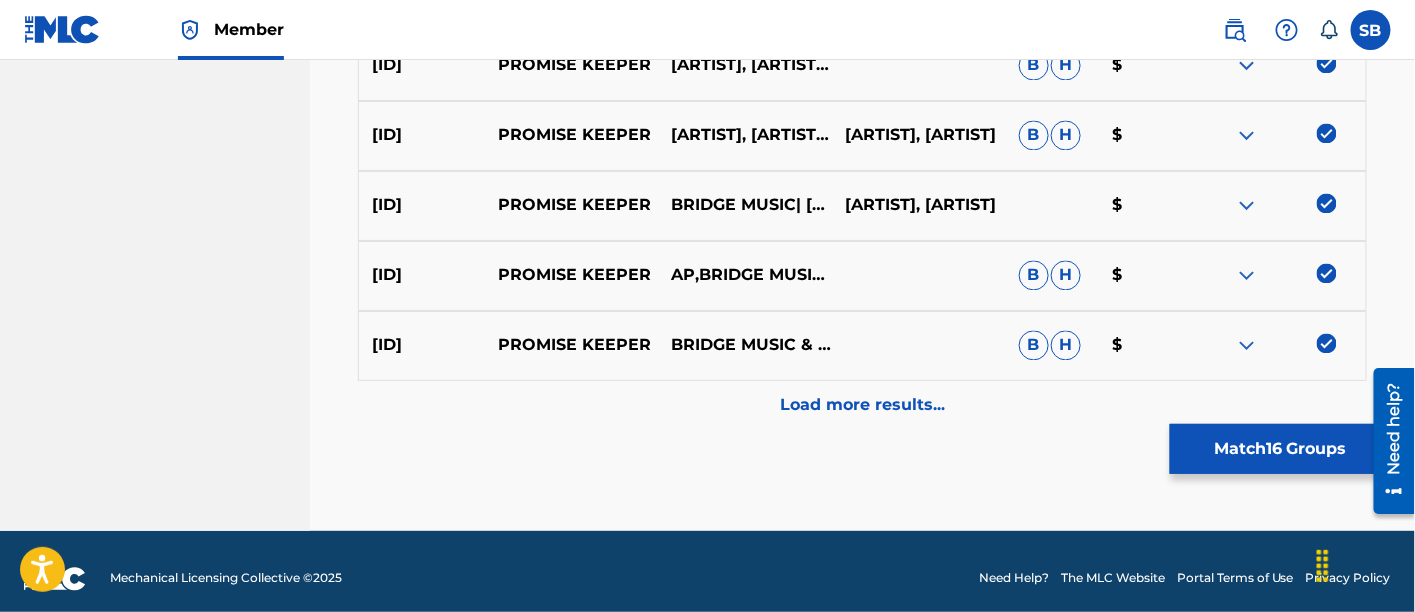 click on "Load more results..." at bounding box center [862, 406] 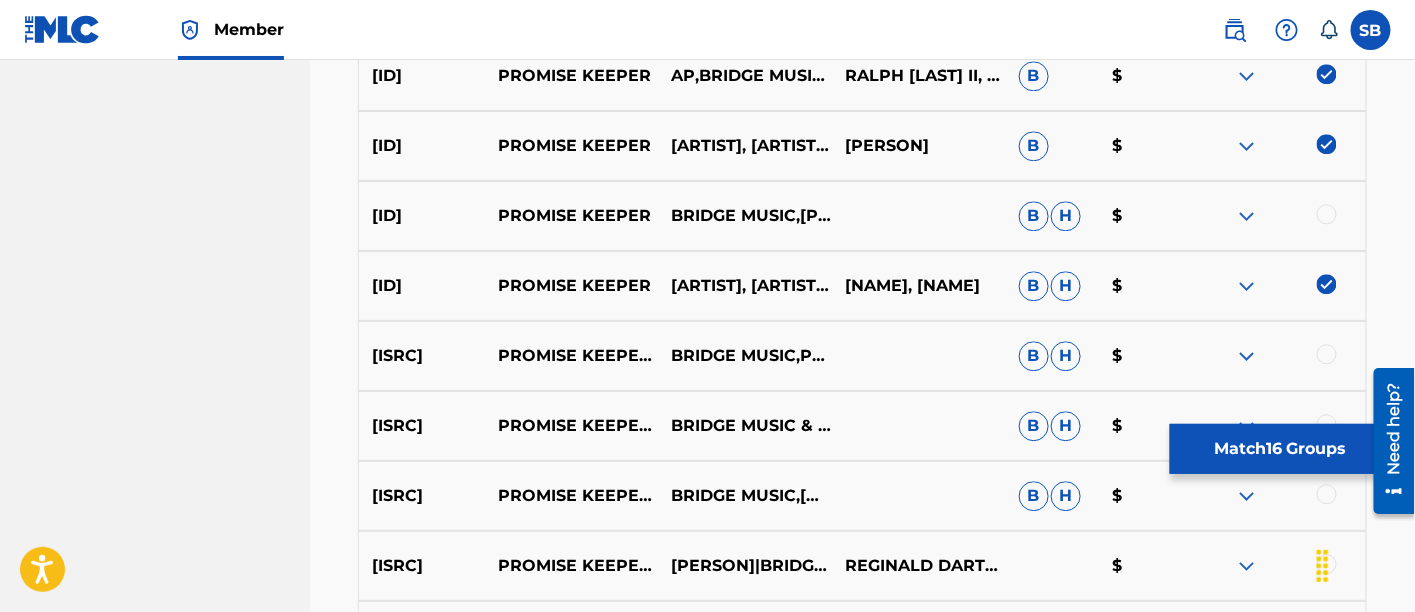 scroll, scrollTop: 1567, scrollLeft: 0, axis: vertical 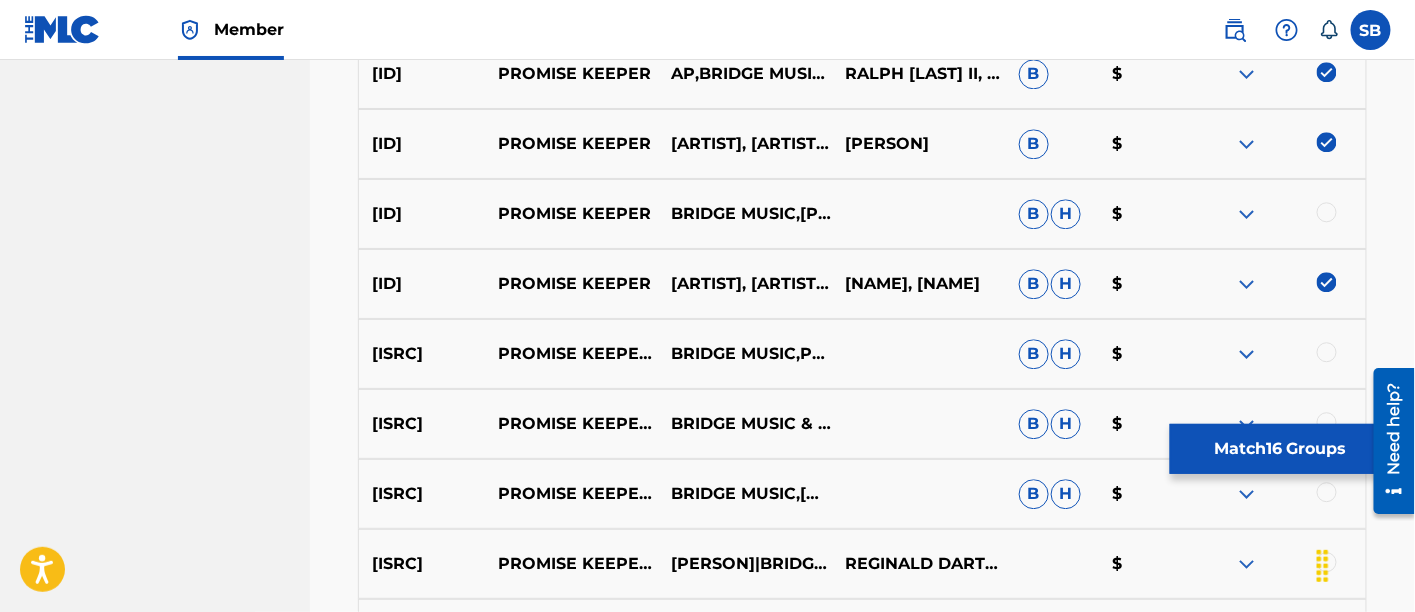 click at bounding box center [1279, 214] 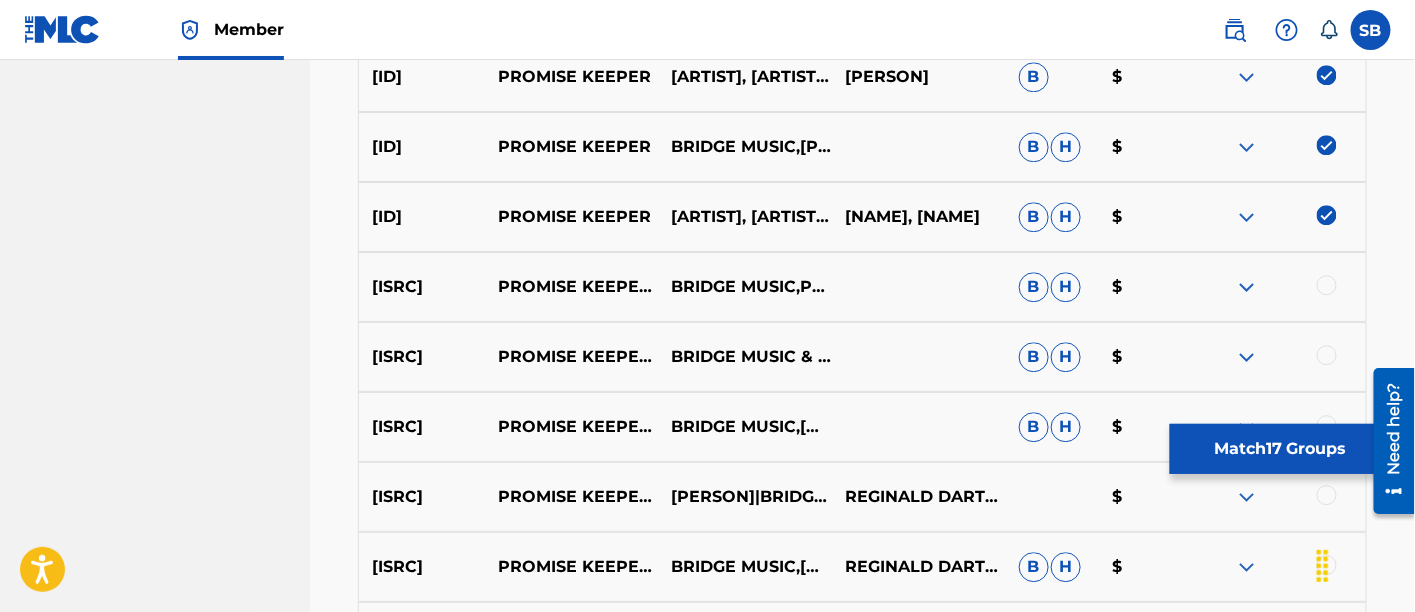 scroll, scrollTop: 1698, scrollLeft: 0, axis: vertical 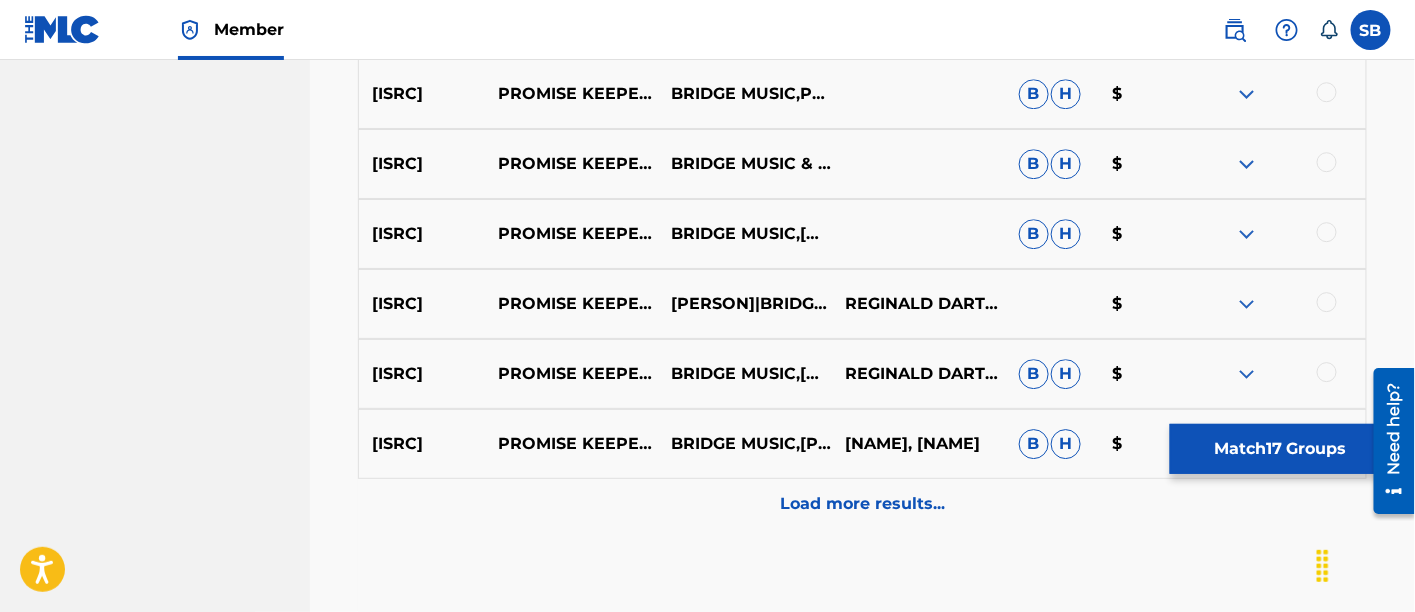 click on "Load more results..." at bounding box center (862, 504) 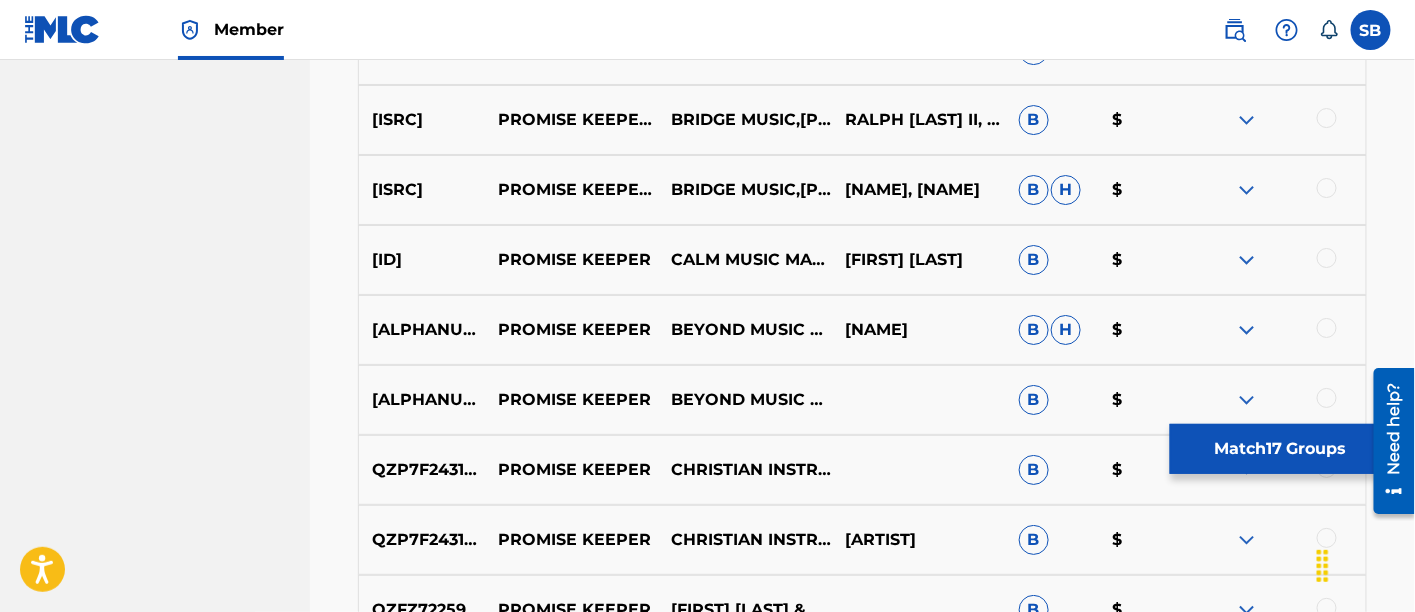 scroll, scrollTop: 2294, scrollLeft: 0, axis: vertical 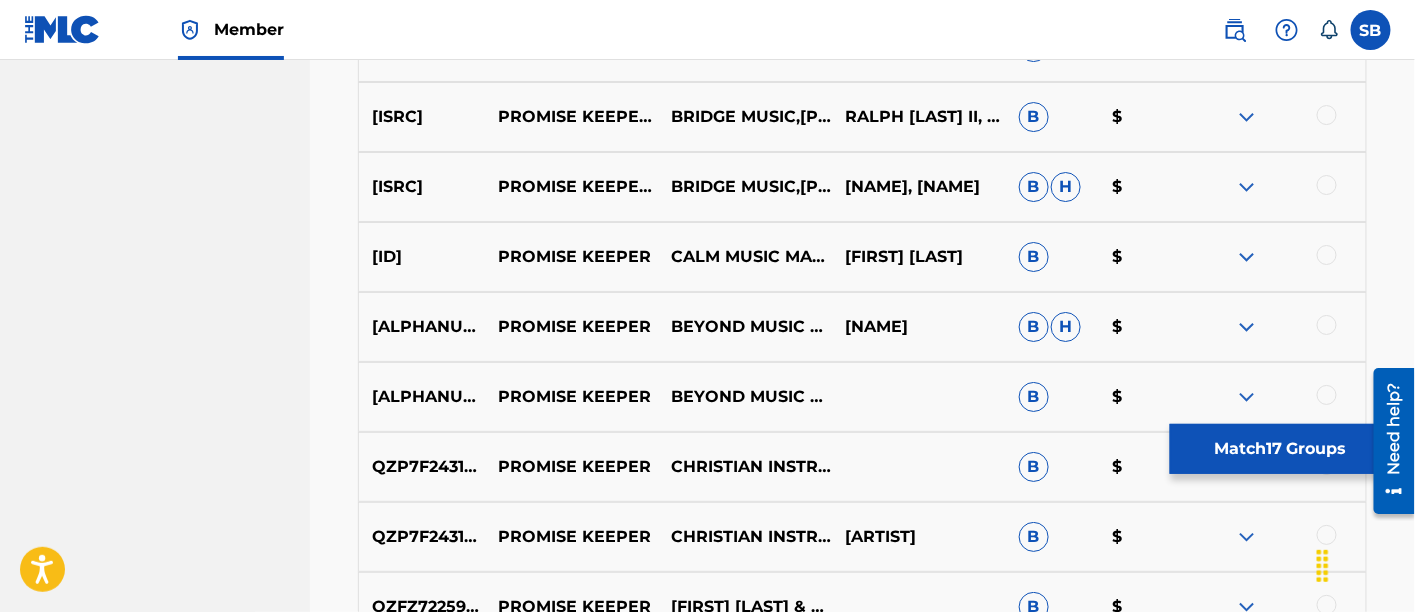 click at bounding box center (1327, 255) 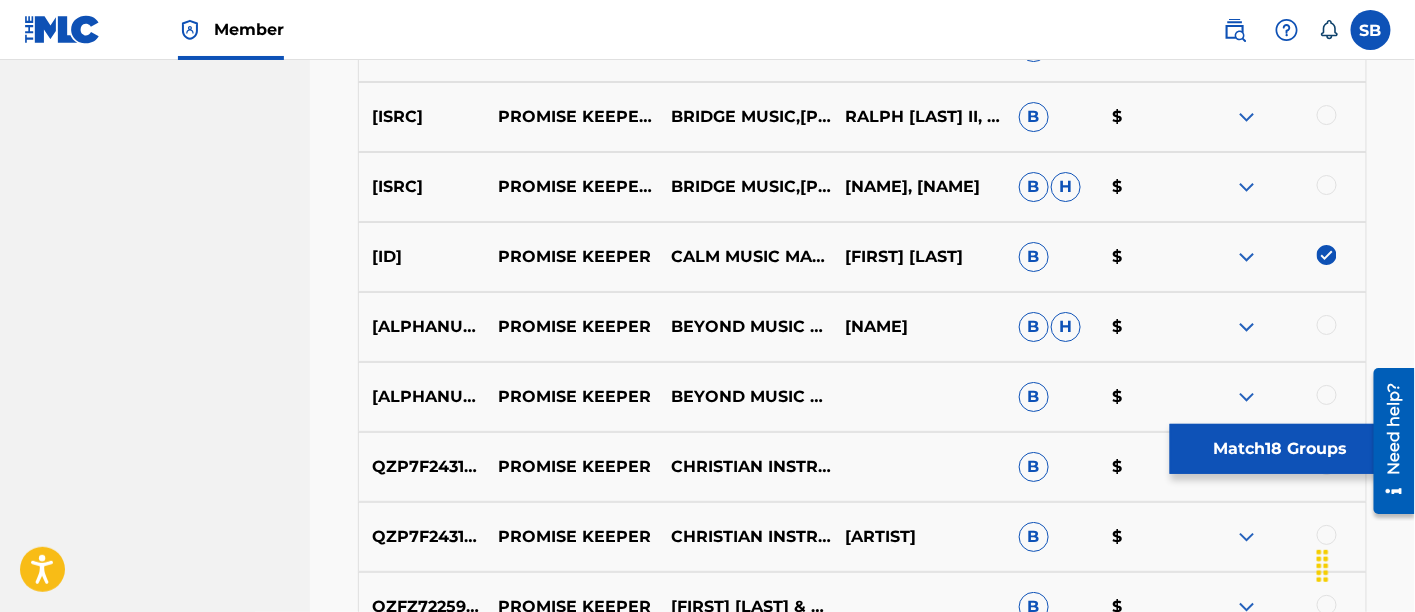 click at bounding box center [1327, 325] 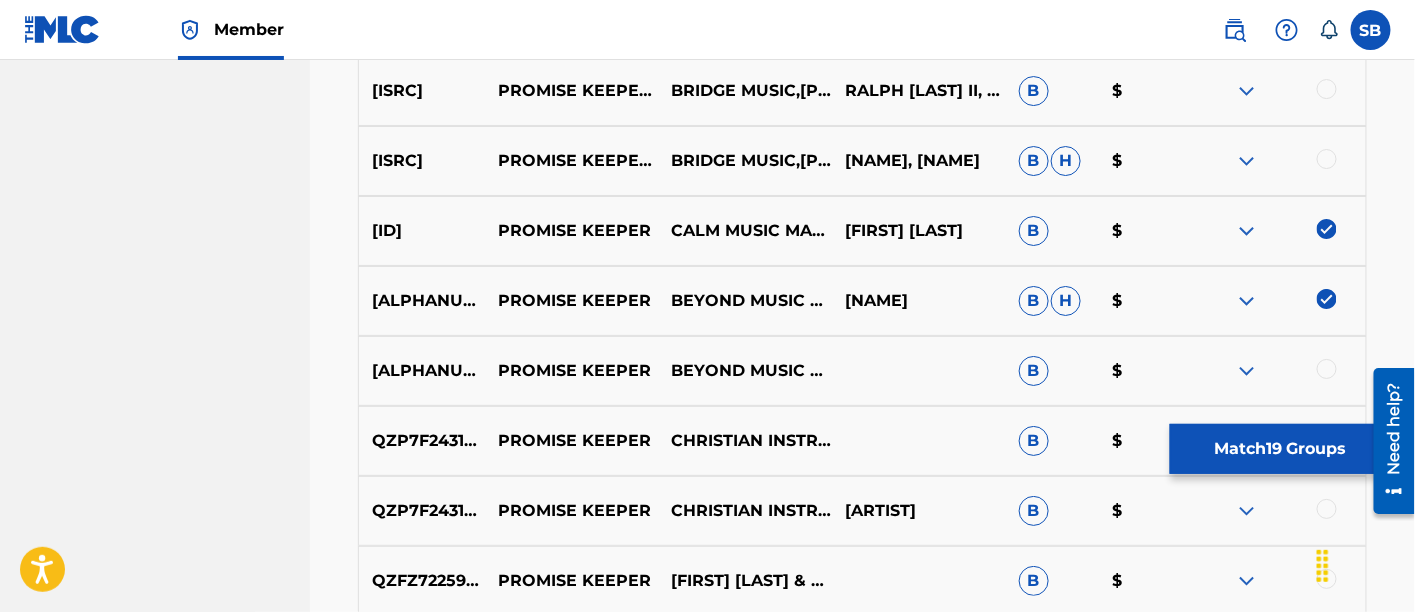 scroll, scrollTop: 2309, scrollLeft: 0, axis: vertical 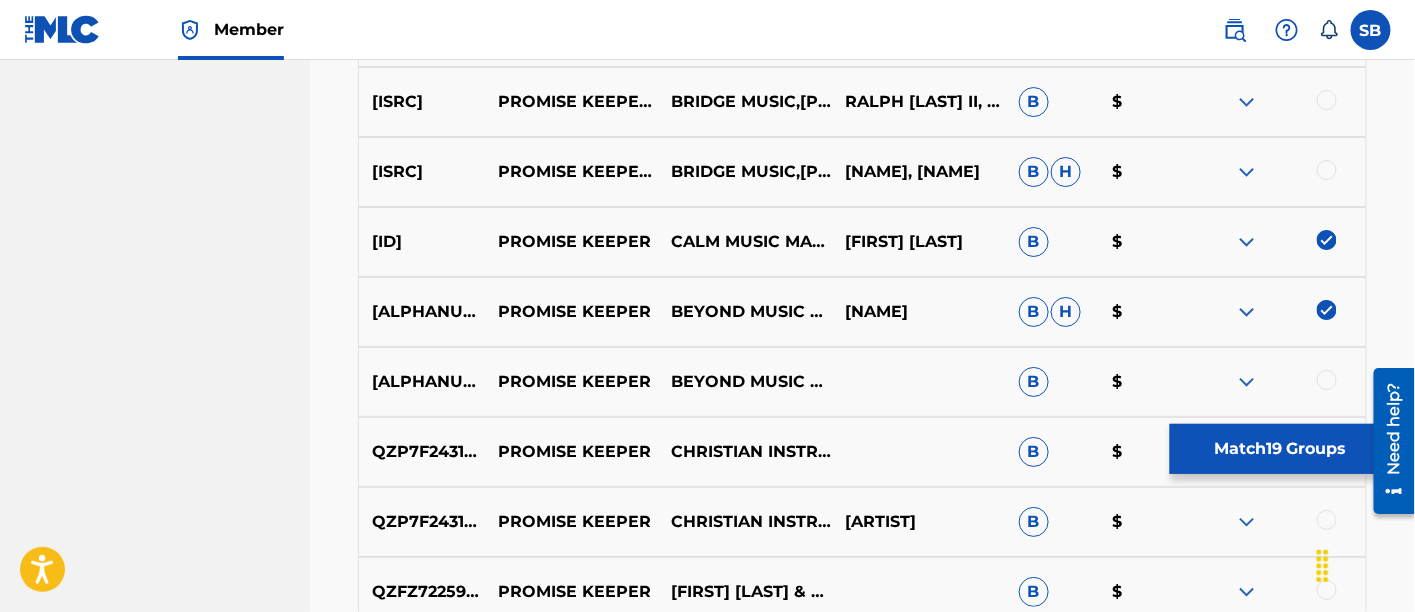click at bounding box center [1327, 240] 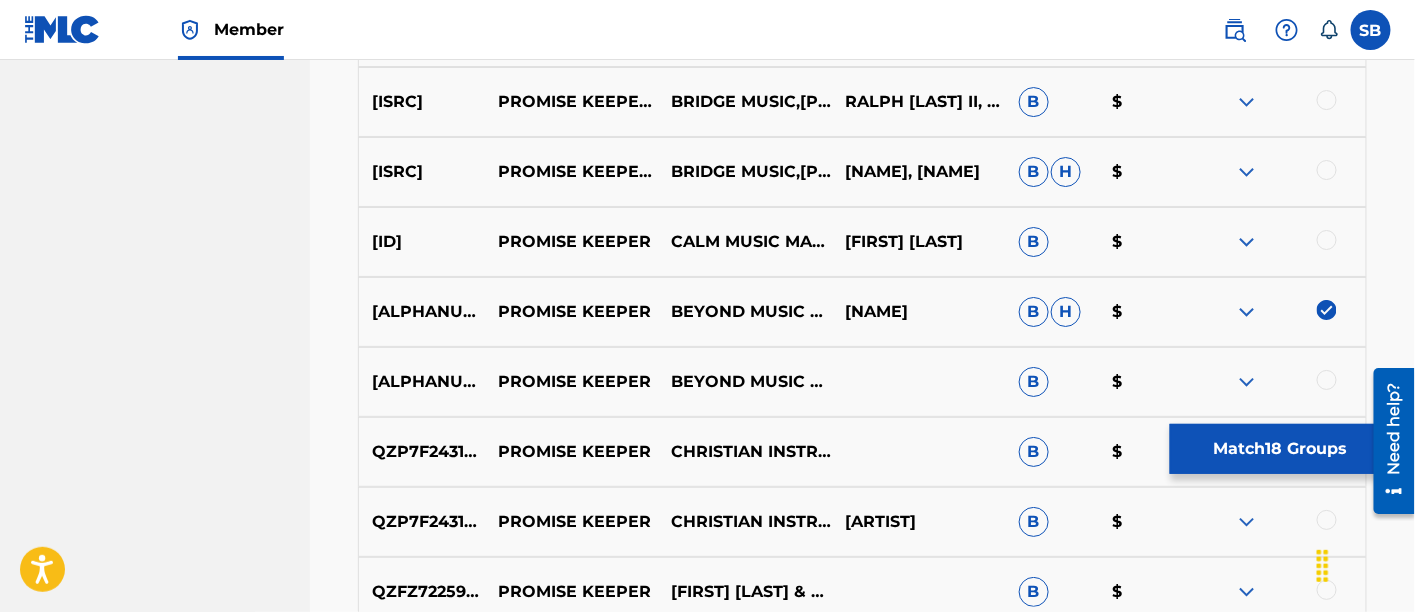 click at bounding box center (1327, 310) 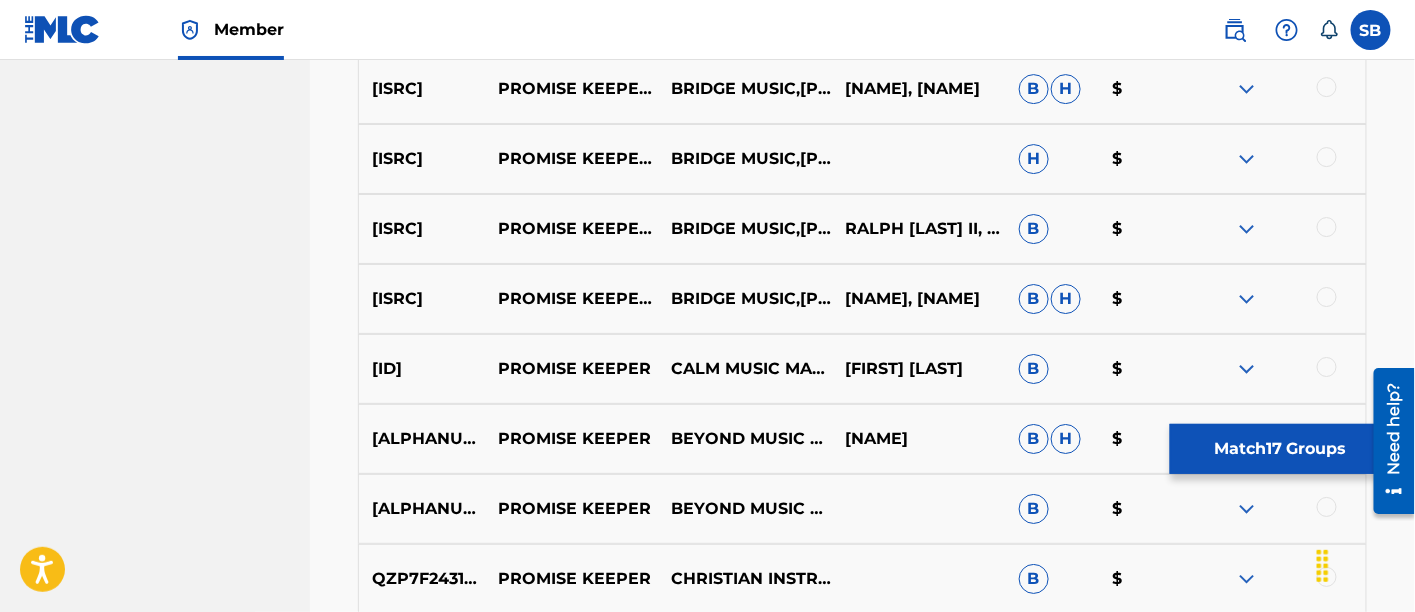 scroll, scrollTop: 2181, scrollLeft: 0, axis: vertical 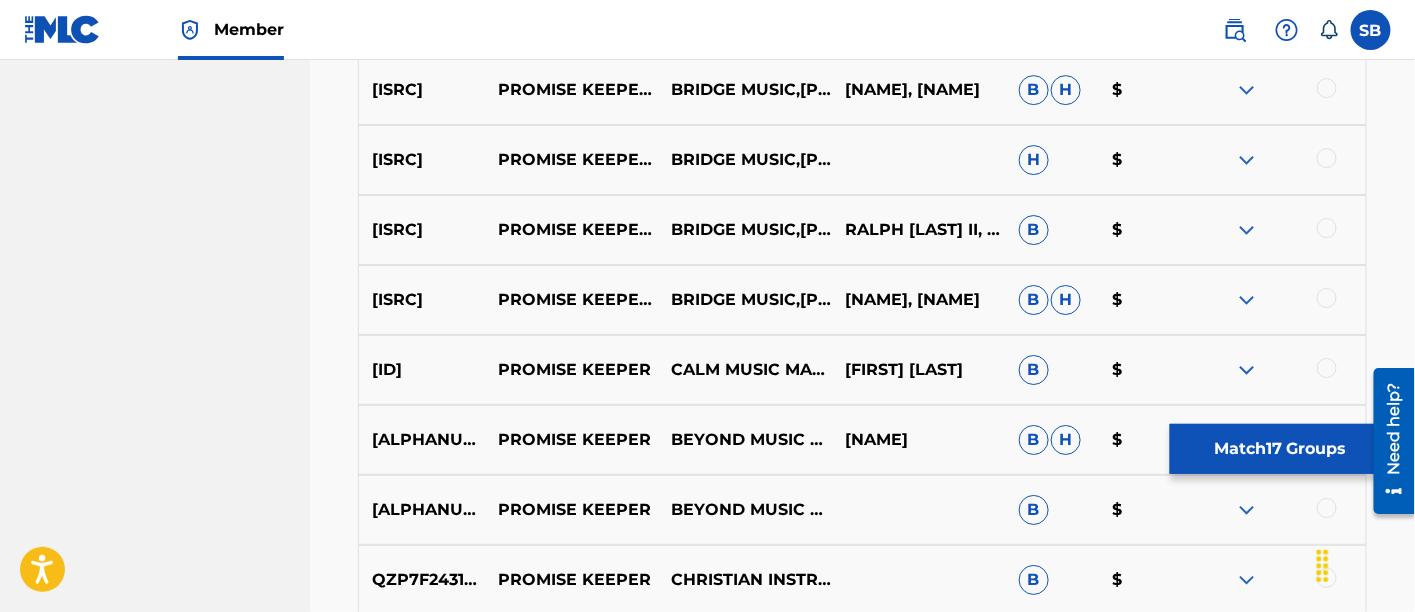 click on "Match  17 Groups" at bounding box center [1280, 449] 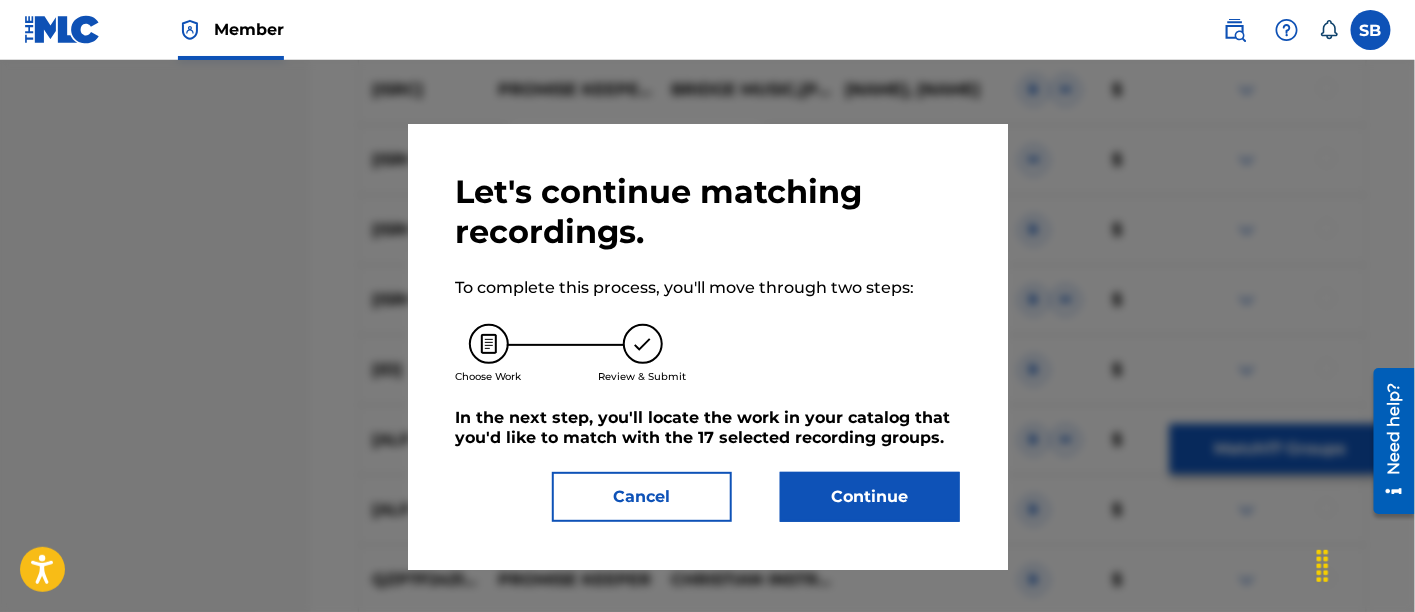 click on "Continue" at bounding box center [870, 497] 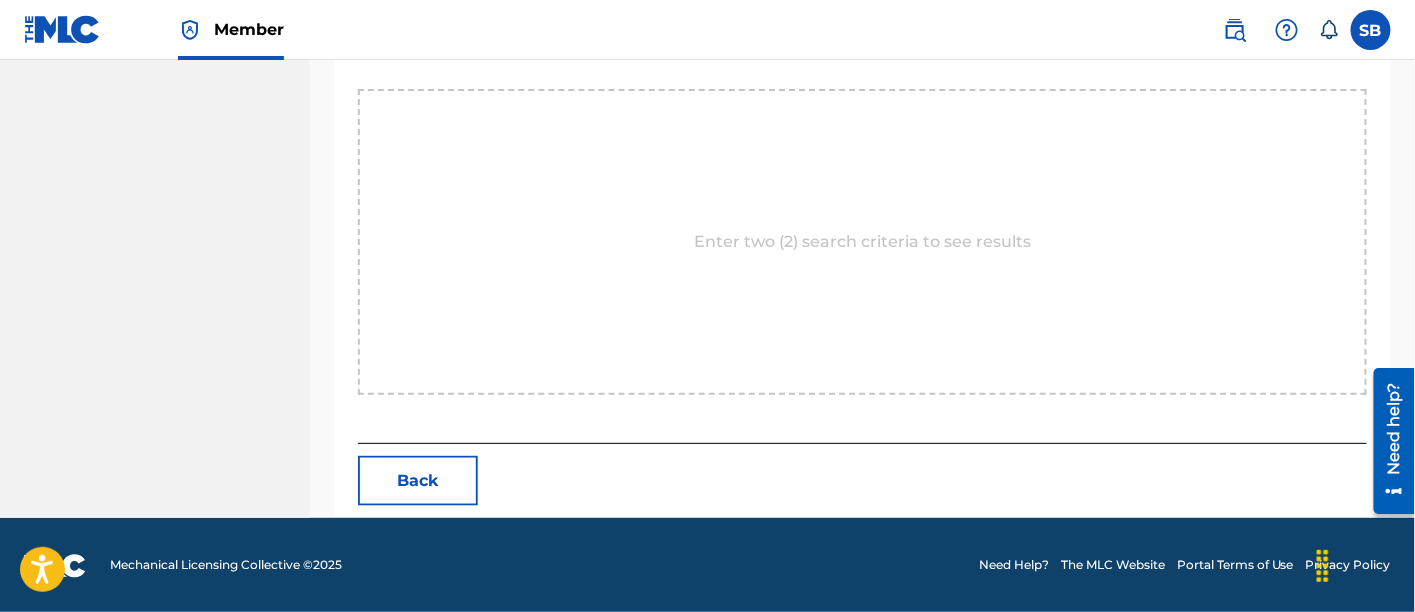 scroll, scrollTop: 378, scrollLeft: 0, axis: vertical 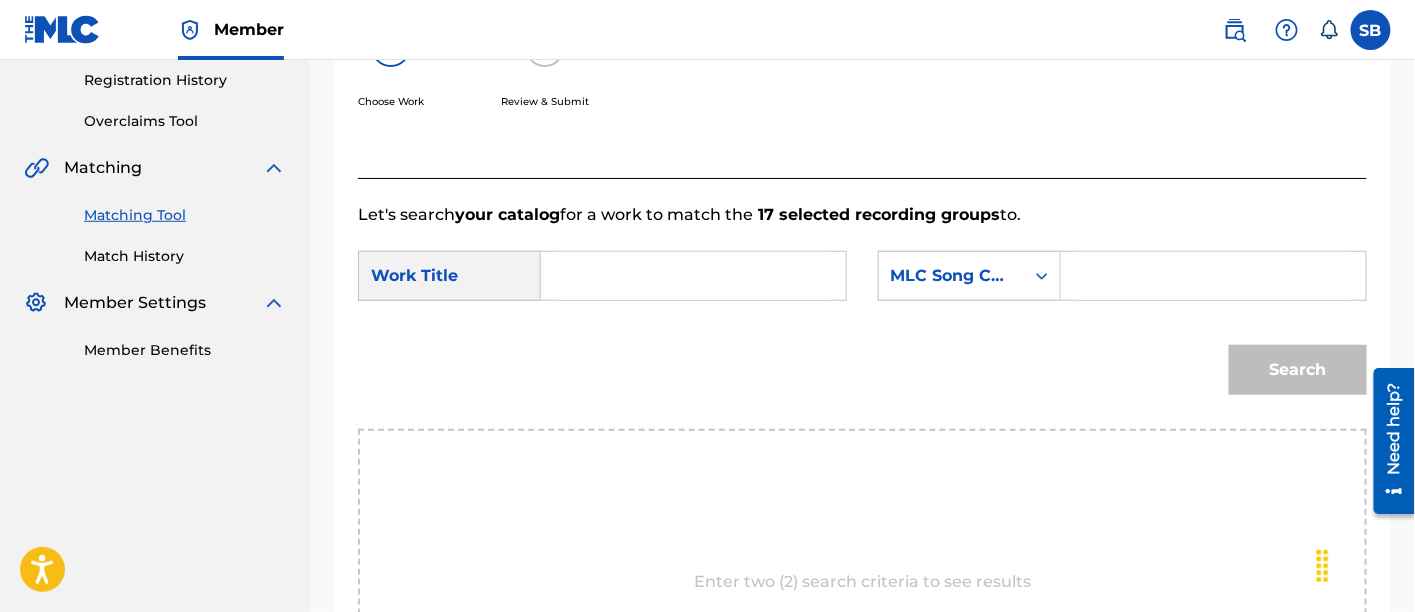 click at bounding box center [693, 276] 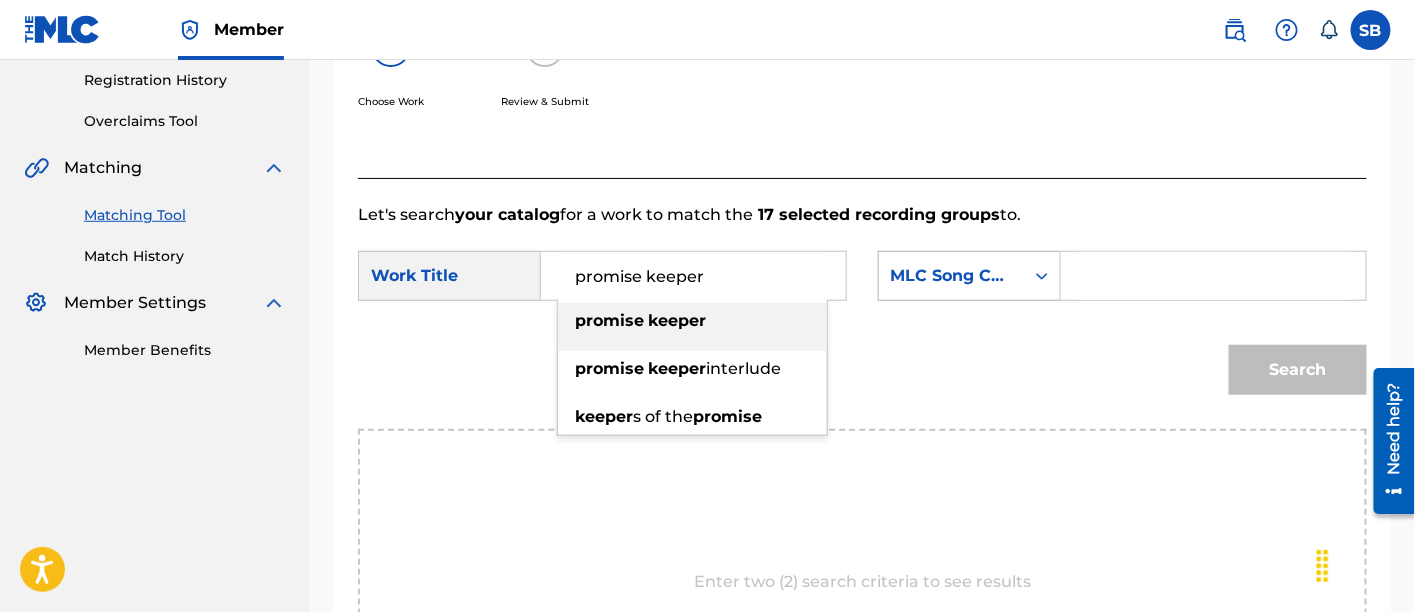 type on "promise keeper" 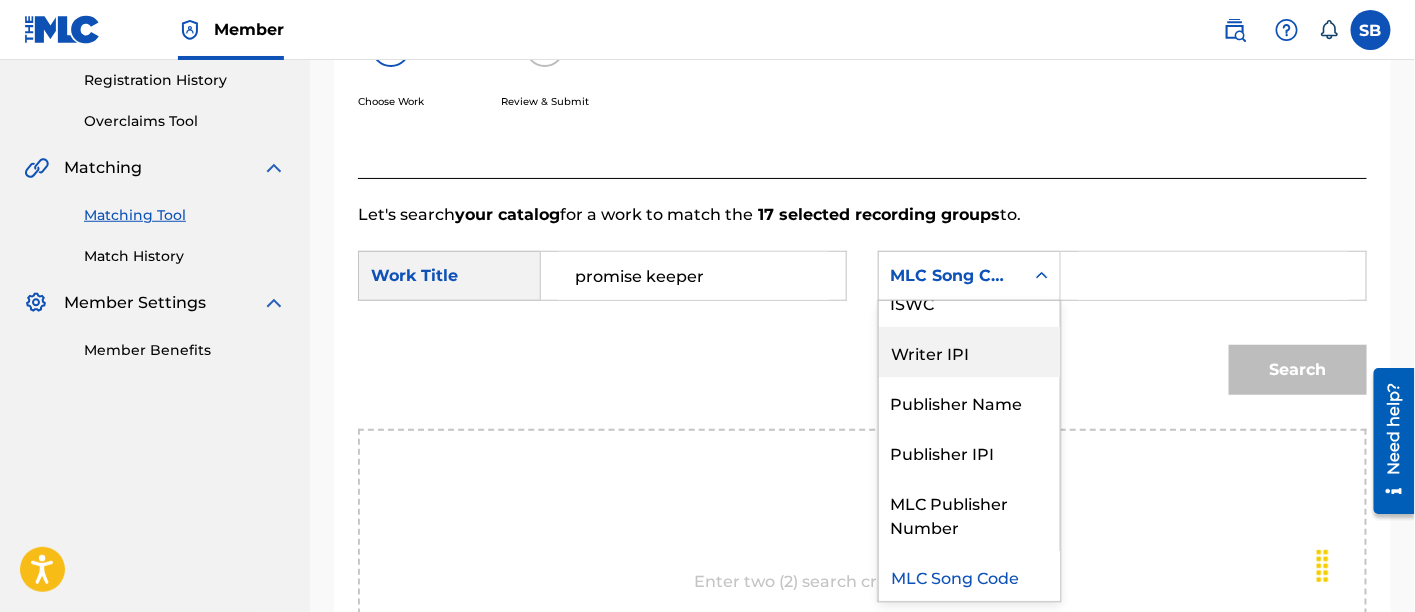 scroll, scrollTop: 0, scrollLeft: 0, axis: both 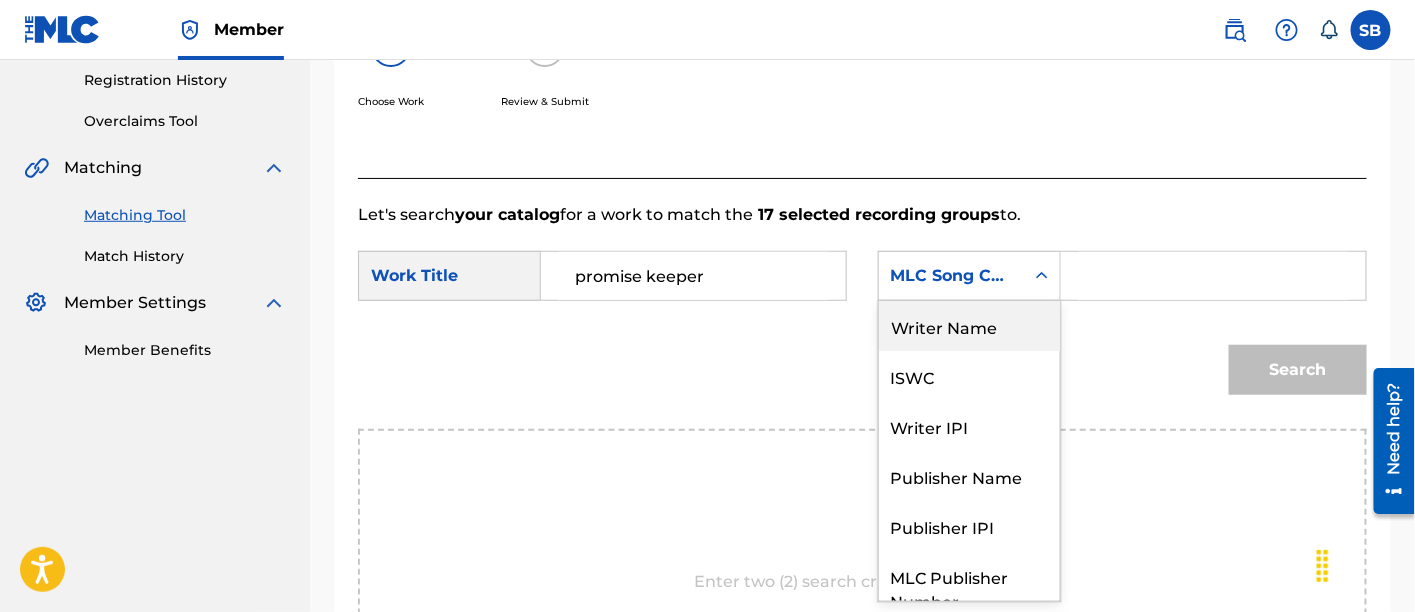 click on "Writer Name" at bounding box center [969, 326] 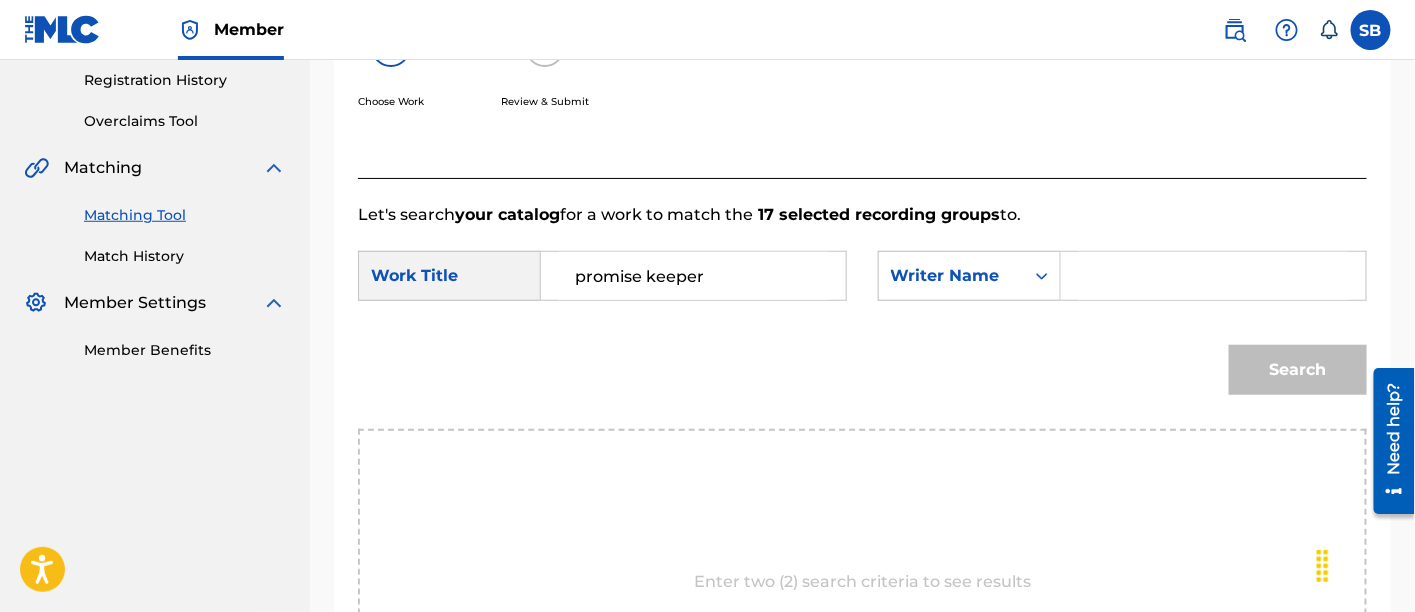 click at bounding box center (1213, 276) 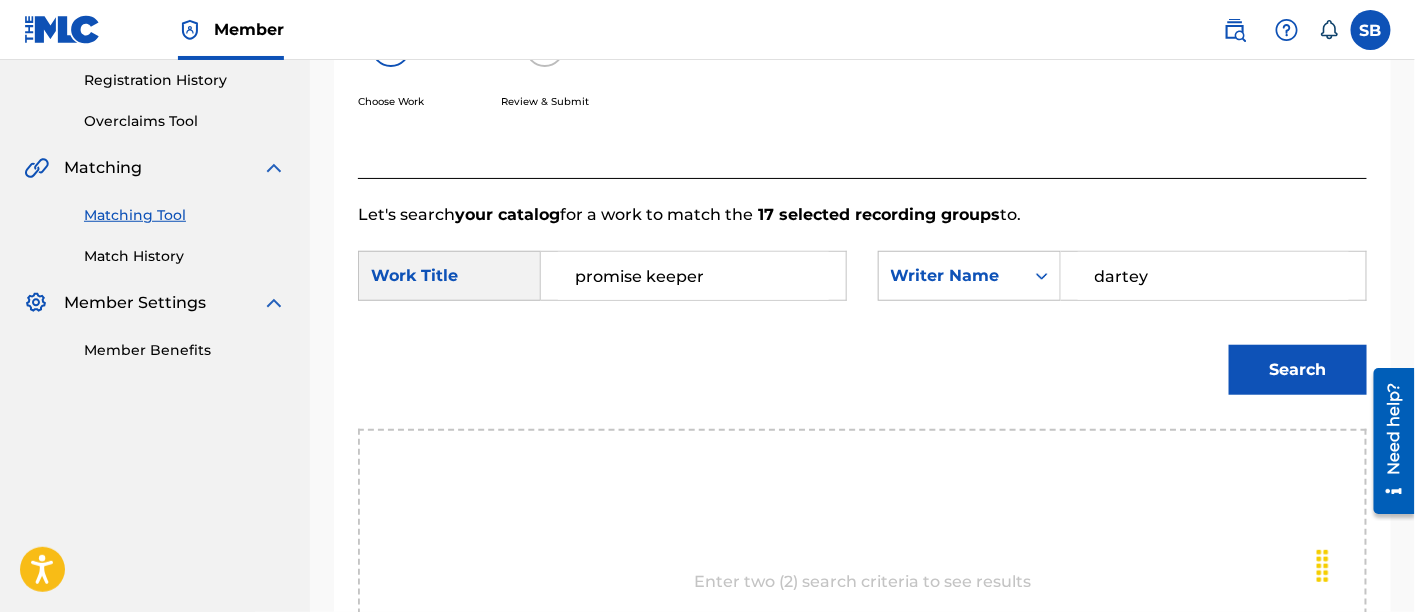 click on "Search" at bounding box center [1298, 370] 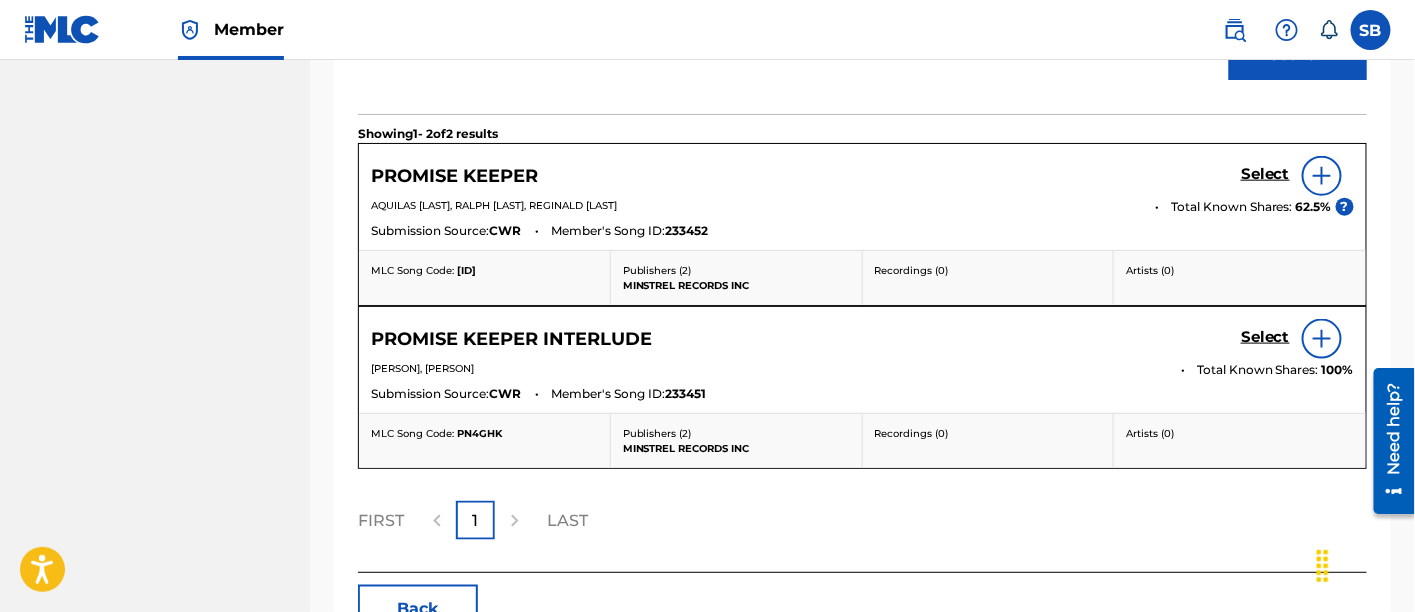 scroll, scrollTop: 733, scrollLeft: 0, axis: vertical 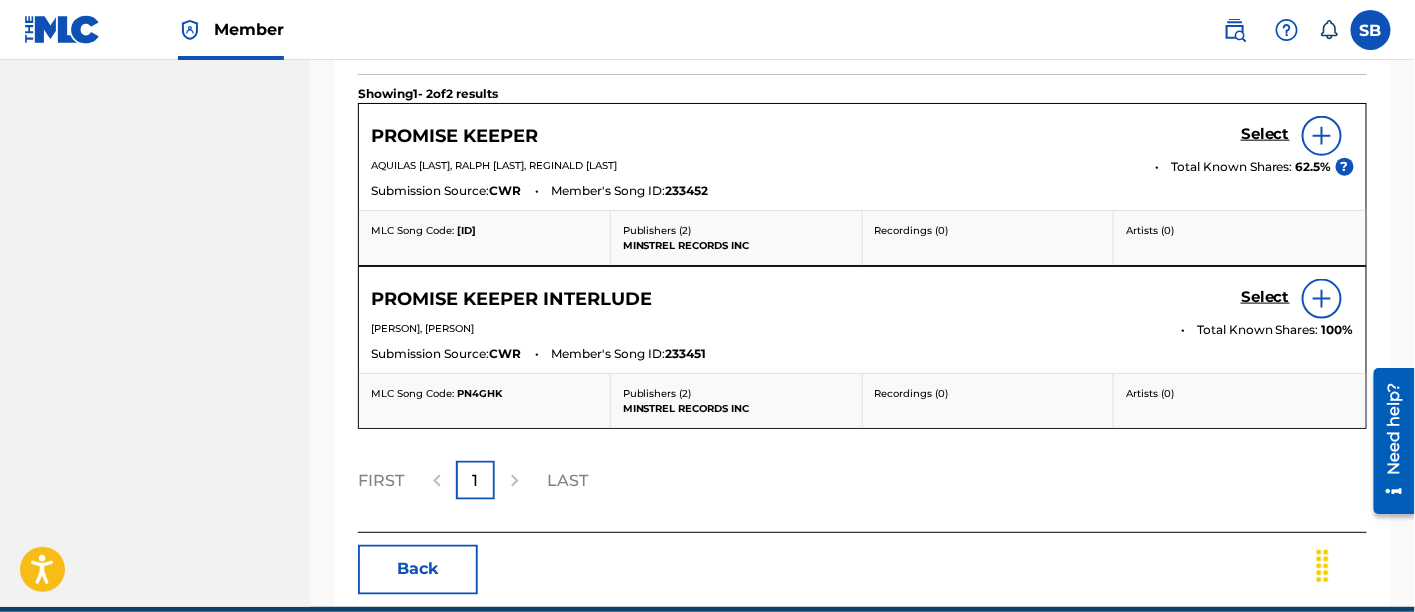 click on "Select" at bounding box center [1265, 134] 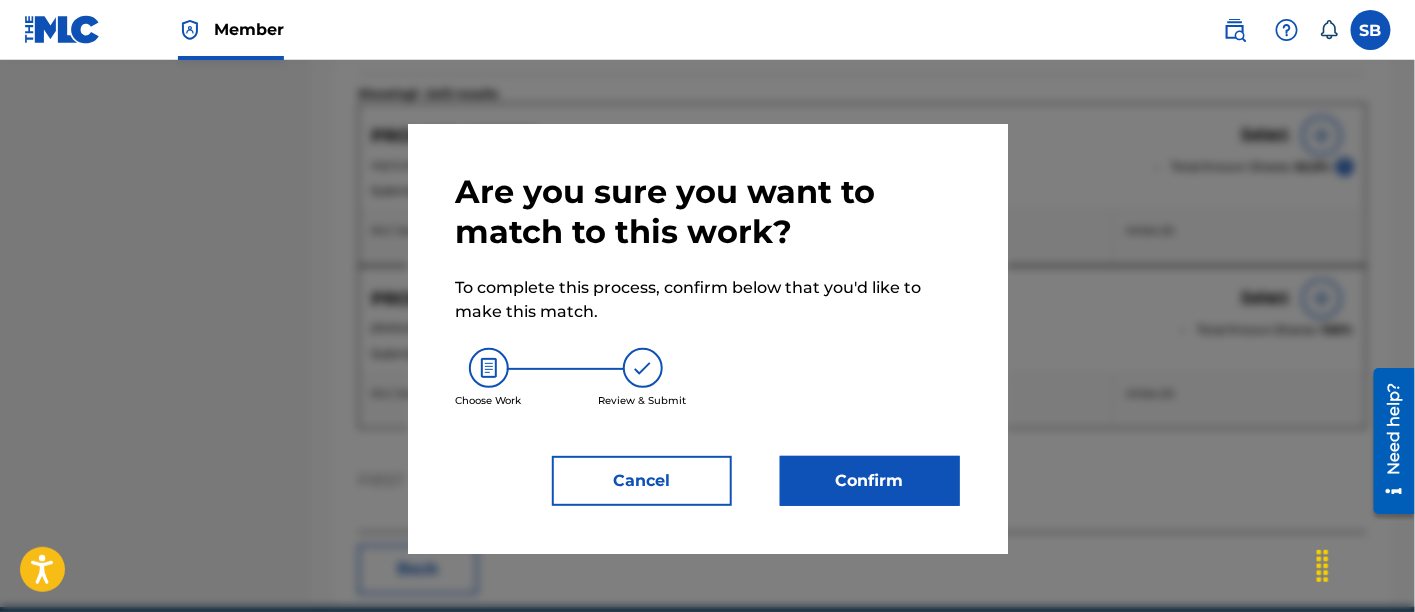 click on "Confirm" at bounding box center [870, 481] 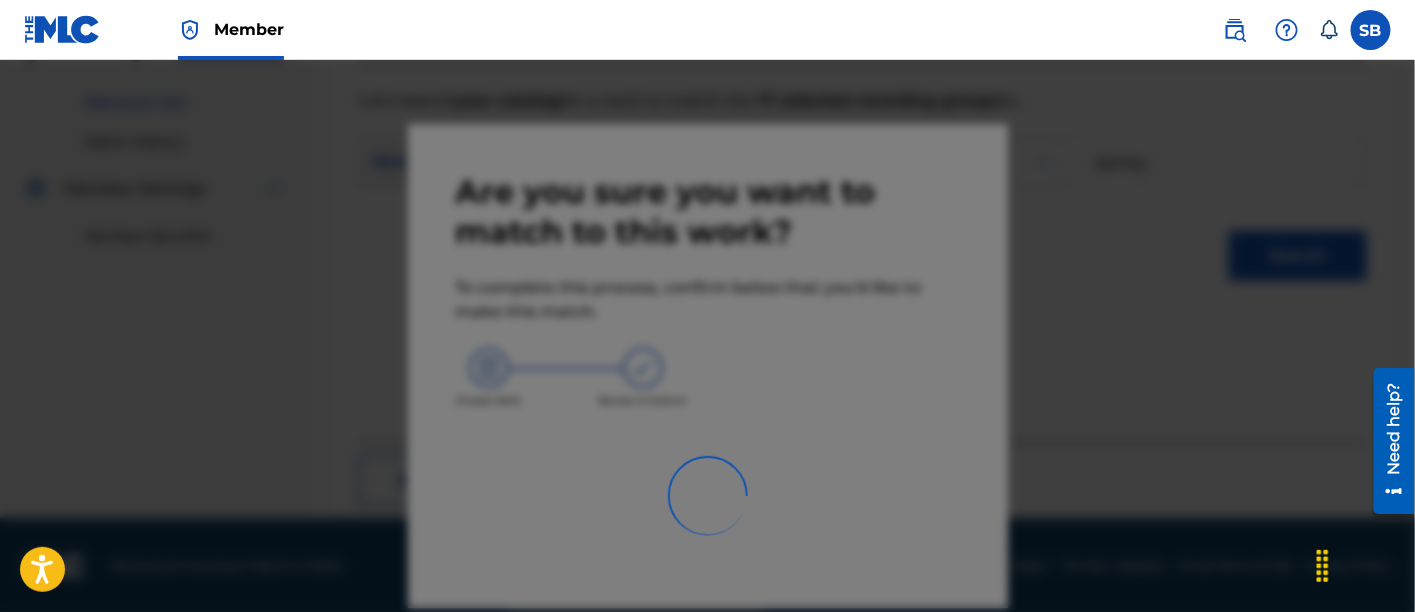 scroll, scrollTop: 246, scrollLeft: 0, axis: vertical 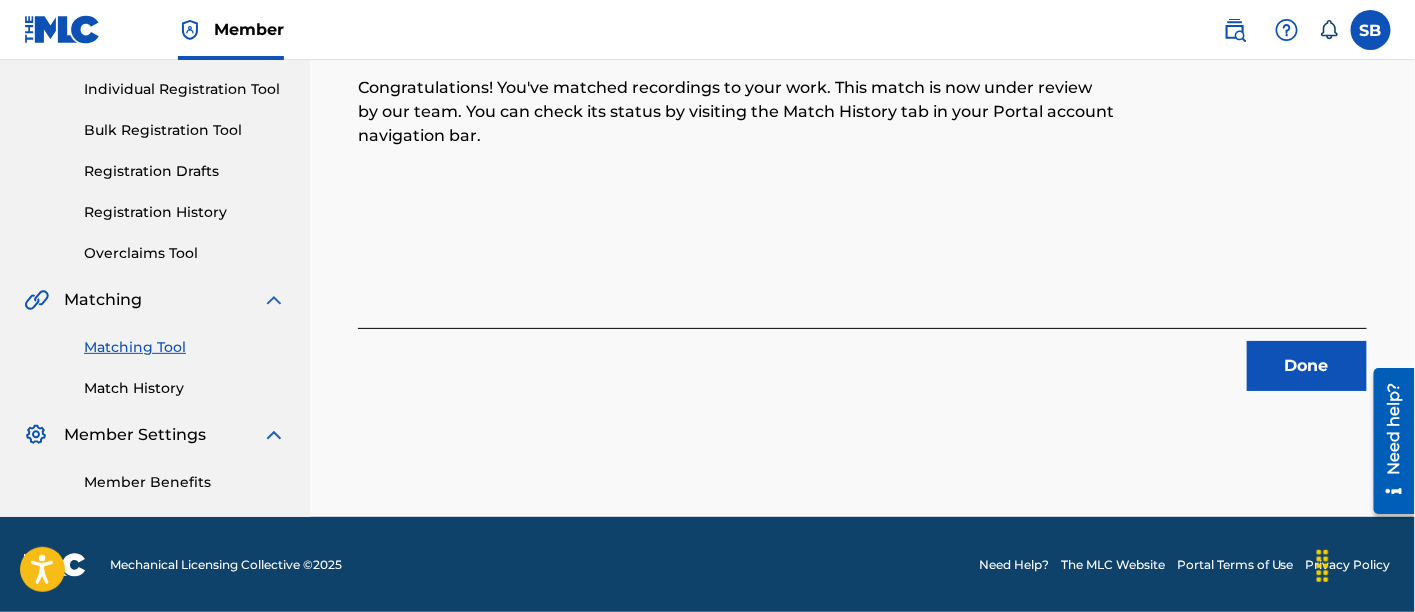 click on "Done" at bounding box center [1307, 366] 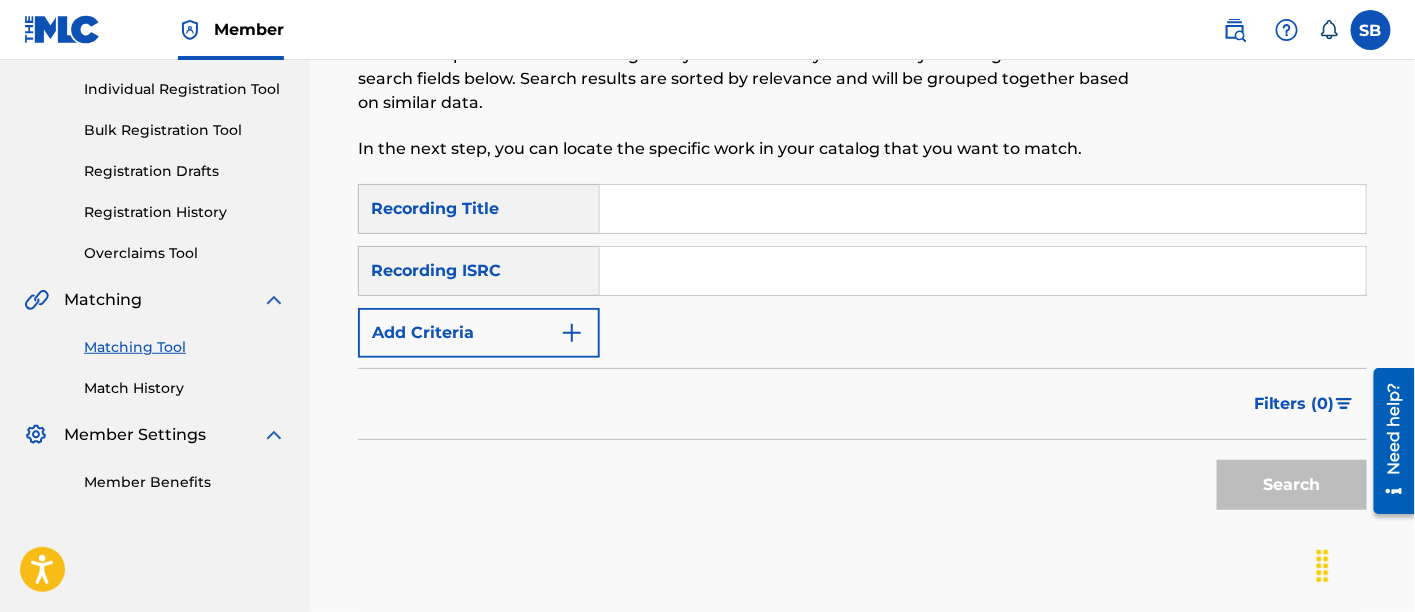 click at bounding box center (983, 209) 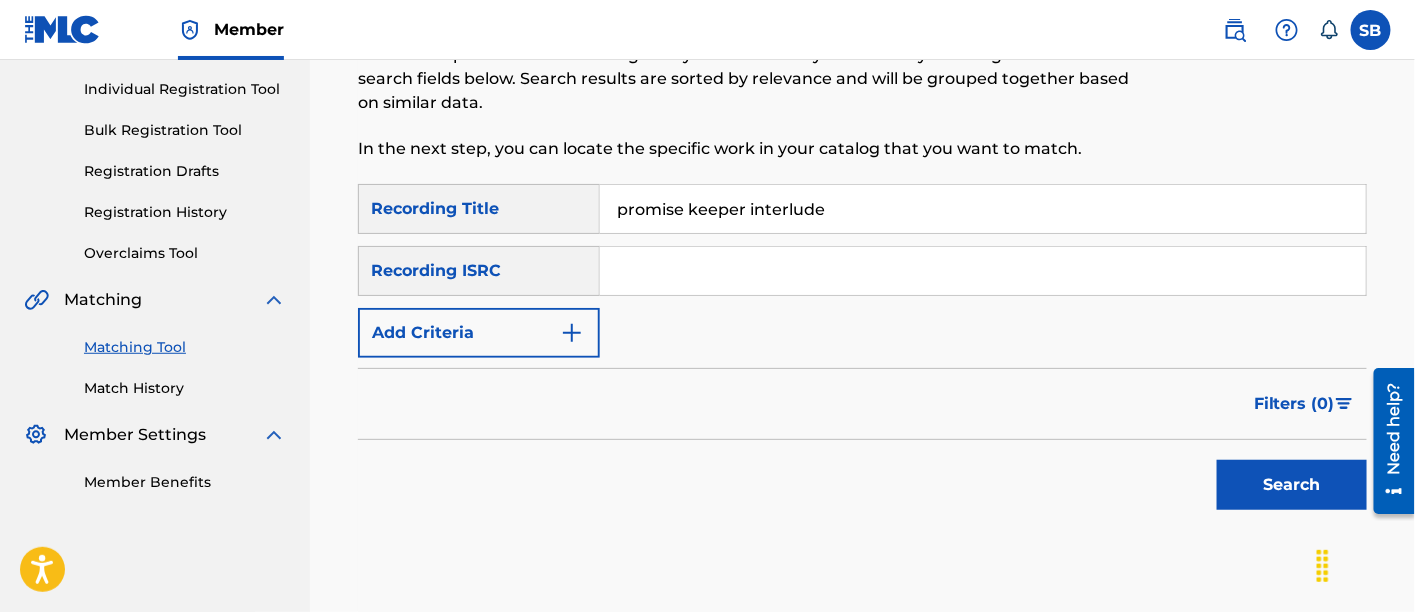type on "promise keeper interlude" 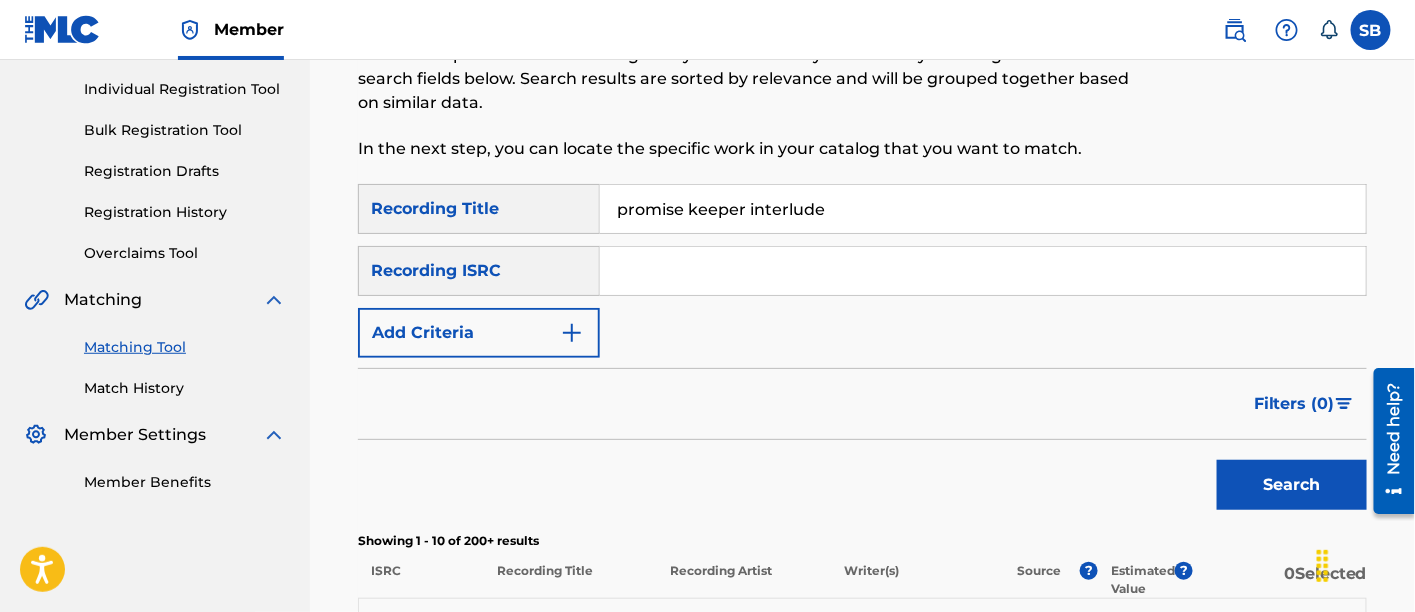 click on "Add Criteria" at bounding box center (479, 333) 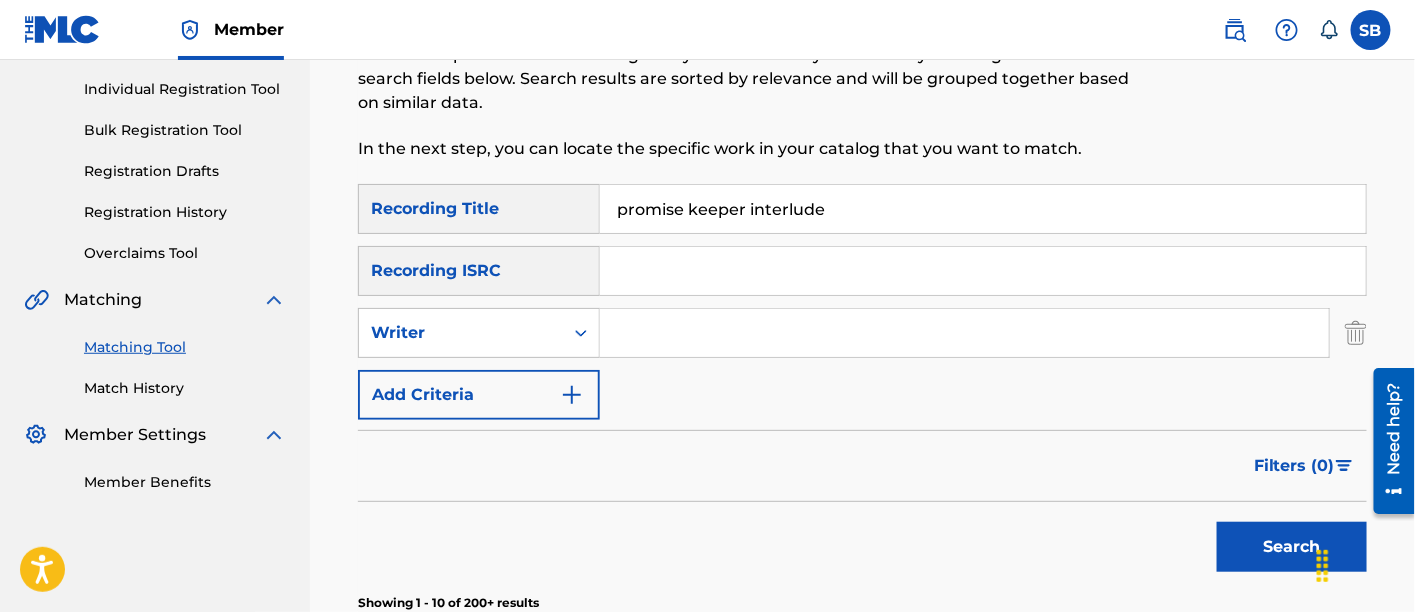 click at bounding box center (964, 333) 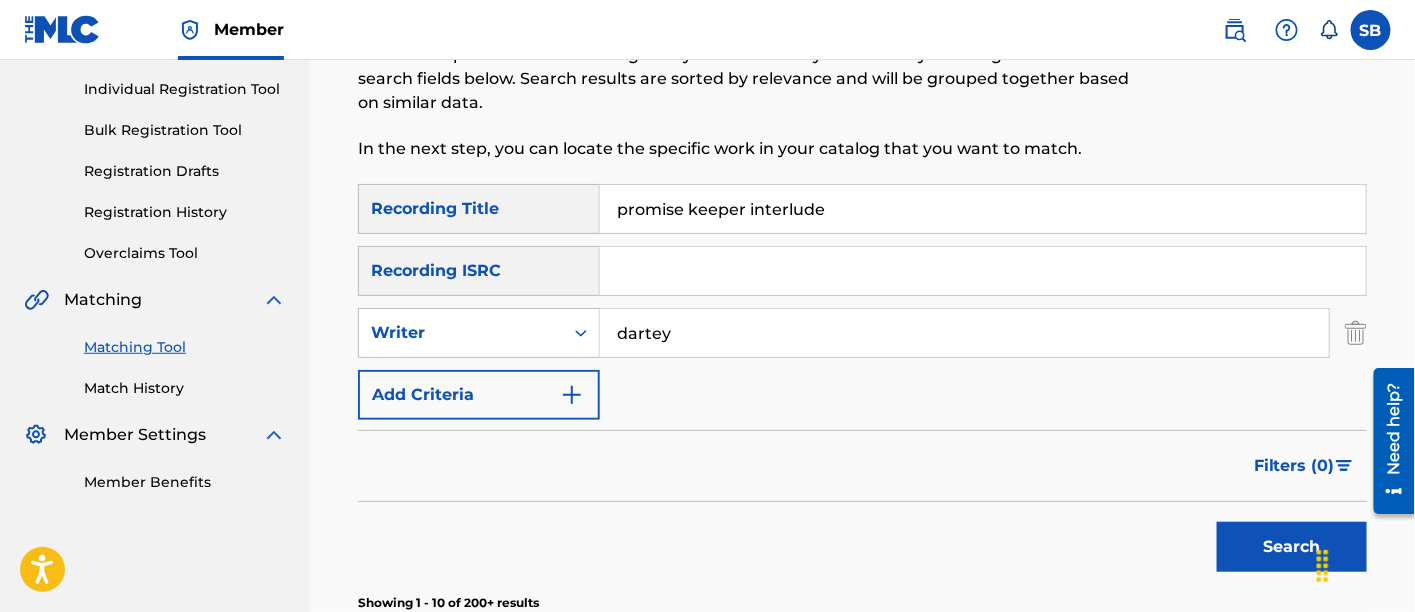 click on "Search" at bounding box center (1292, 547) 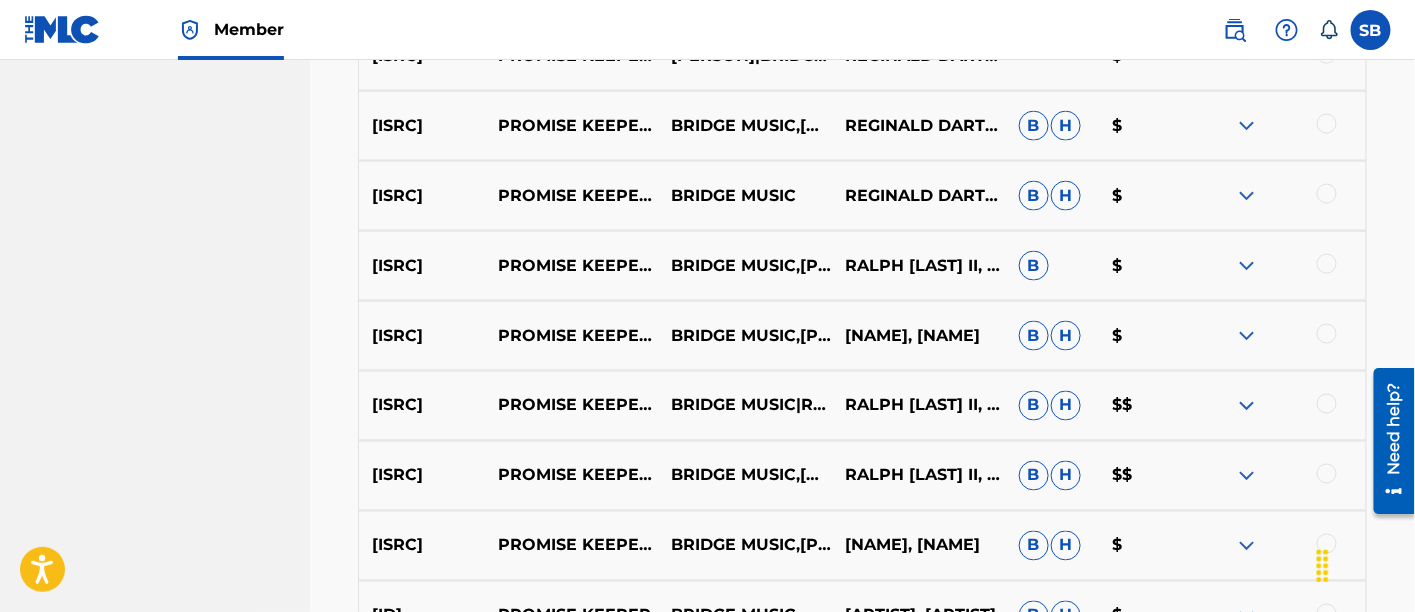 scroll, scrollTop: 1005, scrollLeft: 0, axis: vertical 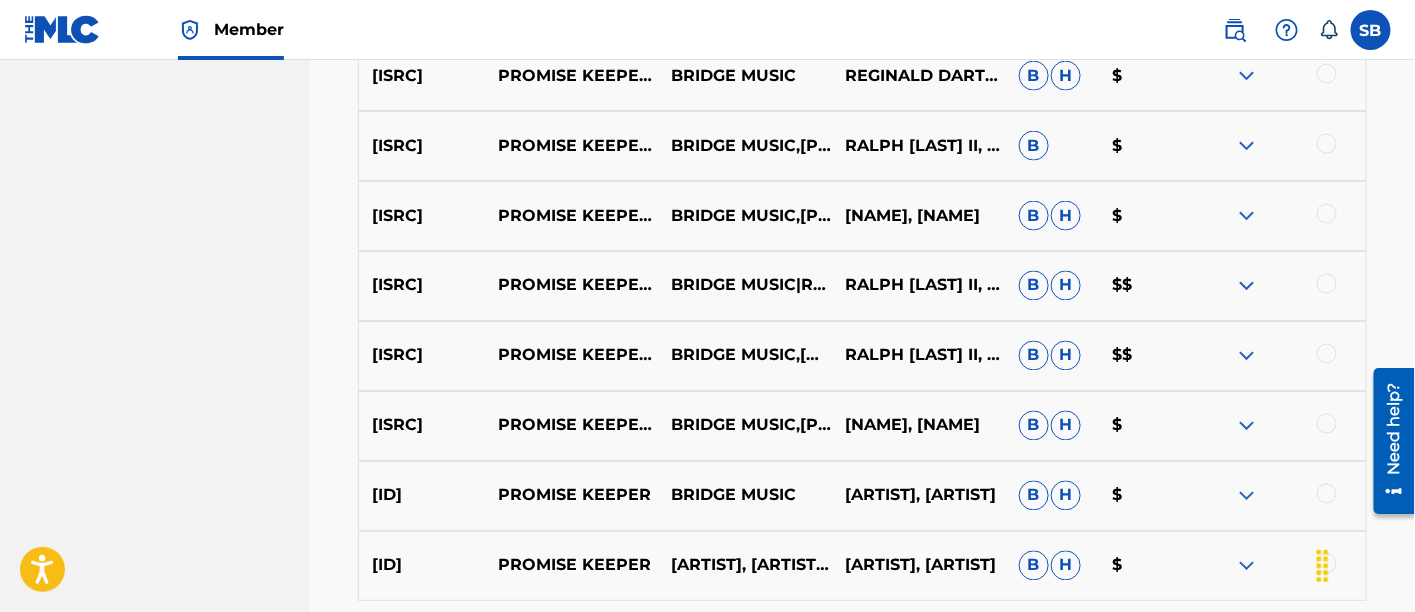 click at bounding box center (1327, 424) 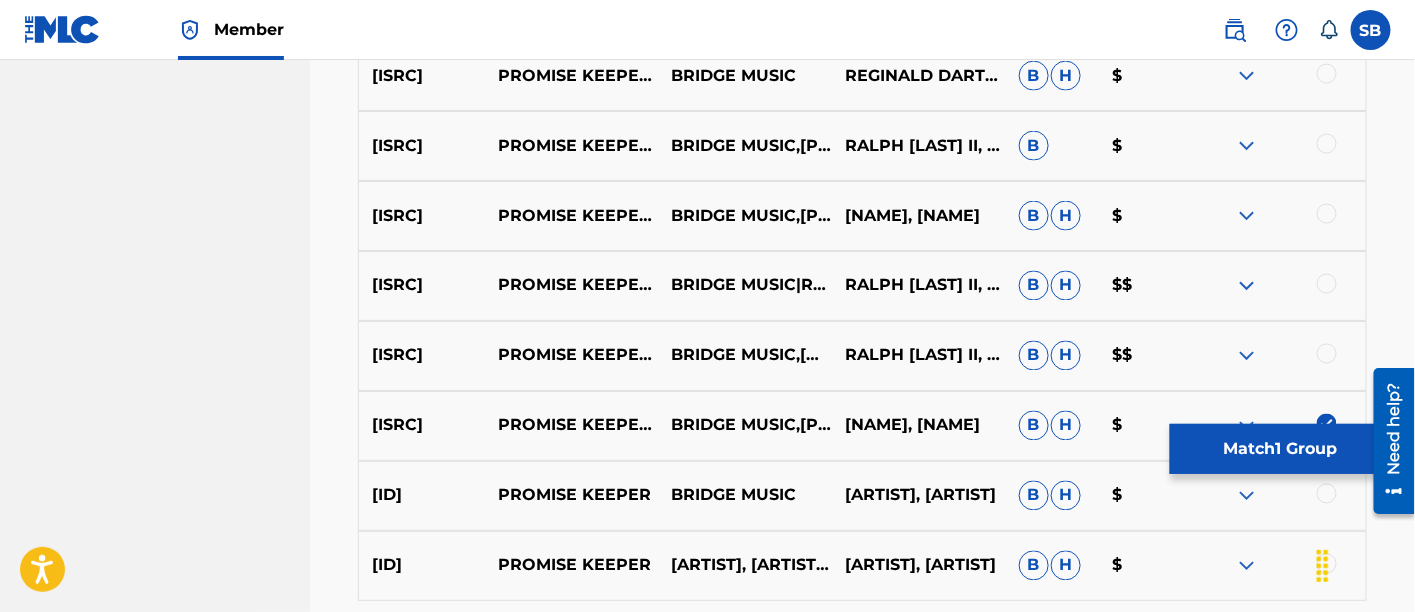 click at bounding box center (1327, 354) 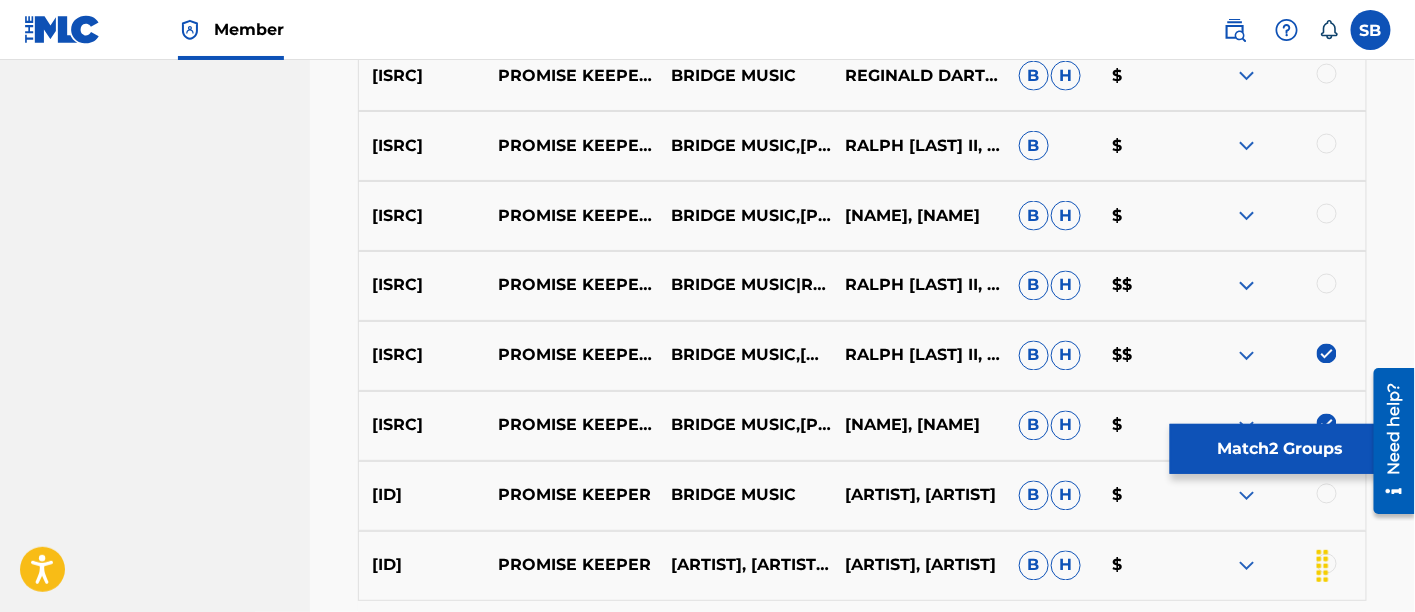 click at bounding box center [1327, 284] 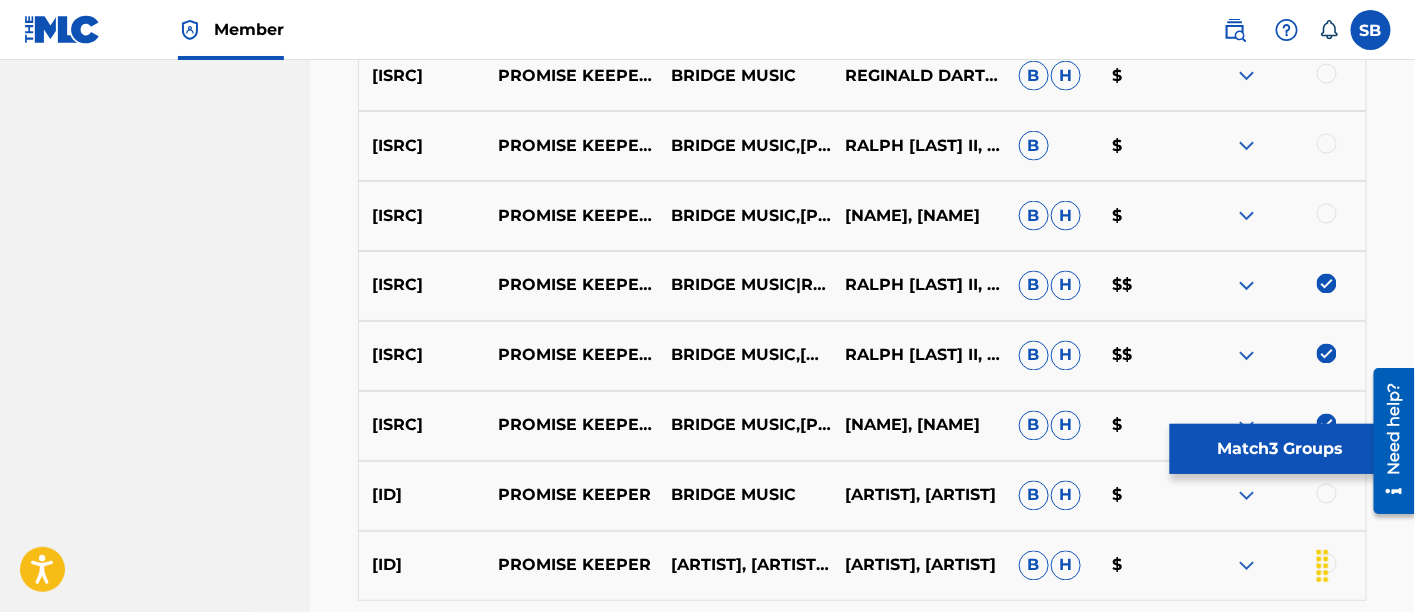 click at bounding box center (1327, 214) 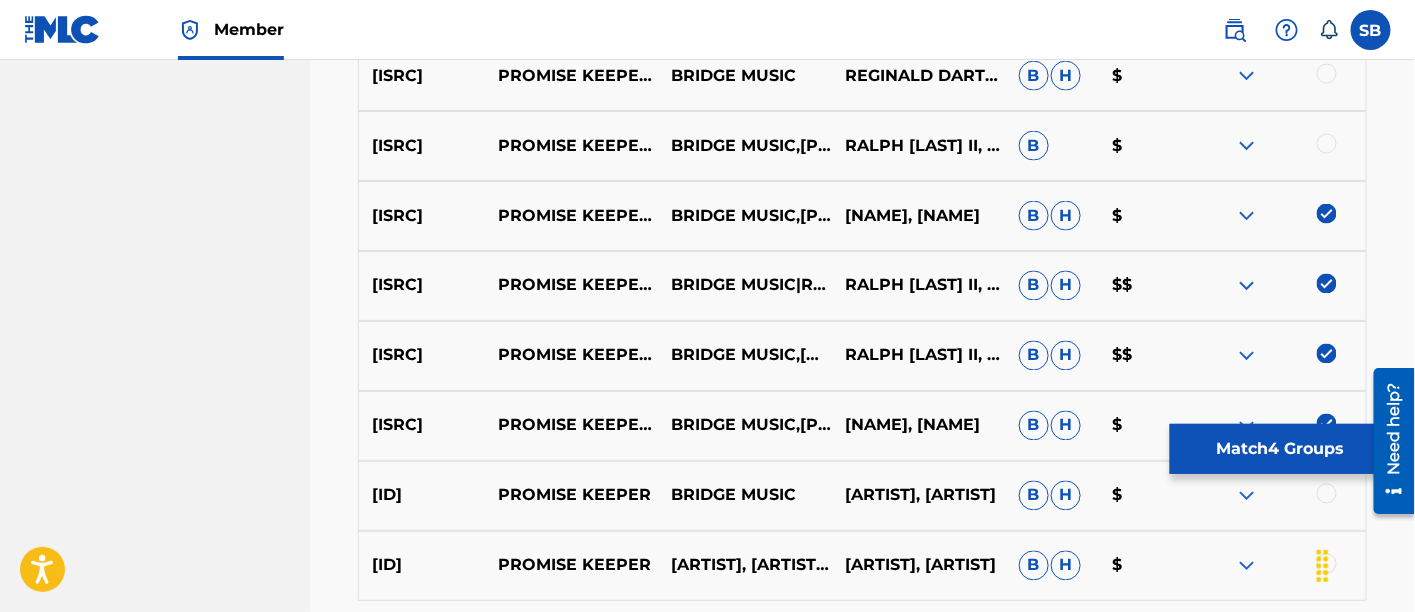 click at bounding box center (1327, 144) 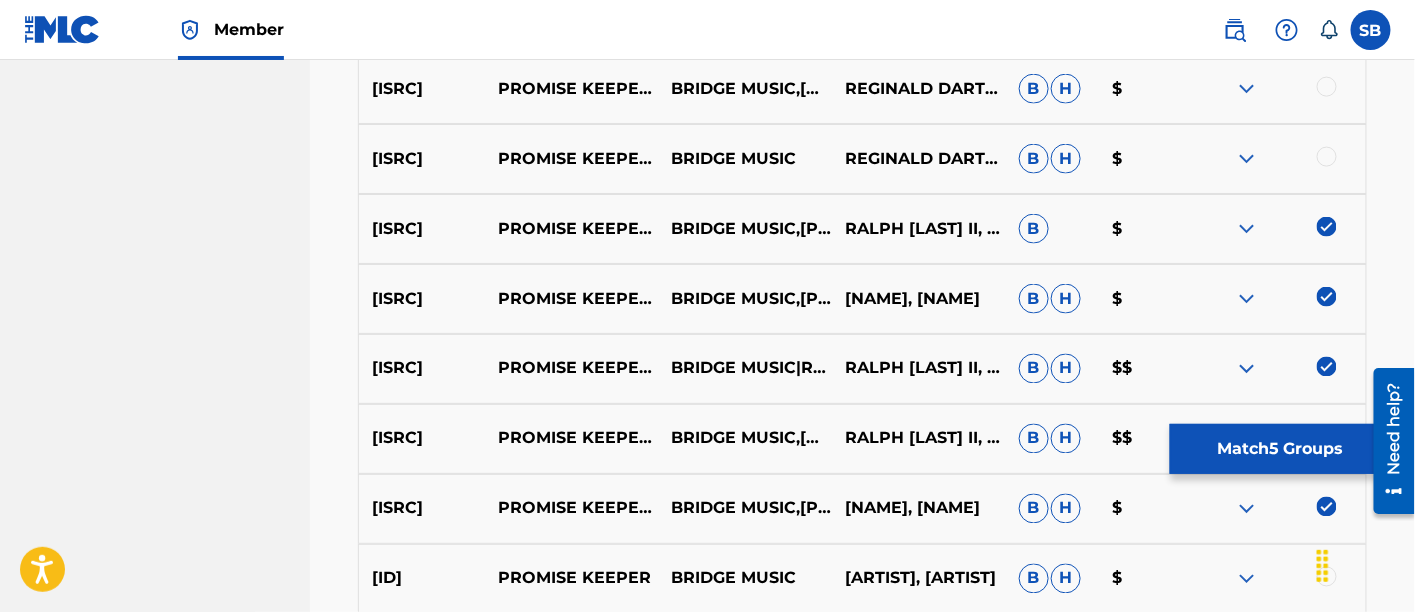 scroll, scrollTop: 920, scrollLeft: 0, axis: vertical 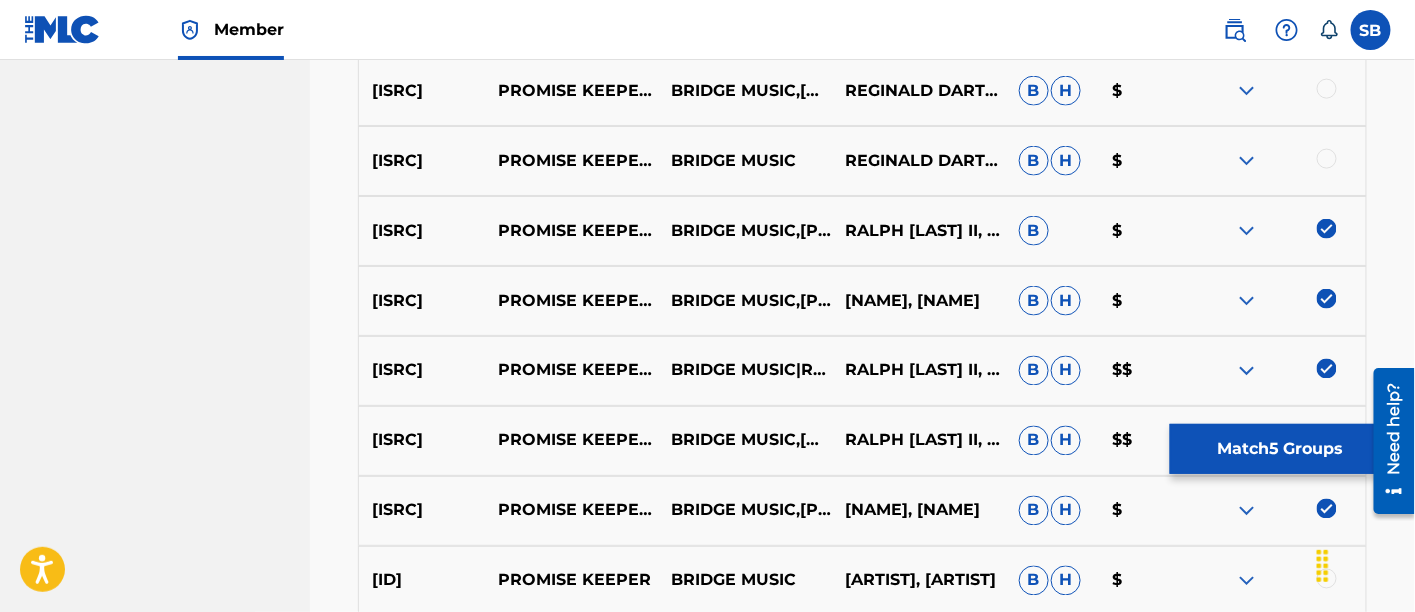 click at bounding box center [1327, 159] 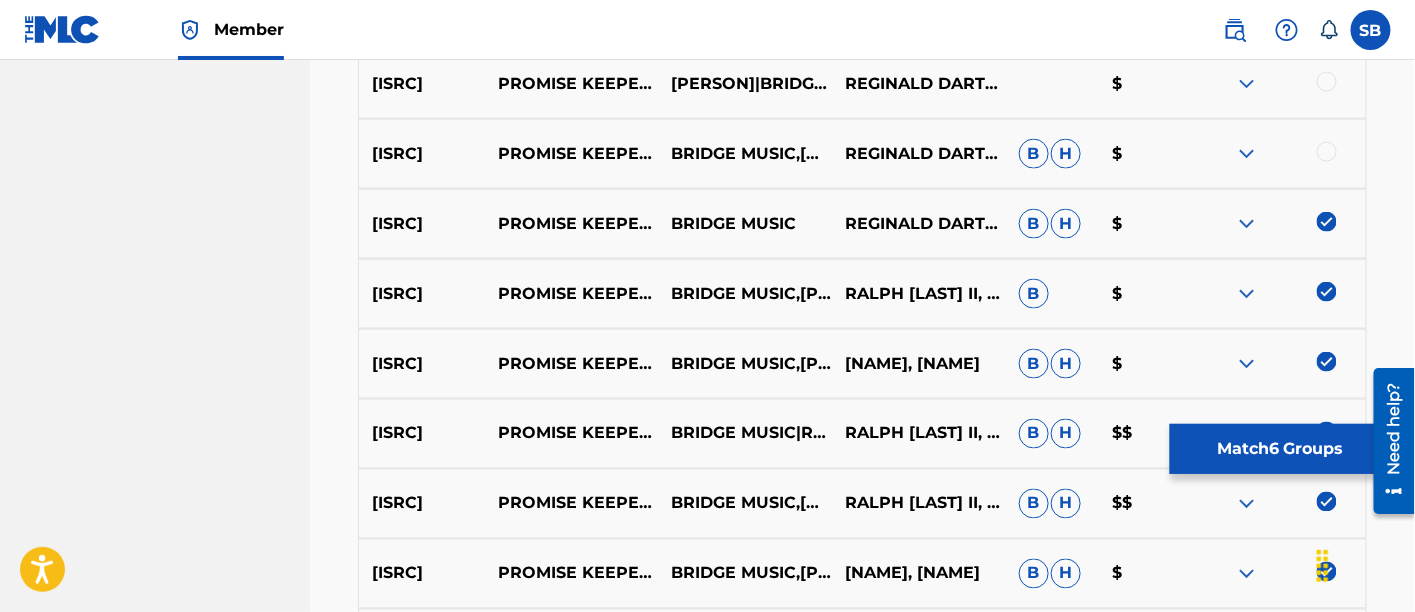 click at bounding box center (1327, 152) 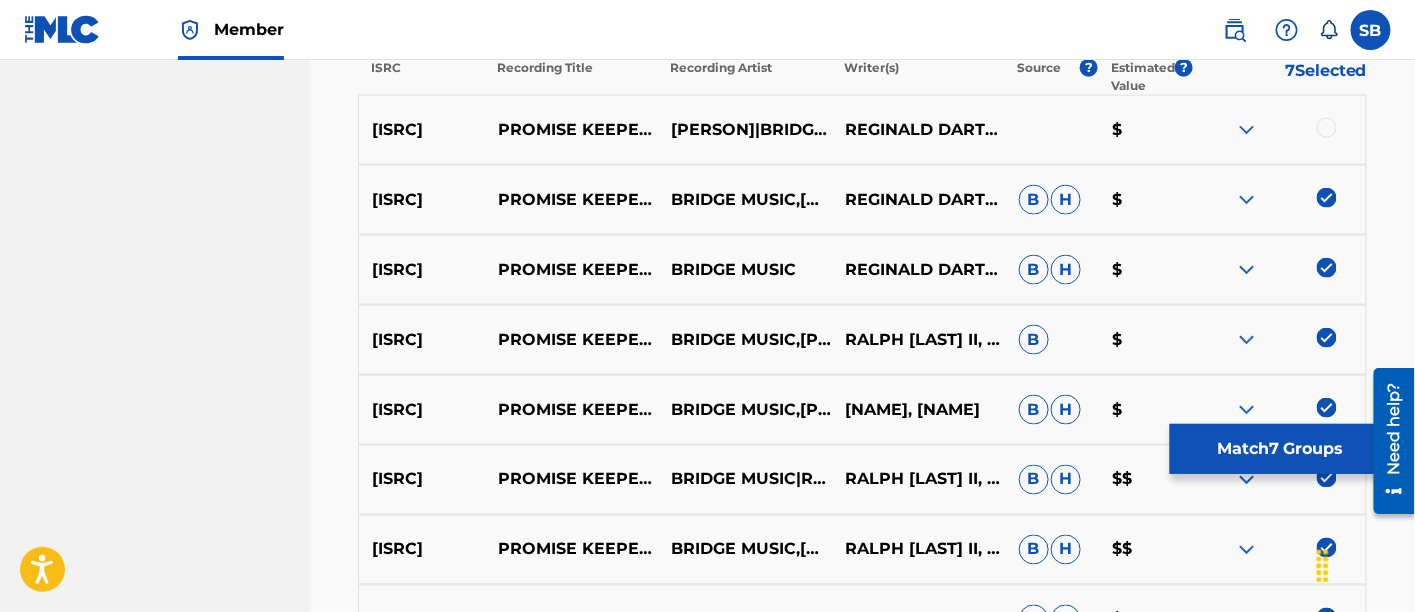 scroll, scrollTop: 809, scrollLeft: 0, axis: vertical 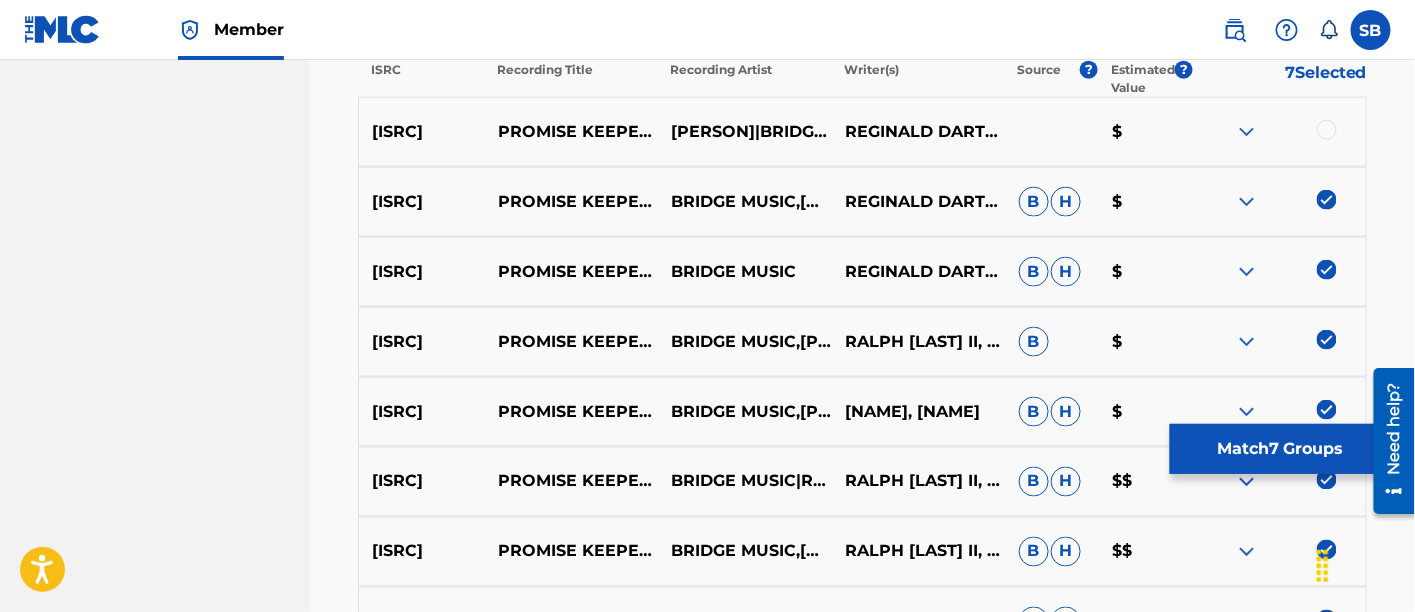 click at bounding box center (1327, 130) 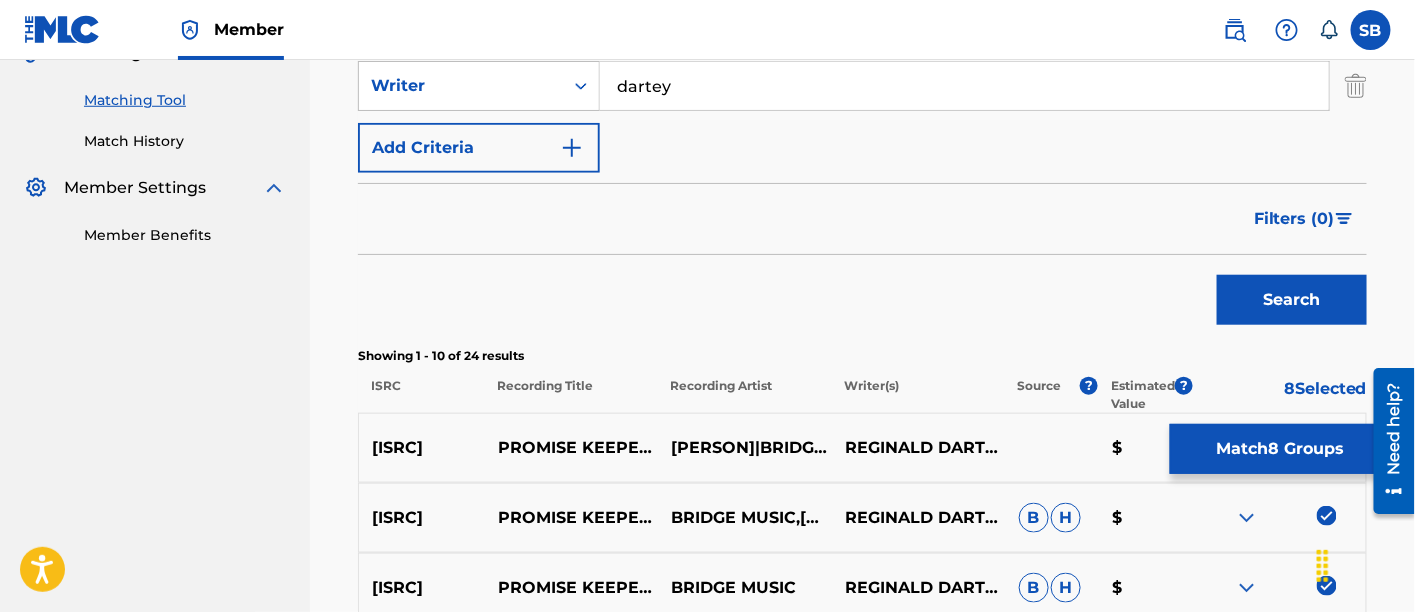 scroll, scrollTop: 447, scrollLeft: 0, axis: vertical 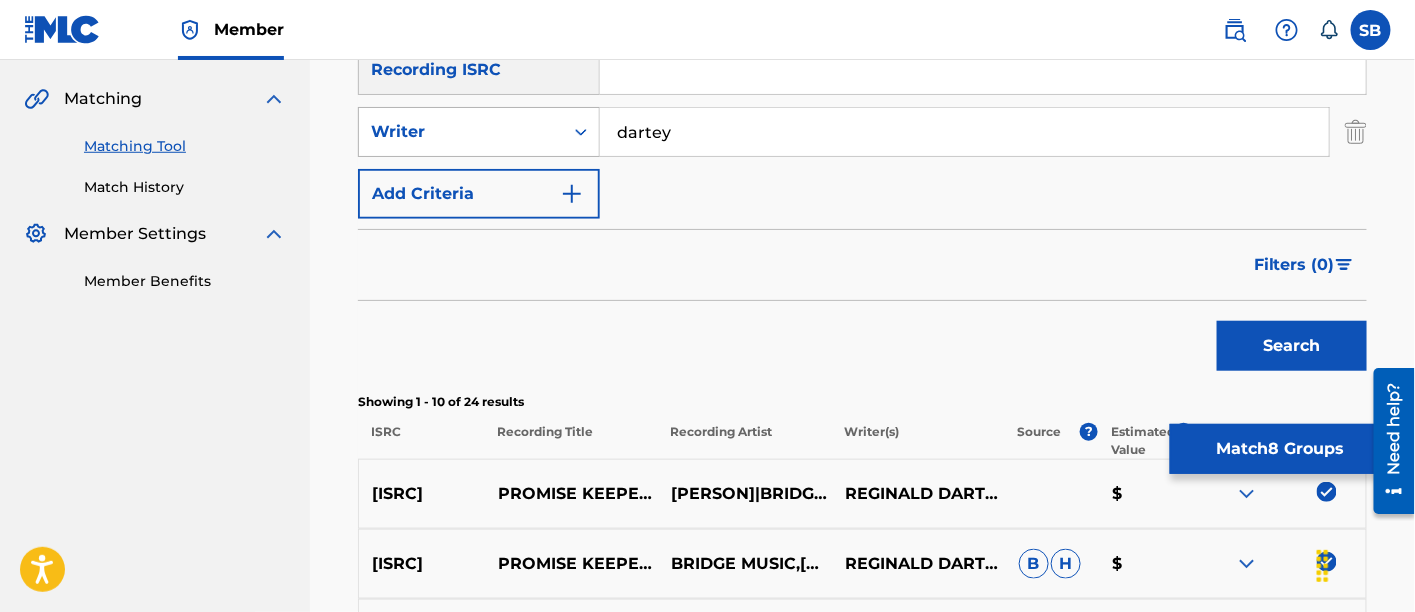 click 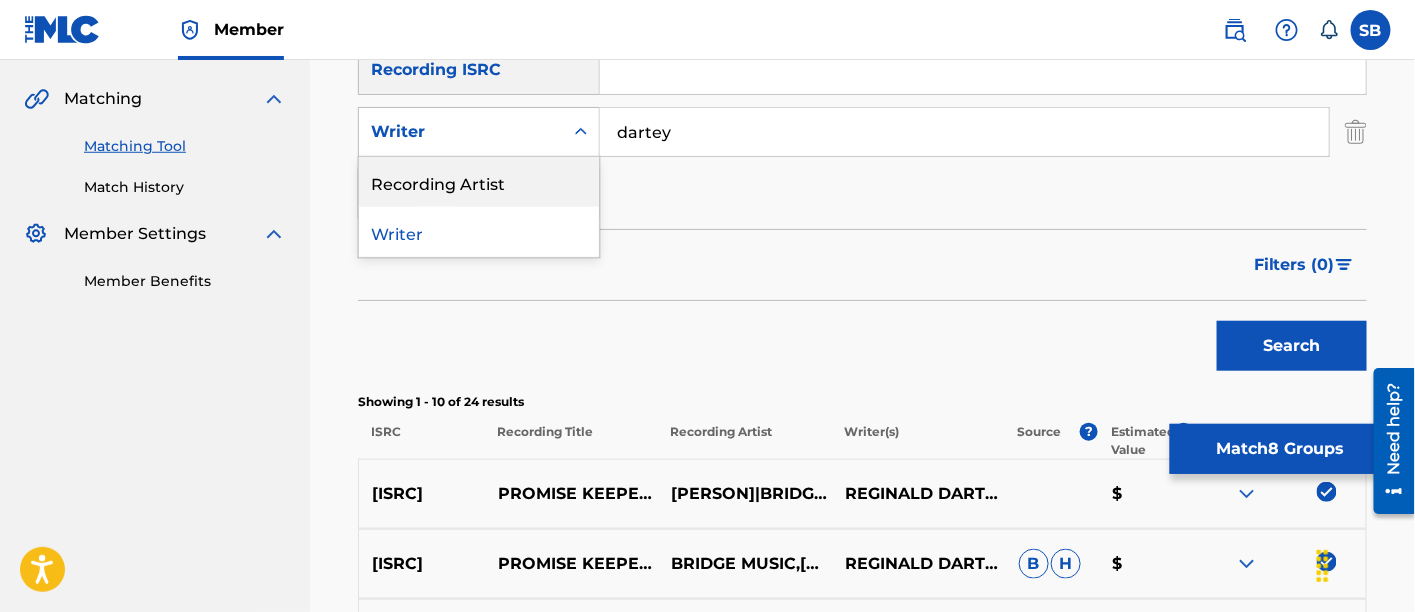 click on "Recording Artist" at bounding box center [479, 182] 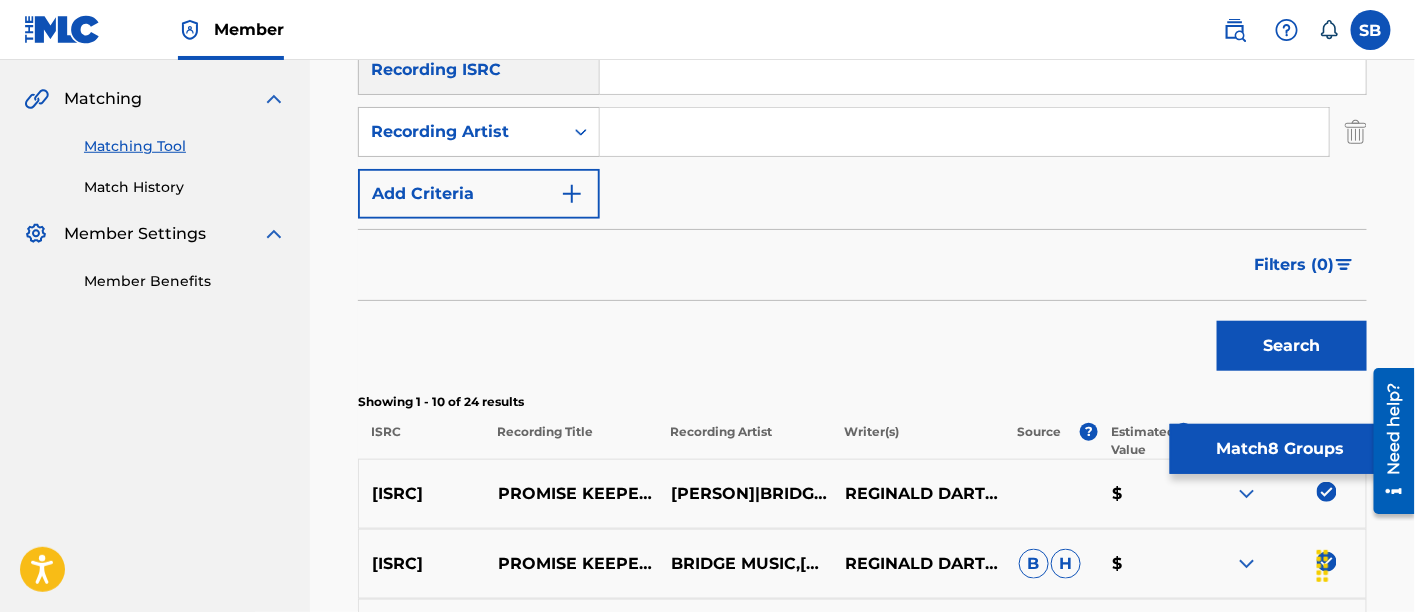 click at bounding box center (964, 132) 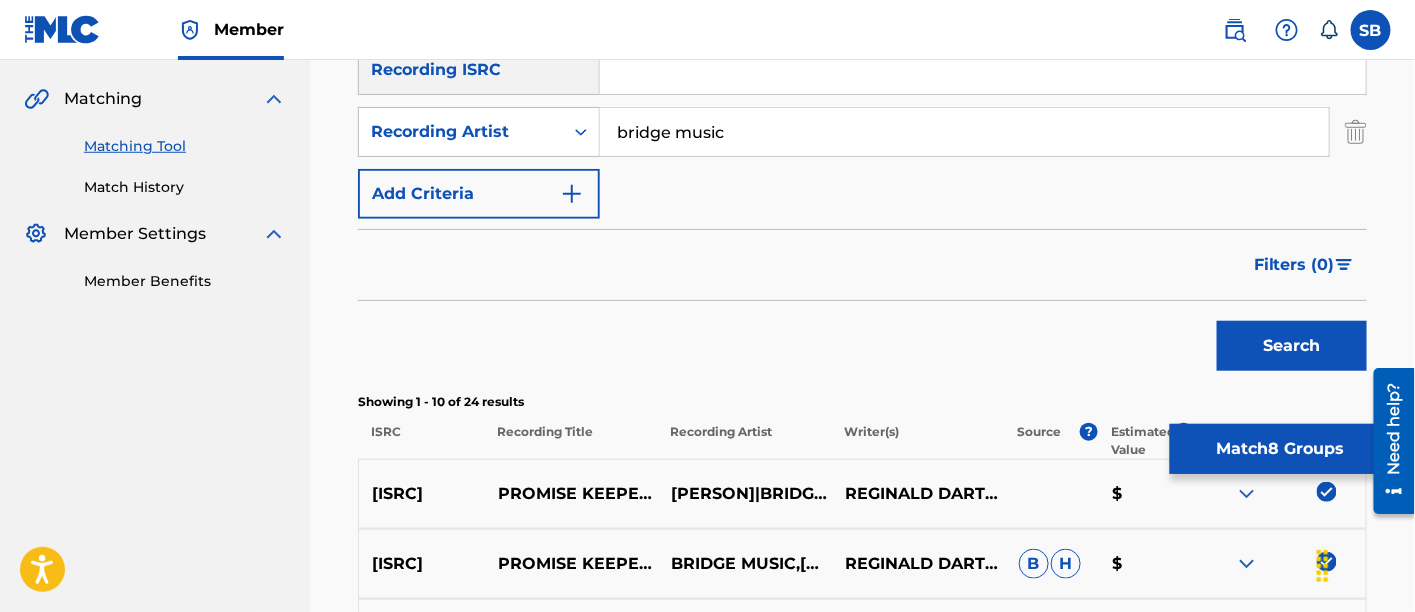 type on "bridge music" 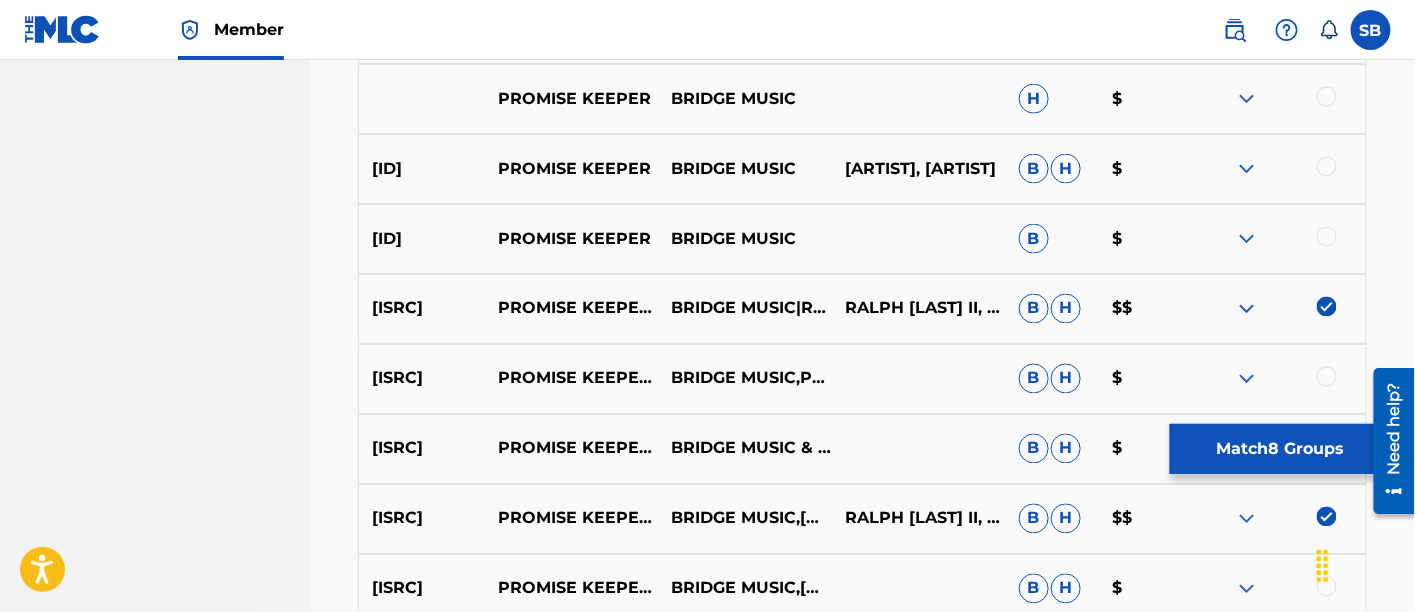 scroll, scrollTop: 1106, scrollLeft: 0, axis: vertical 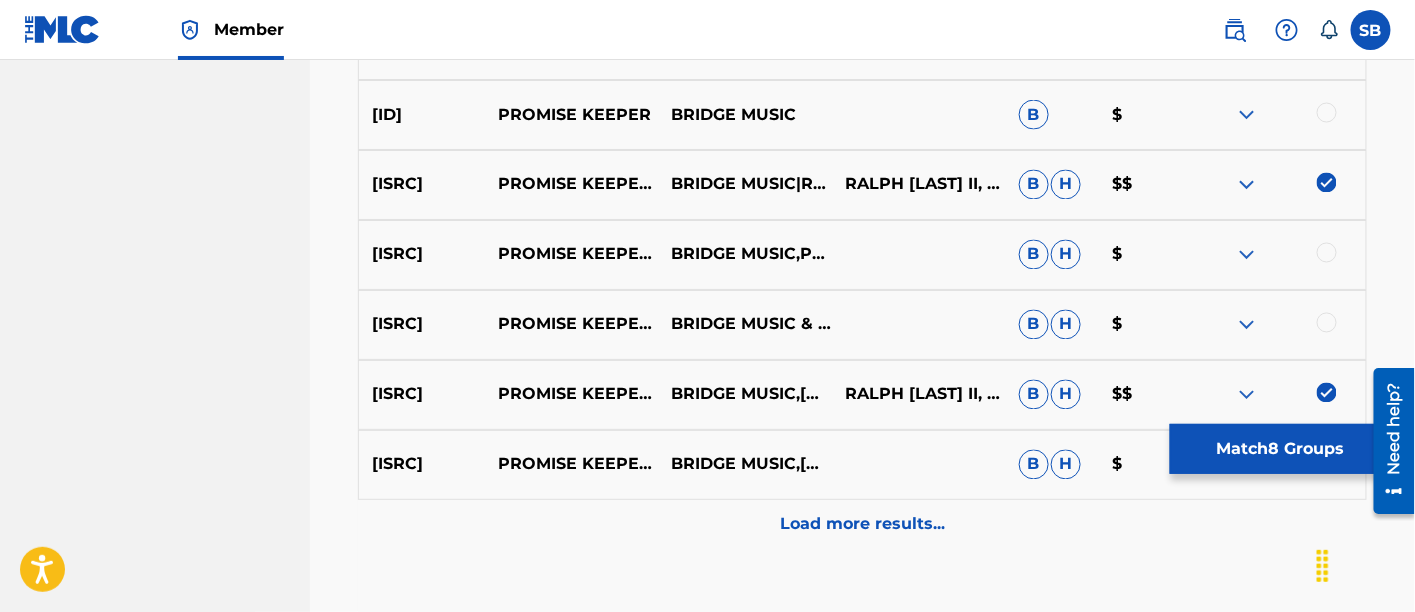 click at bounding box center (1327, 253) 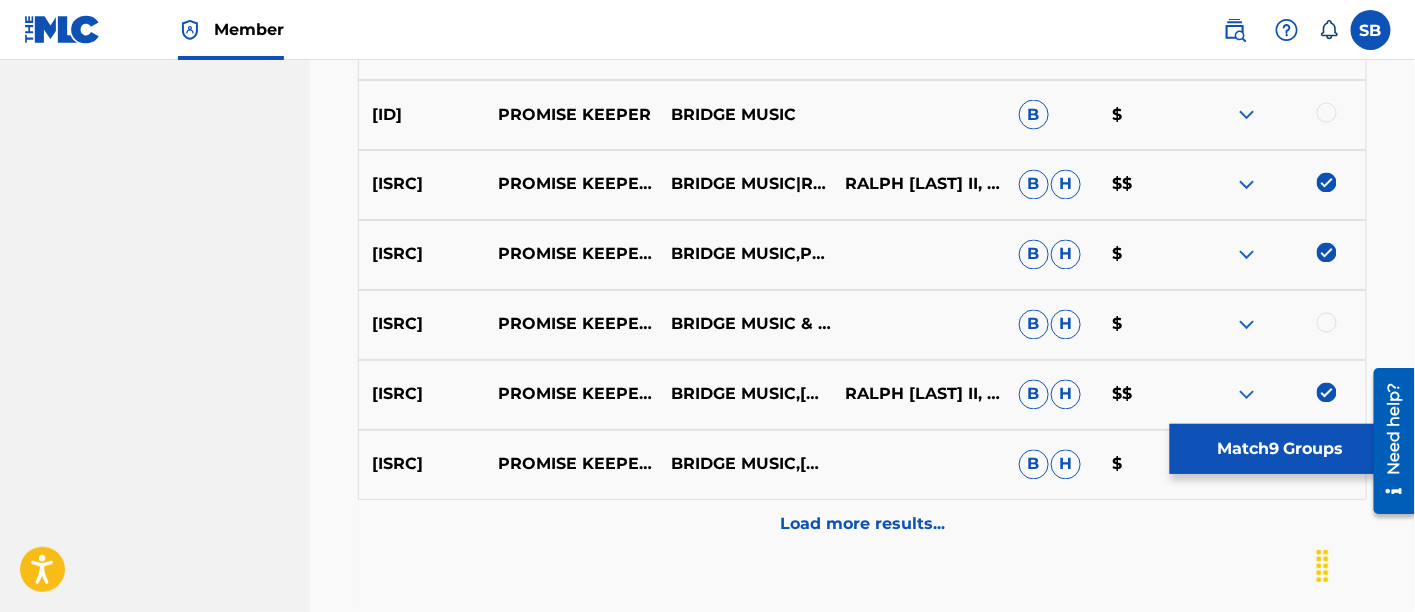 click at bounding box center (1327, 323) 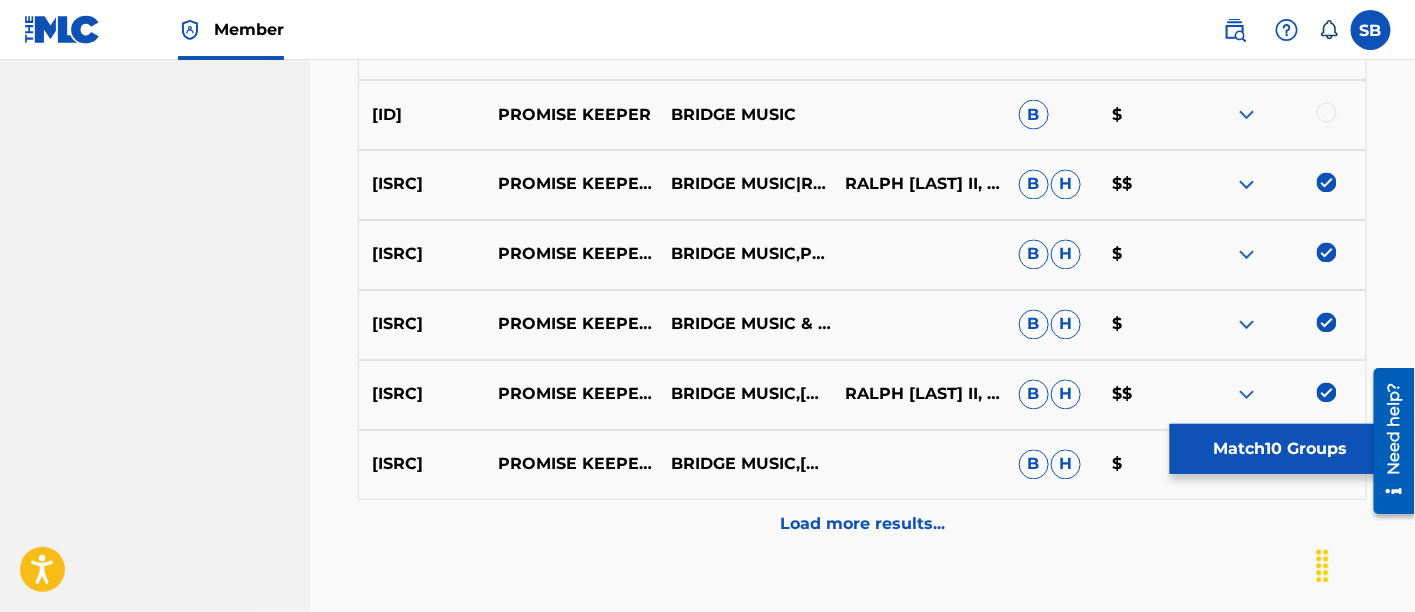 scroll, scrollTop: 1238, scrollLeft: 0, axis: vertical 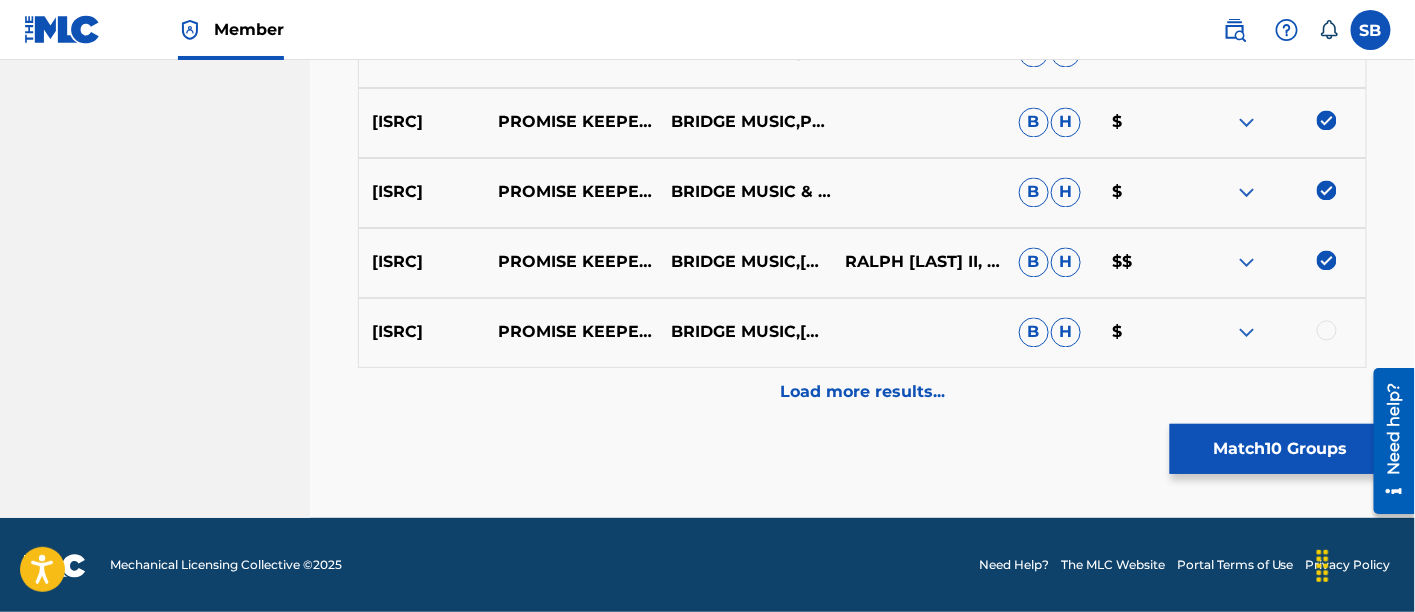 click at bounding box center [1327, 331] 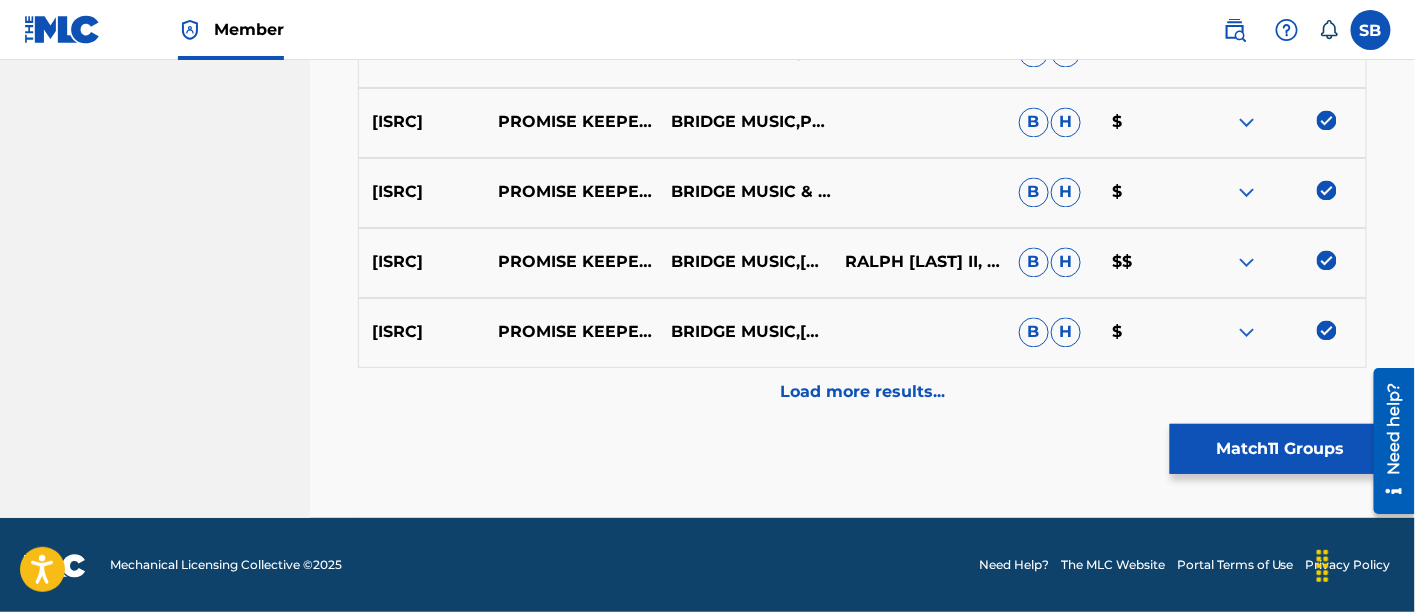 click on "Load more results..." at bounding box center [862, 393] 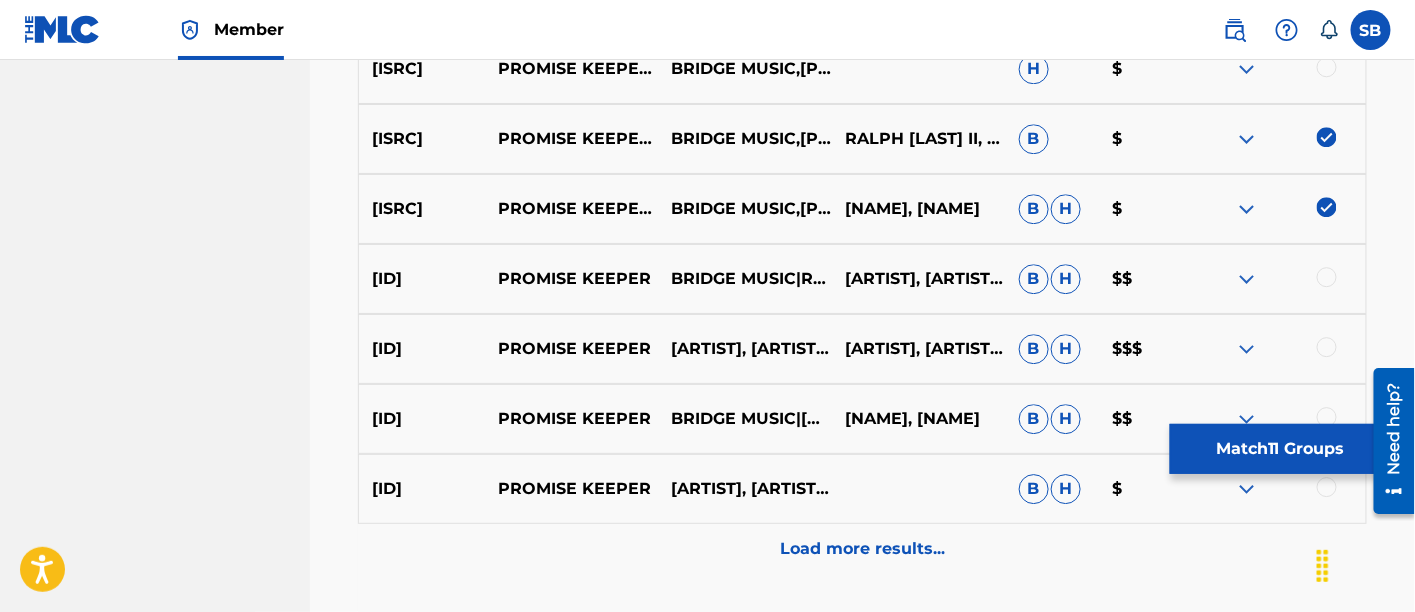 scroll, scrollTop: 1835, scrollLeft: 0, axis: vertical 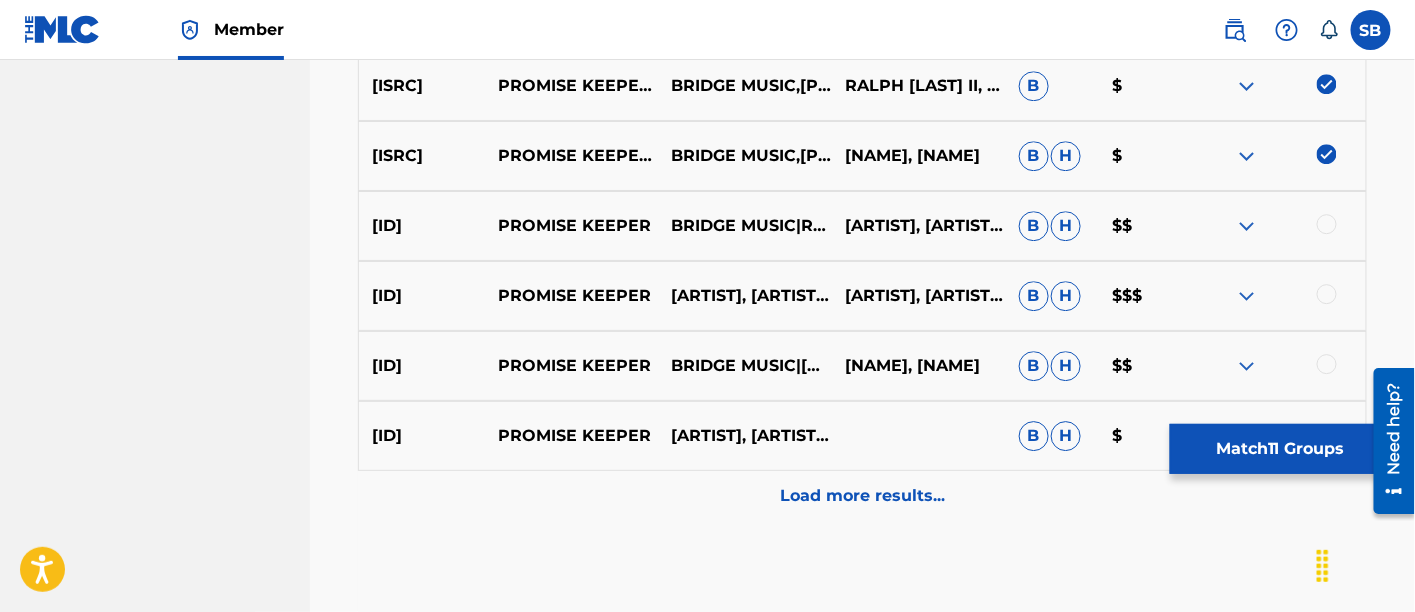 click on "Load more results..." at bounding box center (862, 496) 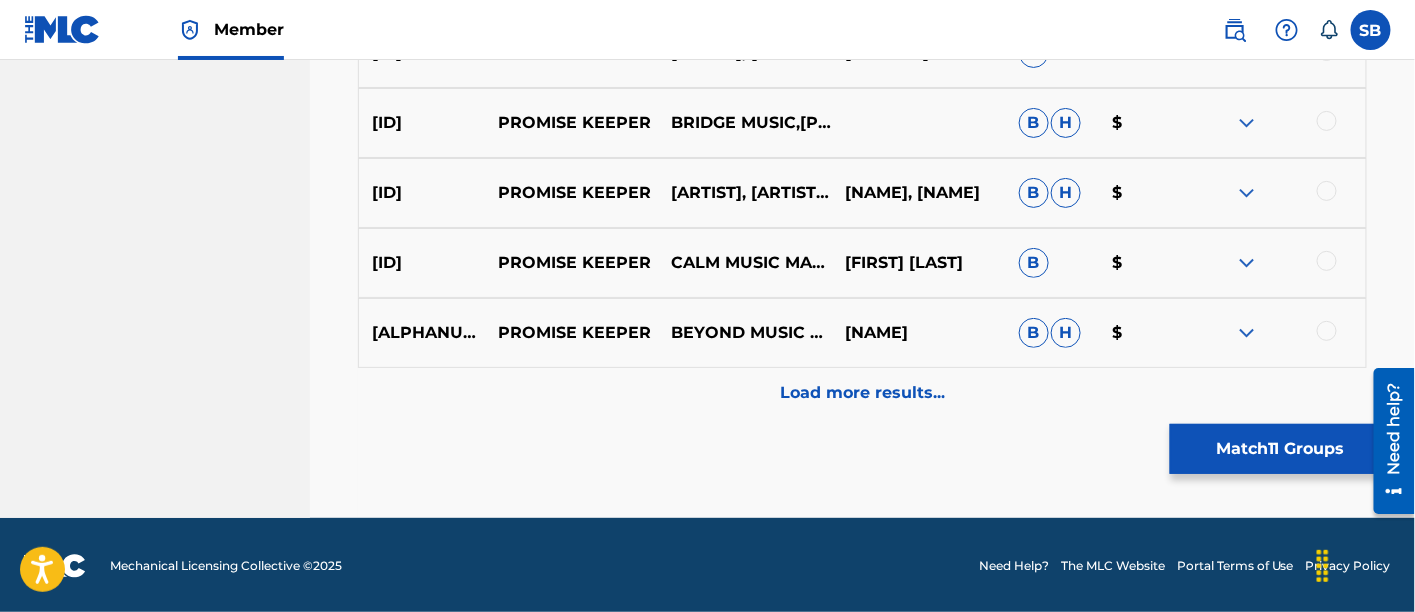 click on "Load more results..." at bounding box center (862, 393) 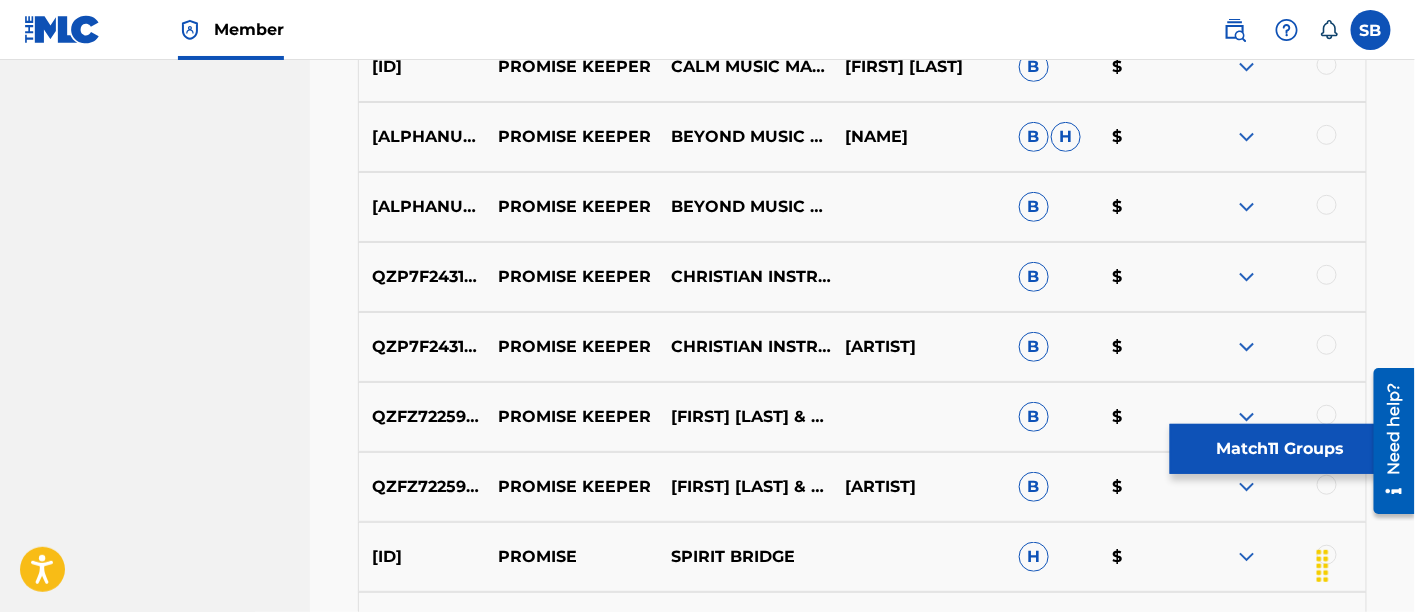 scroll, scrollTop: 2833, scrollLeft: 0, axis: vertical 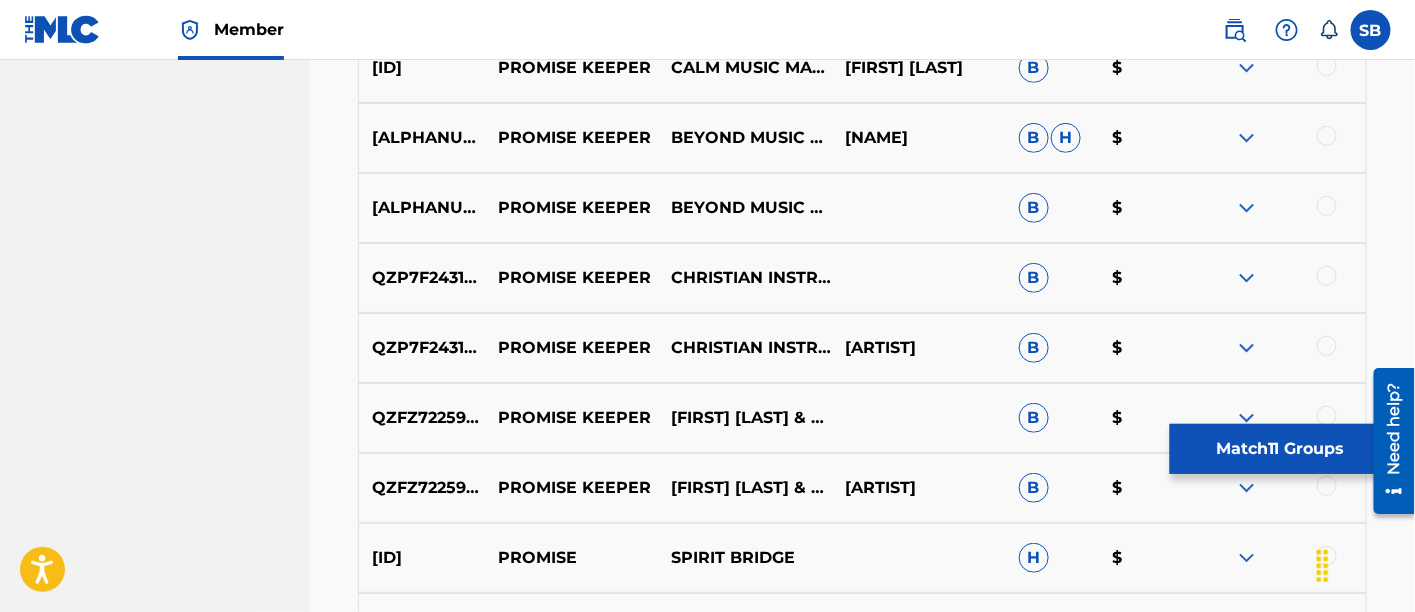 click on "Match  11 Groups" at bounding box center [1280, 449] 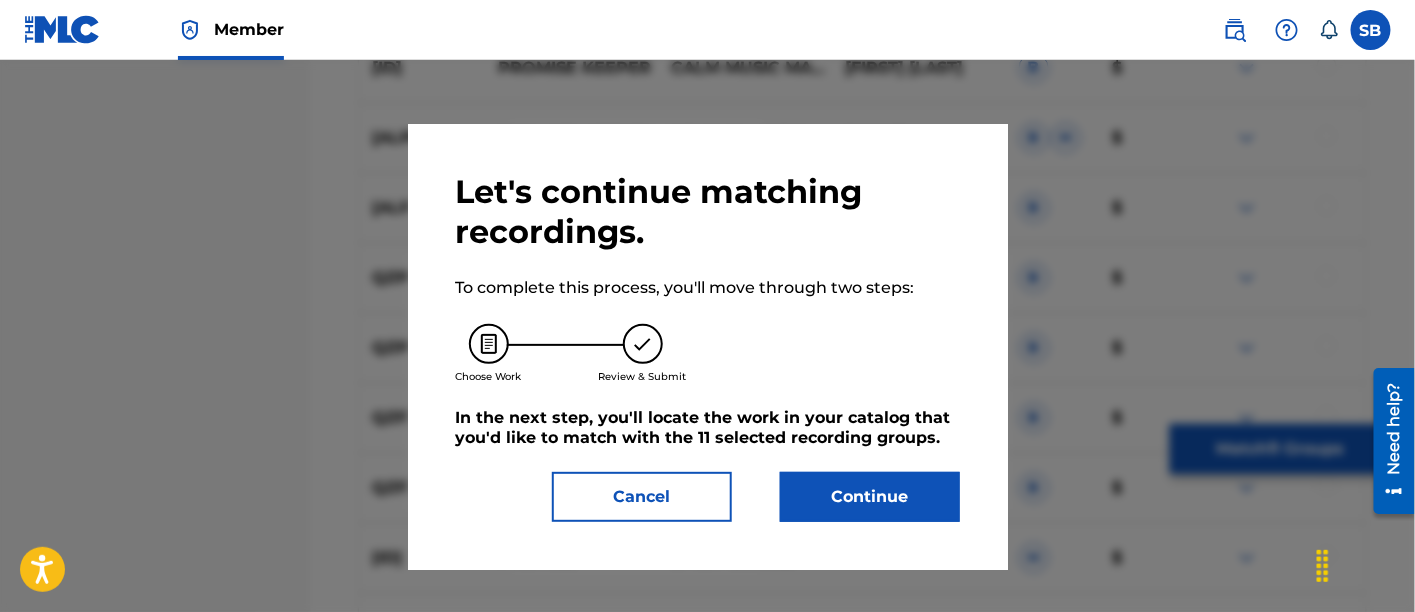 click on "Continue" at bounding box center (870, 497) 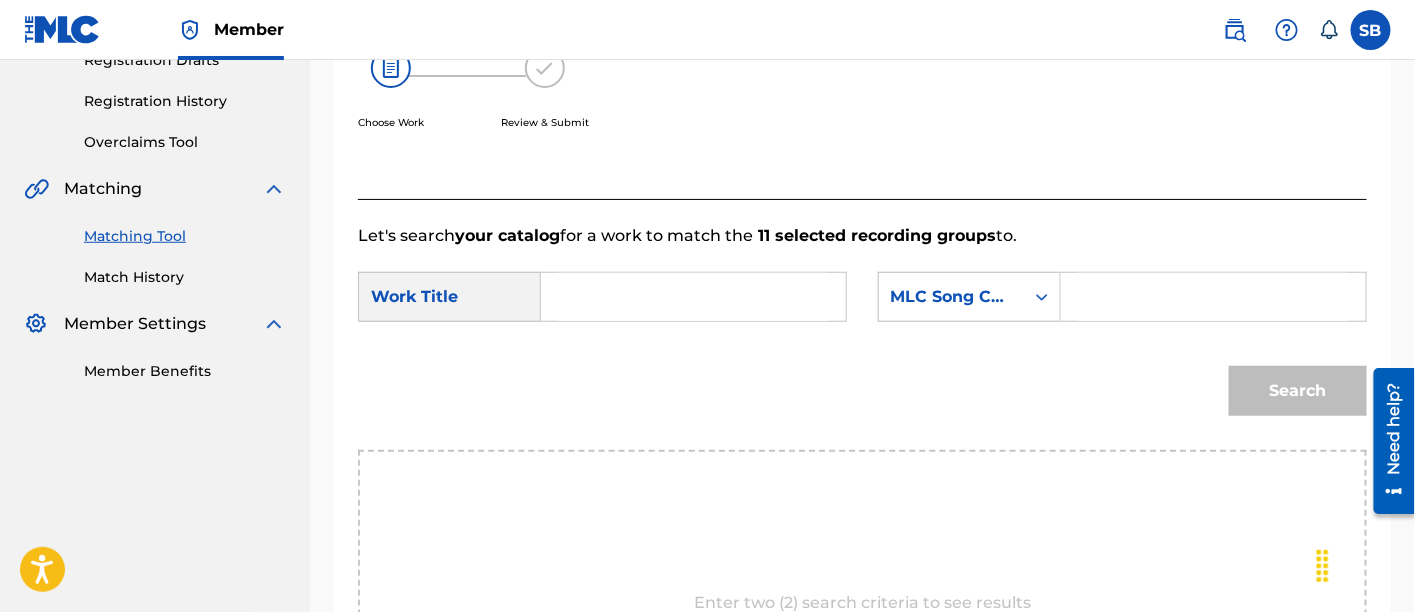 scroll, scrollTop: 356, scrollLeft: 0, axis: vertical 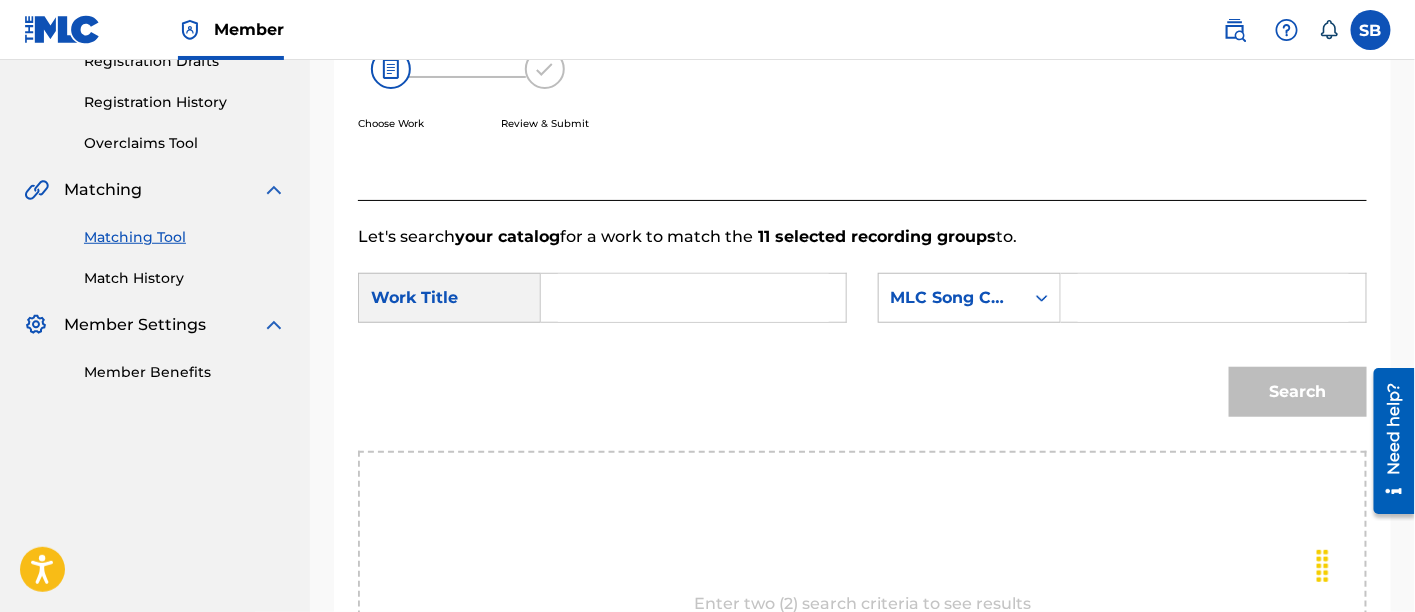 click at bounding box center (693, 298) 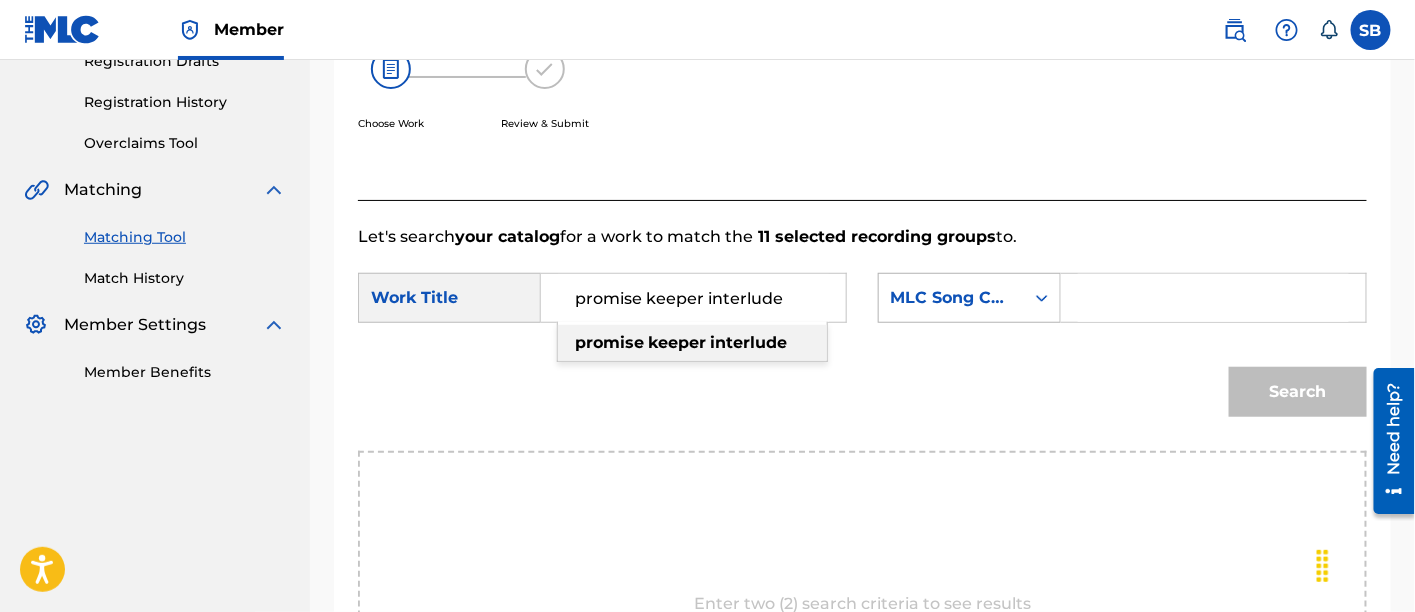 type on "promise keeper interlude" 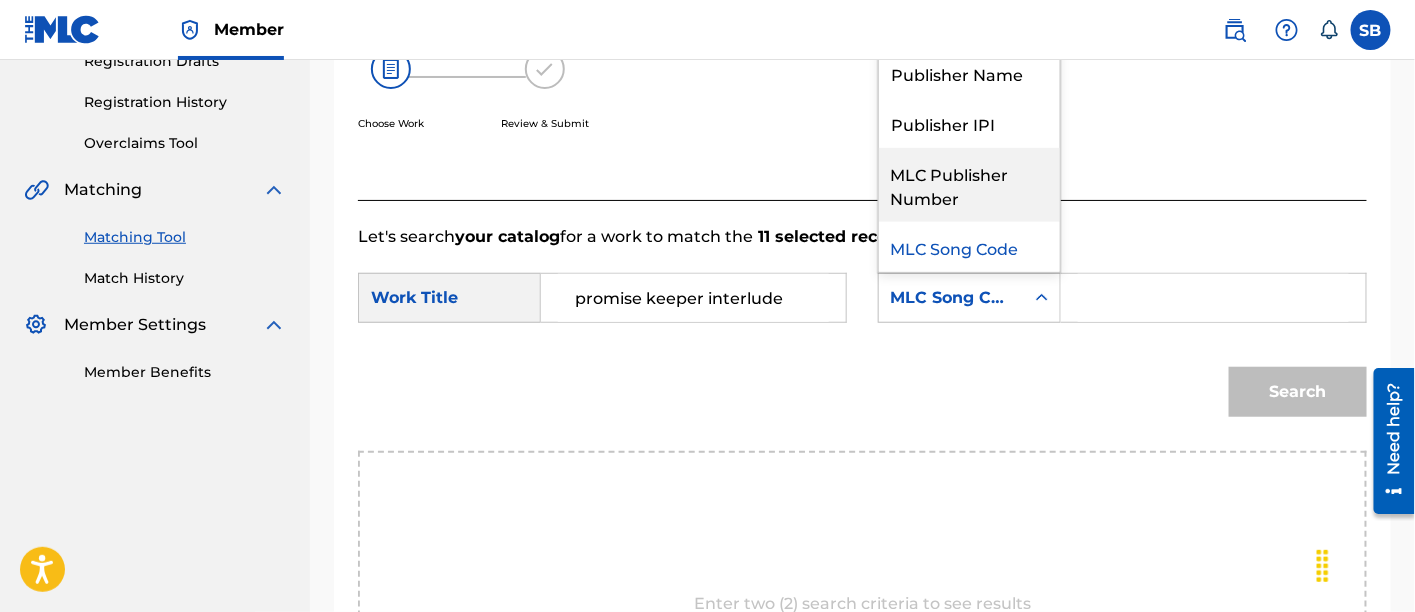 scroll, scrollTop: 0, scrollLeft: 0, axis: both 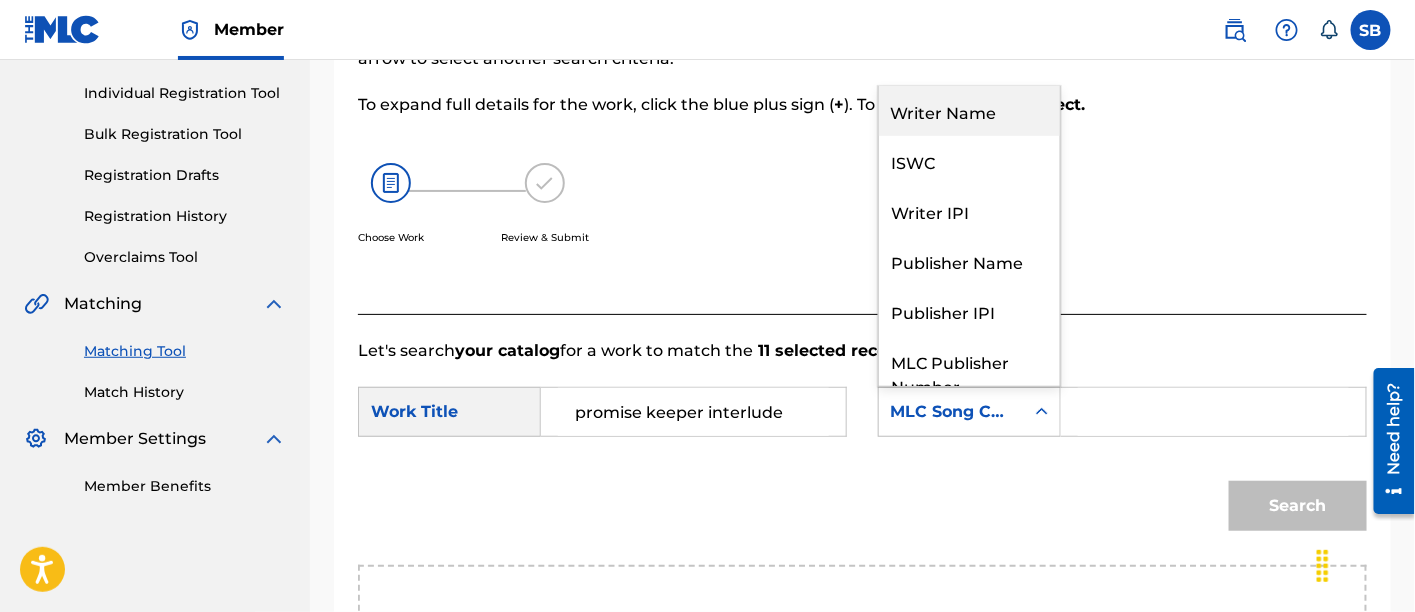 click on "Writer Name" at bounding box center (969, 111) 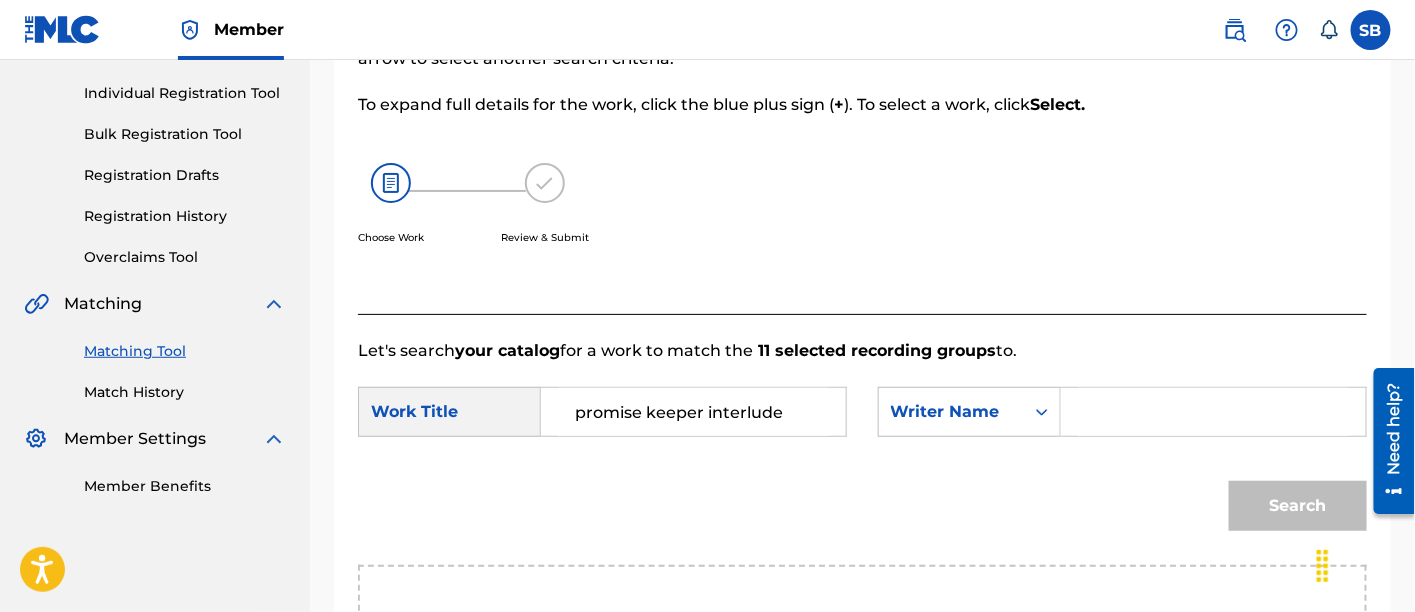 click at bounding box center [1213, 412] 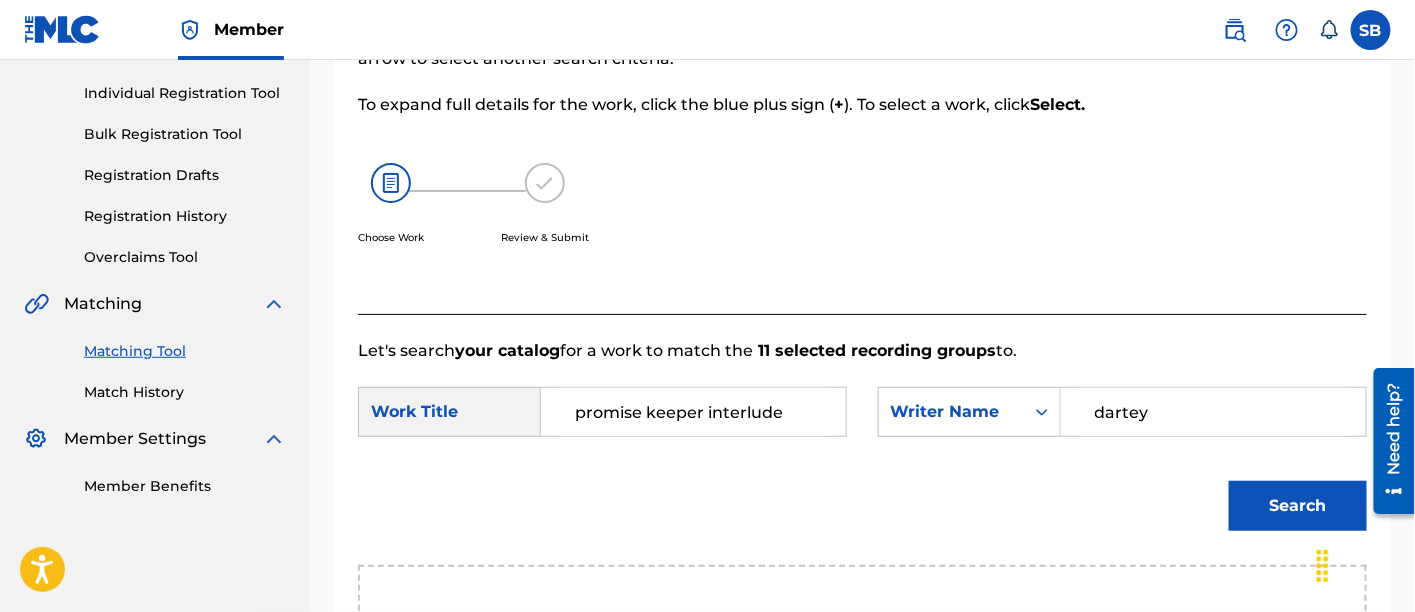 click on "Search" at bounding box center (1298, 506) 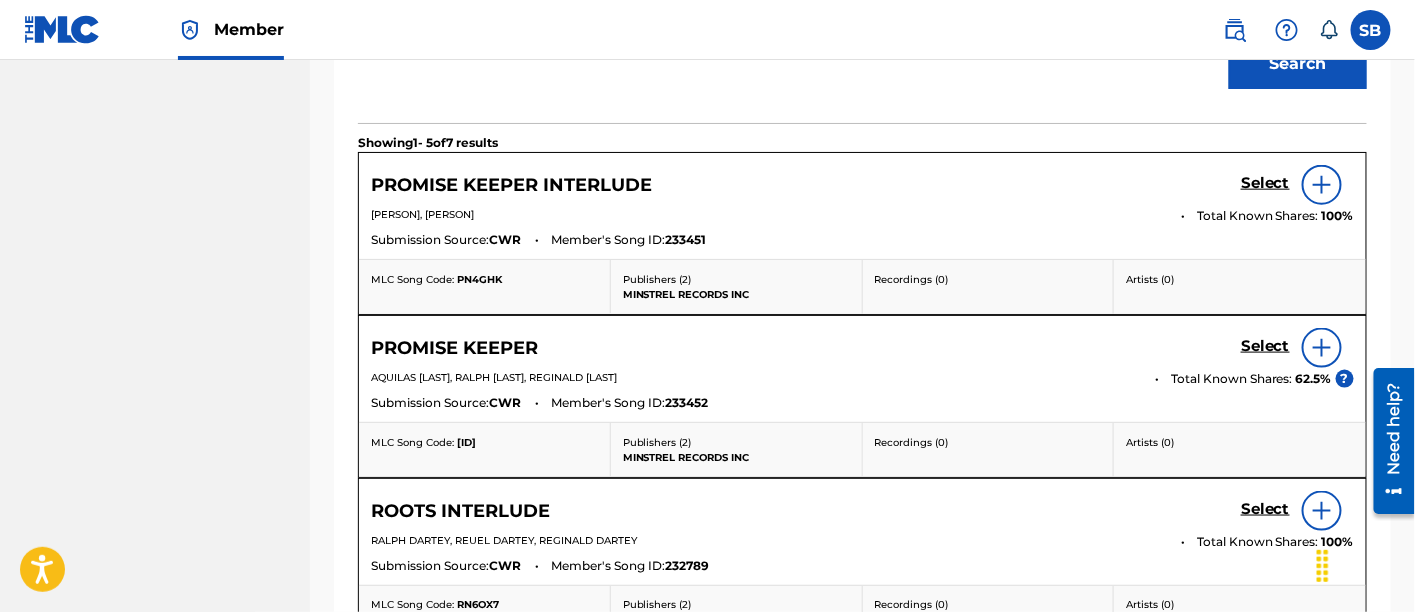 scroll, scrollTop: 678, scrollLeft: 0, axis: vertical 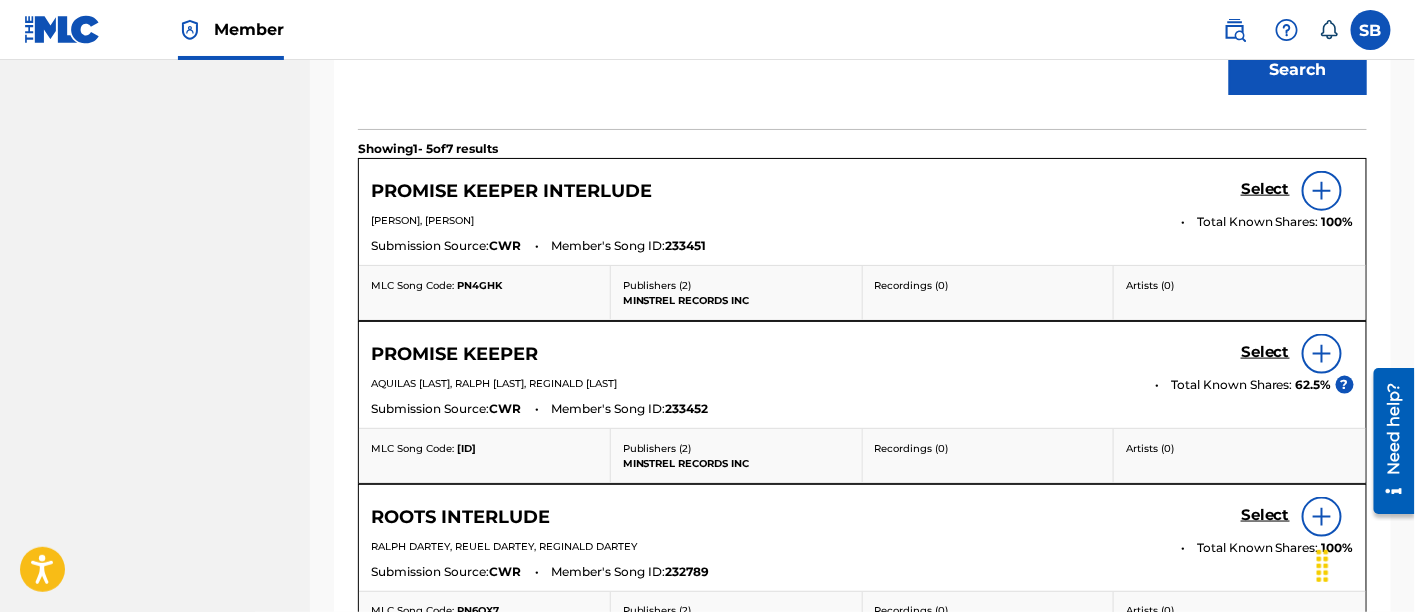 click on "Select" at bounding box center [1265, 189] 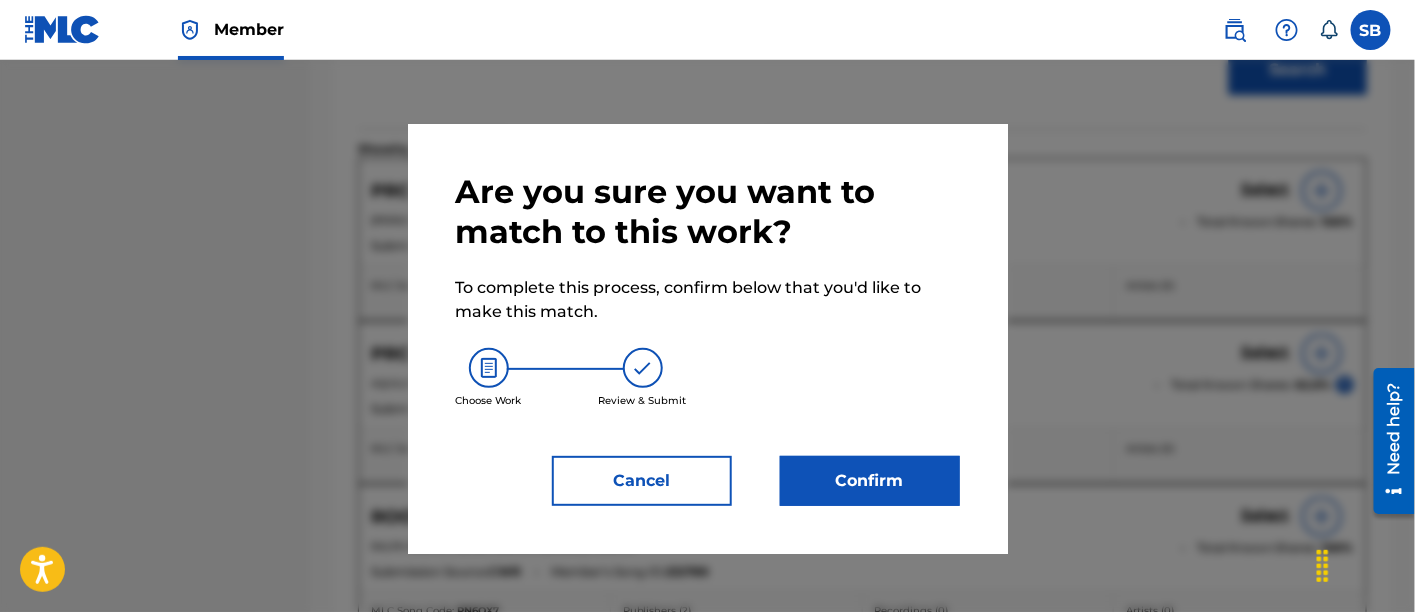 click on "Confirm" at bounding box center (870, 481) 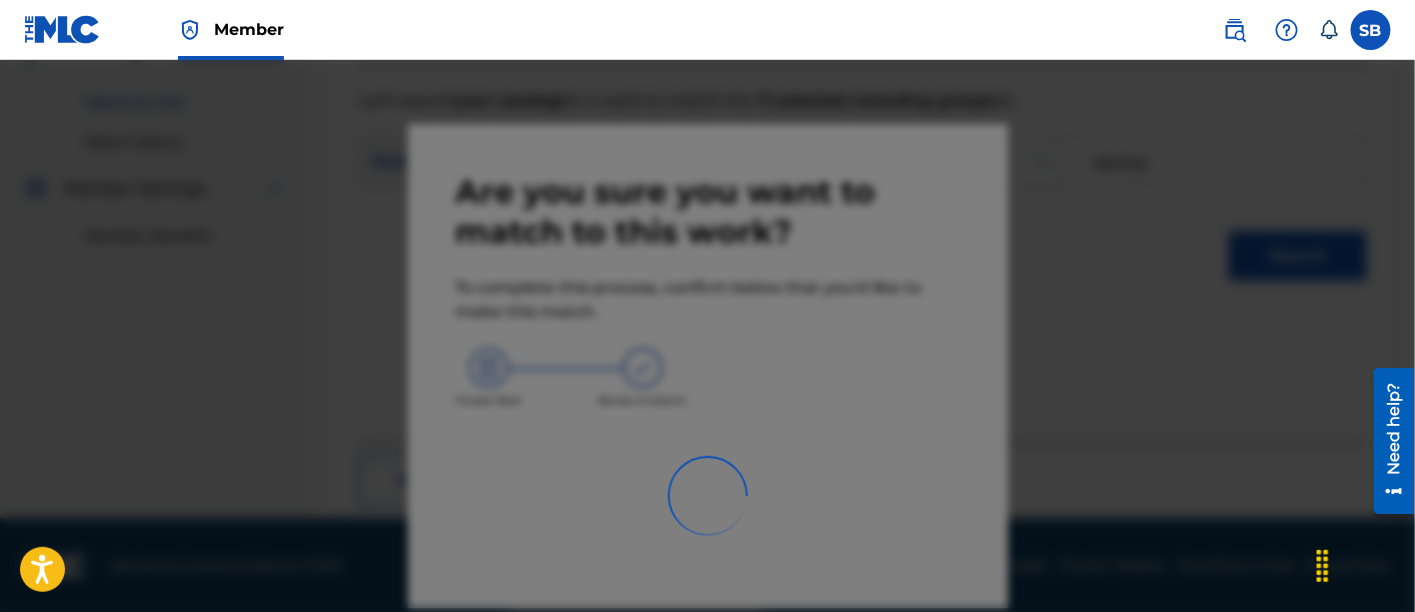 scroll, scrollTop: 246, scrollLeft: 0, axis: vertical 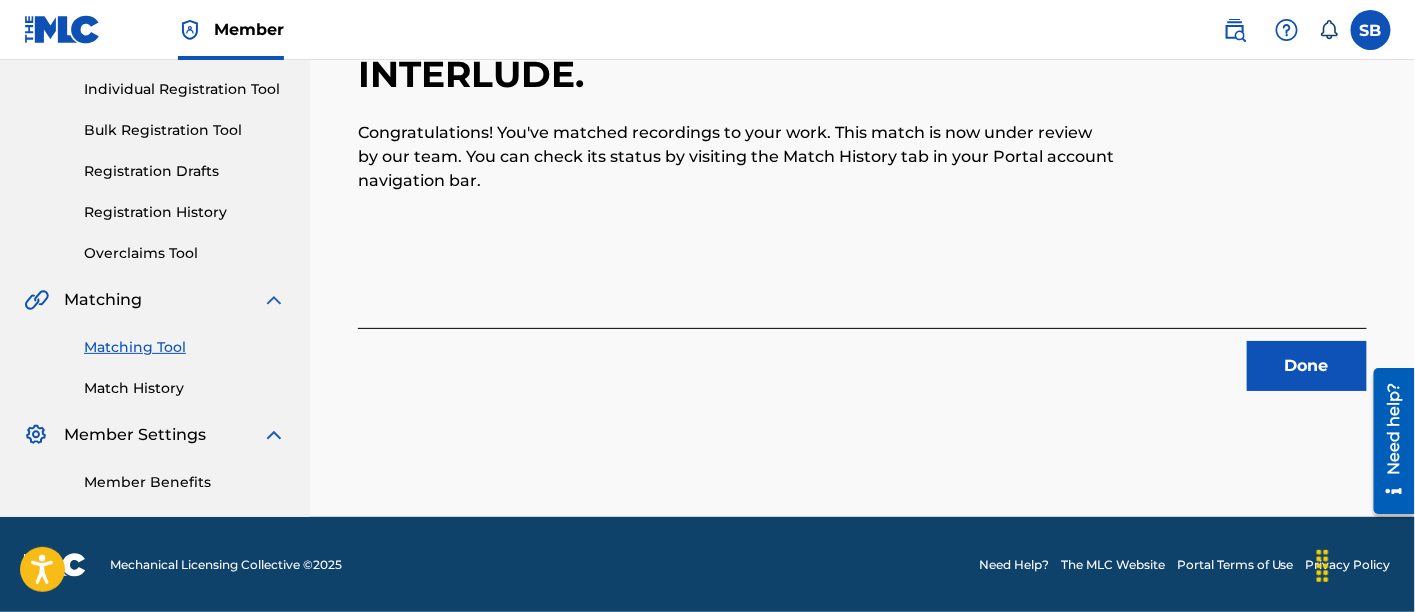 click on "Done" at bounding box center [1307, 366] 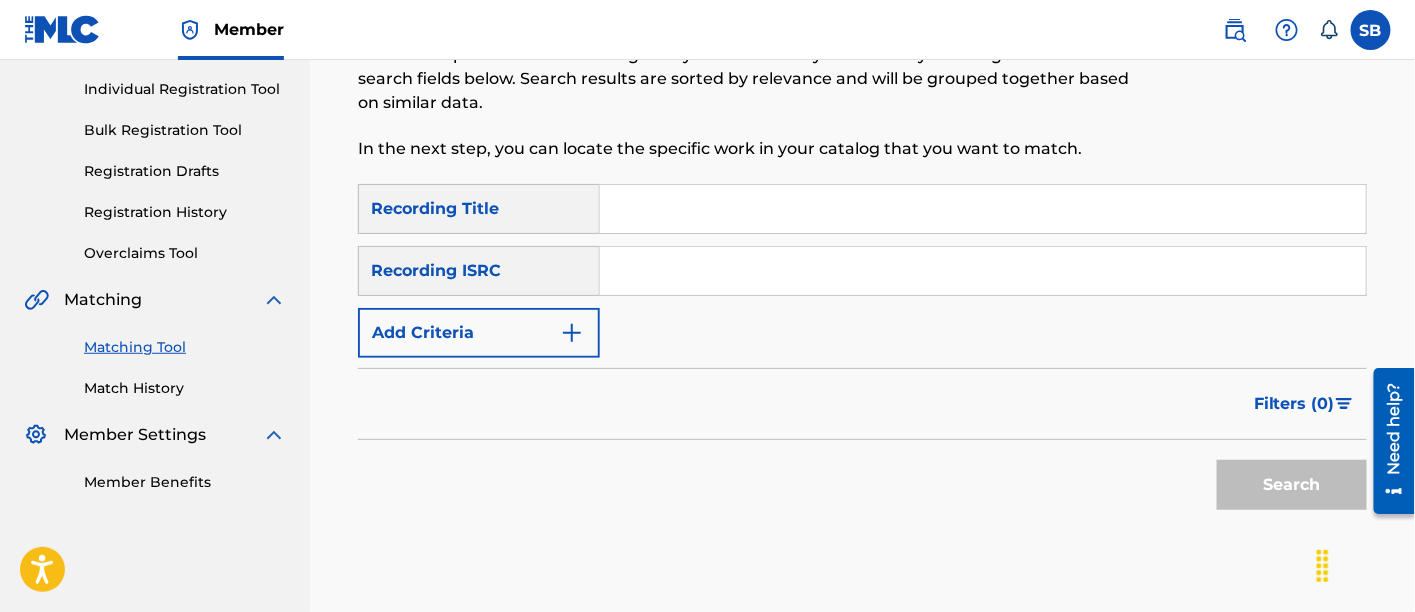 click at bounding box center [983, 209] 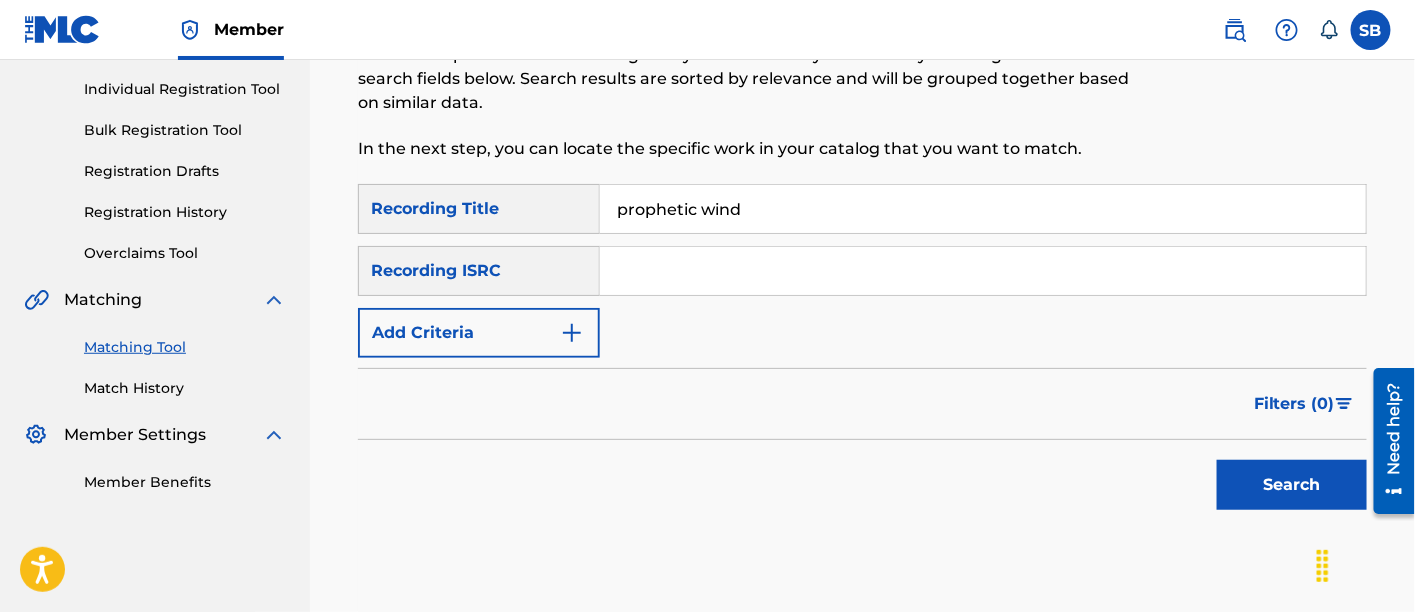 type on "prophetic wind" 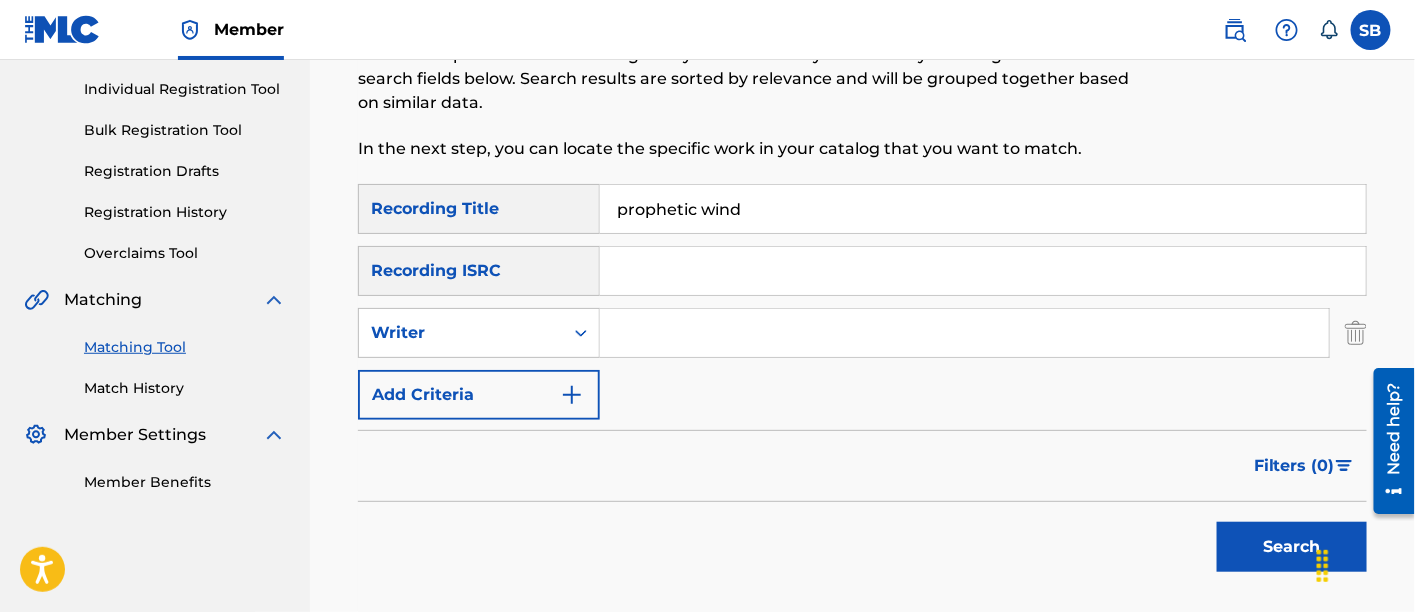 click at bounding box center [964, 333] 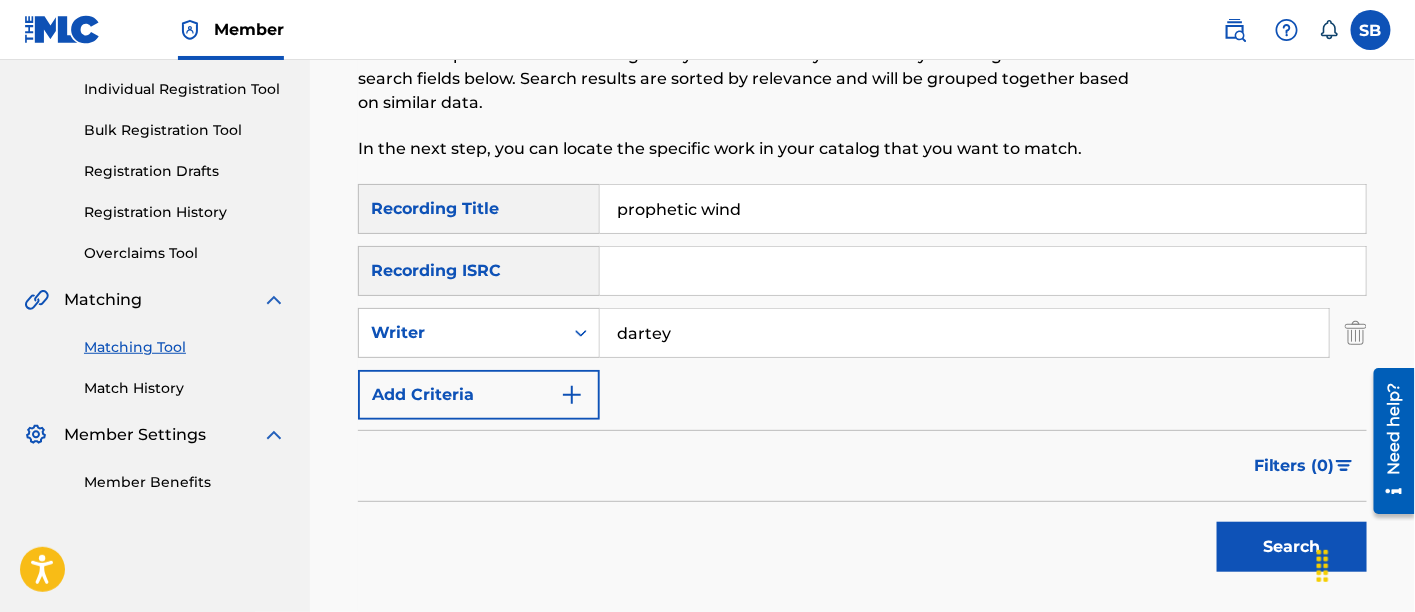 click on "Search" at bounding box center (1292, 547) 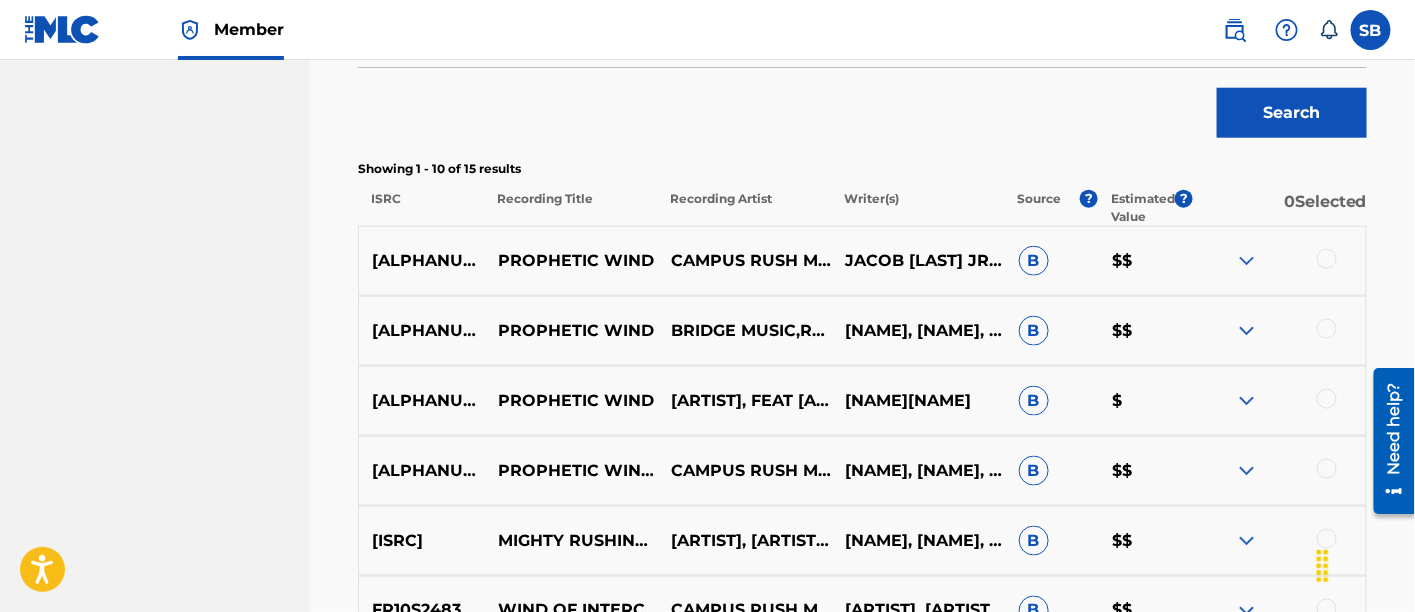 scroll, scrollTop: 753, scrollLeft: 0, axis: vertical 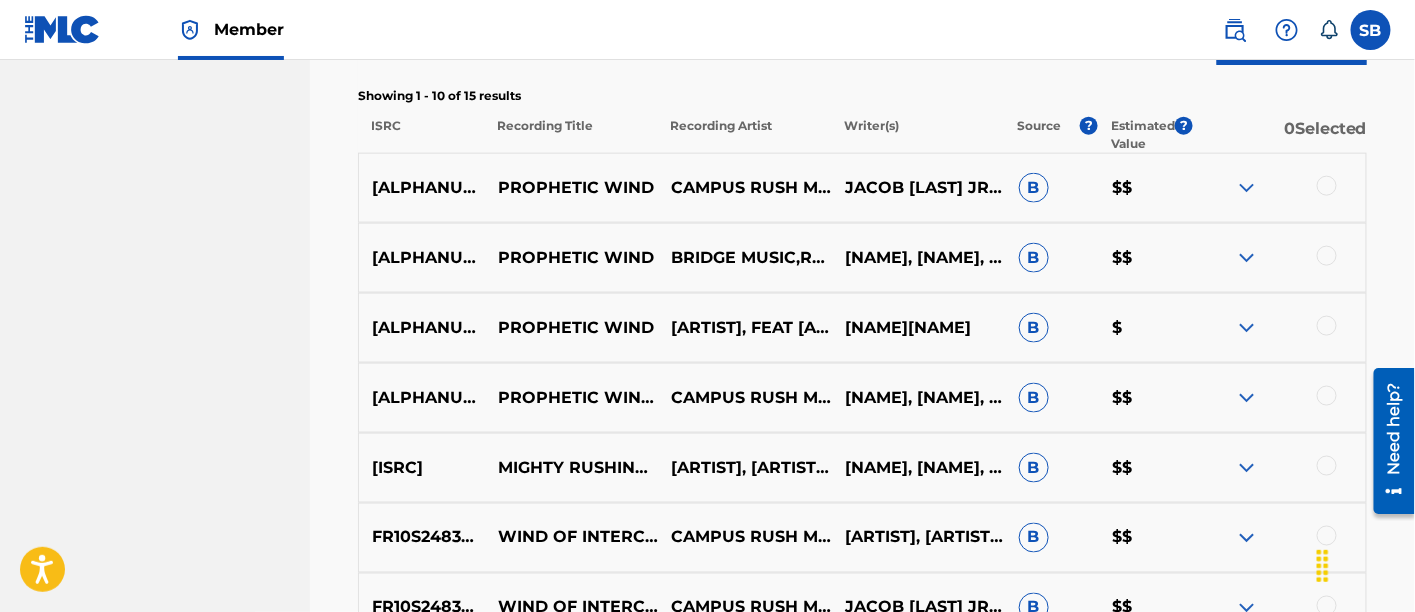 click at bounding box center (1327, 396) 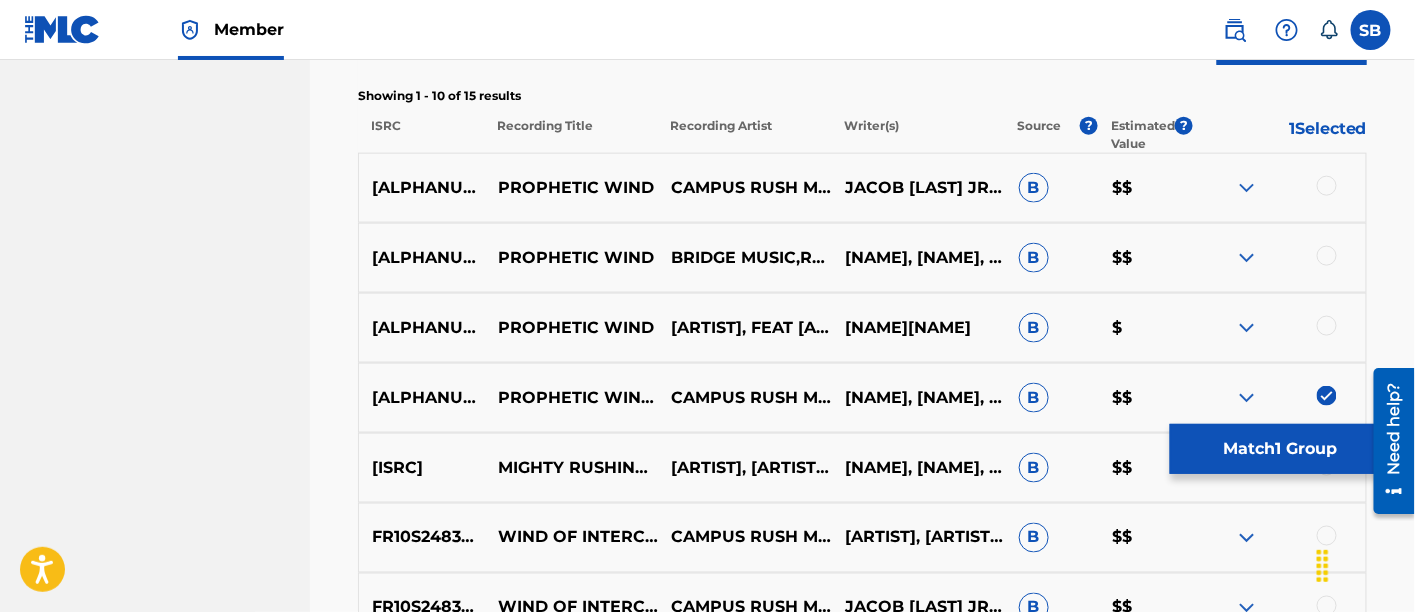 click at bounding box center (1327, 326) 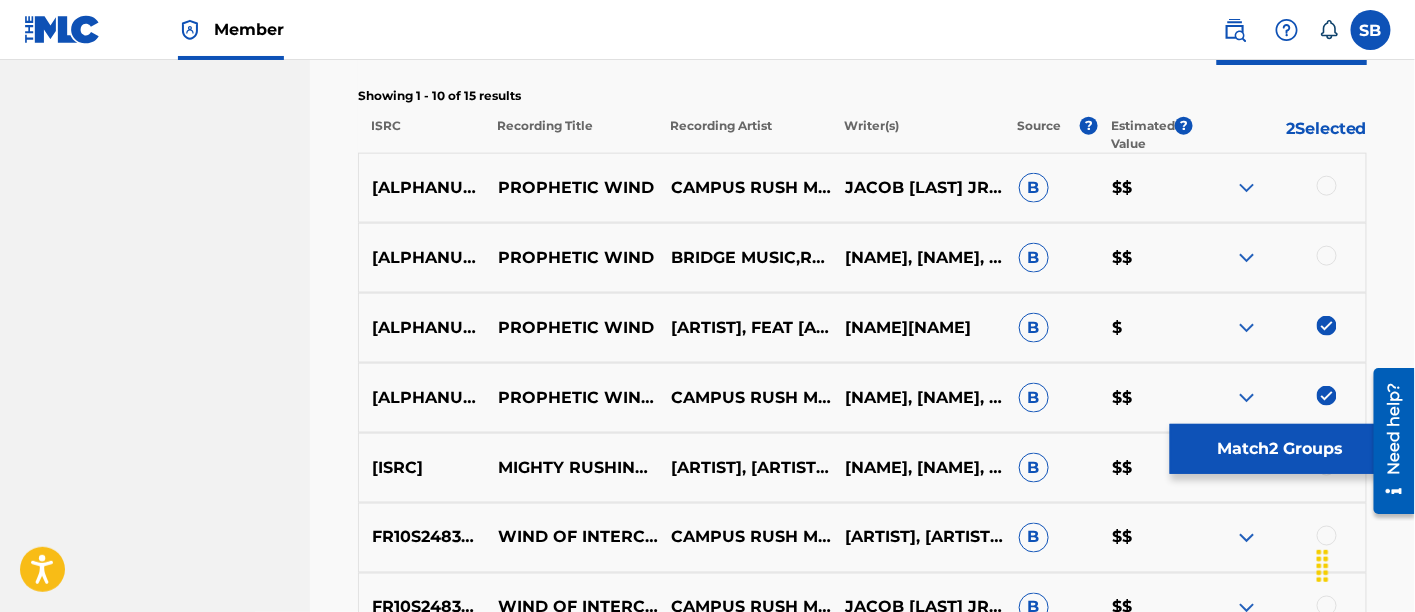 click at bounding box center [1327, 256] 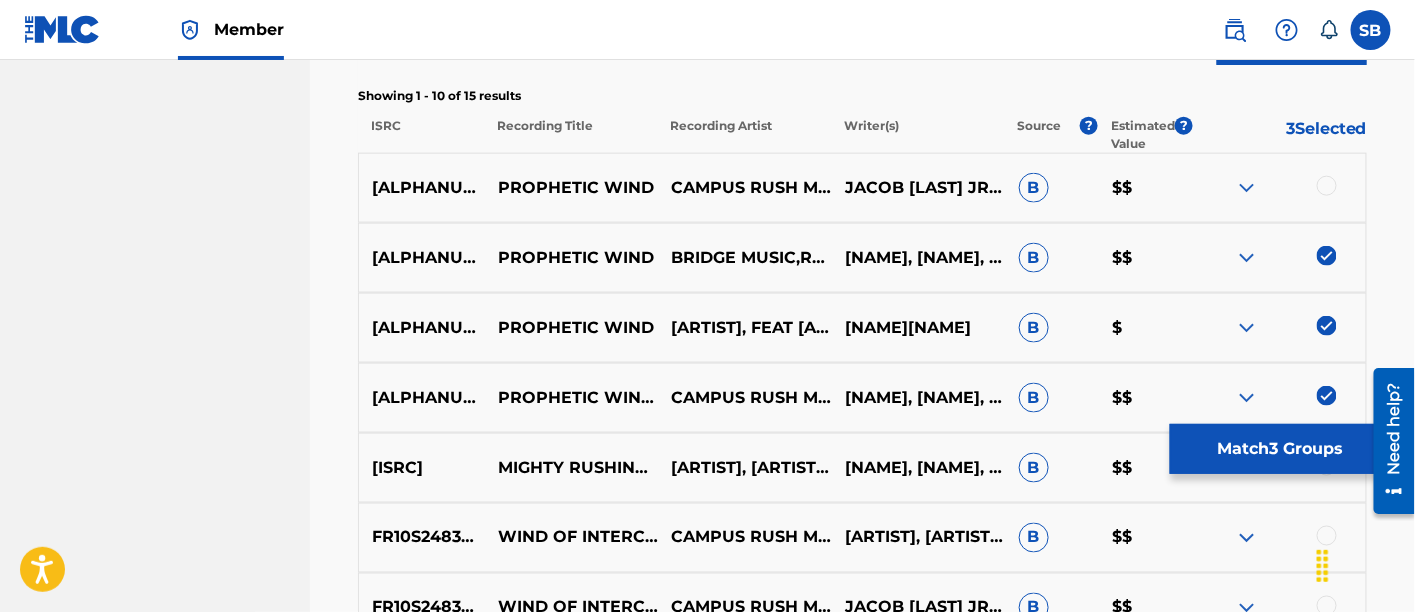 click at bounding box center [1327, 186] 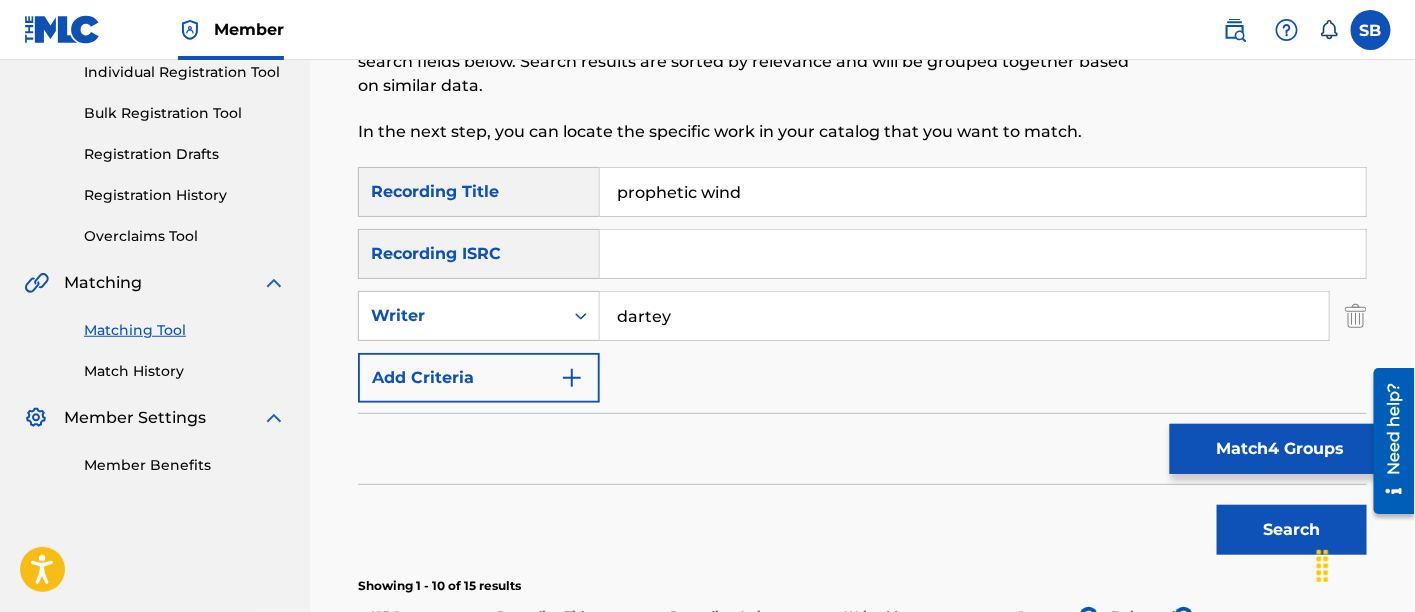 scroll, scrollTop: 262, scrollLeft: 0, axis: vertical 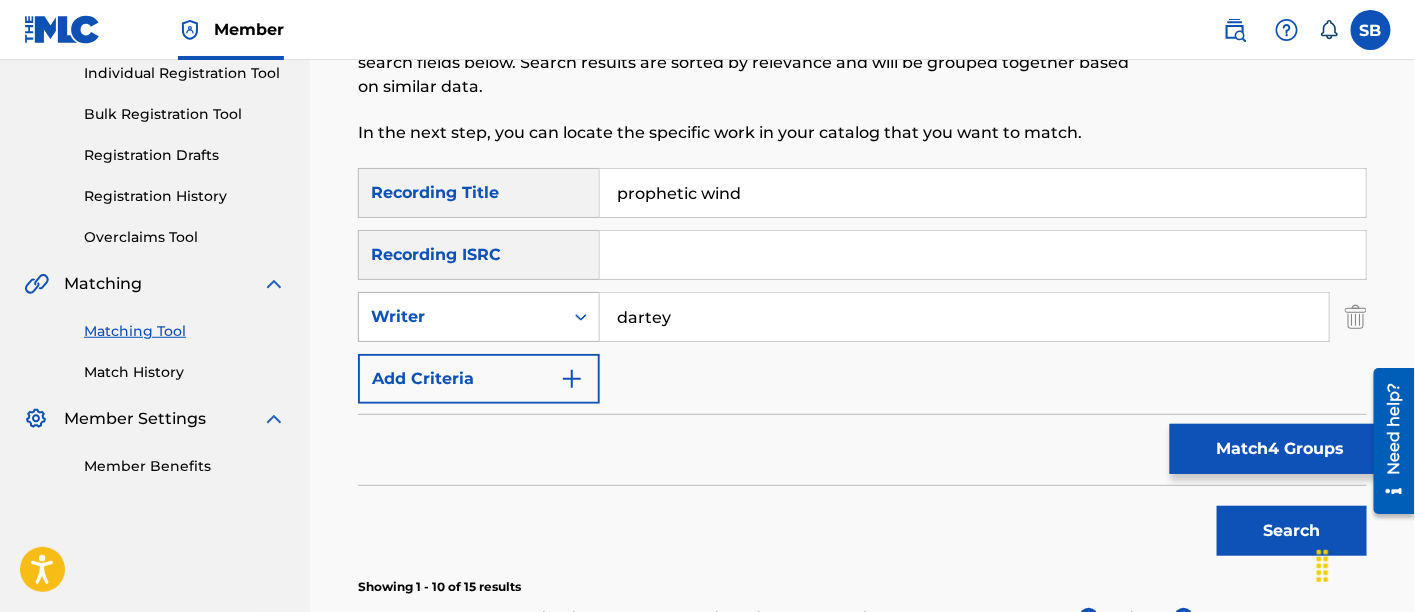 click on "Writer" at bounding box center [461, 317] 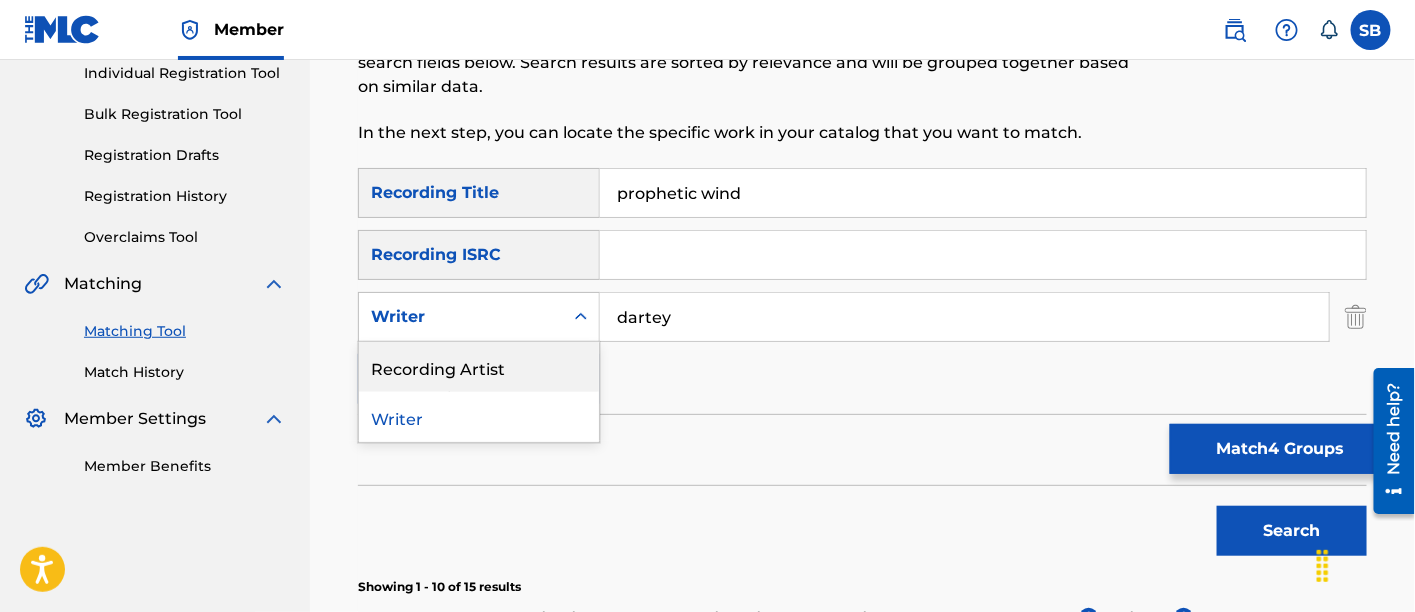 click on "Recording Artist" at bounding box center (479, 367) 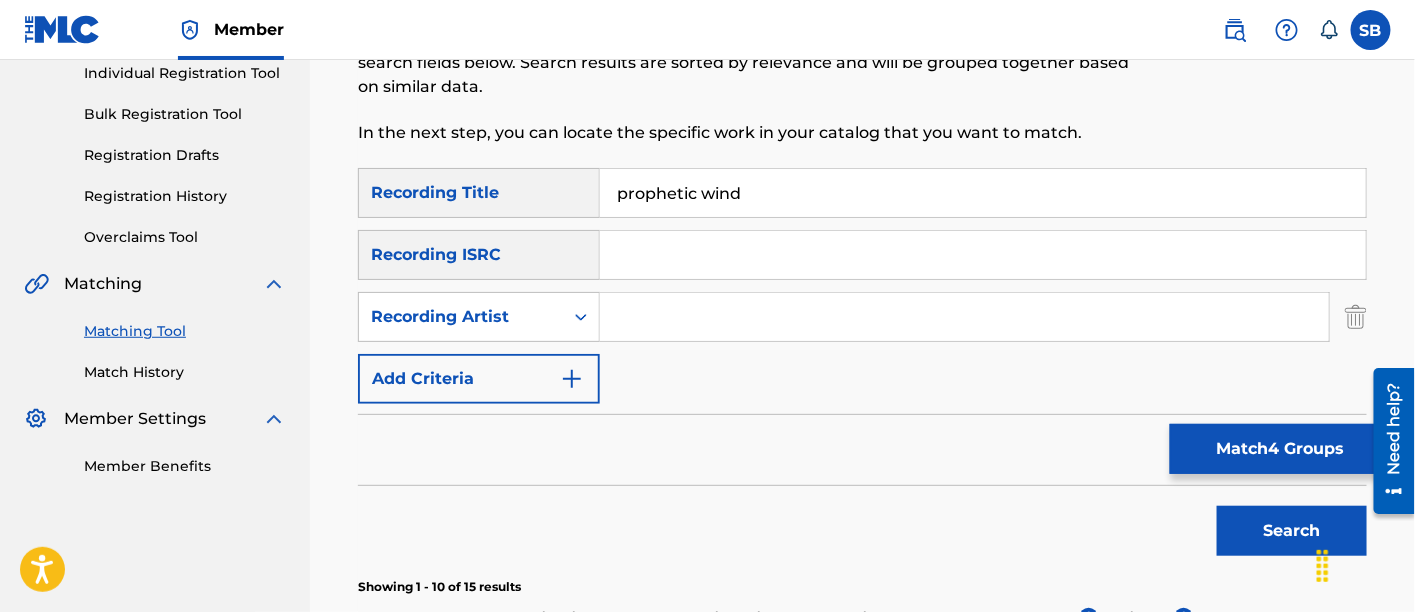 click at bounding box center (964, 317) 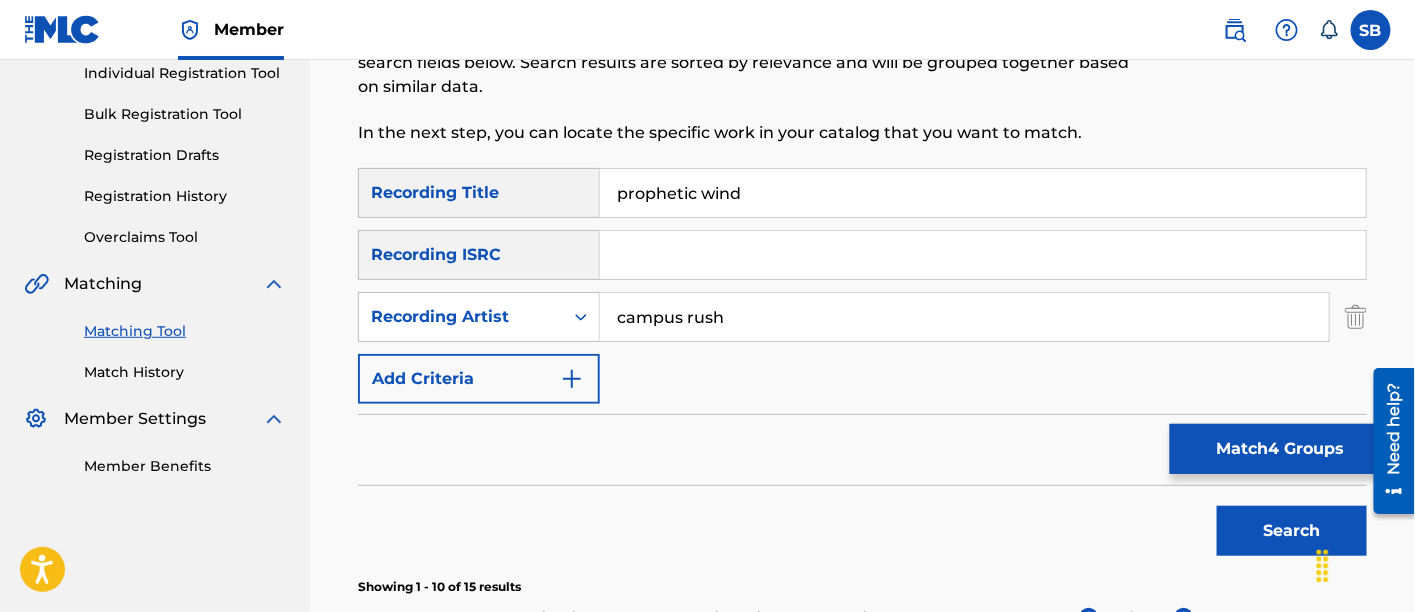 type on "campus rush" 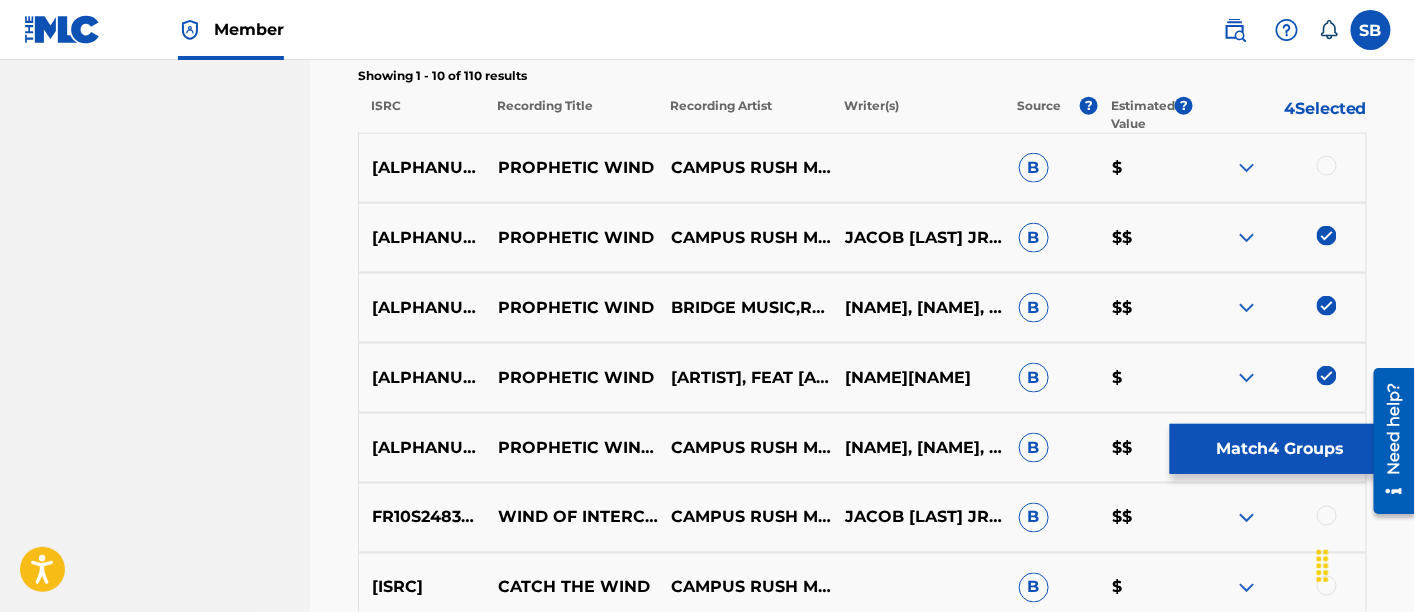 scroll, scrollTop: 777, scrollLeft: 0, axis: vertical 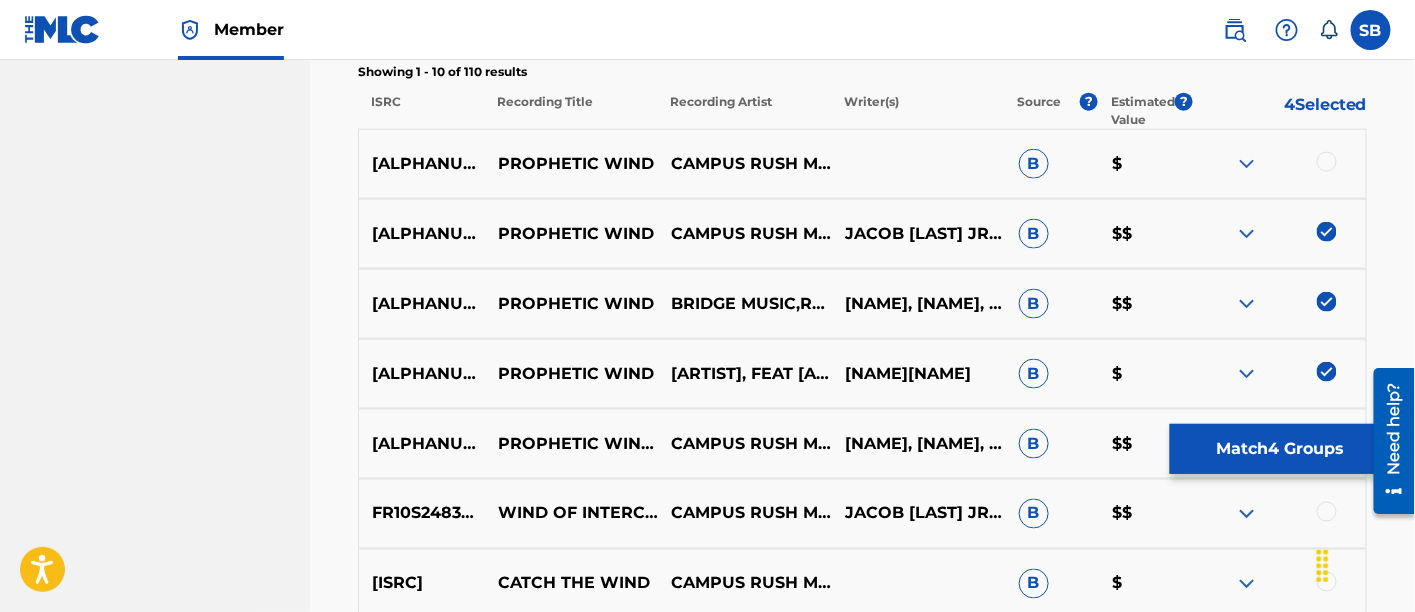 click at bounding box center [1327, 162] 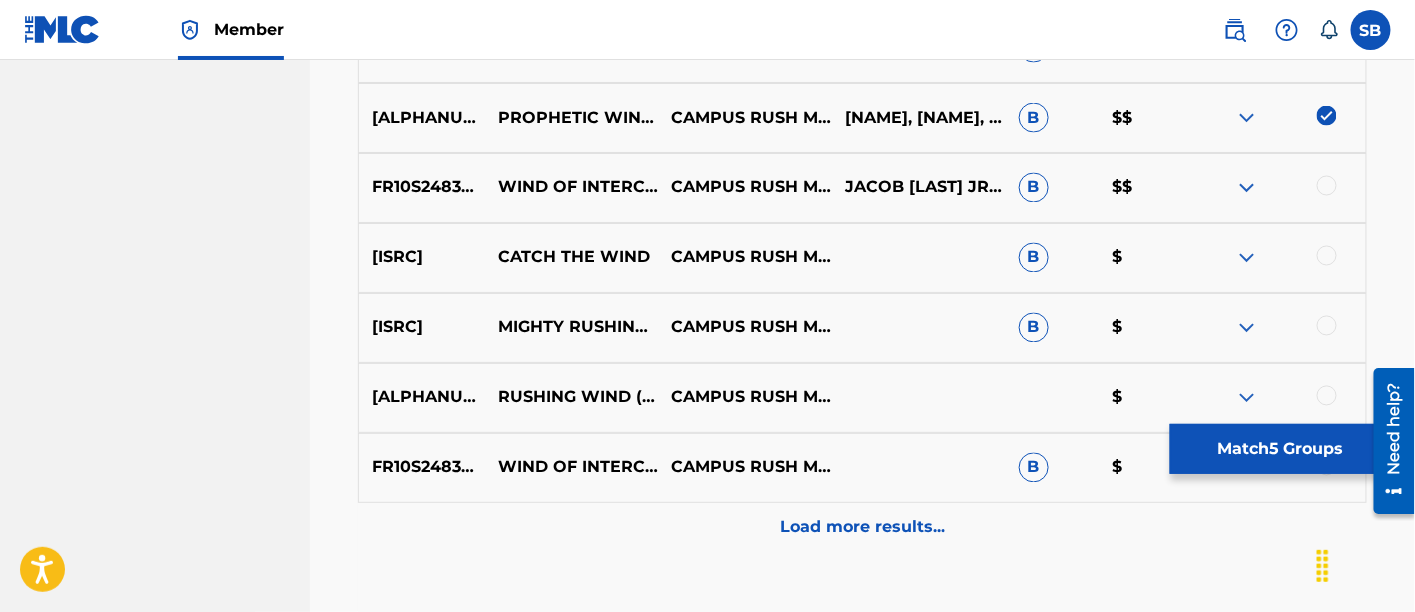 scroll, scrollTop: 1104, scrollLeft: 0, axis: vertical 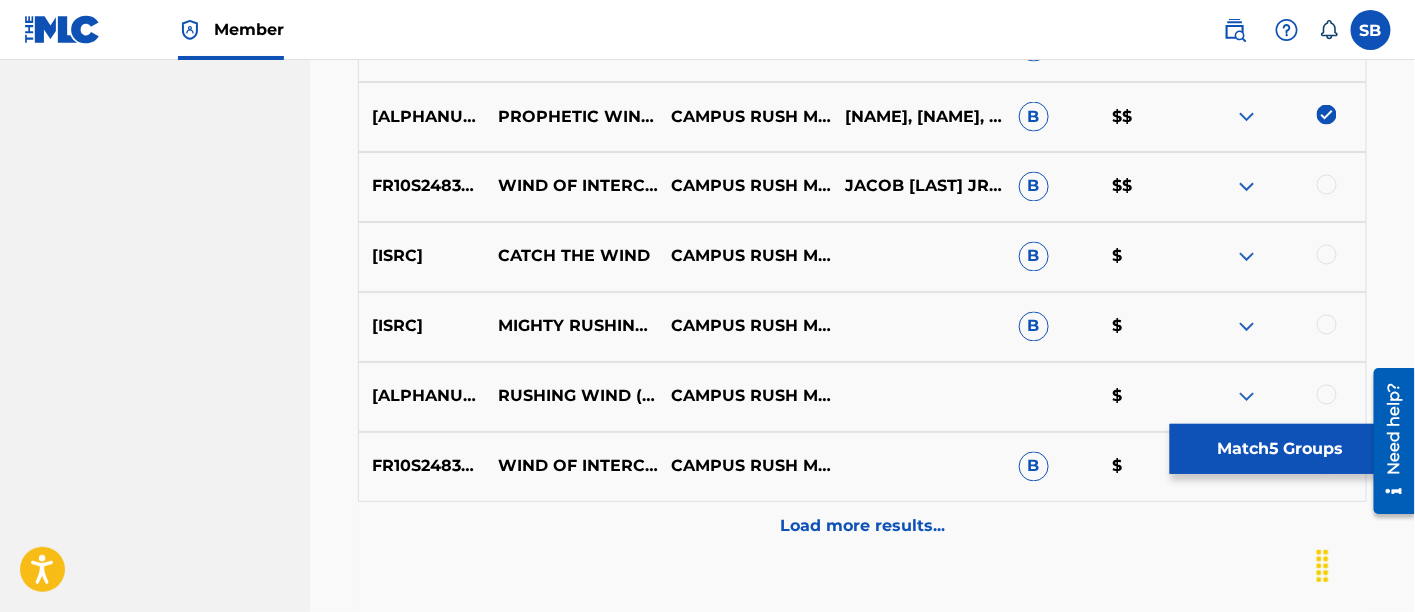 click on "Match  5 Groups" at bounding box center [1280, 449] 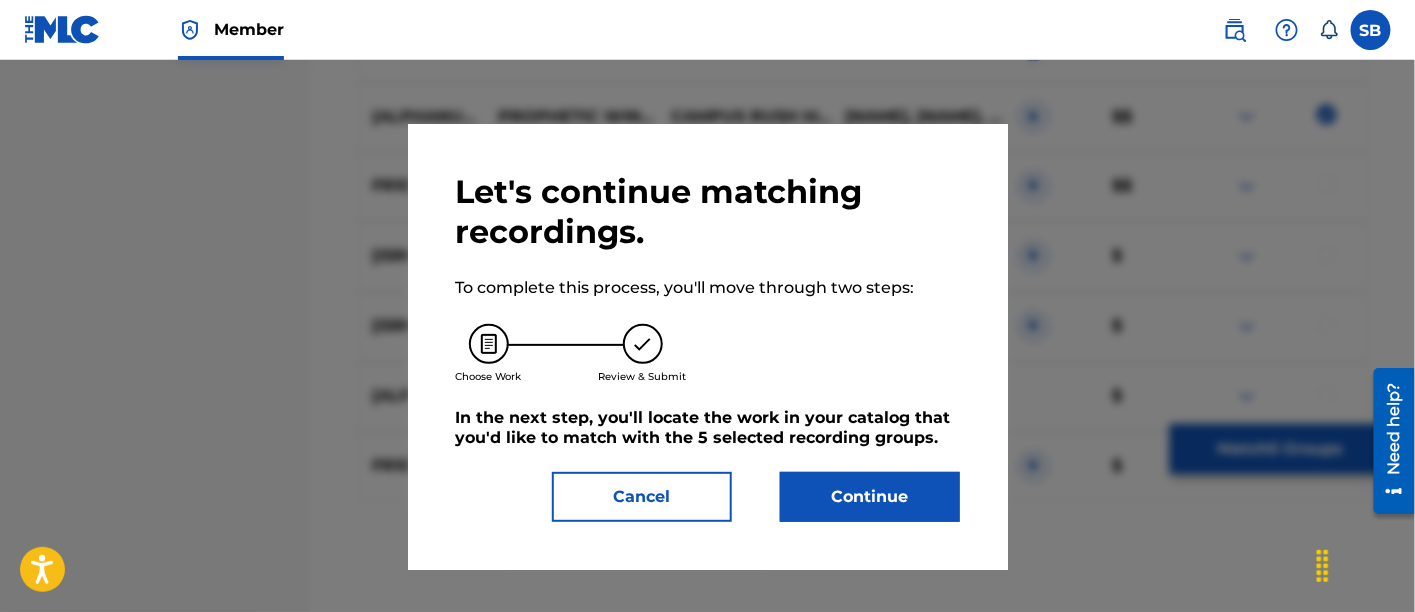 click on "Continue" at bounding box center (870, 497) 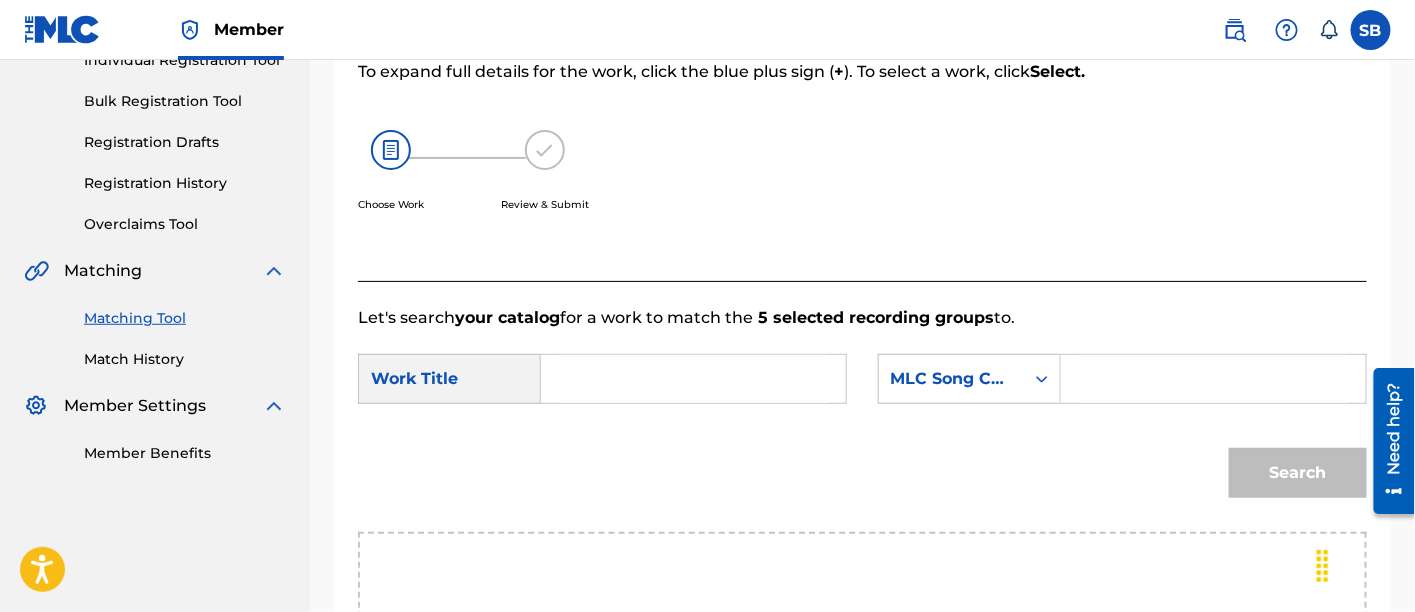 scroll, scrollTop: 262, scrollLeft: 0, axis: vertical 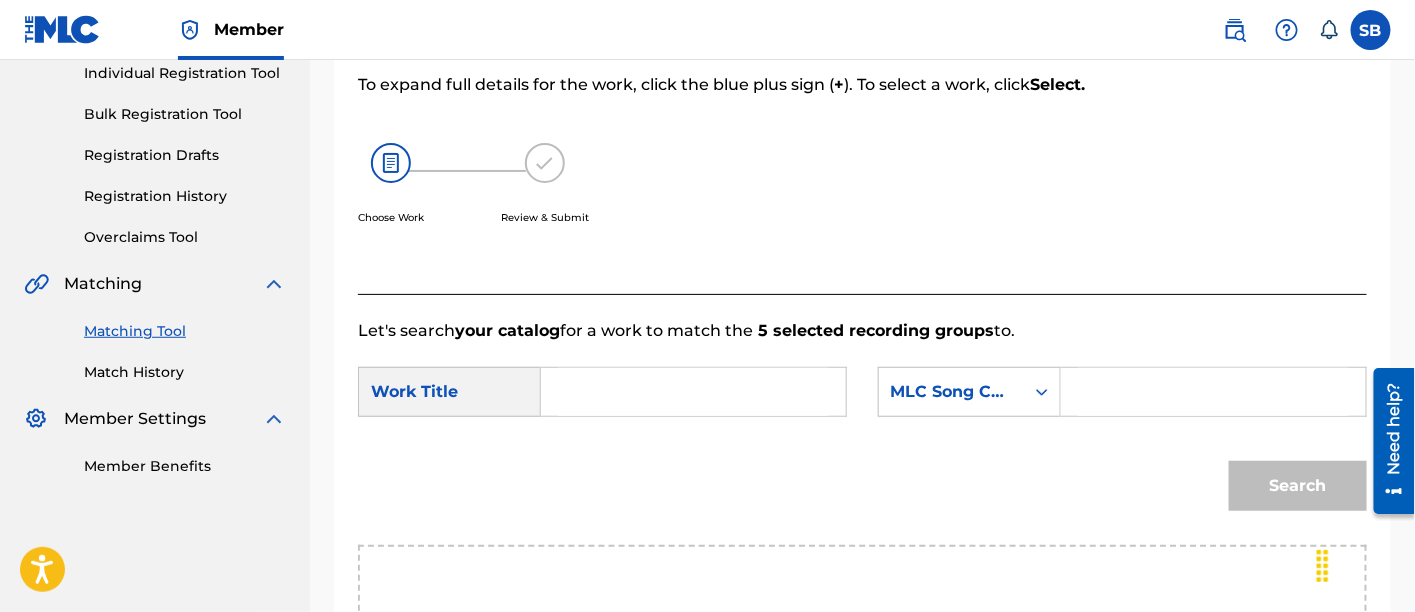 click on "SearchWithCriteria9ece6f94-8353-4dbe-bad4-0247b2fc14d7 Work Title SearchWithCriteria847f0b1e-b5f4-4a3b-b798-5ef54393f8d1 MLC Song Code Search" at bounding box center [862, 444] 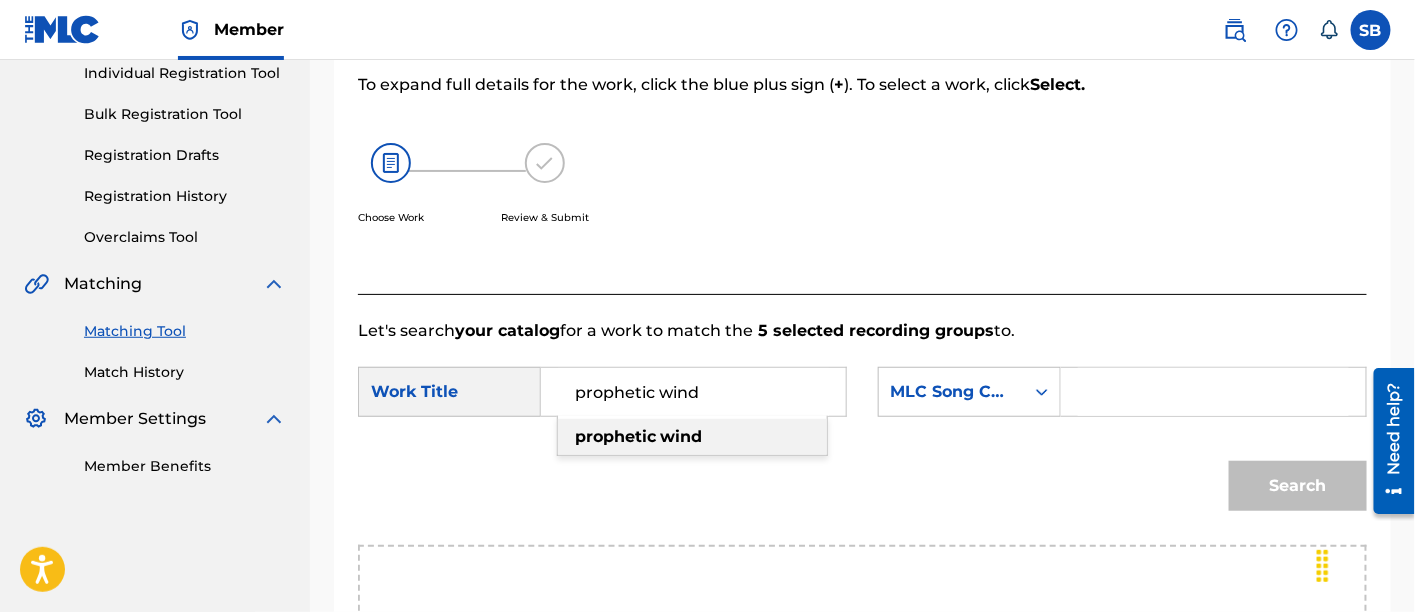 type on "prophetic wind" 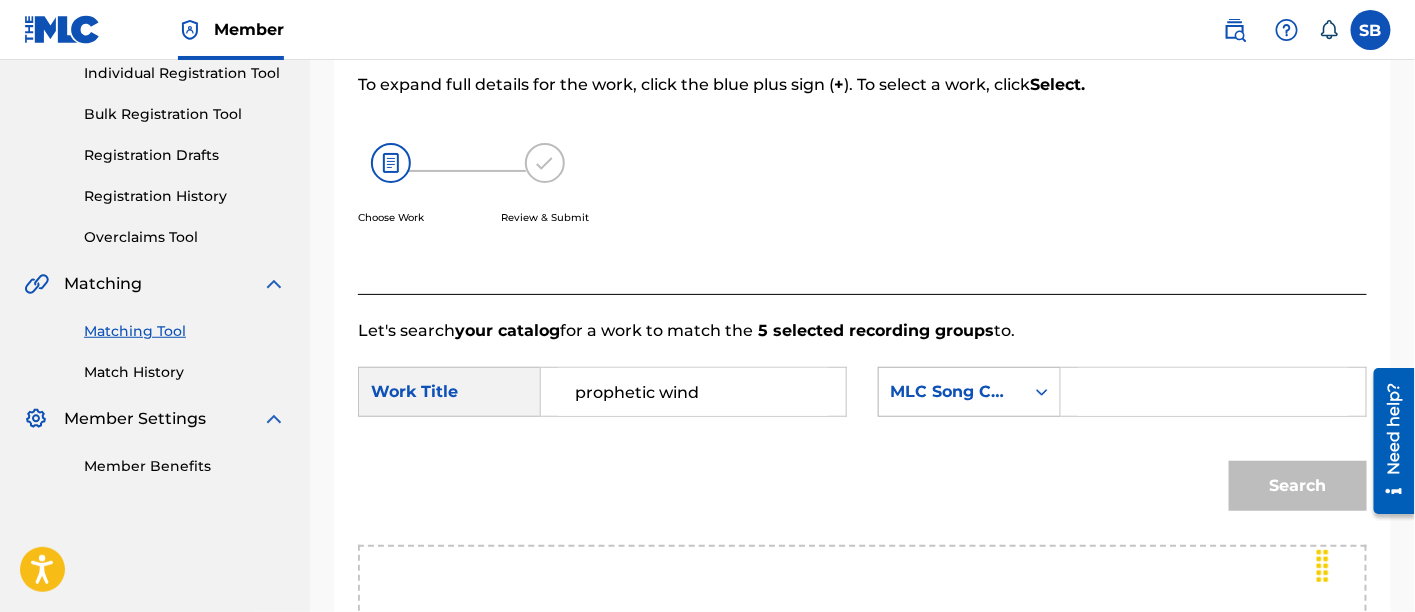 click on "MLC Song Code" at bounding box center [951, 392] 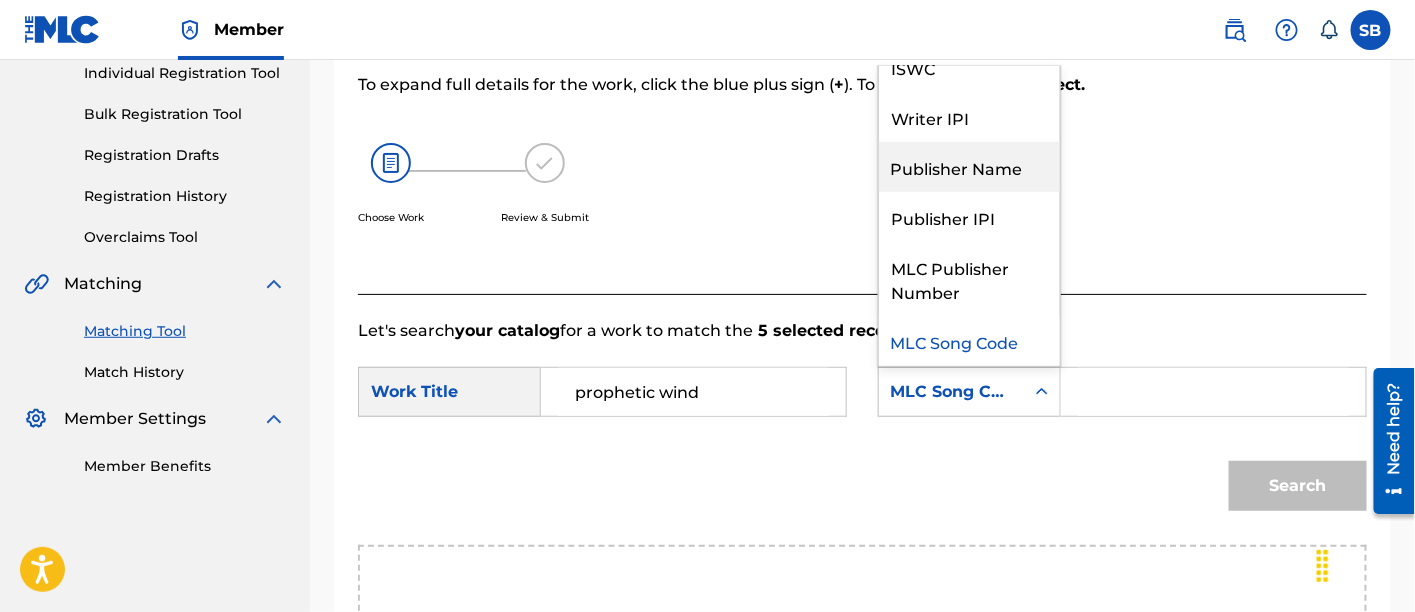 scroll, scrollTop: 0, scrollLeft: 0, axis: both 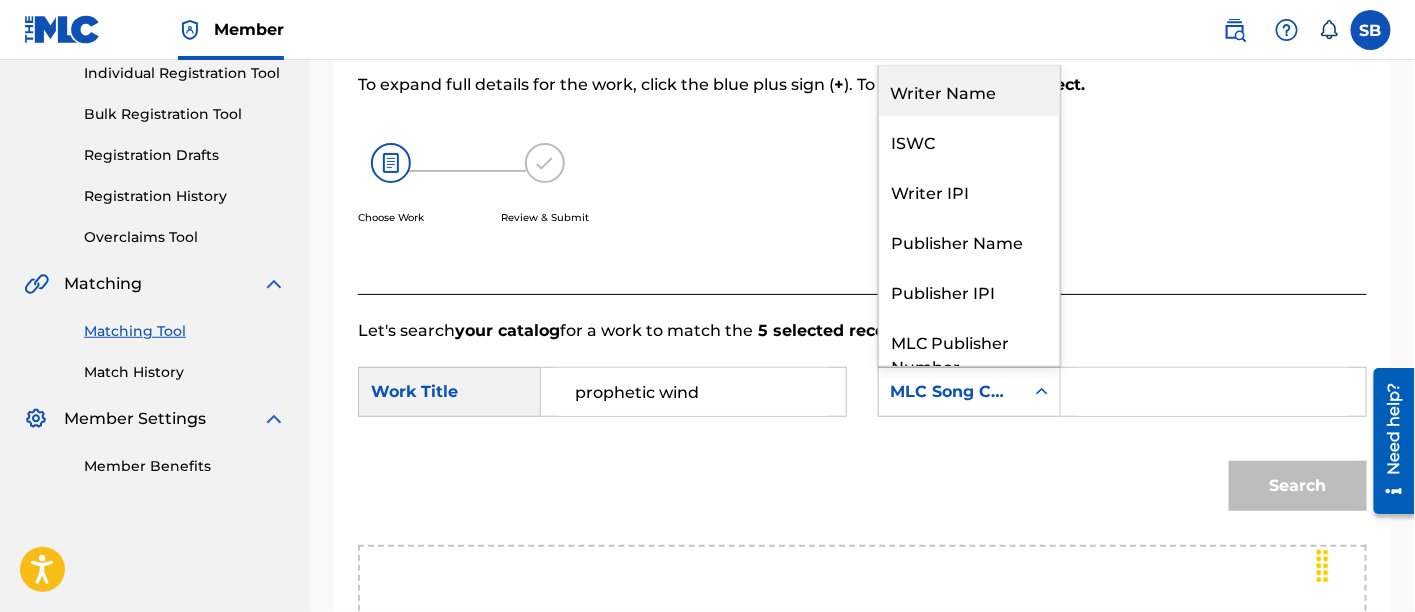 click on "Writer Name" at bounding box center (969, 91) 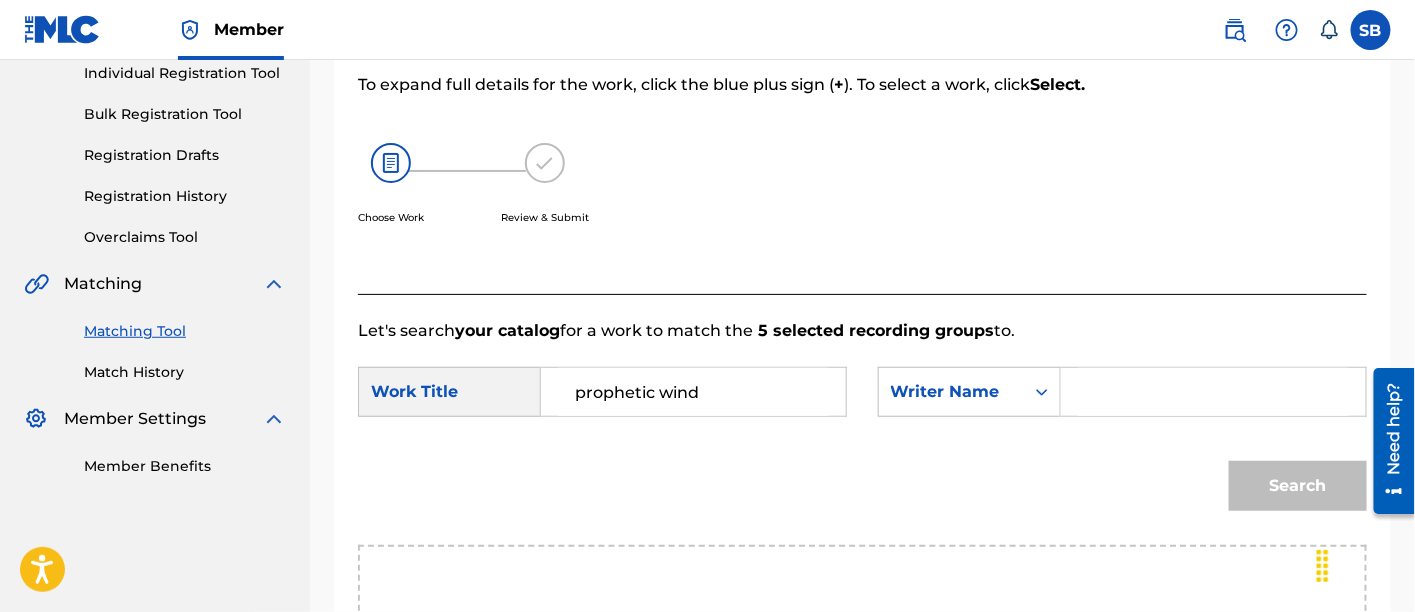 click at bounding box center [1213, 392] 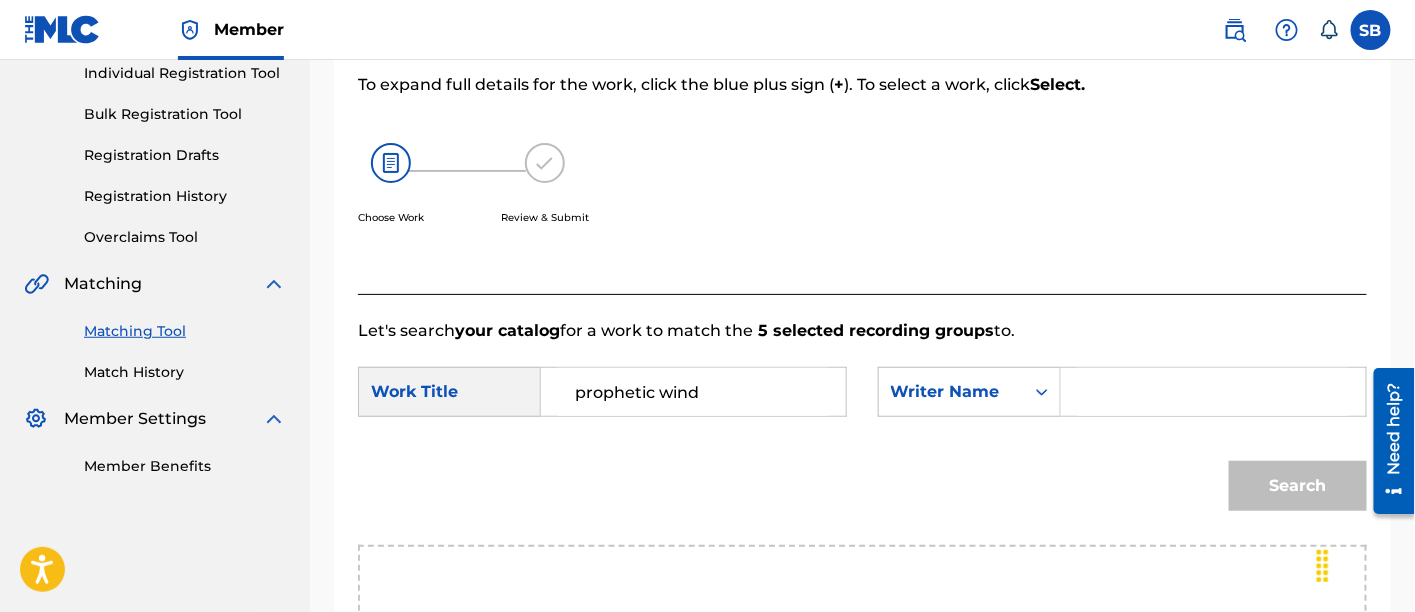 type on "dartey" 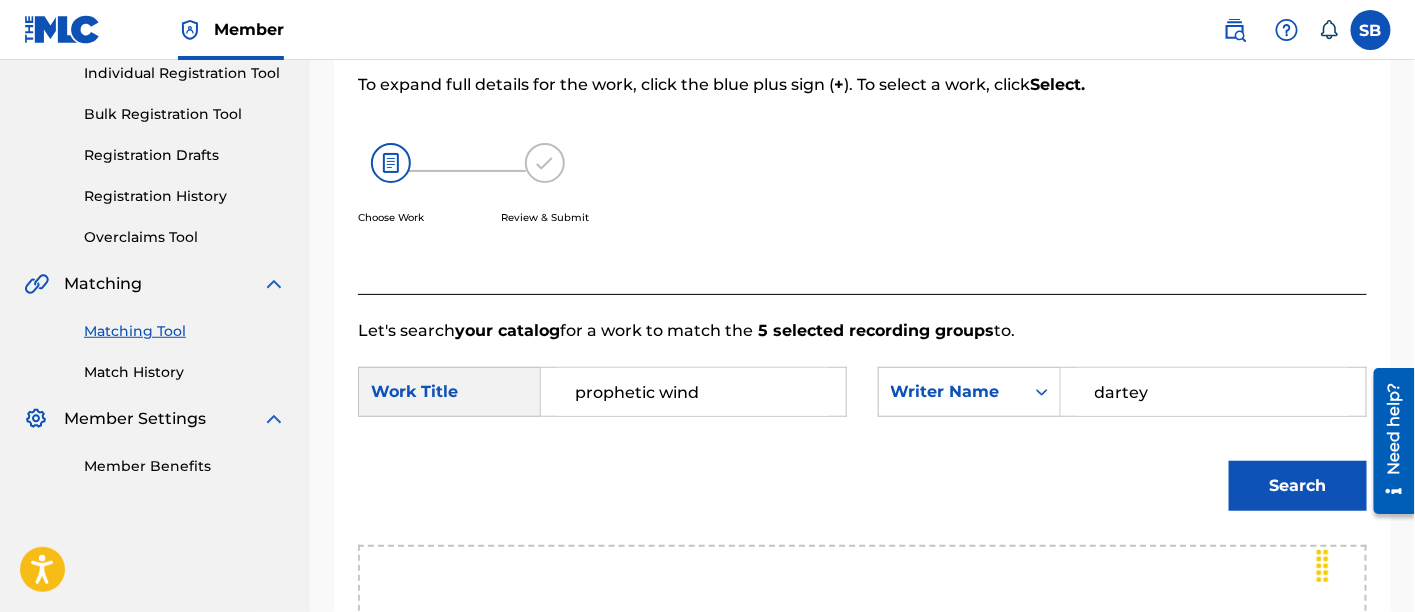 click on "Search" at bounding box center [1298, 486] 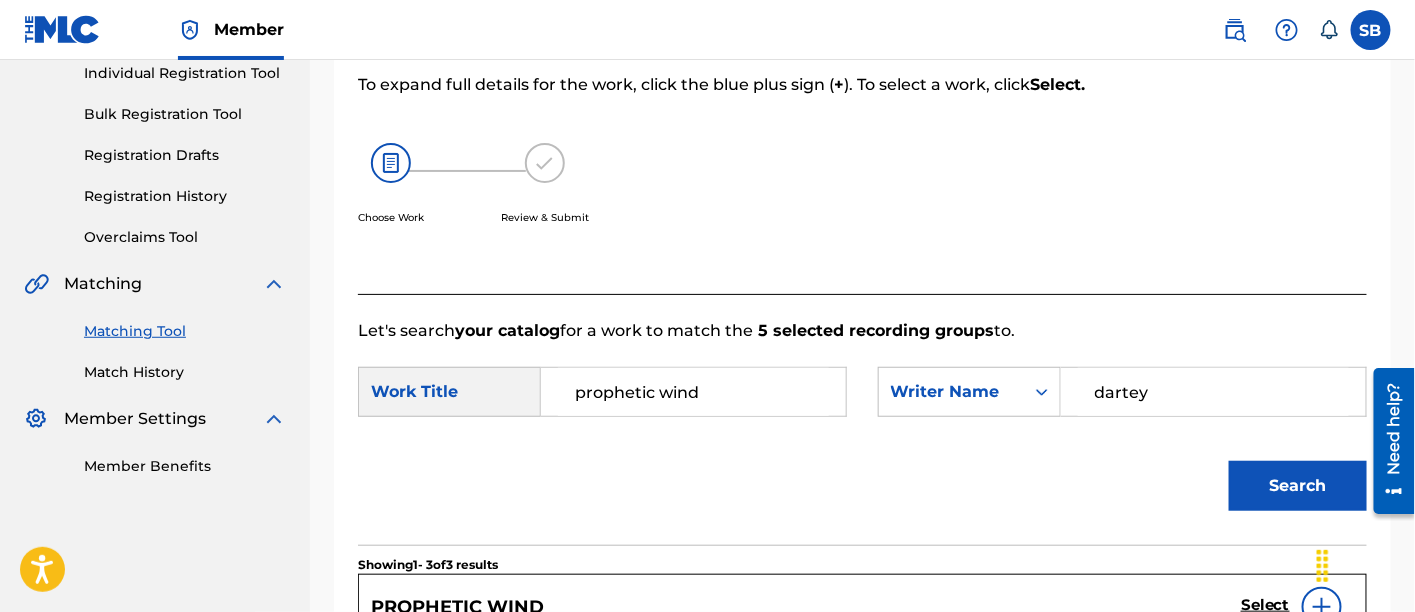 click on "Search" at bounding box center [1298, 486] 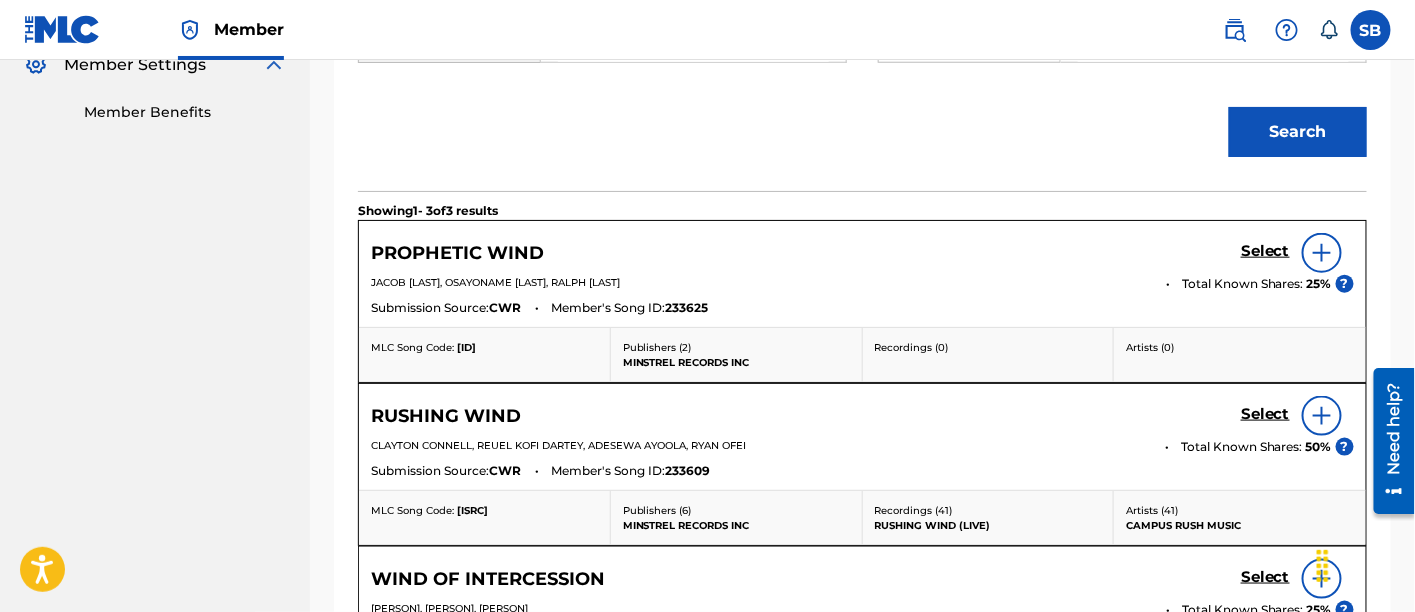 click on "Select" at bounding box center [1265, 251] 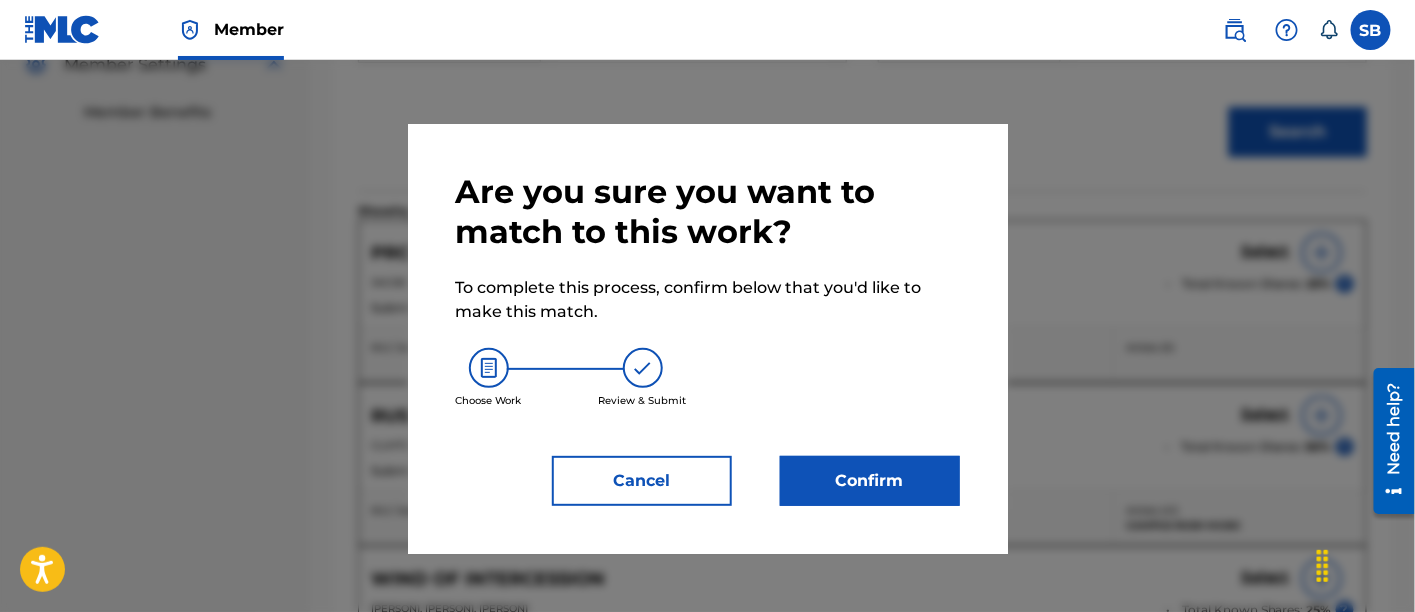 click on "Confirm" at bounding box center (870, 481) 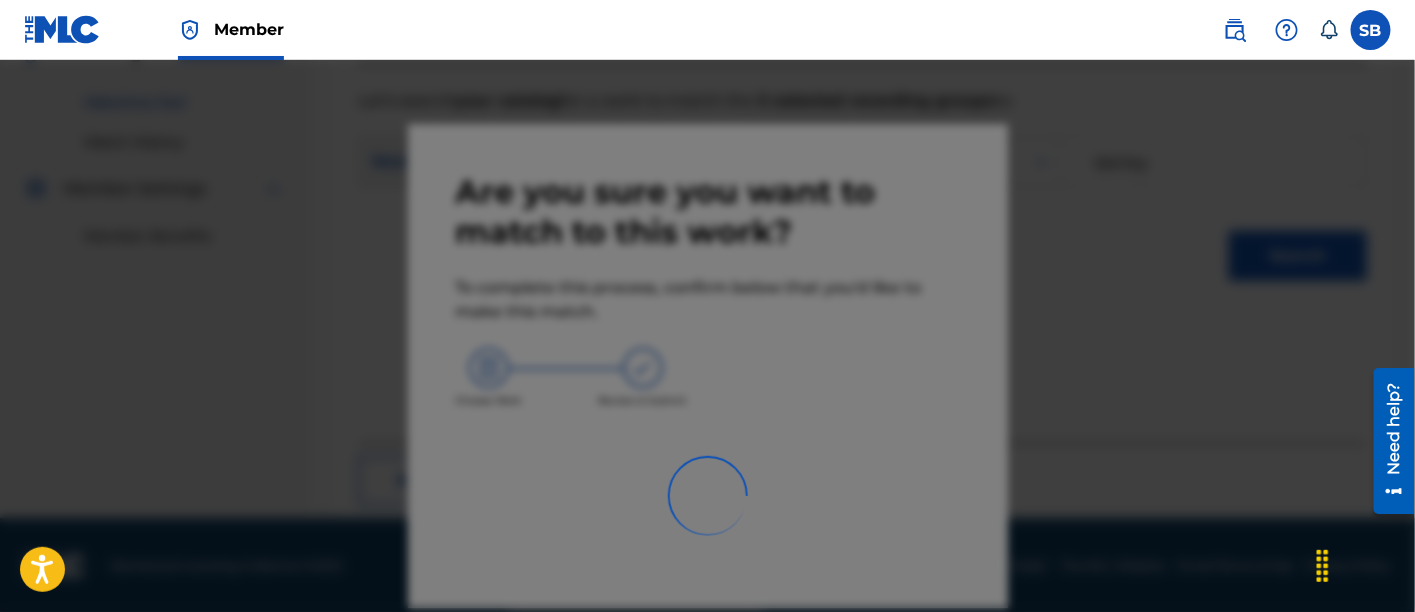 scroll, scrollTop: 246, scrollLeft: 0, axis: vertical 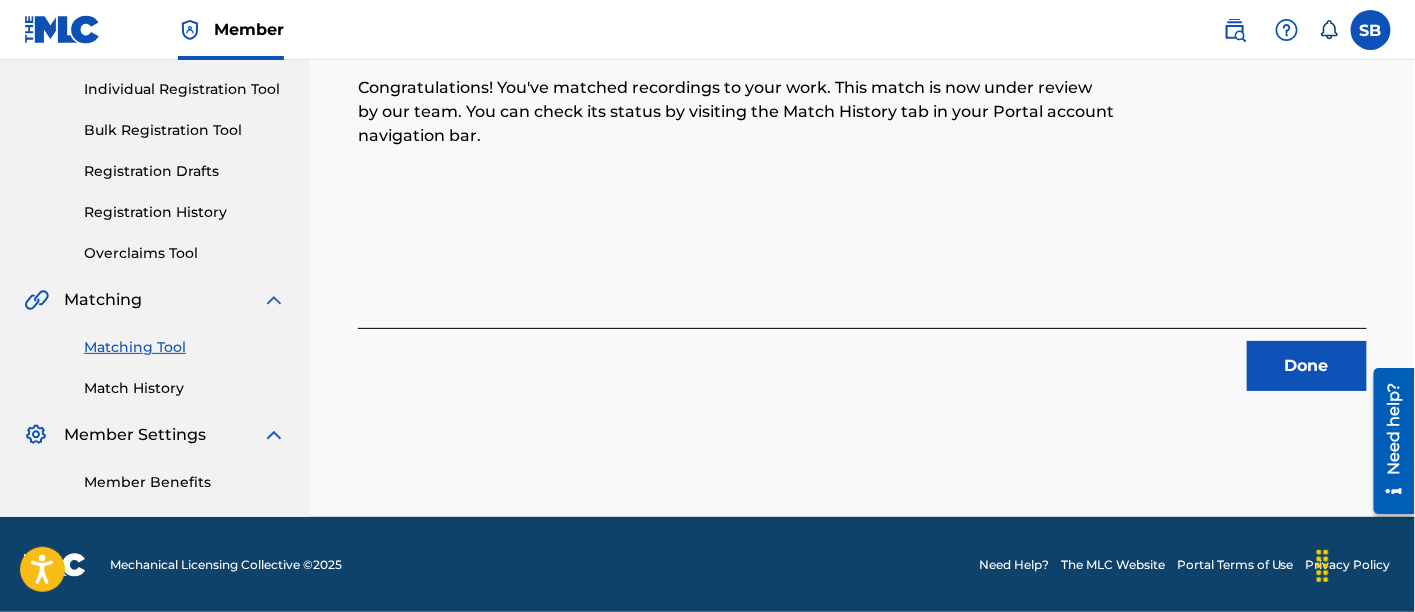 click on "Done" at bounding box center [1307, 366] 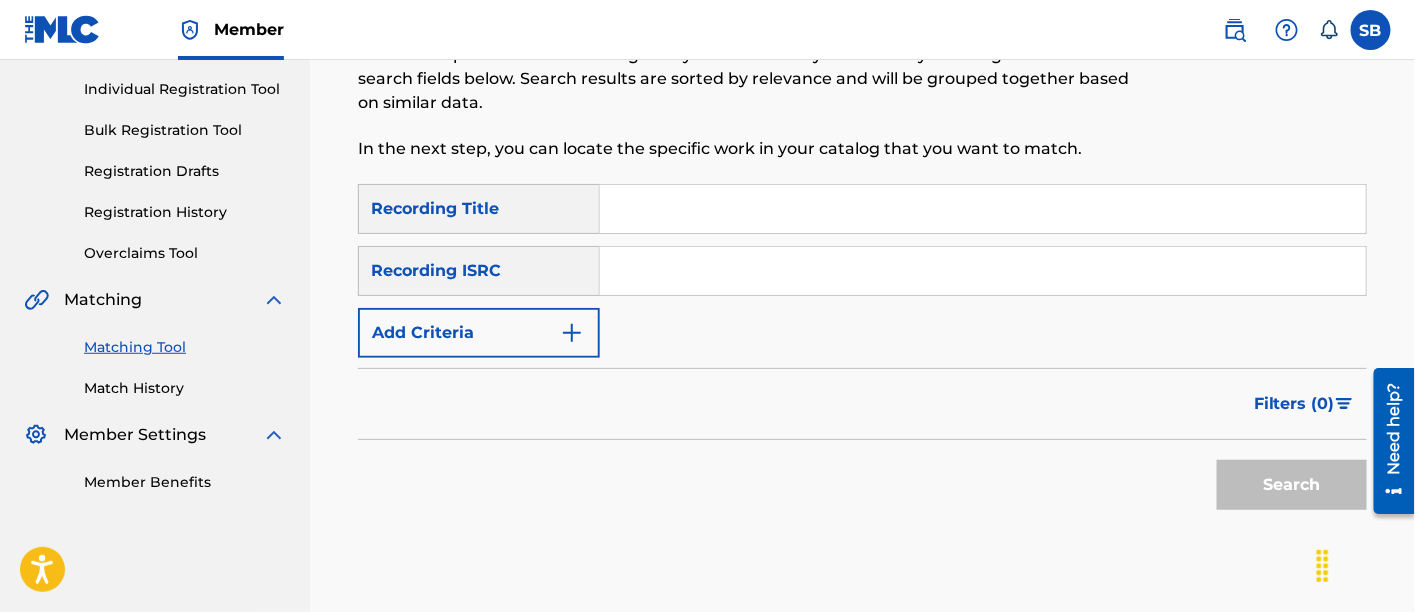 click at bounding box center (983, 209) 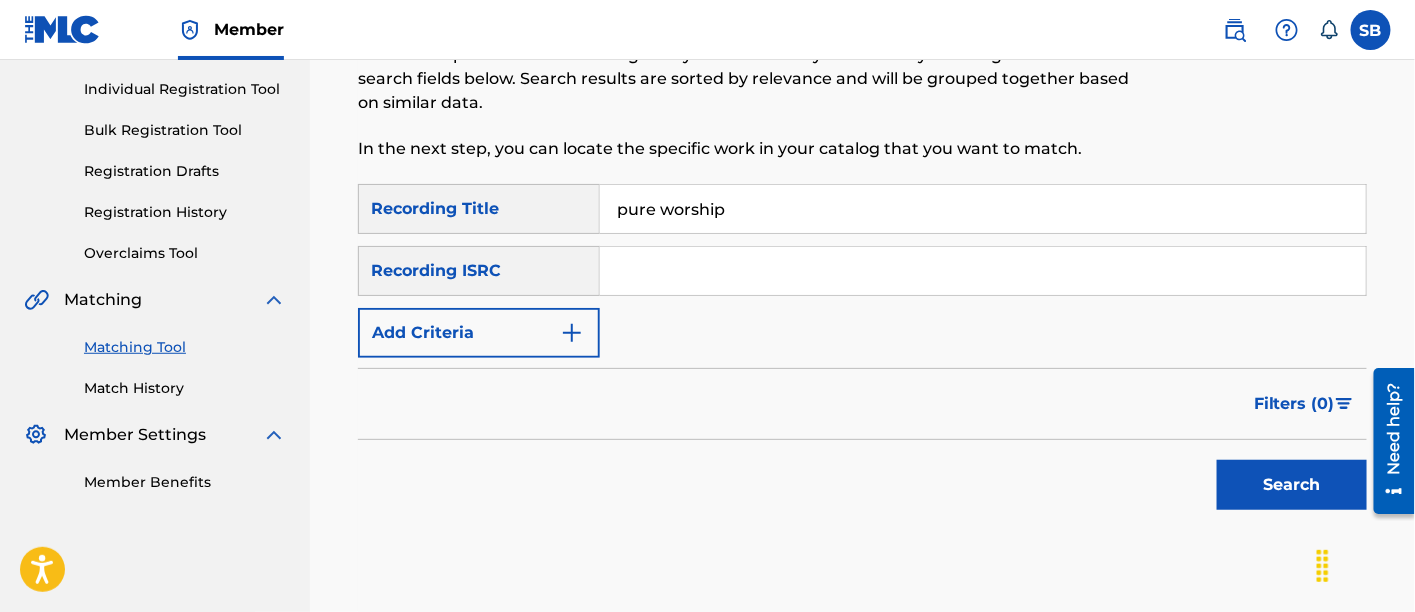 type on "pure worship" 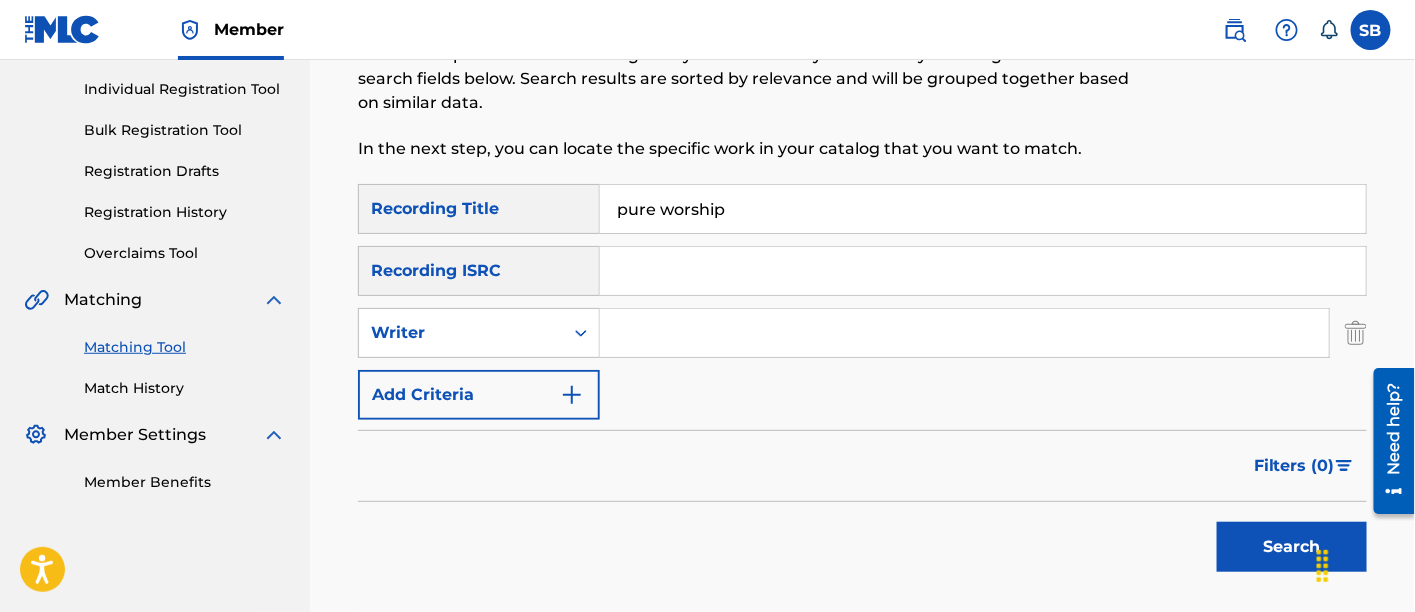 click at bounding box center (964, 333) 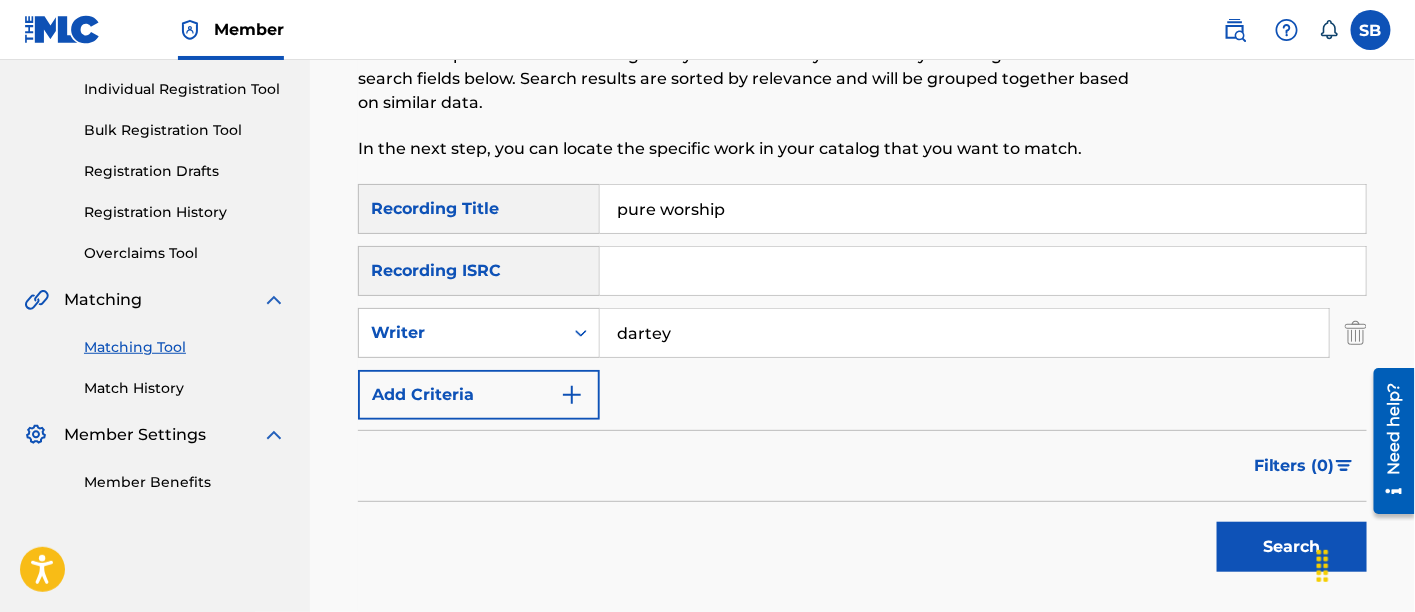 click on "Search" at bounding box center (1292, 547) 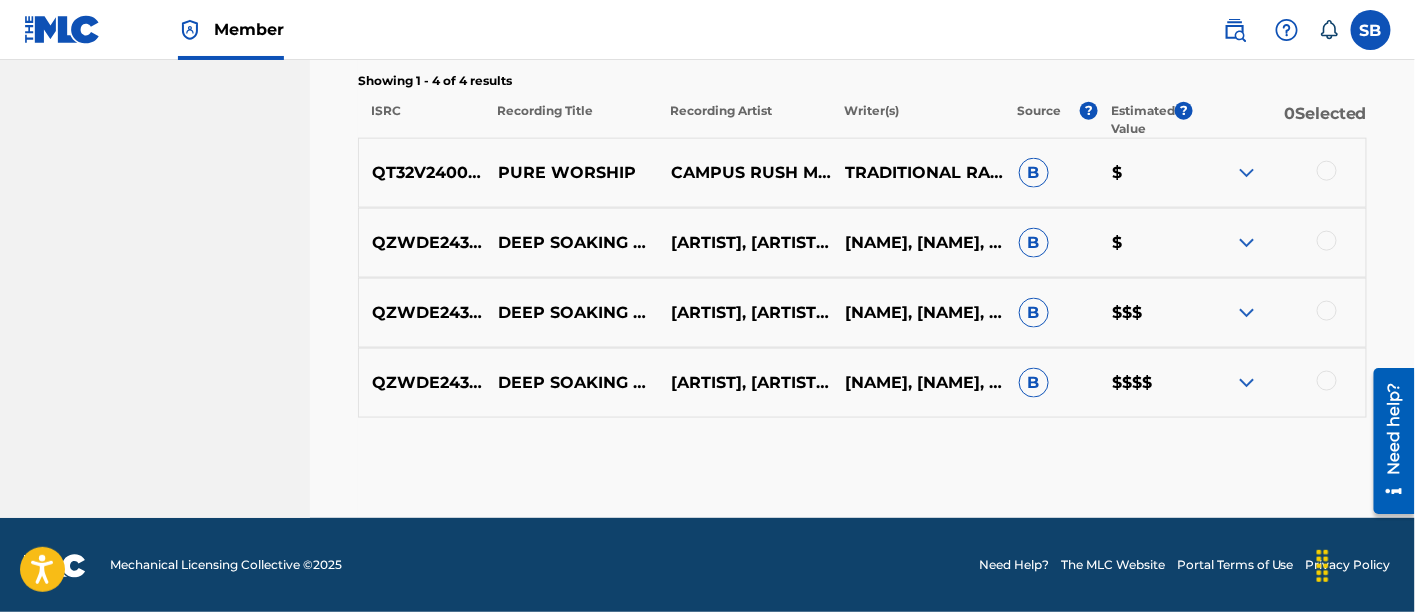 scroll, scrollTop: 768, scrollLeft: 0, axis: vertical 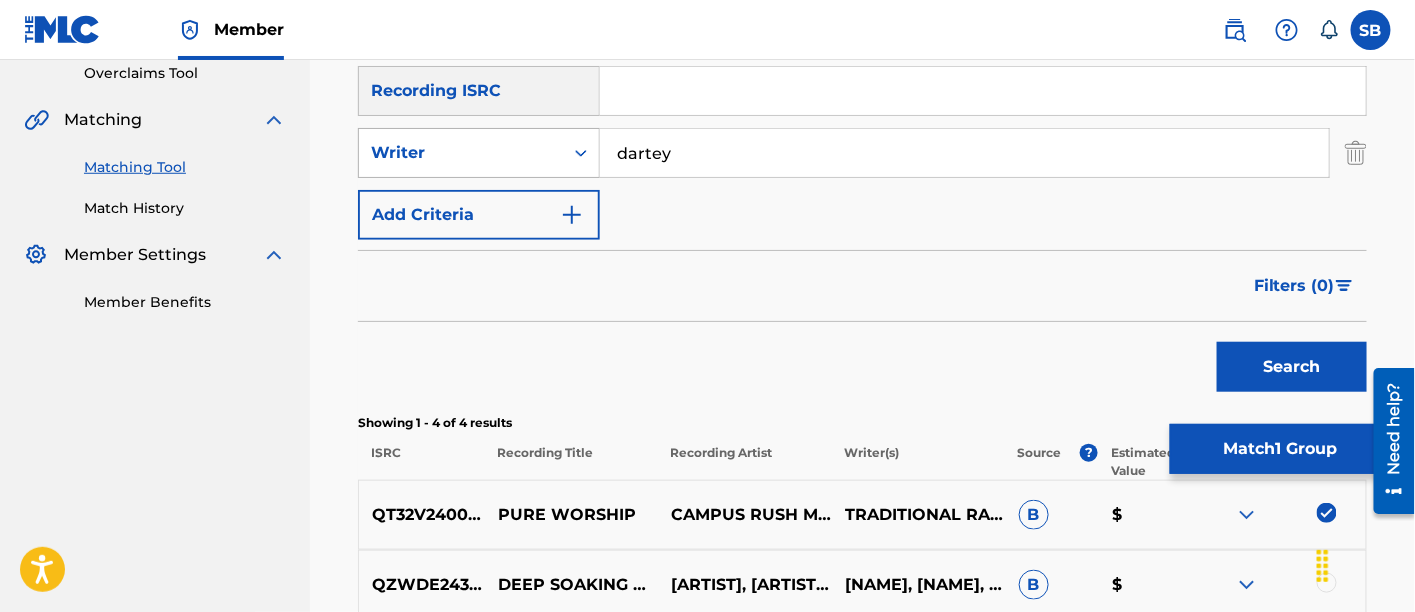 click on "Writer" at bounding box center (461, 153) 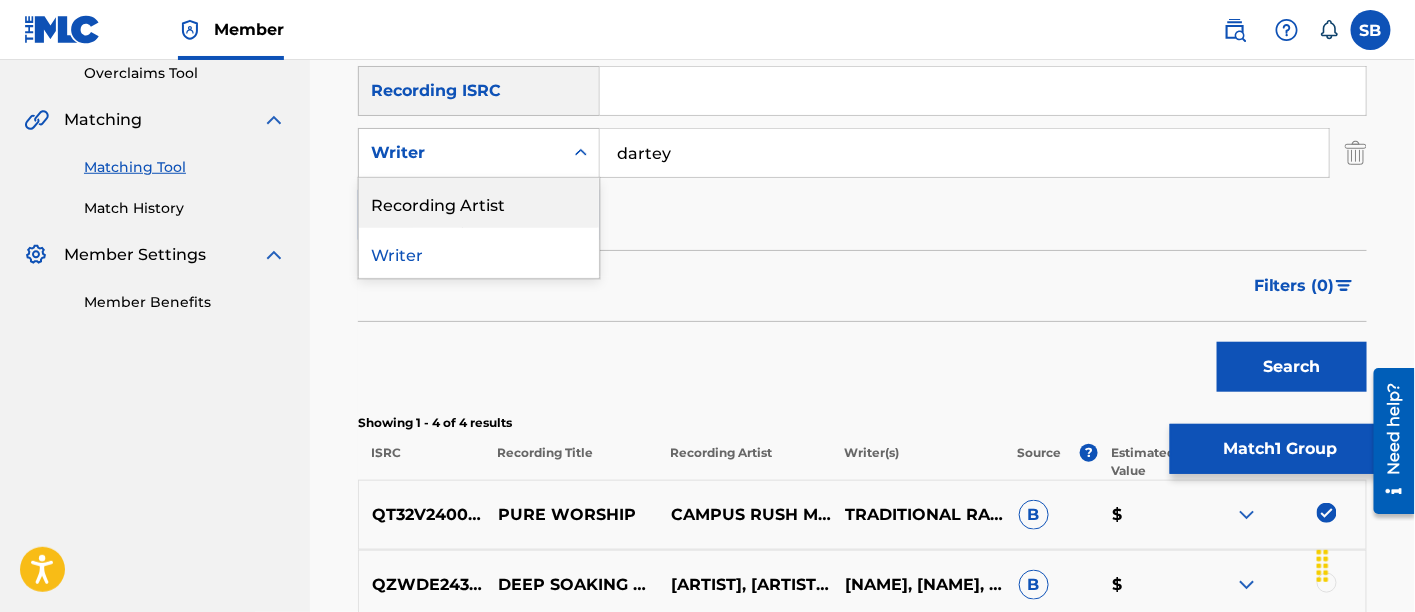 click on "Recording Artist" at bounding box center (479, 203) 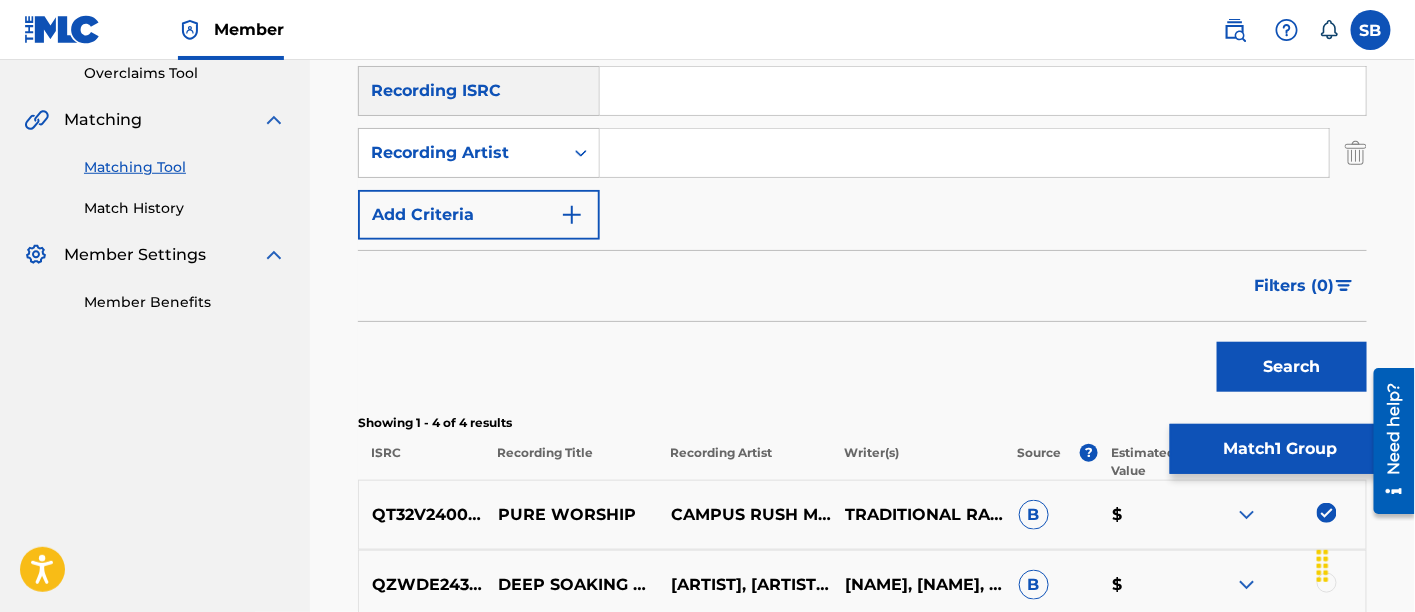 click at bounding box center (964, 153) 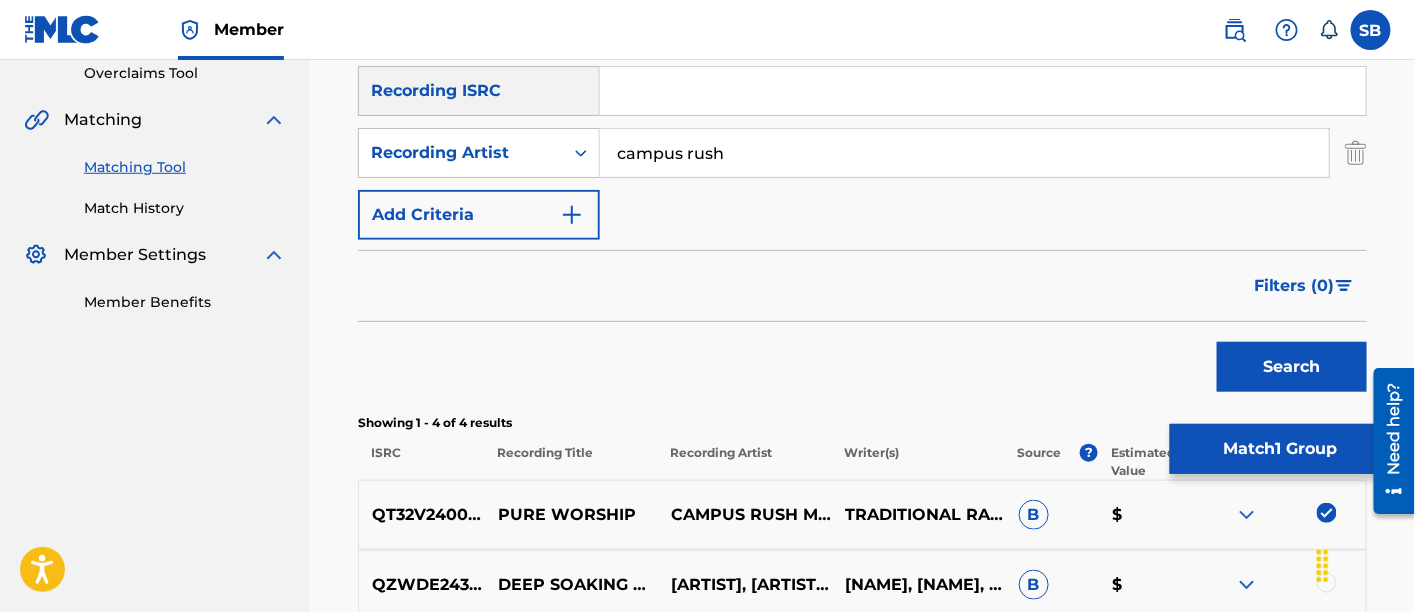 click on "Search" at bounding box center (1292, 367) 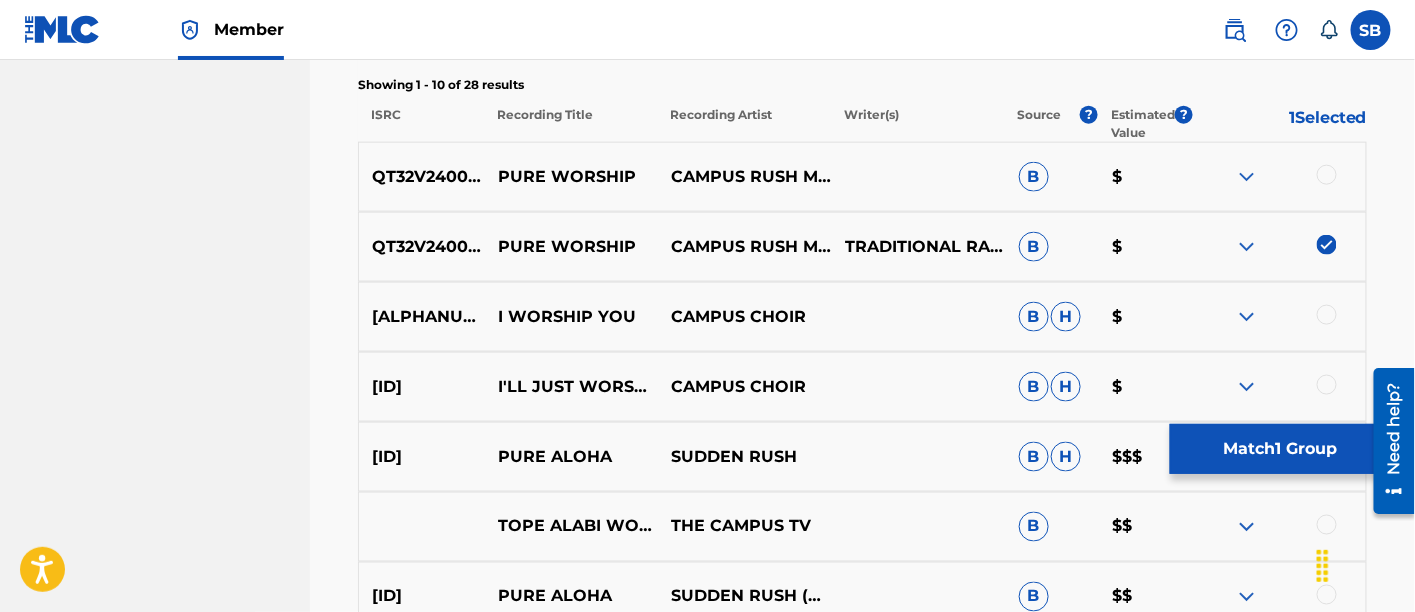scroll, scrollTop: 768, scrollLeft: 0, axis: vertical 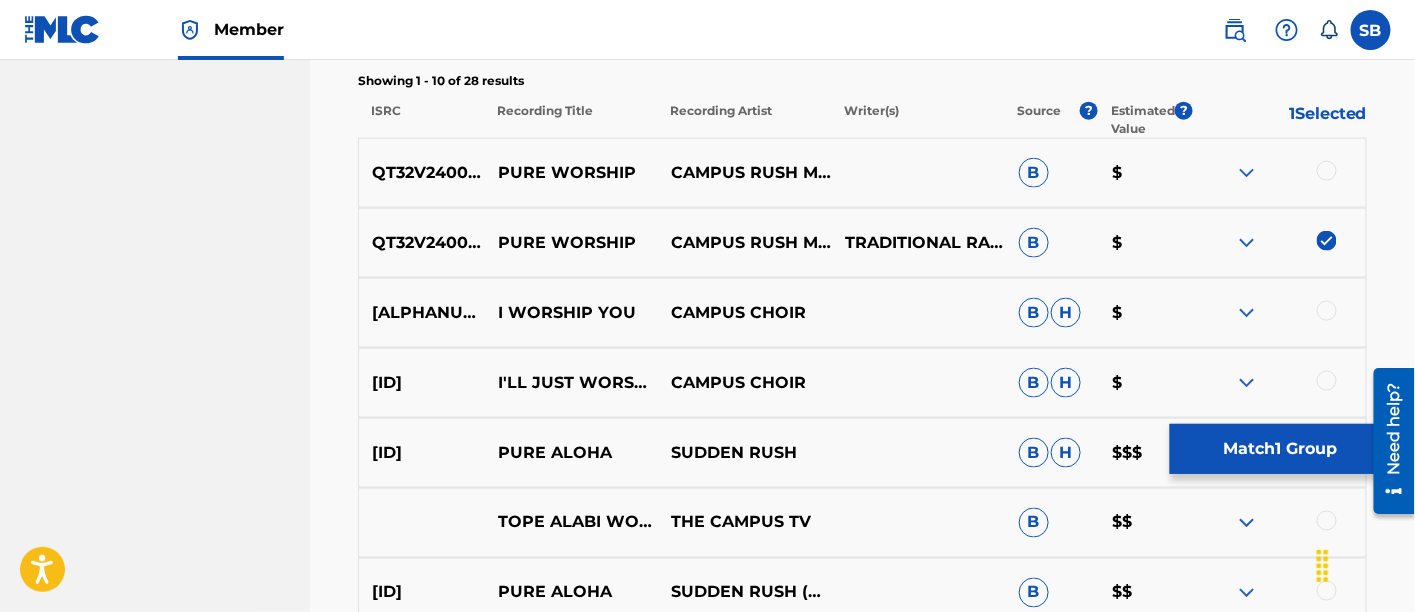 click at bounding box center [1327, 171] 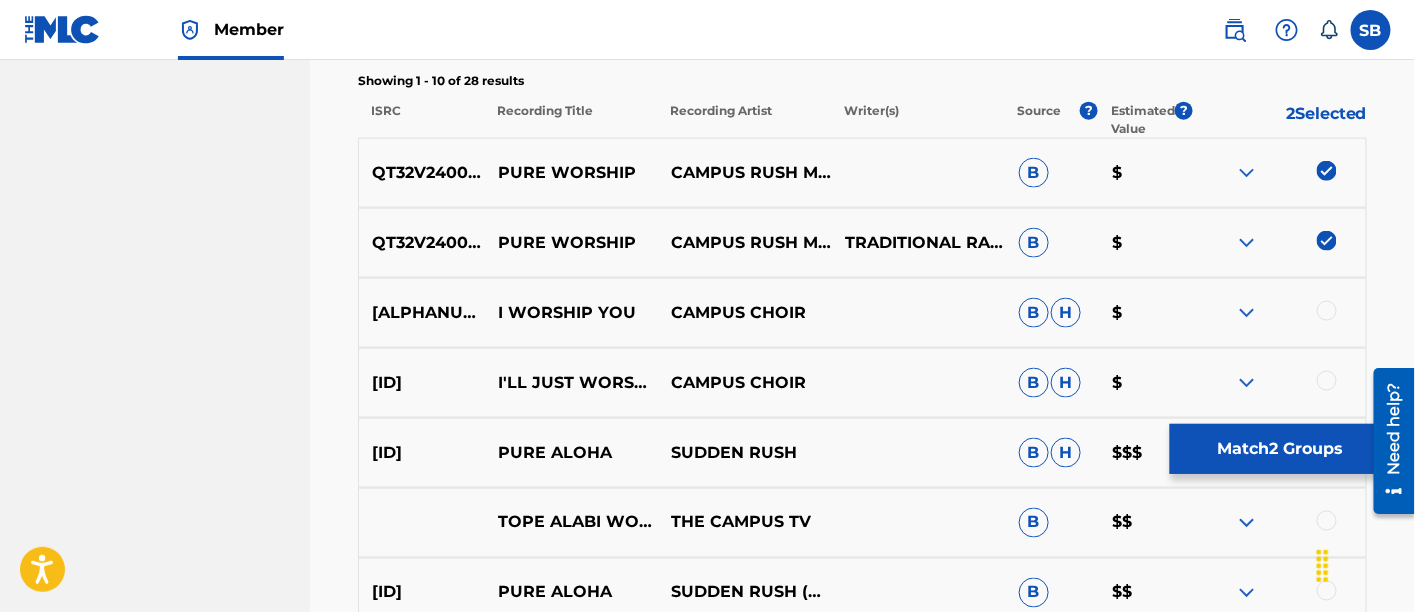 scroll, scrollTop: 955, scrollLeft: 0, axis: vertical 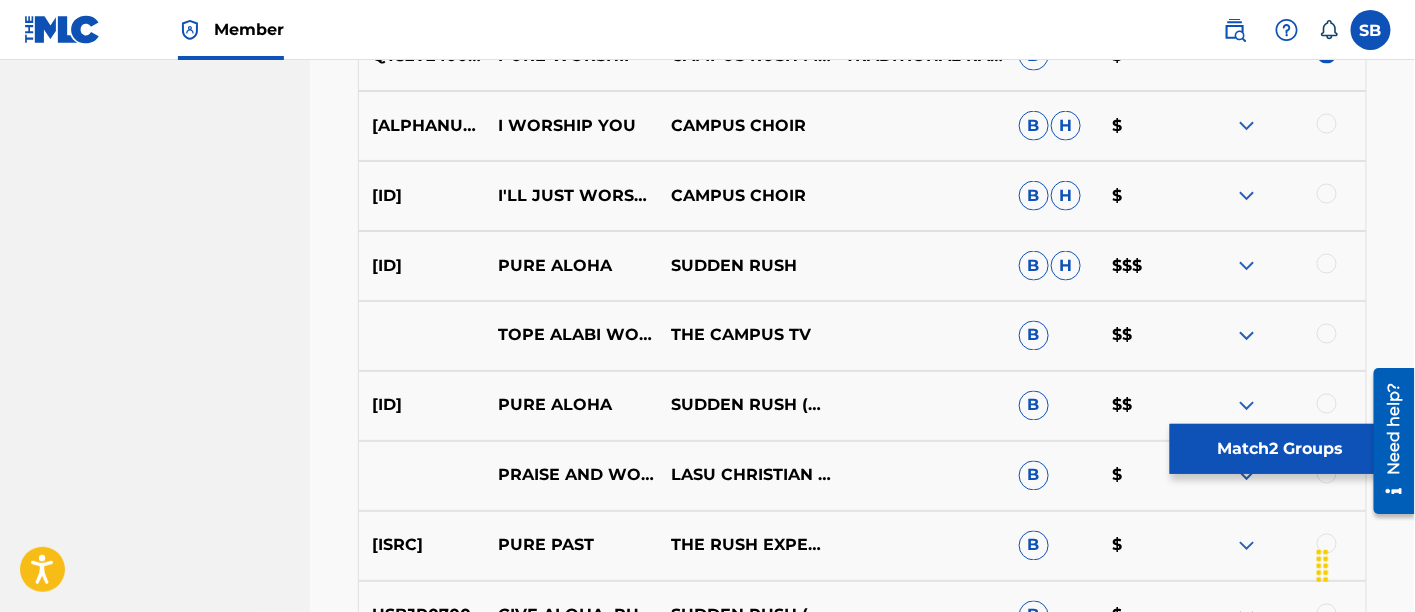 click on "Match  2 Groups" at bounding box center [1280, 449] 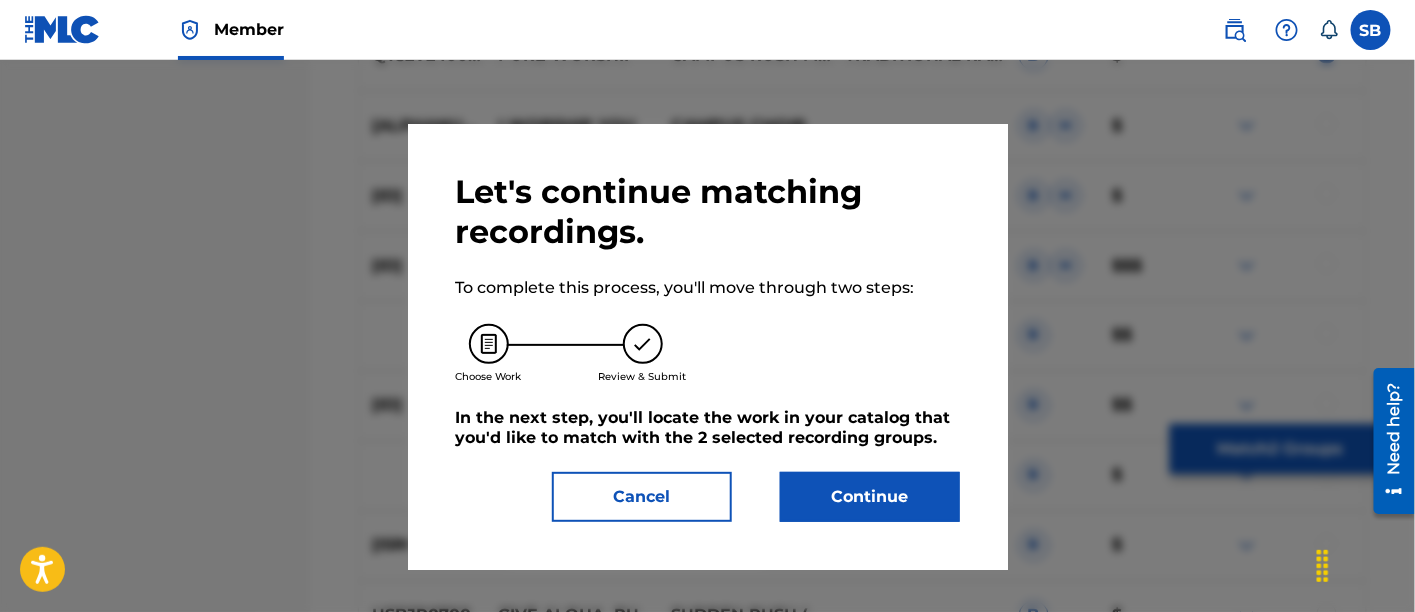 click on "Continue" at bounding box center (870, 497) 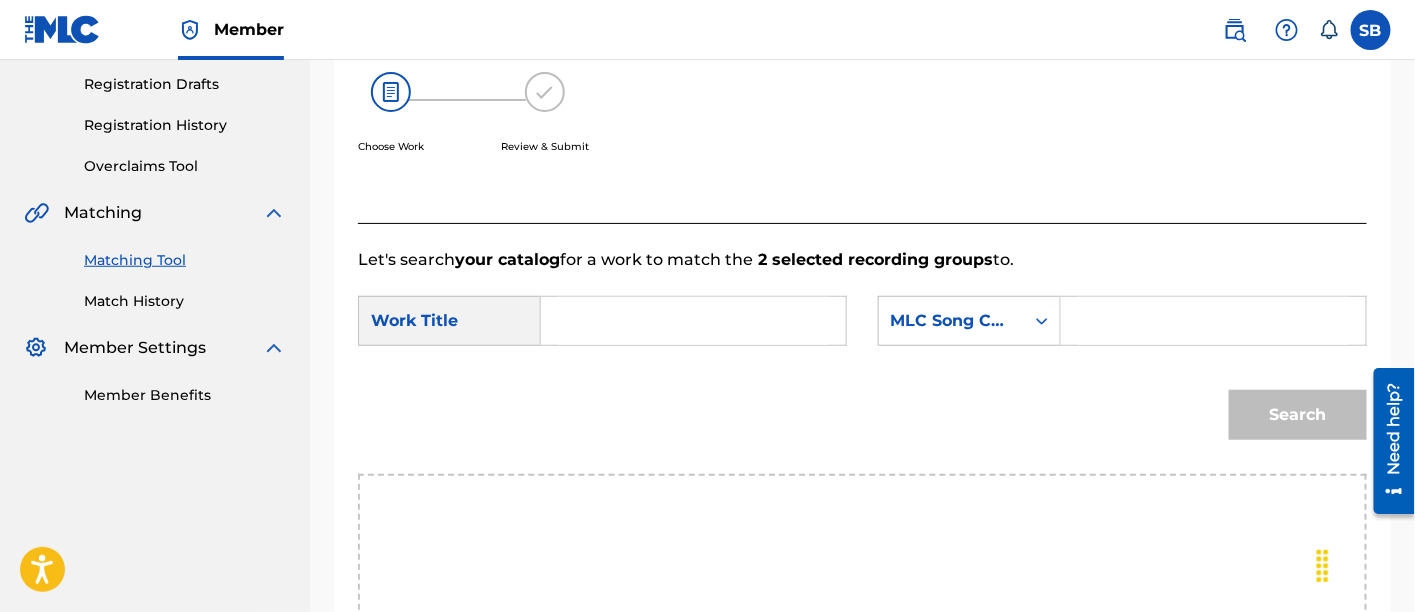 scroll, scrollTop: 331, scrollLeft: 0, axis: vertical 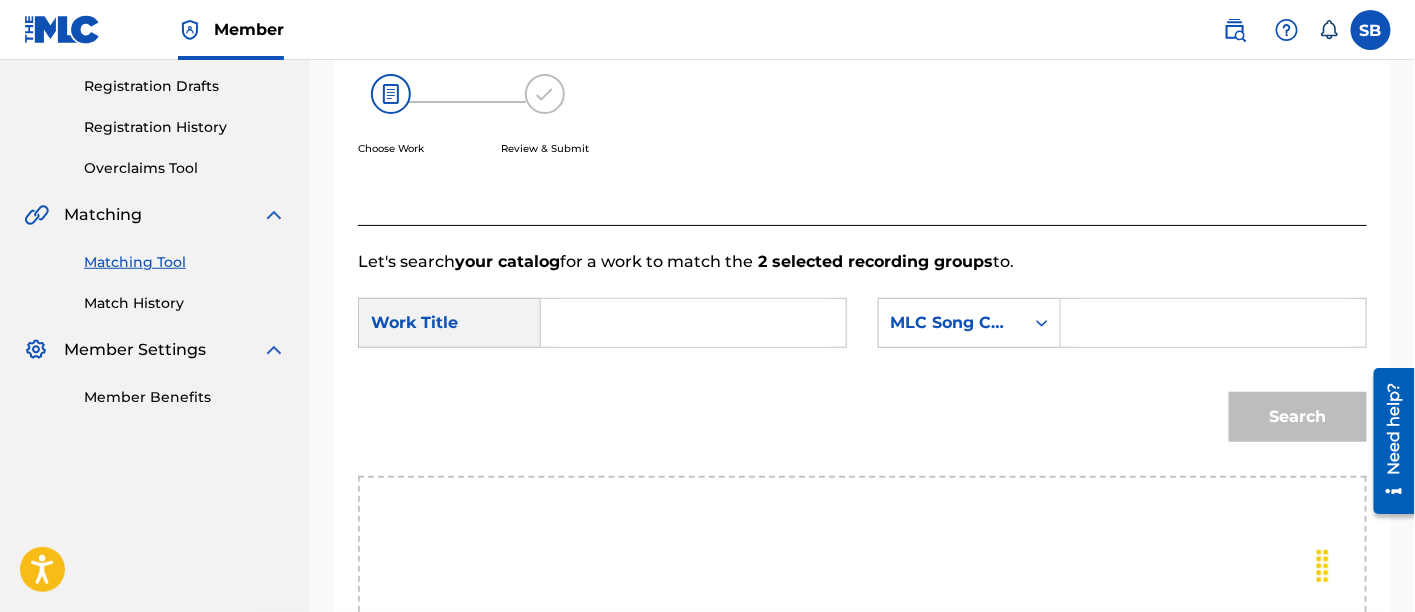 click at bounding box center [693, 323] 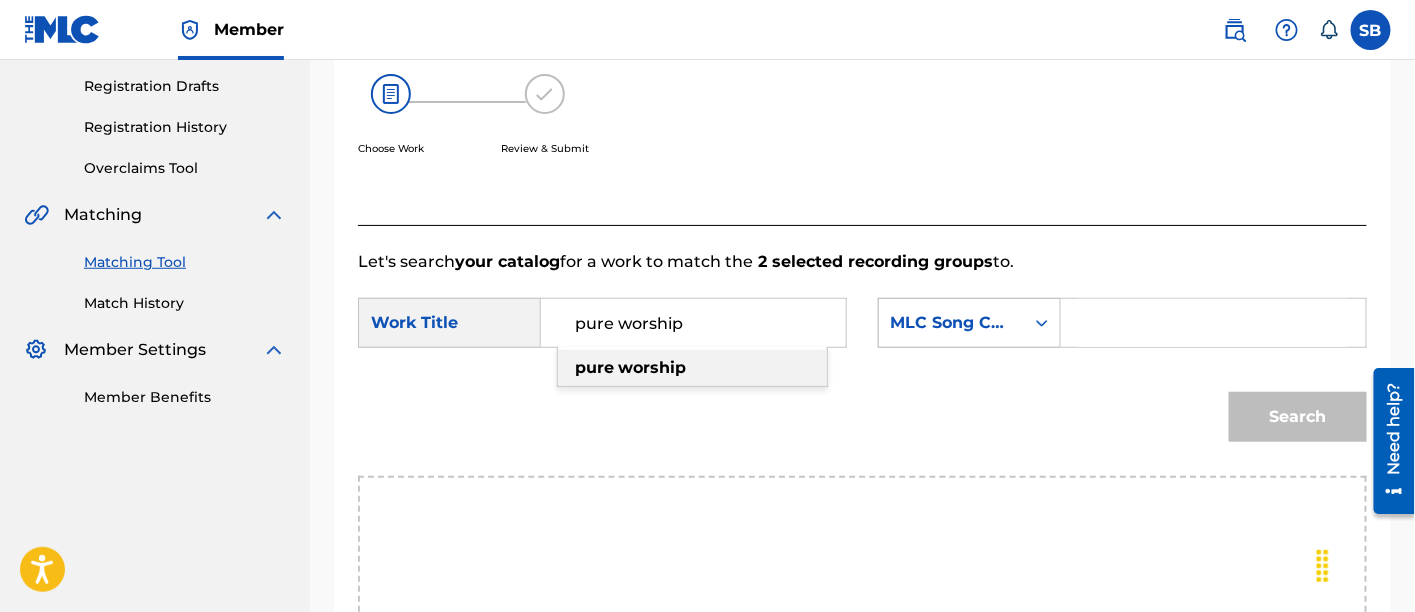 type on "pure worship" 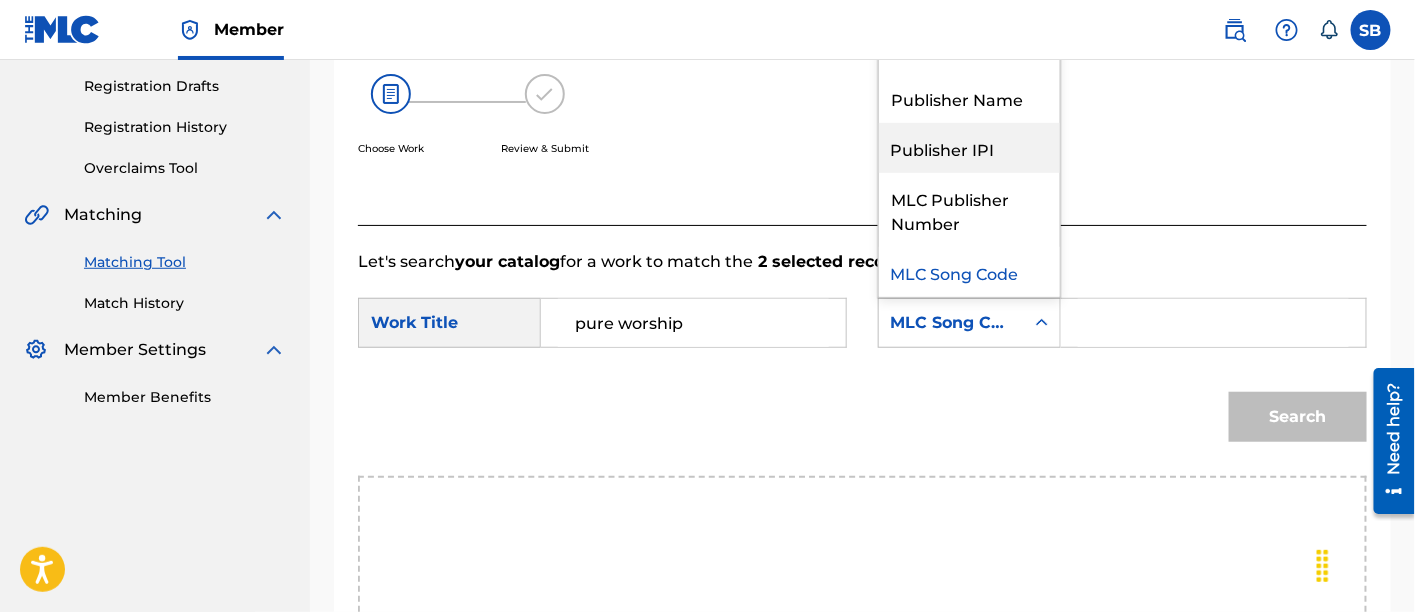 scroll, scrollTop: 0, scrollLeft: 0, axis: both 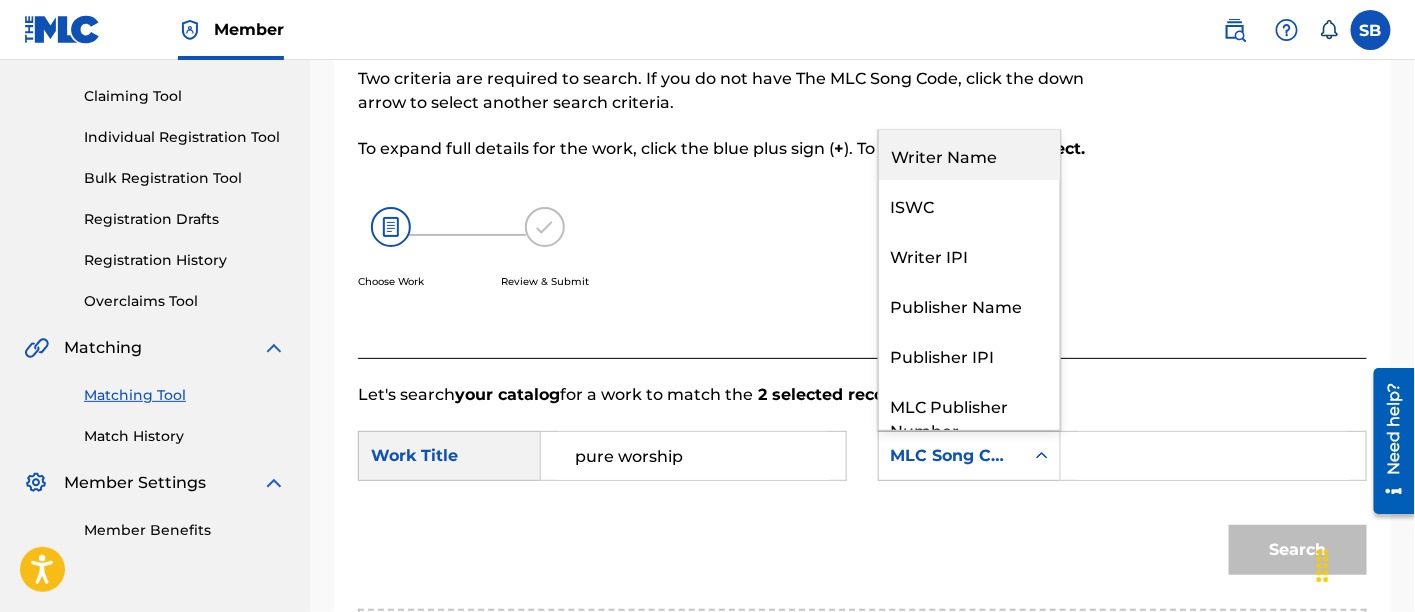 drag, startPoint x: 945, startPoint y: 181, endPoint x: 944, endPoint y: 166, distance: 15.033297 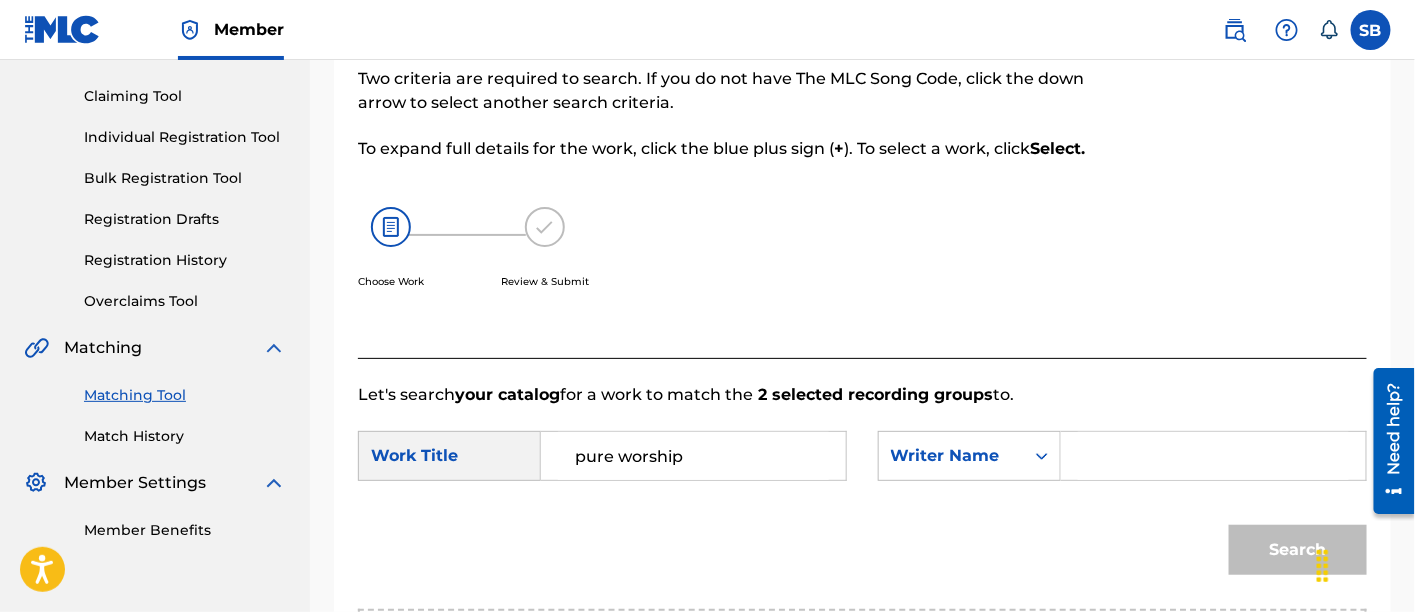 click at bounding box center [1214, 456] 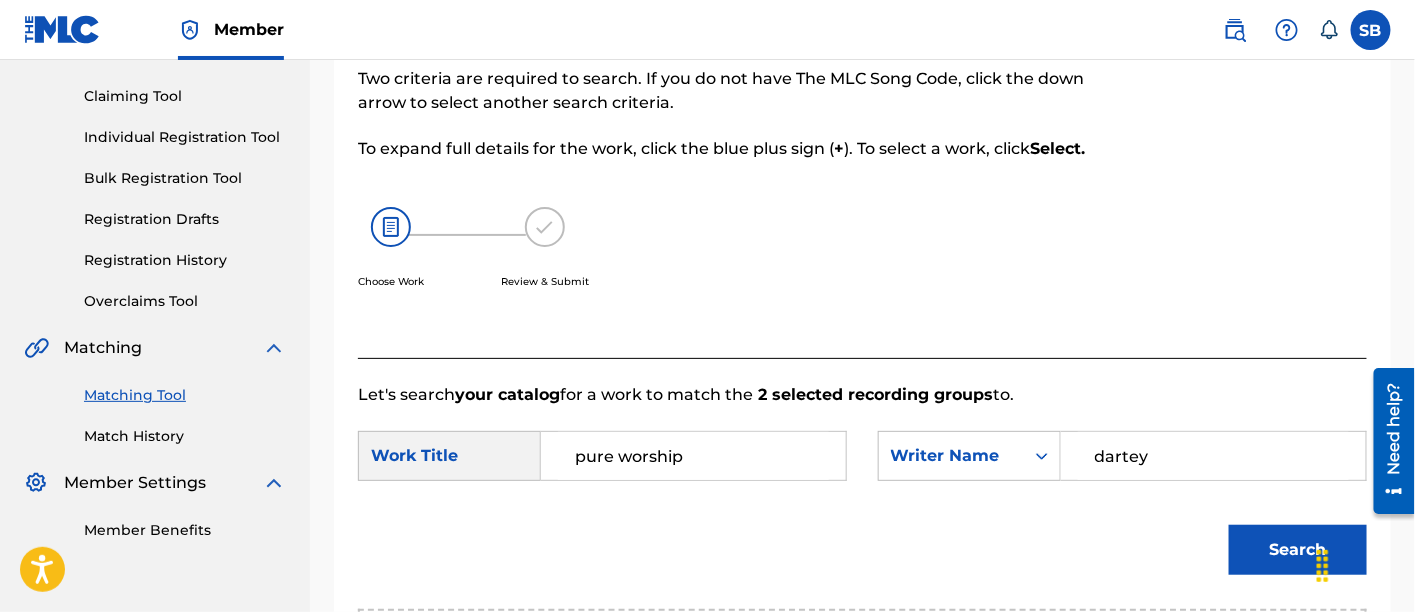 click on "Search" at bounding box center [1298, 550] 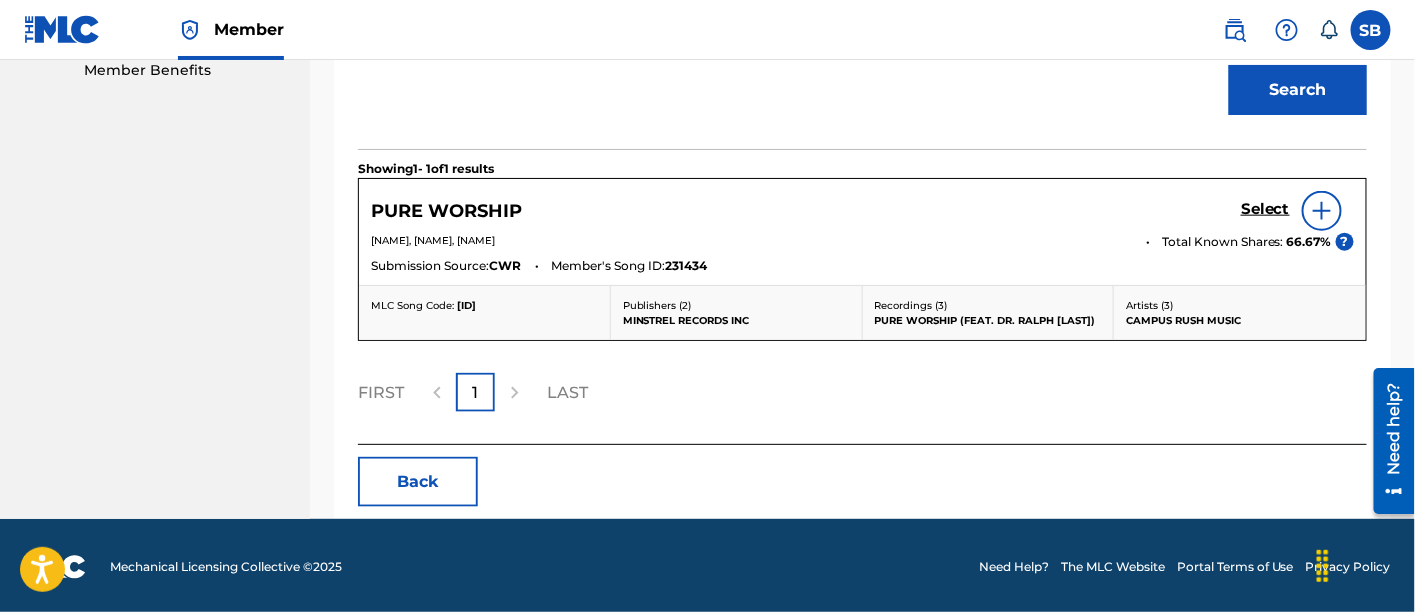 scroll, scrollTop: 657, scrollLeft: 0, axis: vertical 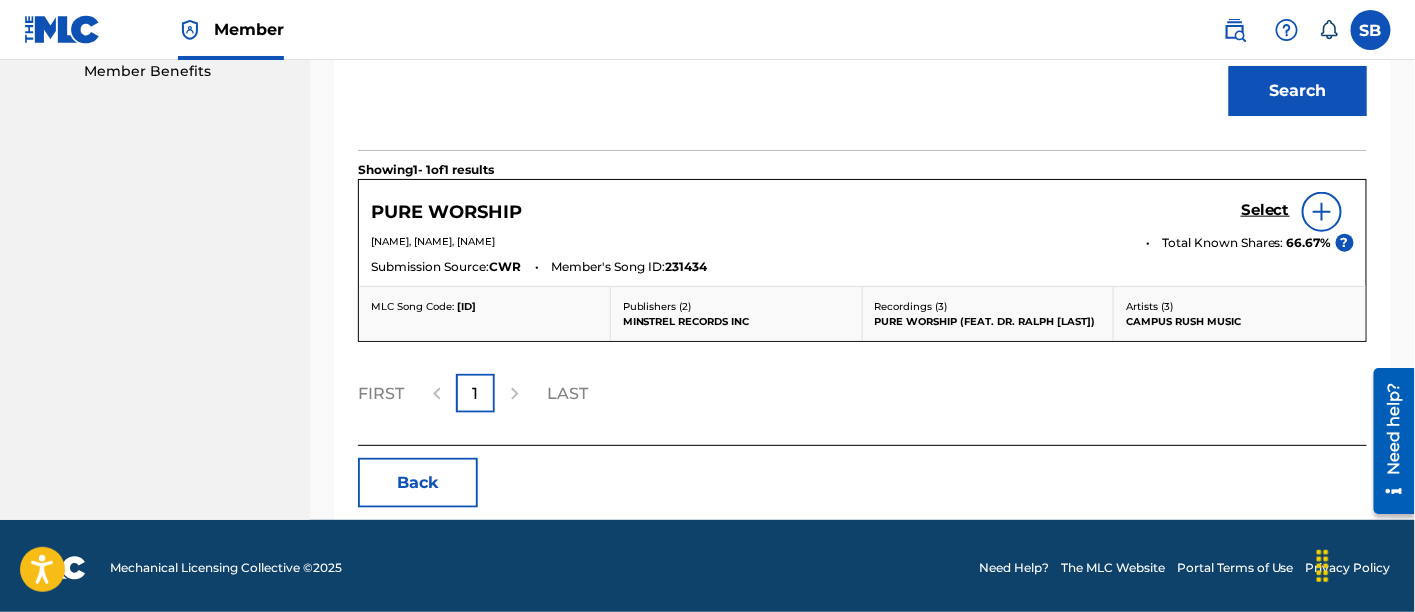 click on "Select" at bounding box center (1265, 210) 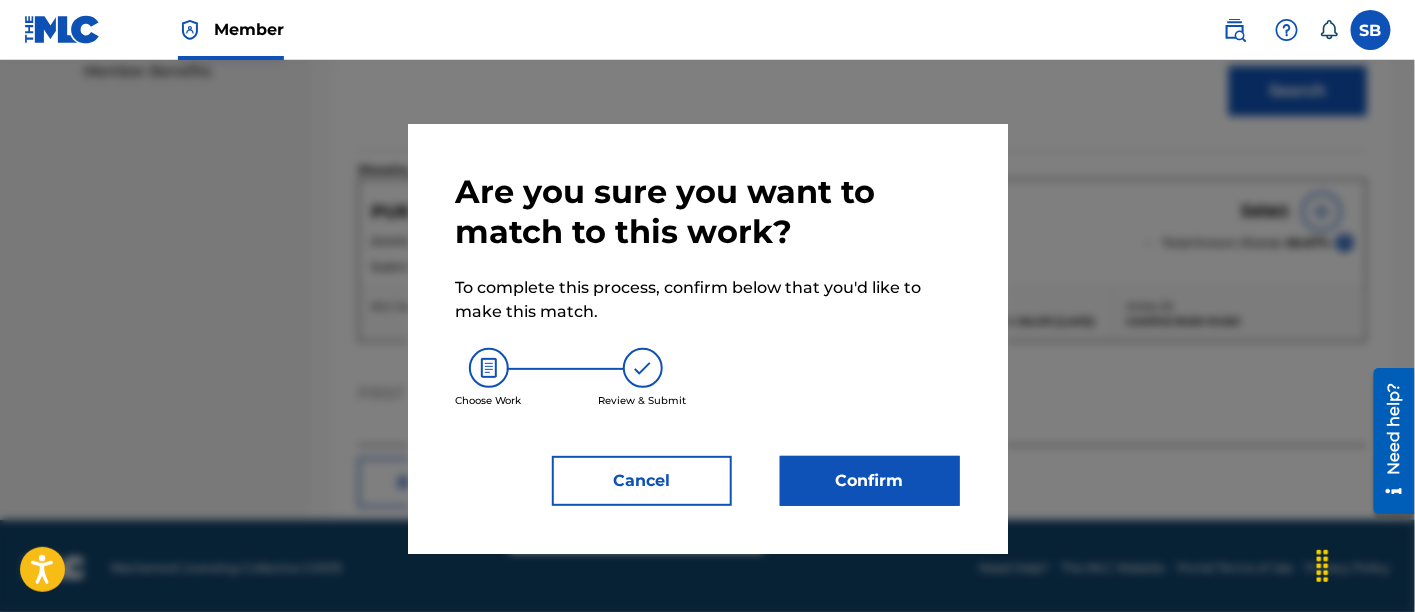 click on "Confirm" at bounding box center (870, 481) 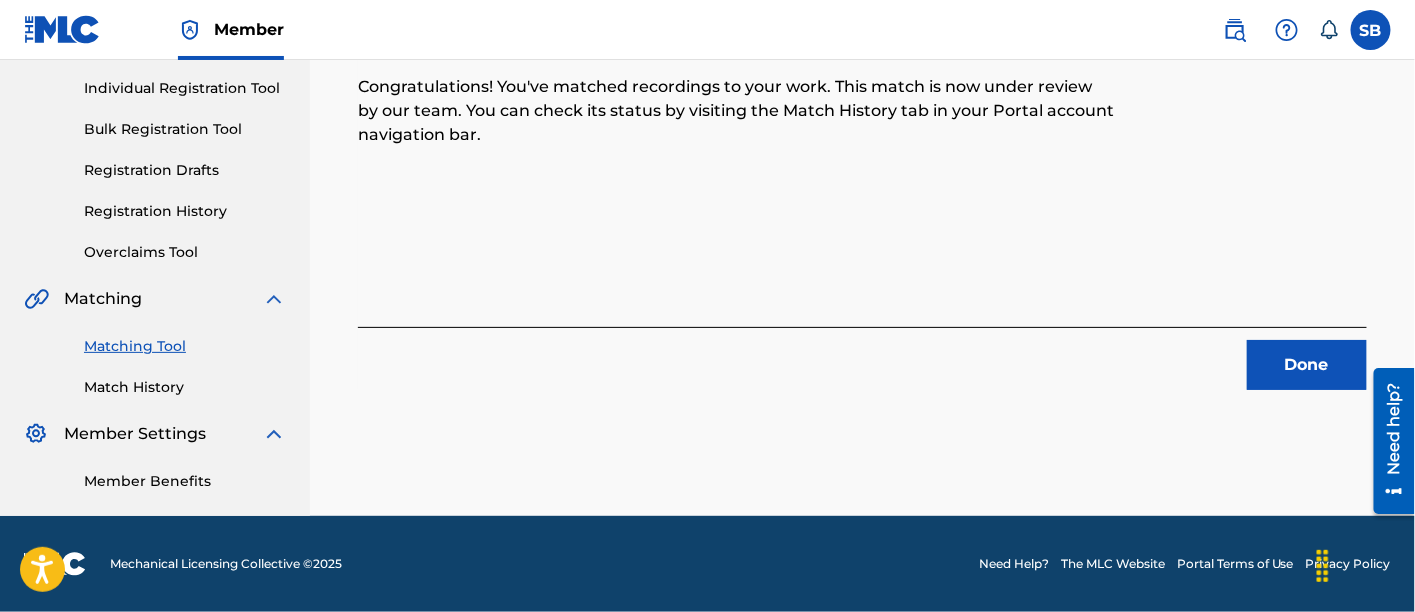 scroll, scrollTop: 246, scrollLeft: 0, axis: vertical 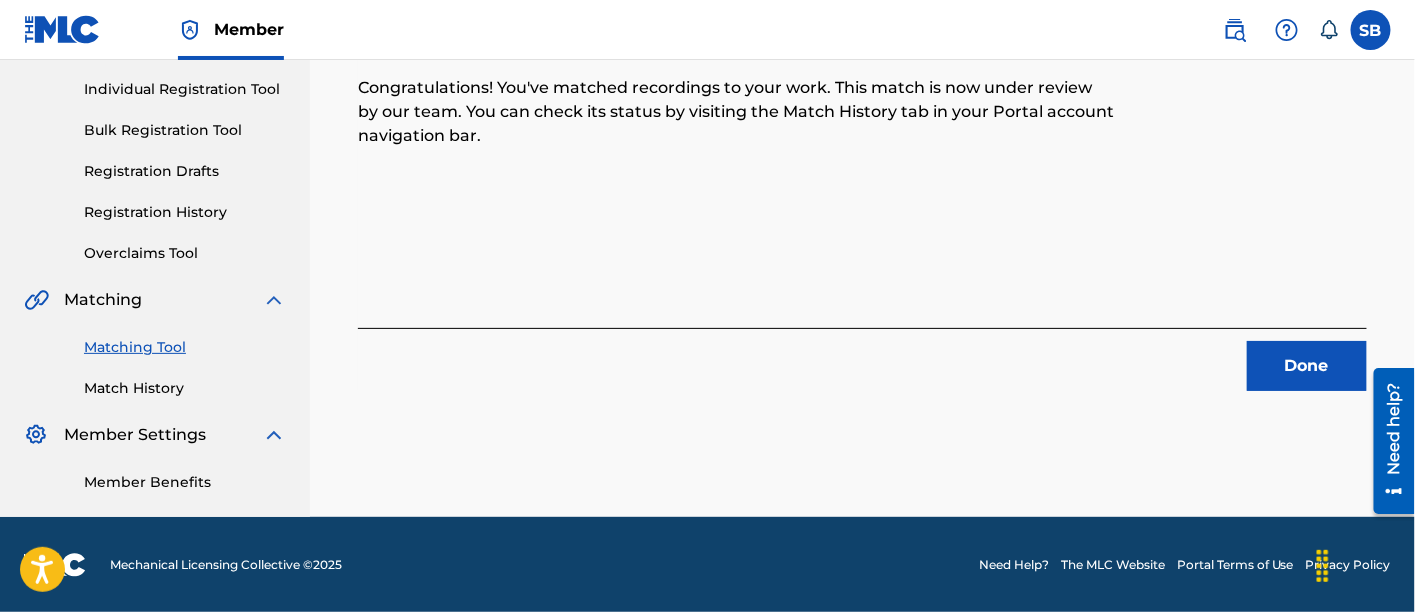 click on "Done" at bounding box center [1307, 366] 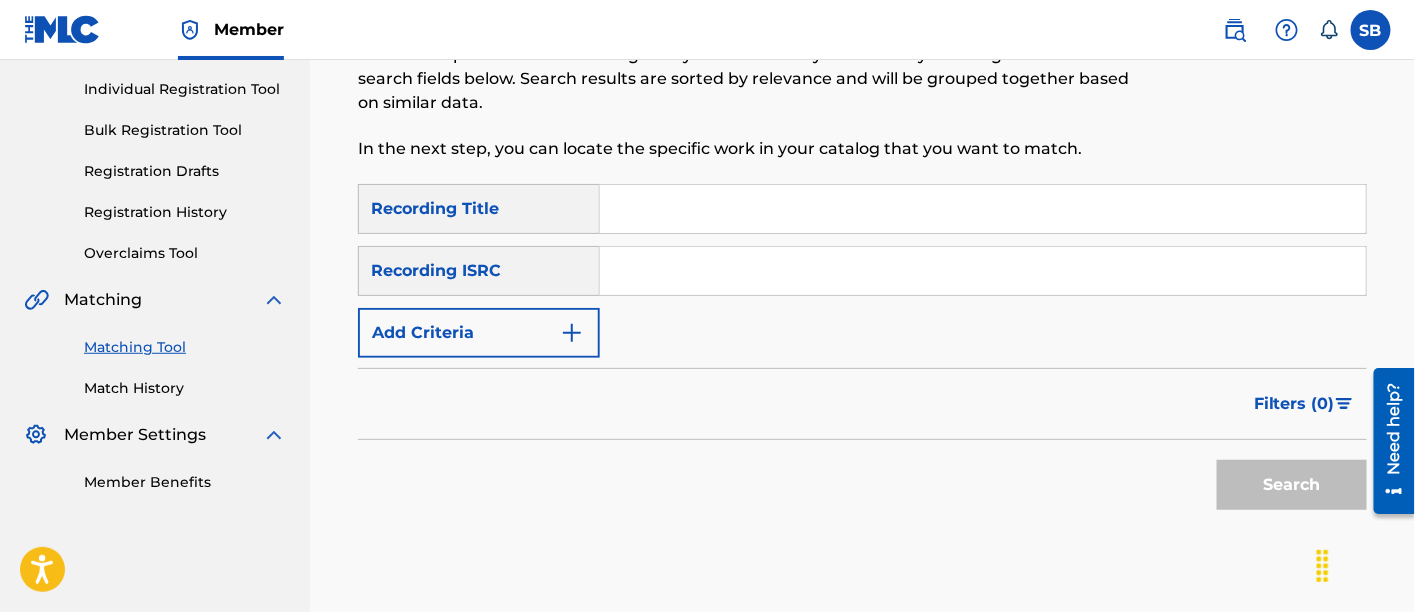 click at bounding box center (983, 209) 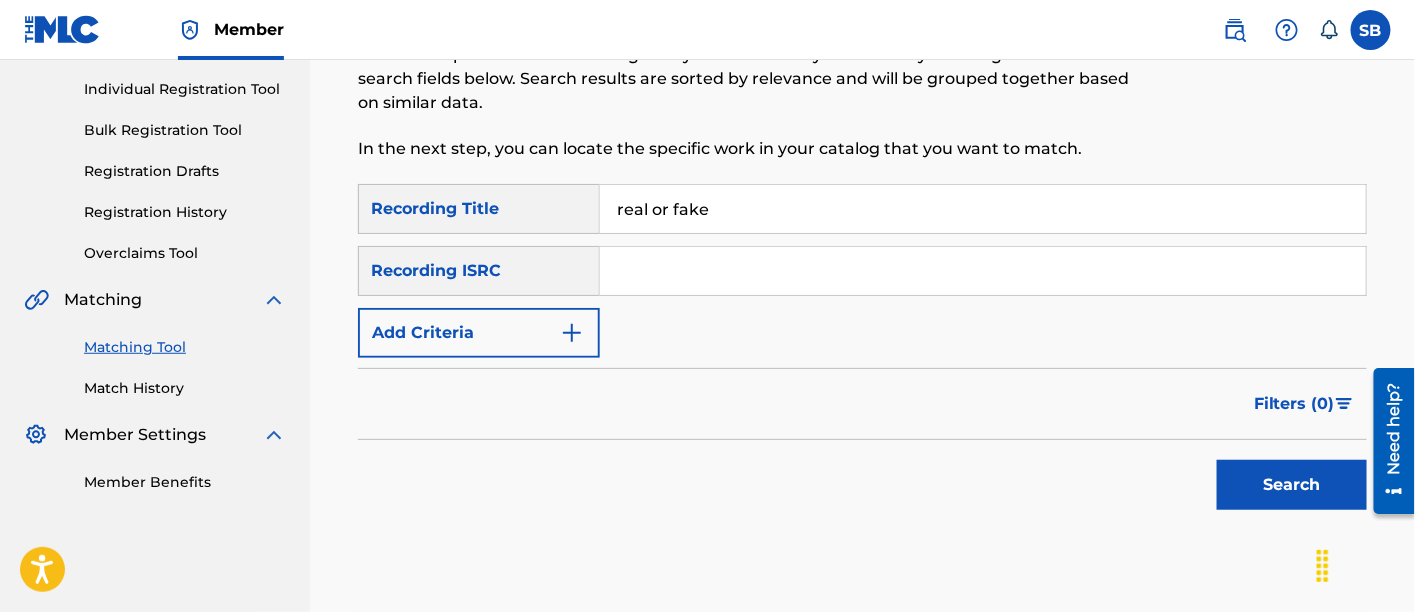 type on "real or fake" 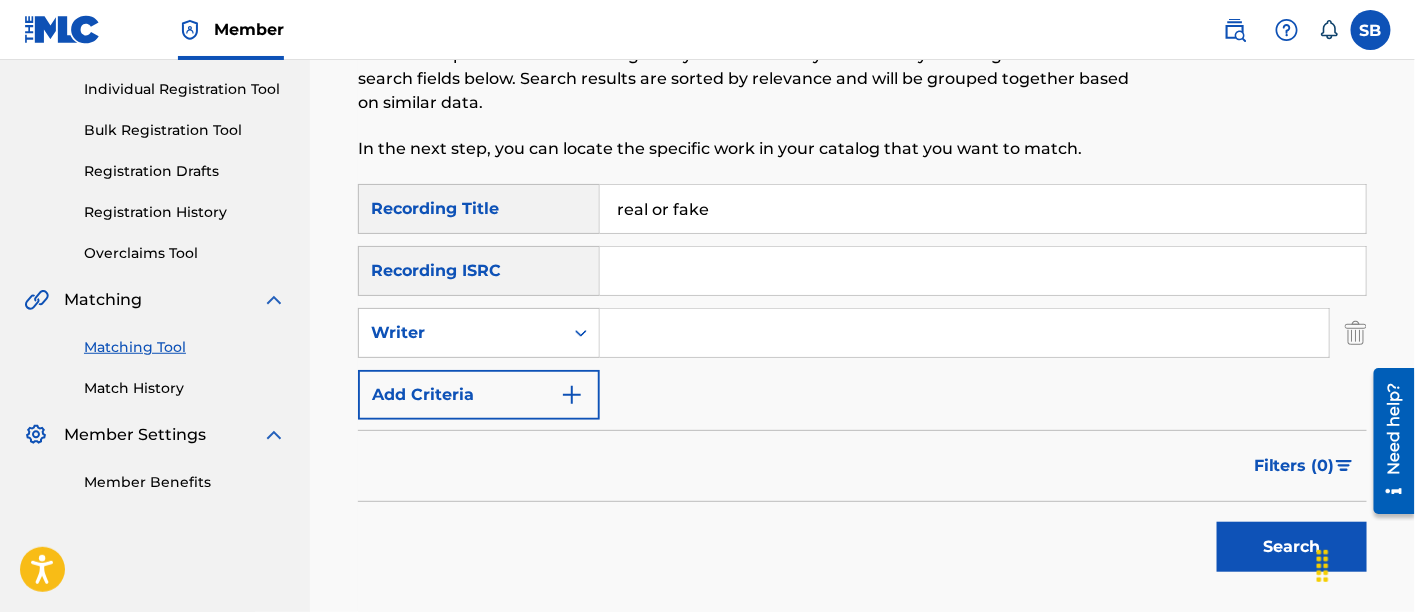 click at bounding box center (964, 333) 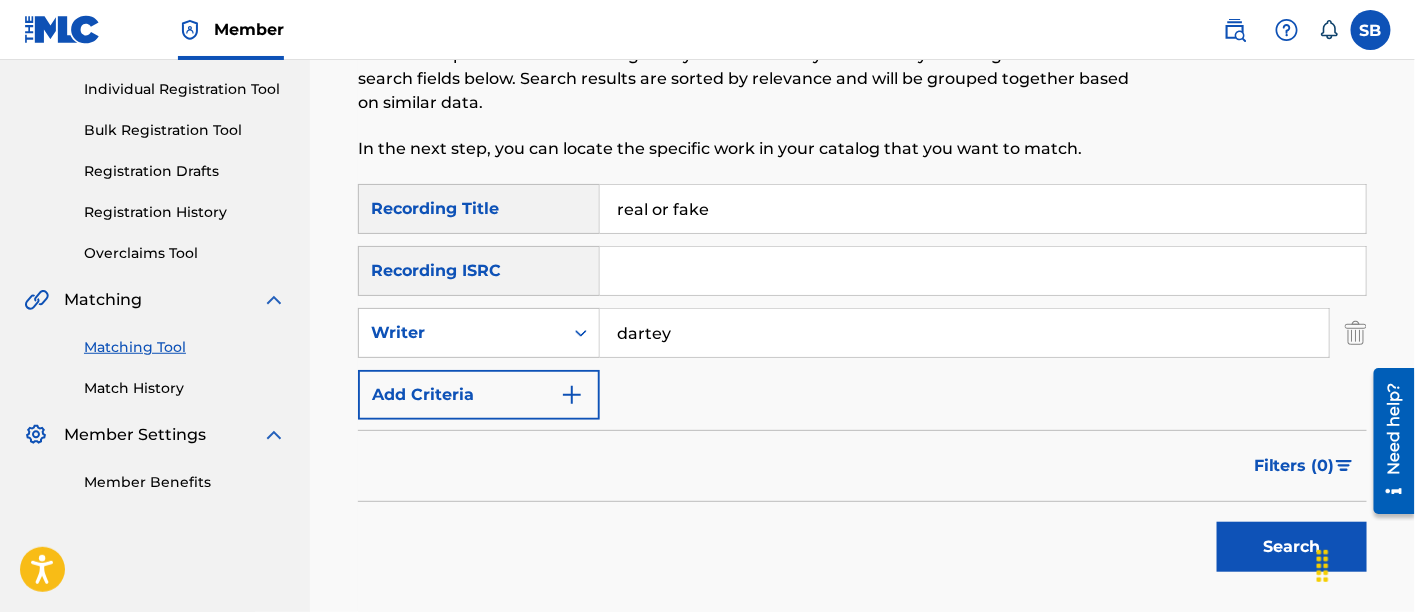 click on "Search" at bounding box center (1292, 547) 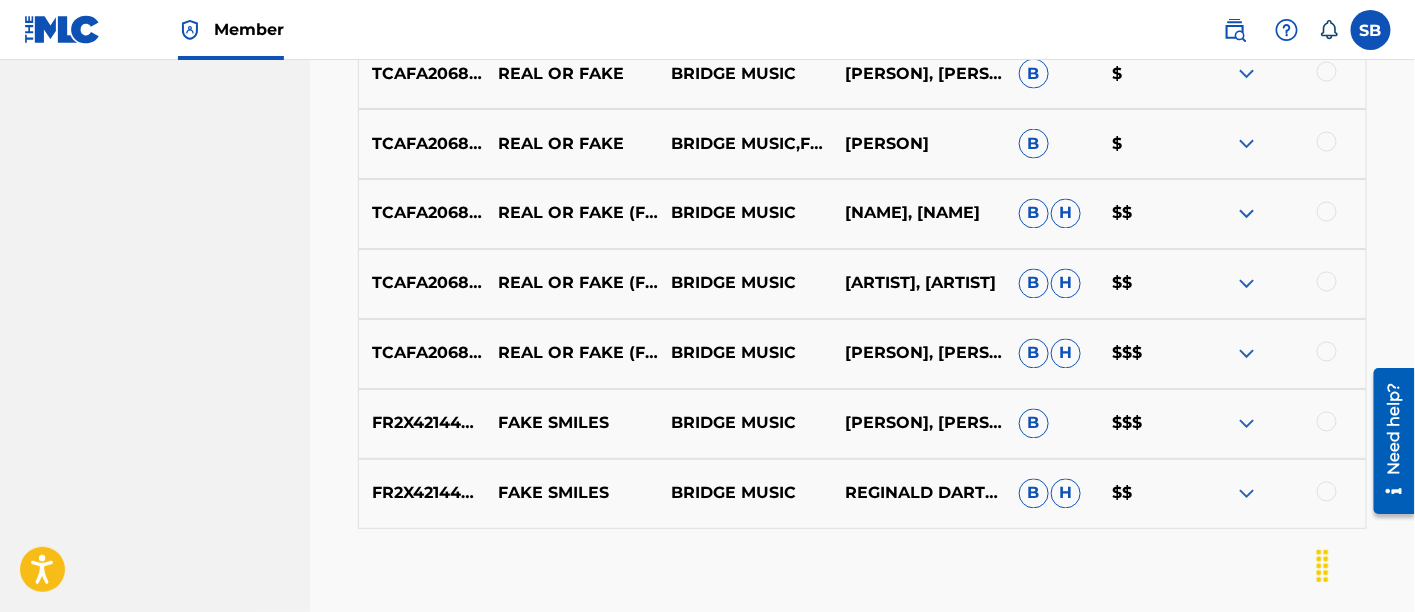 scroll, scrollTop: 1082, scrollLeft: 0, axis: vertical 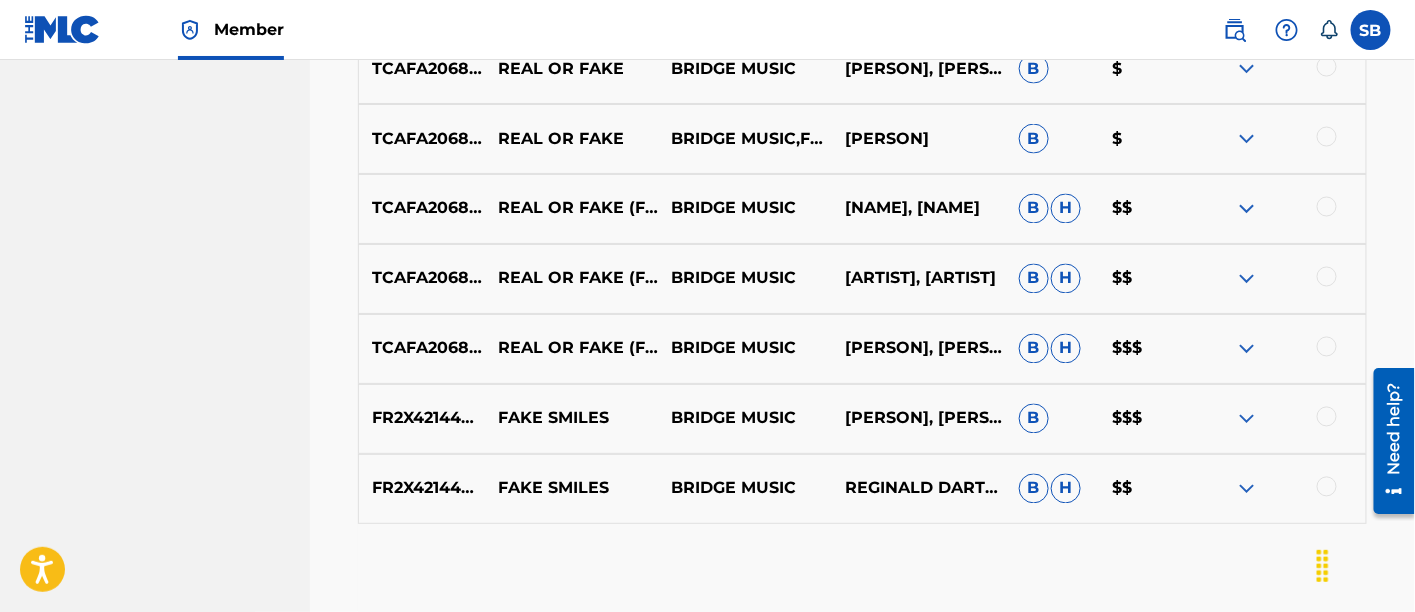 click at bounding box center [1327, 347] 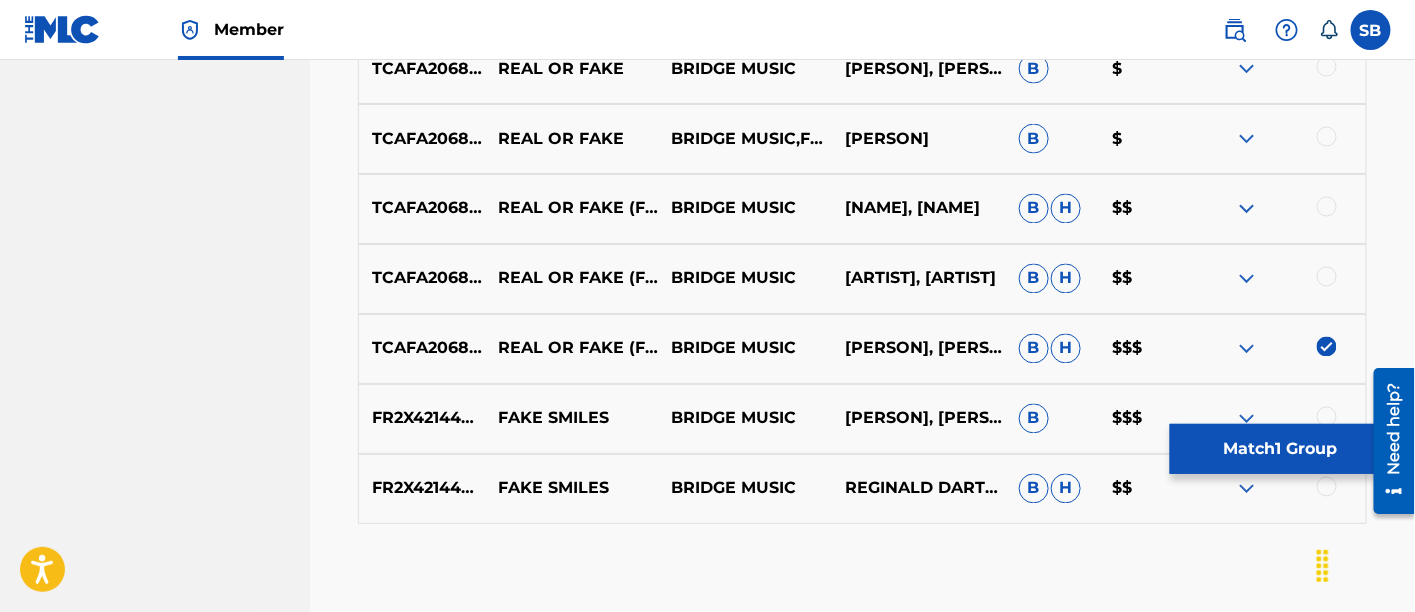 click at bounding box center (1327, 277) 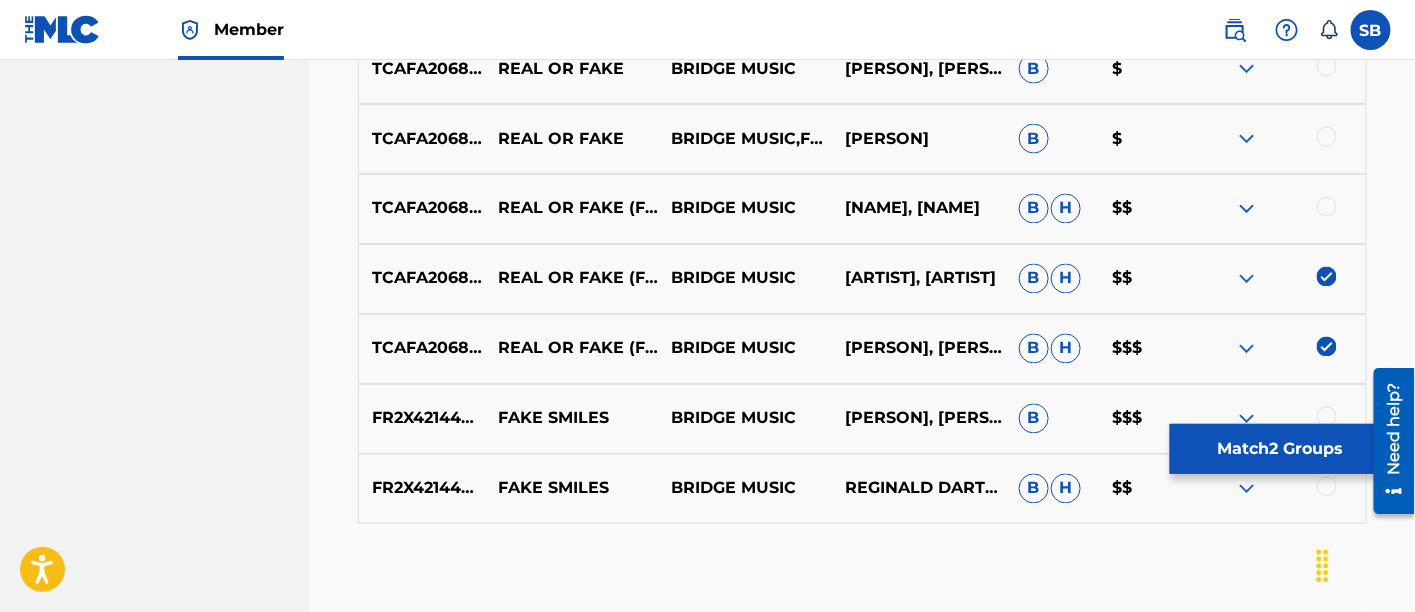 click at bounding box center [1327, 207] 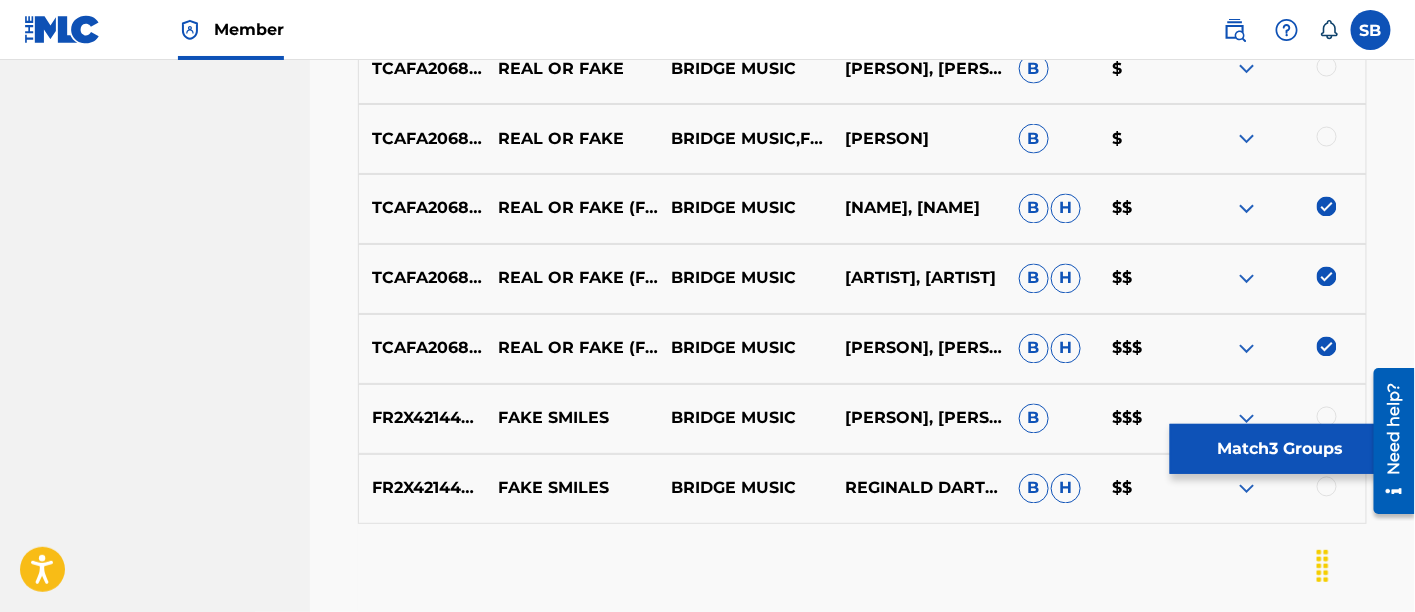 scroll, scrollTop: 988, scrollLeft: 0, axis: vertical 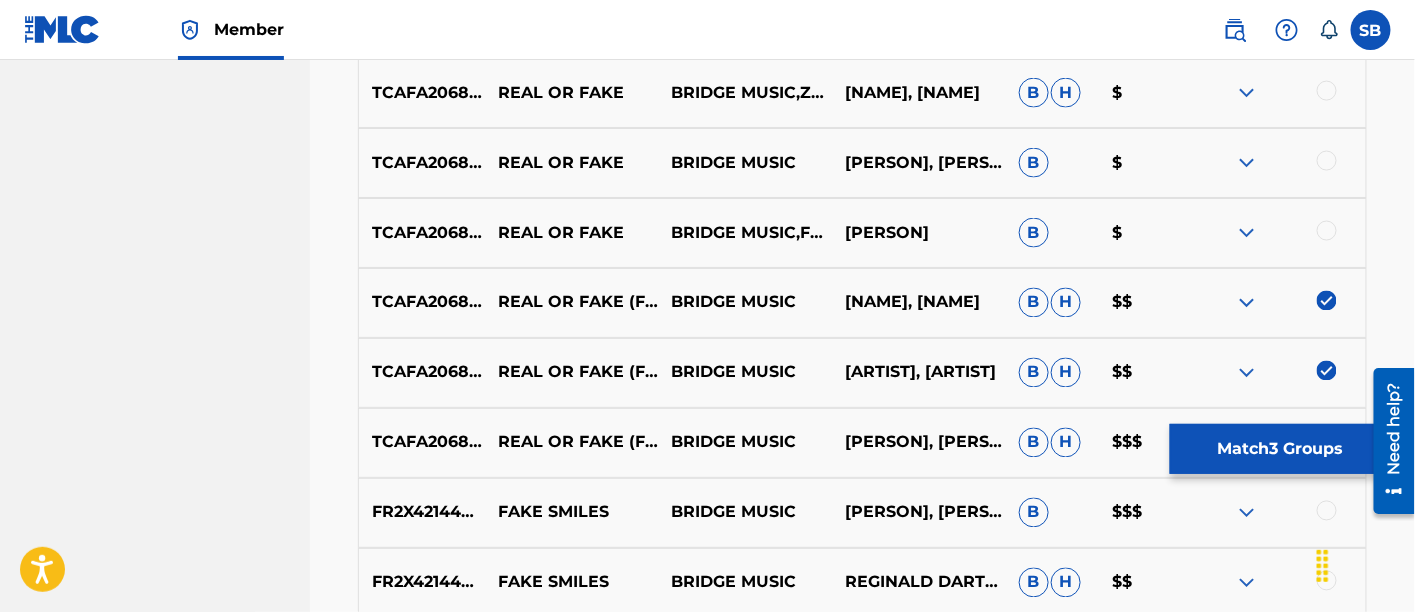 click at bounding box center [1327, 231] 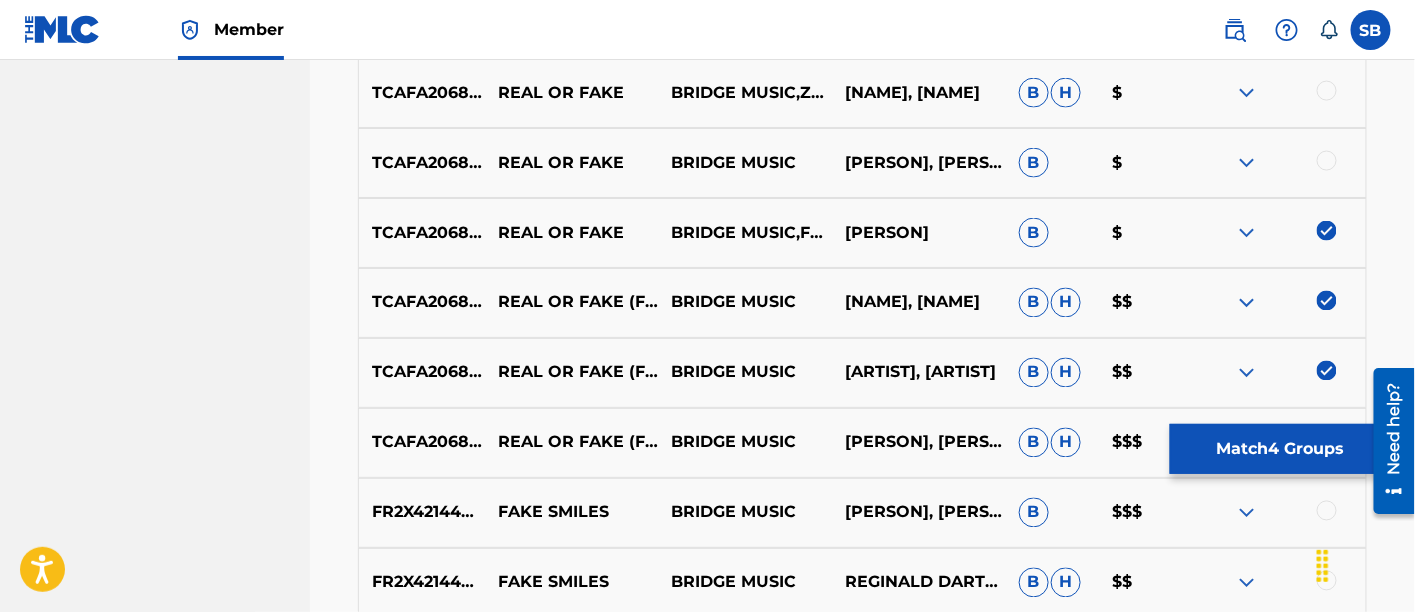 click at bounding box center [1327, 161] 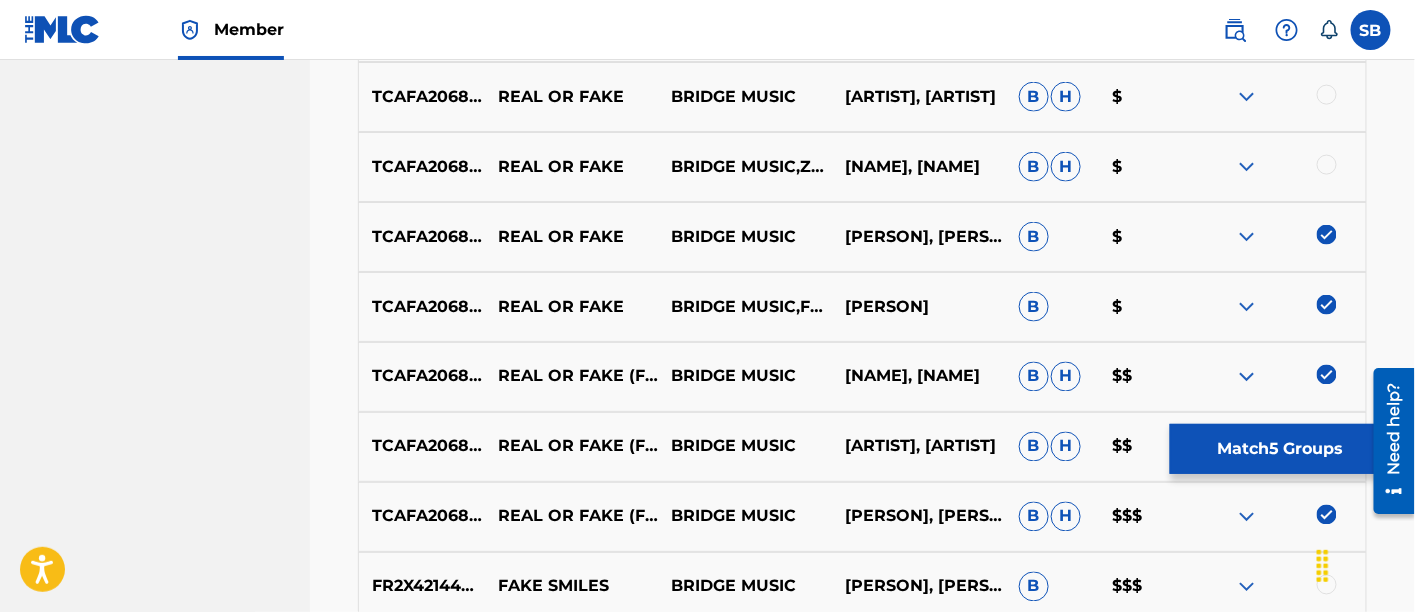 scroll, scrollTop: 913, scrollLeft: 0, axis: vertical 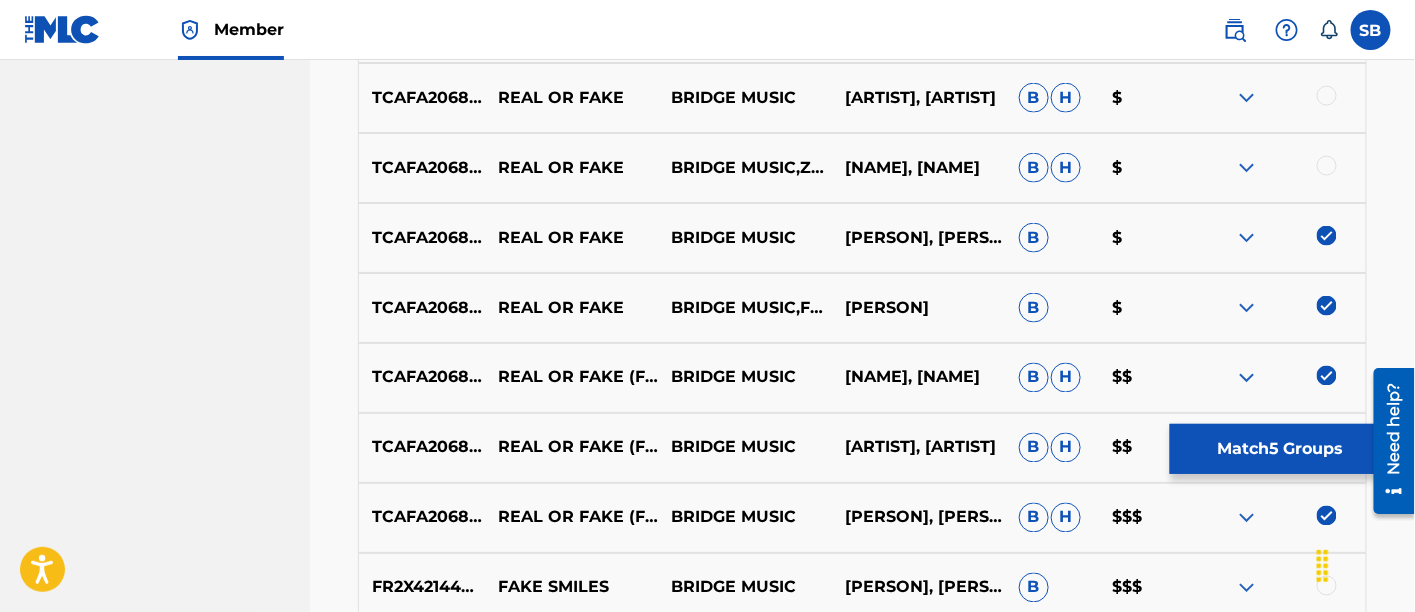 click at bounding box center (1327, 166) 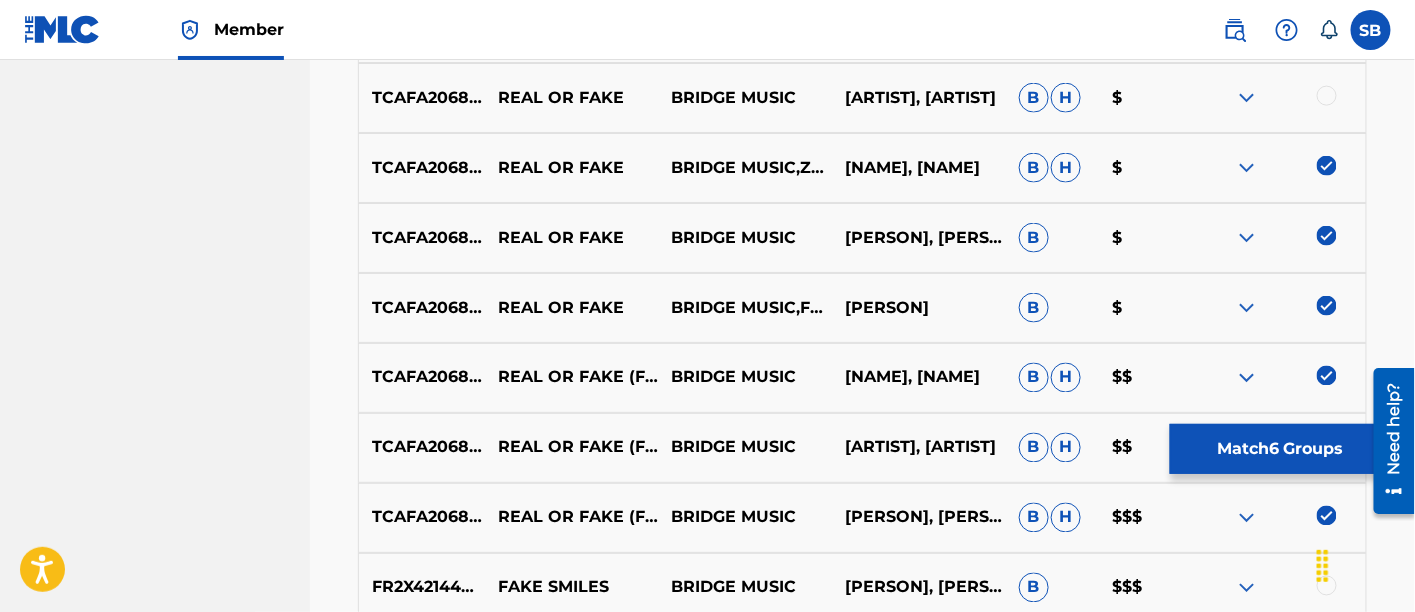 scroll, scrollTop: 773, scrollLeft: 0, axis: vertical 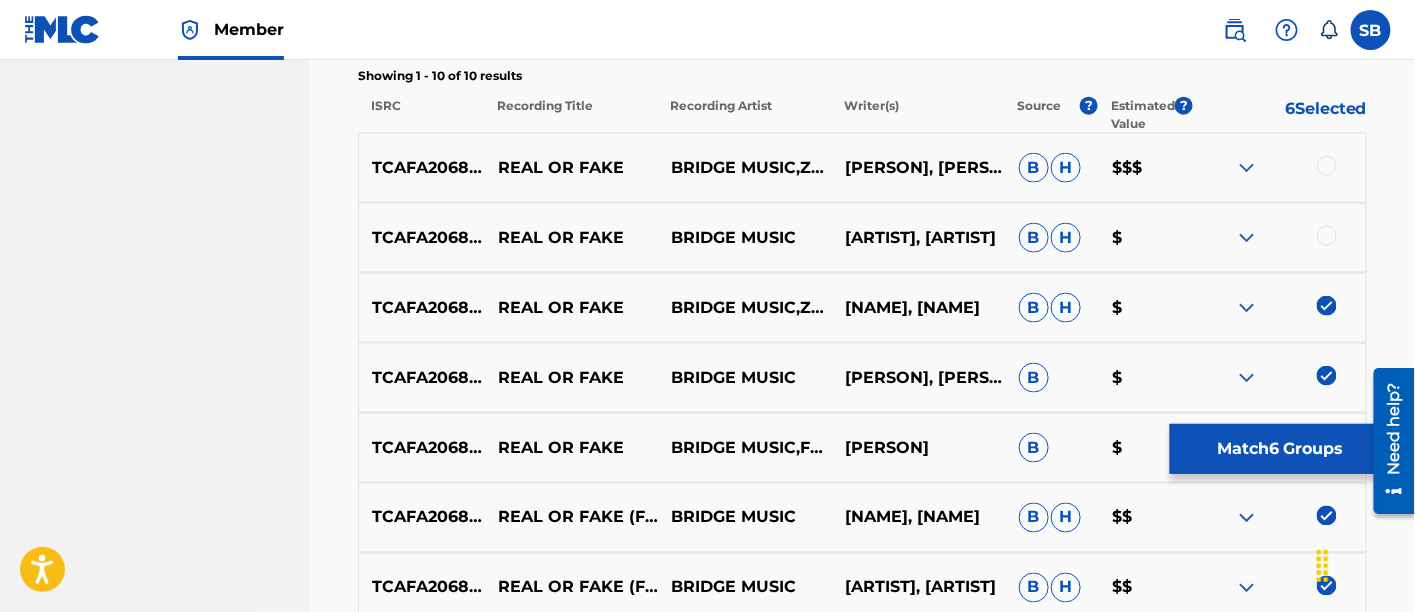 click at bounding box center [1327, 236] 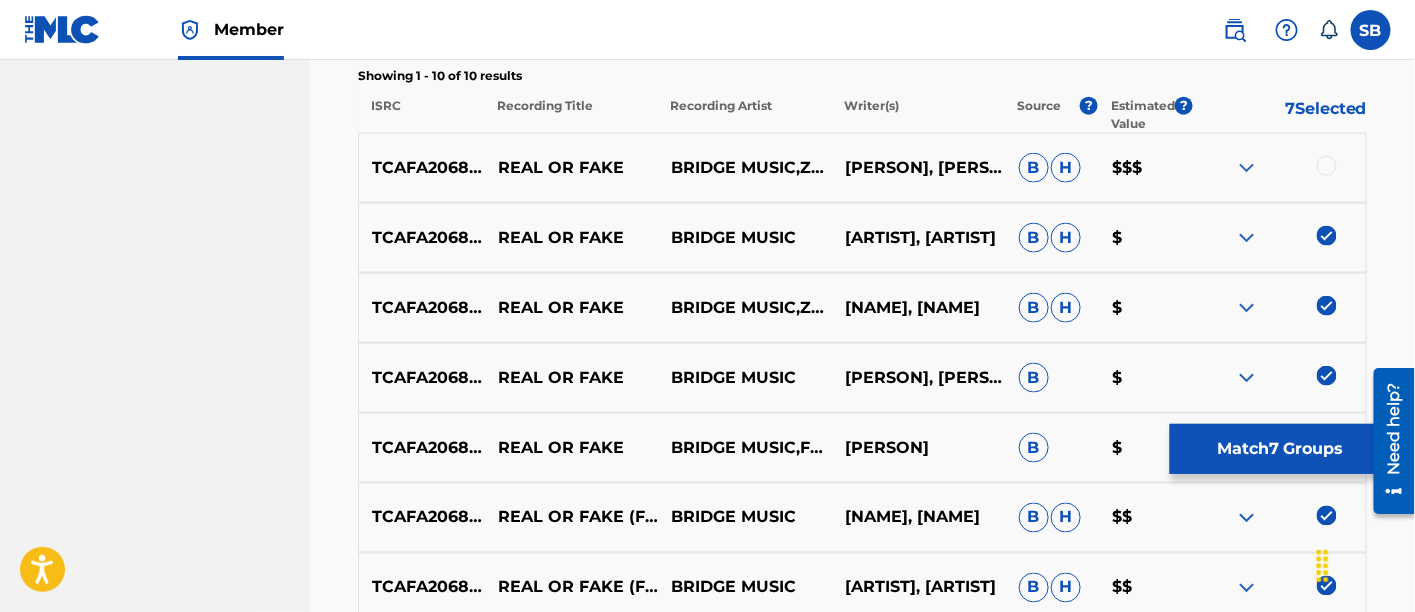 click at bounding box center (1327, 166) 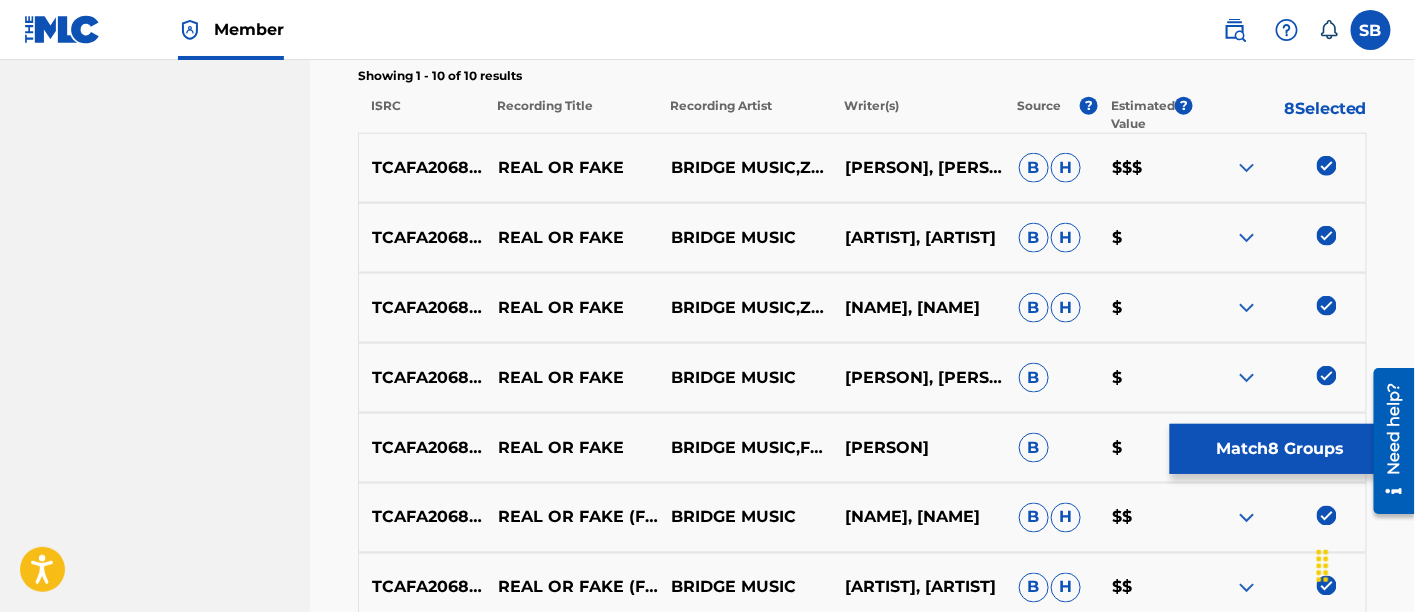 scroll, scrollTop: 325, scrollLeft: 0, axis: vertical 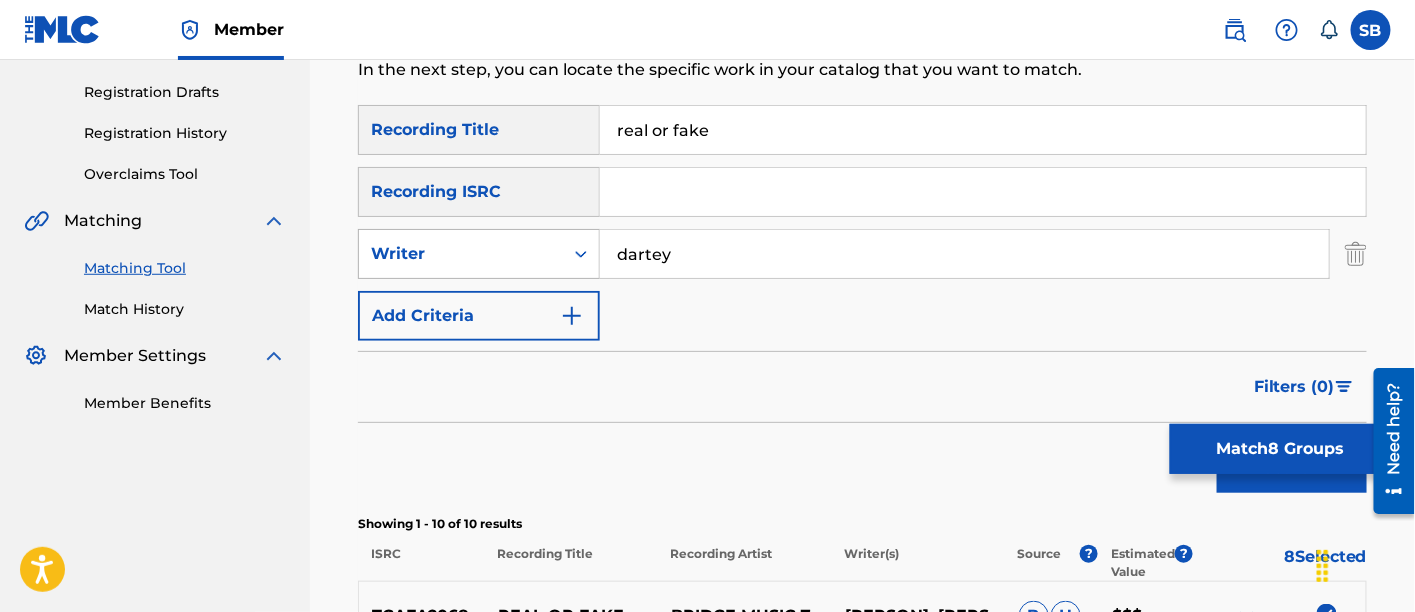 click on "Writer" at bounding box center (461, 254) 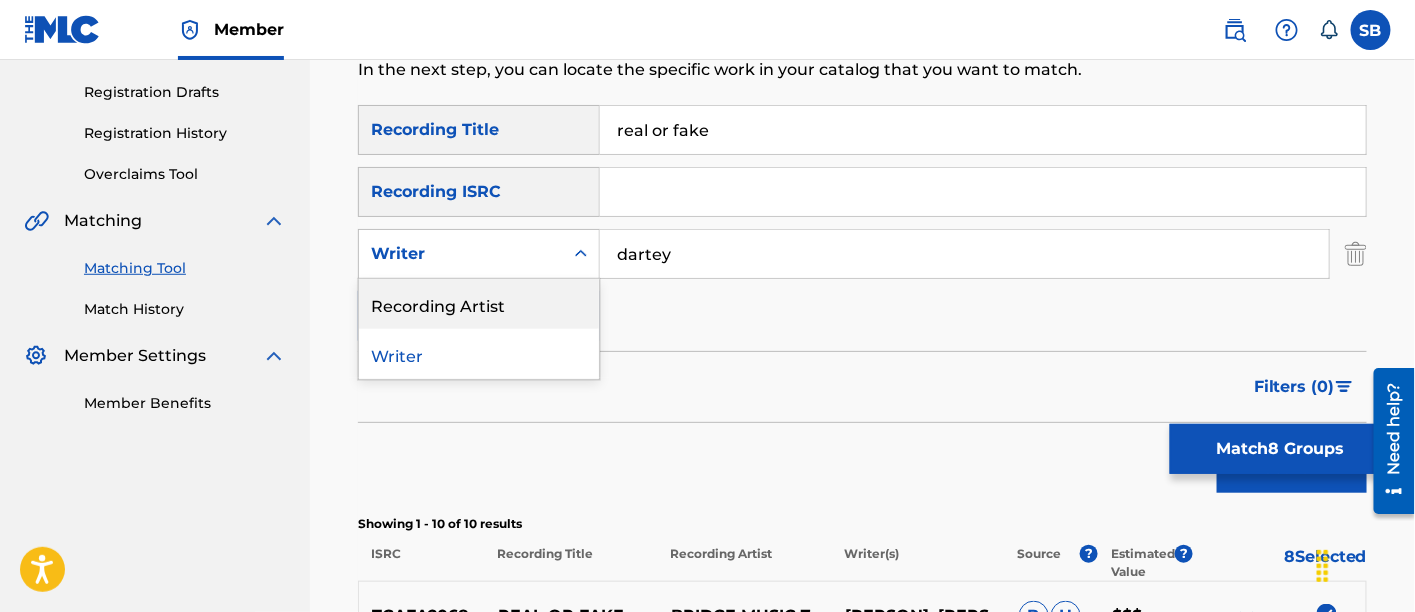 click on "Recording Artist" at bounding box center (479, 304) 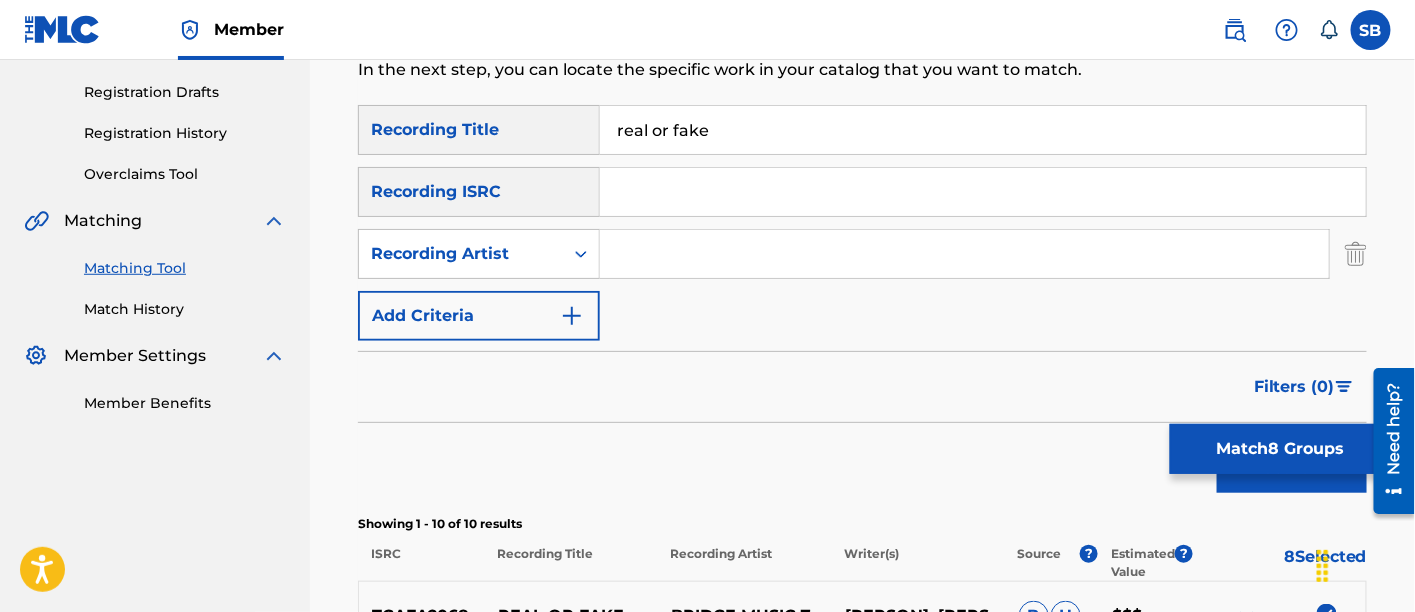 click at bounding box center [964, 254] 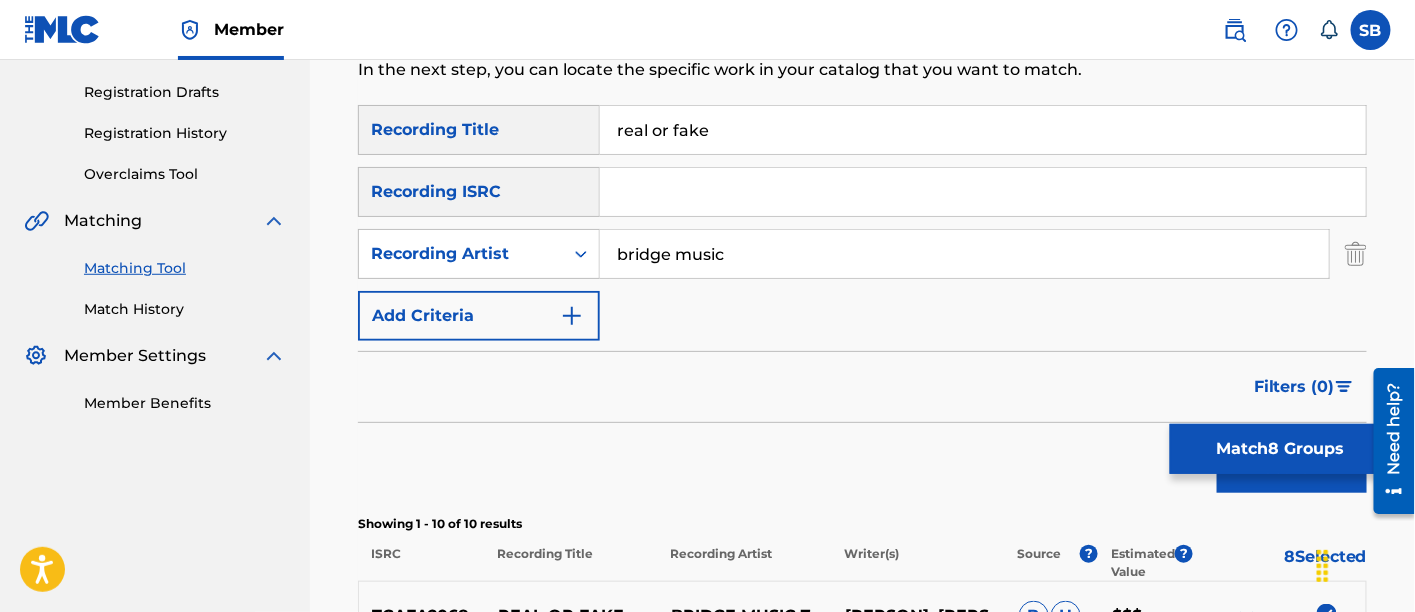type on "bridge music" 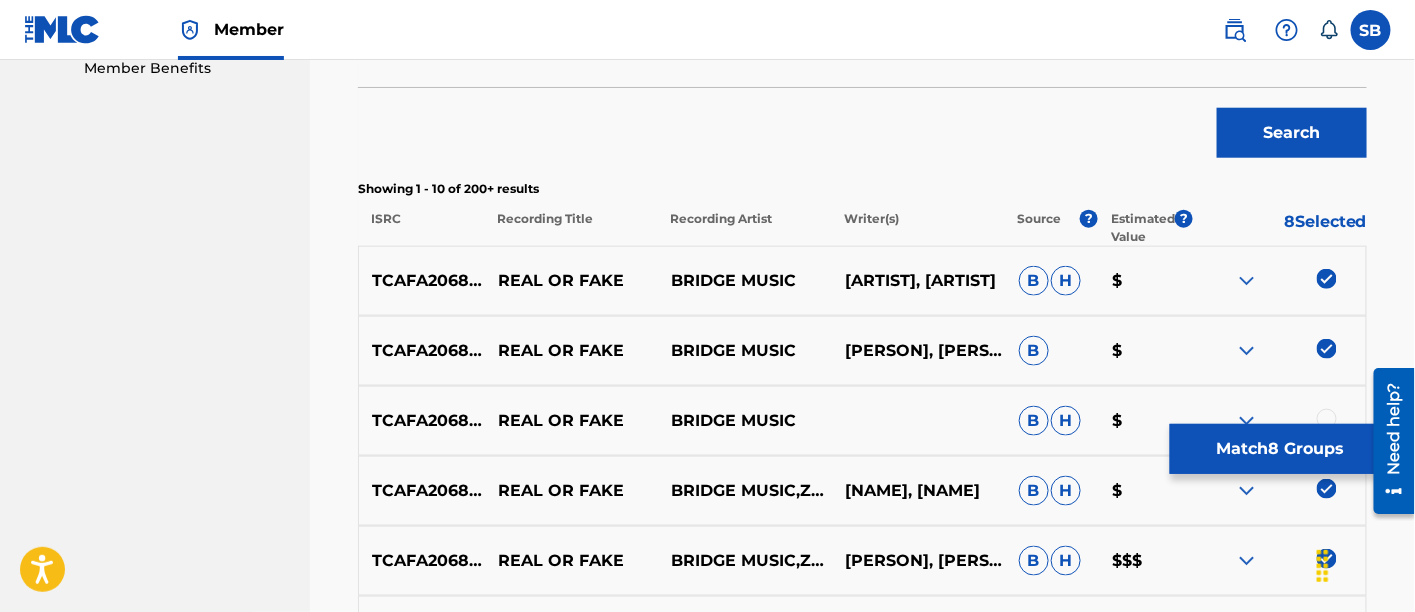 scroll, scrollTop: 791, scrollLeft: 0, axis: vertical 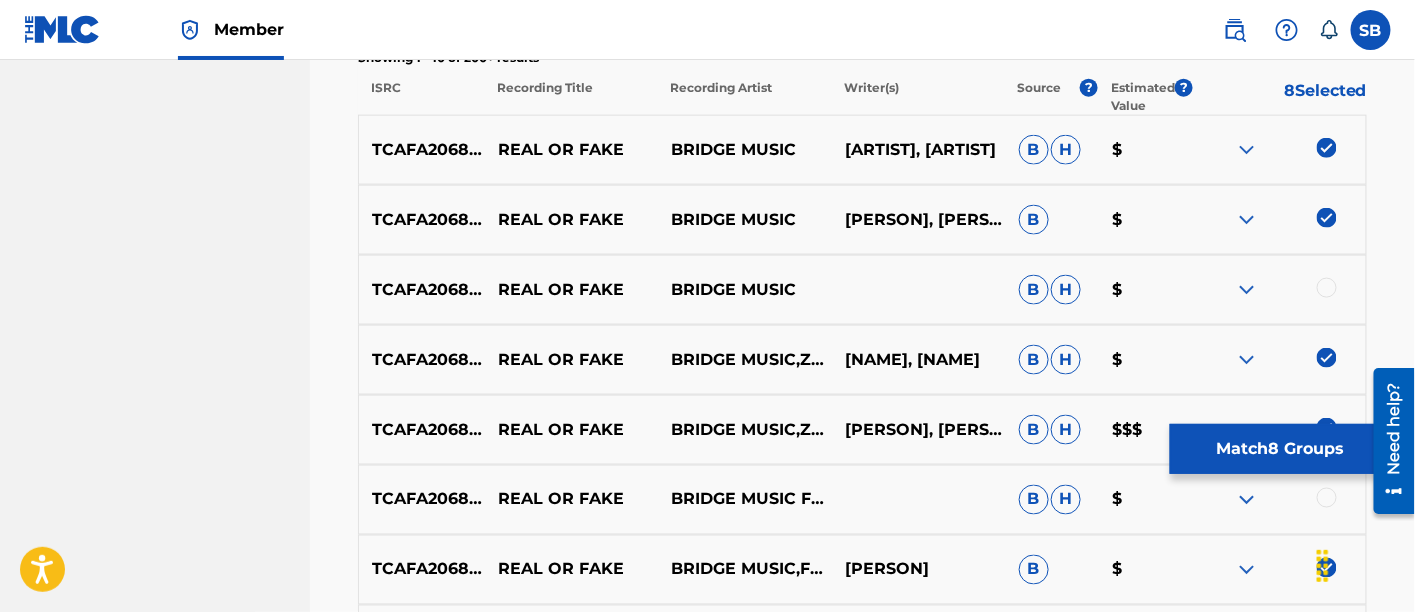 click at bounding box center (1327, 288) 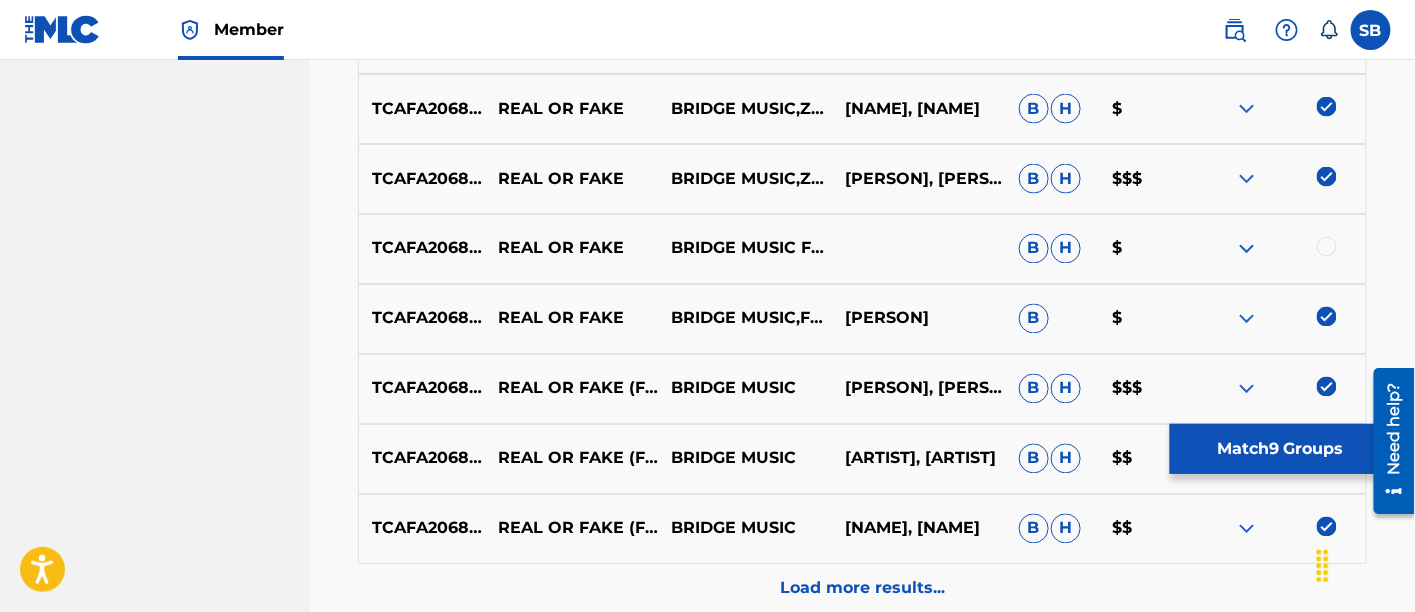 scroll, scrollTop: 1042, scrollLeft: 0, axis: vertical 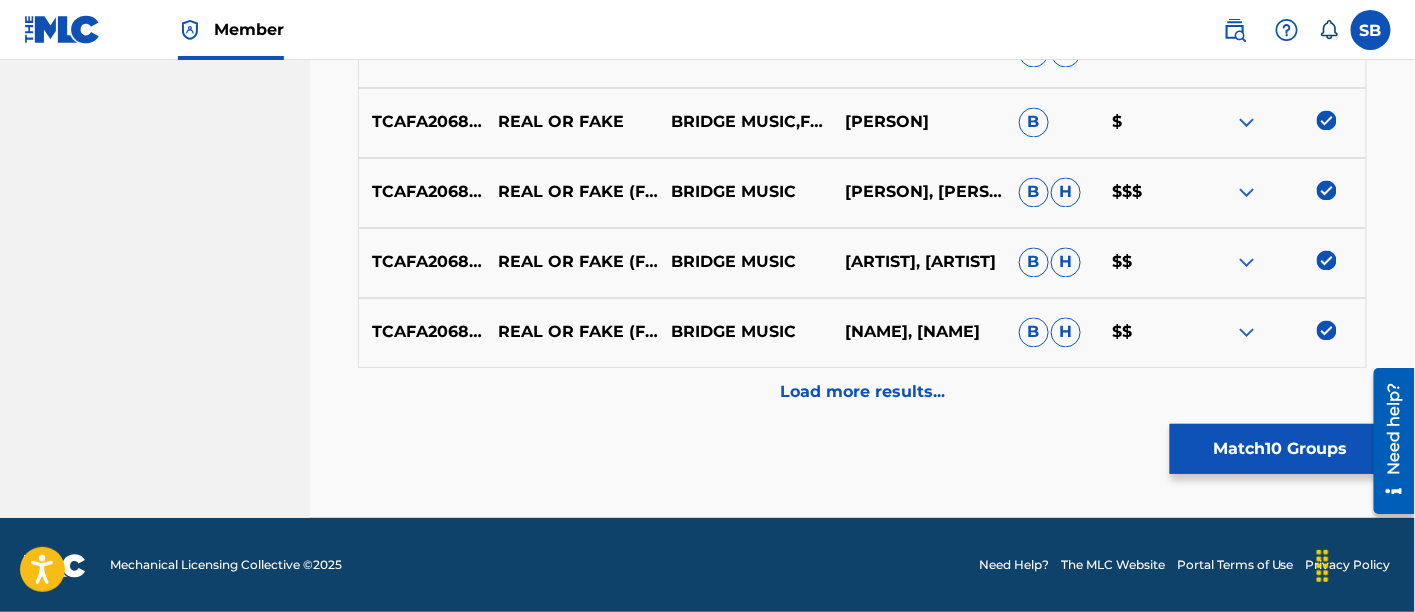click on "Load more results..." at bounding box center [862, 393] 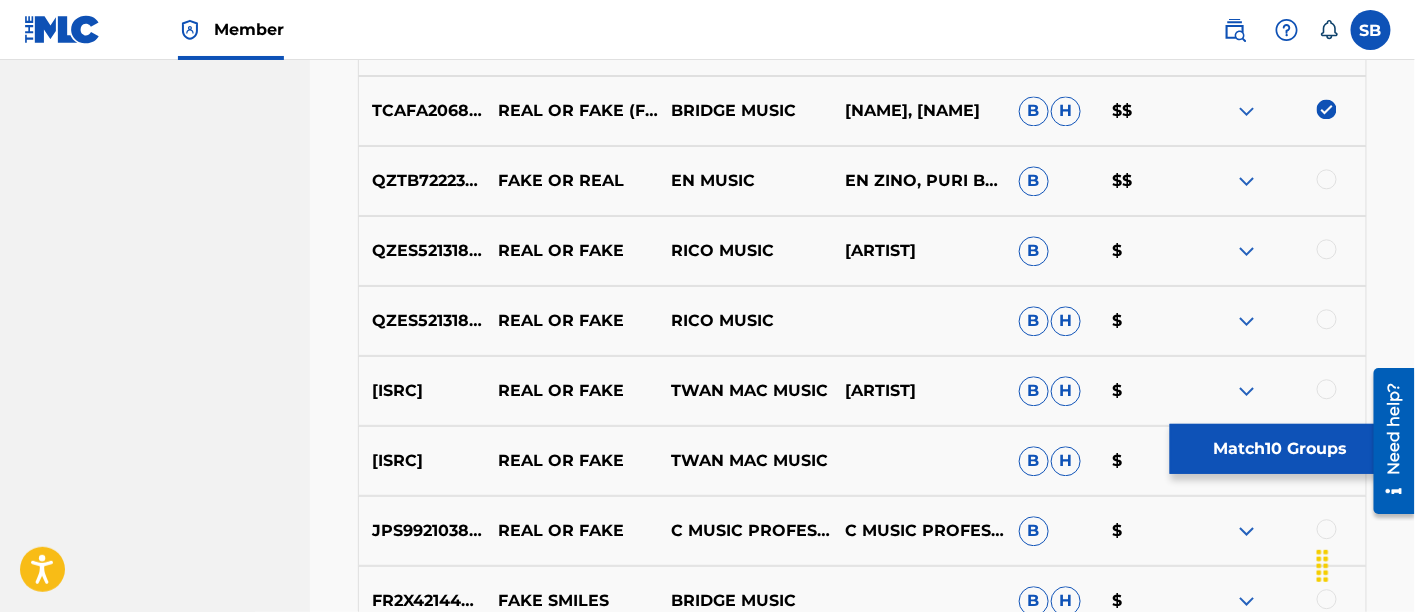 scroll, scrollTop: 1462, scrollLeft: 0, axis: vertical 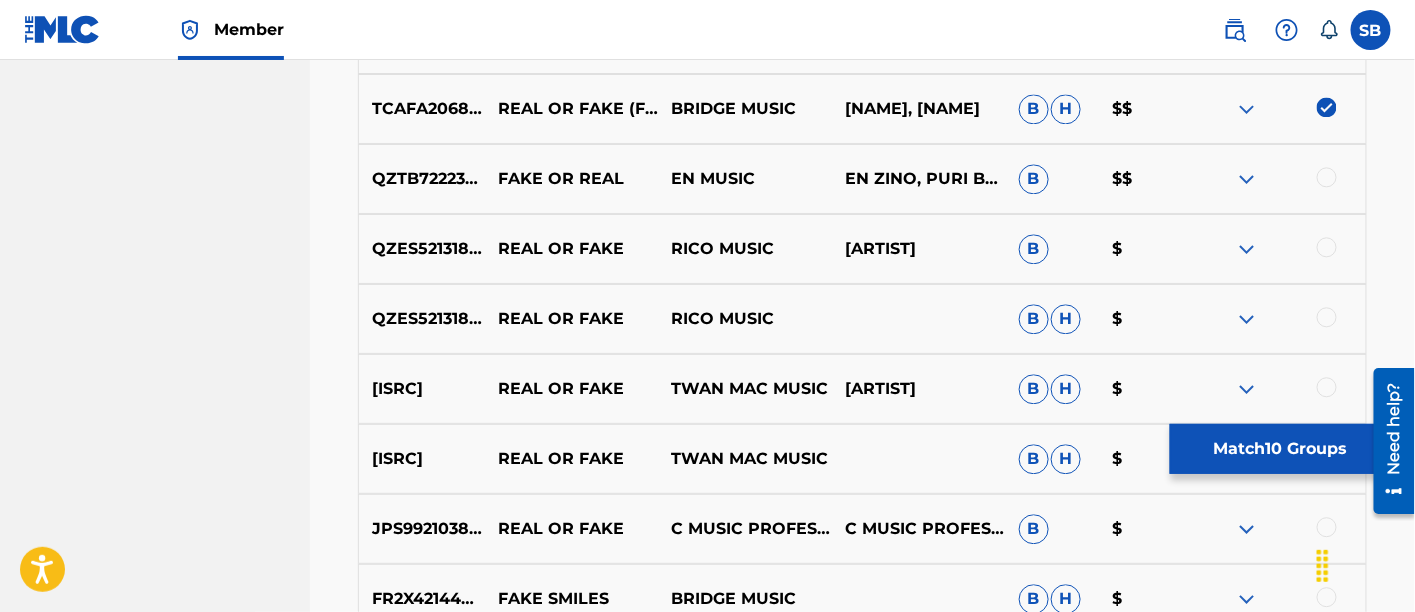 click on "Match  10 Groups" at bounding box center (1280, 449) 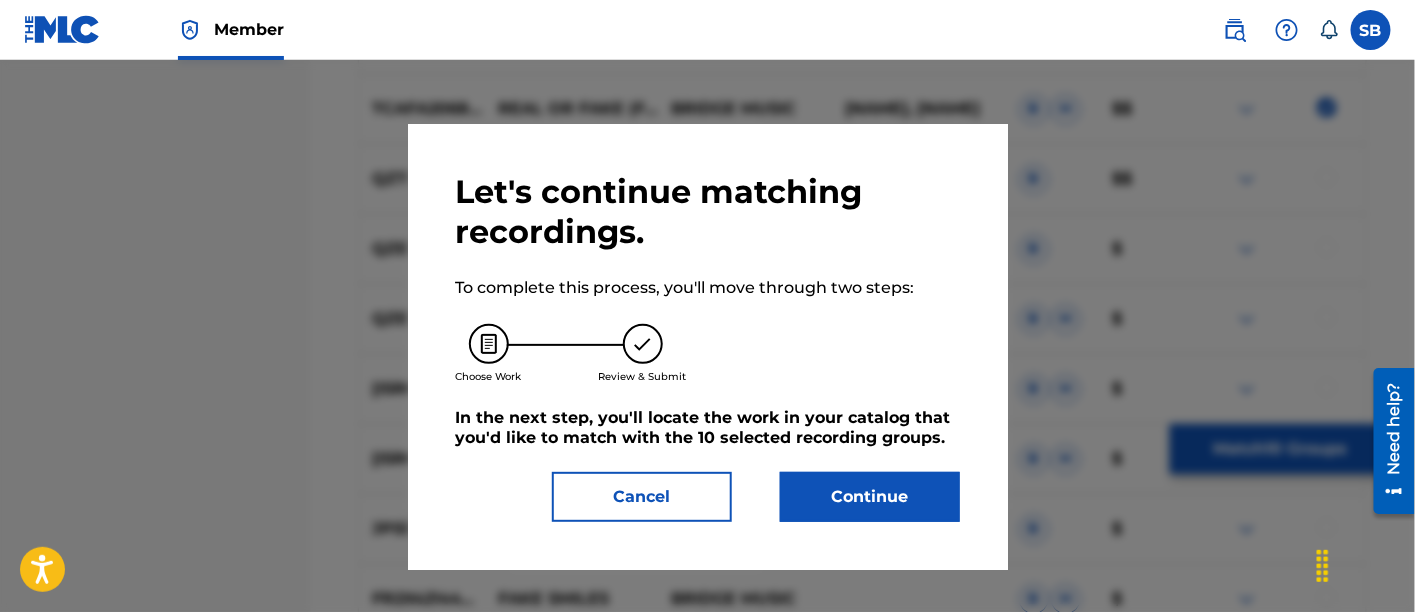 click on "Continue" at bounding box center (870, 497) 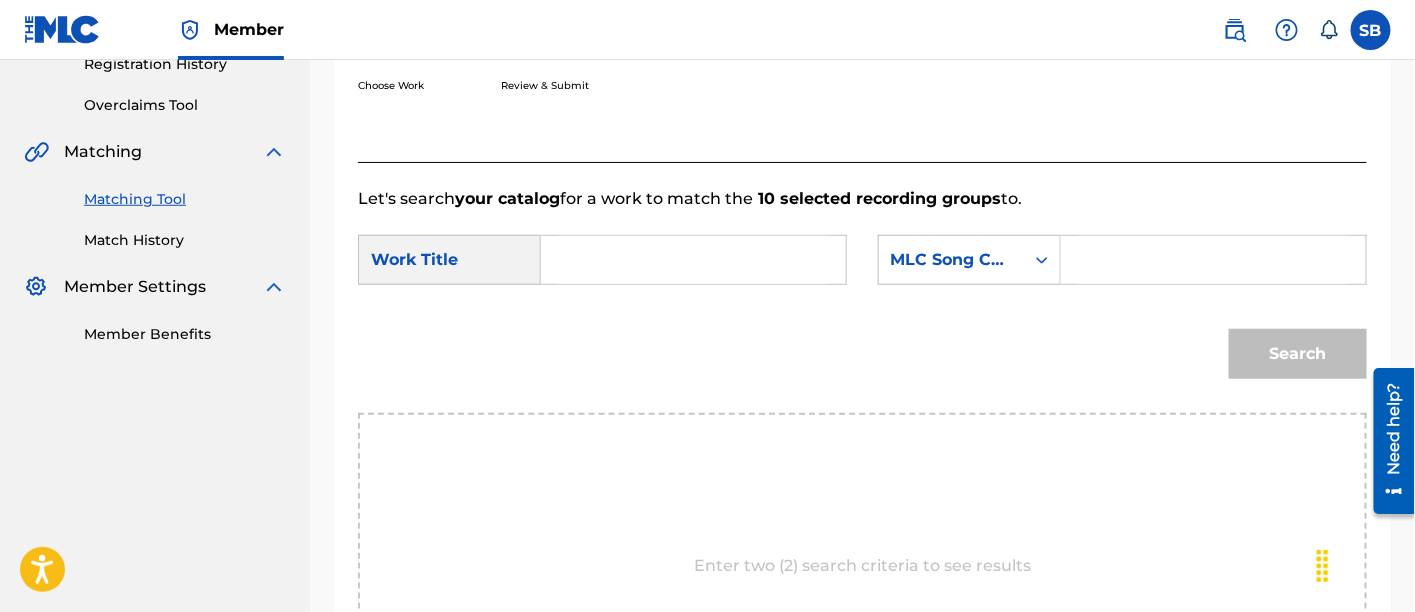 scroll, scrollTop: 394, scrollLeft: 0, axis: vertical 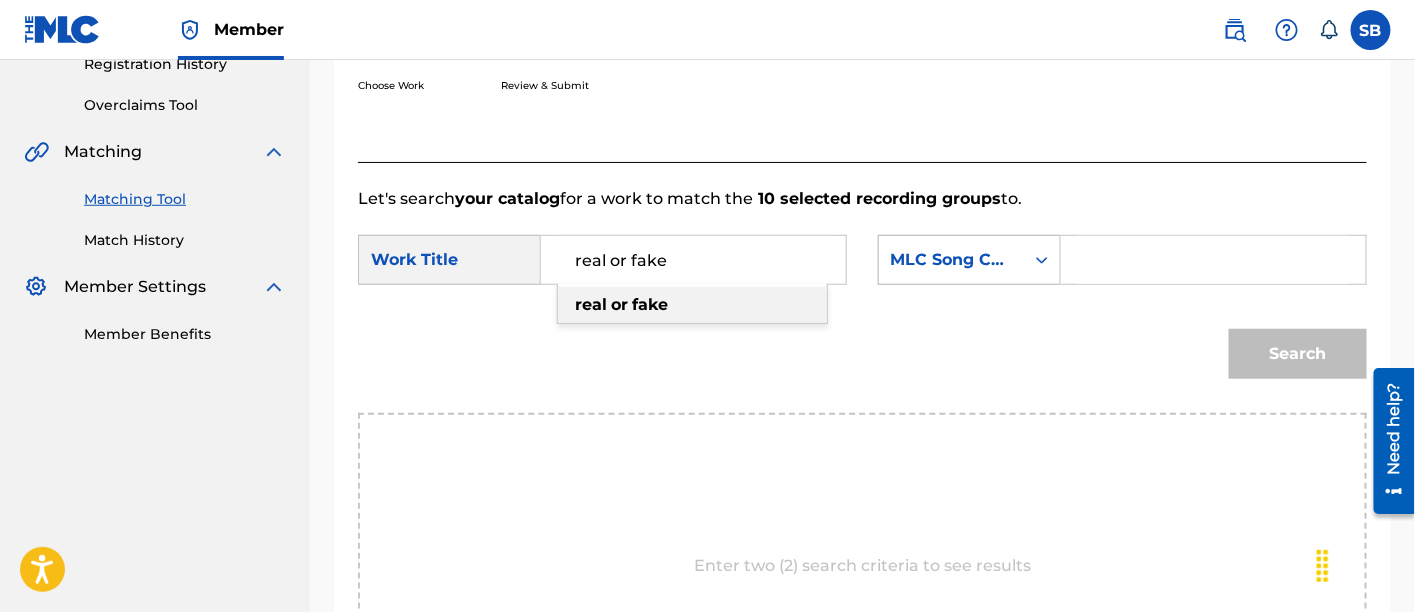 type on "real or fake" 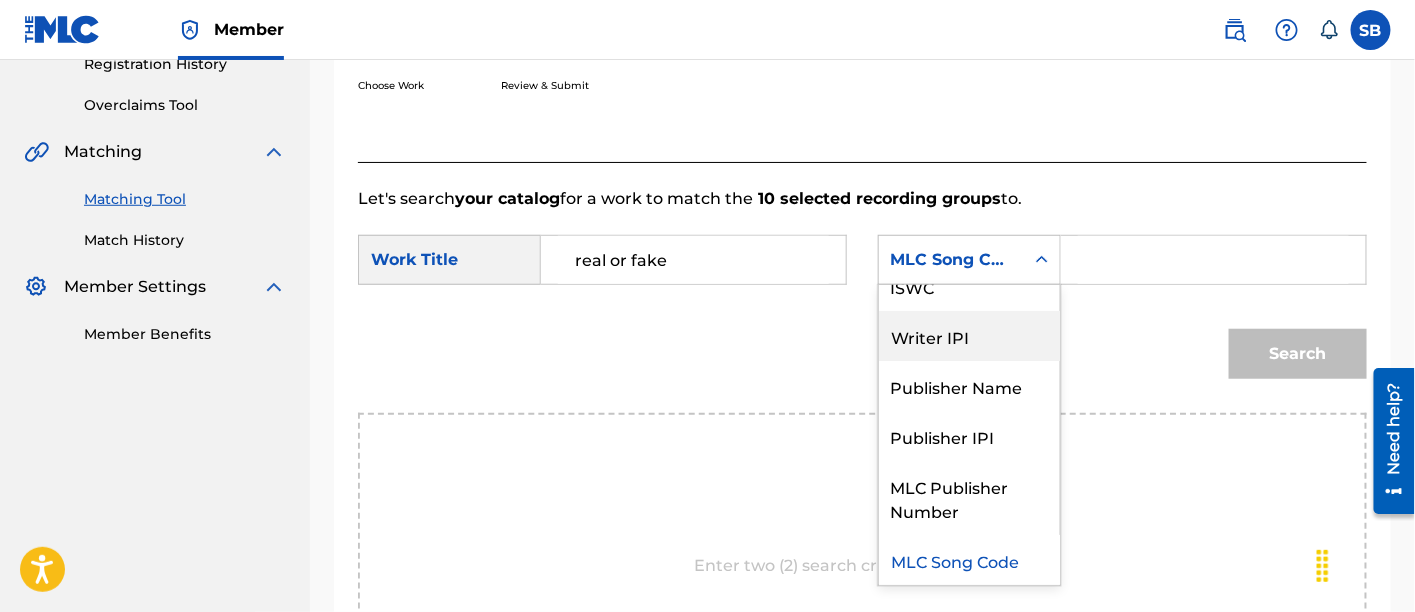 scroll, scrollTop: 0, scrollLeft: 0, axis: both 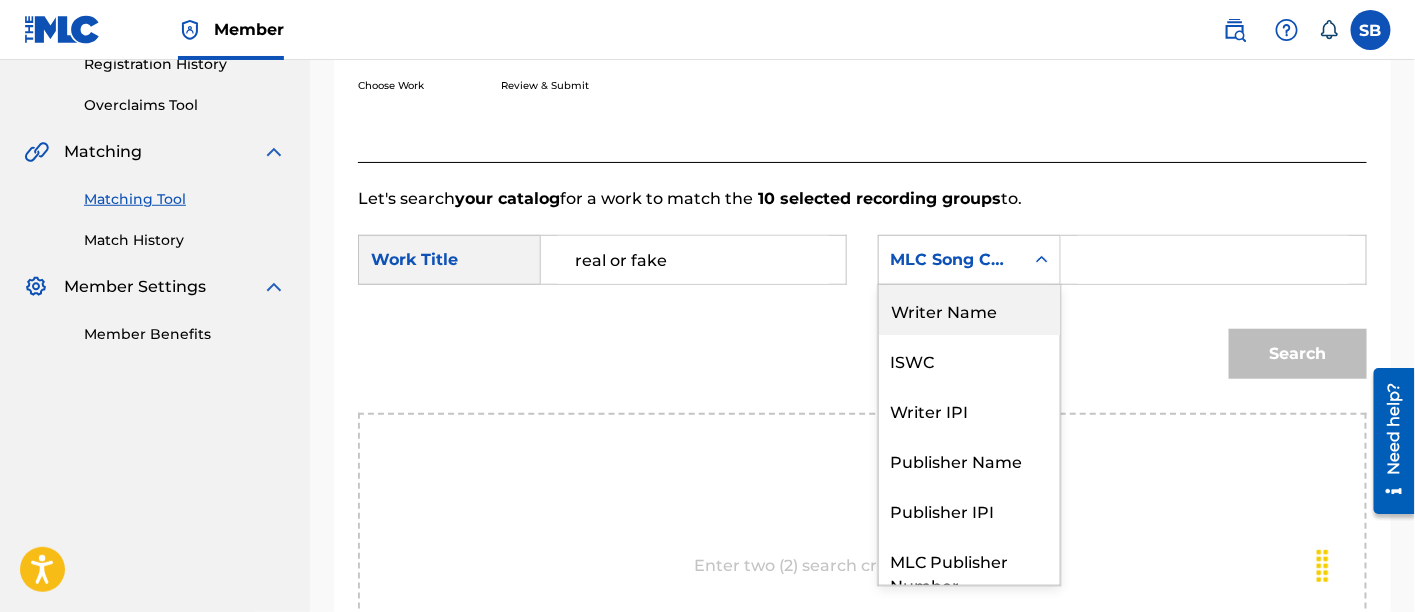 click on "Writer Name" at bounding box center (969, 310) 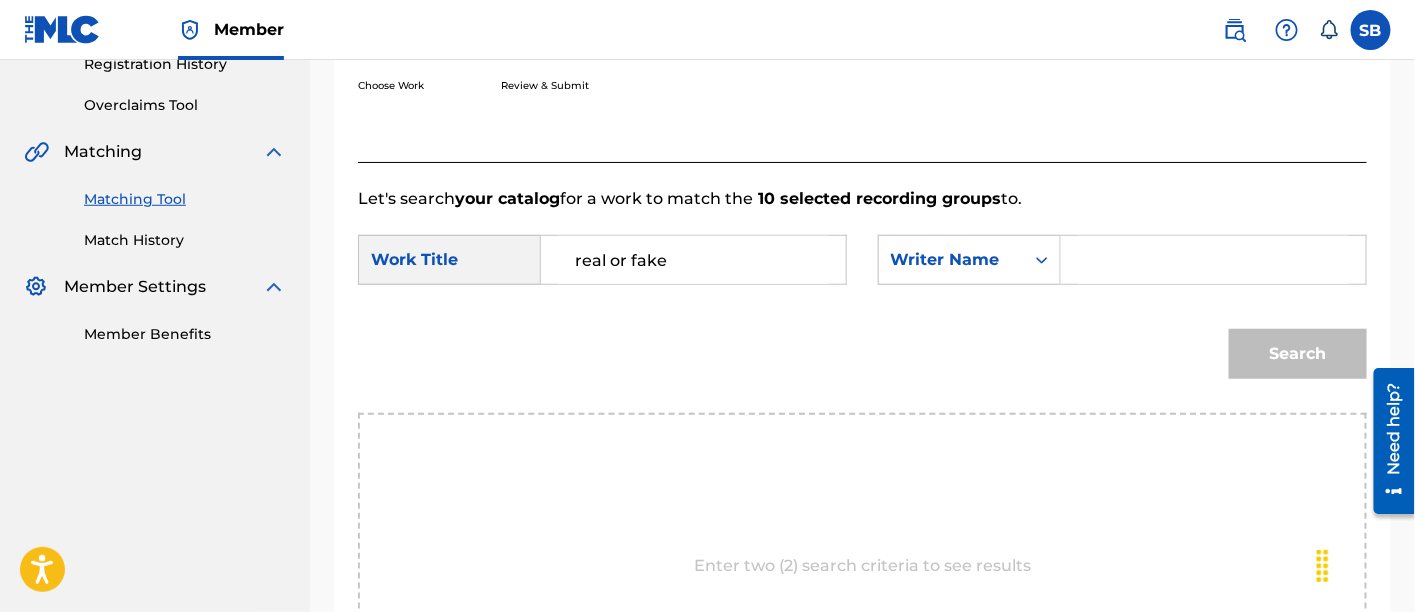 click at bounding box center (1213, 260) 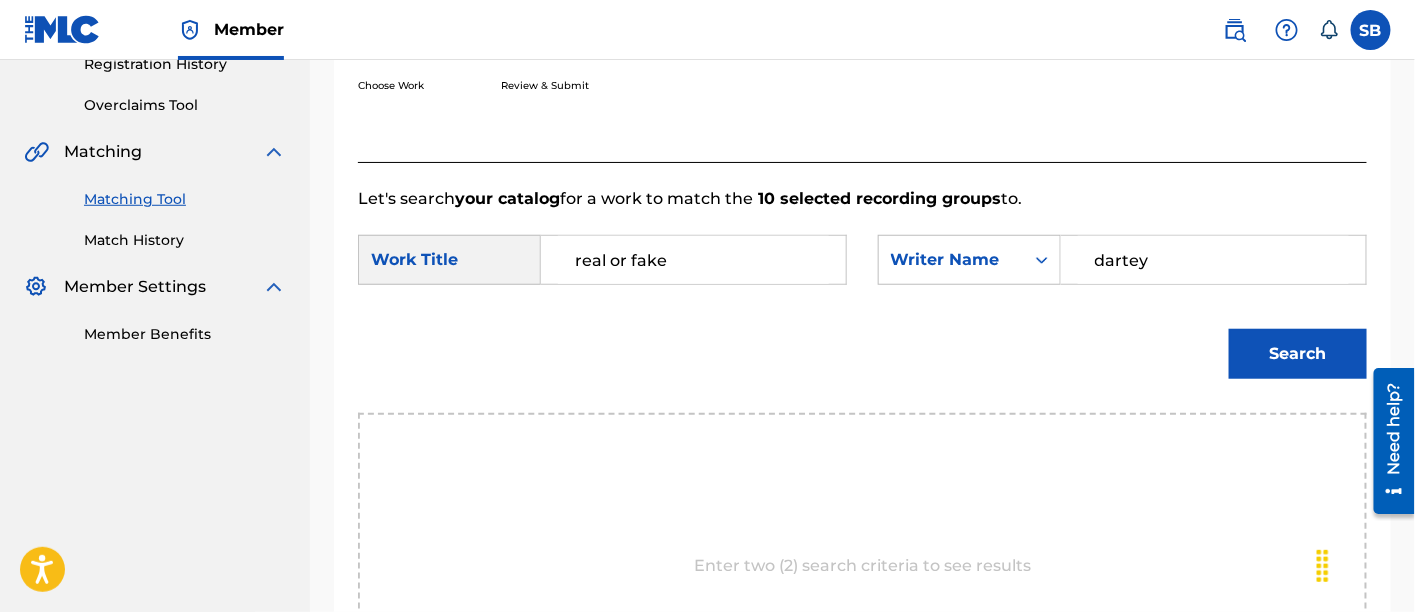 click on "Search" at bounding box center (1298, 354) 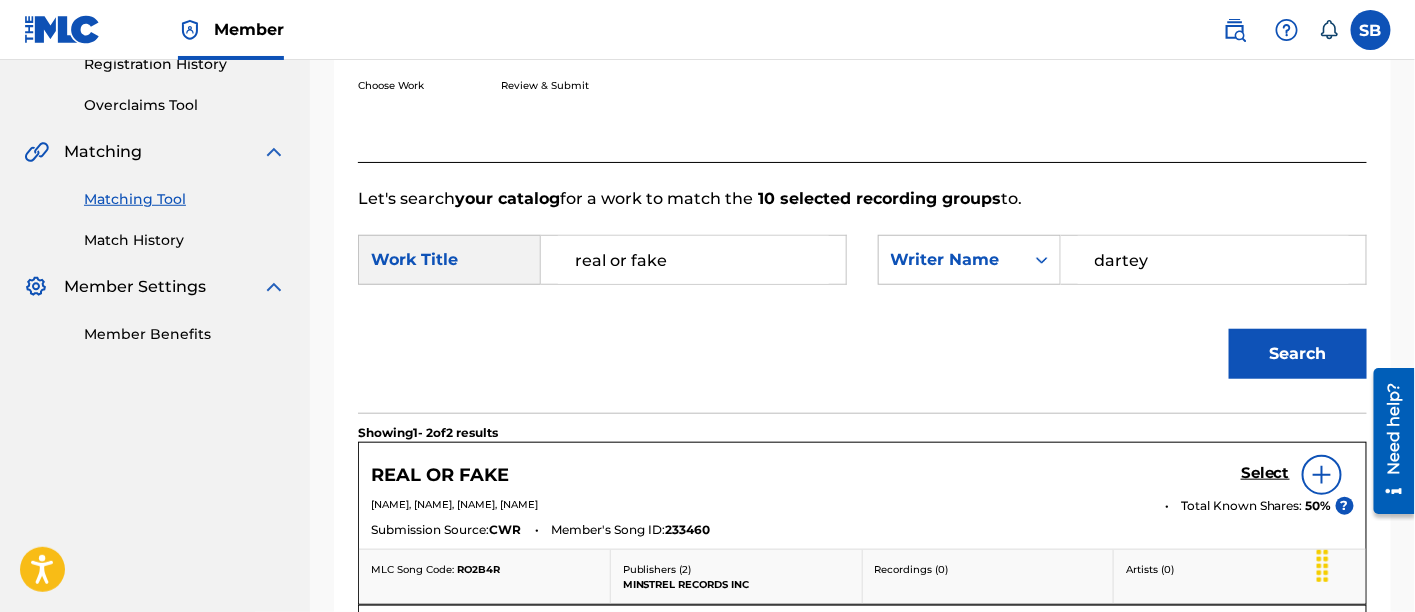 scroll, scrollTop: 759, scrollLeft: 0, axis: vertical 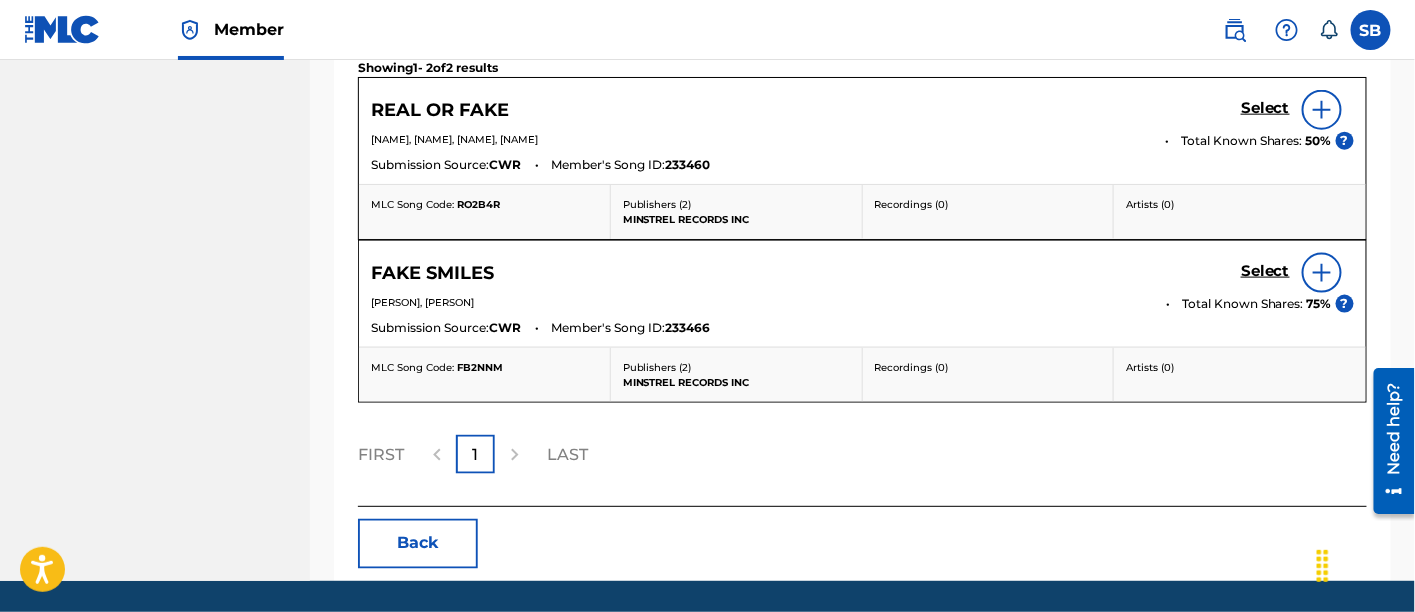 click on "Select" at bounding box center (1265, 108) 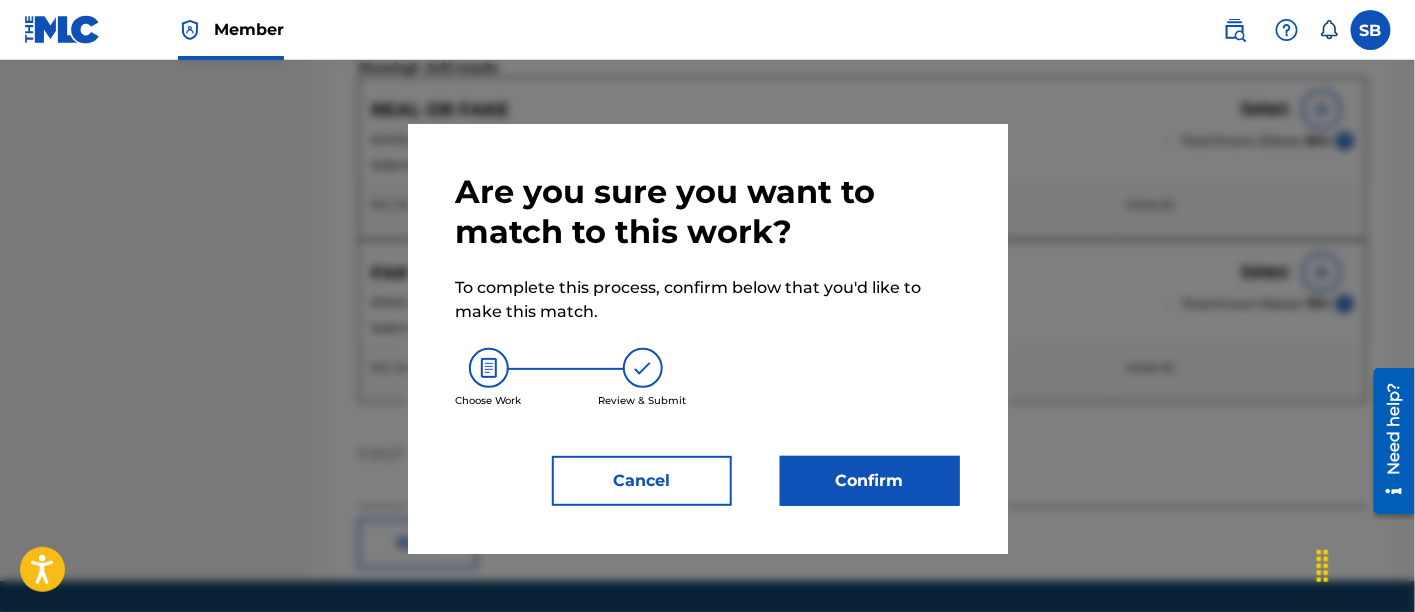 click on "Confirm" at bounding box center [870, 481] 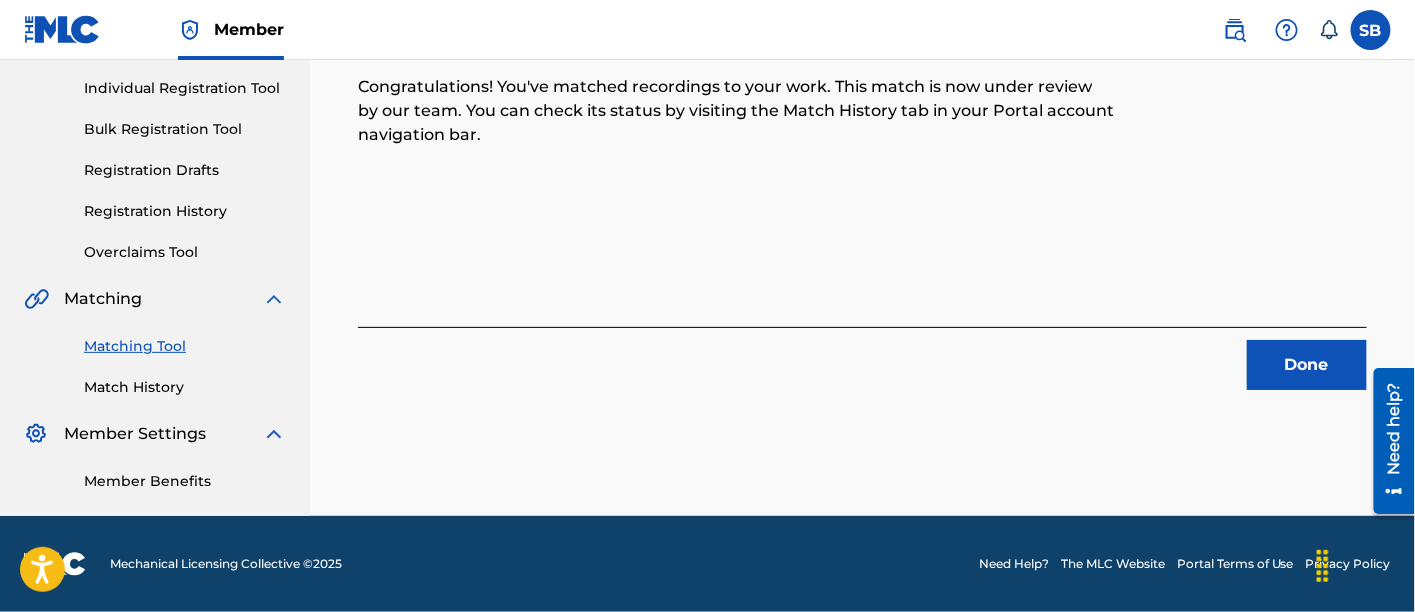 scroll, scrollTop: 246, scrollLeft: 0, axis: vertical 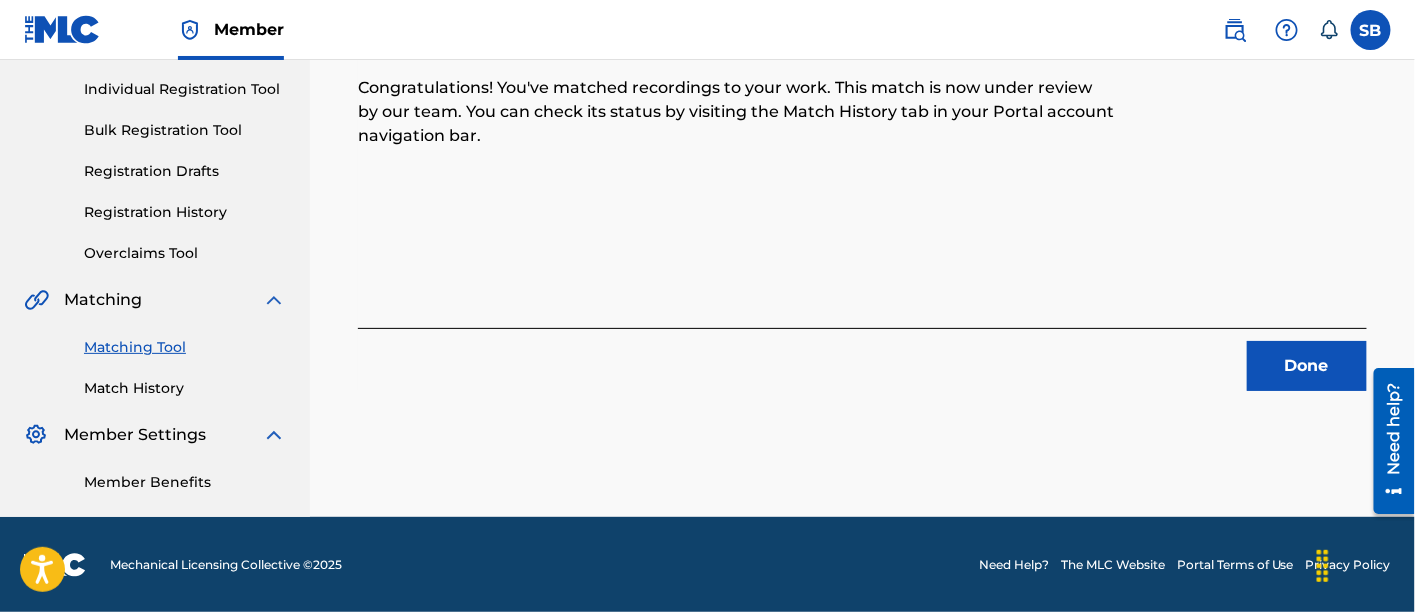 click on "Done" at bounding box center (1307, 366) 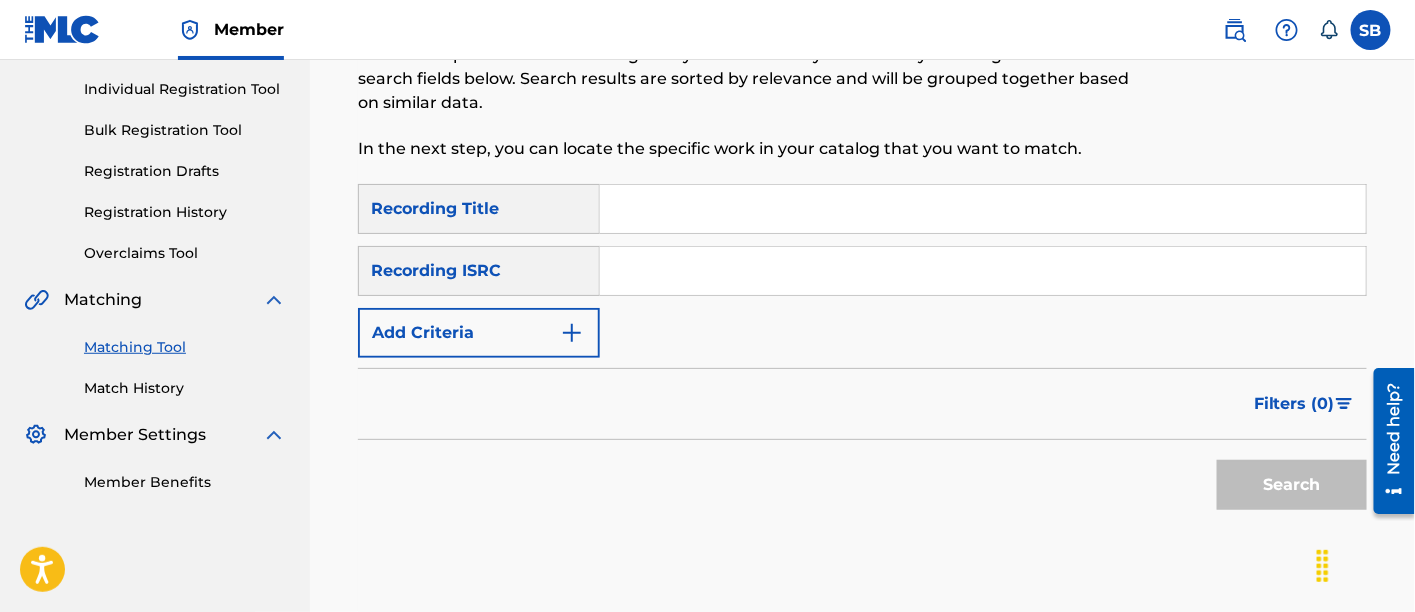 click at bounding box center (983, 209) 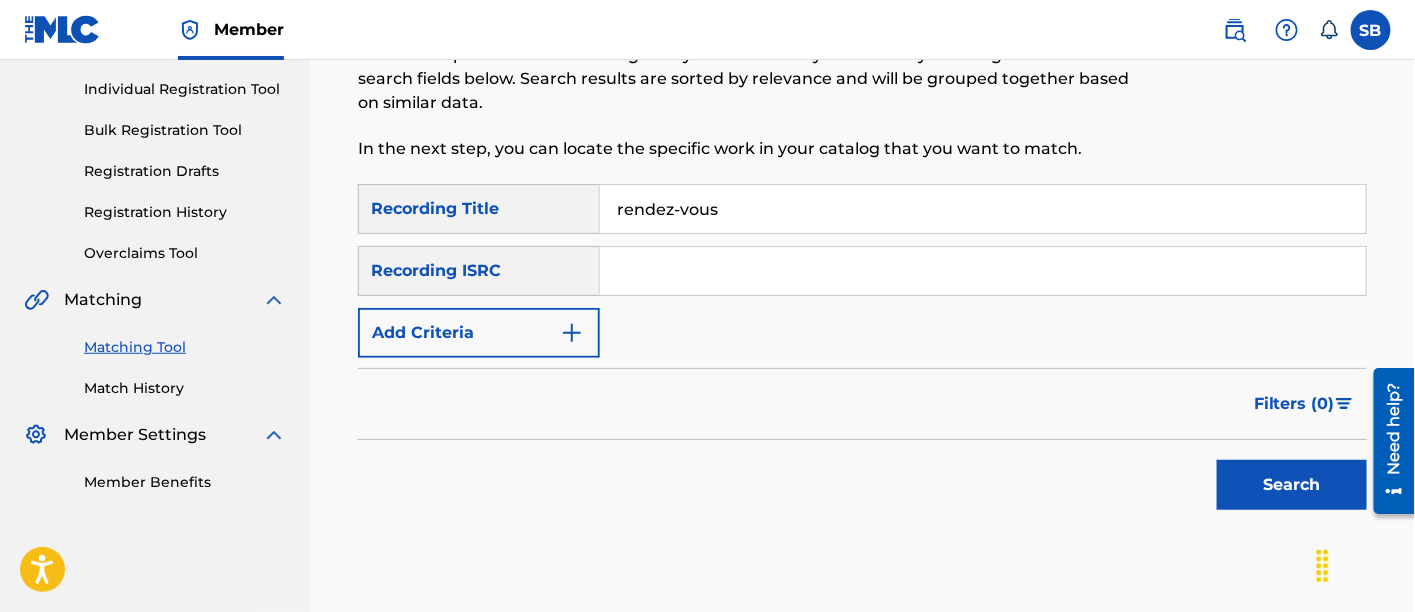 type on "rendez-vous" 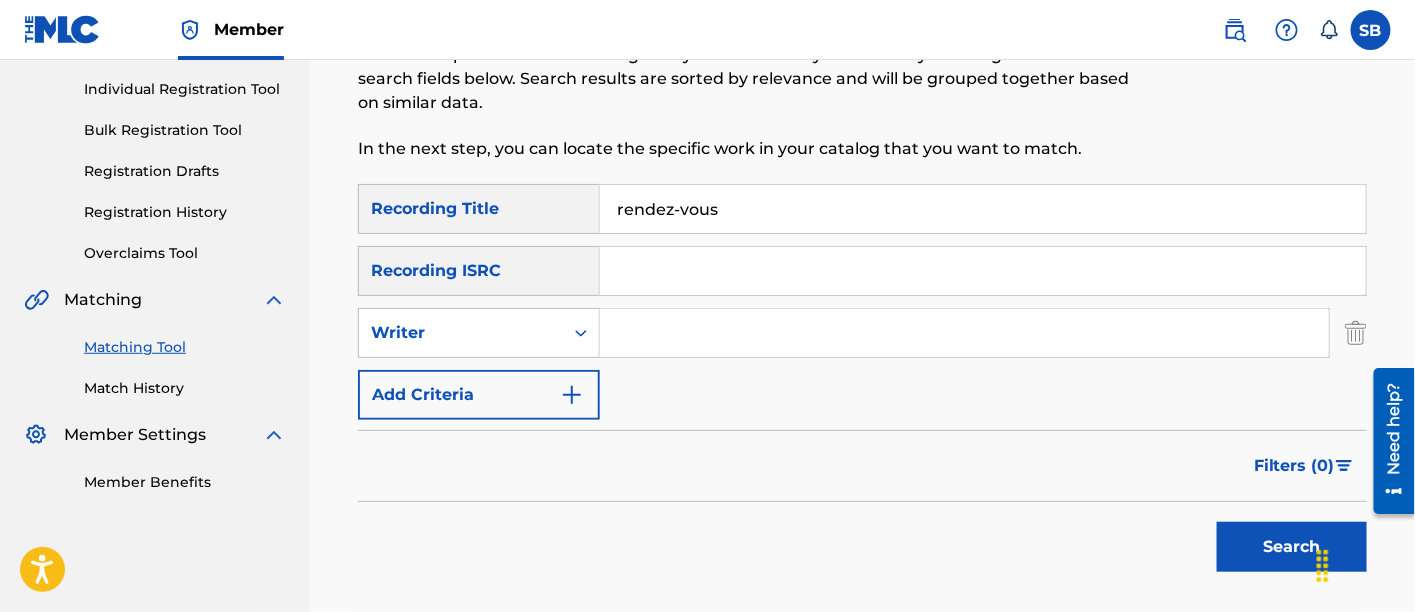 click at bounding box center (964, 333) 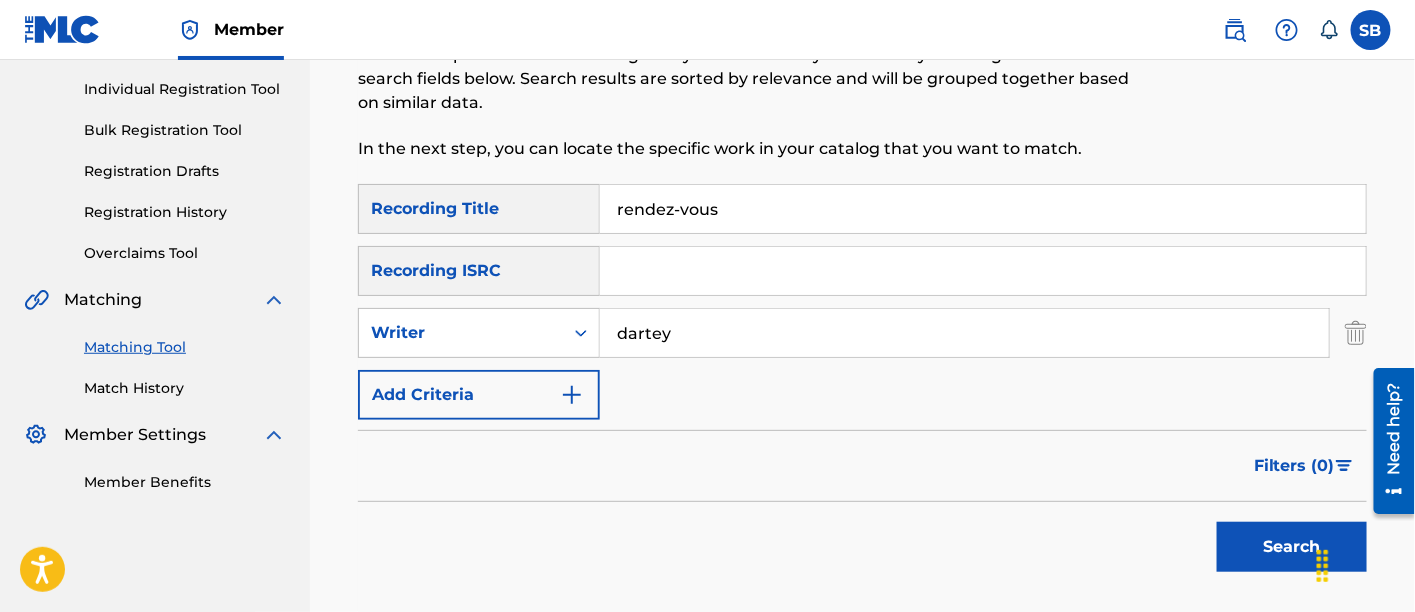 click on "Search" at bounding box center [1292, 547] 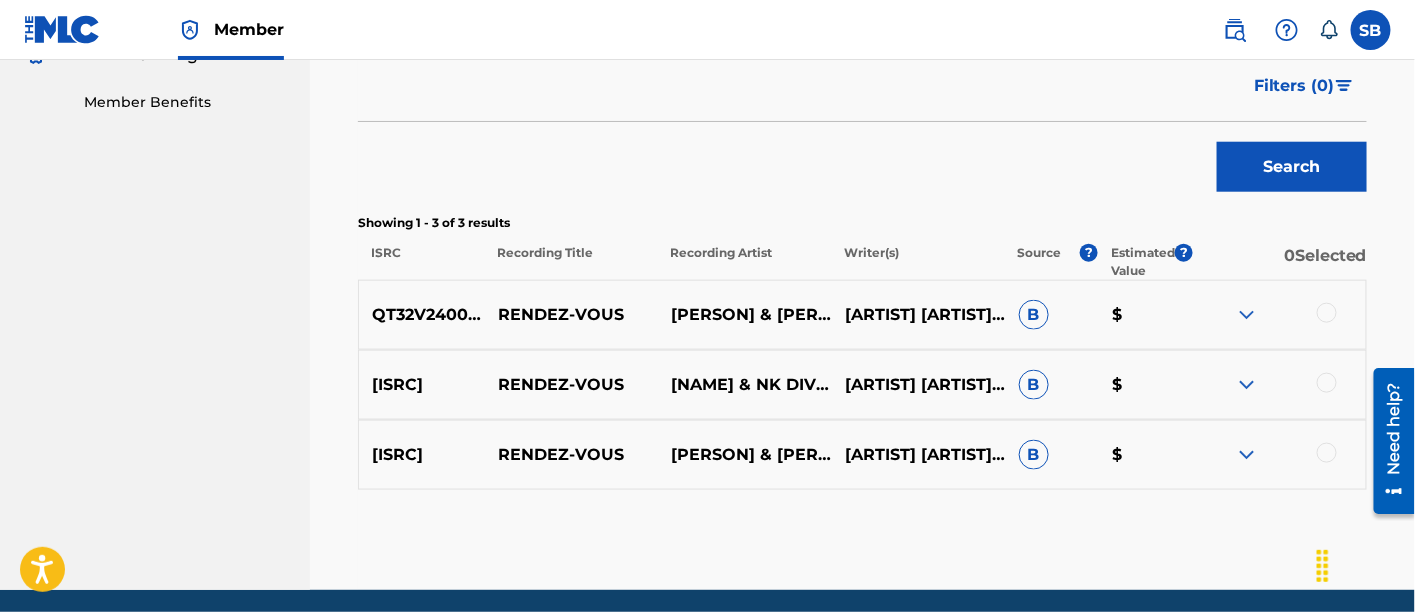 scroll, scrollTop: 628, scrollLeft: 0, axis: vertical 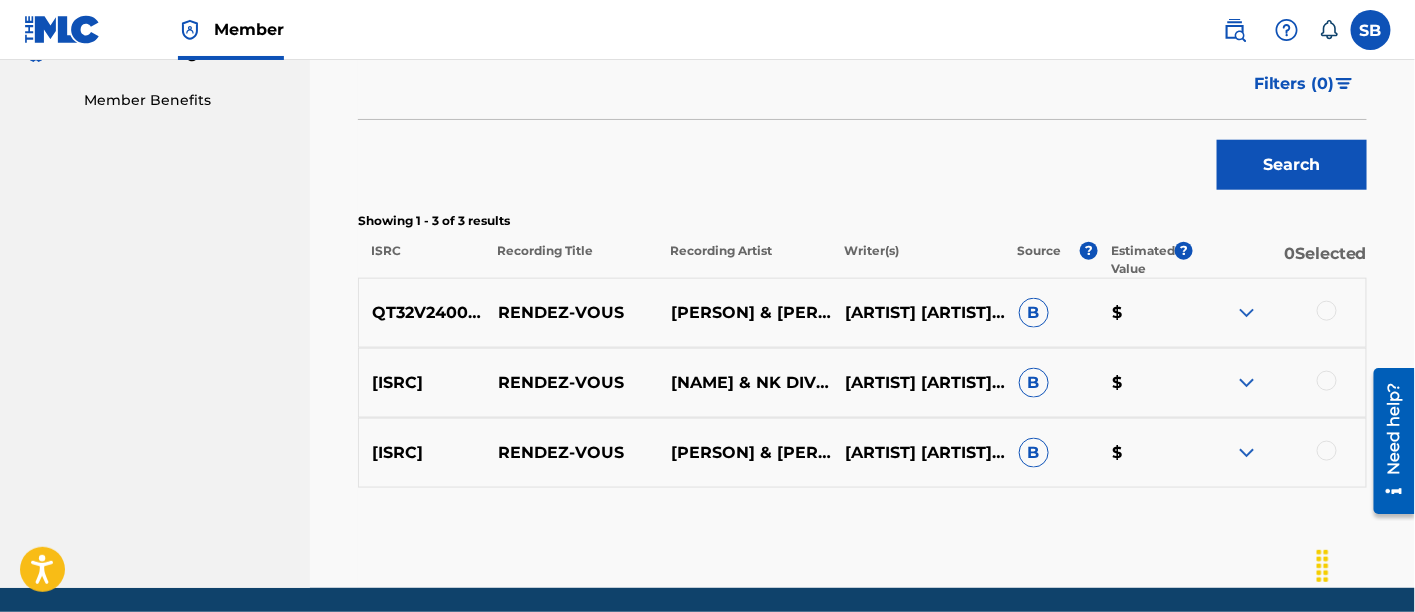 click at bounding box center [1327, 311] 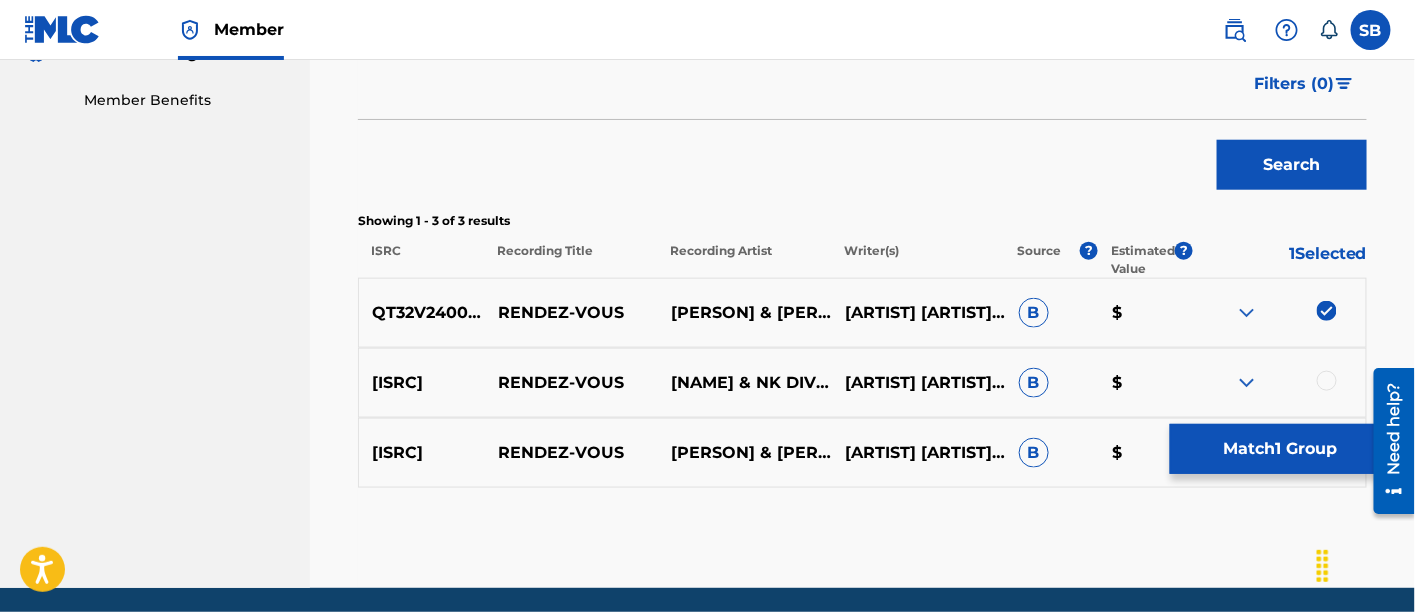 click at bounding box center [1327, 381] 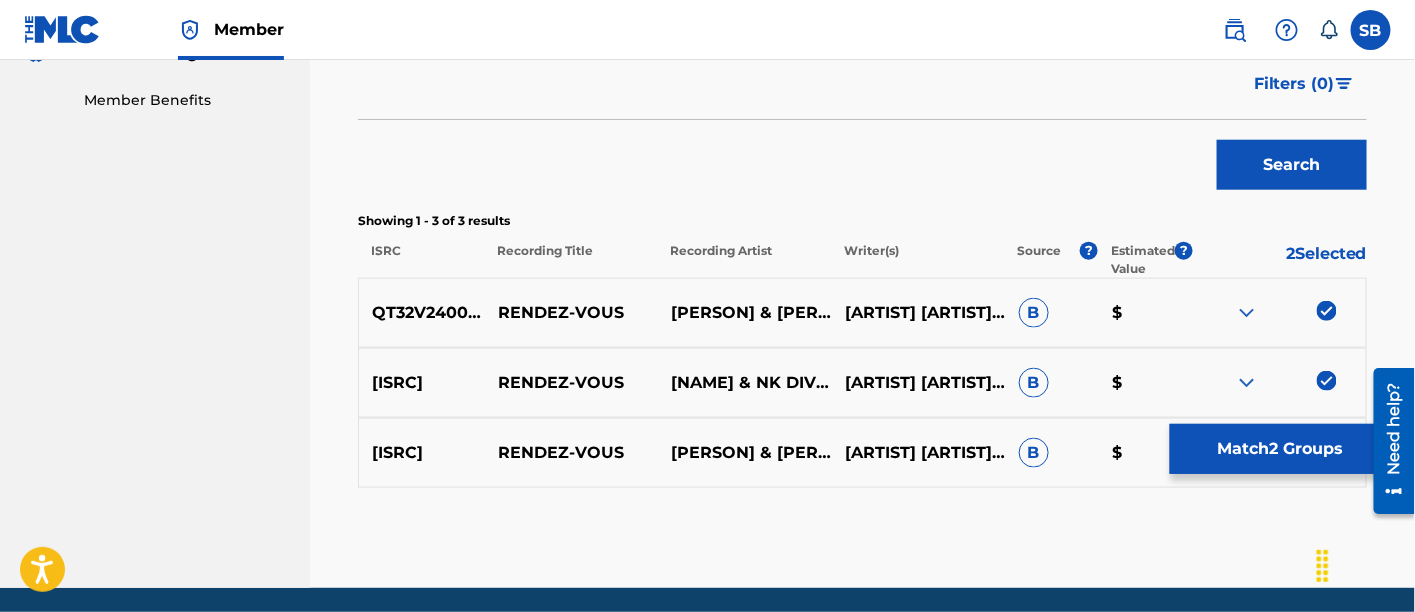 scroll, scrollTop: 698, scrollLeft: 0, axis: vertical 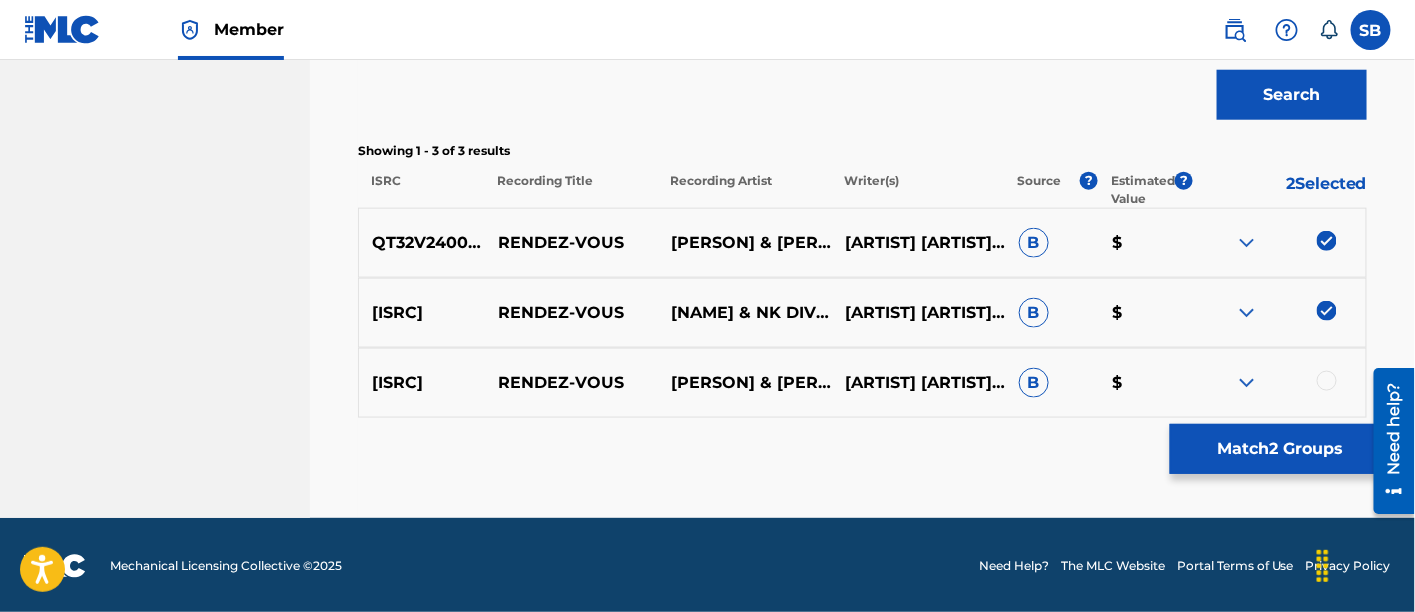 click at bounding box center [1327, 381] 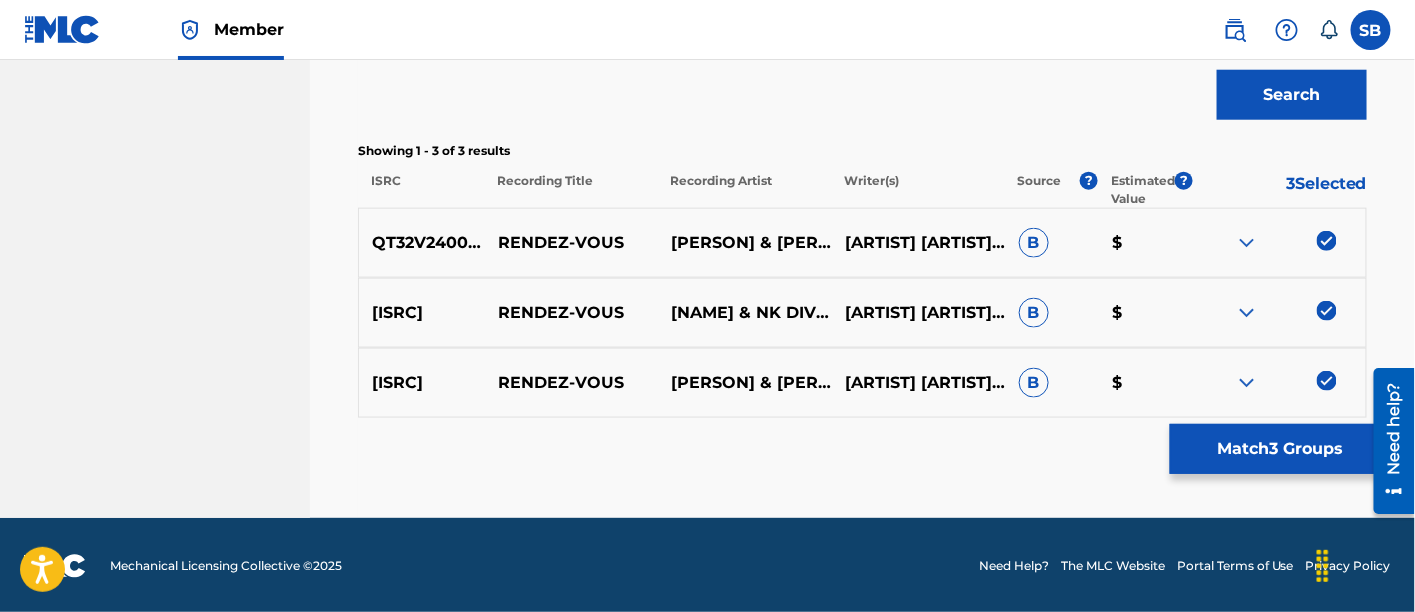 scroll, scrollTop: 262, scrollLeft: 0, axis: vertical 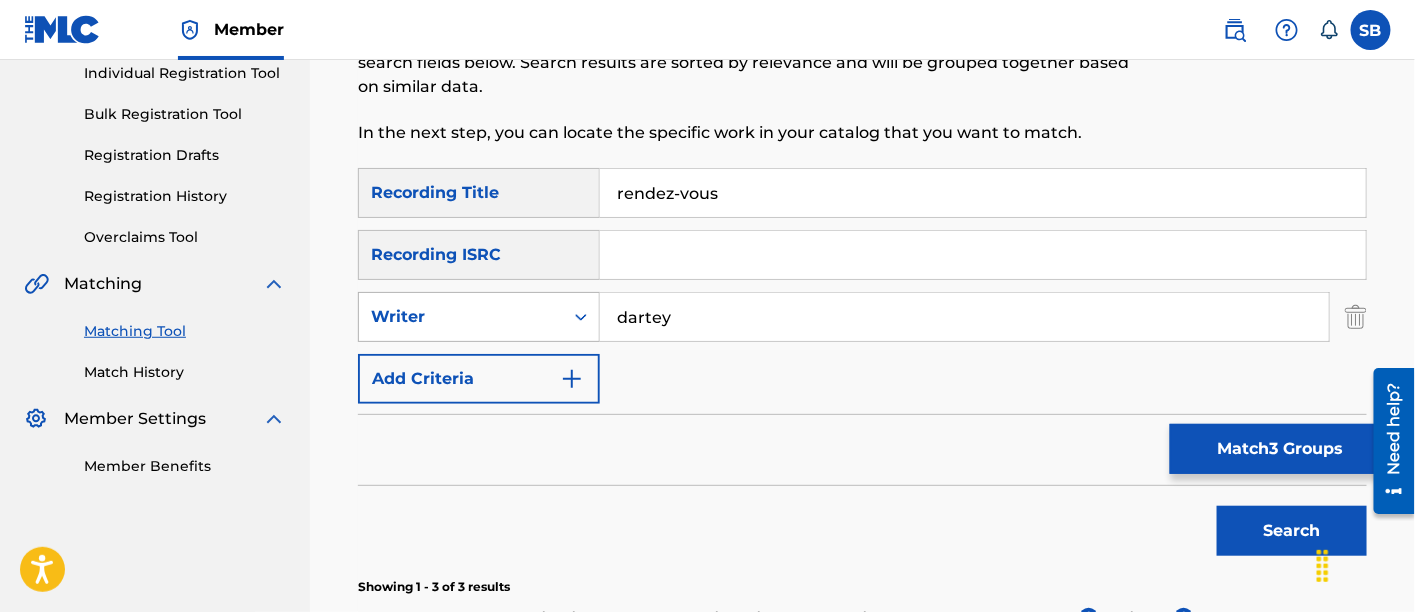 click on "Writer" at bounding box center (461, 317) 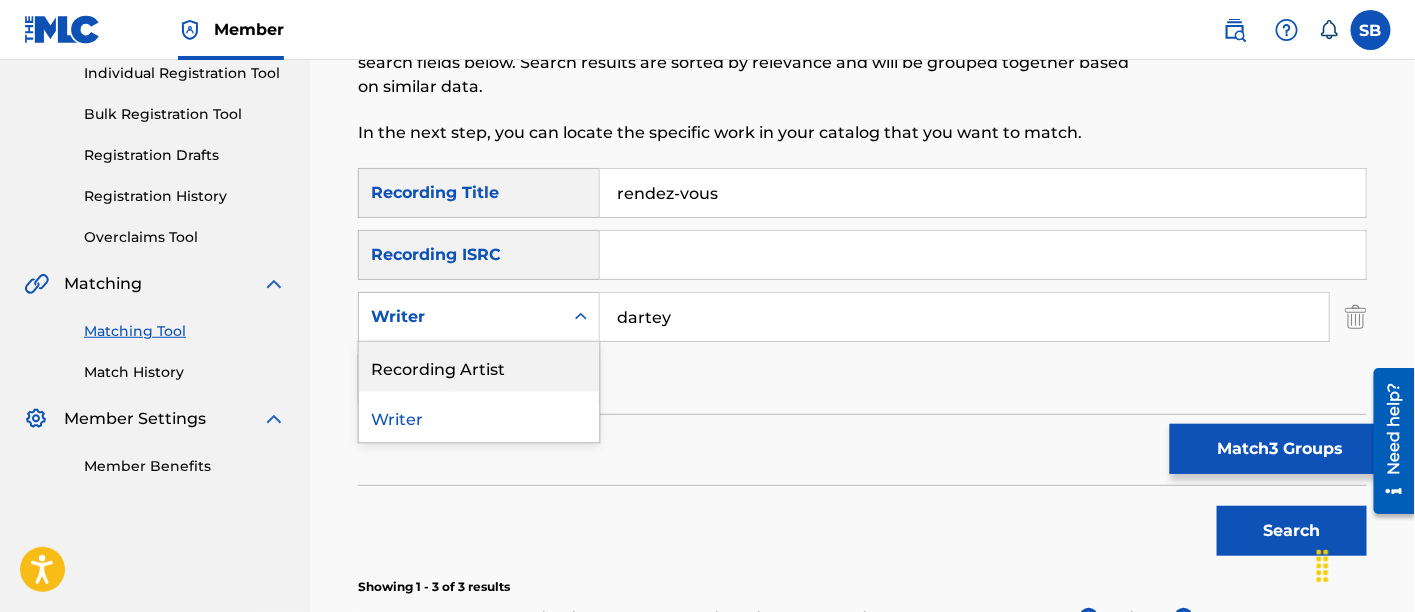 click on "Recording Artist" at bounding box center [479, 367] 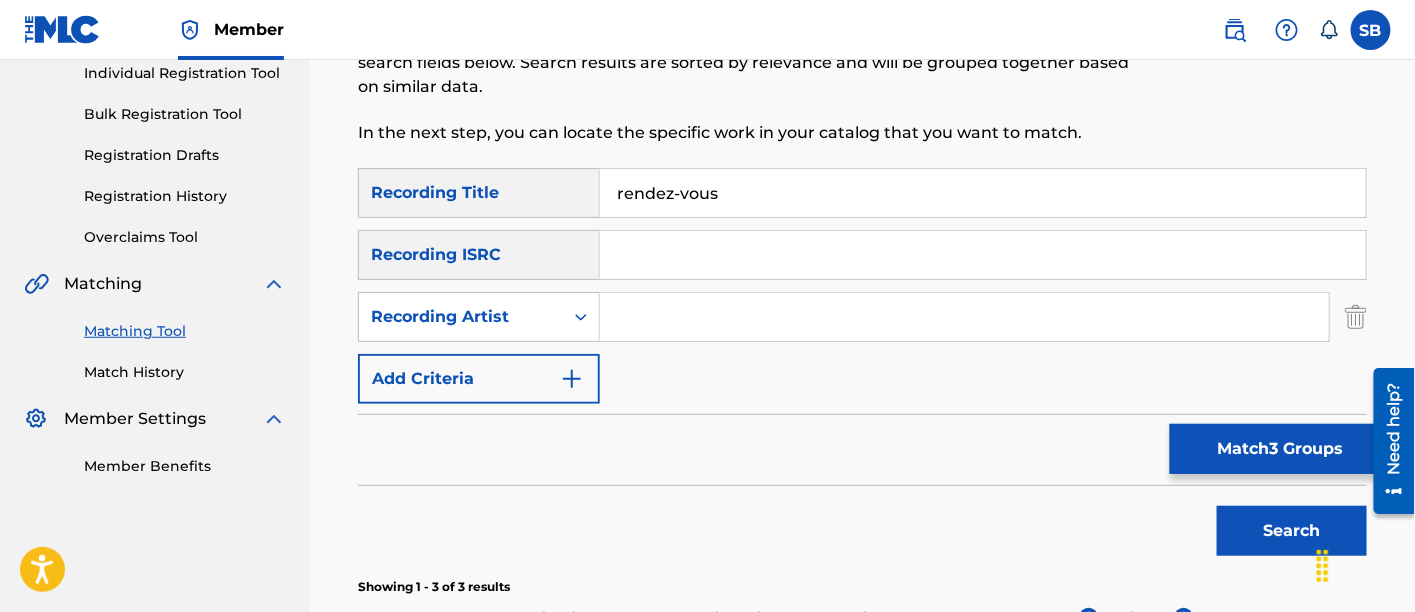 click at bounding box center [964, 317] 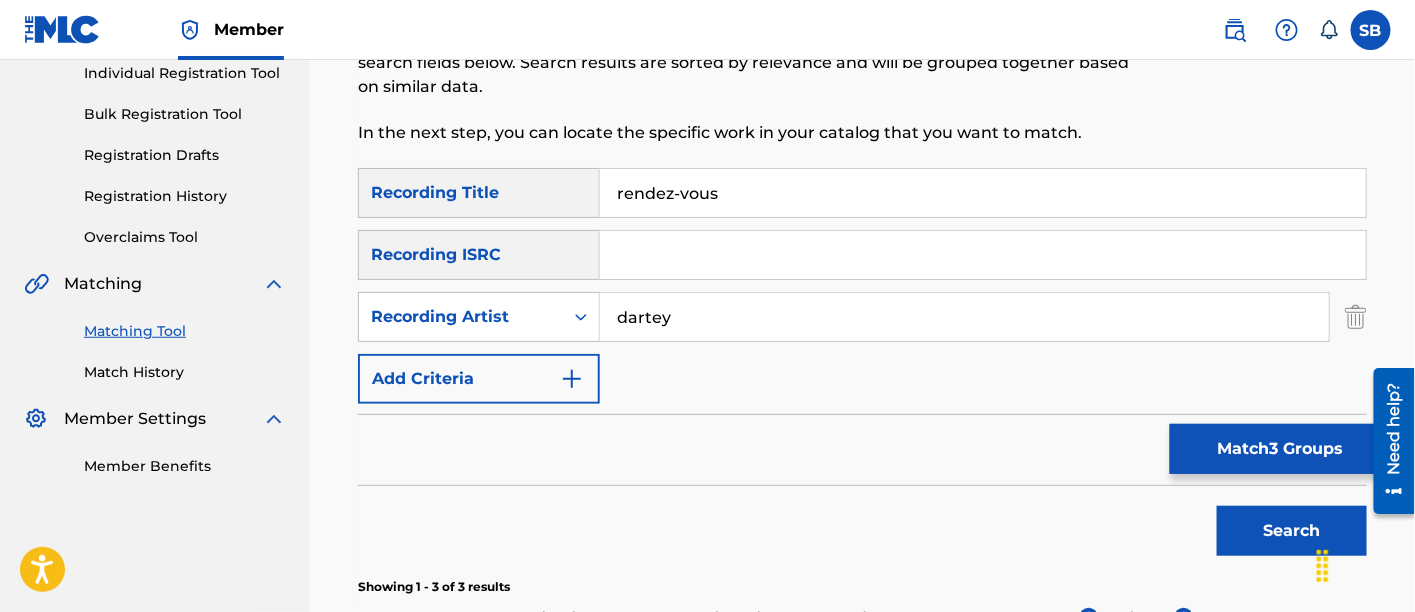 click on "Search" at bounding box center (1292, 531) 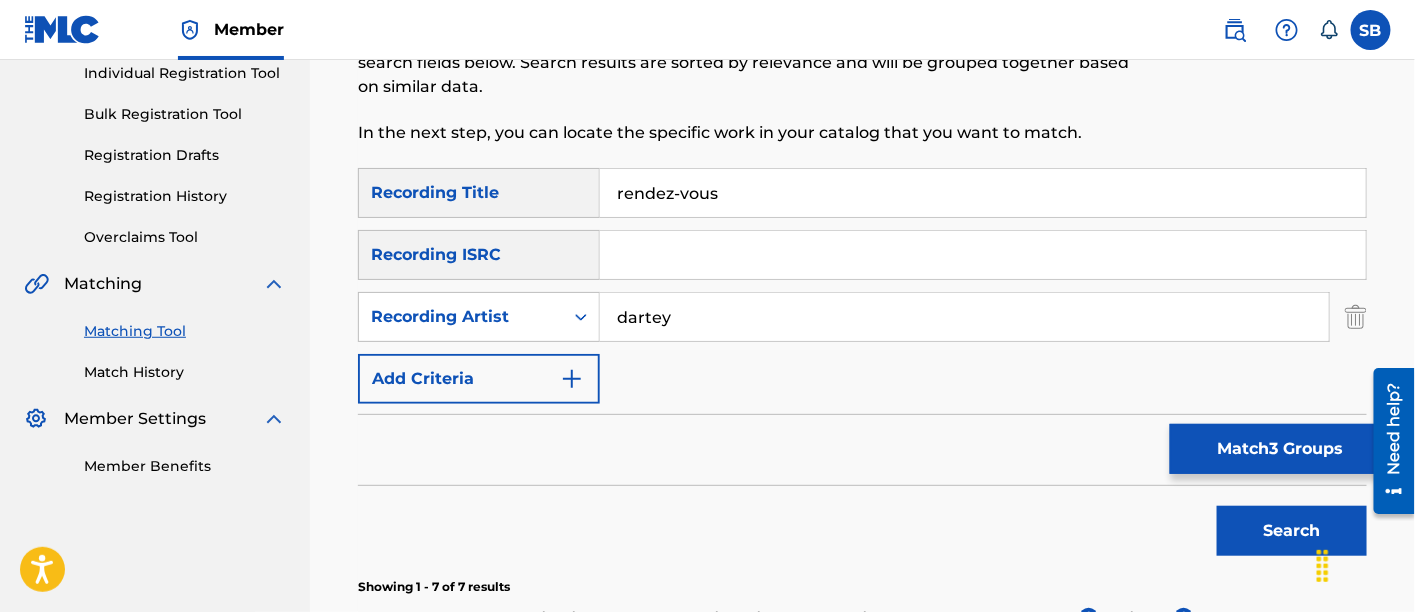 scroll, scrollTop: 693, scrollLeft: 0, axis: vertical 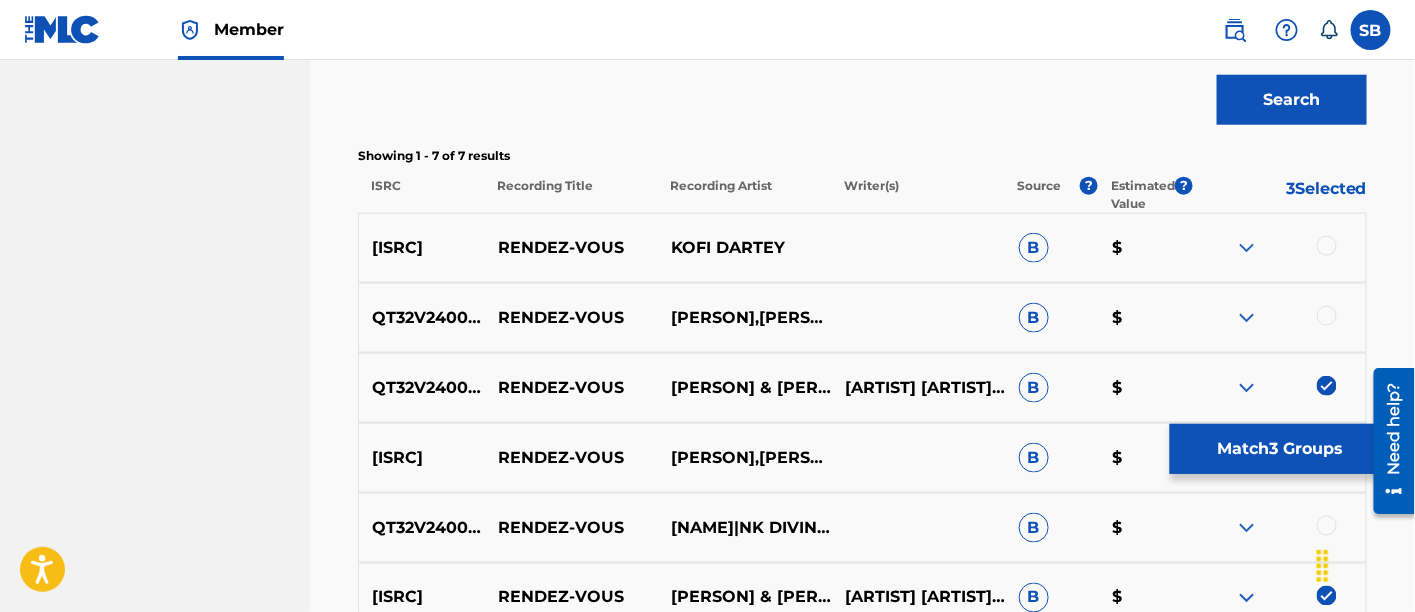 click at bounding box center [1279, 248] 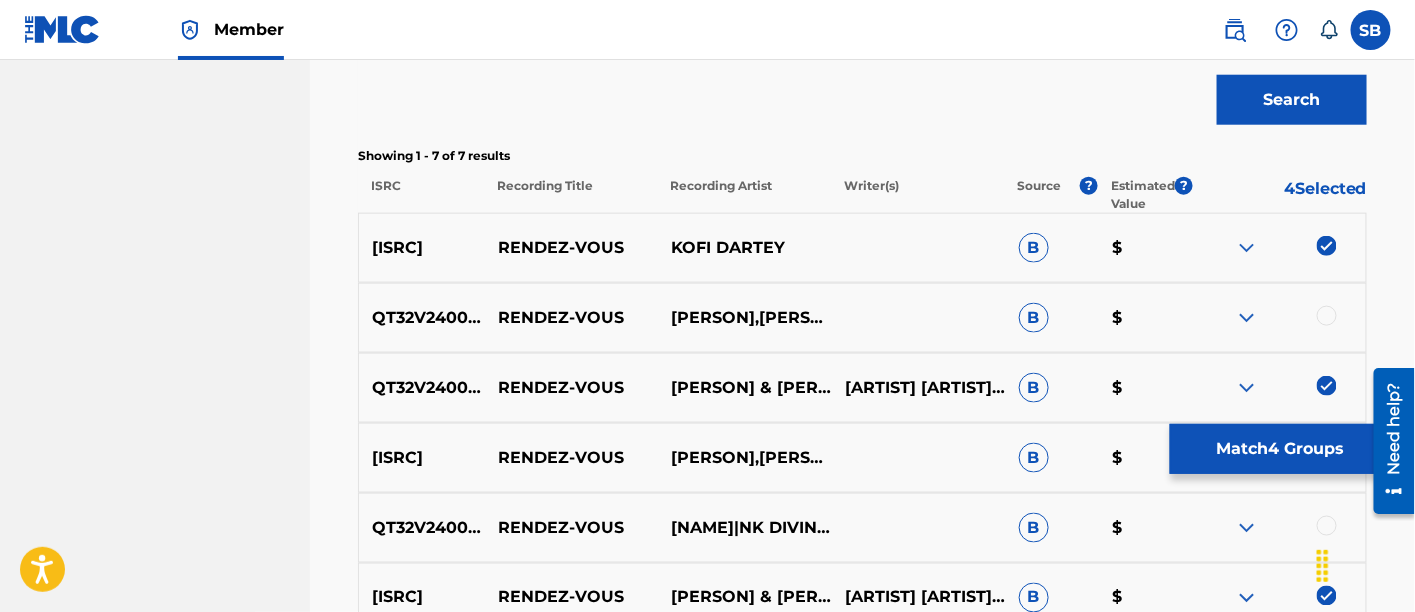 click at bounding box center [1327, 316] 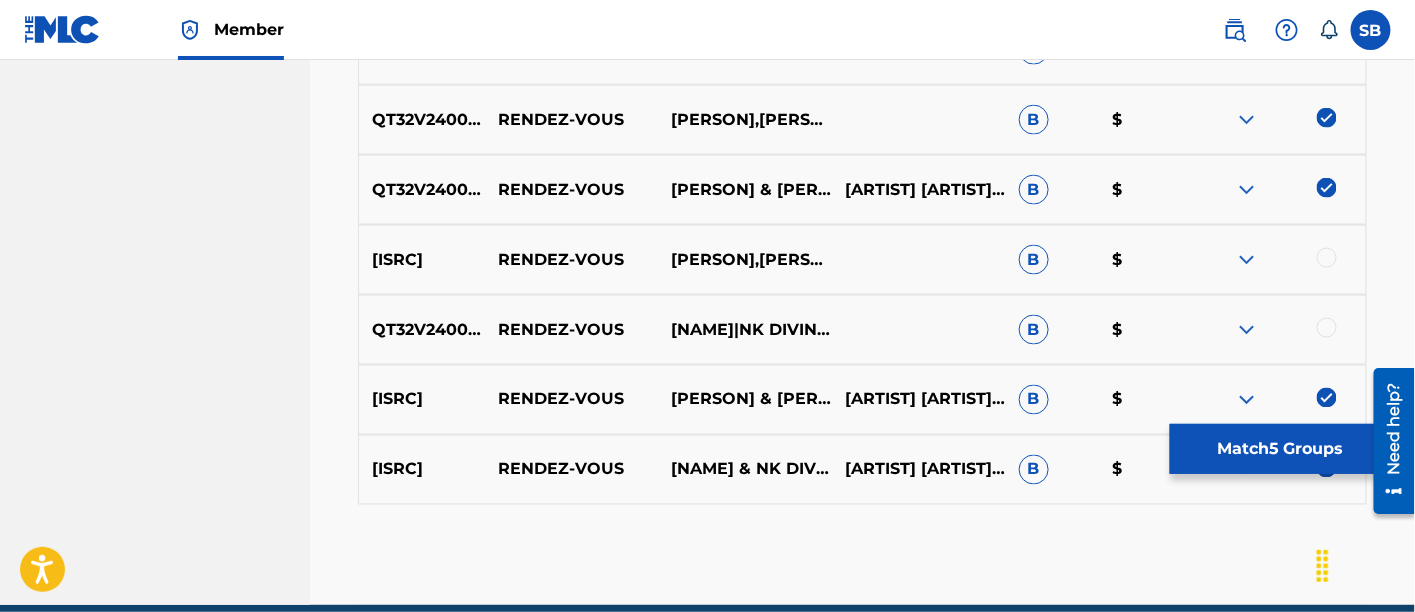 scroll, scrollTop: 897, scrollLeft: 0, axis: vertical 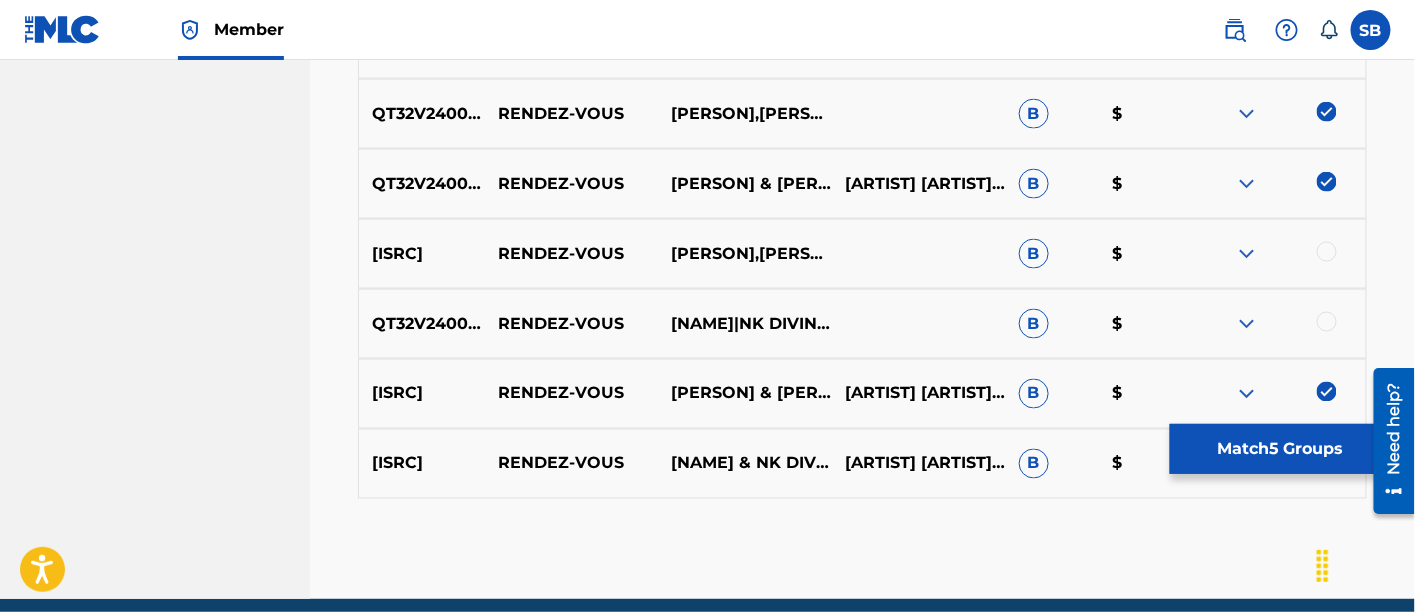 click at bounding box center [1327, 252] 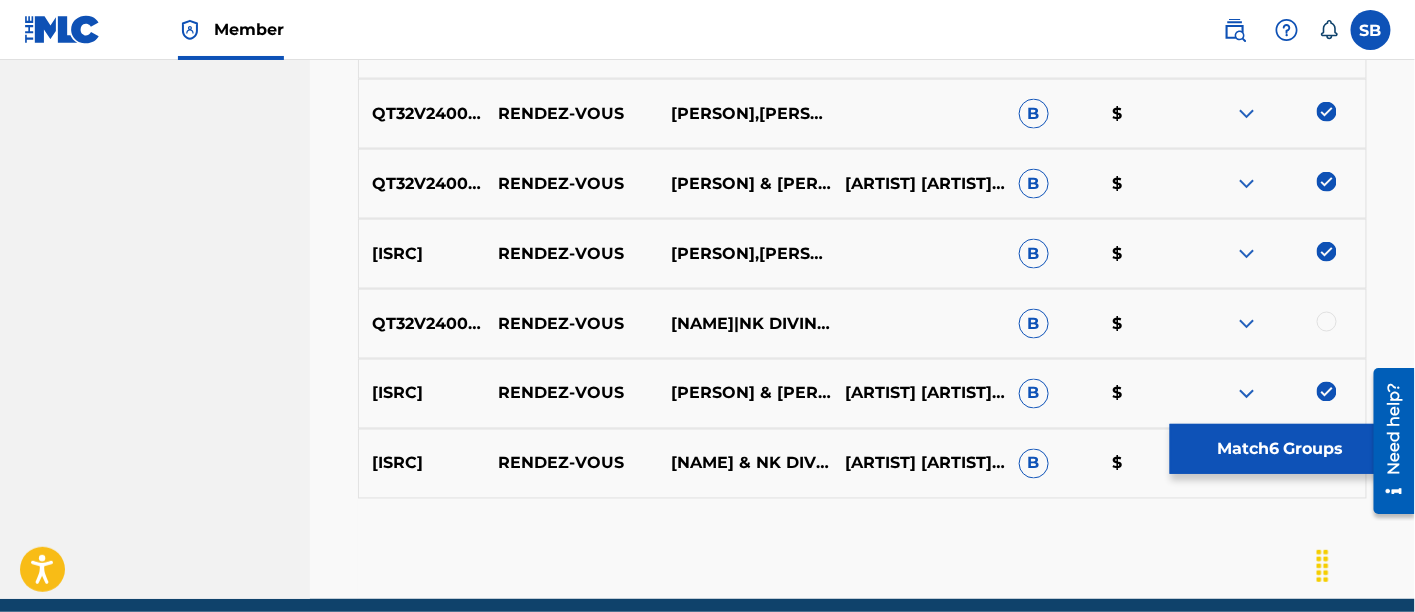 click at bounding box center (1327, 322) 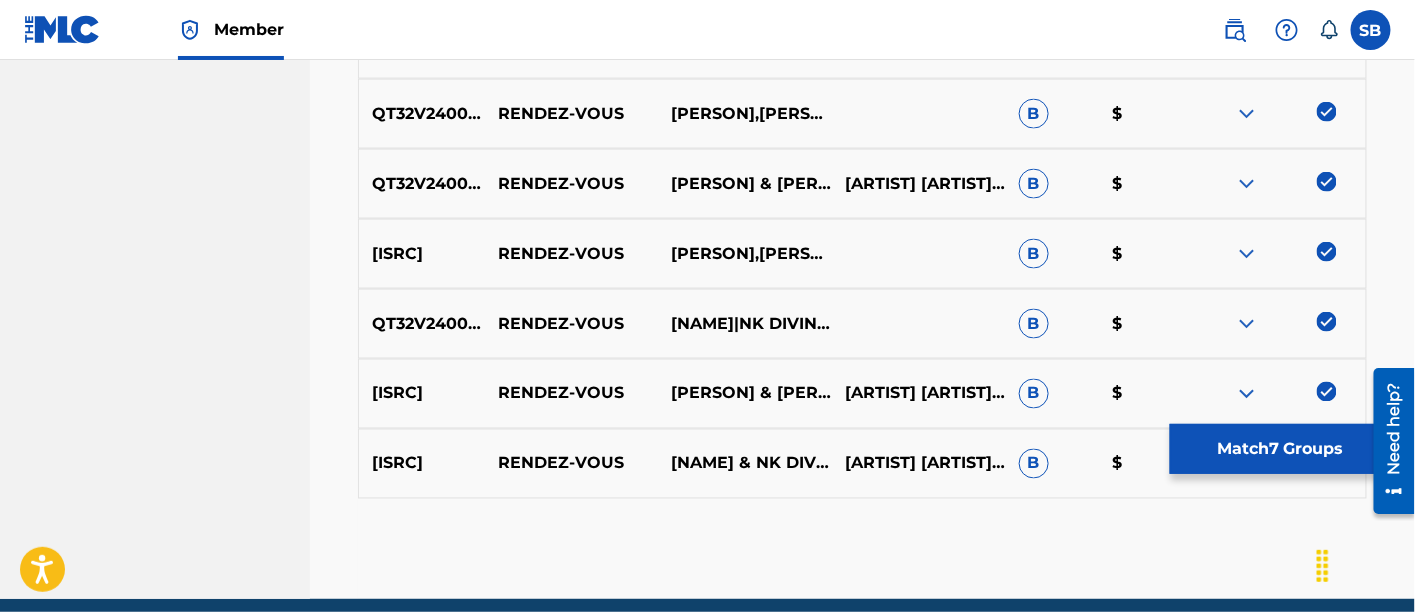 click on "Match  7 Groups" at bounding box center [1280, 449] 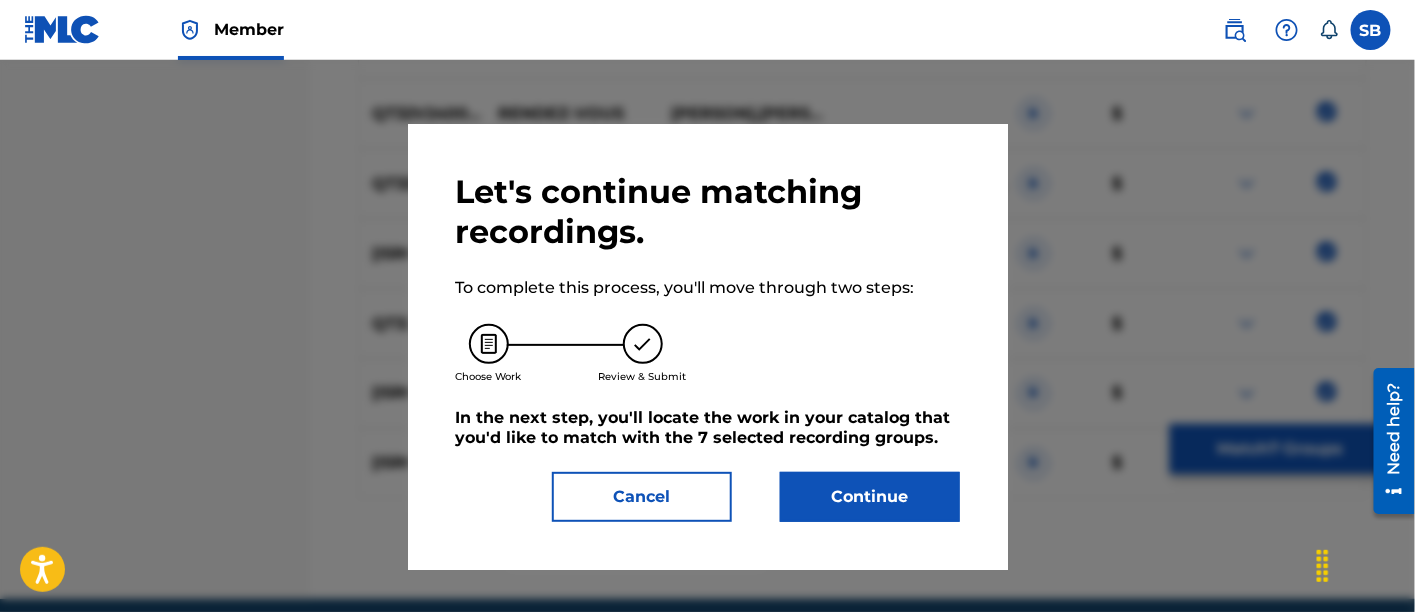 click on "Continue" at bounding box center (870, 497) 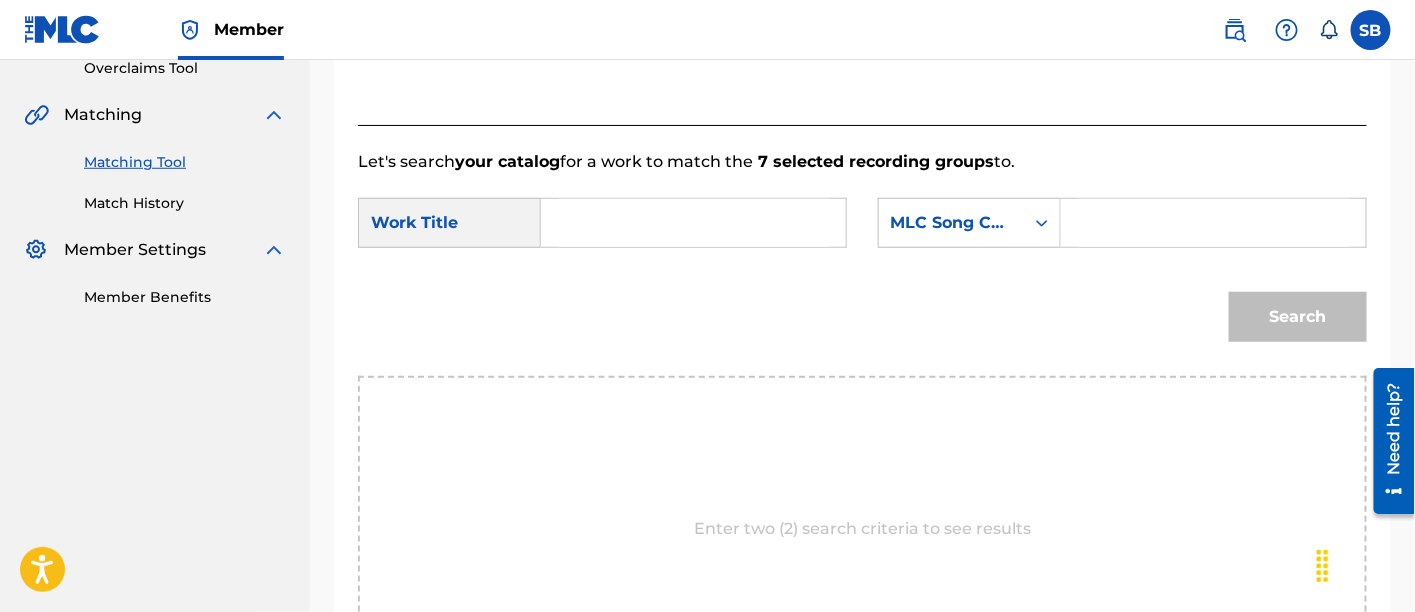 scroll, scrollTop: 414, scrollLeft: 0, axis: vertical 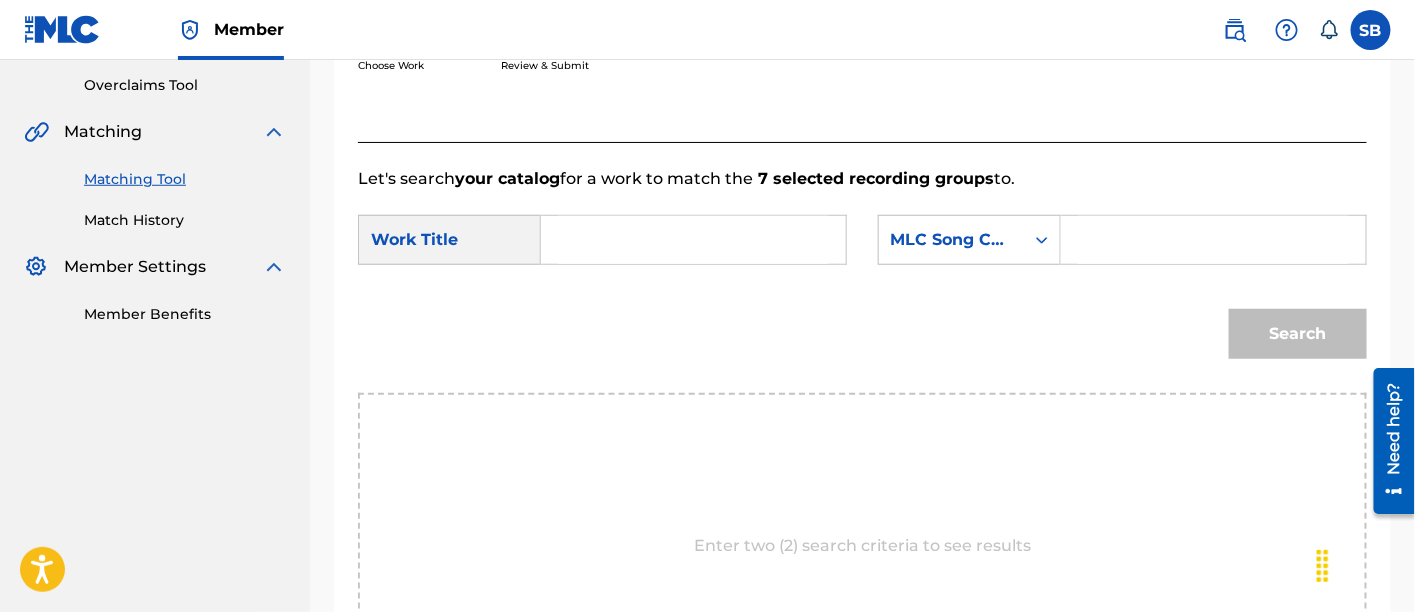 click at bounding box center (693, 240) 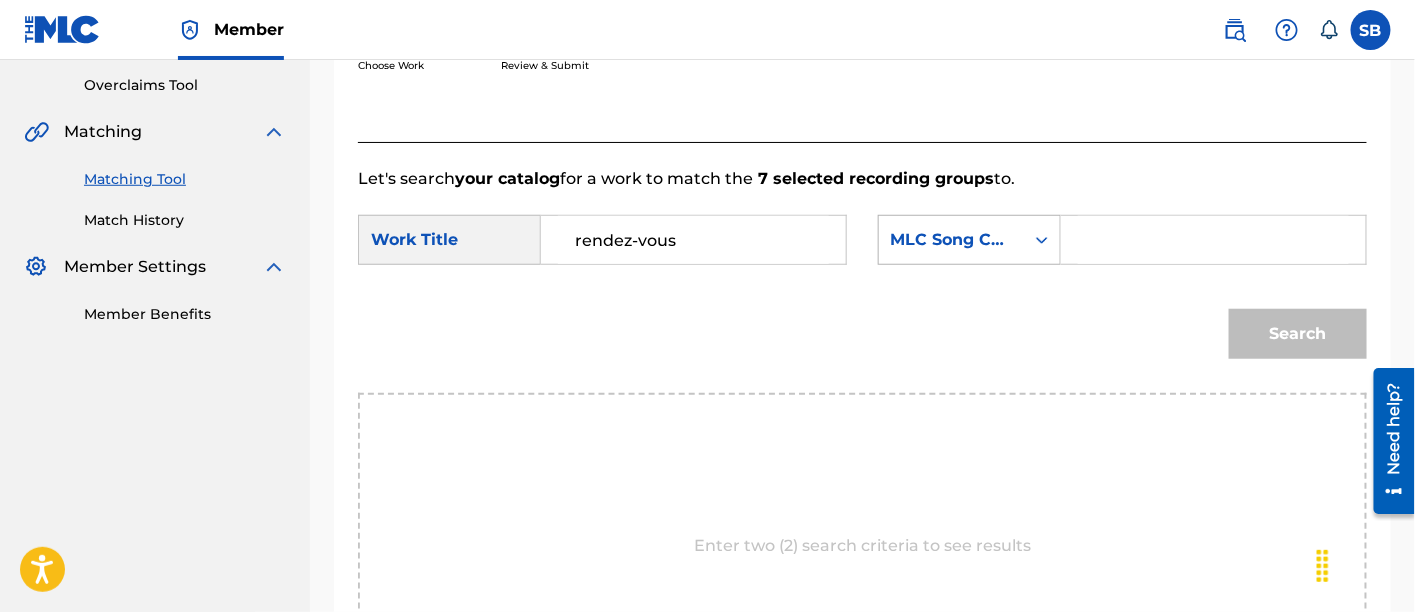 type on "rendez-vous" 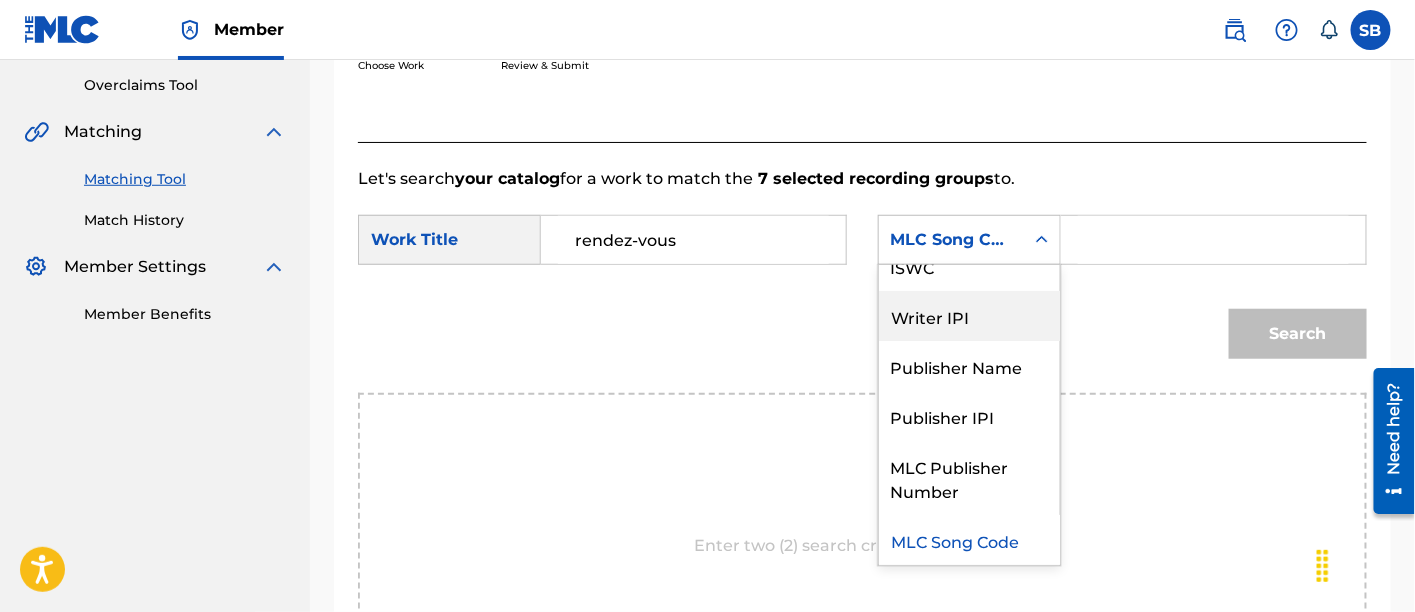 scroll, scrollTop: 0, scrollLeft: 0, axis: both 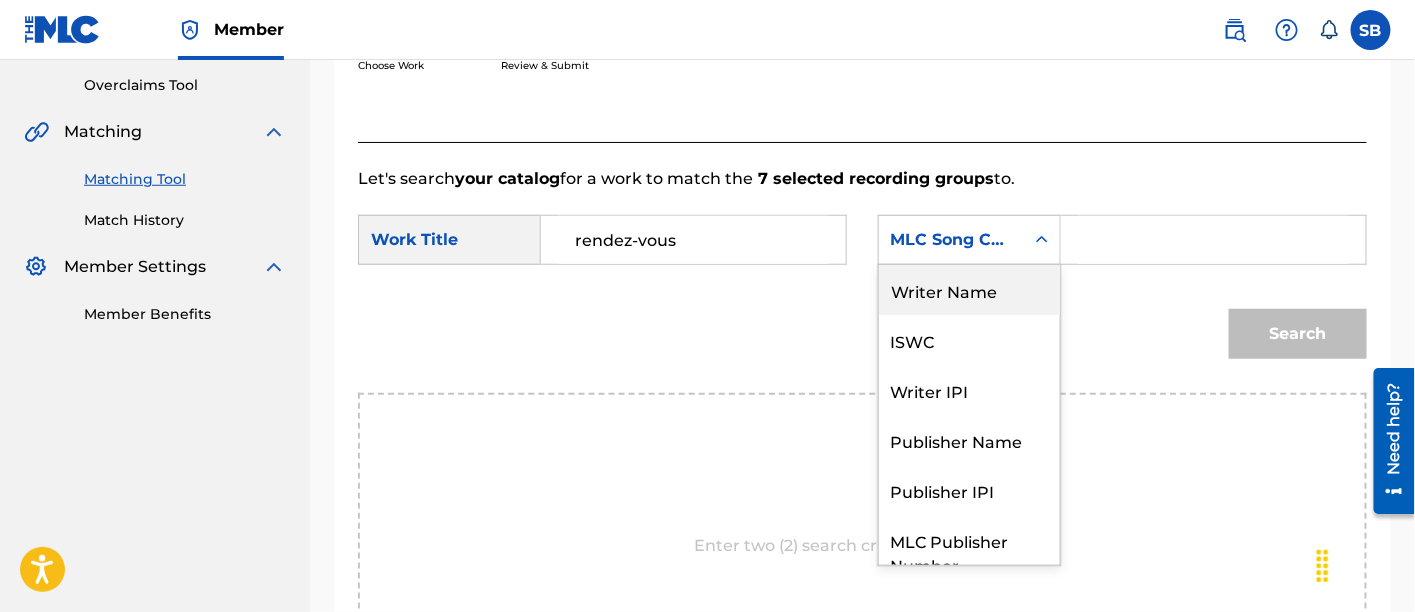 click on "Writer Name" at bounding box center (969, 290) 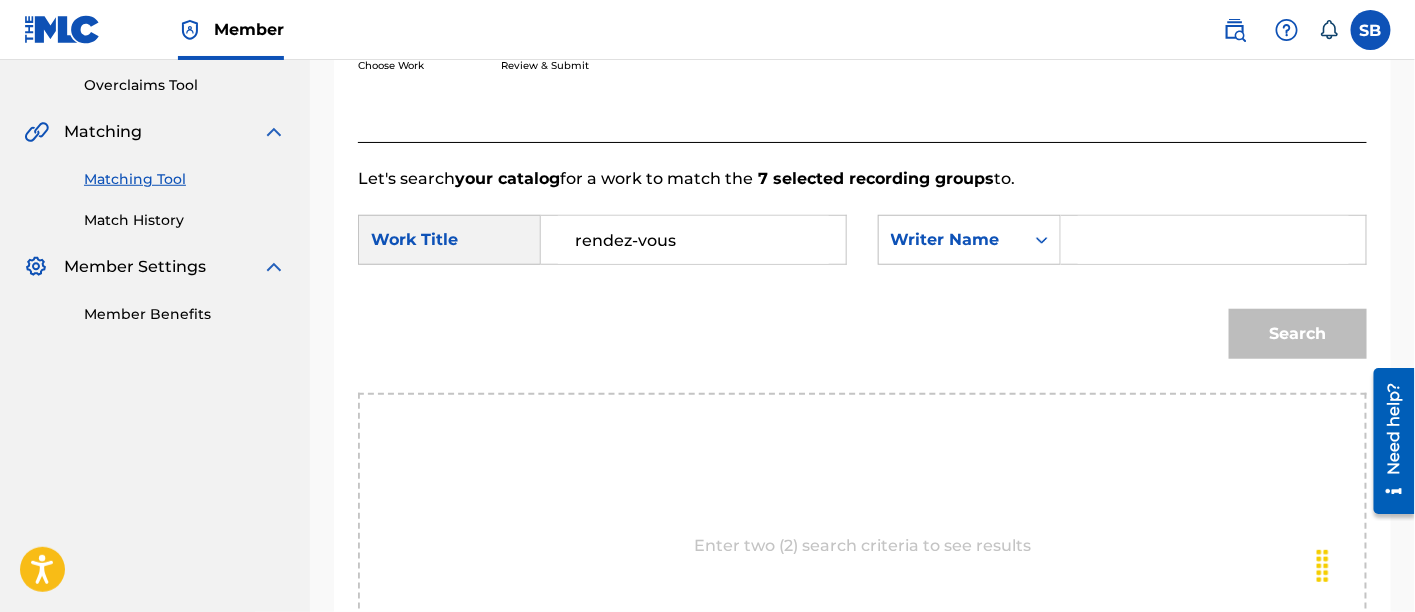 click at bounding box center (1214, 240) 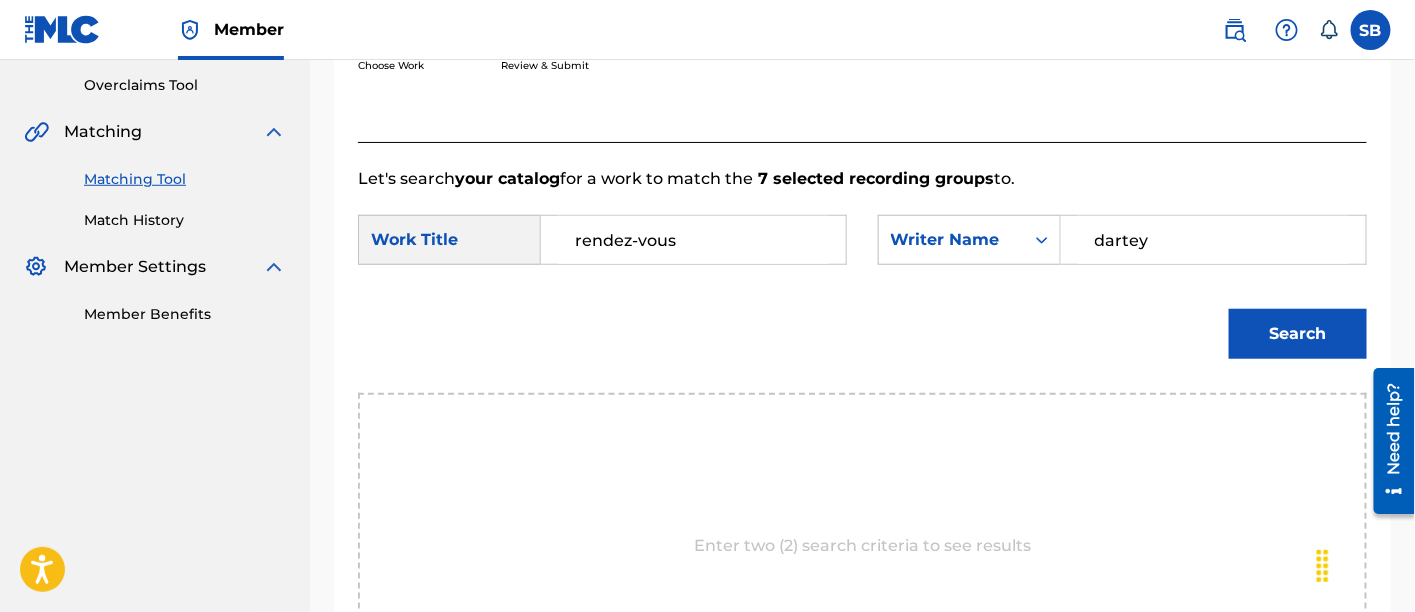 click on "Search" at bounding box center (1298, 334) 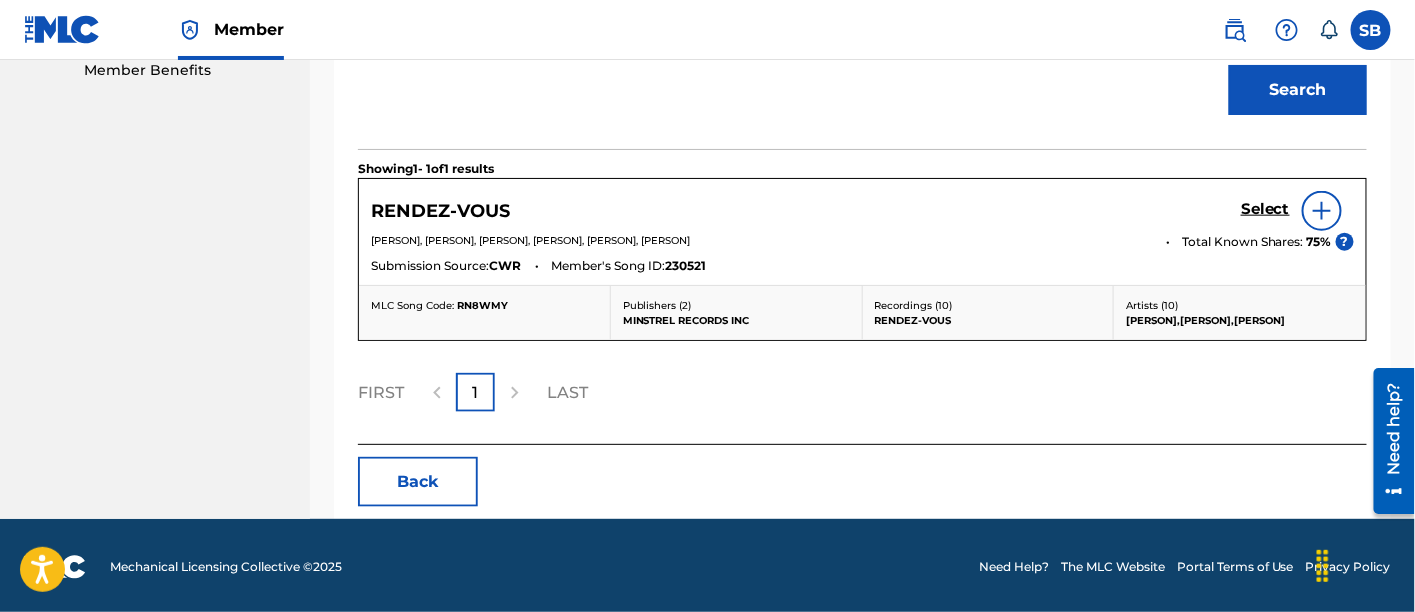 scroll, scrollTop: 657, scrollLeft: 0, axis: vertical 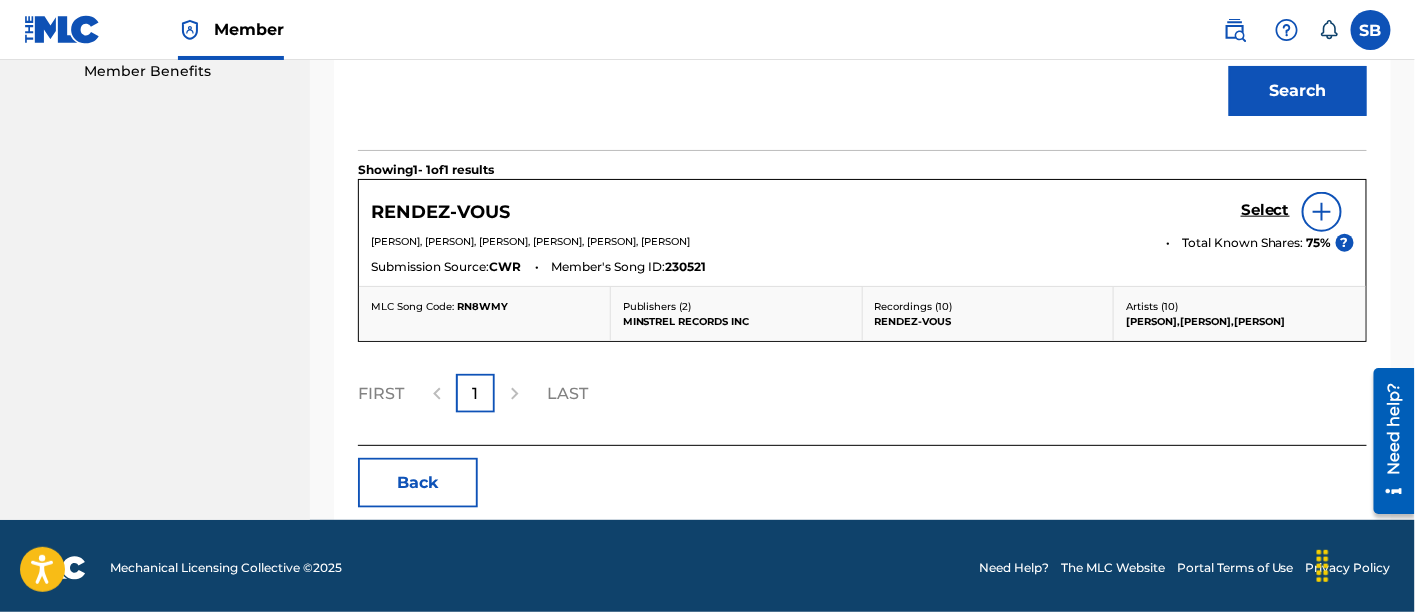 click on "Select" at bounding box center [1265, 210] 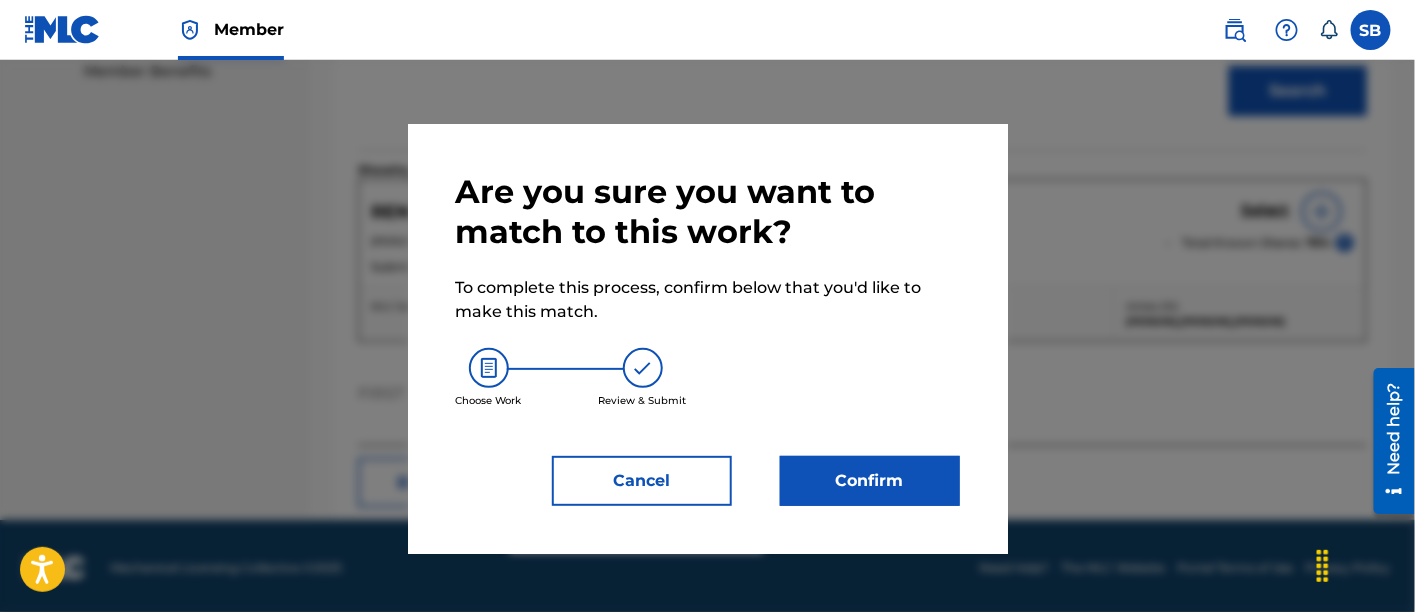 click on "Confirm" at bounding box center [870, 481] 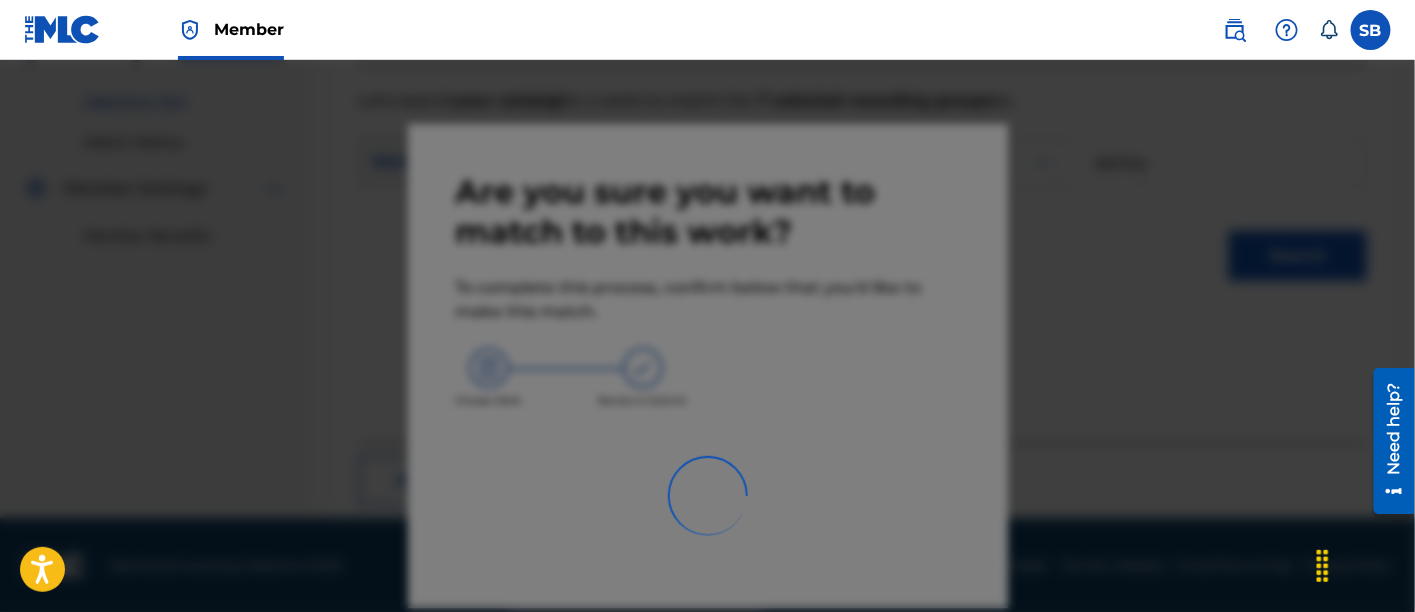 scroll, scrollTop: 246, scrollLeft: 0, axis: vertical 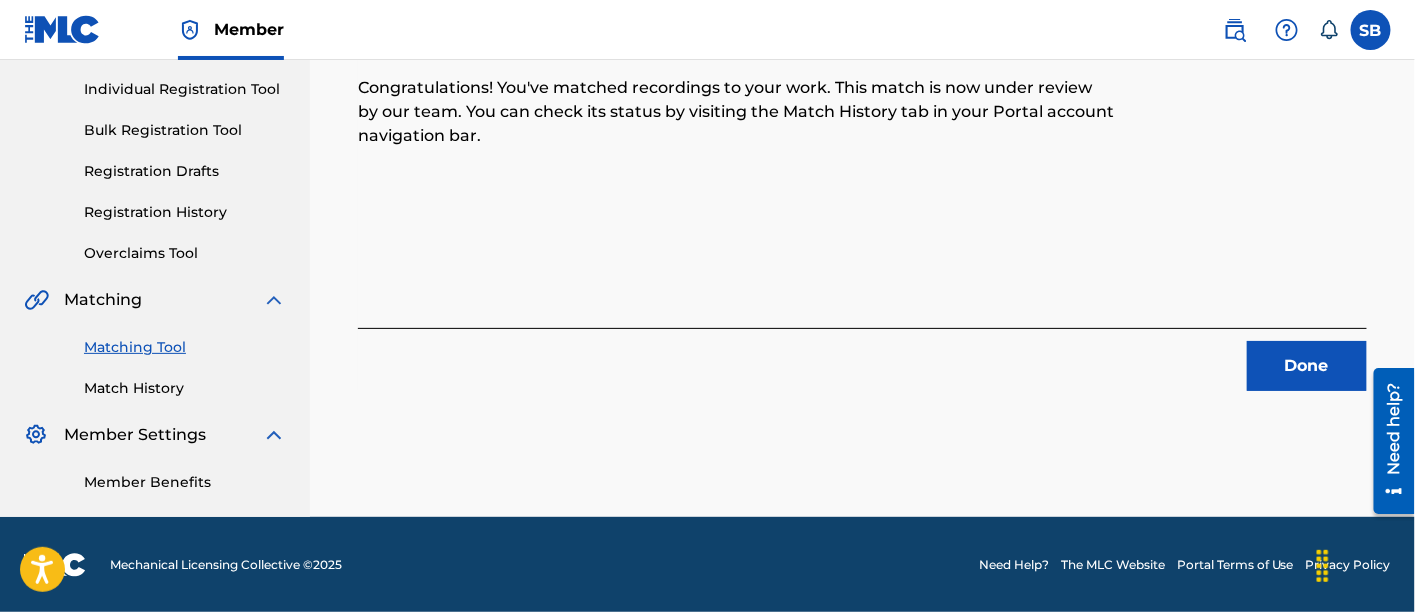 click on "Done" at bounding box center (862, 359) 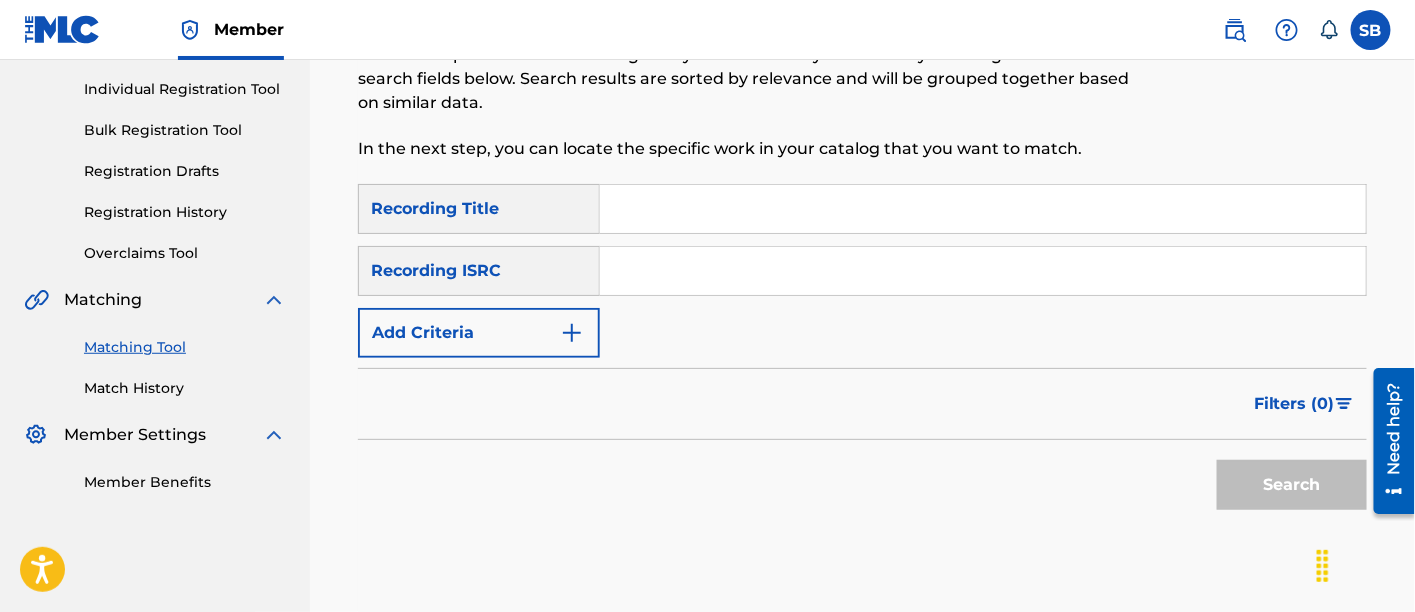 click at bounding box center [983, 209] 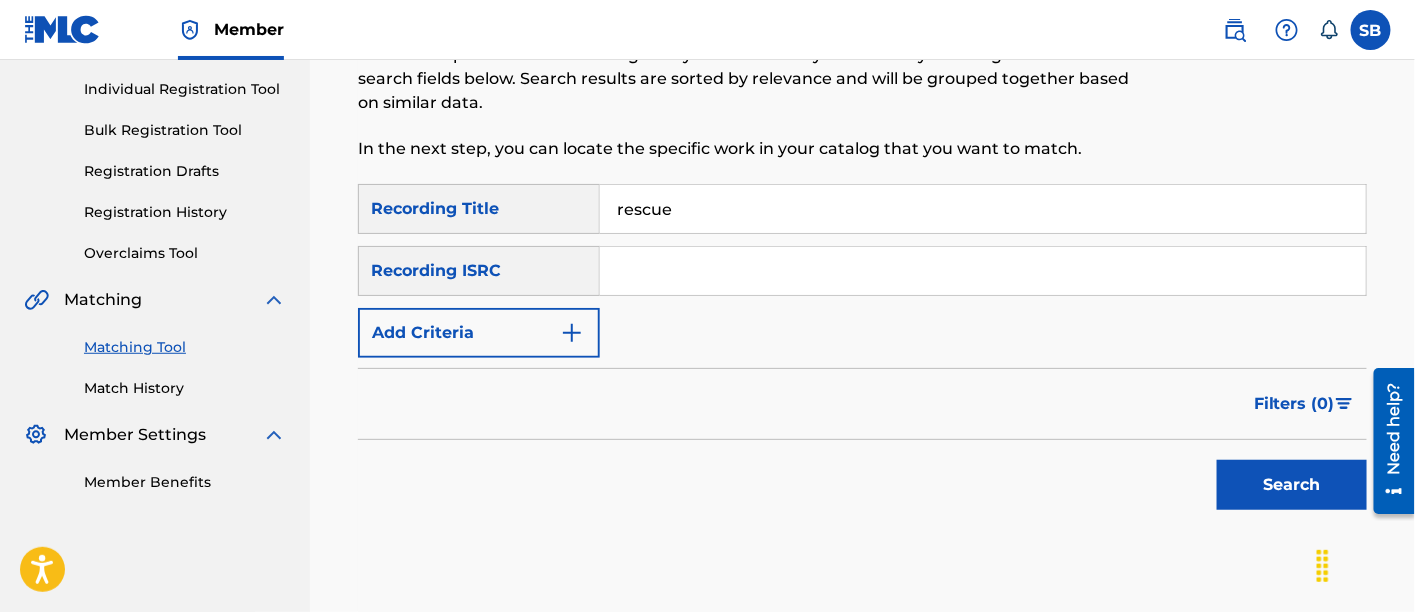 type on "rescue" 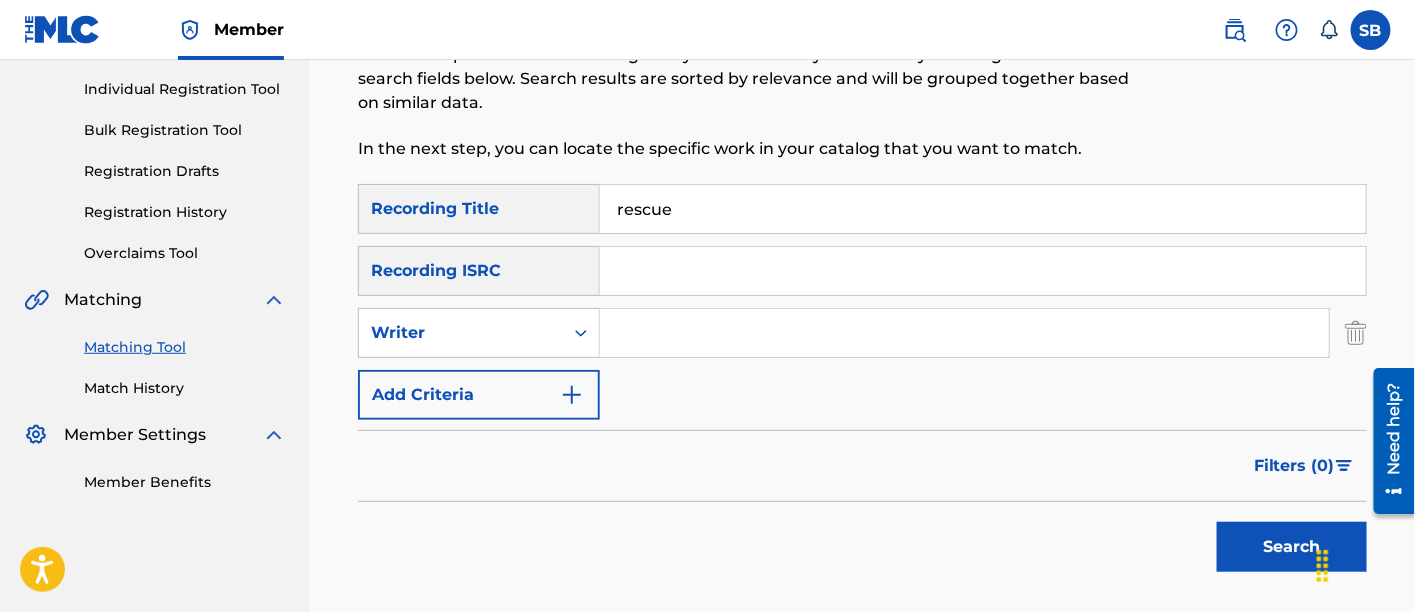 click at bounding box center (964, 333) 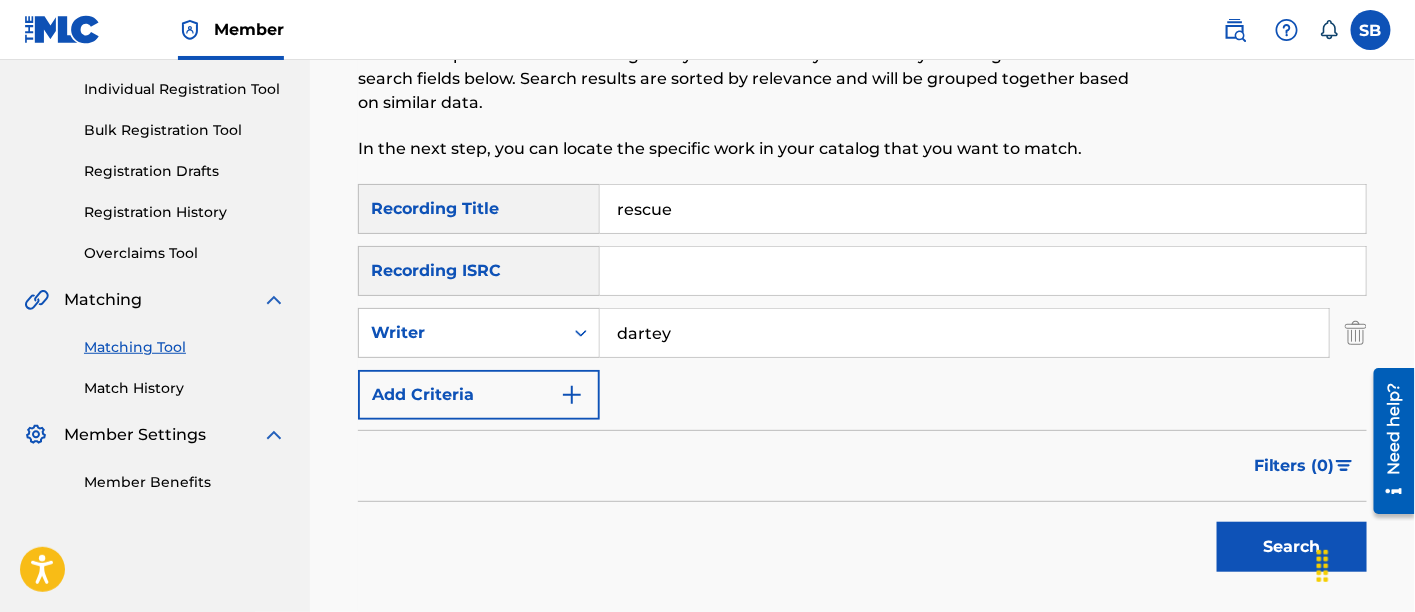 click on "Search" at bounding box center [1292, 547] 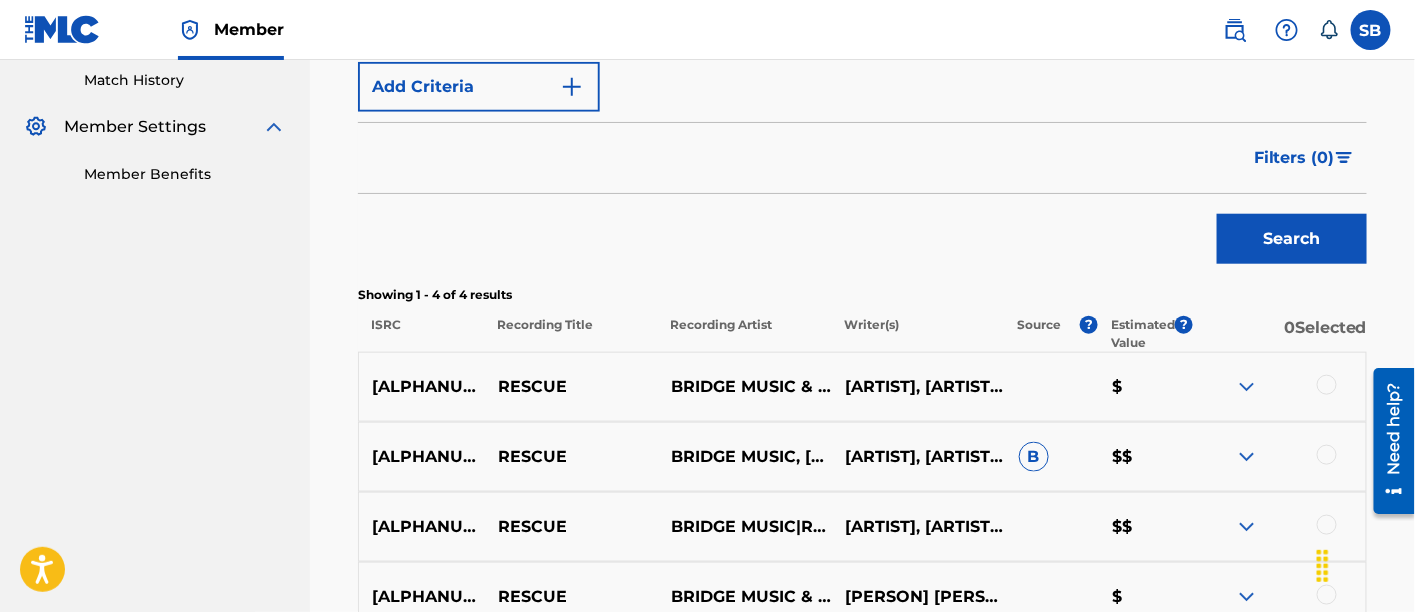 scroll, scrollTop: 651, scrollLeft: 0, axis: vertical 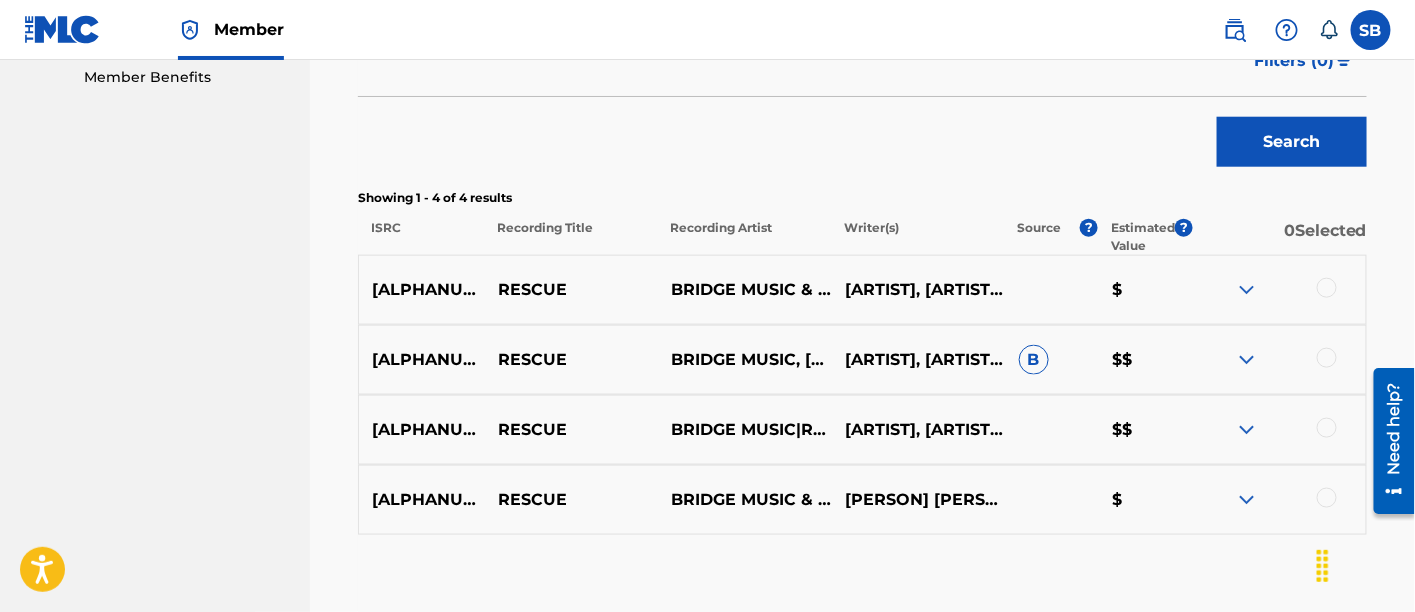 click at bounding box center (1327, 288) 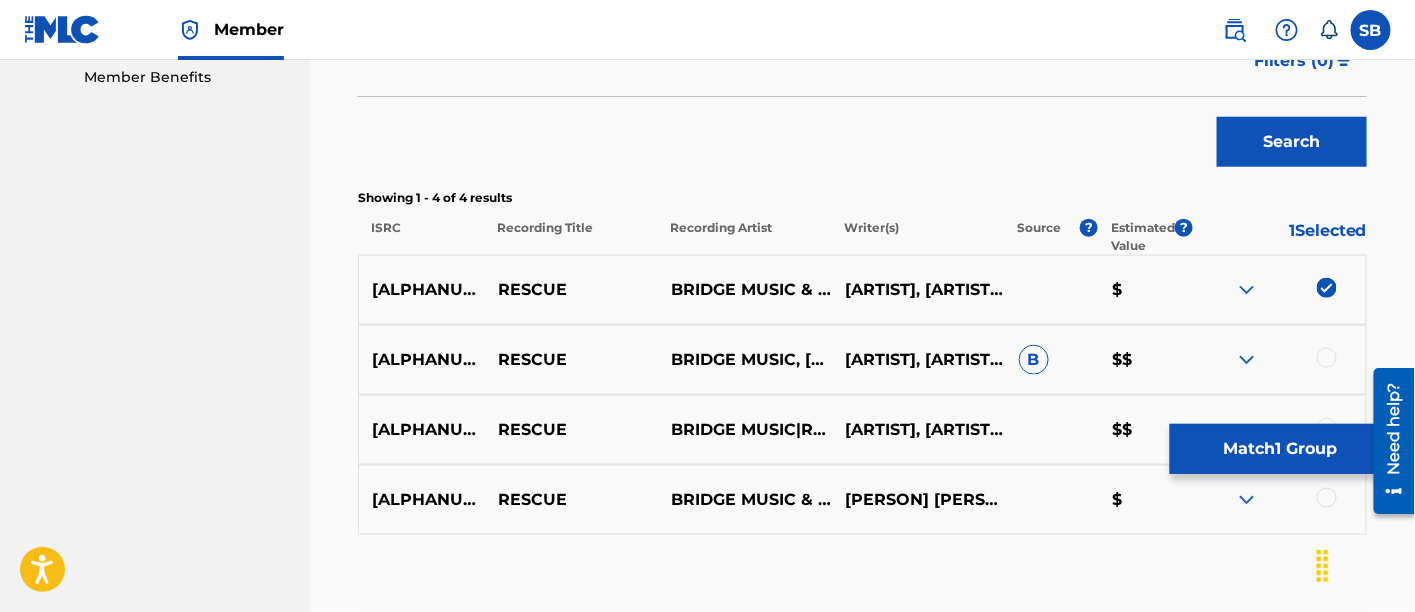 click at bounding box center [1327, 358] 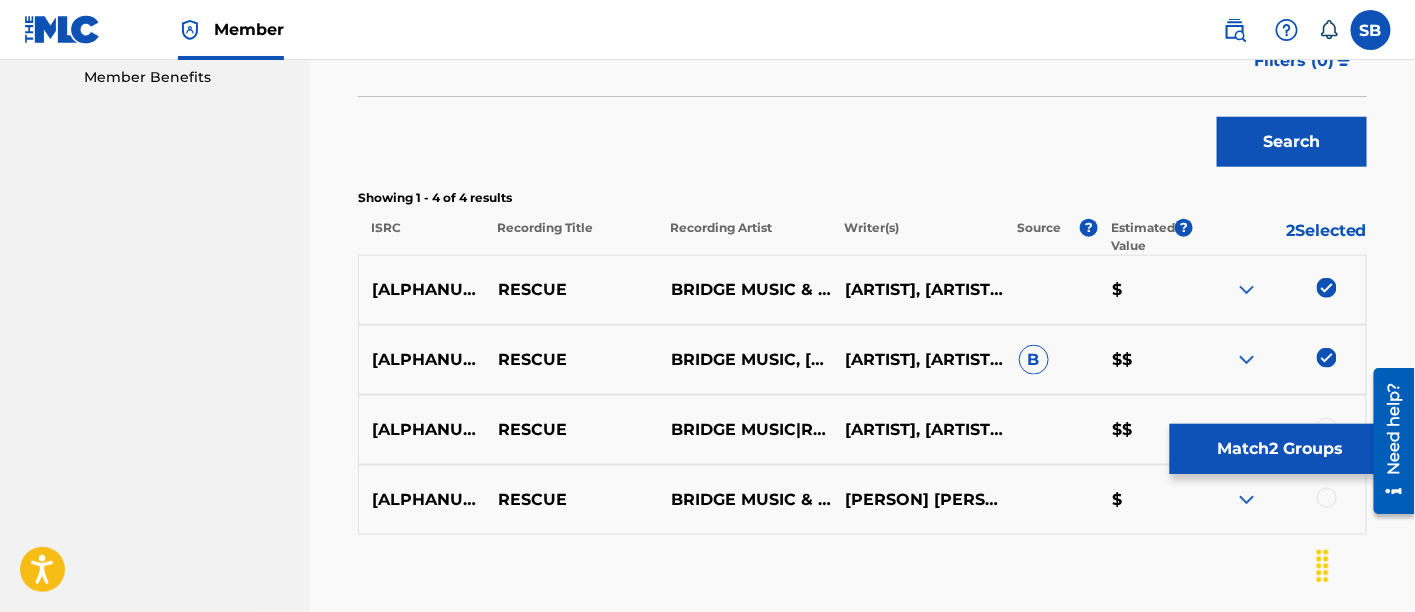 scroll, scrollTop: 768, scrollLeft: 0, axis: vertical 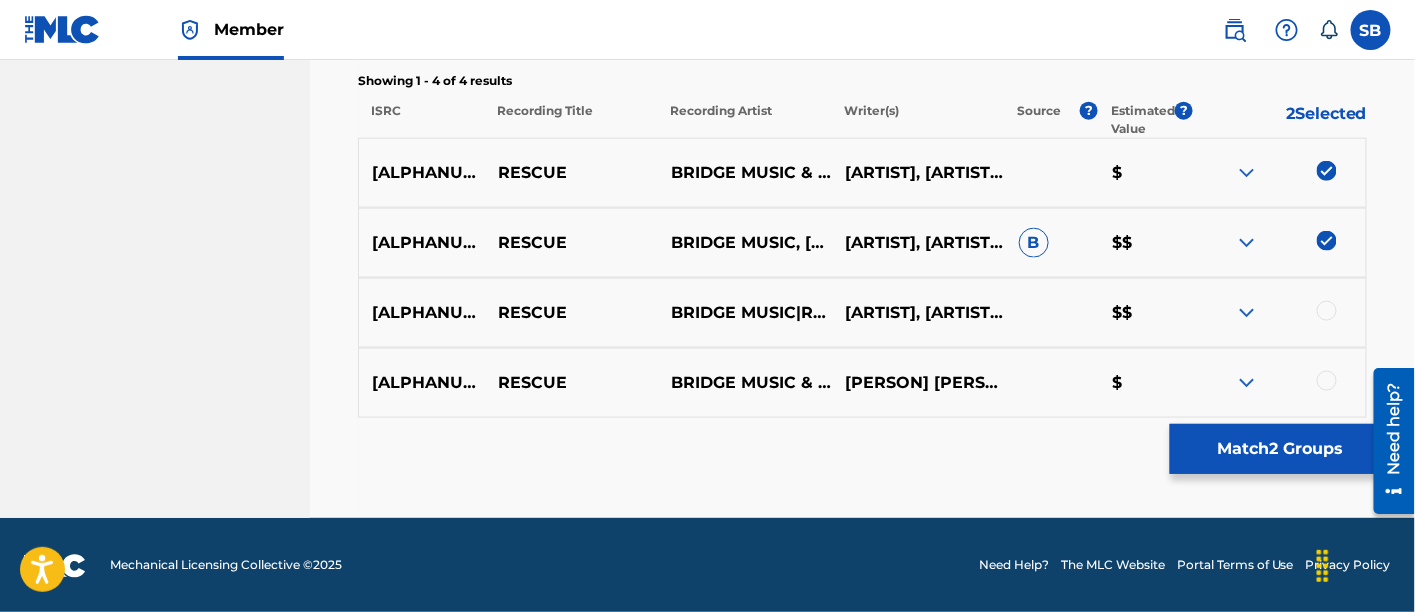 click at bounding box center (1327, 311) 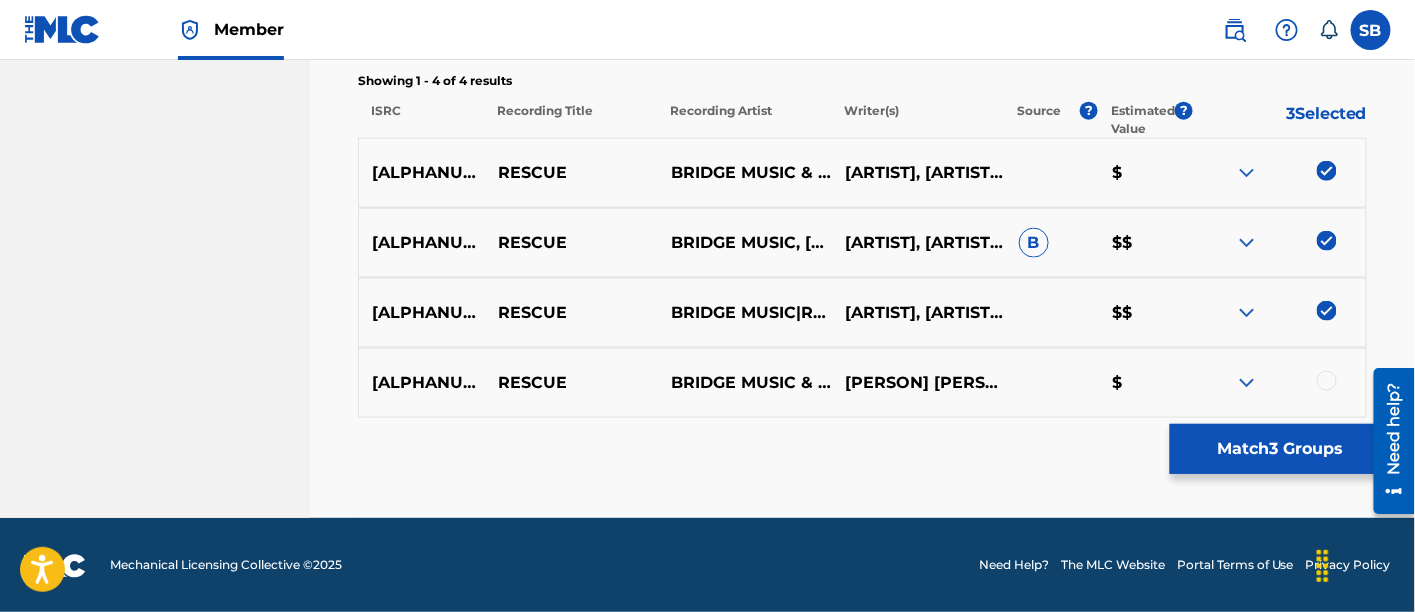 click at bounding box center (1327, 381) 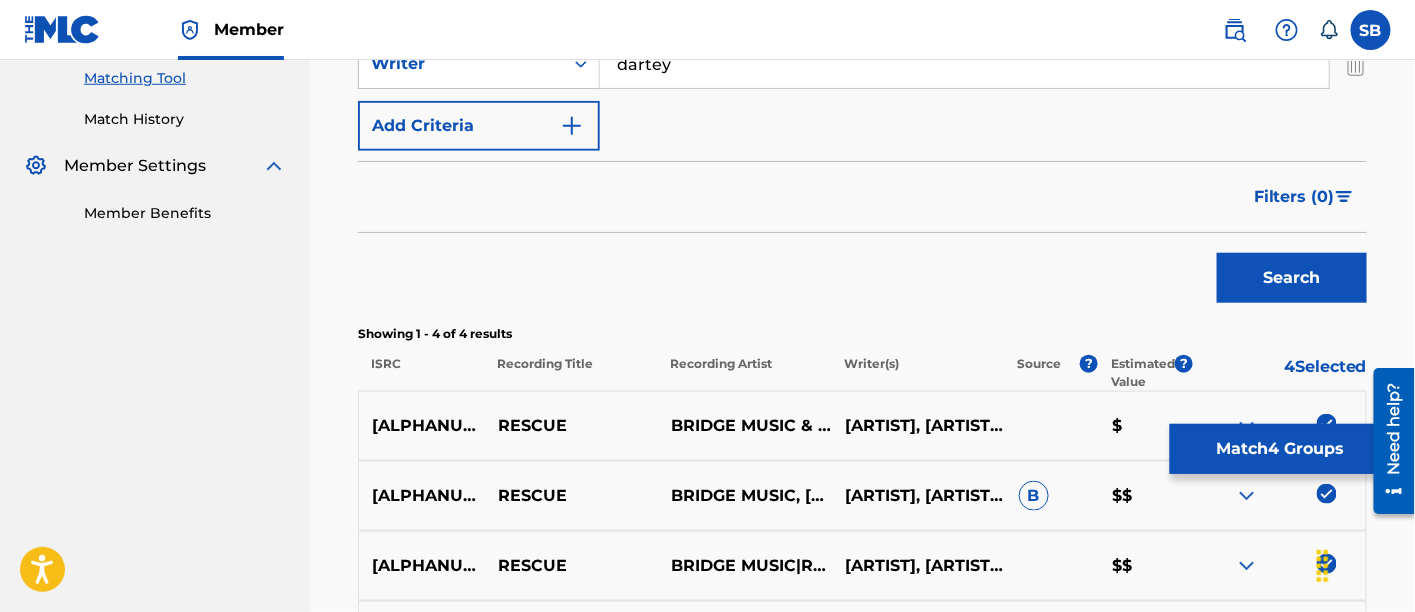 scroll, scrollTop: 444, scrollLeft: 0, axis: vertical 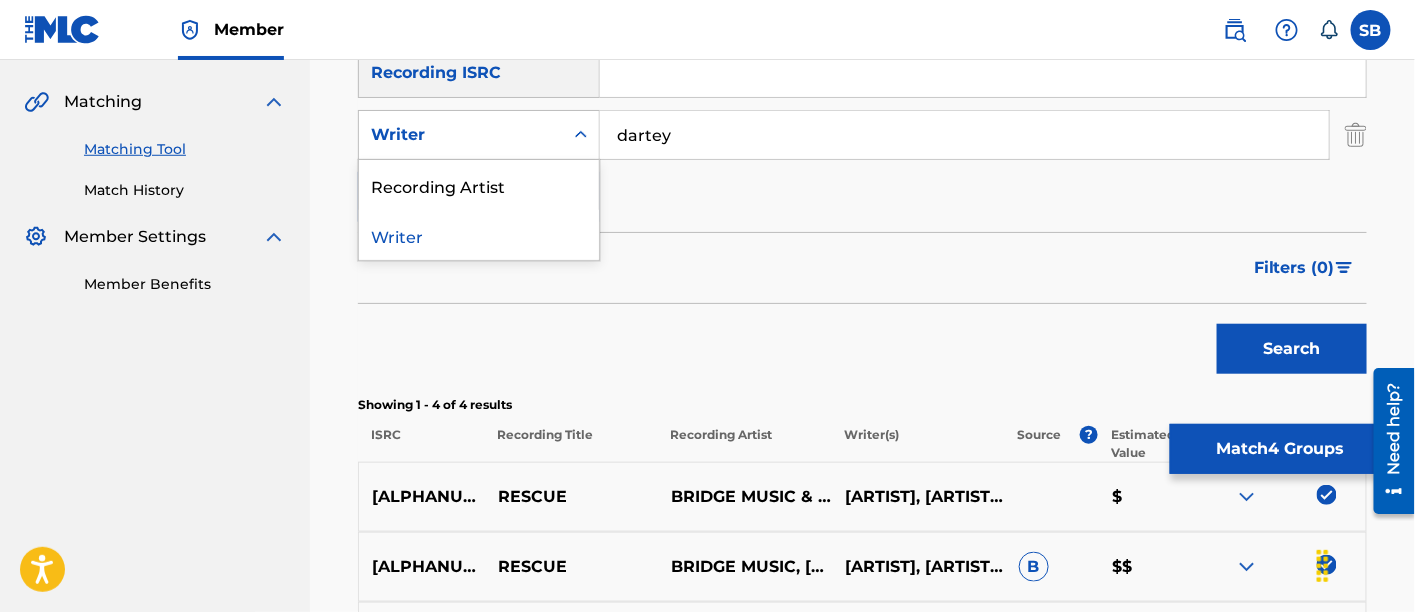 click on "Writer" at bounding box center (461, 135) 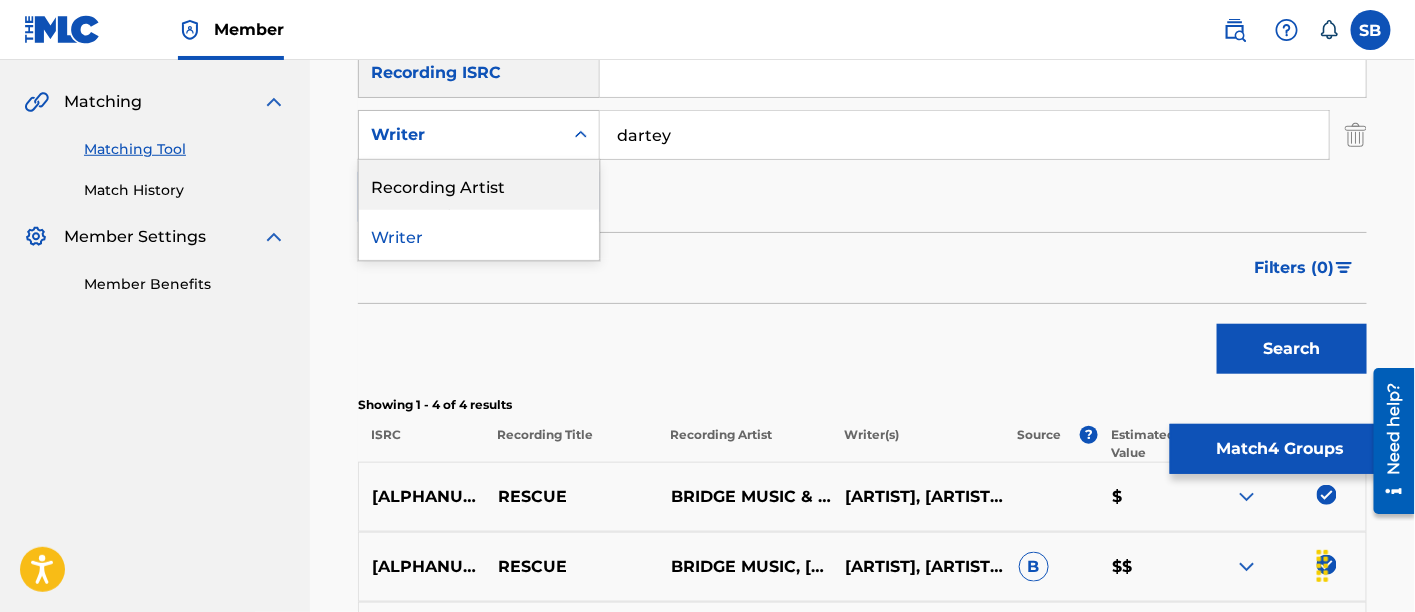 click on "Recording Artist" at bounding box center [479, 185] 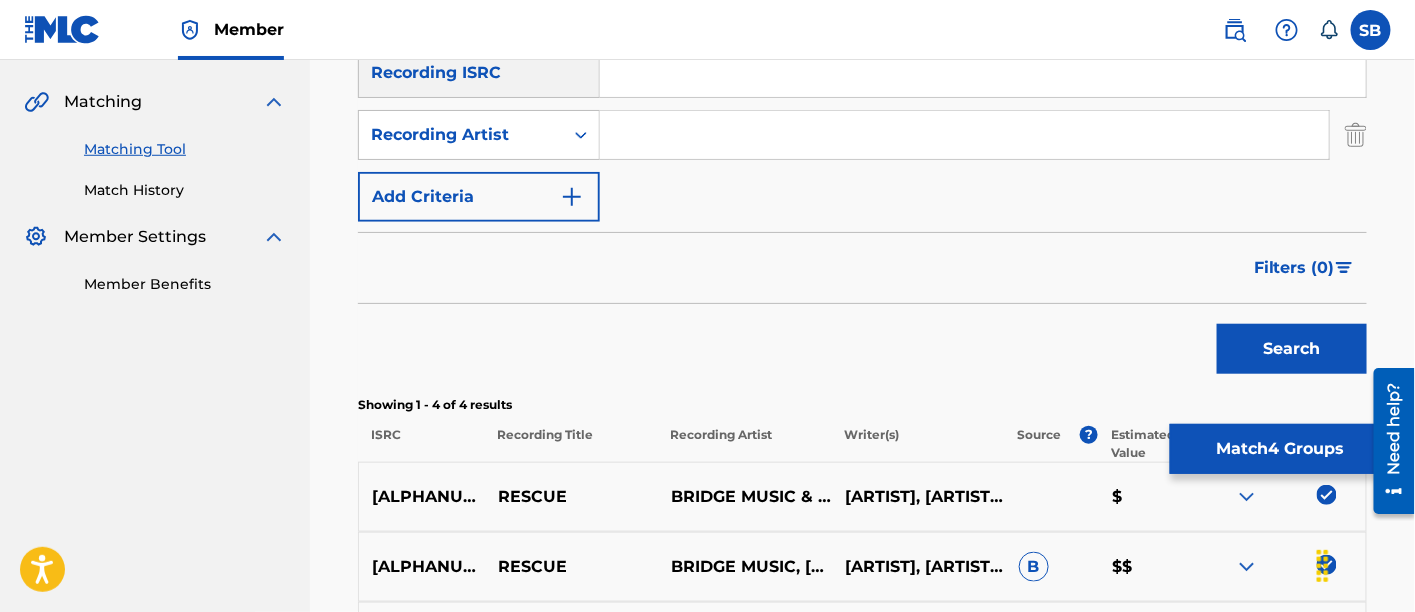click at bounding box center [964, 135] 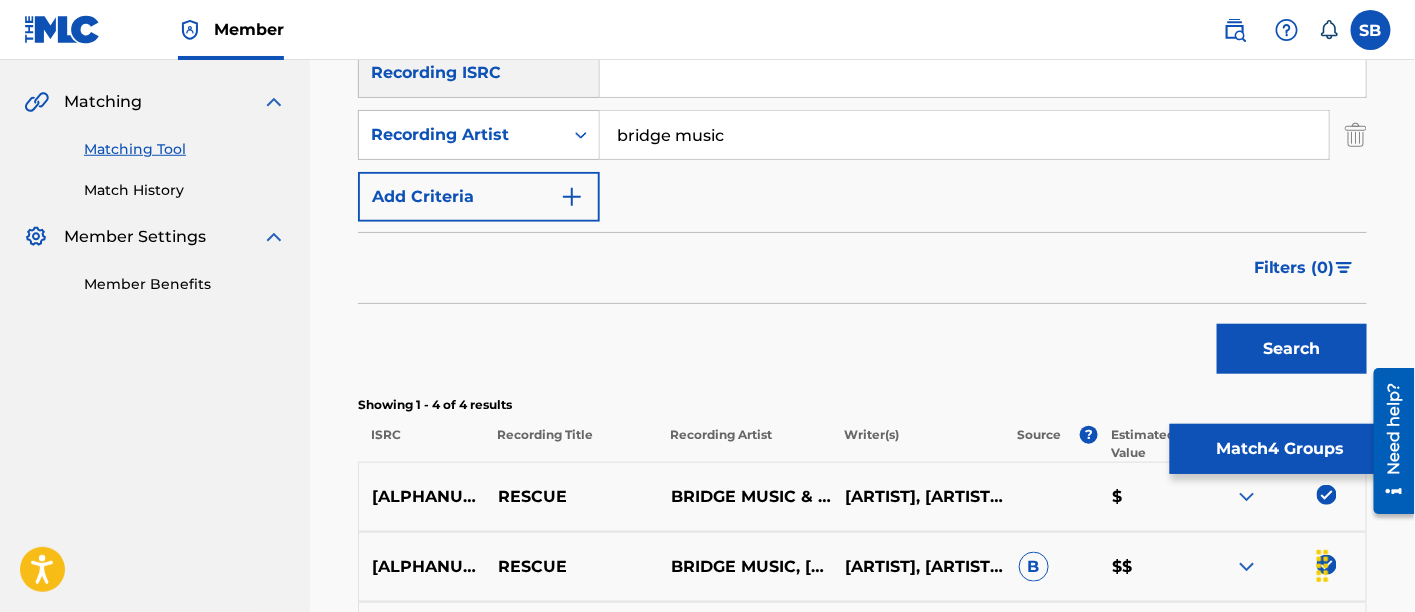 type on "bridge music" 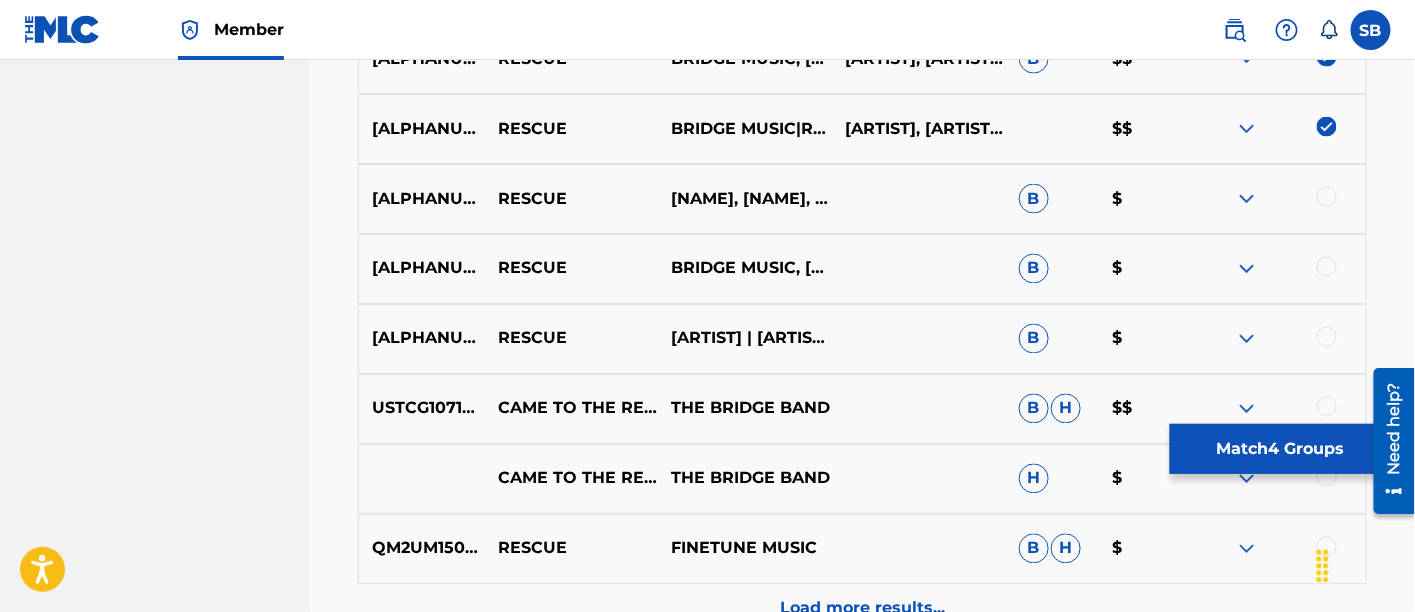 scroll, scrollTop: 1023, scrollLeft: 0, axis: vertical 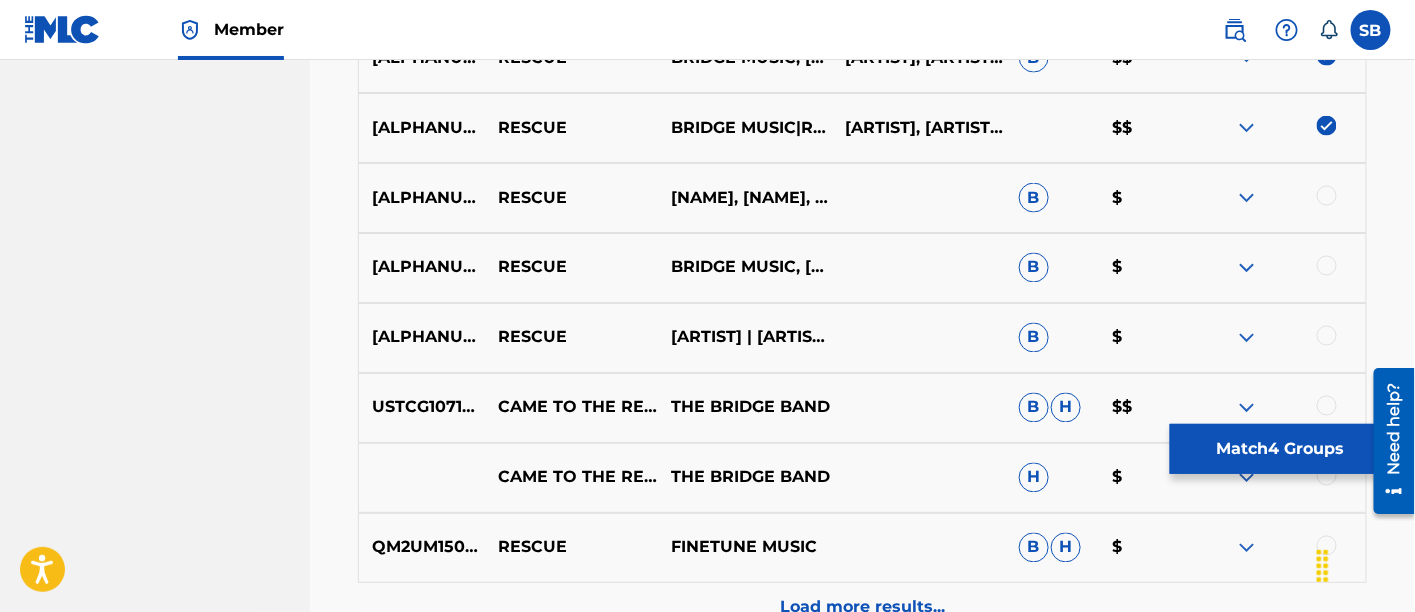 click at bounding box center [1327, 196] 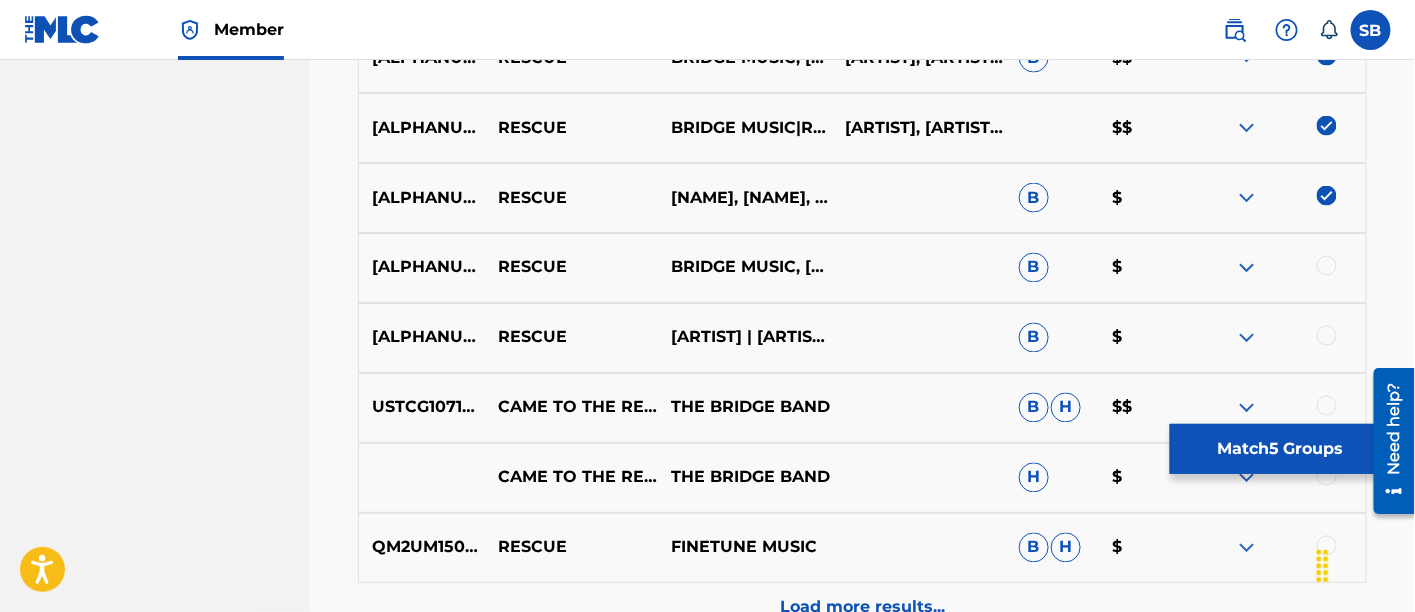 click at bounding box center (1327, 266) 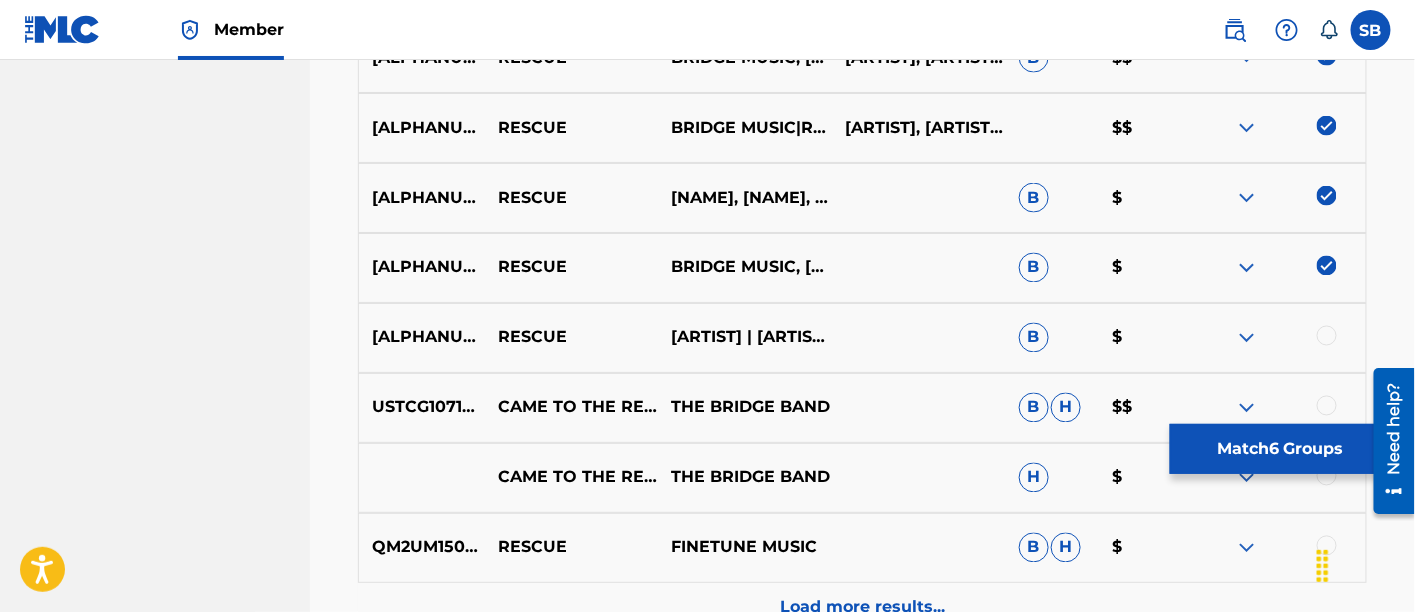 click at bounding box center (1327, 336) 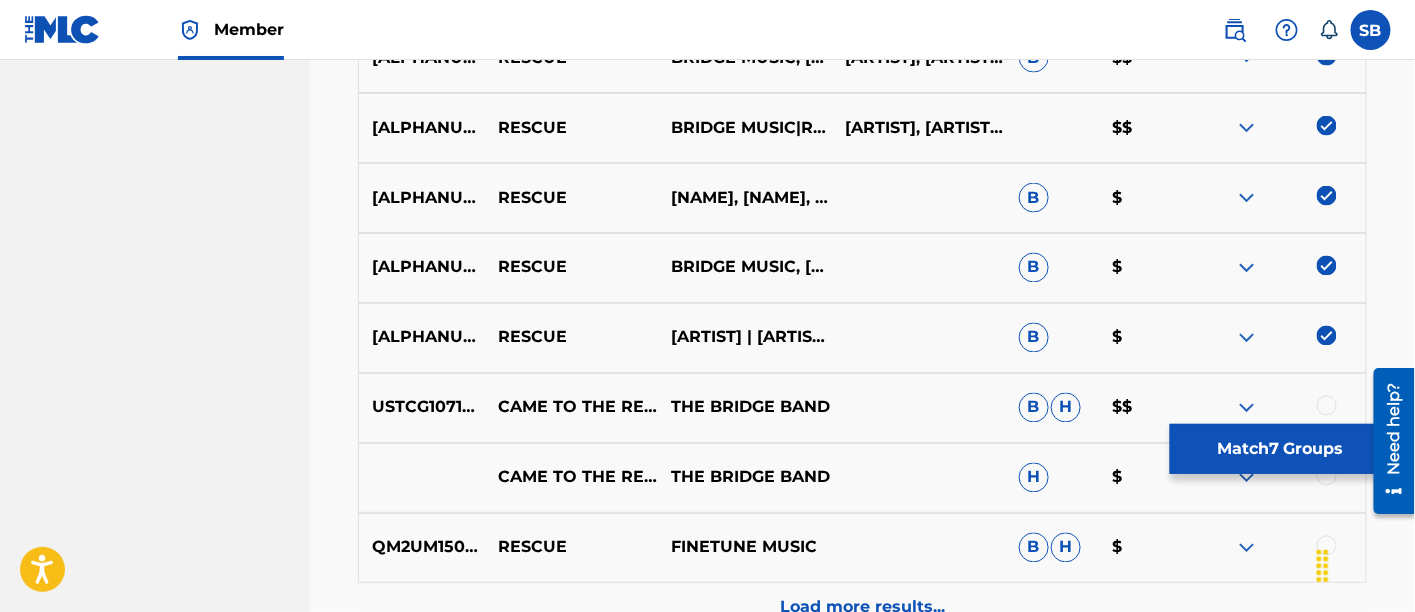scroll, scrollTop: 1202, scrollLeft: 0, axis: vertical 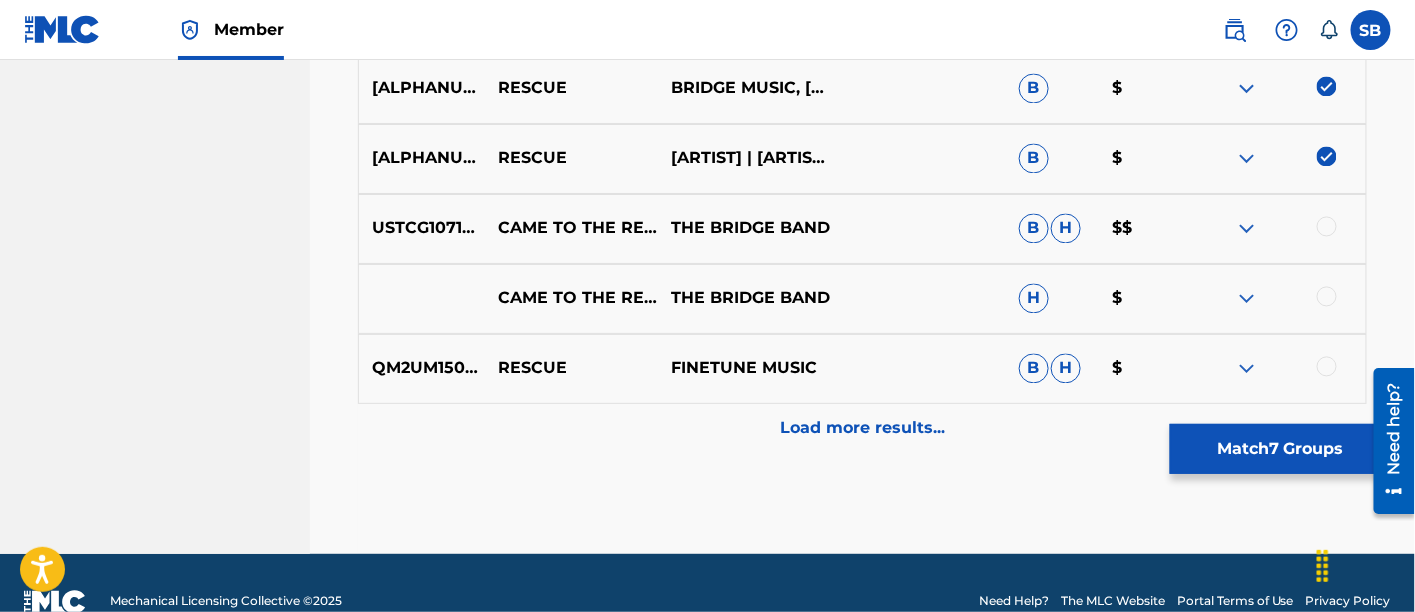 click on "Match  7 Groups" at bounding box center (1280, 449) 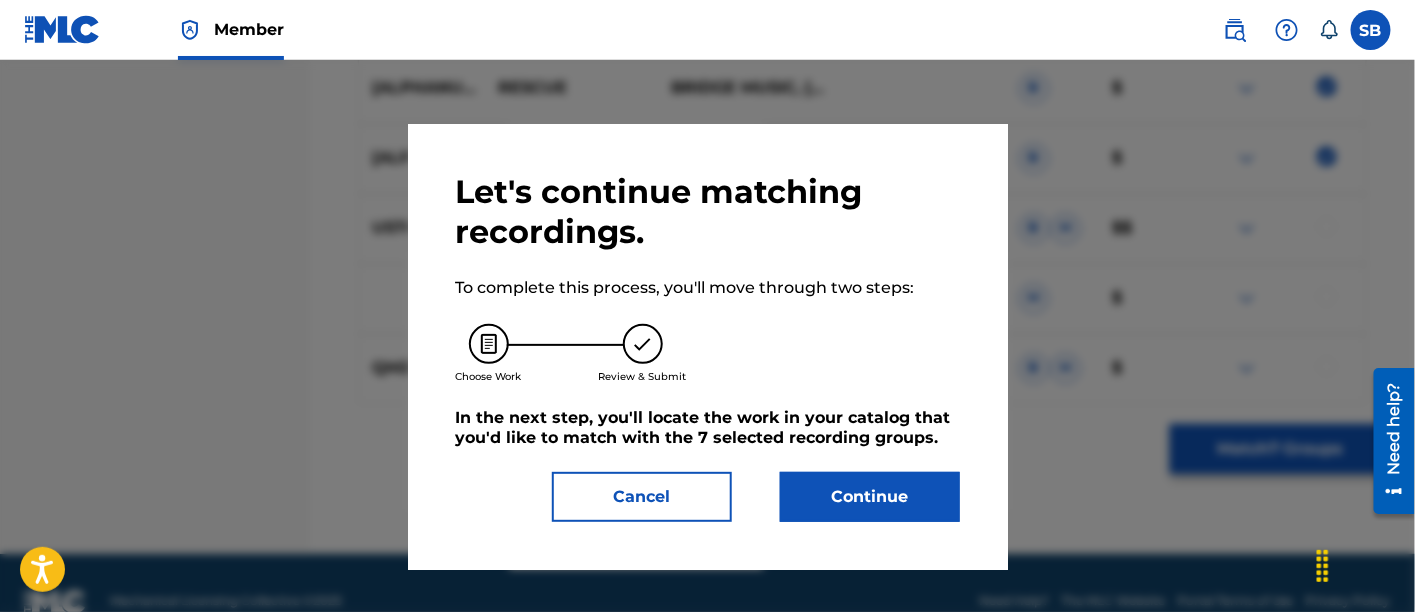click on "Continue" at bounding box center (870, 497) 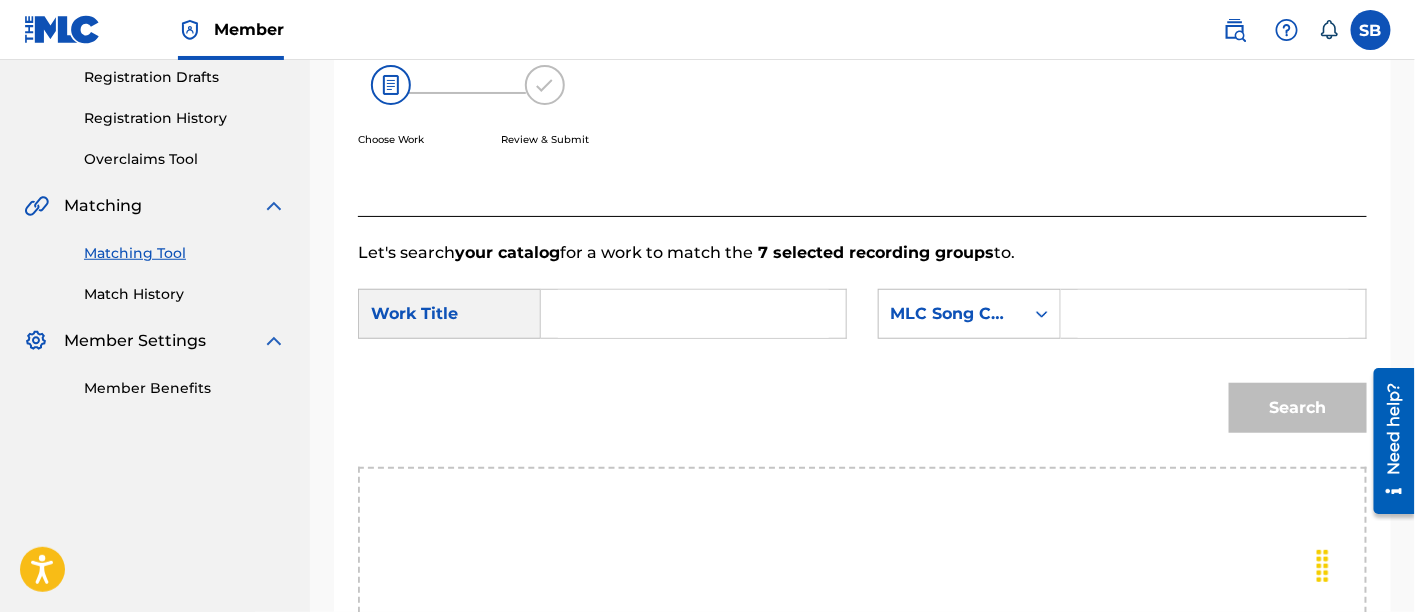 scroll, scrollTop: 314, scrollLeft: 0, axis: vertical 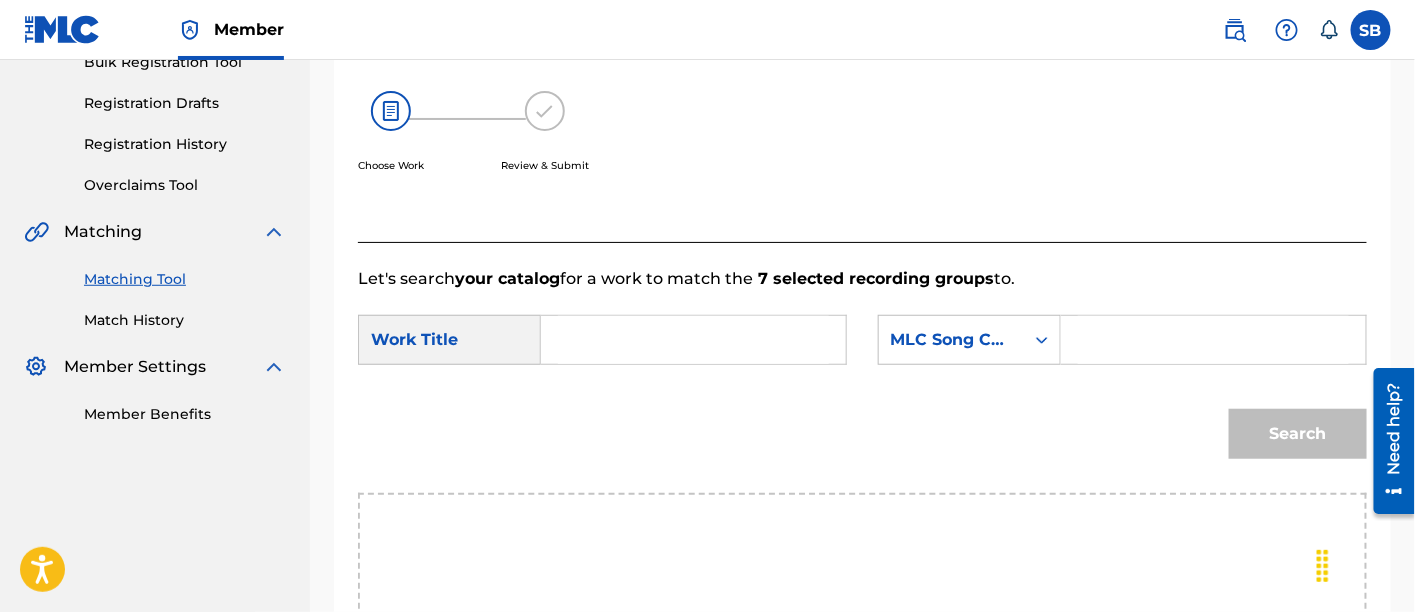 click at bounding box center [693, 340] 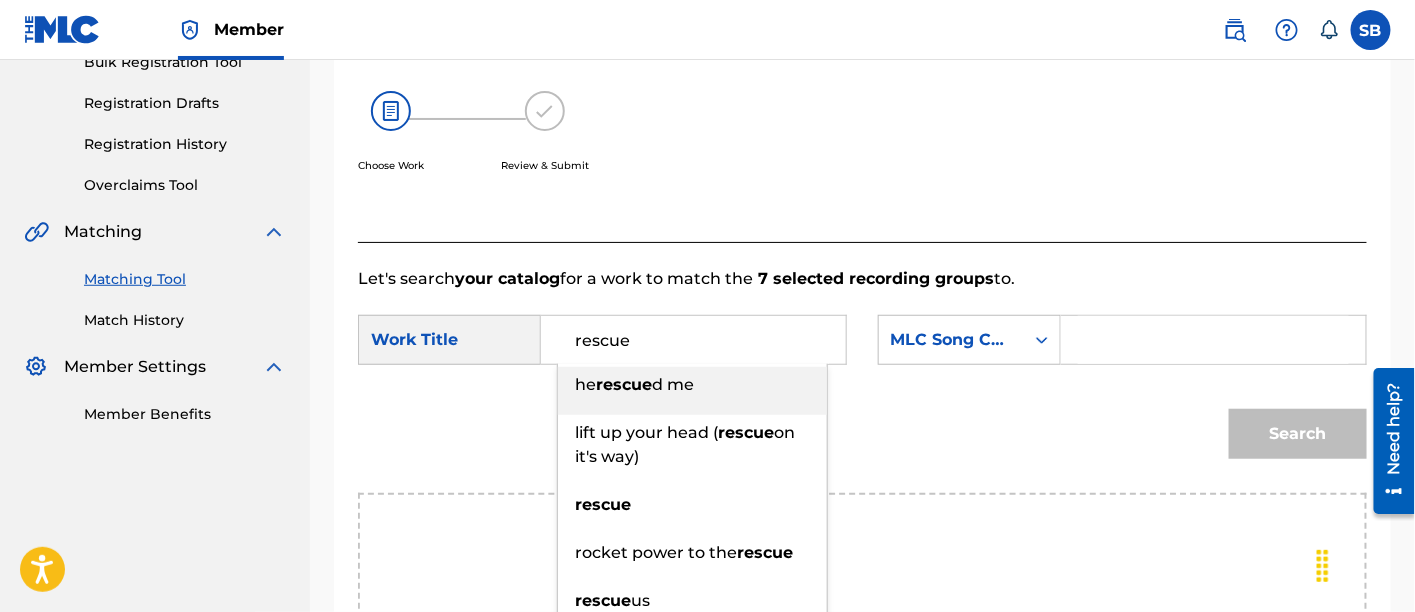 type on "rescue" 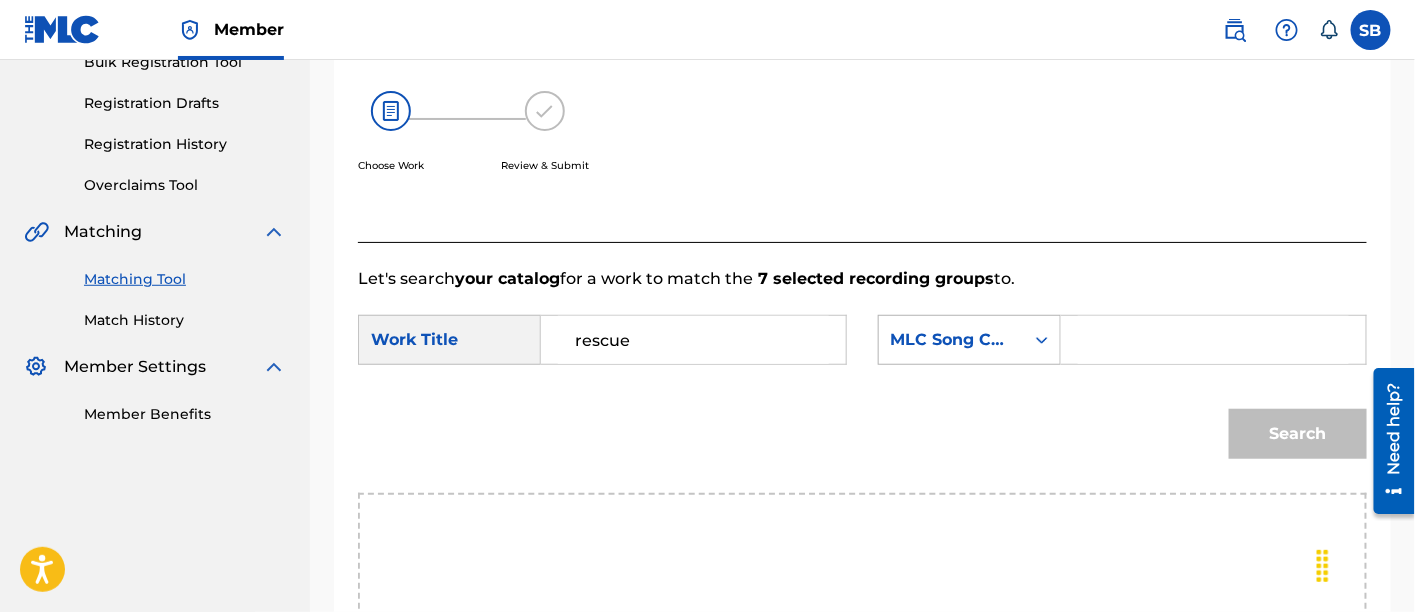 click on "MLC Song Code" at bounding box center [951, 340] 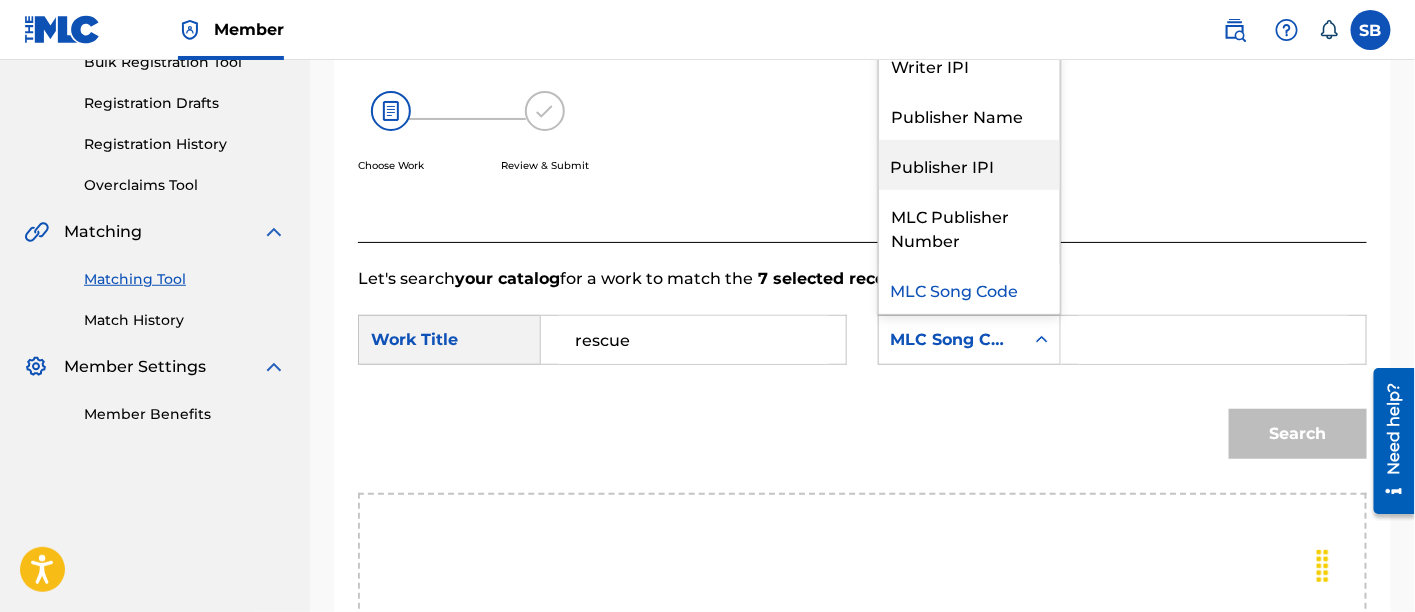 scroll, scrollTop: 0, scrollLeft: 0, axis: both 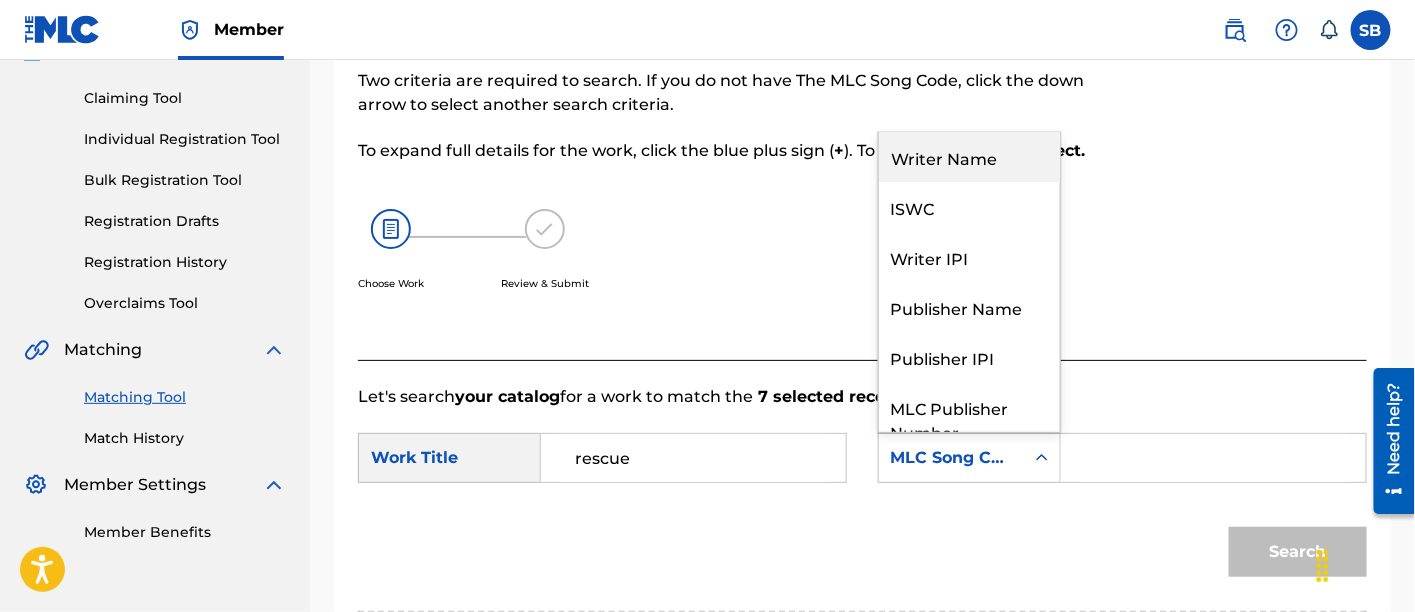 click on "Writer Name" at bounding box center [969, 157] 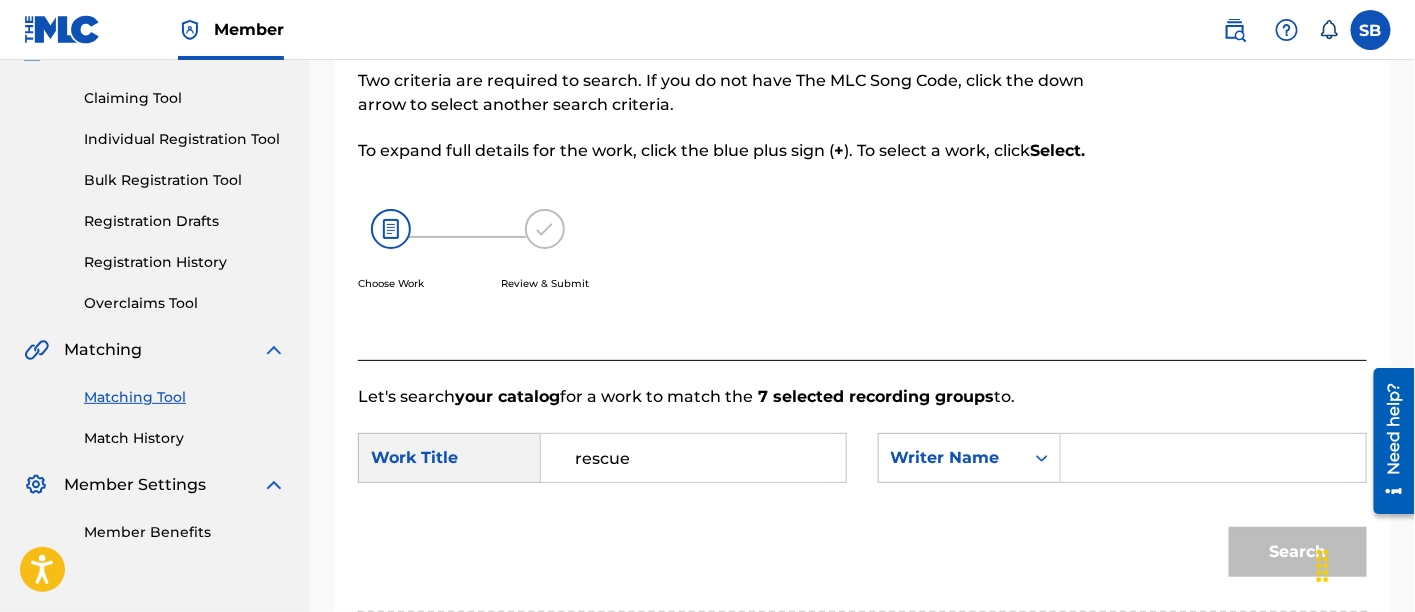 click at bounding box center (1213, 458) 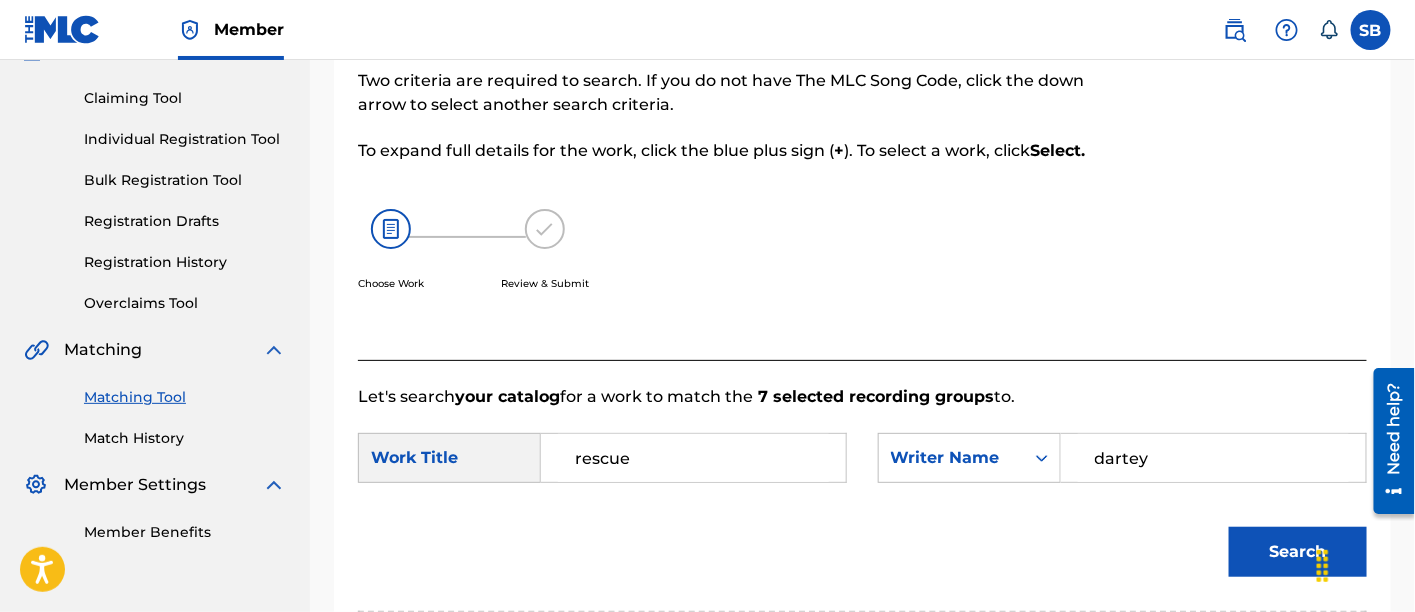 click on "Search" at bounding box center (1298, 552) 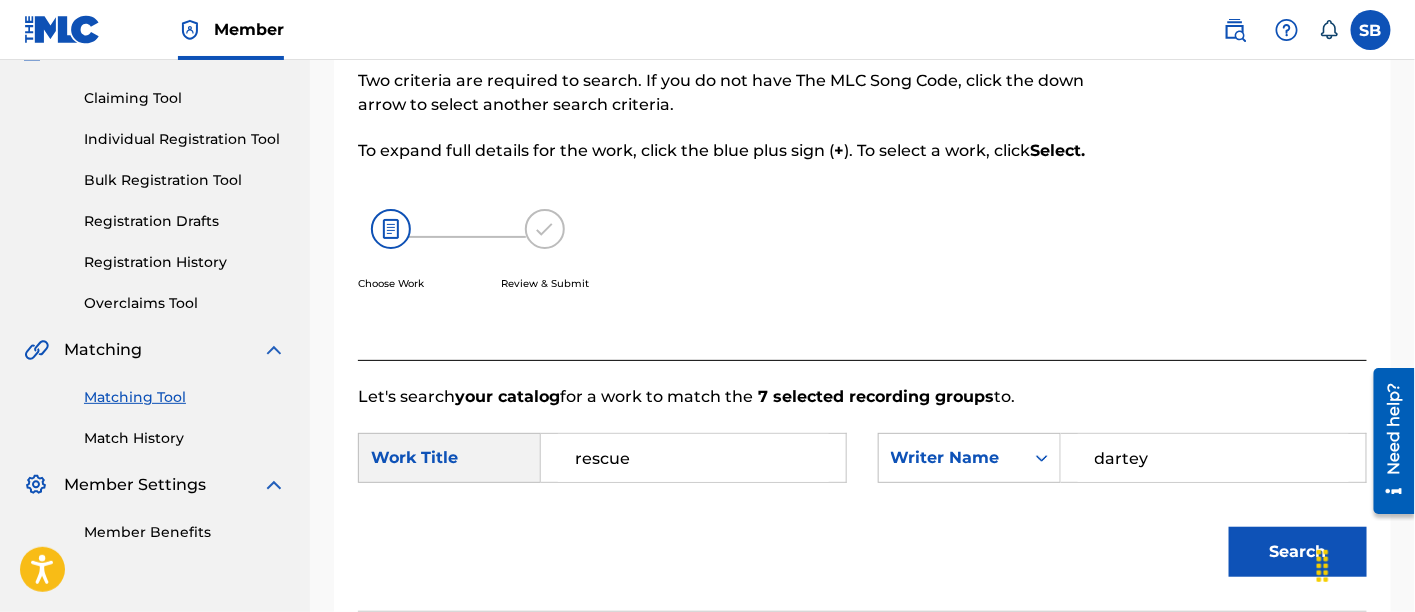 scroll, scrollTop: 607, scrollLeft: 0, axis: vertical 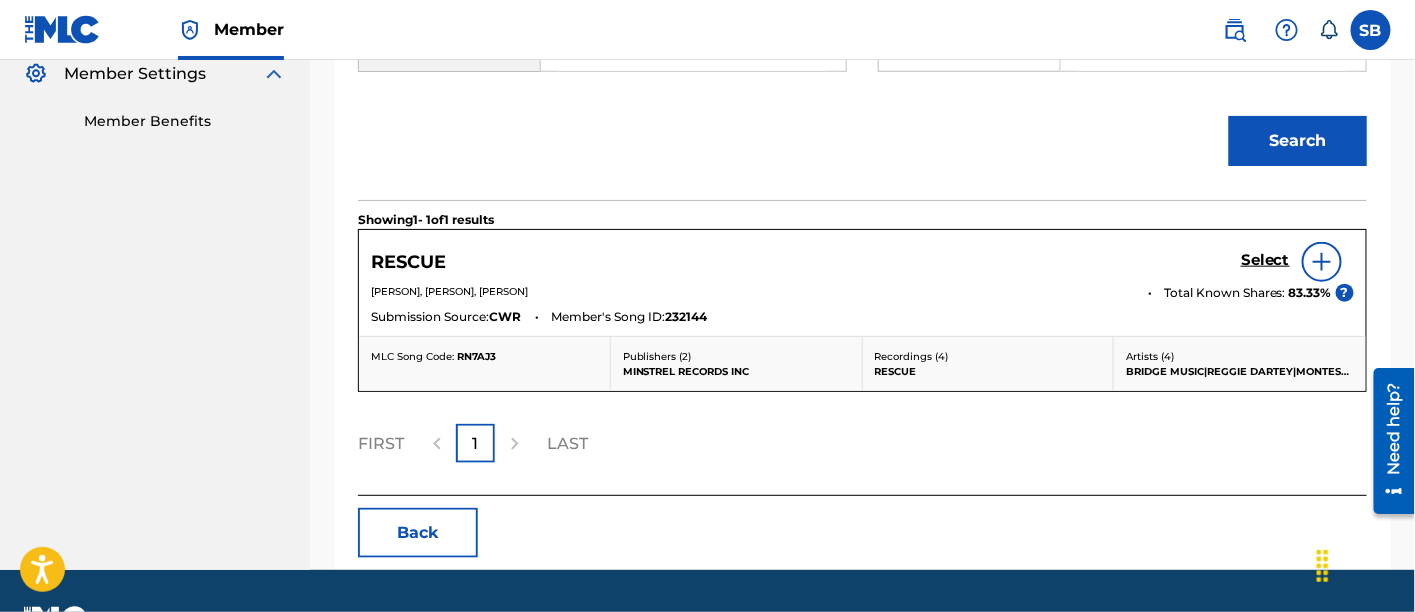 click on "Select" at bounding box center [1265, 260] 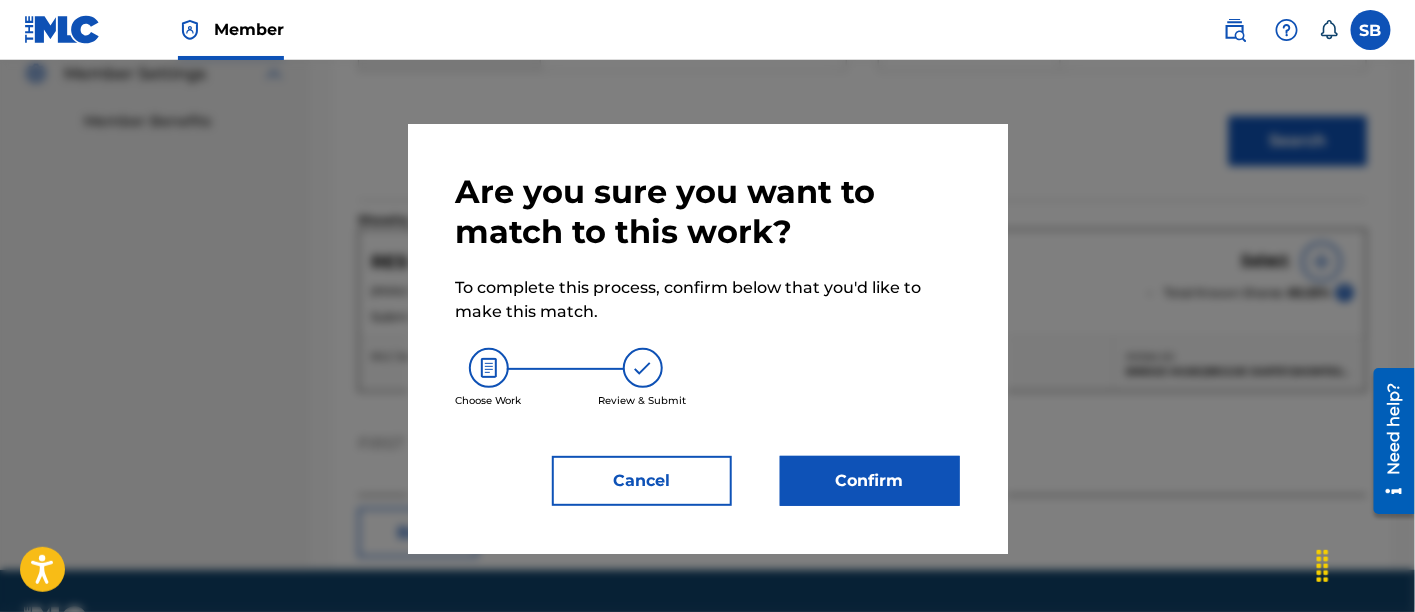 click on "Confirm" at bounding box center (870, 481) 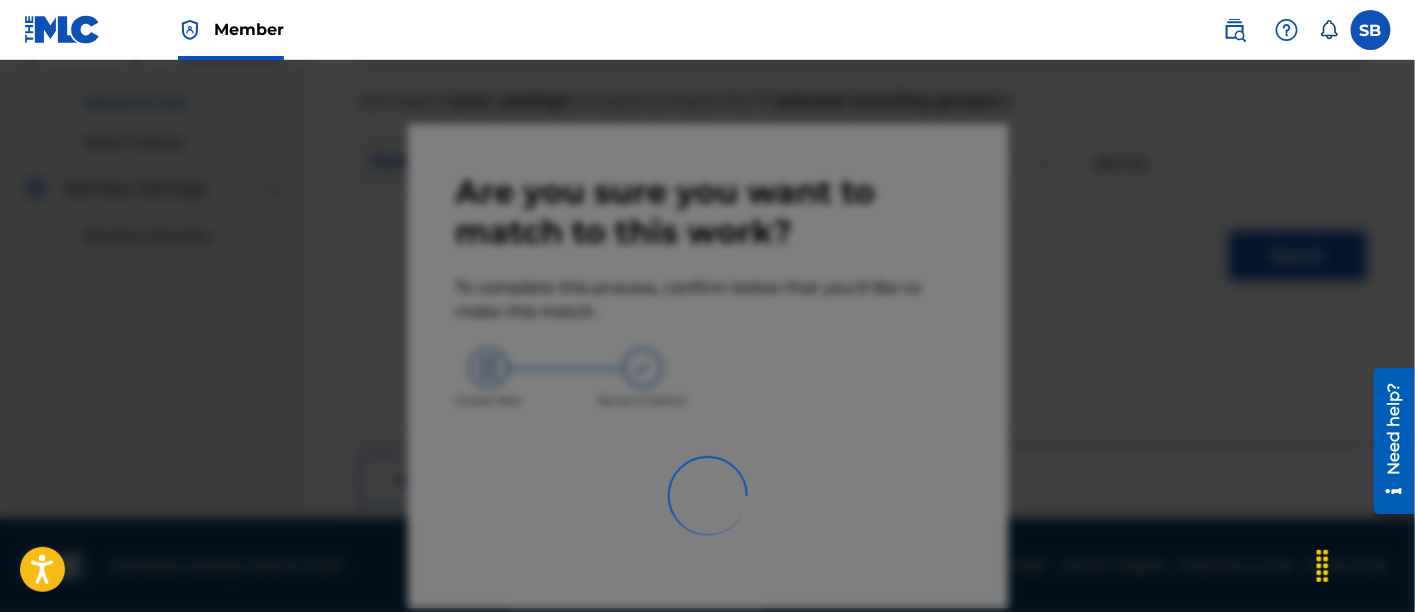 scroll, scrollTop: 246, scrollLeft: 0, axis: vertical 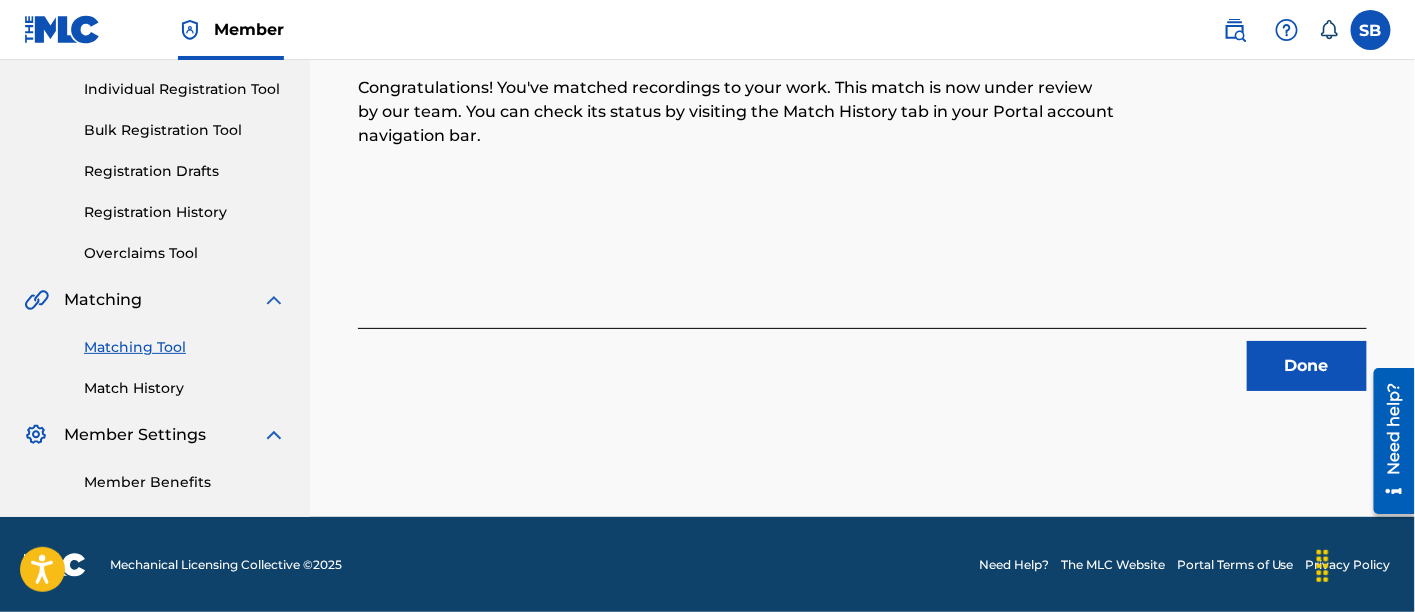 click on "Done" at bounding box center [1307, 366] 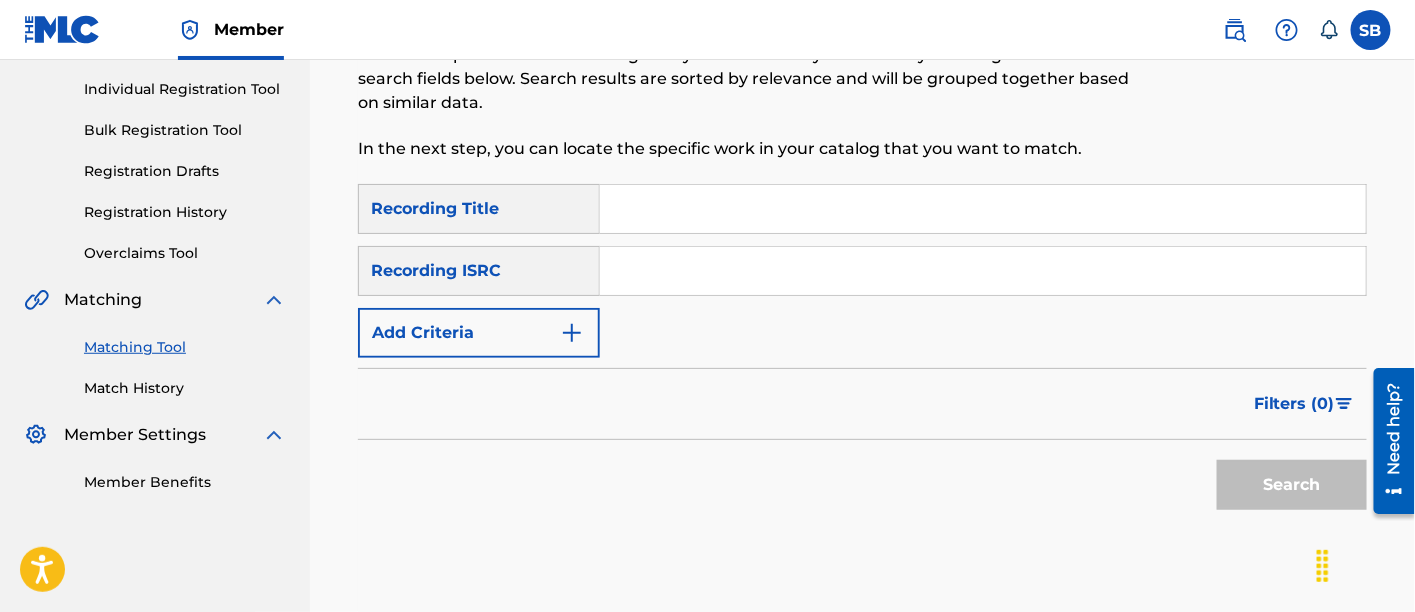 click at bounding box center [983, 209] 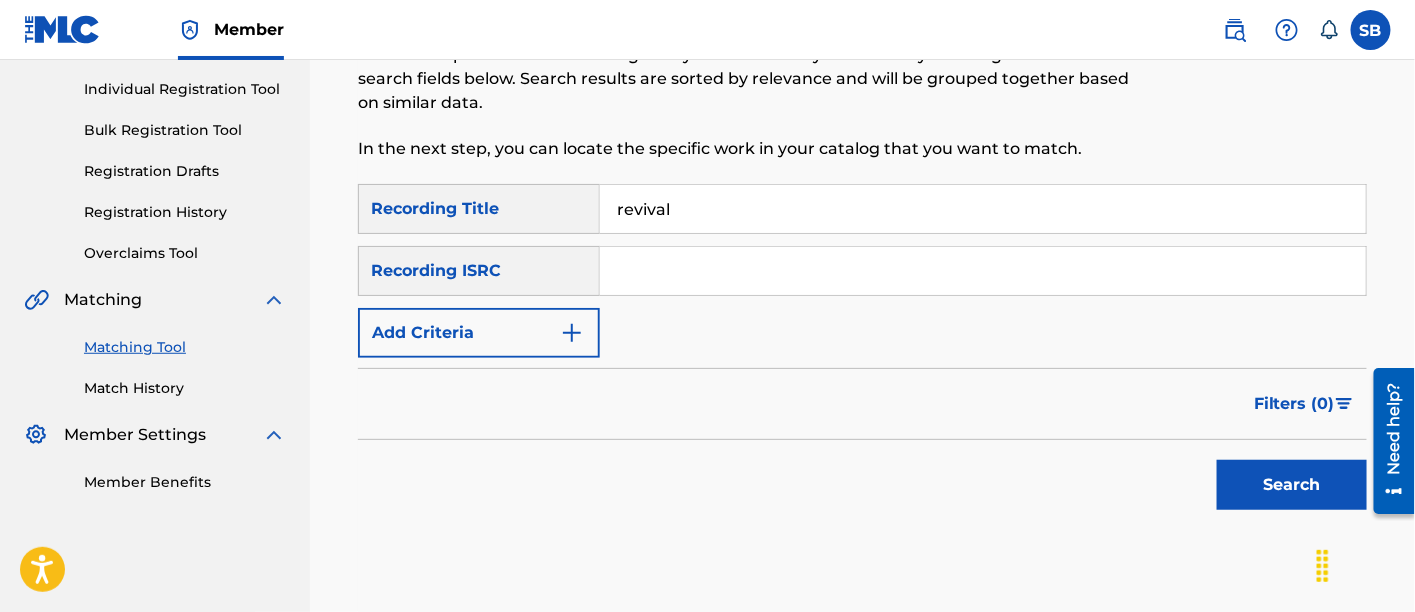 type on "revival" 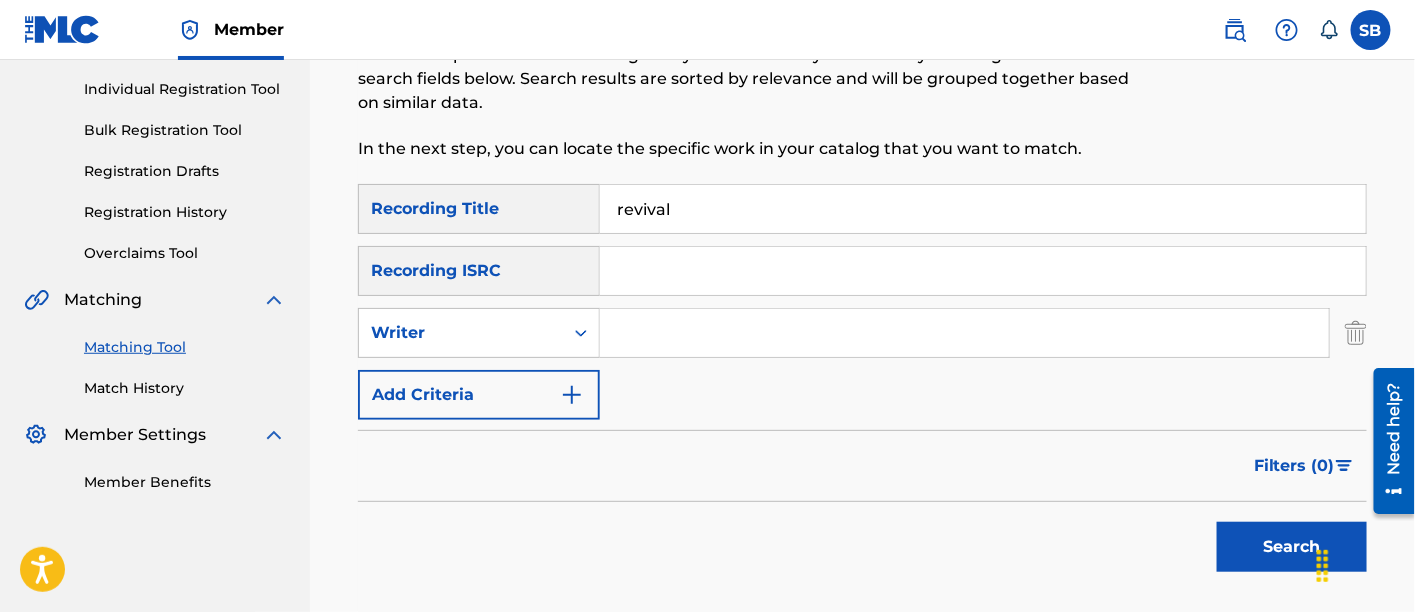 click at bounding box center (964, 333) 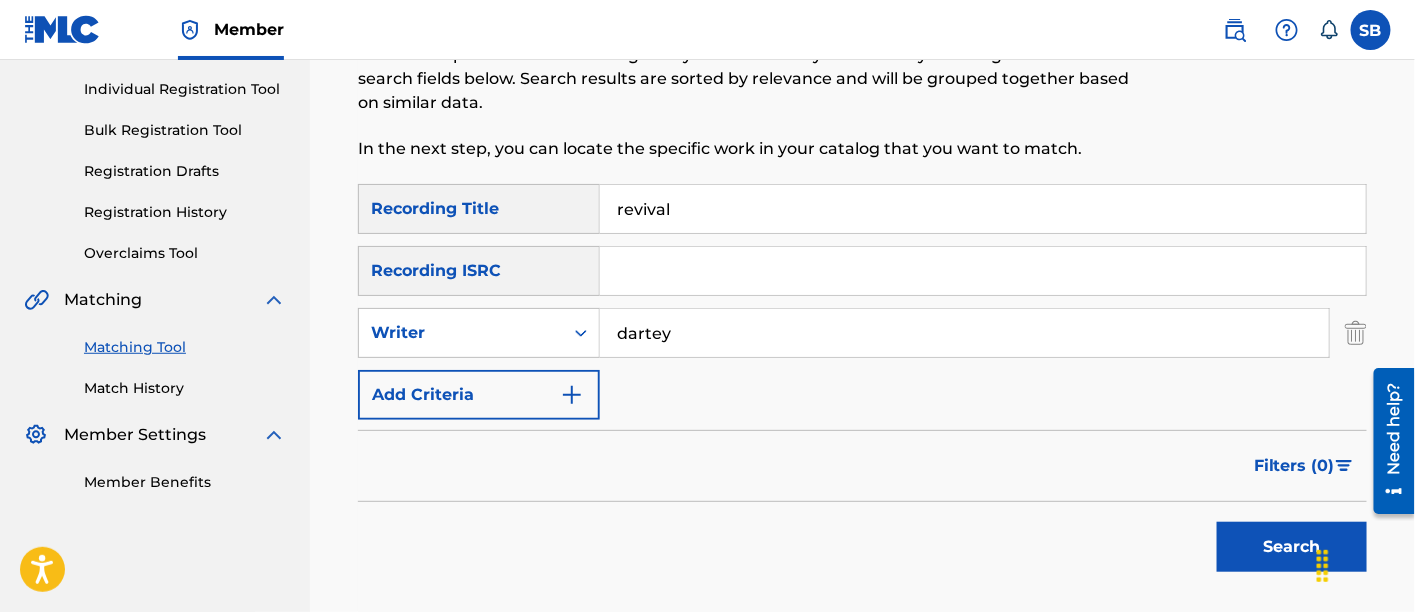 click on "Search" at bounding box center [1292, 547] 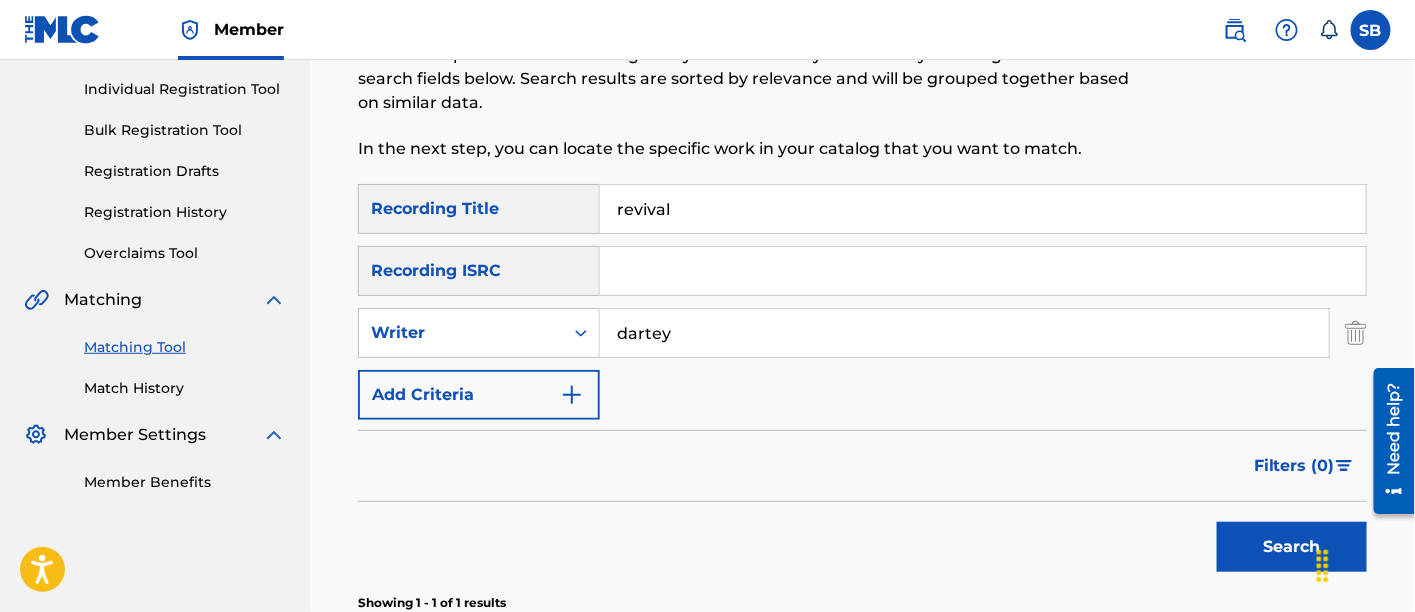 scroll, scrollTop: 558, scrollLeft: 0, axis: vertical 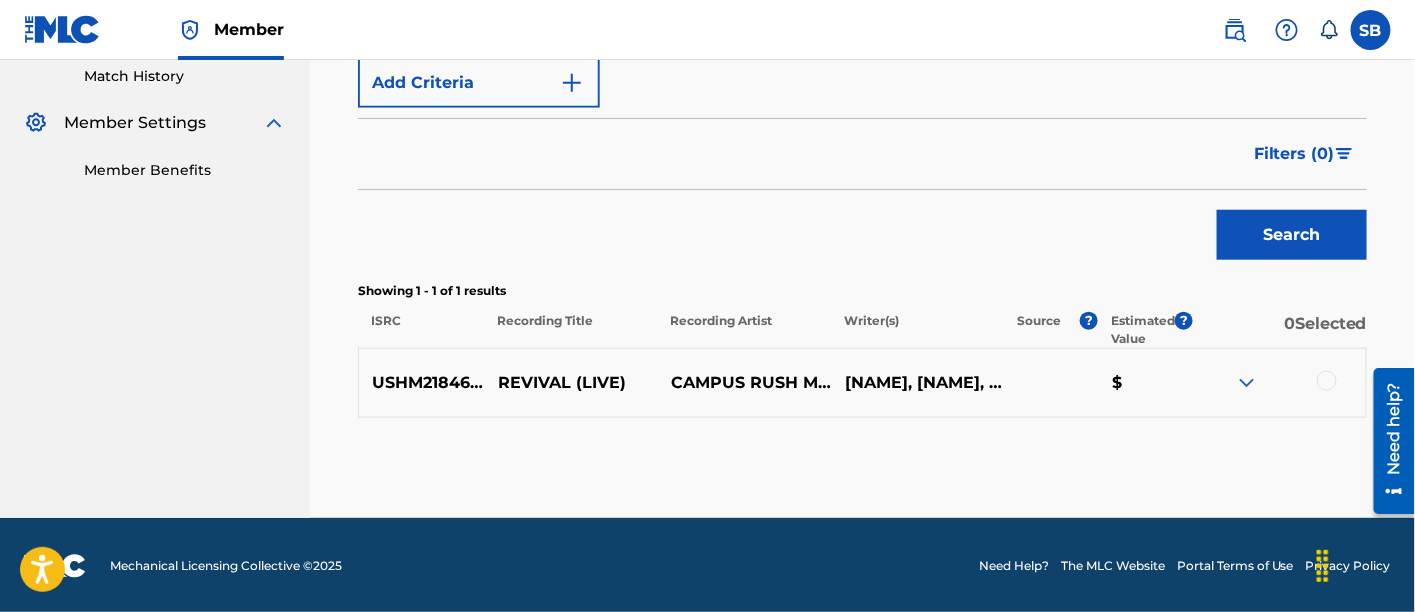 click at bounding box center [1327, 381] 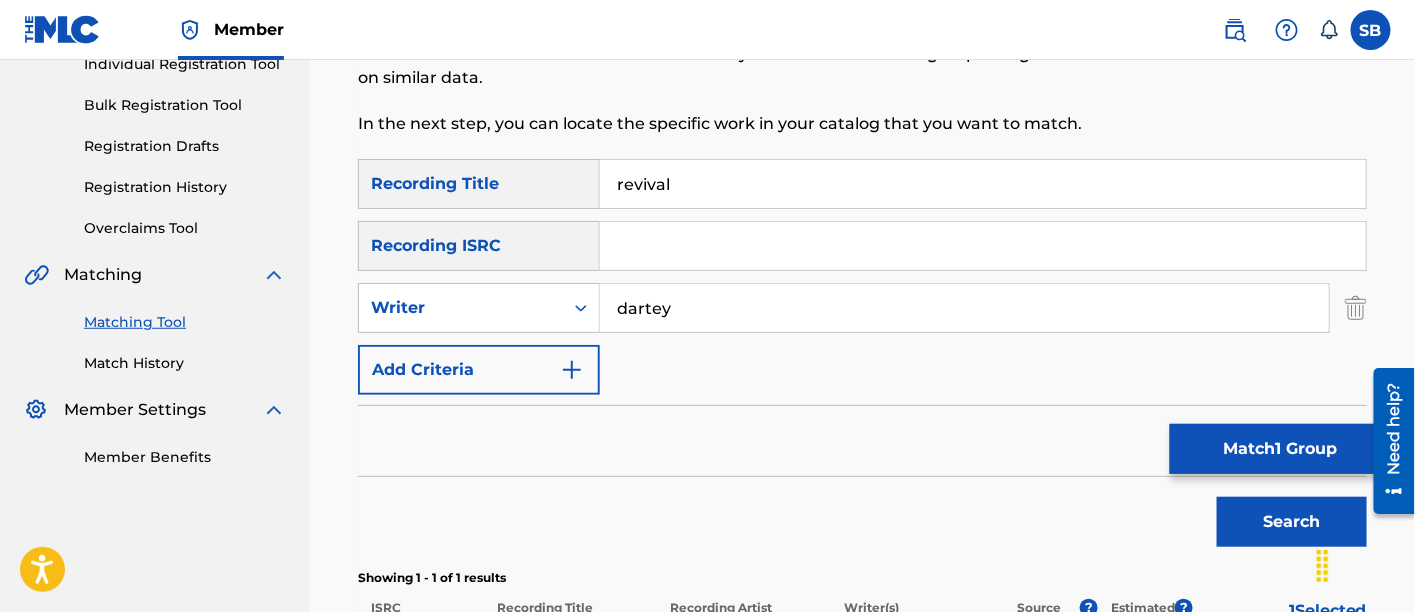 scroll, scrollTop: 269, scrollLeft: 0, axis: vertical 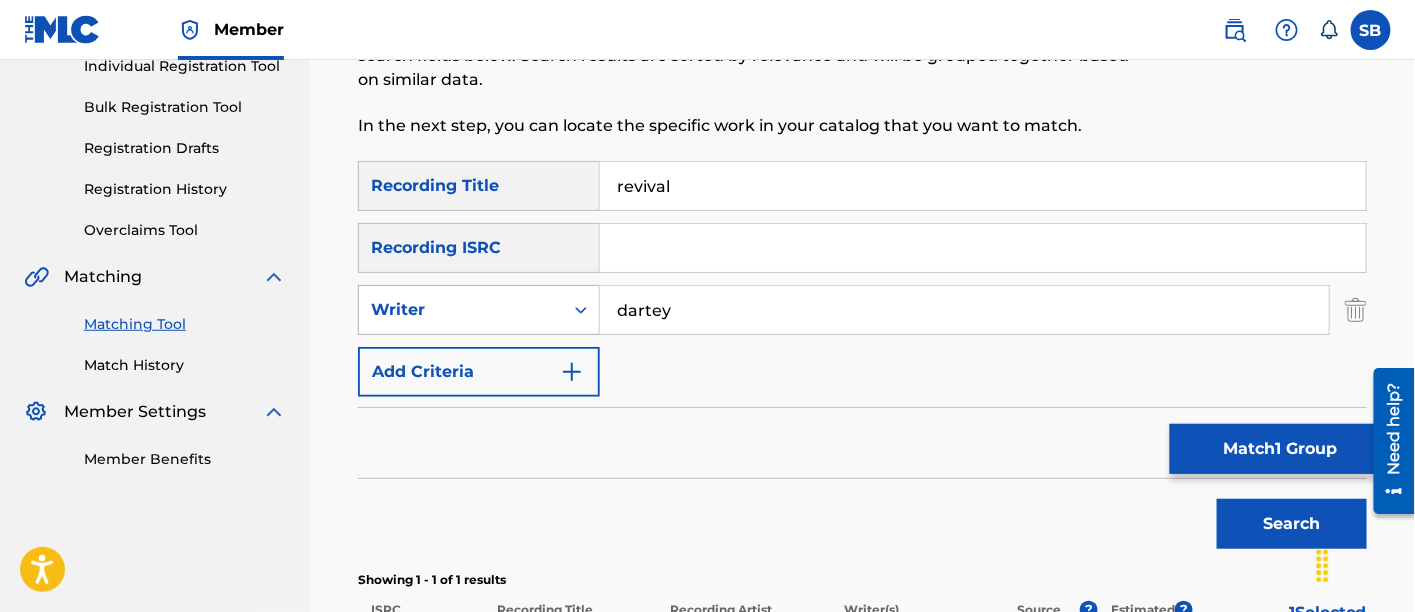 click on "Writer" at bounding box center (461, 310) 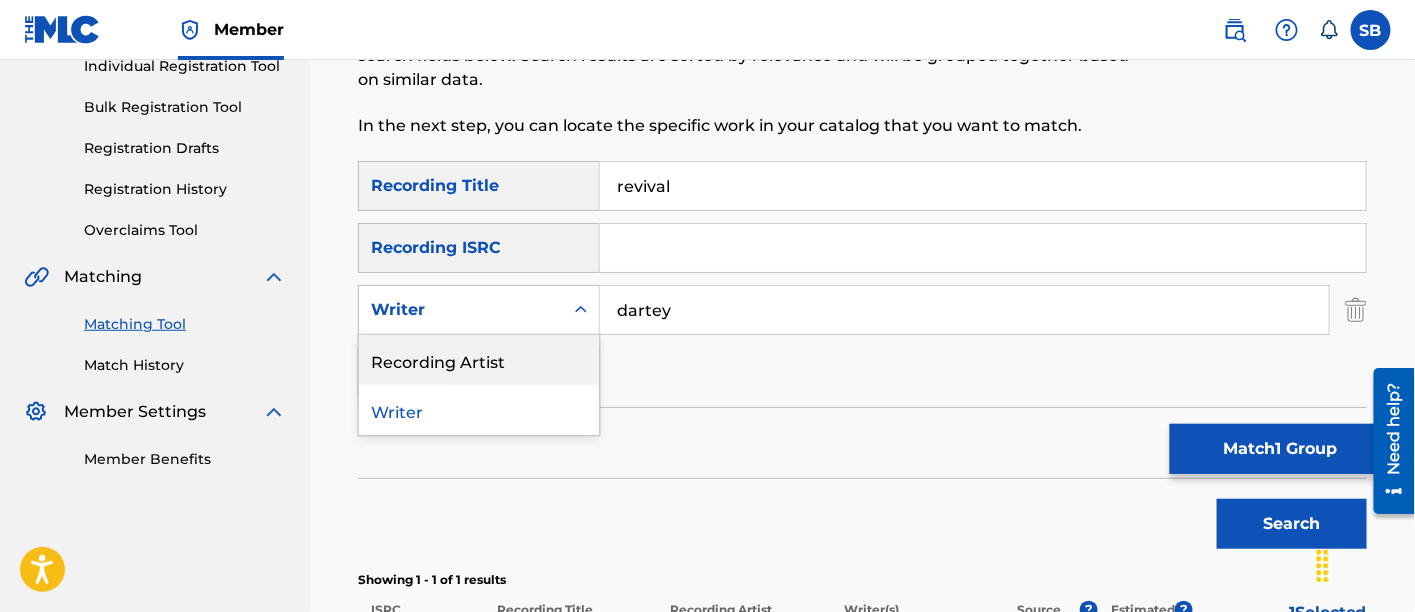 click on "Recording Artist" at bounding box center [479, 360] 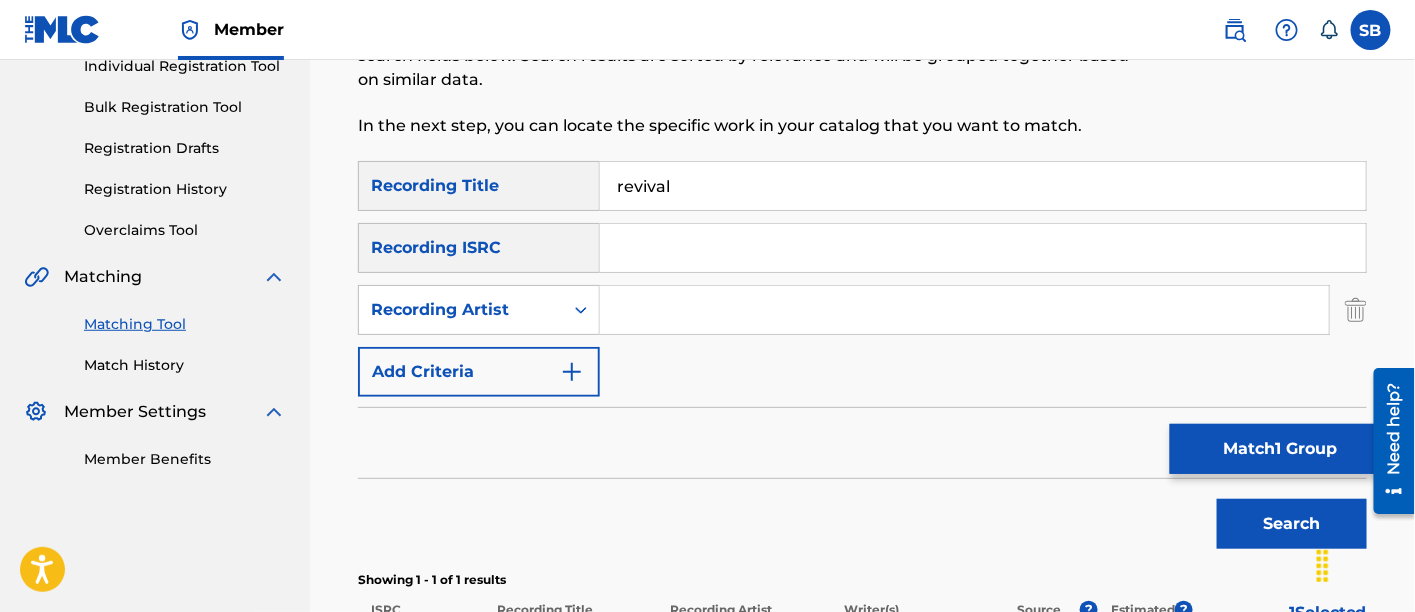 click at bounding box center (964, 310) 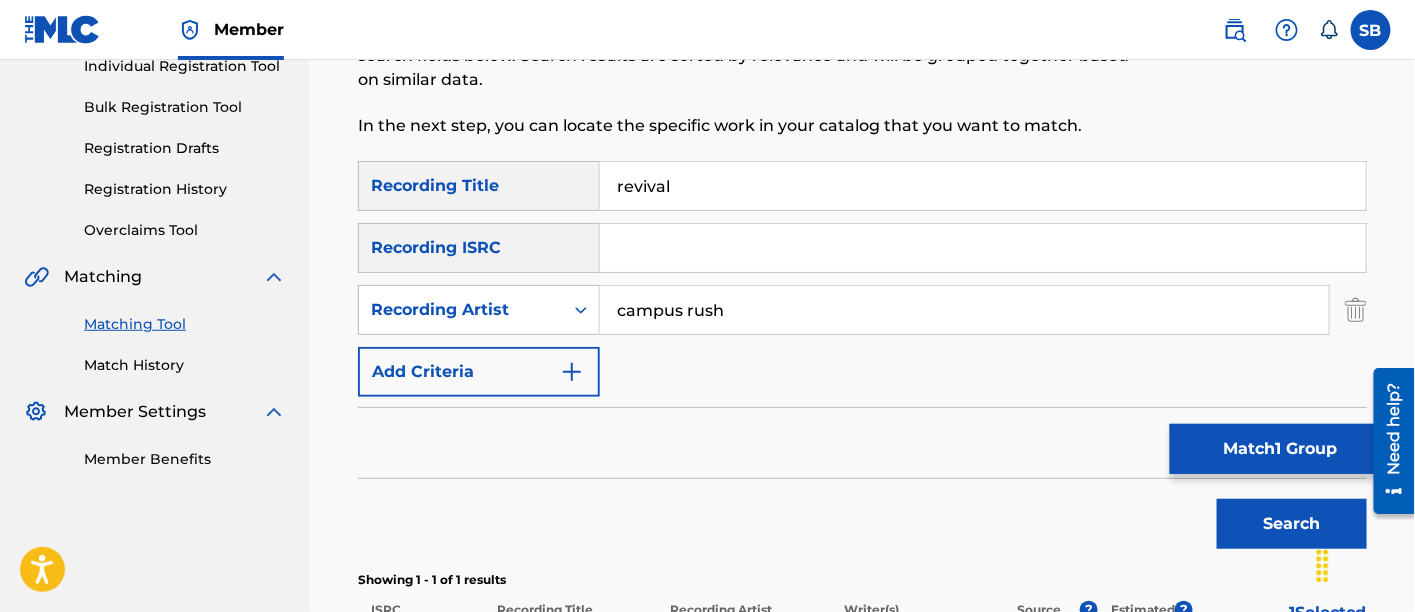 click on "Search" at bounding box center (1292, 524) 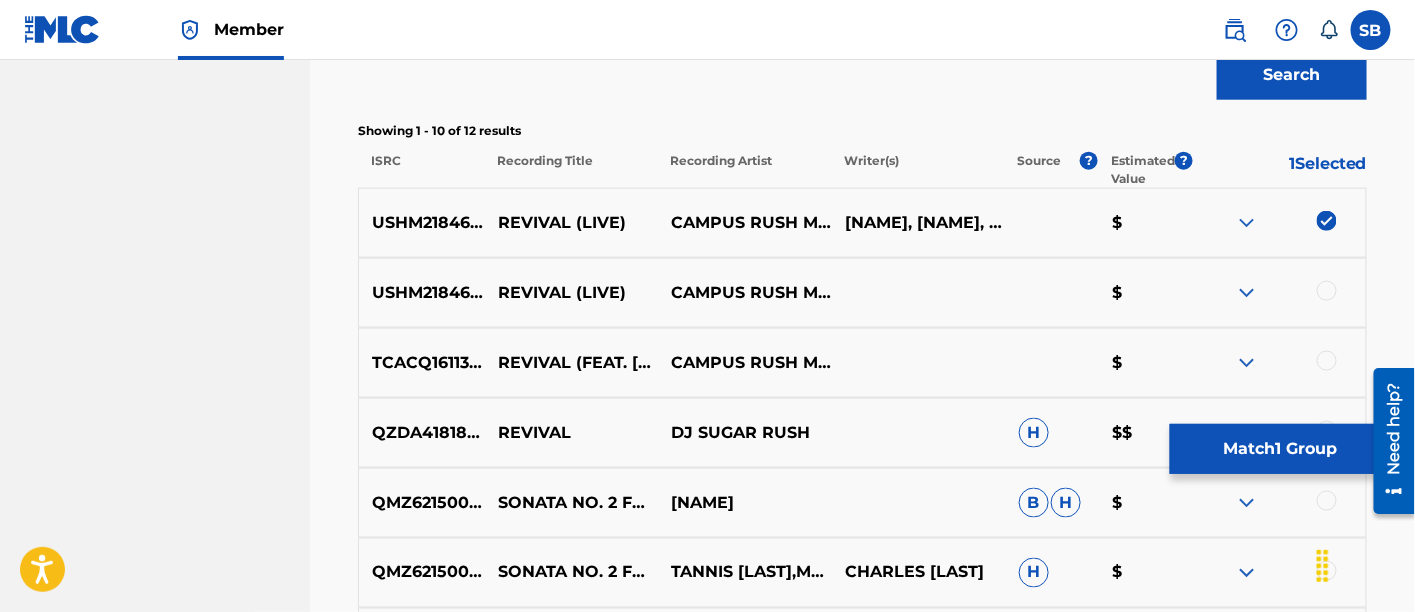 scroll, scrollTop: 800, scrollLeft: 0, axis: vertical 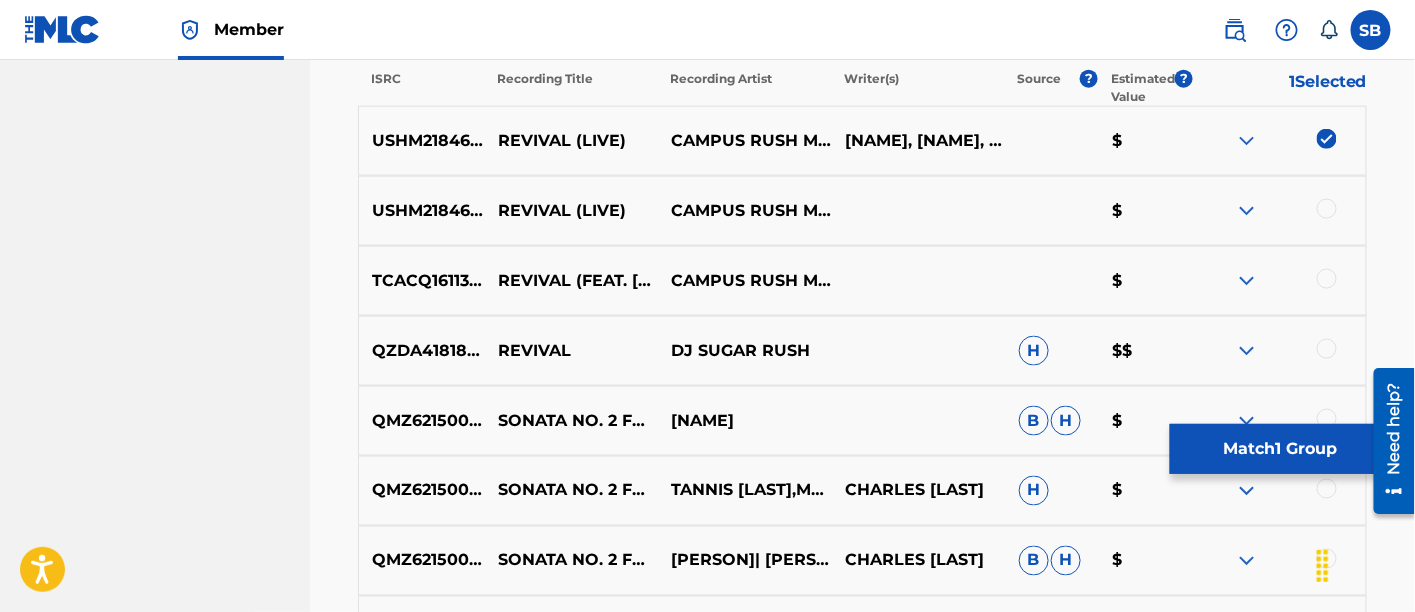 click at bounding box center [1327, 209] 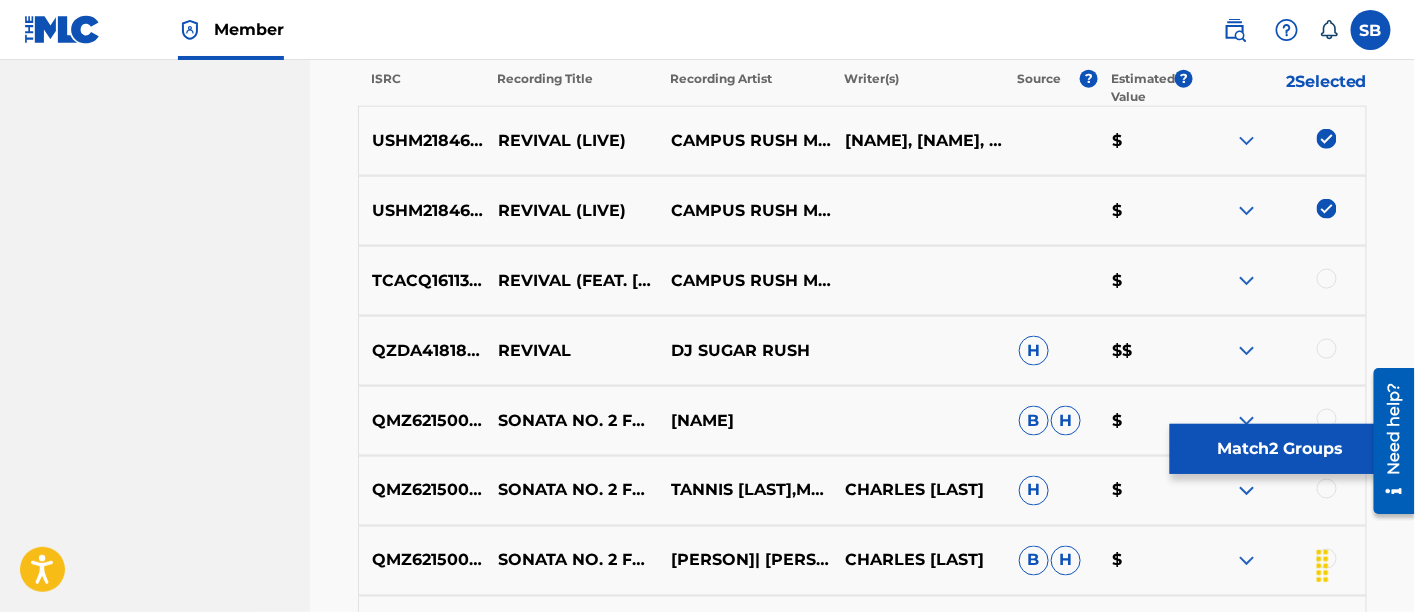 click at bounding box center (1327, 279) 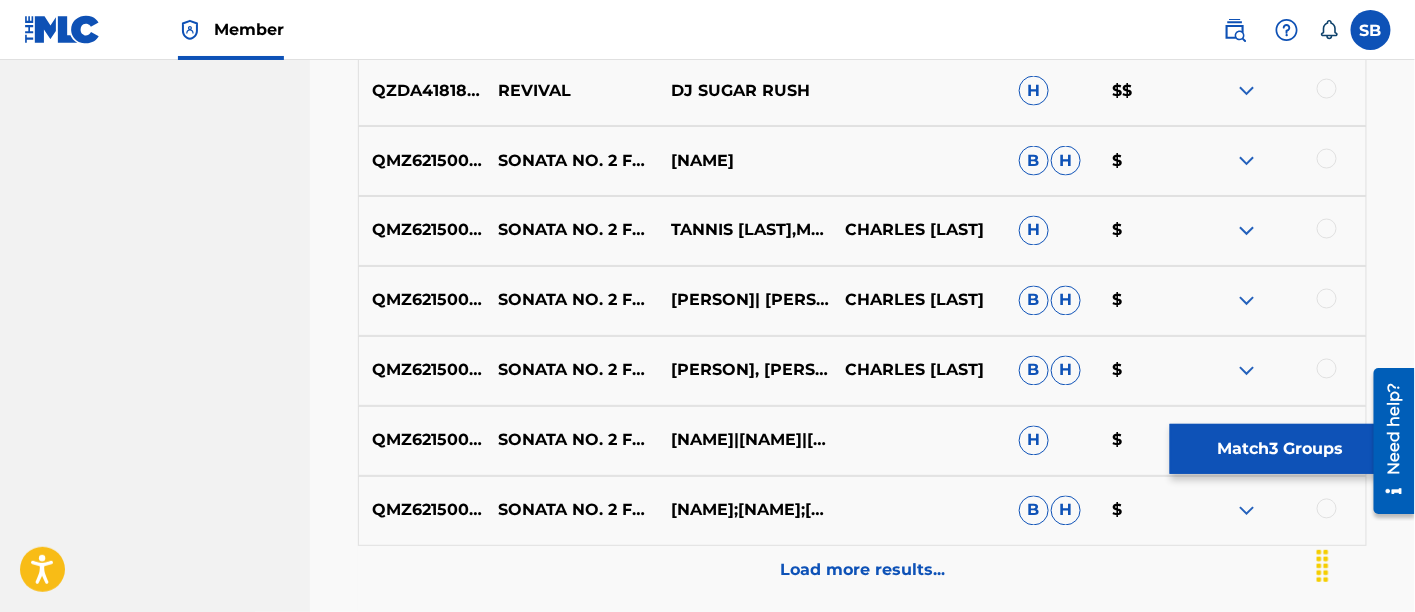 scroll, scrollTop: 1060, scrollLeft: 0, axis: vertical 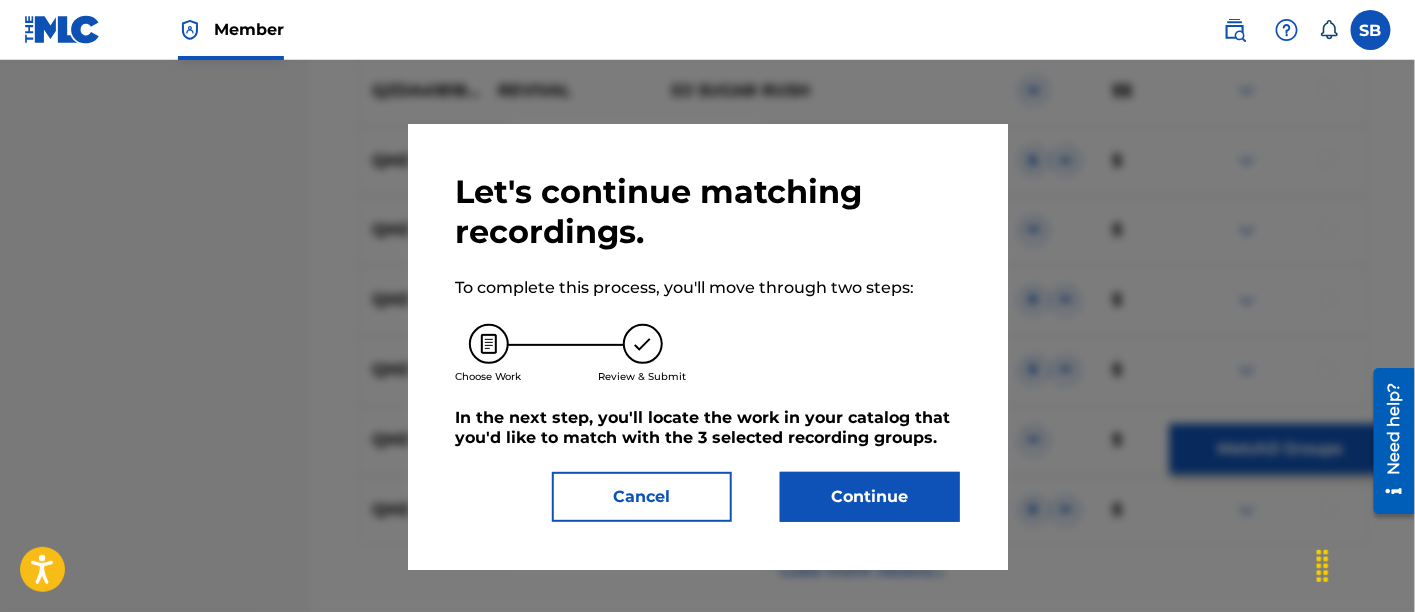 click on "Continue" at bounding box center [870, 497] 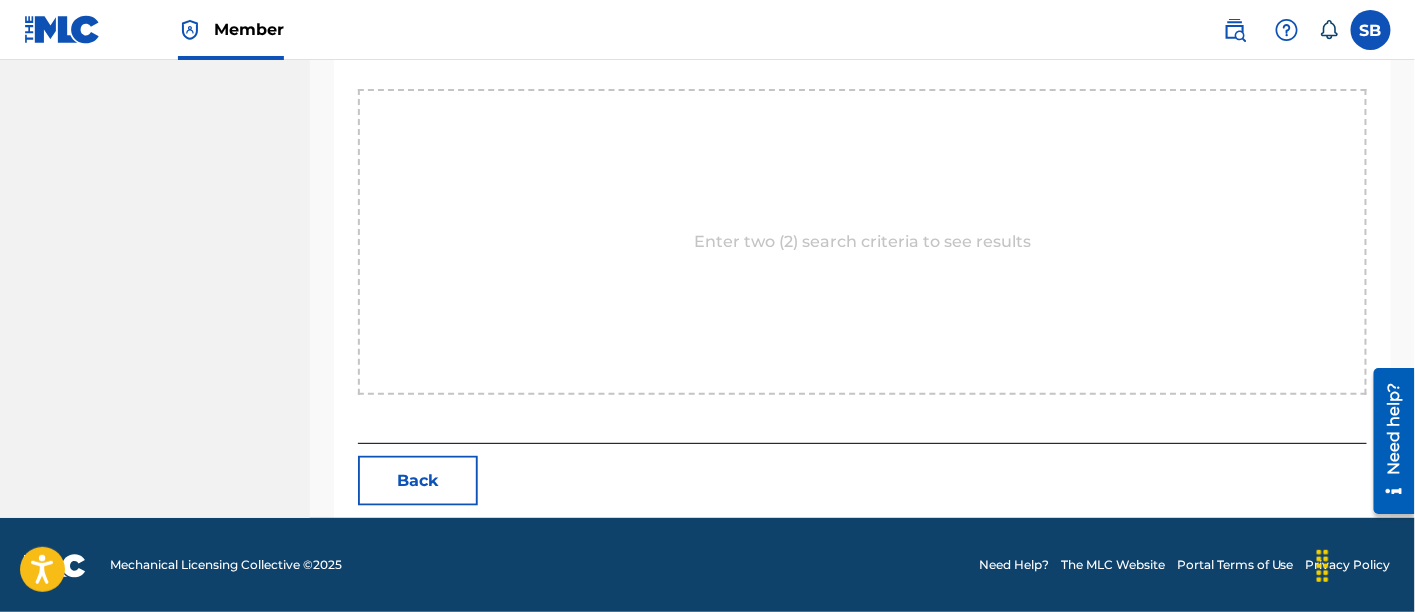 scroll, scrollTop: 431, scrollLeft: 0, axis: vertical 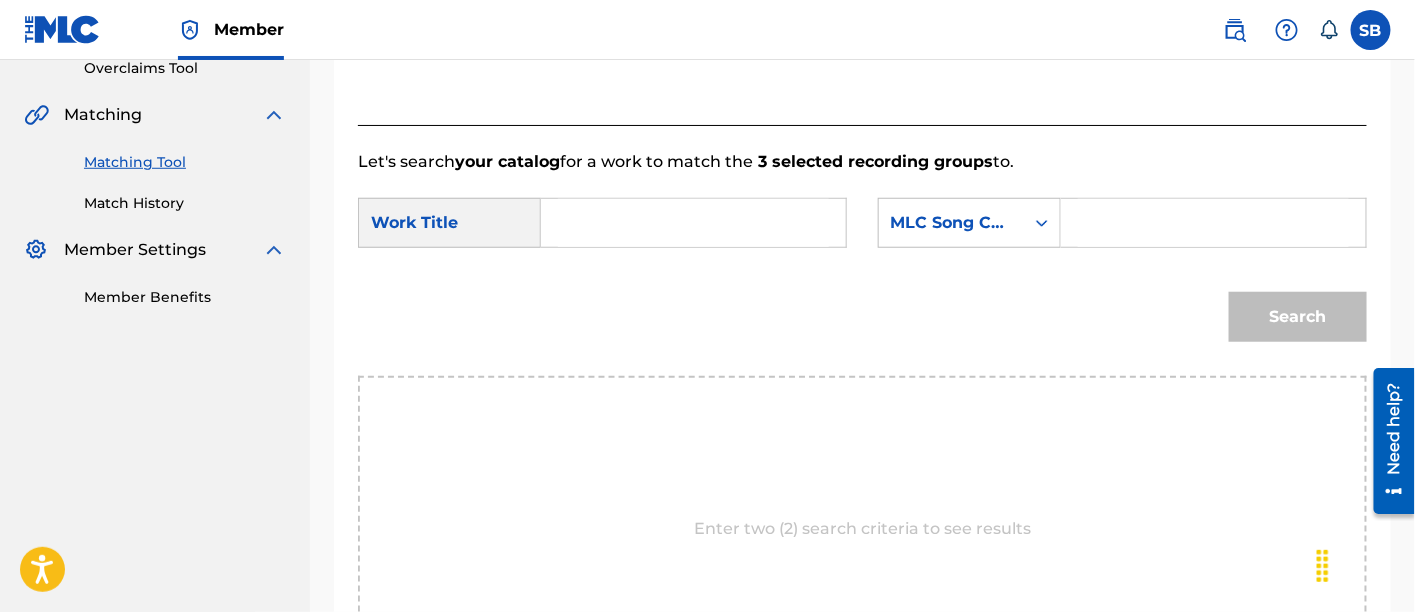 click at bounding box center [693, 223] 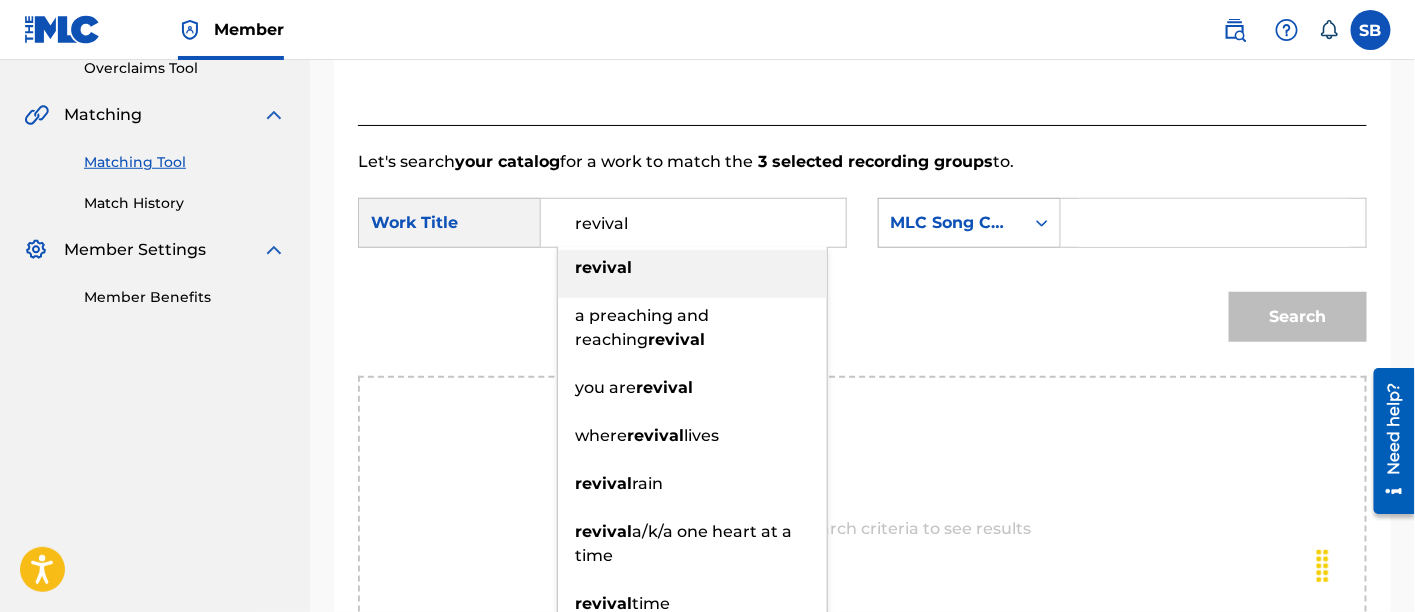 type on "revival" 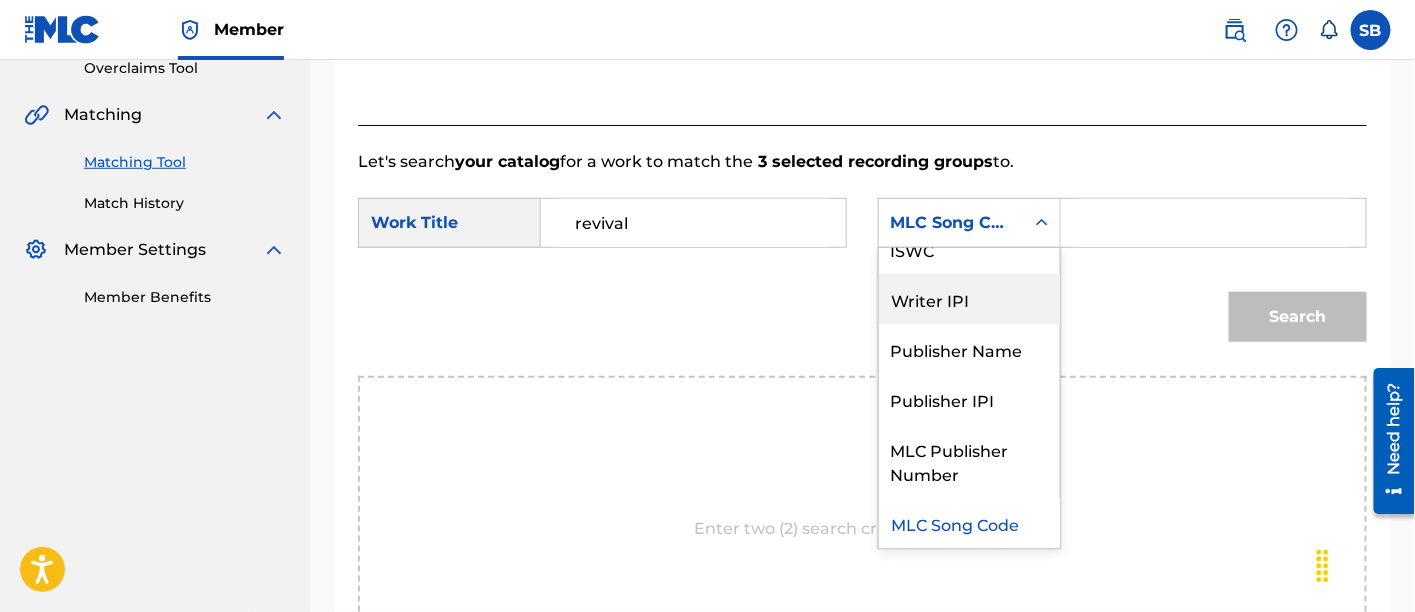 scroll, scrollTop: 0, scrollLeft: 0, axis: both 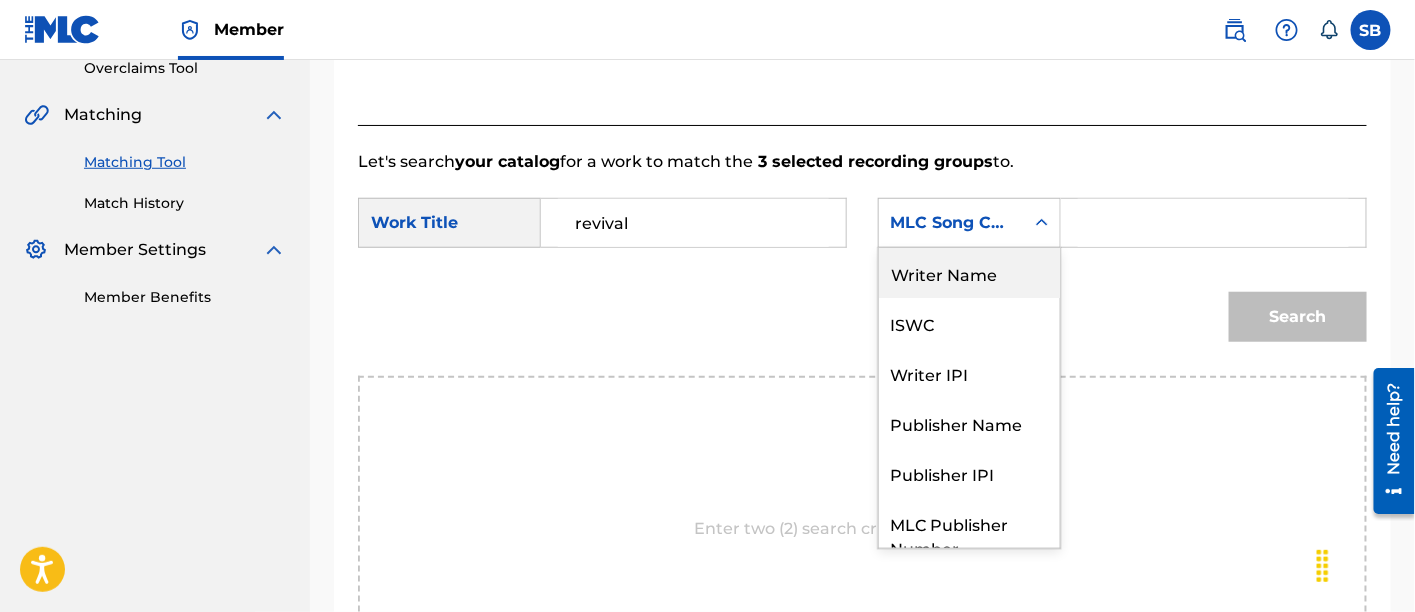 click on "Writer Name" at bounding box center (969, 273) 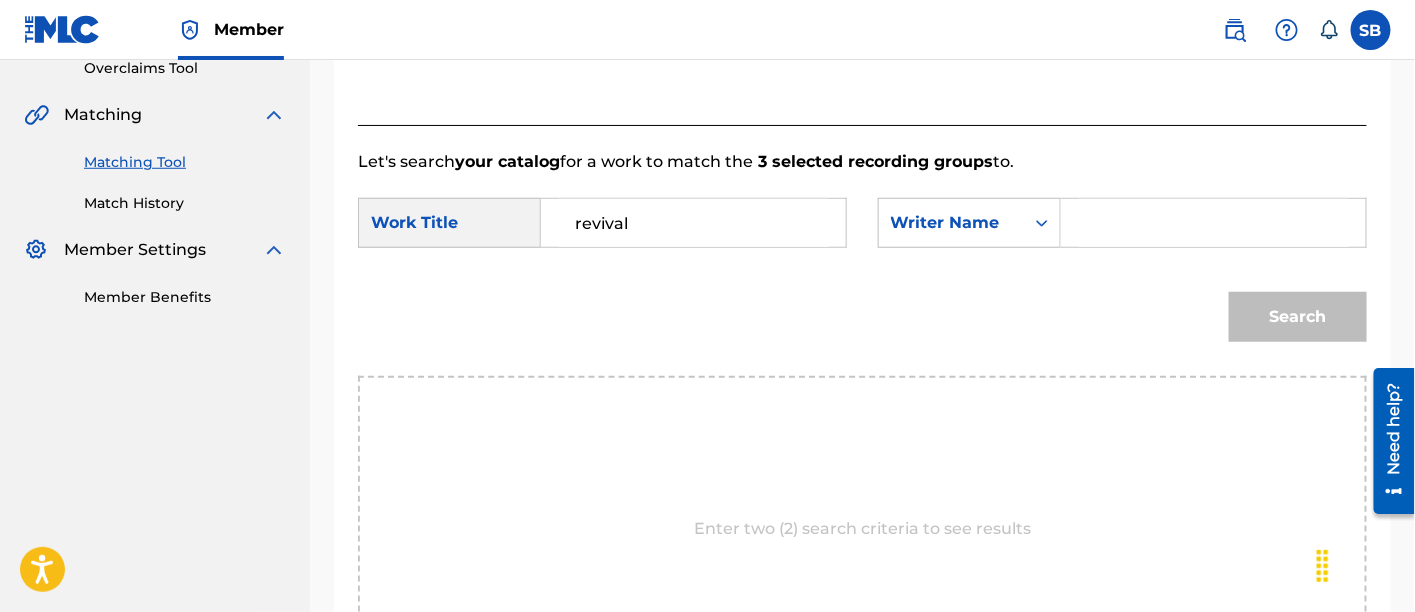 click at bounding box center (1213, 223) 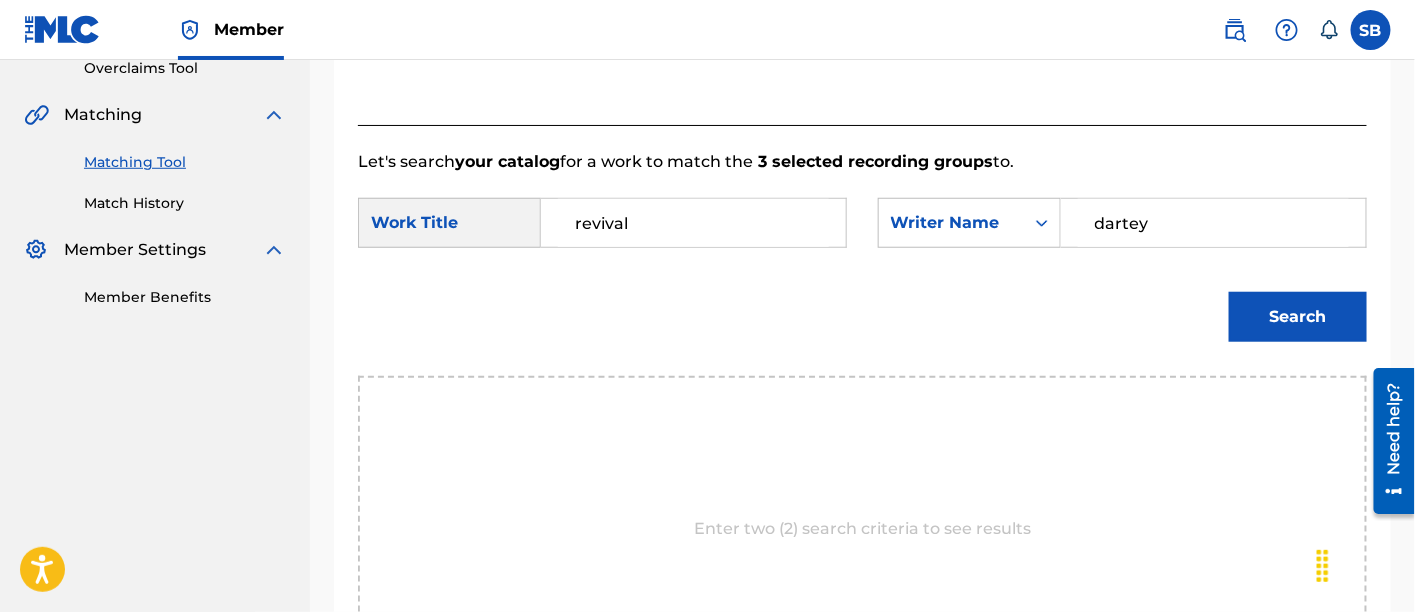 click on "Search" at bounding box center [1298, 317] 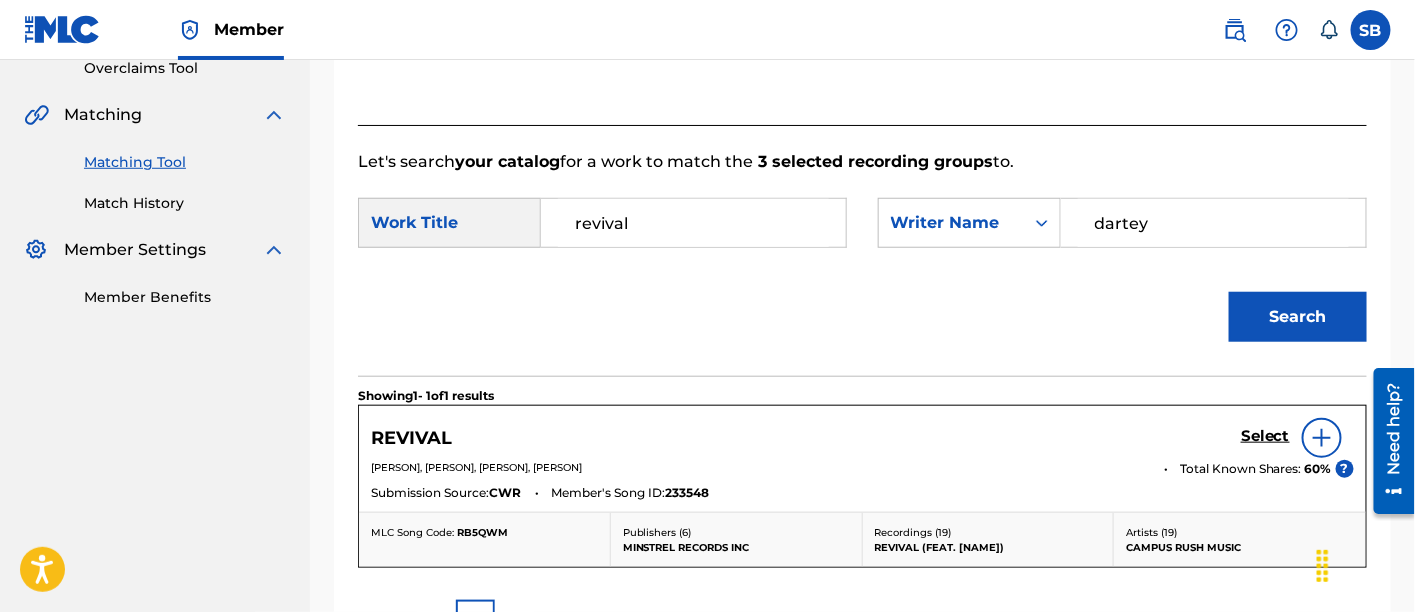 scroll, scrollTop: 558, scrollLeft: 0, axis: vertical 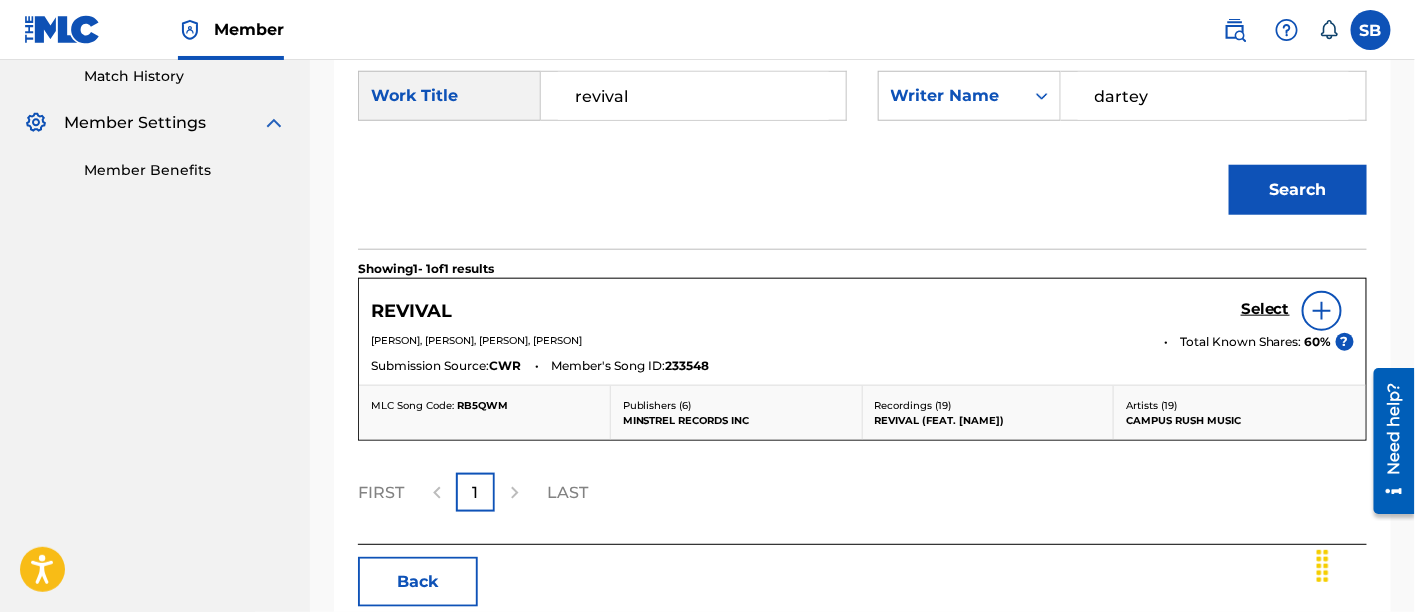 click on "Select" at bounding box center [1265, 309] 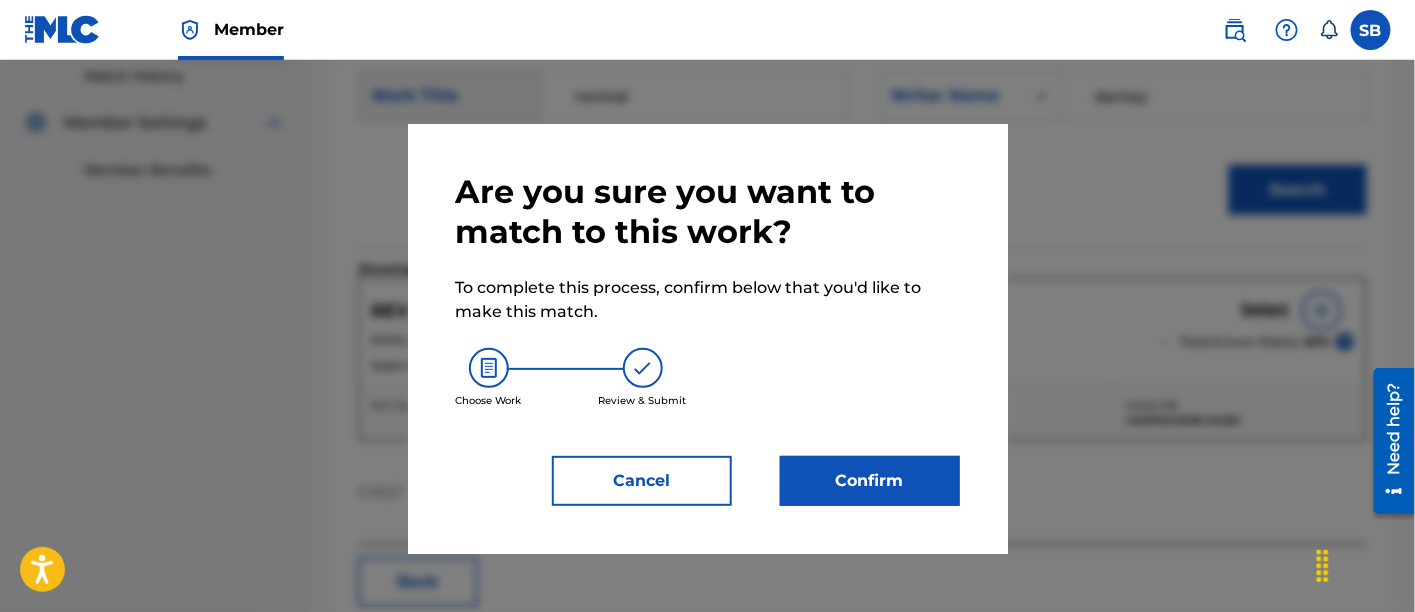 click on "Confirm" at bounding box center [870, 481] 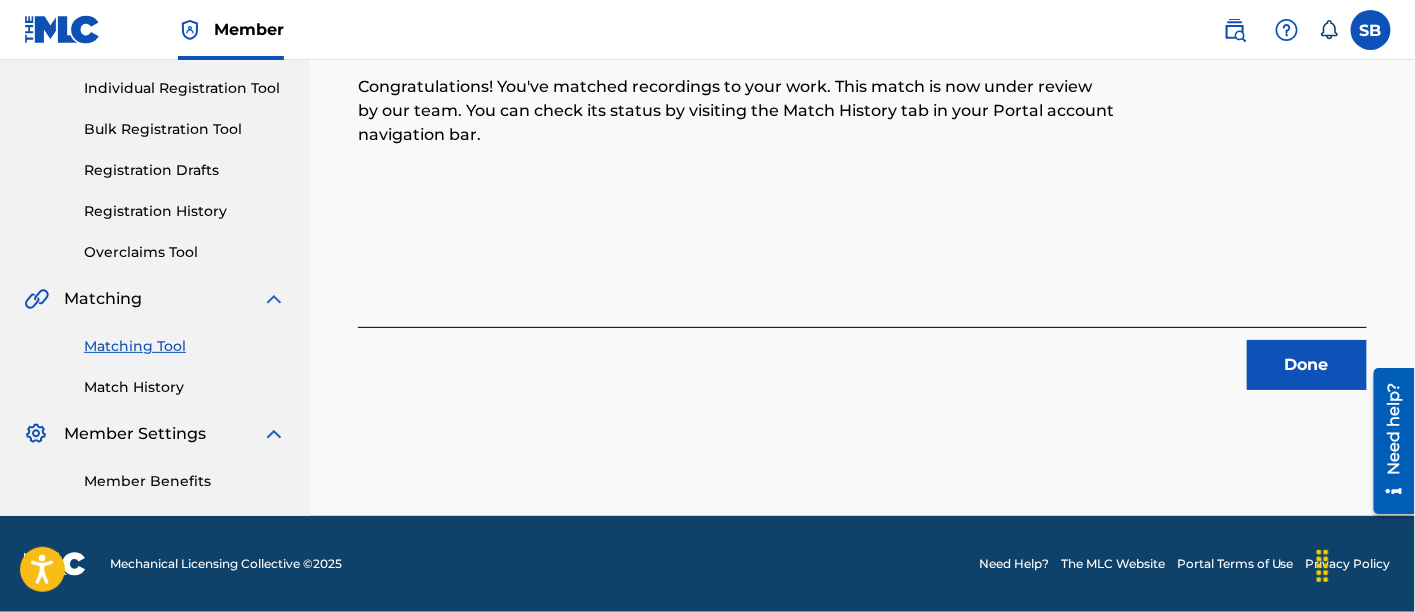 scroll, scrollTop: 246, scrollLeft: 0, axis: vertical 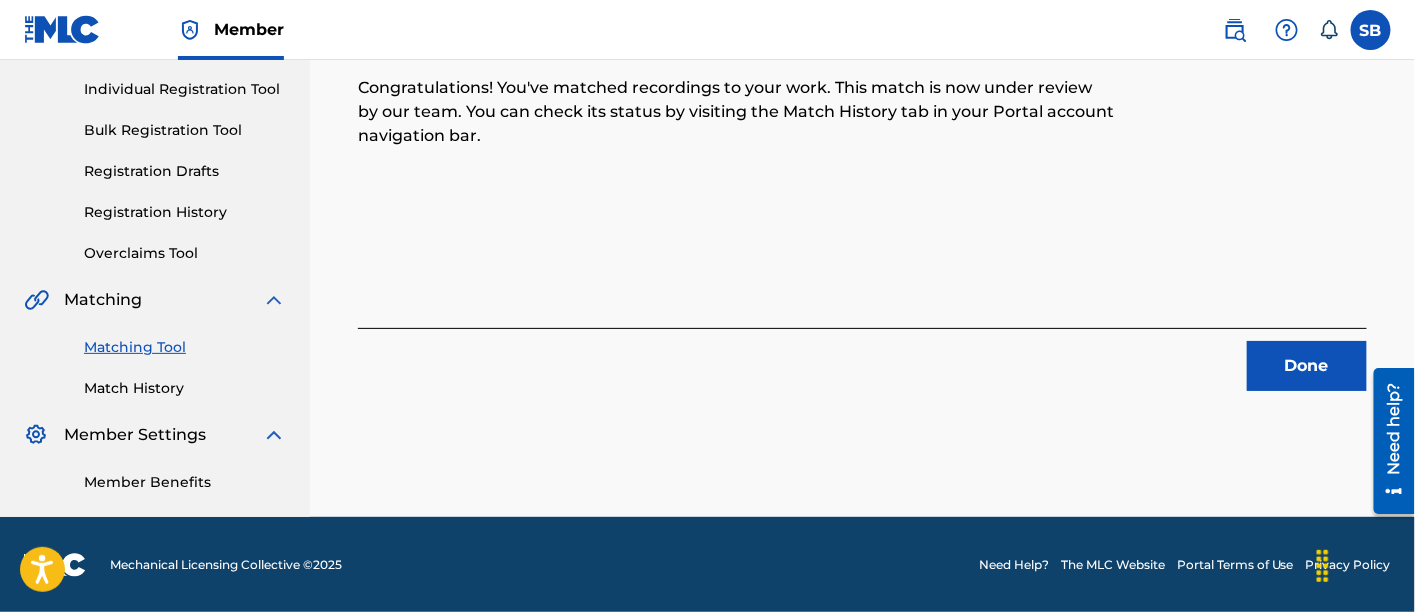 click on "Done" at bounding box center (1307, 366) 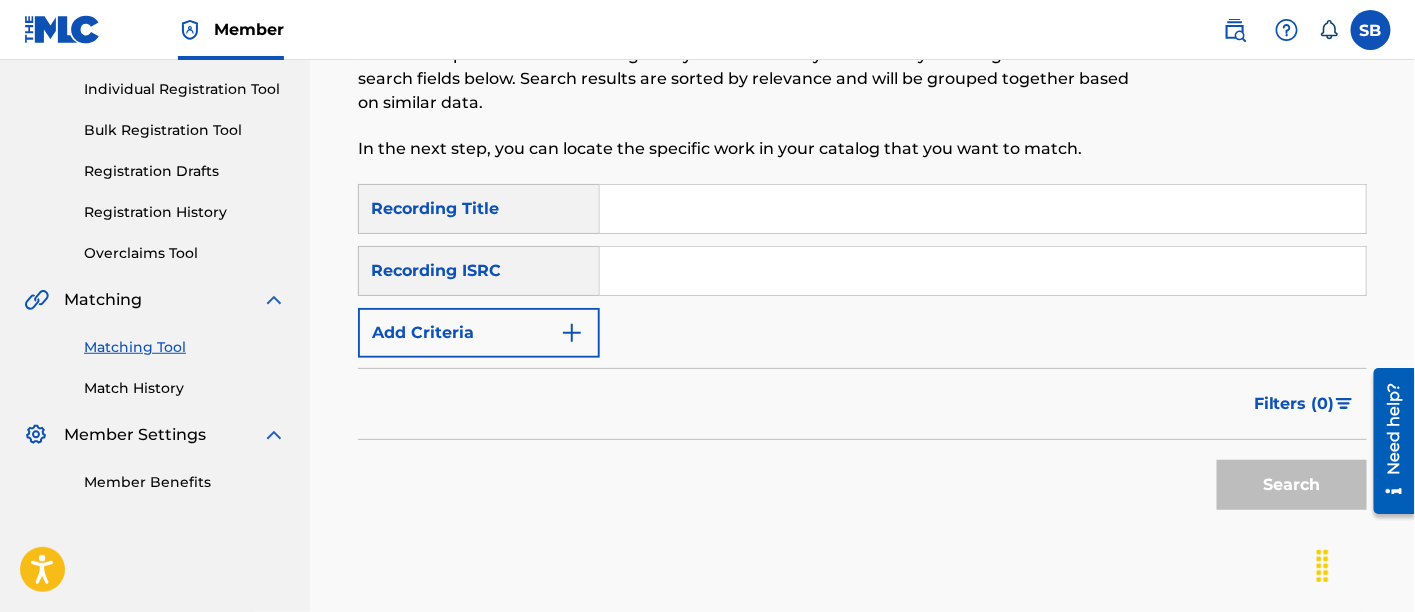click at bounding box center [983, 209] 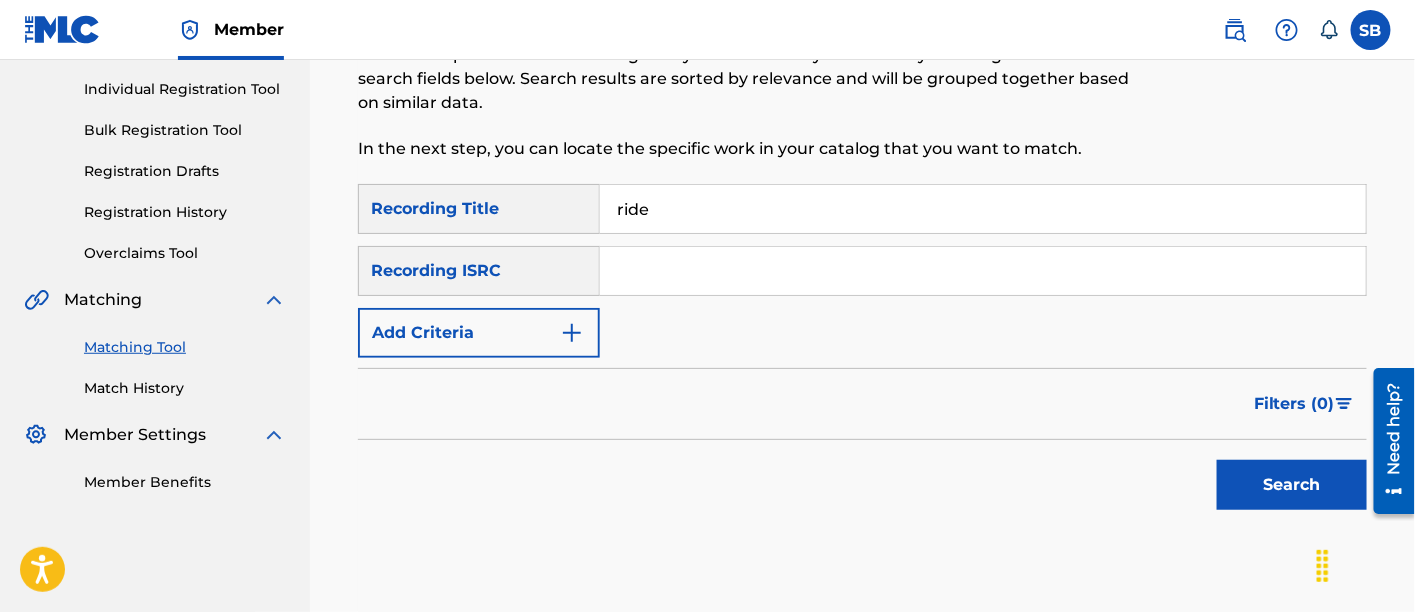 type on "ride" 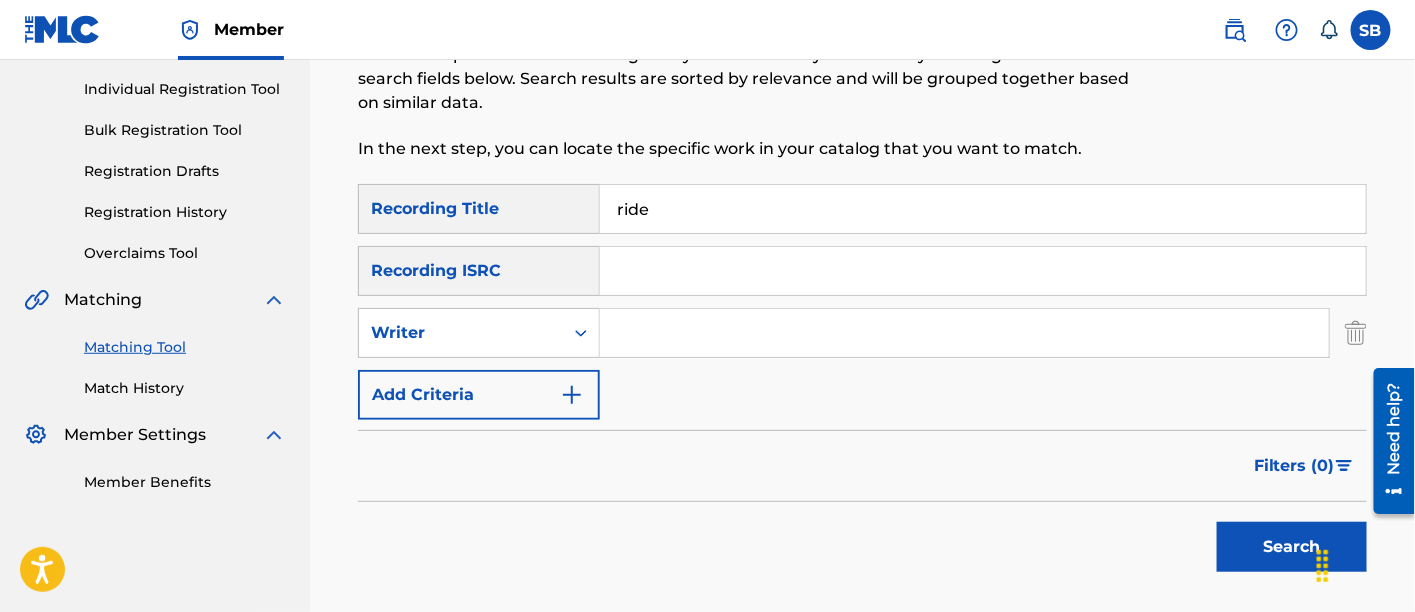 click at bounding box center [964, 333] 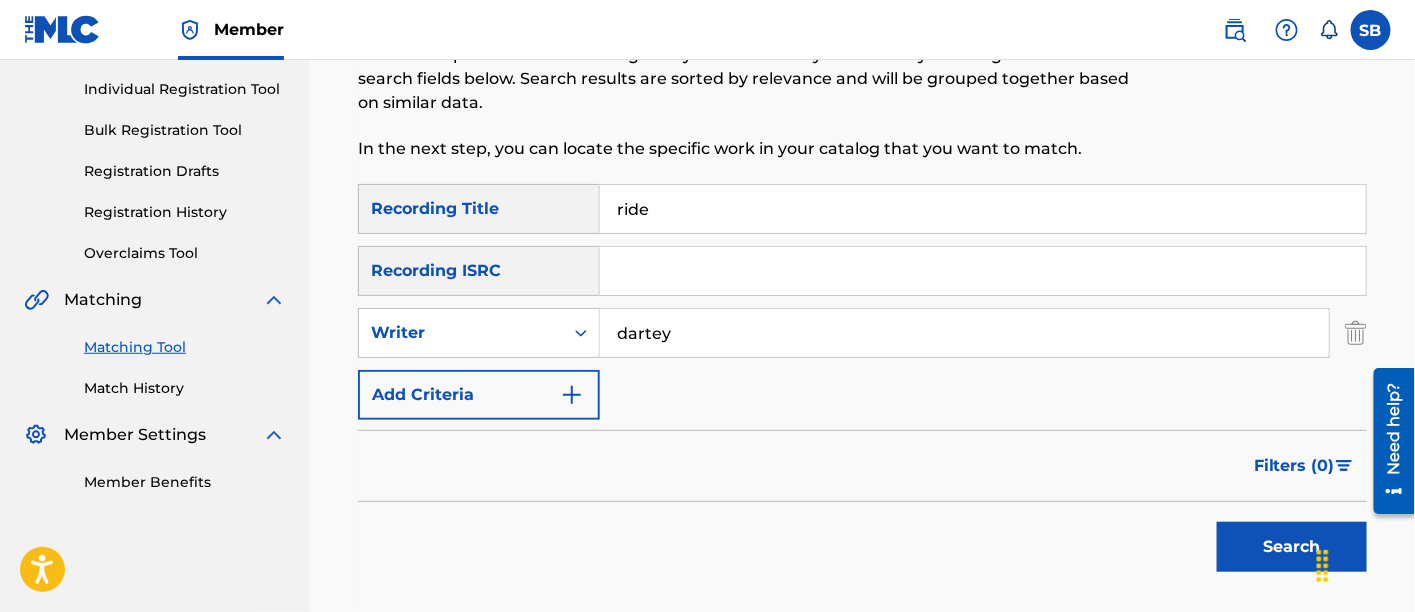 click on "Search" at bounding box center (1292, 547) 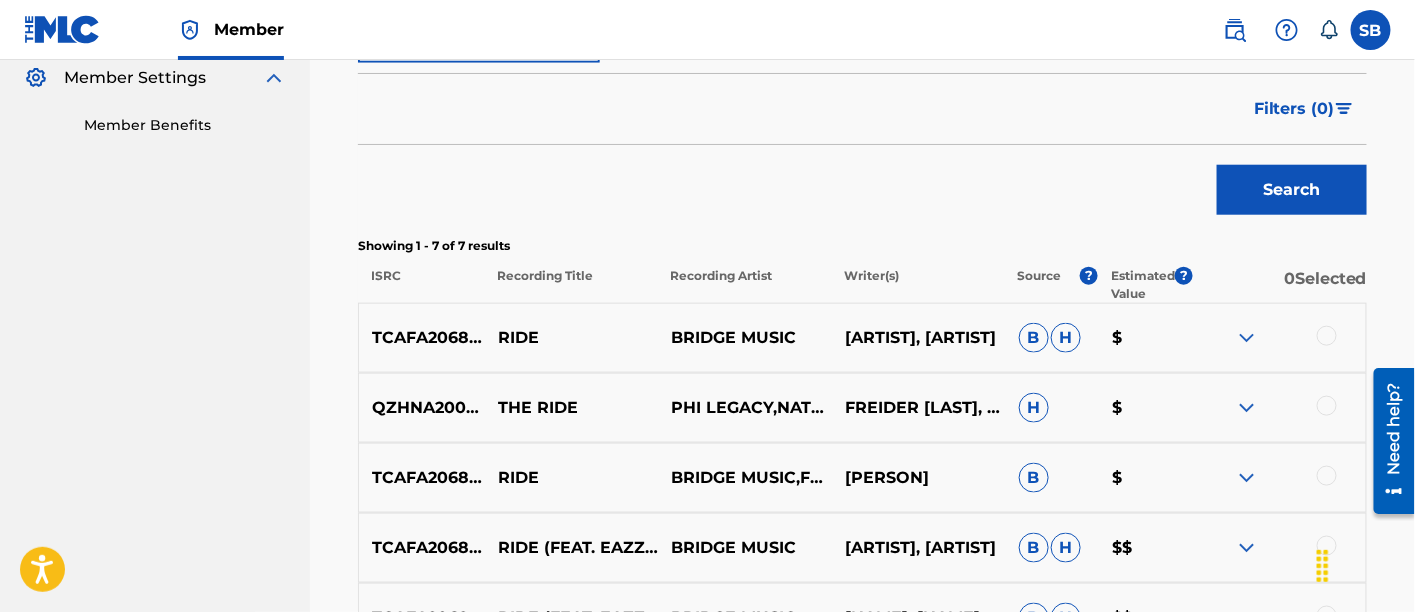 scroll, scrollTop: 653, scrollLeft: 0, axis: vertical 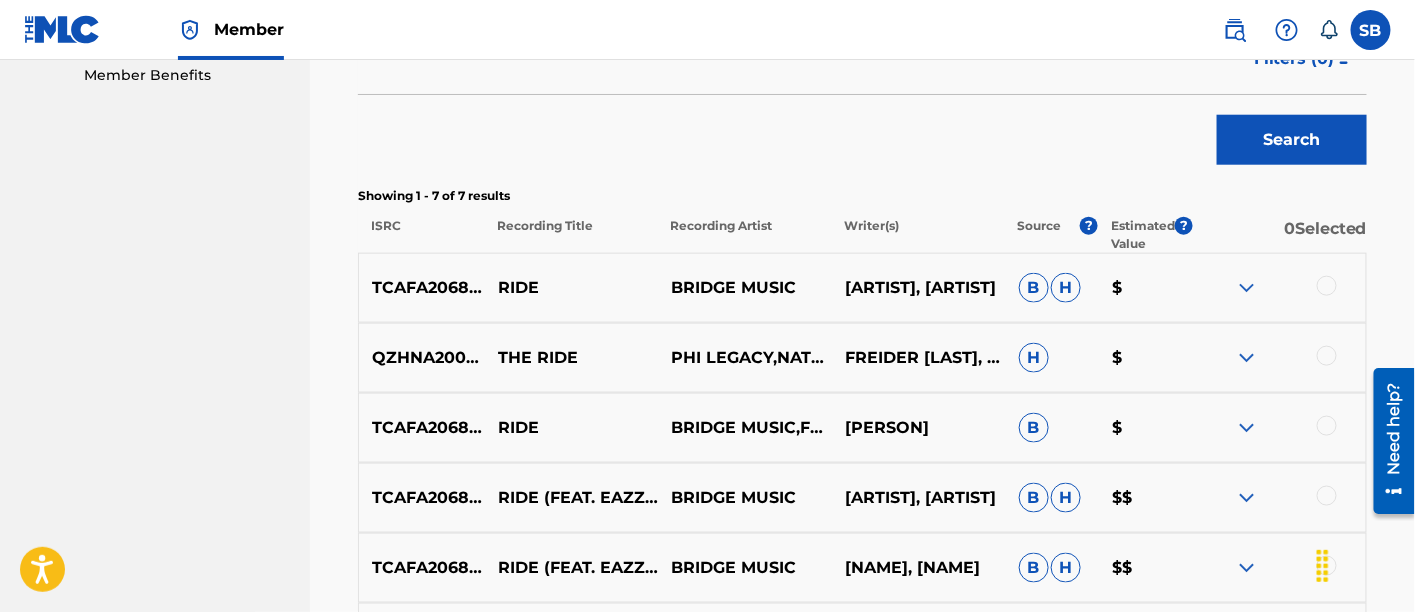 click on "[ALPHANUMERIC_ID] [BRAND_NAME] [ARTIST], [ARTIST] B $" at bounding box center [862, 288] 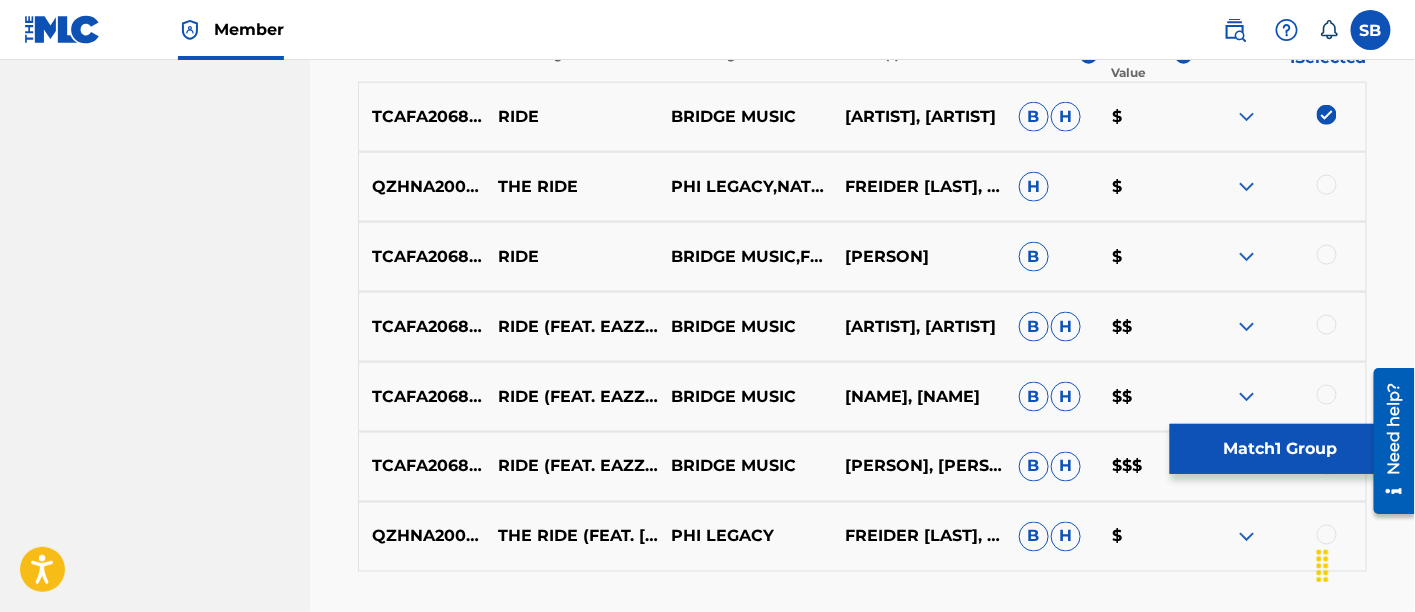 scroll, scrollTop: 848, scrollLeft: 0, axis: vertical 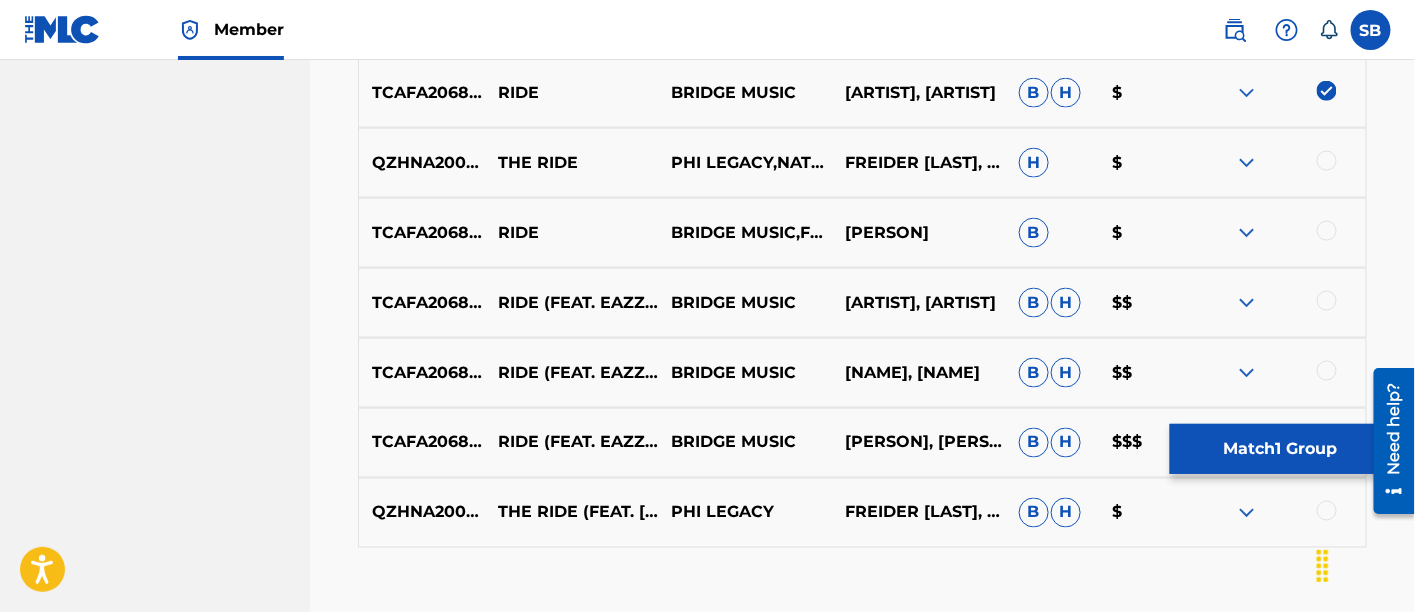 click at bounding box center (1327, 231) 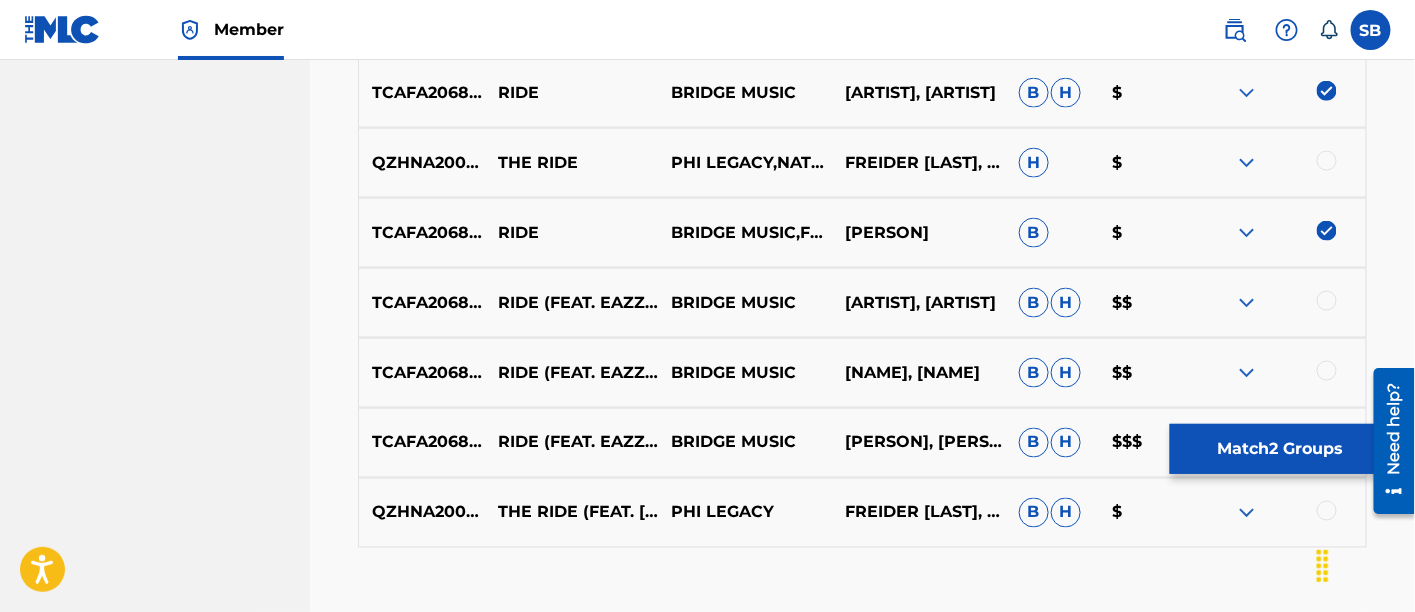 click at bounding box center (1327, 301) 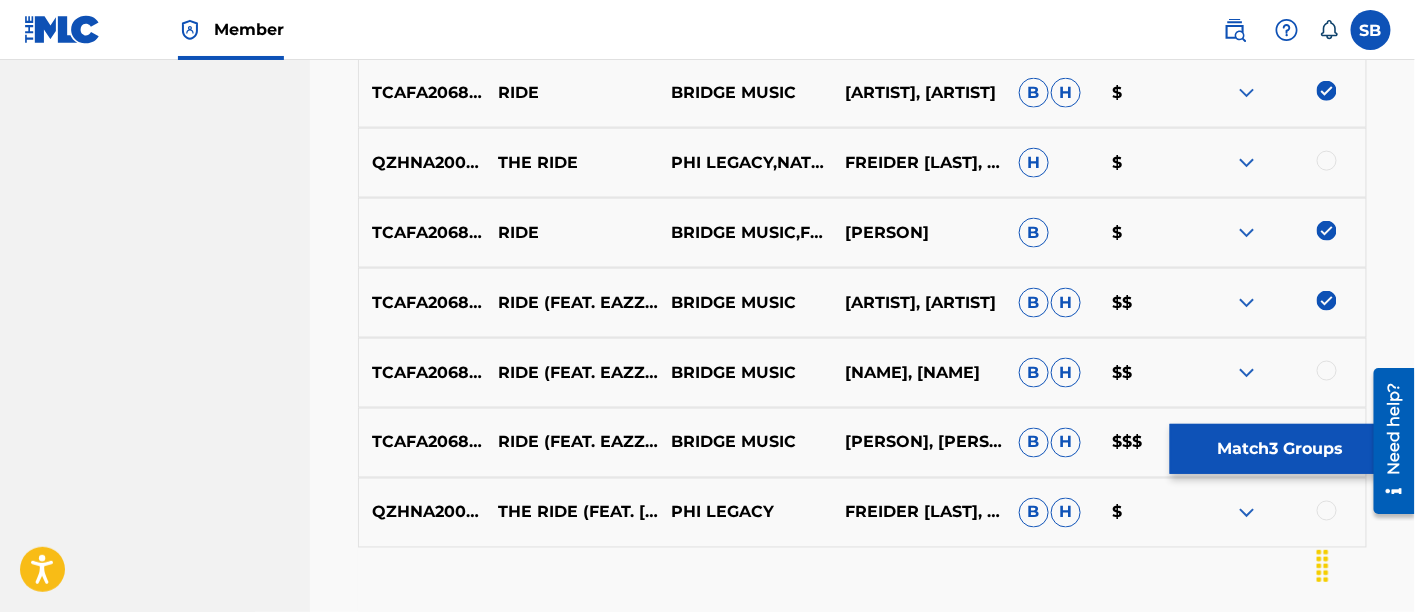 click at bounding box center [1327, 371] 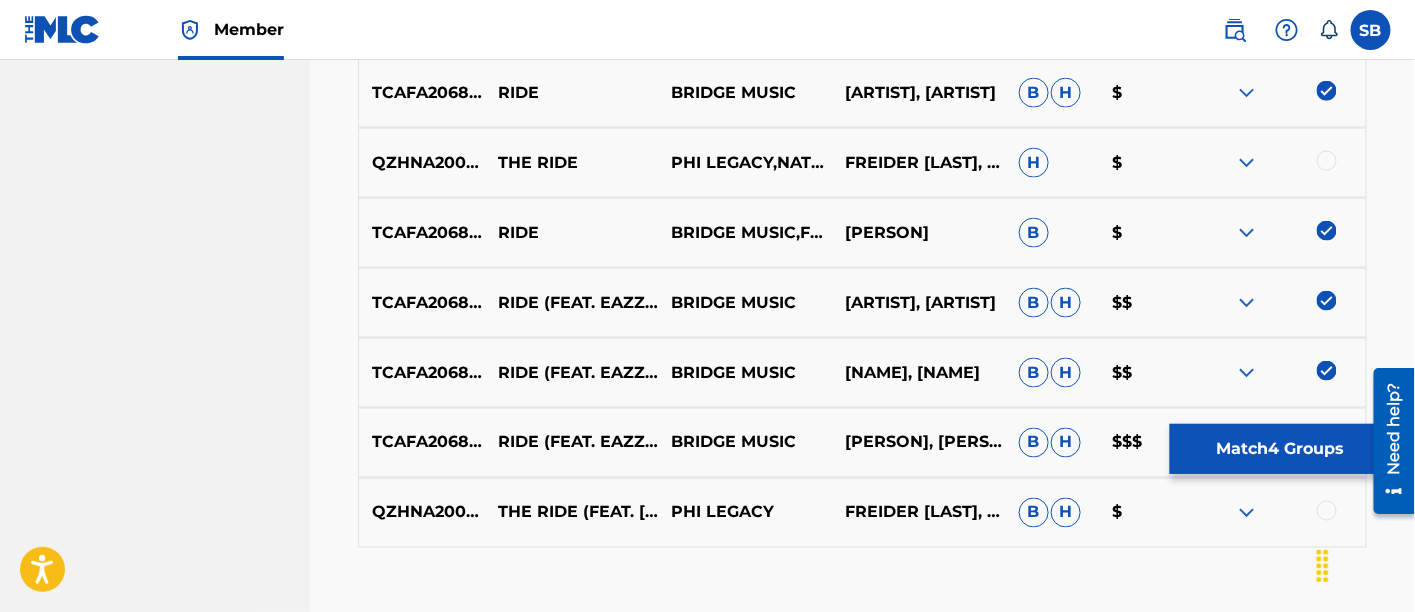 scroll, scrollTop: 978, scrollLeft: 0, axis: vertical 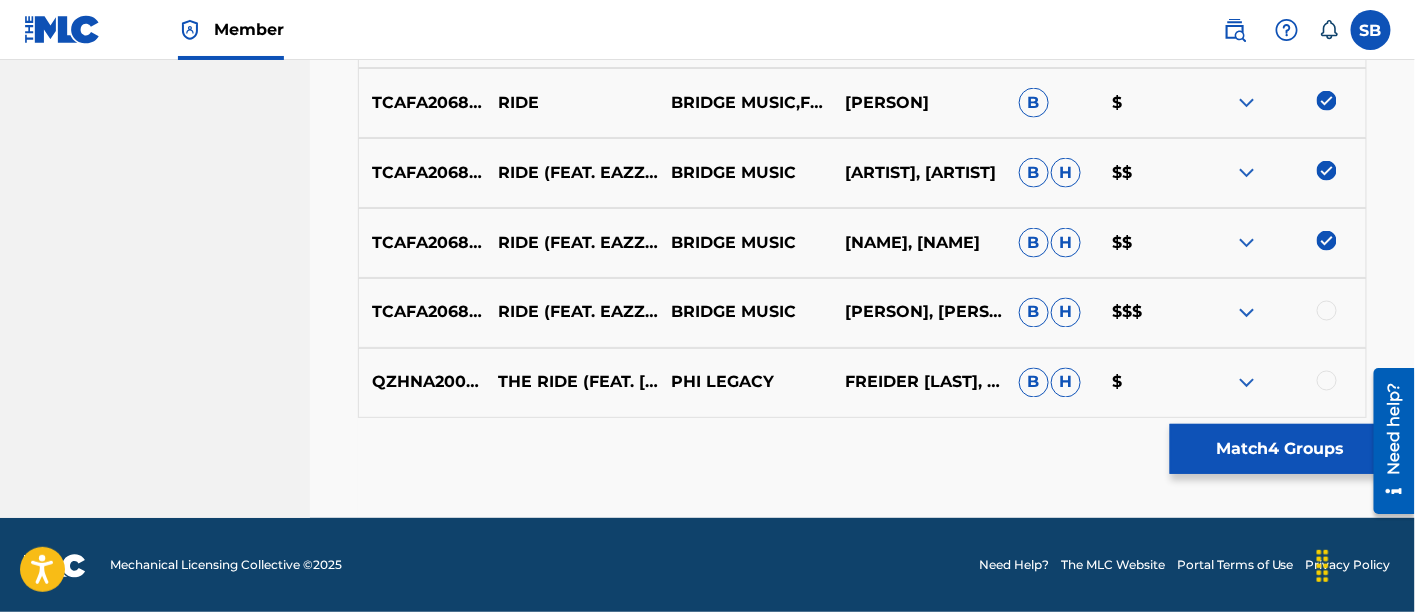 click at bounding box center (1327, 311) 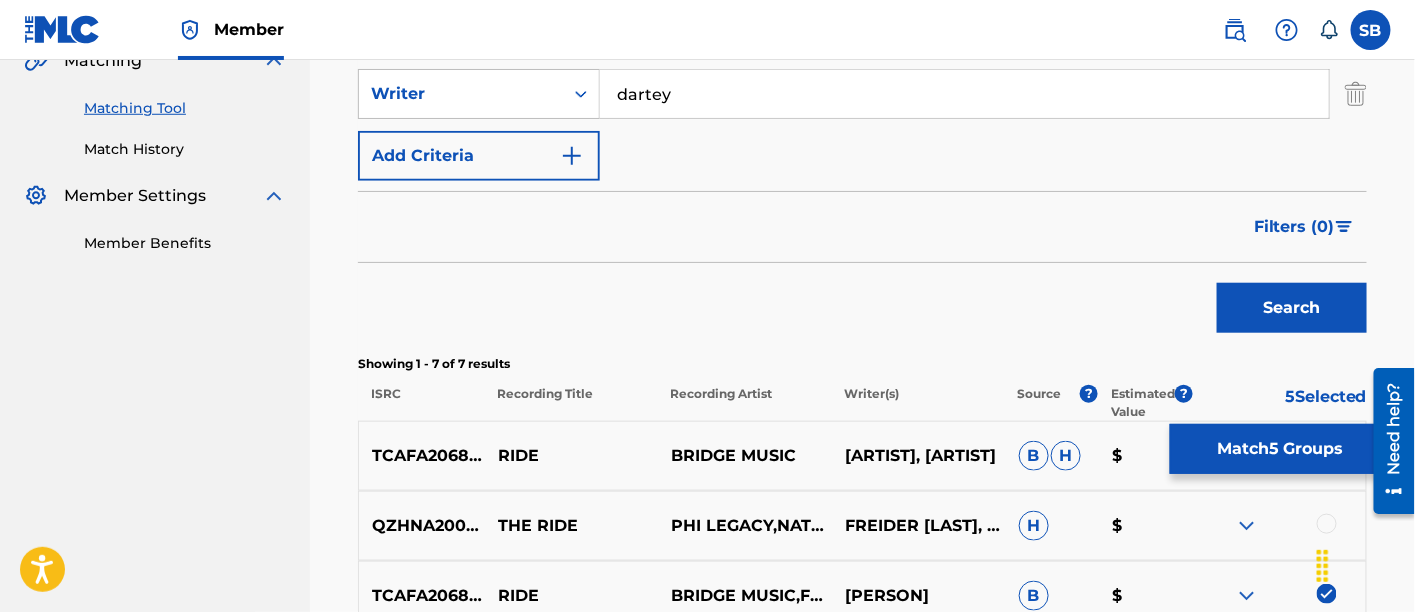 scroll, scrollTop: 354, scrollLeft: 0, axis: vertical 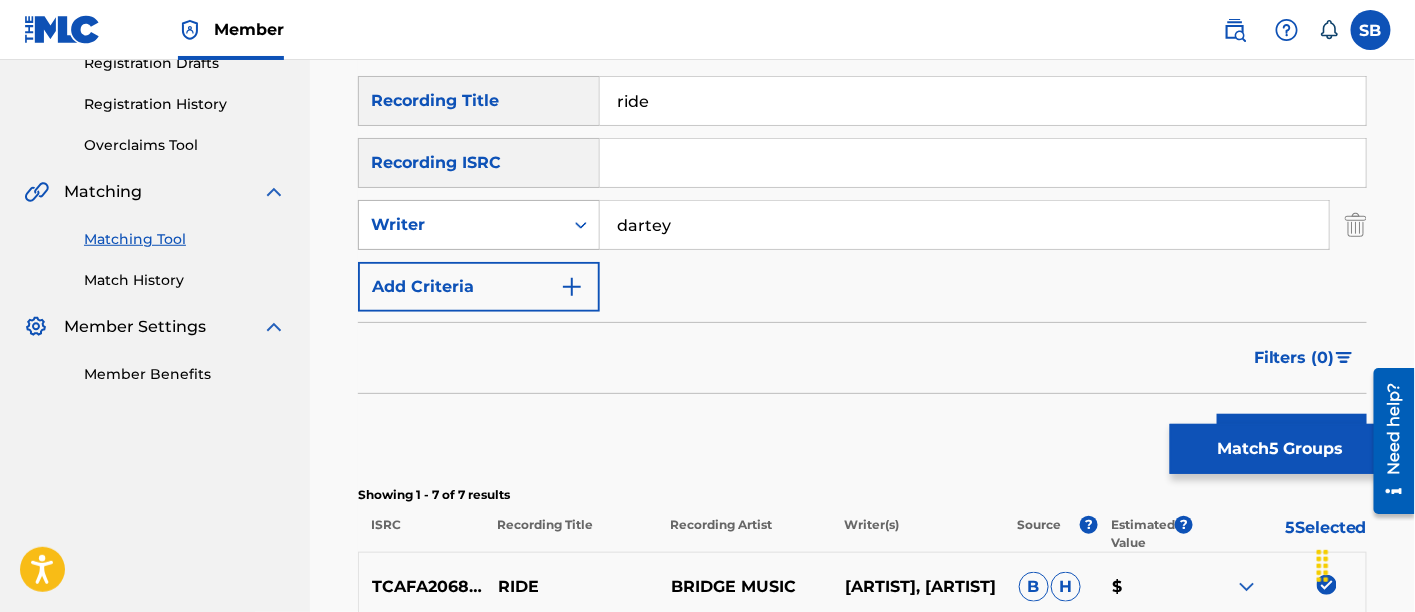 click on "Writer" at bounding box center [461, 225] 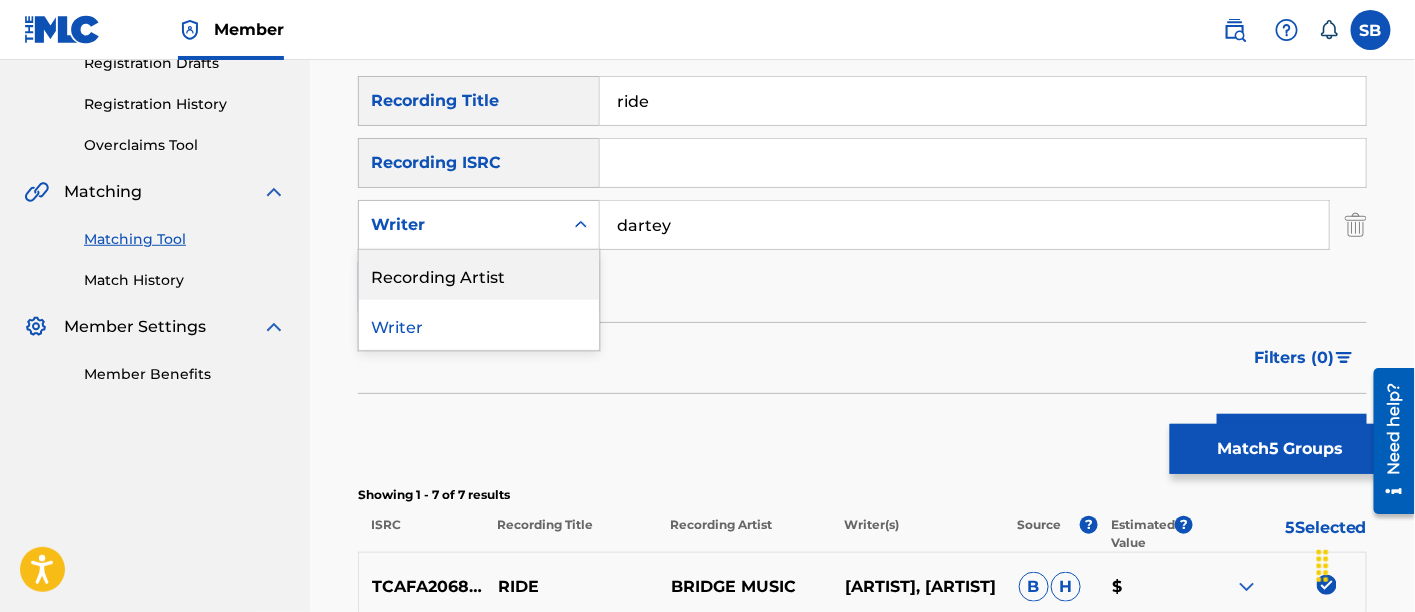 click on "Recording Artist" at bounding box center (479, 275) 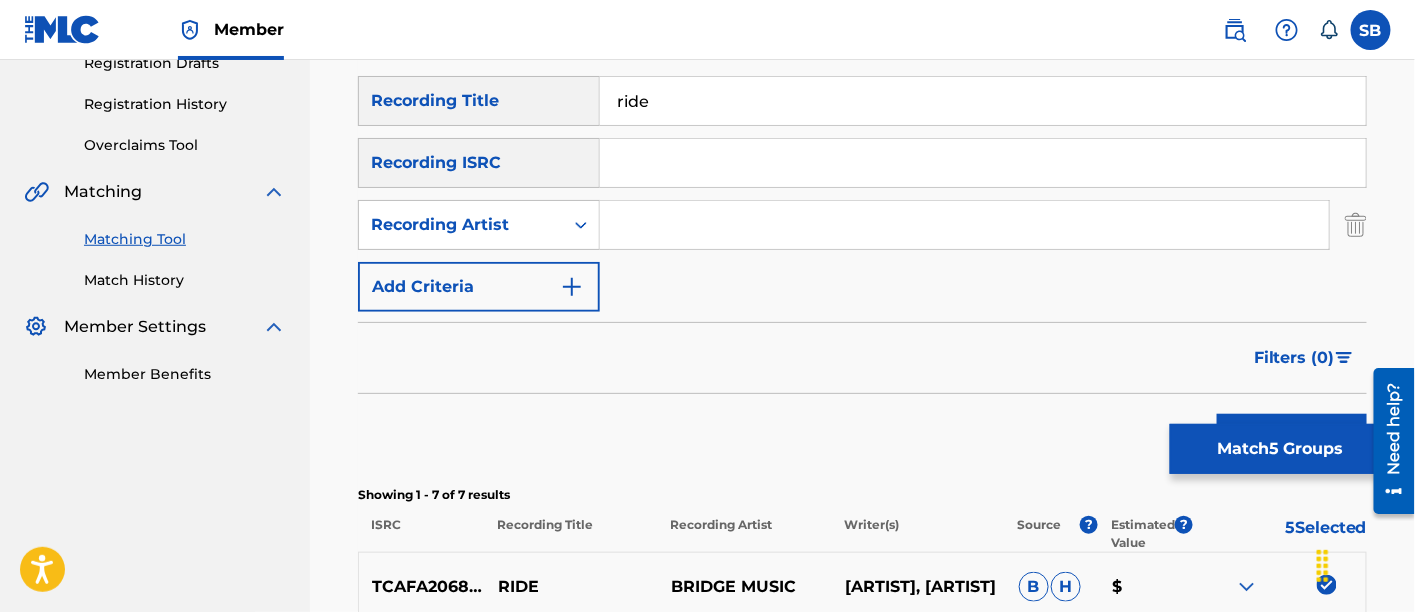click at bounding box center [964, 225] 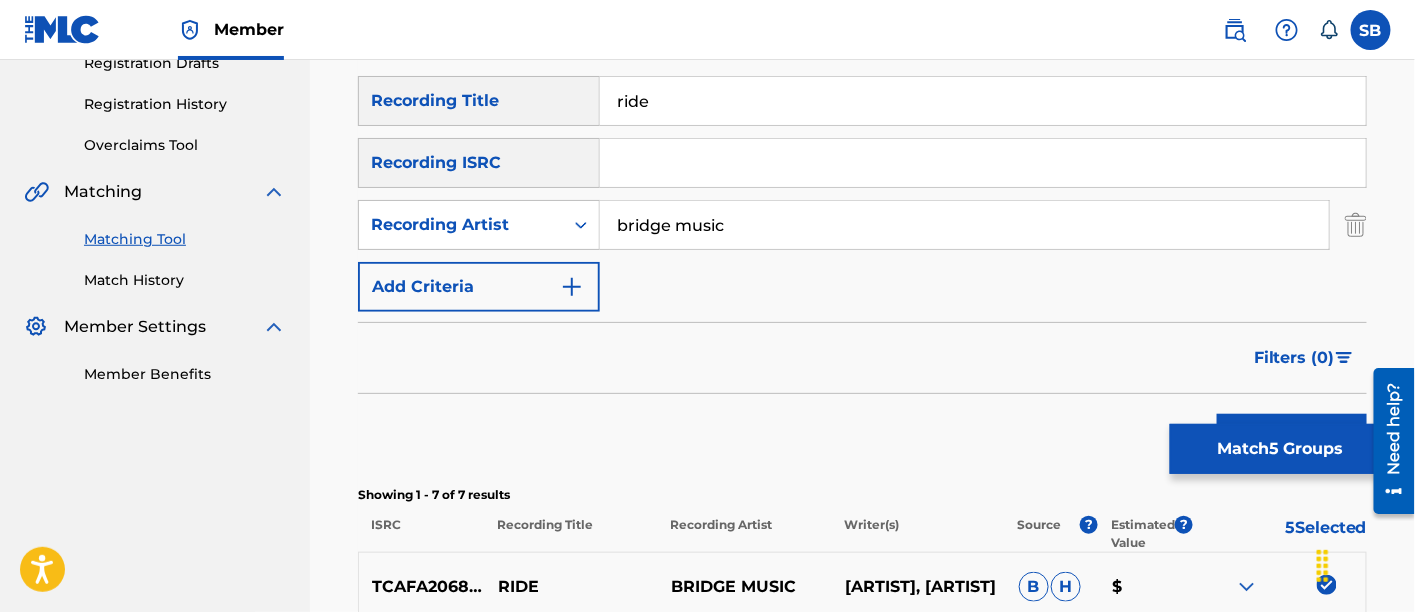 type on "bridge music" 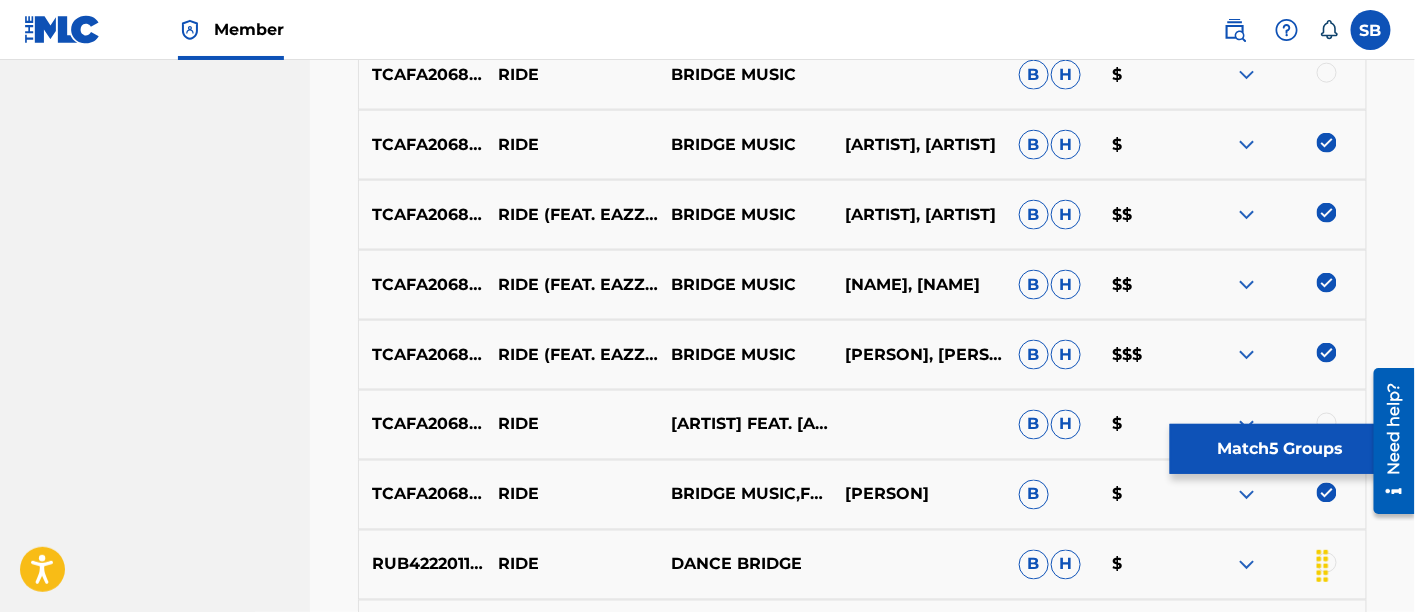scroll, scrollTop: 727, scrollLeft: 0, axis: vertical 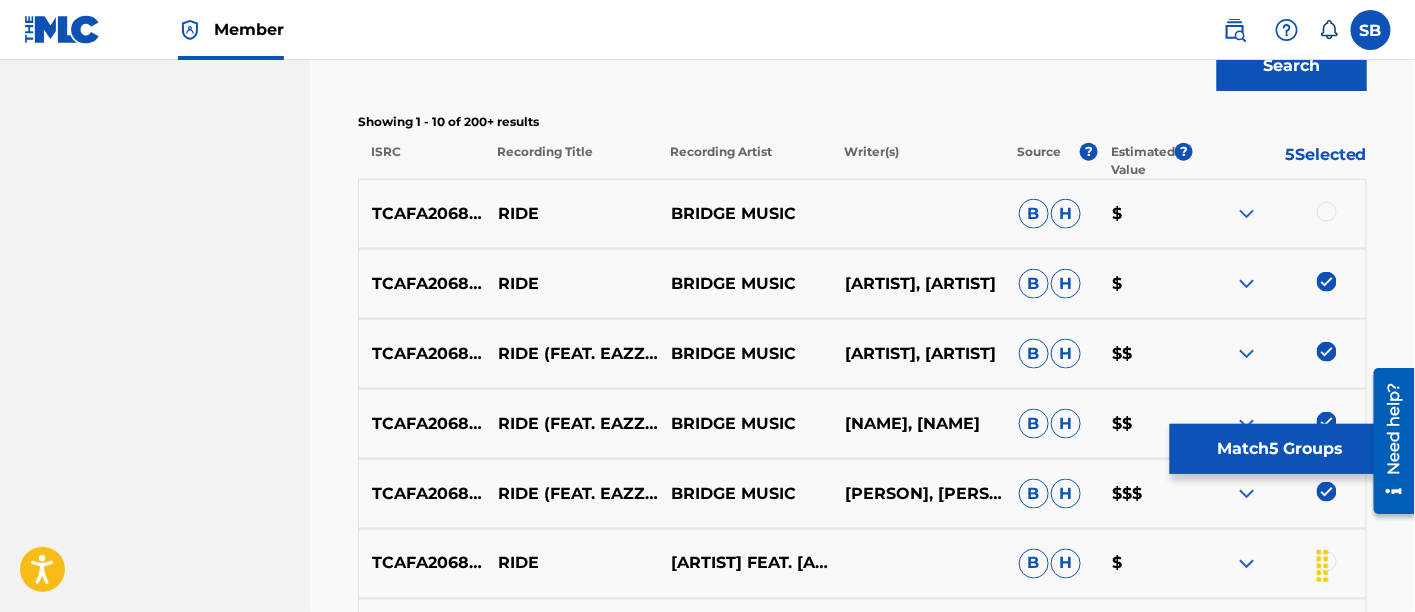 click at bounding box center (1327, 212) 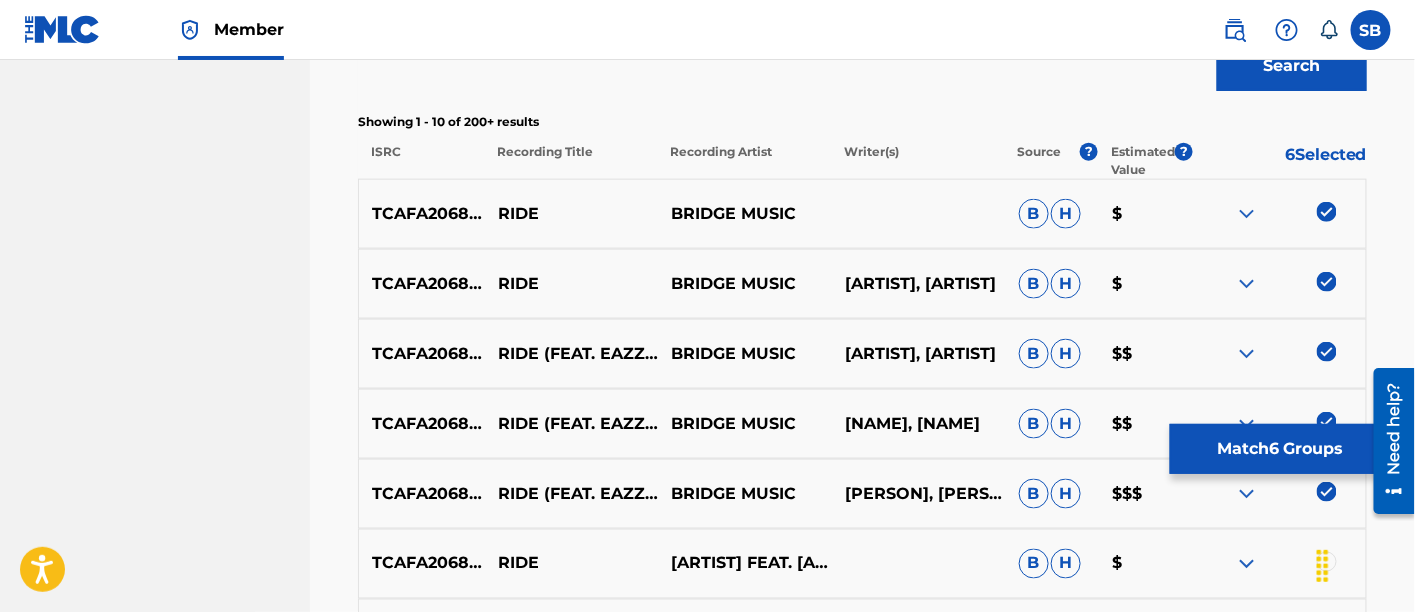 scroll, scrollTop: 1049, scrollLeft: 0, axis: vertical 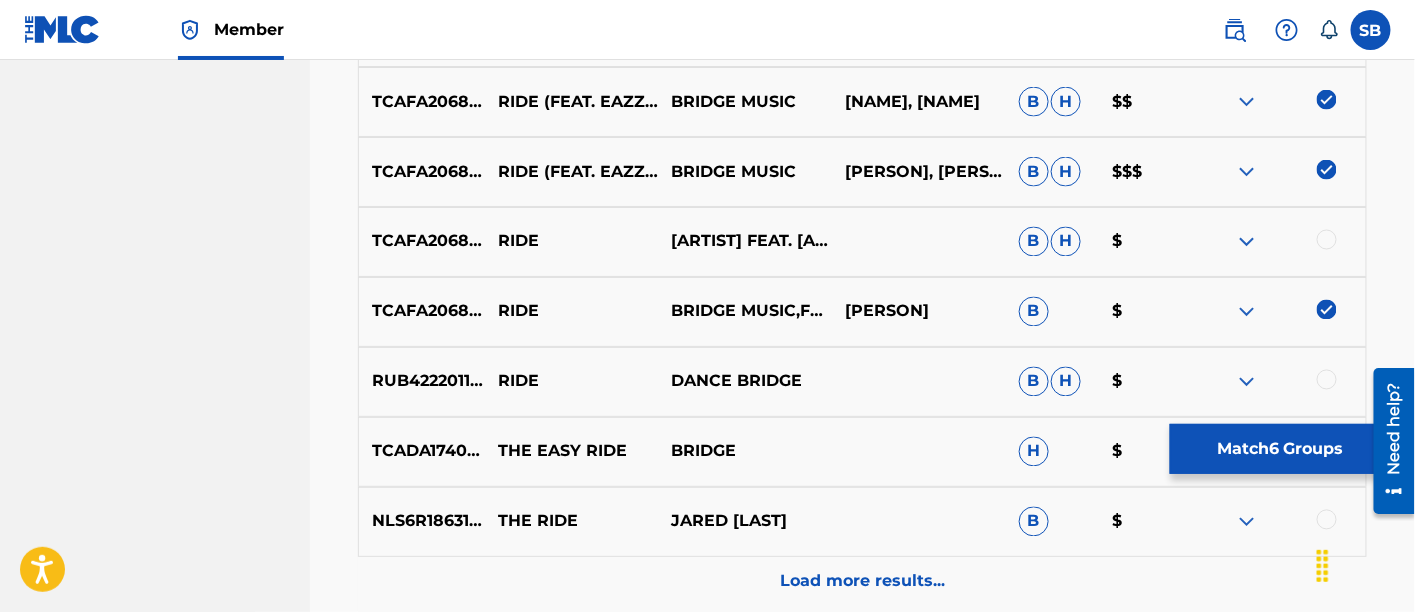 click at bounding box center (1327, 240) 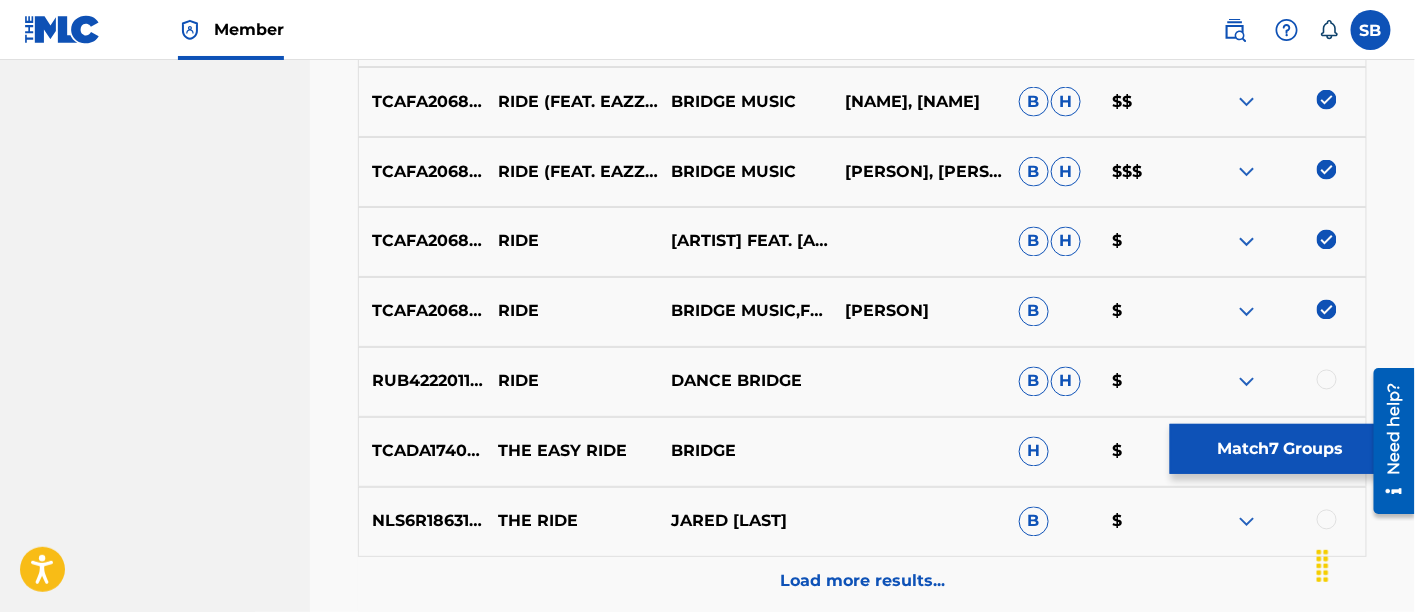 click on "Match  7 Groups" at bounding box center [1280, 449] 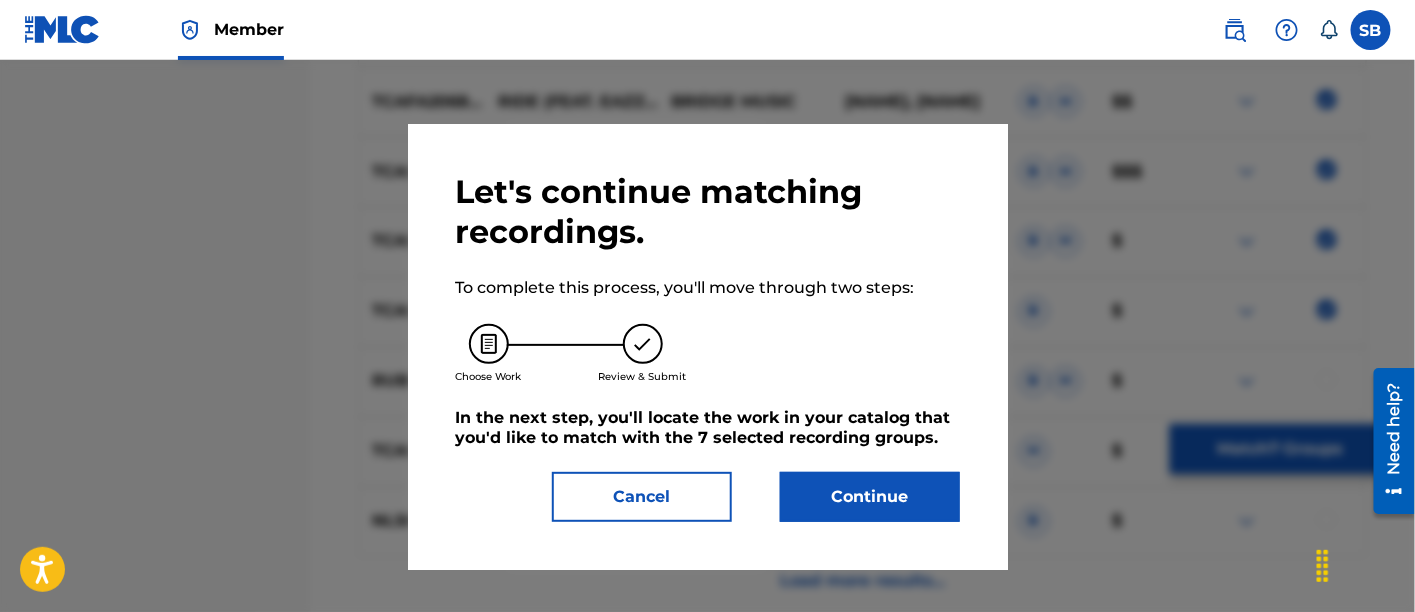 click on "Continue" at bounding box center (870, 497) 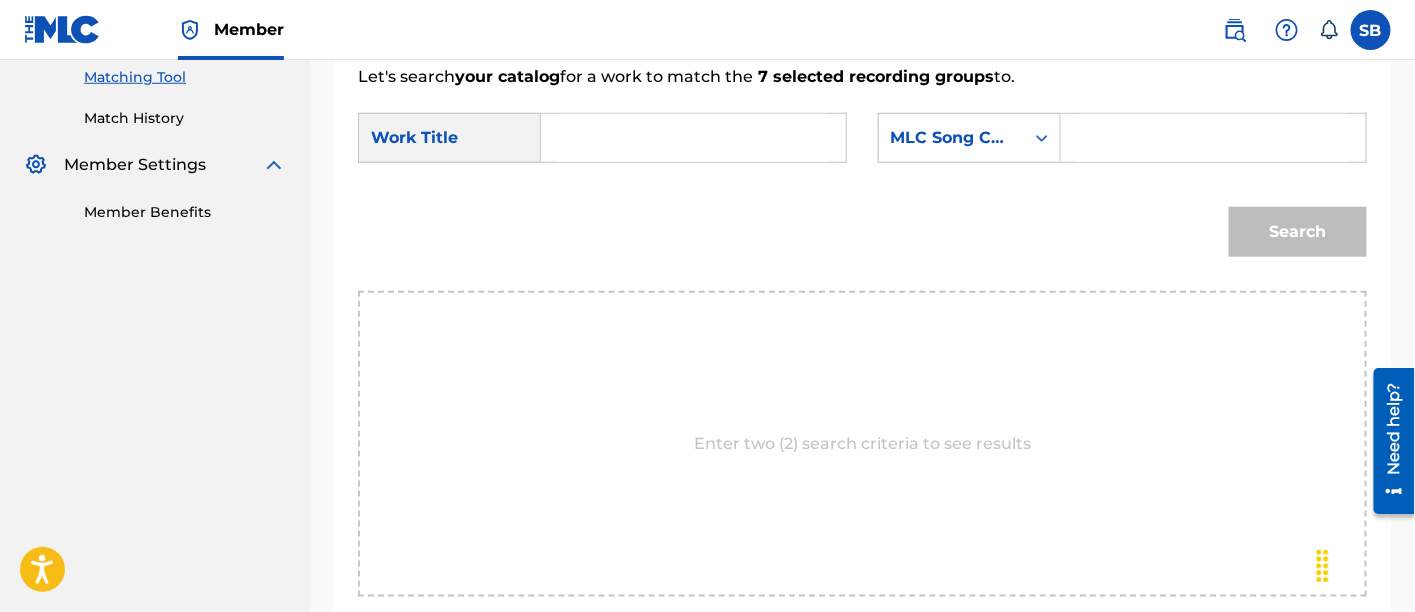 scroll, scrollTop: 493, scrollLeft: 0, axis: vertical 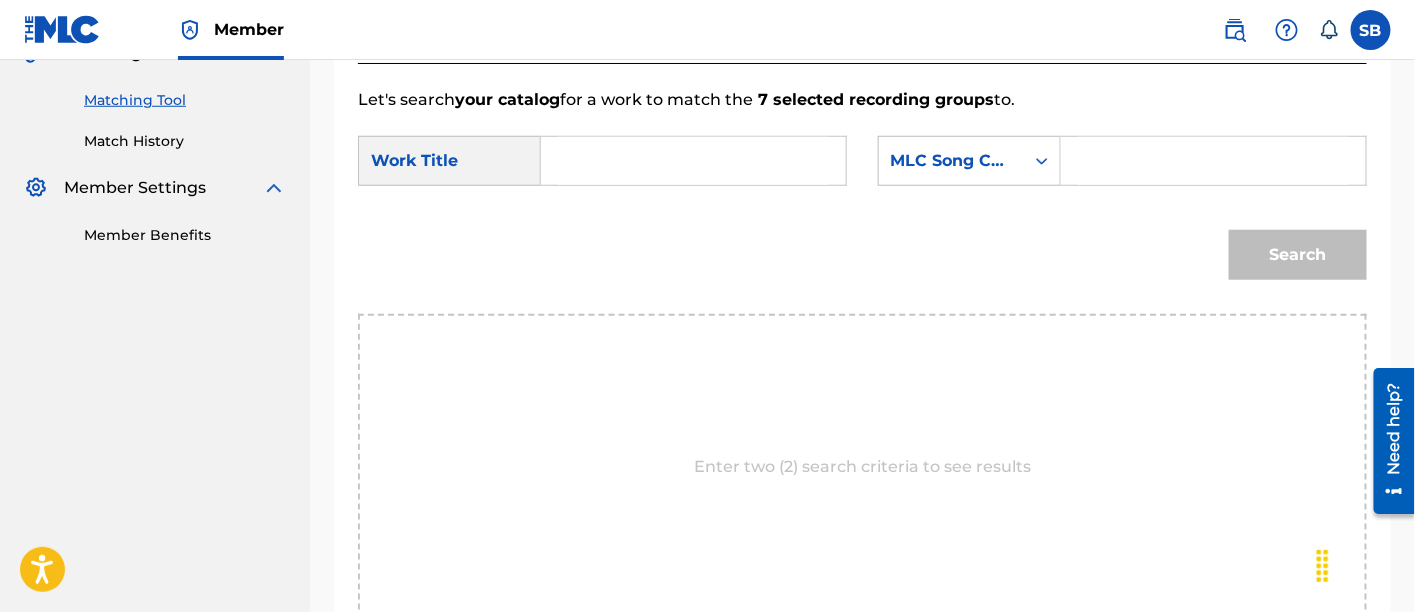 click at bounding box center (693, 161) 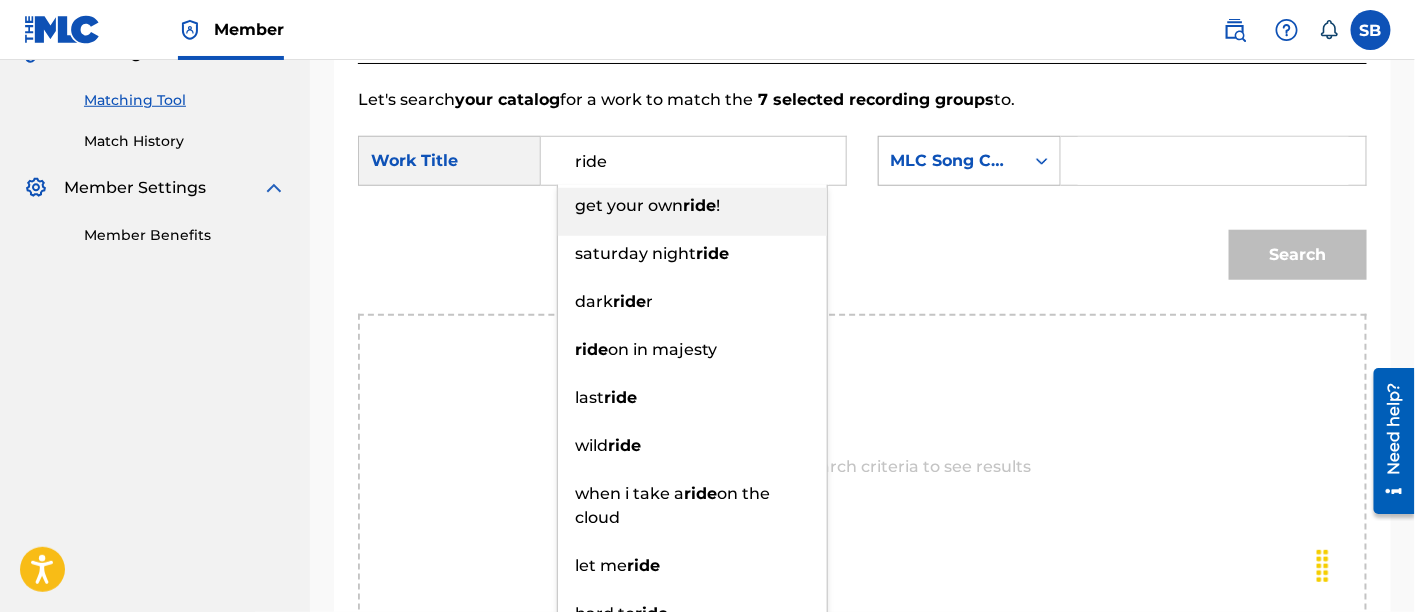 type on "ride" 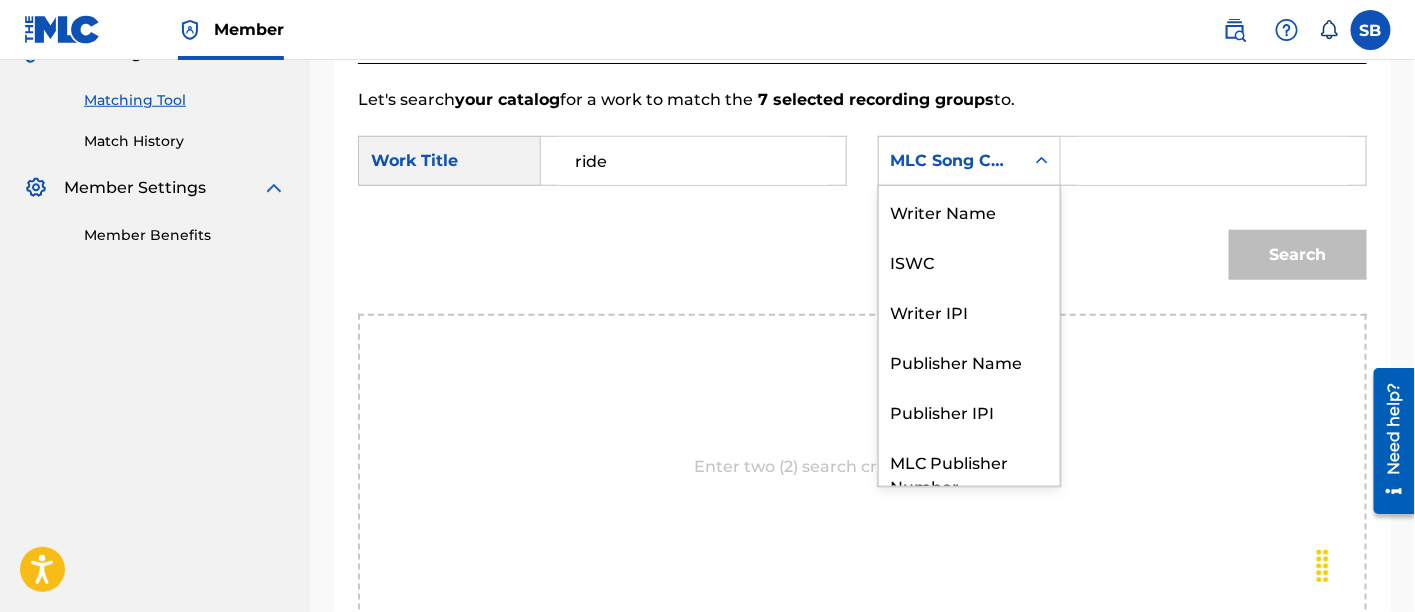 click on "MLC Song Code" at bounding box center (951, 161) 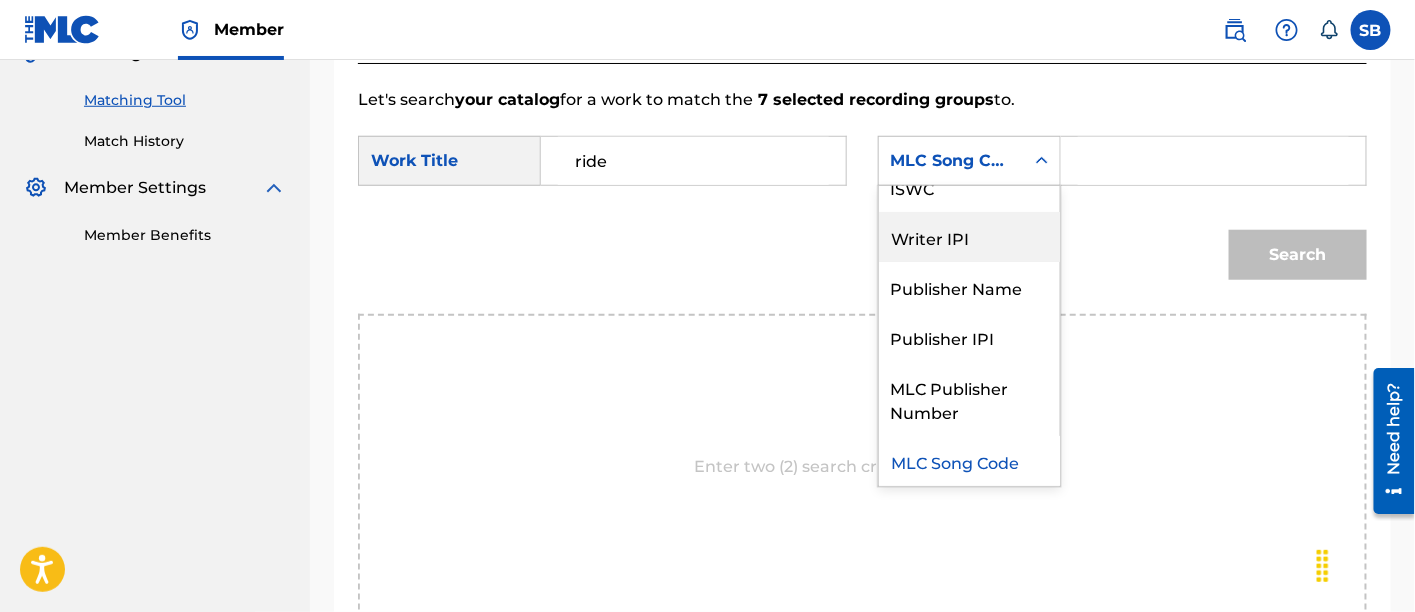 scroll, scrollTop: 20, scrollLeft: 0, axis: vertical 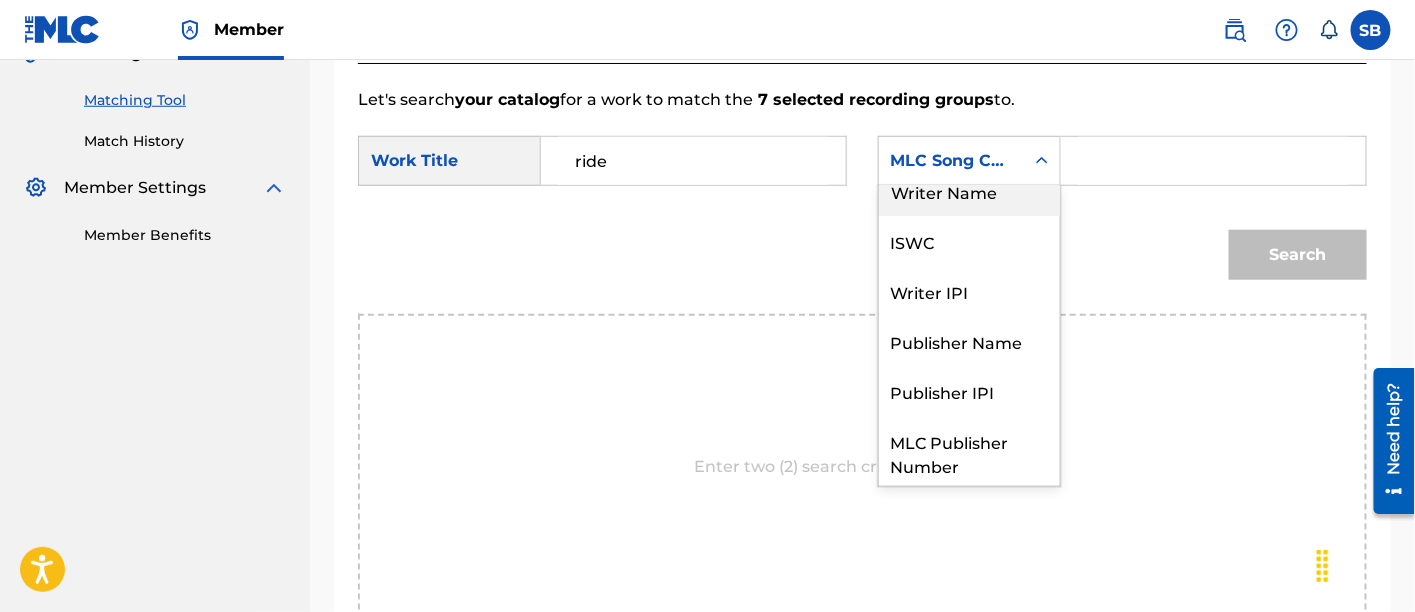 click on "Writer Name" at bounding box center [969, 191] 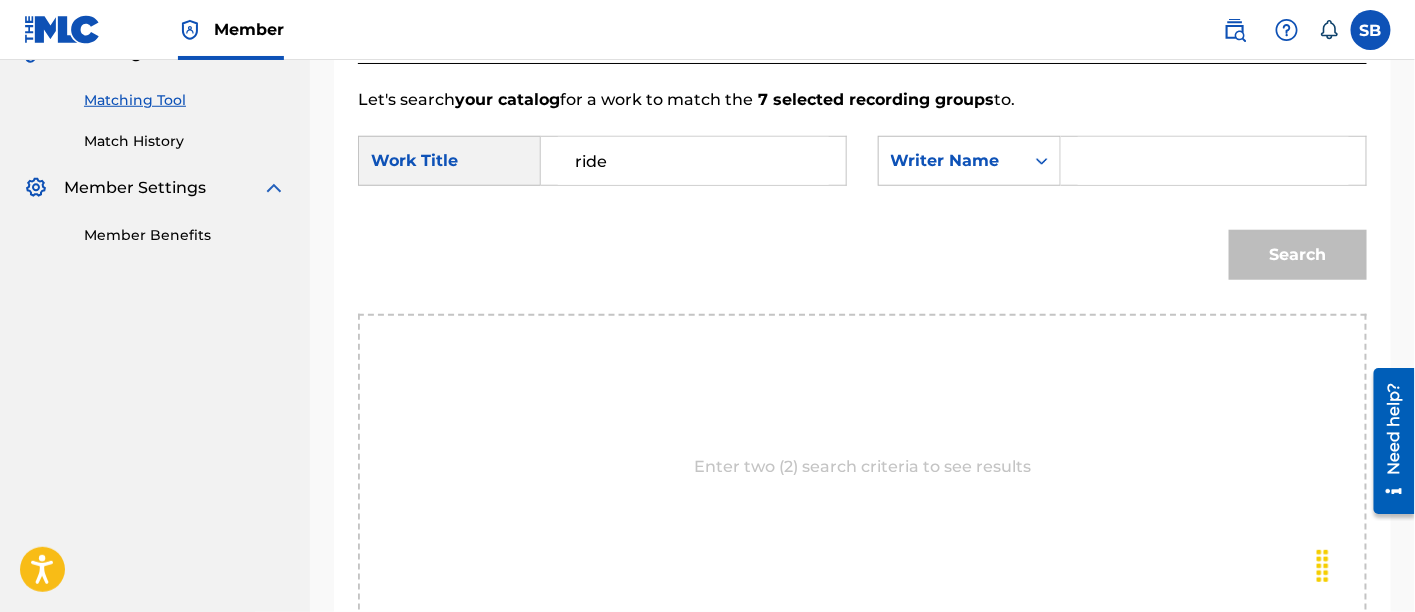 click at bounding box center [1213, 161] 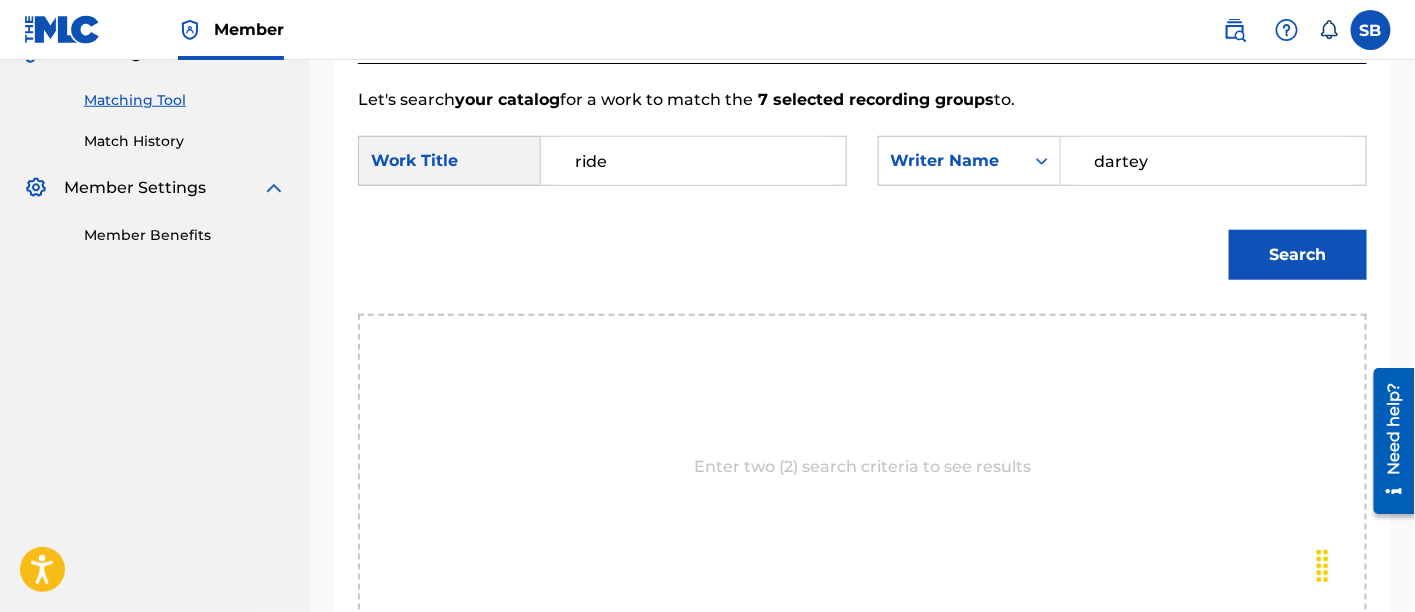 click on "Search" at bounding box center [1298, 255] 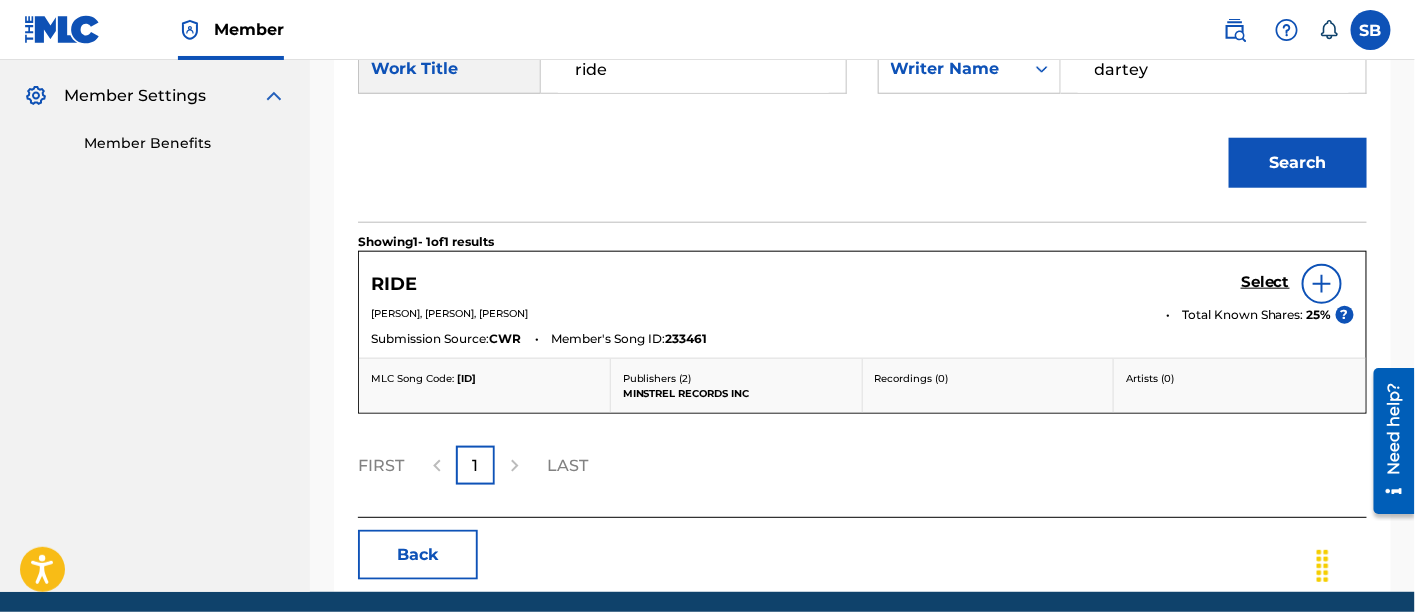scroll, scrollTop: 586, scrollLeft: 0, axis: vertical 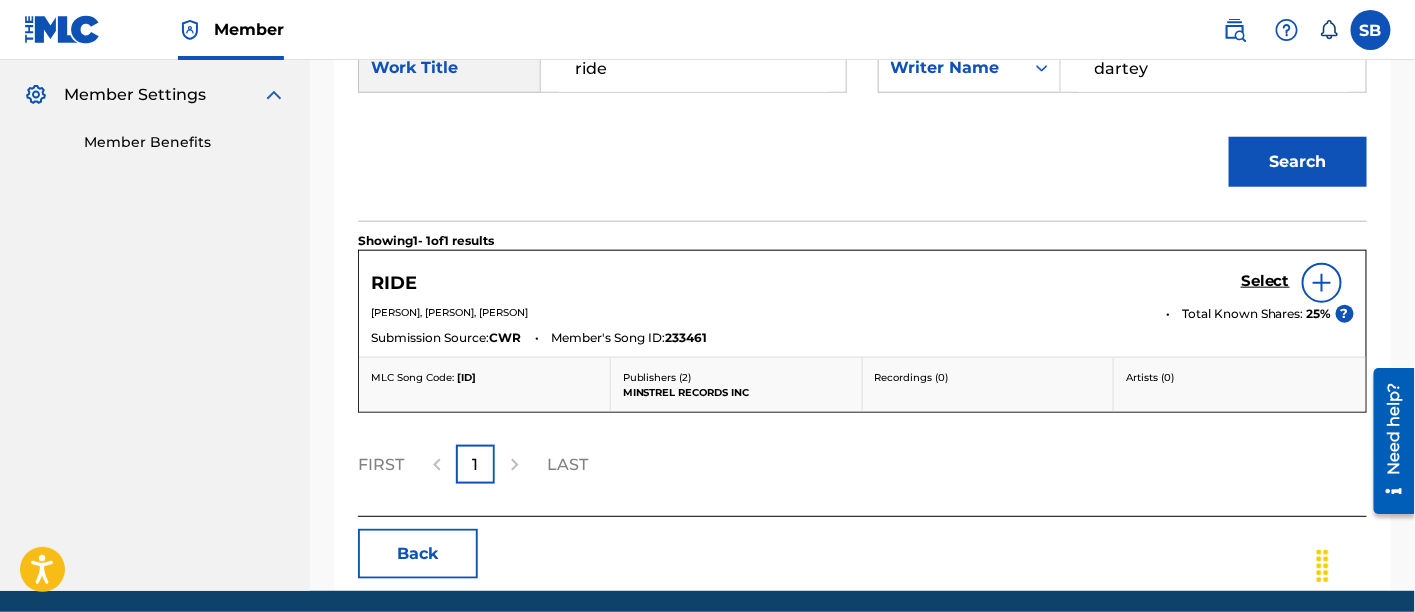 click on "Select" at bounding box center [1265, 281] 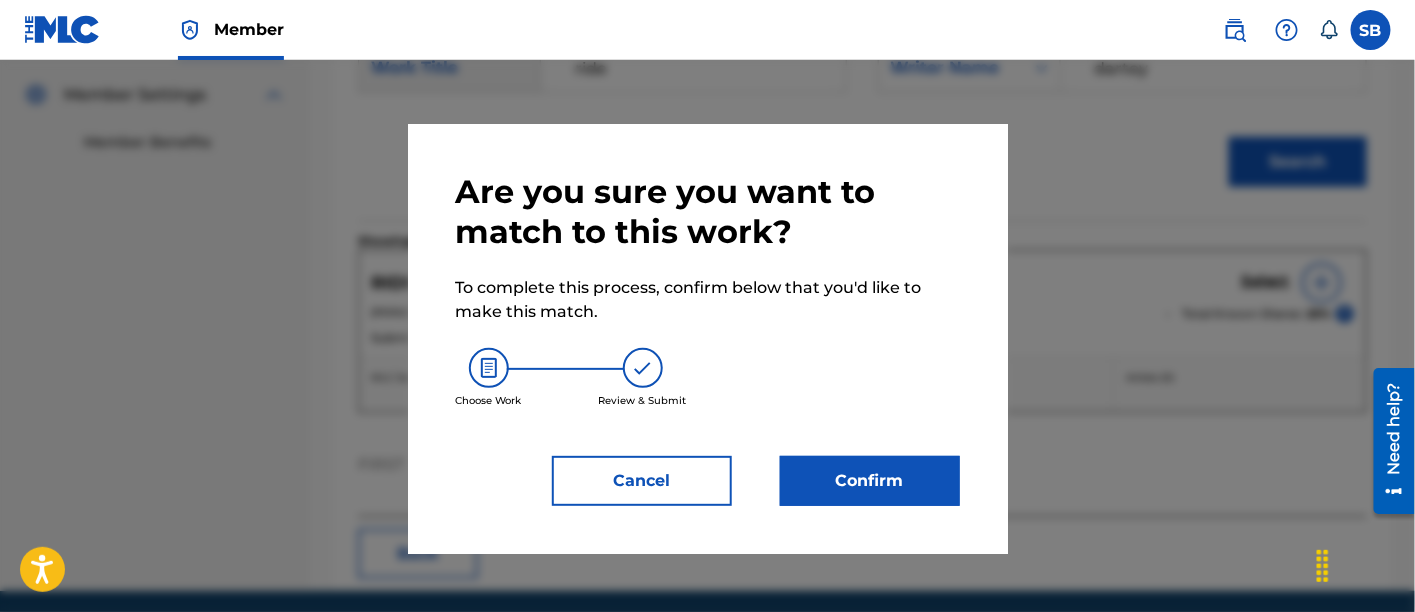 click on "Confirm" at bounding box center [870, 481] 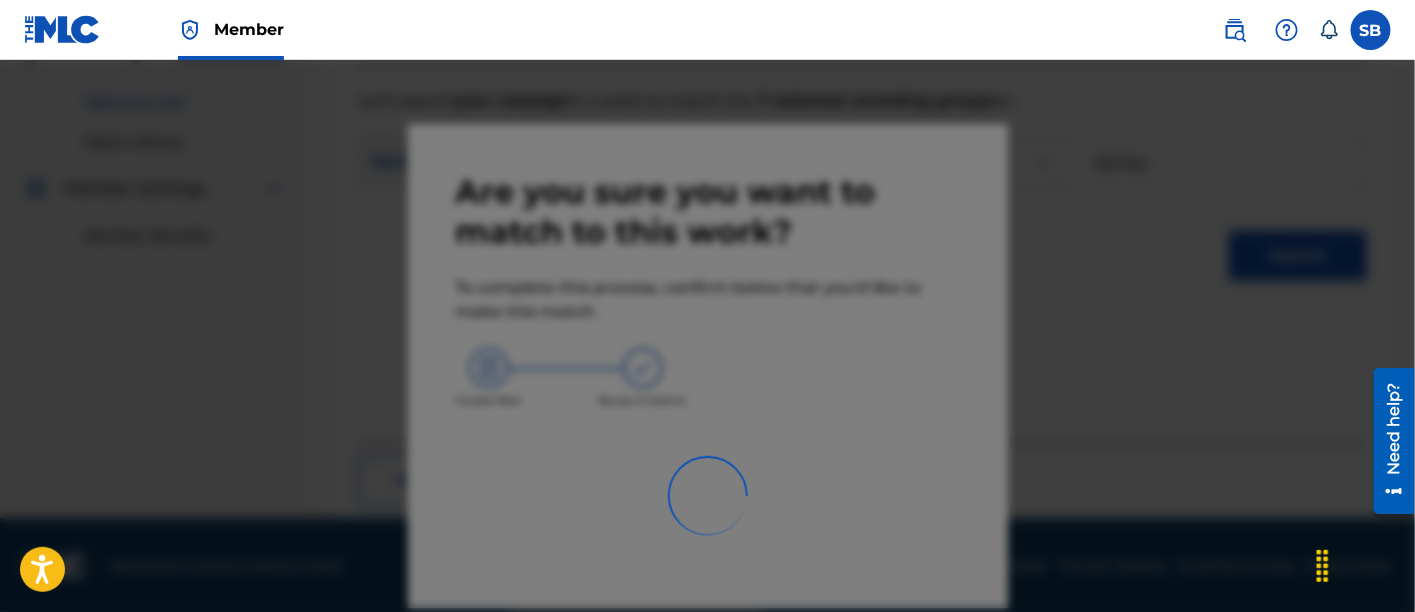 scroll, scrollTop: 246, scrollLeft: 0, axis: vertical 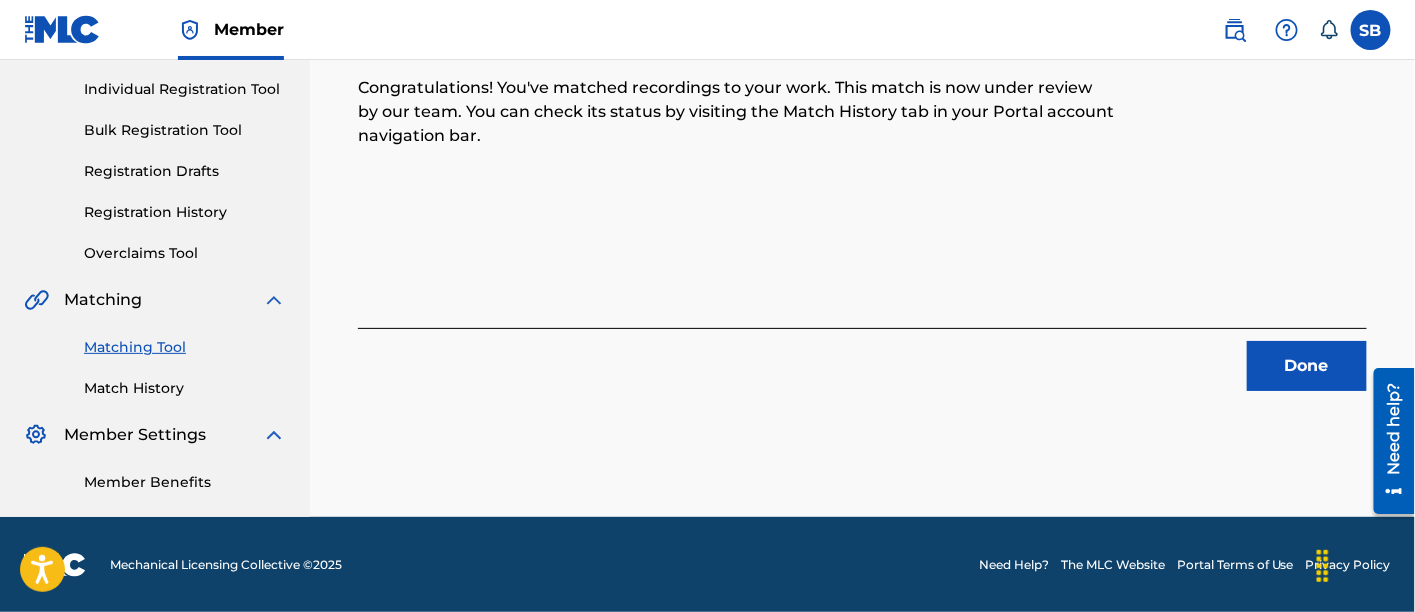 click on "Done" at bounding box center (1307, 366) 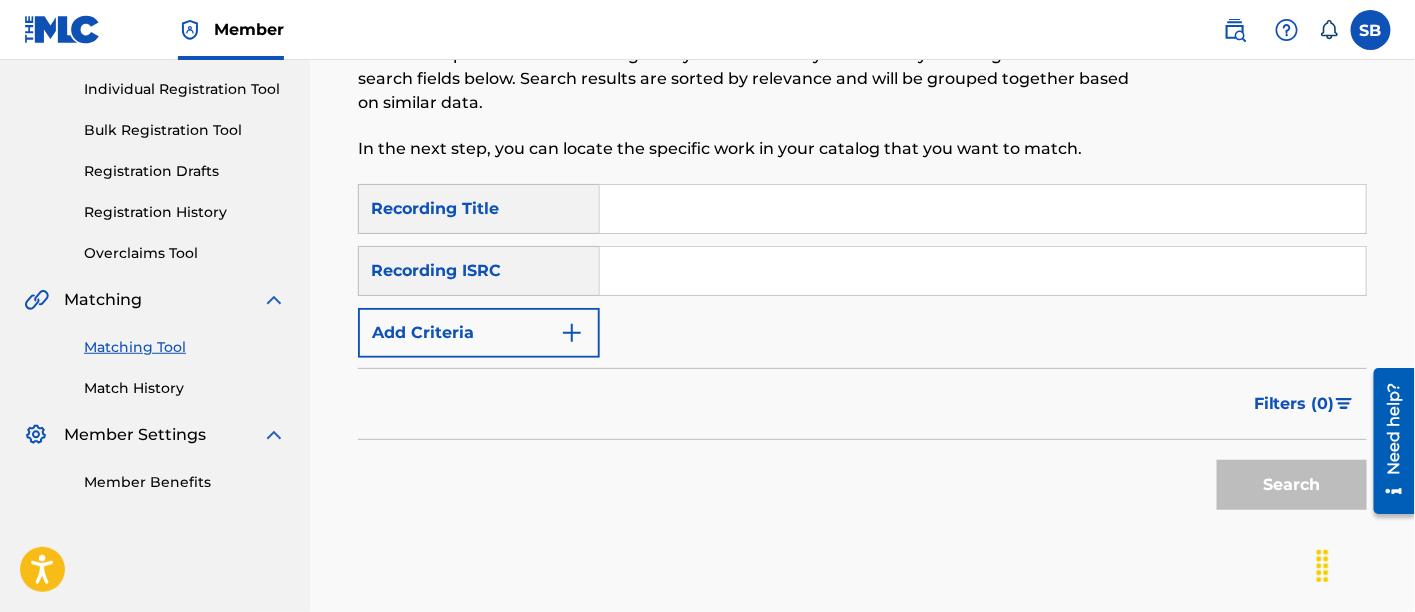 click at bounding box center [983, 209] 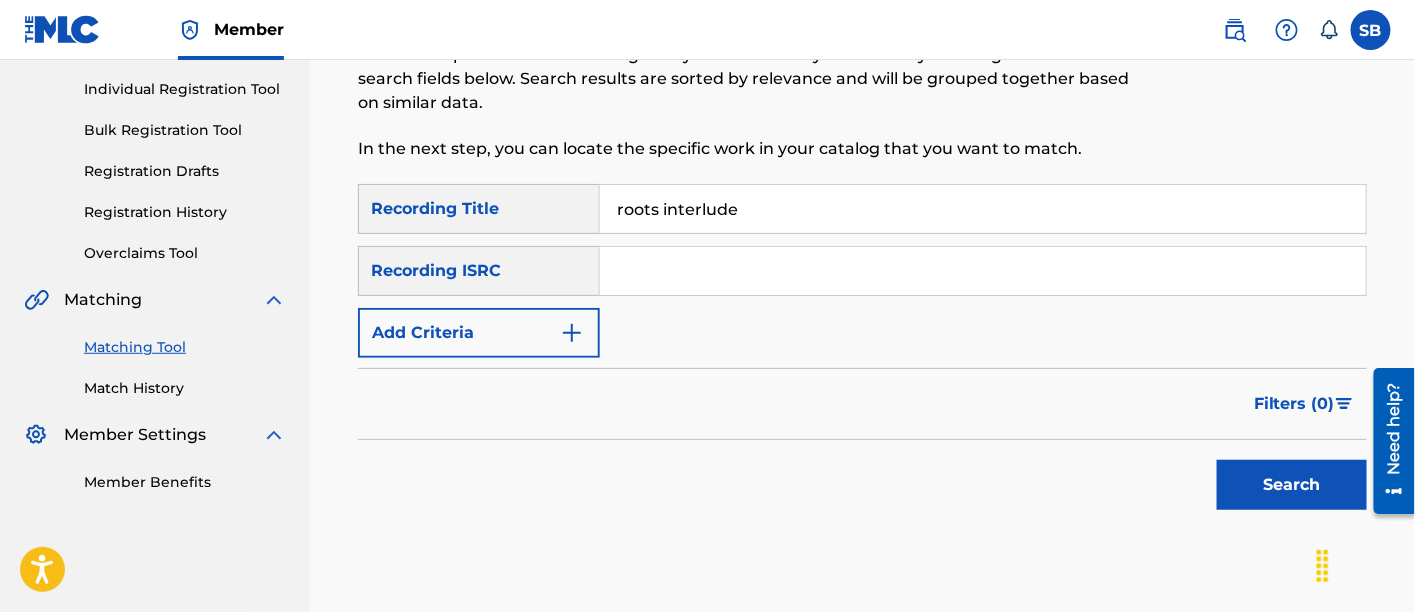 type on "roots interlude" 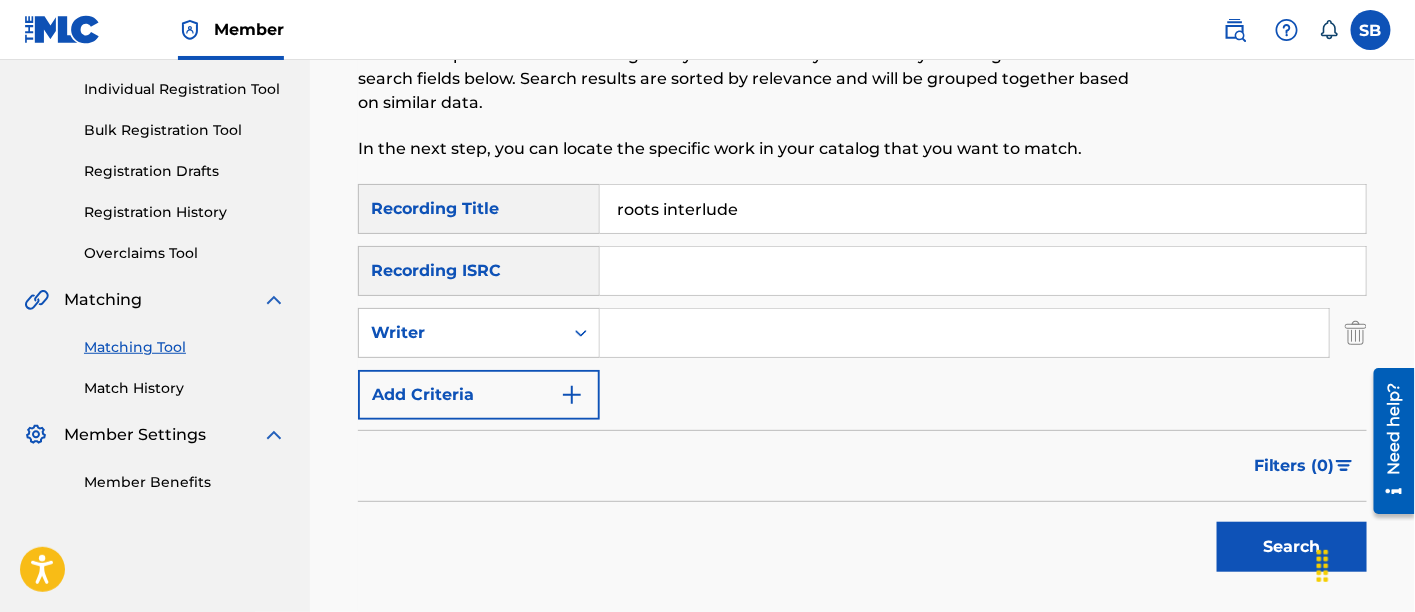 click at bounding box center (964, 333) 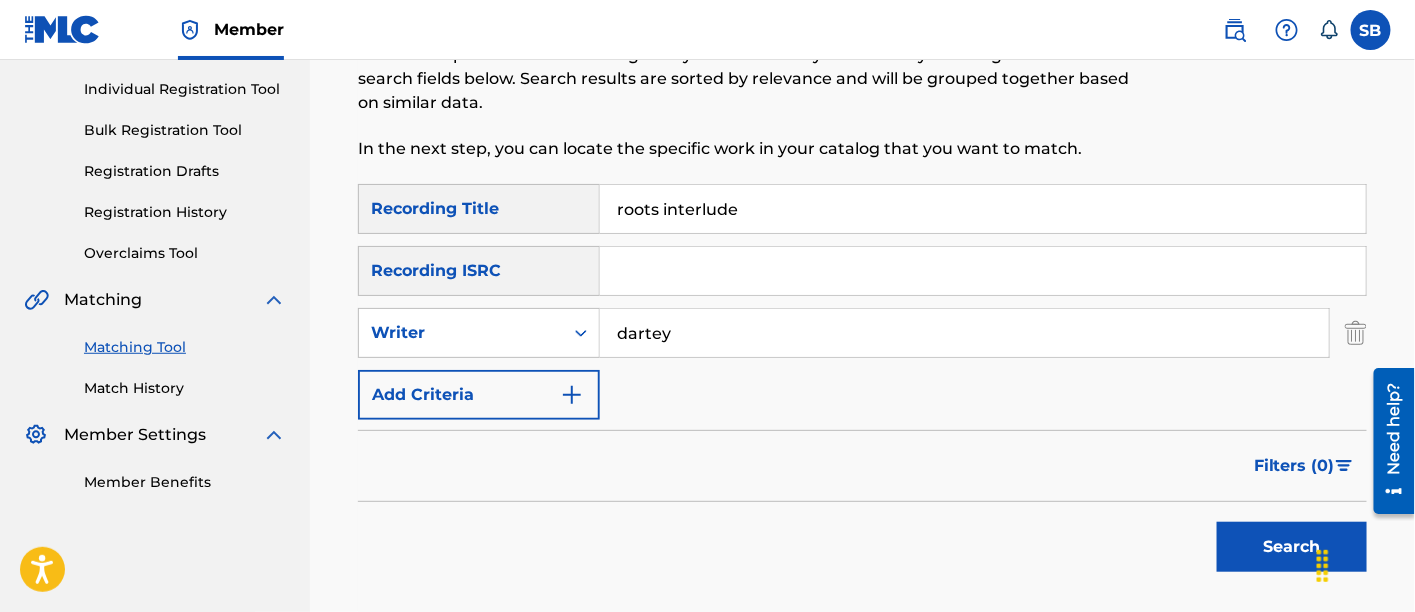 click on "Search" at bounding box center [1292, 547] 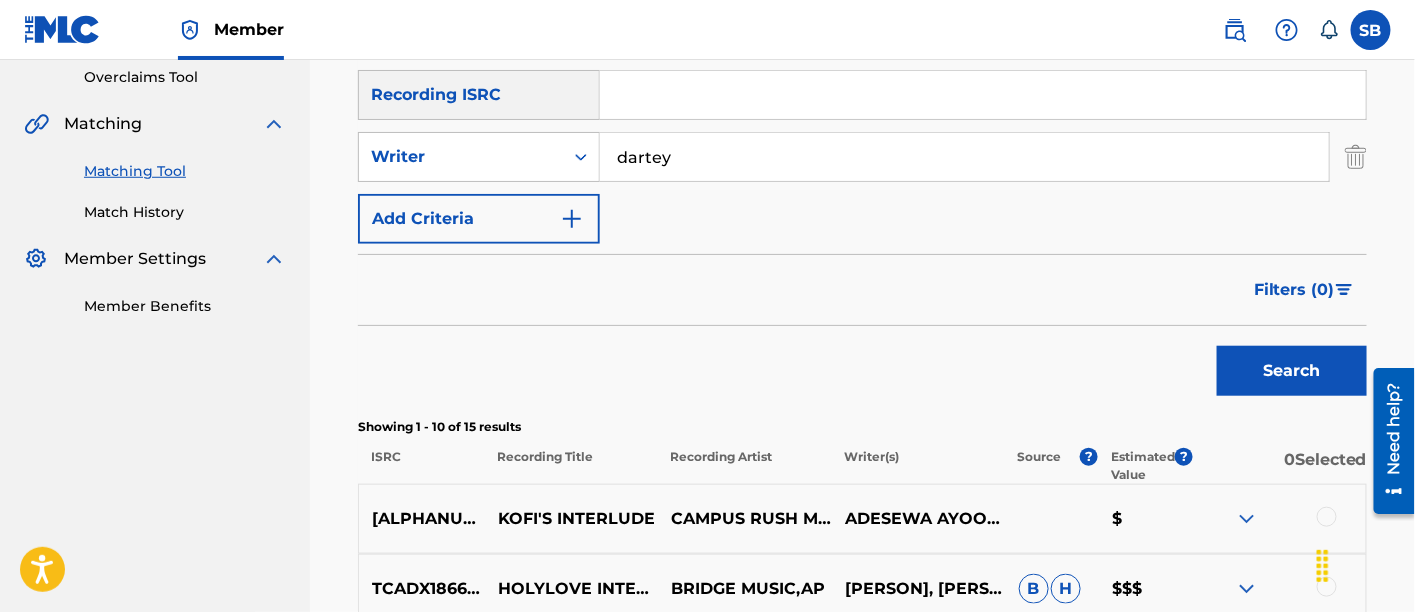 scroll, scrollTop: 335, scrollLeft: 0, axis: vertical 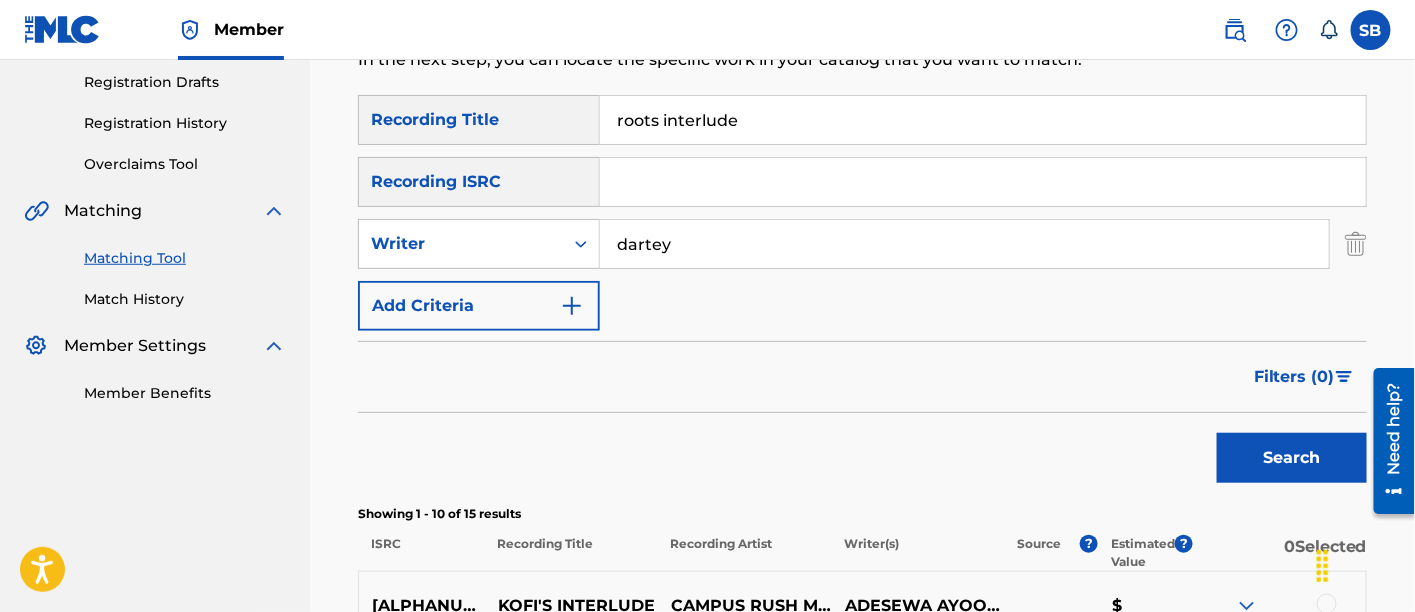 click on "roots interlude" at bounding box center [983, 120] 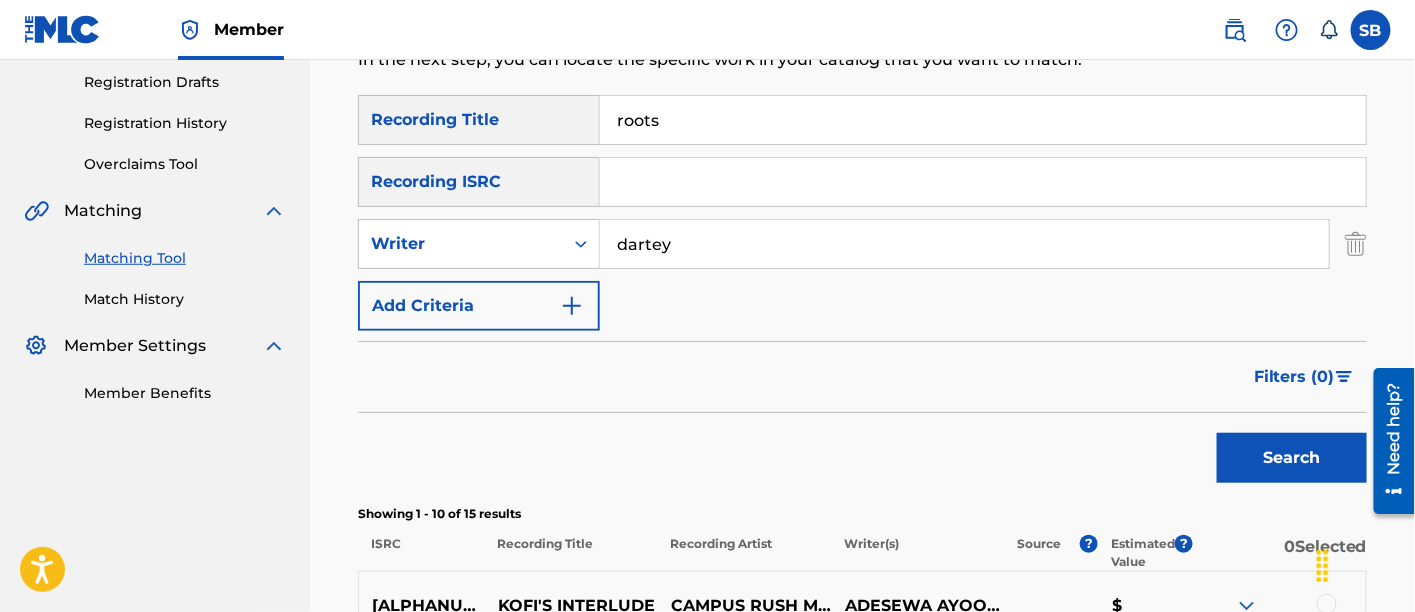 click on "Search" at bounding box center (1292, 458) 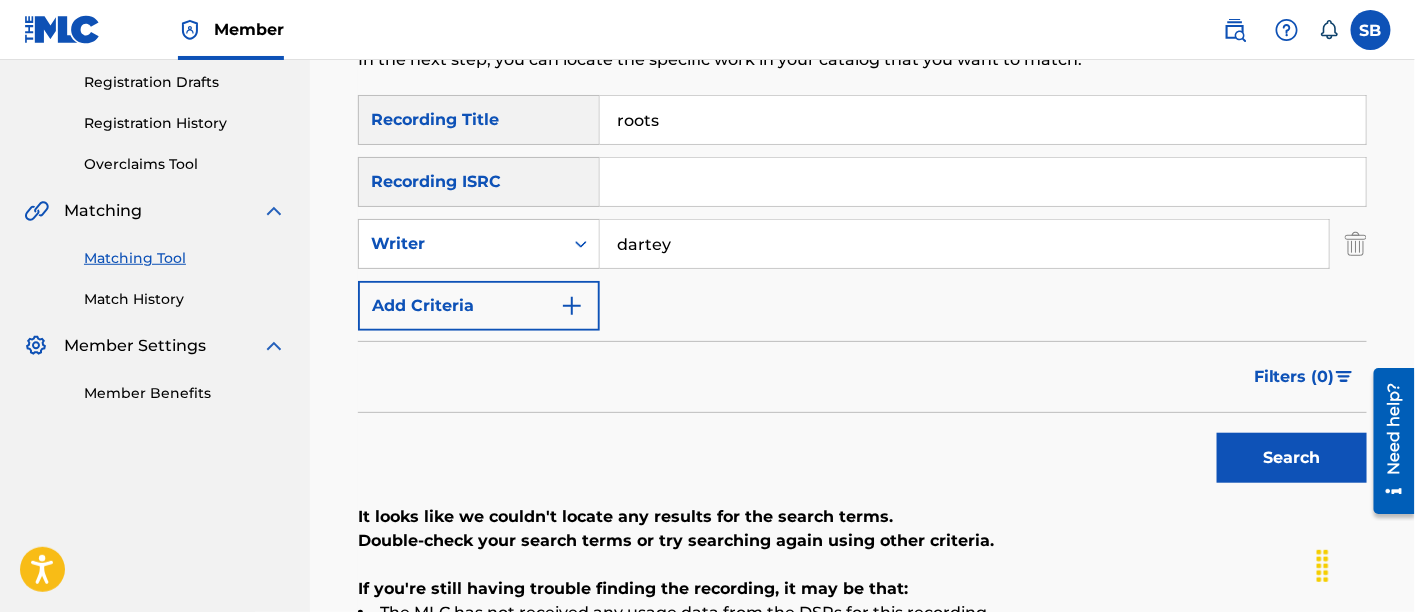 type on "roots" 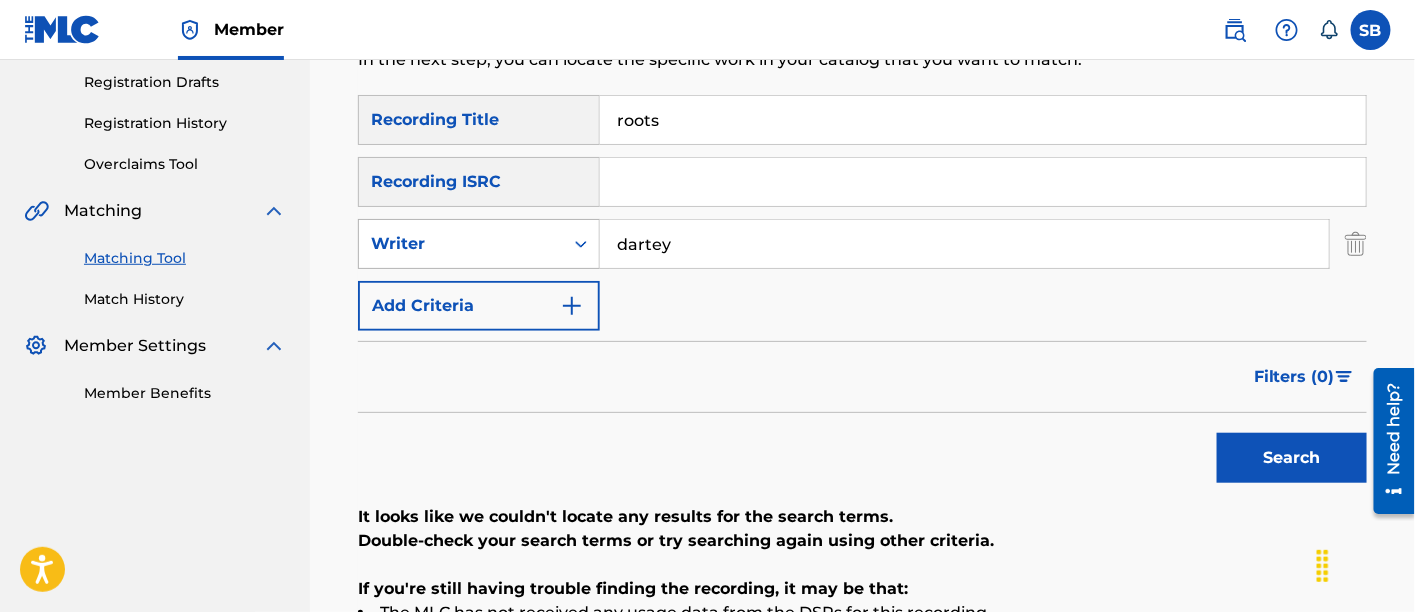 click on "Writer" at bounding box center [461, 244] 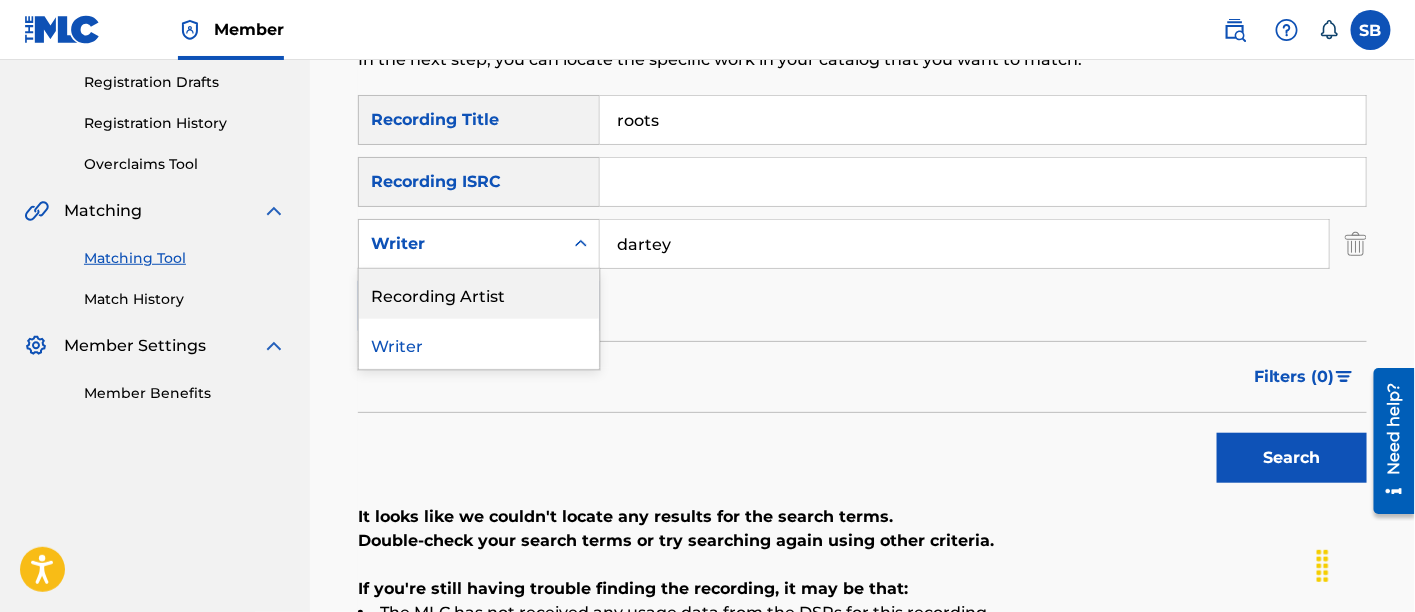 click on "Recording Artist" at bounding box center (479, 294) 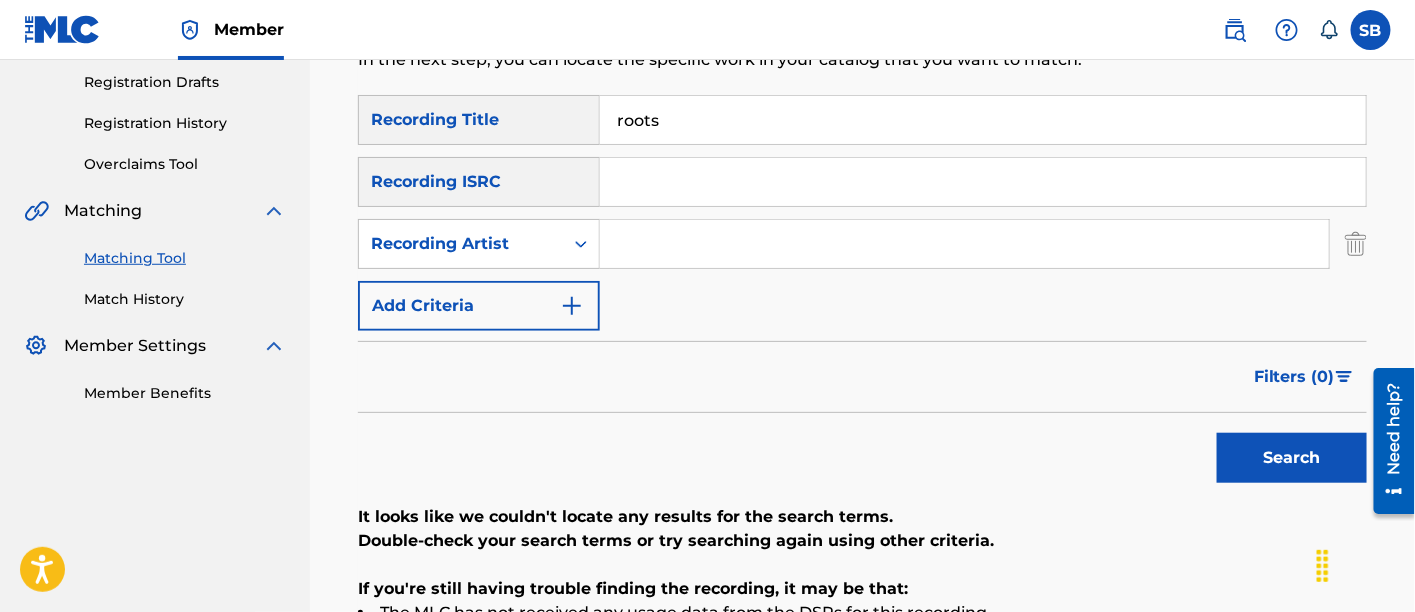click at bounding box center (964, 244) 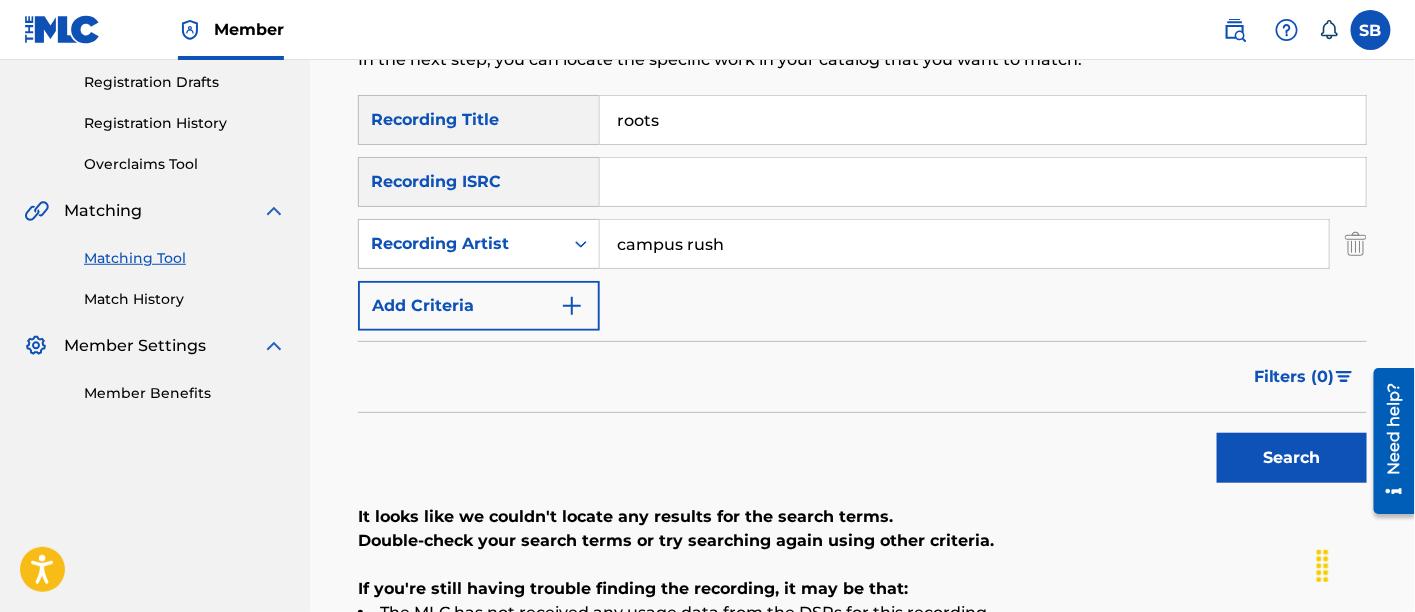 click on "Search" at bounding box center (1292, 458) 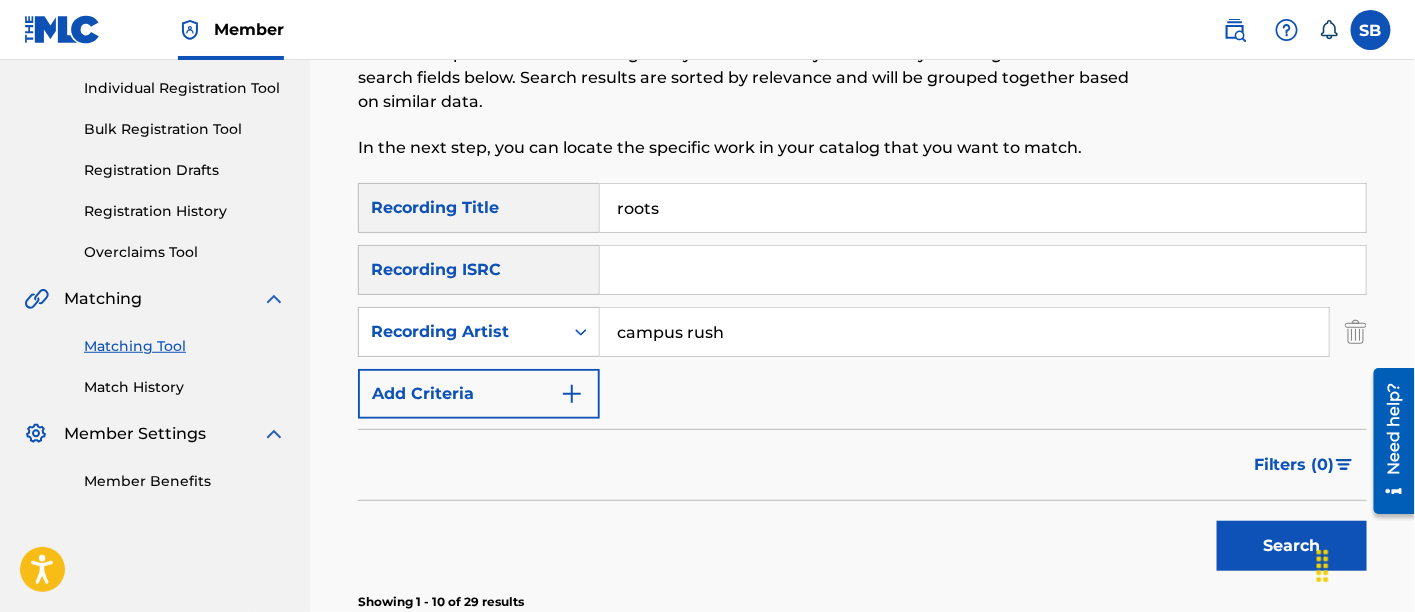 scroll, scrollTop: 0, scrollLeft: 0, axis: both 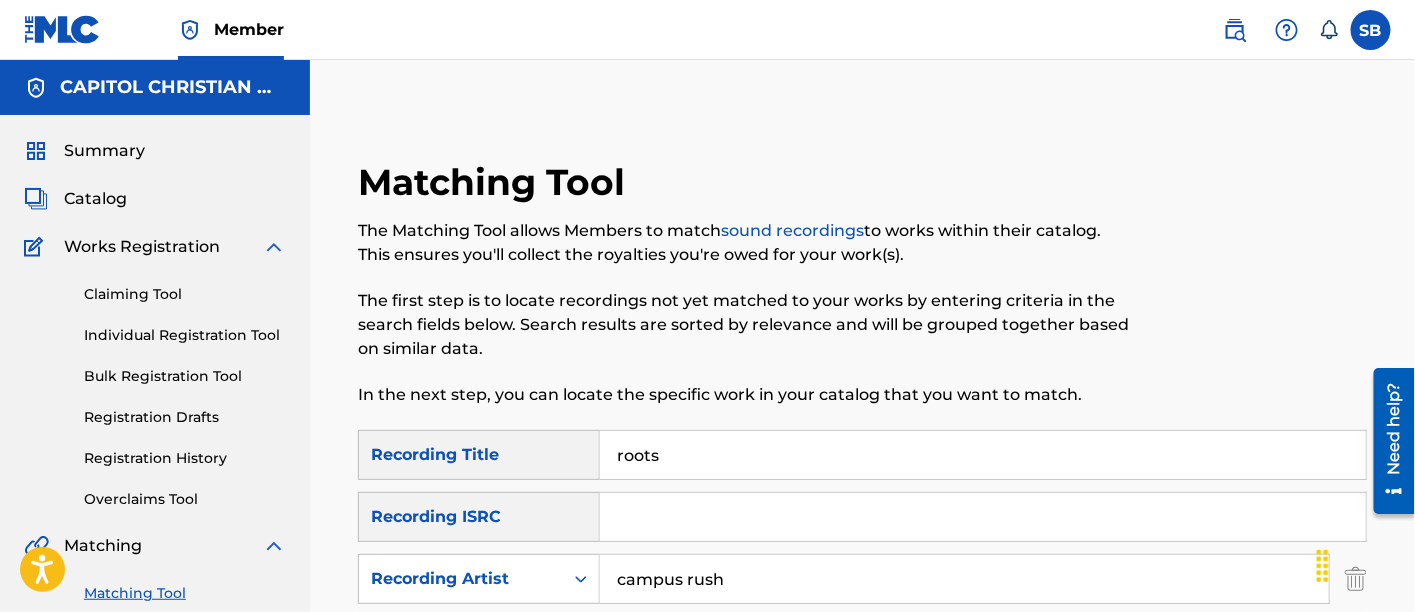 click on "campus rush" at bounding box center [964, 579] 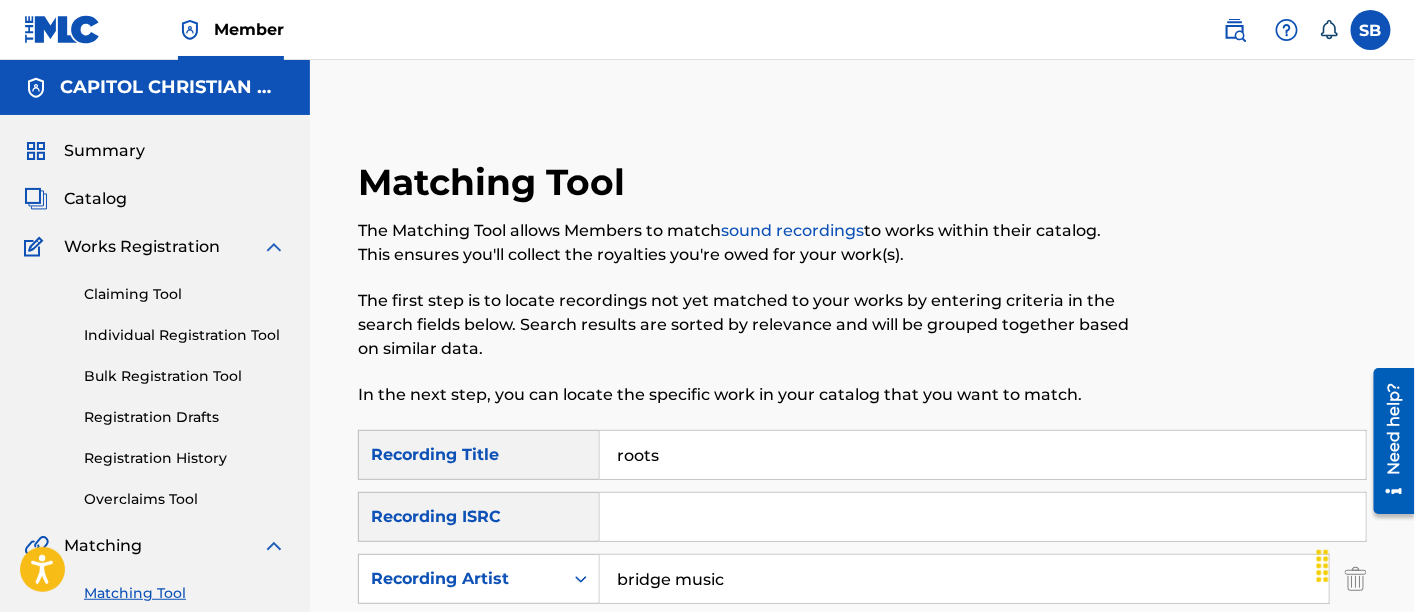 type on "bridge music" 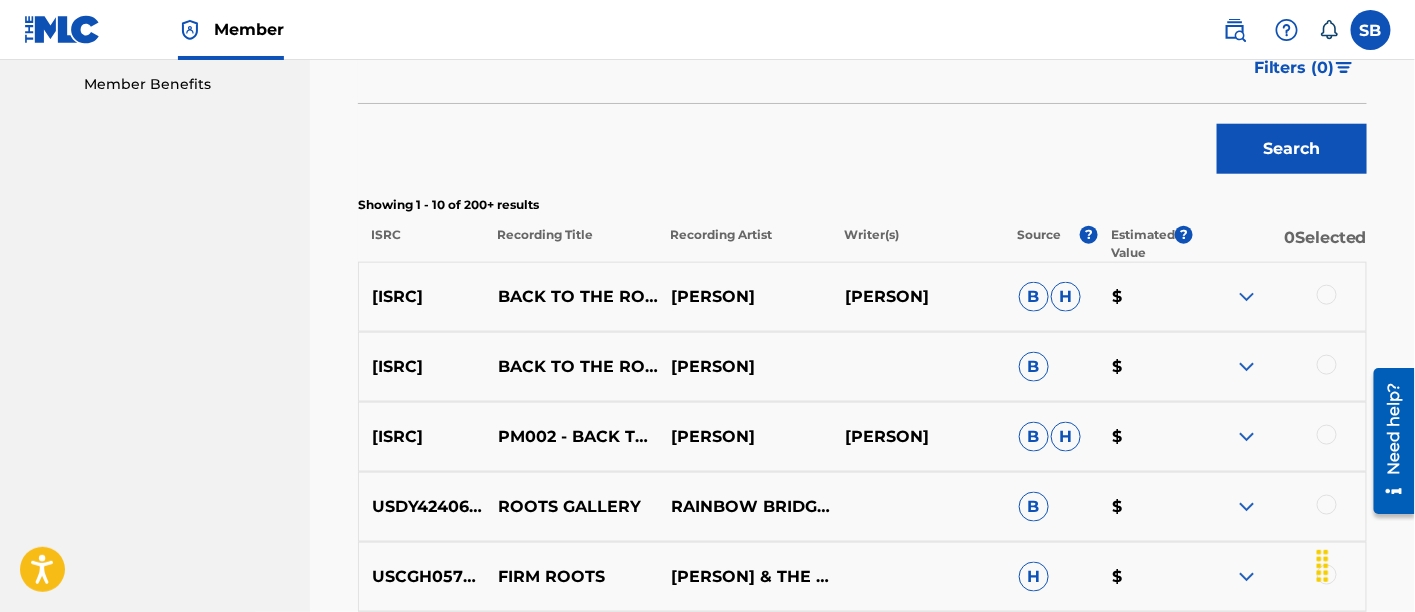 scroll, scrollTop: 806, scrollLeft: 0, axis: vertical 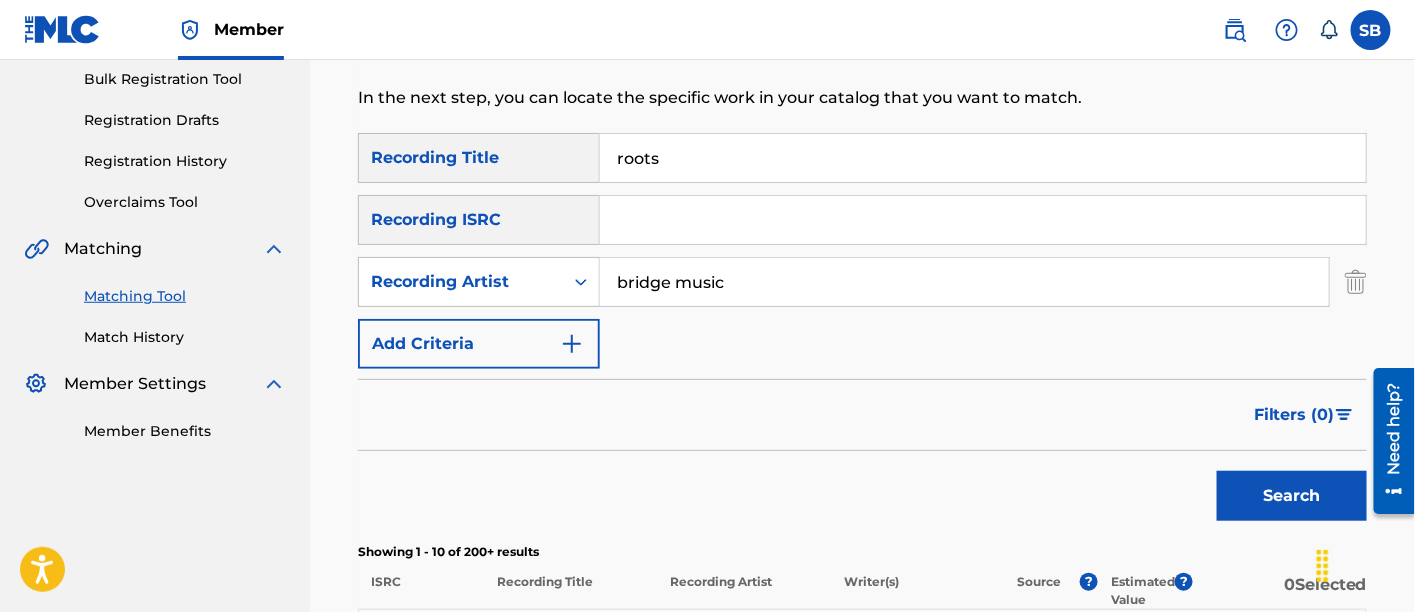 click on "roots" at bounding box center (983, 158) 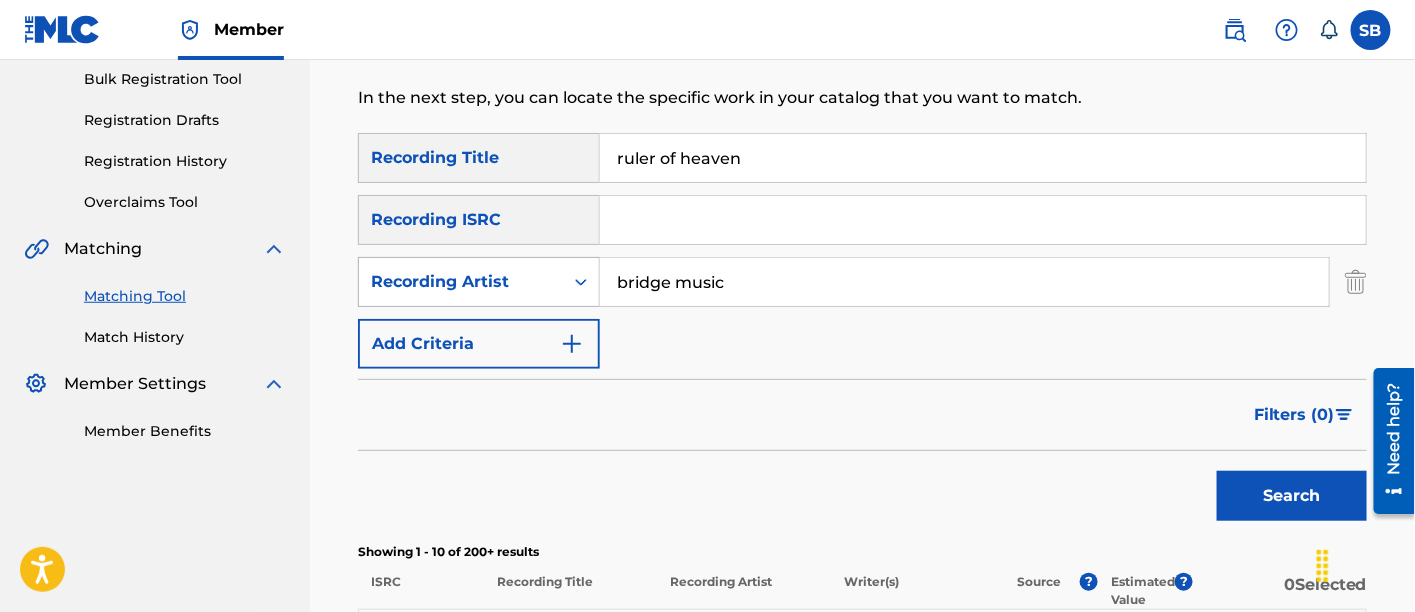 type on "ruler of heaven" 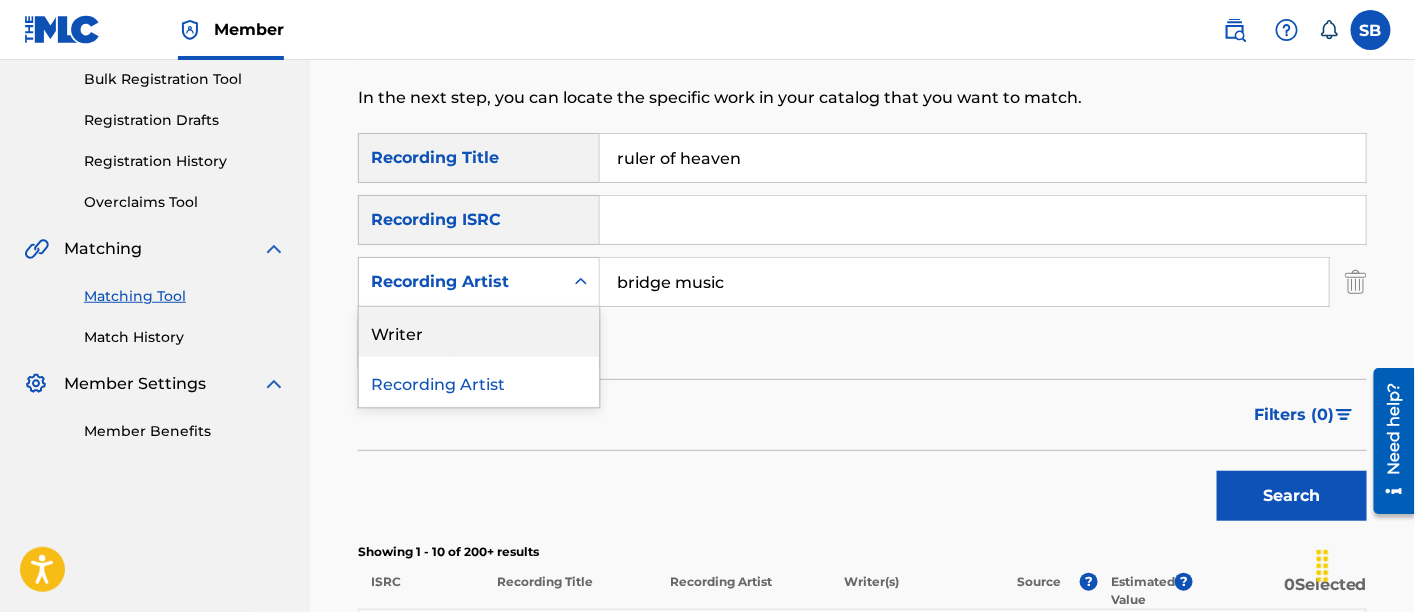 click on "Writer" at bounding box center (479, 332) 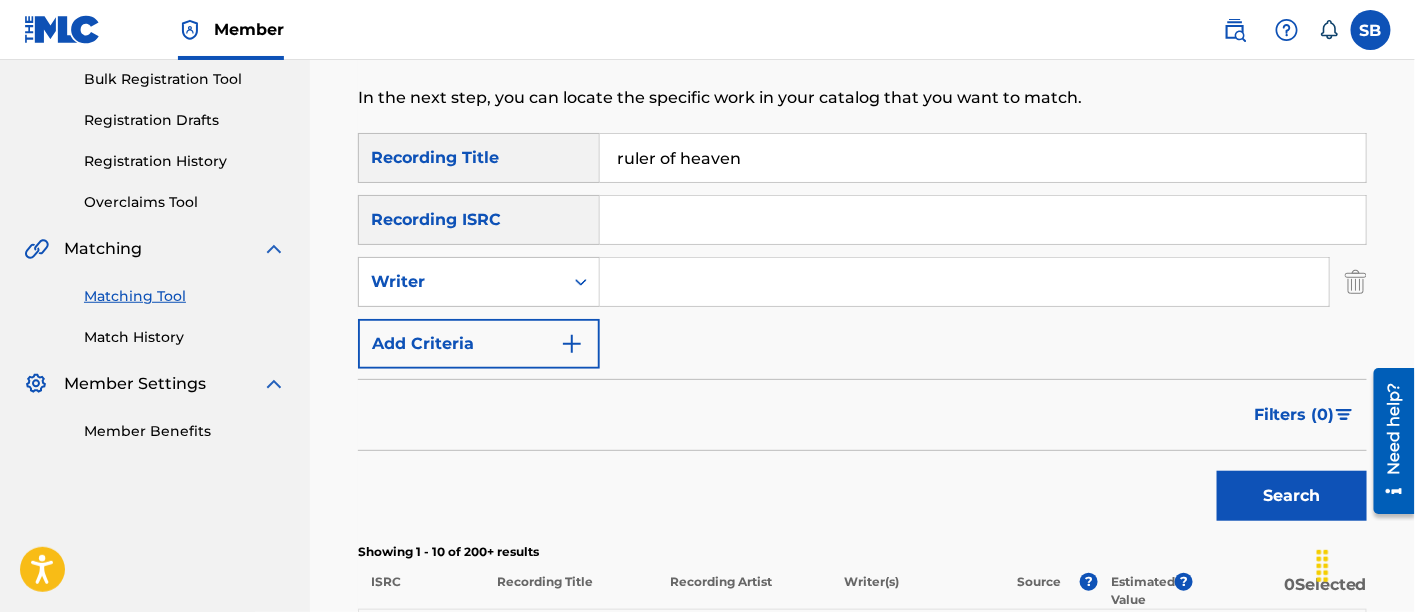 click at bounding box center (964, 282) 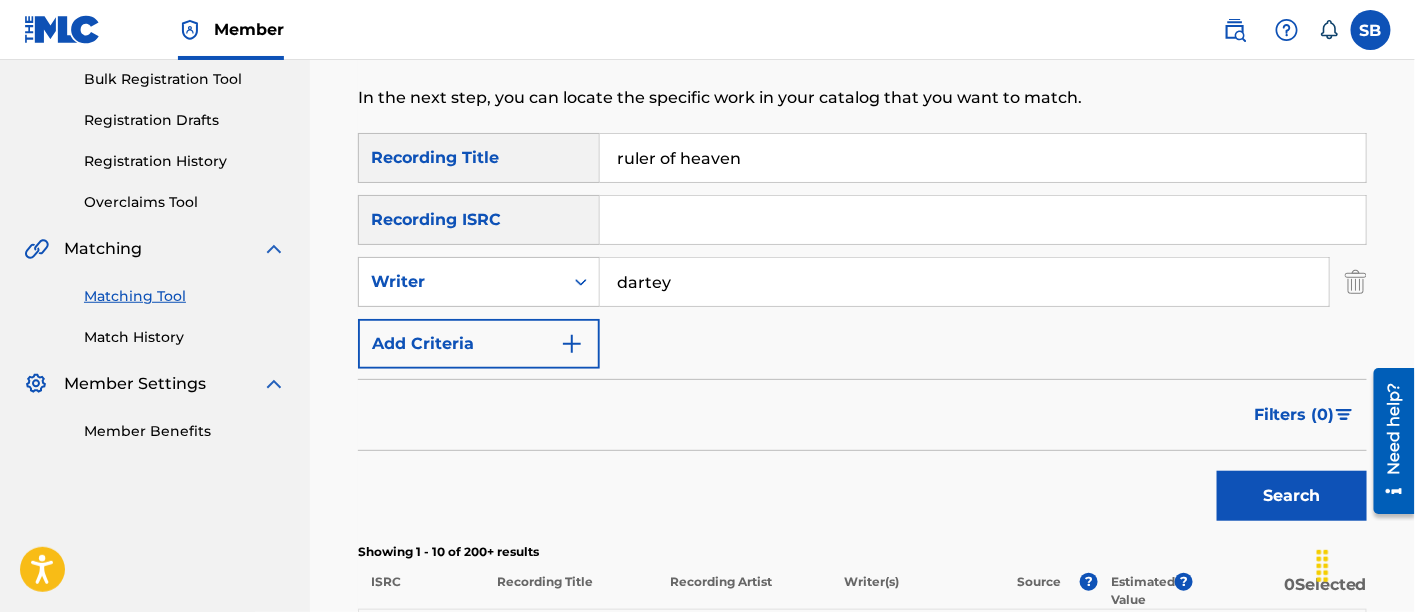 click on "Search" at bounding box center (1292, 496) 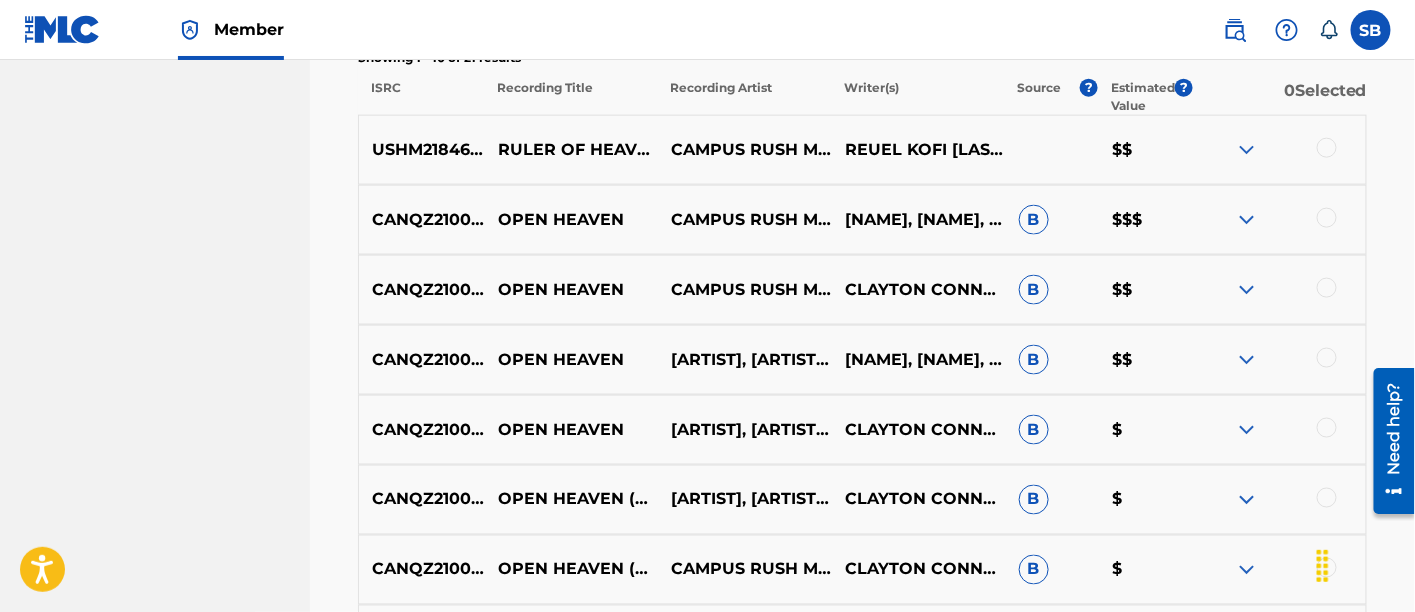 scroll, scrollTop: 802, scrollLeft: 0, axis: vertical 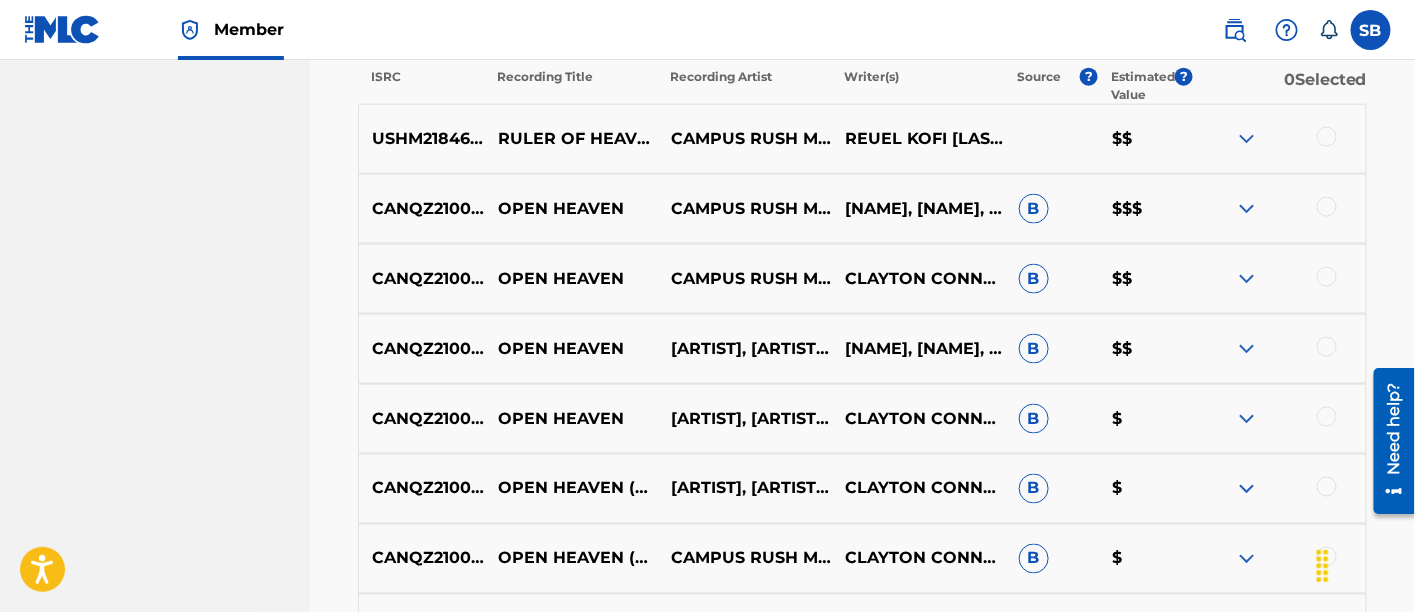 click at bounding box center (1327, 137) 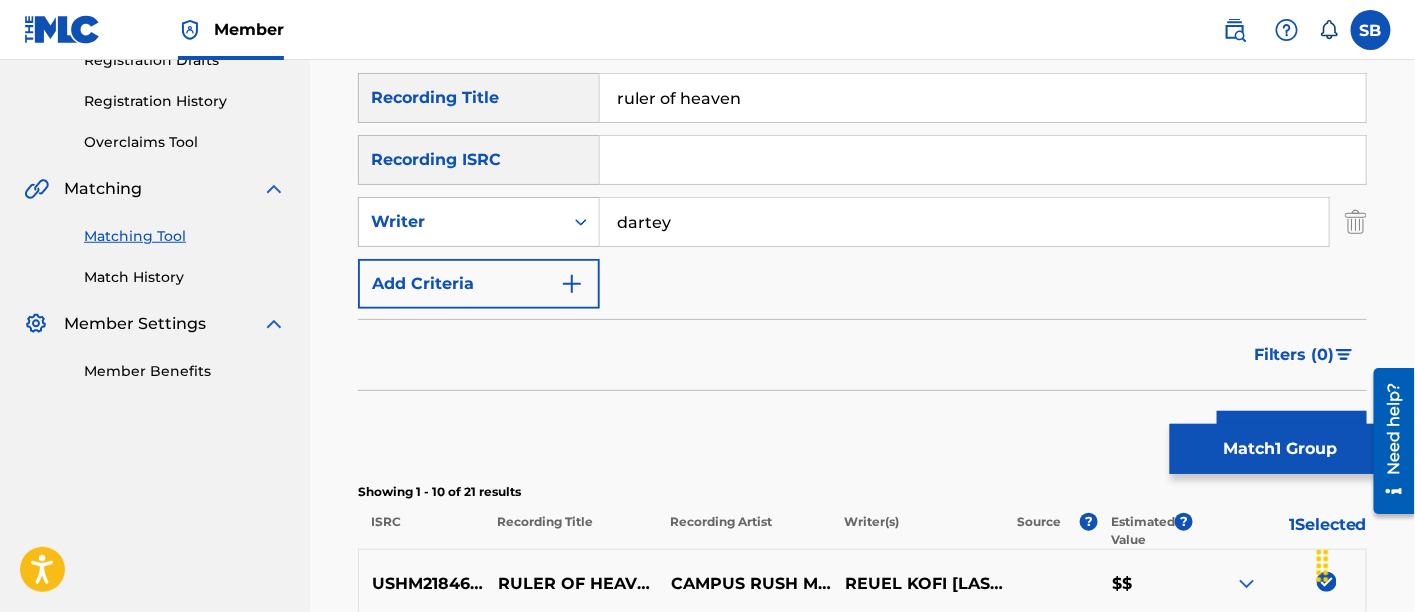 scroll, scrollTop: 355, scrollLeft: 0, axis: vertical 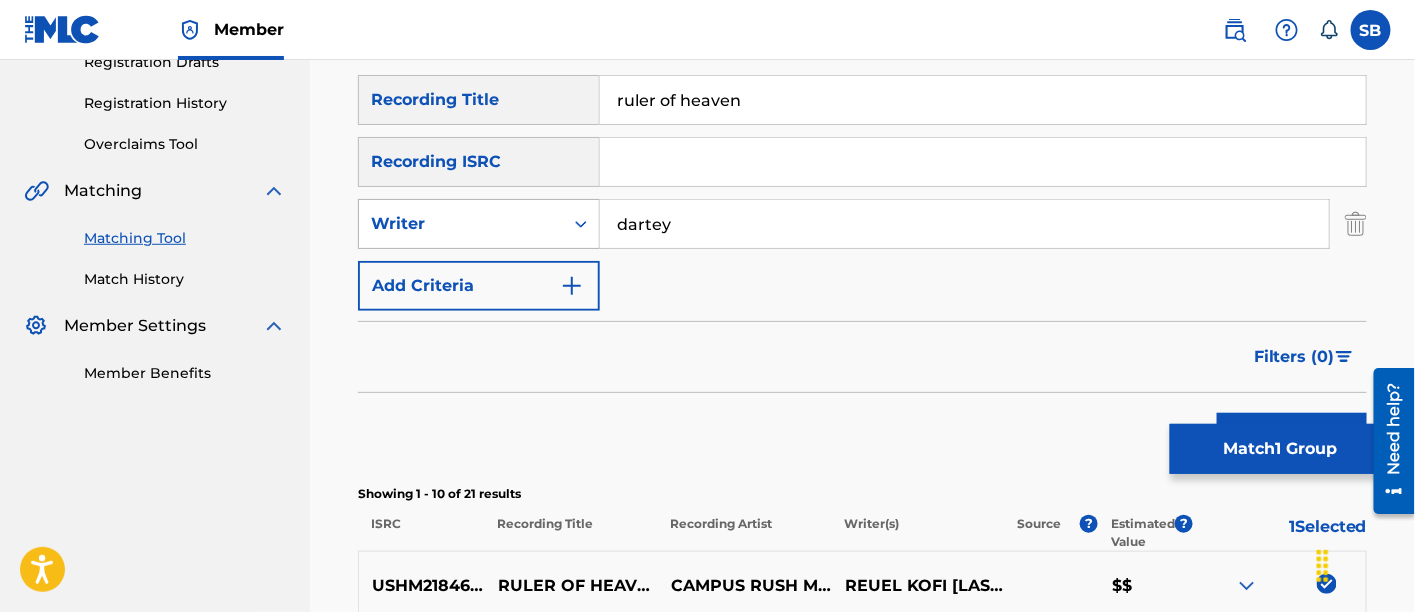 click 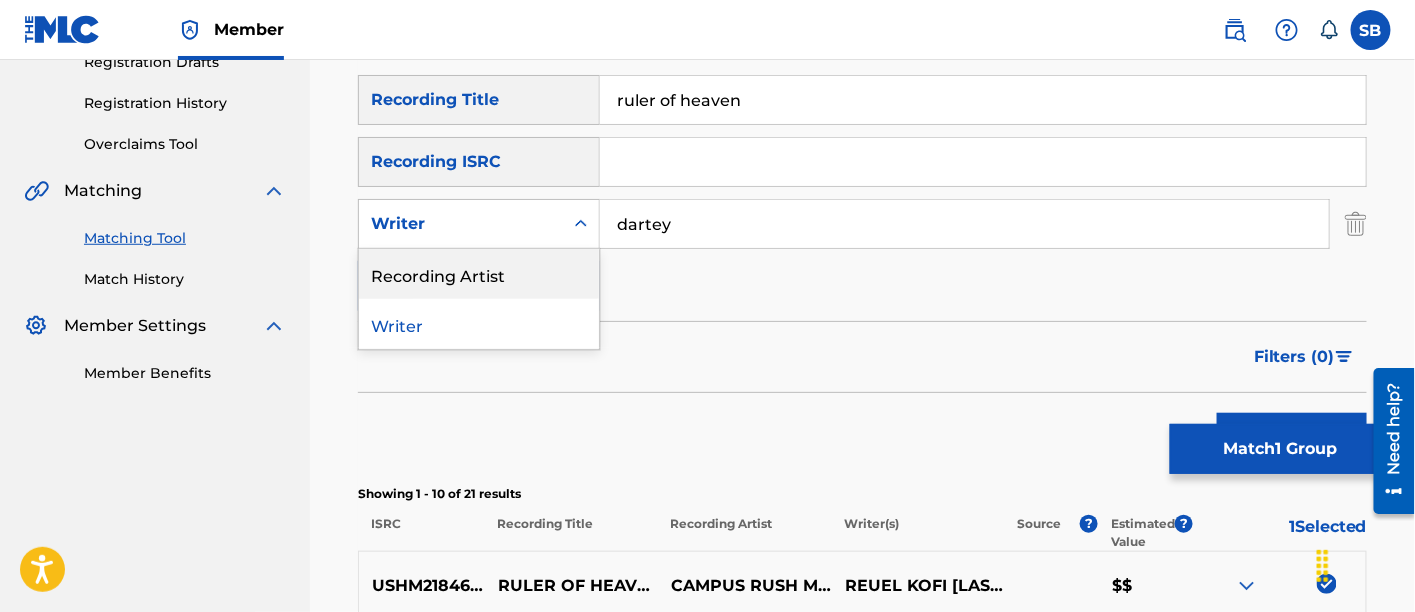 click on "Recording Artist" at bounding box center (479, 274) 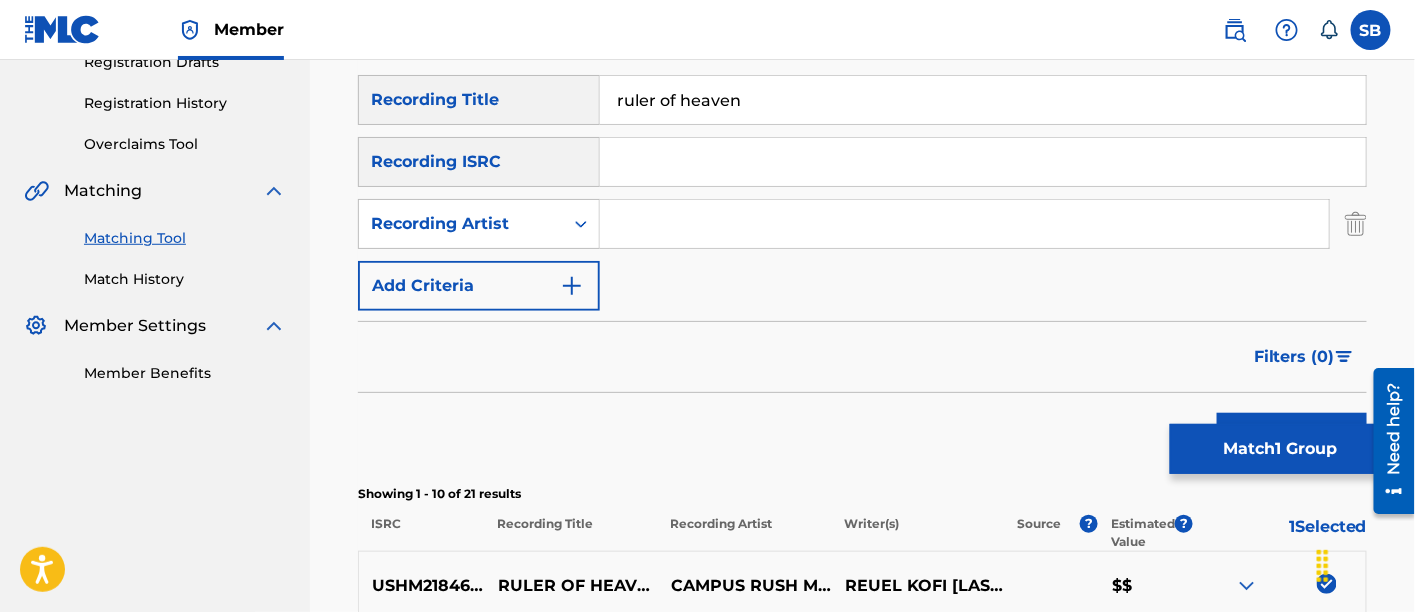 click at bounding box center [964, 224] 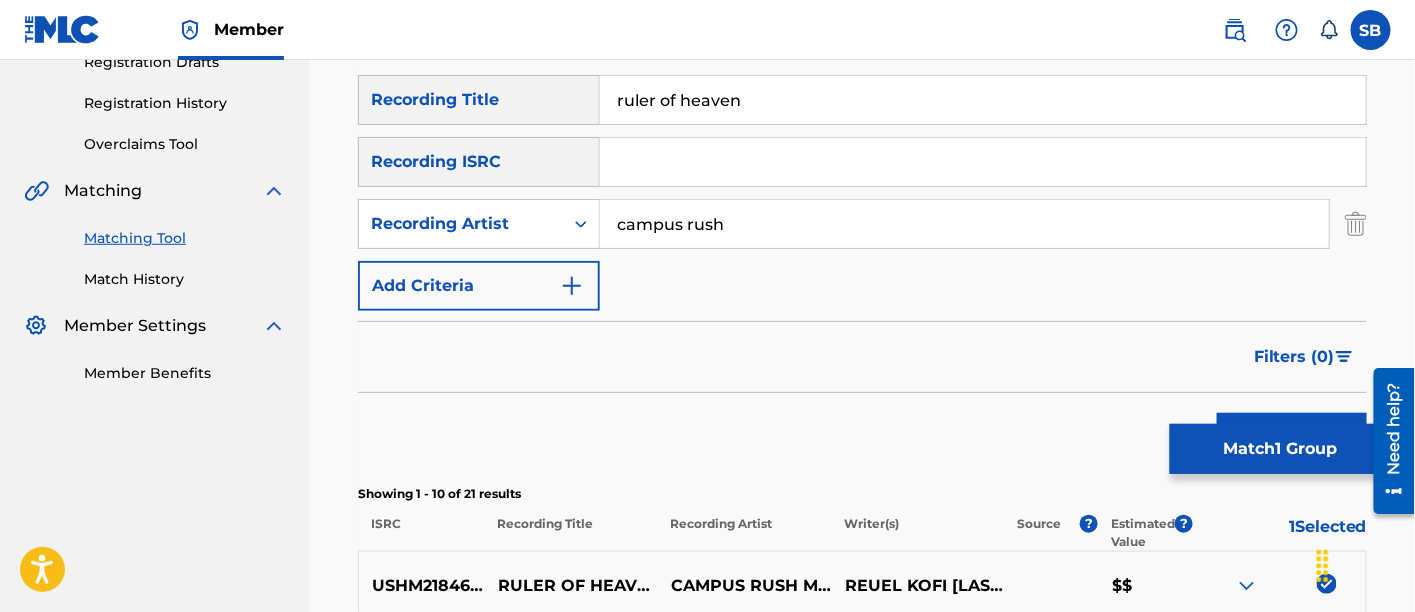 scroll, scrollTop: 505, scrollLeft: 0, axis: vertical 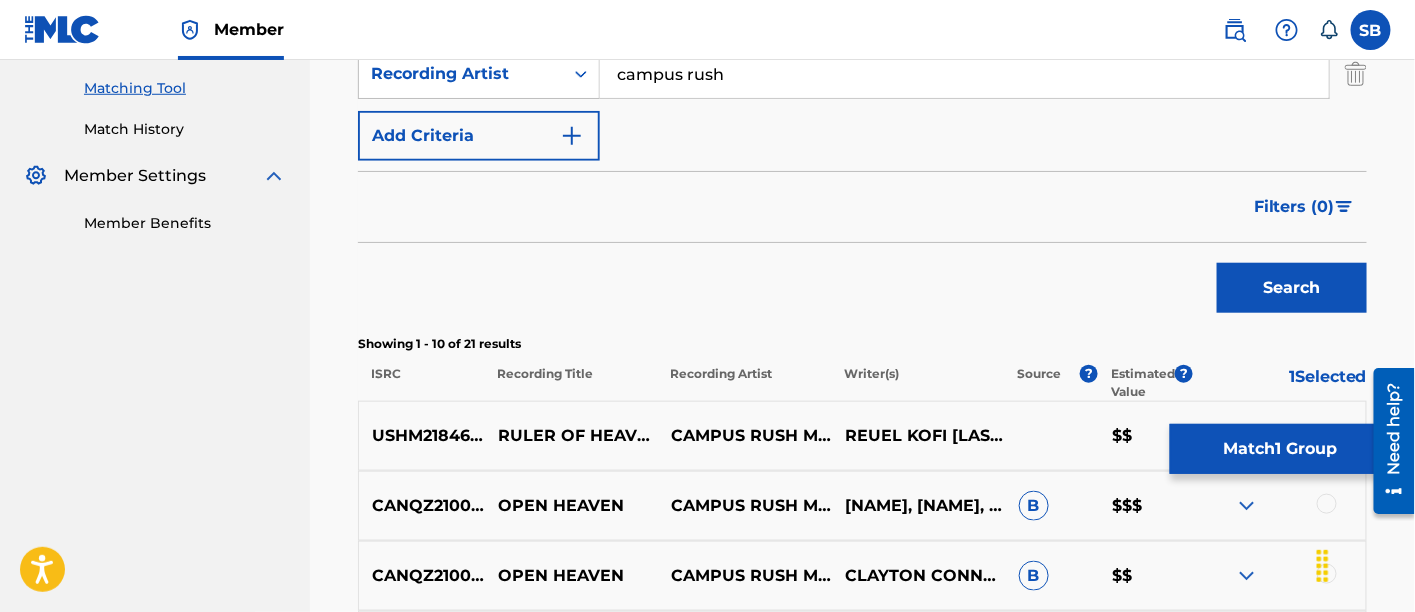 click on "Search" at bounding box center [1292, 288] 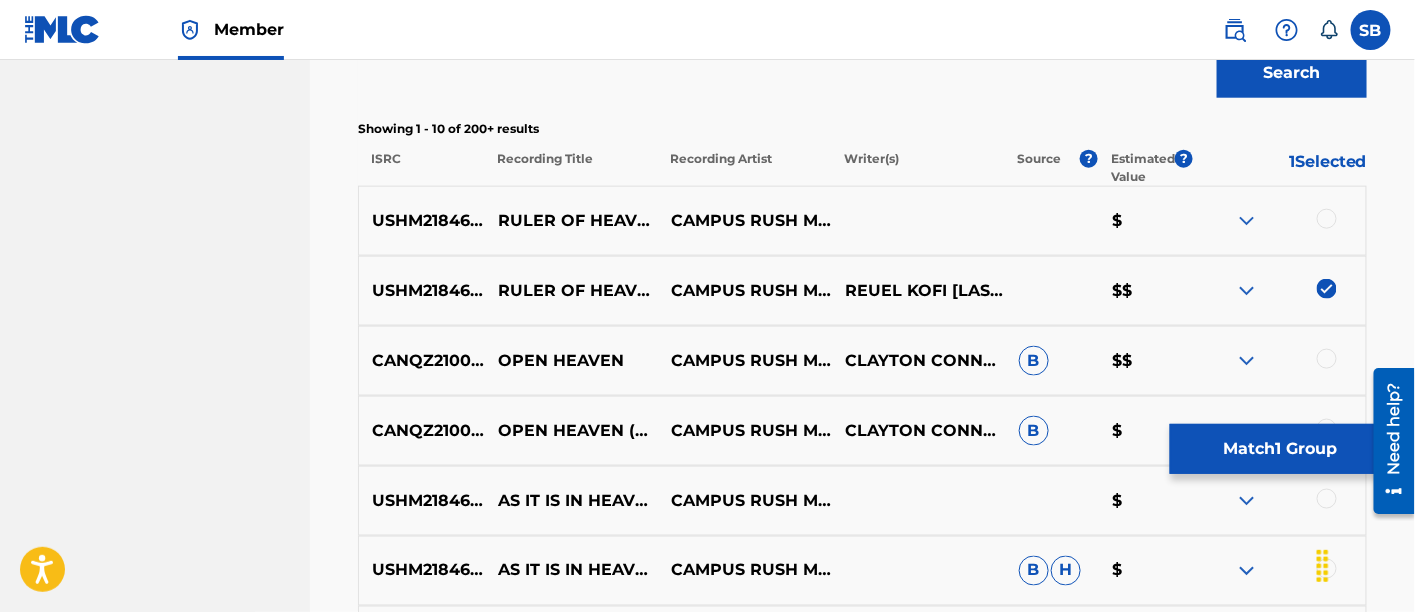 scroll, scrollTop: 721, scrollLeft: 0, axis: vertical 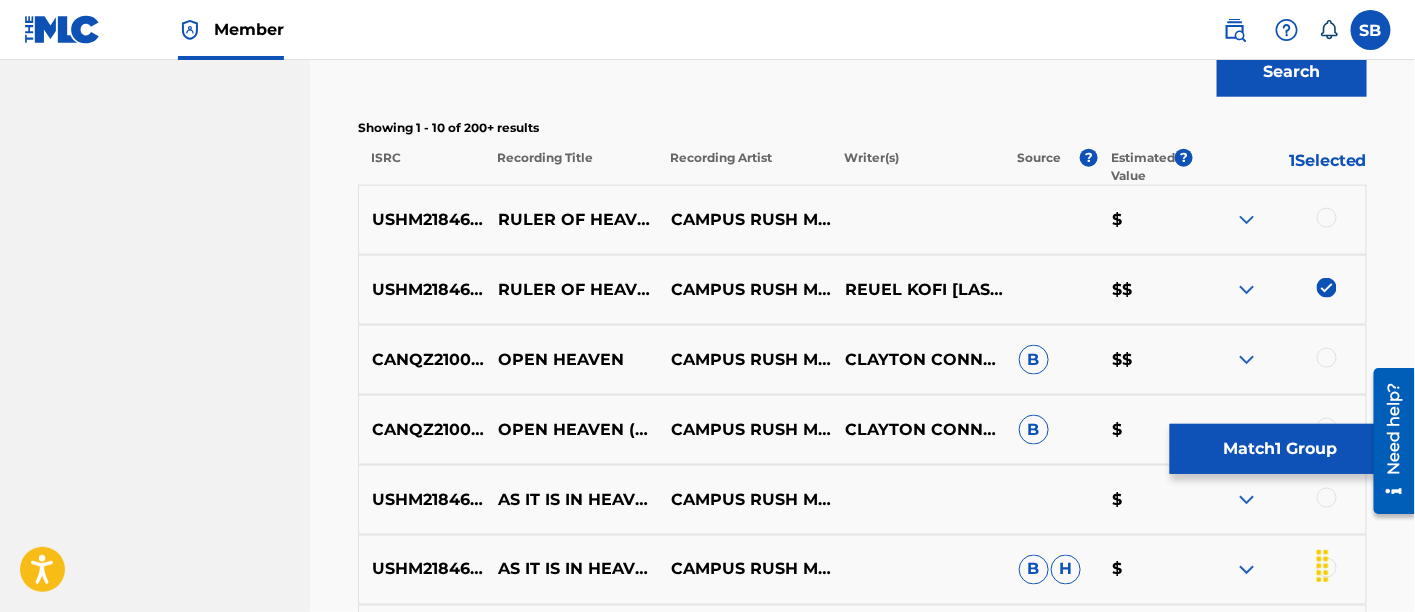 click at bounding box center (1327, 218) 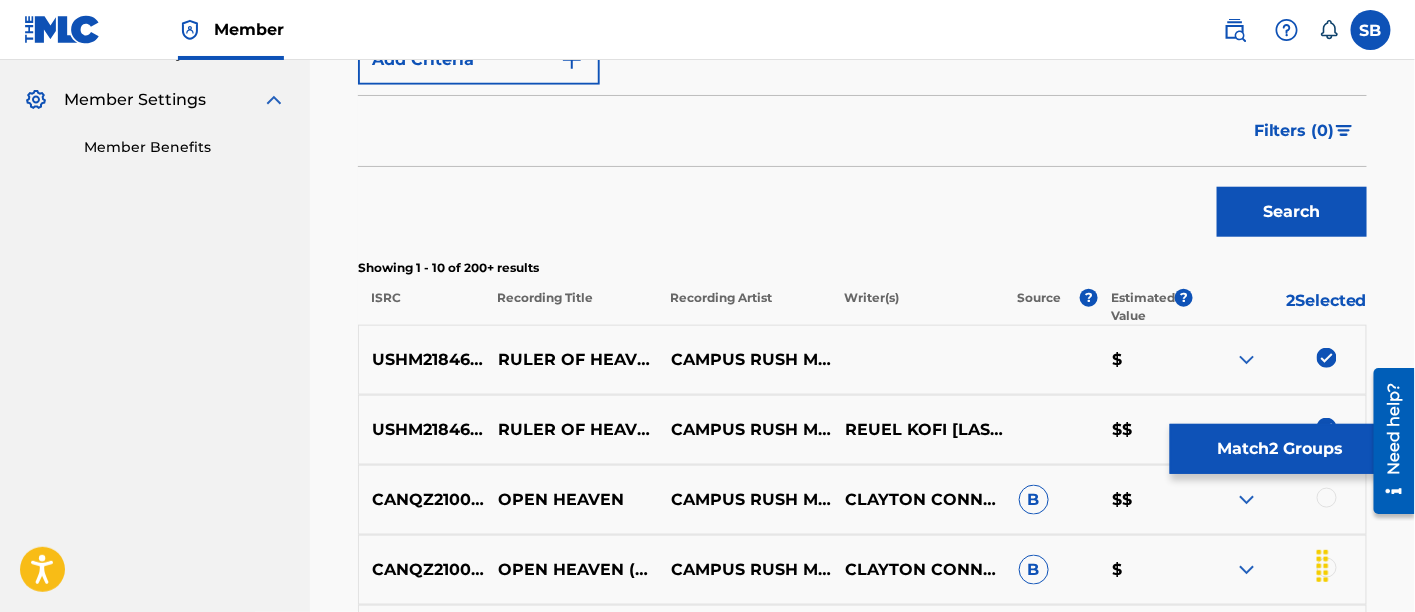 scroll, scrollTop: 580, scrollLeft: 0, axis: vertical 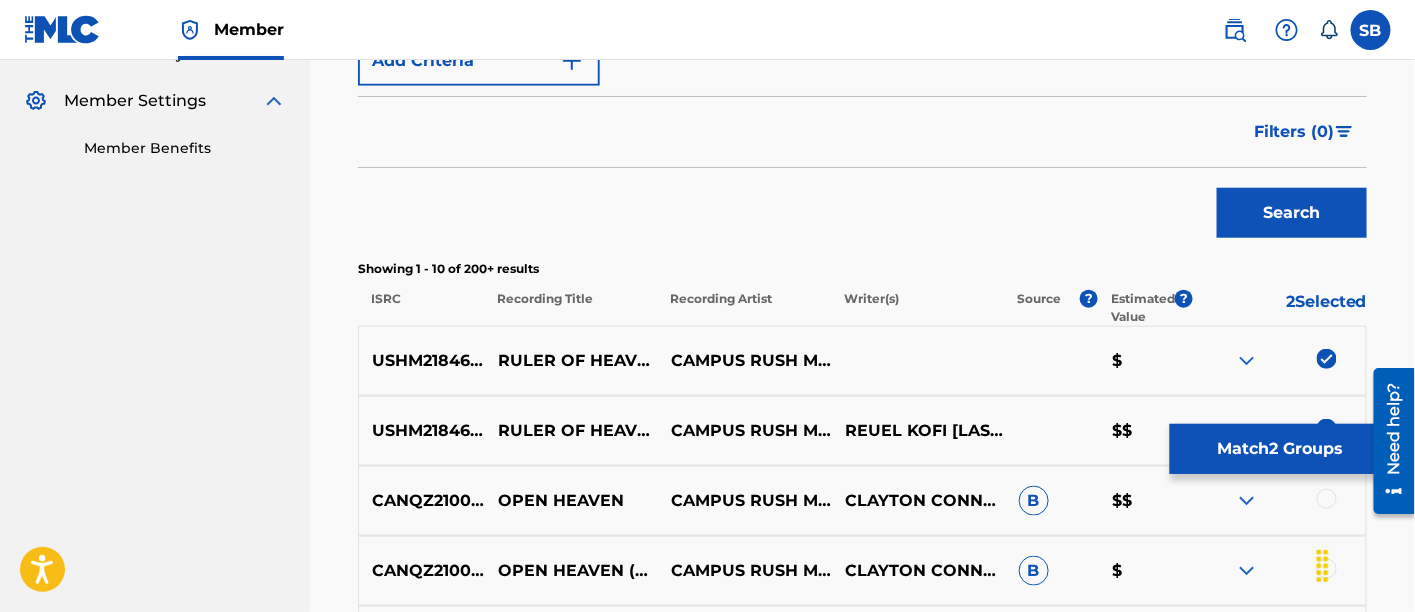 click on "Match  2 Groups" at bounding box center (1280, 449) 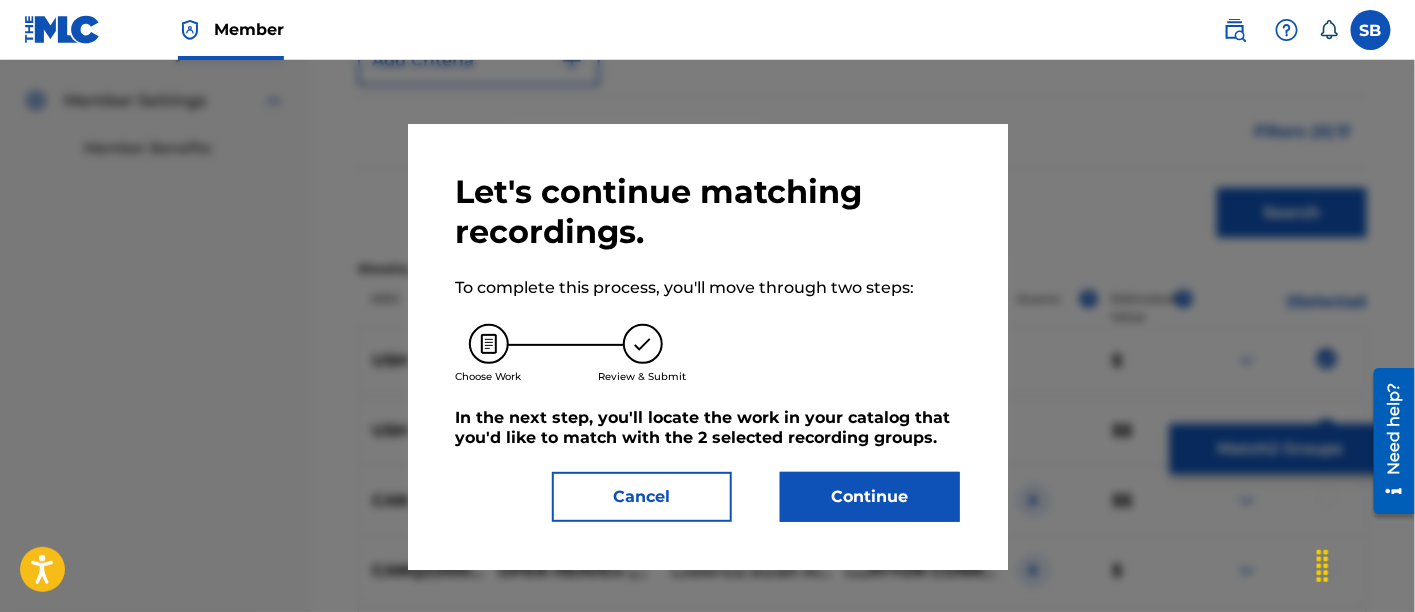 click on "Continue" at bounding box center [870, 497] 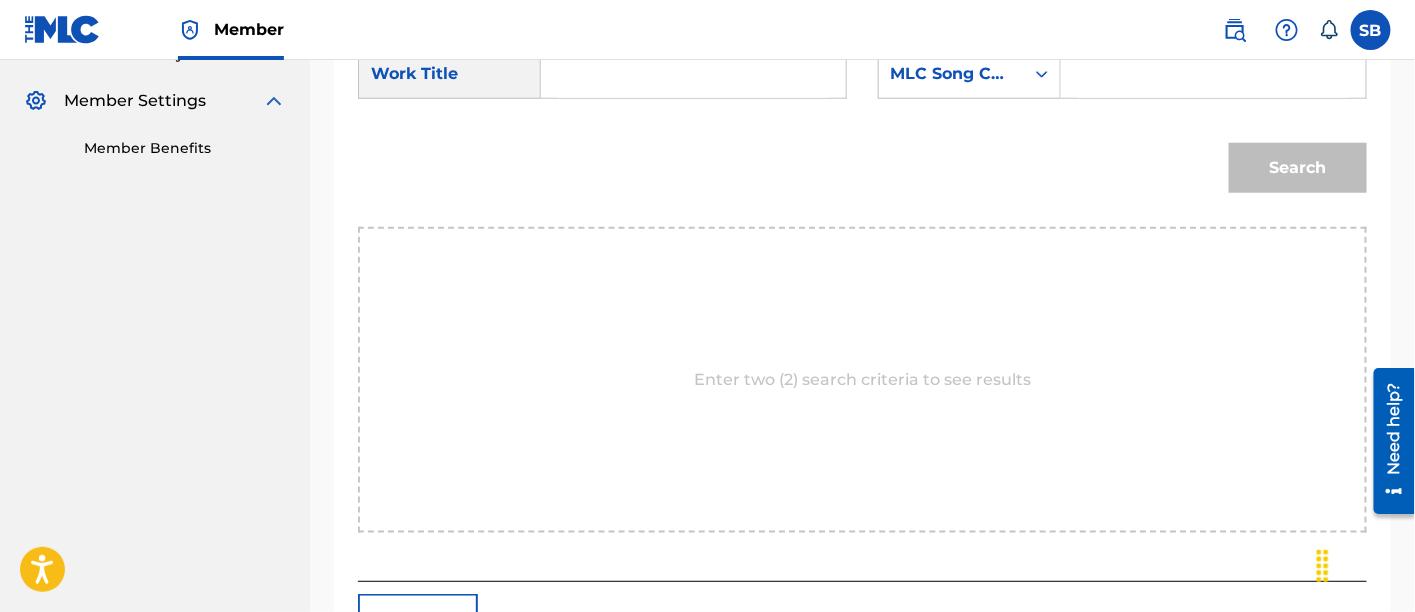scroll, scrollTop: 331, scrollLeft: 0, axis: vertical 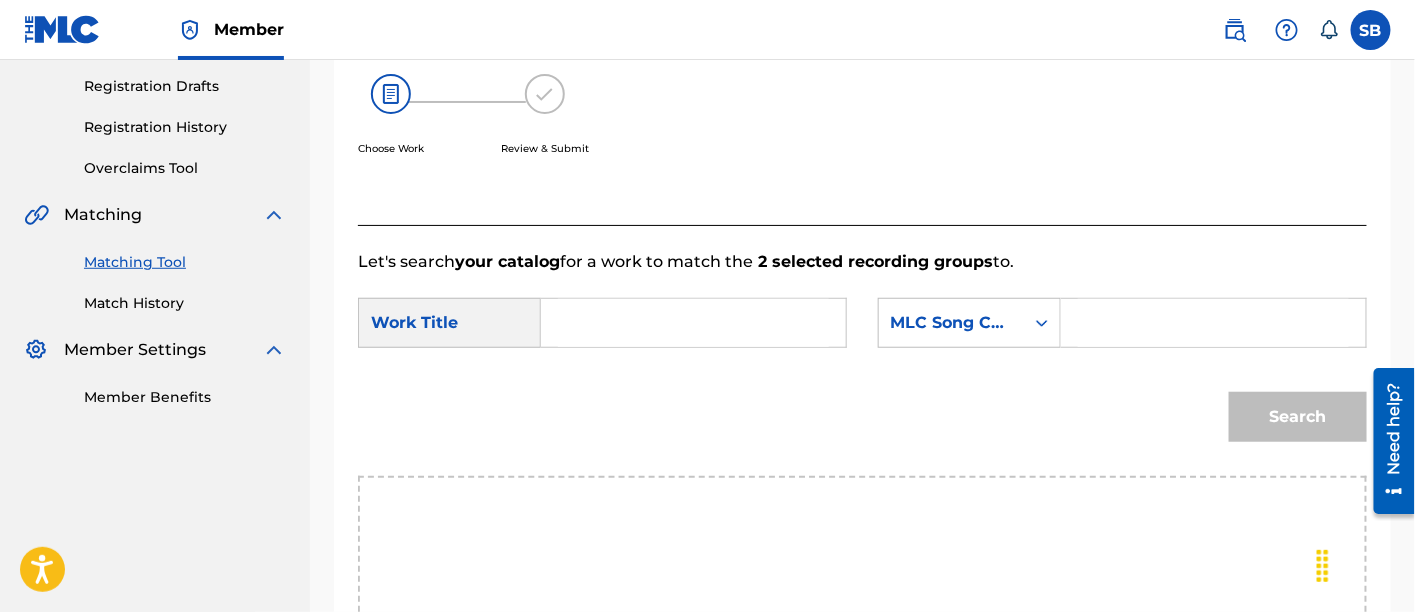 click at bounding box center [693, 323] 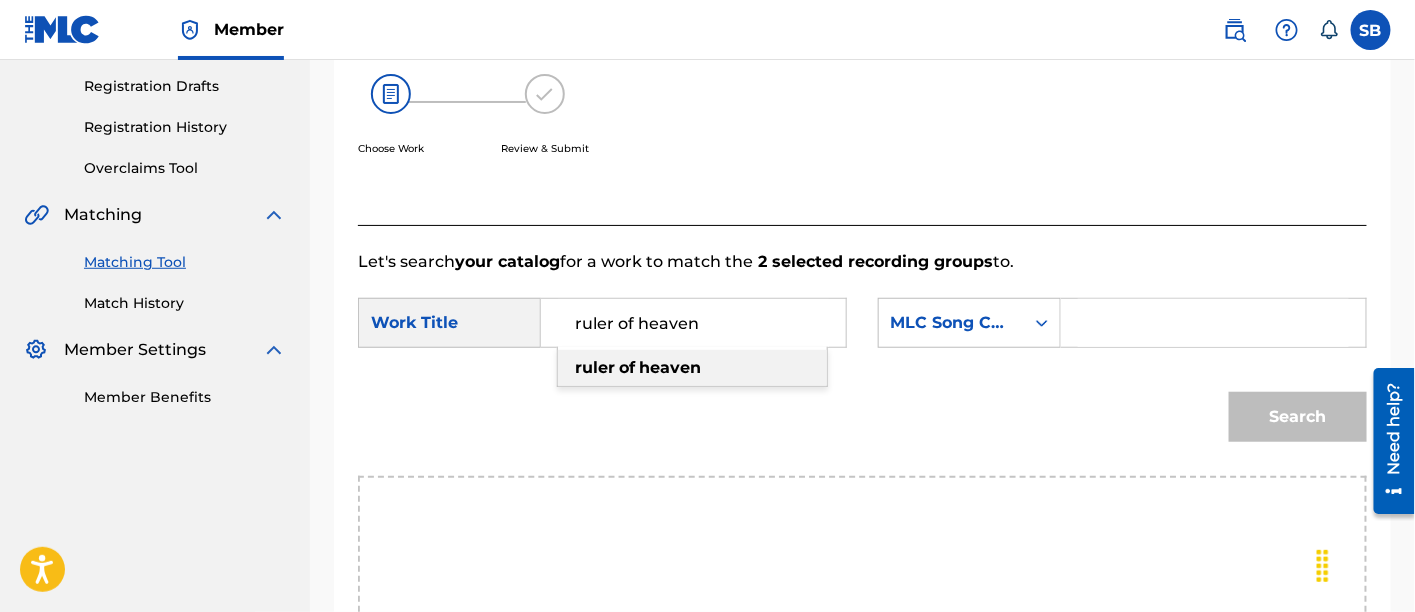 type on "ruler of heaven" 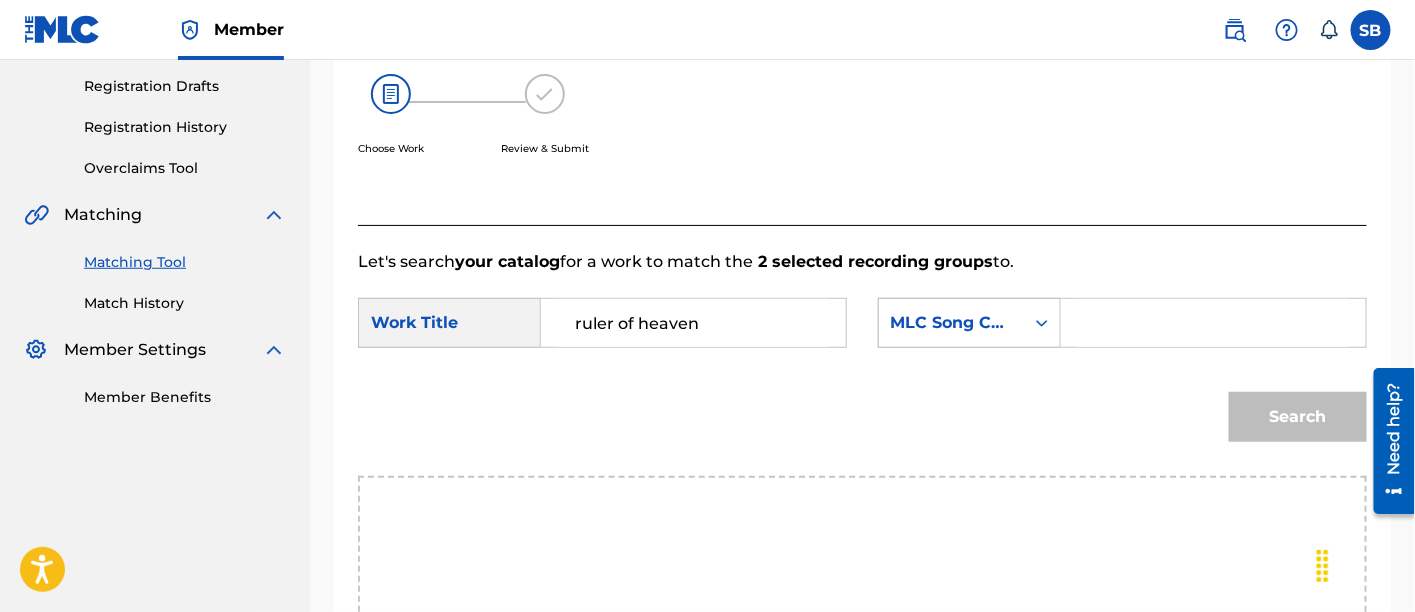 click at bounding box center (1042, 323) 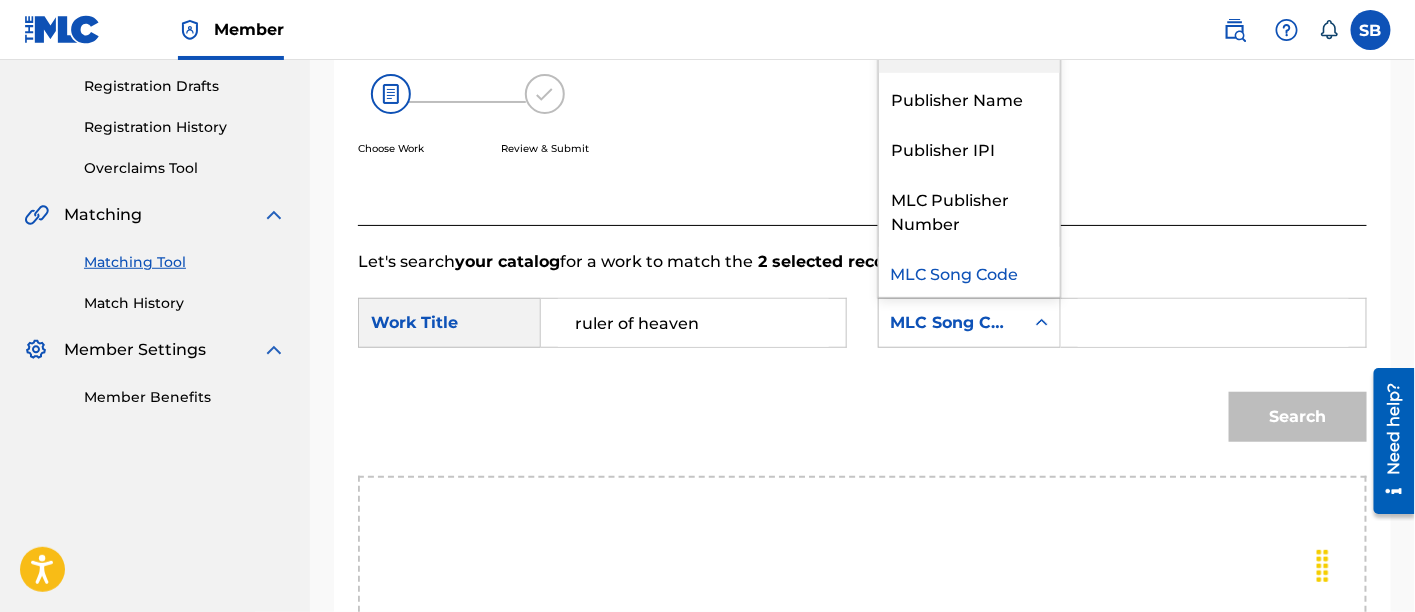 scroll, scrollTop: 0, scrollLeft: 0, axis: both 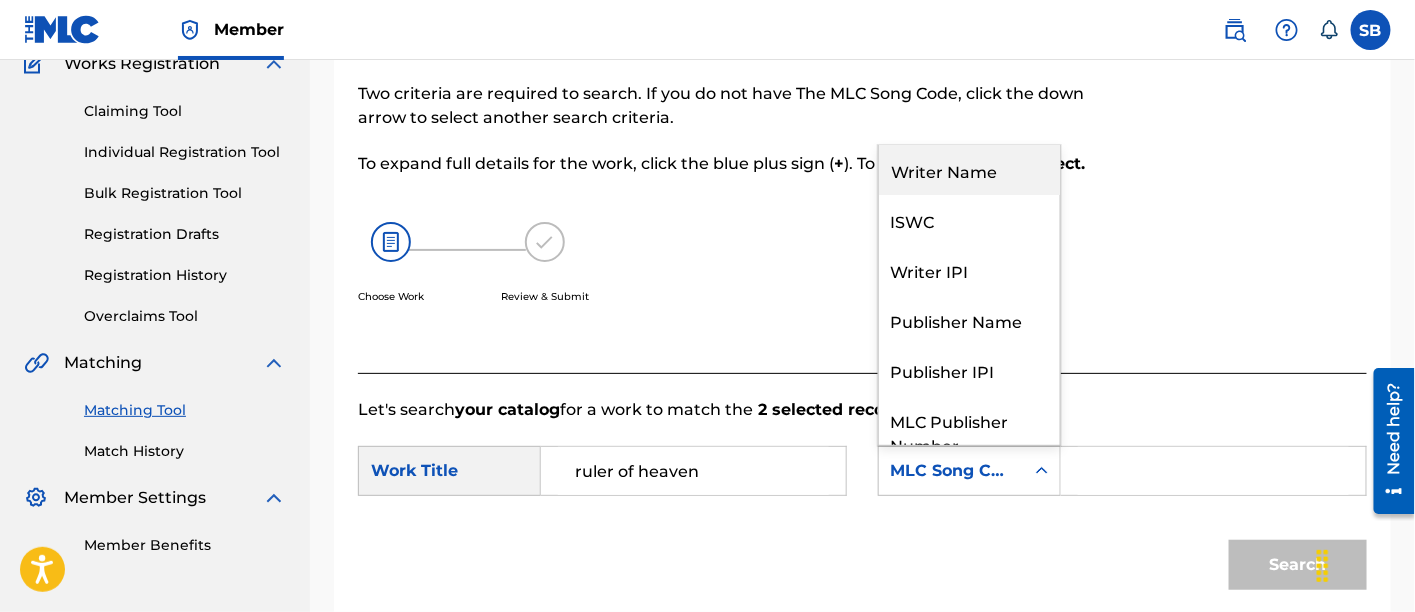 click on "Writer Name" at bounding box center (969, 170) 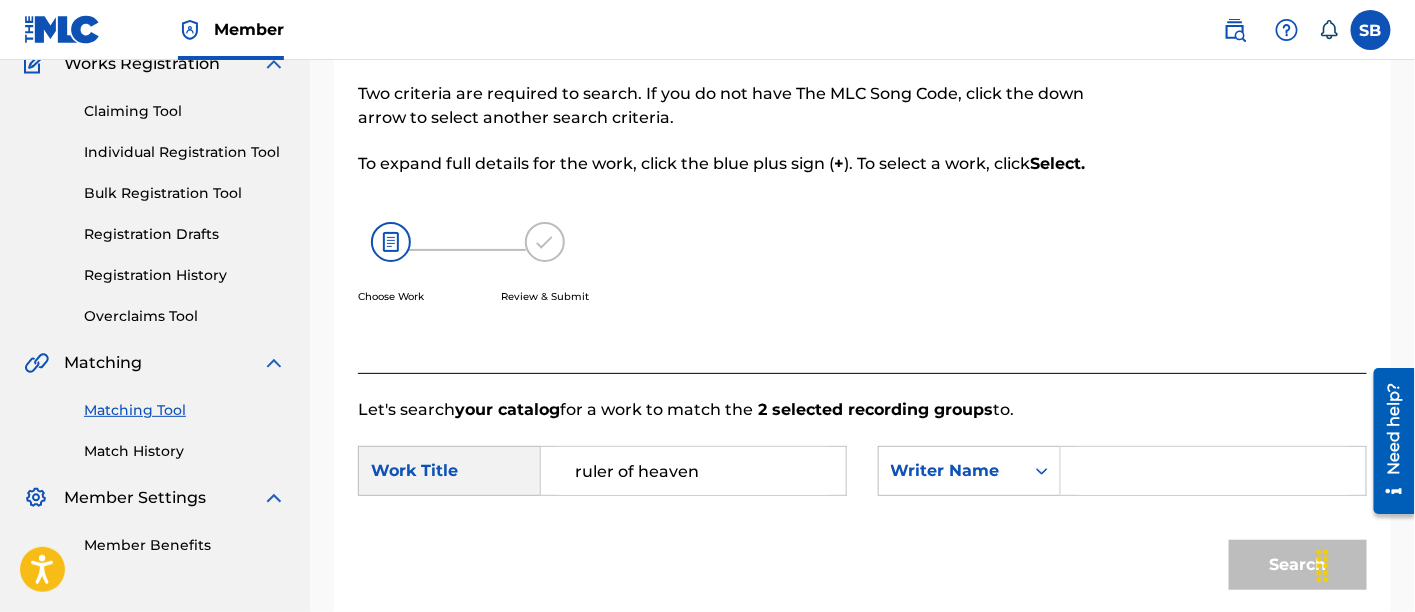 click at bounding box center [1213, 471] 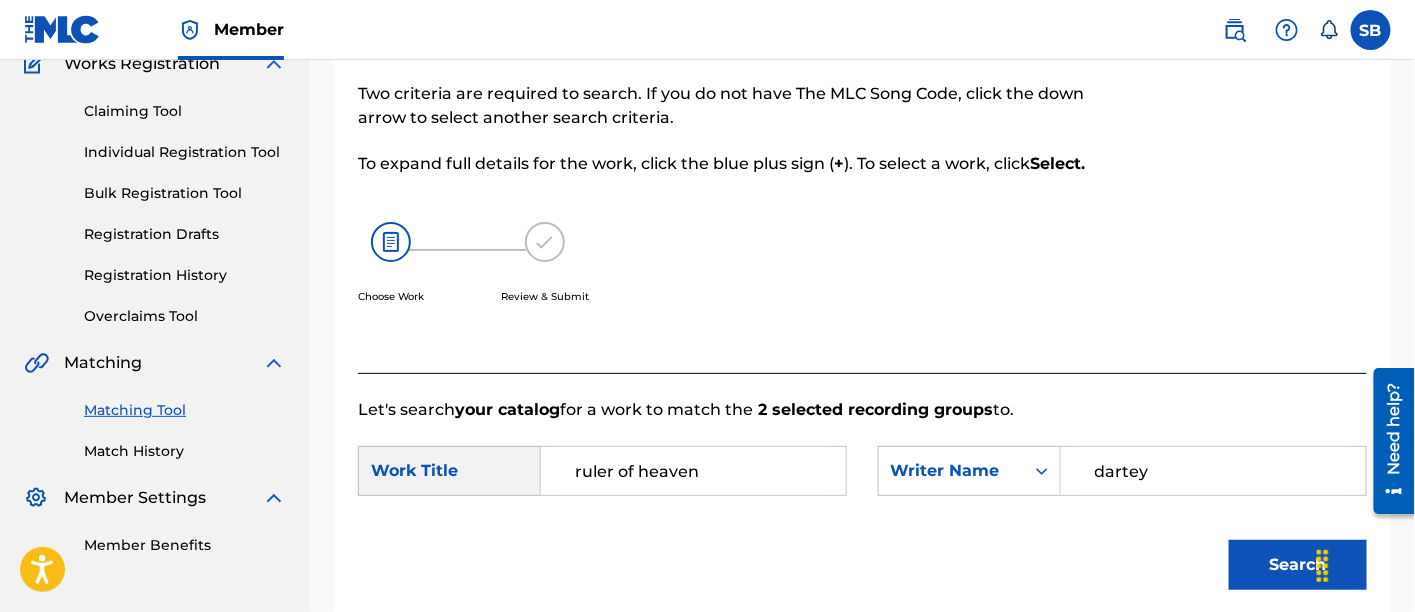 type on "dartey" 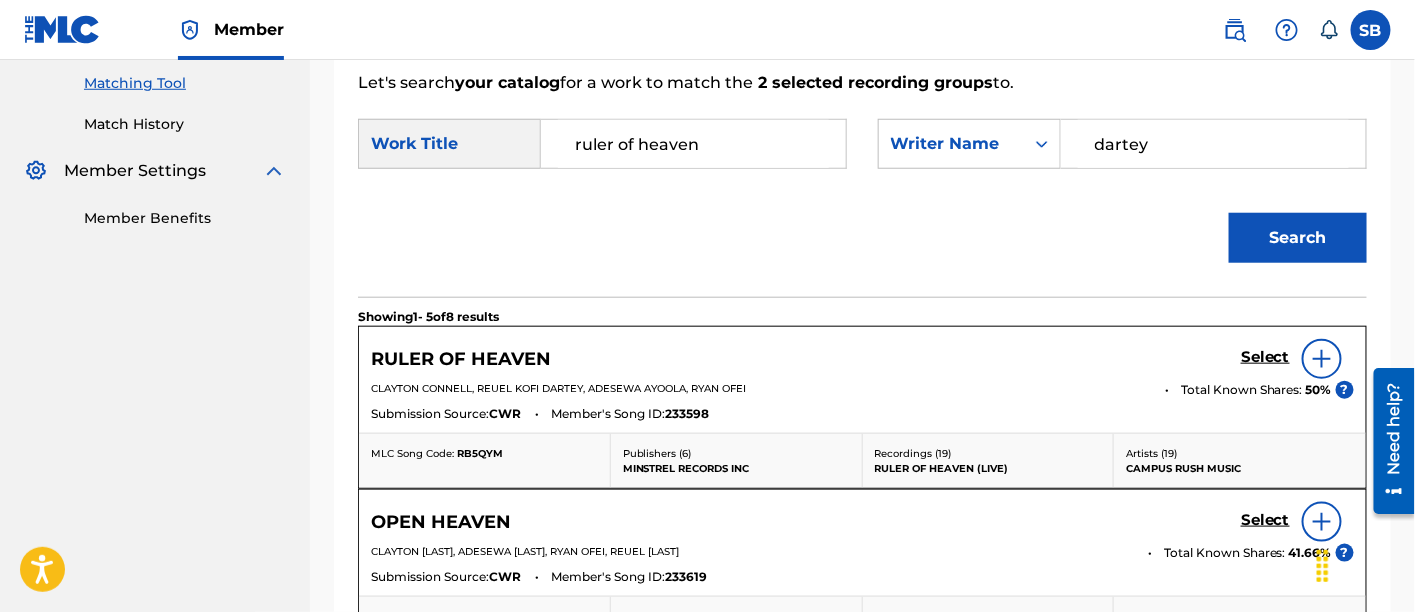 scroll, scrollTop: 603, scrollLeft: 0, axis: vertical 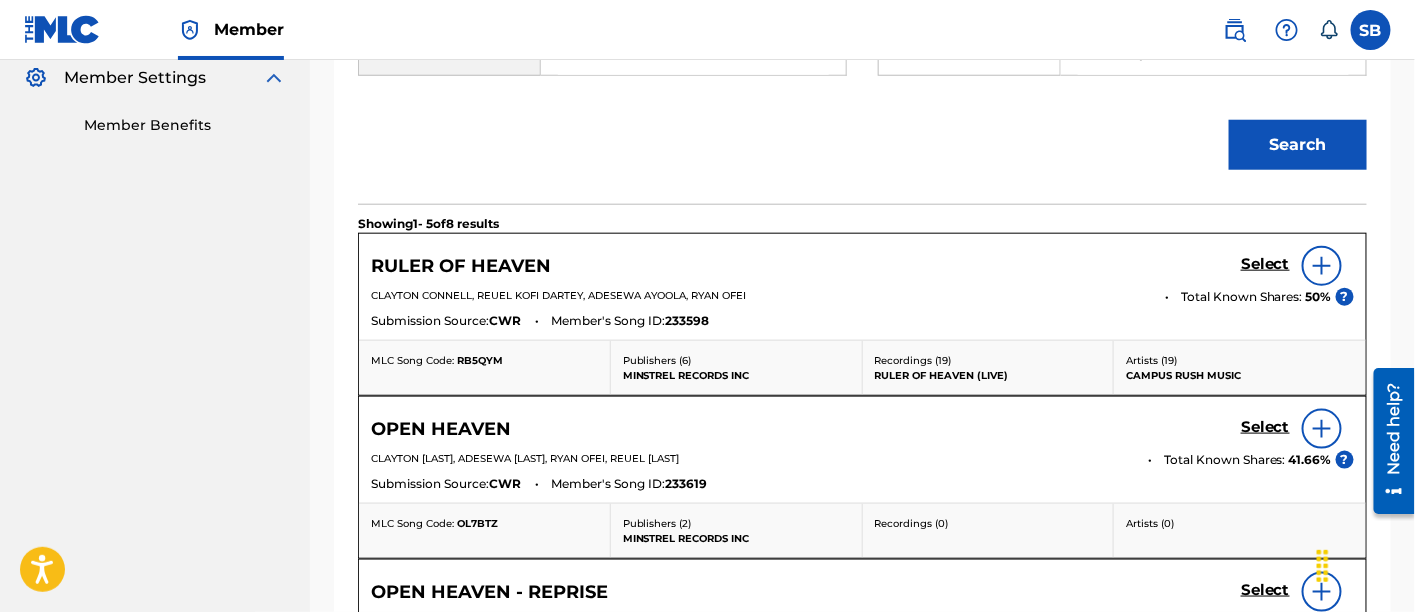 click on "Select" at bounding box center [1265, 264] 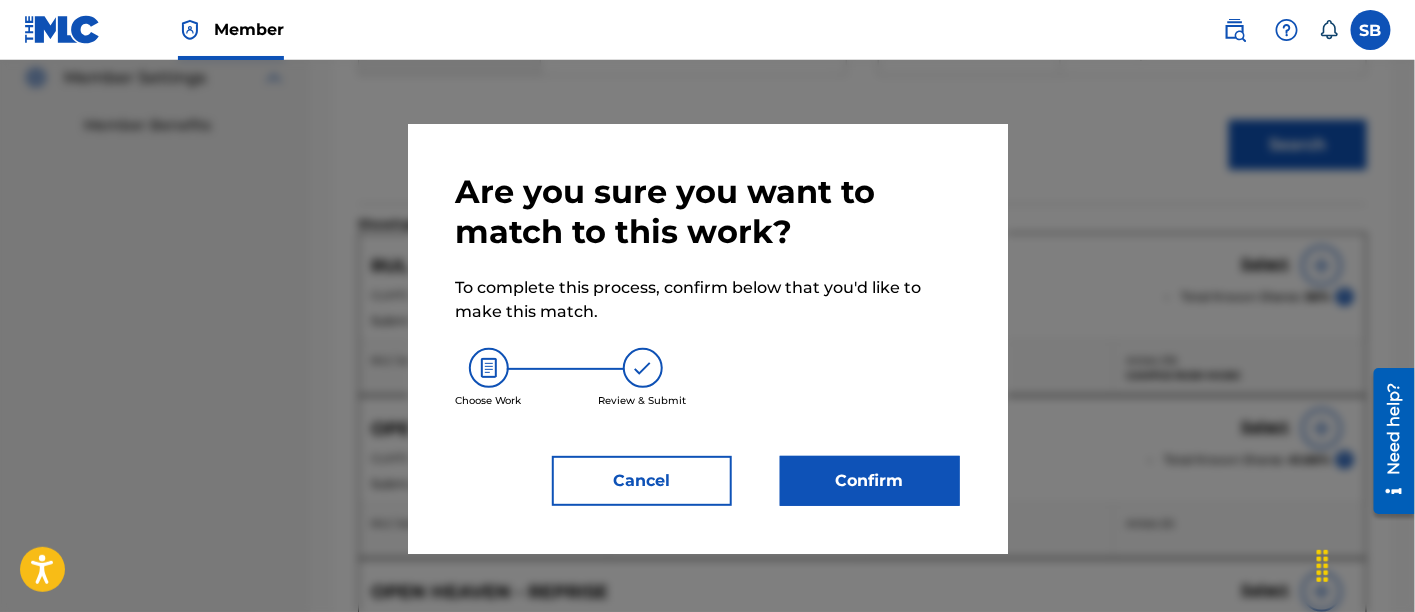 click on "Confirm" at bounding box center (870, 481) 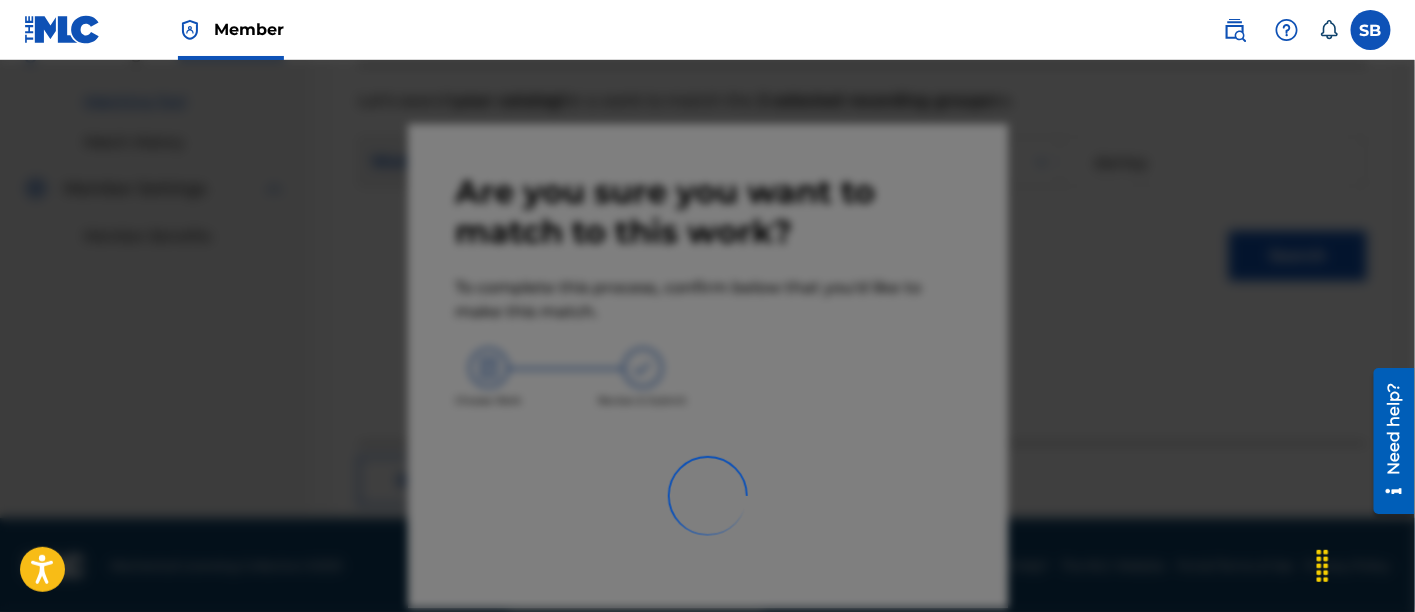 scroll, scrollTop: 246, scrollLeft: 0, axis: vertical 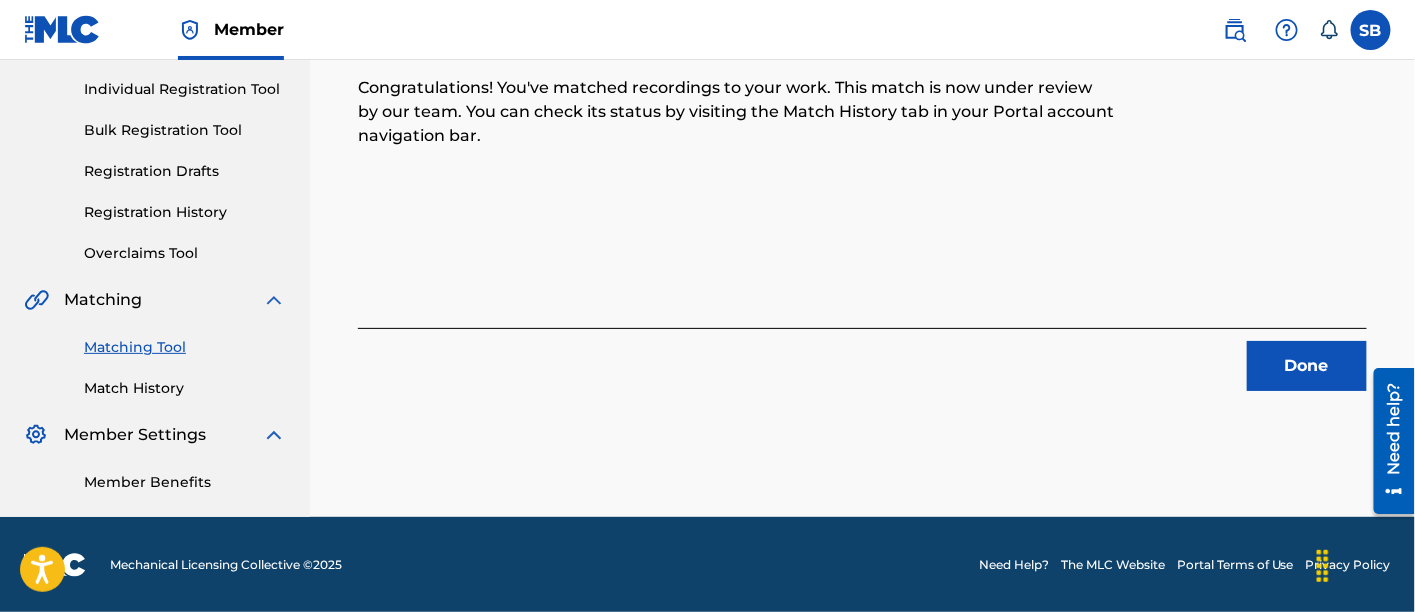 click on "Done" at bounding box center (862, 359) 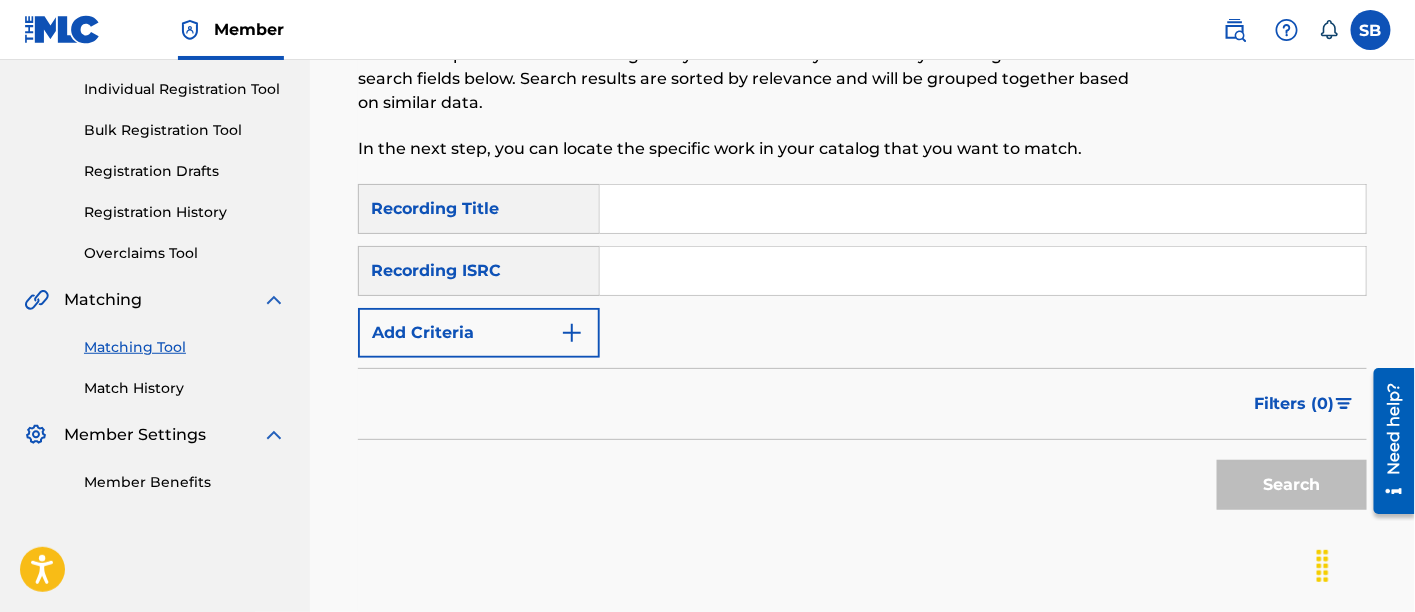 click at bounding box center [983, 209] 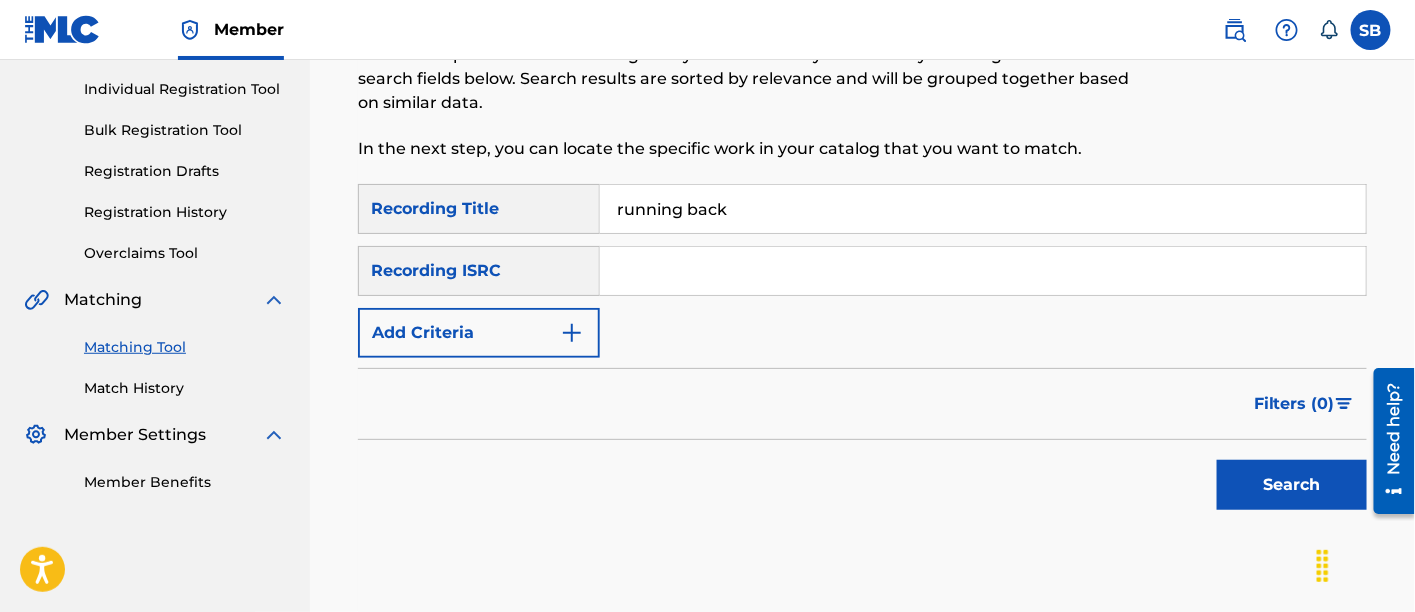 type on "running back" 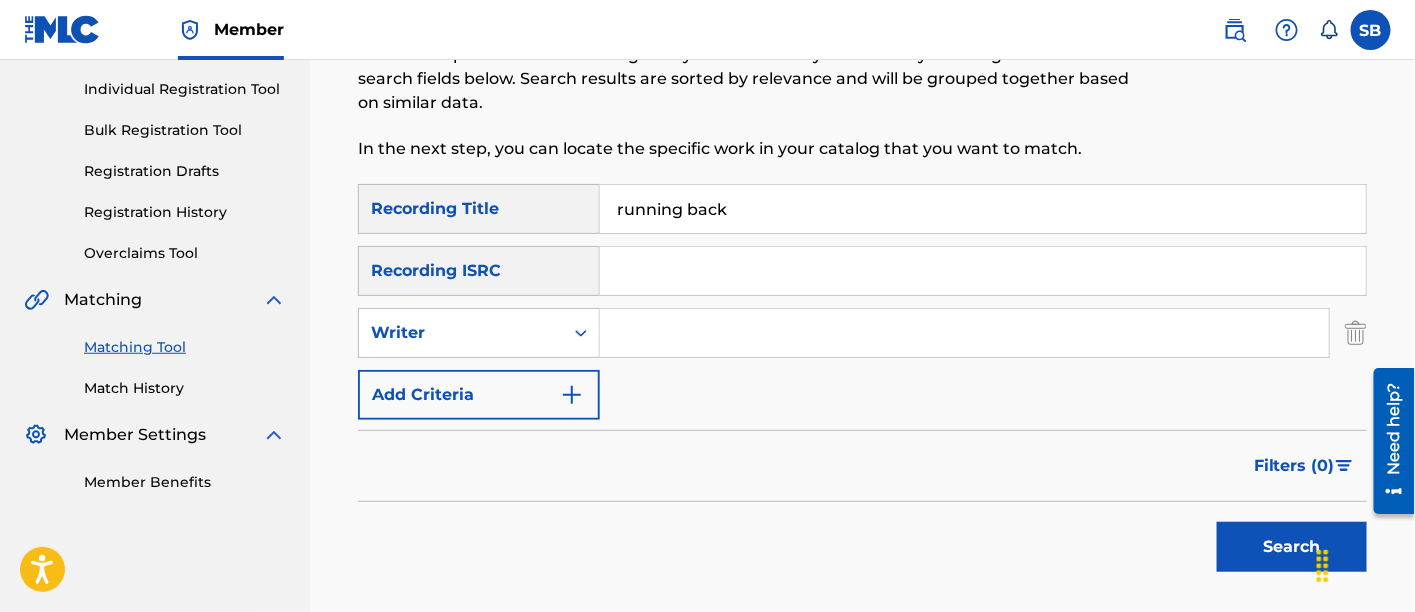 click at bounding box center (964, 333) 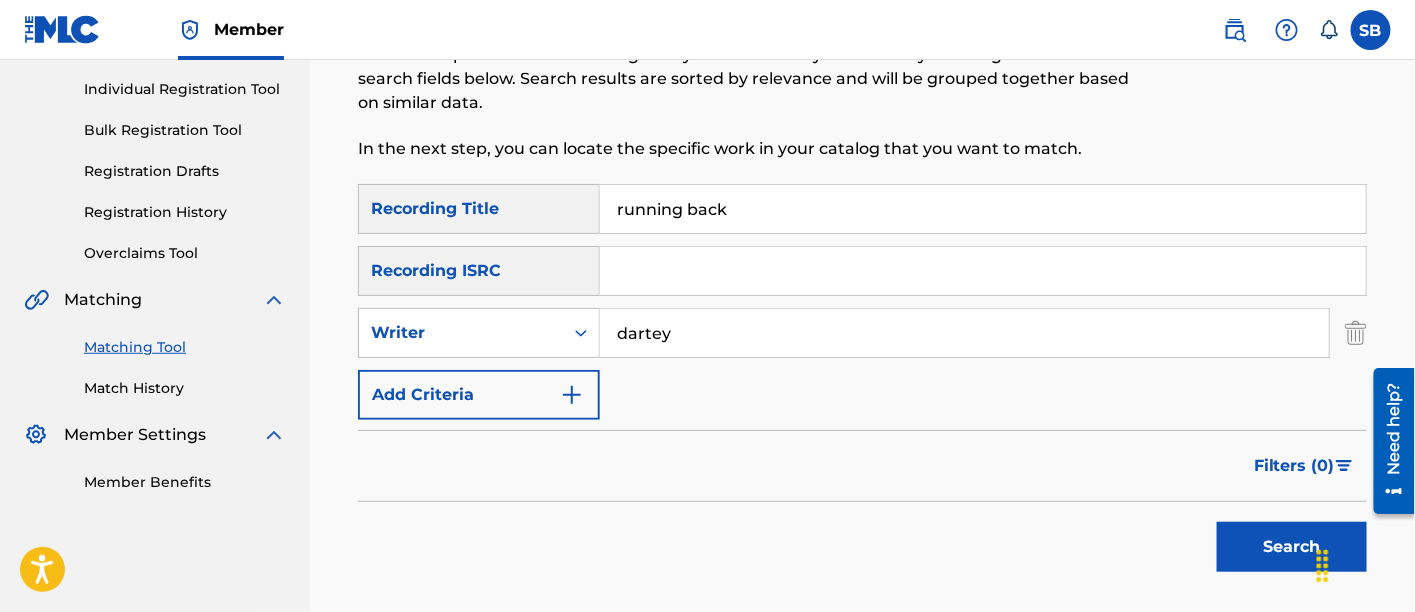 click on "Search" at bounding box center (1292, 547) 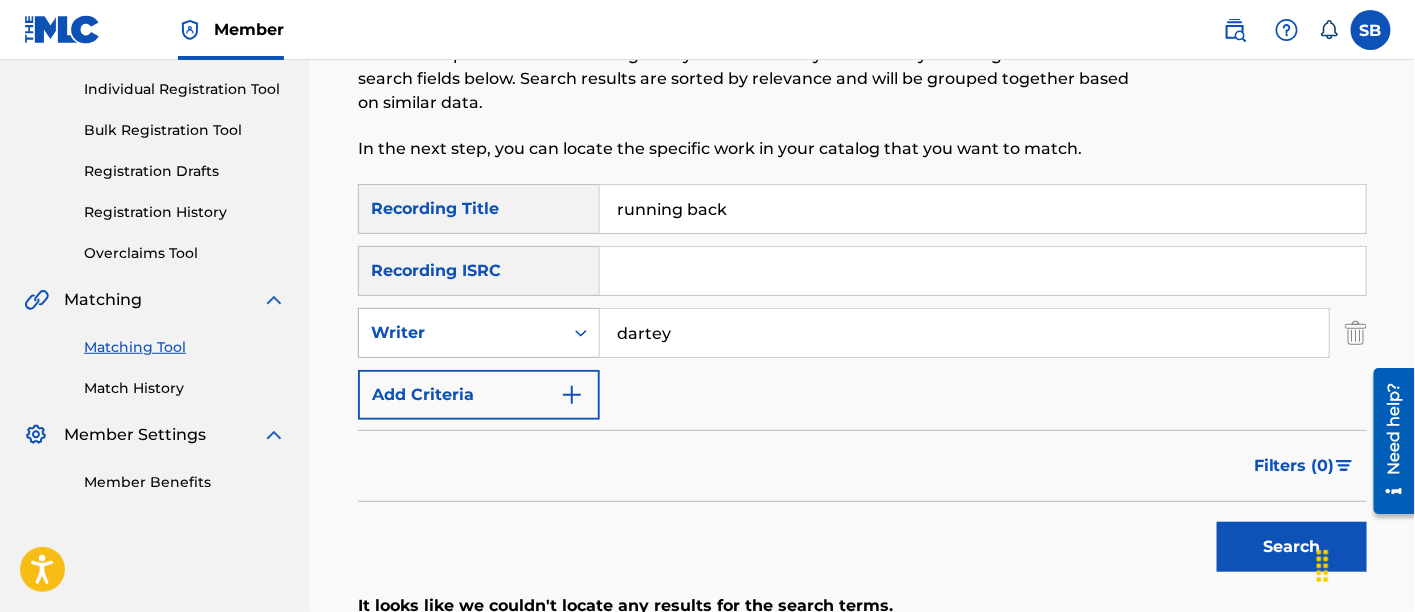 click at bounding box center [581, 333] 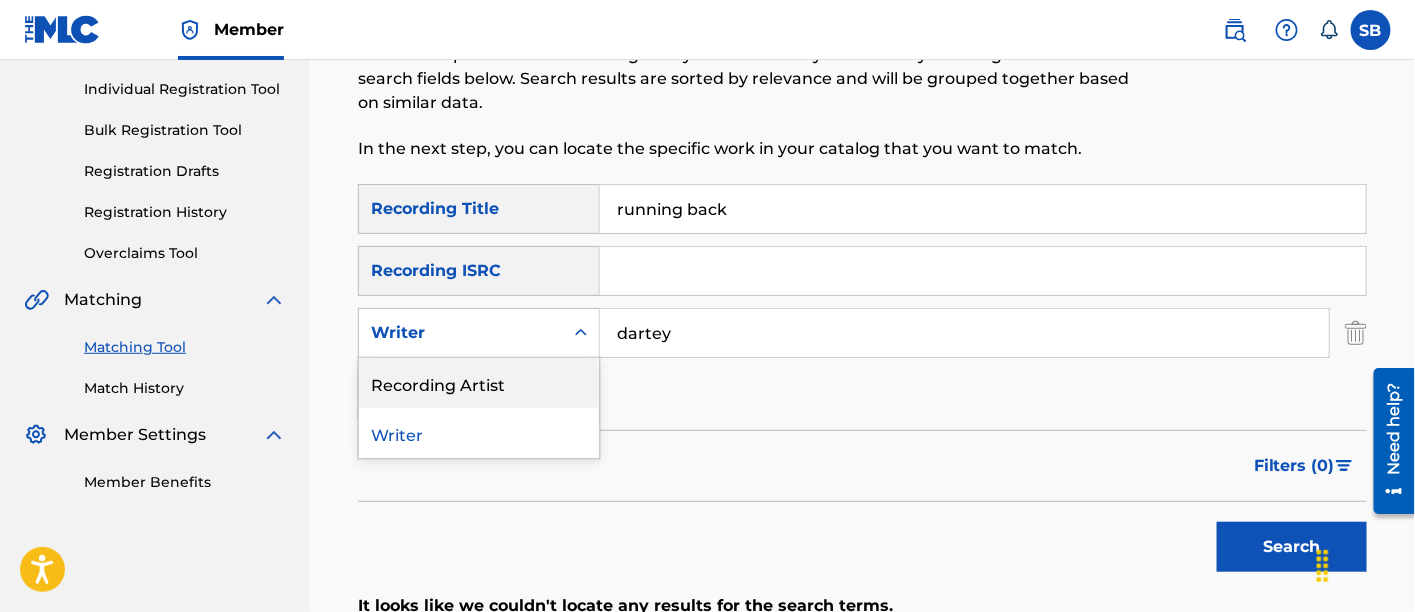 click on "Recording Artist" at bounding box center [479, 383] 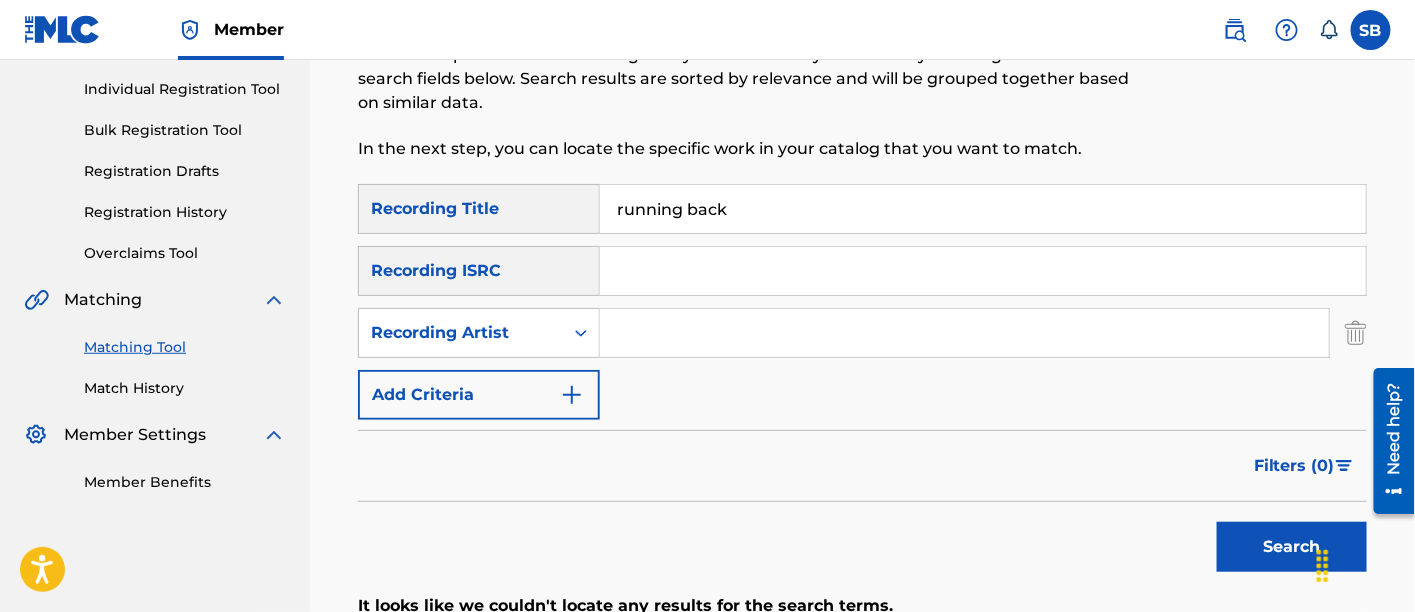 click at bounding box center [964, 333] 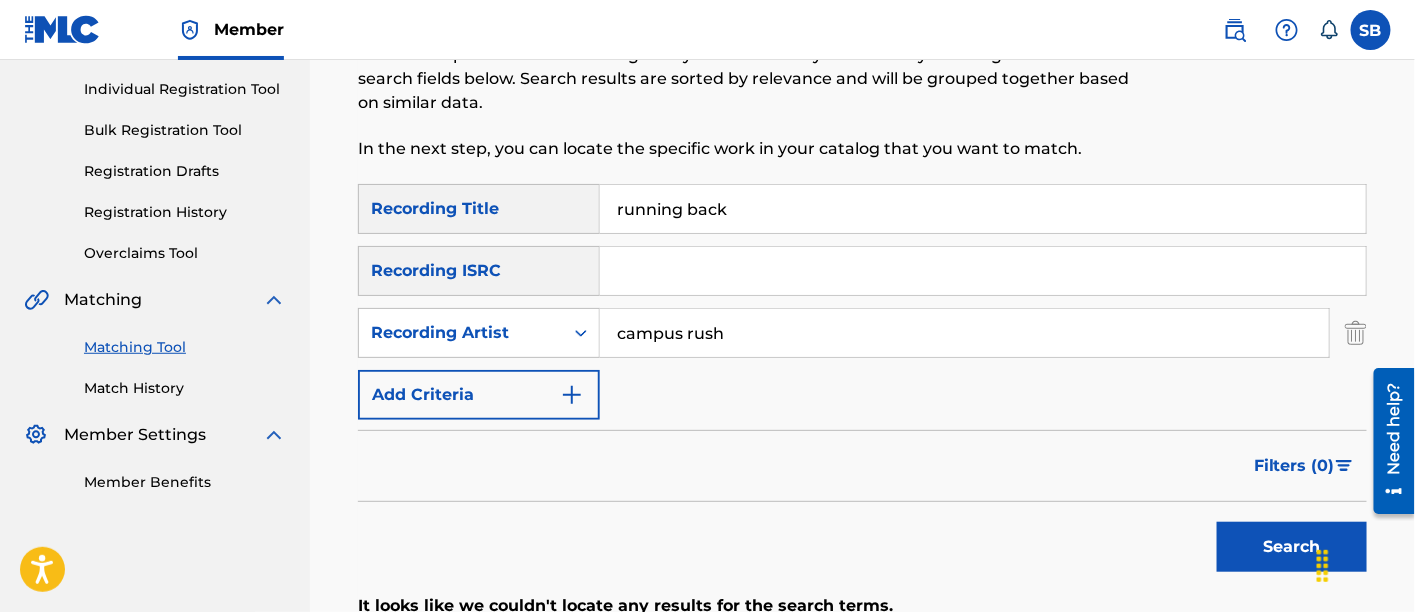click on "Search" at bounding box center (1292, 547) 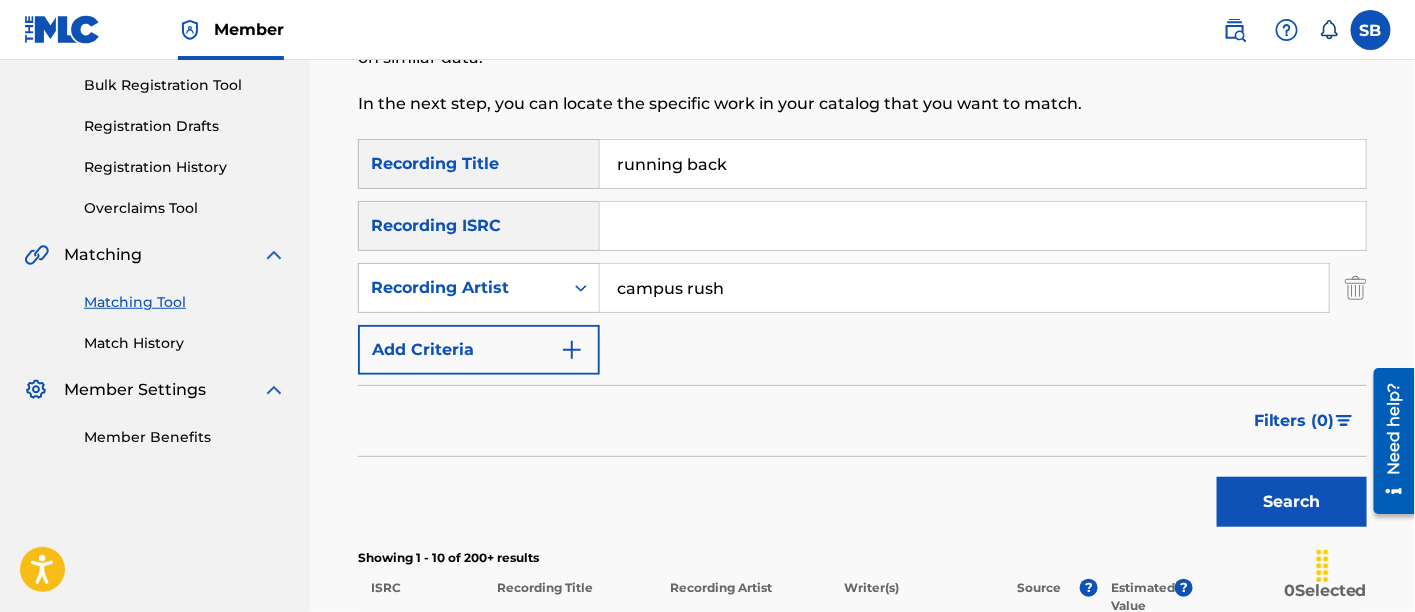 scroll, scrollTop: 227, scrollLeft: 0, axis: vertical 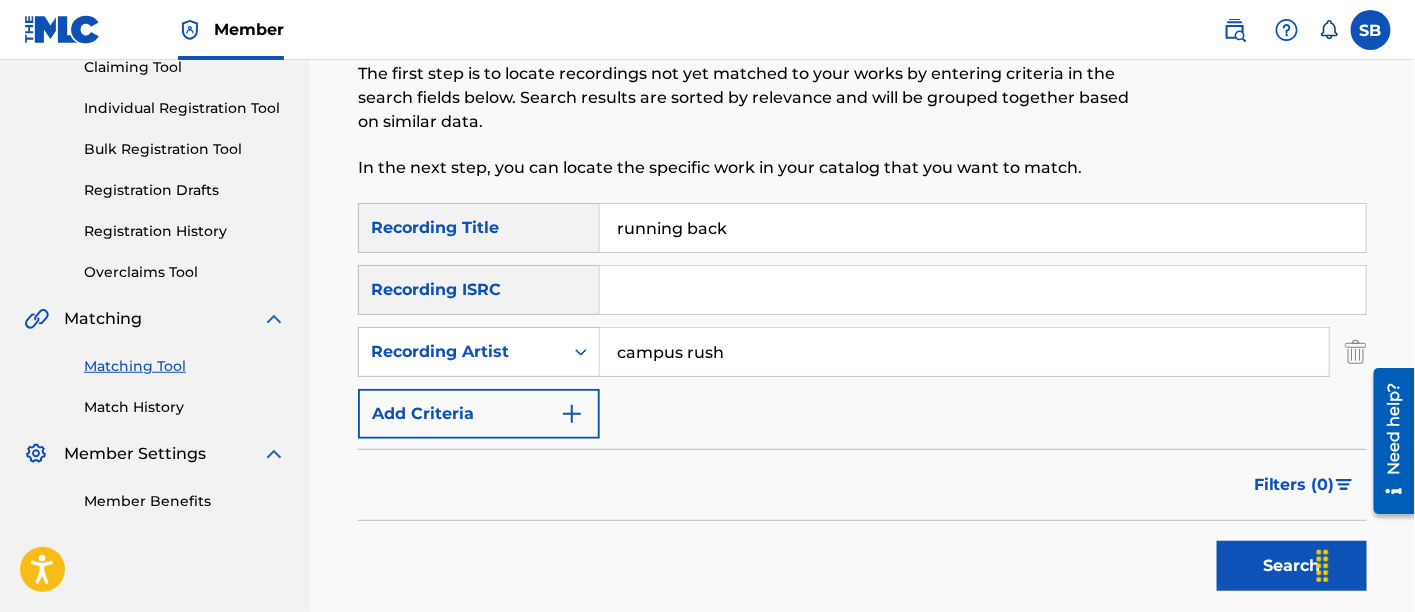 click on "campus rush" at bounding box center [964, 352] 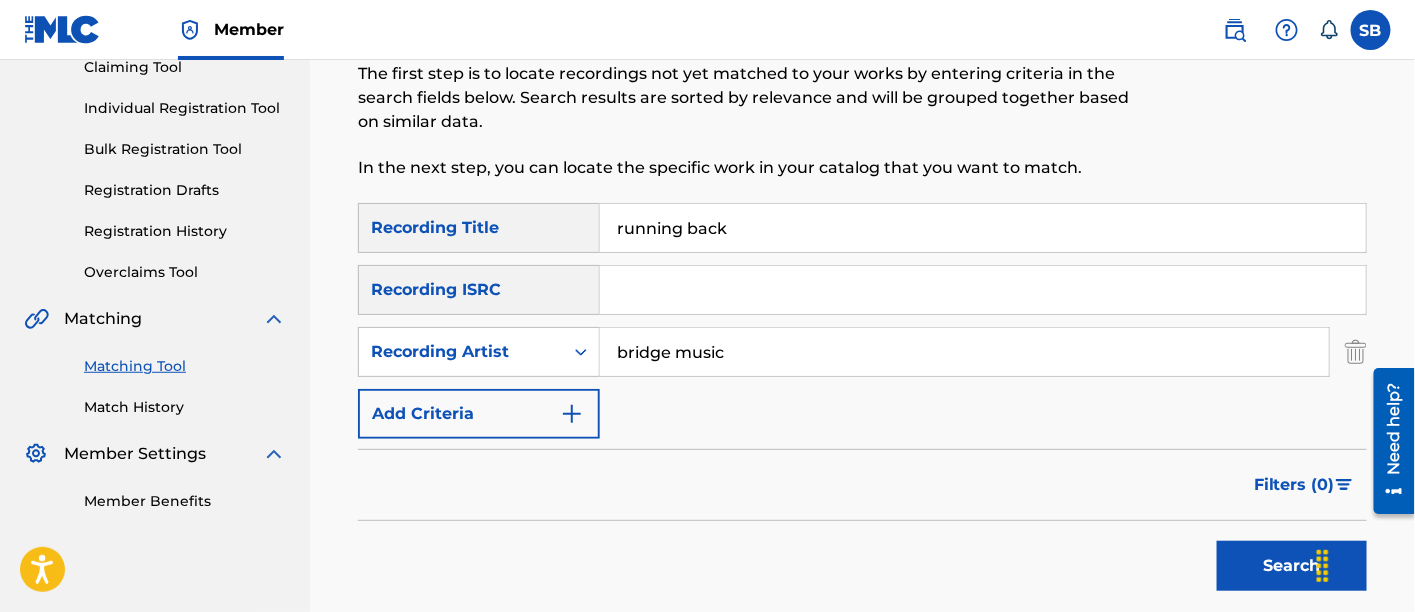 type on "bridge music" 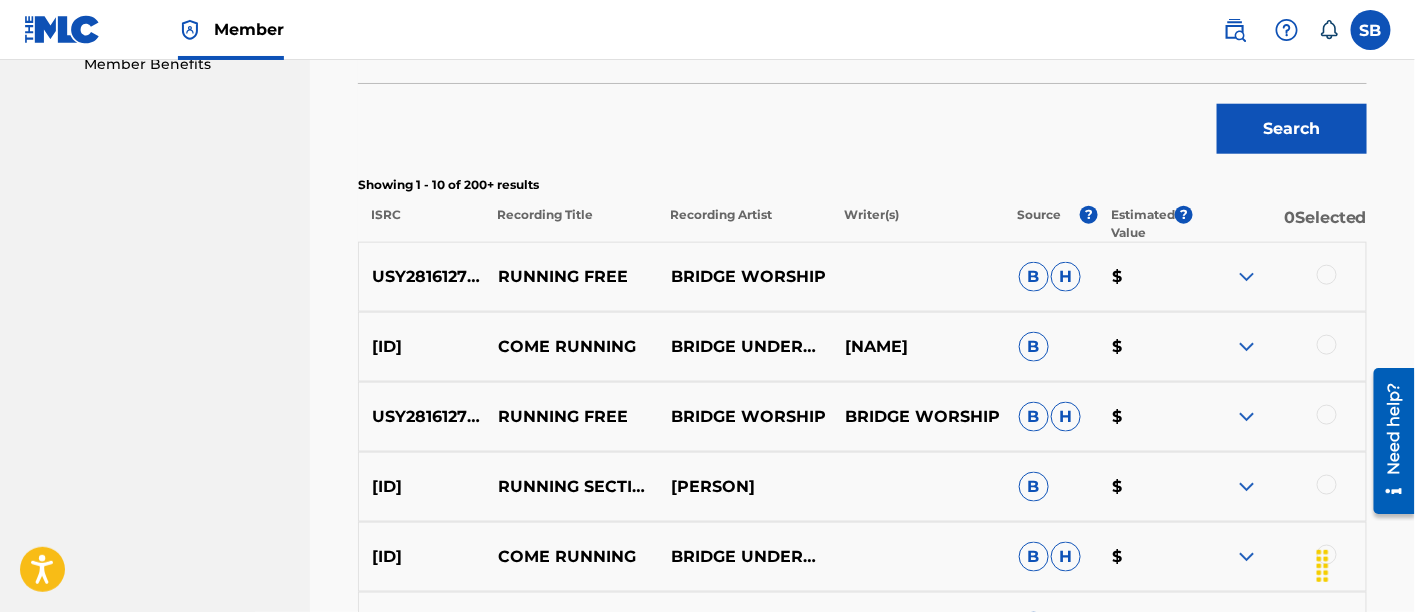 scroll, scrollTop: 665, scrollLeft: 0, axis: vertical 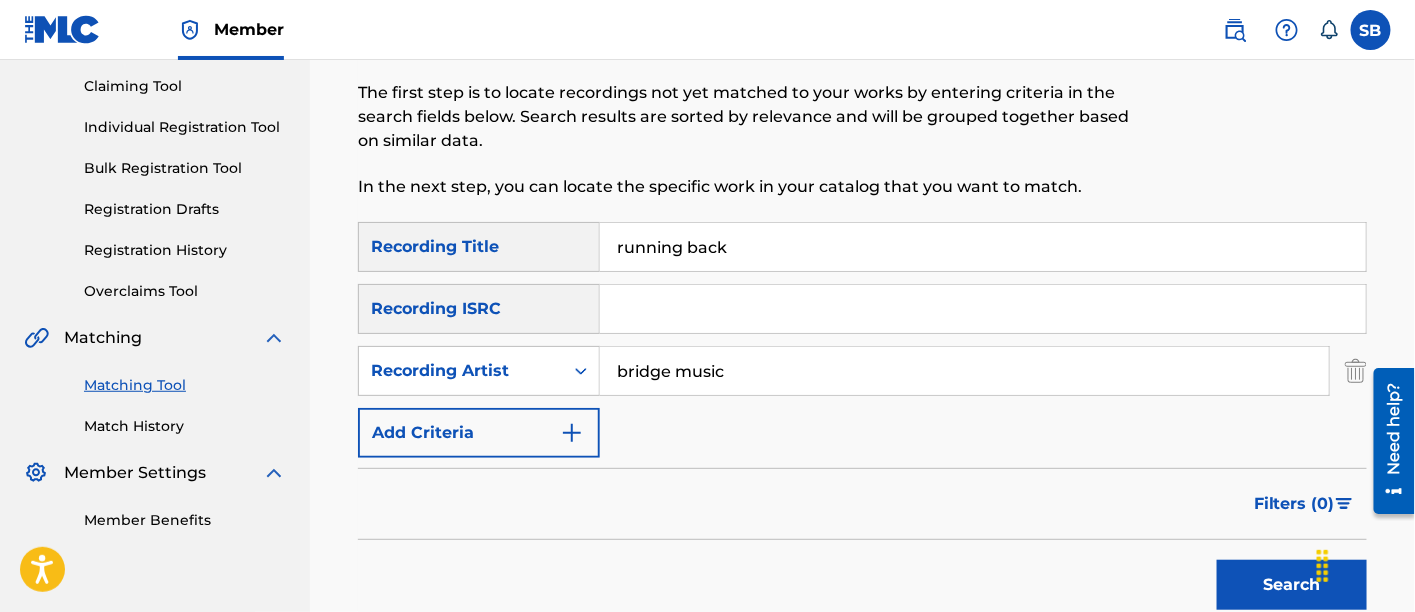 click on "running back" at bounding box center (983, 247) 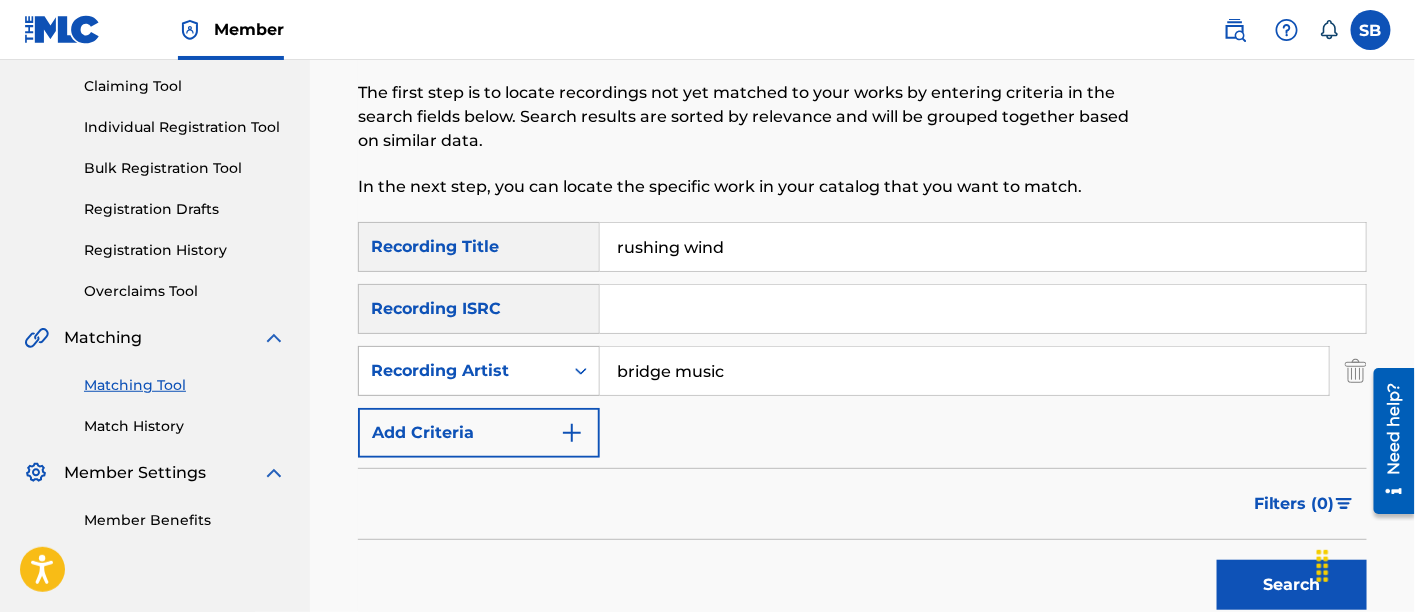 type on "rushing wind" 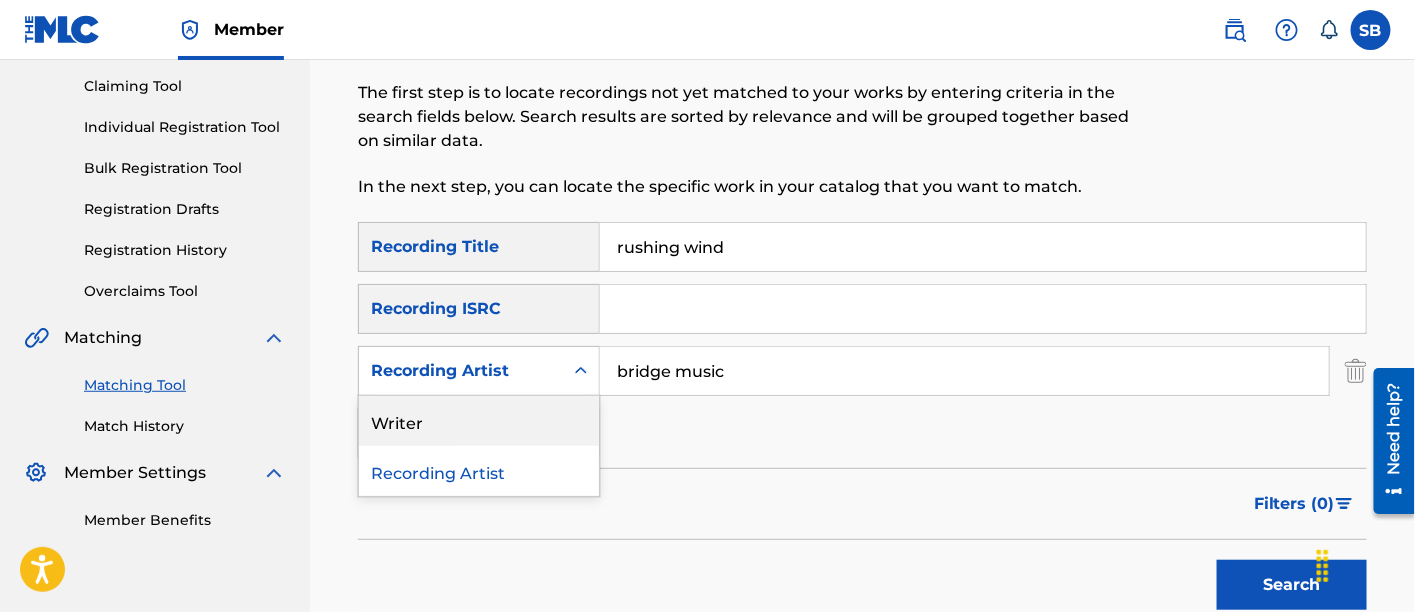 click on "Writer" at bounding box center (479, 421) 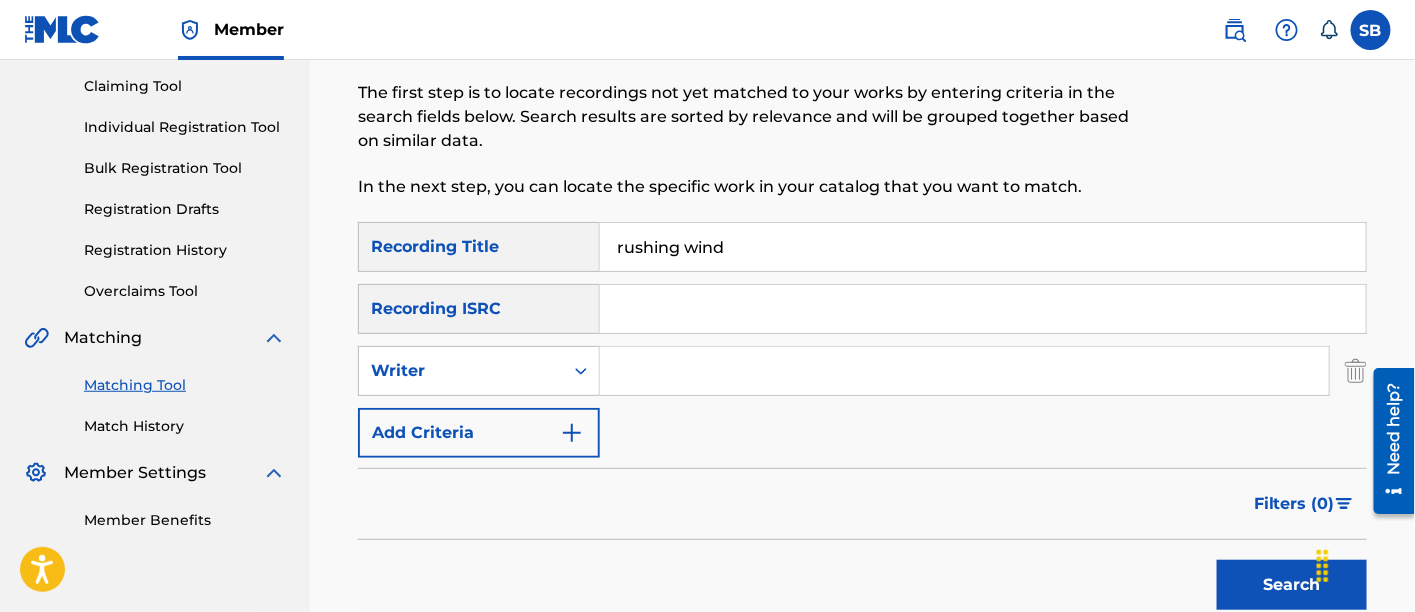 click at bounding box center (964, 371) 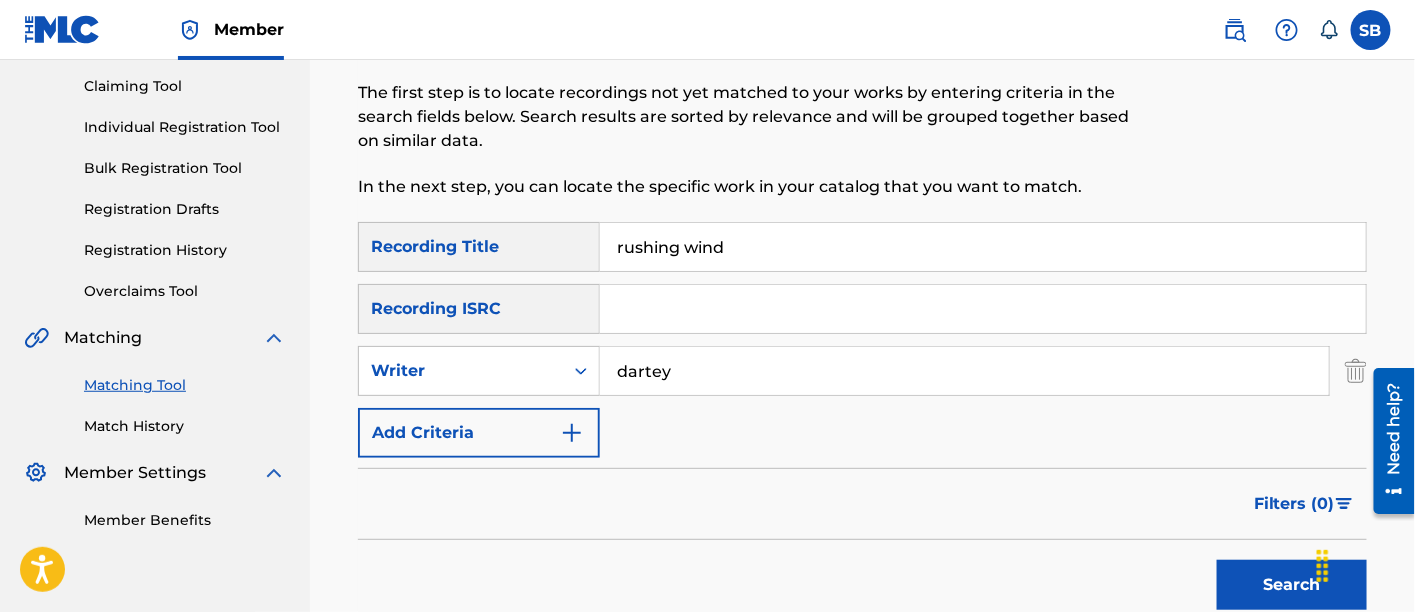 click on "Search" at bounding box center [1292, 585] 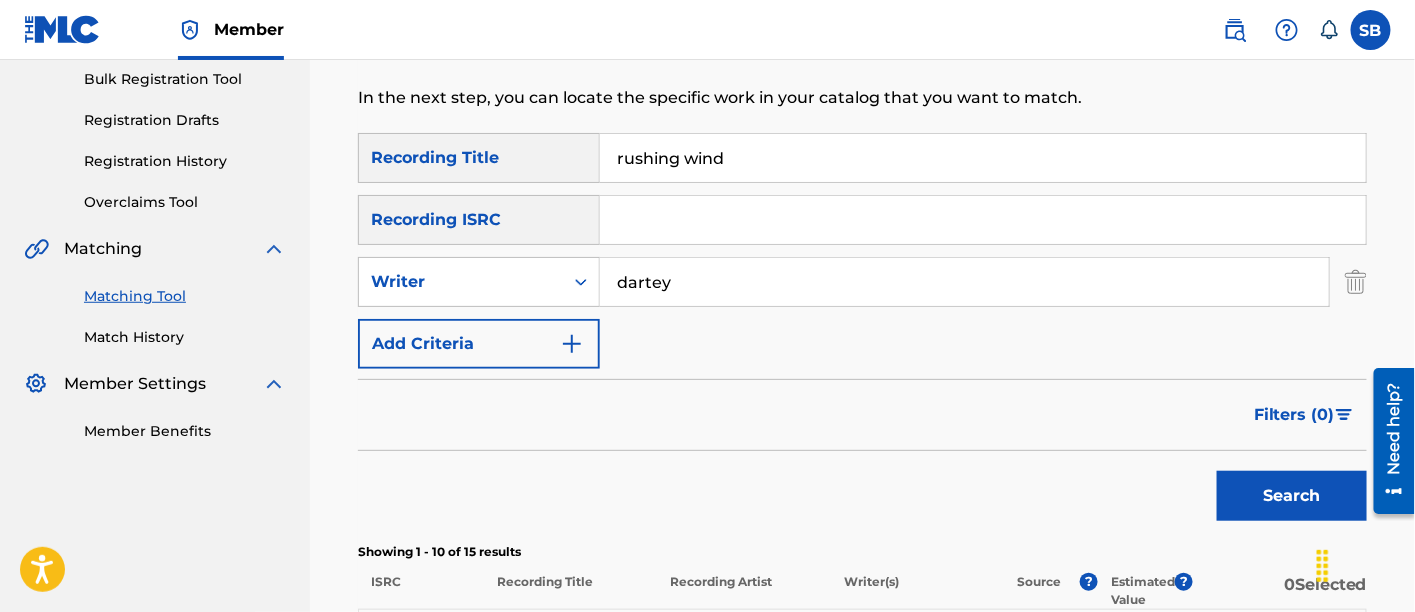 scroll, scrollTop: 296, scrollLeft: 0, axis: vertical 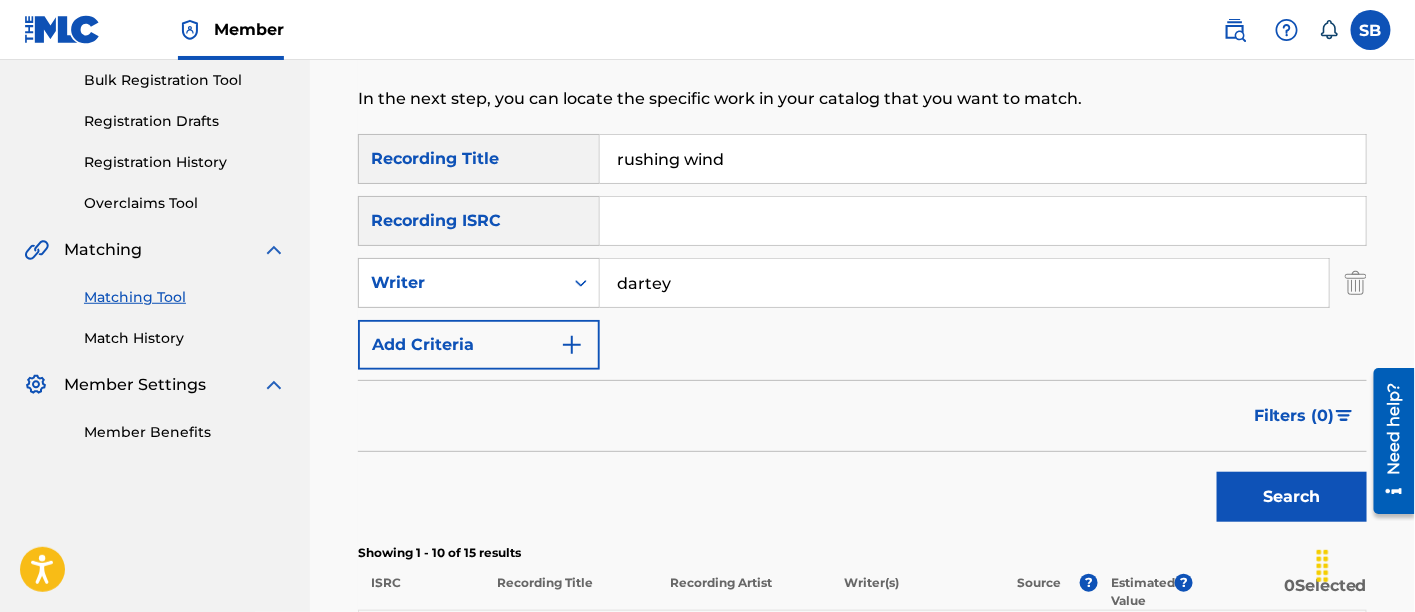 click on "rushing wind" at bounding box center [983, 159] 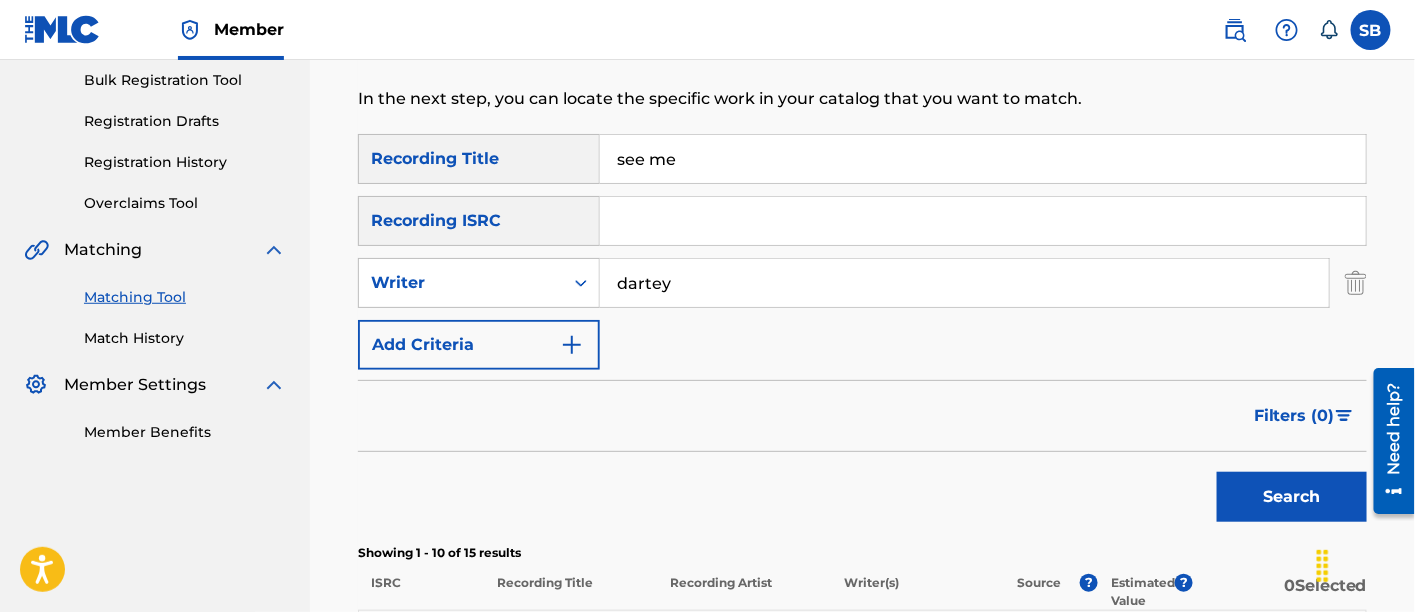 type on "see me" 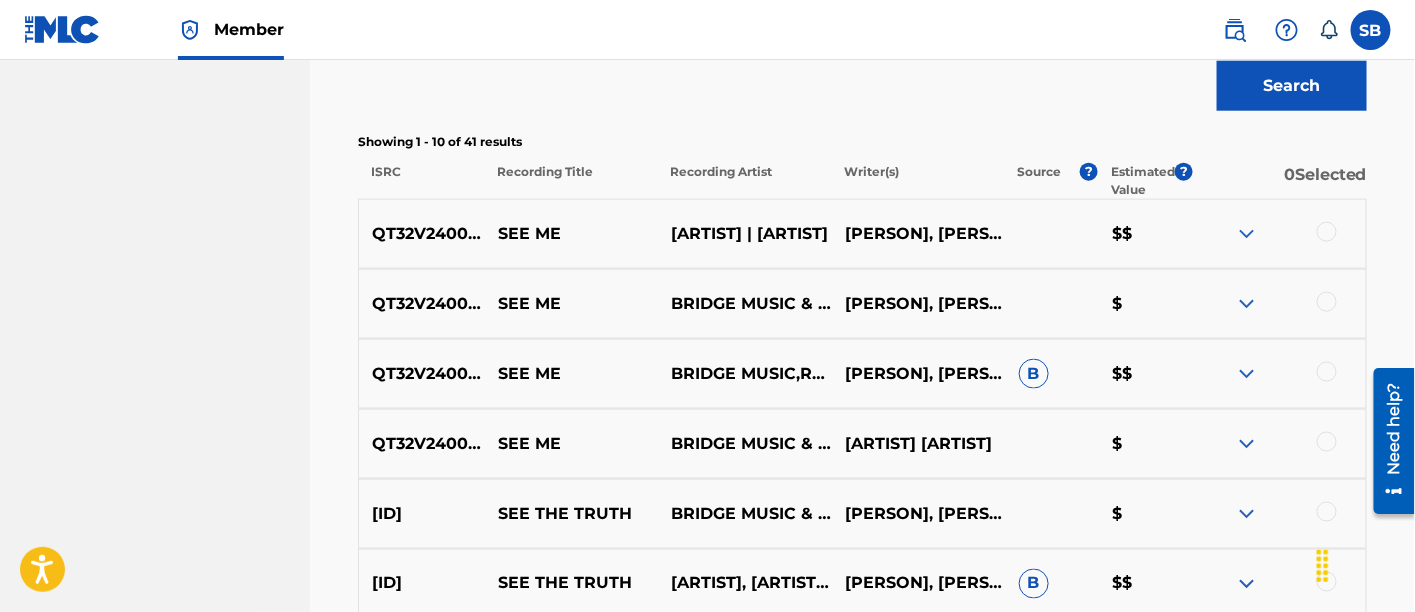 scroll, scrollTop: 754, scrollLeft: 0, axis: vertical 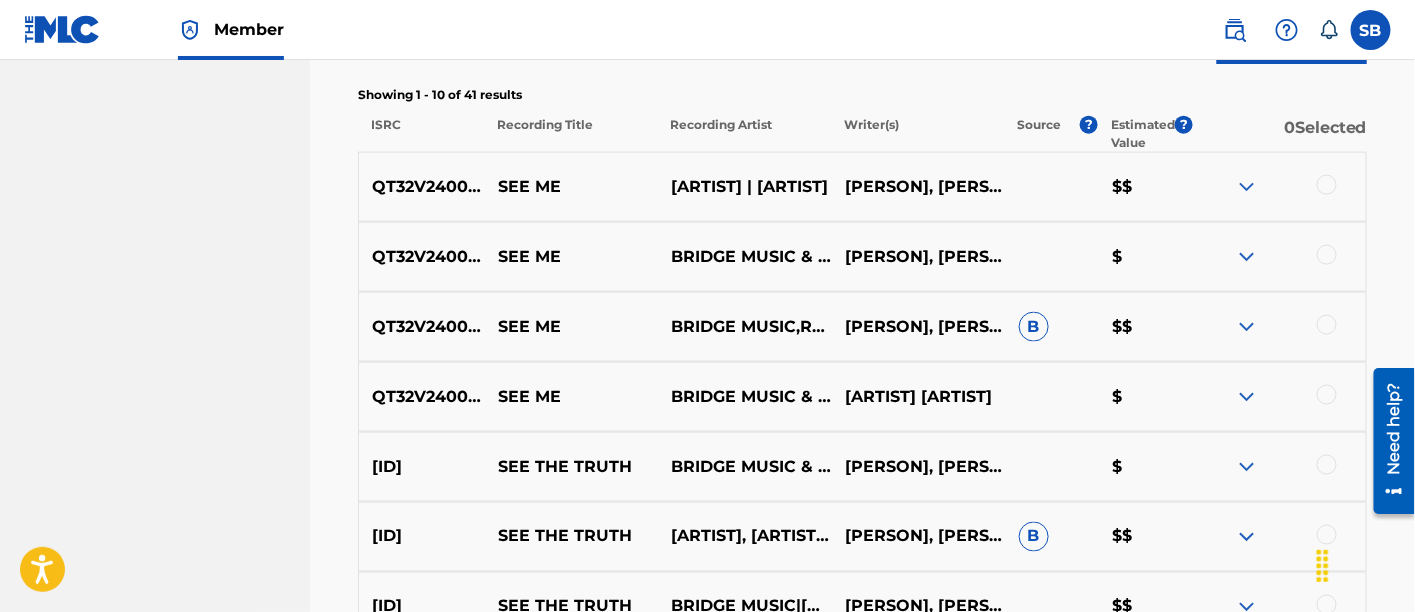 click at bounding box center (1327, 395) 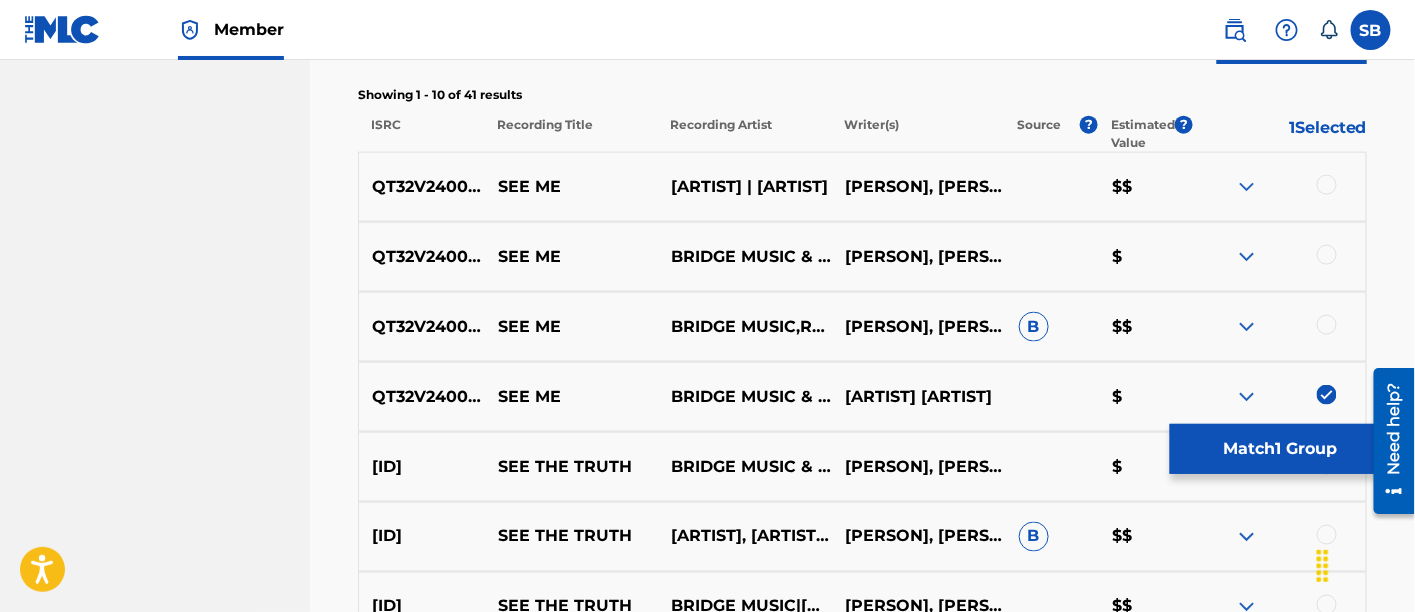 click at bounding box center (1327, 325) 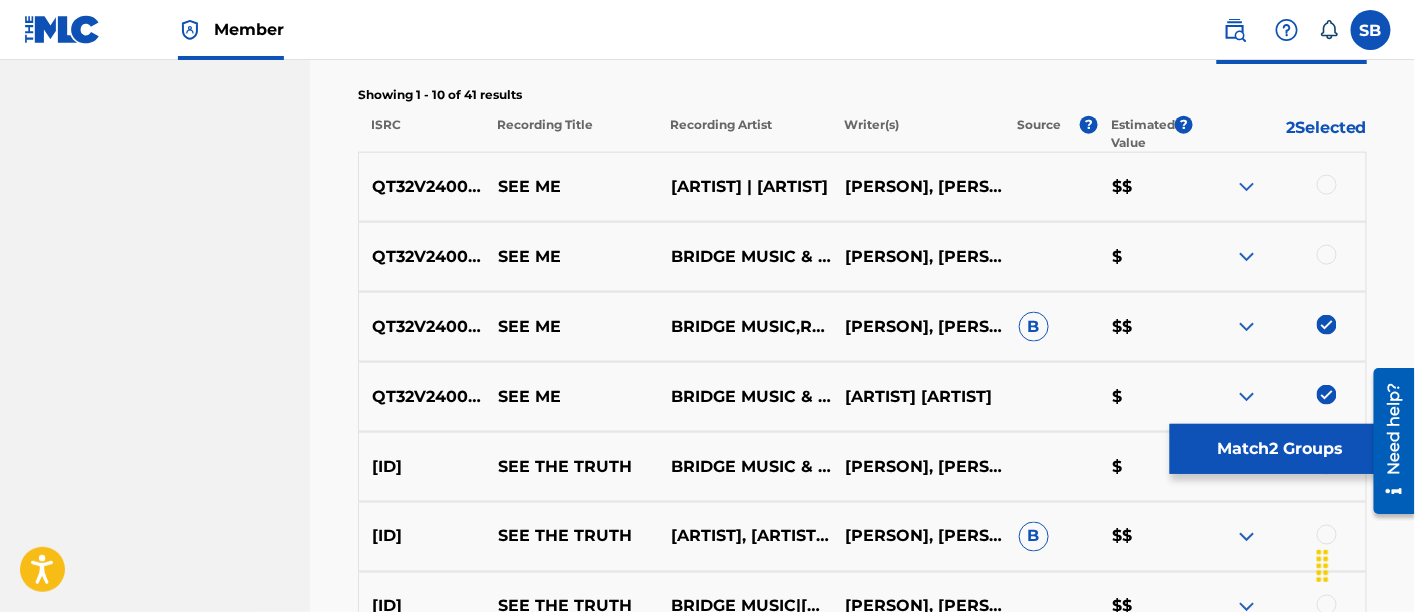 click at bounding box center [1327, 255] 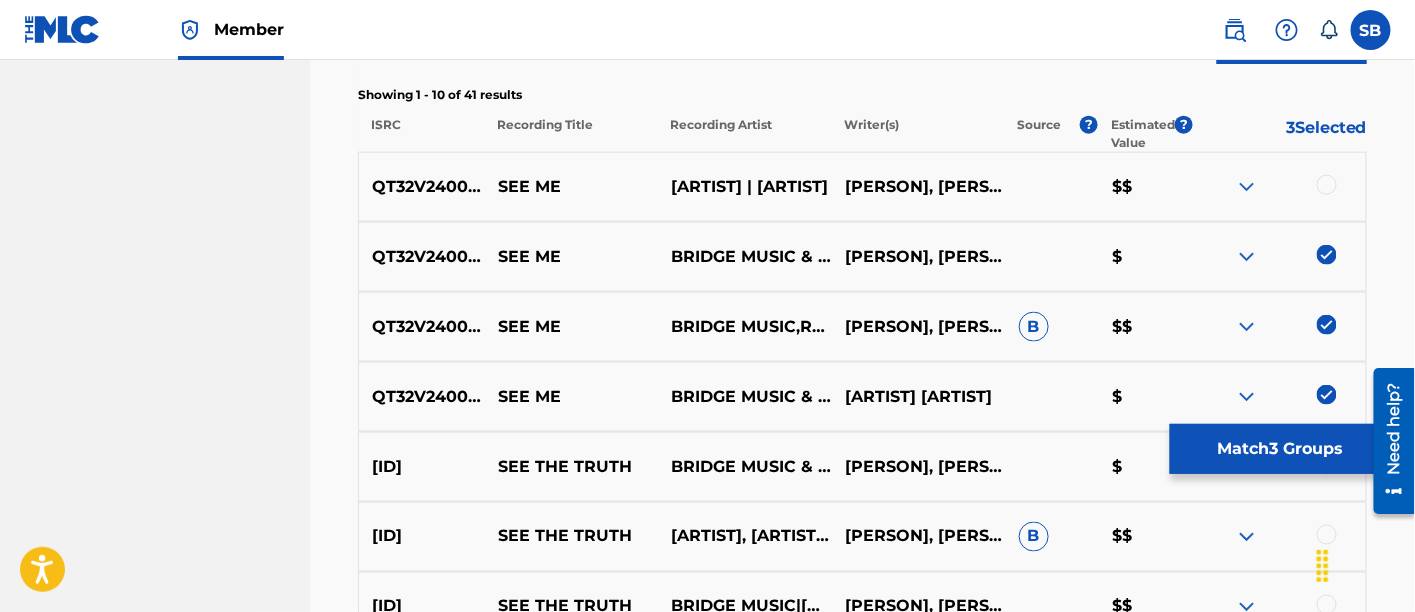 click on "[ISRC] SEE ME BRIDGE MUSIC|[NAME] [NAME], [NAME] $$" at bounding box center (862, 187) 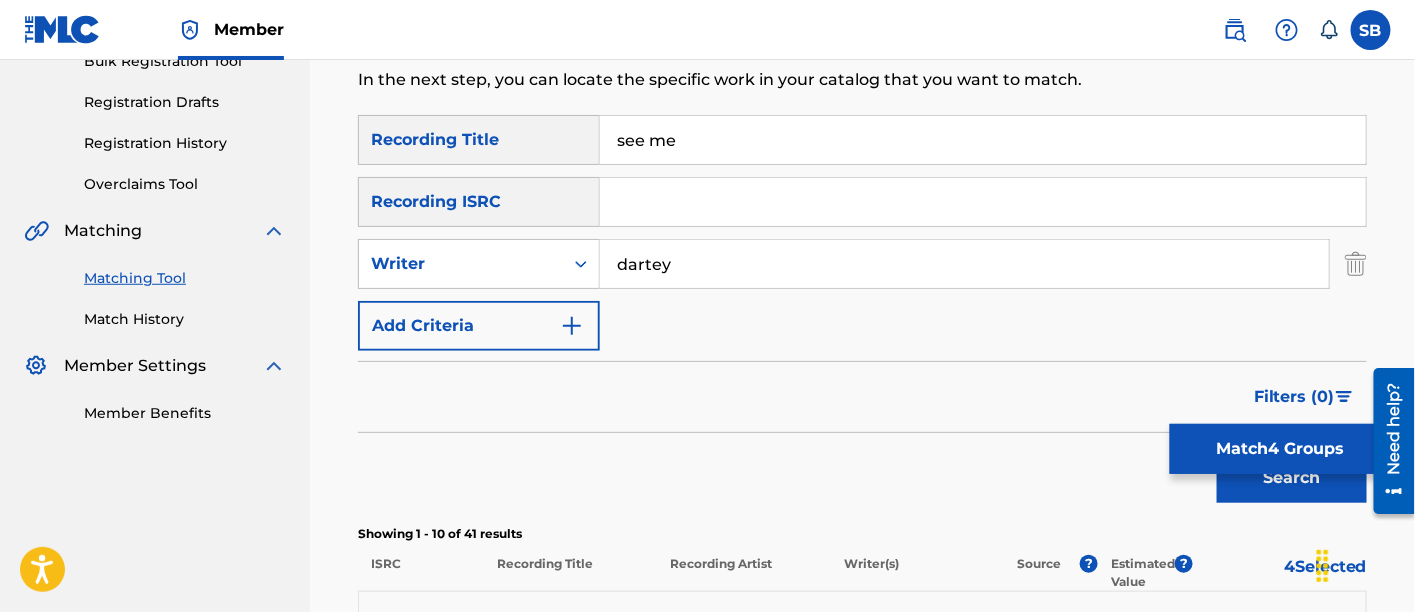 scroll, scrollTop: 314, scrollLeft: 0, axis: vertical 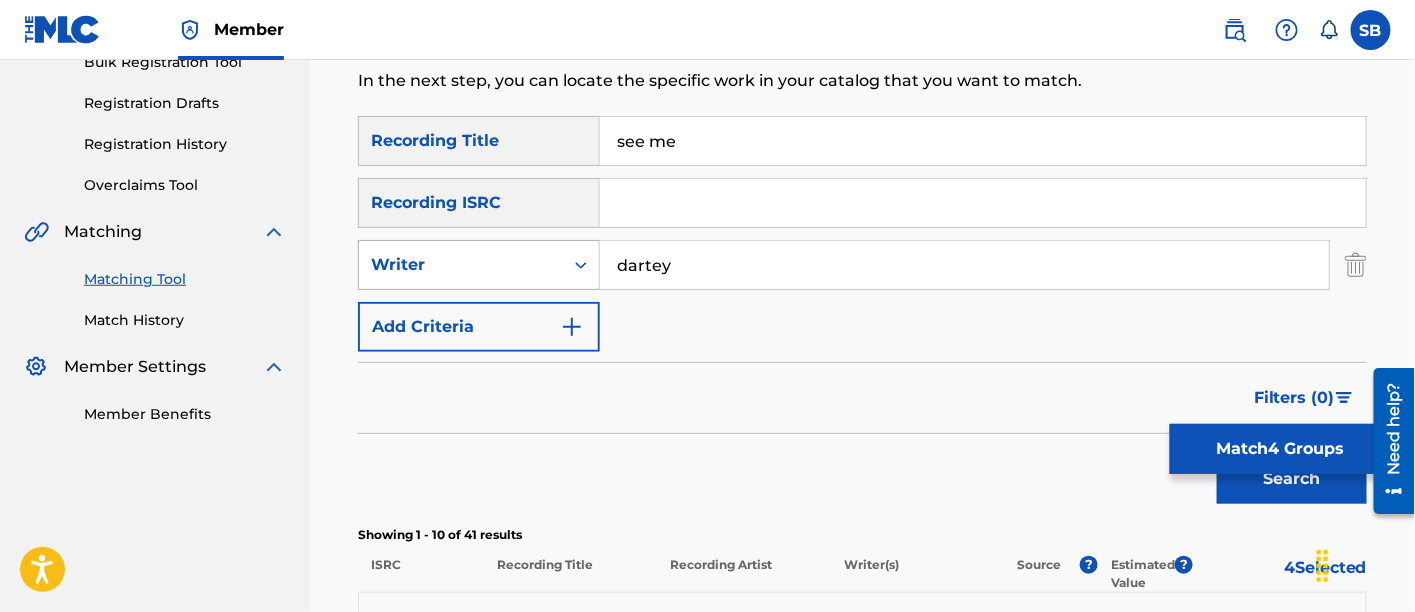 click on "Writer" at bounding box center [461, 265] 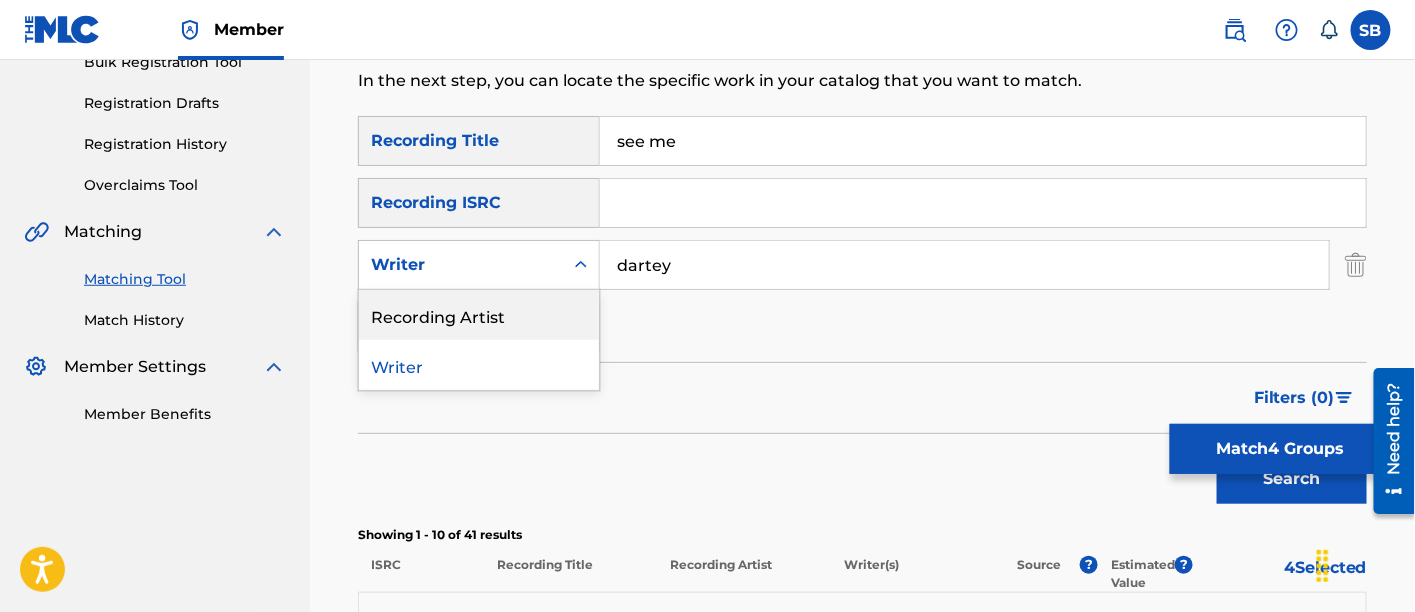 click on "Recording Artist" at bounding box center [479, 315] 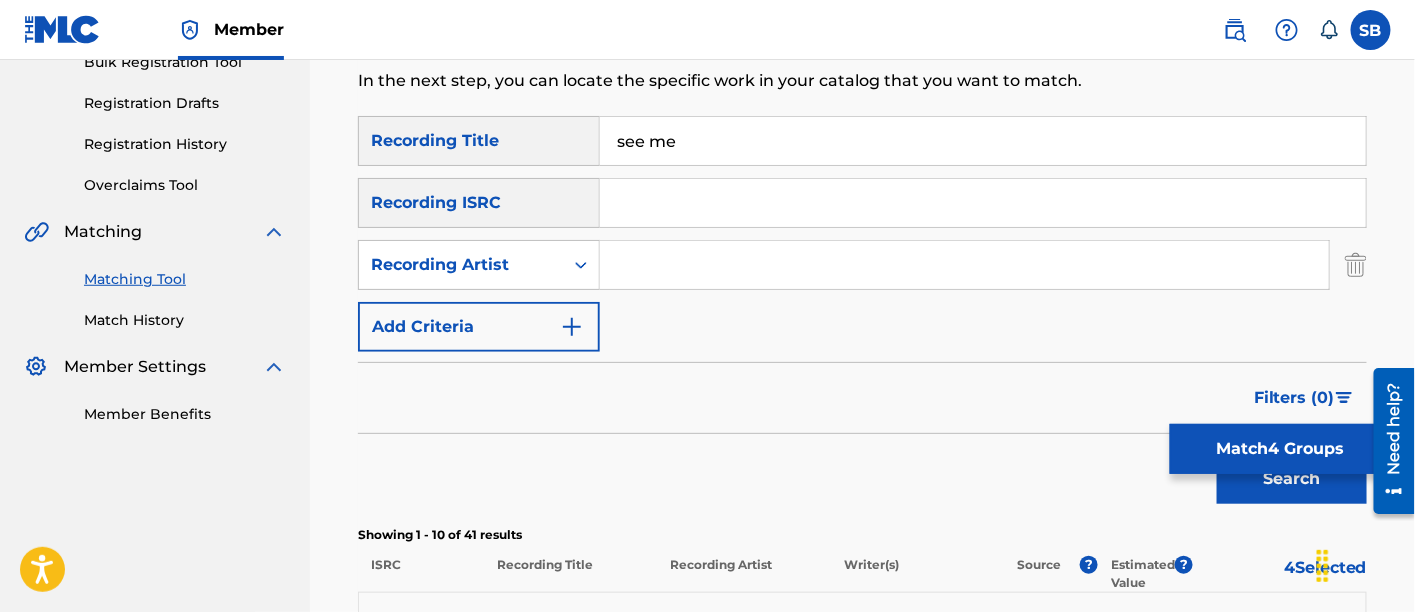click at bounding box center [964, 265] 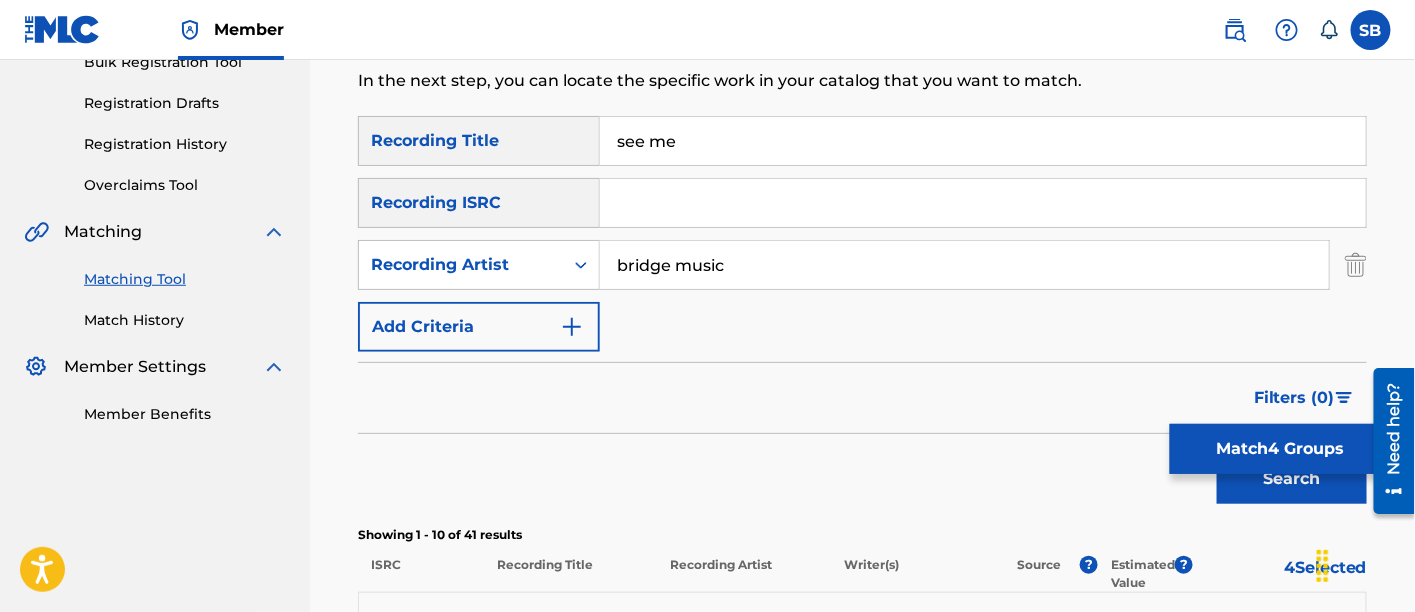 type on "bridge music" 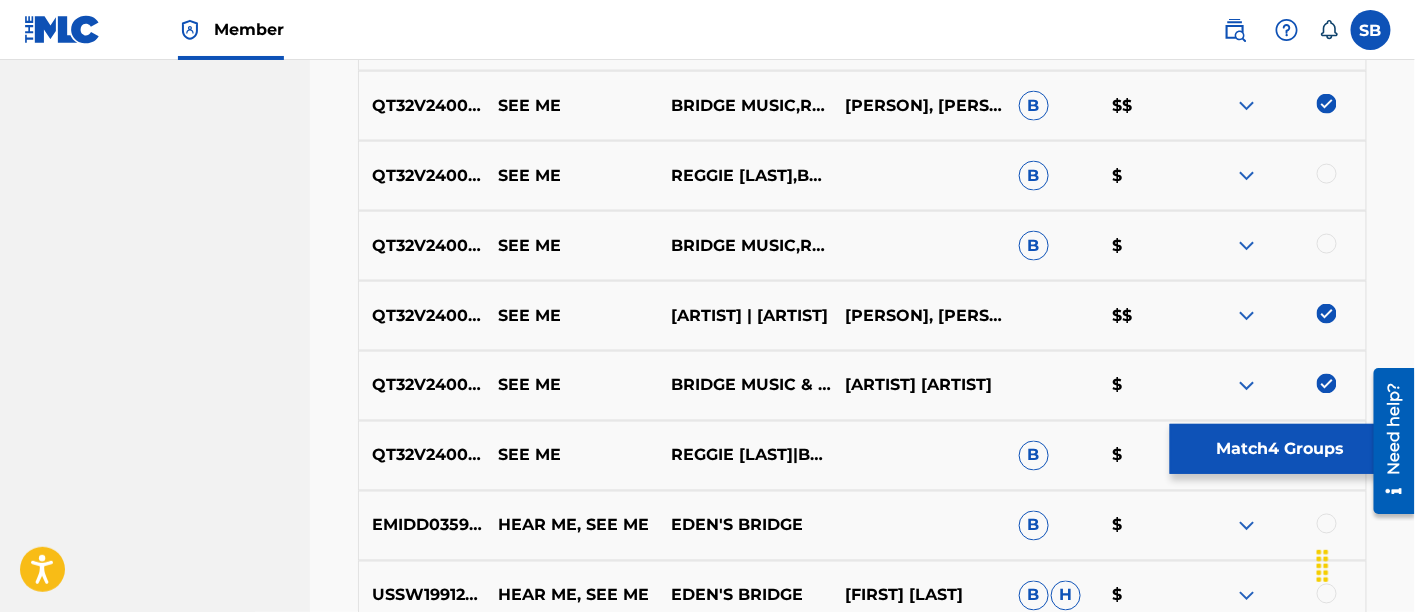 scroll, scrollTop: 1008, scrollLeft: 0, axis: vertical 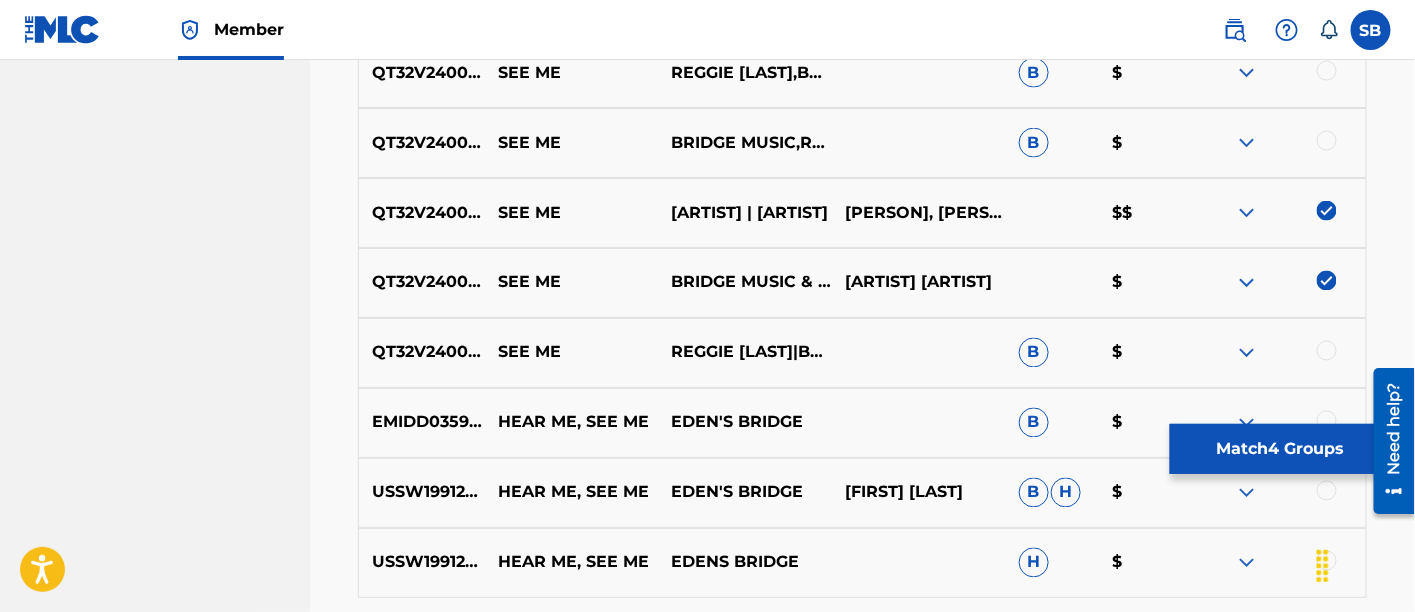 click at bounding box center [1327, 351] 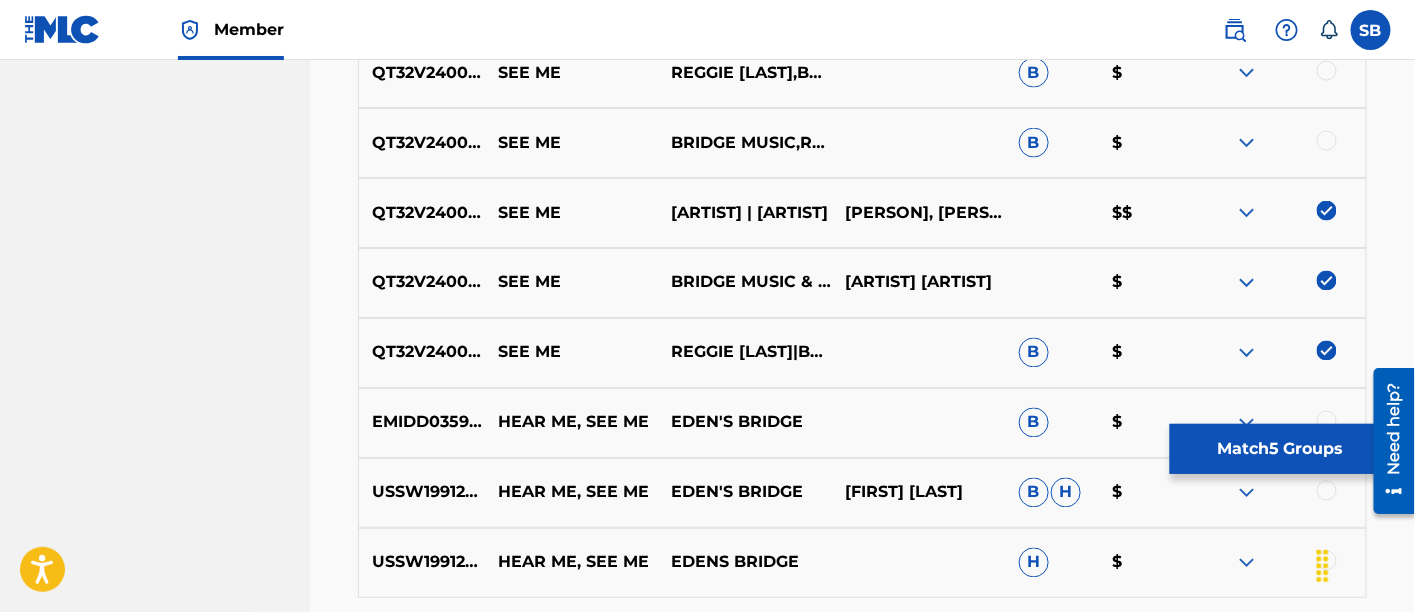 scroll, scrollTop: 836, scrollLeft: 0, axis: vertical 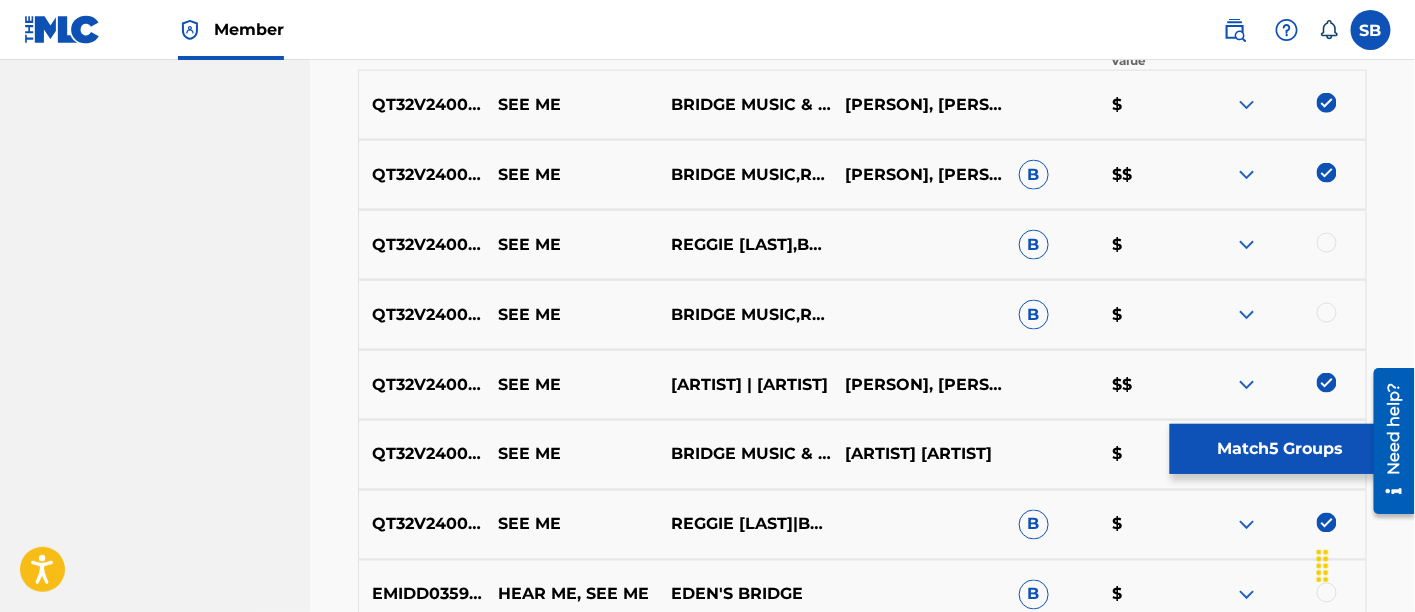 click at bounding box center [1327, 313] 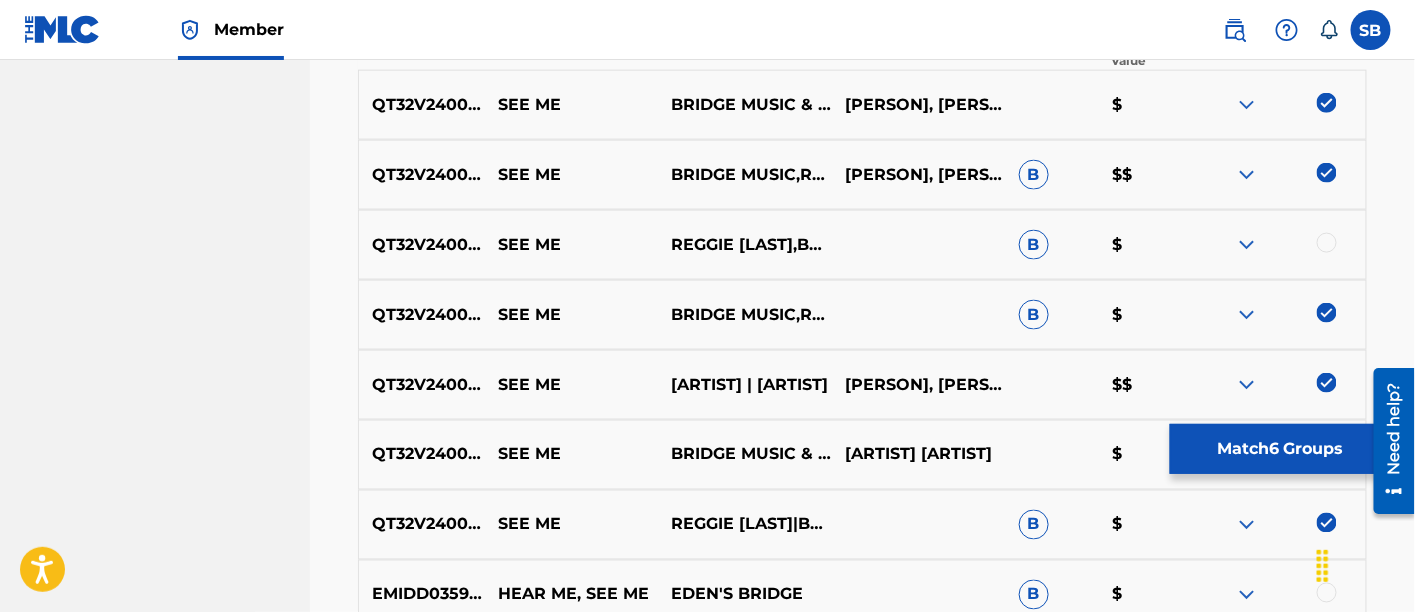 click at bounding box center (1327, 243) 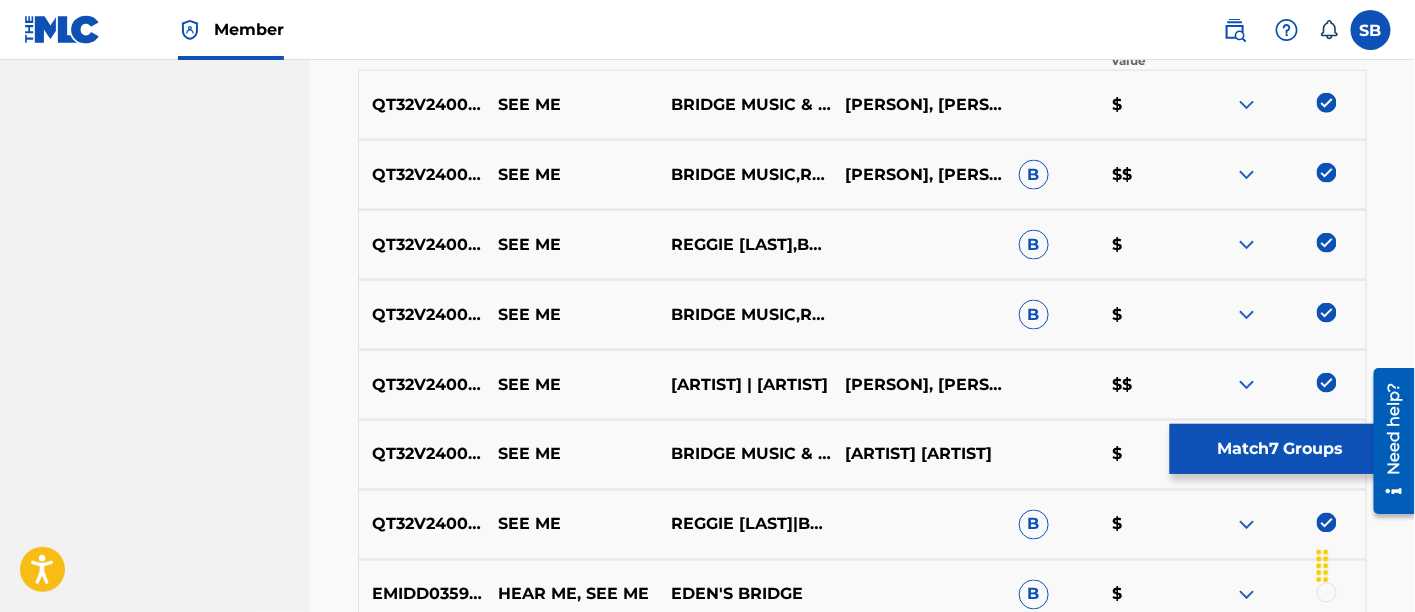 click on "Match  7 Groups" at bounding box center [1280, 449] 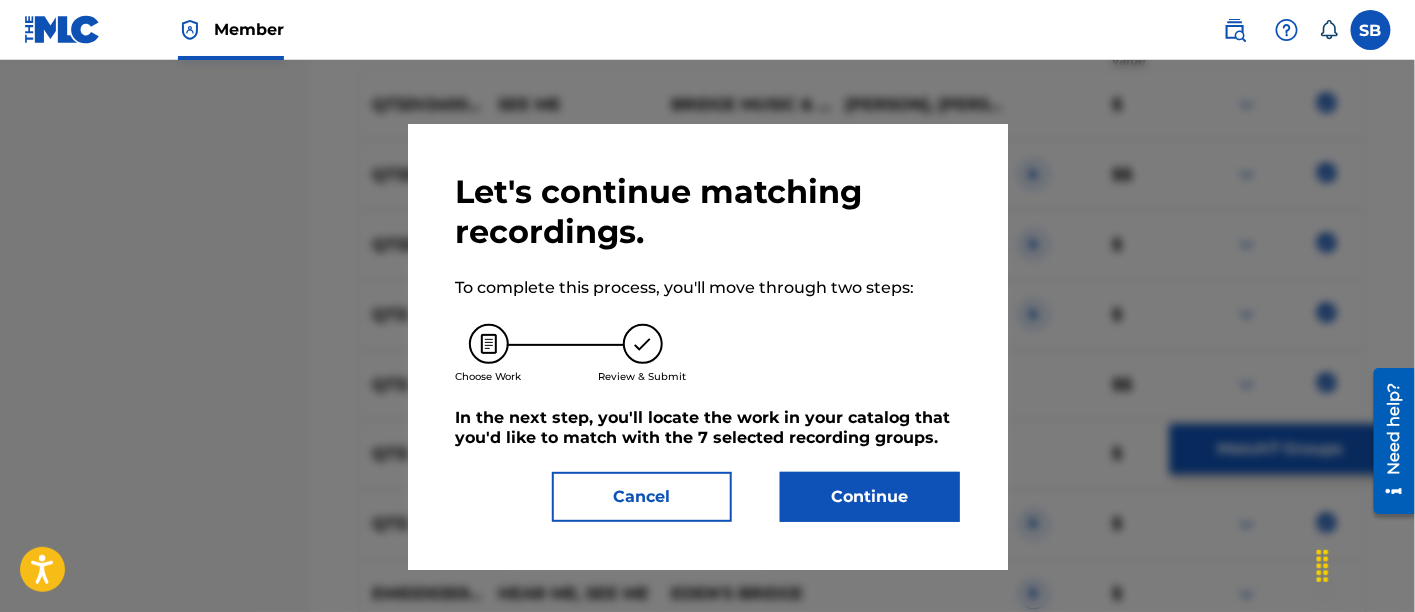 click on "Continue" at bounding box center (870, 497) 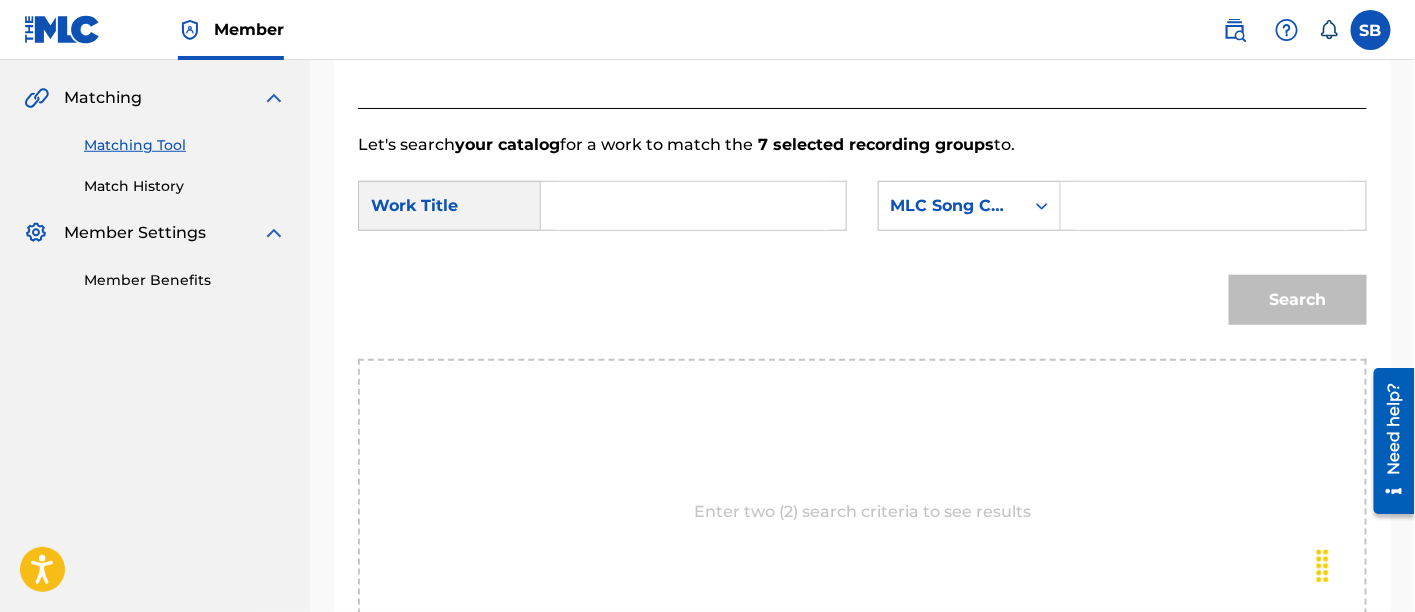 scroll, scrollTop: 445, scrollLeft: 0, axis: vertical 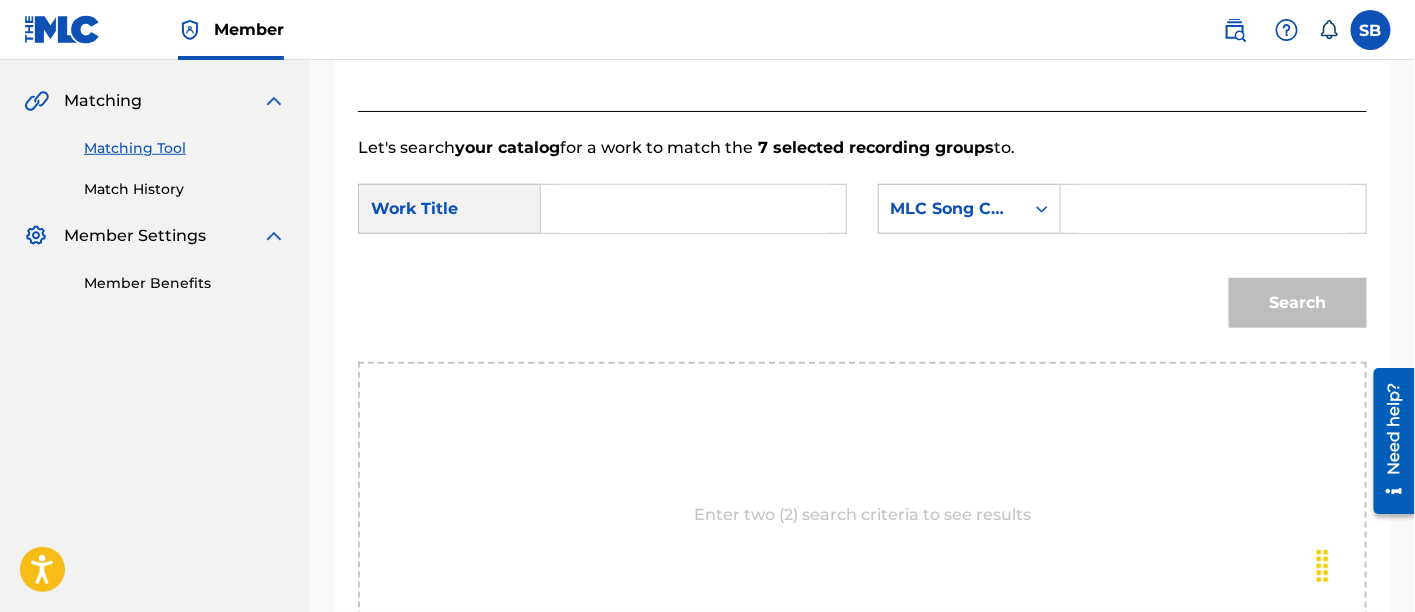 click at bounding box center (693, 209) 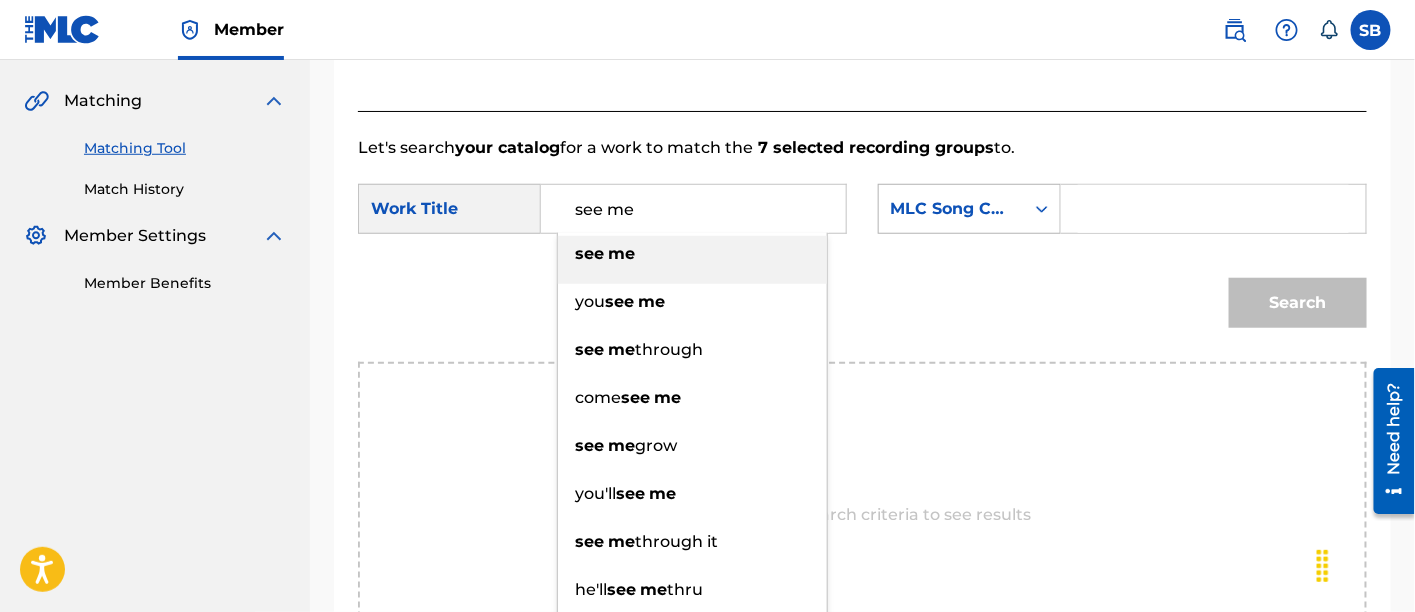 type on "see me" 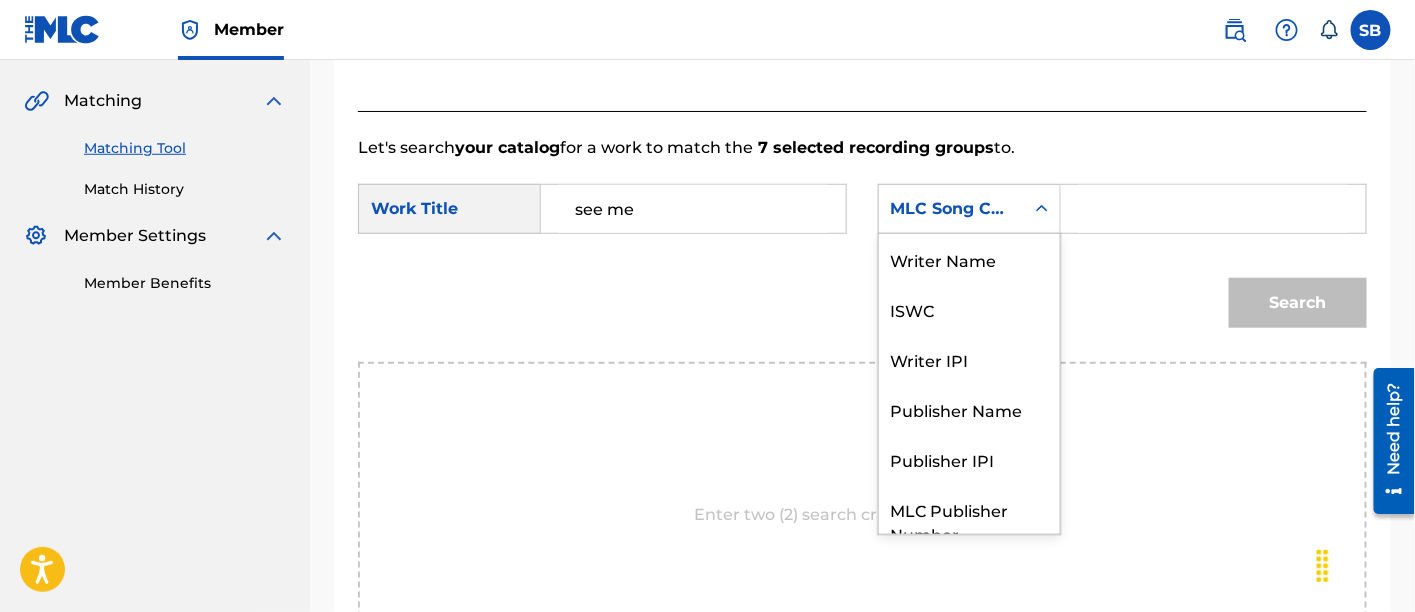 click on "MLC Song Code" at bounding box center (951, 209) 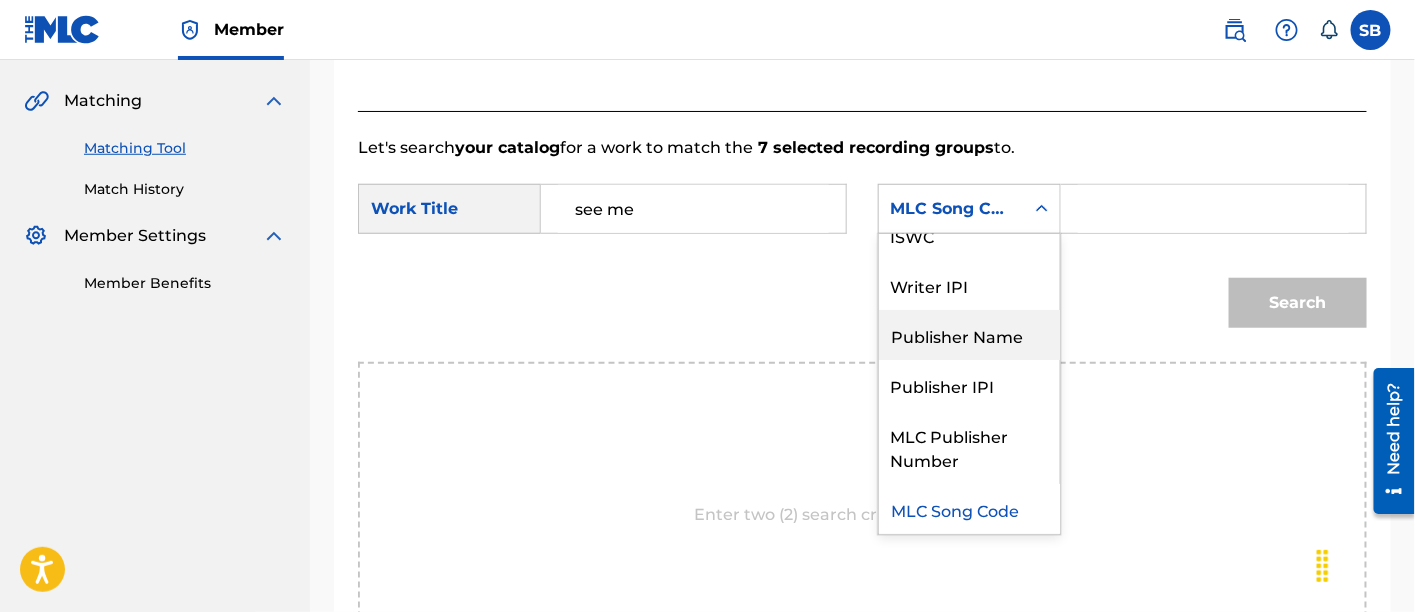 scroll, scrollTop: 0, scrollLeft: 0, axis: both 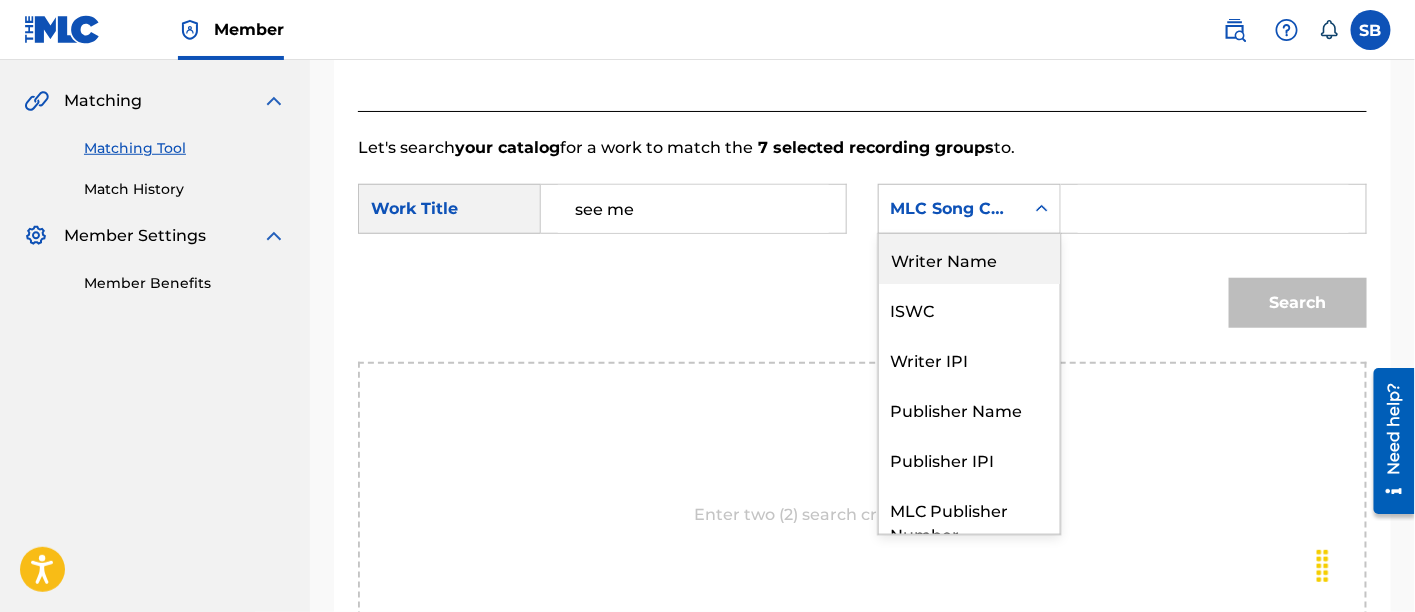 click on "Writer Name" at bounding box center (969, 259) 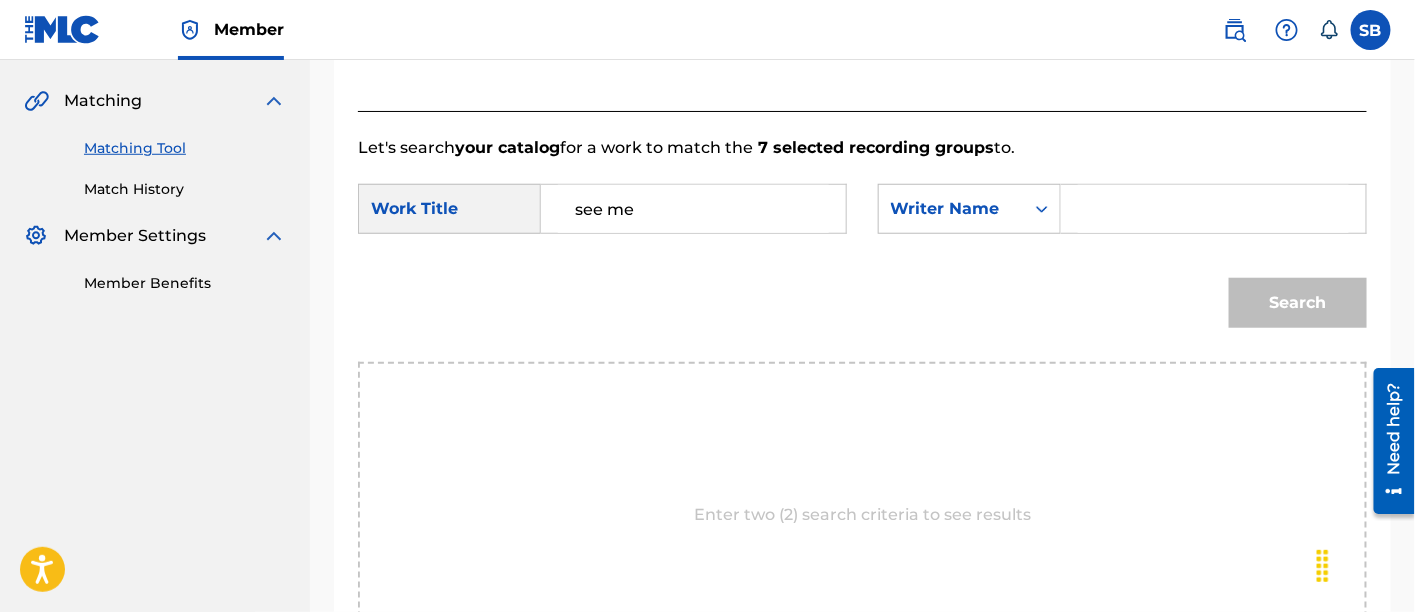 click at bounding box center (1213, 209) 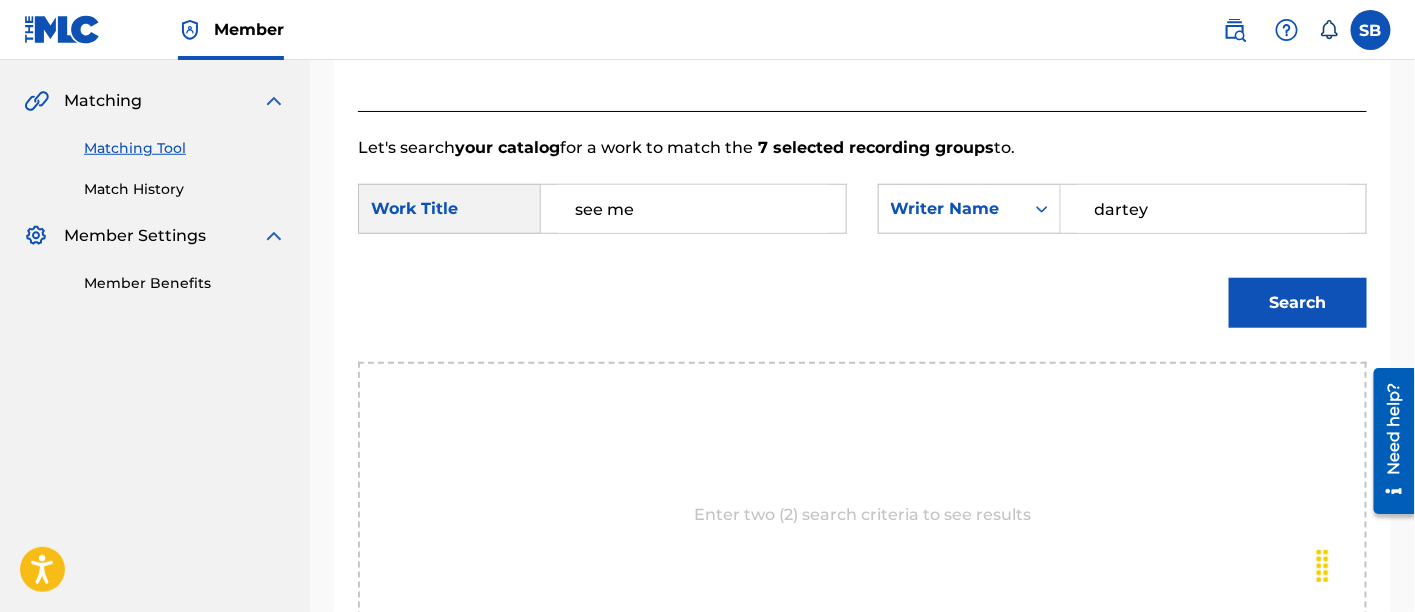 click on "Search" at bounding box center (1298, 303) 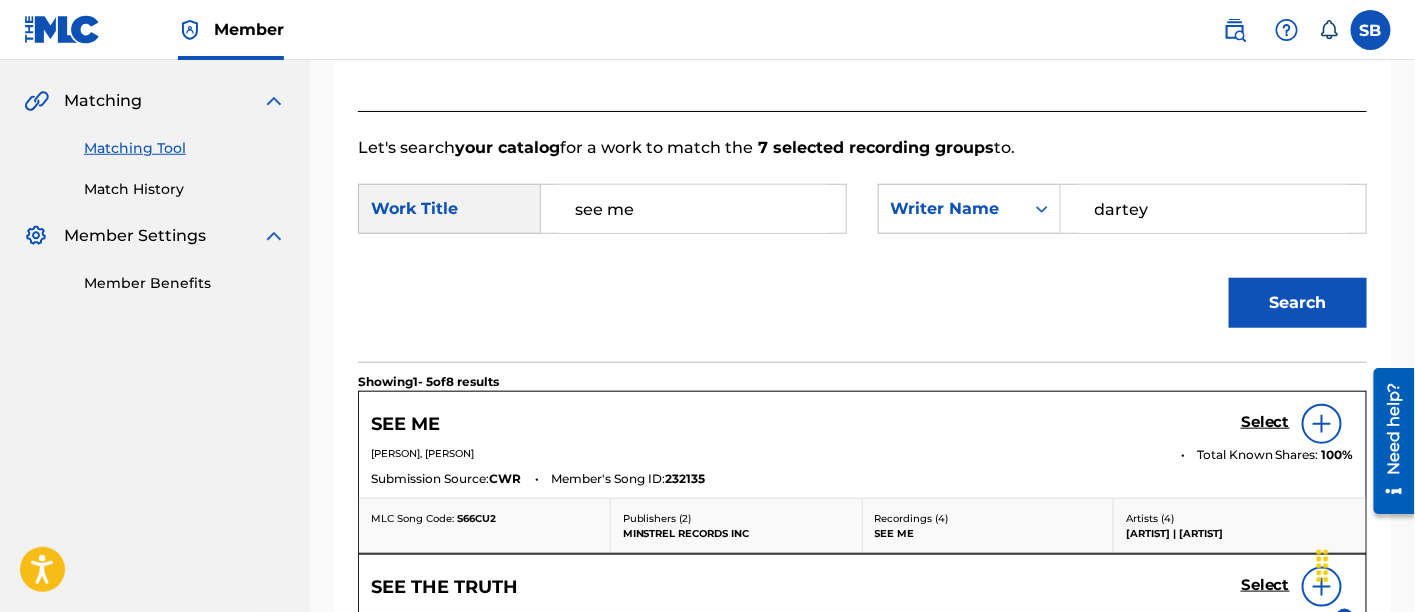 click on "Select" at bounding box center (1265, 422) 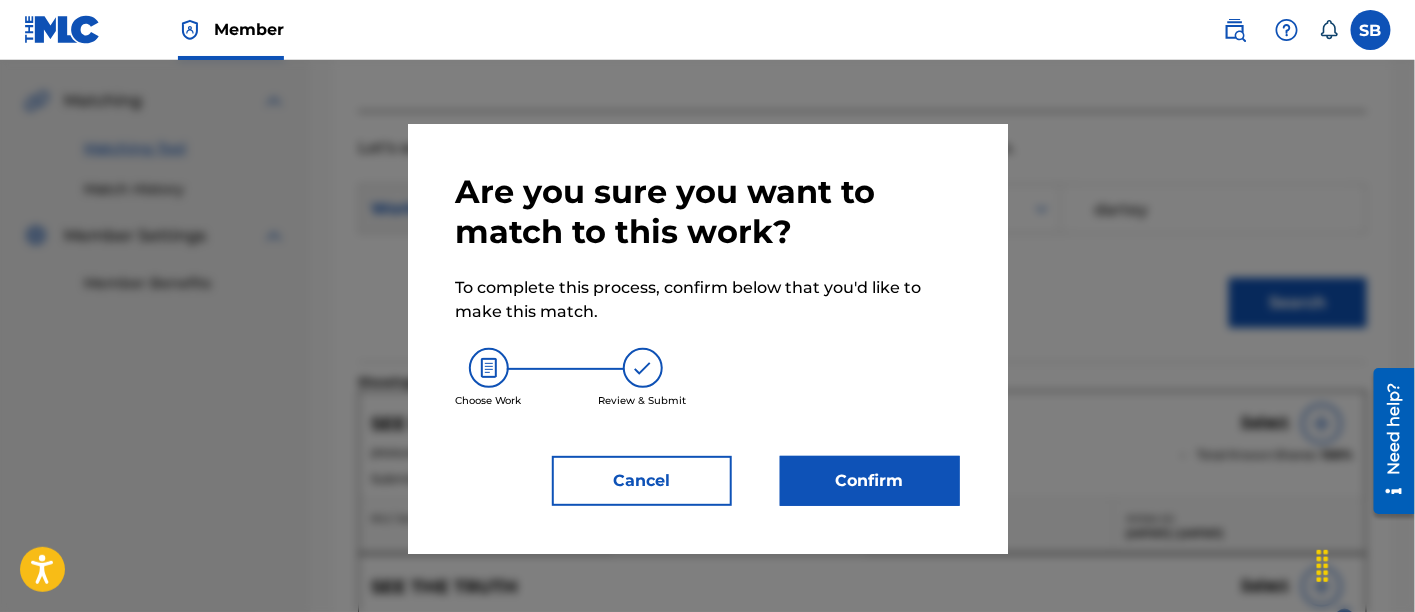 click on "Confirm" at bounding box center (870, 481) 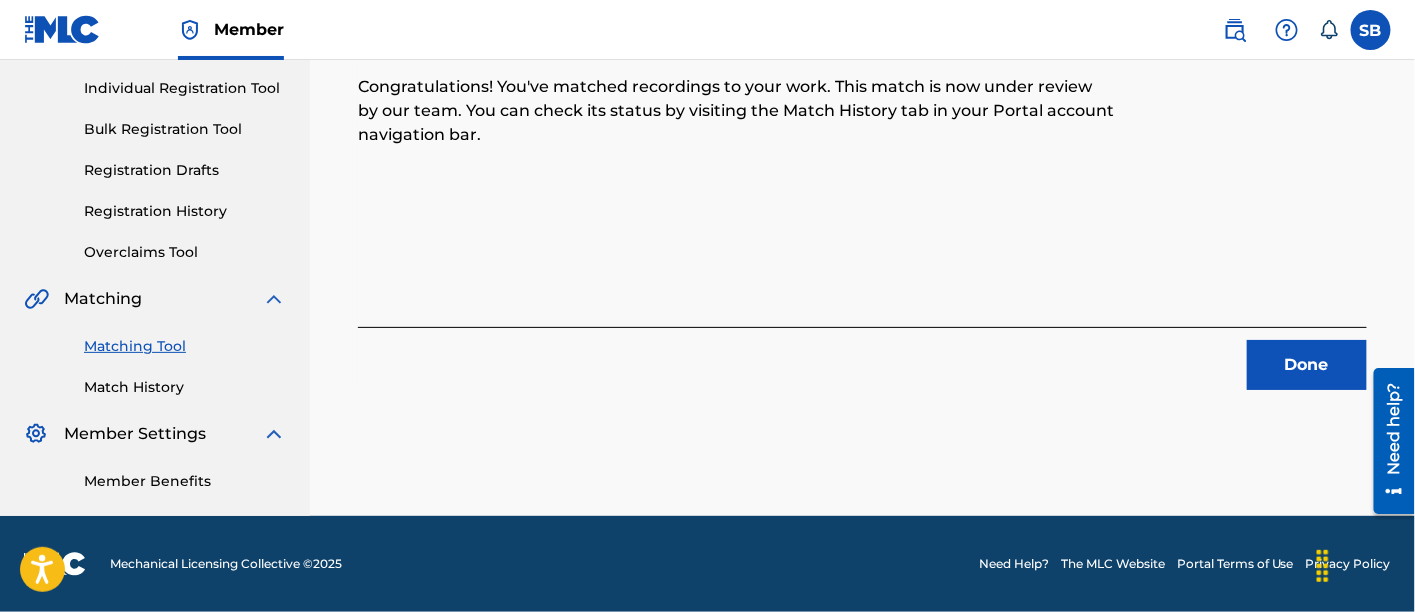 scroll, scrollTop: 246, scrollLeft: 0, axis: vertical 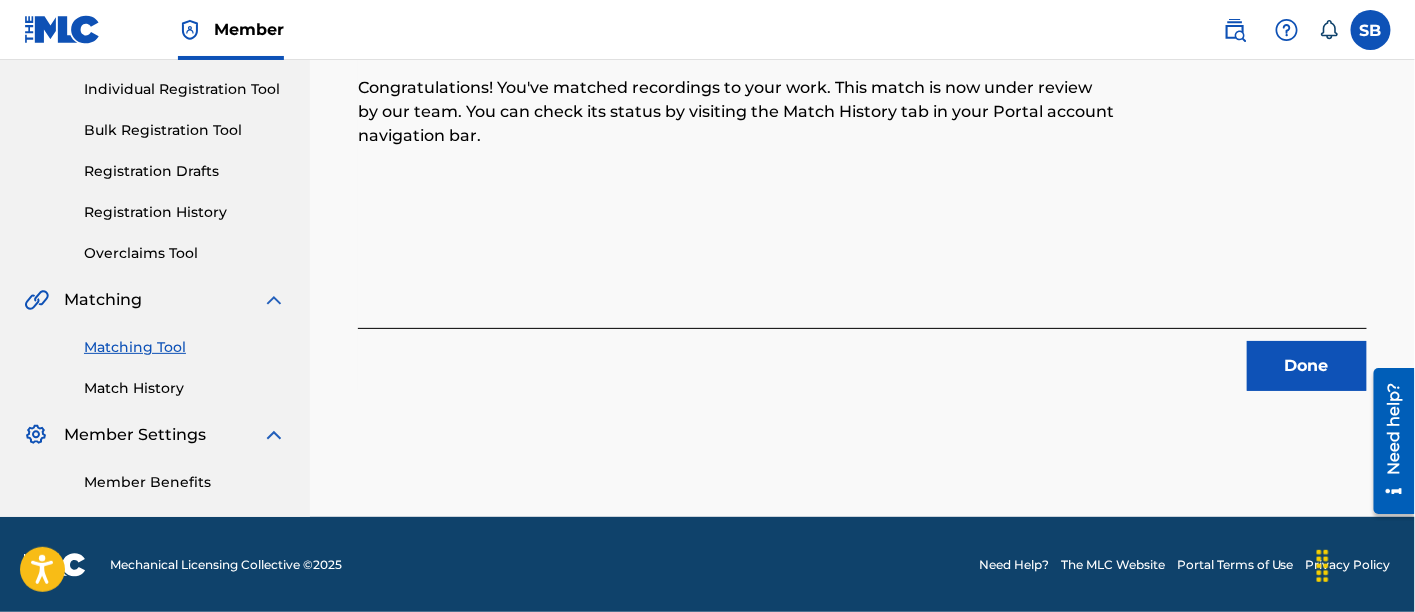 click on "Done" at bounding box center (1307, 366) 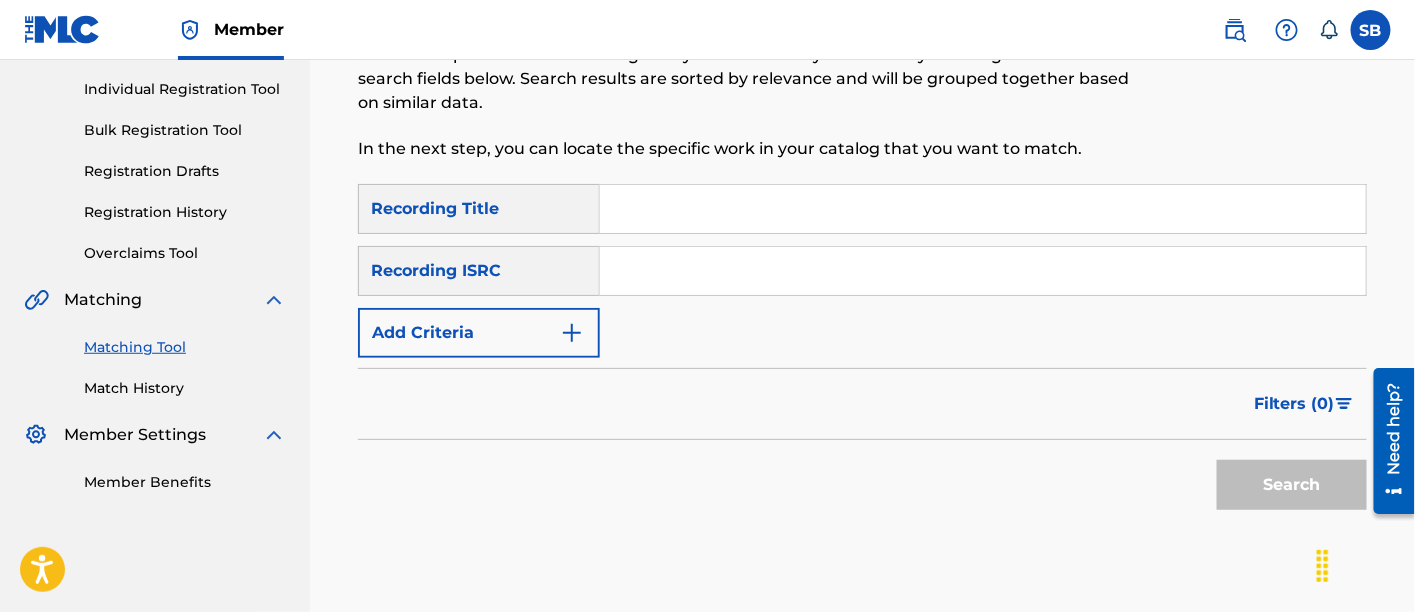 click at bounding box center [983, 209] 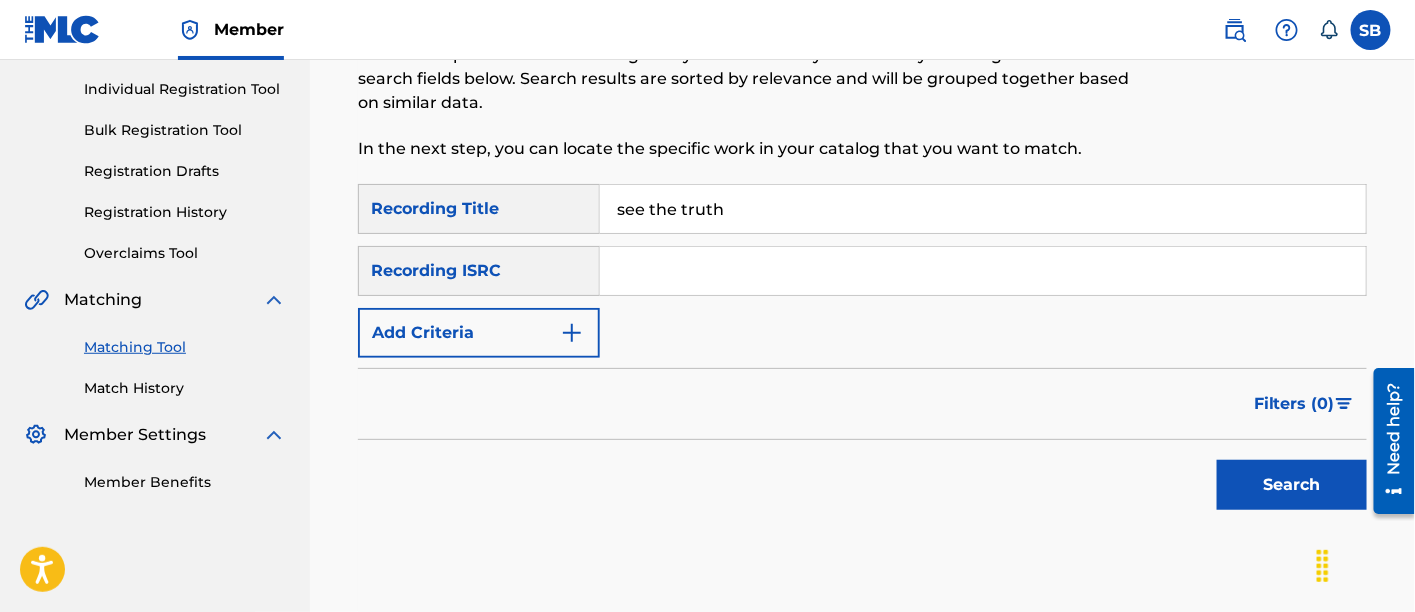 type on "see the truth" 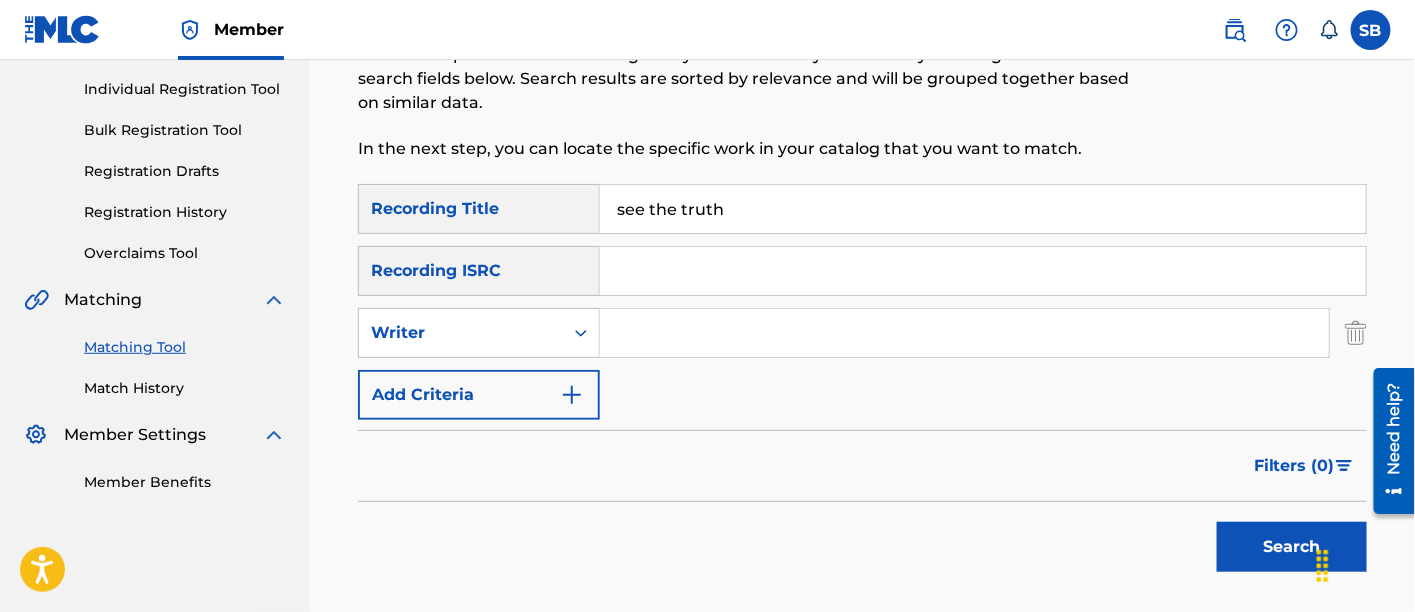 click at bounding box center (964, 333) 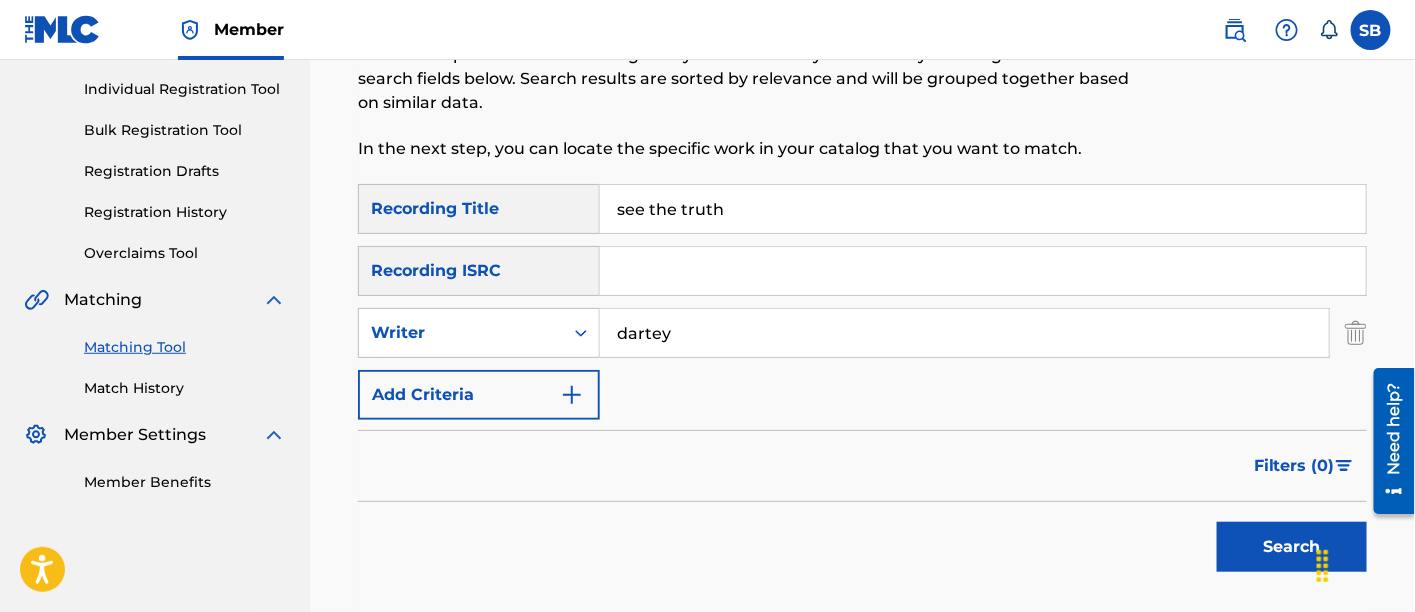 click on "Search" at bounding box center (1292, 547) 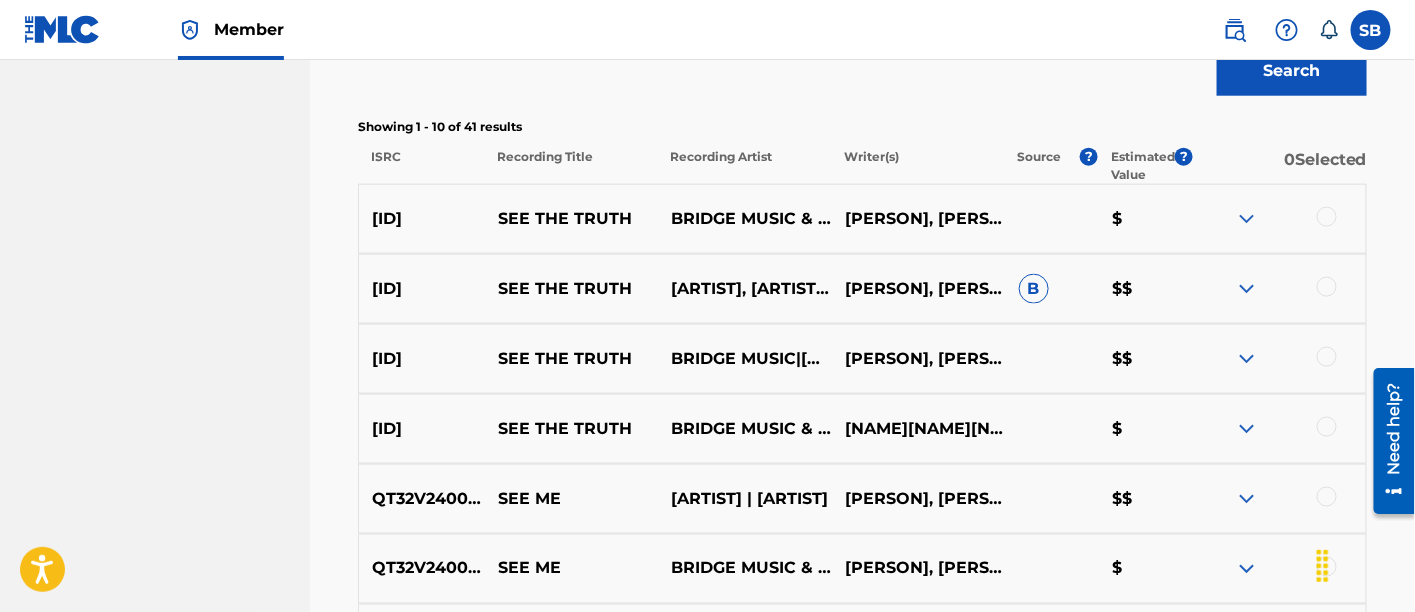 scroll, scrollTop: 728, scrollLeft: 0, axis: vertical 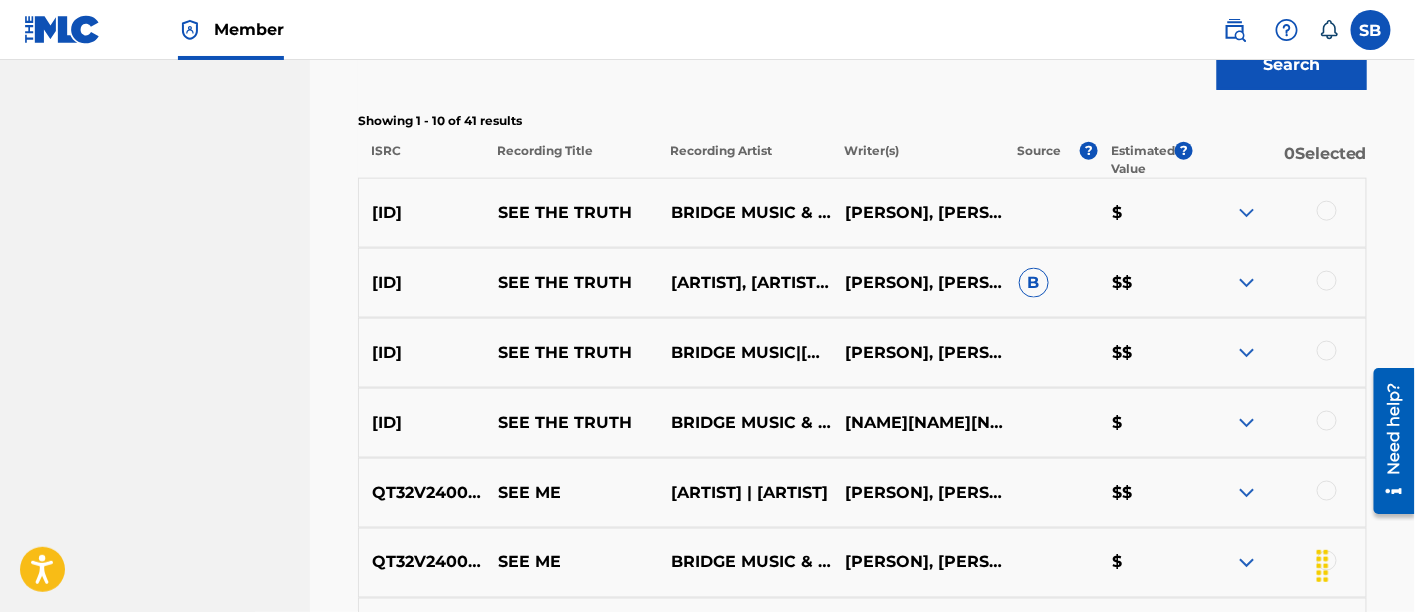 click at bounding box center (1279, 213) 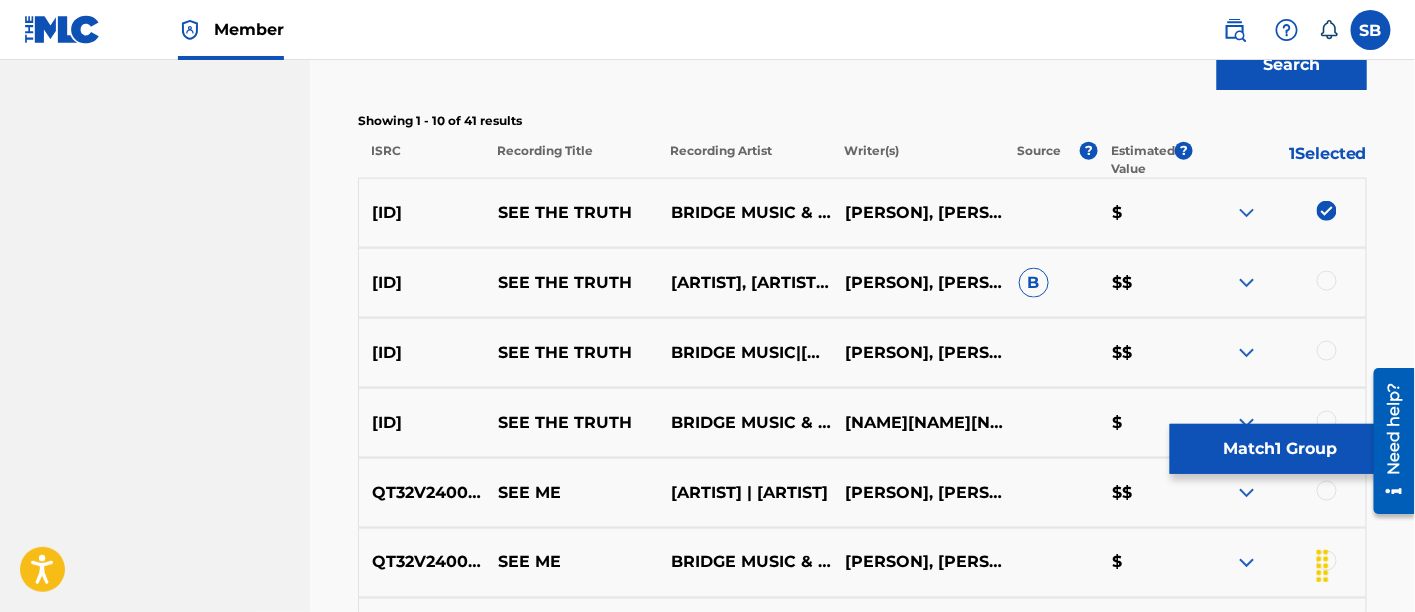 click at bounding box center [1327, 281] 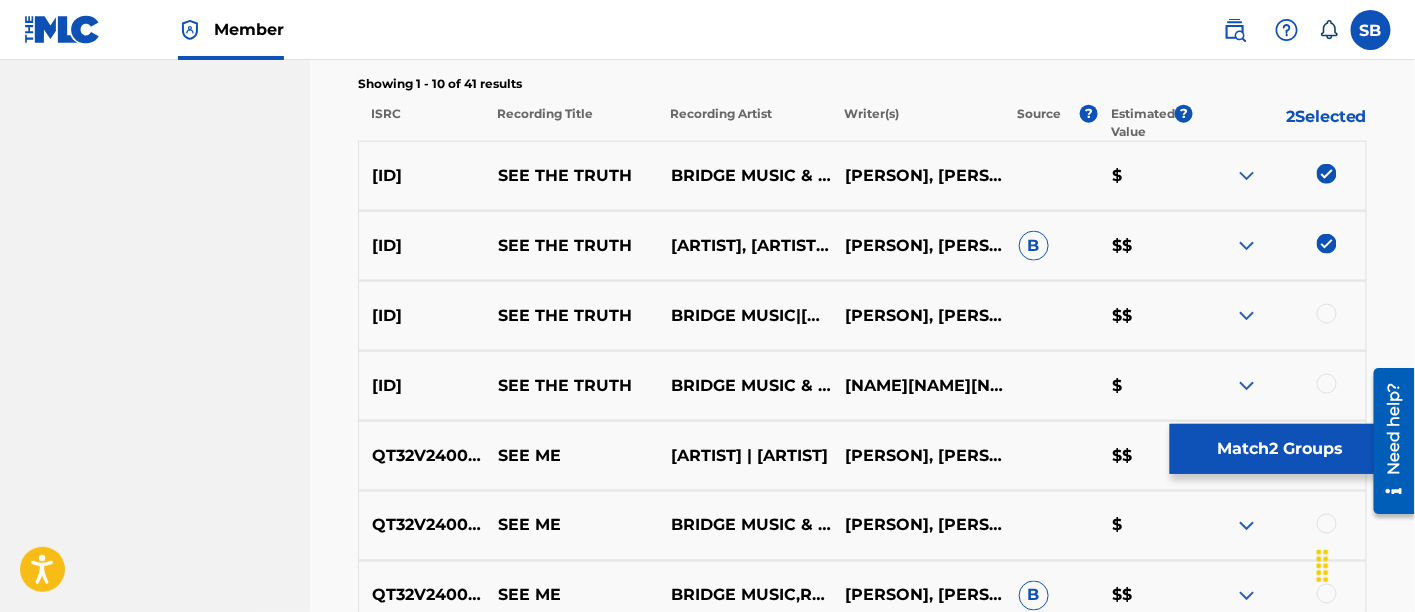 click at bounding box center (1327, 314) 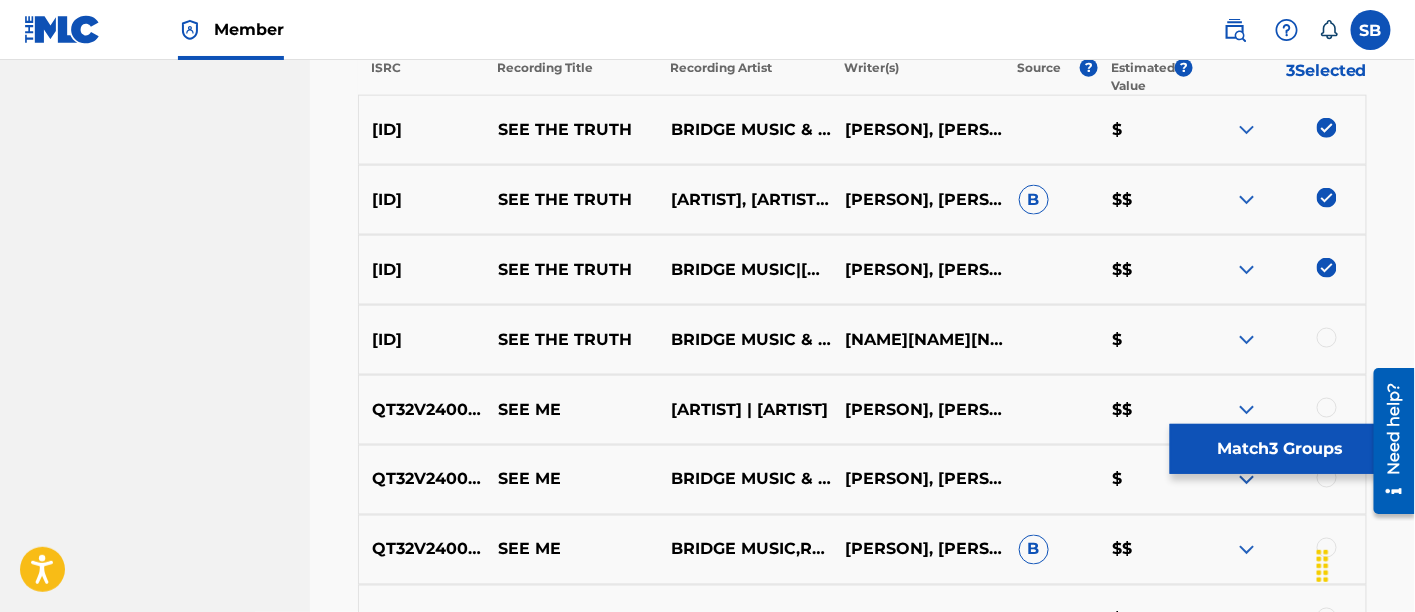 scroll, scrollTop: 794, scrollLeft: 0, axis: vertical 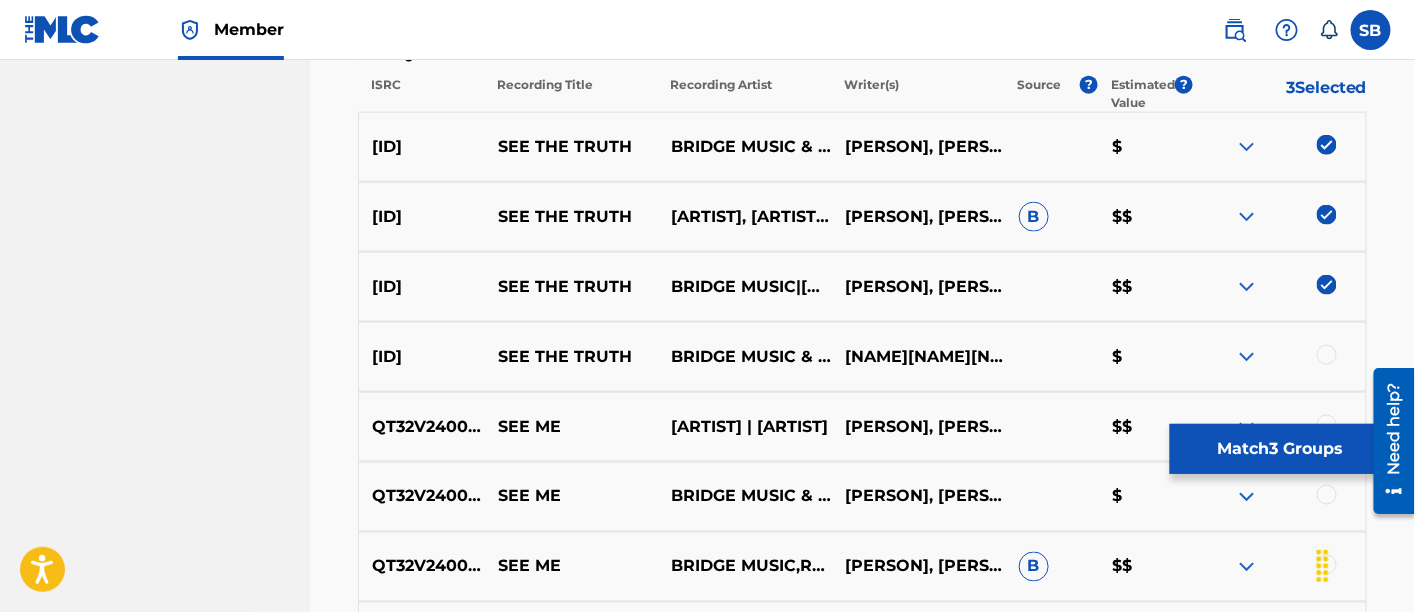 click at bounding box center (1327, 355) 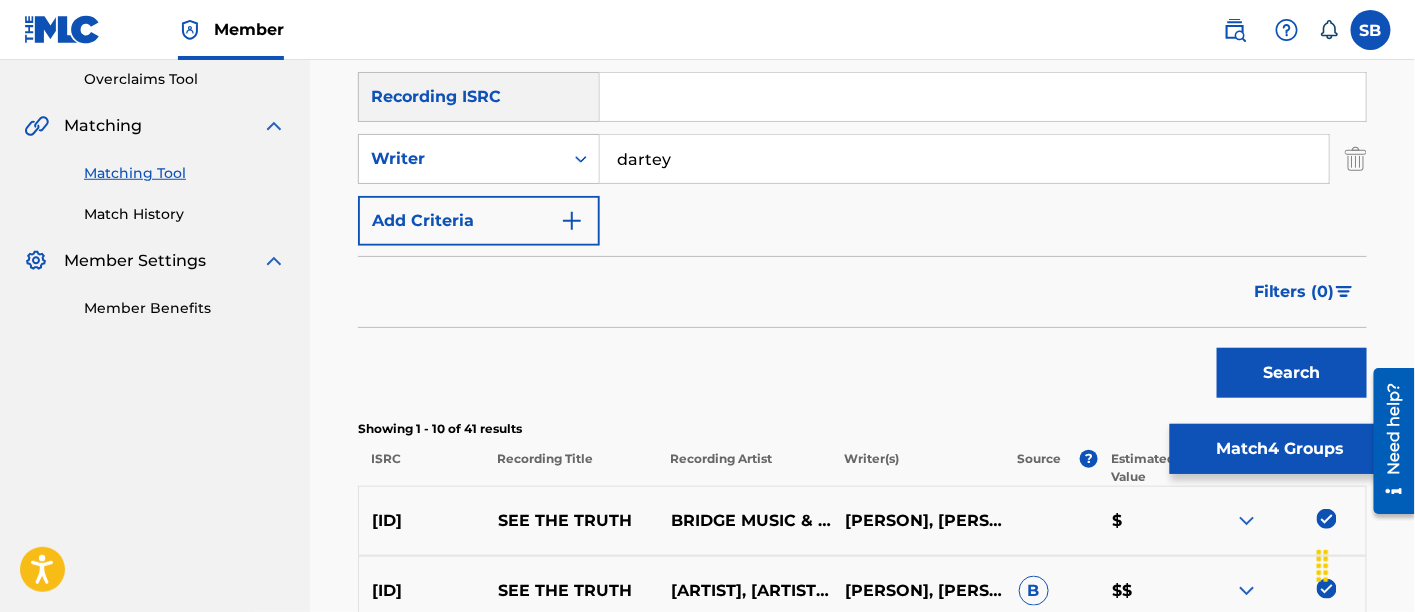 scroll, scrollTop: 419, scrollLeft: 0, axis: vertical 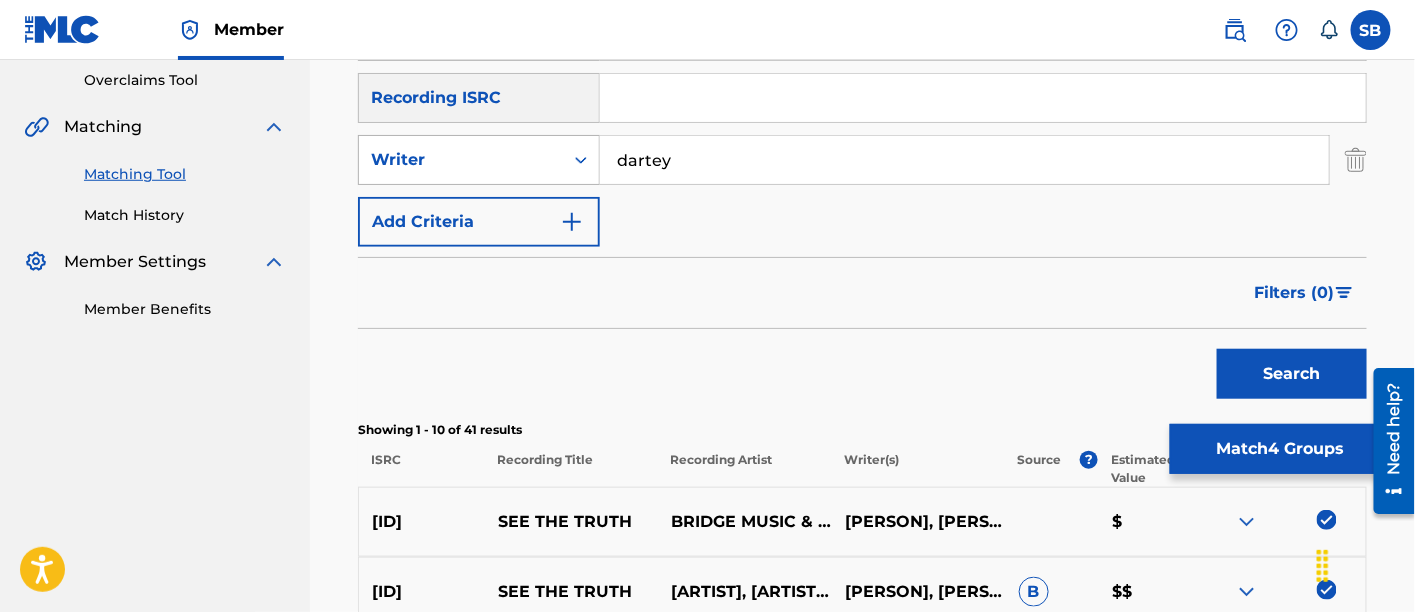 click 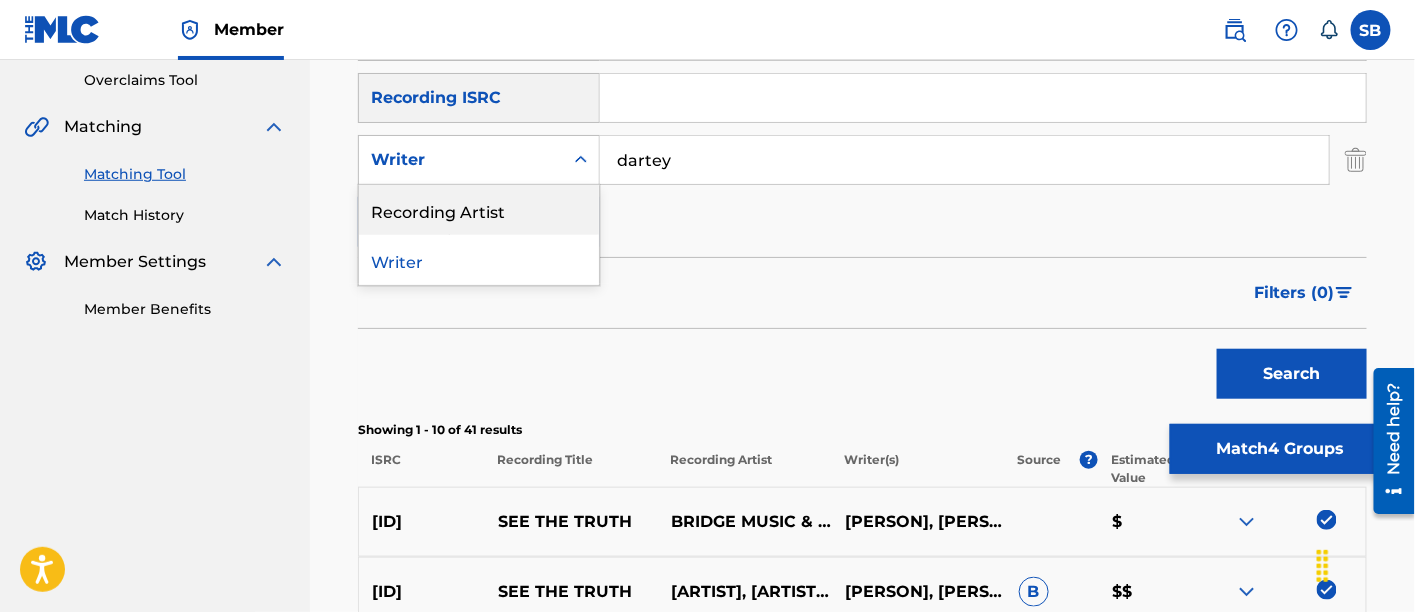 click on "Recording Artist" at bounding box center (479, 210) 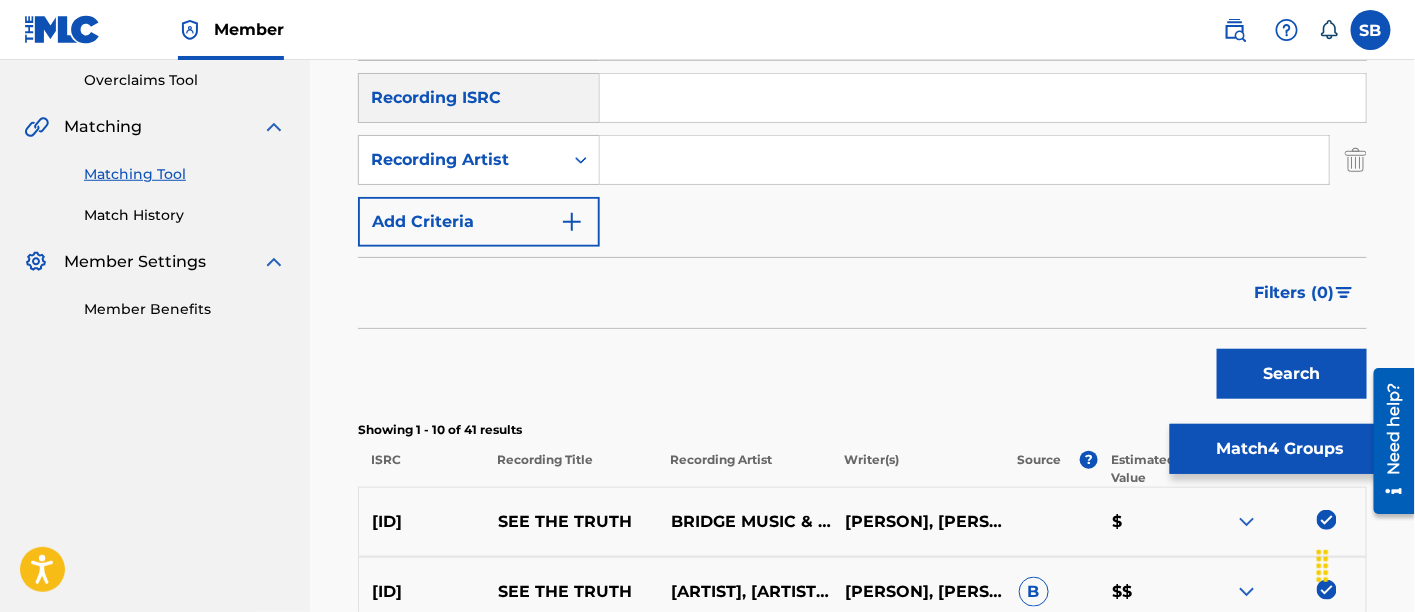 click at bounding box center [964, 160] 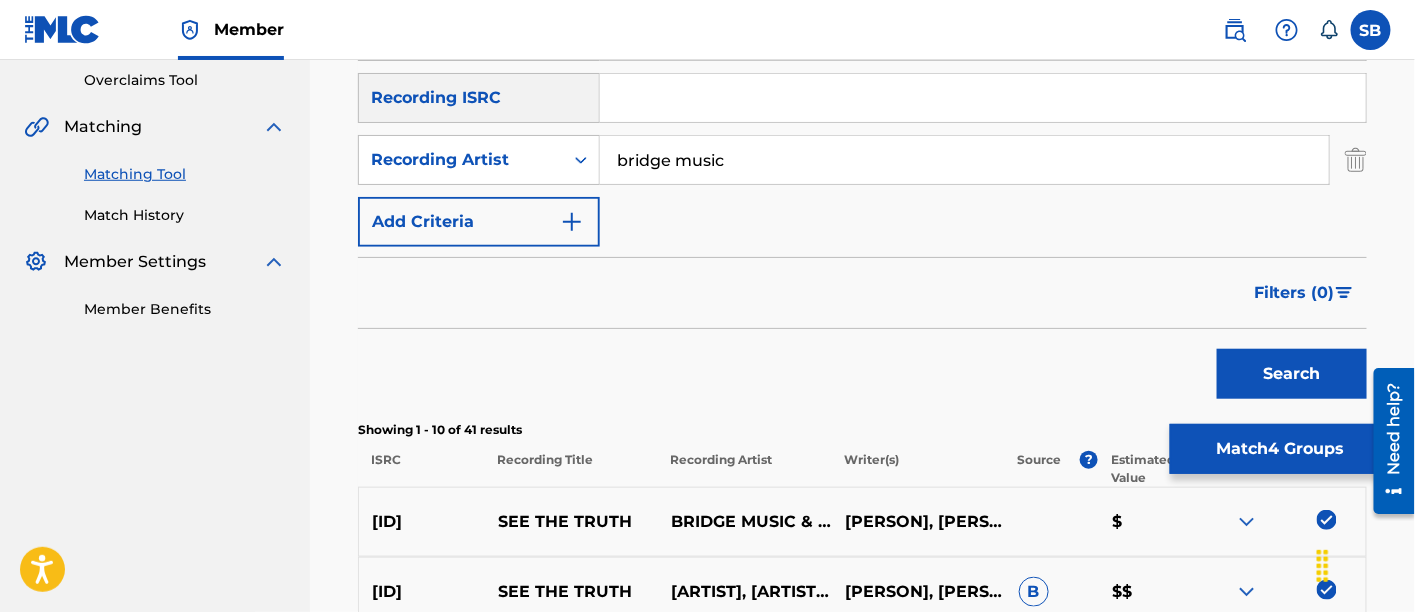 type on "bridge music" 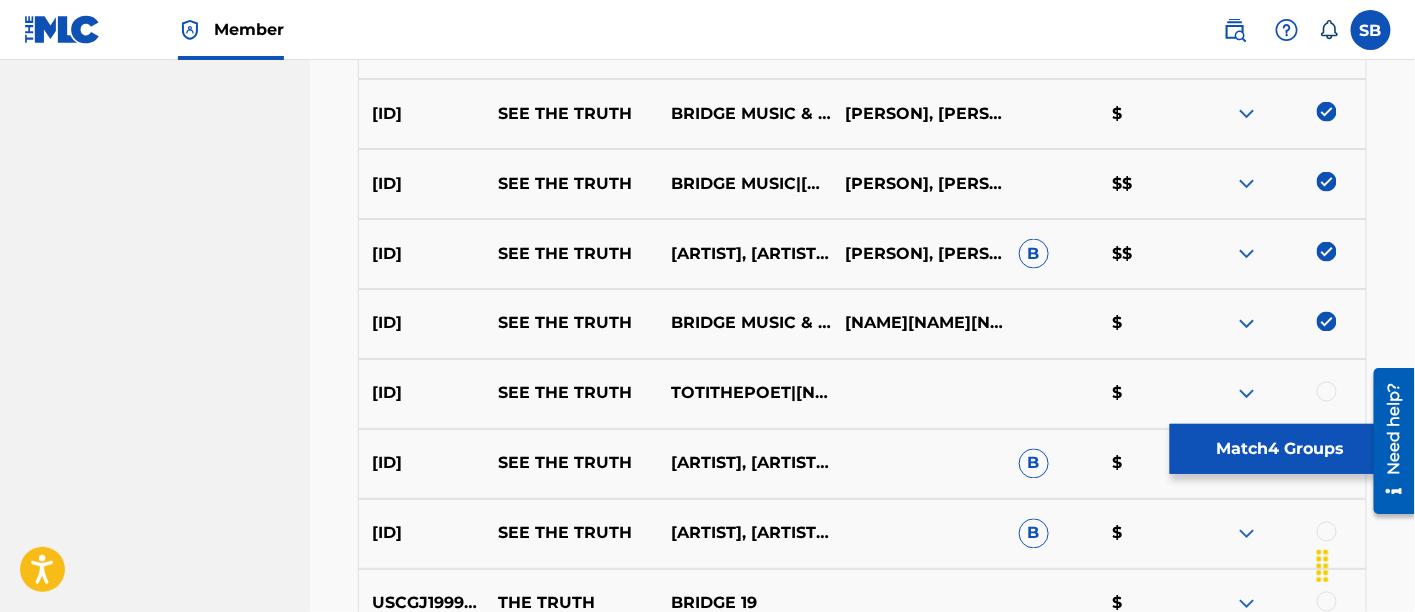 scroll, scrollTop: 1064, scrollLeft: 0, axis: vertical 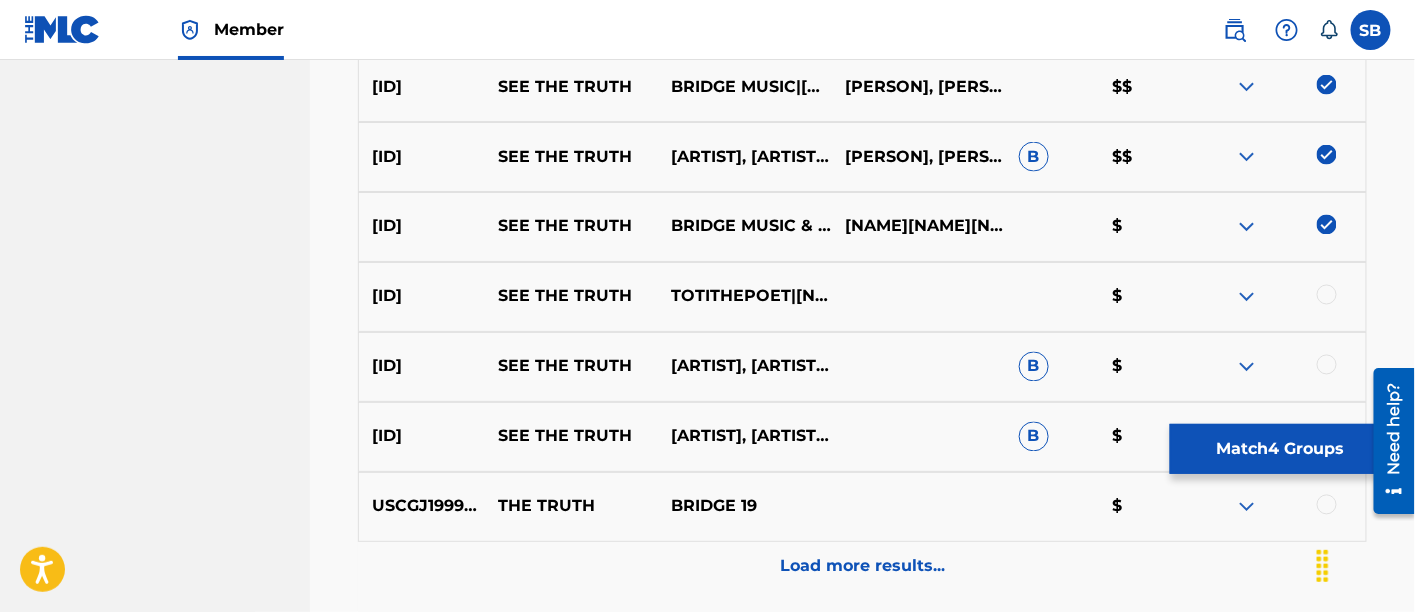 click at bounding box center [1327, 295] 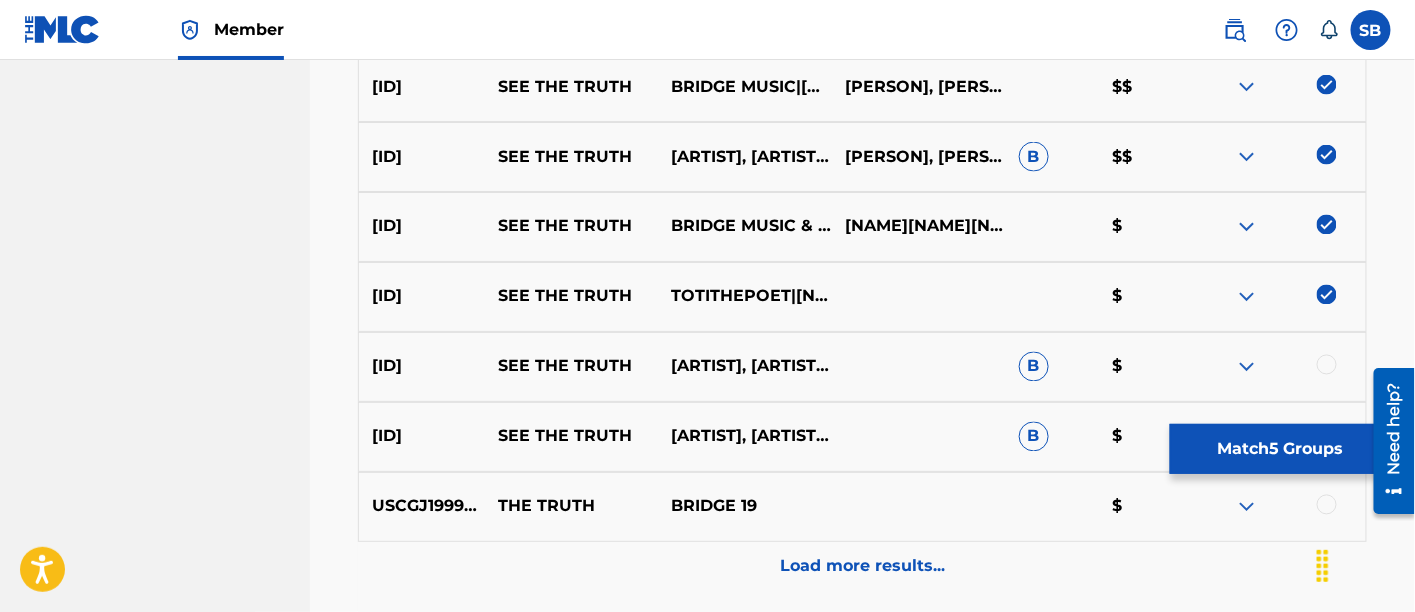 click at bounding box center (1327, 365) 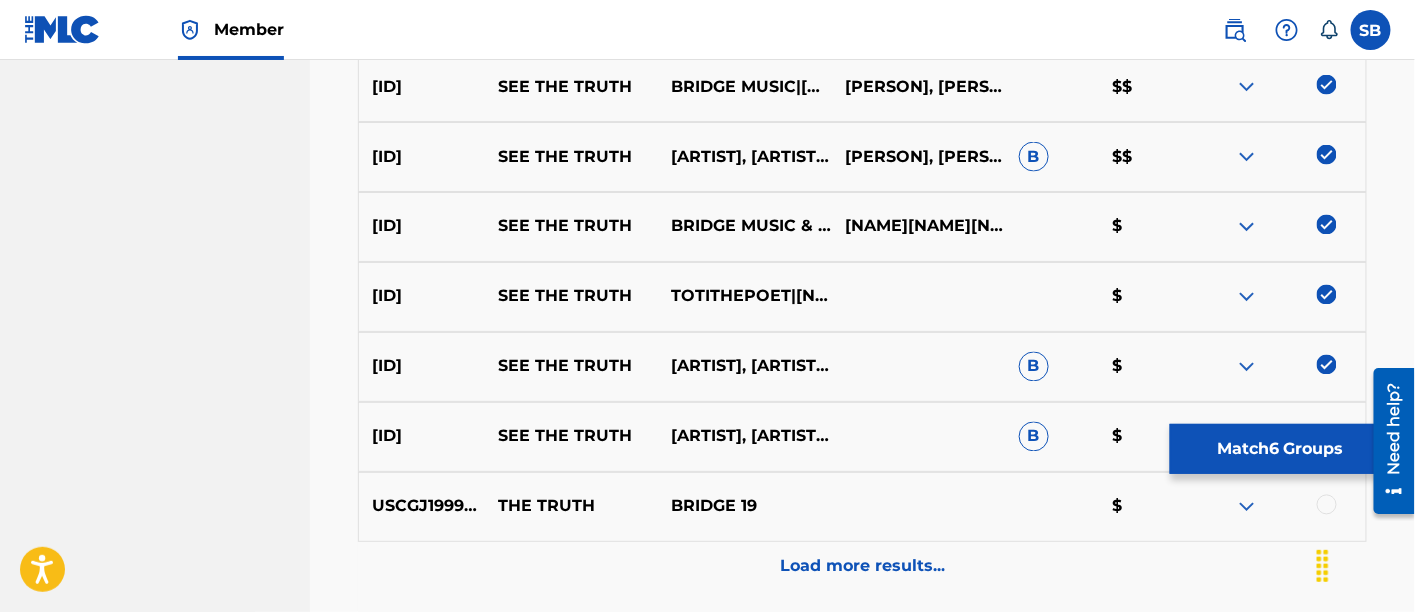 scroll, scrollTop: 1145, scrollLeft: 0, axis: vertical 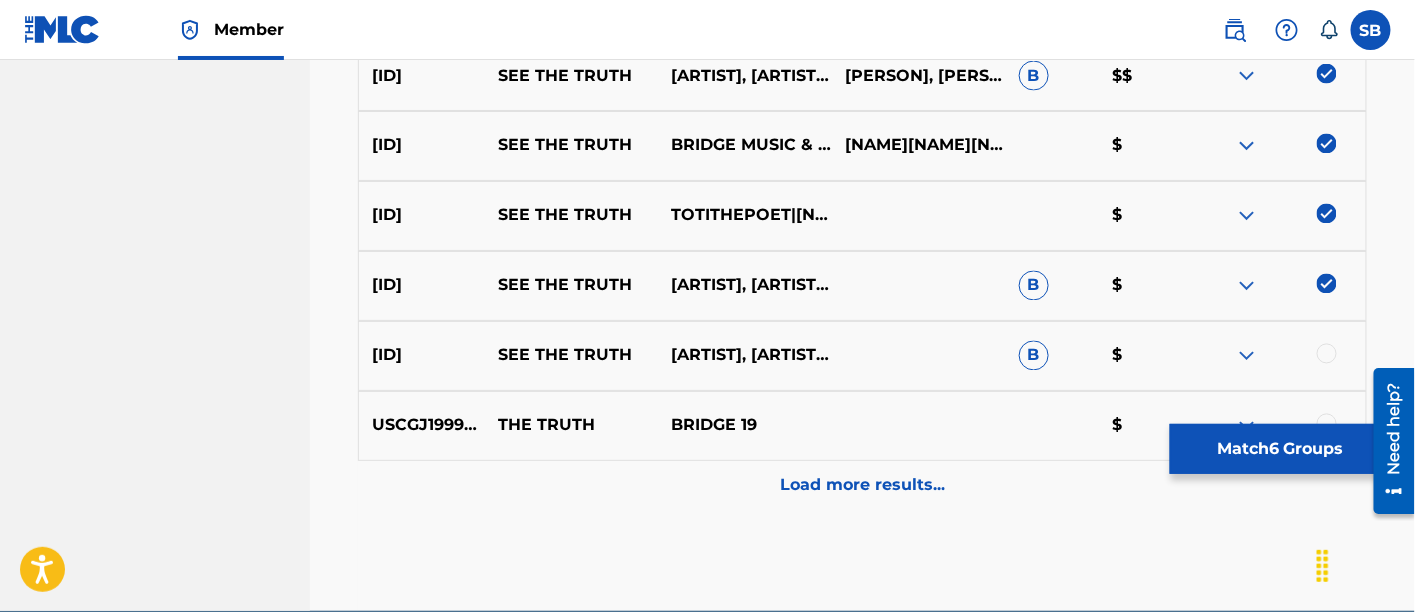 click at bounding box center [1327, 354] 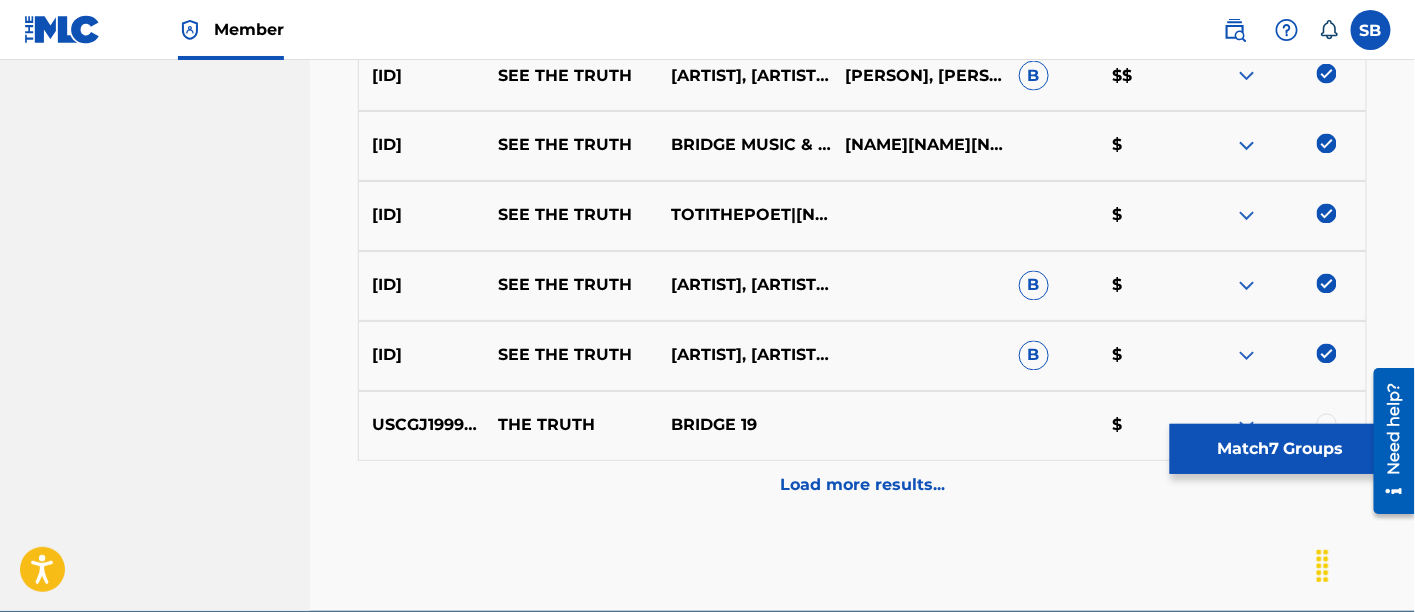 click on "Match  7 Groups" at bounding box center [1280, 449] 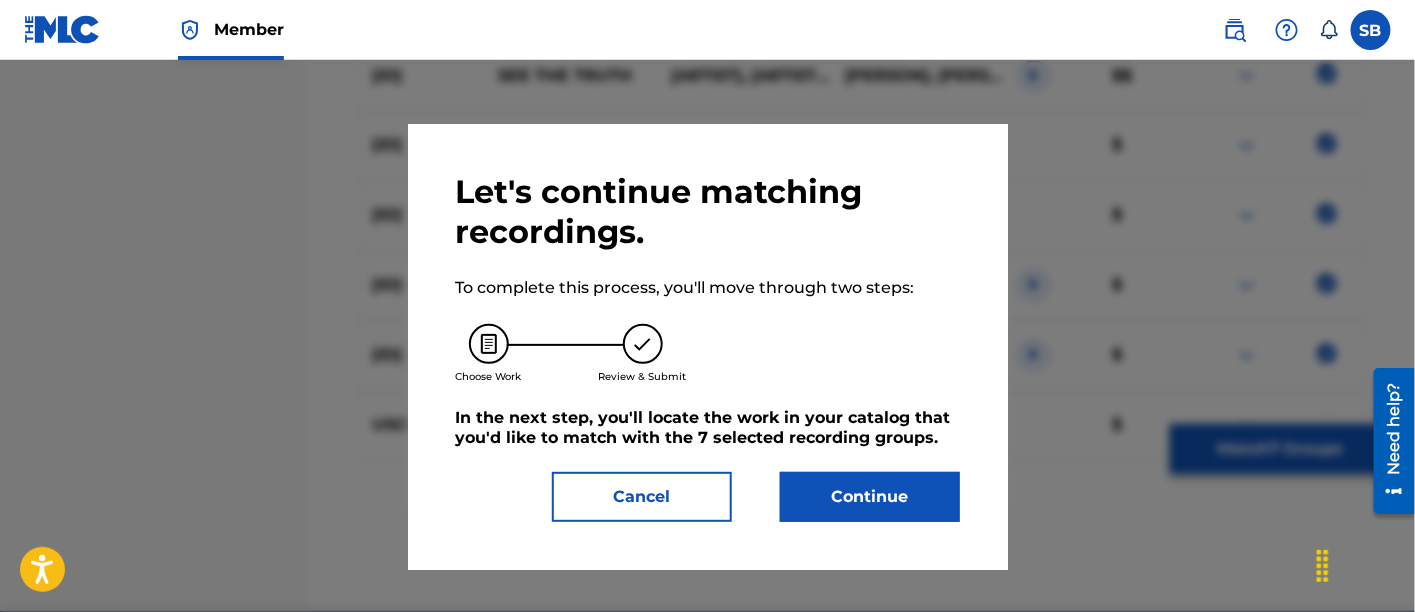 click on "Continue" at bounding box center (870, 497) 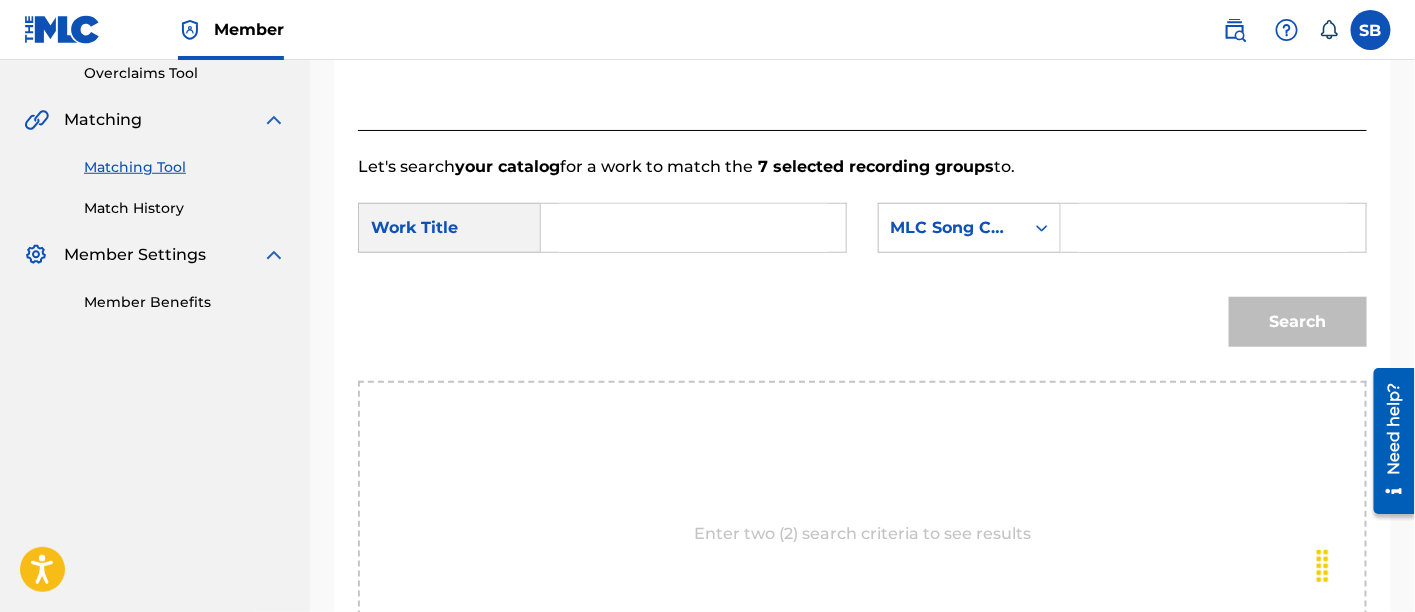 scroll, scrollTop: 425, scrollLeft: 0, axis: vertical 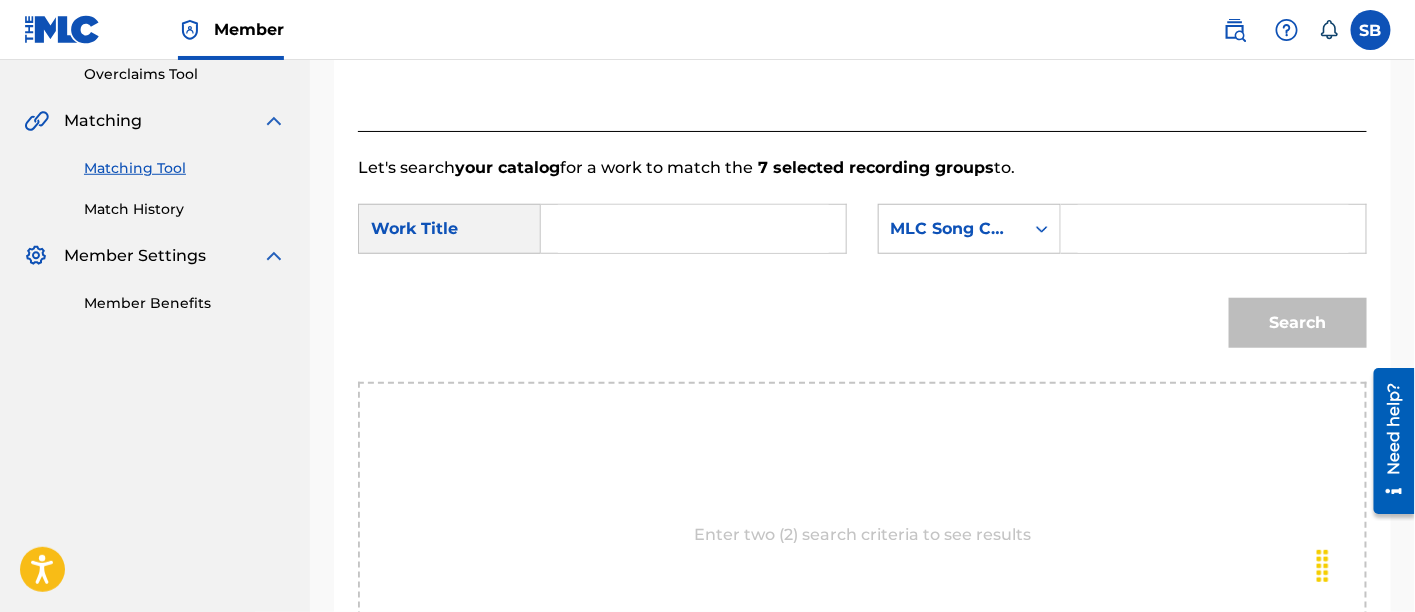 click on "SearchWithCriteria9ece6f94-8353-4dbe-bad4-0247b2fc14d7 Work Title SearchWithCriteria847f0b1e-b5f4-4a3b-b798-5ef54393f8d1 MLC Song Code Search" at bounding box center [862, 281] 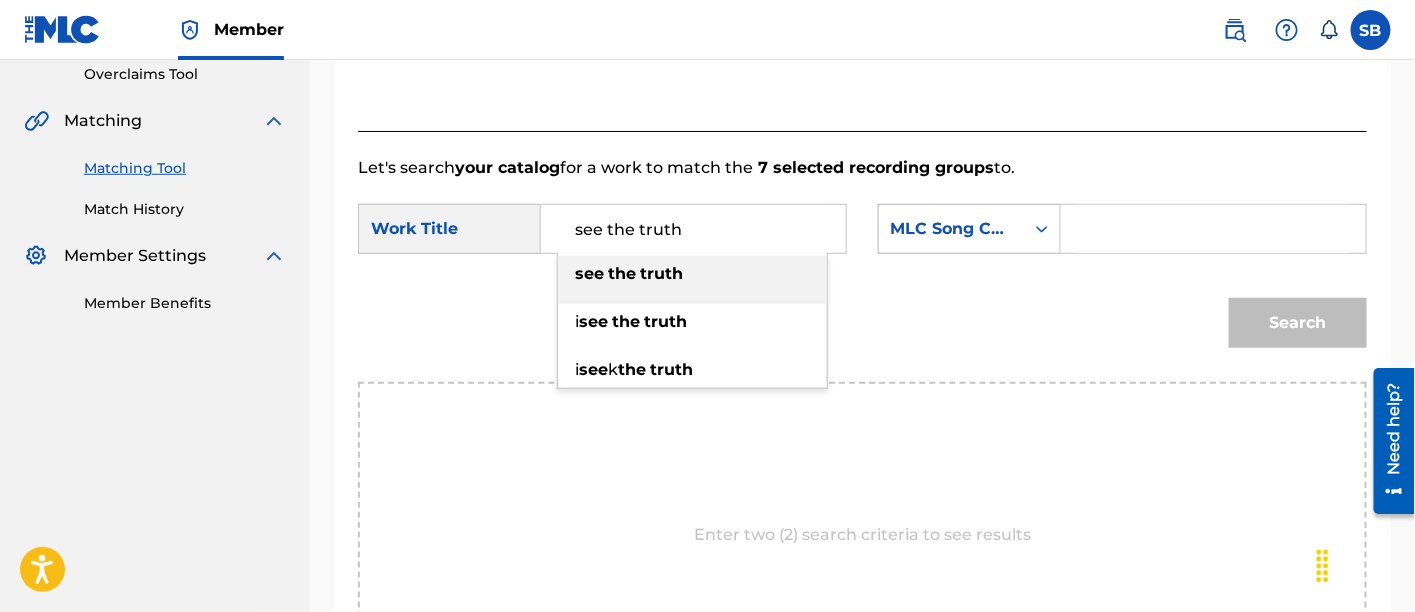 type on "see the truth" 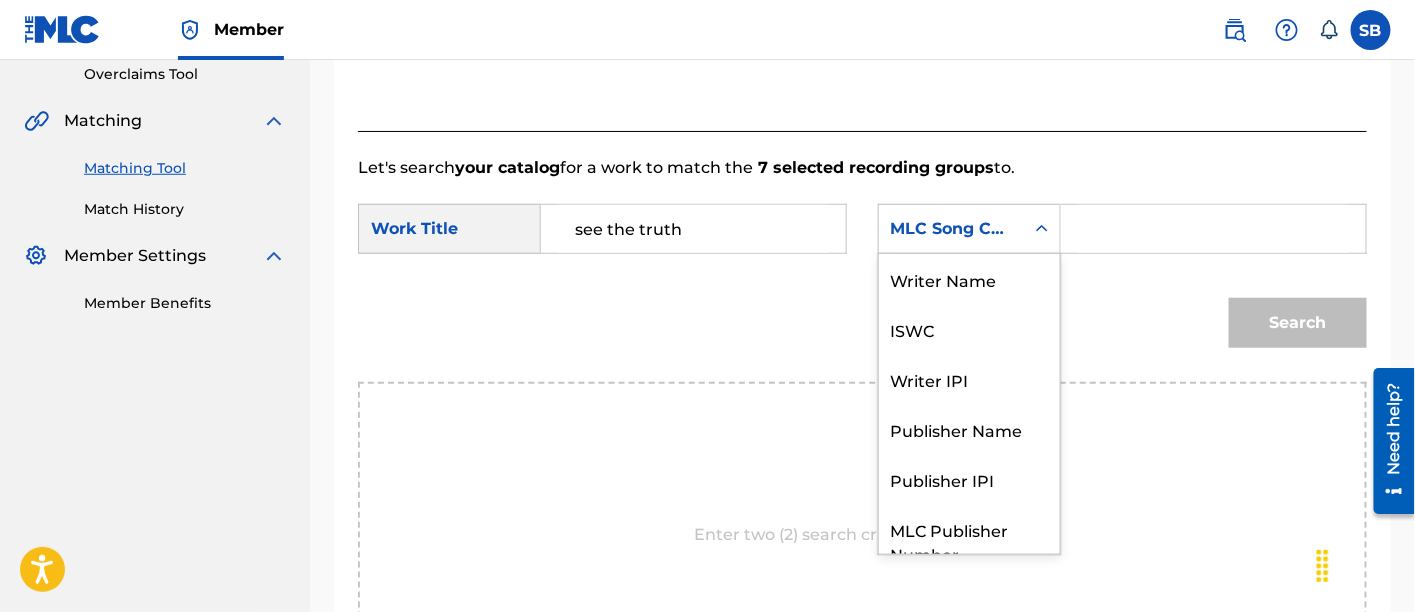 click on "MLC Song Code" at bounding box center [951, 229] 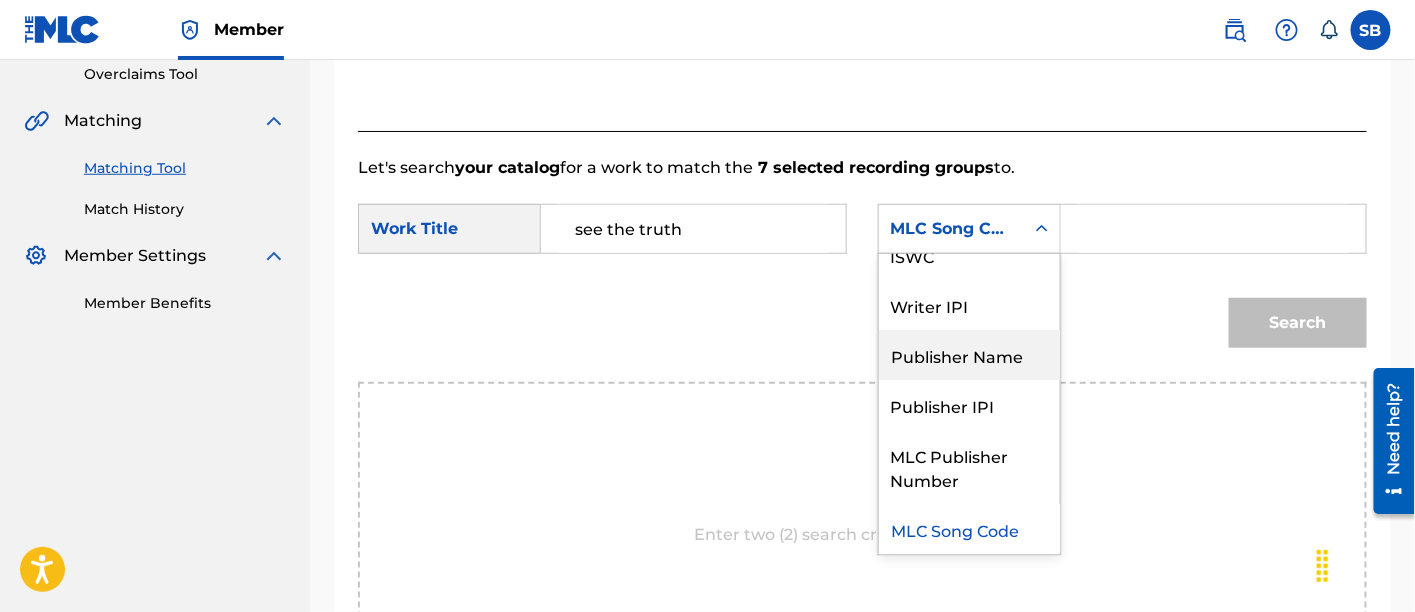 scroll, scrollTop: 0, scrollLeft: 0, axis: both 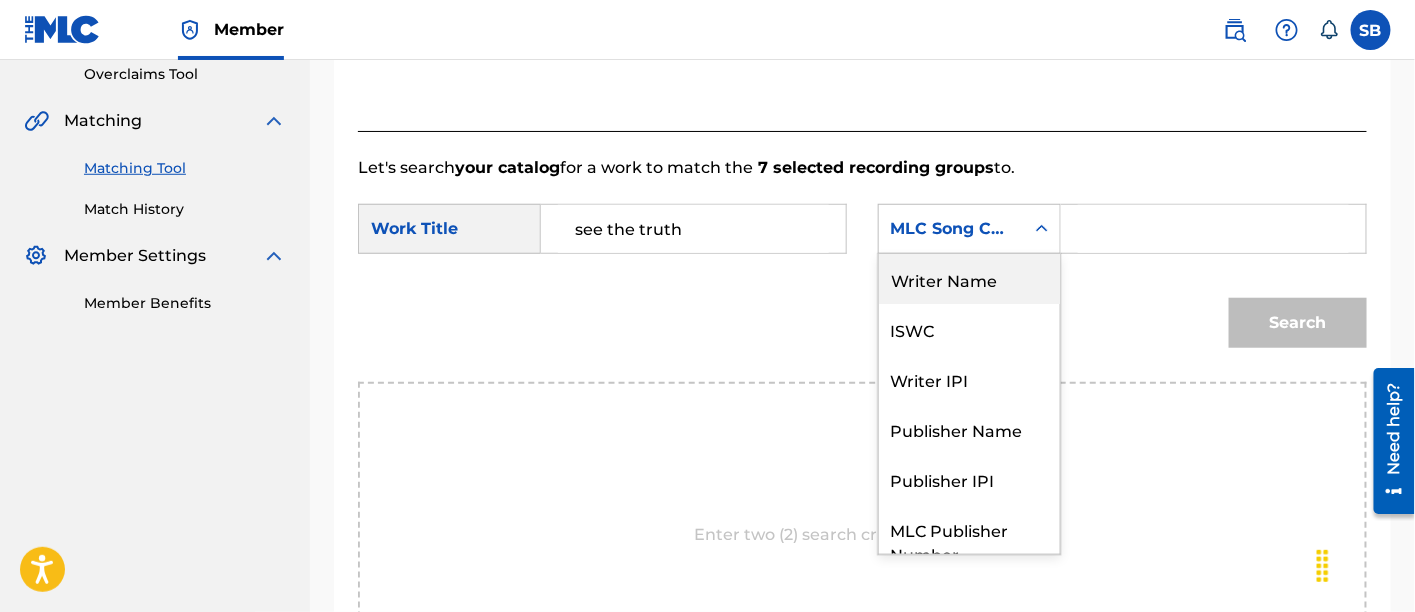 click on "Writer Name" at bounding box center [969, 279] 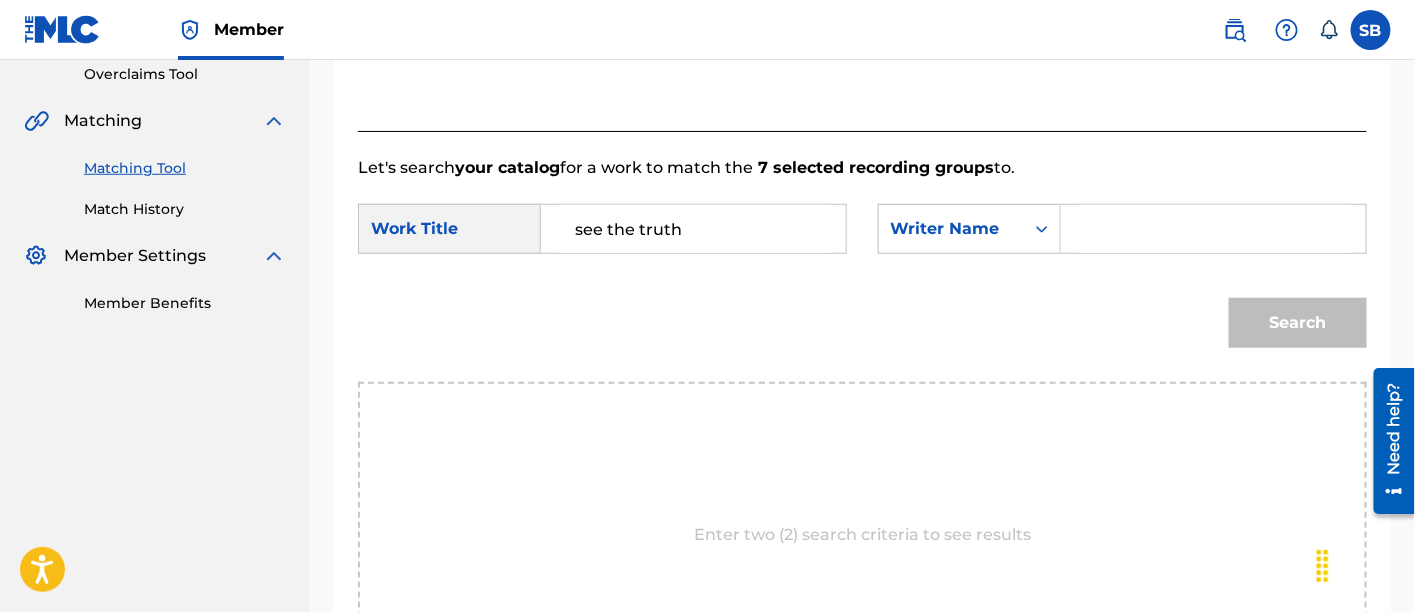 click at bounding box center [1213, 229] 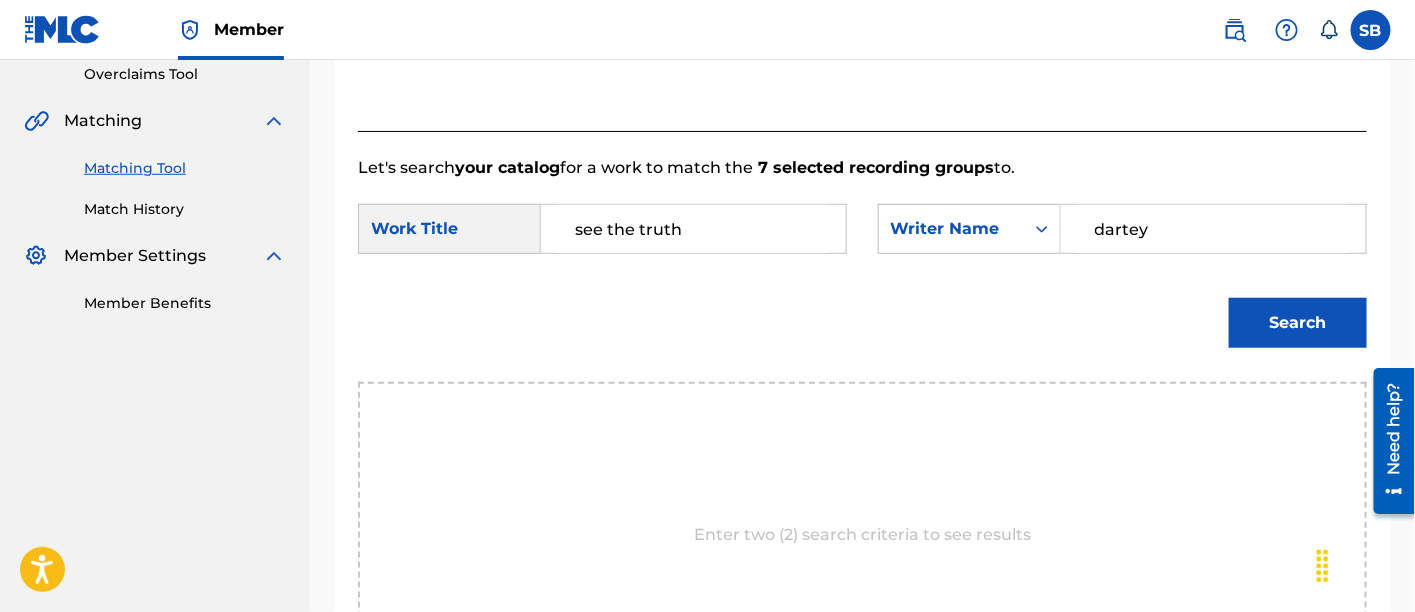 click on "Search" at bounding box center [1298, 323] 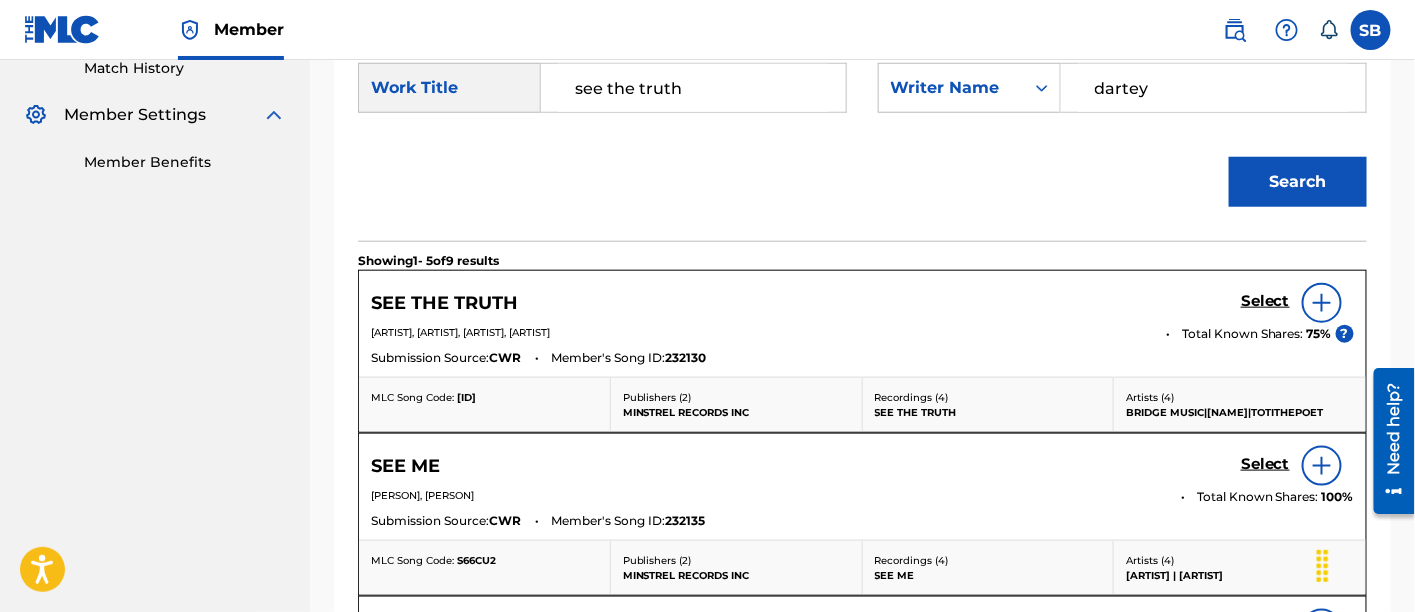 scroll, scrollTop: 574, scrollLeft: 0, axis: vertical 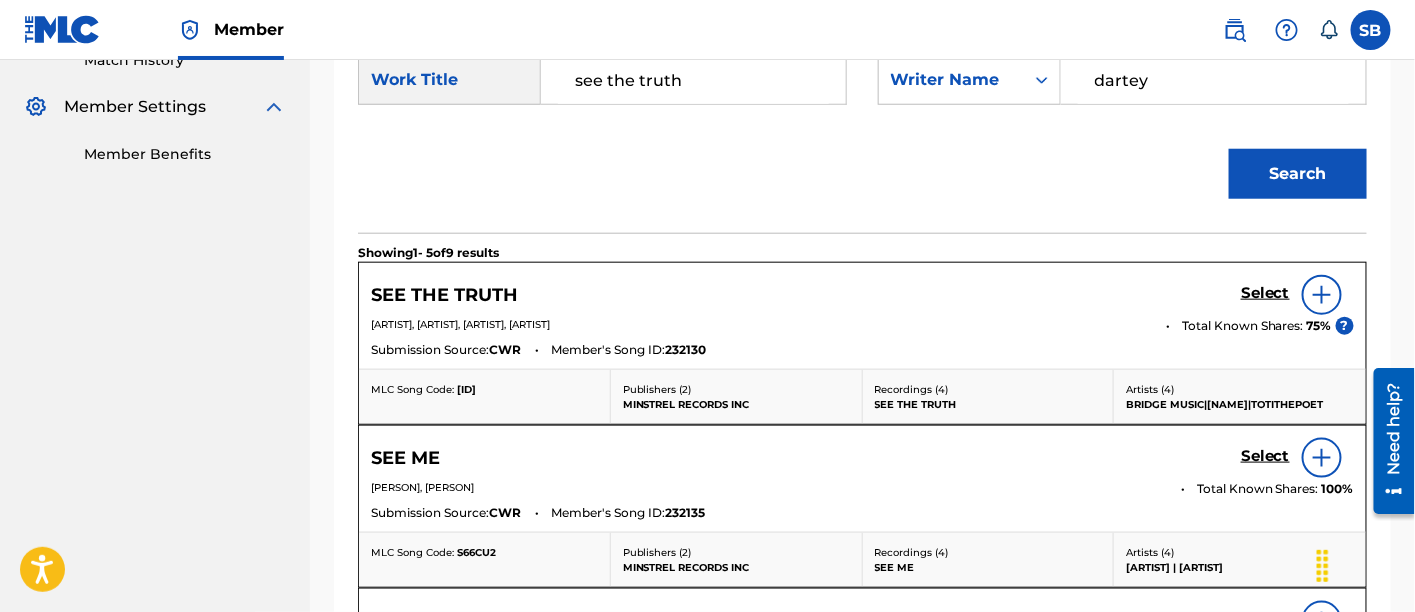 click on "Select" at bounding box center (1265, 295) 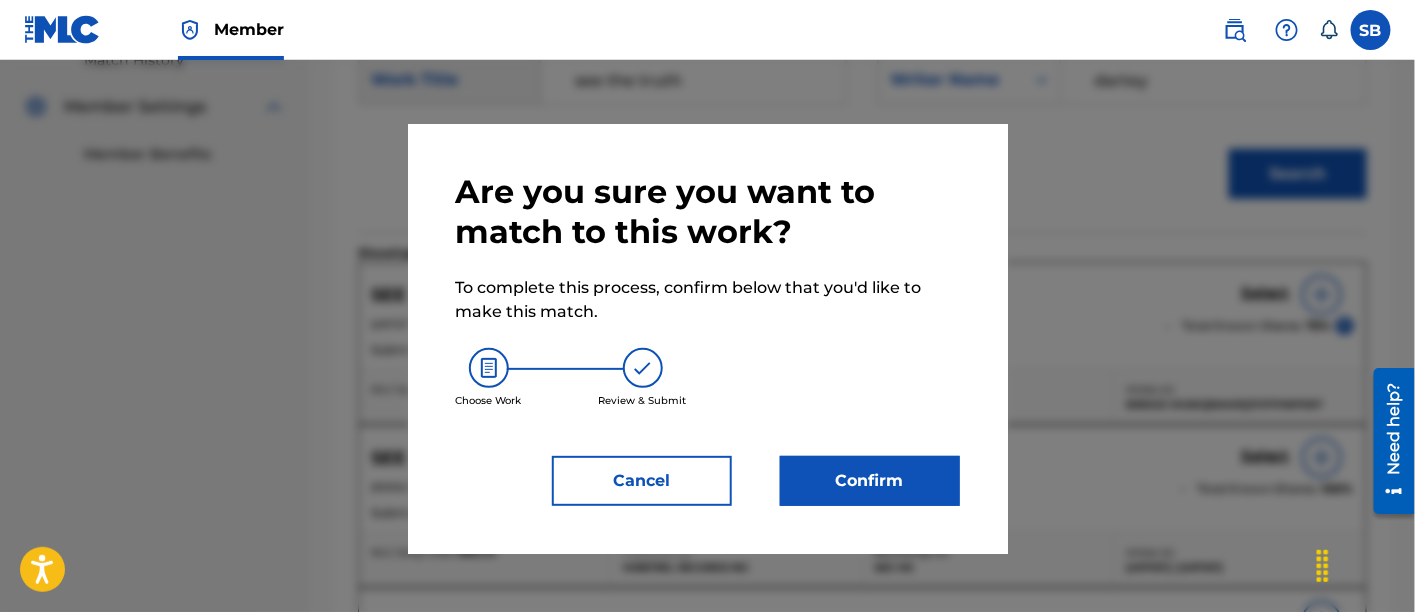 click on "Confirm" at bounding box center [870, 481] 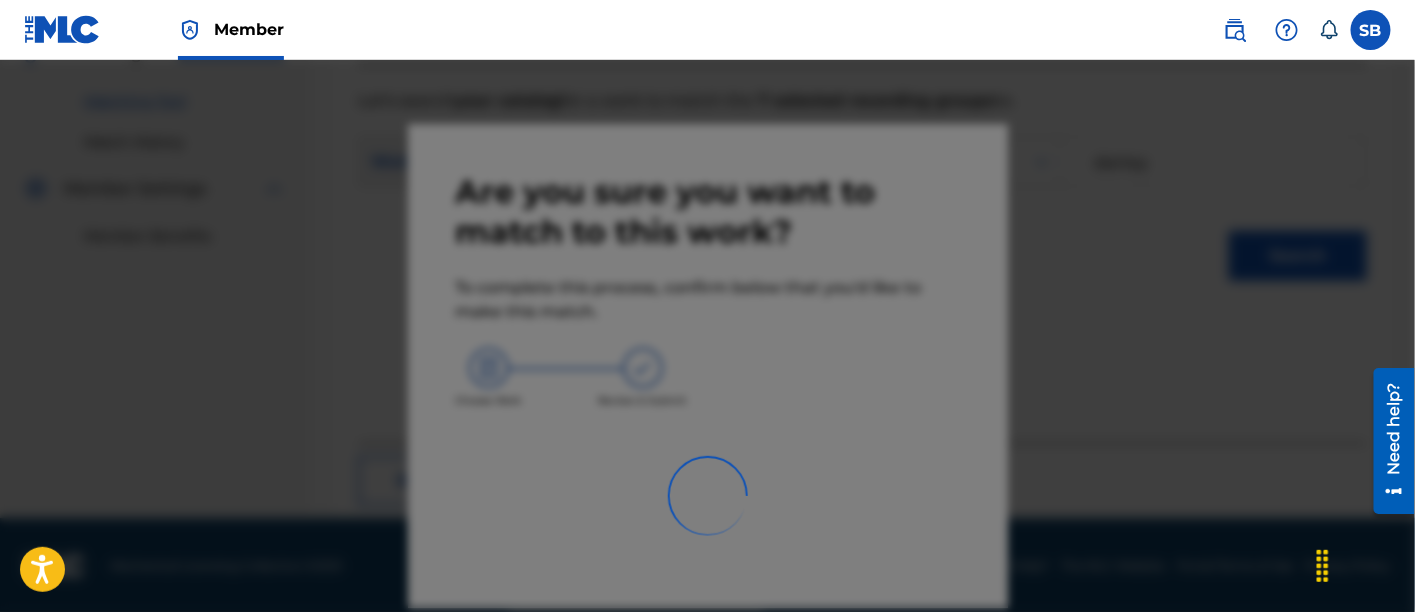 scroll, scrollTop: 246, scrollLeft: 0, axis: vertical 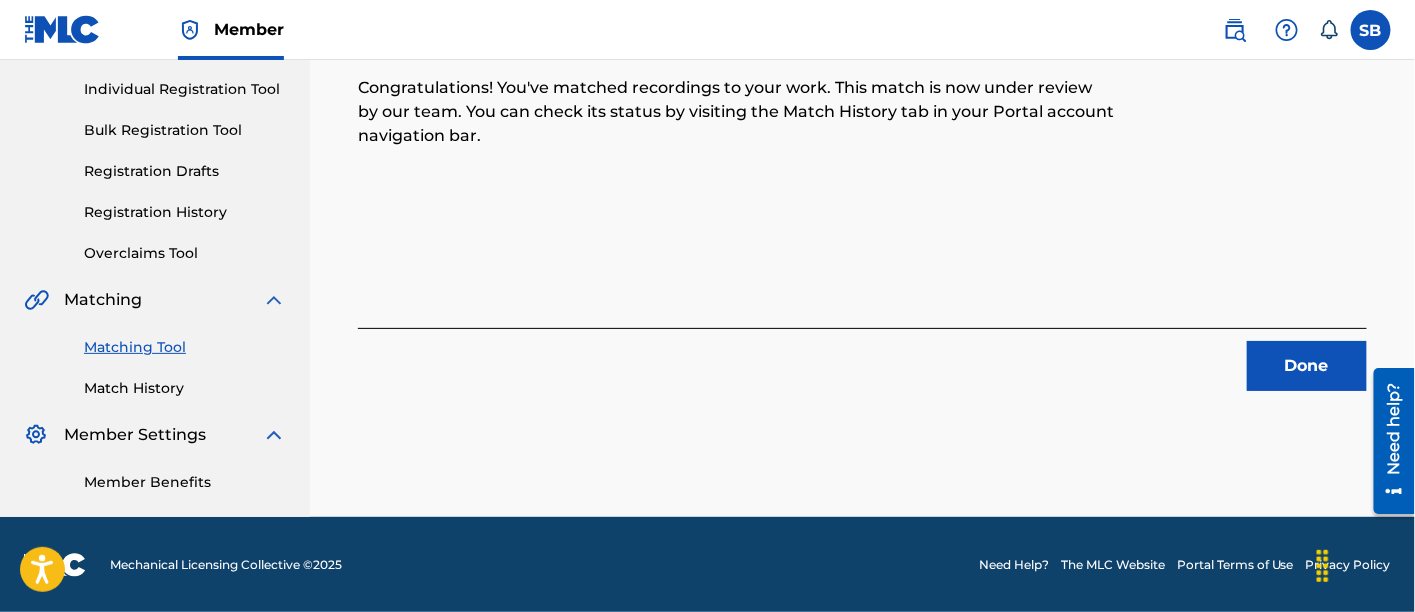 click on "Done" at bounding box center [1307, 366] 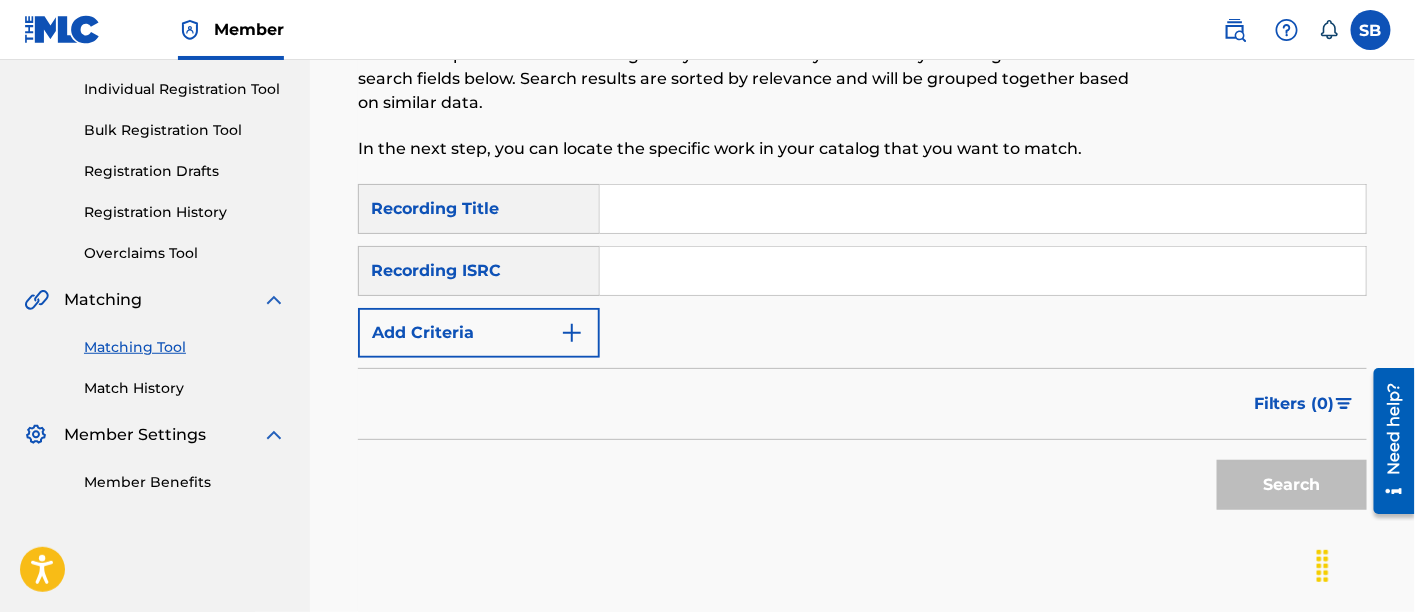 click at bounding box center (983, 209) 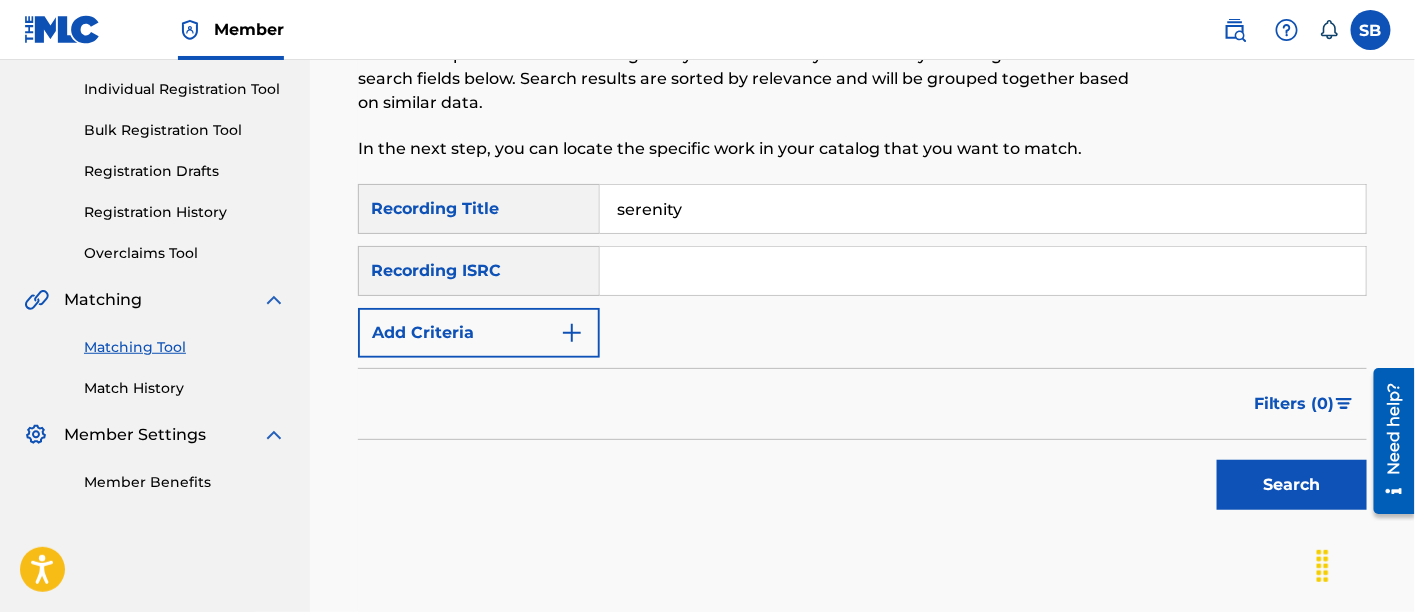 type on "serenity" 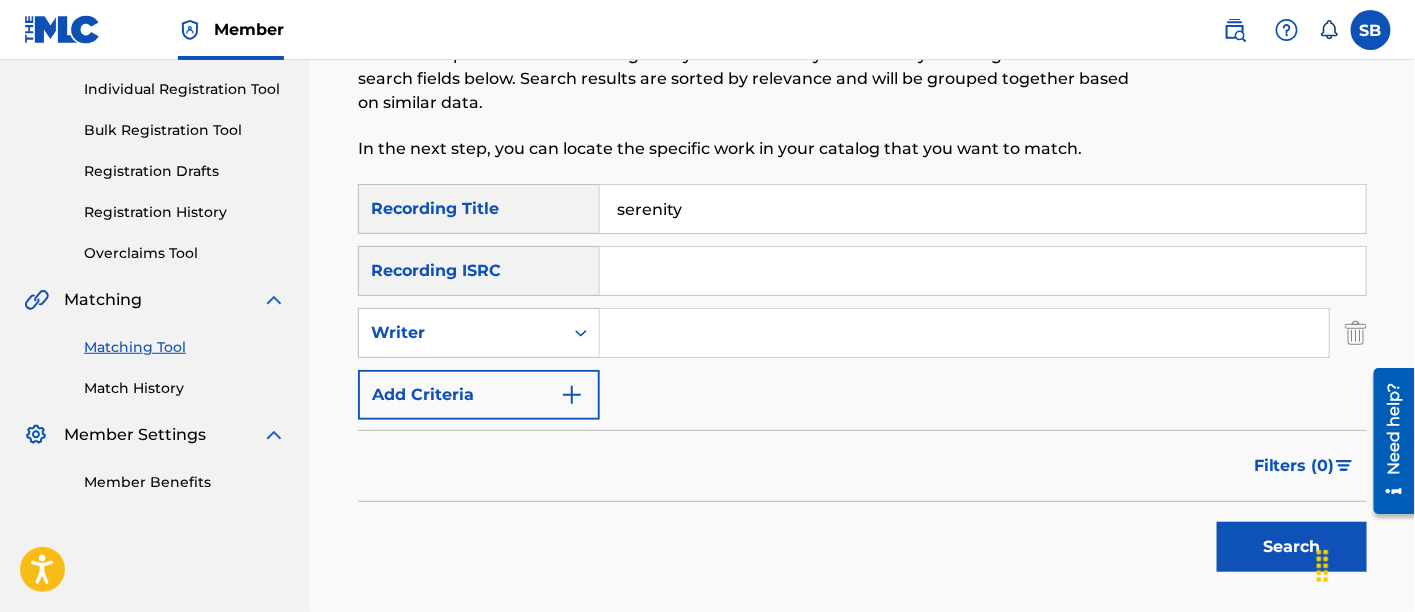 click at bounding box center (964, 333) 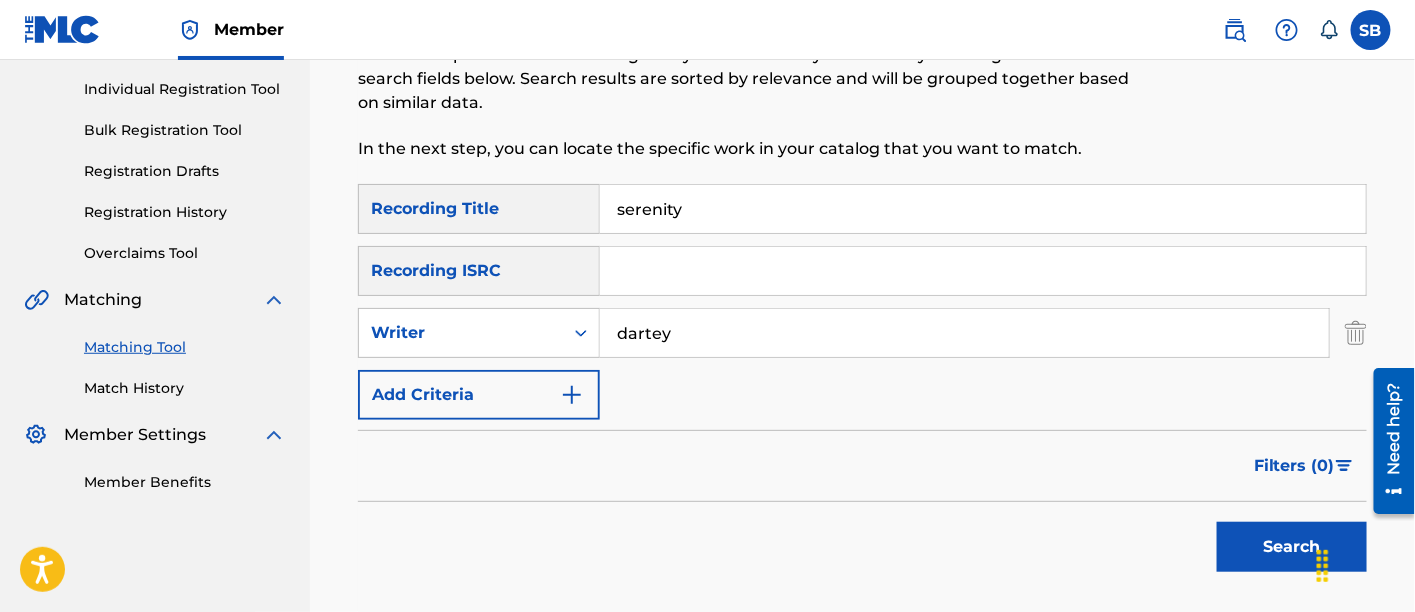 click on "Search" at bounding box center (1292, 547) 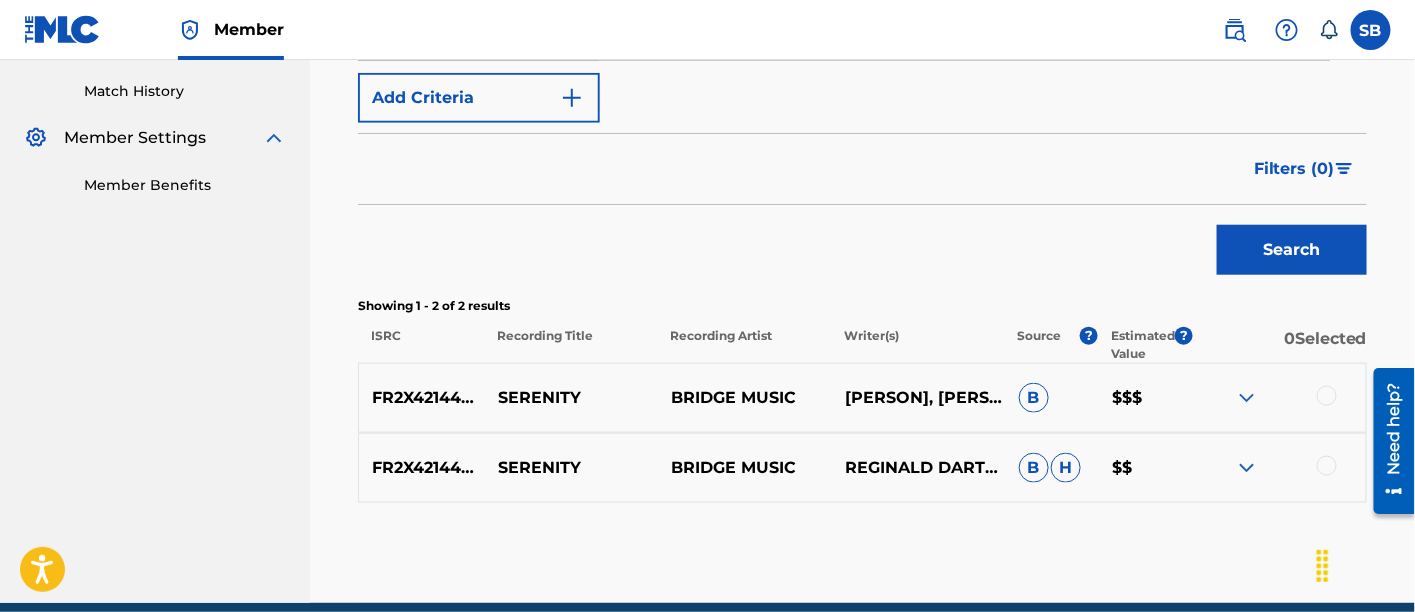 scroll, scrollTop: 628, scrollLeft: 0, axis: vertical 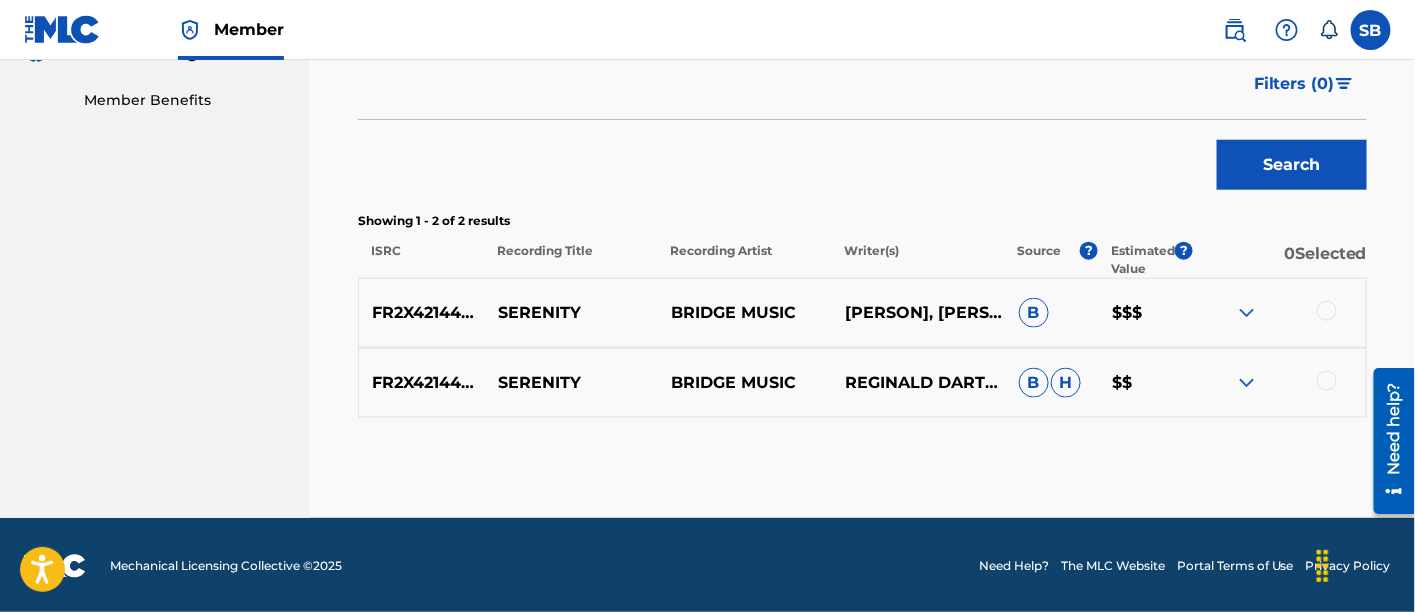click at bounding box center [1327, 311] 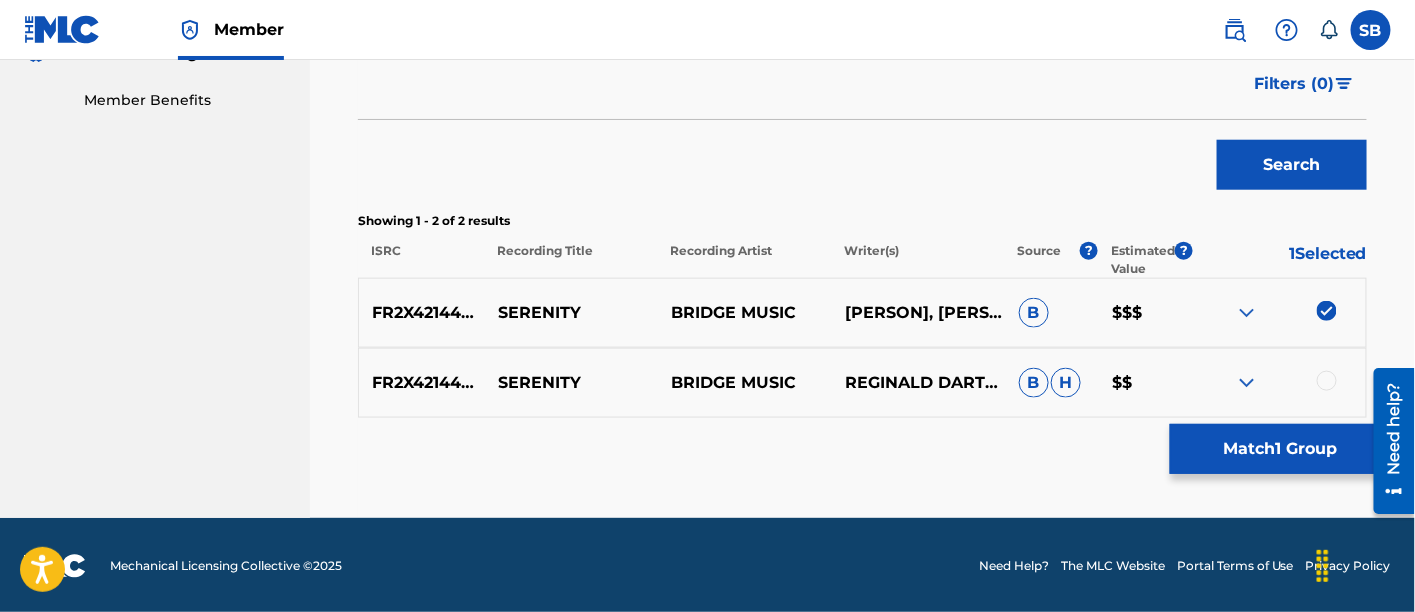 click at bounding box center (1327, 381) 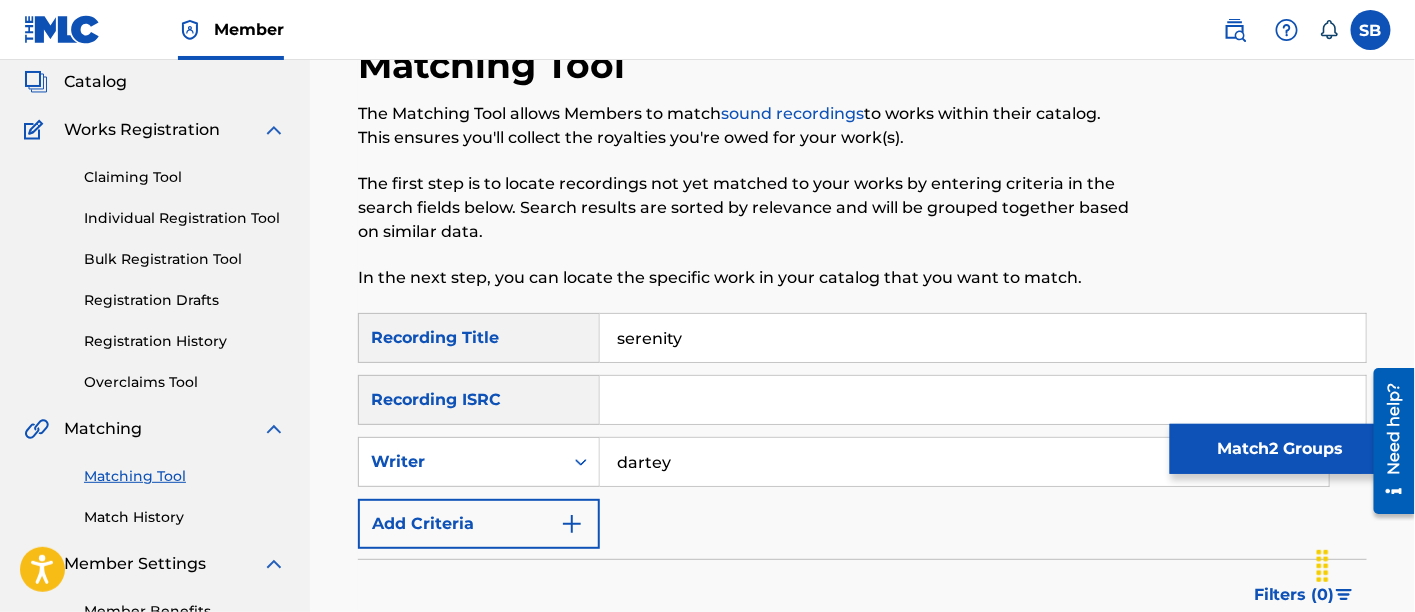 scroll, scrollTop: 113, scrollLeft: 0, axis: vertical 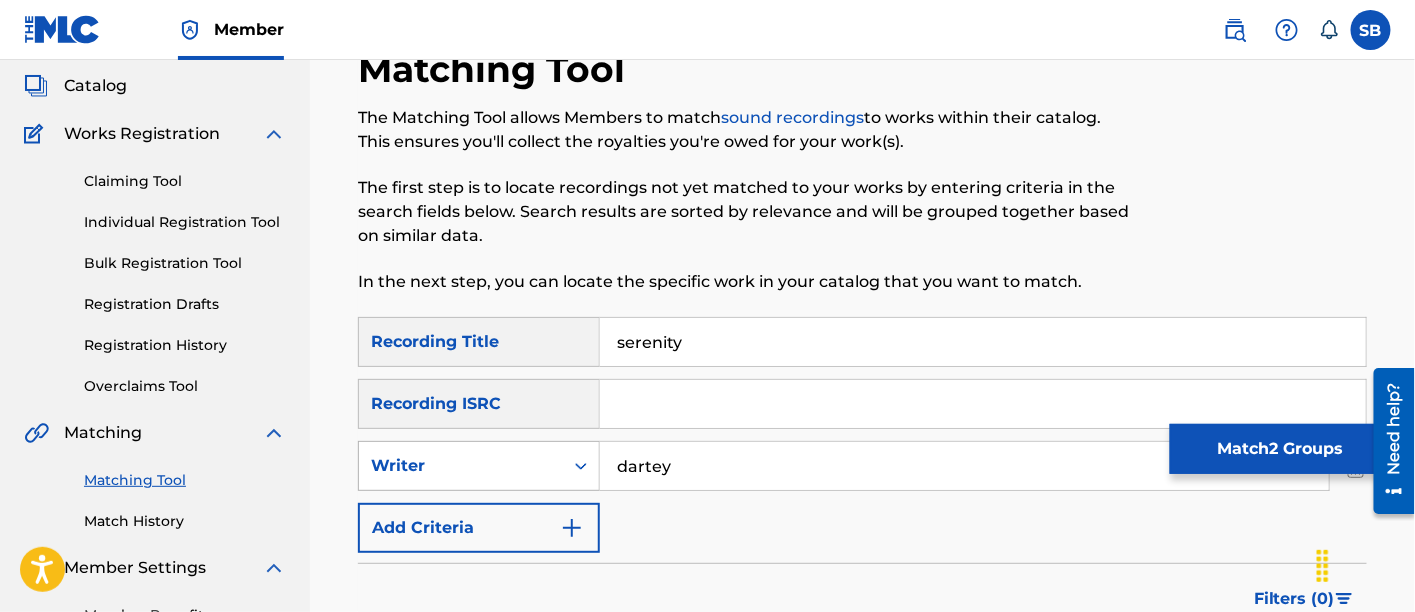 click on "Writer" at bounding box center [461, 466] 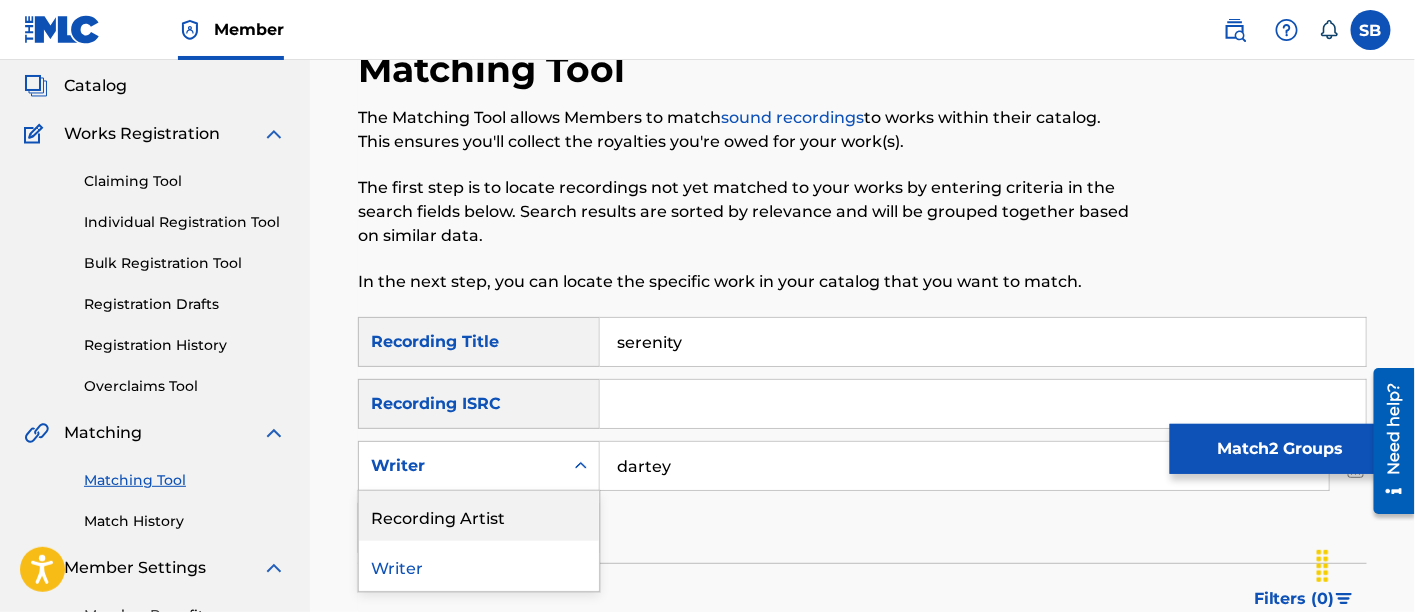 click on "Recording Artist" at bounding box center [479, 516] 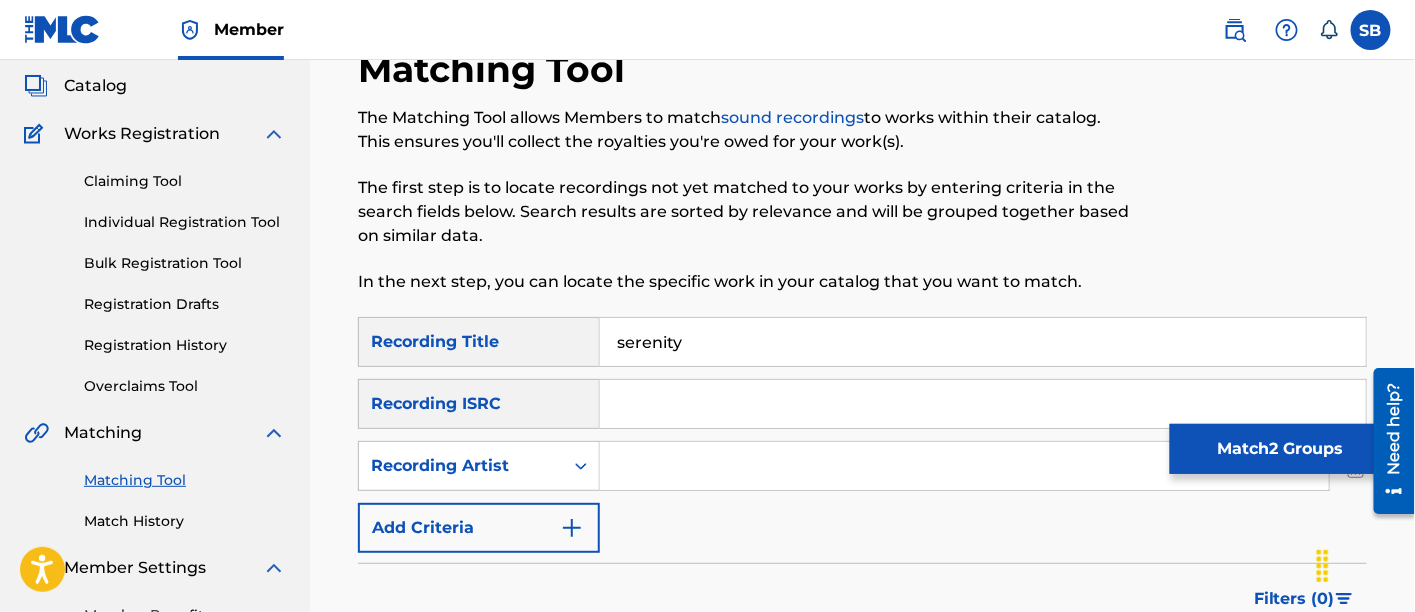 click at bounding box center [964, 466] 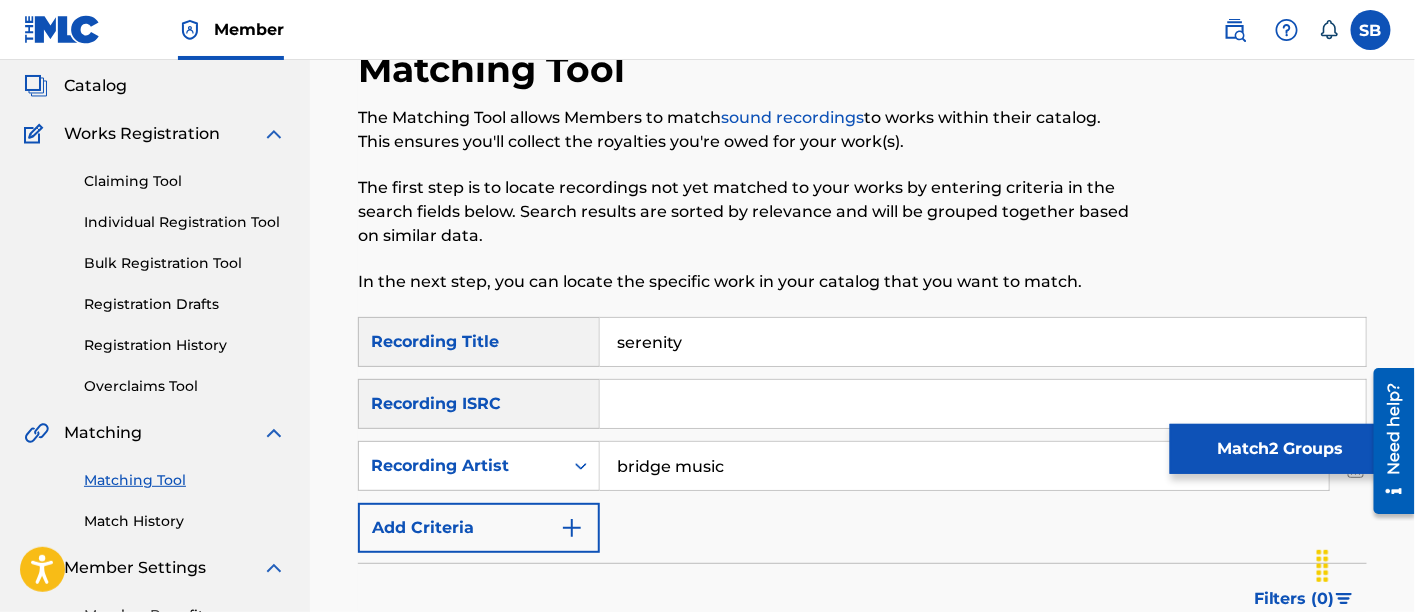 type on "bridge music" 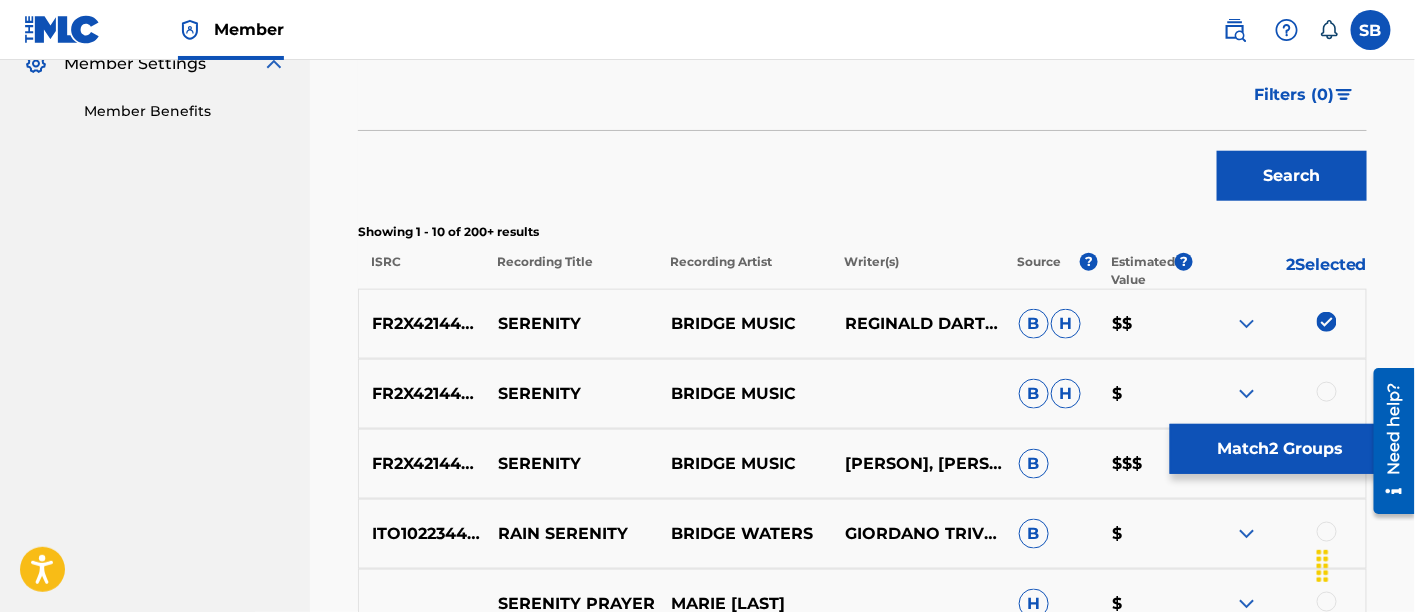 scroll, scrollTop: 779, scrollLeft: 0, axis: vertical 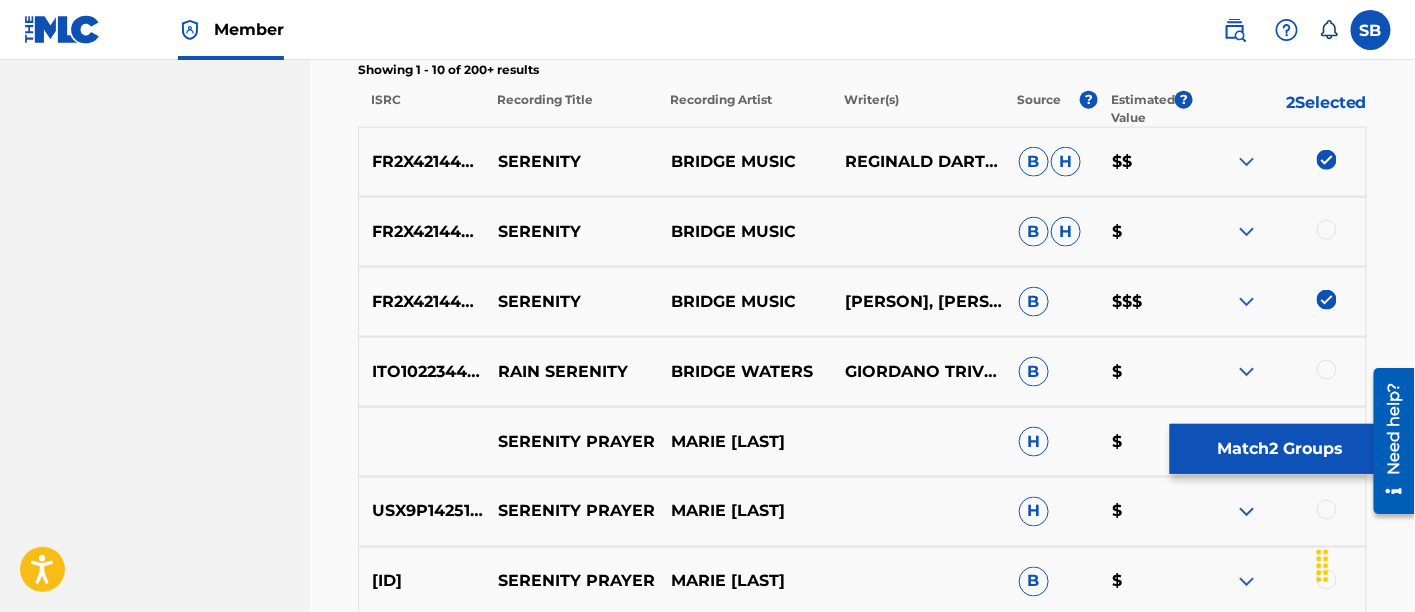 click at bounding box center (1327, 230) 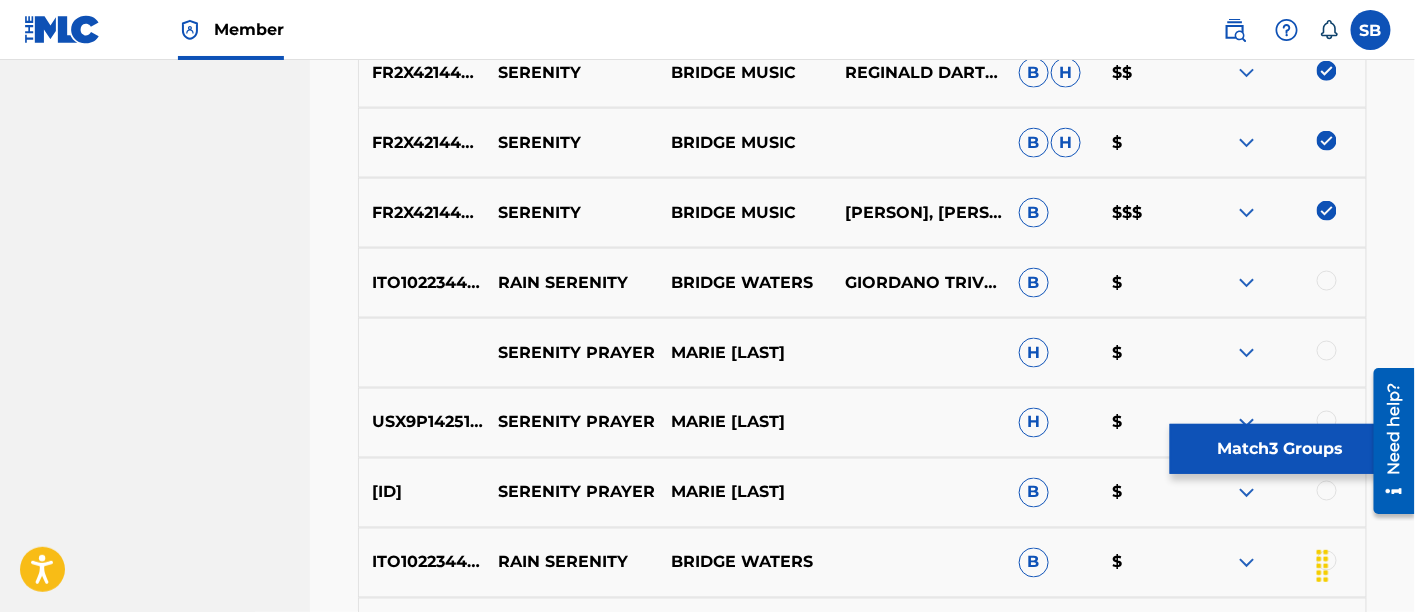 scroll, scrollTop: 868, scrollLeft: 0, axis: vertical 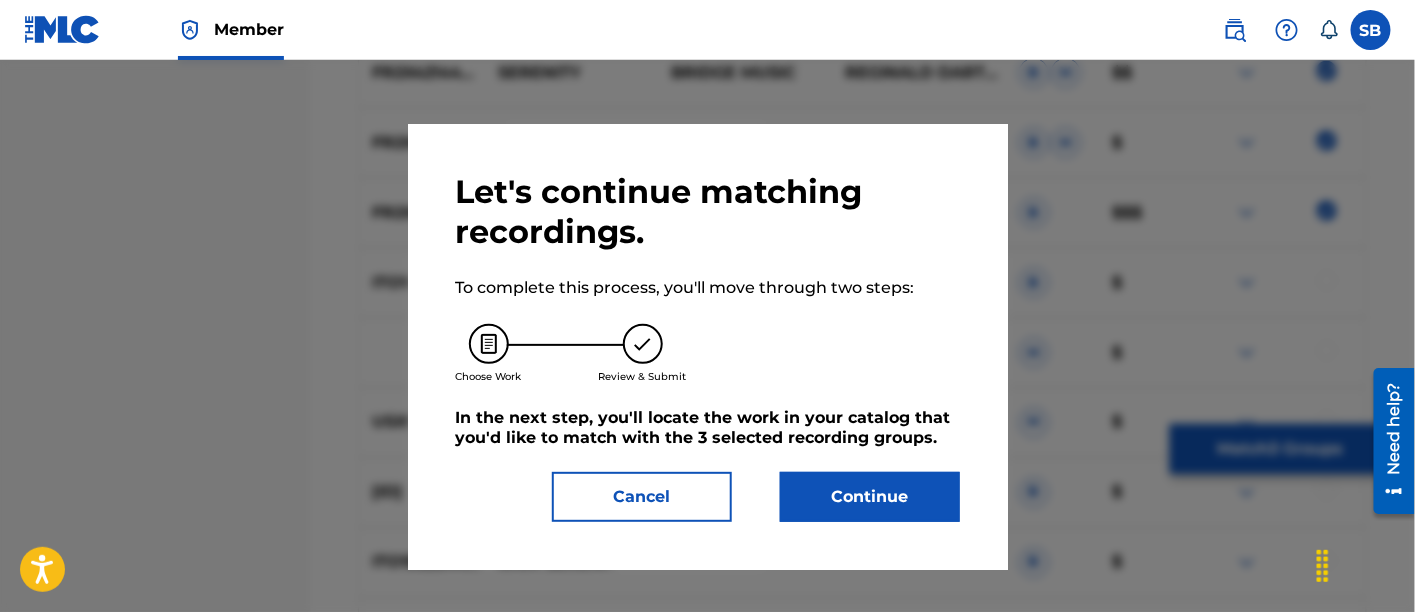 click on "Continue" at bounding box center [870, 497] 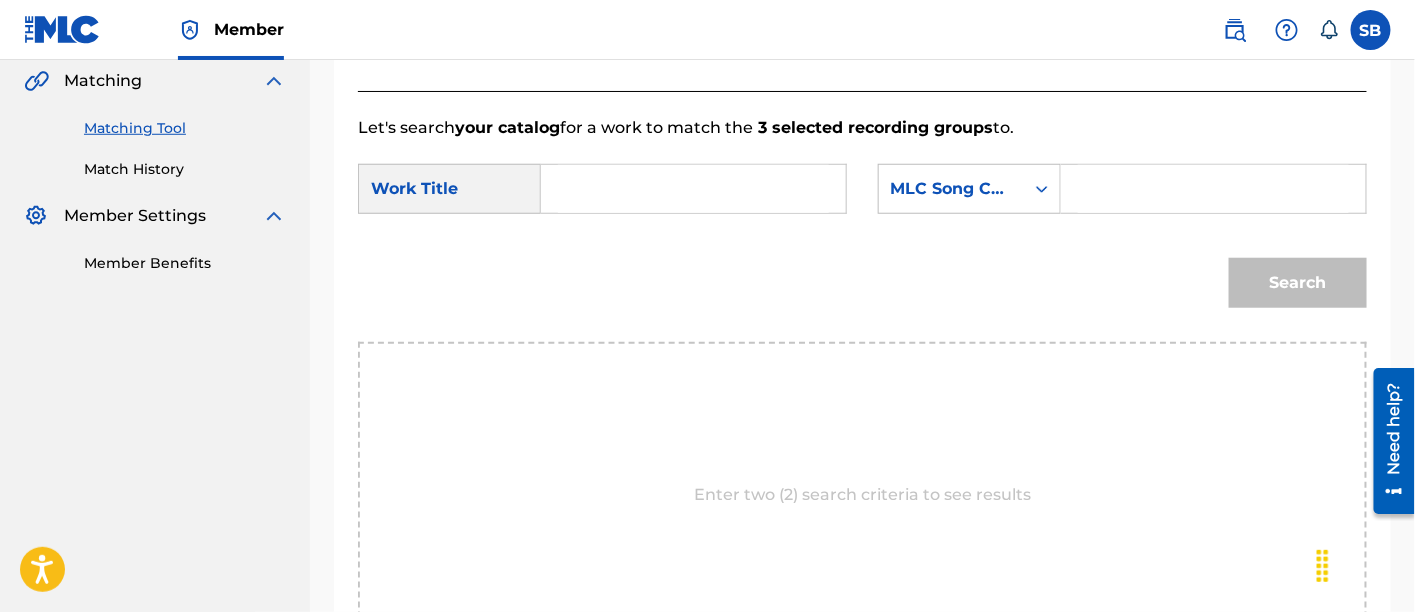 scroll, scrollTop: 387, scrollLeft: 0, axis: vertical 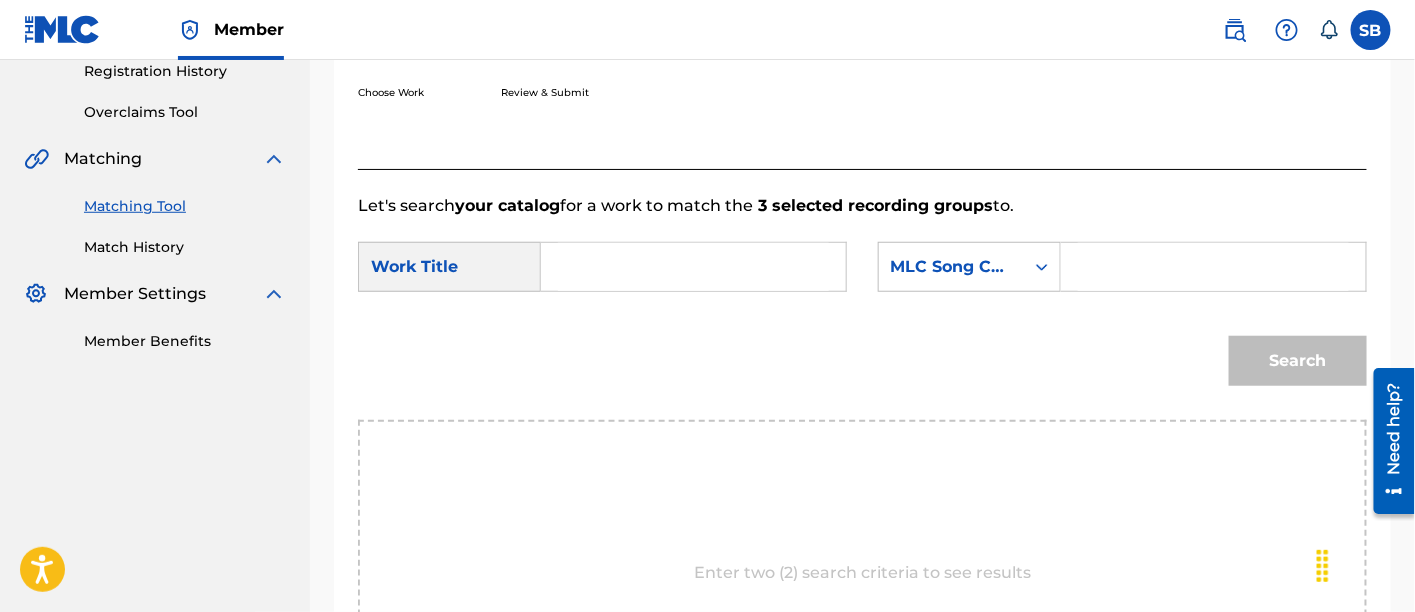 click at bounding box center [693, 267] 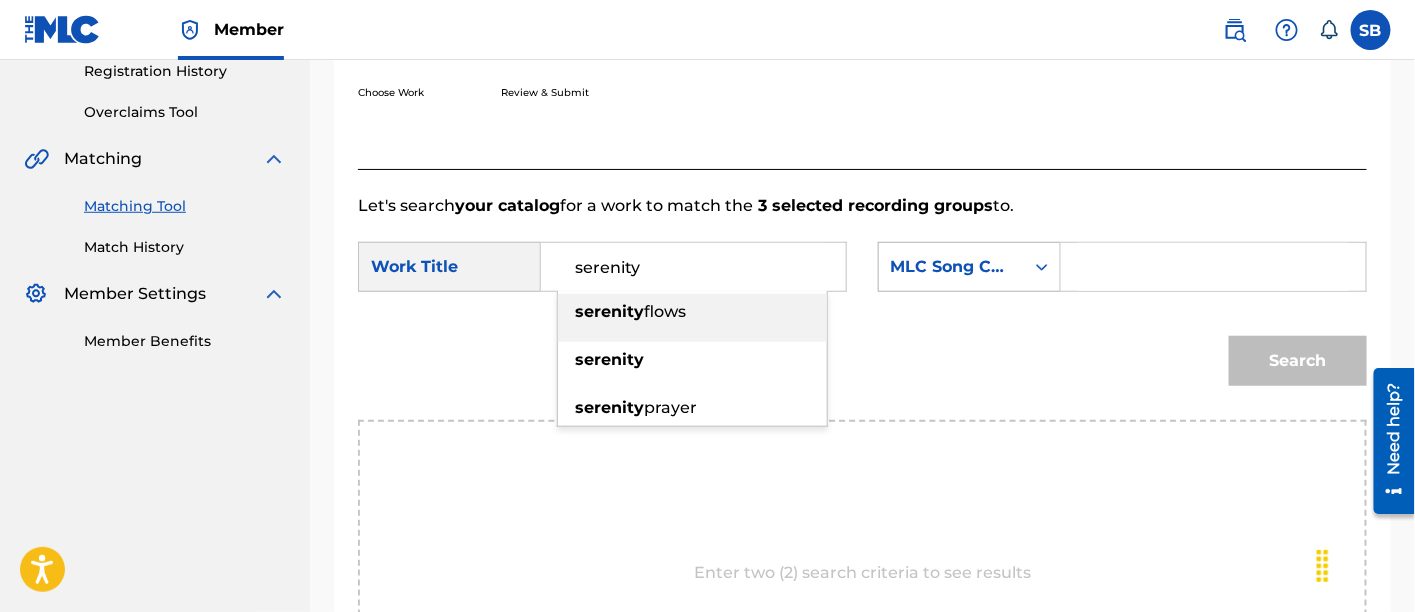 type on "serenity" 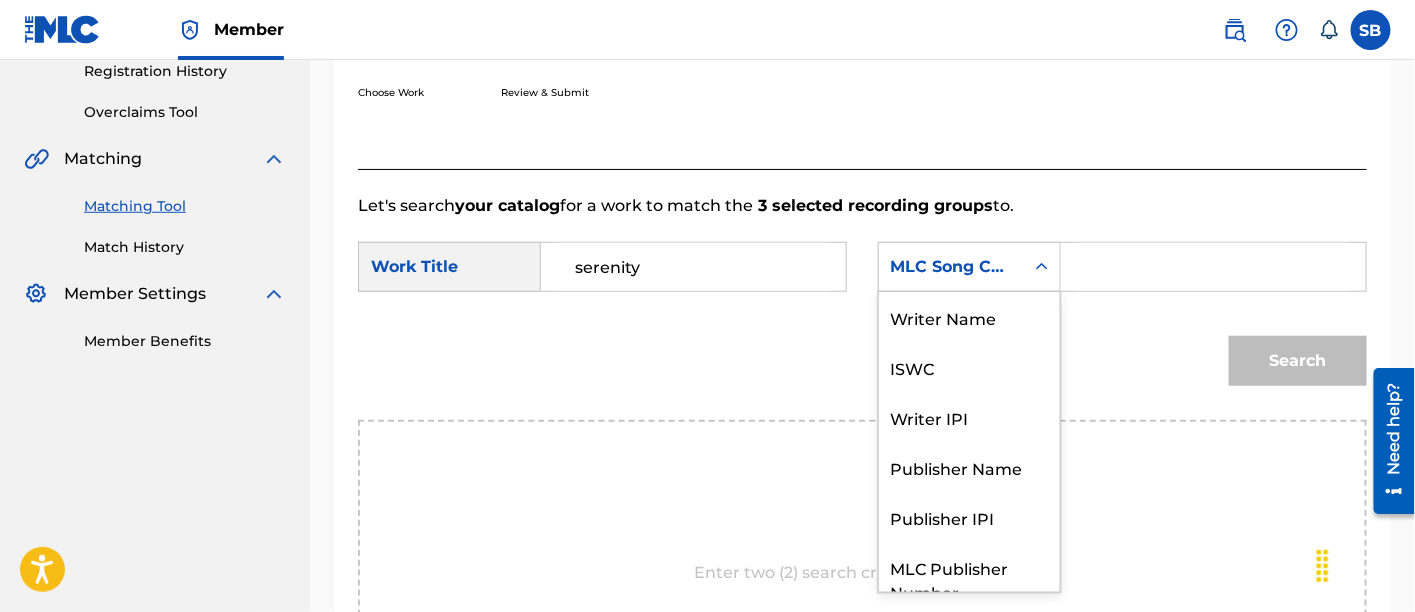 click on "MLC Song Code" at bounding box center [951, 267] 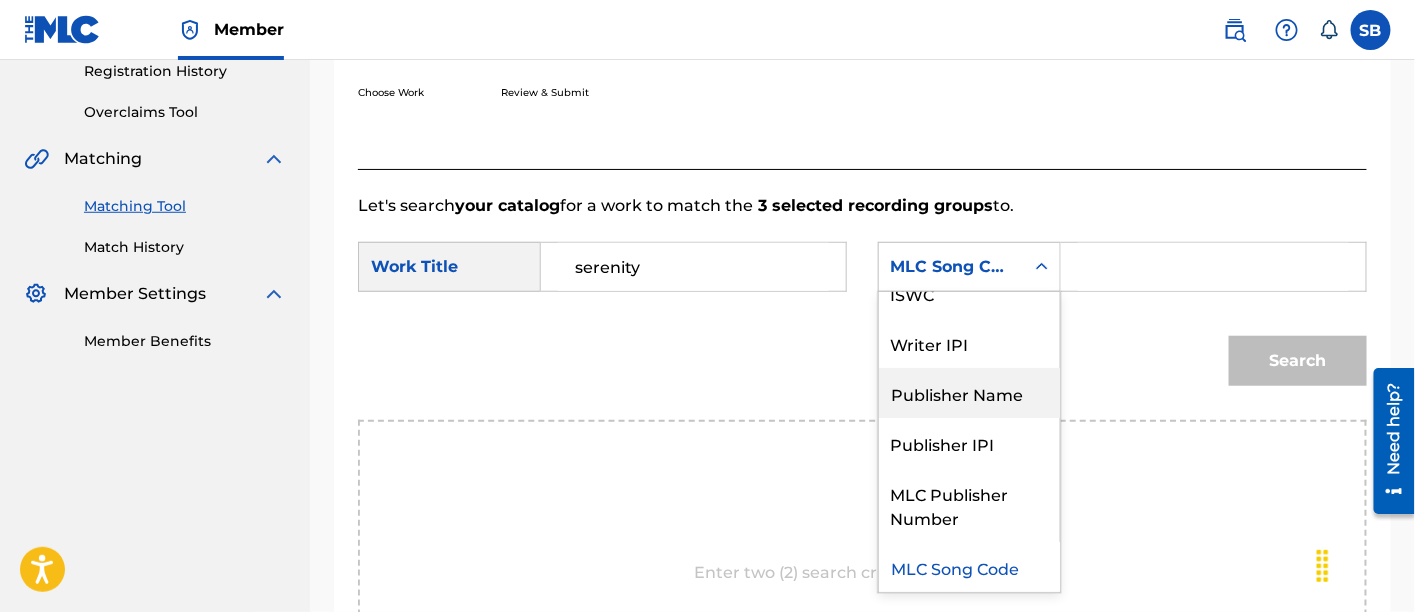 scroll, scrollTop: 0, scrollLeft: 0, axis: both 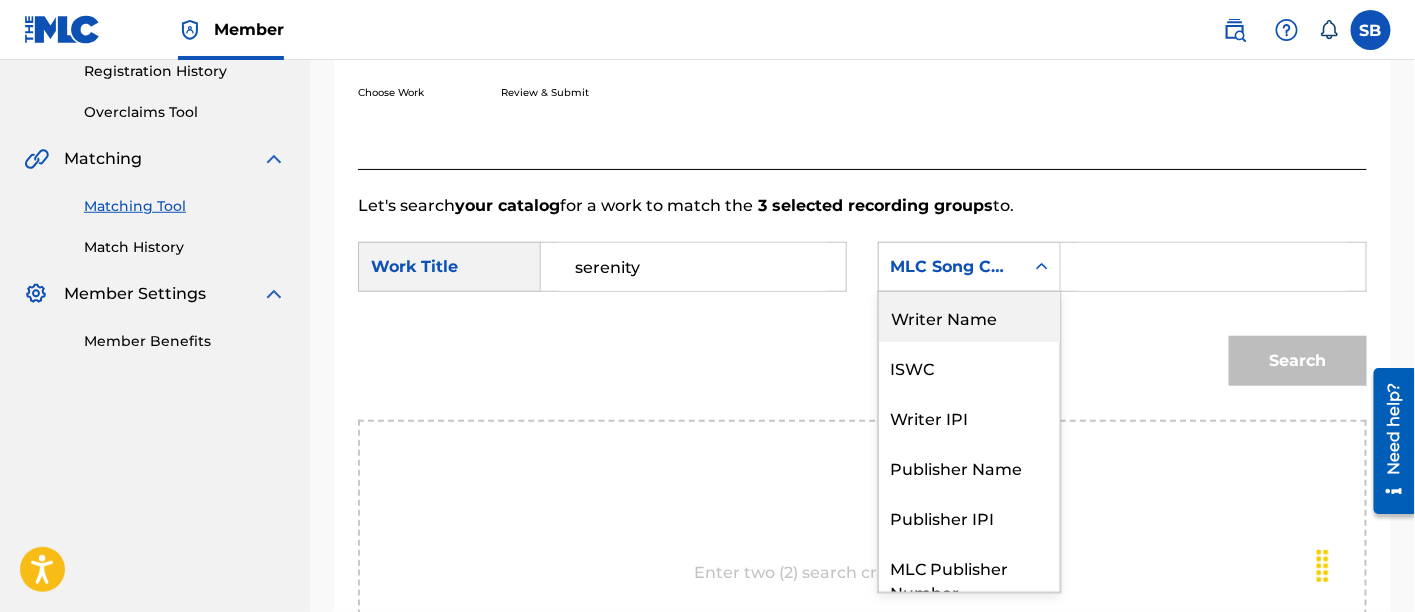 click on "Writer Name" at bounding box center (969, 317) 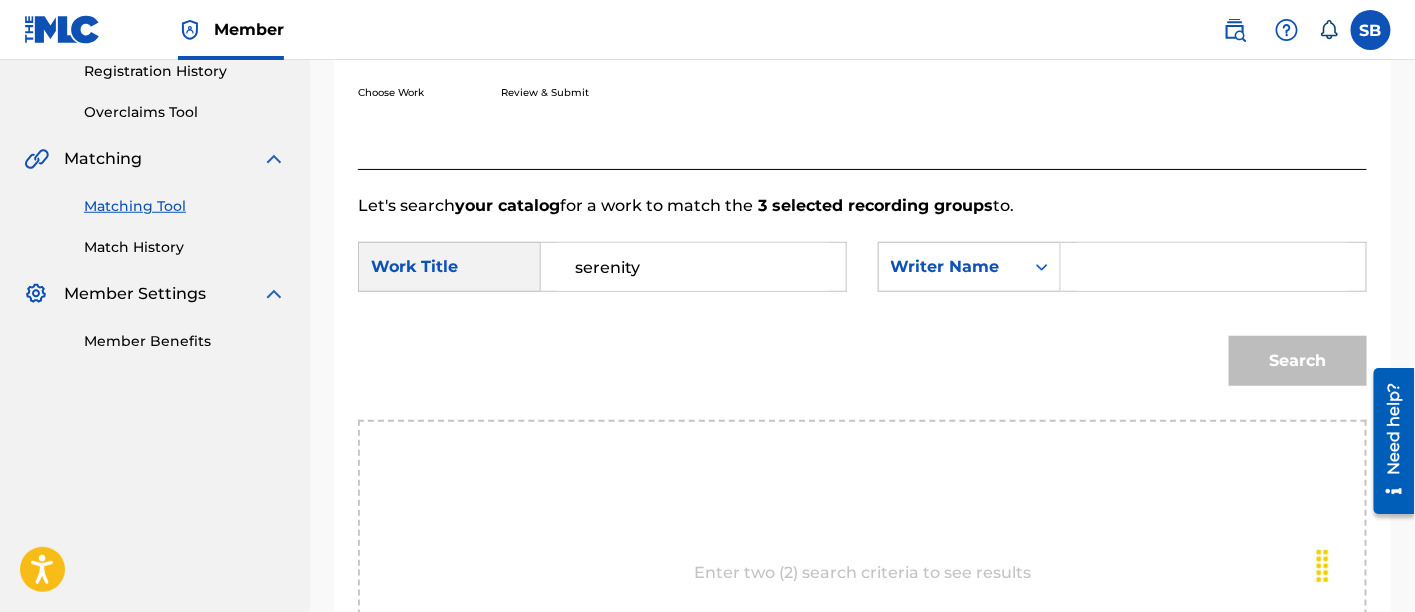 click at bounding box center [1213, 267] 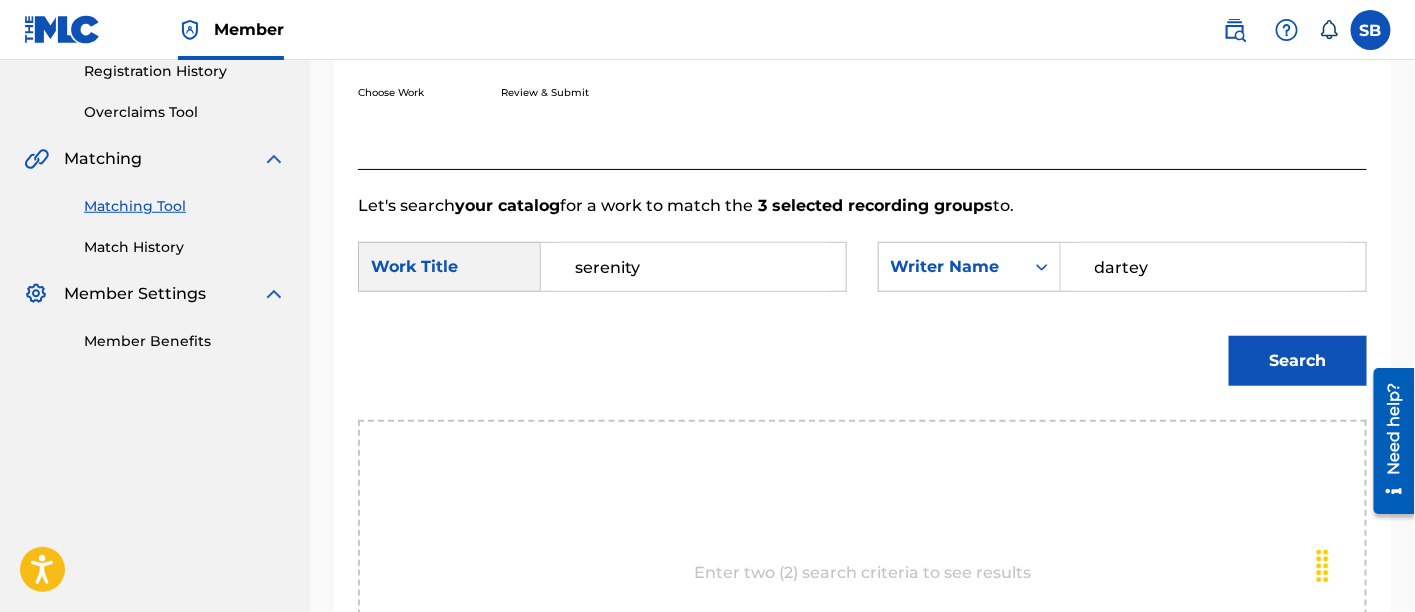 click on "Search" at bounding box center [1298, 361] 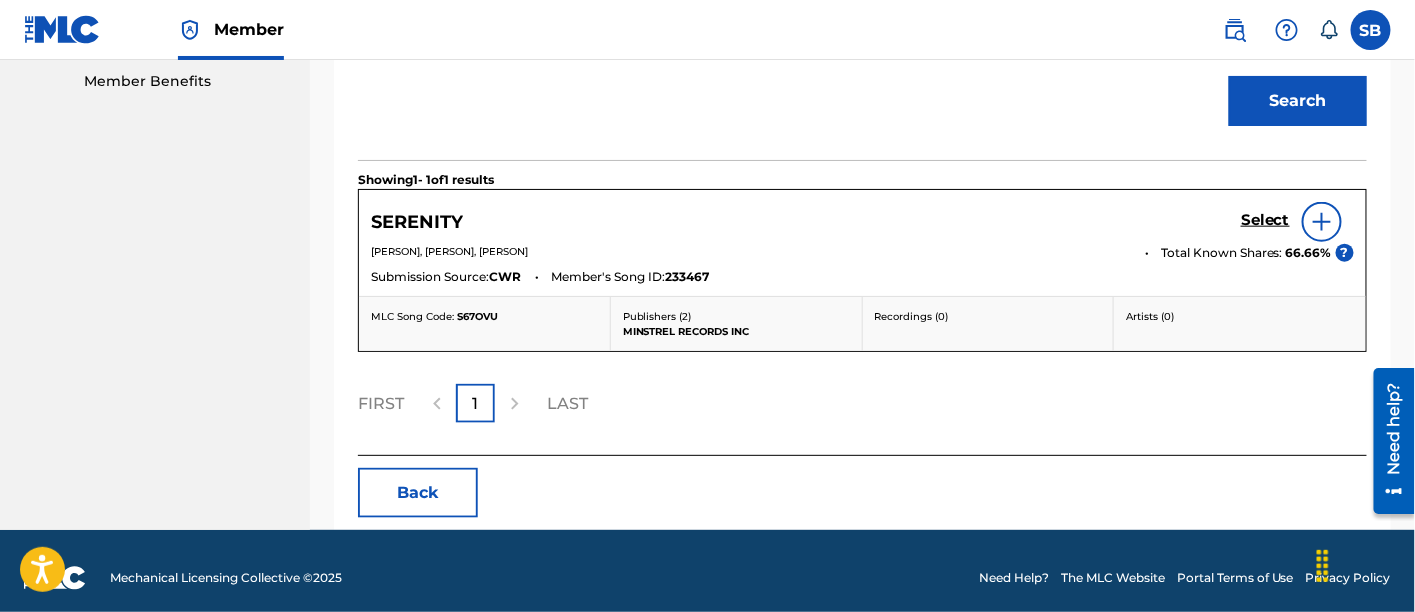 scroll, scrollTop: 648, scrollLeft: 0, axis: vertical 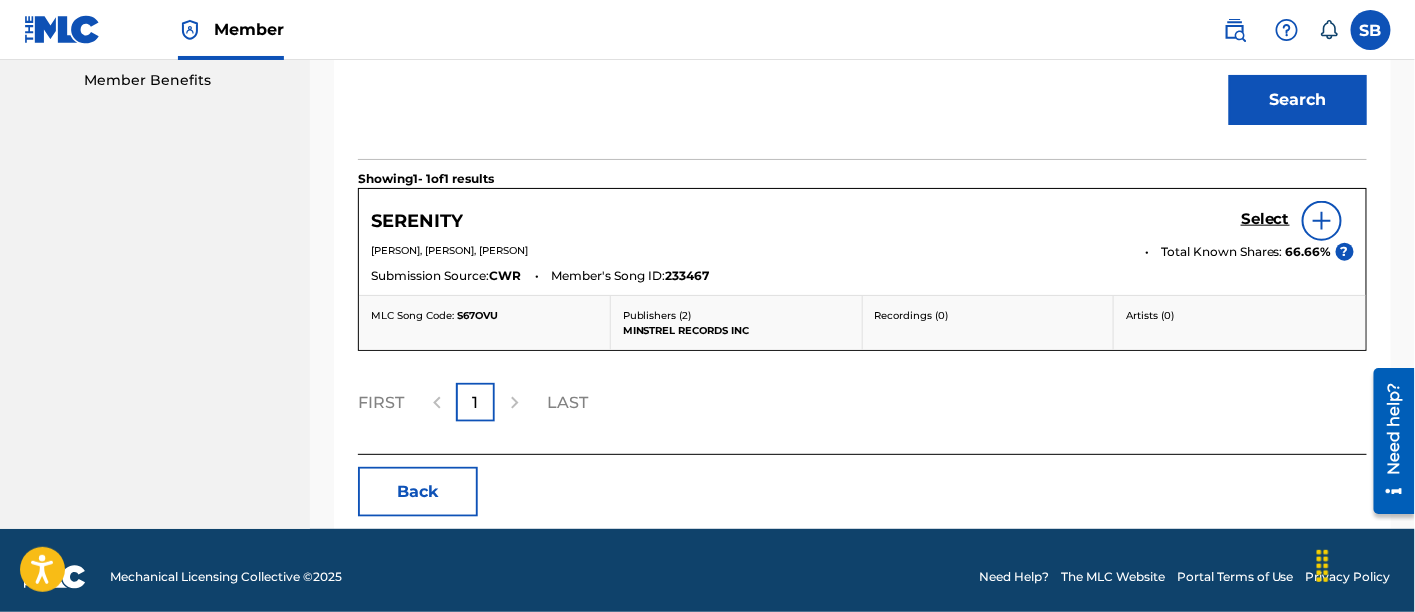 click on "Select" at bounding box center [1265, 219] 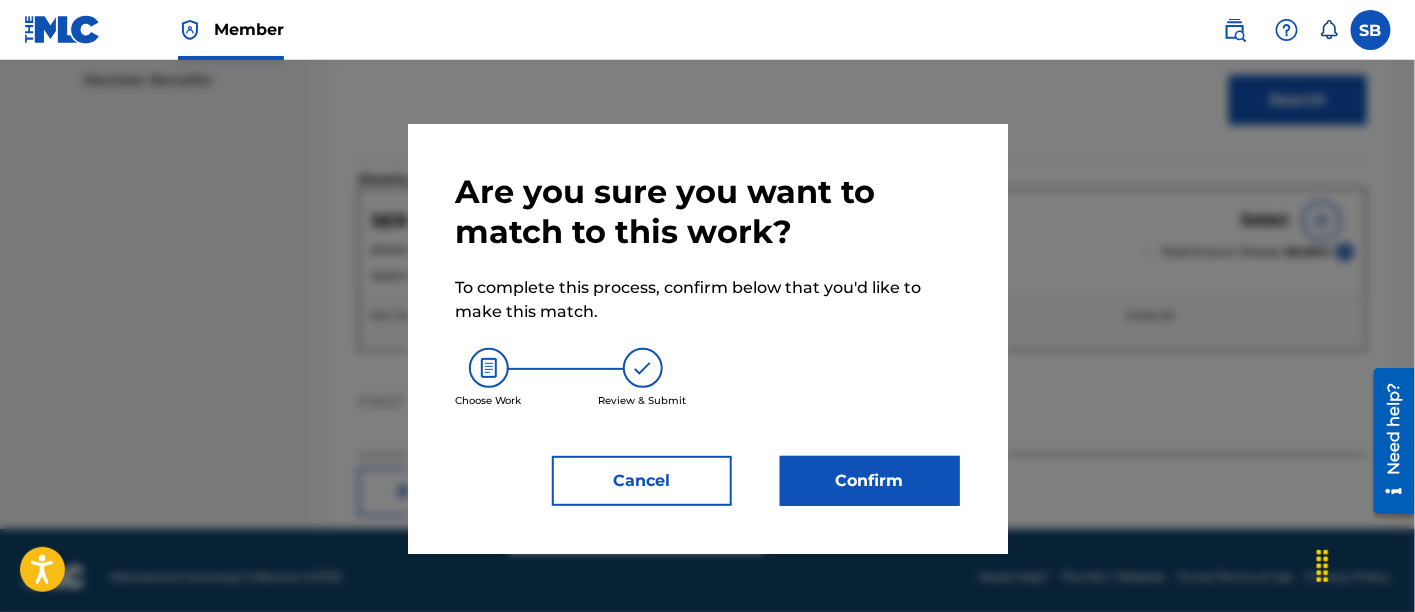 click on "Confirm" at bounding box center (870, 481) 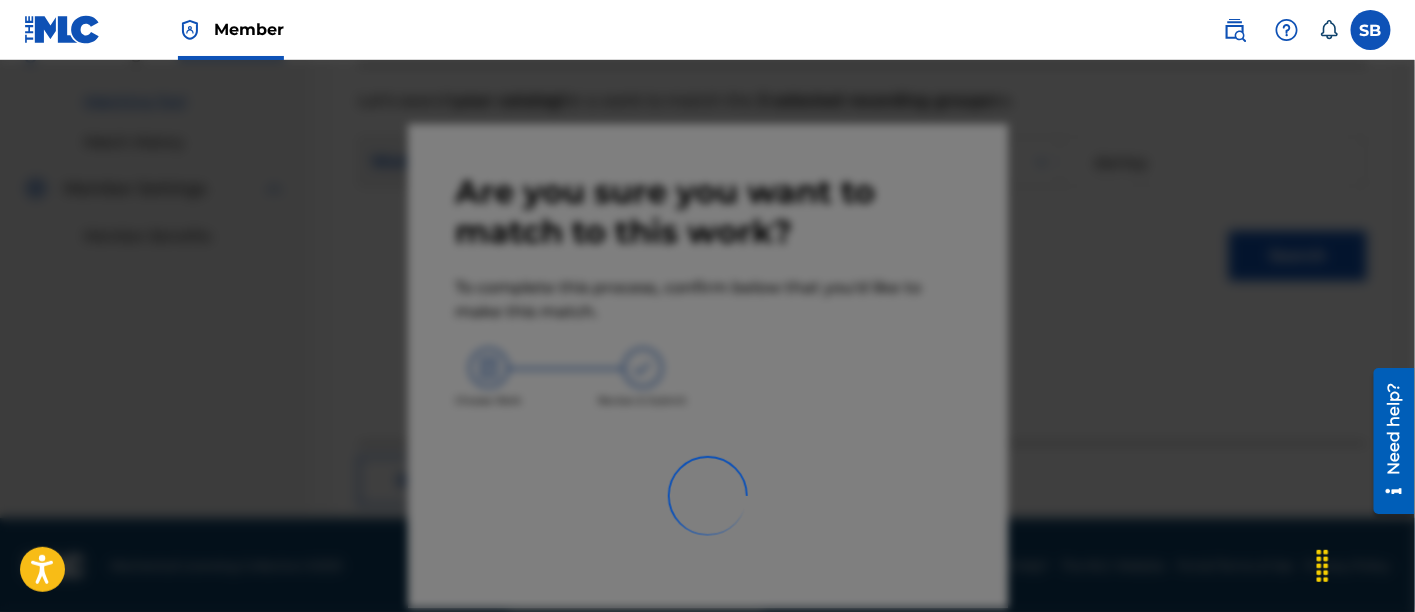 scroll, scrollTop: 246, scrollLeft: 0, axis: vertical 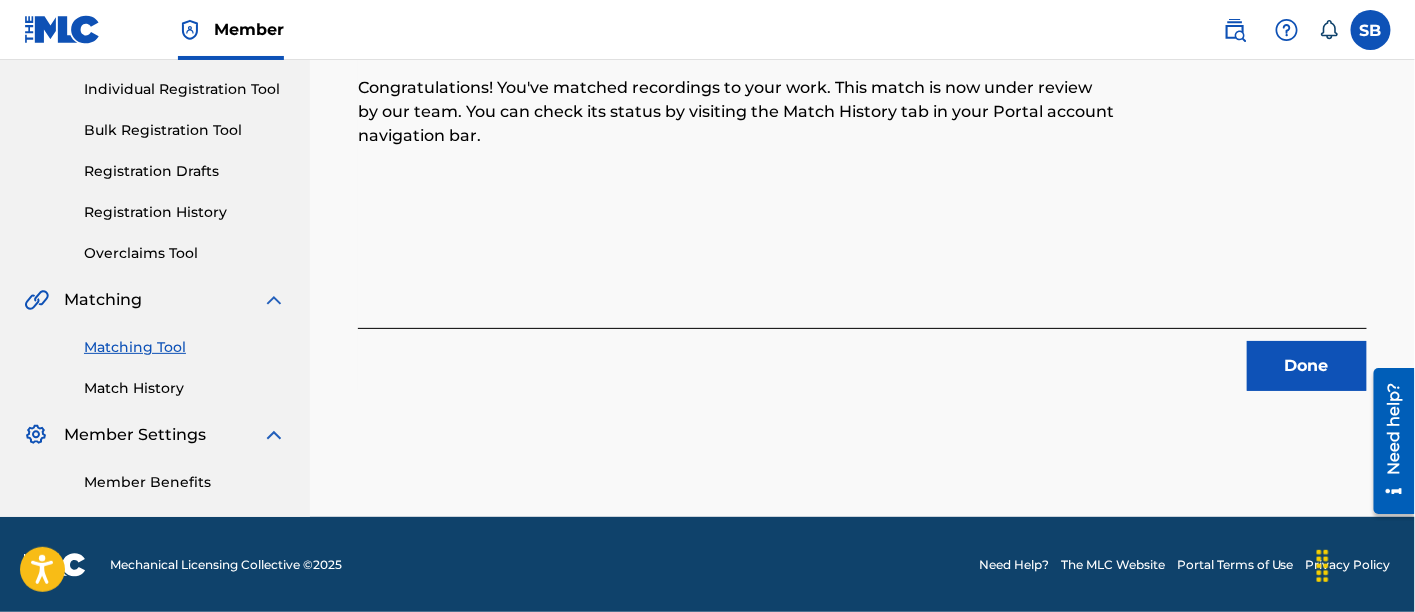 click on "Done" at bounding box center (1307, 366) 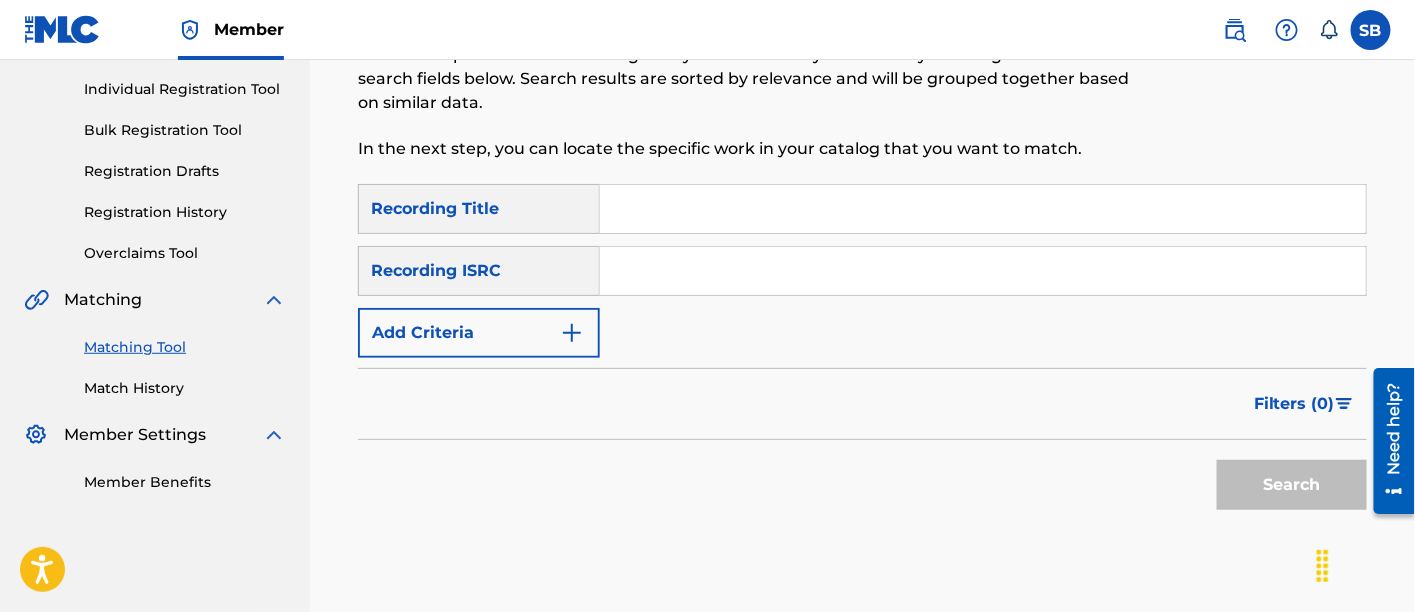 click at bounding box center (983, 209) 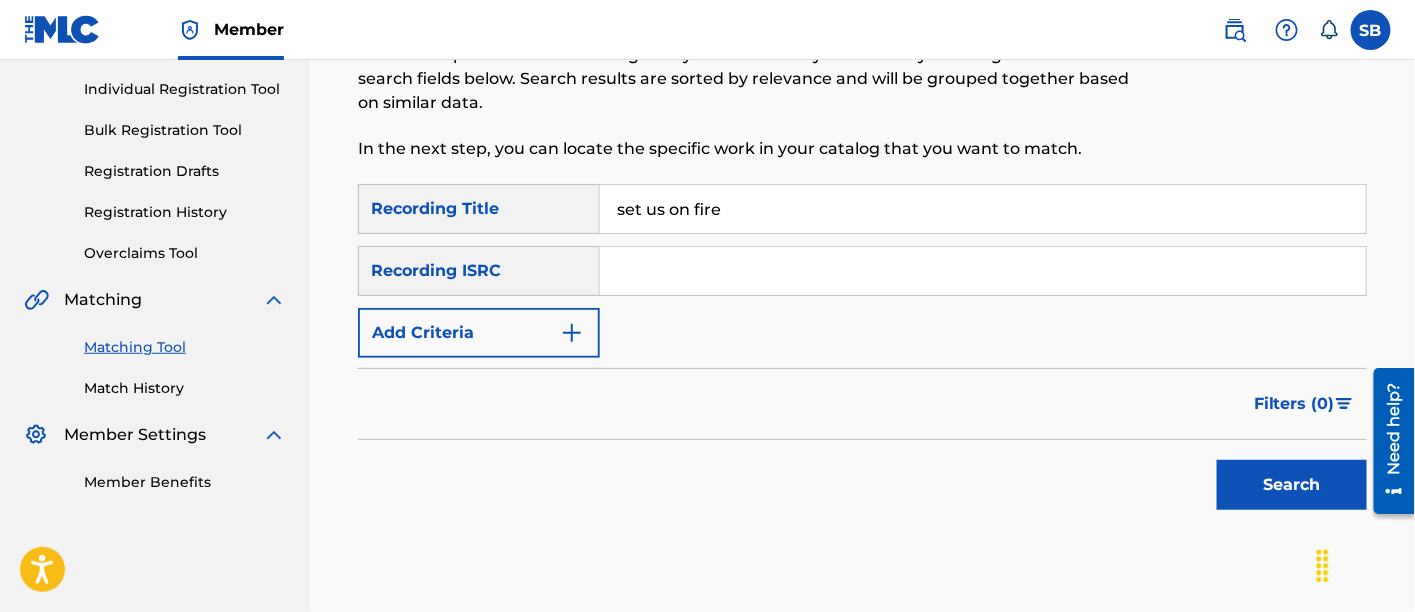type on "set us on fire" 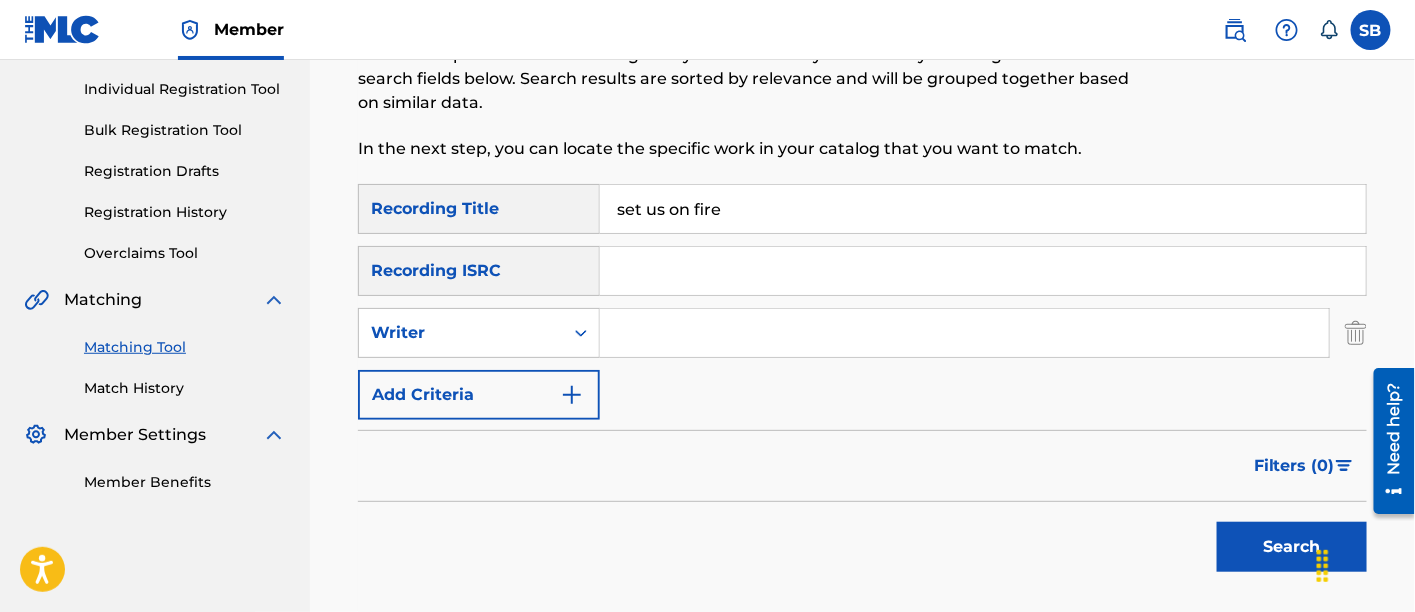 click at bounding box center [964, 333] 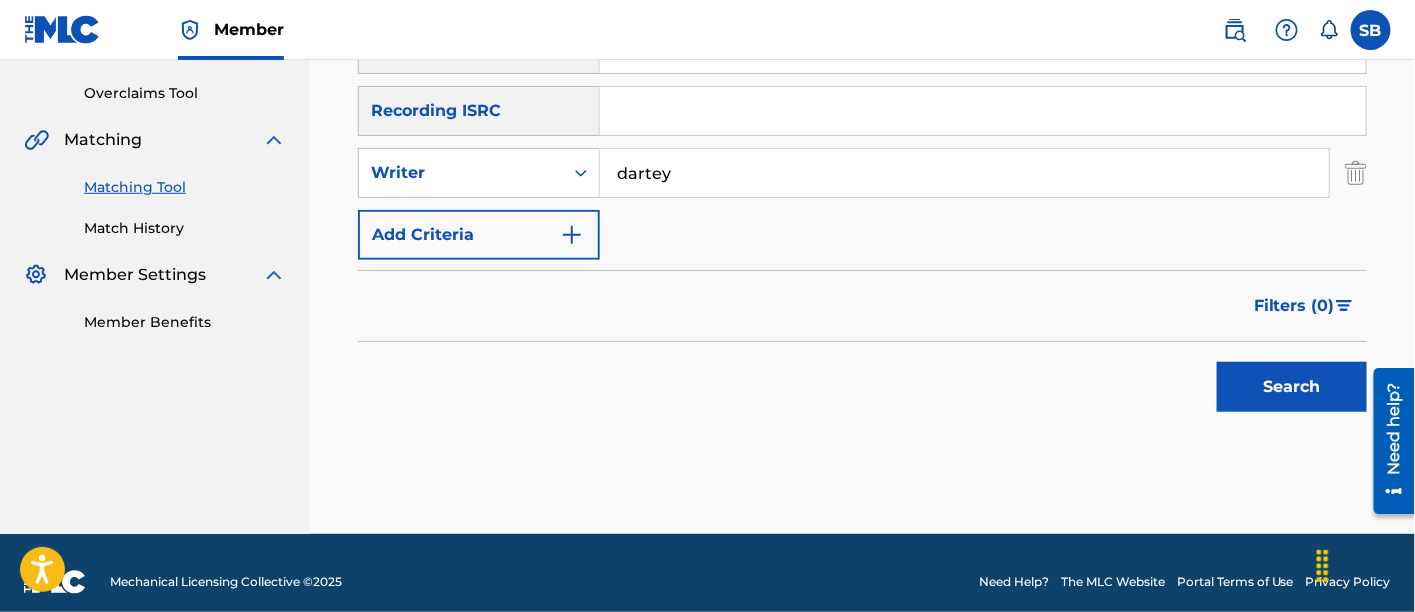 scroll, scrollTop: 408, scrollLeft: 0, axis: vertical 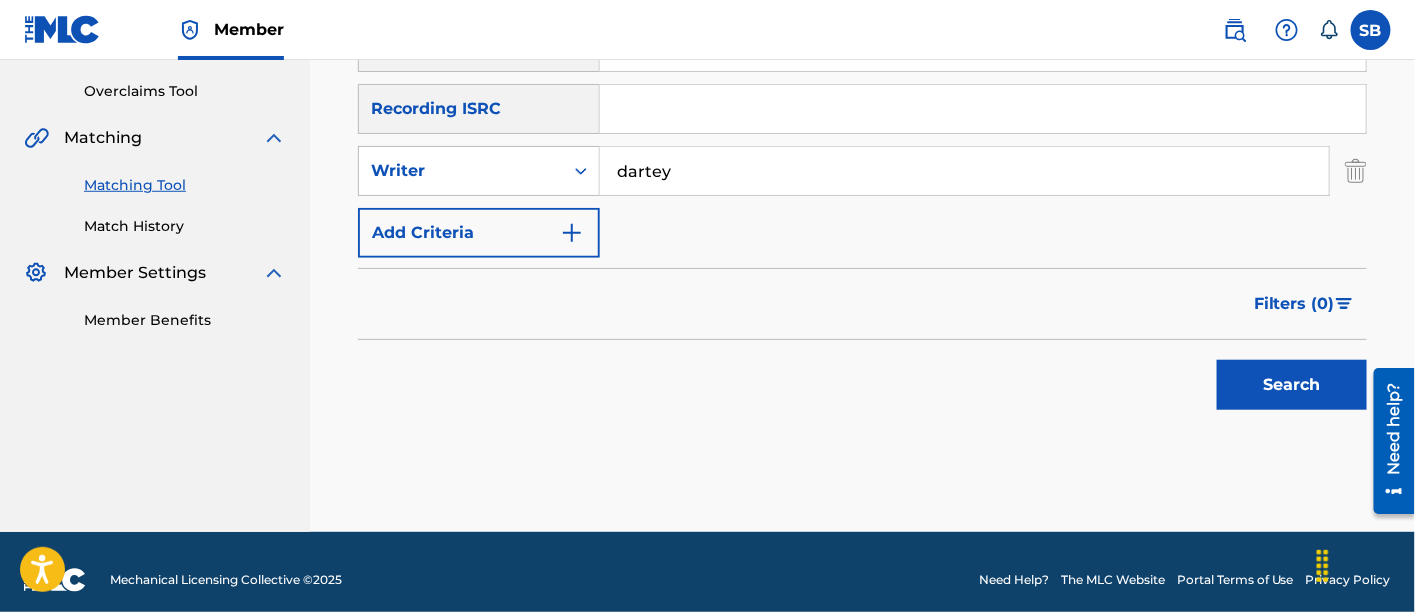 click on "Search" at bounding box center (1292, 385) 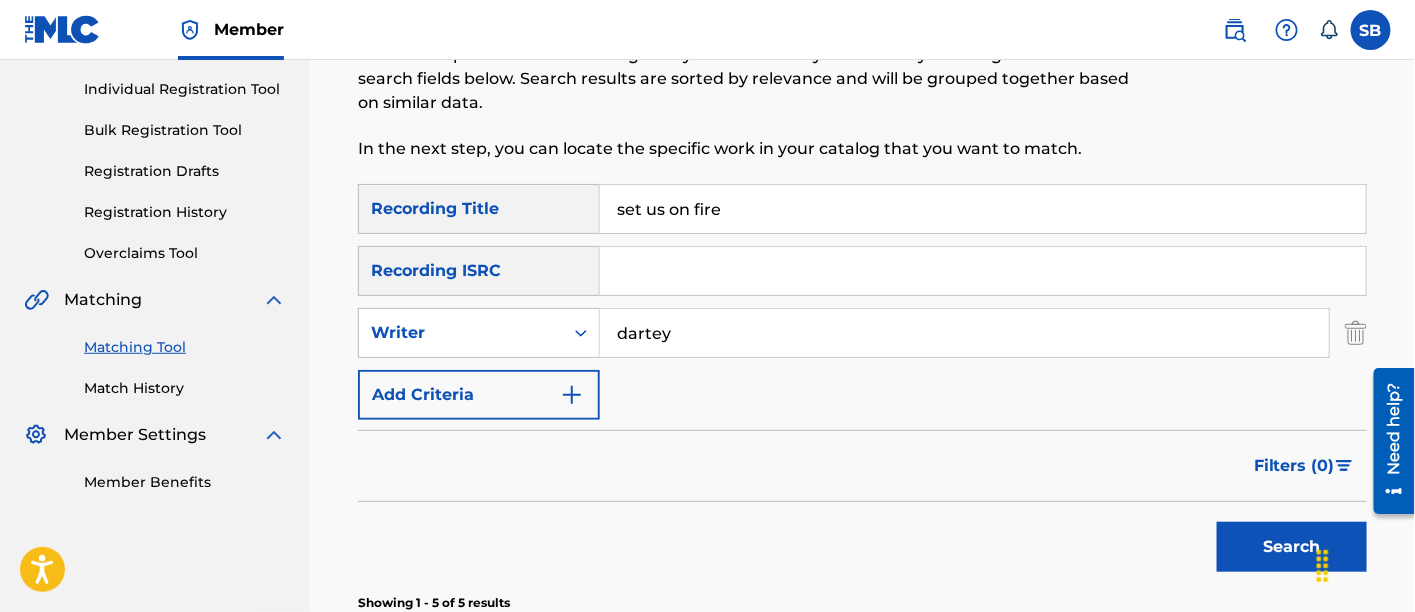 scroll, scrollTop: 168, scrollLeft: 0, axis: vertical 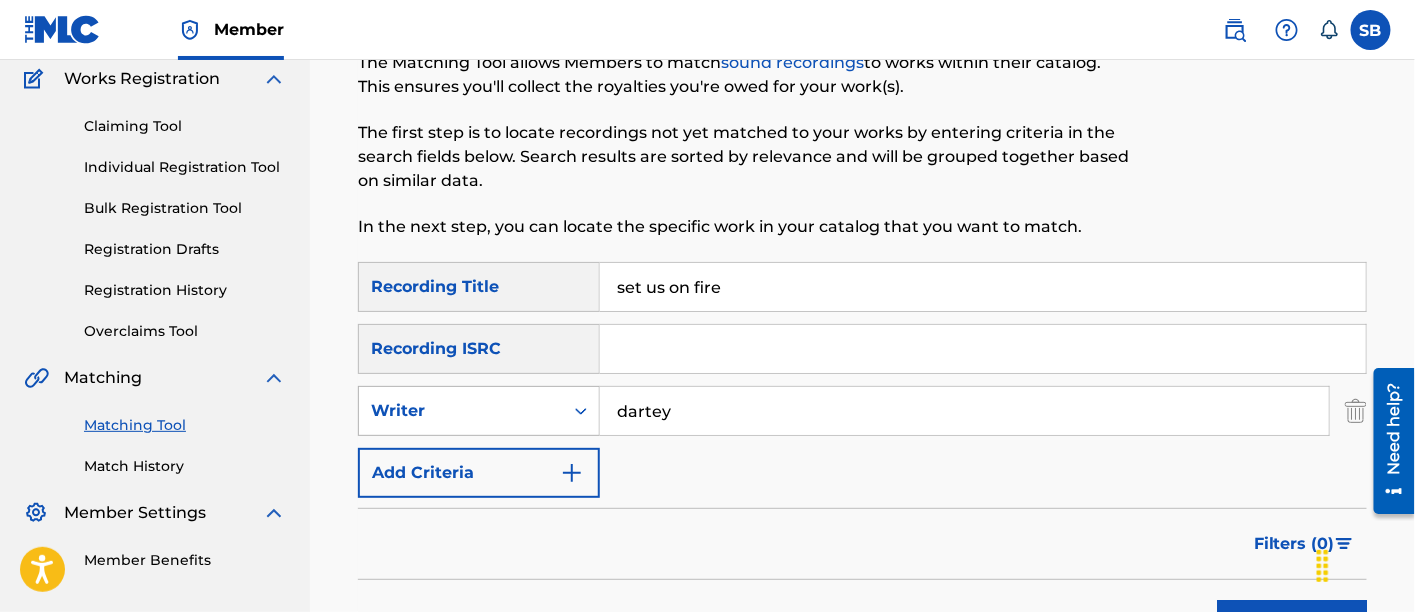 click at bounding box center [581, 411] 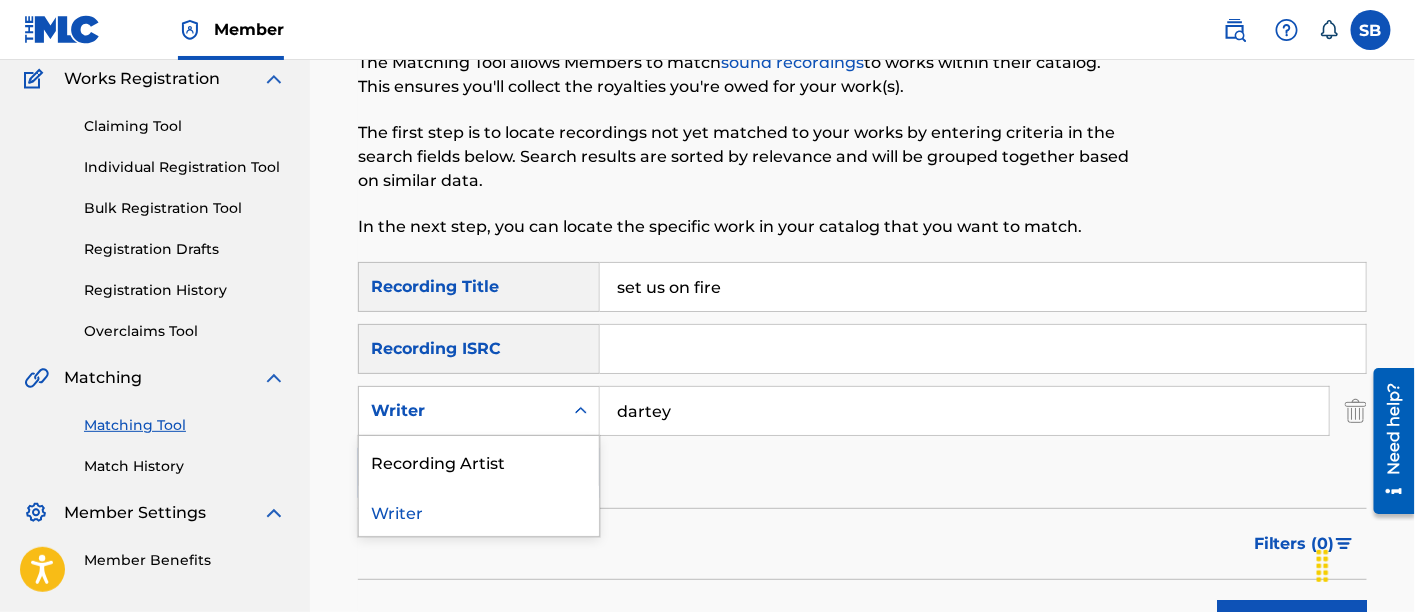 click on "Recording Artist" at bounding box center [479, 461] 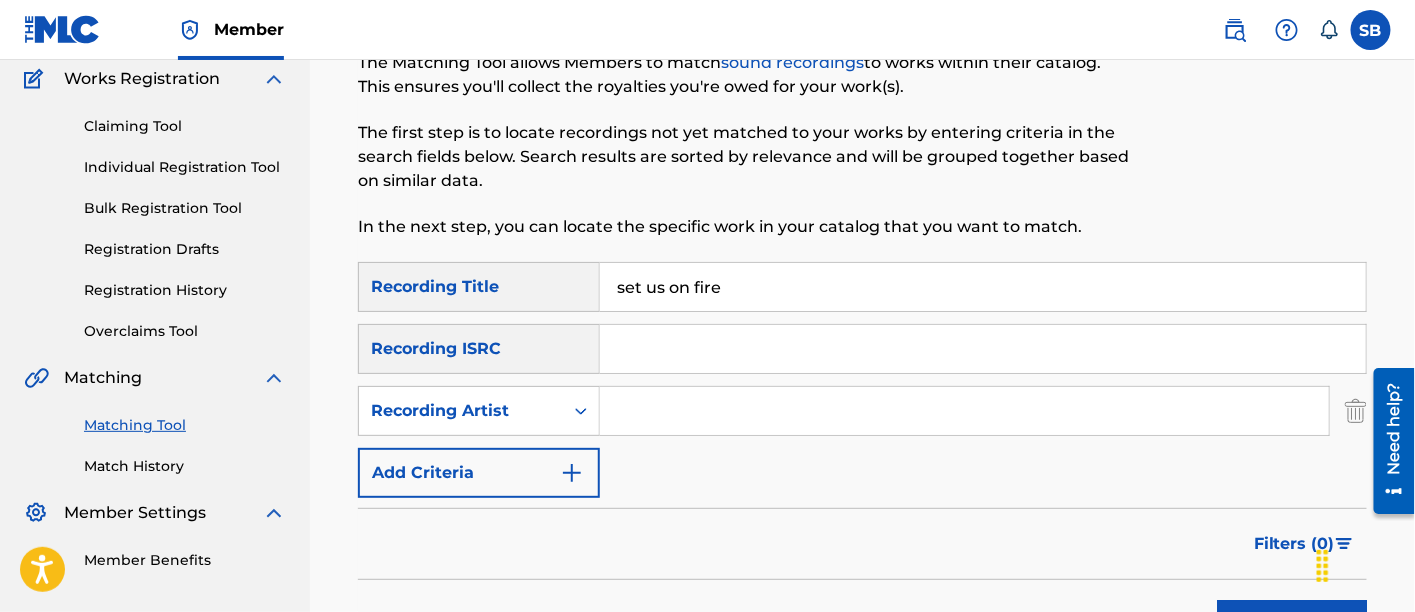 click at bounding box center (964, 411) 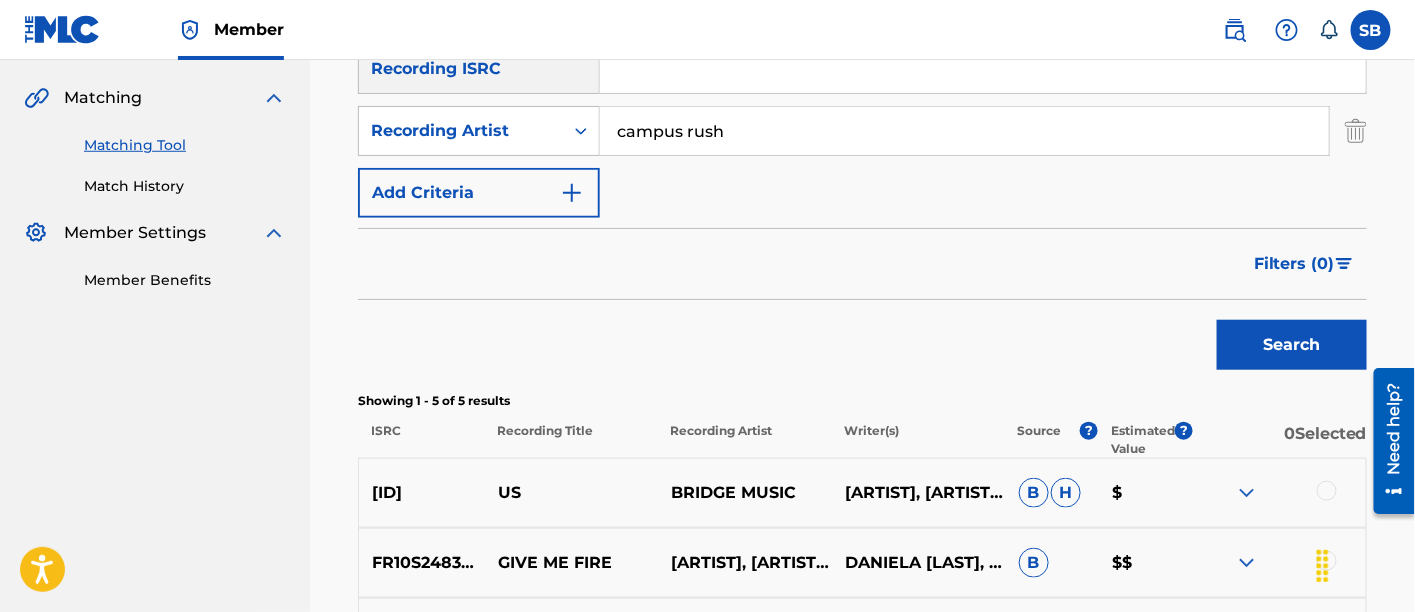 scroll, scrollTop: 472, scrollLeft: 0, axis: vertical 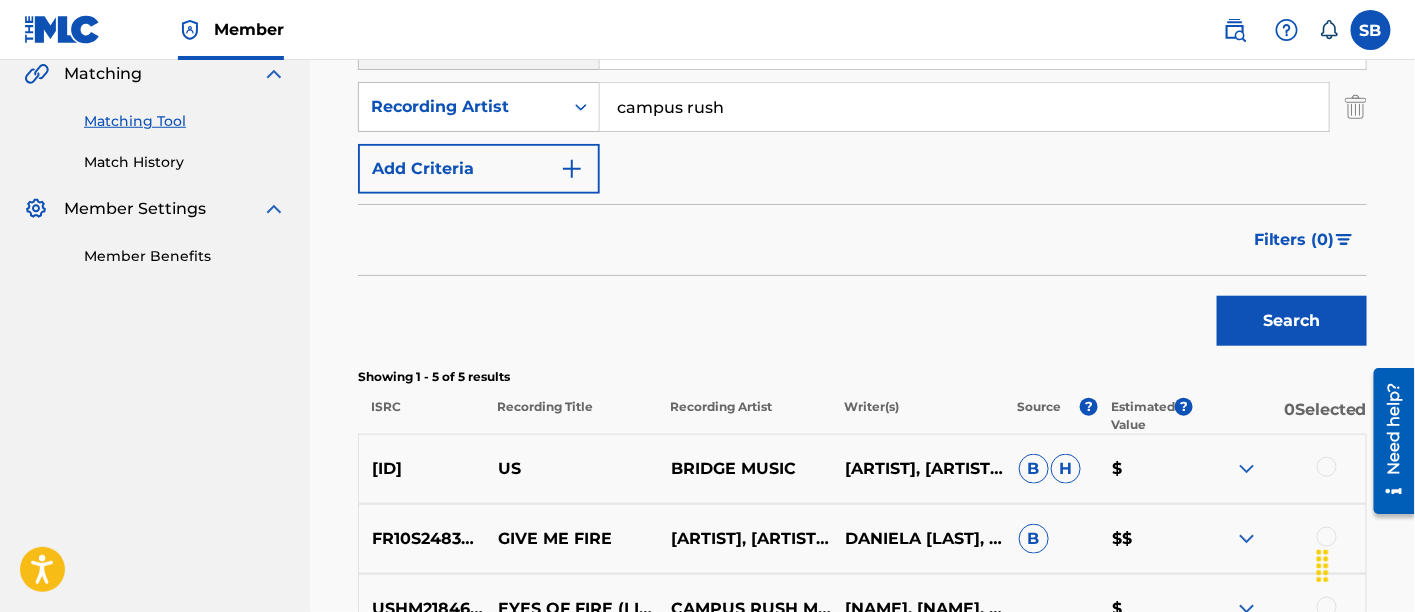 click on "Search" at bounding box center (1292, 321) 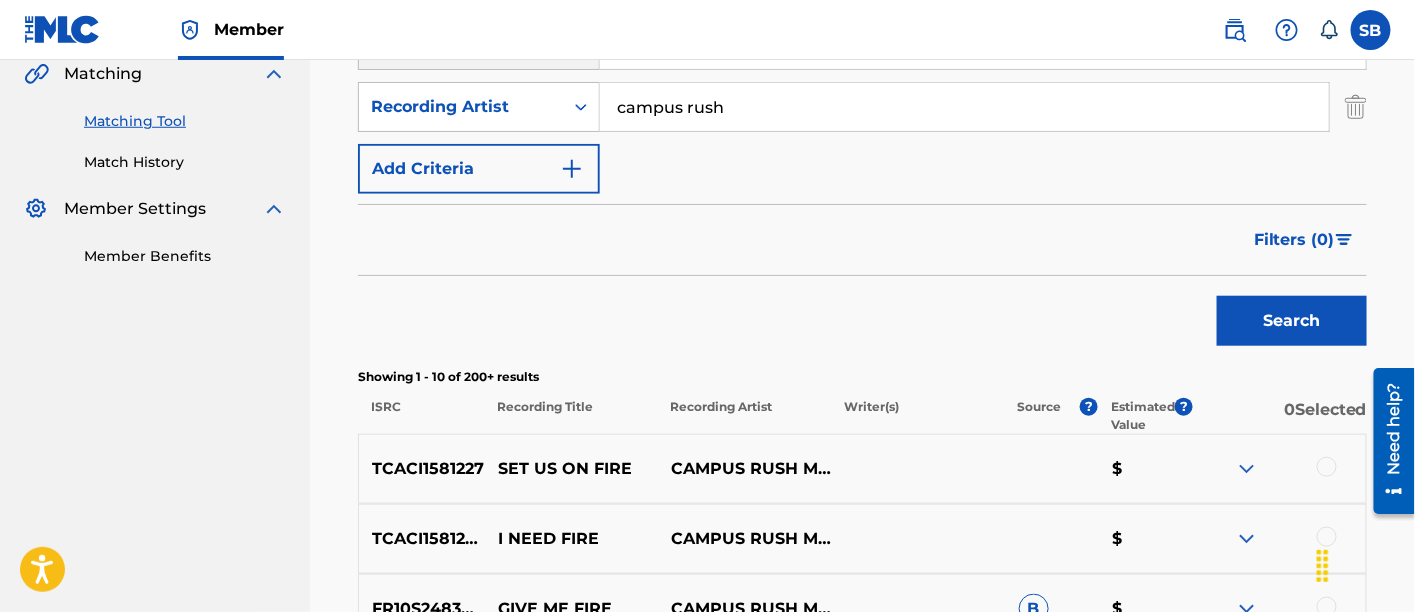 scroll, scrollTop: 697, scrollLeft: 0, axis: vertical 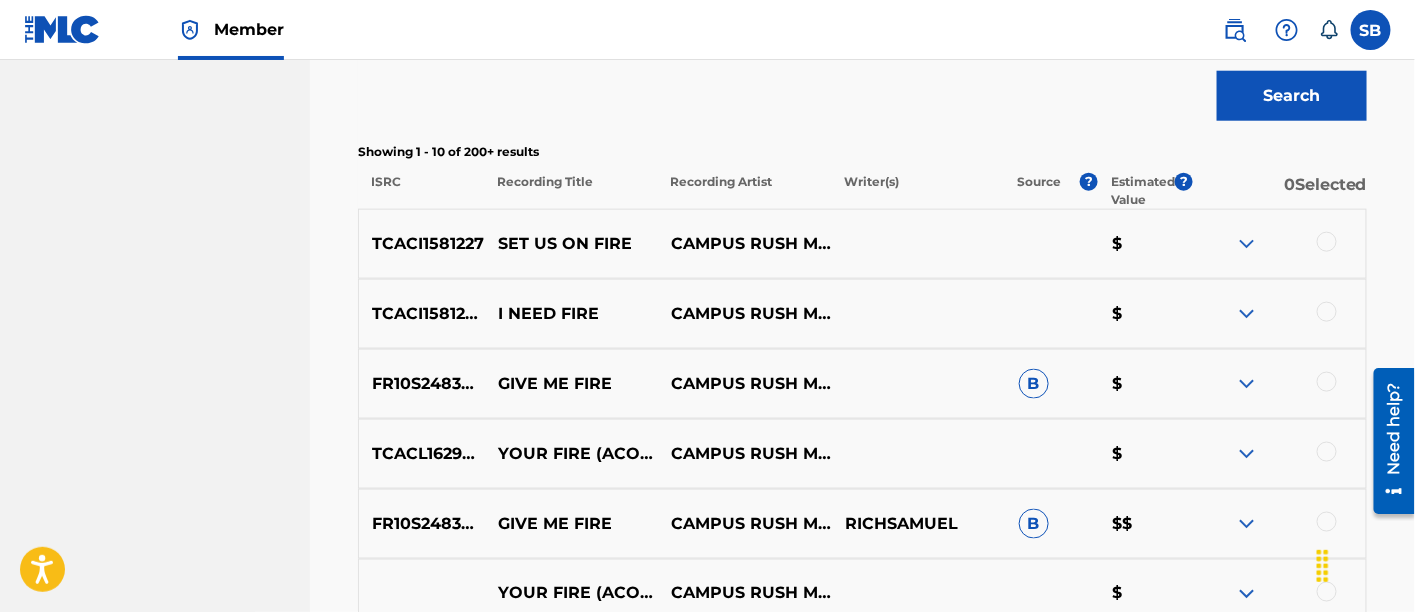 click at bounding box center [1327, 242] 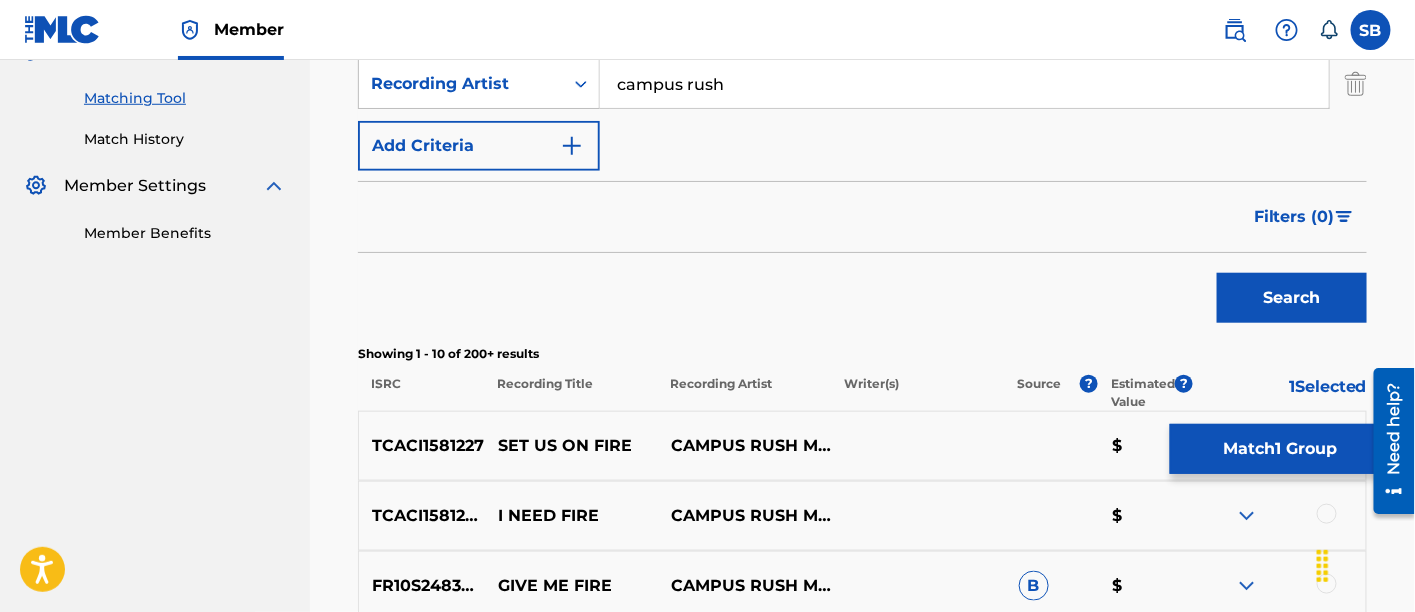 scroll, scrollTop: 461, scrollLeft: 0, axis: vertical 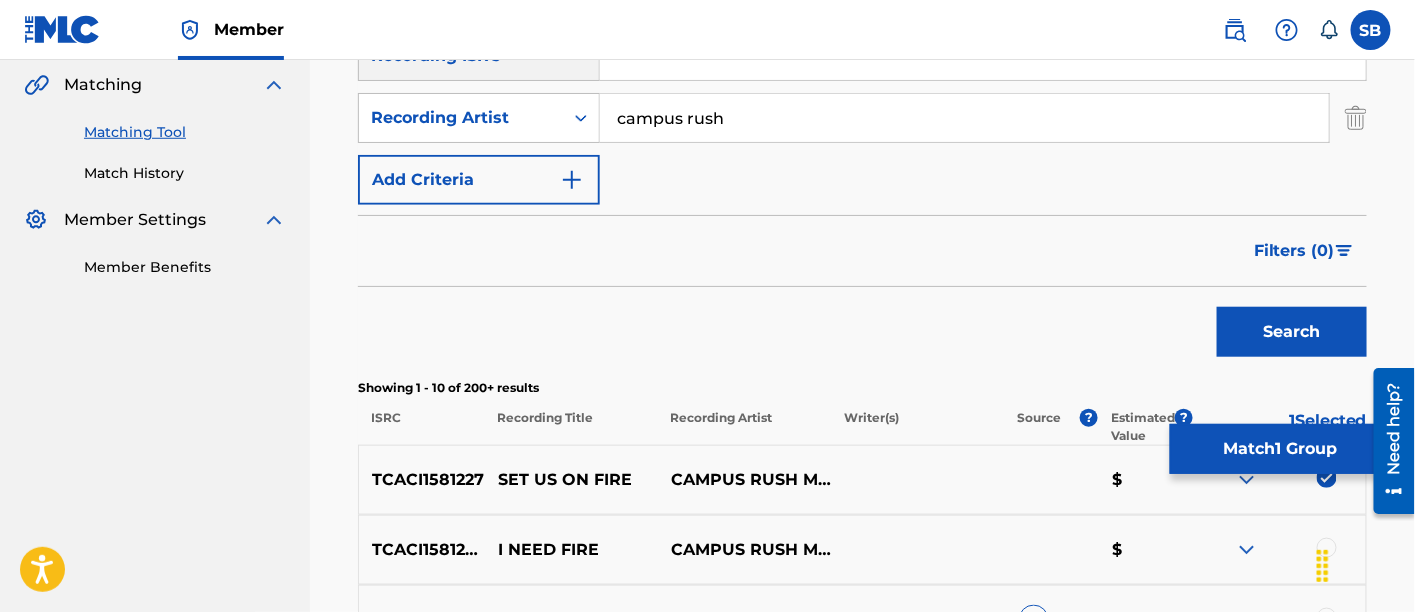 click on "Search" at bounding box center (1292, 332) 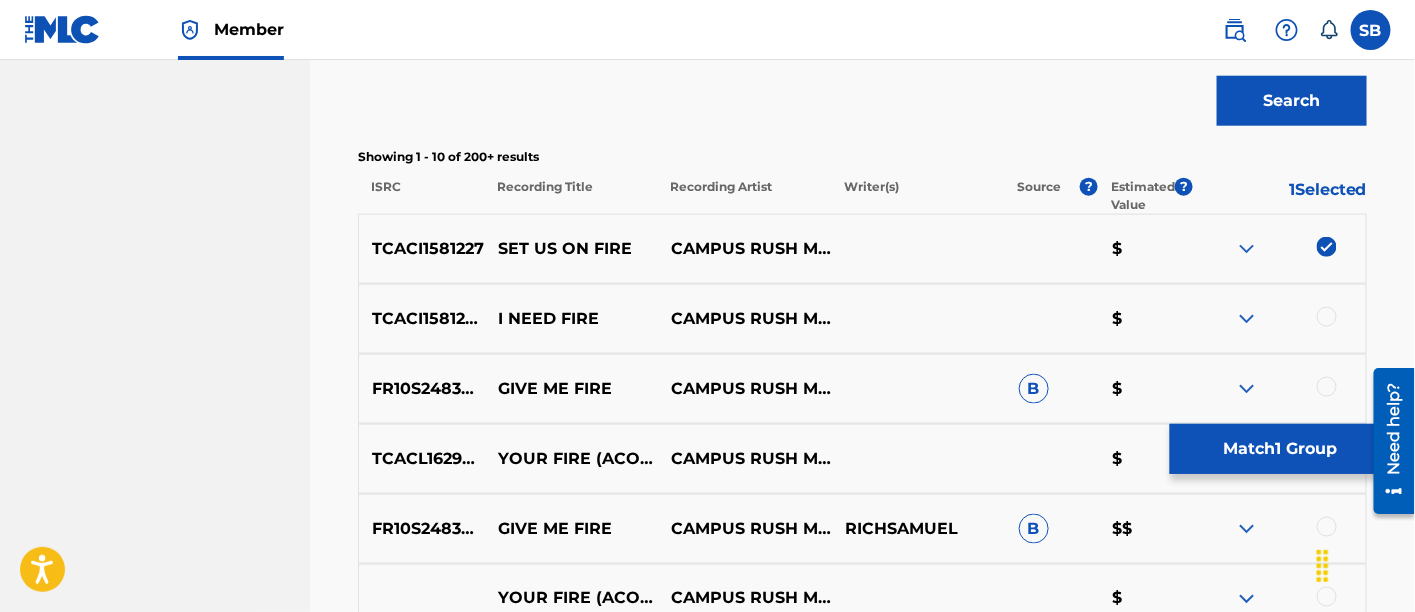scroll, scrollTop: 703, scrollLeft: 0, axis: vertical 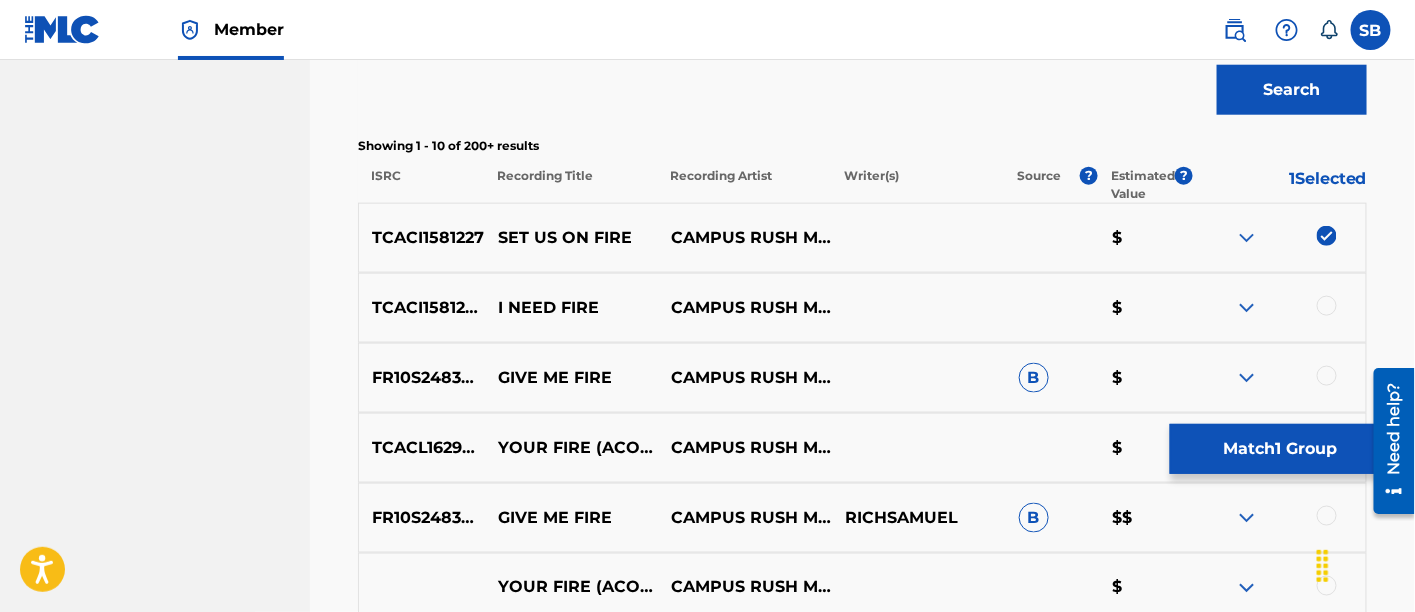 click on "Match  1 Group" at bounding box center [1280, 449] 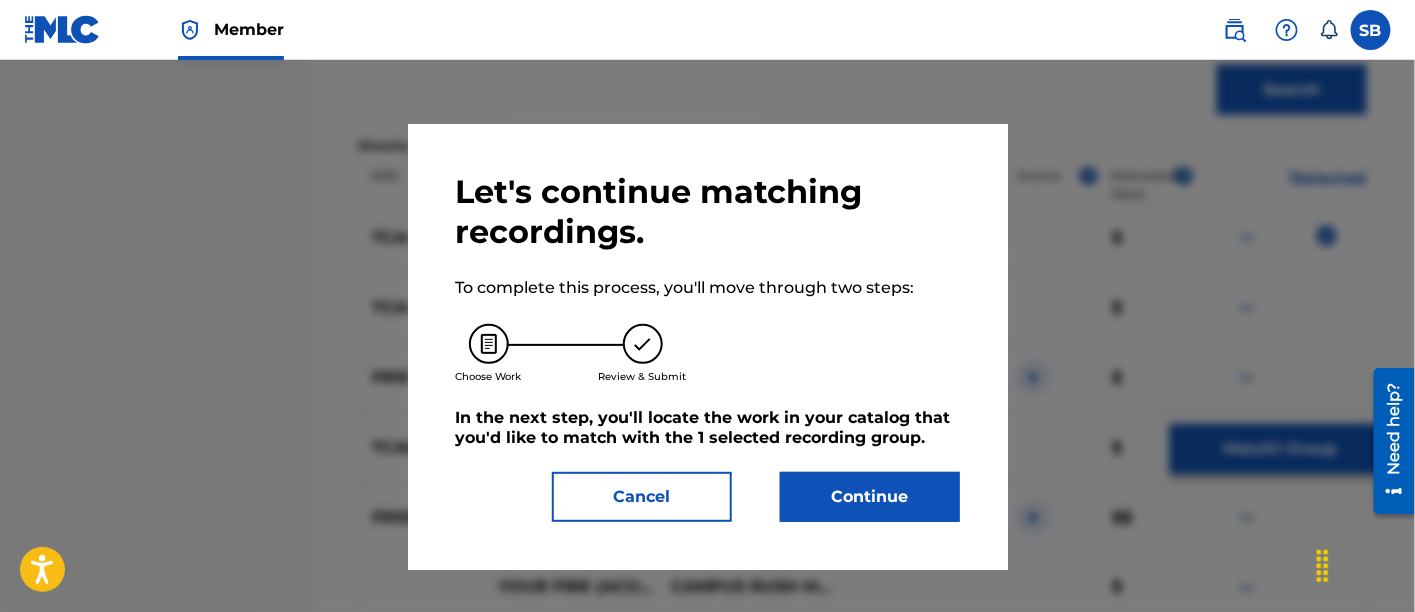 click on "Continue" at bounding box center (870, 497) 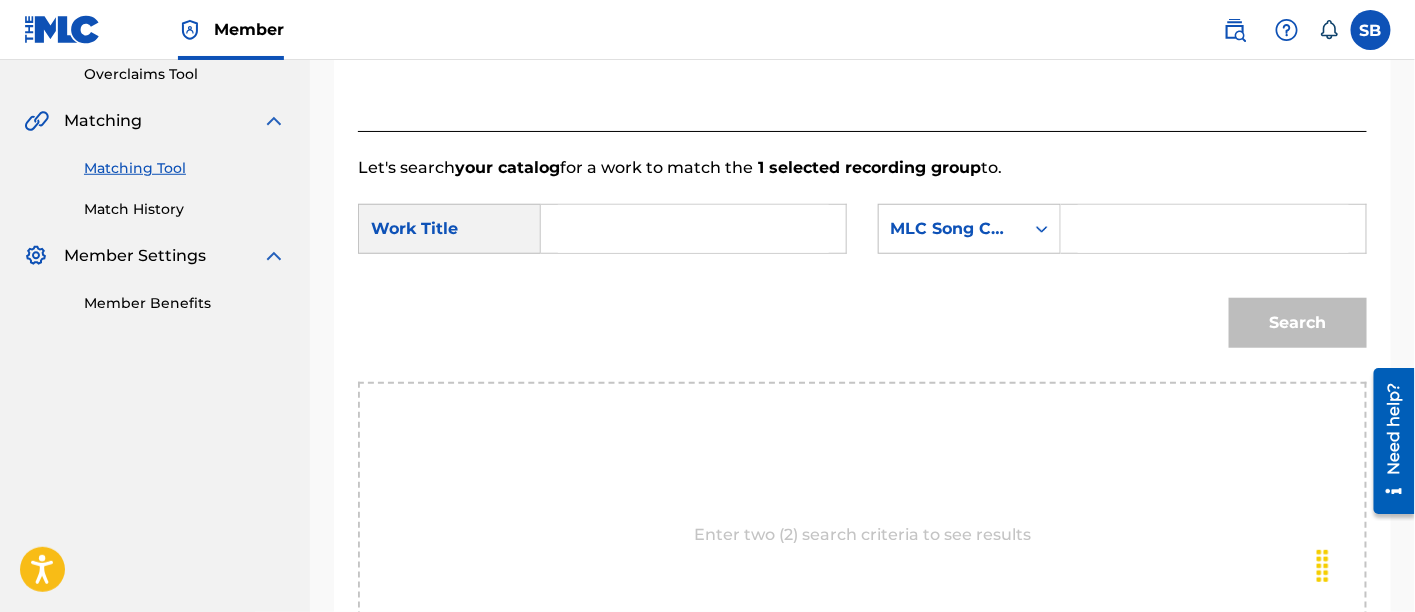 scroll, scrollTop: 424, scrollLeft: 0, axis: vertical 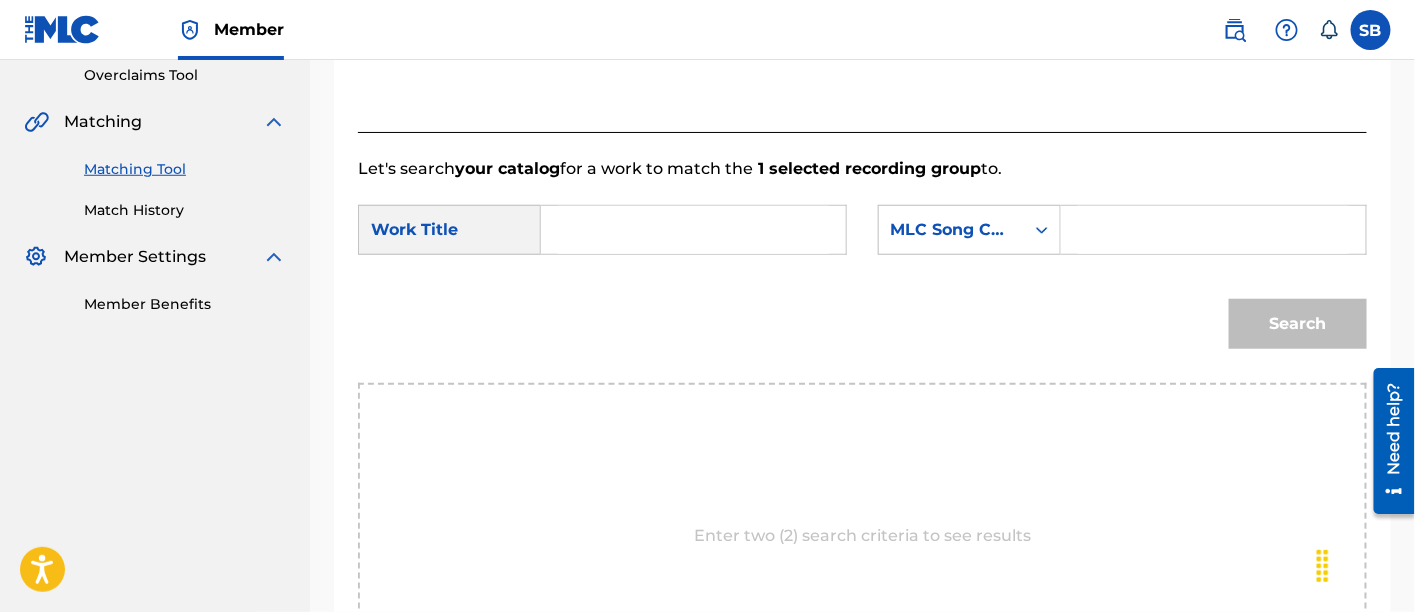 click at bounding box center (693, 230) 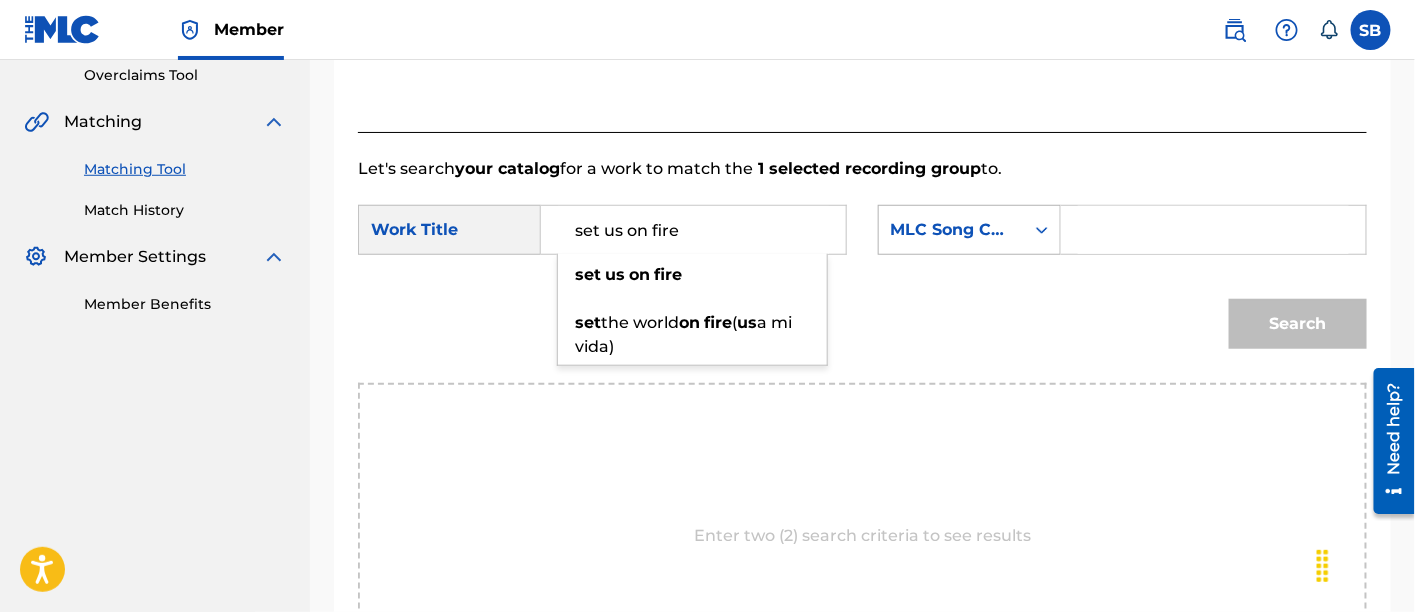 type on "set us on fire" 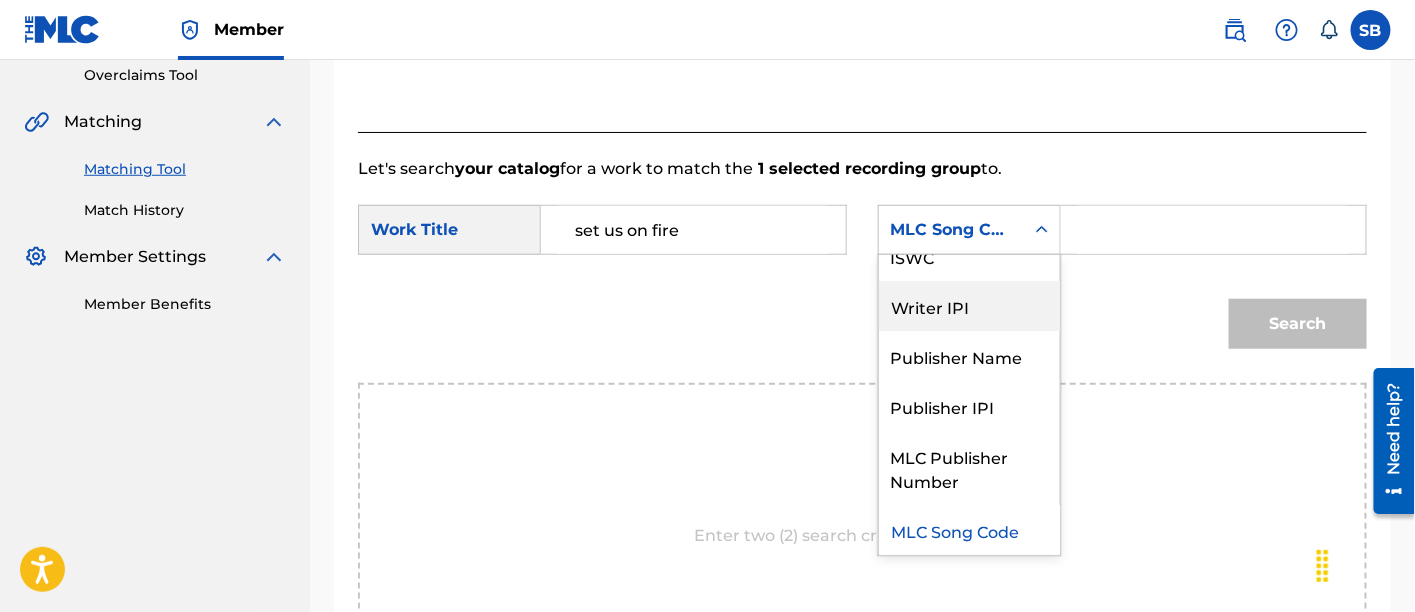 scroll, scrollTop: 0, scrollLeft: 0, axis: both 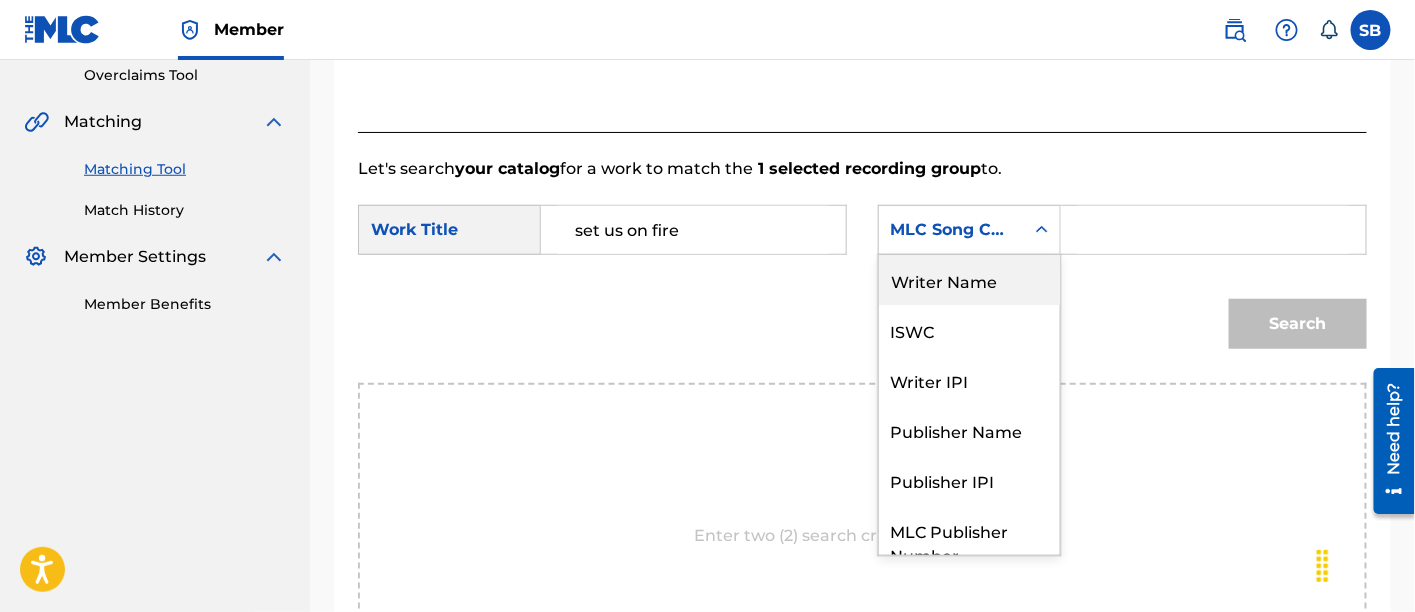 click on "Writer Name" at bounding box center (969, 280) 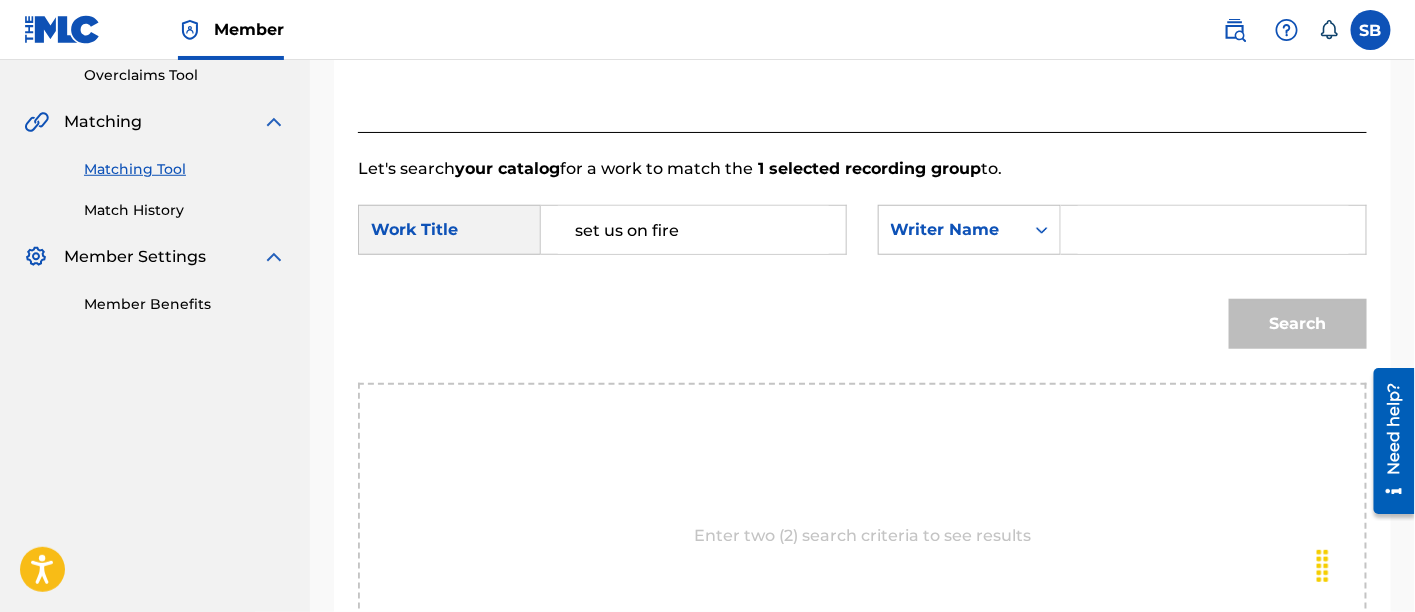 click at bounding box center (1213, 230) 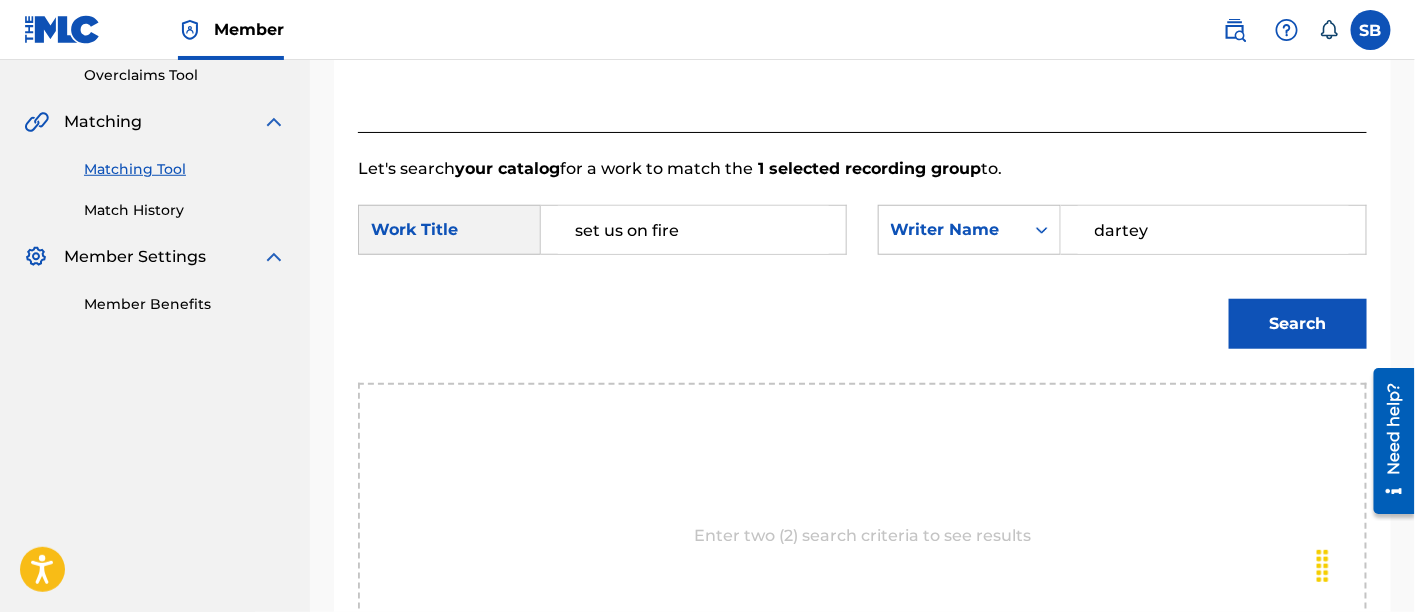 click on "Search" at bounding box center [1298, 324] 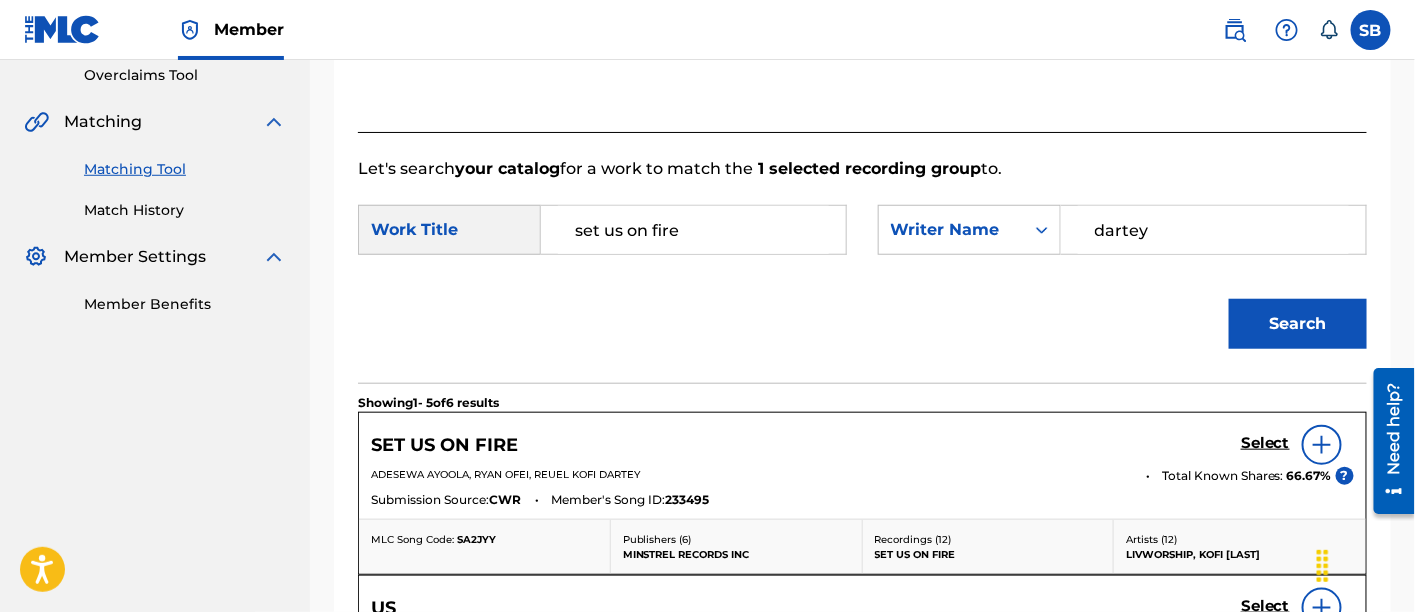 click on "Select" at bounding box center (1265, 443) 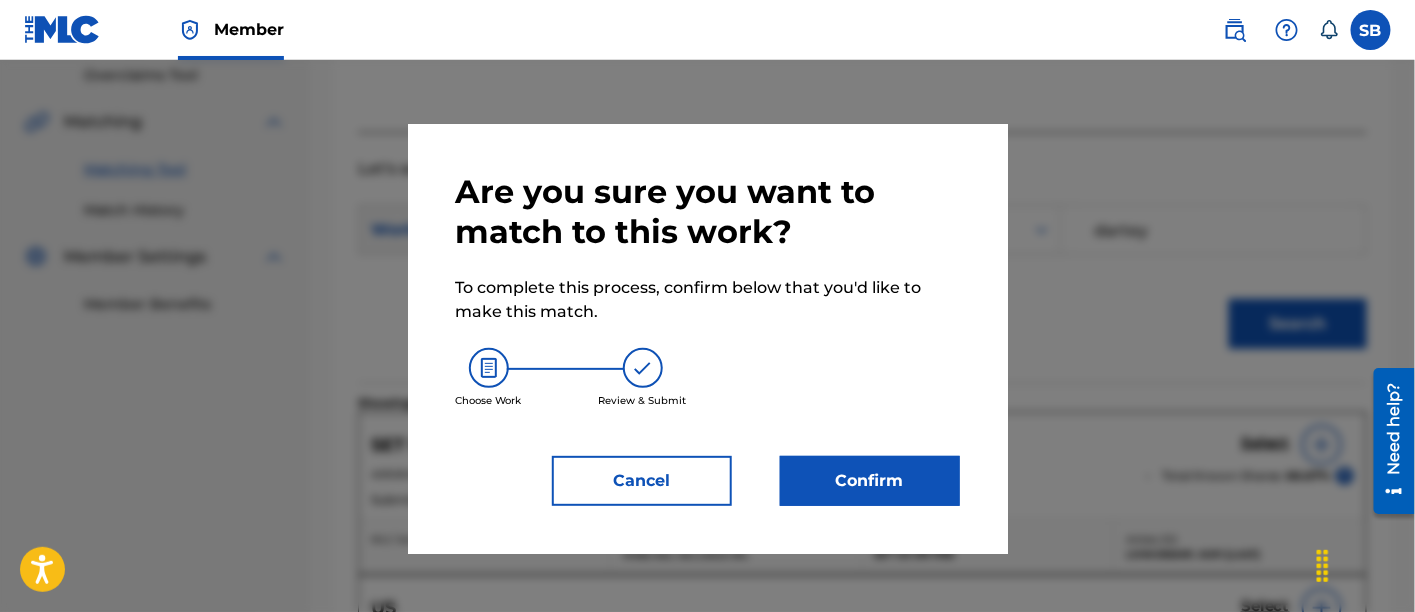 click on "Confirm" at bounding box center [870, 481] 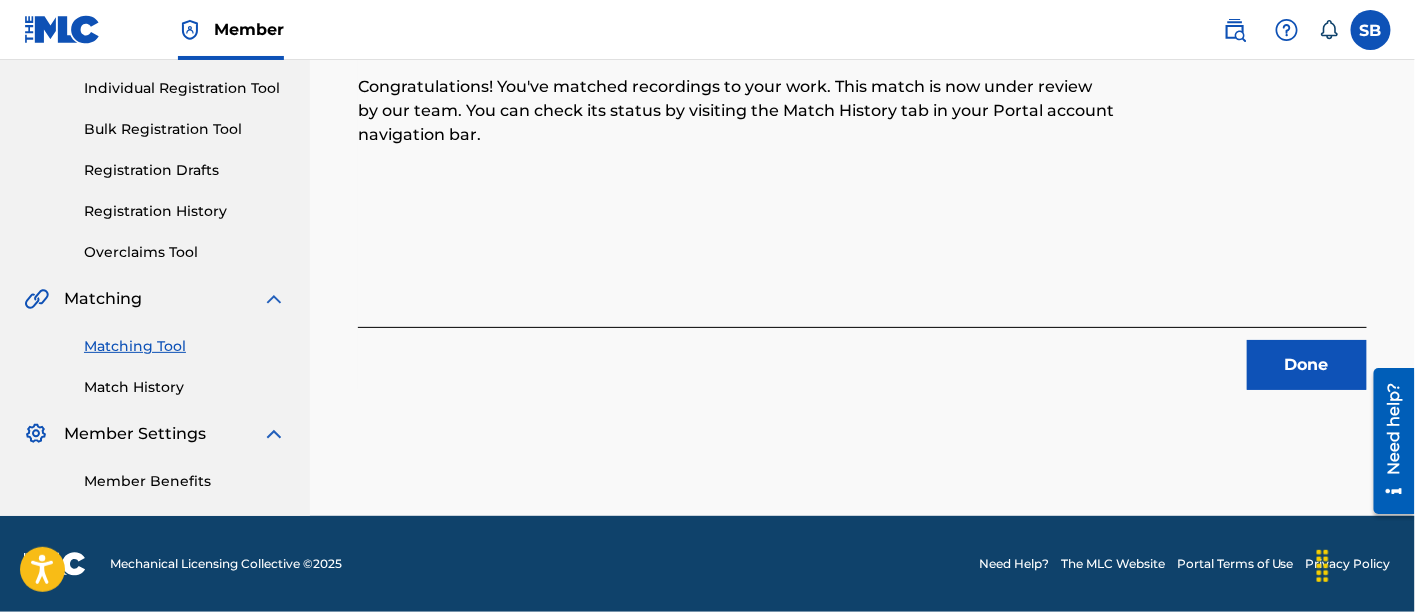 scroll, scrollTop: 246, scrollLeft: 0, axis: vertical 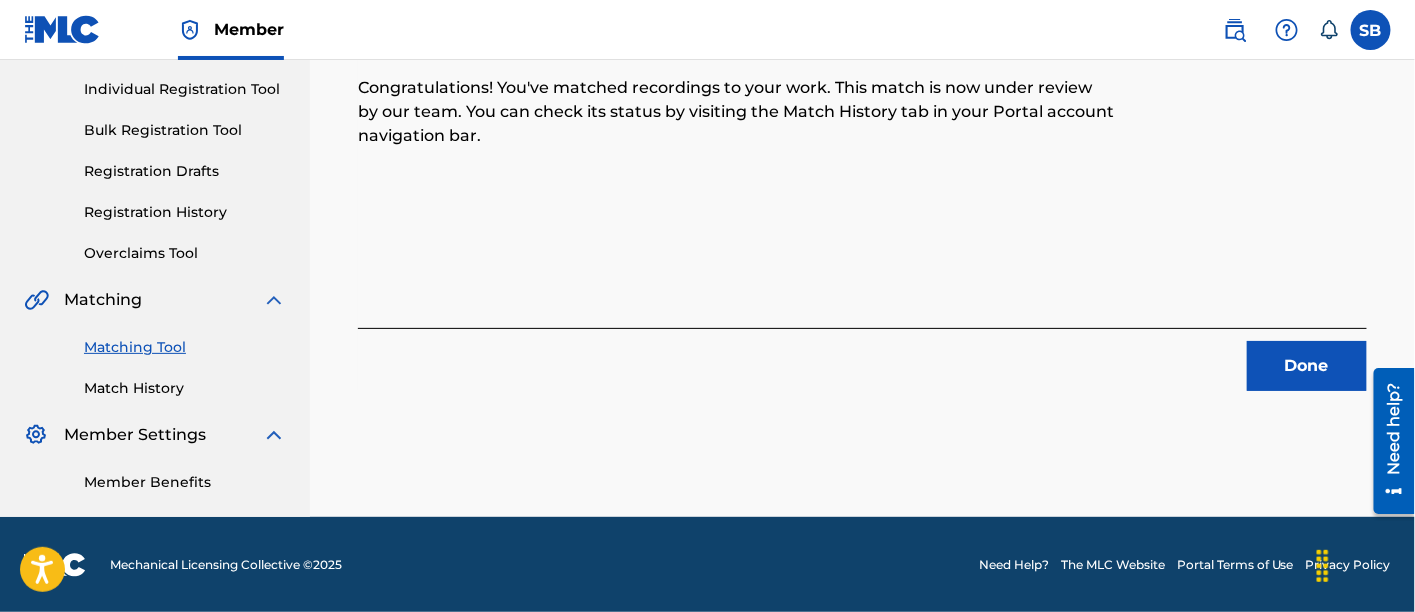click on "Done" at bounding box center [1307, 366] 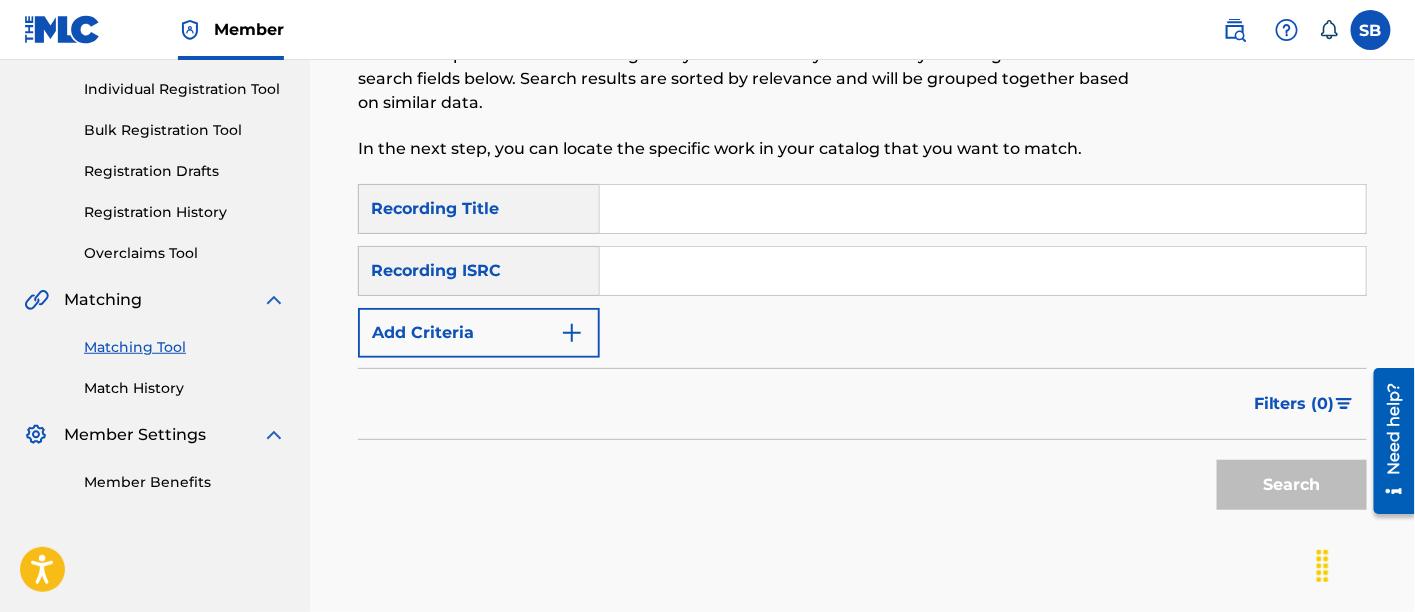 click at bounding box center (983, 209) 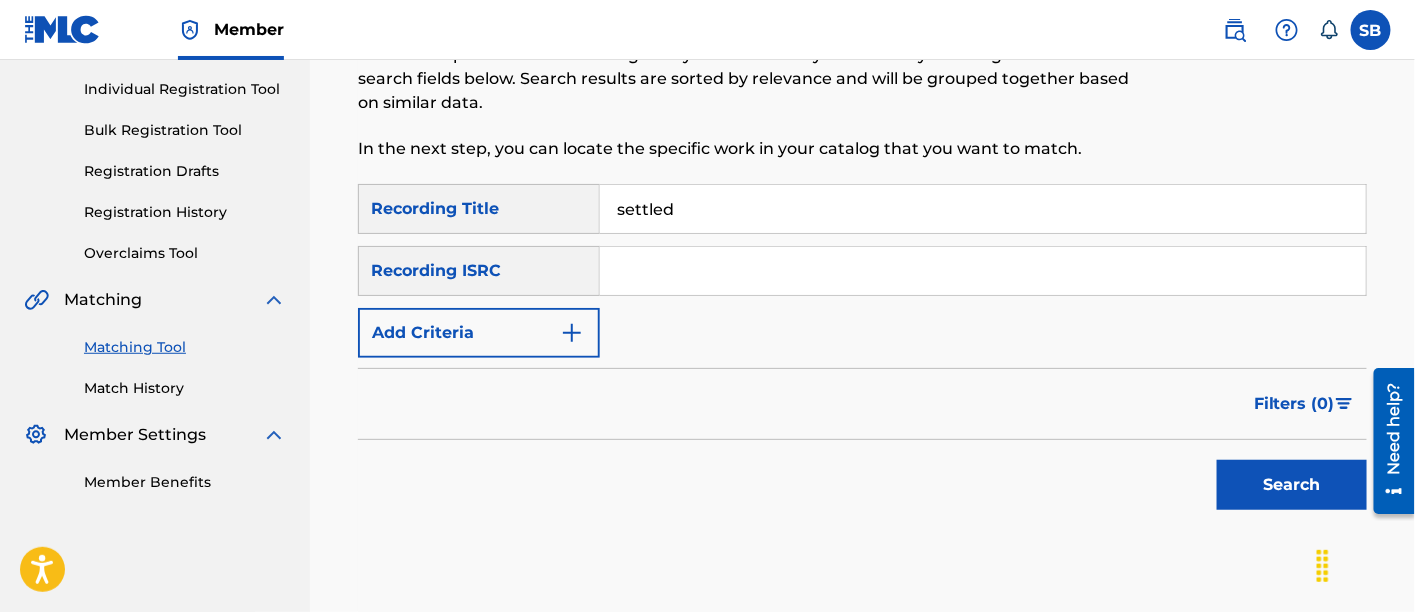 type on "settled" 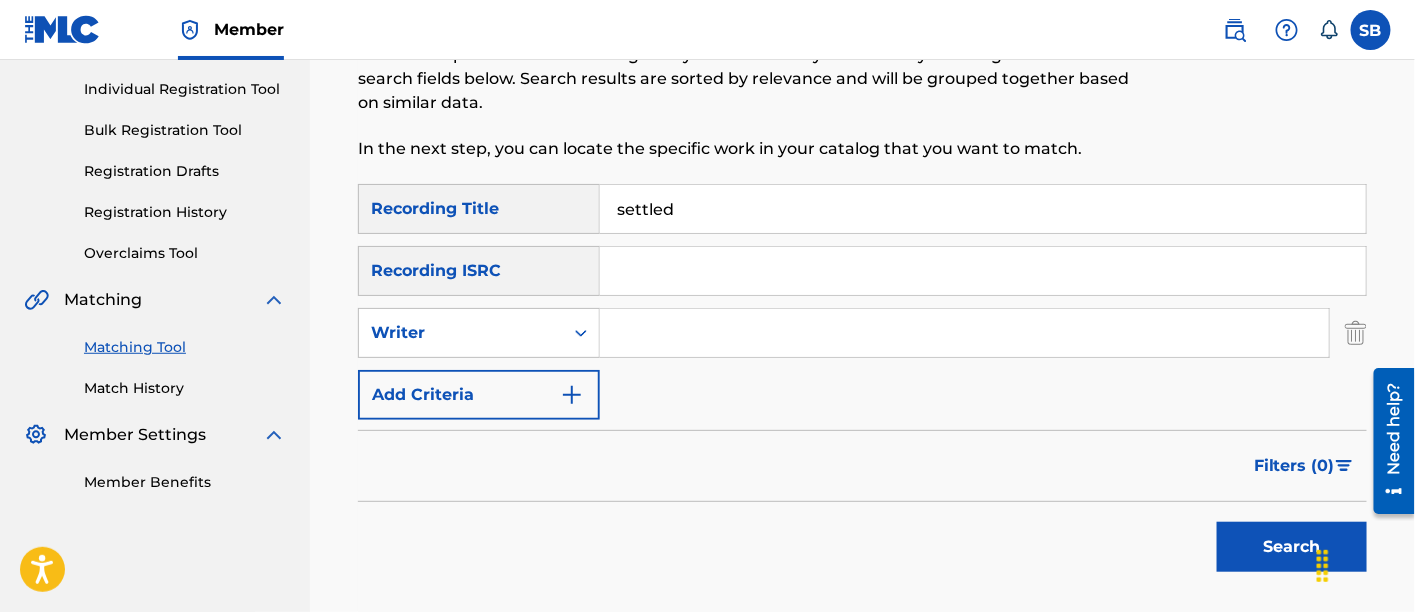 click at bounding box center (964, 333) 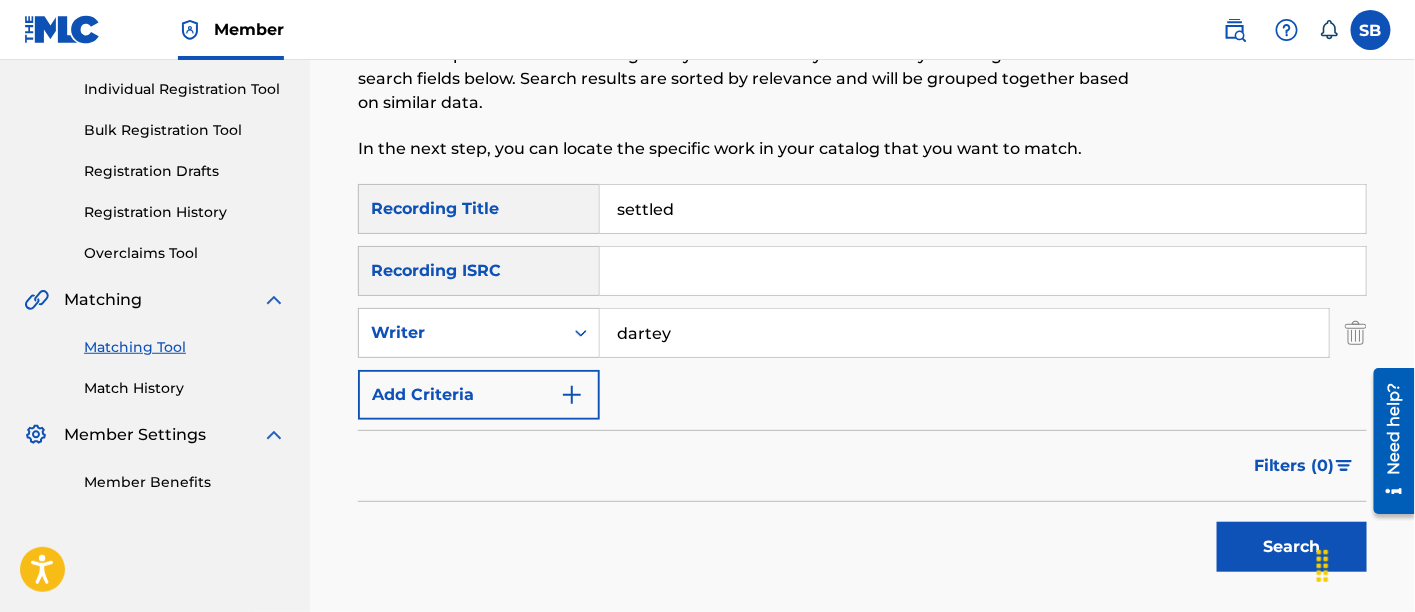 click on "Search" at bounding box center [1292, 547] 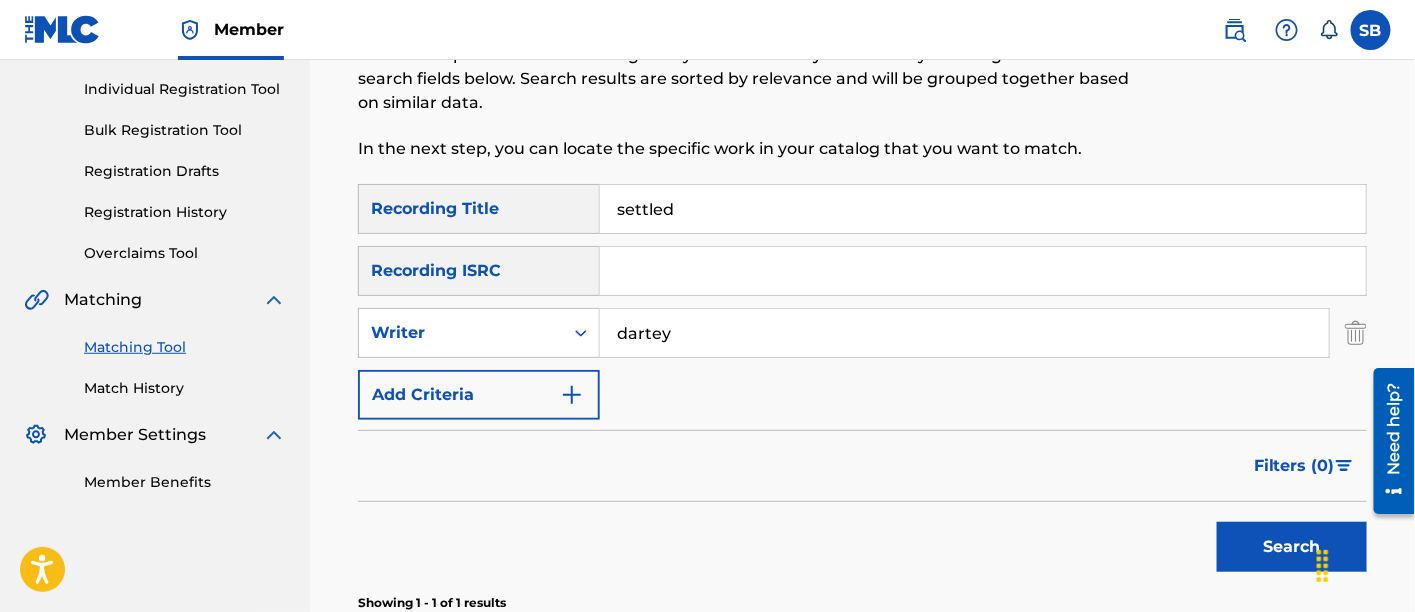 scroll, scrollTop: 558, scrollLeft: 0, axis: vertical 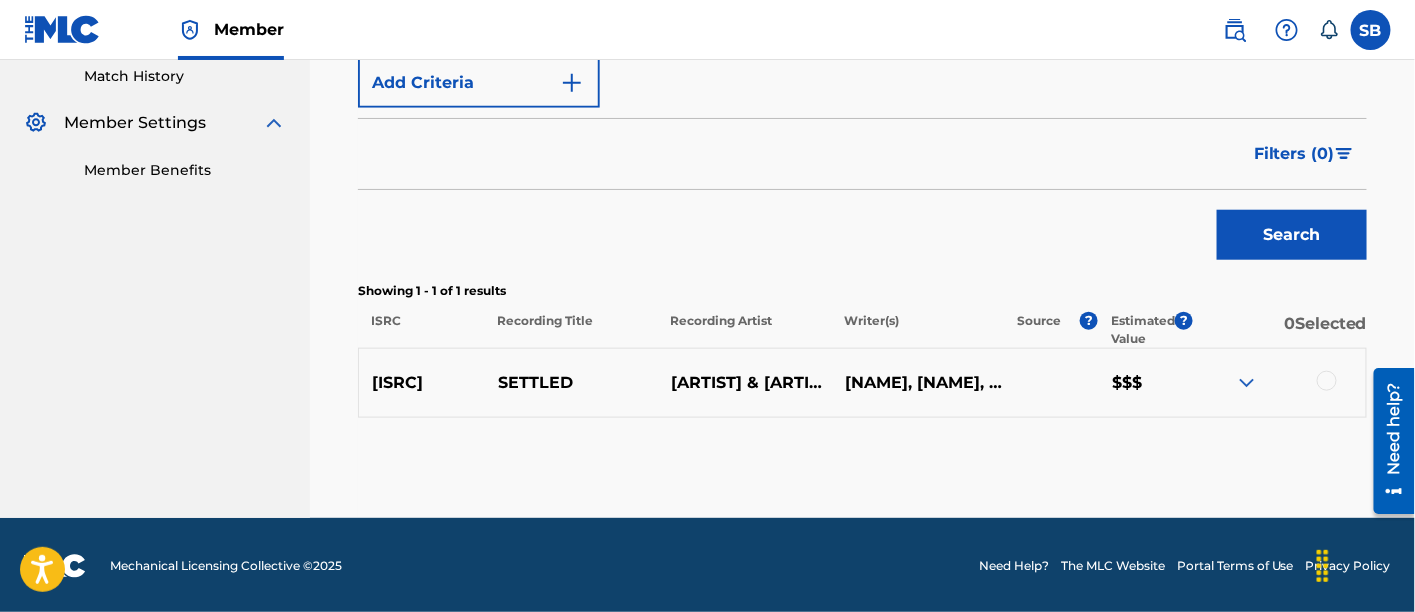 click at bounding box center (1327, 381) 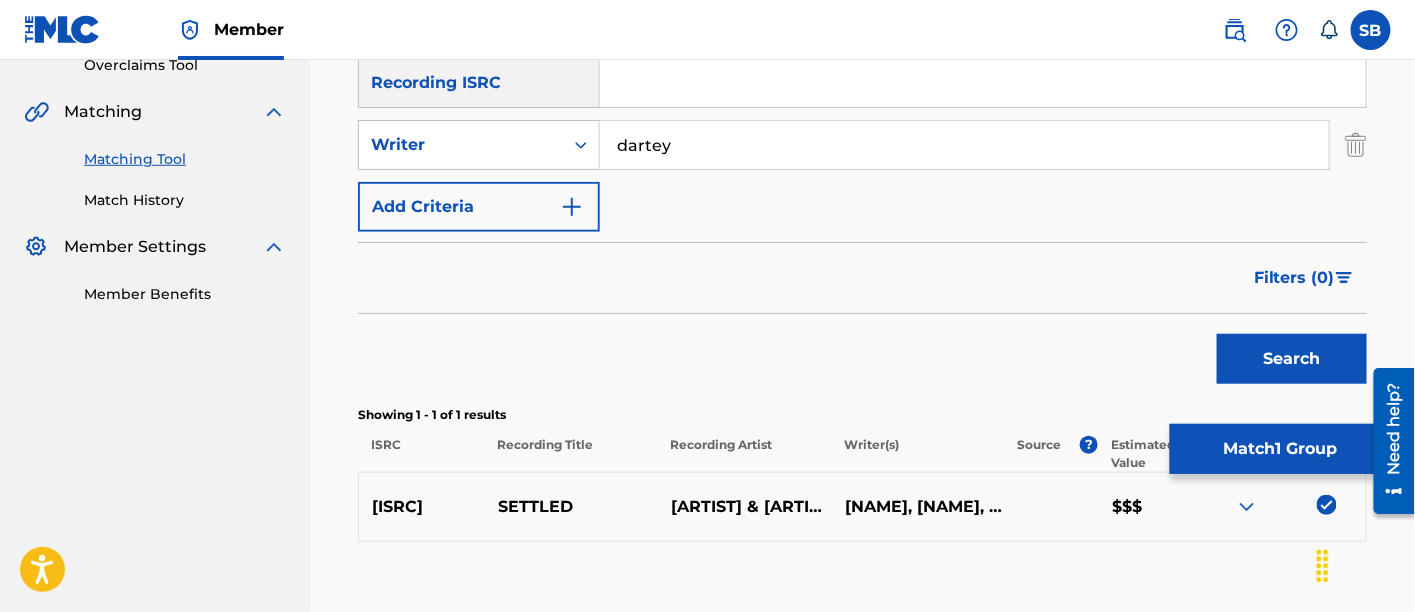 scroll, scrollTop: 351, scrollLeft: 0, axis: vertical 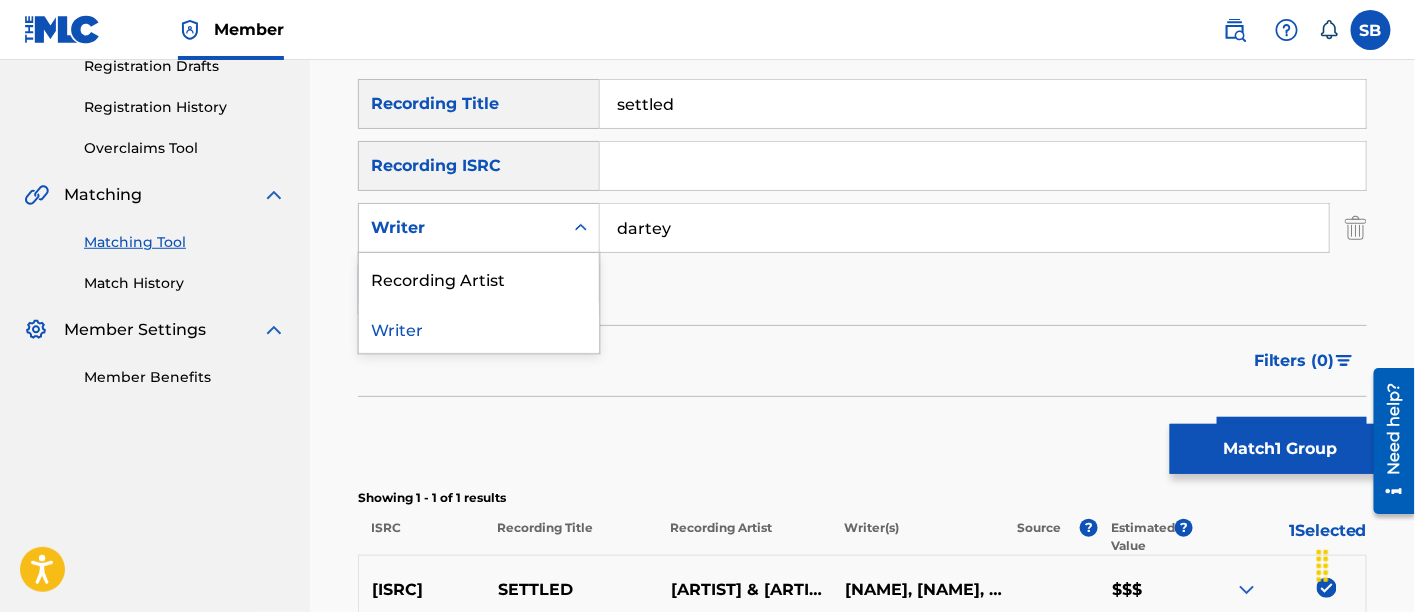 click 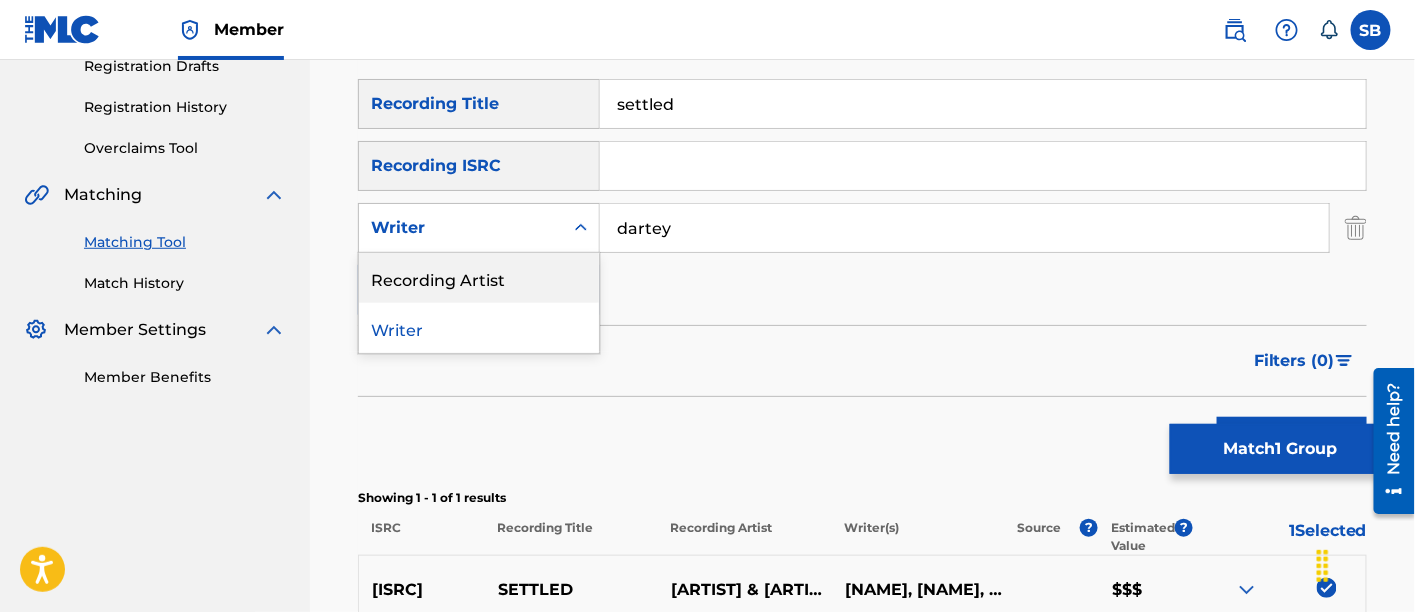 click on "Recording Artist" at bounding box center [479, 278] 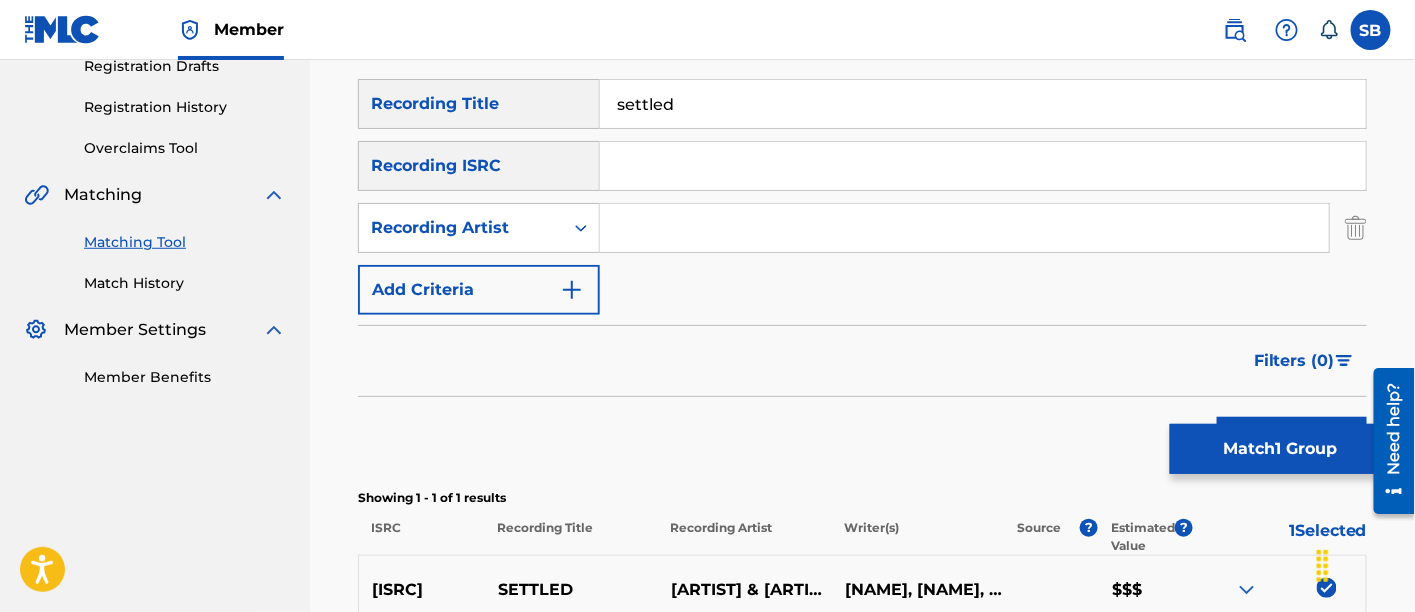 click at bounding box center [964, 228] 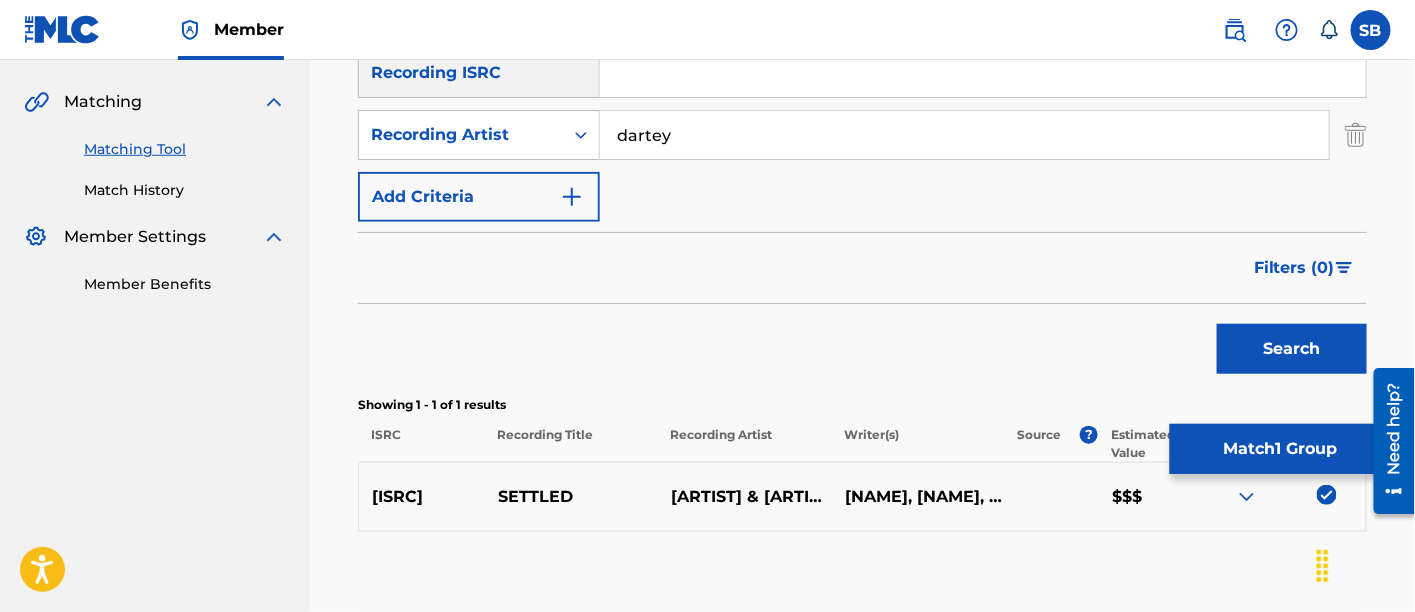 scroll, scrollTop: 449, scrollLeft: 0, axis: vertical 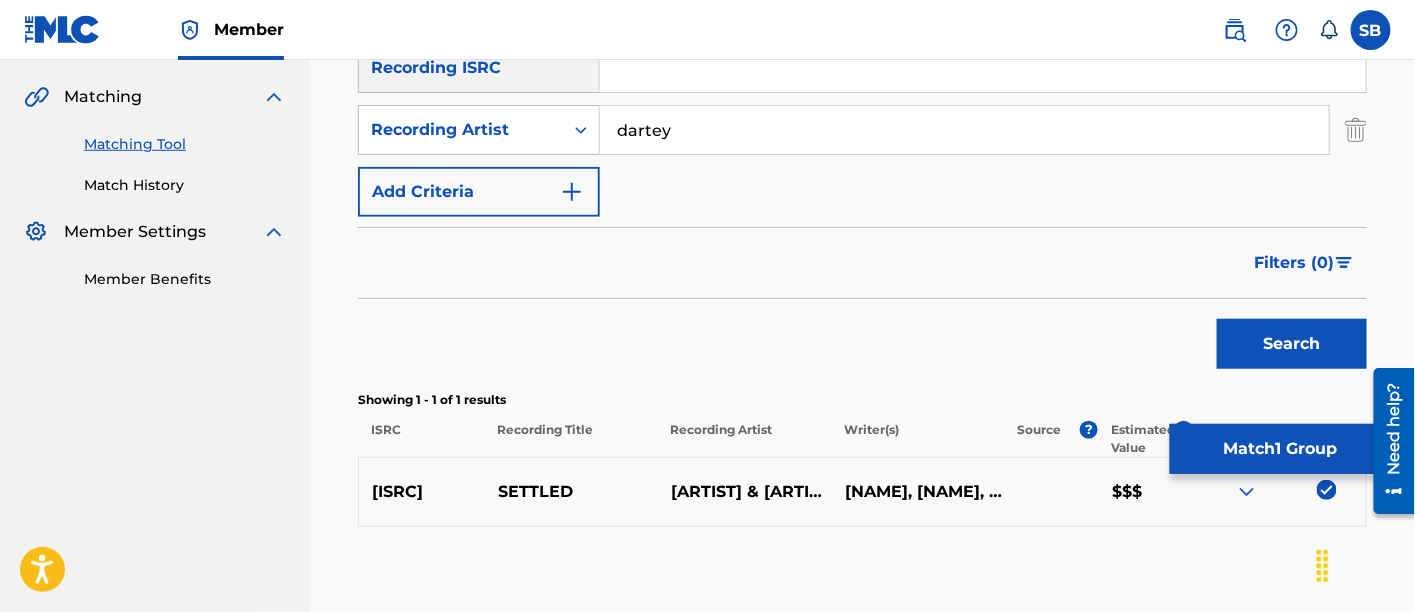 click on "Search" at bounding box center (1292, 344) 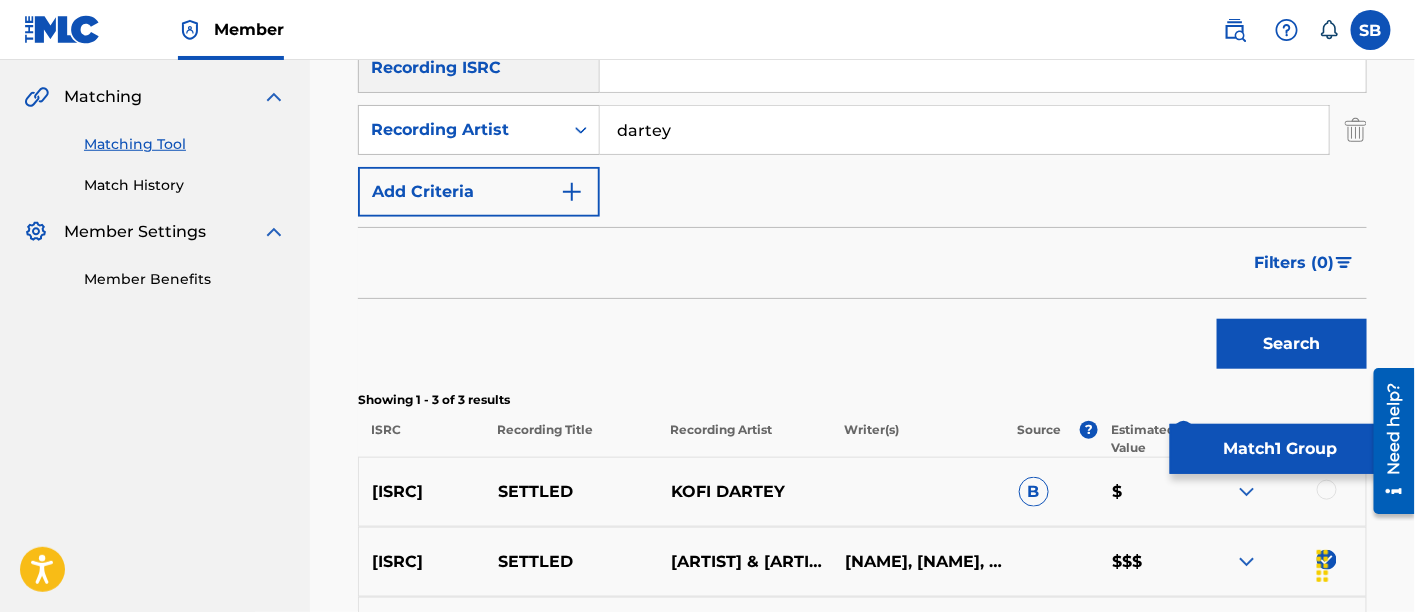 scroll, scrollTop: 698, scrollLeft: 0, axis: vertical 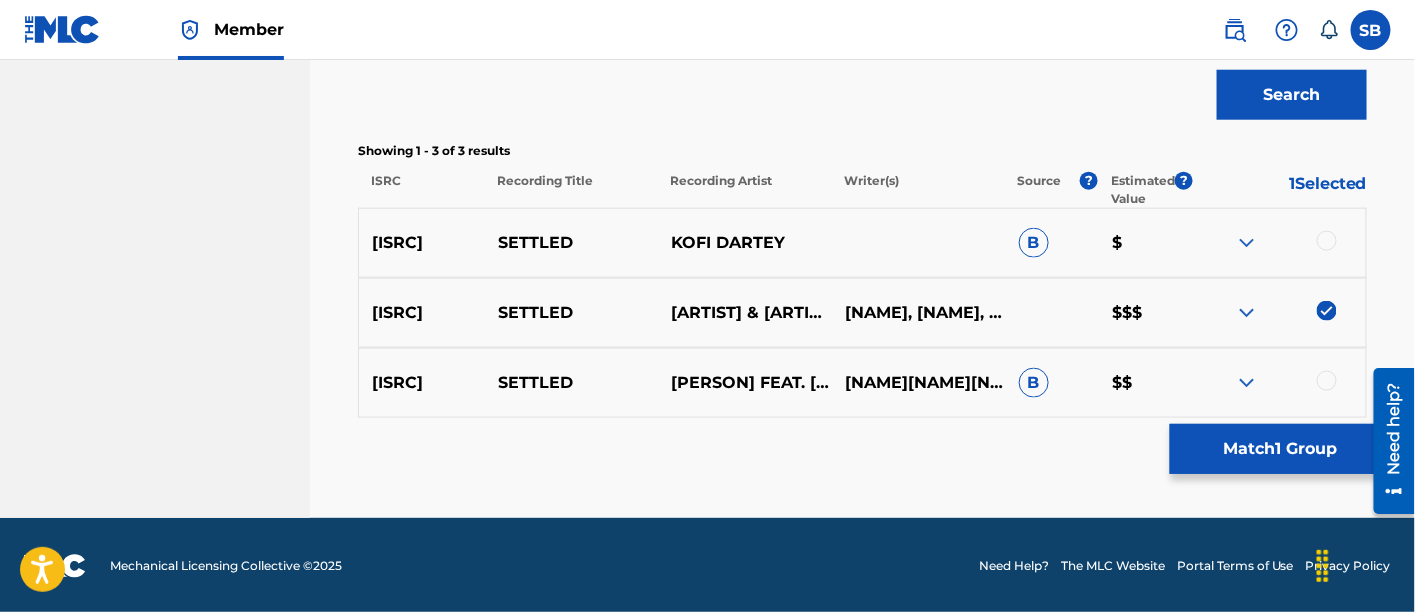 click at bounding box center (1327, 381) 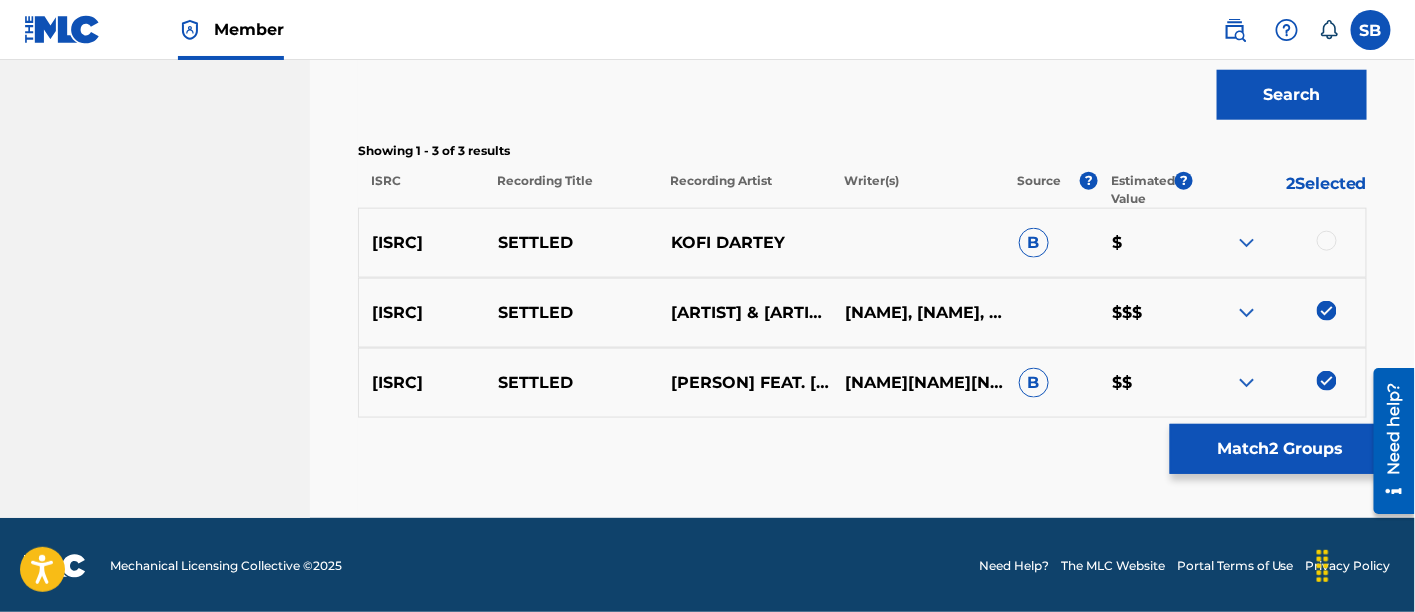click at bounding box center [1327, 241] 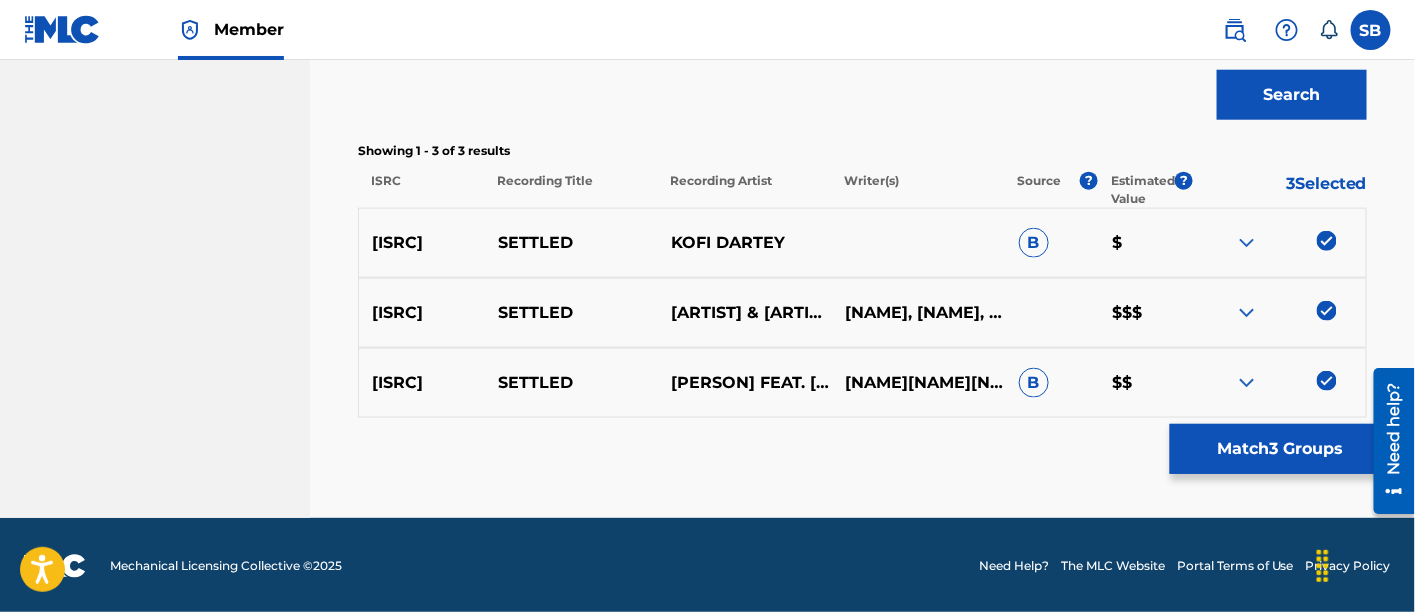 click on "Match  3 Groups" at bounding box center [1280, 449] 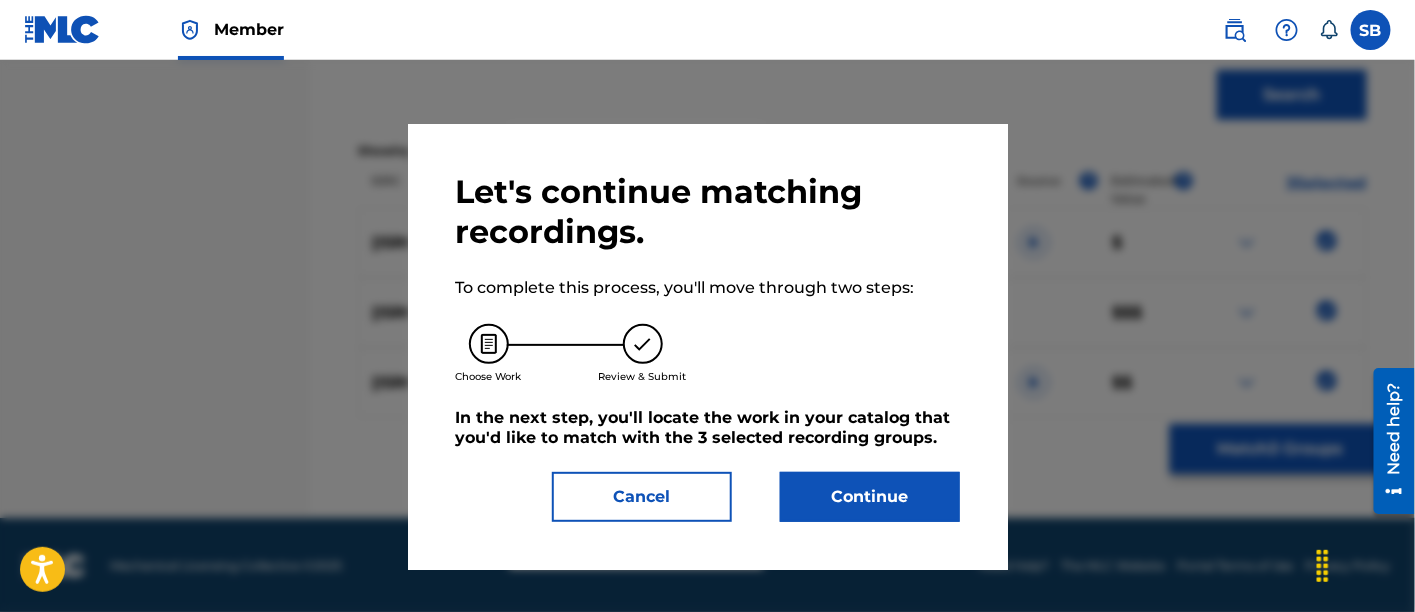click on "Continue" at bounding box center (870, 497) 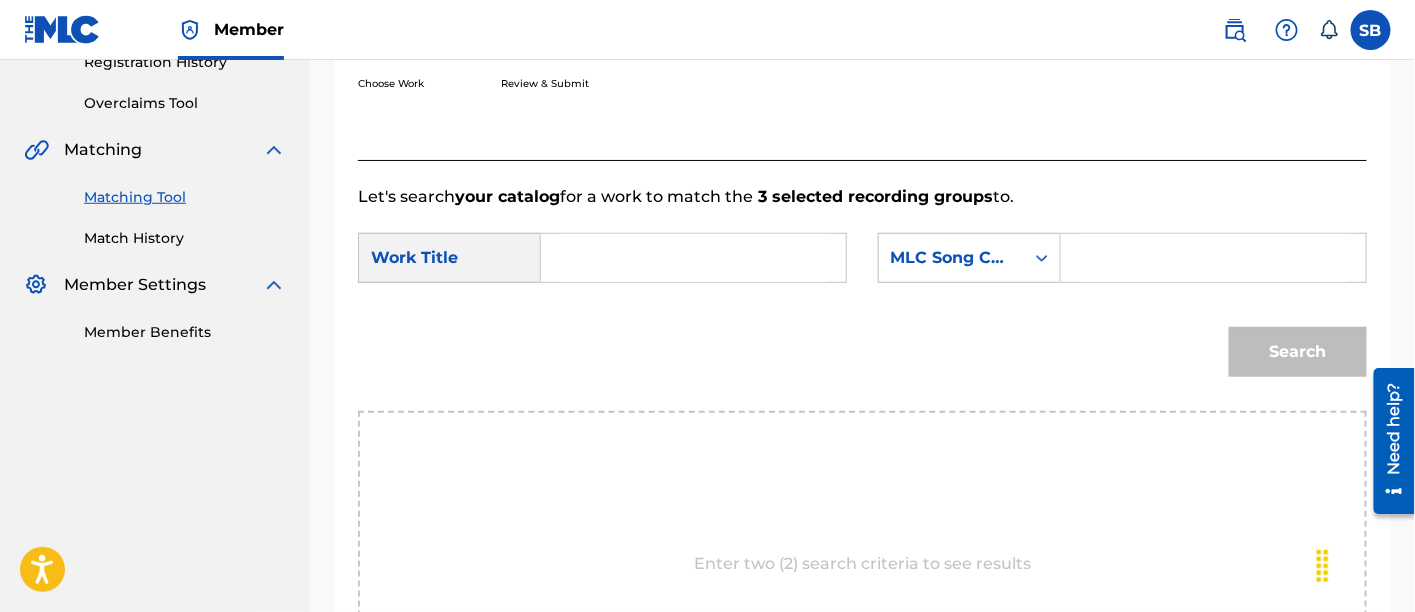 scroll, scrollTop: 253, scrollLeft: 0, axis: vertical 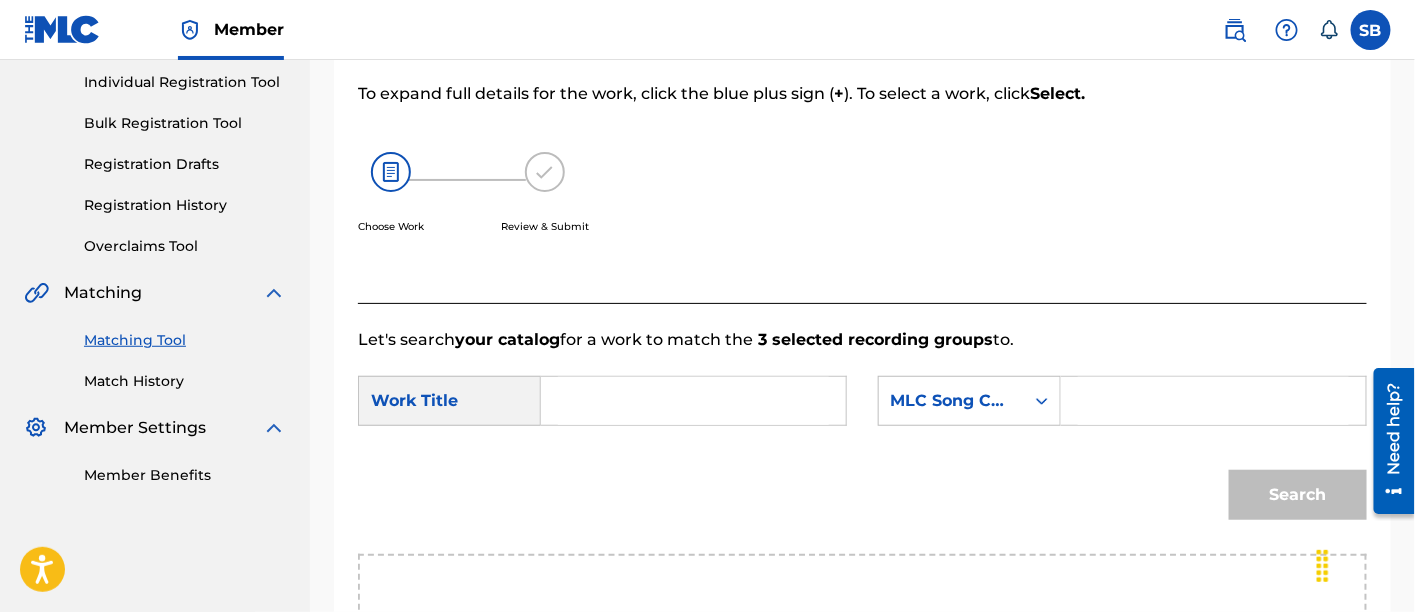 click at bounding box center [693, 401] 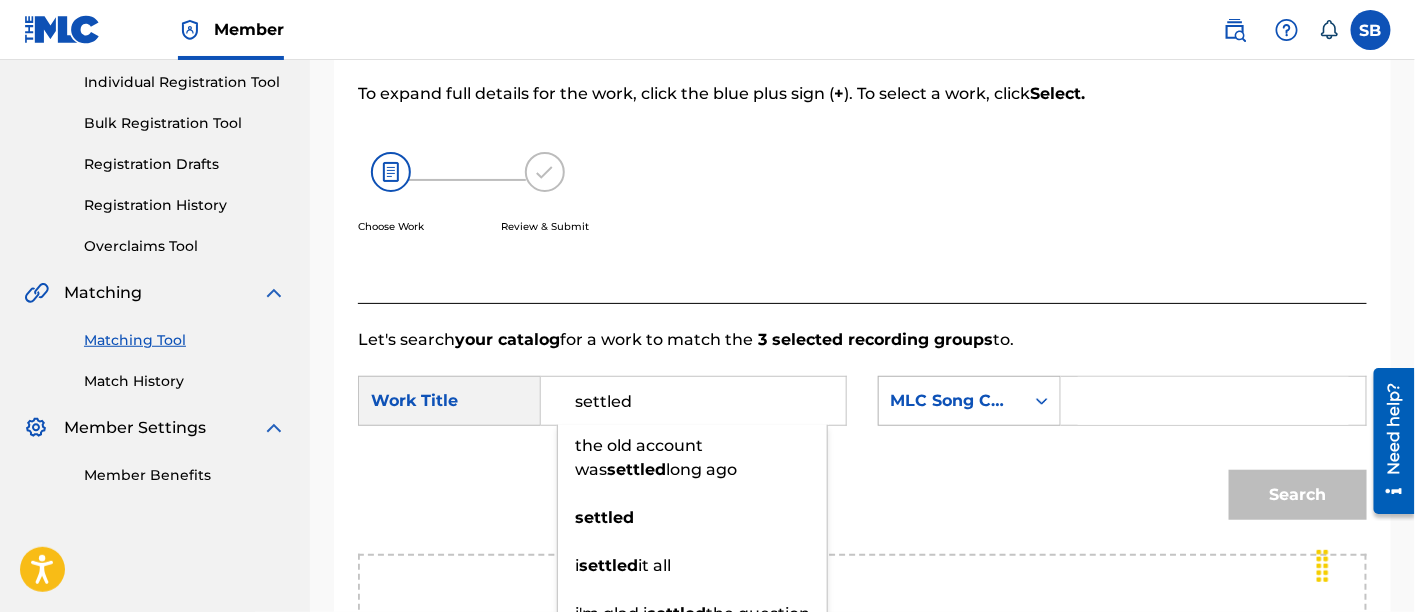 type on "settled" 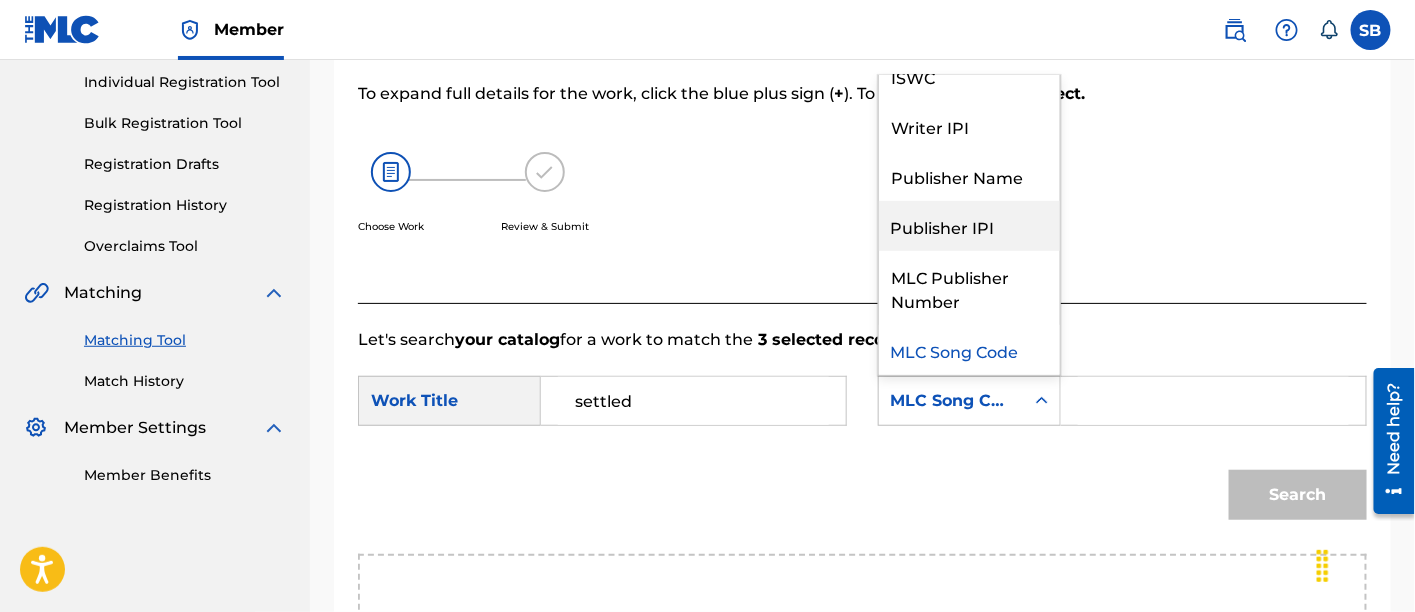 scroll, scrollTop: 0, scrollLeft: 0, axis: both 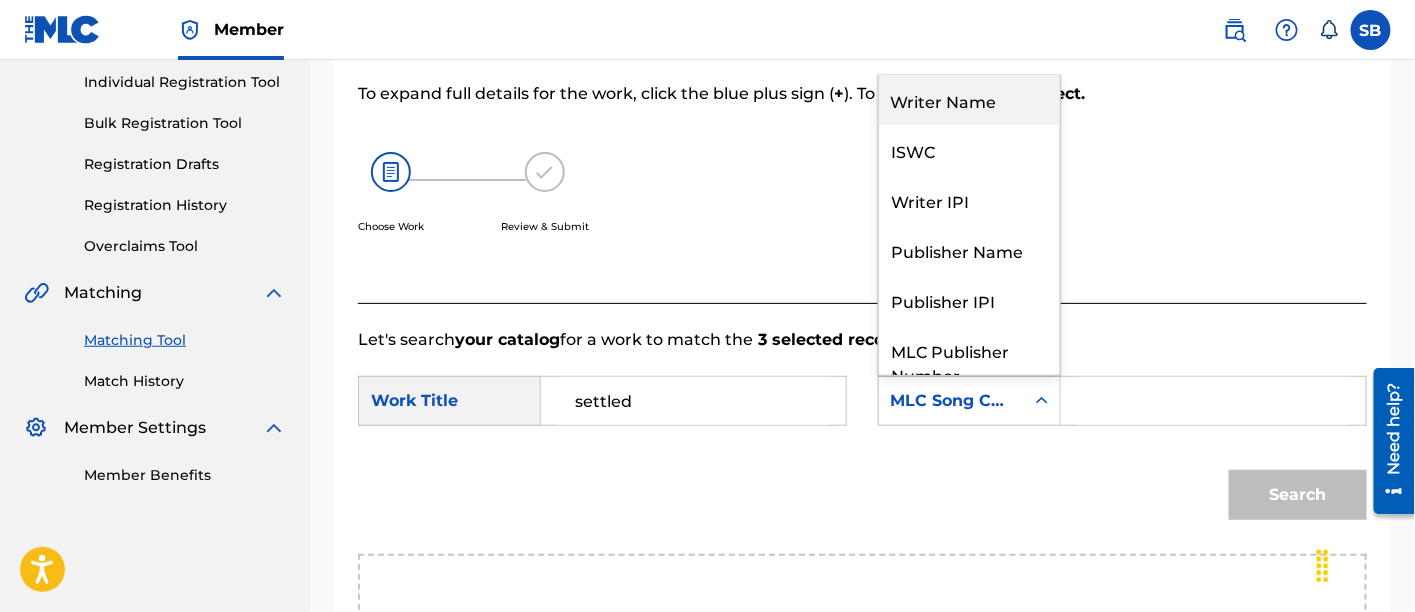 click on "Writer Name" at bounding box center (969, 100) 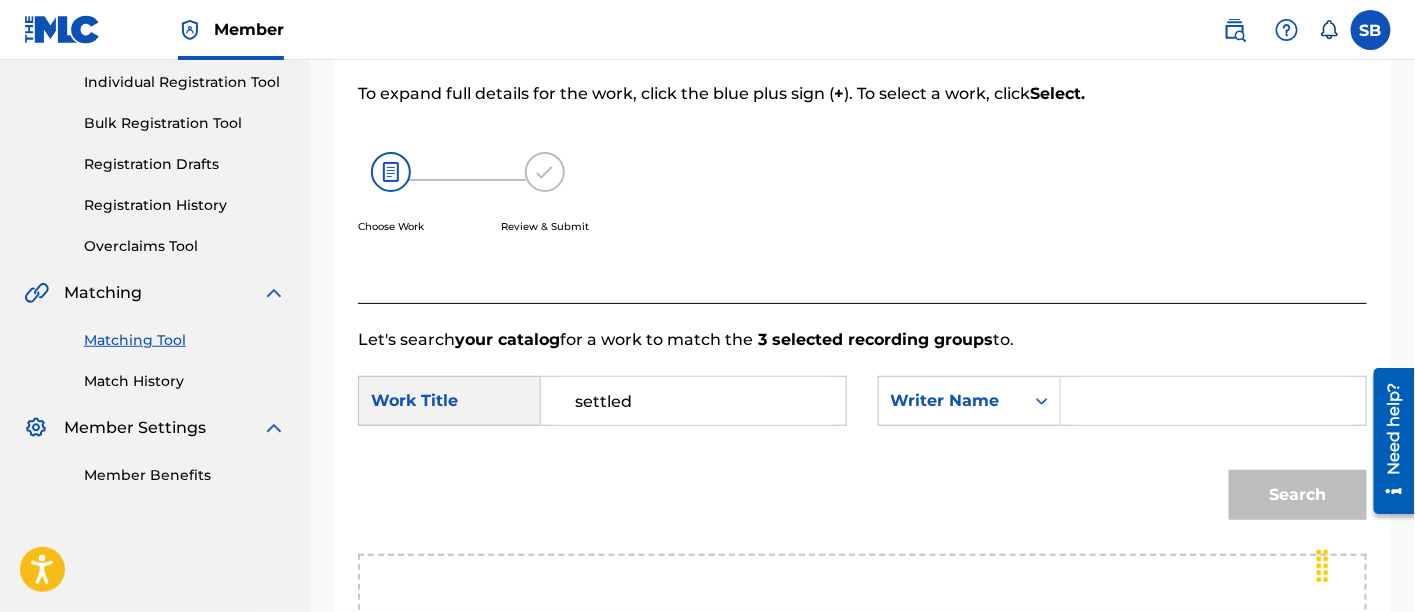 click at bounding box center (1213, 401) 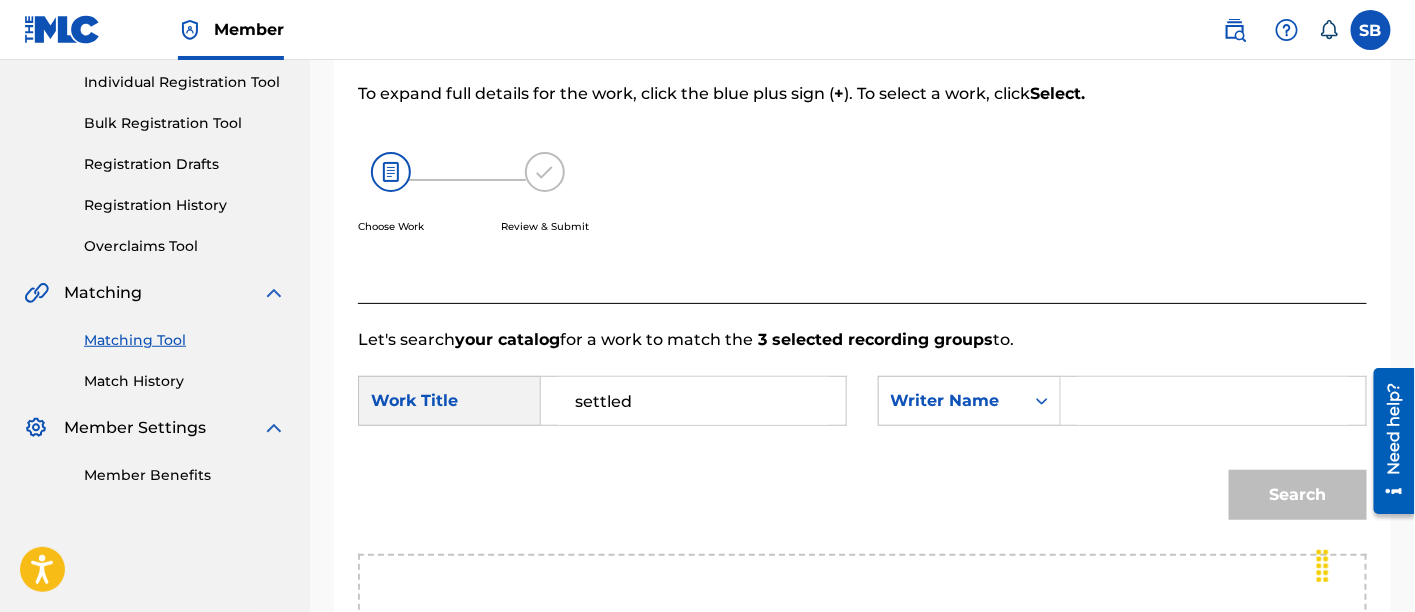 type on "dartey" 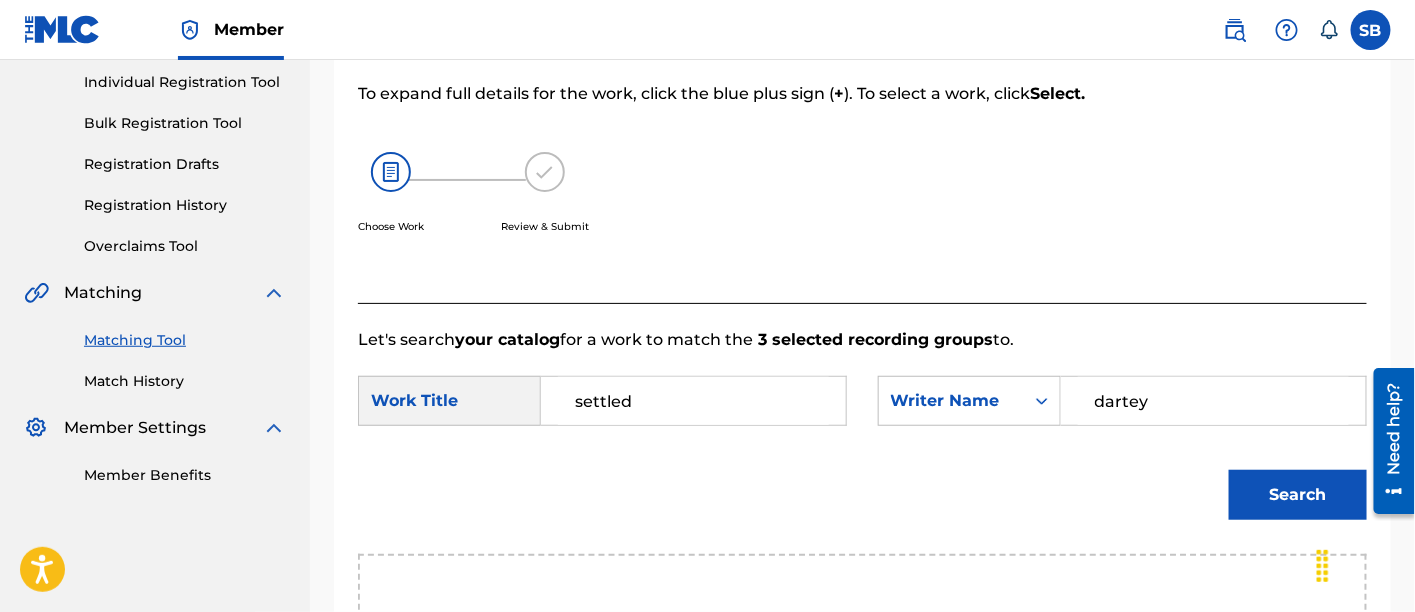 click on "Search" at bounding box center (1298, 495) 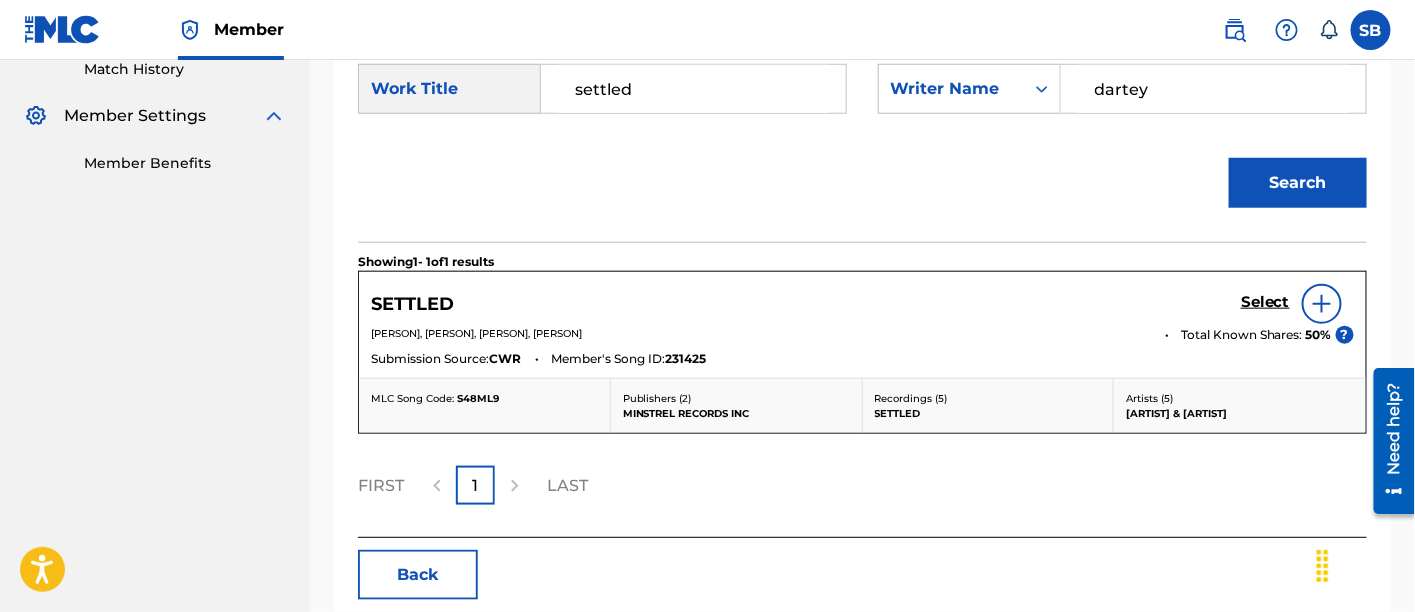 scroll, scrollTop: 571, scrollLeft: 0, axis: vertical 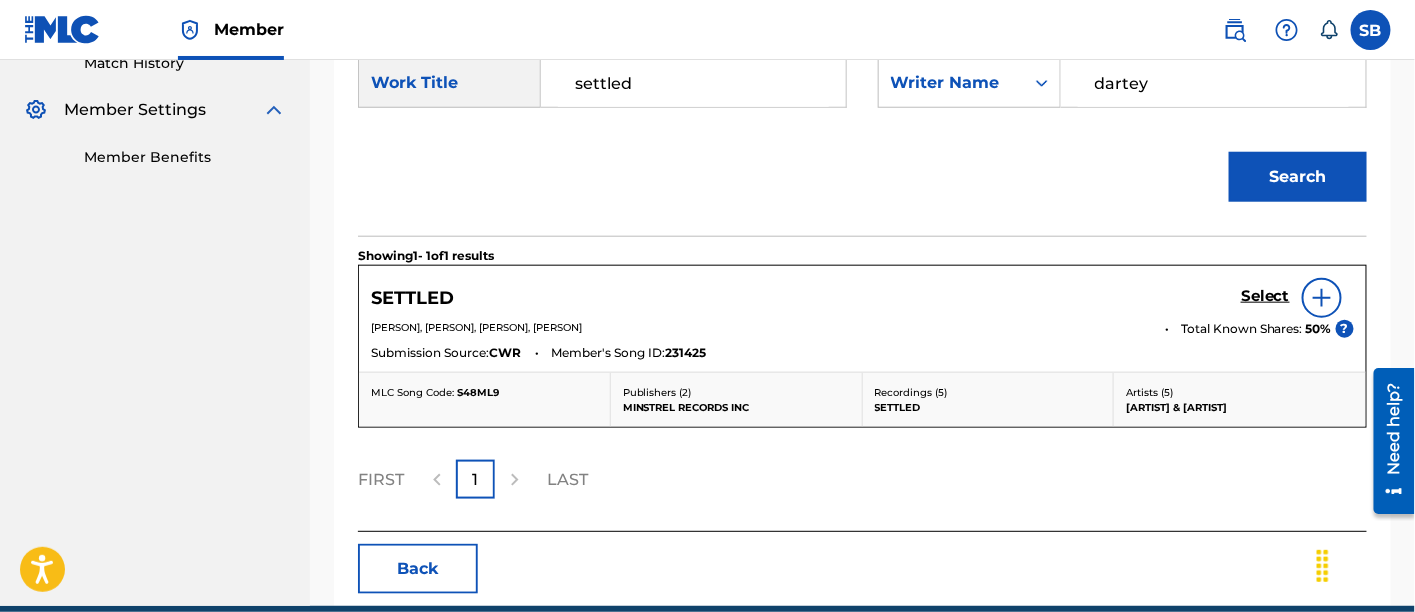 click on "Select" at bounding box center [1265, 296] 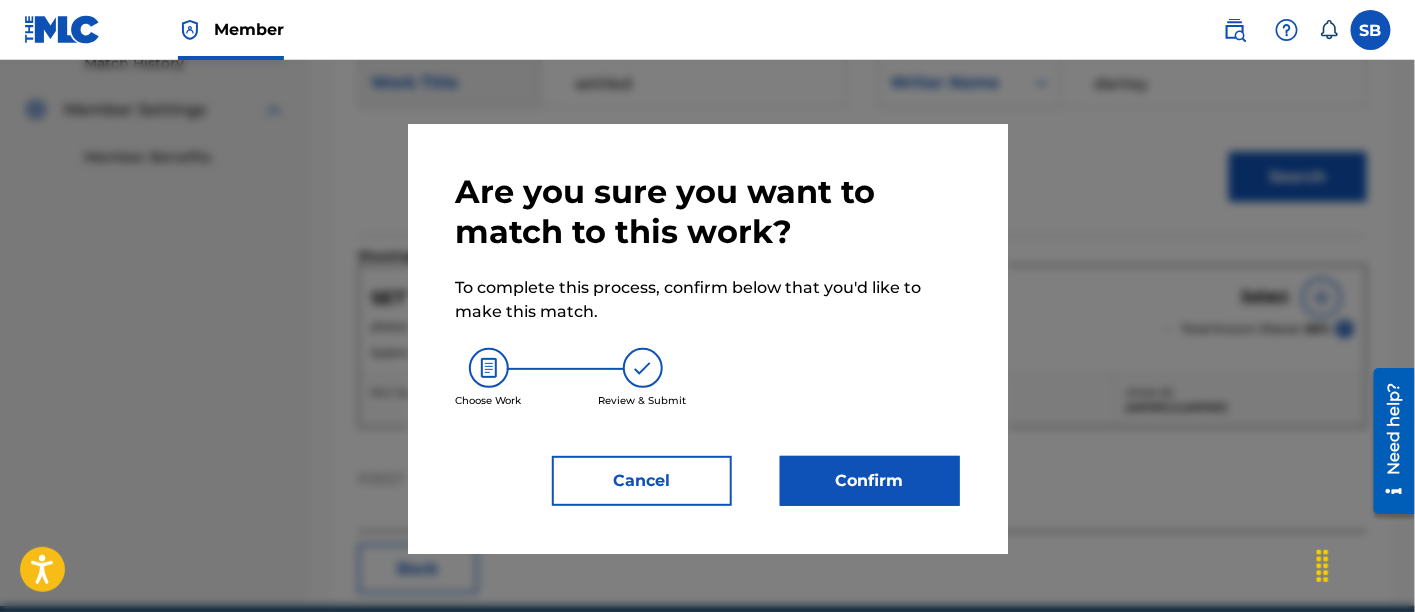 click on "Confirm" at bounding box center (870, 481) 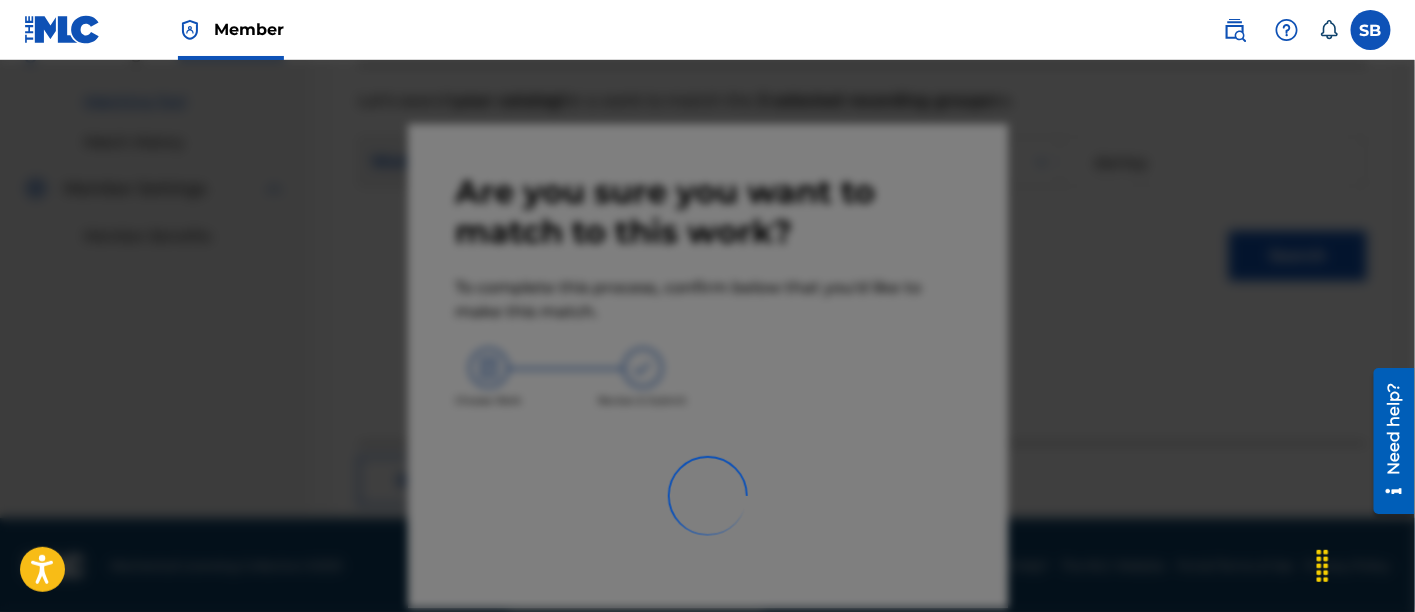 scroll, scrollTop: 246, scrollLeft: 0, axis: vertical 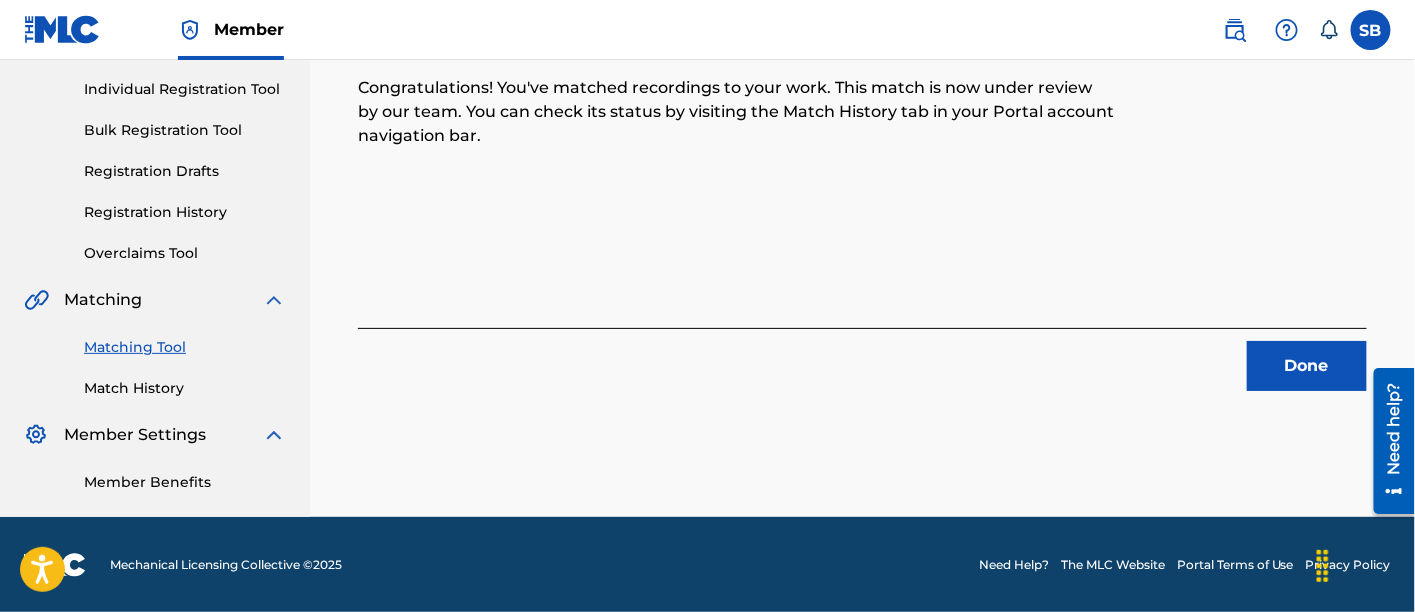 click on "Done" at bounding box center [1307, 366] 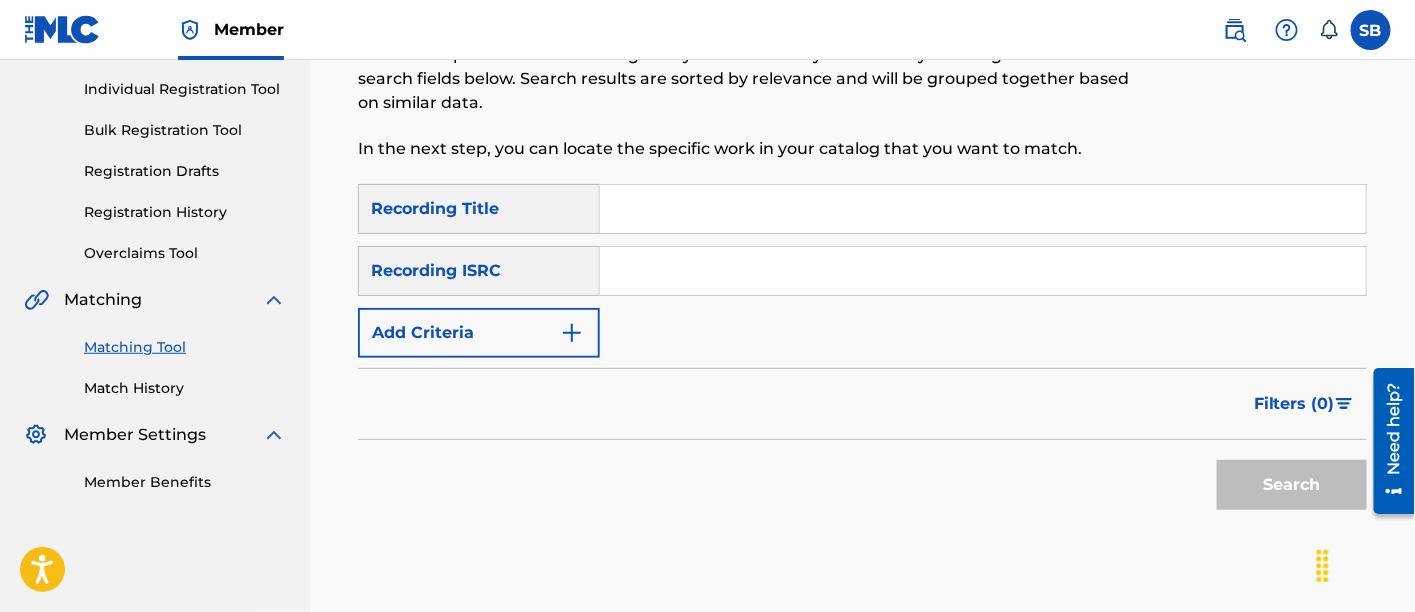 click at bounding box center [983, 209] 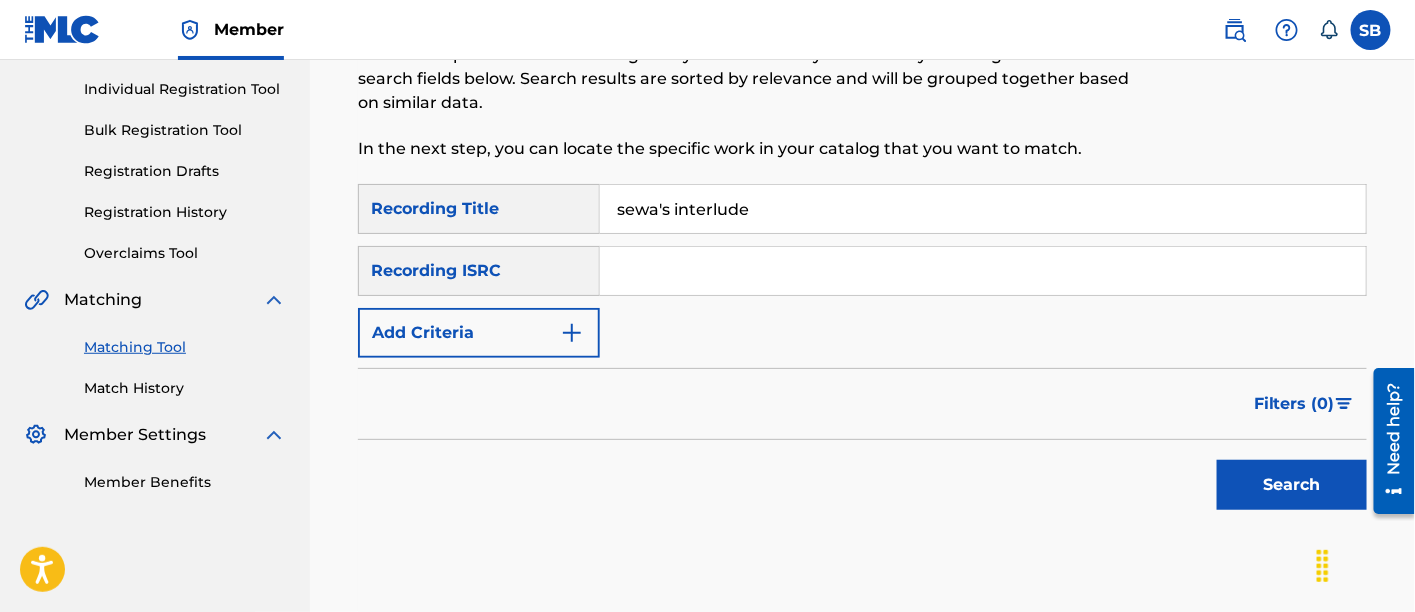 type on "sewa's interlude" 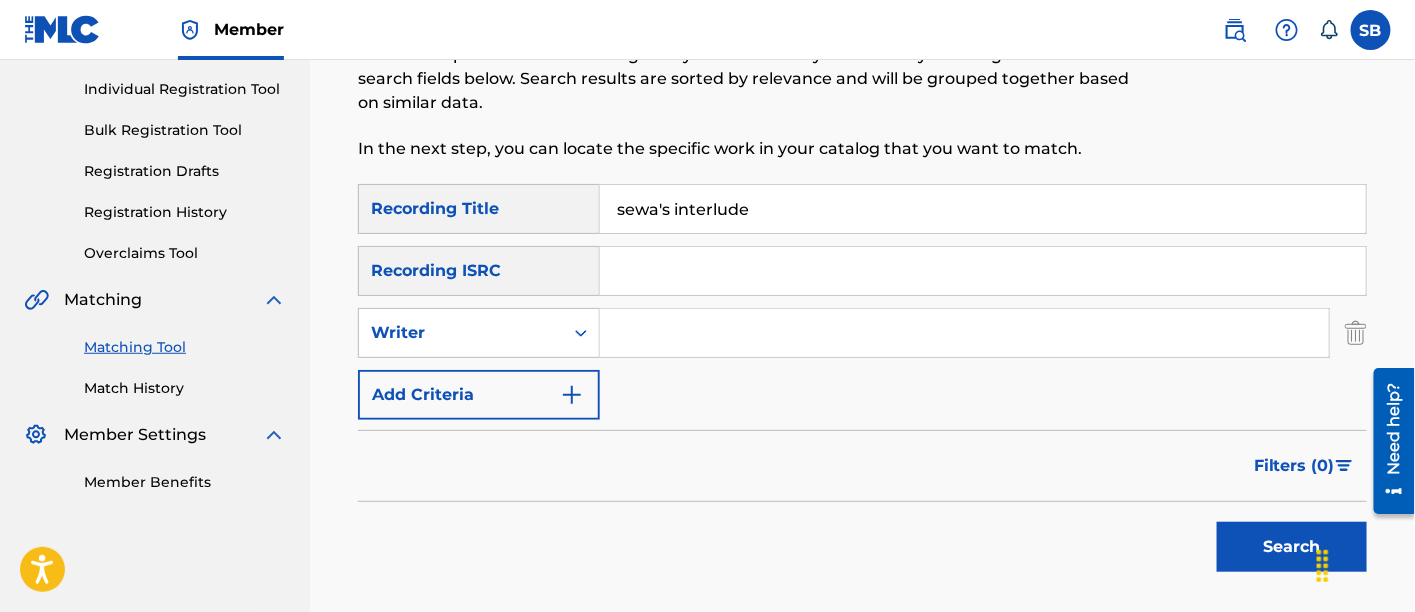 click at bounding box center [964, 333] 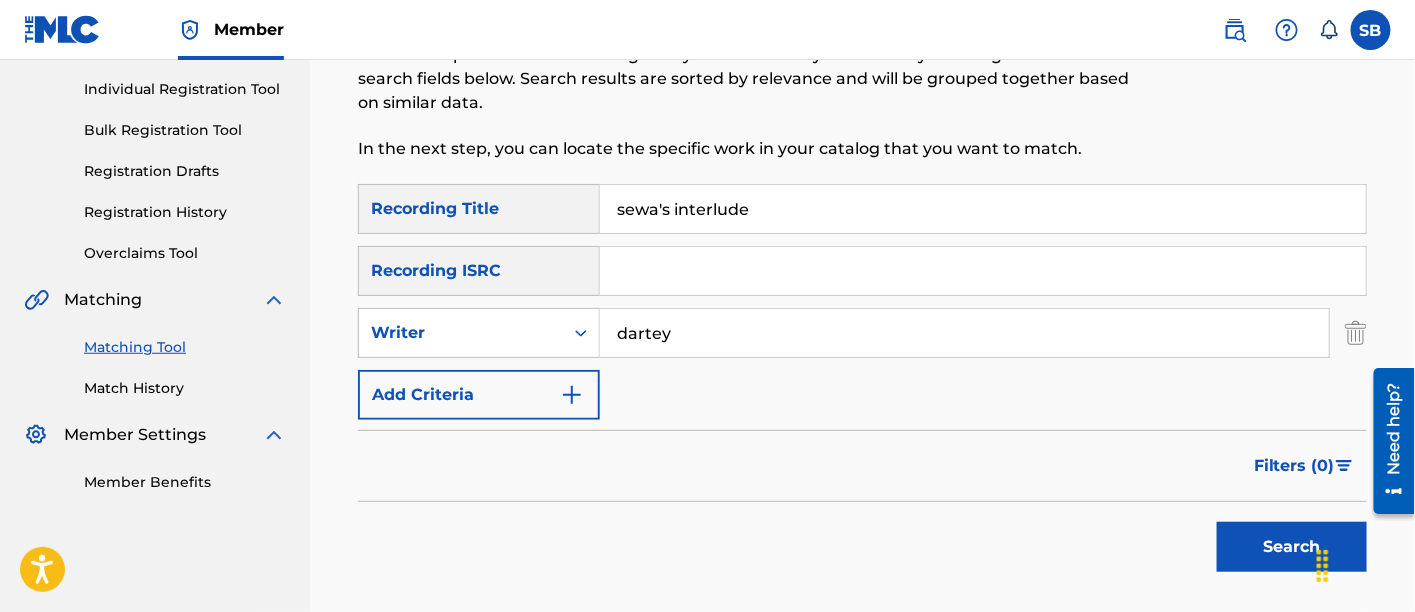 click on "Search" at bounding box center [1292, 547] 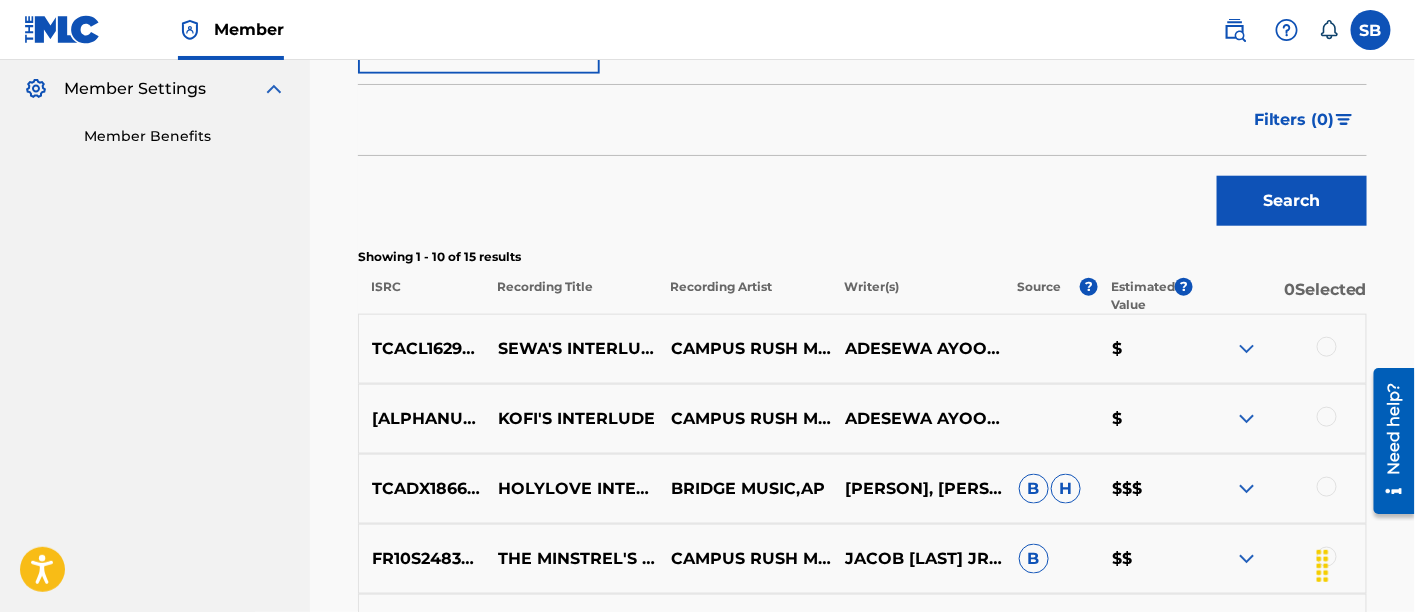 scroll, scrollTop: 593, scrollLeft: 0, axis: vertical 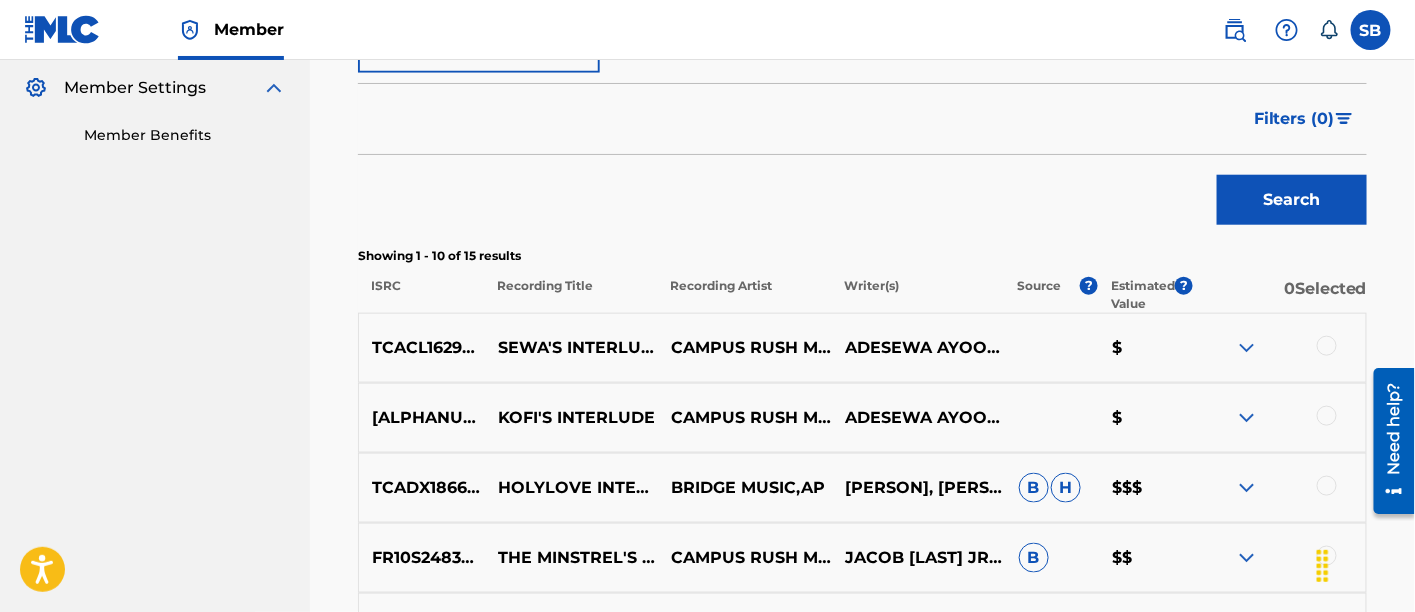 click at bounding box center (1327, 346) 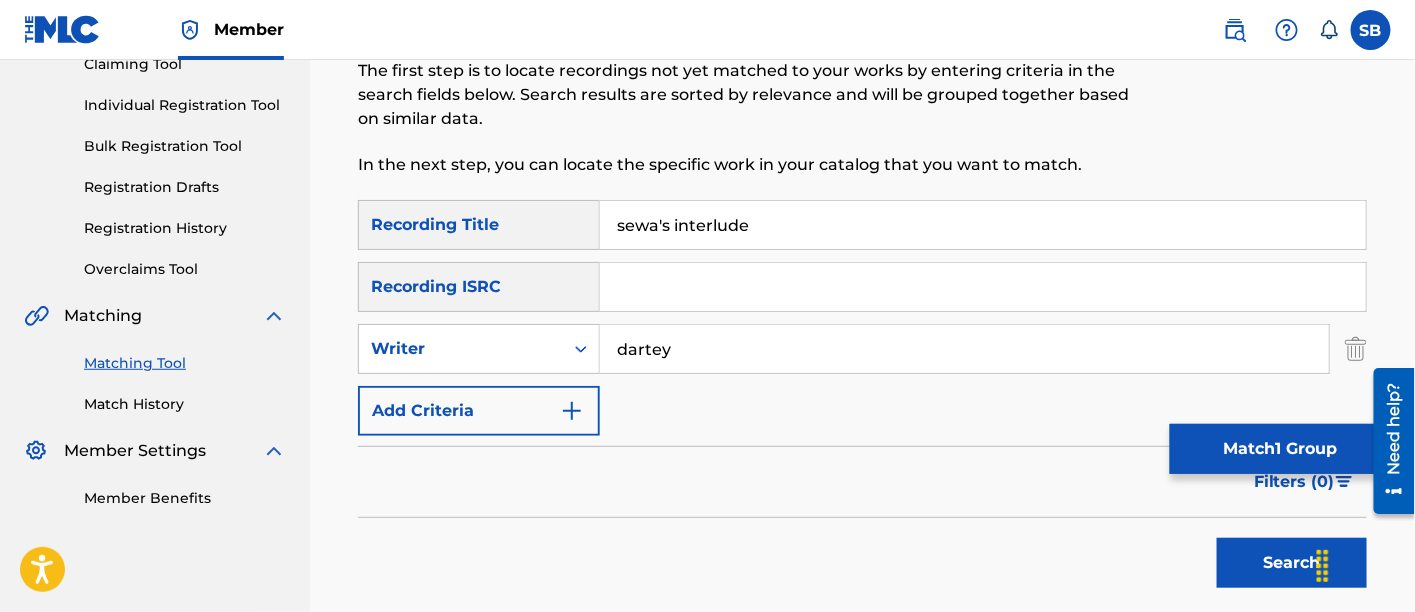 scroll, scrollTop: 228, scrollLeft: 0, axis: vertical 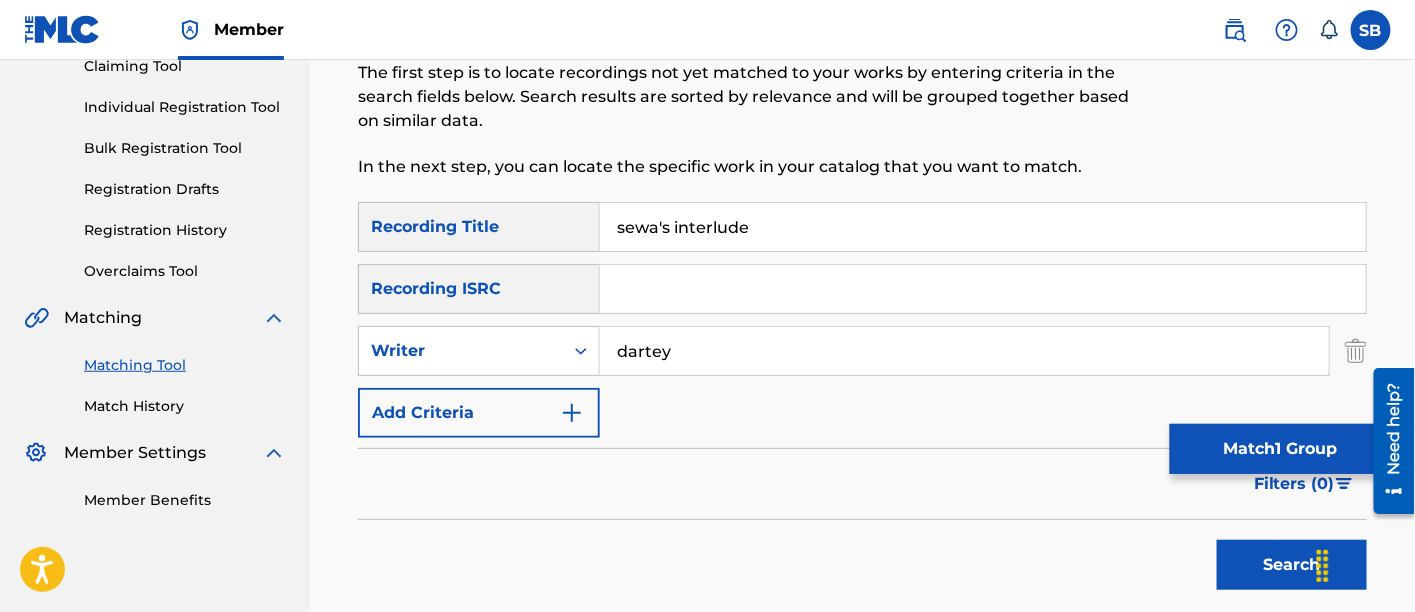 click on "SearchWithCriteriae2cc7e20-e7a6-4be5-8178-412380567acf Recording Title sewa's interlude SearchWithCriteria3eb4a35a-eeb9-455d-b635-9d0899eafdad Recording ISRC SearchWithCriteria1772ae6e-bfbc-4b9d-9cff-65e50f5ed865 Writer dartey Add Criteria" at bounding box center [862, 320] 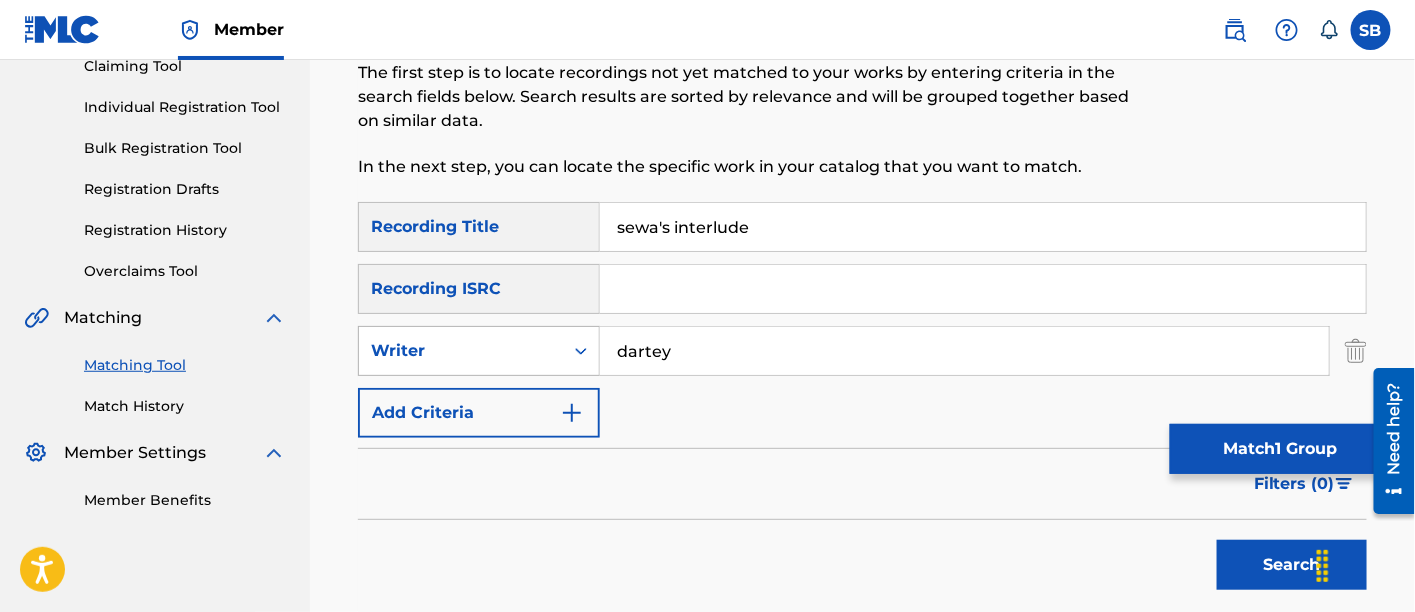 click on "Writer" at bounding box center [461, 351] 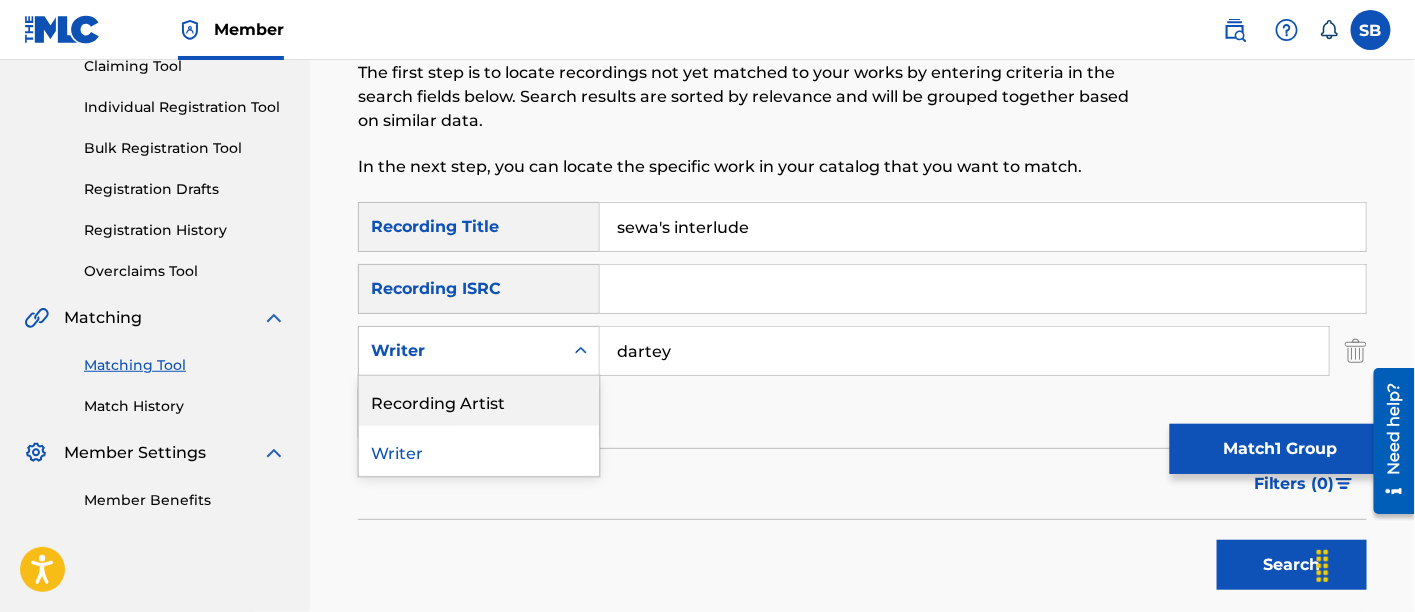 click on "Recording Artist" at bounding box center [479, 401] 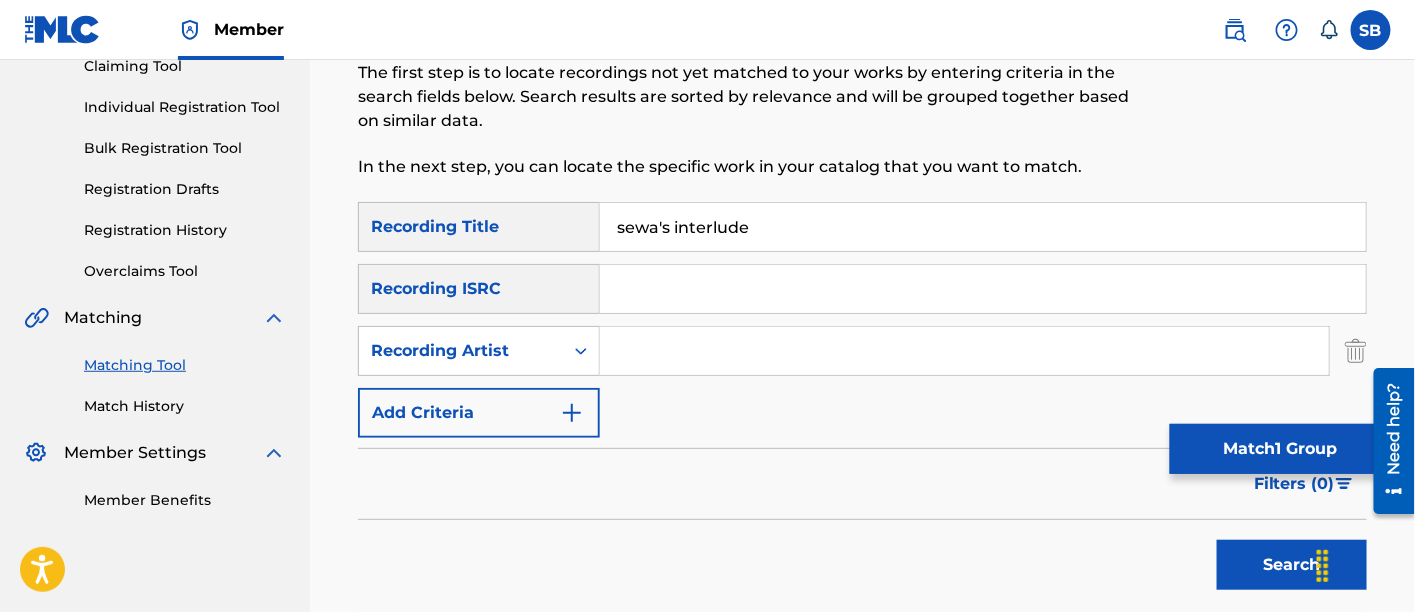 click at bounding box center (964, 351) 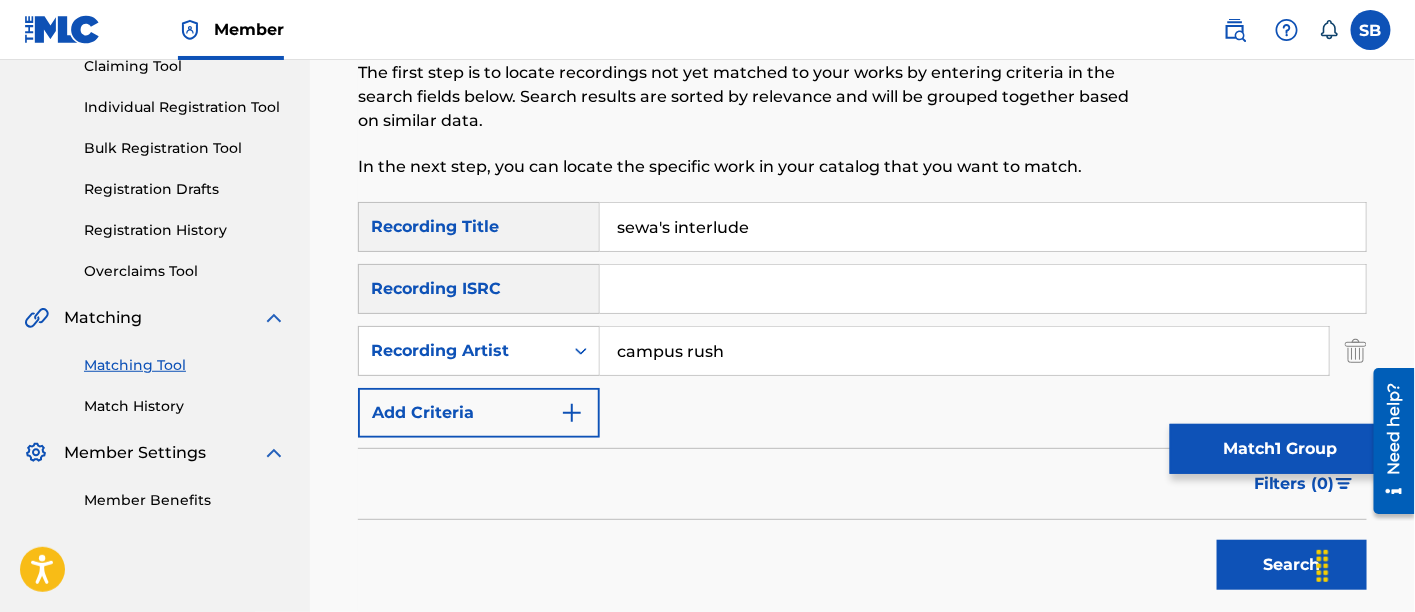 scroll, scrollTop: 531, scrollLeft: 0, axis: vertical 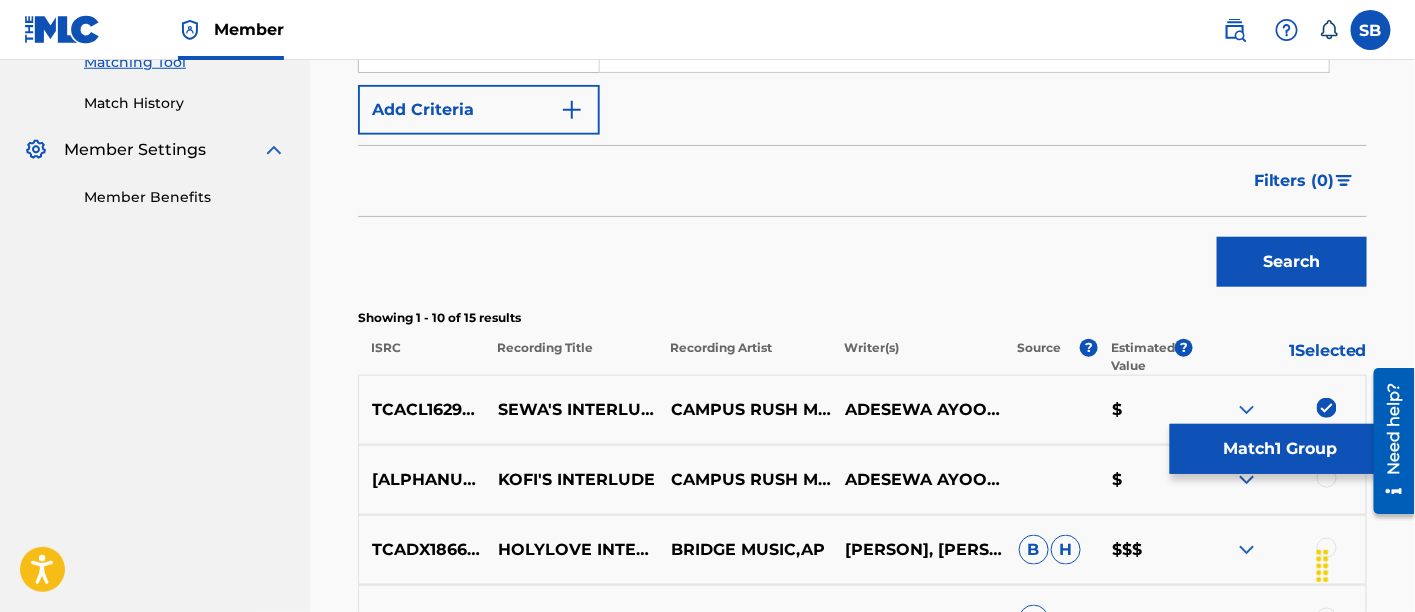 click on "Search" at bounding box center [1292, 262] 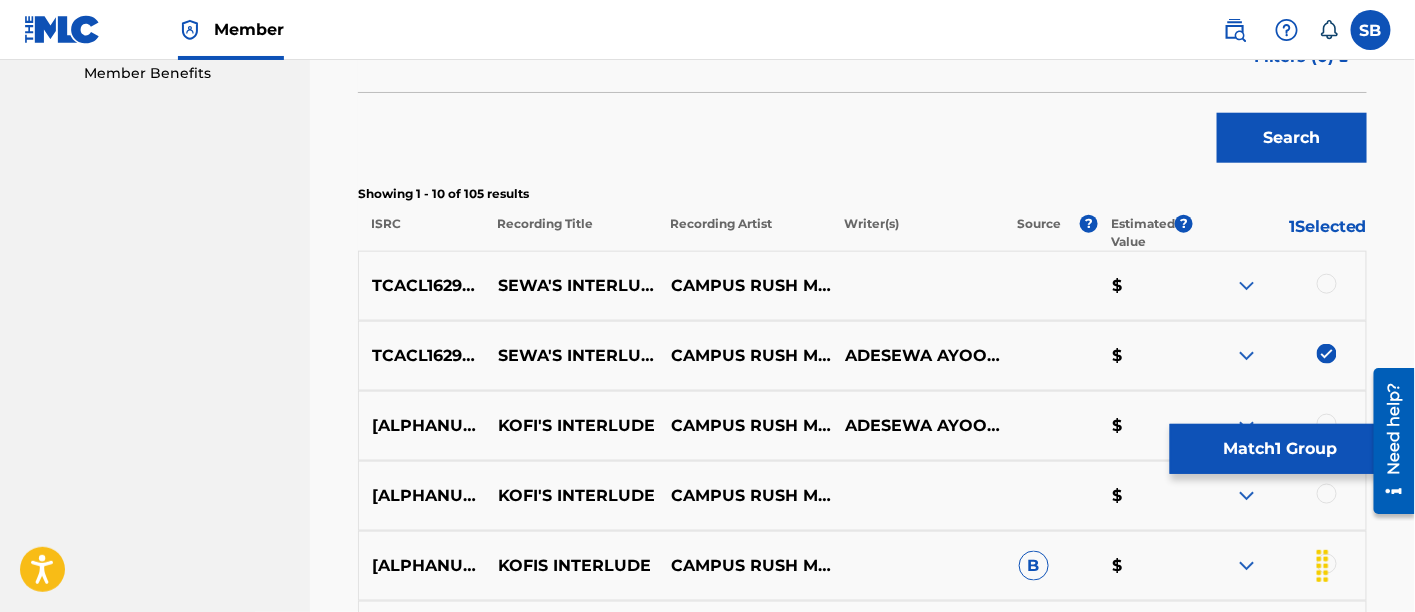scroll, scrollTop: 657, scrollLeft: 0, axis: vertical 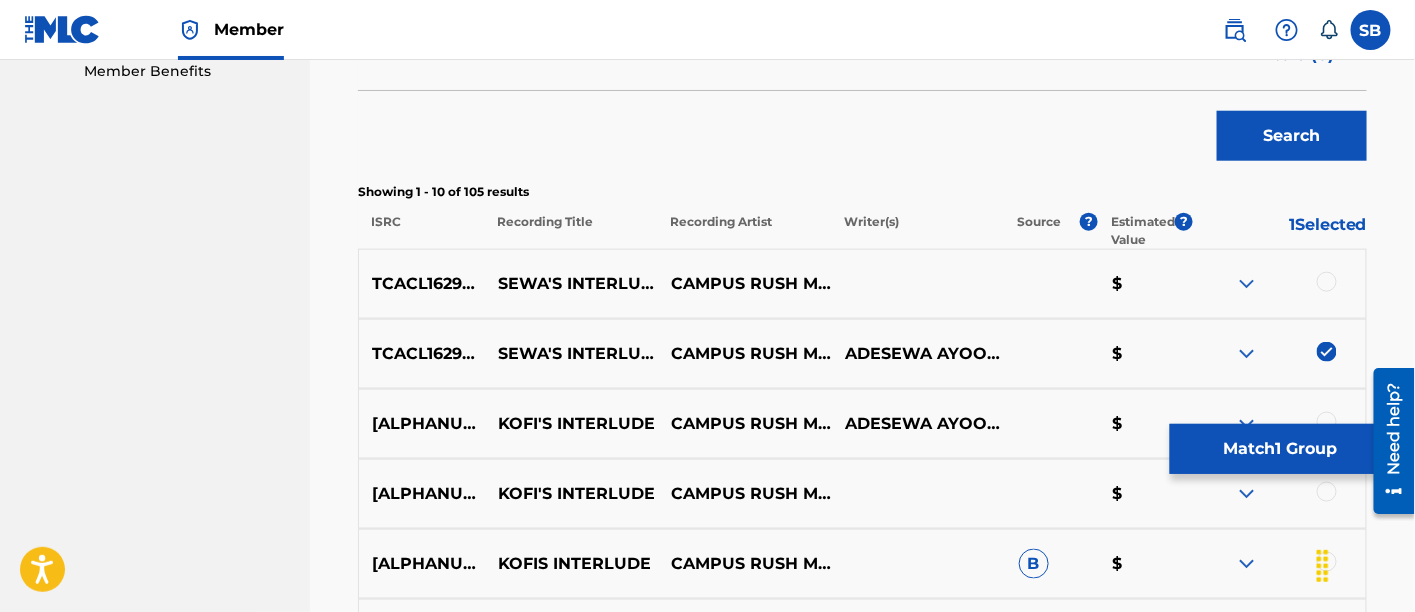 click at bounding box center (1327, 282) 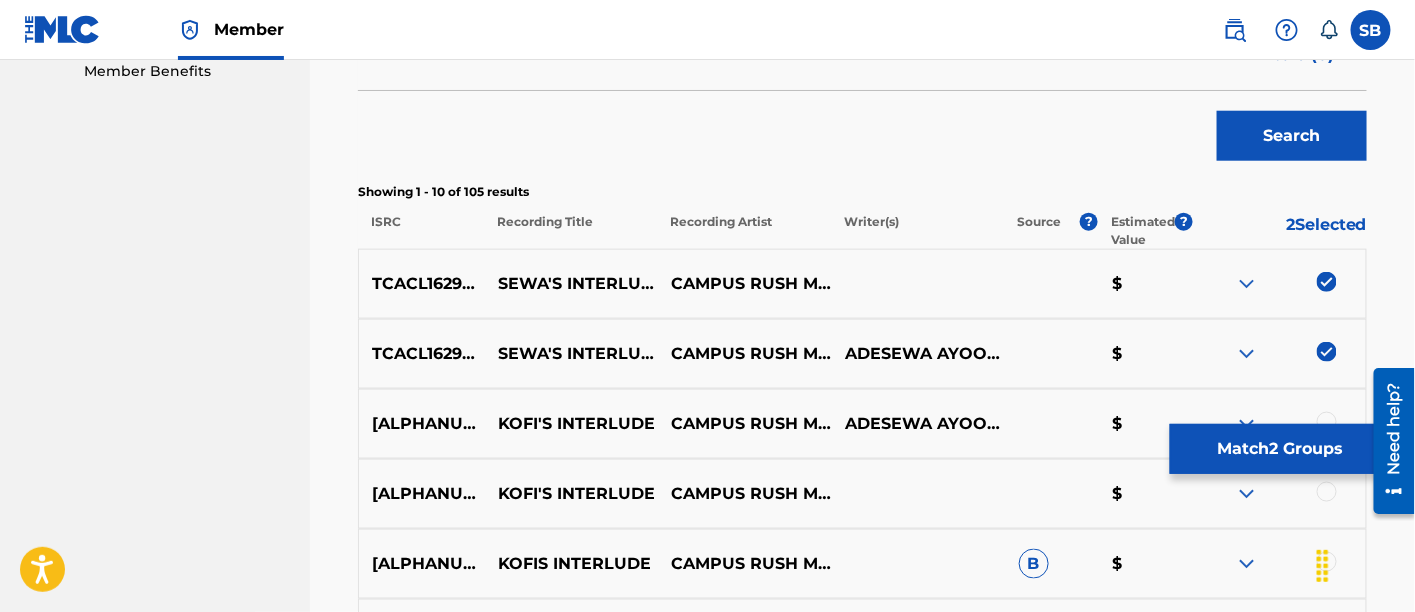 click on "Match  2 Groups" at bounding box center [1280, 449] 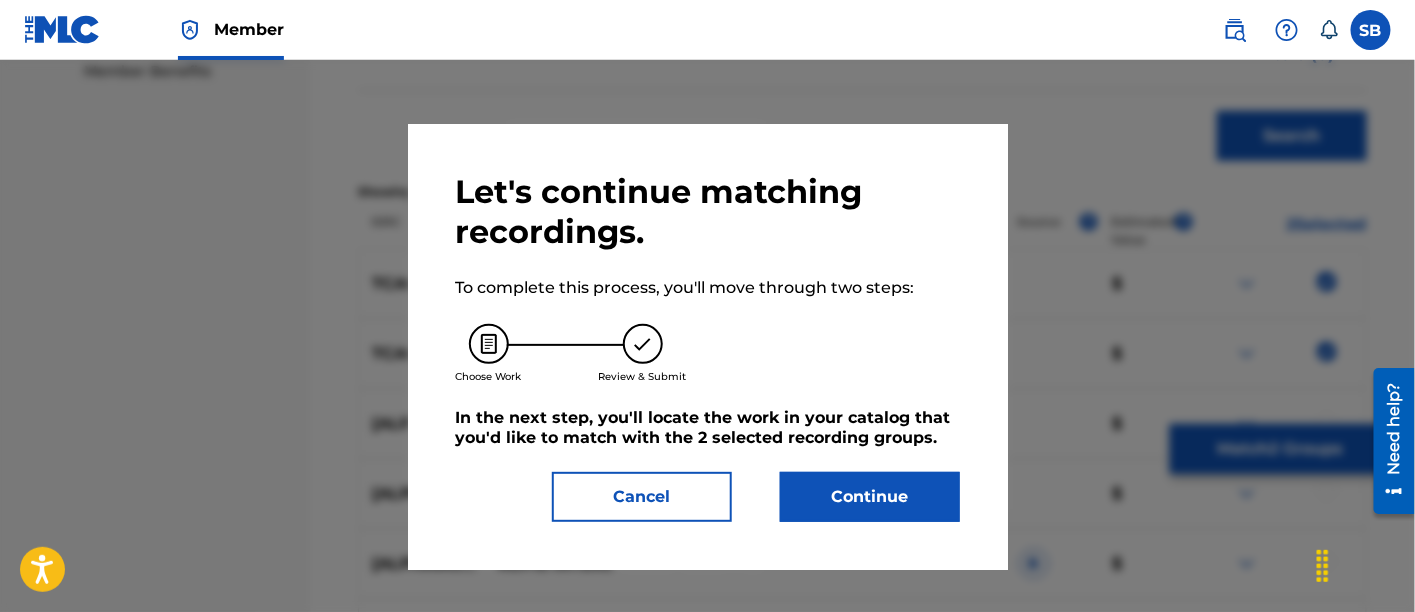 click on "Continue" at bounding box center [870, 497] 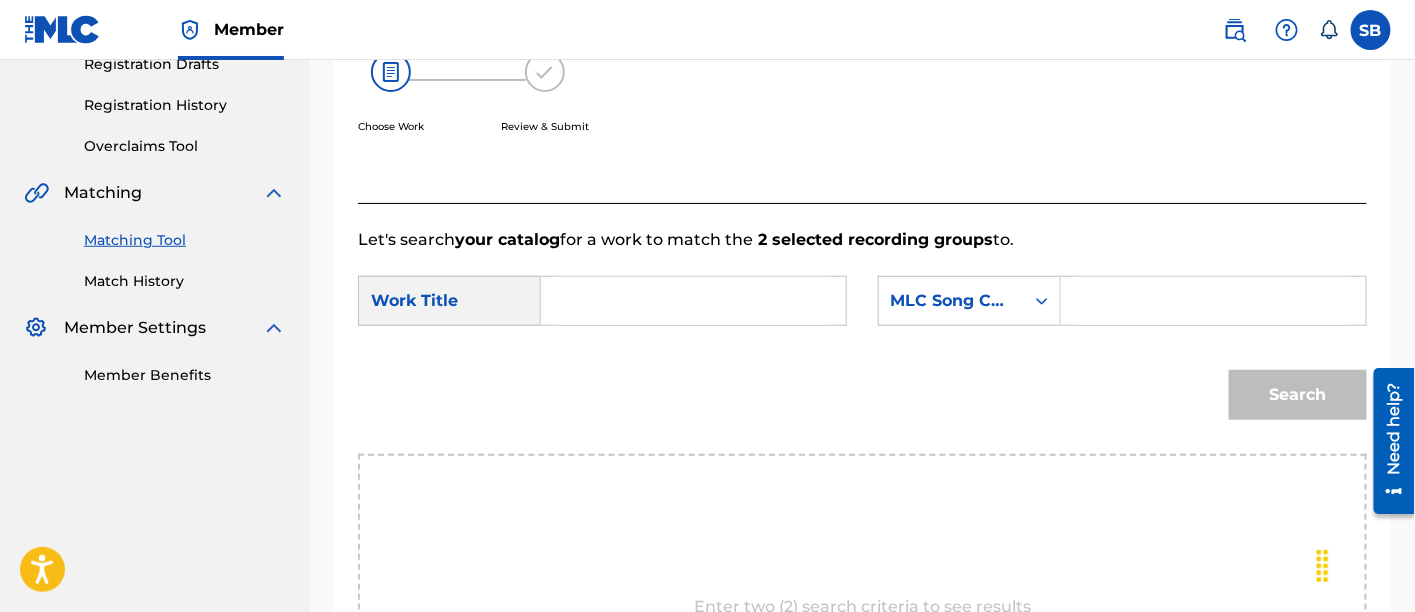 scroll, scrollTop: 359, scrollLeft: 0, axis: vertical 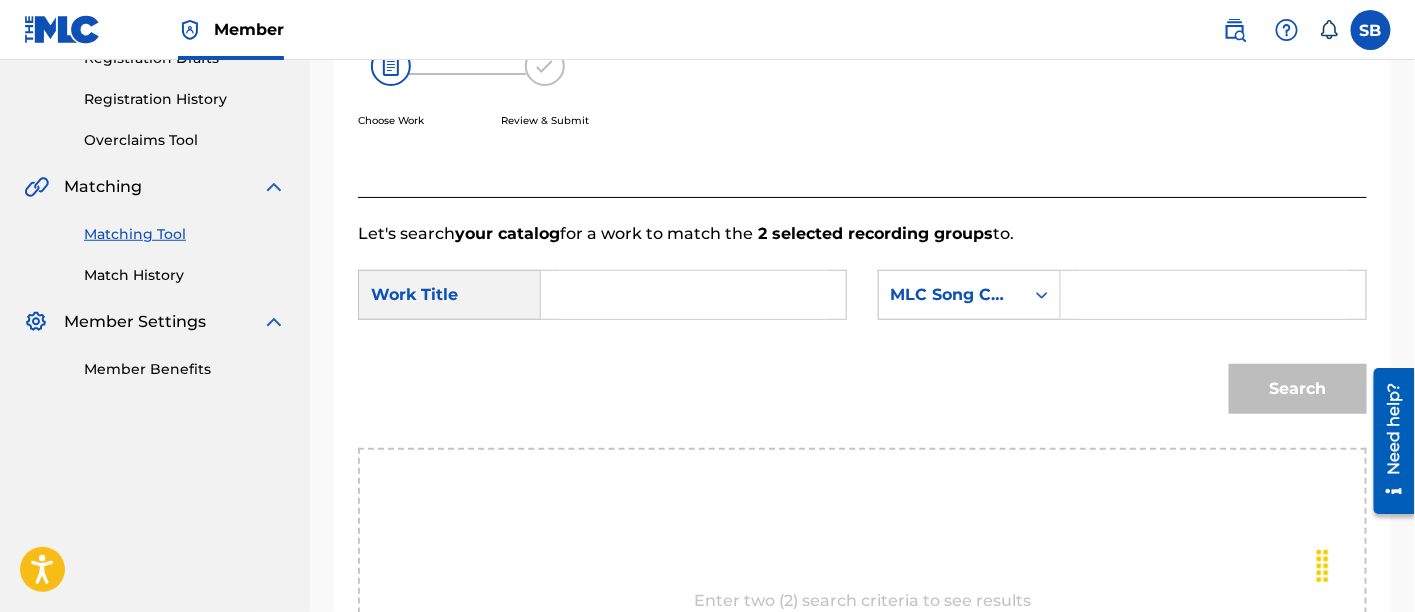 click at bounding box center (693, 295) 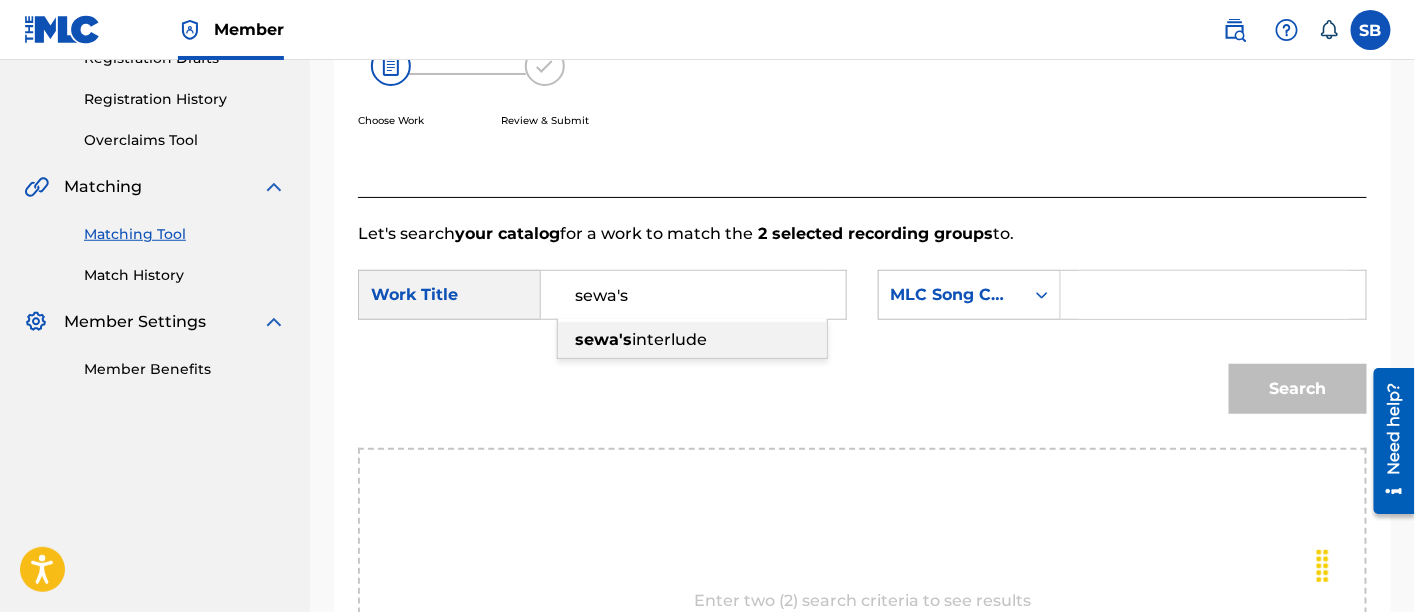 click on "sewa's" at bounding box center [603, 339] 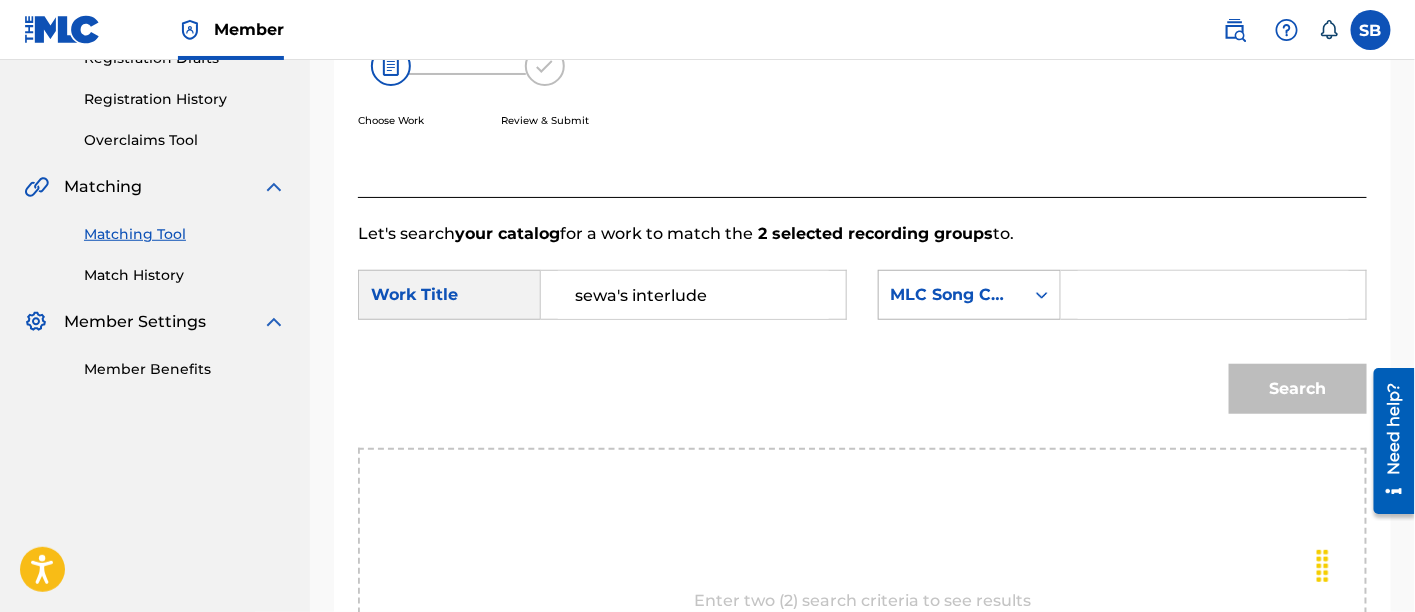 click 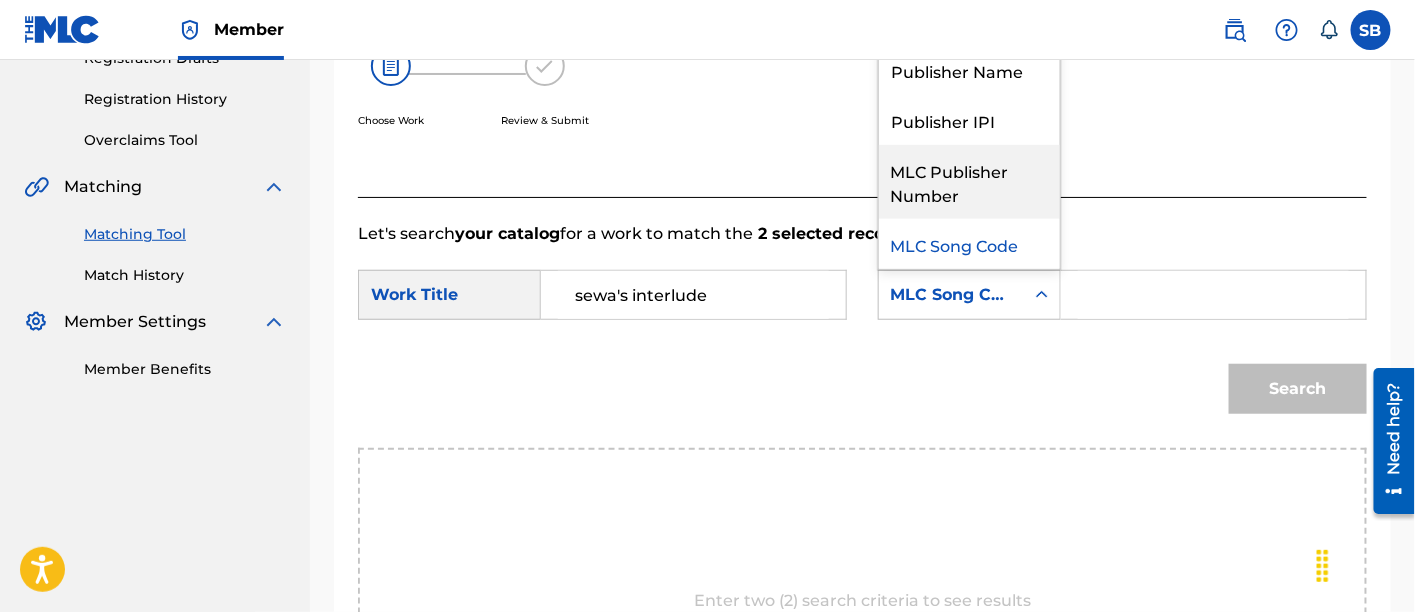 scroll, scrollTop: 0, scrollLeft: 0, axis: both 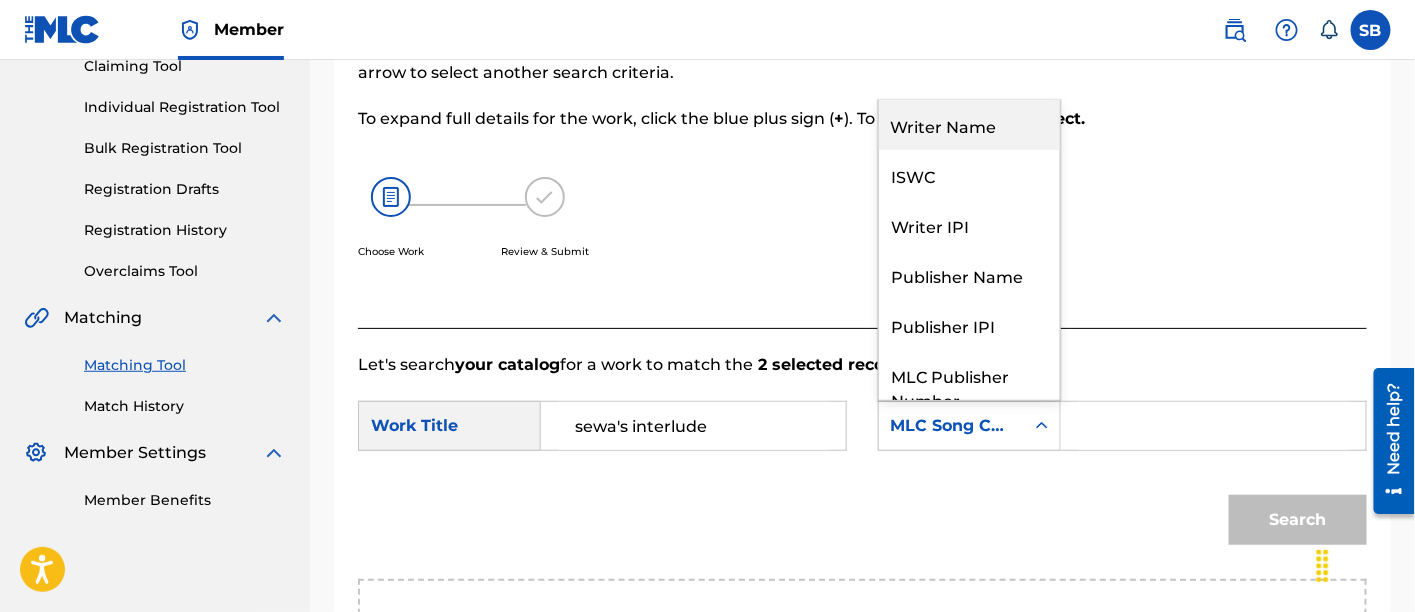click on "Writer Name" at bounding box center (969, 125) 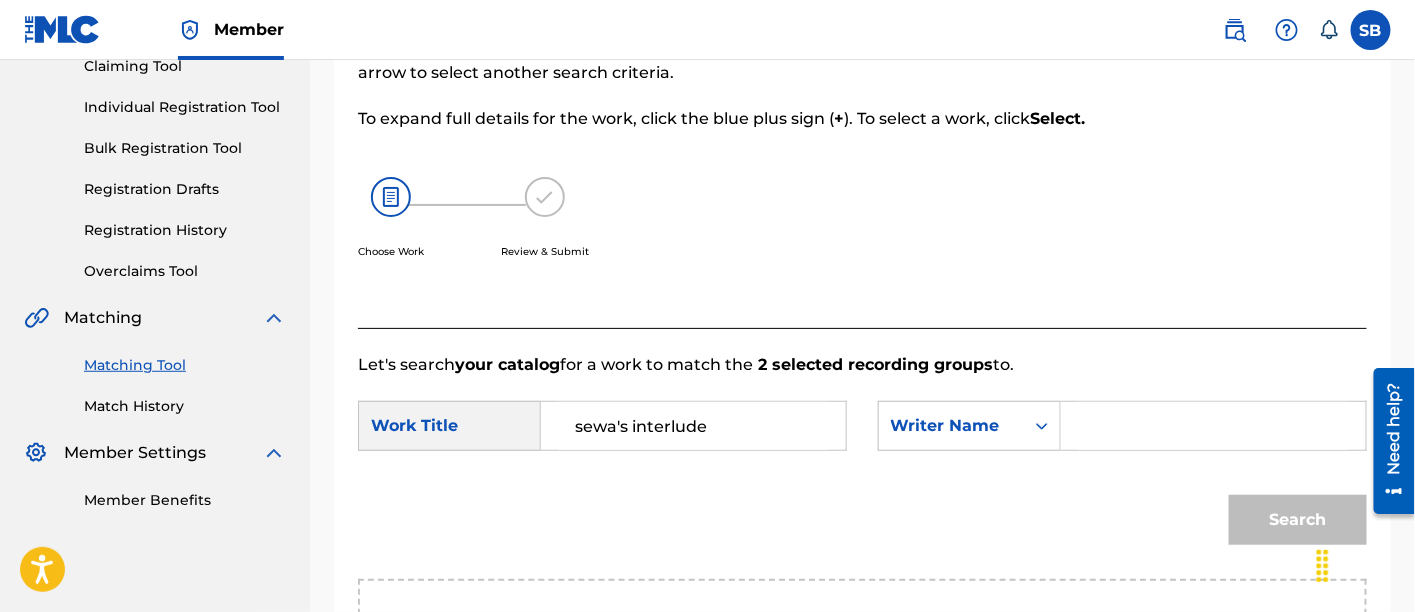 click at bounding box center (1214, 426) 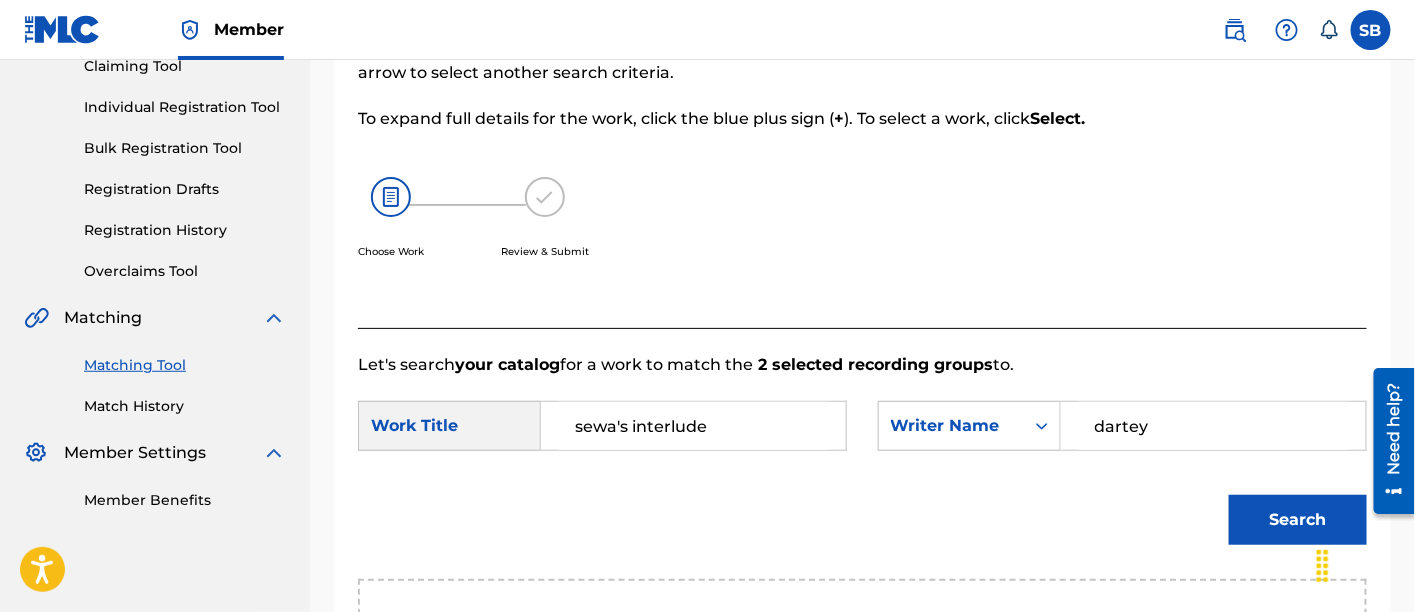 click on "Search" at bounding box center [1298, 520] 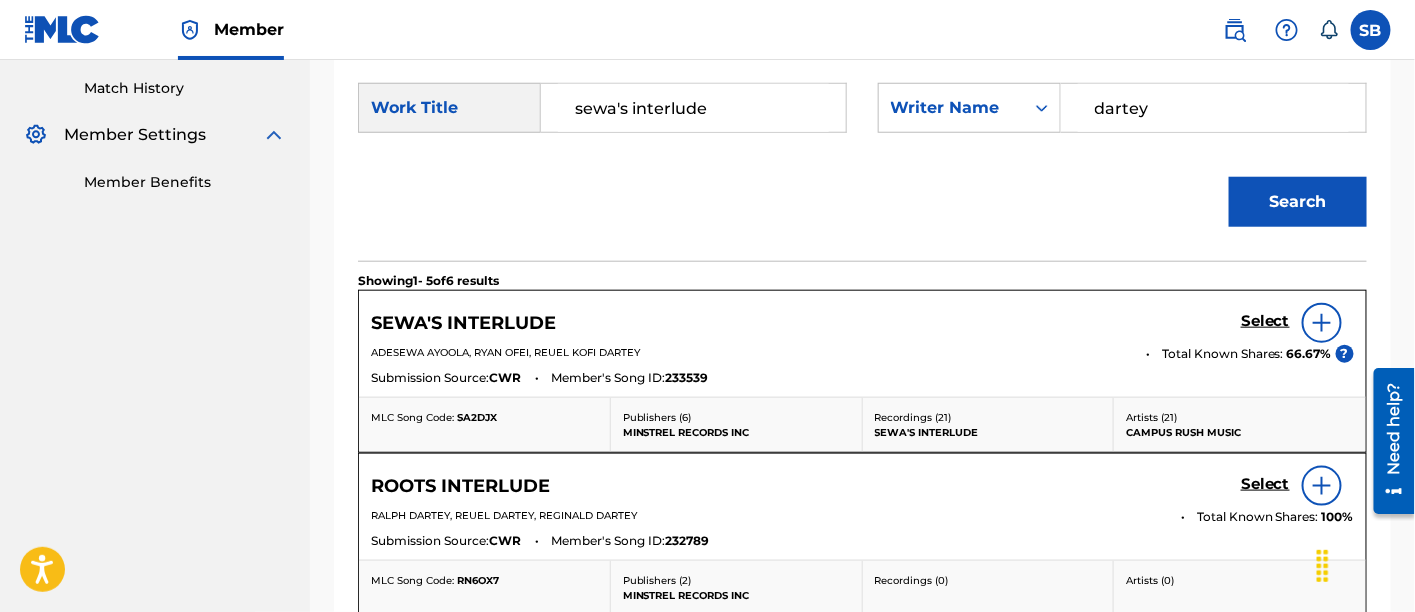 scroll, scrollTop: 552, scrollLeft: 0, axis: vertical 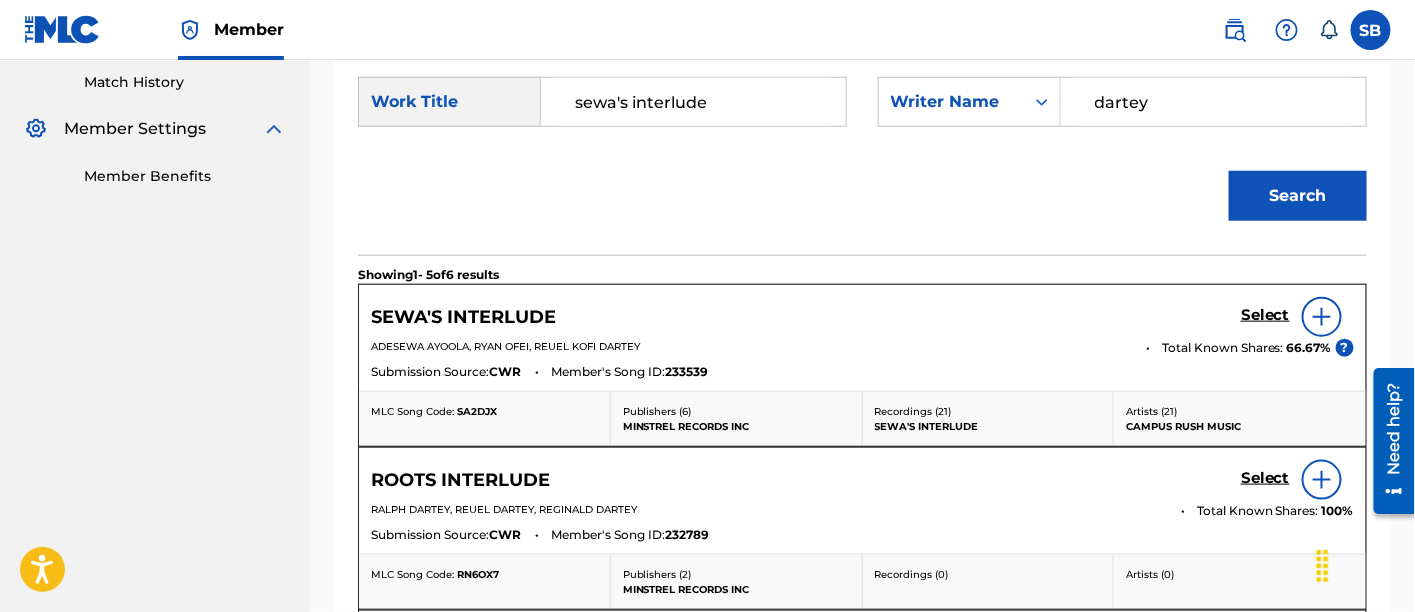 click on "Select" at bounding box center (1265, 315) 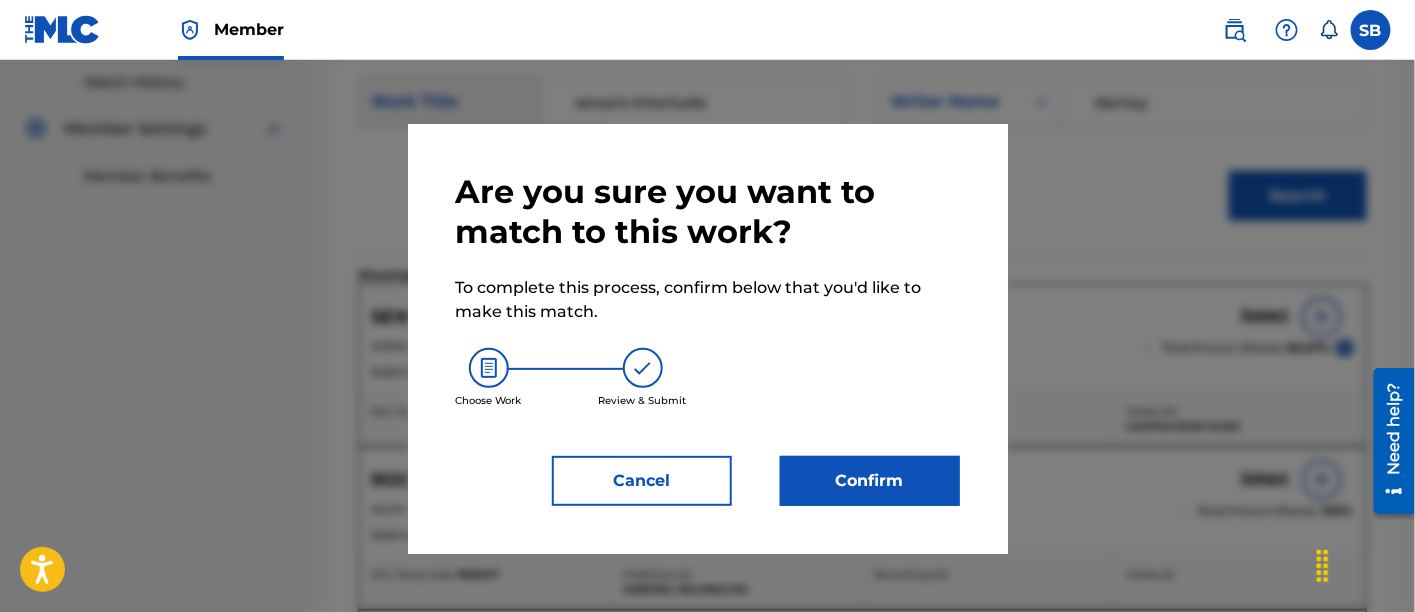 click on "Confirm" at bounding box center [870, 481] 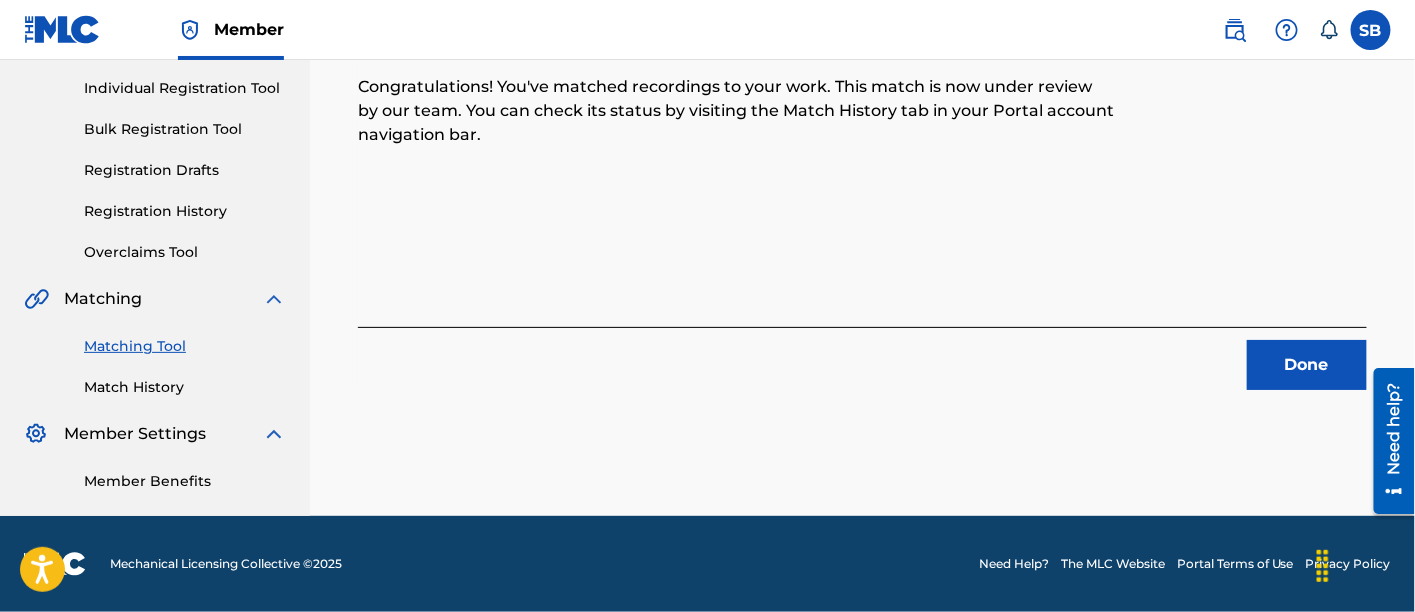 scroll, scrollTop: 246, scrollLeft: 0, axis: vertical 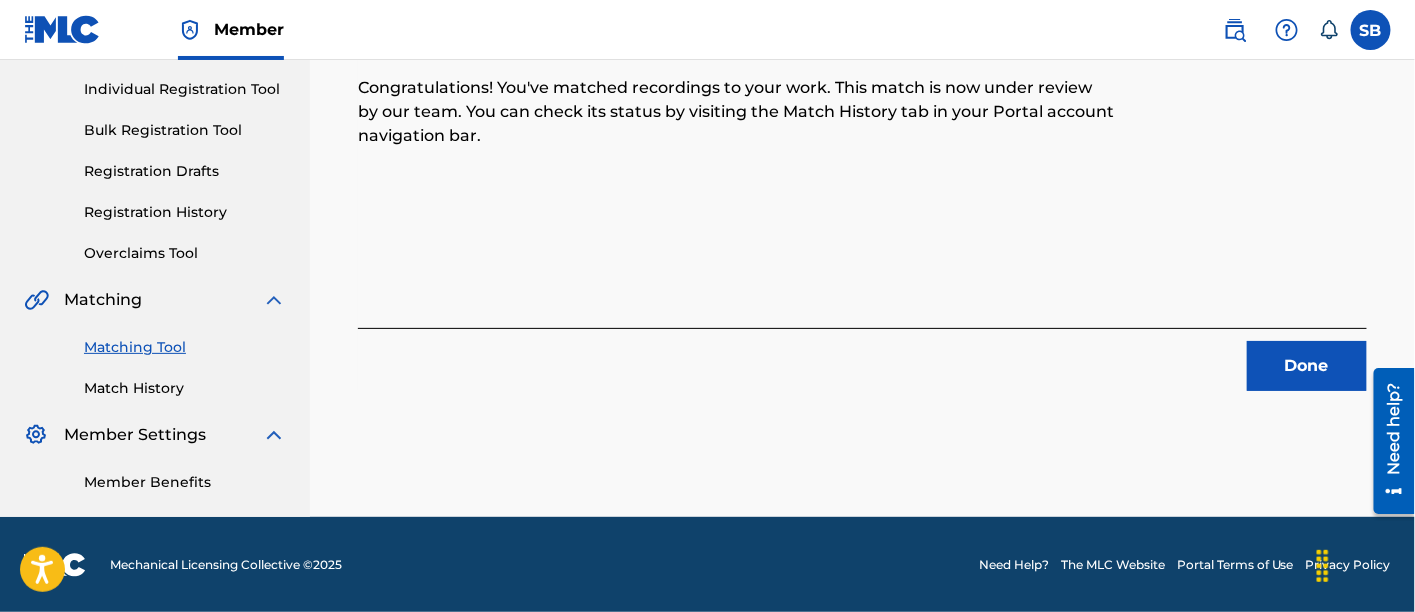 click on "Done" at bounding box center [1307, 366] 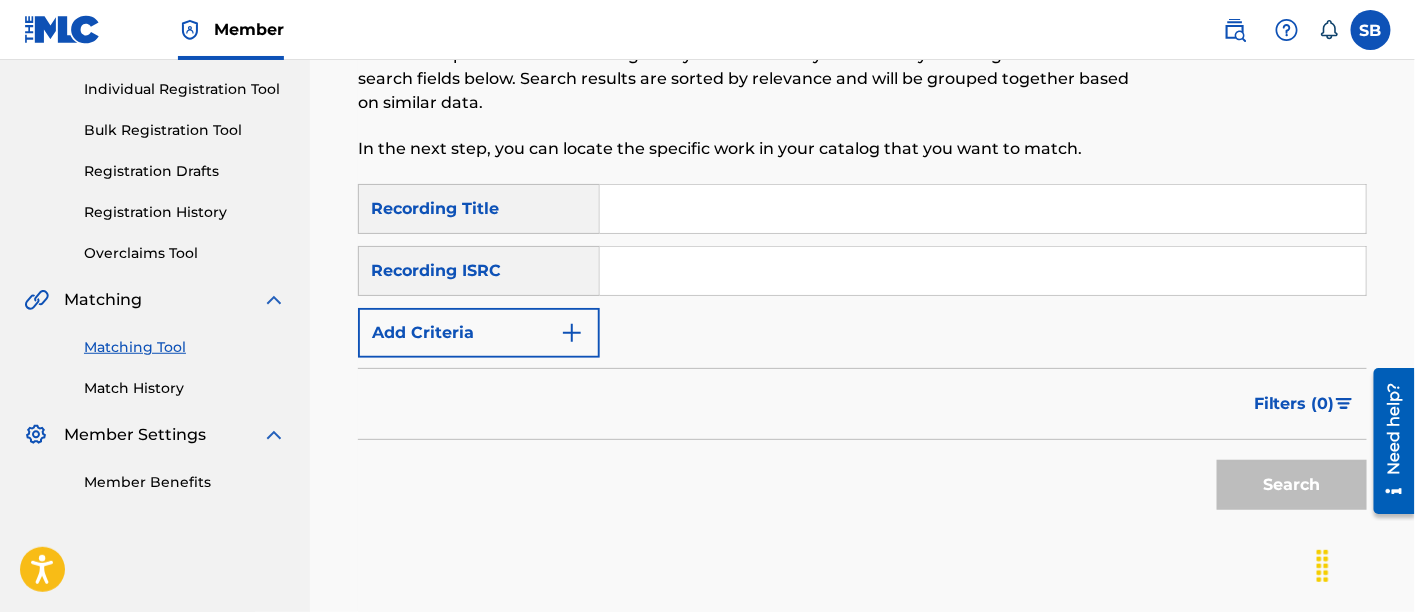 click at bounding box center [983, 209] 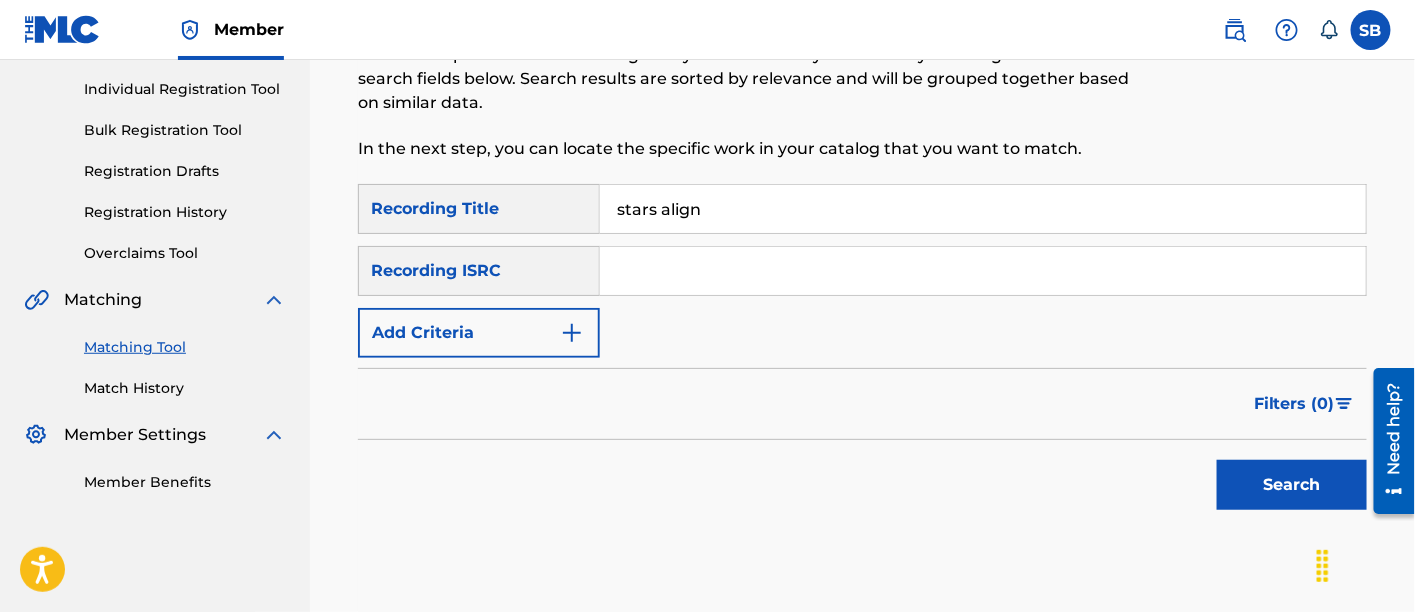 type on "stars align" 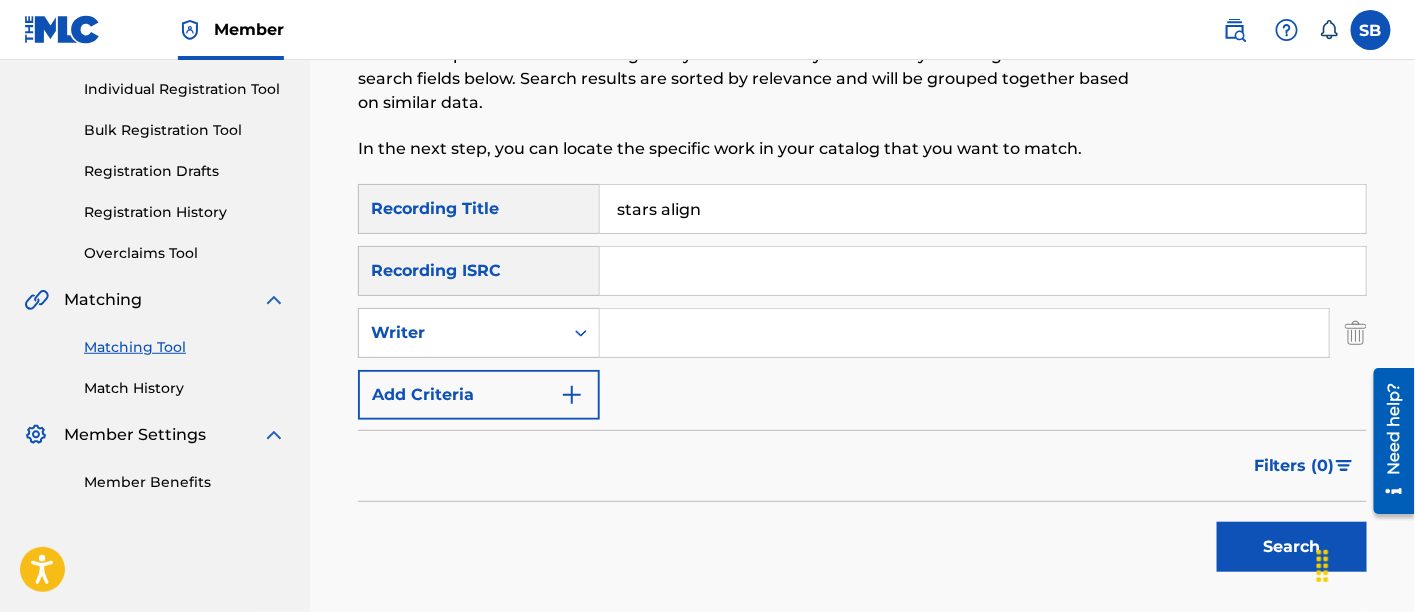 click at bounding box center (964, 333) 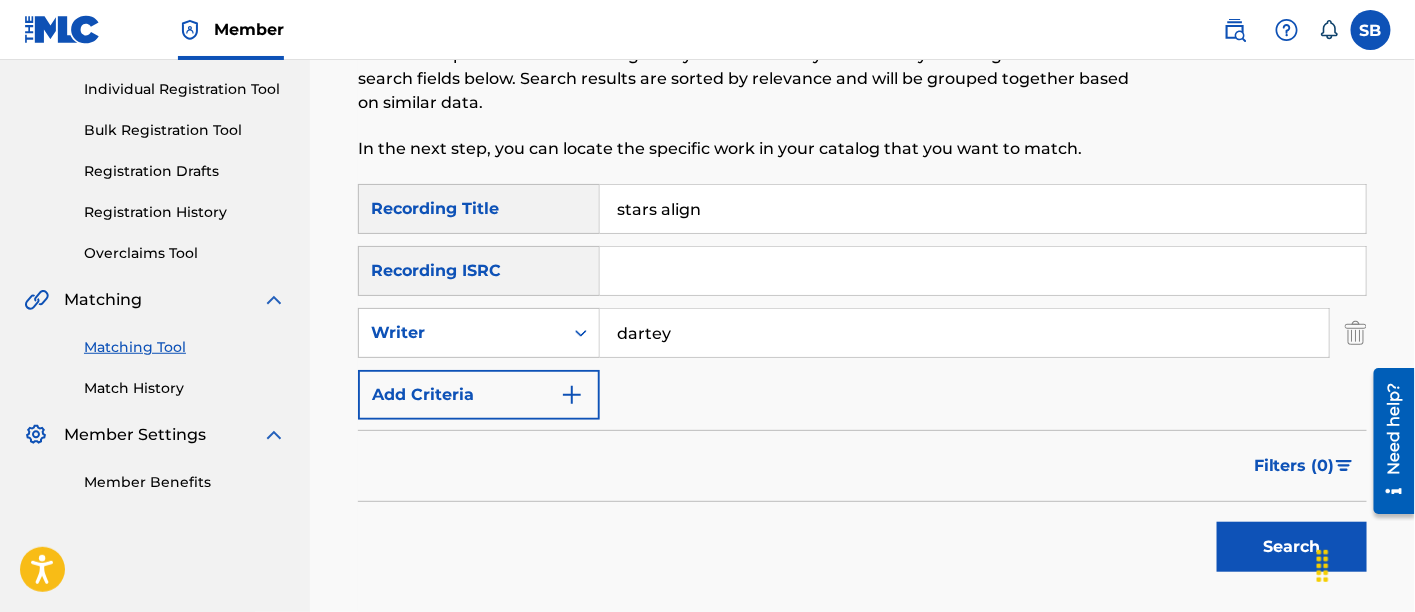 click on "Search" at bounding box center [1292, 547] 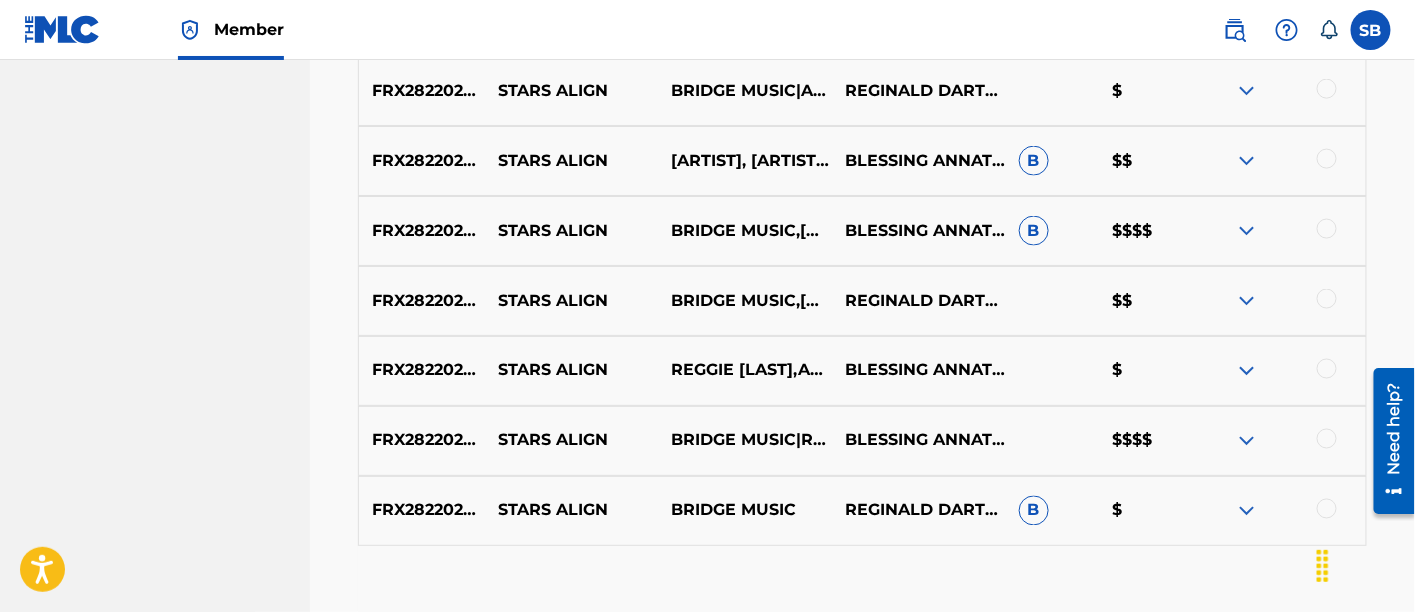 scroll, scrollTop: 922, scrollLeft: 0, axis: vertical 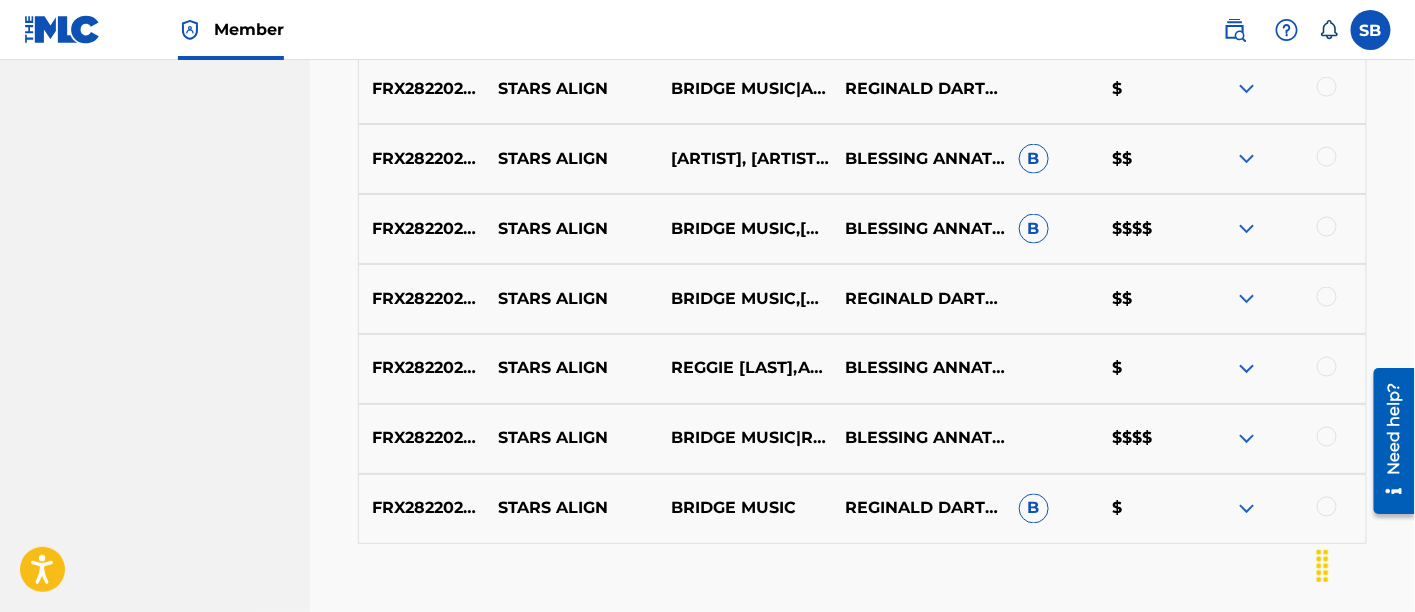 click at bounding box center (1327, 507) 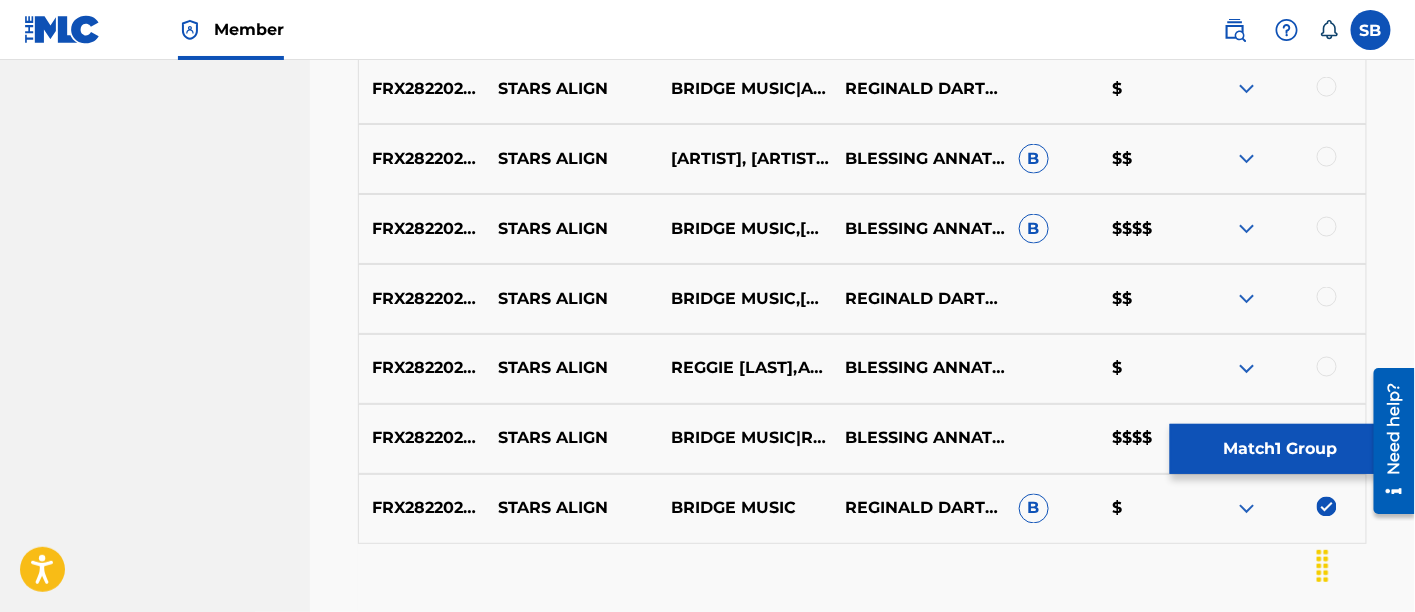 scroll, scrollTop: 1036, scrollLeft: 0, axis: vertical 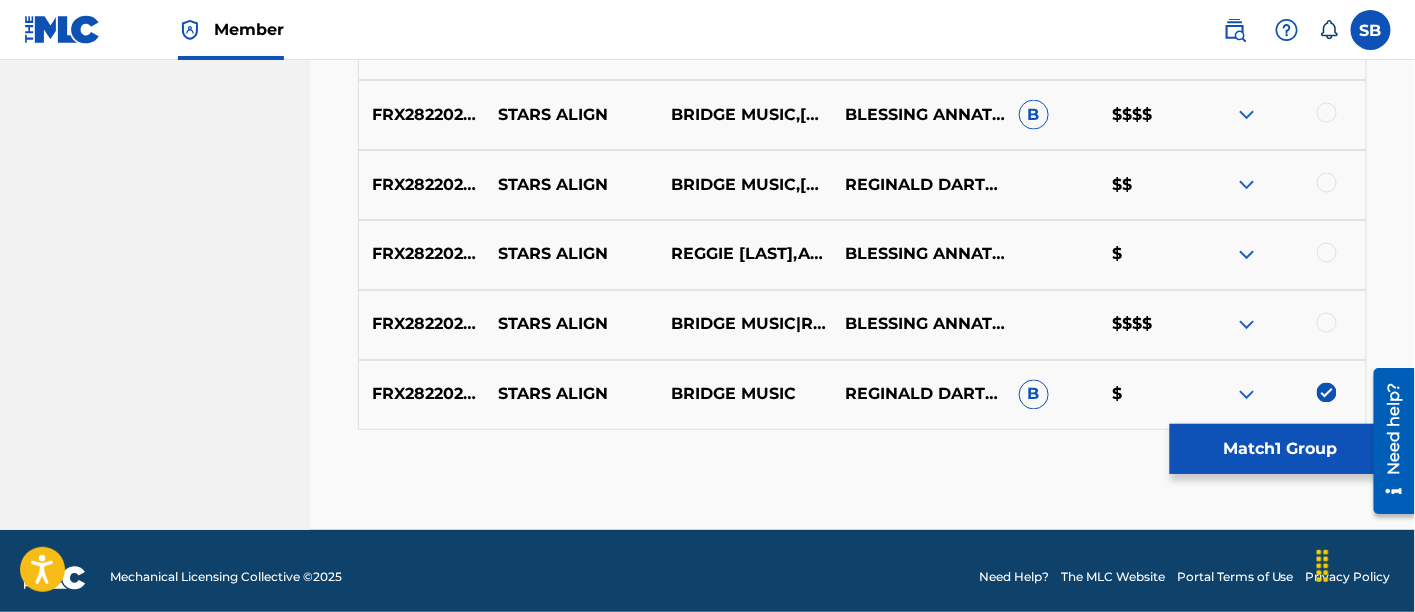 click at bounding box center [1327, 323] 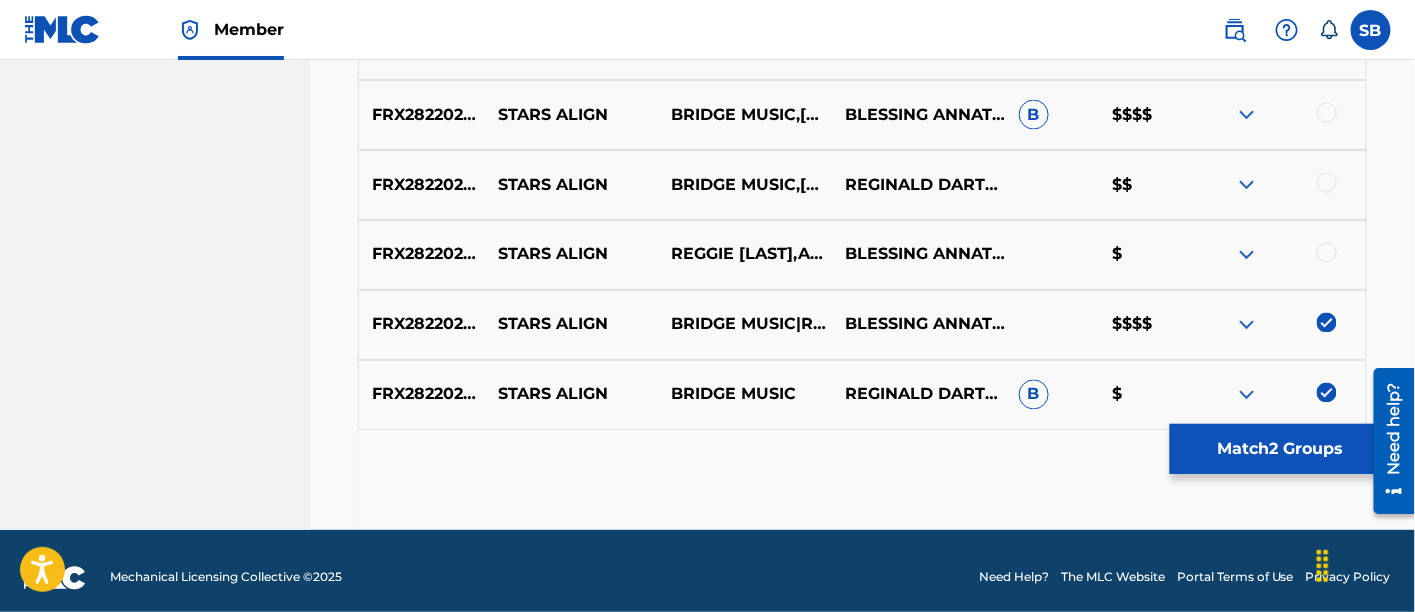 click at bounding box center (1327, 253) 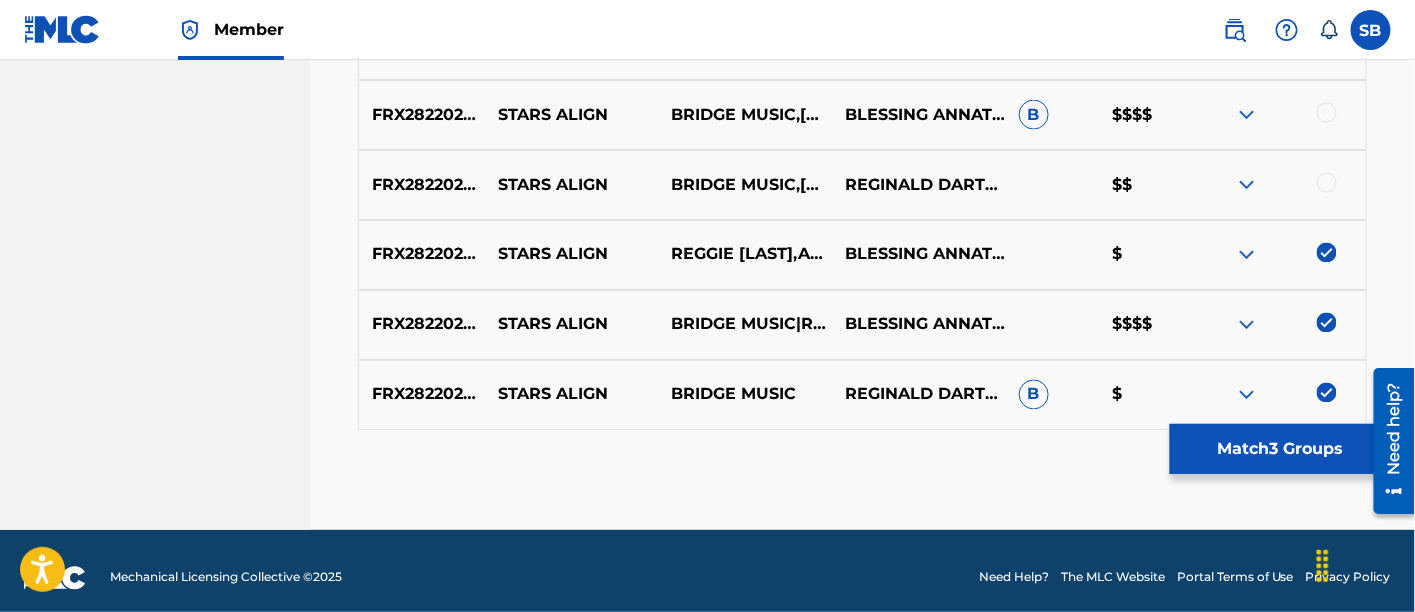 click at bounding box center [1327, 183] 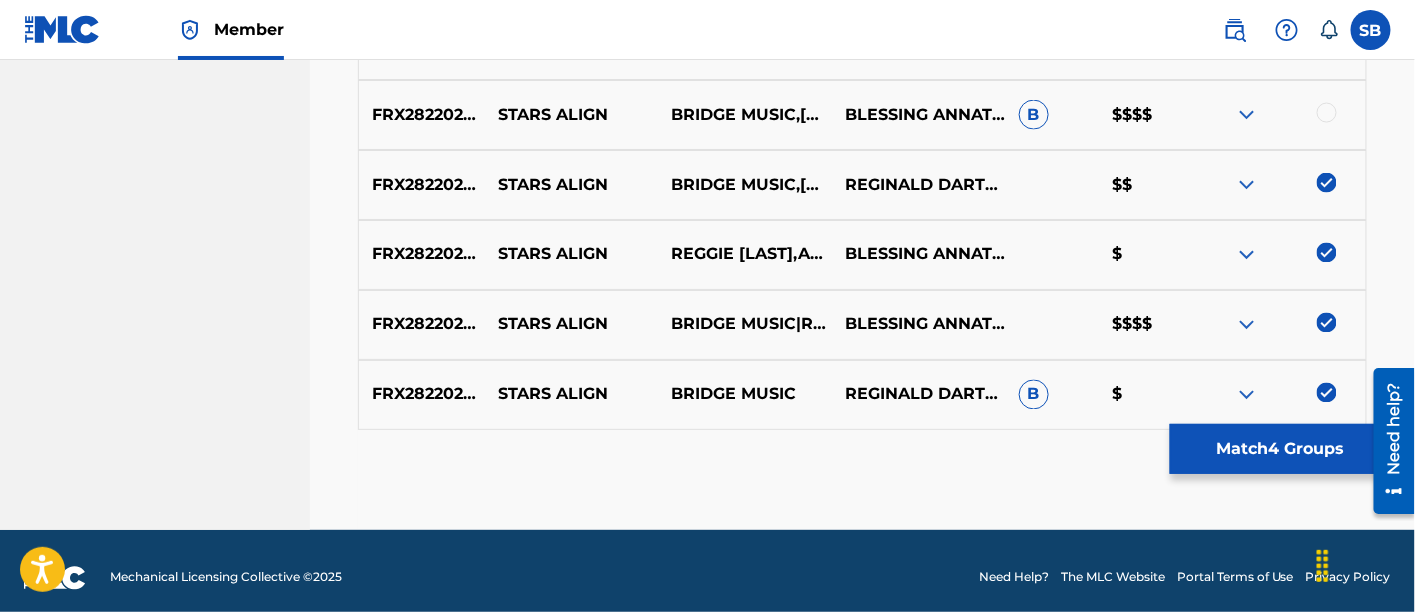 click at bounding box center [1327, 113] 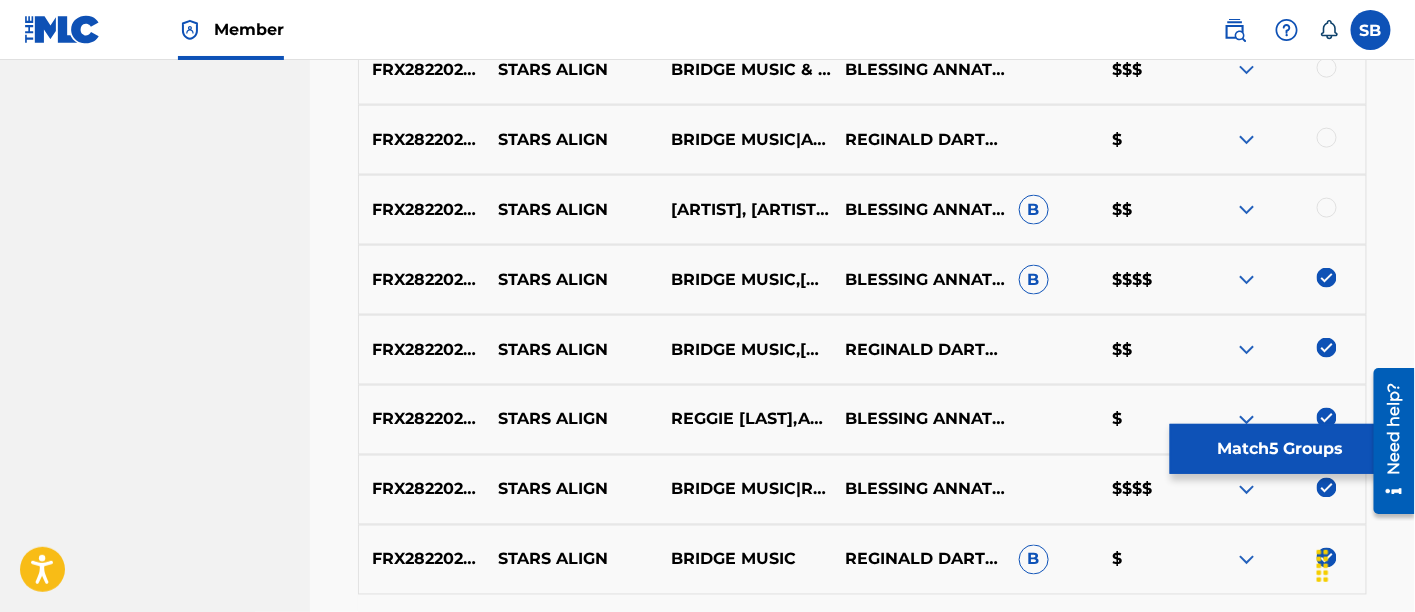 scroll, scrollTop: 860, scrollLeft: 0, axis: vertical 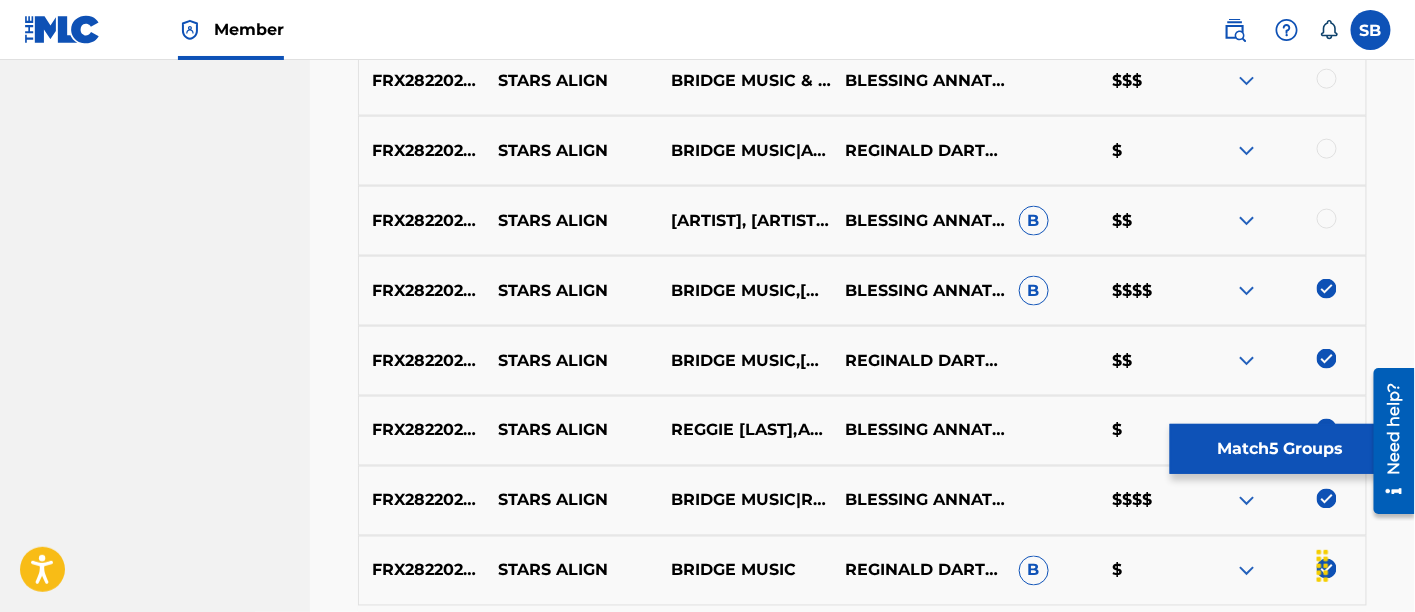 click on "[ISRC] STARS ALIGN BRIDGE MUSIC,[NAME],[NAME] [NAME], [NAME] B $$" at bounding box center [862, 221] 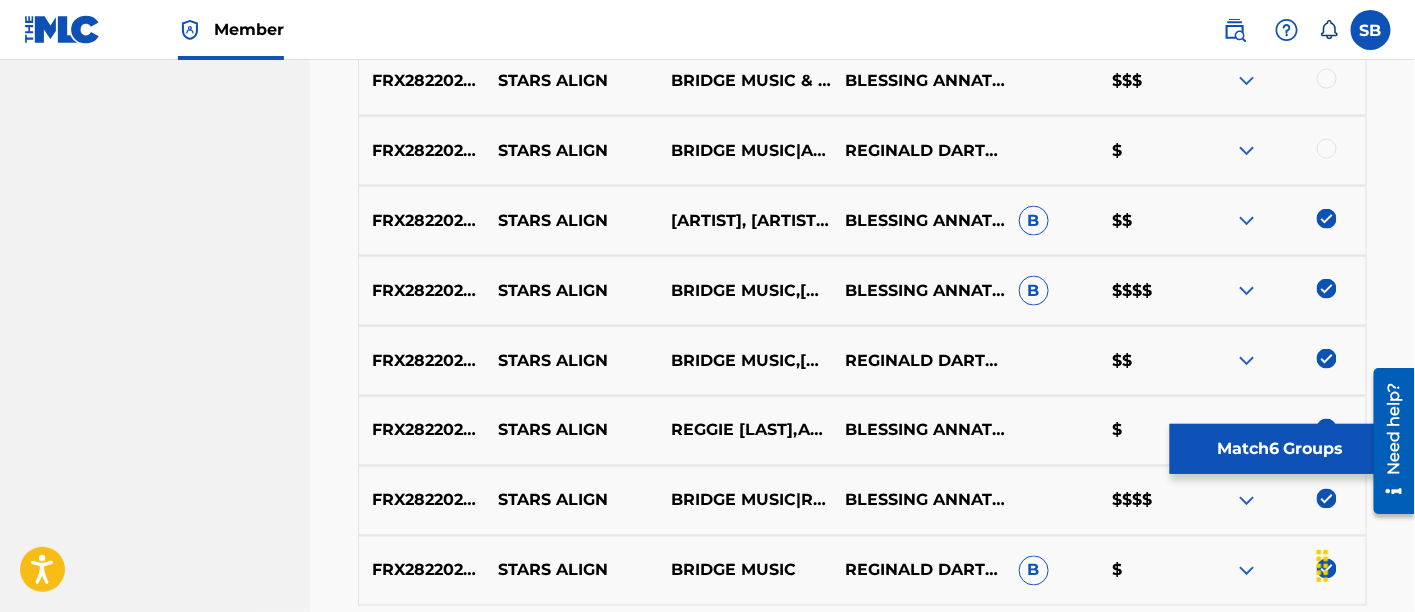 click at bounding box center (1327, 149) 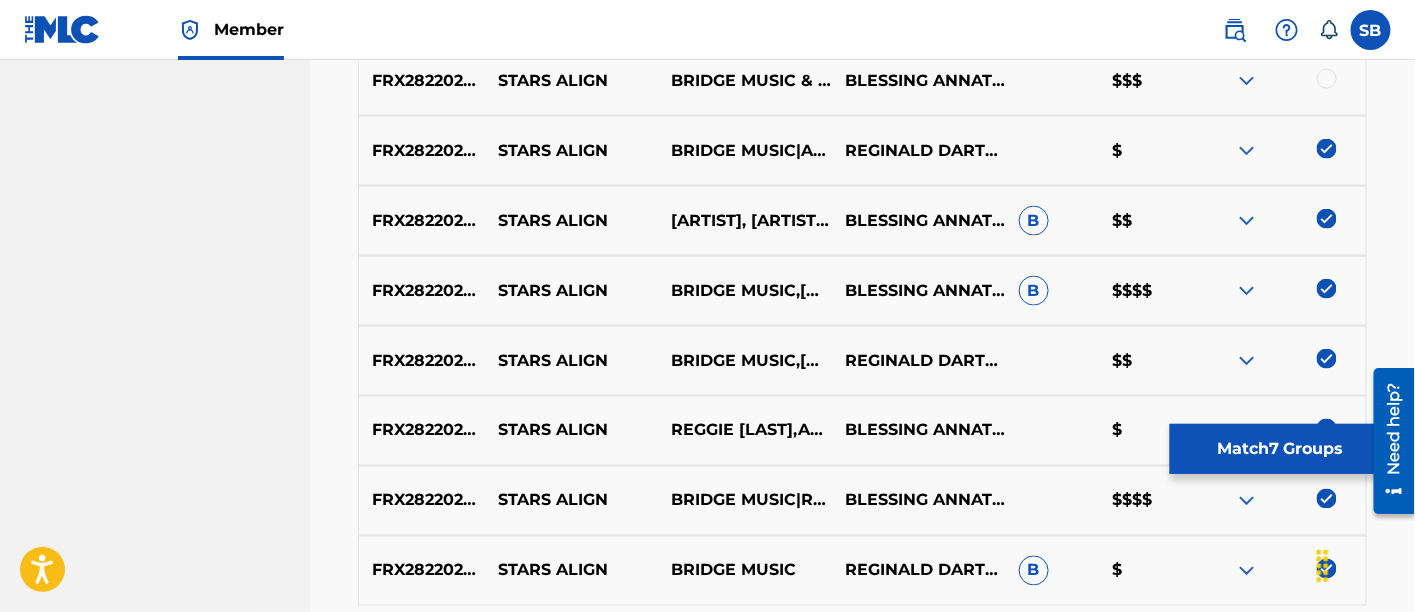 click at bounding box center (1327, 79) 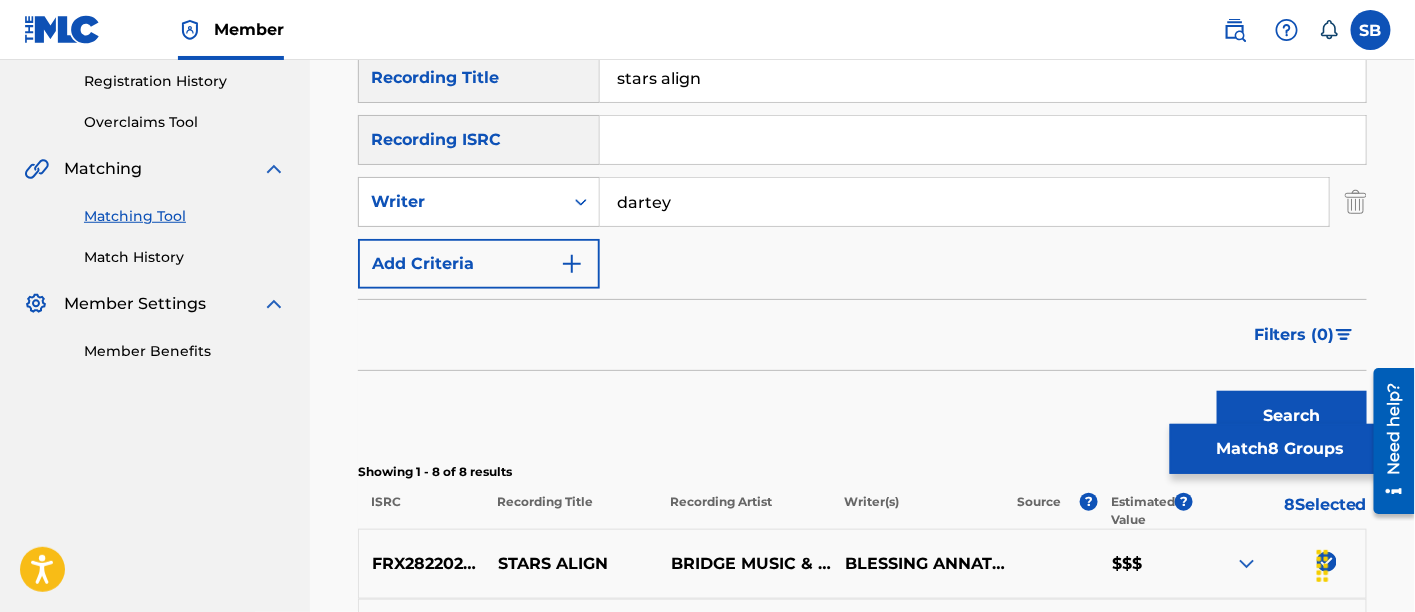 scroll, scrollTop: 371, scrollLeft: 0, axis: vertical 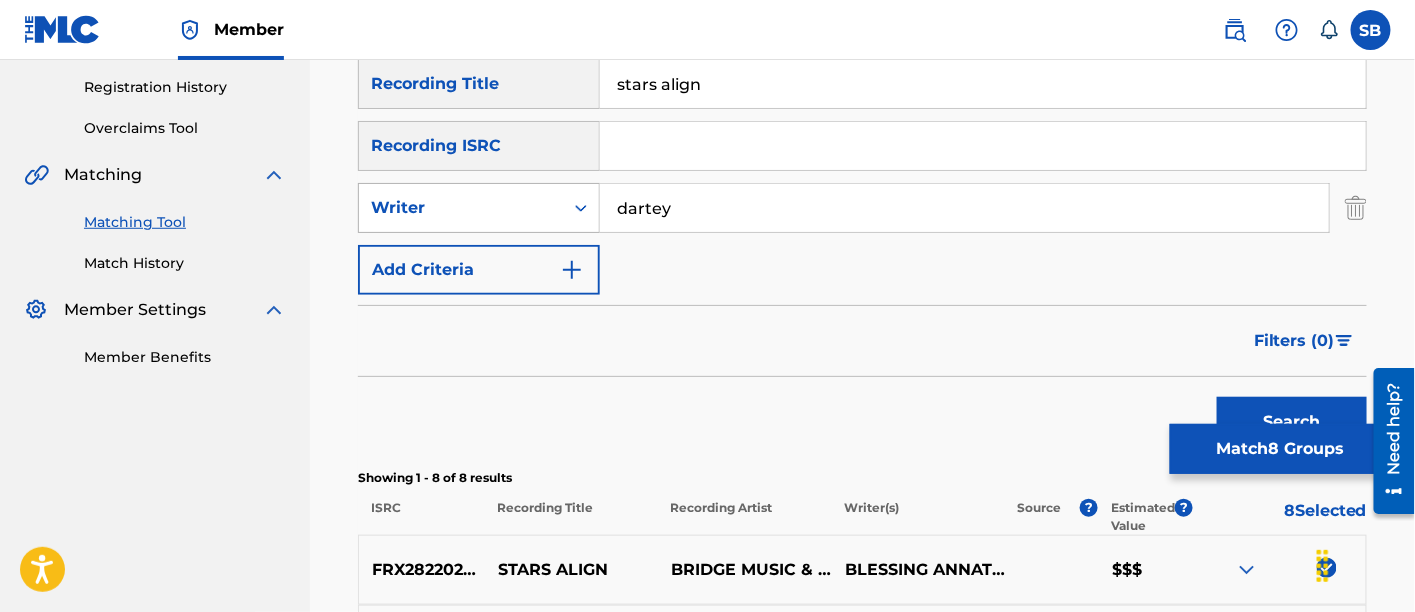click 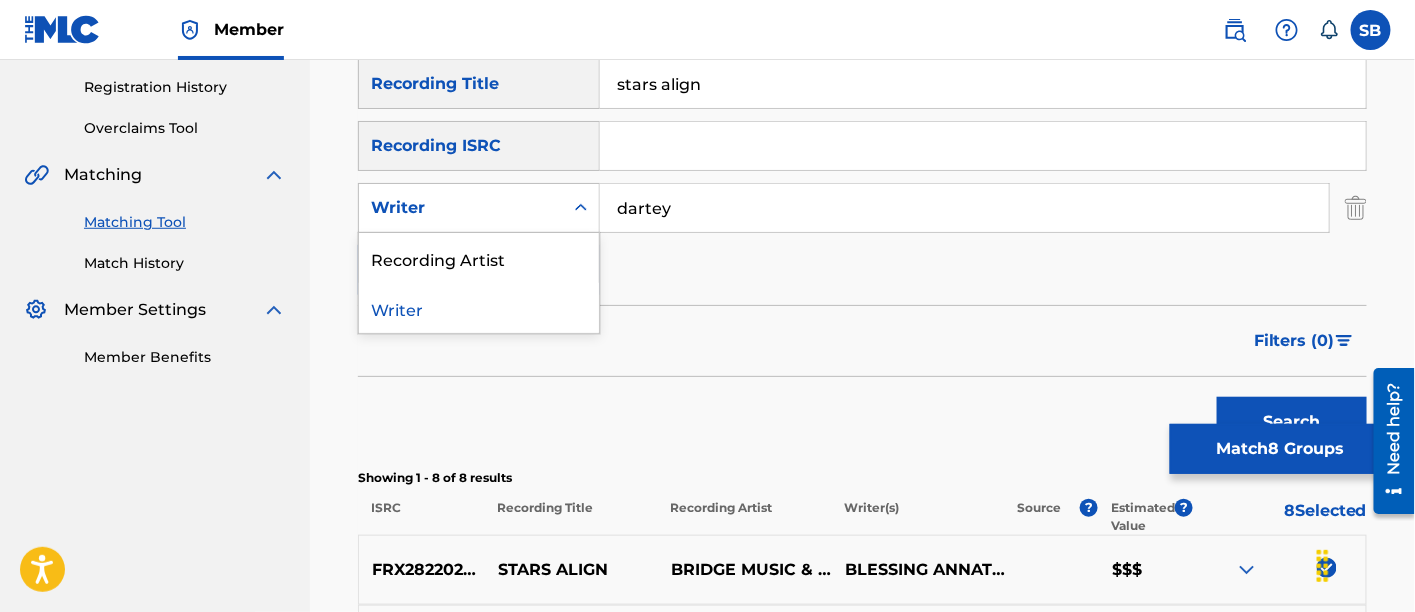 drag, startPoint x: 531, startPoint y: 290, endPoint x: 528, endPoint y: 252, distance: 38.118237 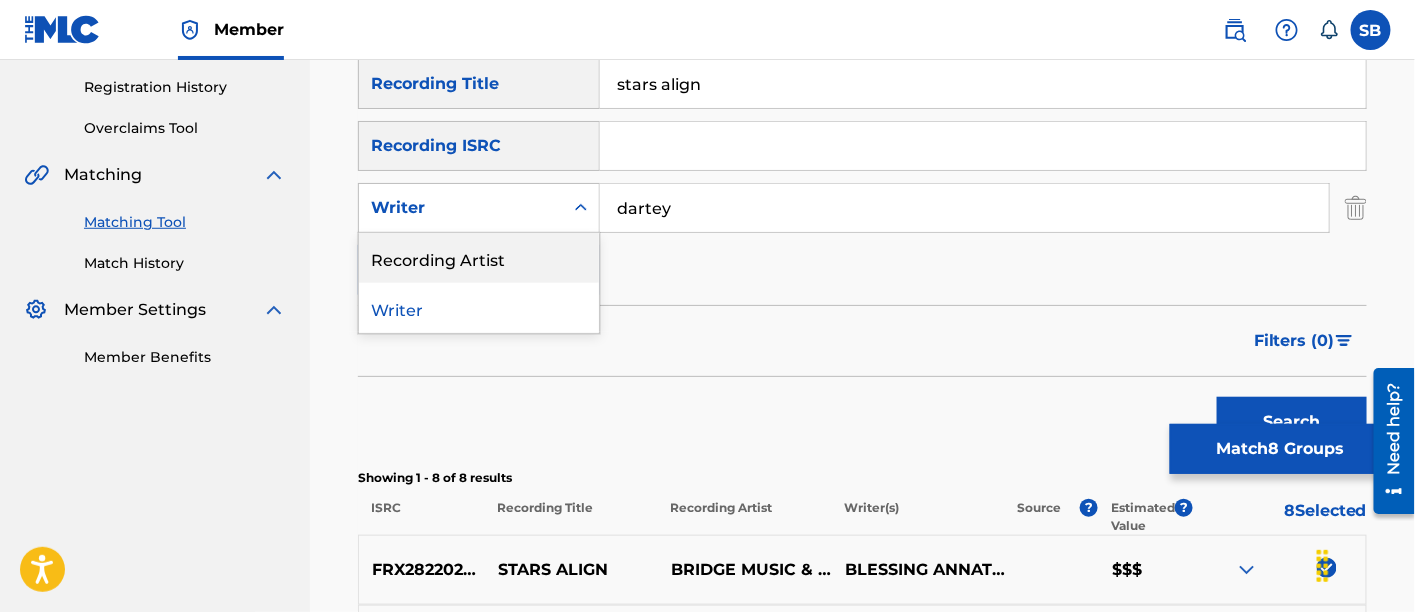 click on "Recording Artist" at bounding box center (479, 258) 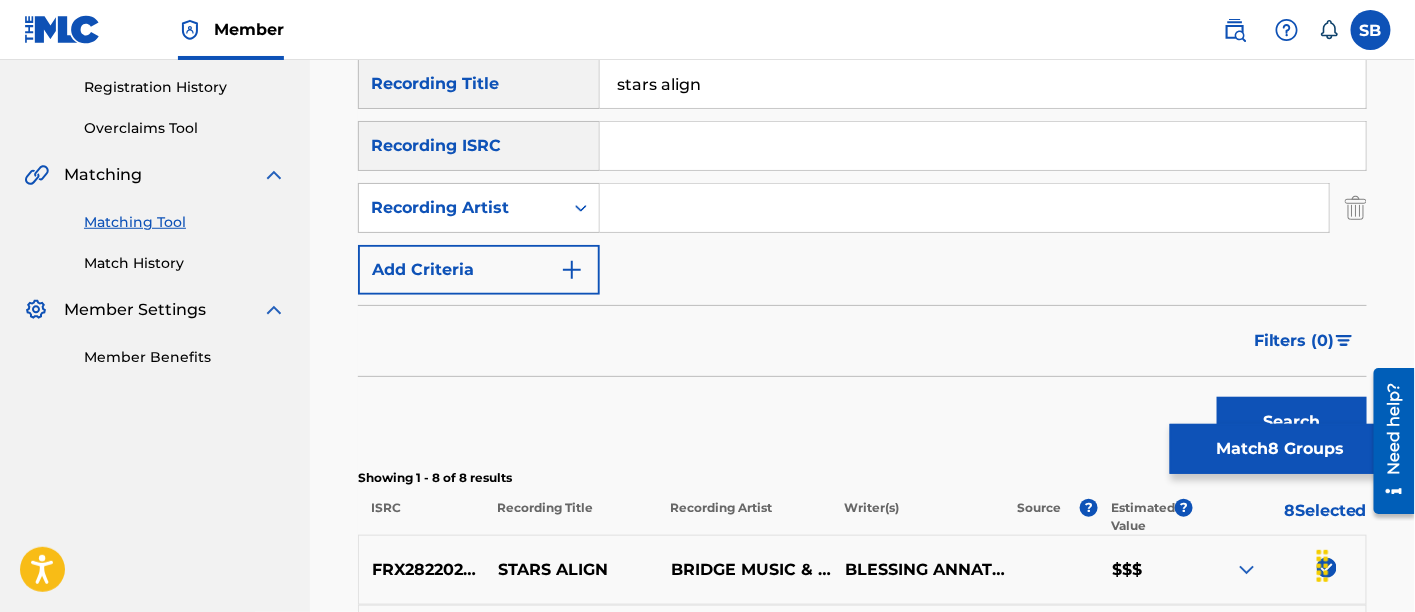 click at bounding box center [964, 208] 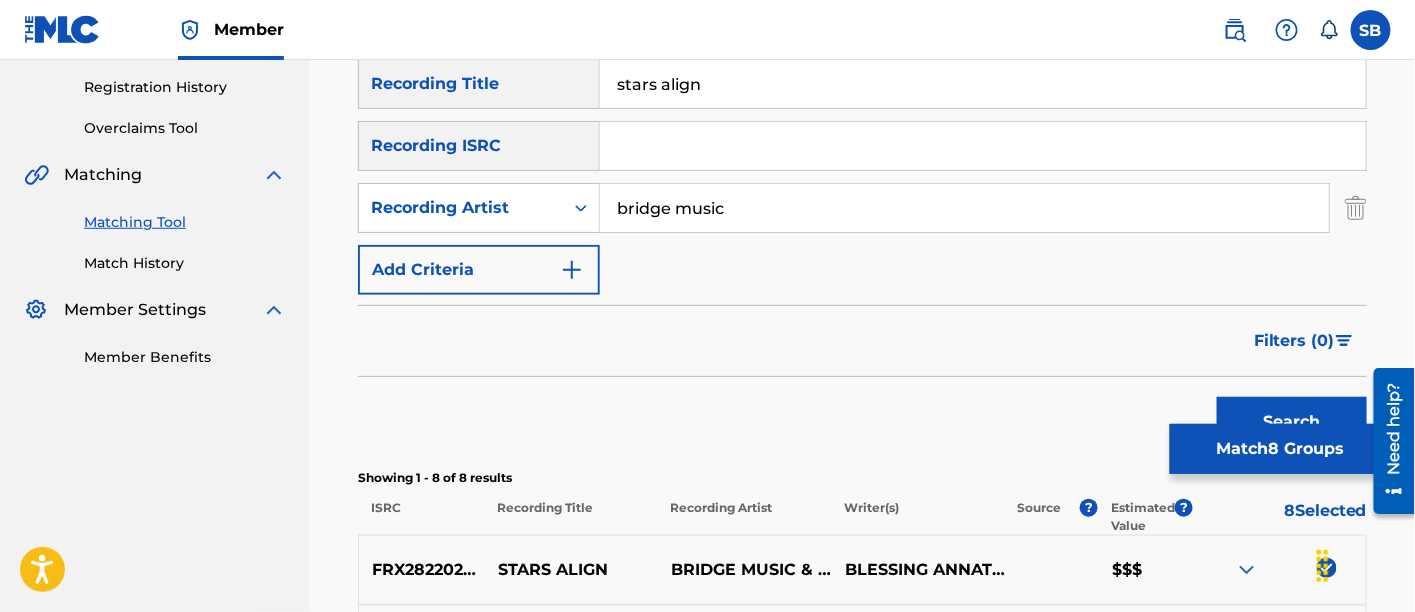 type on "bridge music" 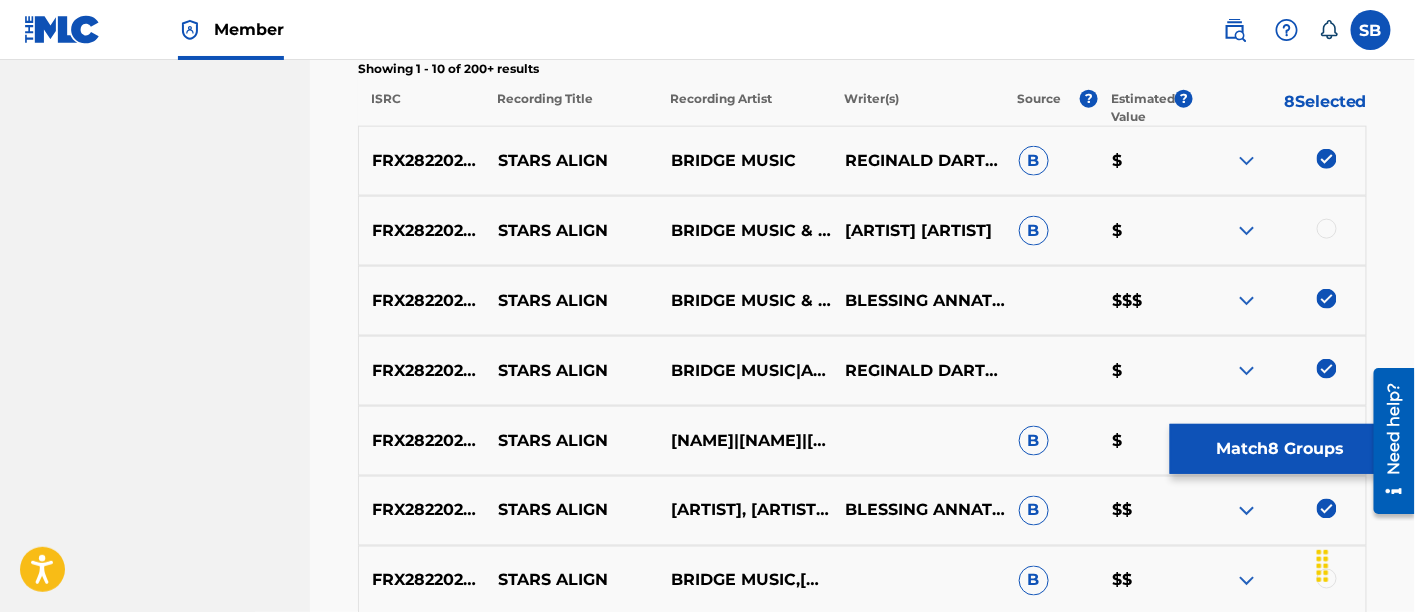 scroll, scrollTop: 780, scrollLeft: 0, axis: vertical 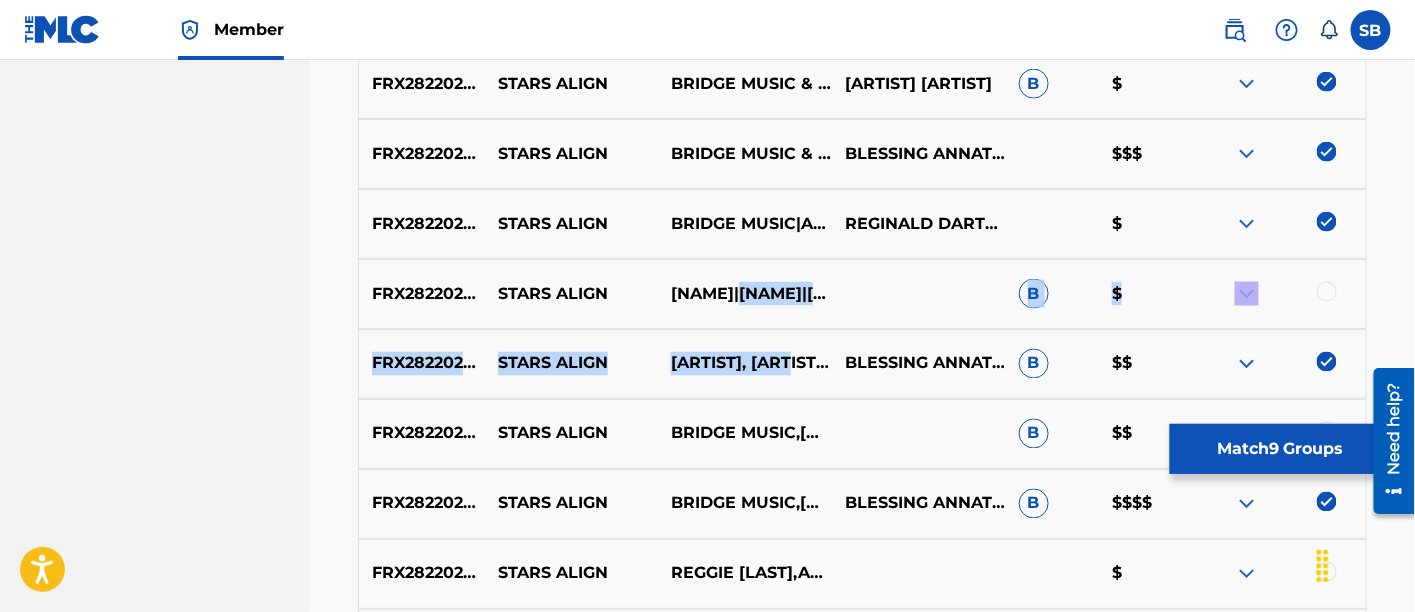drag, startPoint x: 815, startPoint y: 335, endPoint x: 746, endPoint y: 267, distance: 96.87621 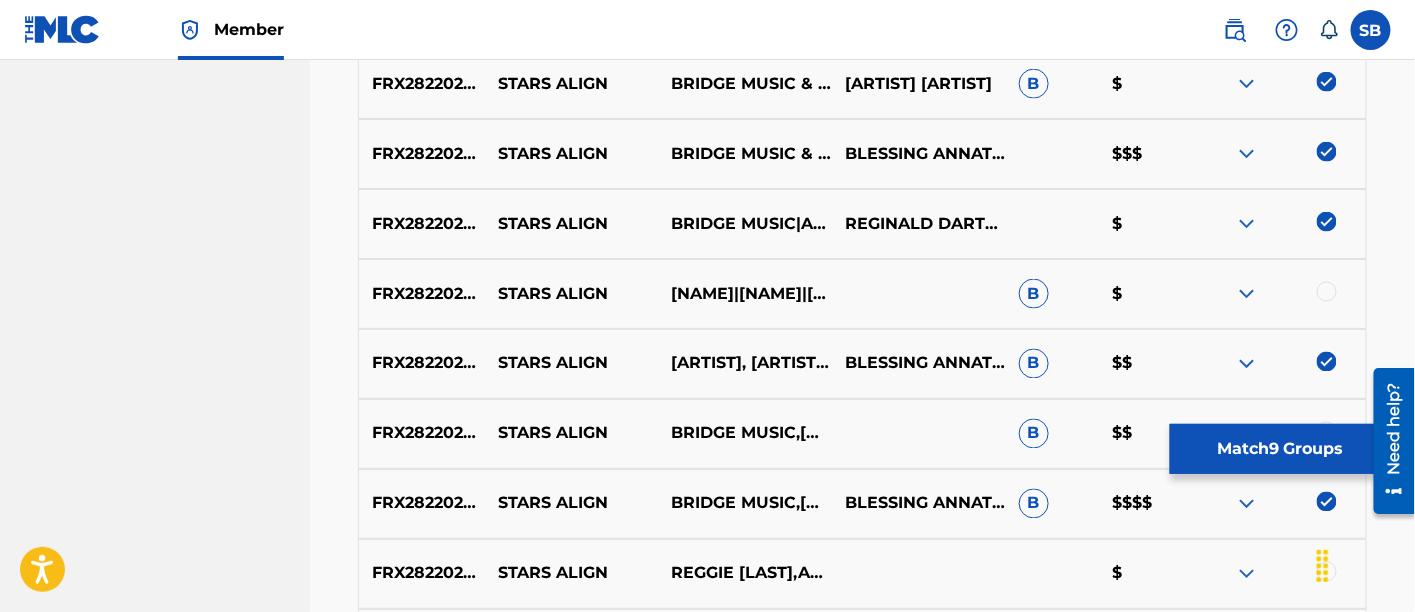 click on "CAPITOL CHRISTIAN MUSIC GROUP Summary Catalog Works Registration Claiming Tool Individual Registration Tool Bulk Registration Tool Registration Drafts Registration History Overclaims Tool Matching Matching Tool Match History Member Settings Member Benefits" at bounding box center [155, -19] 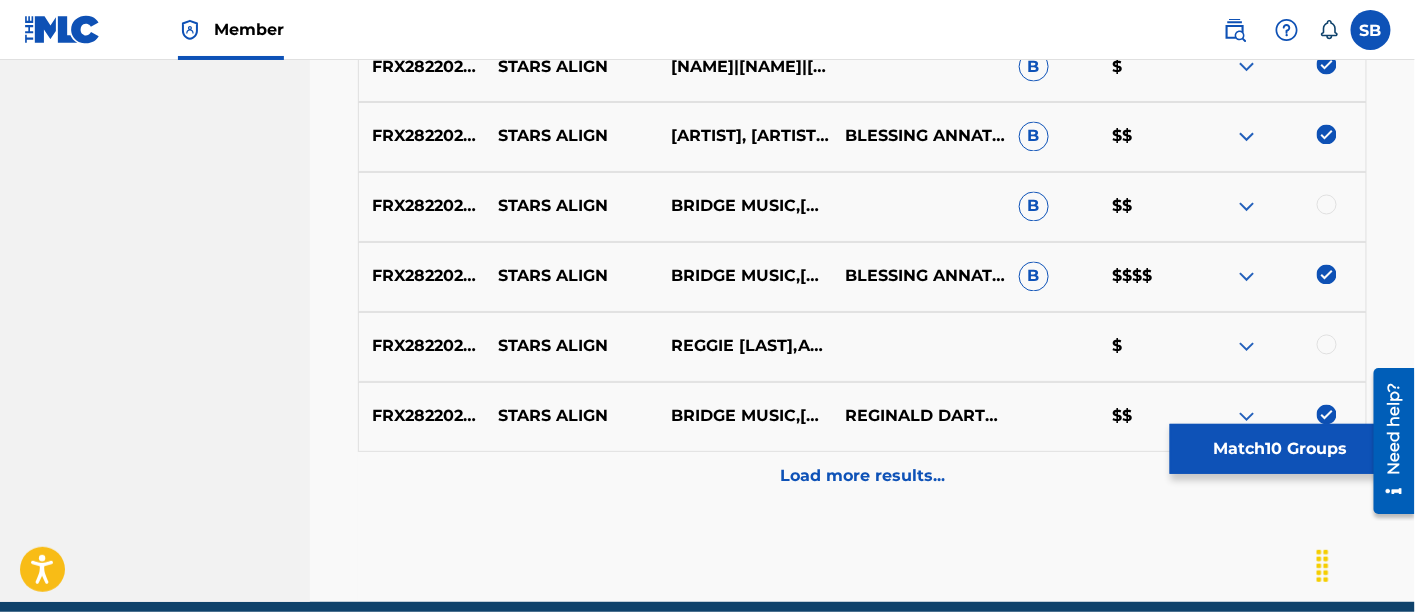 scroll, scrollTop: 1169, scrollLeft: 0, axis: vertical 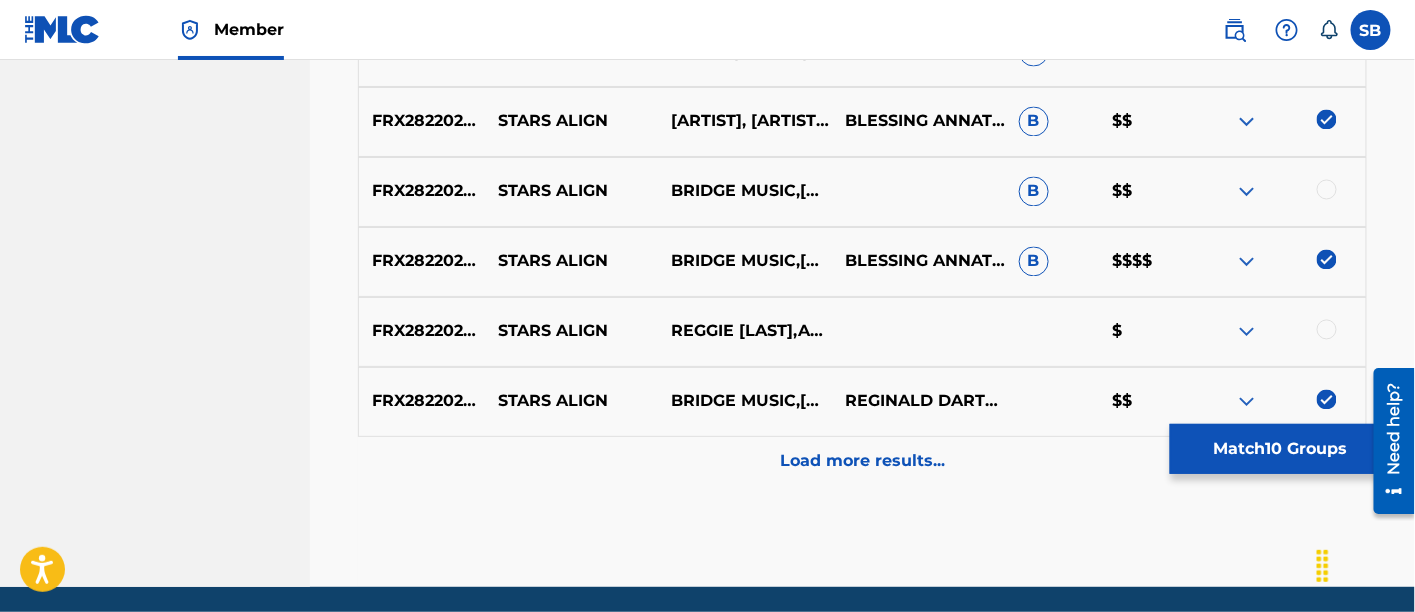 click at bounding box center [1327, 330] 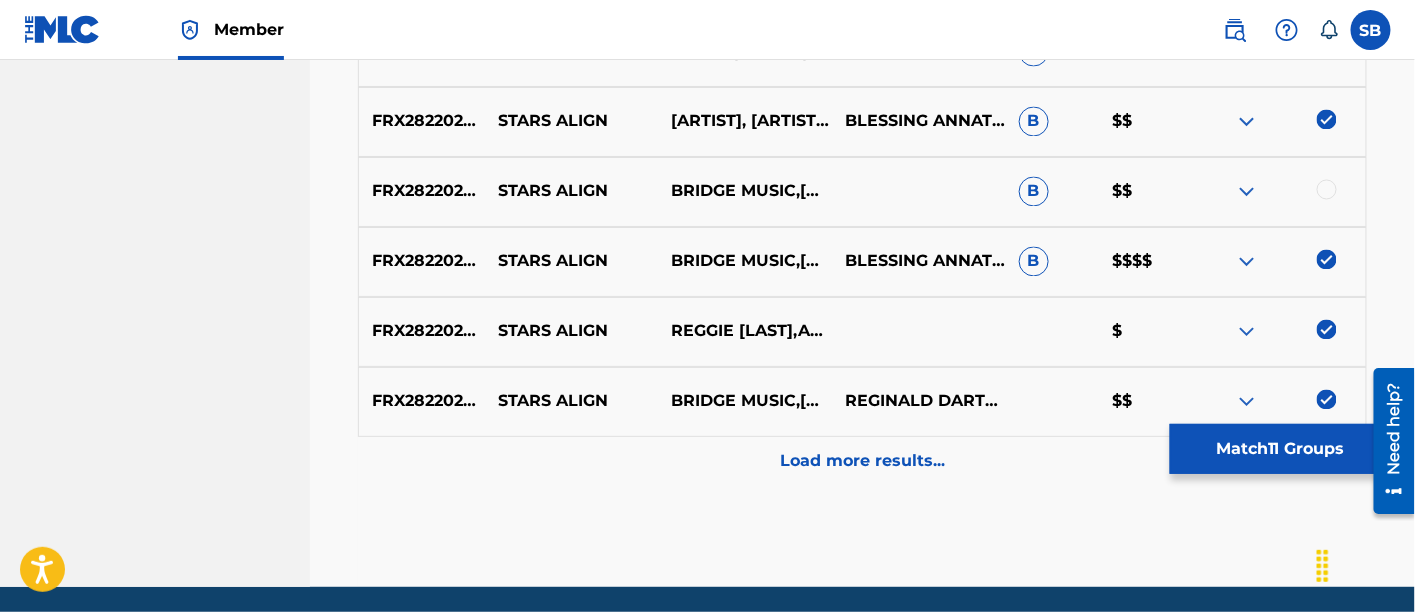 click at bounding box center [1327, 190] 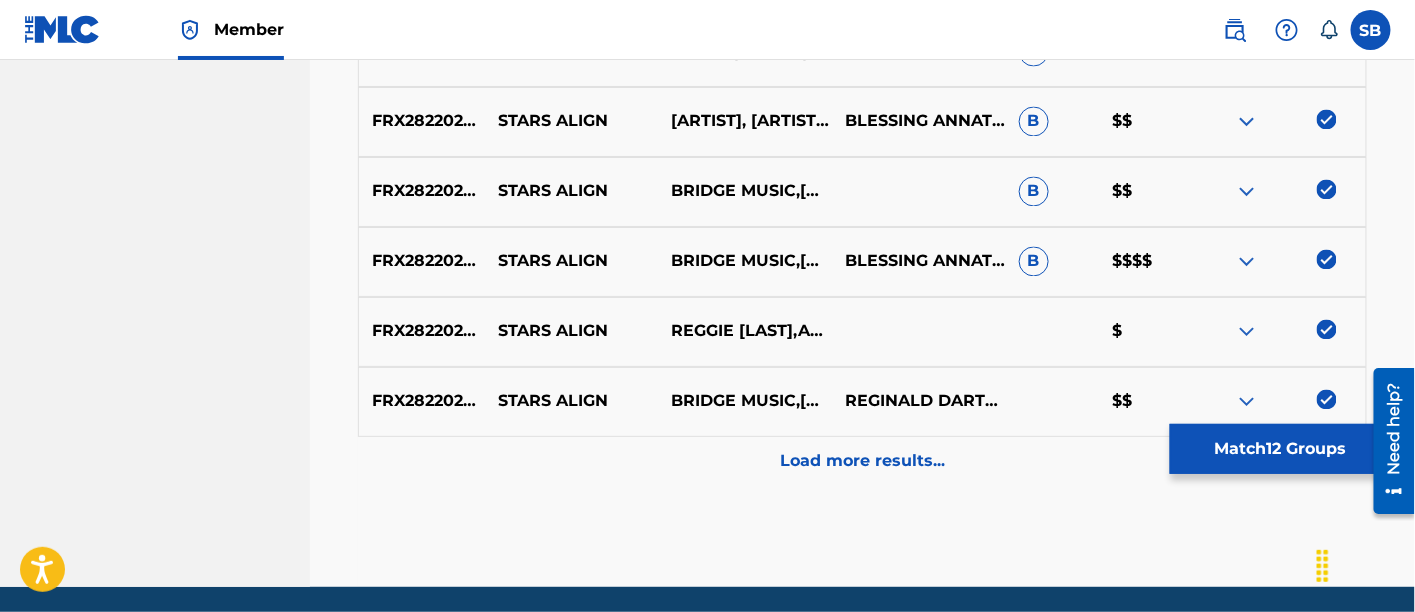 click on "[ALPHANUMERIC_ID] STARS ALIGN [ARTIST], [ARTIST], [ARTIST] [ARTIST] $$" at bounding box center [862, 402] 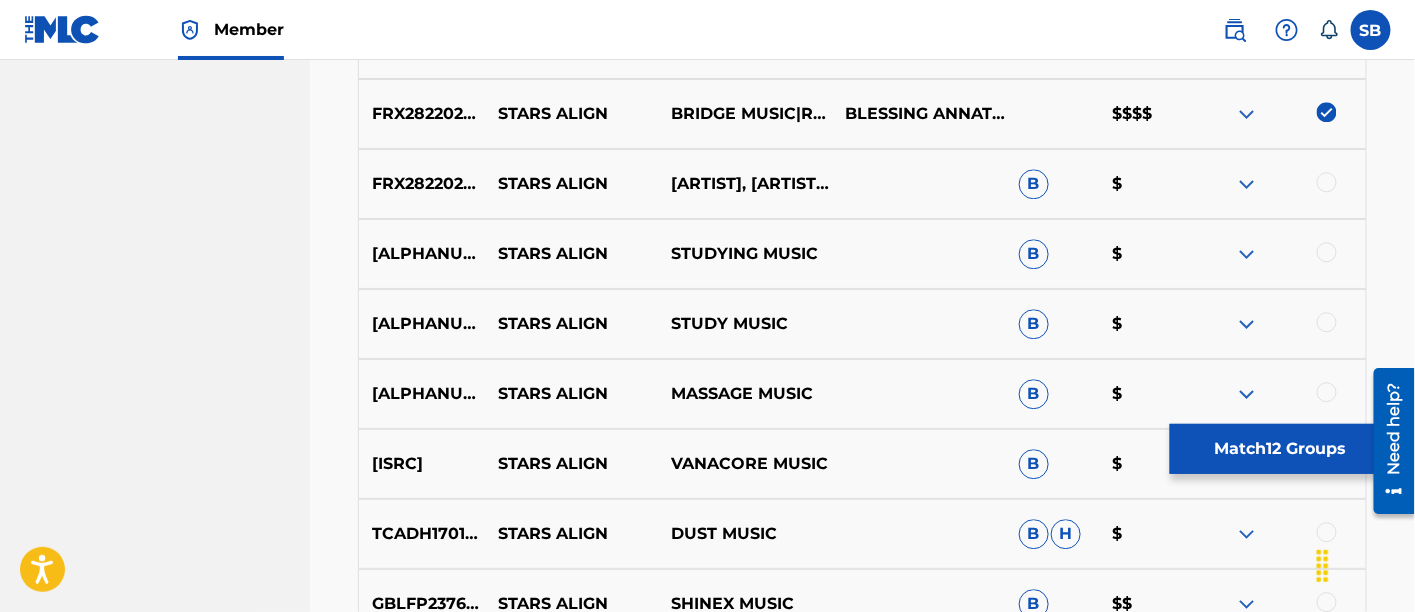 scroll, scrollTop: 1598, scrollLeft: 0, axis: vertical 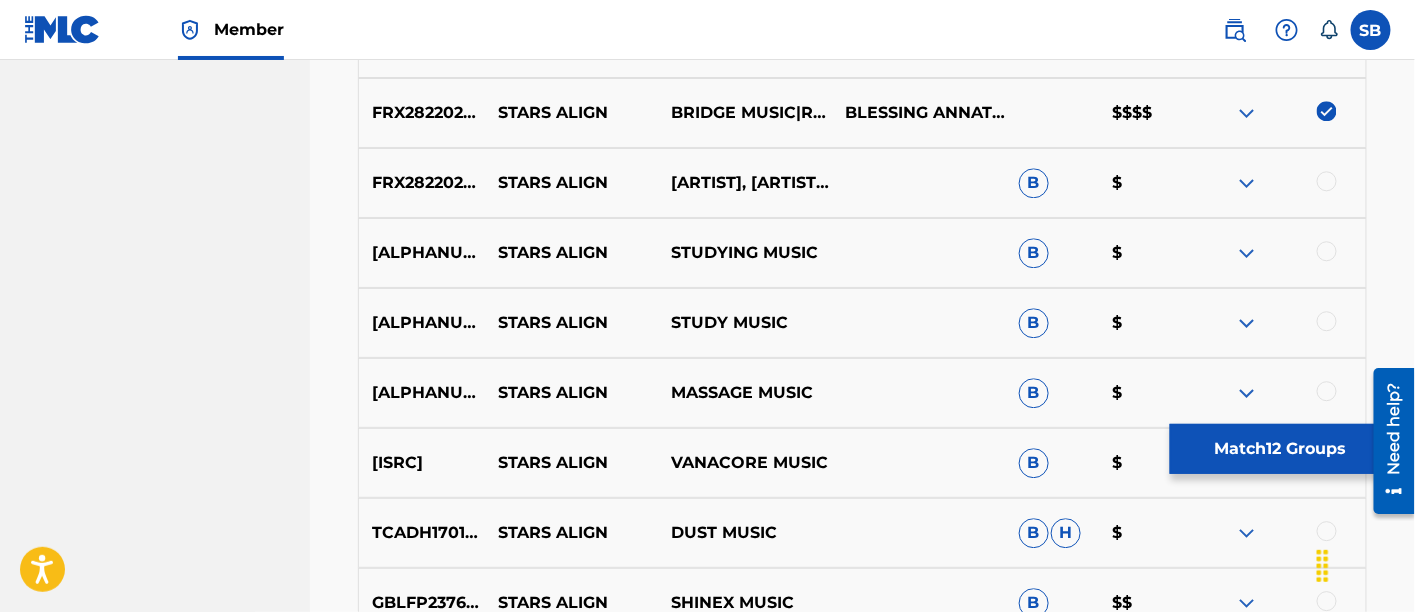 click at bounding box center (1327, 181) 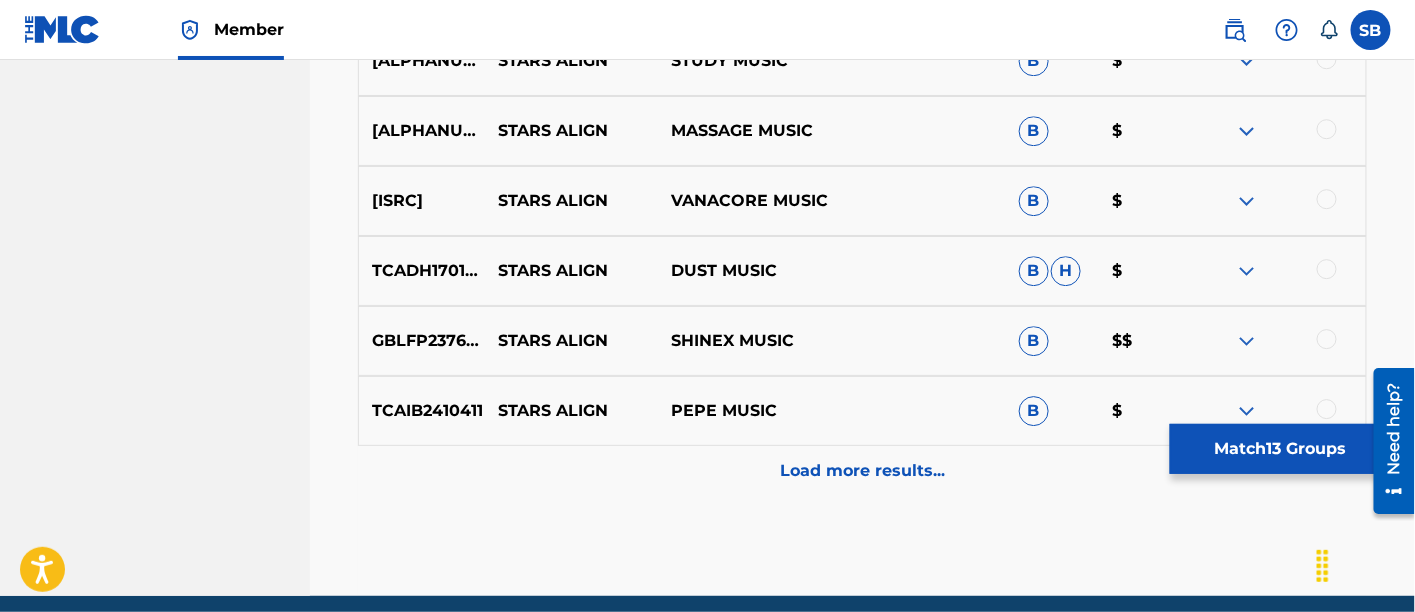 scroll, scrollTop: 1862, scrollLeft: 0, axis: vertical 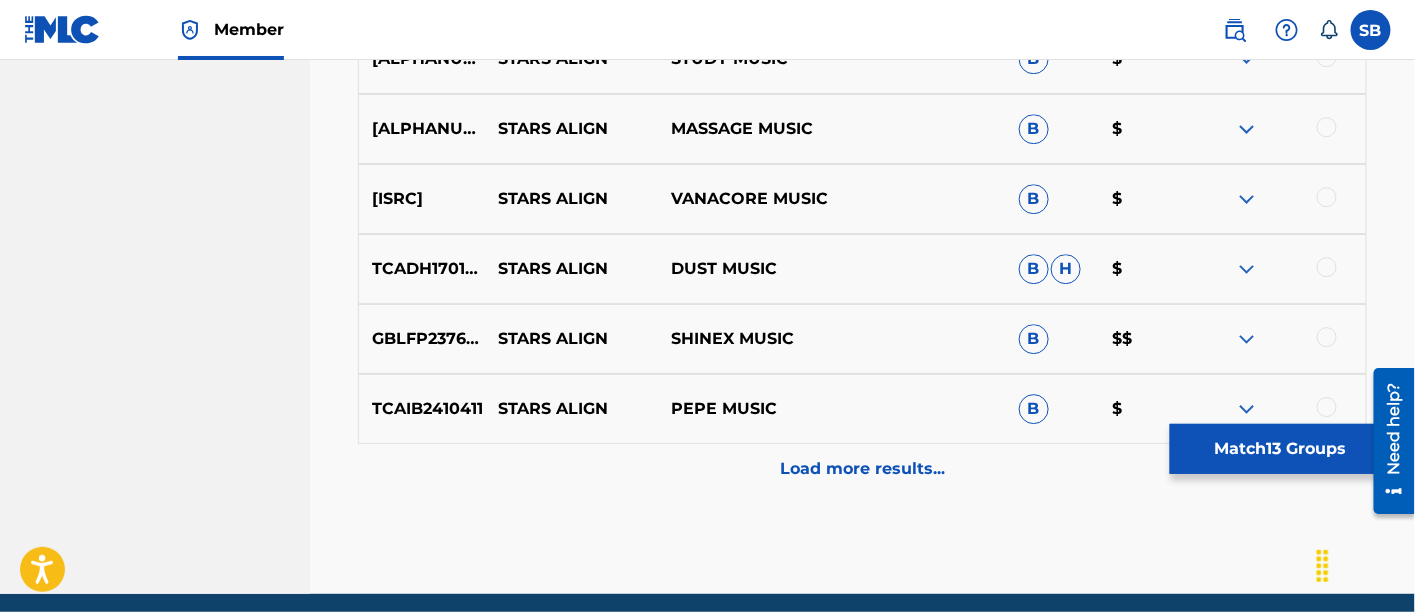 click on "Match  13 Groups" at bounding box center [1280, 449] 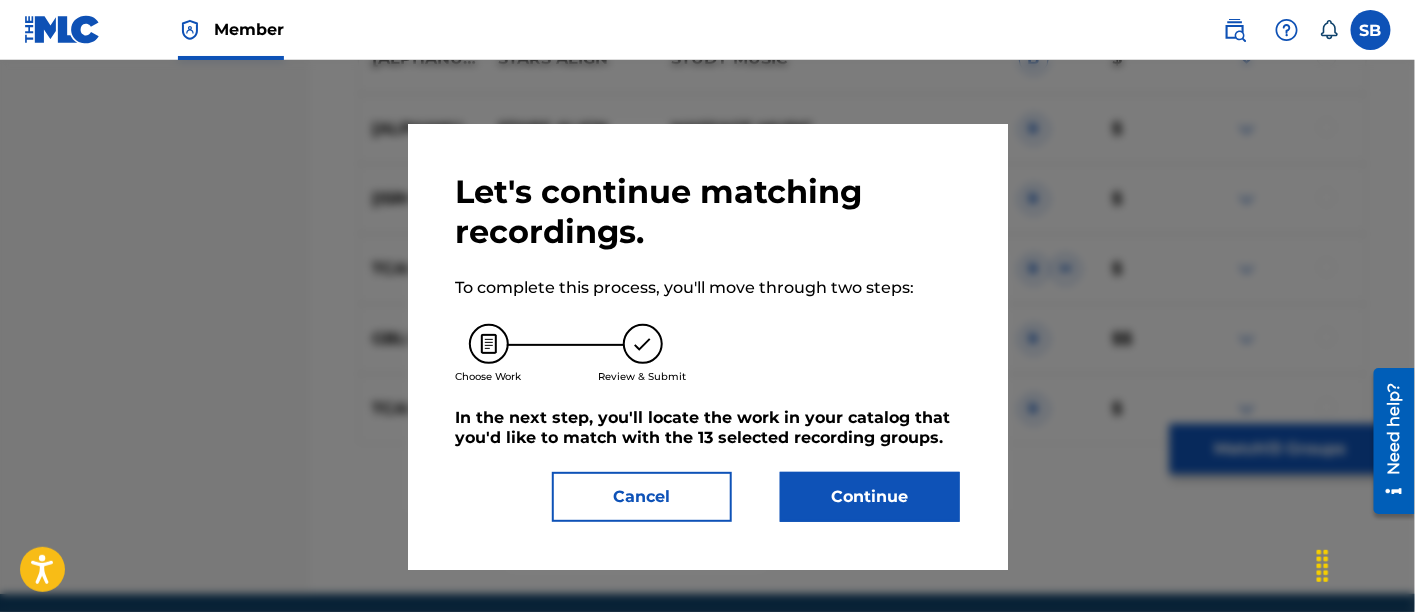 click on "Continue" at bounding box center (870, 497) 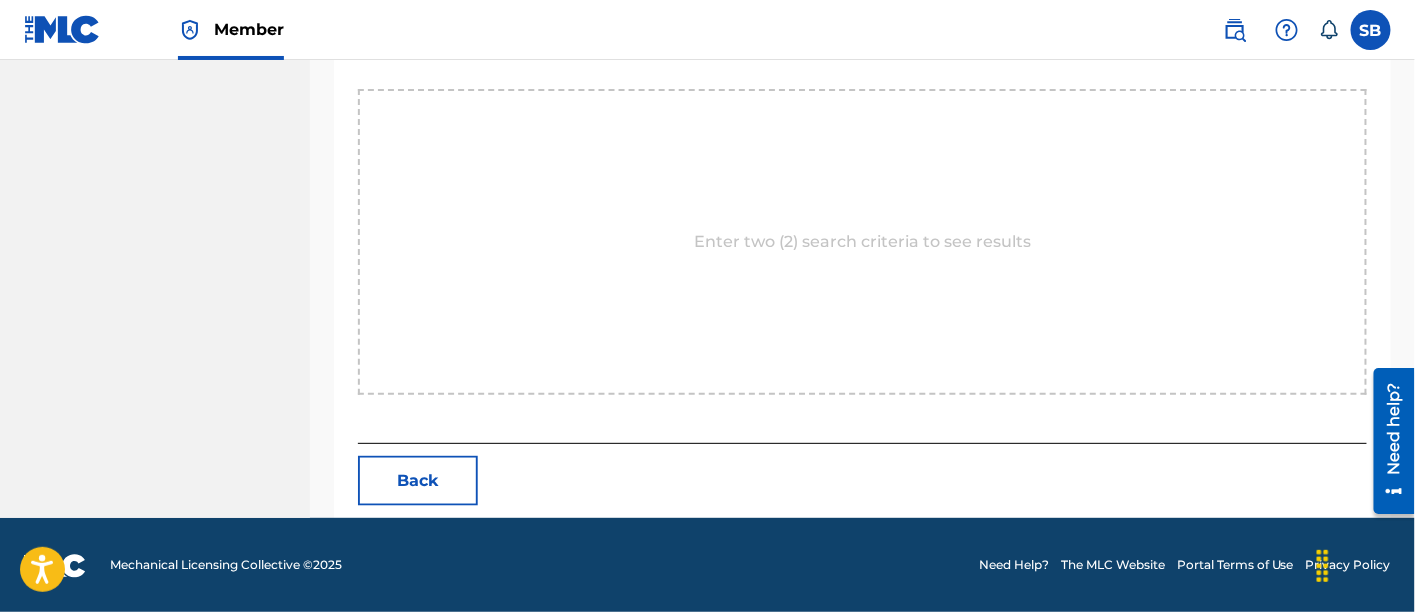 scroll, scrollTop: 451, scrollLeft: 0, axis: vertical 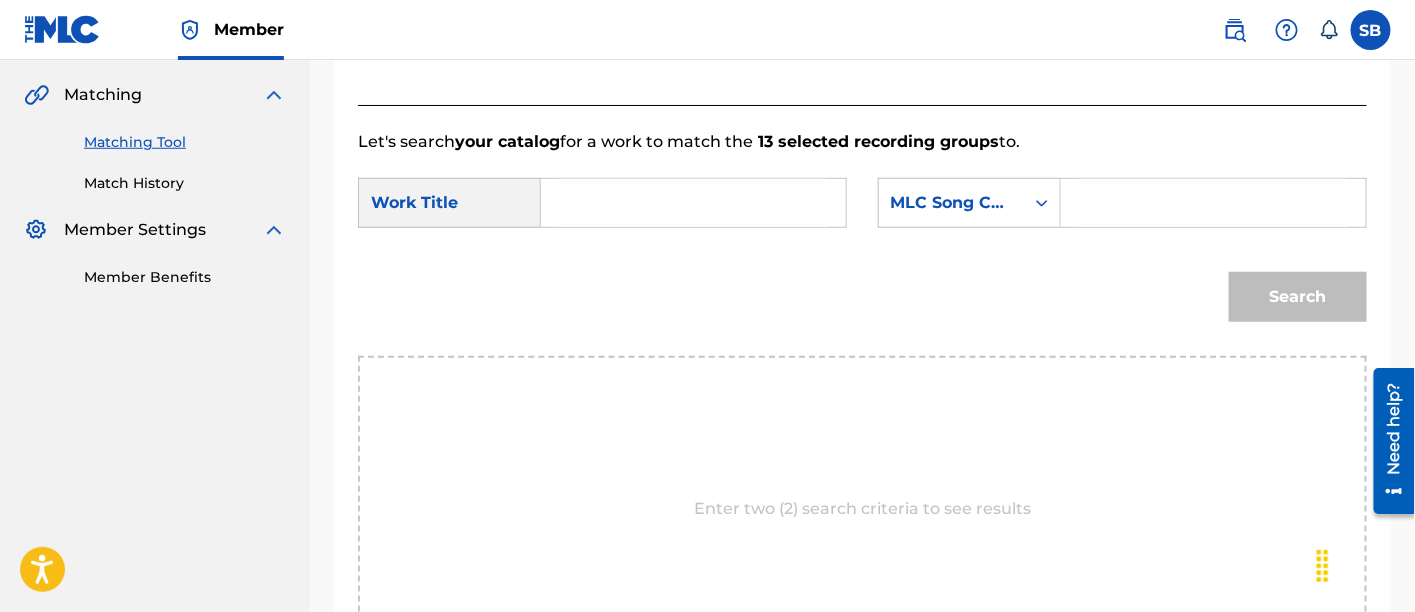 click at bounding box center (693, 203) 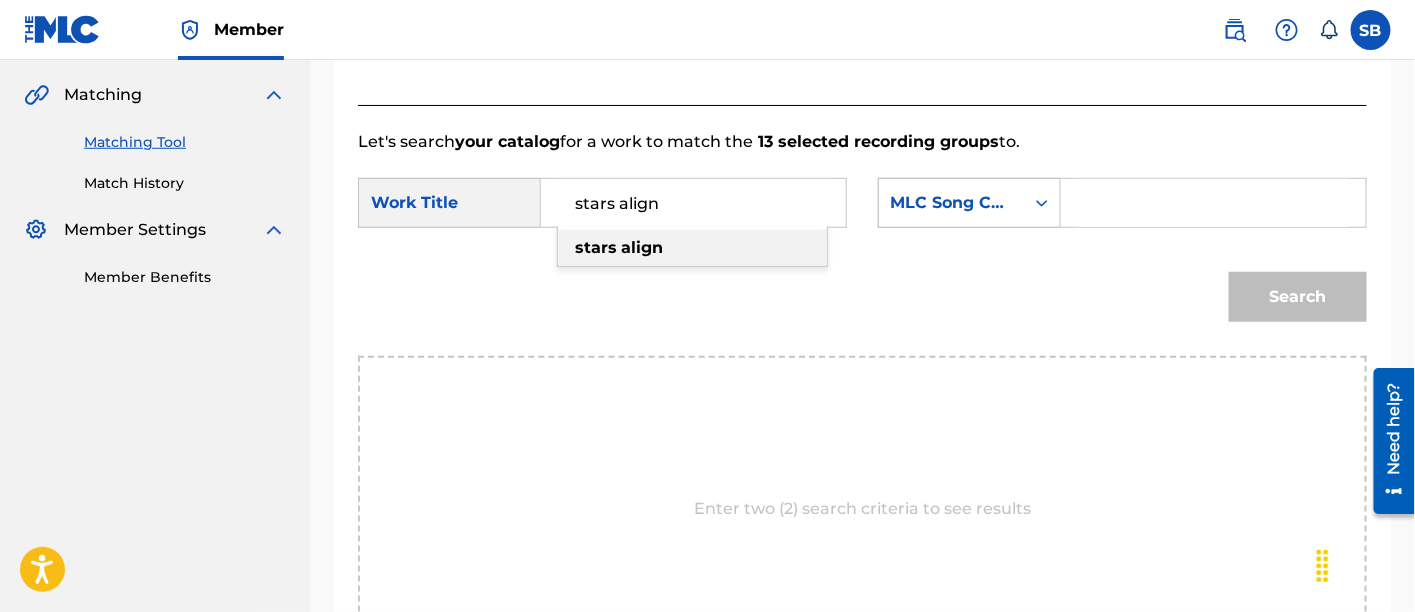 type on "stars align" 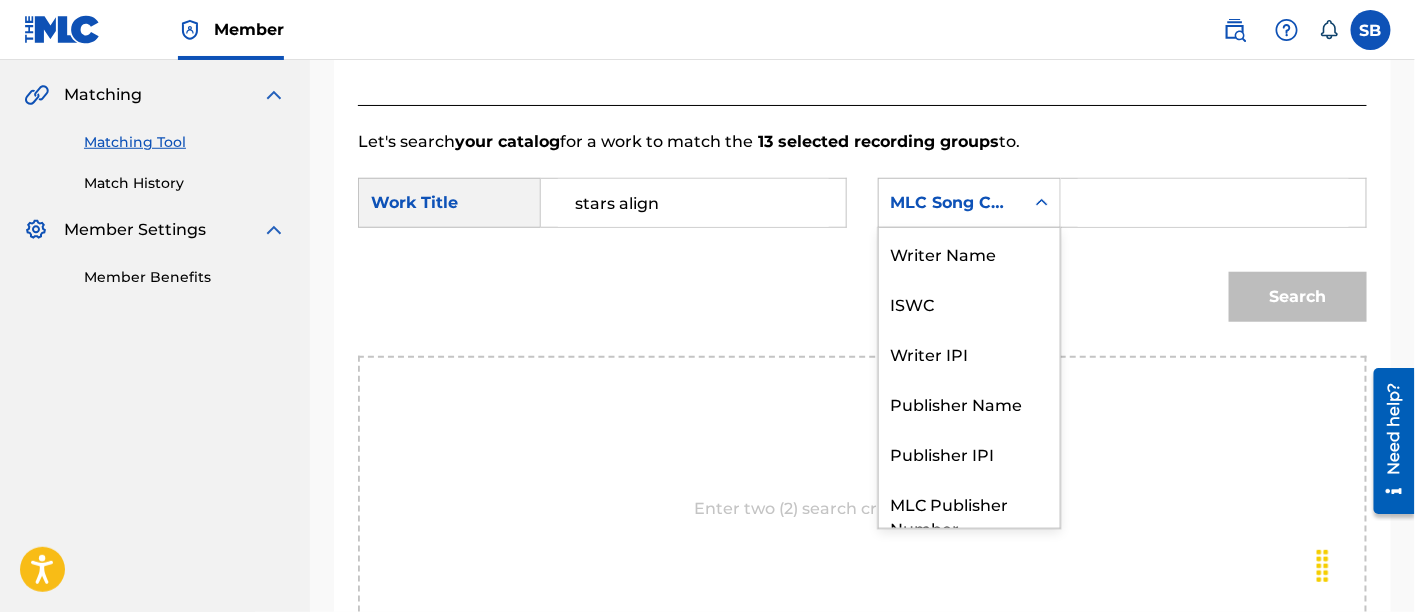 click on "MLC Song Code" at bounding box center [951, 203] 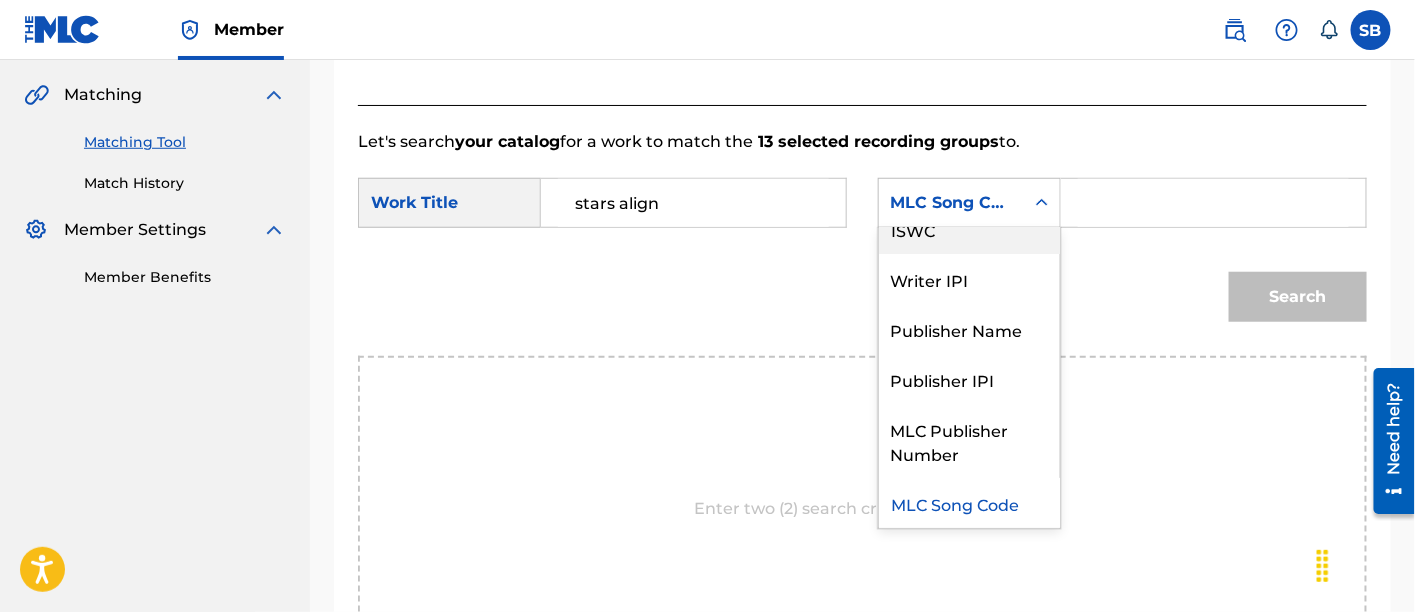 scroll, scrollTop: 0, scrollLeft: 0, axis: both 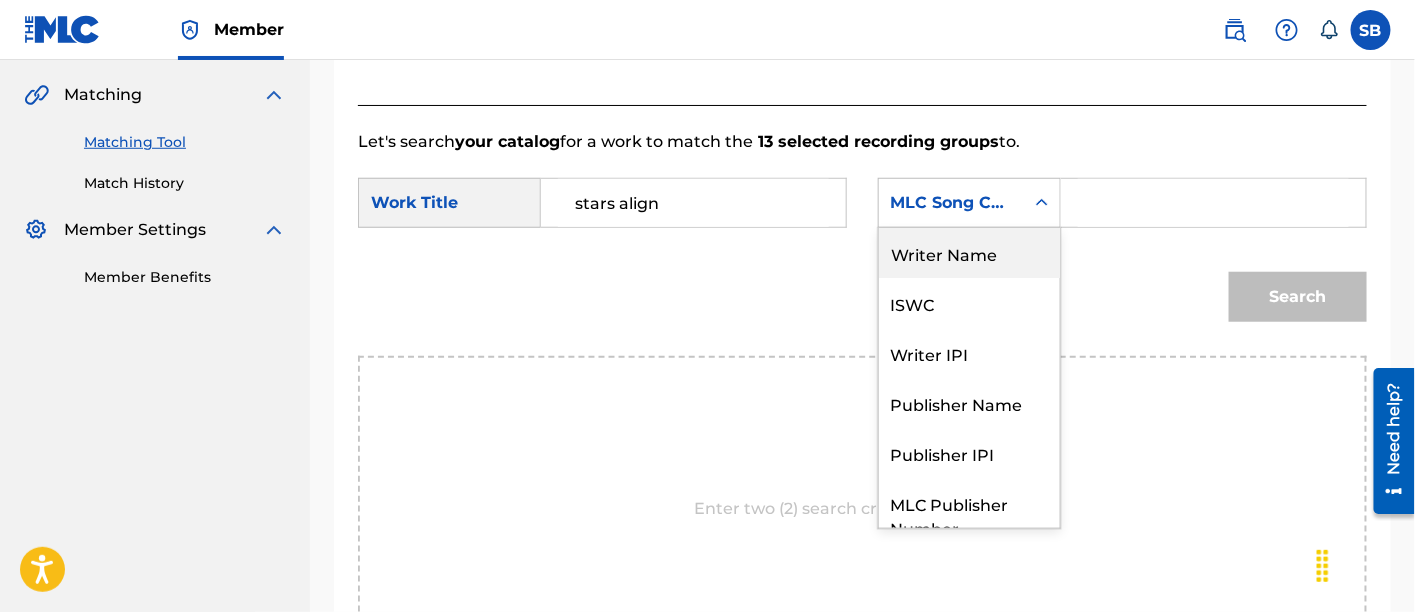 click on "Writer Name" at bounding box center [969, 253] 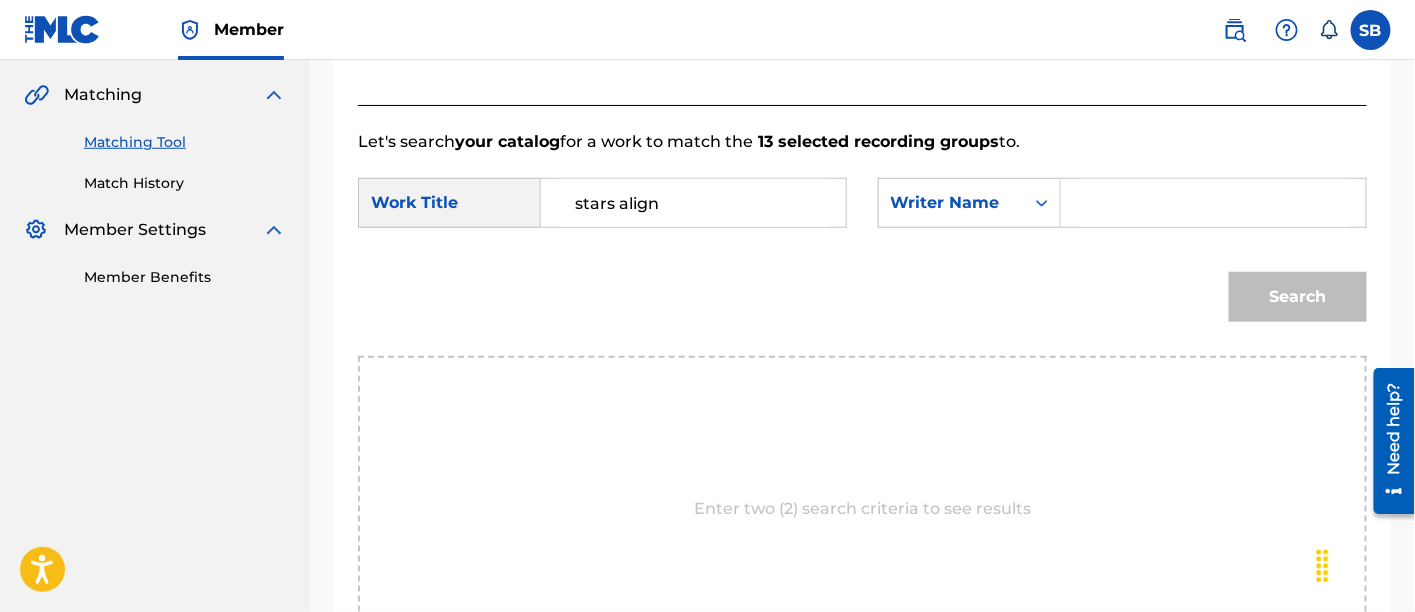 click at bounding box center [1213, 203] 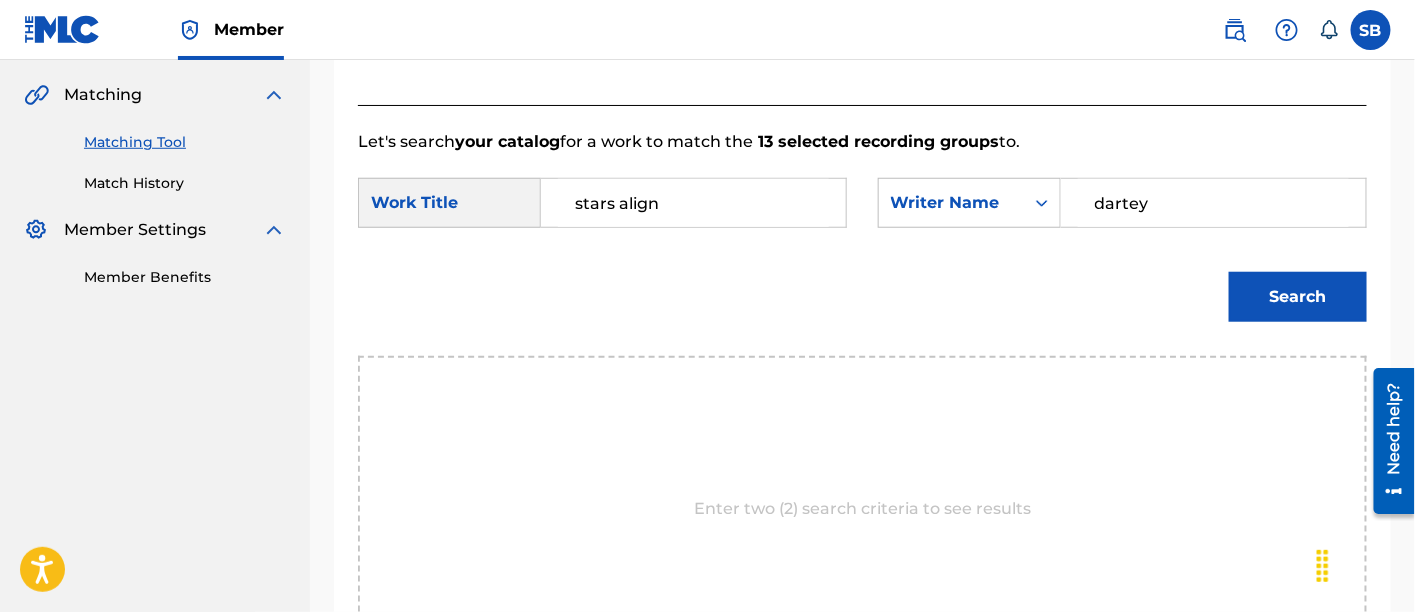 click on "Search" at bounding box center (1298, 297) 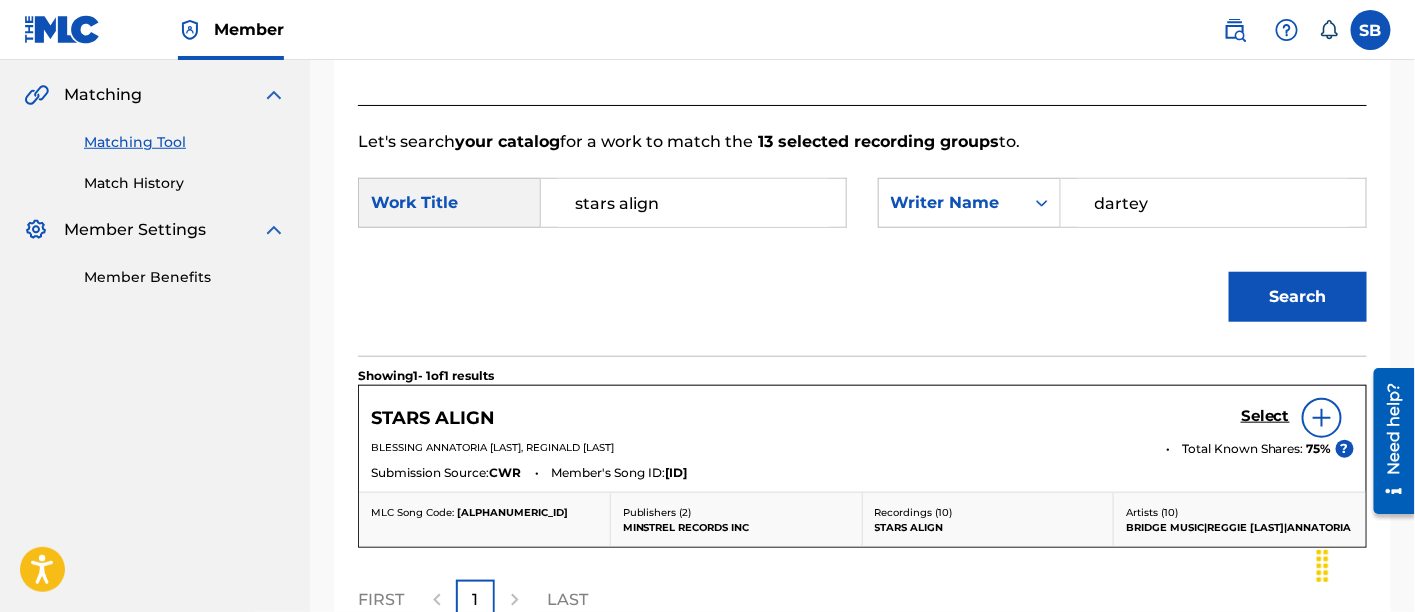 click on "Select" at bounding box center [1265, 416] 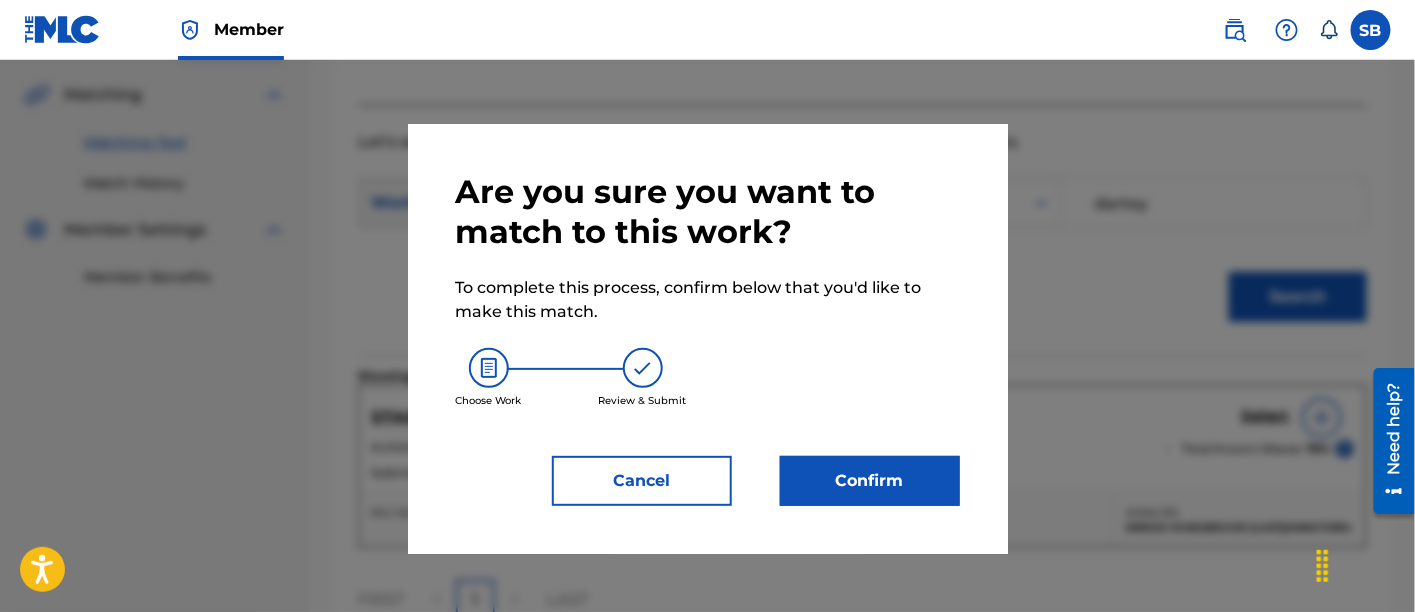 click on "Confirm" at bounding box center [870, 481] 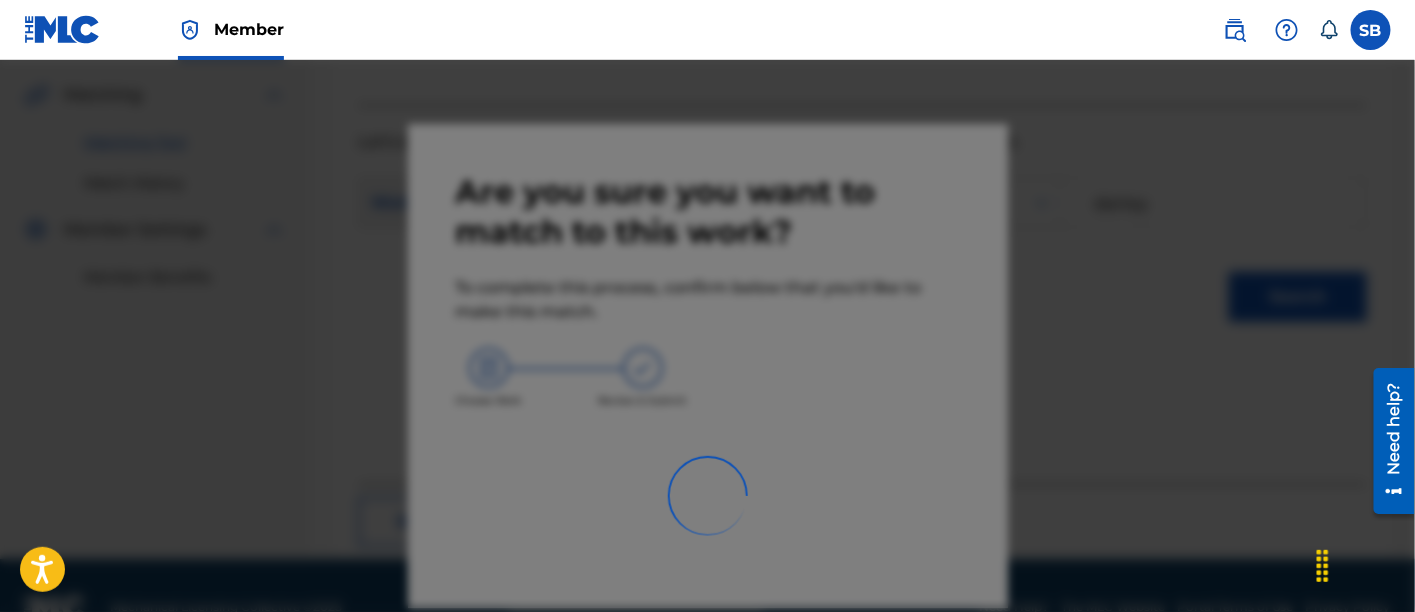 scroll, scrollTop: 246, scrollLeft: 0, axis: vertical 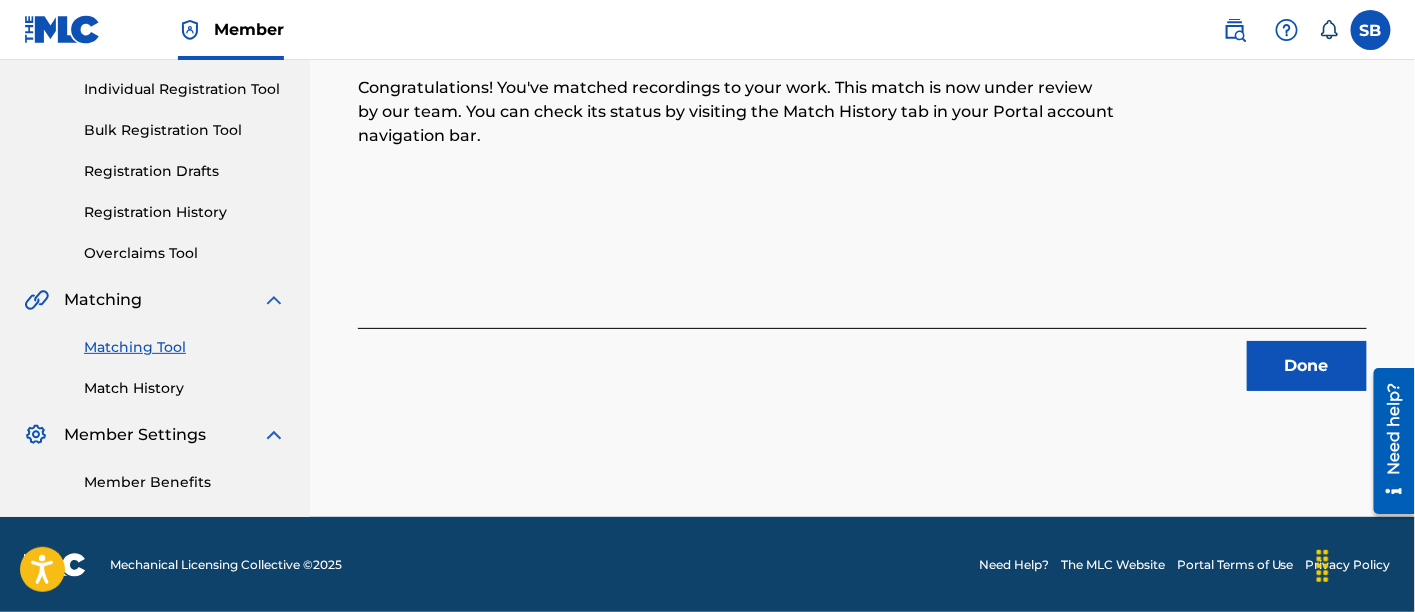 click on "Done" at bounding box center (1307, 366) 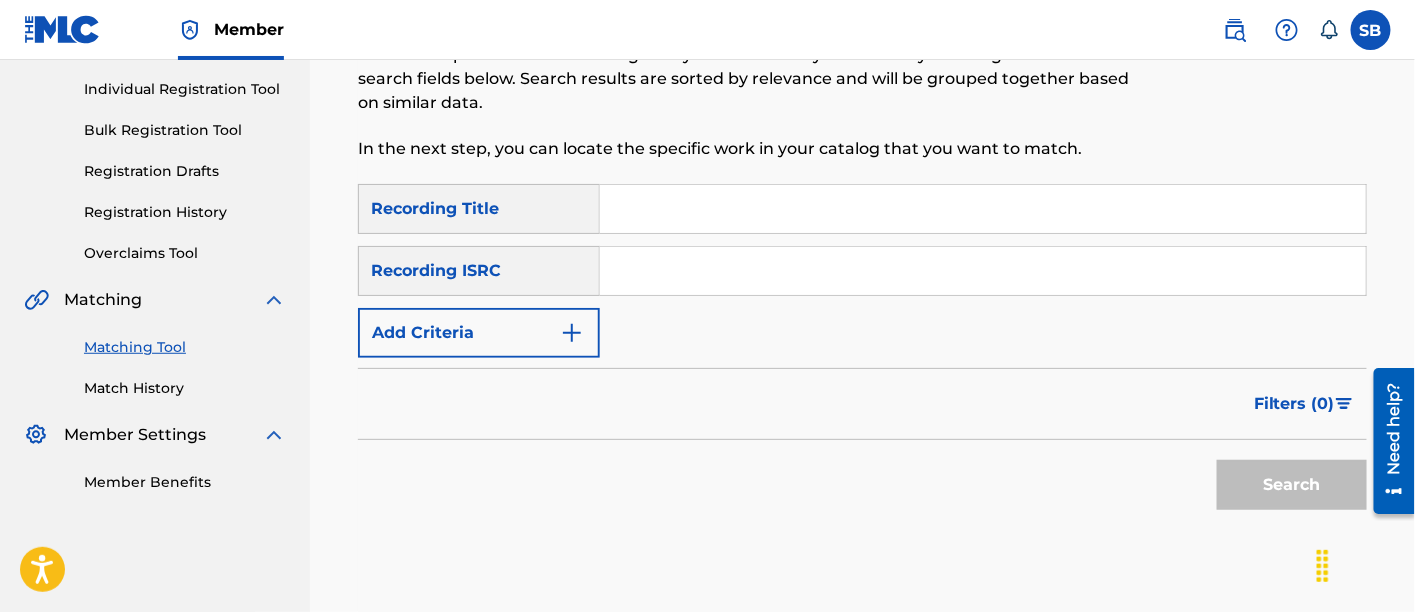 click at bounding box center (983, 209) 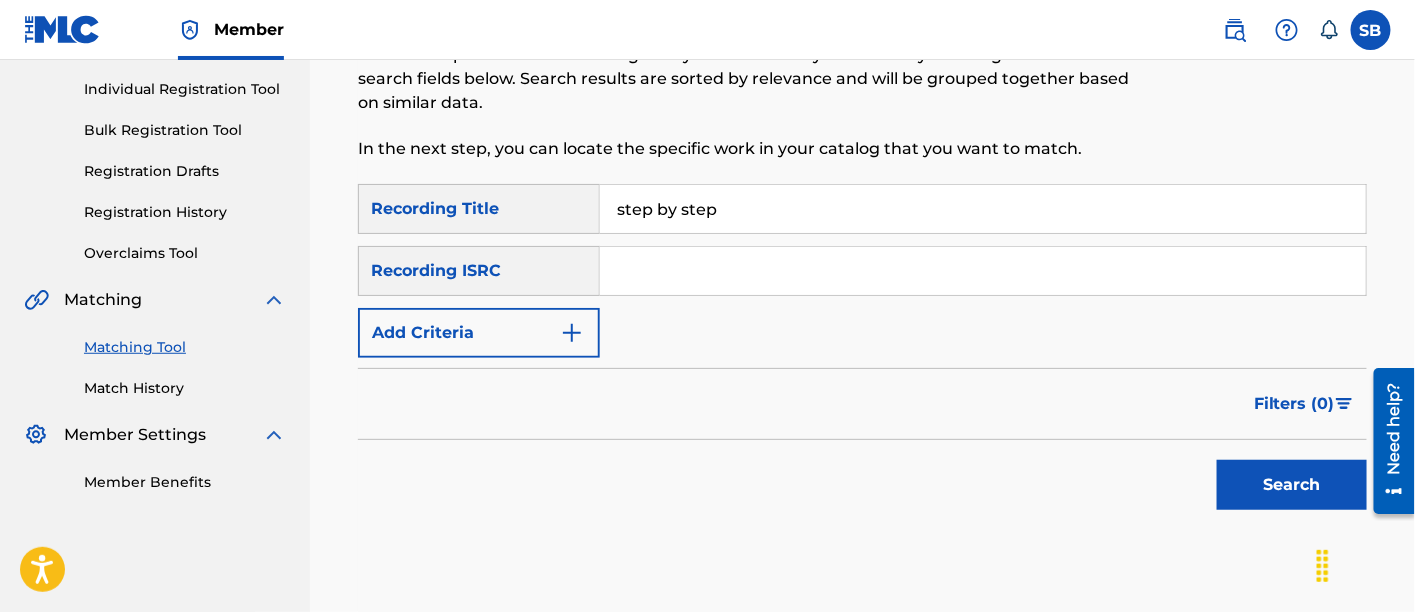 type on "step by step" 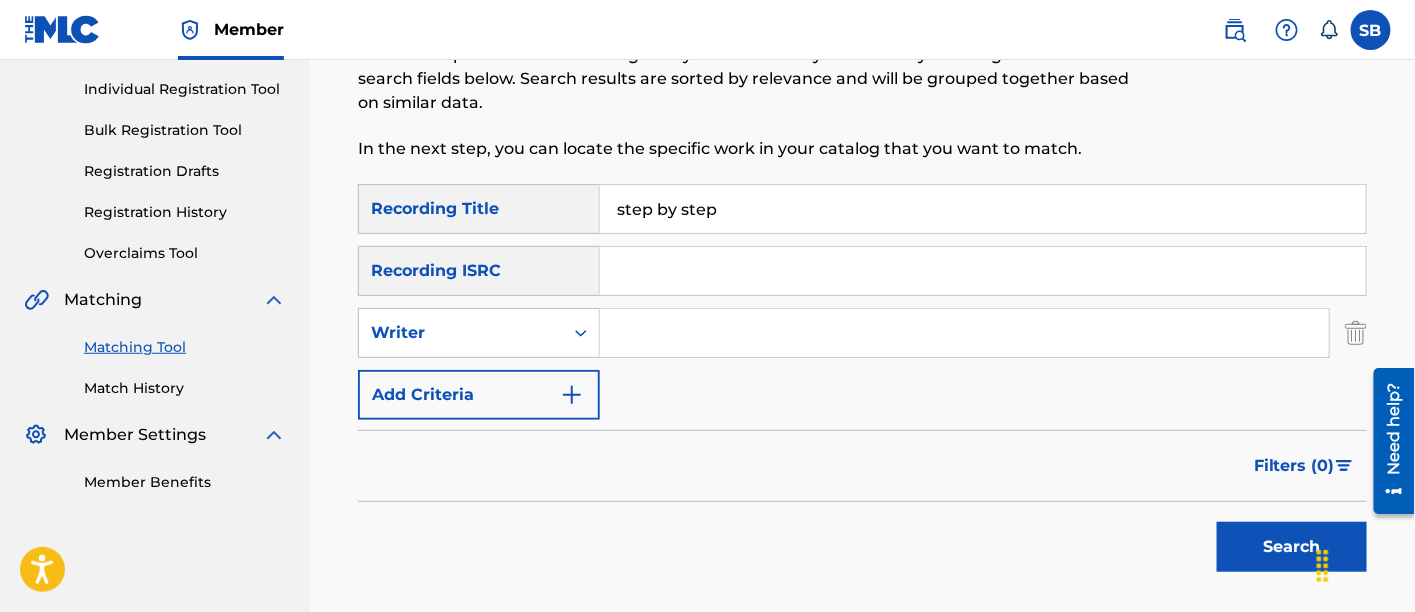 click at bounding box center [964, 333] 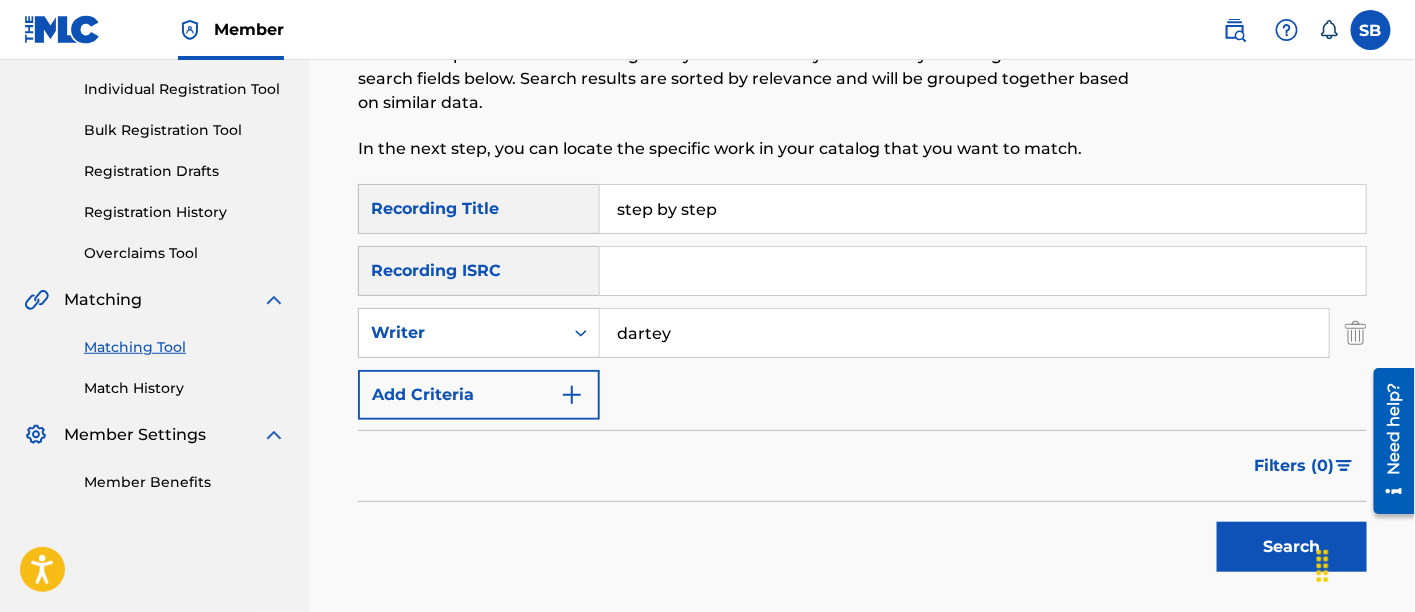 click on "Search" at bounding box center (1292, 547) 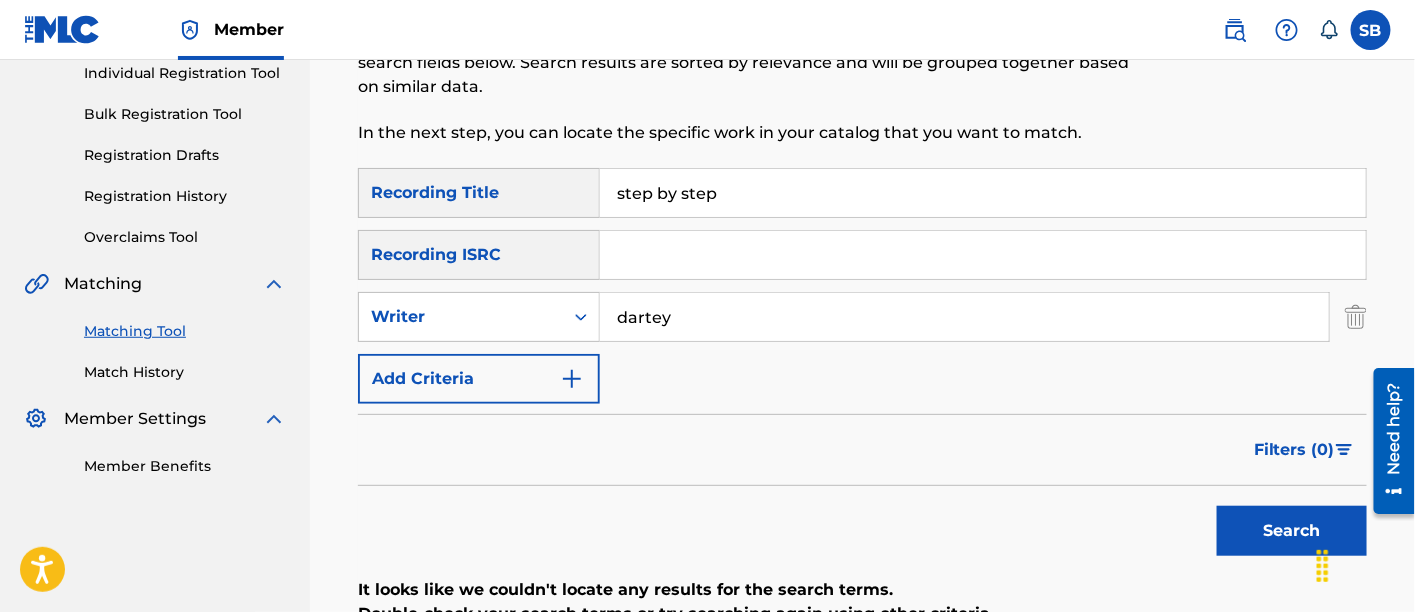 scroll, scrollTop: 256, scrollLeft: 0, axis: vertical 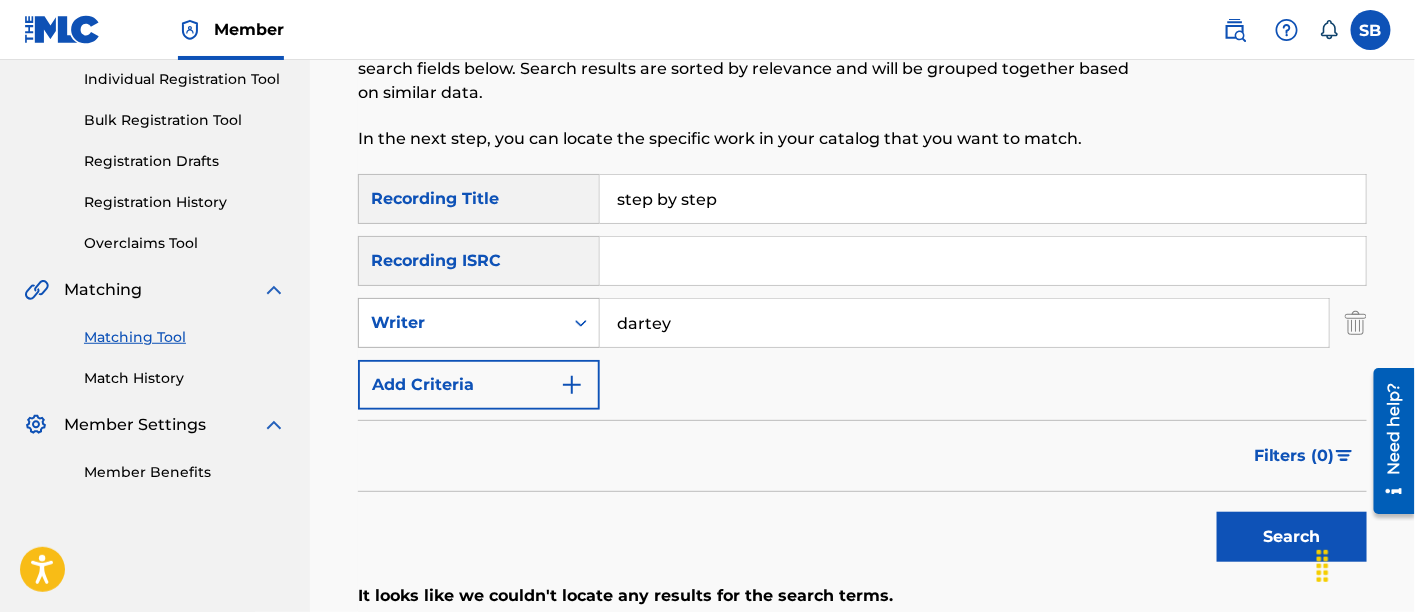 click at bounding box center (581, 323) 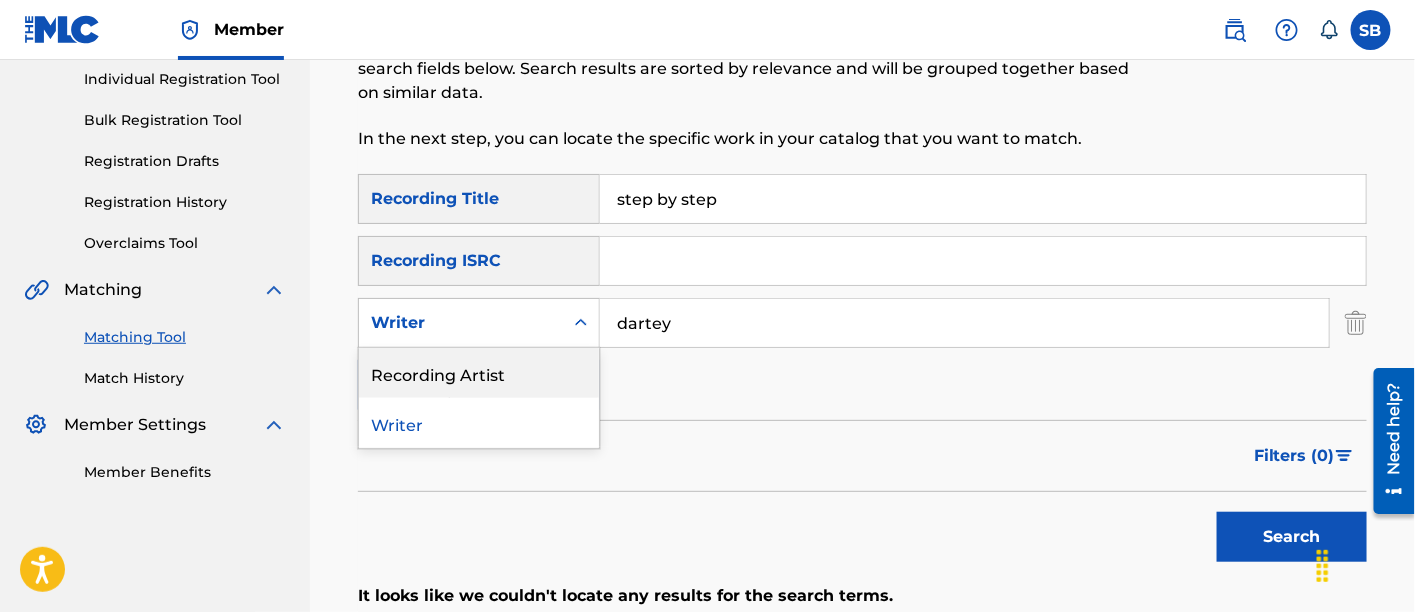 click on "step by step" at bounding box center [983, 199] 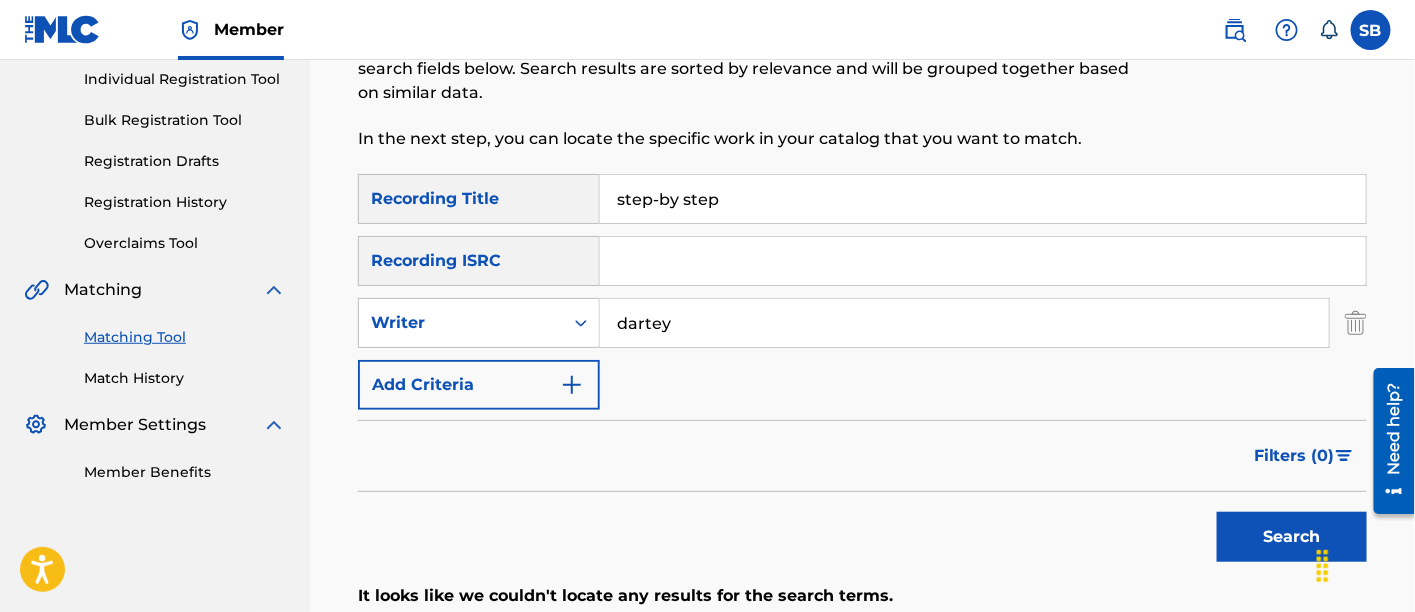 click on "step-by step" at bounding box center [983, 199] 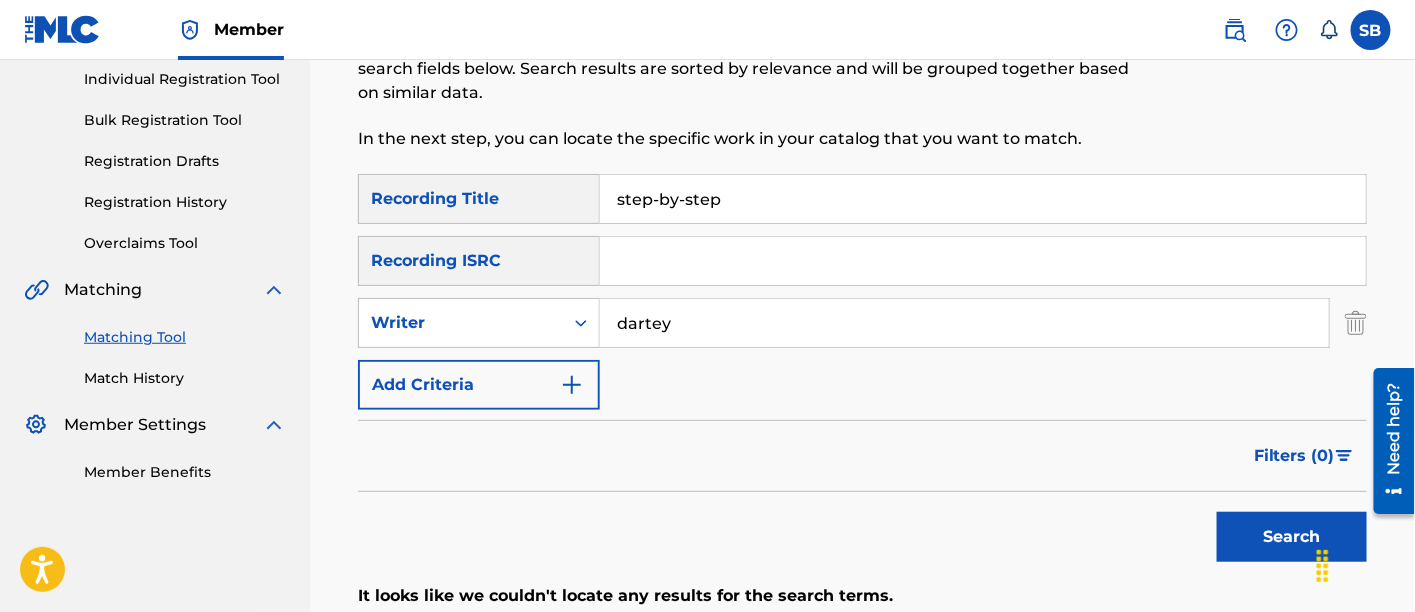 click on "Search" at bounding box center [1292, 537] 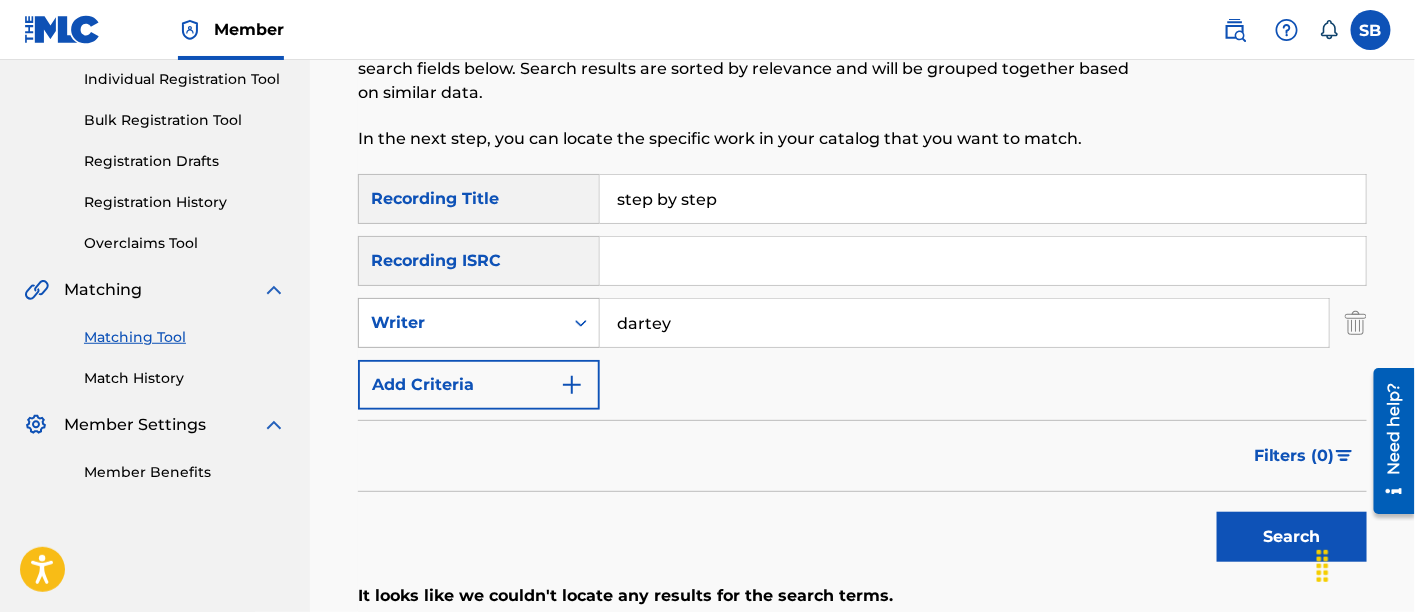 type on "step by step" 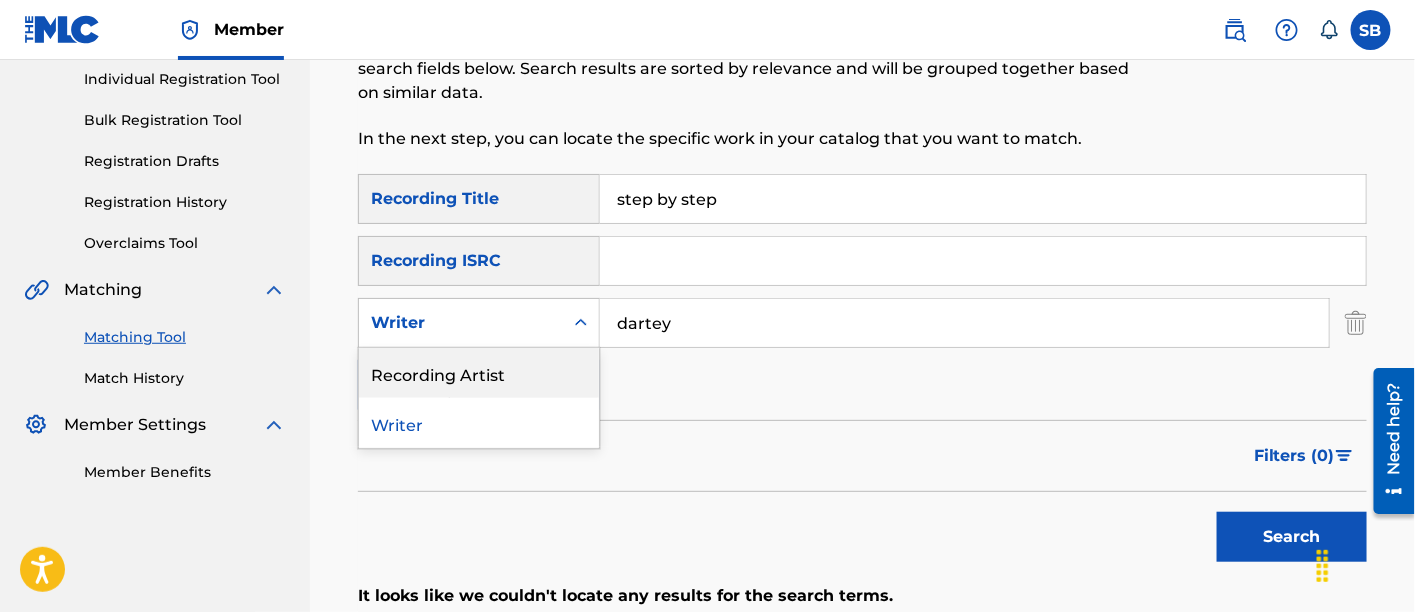 click on "Recording Artist" at bounding box center [479, 373] 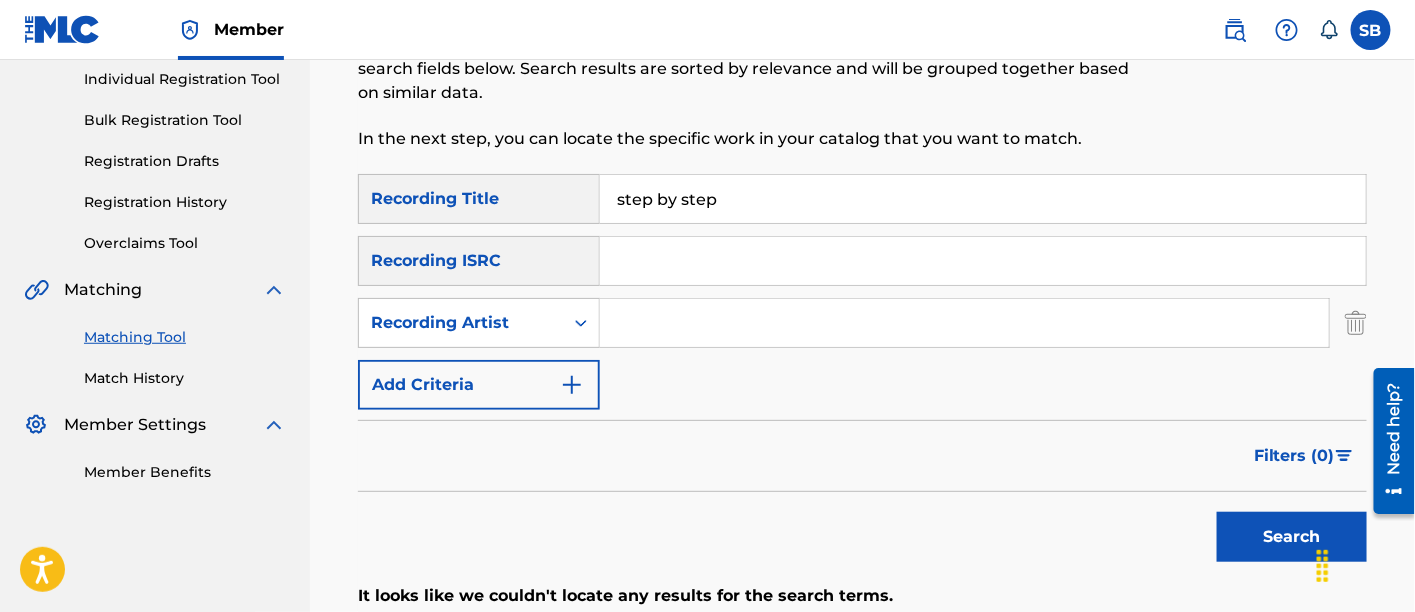 click at bounding box center [964, 323] 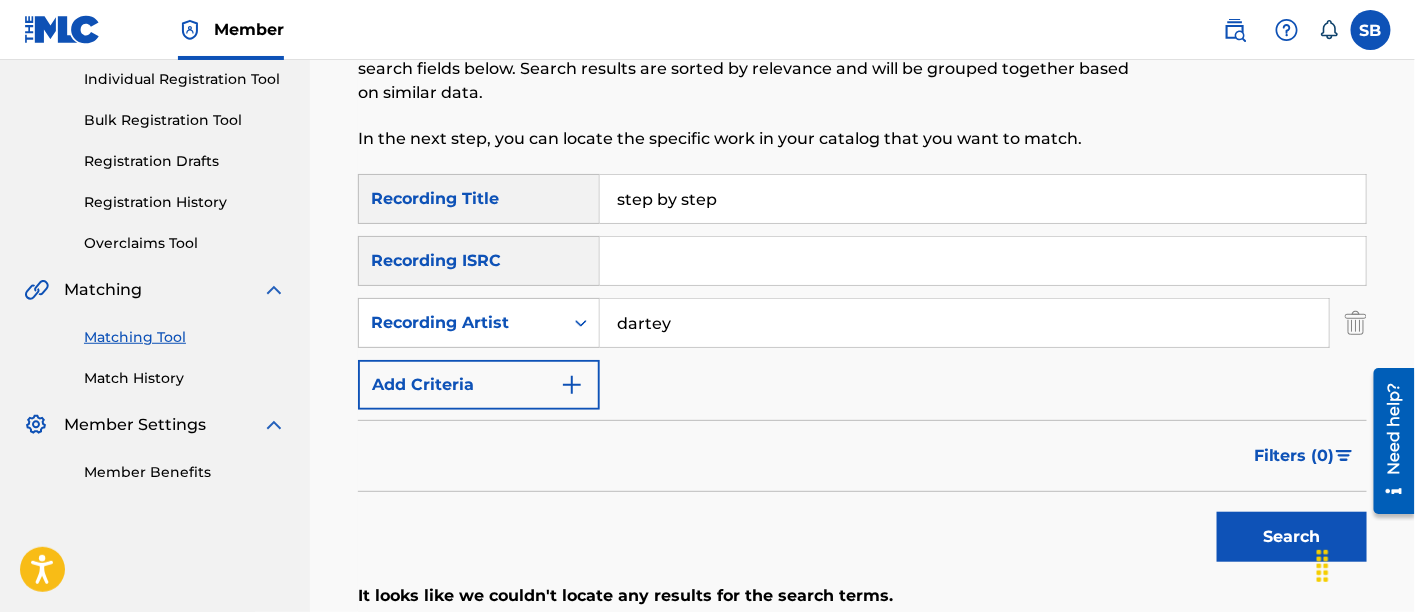 click on "Search" at bounding box center [1292, 537] 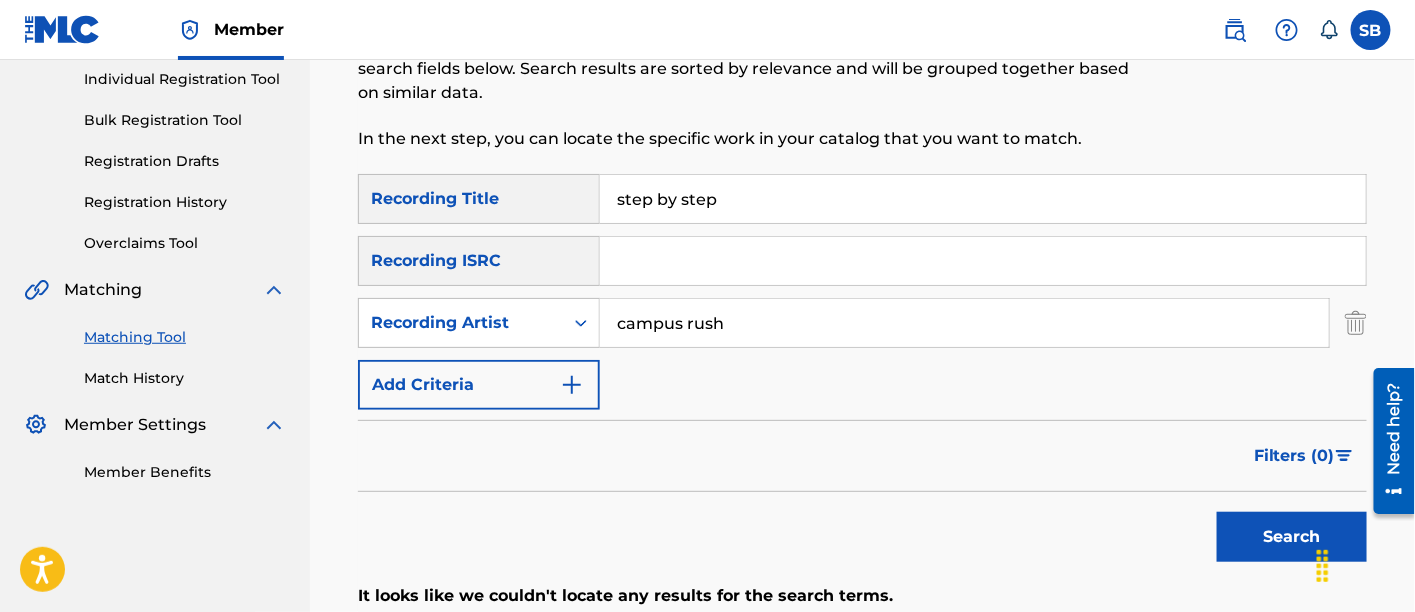 click on "Search" at bounding box center [1292, 537] 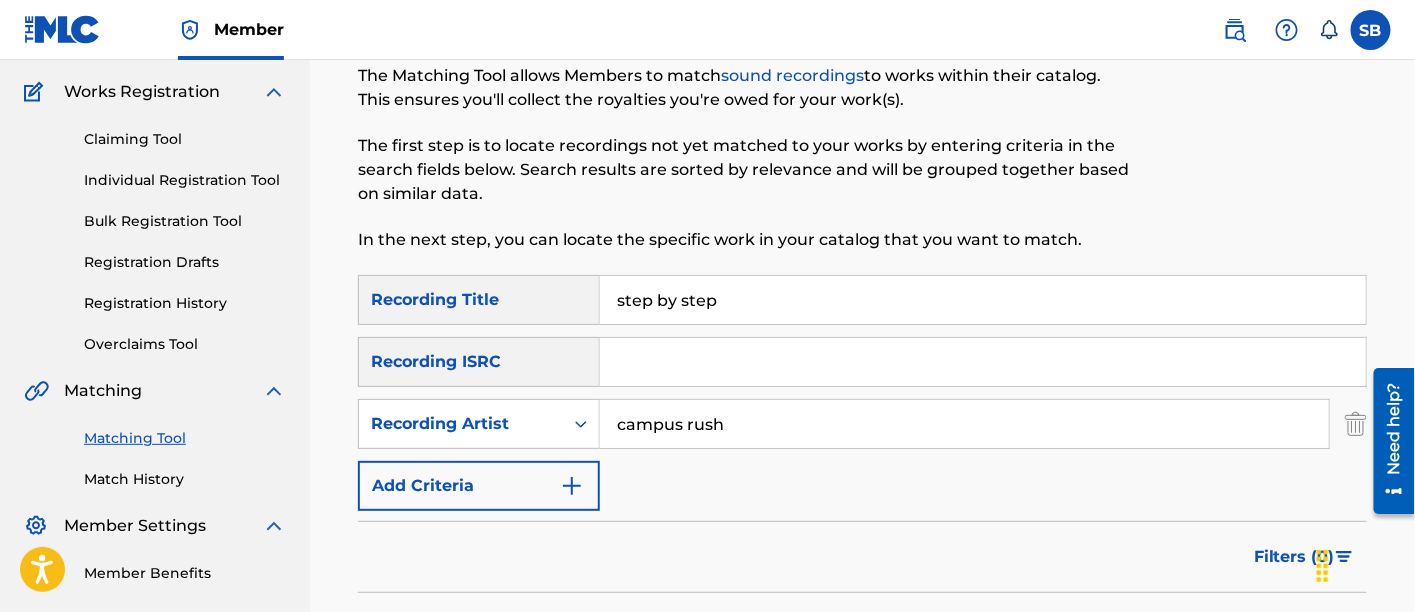 scroll, scrollTop: 54, scrollLeft: 0, axis: vertical 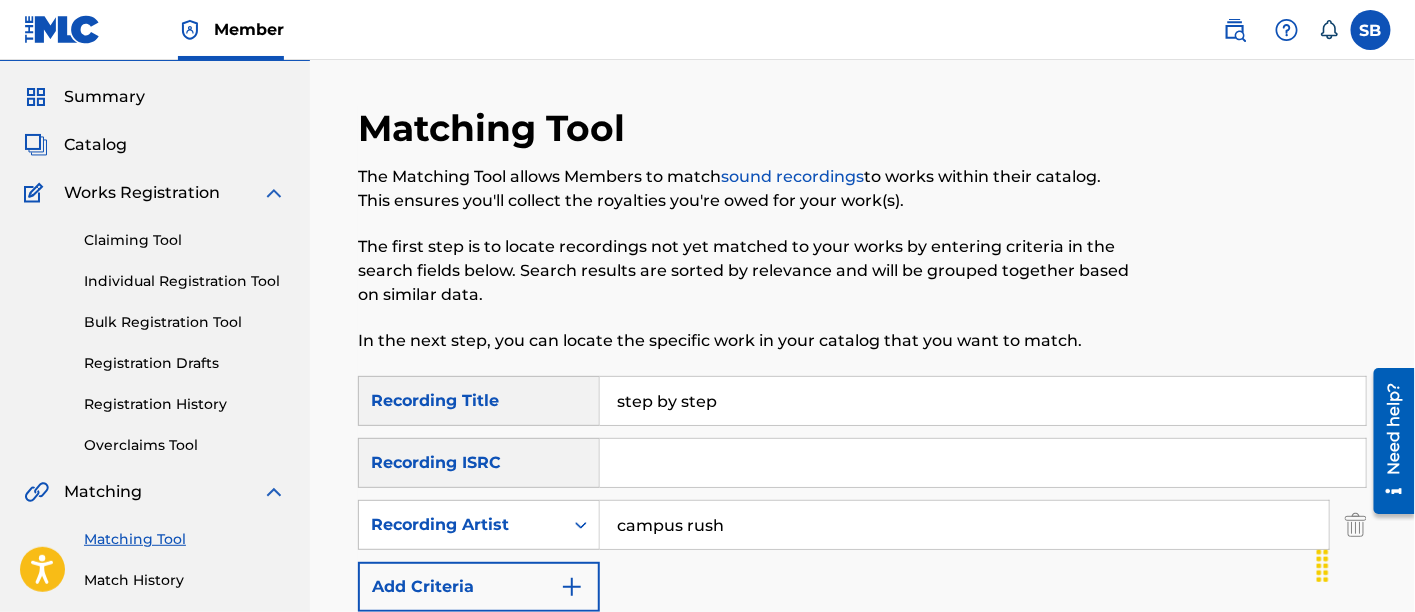 click on "campus rush" at bounding box center (964, 525) 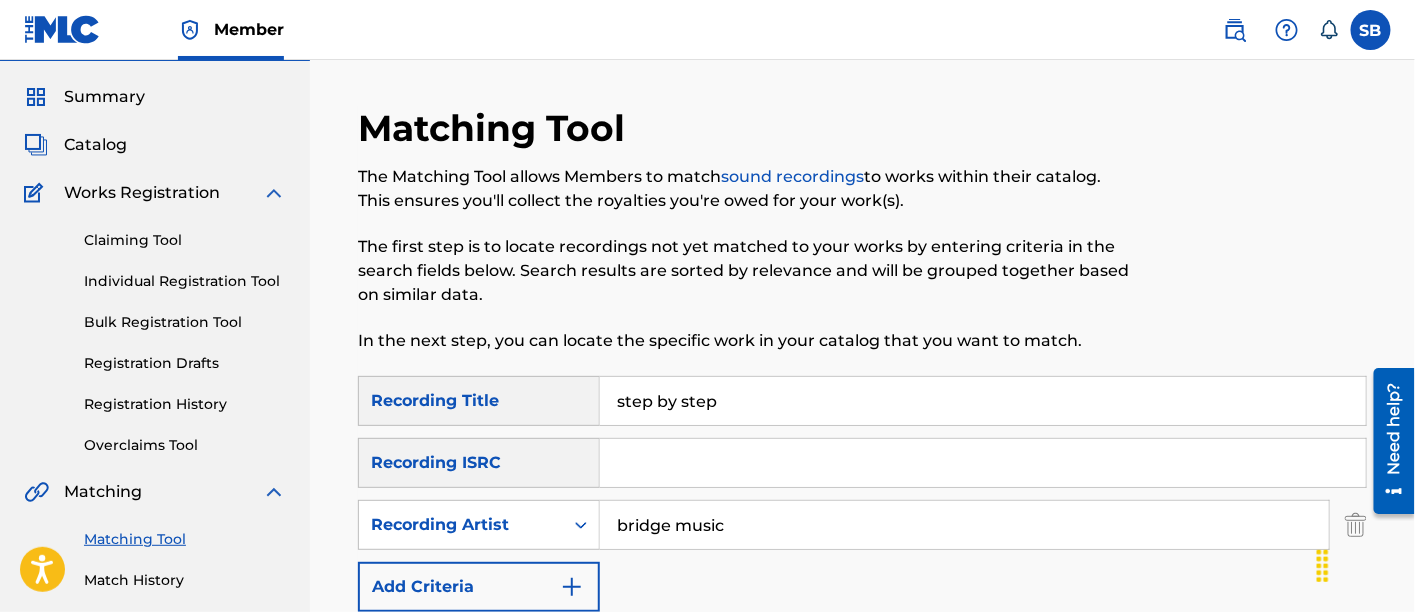 type on "bridge music" 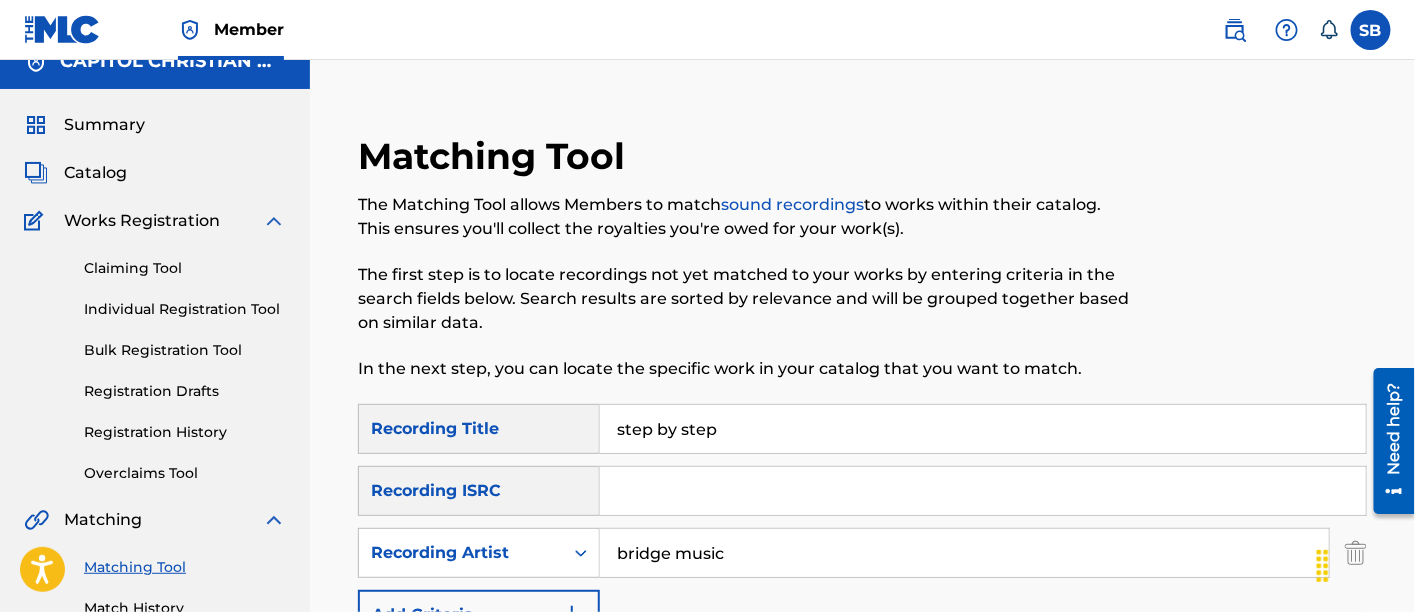scroll, scrollTop: 0, scrollLeft: 0, axis: both 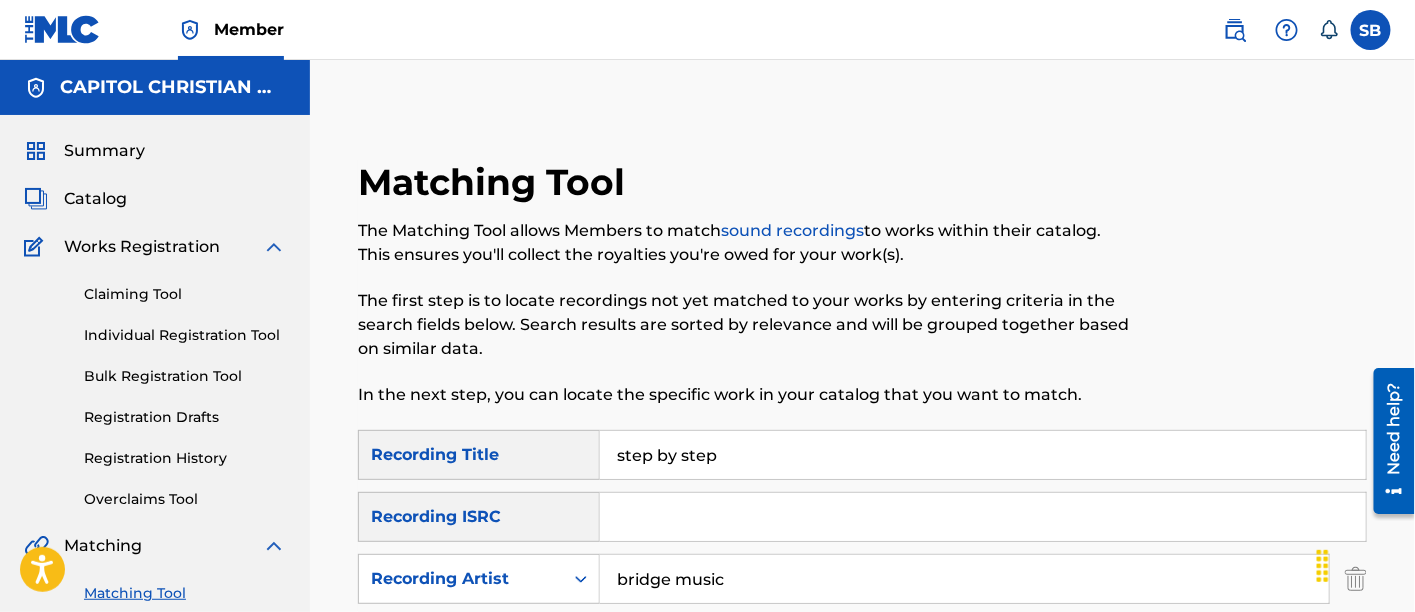 click on "step by step" at bounding box center (983, 455) 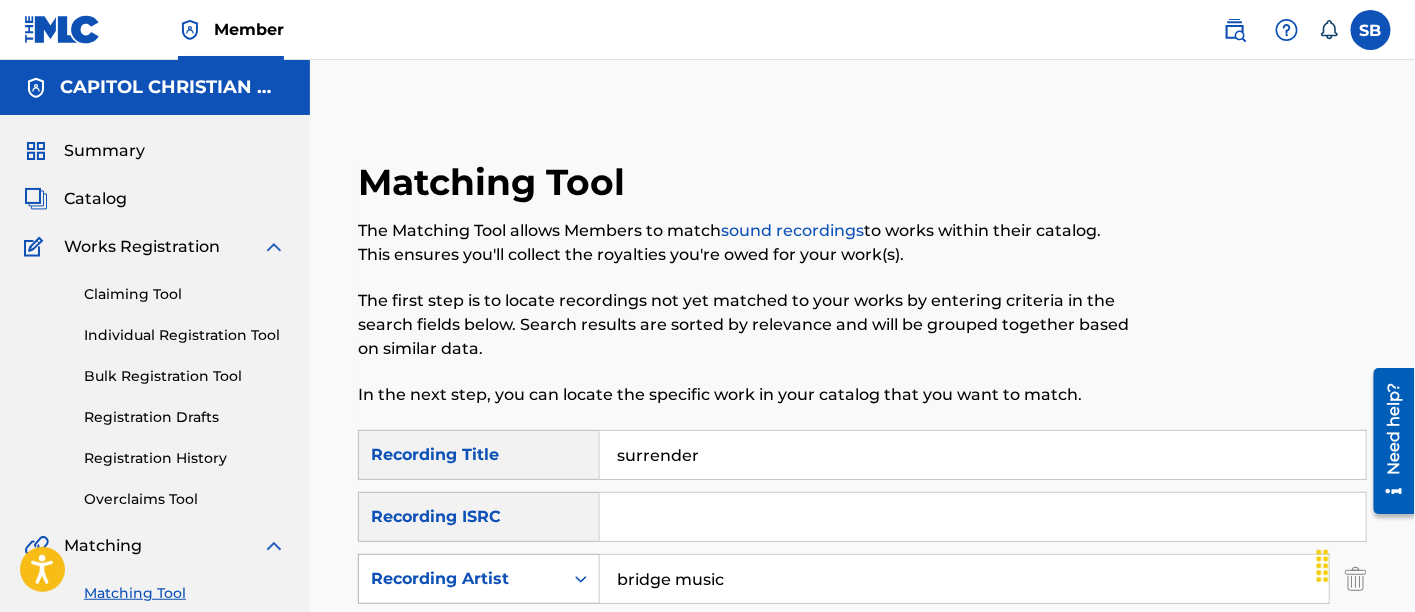 type on "surrender" 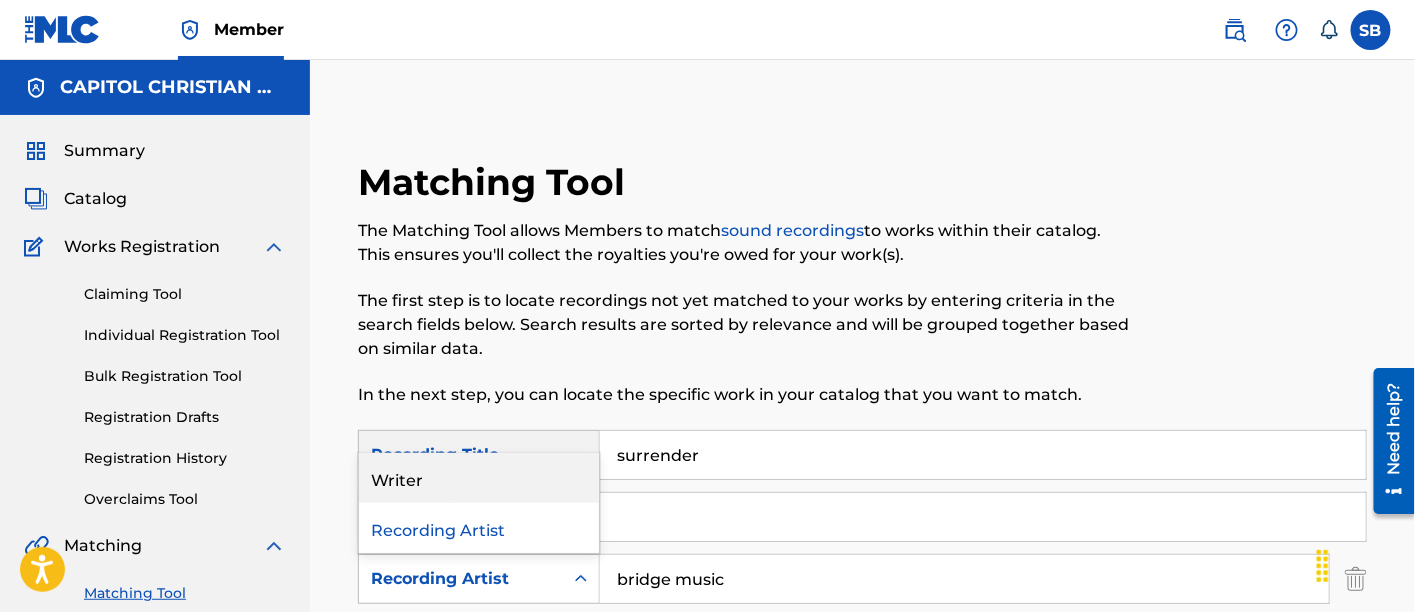 click on "Writer" at bounding box center [479, 478] 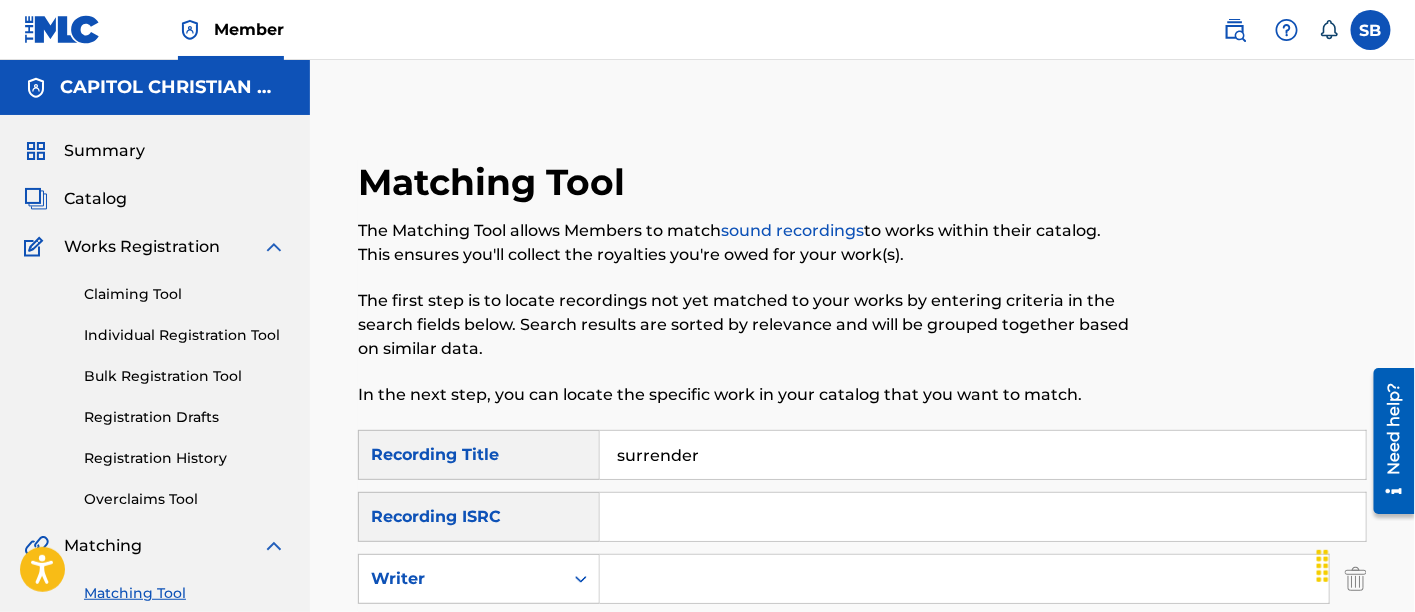 click at bounding box center [964, 579] 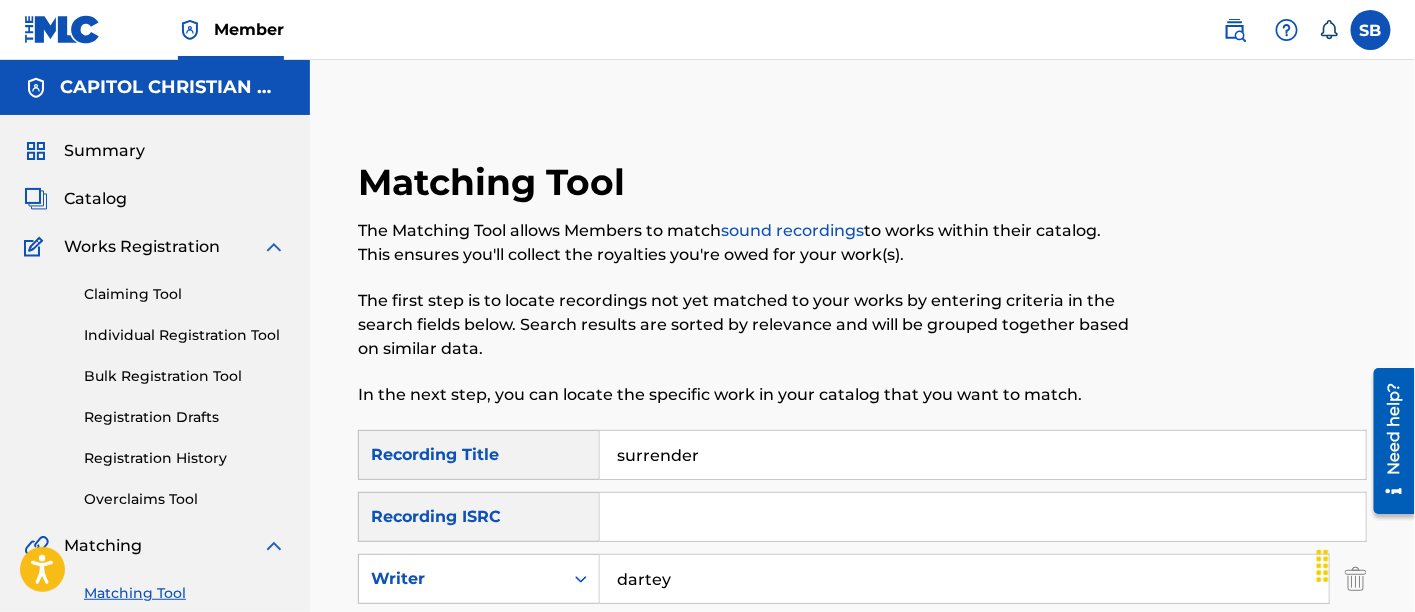 click on "Search" at bounding box center (1292, 793) 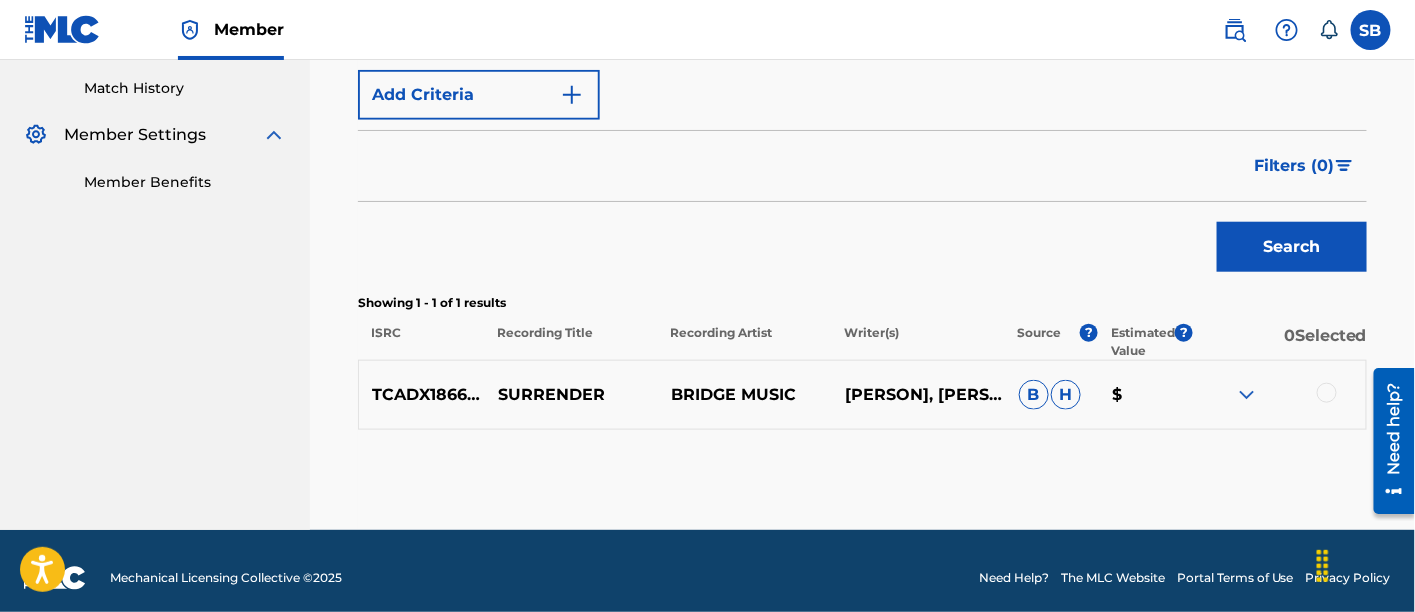 scroll, scrollTop: 548, scrollLeft: 0, axis: vertical 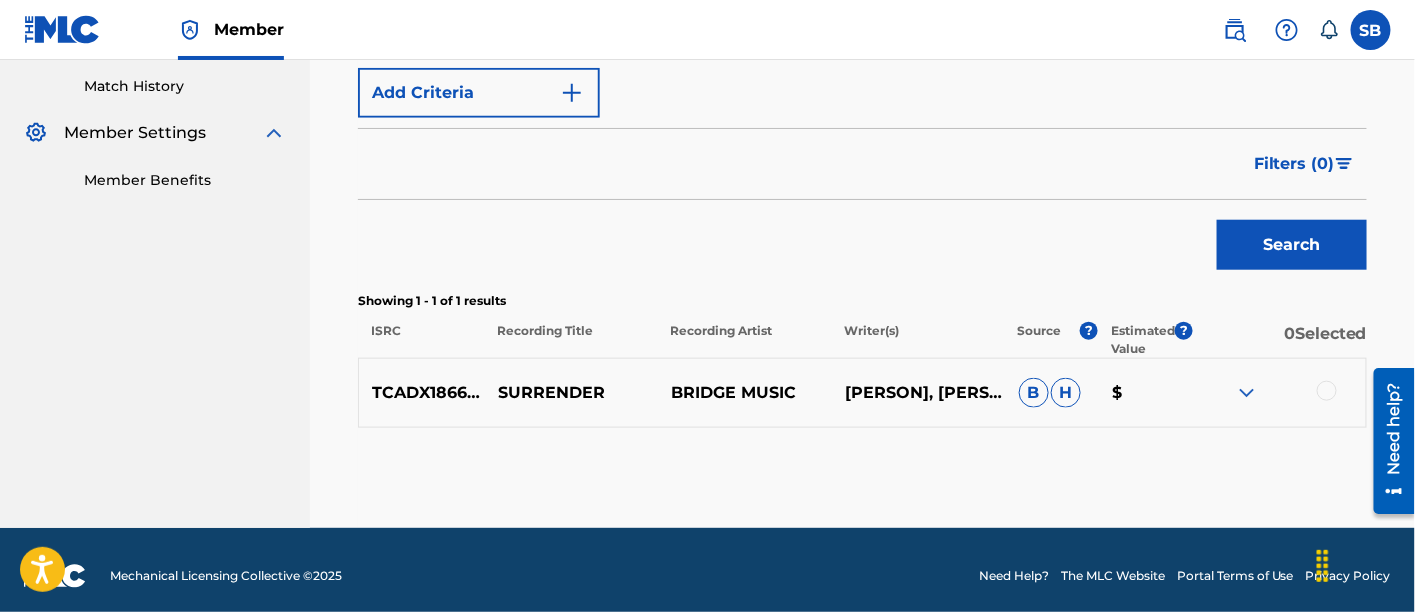 click at bounding box center (1327, 391) 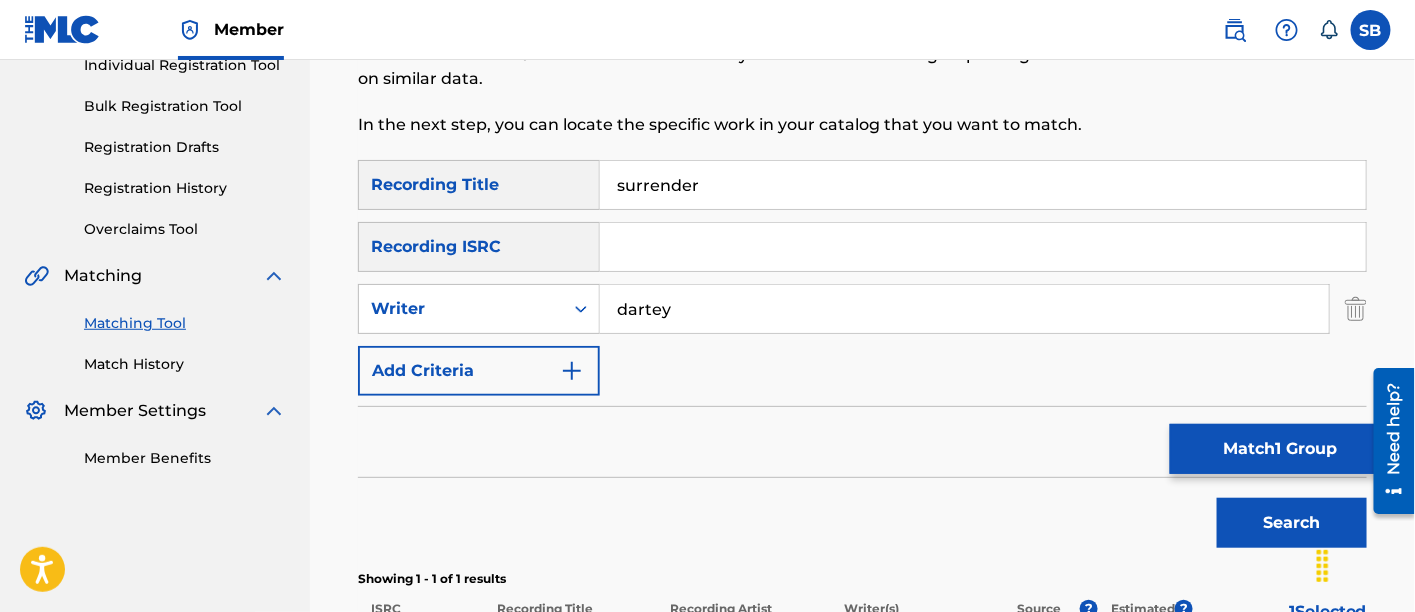 scroll, scrollTop: 268, scrollLeft: 0, axis: vertical 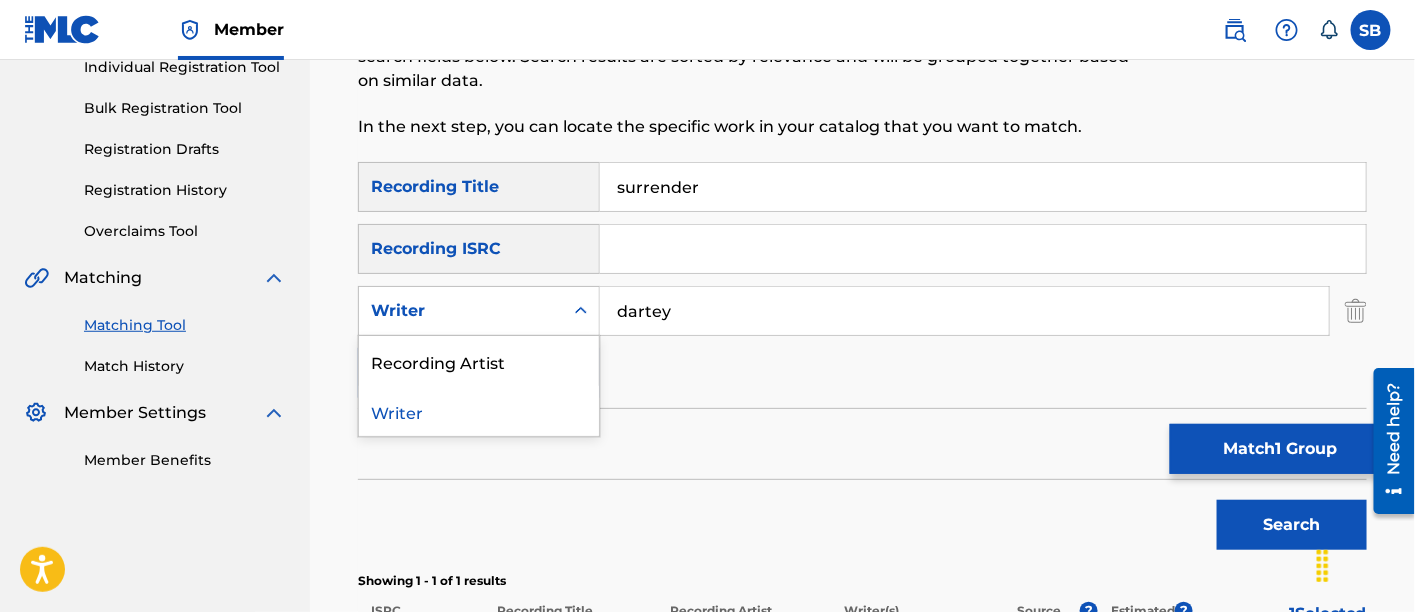 click at bounding box center [581, 311] 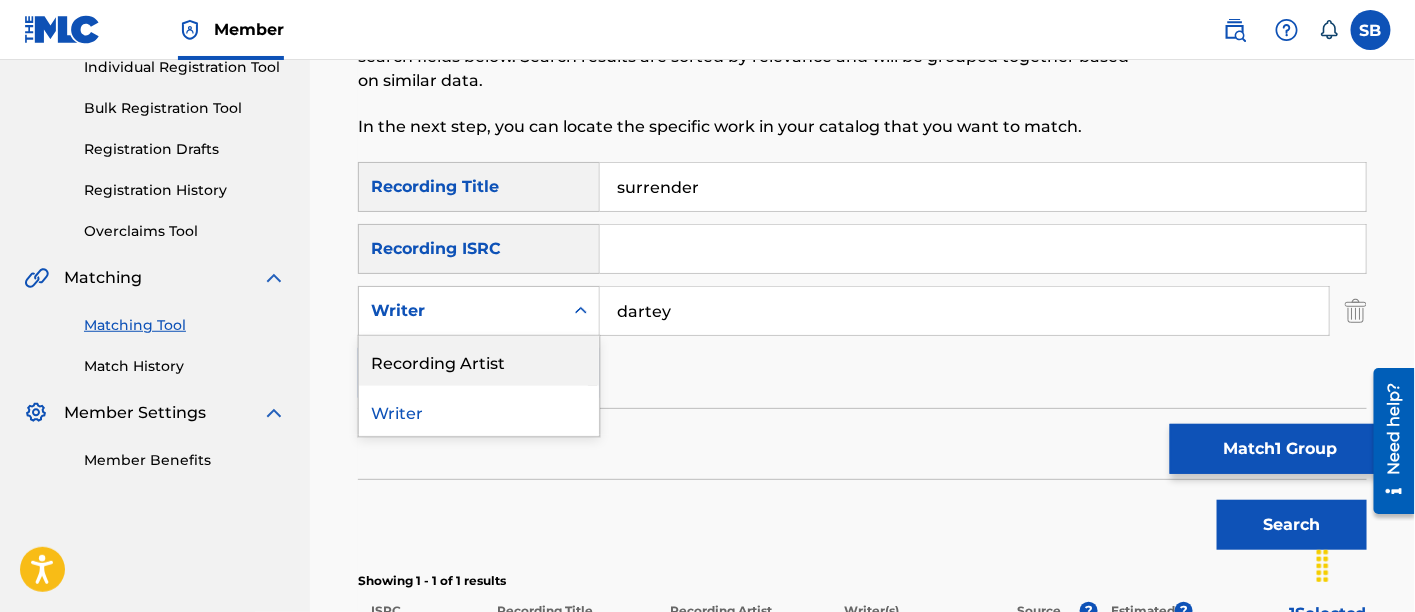 click on "Recording Artist" at bounding box center [479, 361] 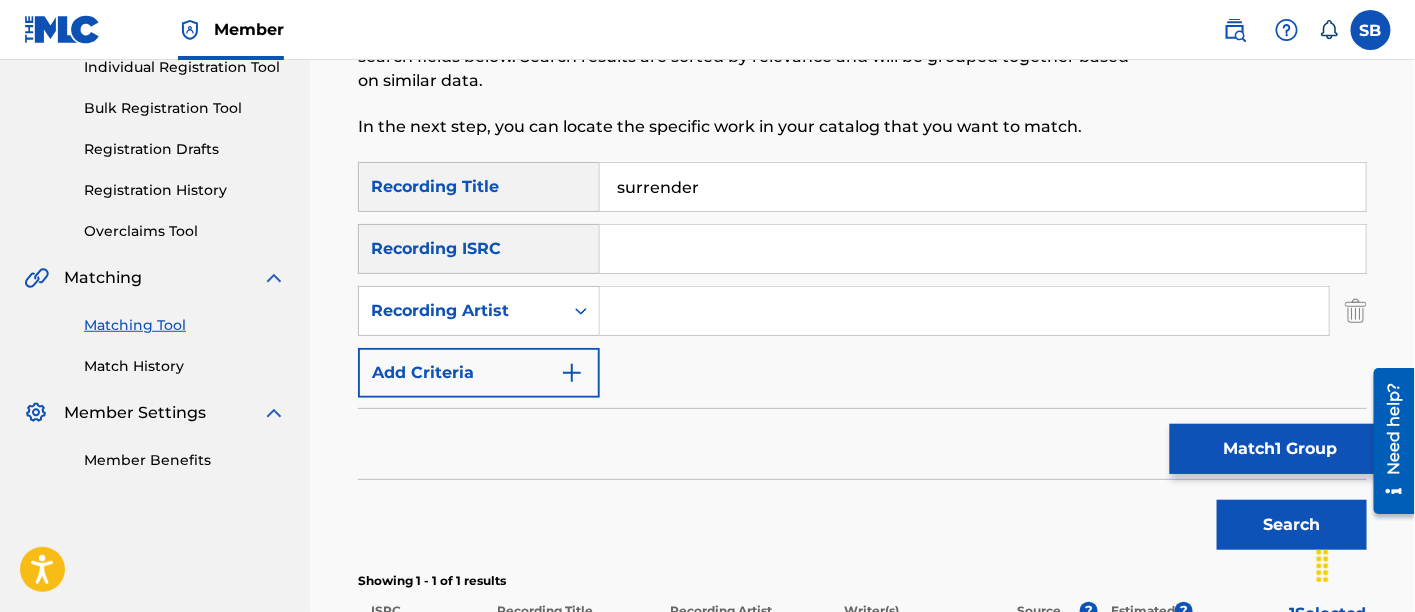 click at bounding box center (964, 311) 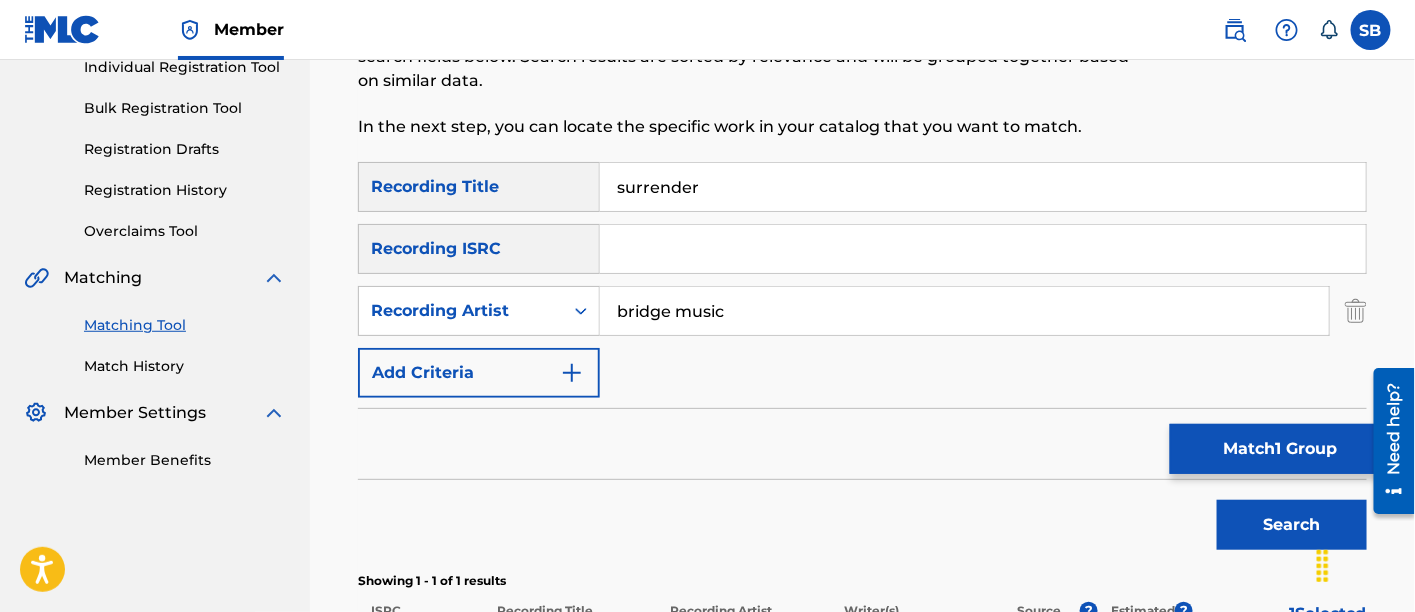 type on "bridge music" 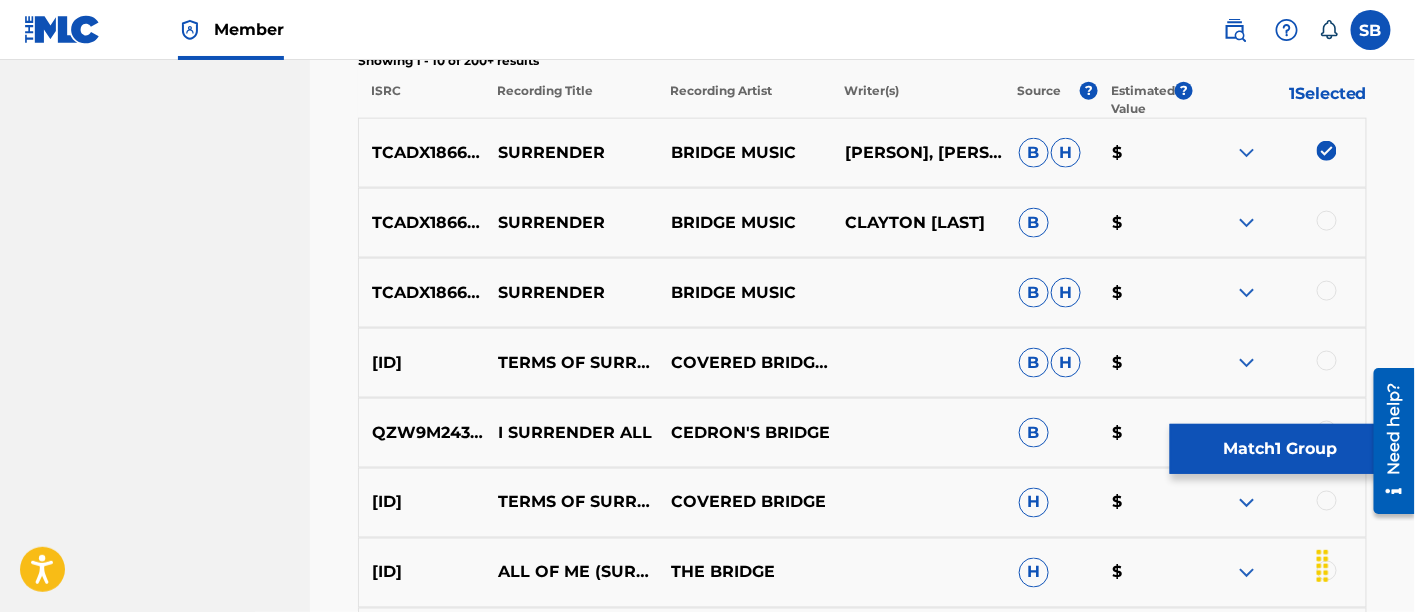 scroll, scrollTop: 793, scrollLeft: 0, axis: vertical 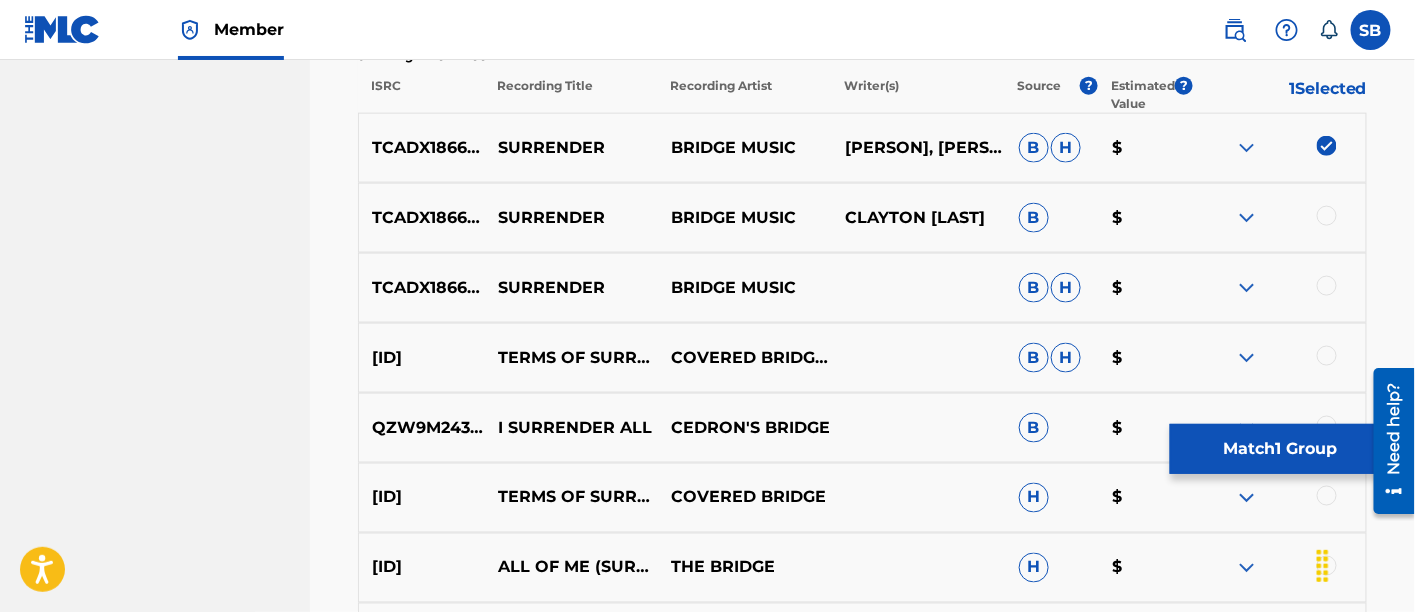 click at bounding box center [1279, 218] 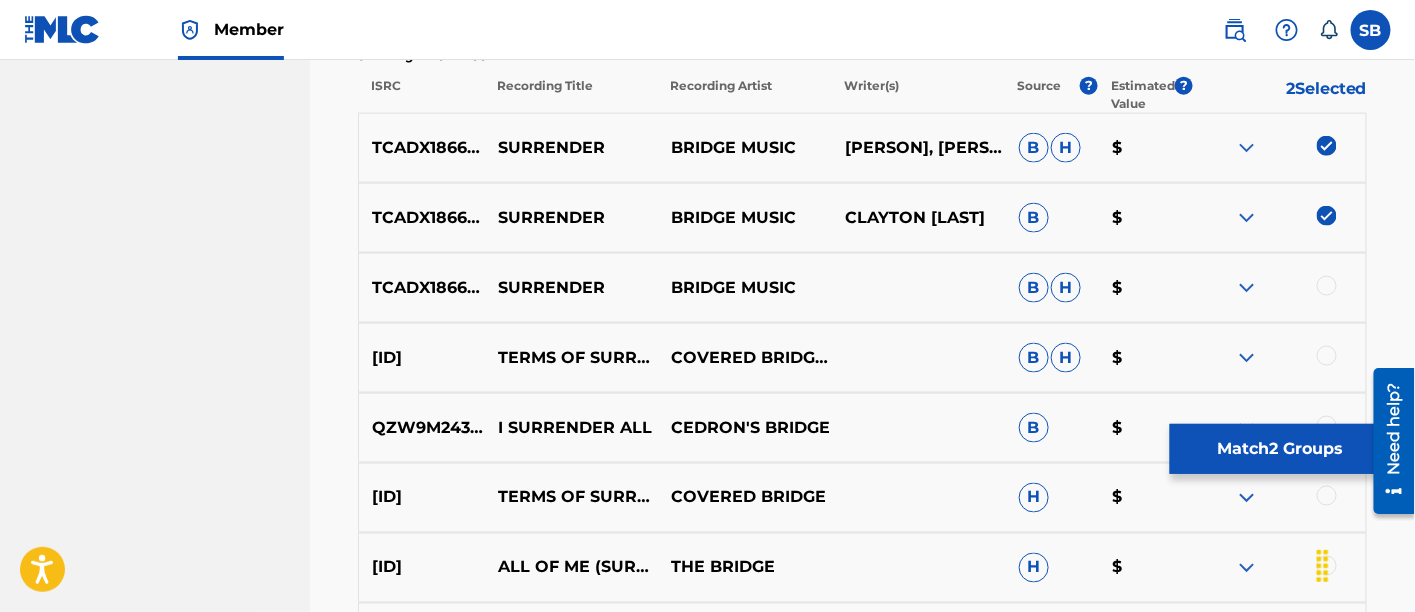 click at bounding box center (1327, 286) 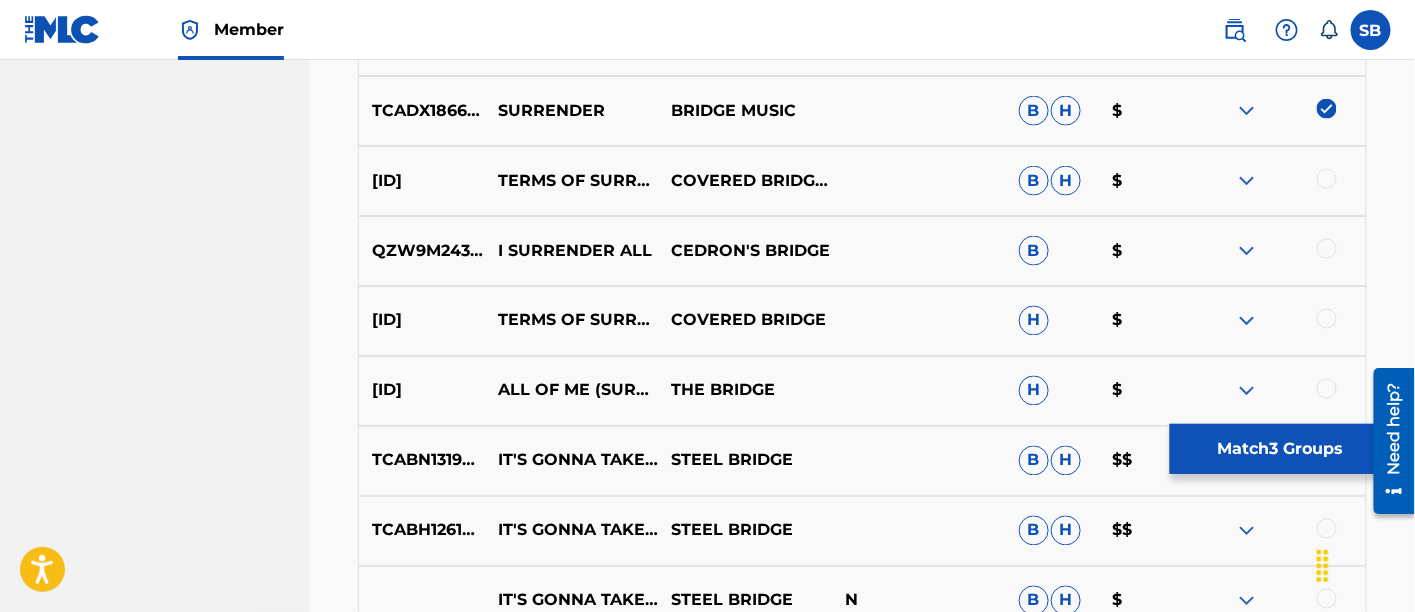 scroll, scrollTop: 971, scrollLeft: 0, axis: vertical 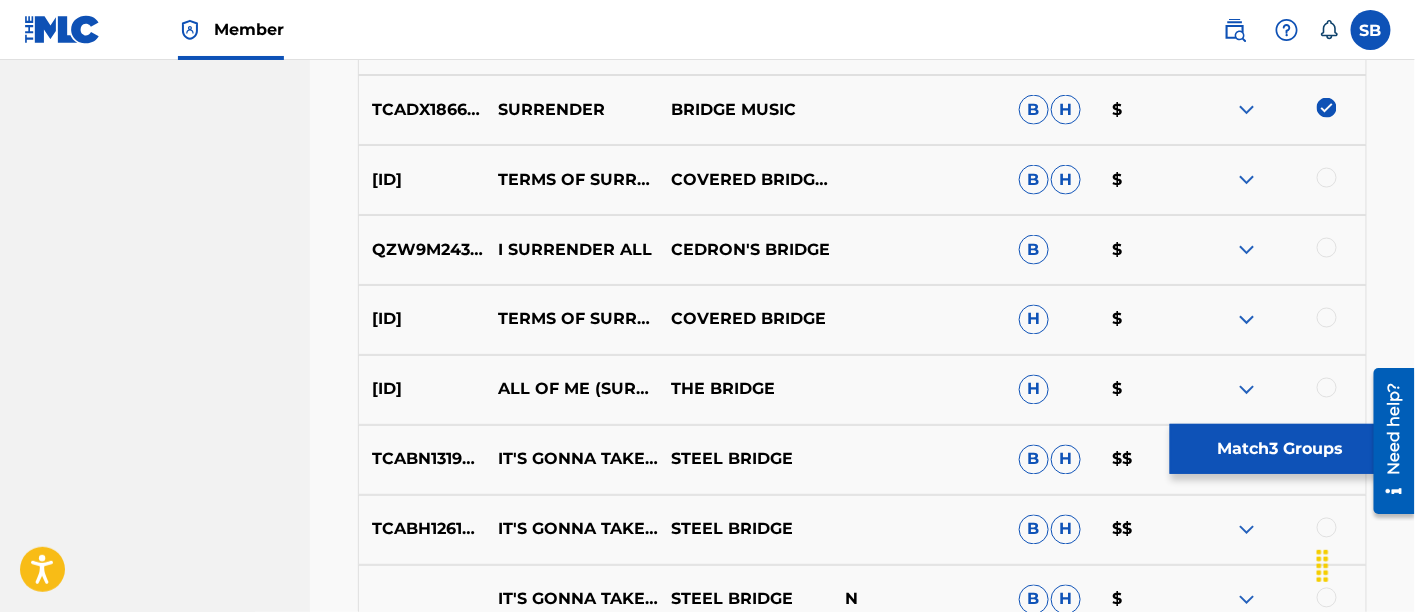 click on "Match  3 Groups" at bounding box center (1280, 449) 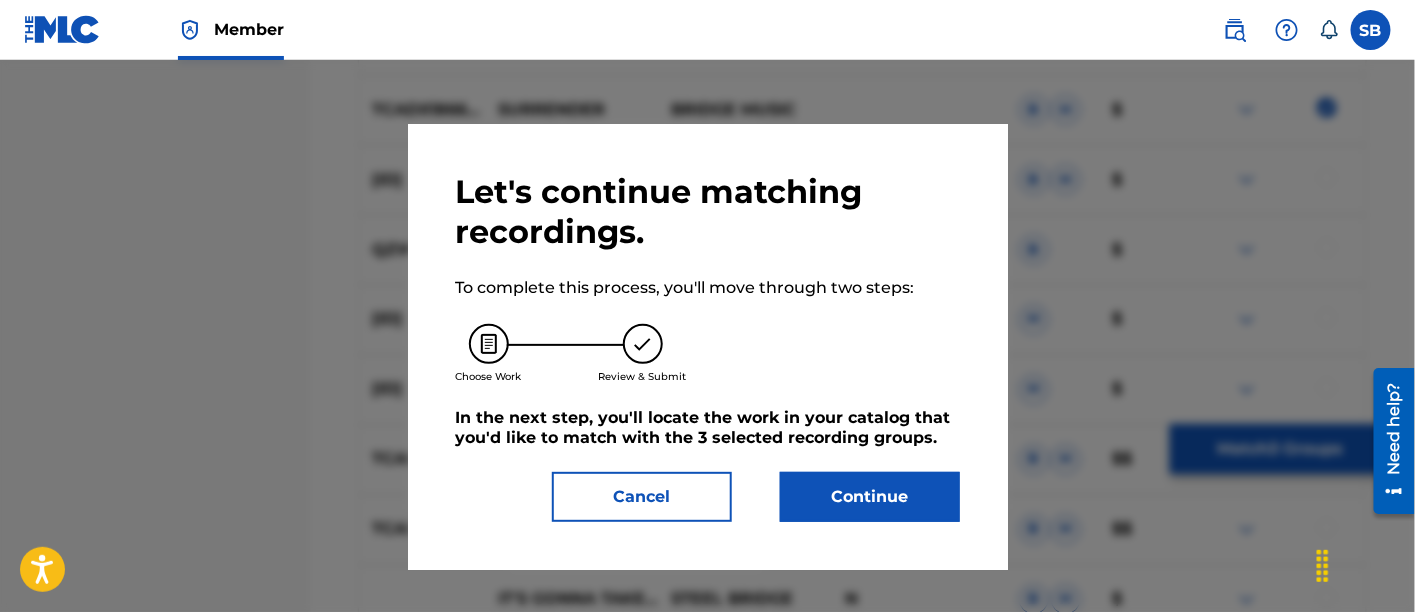 click on "Continue" at bounding box center [870, 497] 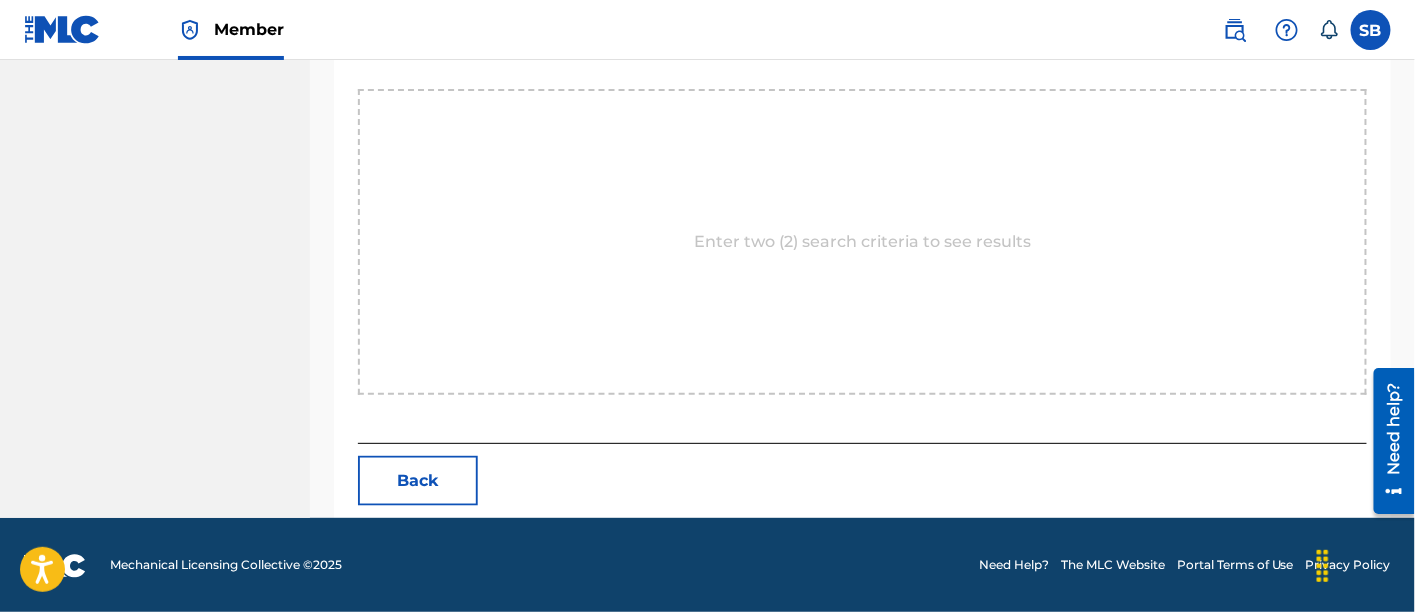 scroll, scrollTop: 456, scrollLeft: 0, axis: vertical 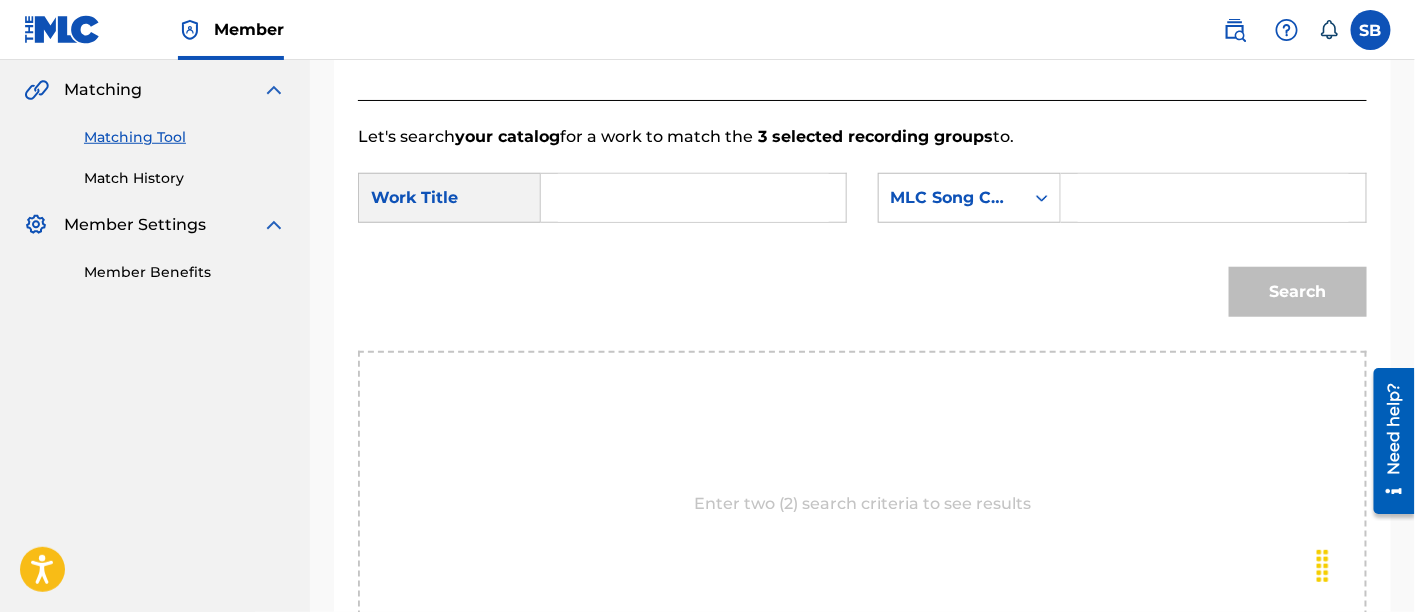 click at bounding box center [693, 198] 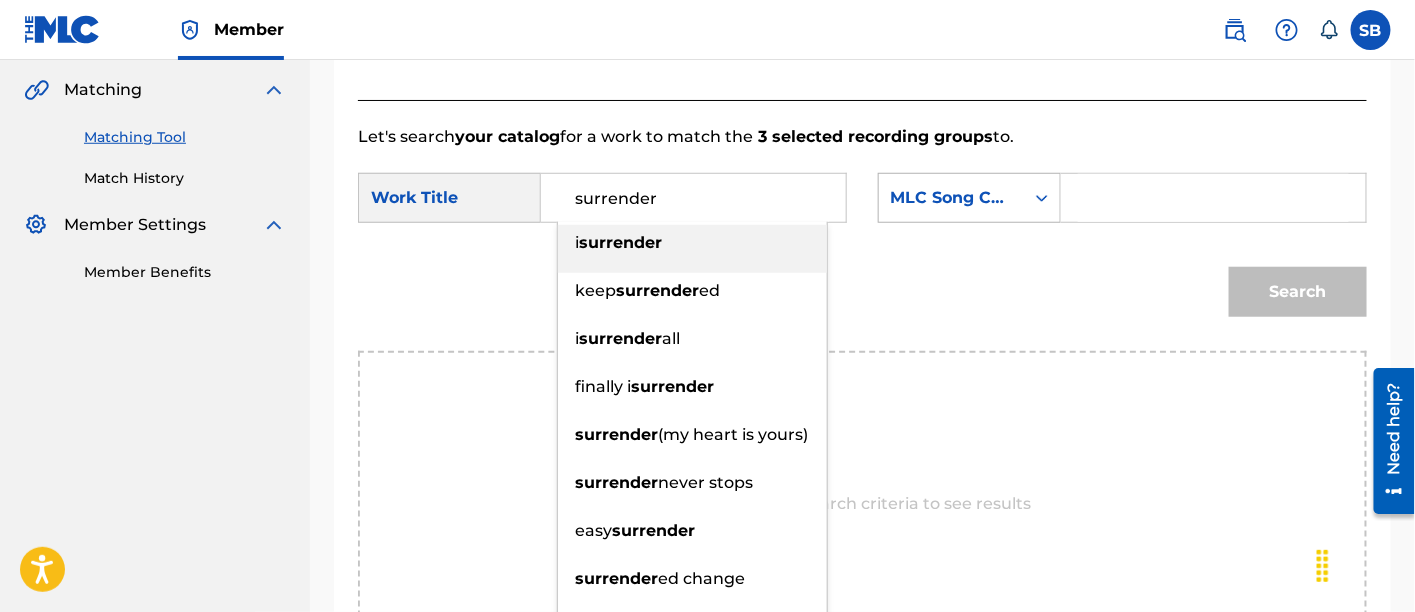 type on "surrender" 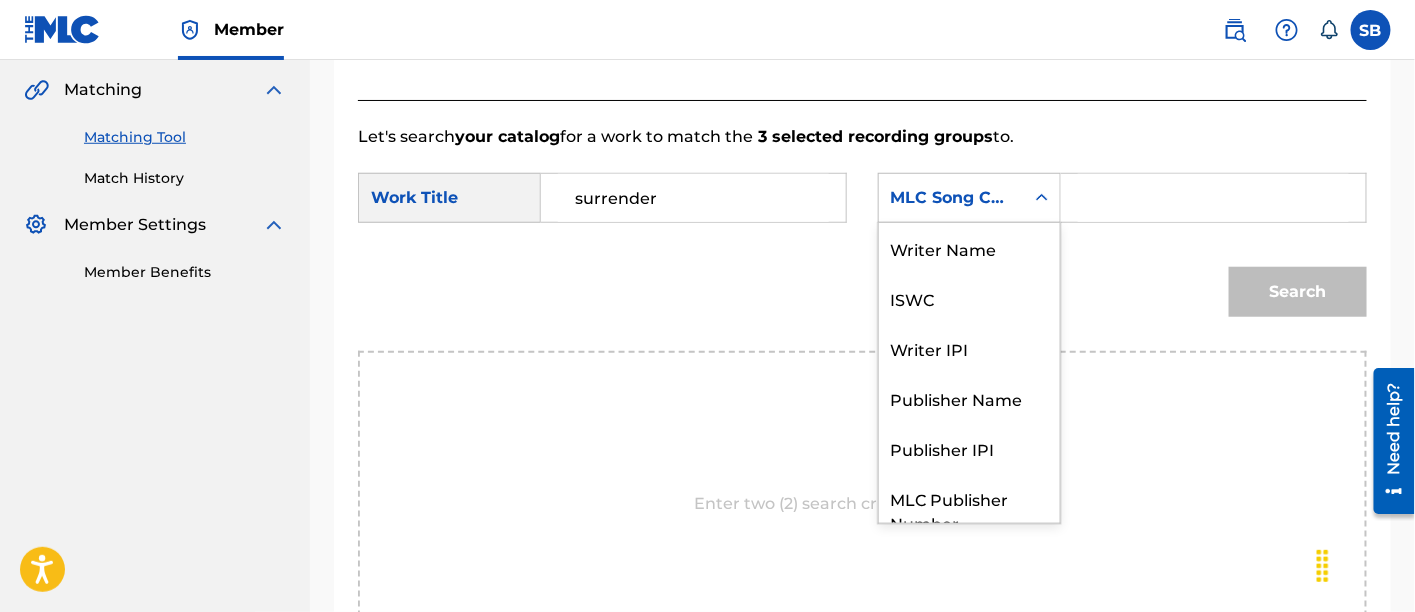 click on "MLC Song Code" at bounding box center (951, 198) 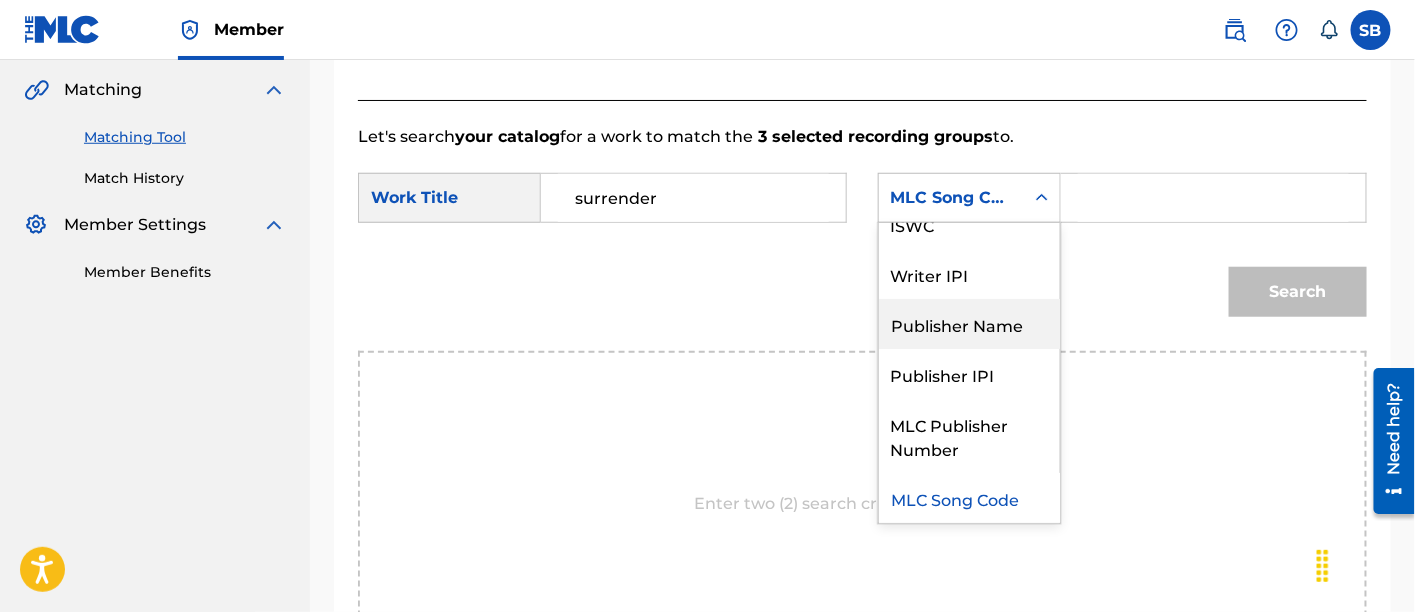 scroll, scrollTop: 0, scrollLeft: 0, axis: both 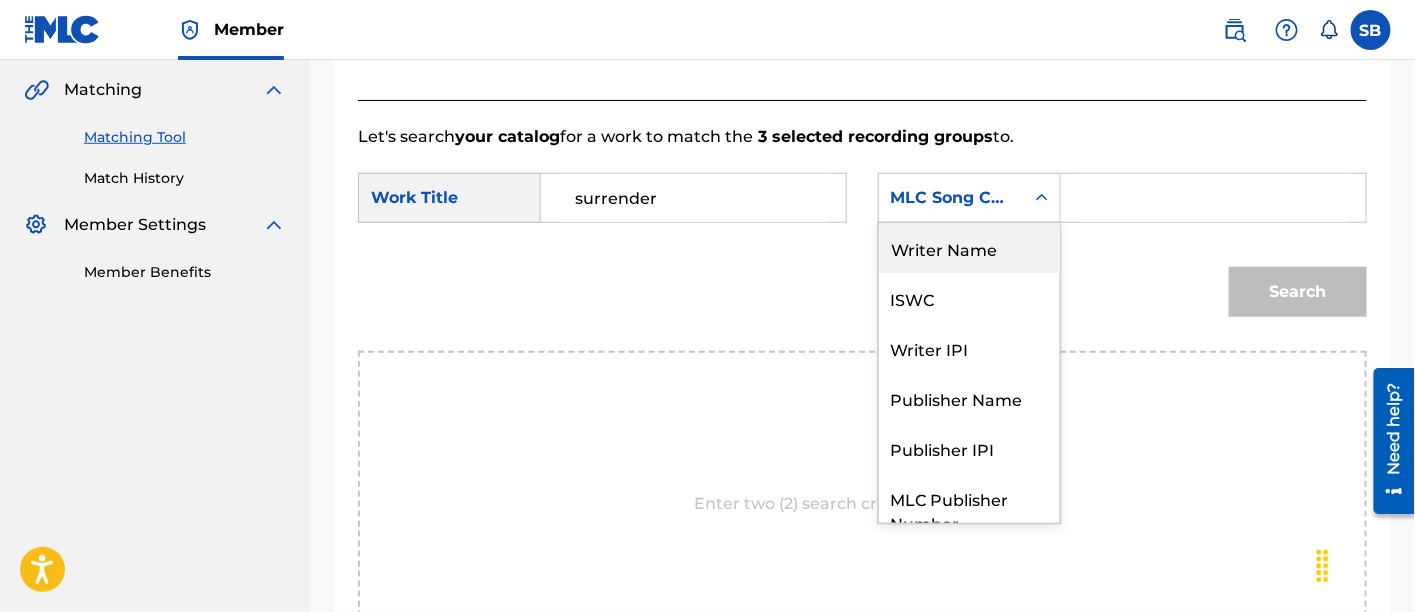 click on "Writer Name" at bounding box center (969, 248) 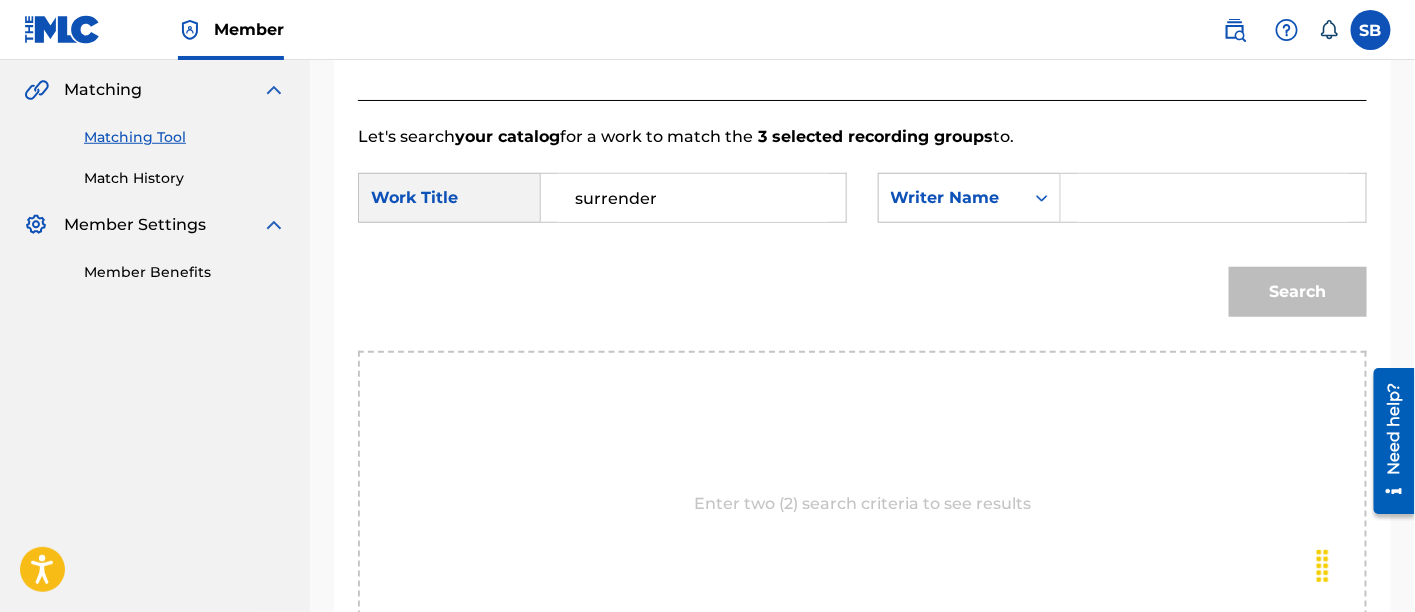 click at bounding box center [1213, 198] 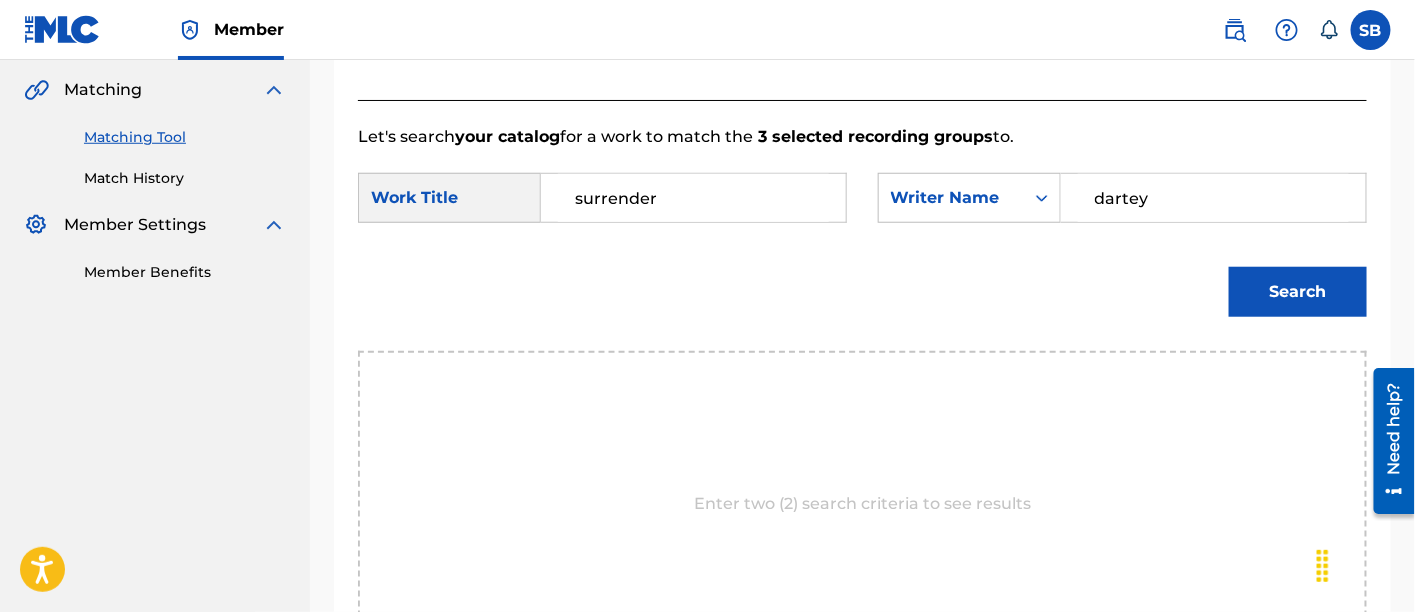 click on "Search" at bounding box center (1298, 292) 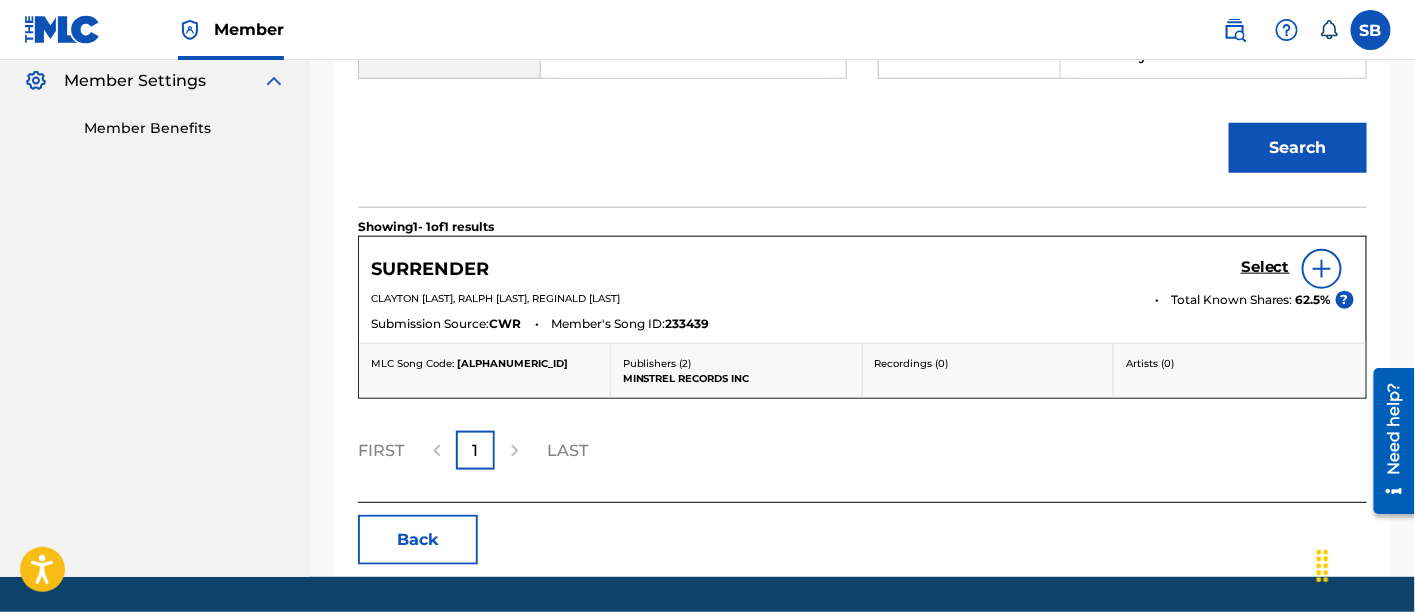 scroll, scrollTop: 602, scrollLeft: 0, axis: vertical 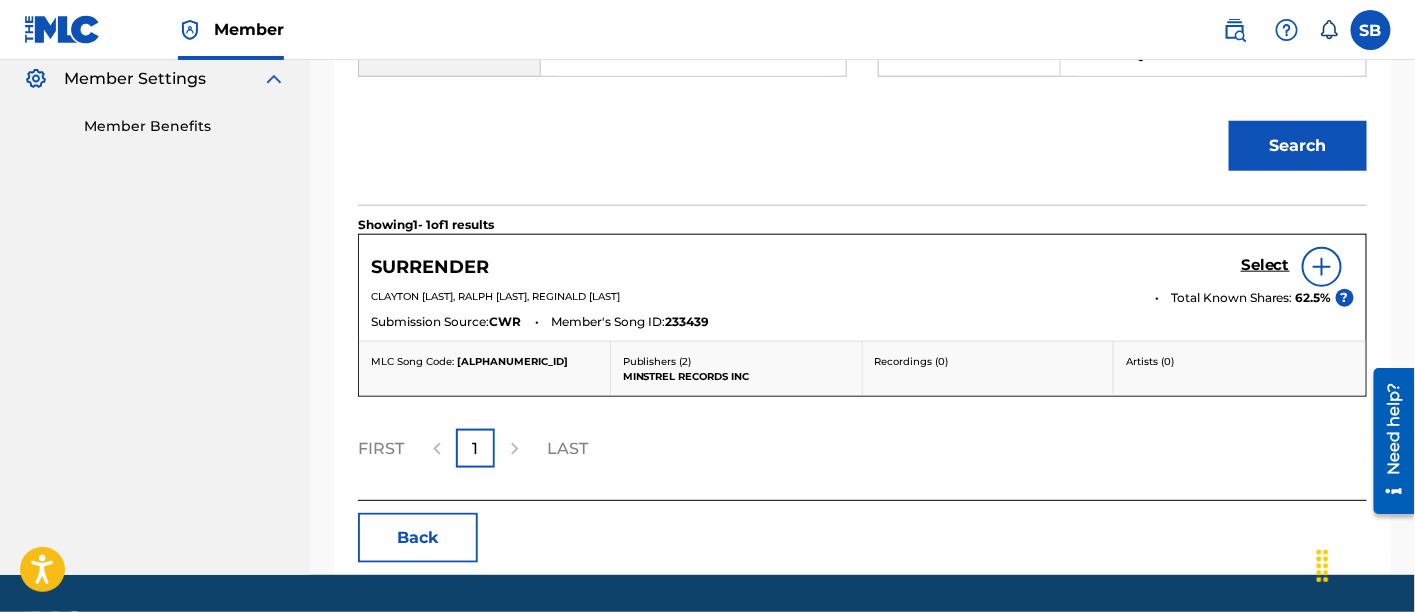 click on "Select" at bounding box center (1265, 265) 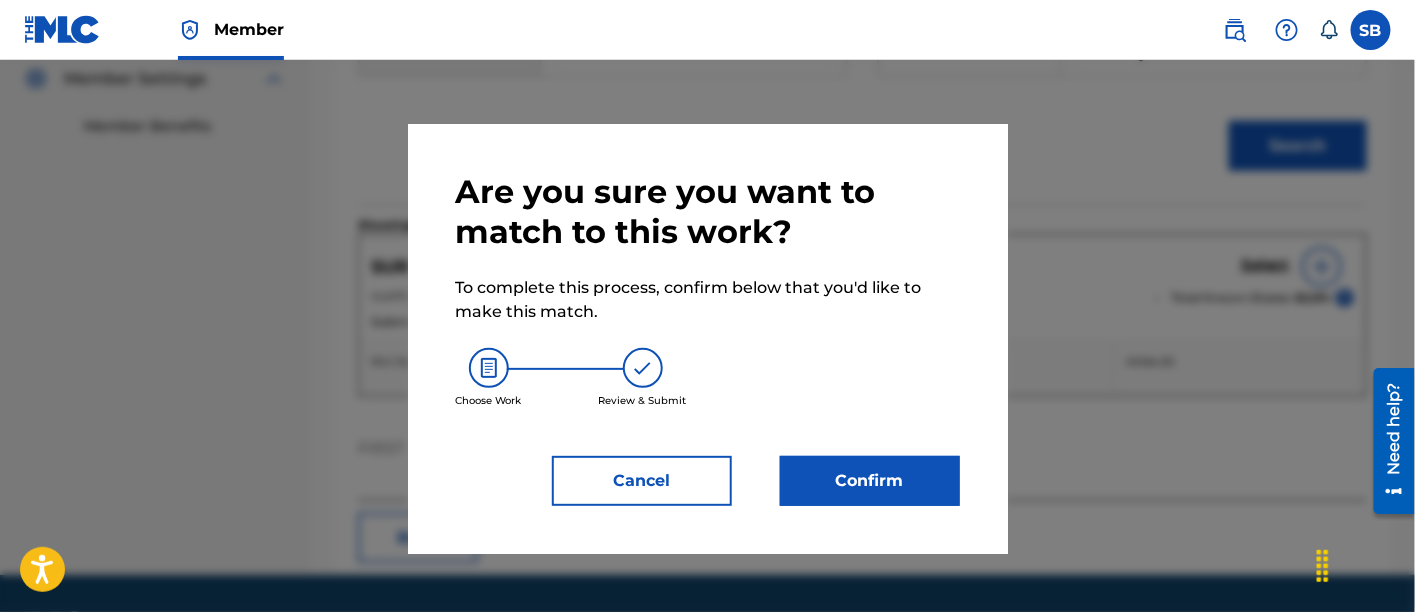 click on "Confirm" at bounding box center [870, 481] 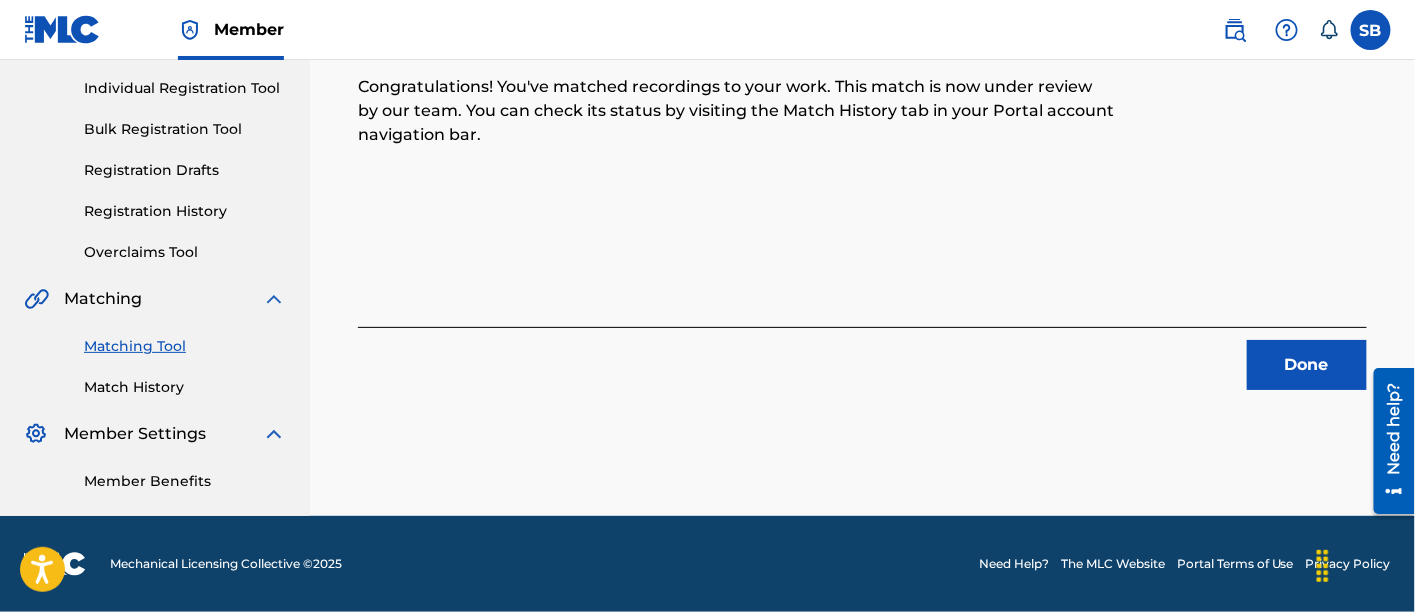 scroll, scrollTop: 246, scrollLeft: 0, axis: vertical 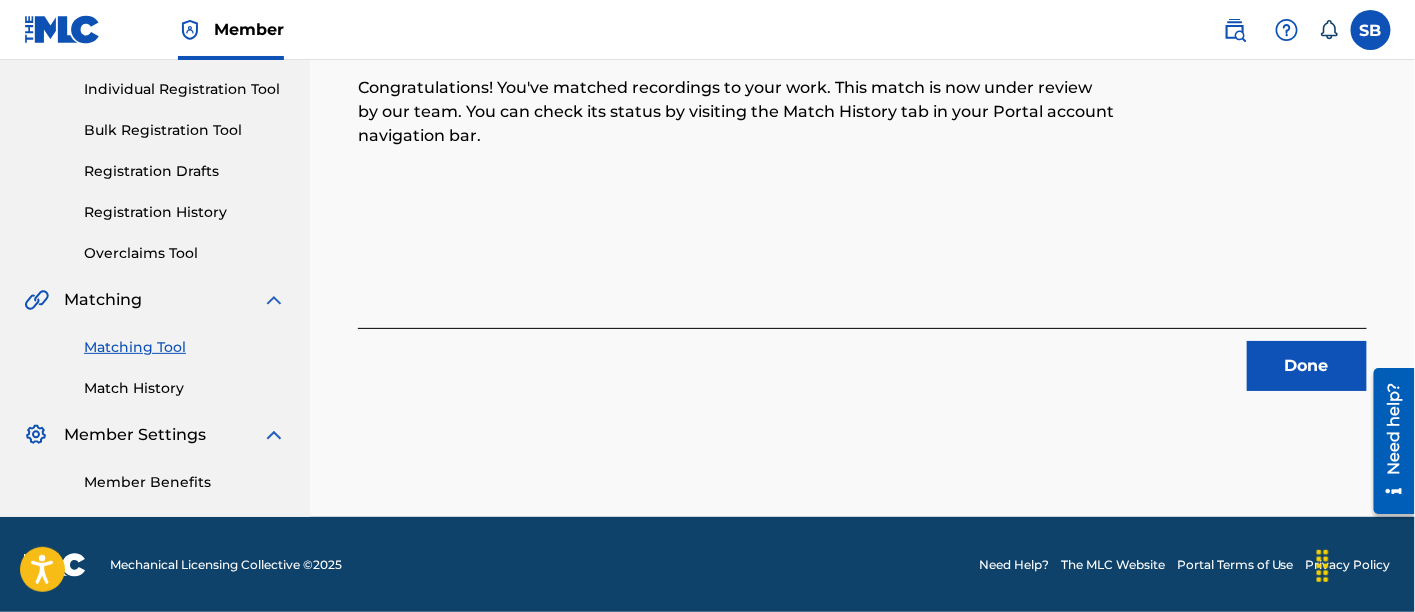click on "Done" at bounding box center (1307, 366) 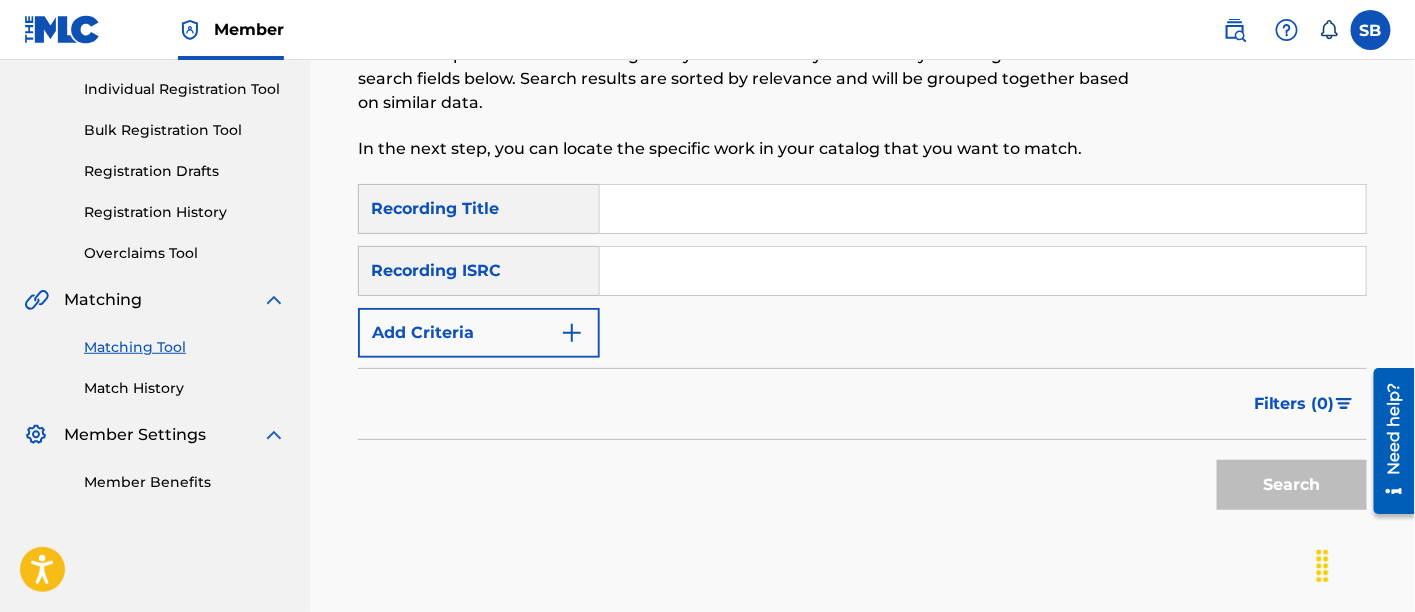 click at bounding box center (983, 209) 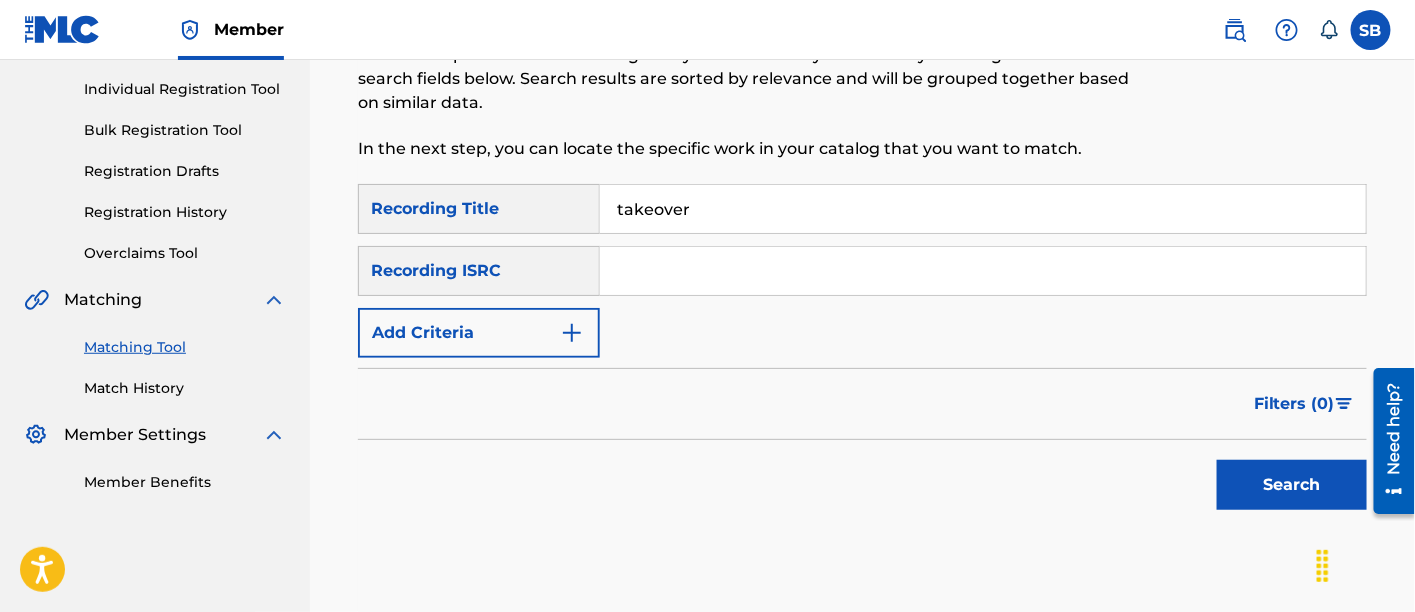 type on "takeover" 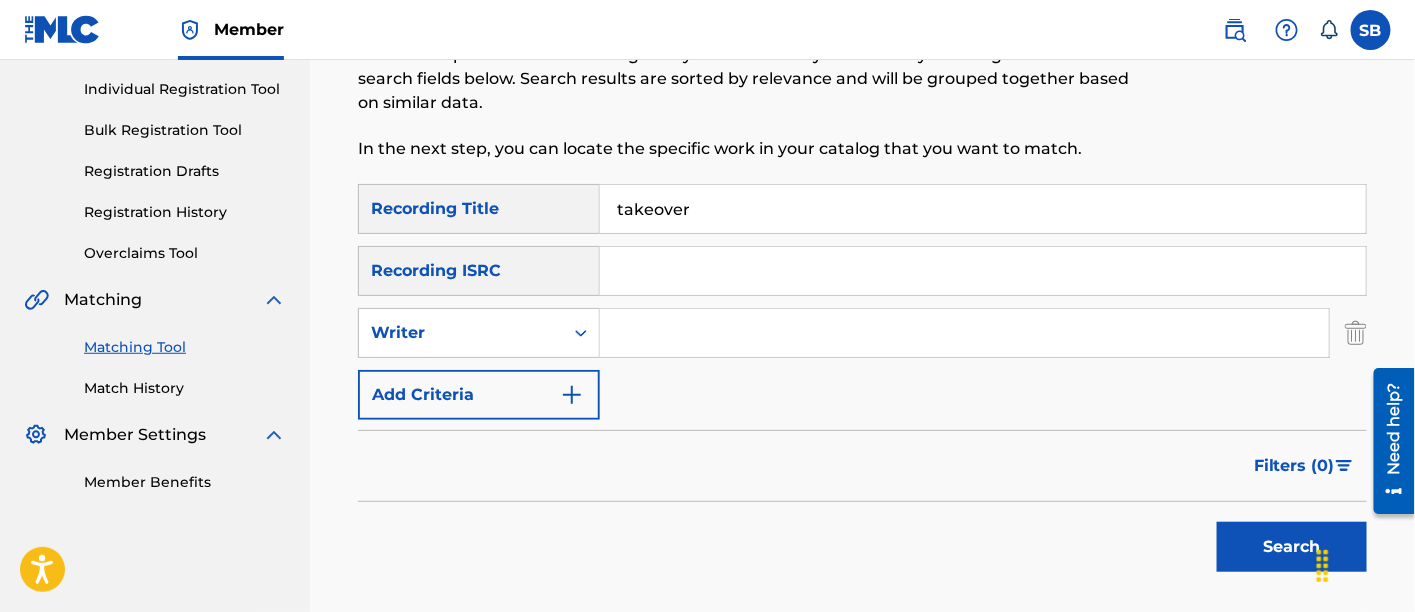 click at bounding box center [964, 333] 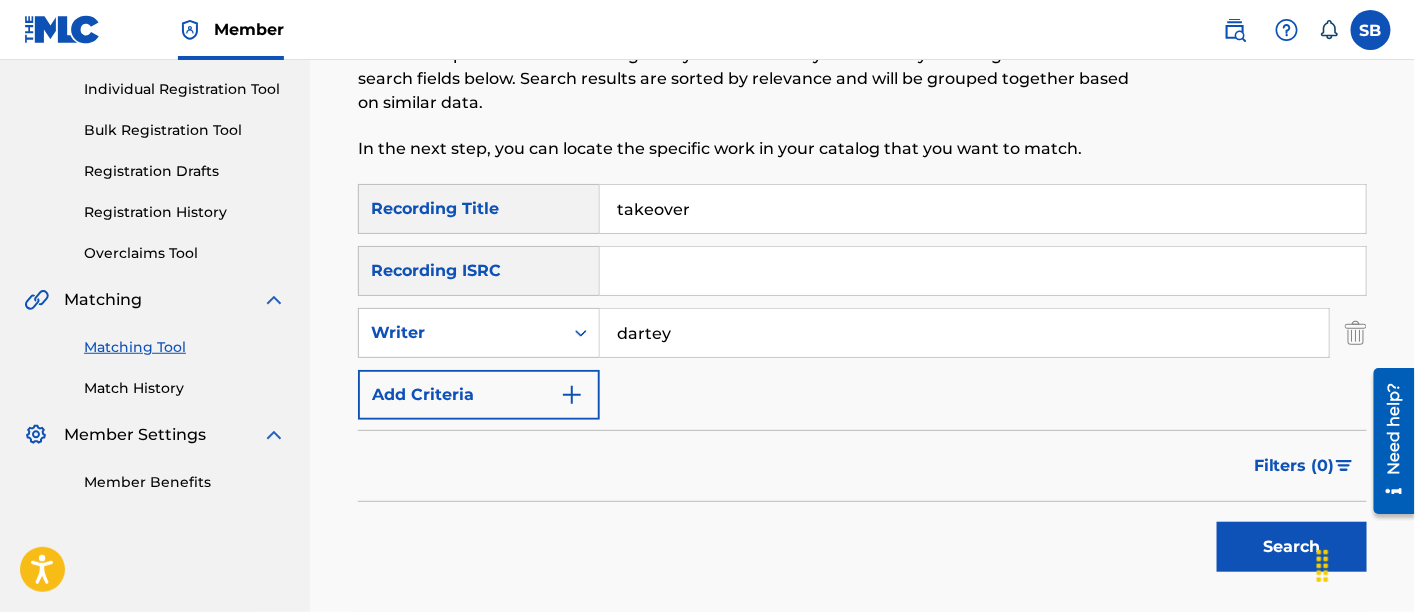 click on "Search" at bounding box center [1292, 547] 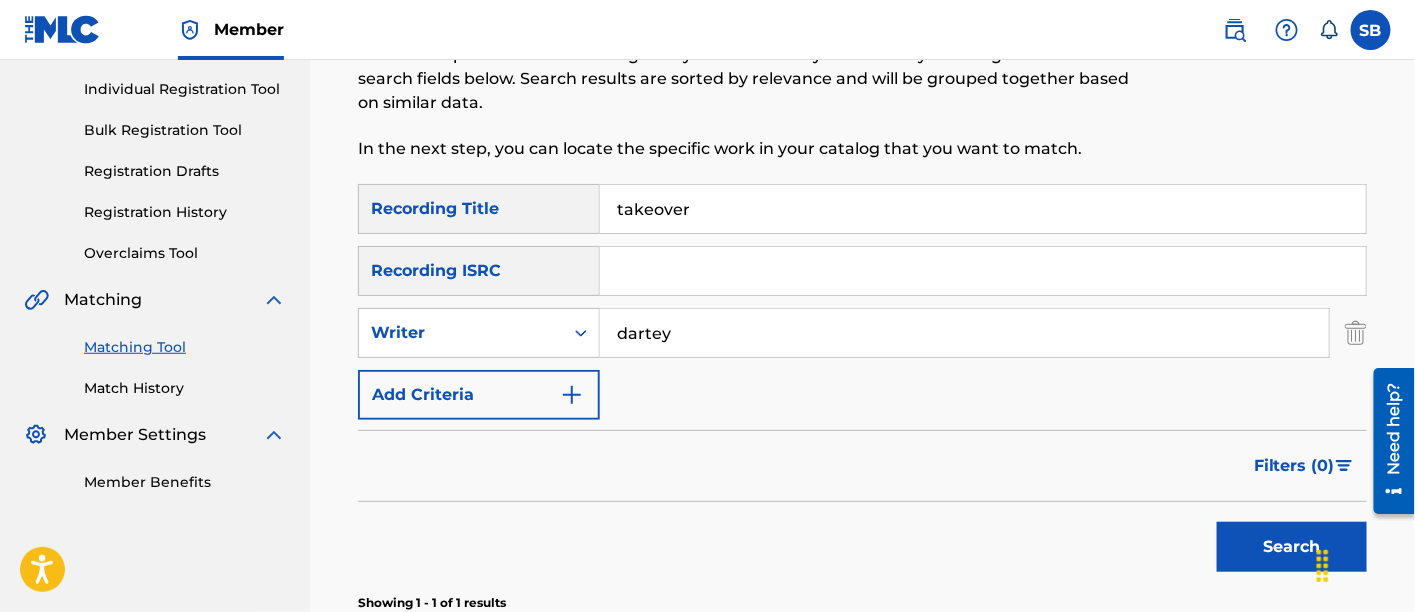 scroll, scrollTop: 558, scrollLeft: 0, axis: vertical 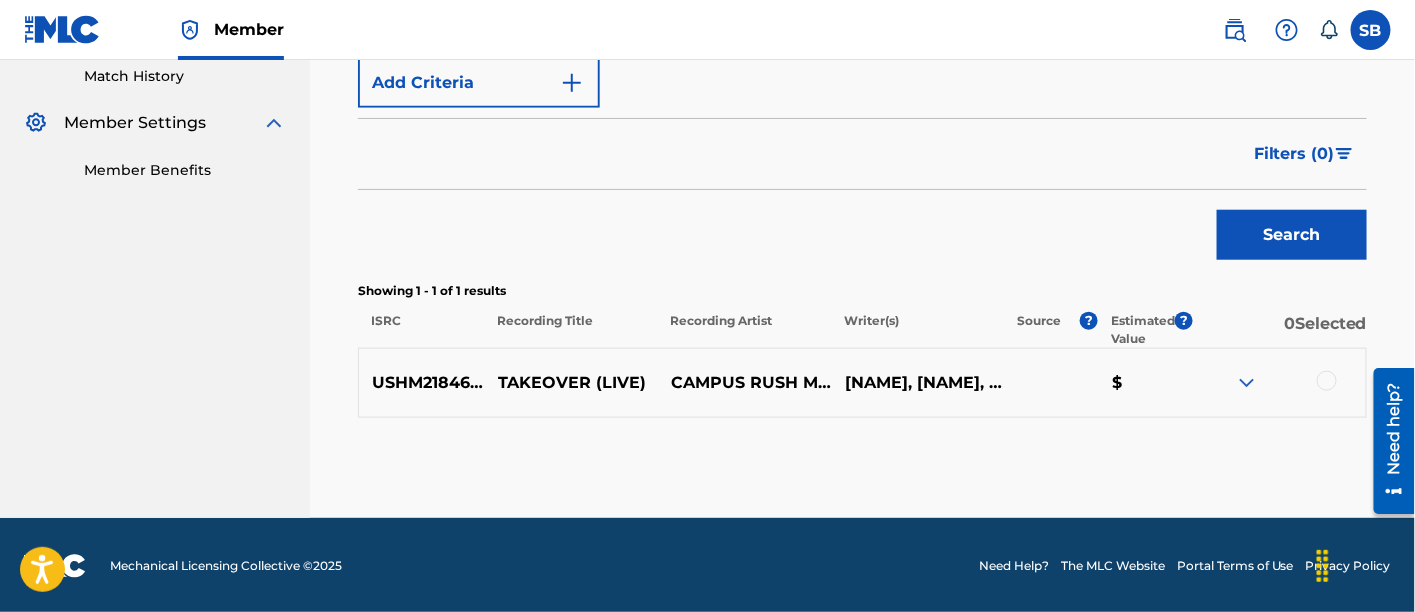 click at bounding box center [1327, 381] 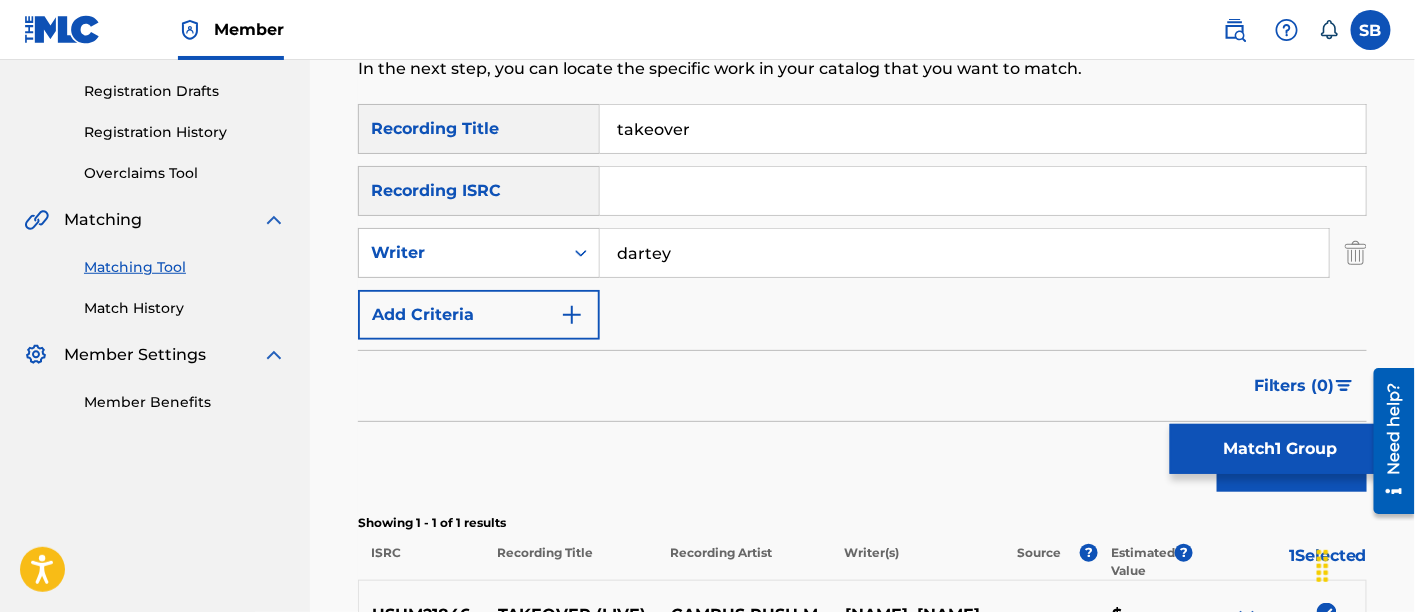 scroll, scrollTop: 325, scrollLeft: 0, axis: vertical 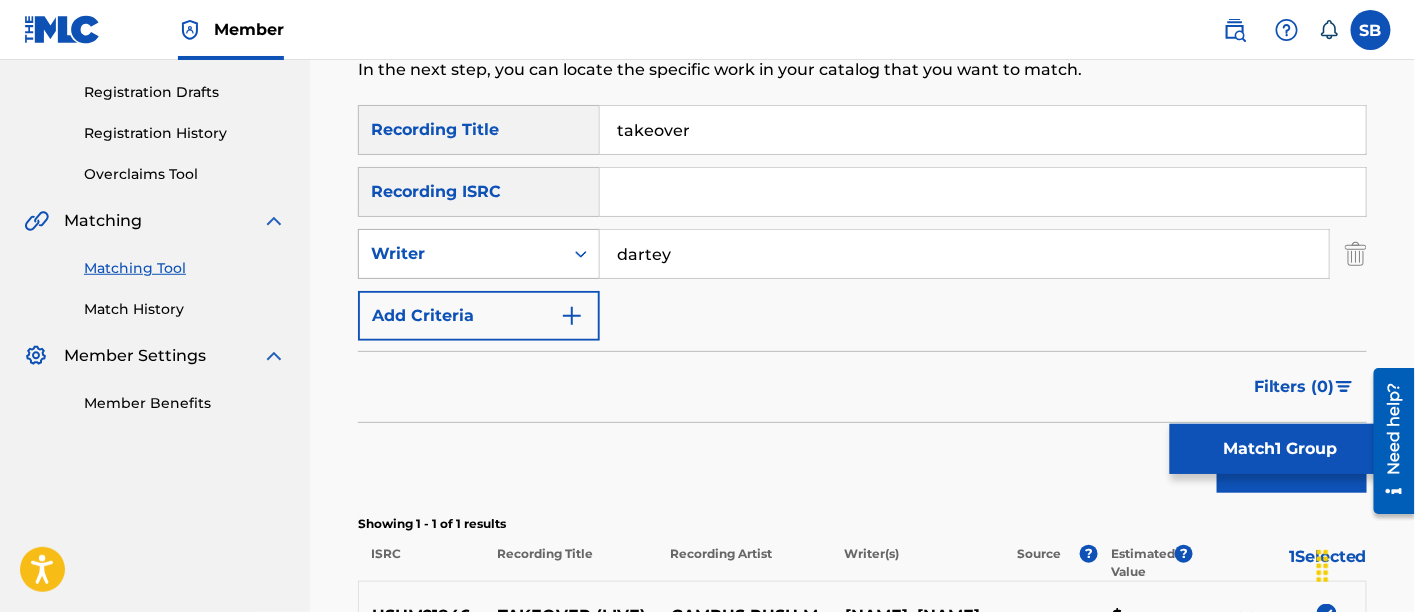 click on "Writer" at bounding box center (461, 254) 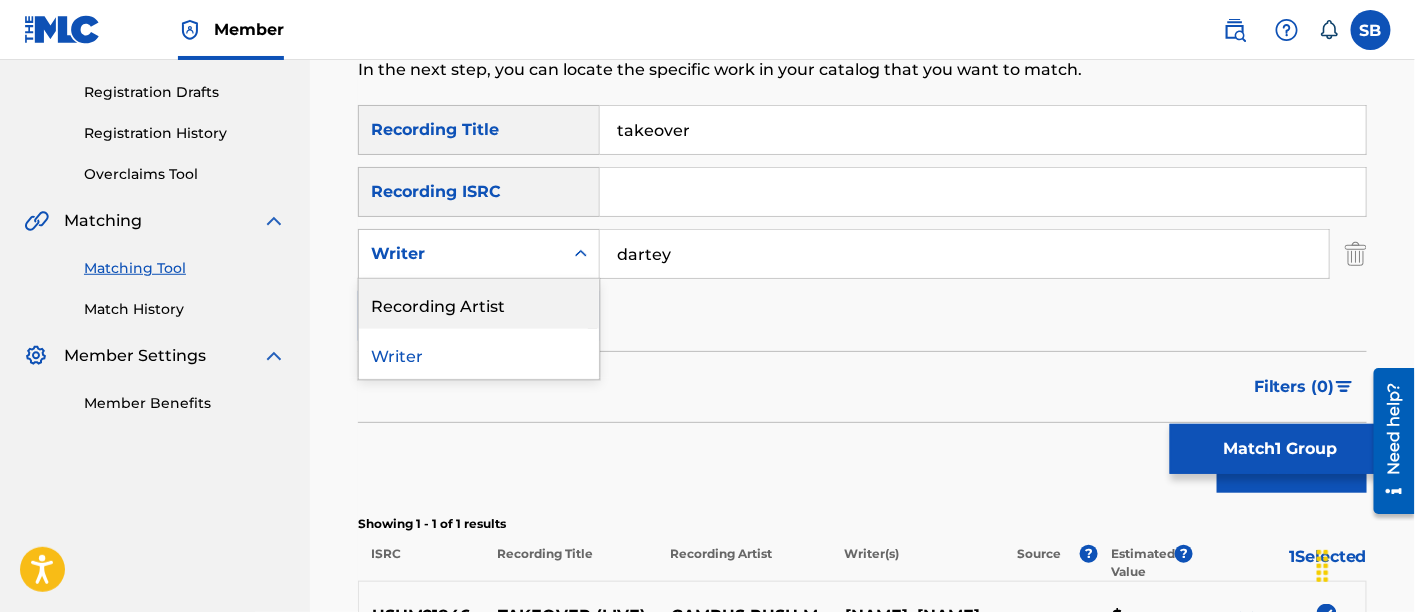click on "Recording Artist" at bounding box center (479, 304) 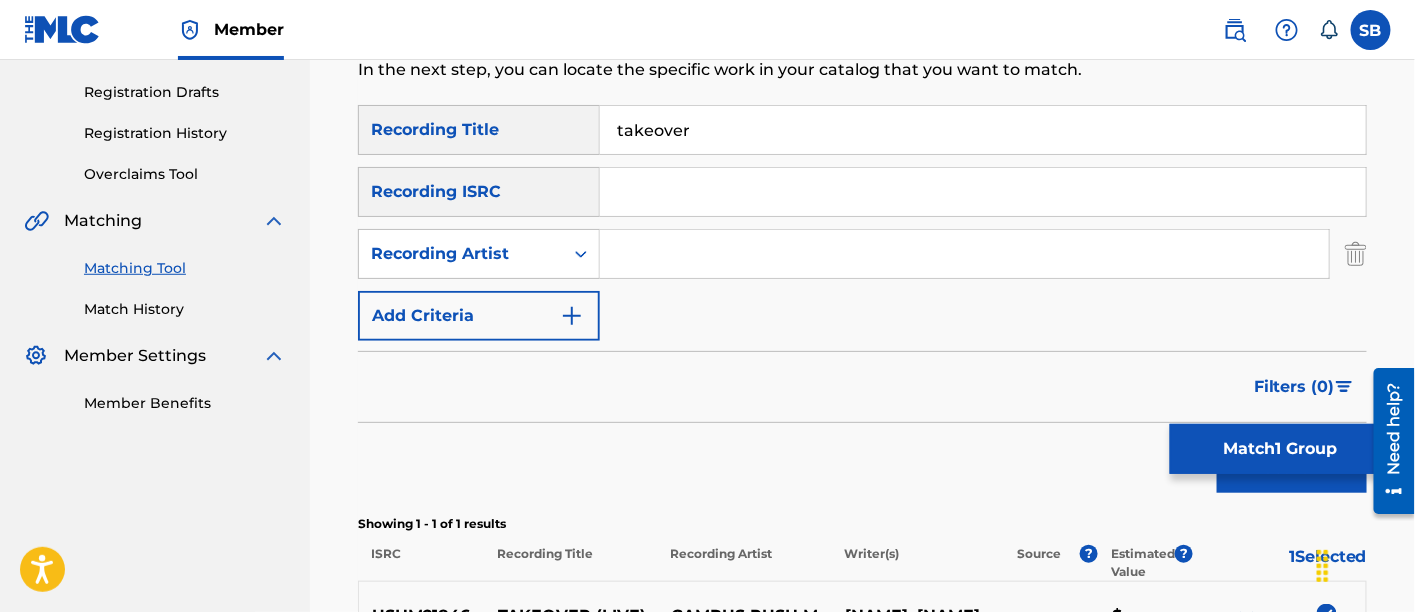 click at bounding box center (964, 254) 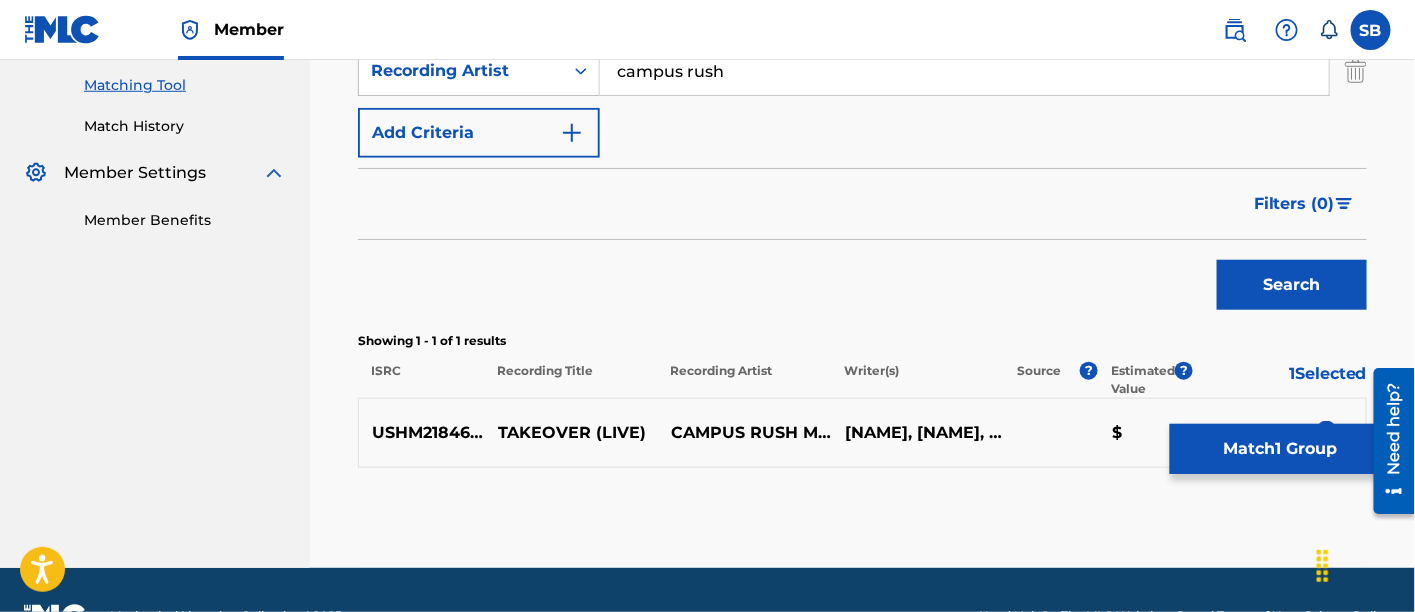 scroll, scrollTop: 509, scrollLeft: 0, axis: vertical 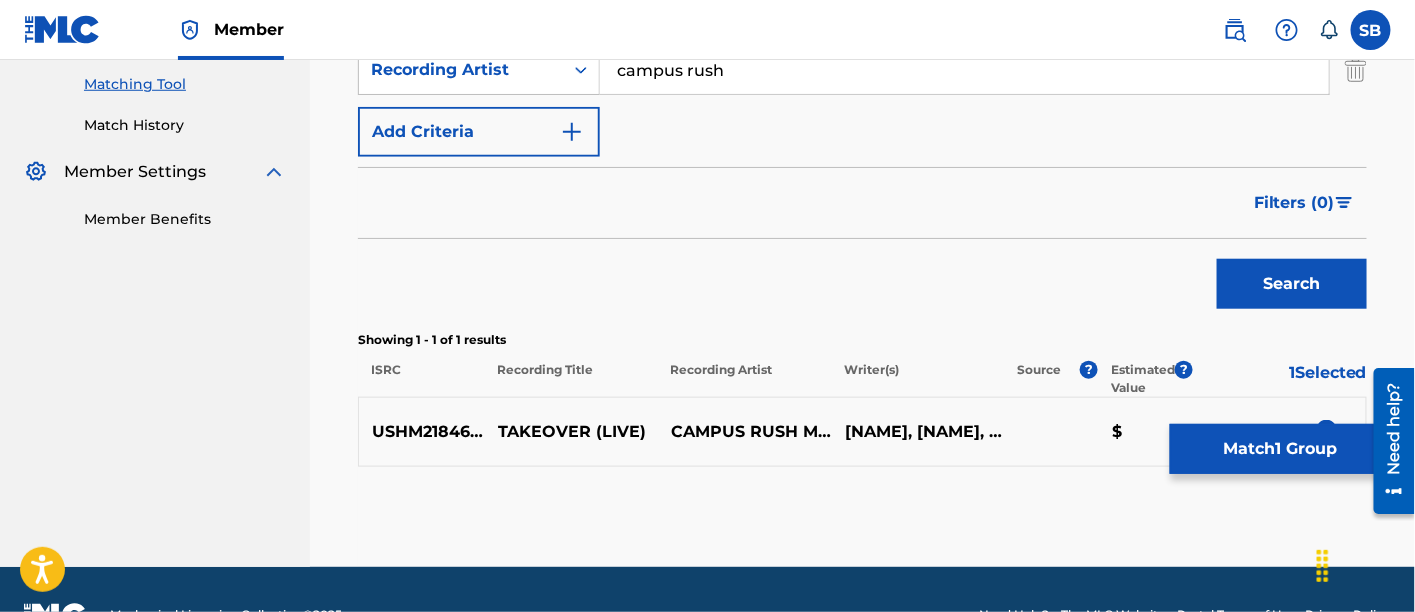 click on "Search" at bounding box center [1292, 284] 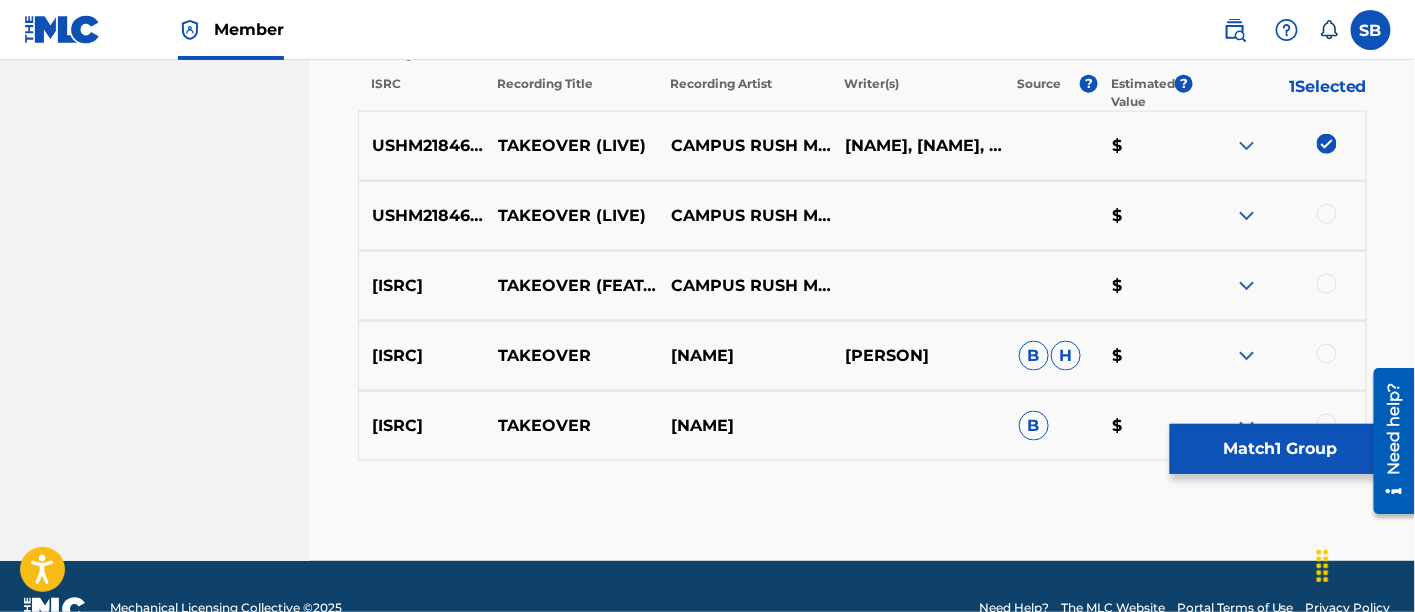 scroll, scrollTop: 805, scrollLeft: 0, axis: vertical 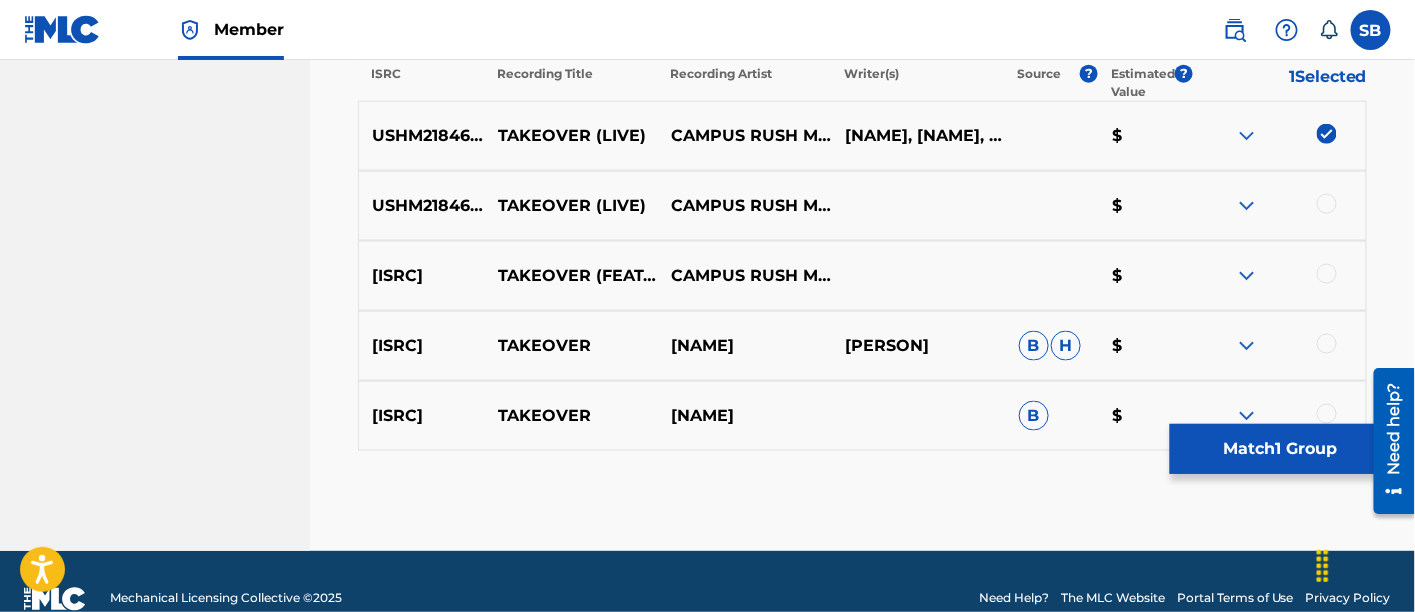 click at bounding box center [1327, 204] 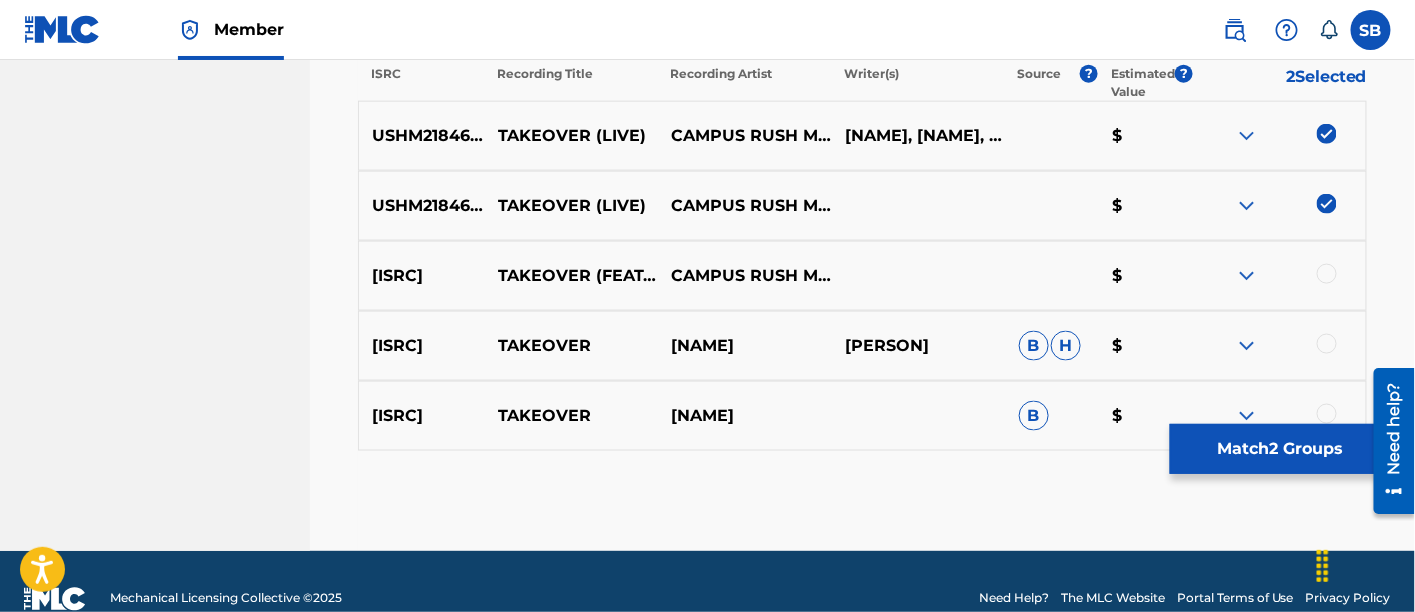 click at bounding box center (1327, 274) 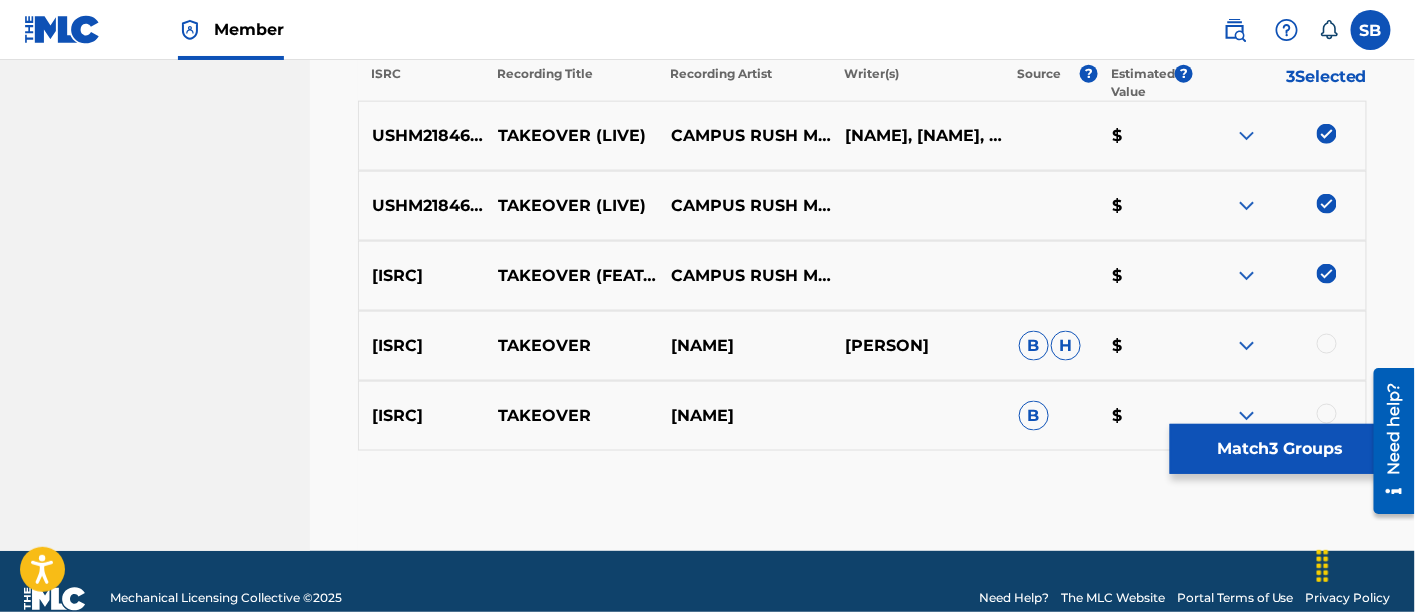 click on "Match  3 Groups" at bounding box center (1280, 449) 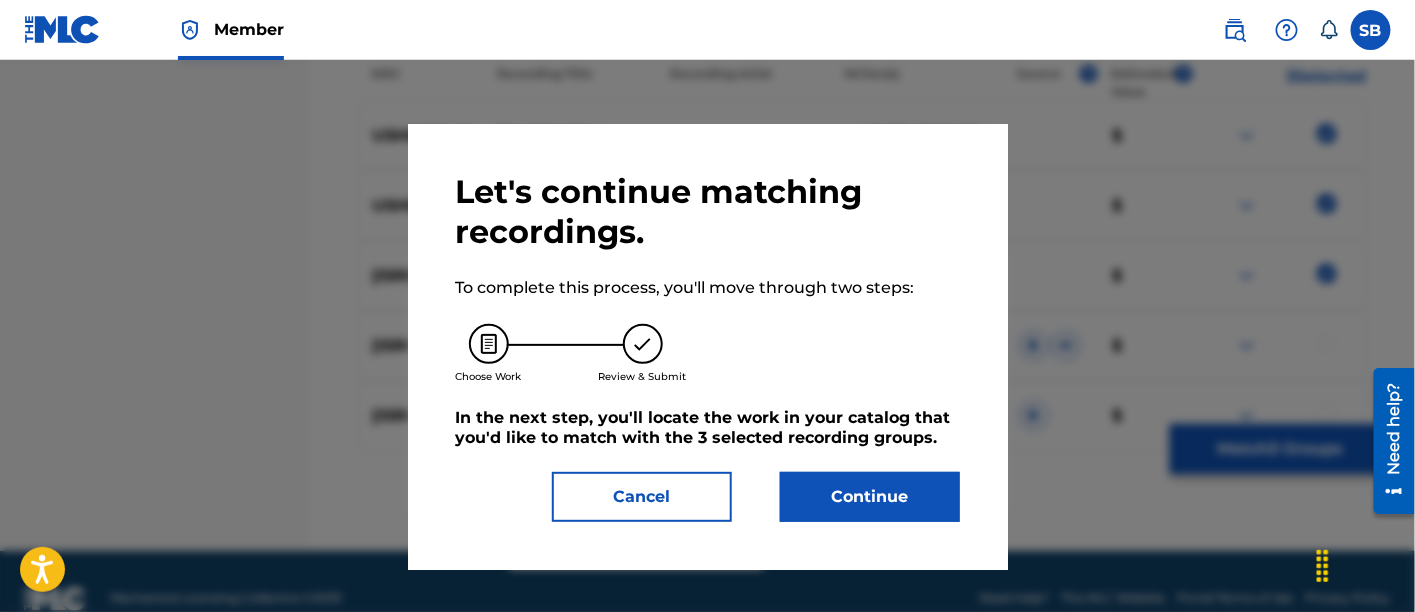 click on "Continue" at bounding box center (870, 497) 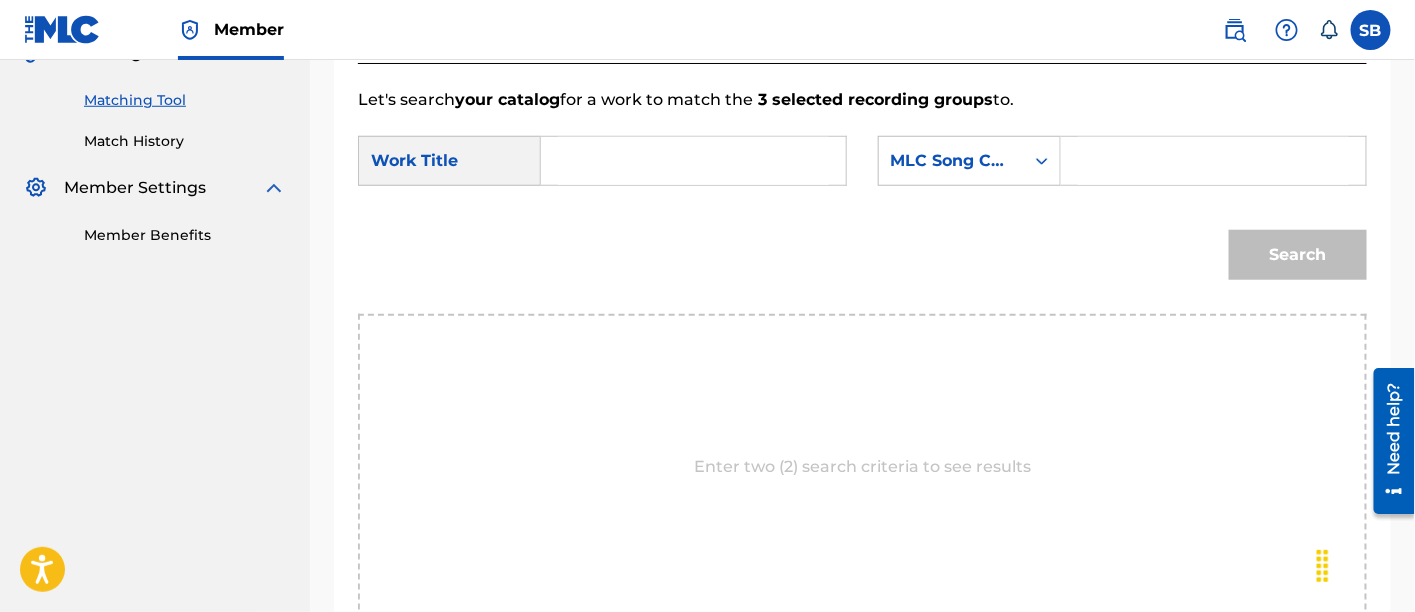 scroll, scrollTop: 482, scrollLeft: 0, axis: vertical 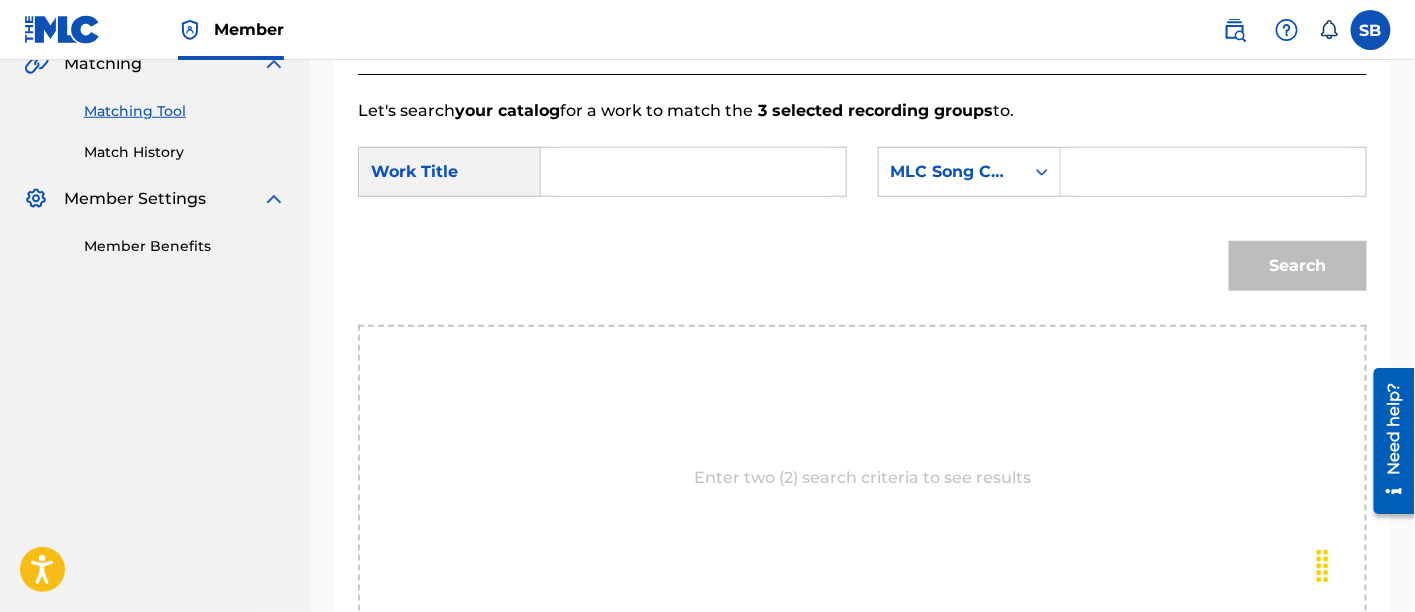 click at bounding box center (693, 172) 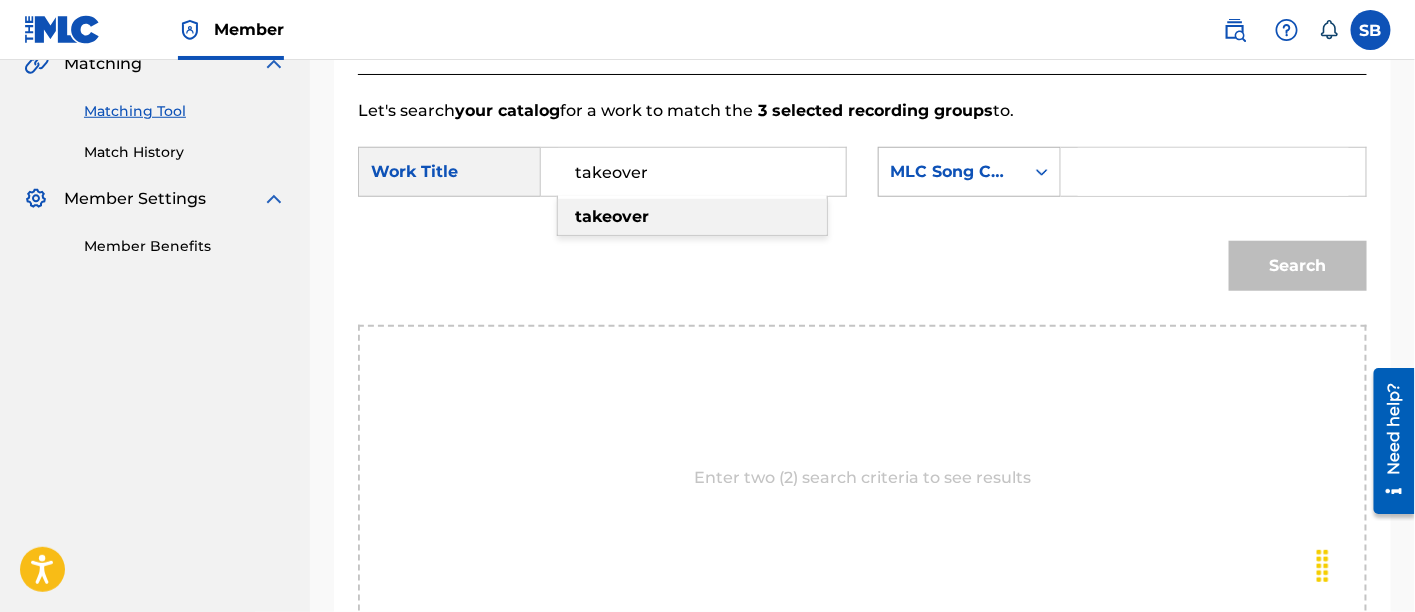 type on "takeover" 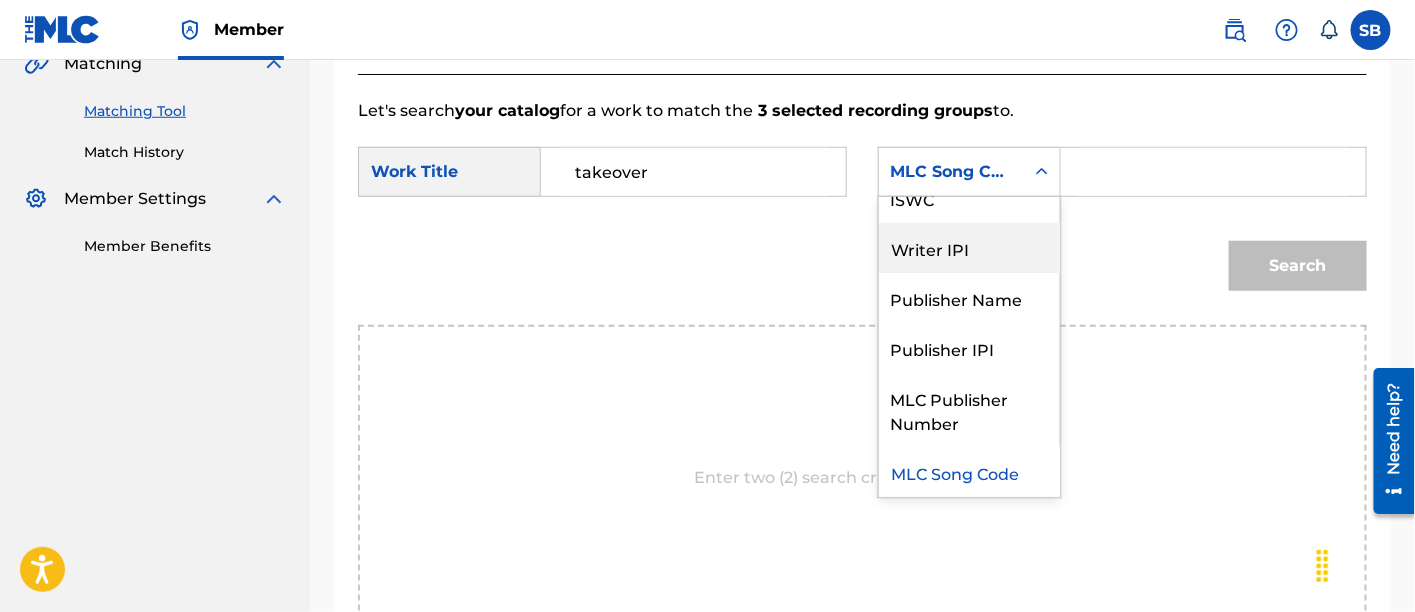 scroll, scrollTop: 0, scrollLeft: 0, axis: both 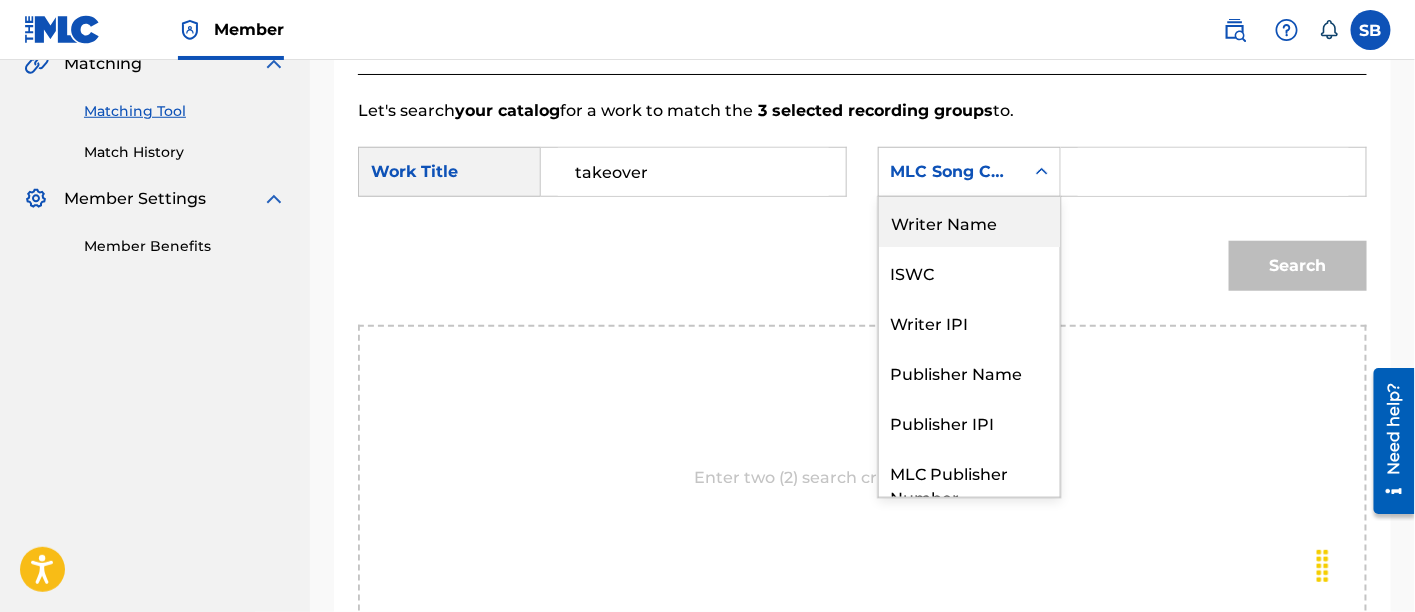 click on "Writer Name" at bounding box center (969, 222) 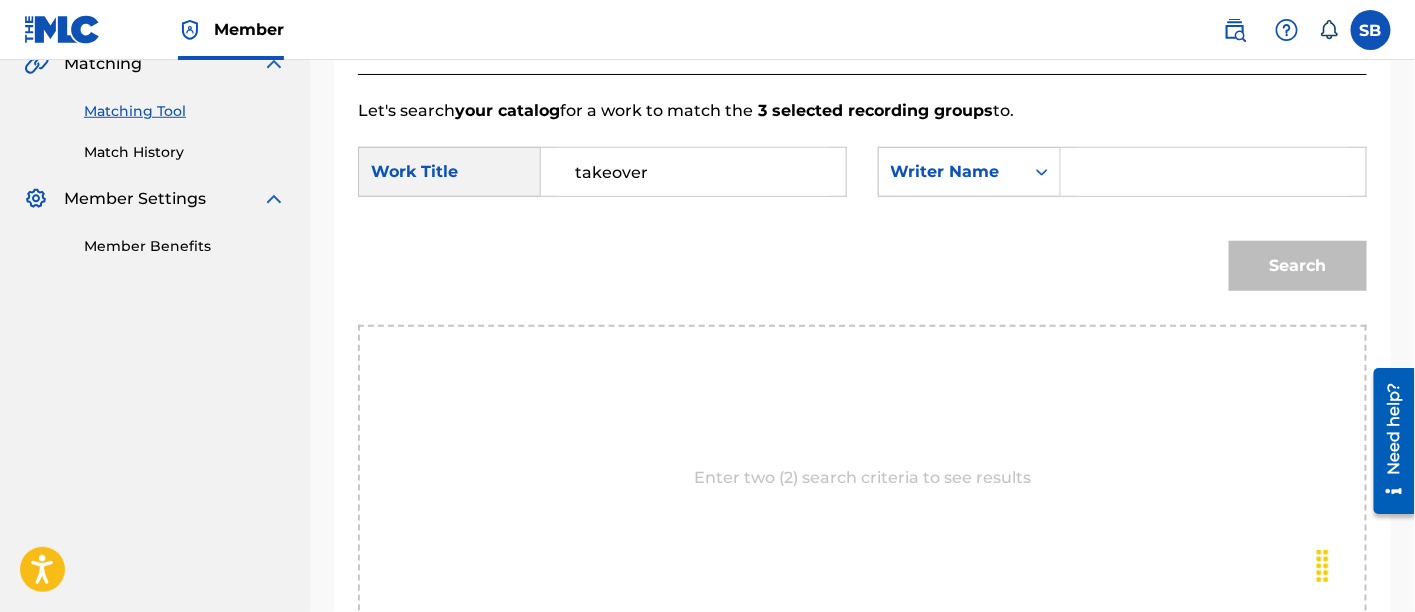 click at bounding box center (1213, 172) 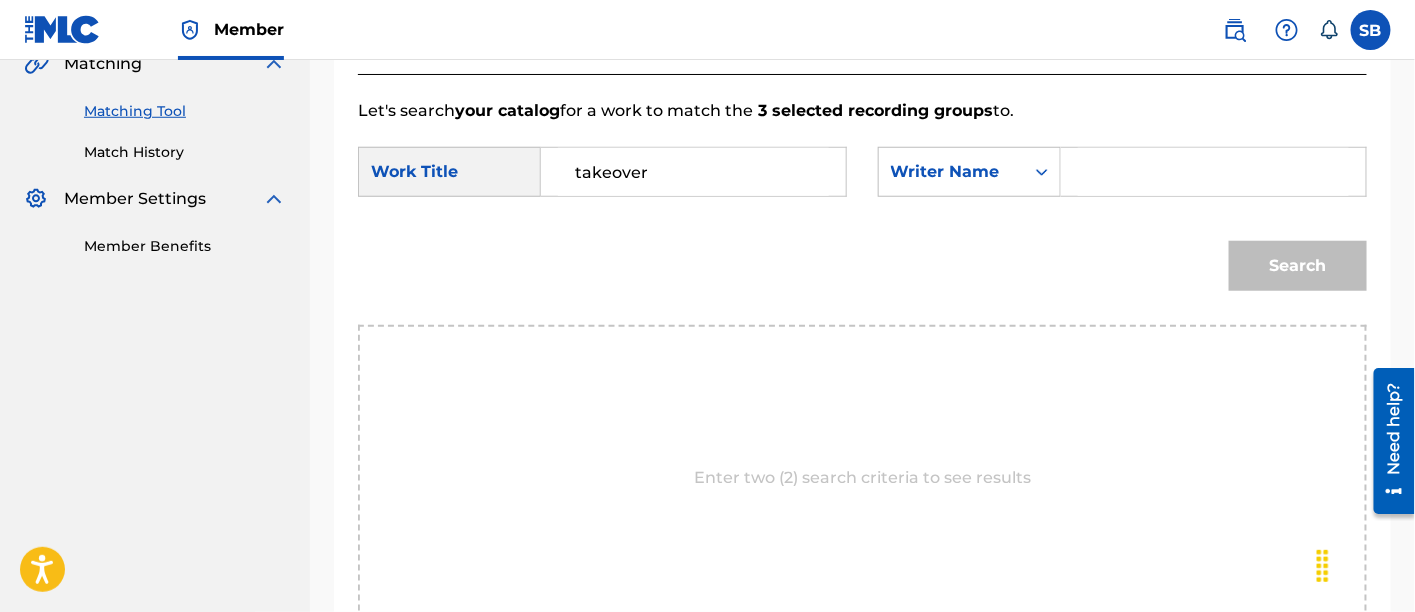 type on "dartey" 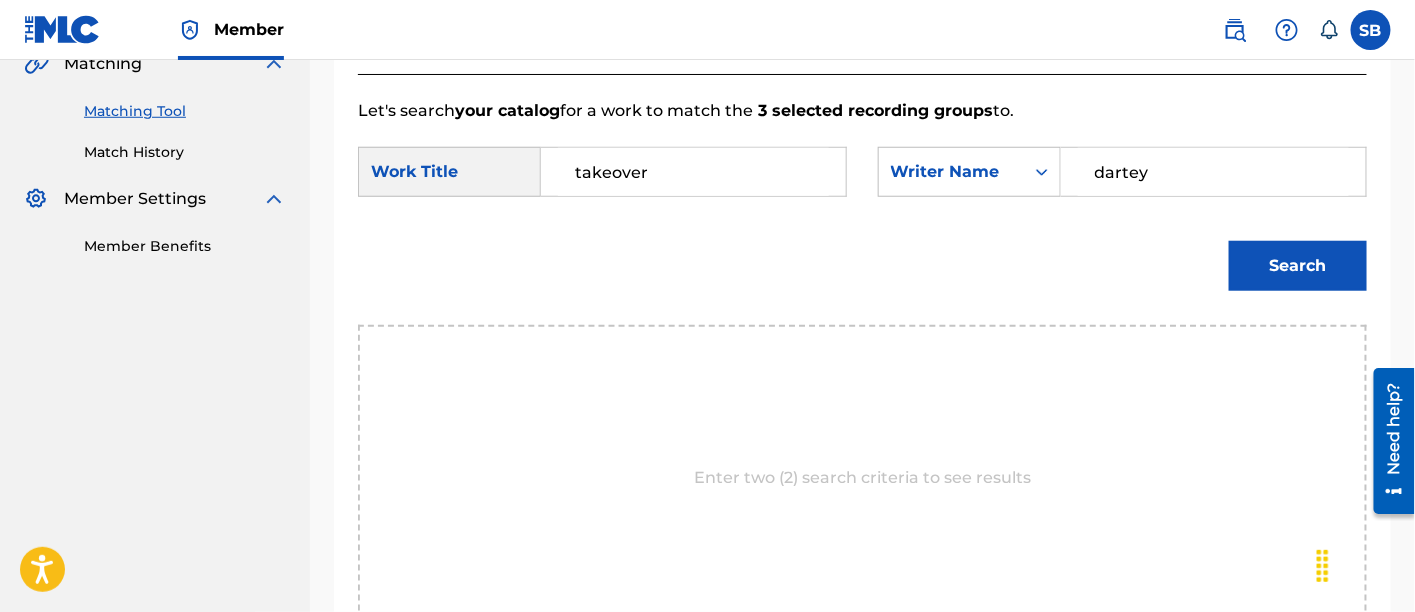 click on "Search" at bounding box center (1298, 266) 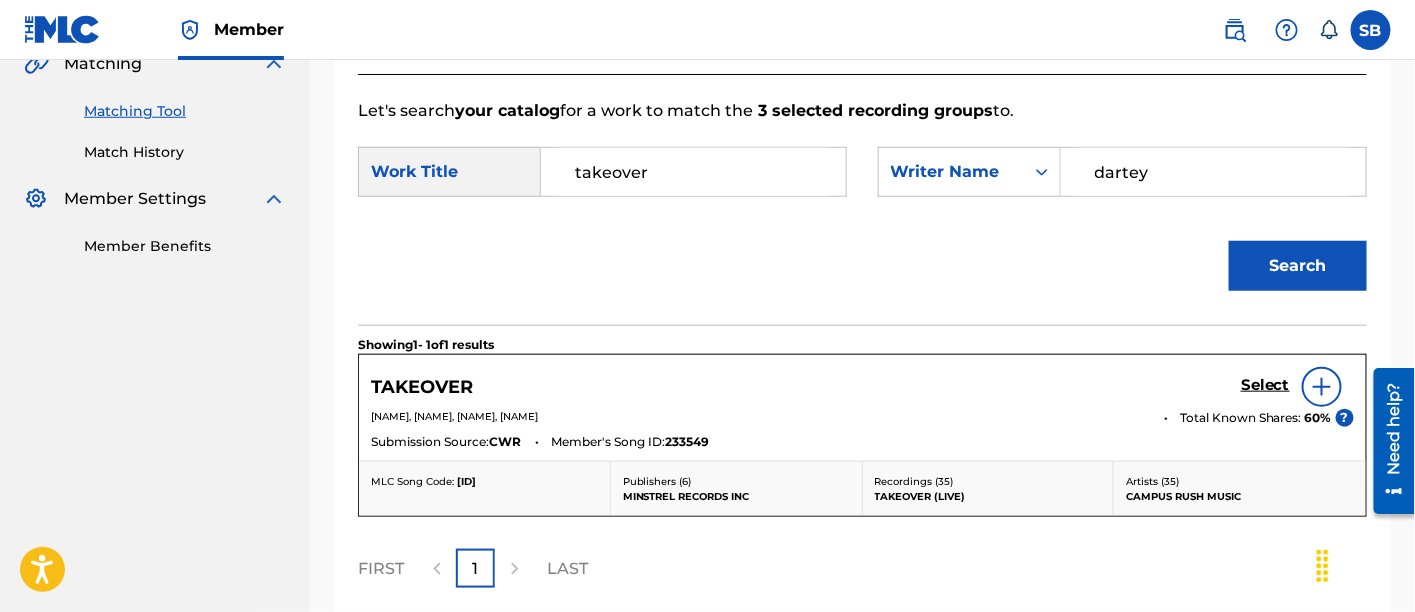 click on "Select" at bounding box center [1265, 385] 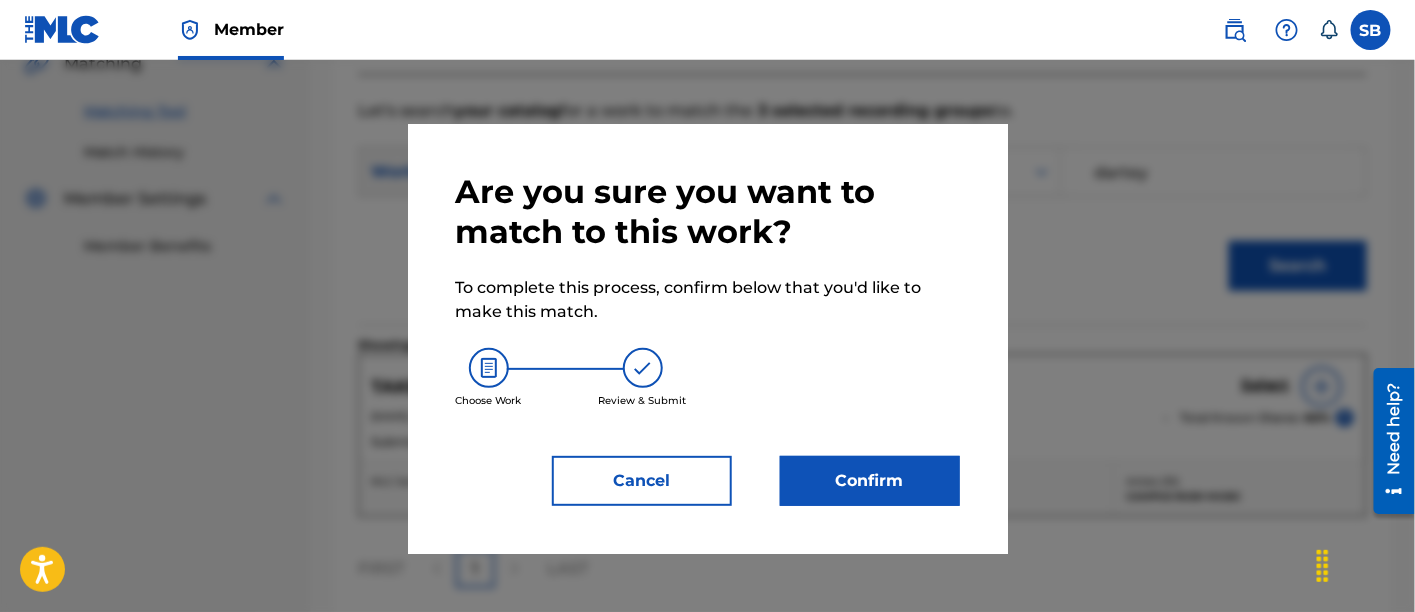 click on "Confirm" at bounding box center [870, 481] 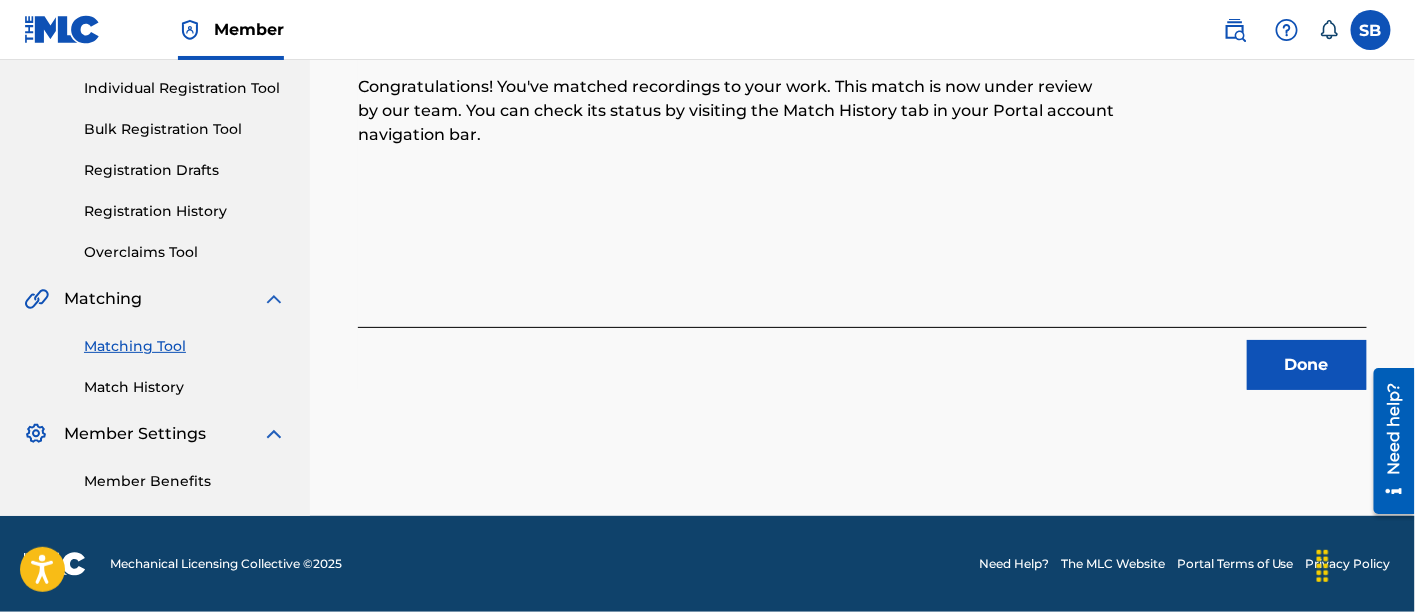 scroll, scrollTop: 246, scrollLeft: 0, axis: vertical 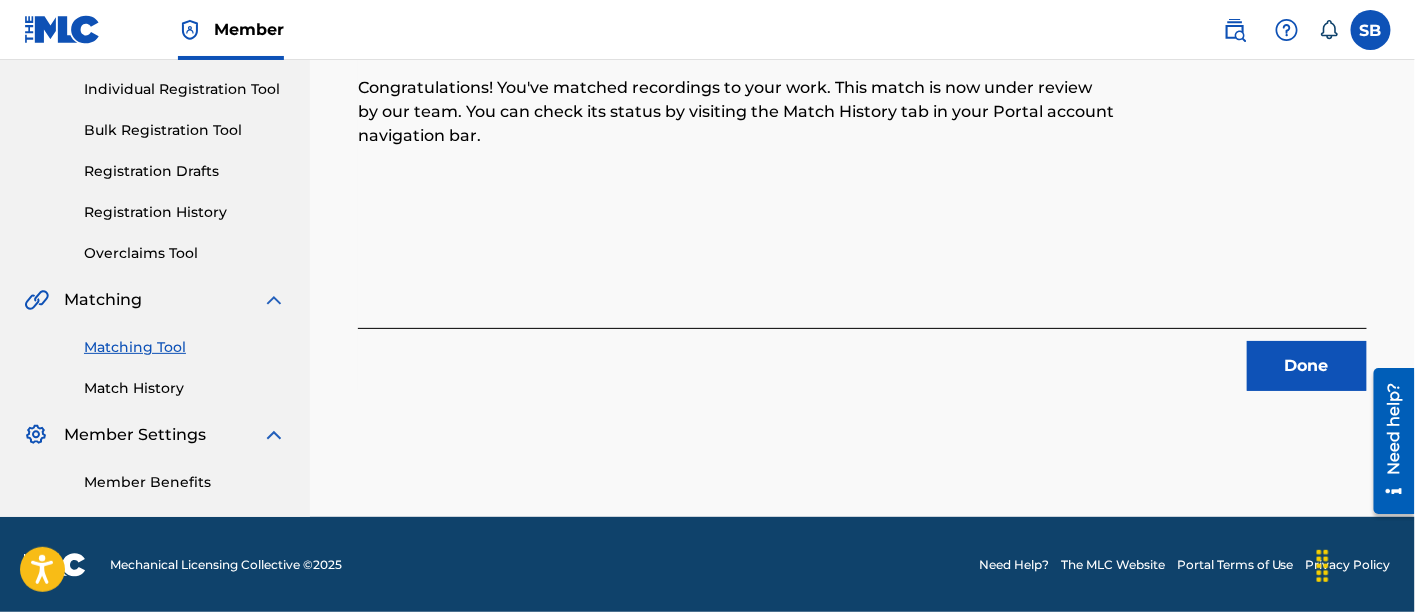 click on "Done" at bounding box center (1307, 366) 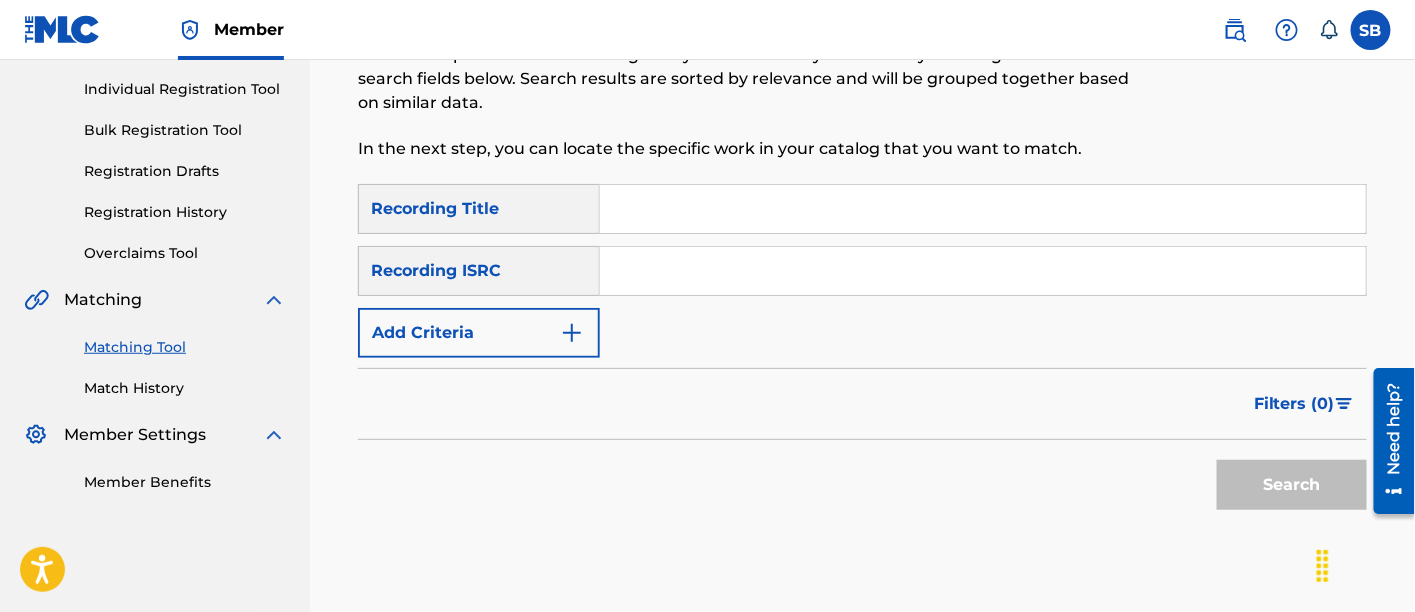 click at bounding box center (983, 209) 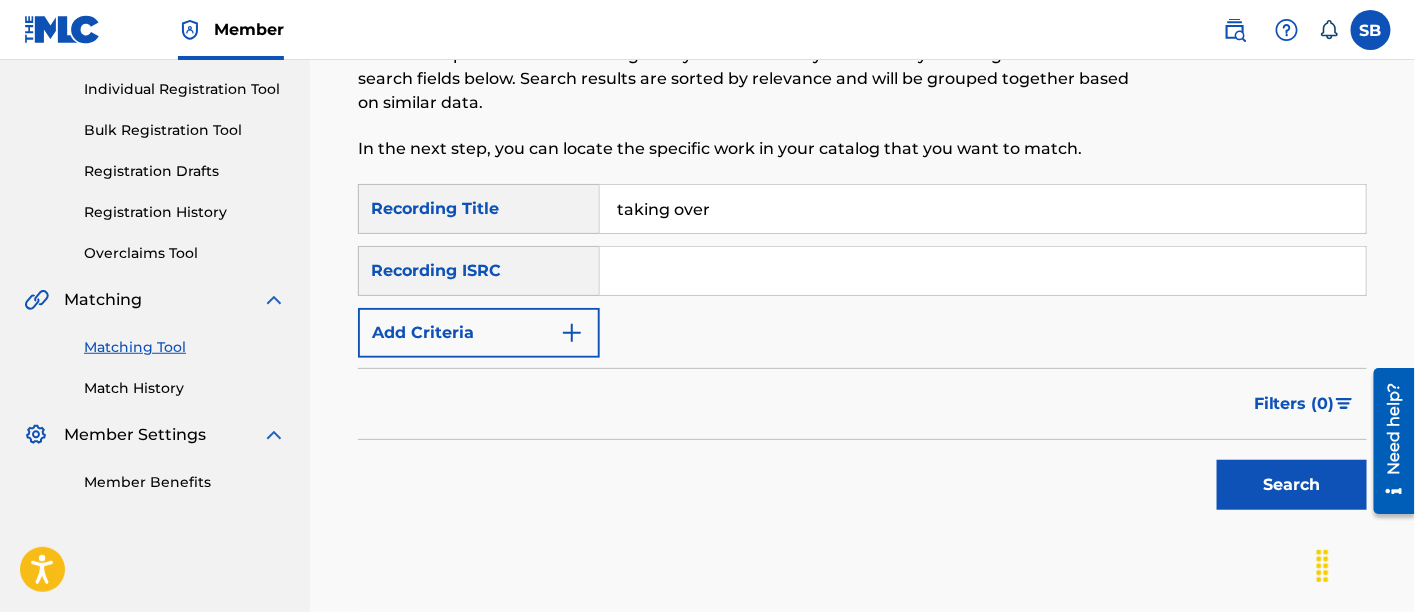 type on "taking over" 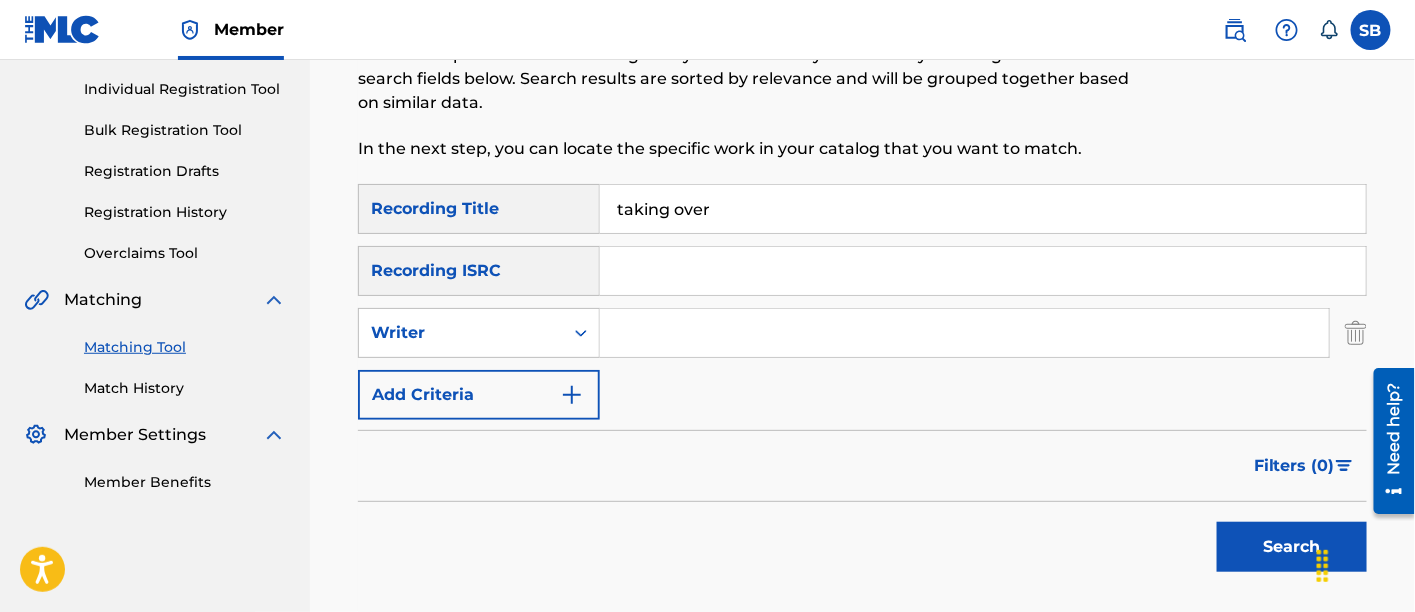 click at bounding box center [964, 333] 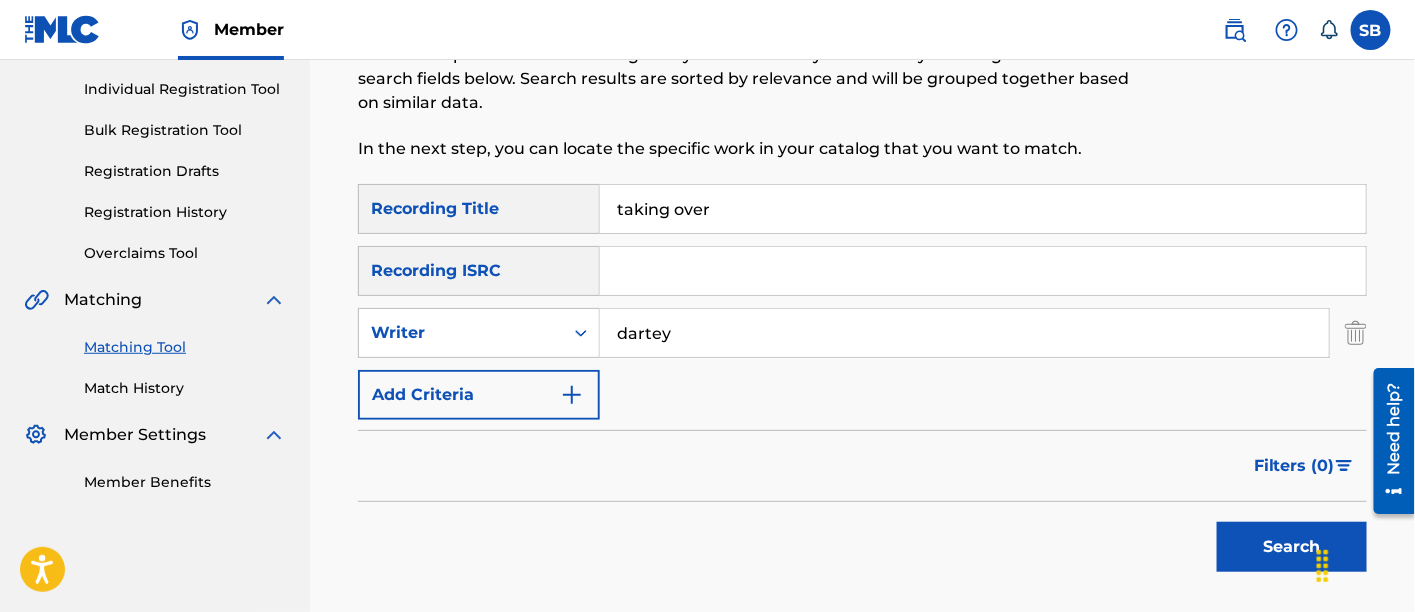 click on "Search" at bounding box center [1292, 547] 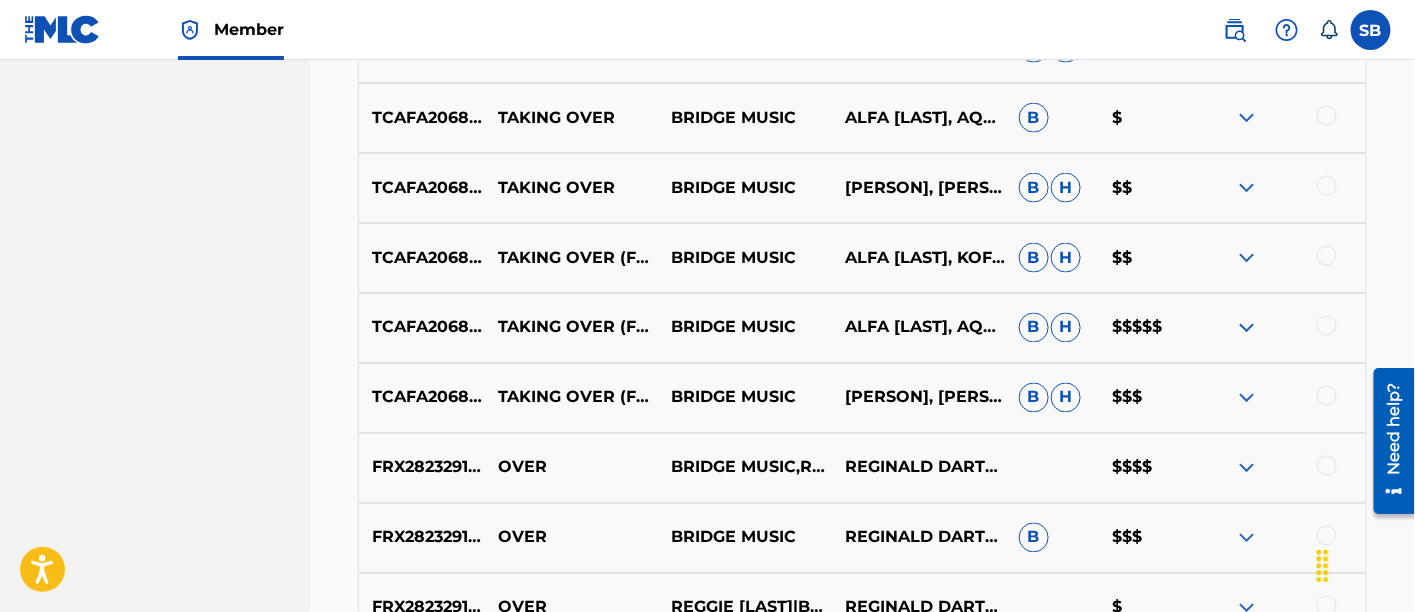 scroll, scrollTop: 966, scrollLeft: 0, axis: vertical 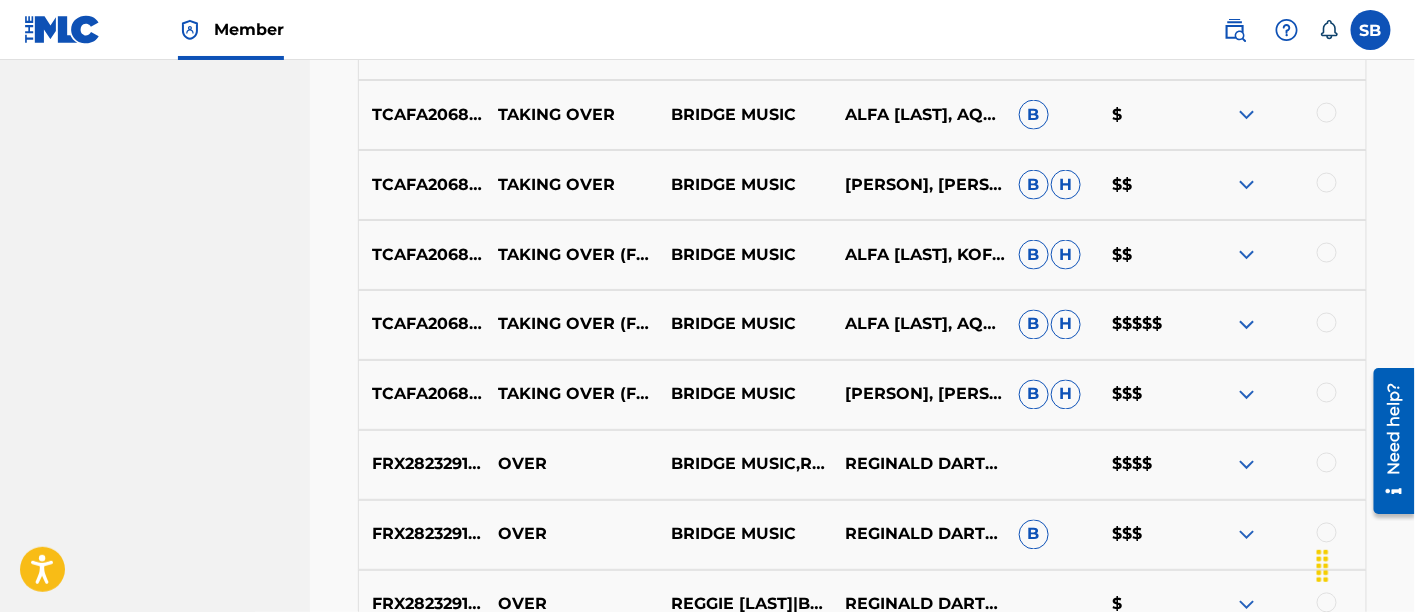 click at bounding box center (1327, 393) 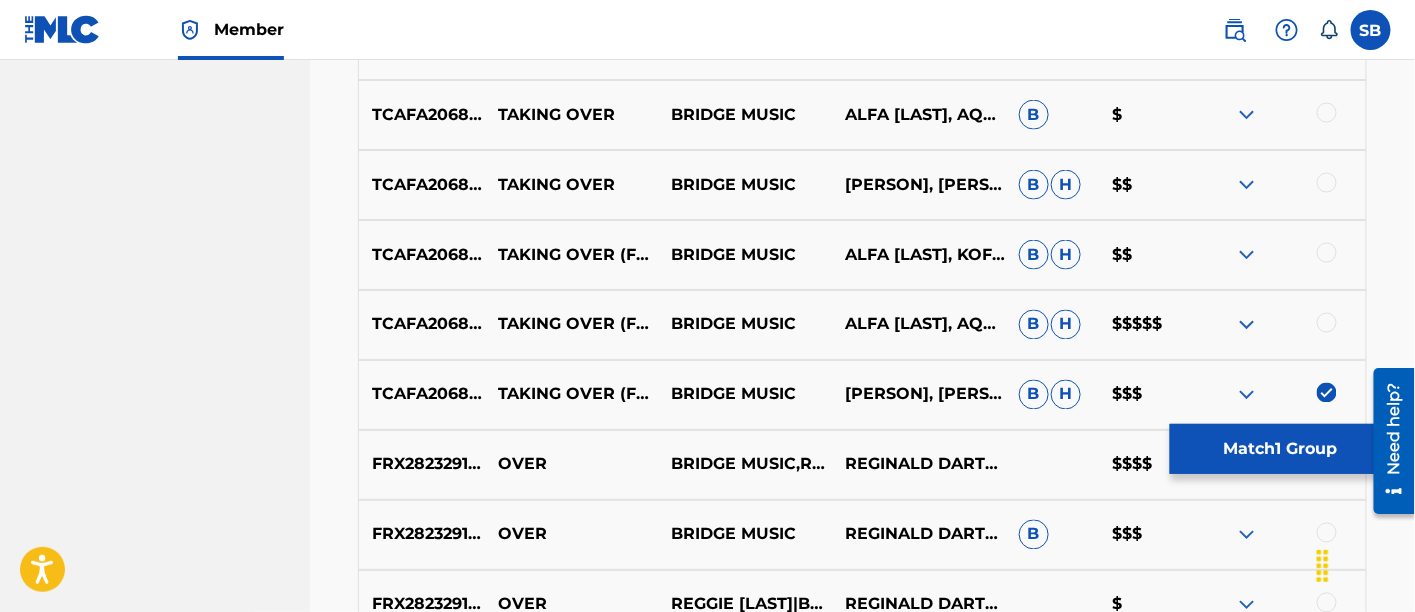 click at bounding box center (1327, 323) 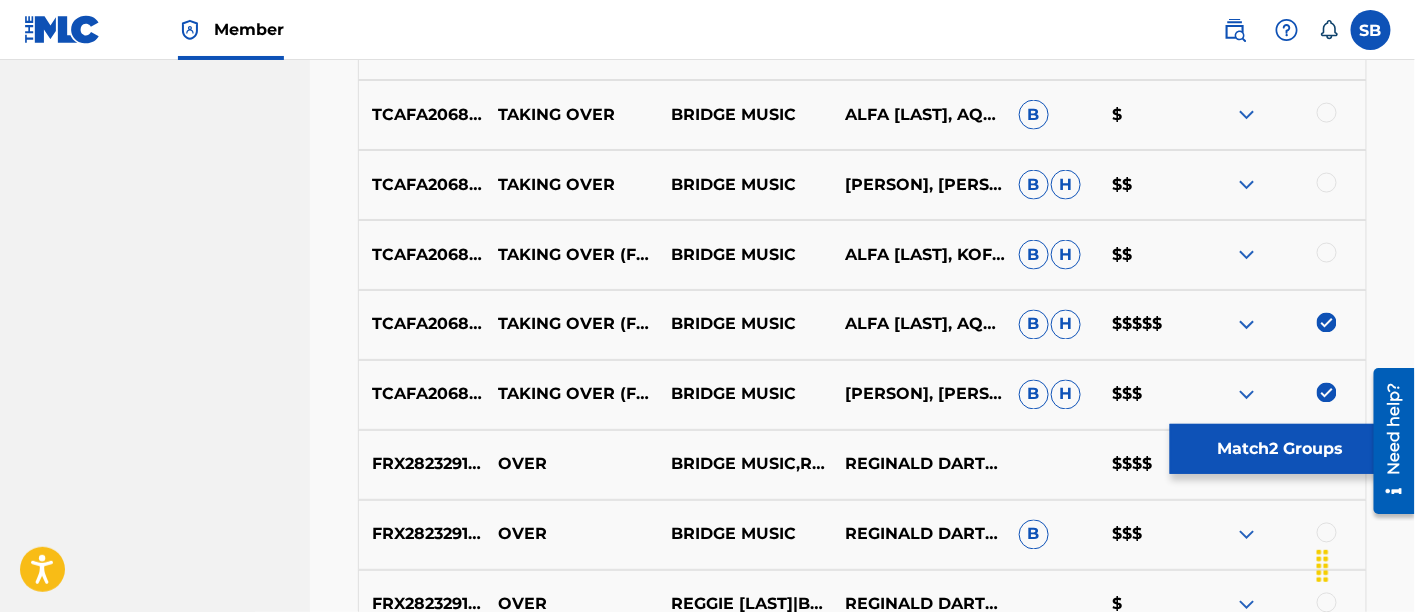 click at bounding box center (1327, 253) 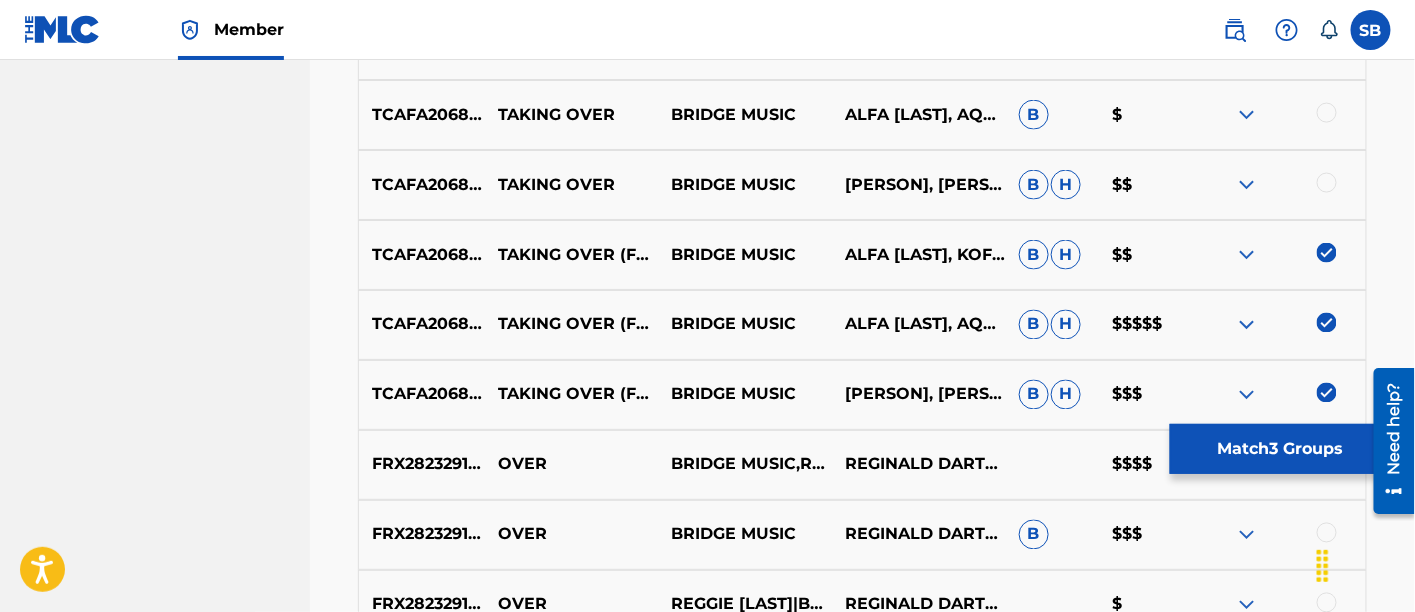 click at bounding box center (1327, 183) 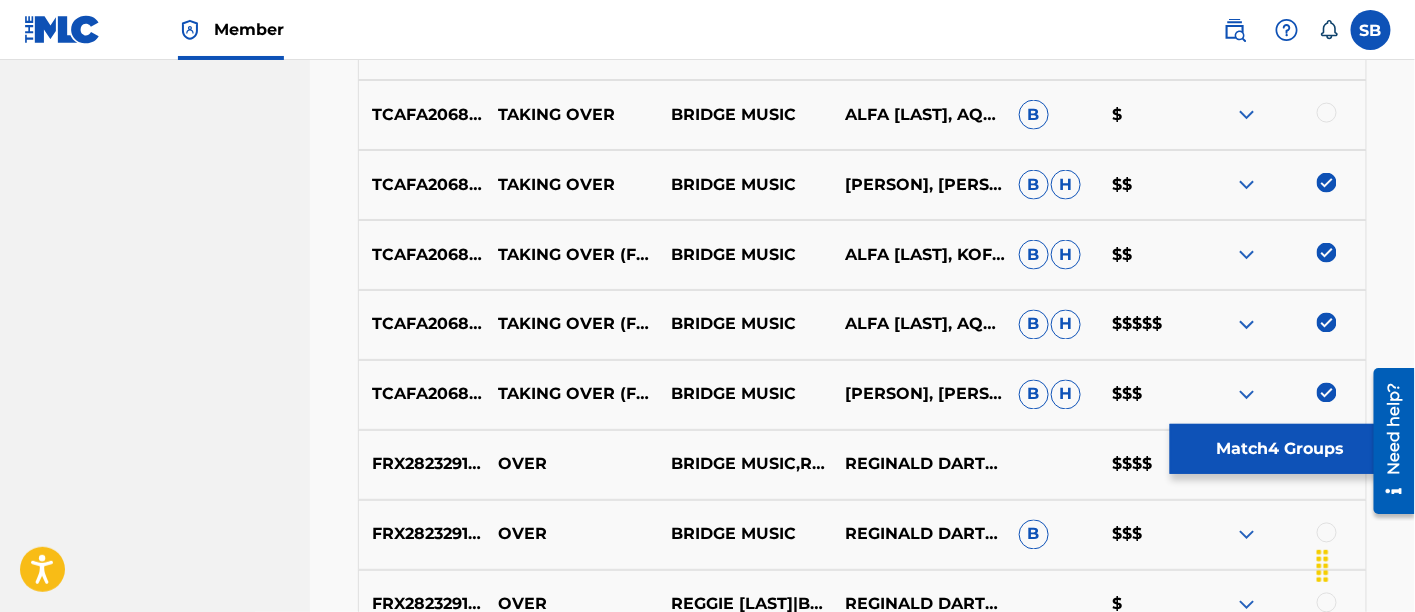 click on "TAKING OVER BRIDGE MUSIC ALFA [LAST], AQUILAS [LAST], CLAYTON [LAST], KOFI [LAST], REGINALD [LAST] B $" at bounding box center [862, 115] 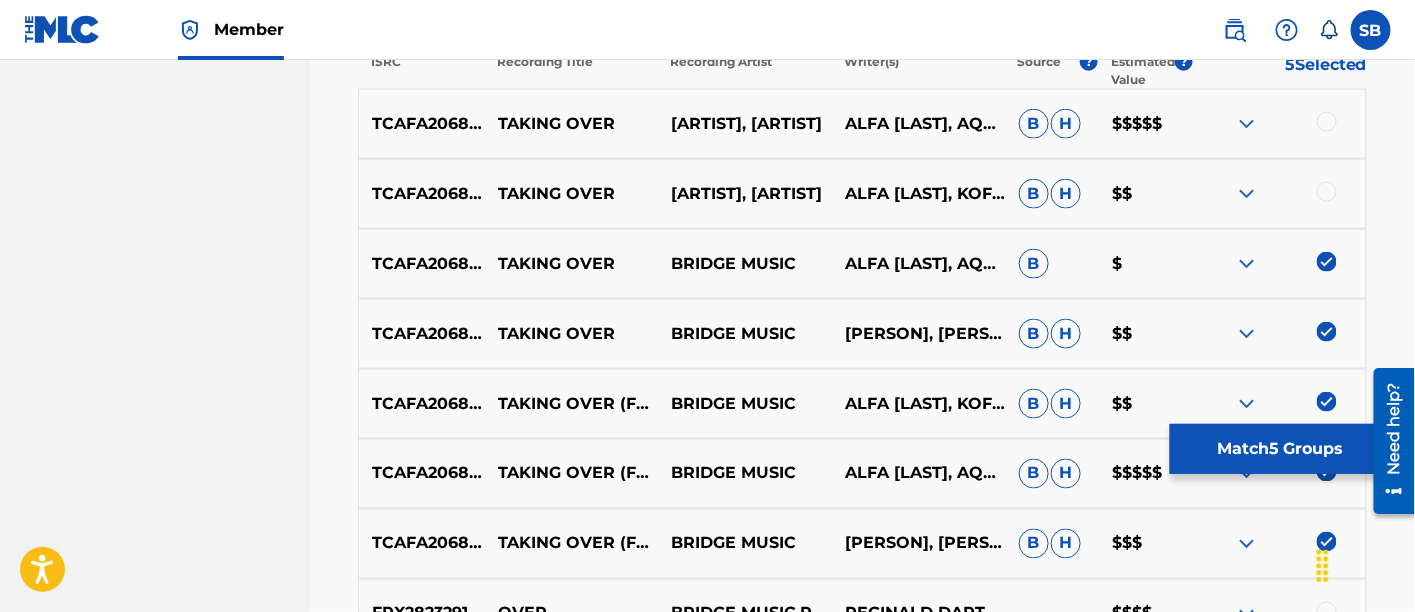 scroll, scrollTop: 817, scrollLeft: 0, axis: vertical 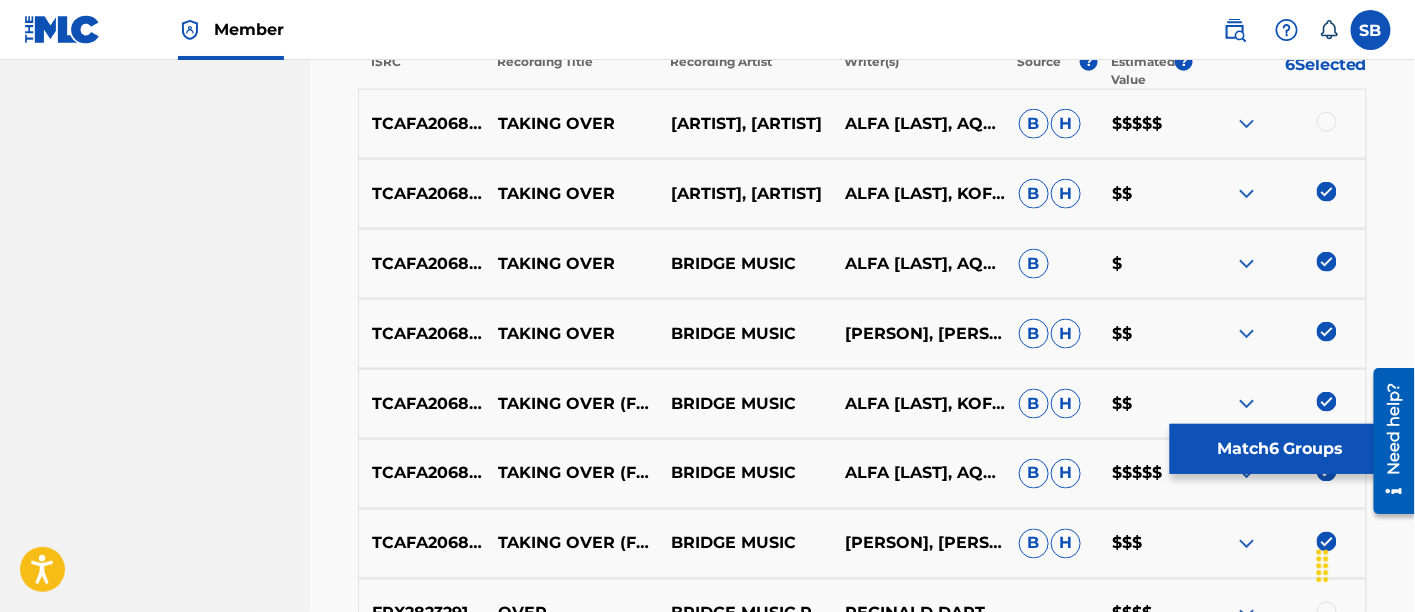 click at bounding box center [1327, 122] 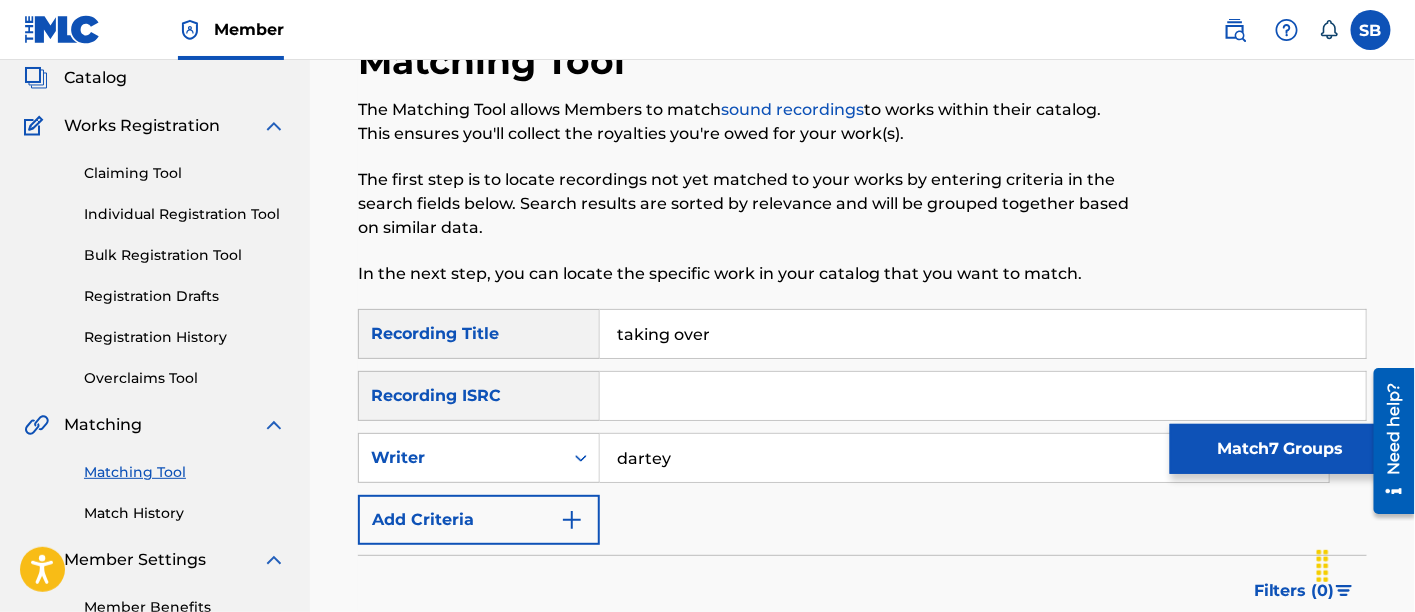 scroll, scrollTop: 120, scrollLeft: 0, axis: vertical 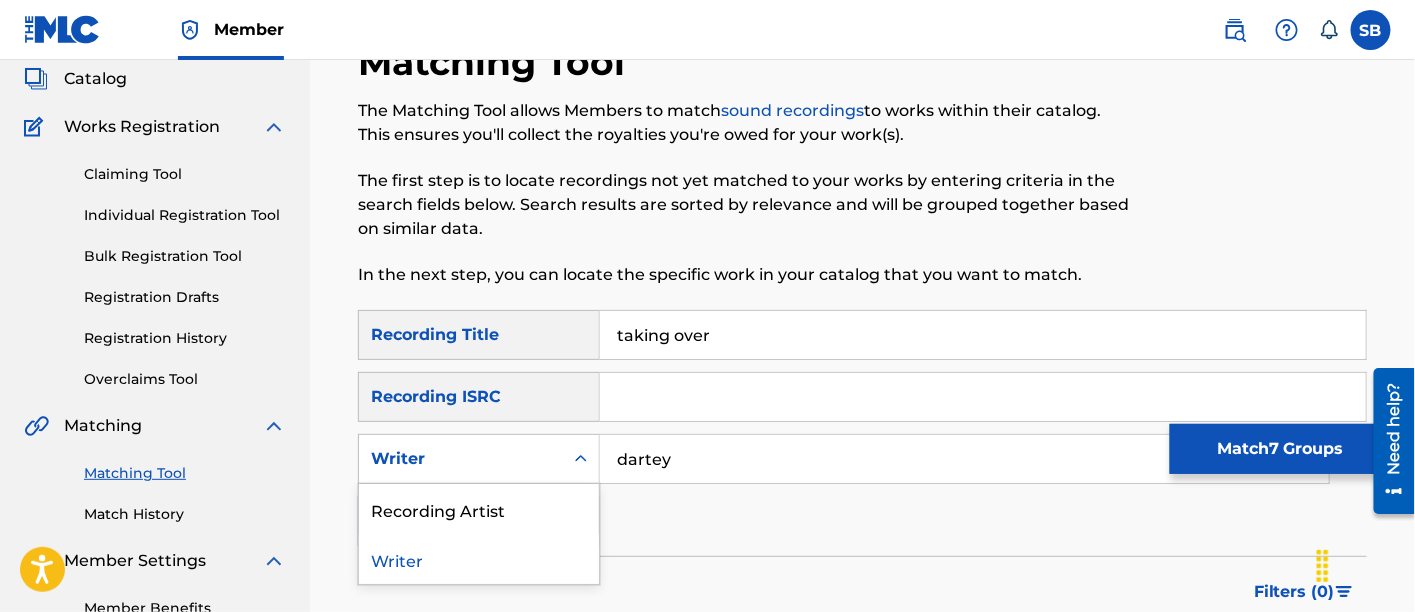 click on "Writer" at bounding box center (461, 459) 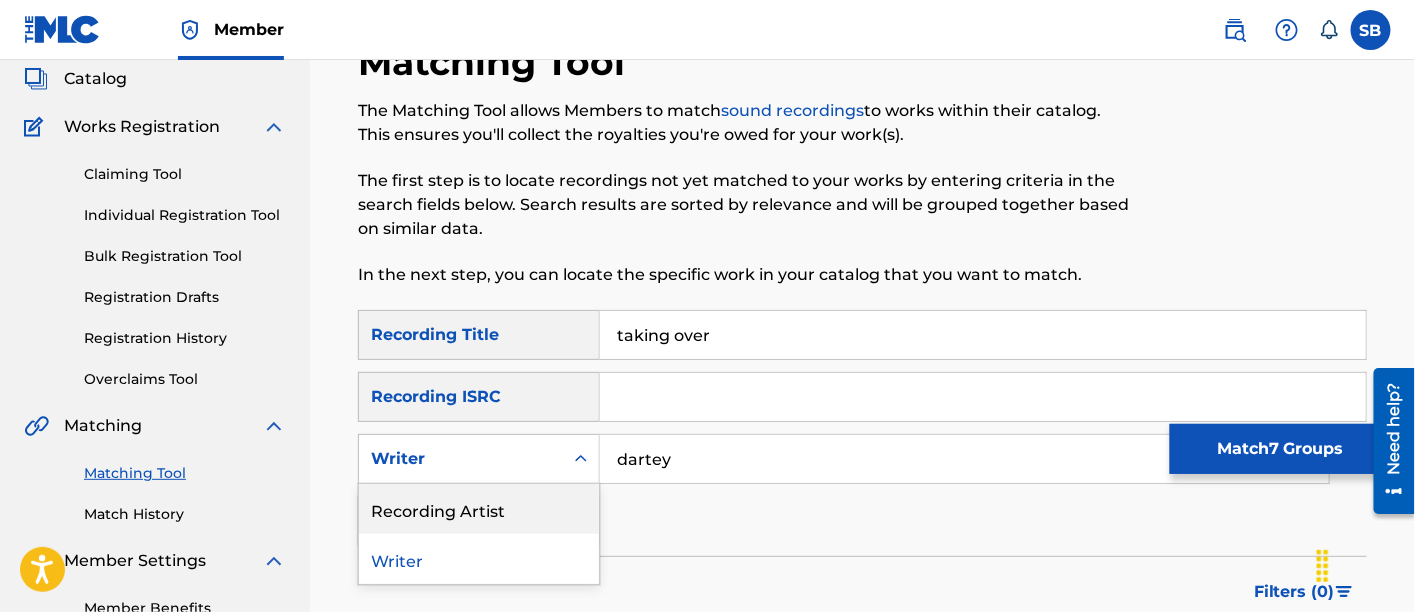 click on "Recording Artist" at bounding box center [479, 509] 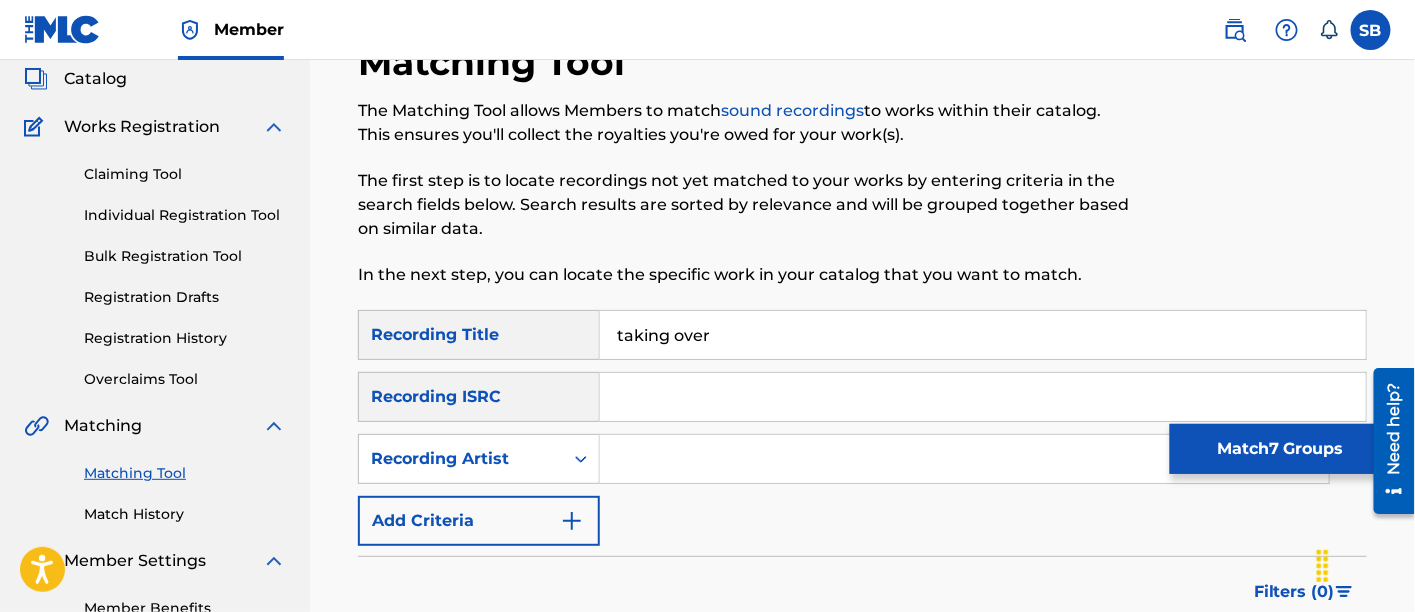 click at bounding box center [964, 459] 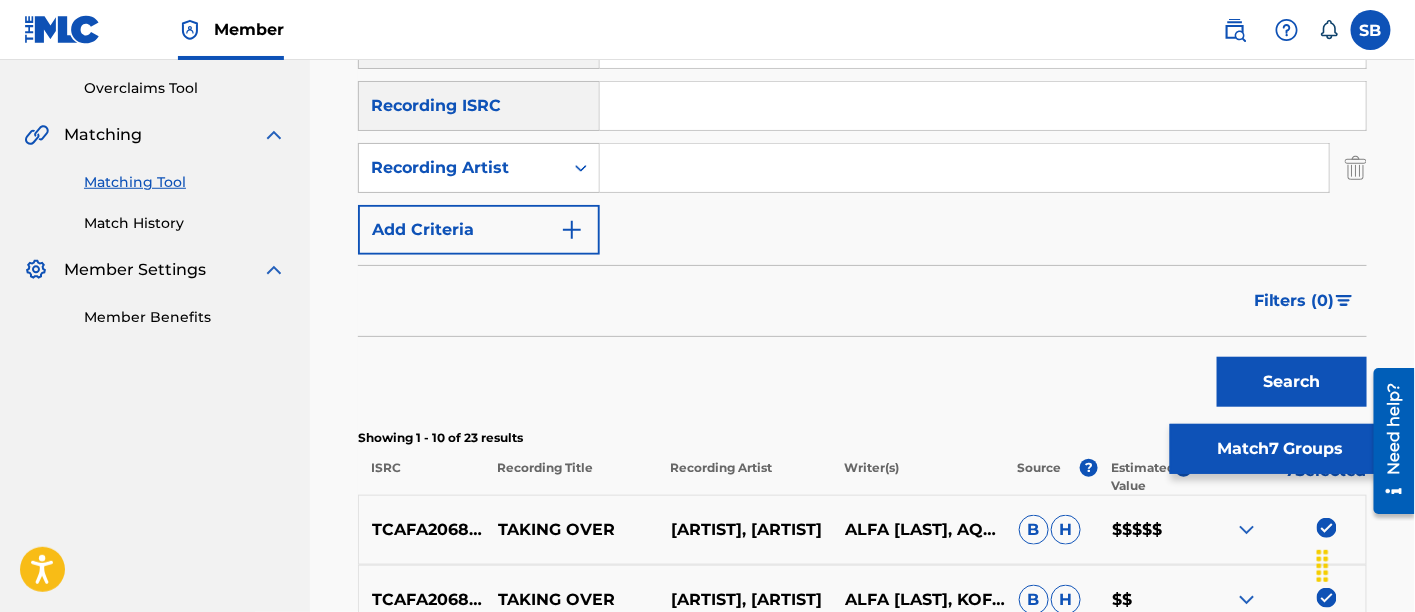 scroll, scrollTop: 413, scrollLeft: 0, axis: vertical 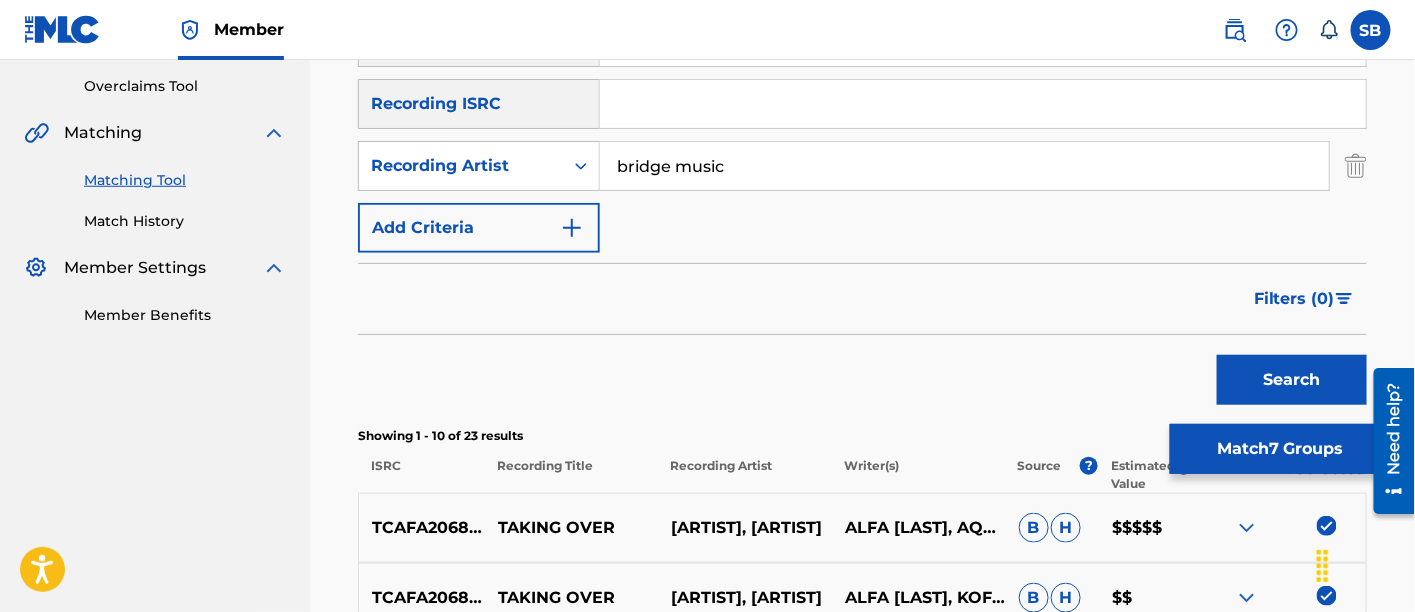 type on "bridge music" 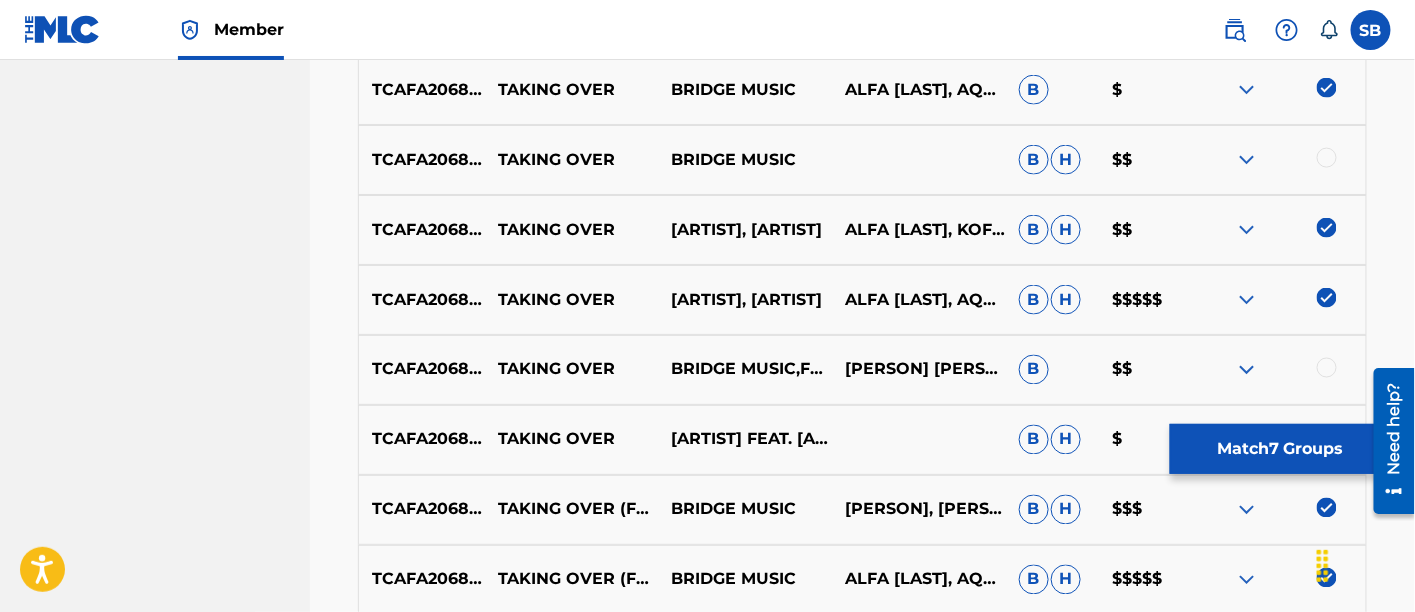 scroll, scrollTop: 925, scrollLeft: 0, axis: vertical 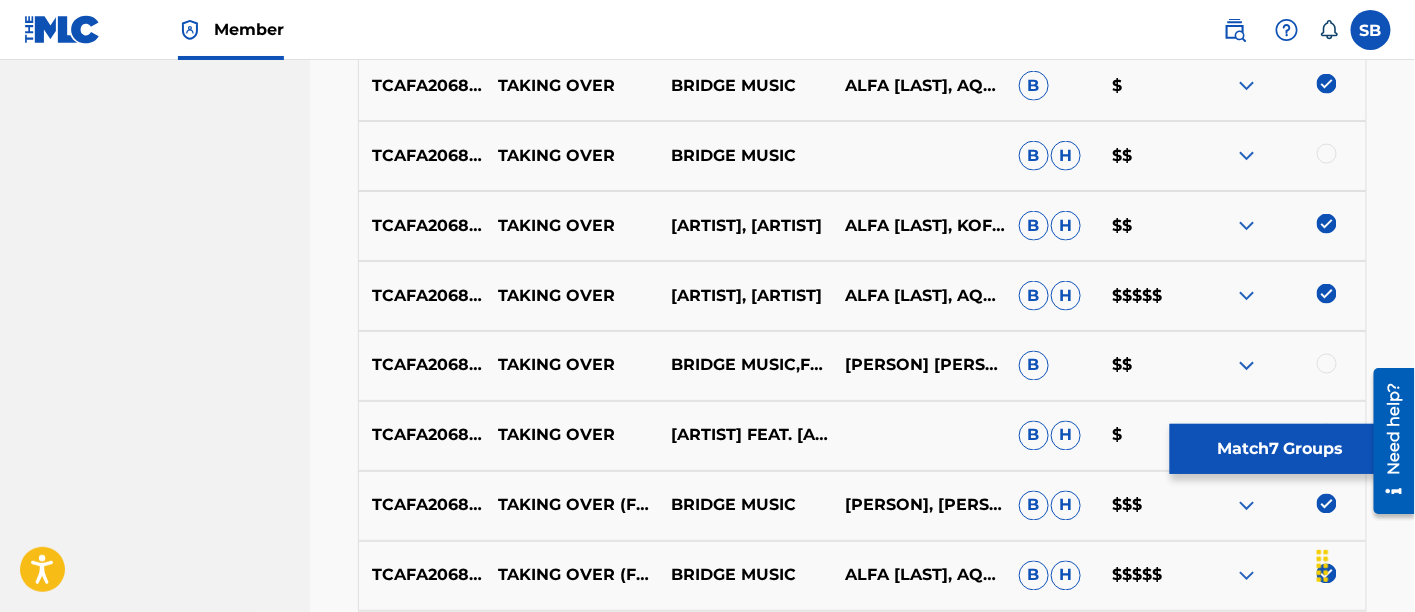 click at bounding box center (1327, 154) 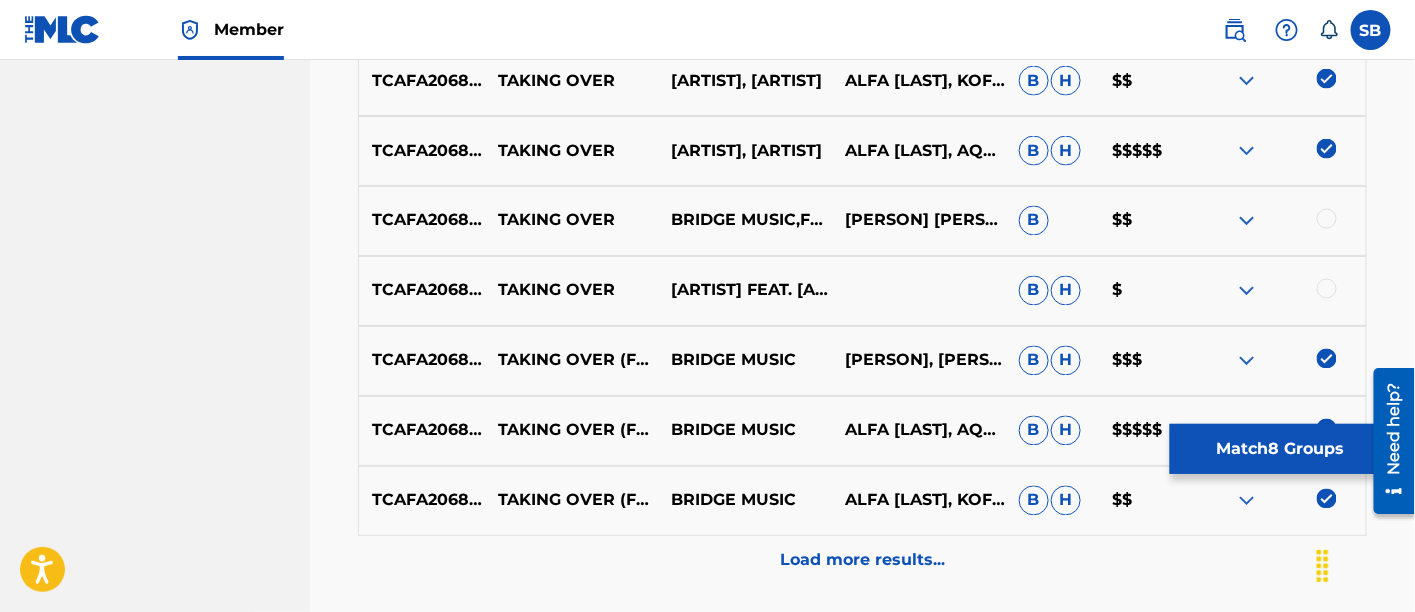 scroll, scrollTop: 1063, scrollLeft: 0, axis: vertical 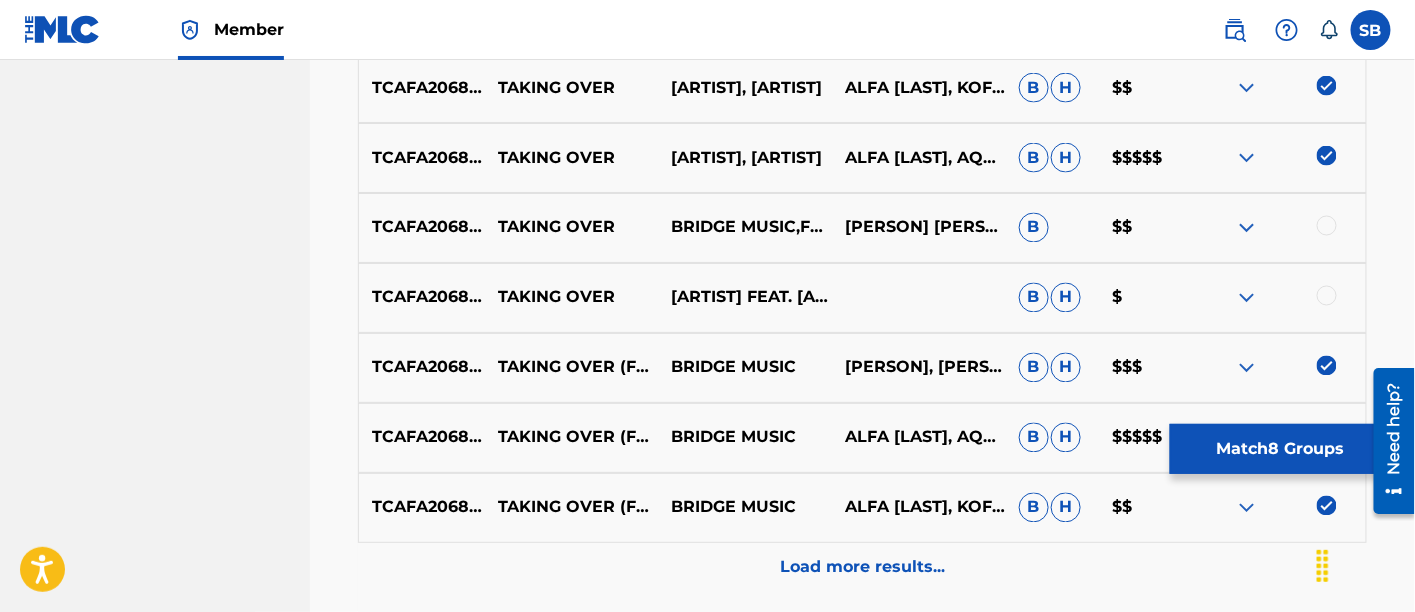 click on "TAKING OVER BRIDGE MUSIC FEAT. KOFI [LAST] B H $" at bounding box center [862, 298] 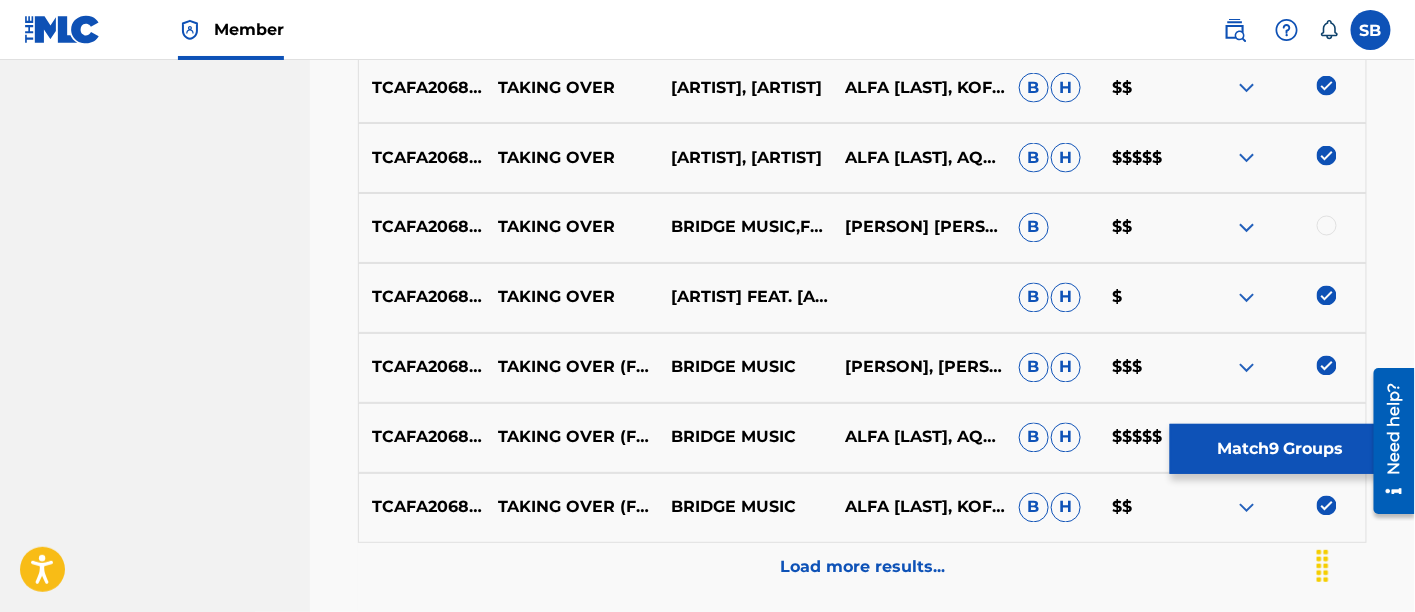 click on "TAKING OVER BRIDGE MUSIC,FEAT KOFI [LAST] AQUILAS [LAST]KOFI [LAST][FIRST] [LAST] B $$" at bounding box center (862, 228) 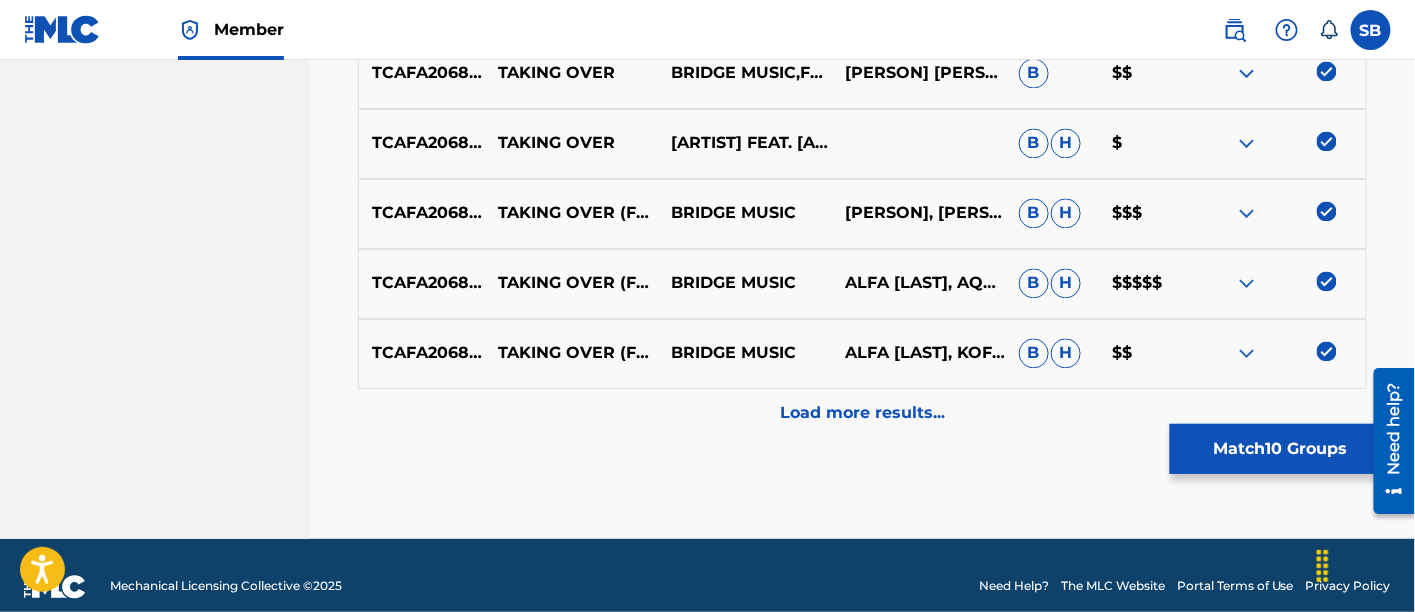 click on "Load more results..." at bounding box center [862, 414] 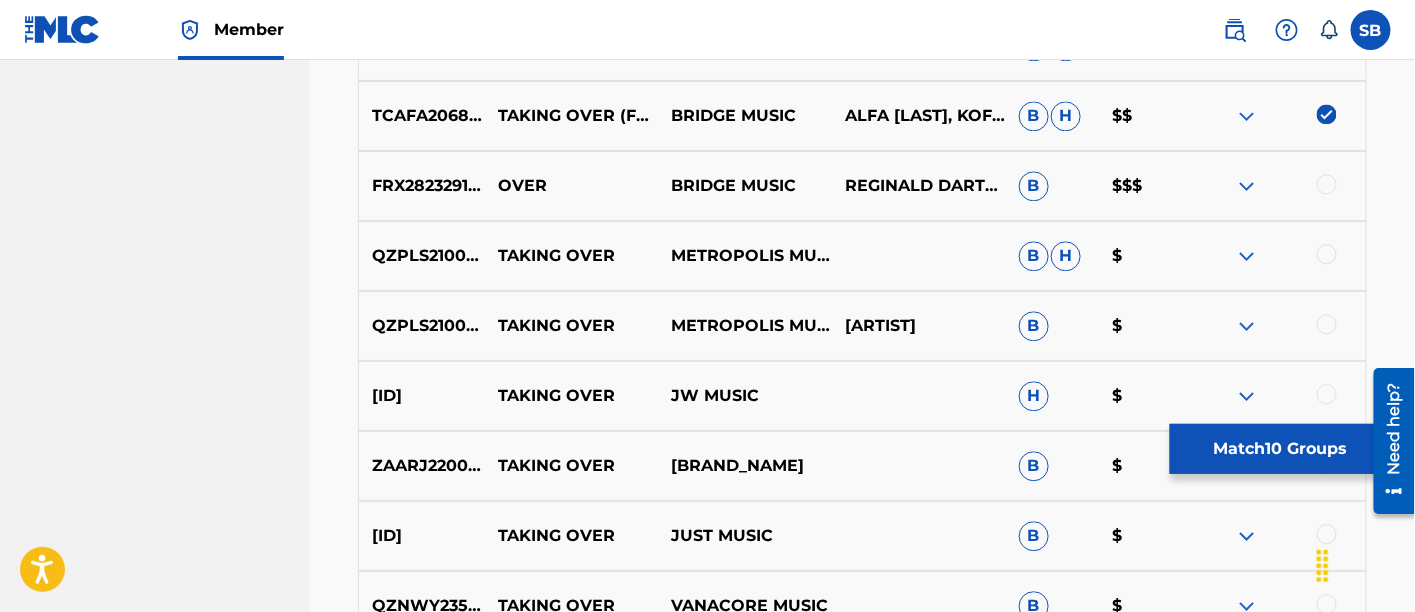 scroll, scrollTop: 1457, scrollLeft: 0, axis: vertical 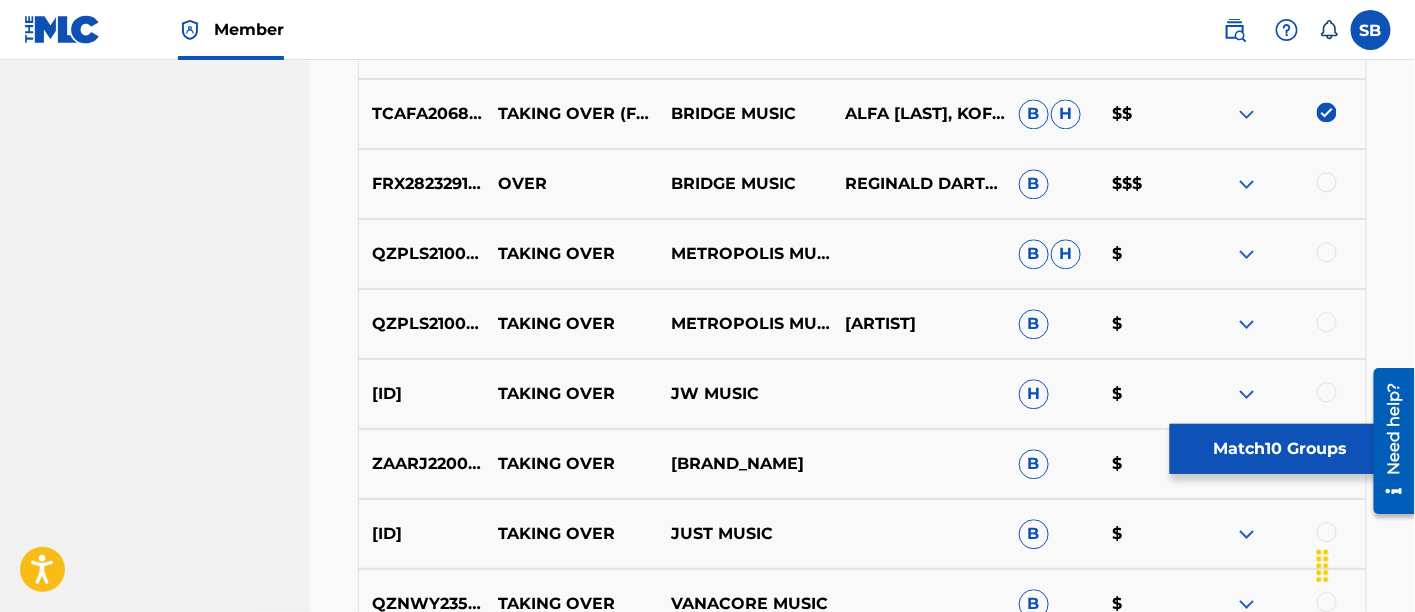 click on "Match  10 Groups" at bounding box center (1280, 449) 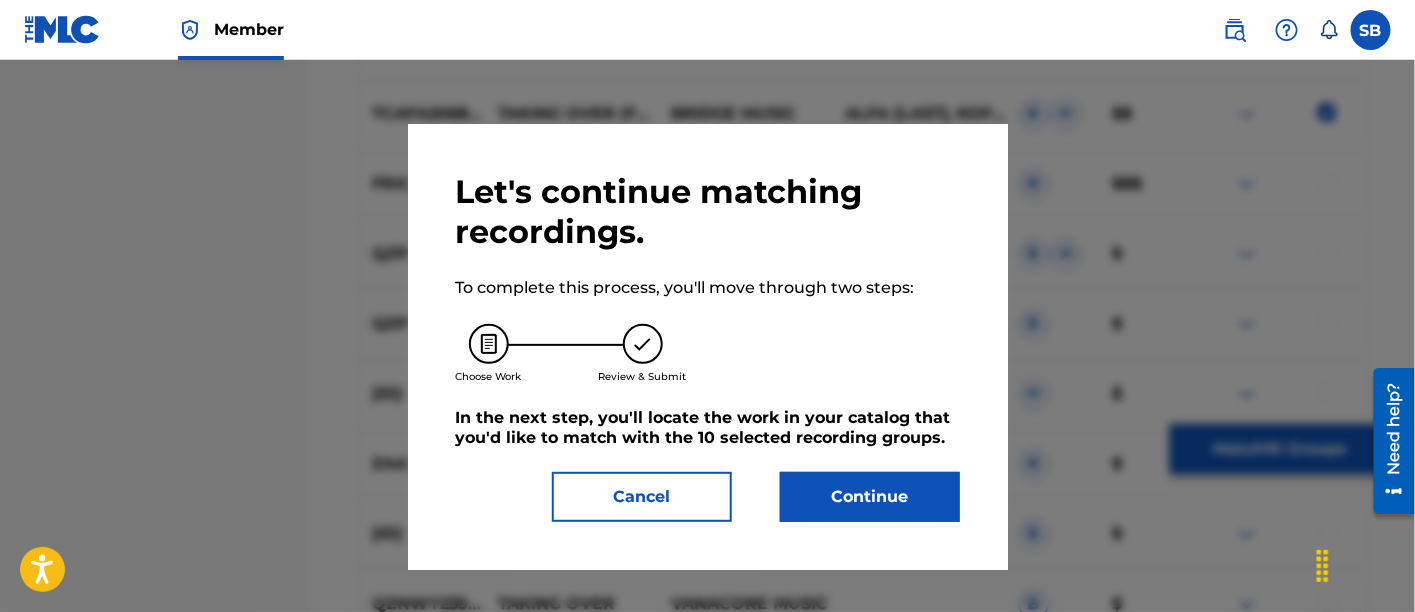click on "Continue" at bounding box center (870, 497) 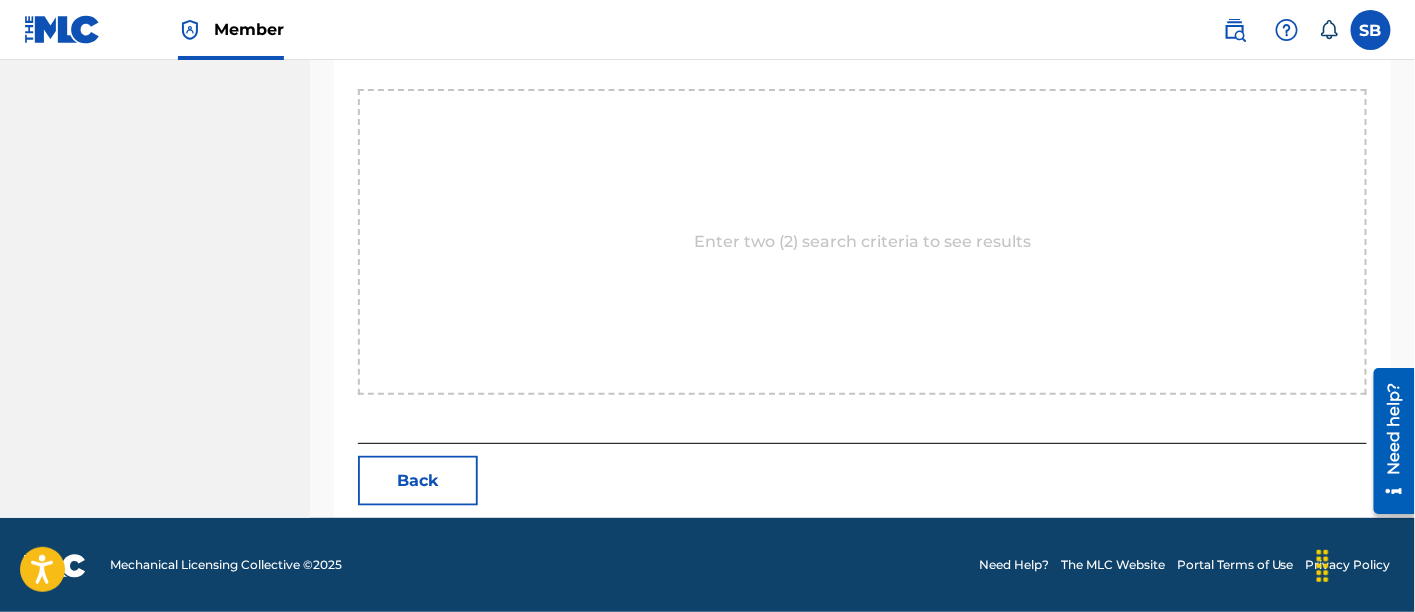 scroll, scrollTop: 499, scrollLeft: 0, axis: vertical 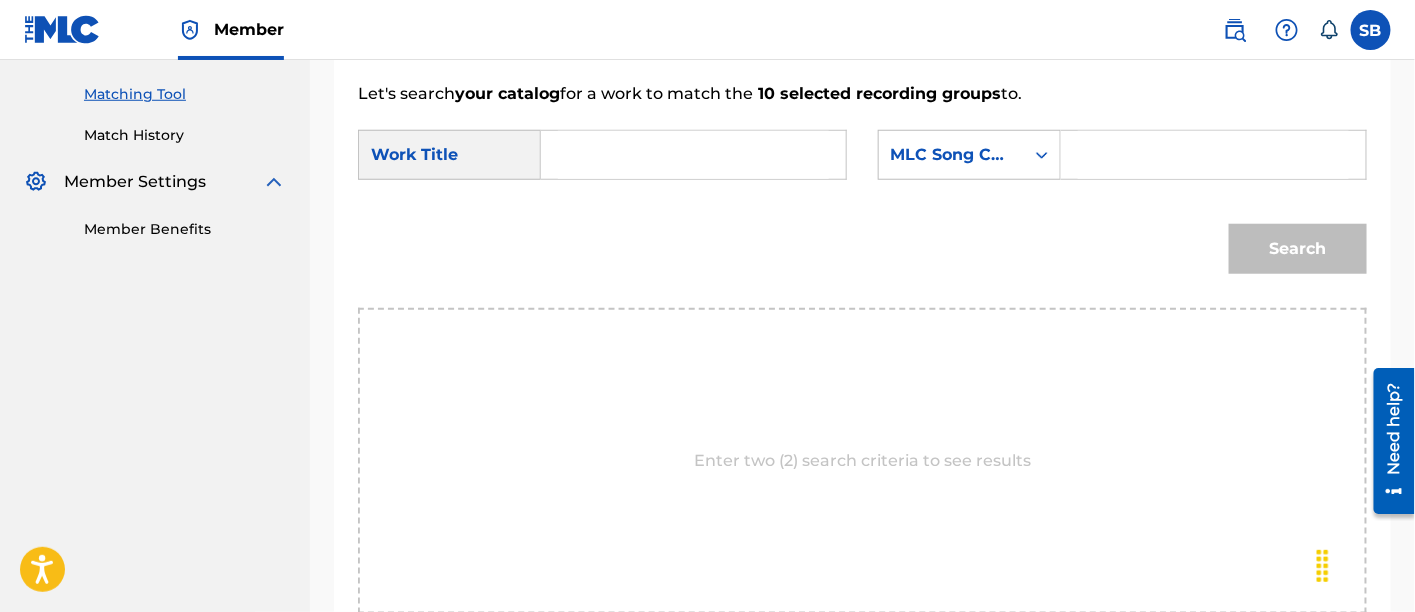 click at bounding box center (693, 155) 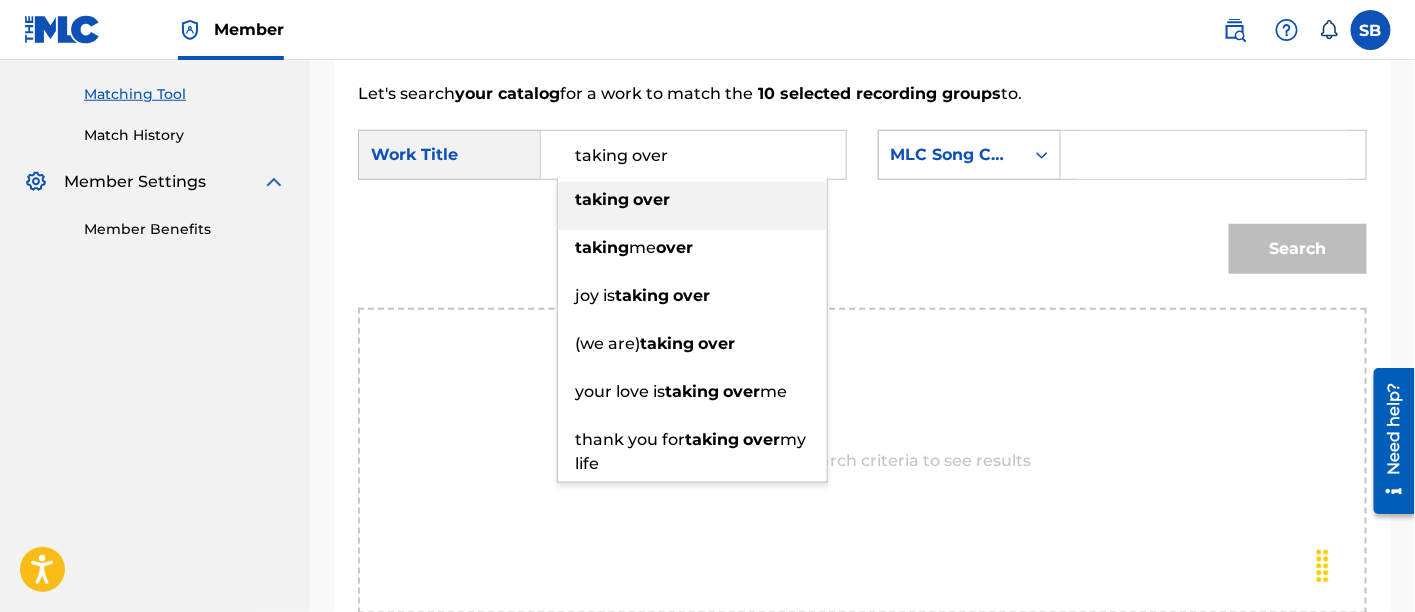 type on "taking over" 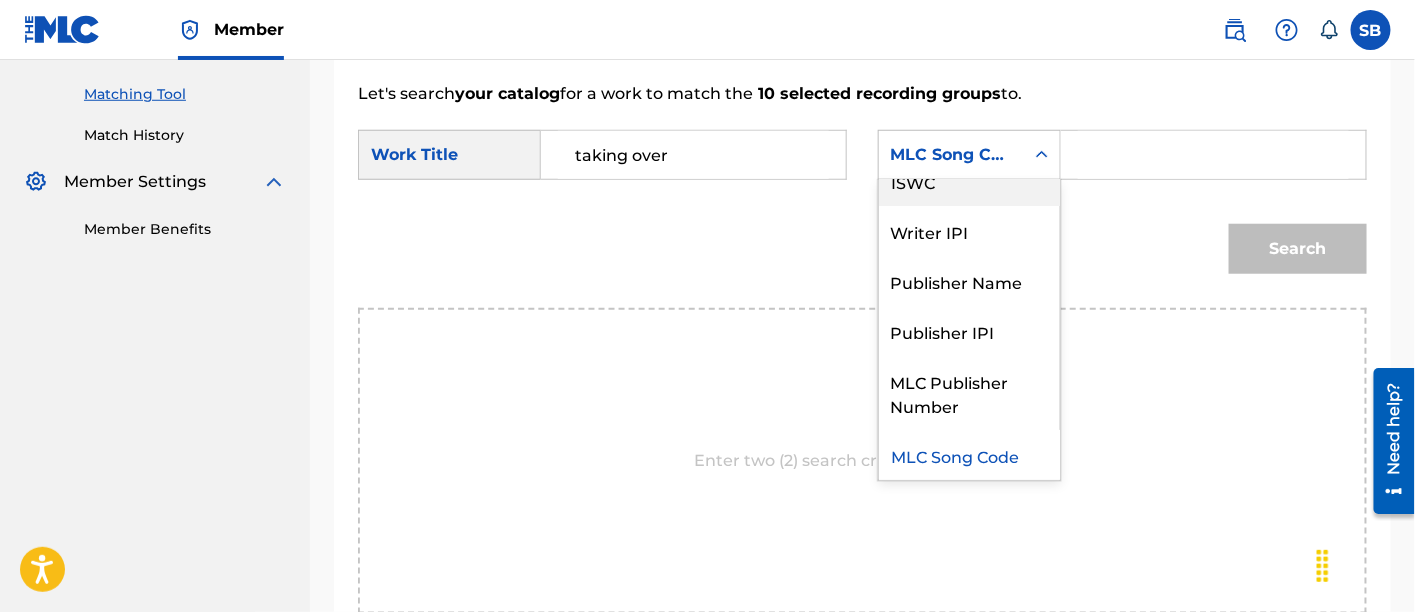 scroll, scrollTop: 0, scrollLeft: 0, axis: both 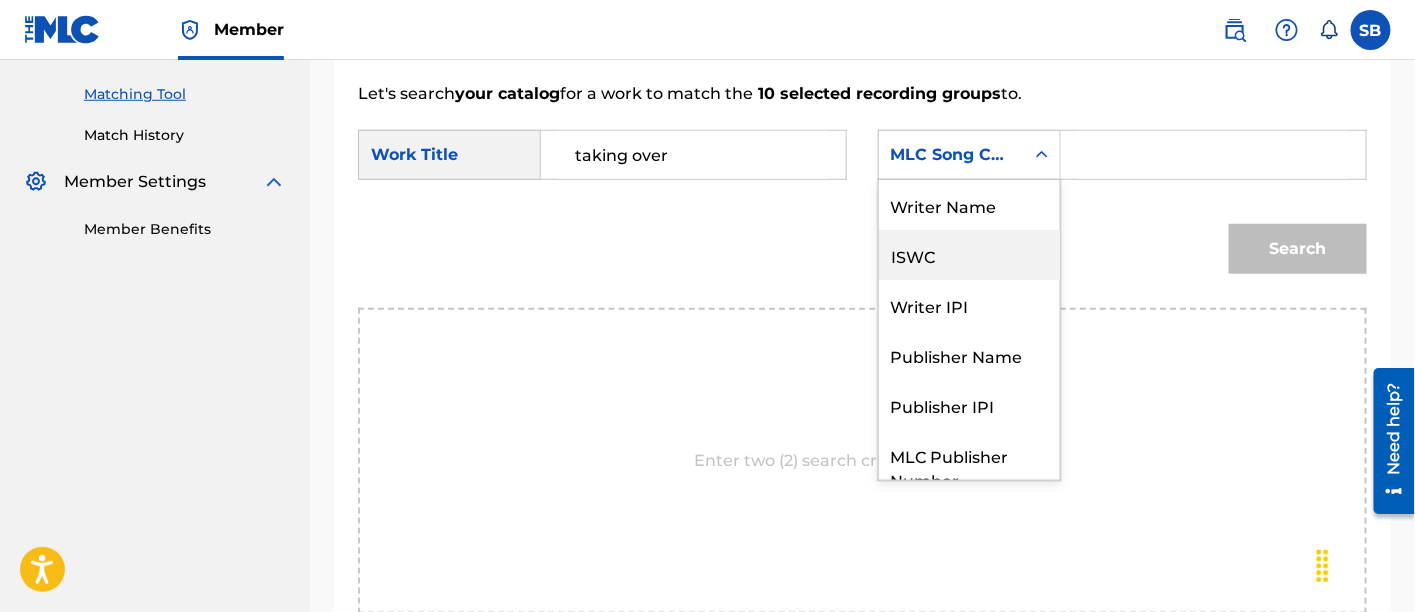 click on "Writer Name" at bounding box center [969, 205] 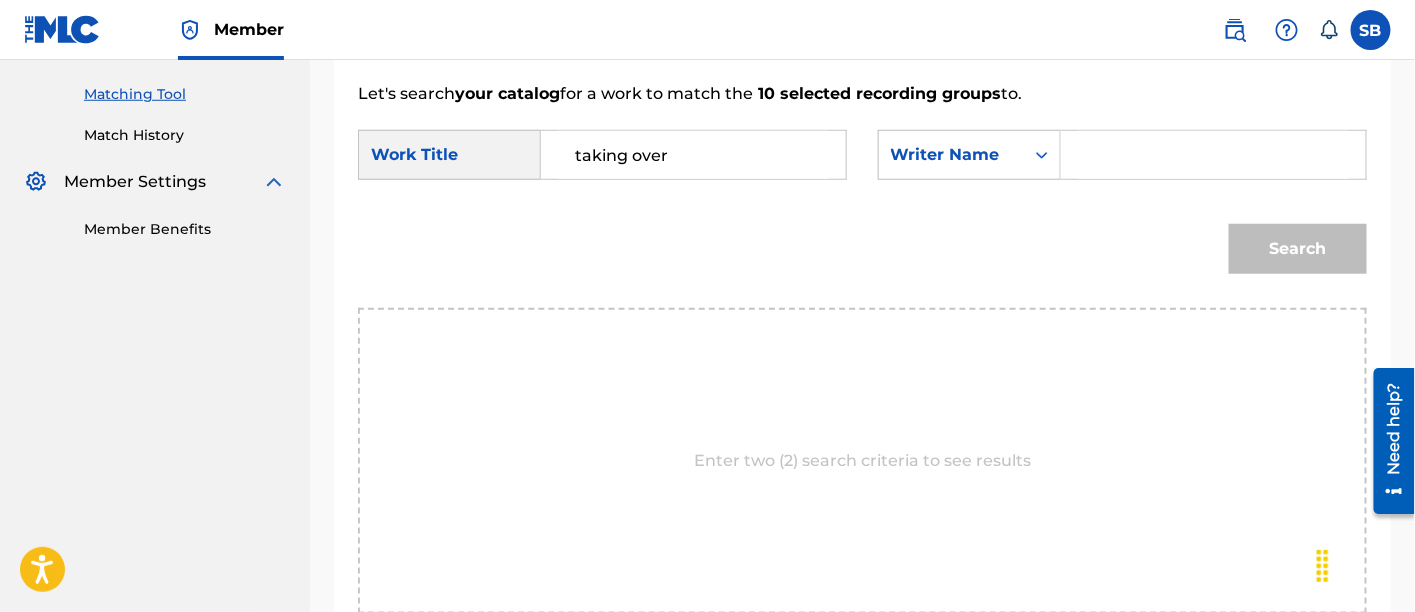 click at bounding box center [1213, 155] 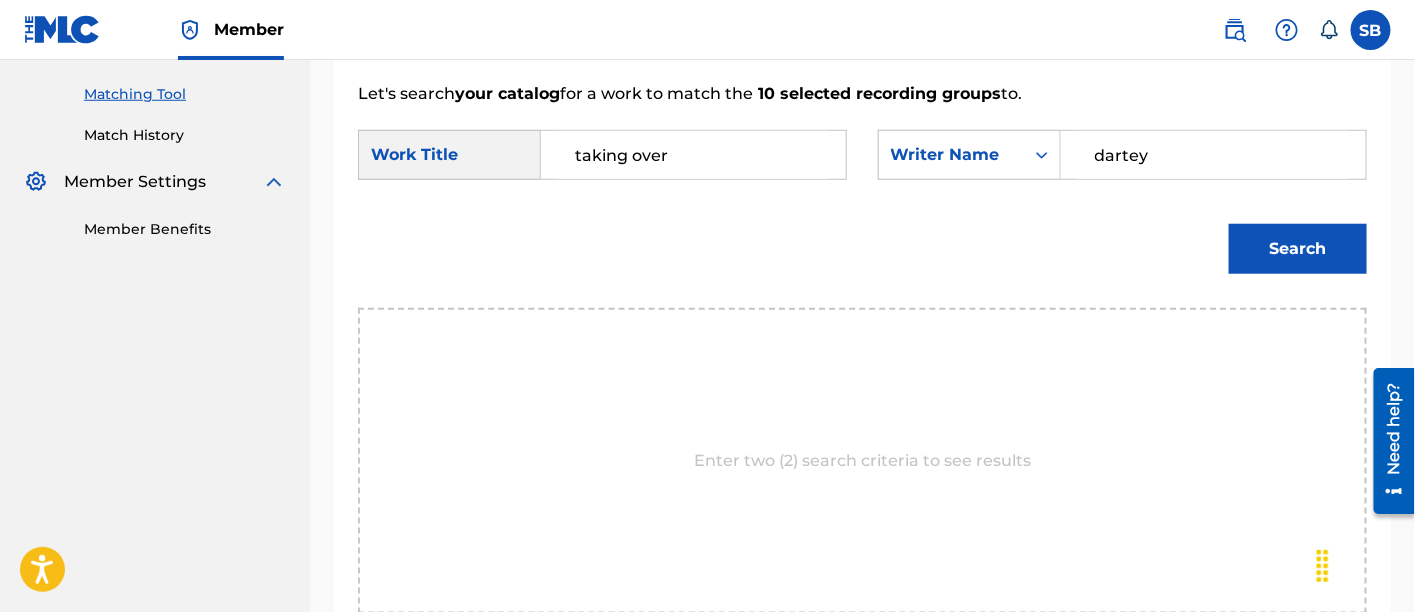 click on "Search" at bounding box center [1298, 249] 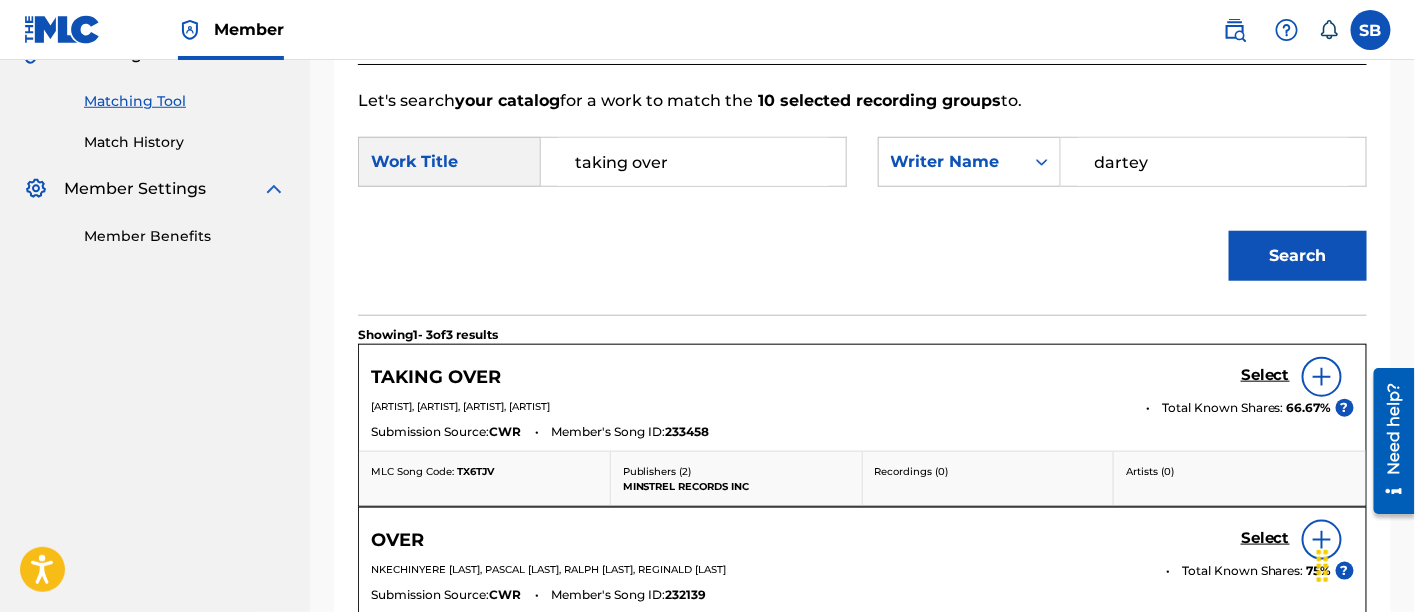 scroll, scrollTop: 499, scrollLeft: 0, axis: vertical 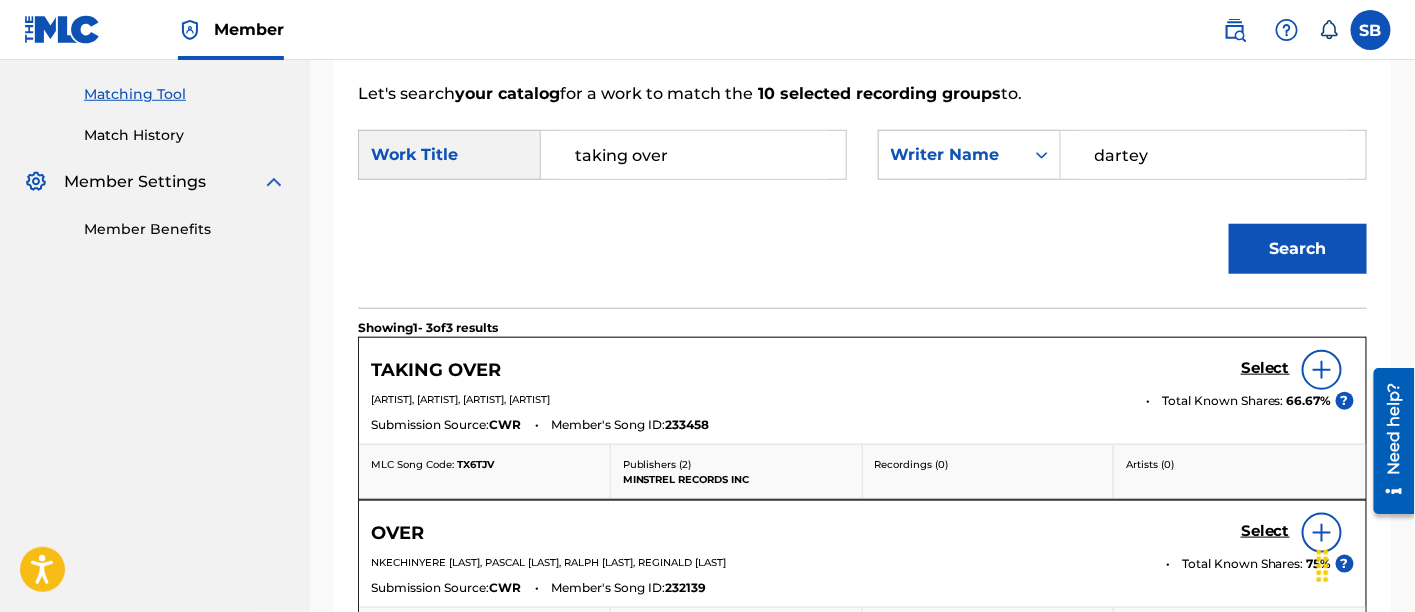 click on "Select" at bounding box center [1265, 368] 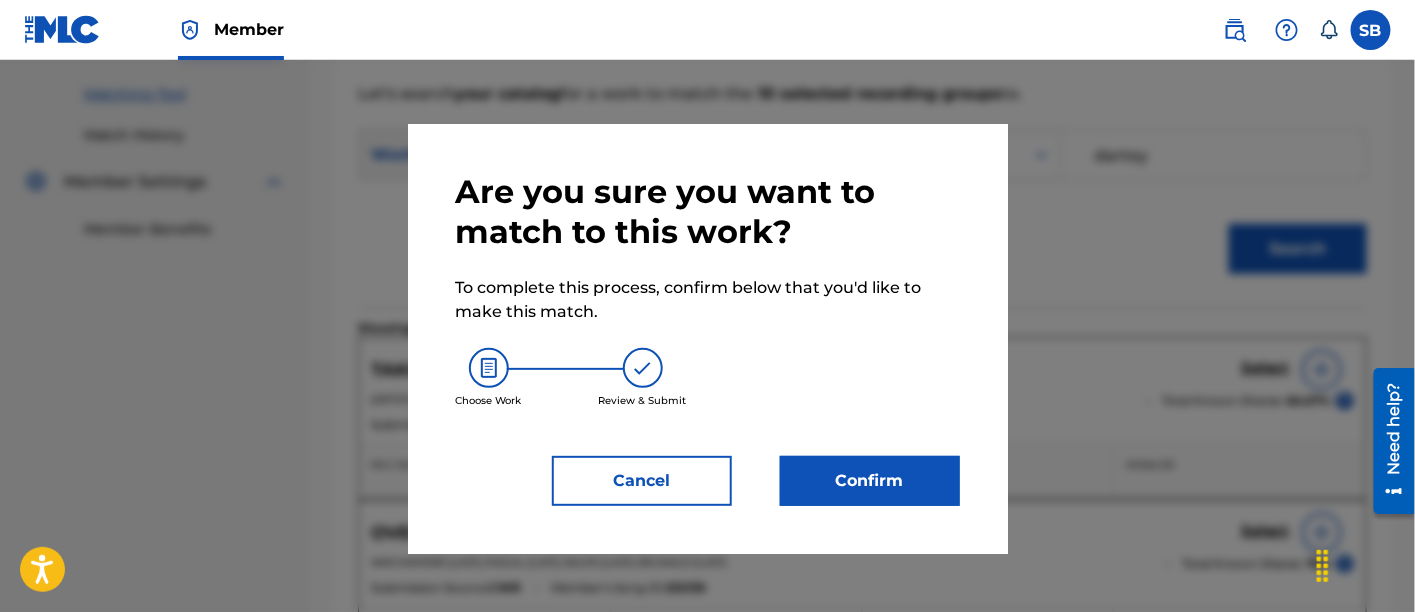 click on "Confirm" at bounding box center [870, 481] 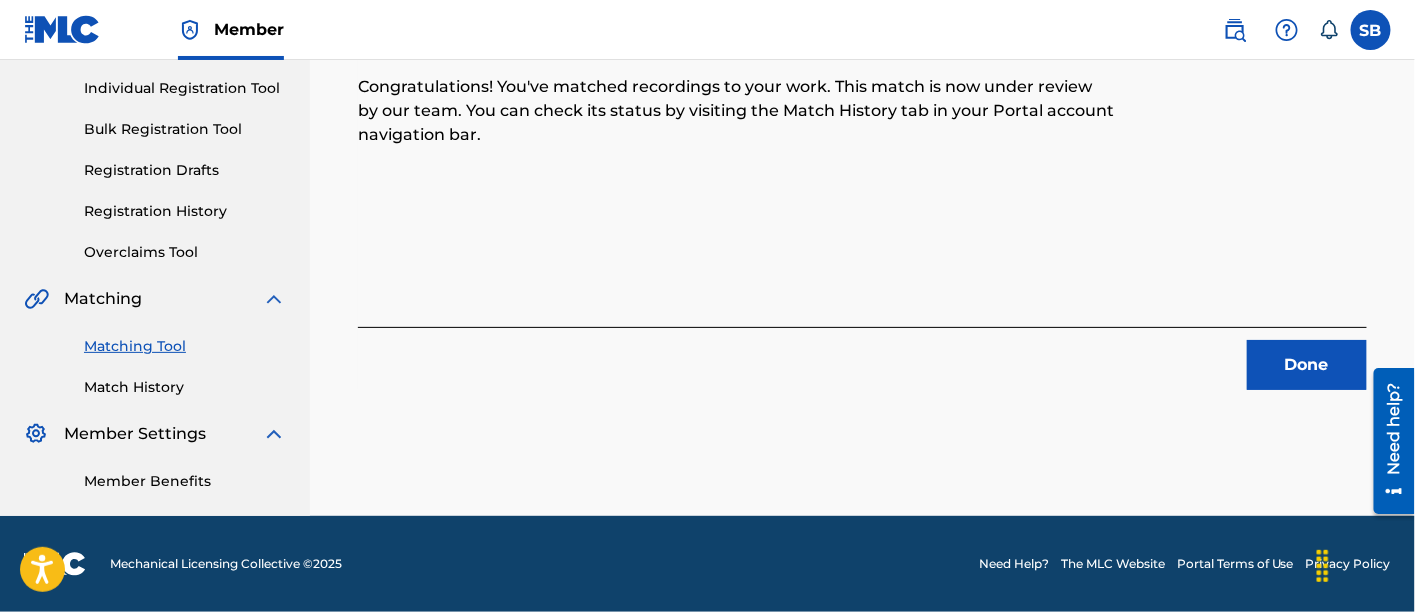scroll, scrollTop: 246, scrollLeft: 0, axis: vertical 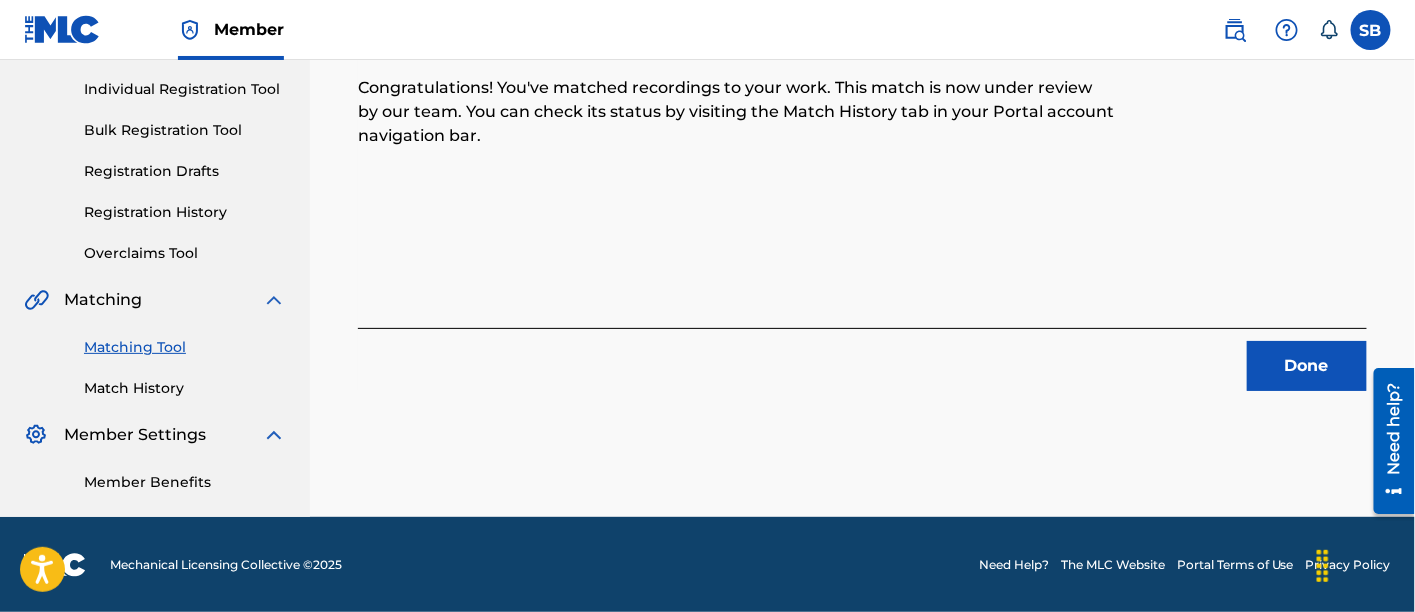 click on "Done" at bounding box center [1307, 366] 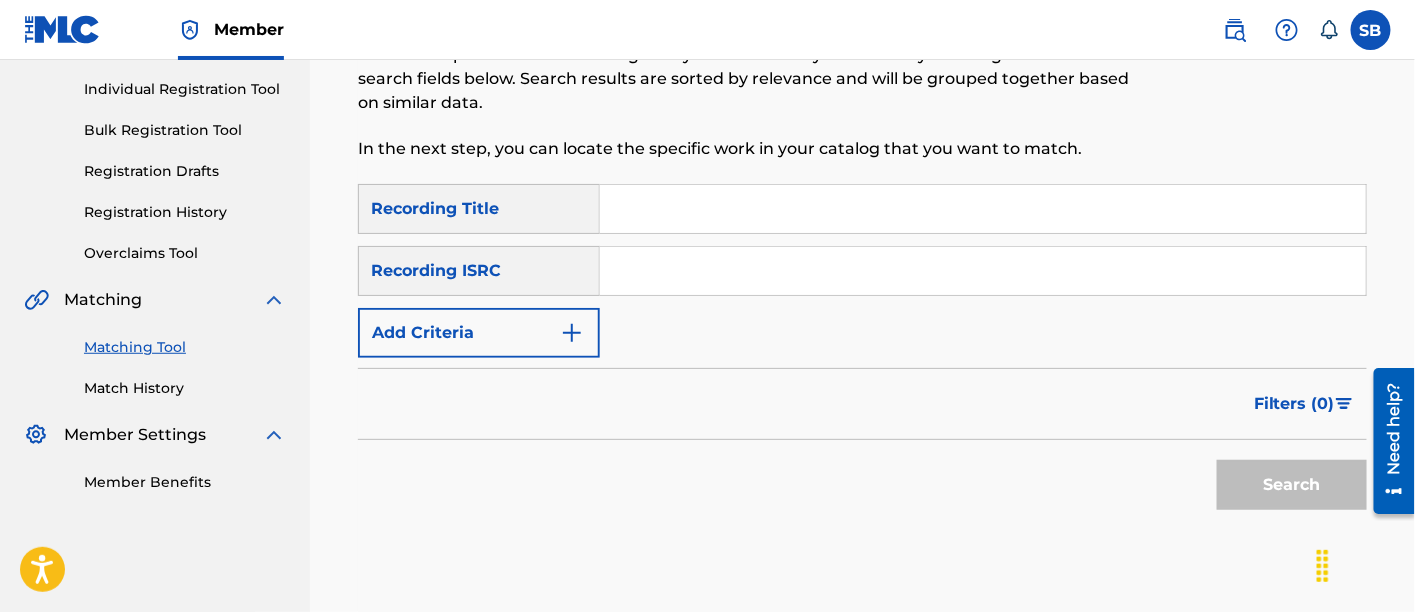 click at bounding box center (983, 209) 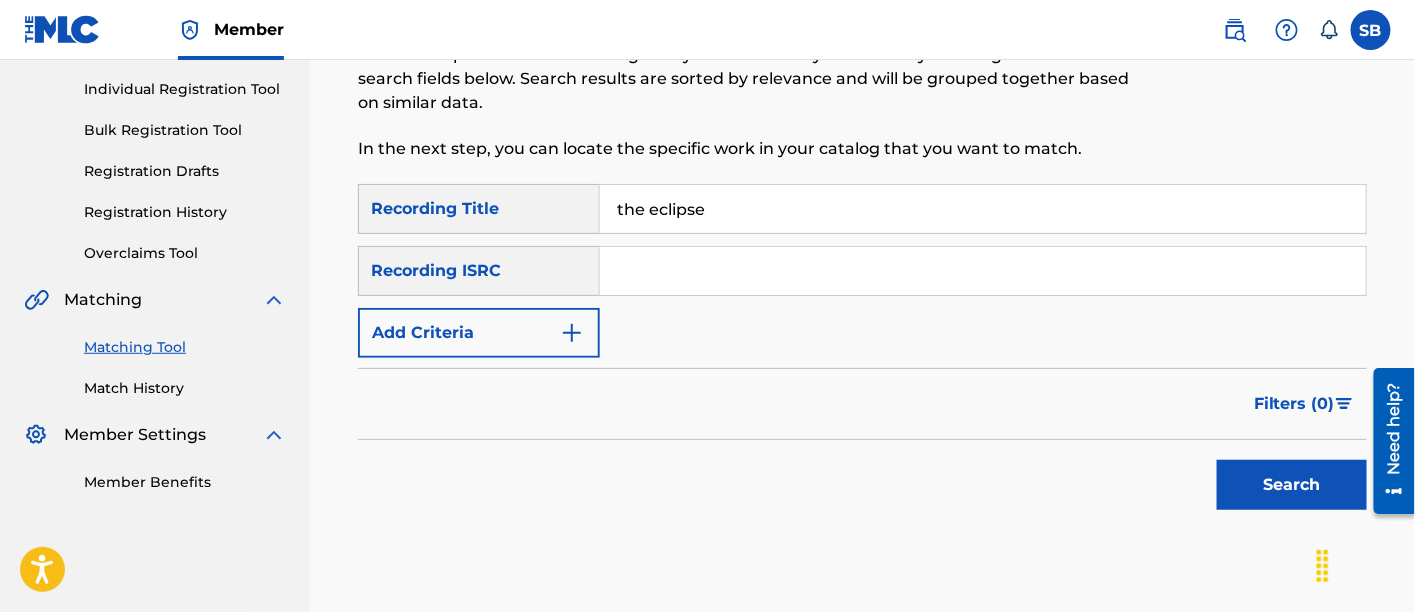 type on "the eclipse" 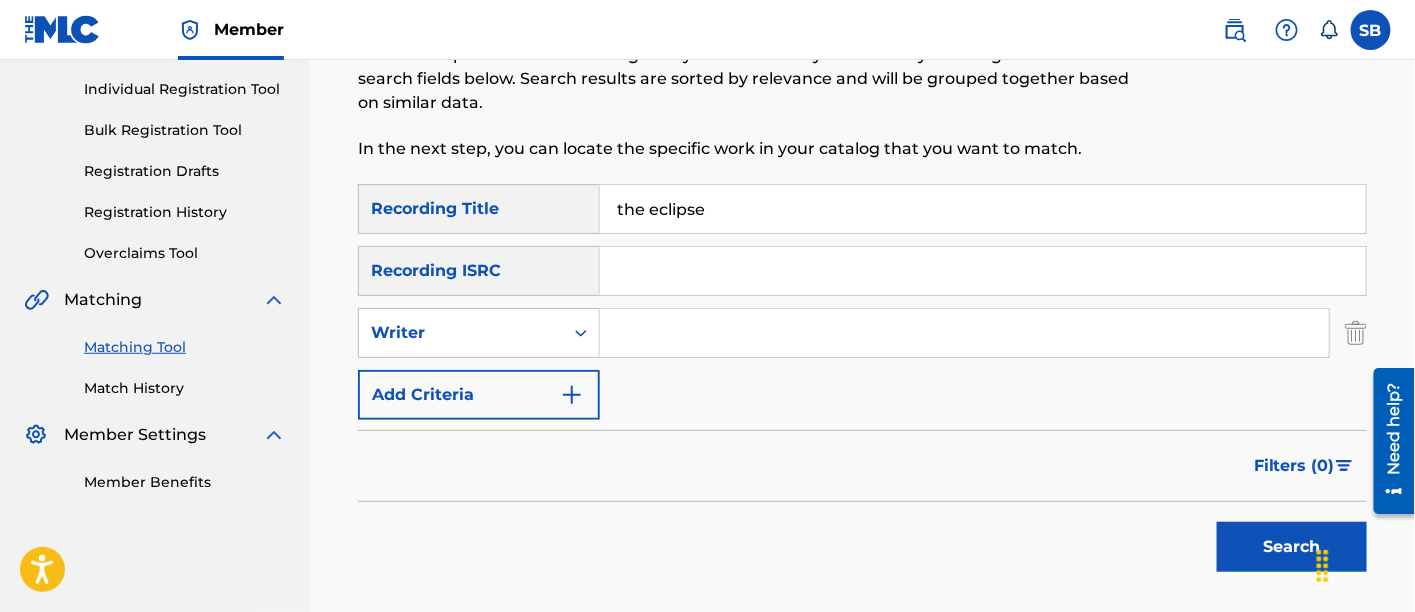 click at bounding box center [964, 333] 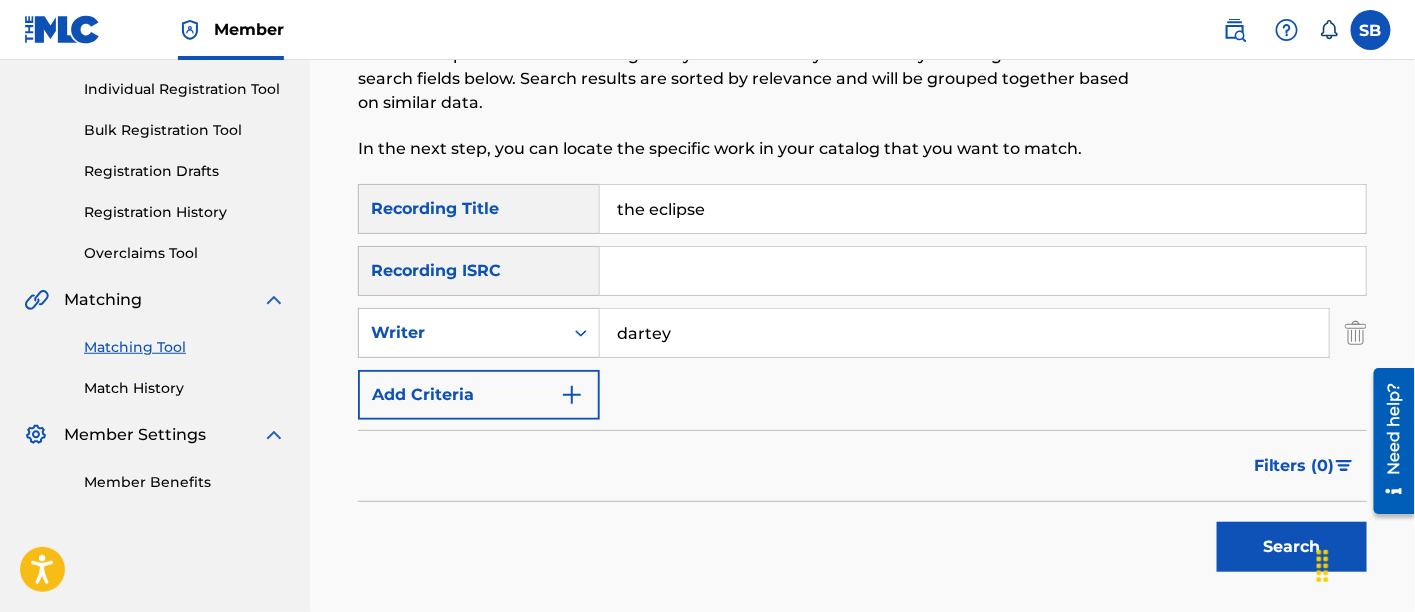 scroll, scrollTop: 422, scrollLeft: 0, axis: vertical 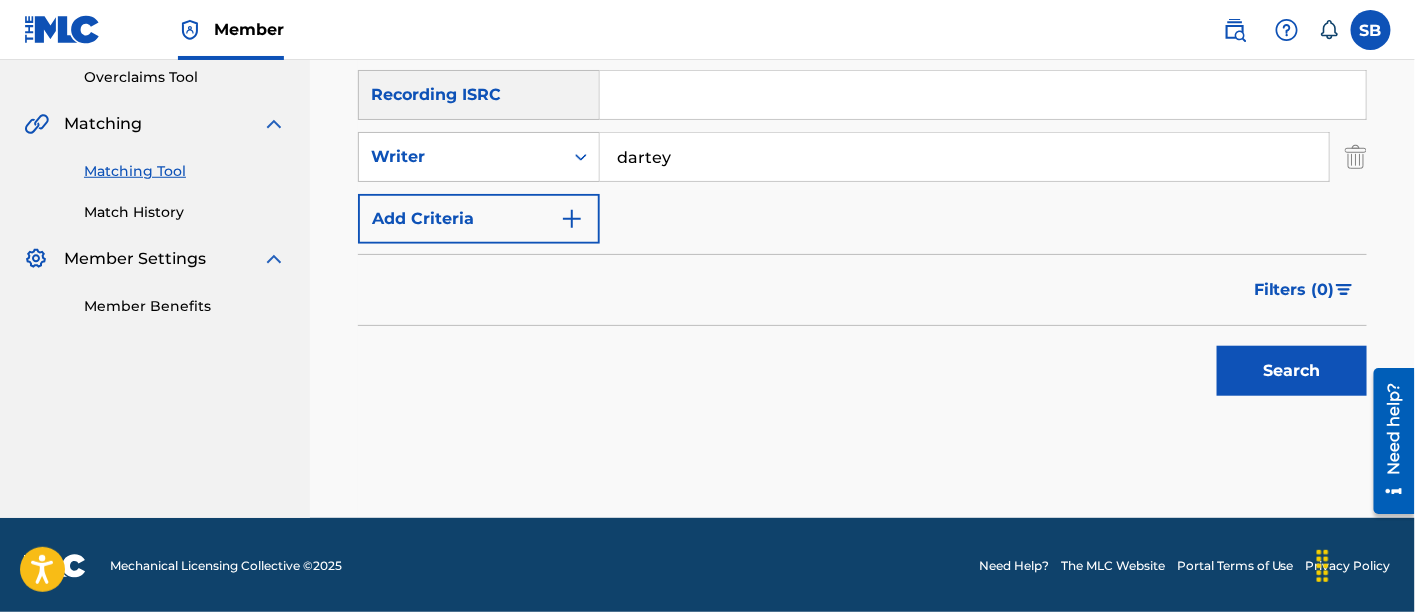 click on "Search" at bounding box center (1287, 366) 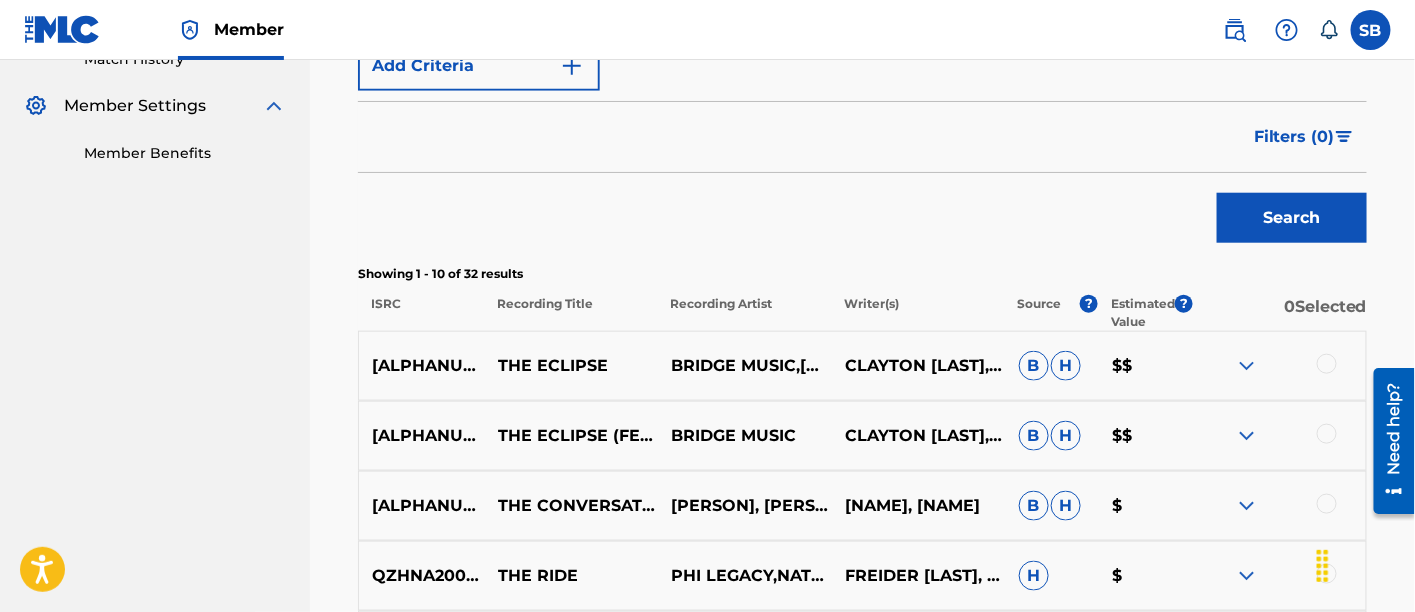 scroll, scrollTop: 577, scrollLeft: 0, axis: vertical 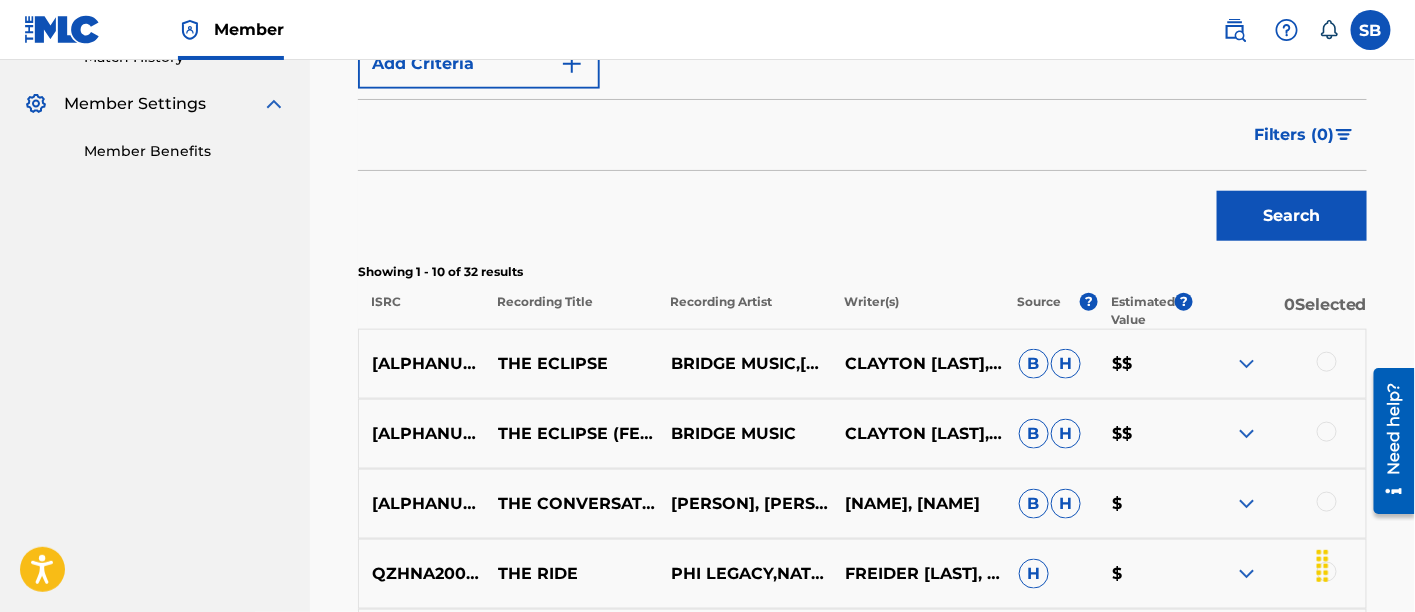 click at bounding box center (1279, 434) 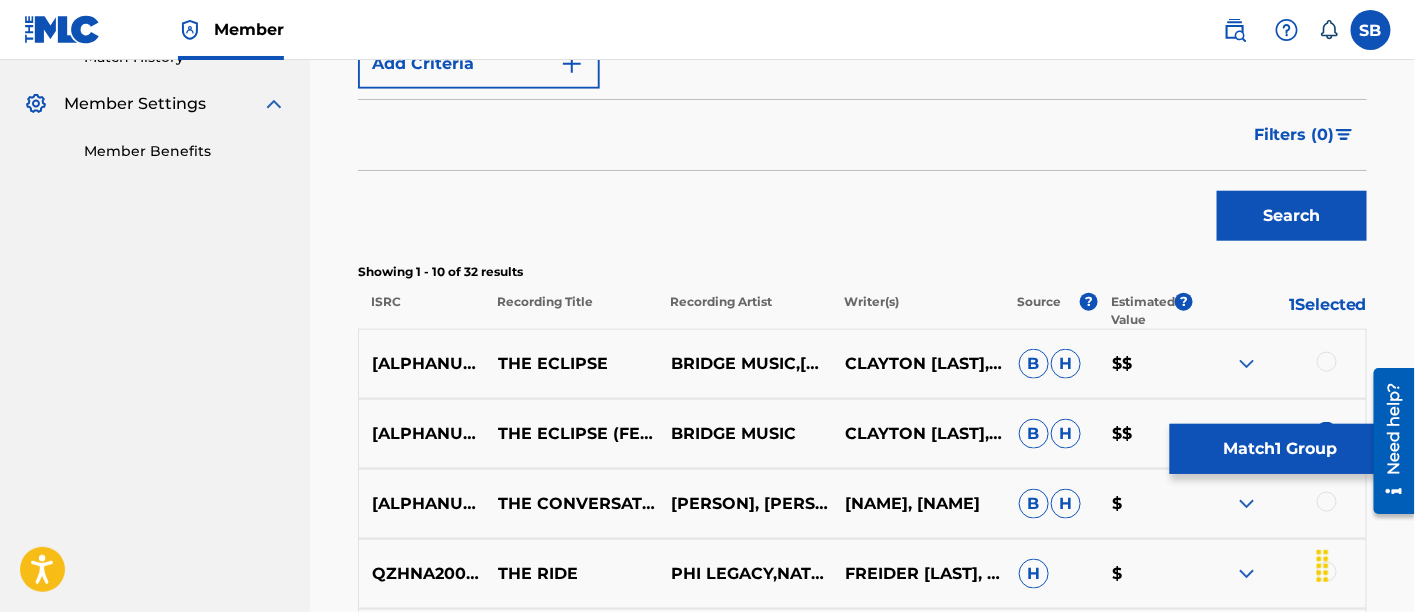 click at bounding box center [1327, 362] 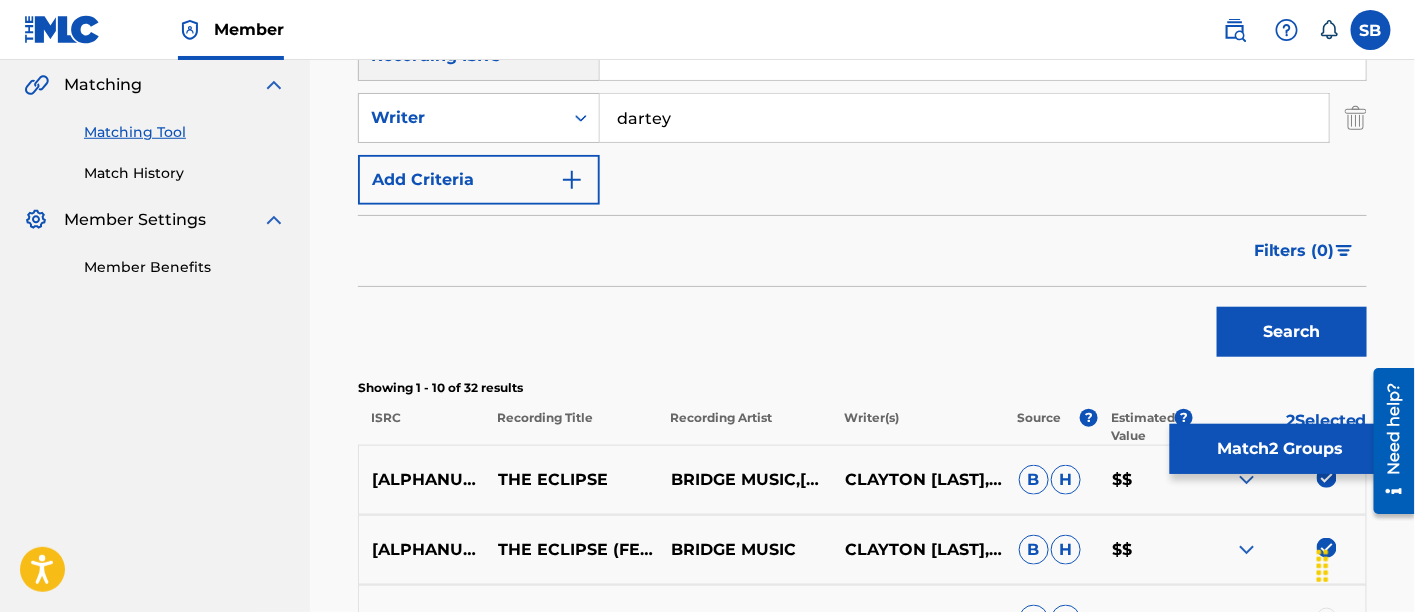 scroll, scrollTop: 460, scrollLeft: 0, axis: vertical 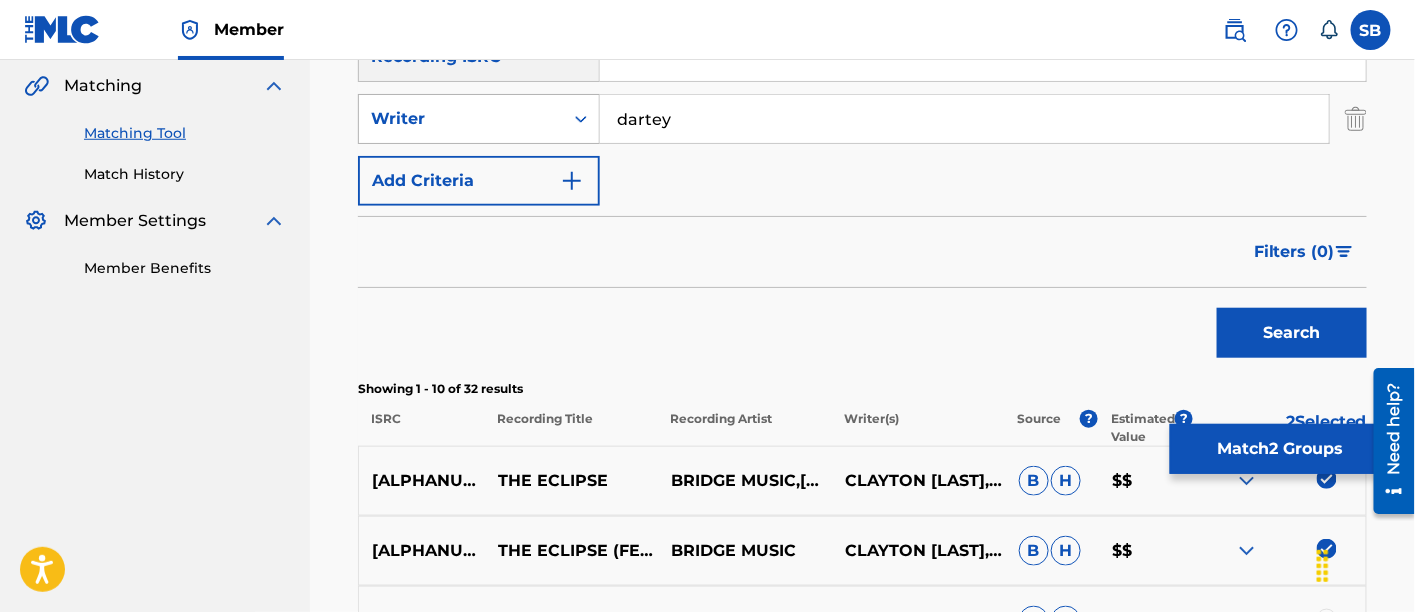 click on "Writer" at bounding box center (461, 119) 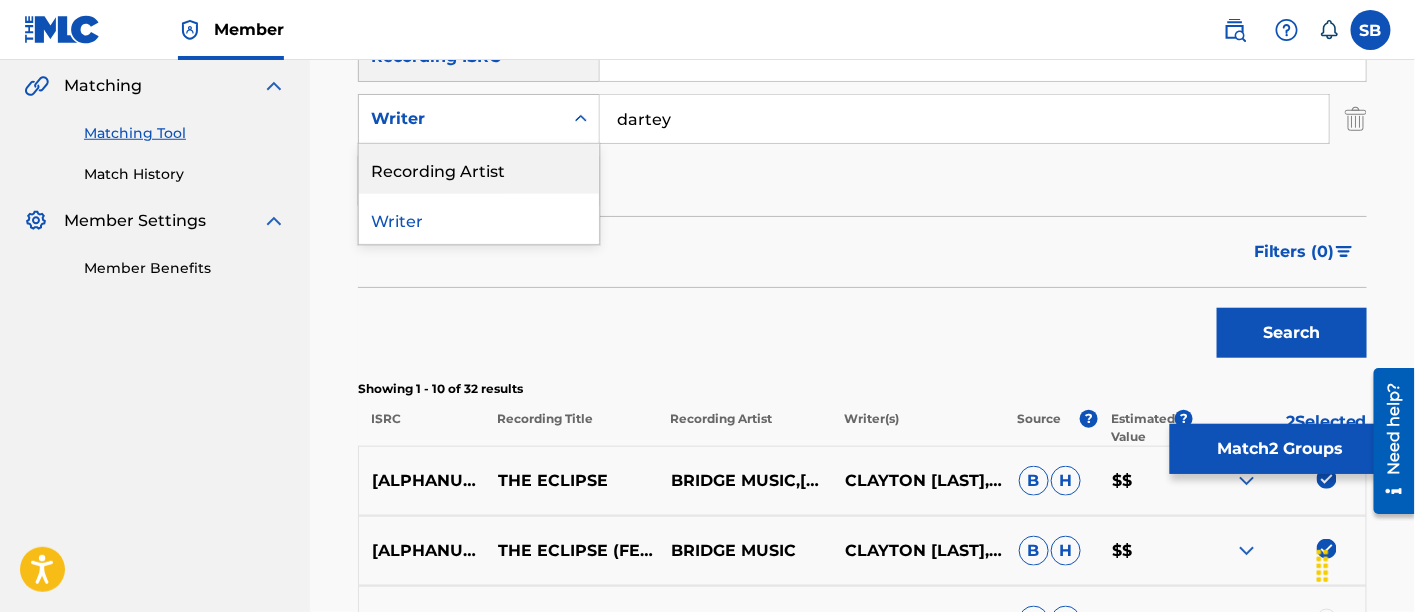 click on "Recording Artist" at bounding box center (479, 169) 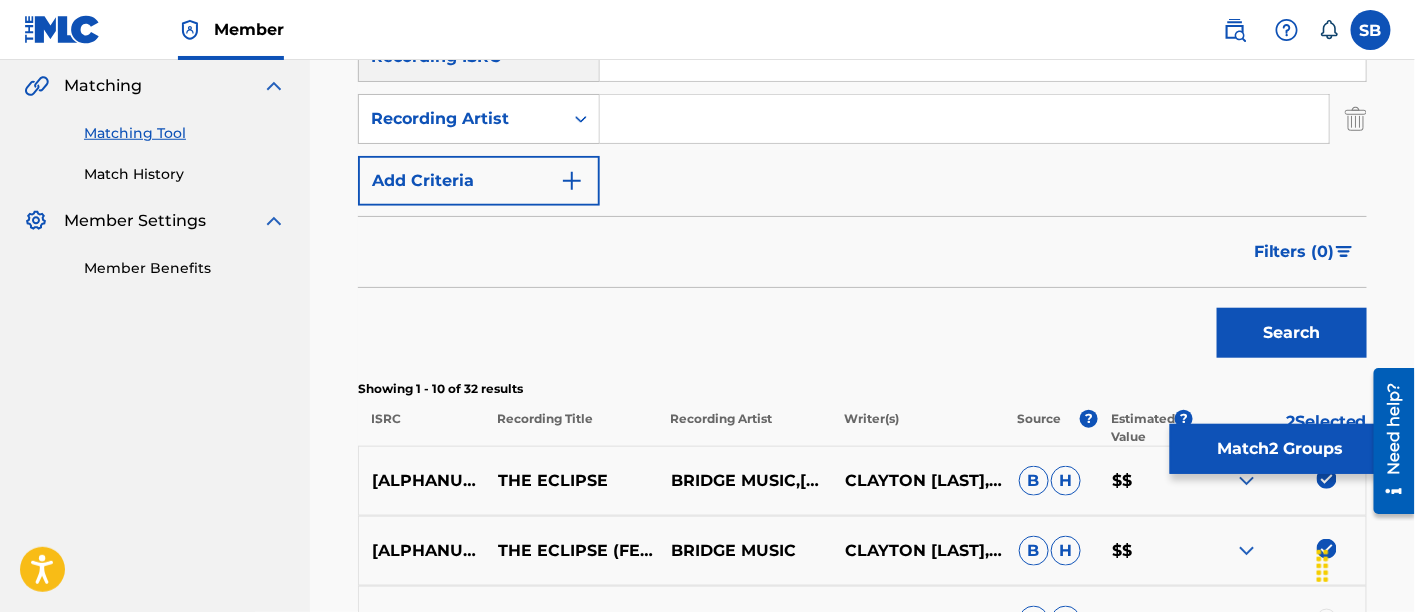 click at bounding box center (964, 119) 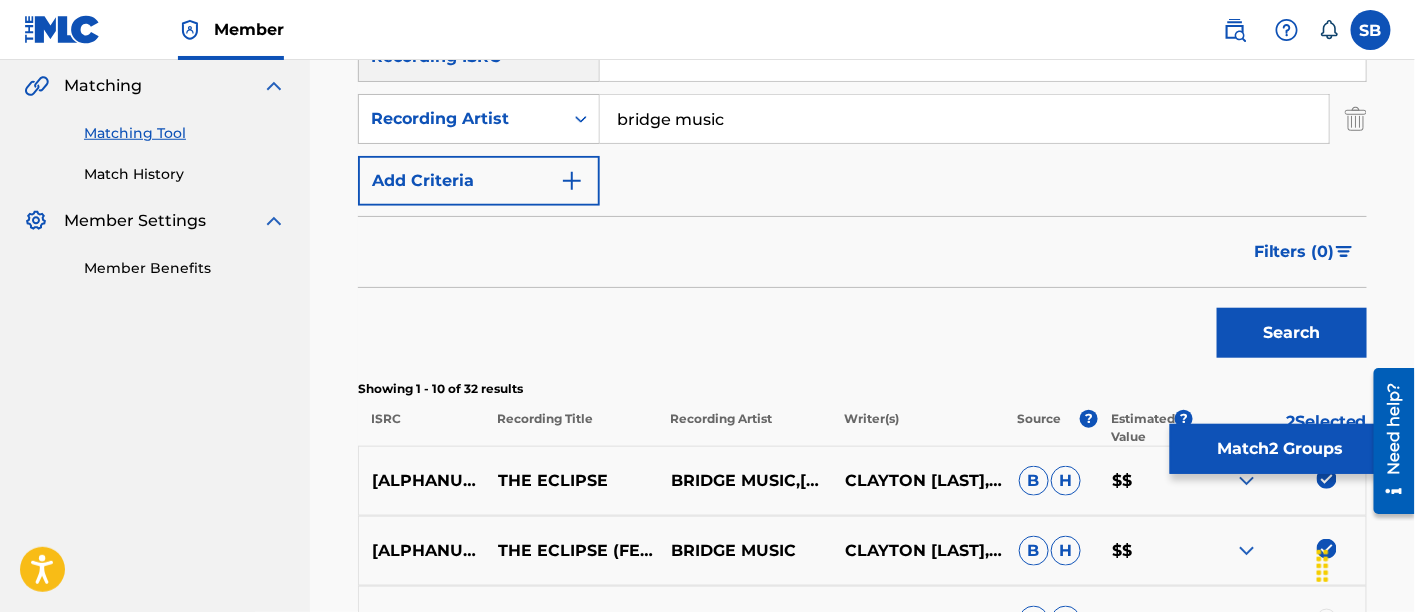 type on "bridge music" 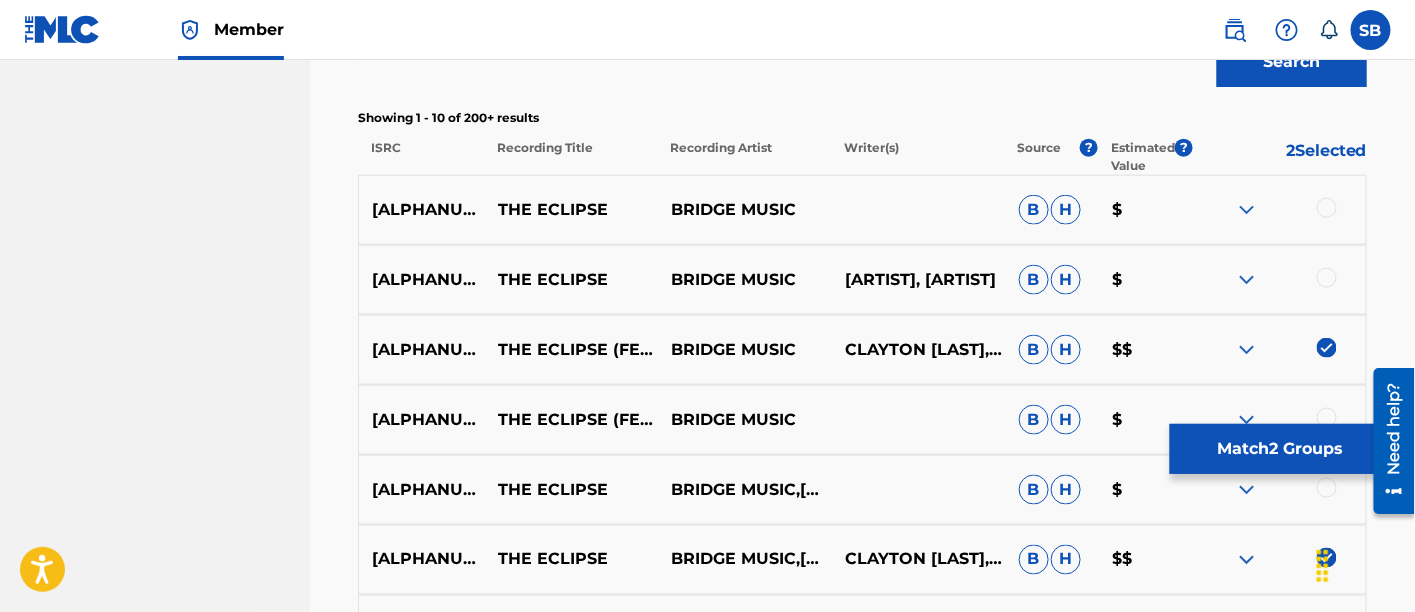 scroll, scrollTop: 733, scrollLeft: 0, axis: vertical 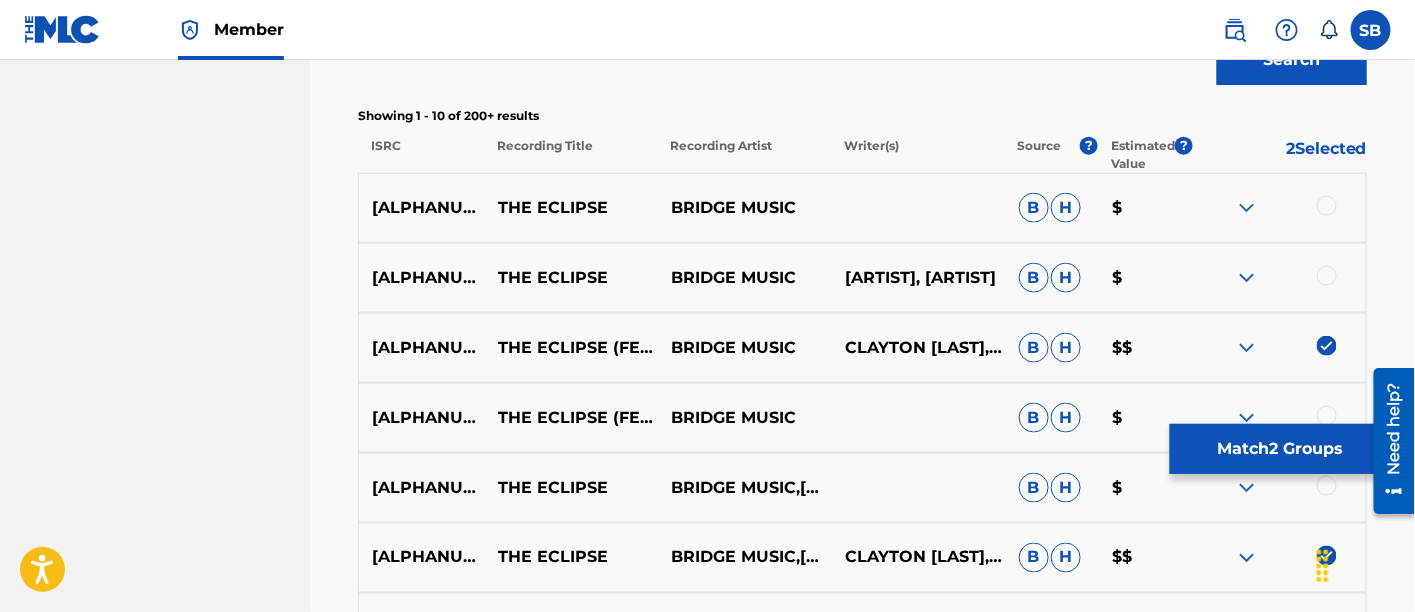 click at bounding box center (1327, 206) 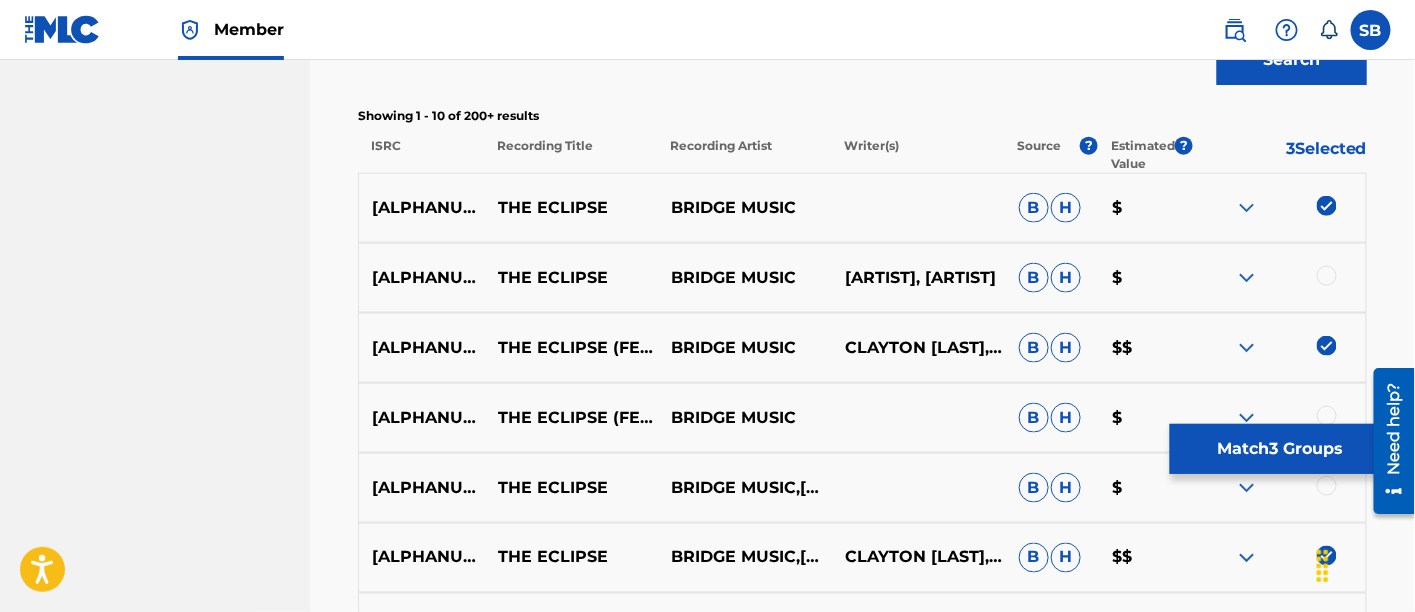 click at bounding box center [1327, 276] 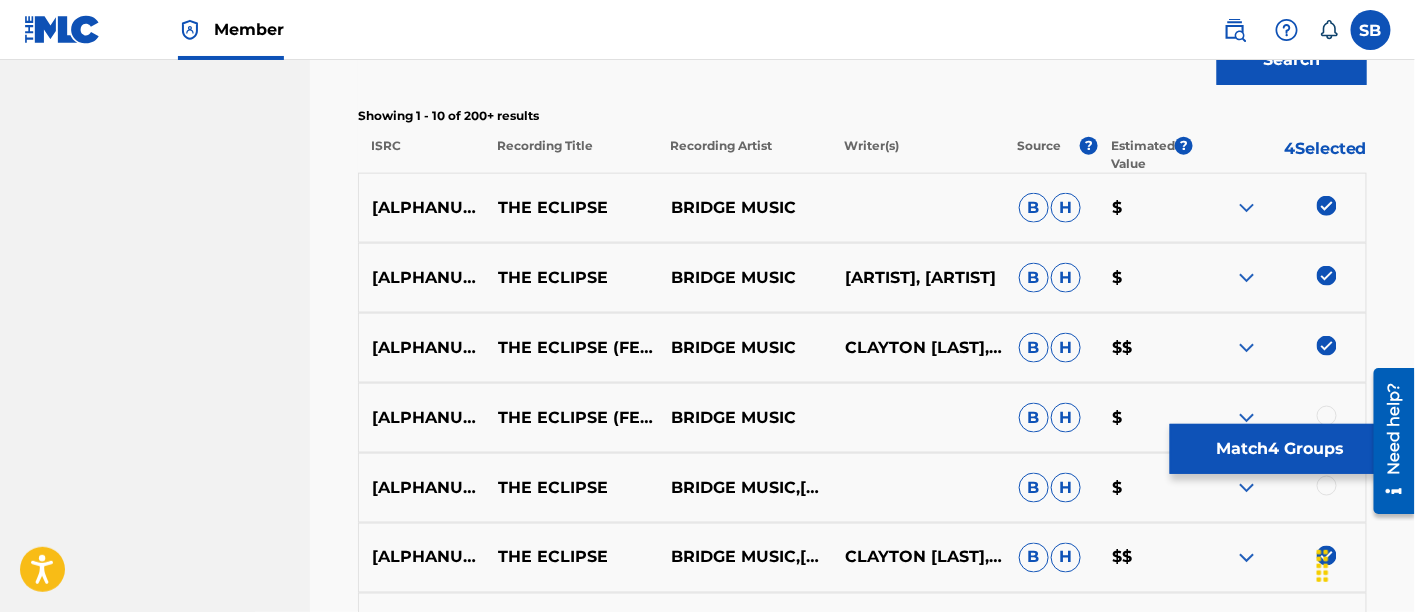 scroll, scrollTop: 828, scrollLeft: 0, axis: vertical 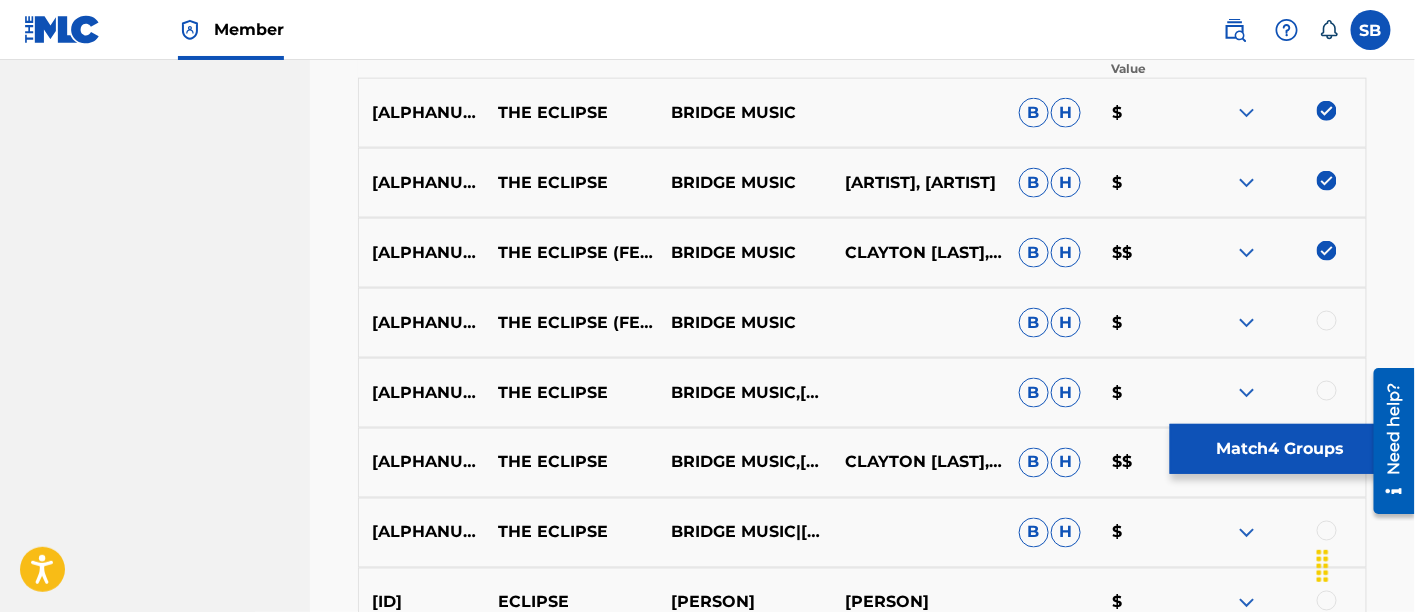 click at bounding box center (1327, 321) 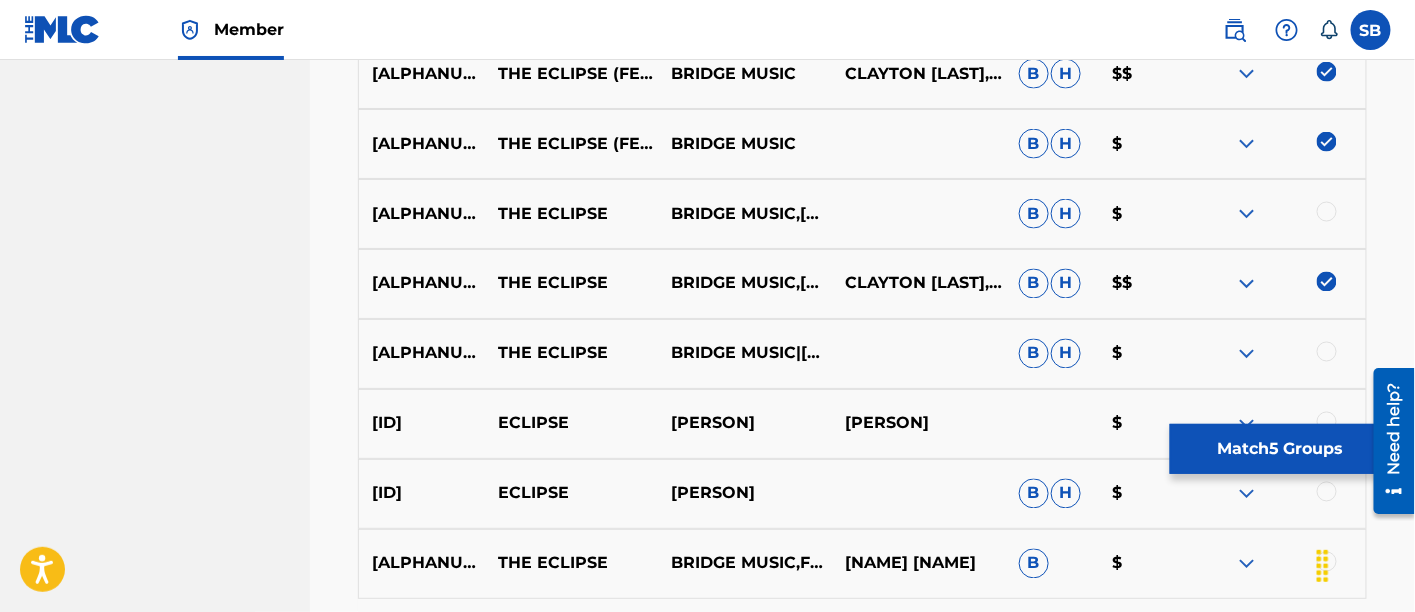 scroll, scrollTop: 1020, scrollLeft: 0, axis: vertical 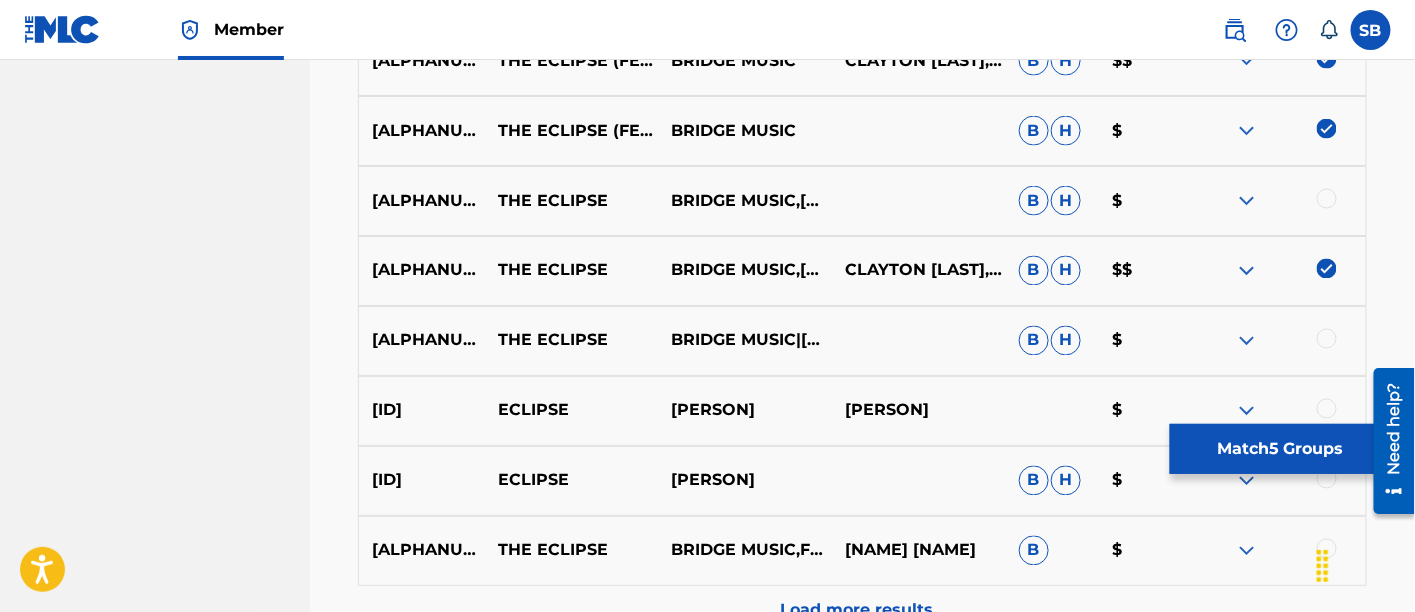 click at bounding box center (1327, 199) 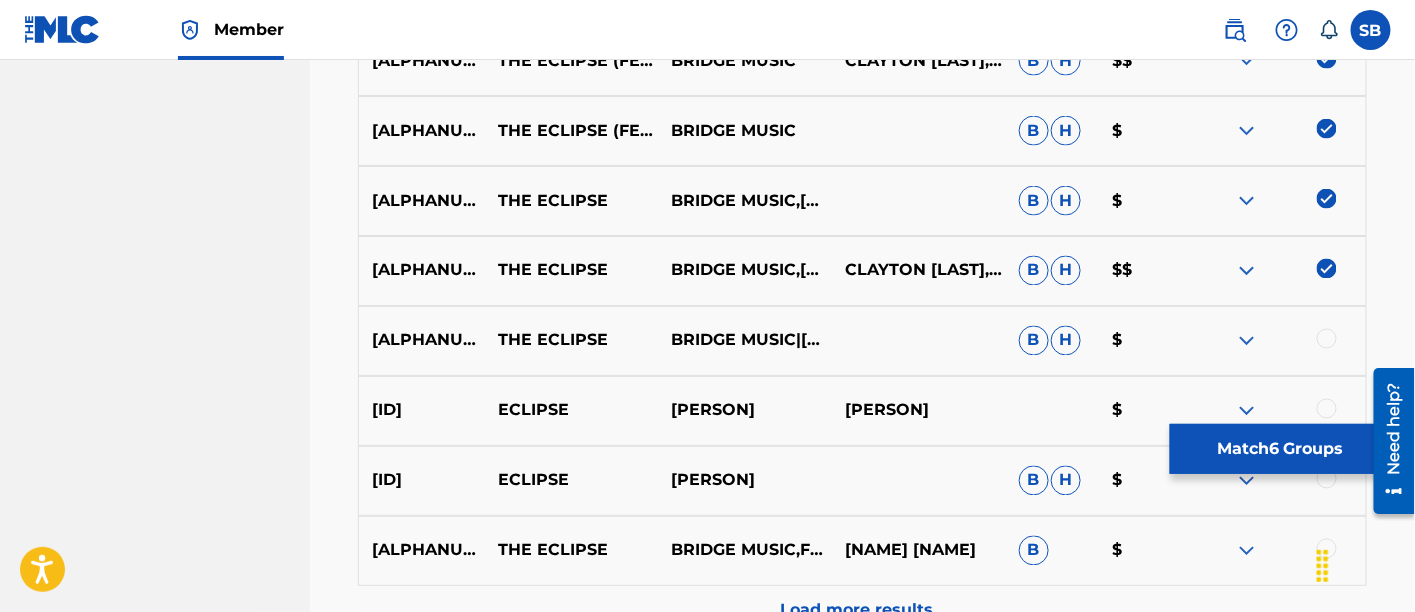 click at bounding box center [1327, 339] 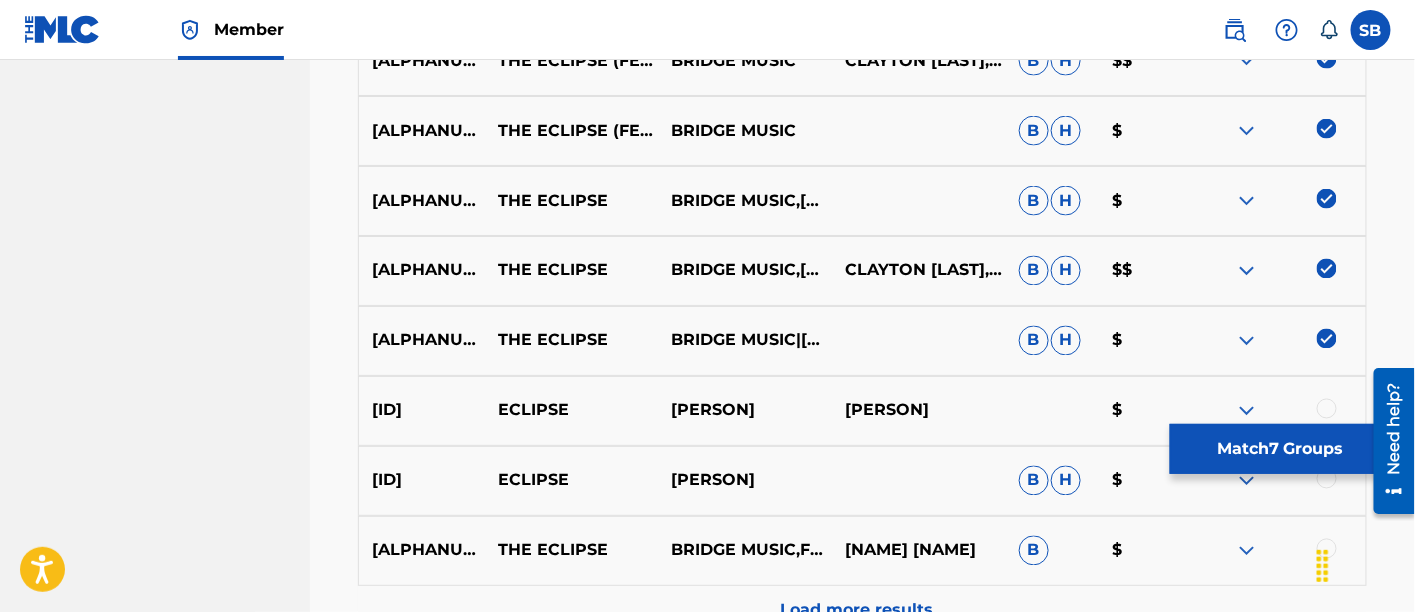 scroll, scrollTop: 1238, scrollLeft: 0, axis: vertical 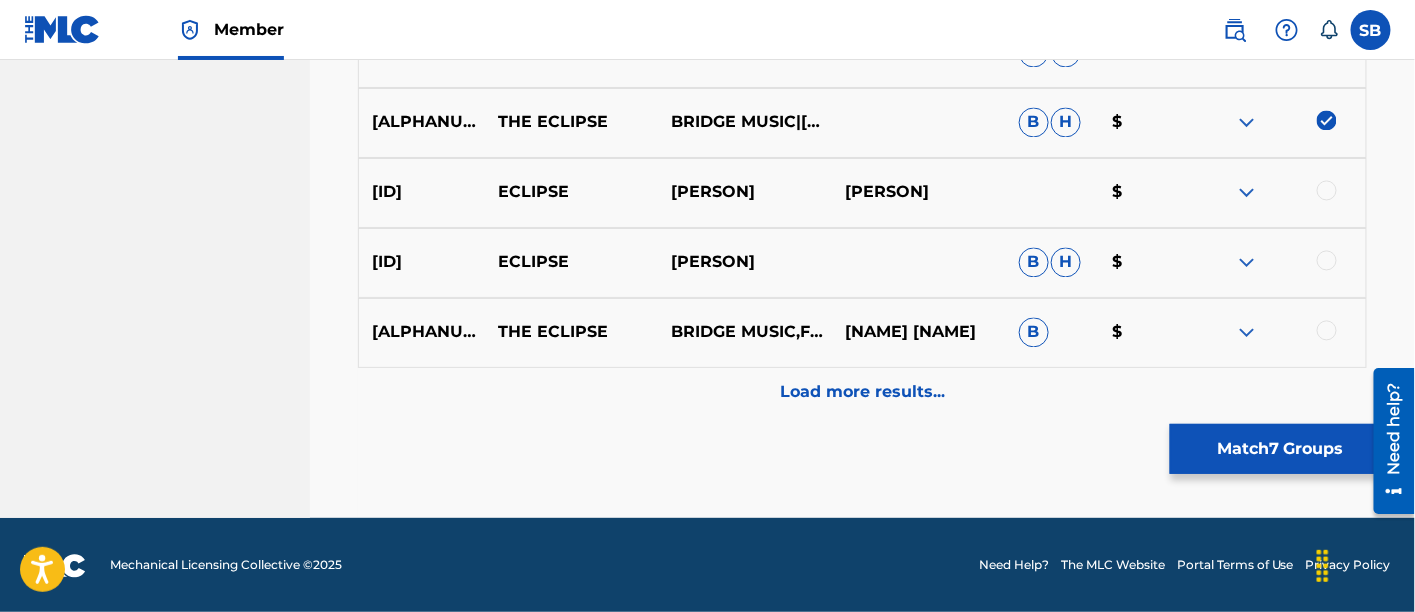 click on "Match  7 Groups" at bounding box center (1280, 449) 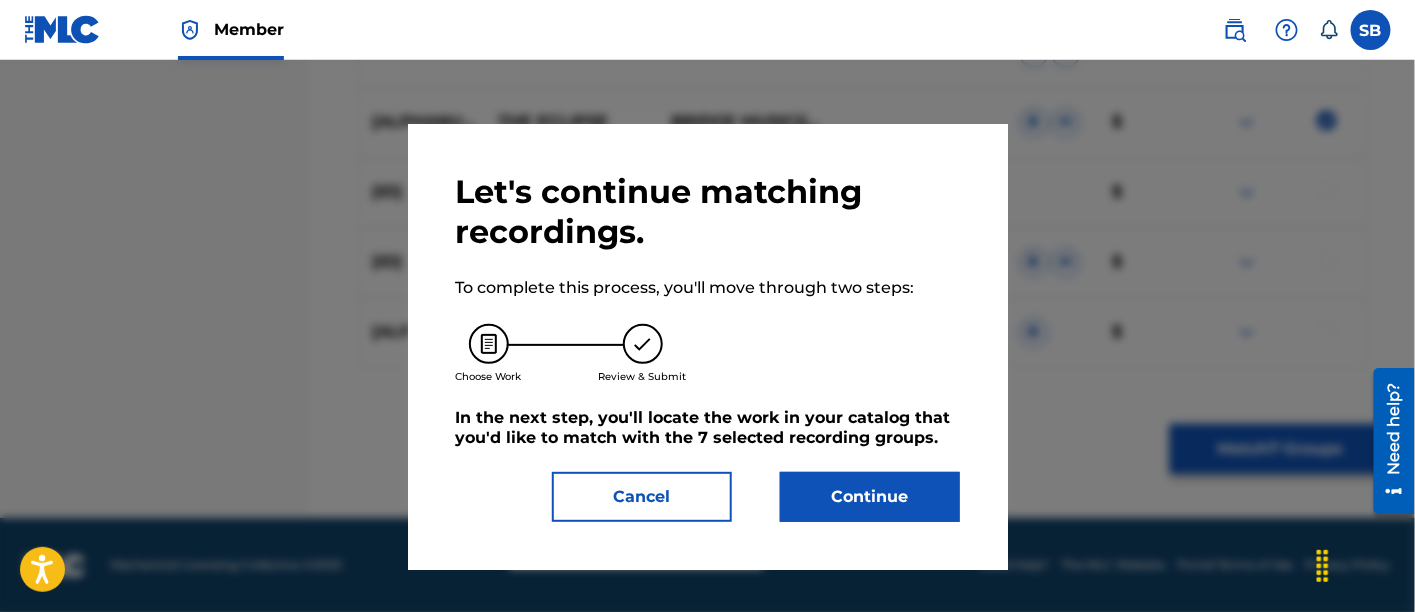 click on "Let's continue matching recordings. To complete this process, you'll move through two steps: Choose Work Review & Submit In the next step, you'll locate the work in your catalog that you'd like to match with the   7 selected recording groups . Cancel Continue" at bounding box center [708, 347] 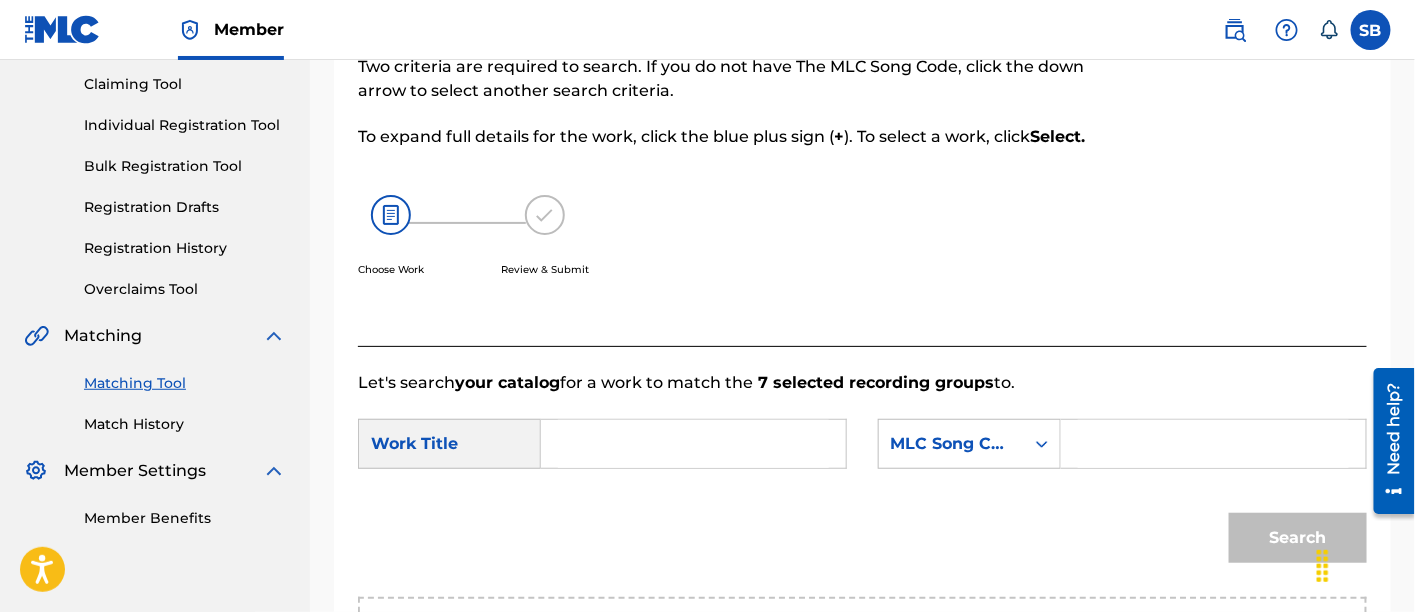 scroll, scrollTop: 212, scrollLeft: 0, axis: vertical 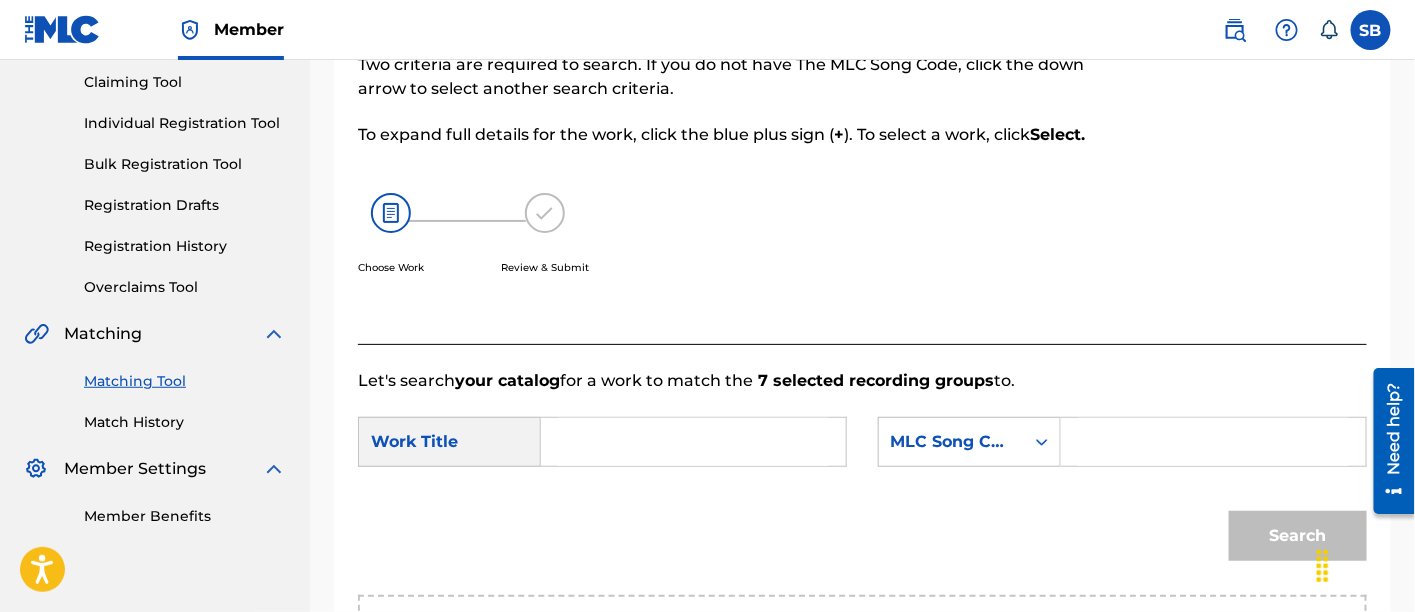 click at bounding box center (693, 442) 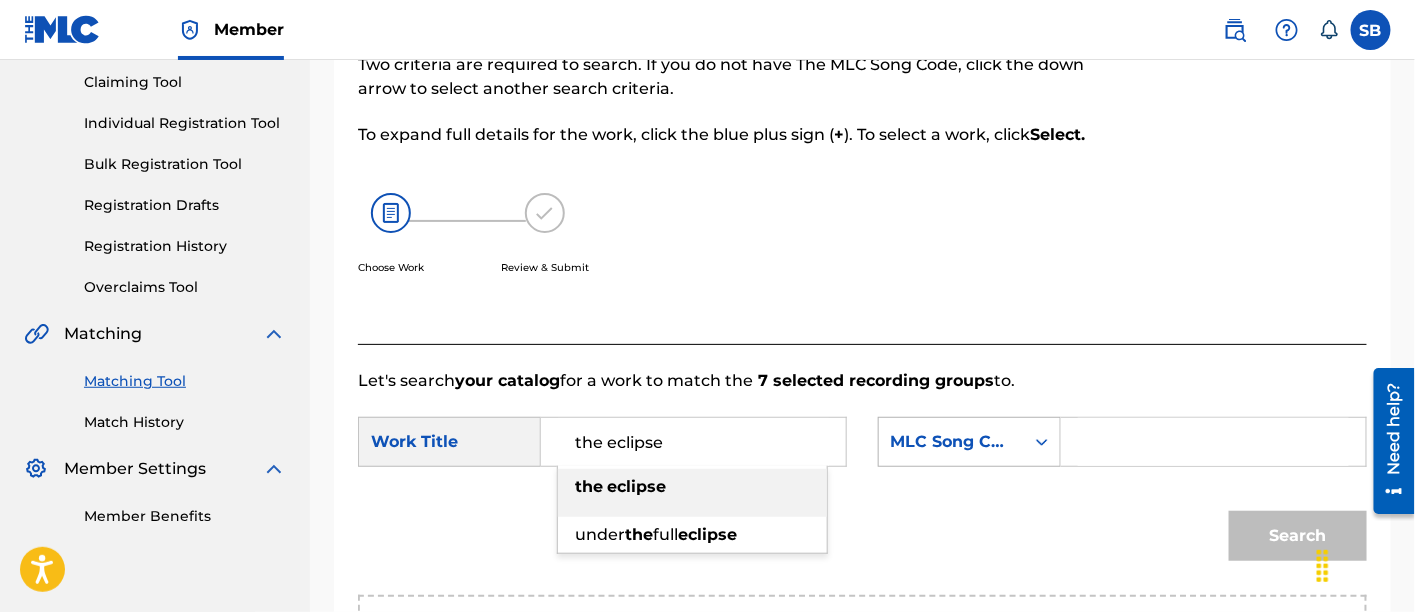 type on "the eclipse" 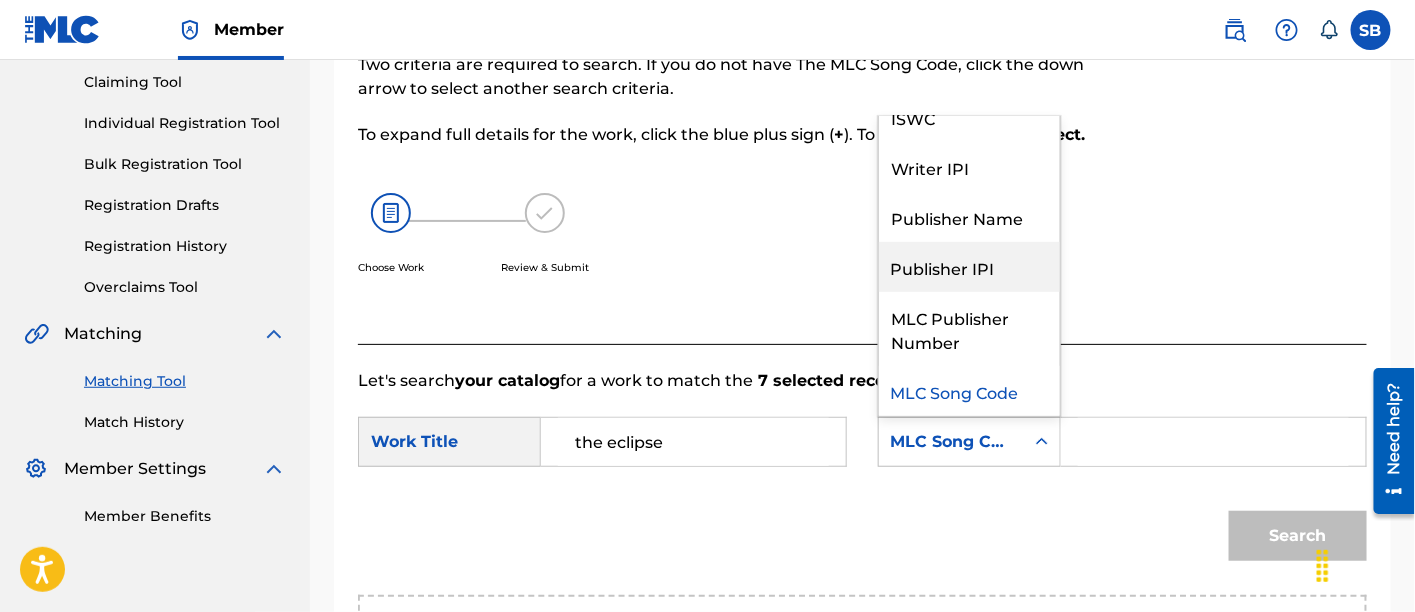 scroll, scrollTop: 0, scrollLeft: 0, axis: both 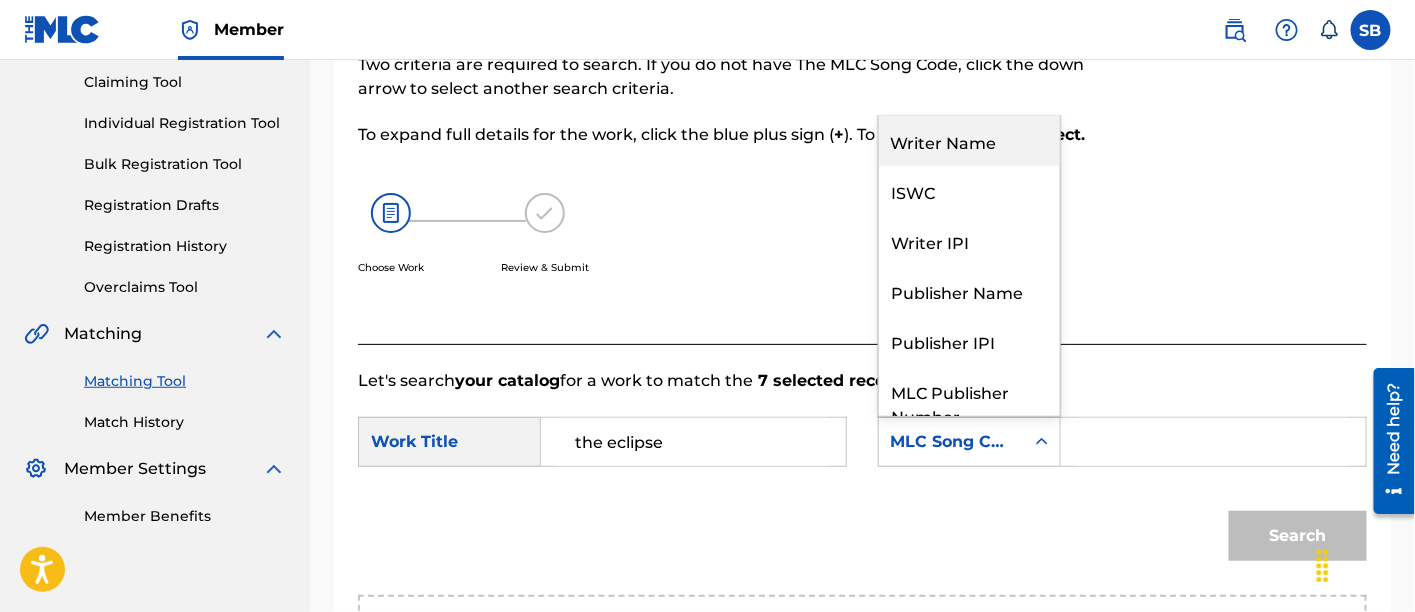 click on "Writer Name" at bounding box center [969, 141] 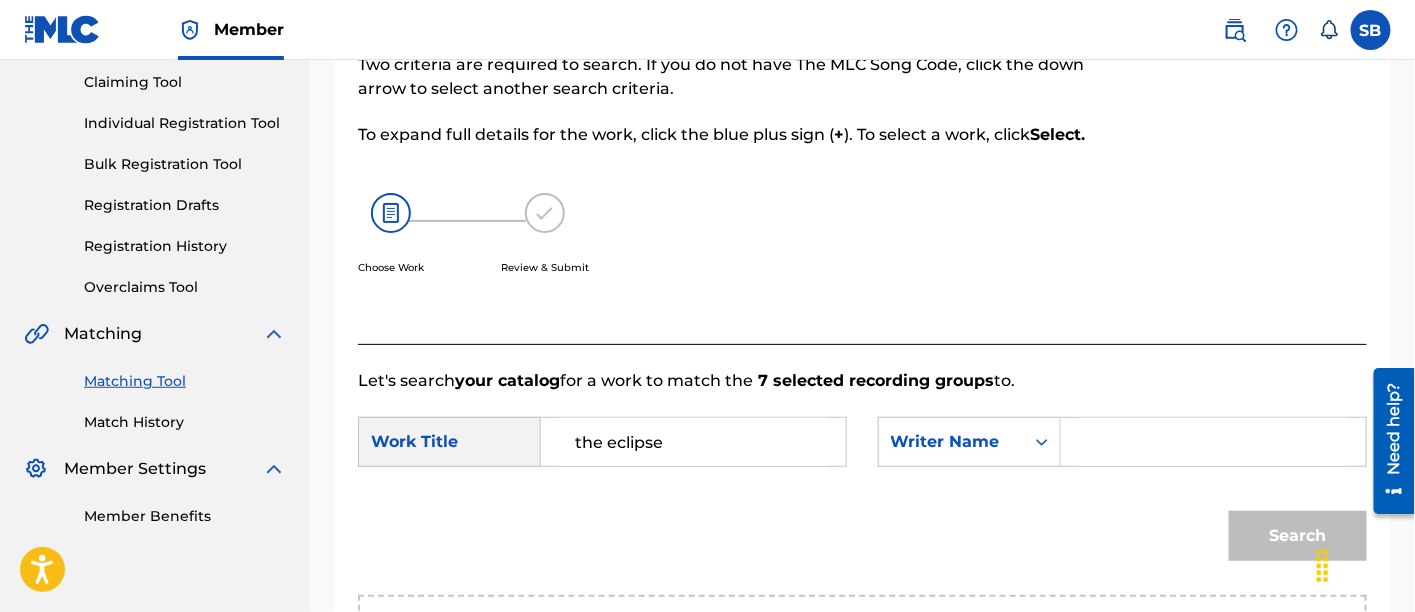 click at bounding box center [1213, 442] 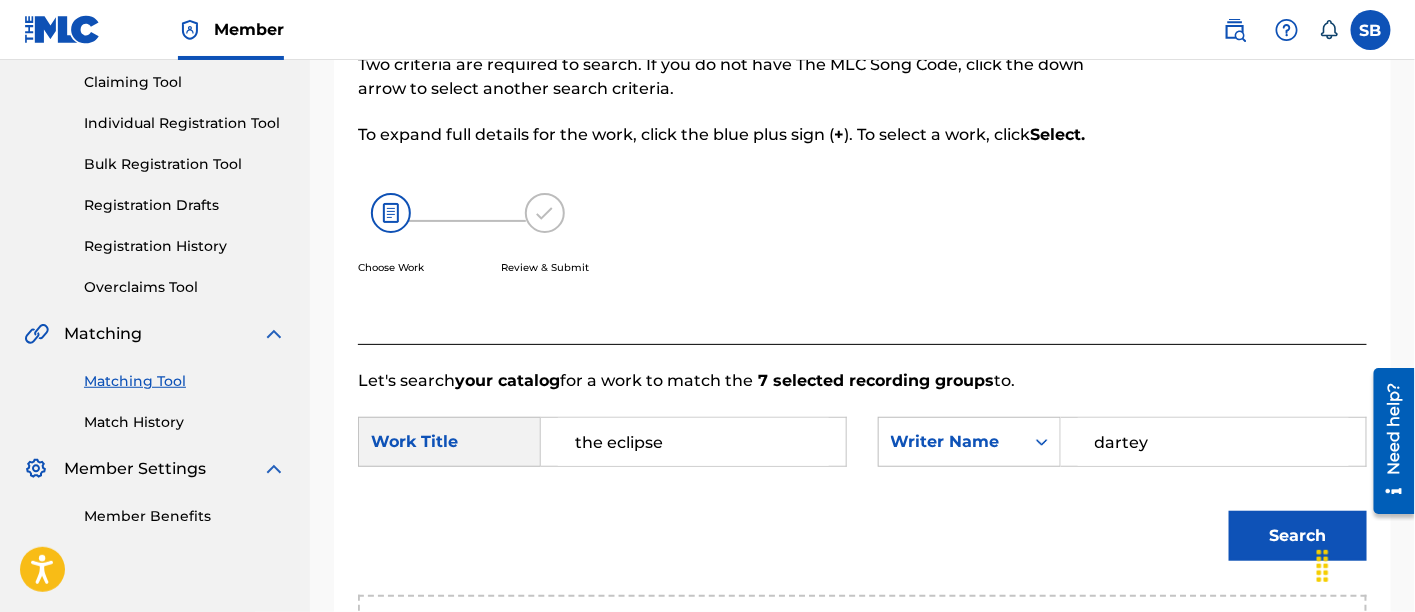 click on "Search" at bounding box center [1298, 536] 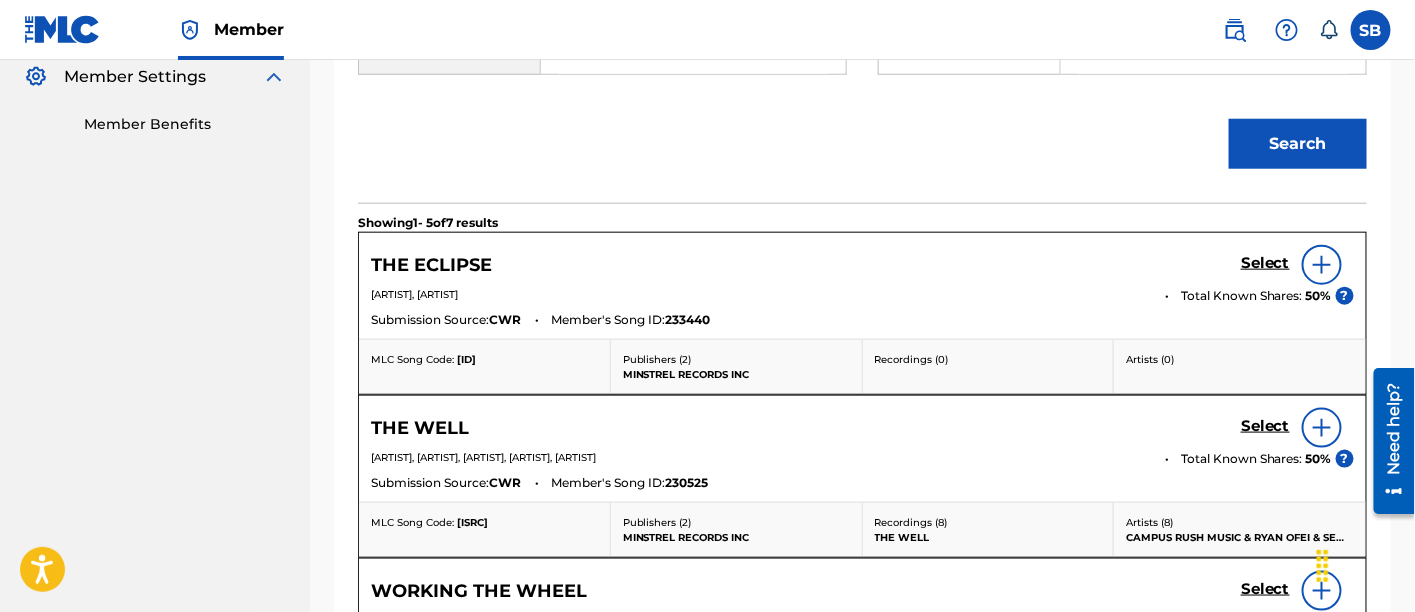 scroll, scrollTop: 611, scrollLeft: 0, axis: vertical 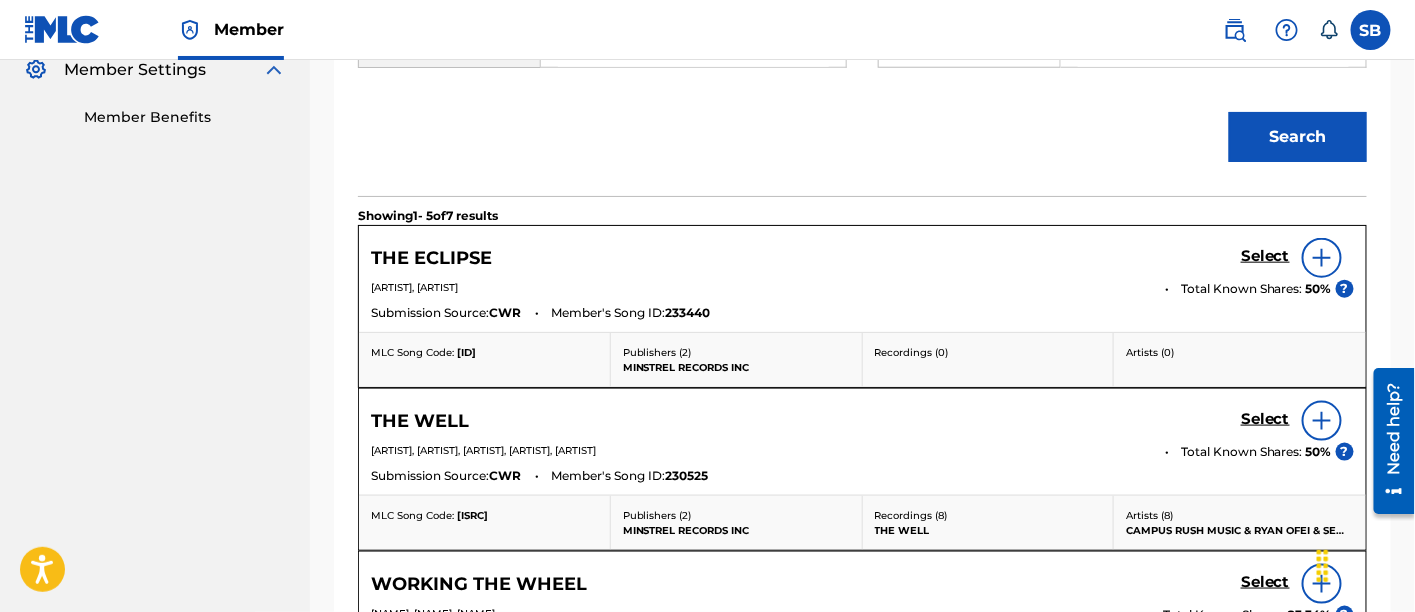 click on "Select" at bounding box center (1265, 256) 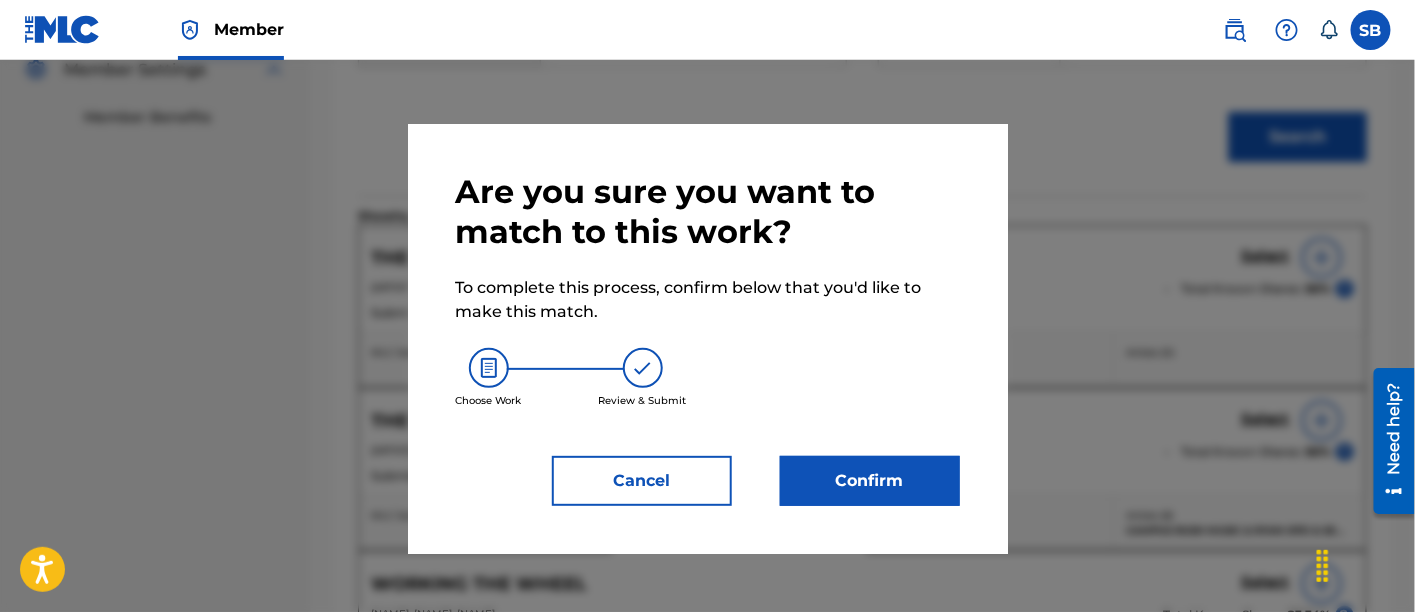 click on "Confirm" at bounding box center [870, 481] 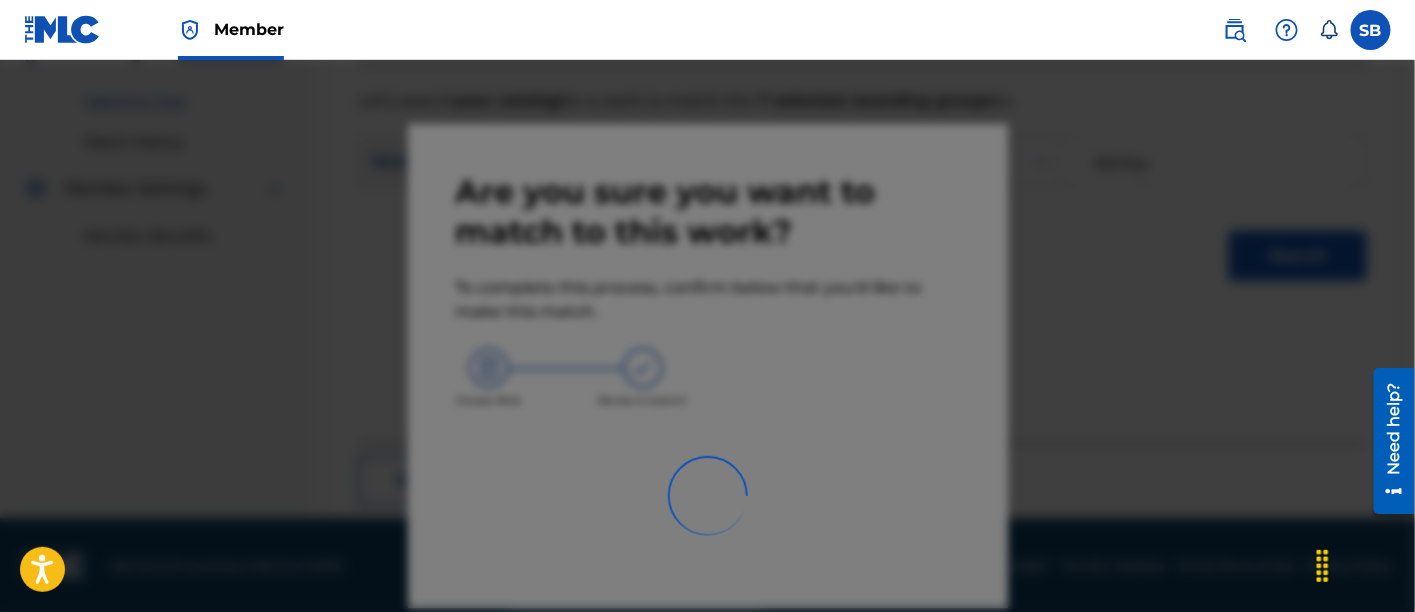 scroll, scrollTop: 246, scrollLeft: 0, axis: vertical 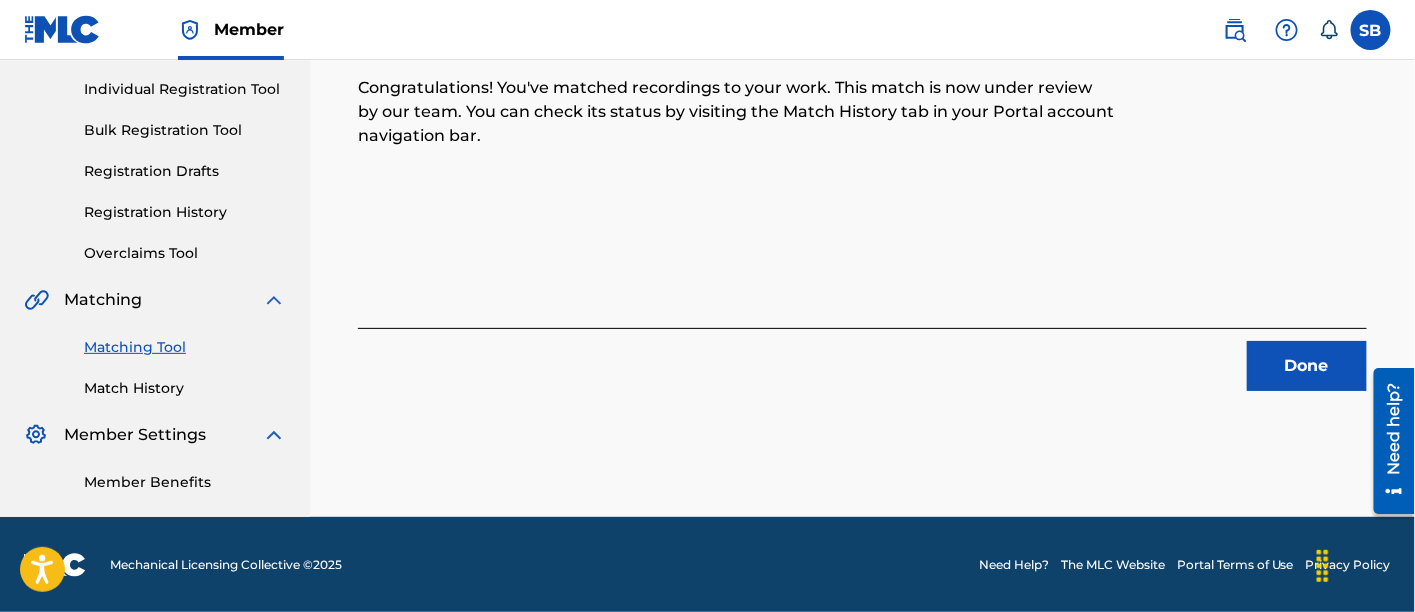 click on "Done" at bounding box center (1307, 366) 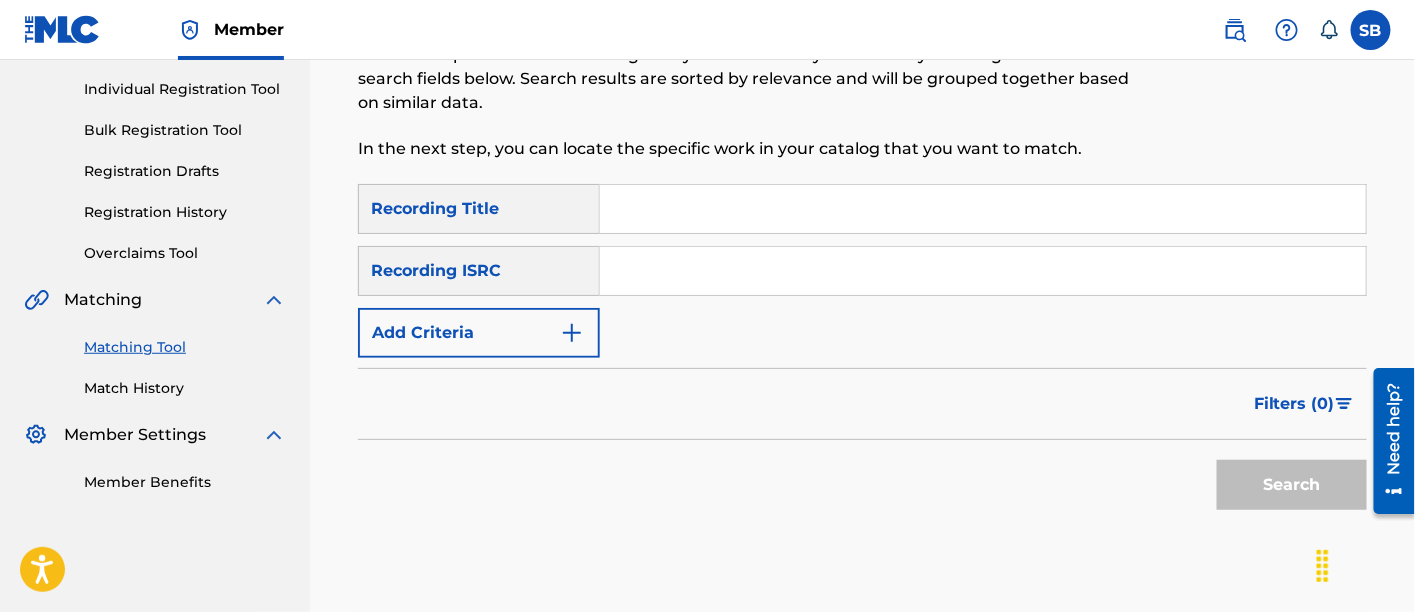click at bounding box center [983, 209] 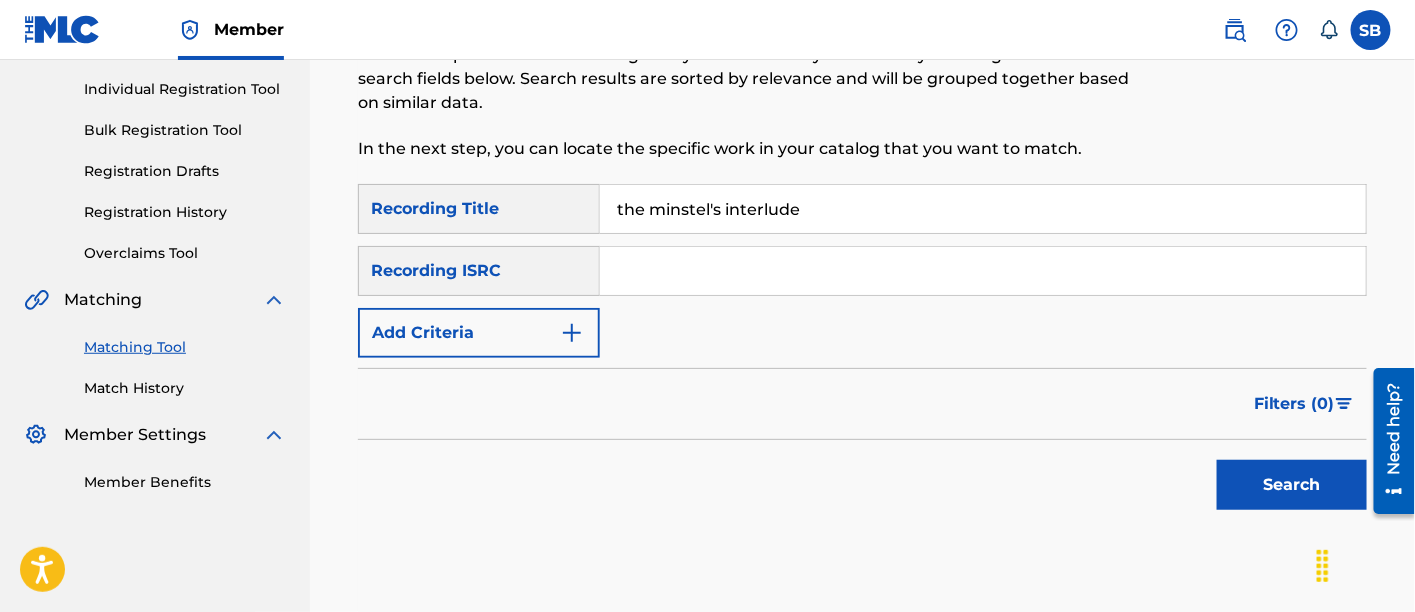 click on "the minstel's interlude" at bounding box center (983, 209) 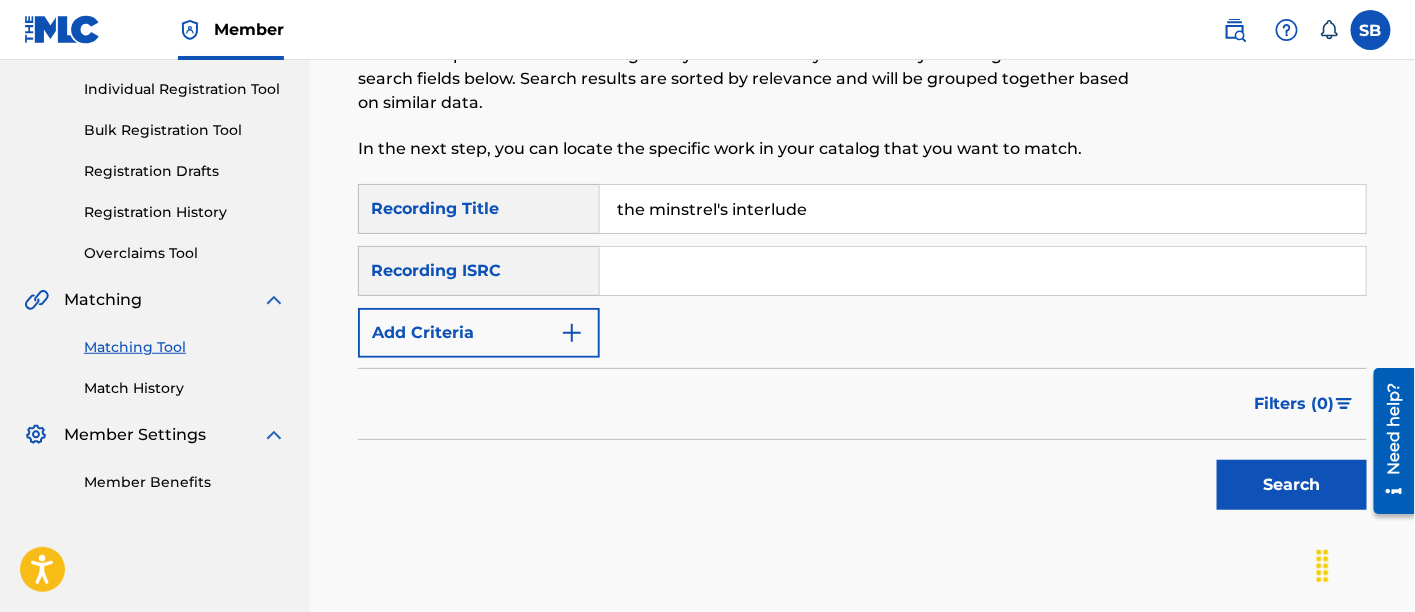 type on "the minstrel's interlude" 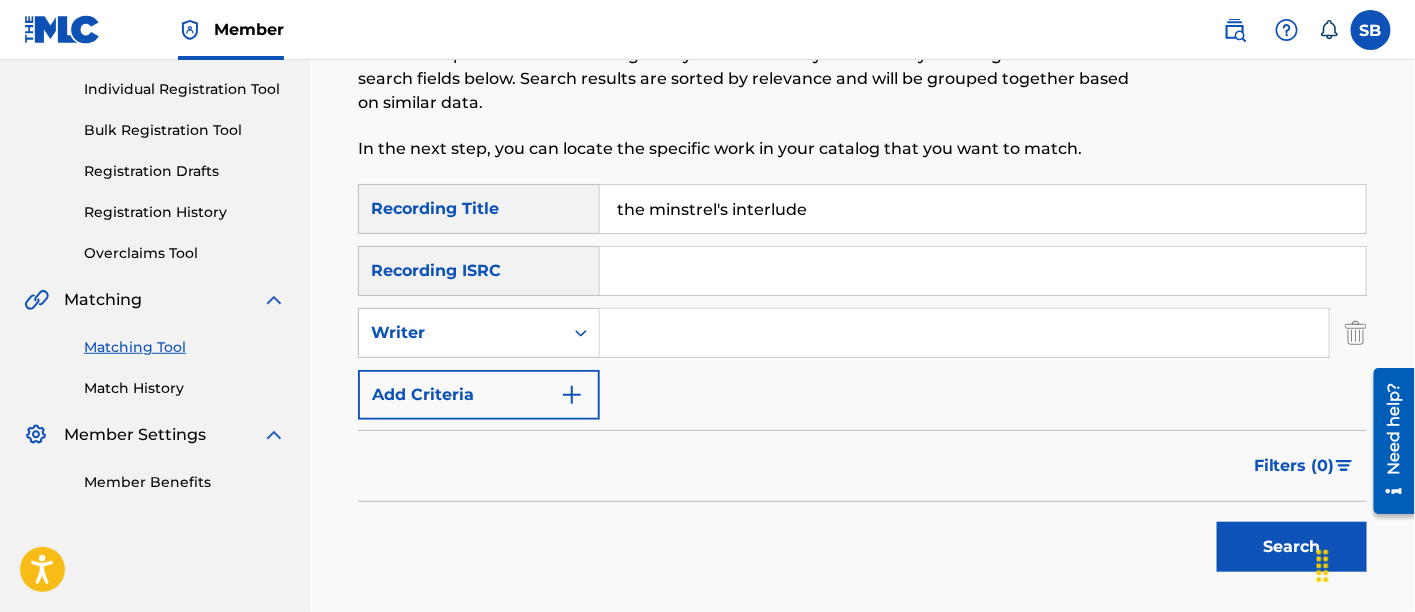 click at bounding box center [964, 333] 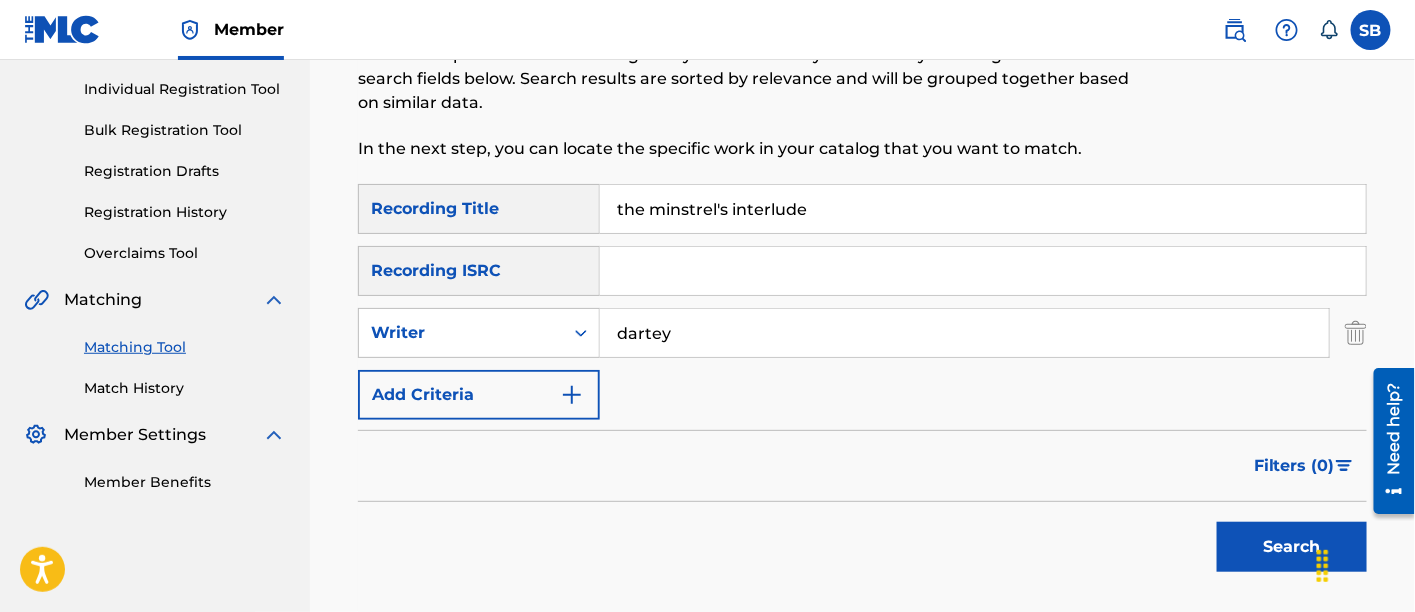 click on "Search" at bounding box center [1292, 547] 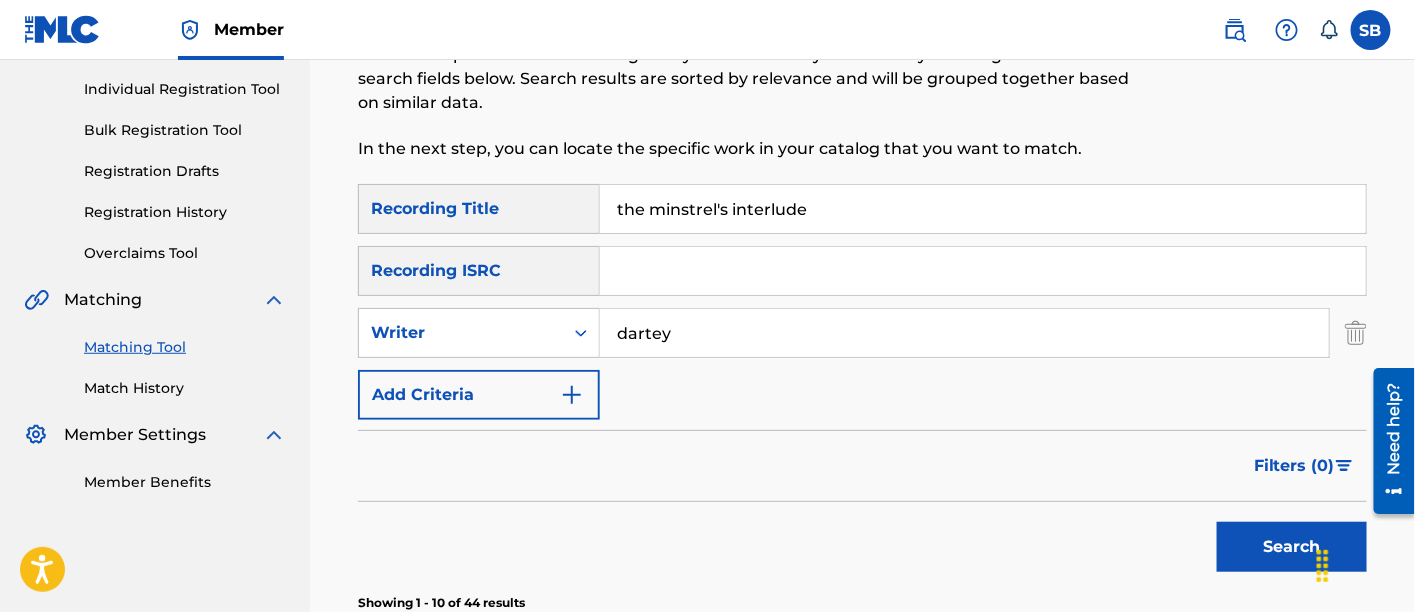 scroll, scrollTop: 704, scrollLeft: 0, axis: vertical 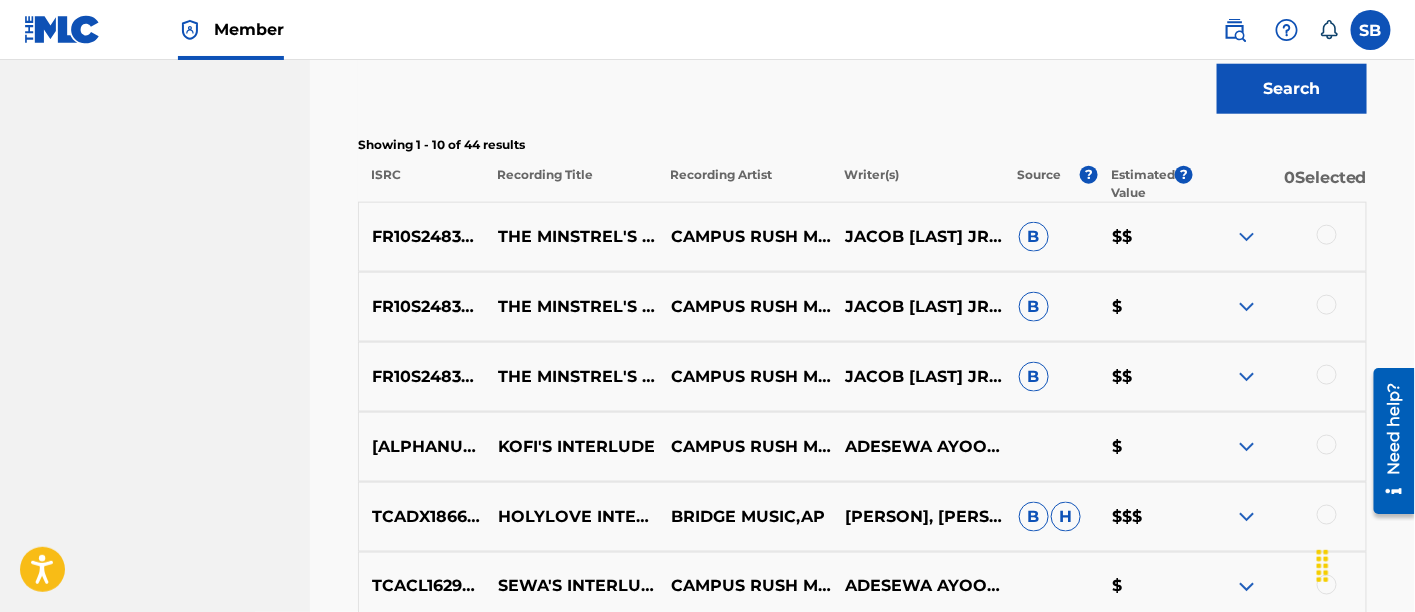 click at bounding box center [1327, 375] 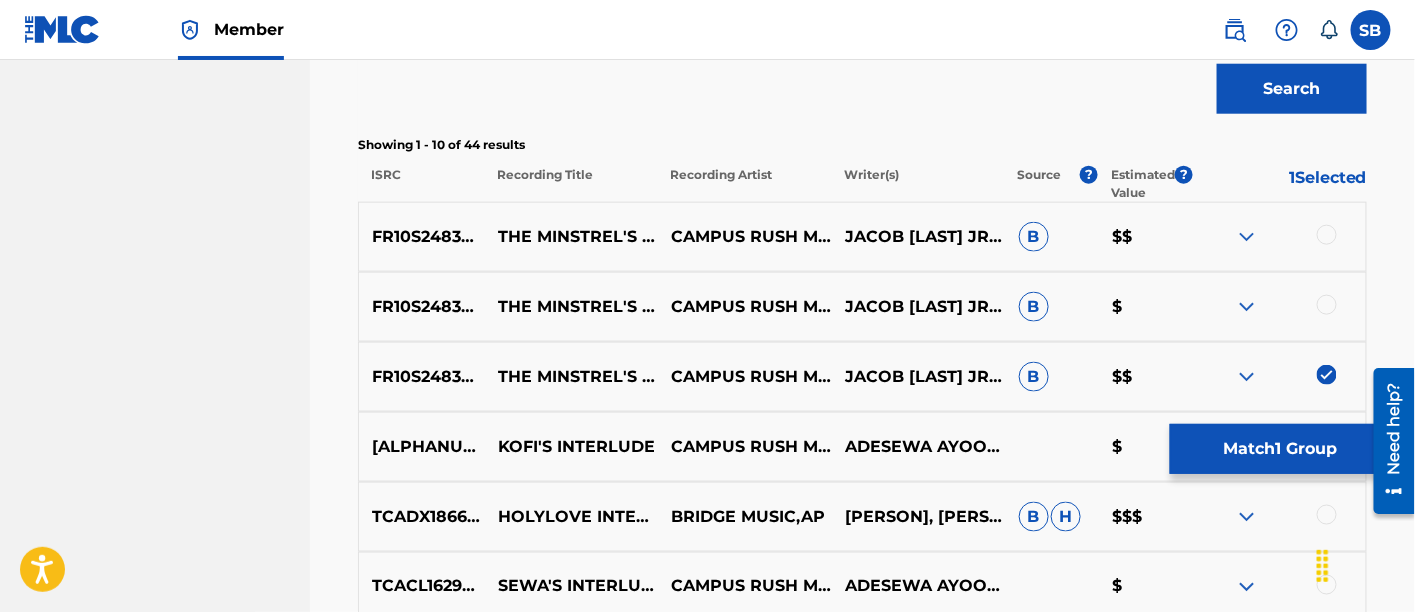 click at bounding box center [1327, 305] 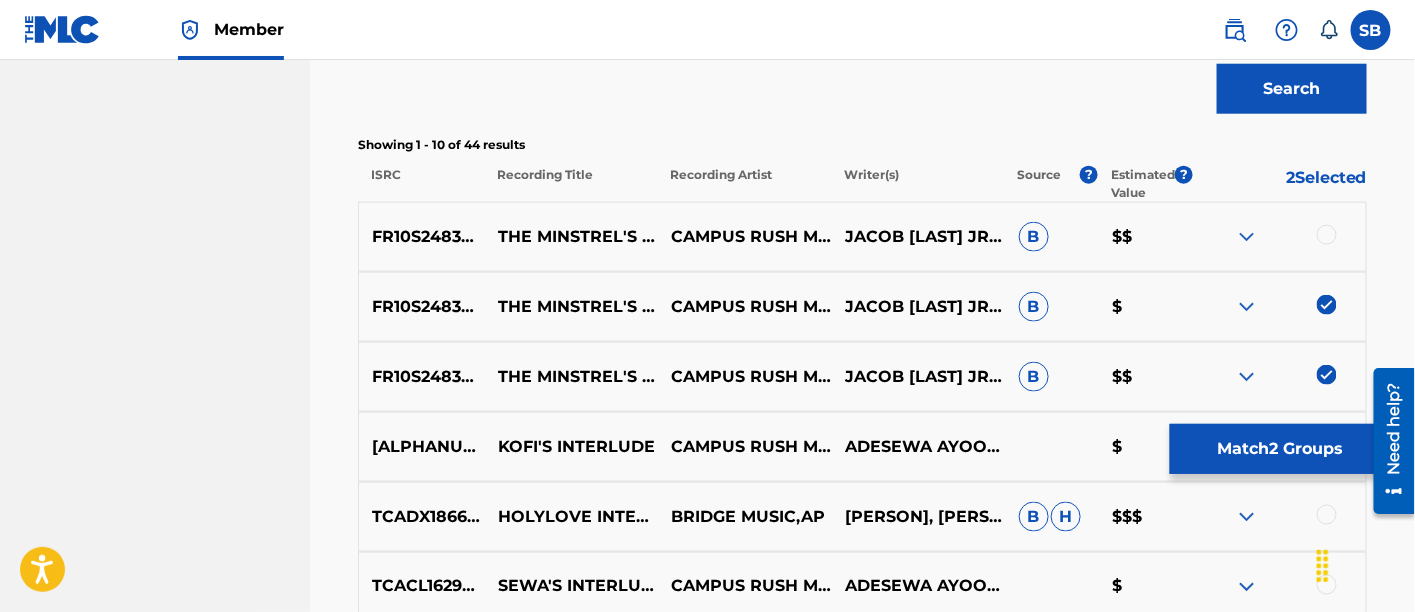 click at bounding box center [1327, 235] 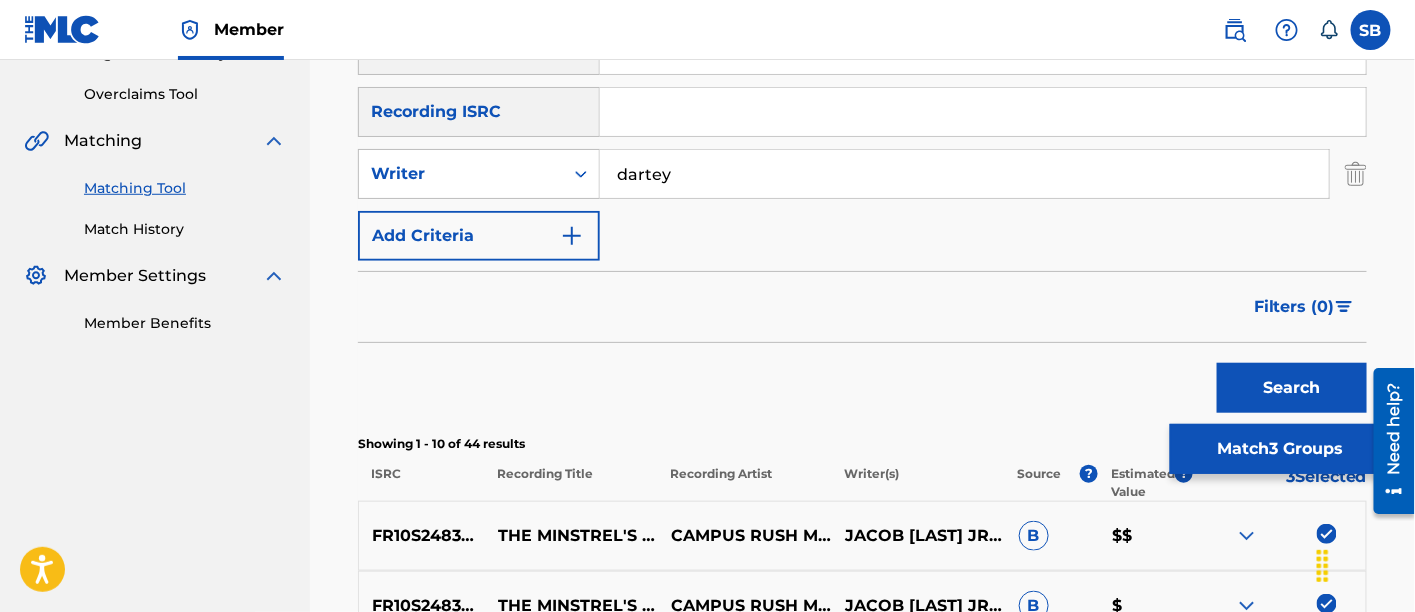scroll, scrollTop: 365, scrollLeft: 0, axis: vertical 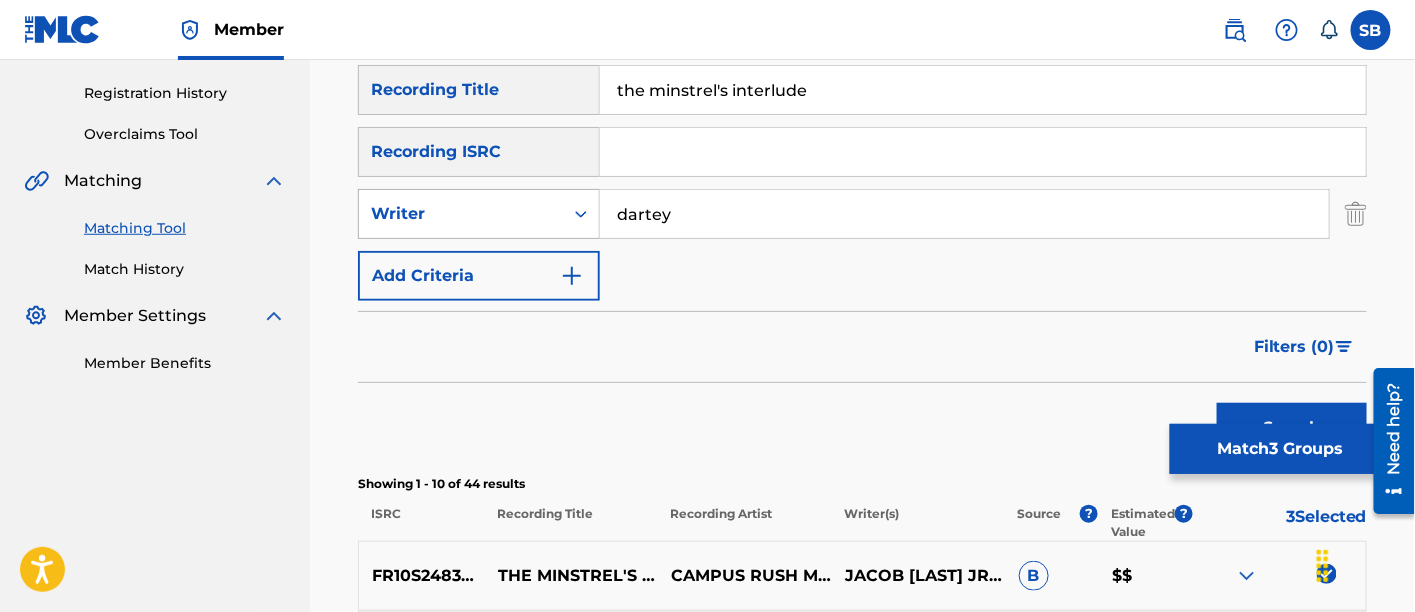 click on "Writer" at bounding box center (461, 214) 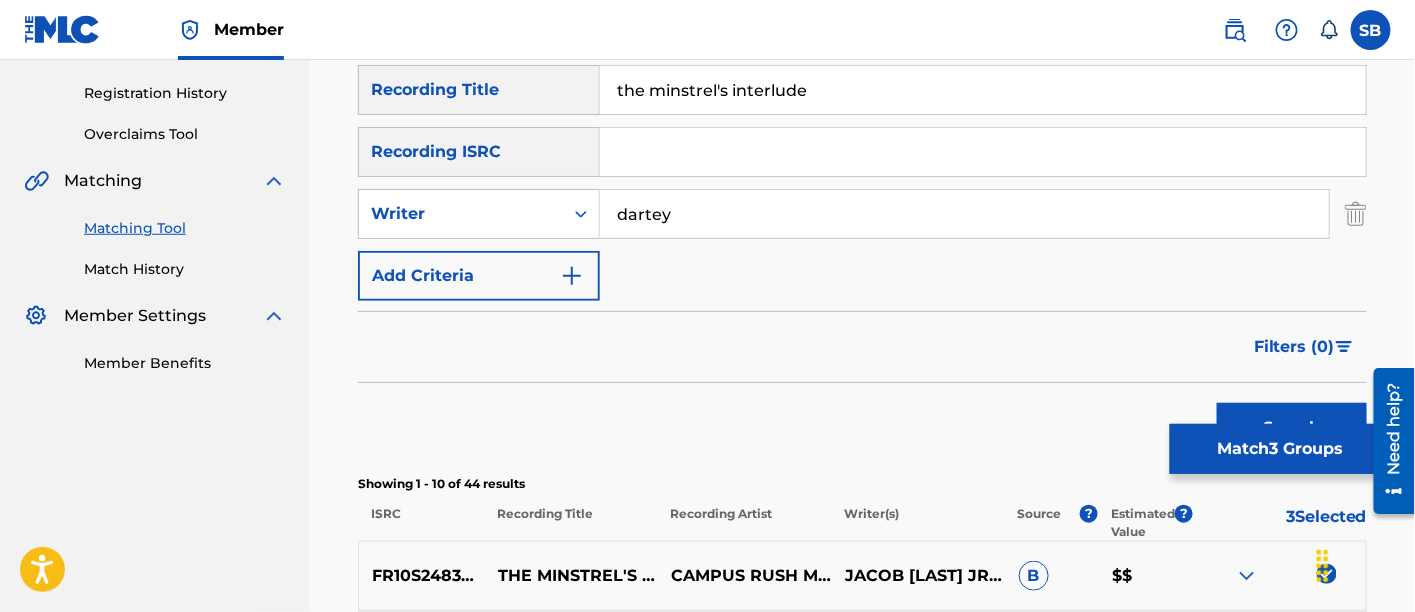 click on "Writer" at bounding box center (479, 214) 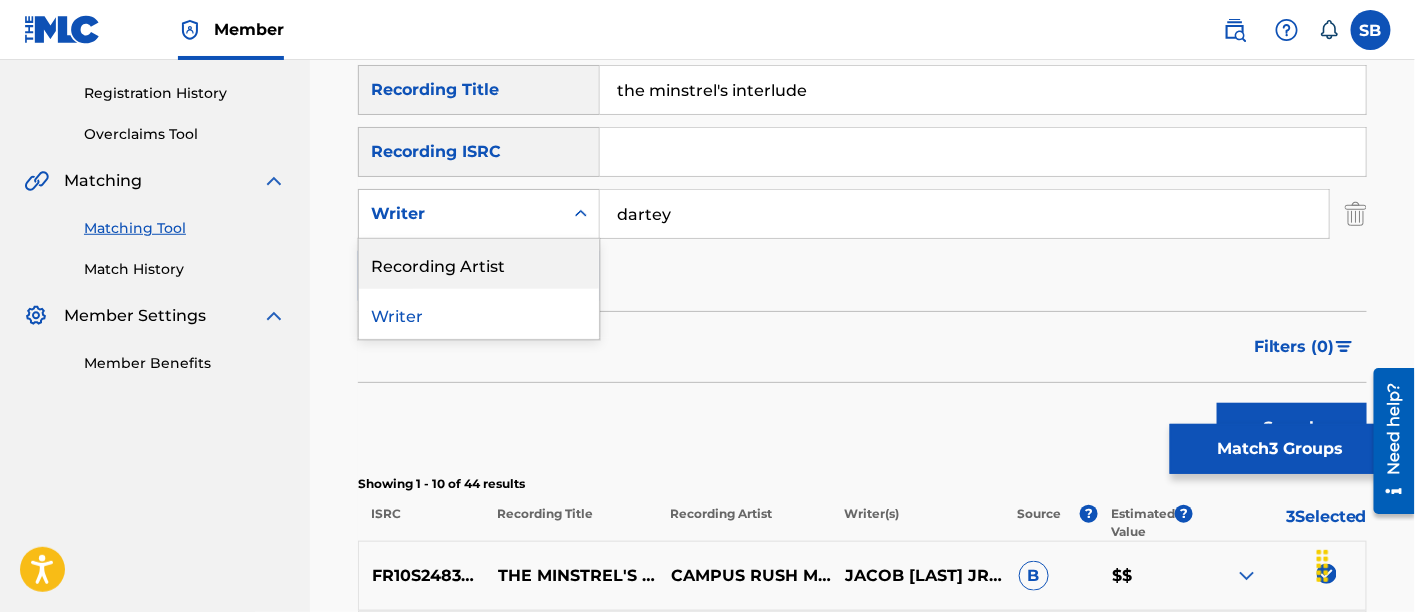 click on "Recording Artist" at bounding box center (479, 264) 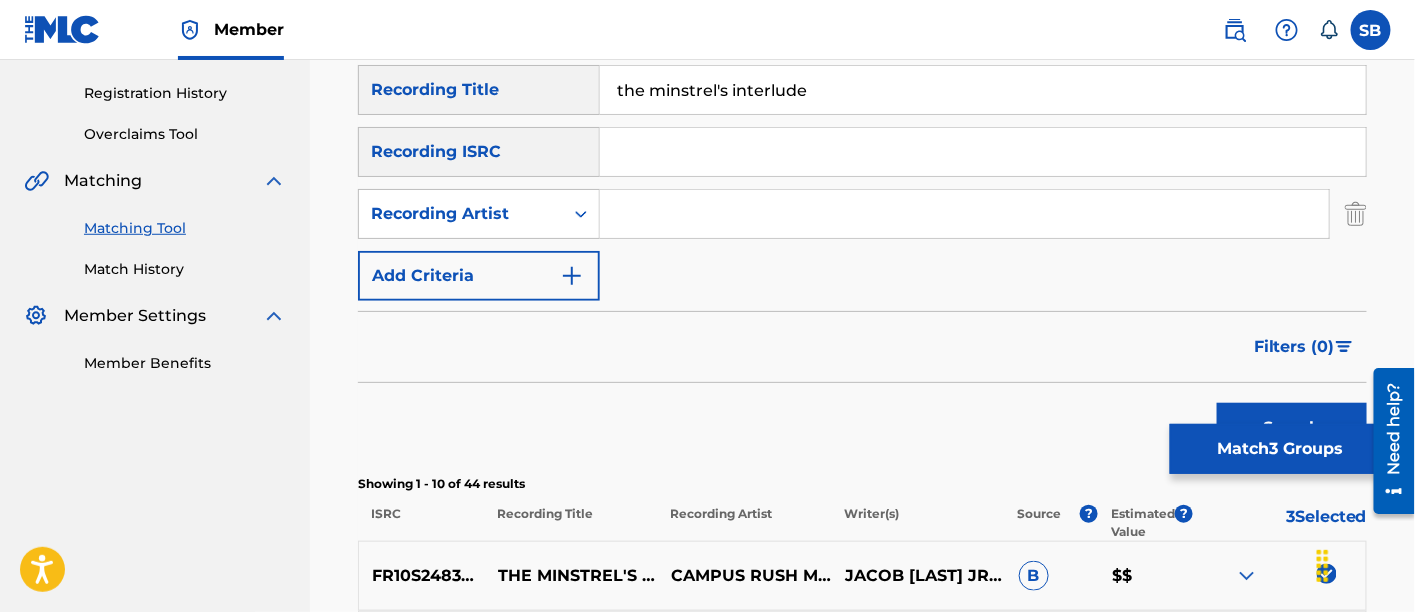 click at bounding box center [964, 214] 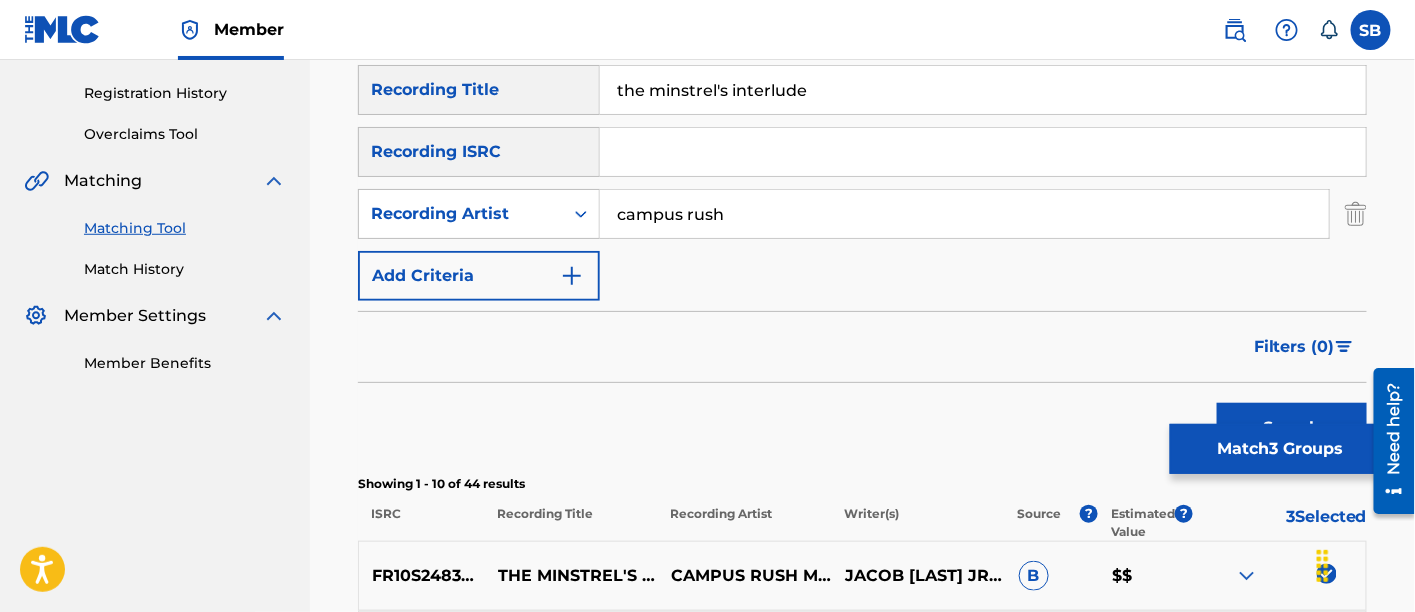 scroll, scrollTop: 444, scrollLeft: 0, axis: vertical 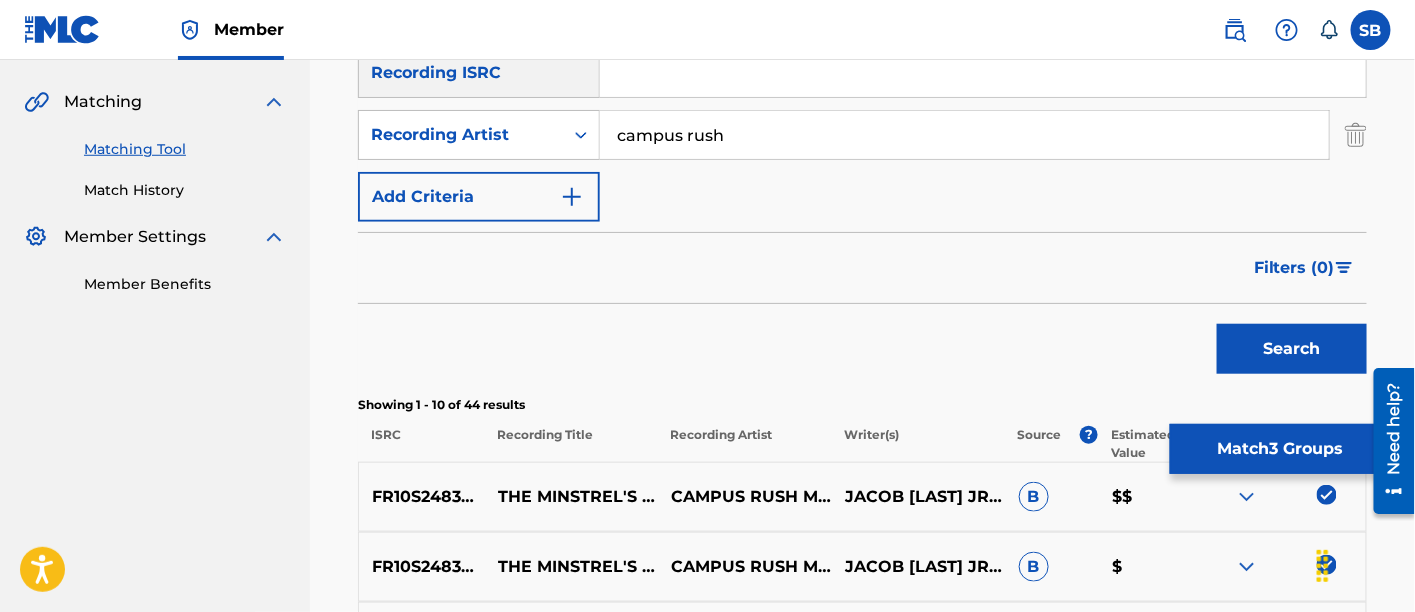 click on "Search" at bounding box center [1292, 349] 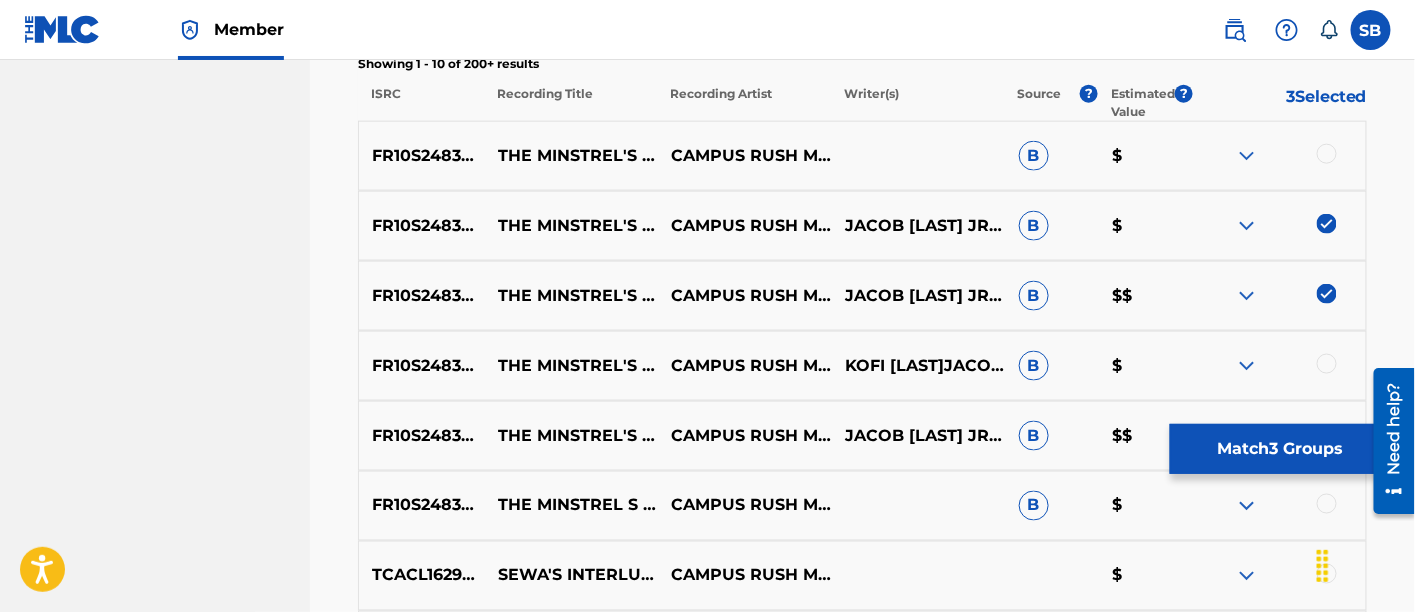 scroll, scrollTop: 810, scrollLeft: 0, axis: vertical 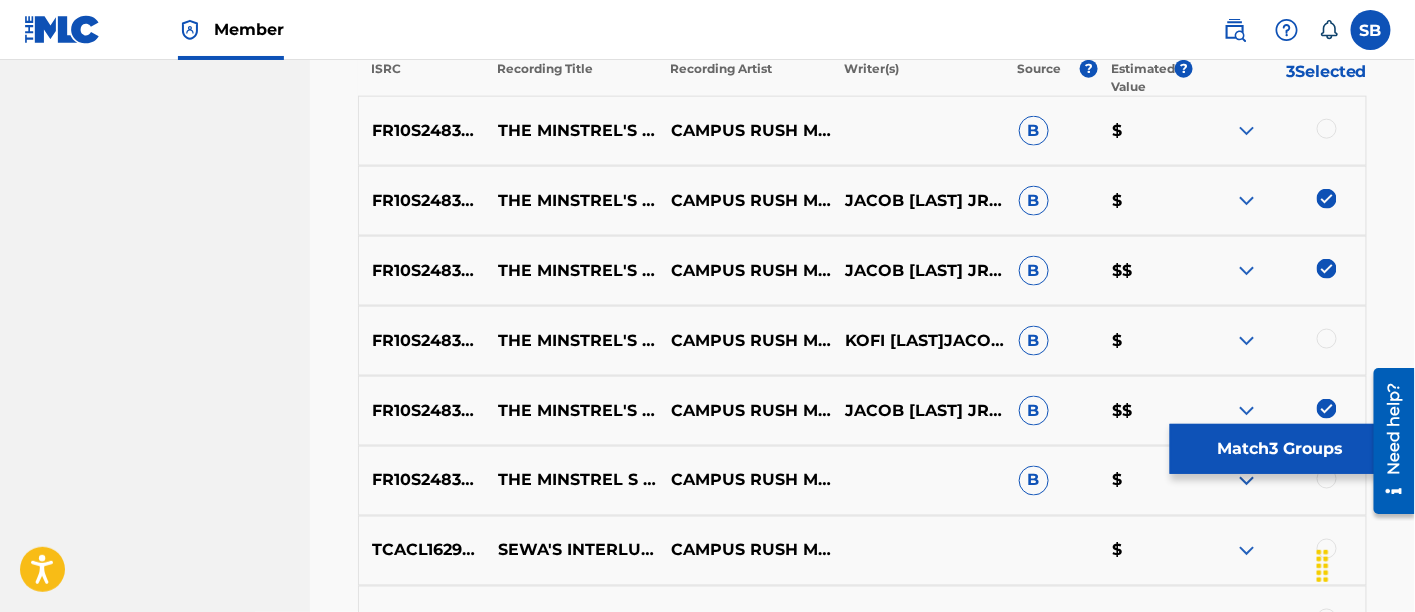 click at bounding box center (1327, 129) 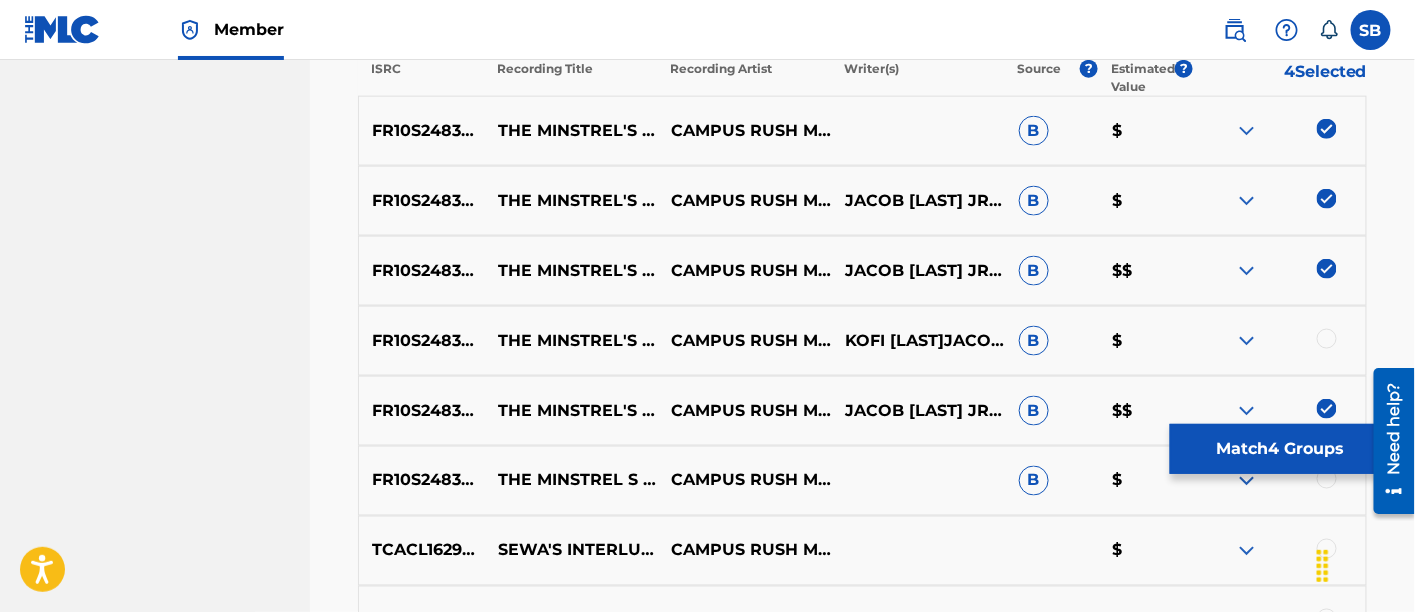 click at bounding box center [1327, 339] 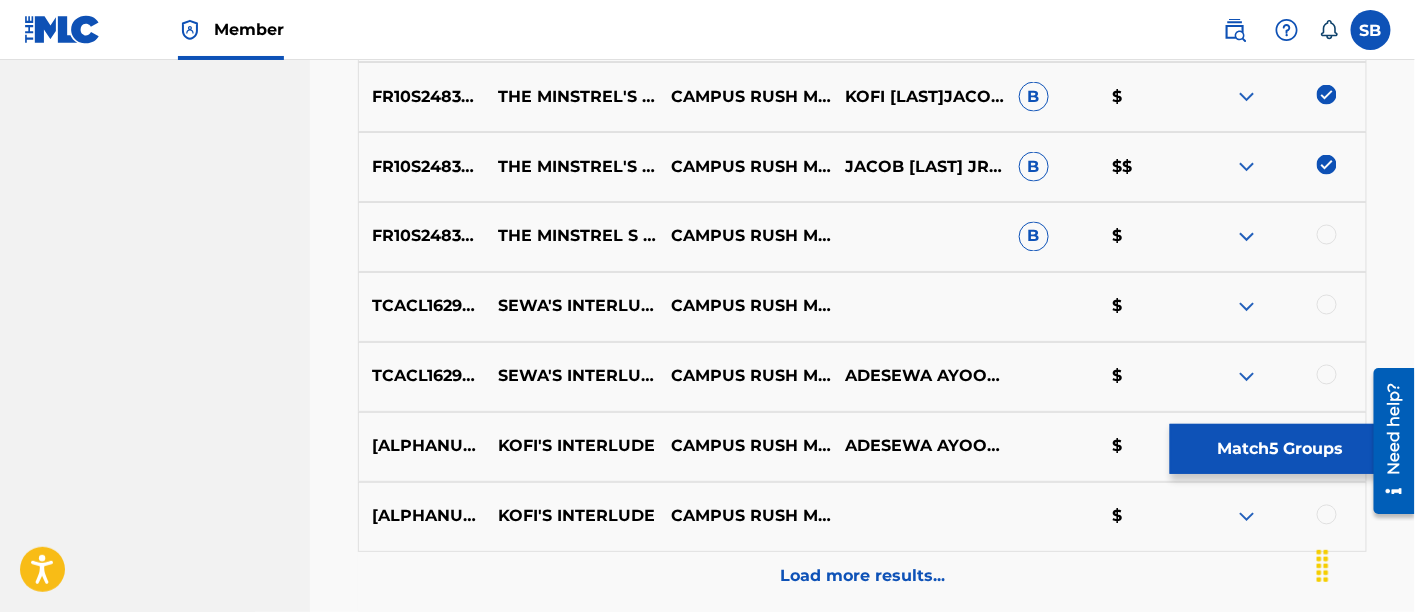 scroll, scrollTop: 1065, scrollLeft: 0, axis: vertical 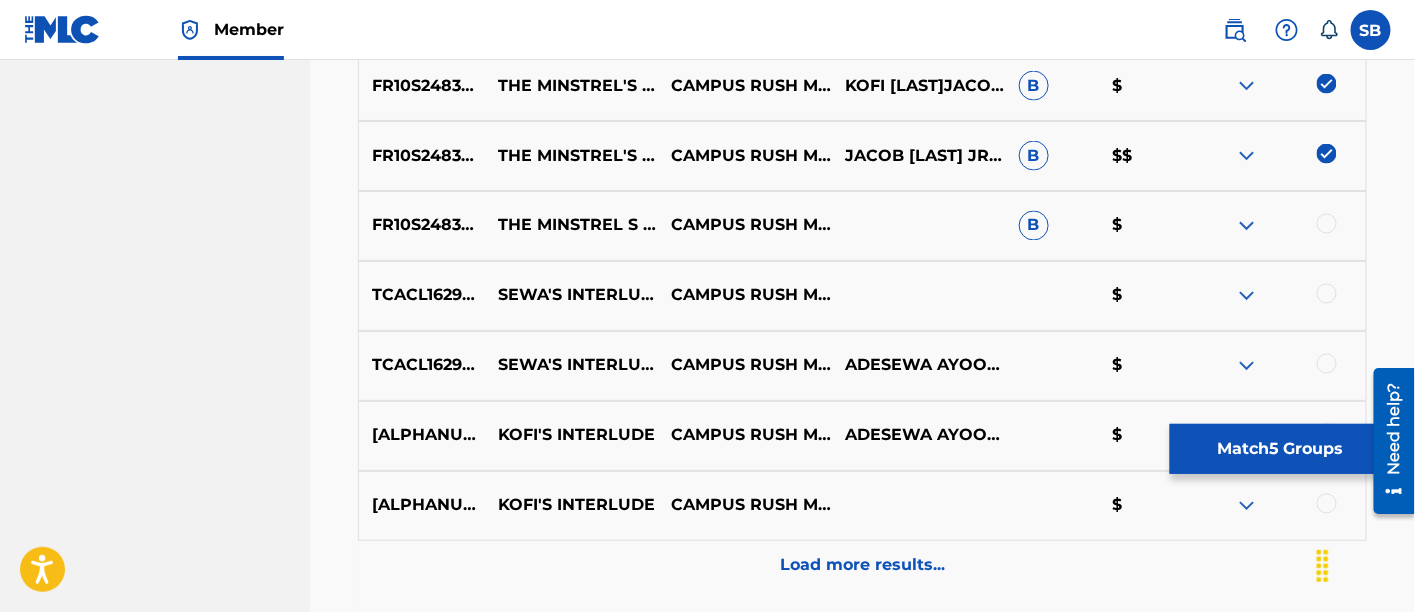 click at bounding box center [1327, 224] 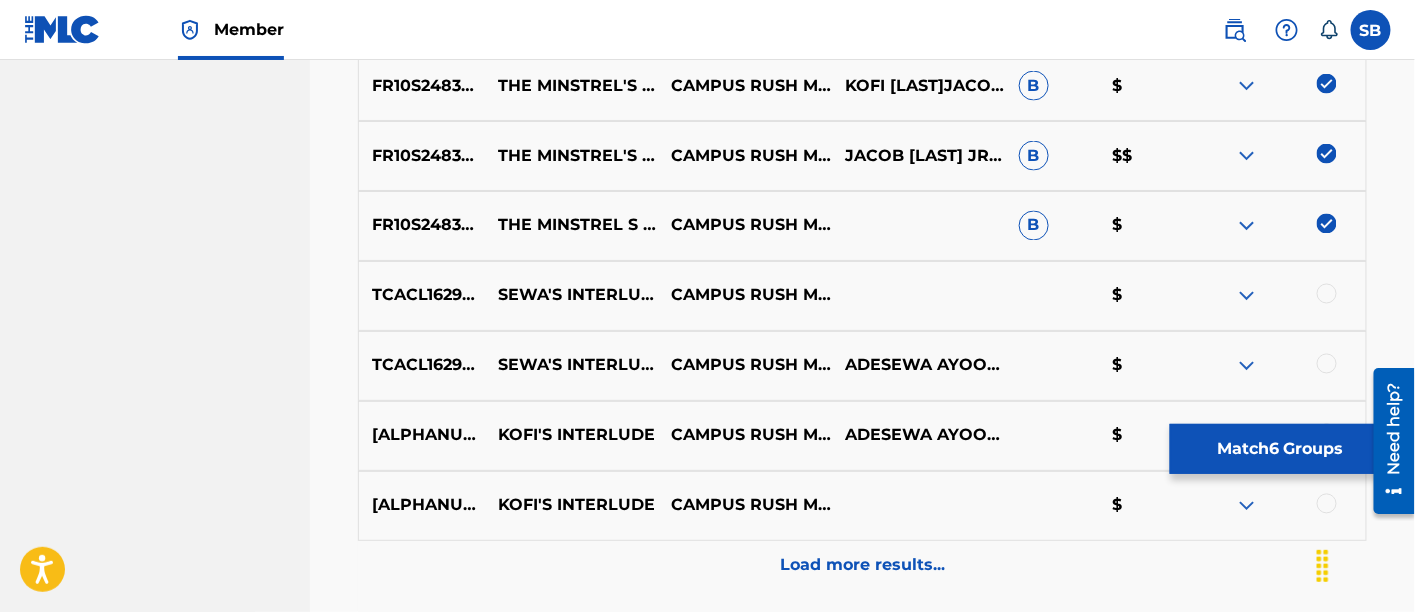 click on "Match  6 Groups" at bounding box center [1280, 449] 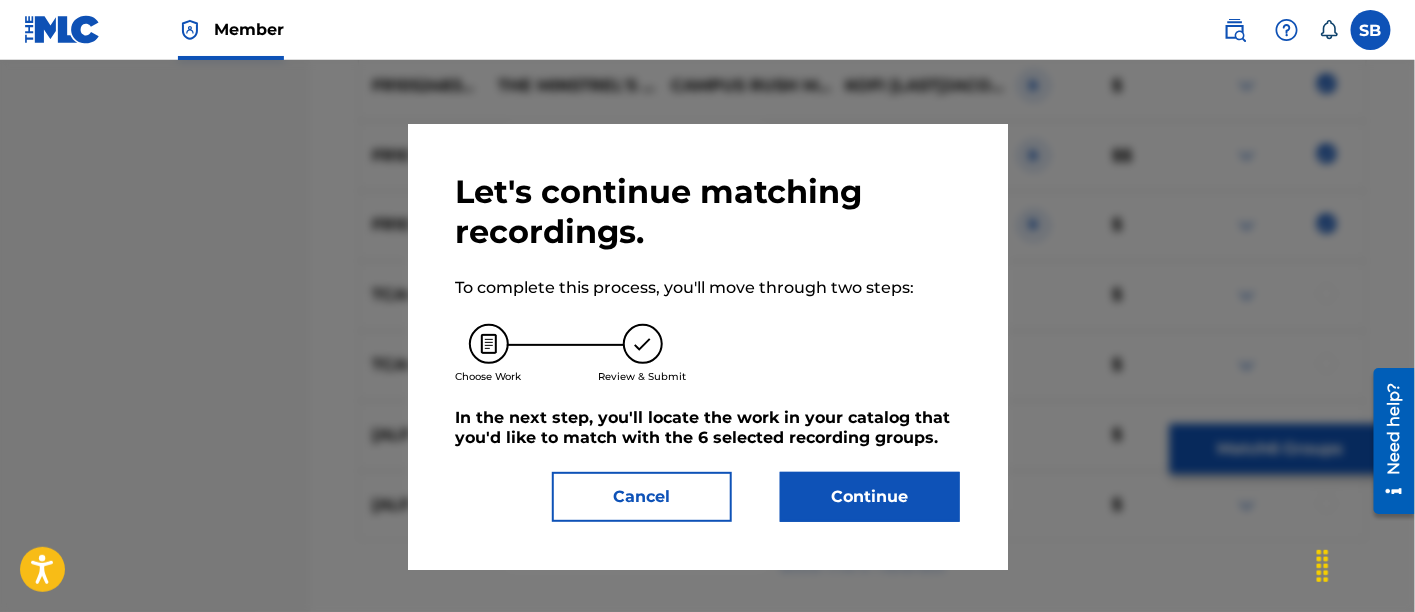 click on "Continue" at bounding box center [870, 497] 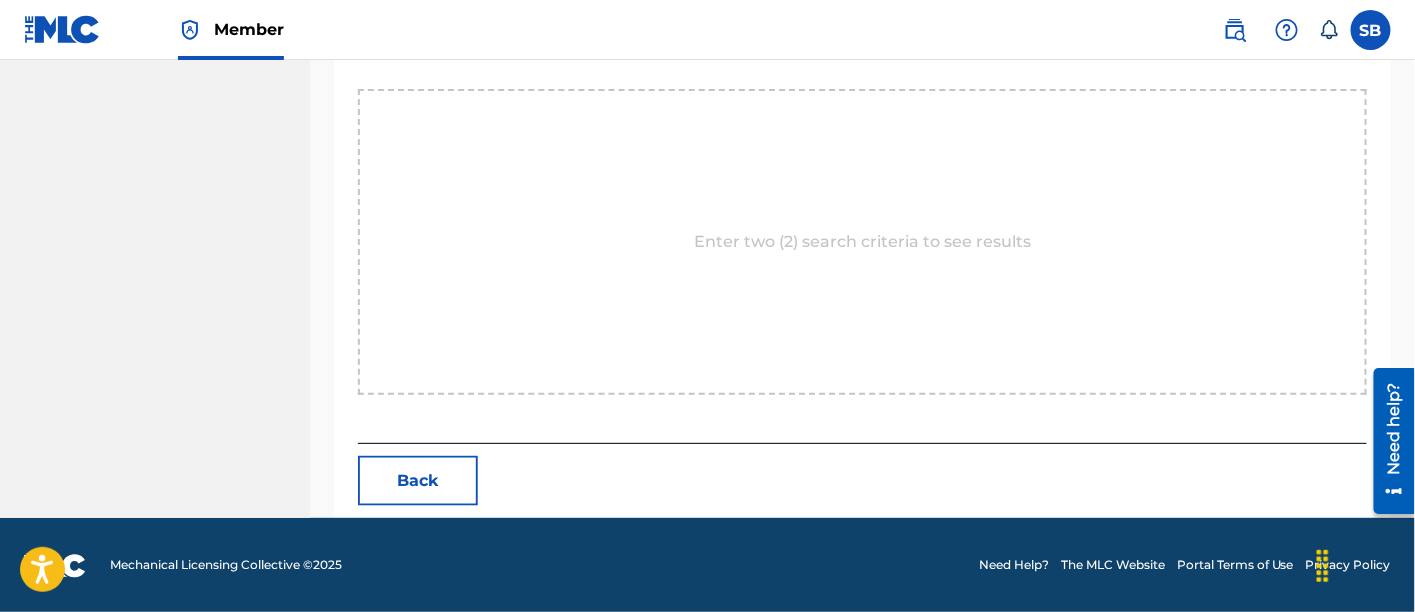 scroll, scrollTop: 474, scrollLeft: 0, axis: vertical 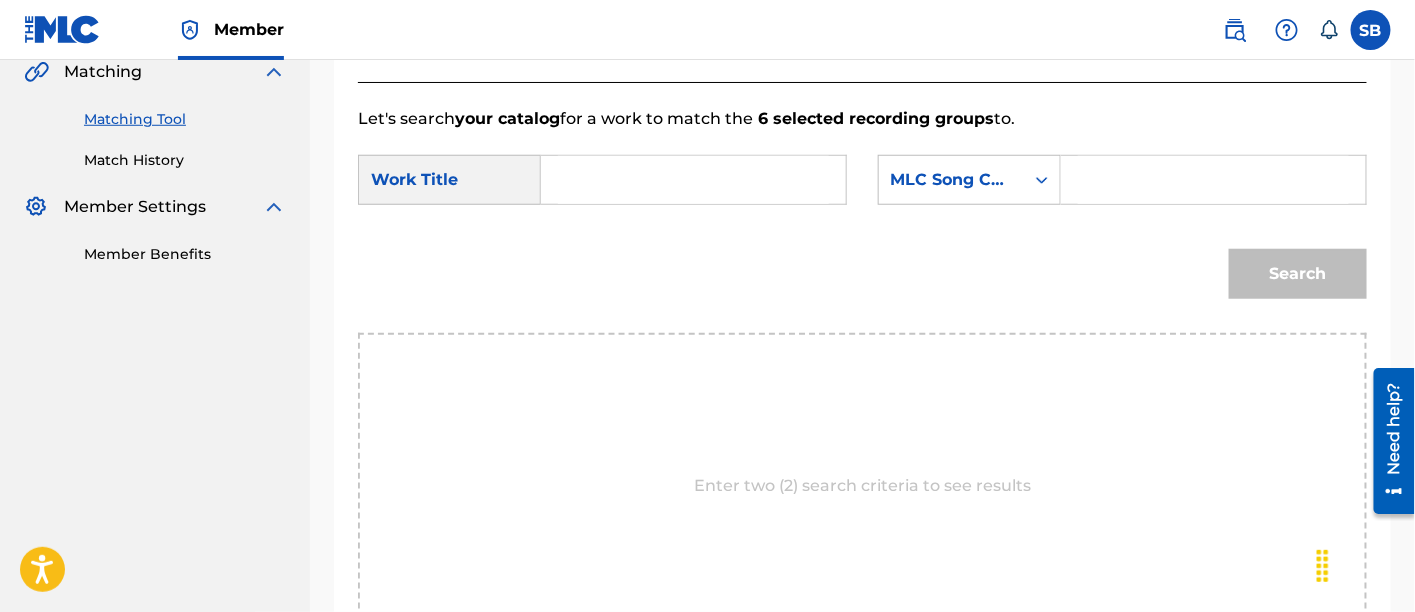 click at bounding box center (693, 180) 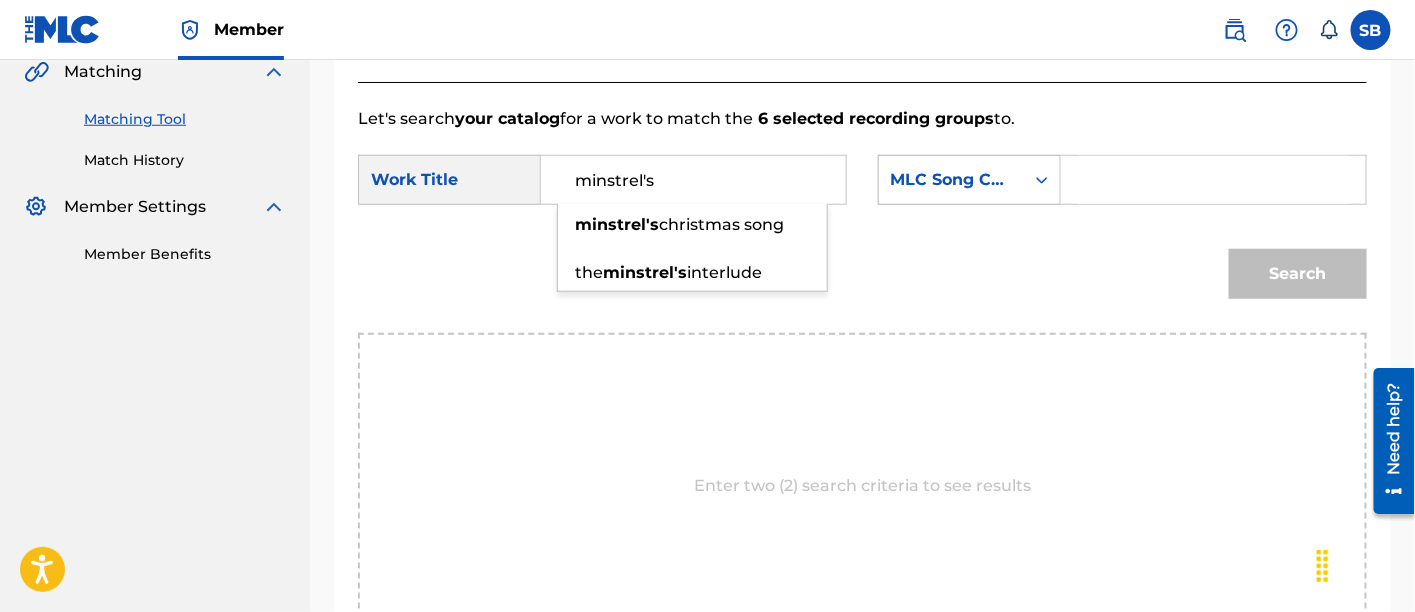 type on "minstrel's" 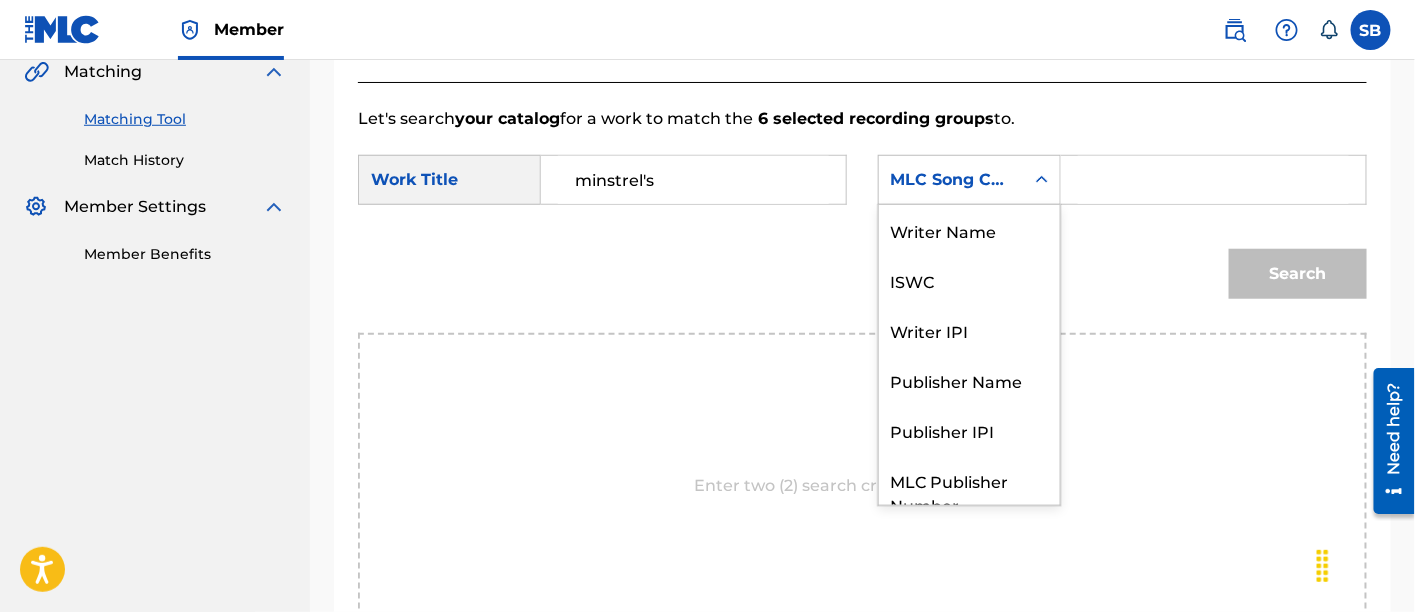 click on "MLC Song Code" at bounding box center (951, 180) 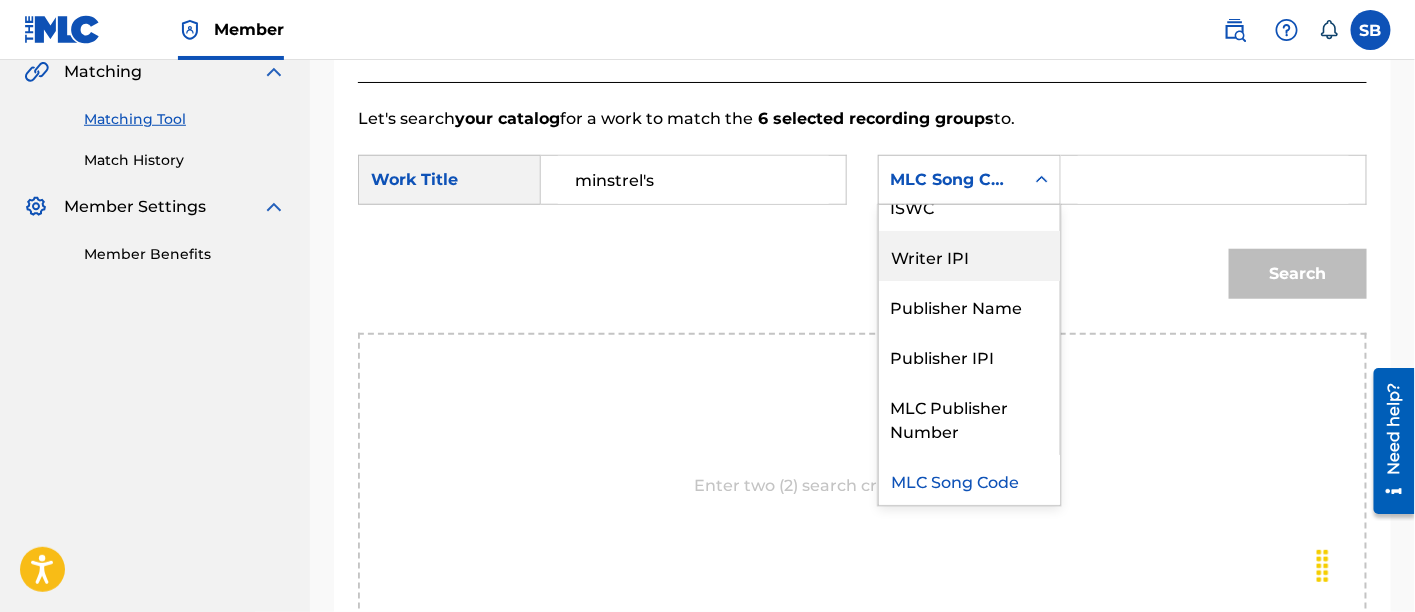 scroll, scrollTop: 0, scrollLeft: 0, axis: both 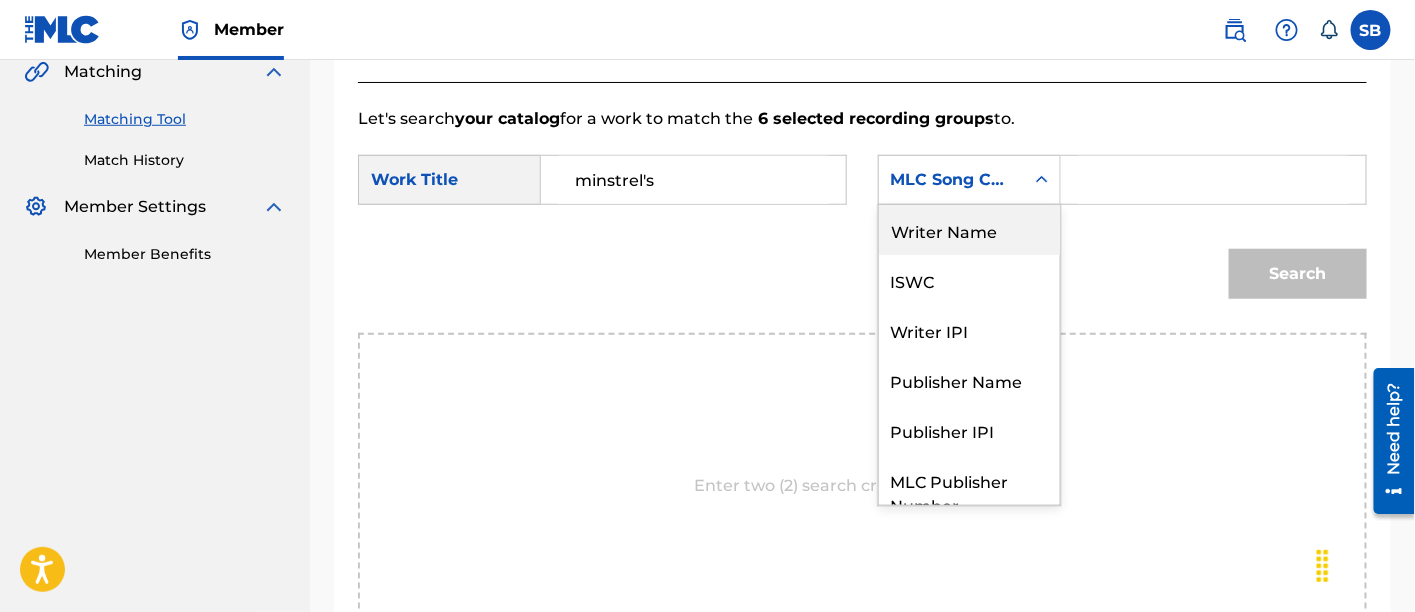 click on "Writer Name" at bounding box center [969, 230] 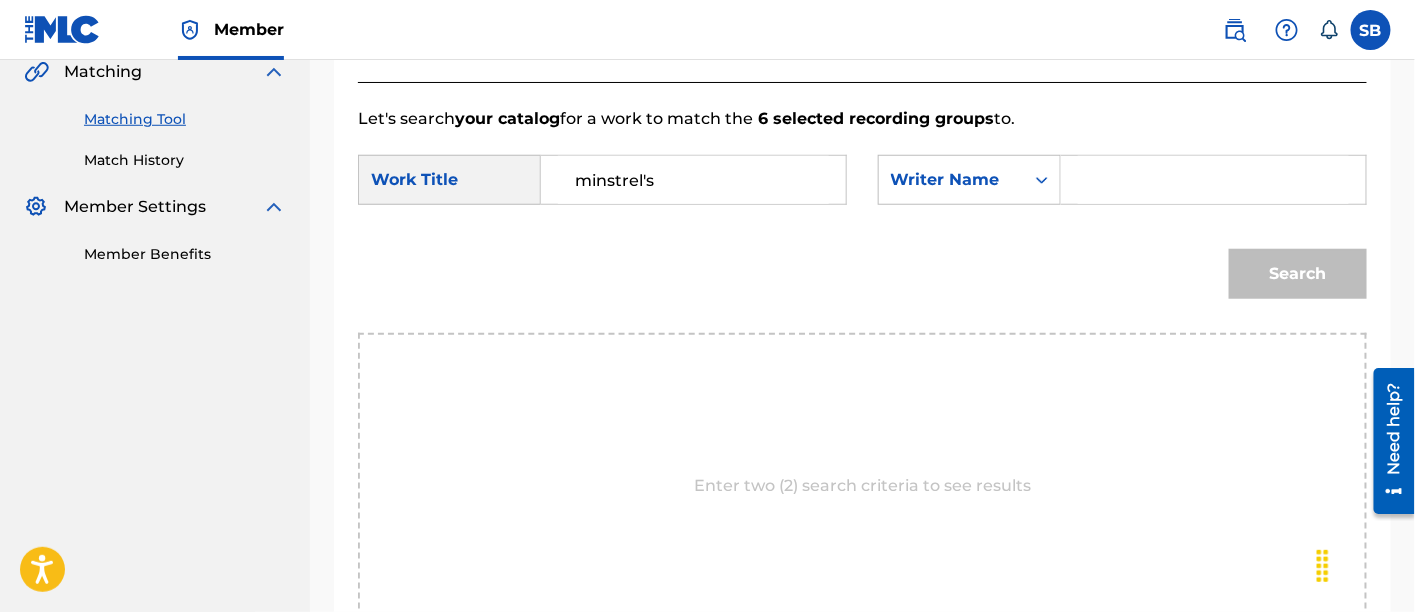 click at bounding box center (1213, 180) 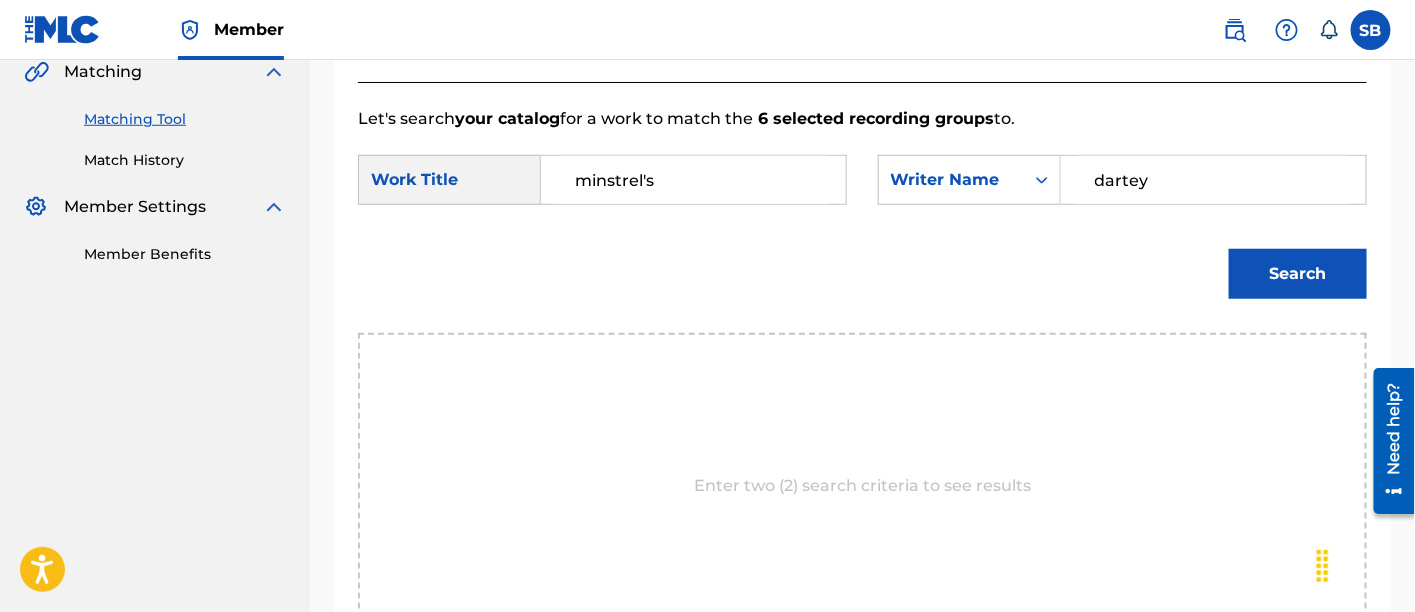 click on "Search" at bounding box center [1298, 274] 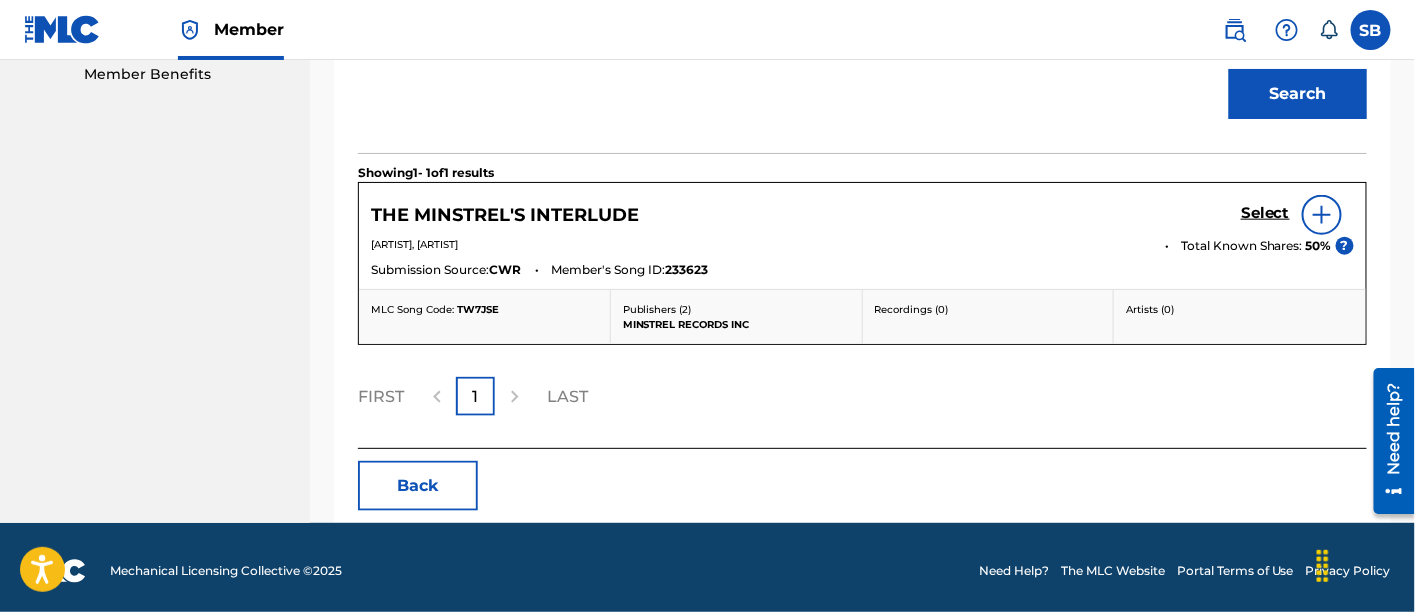 scroll, scrollTop: 657, scrollLeft: 0, axis: vertical 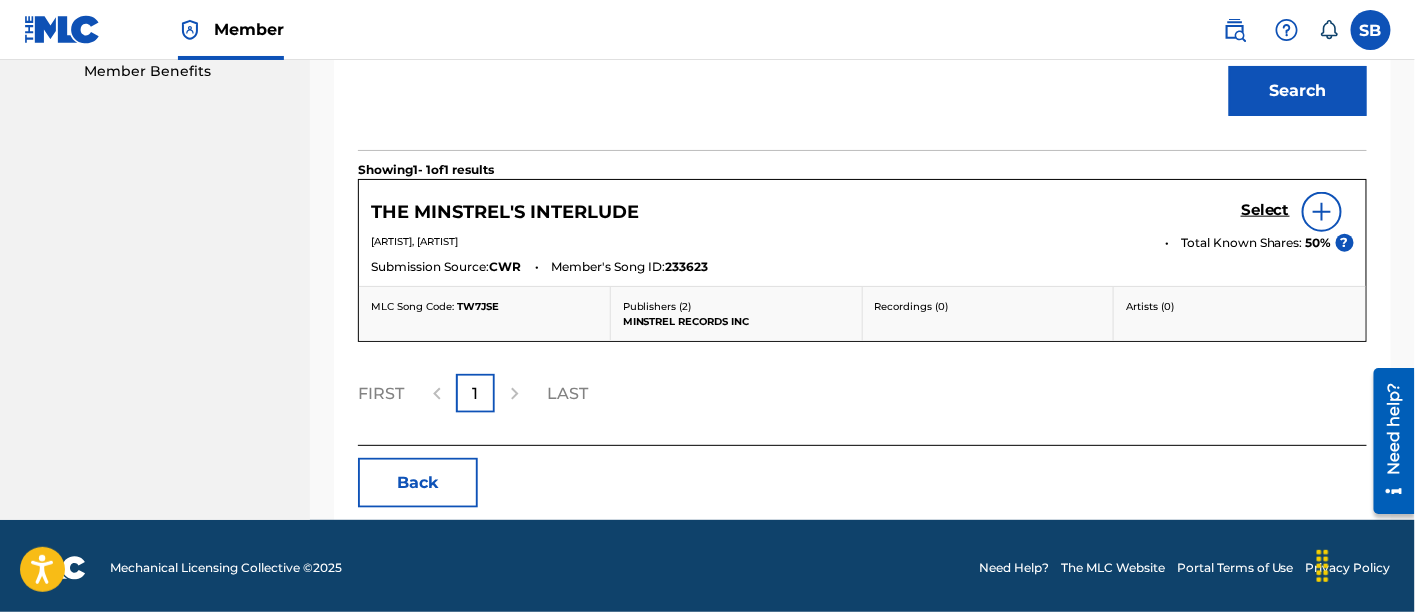 click on "Select" at bounding box center [1265, 210] 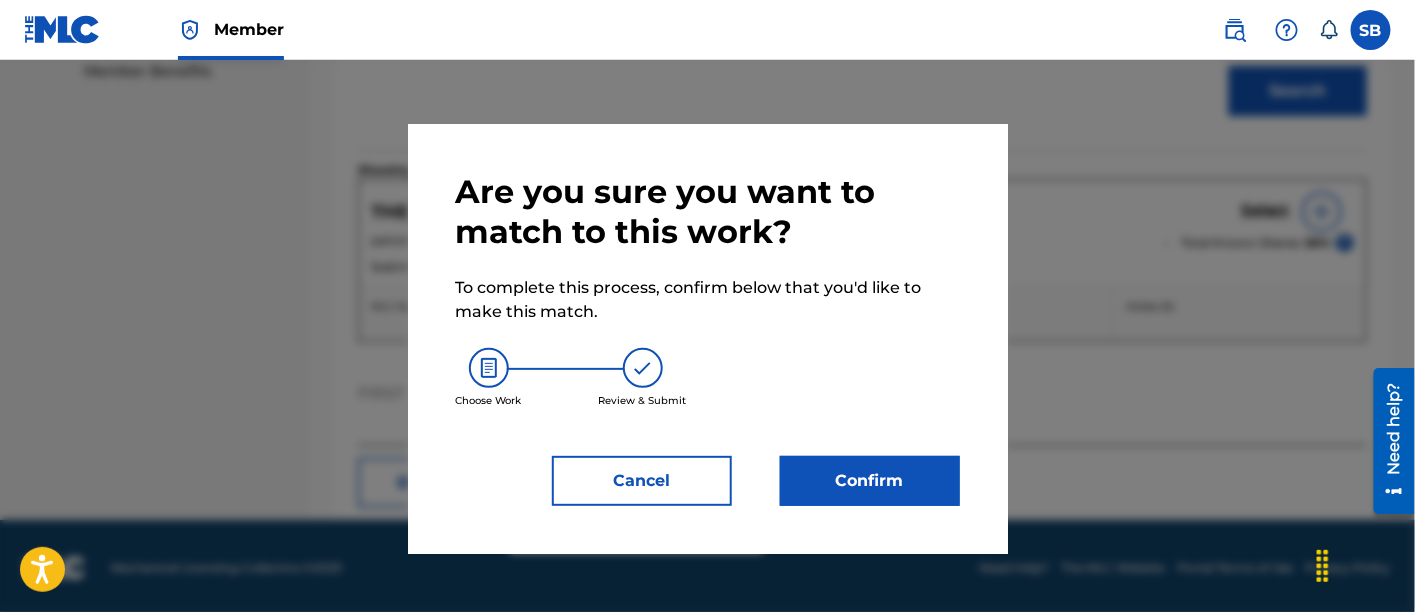 click on "Confirm" at bounding box center [870, 481] 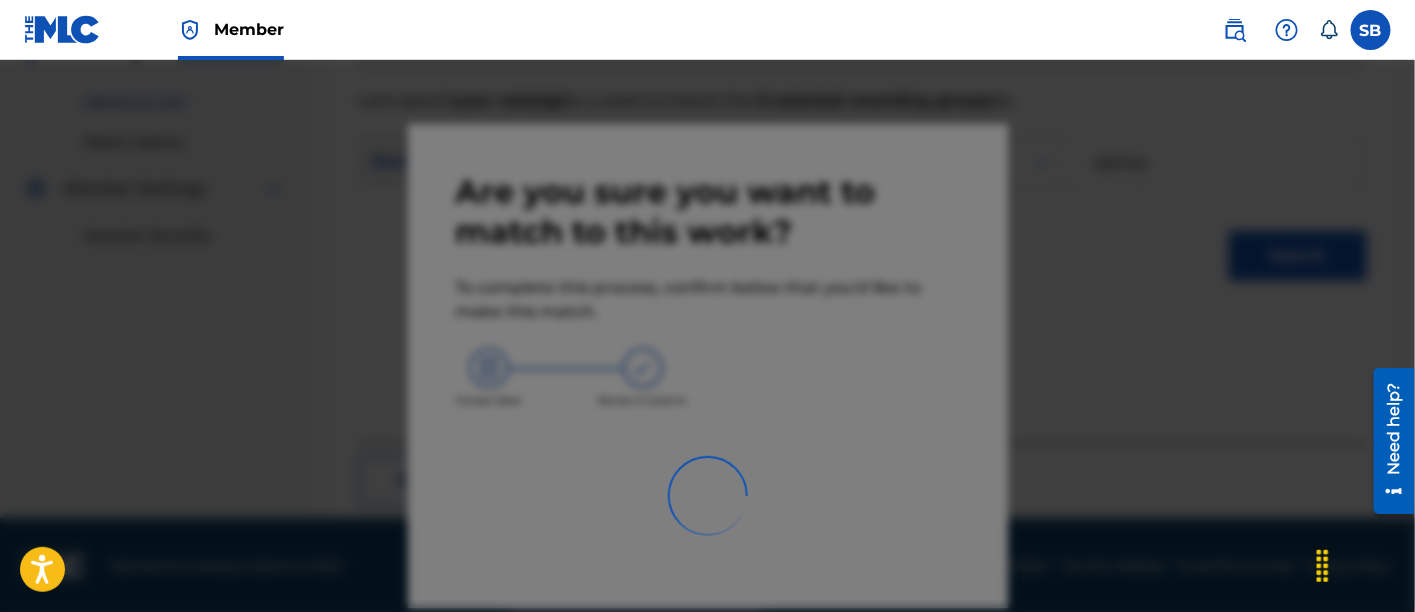 scroll, scrollTop: 246, scrollLeft: 0, axis: vertical 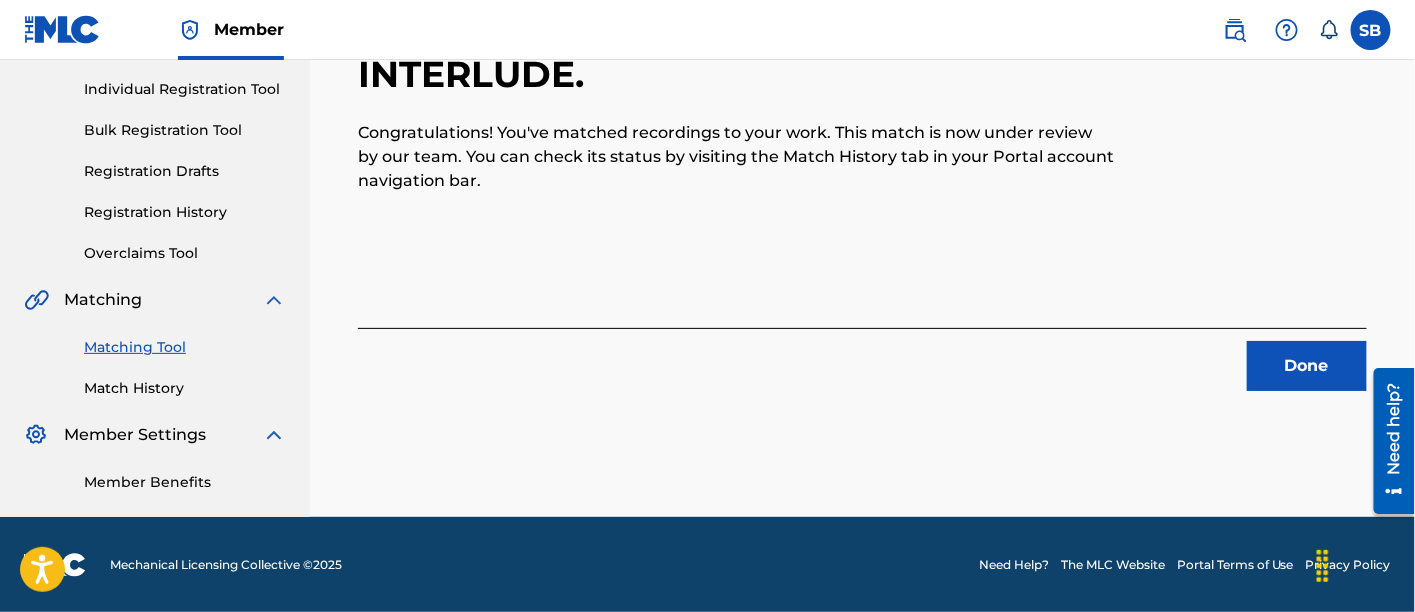 click on "Done" at bounding box center (1307, 366) 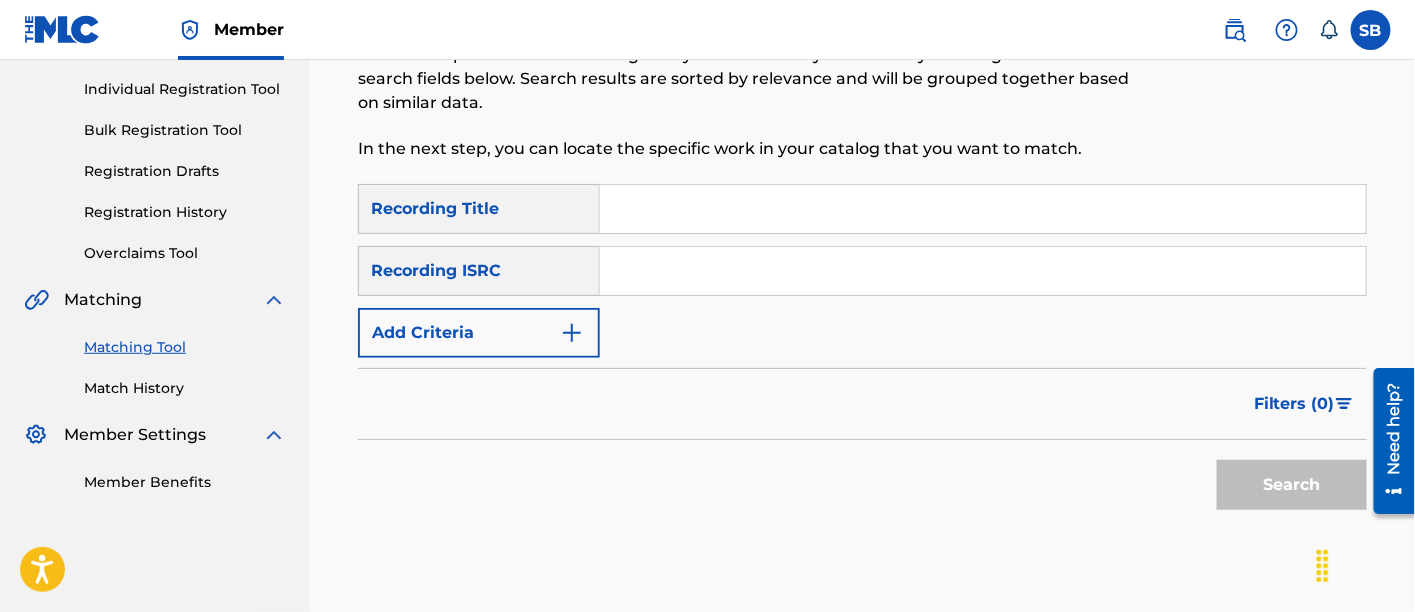click at bounding box center (983, 209) 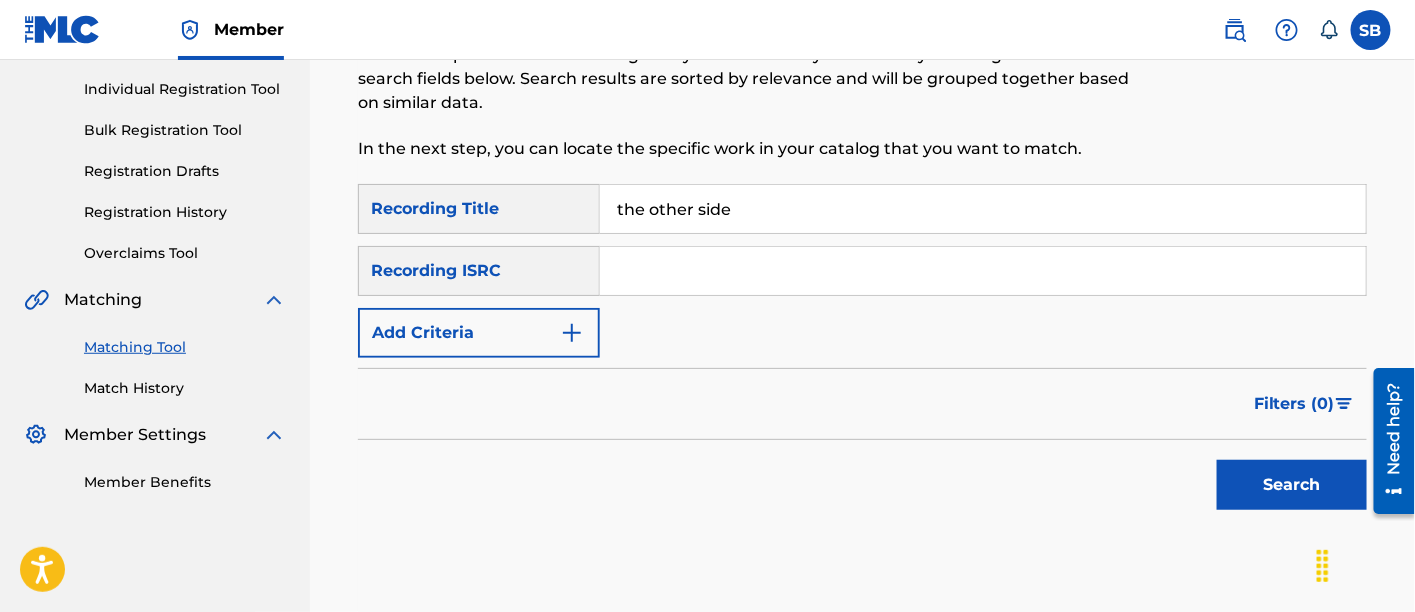 type on "the other side" 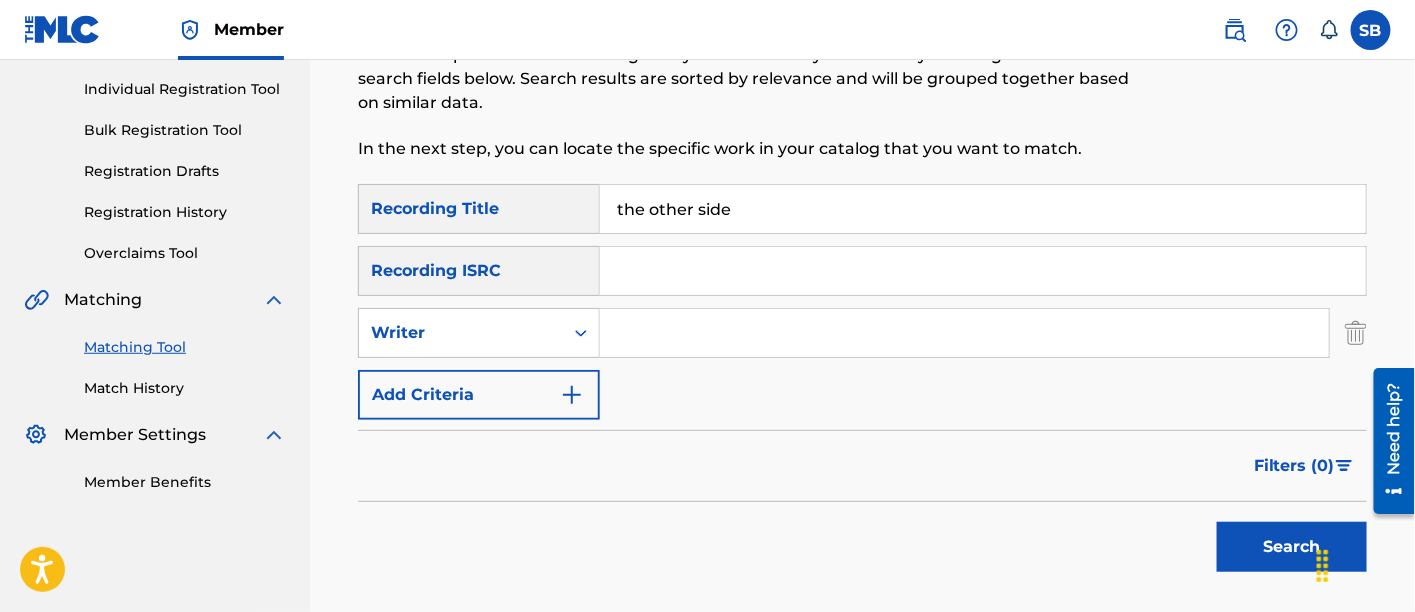 click at bounding box center (964, 333) 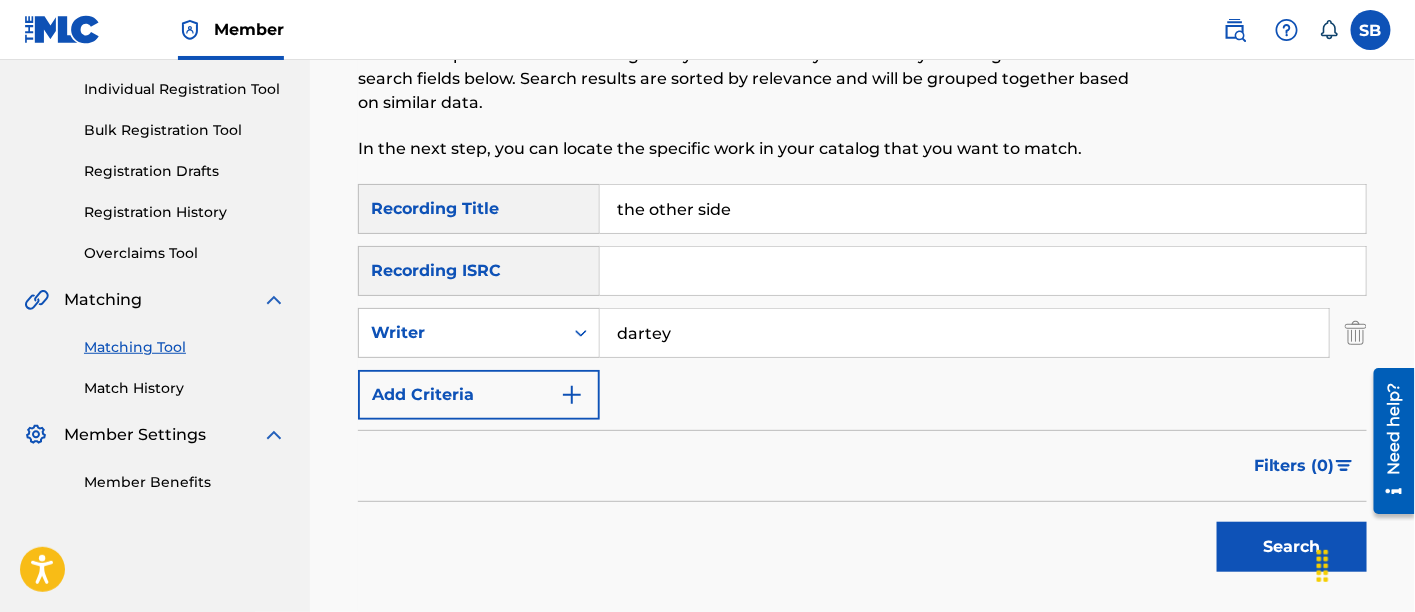 click on "Search" at bounding box center [1292, 547] 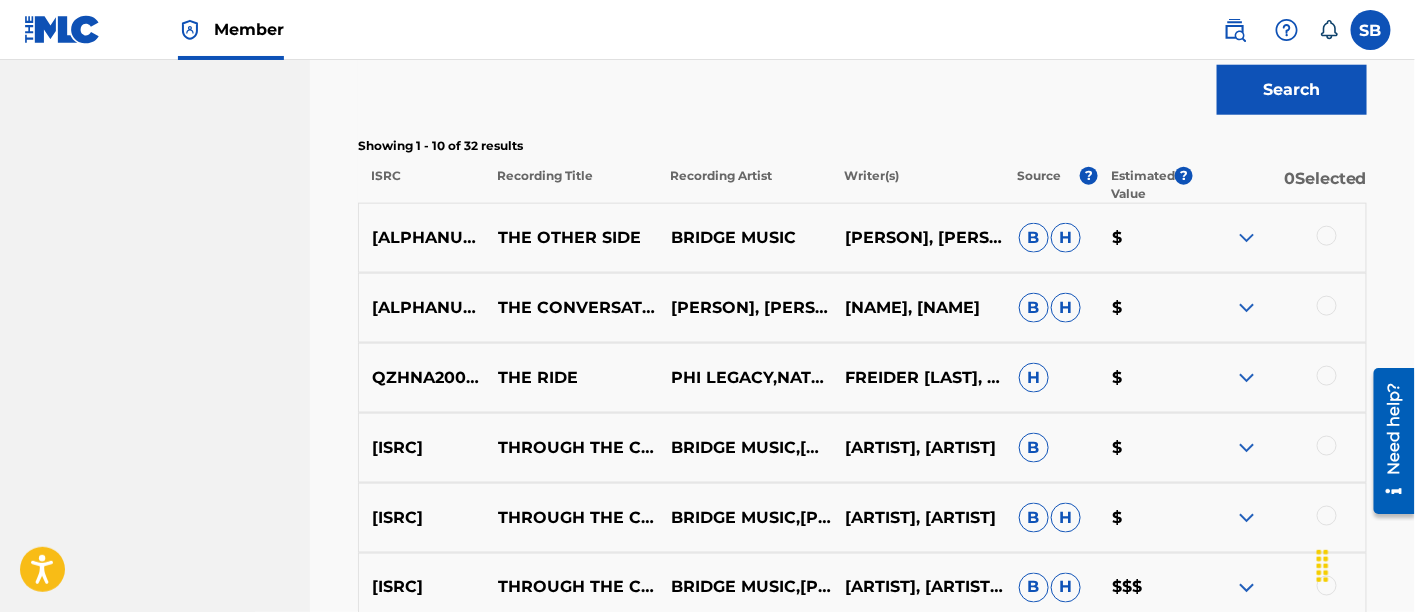 scroll, scrollTop: 780, scrollLeft: 0, axis: vertical 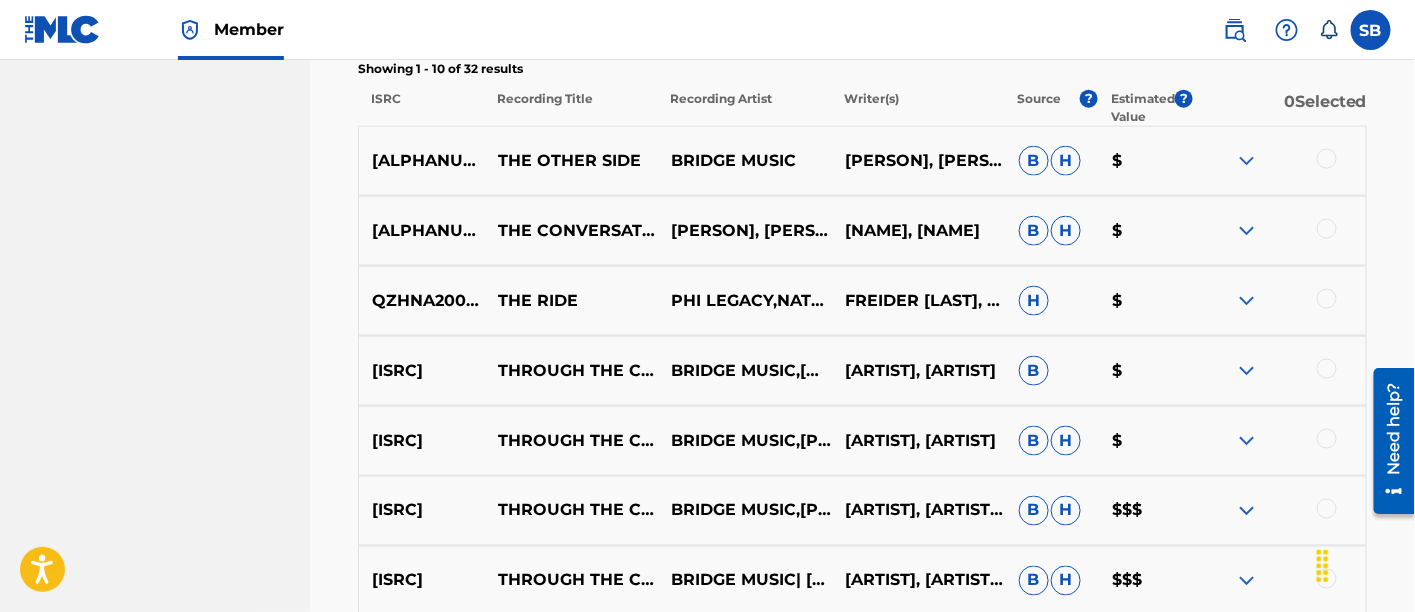 click at bounding box center (1327, 159) 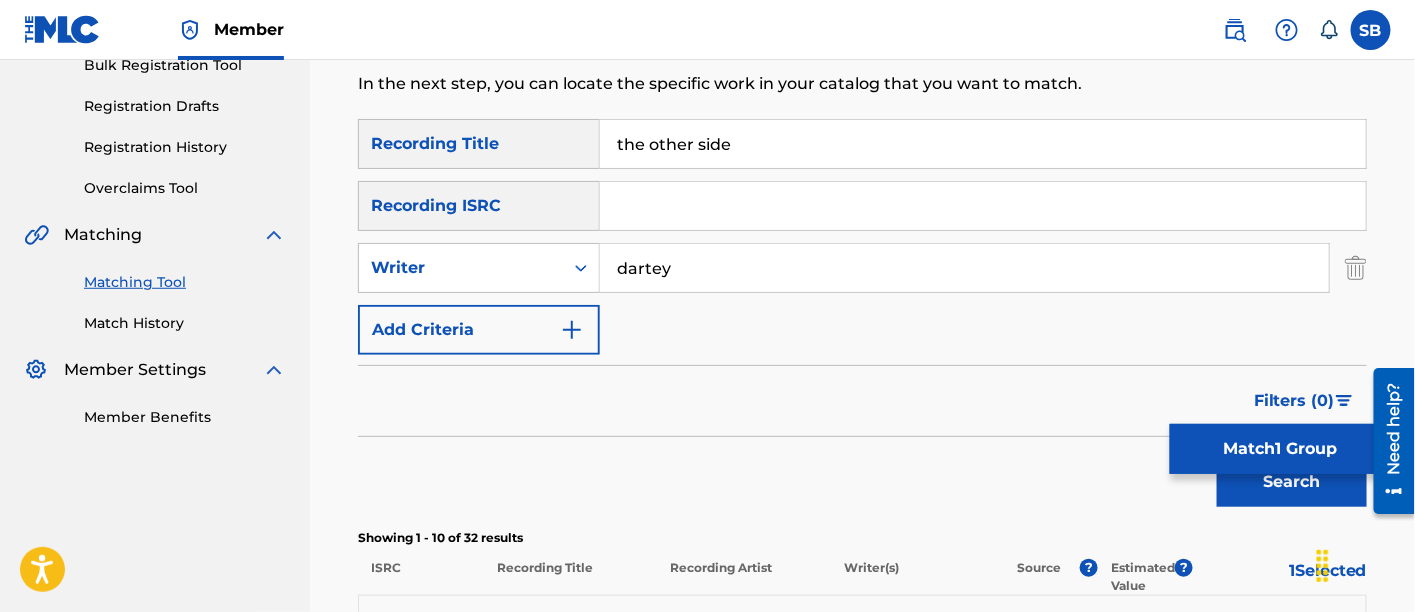 scroll, scrollTop: 305, scrollLeft: 0, axis: vertical 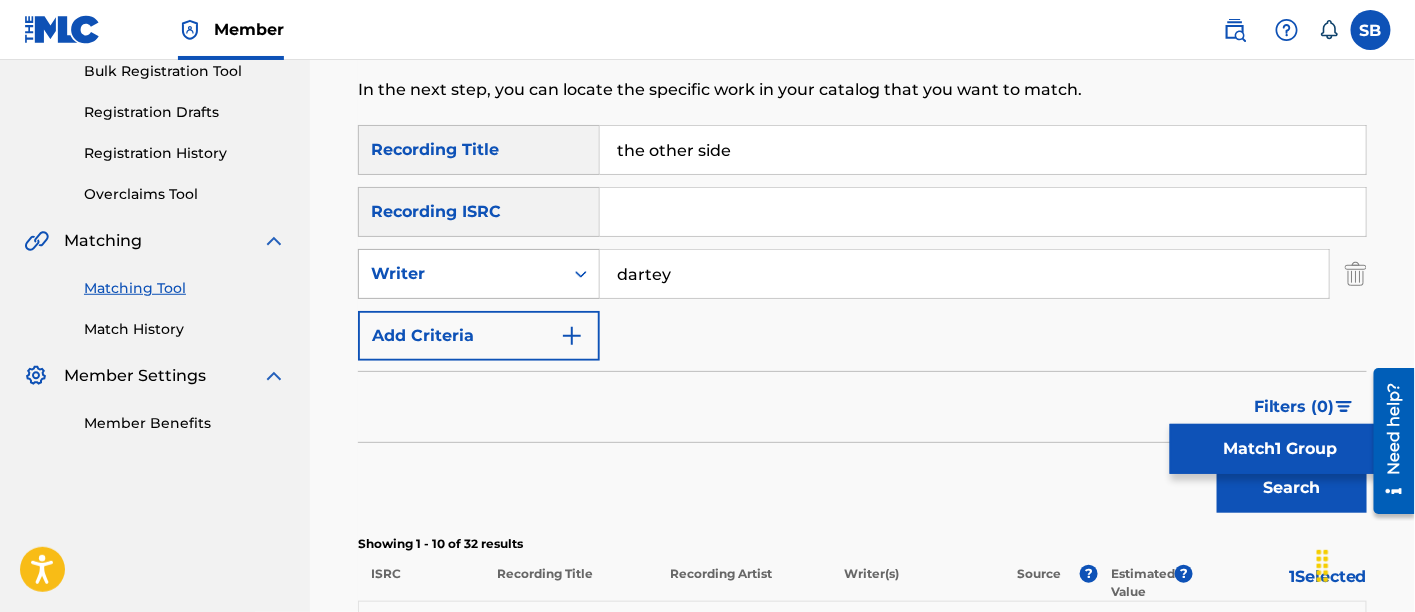 click on "Writer" at bounding box center [461, 274] 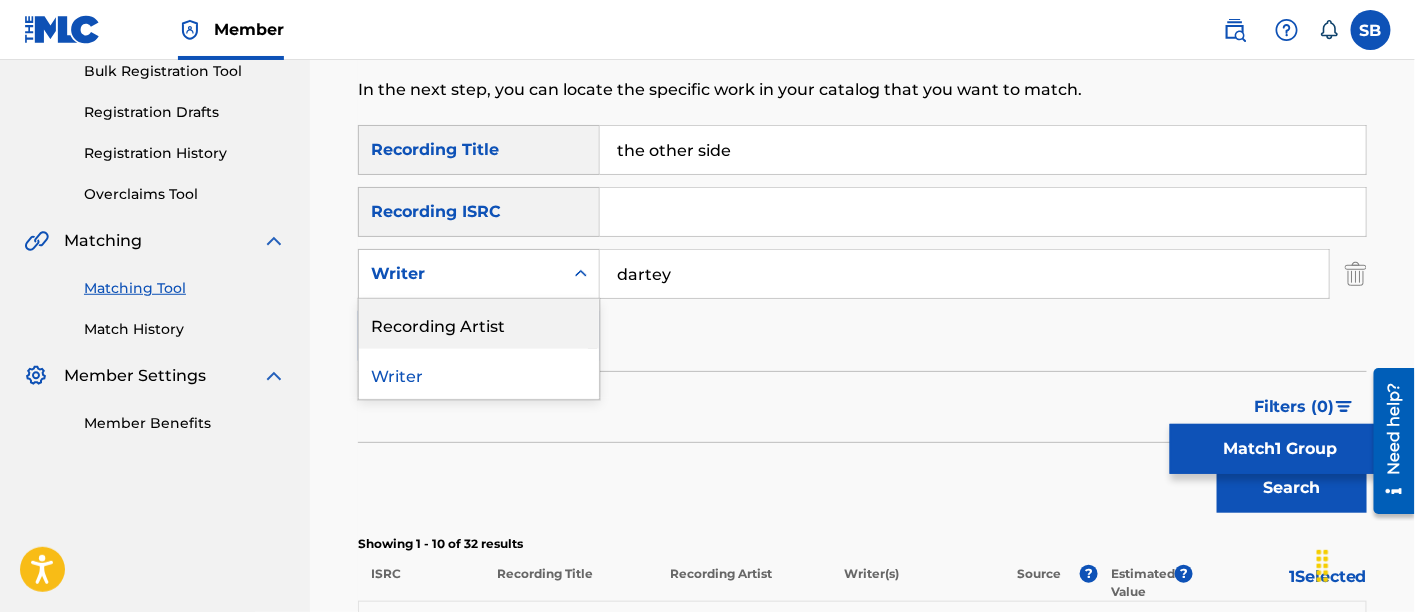 click on "Recording Artist" at bounding box center [479, 324] 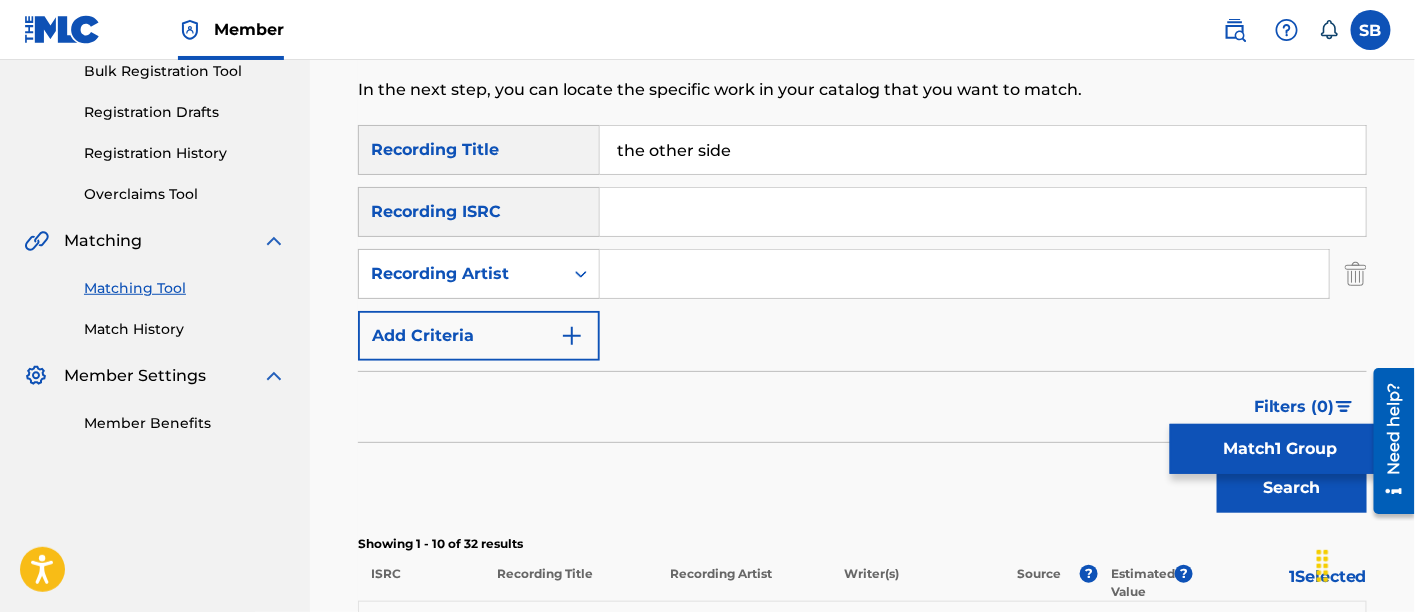 click at bounding box center (964, 274) 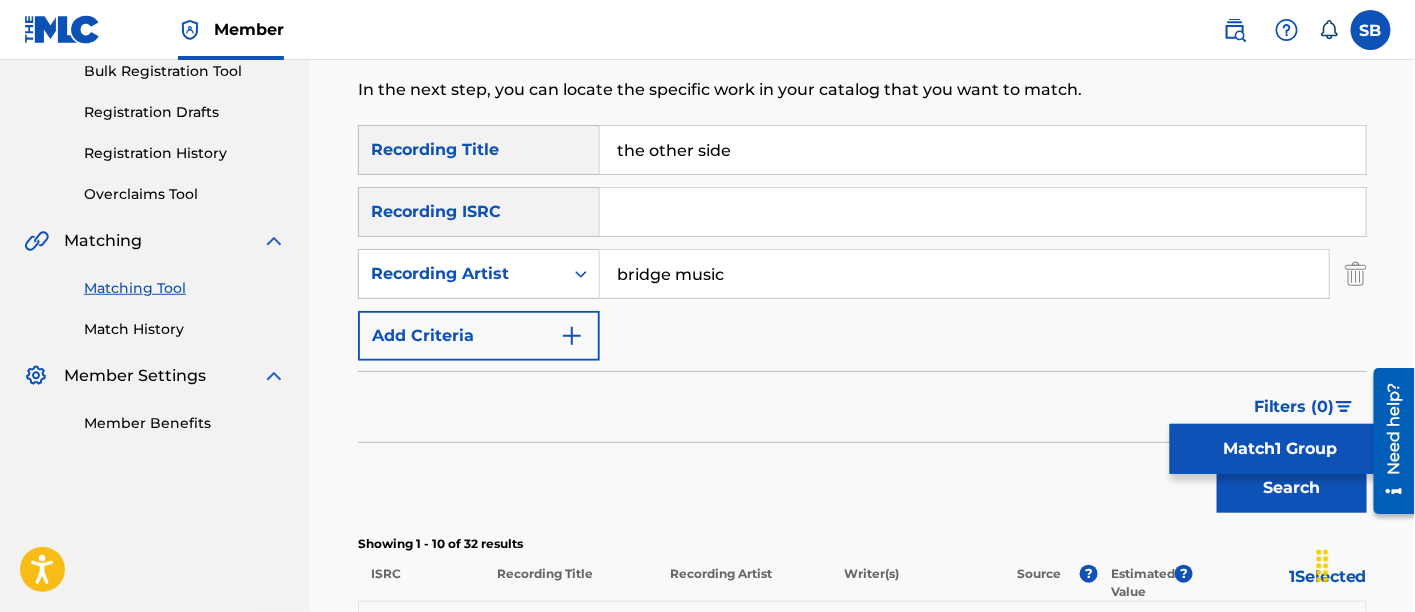 type on "bridge music" 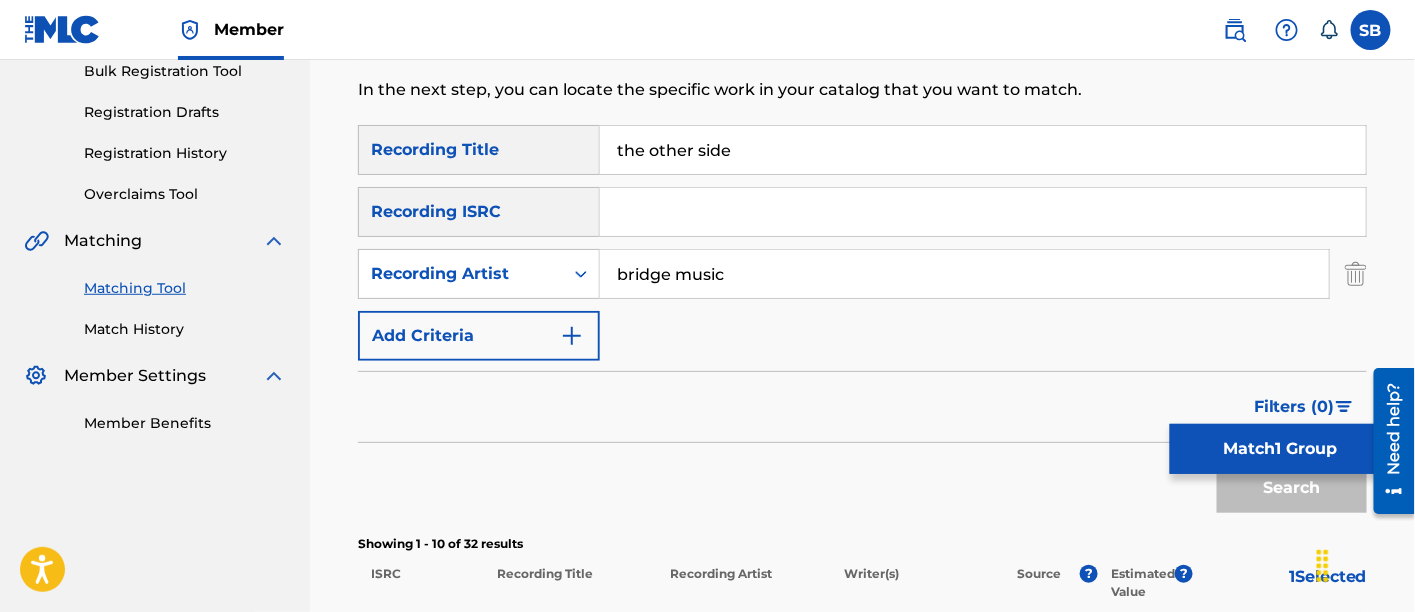 scroll, scrollTop: 616, scrollLeft: 0, axis: vertical 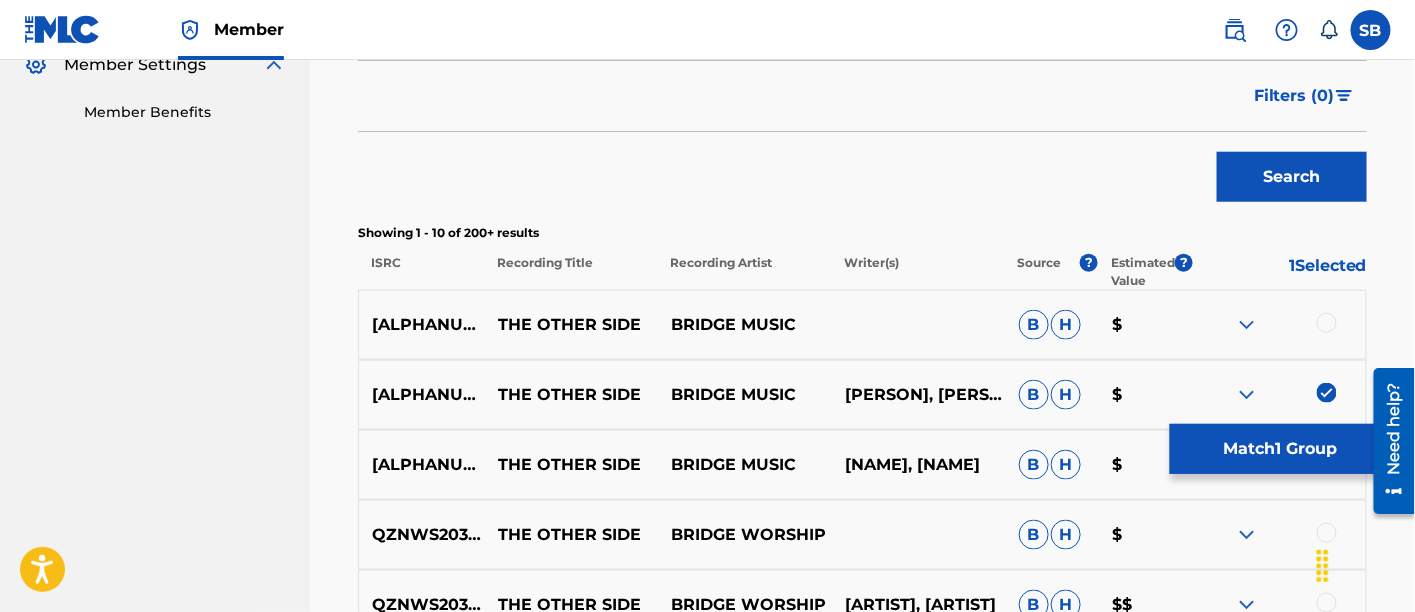 click at bounding box center (1327, 323) 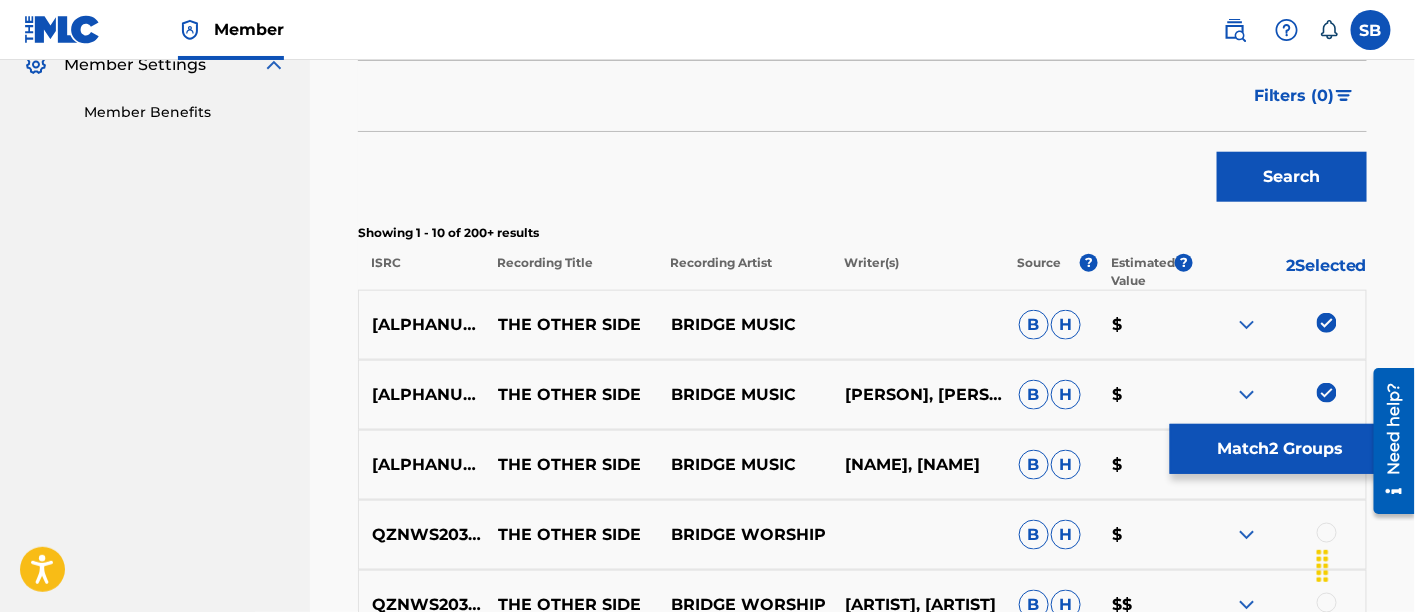 scroll, scrollTop: 847, scrollLeft: 0, axis: vertical 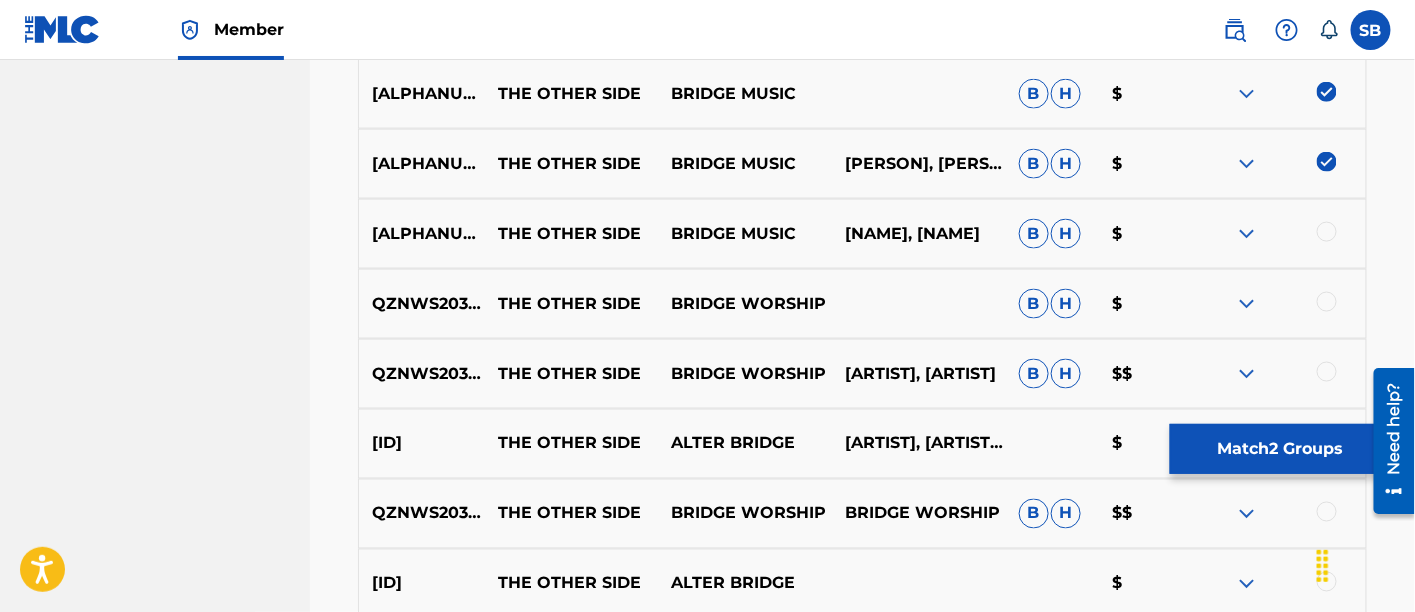 click at bounding box center [1327, 232] 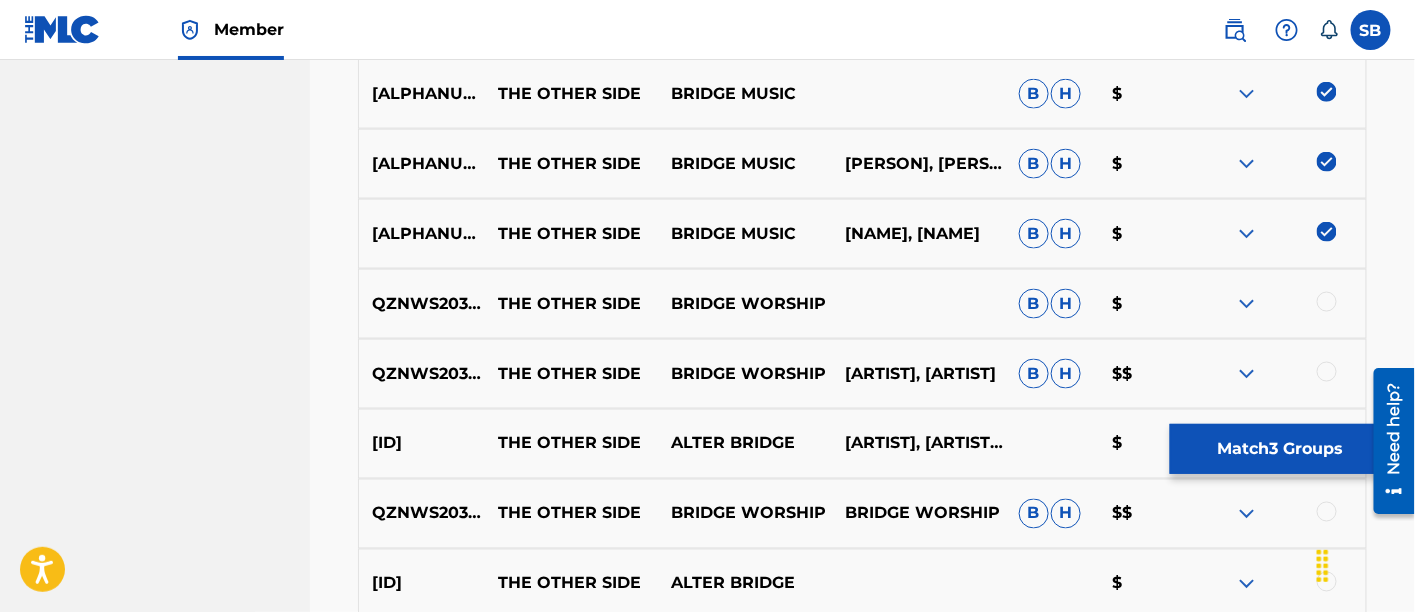 click on "Match  3 Groups" at bounding box center (1280, 449) 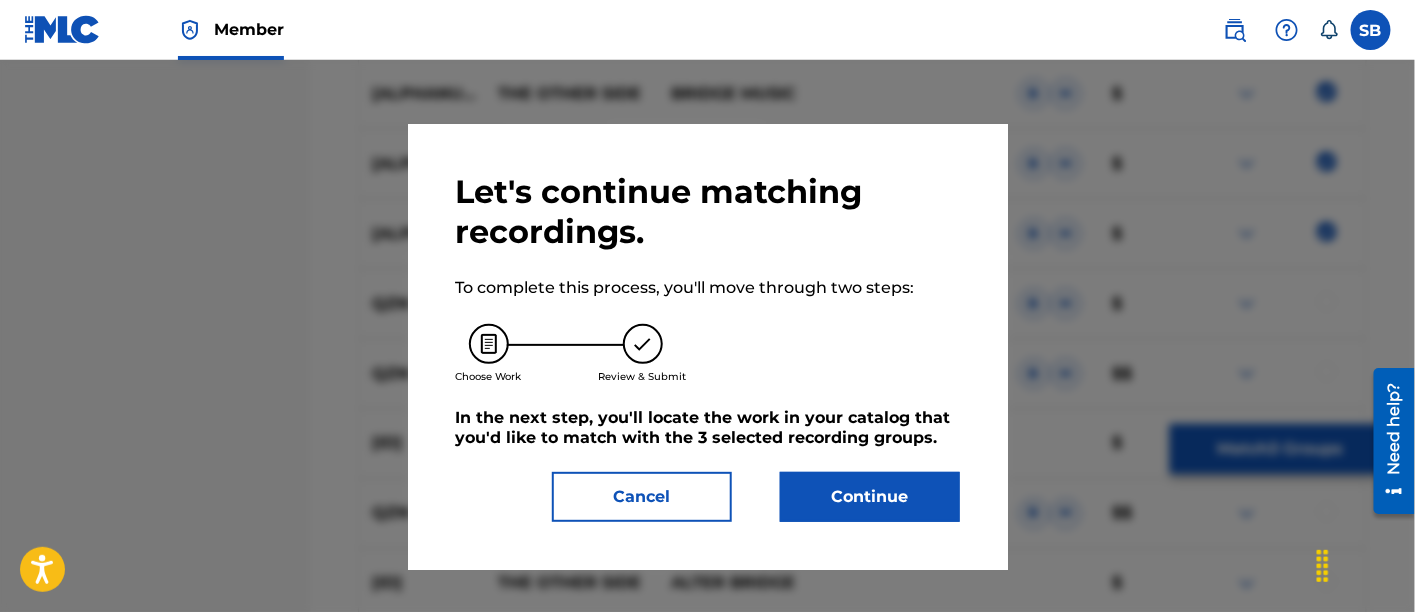 click on "Continue" at bounding box center (870, 497) 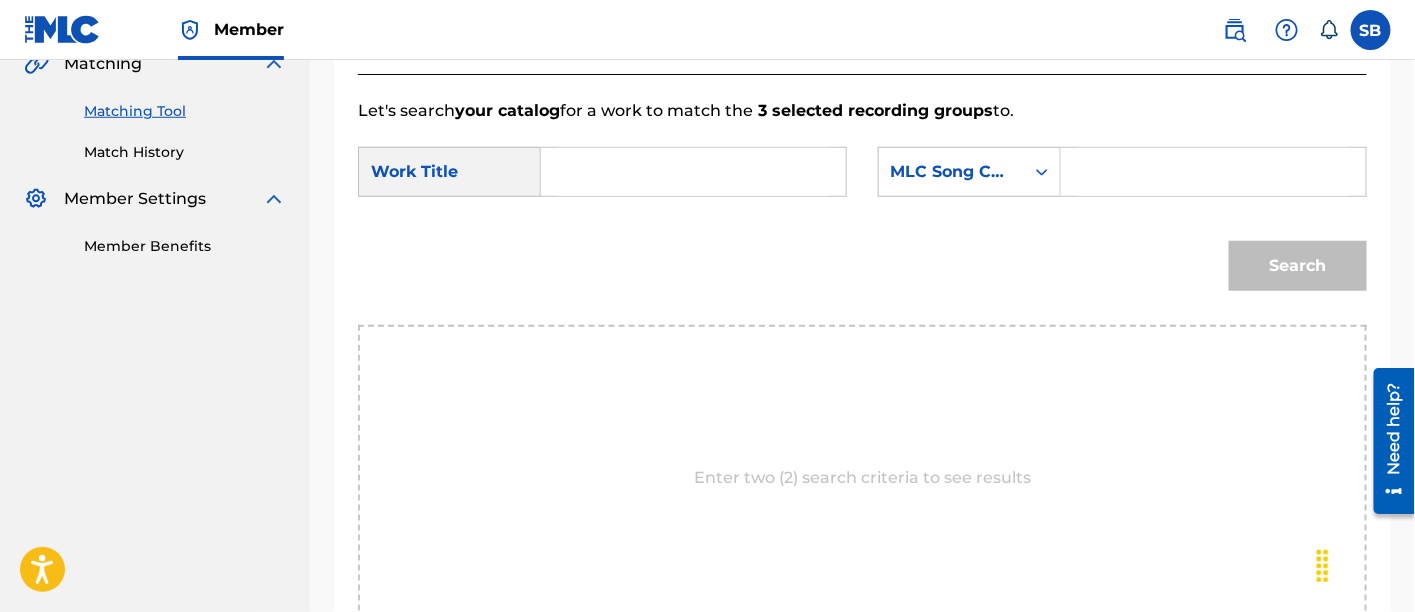 scroll, scrollTop: 480, scrollLeft: 0, axis: vertical 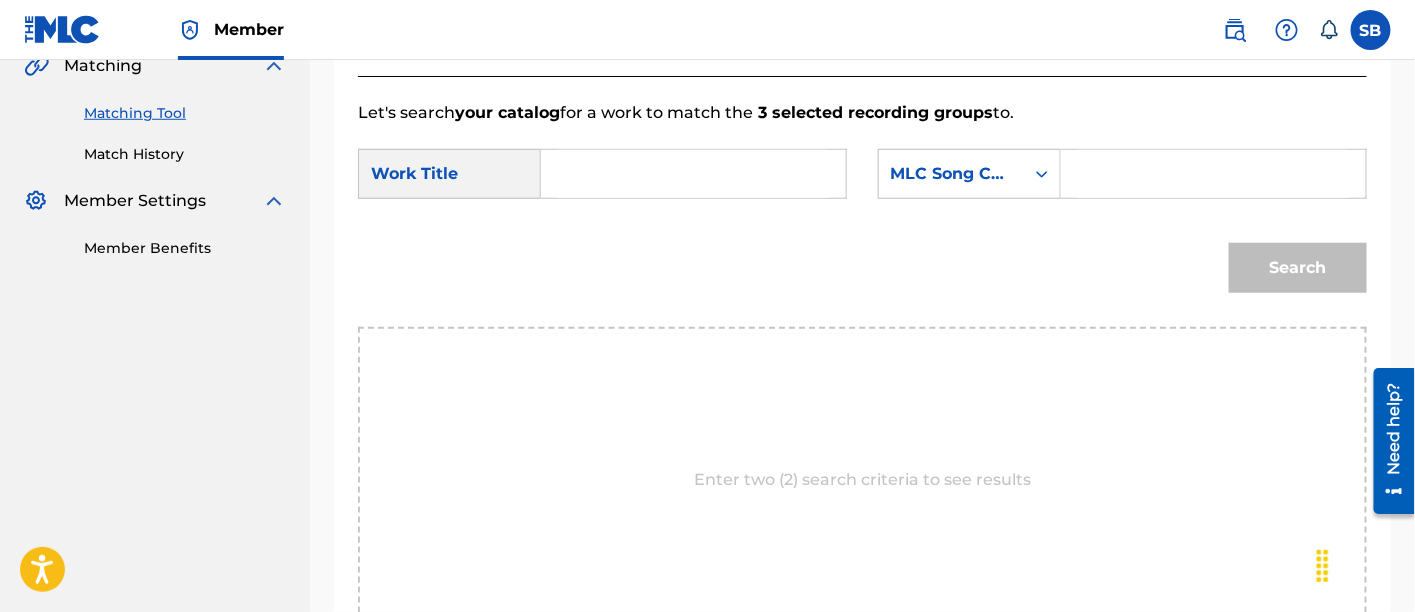 click at bounding box center (693, 174) 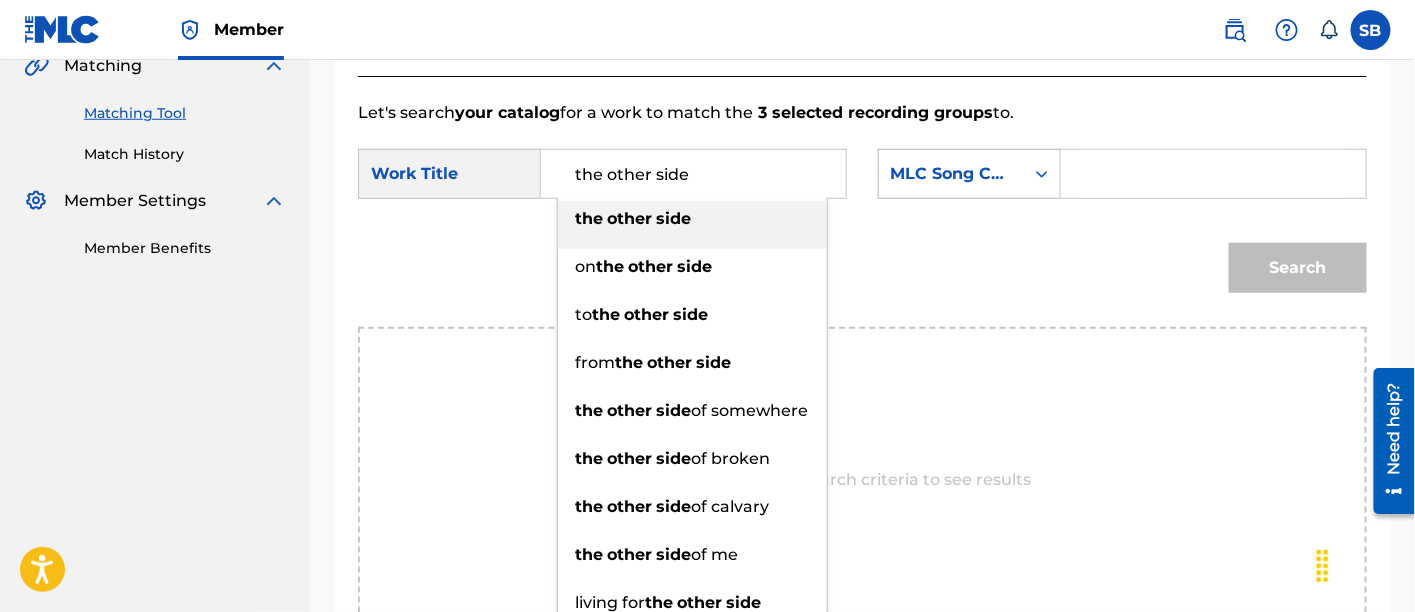 type on "the other side" 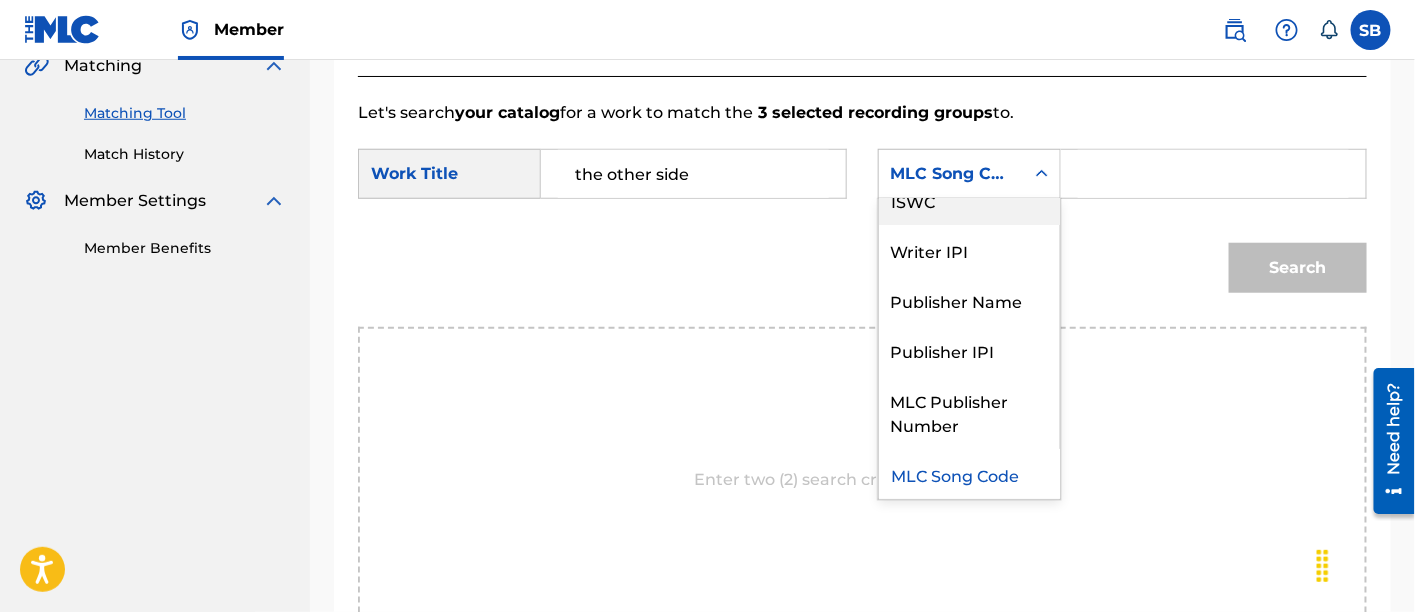 scroll, scrollTop: 0, scrollLeft: 0, axis: both 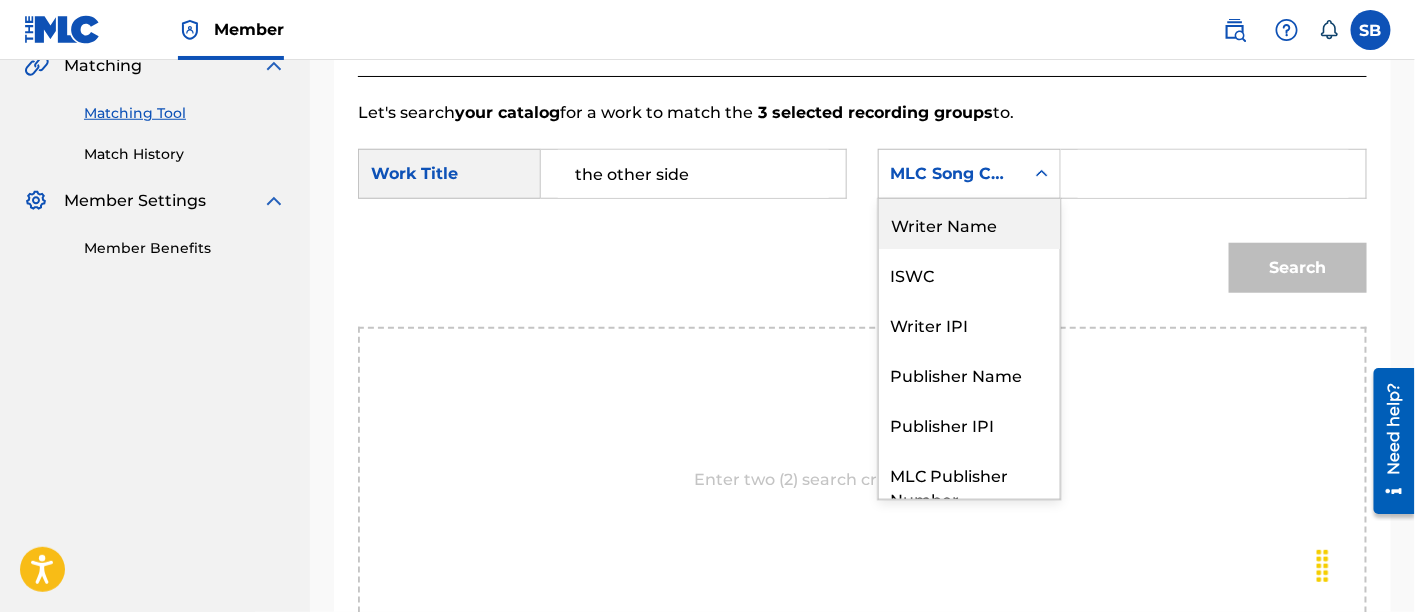 click on "Writer Name" at bounding box center (969, 224) 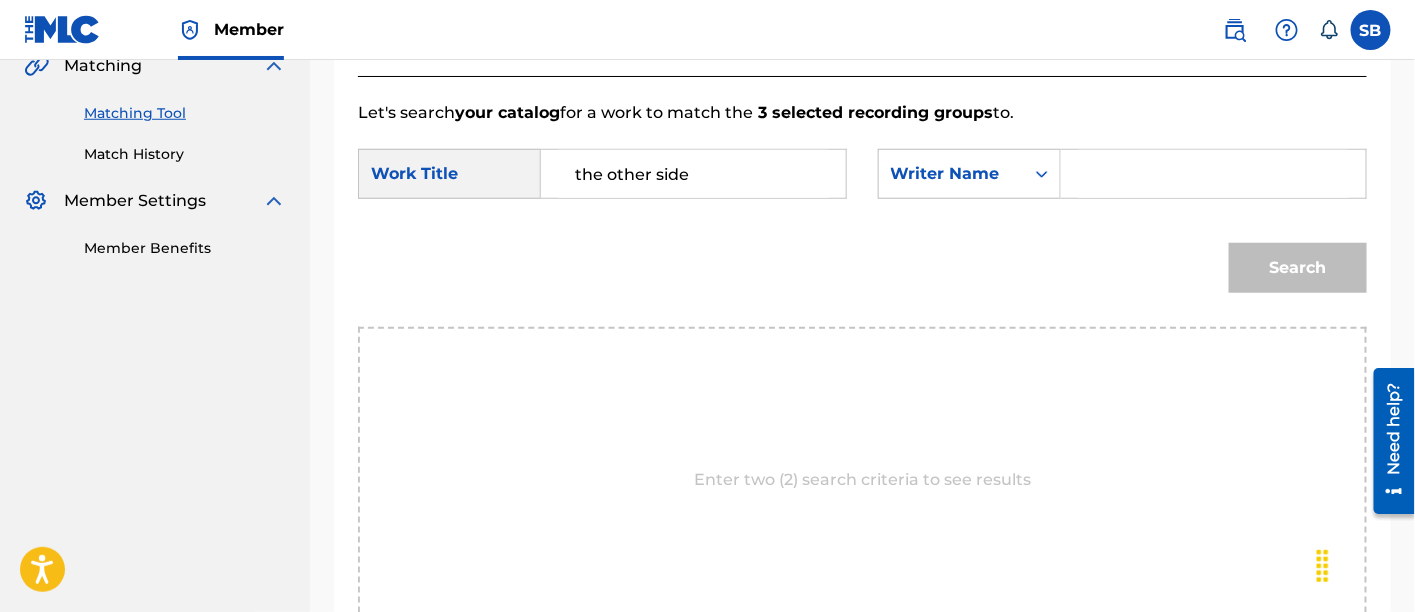 click at bounding box center [1213, 174] 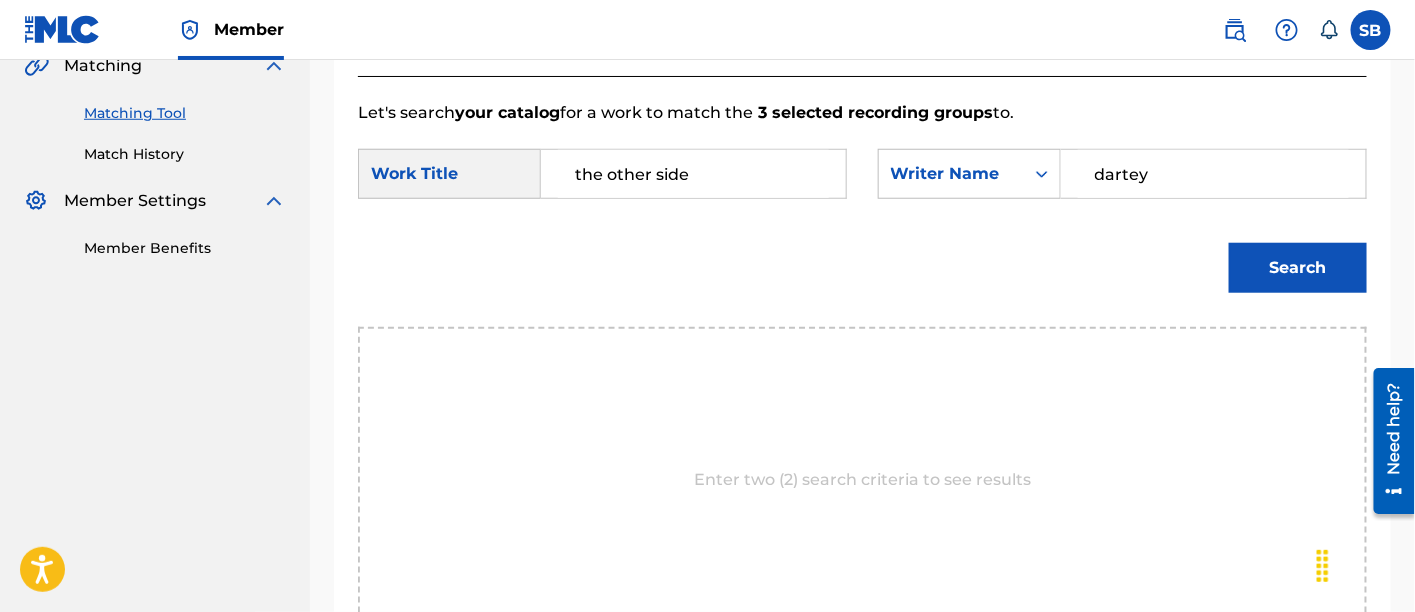 click on "Search" at bounding box center (1298, 268) 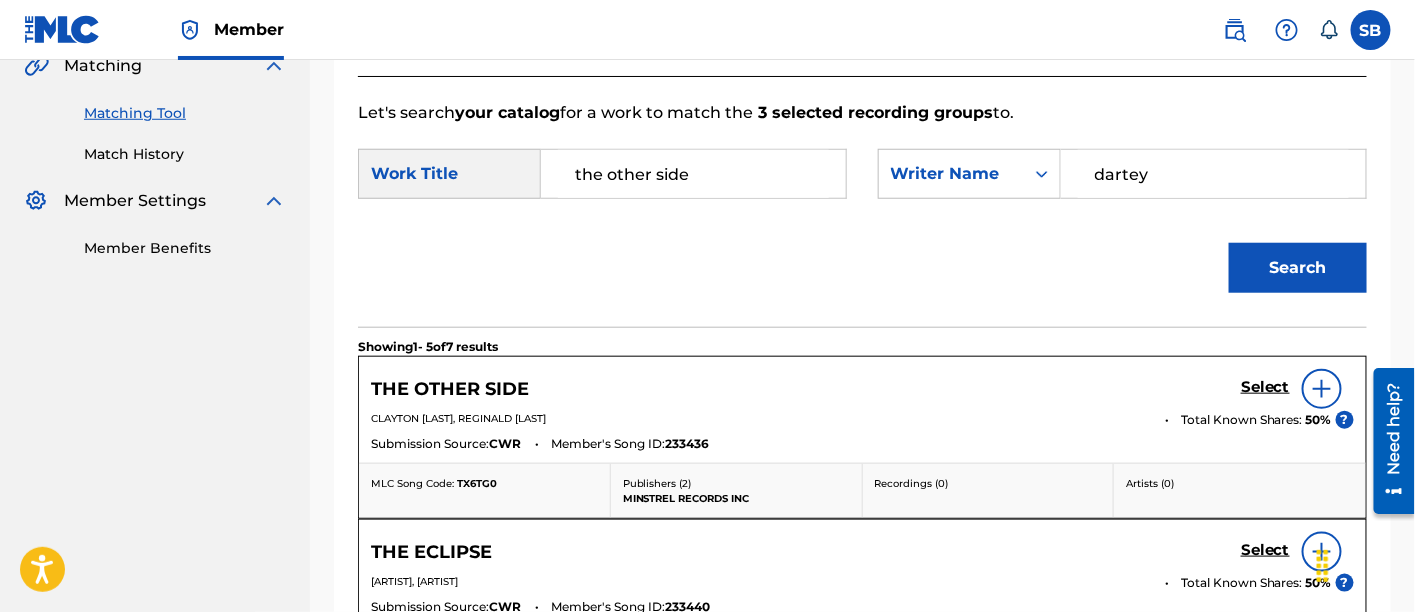 scroll, scrollTop: 682, scrollLeft: 0, axis: vertical 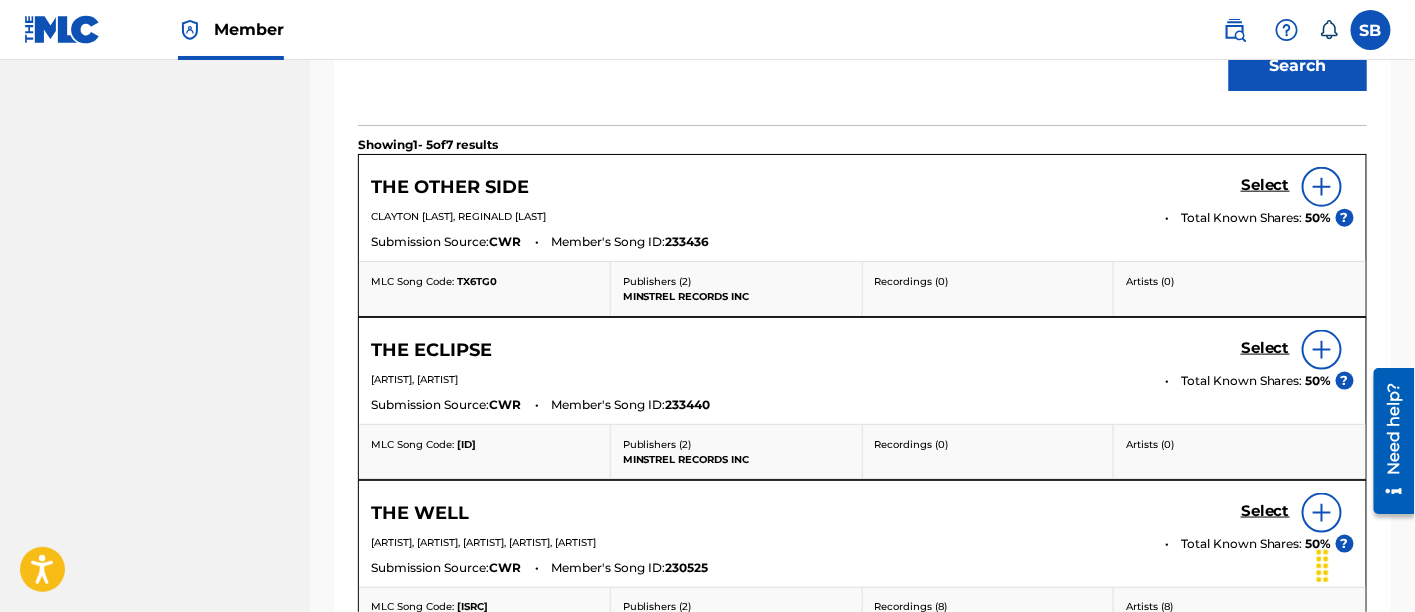 click on "Select" at bounding box center [1265, 185] 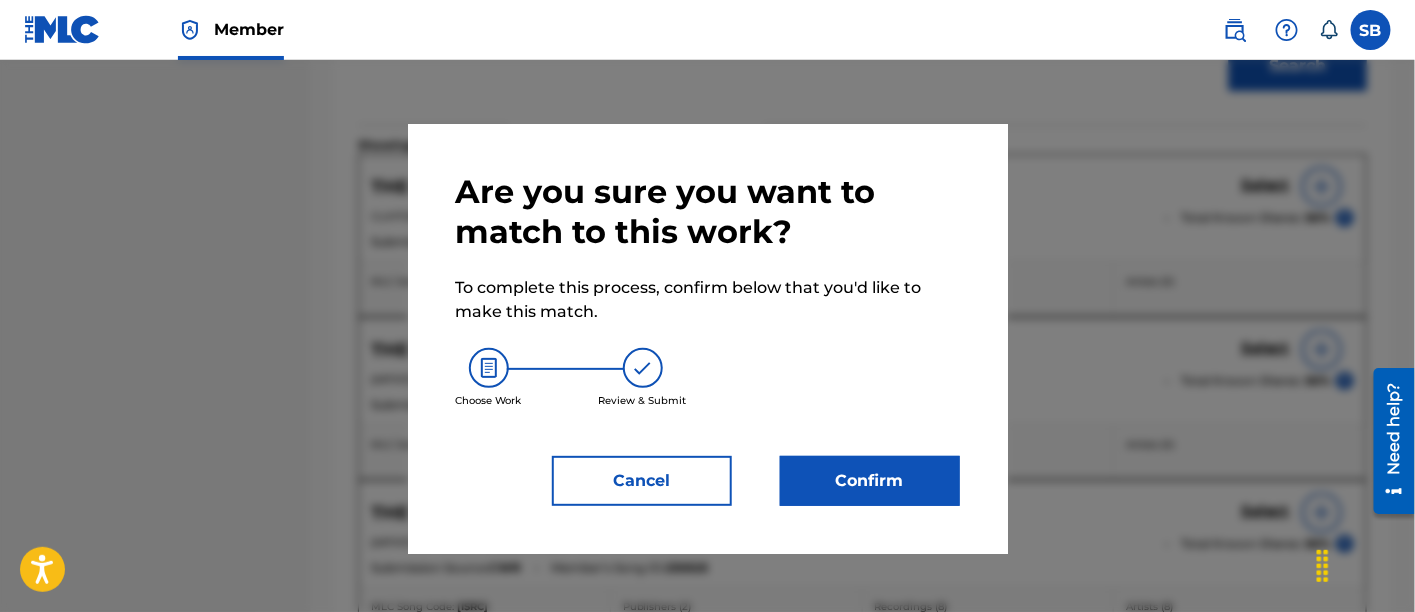 click on "Confirm" at bounding box center (870, 481) 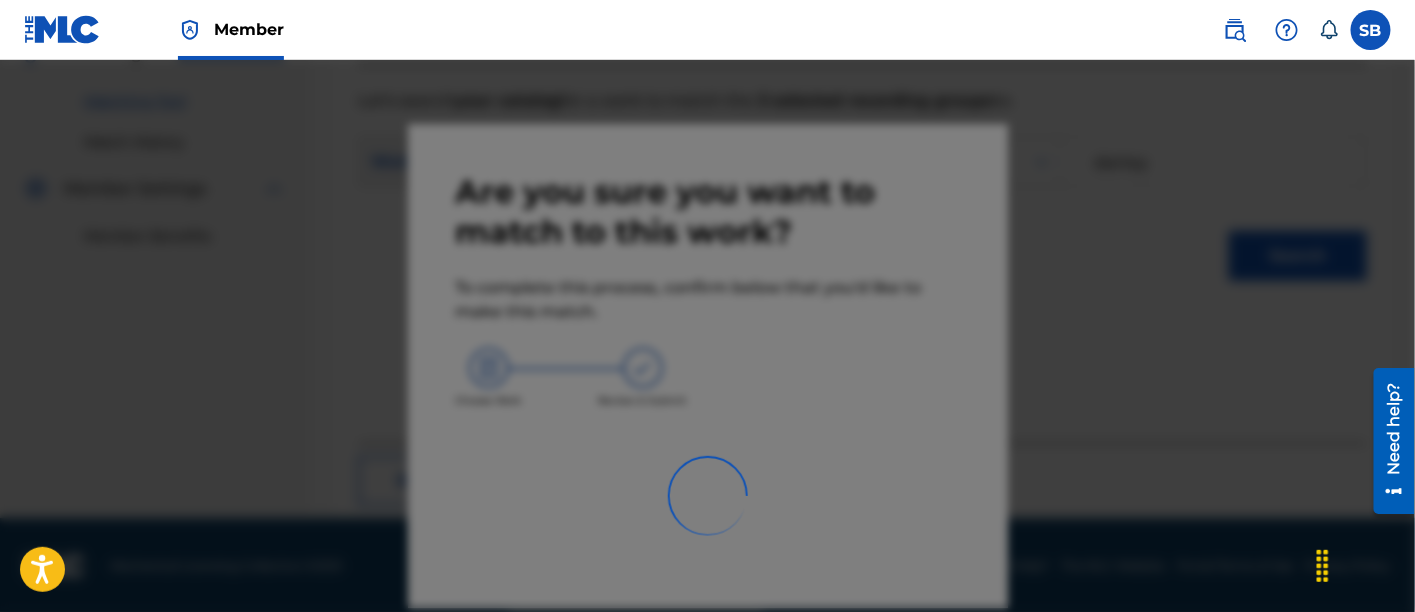 scroll, scrollTop: 246, scrollLeft: 0, axis: vertical 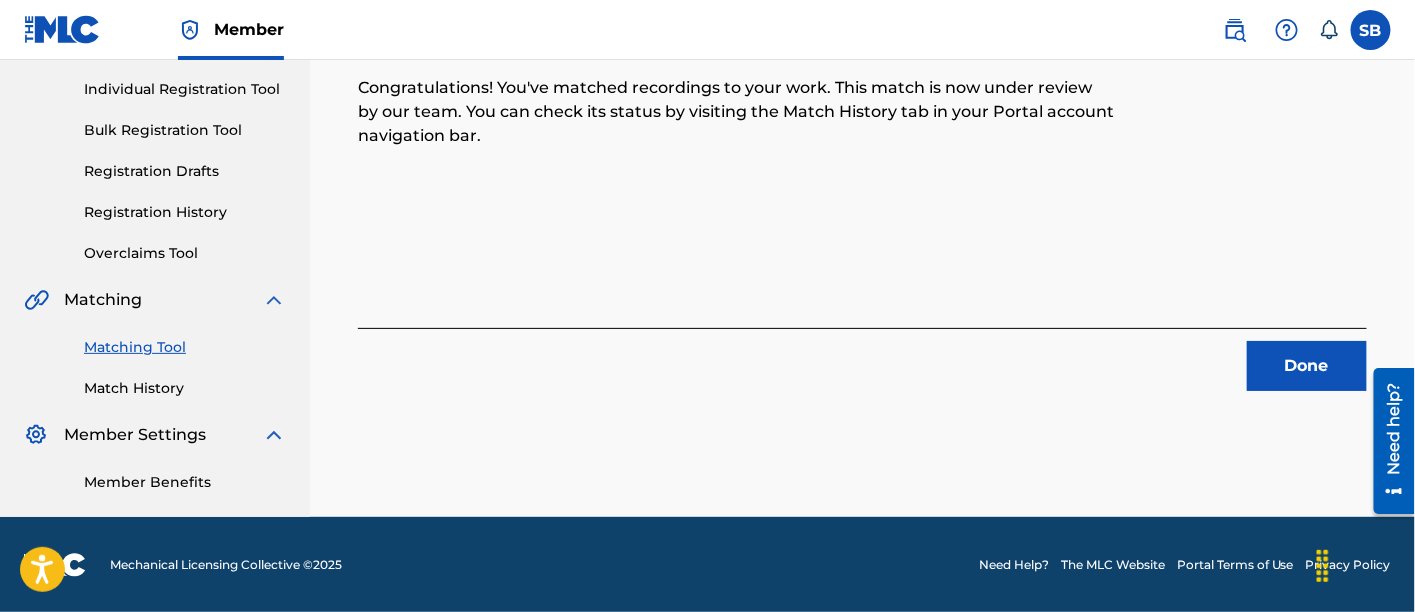 click on "Done" at bounding box center [1307, 366] 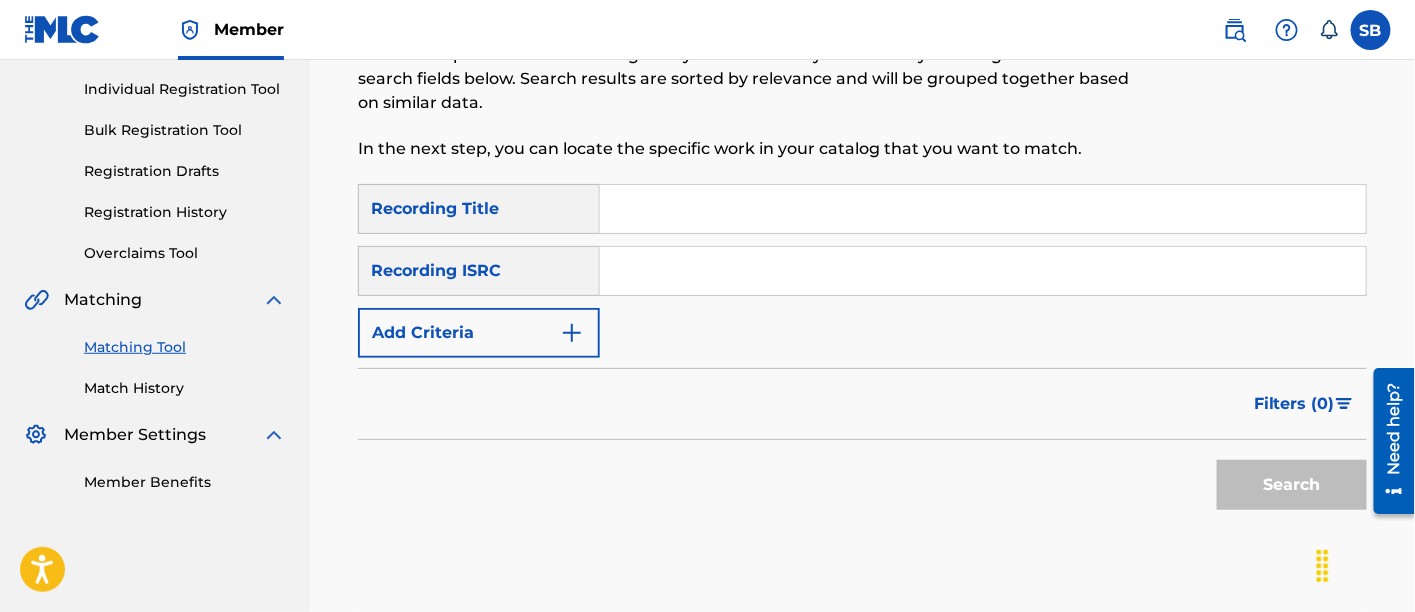 click at bounding box center (983, 209) 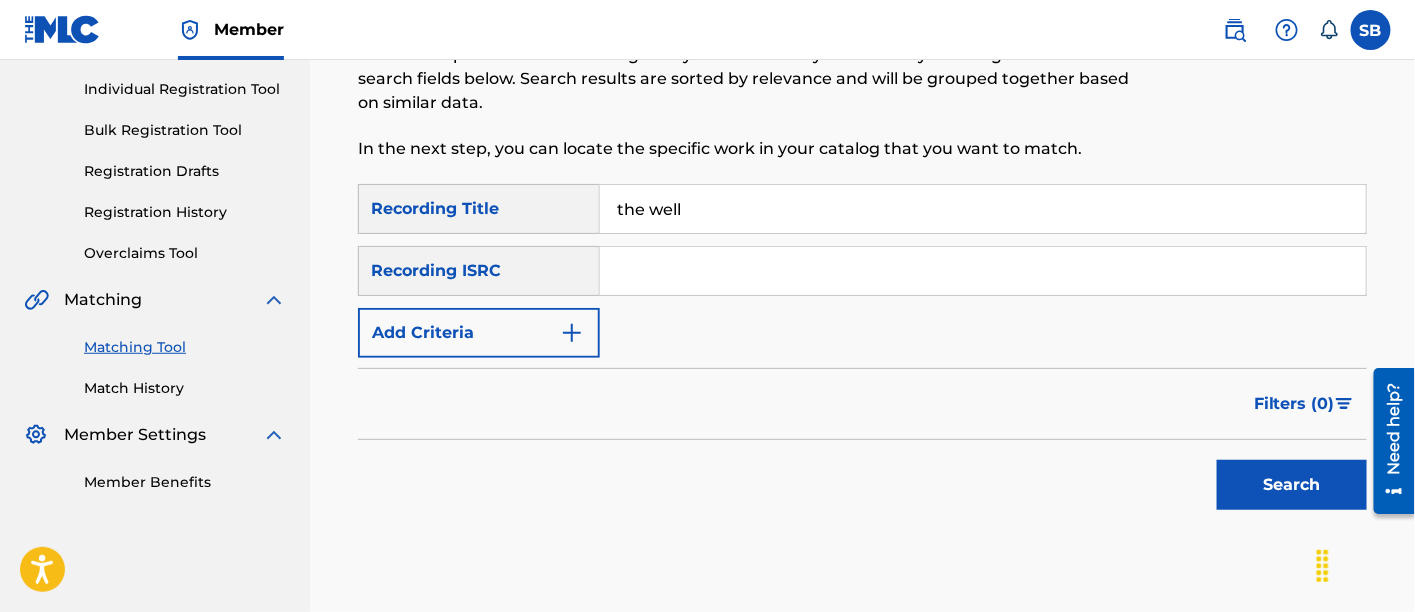 type on "the well" 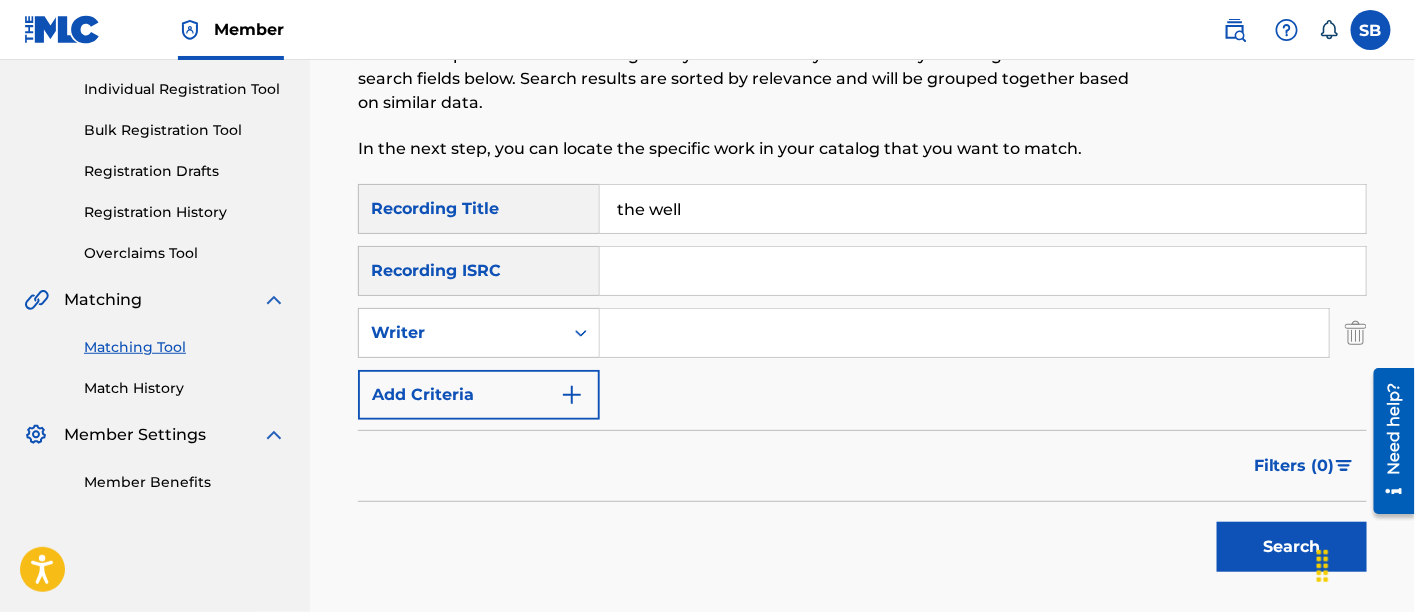 click at bounding box center [964, 333] 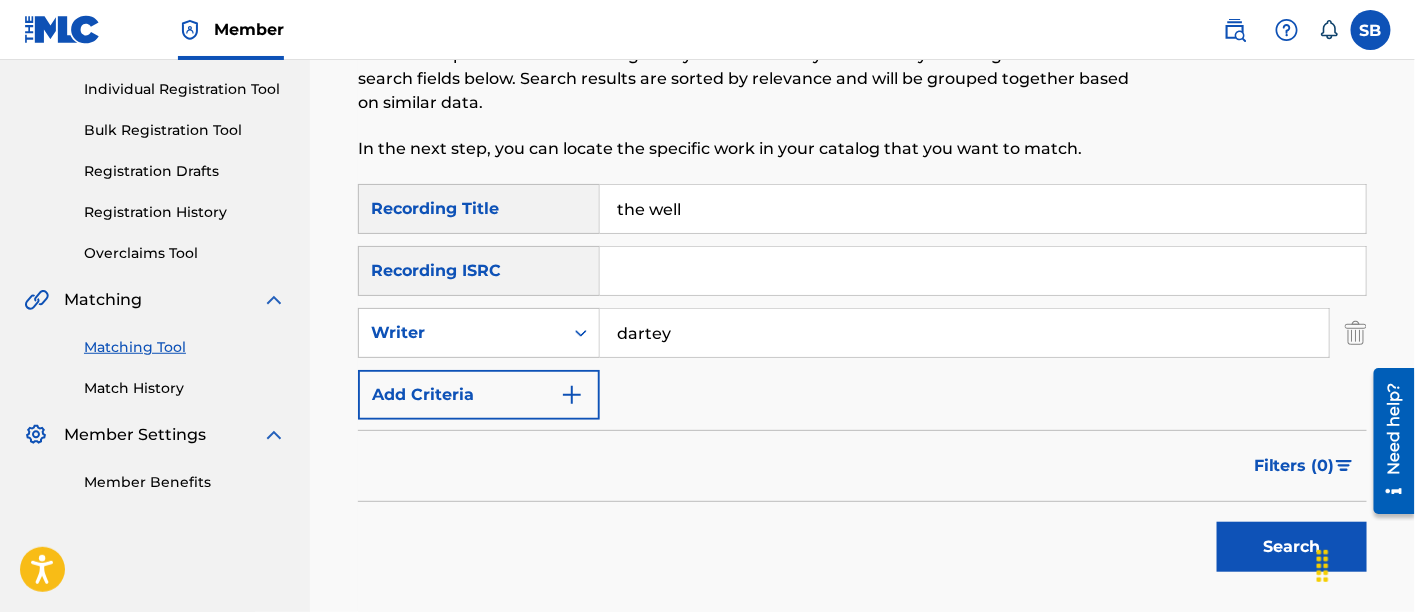 click on "Search" at bounding box center [1292, 547] 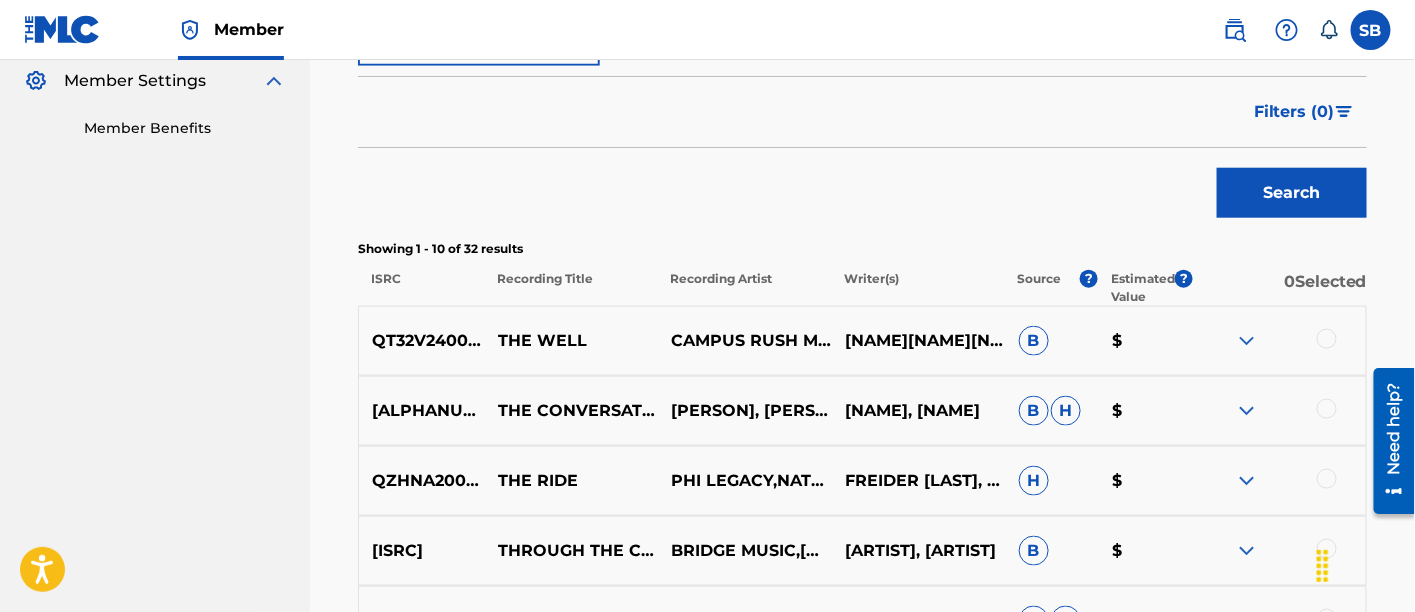 scroll, scrollTop: 726, scrollLeft: 0, axis: vertical 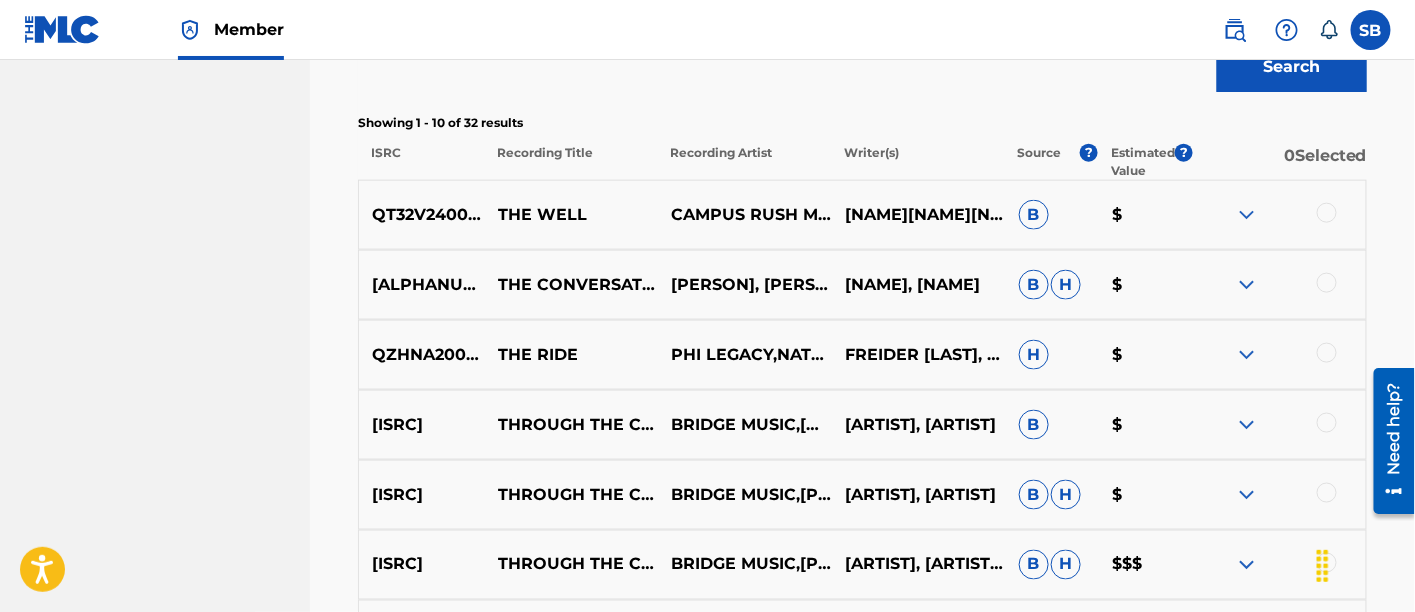 click at bounding box center (1327, 213) 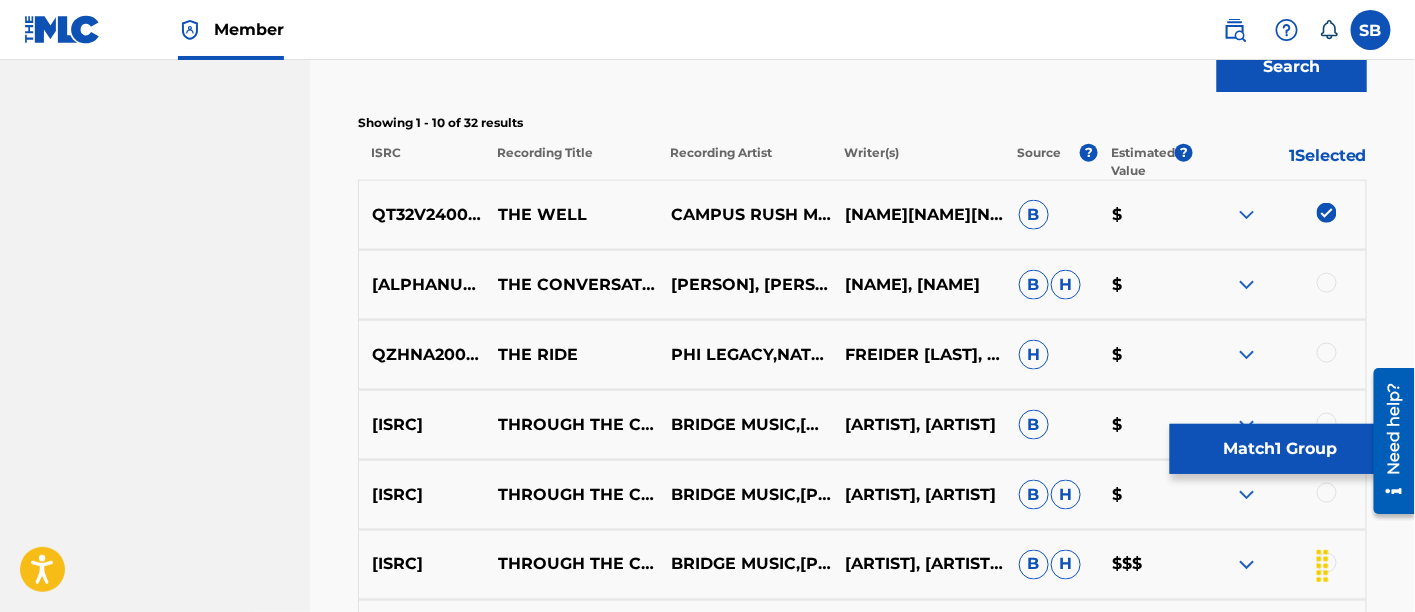 scroll, scrollTop: 382, scrollLeft: 0, axis: vertical 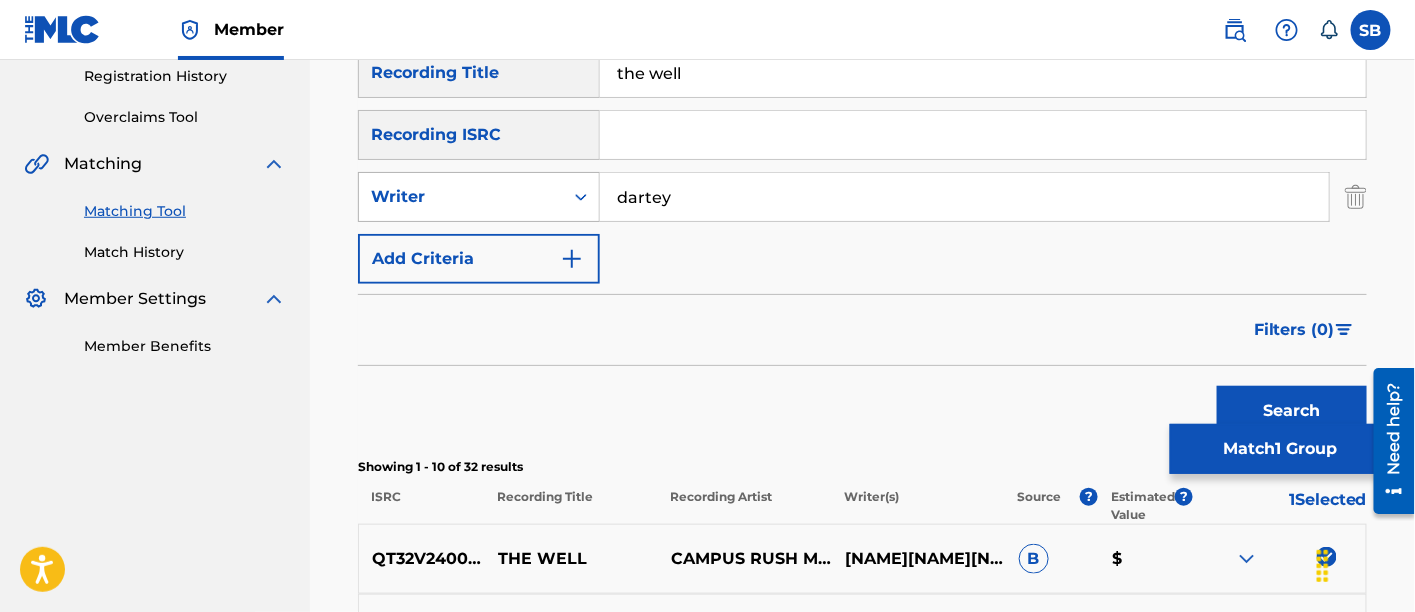 click on "Writer" at bounding box center [461, 197] 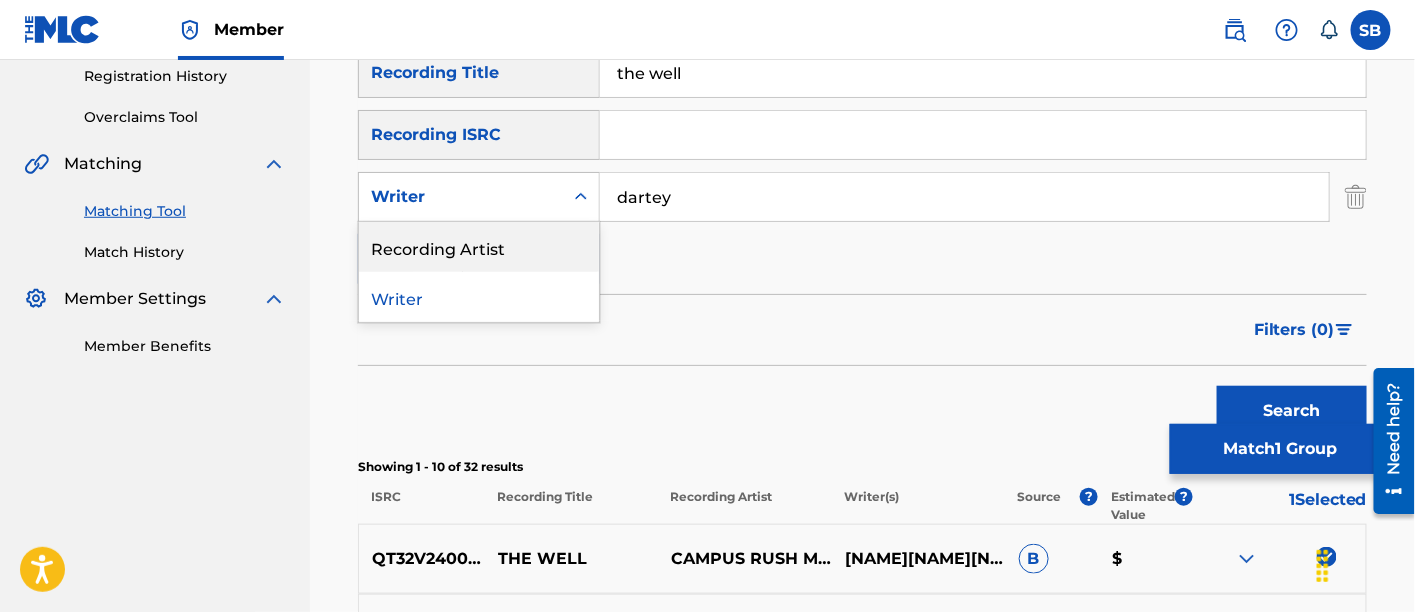 click on "Recording Artist" at bounding box center [479, 247] 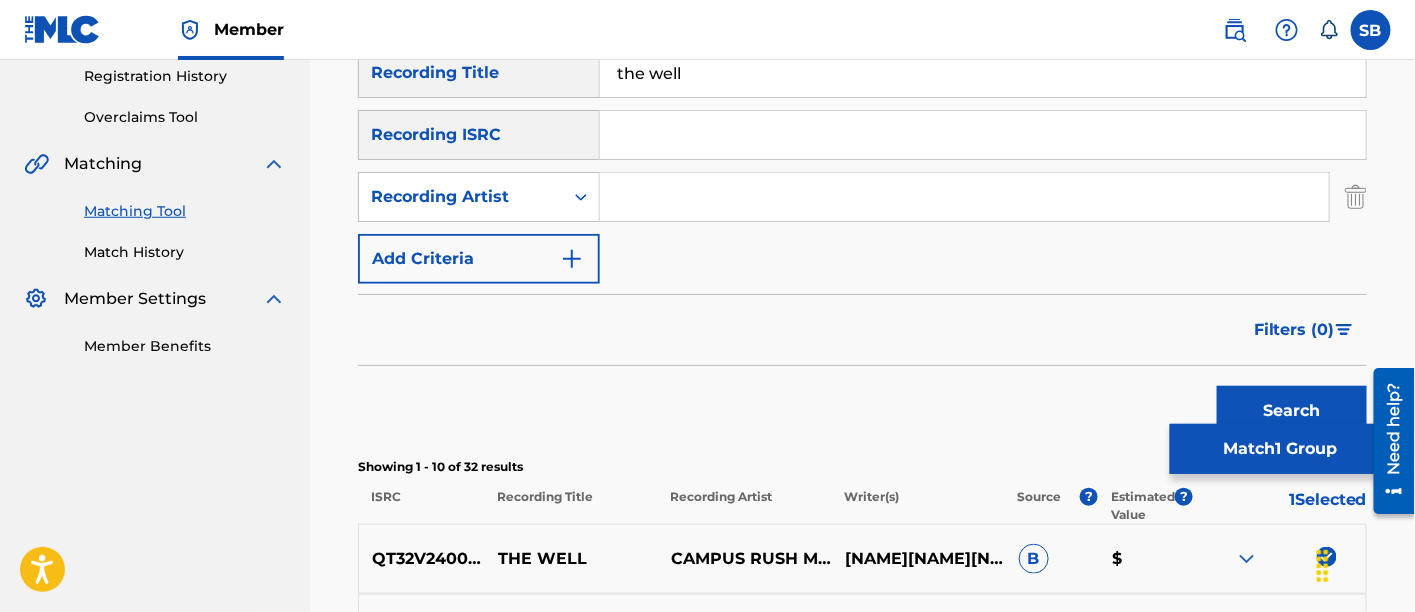 click at bounding box center [964, 197] 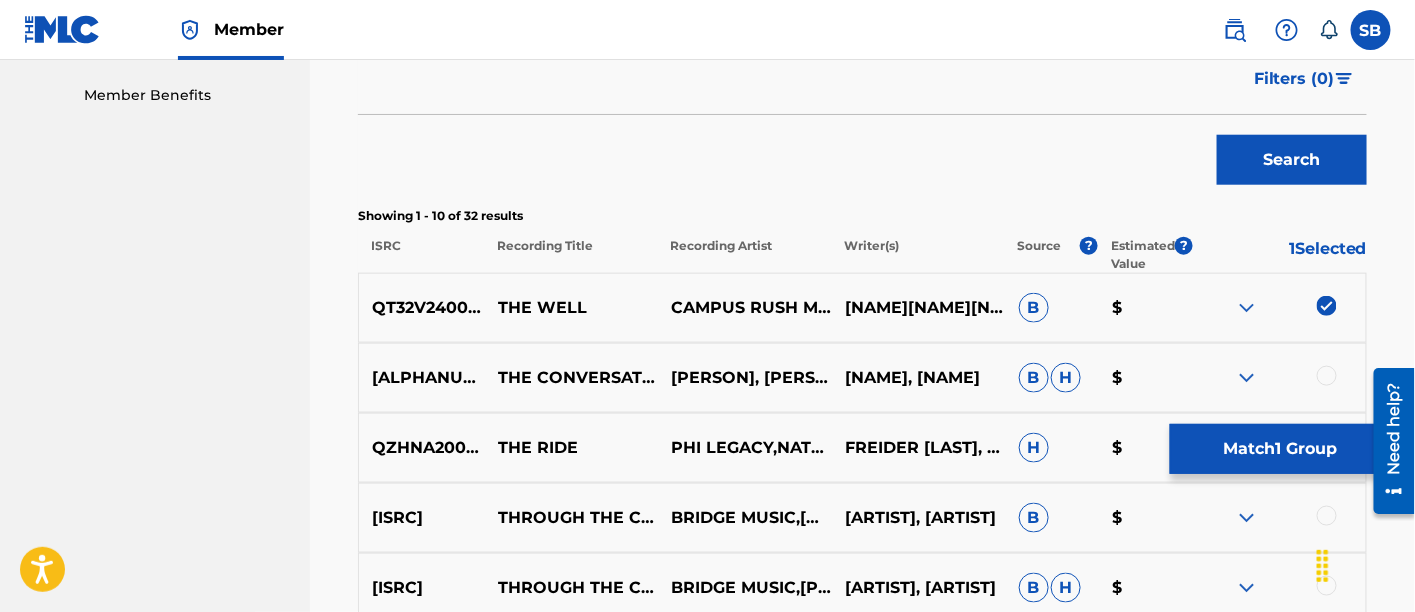 click on "Search" at bounding box center [1292, 160] 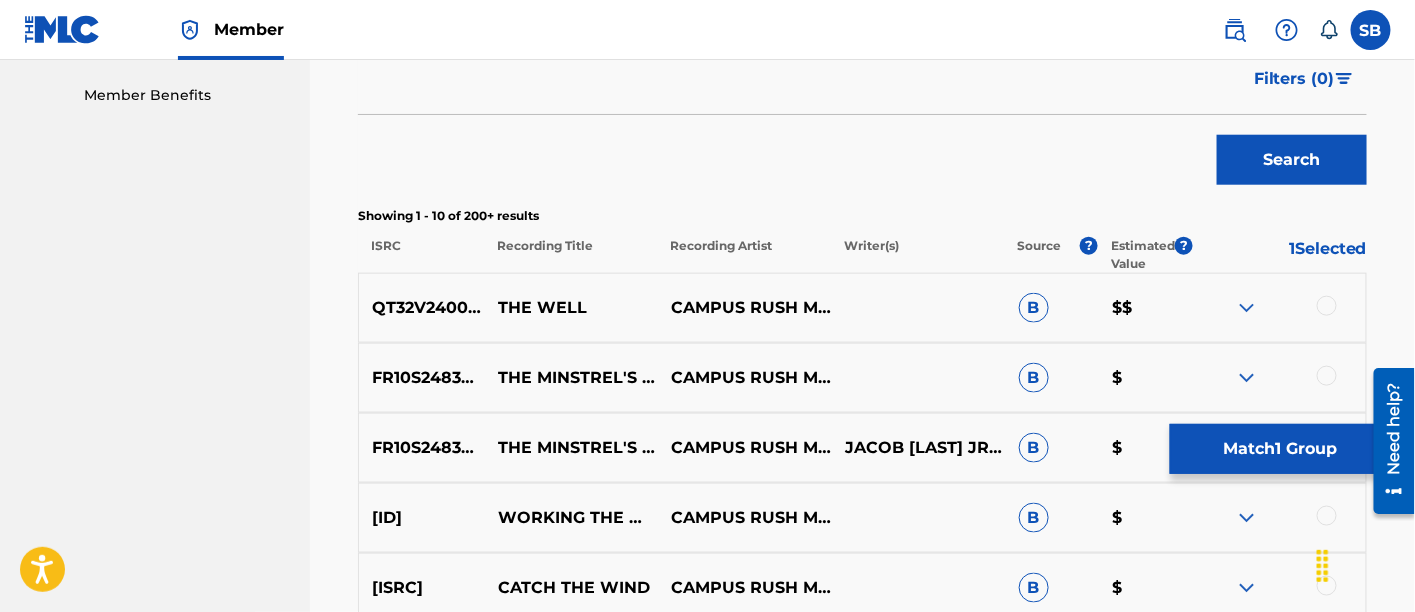 click on "Recording Title the well Recording ISRC Recording Artist CAMPUS RUSH MUSIC Writer(s) Source ? Estimated Value ? 1 Selected THE WELL CAMPUS RUSH MUSIC B $$ THE MINSTREL'S INTERLUDE CAMPUS RUSH MUSIC B $ THE MINSTREL'S INTERLUDE CAMPUS RUSH MUSIC [PERSON], [PERSON] B $ WORKING THE WHEEL CAMPUS RUSH MUSIC B $ CATCH THE WIND CAMPUS RUSH MUSIC B $ CATCH THE WIND CAMPUS RUSH MUSIC [PERSON], [PERSON] B $$ THE MINSTREL S INTERLUDE CAMPUS RUSH MUSIC B $ CATCH THE WIND (FEAT. [PERSON]) CAMPUS RUSH MUSIC B $$ B $$ B $" at bounding box center (862, 410) 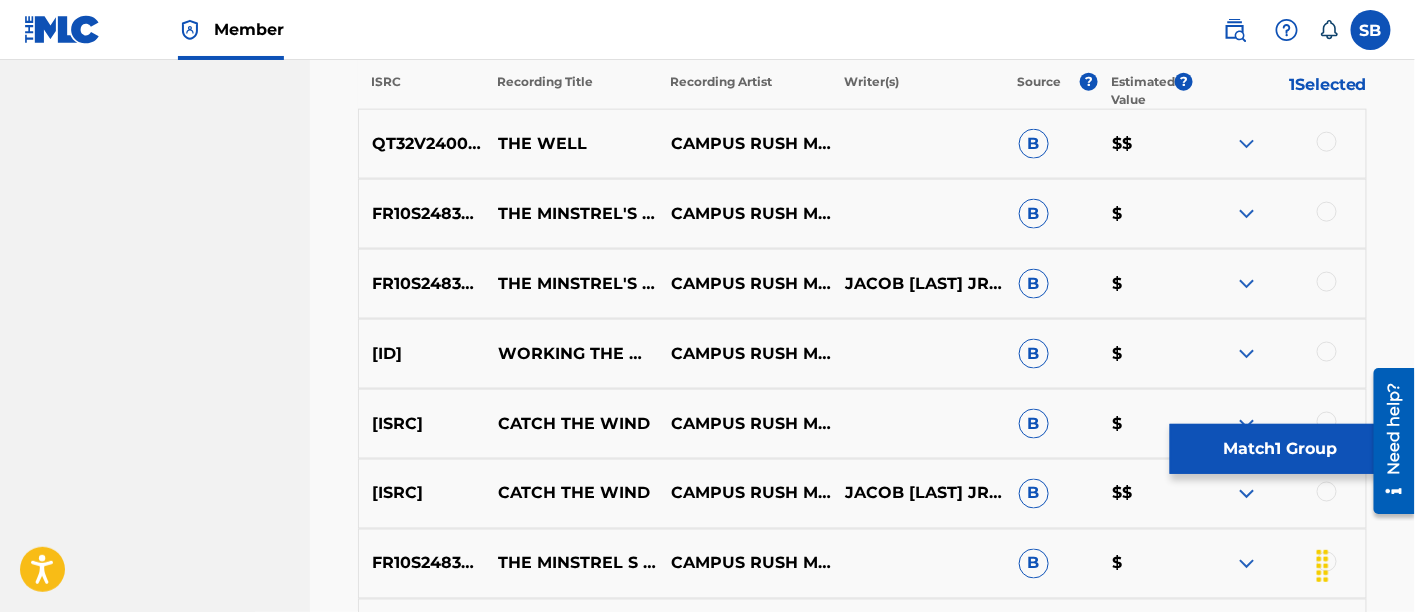 click at bounding box center (1327, 142) 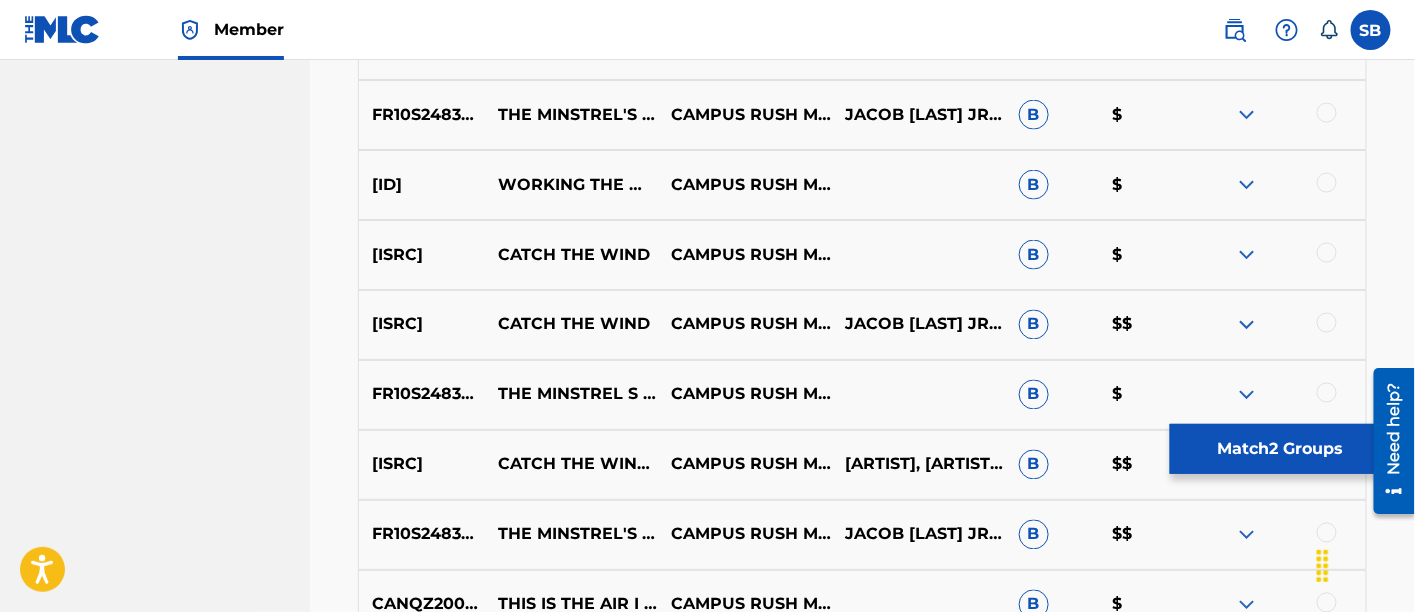 scroll, scrollTop: 973, scrollLeft: 0, axis: vertical 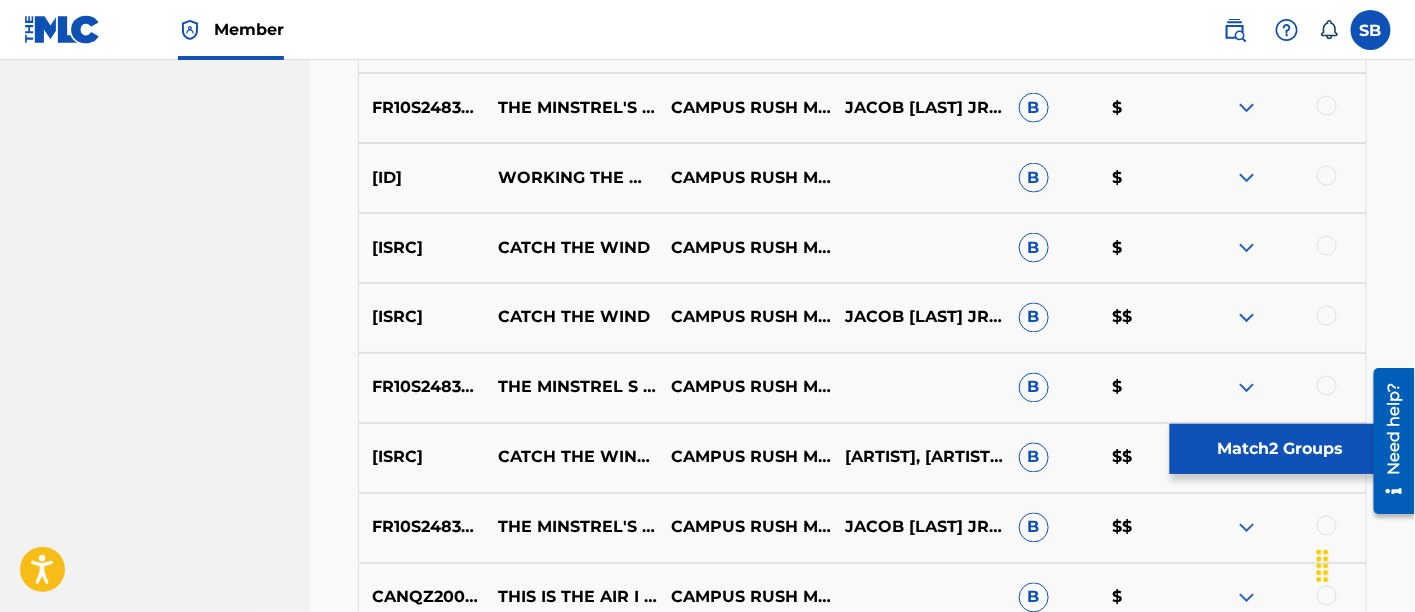 click on "Match  2 Groups" at bounding box center [1280, 449] 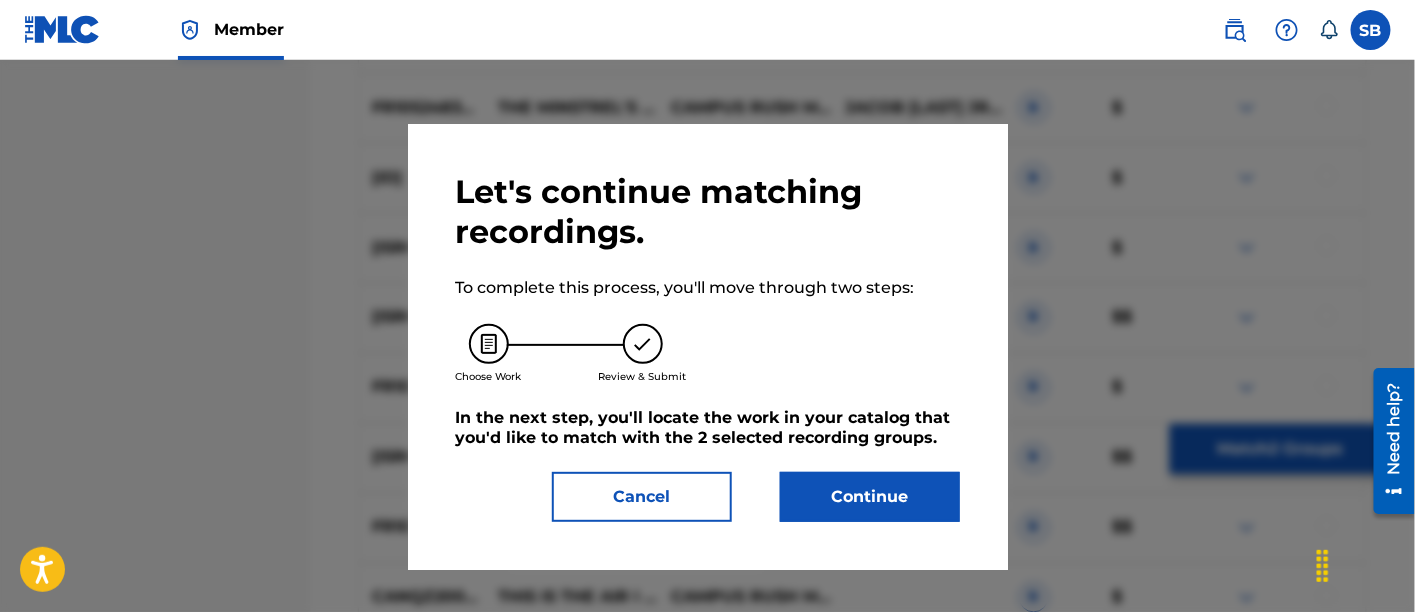click on "Let's continue matching recordings. To complete this process, you'll move through two steps: Choose Work Review & Submit In the next step, you'll locate the work in your catalog that you'd like to match with the   2 selected recording groups . Cancel Continue" at bounding box center [708, 347] 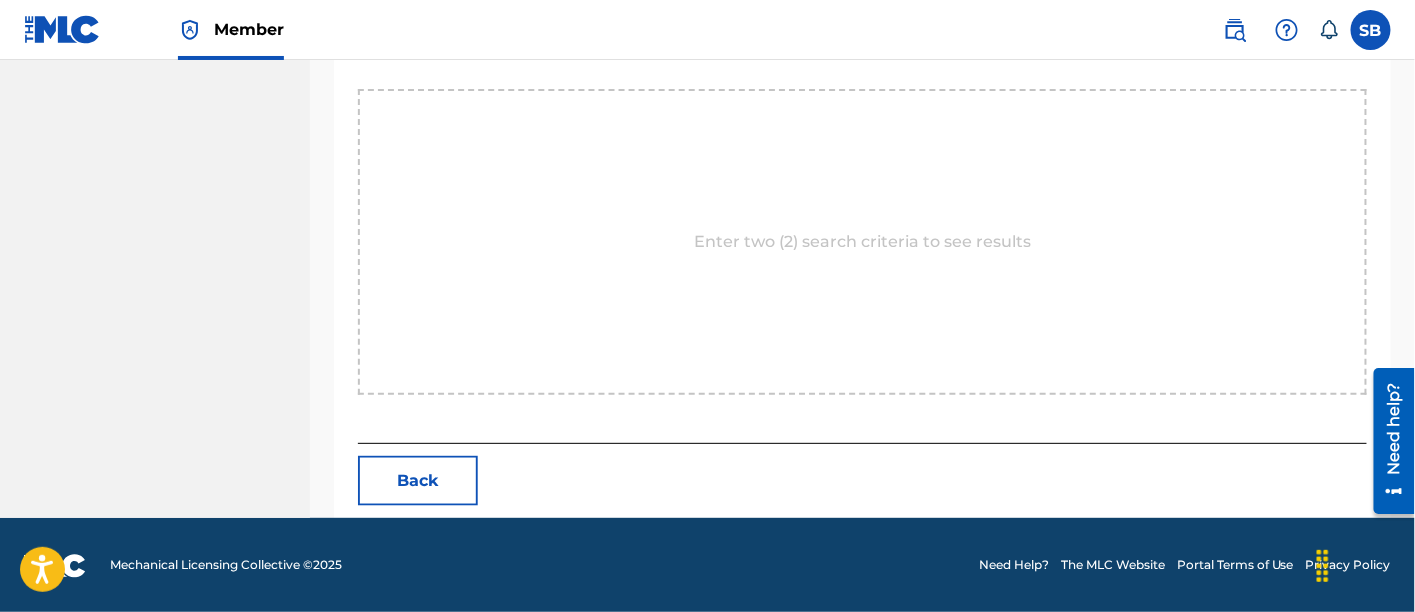 scroll, scrollTop: 427, scrollLeft: 0, axis: vertical 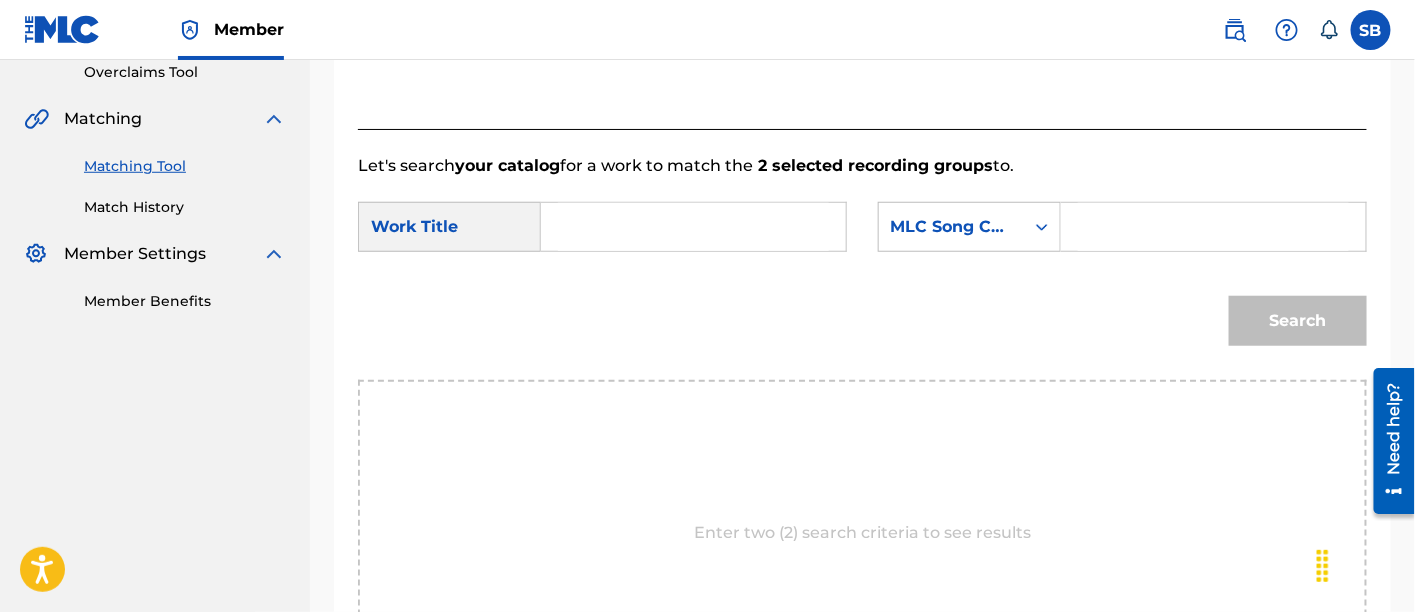 click at bounding box center (693, 227) 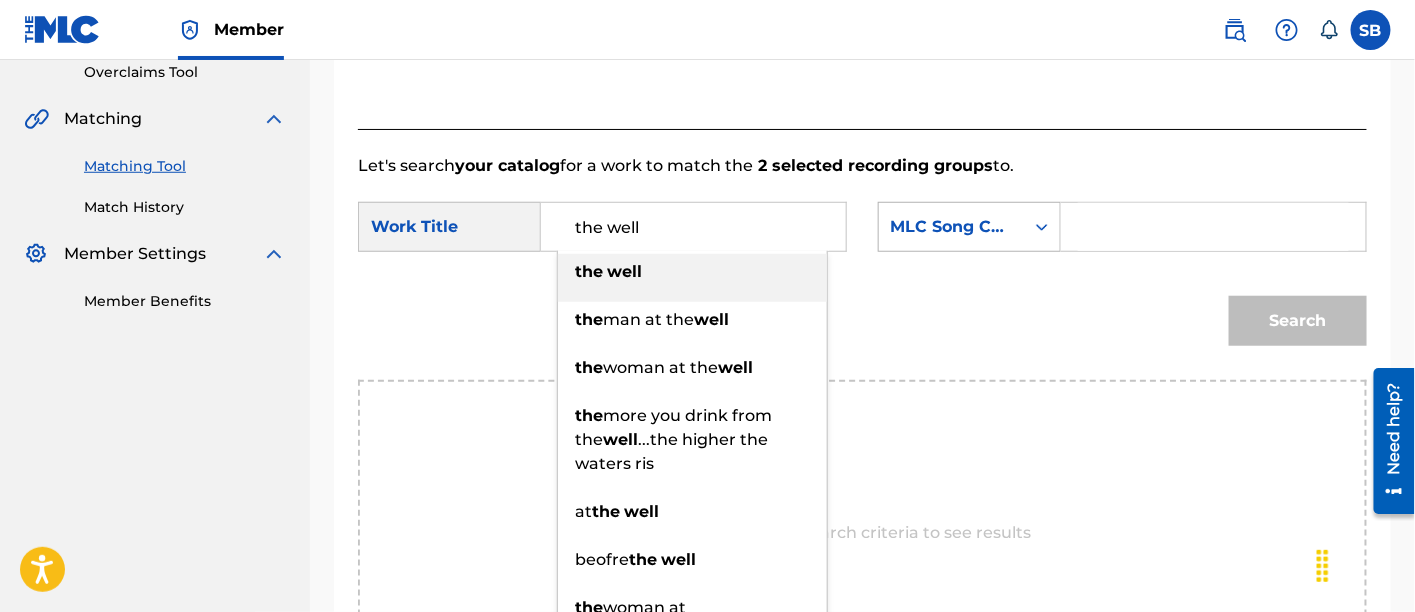 type on "the well" 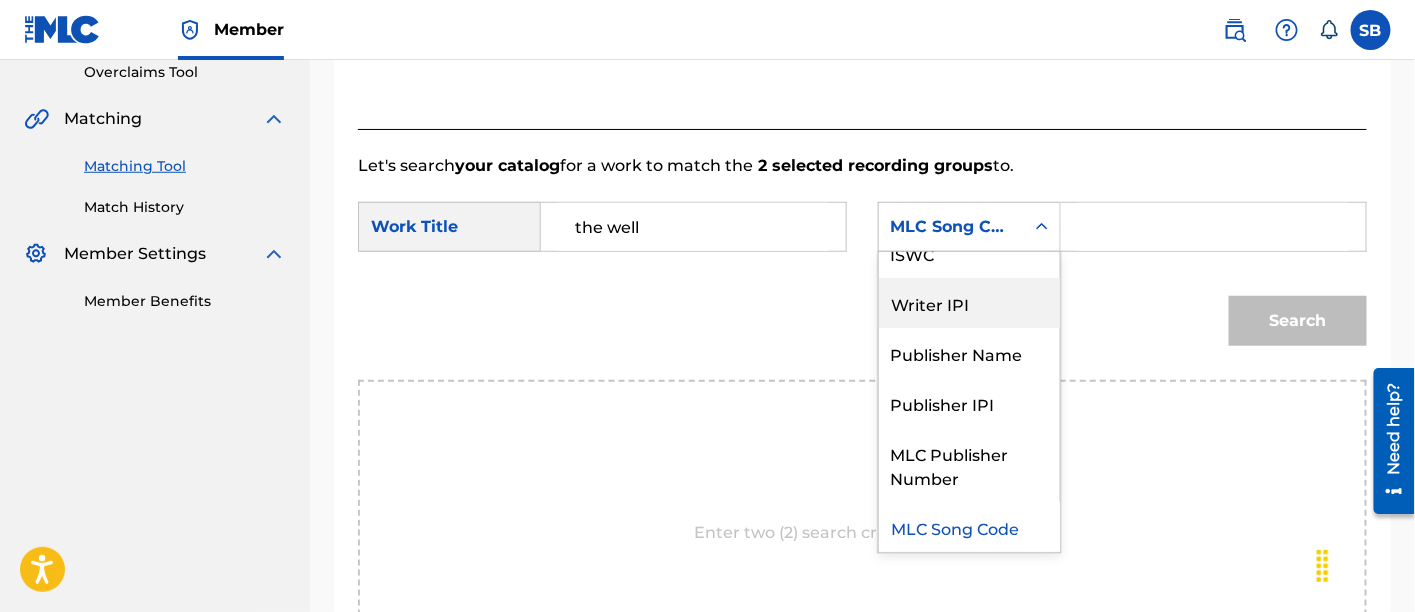 scroll, scrollTop: 0, scrollLeft: 0, axis: both 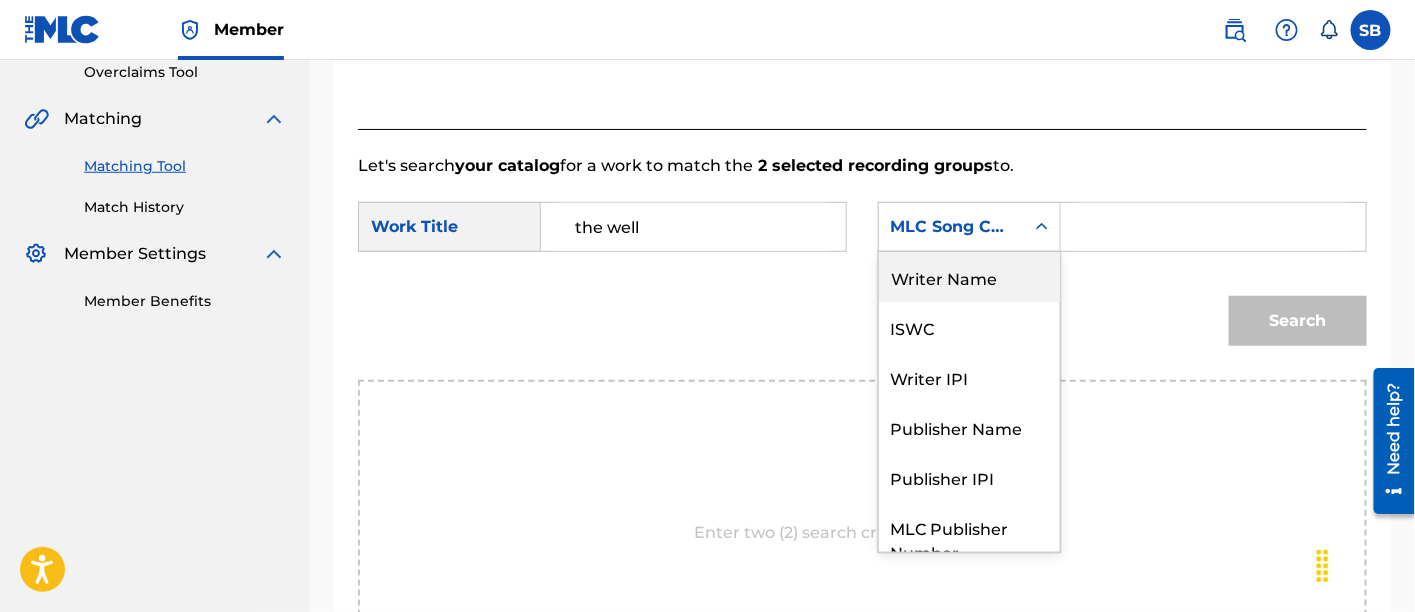click on "Writer Name" at bounding box center (969, 277) 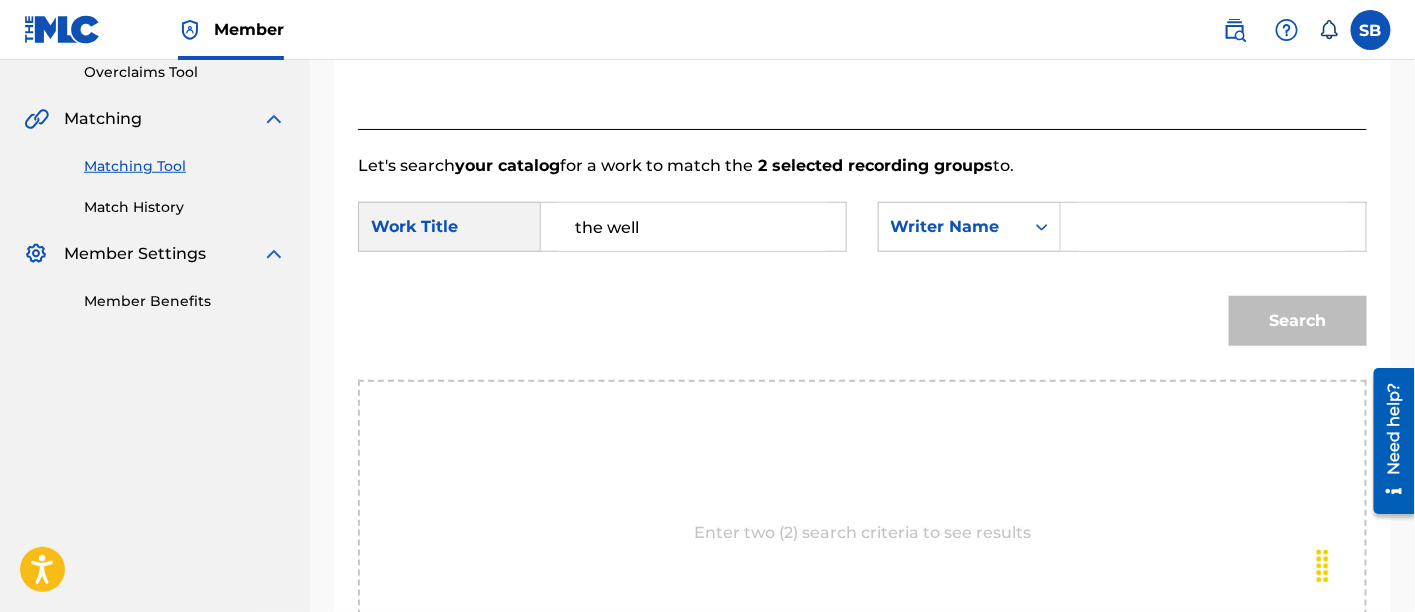 click at bounding box center (1213, 227) 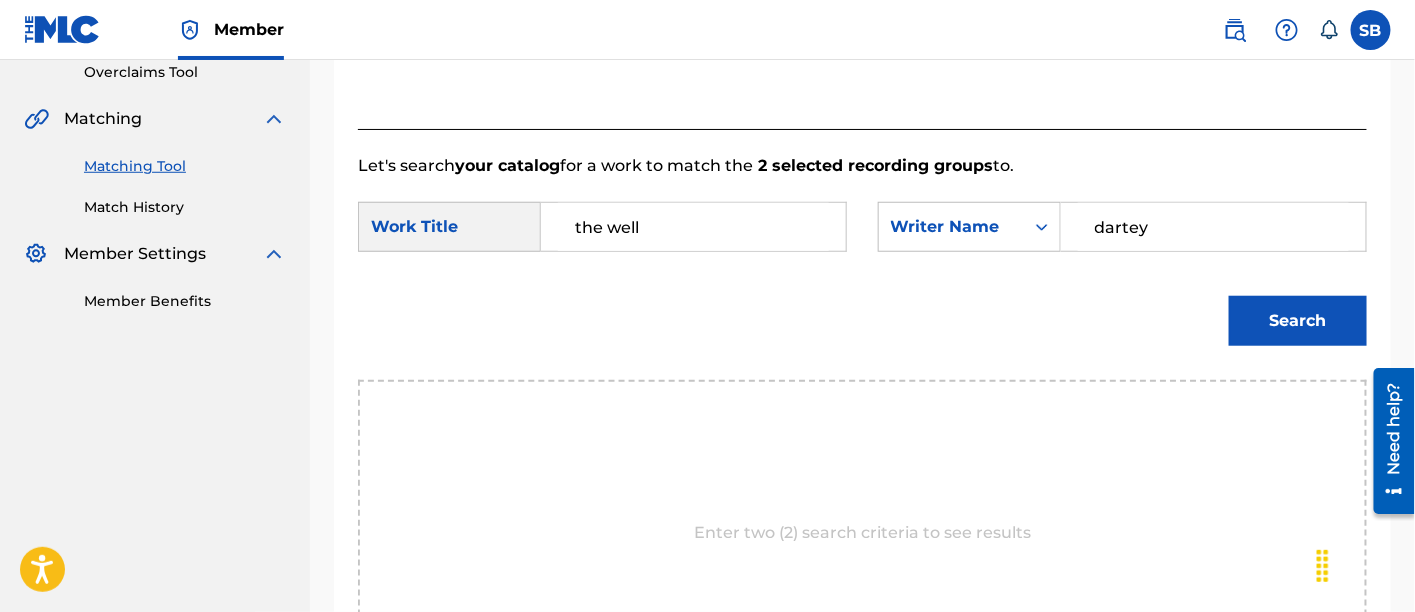 click on "Search" at bounding box center [1298, 321] 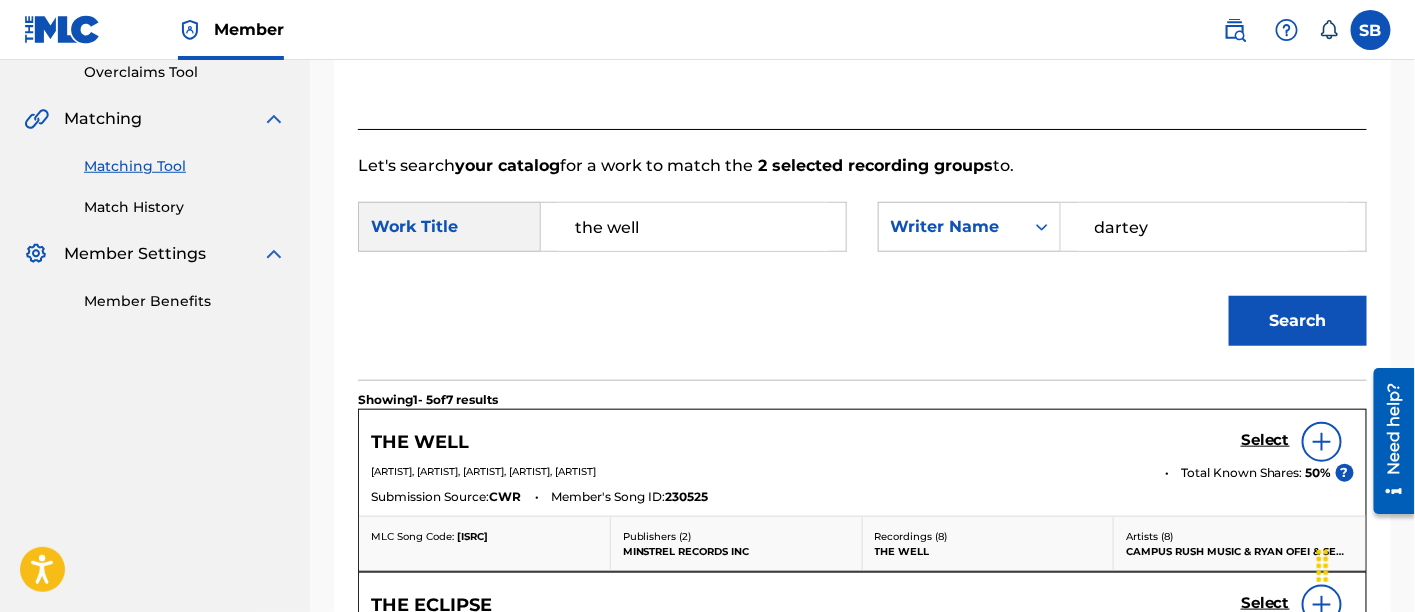 scroll, scrollTop: 634, scrollLeft: 0, axis: vertical 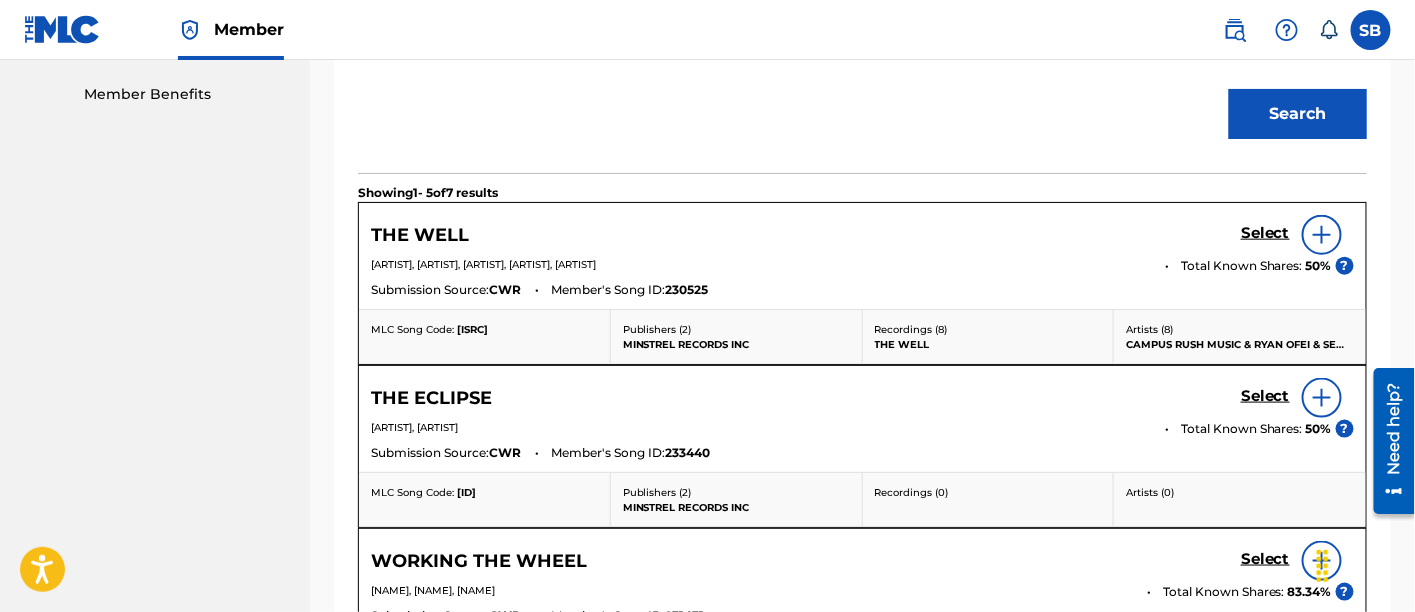 click on "Select" at bounding box center [1265, 233] 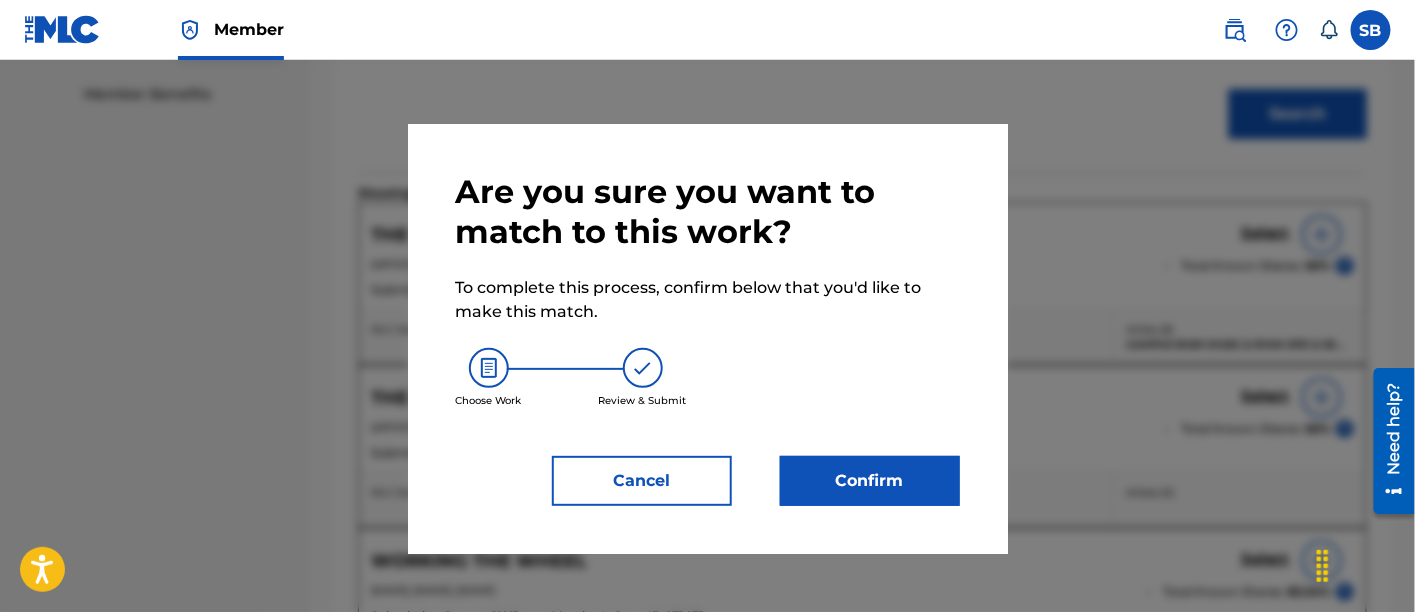 click on "Confirm" at bounding box center (870, 481) 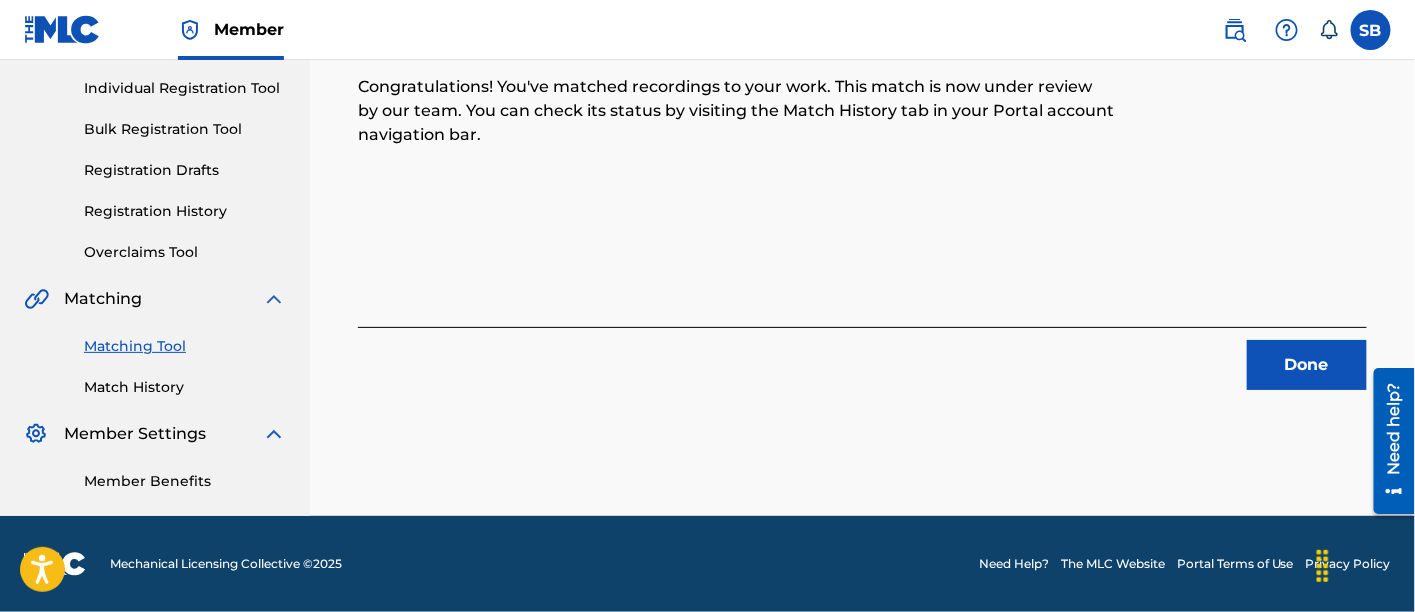 scroll, scrollTop: 246, scrollLeft: 0, axis: vertical 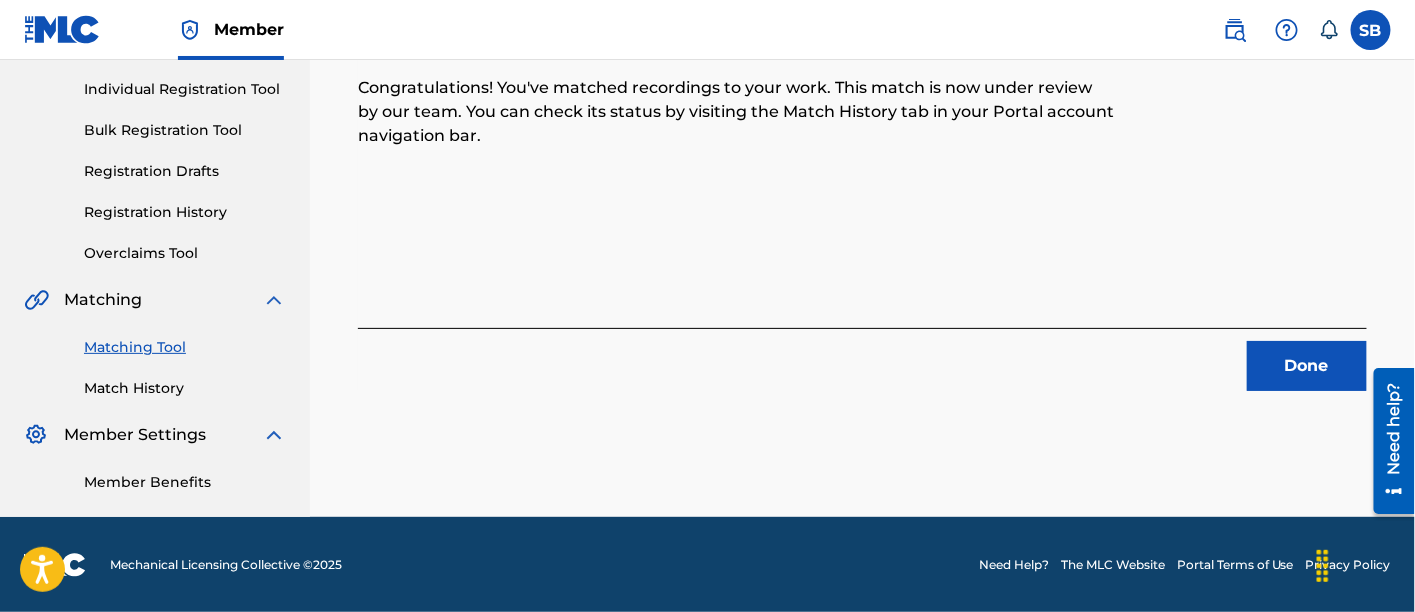 click on "Done" at bounding box center [1307, 366] 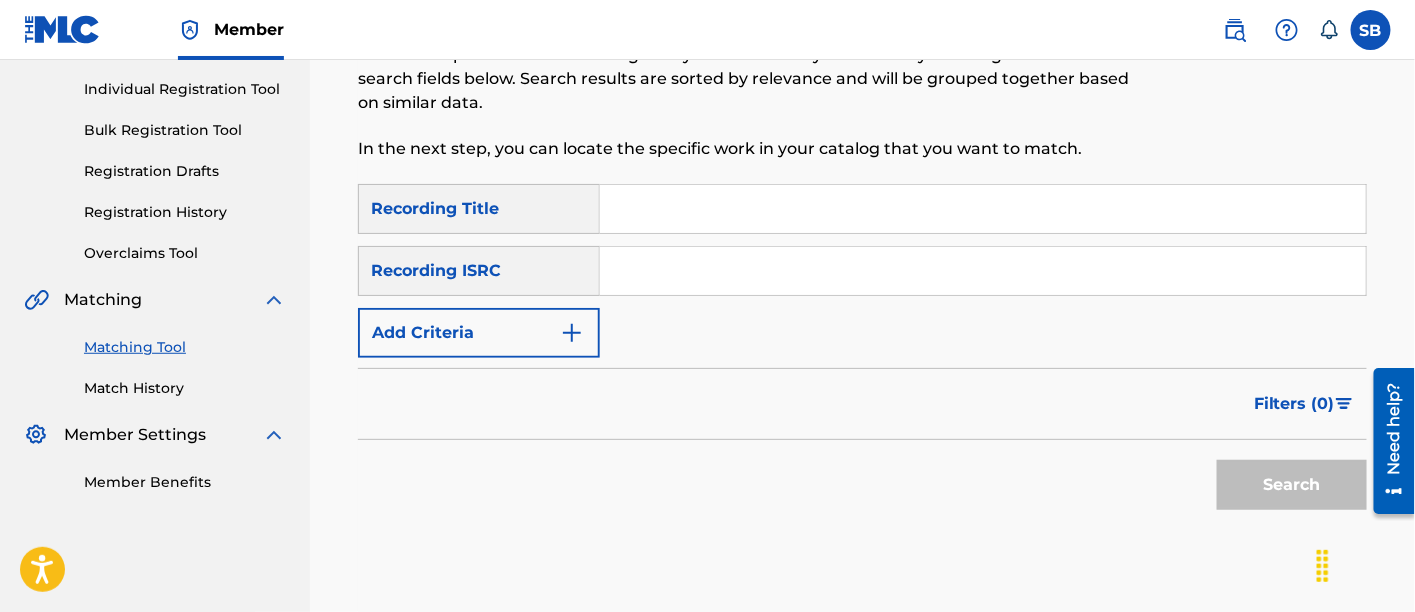 click at bounding box center [983, 209] 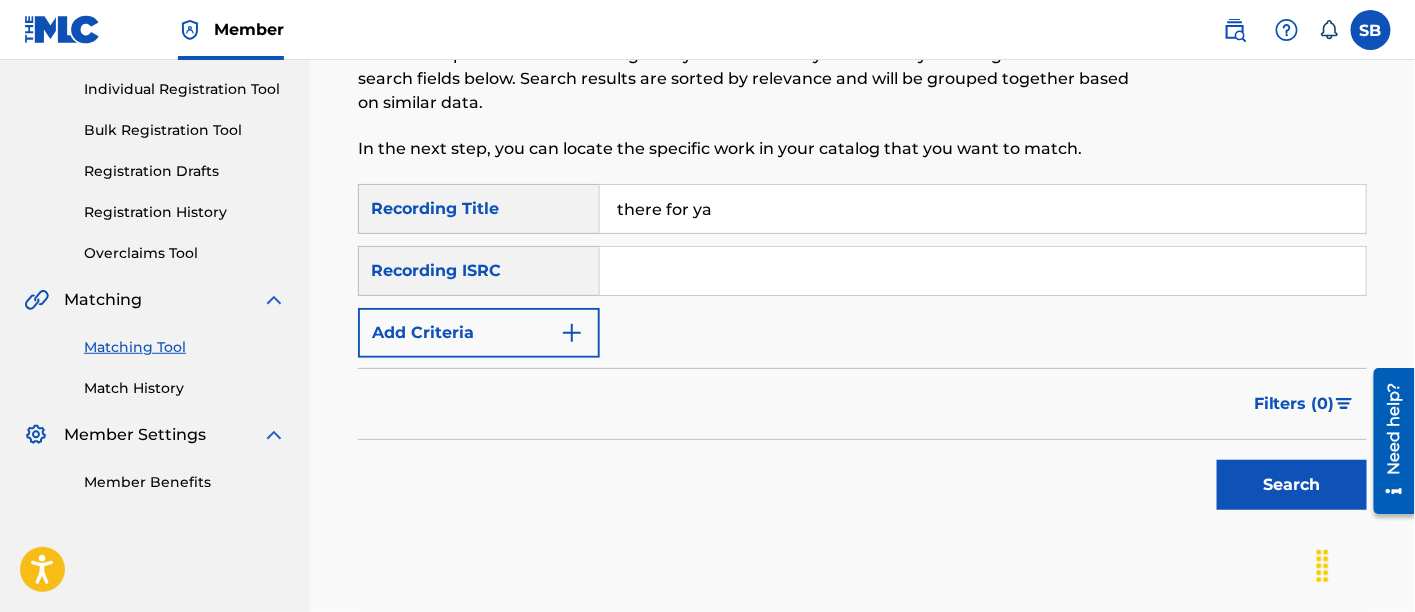 type on "there for ya" 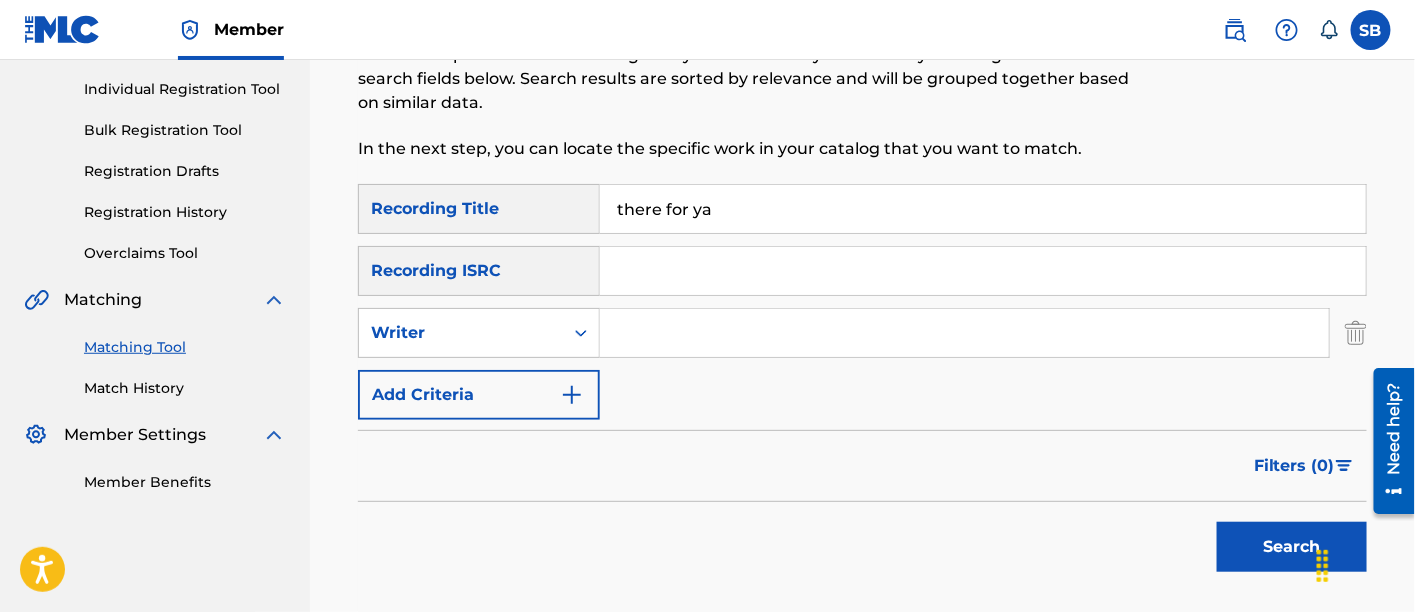 click at bounding box center [964, 333] 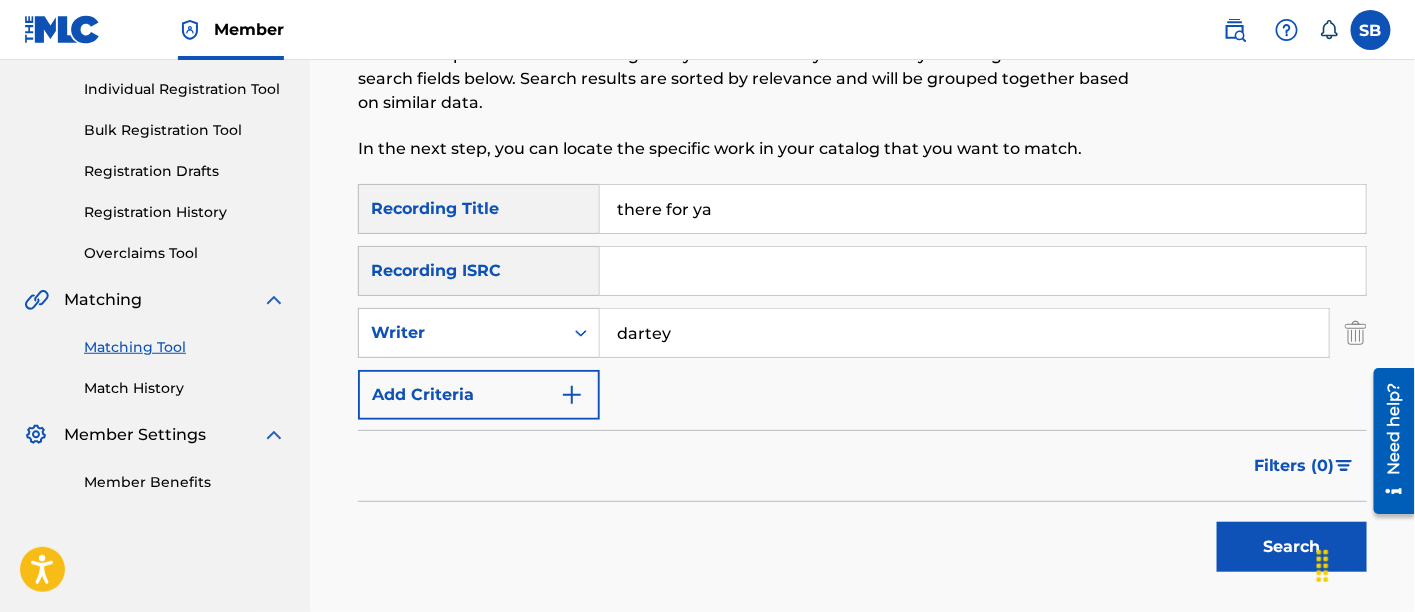 click on "Search" at bounding box center [1292, 547] 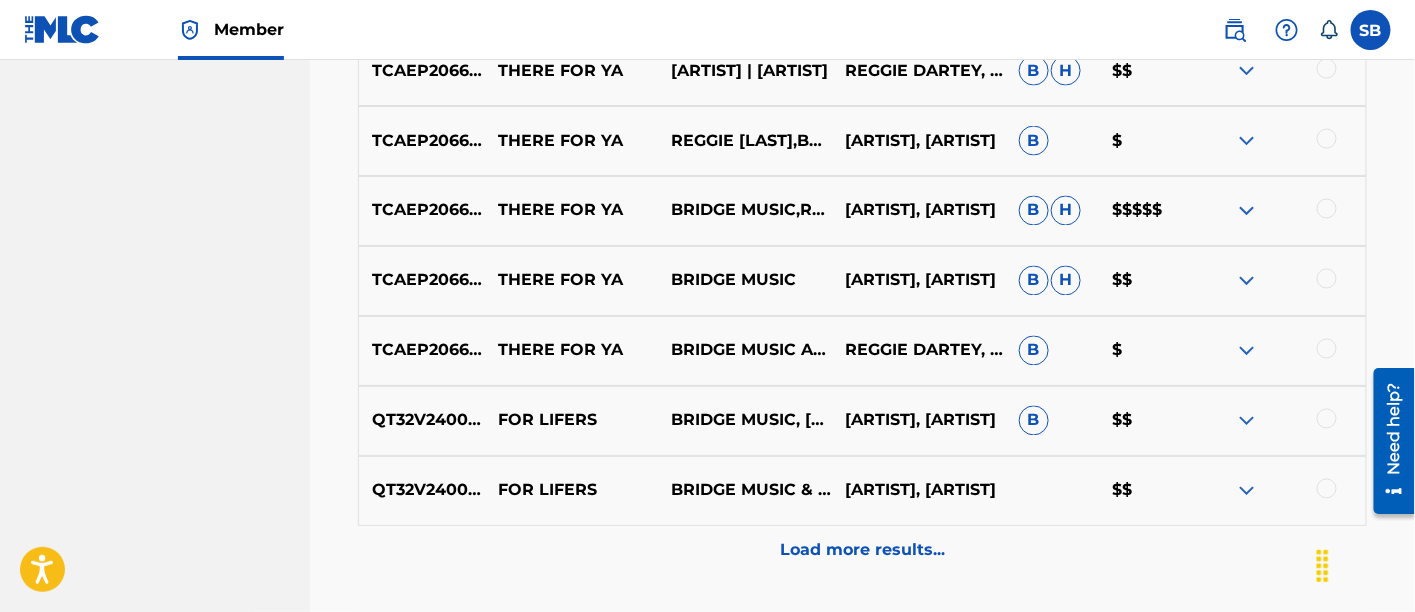 scroll, scrollTop: 1096, scrollLeft: 0, axis: vertical 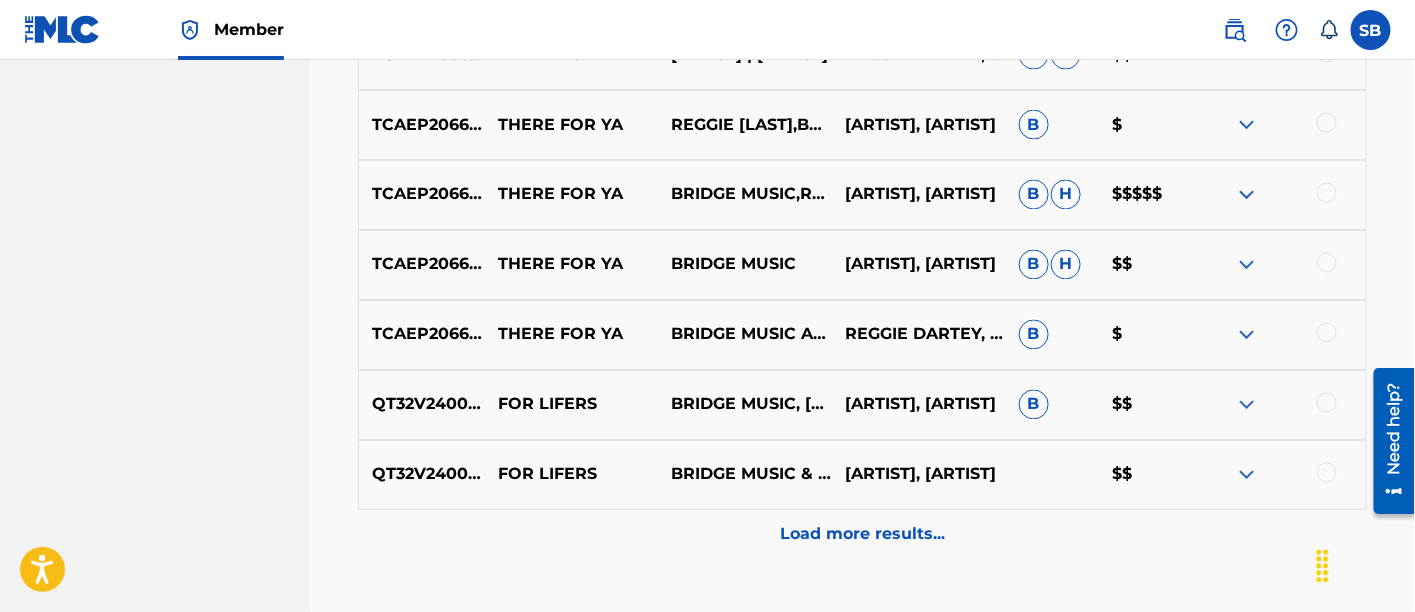 click at bounding box center [1327, 333] 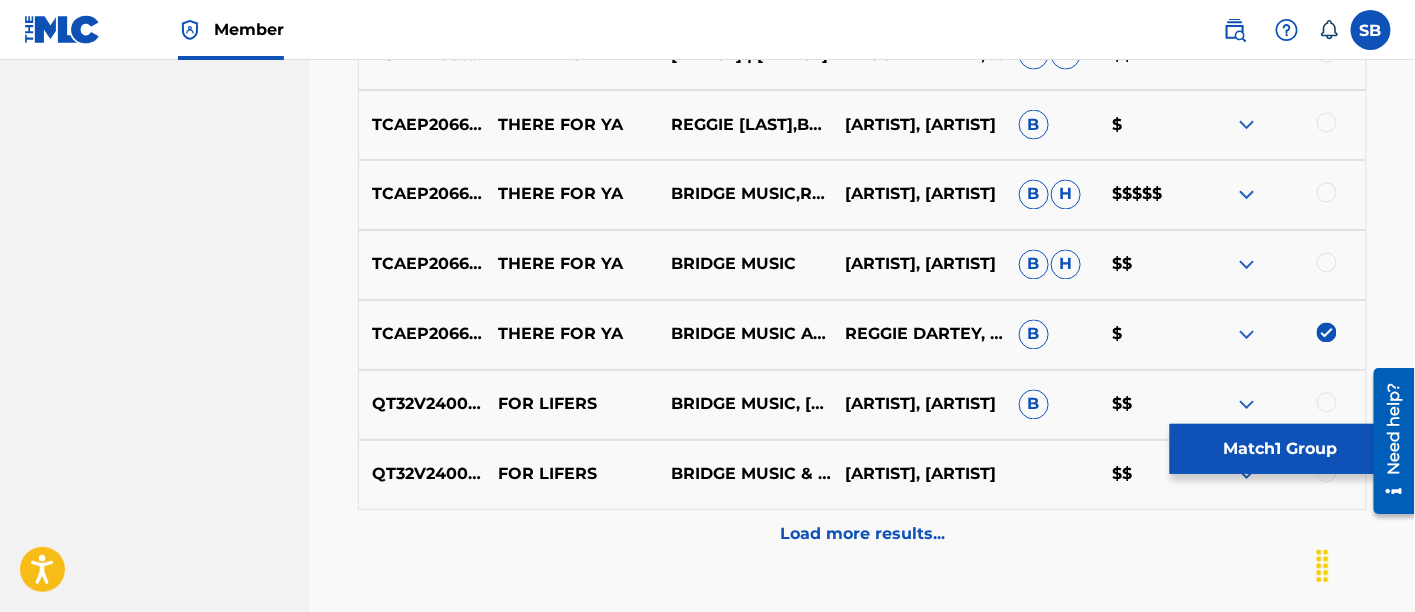click at bounding box center (1327, 263) 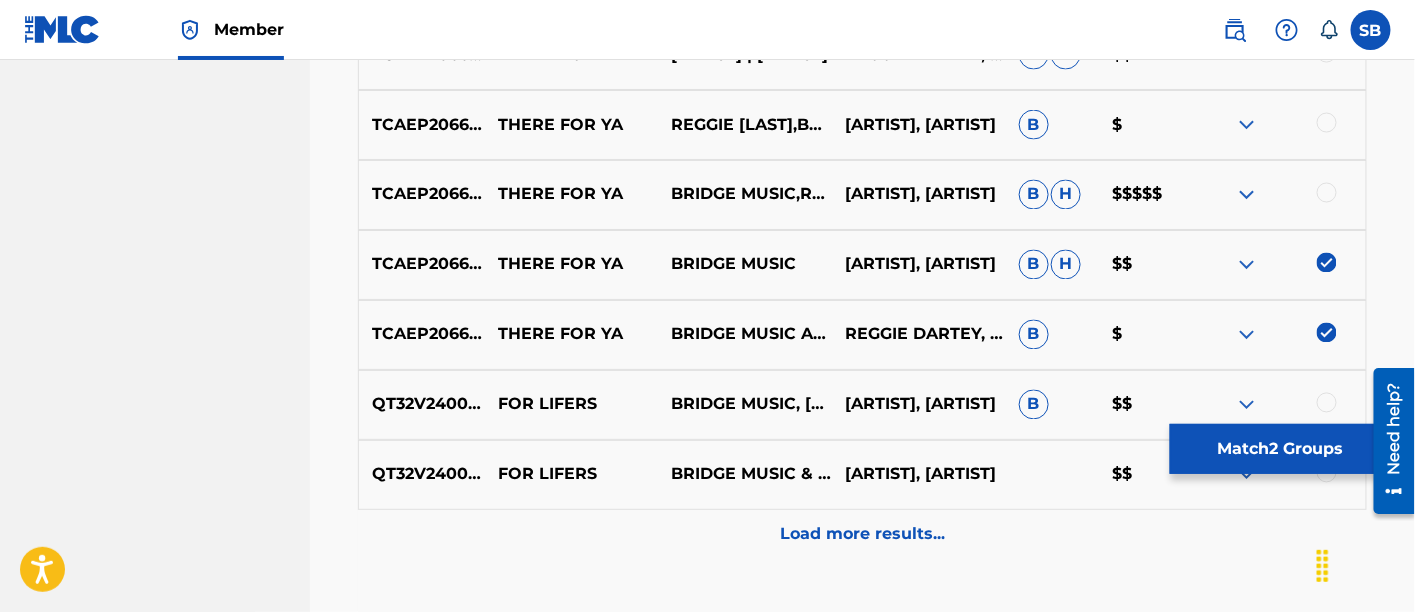 click at bounding box center (1327, 193) 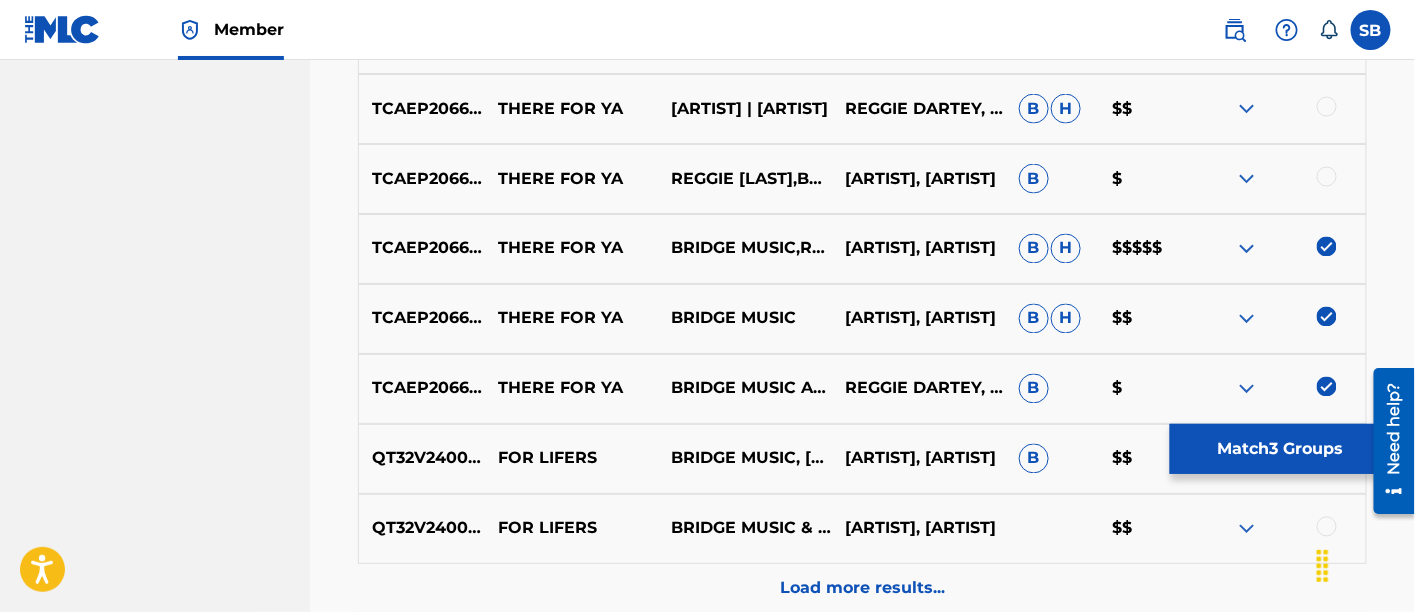 scroll, scrollTop: 1036, scrollLeft: 0, axis: vertical 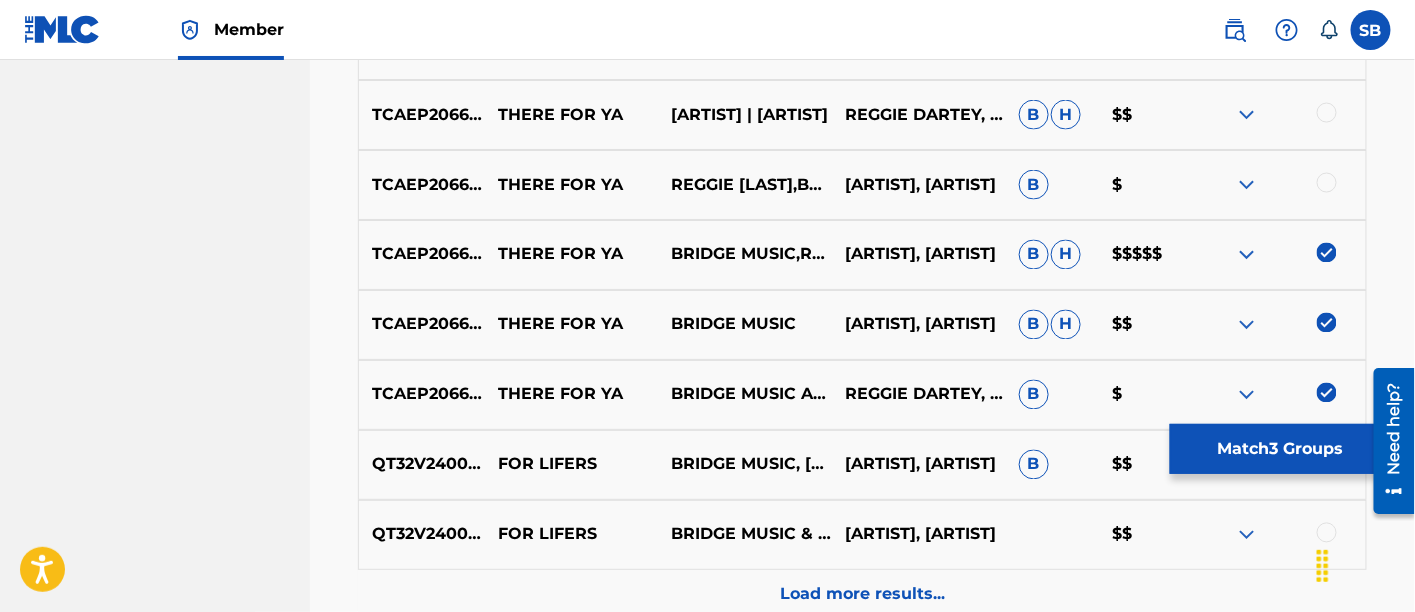 click on "THERE FOR YA REGGIE [LAST],BRIDGE MUSIC AQUILAS [LAST], REGINALD [LAST] B $" at bounding box center (862, 185) 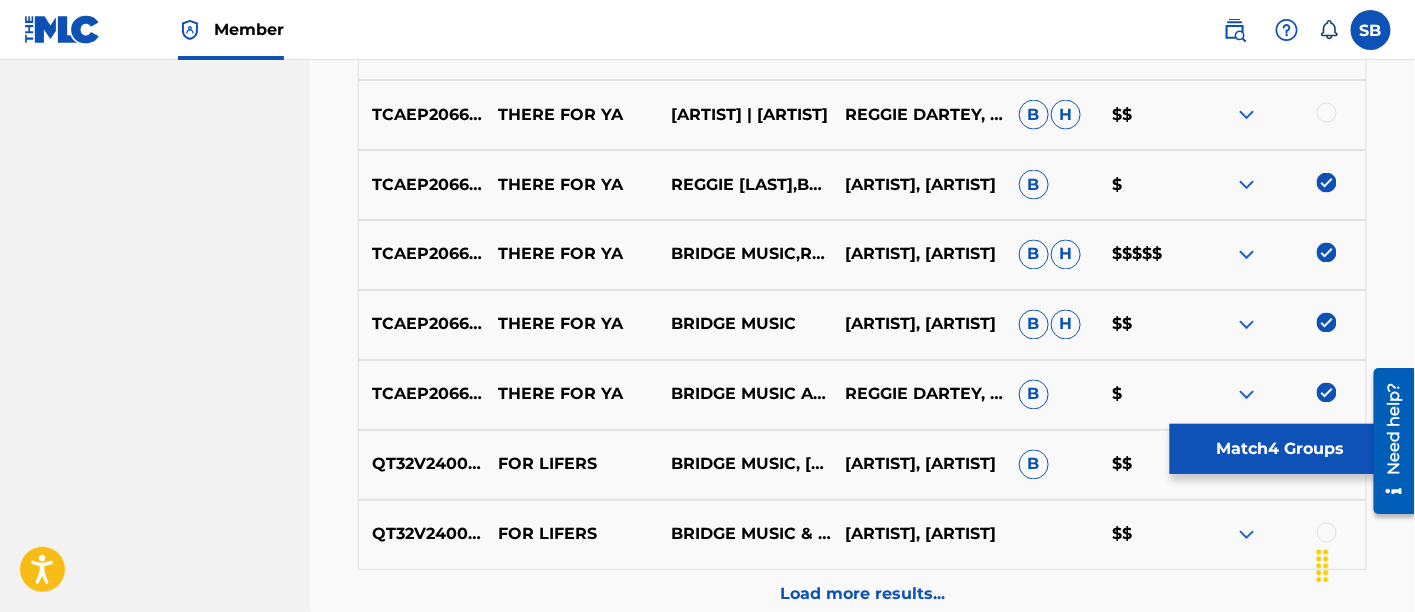 scroll, scrollTop: 947, scrollLeft: 0, axis: vertical 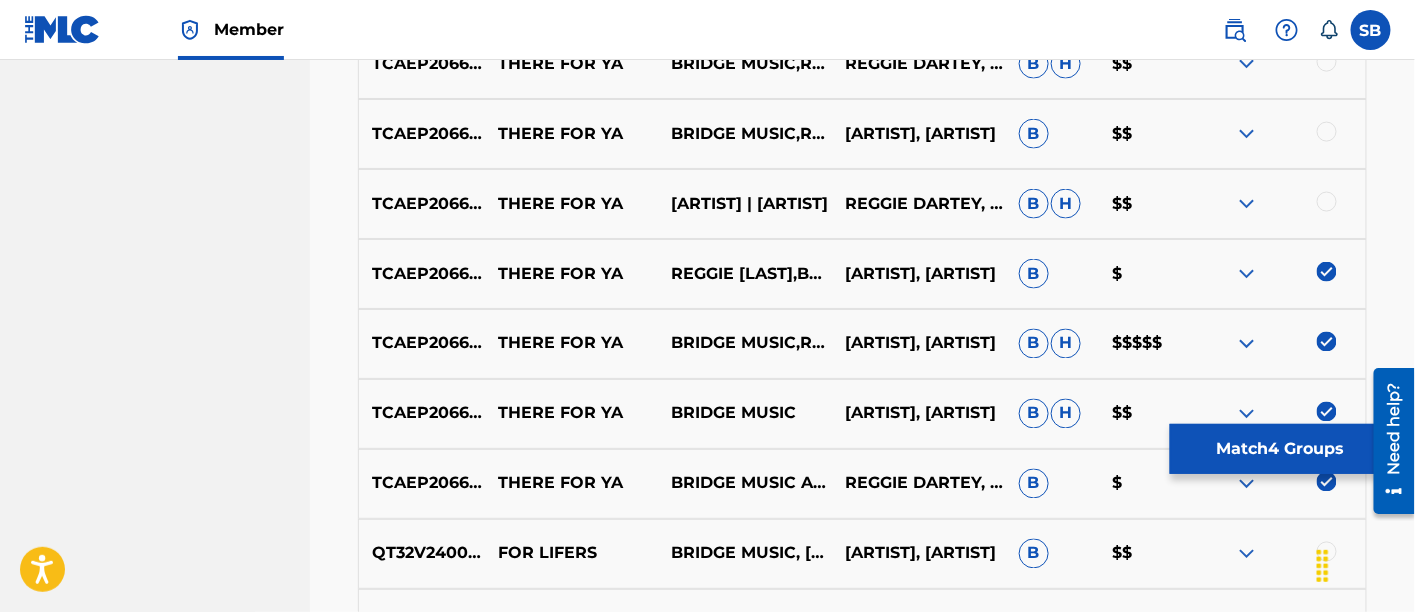 drag, startPoint x: 1331, startPoint y: 190, endPoint x: 1337, endPoint y: 201, distance: 12.529964 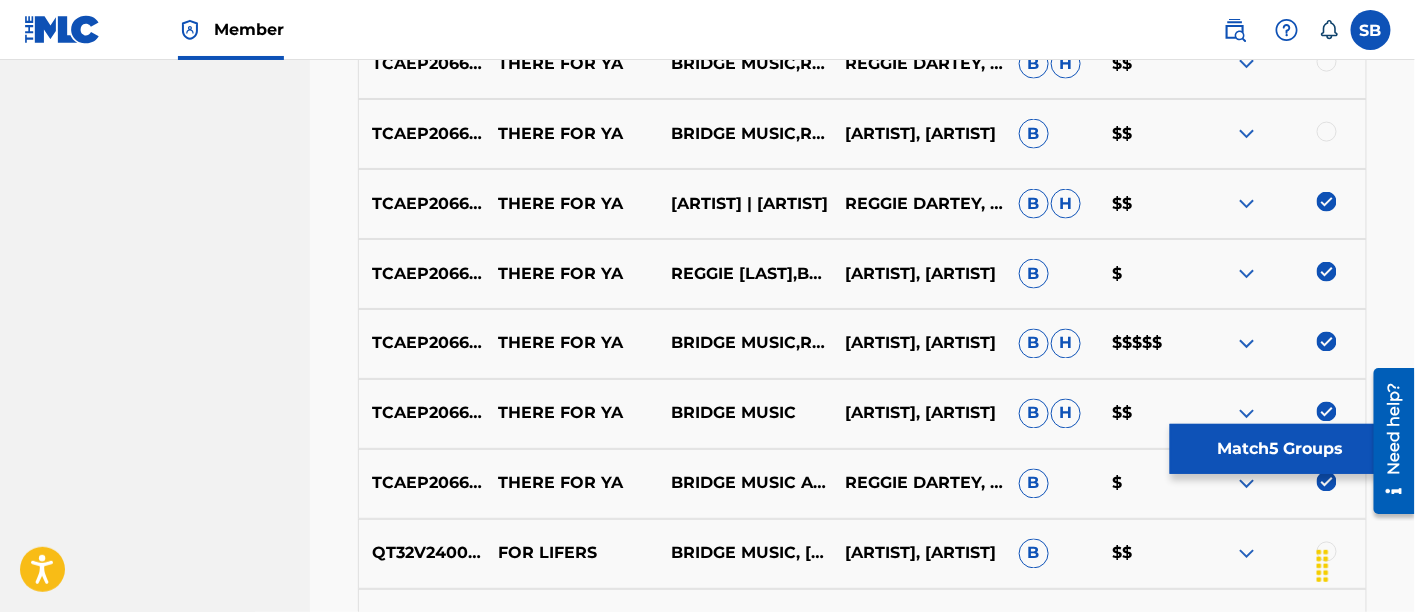 click at bounding box center (1327, 132) 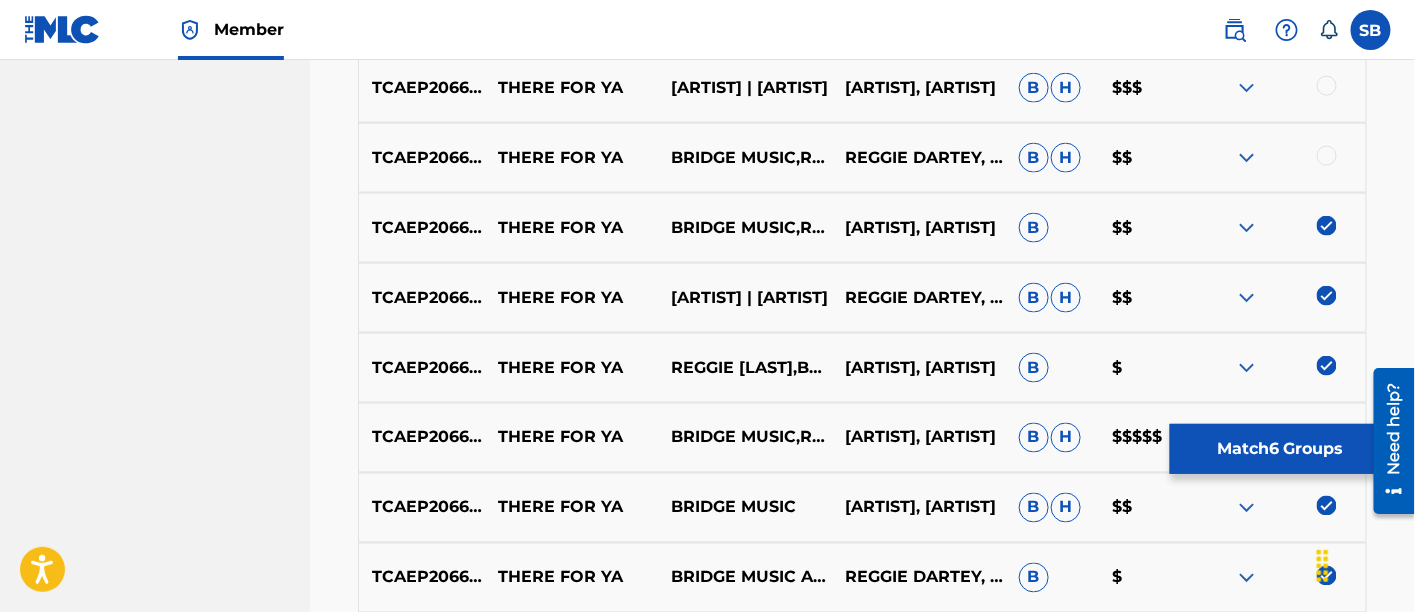 scroll, scrollTop: 851, scrollLeft: 0, axis: vertical 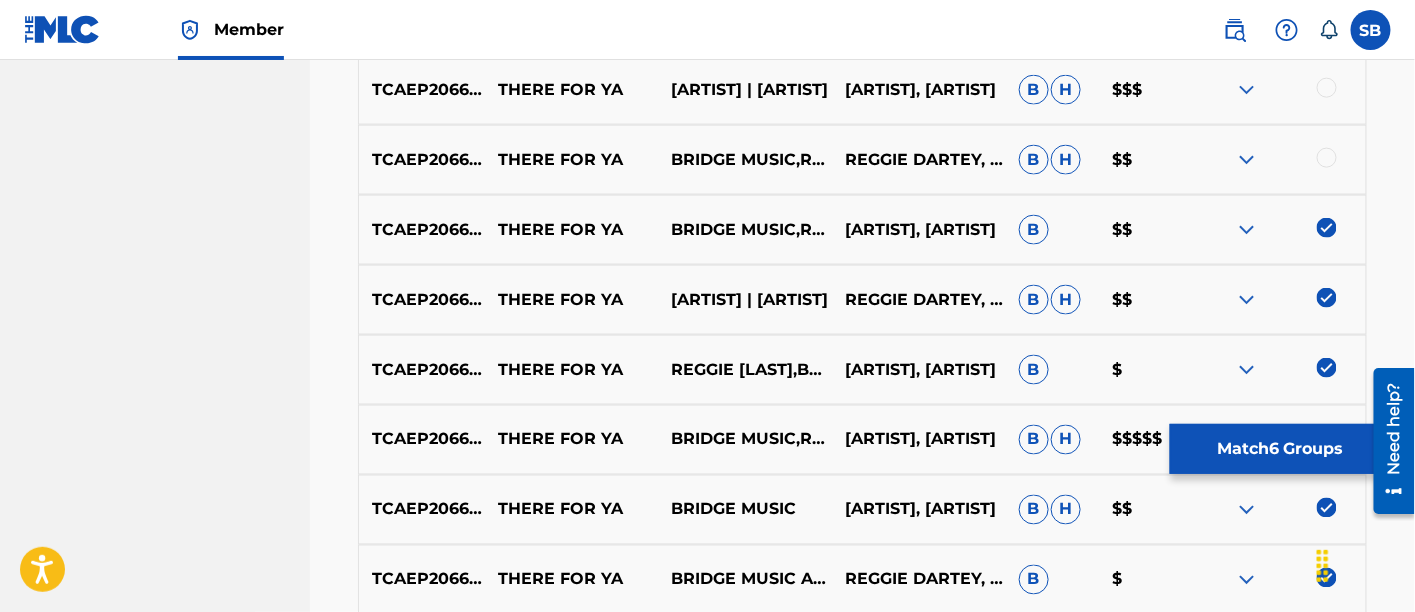 click on "THERE FOR YA BRIDGE MUSIC,REGGIE [LAST] REGGIE [LAST], TRESOR [LAST] B H $$" at bounding box center [862, 160] 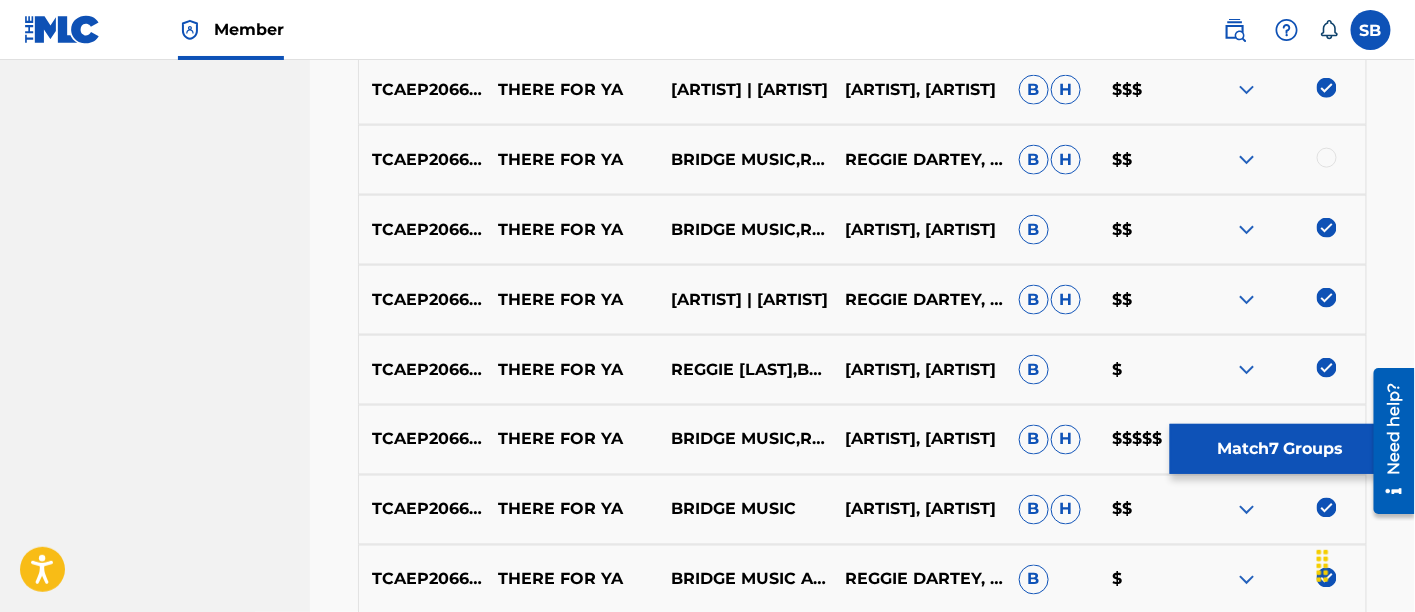 click at bounding box center (1327, 158) 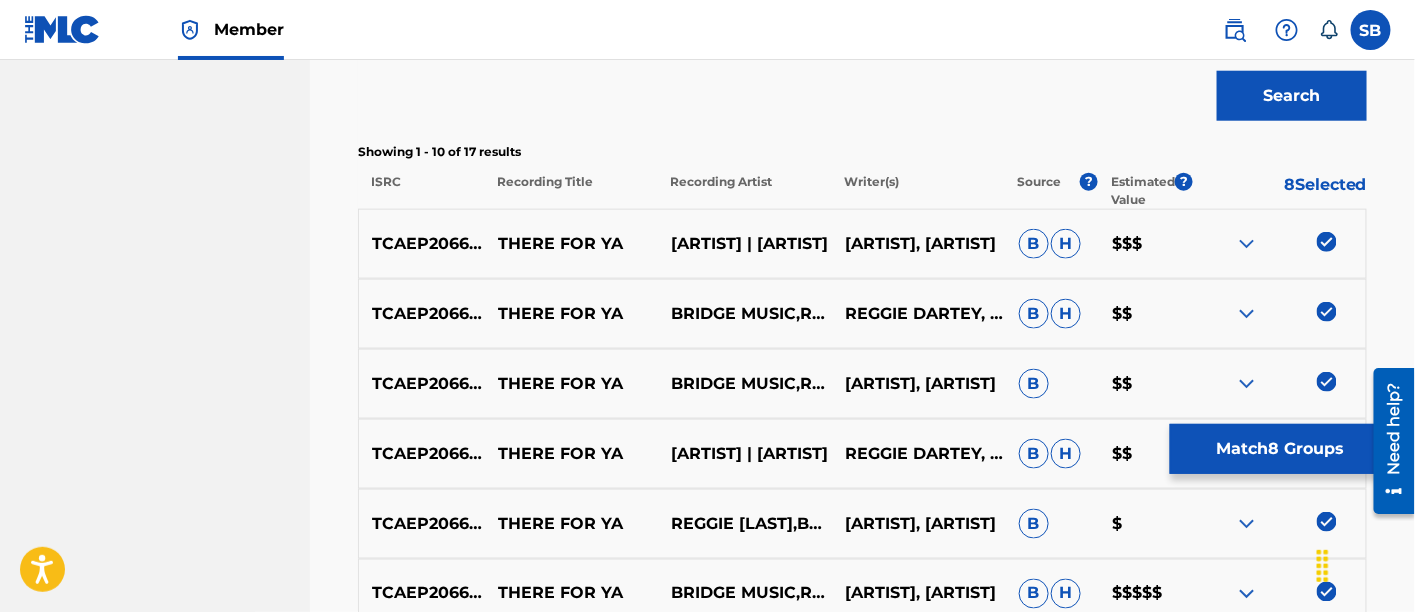 scroll, scrollTop: 434, scrollLeft: 0, axis: vertical 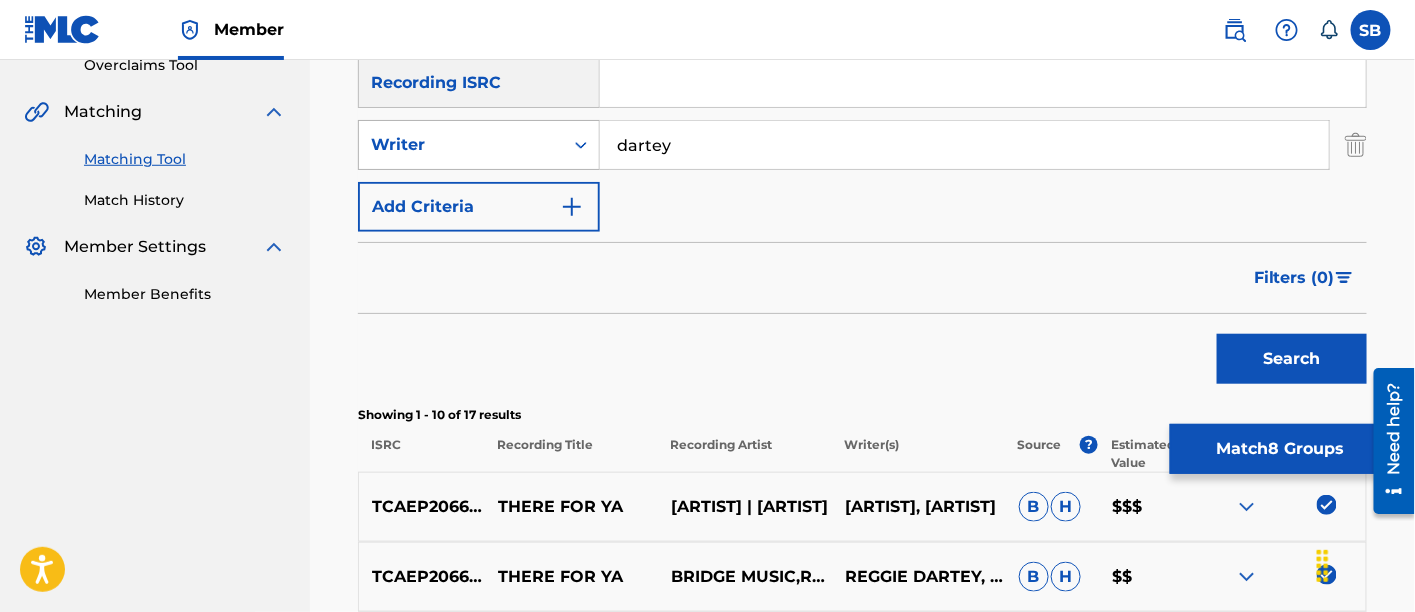 click on "Writer" at bounding box center (461, 145) 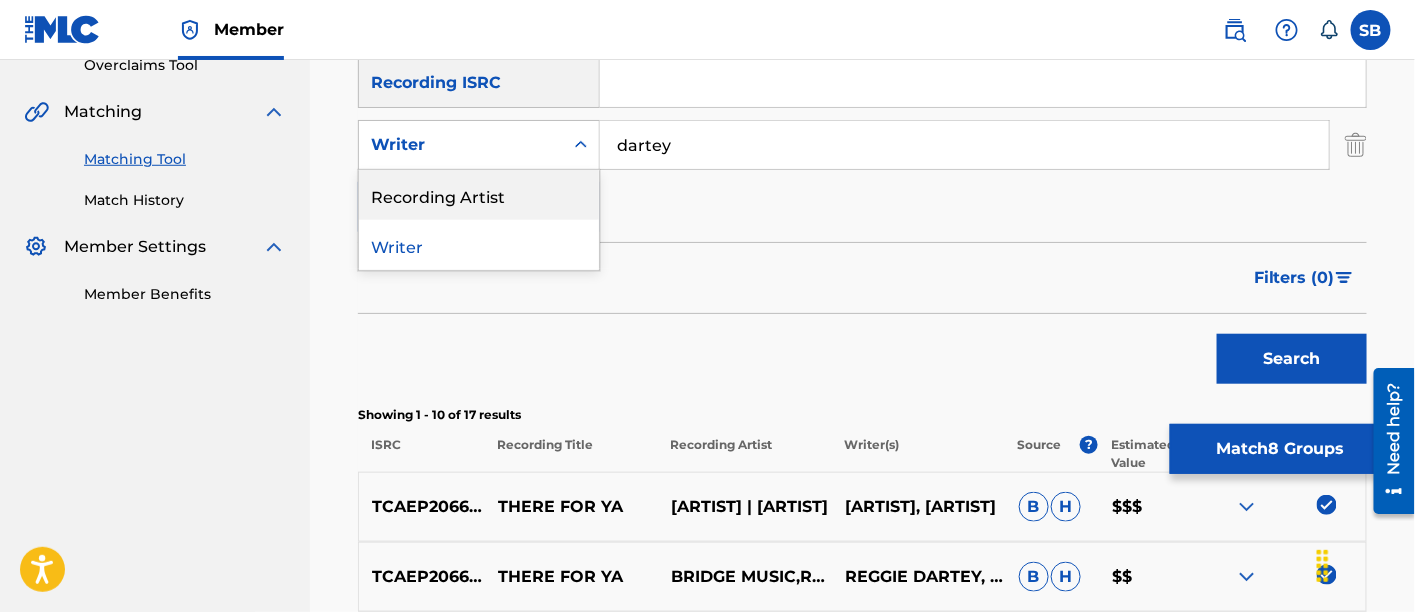 click on "Recording Artist" at bounding box center (479, 195) 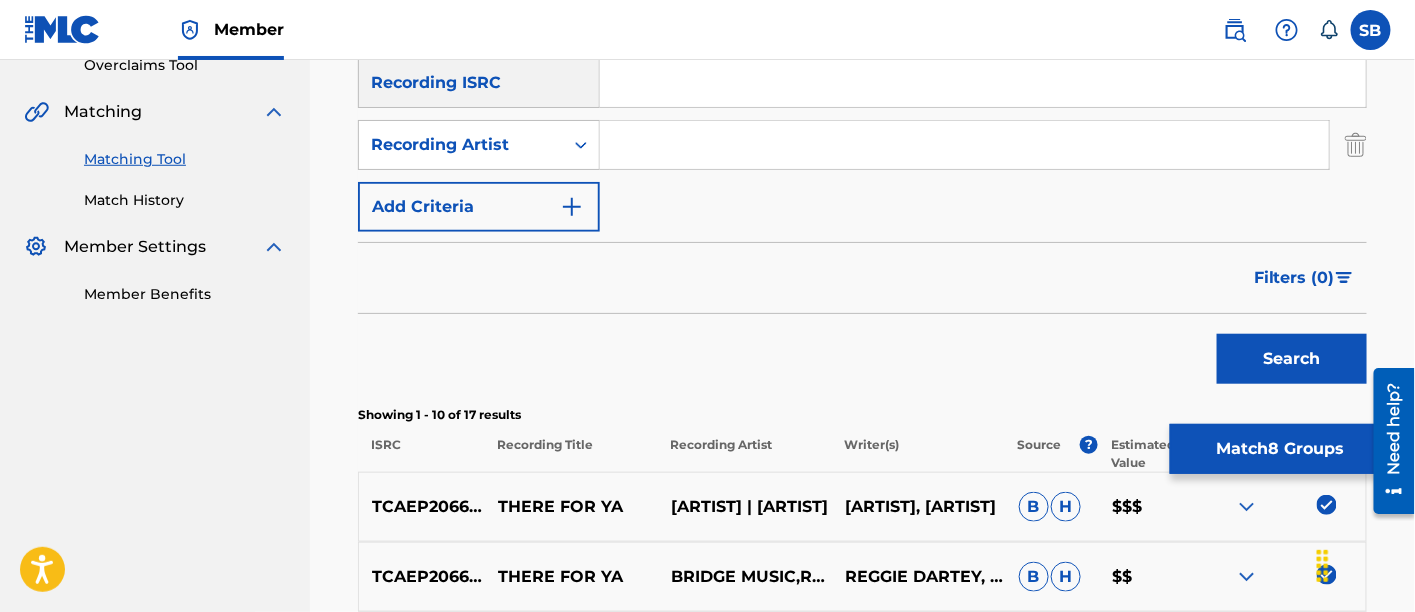 click at bounding box center [964, 145] 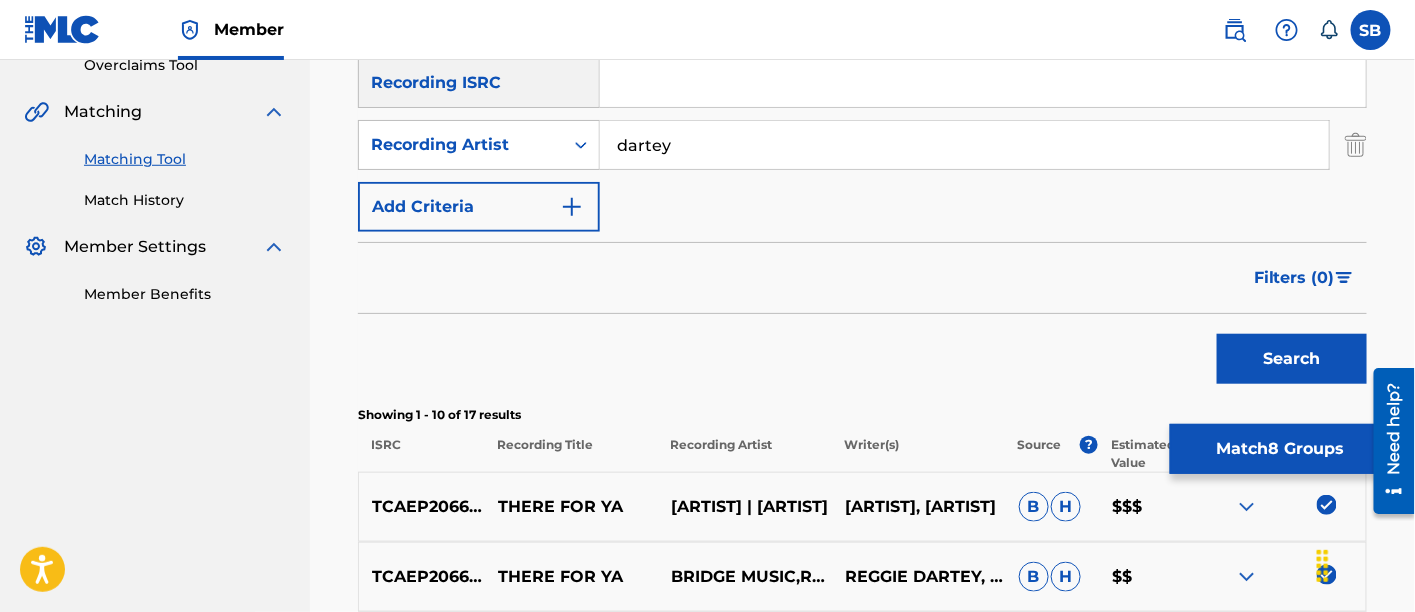 click on "Search" at bounding box center (1287, 354) 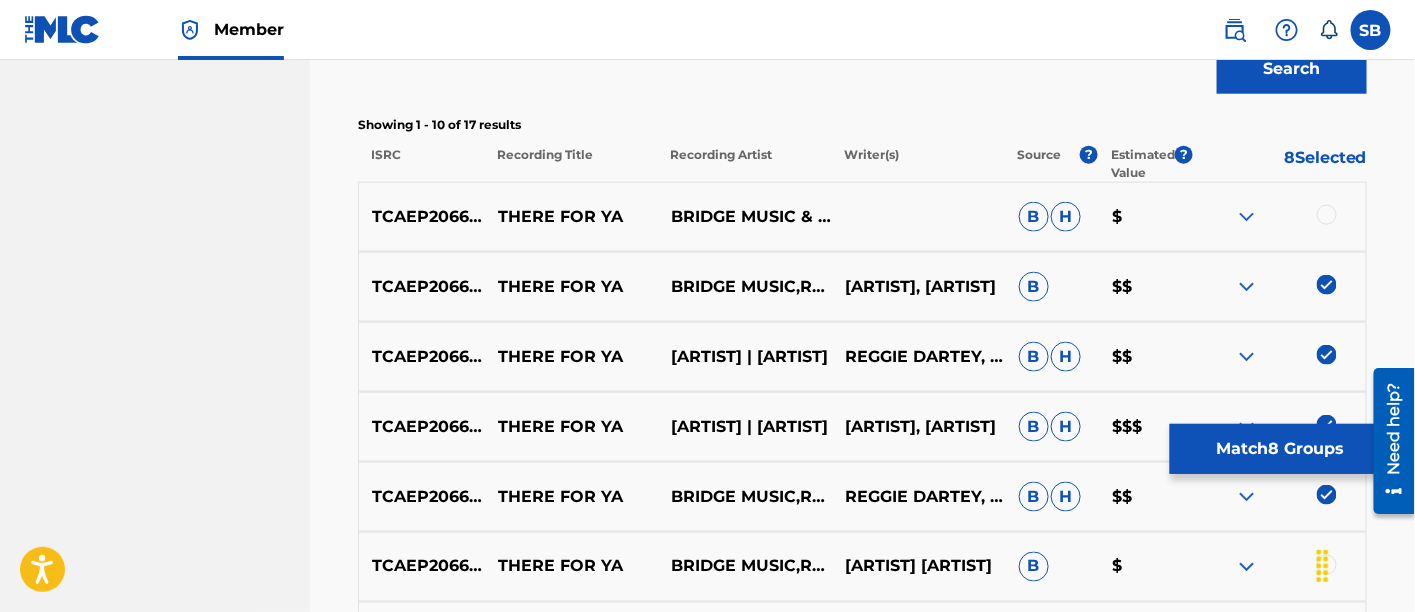 scroll, scrollTop: 838, scrollLeft: 0, axis: vertical 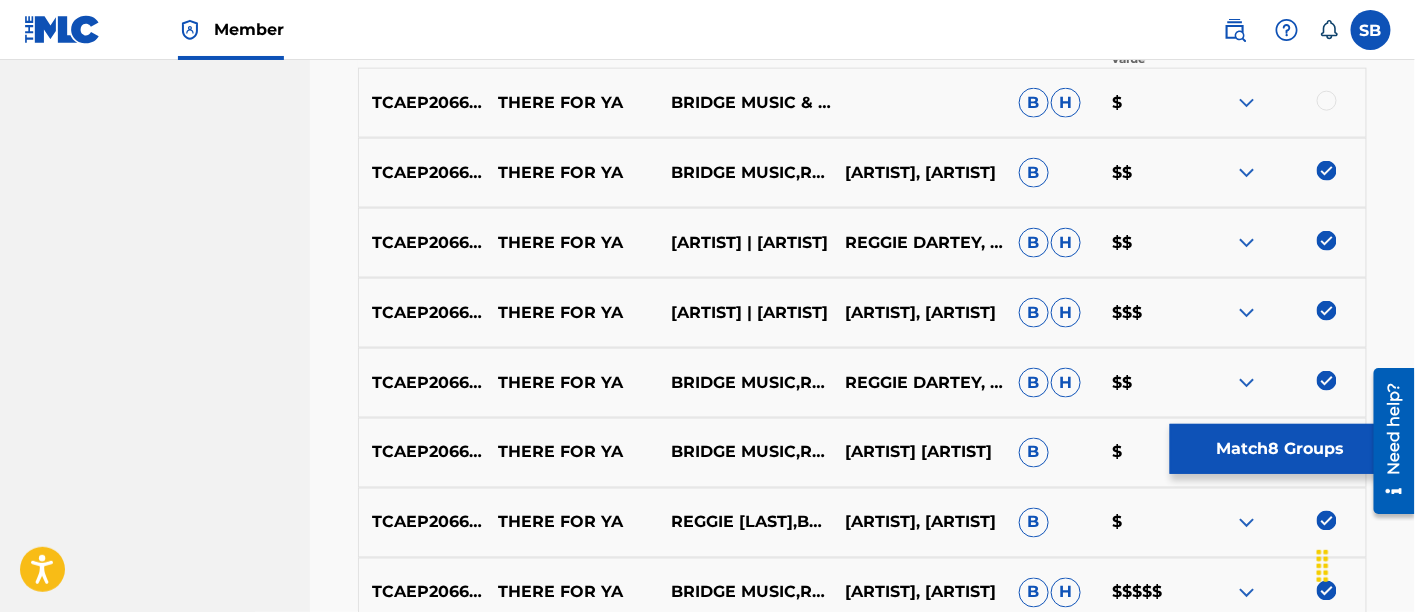 click at bounding box center (1327, 101) 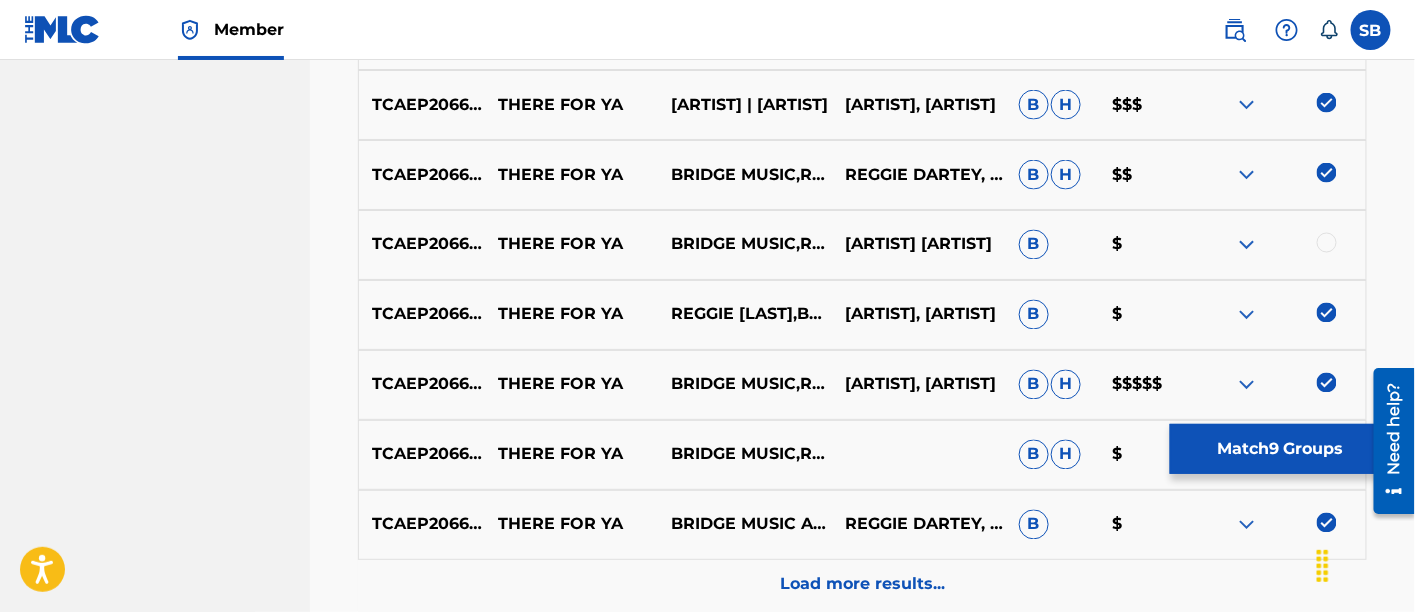 scroll, scrollTop: 1047, scrollLeft: 0, axis: vertical 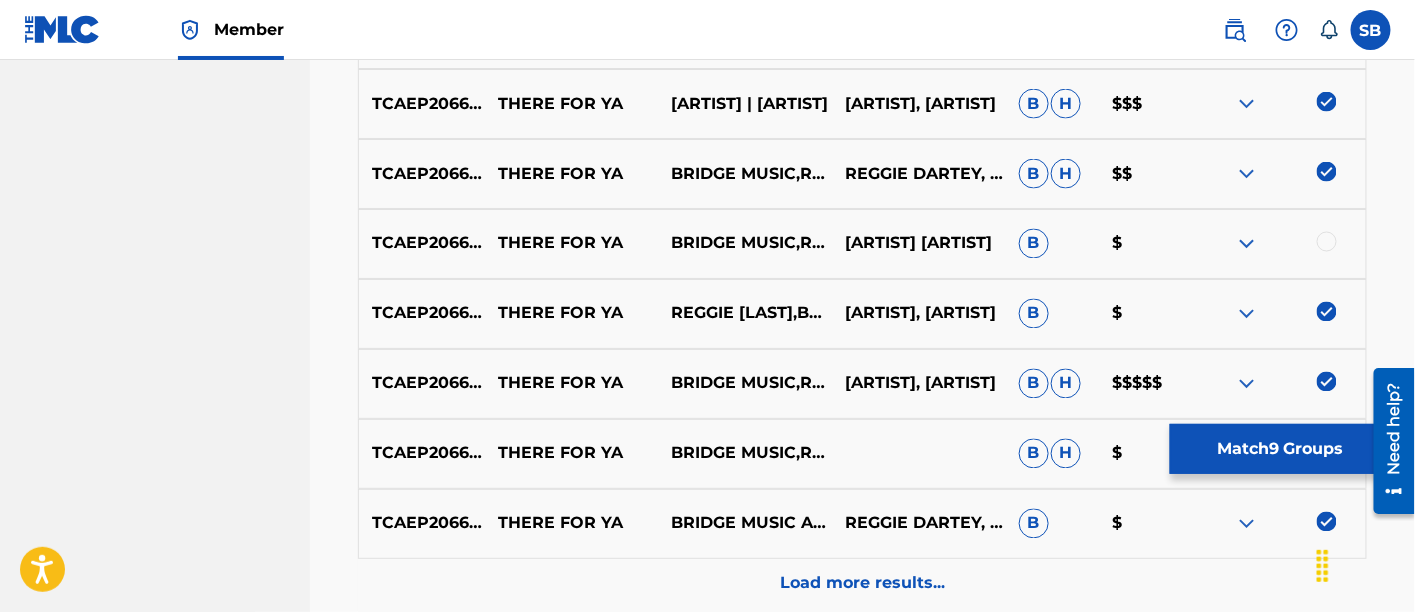 click at bounding box center [1327, 242] 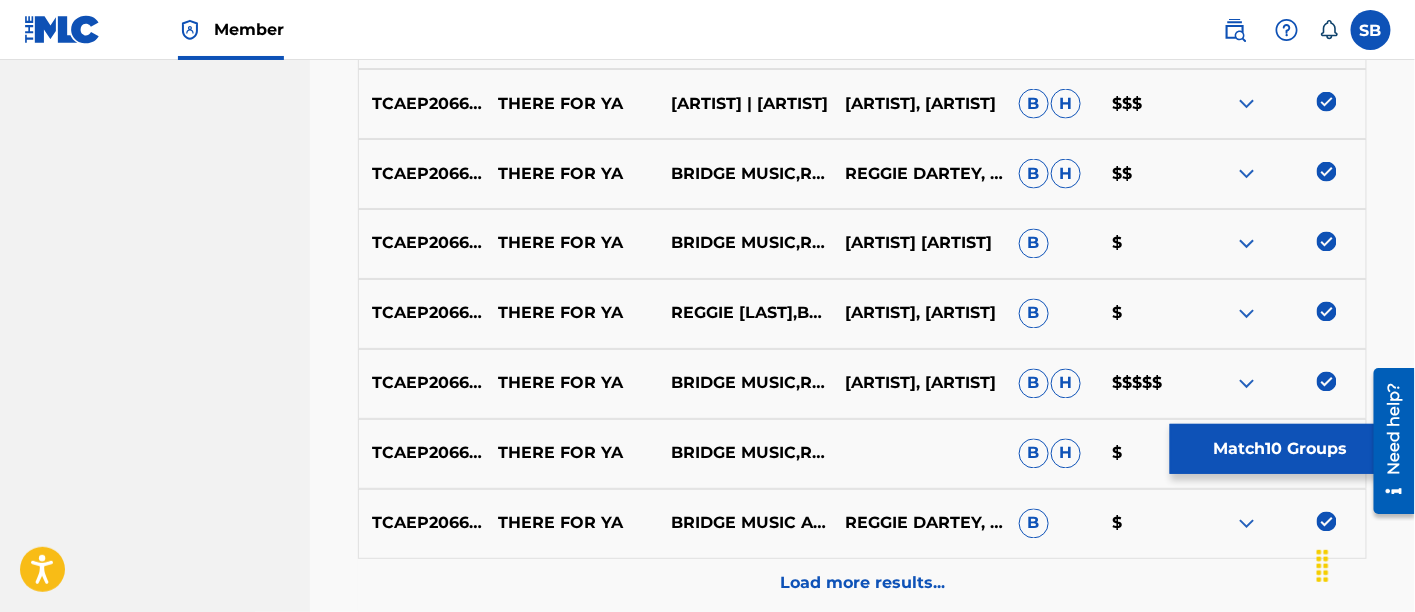 scroll, scrollTop: 1238, scrollLeft: 0, axis: vertical 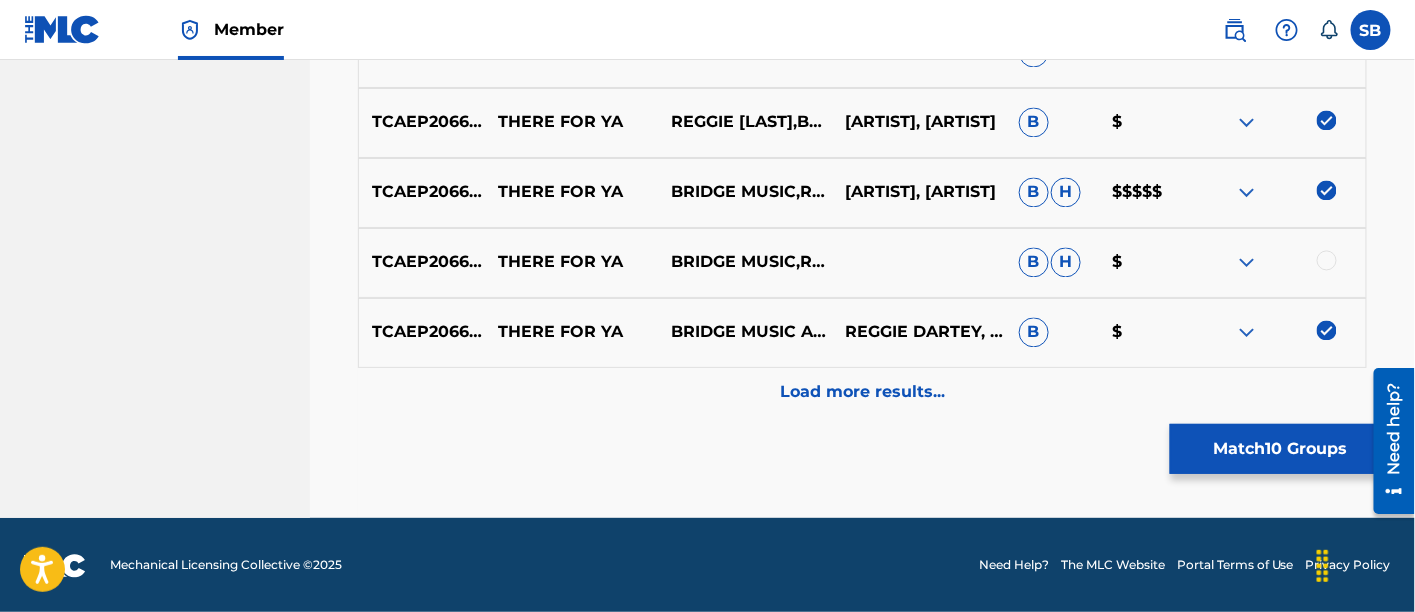 click at bounding box center [1327, 261] 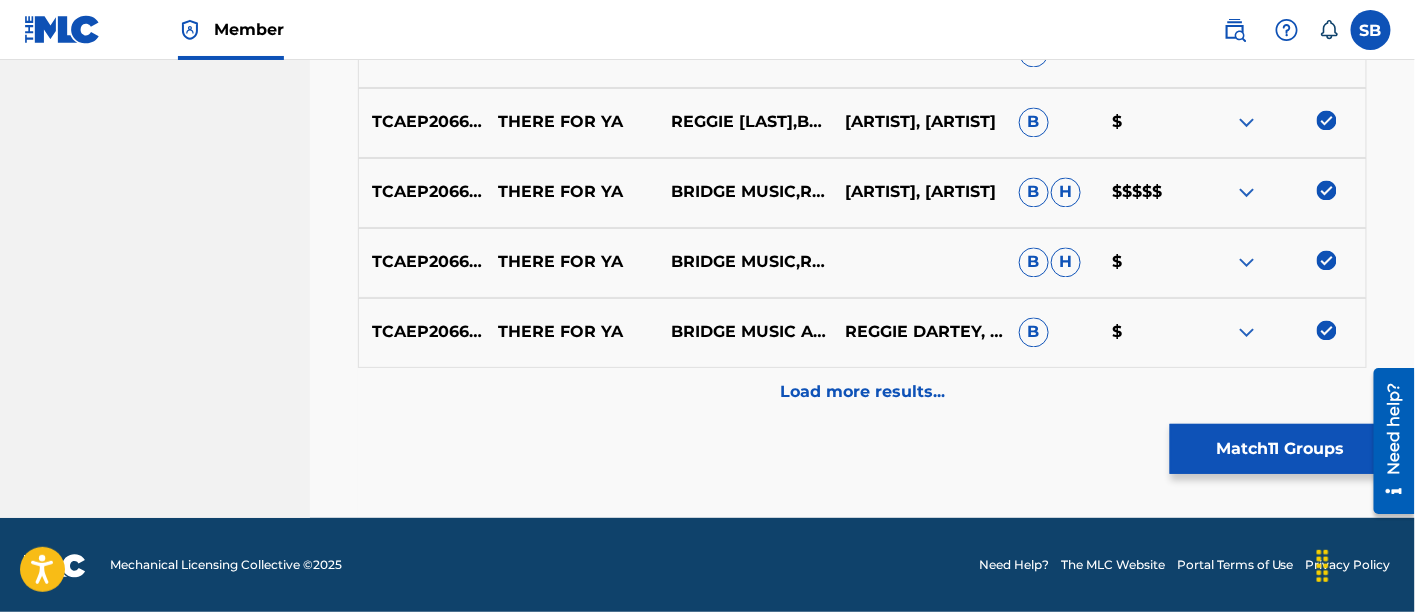 click on "Load more results..." at bounding box center [862, 393] 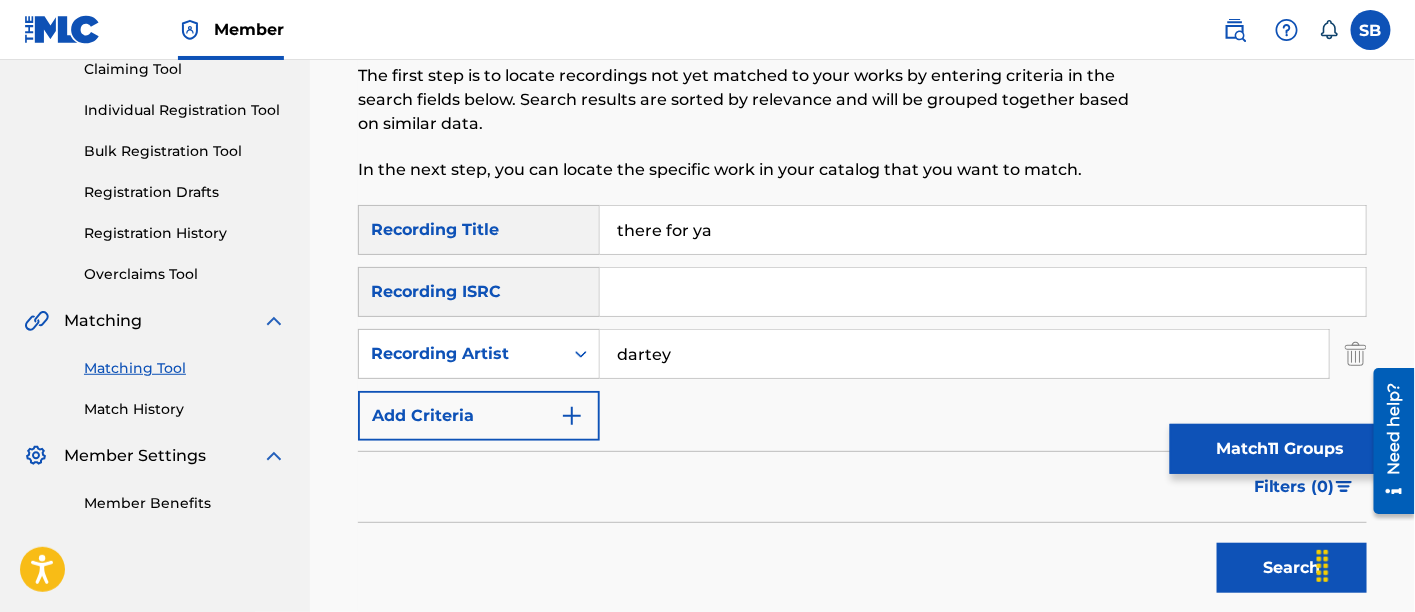 scroll, scrollTop: 224, scrollLeft: 0, axis: vertical 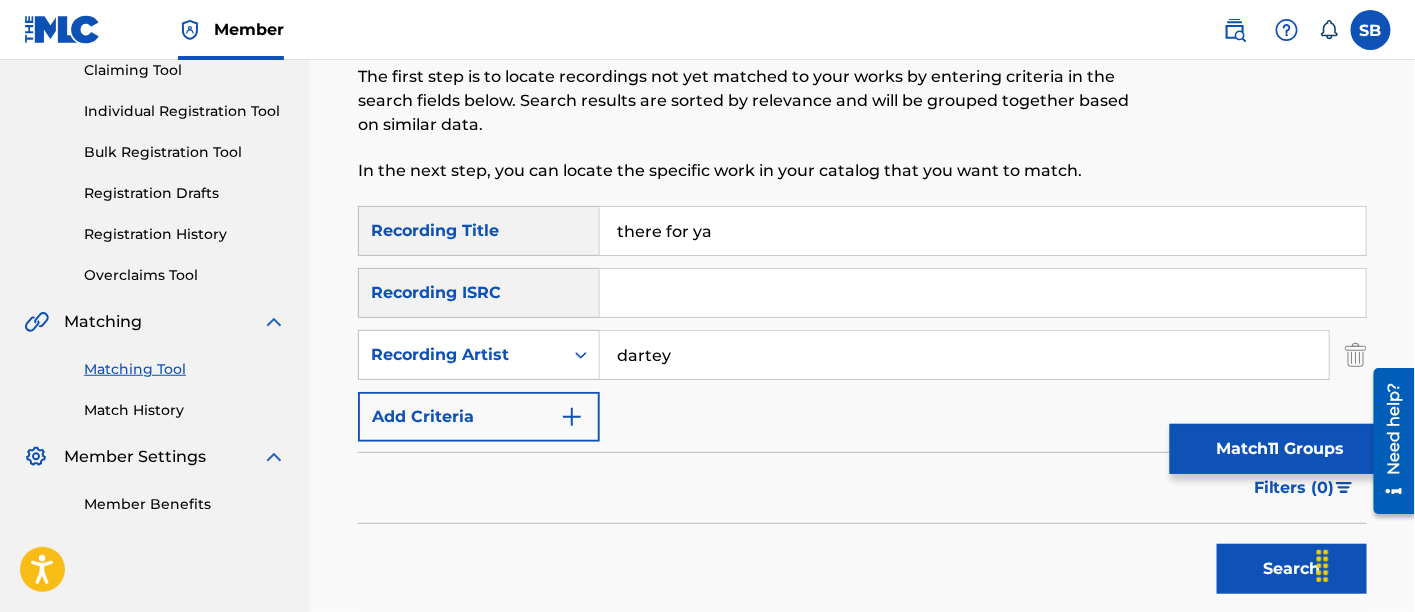 click on "dartey" at bounding box center (964, 355) 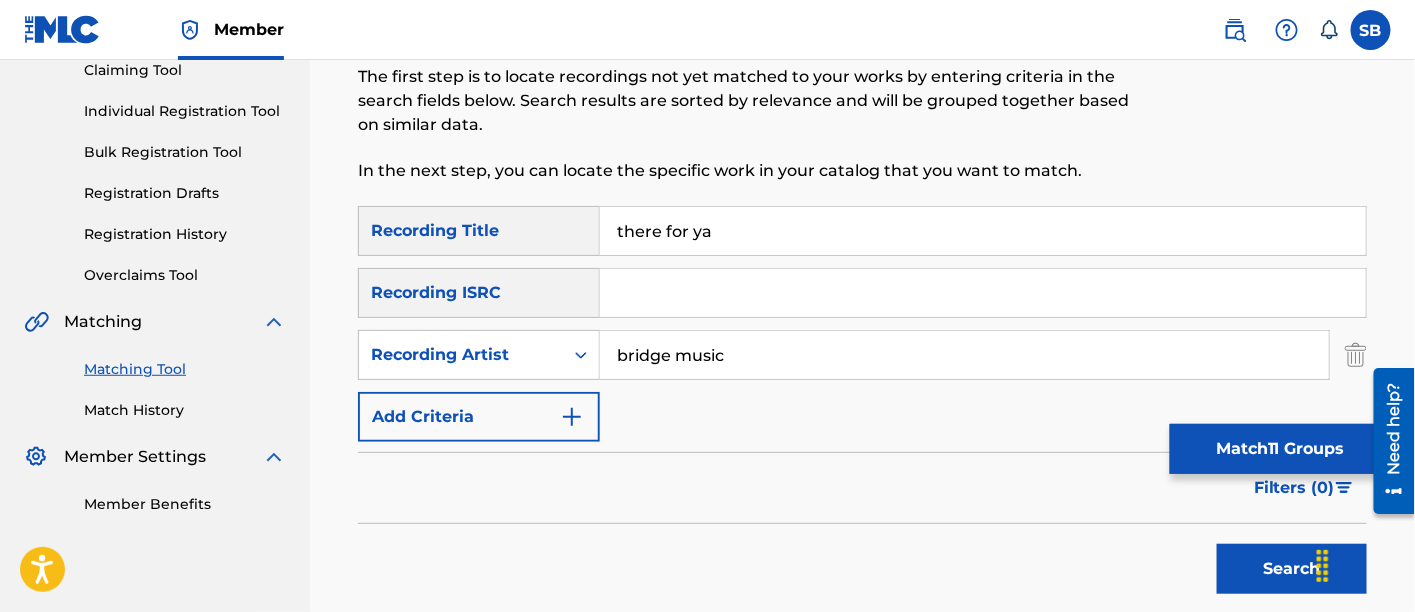 type on "bridge music" 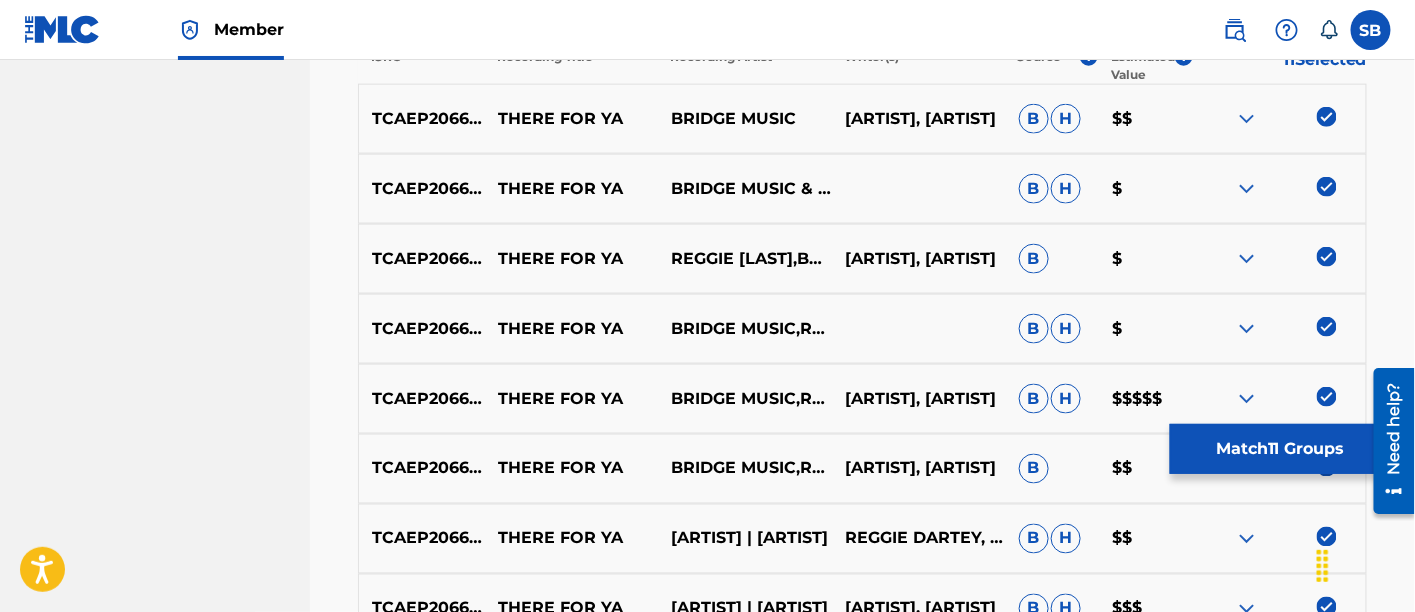 scroll, scrollTop: 1162, scrollLeft: 0, axis: vertical 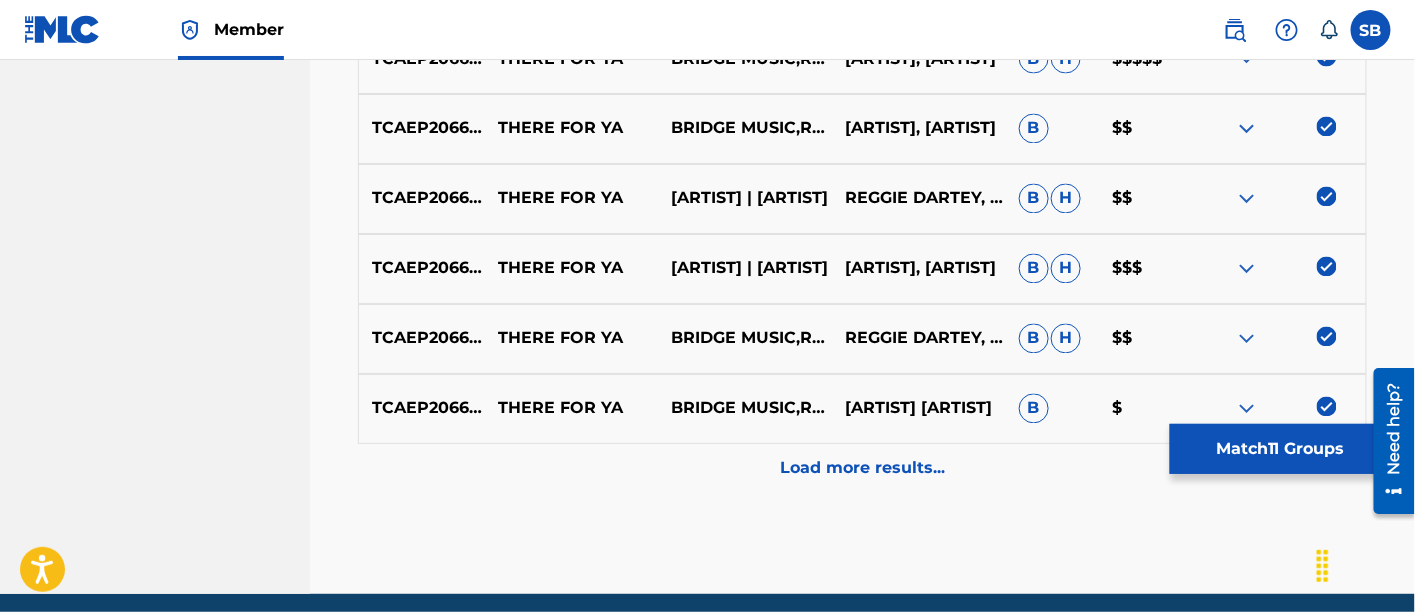 click on "Load more results..." at bounding box center [862, 469] 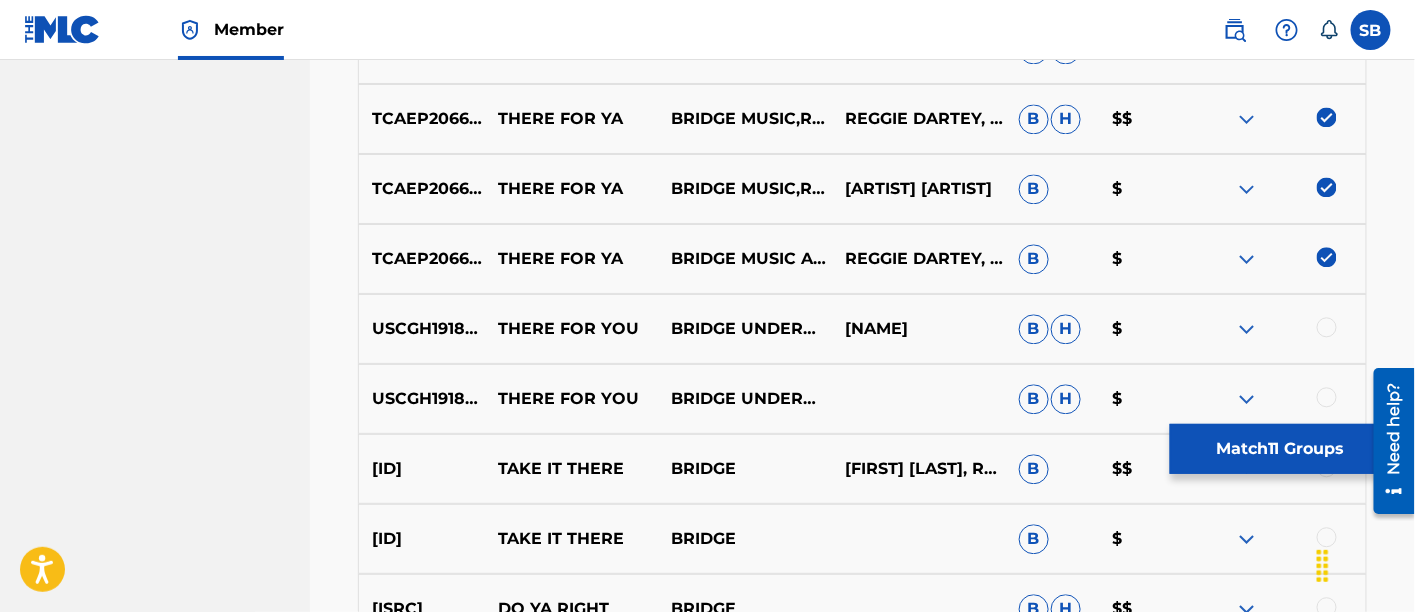 scroll, scrollTop: 1480, scrollLeft: 0, axis: vertical 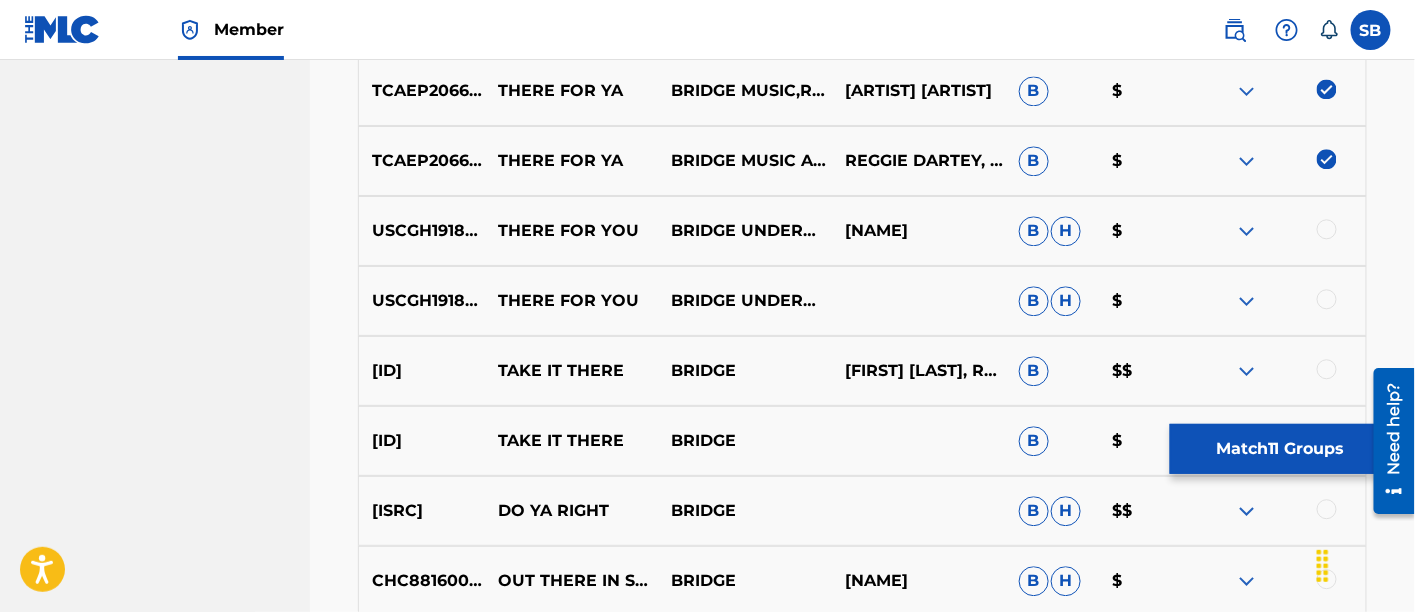 click on "Match  11 Groups" at bounding box center (1280, 449) 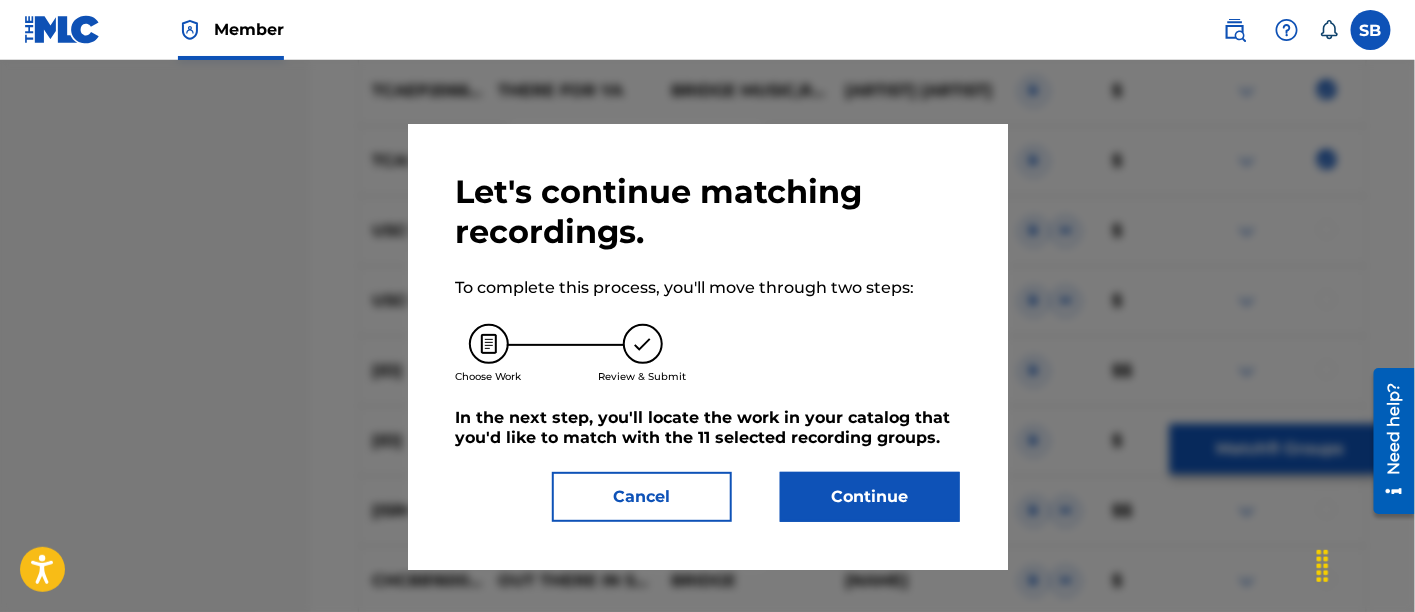 click on "Continue" at bounding box center [870, 497] 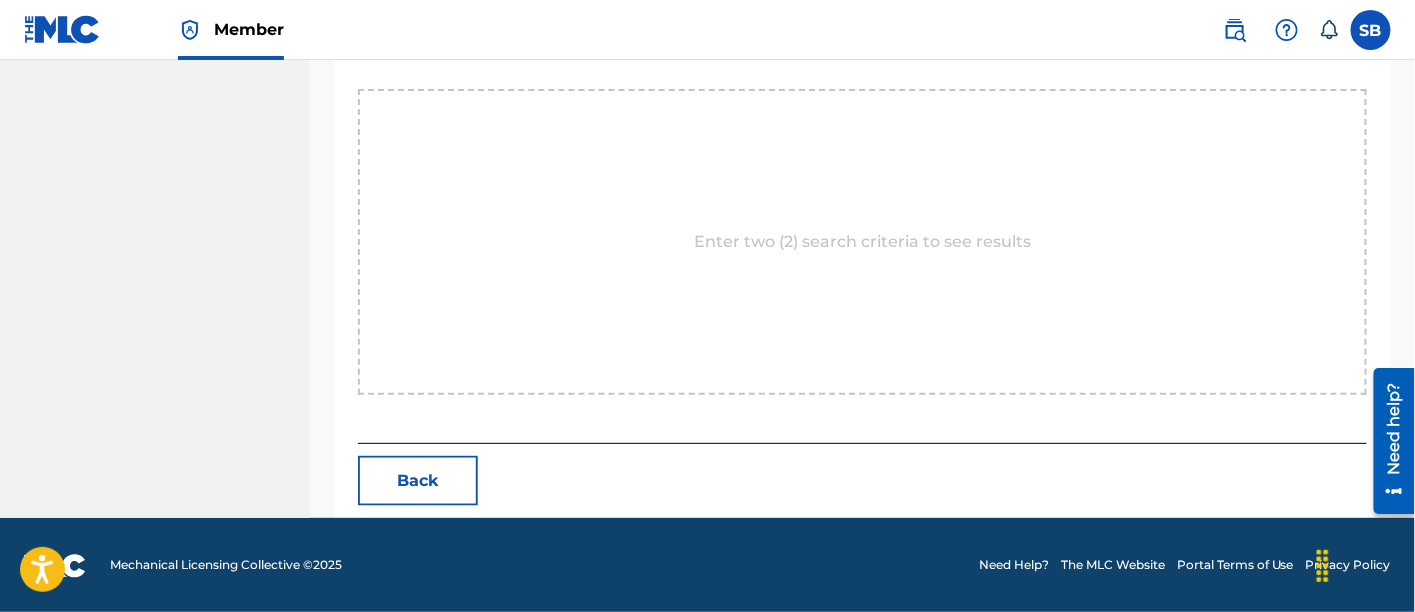 scroll, scrollTop: 409, scrollLeft: 0, axis: vertical 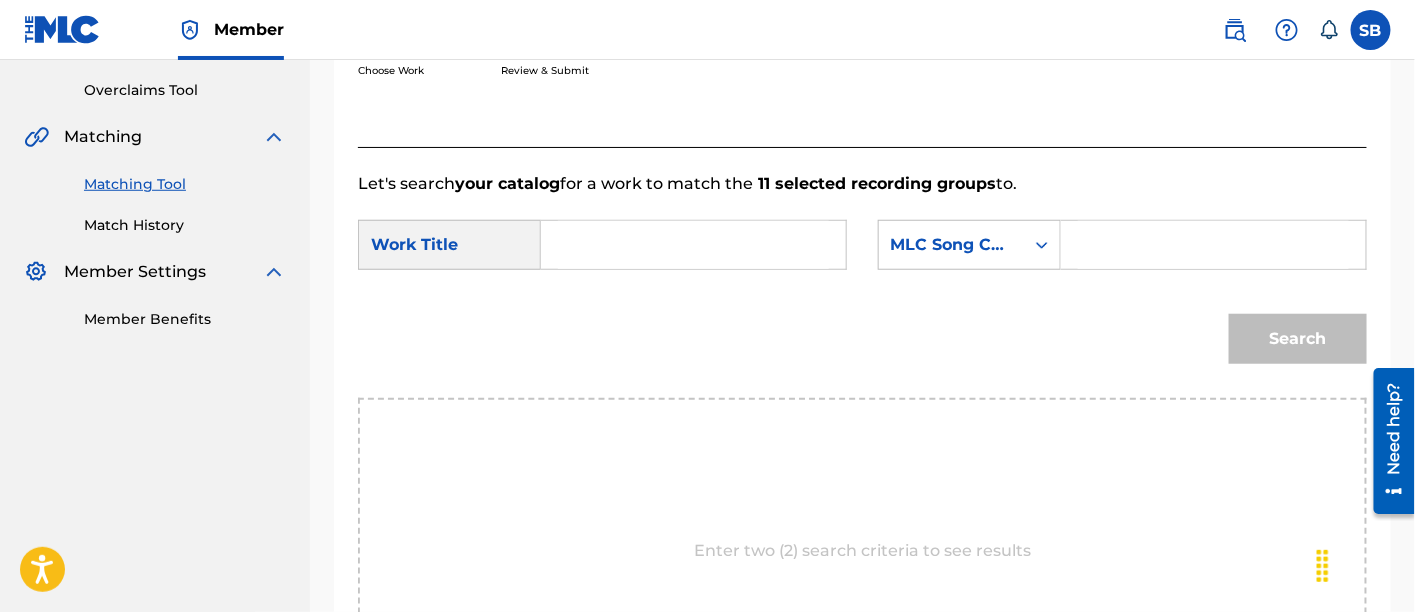 click at bounding box center (693, 245) 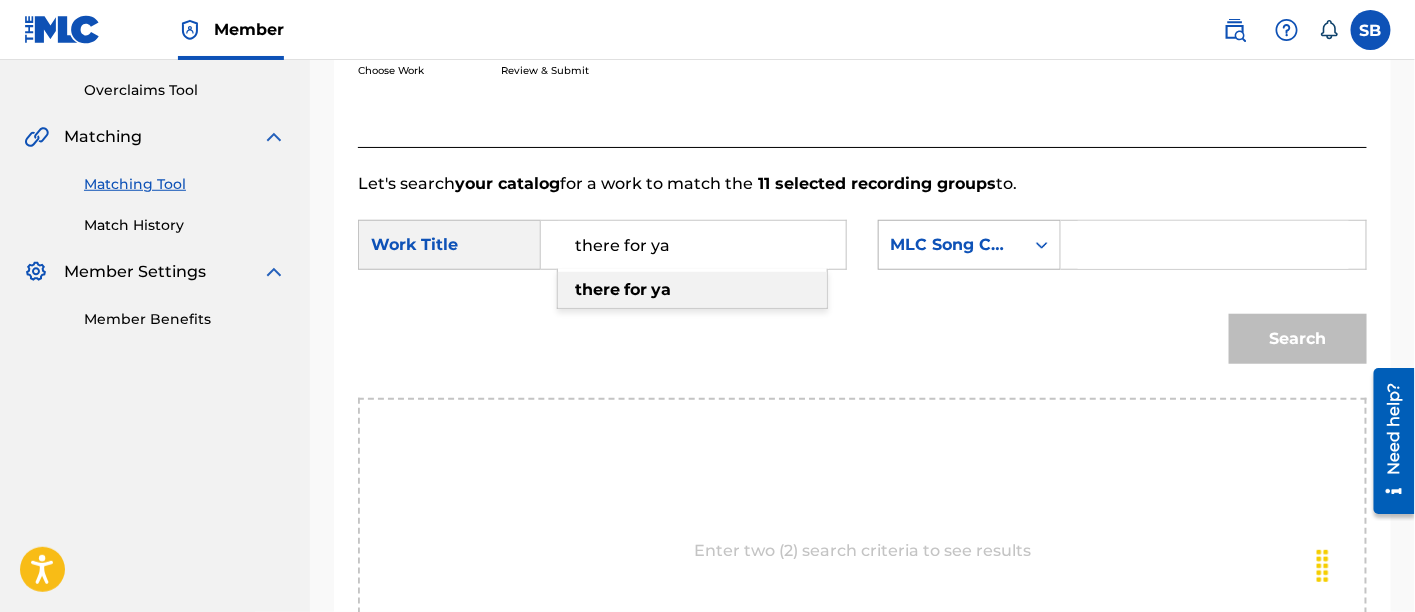 type on "there for ya" 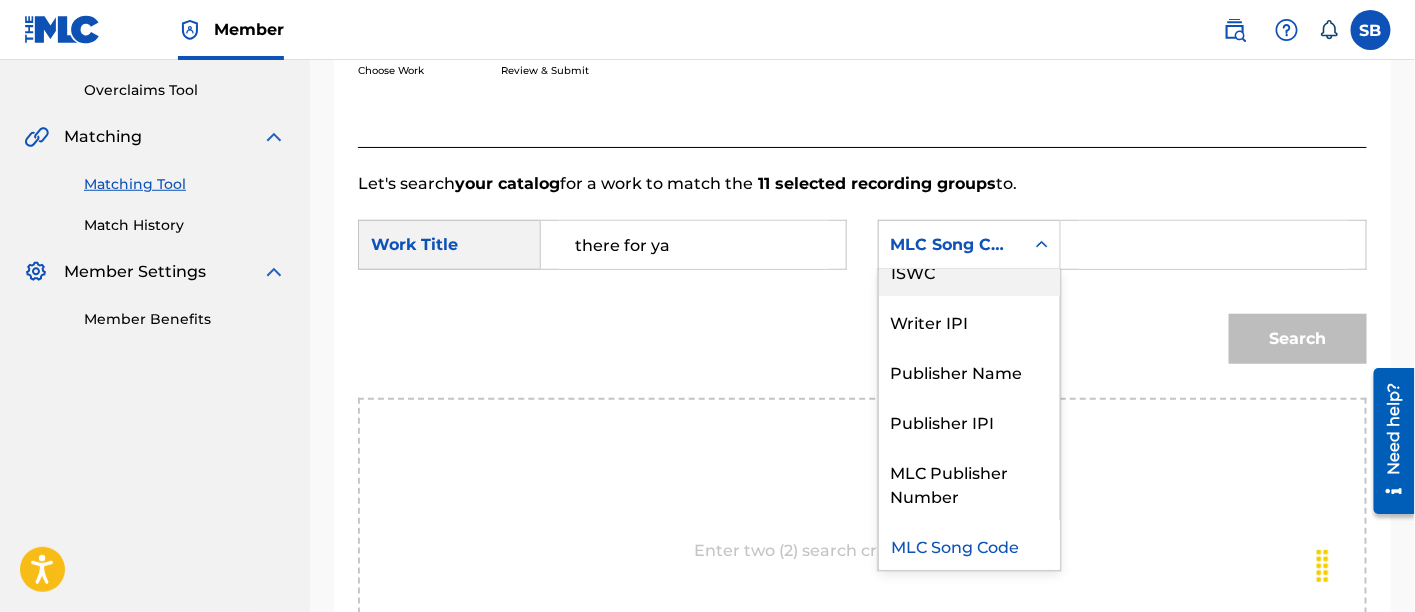 scroll, scrollTop: 0, scrollLeft: 0, axis: both 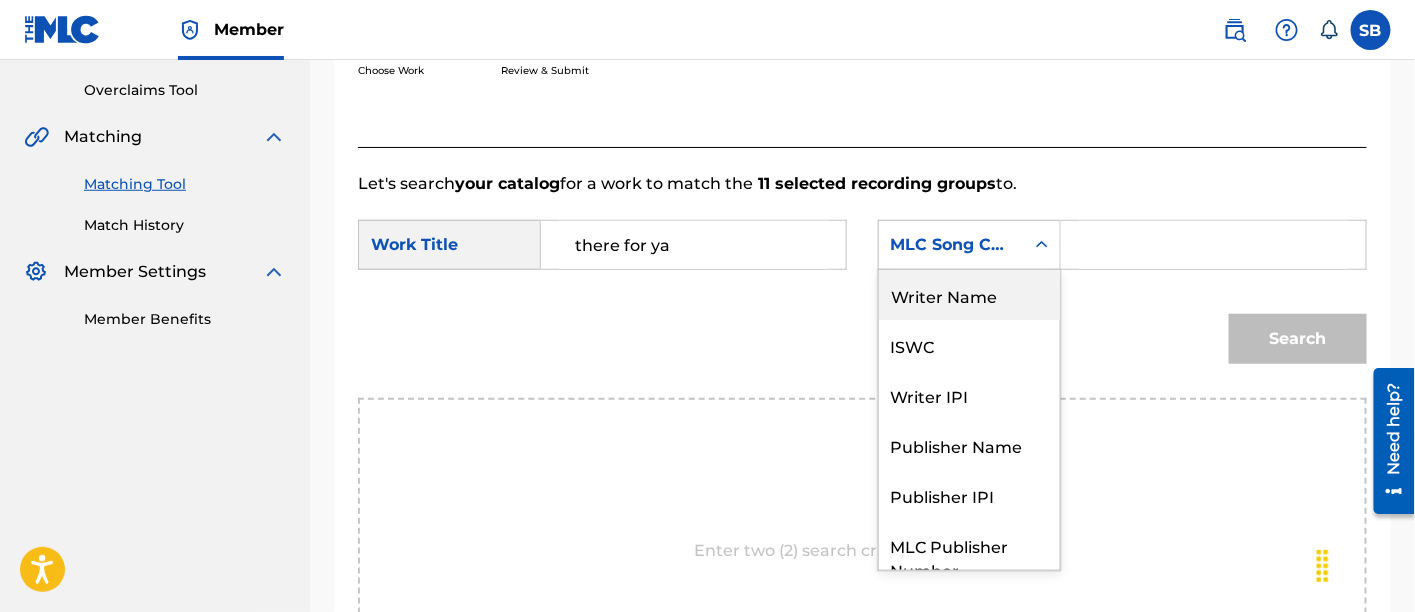 click on "Writer Name" at bounding box center [969, 295] 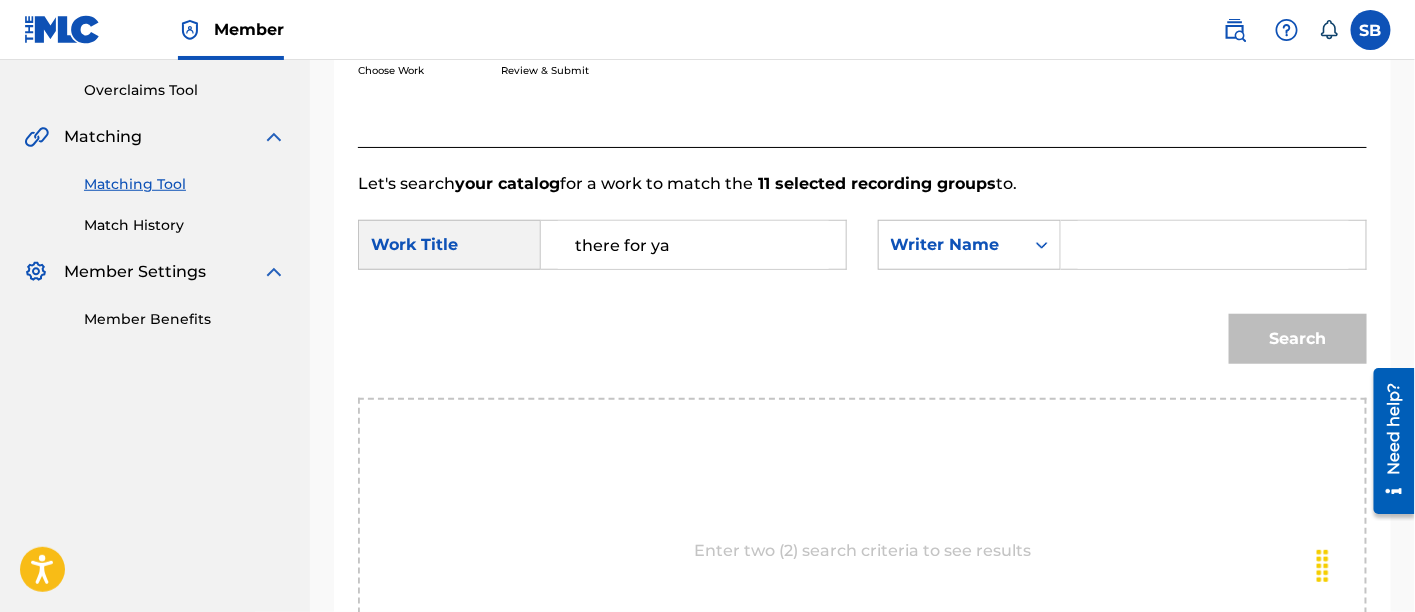 click at bounding box center [1213, 245] 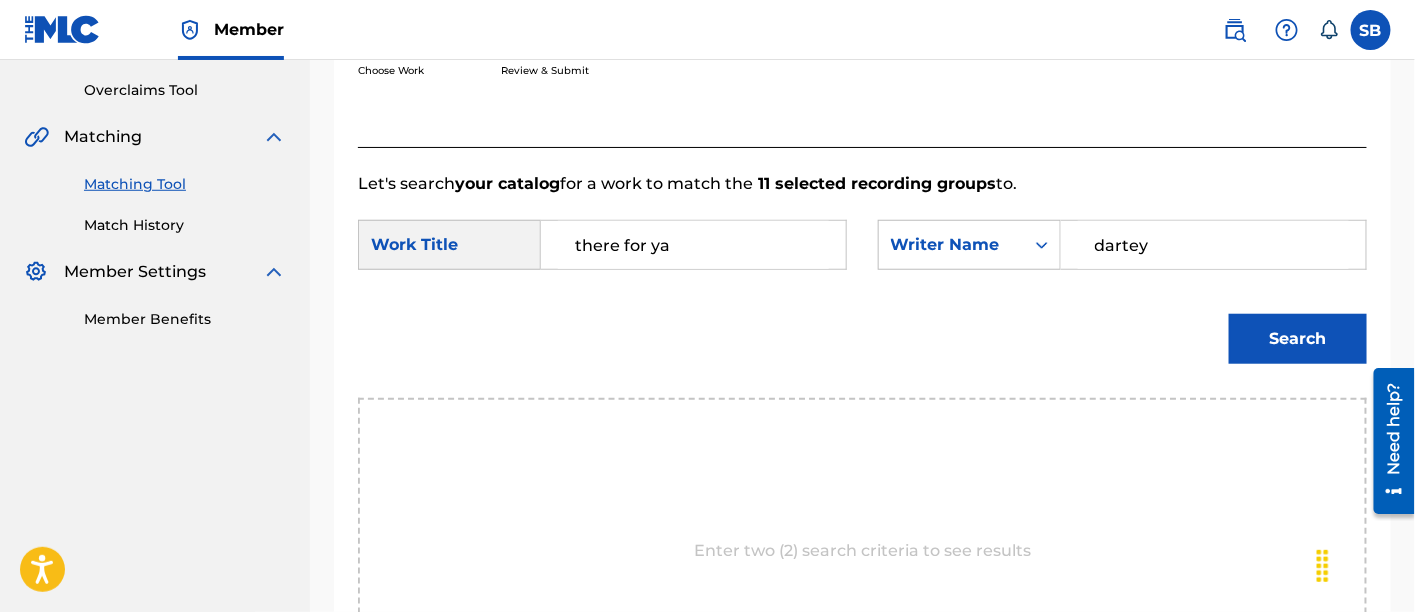 click on "Search" at bounding box center [1298, 339] 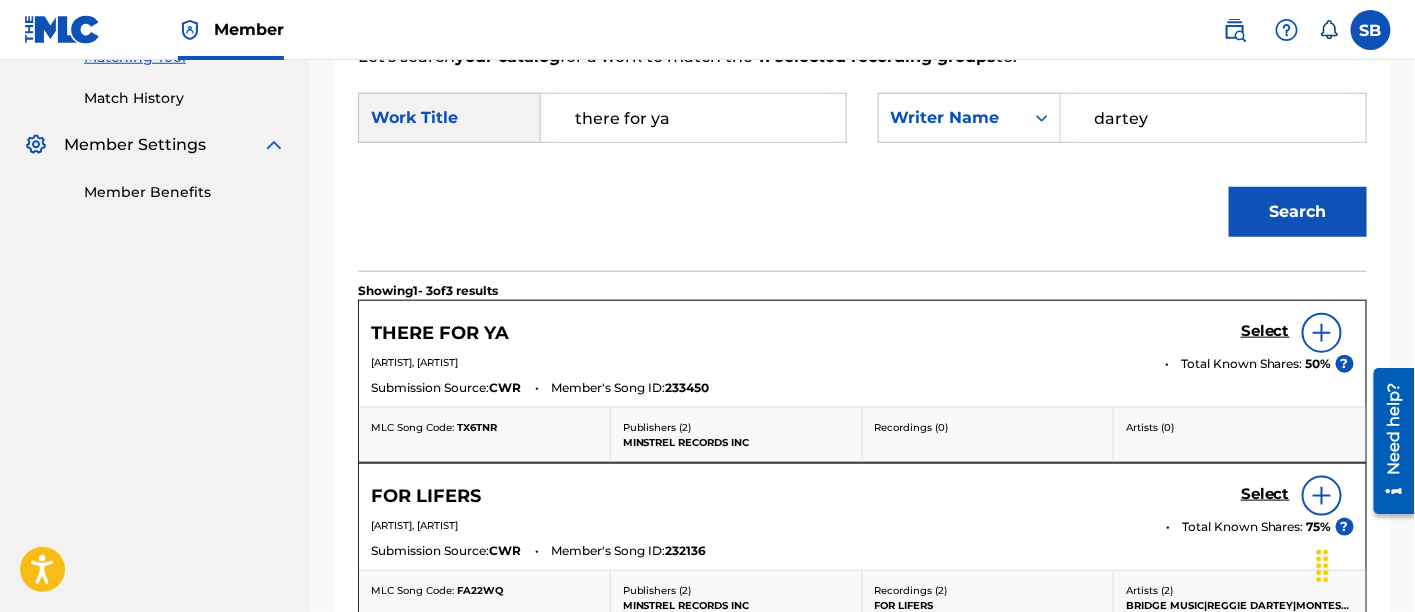 scroll, scrollTop: 538, scrollLeft: 0, axis: vertical 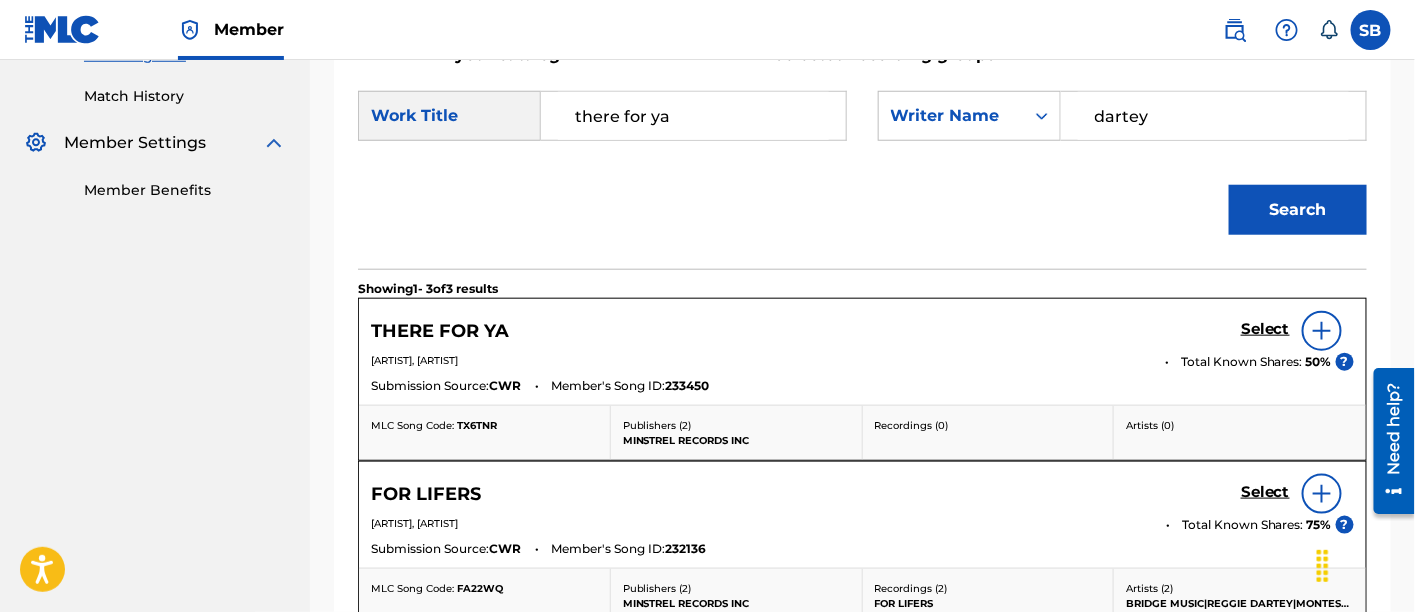 click on "Select" at bounding box center (1265, 329) 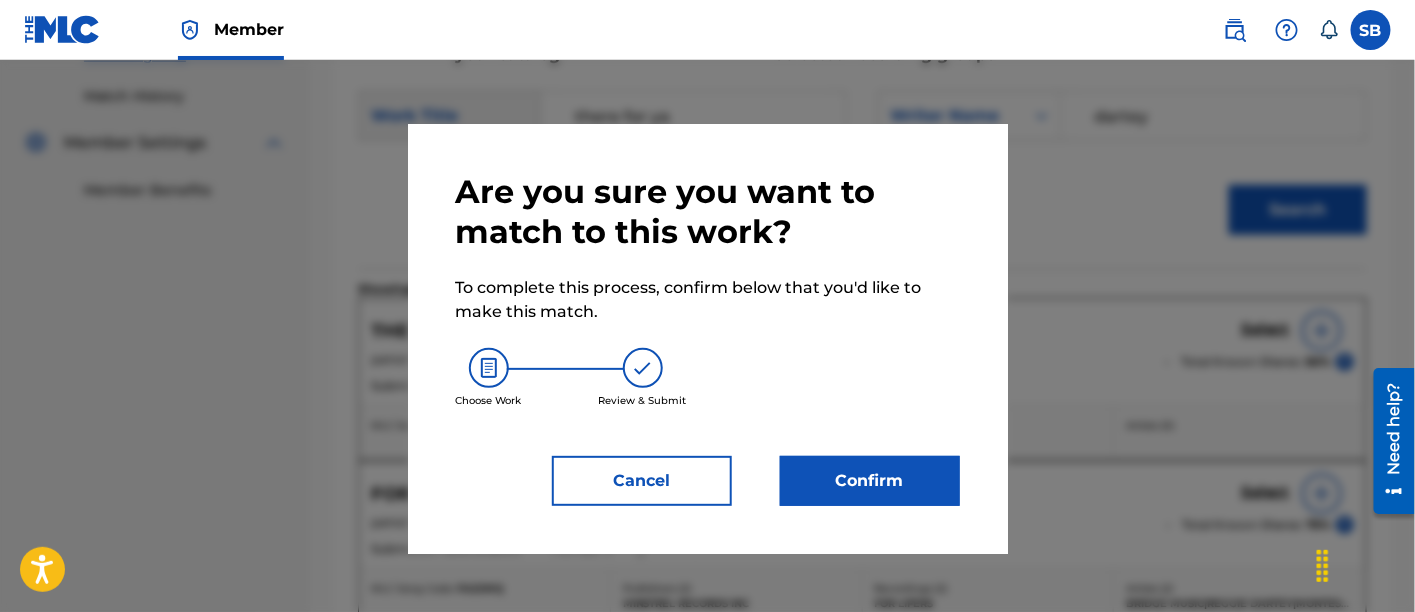 click on "Confirm" at bounding box center (870, 481) 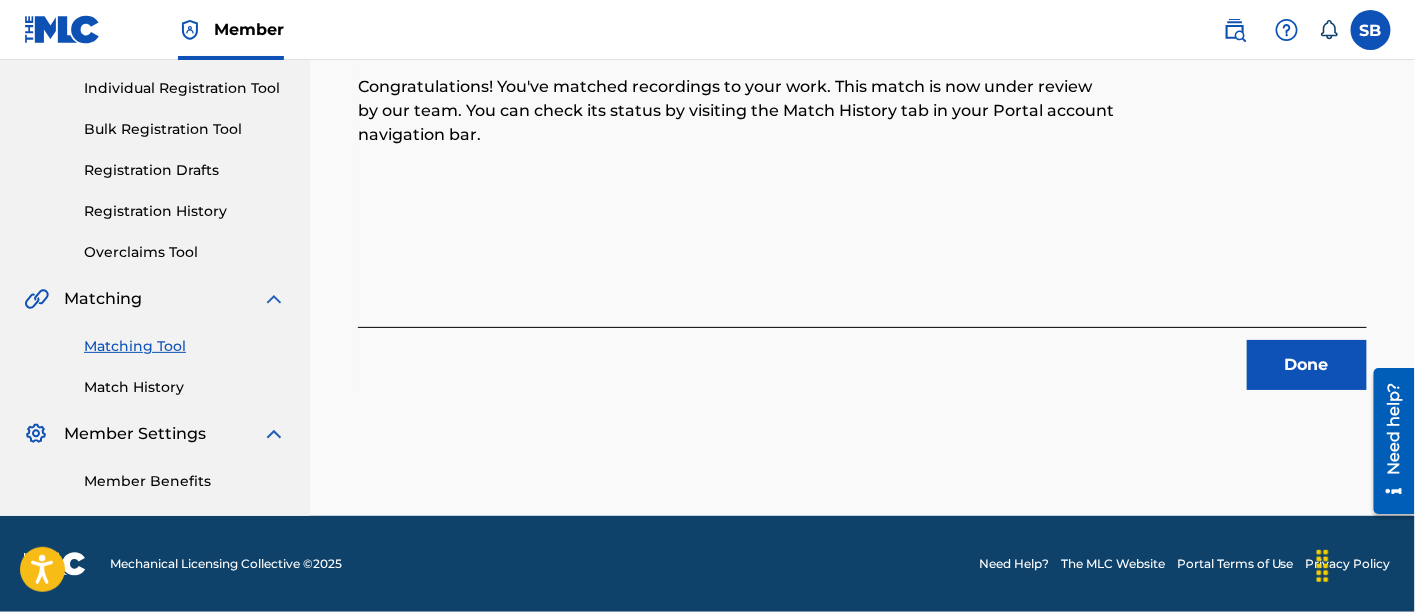 scroll, scrollTop: 246, scrollLeft: 0, axis: vertical 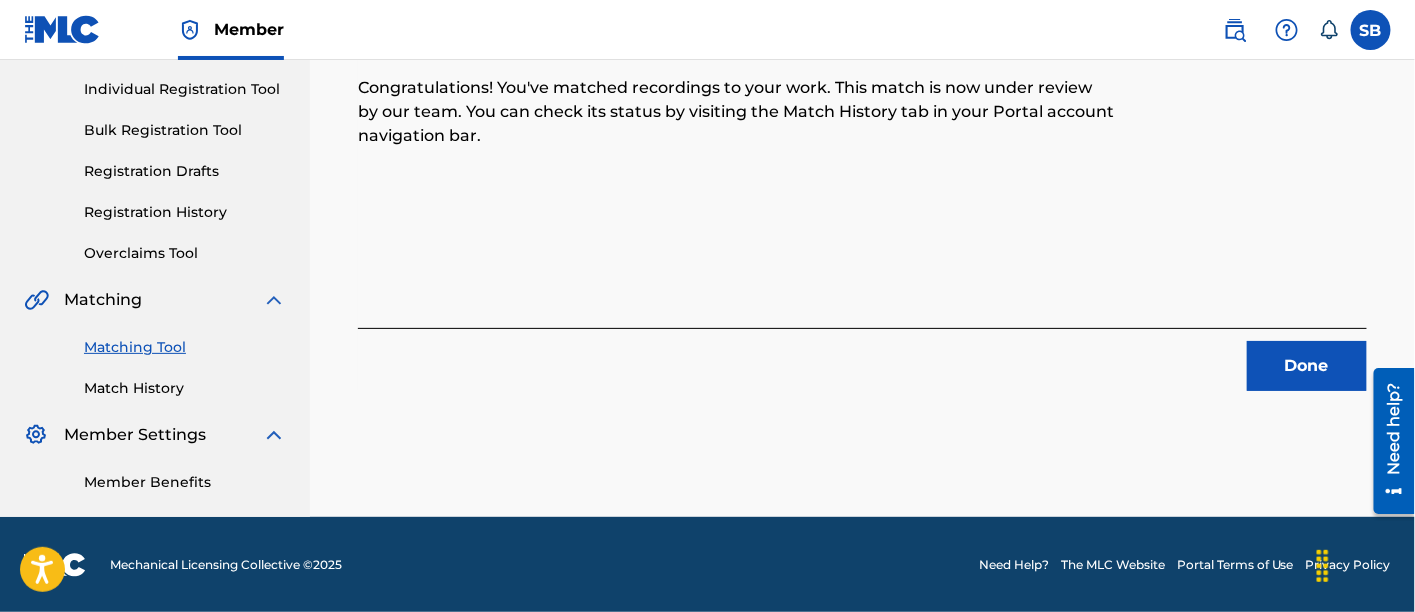 click on "Done" at bounding box center (1307, 366) 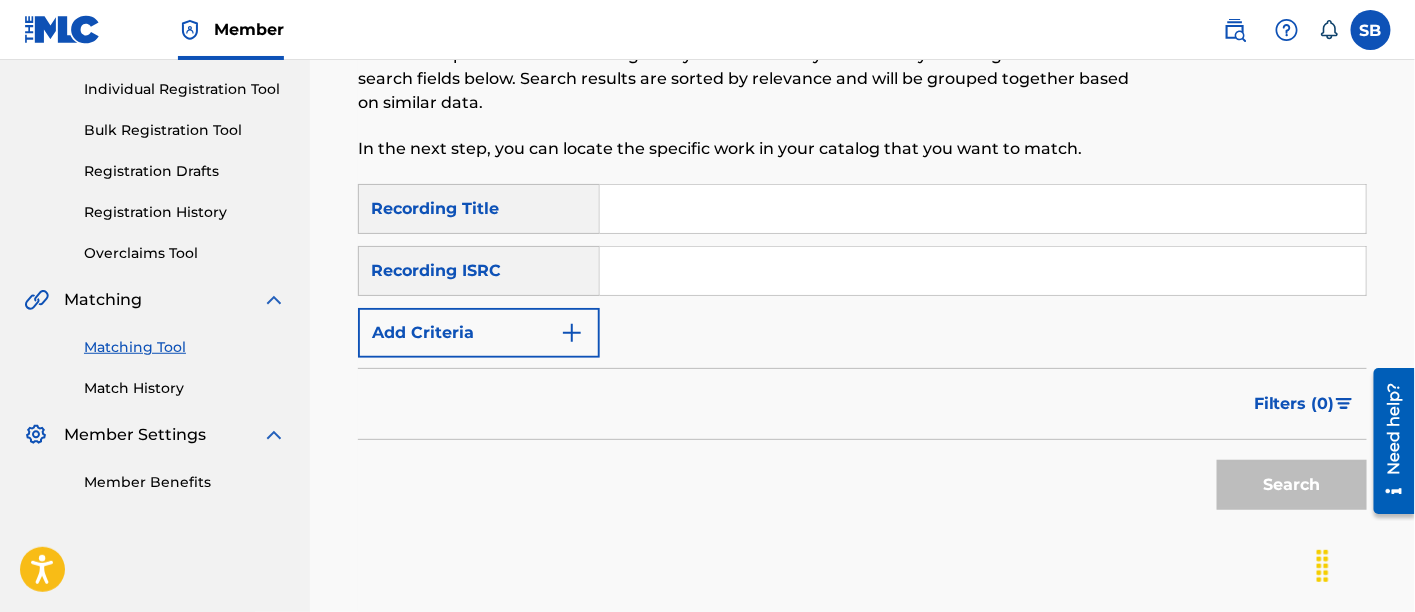 click at bounding box center [983, 209] 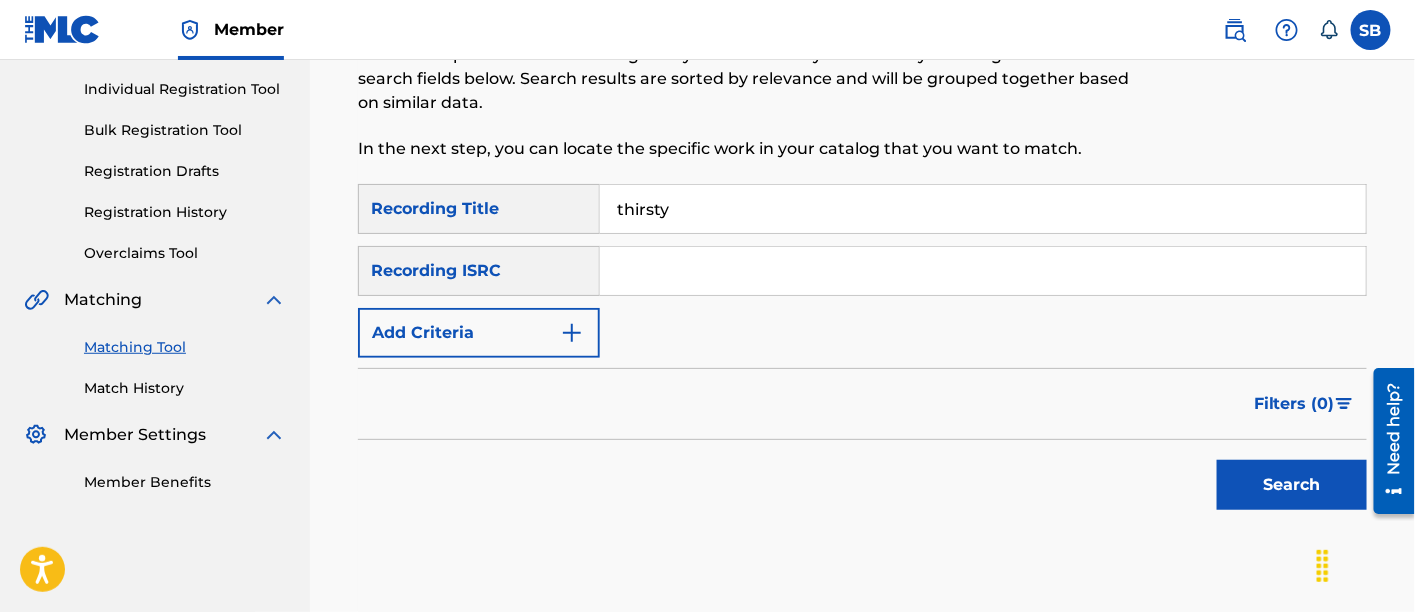 type on "thirsty" 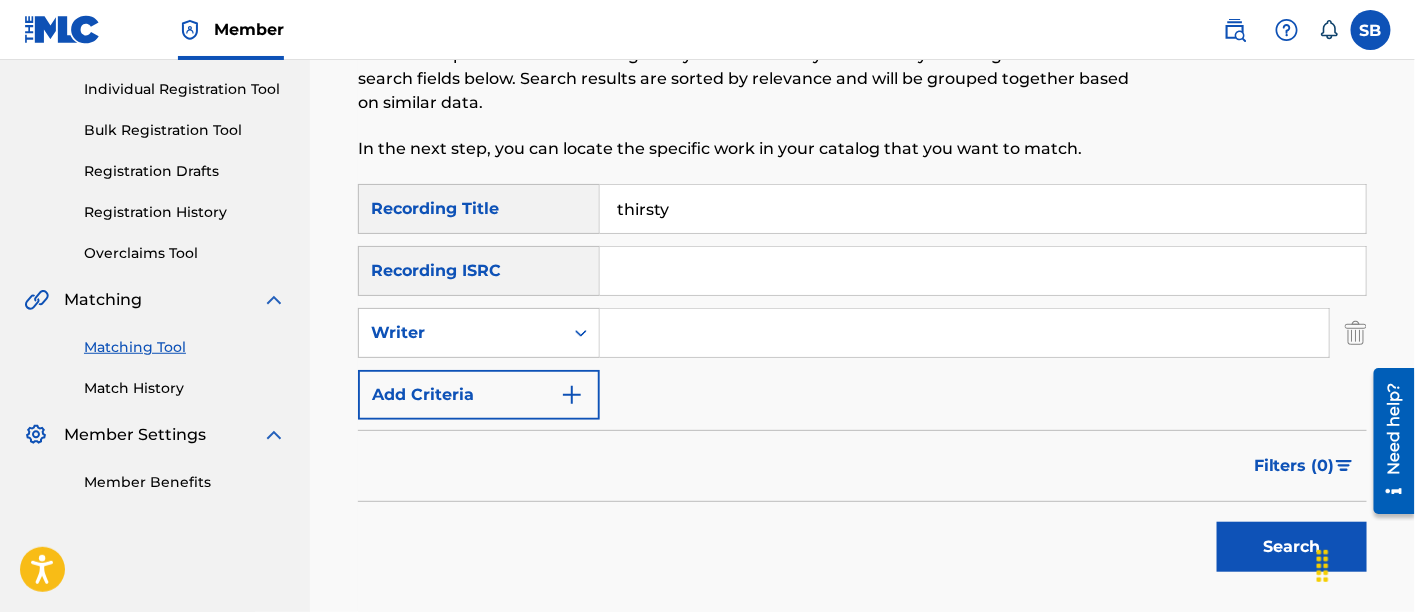 click at bounding box center [964, 333] 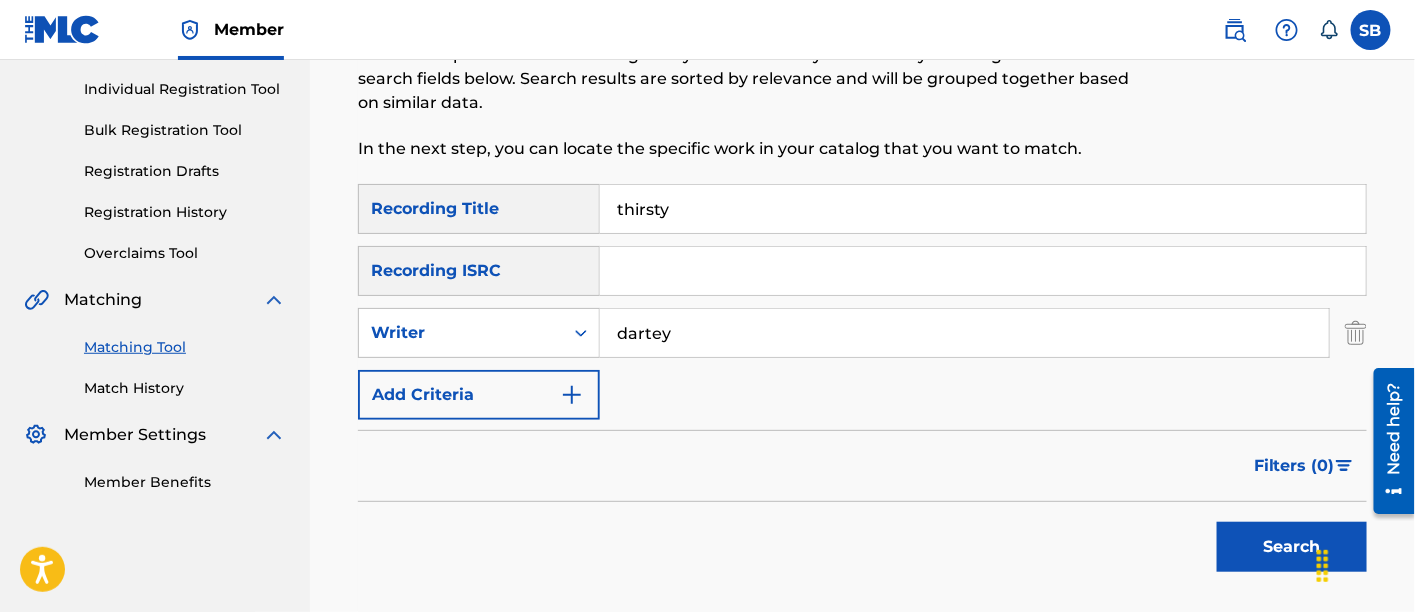 click on "Search" at bounding box center [1292, 547] 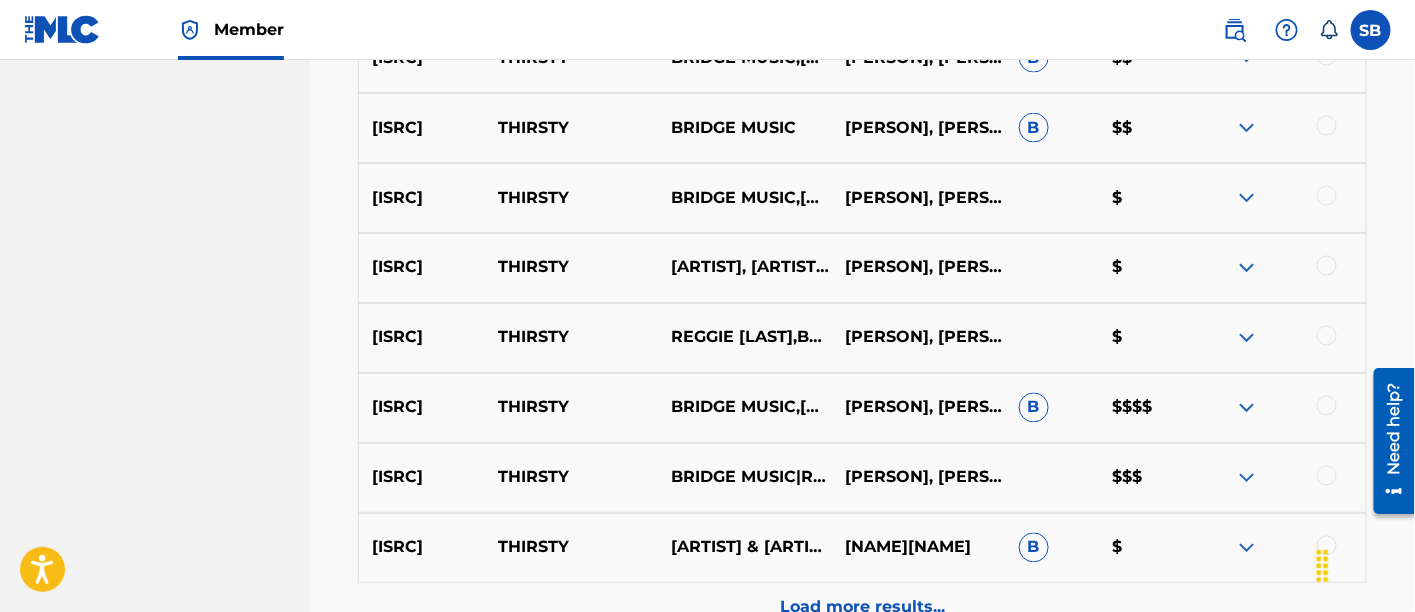 scroll, scrollTop: 1190, scrollLeft: 0, axis: vertical 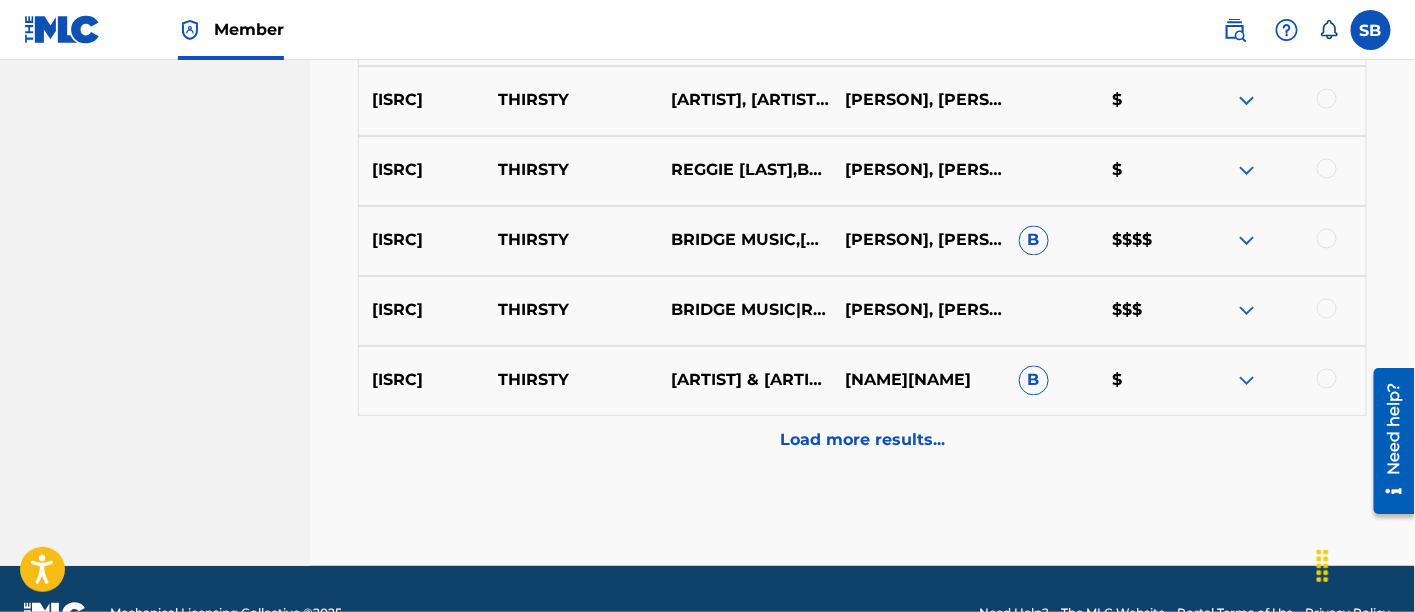 click at bounding box center [1327, 379] 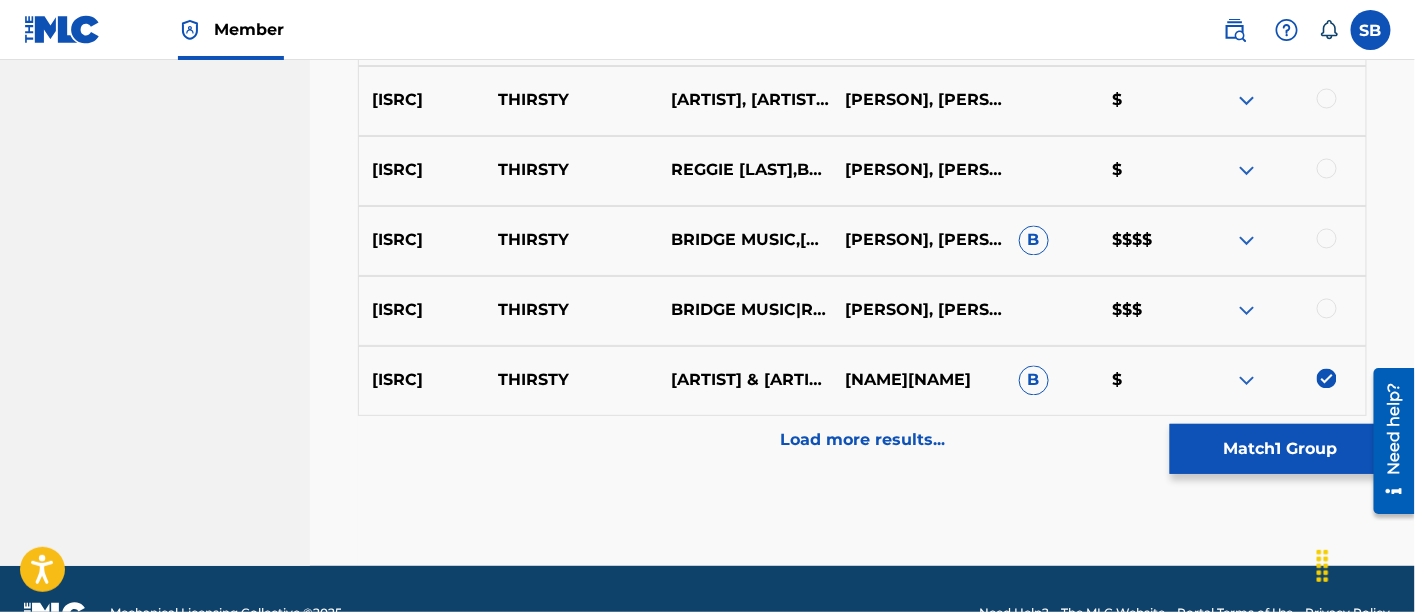click at bounding box center [1327, 309] 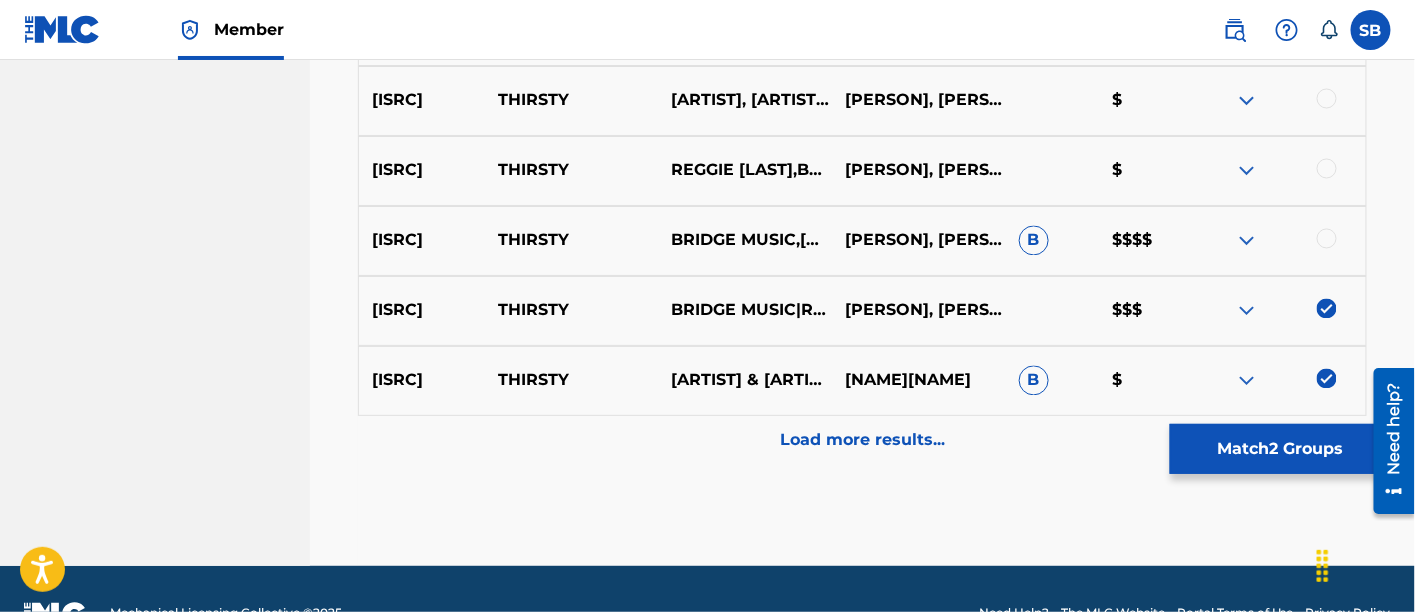 click on "[ISRC] THIRSTY BRIDGE MUSIC,[NAME],[NAME] [NAME], [NAME], [NAME] B $$$$" at bounding box center (862, 241) 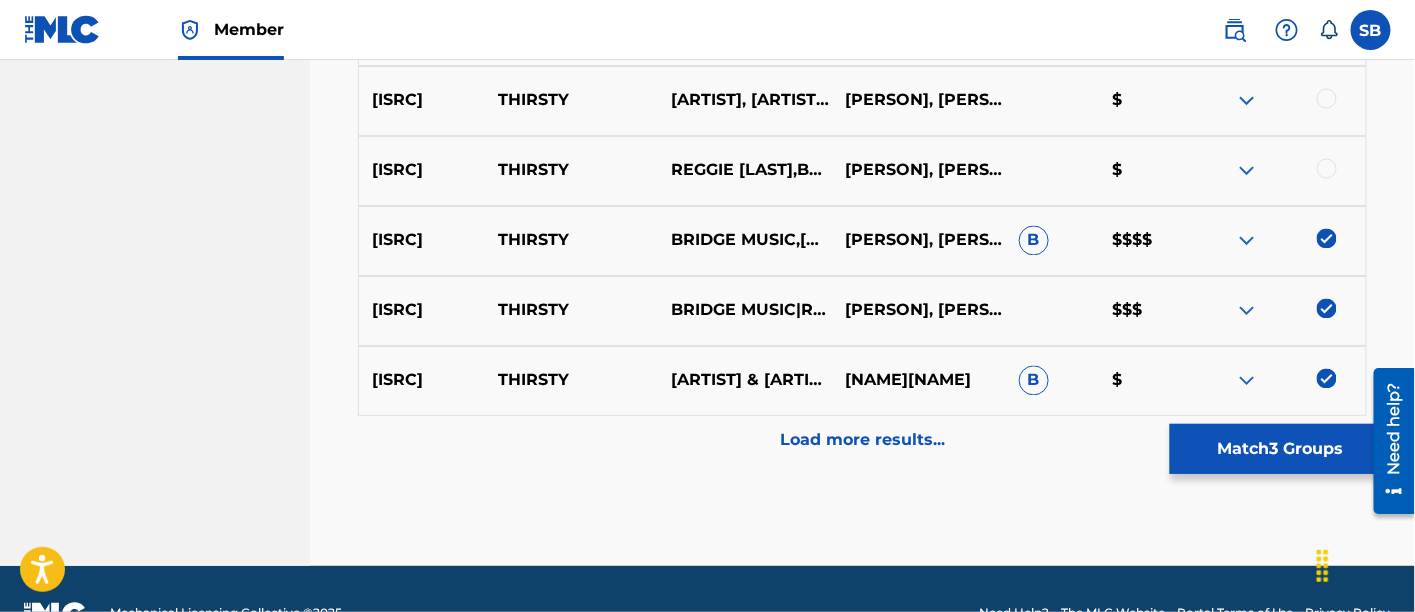 click at bounding box center [1327, 169] 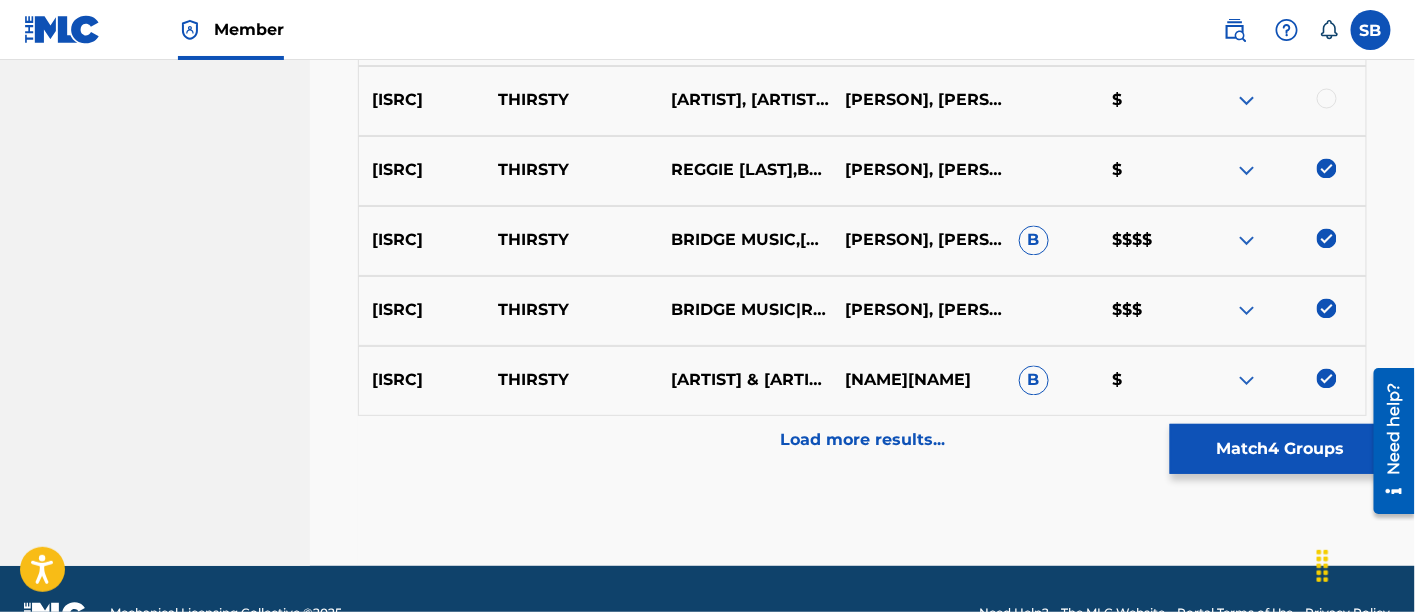 scroll, scrollTop: 1094, scrollLeft: 0, axis: vertical 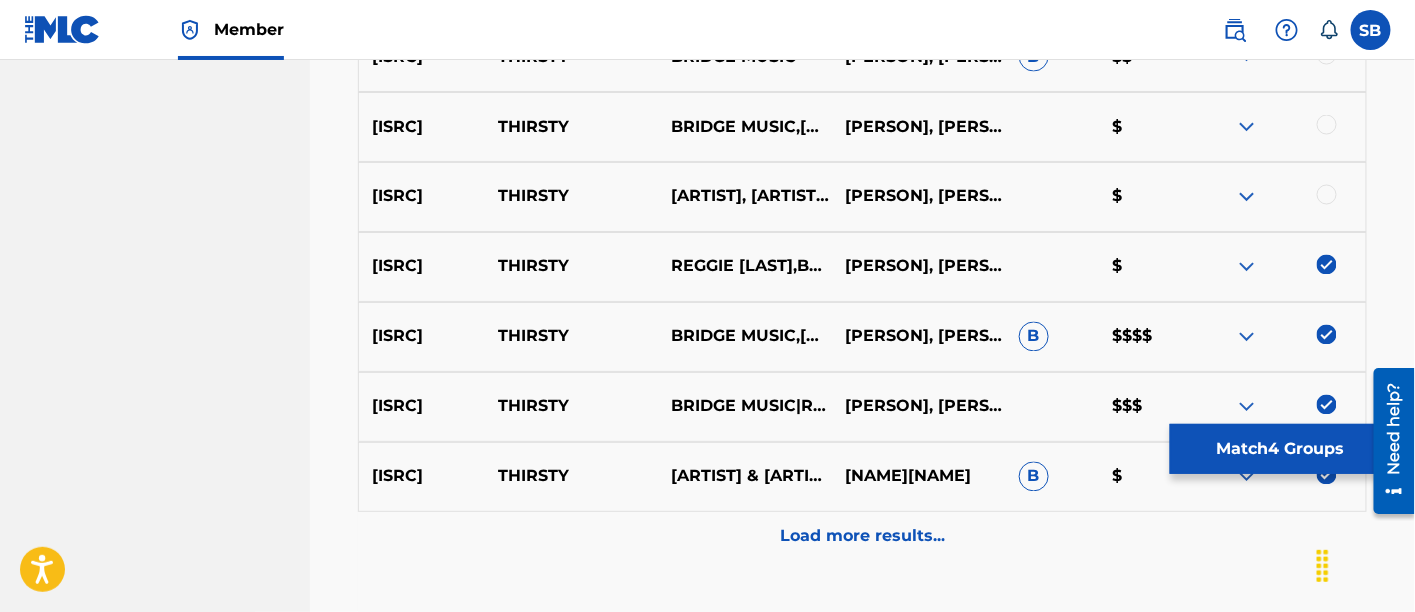 click at bounding box center [1327, 195] 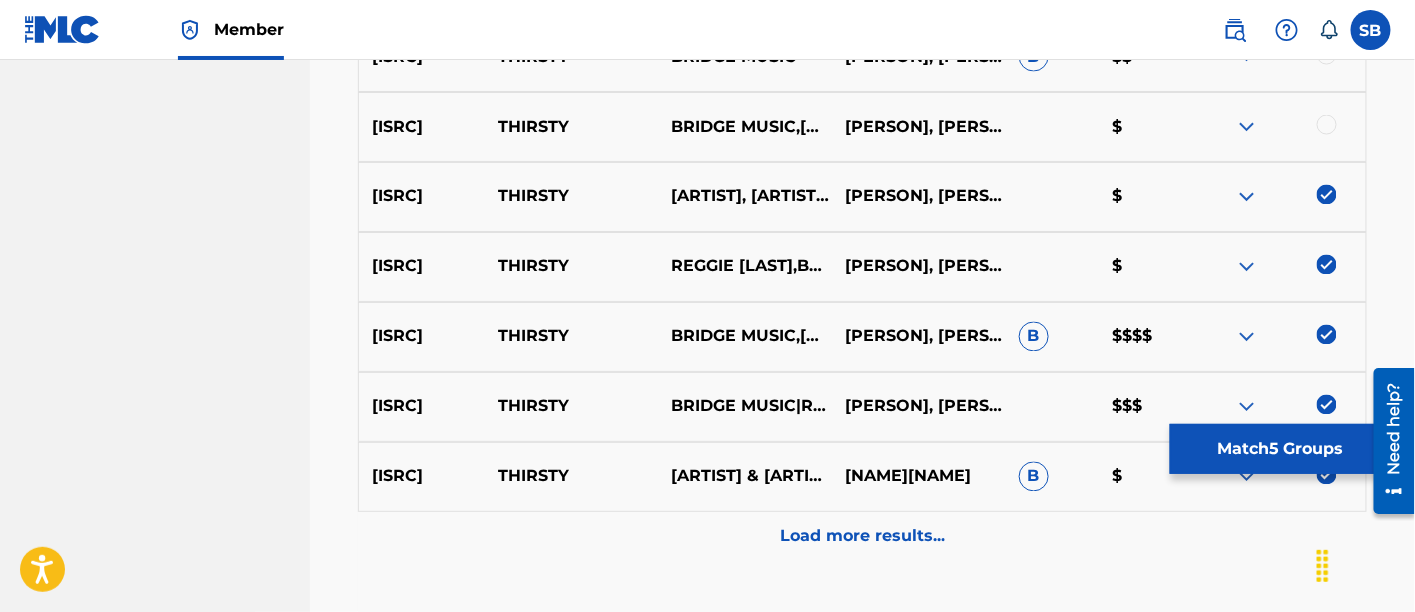 click at bounding box center (1327, 125) 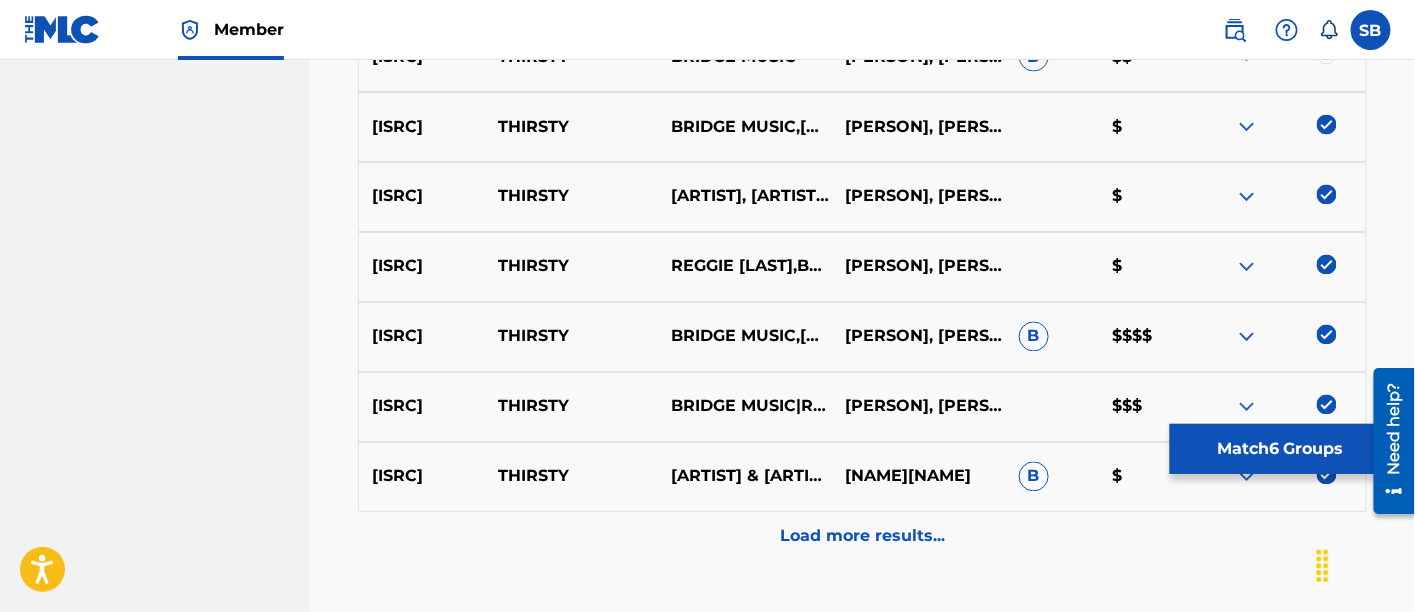 scroll, scrollTop: 993, scrollLeft: 0, axis: vertical 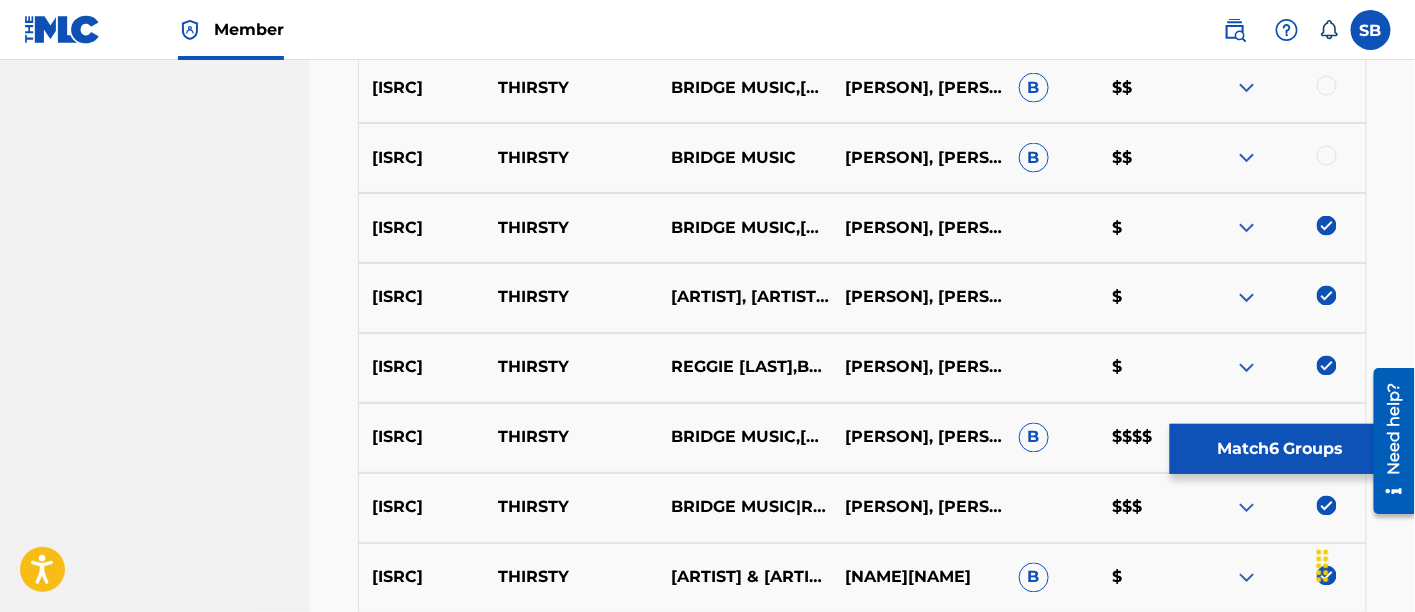 click at bounding box center (1327, 156) 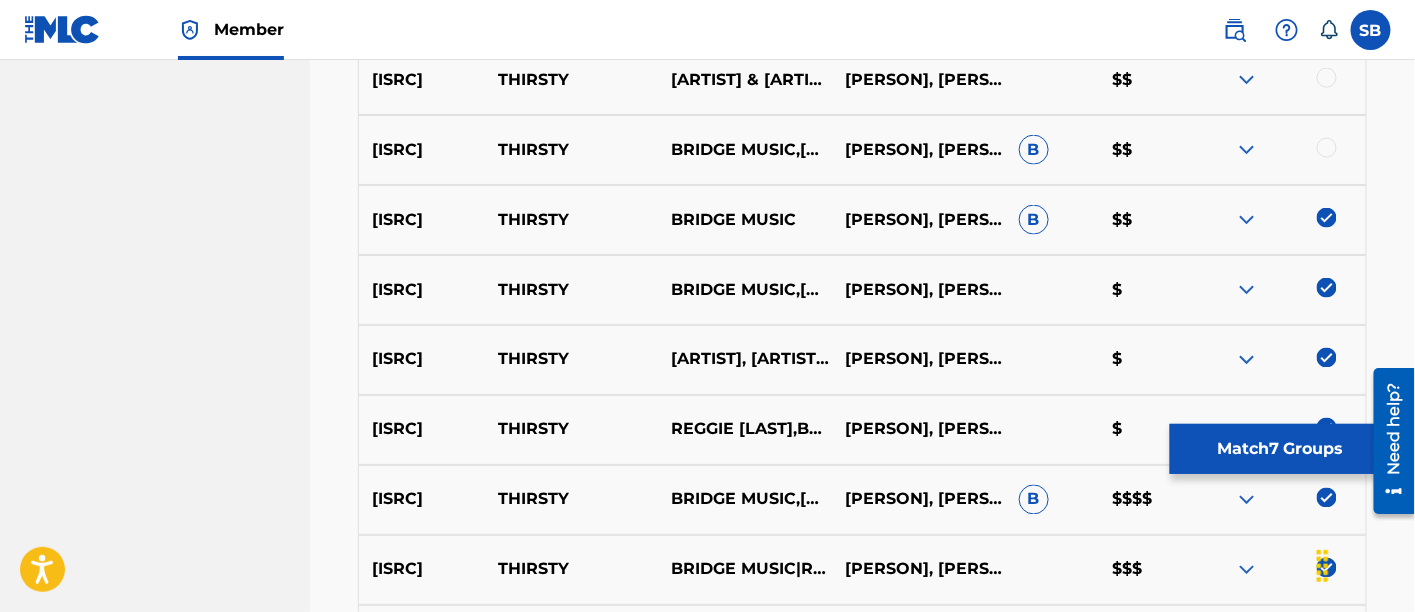 scroll, scrollTop: 935, scrollLeft: 0, axis: vertical 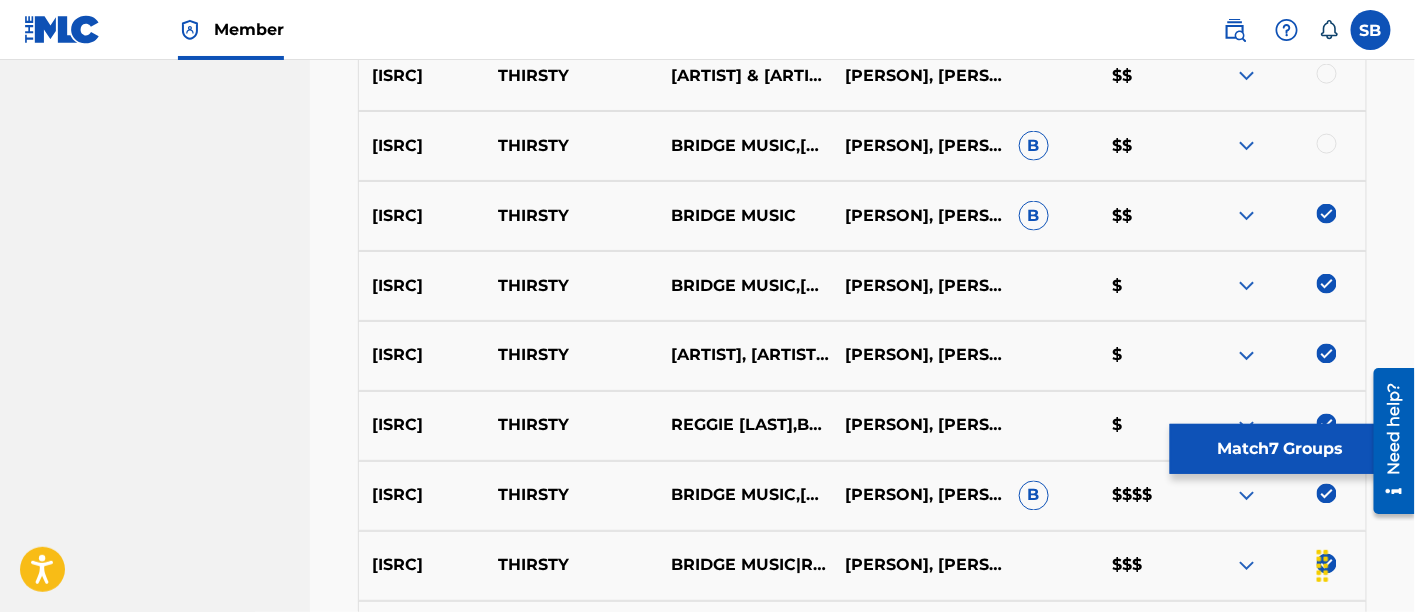 click at bounding box center (1327, 144) 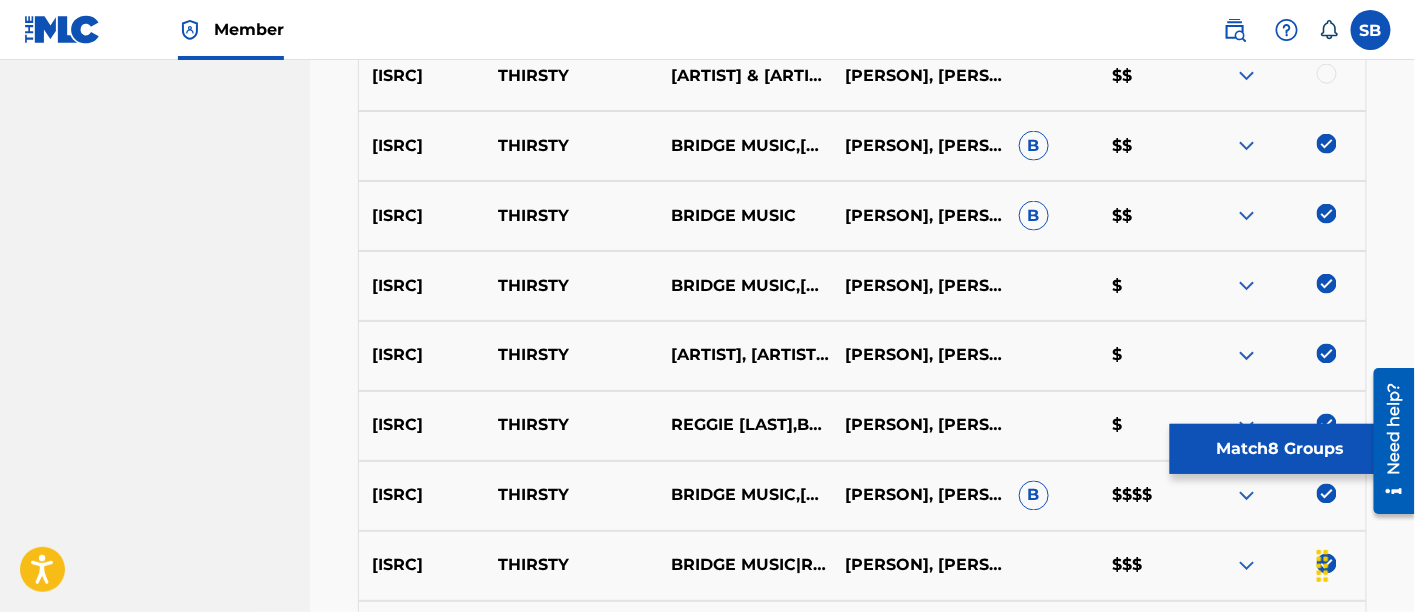 click at bounding box center (1327, 74) 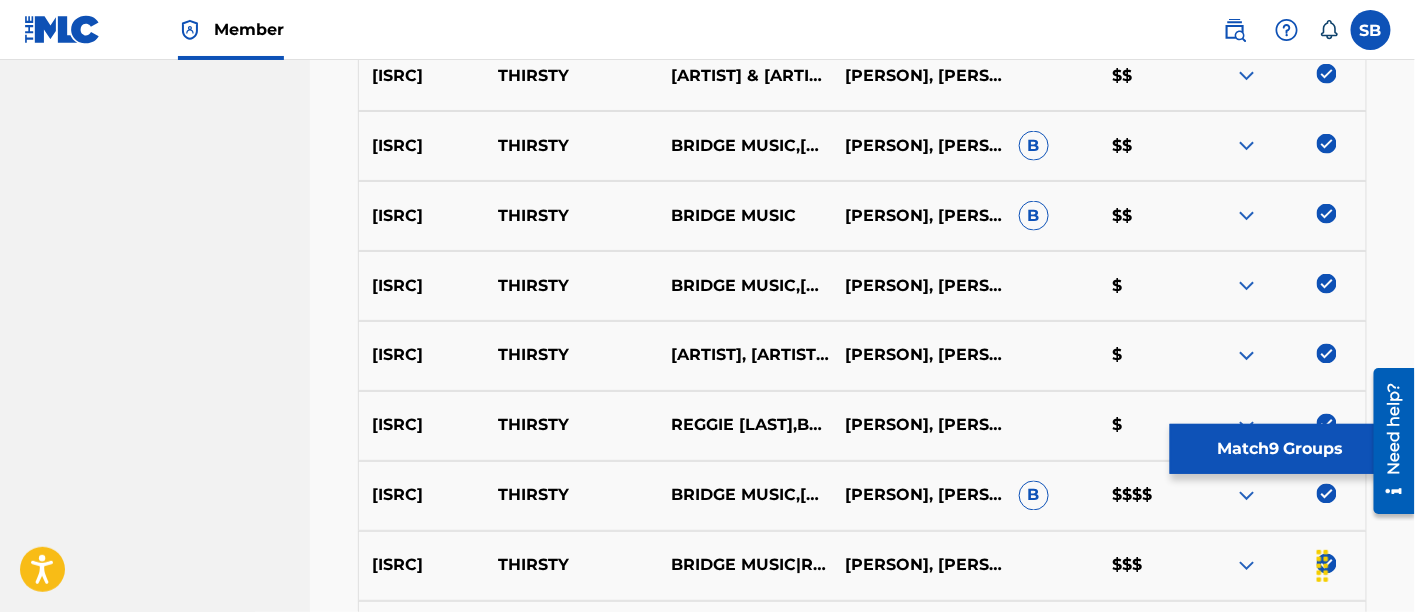 scroll, scrollTop: 854, scrollLeft: 0, axis: vertical 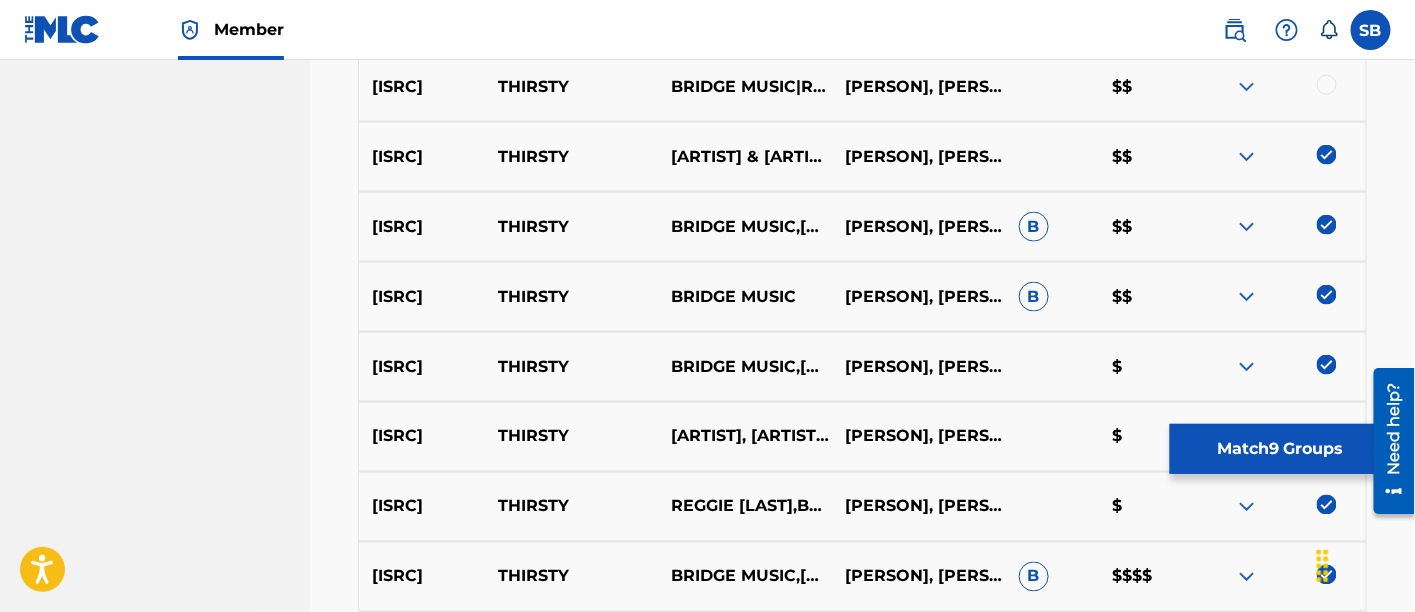 click at bounding box center [1327, 85] 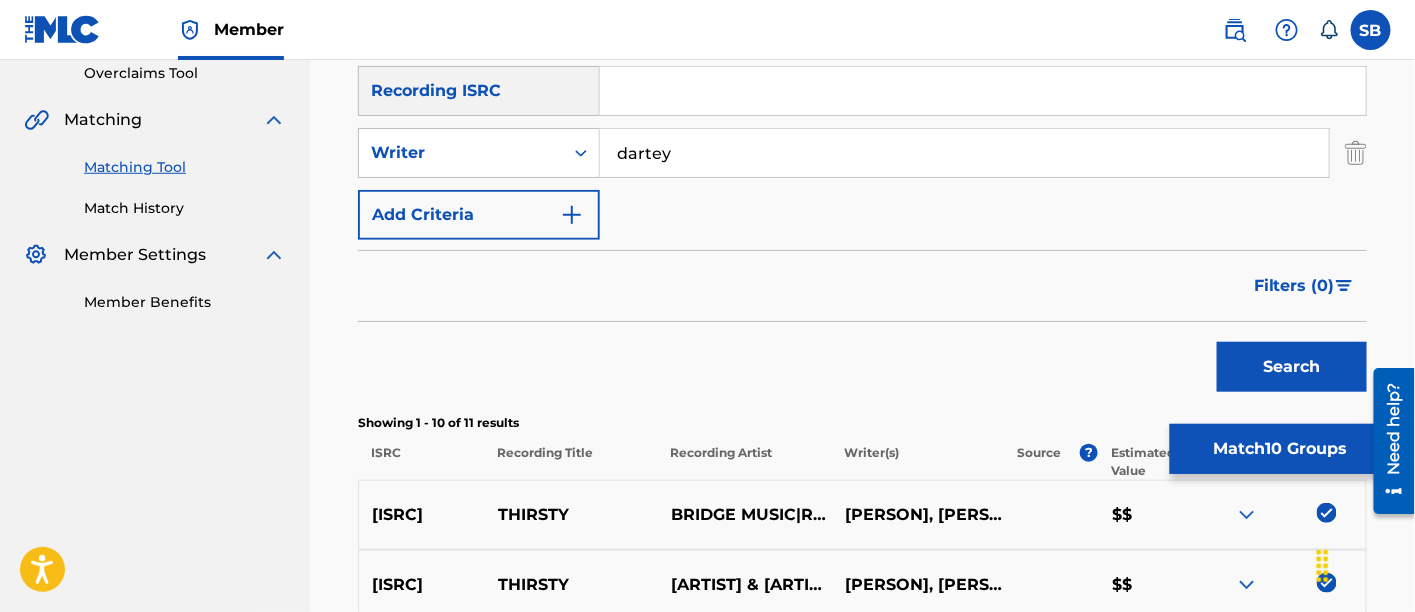 scroll, scrollTop: 425, scrollLeft: 0, axis: vertical 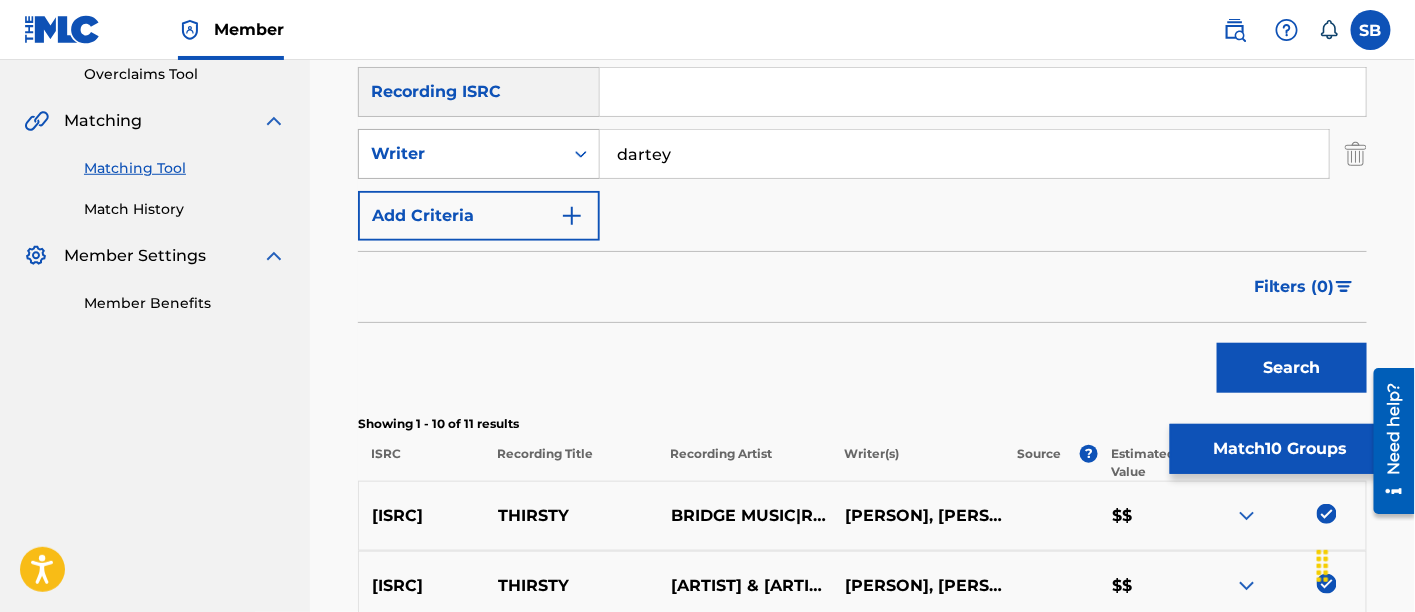 click at bounding box center (581, 154) 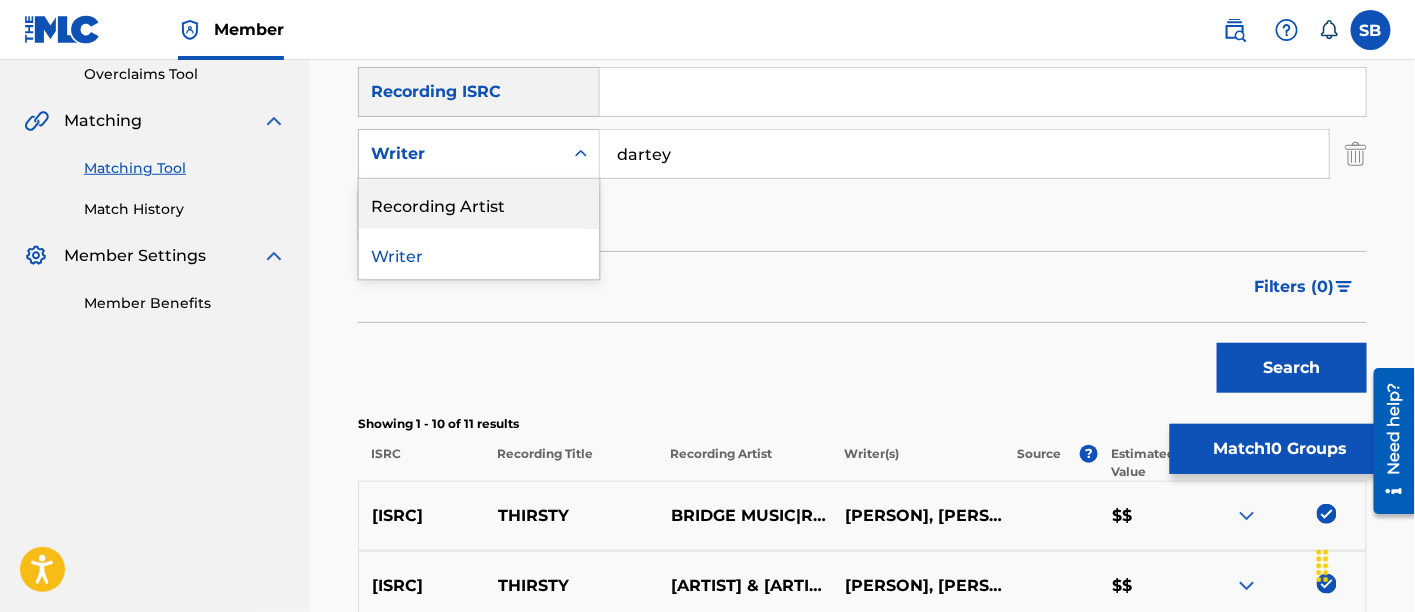 click on "Recording Artist" at bounding box center (479, 204) 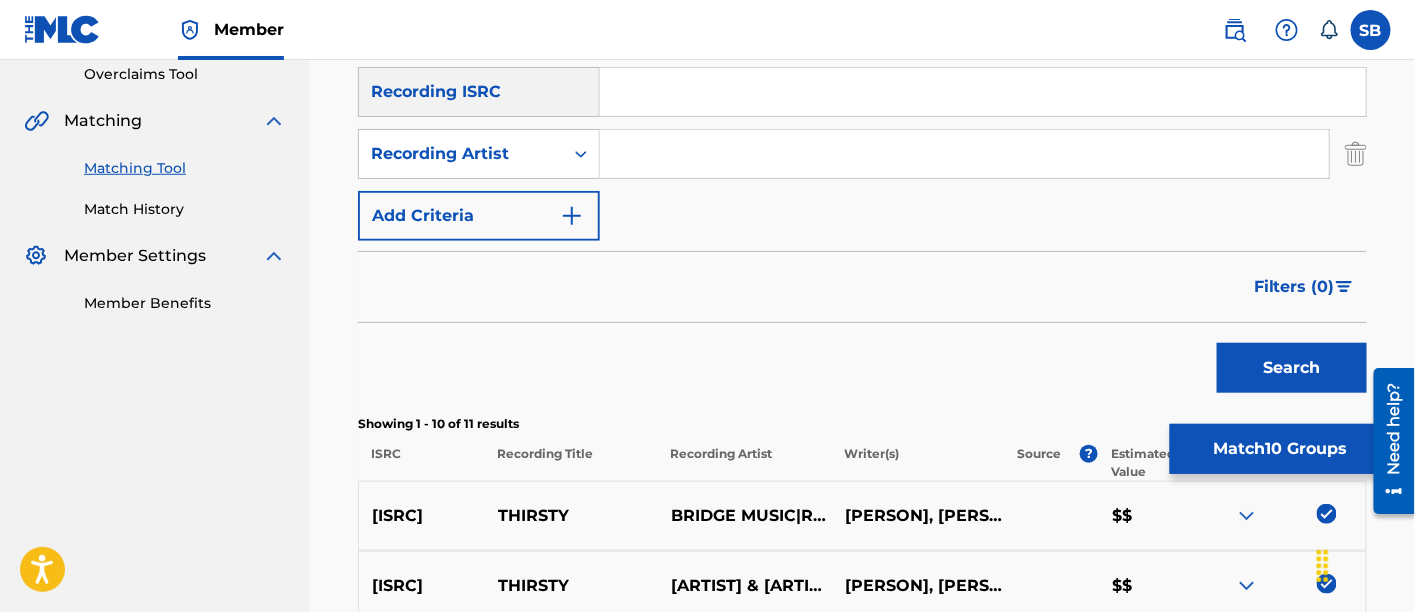 click at bounding box center (964, 154) 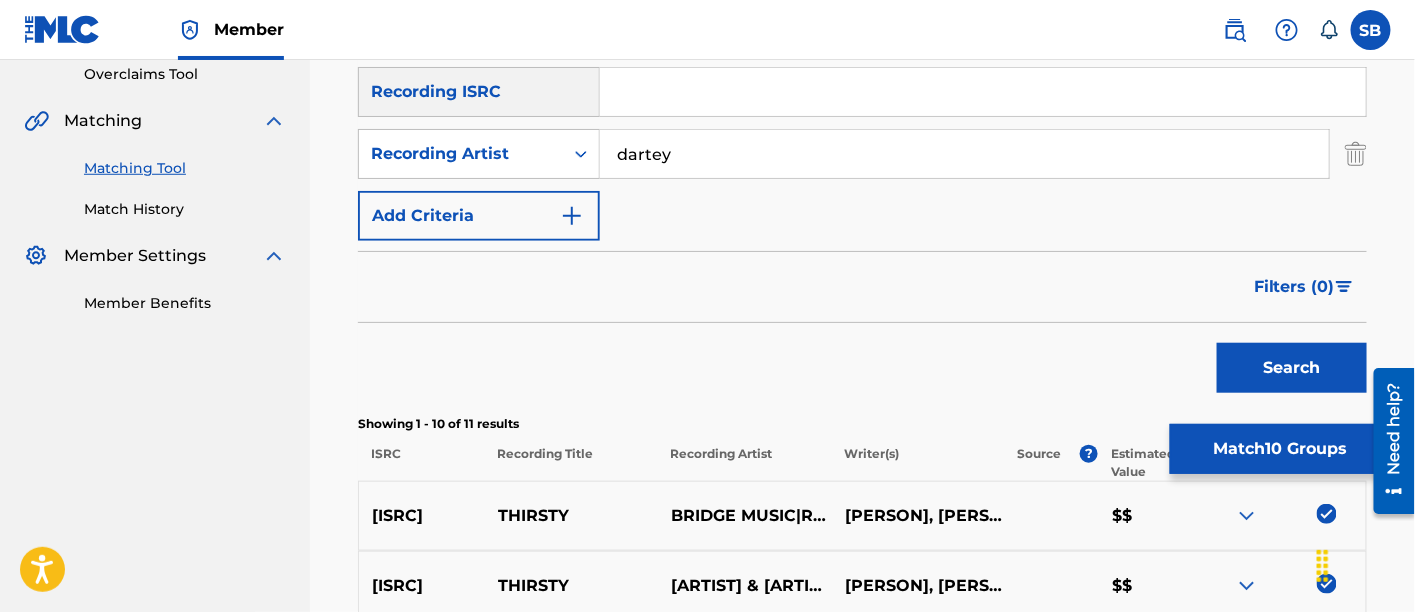 click on "Search" at bounding box center [1292, 368] 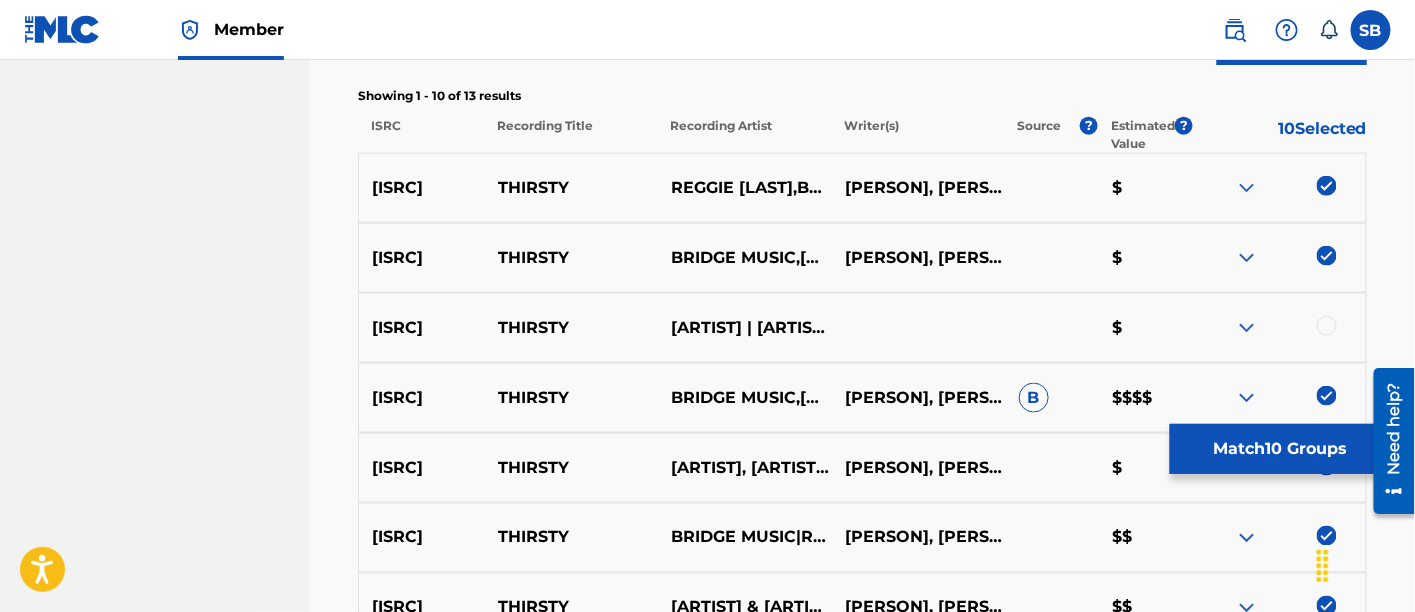 scroll, scrollTop: 757, scrollLeft: 0, axis: vertical 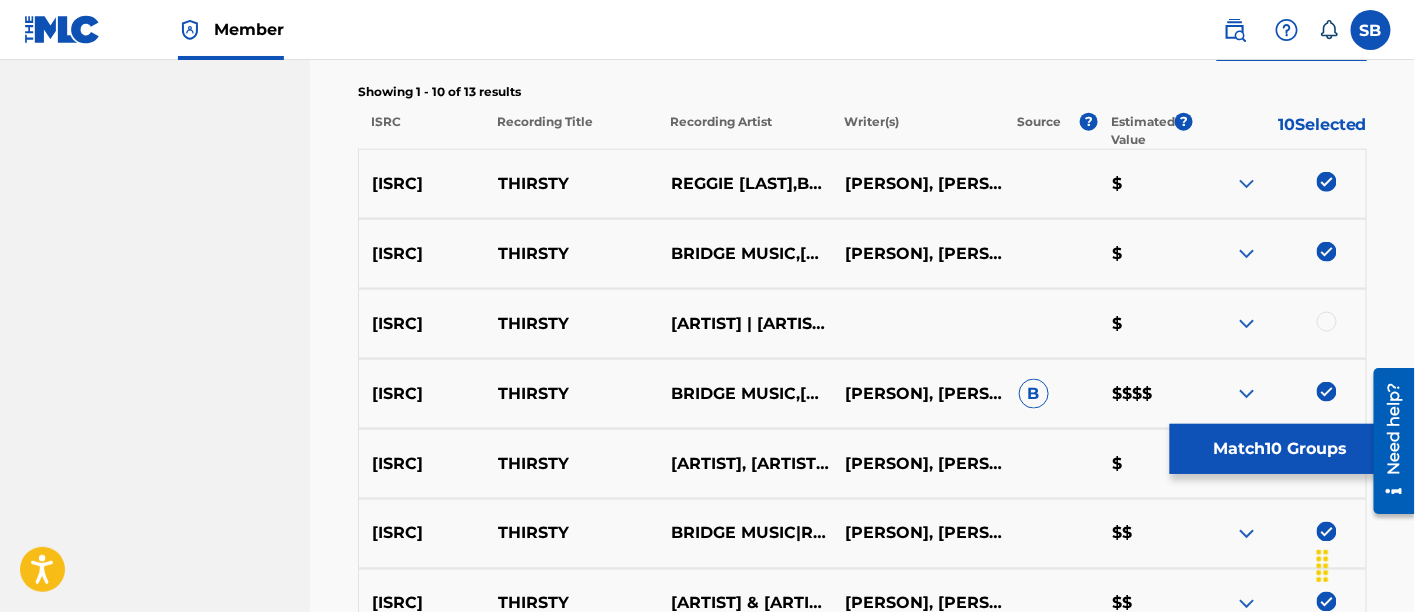 click at bounding box center [1327, 322] 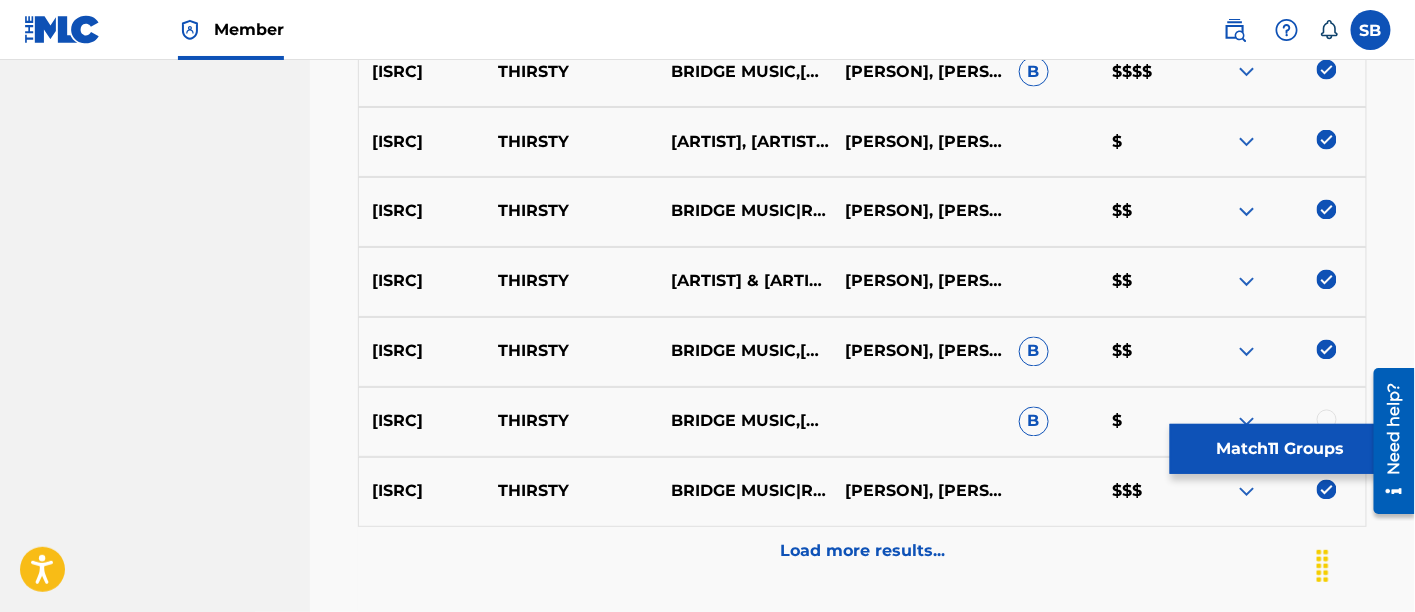 scroll, scrollTop: 1238, scrollLeft: 0, axis: vertical 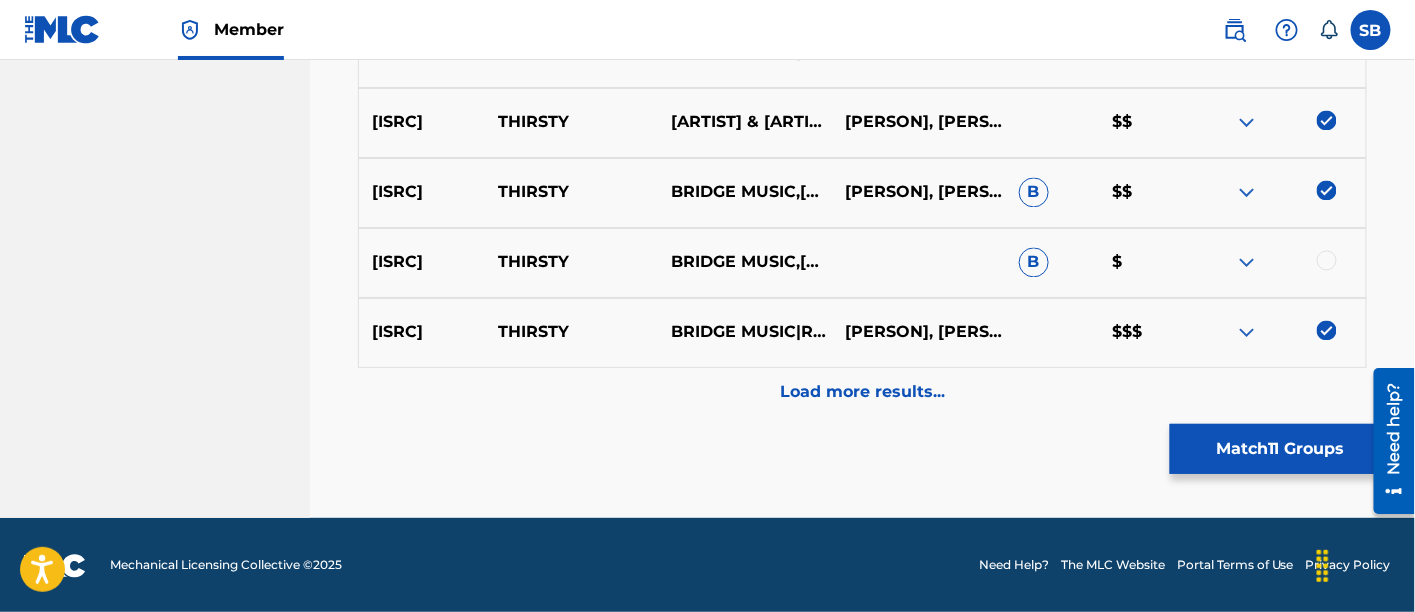 click at bounding box center (1327, 261) 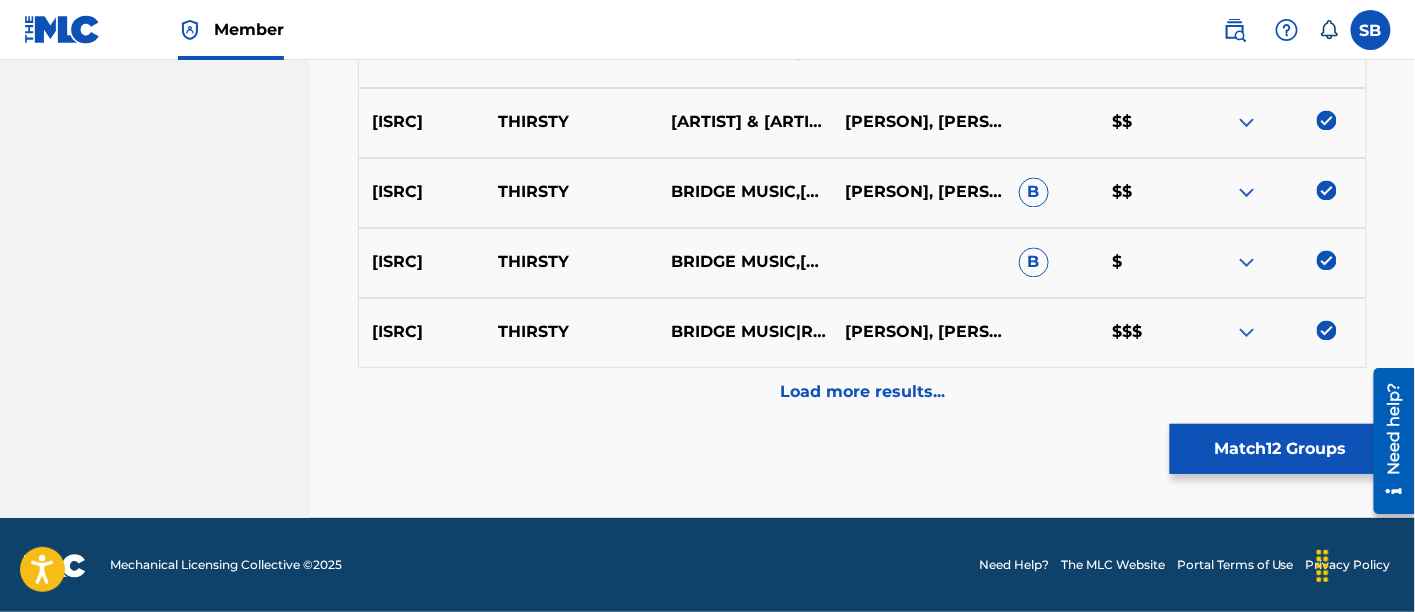 click on "Load more results..." at bounding box center (862, 393) 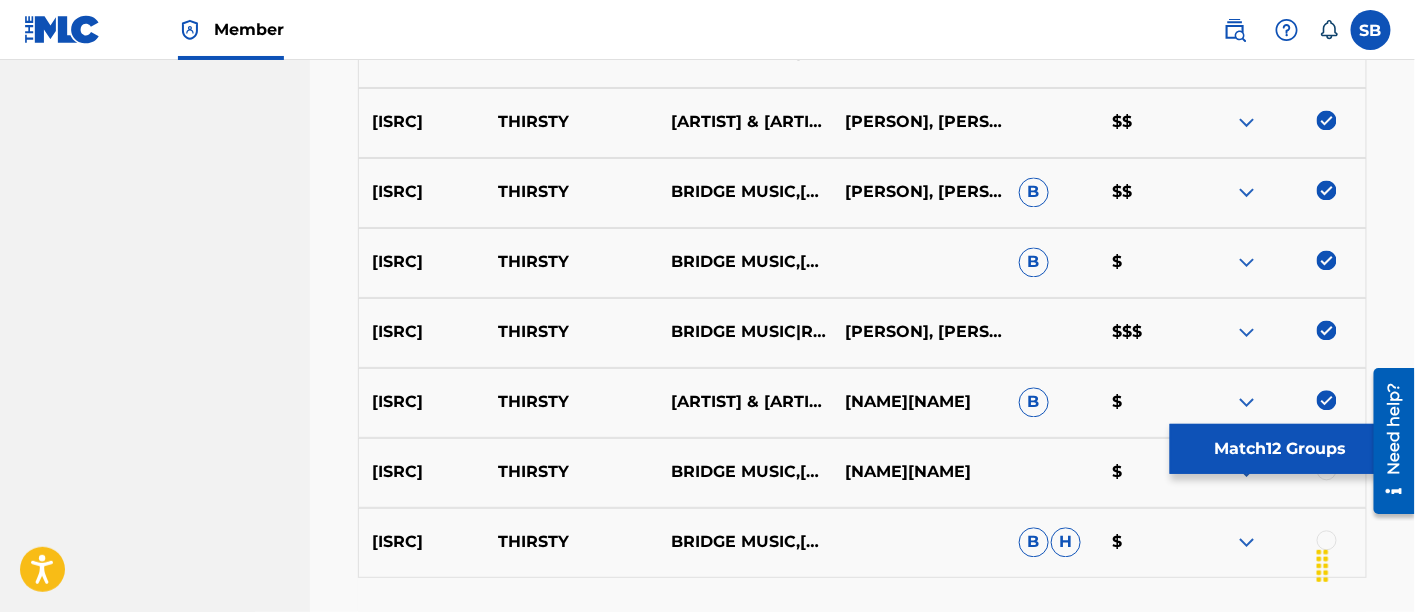 scroll, scrollTop: 1398, scrollLeft: 0, axis: vertical 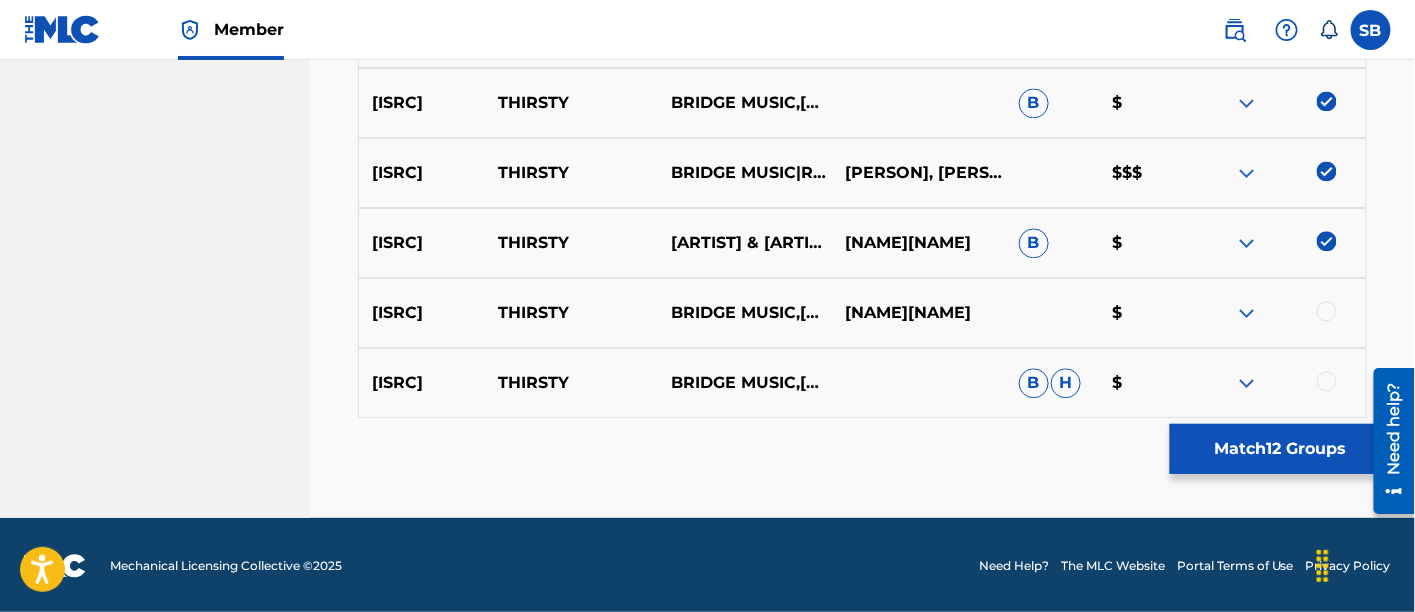 click at bounding box center (1327, 381) 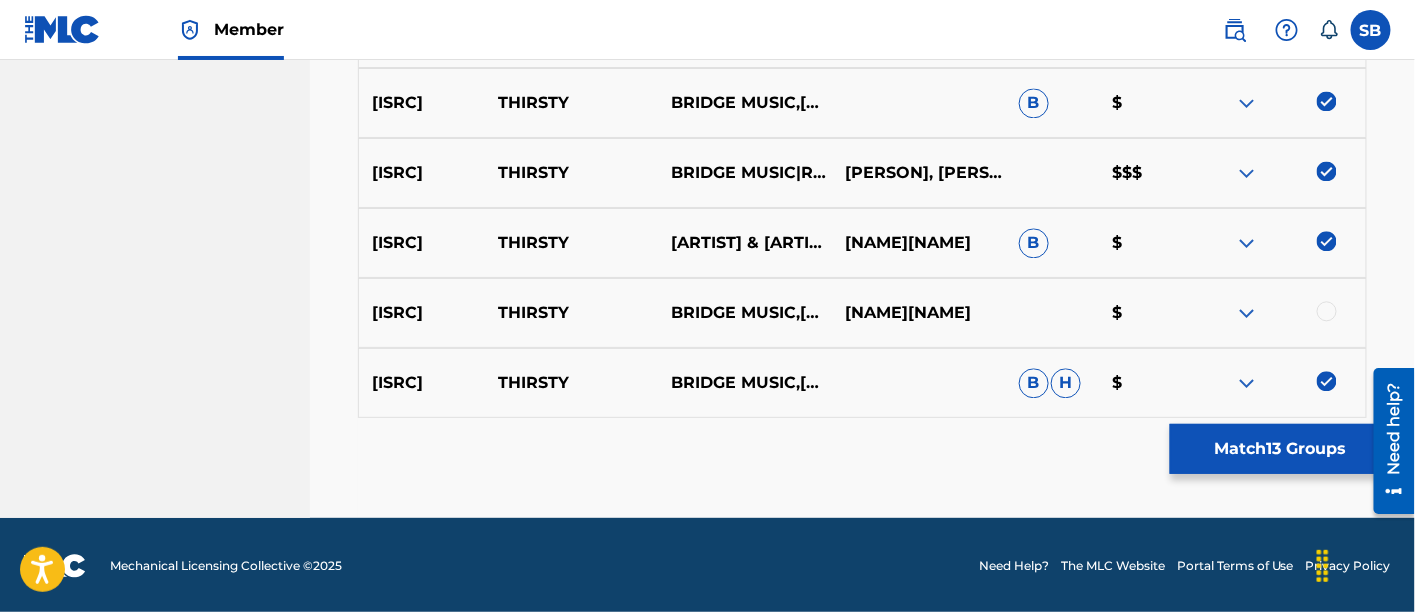 click at bounding box center [1327, 311] 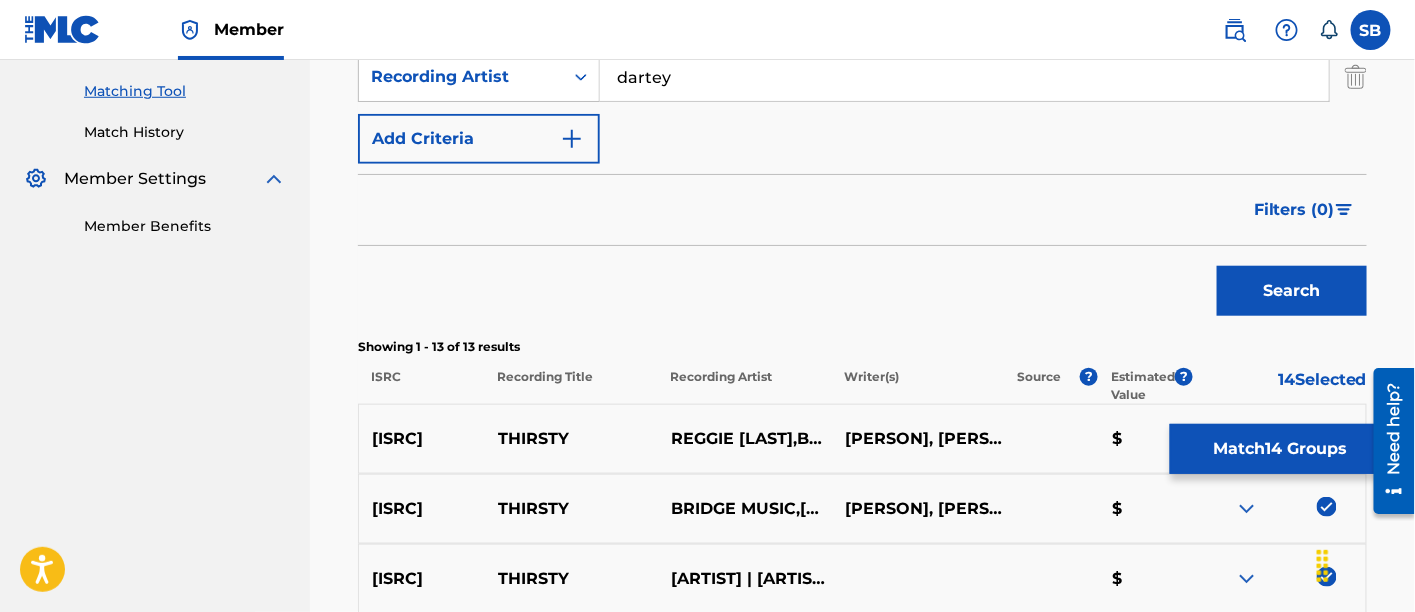 scroll, scrollTop: 413, scrollLeft: 0, axis: vertical 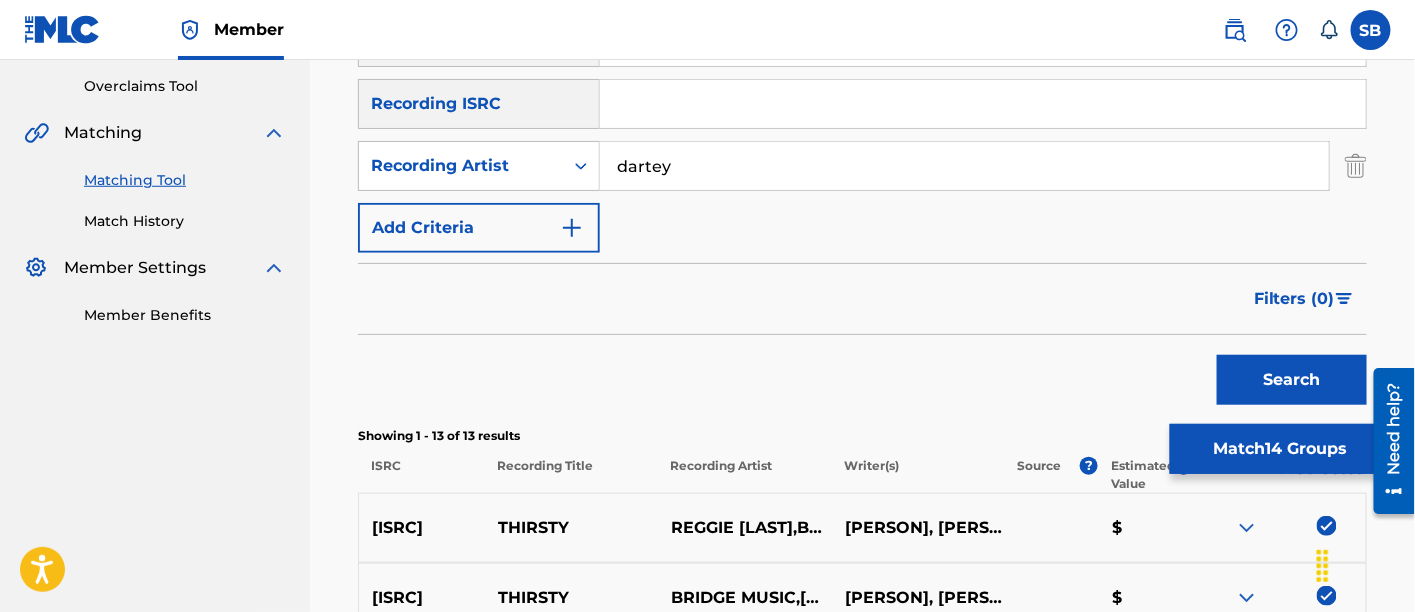 click on "dartey" at bounding box center [964, 166] 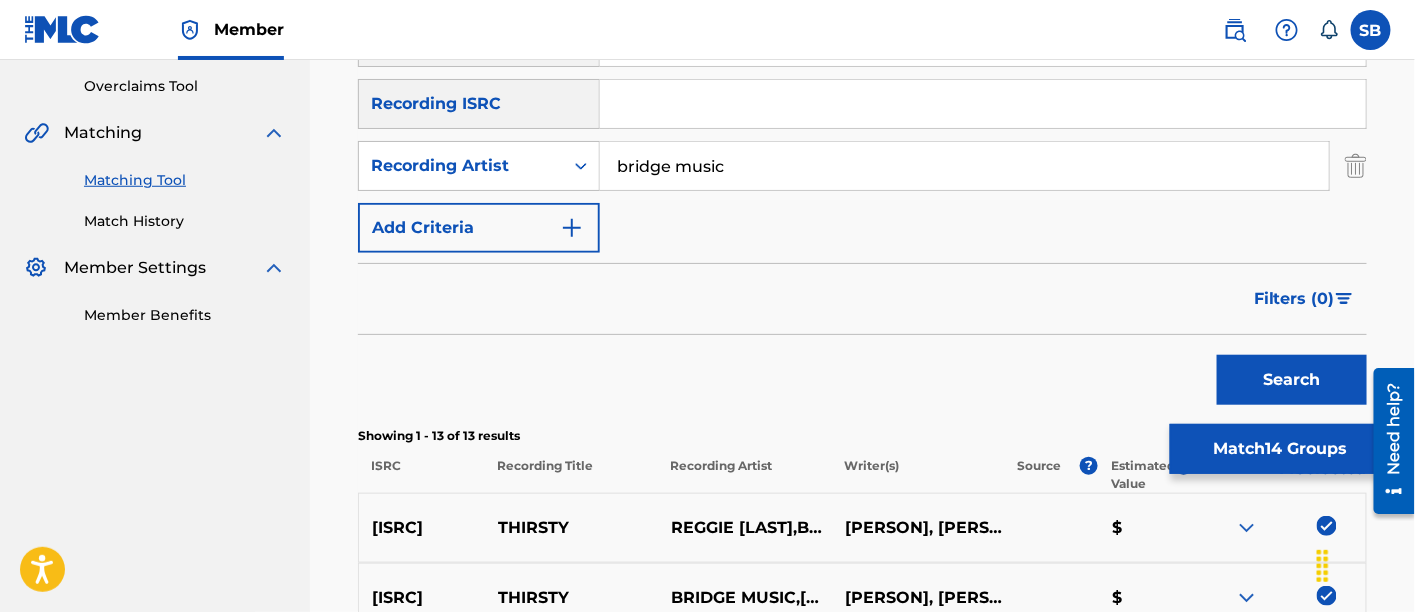 type on "bridge music" 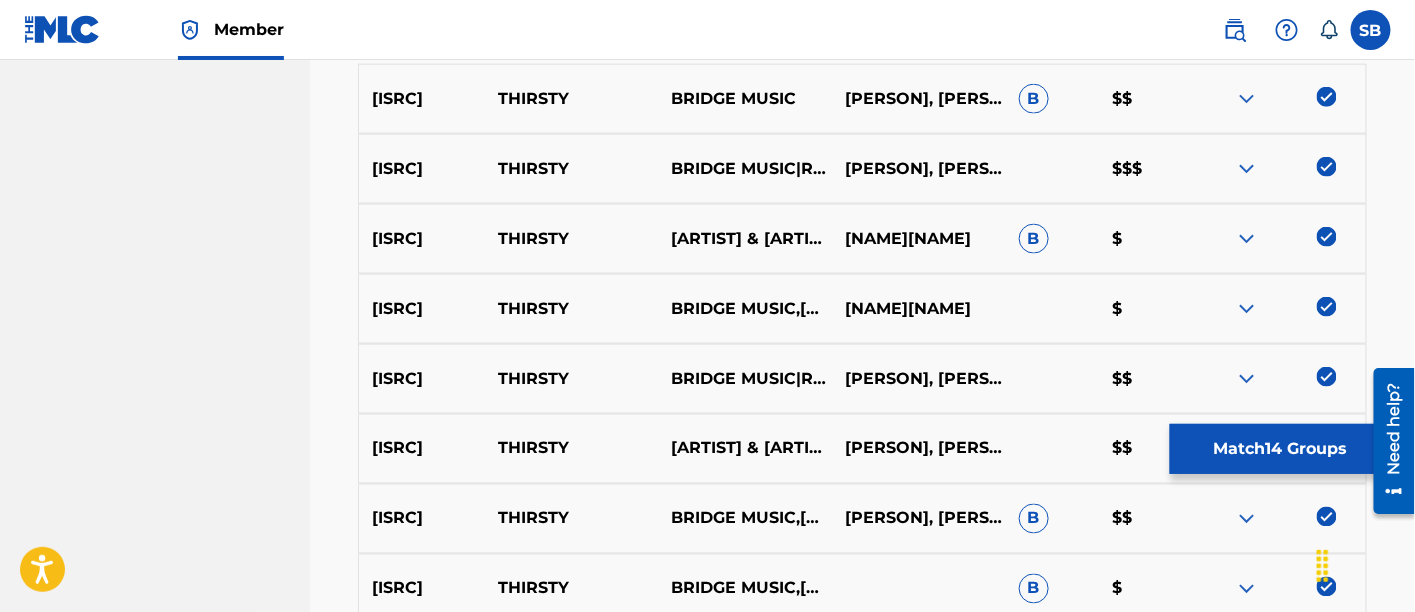 scroll, scrollTop: 844, scrollLeft: 0, axis: vertical 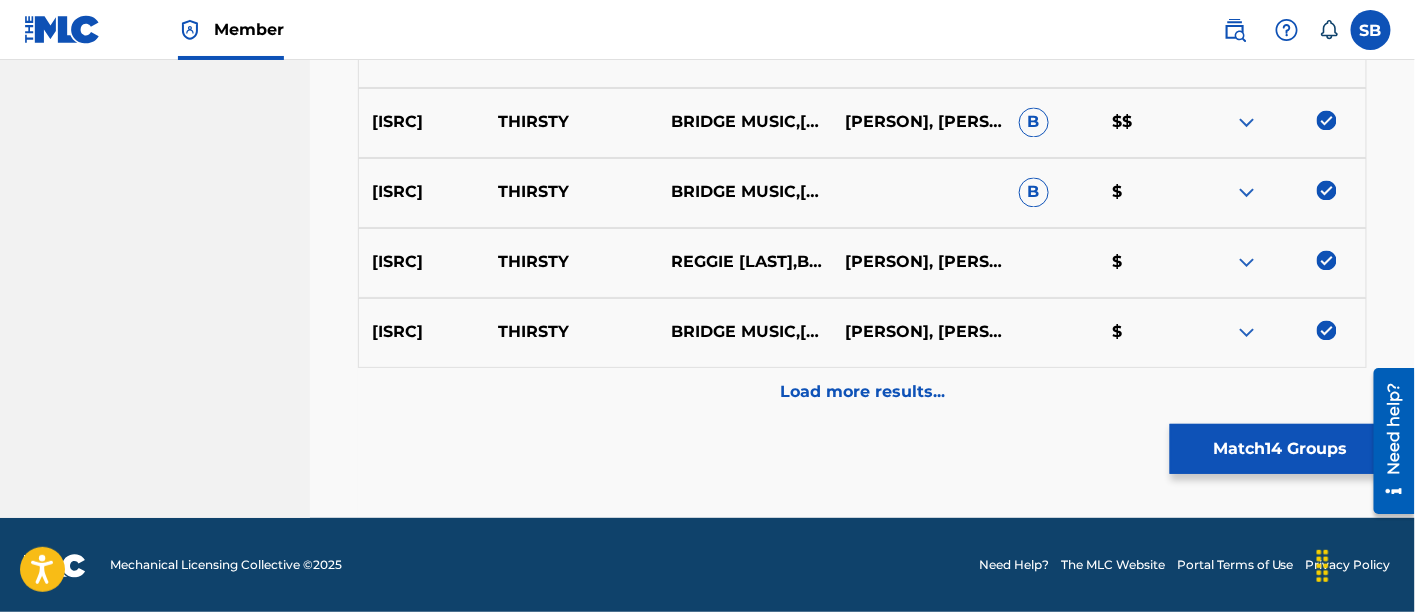 click on "Load more results..." at bounding box center [862, 393] 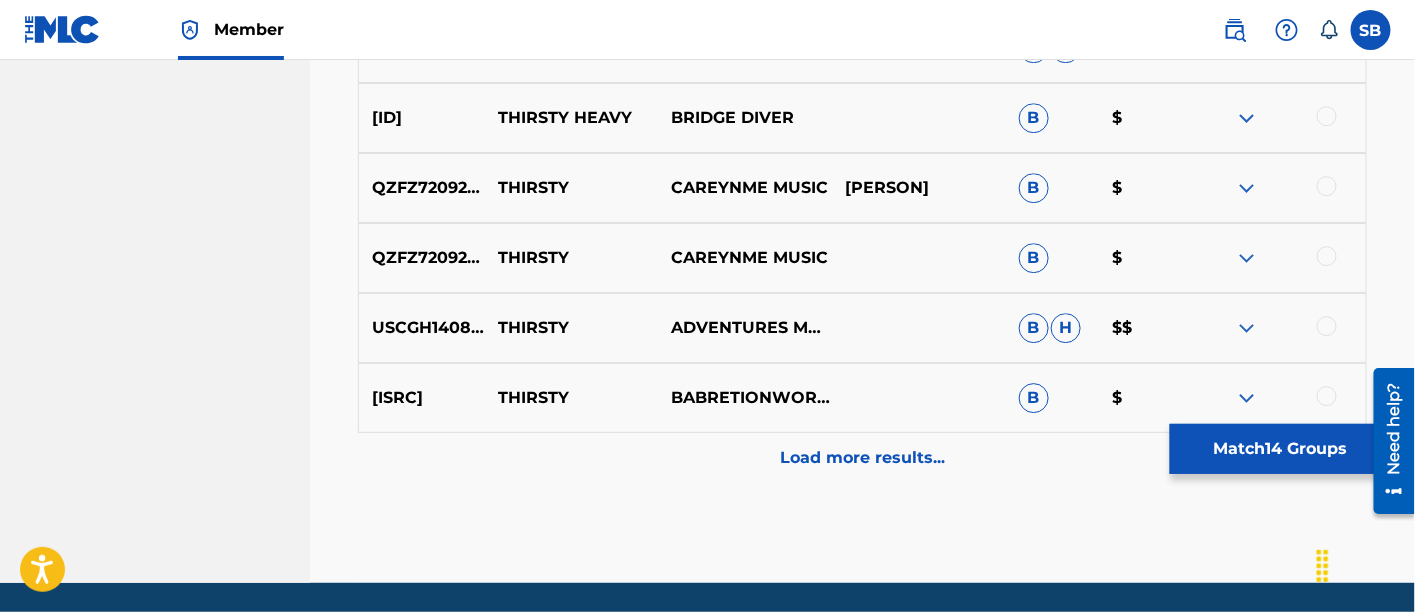 scroll, scrollTop: 1874, scrollLeft: 0, axis: vertical 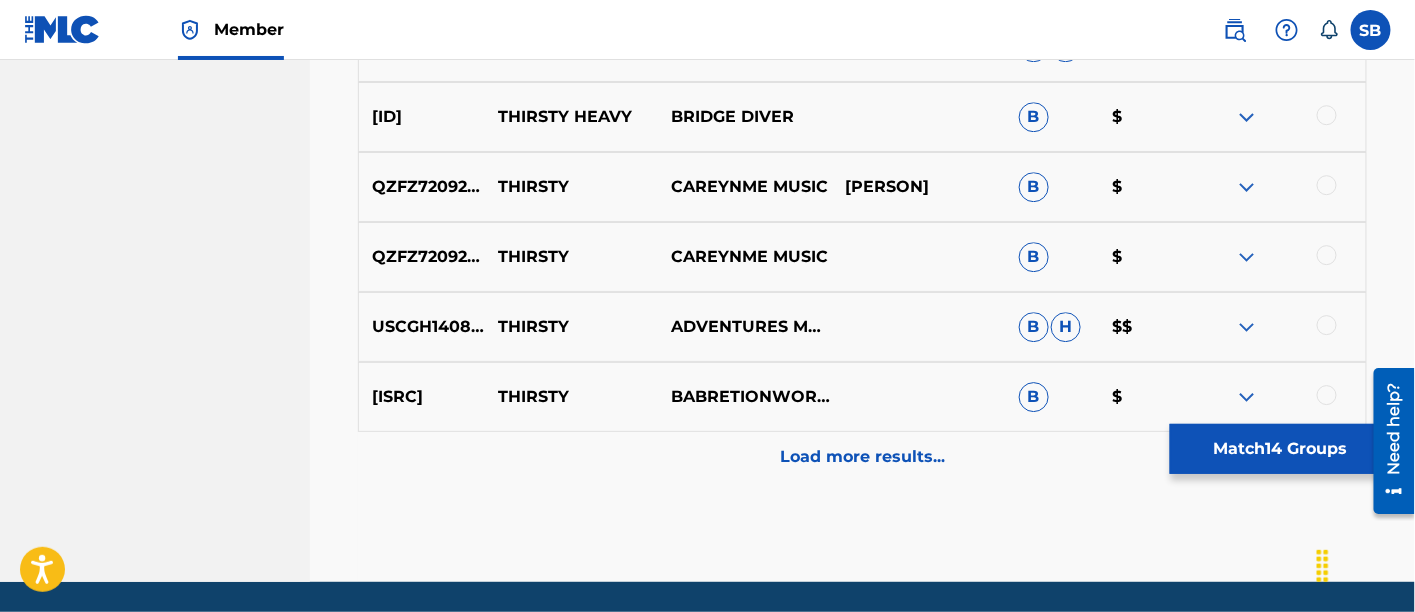 click on "Match  14 Groups" at bounding box center [1280, 449] 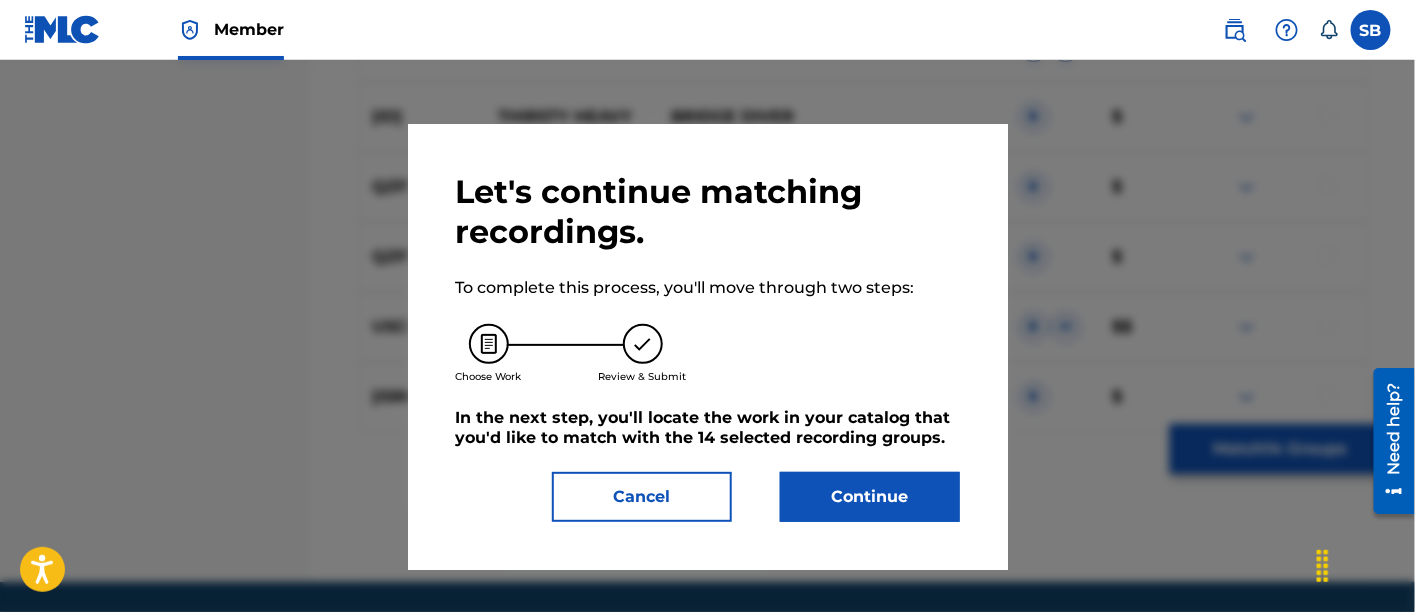 click on "Let's continue matching recordings. To complete this process, you'll move through two steps: Choose Work Review & Submit In the next step, you'll locate the work in your catalog that you'd like to match with the   14 selected recording groups . Cancel Continue" at bounding box center [708, 347] 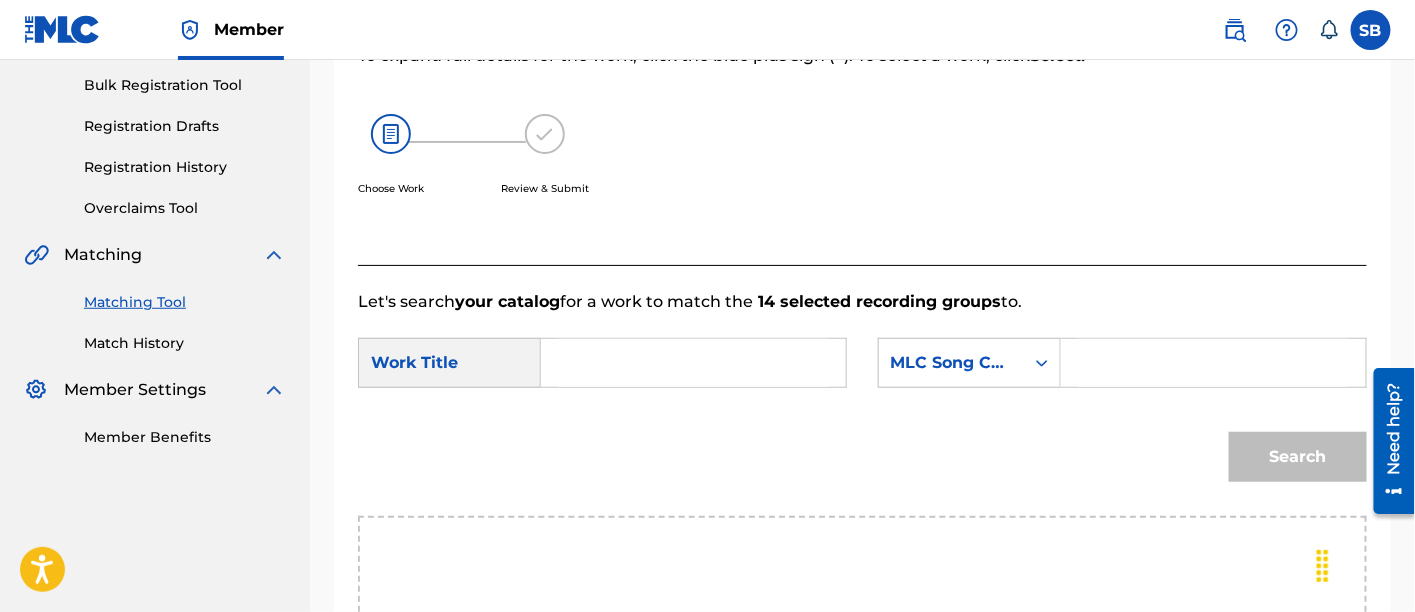 scroll, scrollTop: 274, scrollLeft: 0, axis: vertical 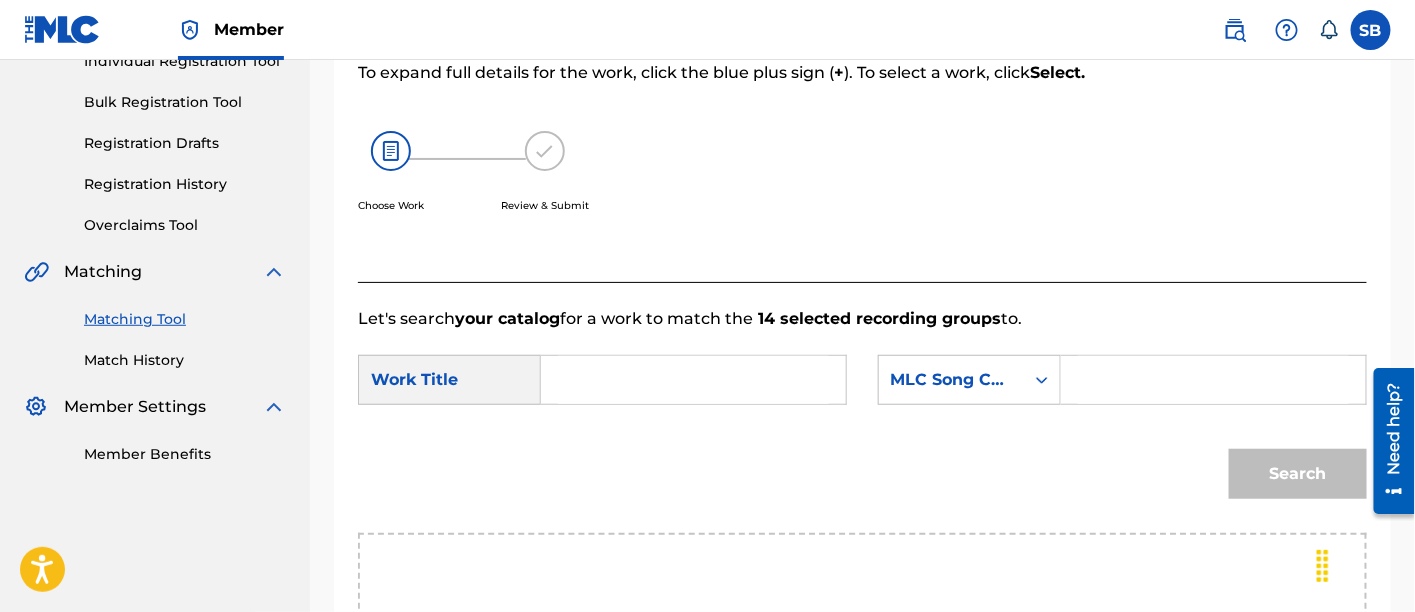 click on "SearchWithCriteria9ece6f94-8353-4dbe-bad4-0247b2fc14d7 Work Title SearchWithCriteria847f0b1e-b5f4-4a3b-b798-5ef54393f8d1 MLC Song Code Search" at bounding box center (862, 432) 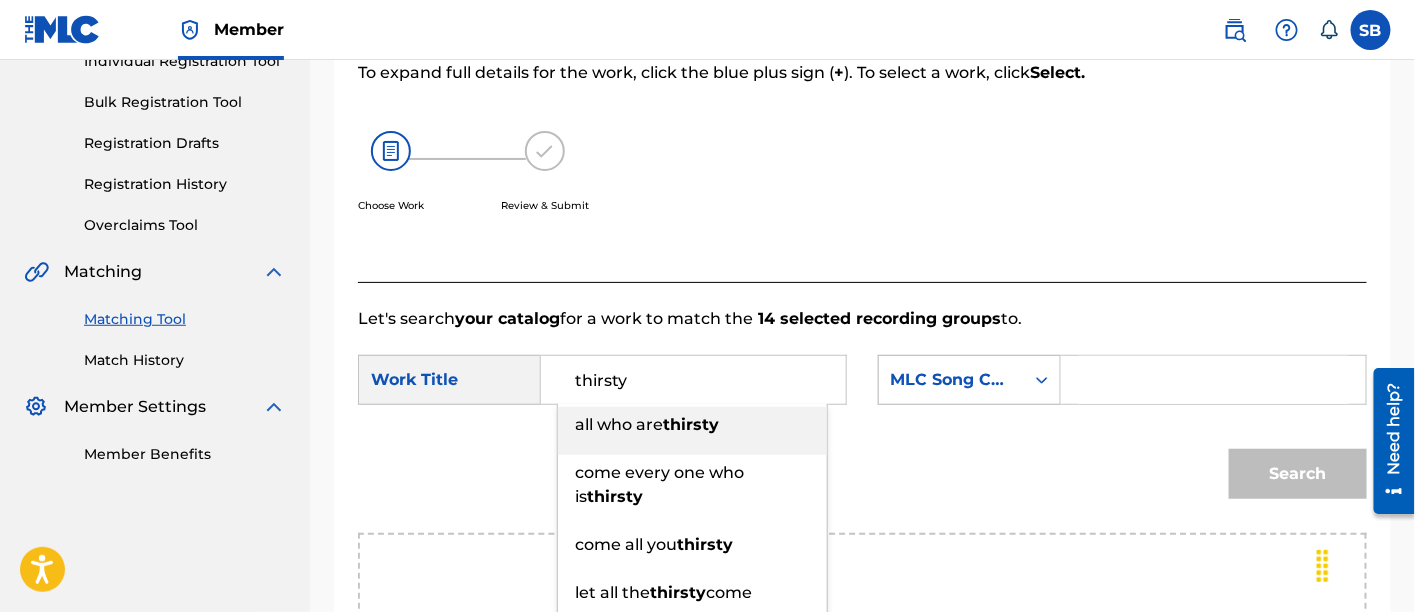 type on "thirsty" 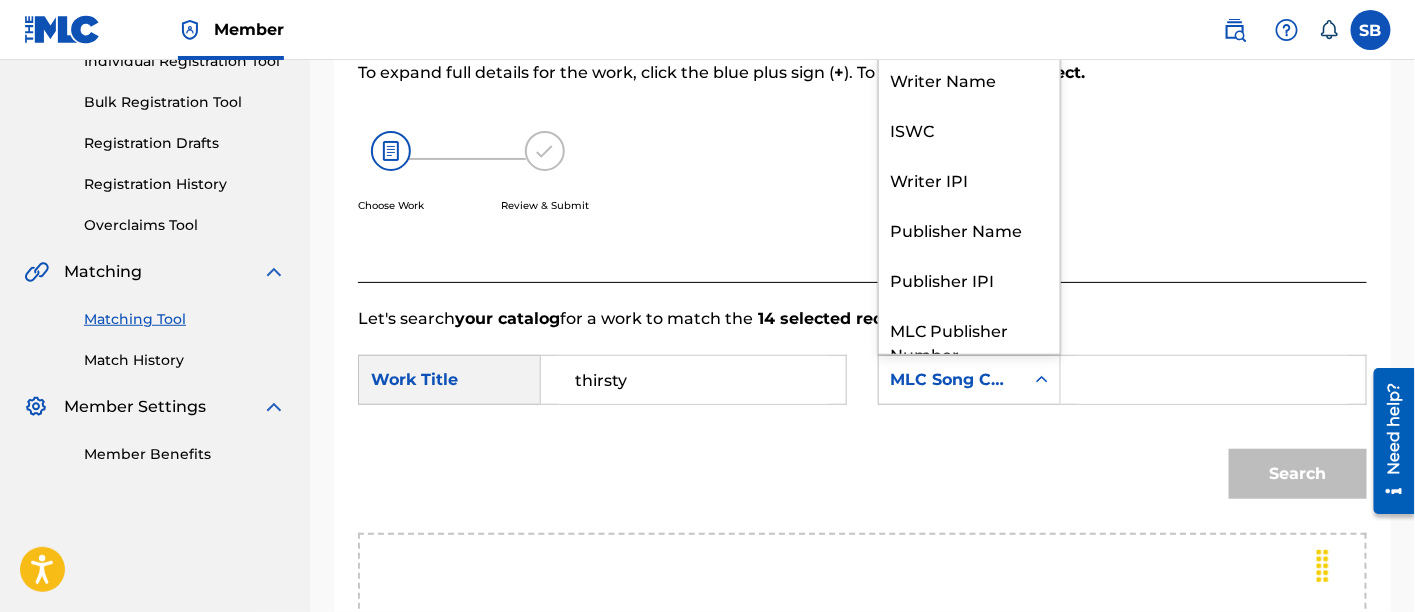 click on "MLC Song Code" at bounding box center [951, 380] 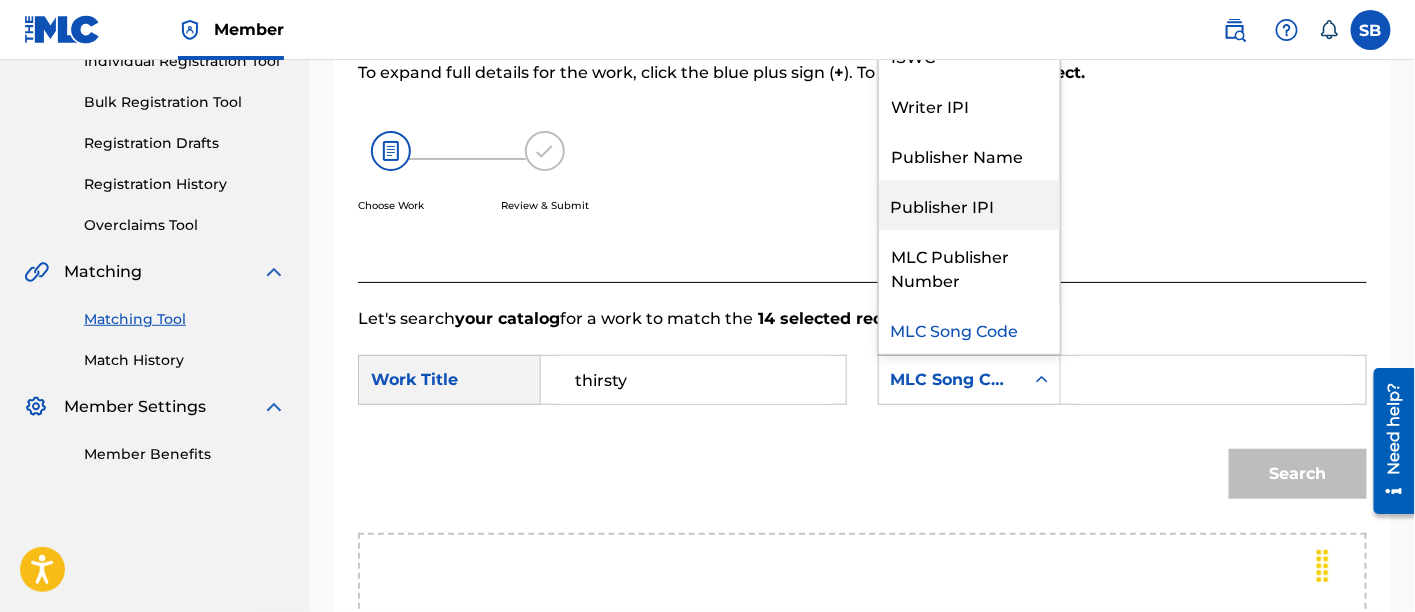 scroll, scrollTop: 0, scrollLeft: 0, axis: both 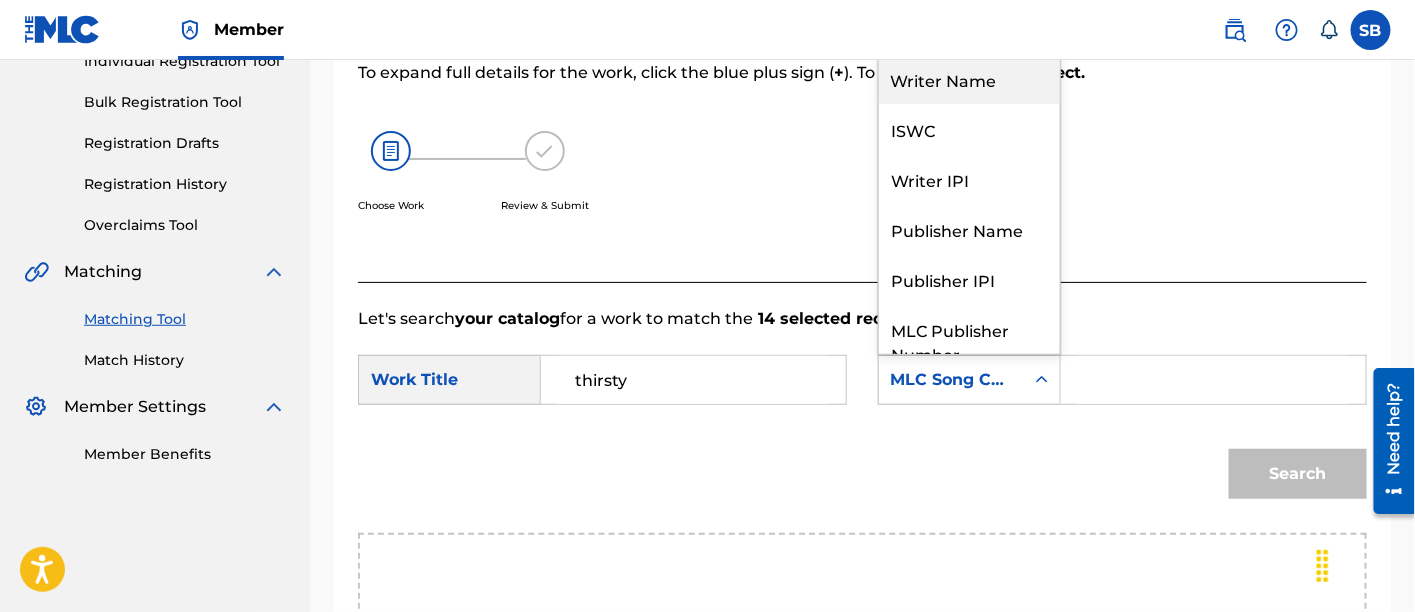 click on "Writer Name" at bounding box center (969, 79) 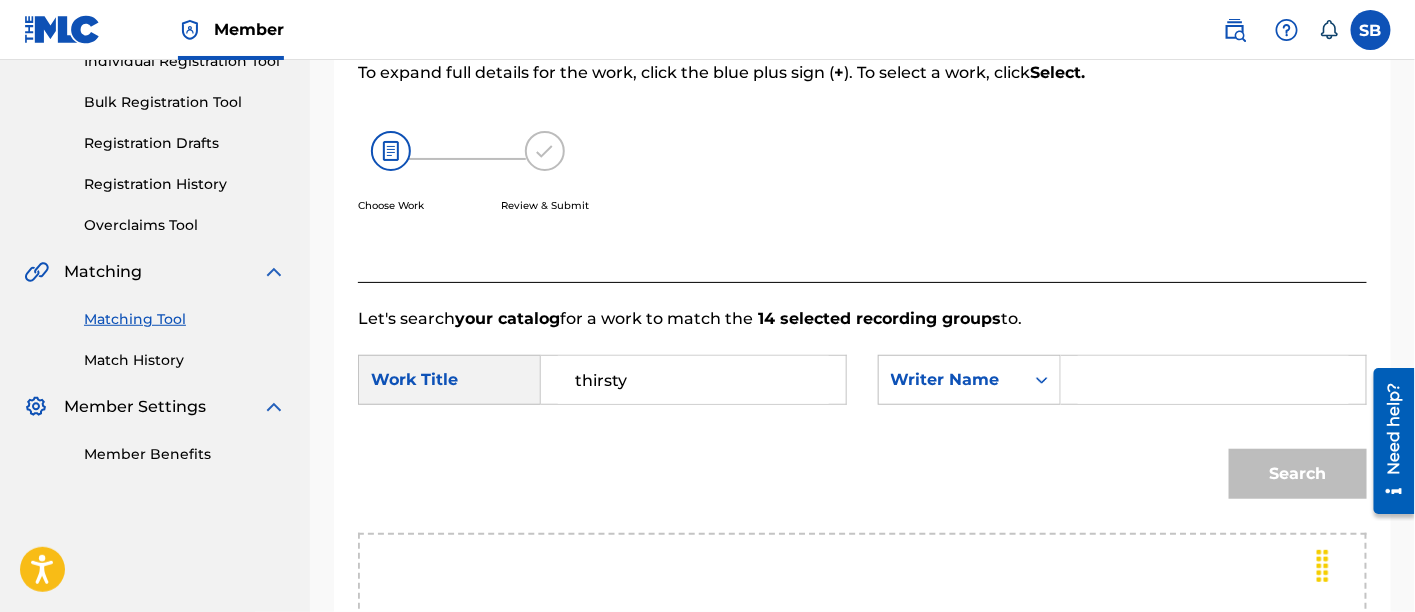 click at bounding box center [1213, 380] 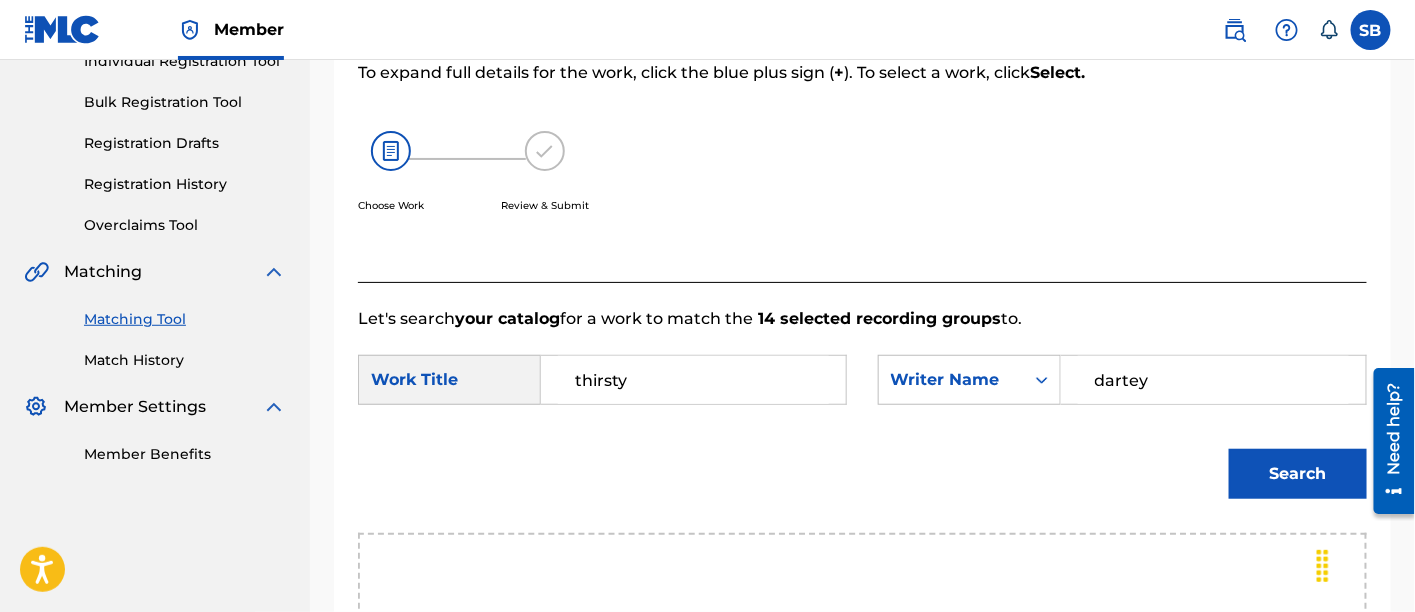 click on "Search" at bounding box center (1298, 474) 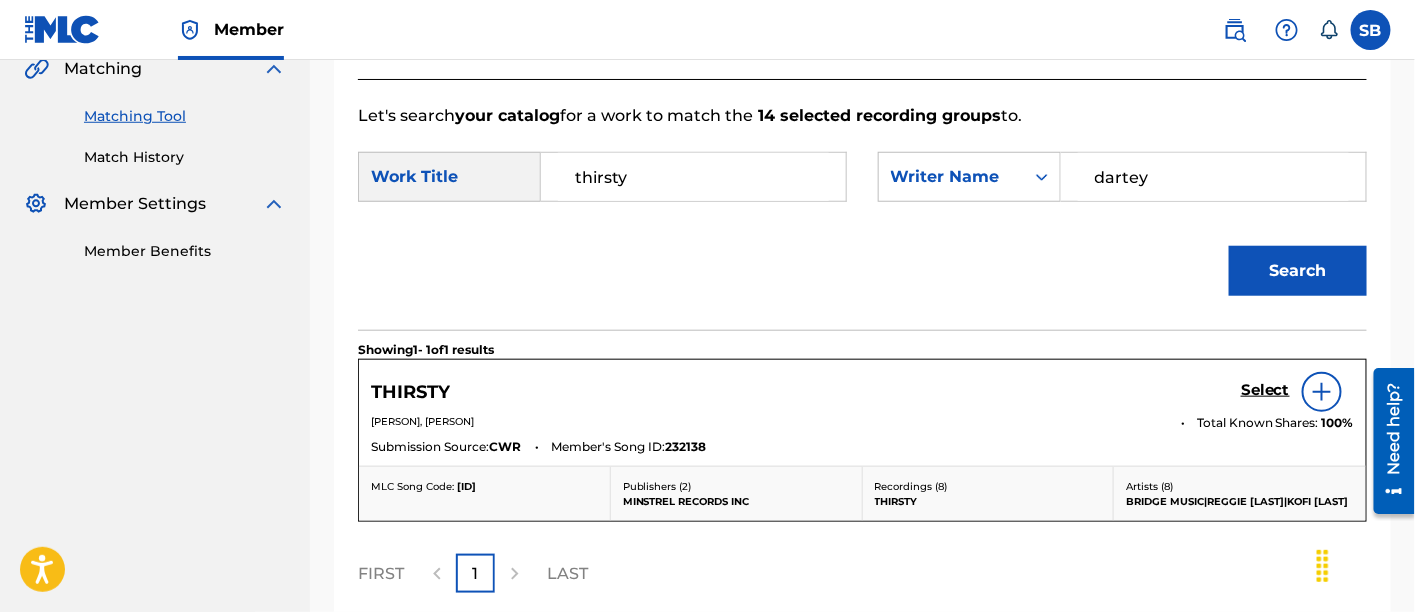 scroll, scrollTop: 545, scrollLeft: 0, axis: vertical 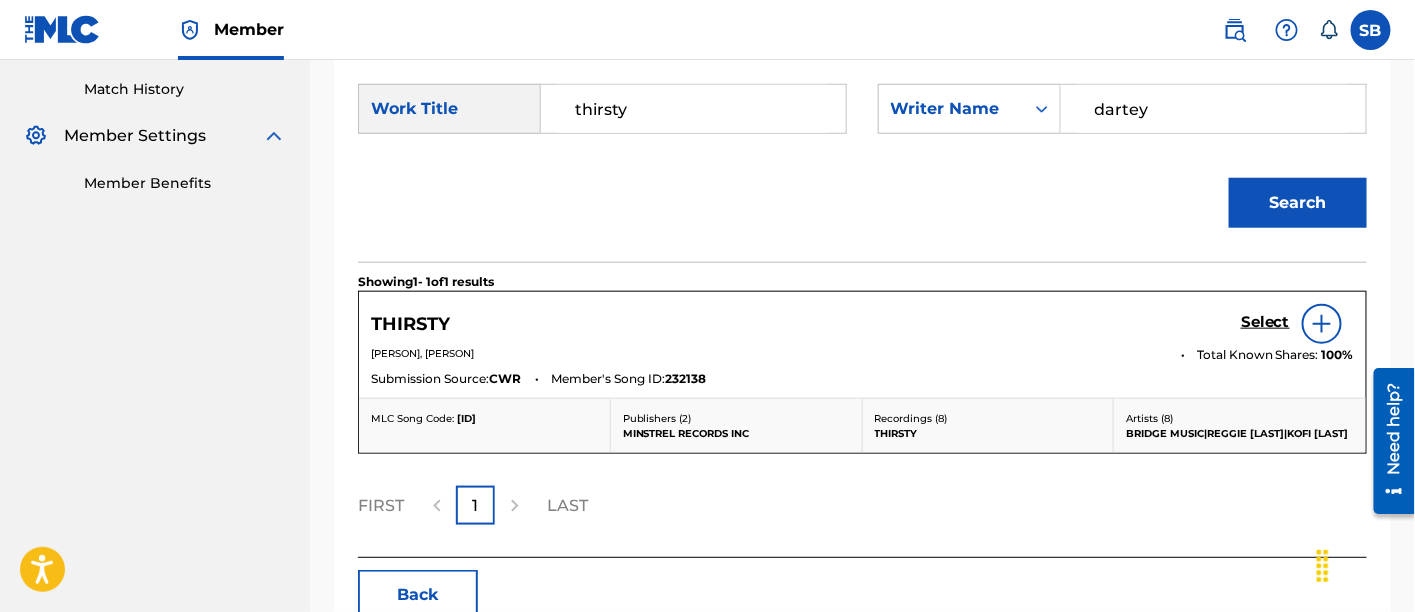 click on "Select" at bounding box center [1265, 322] 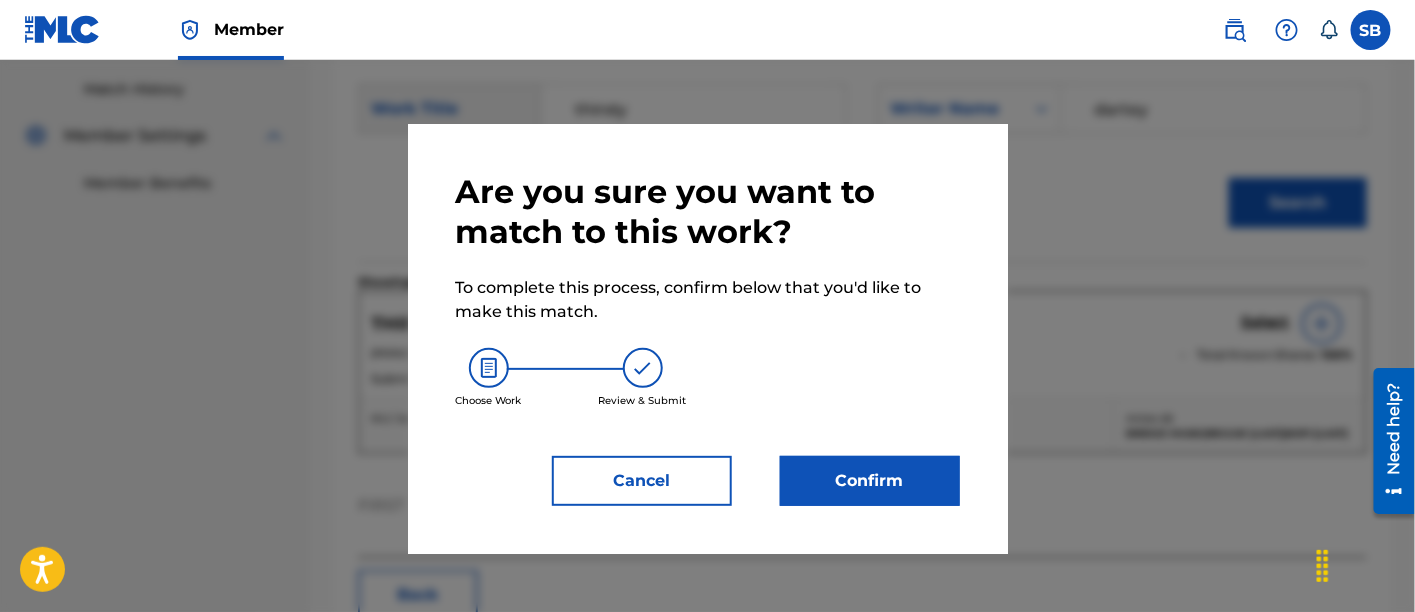 click on "Confirm" at bounding box center [870, 481] 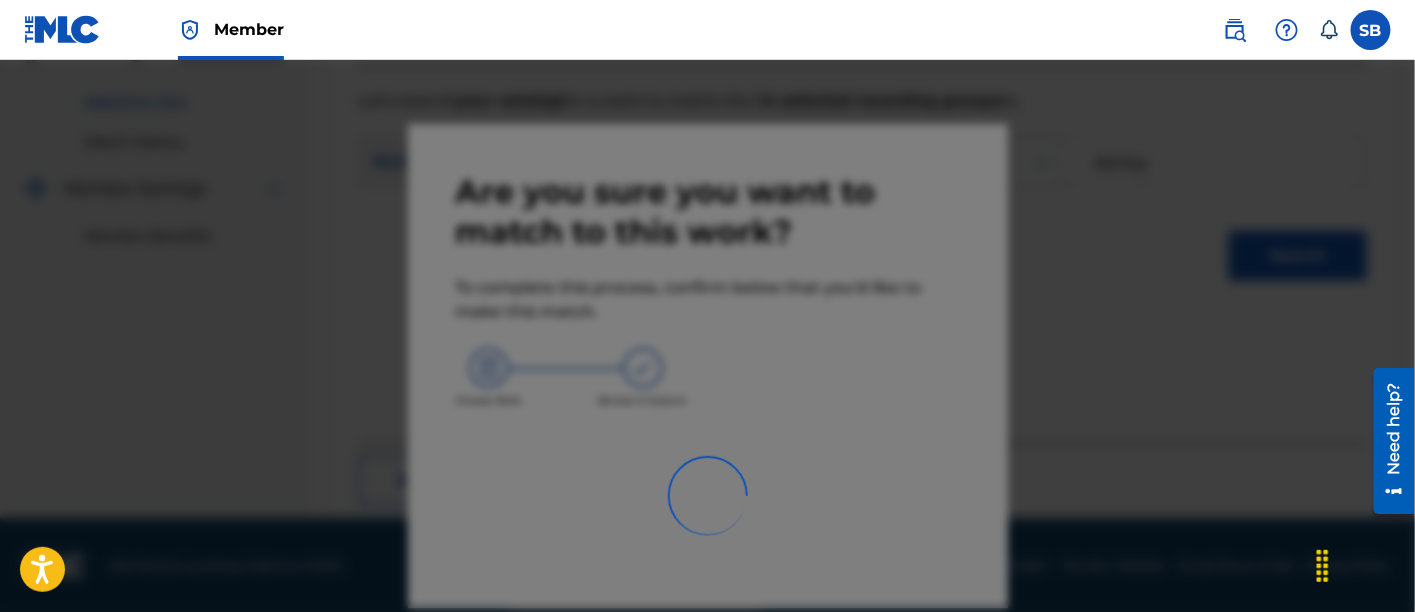 scroll, scrollTop: 246, scrollLeft: 0, axis: vertical 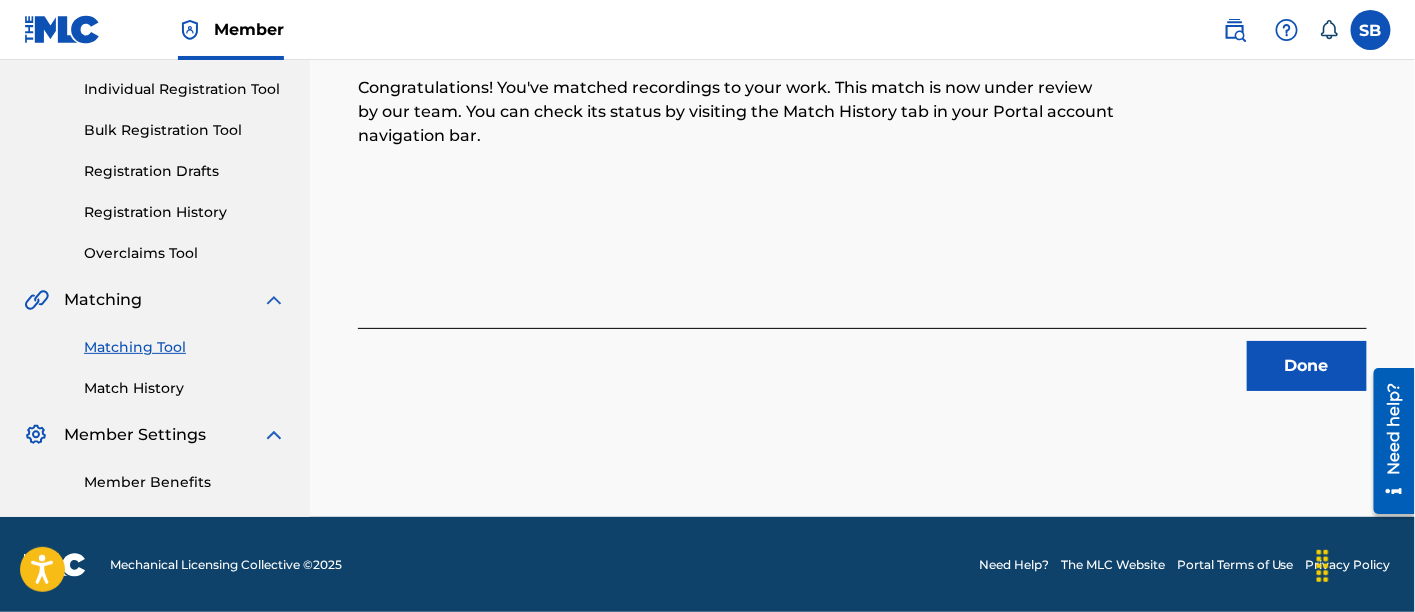 click on "Done" at bounding box center (1307, 366) 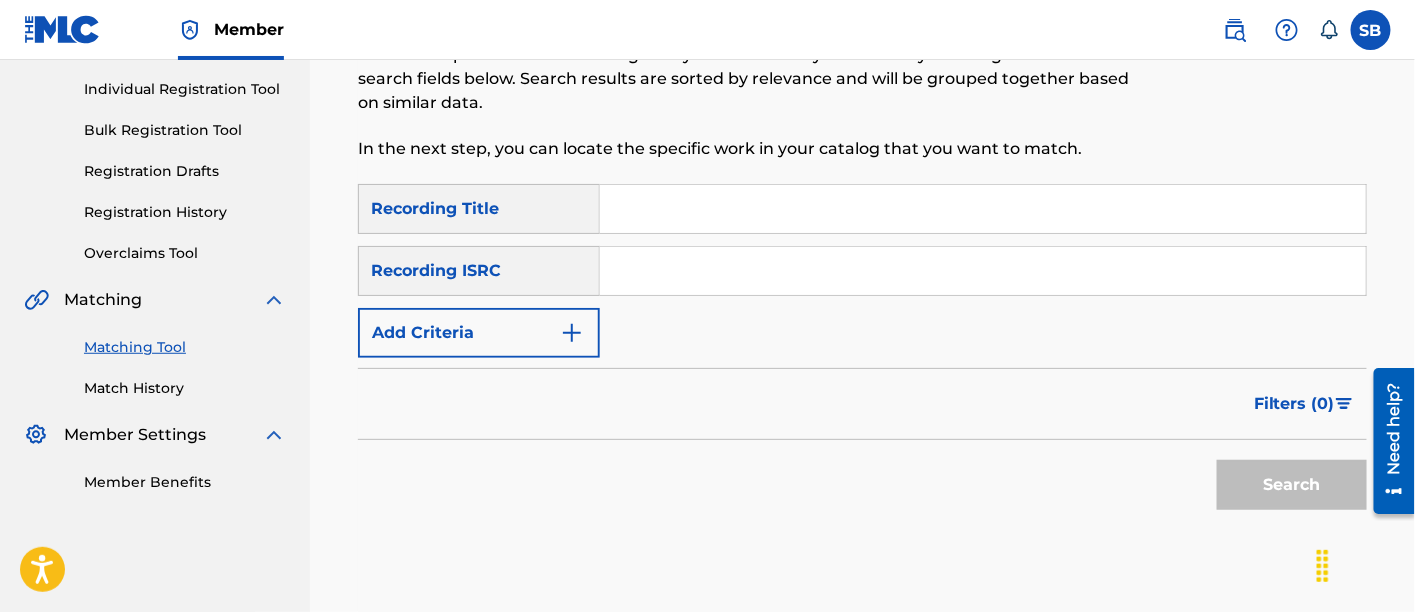 click at bounding box center (983, 209) 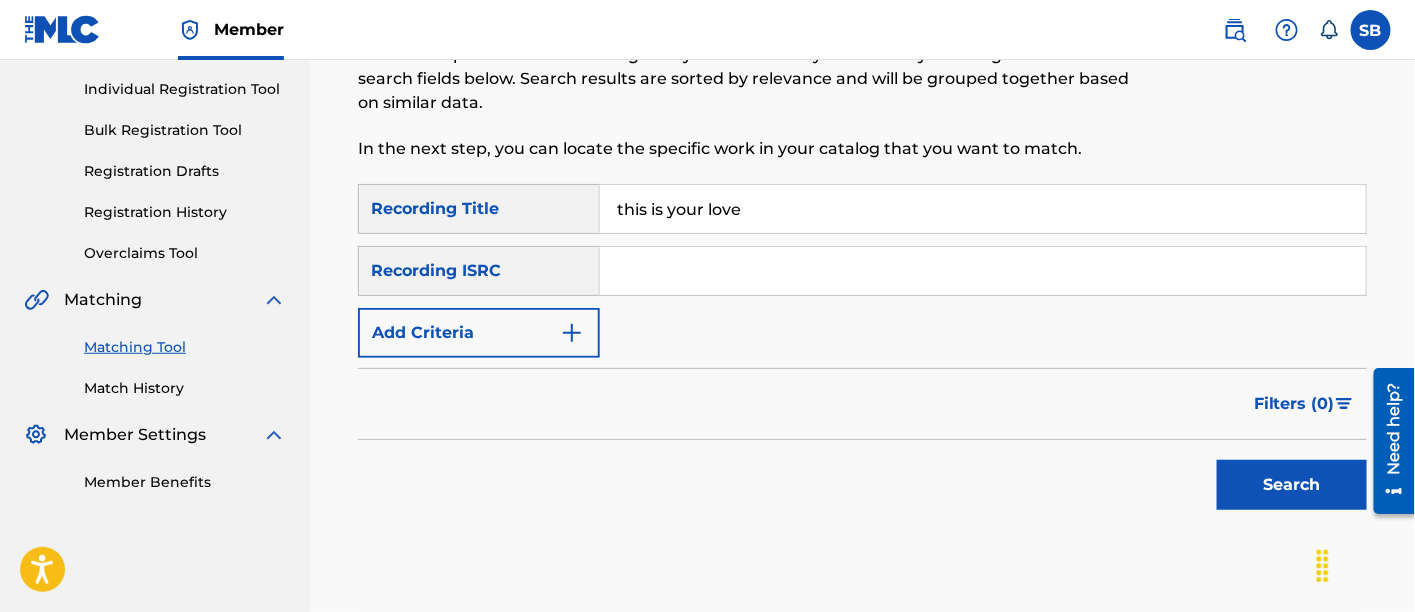 type on "this is your love" 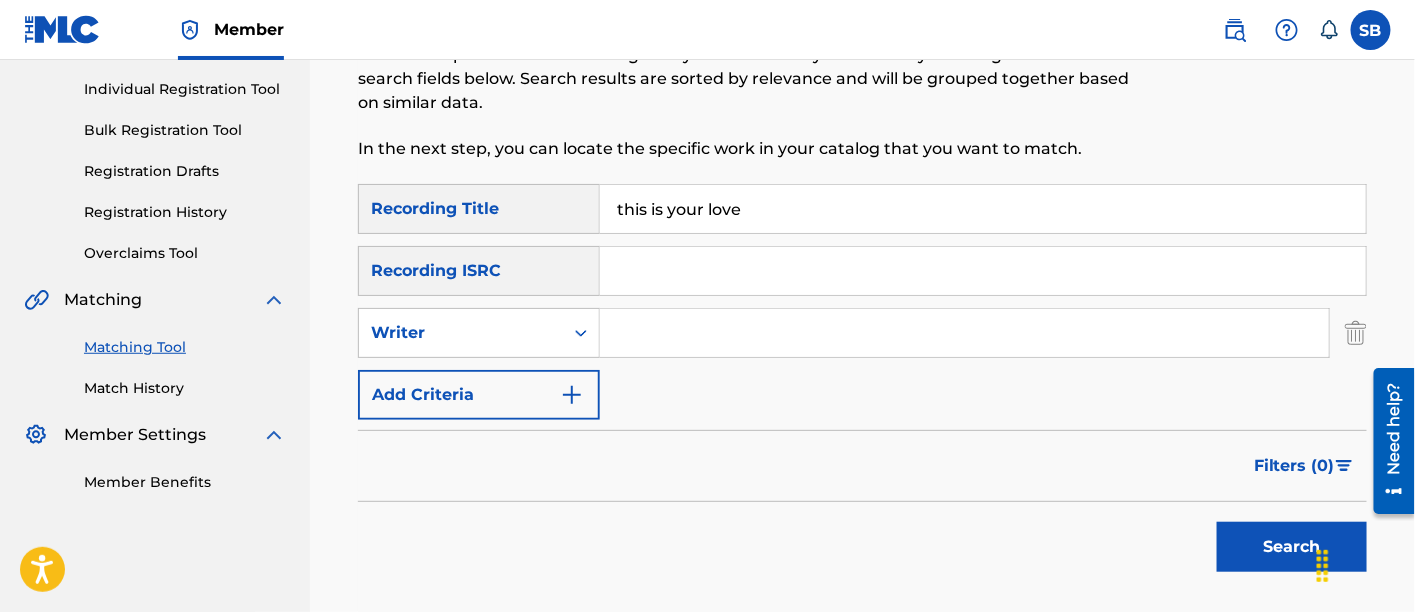 click at bounding box center (964, 333) 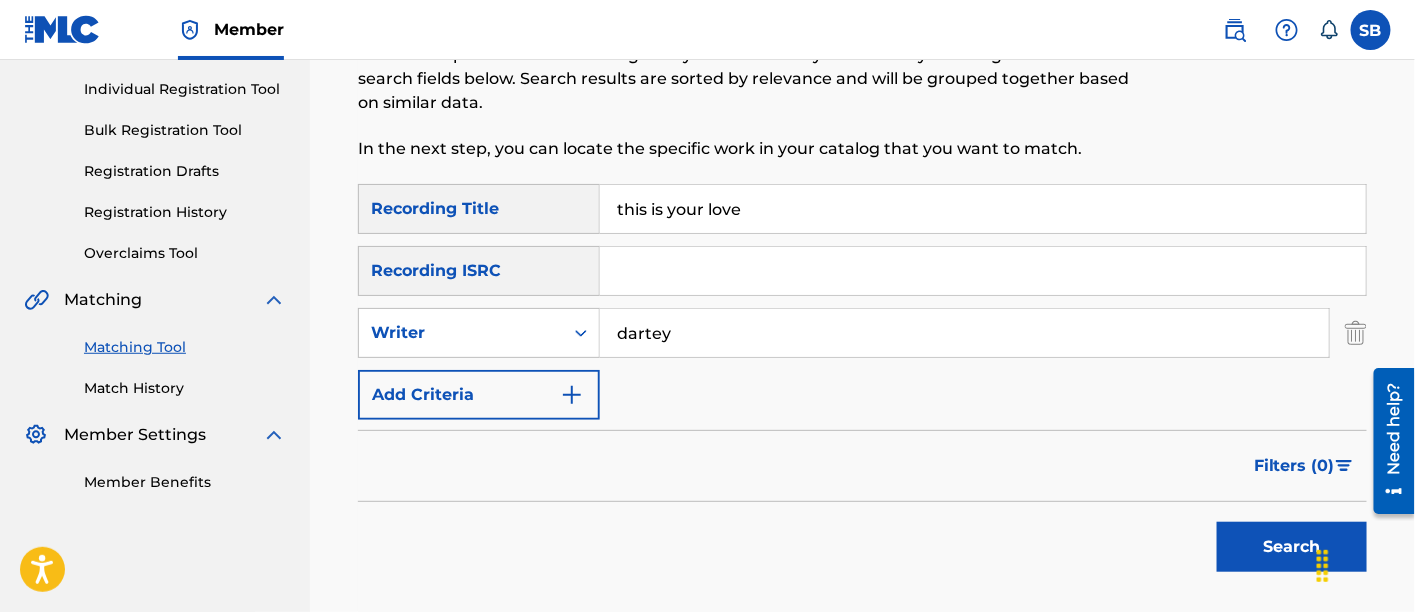 click on "Search" at bounding box center (1292, 547) 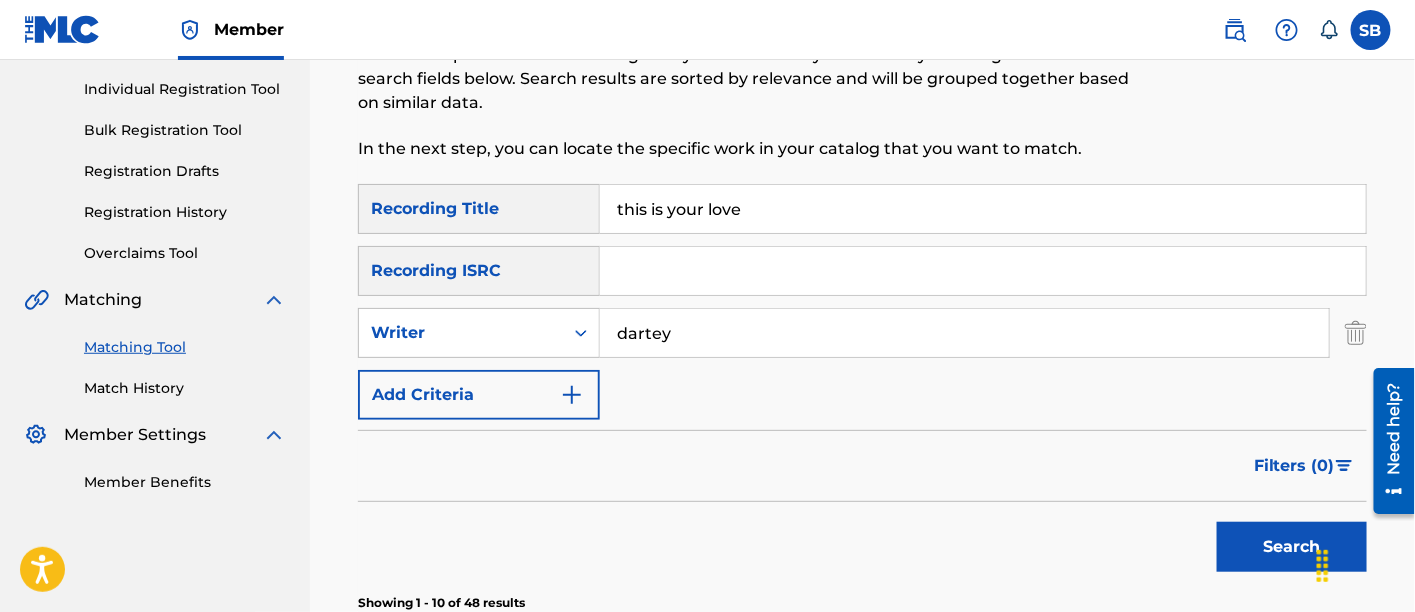 scroll, scrollTop: 637, scrollLeft: 0, axis: vertical 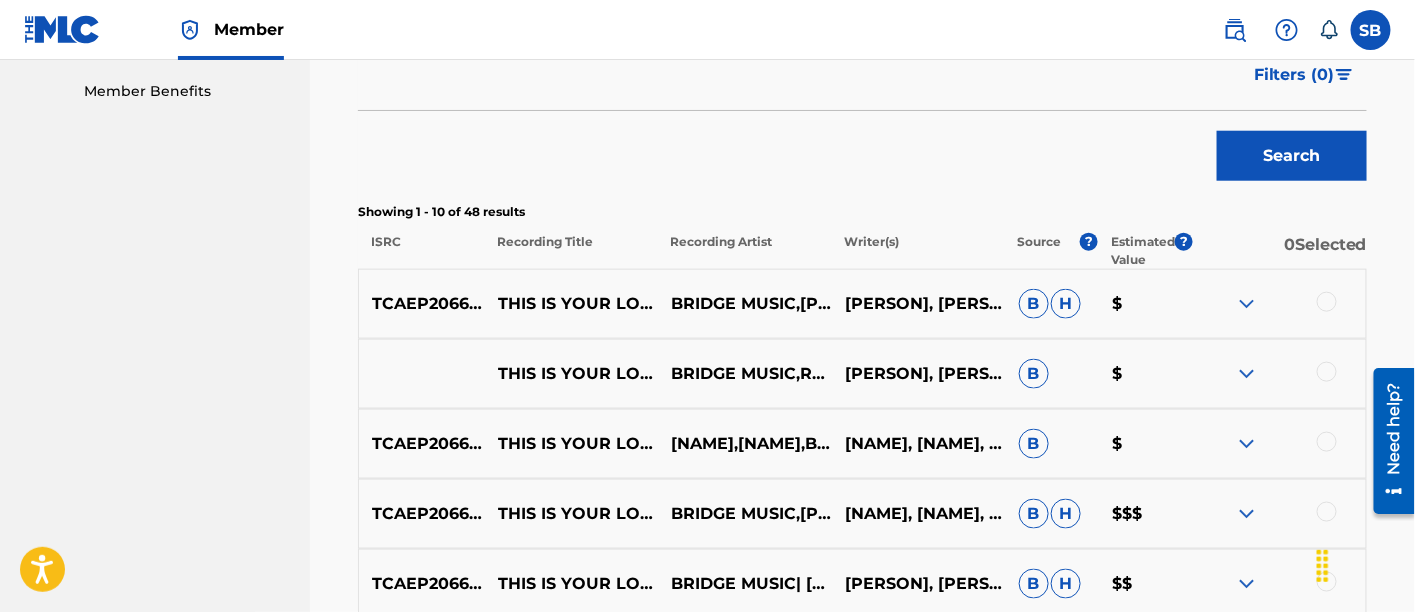 click at bounding box center [1327, 302] 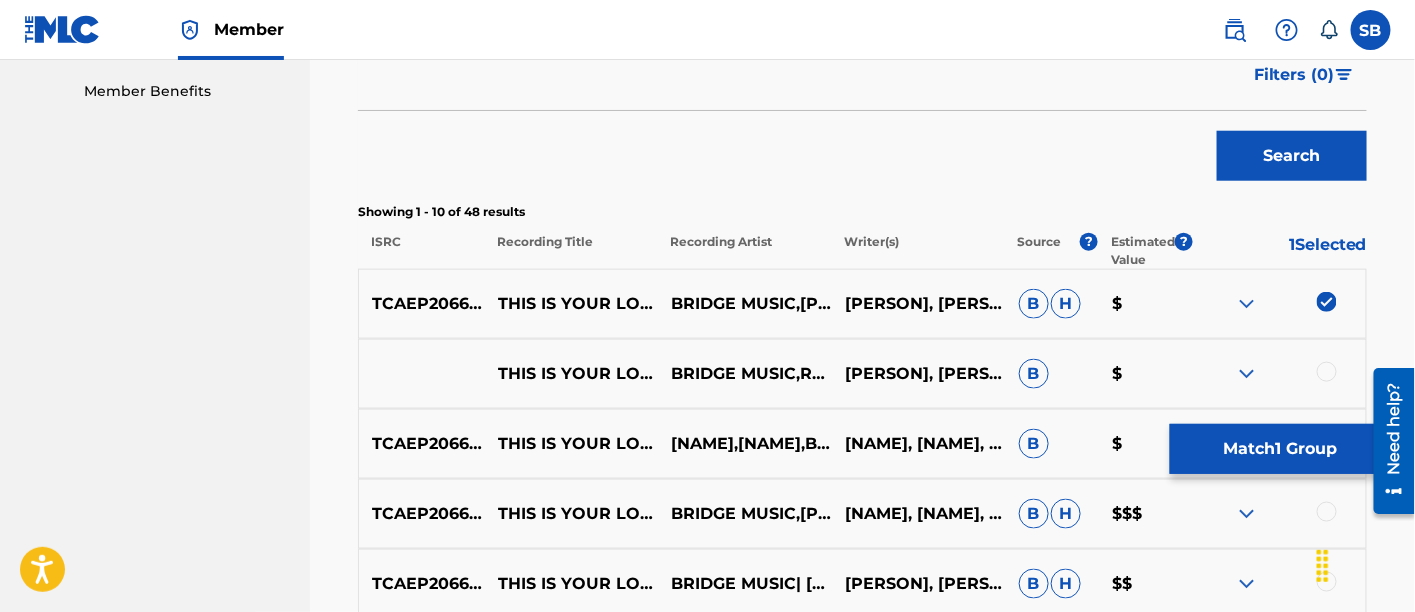 click at bounding box center (1327, 372) 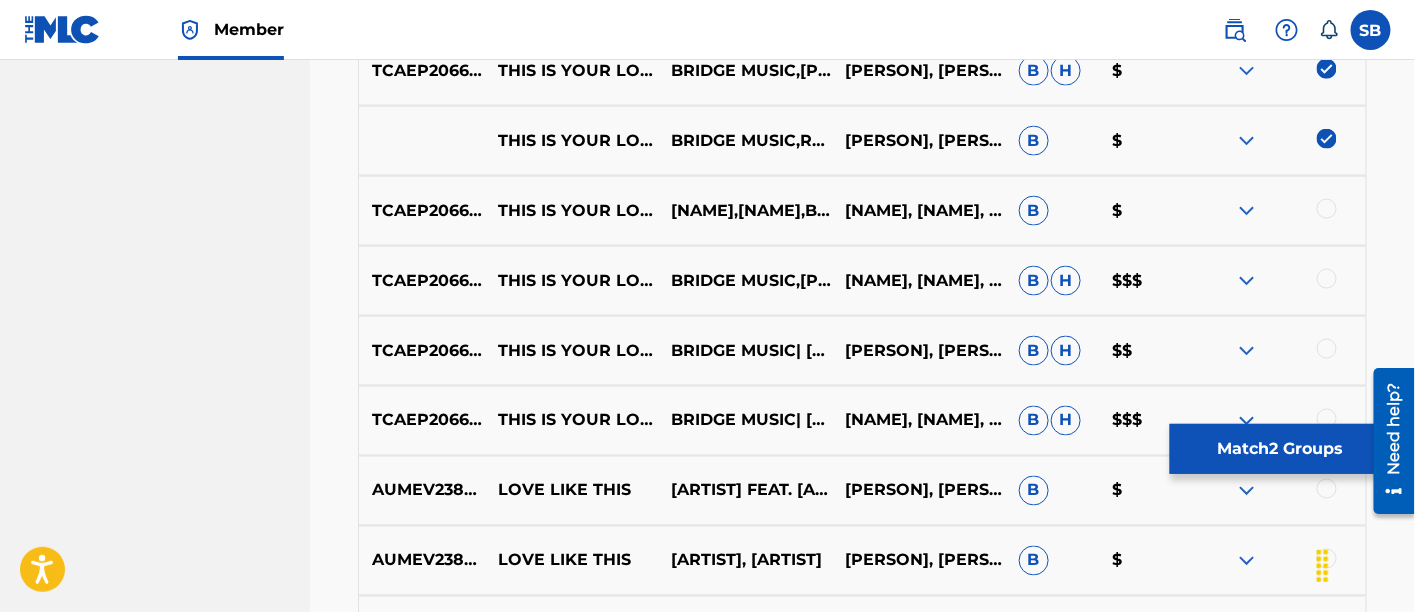 scroll, scrollTop: 871, scrollLeft: 0, axis: vertical 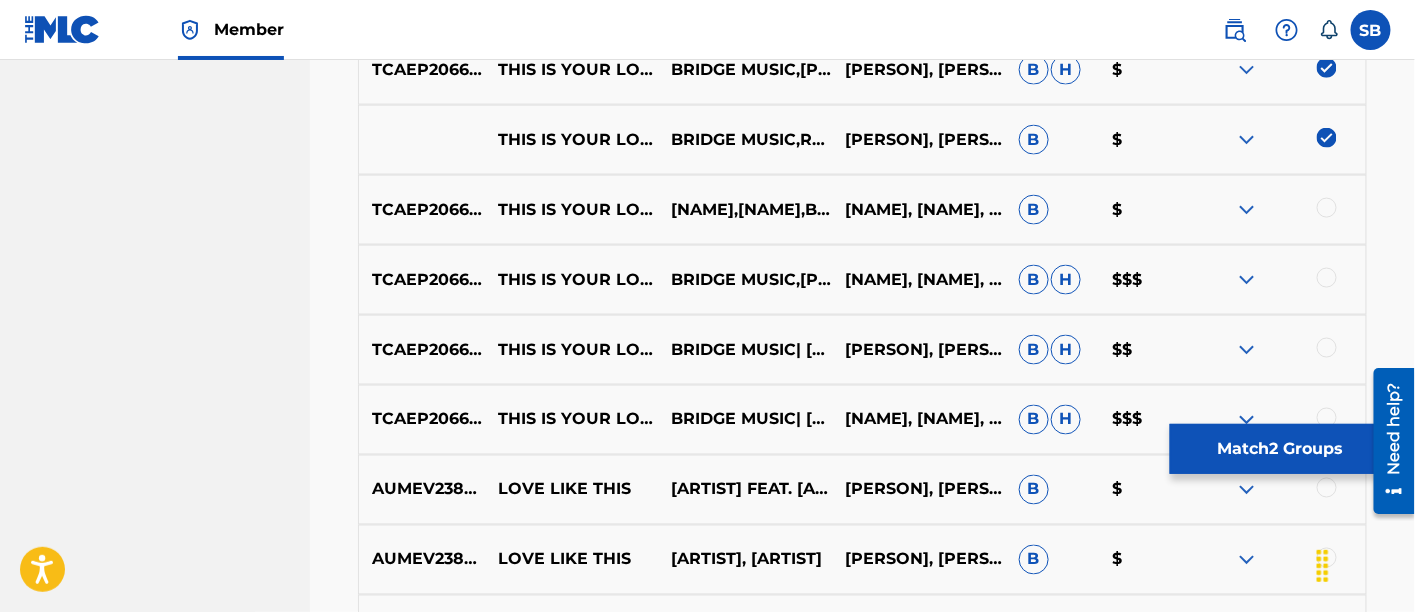 click at bounding box center [1327, 208] 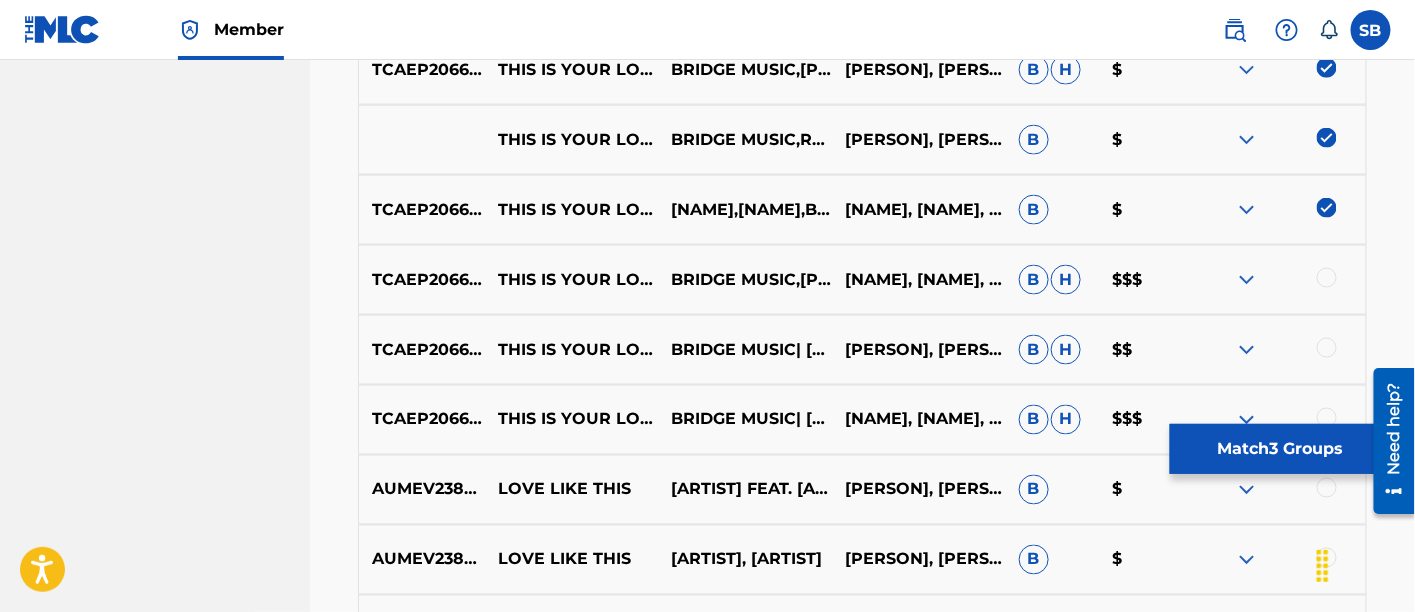 click at bounding box center [1327, 278] 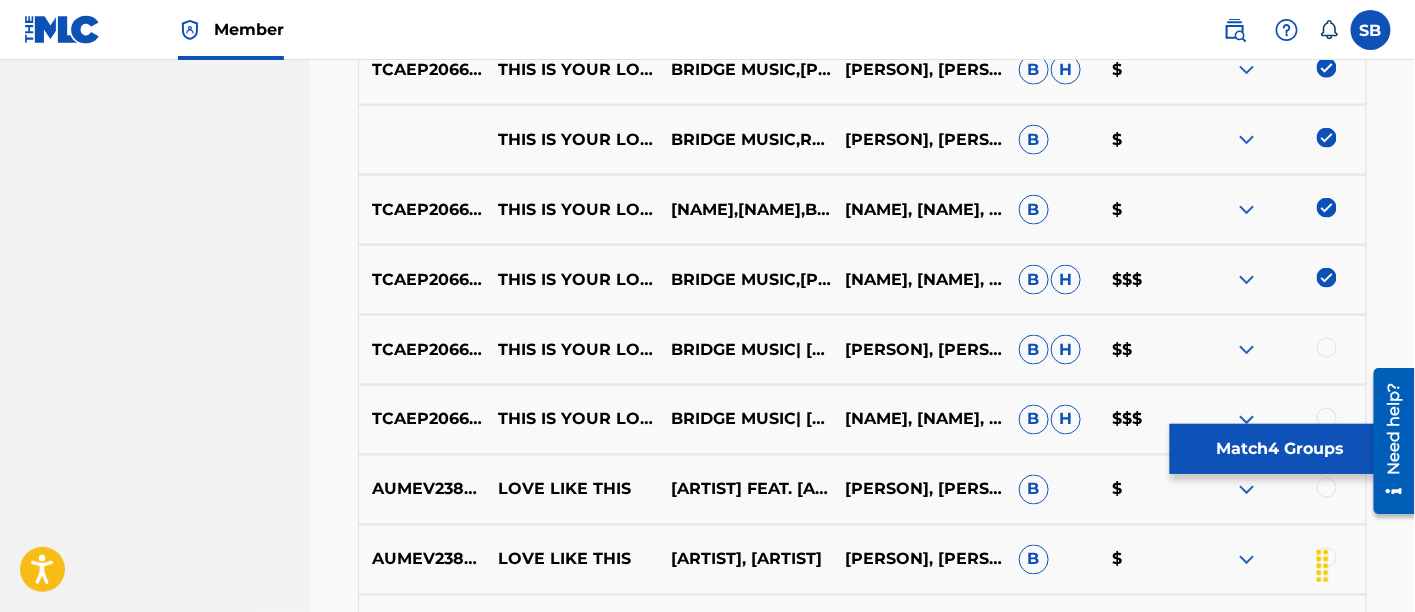 click at bounding box center (1327, 348) 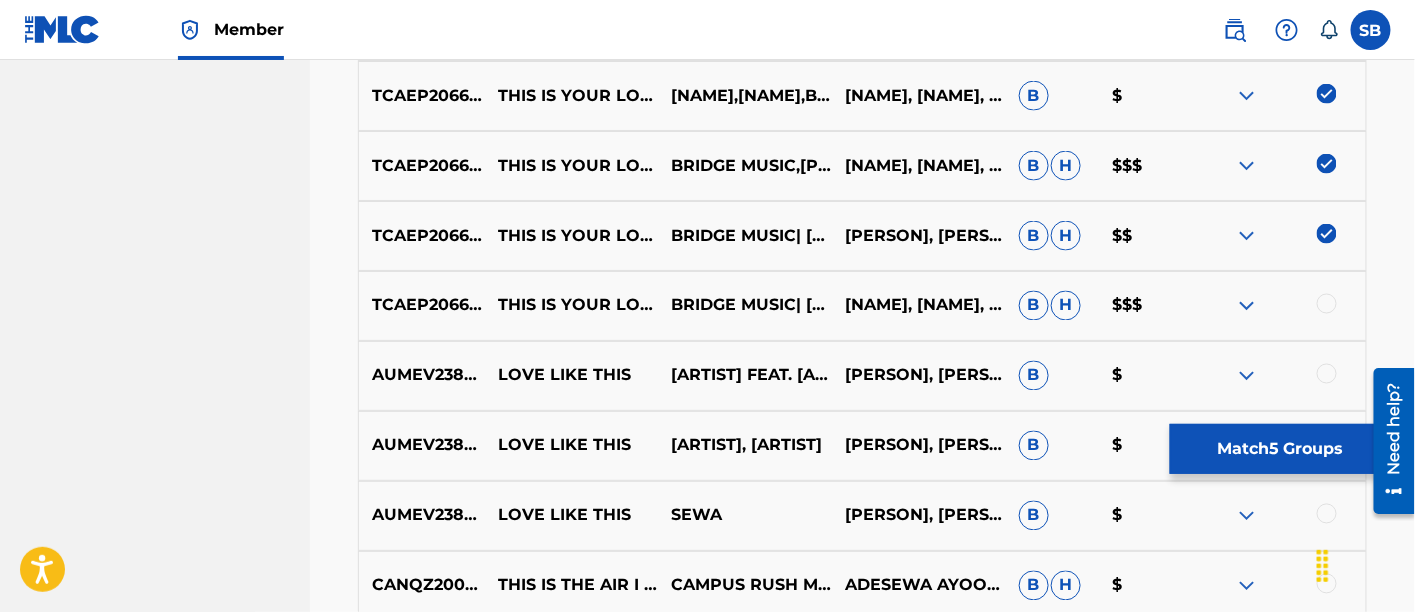 scroll, scrollTop: 988, scrollLeft: 0, axis: vertical 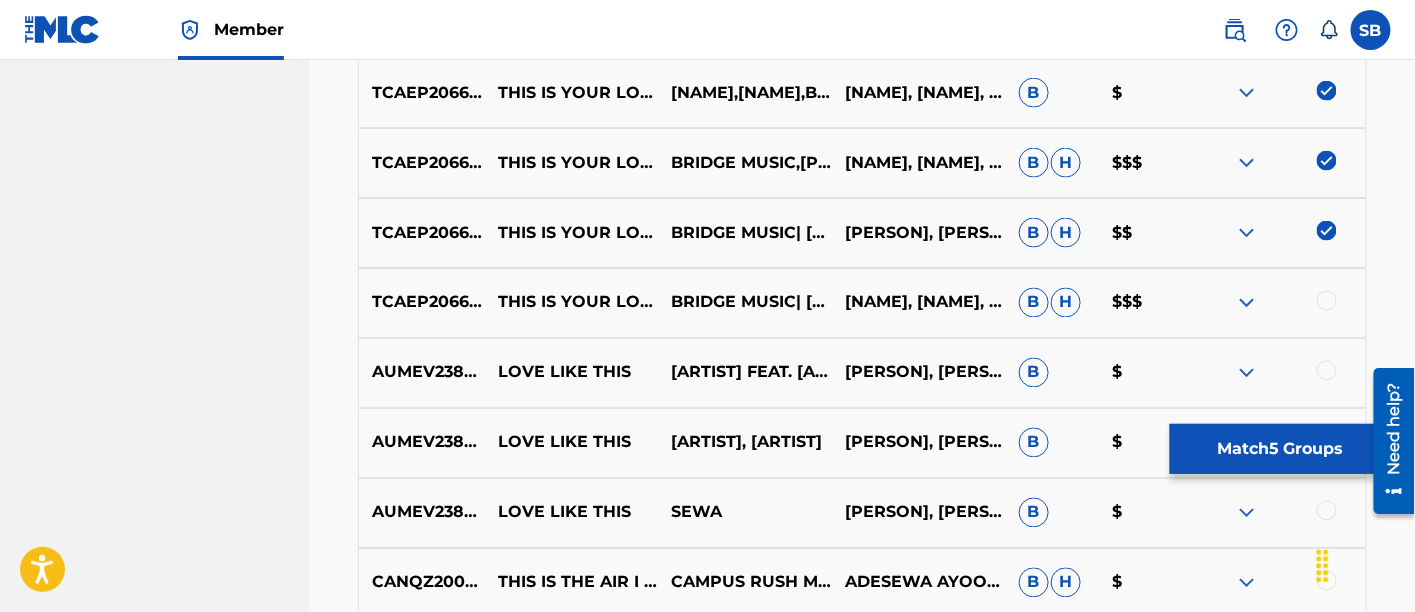 click at bounding box center (1327, 301) 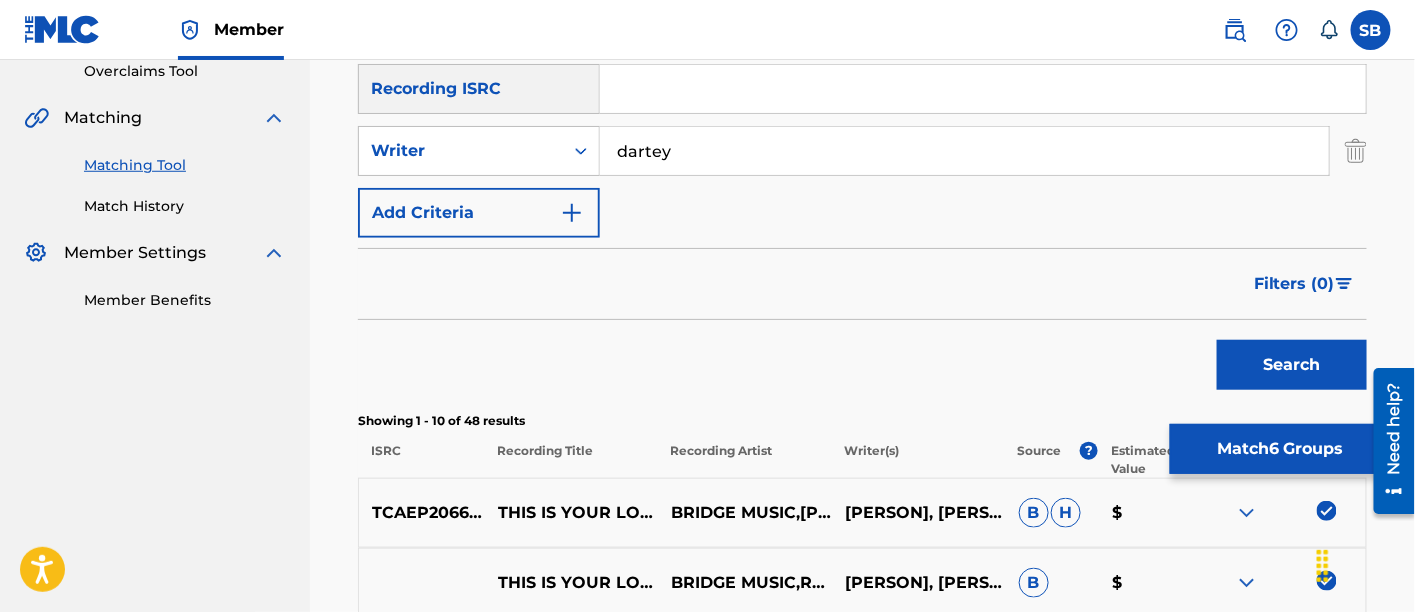 scroll, scrollTop: 391, scrollLeft: 0, axis: vertical 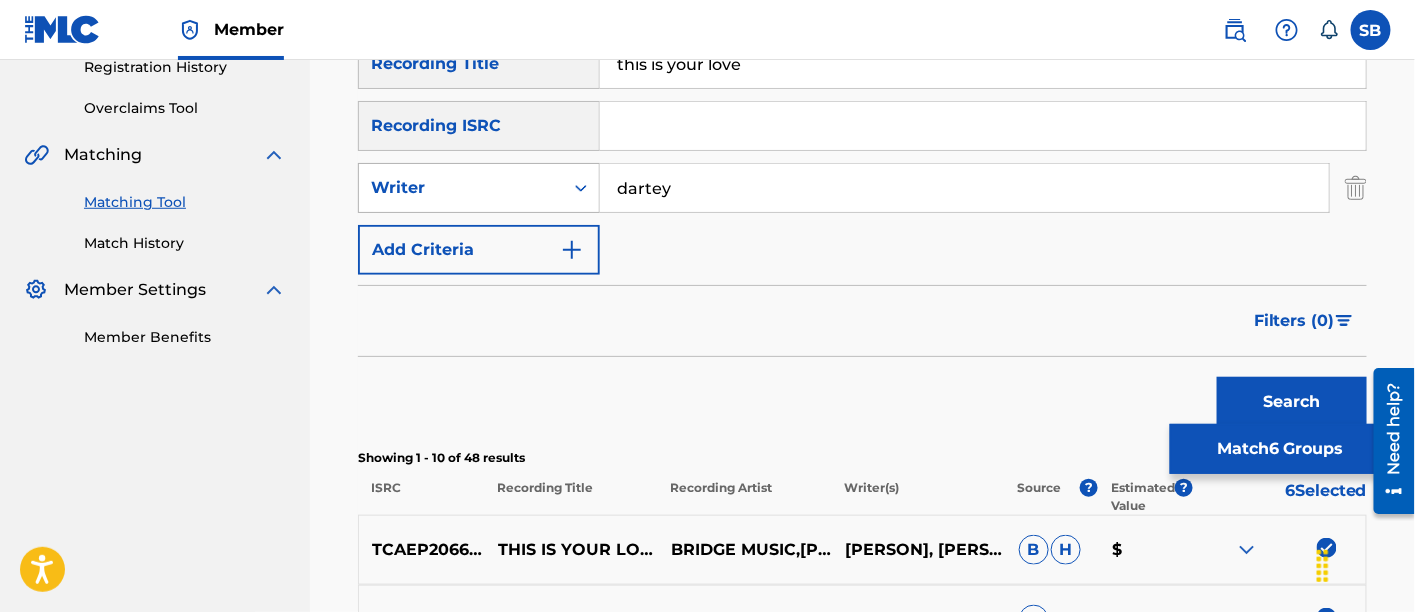 click 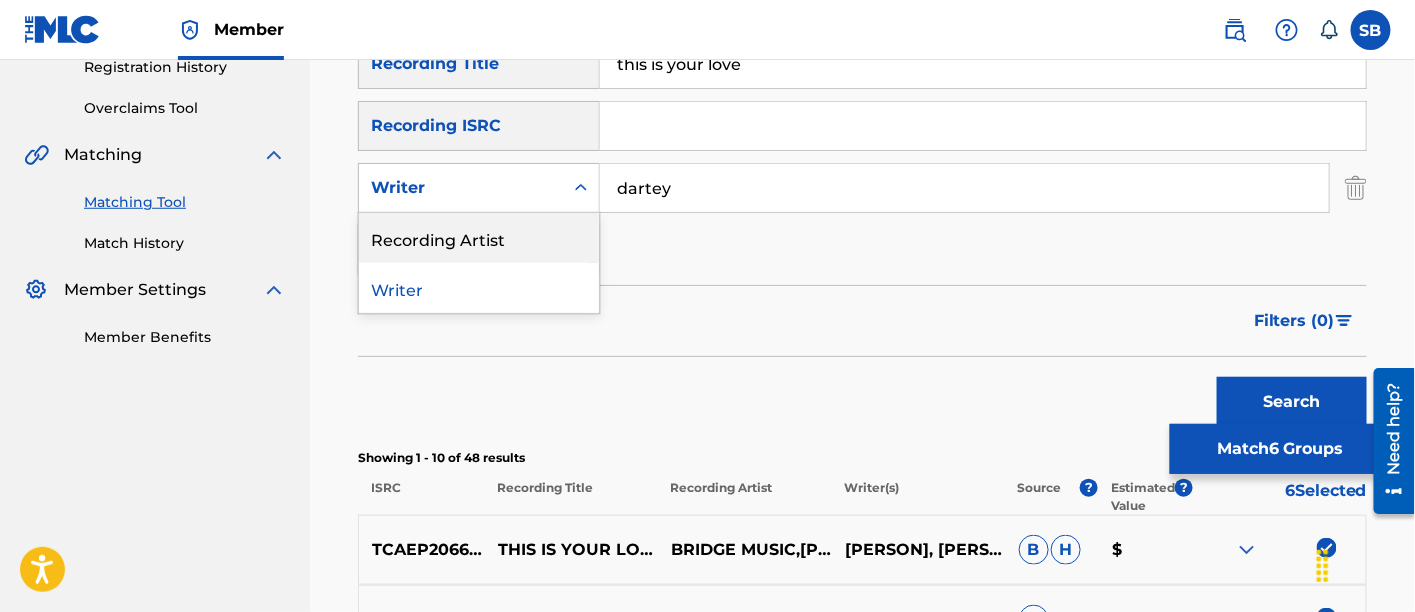 click on "Recording Artist" at bounding box center [479, 238] 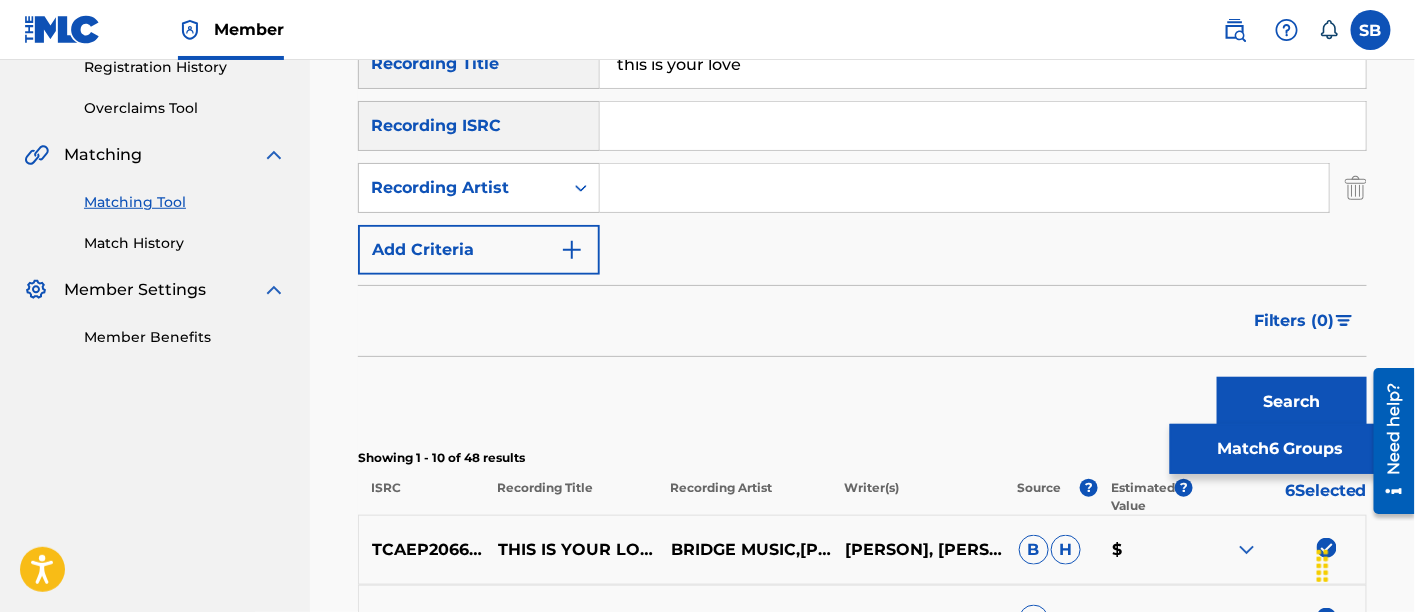 click at bounding box center [964, 188] 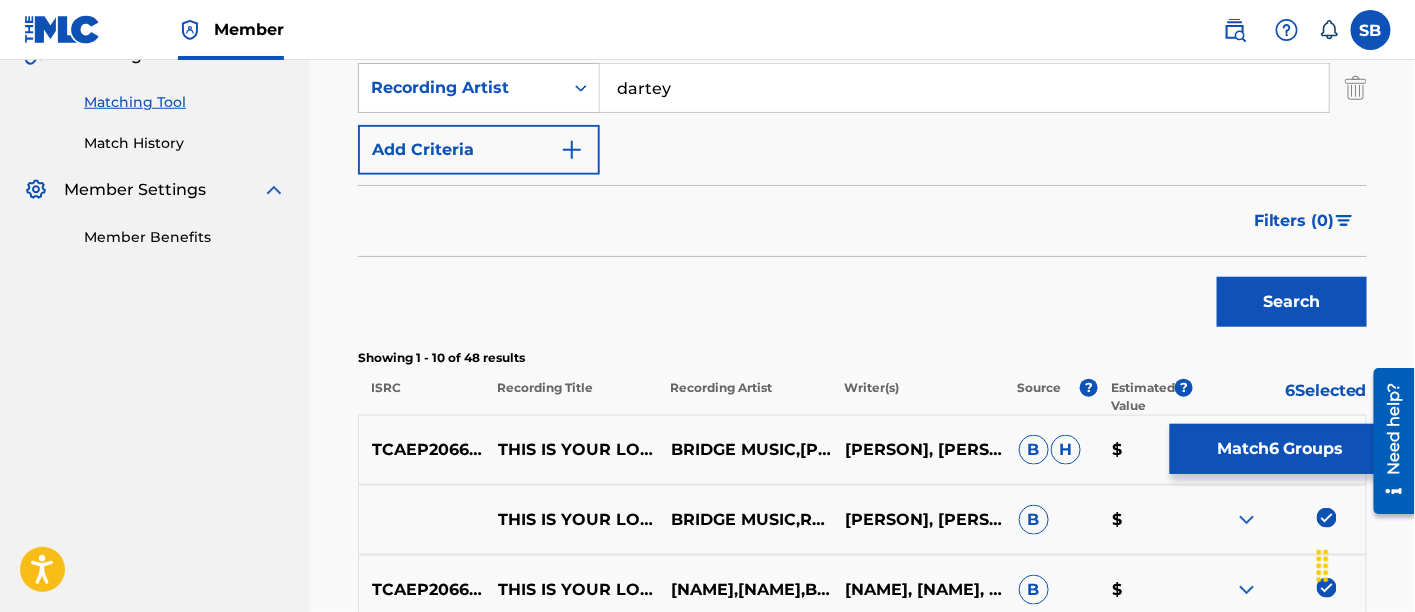 scroll, scrollTop: 495, scrollLeft: 0, axis: vertical 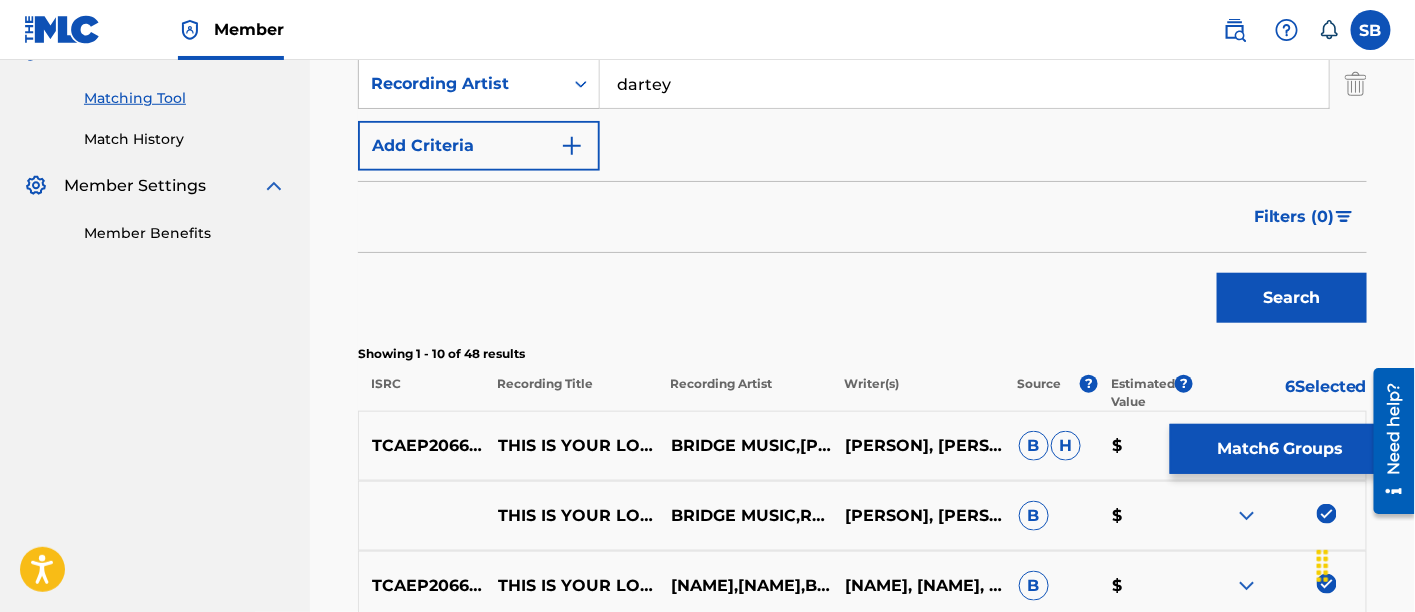click on "Search" at bounding box center (1292, 298) 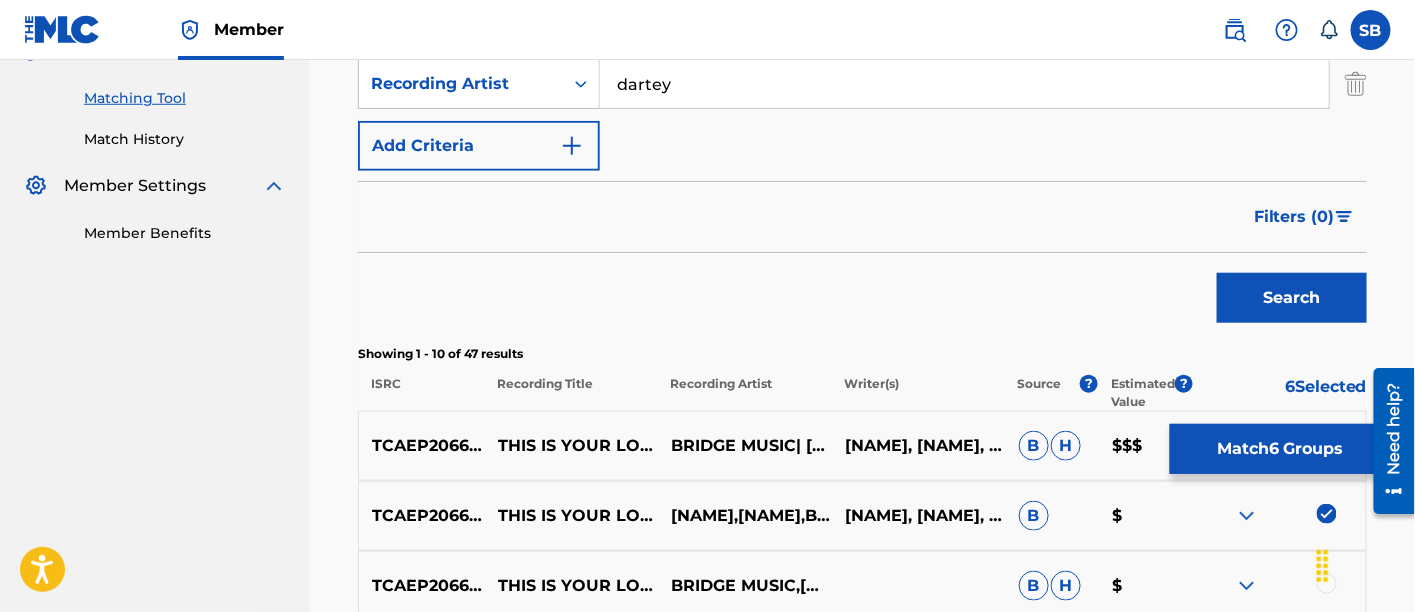 scroll, scrollTop: 873, scrollLeft: 0, axis: vertical 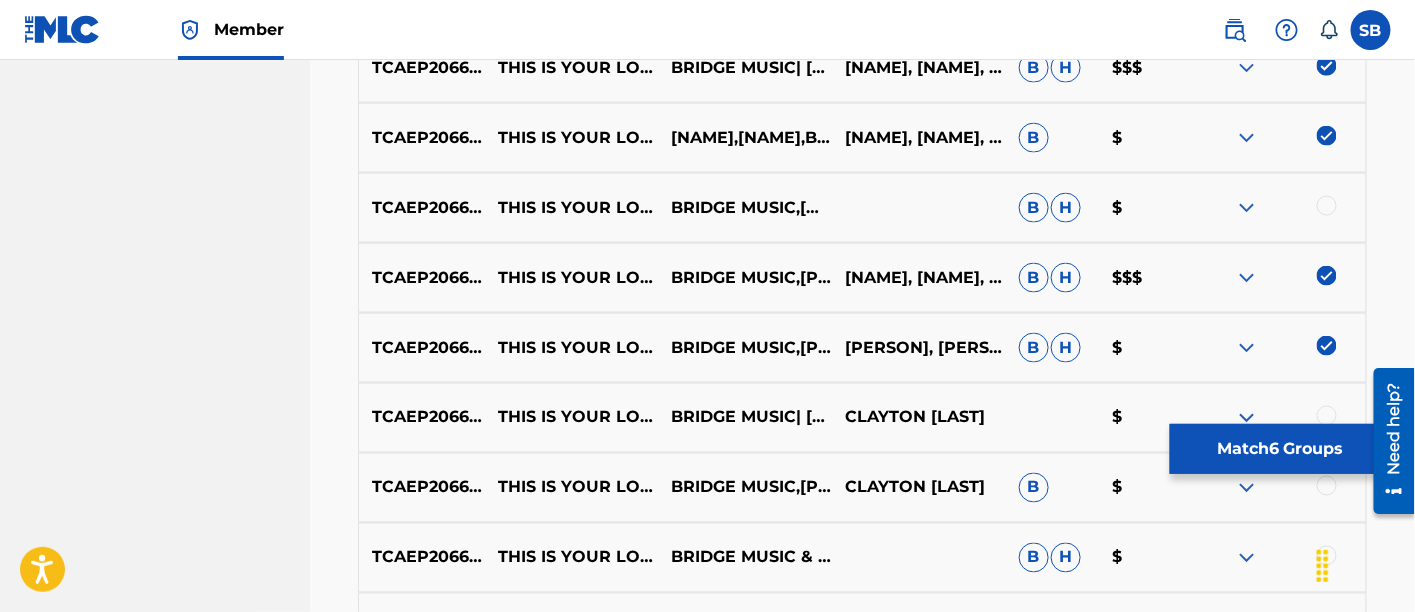 click at bounding box center (1327, 206) 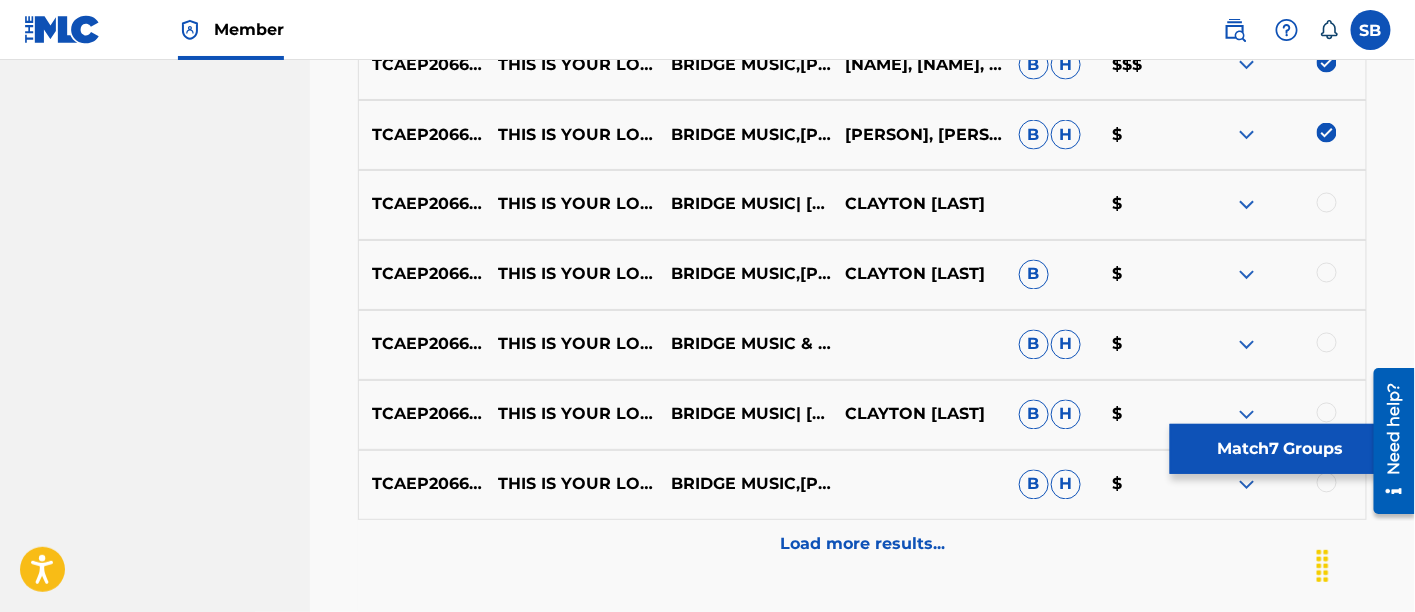 scroll, scrollTop: 1088, scrollLeft: 0, axis: vertical 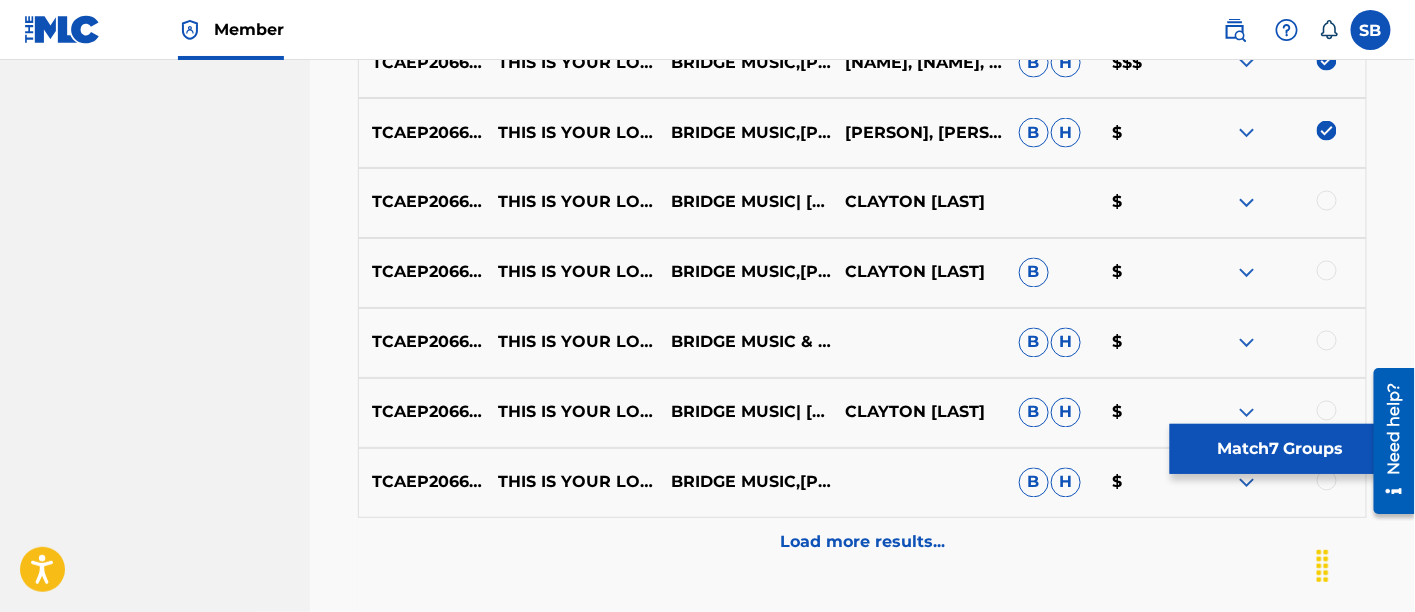 click at bounding box center [1327, 201] 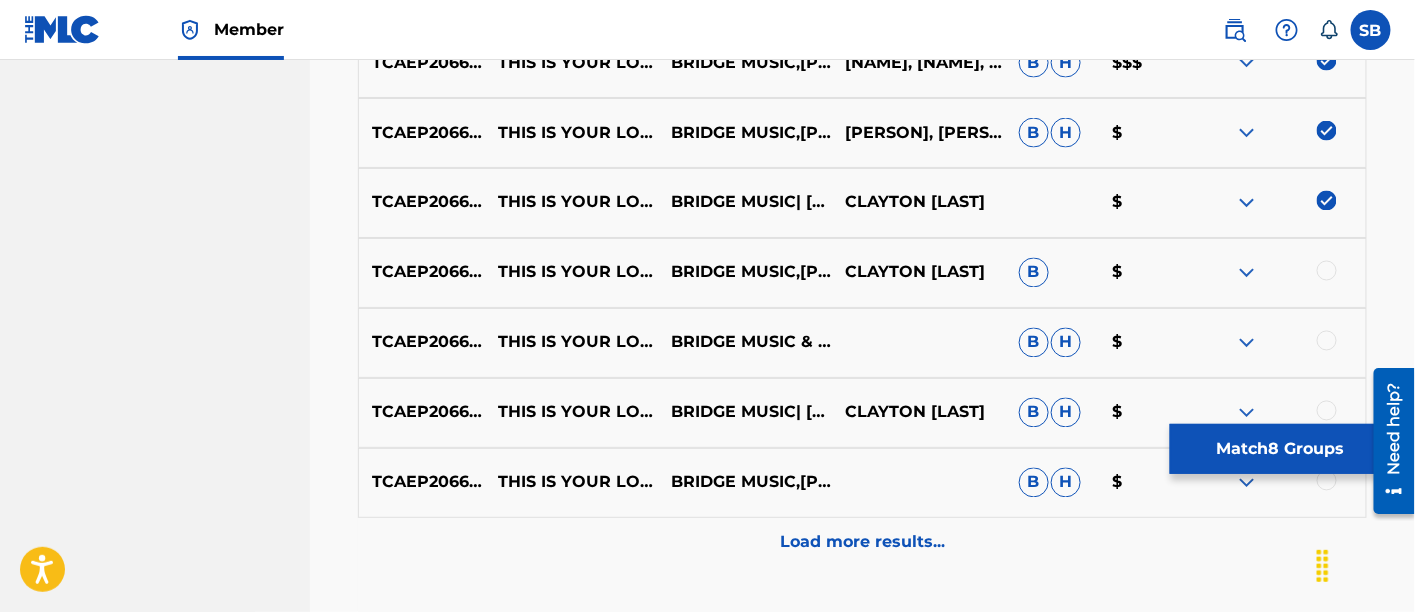 click at bounding box center [1327, 271] 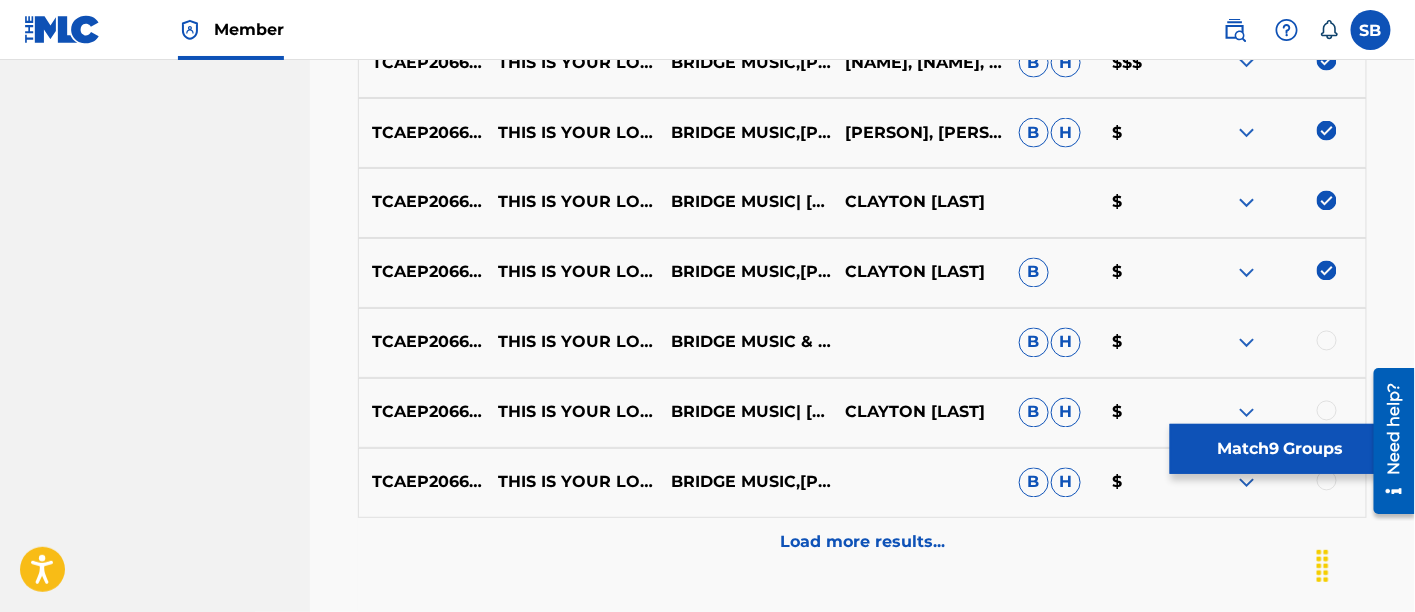 scroll, scrollTop: 1130, scrollLeft: 0, axis: vertical 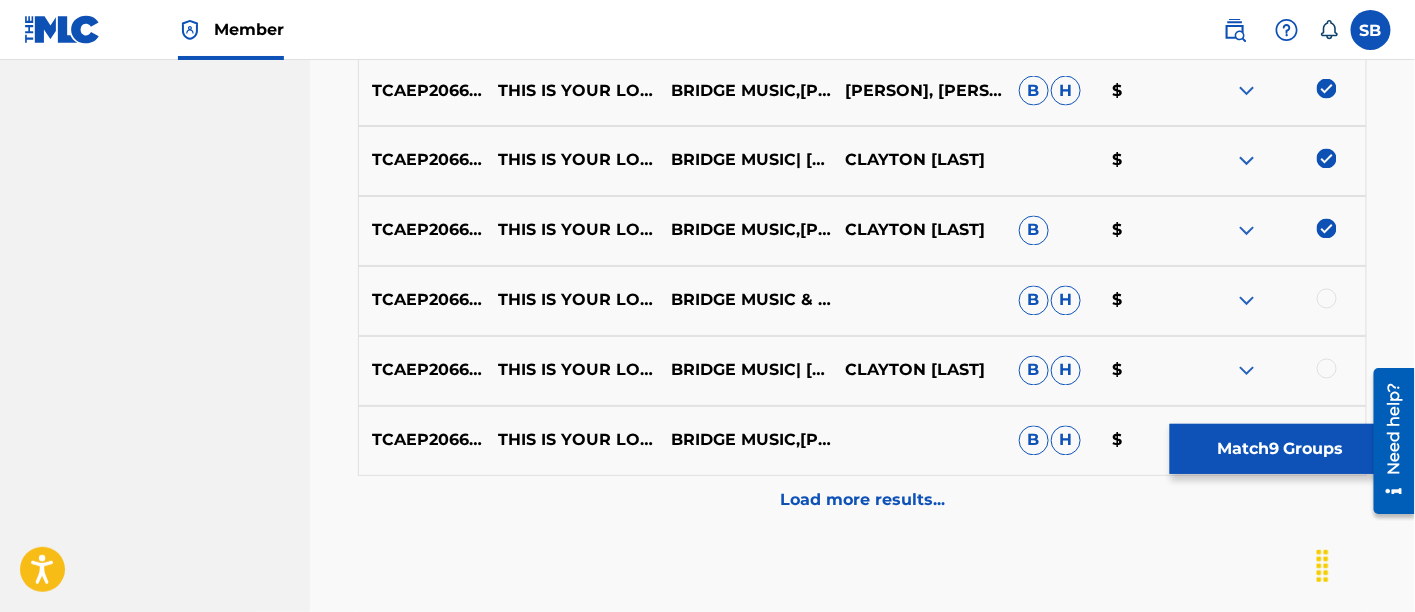 click at bounding box center [1327, 299] 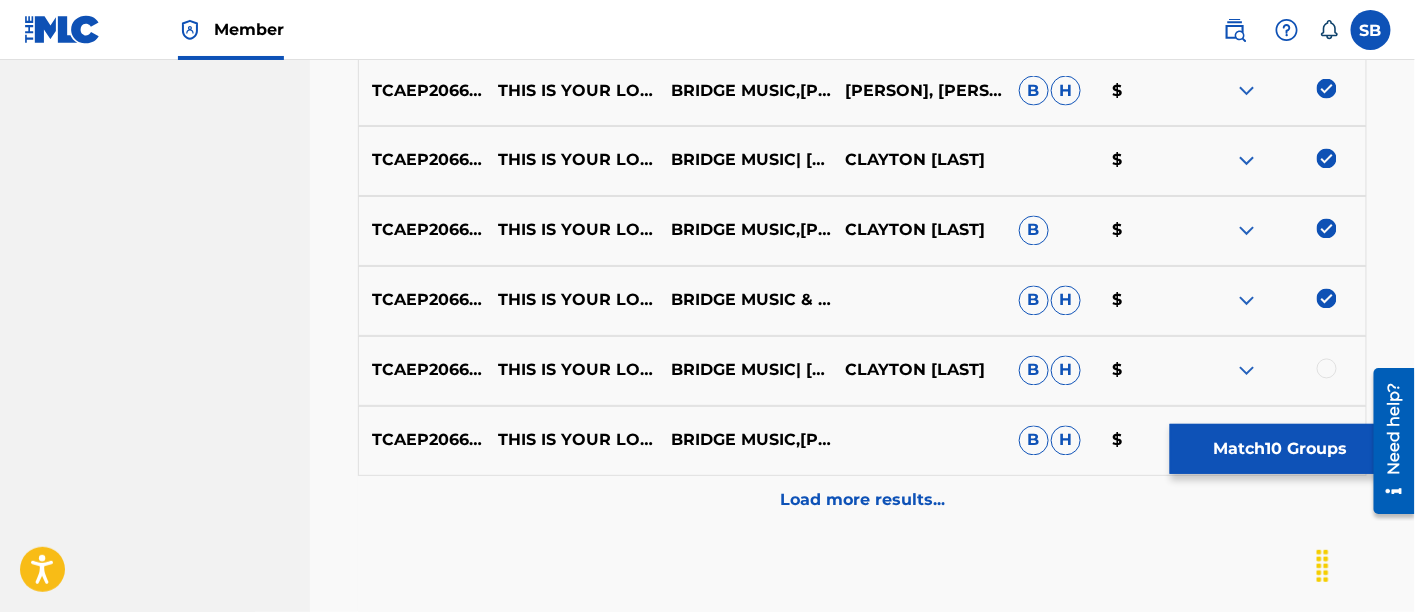 click at bounding box center (1327, 369) 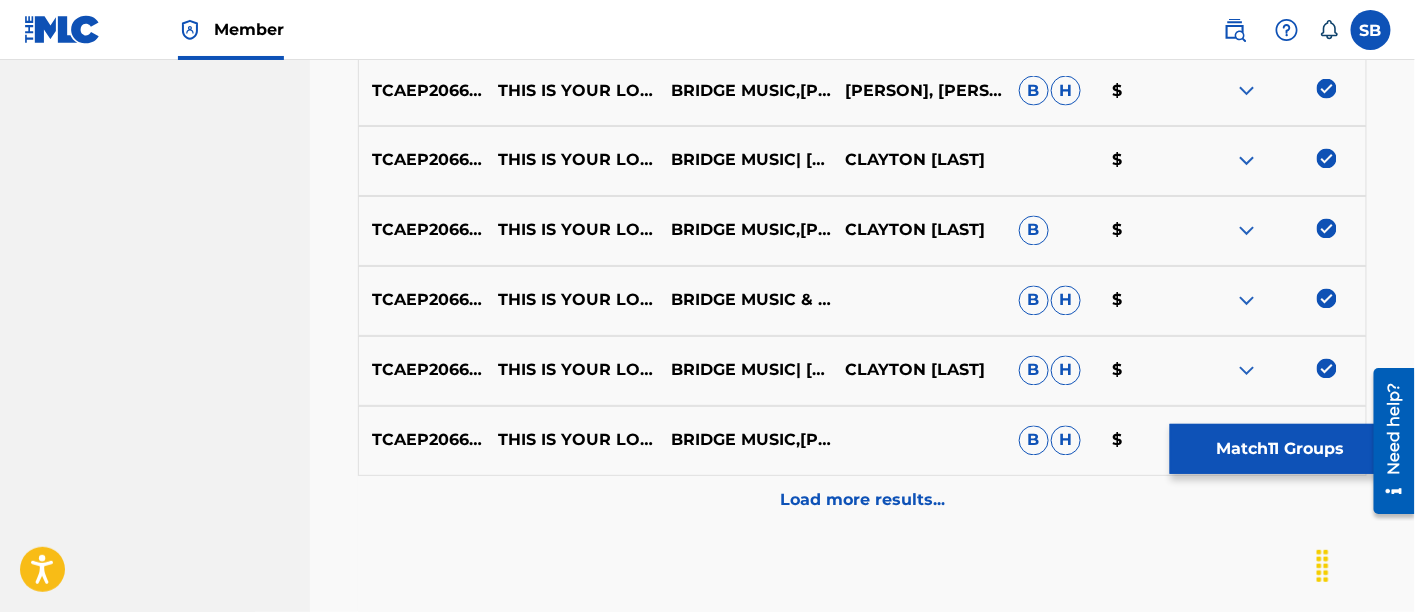 scroll, scrollTop: 1238, scrollLeft: 0, axis: vertical 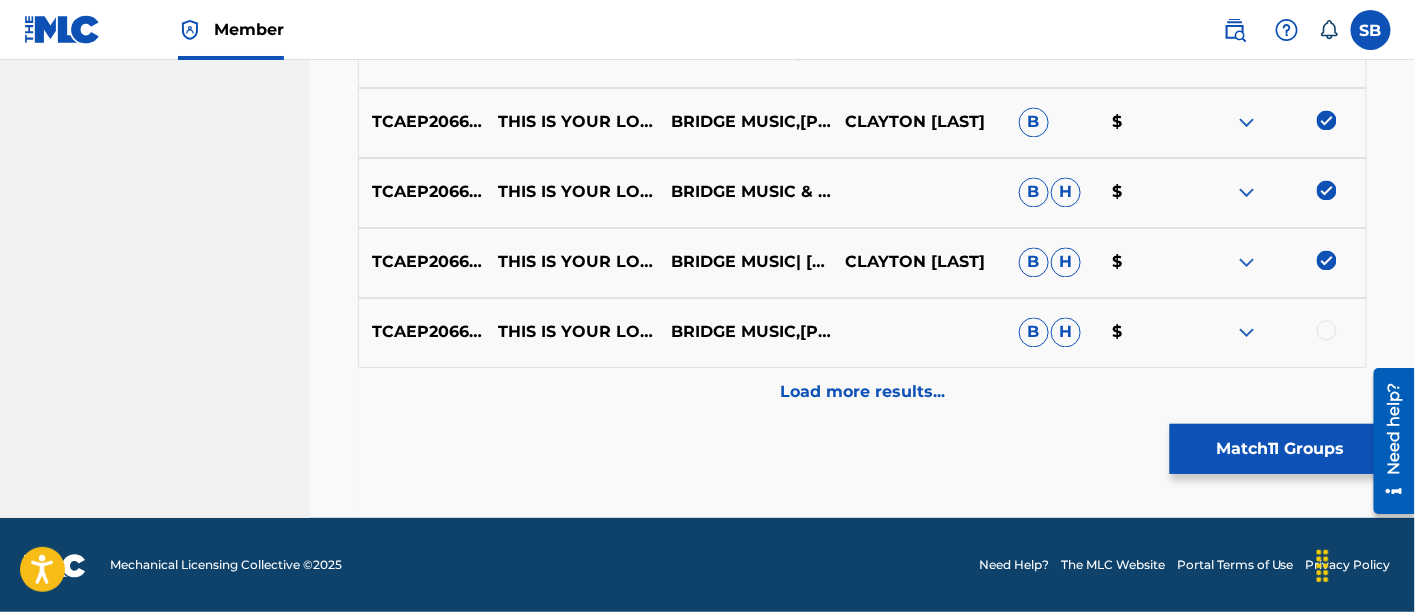 click at bounding box center [1327, 331] 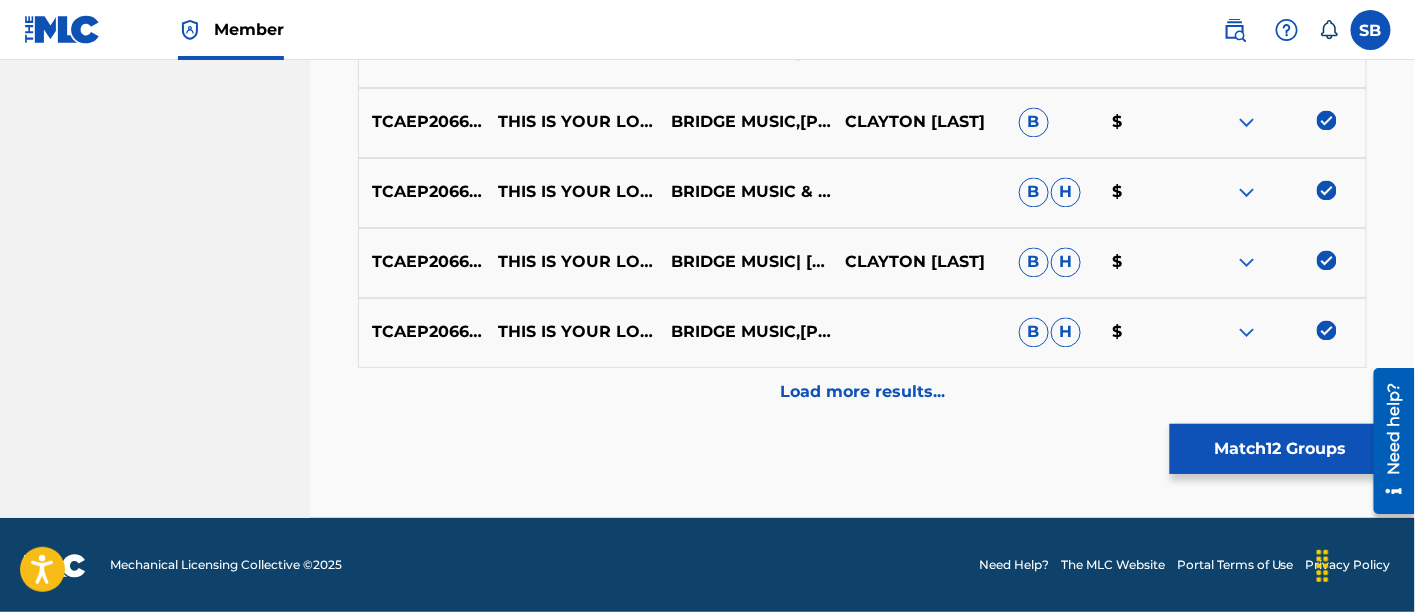 click on "Load more results..." at bounding box center [862, 393] 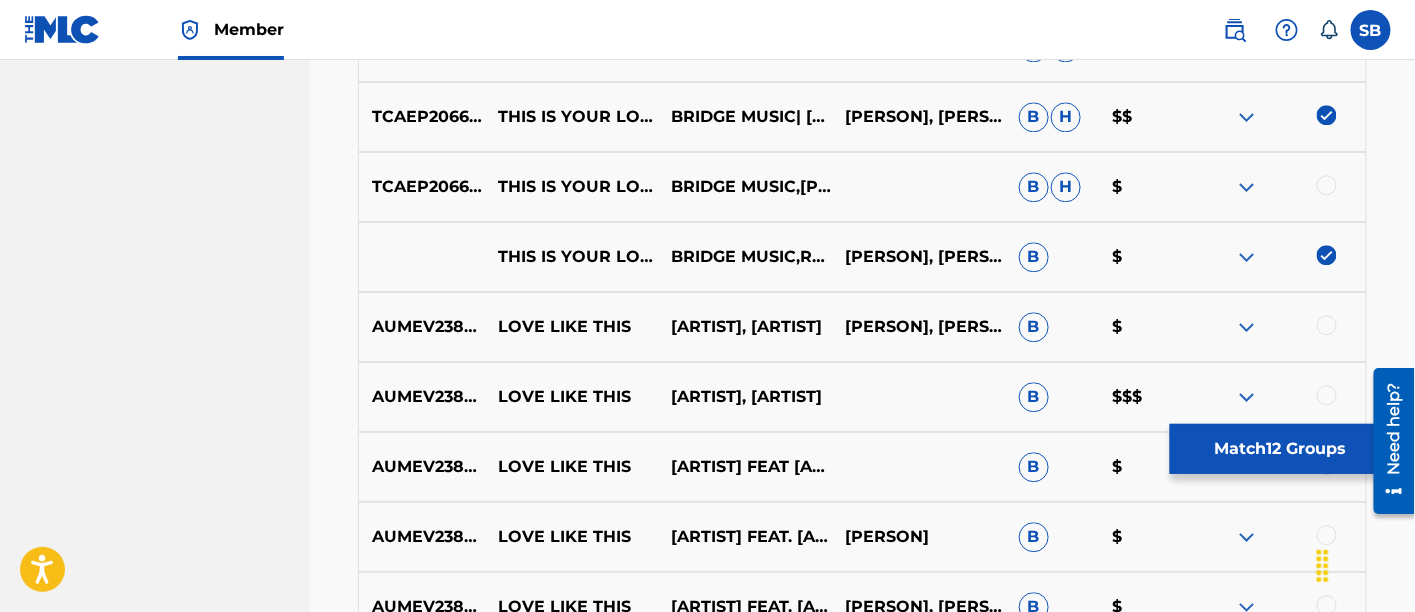 scroll, scrollTop: 1527, scrollLeft: 0, axis: vertical 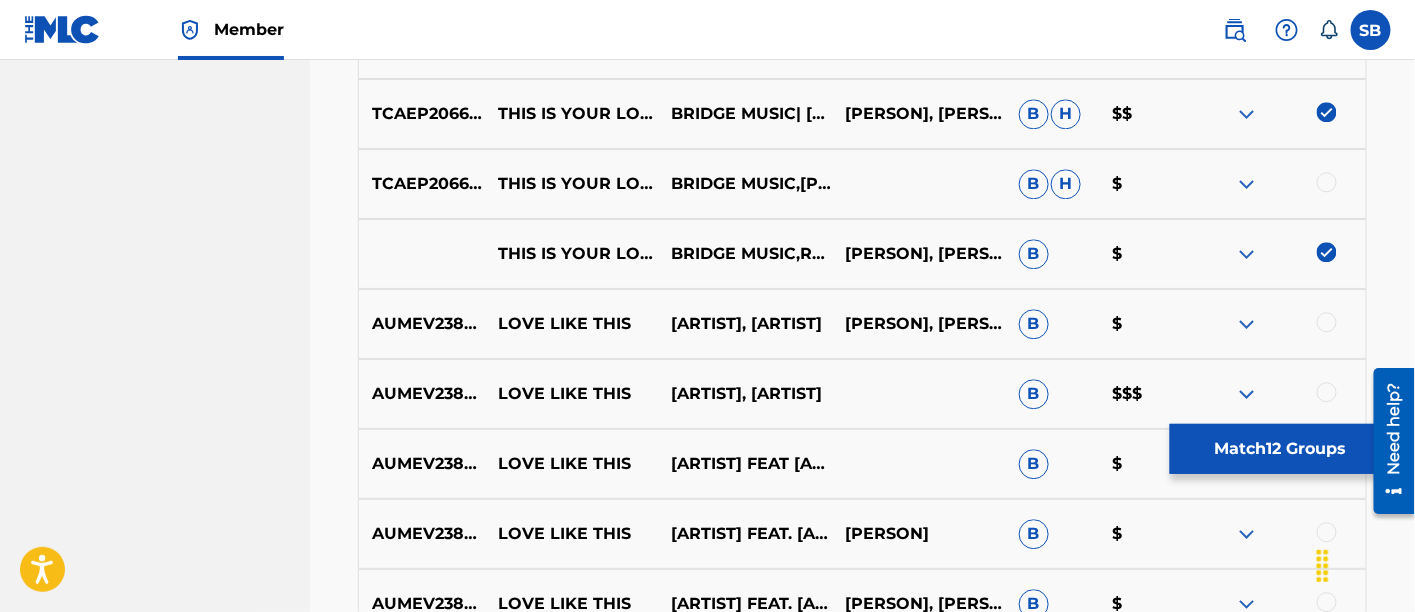 click at bounding box center (1279, 184) 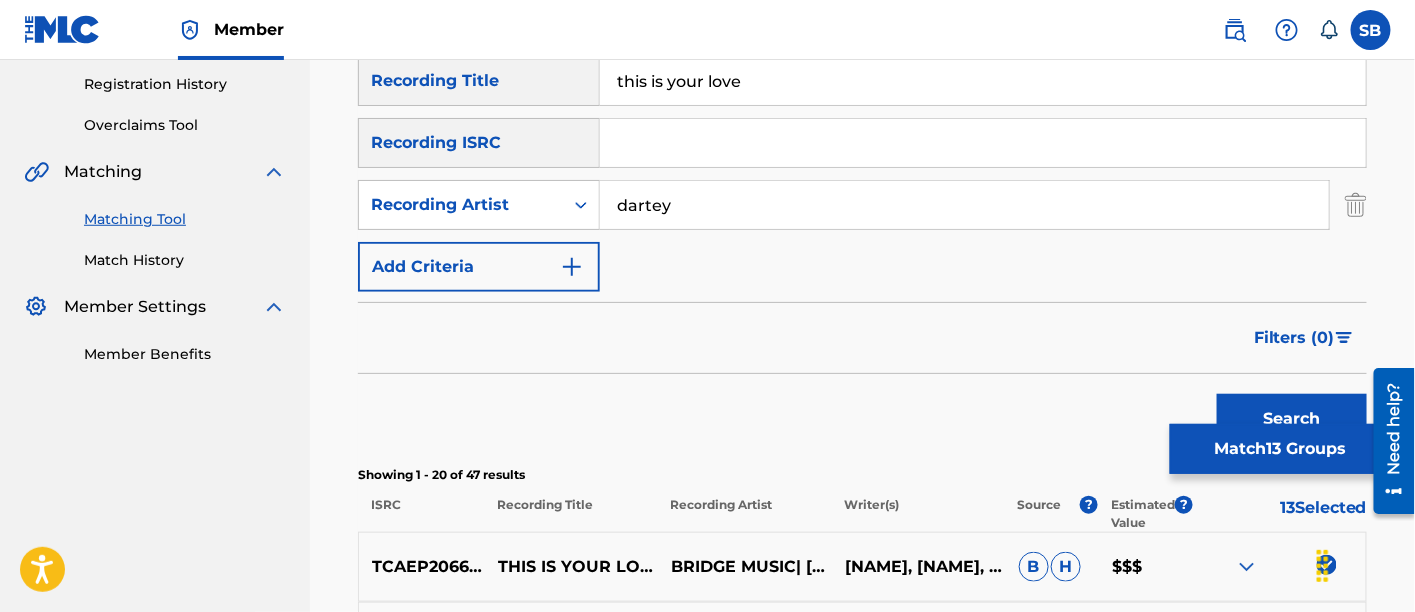 scroll, scrollTop: 271, scrollLeft: 0, axis: vertical 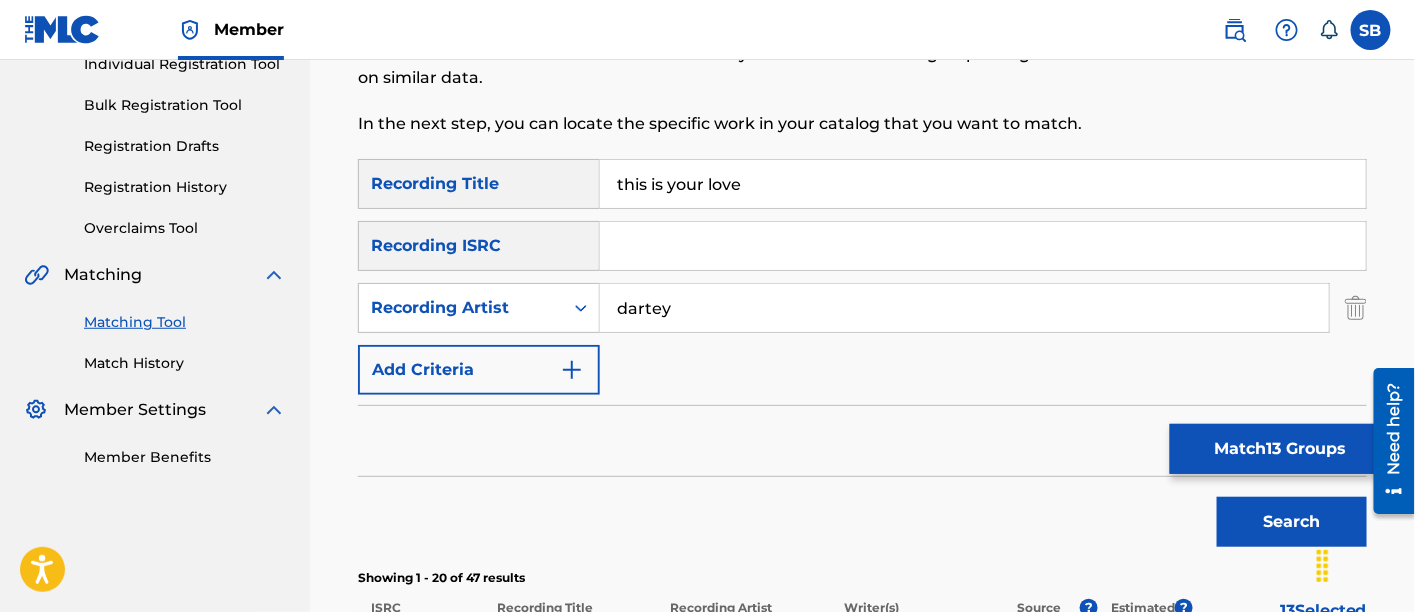 click on "dartey" at bounding box center [964, 308] 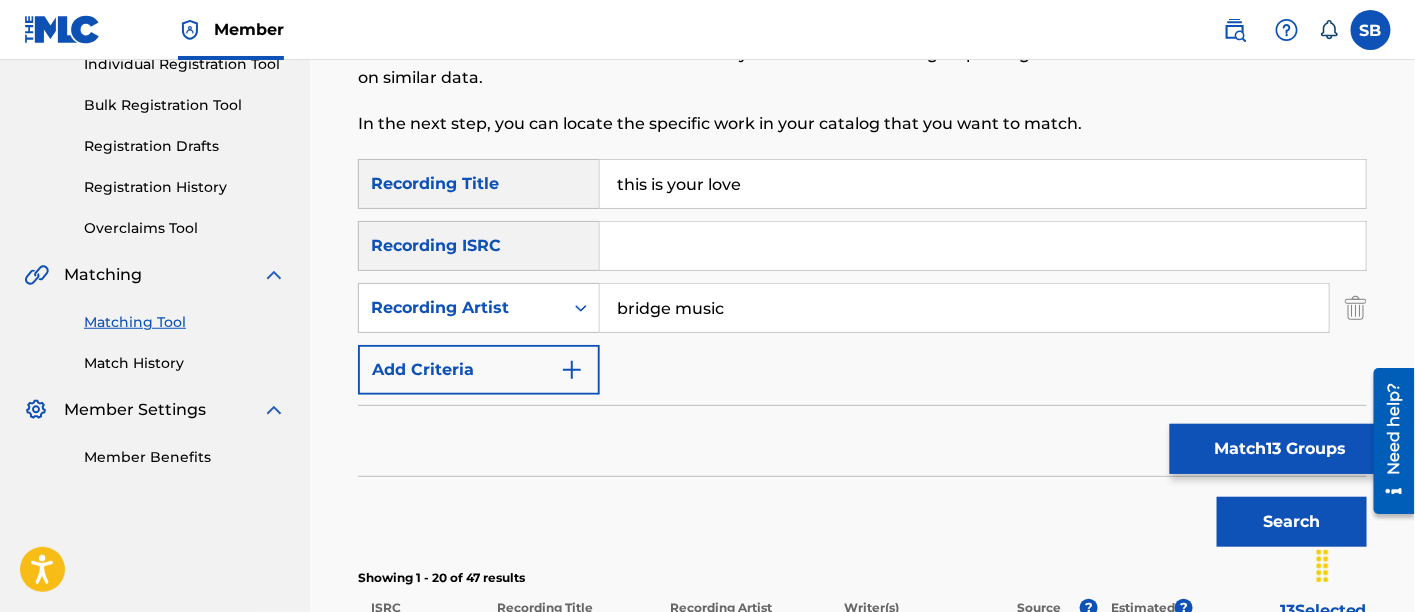 type on "bridge music" 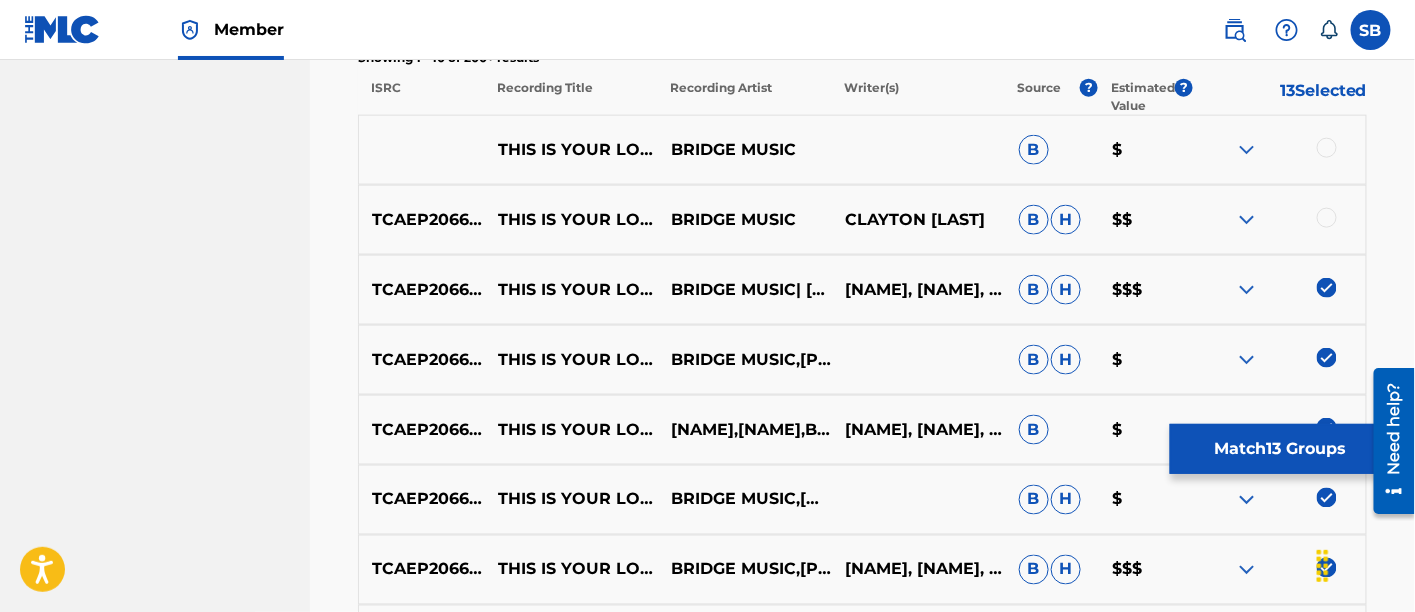 scroll, scrollTop: 797, scrollLeft: 0, axis: vertical 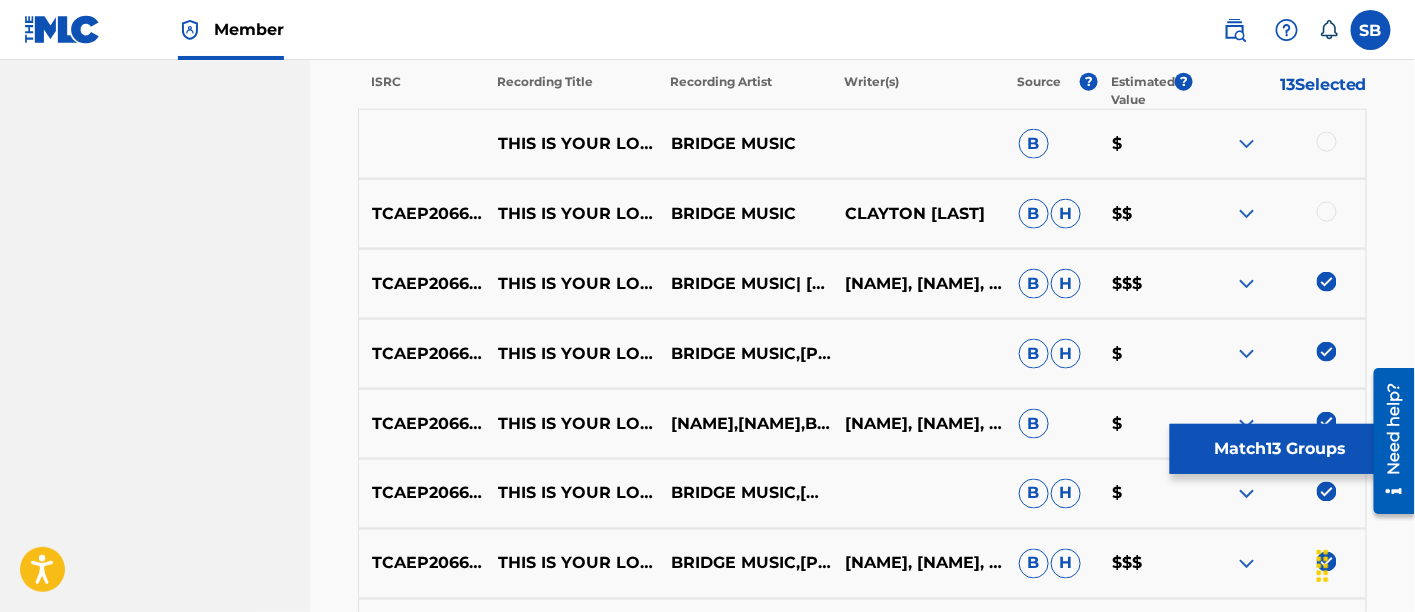 click at bounding box center [1327, 212] 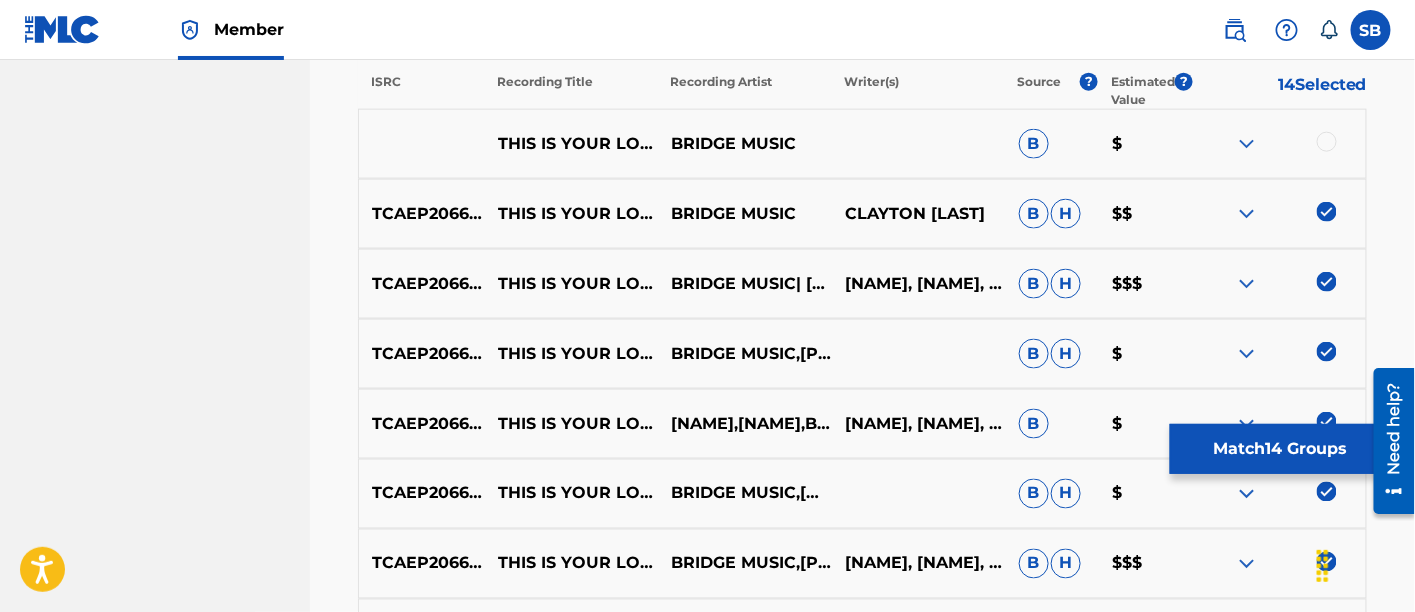 click at bounding box center (1327, 142) 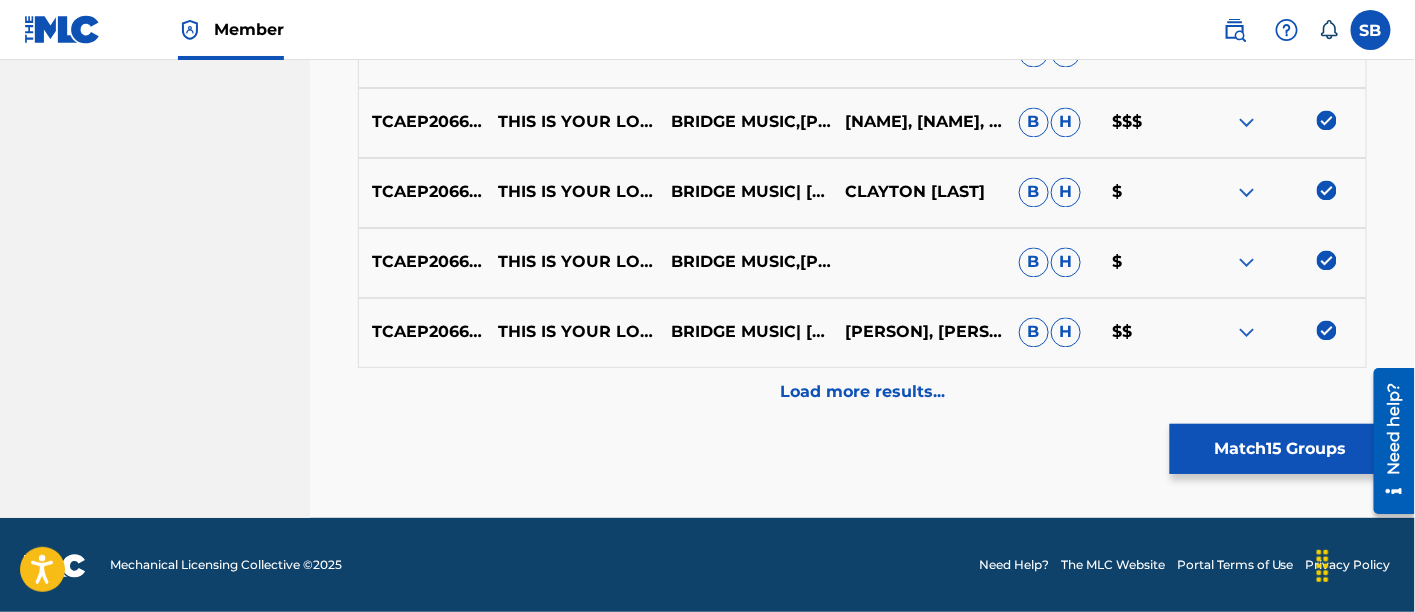 click on "Load more results..." at bounding box center (862, 393) 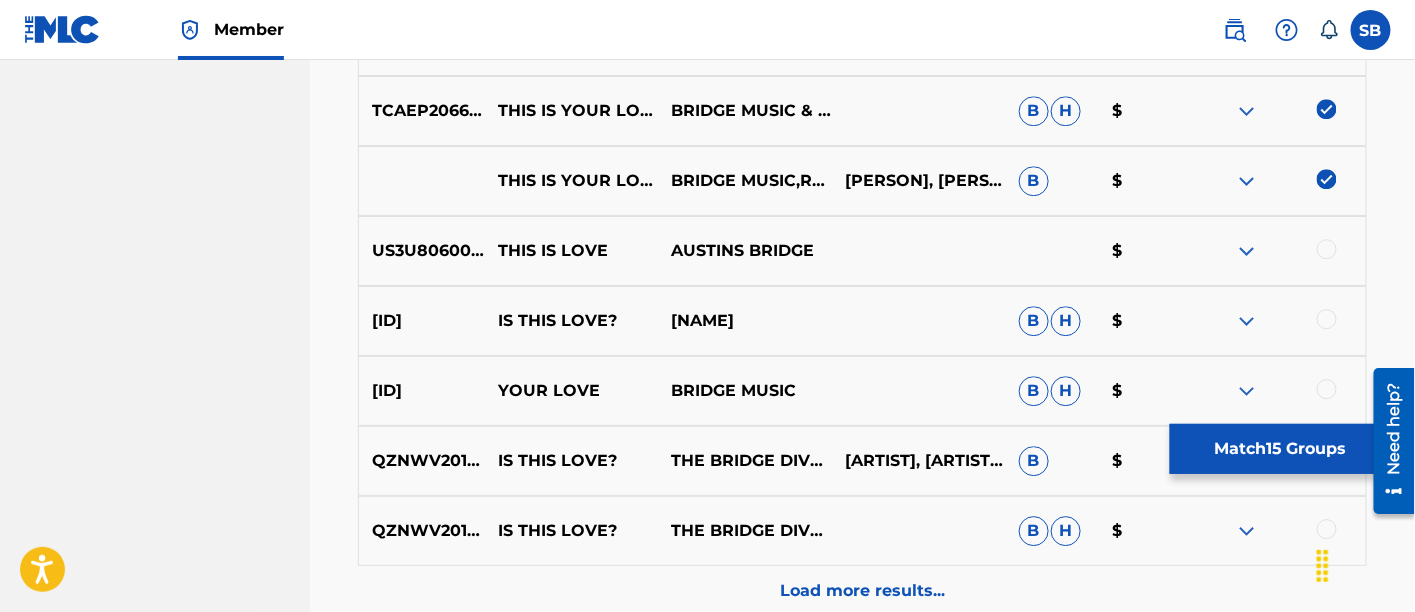 scroll, scrollTop: 1755, scrollLeft: 0, axis: vertical 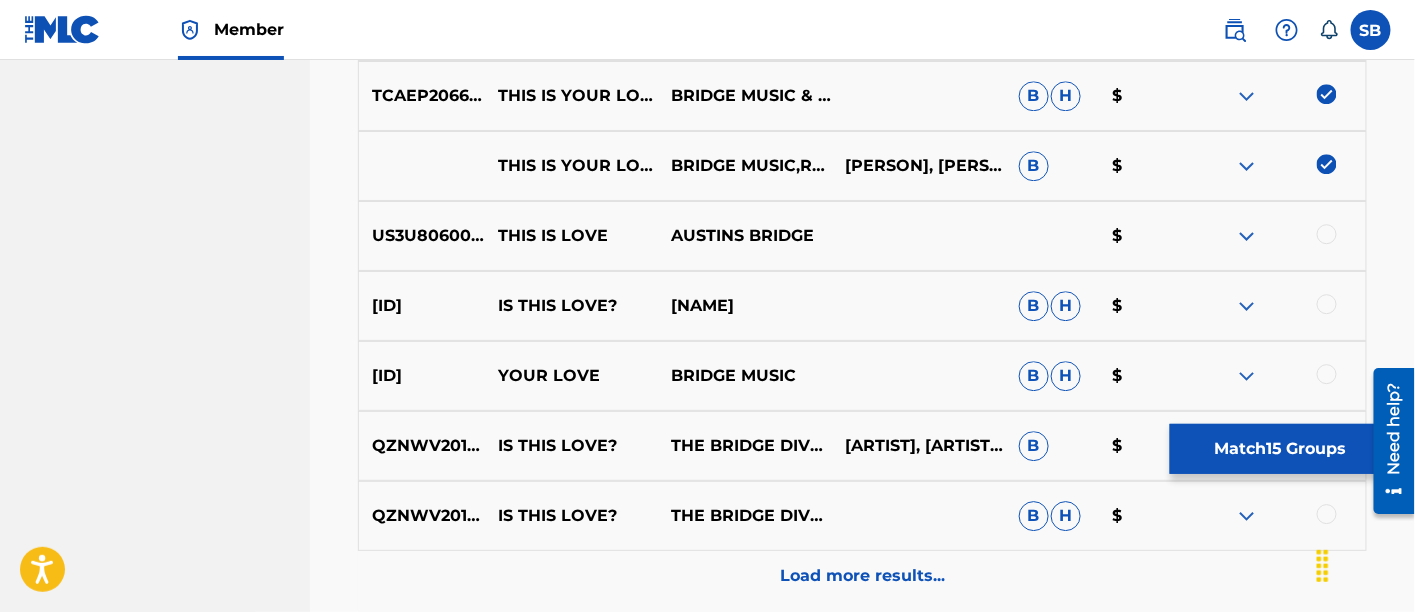 click on "Match  15 Groups" at bounding box center [1280, 449] 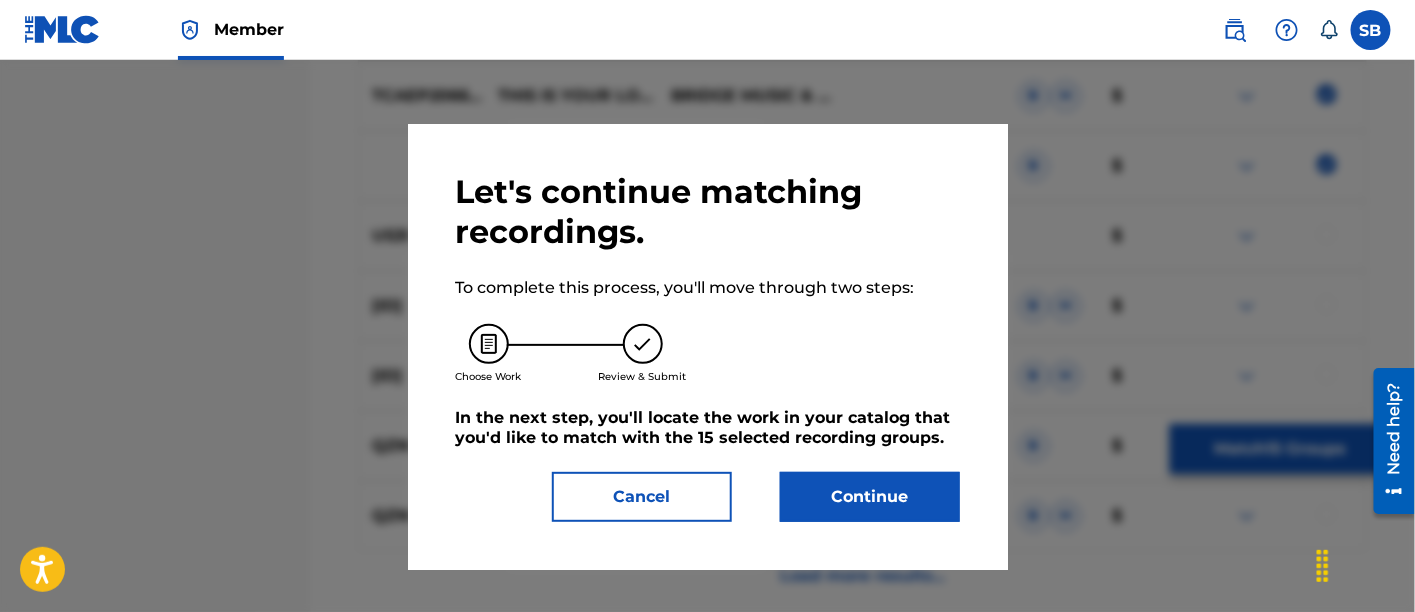 click on "Continue" at bounding box center (870, 497) 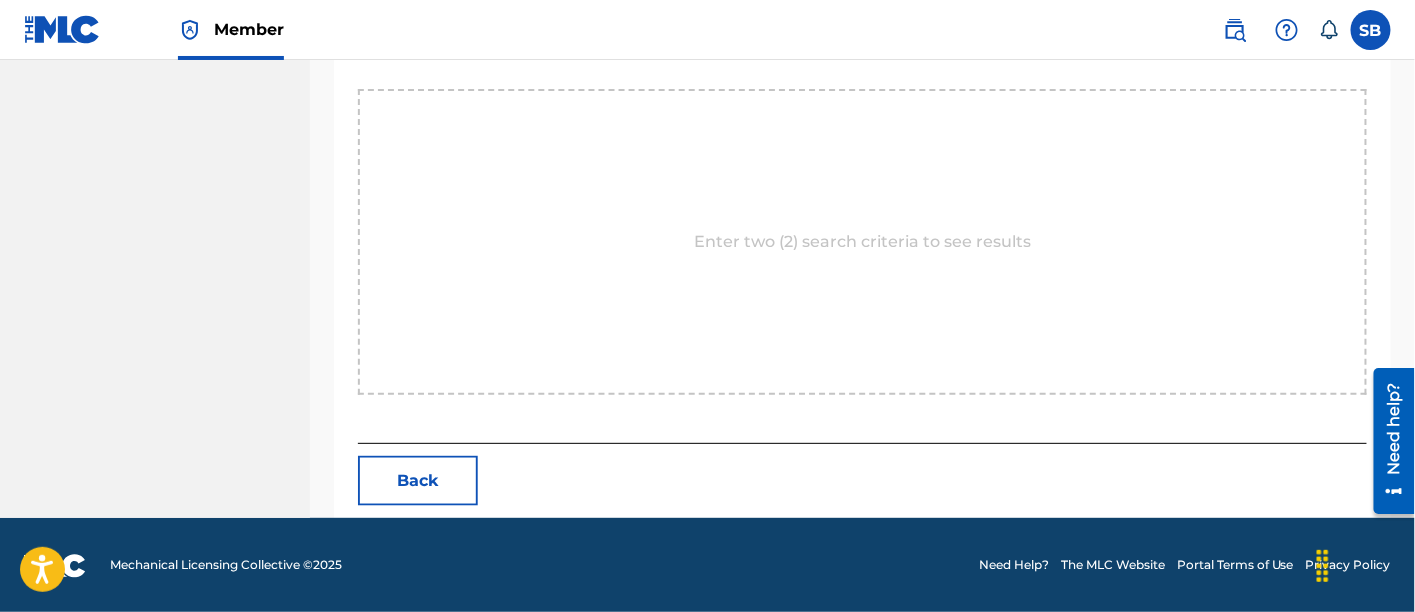 scroll, scrollTop: 234, scrollLeft: 0, axis: vertical 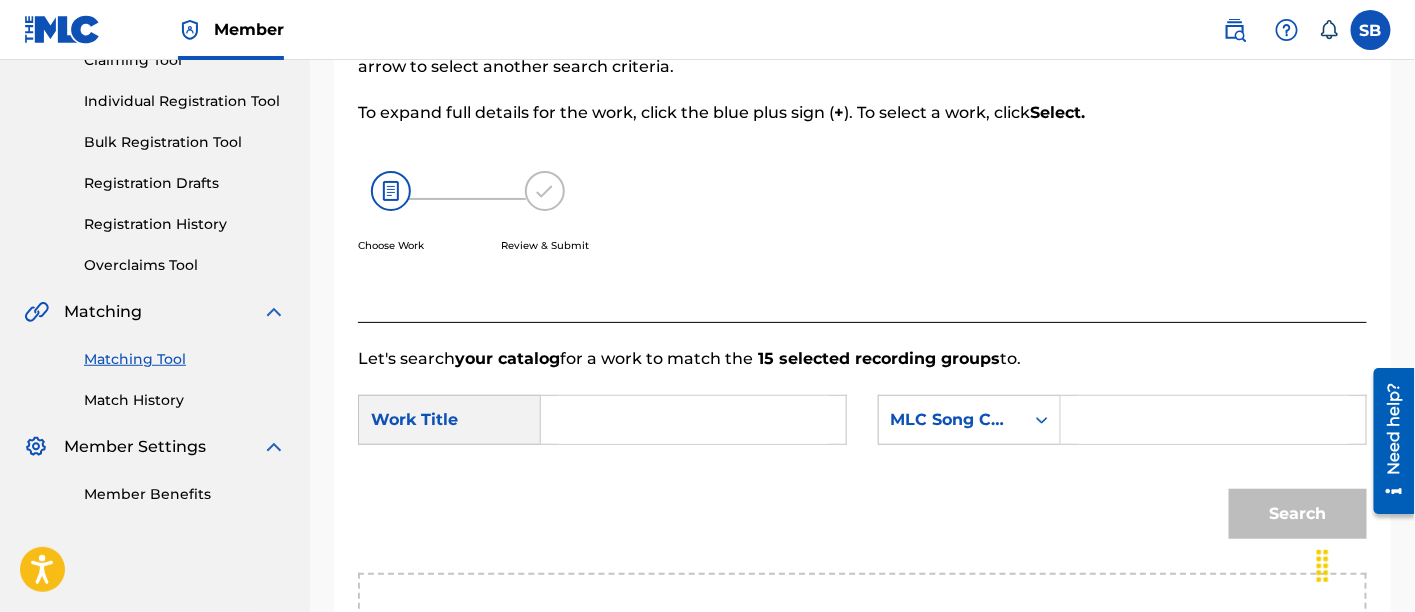 click at bounding box center (693, 420) 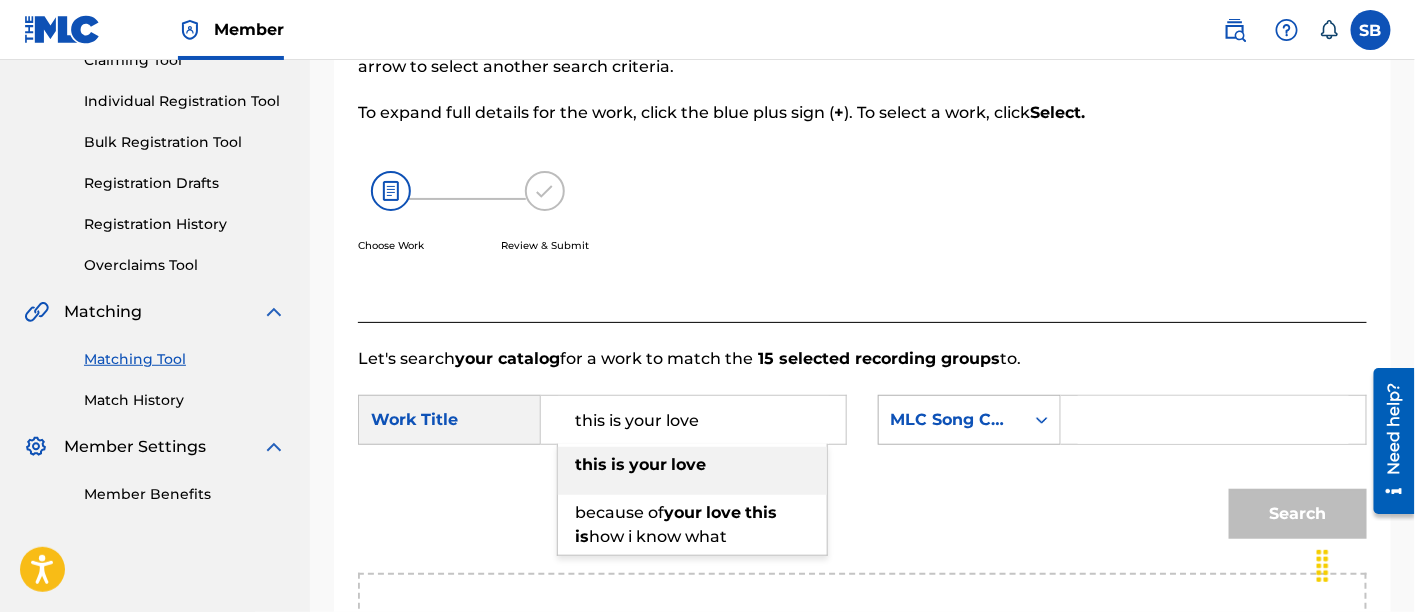 type on "this is your love" 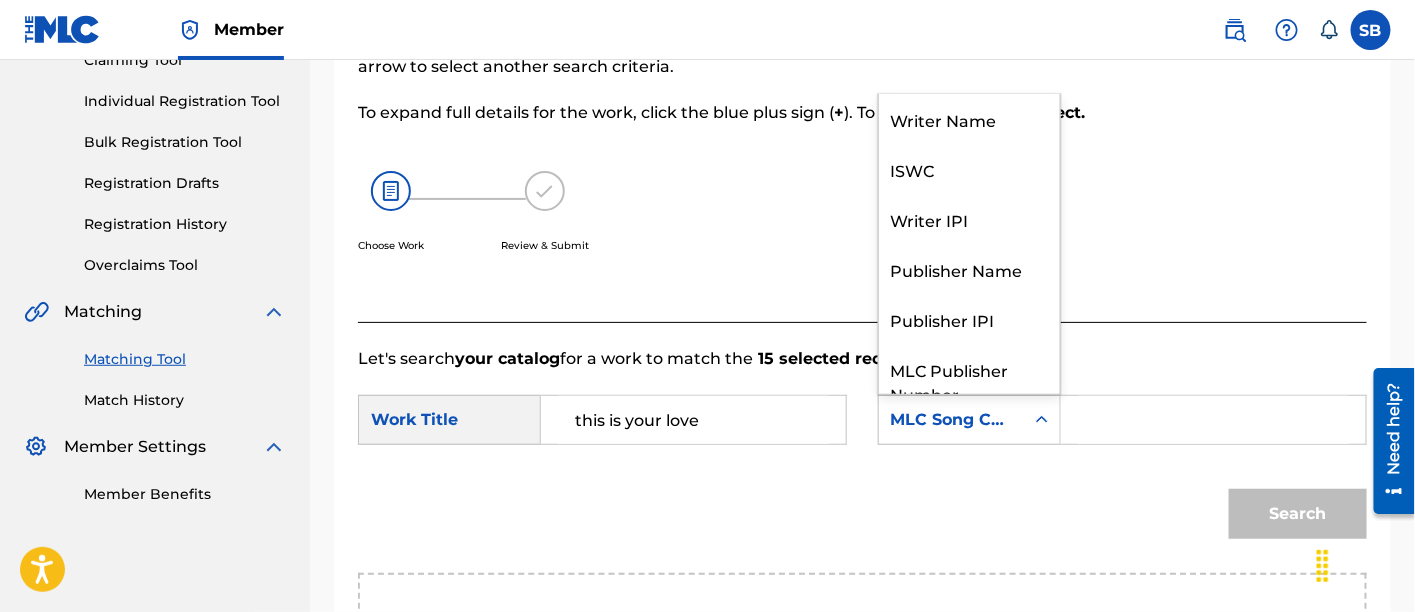 click on "MLC Song Code" at bounding box center [951, 420] 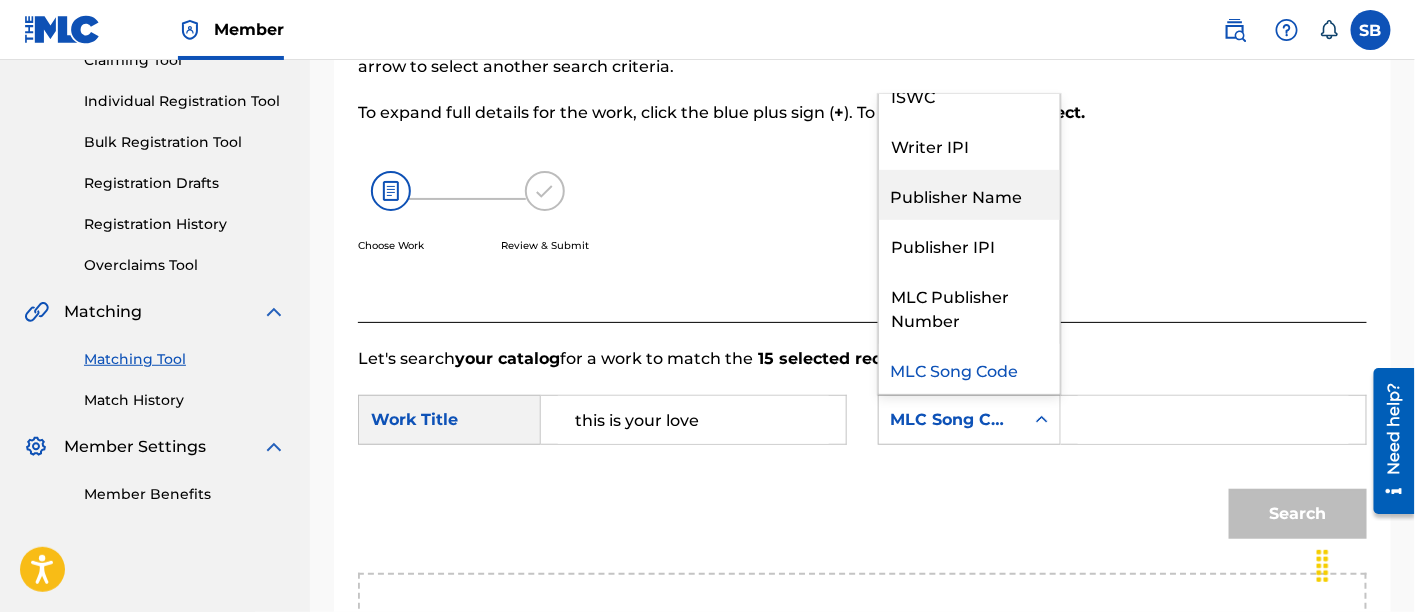 scroll, scrollTop: 0, scrollLeft: 0, axis: both 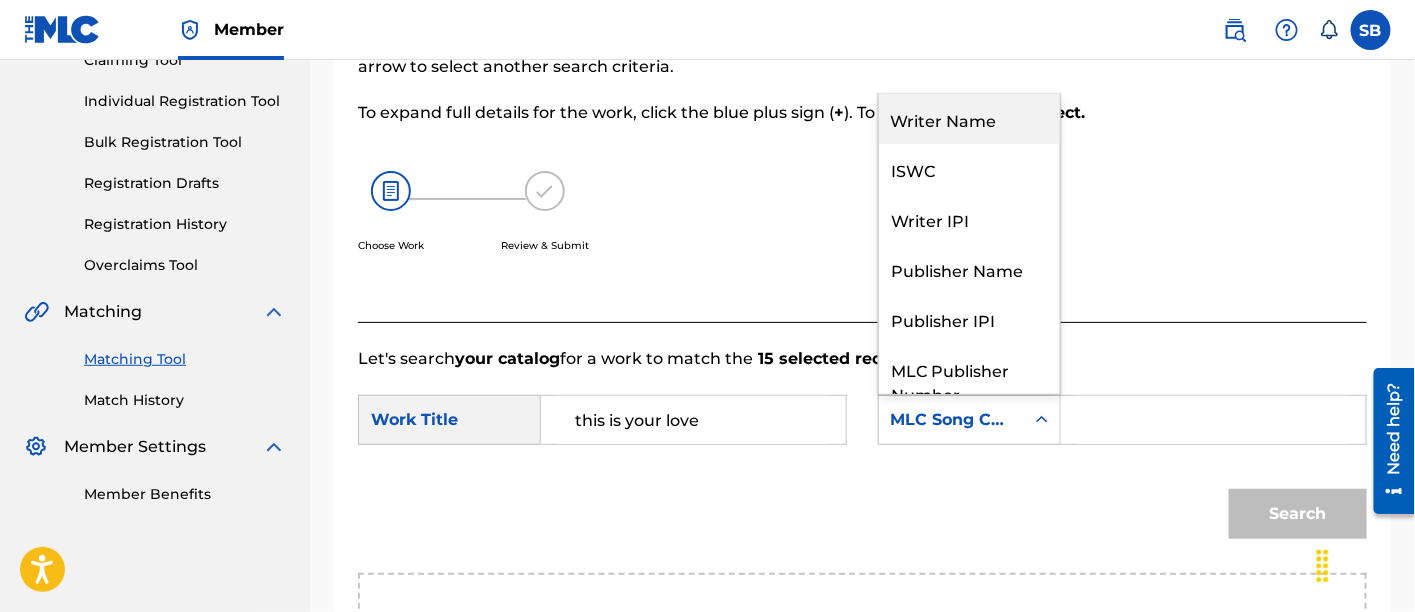 click on "Writer Name" at bounding box center [969, 119] 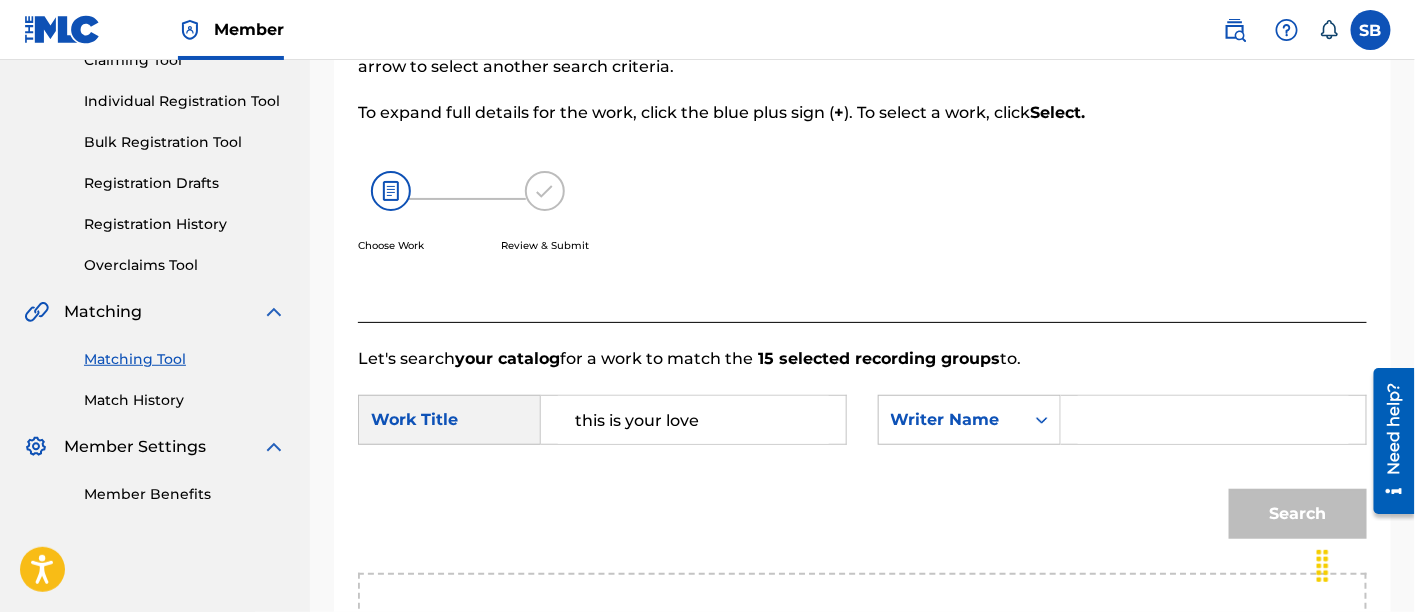 click at bounding box center [1213, 420] 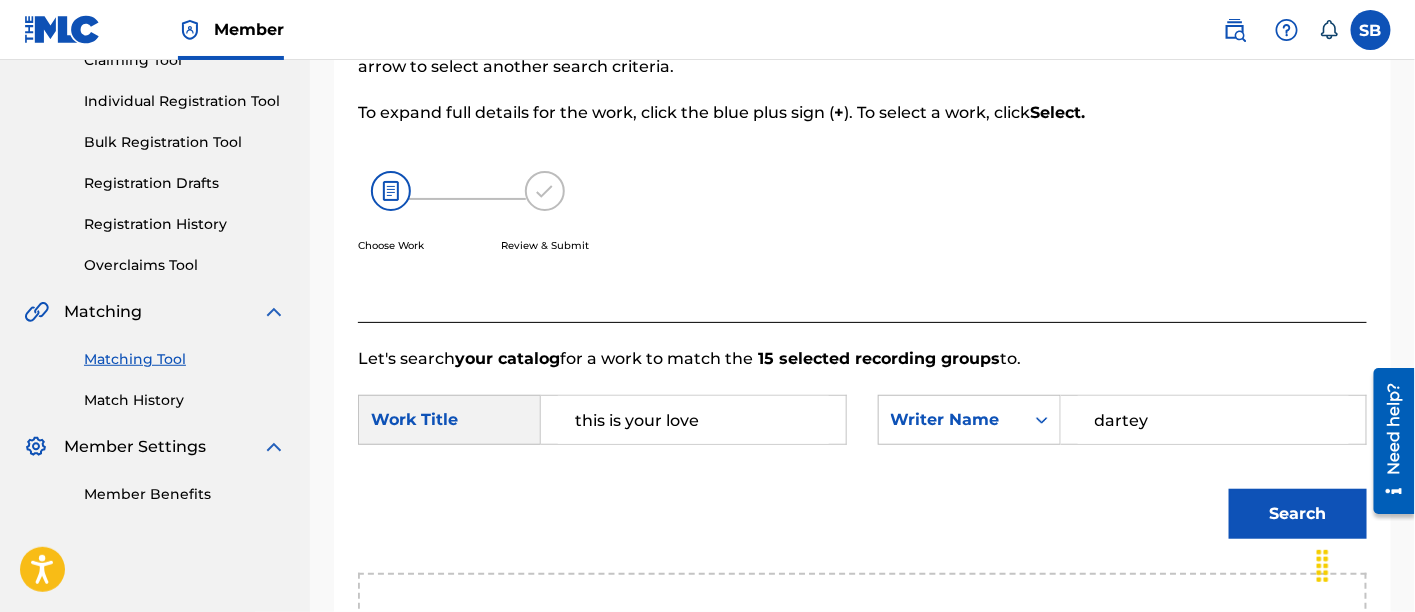 click on "Search" at bounding box center (1298, 514) 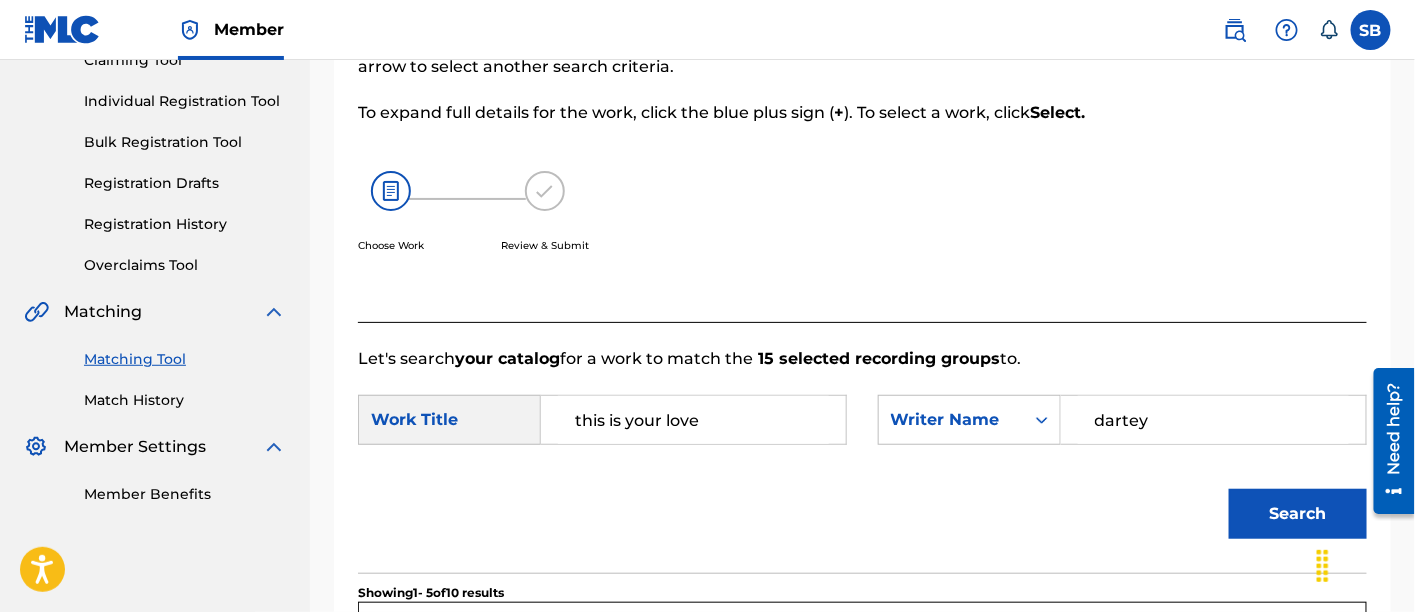 scroll, scrollTop: 650, scrollLeft: 0, axis: vertical 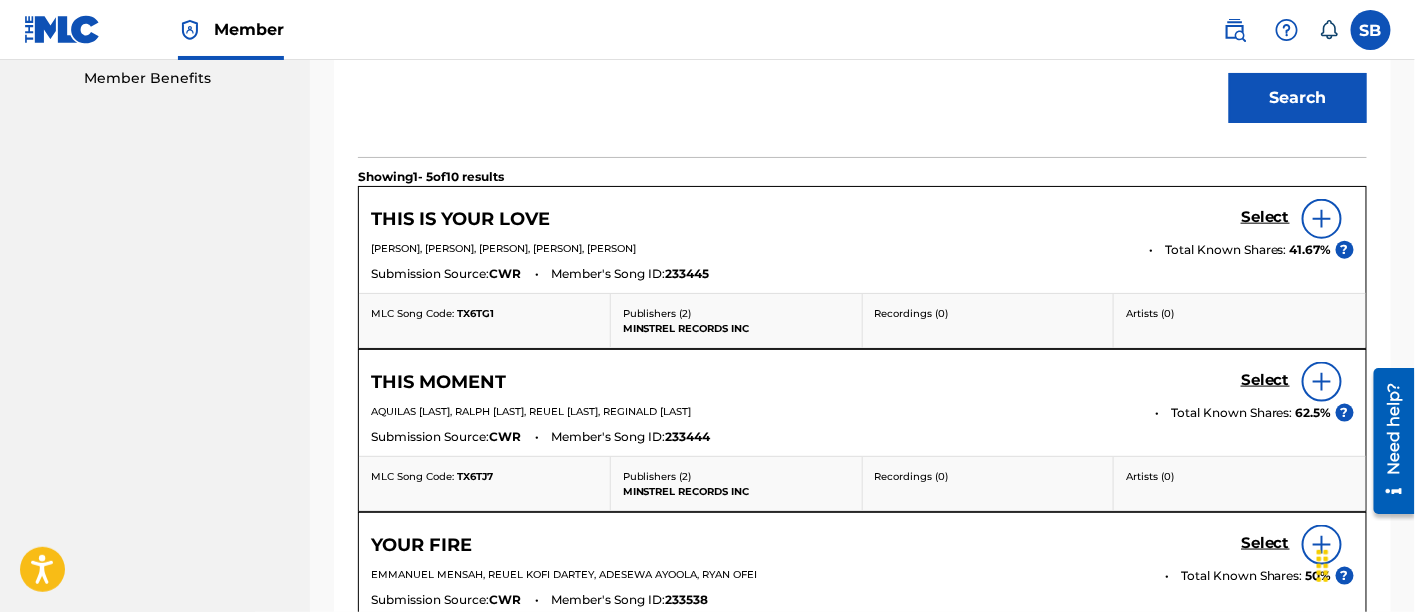click on "Select" at bounding box center (1265, 217) 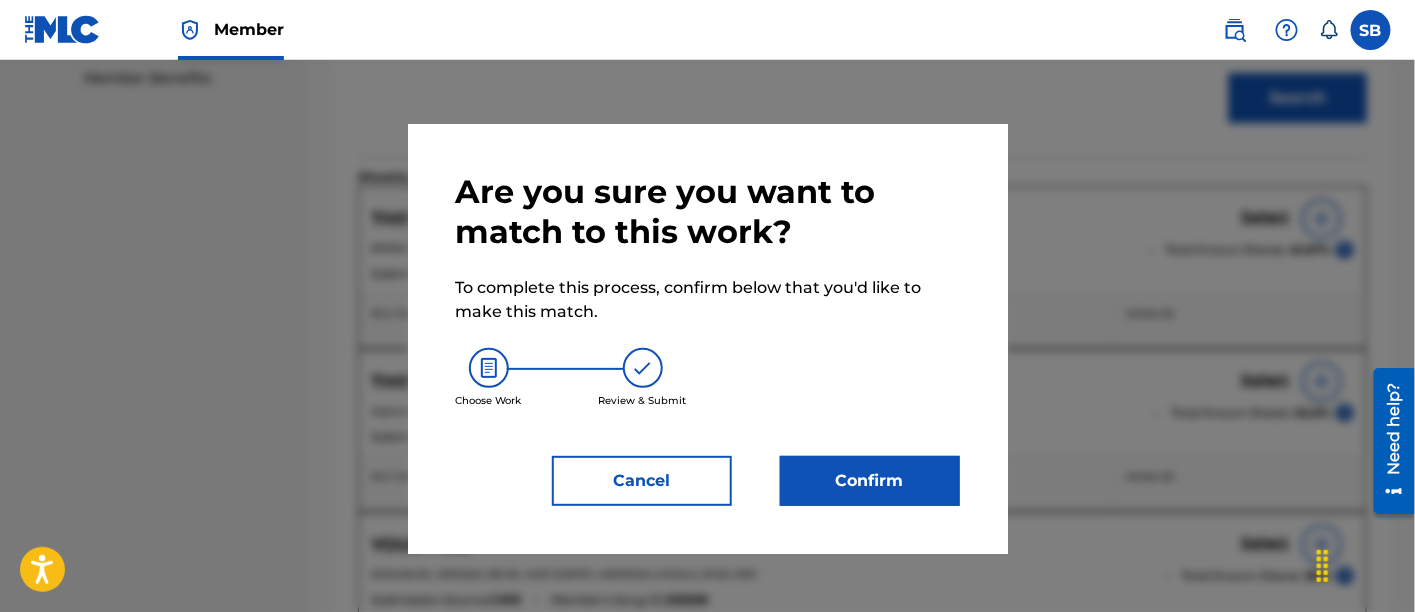 click on "Confirm" at bounding box center [870, 481] 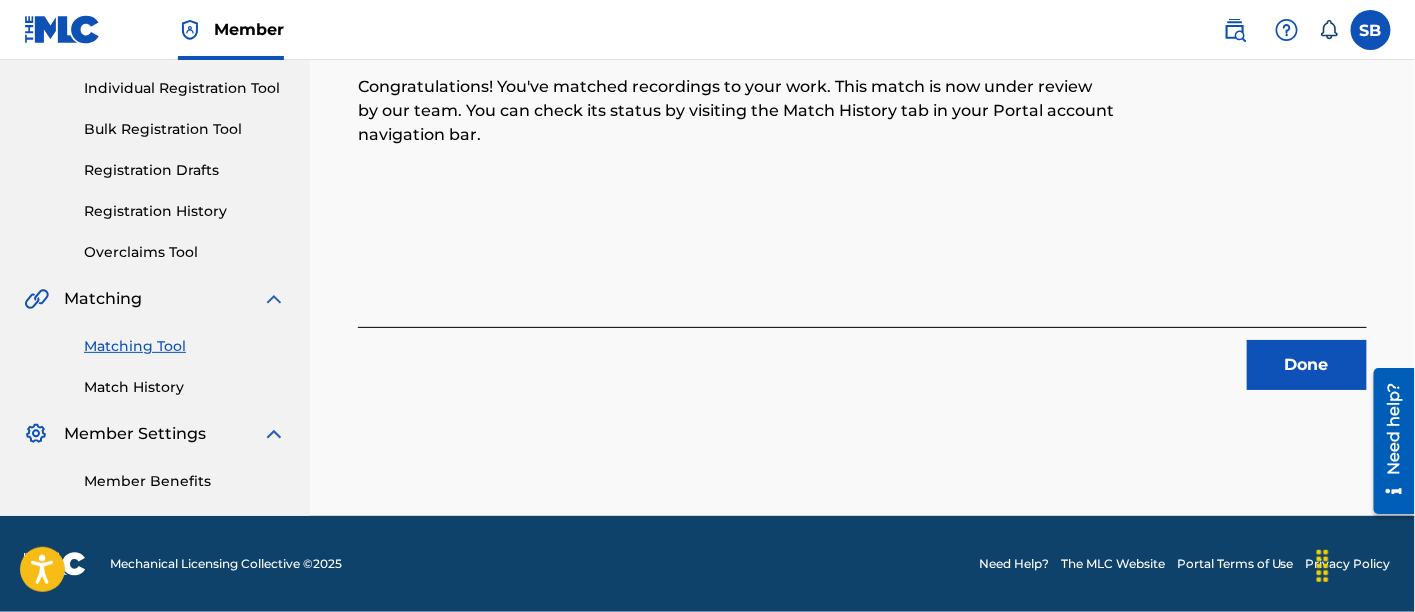 scroll, scrollTop: 246, scrollLeft: 0, axis: vertical 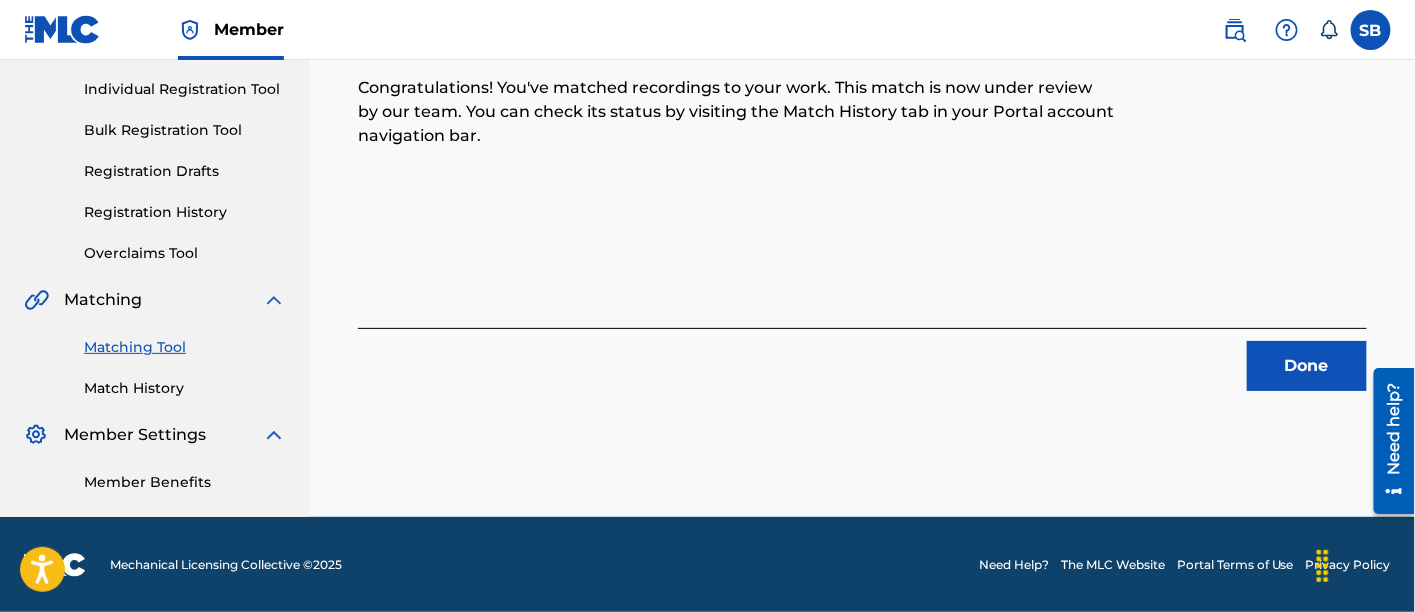 click on "Done" at bounding box center (1307, 366) 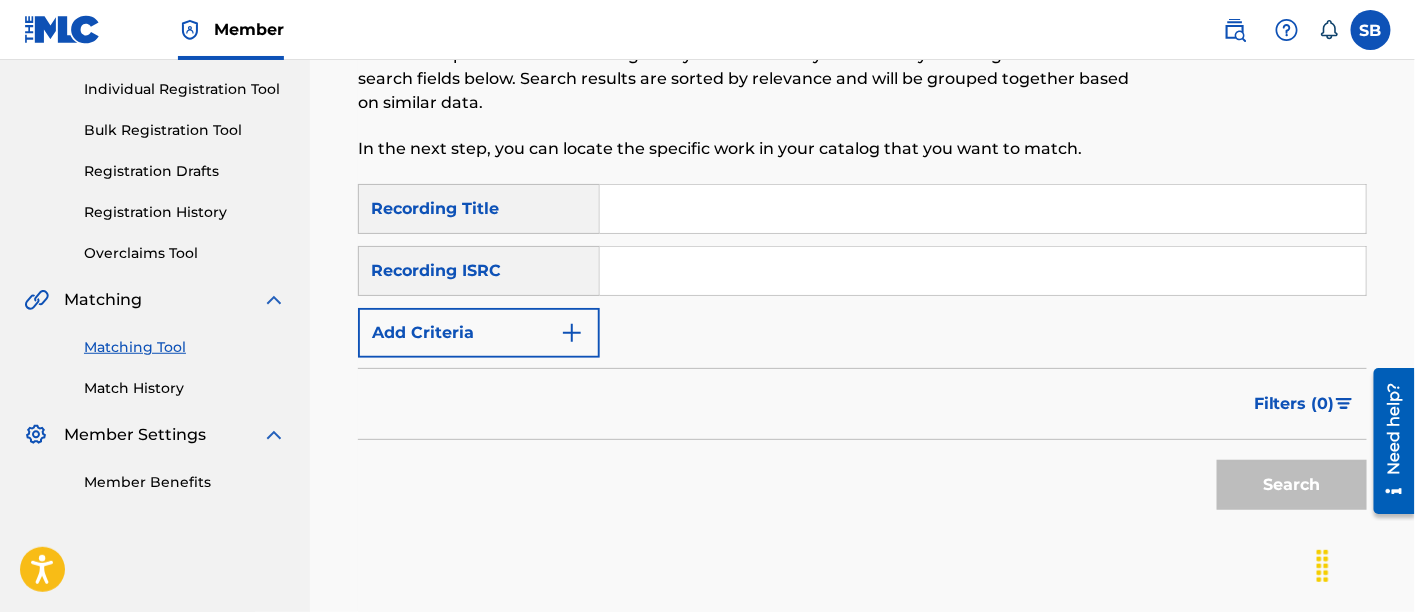 click at bounding box center (983, 209) 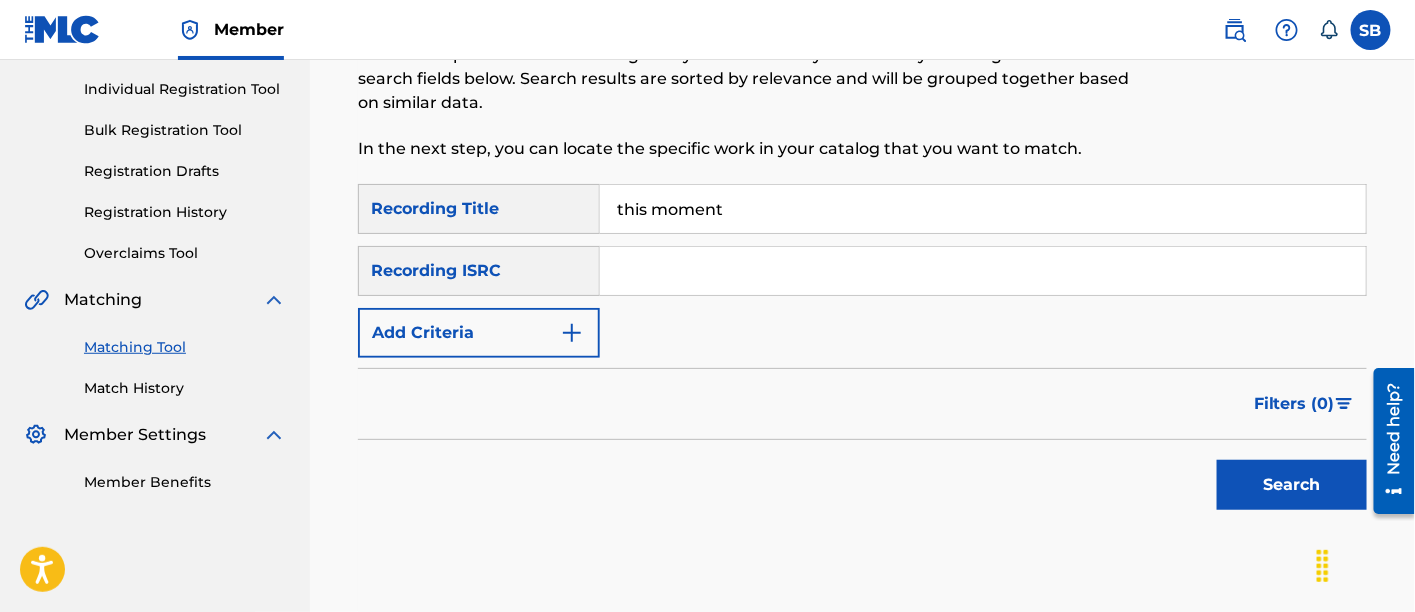 type on "this moment" 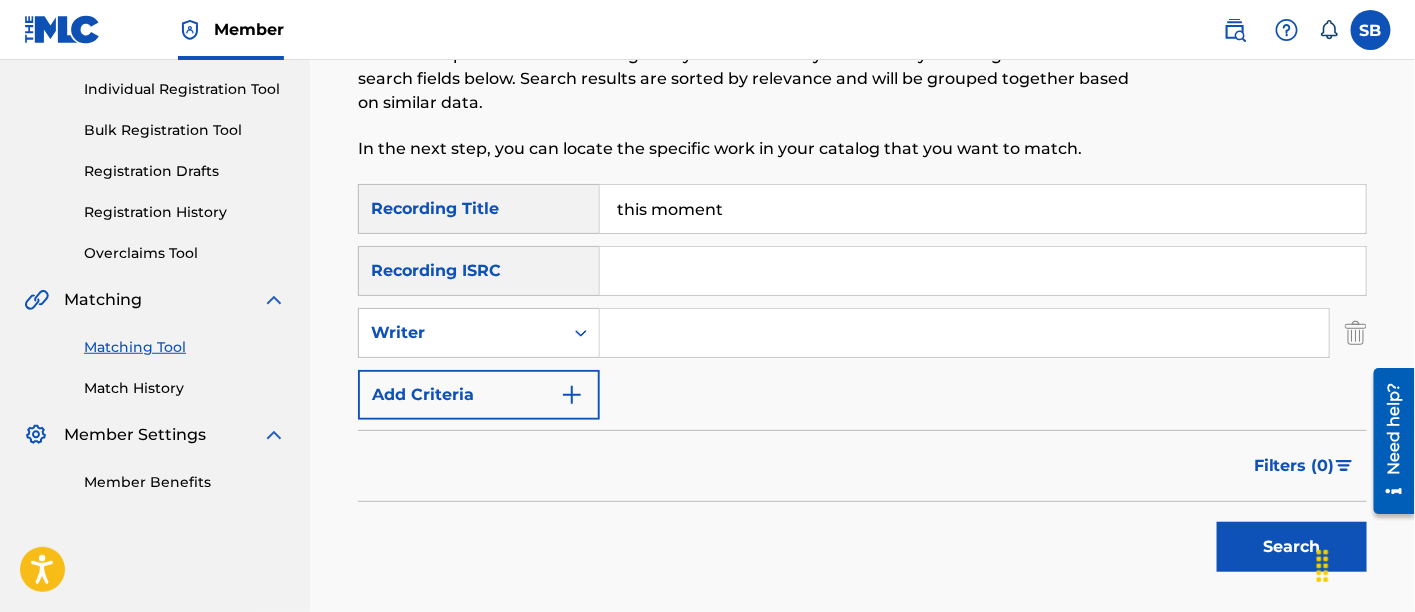 click at bounding box center [964, 333] 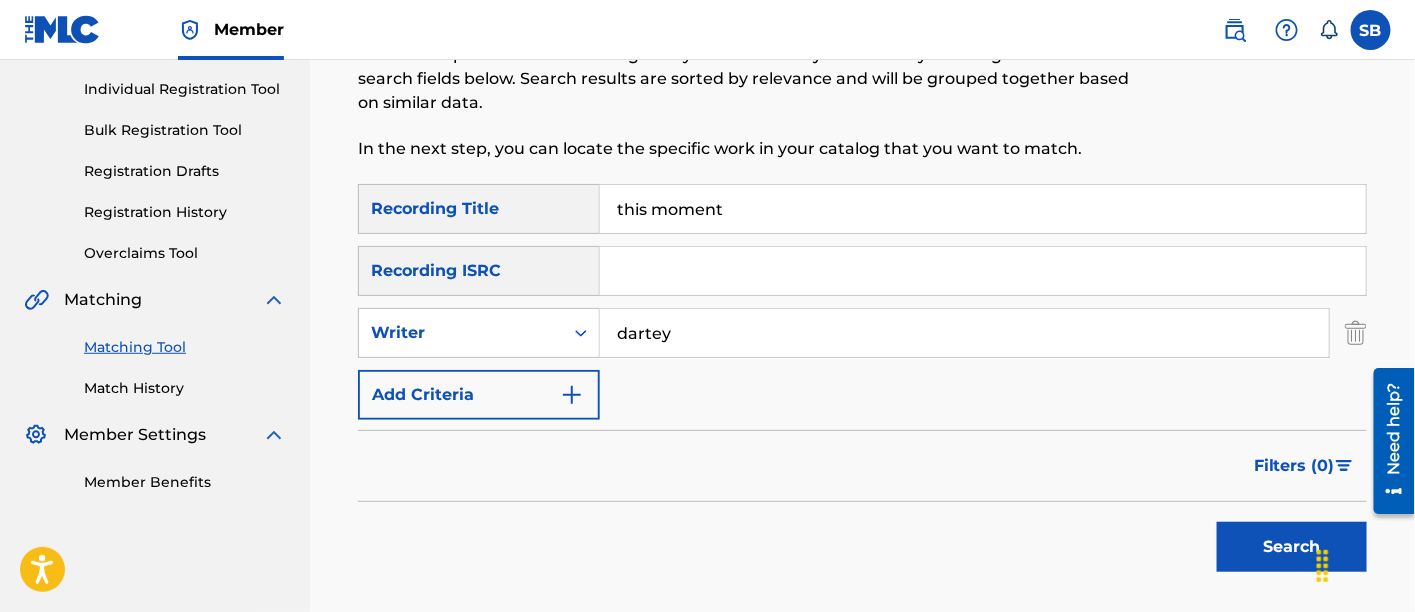click on "Search" at bounding box center (1292, 547) 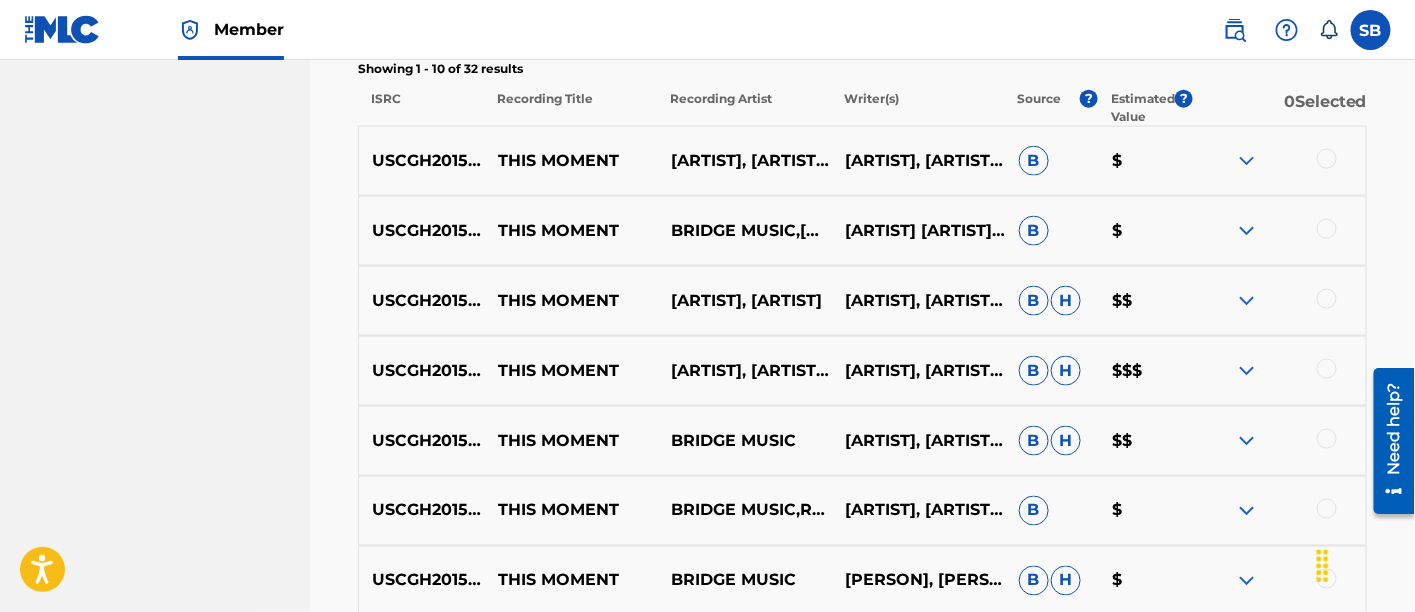 scroll, scrollTop: 811, scrollLeft: 0, axis: vertical 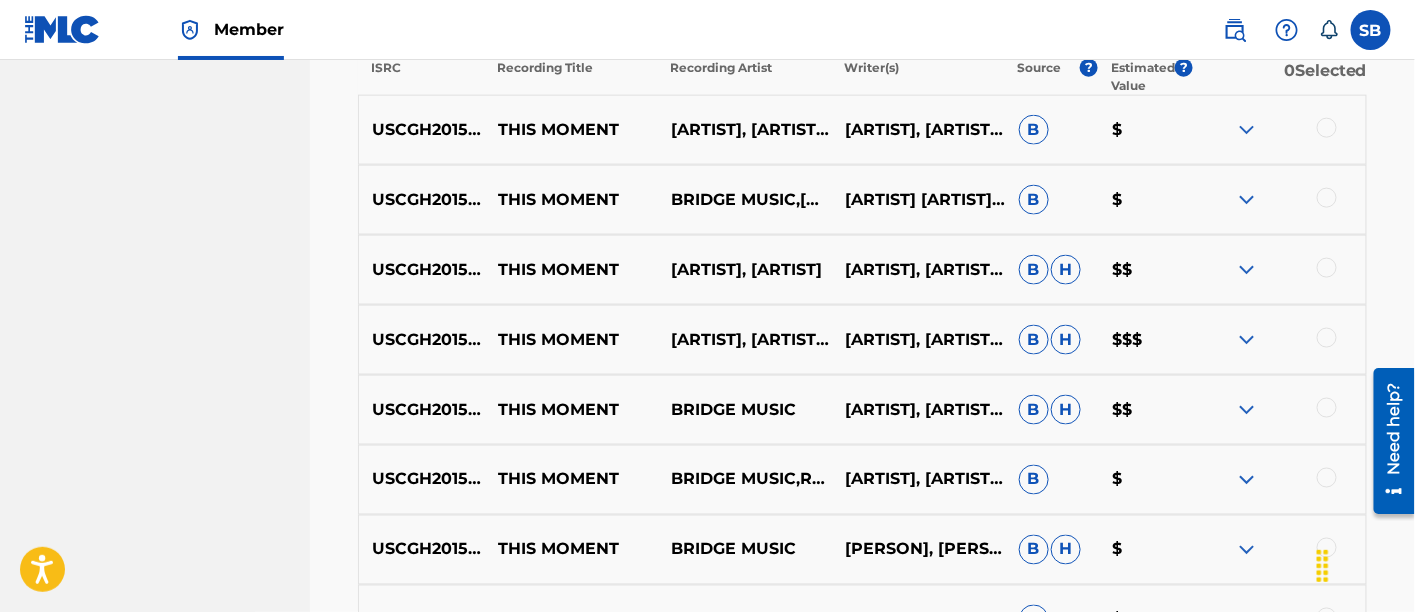 click at bounding box center (1327, 128) 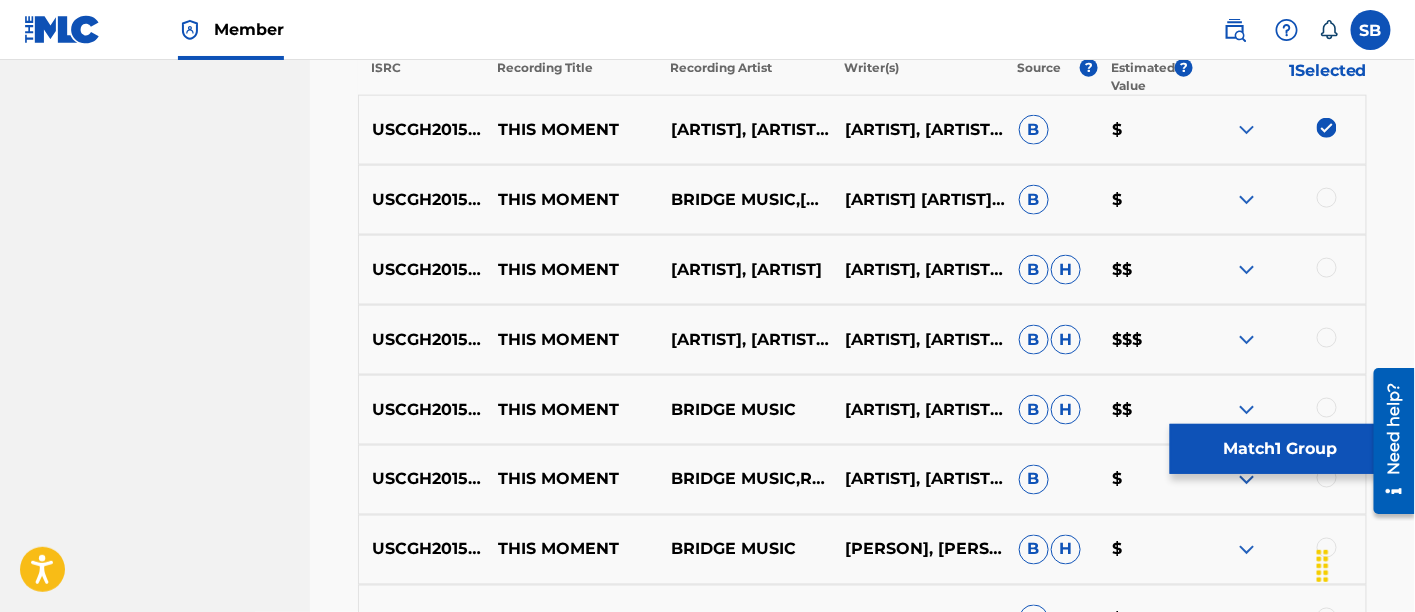 click at bounding box center (1327, 198) 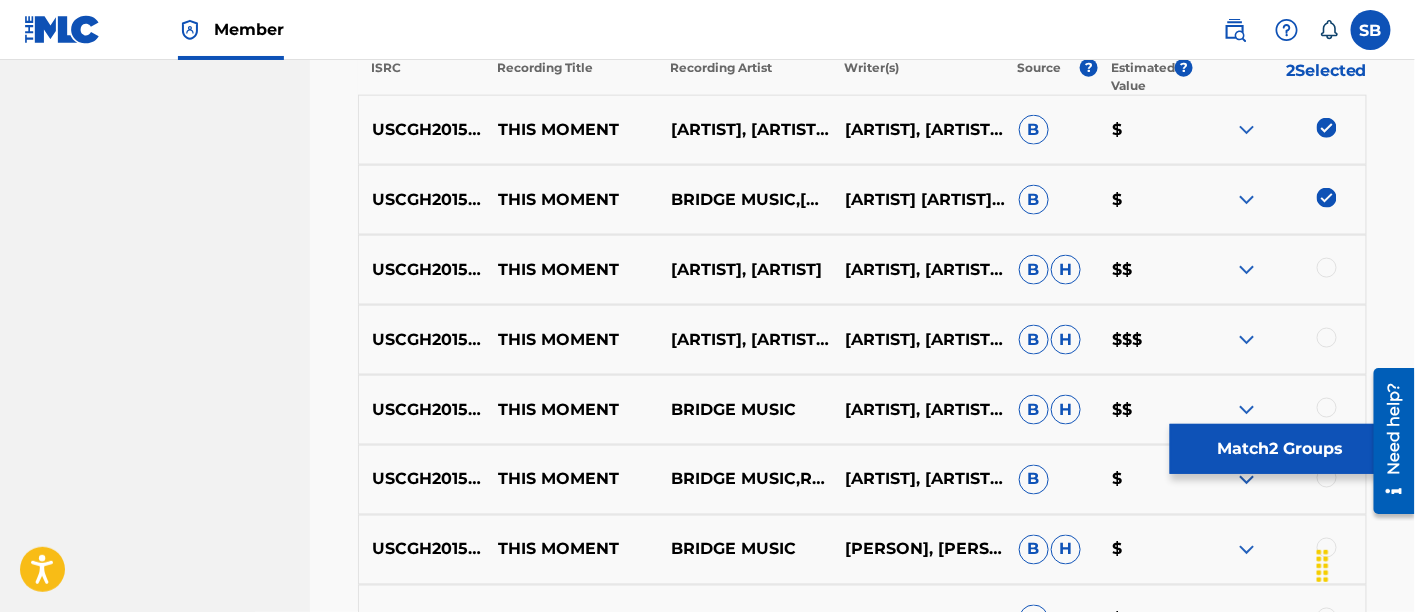click at bounding box center (1327, 268) 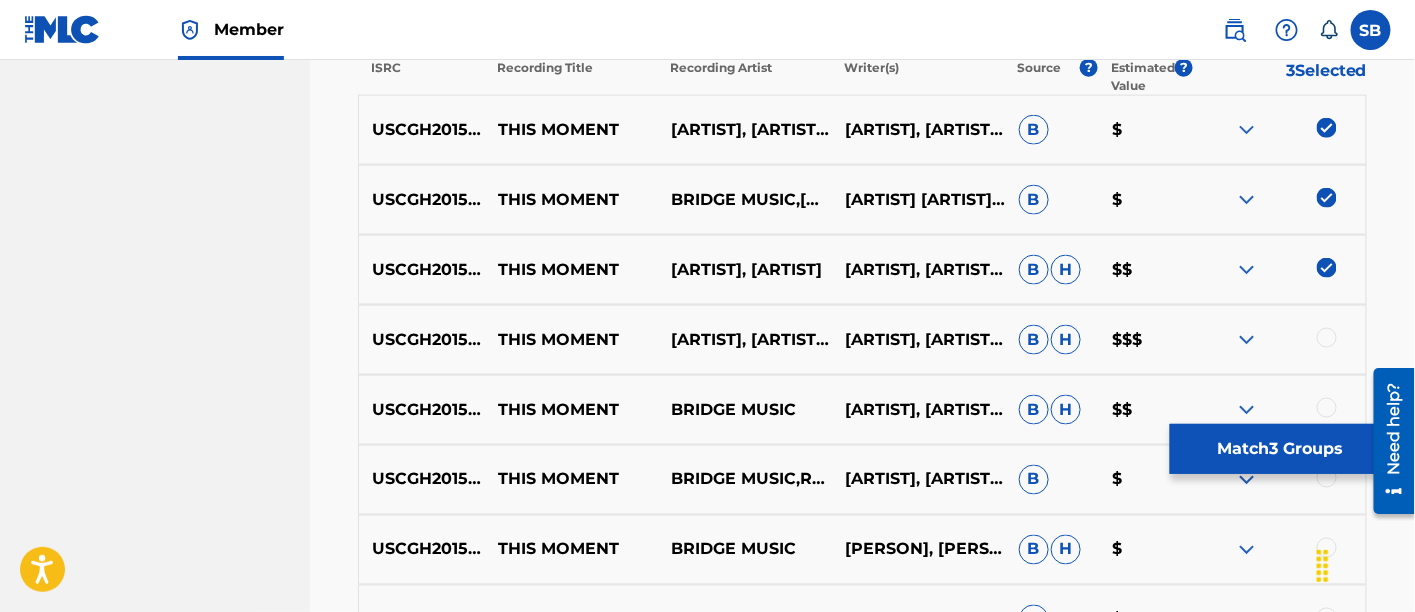 click at bounding box center [1327, 338] 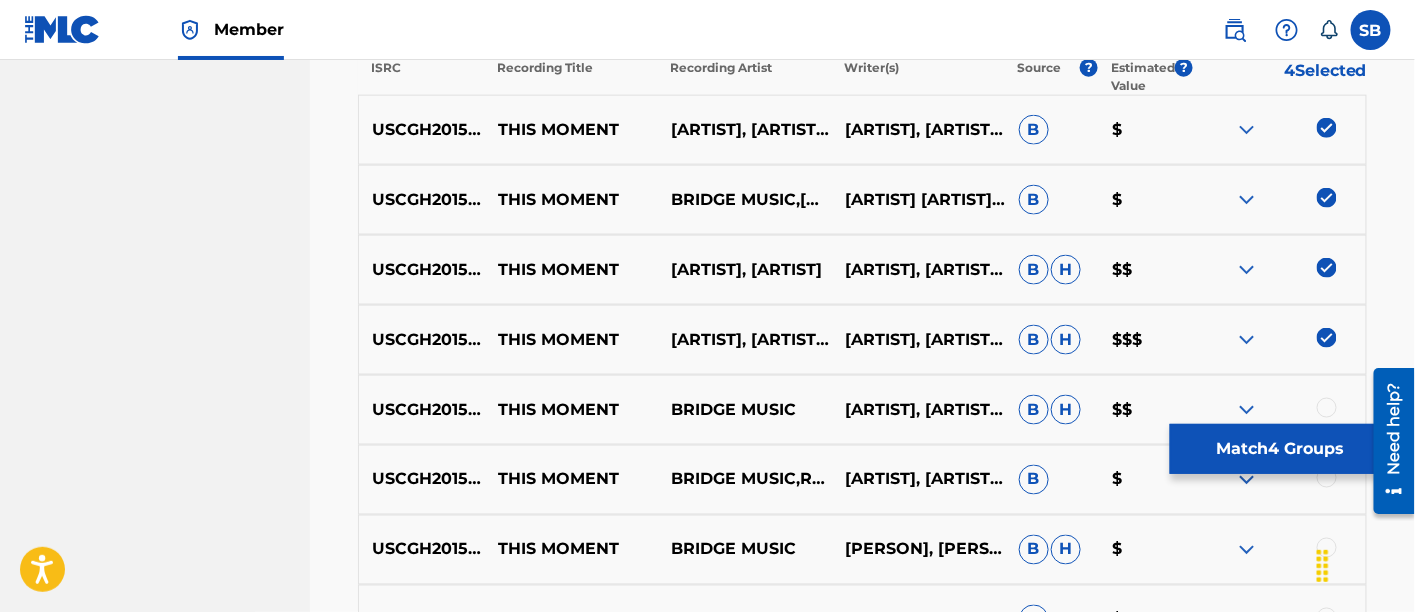 scroll, scrollTop: 900, scrollLeft: 0, axis: vertical 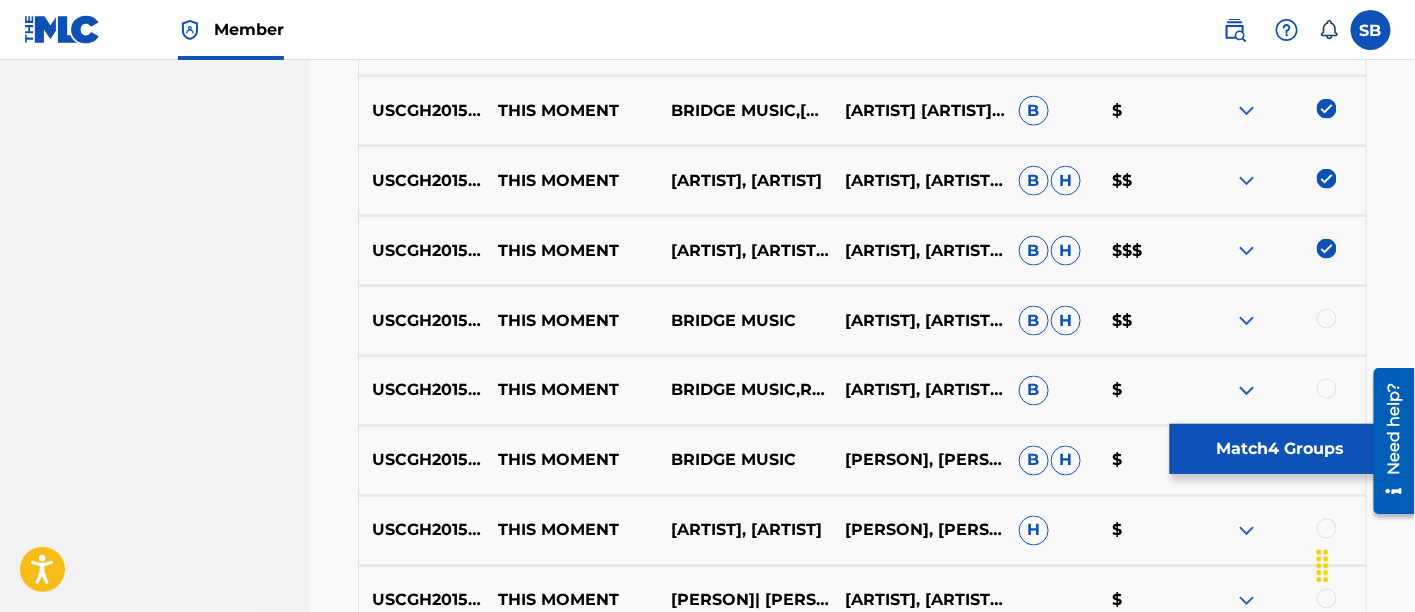 click at bounding box center [1327, 319] 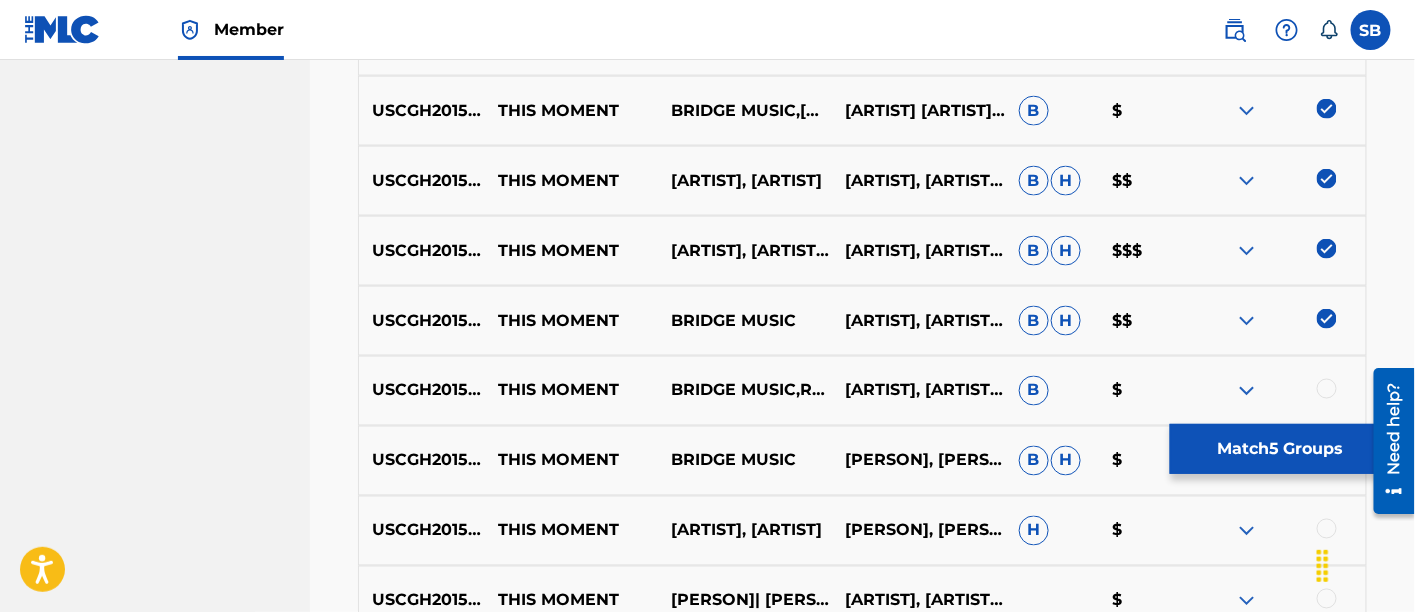 click at bounding box center (1327, 389) 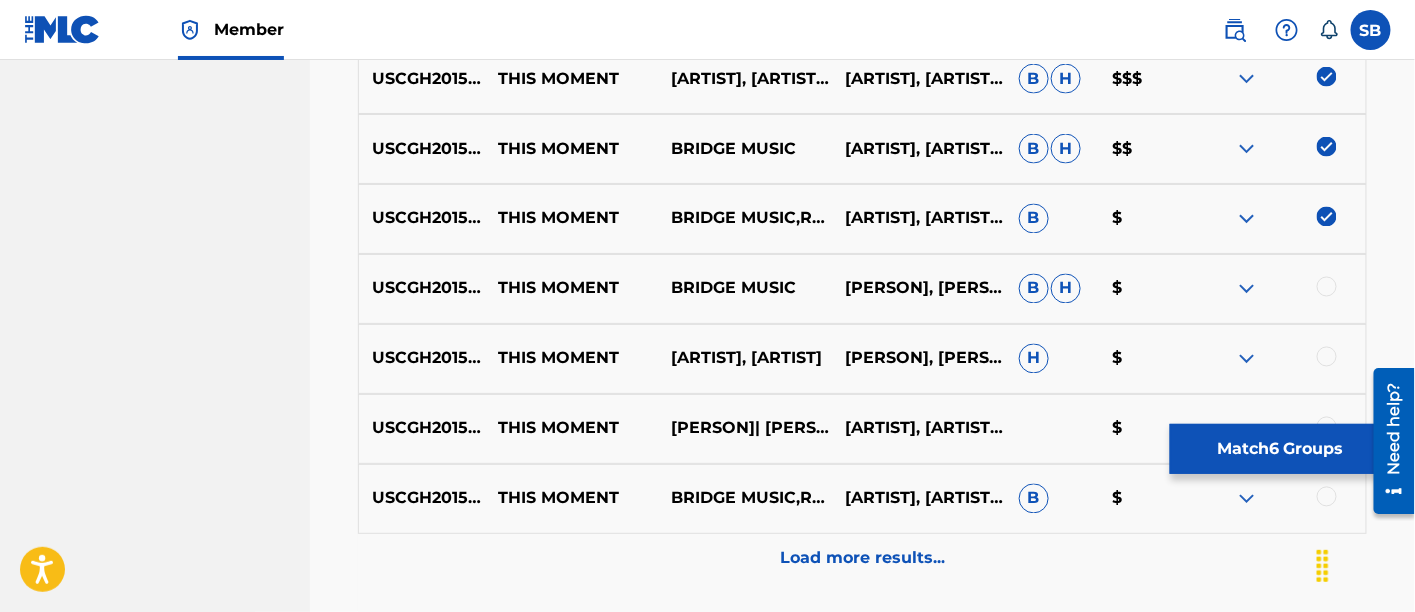 scroll, scrollTop: 1073, scrollLeft: 0, axis: vertical 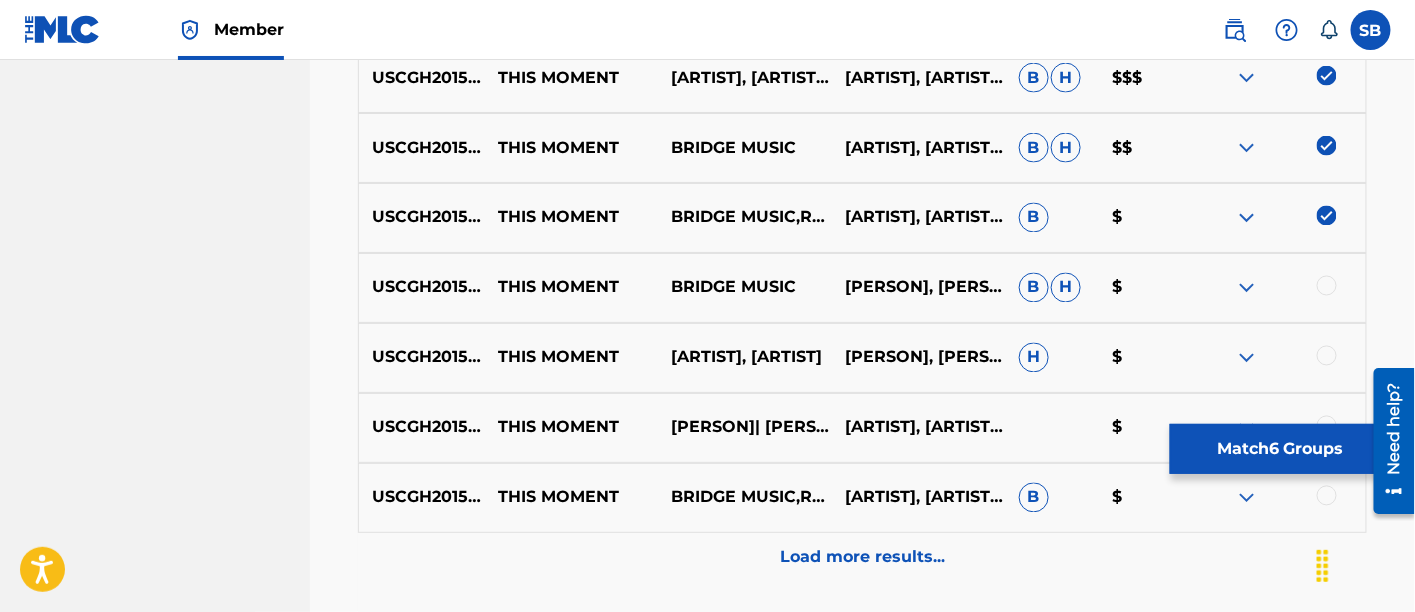 click at bounding box center (1327, 286) 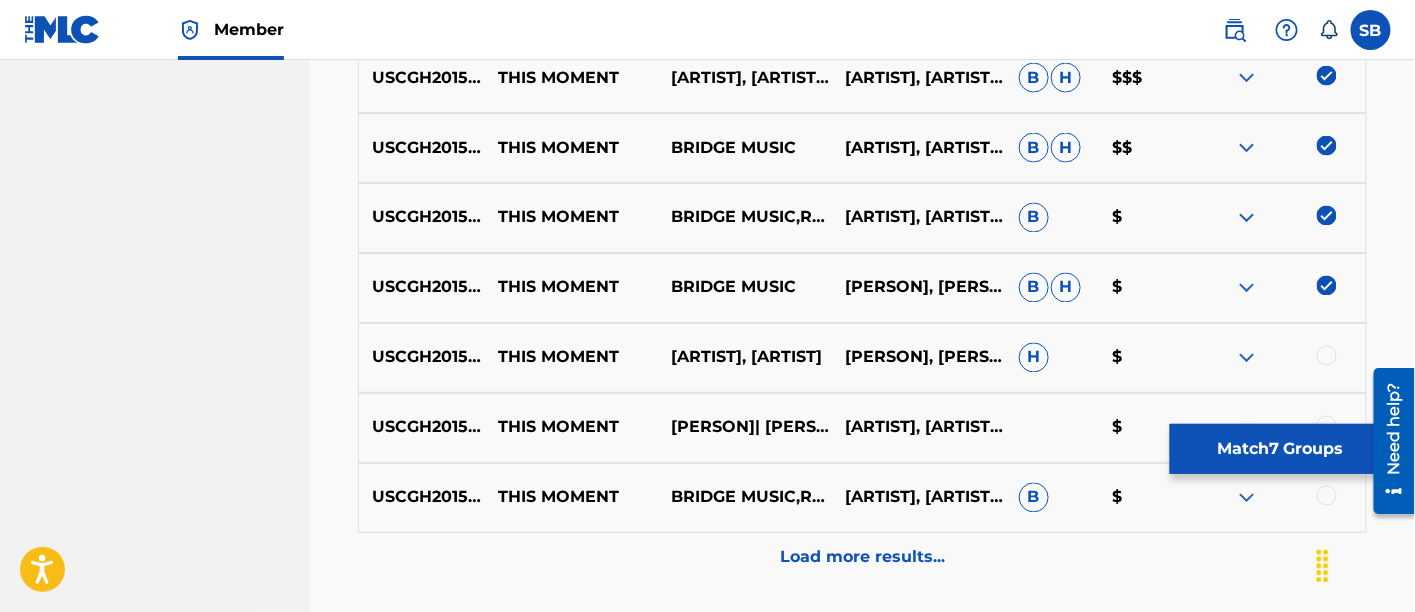 click at bounding box center [1327, 356] 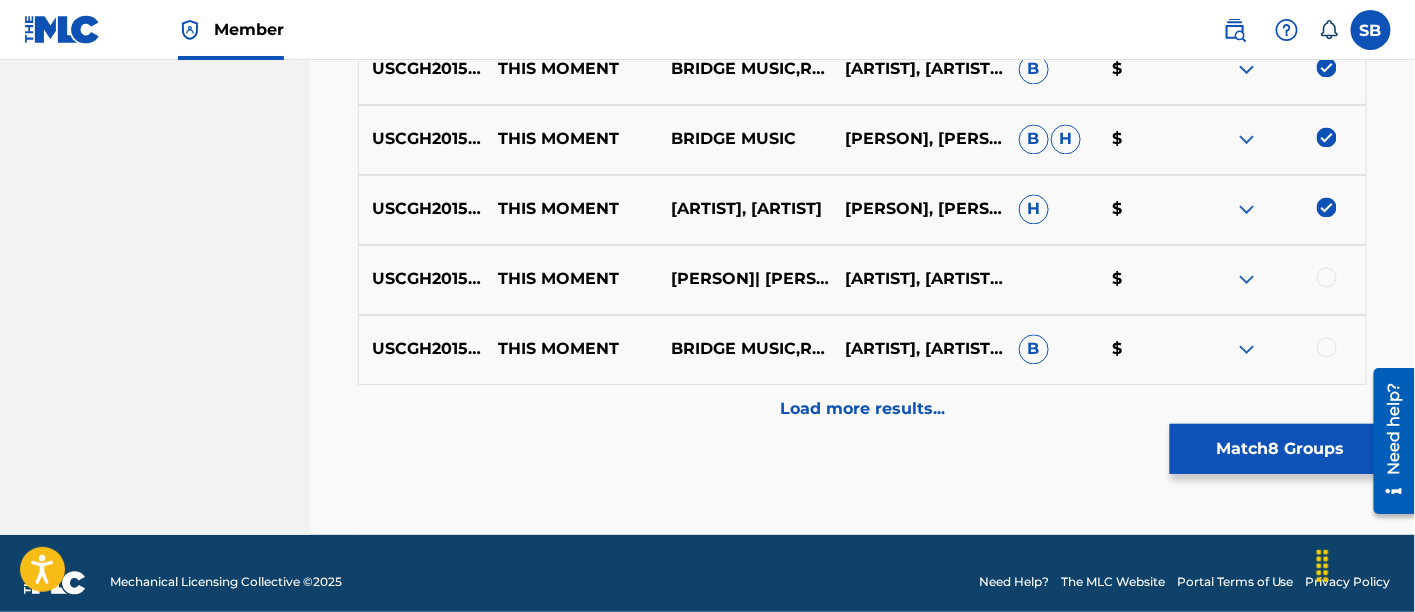 scroll, scrollTop: 1222, scrollLeft: 0, axis: vertical 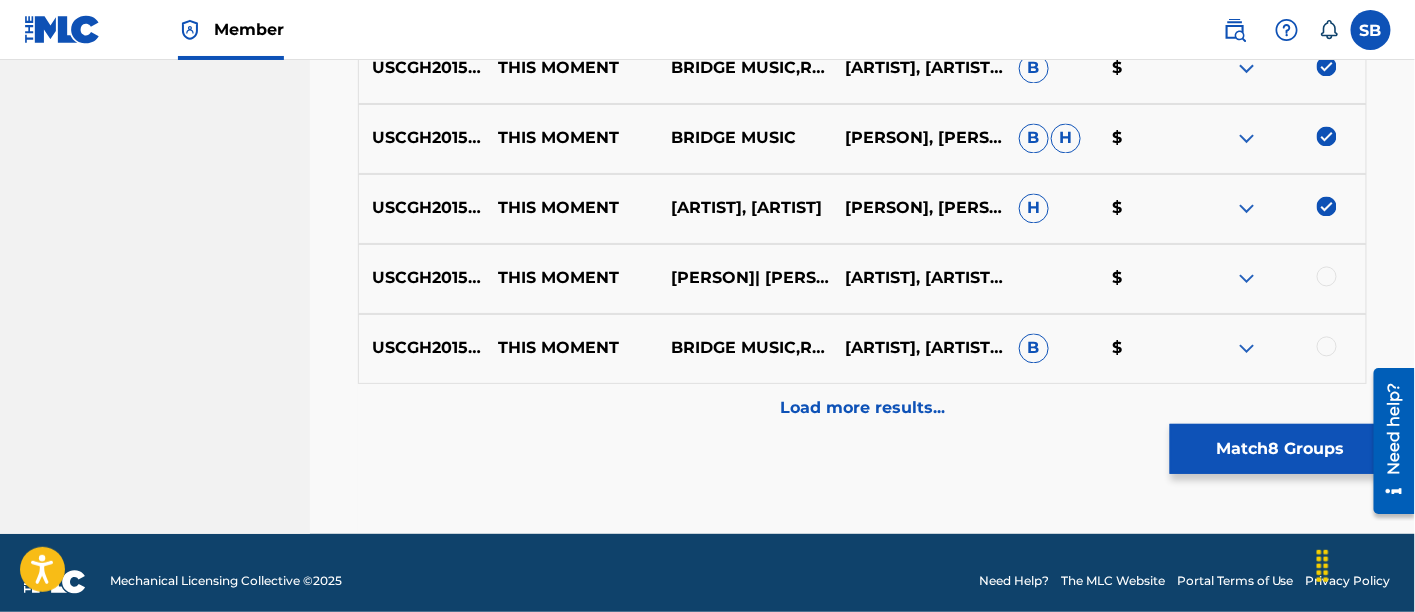 click at bounding box center [1327, 277] 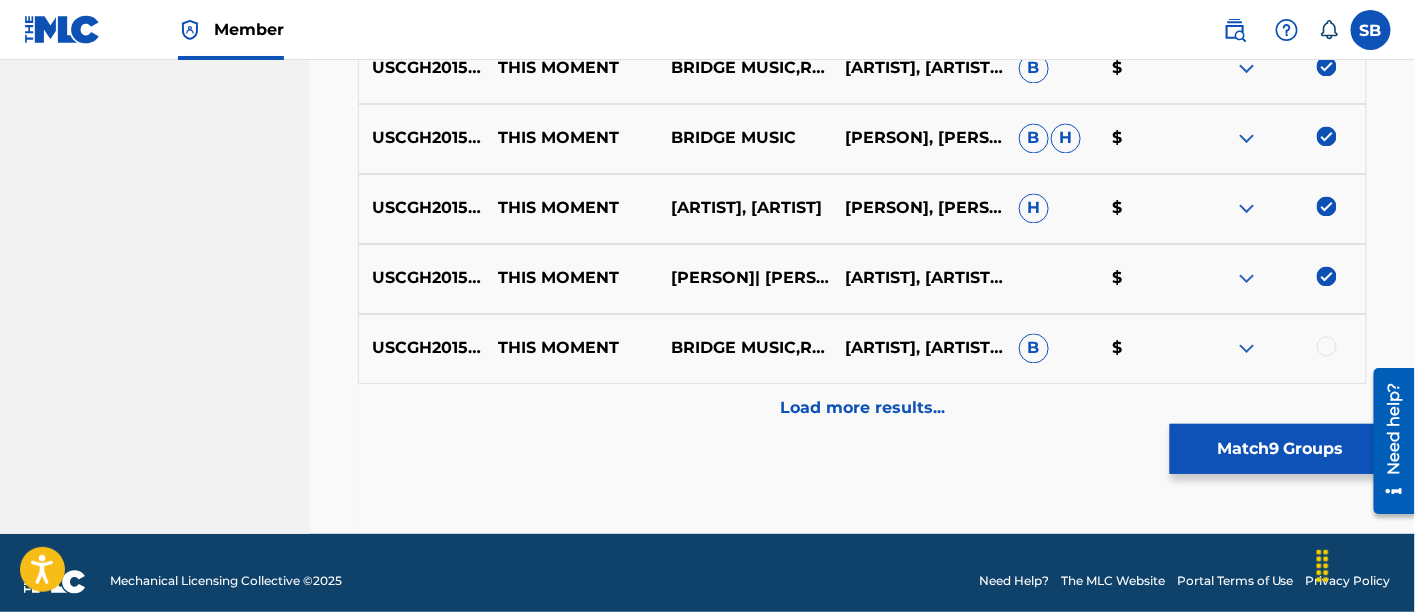 click at bounding box center [1327, 347] 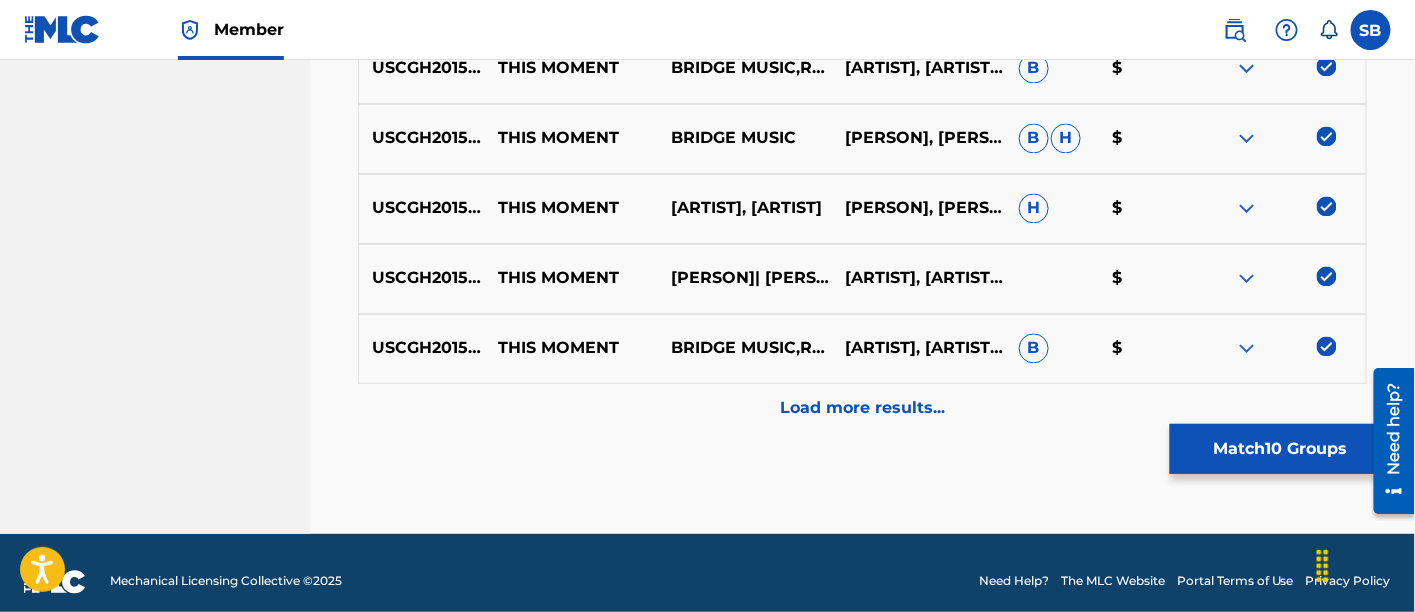 click on "Load more results..." at bounding box center (862, 409) 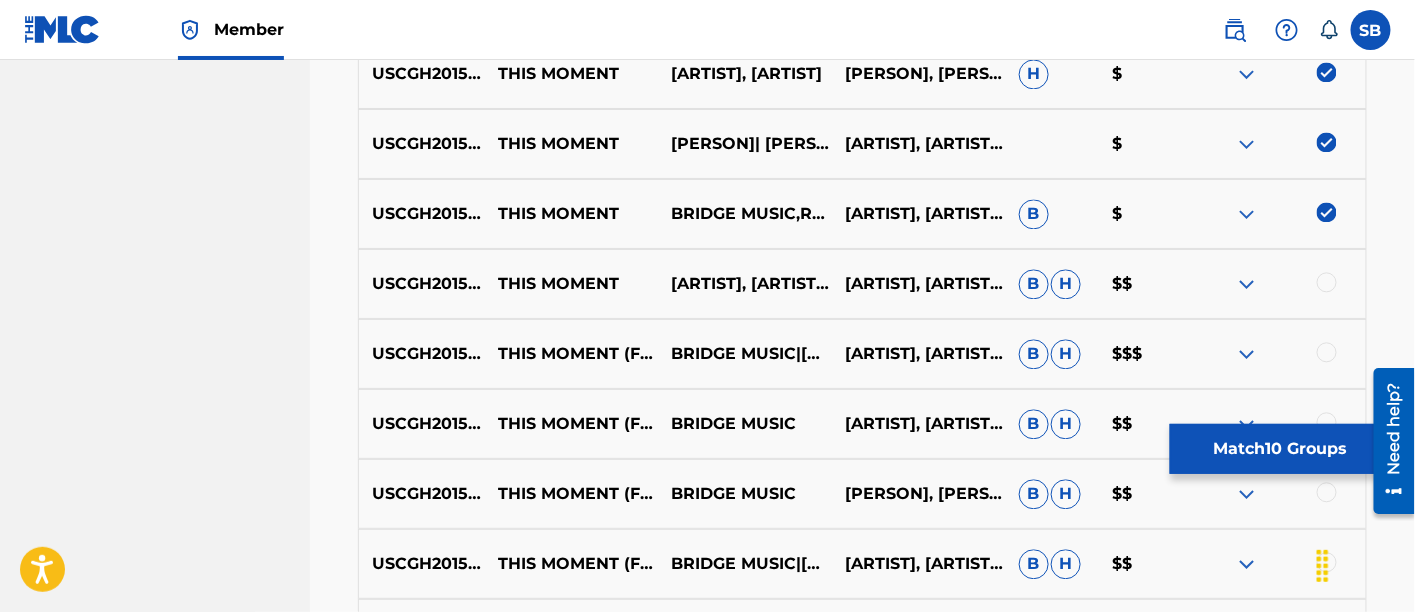 scroll, scrollTop: 1357, scrollLeft: 0, axis: vertical 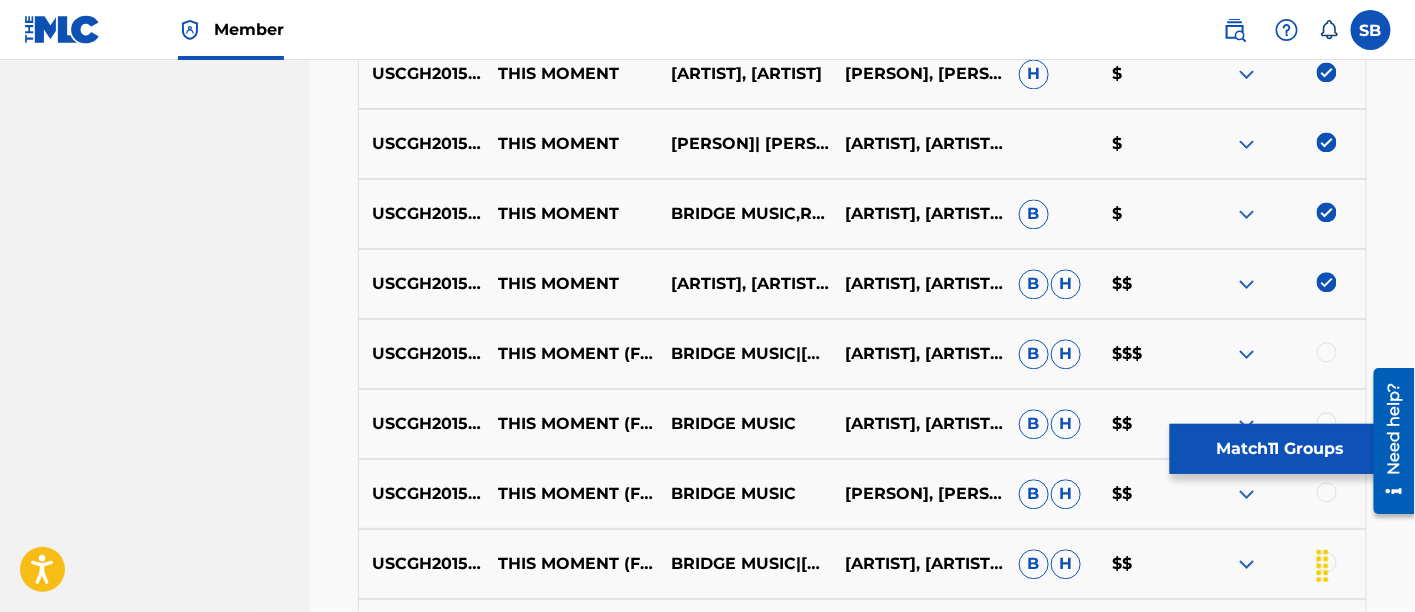 click at bounding box center (1327, 352) 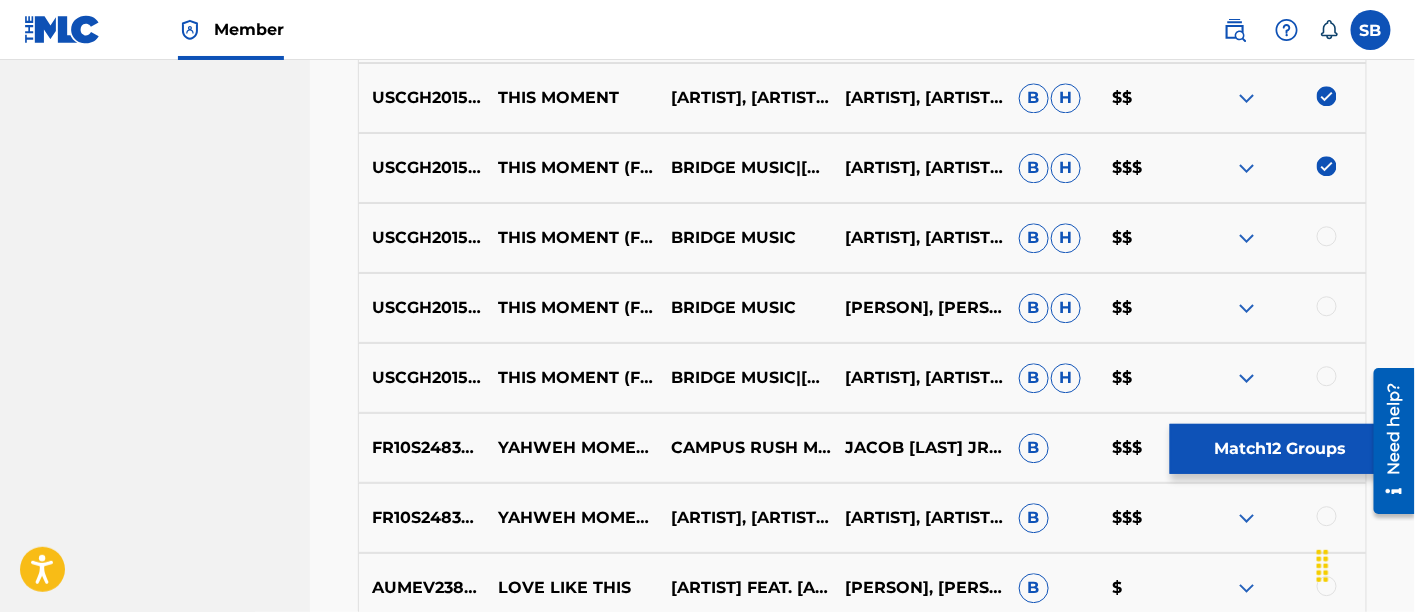 scroll, scrollTop: 1550, scrollLeft: 0, axis: vertical 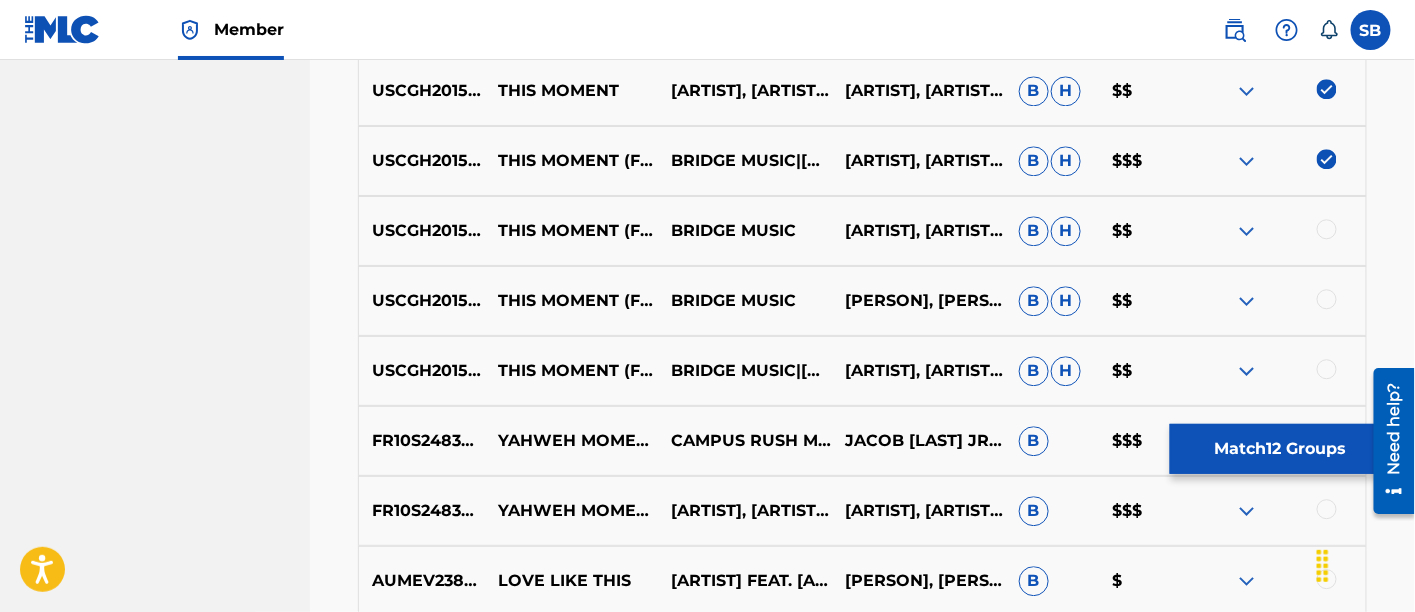 click at bounding box center (1327, 229) 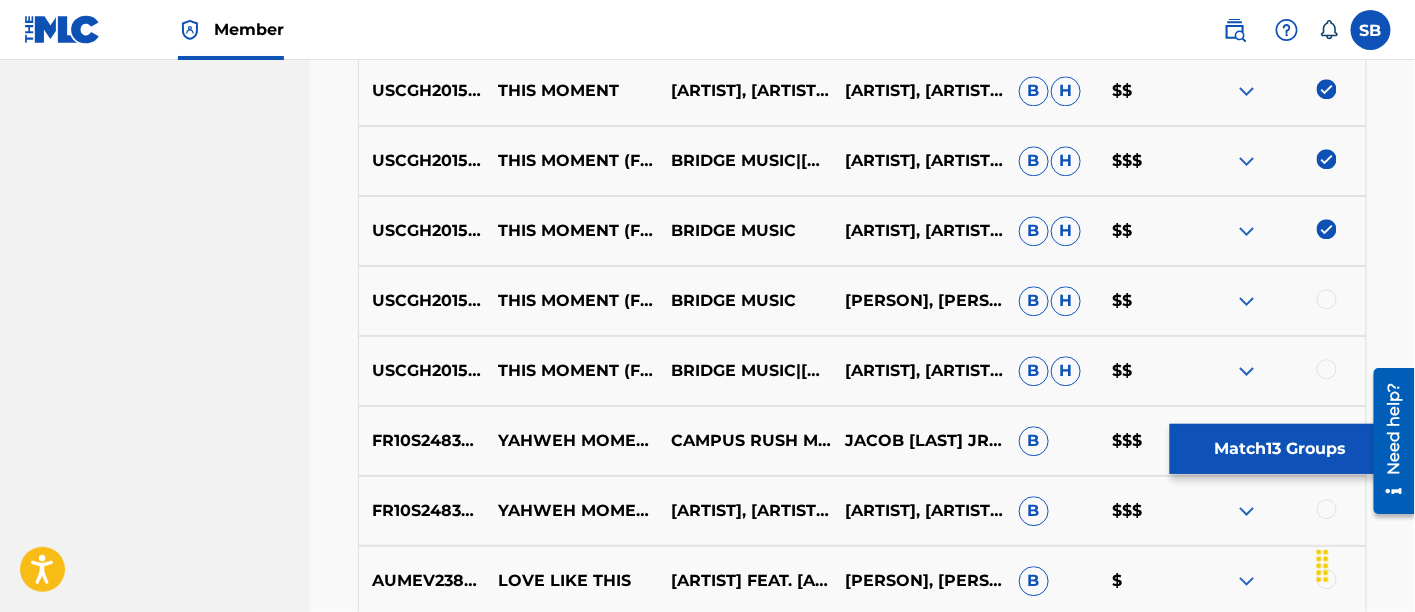 click at bounding box center [1327, 299] 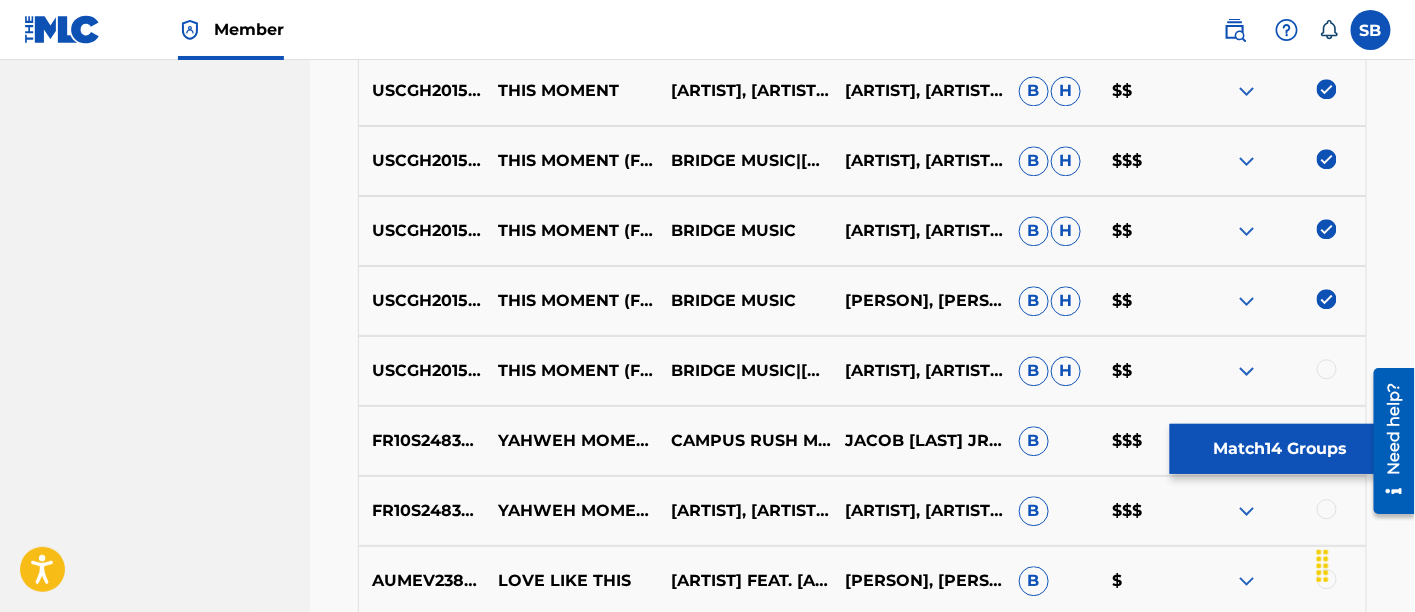scroll, scrollTop: 1571, scrollLeft: 0, axis: vertical 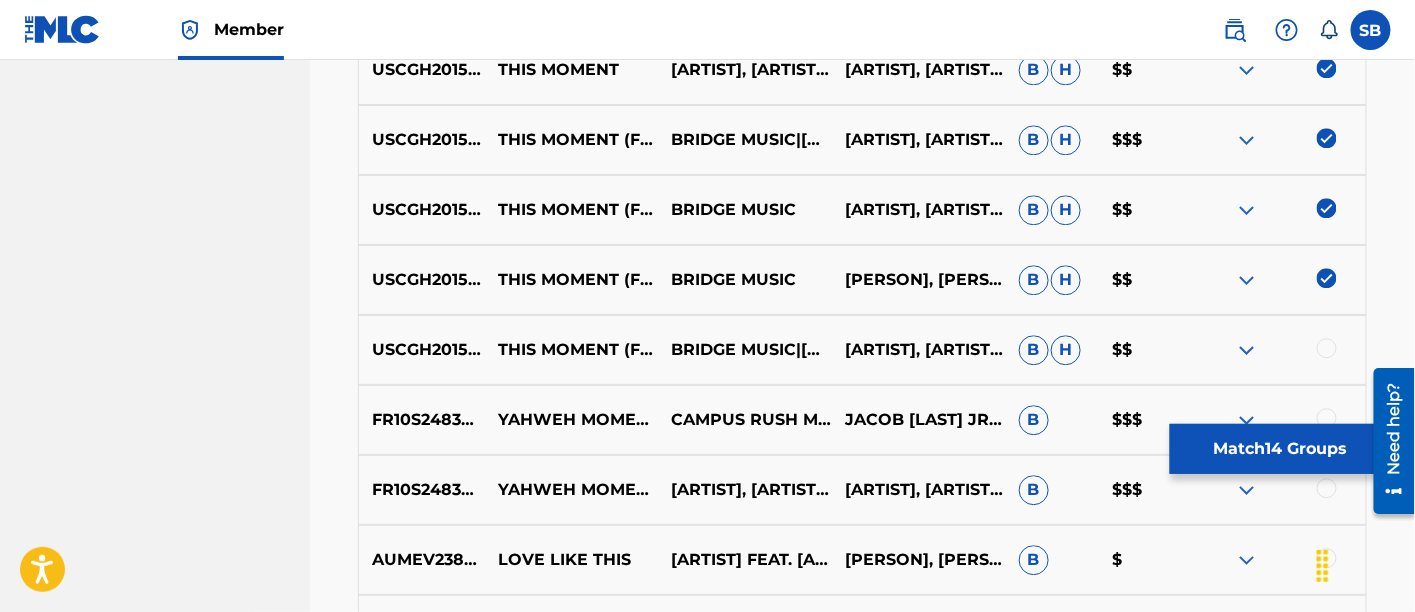 click at bounding box center [1327, 348] 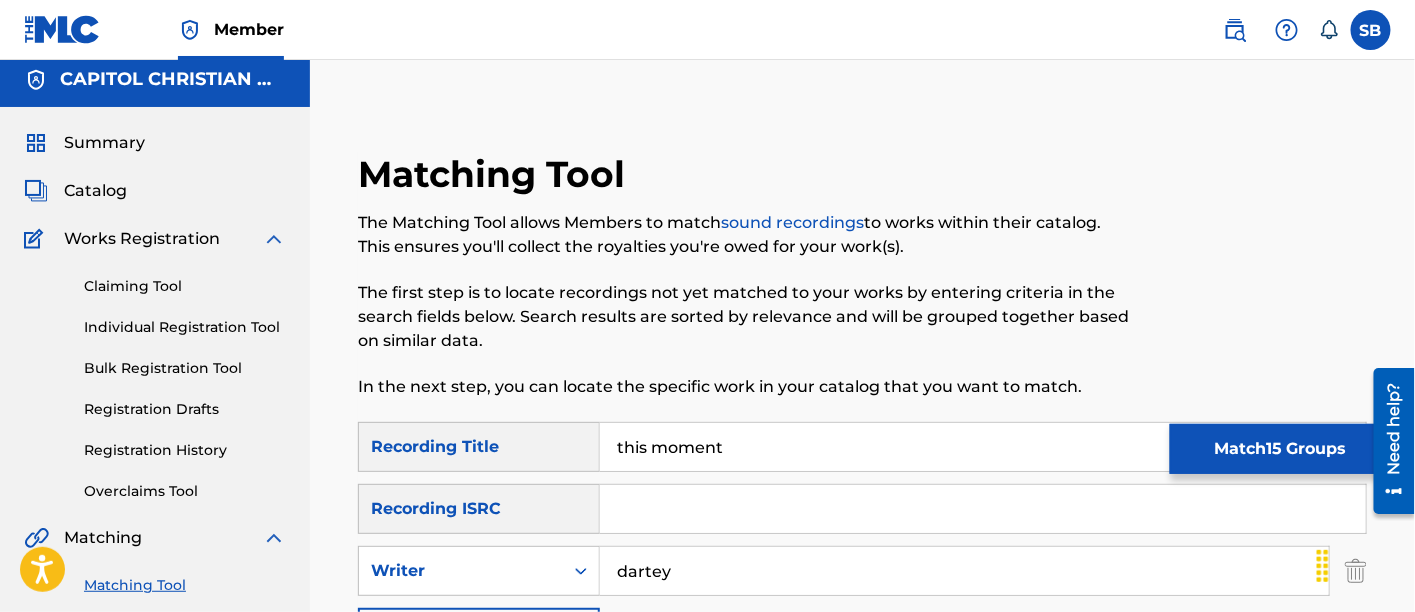 scroll, scrollTop: 0, scrollLeft: 0, axis: both 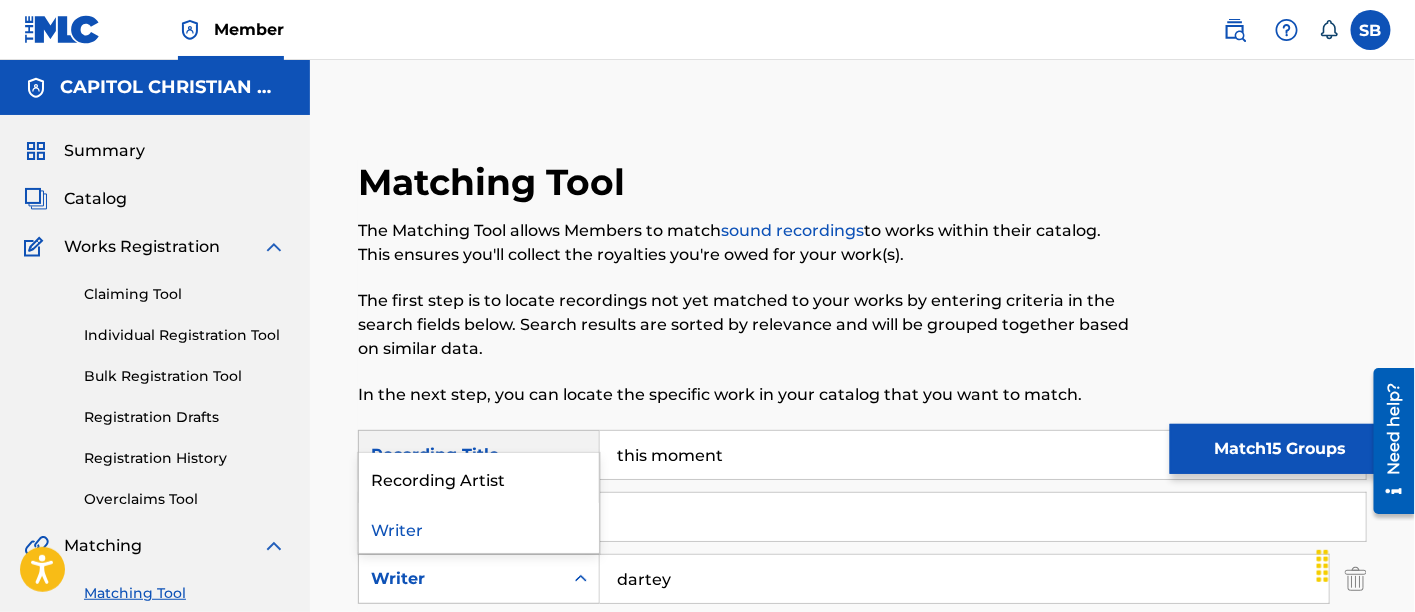 click on "Writer" at bounding box center (461, 579) 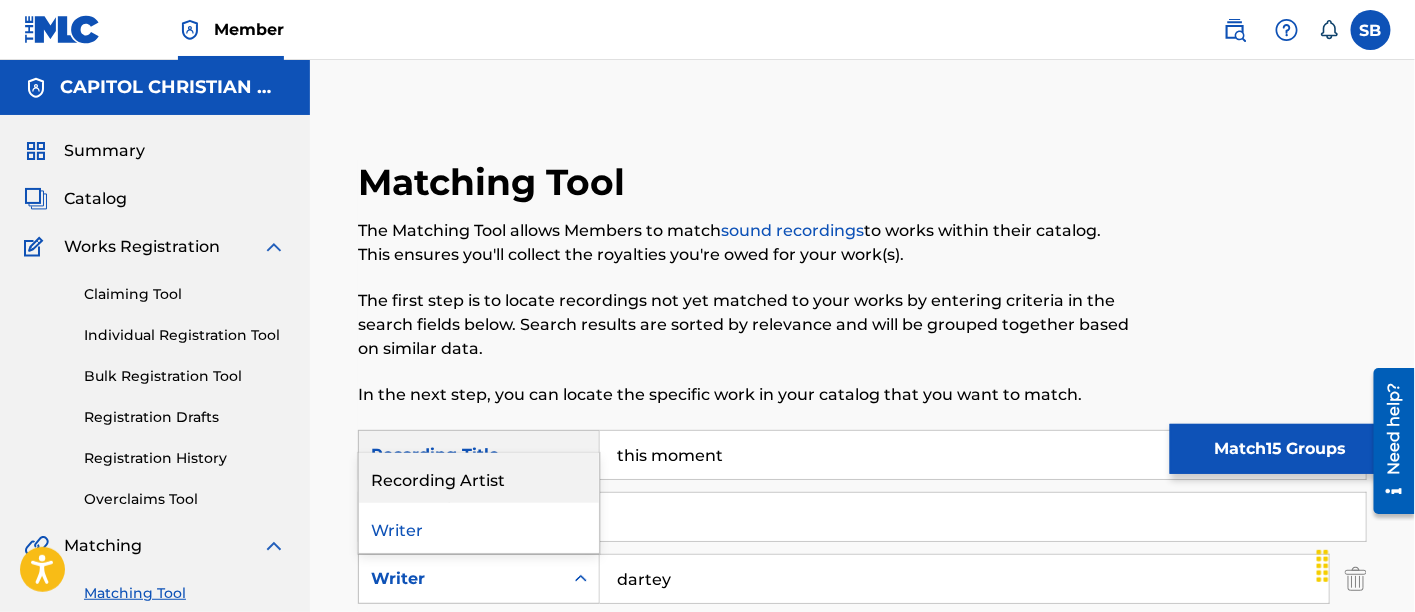 click on "Recording Artist" at bounding box center [479, 478] 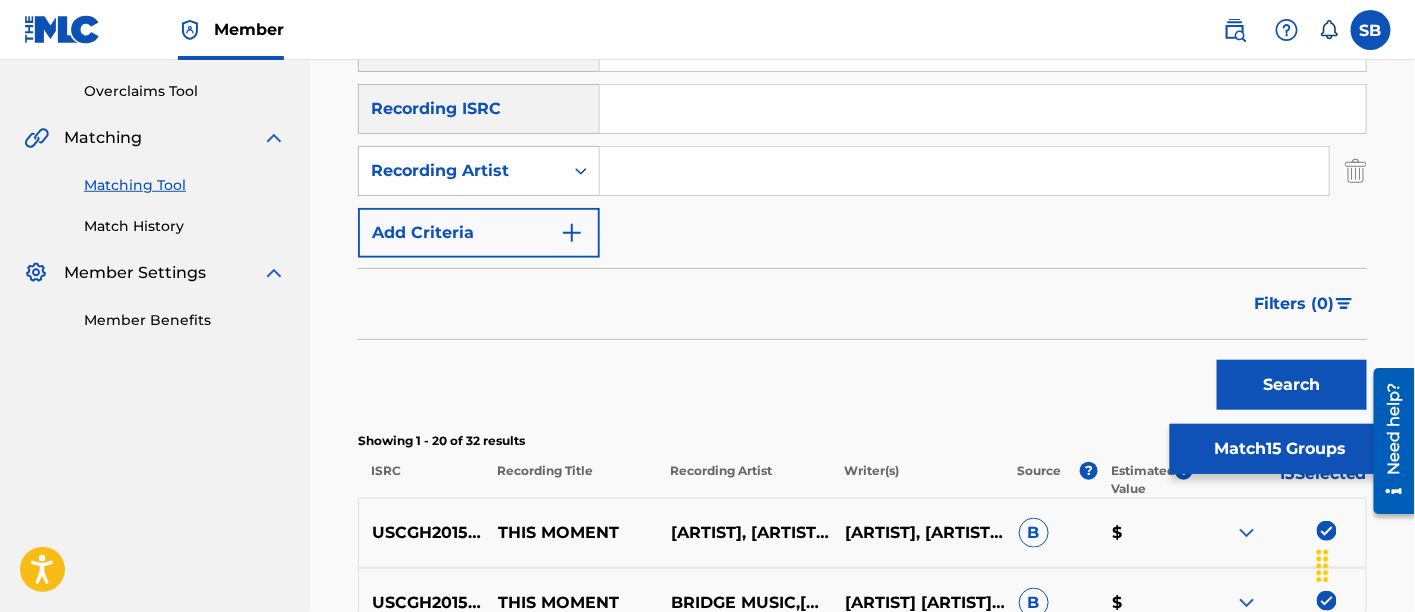 scroll, scrollTop: 411, scrollLeft: 0, axis: vertical 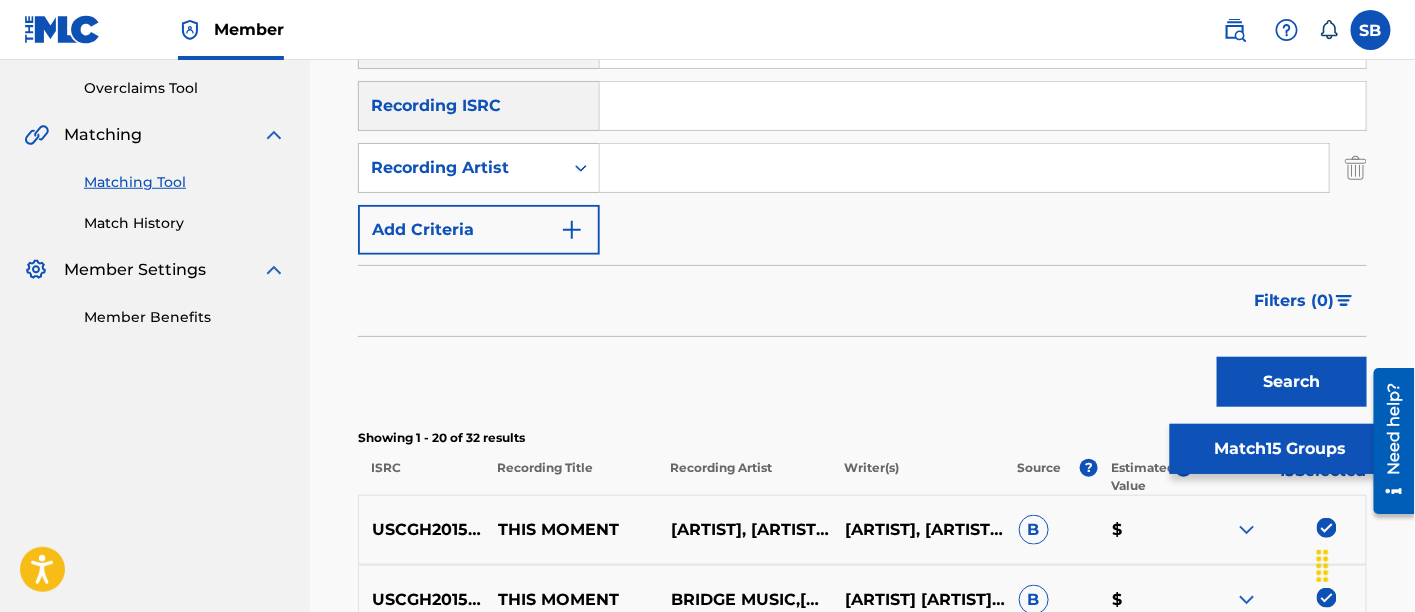 click at bounding box center [964, 168] 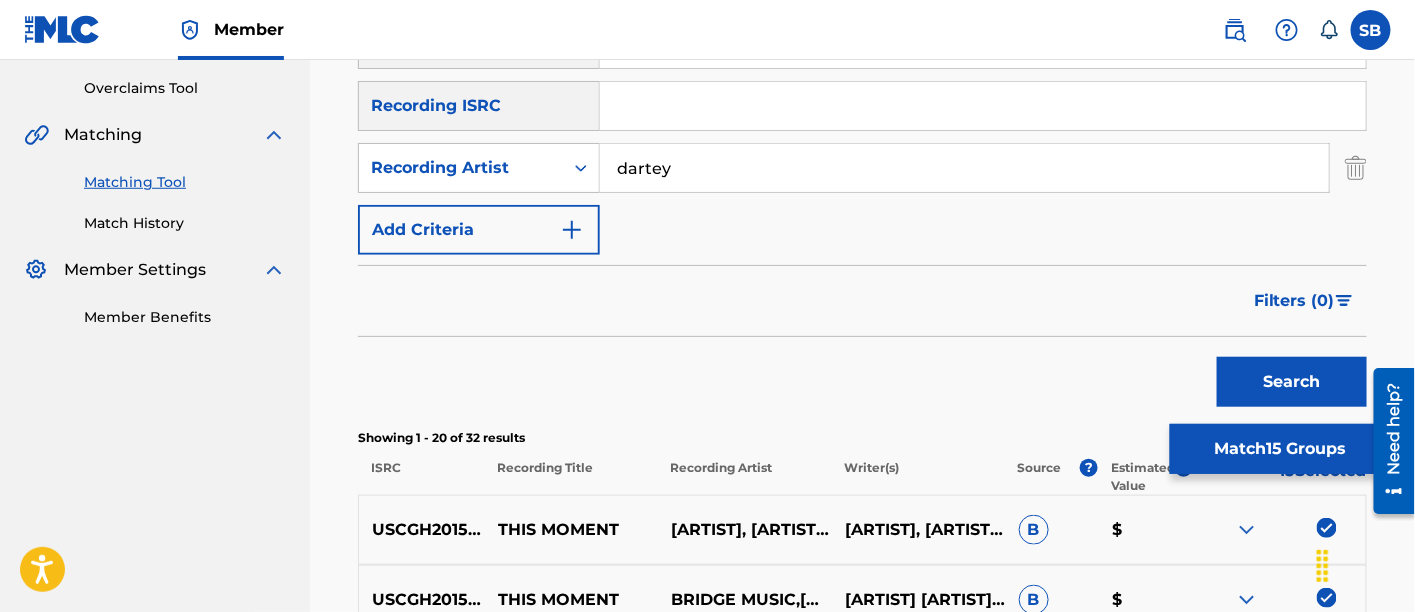 click on "Search" at bounding box center [1292, 382] 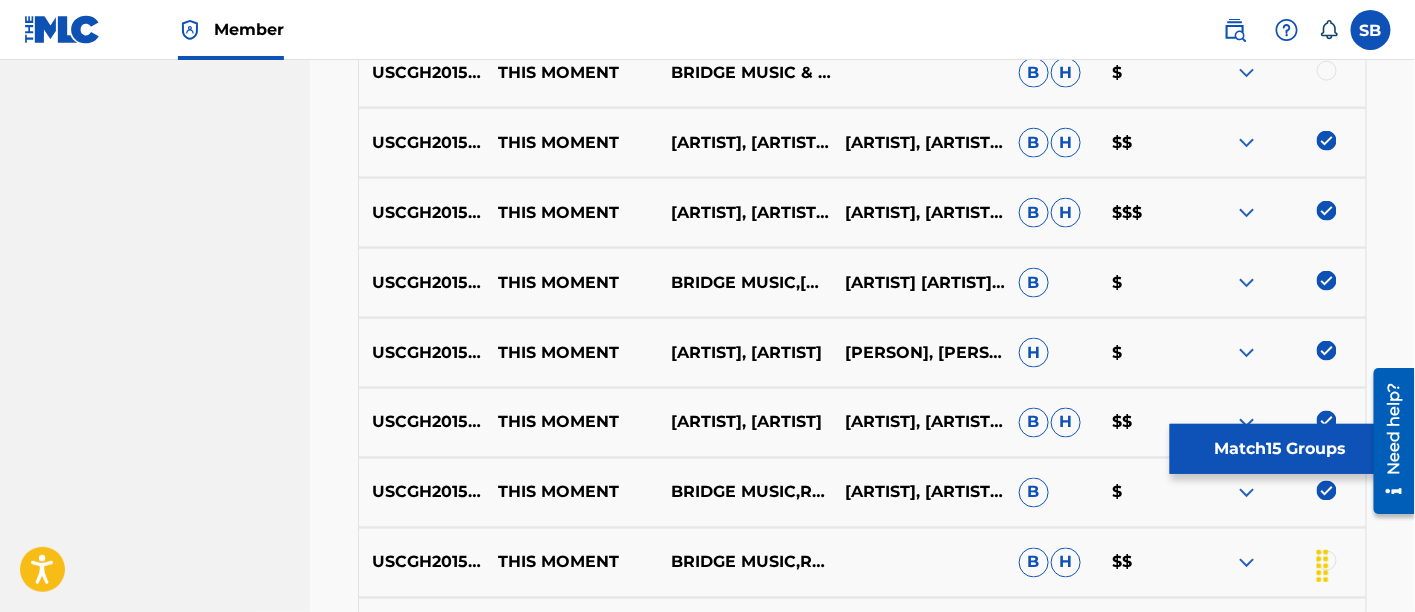scroll, scrollTop: 774, scrollLeft: 0, axis: vertical 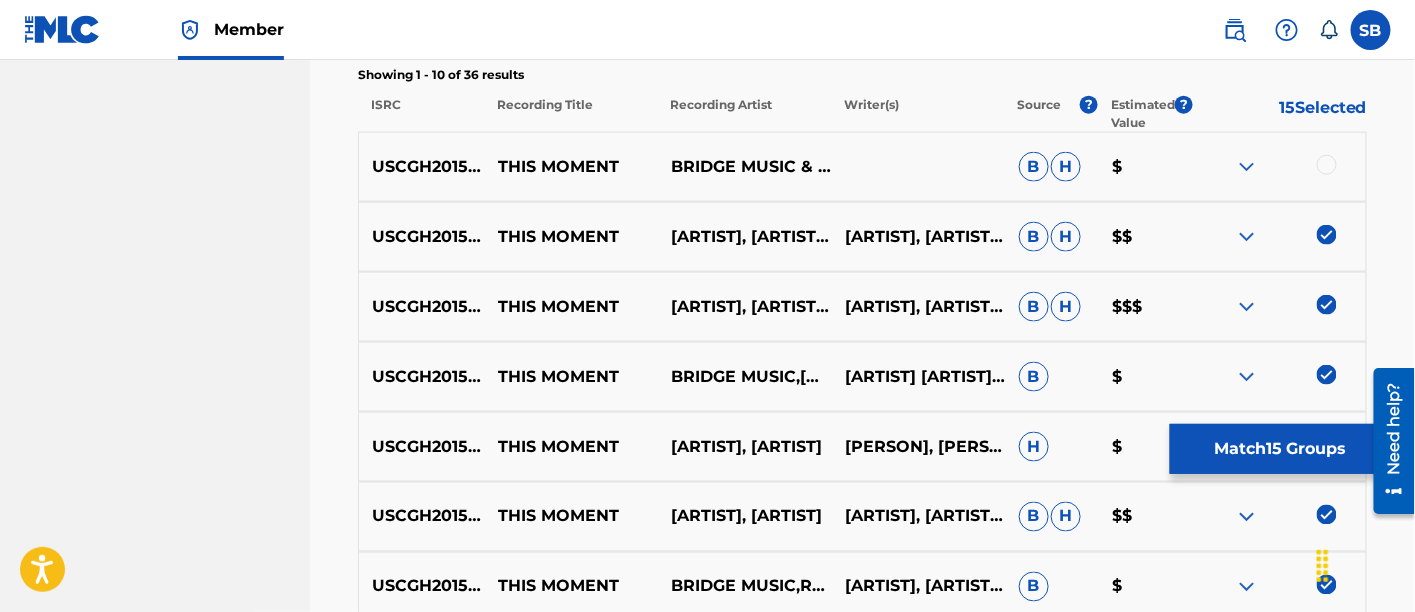click at bounding box center [1327, 165] 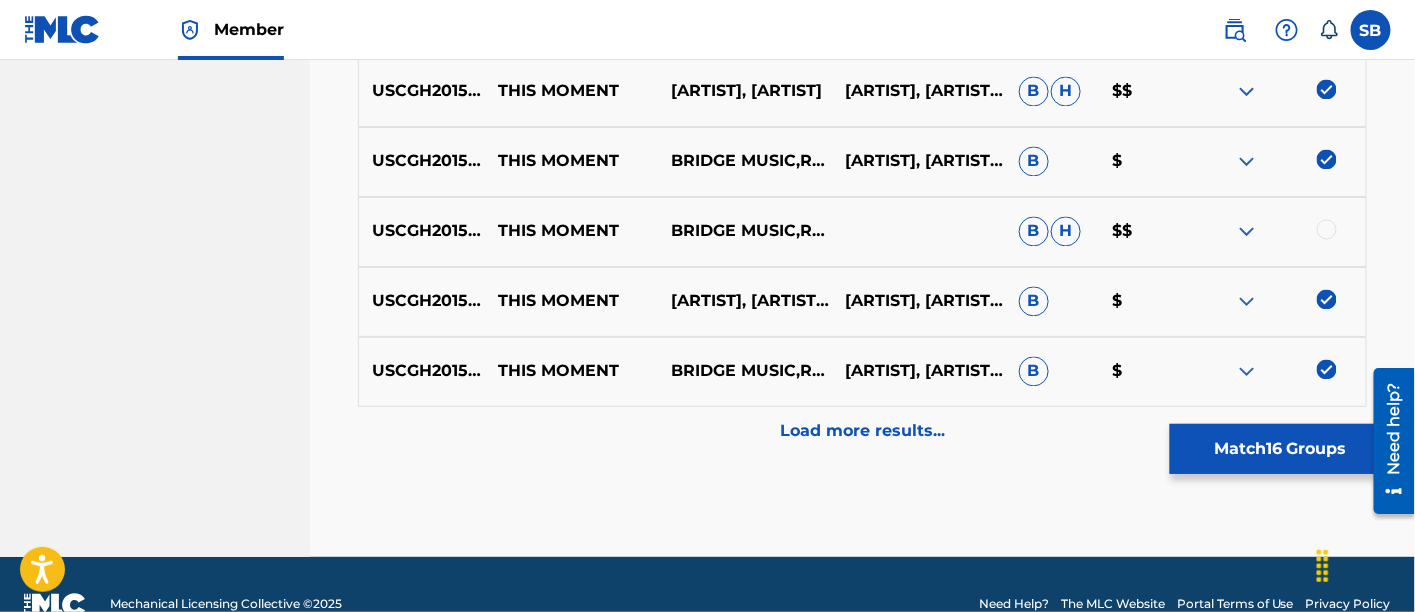 scroll, scrollTop: 1217, scrollLeft: 0, axis: vertical 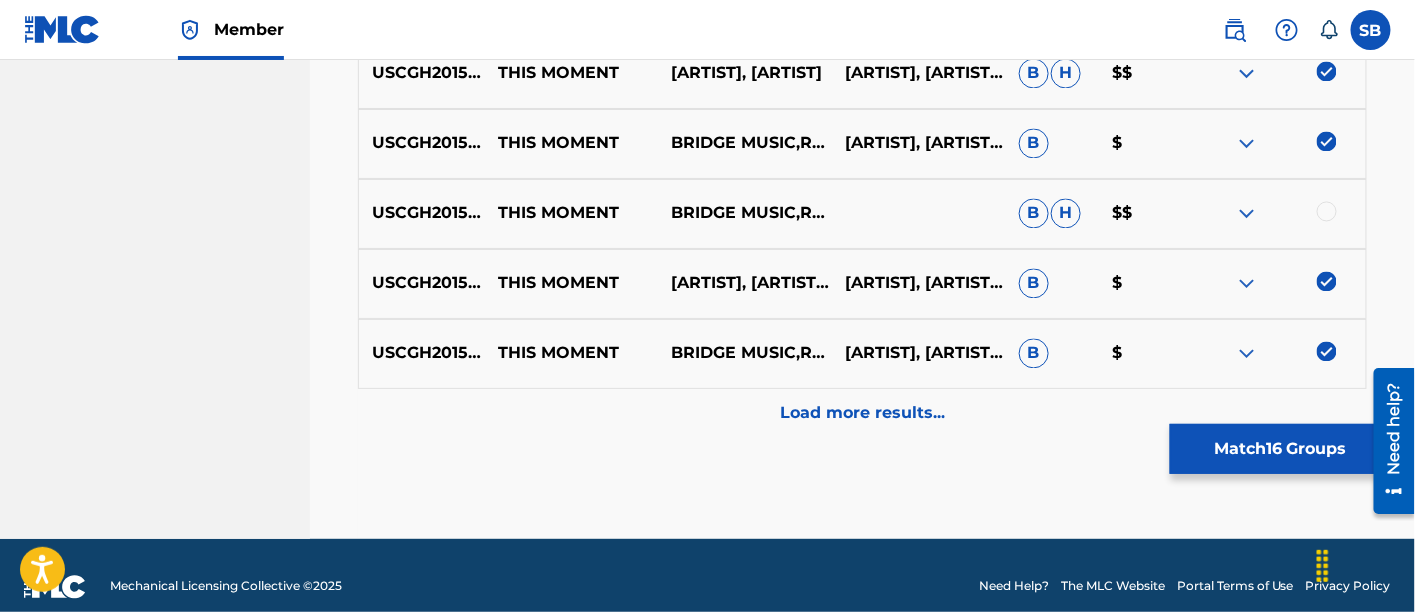 click at bounding box center (1279, 214) 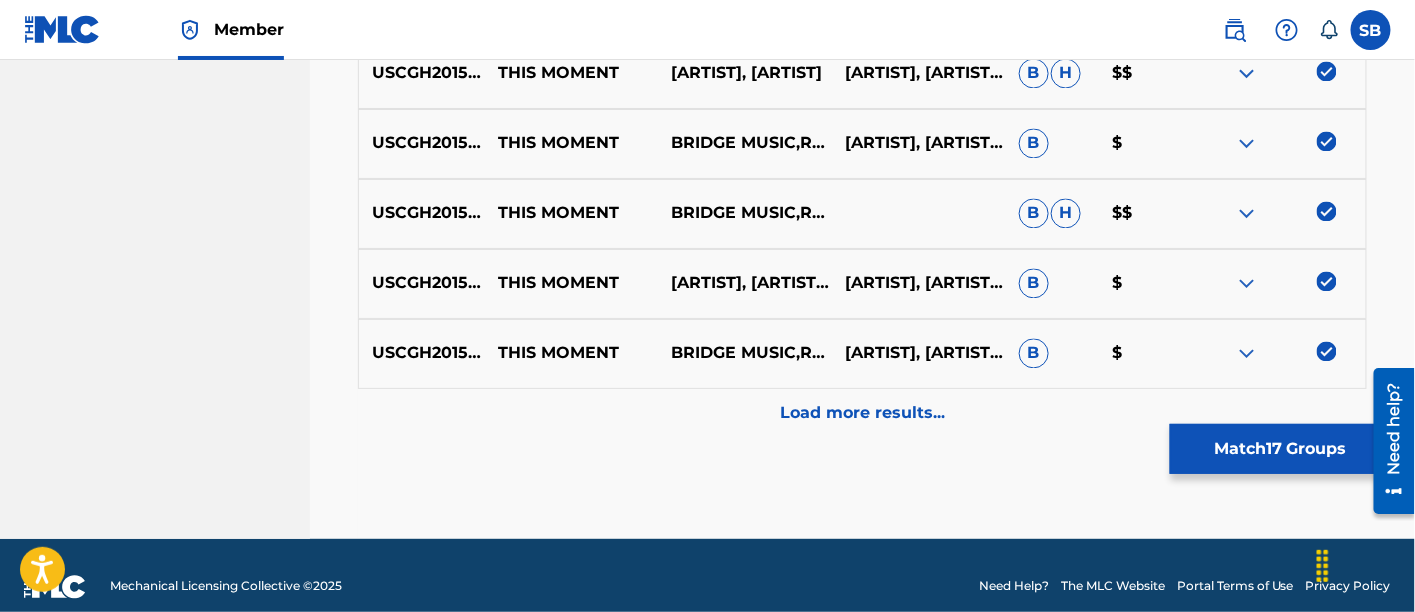 click on "Load more results..." at bounding box center [862, 414] 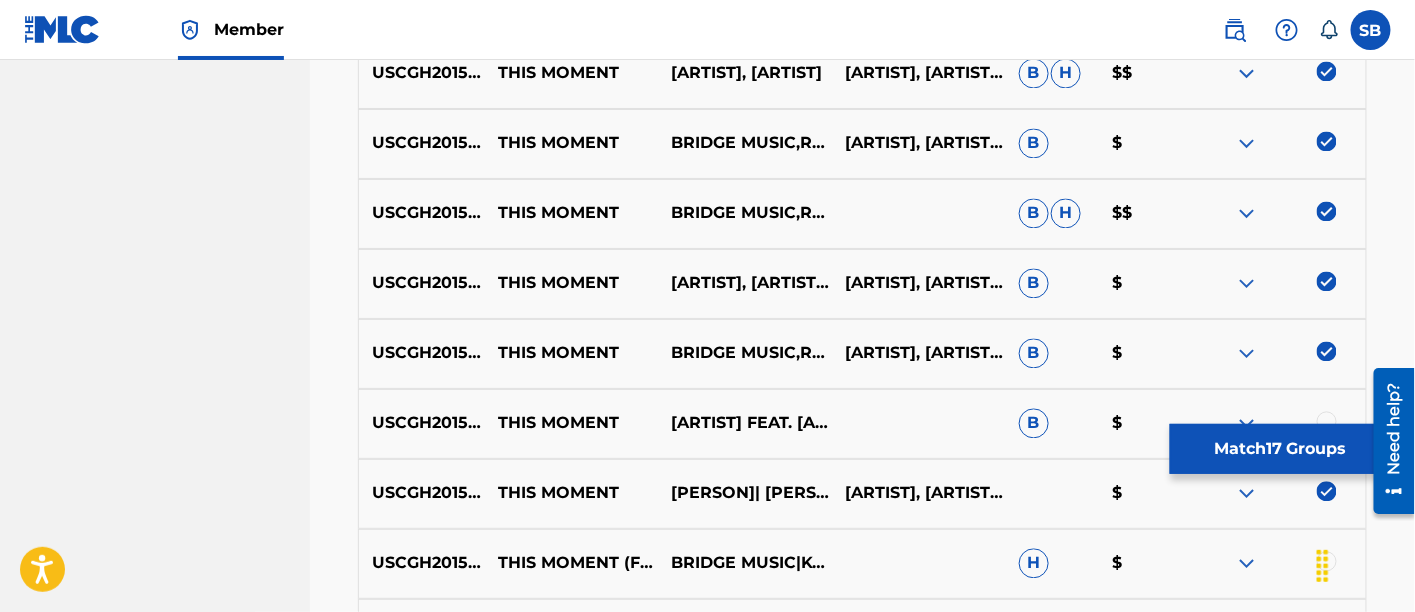 scroll, scrollTop: 1368, scrollLeft: 0, axis: vertical 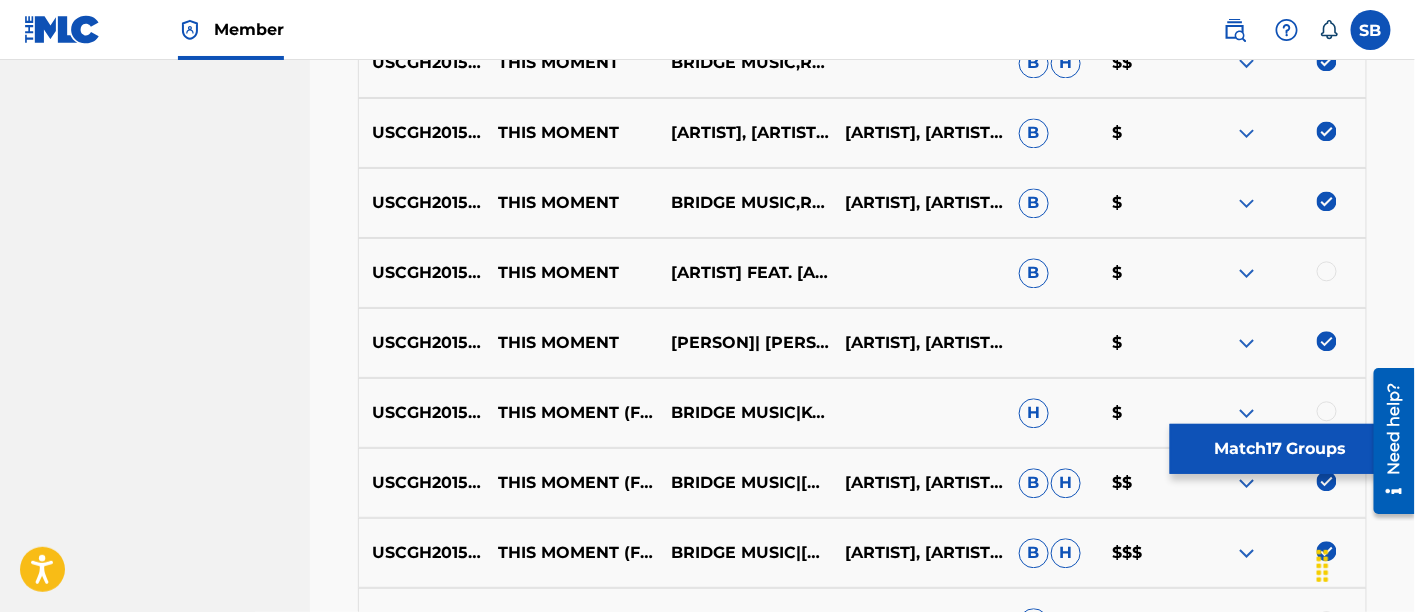 click at bounding box center (1327, 271) 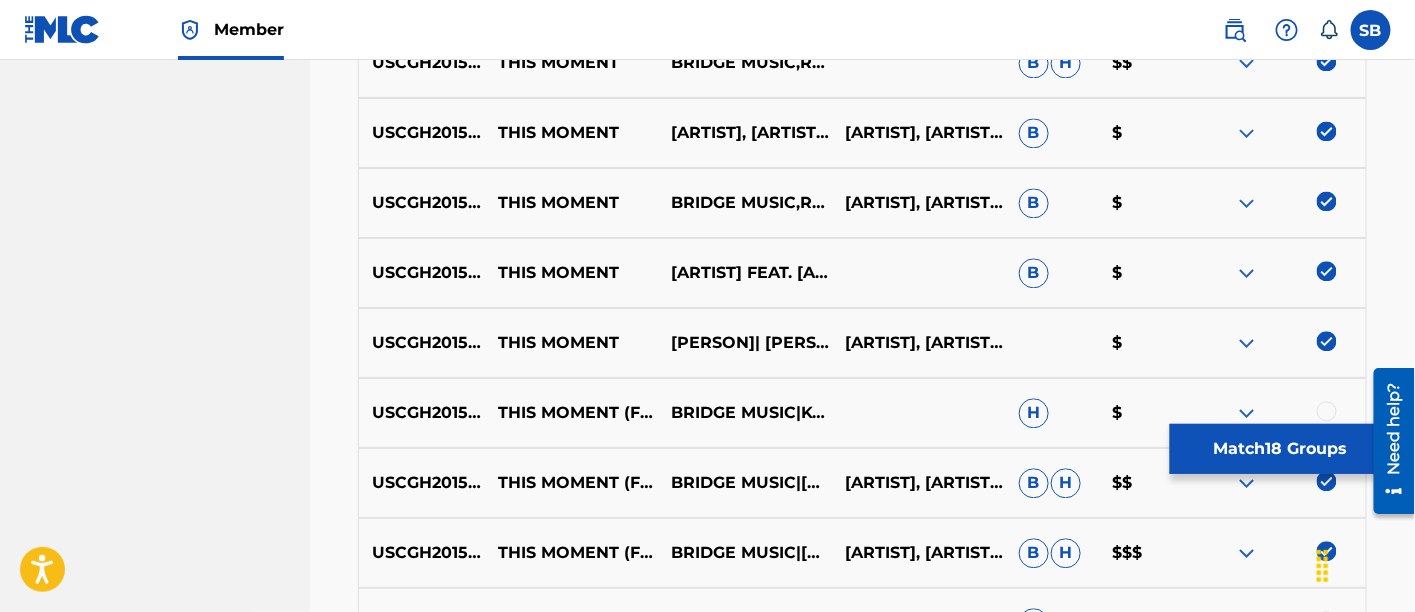 scroll, scrollTop: 1508, scrollLeft: 0, axis: vertical 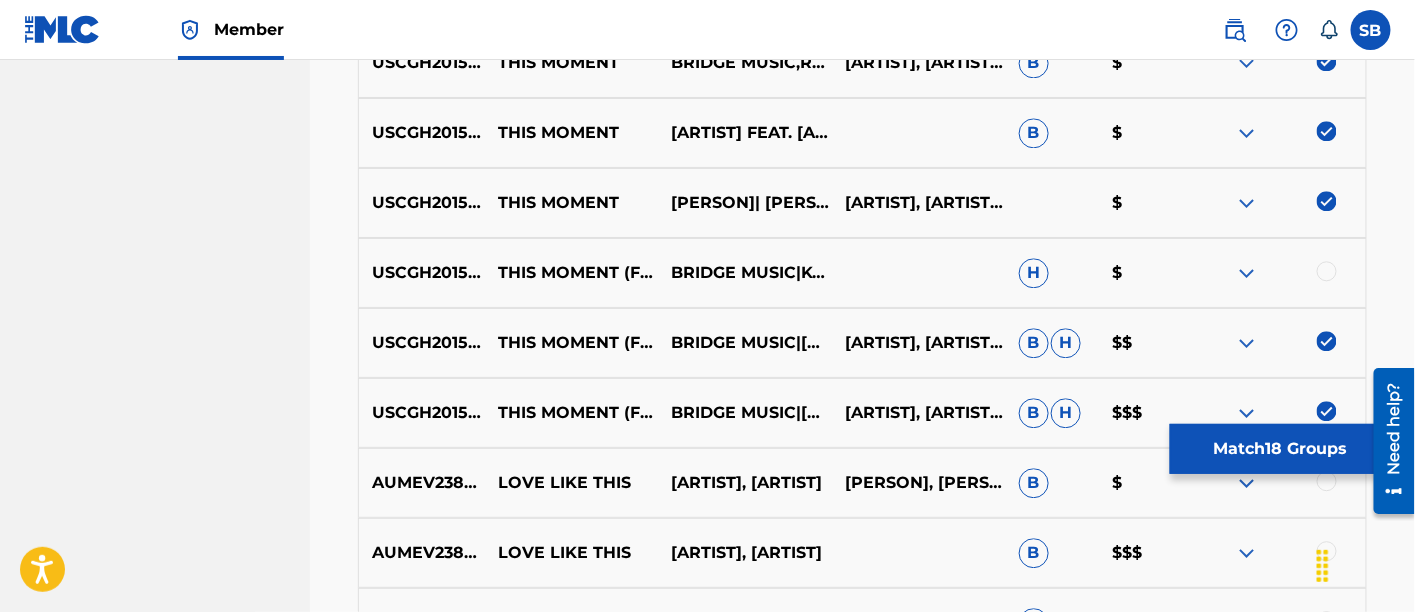 click at bounding box center (1327, 271) 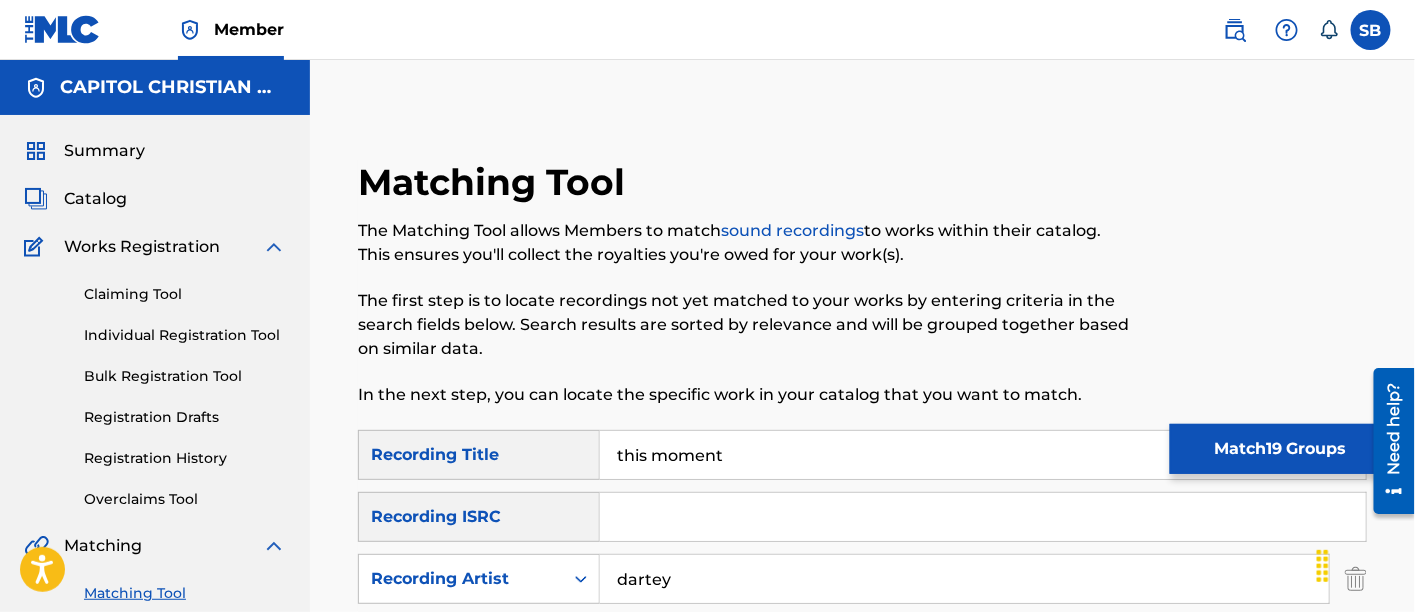 scroll, scrollTop: 139, scrollLeft: 0, axis: vertical 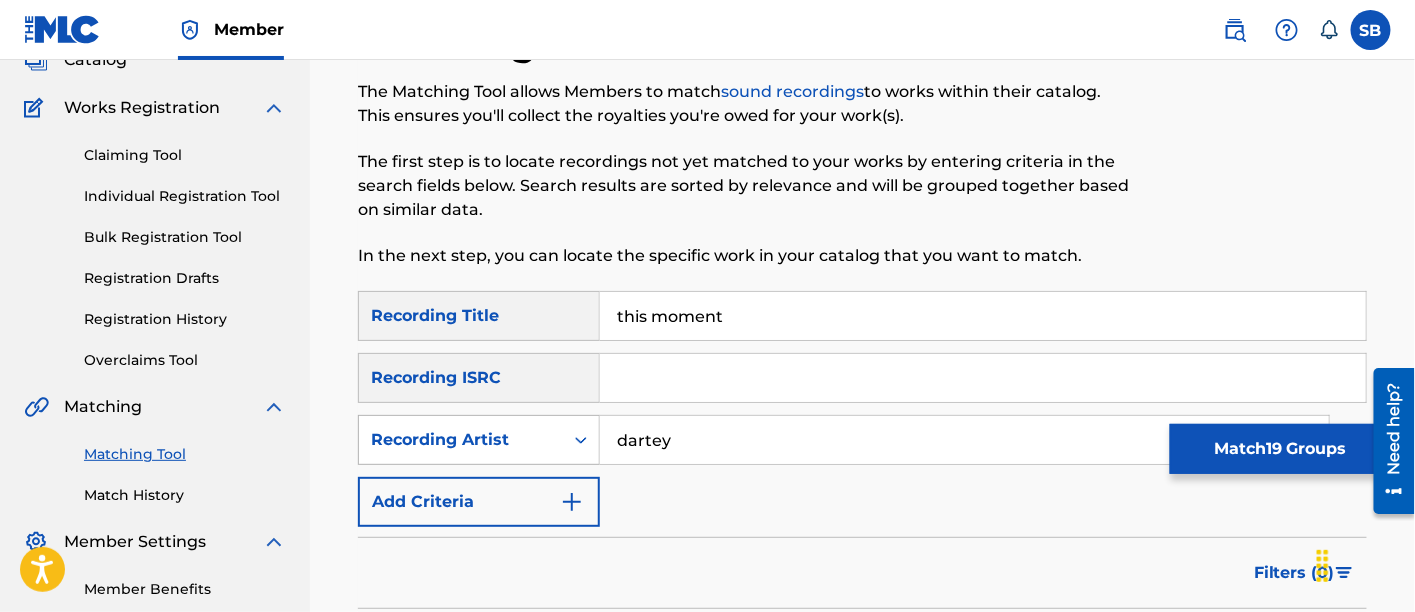 click on "Recording Artist" at bounding box center [461, 440] 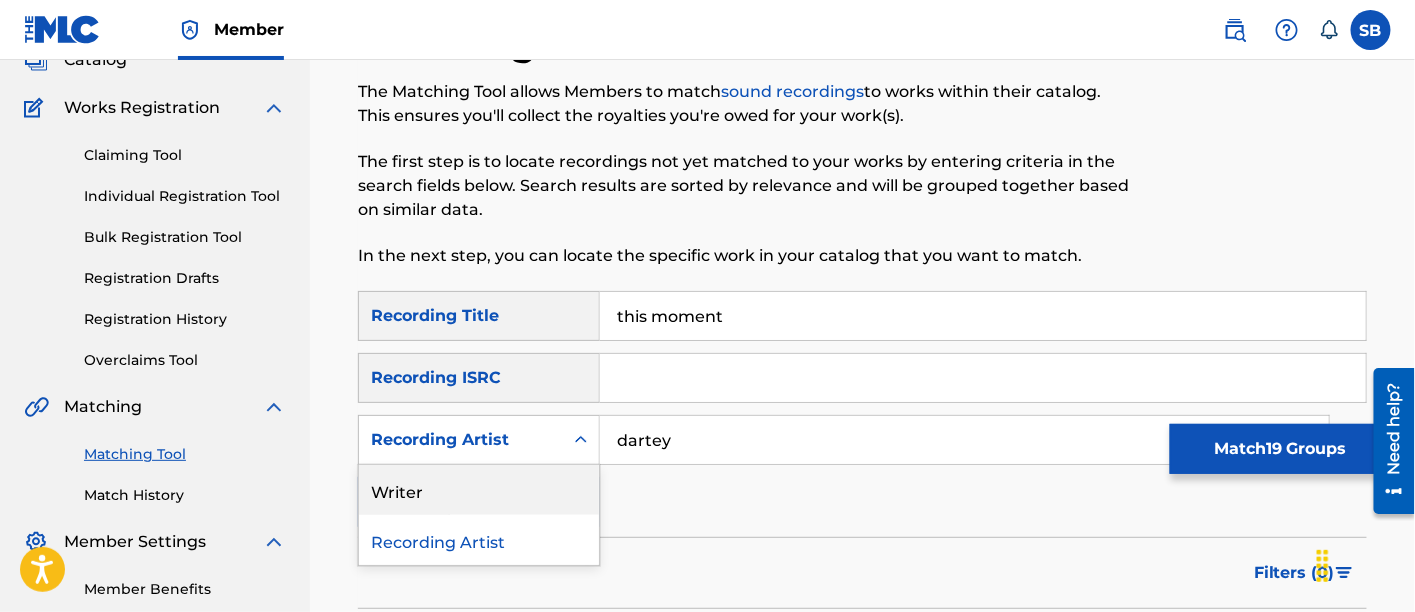 click on "Writer" at bounding box center [479, 490] 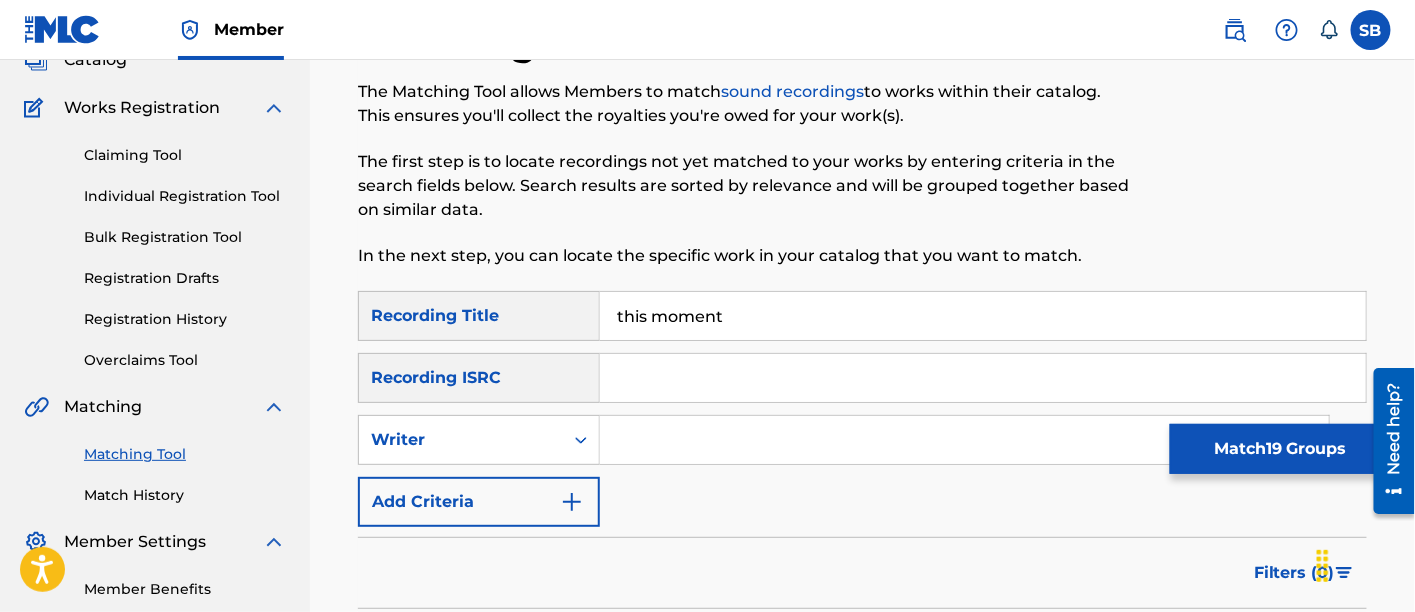 click at bounding box center (964, 440) 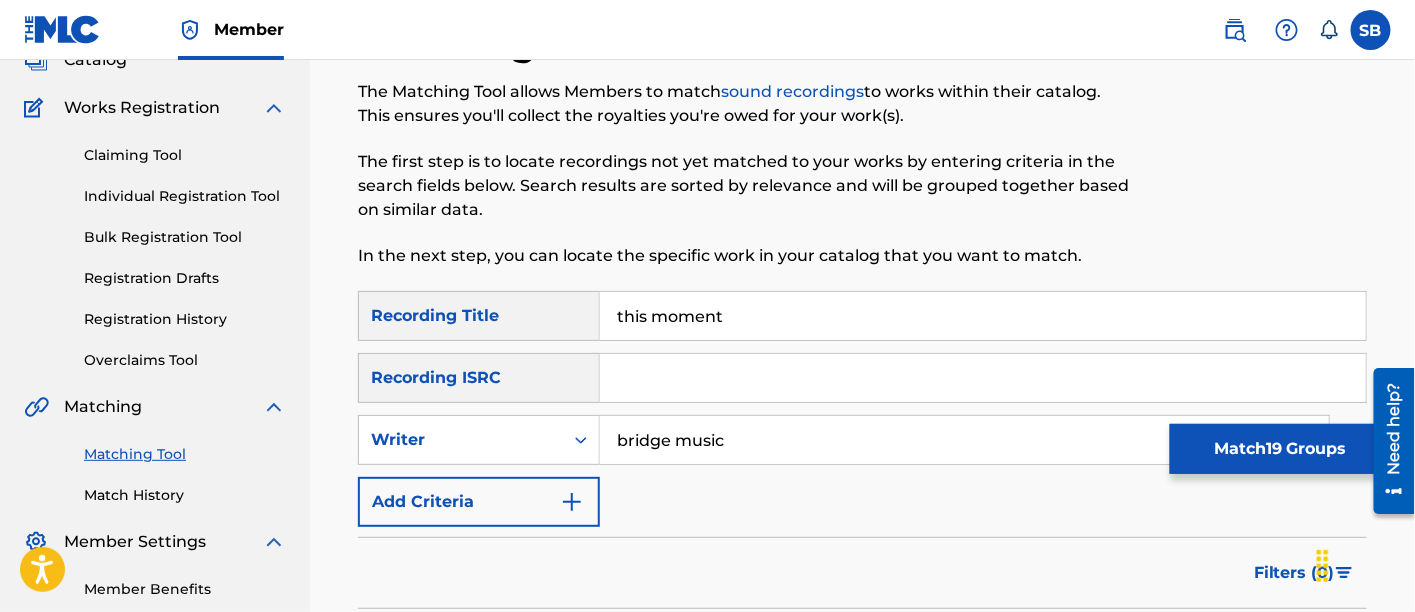 click on "Search" at bounding box center (1292, 654) 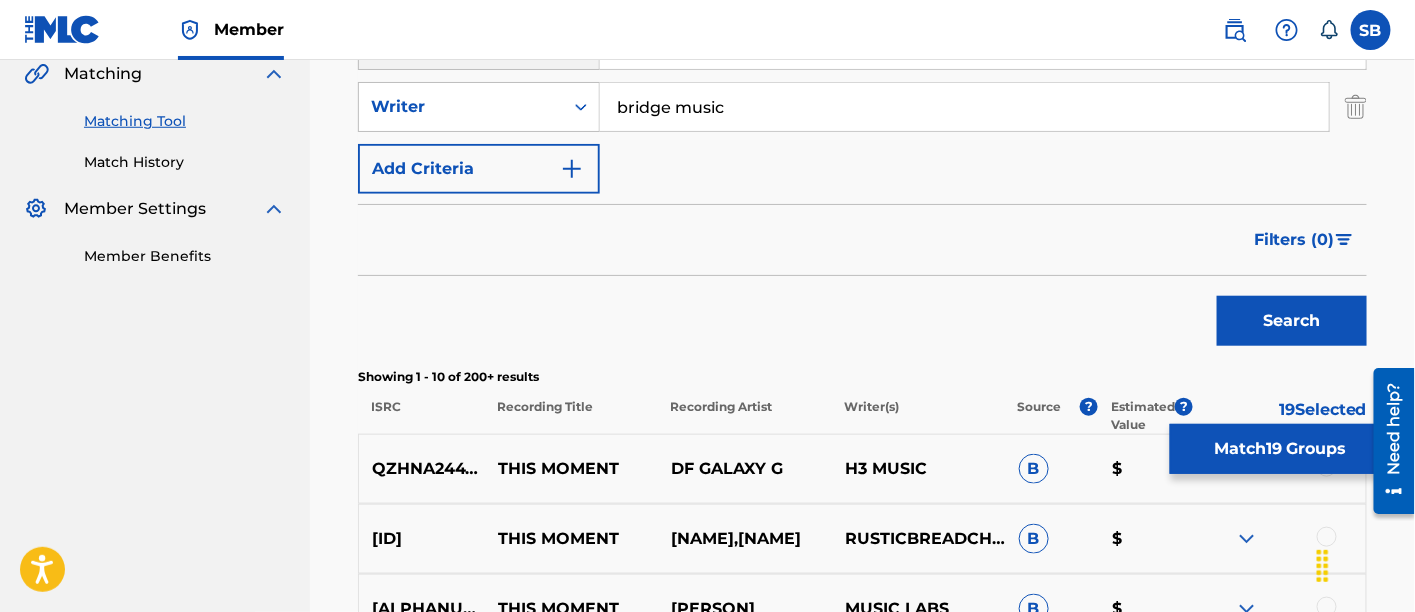 click on "Search" at bounding box center [1292, 321] 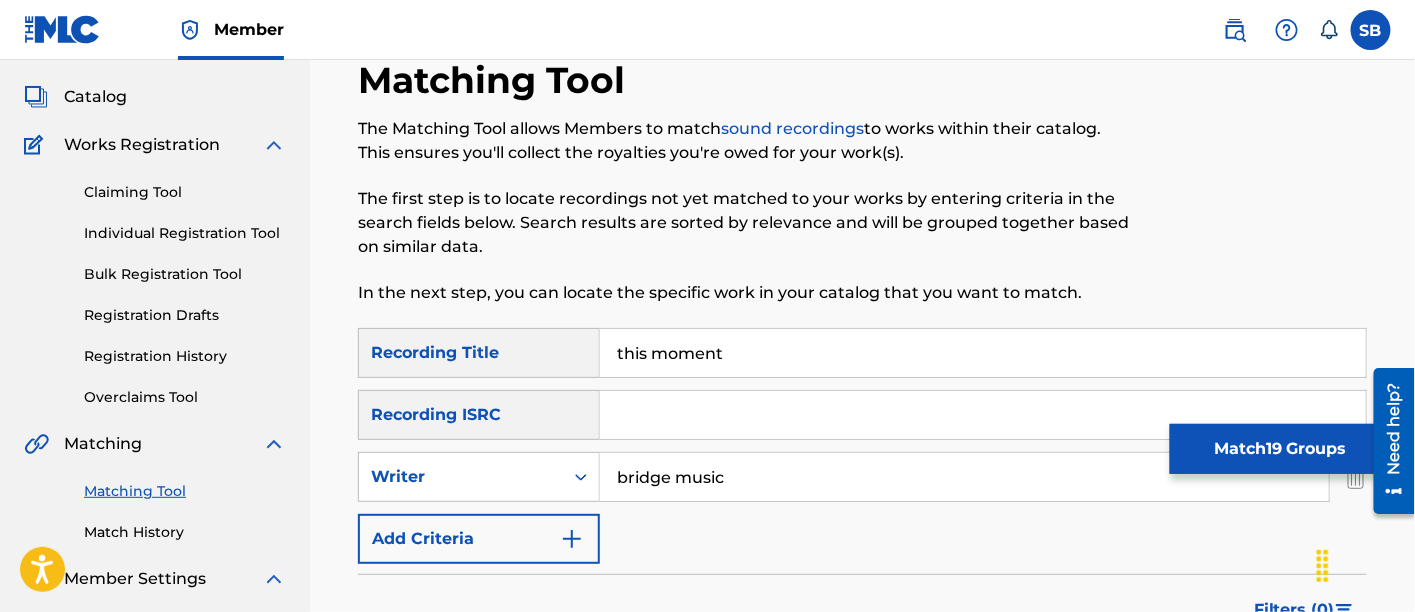 scroll, scrollTop: 0, scrollLeft: 0, axis: both 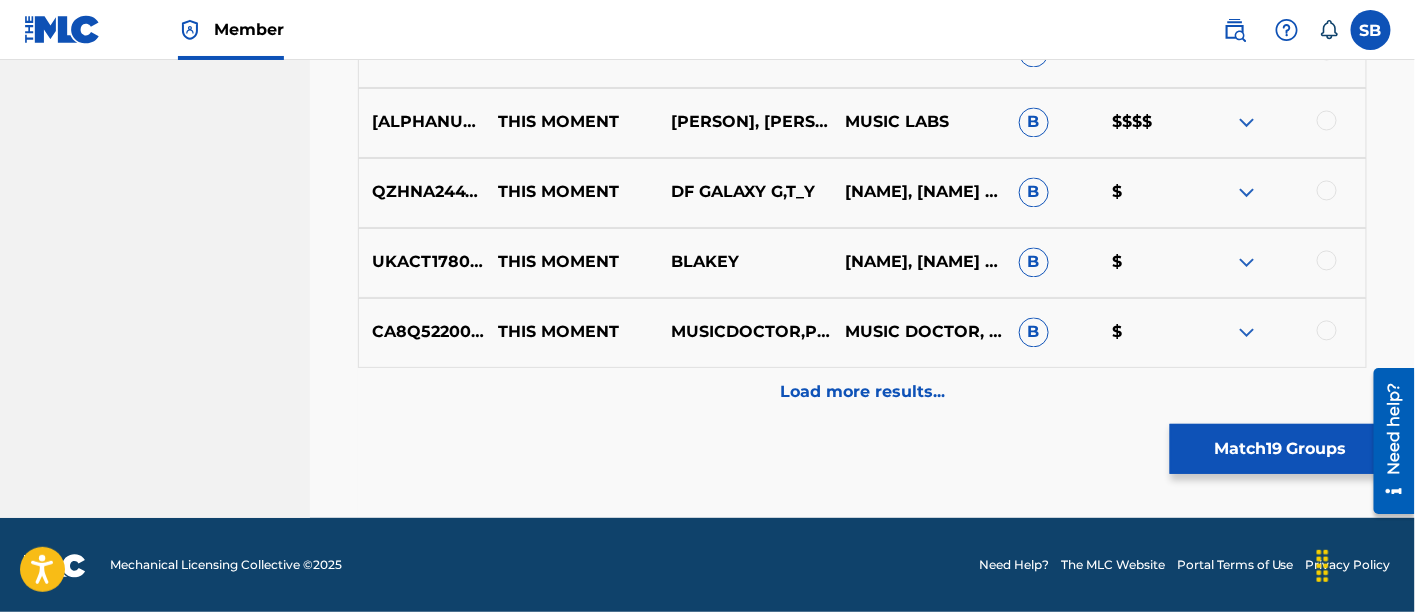 click on "Load more results..." at bounding box center [862, 393] 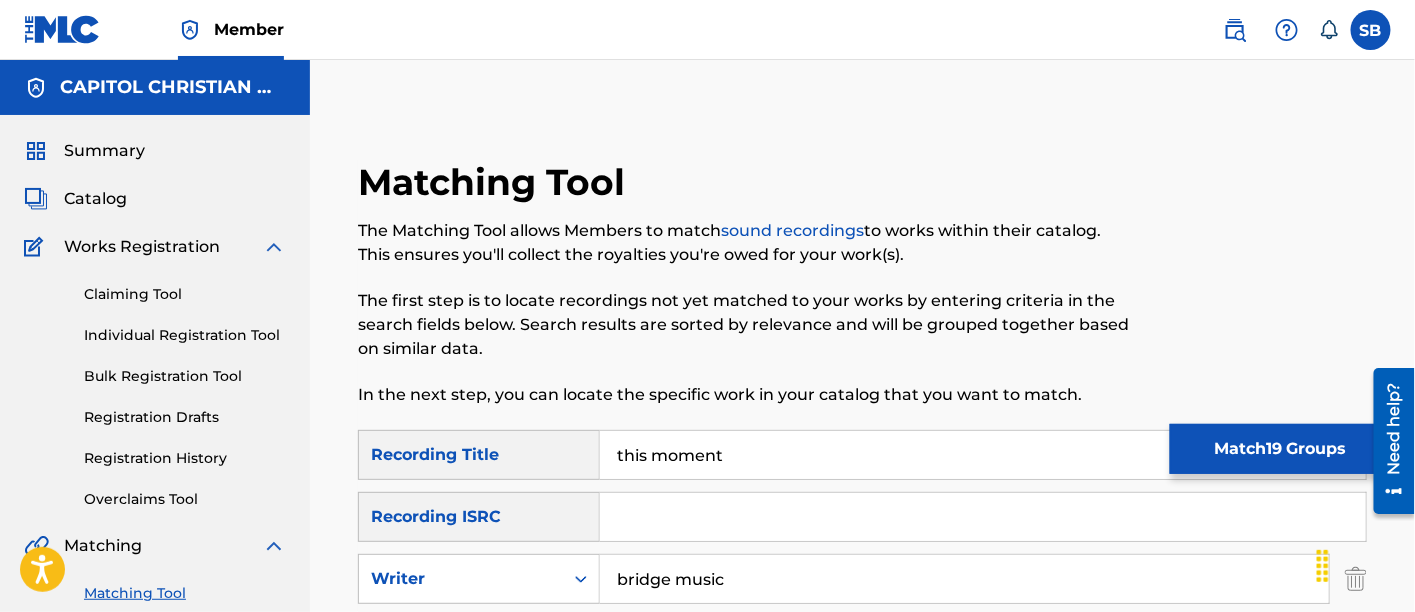 scroll, scrollTop: 123, scrollLeft: 0, axis: vertical 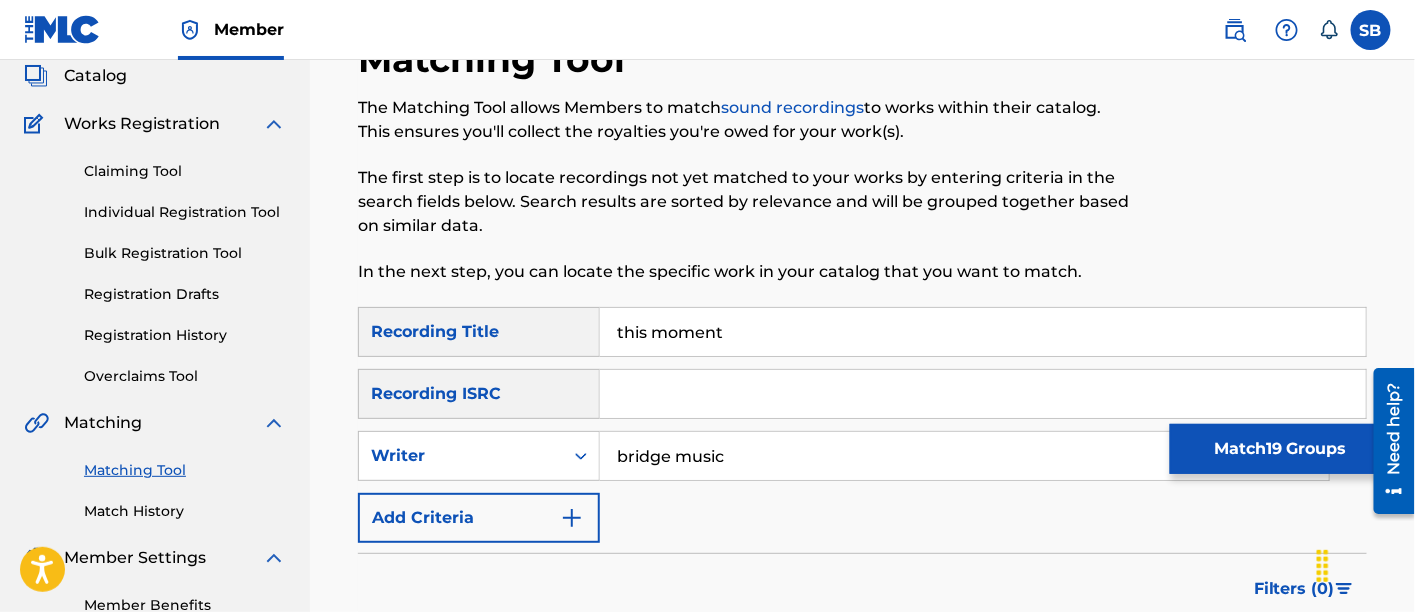 click on "bridge music" at bounding box center (964, 456) 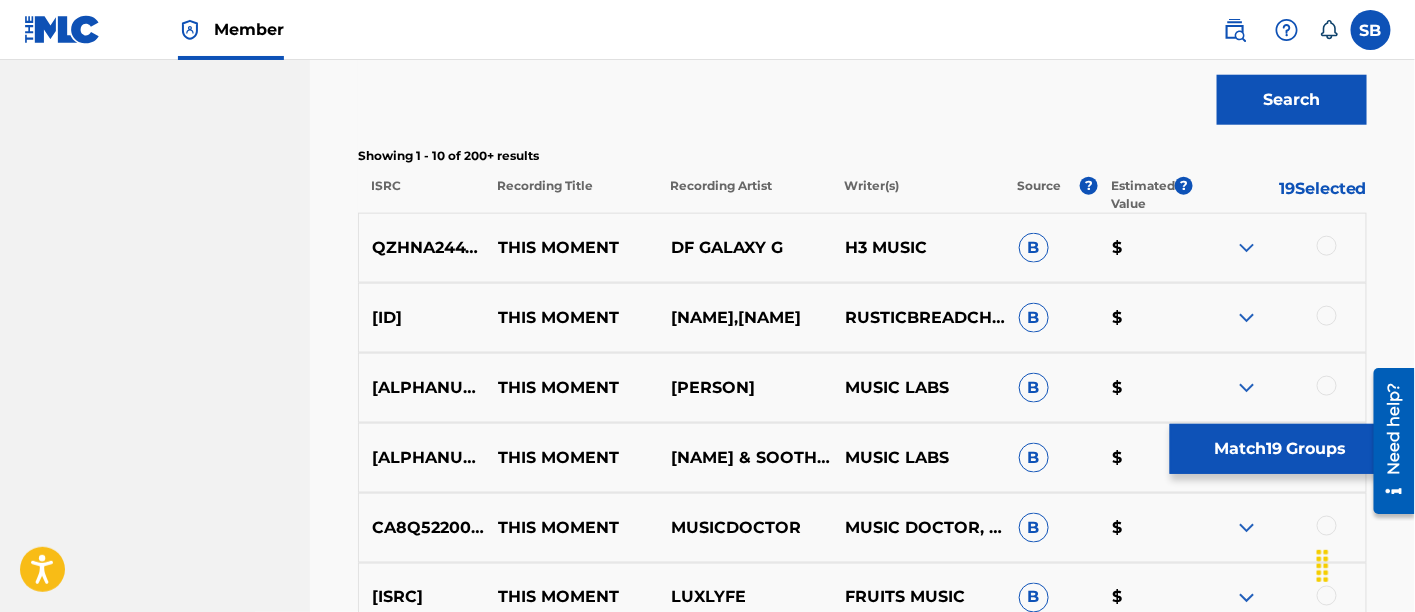 scroll, scrollTop: 694, scrollLeft: 0, axis: vertical 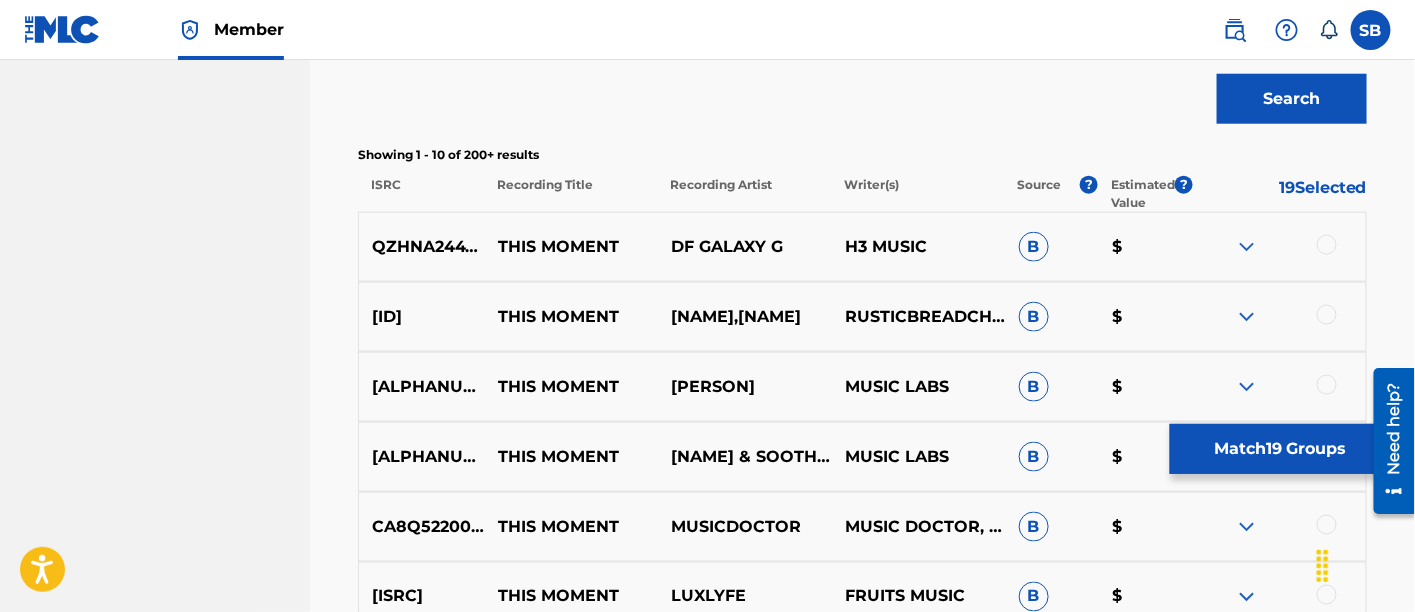 click on "Match  19 Groups" at bounding box center [1280, 449] 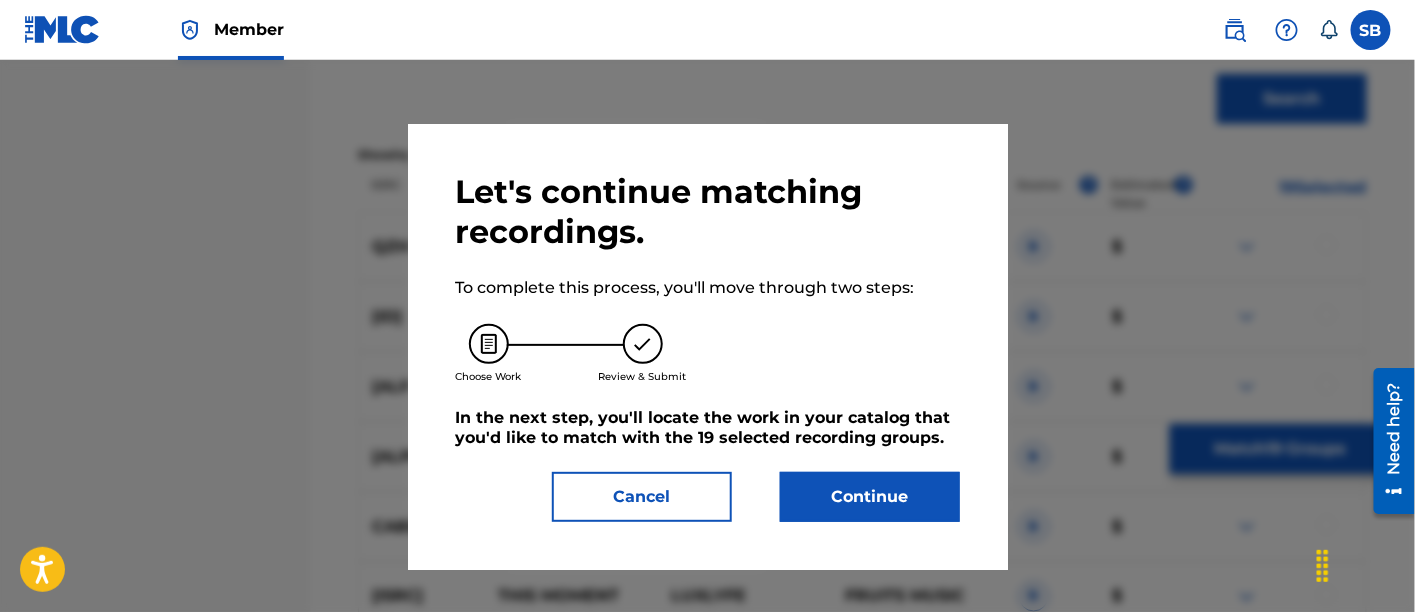 click on "Cancel" at bounding box center (642, 497) 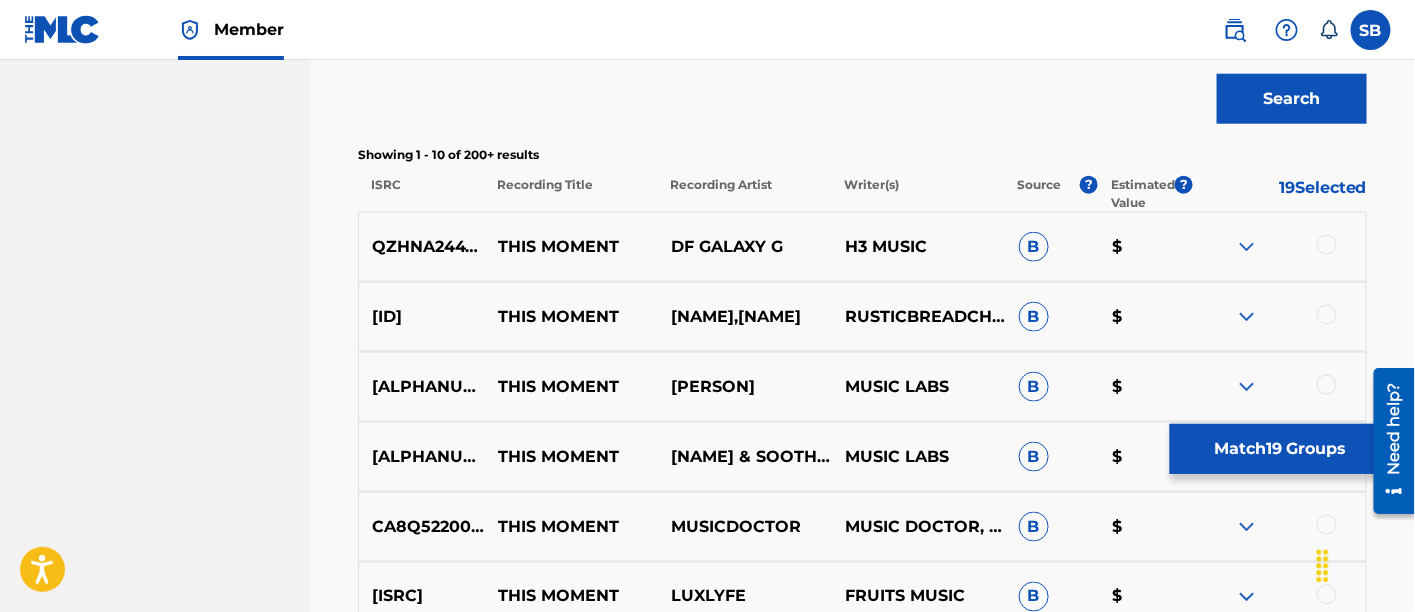 click on "Match  19 Groups" at bounding box center [1280, 449] 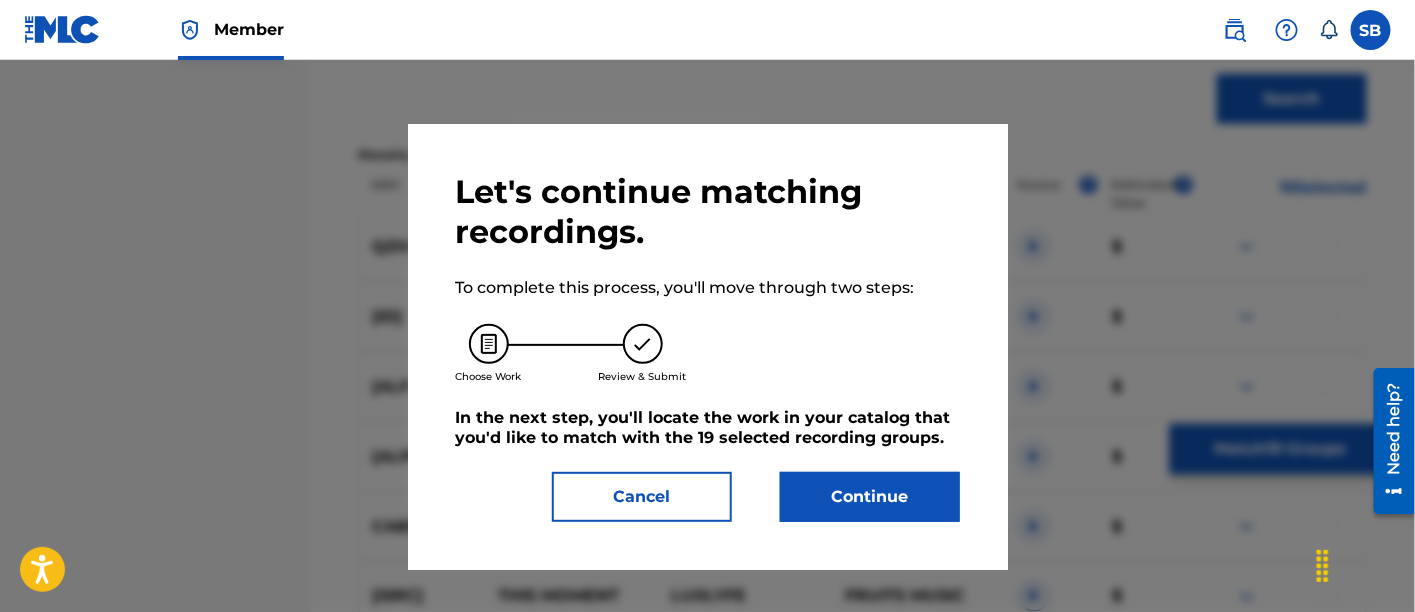 click on "Continue" at bounding box center (870, 497) 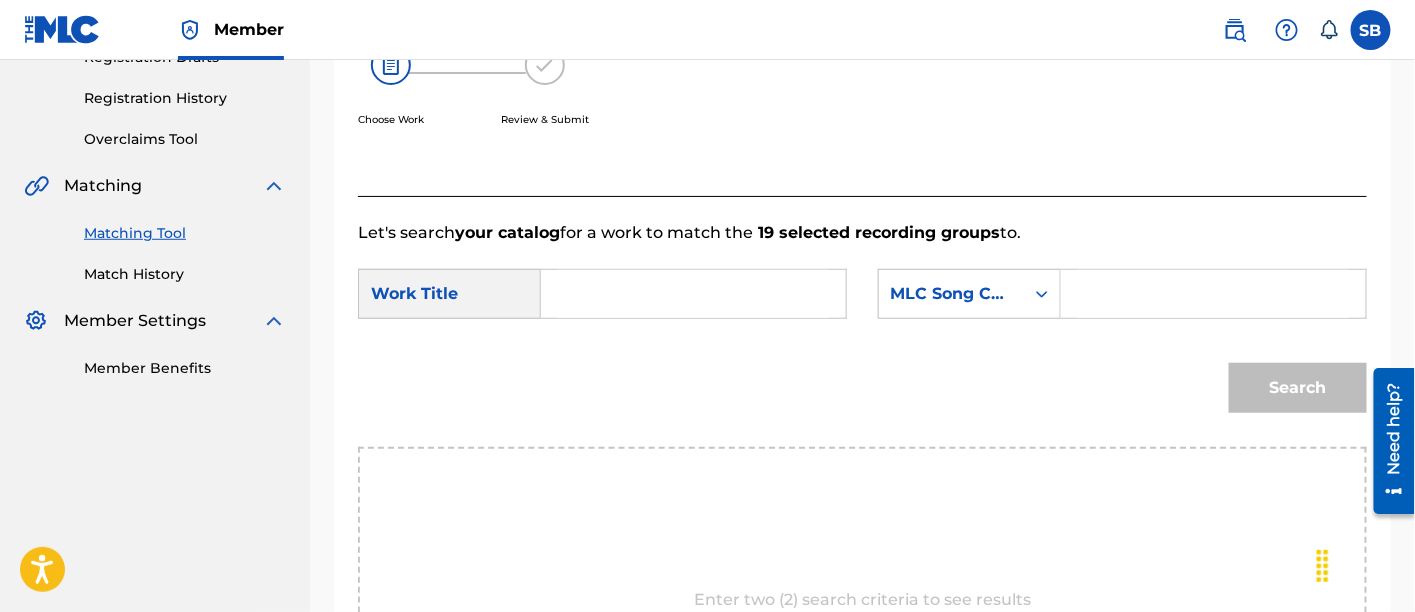 scroll, scrollTop: 334, scrollLeft: 0, axis: vertical 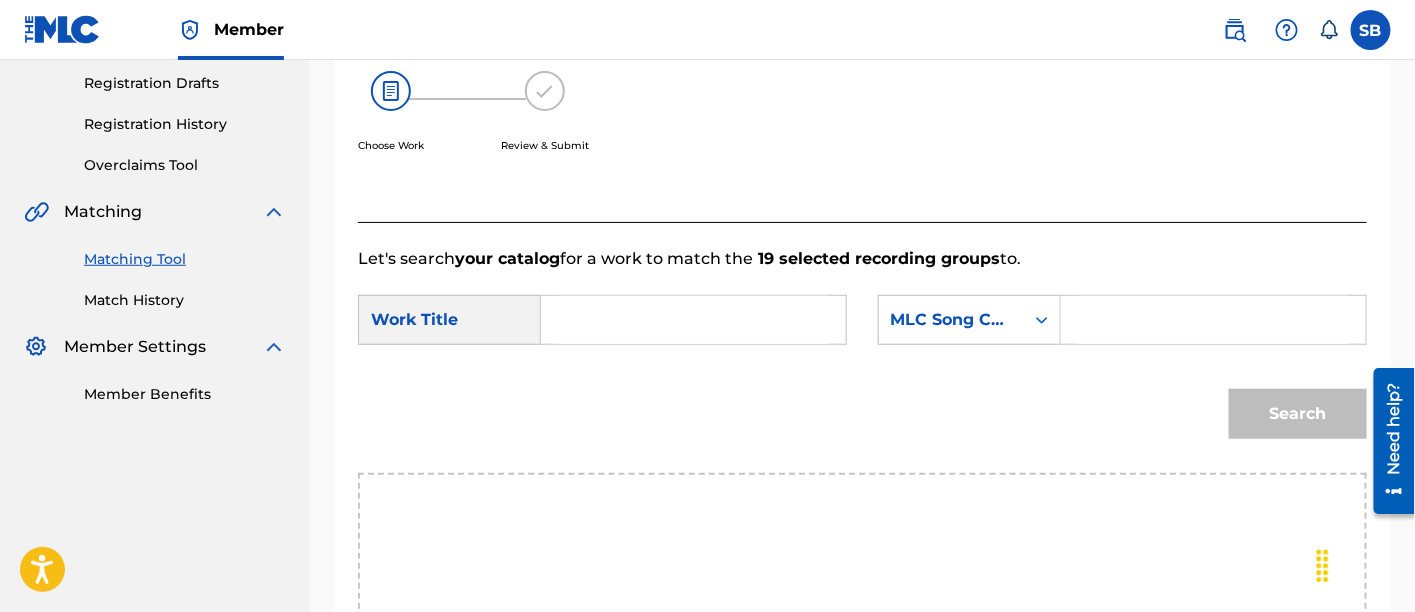 click at bounding box center [693, 320] 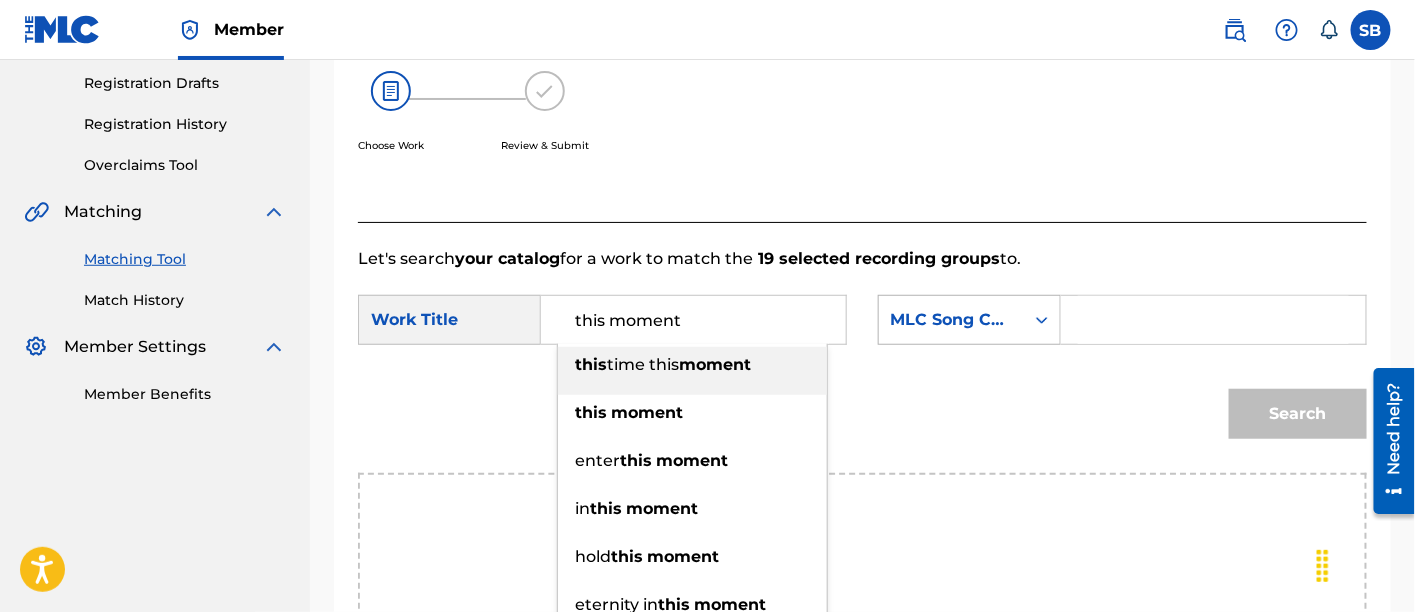 type on "this moment" 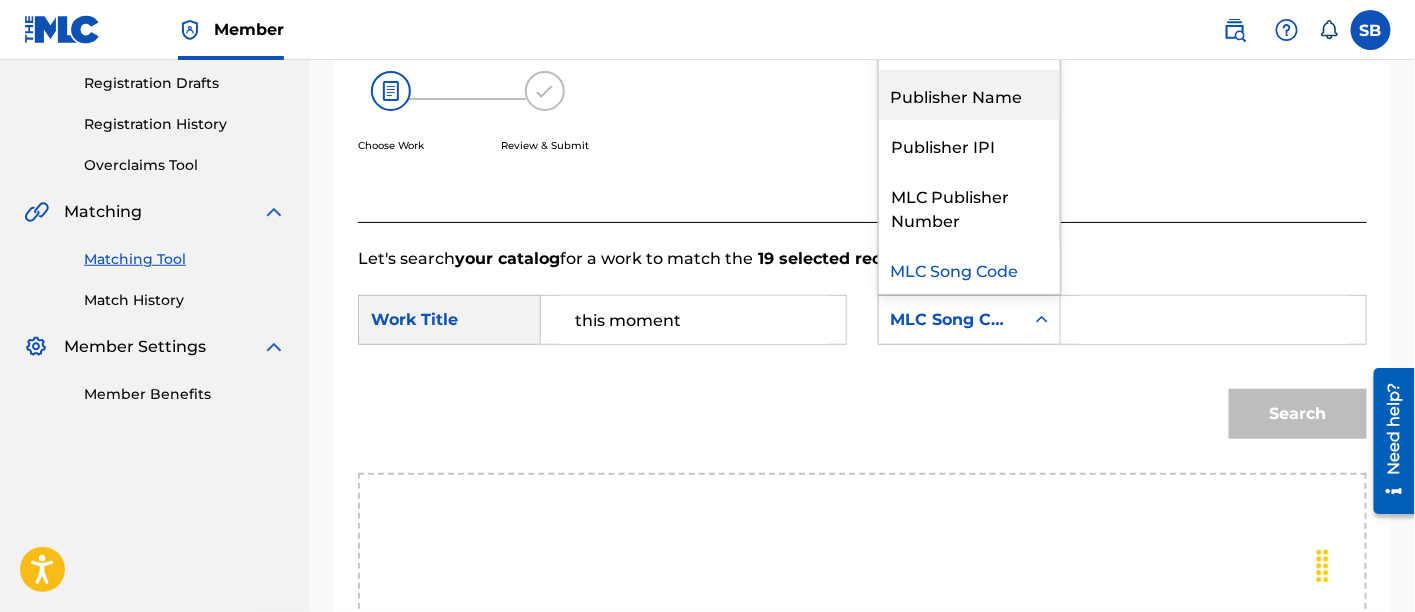 scroll, scrollTop: 0, scrollLeft: 0, axis: both 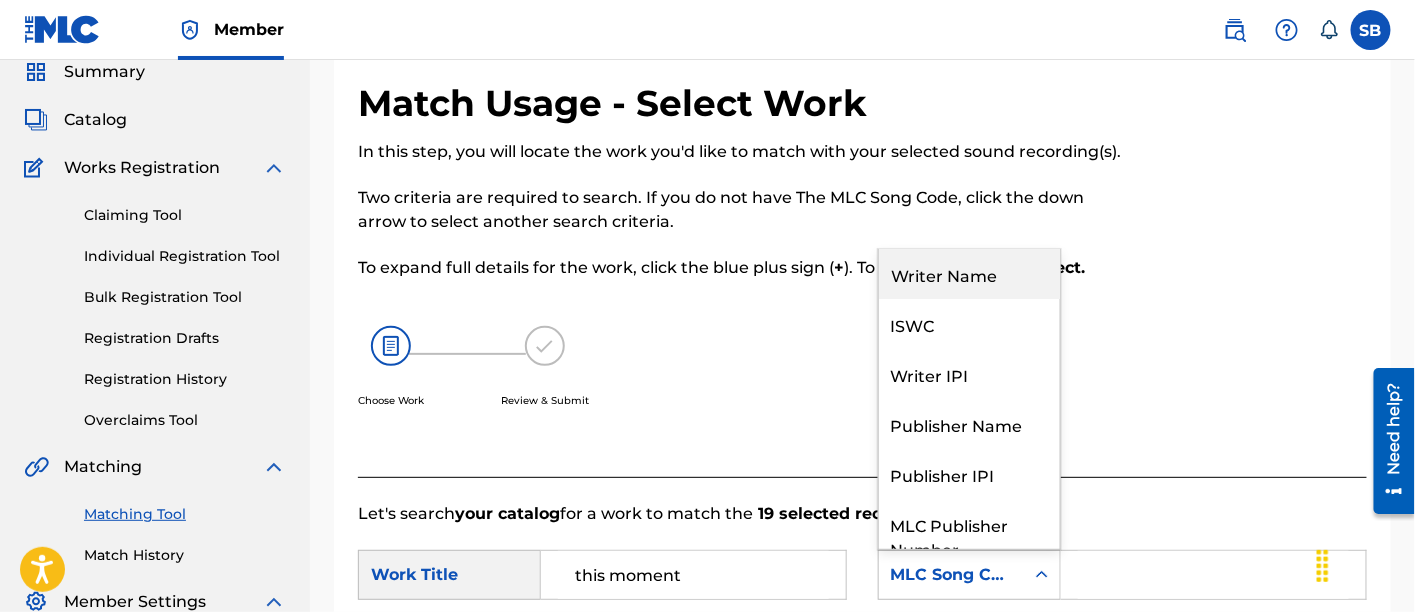 click on "Writer Name" at bounding box center (969, 274) 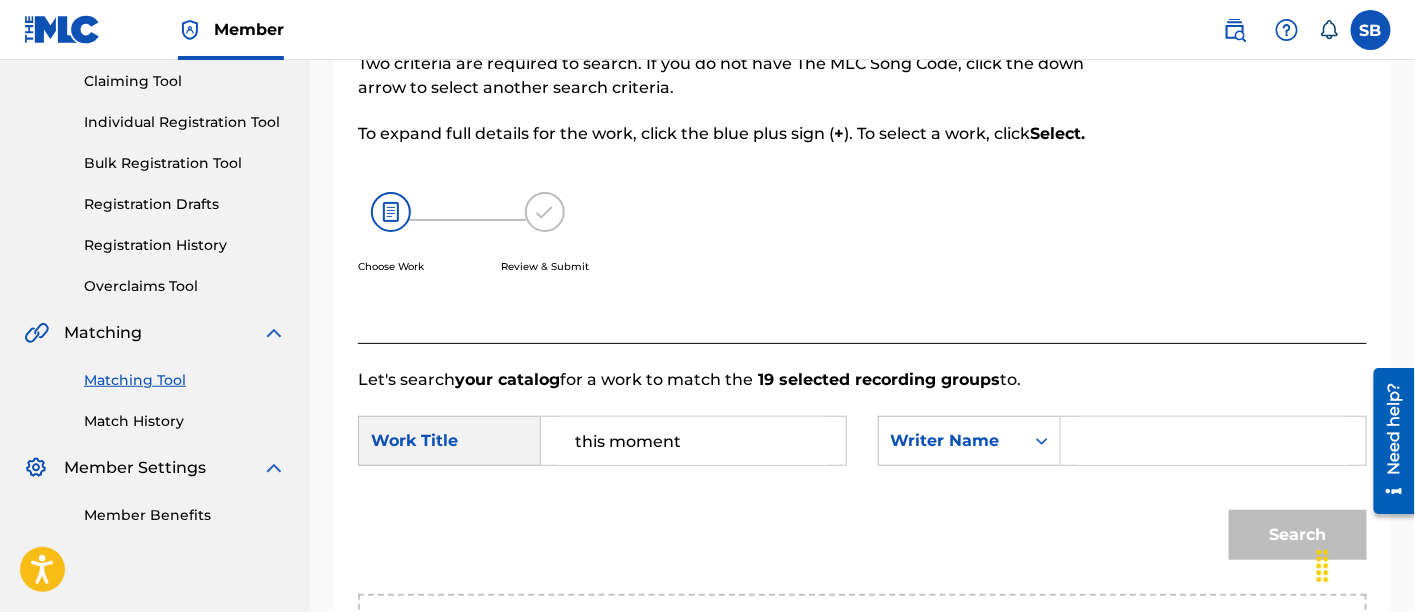 scroll, scrollTop: 214, scrollLeft: 0, axis: vertical 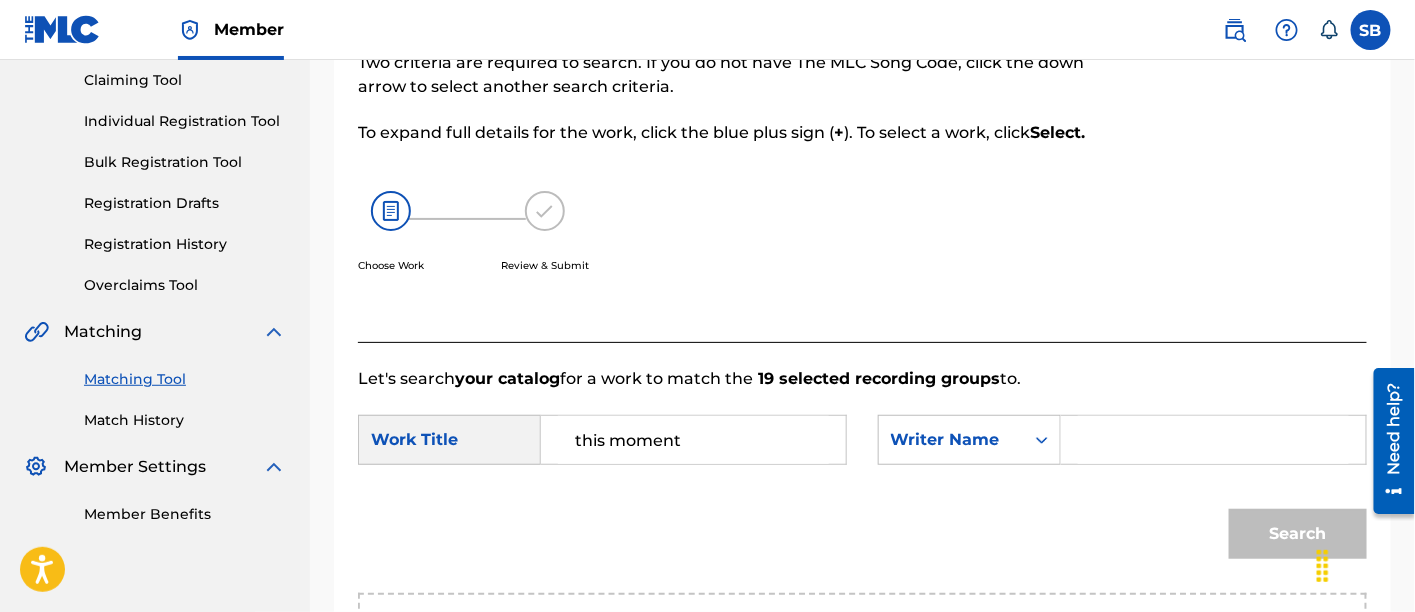 click at bounding box center (1213, 440) 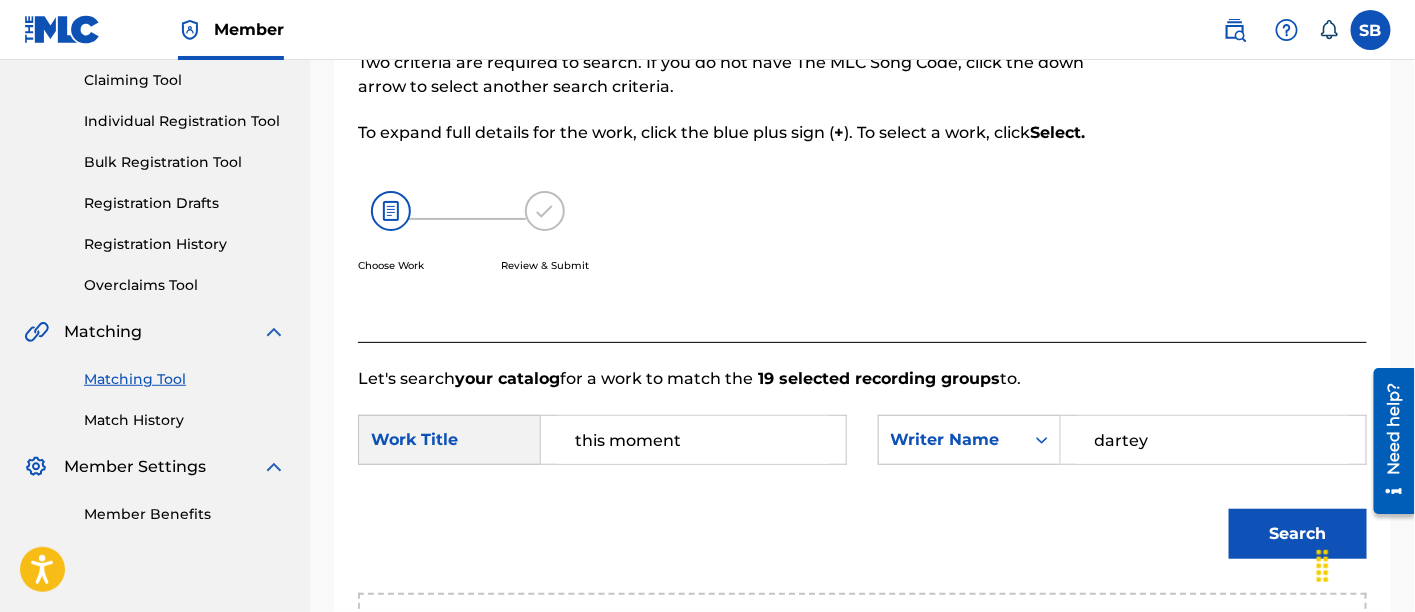 click on "Search" at bounding box center [1298, 534] 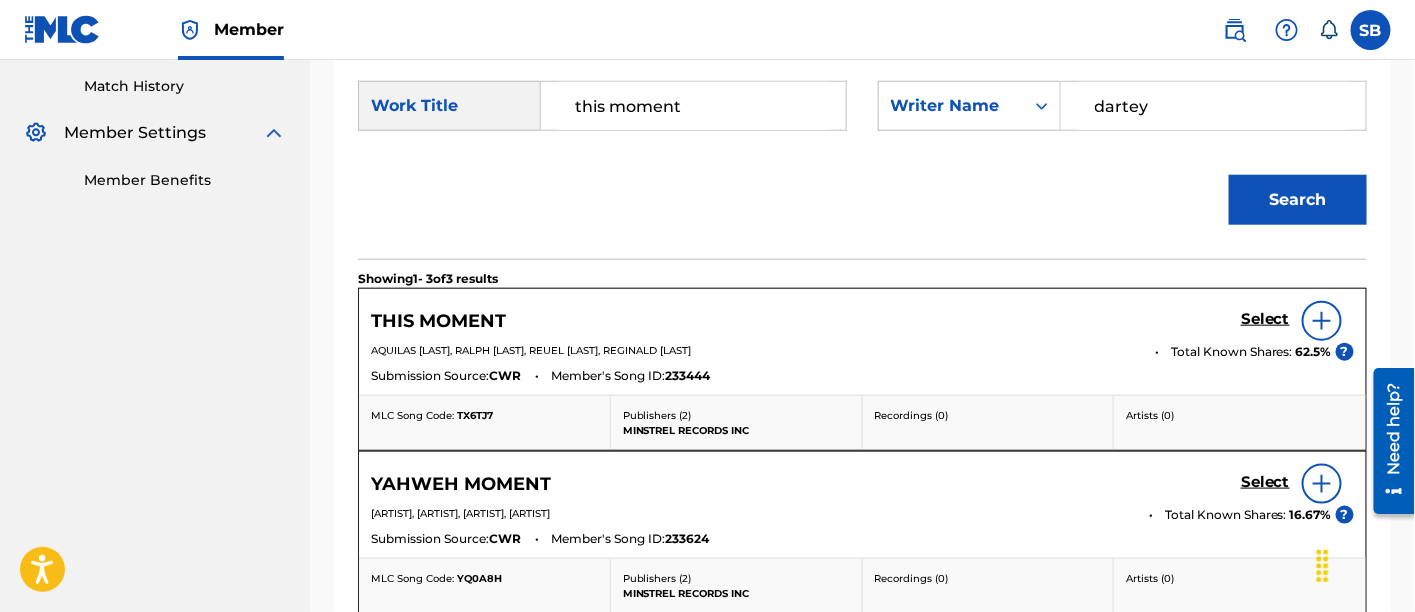 scroll, scrollTop: 545, scrollLeft: 0, axis: vertical 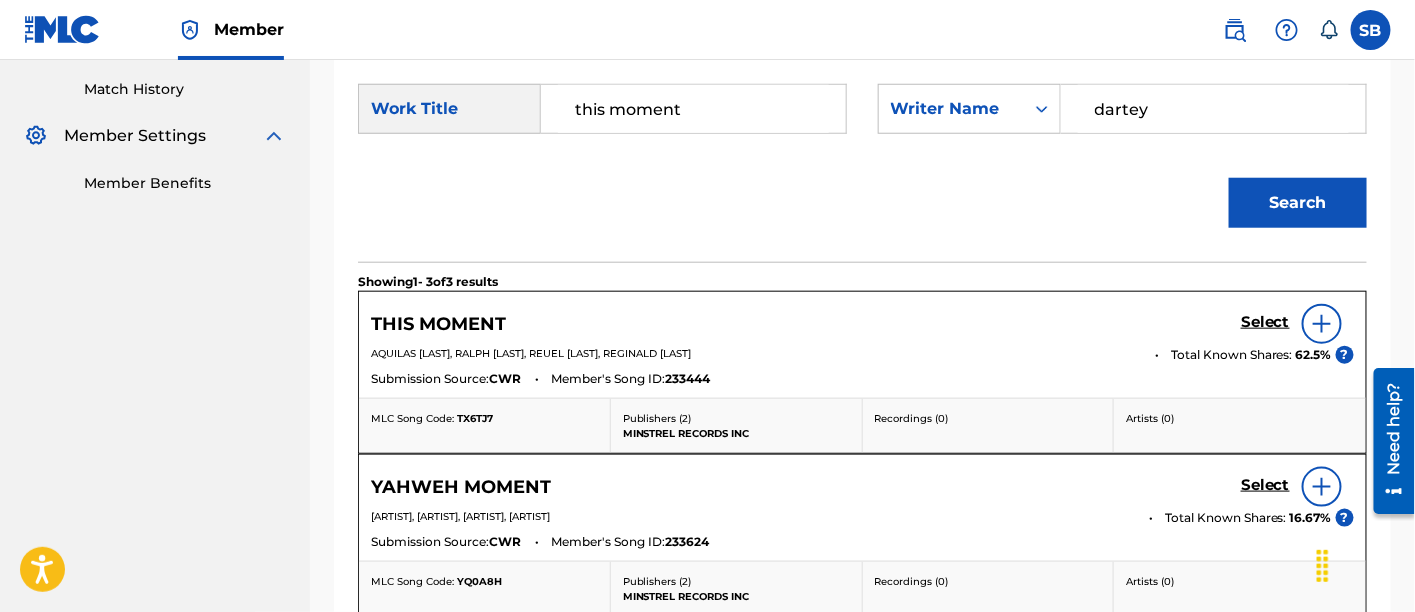 click on "Select" at bounding box center [1265, 322] 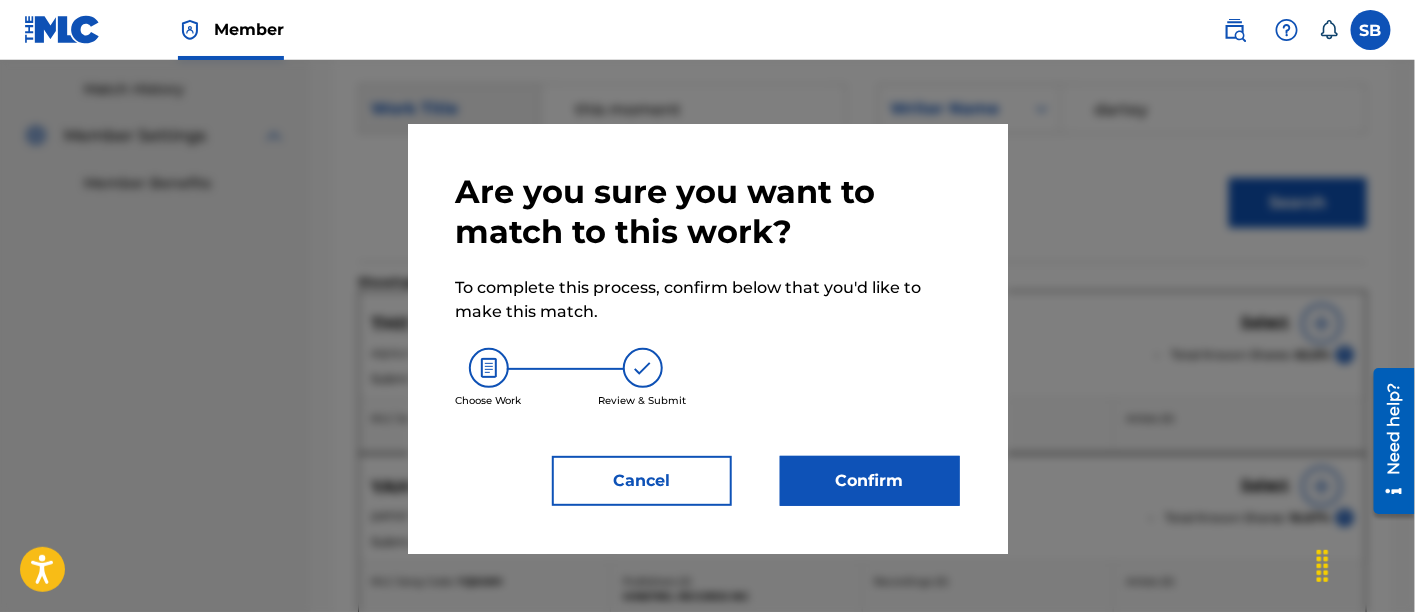 click on "Confirm" at bounding box center [870, 481] 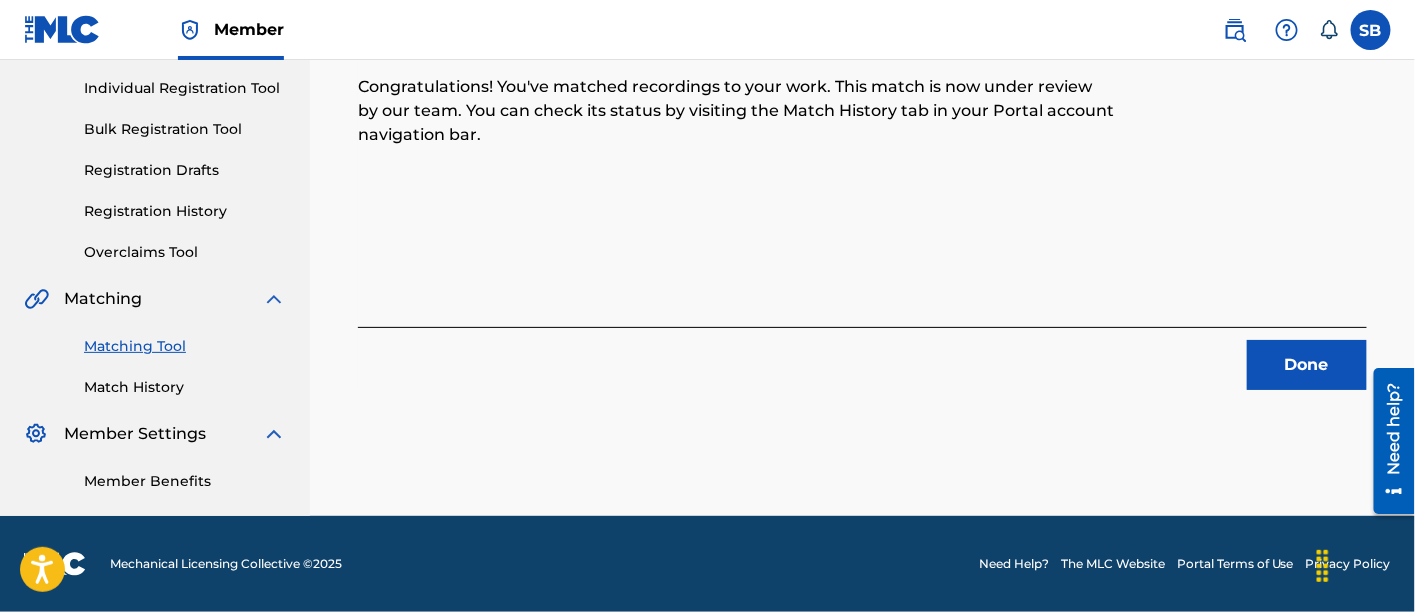 scroll, scrollTop: 246, scrollLeft: 0, axis: vertical 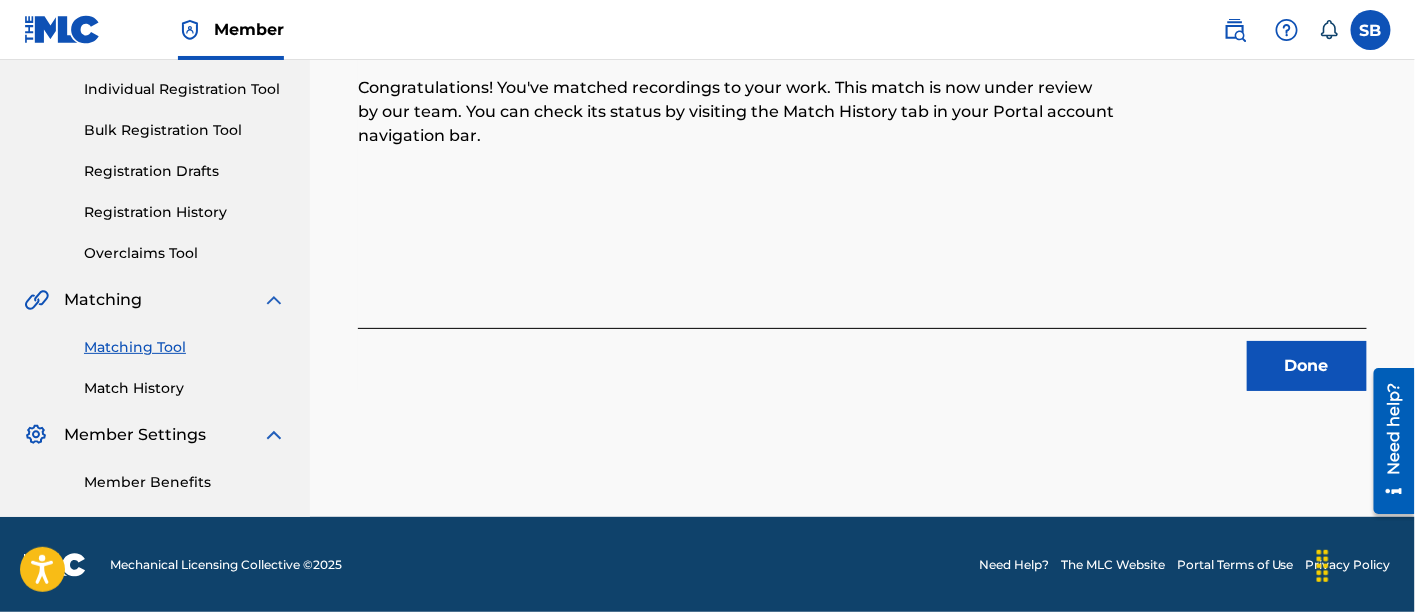 click on "Done" at bounding box center [1307, 366] 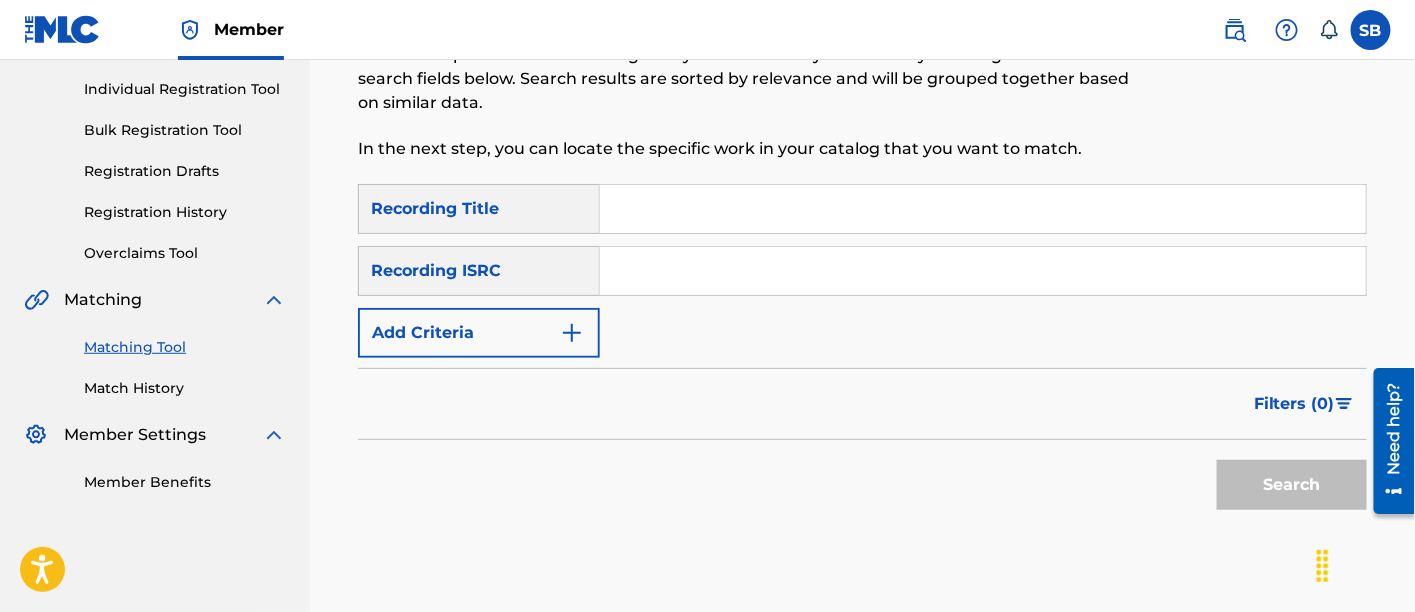 click at bounding box center (983, 209) 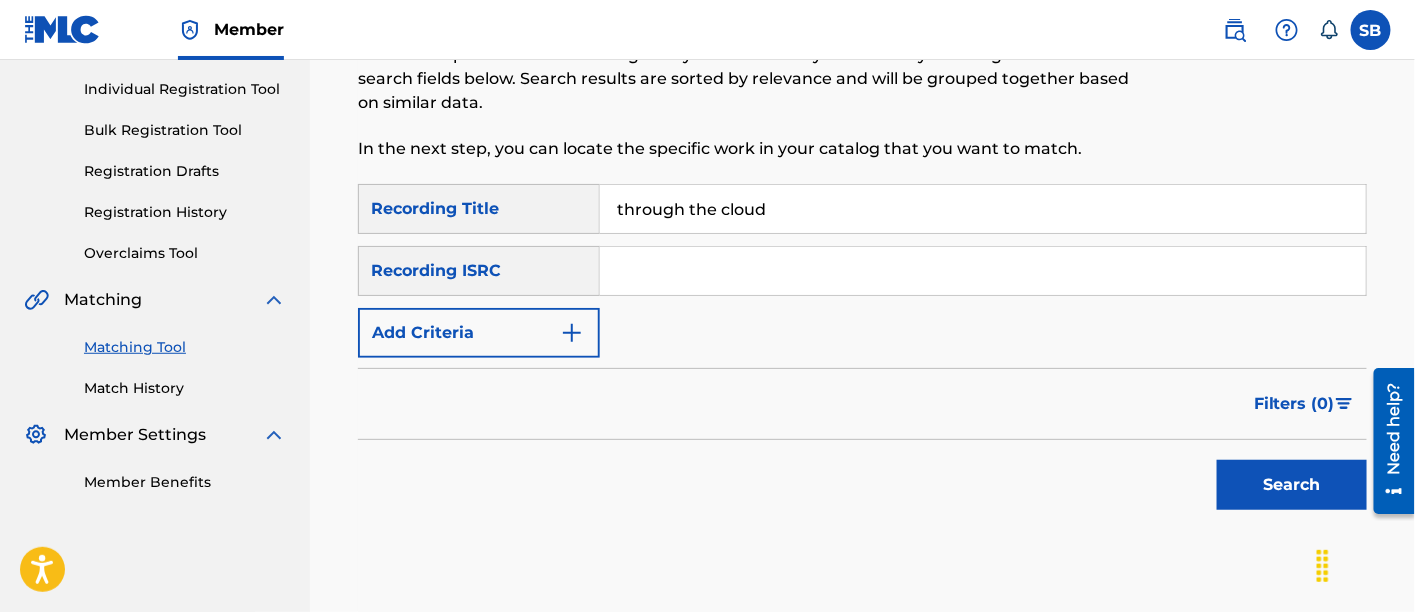 type on "through the cloud" 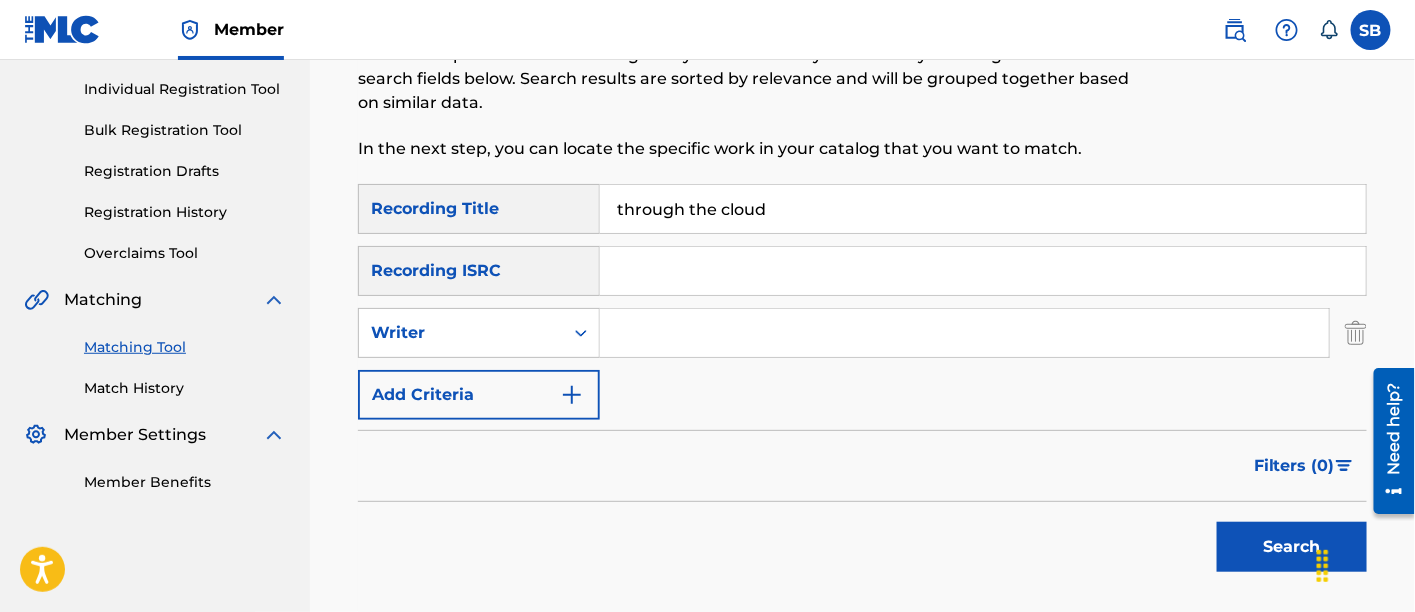 click at bounding box center [964, 333] 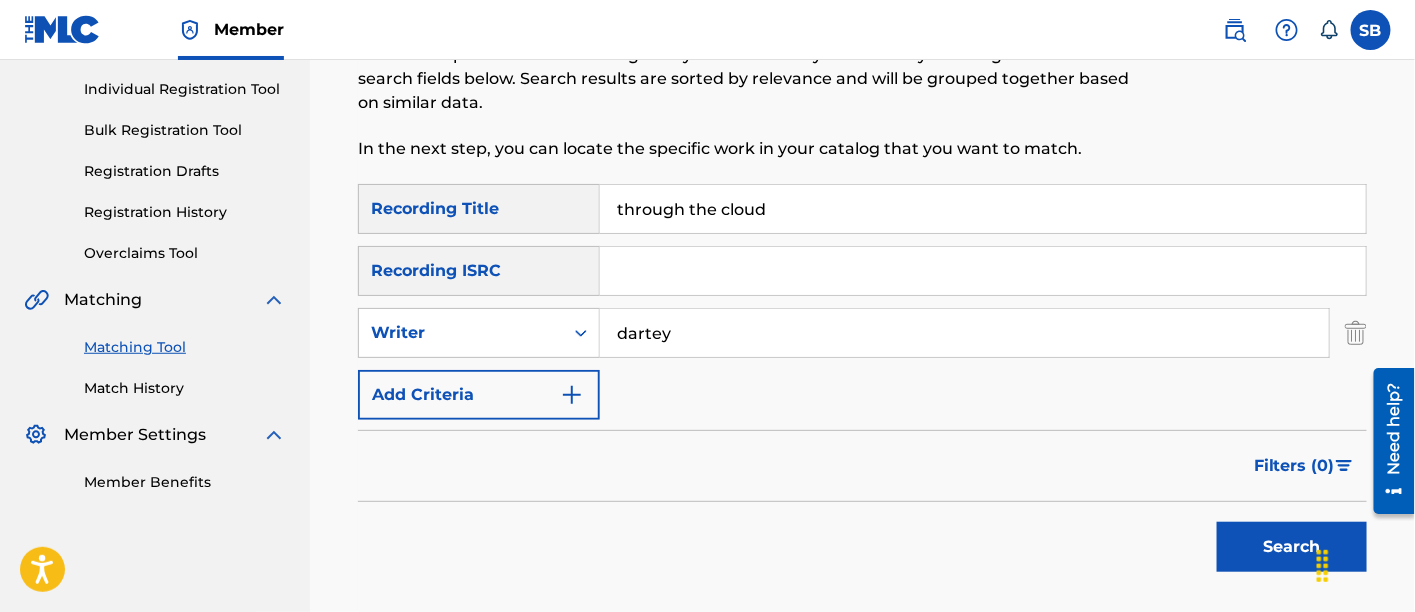 click on "Search" at bounding box center [1292, 547] 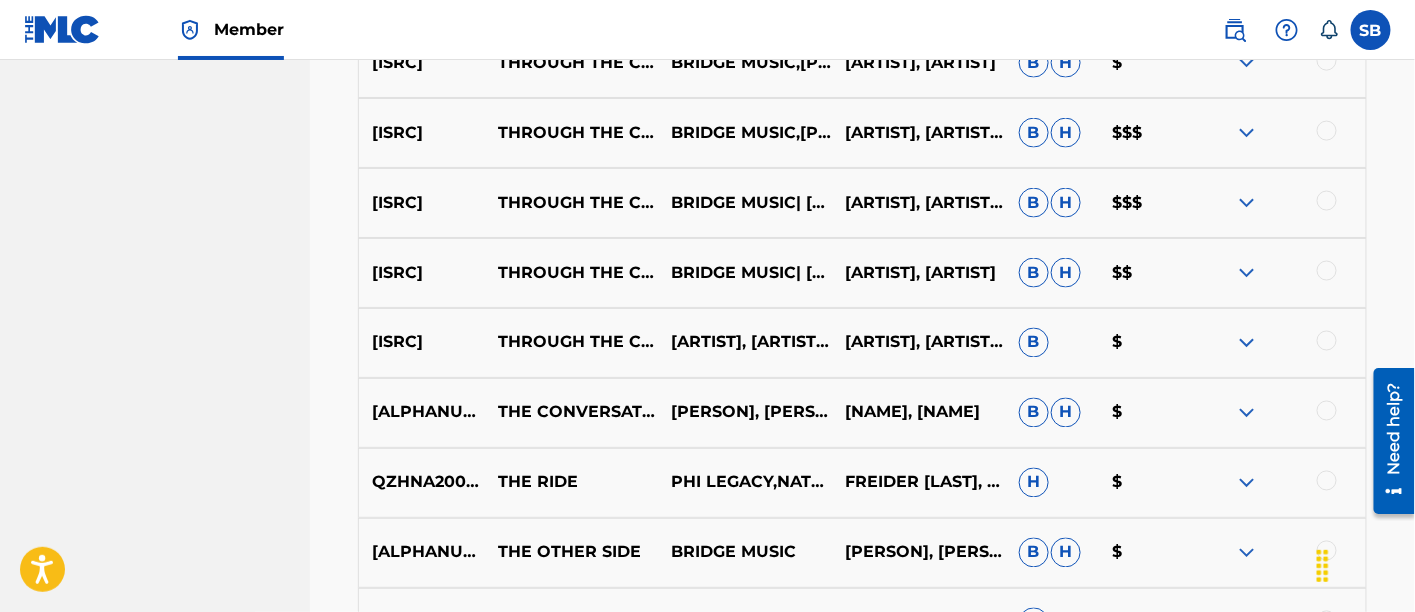 scroll, scrollTop: 951, scrollLeft: 0, axis: vertical 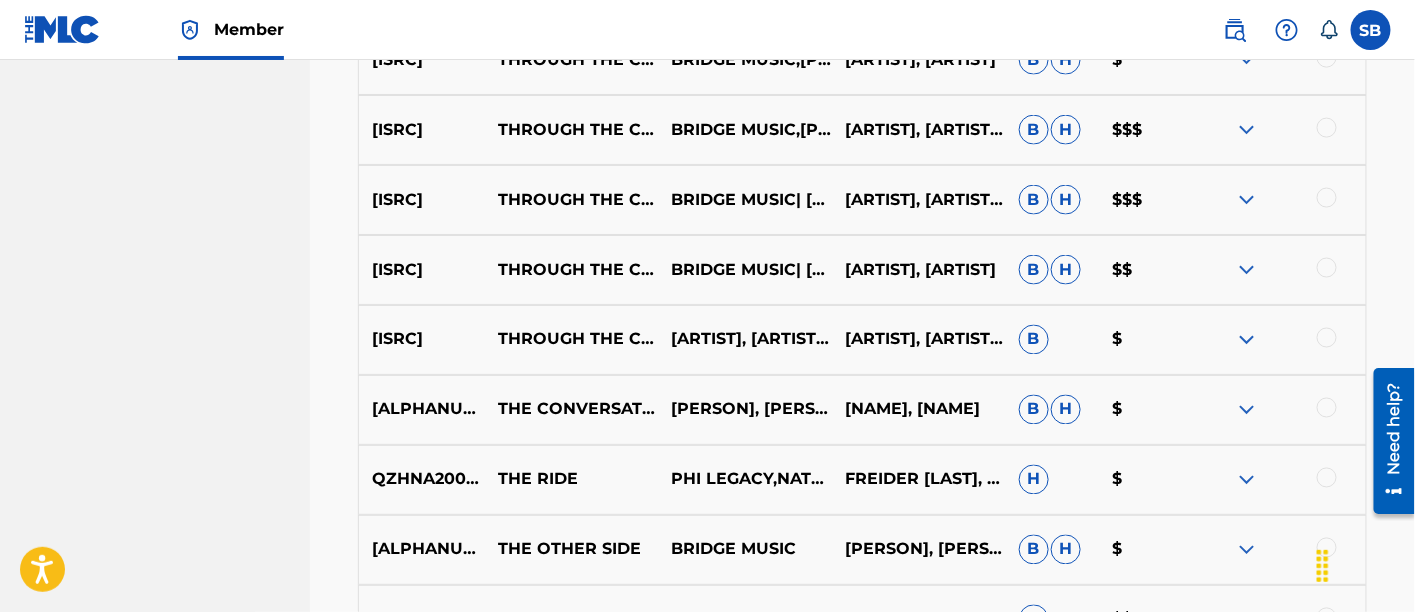 click at bounding box center (1279, 340) 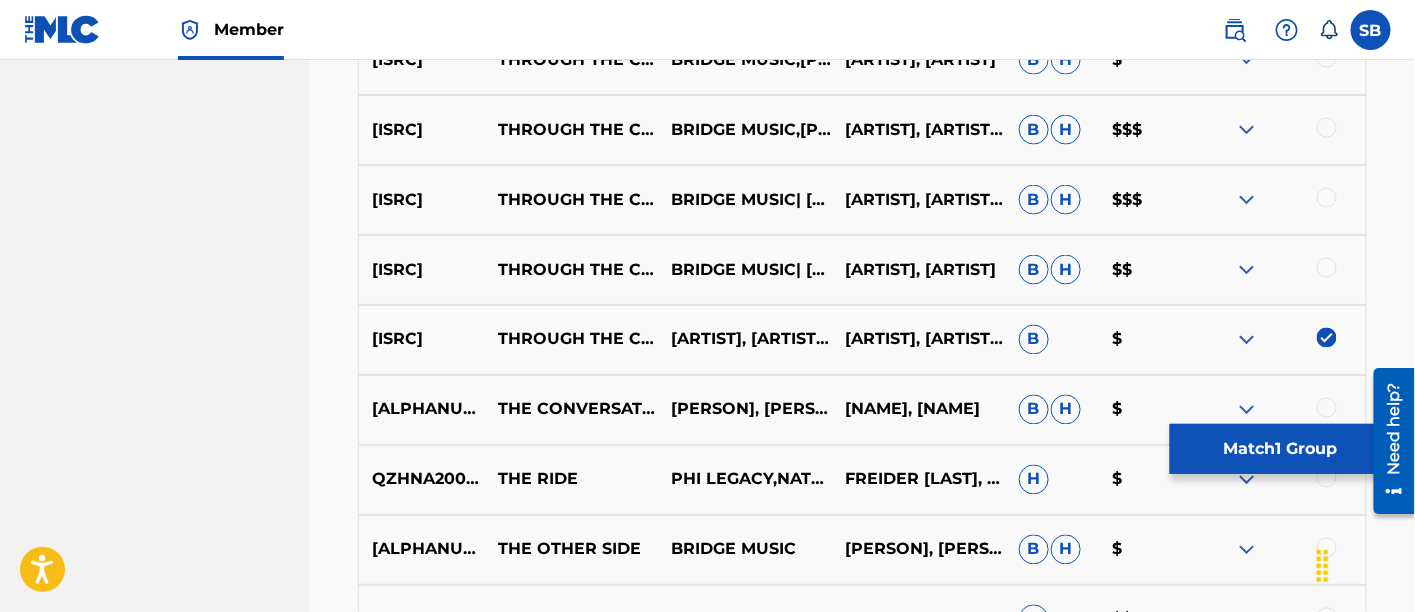 click at bounding box center (1327, 268) 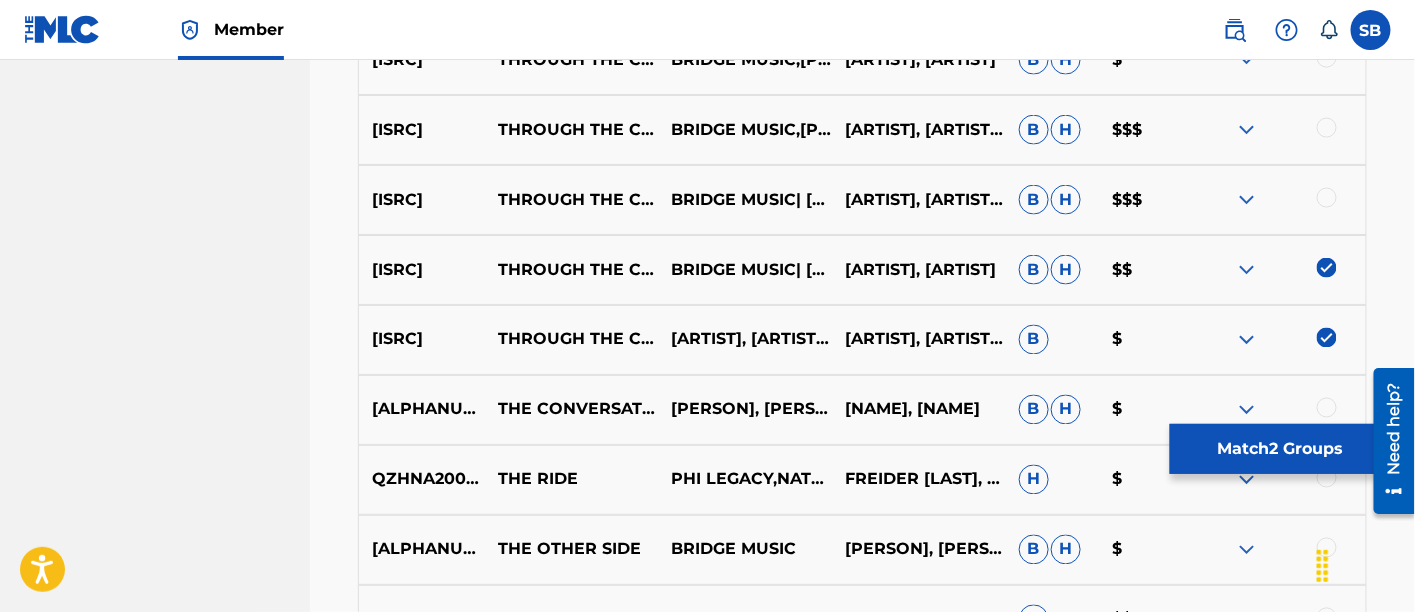 click at bounding box center (1327, 198) 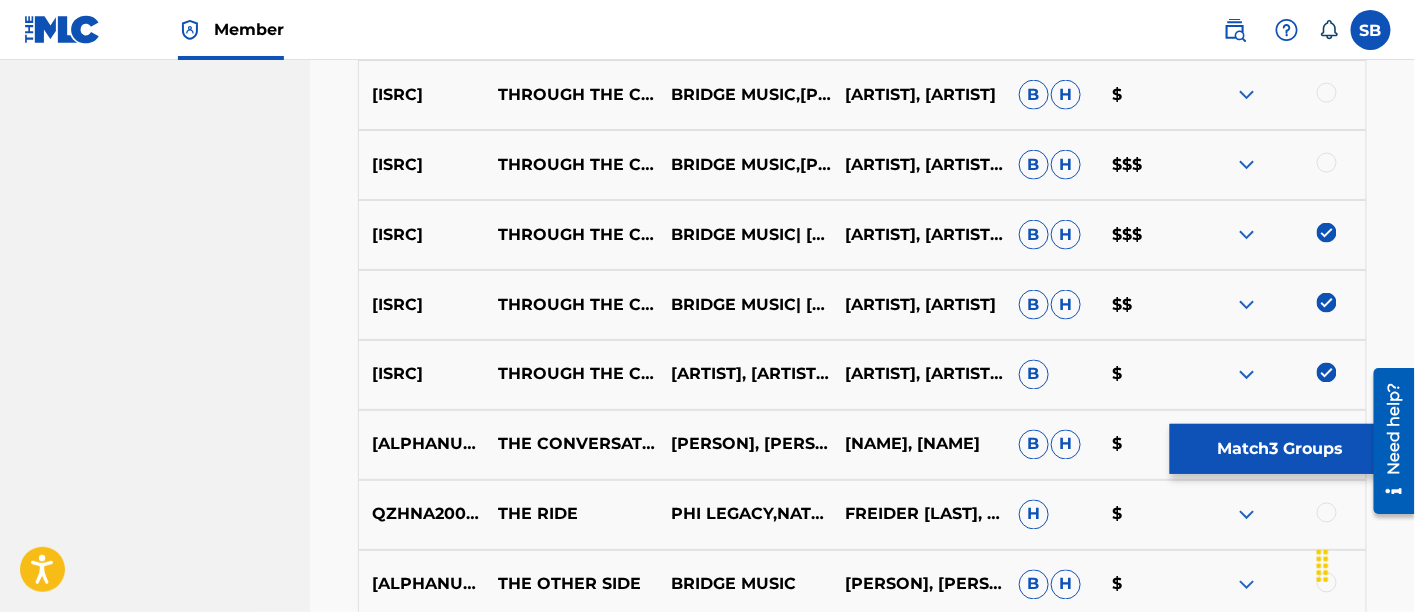 click at bounding box center [1327, 163] 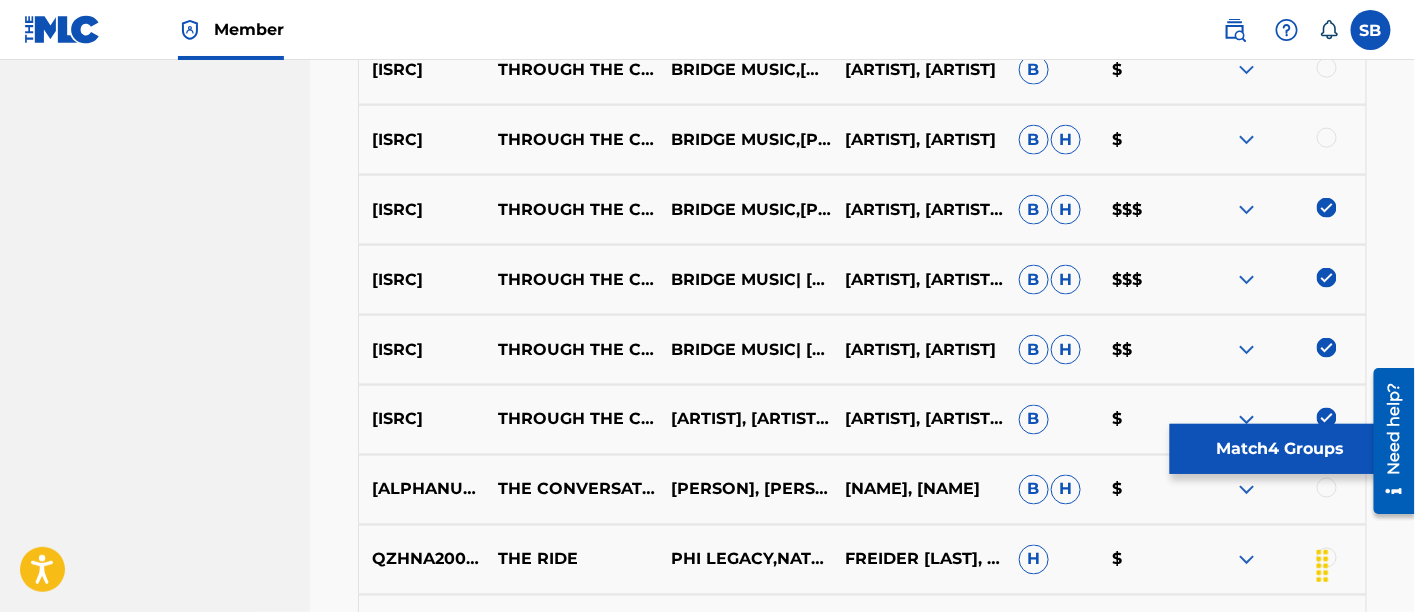 click at bounding box center [1327, 138] 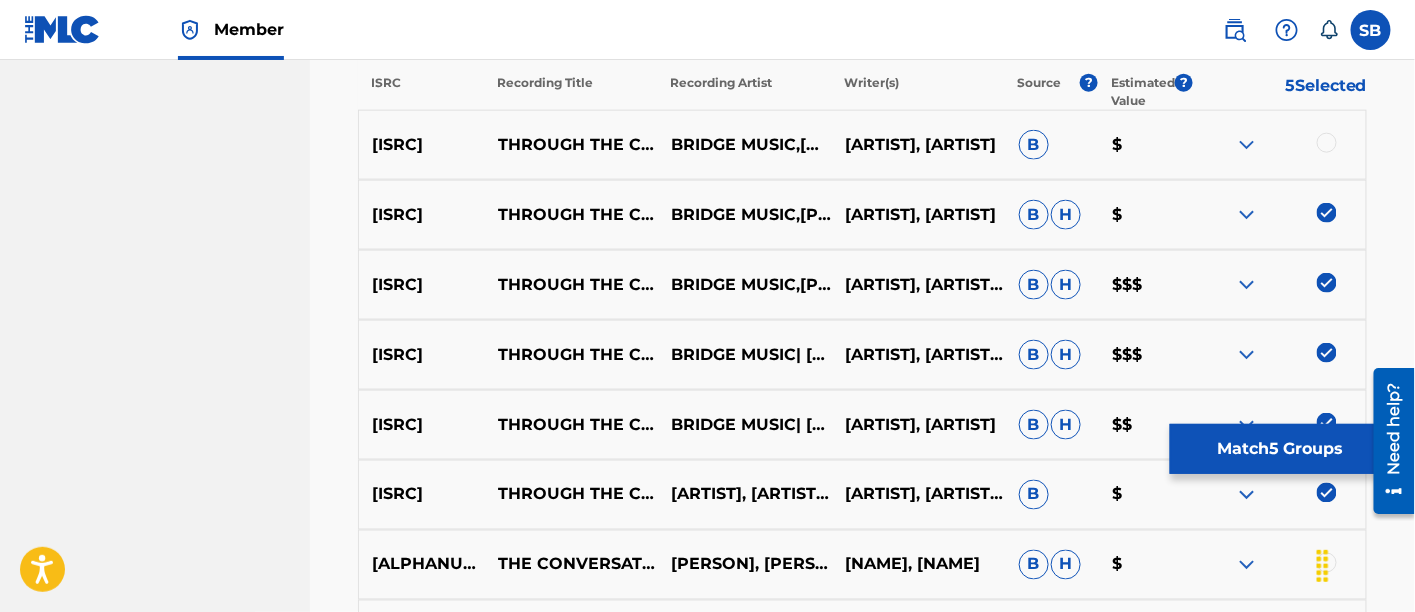 scroll, scrollTop: 795, scrollLeft: 0, axis: vertical 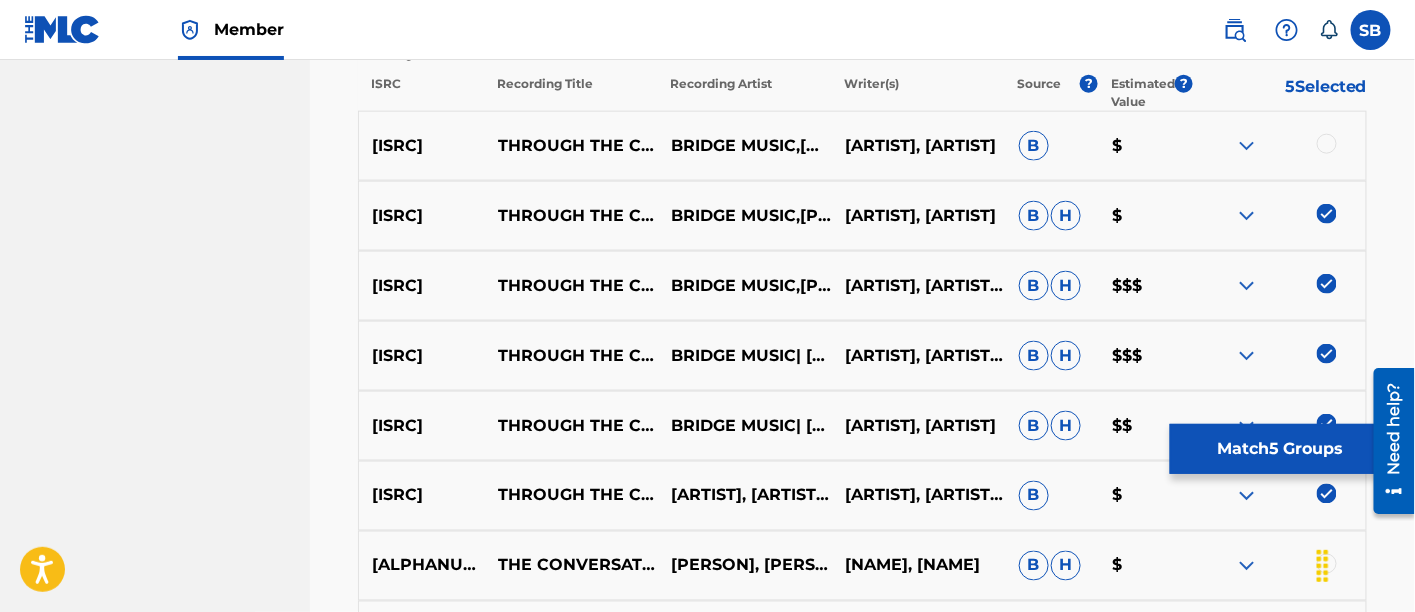 click at bounding box center (1327, 144) 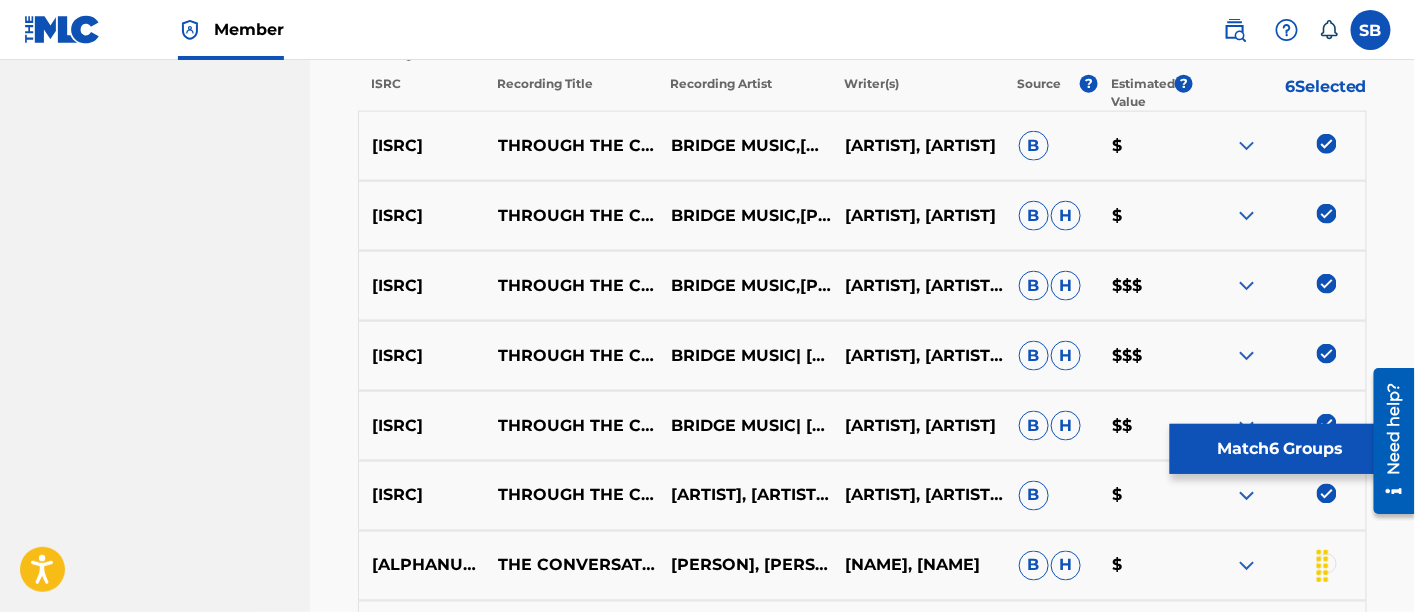 scroll, scrollTop: 493, scrollLeft: 0, axis: vertical 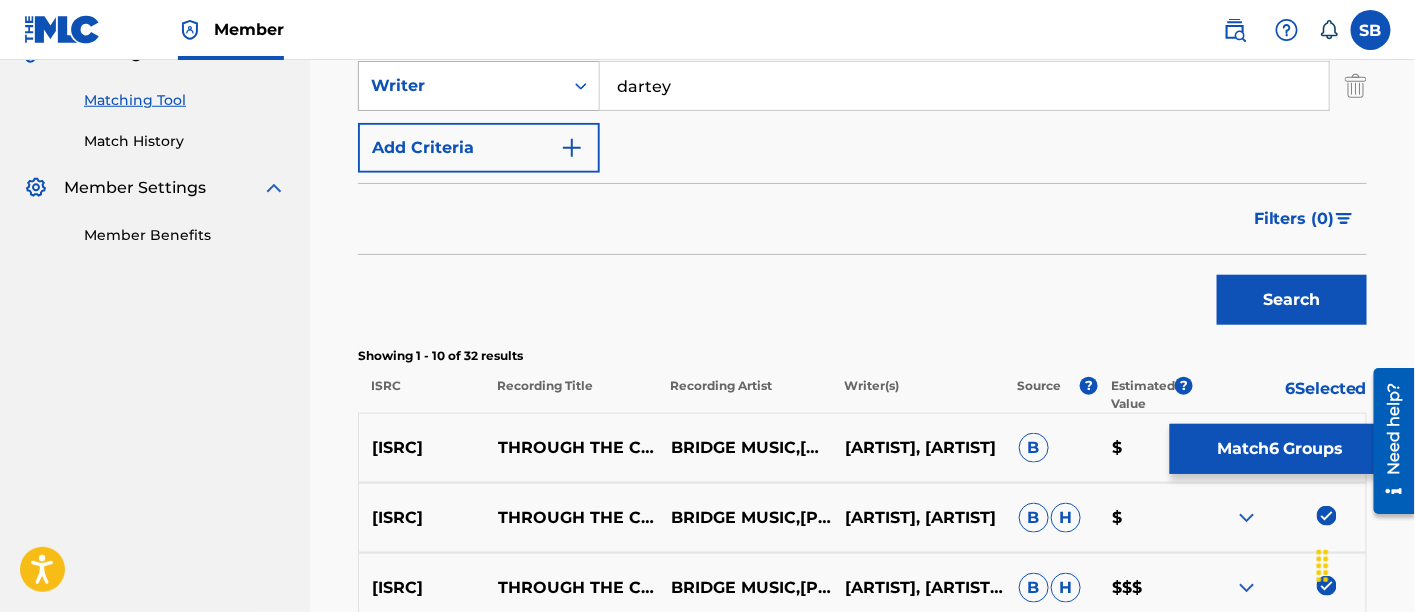 click on "Writer" at bounding box center [461, 86] 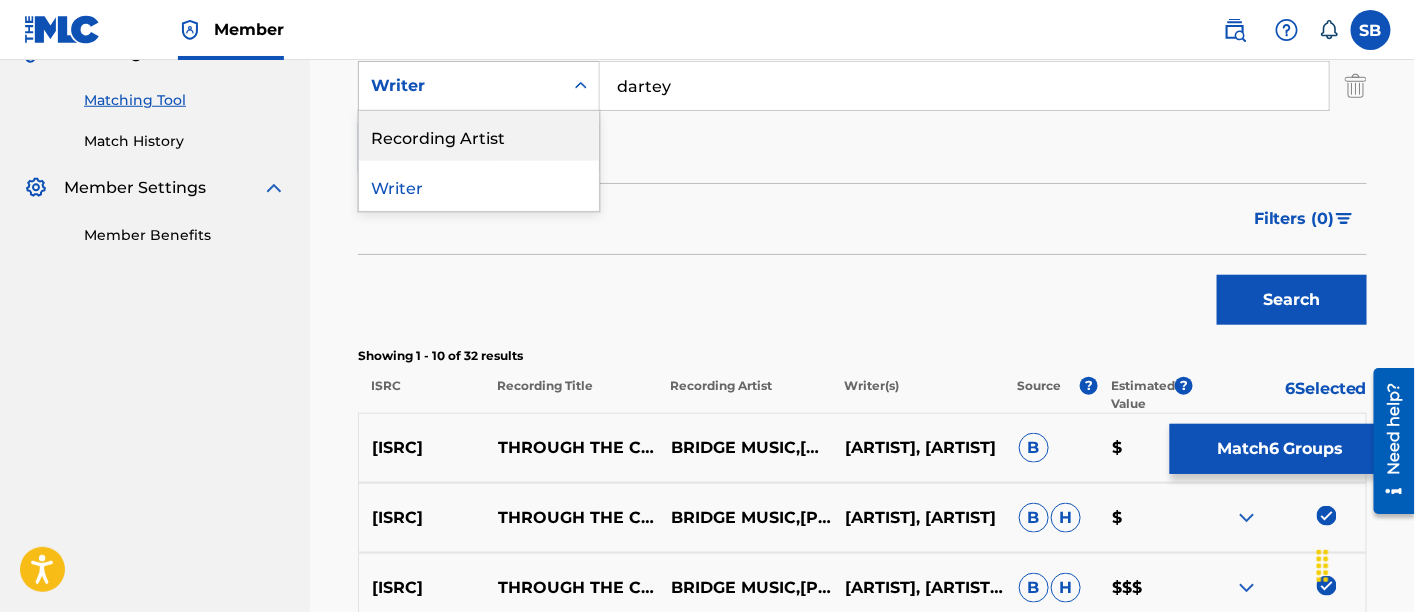 click on "Recording Artist" at bounding box center [479, 136] 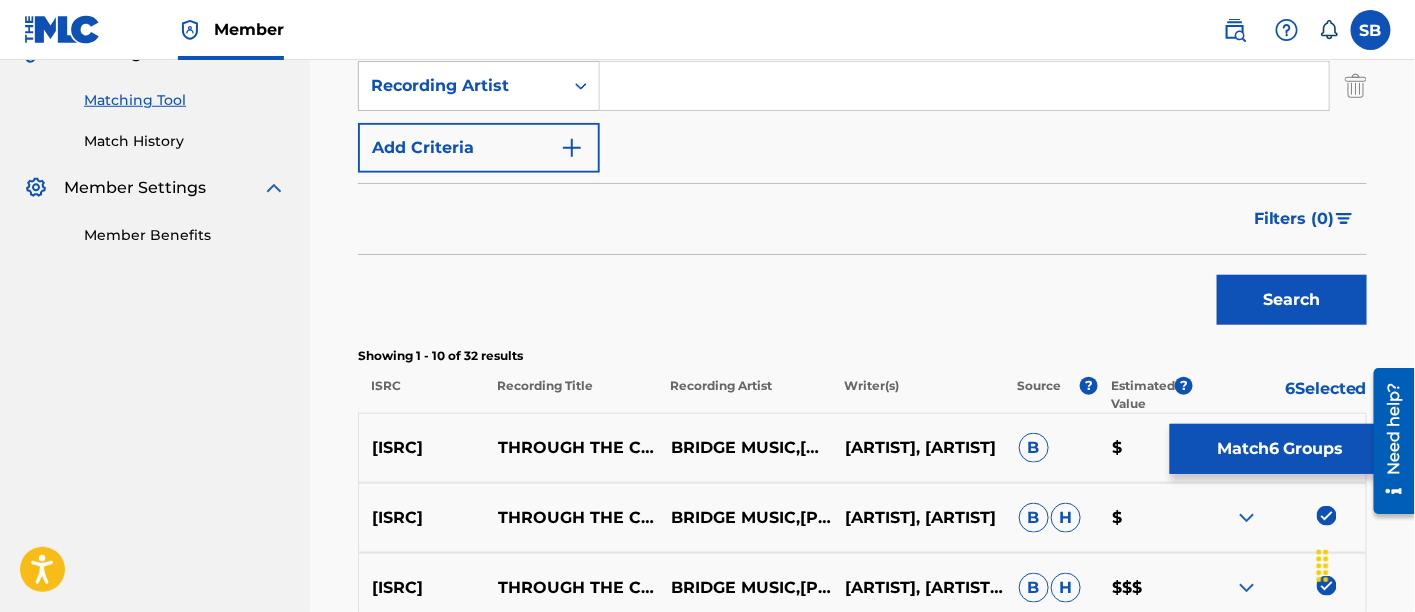 click at bounding box center [964, 86] 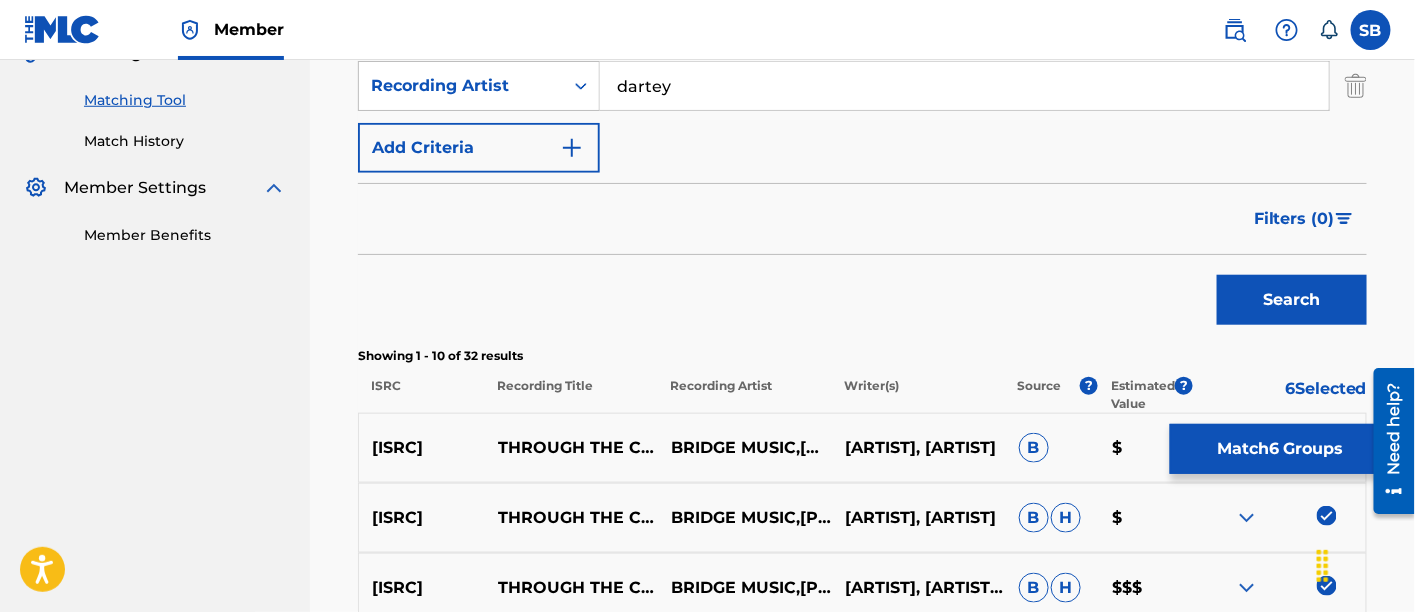 click on "Search" at bounding box center (1292, 300) 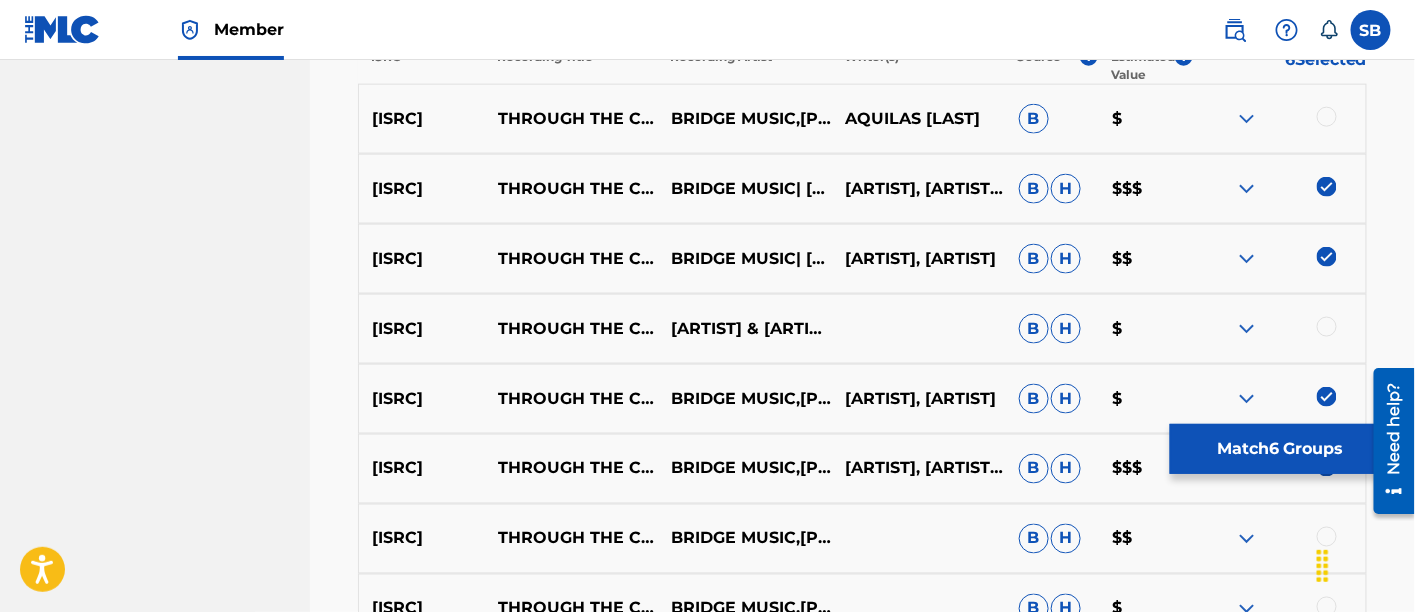 scroll, scrollTop: 825, scrollLeft: 0, axis: vertical 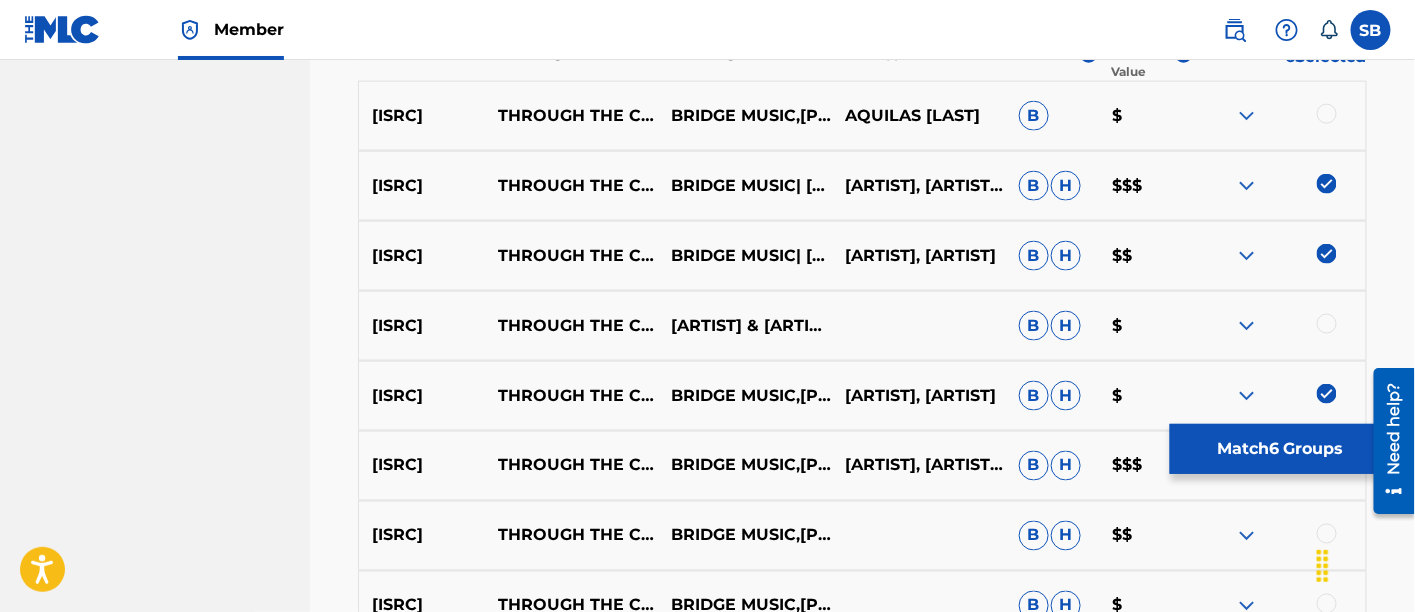 click at bounding box center [1327, 114] 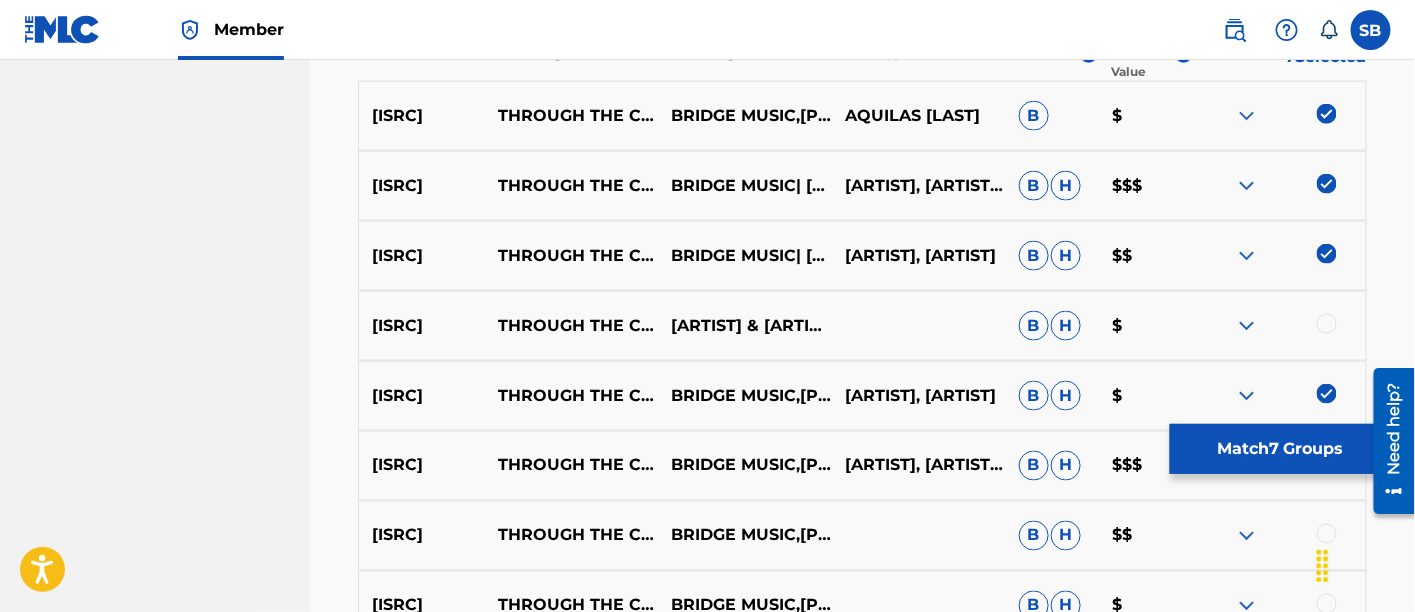 click at bounding box center [1327, 324] 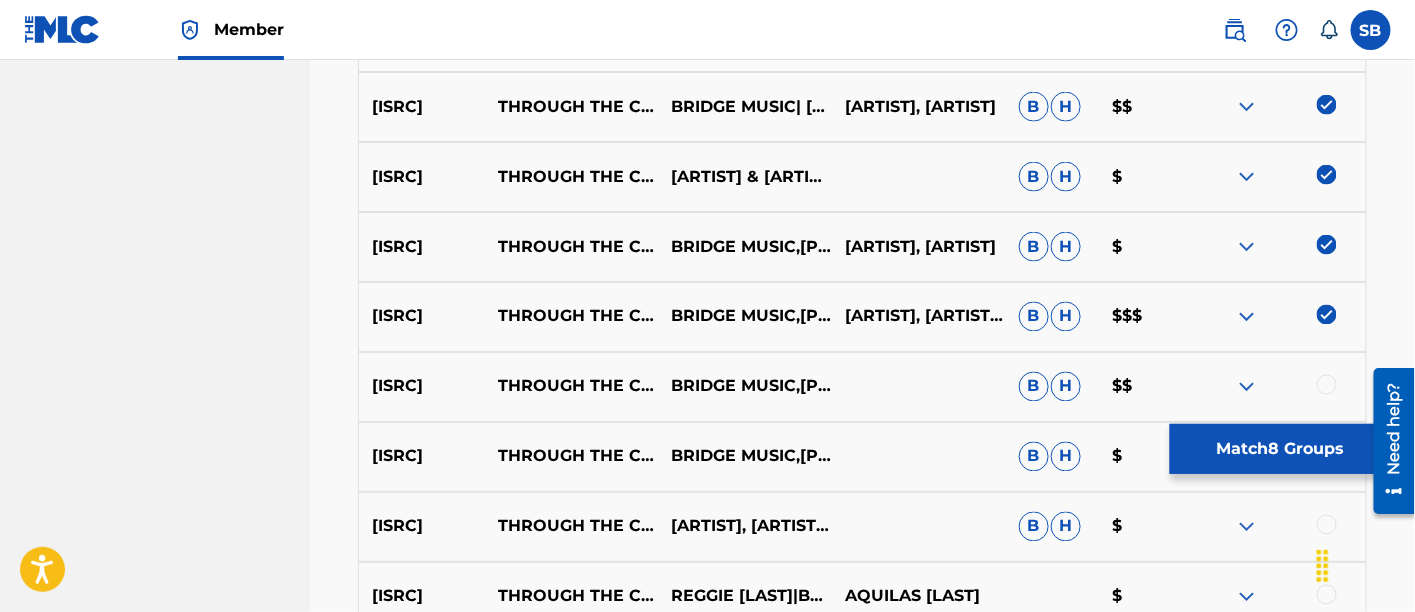 scroll, scrollTop: 1129, scrollLeft: 0, axis: vertical 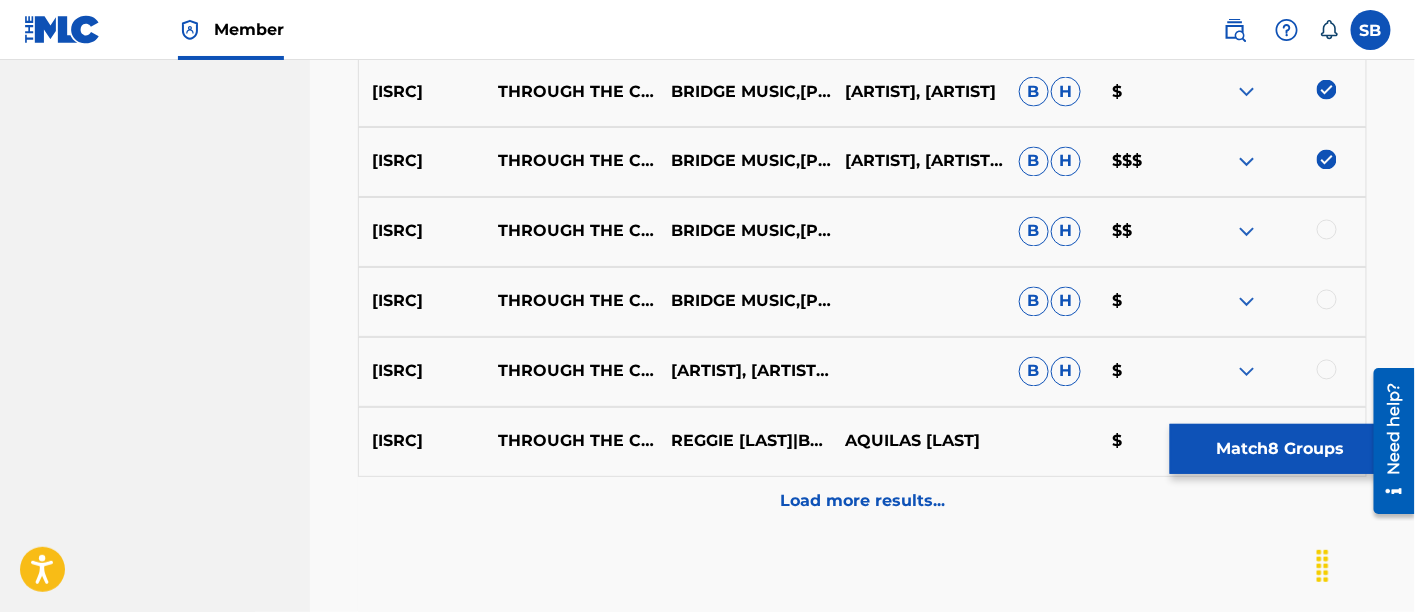 click at bounding box center [1327, 230] 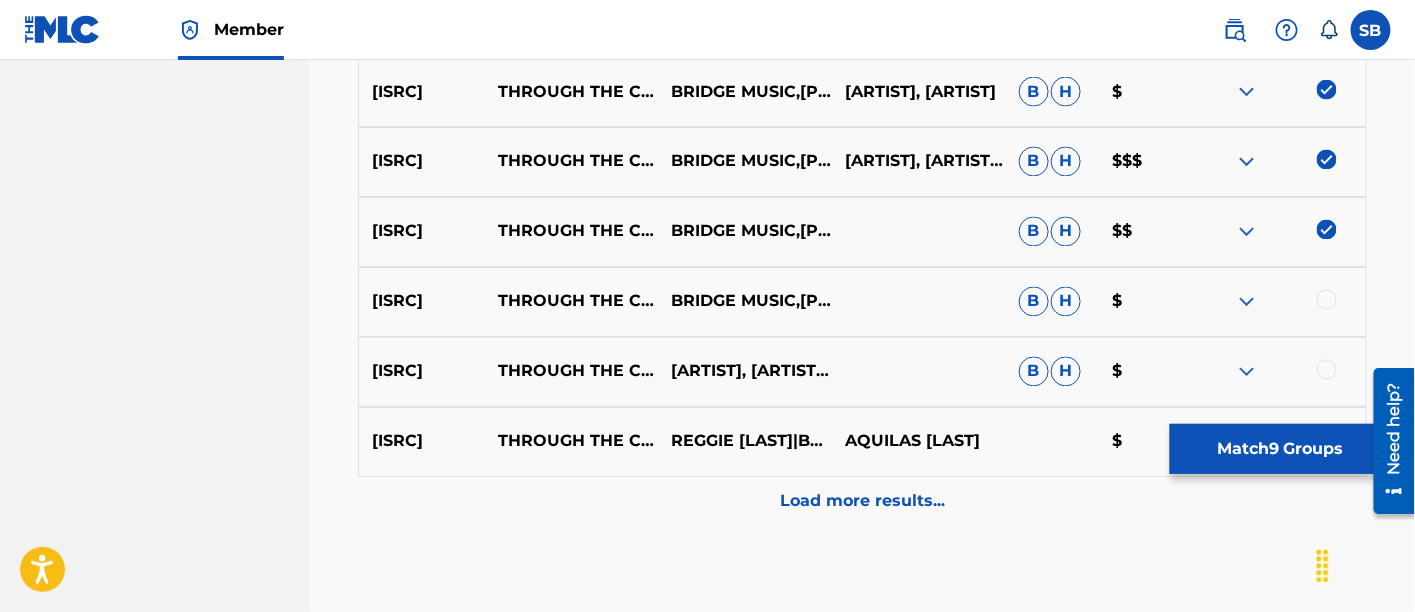 click at bounding box center (1327, 300) 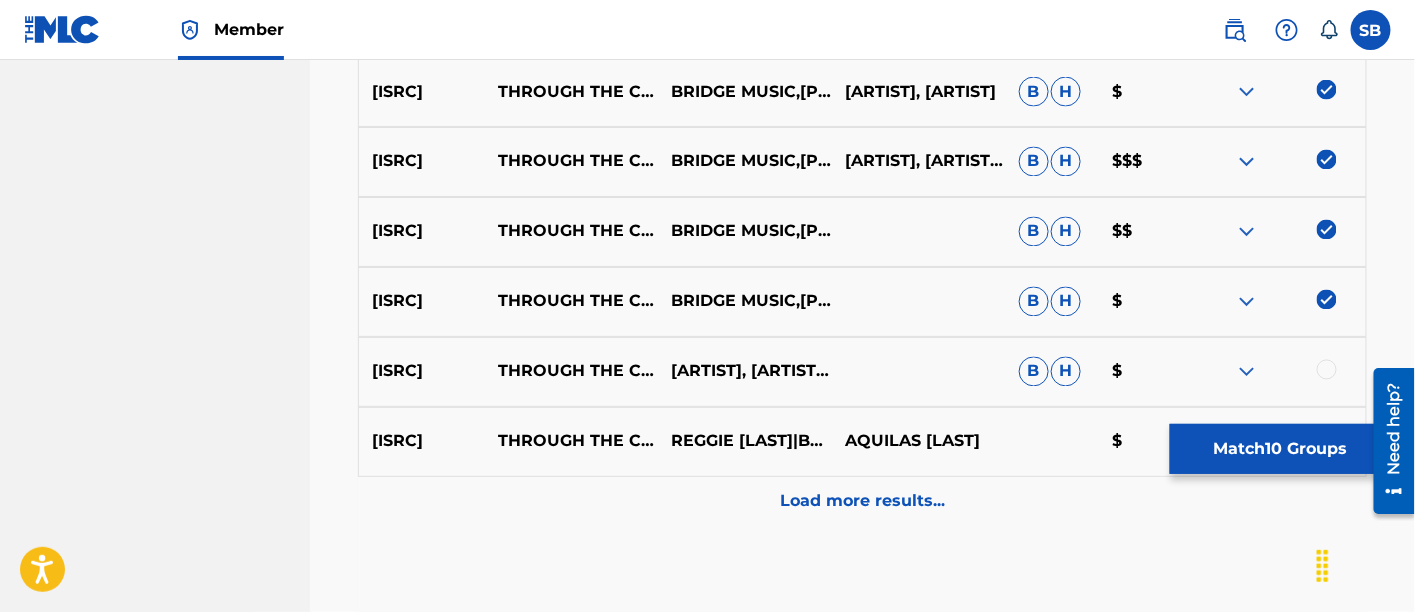 scroll, scrollTop: 1236, scrollLeft: 0, axis: vertical 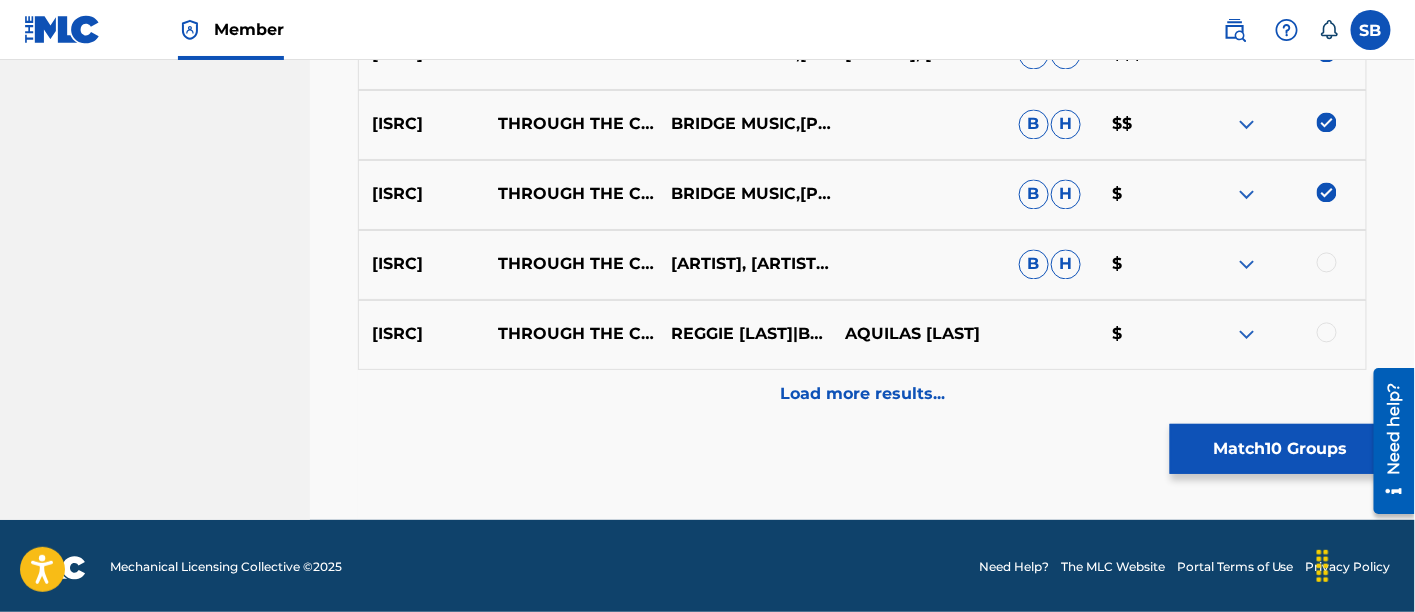 click at bounding box center (1327, 263) 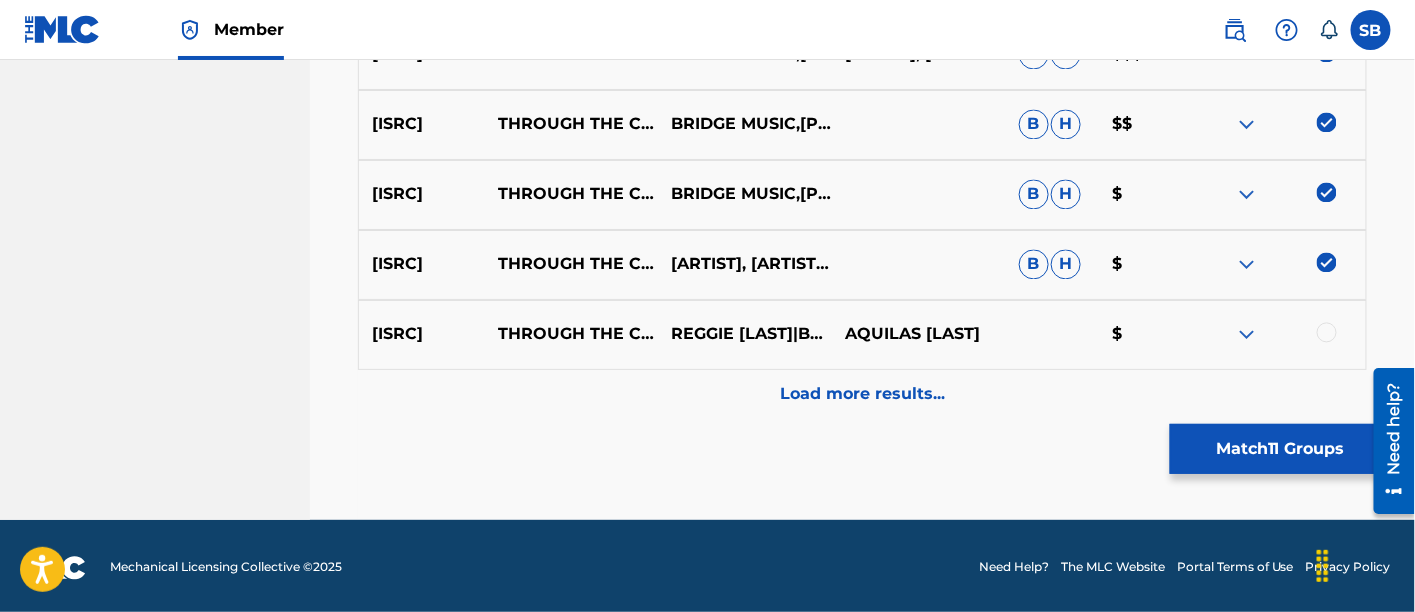 click at bounding box center [1327, 333] 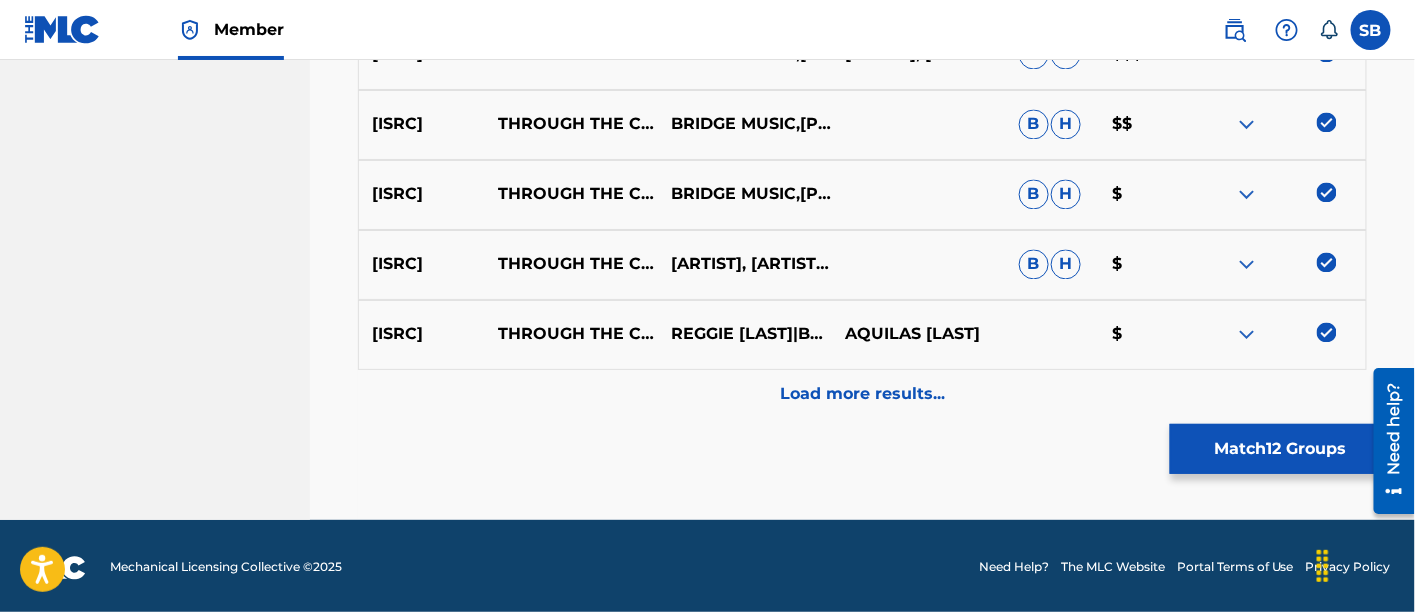 click on "Load more results..." at bounding box center (862, 395) 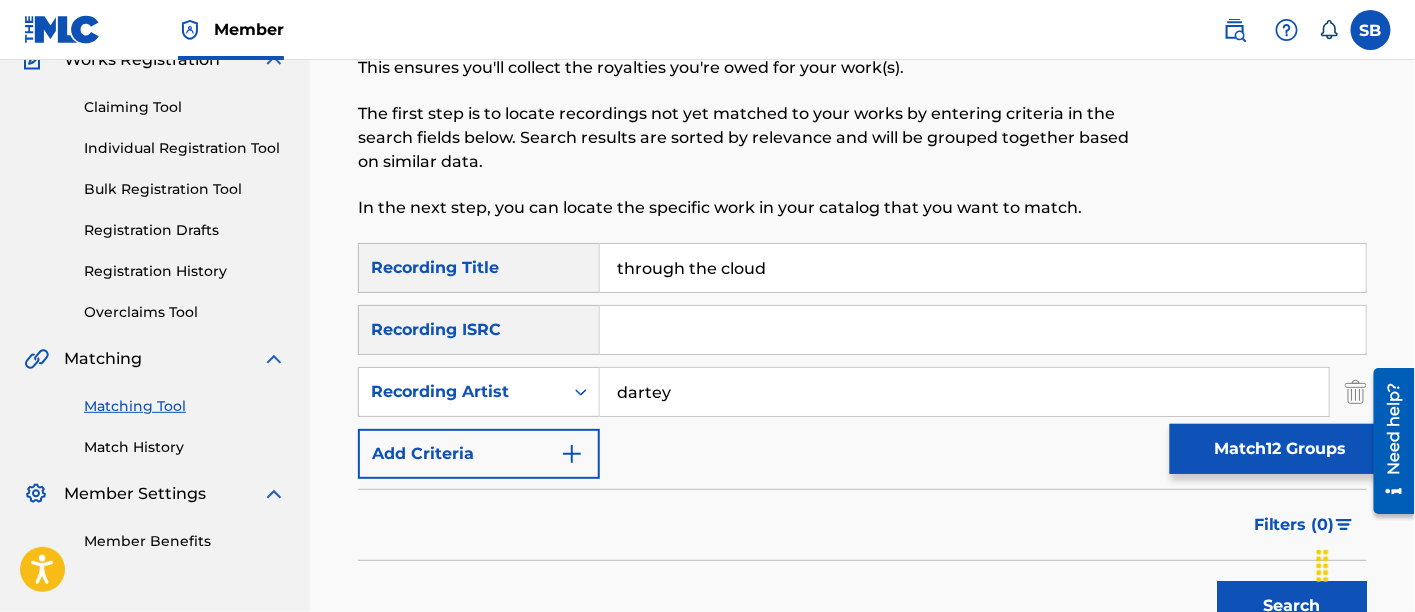 scroll, scrollTop: 55, scrollLeft: 0, axis: vertical 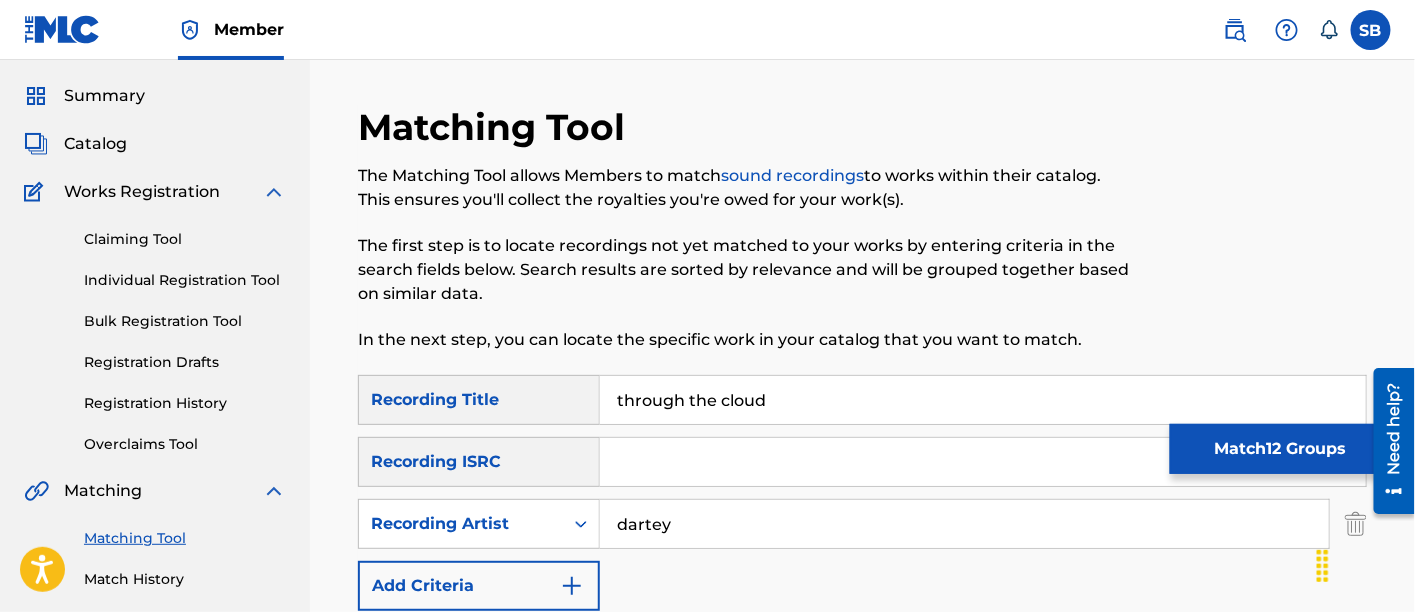 click on "dartey" at bounding box center [964, 524] 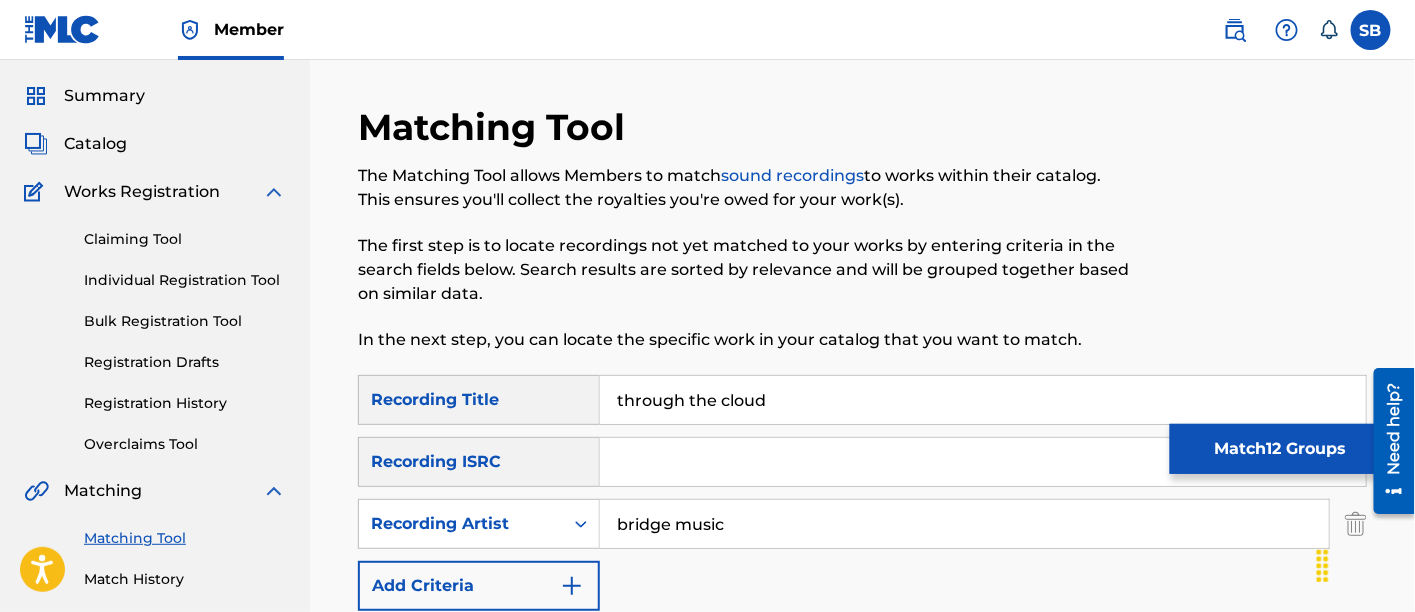 type on "bridge music" 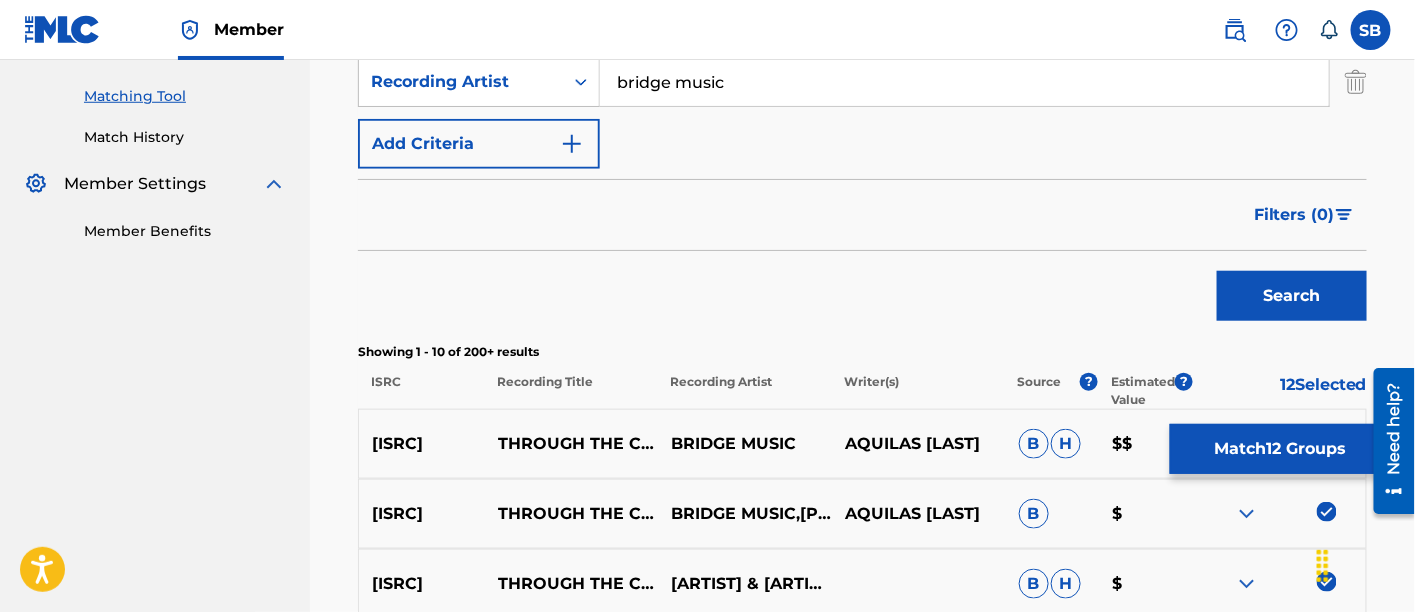 scroll, scrollTop: 502, scrollLeft: 0, axis: vertical 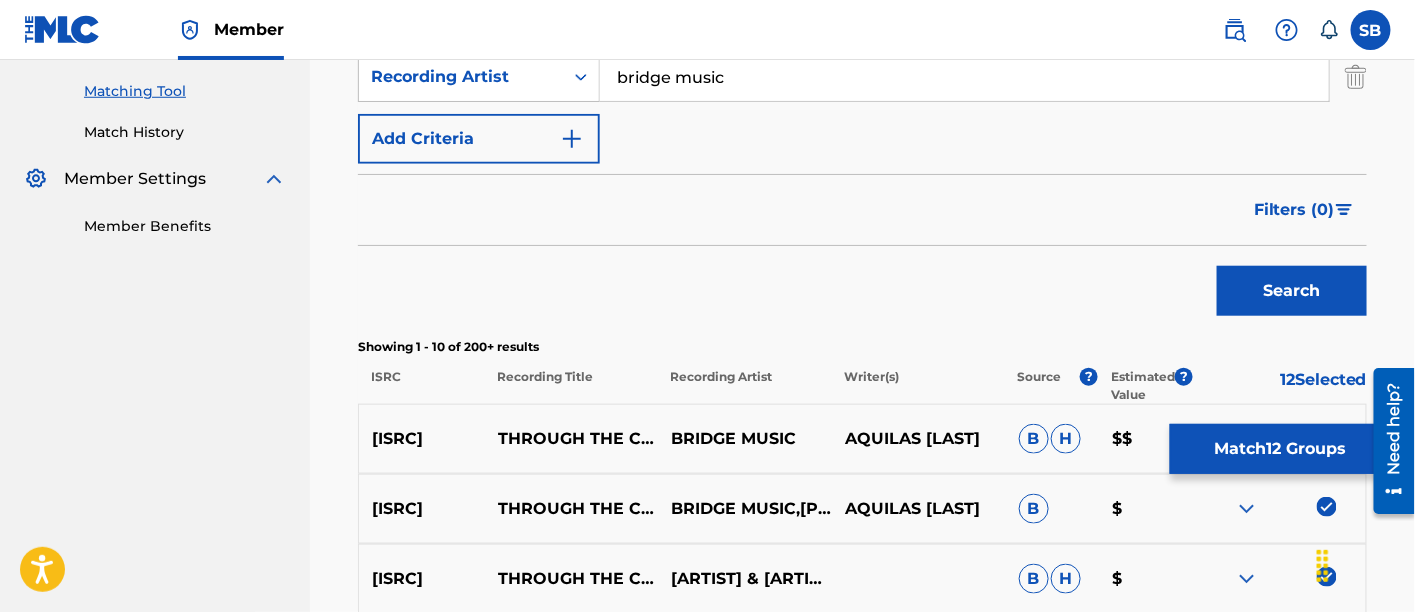 click on "Search" at bounding box center [1292, 291] 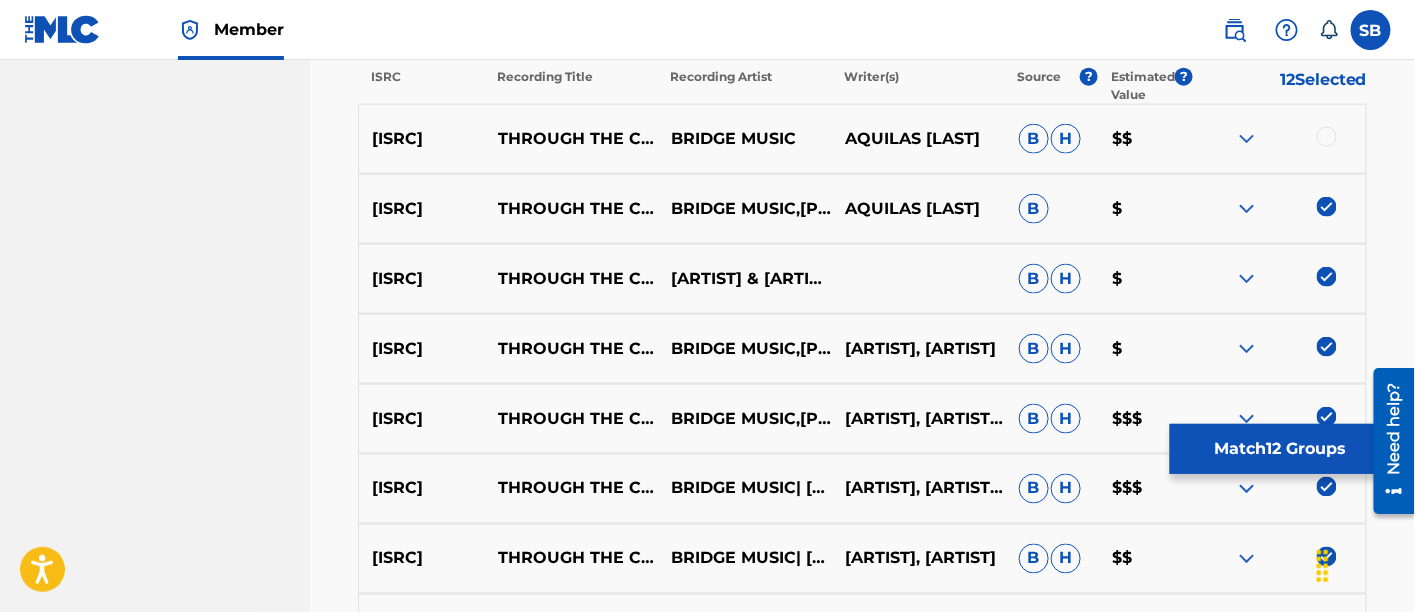 scroll, scrollTop: 807, scrollLeft: 0, axis: vertical 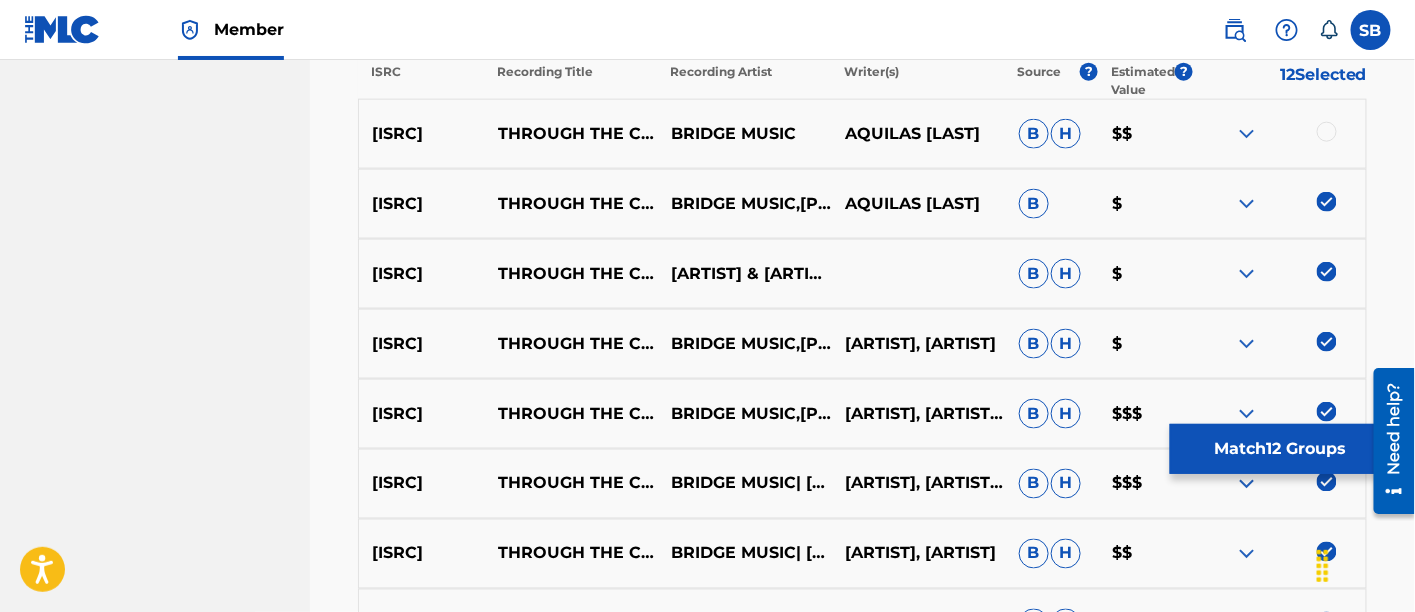 click at bounding box center [1327, 132] 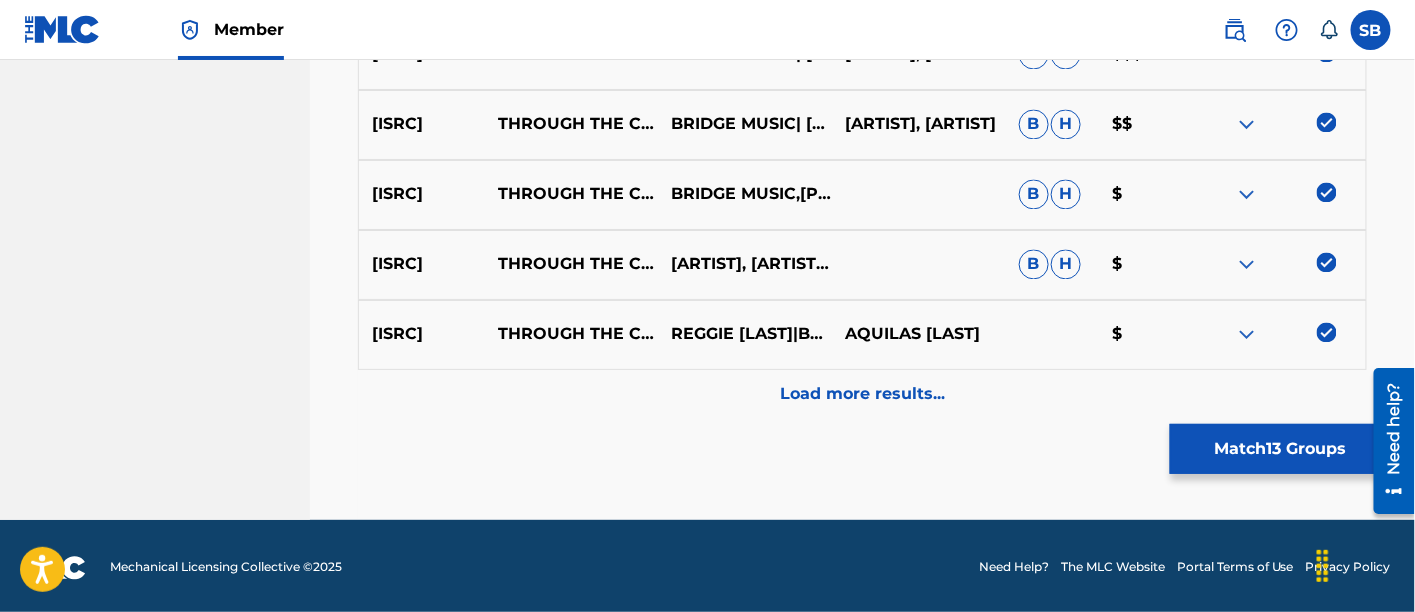 scroll, scrollTop: 1238, scrollLeft: 0, axis: vertical 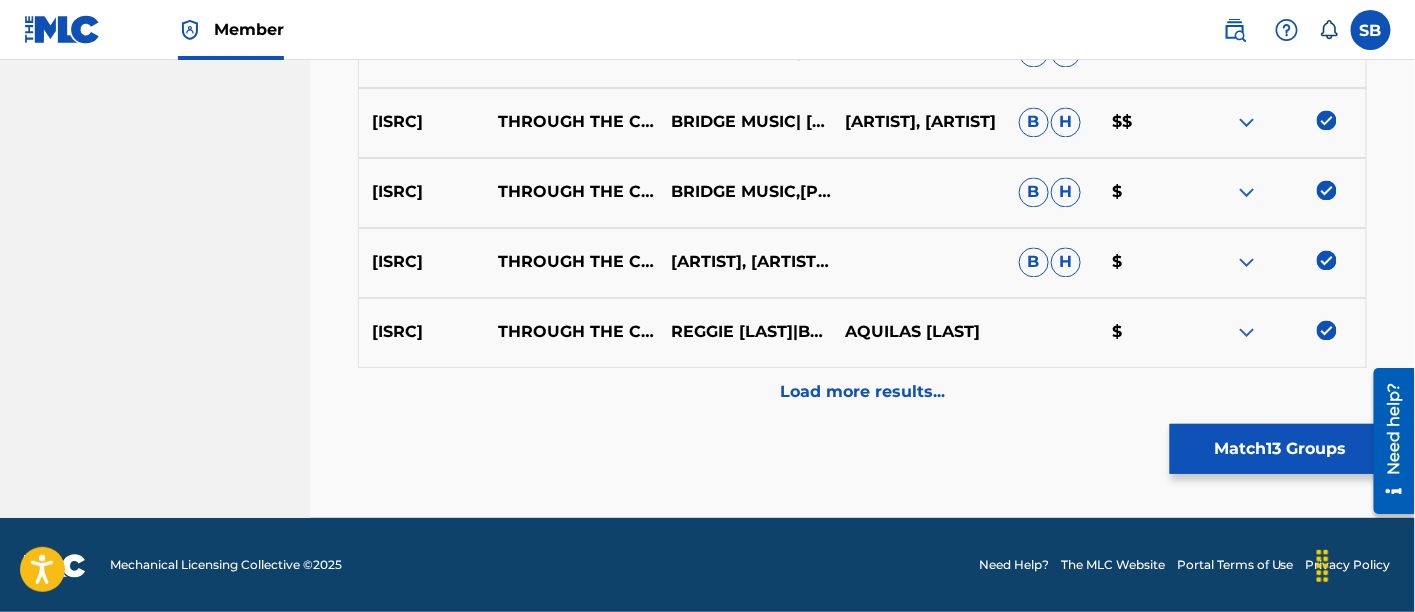 click on "Load more results..." at bounding box center (862, 393) 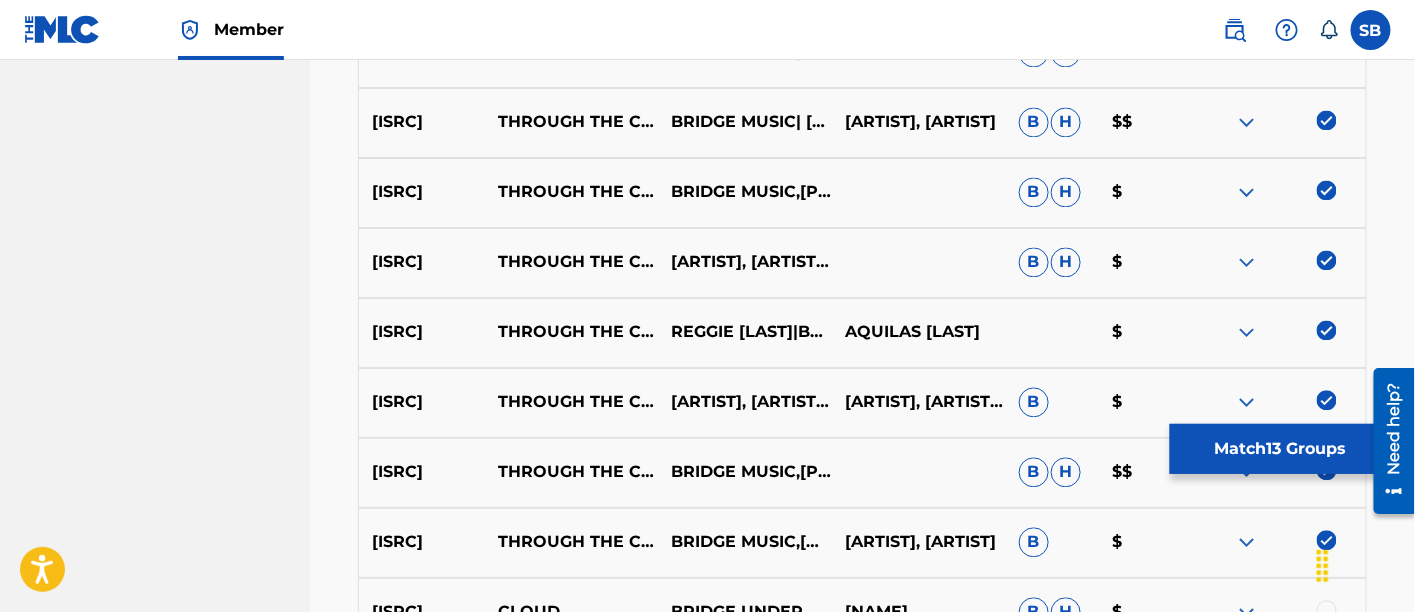 scroll, scrollTop: 1637, scrollLeft: 0, axis: vertical 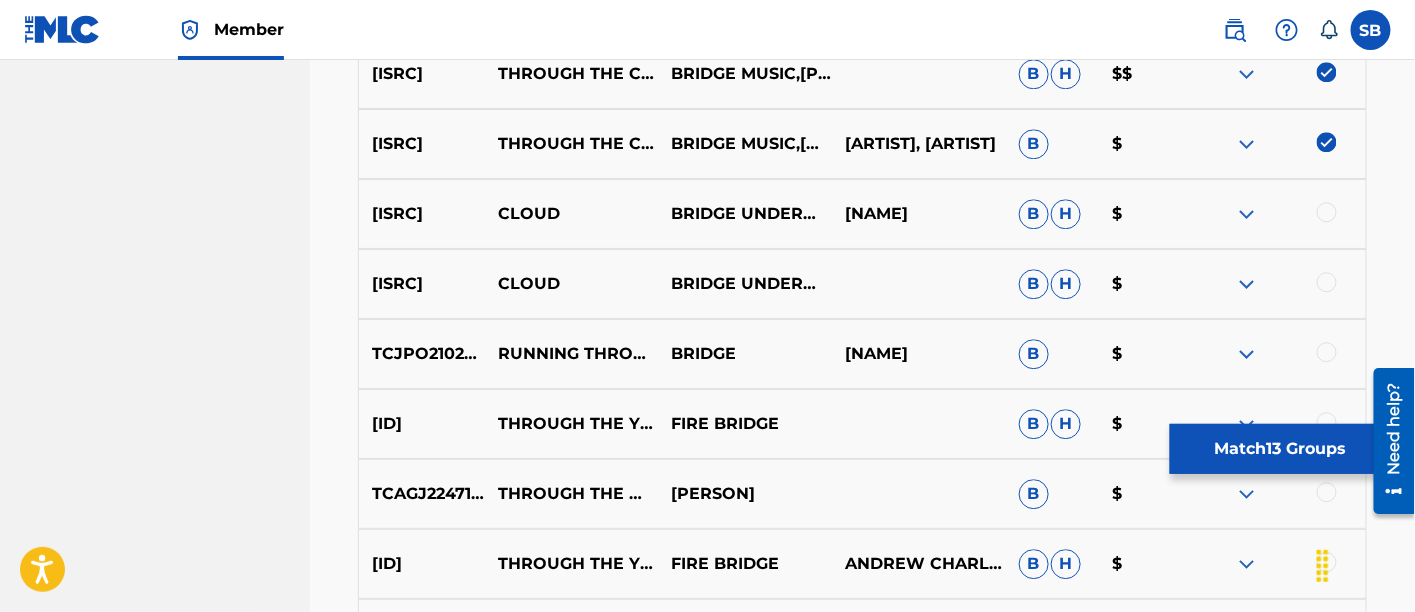 click on "Match  13 Groups" at bounding box center [1280, 449] 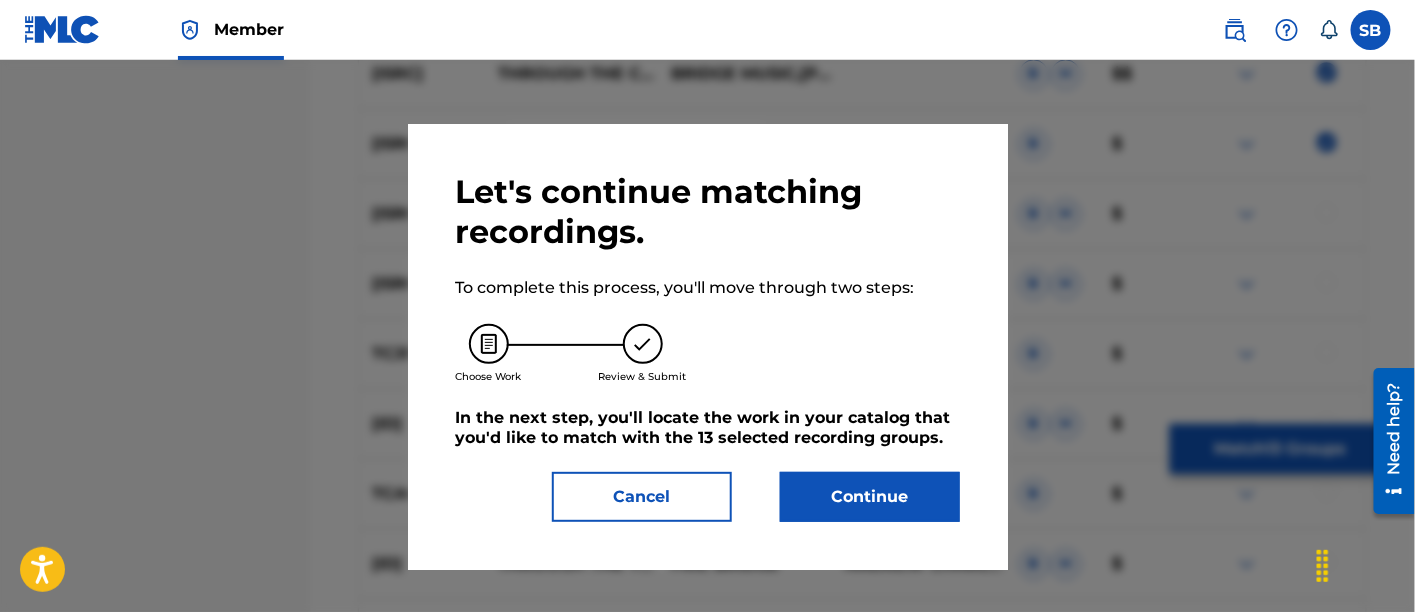 click on "Continue" at bounding box center (870, 497) 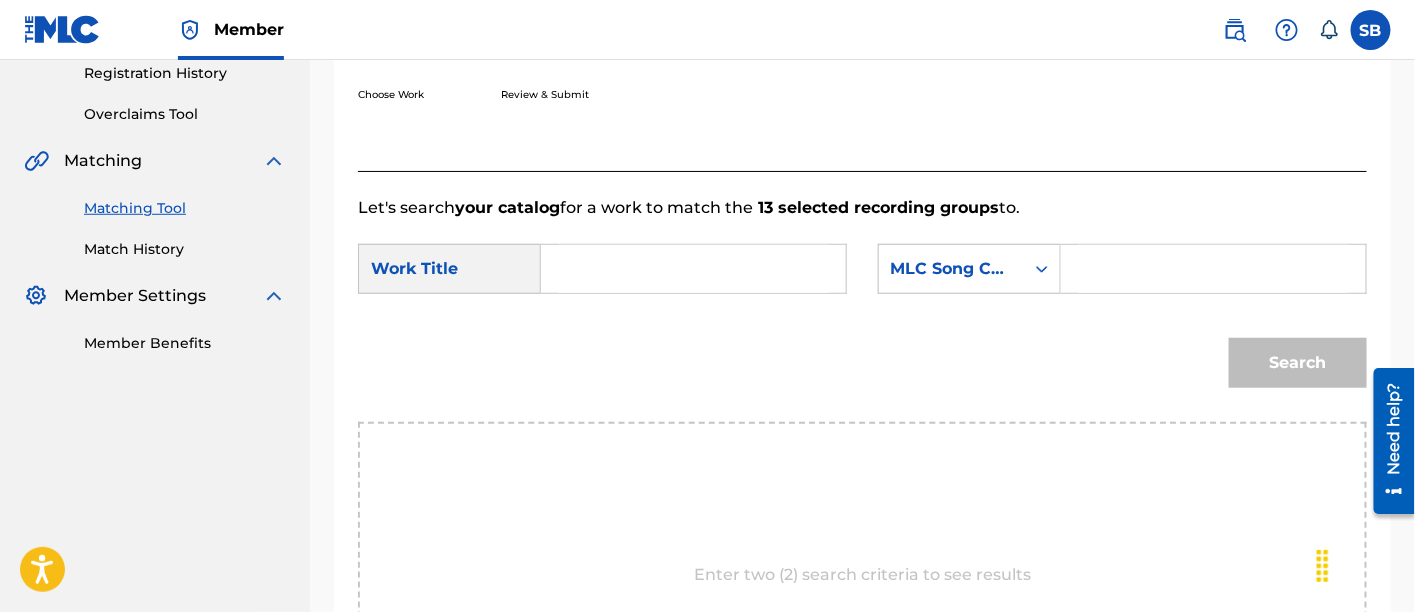 scroll, scrollTop: 385, scrollLeft: 0, axis: vertical 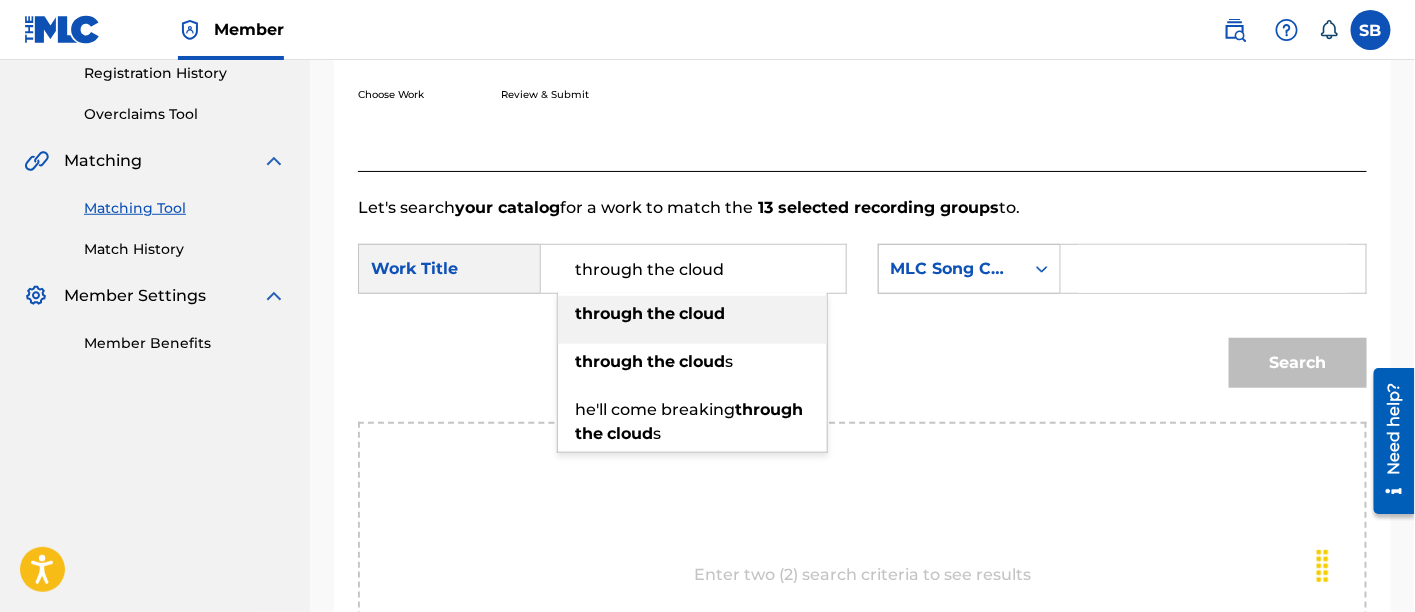 type on "through the cloud" 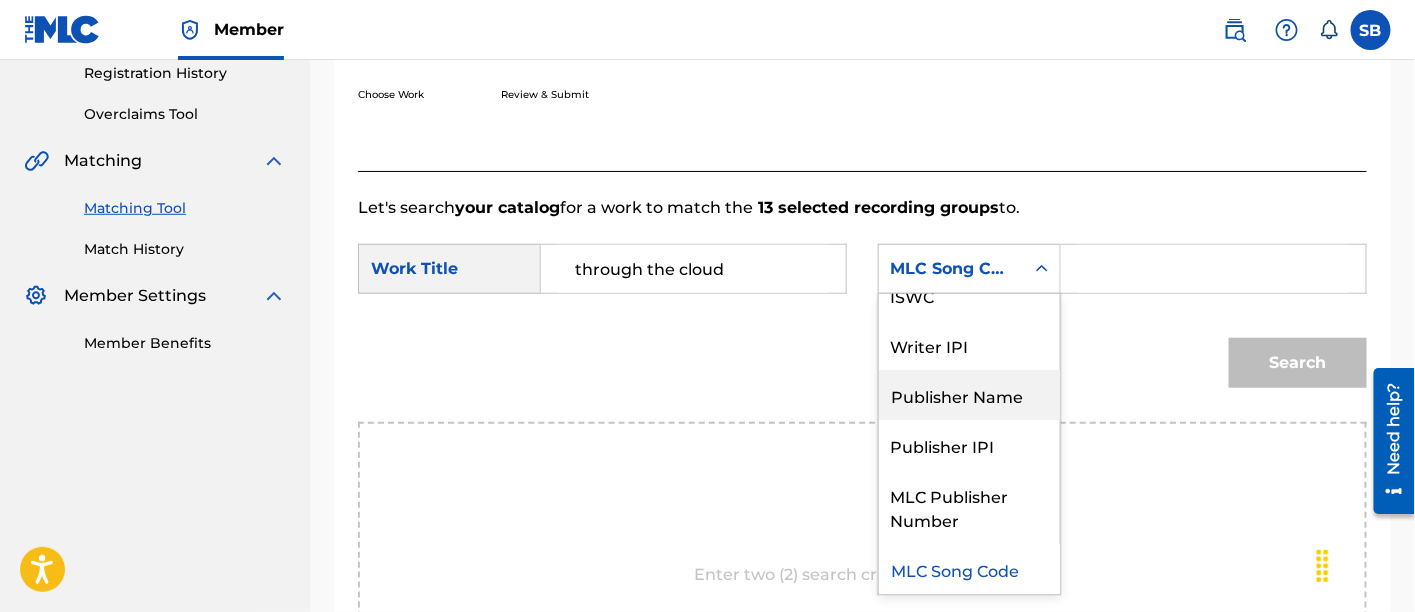 scroll, scrollTop: 0, scrollLeft: 0, axis: both 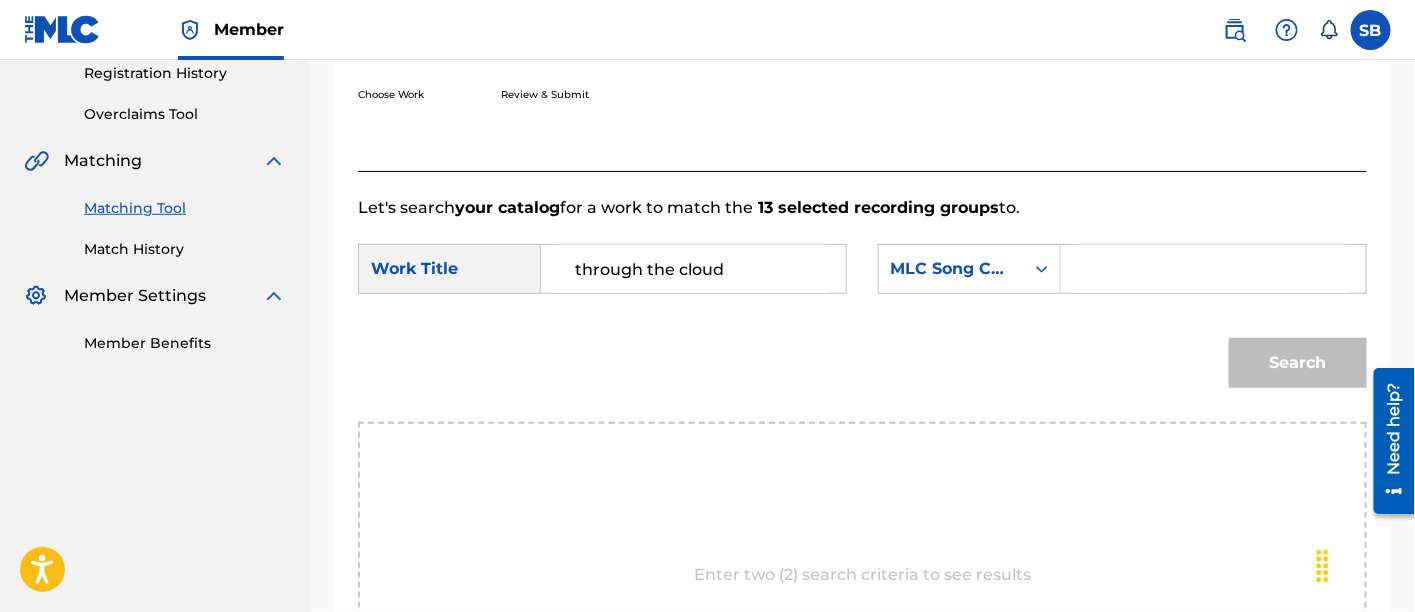 click on "MLC Song Code" at bounding box center (969, 269) 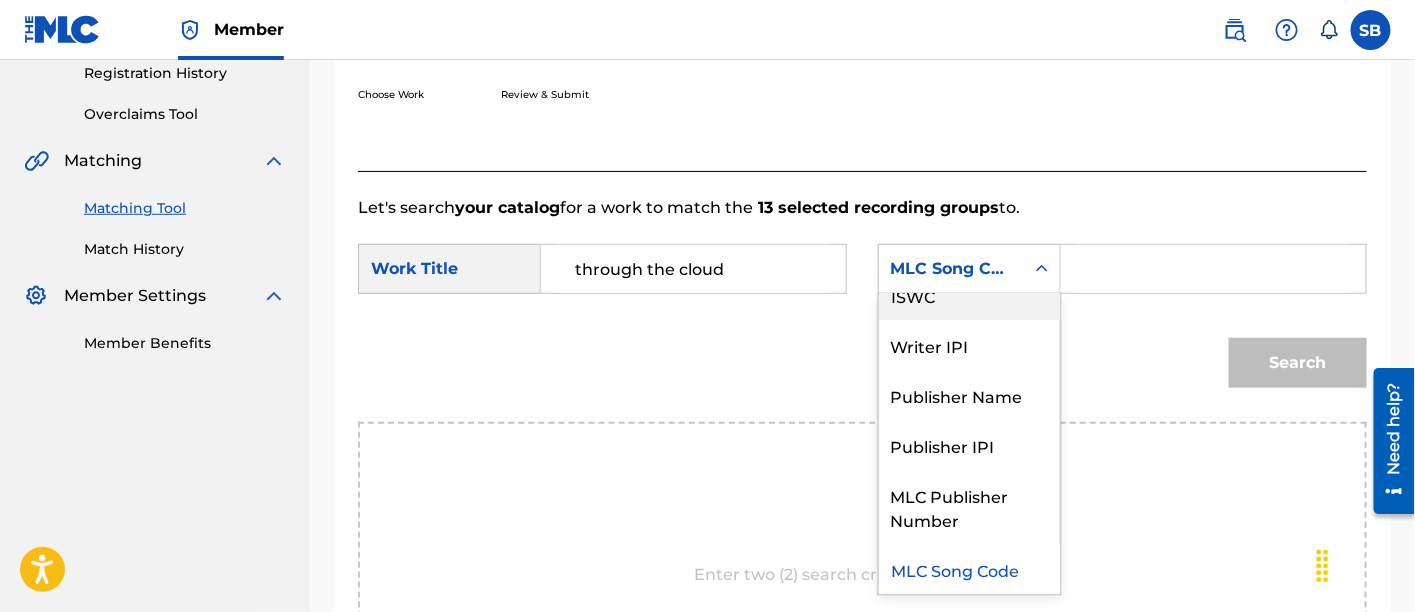 scroll, scrollTop: 0, scrollLeft: 0, axis: both 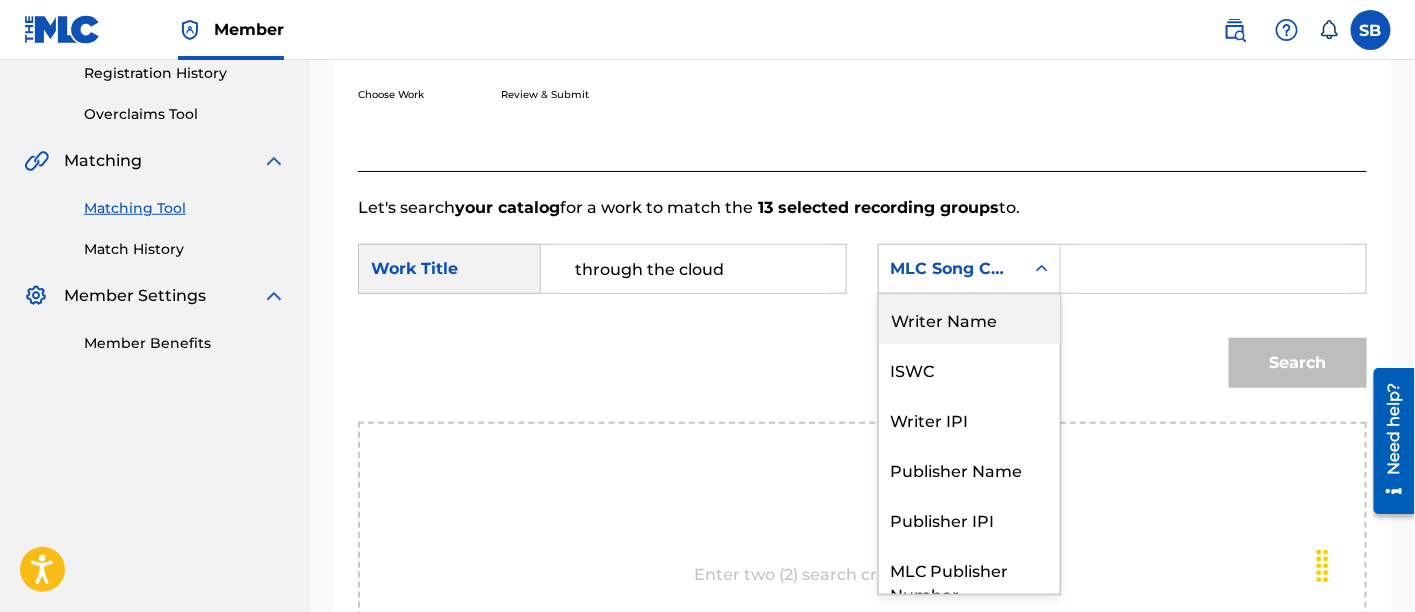 click on "Writer Name" at bounding box center [969, 319] 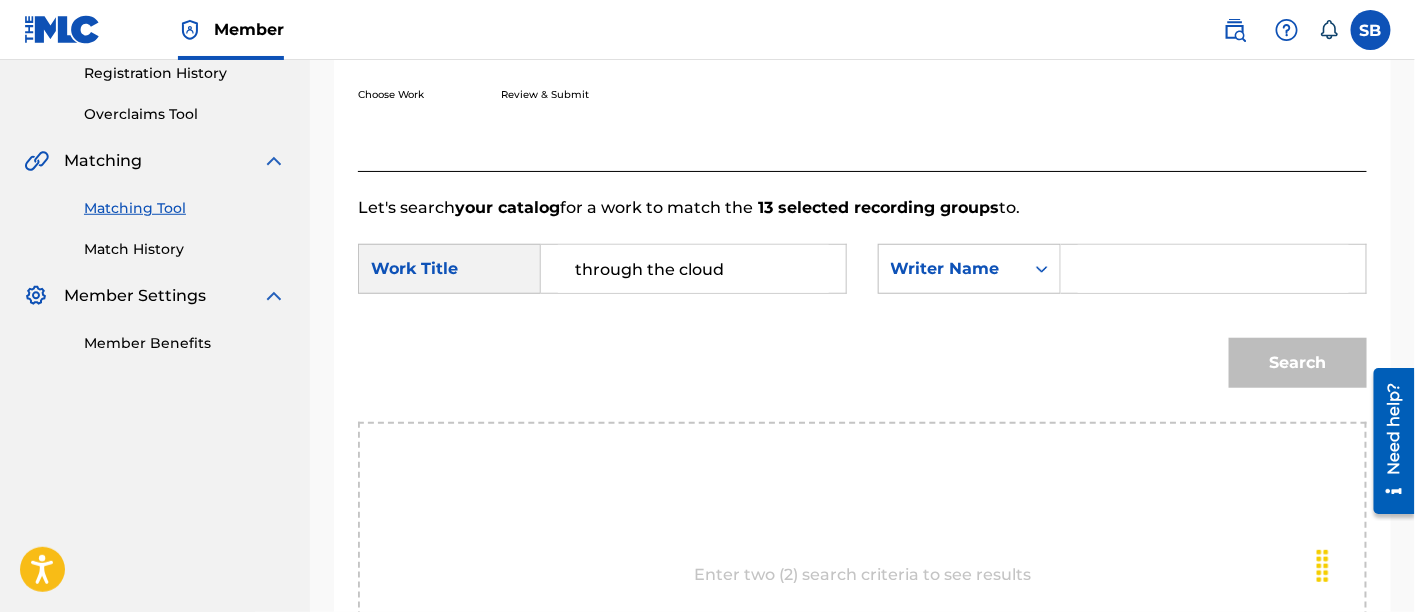 click at bounding box center [1213, 269] 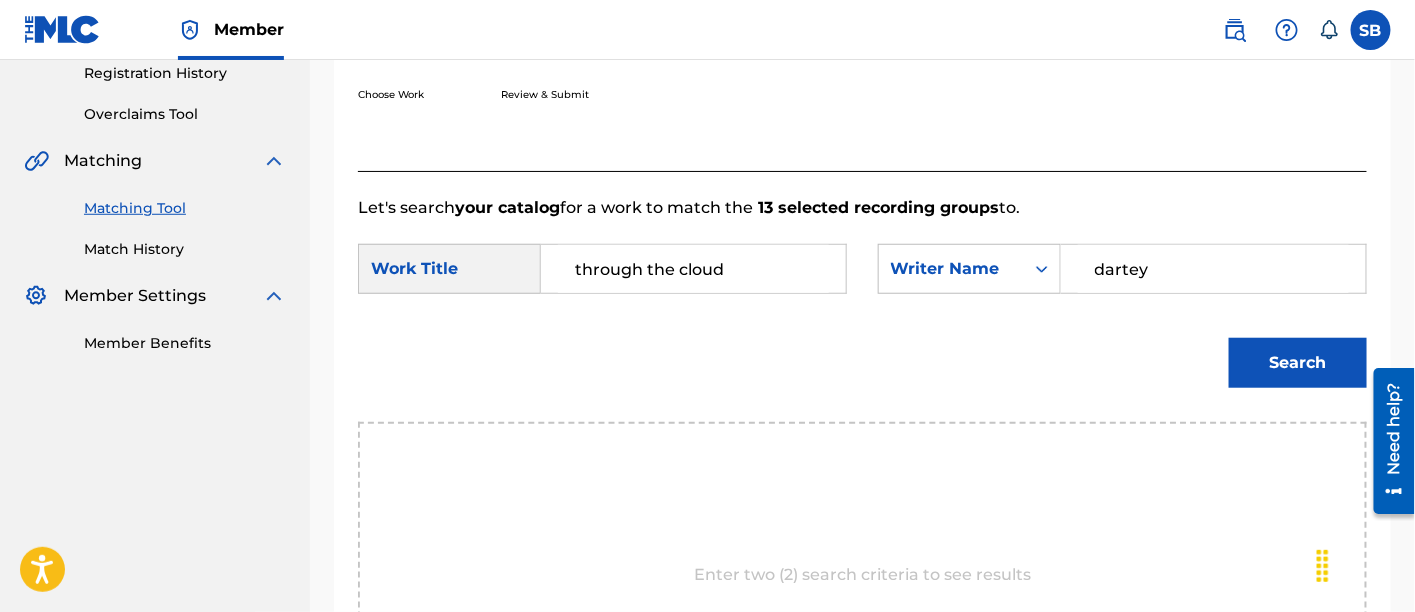 click on "Search" at bounding box center [1298, 363] 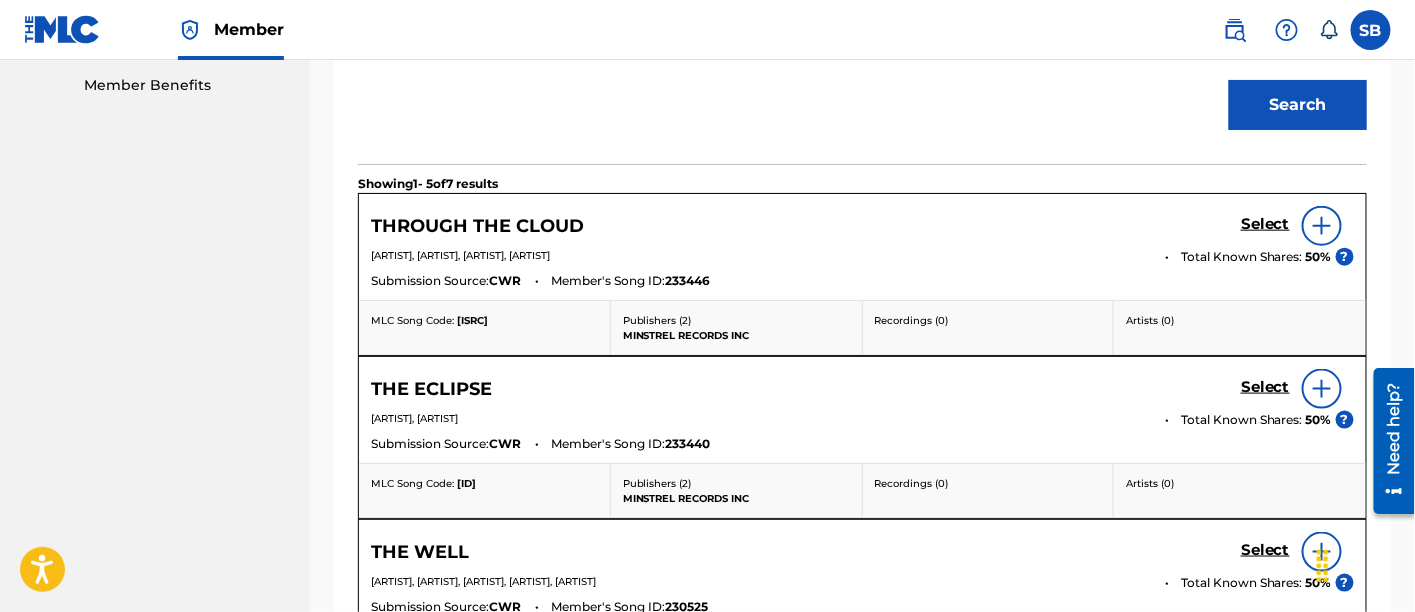 scroll, scrollTop: 645, scrollLeft: 0, axis: vertical 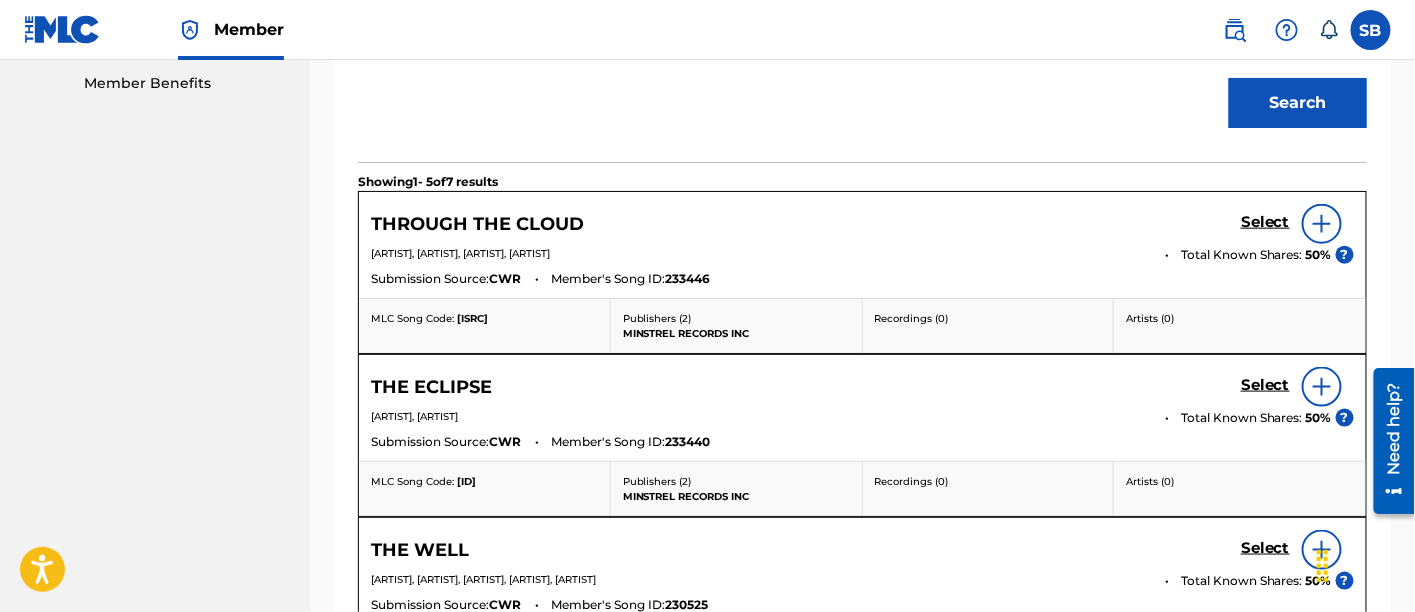 click on "Select" at bounding box center (1265, 222) 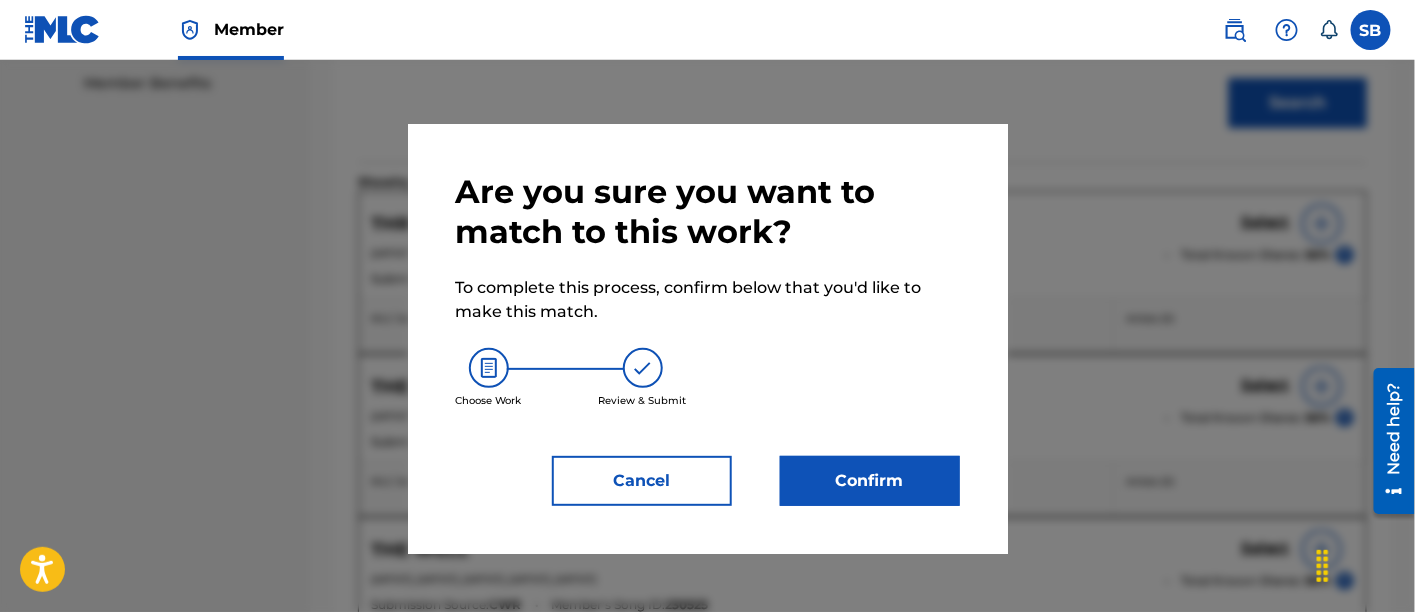 click on "Confirm" at bounding box center (870, 481) 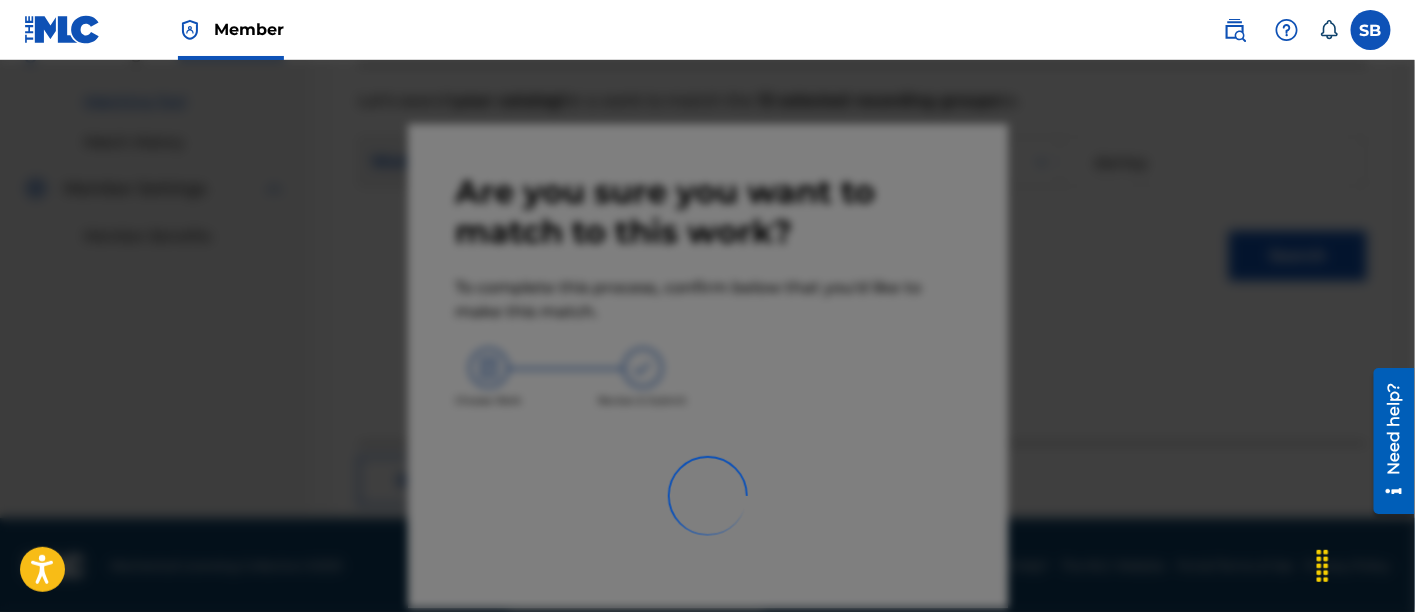 scroll, scrollTop: 246, scrollLeft: 0, axis: vertical 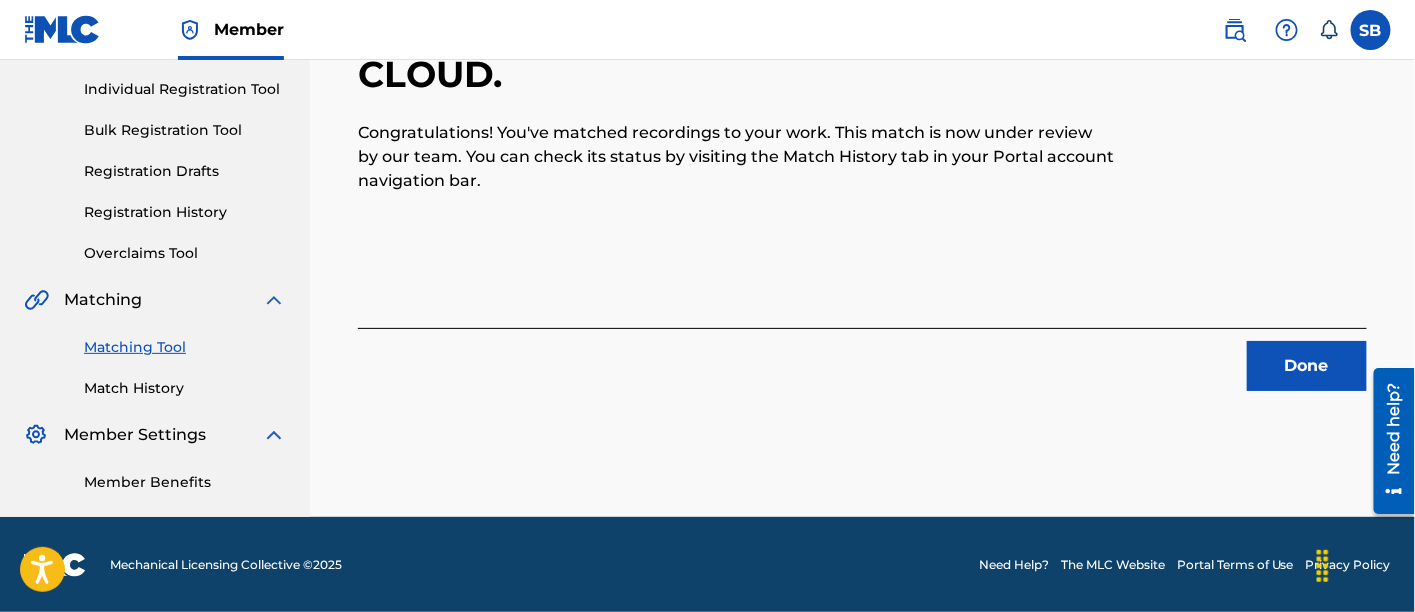 click on "Done" at bounding box center (1307, 366) 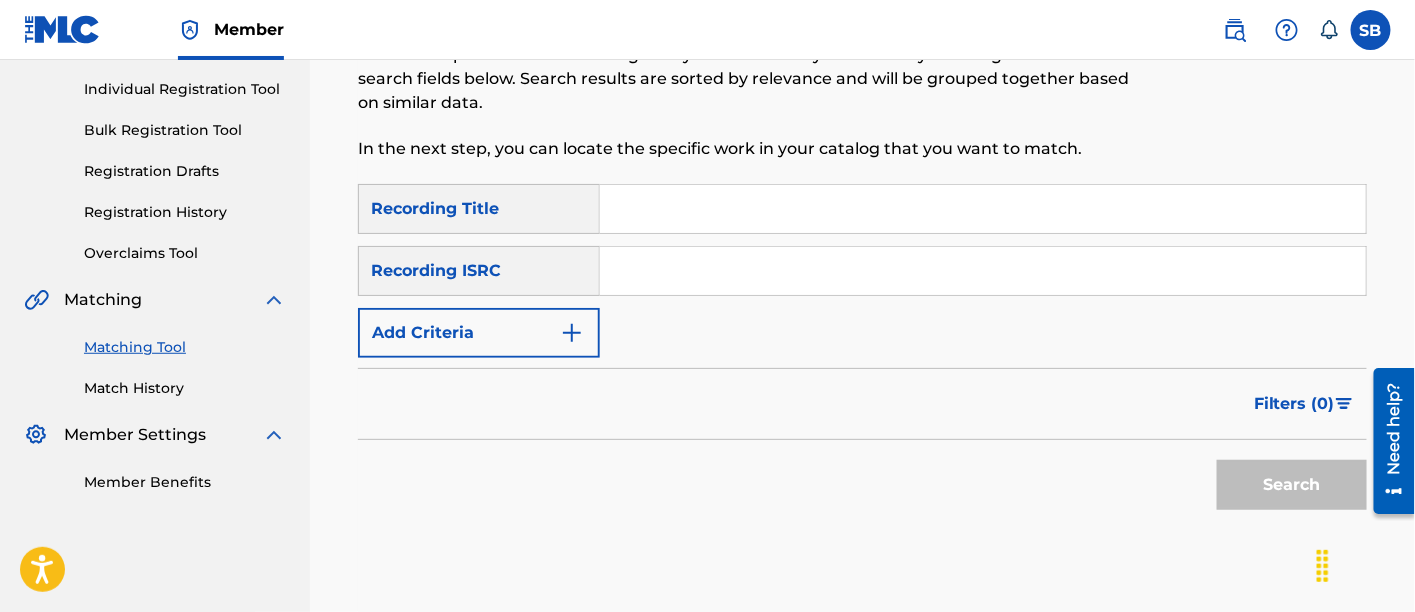 click at bounding box center (983, 209) 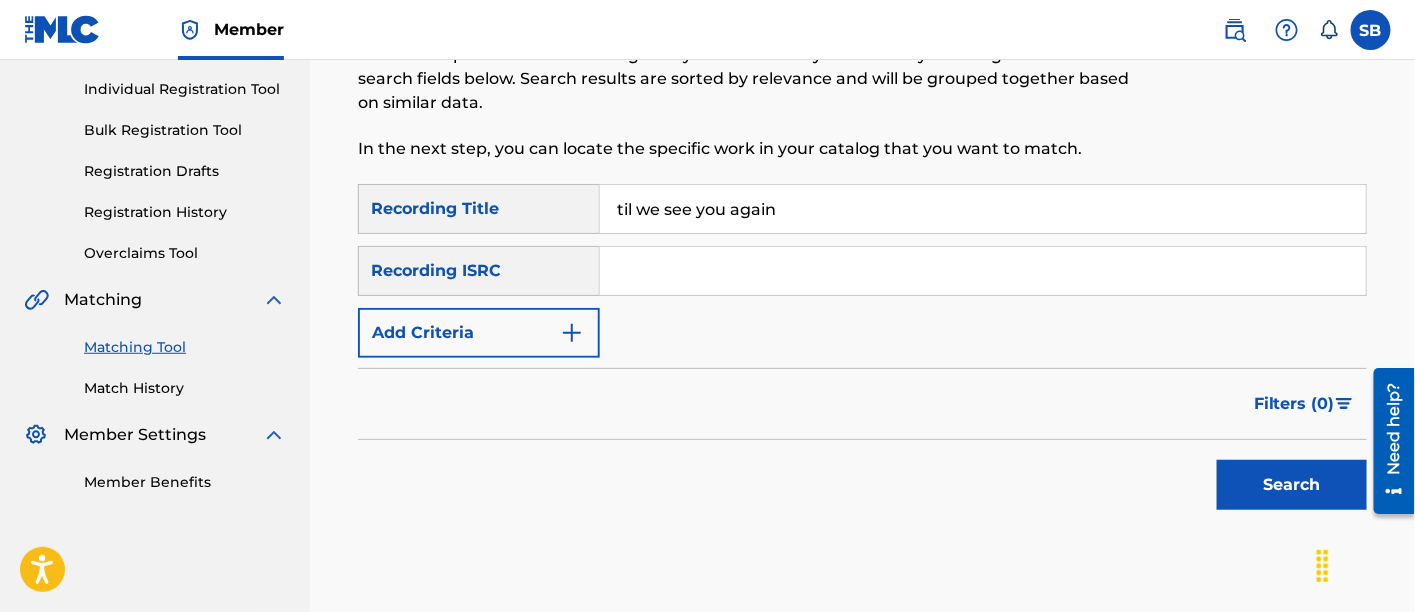 type on "til we see you again" 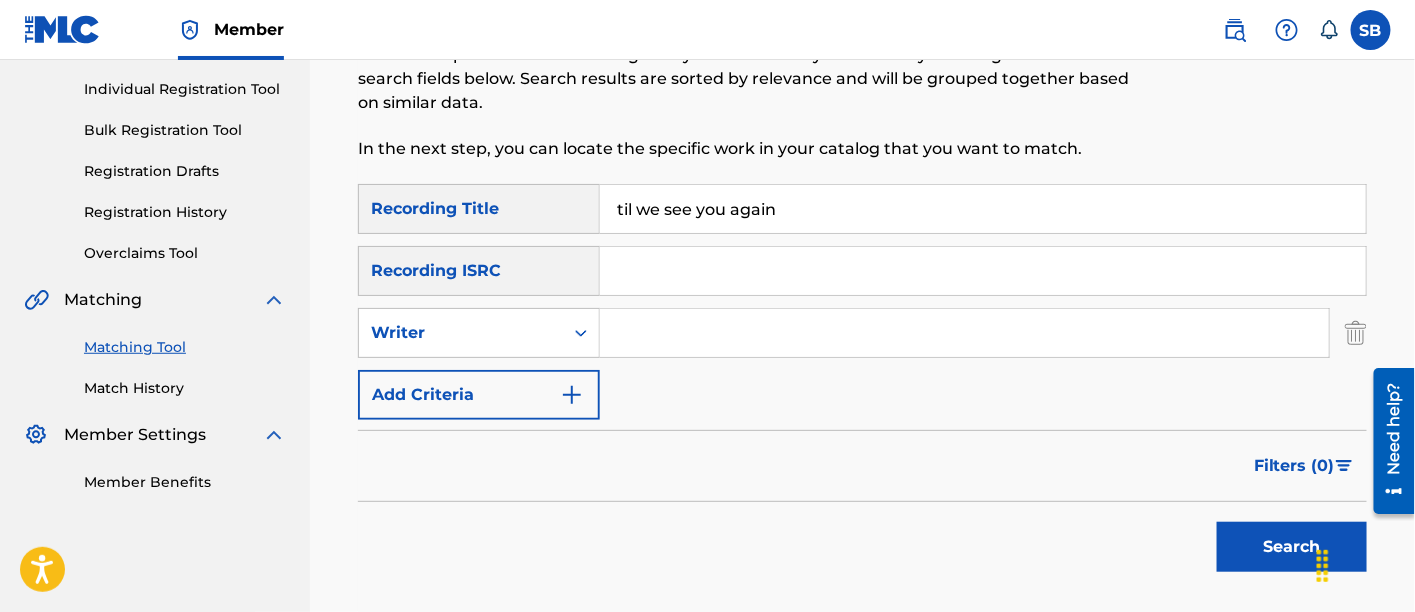 click at bounding box center [964, 333] 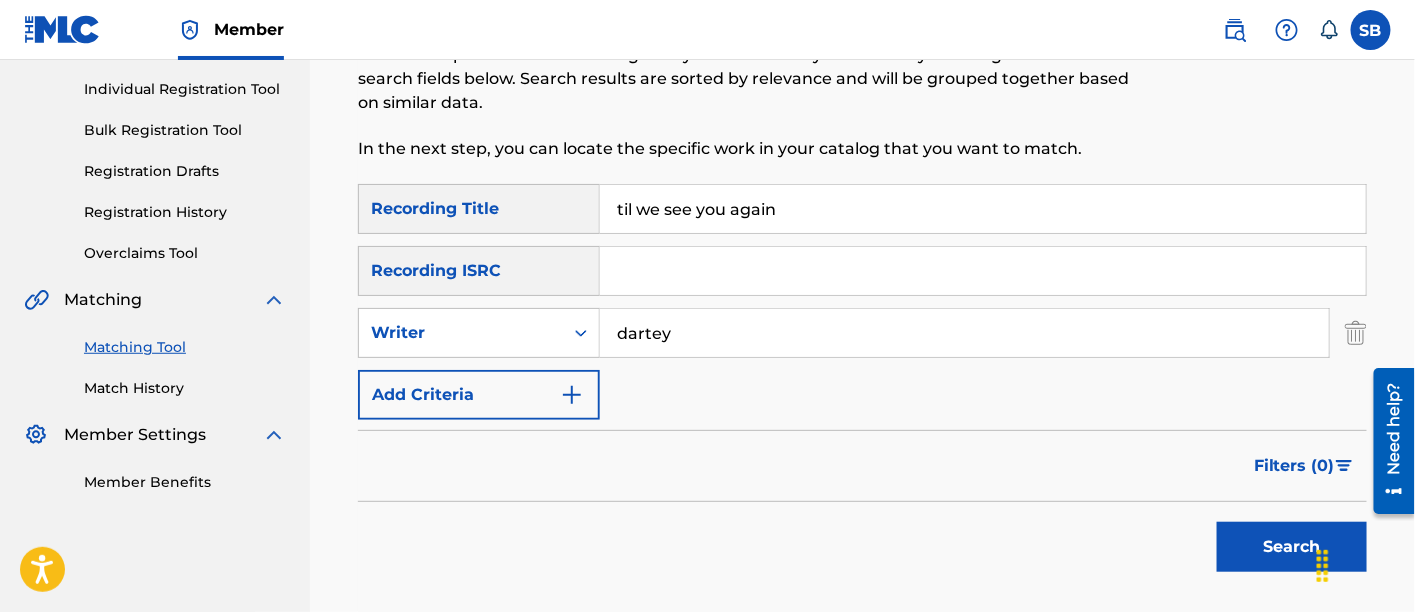 click on "Search" at bounding box center (1292, 547) 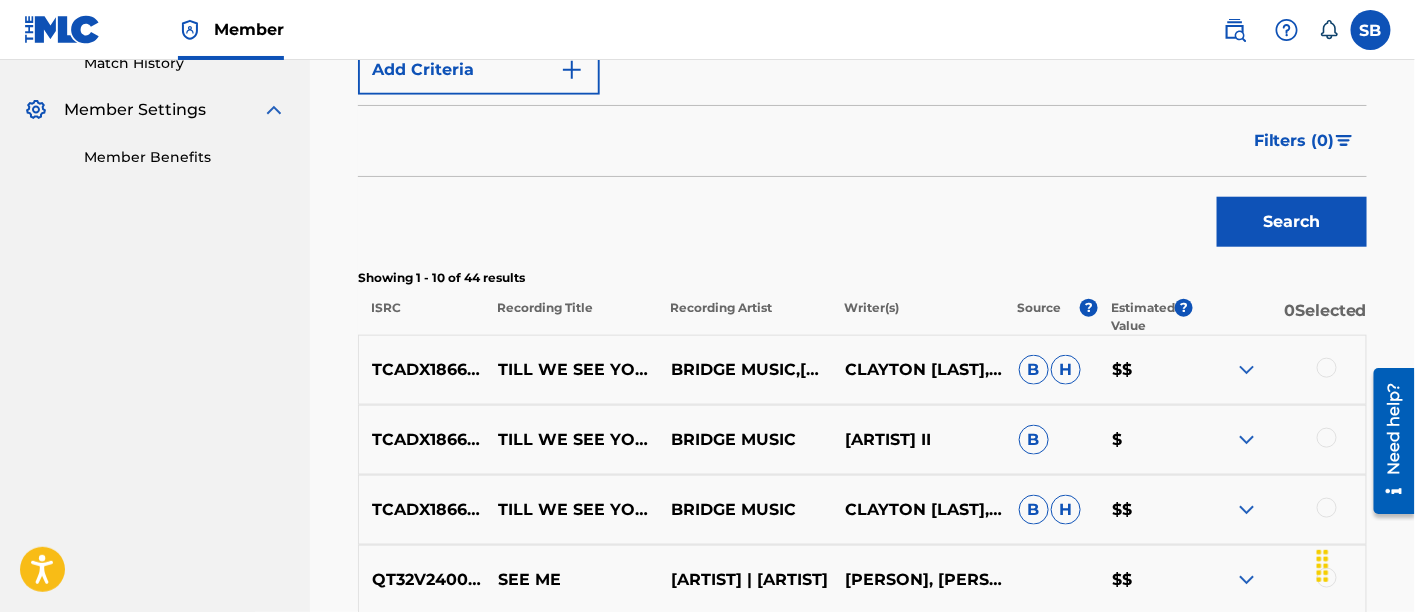 scroll, scrollTop: 644, scrollLeft: 0, axis: vertical 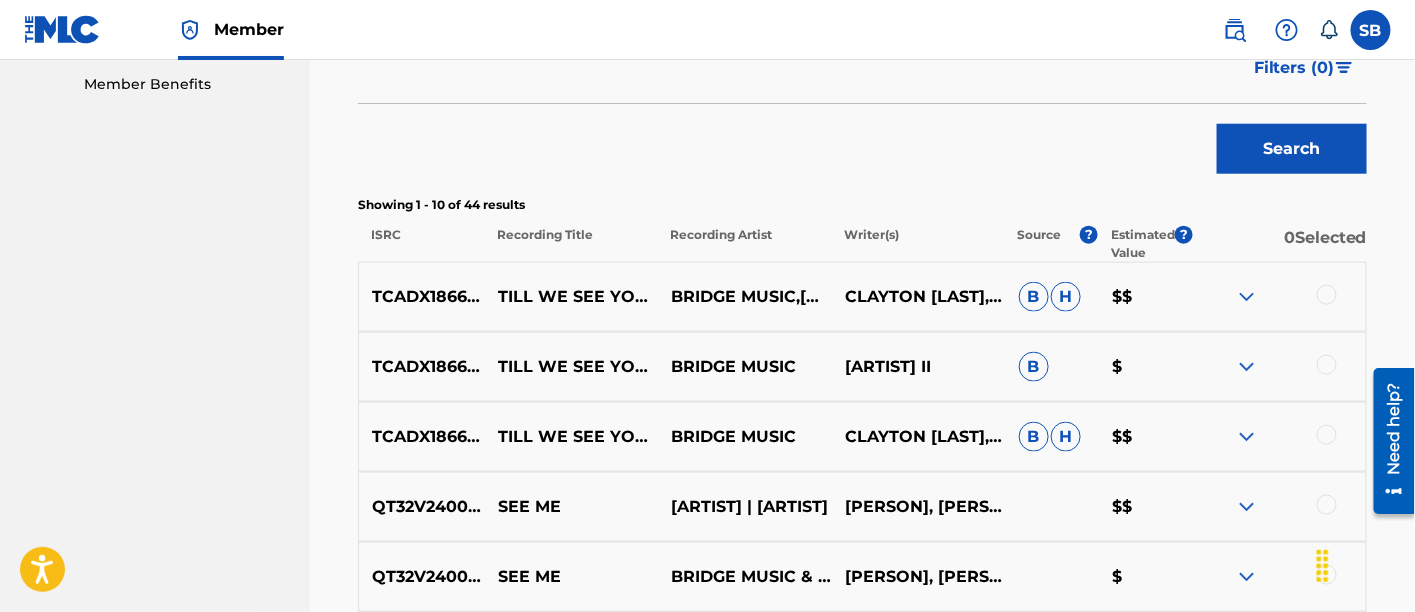 click at bounding box center [1327, 435] 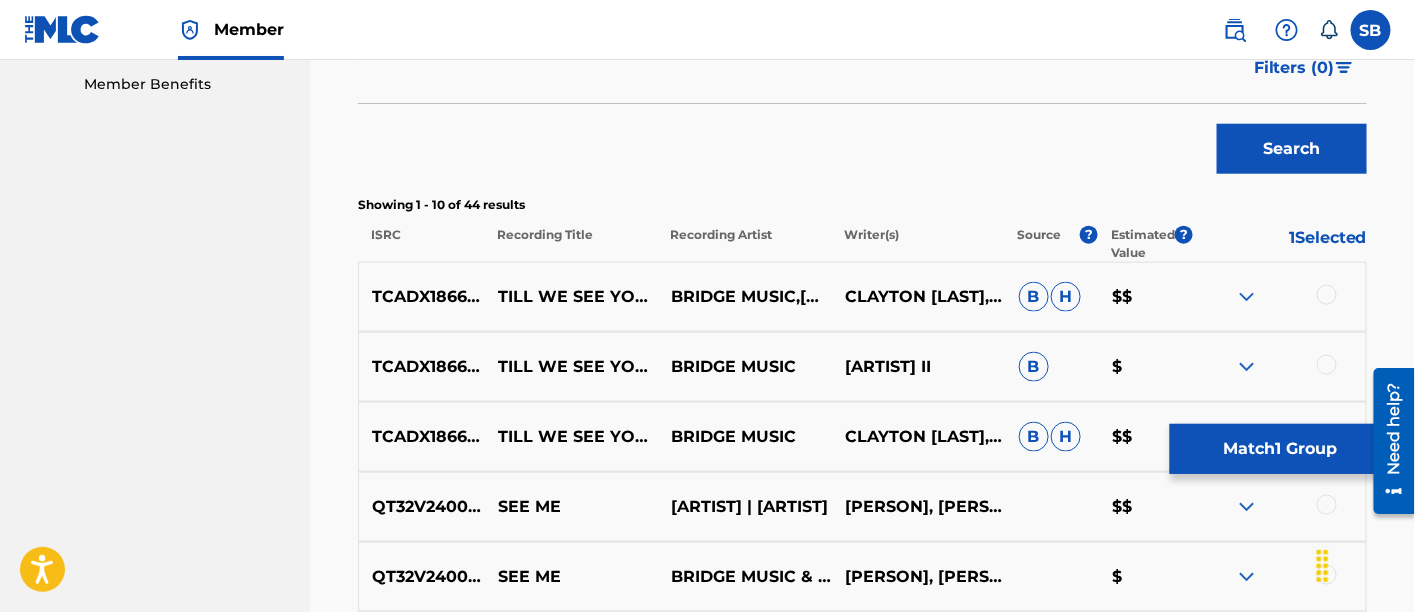 click at bounding box center [1327, 365] 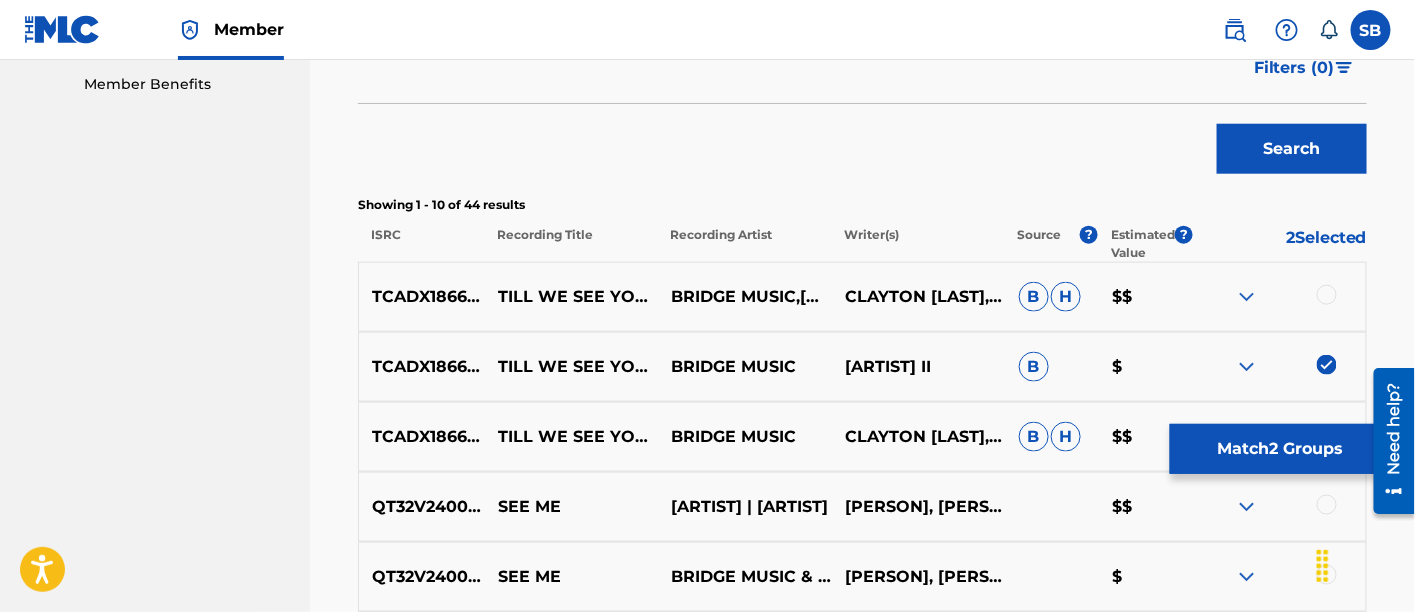 click at bounding box center (1327, 295) 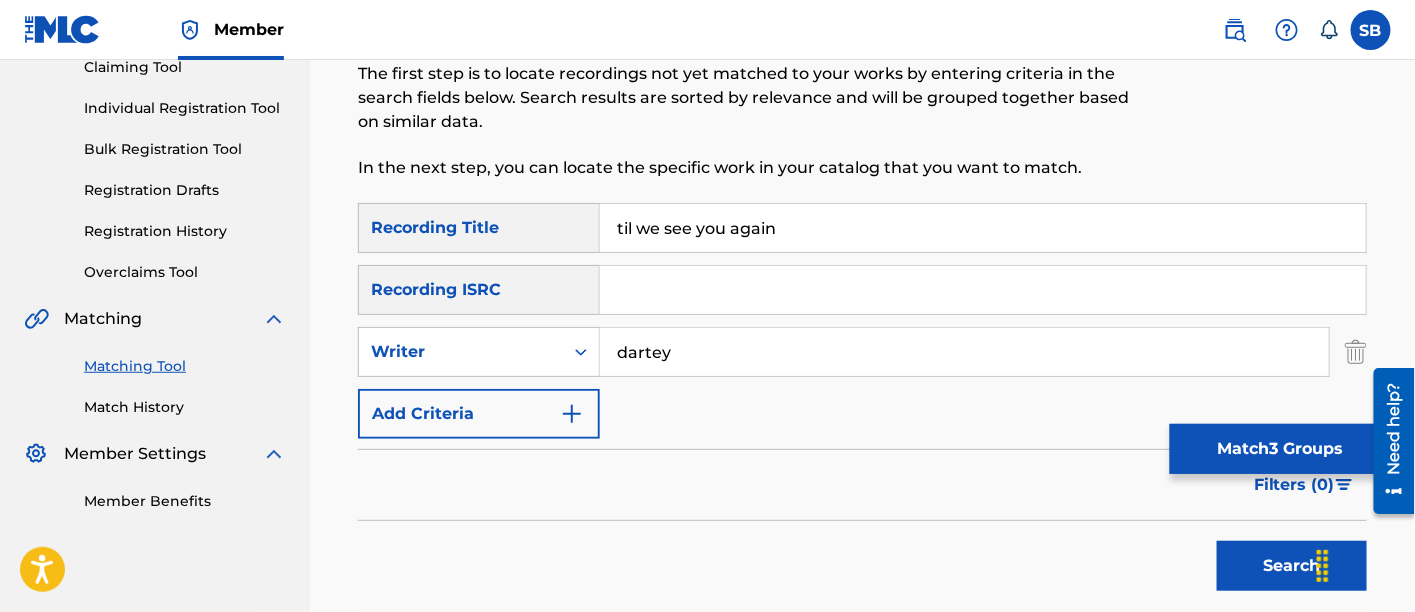 scroll, scrollTop: 222, scrollLeft: 0, axis: vertical 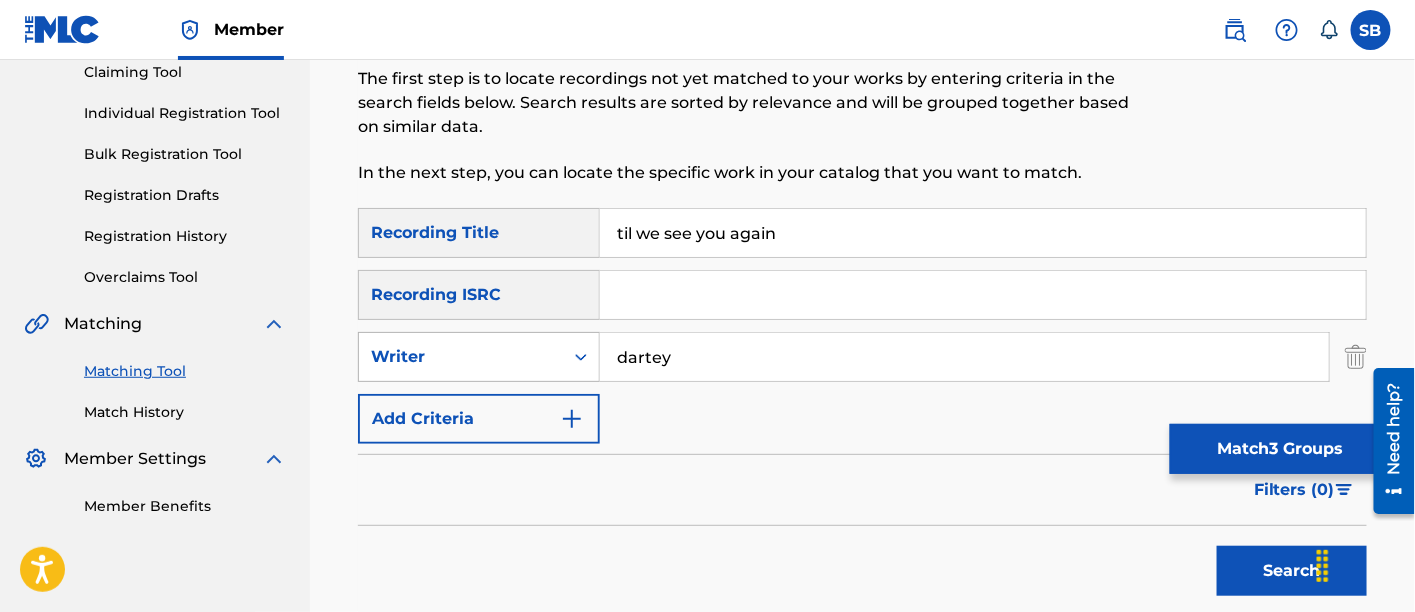 click on "Writer" at bounding box center (461, 357) 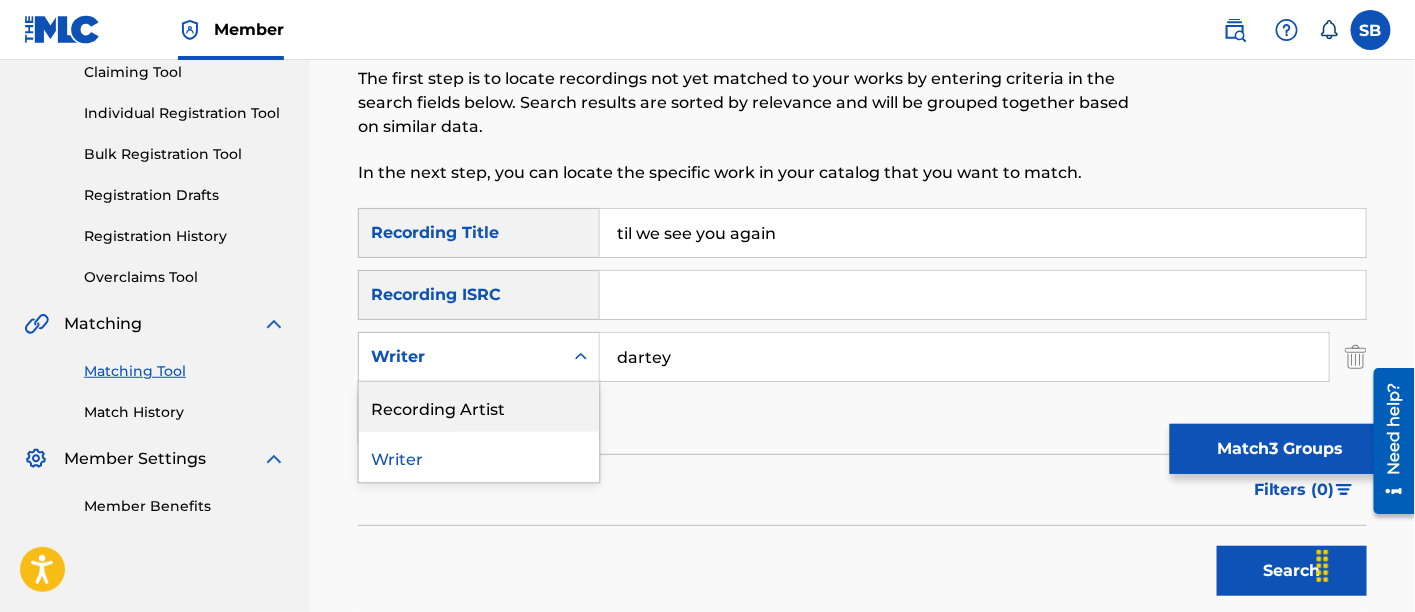 click on "Recording Artist" at bounding box center (479, 407) 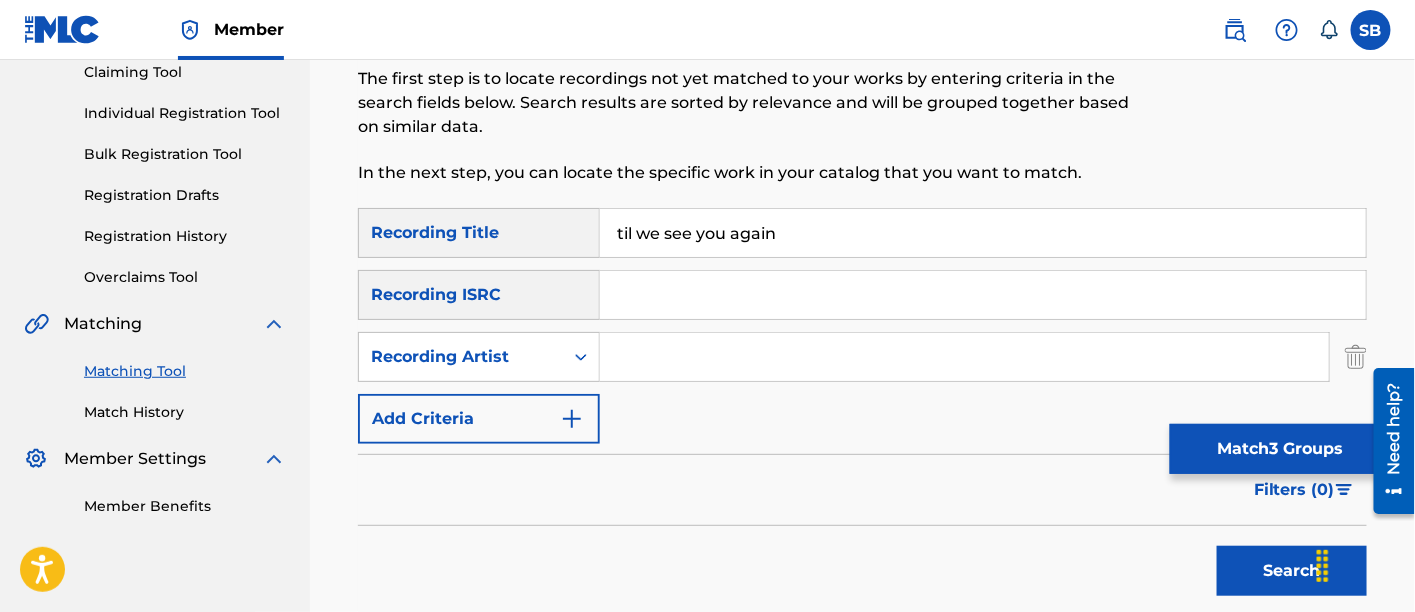 click at bounding box center (964, 357) 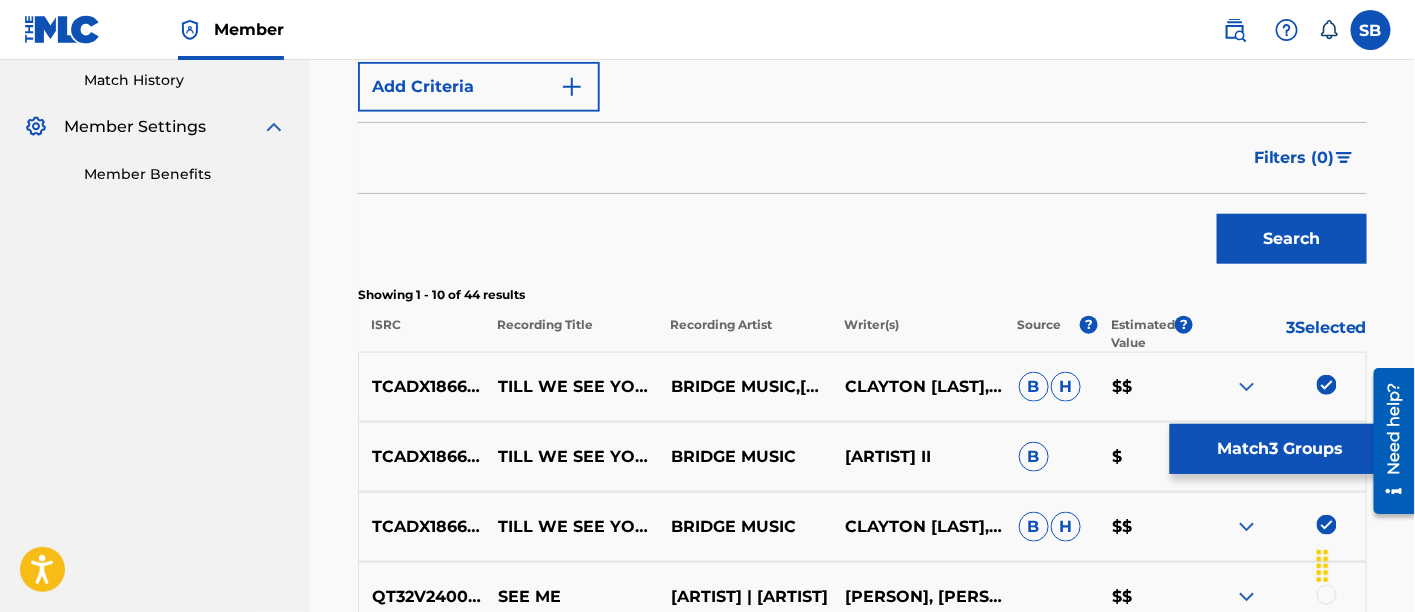 scroll, scrollTop: 555, scrollLeft: 0, axis: vertical 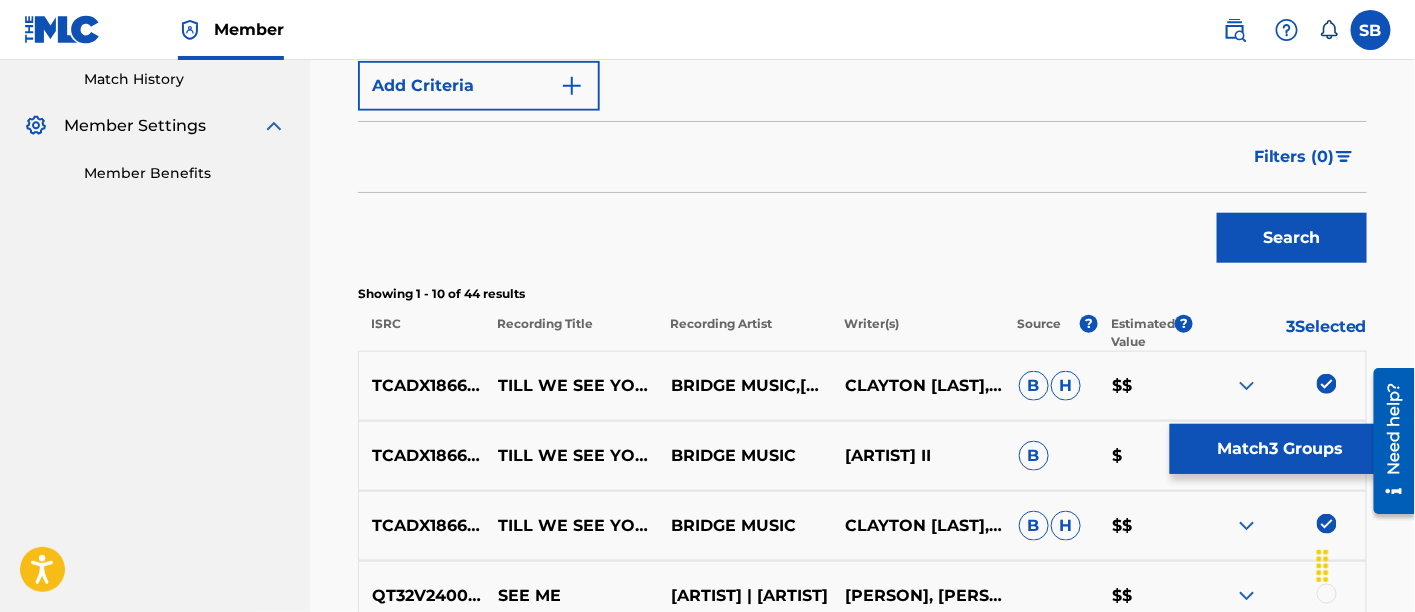 click on "Search" at bounding box center (1292, 238) 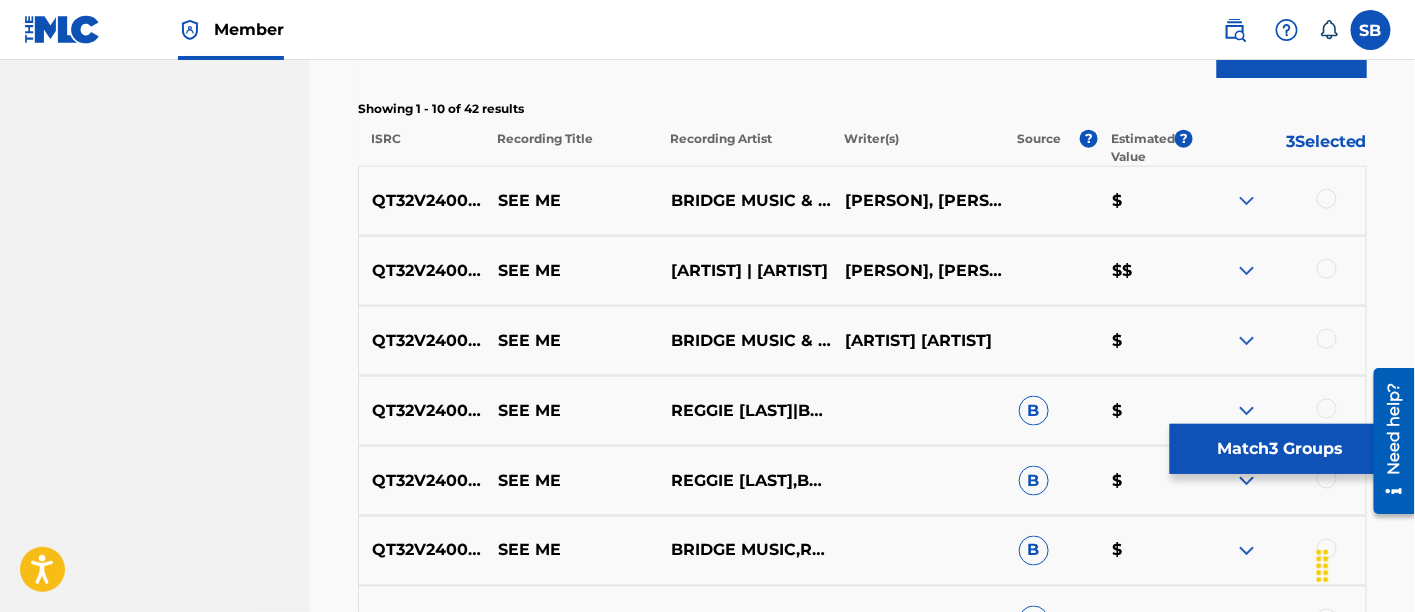 scroll, scrollTop: 762, scrollLeft: 0, axis: vertical 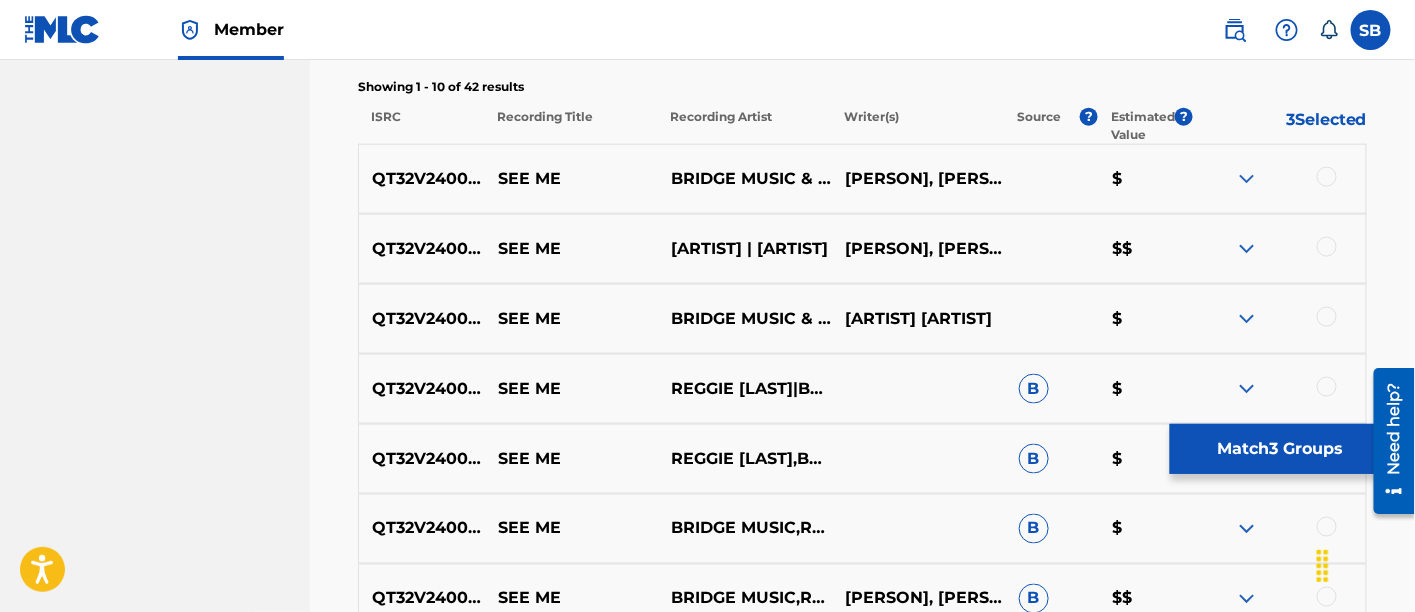 click at bounding box center (1327, 177) 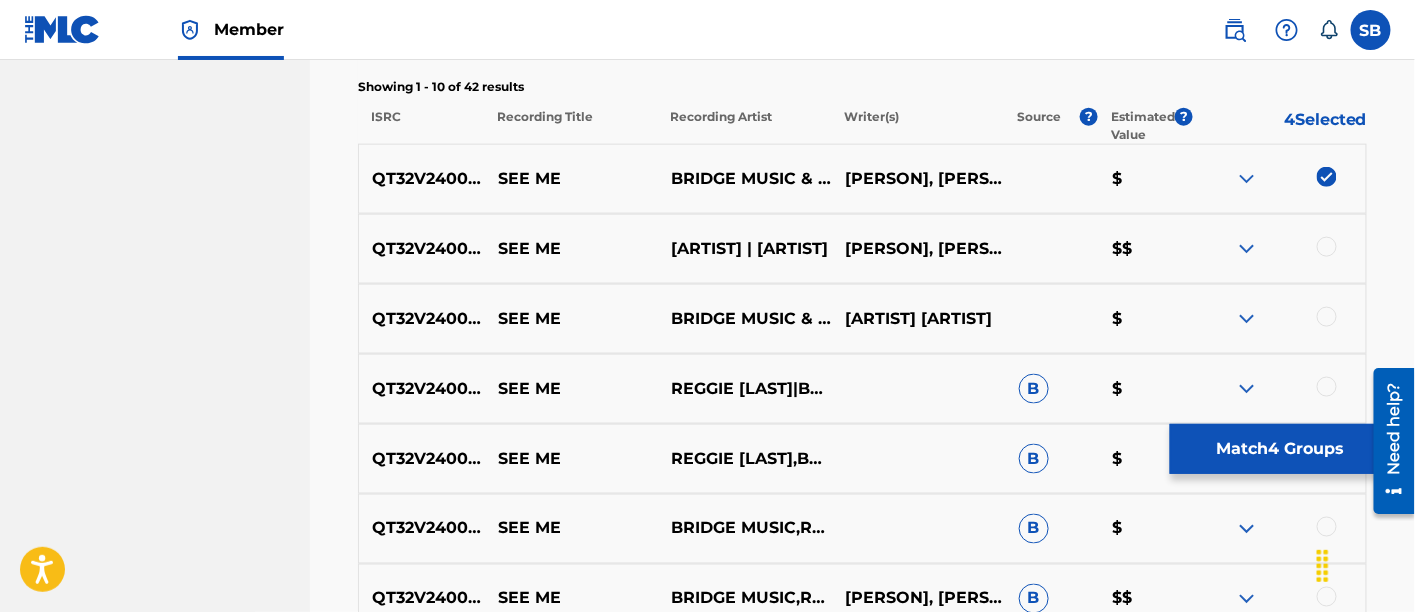 click at bounding box center [1327, 247] 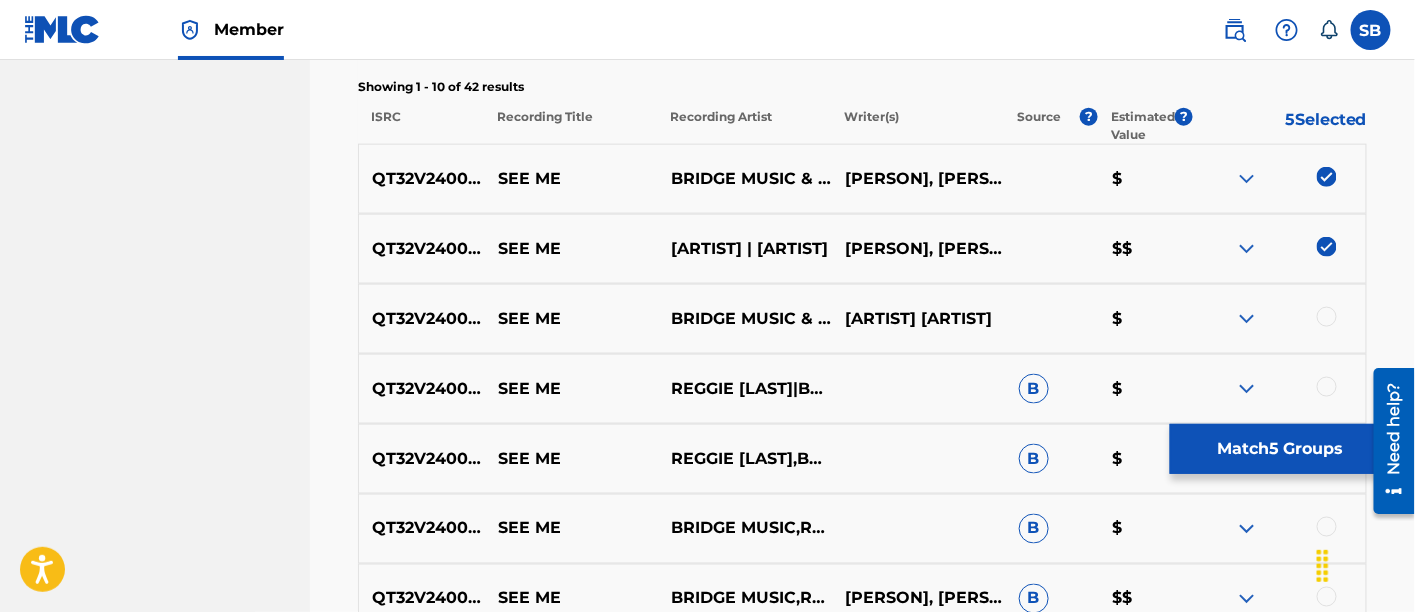 click at bounding box center [1327, 247] 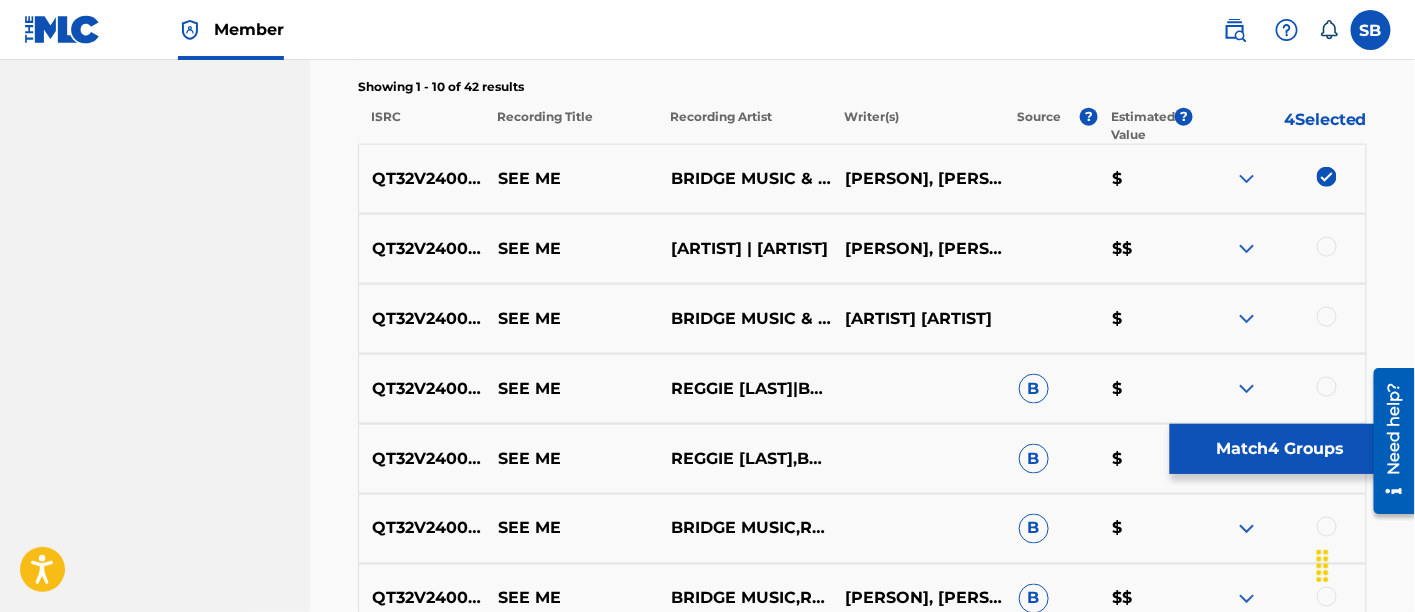 click at bounding box center (1327, 177) 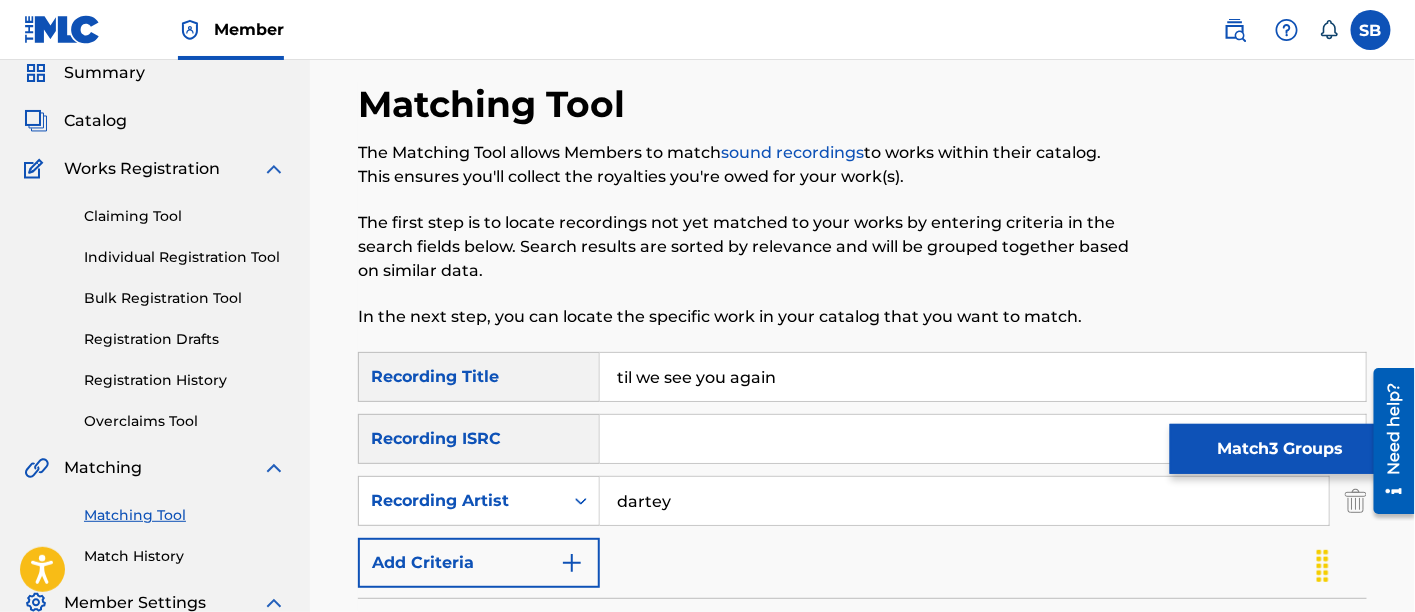 scroll, scrollTop: 33, scrollLeft: 0, axis: vertical 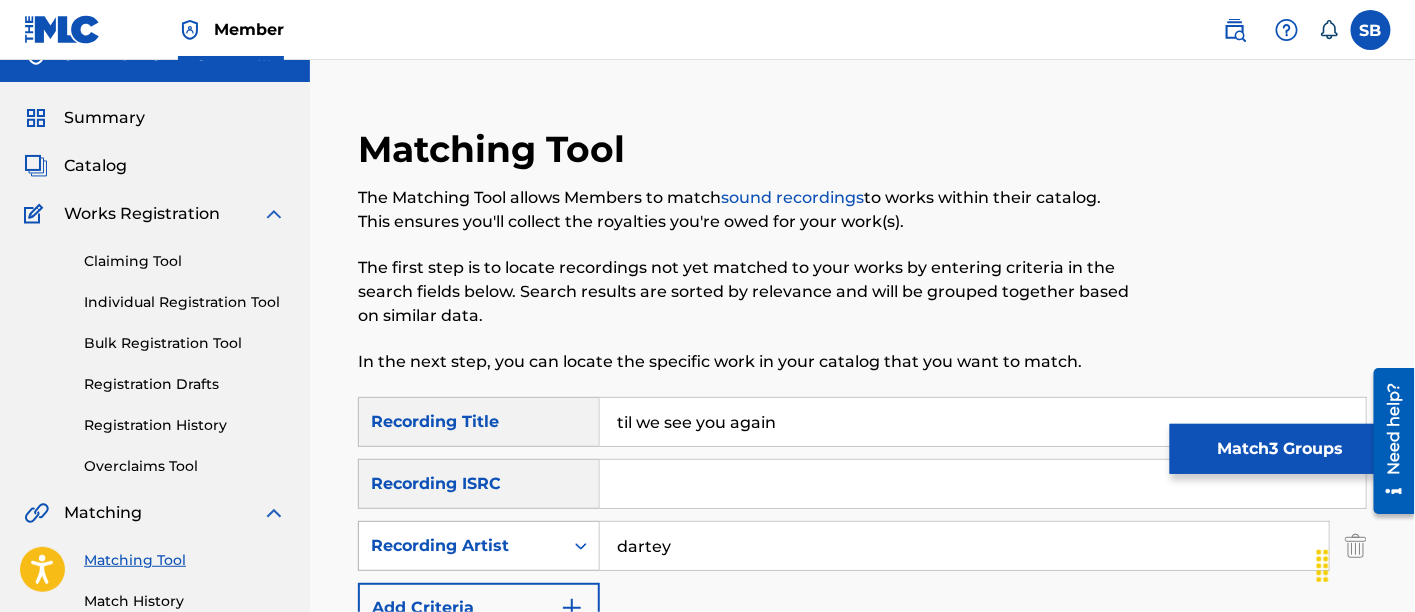 click on "Recording Artist" at bounding box center (461, 546) 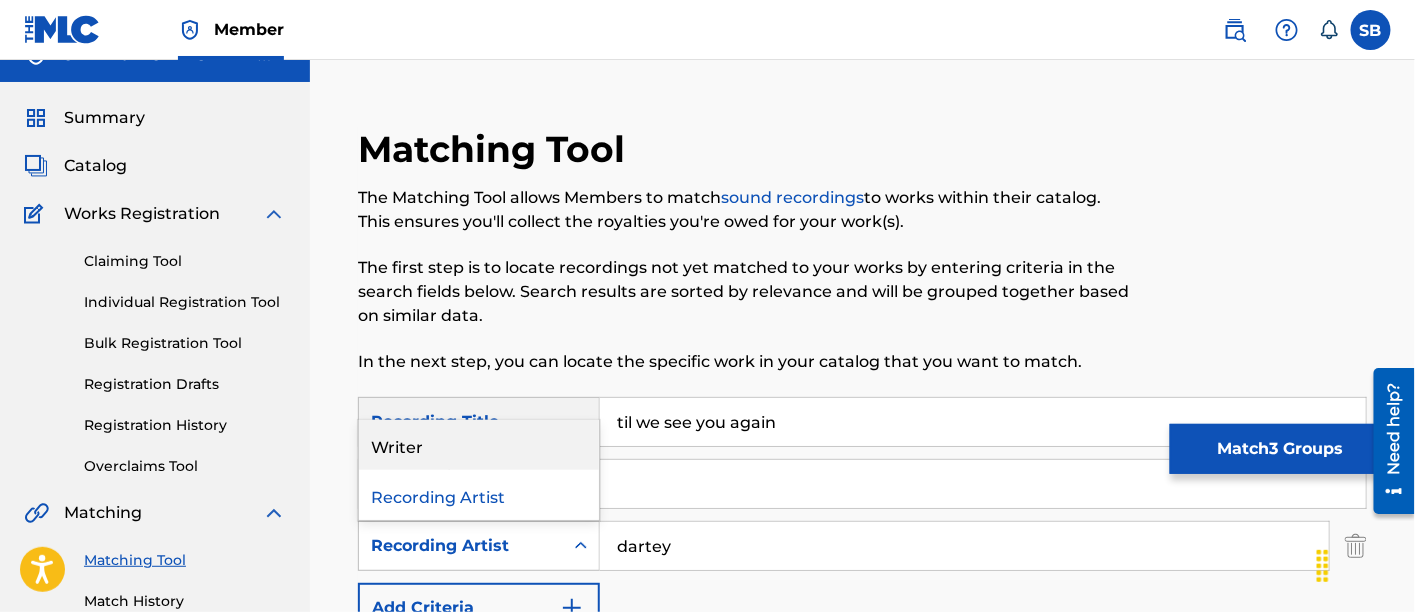 click on "Writer" at bounding box center (479, 445) 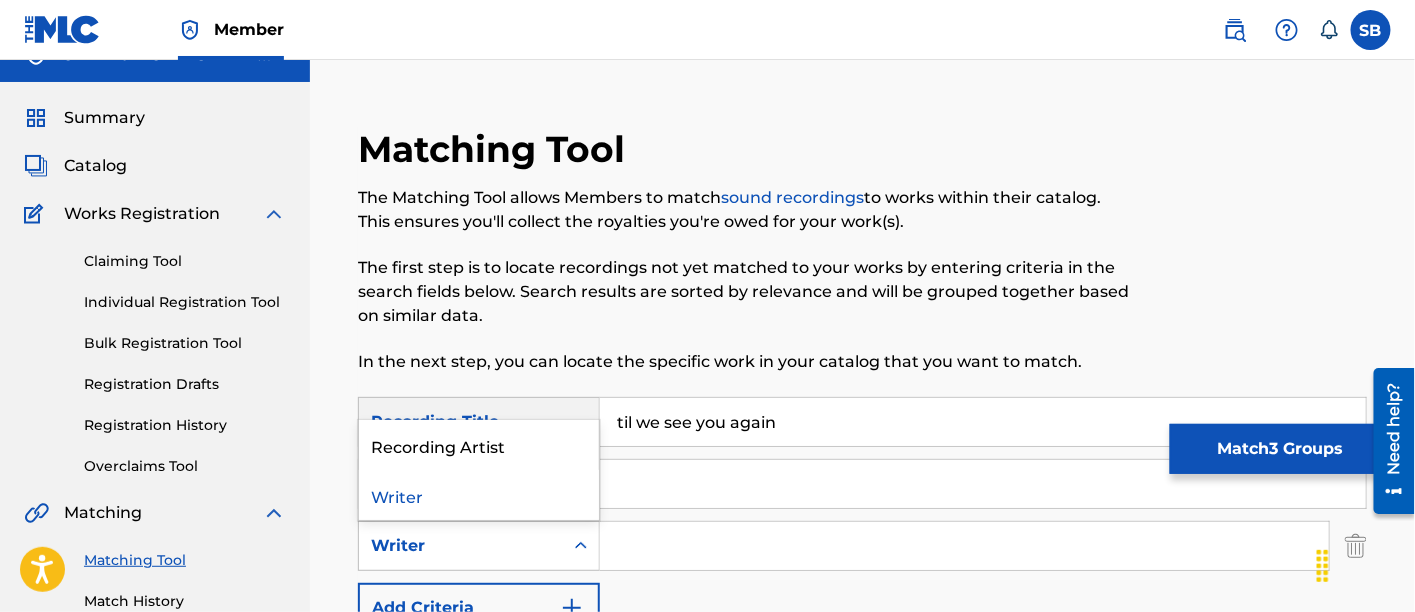 click at bounding box center (581, 546) 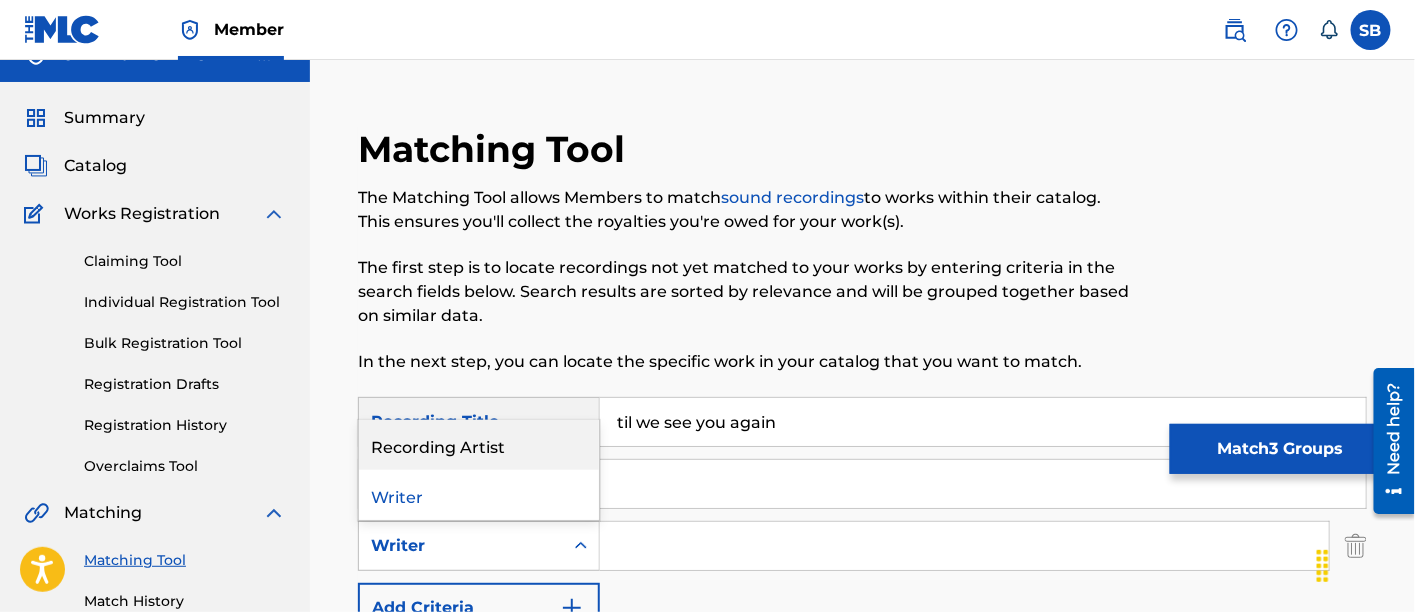 click on "Recording Artist" at bounding box center [479, 445] 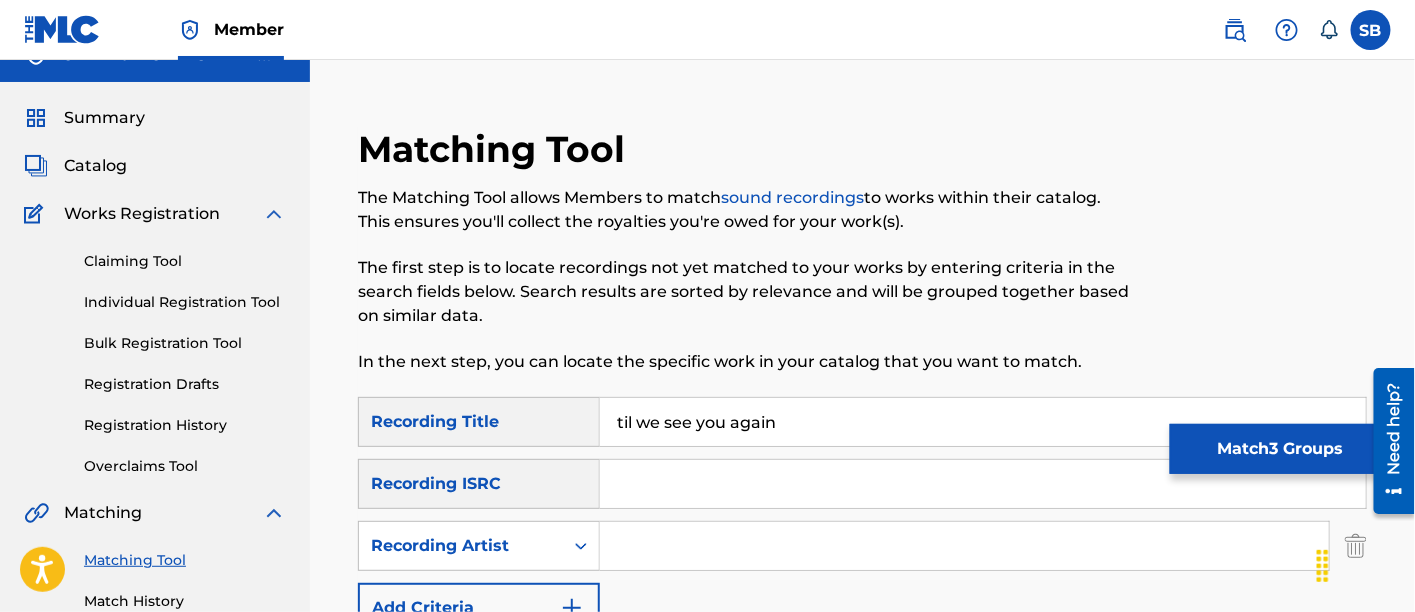 click at bounding box center (964, 546) 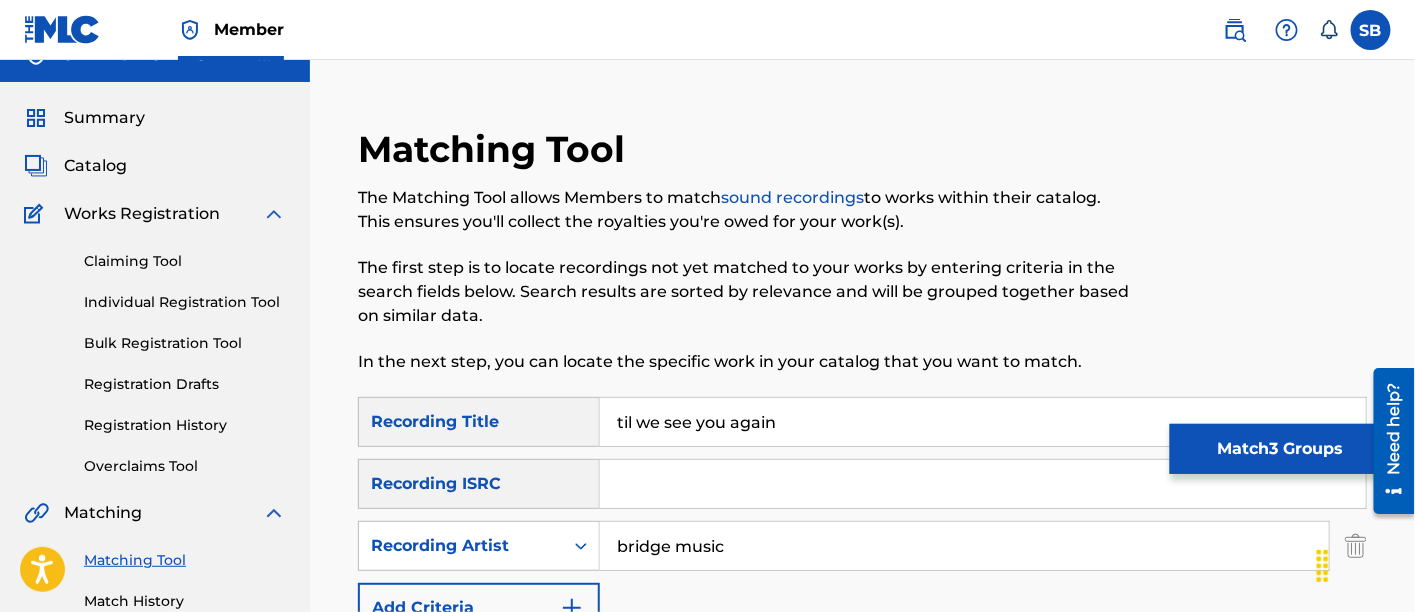 type on "bridge music" 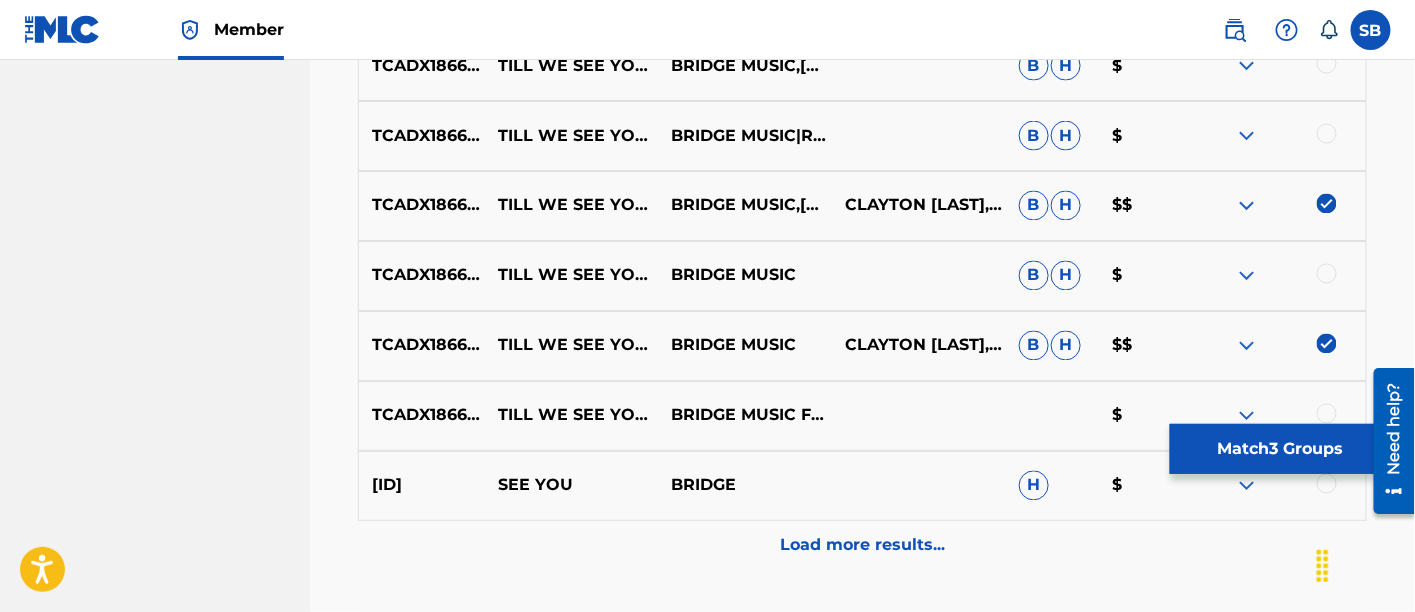 scroll, scrollTop: 1098, scrollLeft: 0, axis: vertical 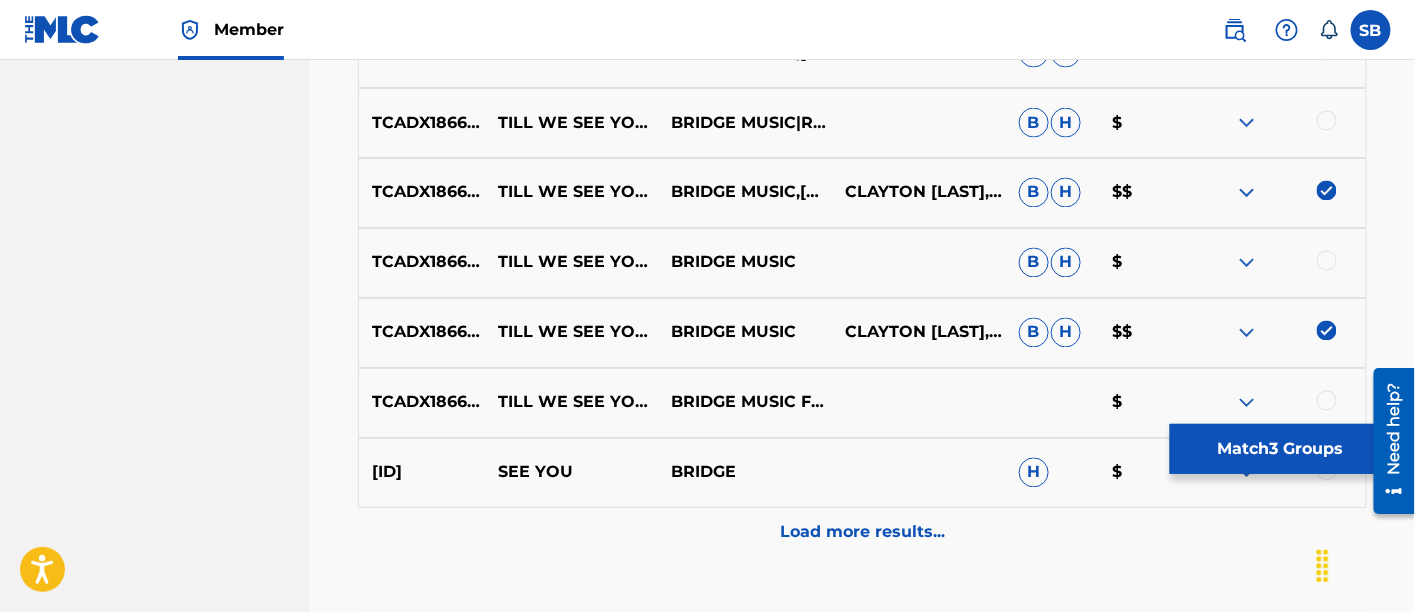 click at bounding box center (1327, 401) 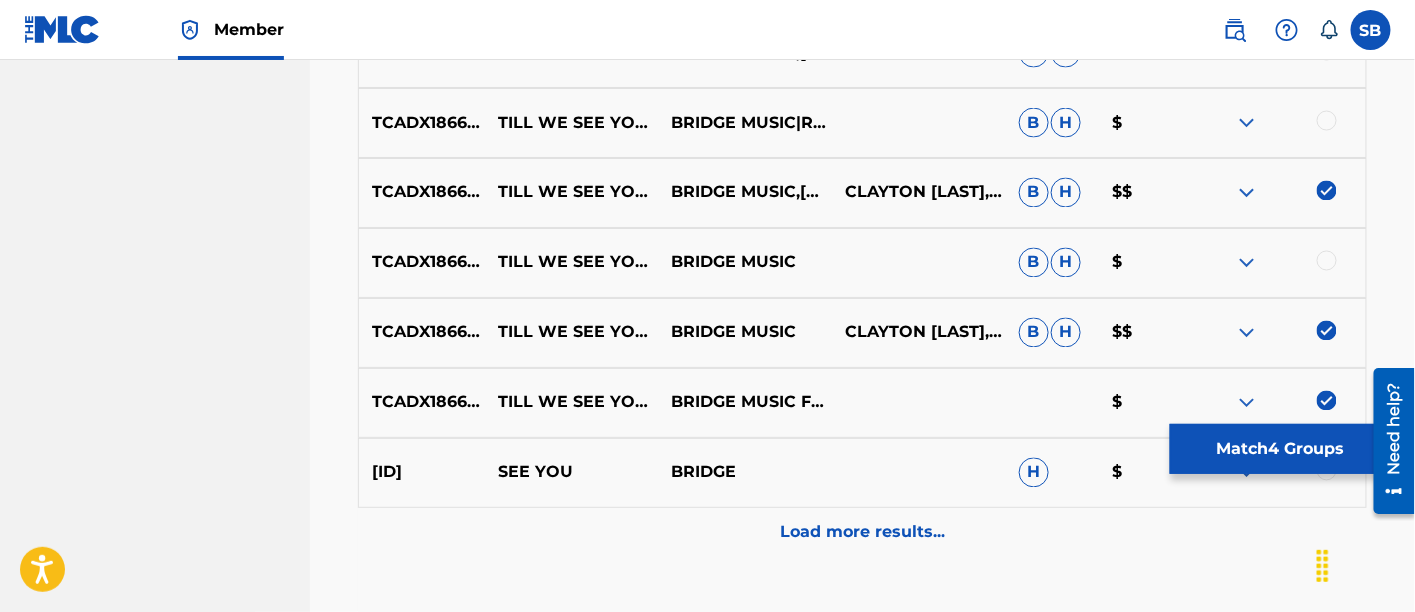 click at bounding box center (1327, 261) 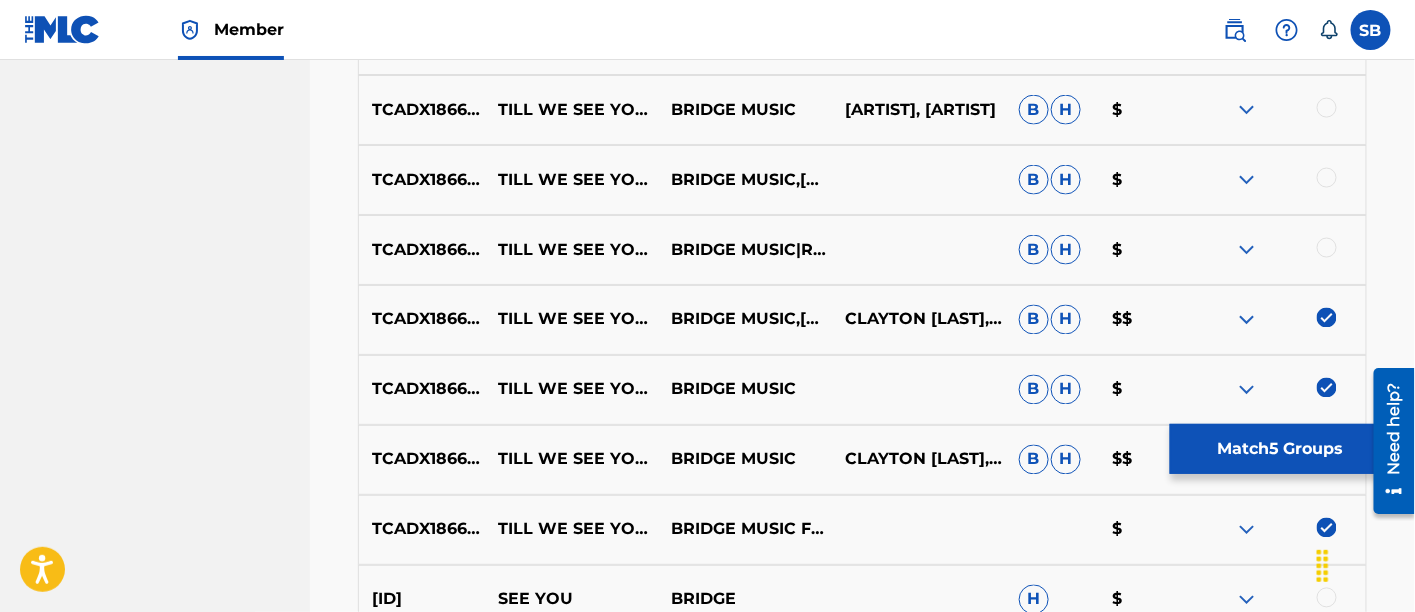 scroll, scrollTop: 969, scrollLeft: 0, axis: vertical 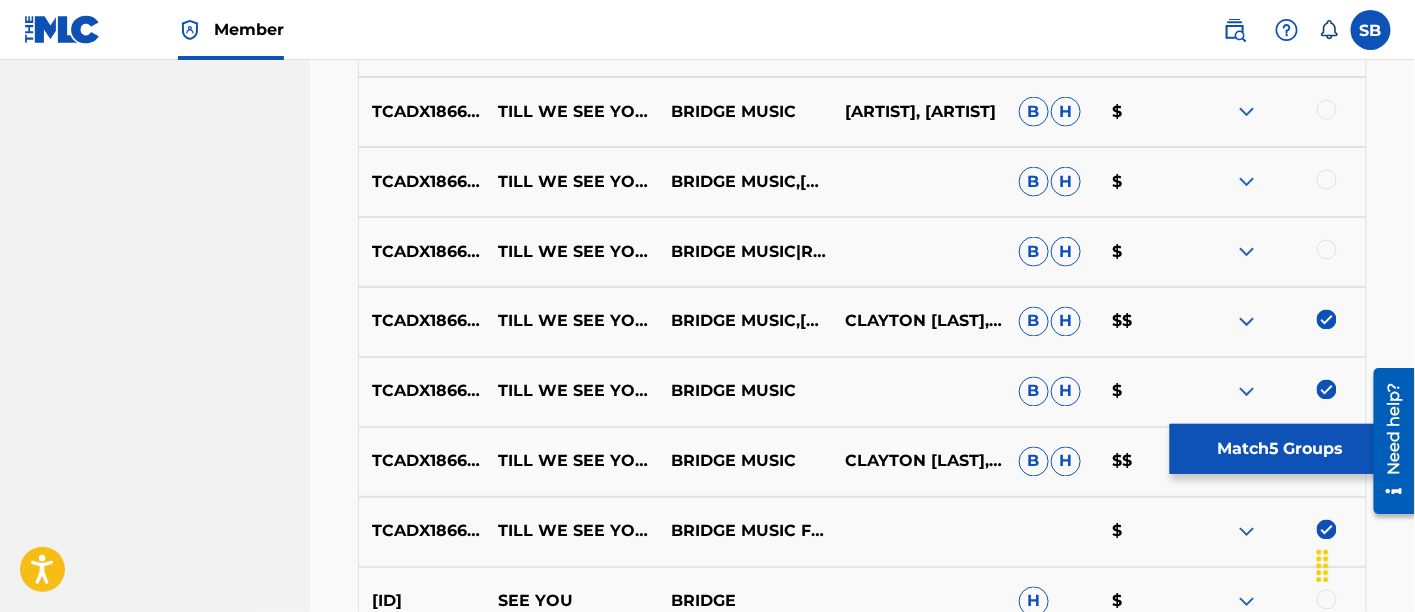 click on "[ISRC] [NAME] BRIDGE MUSIC|[NAME]|[NAME] B $" at bounding box center [862, 252] 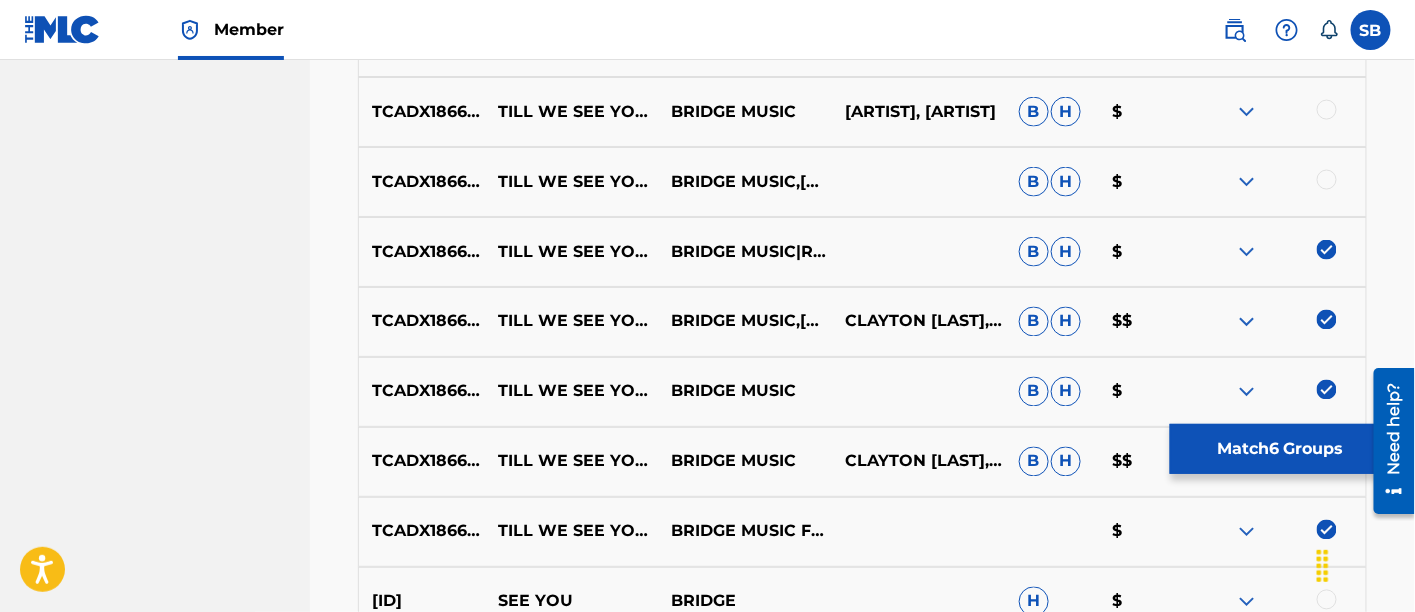 click at bounding box center (1327, 180) 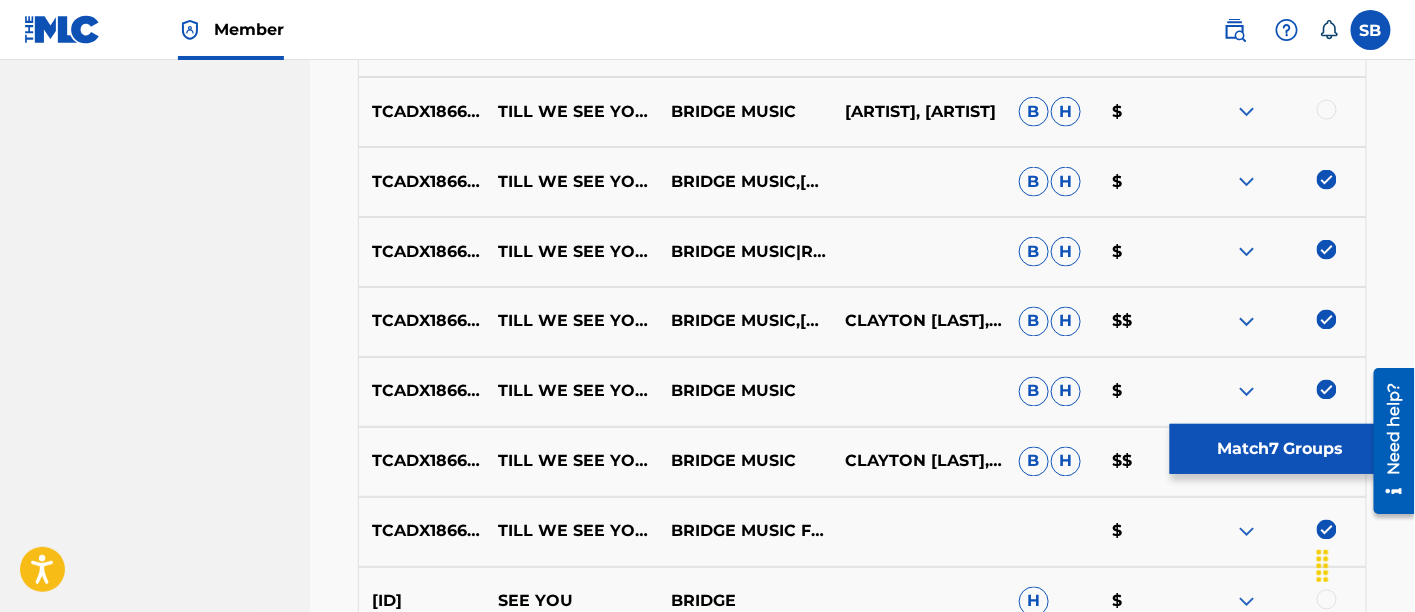 click at bounding box center [1327, 110] 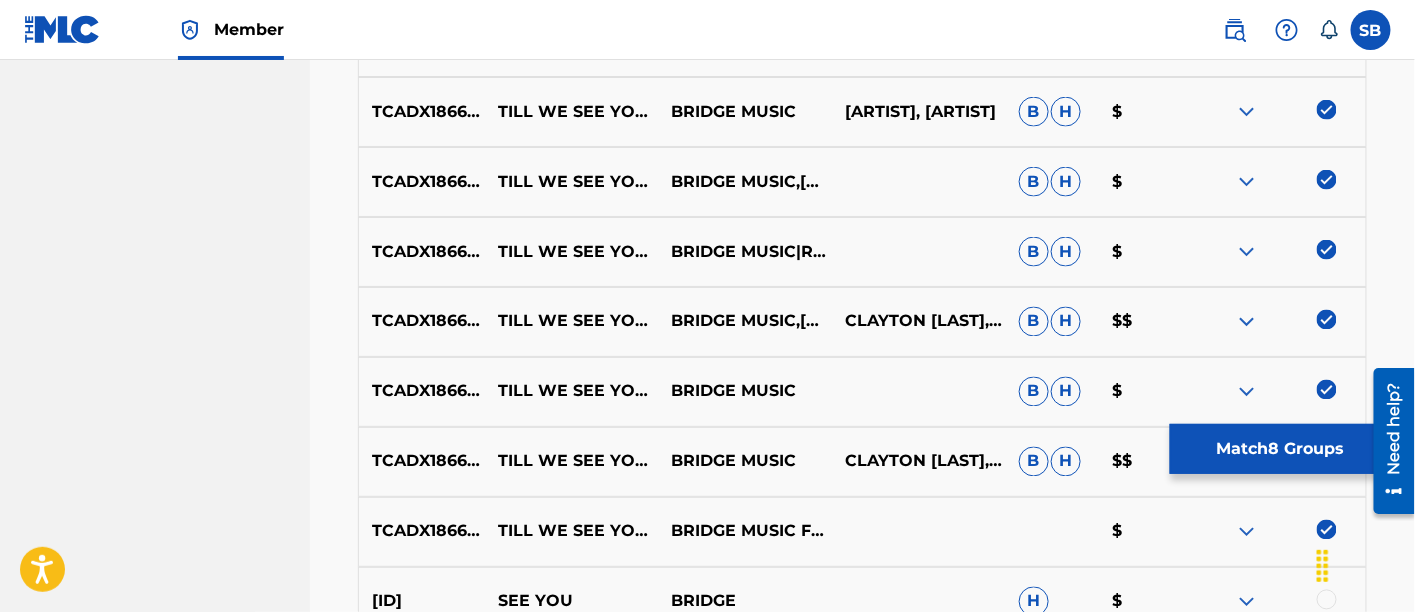 scroll, scrollTop: 764, scrollLeft: 0, axis: vertical 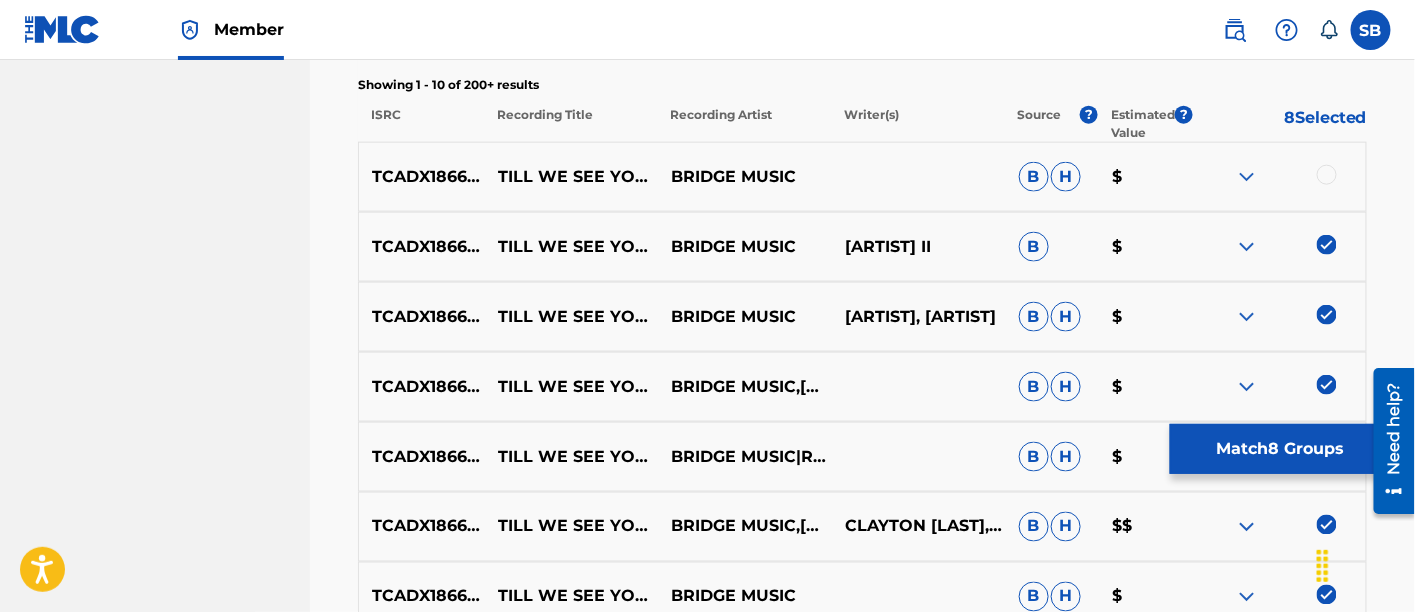click at bounding box center [1327, 175] 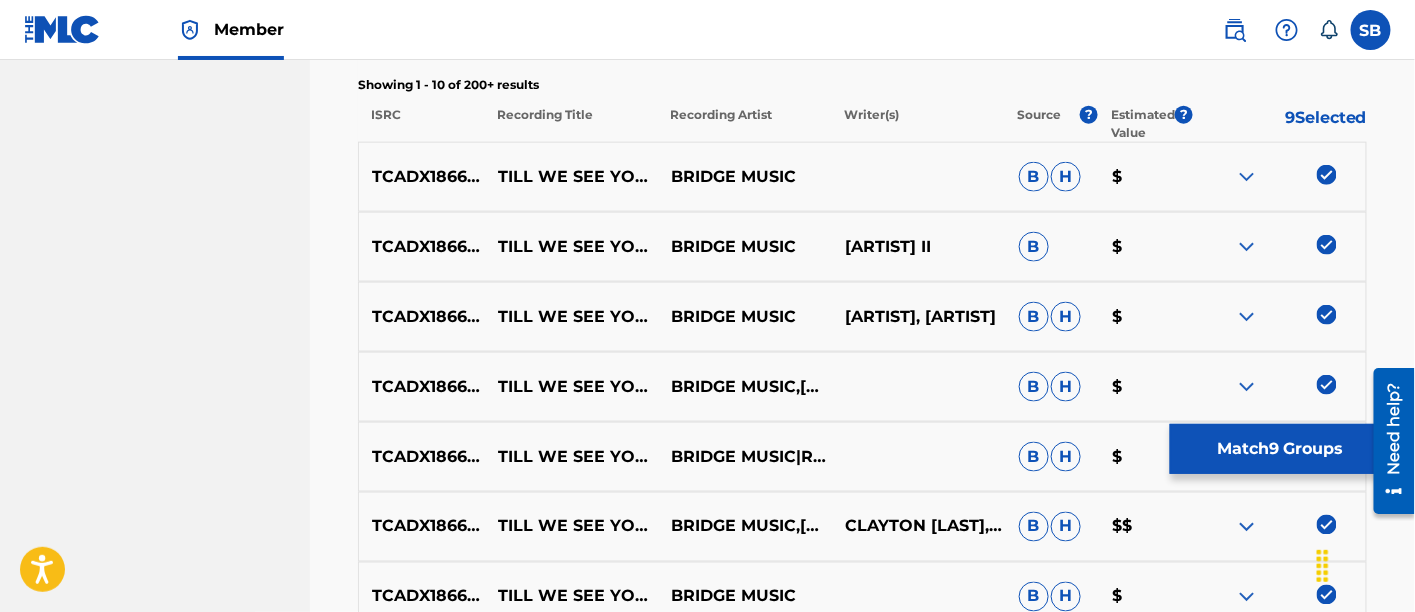 click on "Match  9 Groups" at bounding box center [1280, 449] 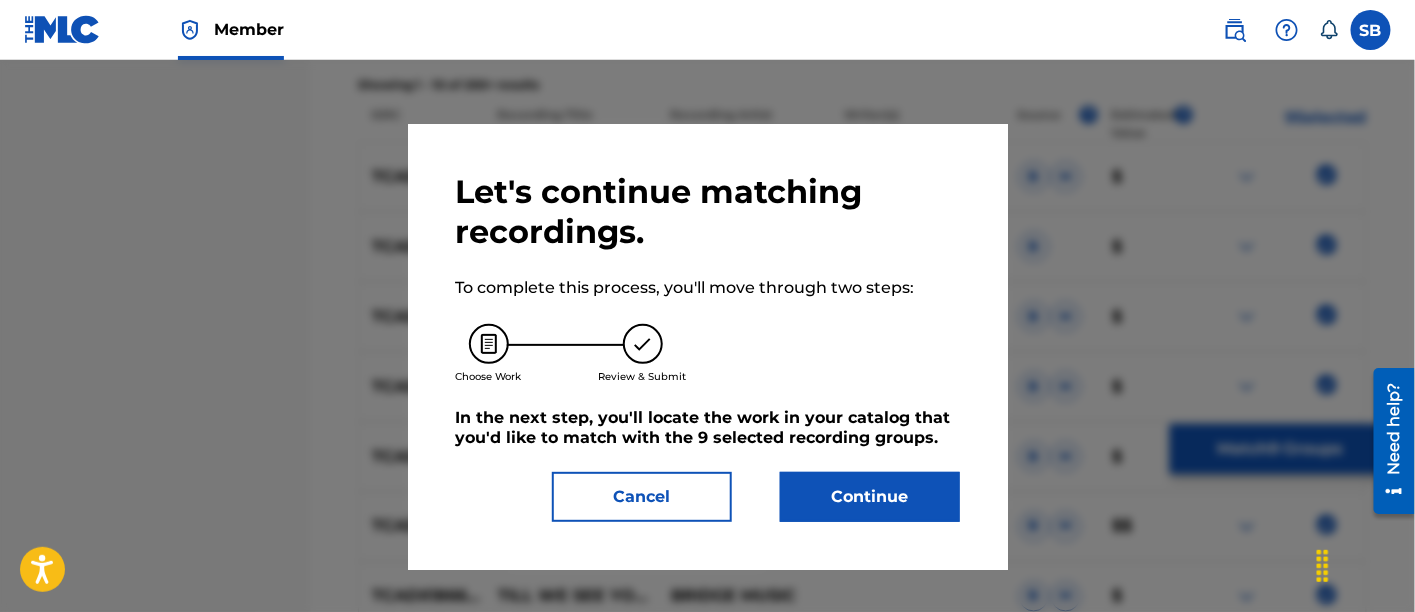 click on "Continue" at bounding box center [870, 497] 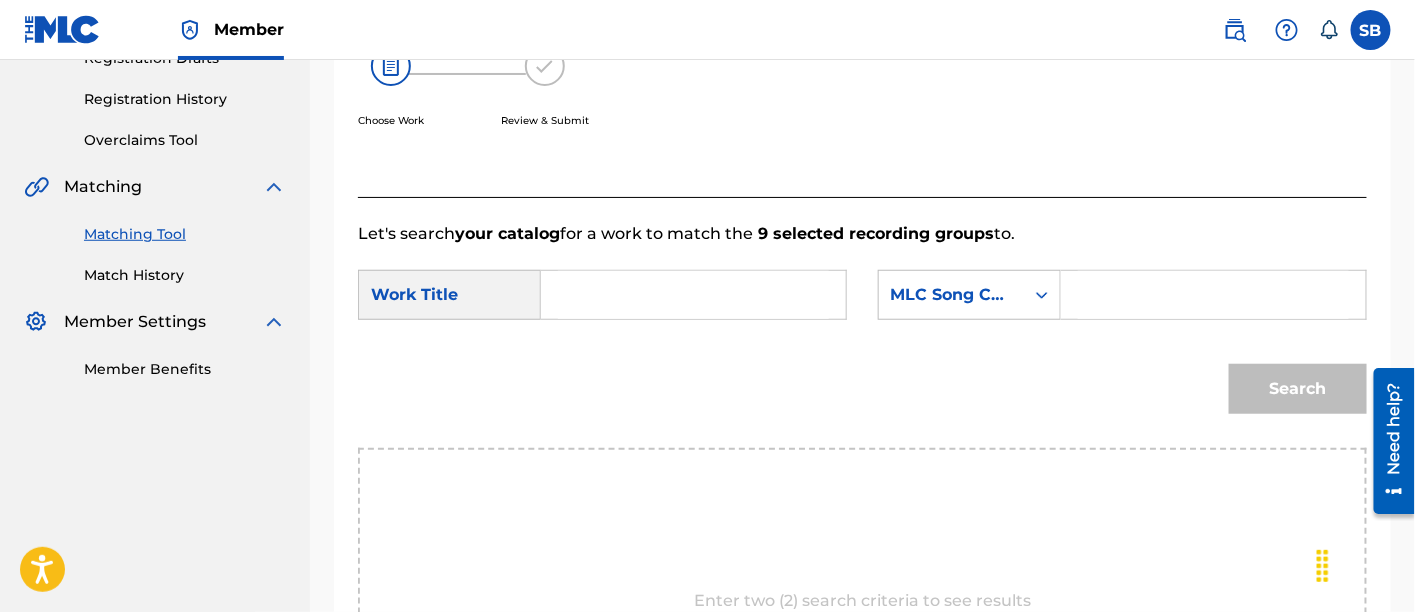 scroll, scrollTop: 358, scrollLeft: 0, axis: vertical 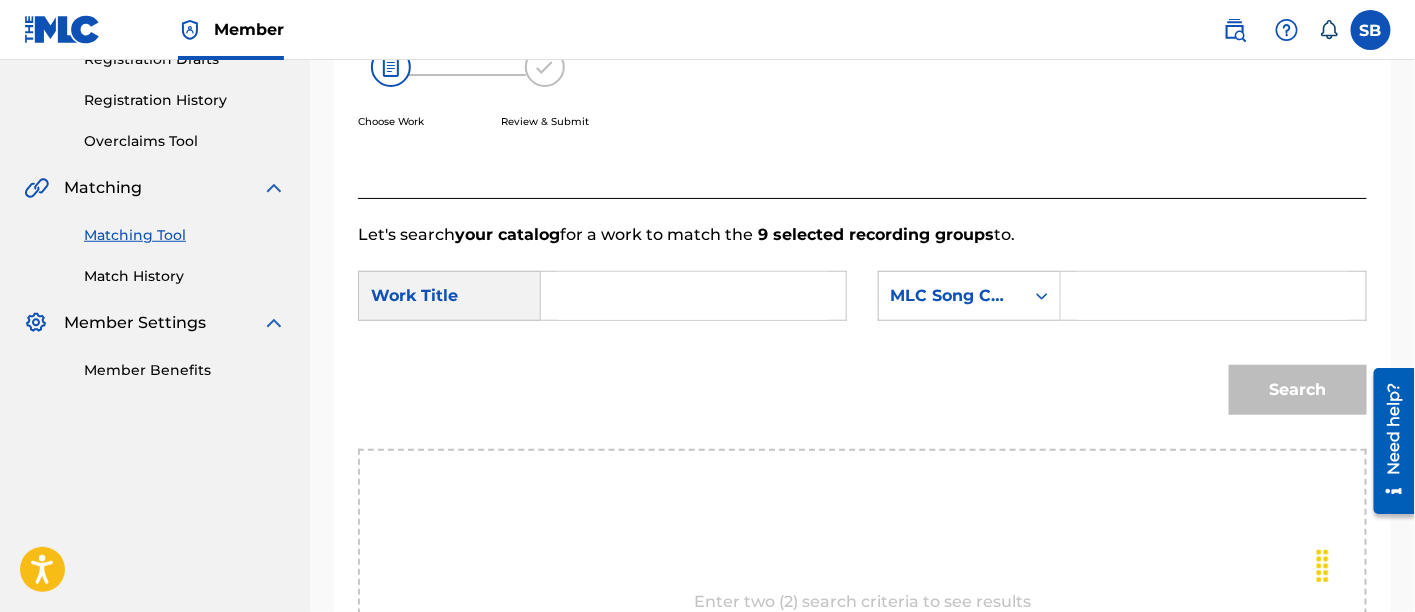 click at bounding box center (693, 296) 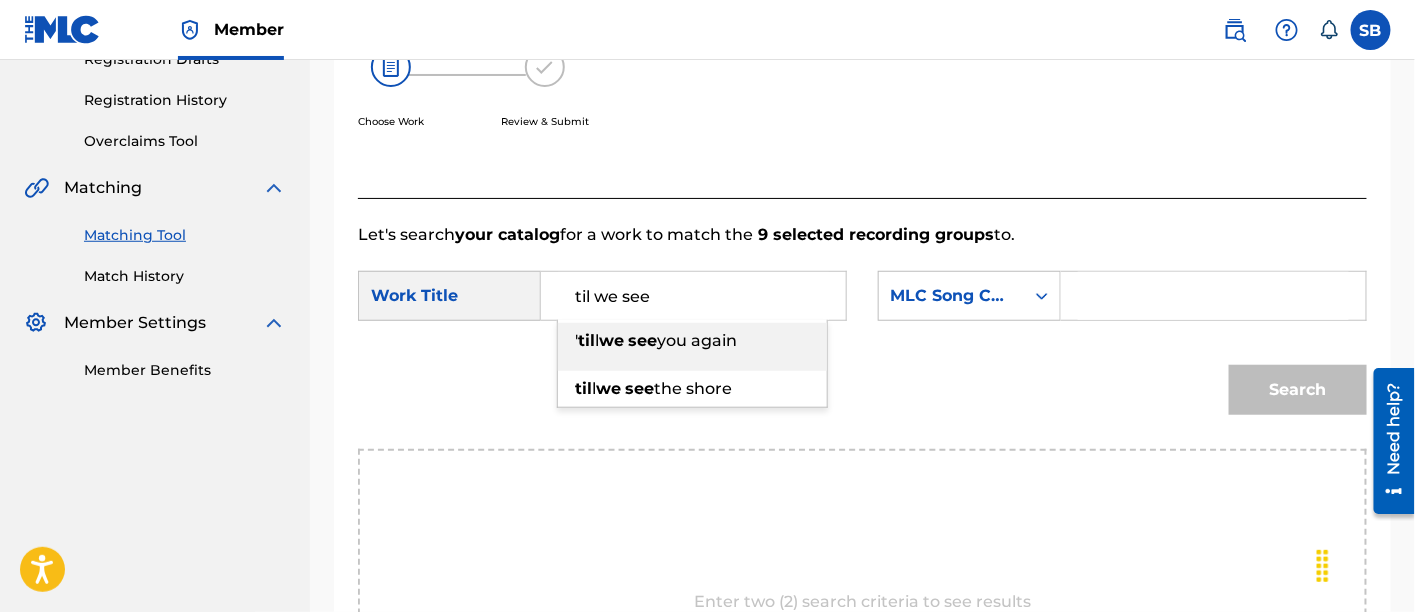 click on "' til l  we   see  you again" at bounding box center (692, 341) 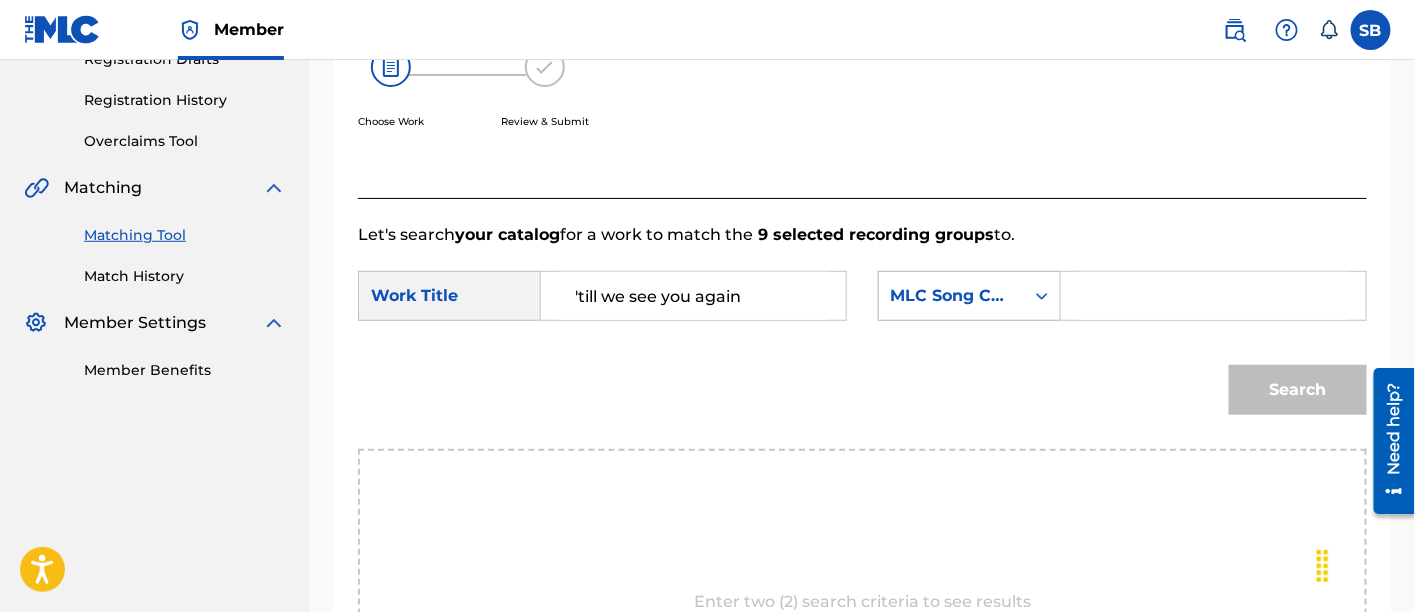 click on "MLC Song Code" at bounding box center (951, 296) 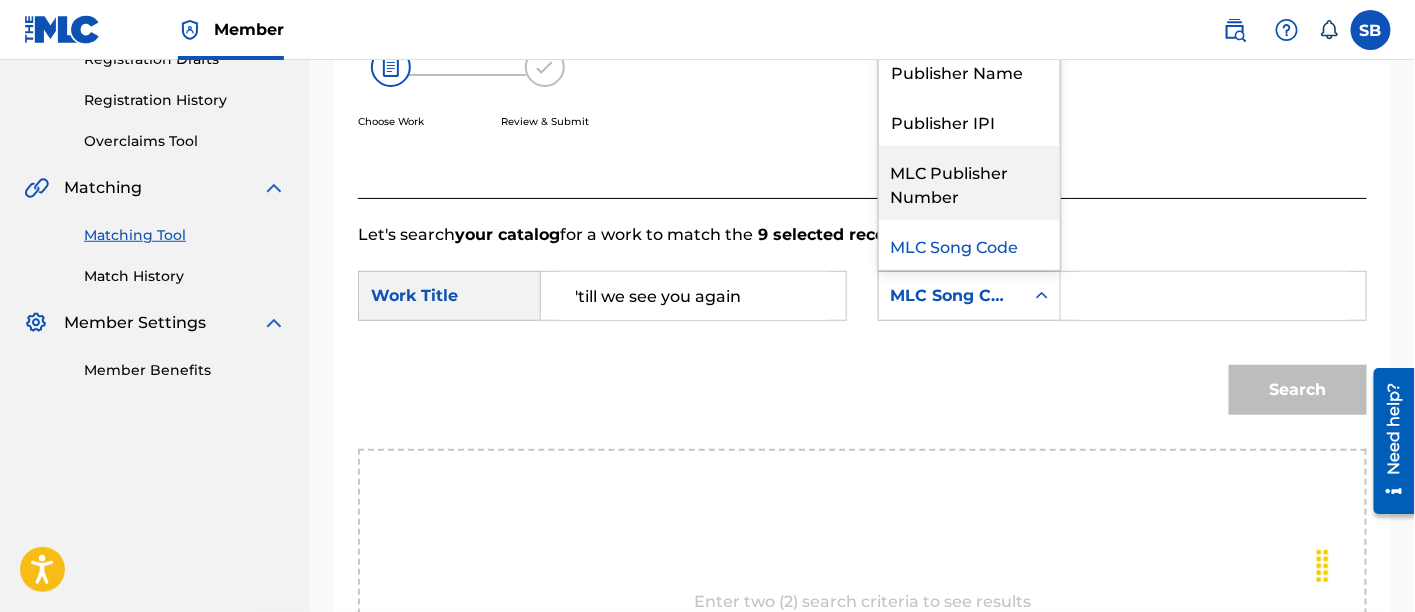 scroll, scrollTop: 0, scrollLeft: 0, axis: both 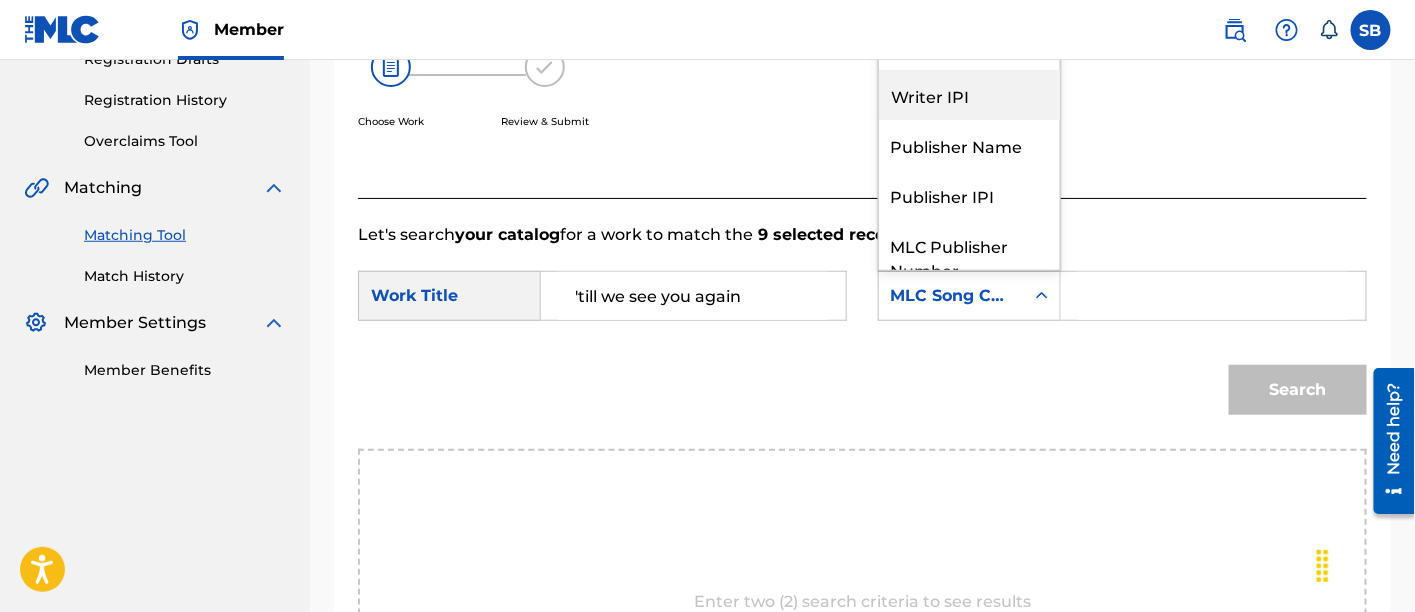 click on "Writer IPI" at bounding box center (969, 95) 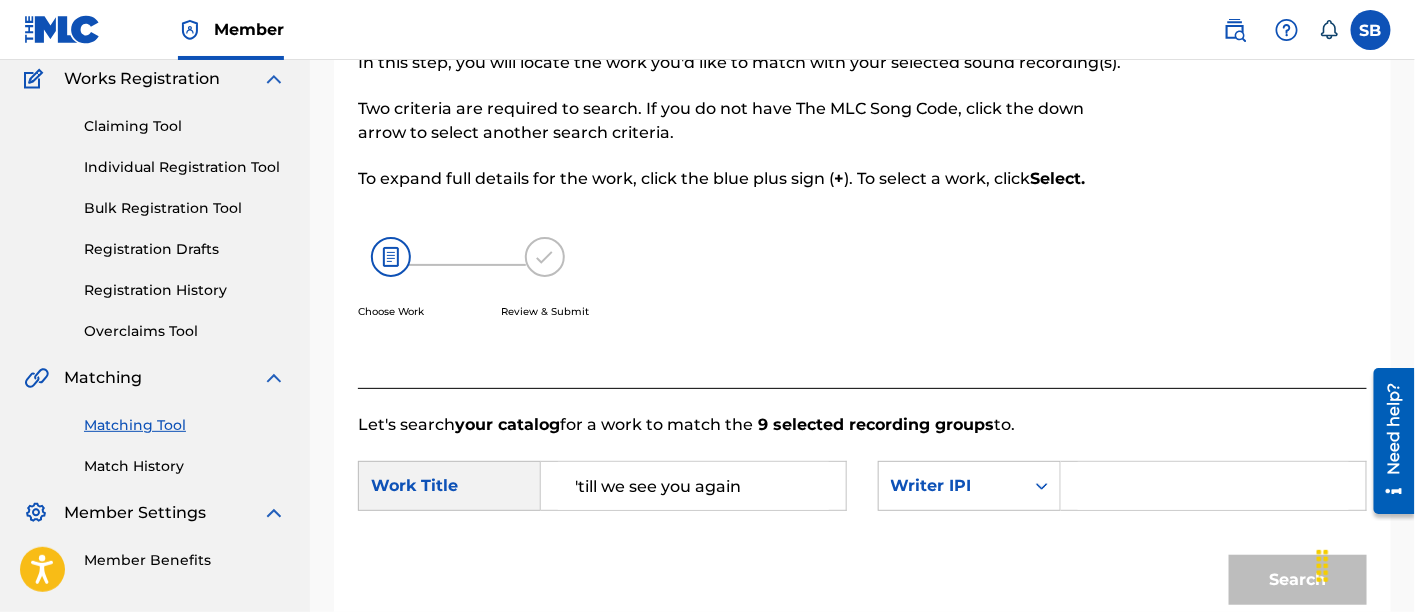 scroll, scrollTop: 167, scrollLeft: 0, axis: vertical 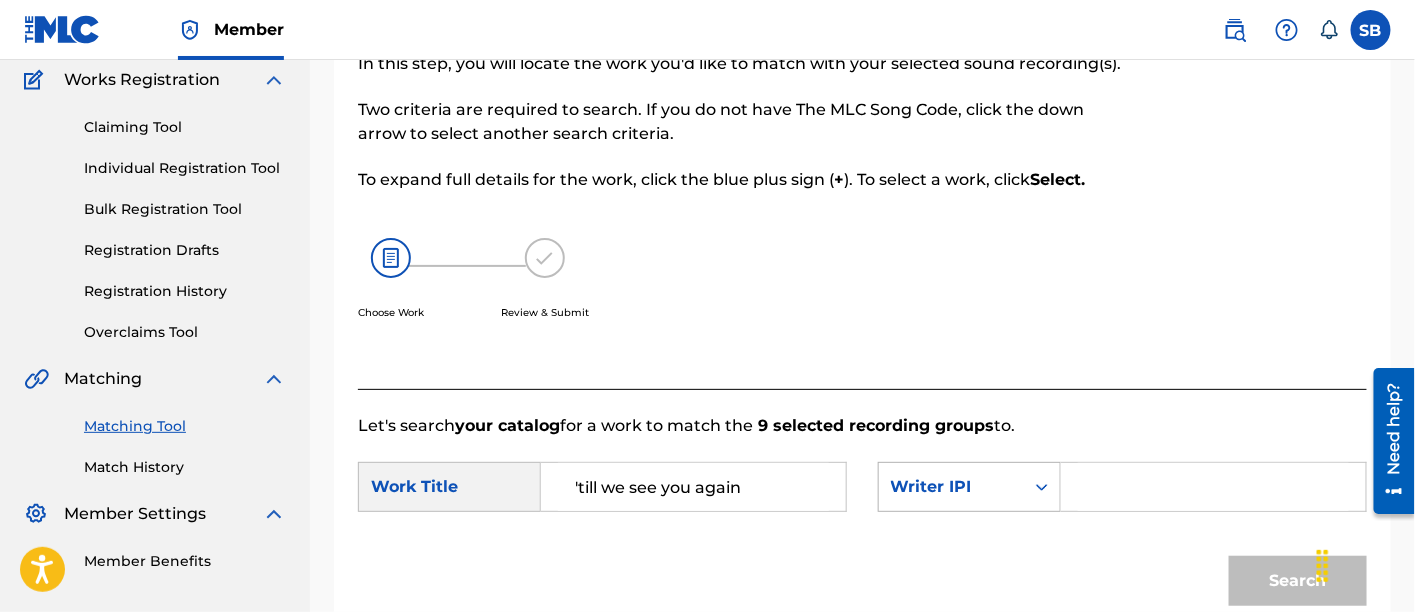 click on "Writer IPI" at bounding box center [951, 487] 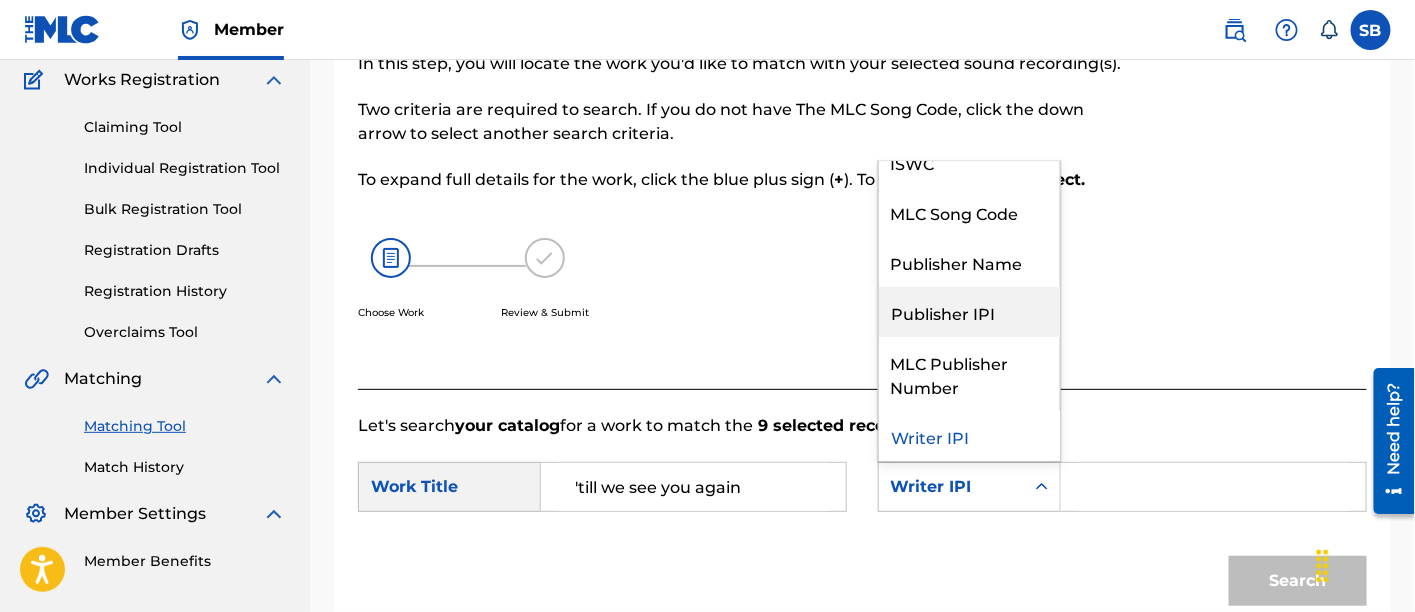 scroll, scrollTop: 0, scrollLeft: 0, axis: both 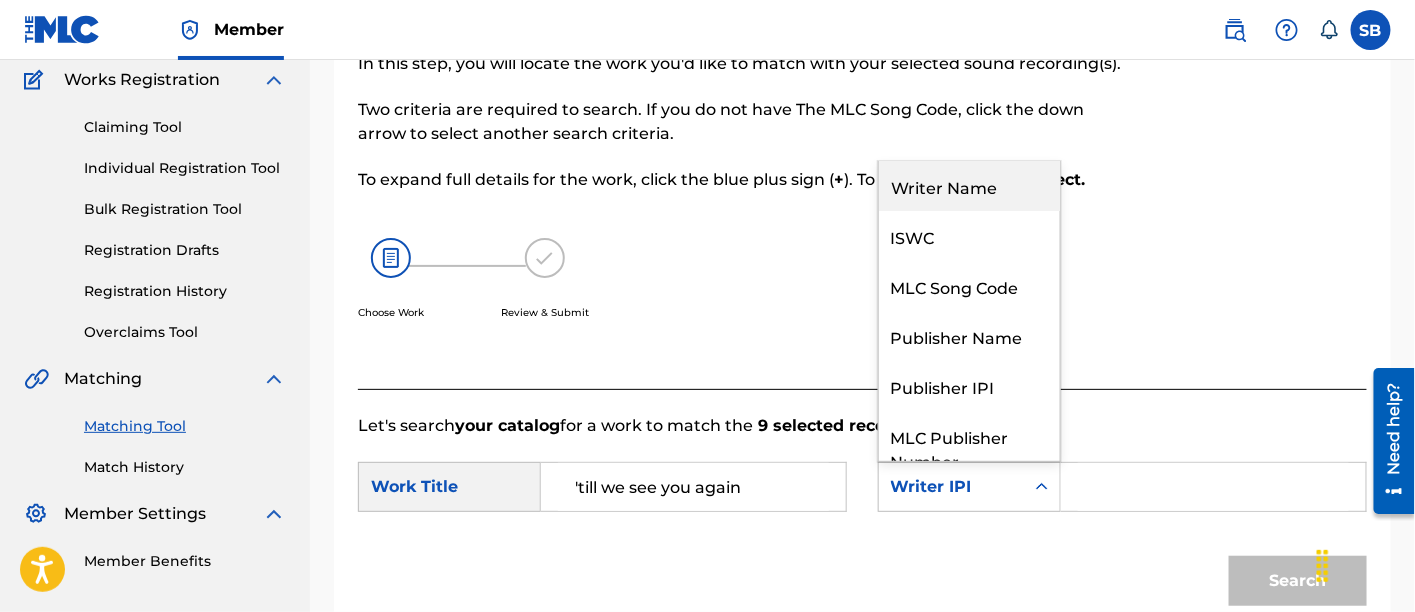 click on "Writer Name" at bounding box center (969, 186) 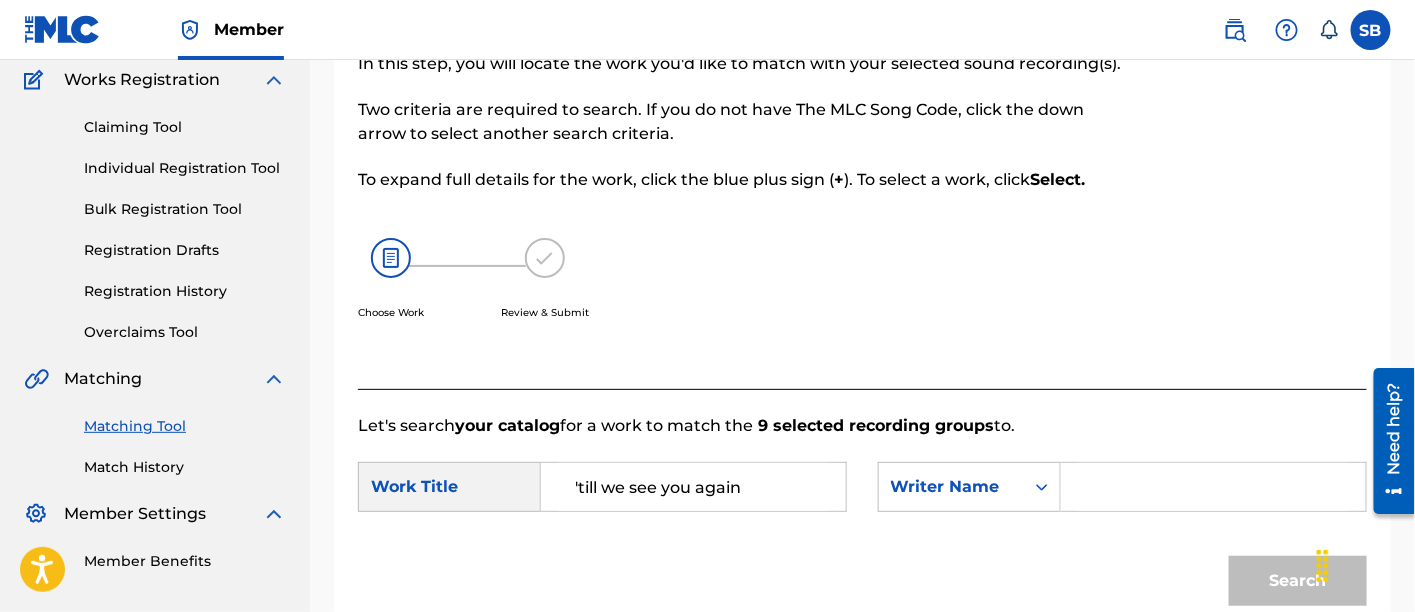click on "SearchWithCriteria9ece6f94-8353-4dbe-bad4-0247b2fc14d7 Work Title 'till we see you again SearchWithCriteria491ea0c4-1739-4d49-9053-099ba22218ee Writer Name Search" at bounding box center [862, 539] 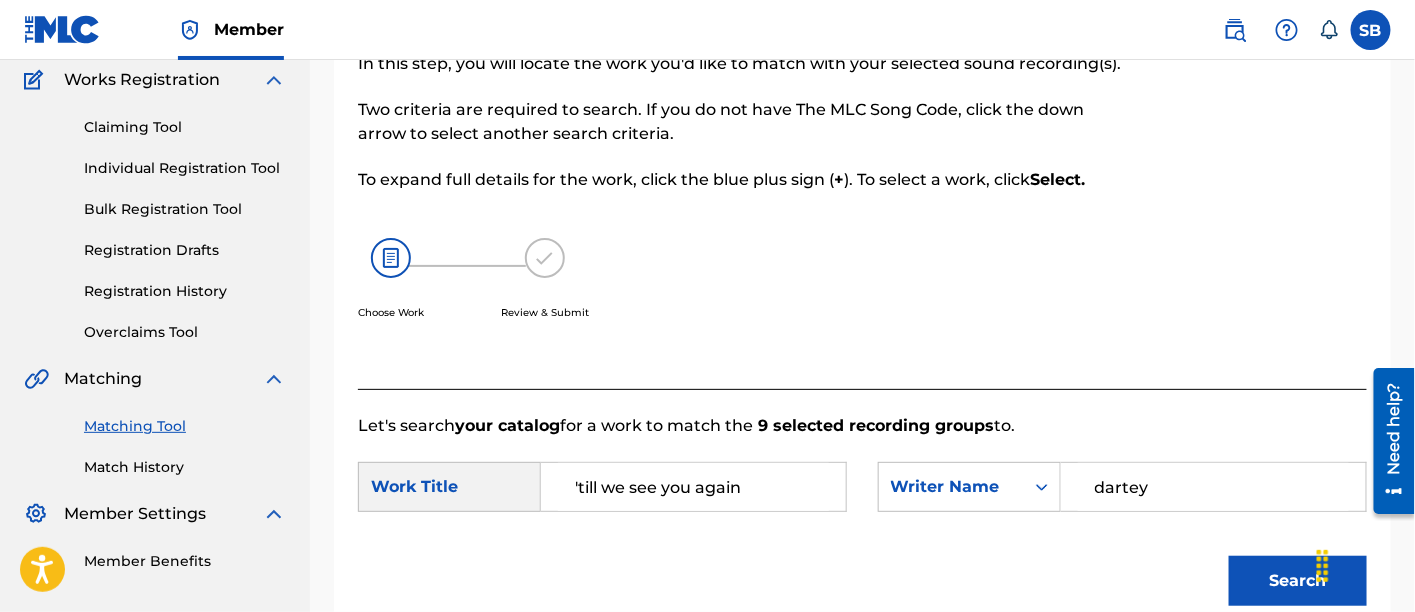 click on "Search" at bounding box center [1298, 581] 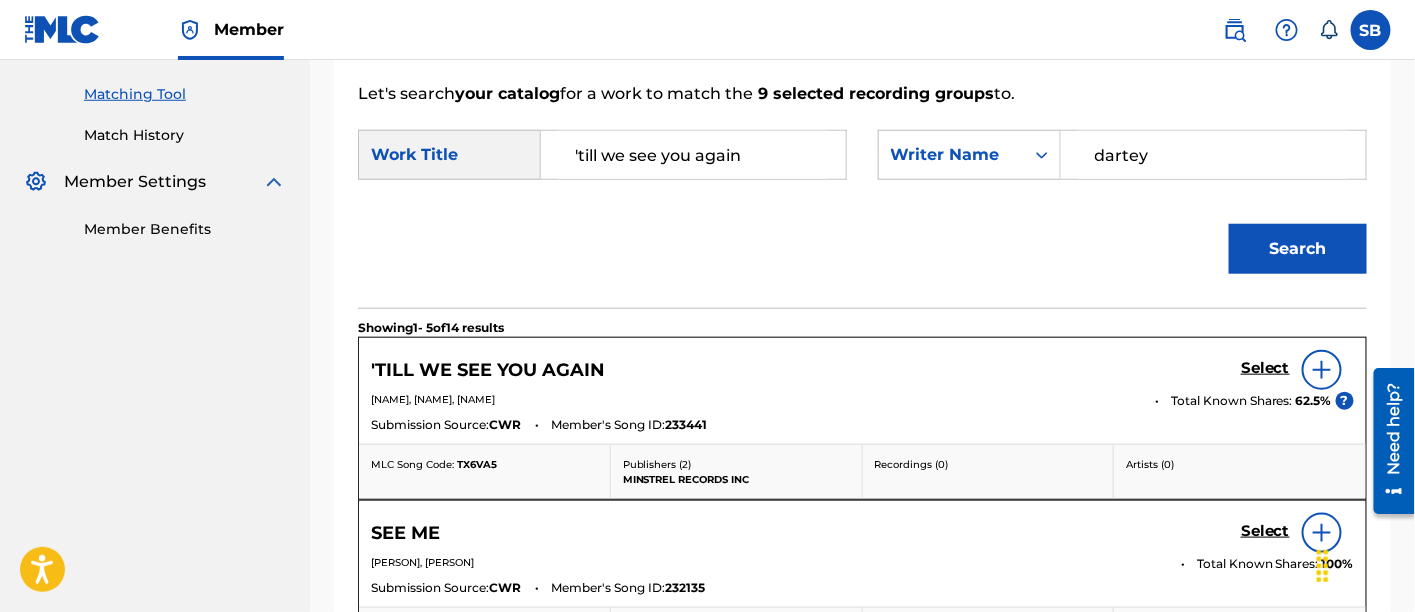scroll, scrollTop: 509, scrollLeft: 0, axis: vertical 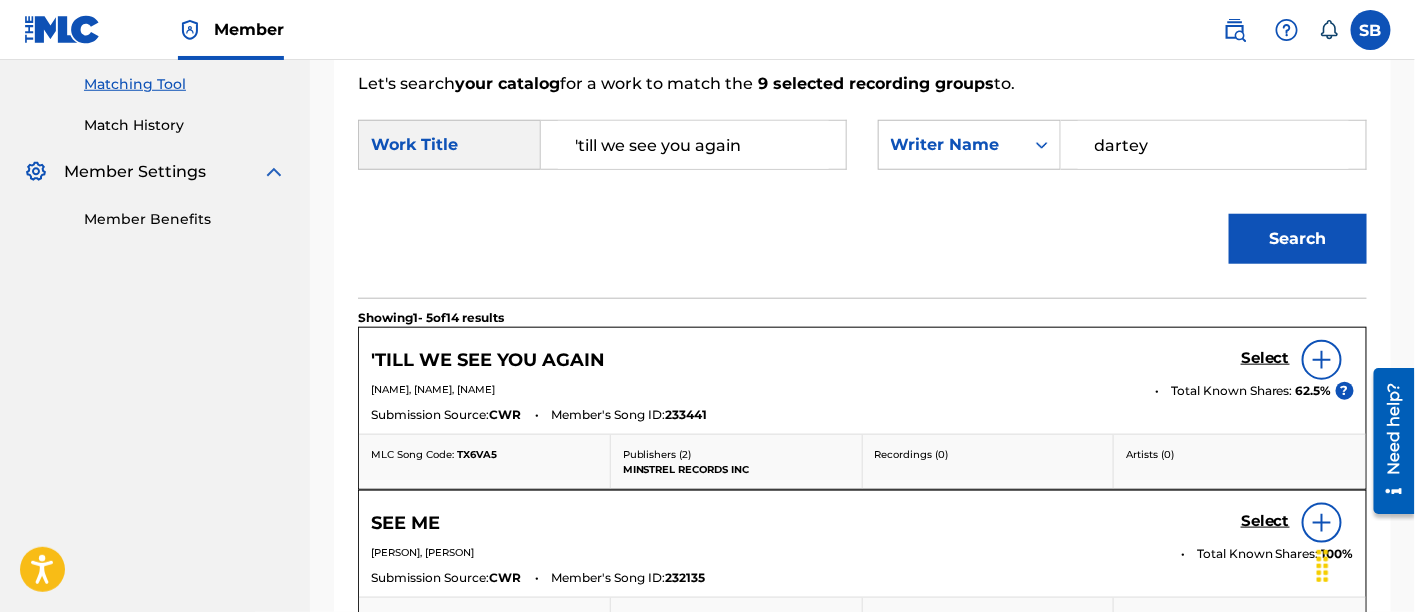 click on "Select" at bounding box center [1265, 358] 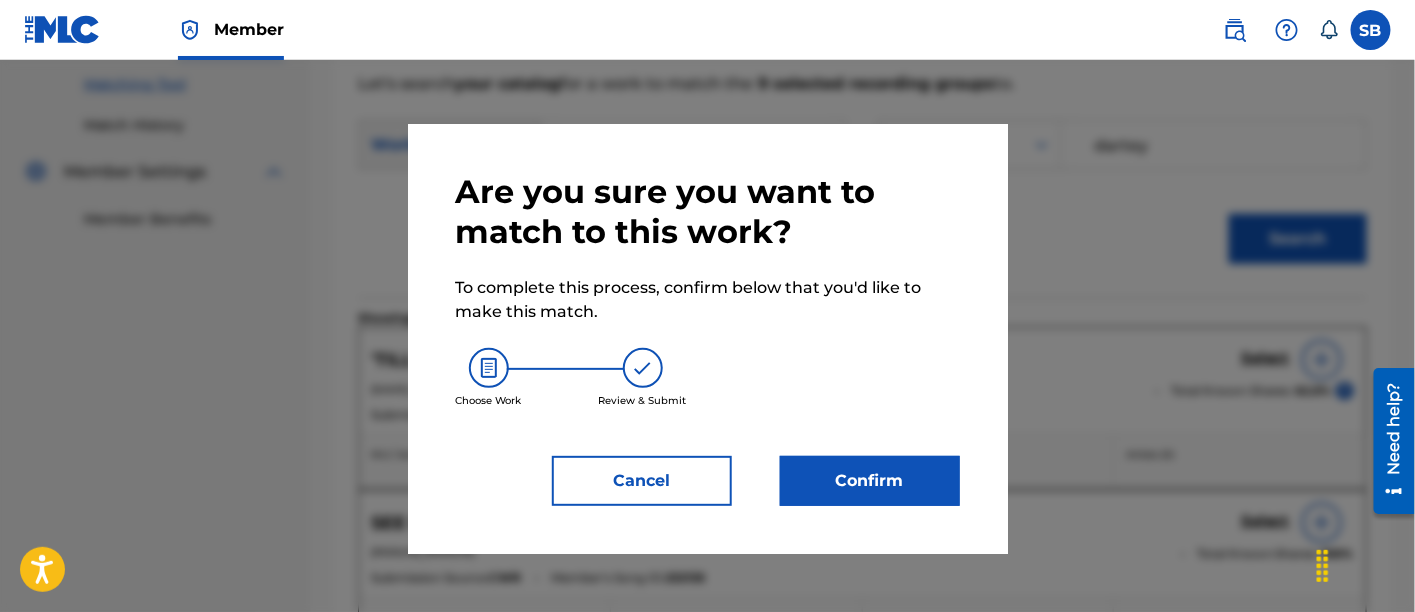 click on "Confirm" at bounding box center [870, 481] 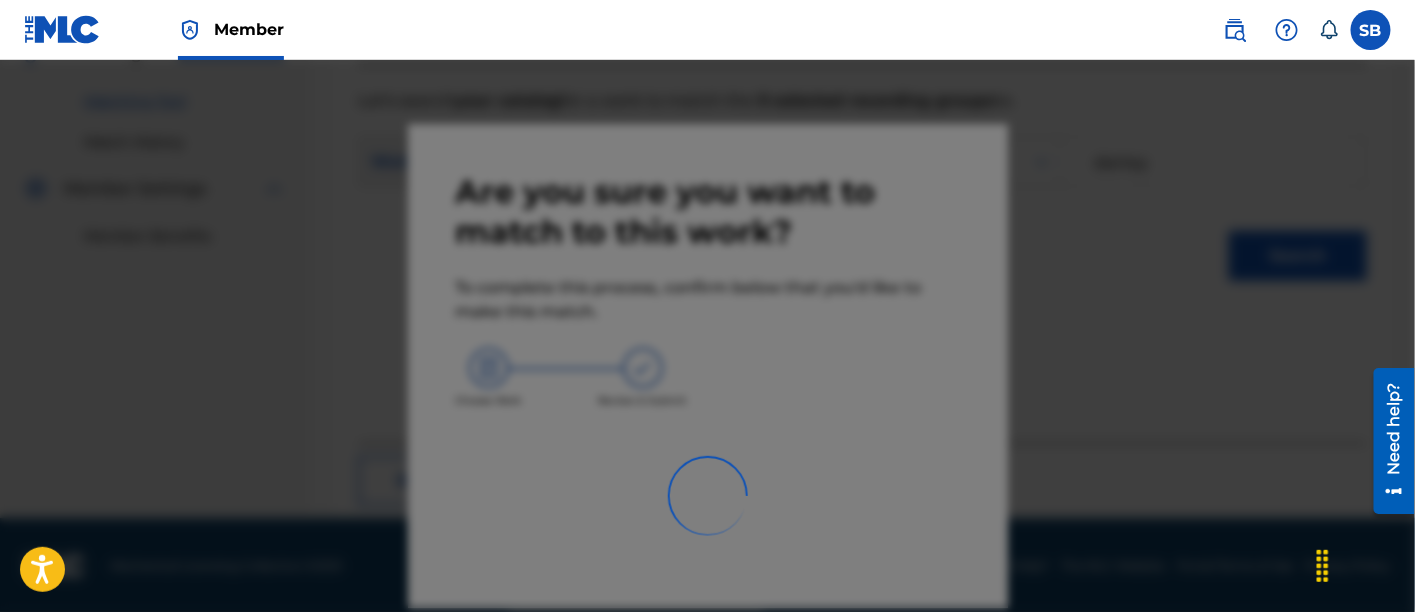scroll, scrollTop: 246, scrollLeft: 0, axis: vertical 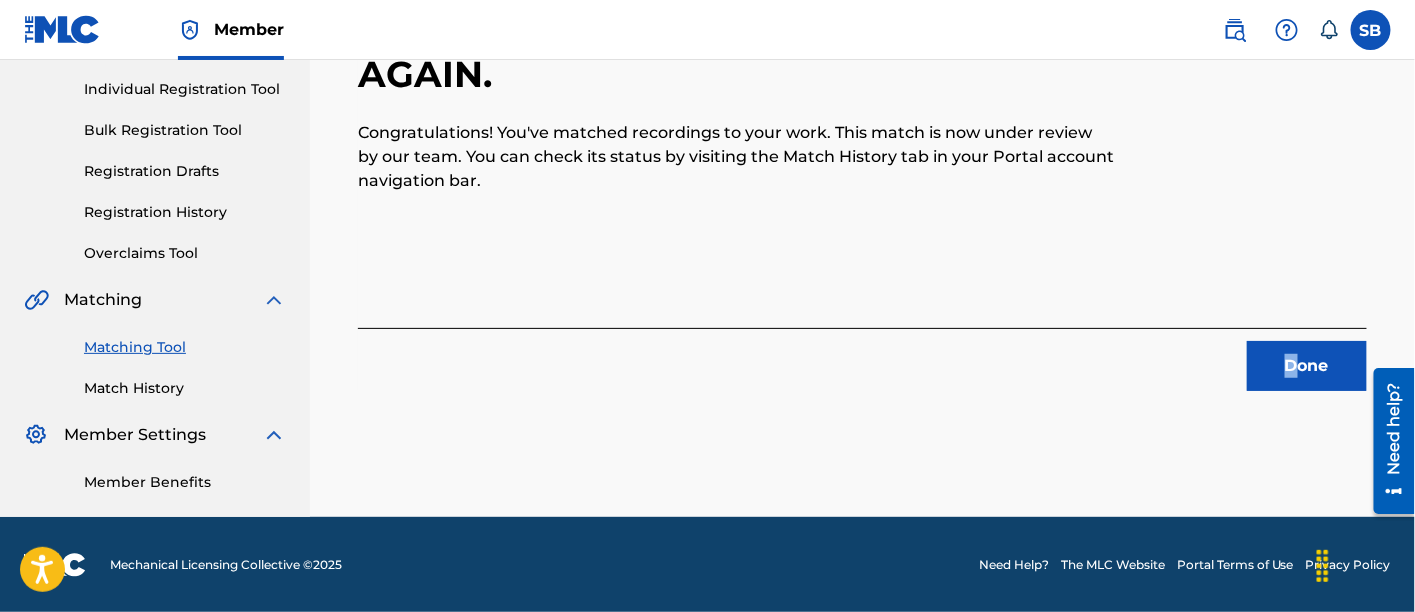 click on "Done" at bounding box center [862, 359] 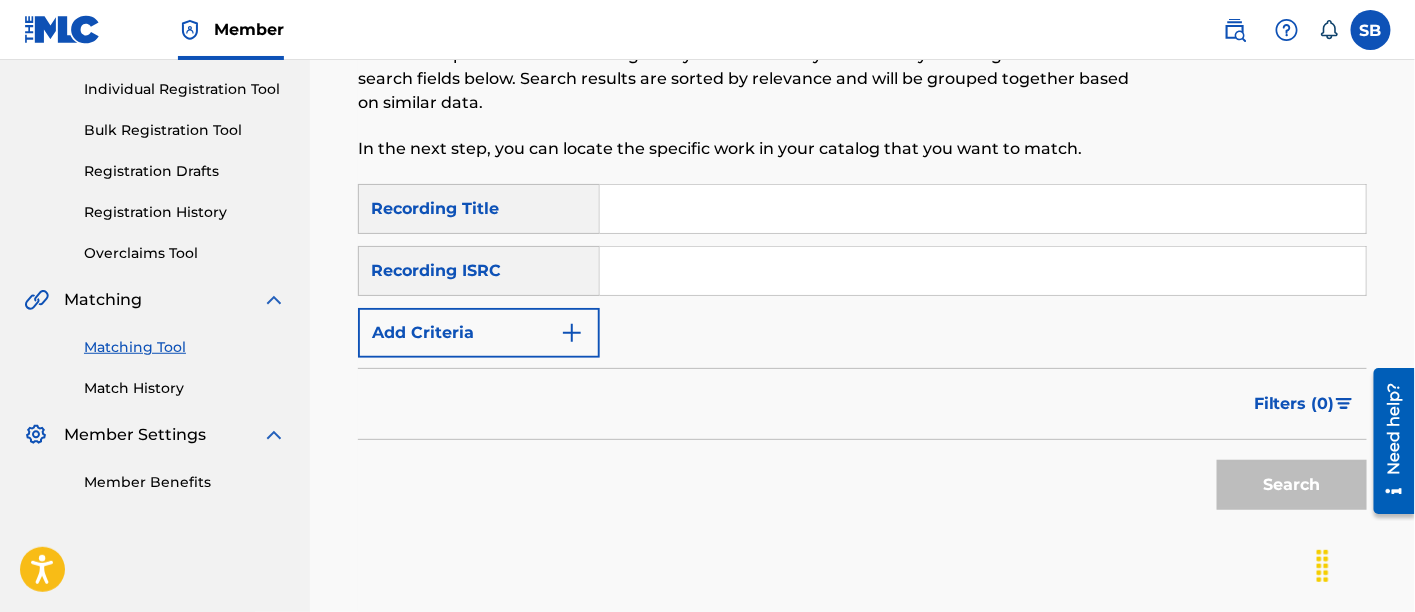 click at bounding box center (983, 209) 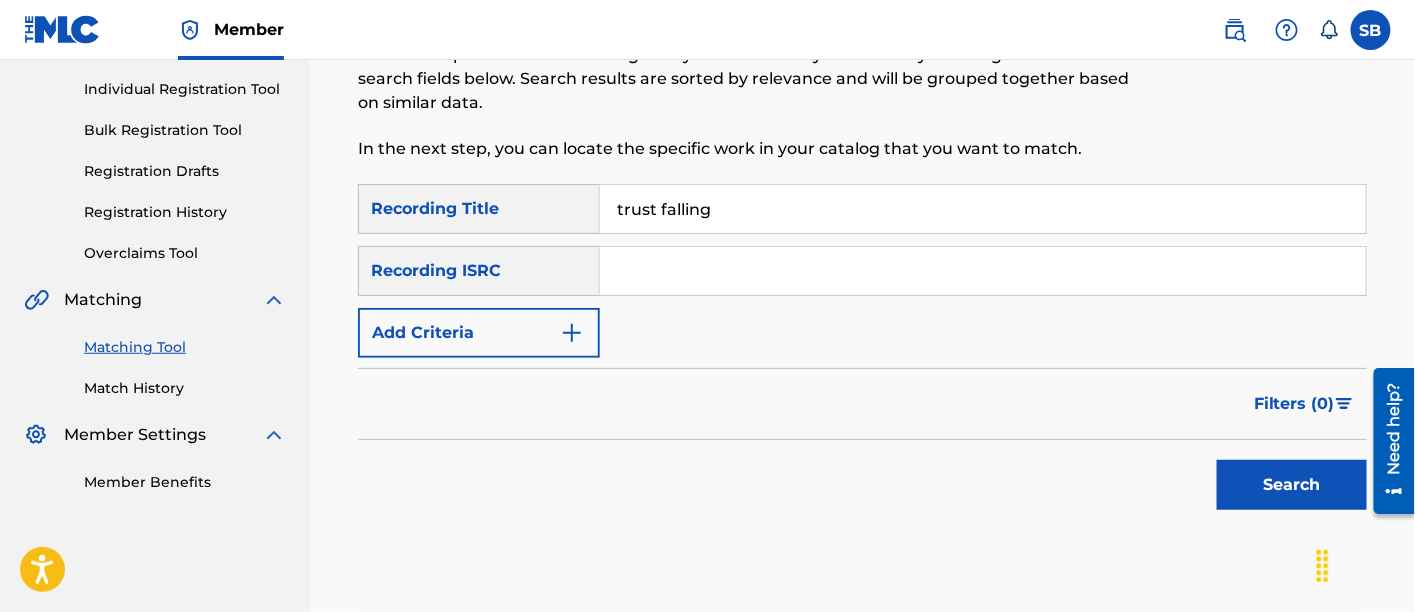 type on "trust falling" 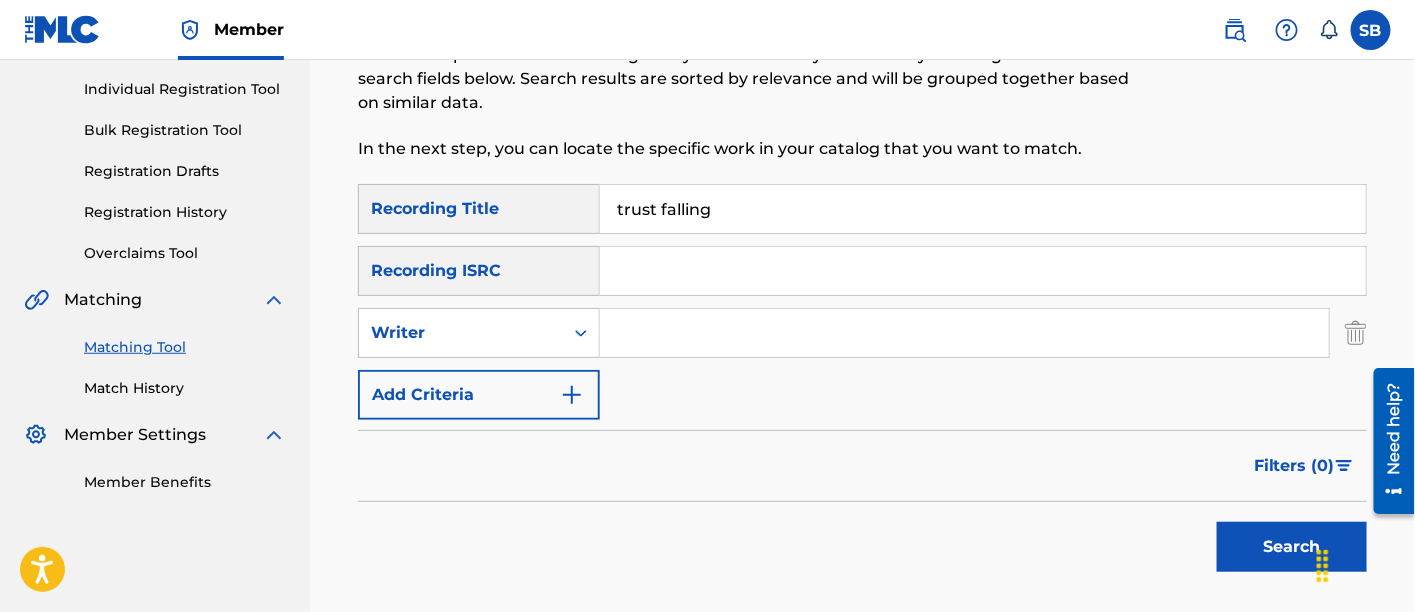 click at bounding box center (964, 333) 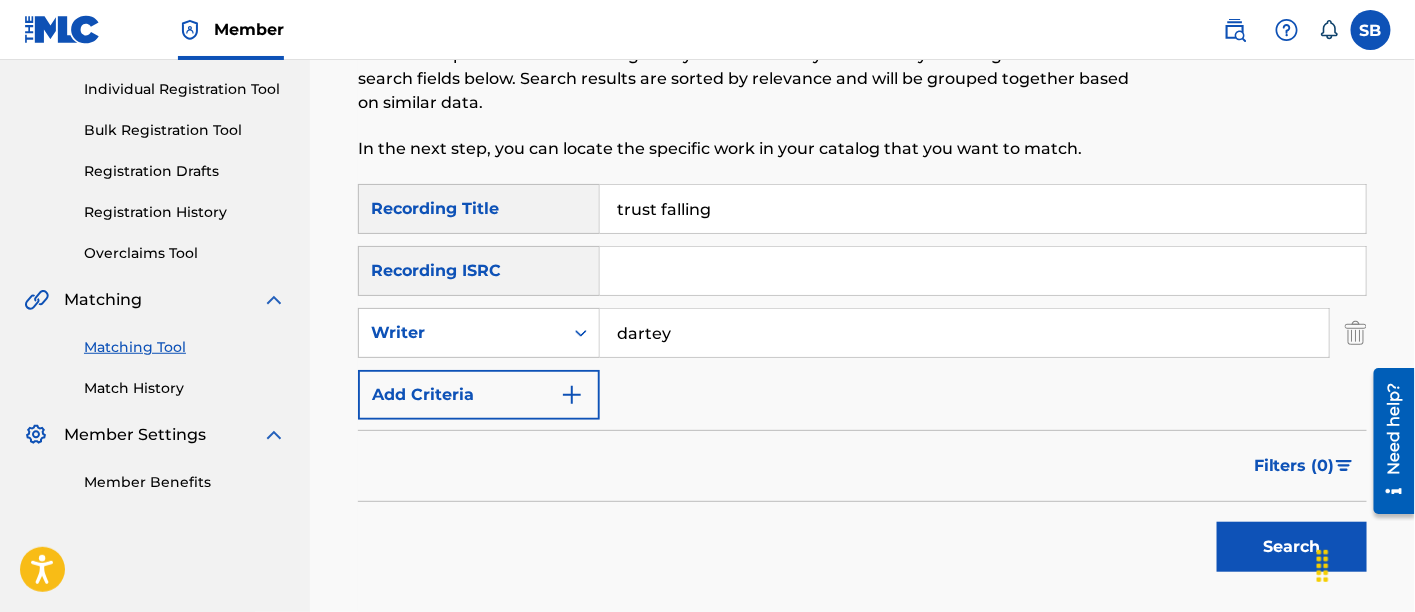 click on "Search" at bounding box center [1287, 542] 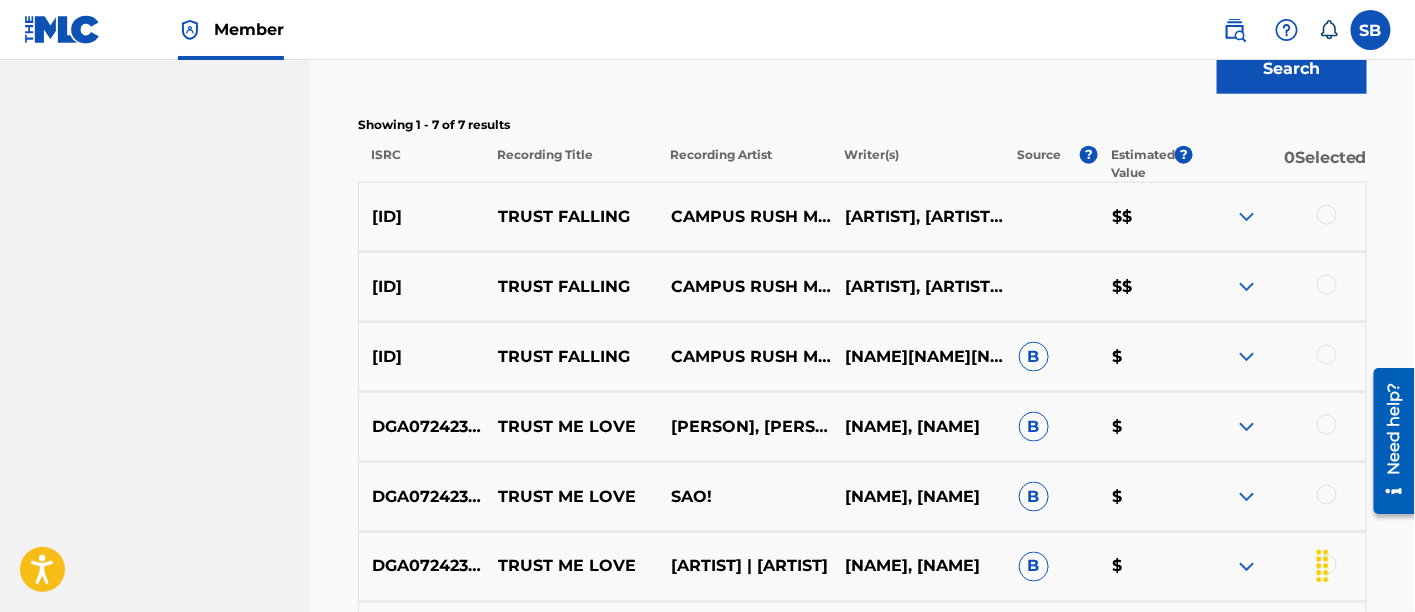 scroll, scrollTop: 747, scrollLeft: 0, axis: vertical 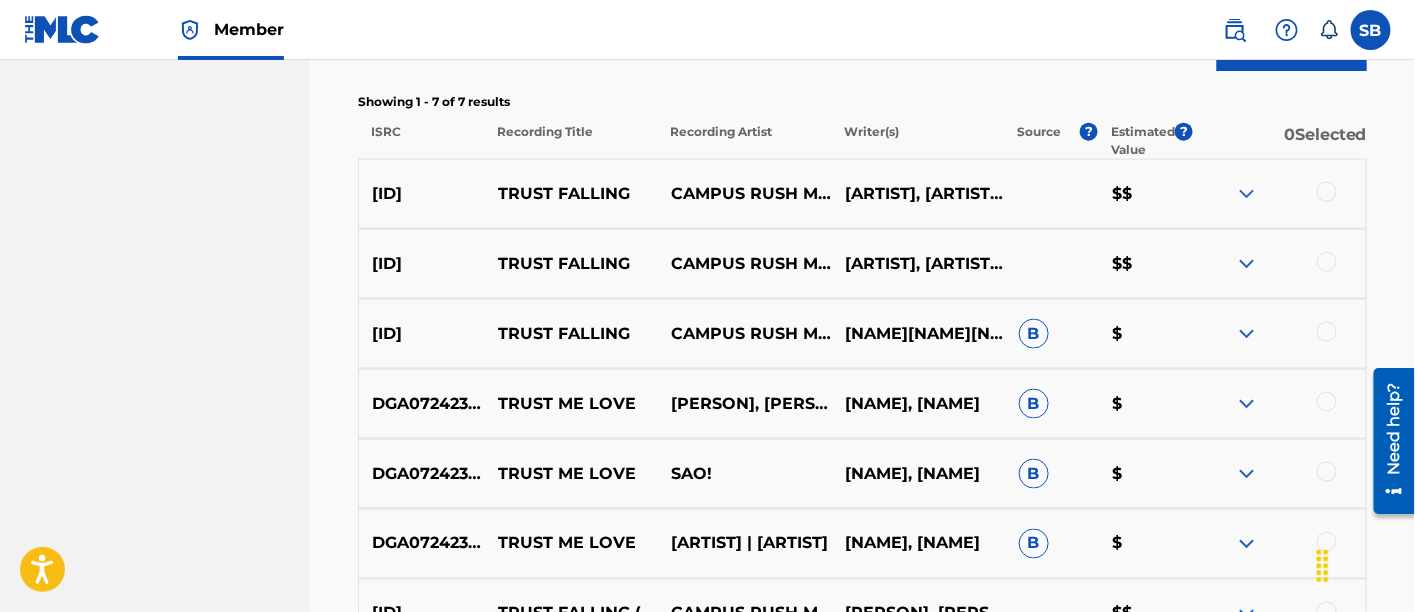 click at bounding box center [1279, 334] 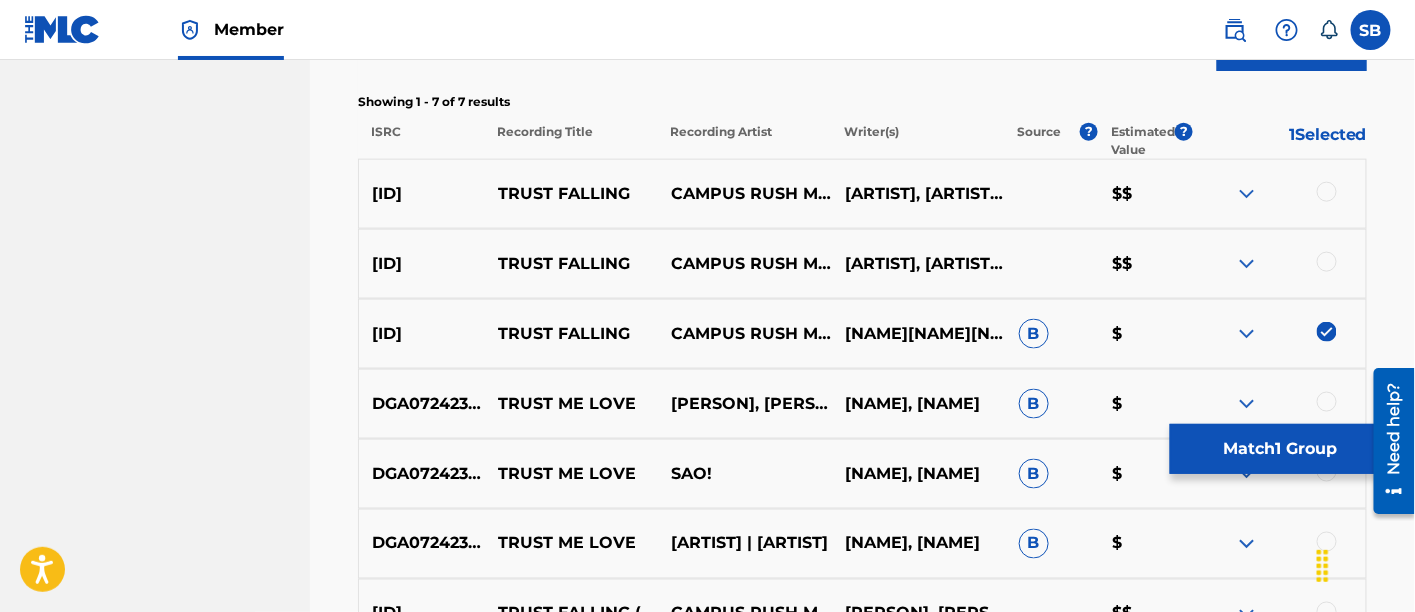click at bounding box center [1327, 262] 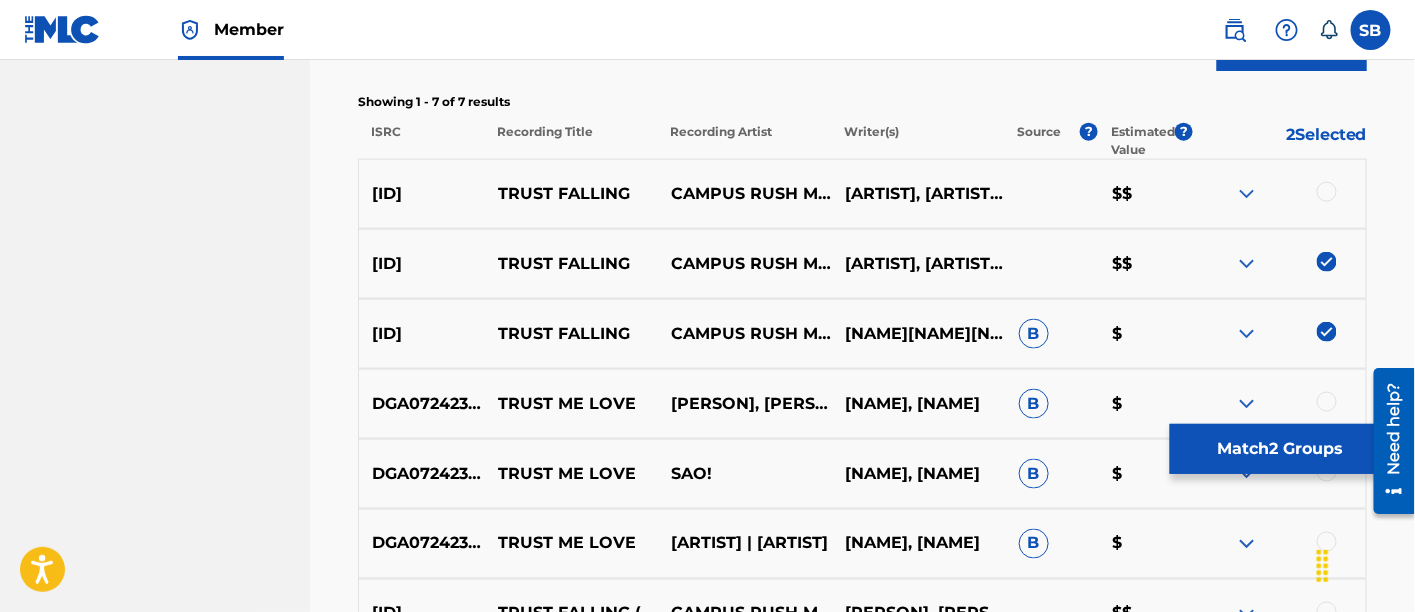 click at bounding box center [1327, 192] 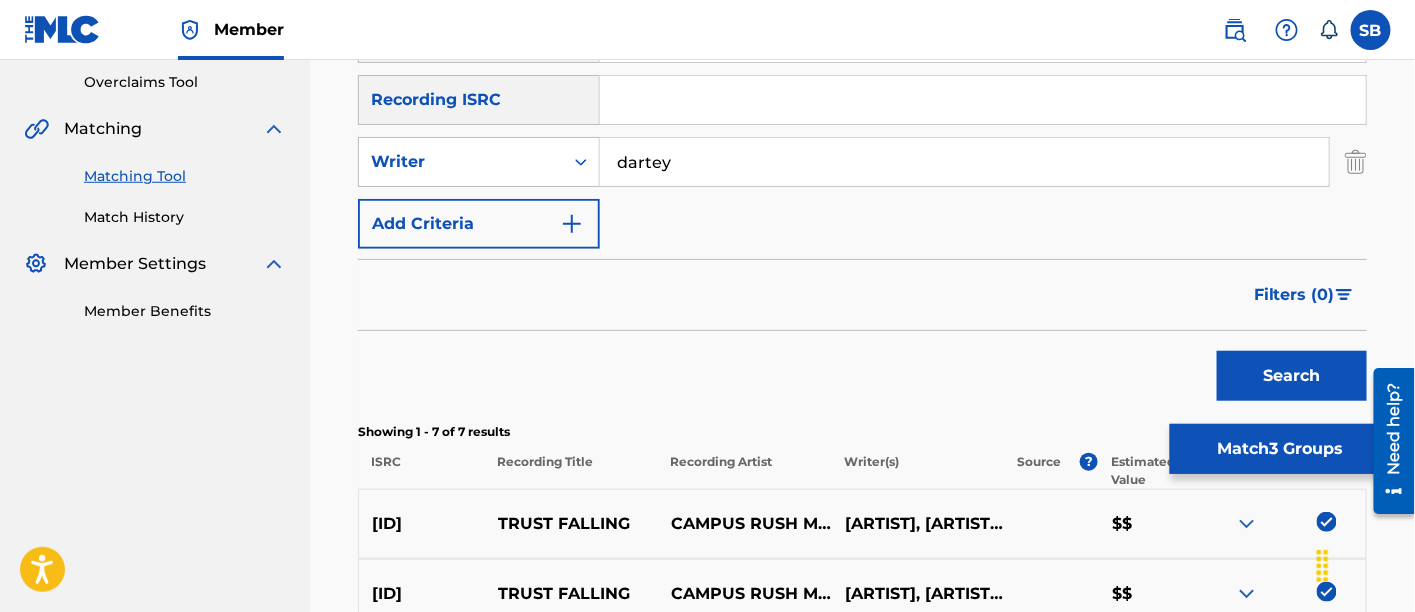 scroll, scrollTop: 405, scrollLeft: 0, axis: vertical 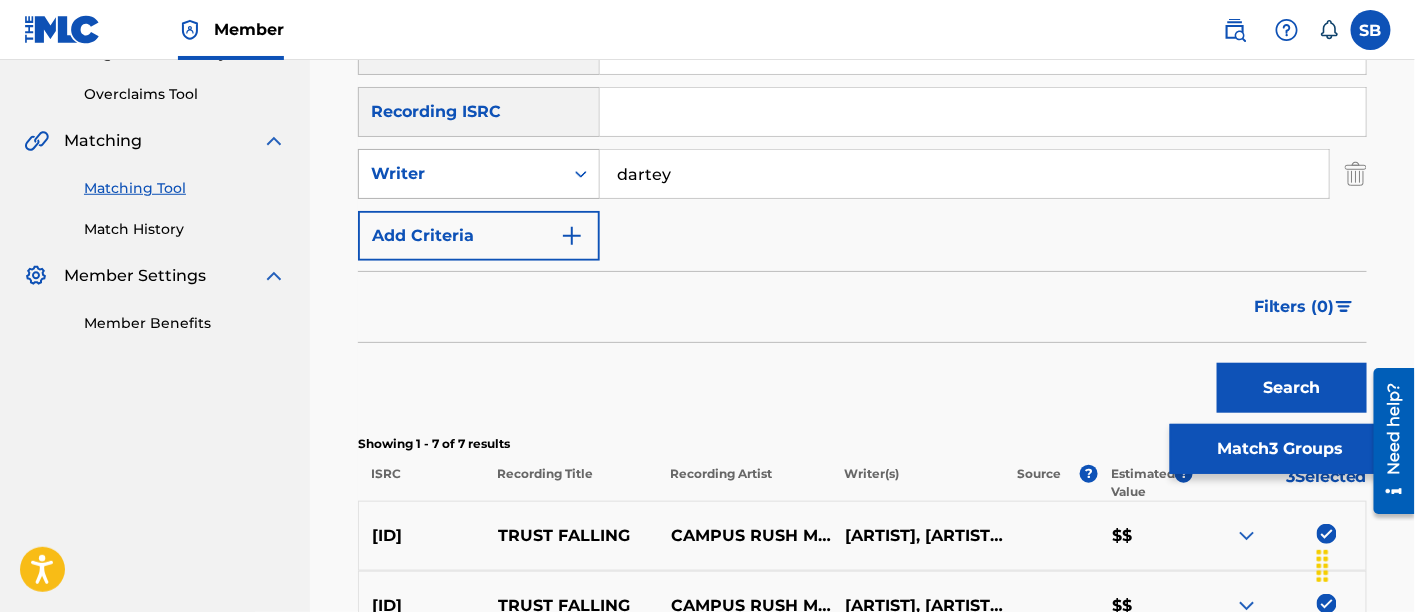 click 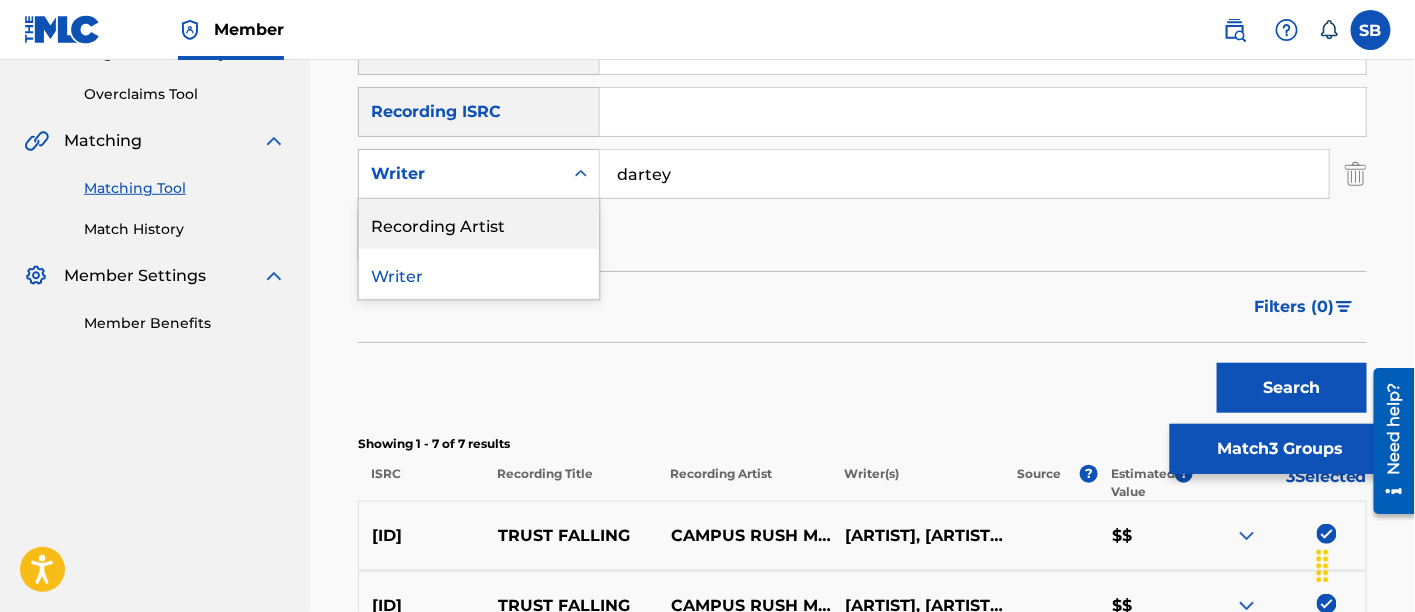 click on "Recording Artist" at bounding box center [479, 224] 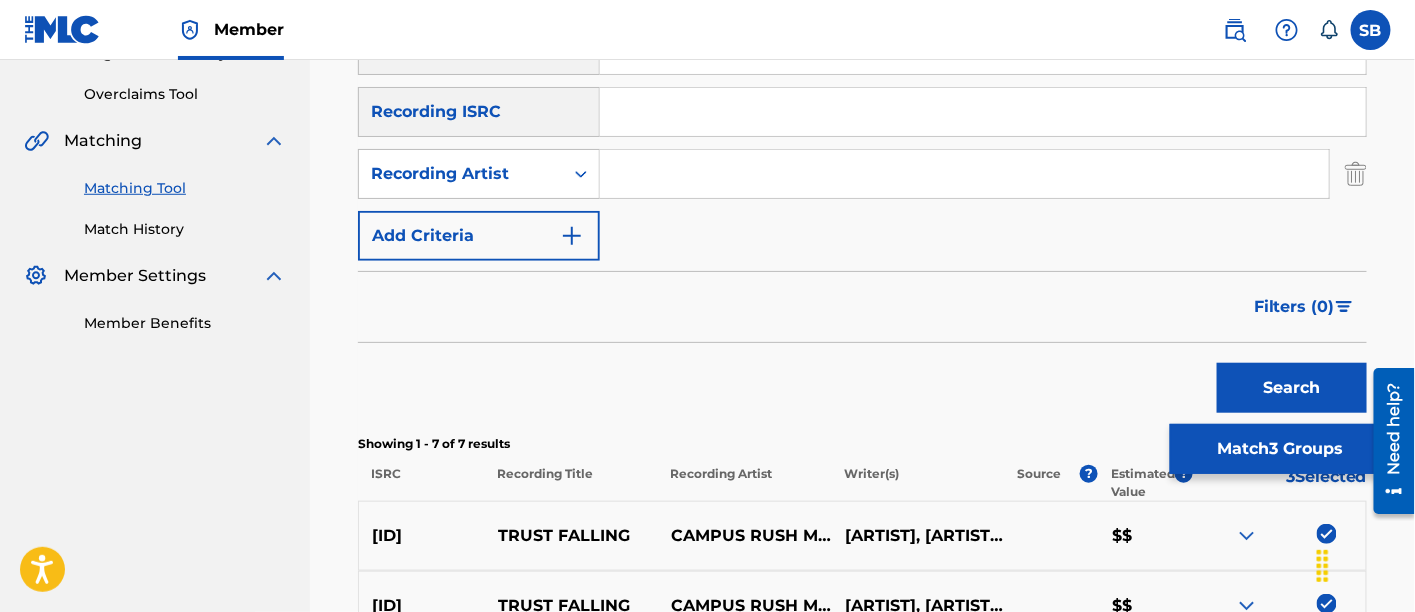 click at bounding box center (964, 174) 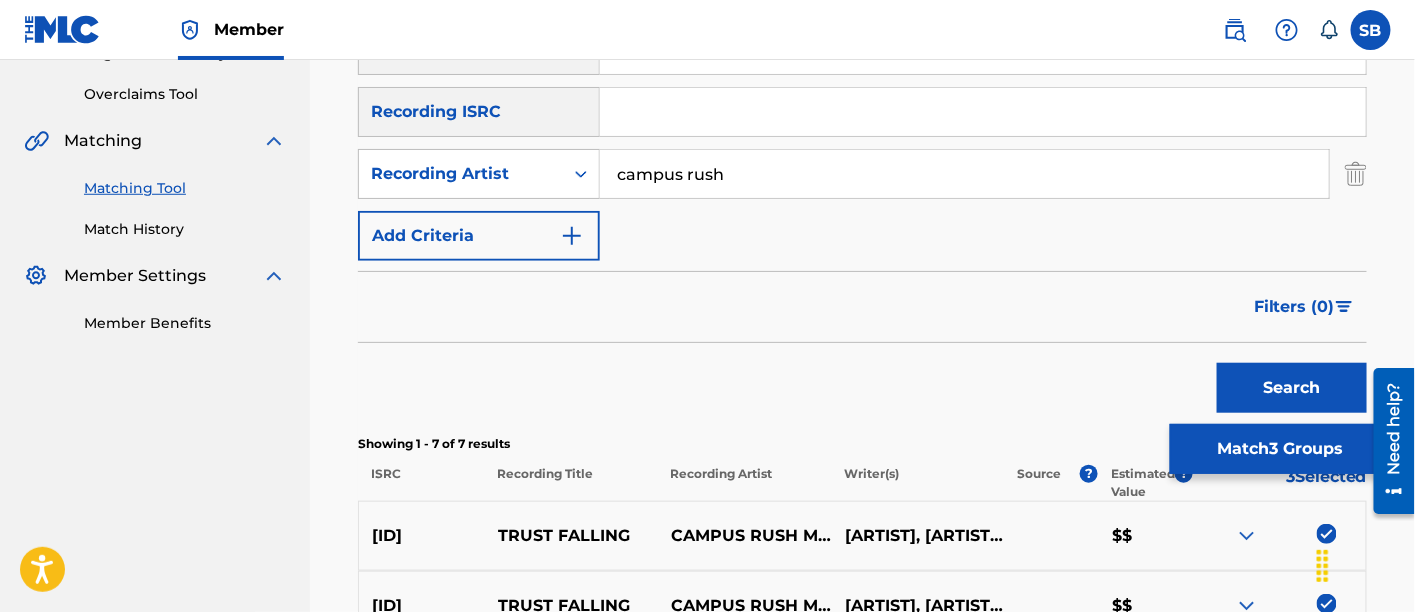 scroll, scrollTop: 525, scrollLeft: 0, axis: vertical 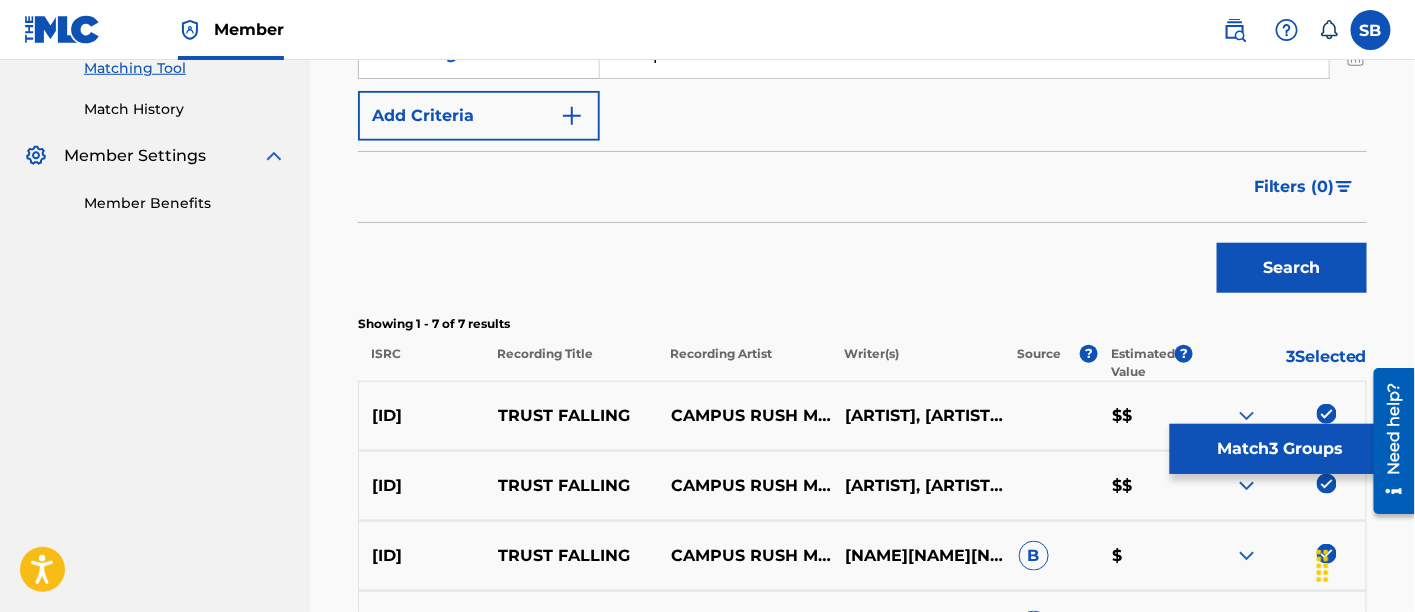 click on "Search" at bounding box center (1292, 268) 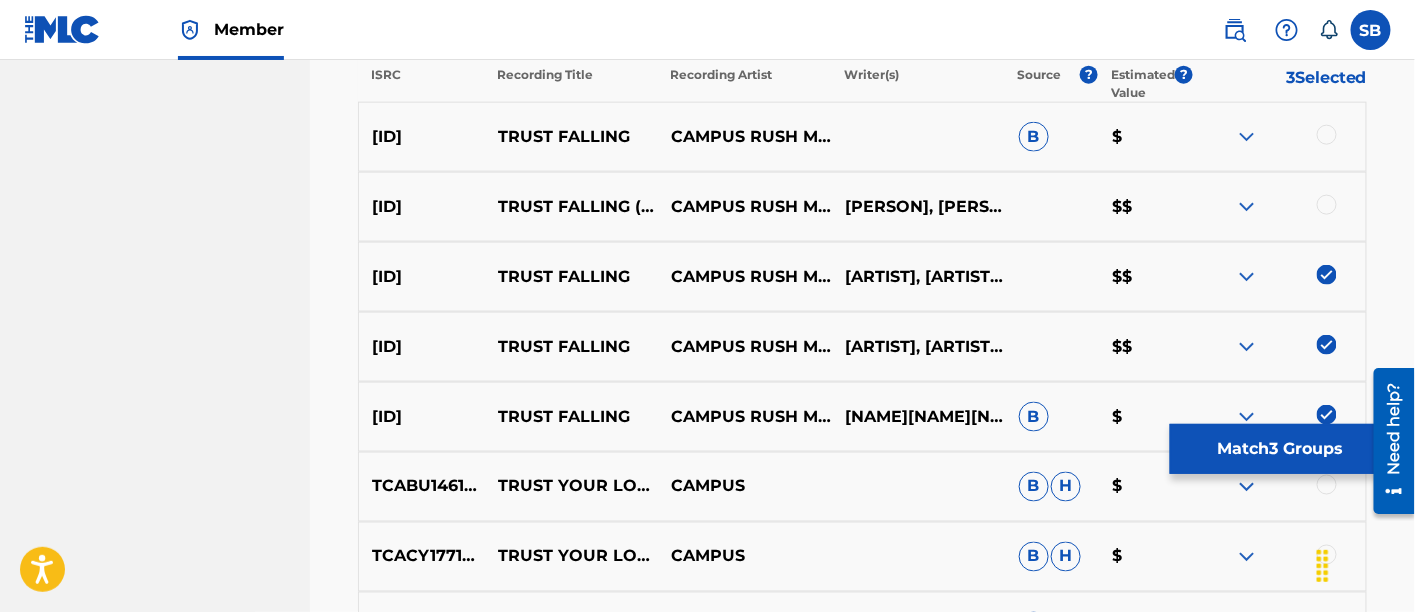 scroll, scrollTop: 805, scrollLeft: 0, axis: vertical 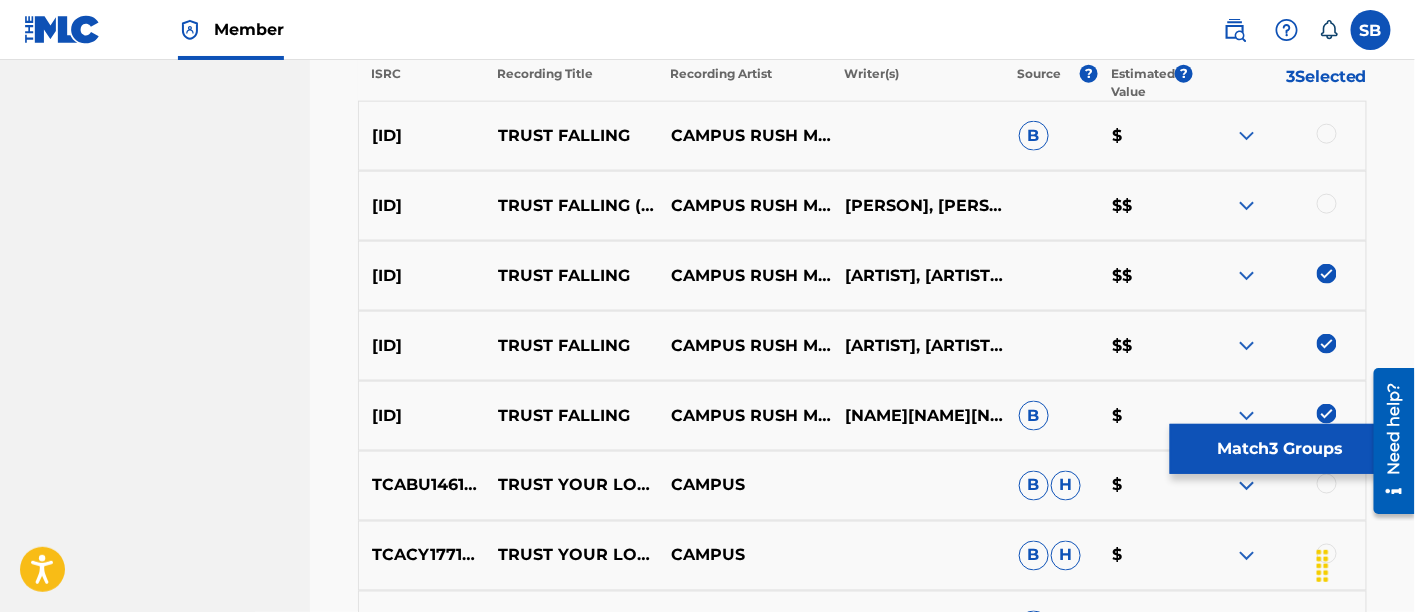 click at bounding box center [1327, 134] 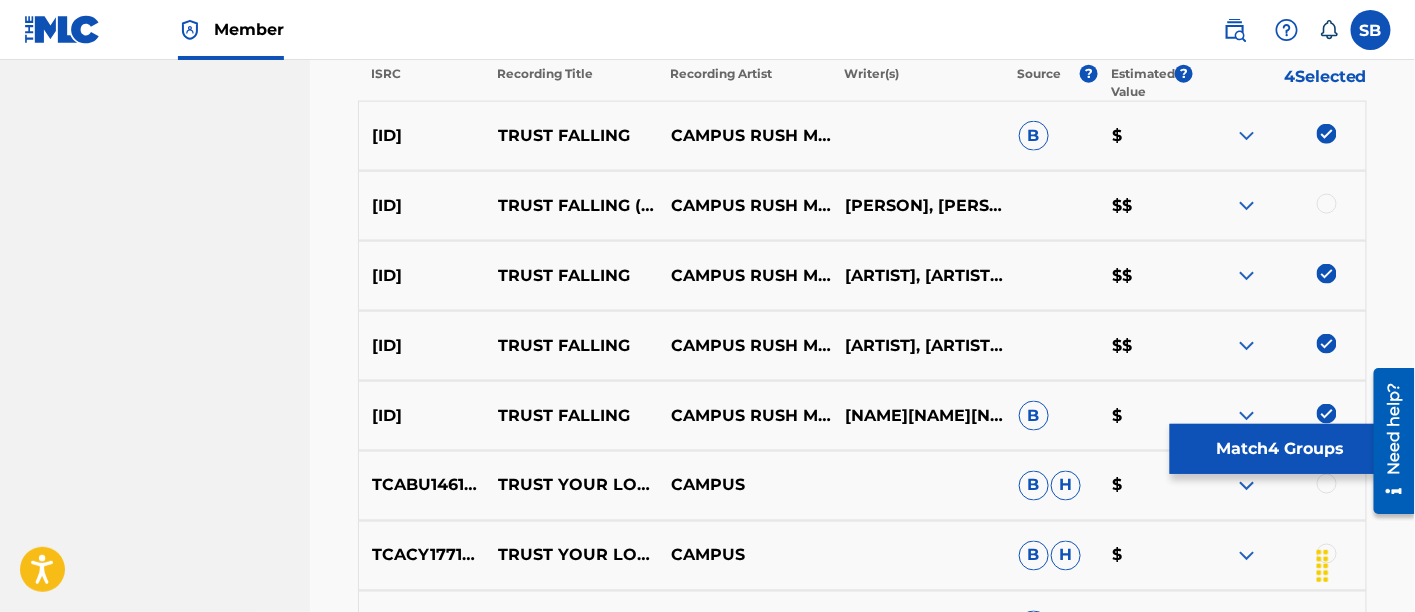 click at bounding box center (1327, 204) 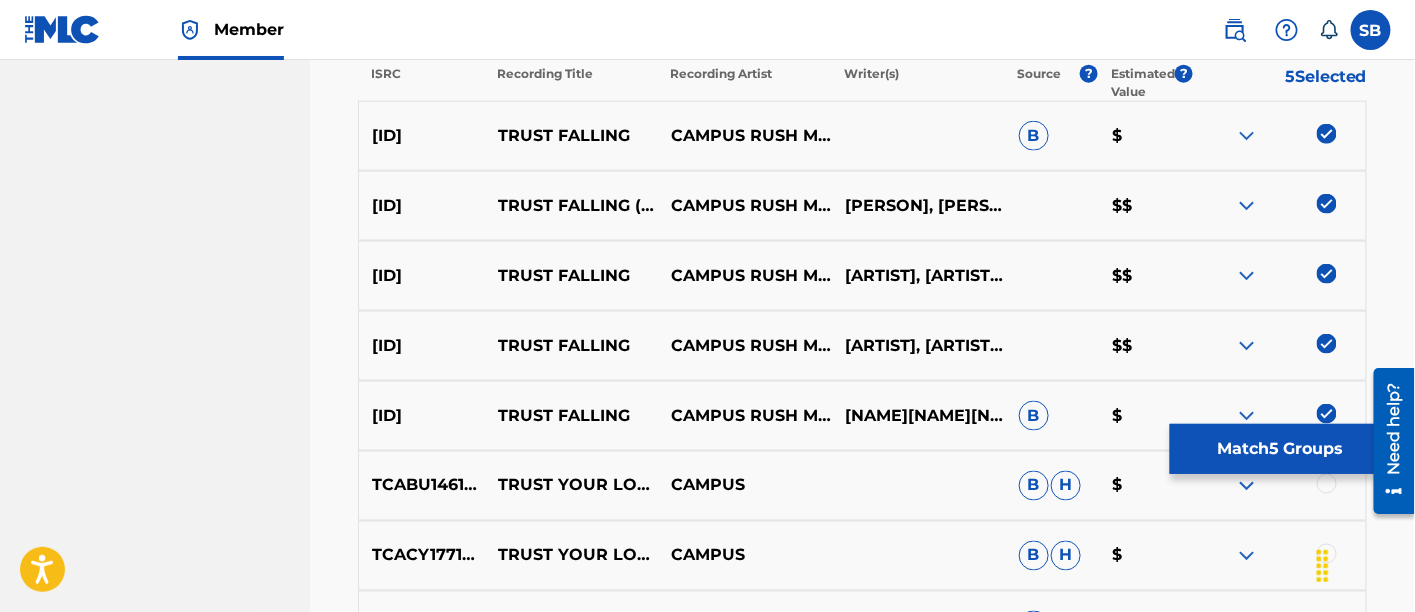 scroll, scrollTop: 962, scrollLeft: 0, axis: vertical 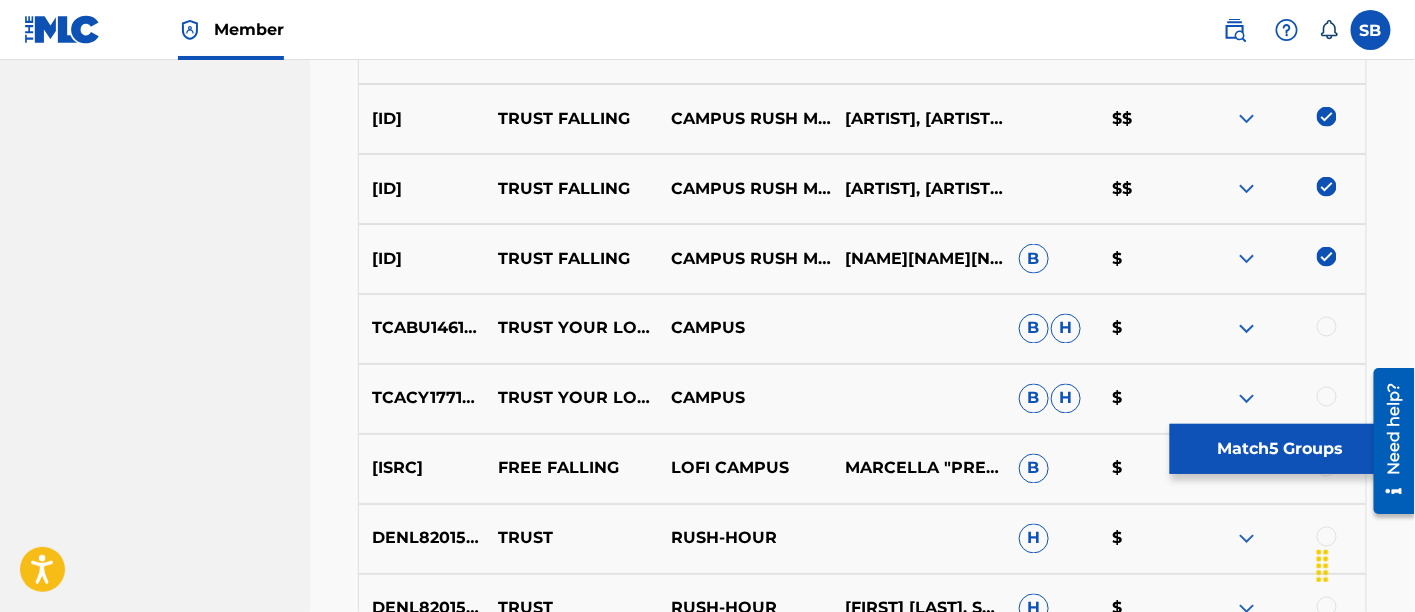 click on "Match  5 Groups" at bounding box center [1280, 449] 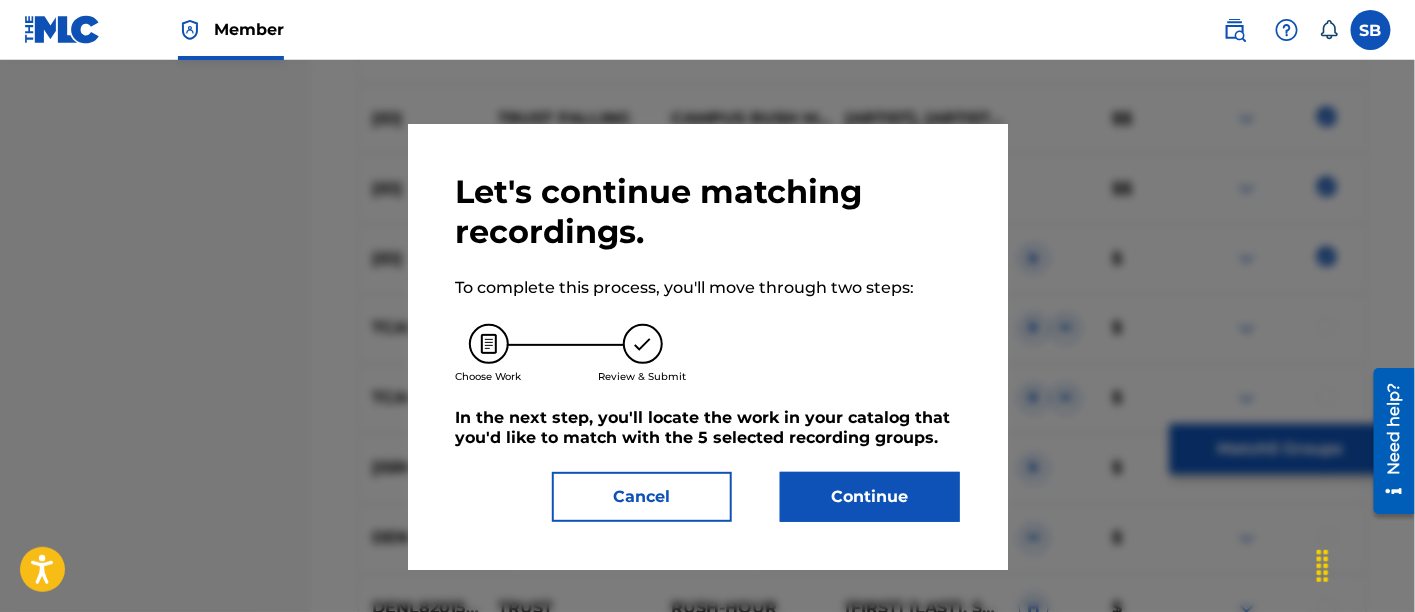 click on "Continue" at bounding box center (870, 497) 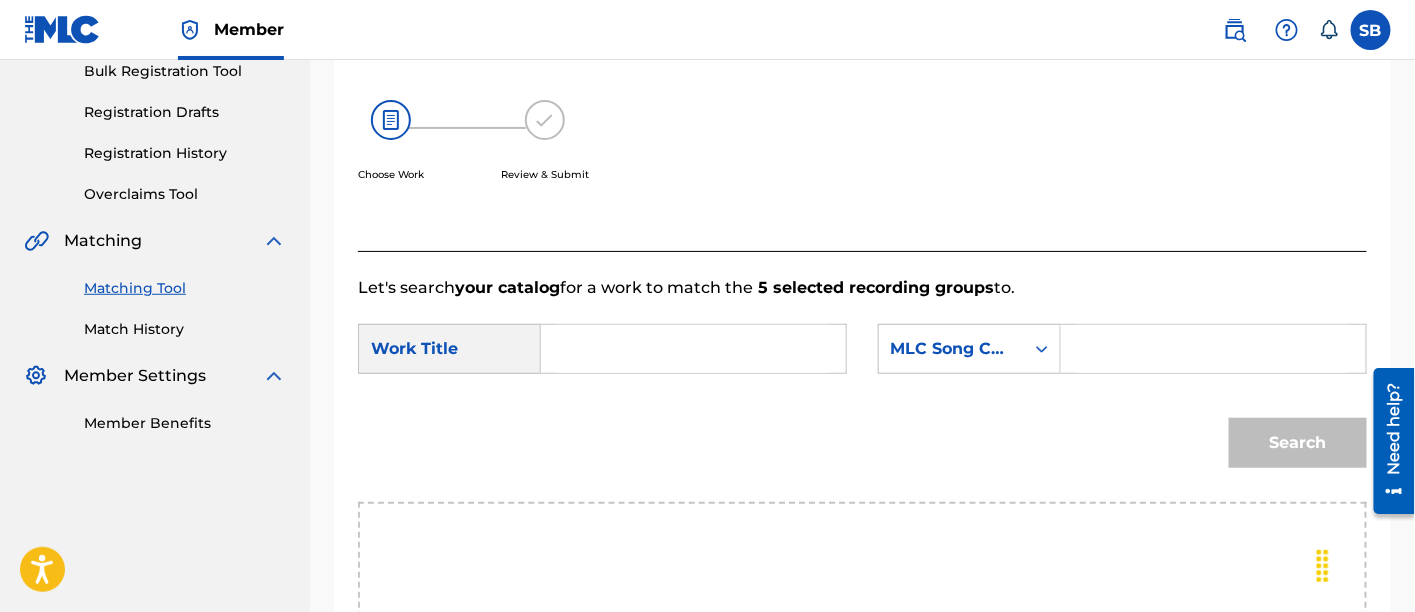 scroll, scrollTop: 288, scrollLeft: 0, axis: vertical 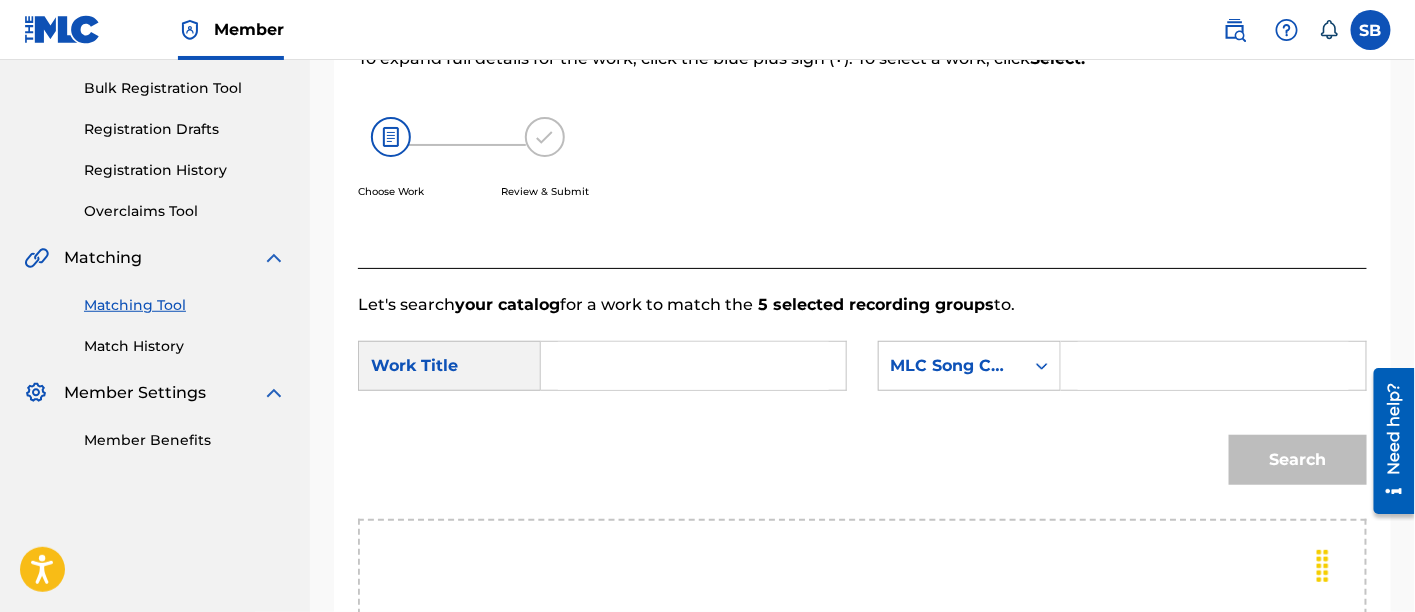 click at bounding box center [693, 366] 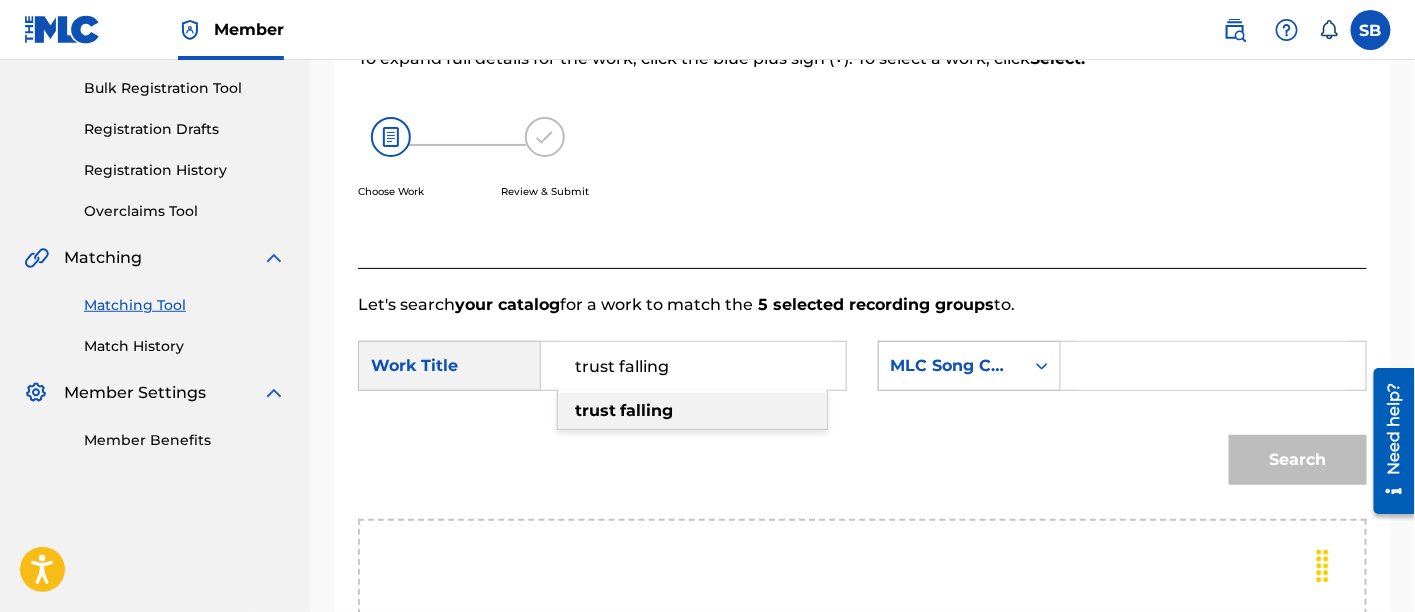 type on "trust falling" 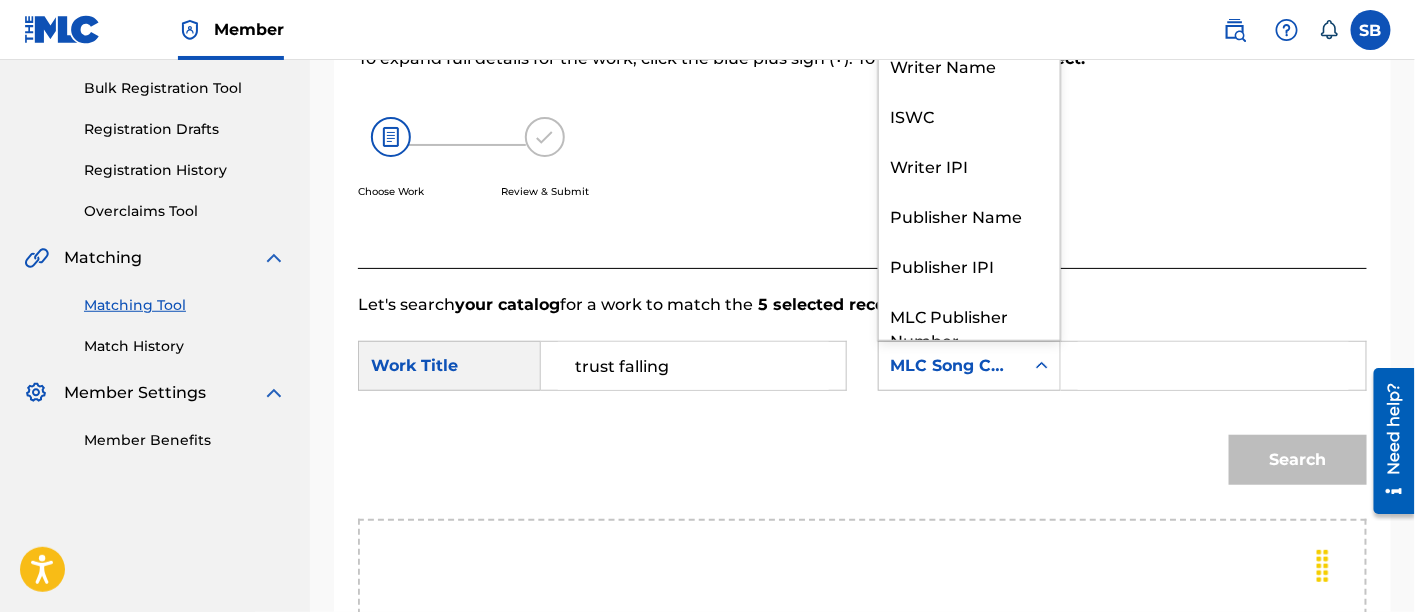 click on "MLC Song Code" at bounding box center (951, 366) 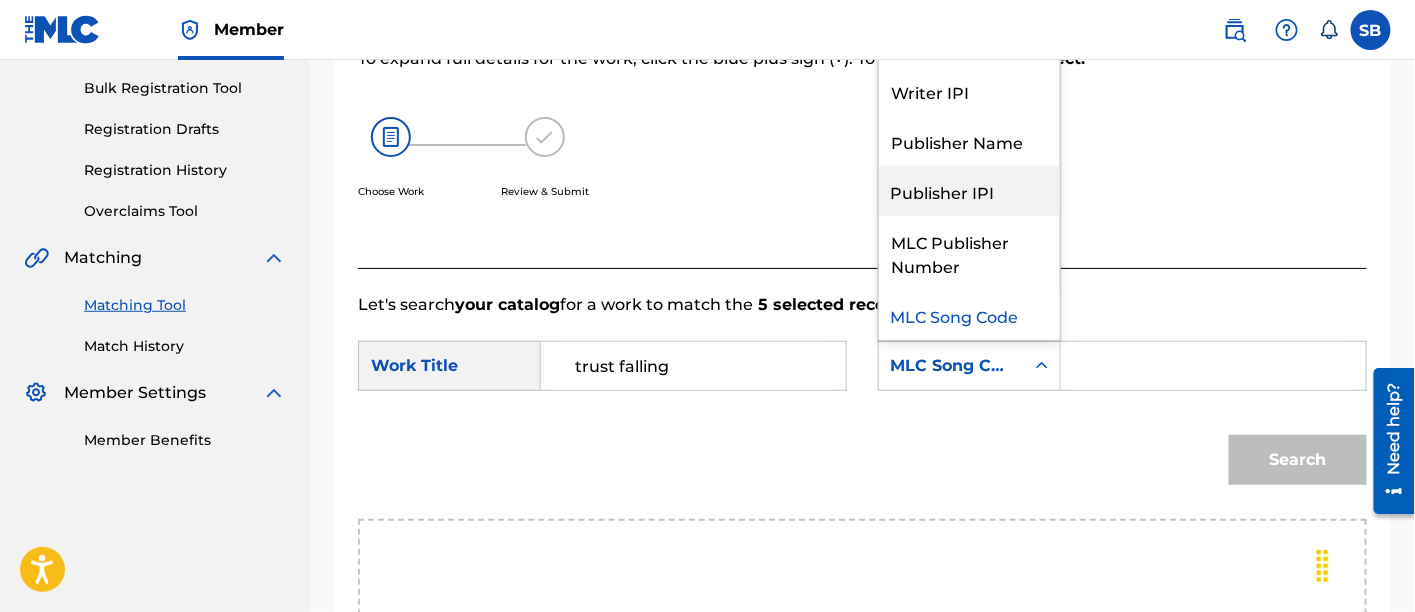 scroll, scrollTop: 0, scrollLeft: 0, axis: both 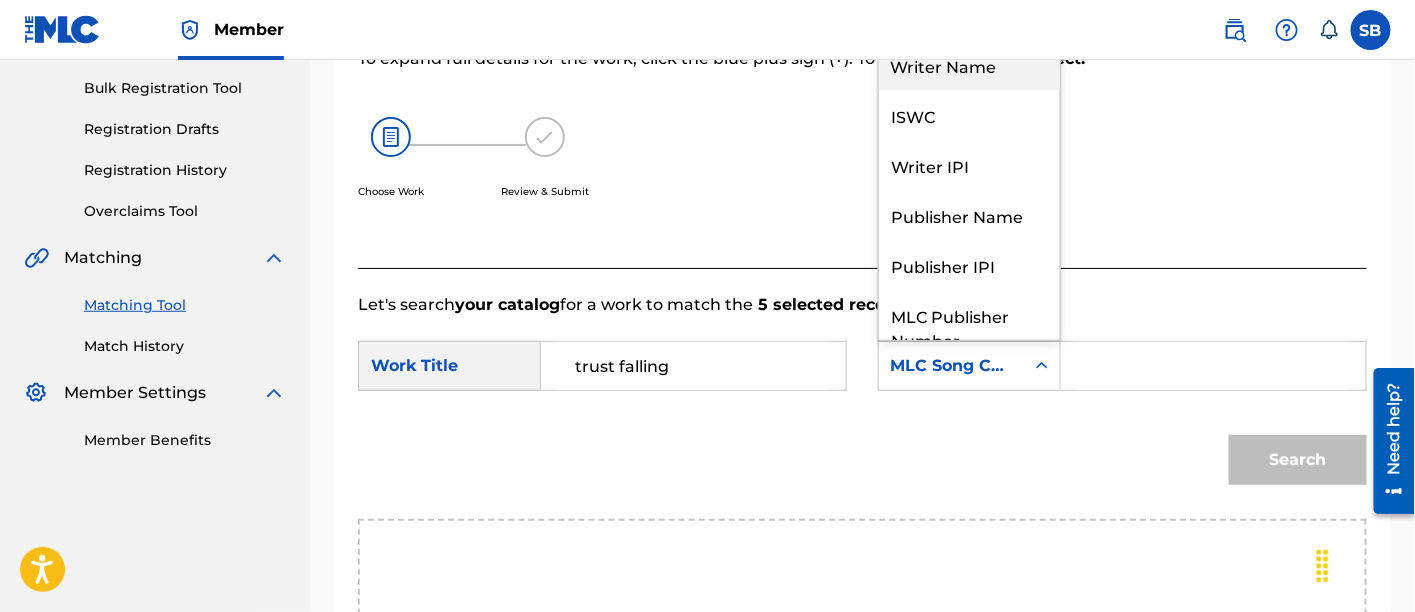 click on "Writer Name" at bounding box center (969, 65) 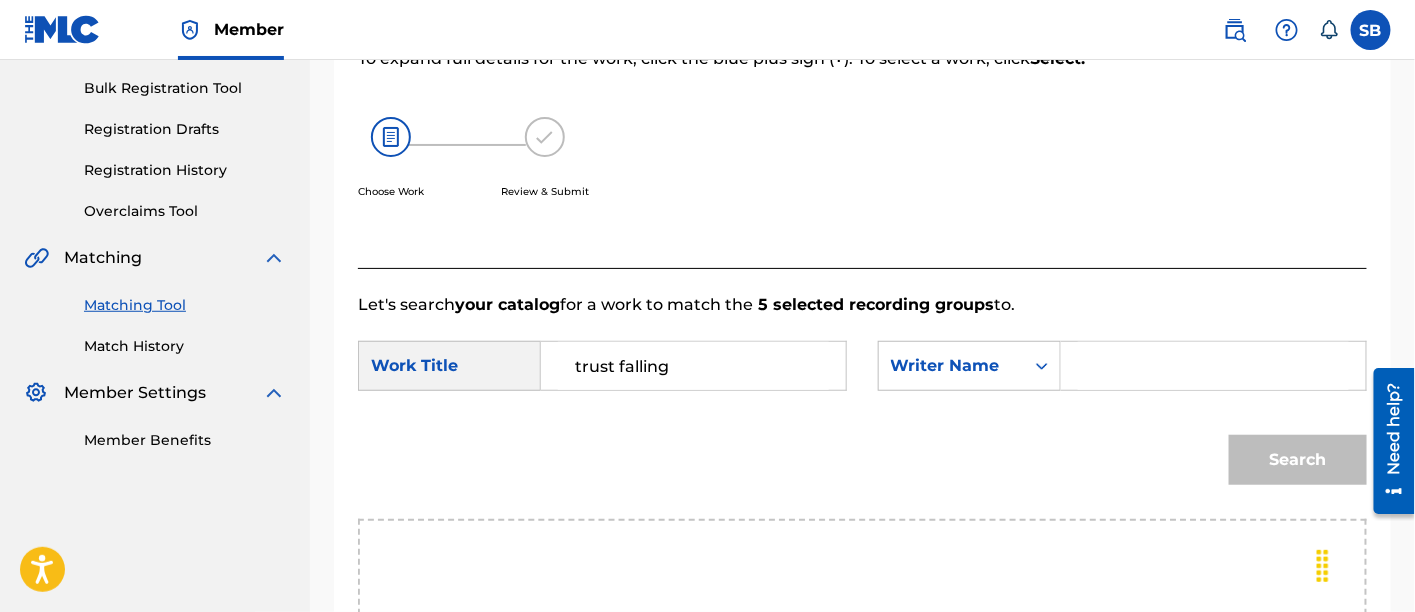 click at bounding box center [1213, 366] 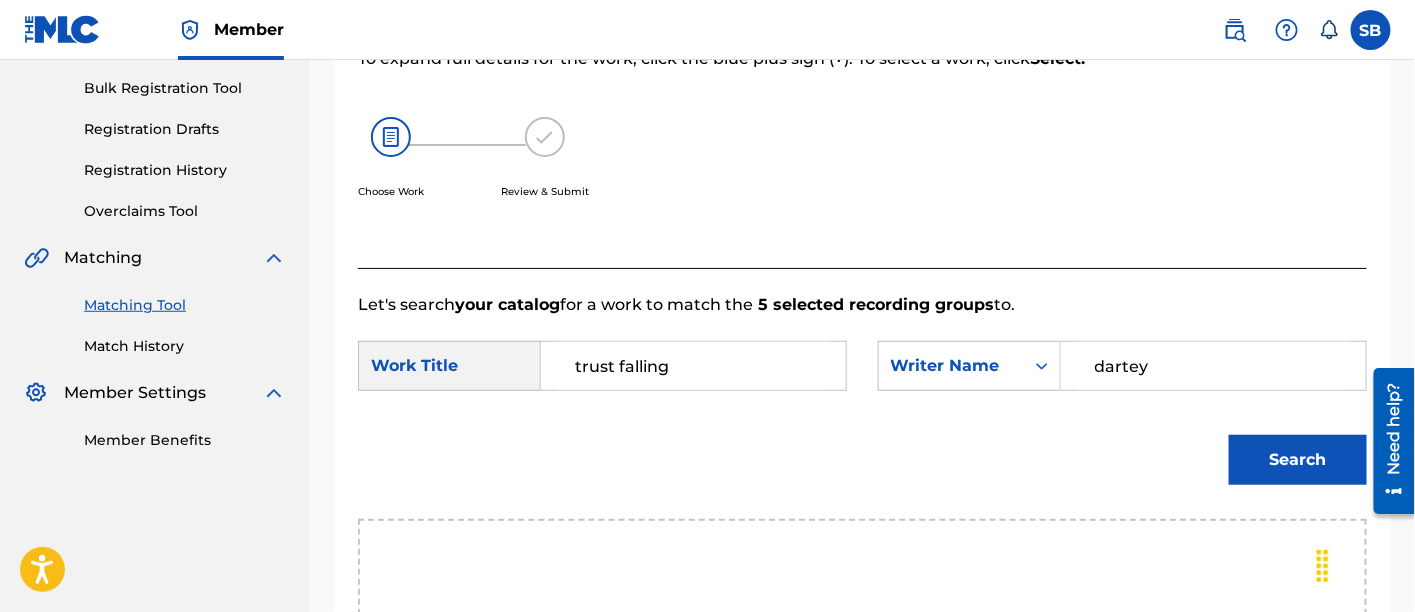 click on "Search" at bounding box center [1298, 460] 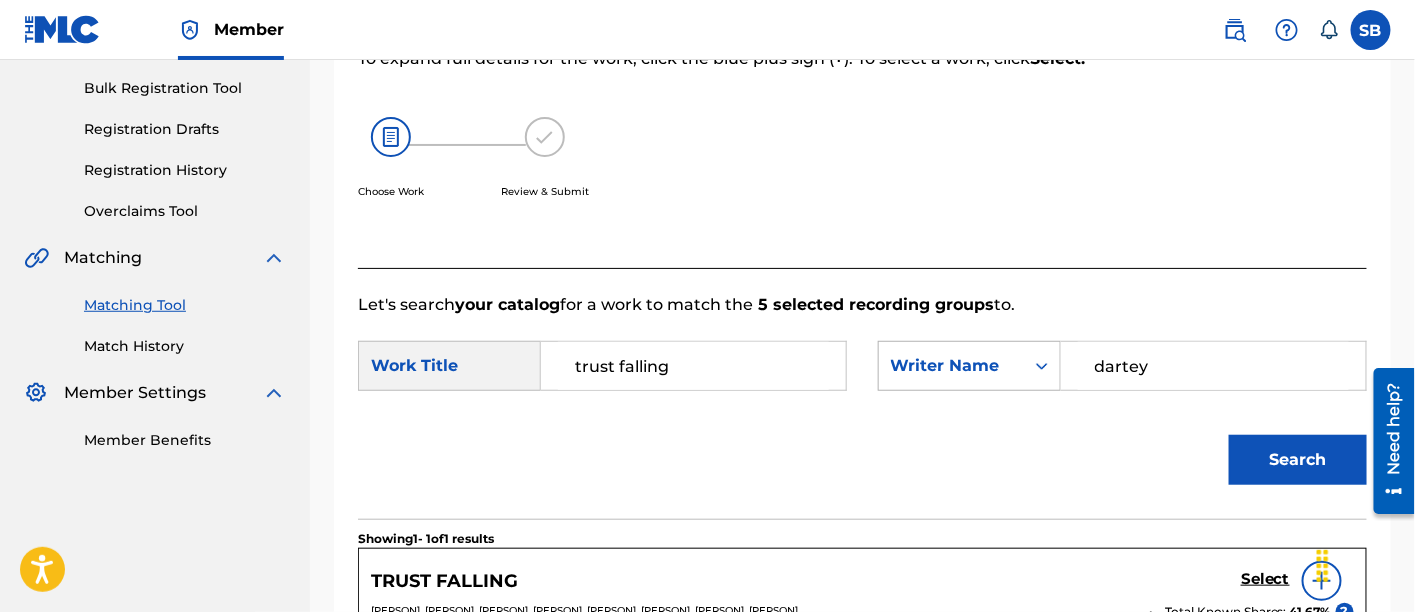 scroll, scrollTop: 658, scrollLeft: 0, axis: vertical 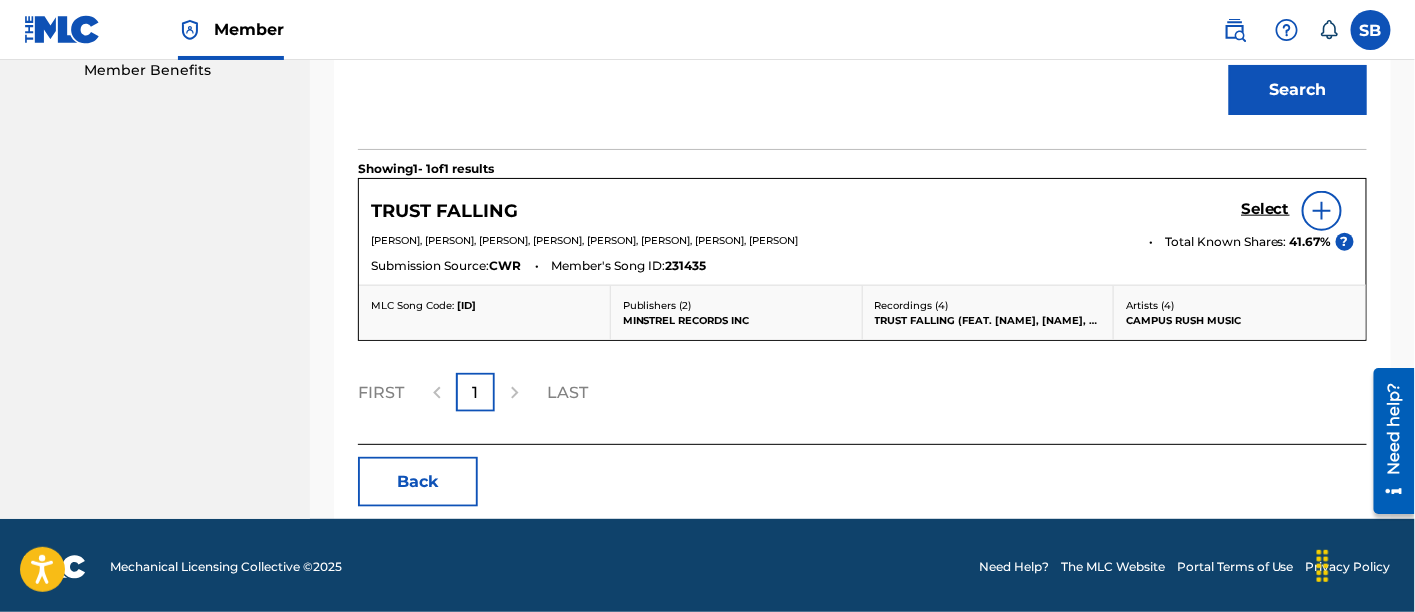 click on "Select" at bounding box center [1265, 209] 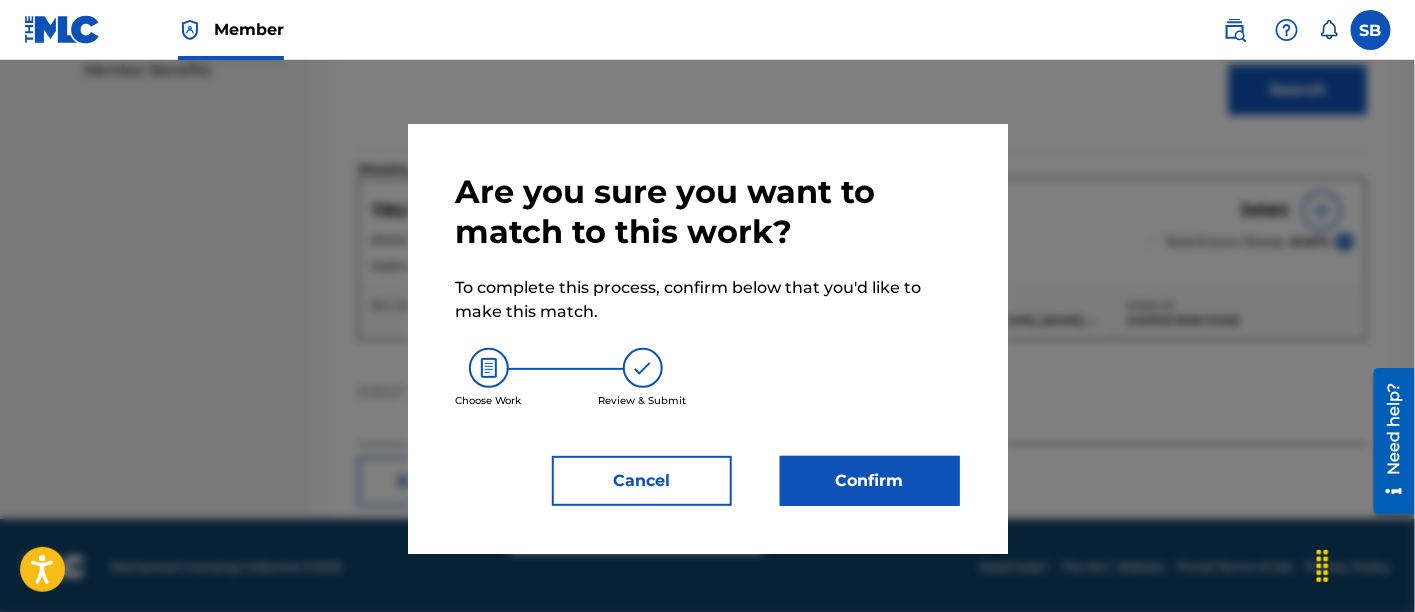 click on "Confirm" at bounding box center (870, 481) 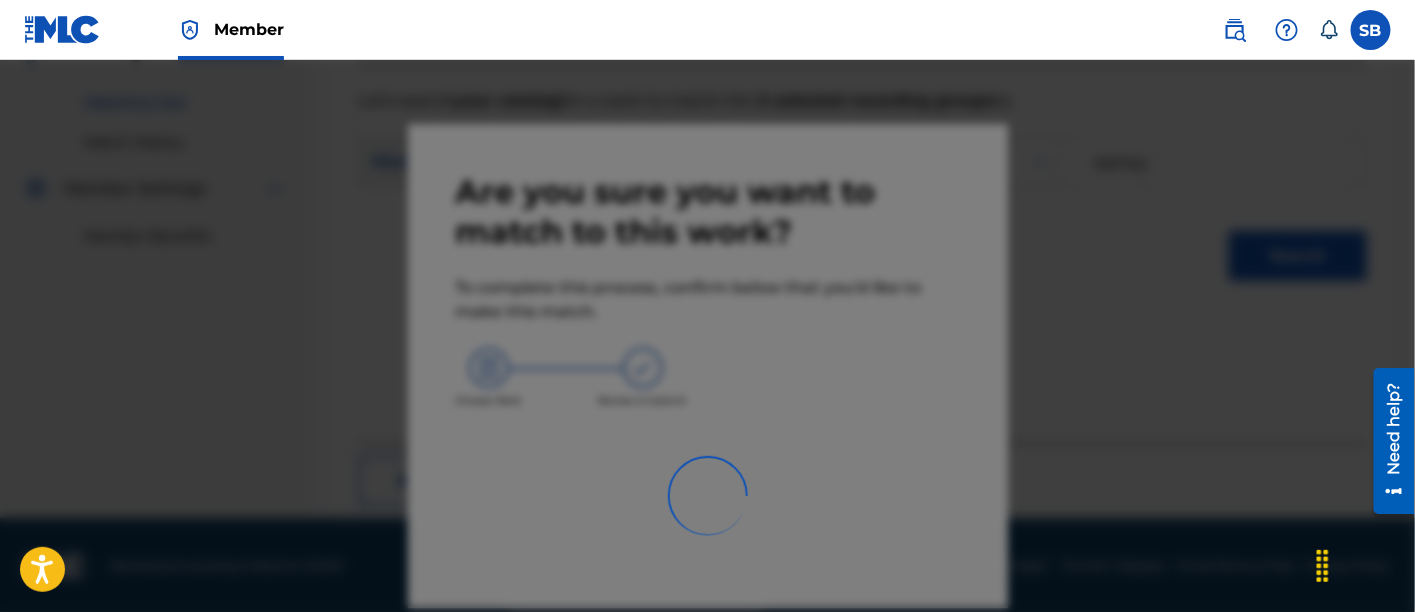 scroll, scrollTop: 246, scrollLeft: 0, axis: vertical 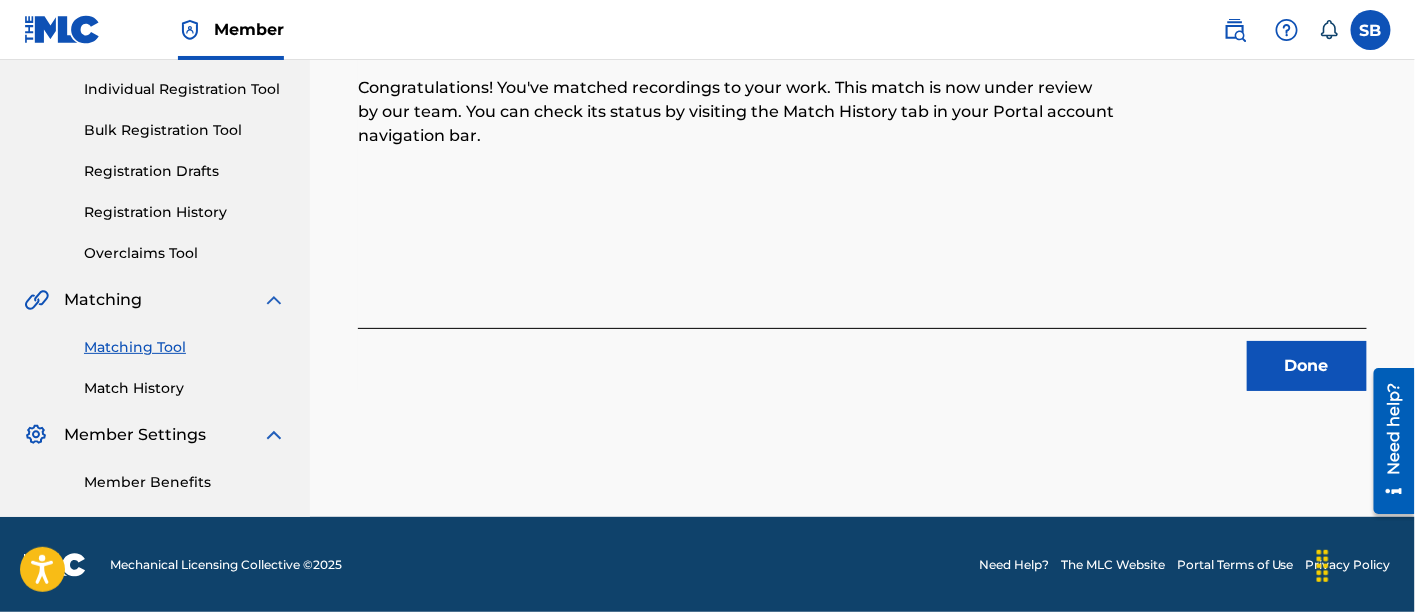 click on "Done" at bounding box center [1307, 366] 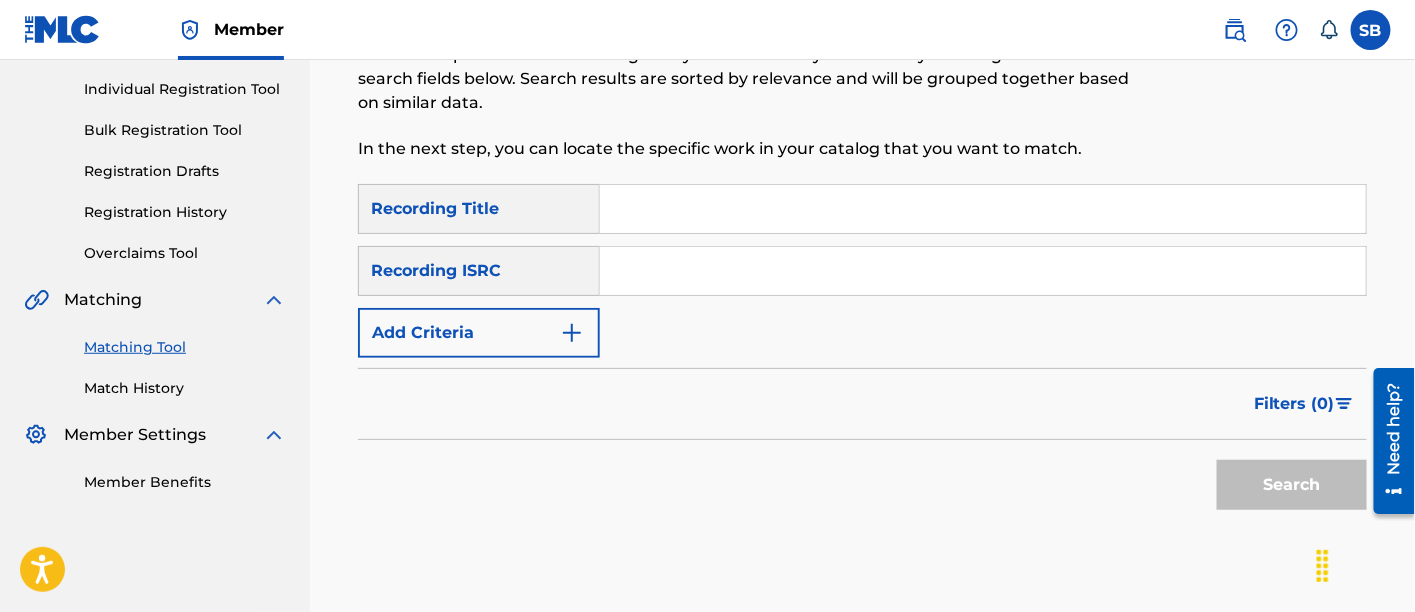 click at bounding box center [983, 209] 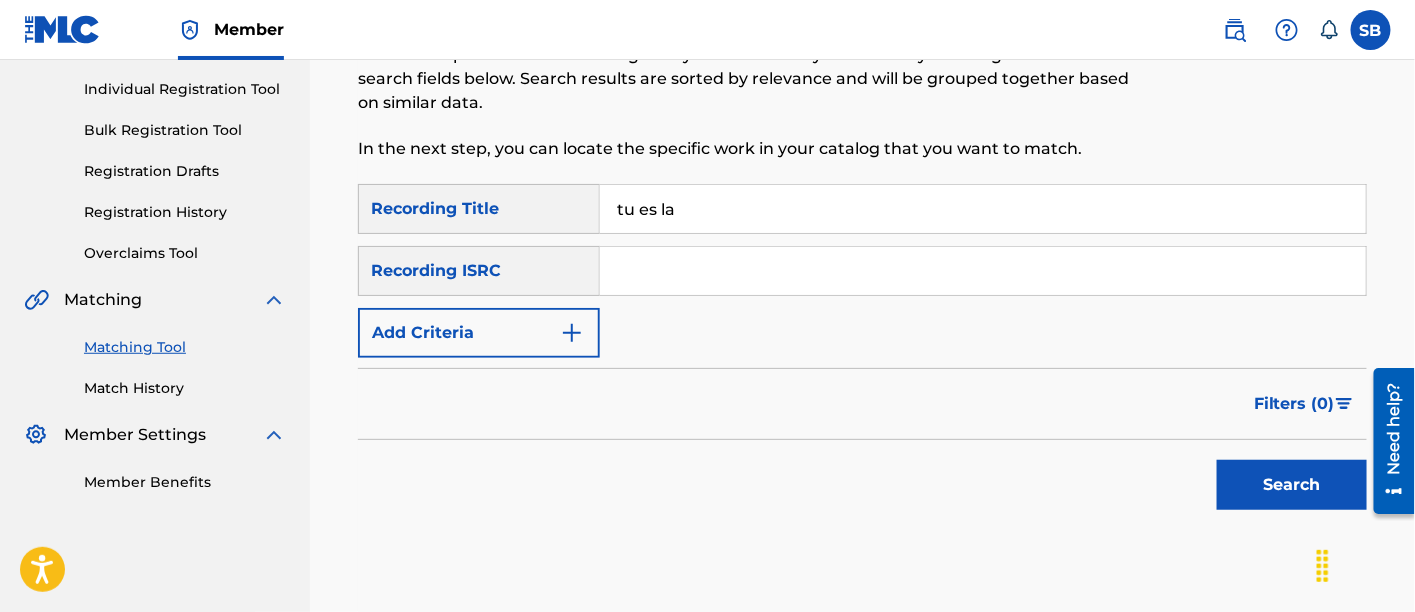 type on "tu es la" 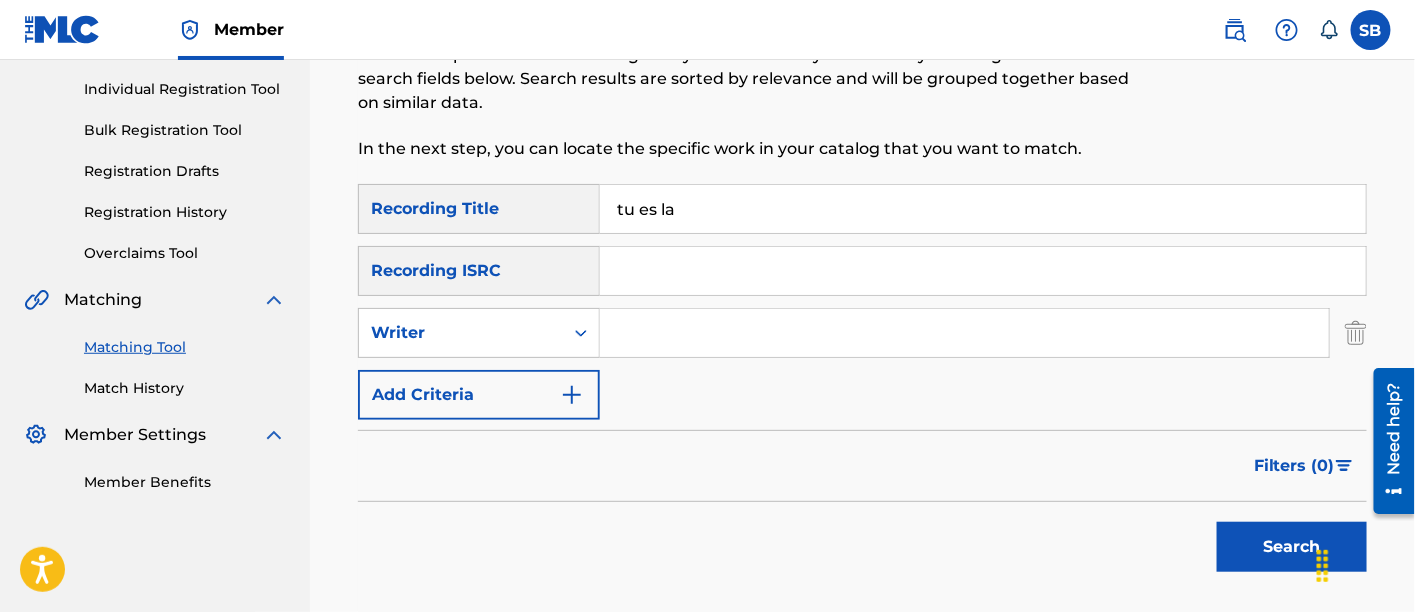click at bounding box center (964, 333) 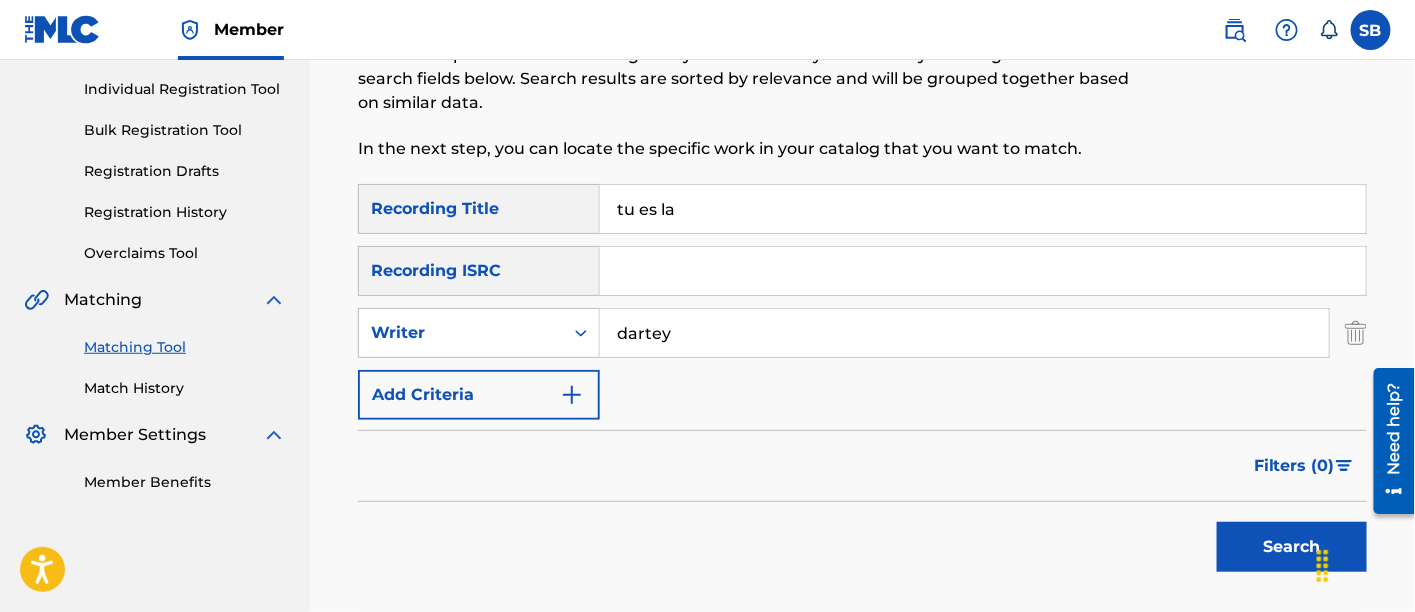 click on "Search" at bounding box center [1292, 547] 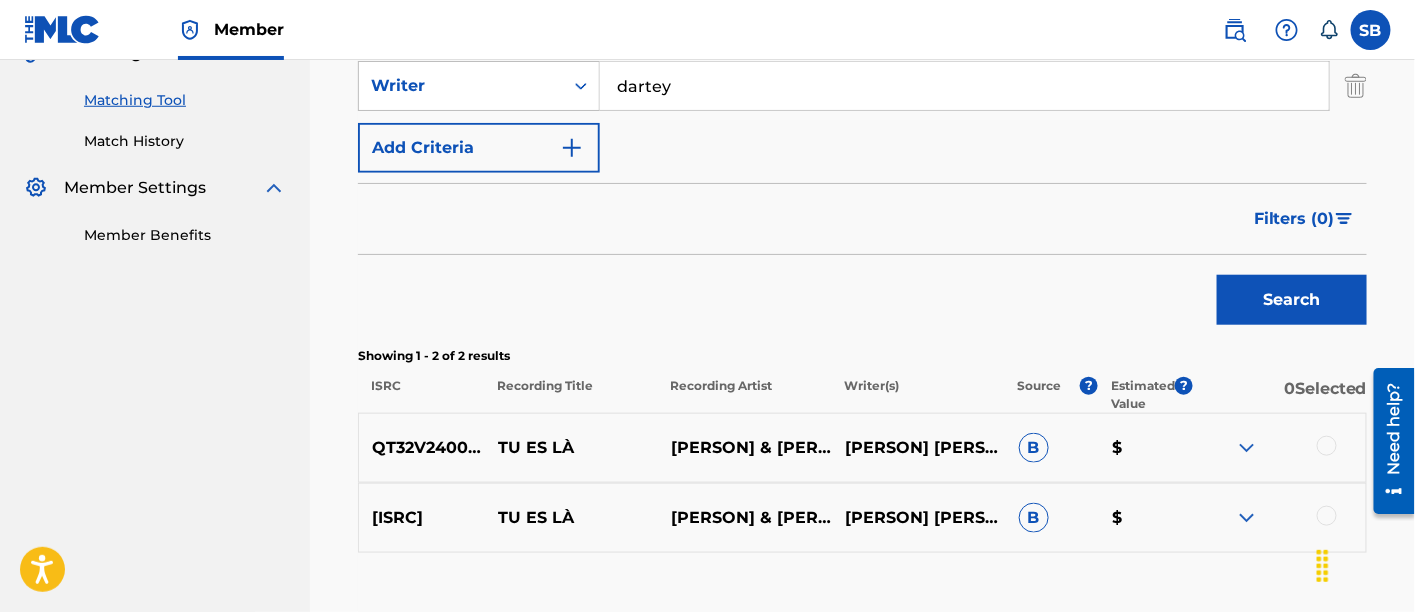 scroll, scrollTop: 628, scrollLeft: 0, axis: vertical 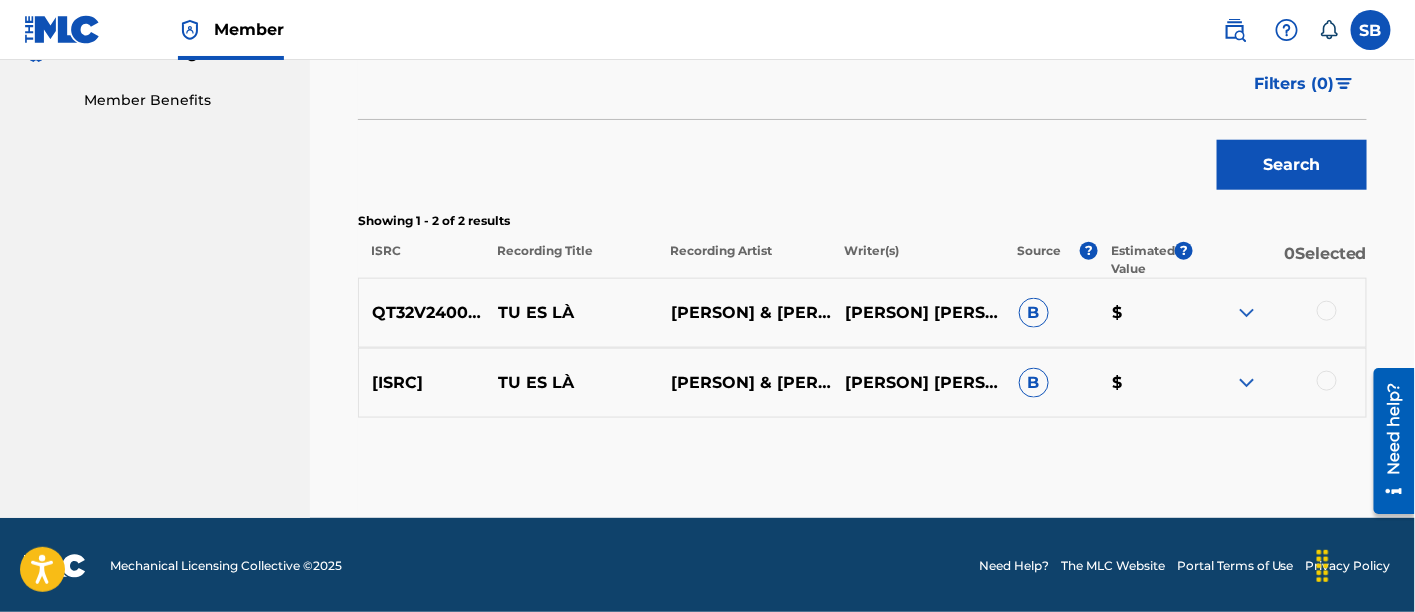 click at bounding box center [1327, 311] 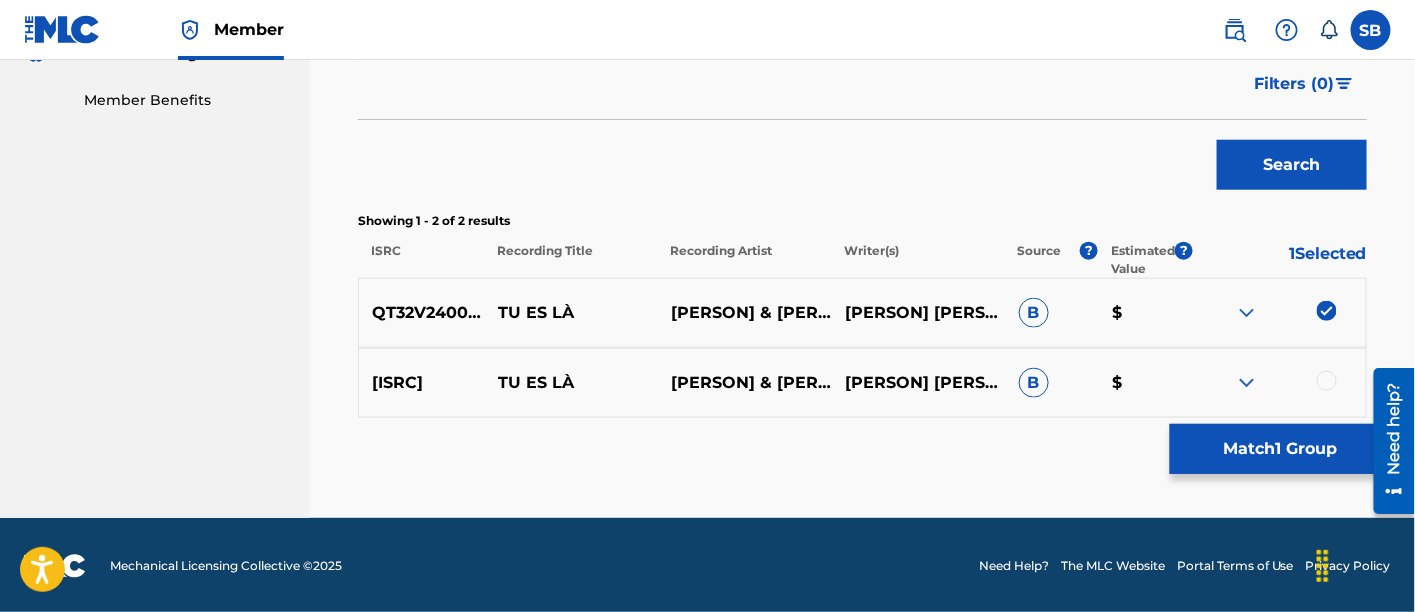 click on "[ALPHANUMERIC_ID] TU ES LÀ [ARTIST] & [ARTIST] & [ARTIST] [ARTIST] [ARTIST] [ARTIST] [ARTIST] B $" at bounding box center (862, 383) 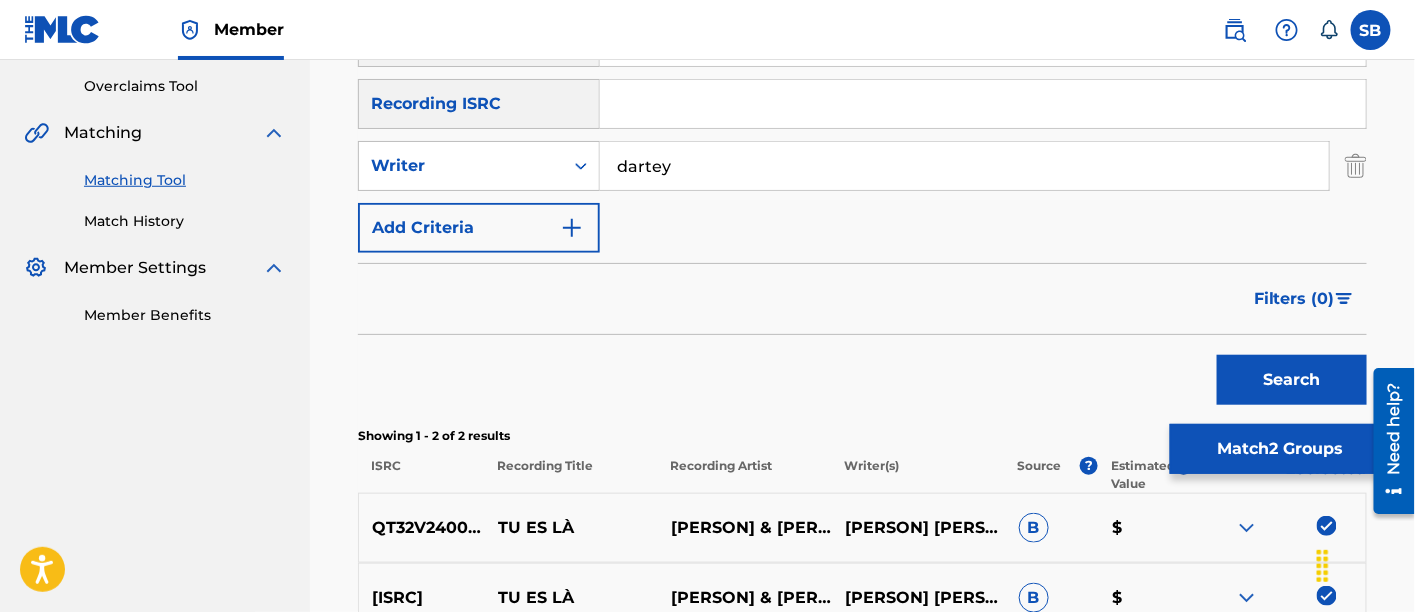 scroll, scrollTop: 412, scrollLeft: 0, axis: vertical 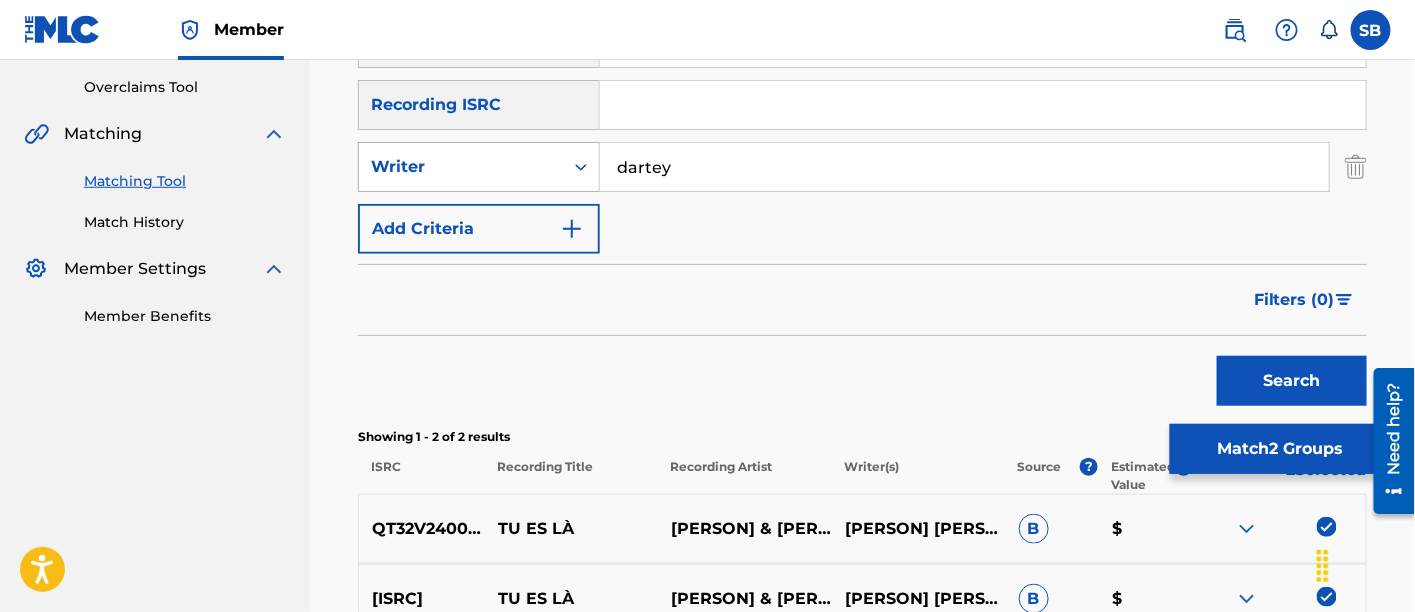 click on "Writer" at bounding box center [461, 167] 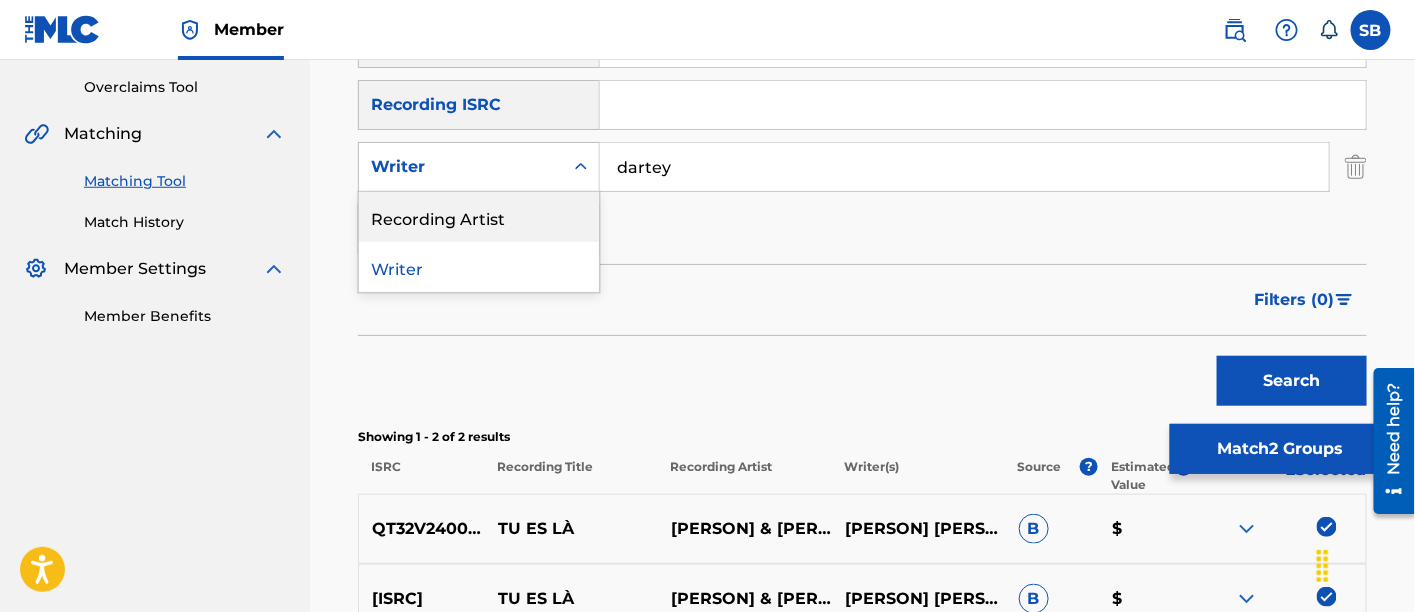 click on "Recording Artist" at bounding box center [479, 217] 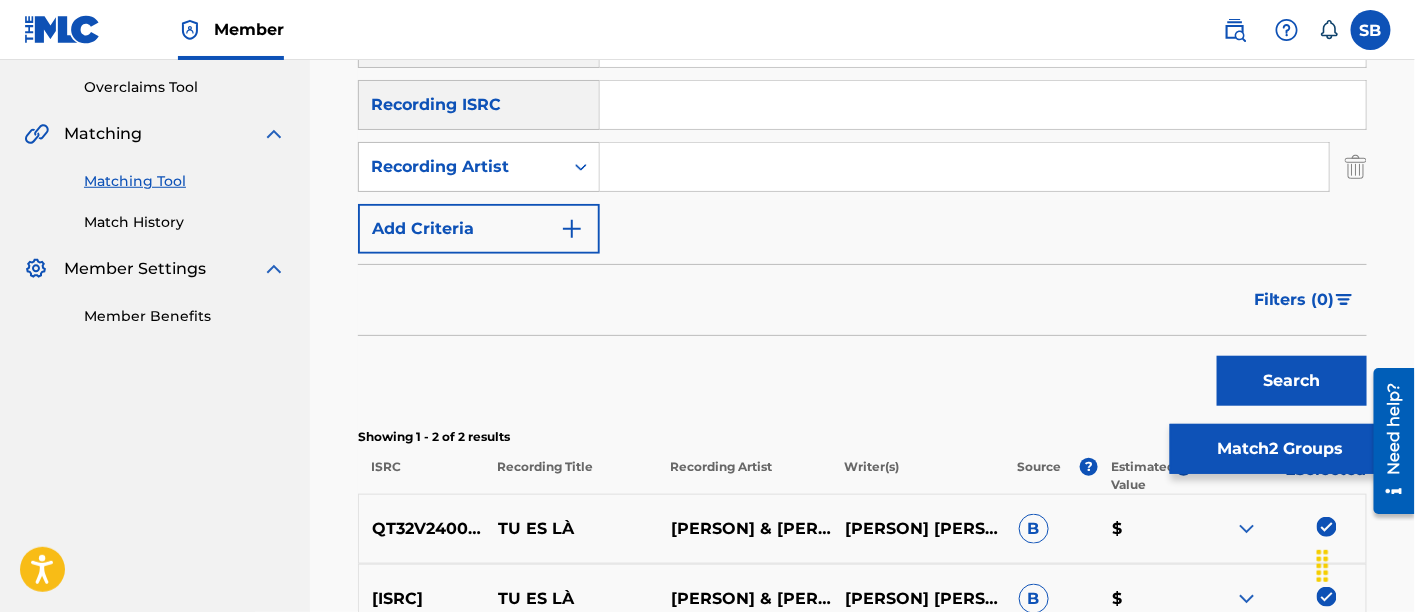 click at bounding box center [964, 167] 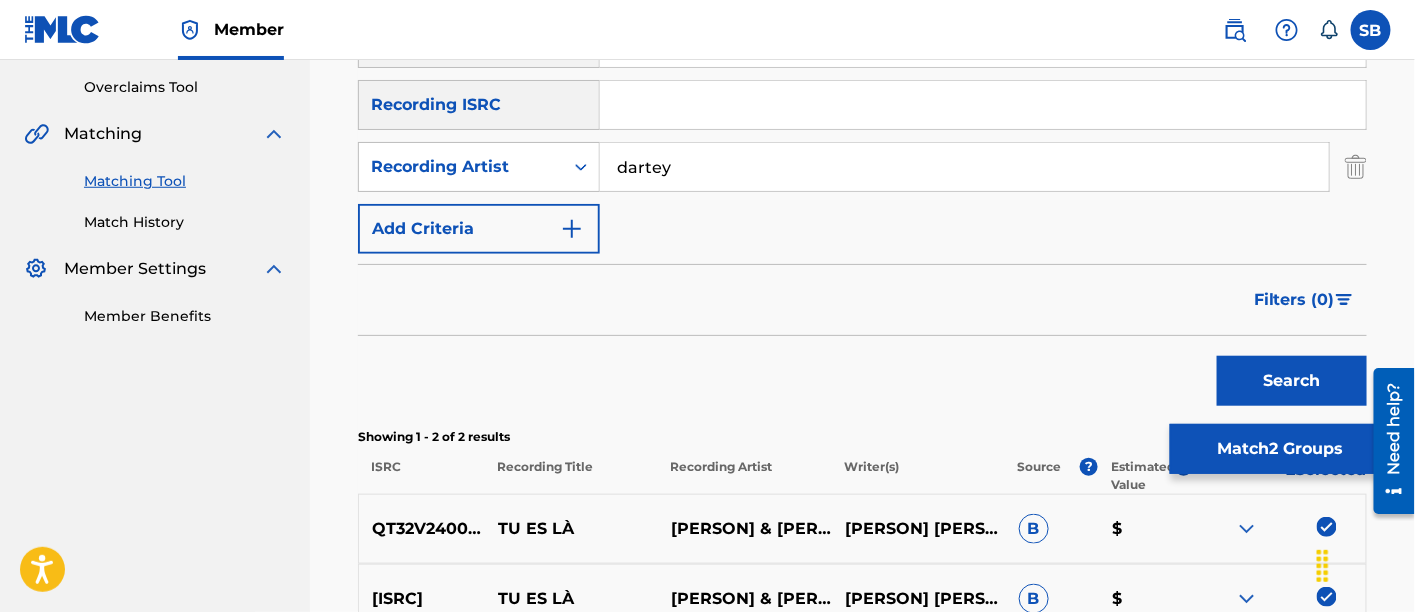 scroll, scrollTop: 559, scrollLeft: 0, axis: vertical 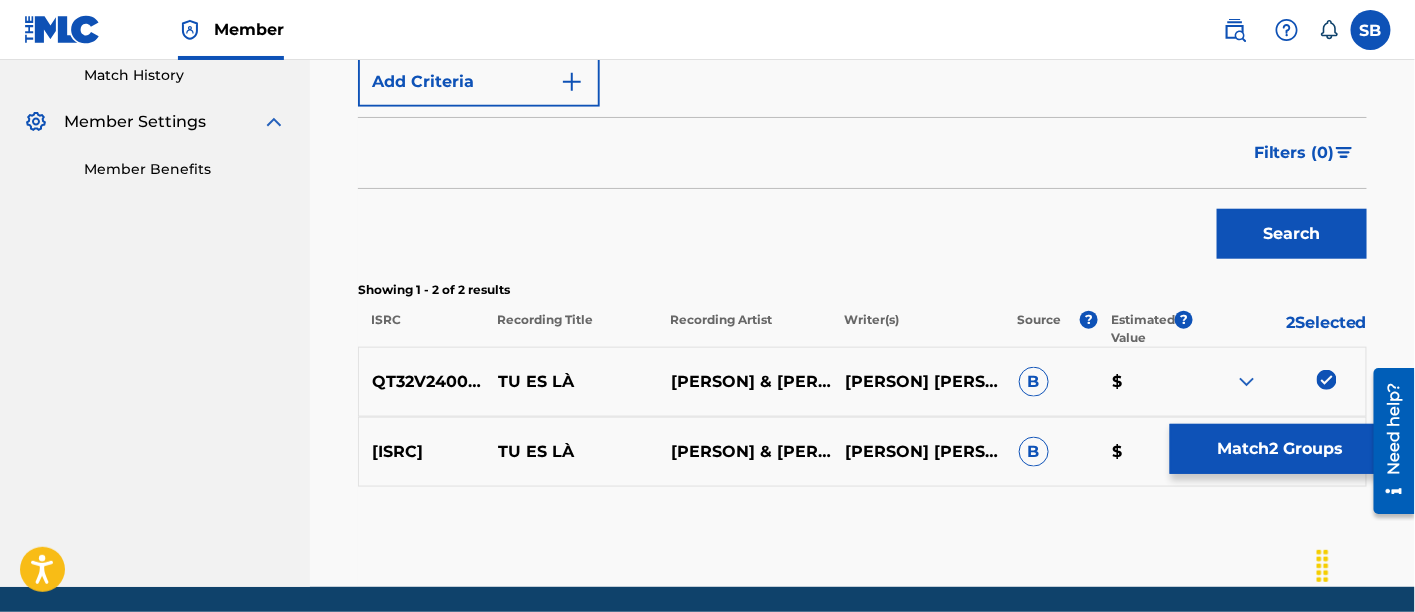 click on "Search" at bounding box center (1292, 234) 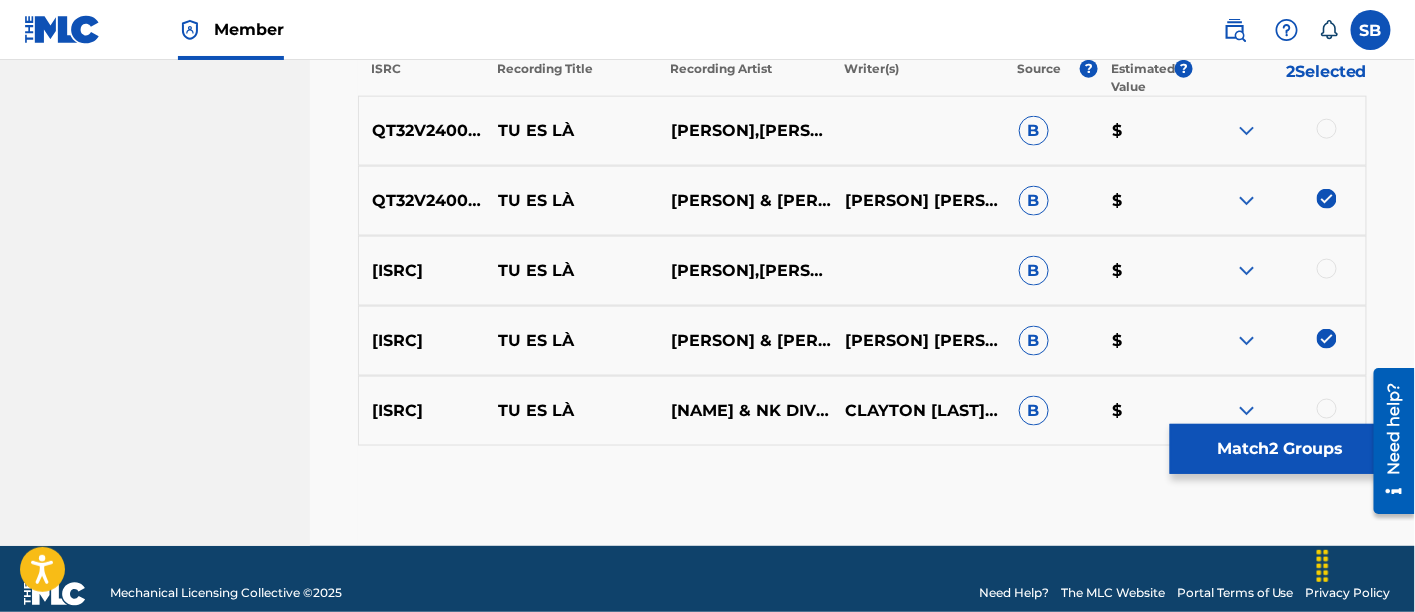 scroll, scrollTop: 817, scrollLeft: 0, axis: vertical 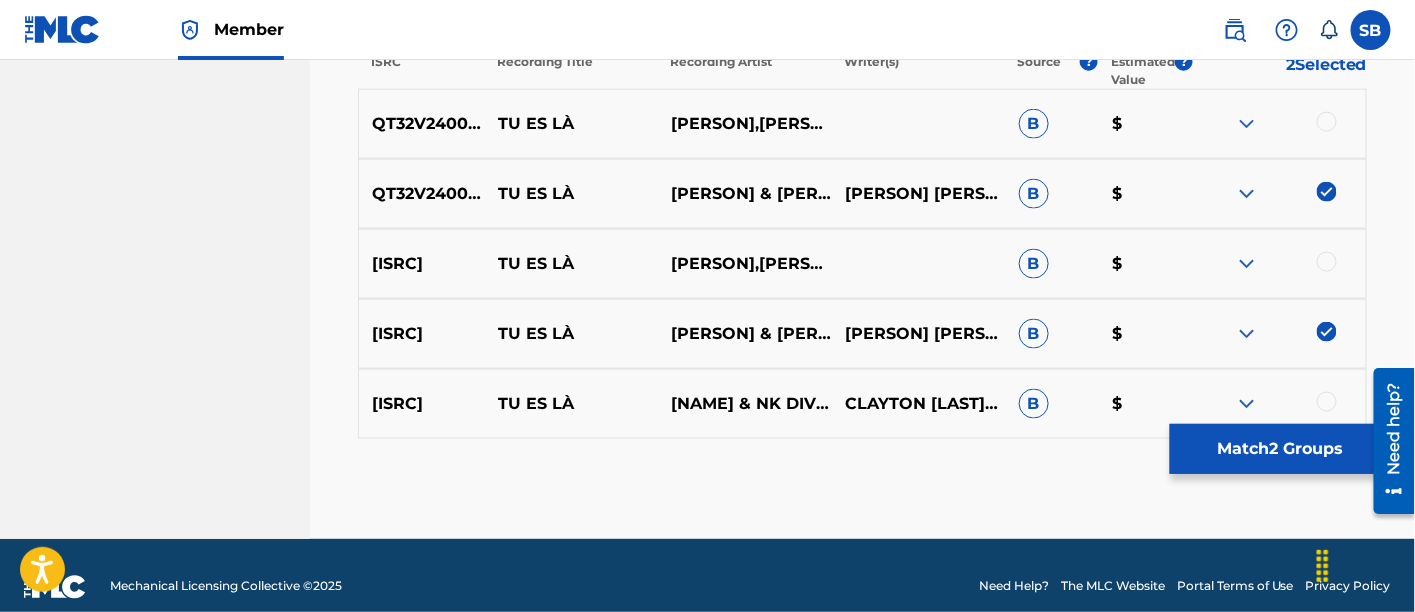 click at bounding box center [1279, 124] 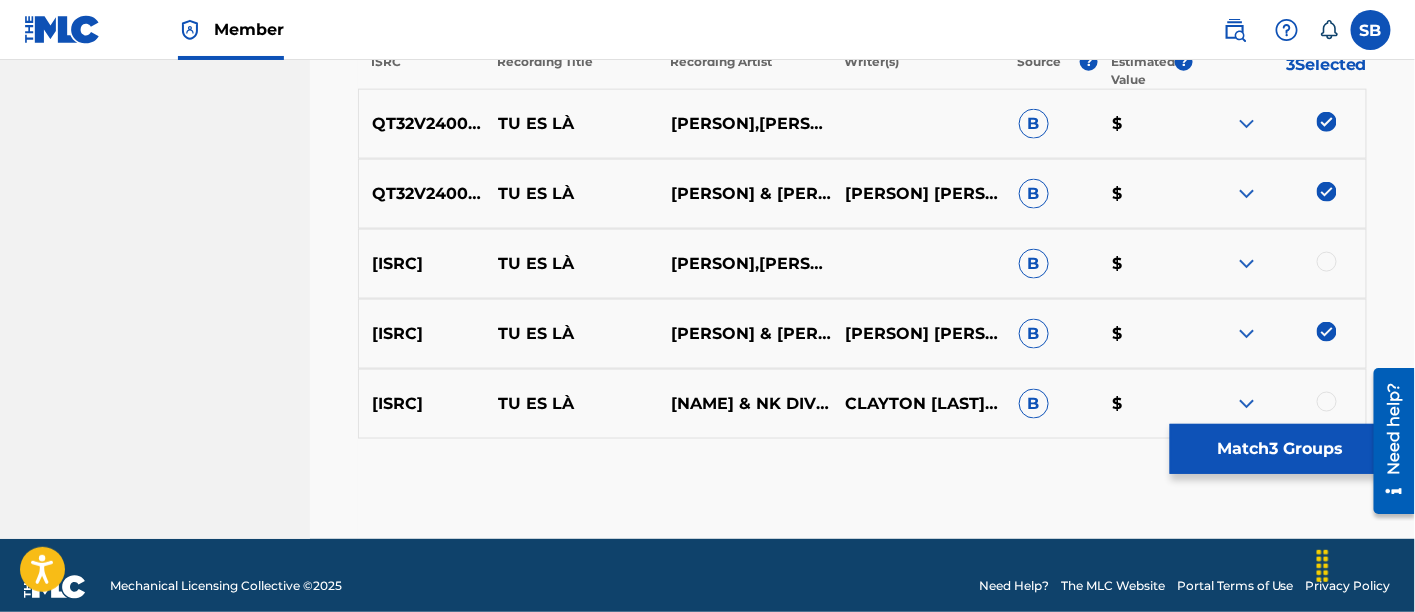 click at bounding box center [1327, 262] 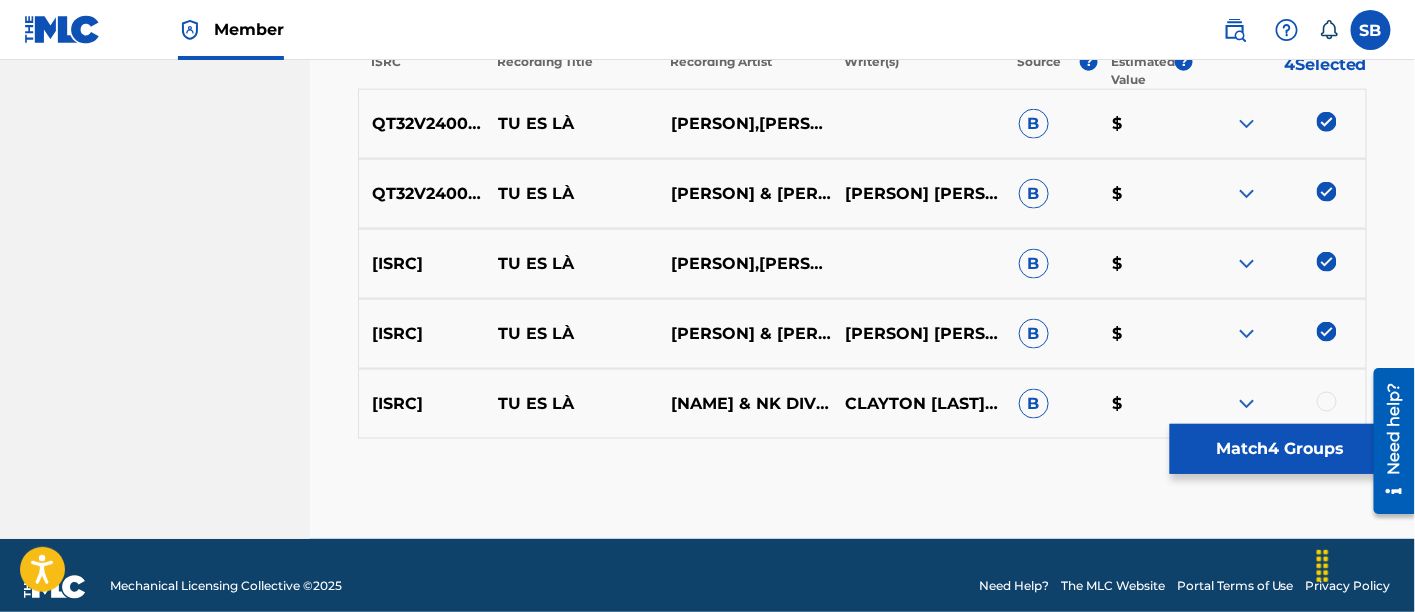 scroll, scrollTop: 838, scrollLeft: 0, axis: vertical 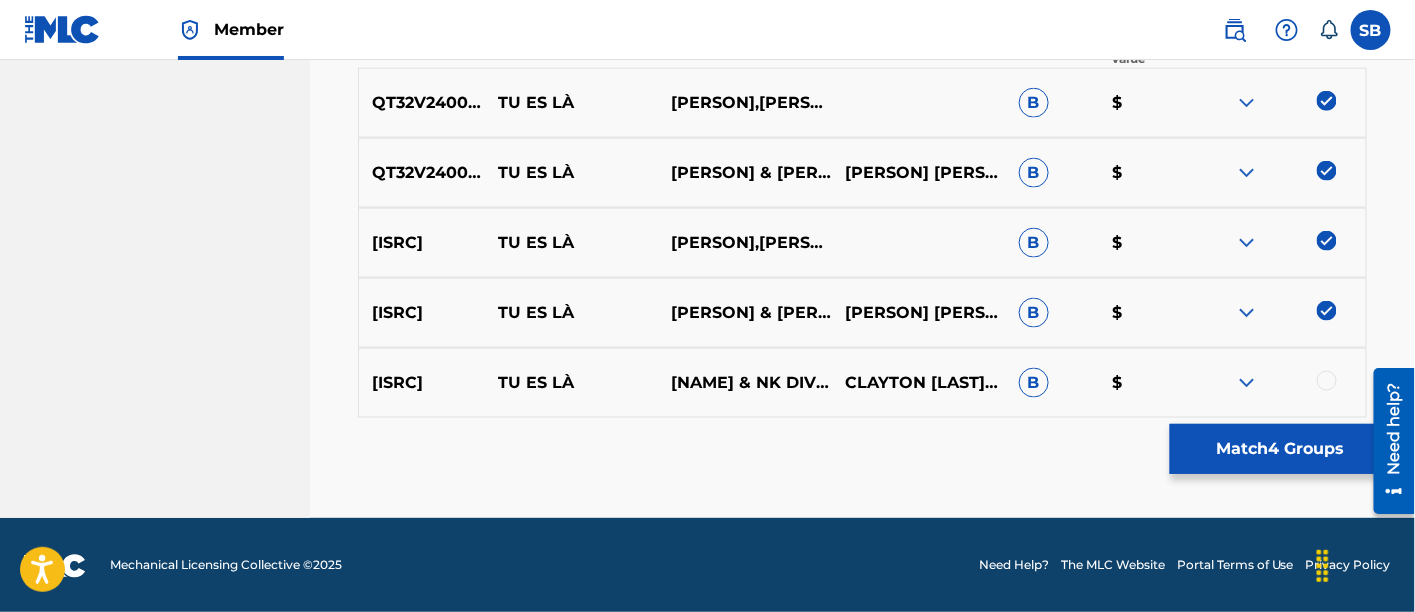 click at bounding box center (1327, 381) 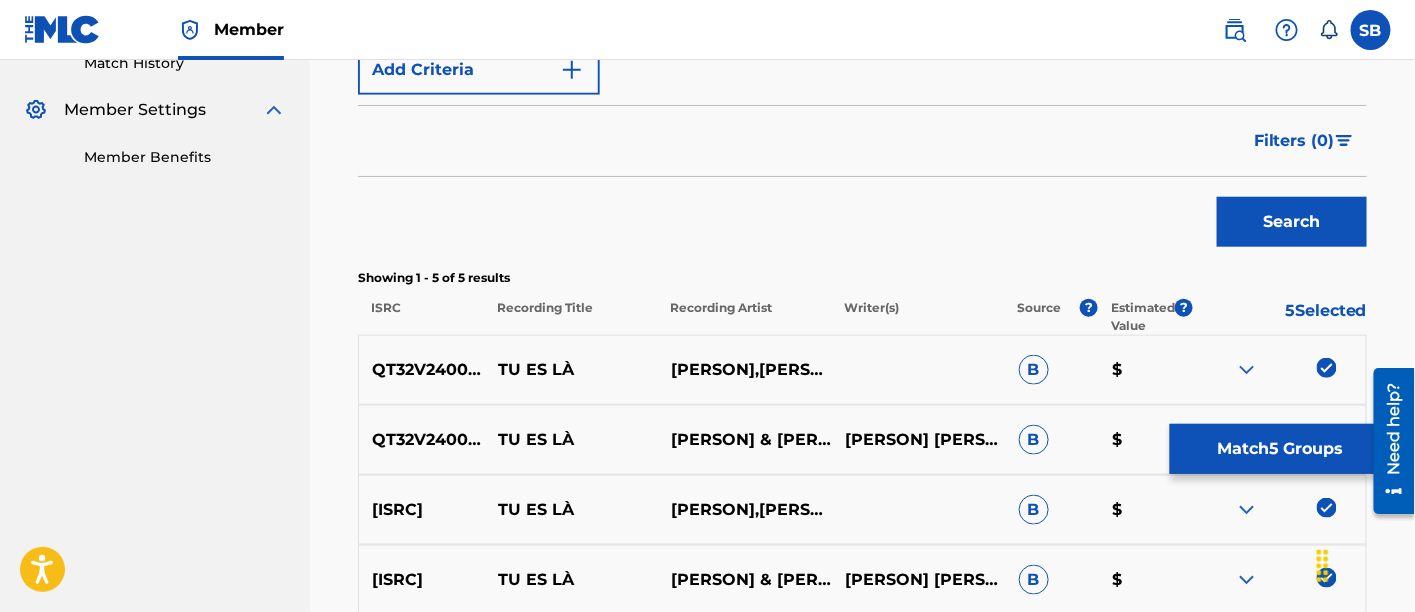 scroll, scrollTop: 354, scrollLeft: 0, axis: vertical 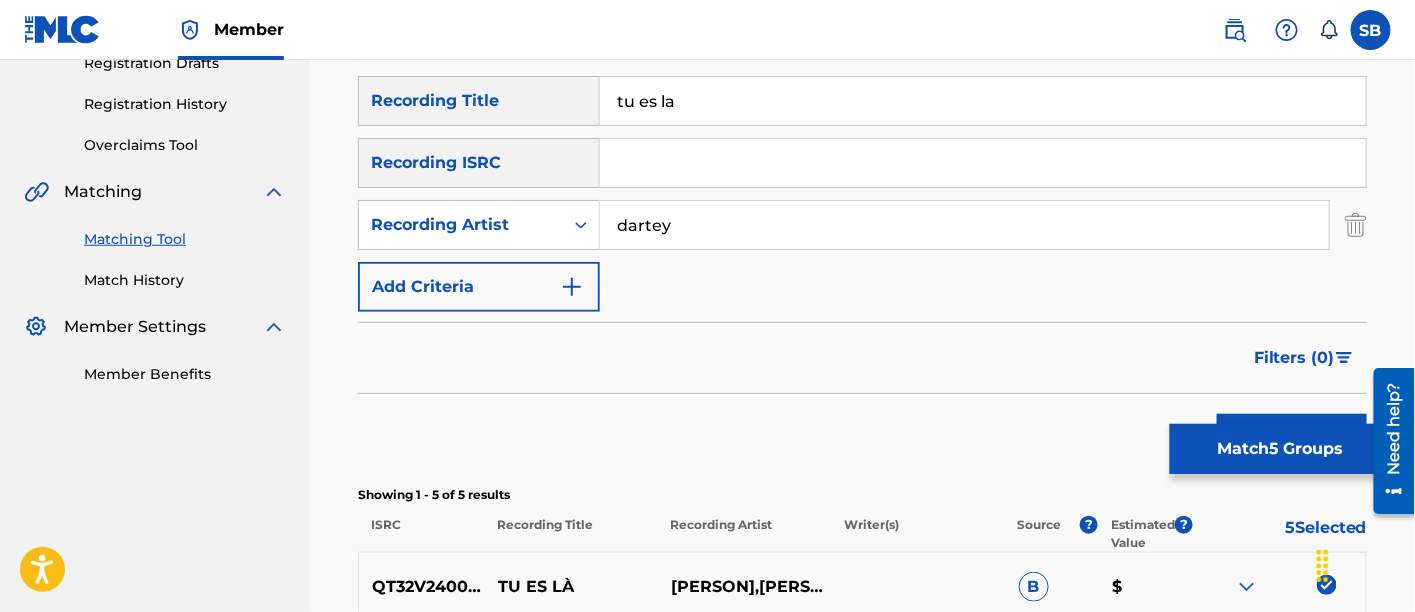 drag, startPoint x: 725, startPoint y: 233, endPoint x: 683, endPoint y: 228, distance: 42.296574 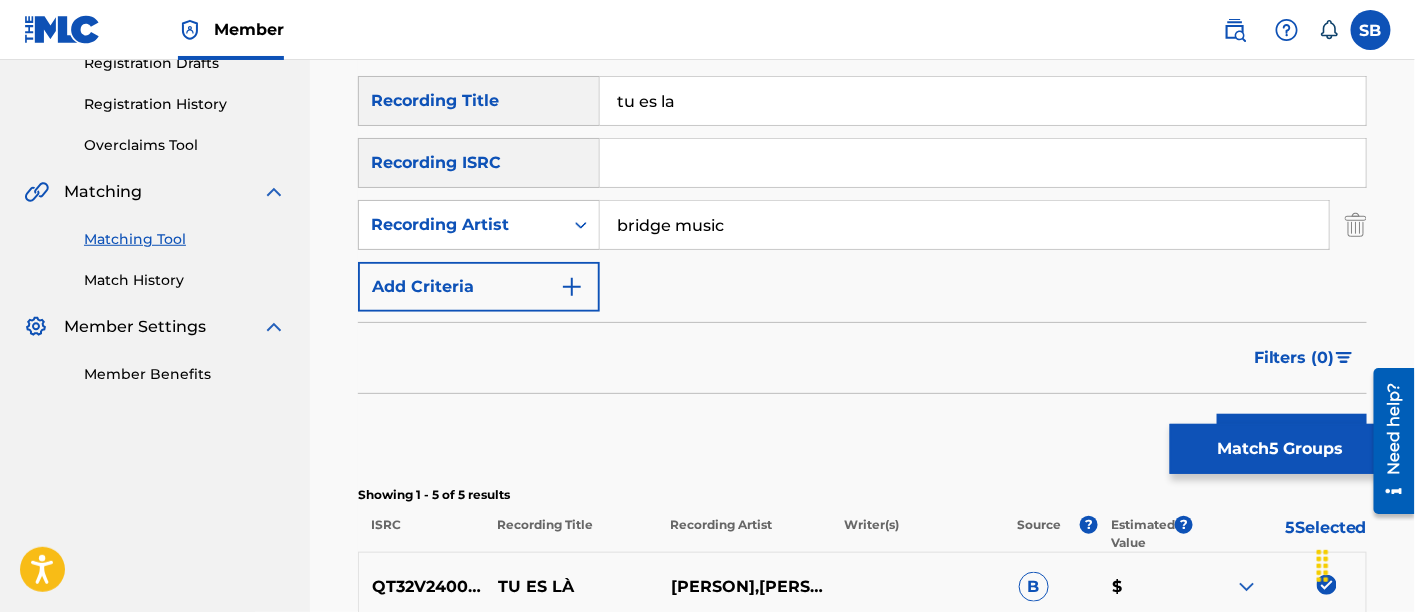 type on "bridge music" 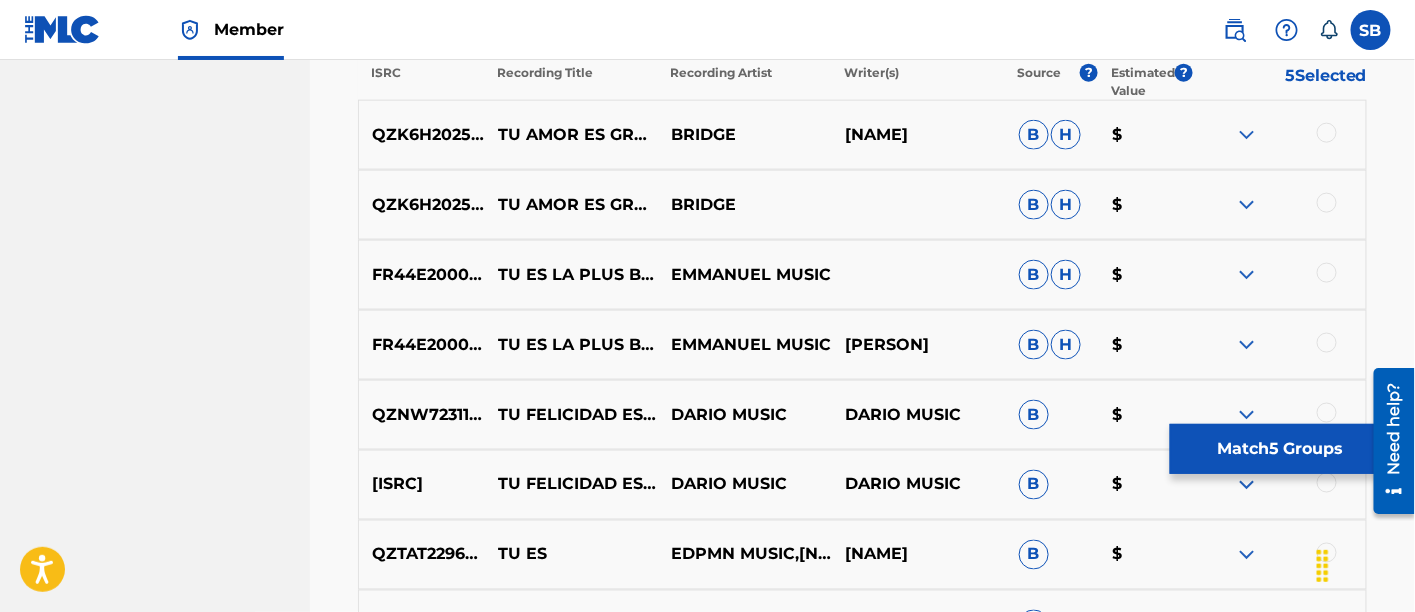 scroll, scrollTop: 1129, scrollLeft: 0, axis: vertical 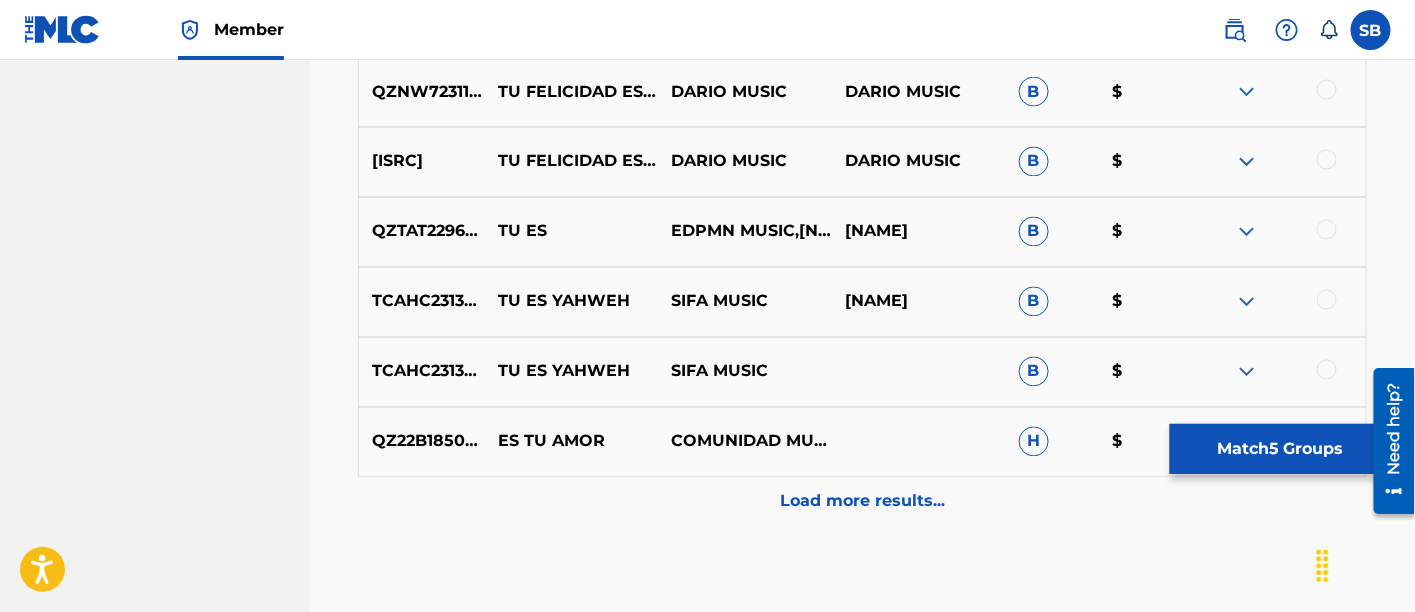 click on "Match  5 Groups" at bounding box center (1280, 449) 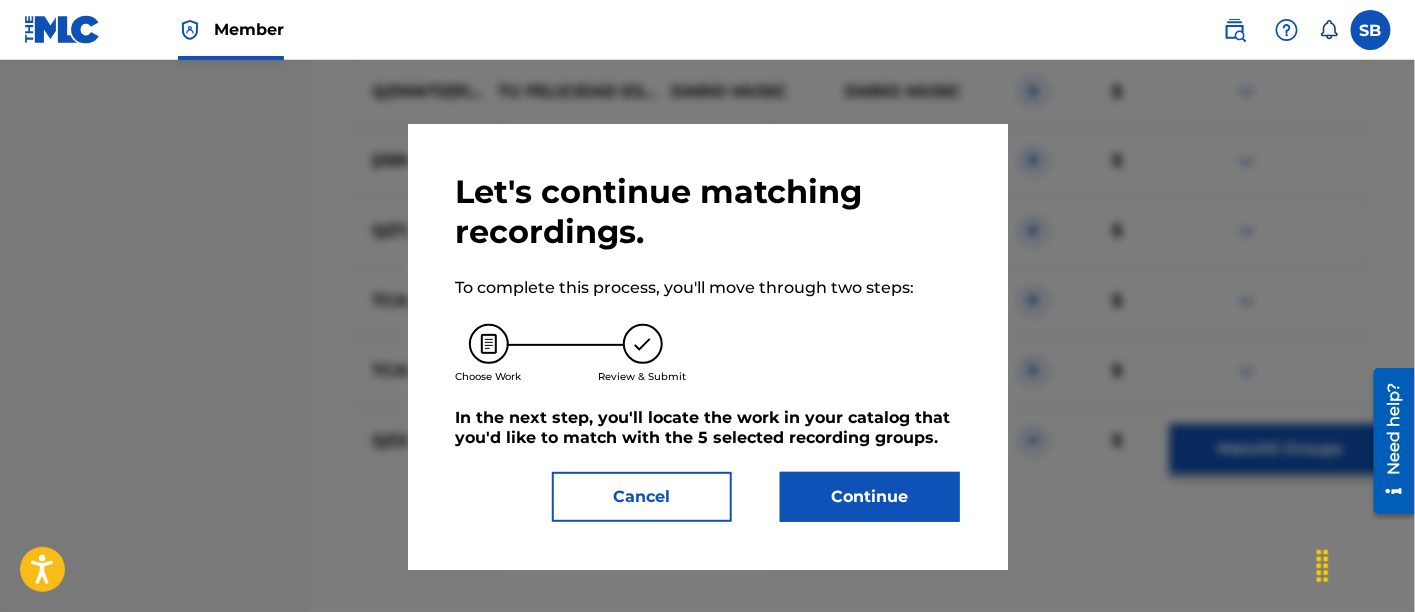 click on "Continue" at bounding box center [870, 497] 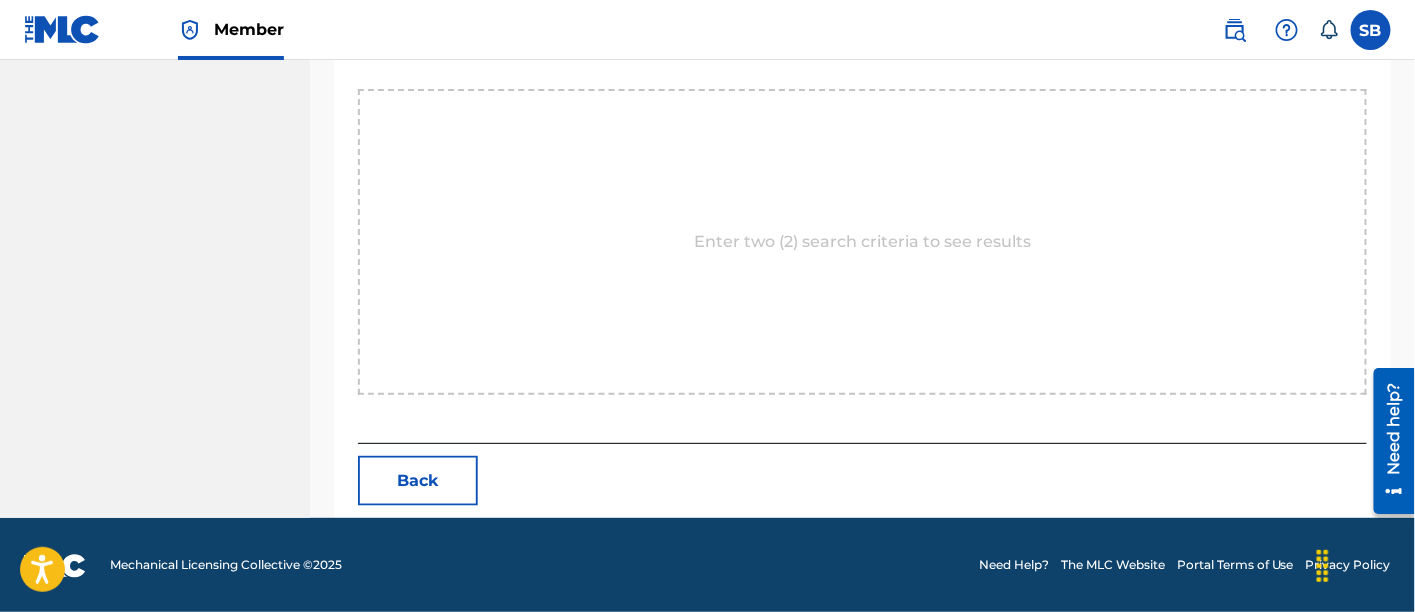 scroll, scrollTop: 398, scrollLeft: 0, axis: vertical 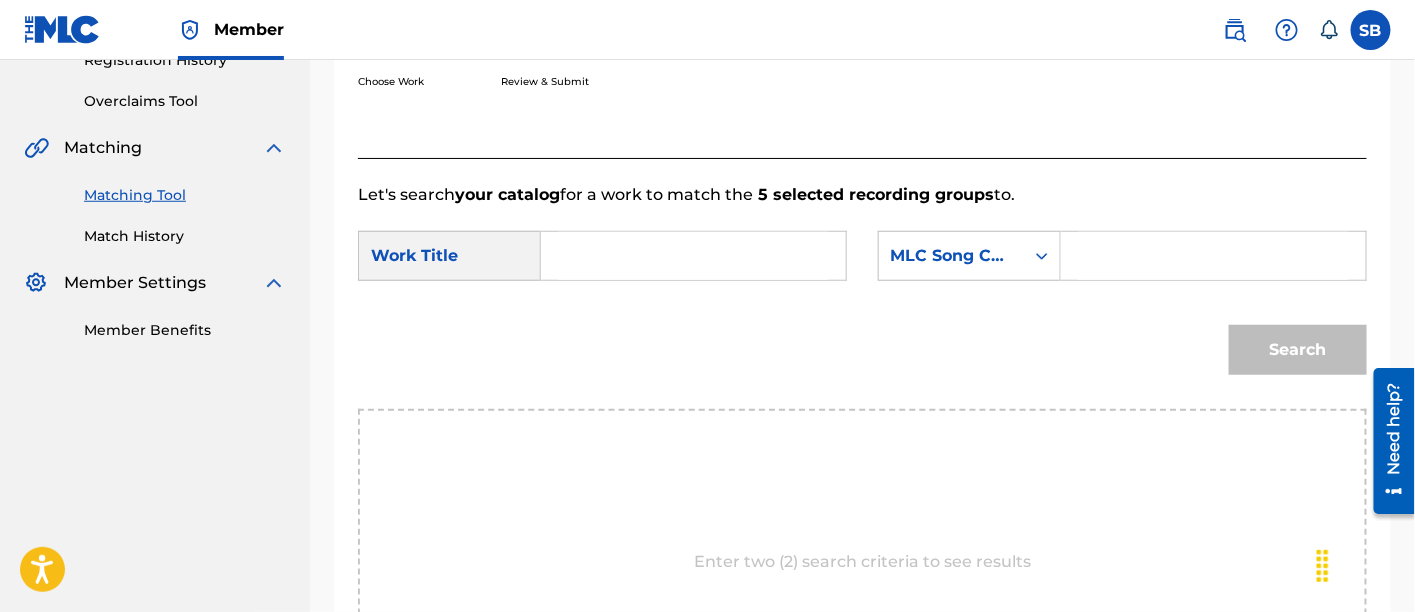 click at bounding box center (693, 256) 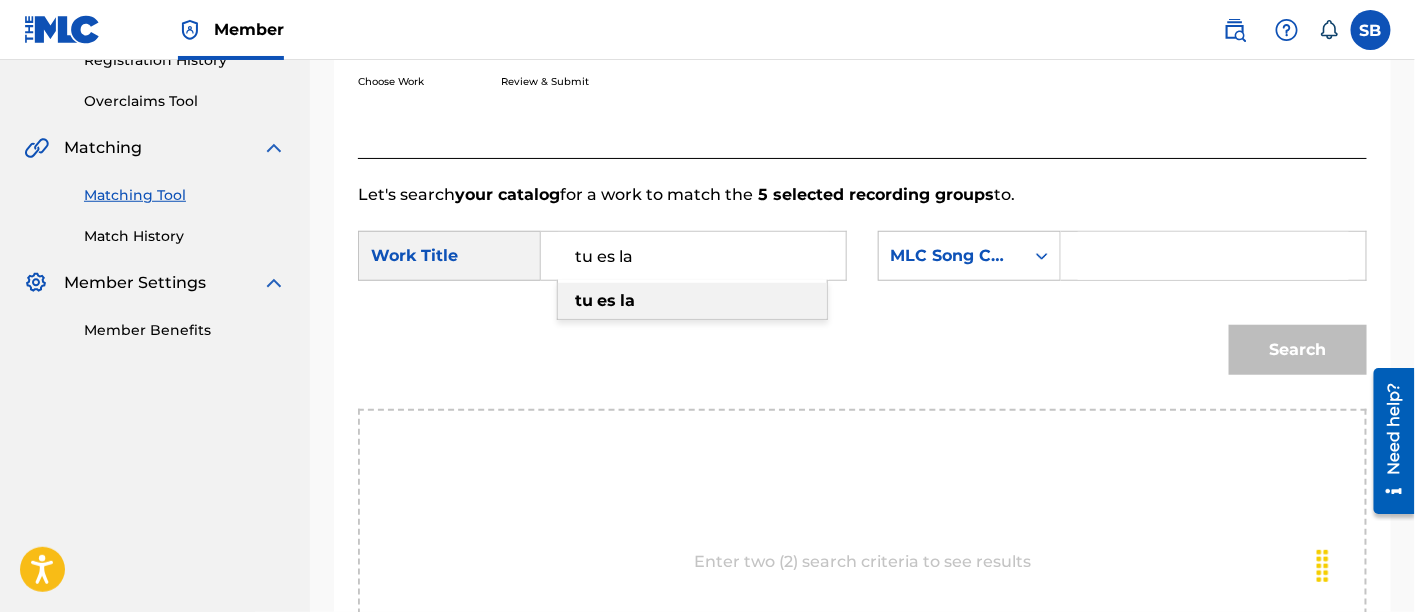 type on "tu es la" 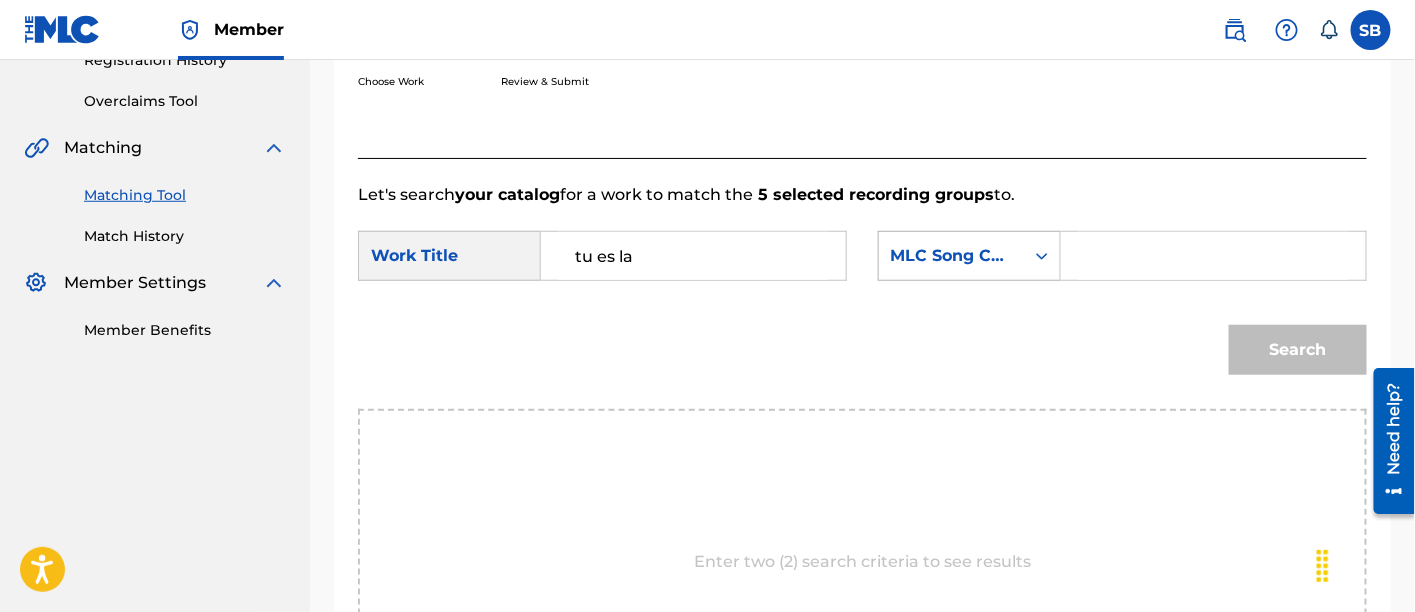 click on "MLC Song Code" at bounding box center (969, 256) 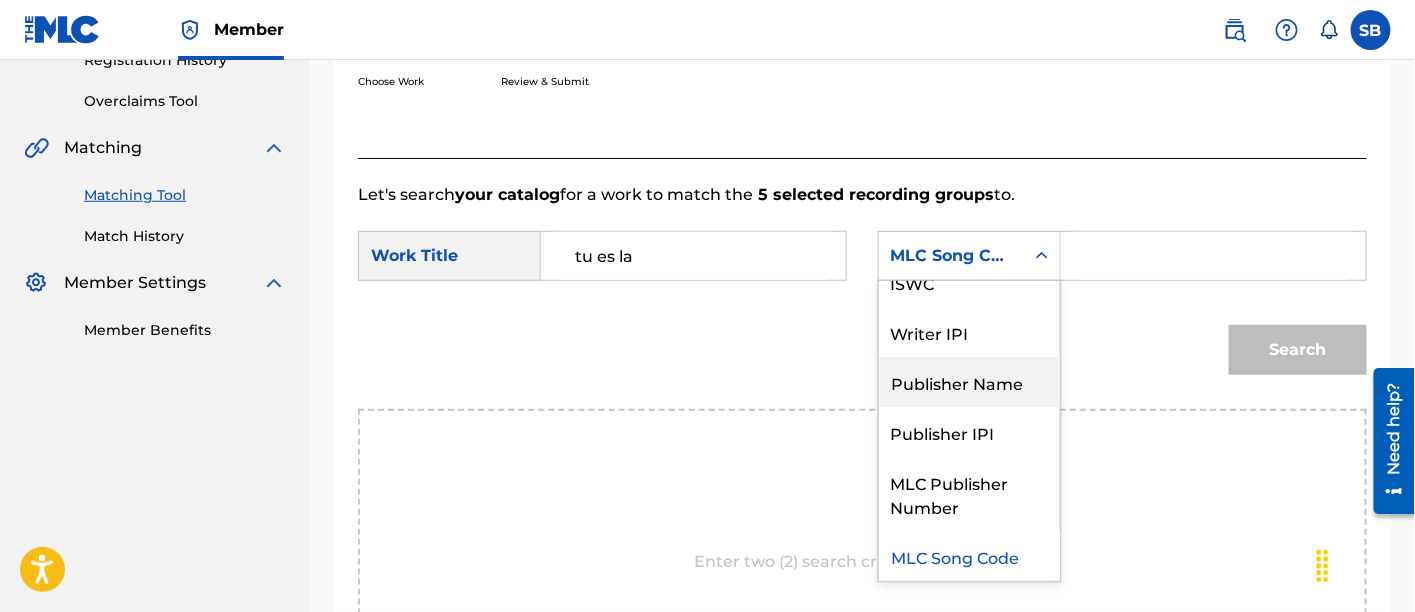 scroll, scrollTop: 0, scrollLeft: 0, axis: both 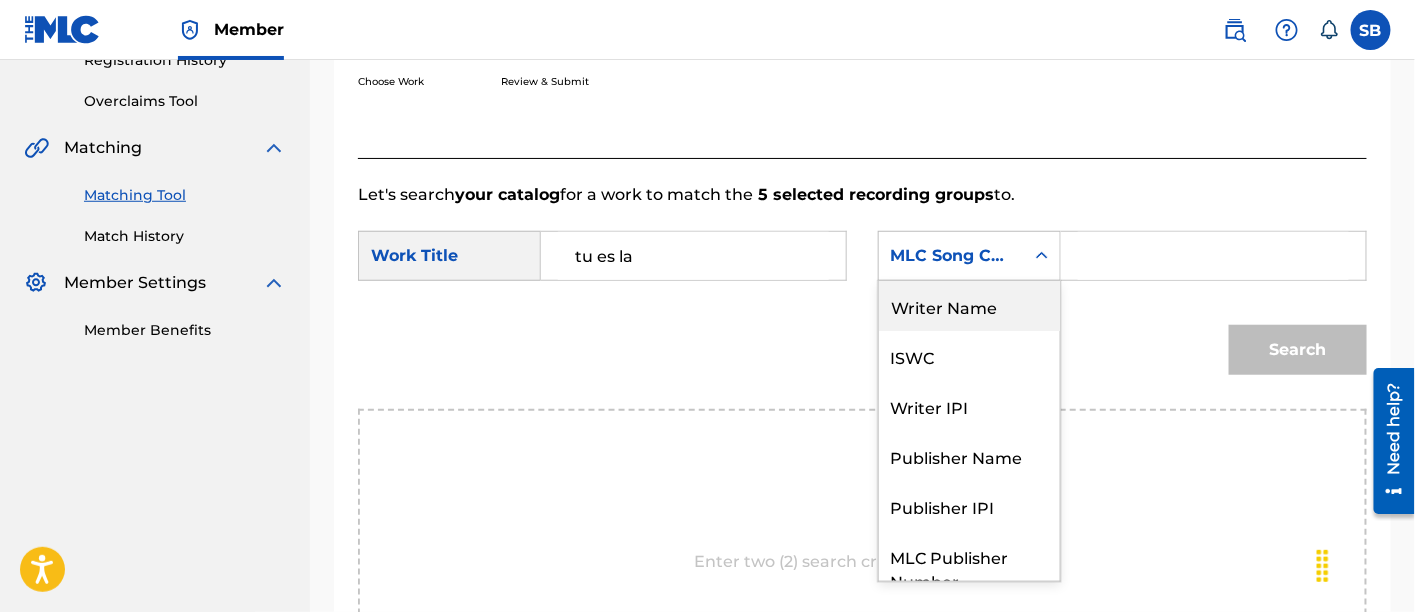 click on "Writer Name" at bounding box center [969, 306] 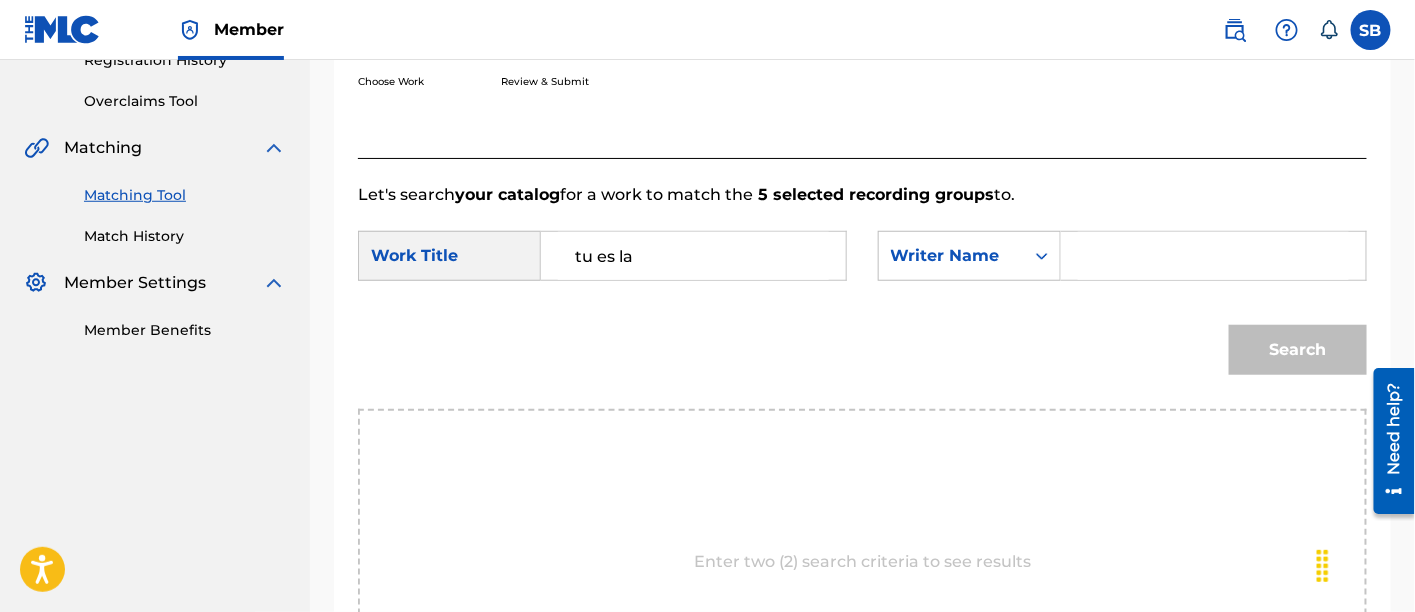 click at bounding box center (1213, 256) 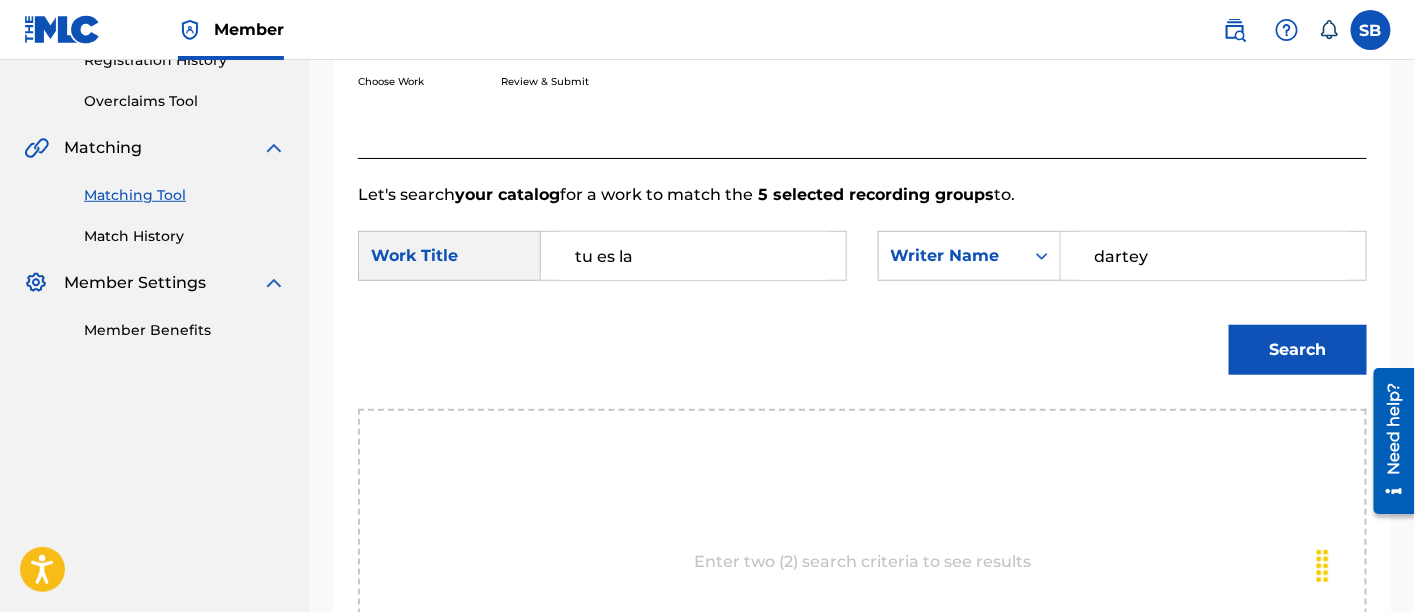 click on "Search" at bounding box center (1298, 350) 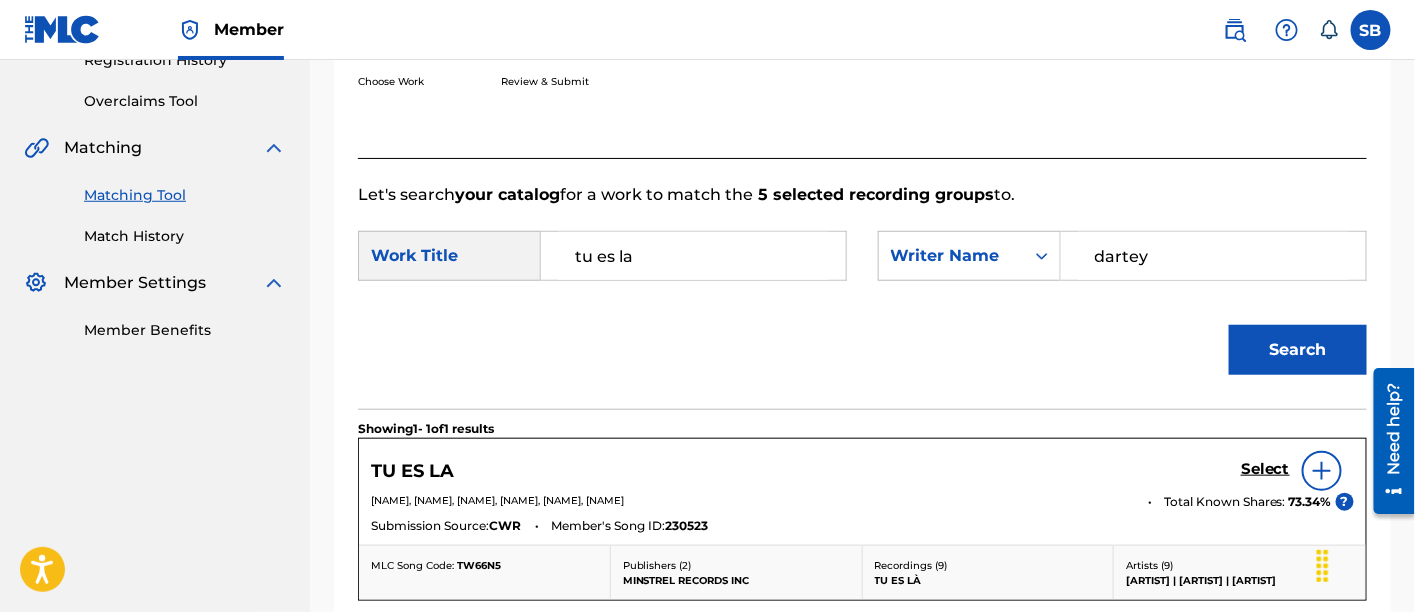 scroll, scrollTop: 658, scrollLeft: 0, axis: vertical 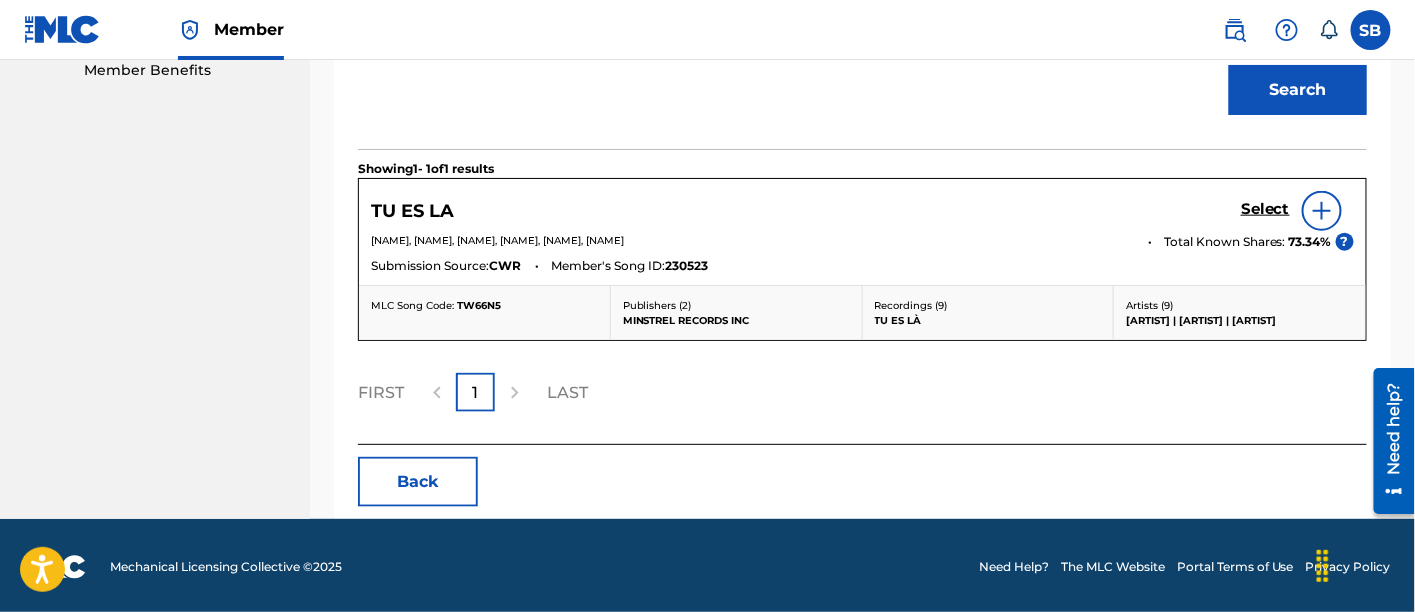 click on "Select" at bounding box center (1265, 209) 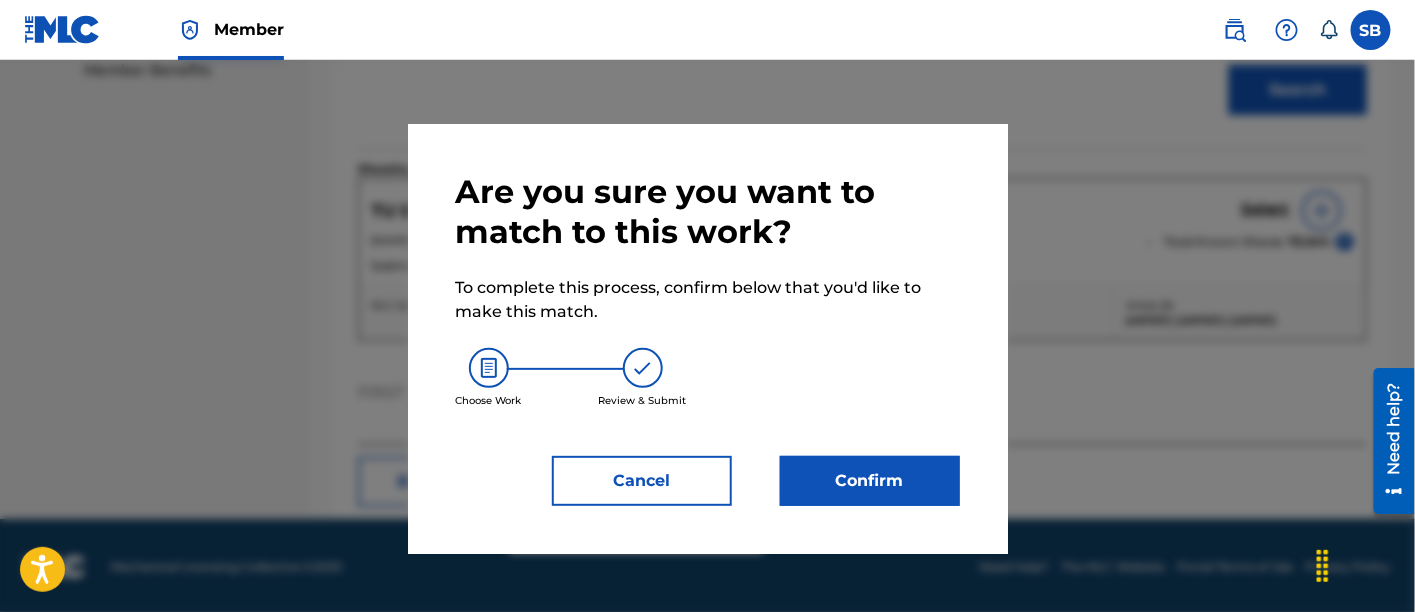 click on "Confirm" at bounding box center [870, 481] 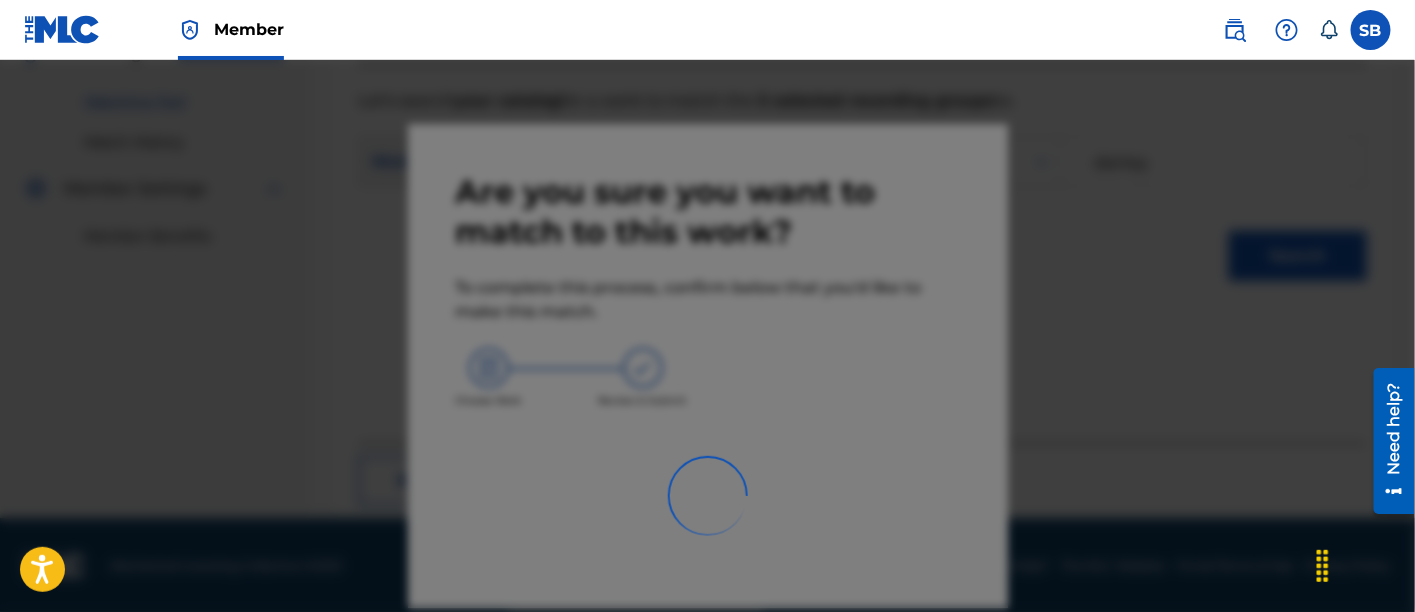 scroll, scrollTop: 246, scrollLeft: 0, axis: vertical 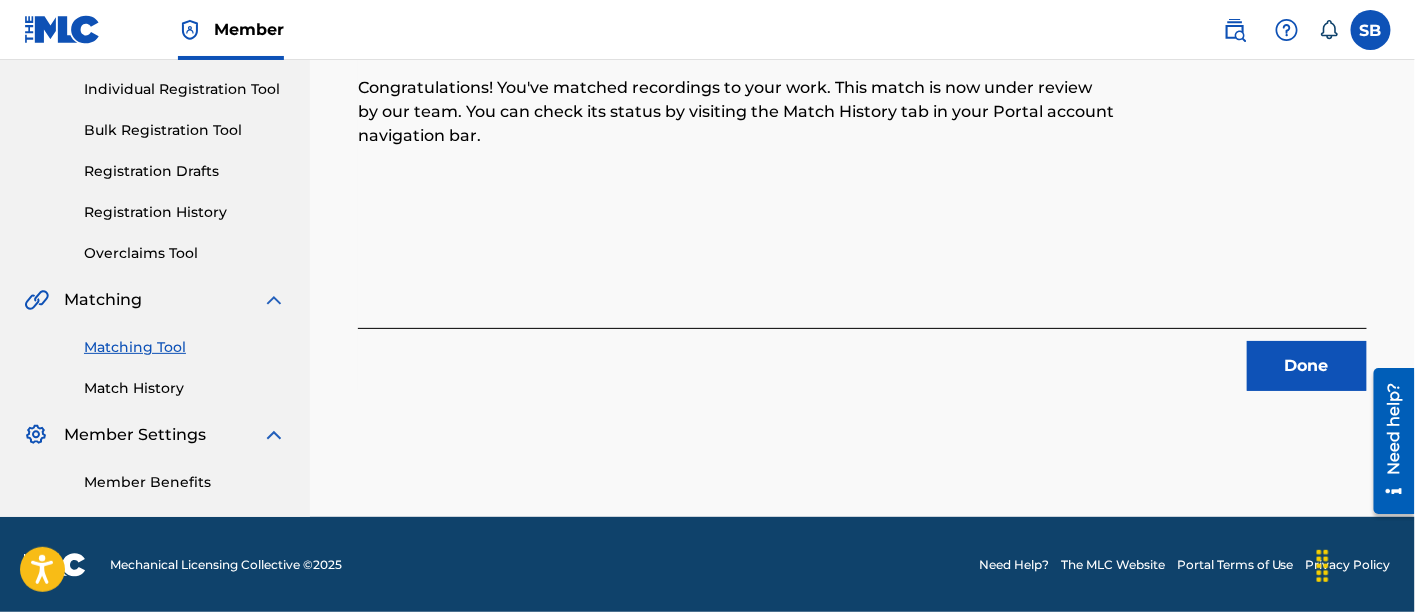 click on "Done" at bounding box center (1307, 366) 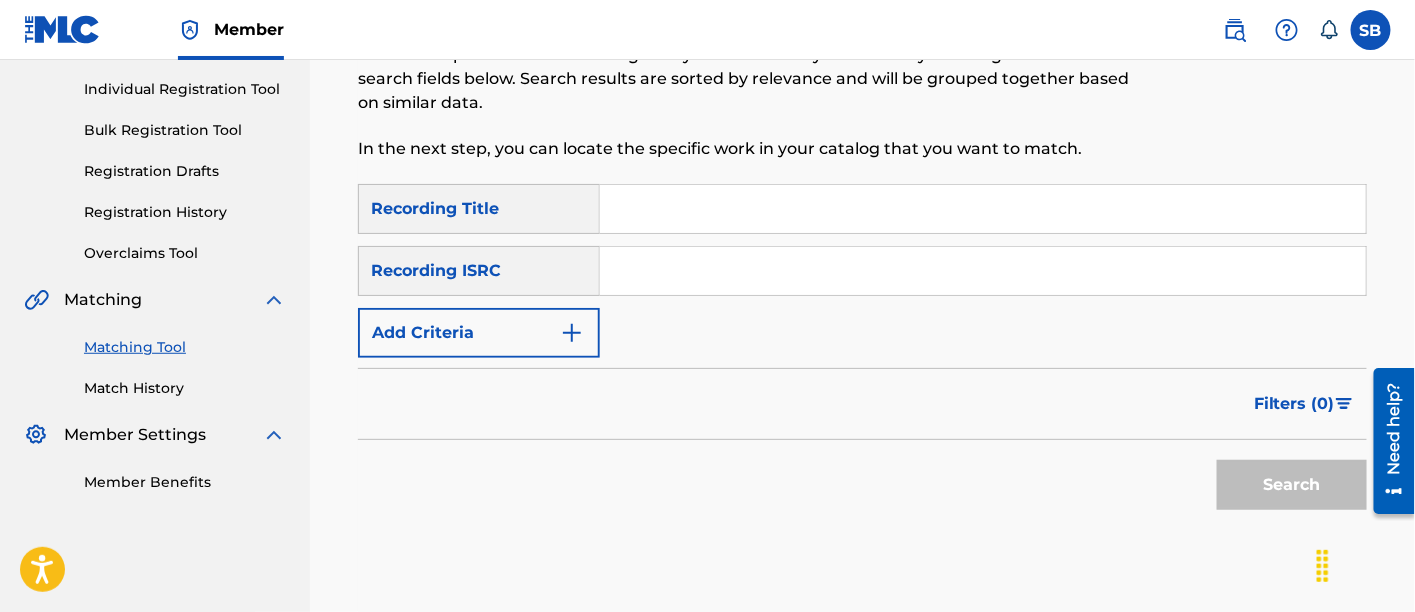 click at bounding box center [983, 209] 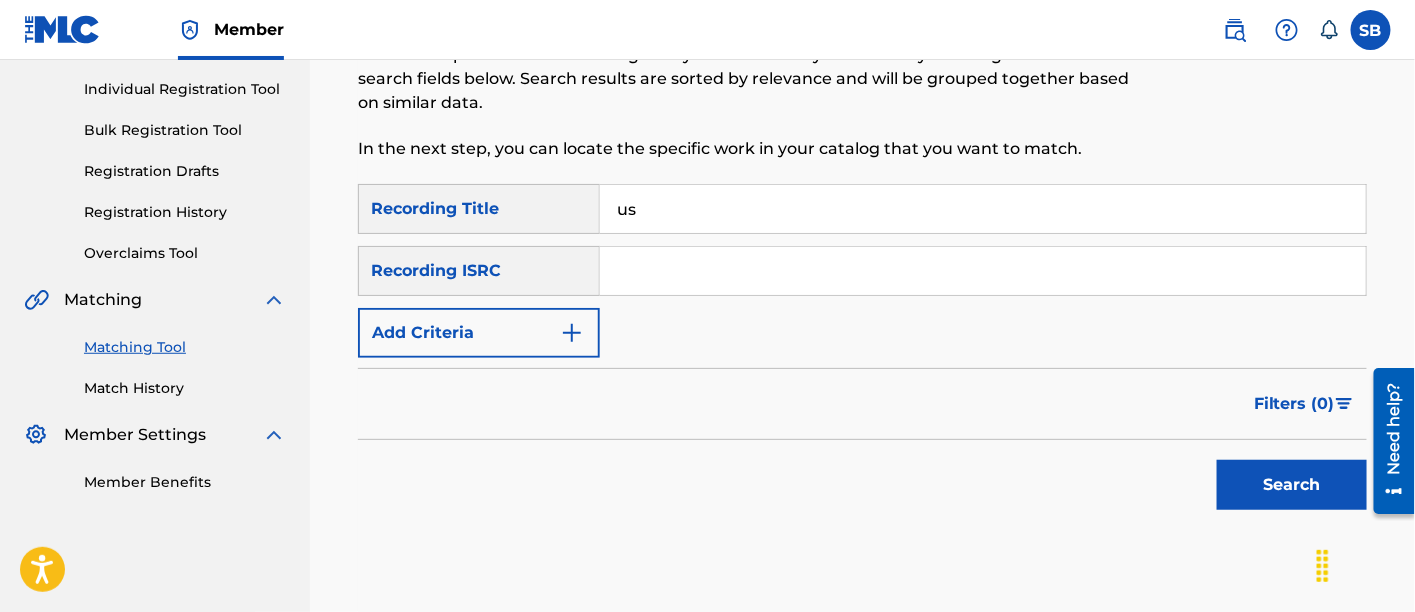 type on "us" 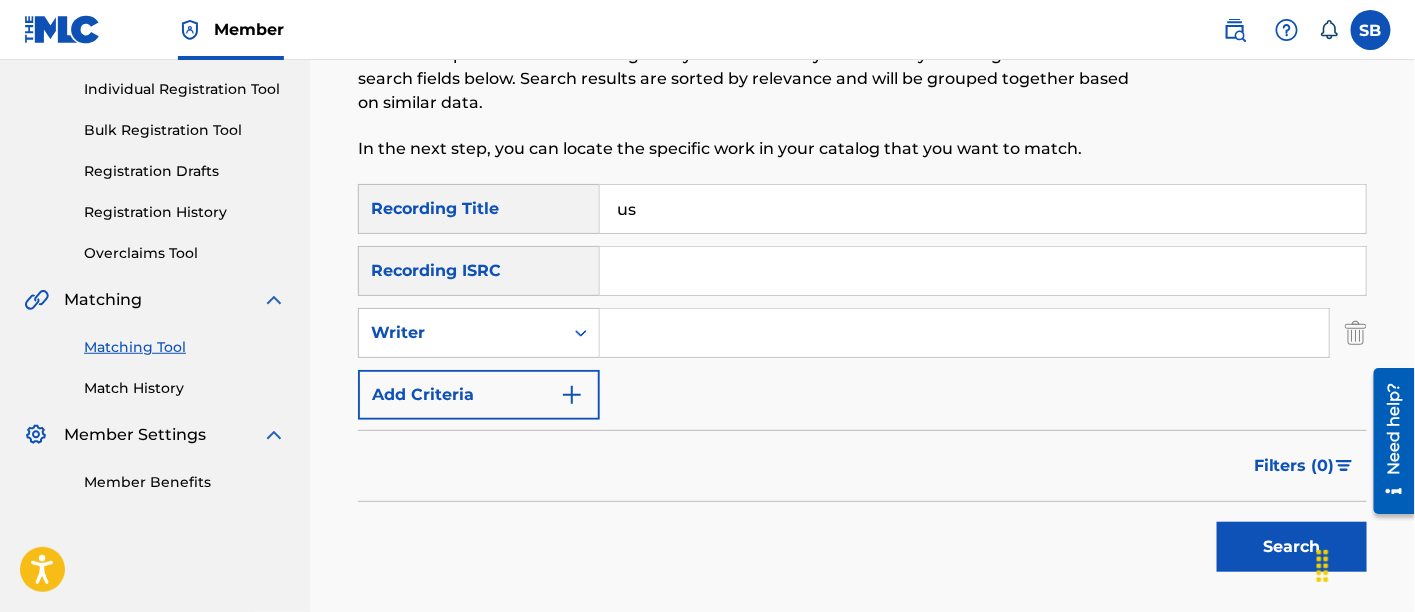 click at bounding box center (964, 333) 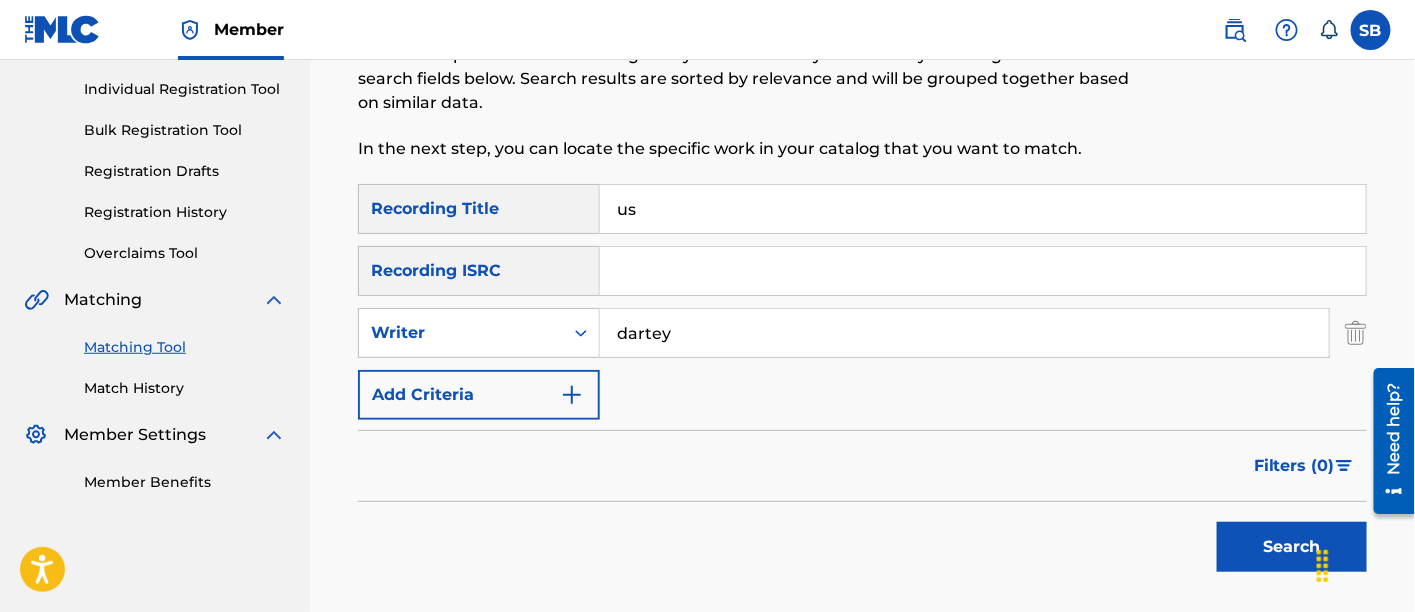 click on "Search" at bounding box center [1292, 547] 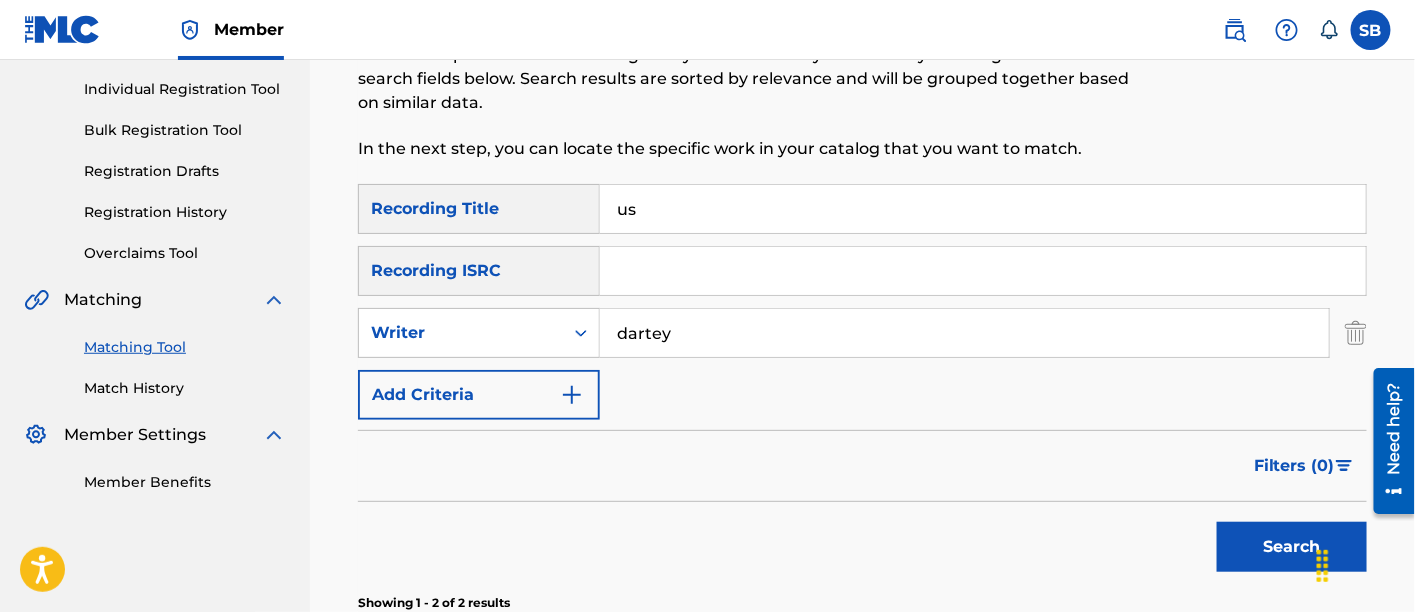 scroll, scrollTop: 628, scrollLeft: 0, axis: vertical 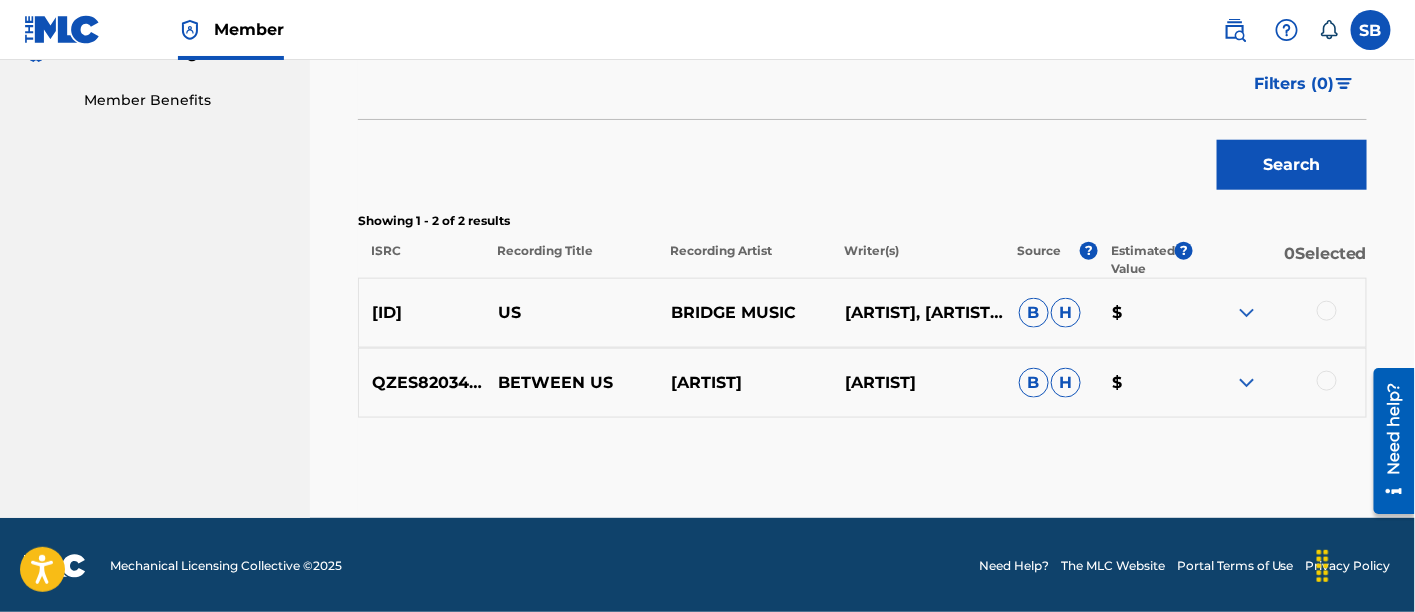 click at bounding box center [1327, 311] 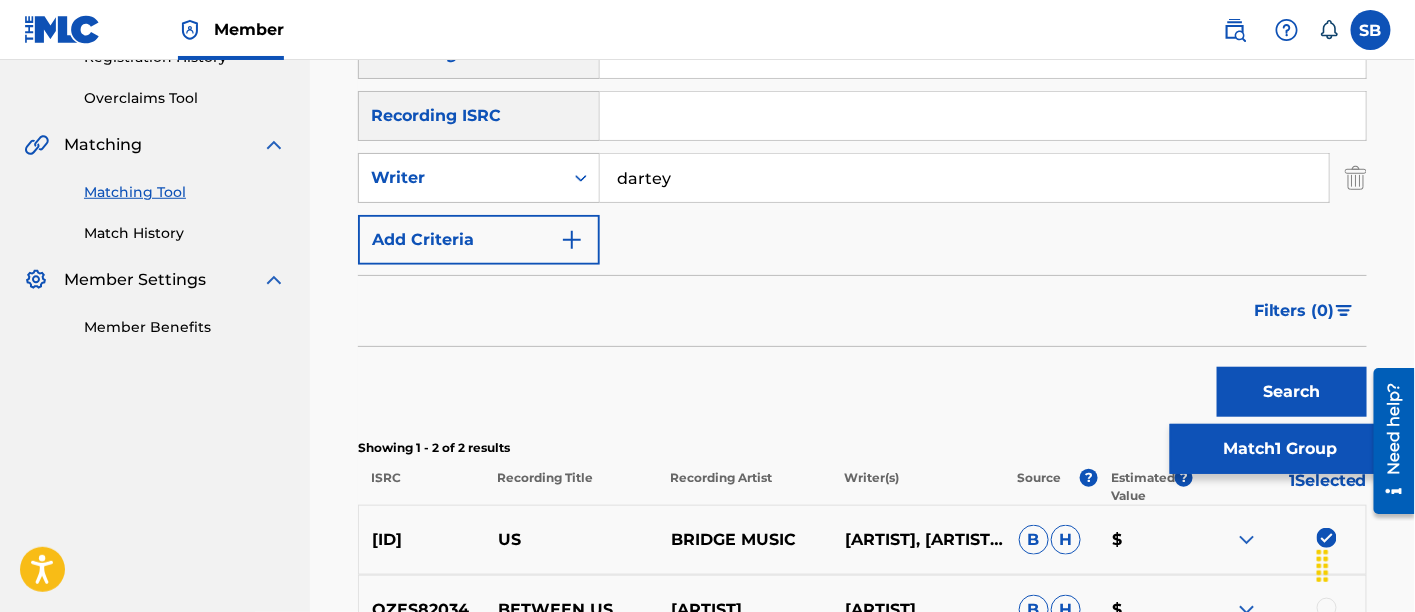 scroll, scrollTop: 352, scrollLeft: 0, axis: vertical 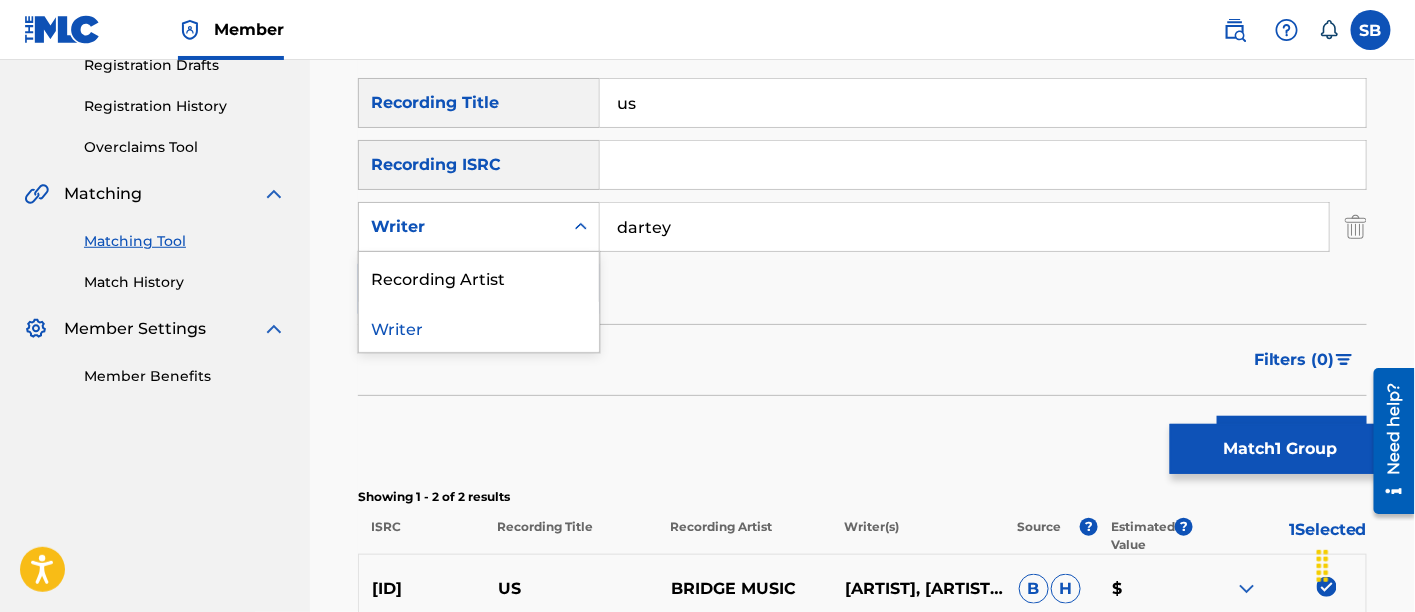 click at bounding box center (581, 227) 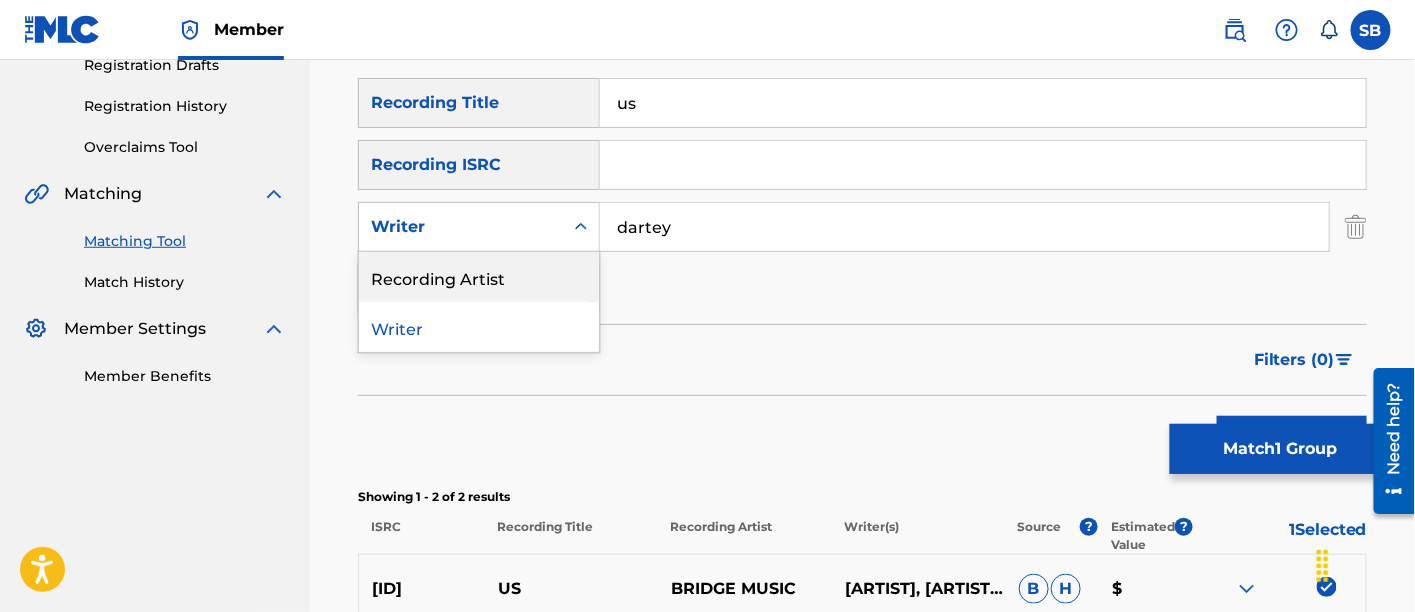 click on "Recording Artist" at bounding box center (479, 277) 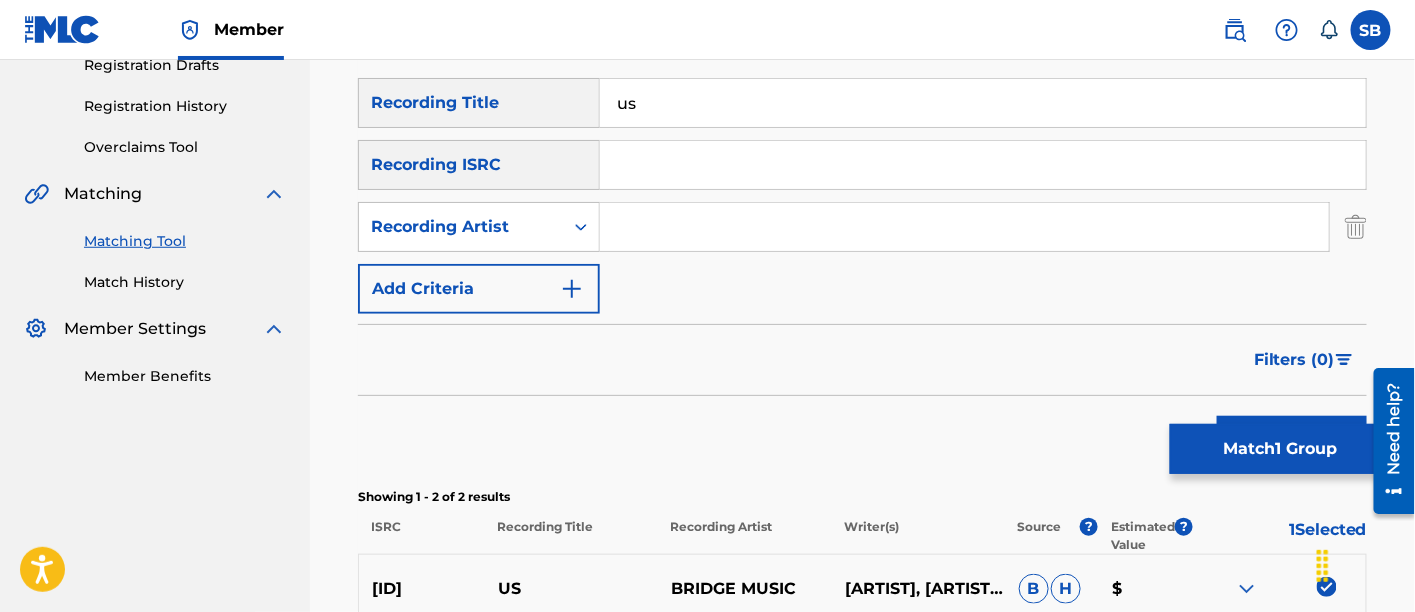 click at bounding box center (964, 227) 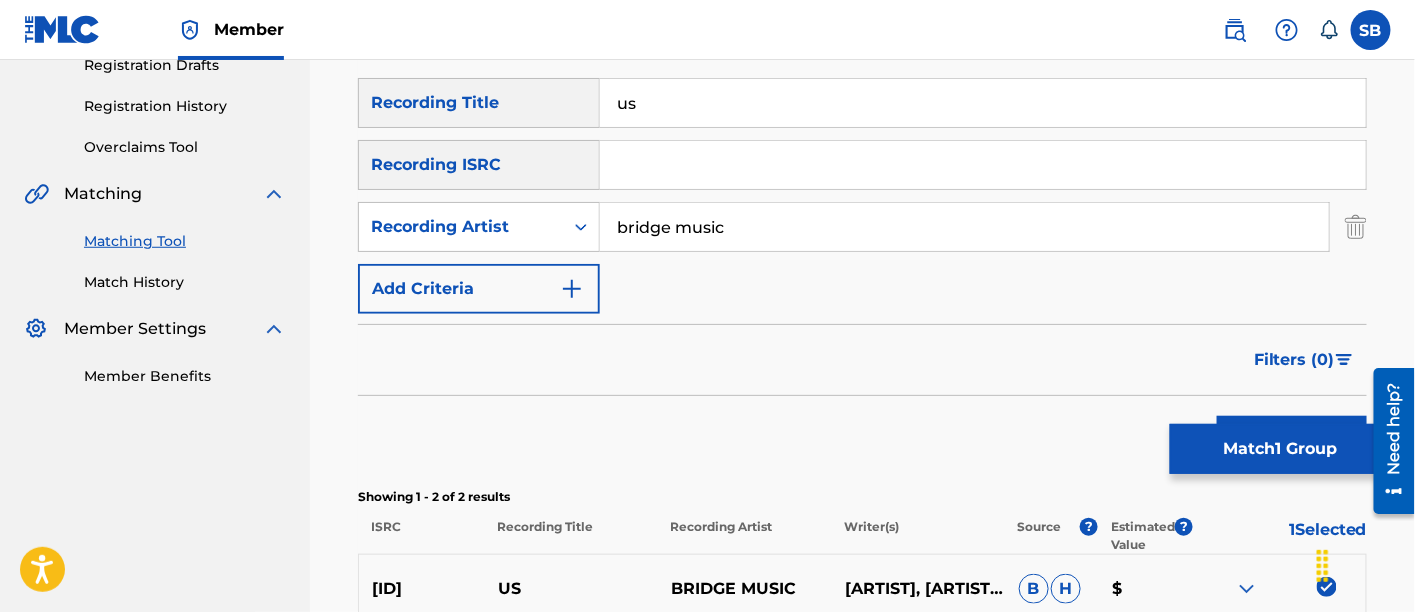 type on "bridge music" 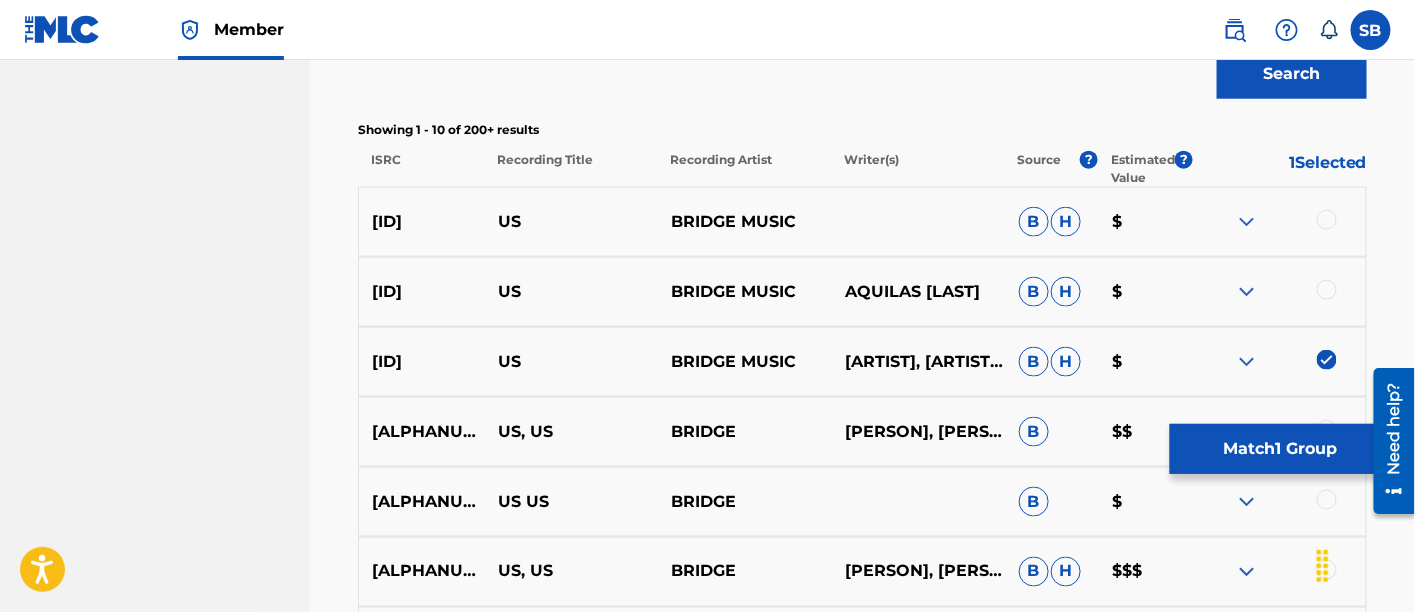 scroll, scrollTop: 724, scrollLeft: 0, axis: vertical 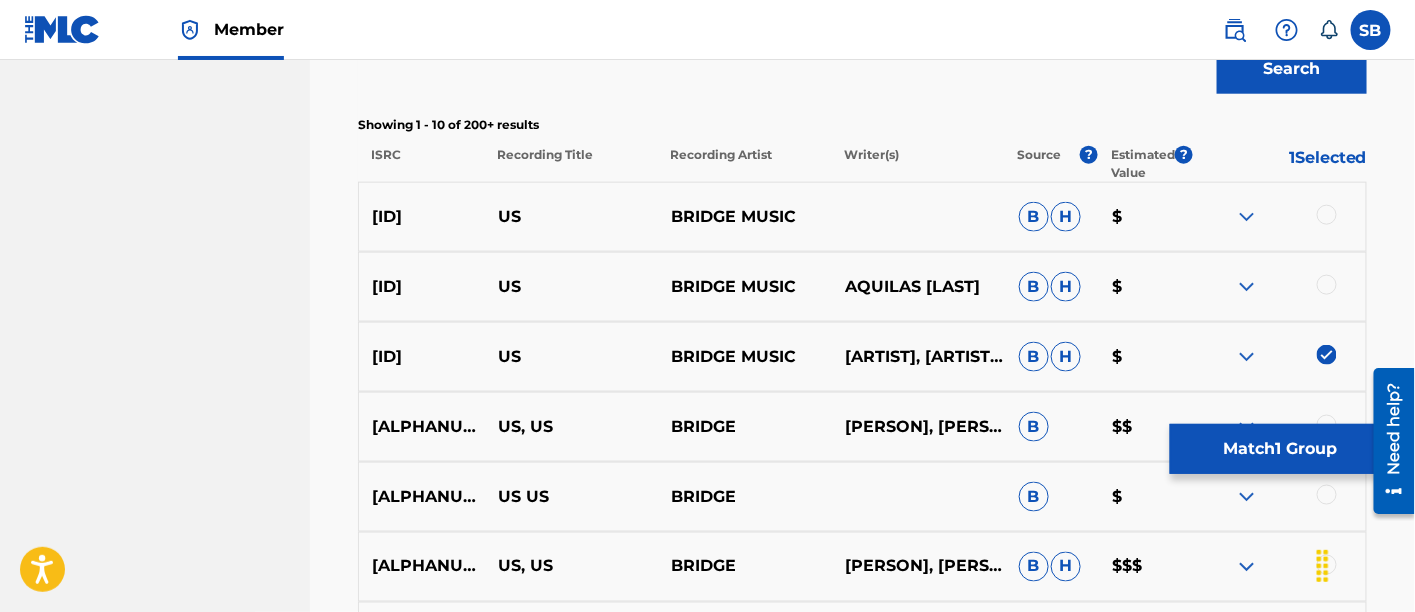 click at bounding box center (1279, 217) 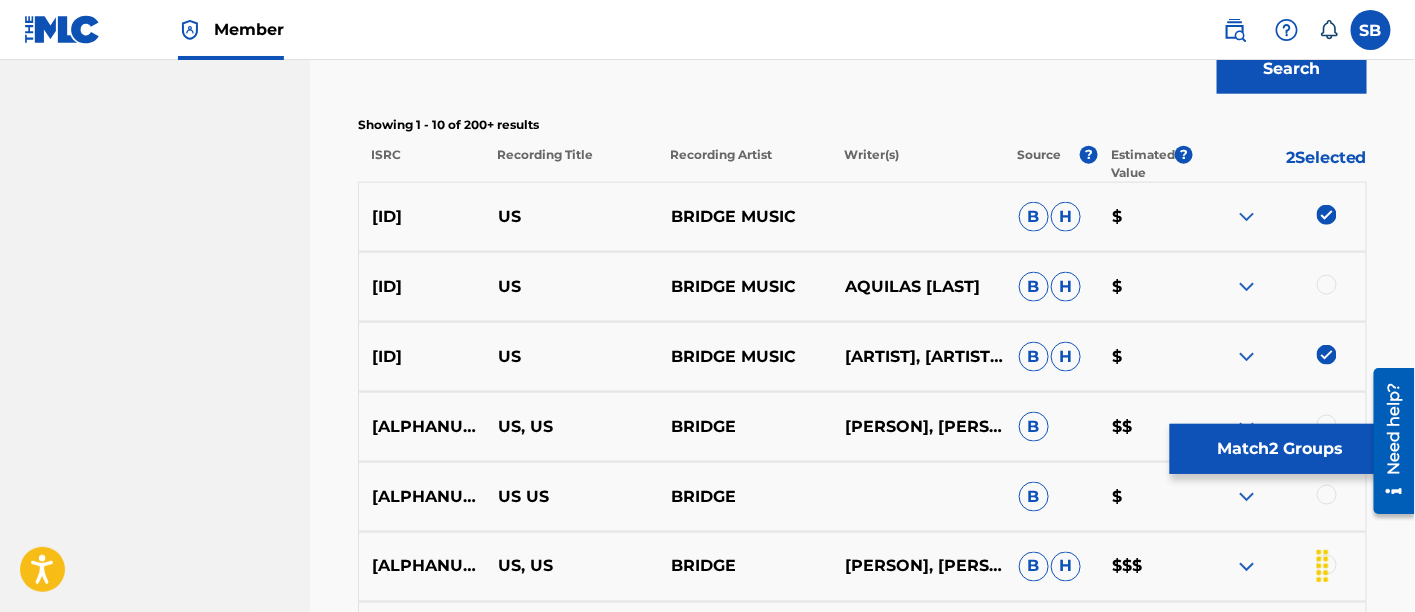 click at bounding box center [1327, 285] 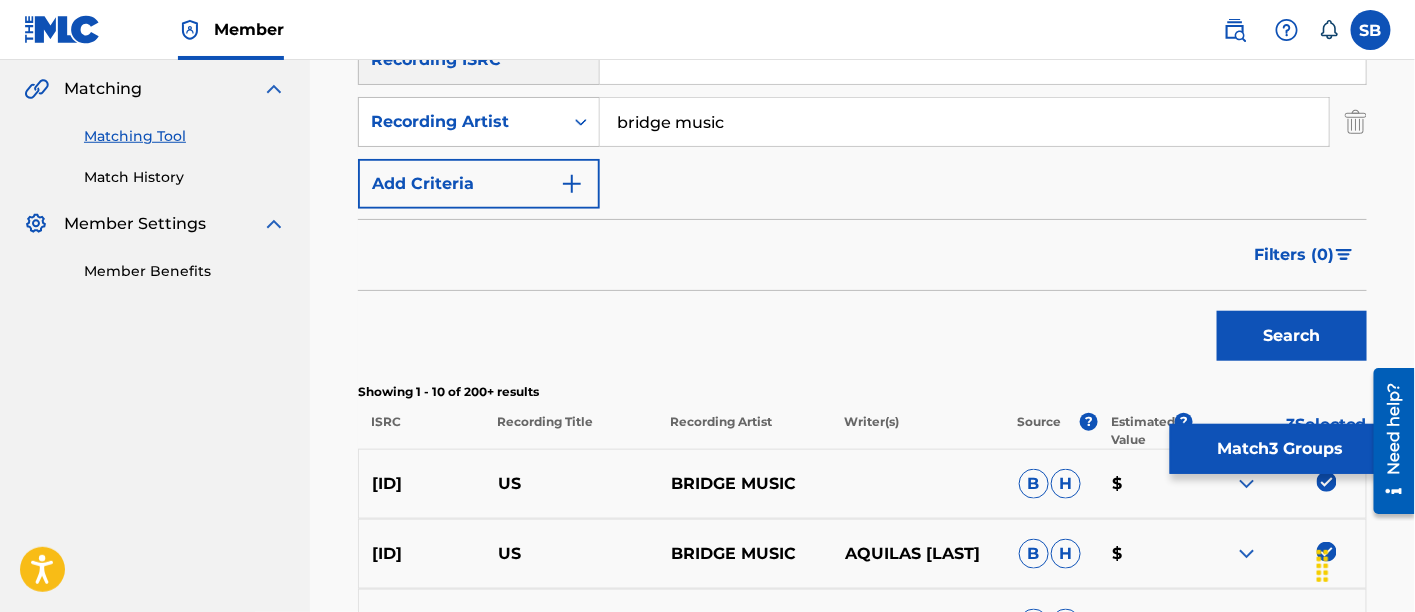 scroll, scrollTop: 455, scrollLeft: 0, axis: vertical 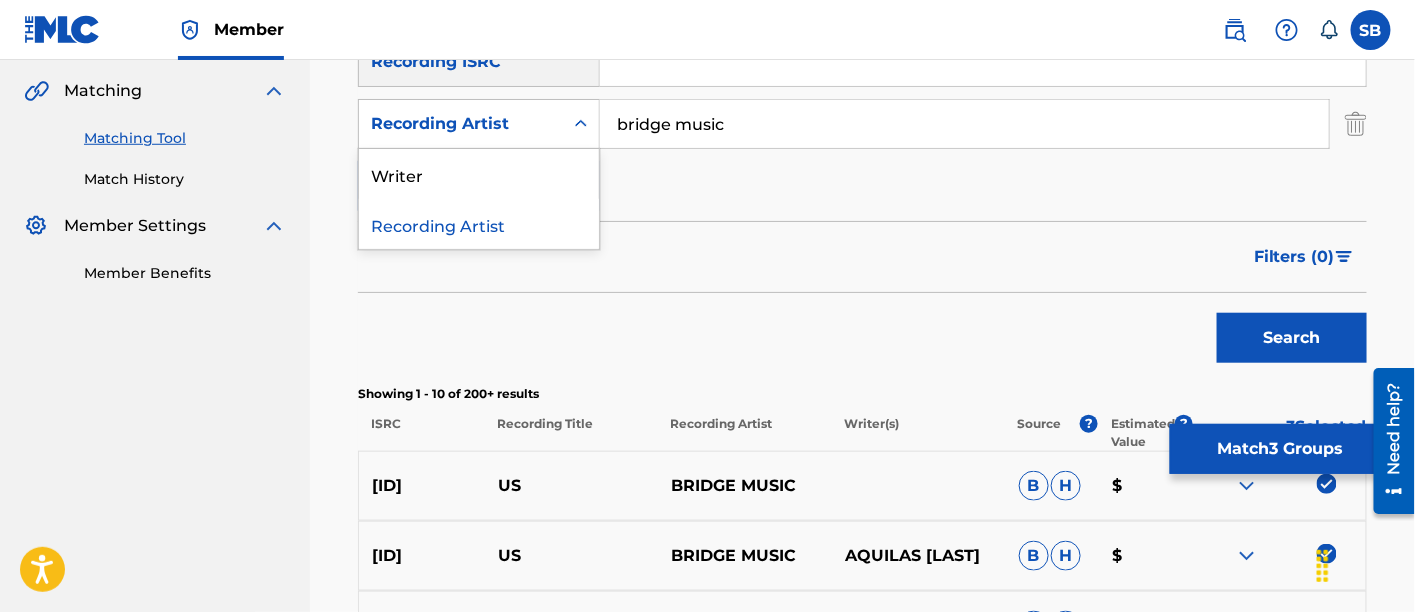 click at bounding box center (581, 124) 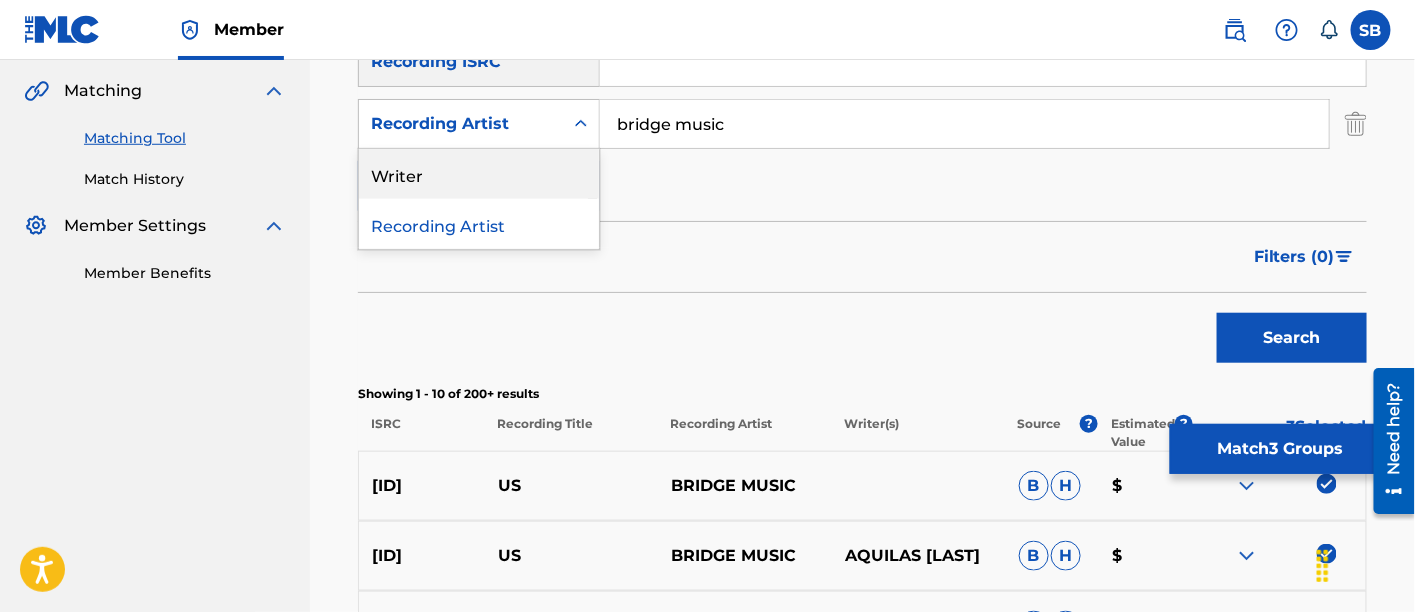 click on "Writer" at bounding box center [479, 174] 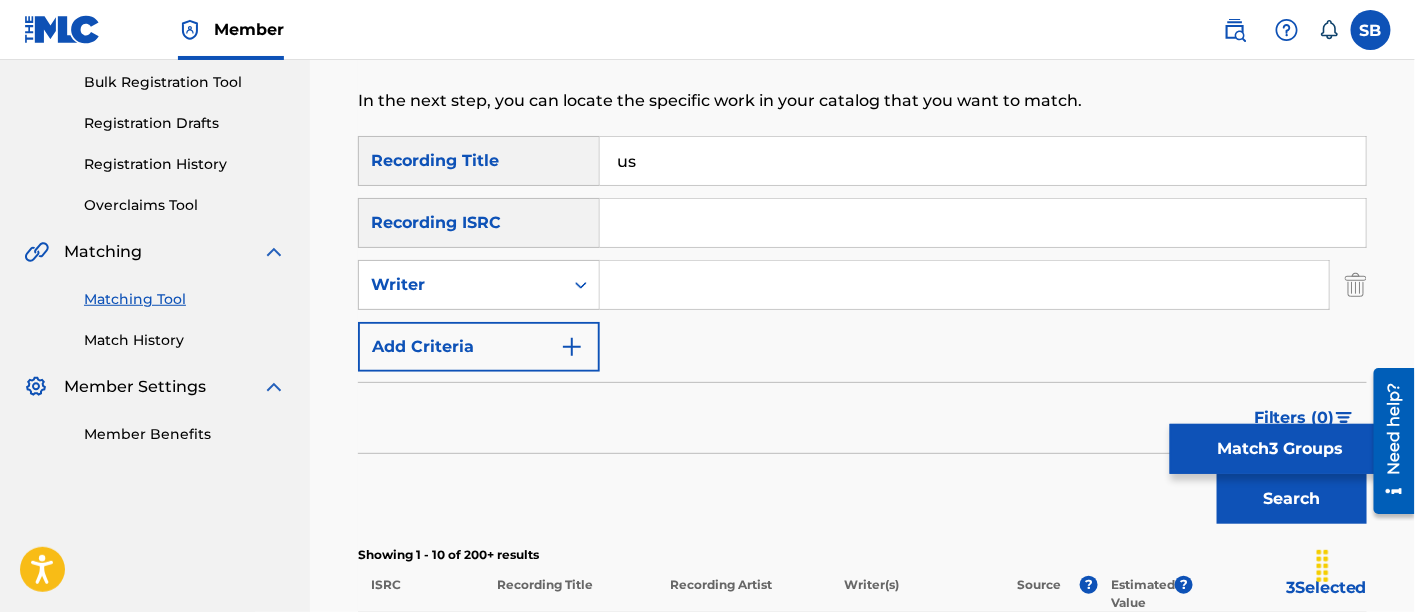 scroll, scrollTop: 293, scrollLeft: 0, axis: vertical 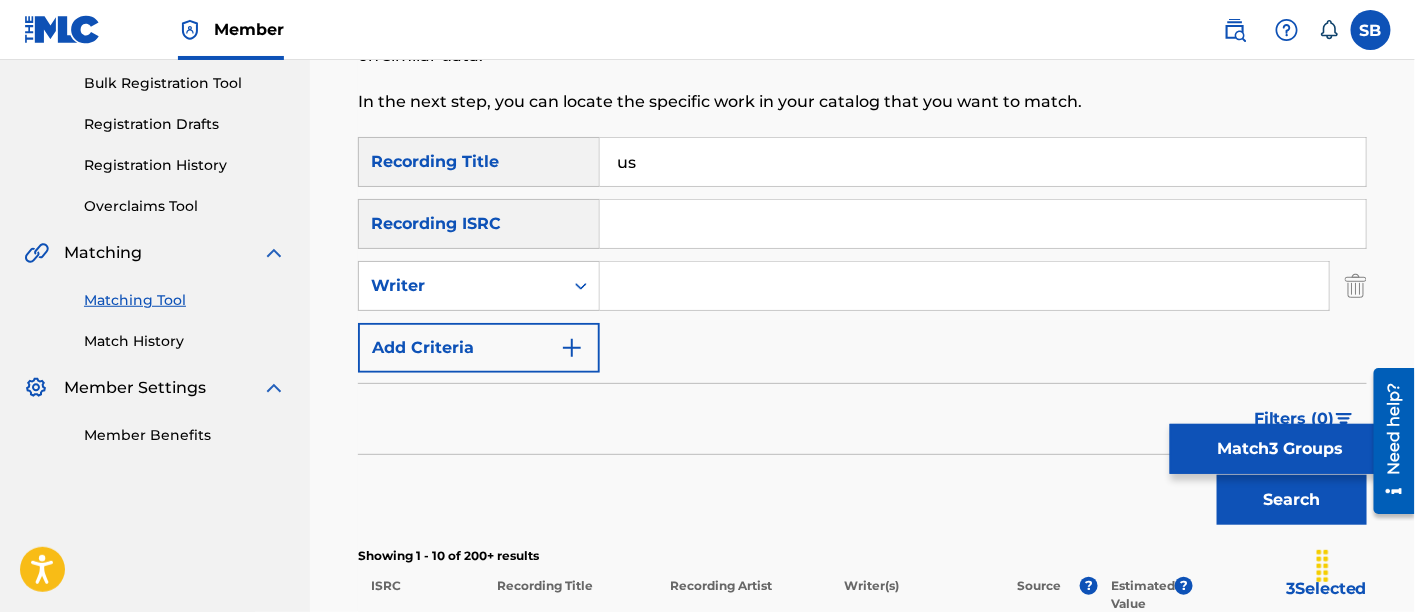 click at bounding box center [964, 286] 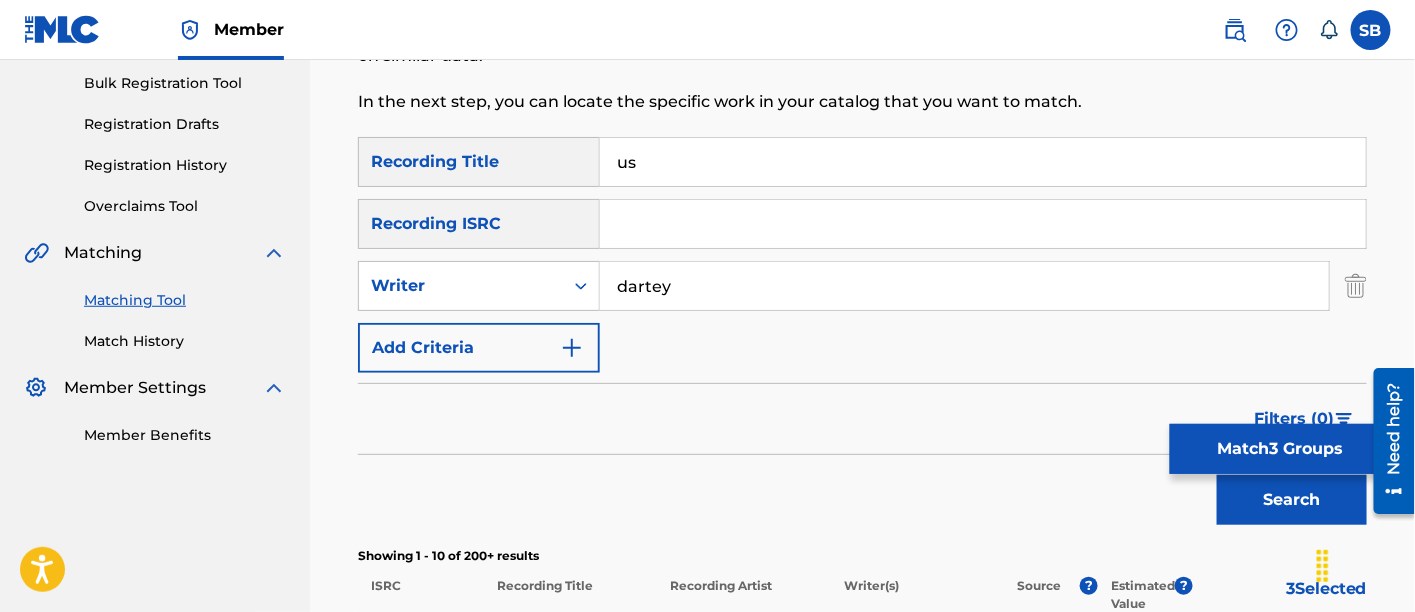 scroll, scrollTop: 457, scrollLeft: 0, axis: vertical 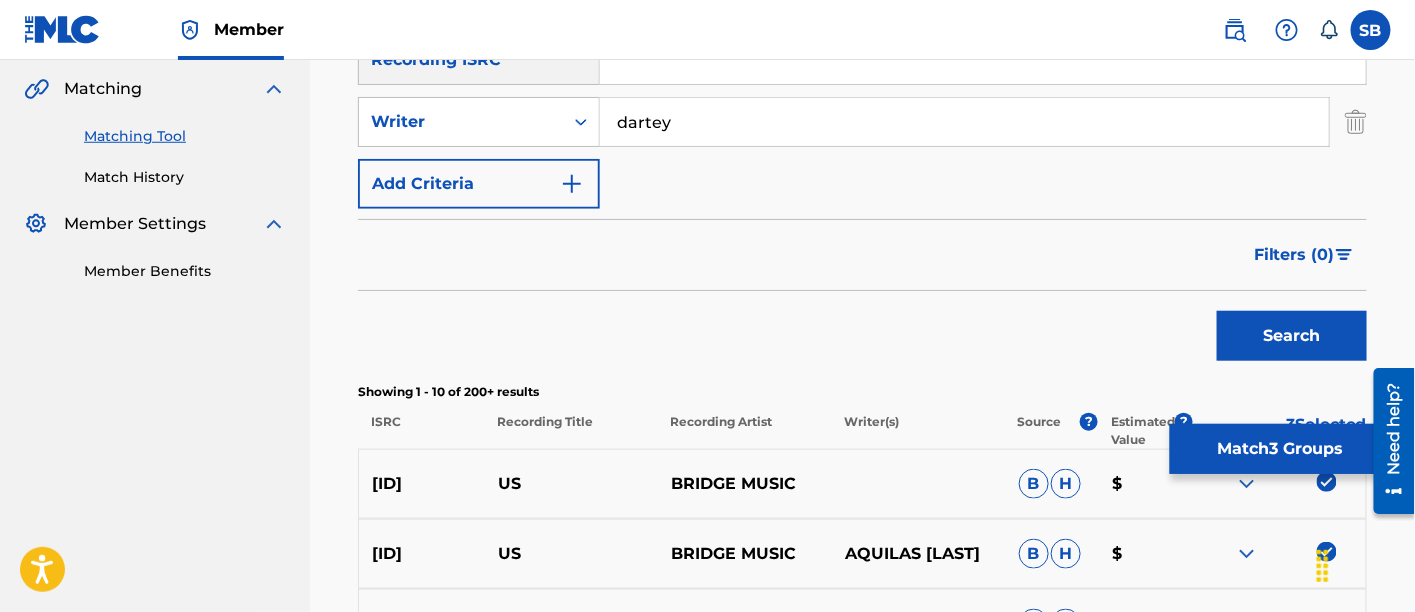 click on "Search" at bounding box center [1292, 336] 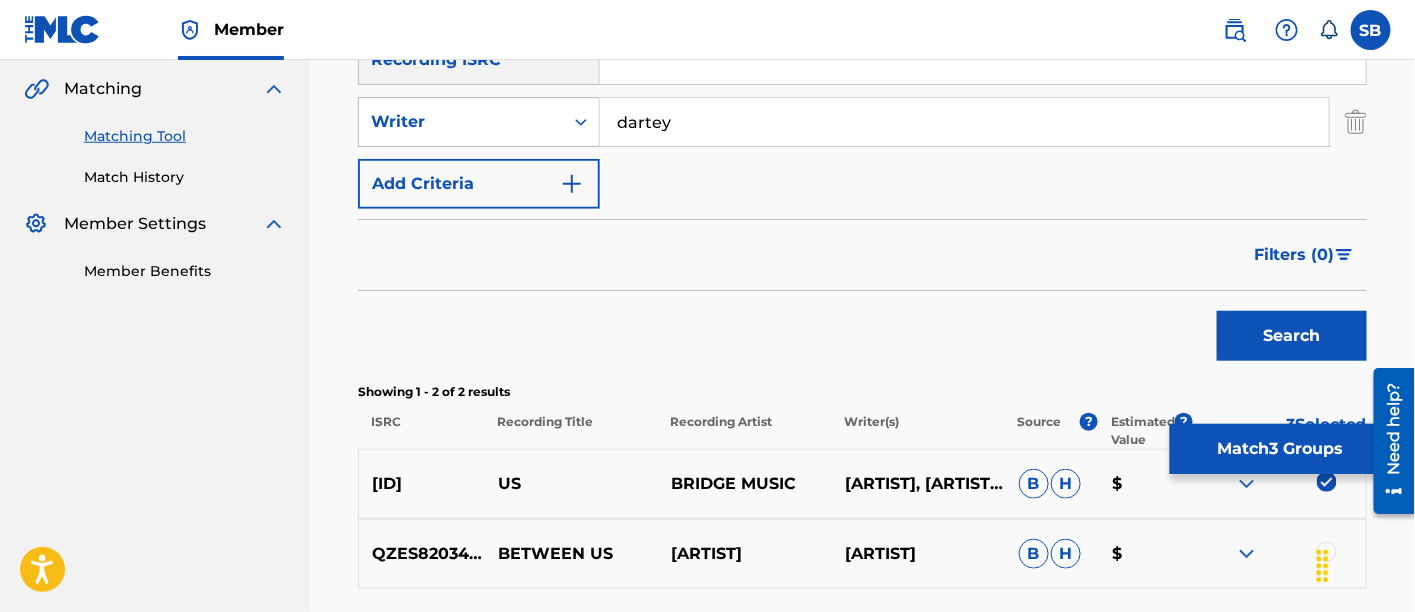 scroll, scrollTop: 628, scrollLeft: 0, axis: vertical 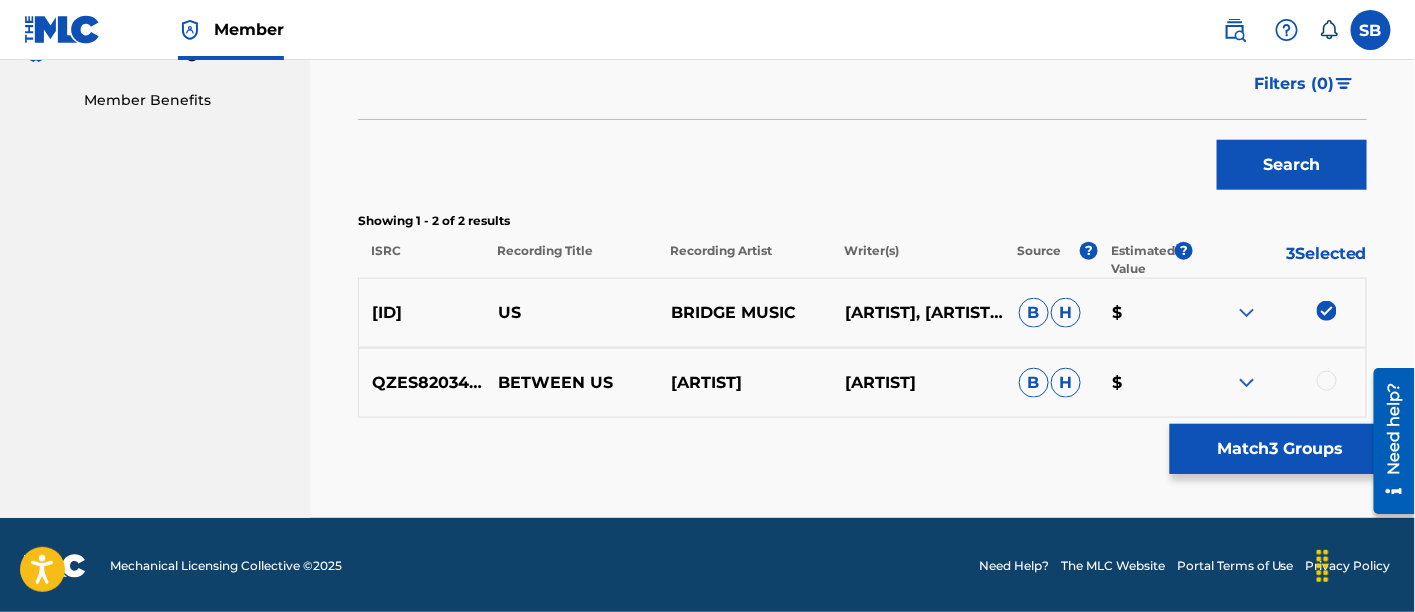 click on "Search" at bounding box center (1292, 165) 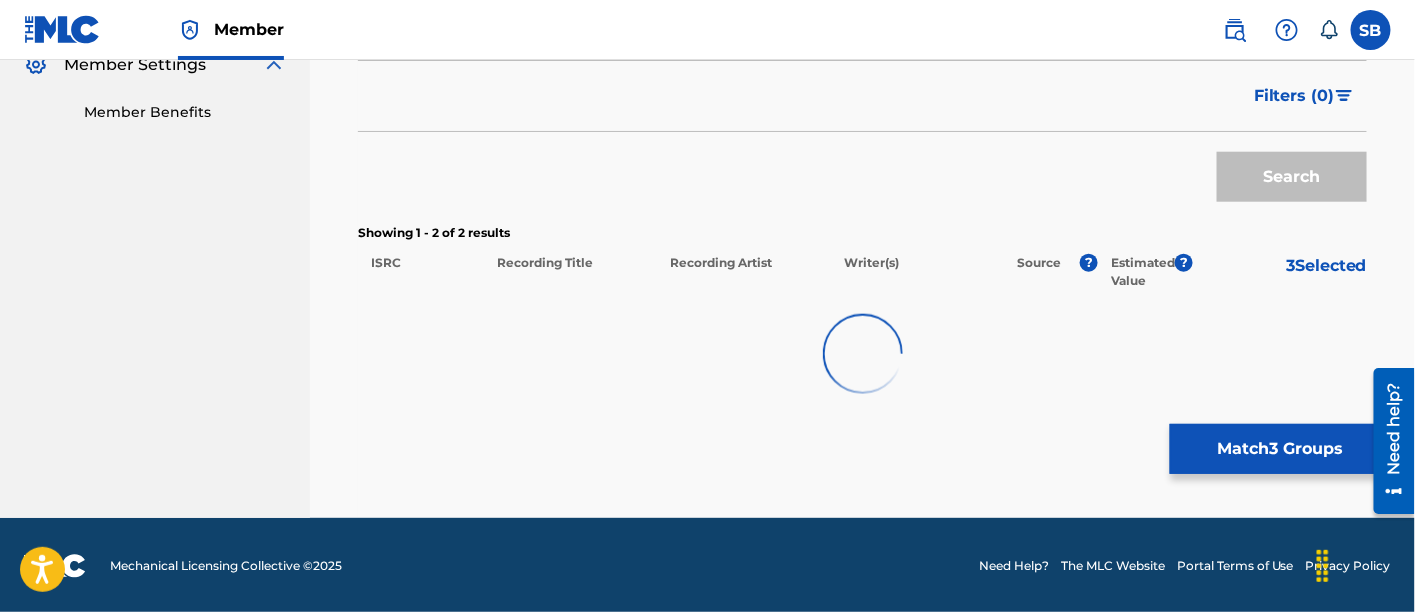 scroll, scrollTop: 628, scrollLeft: 0, axis: vertical 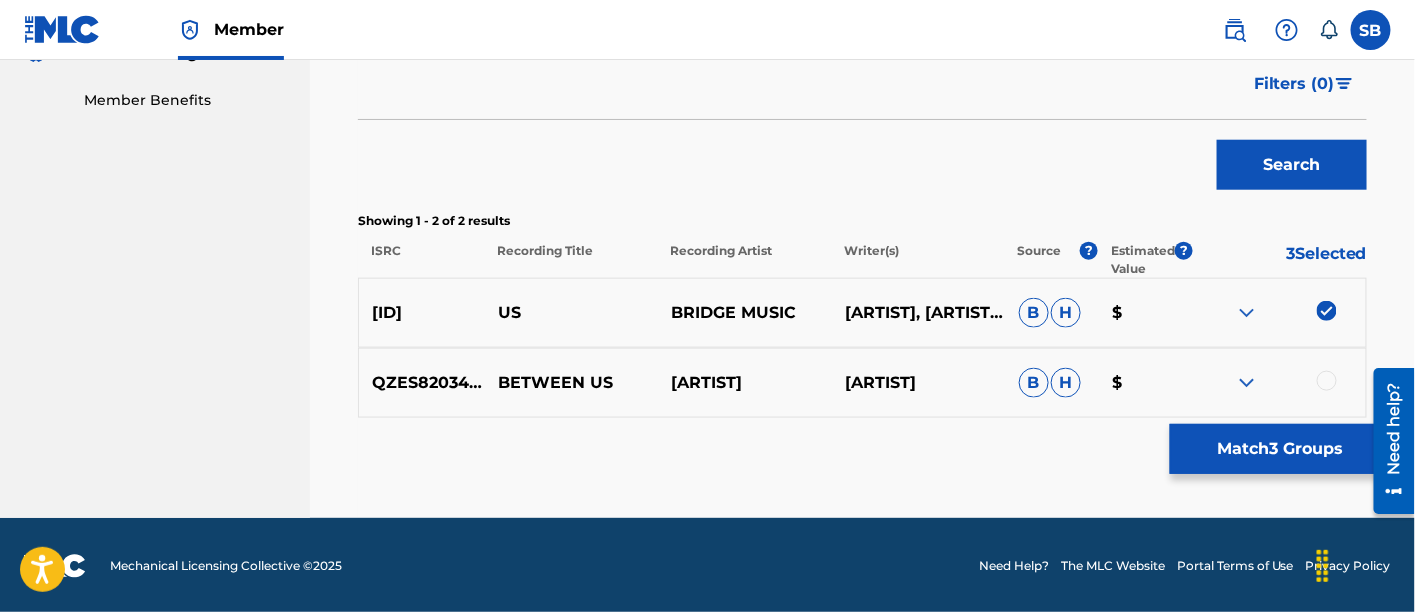 click on "Match  3 Groups" at bounding box center (1280, 449) 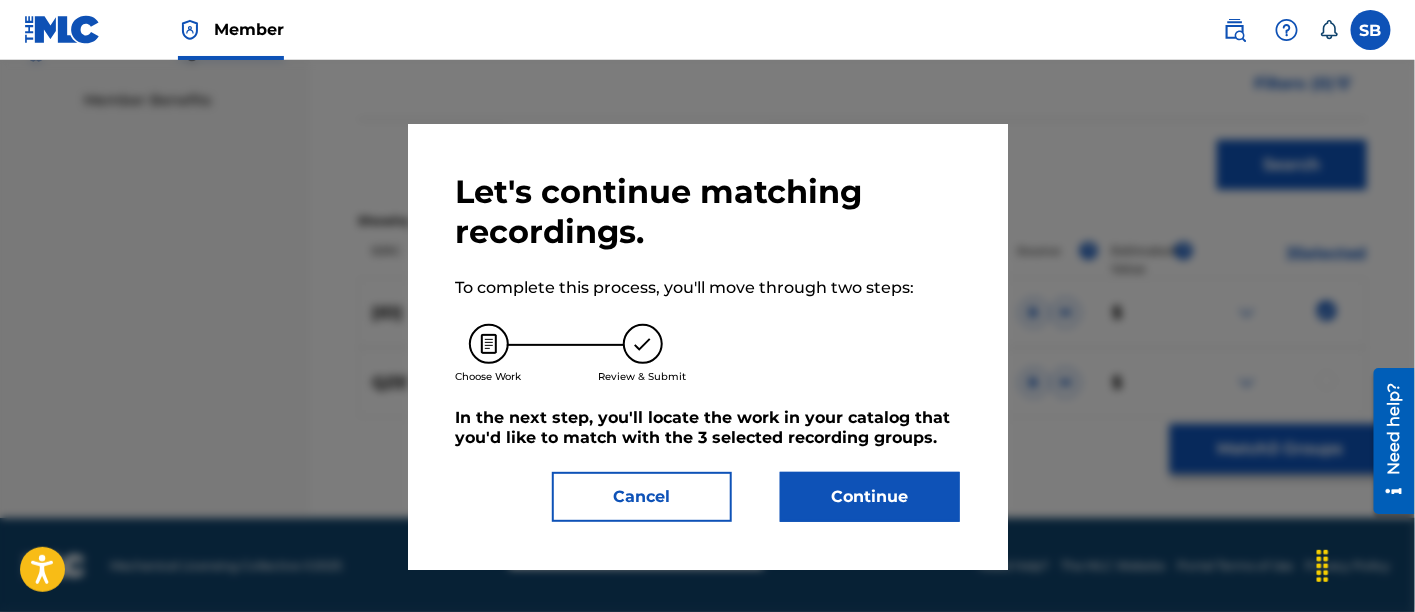 click on "Continue" at bounding box center (870, 497) 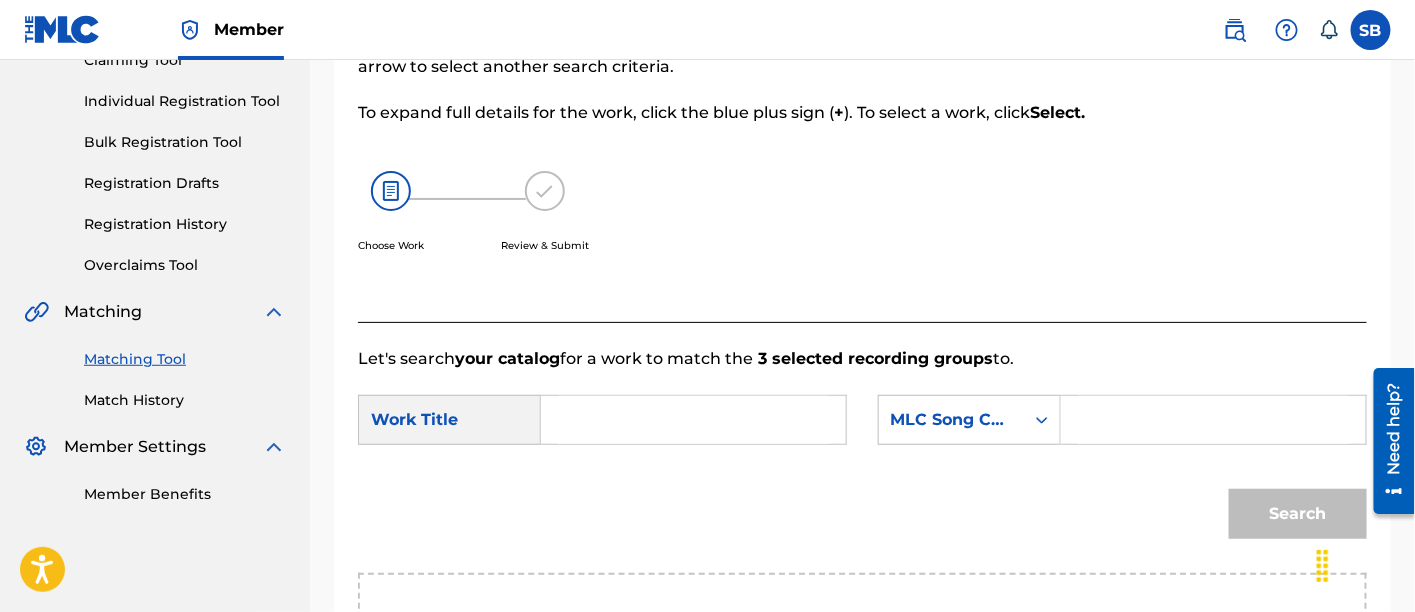 scroll, scrollTop: 235, scrollLeft: 0, axis: vertical 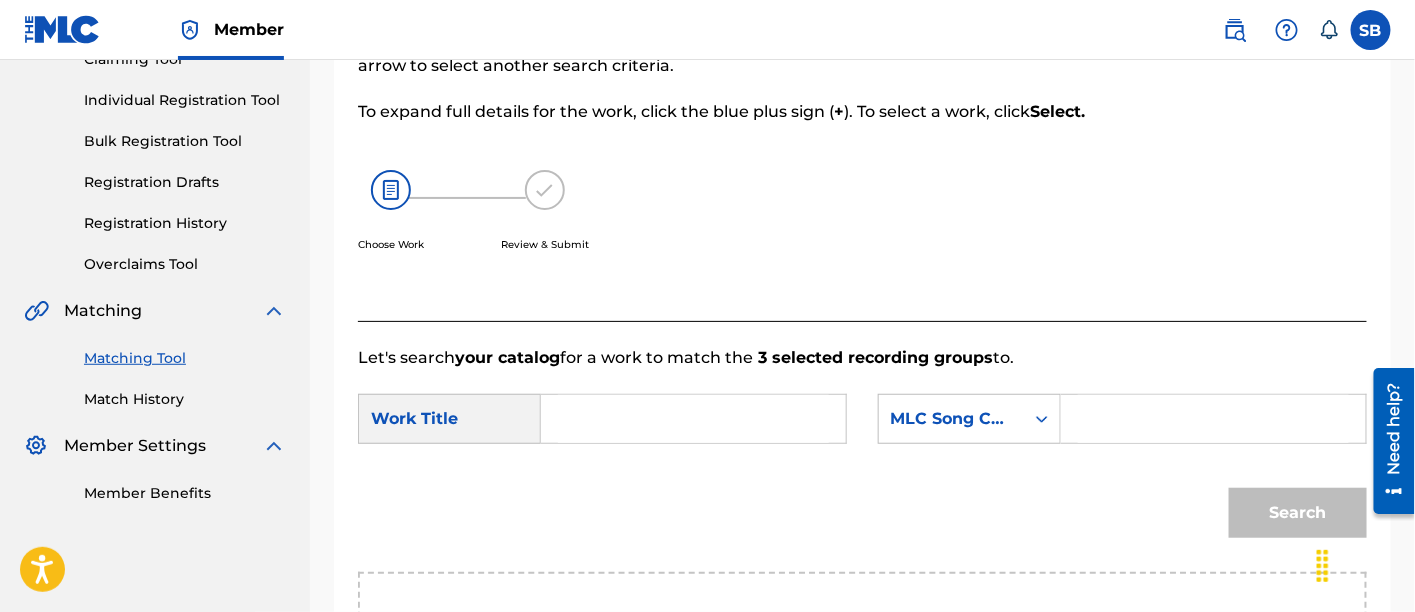 click at bounding box center [693, 419] 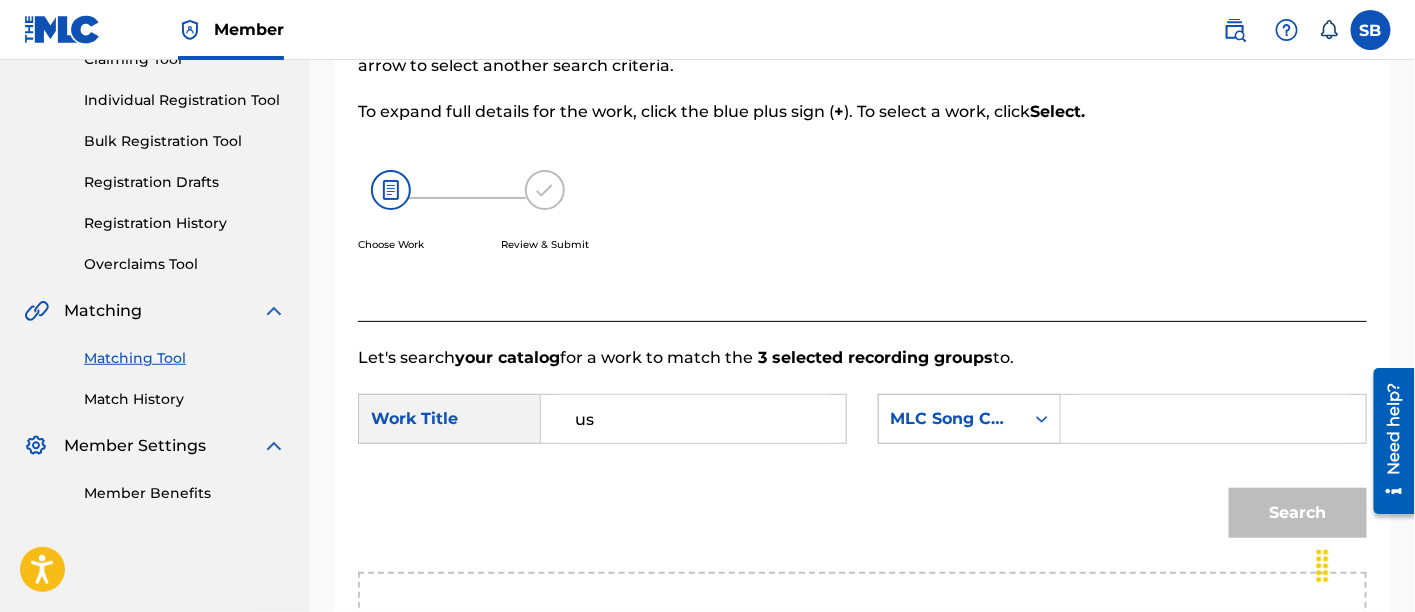 type on "us" 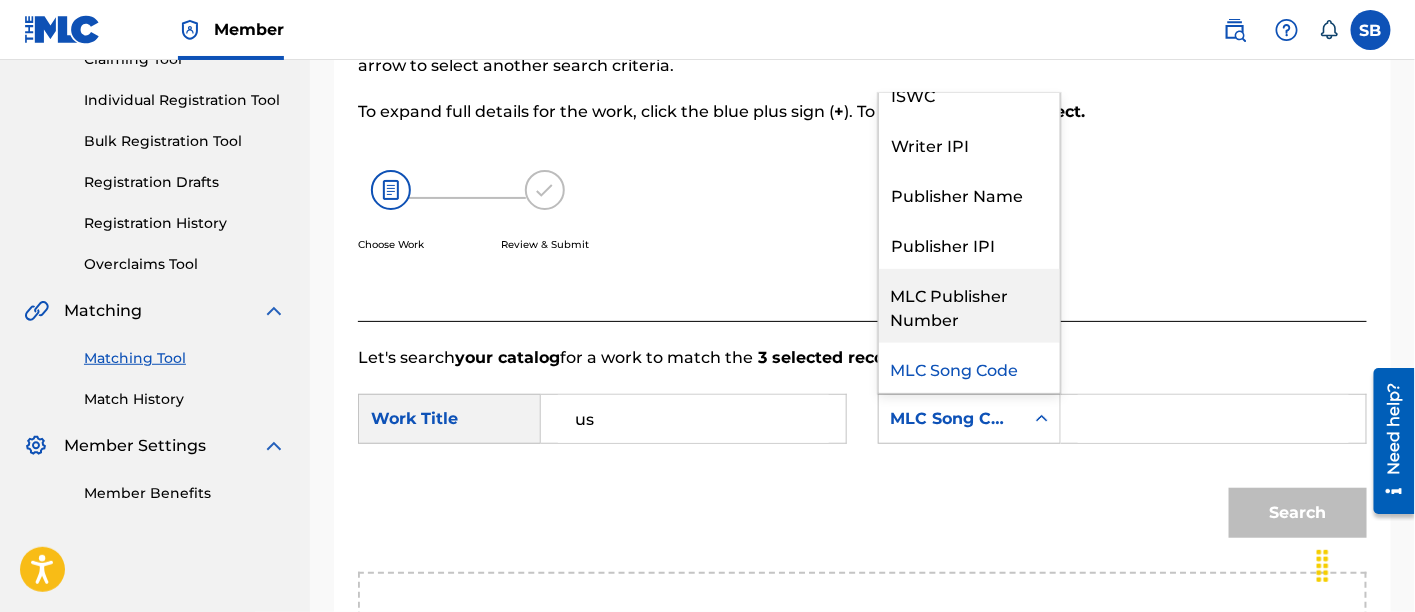 scroll, scrollTop: 0, scrollLeft: 0, axis: both 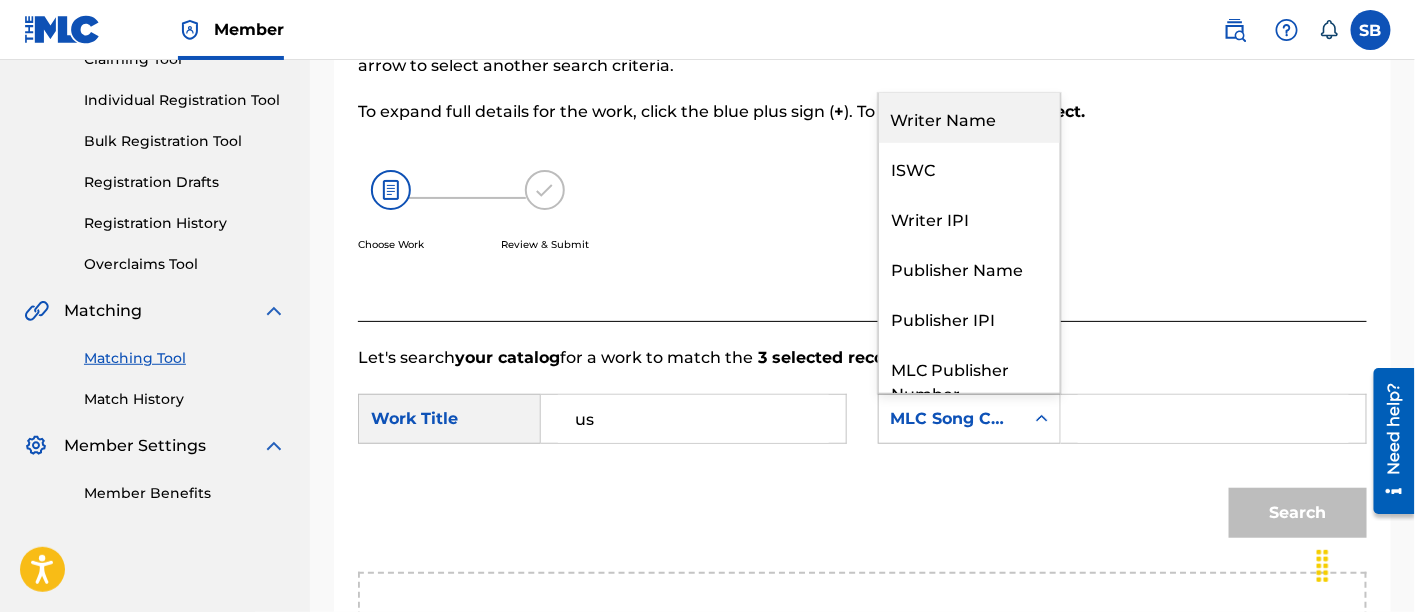 click on "Writer Name" at bounding box center [969, 118] 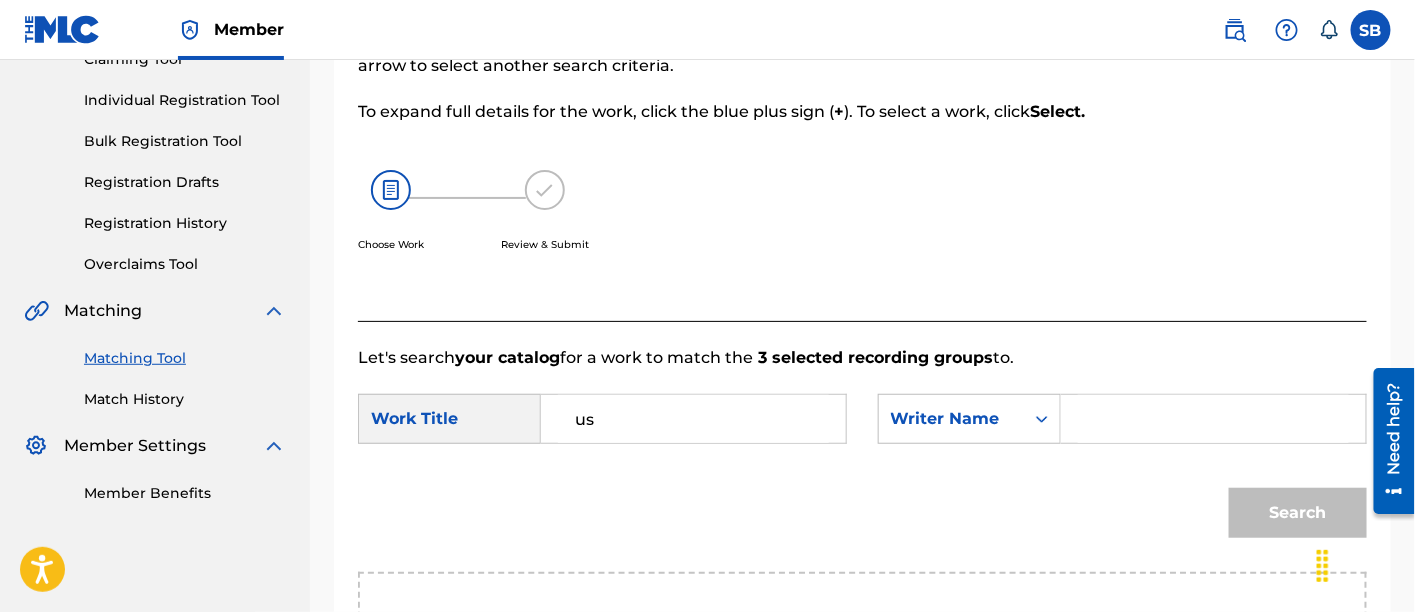 click at bounding box center [1213, 419] 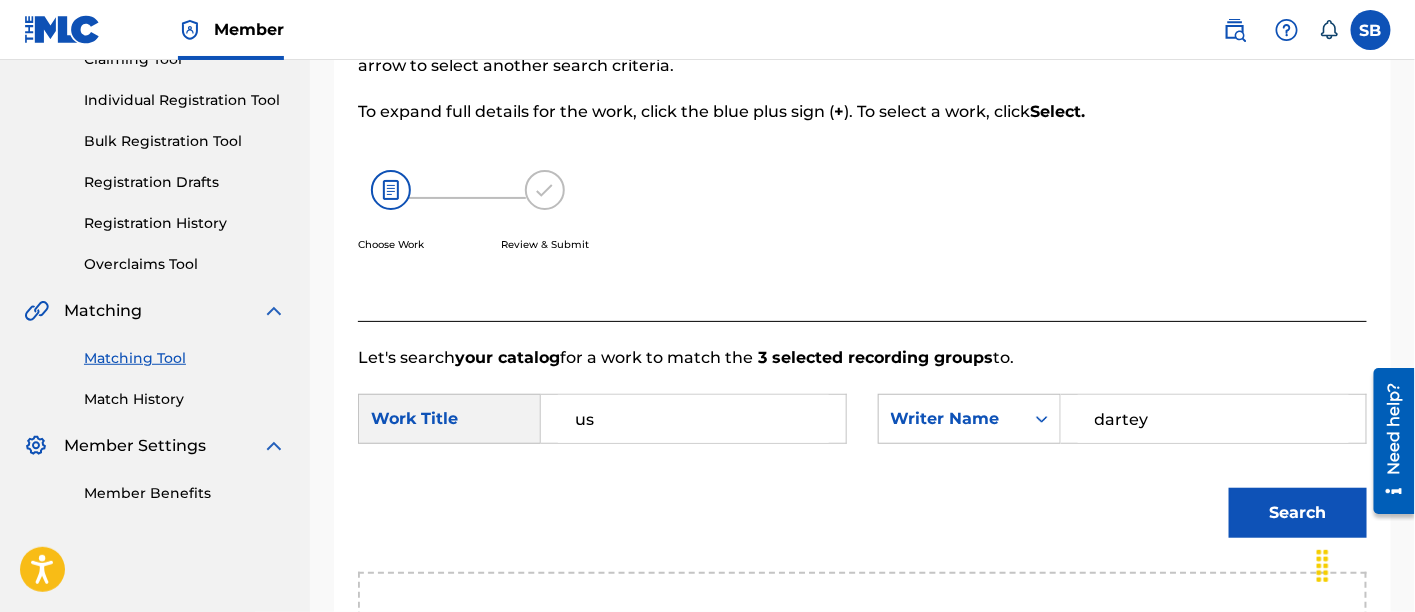 click on "Search" at bounding box center (1298, 513) 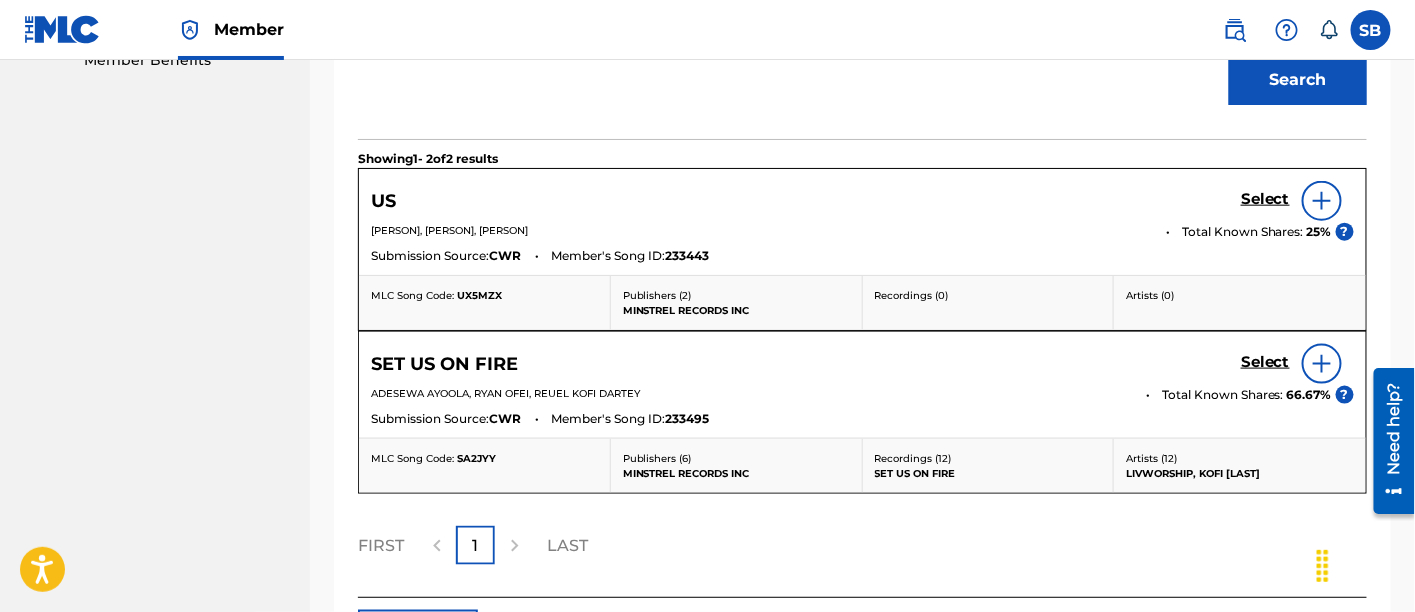 scroll, scrollTop: 668, scrollLeft: 0, axis: vertical 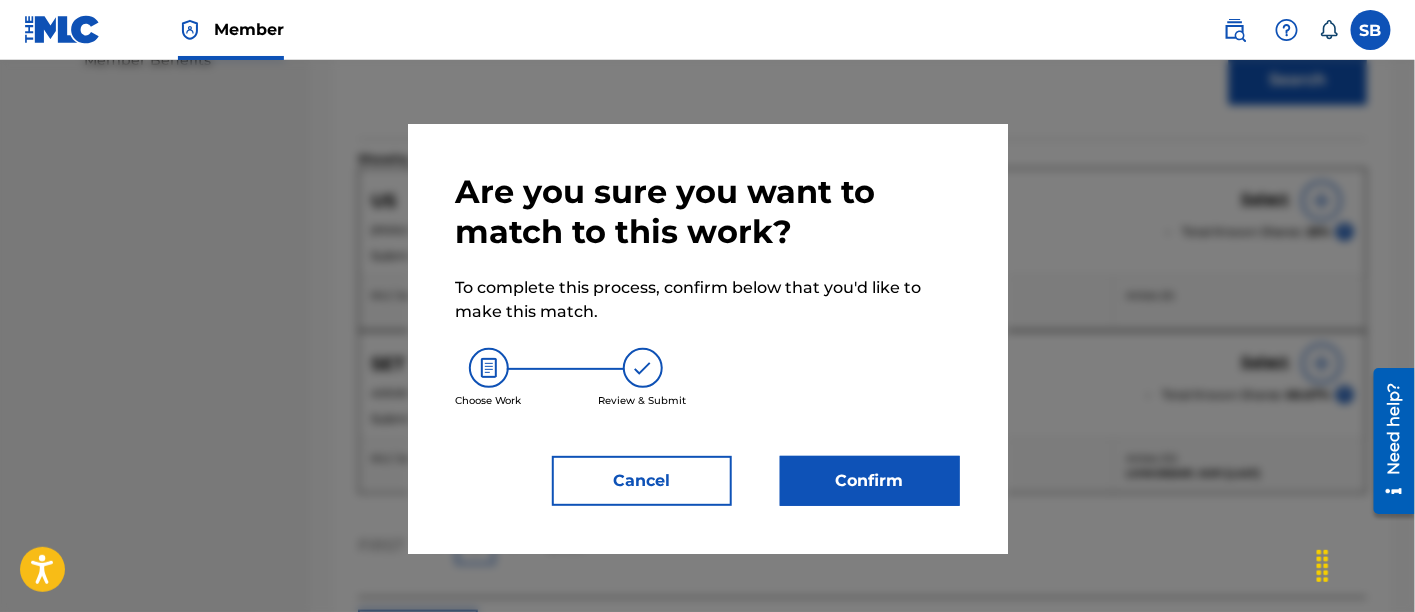 click on "Confirm" at bounding box center (870, 481) 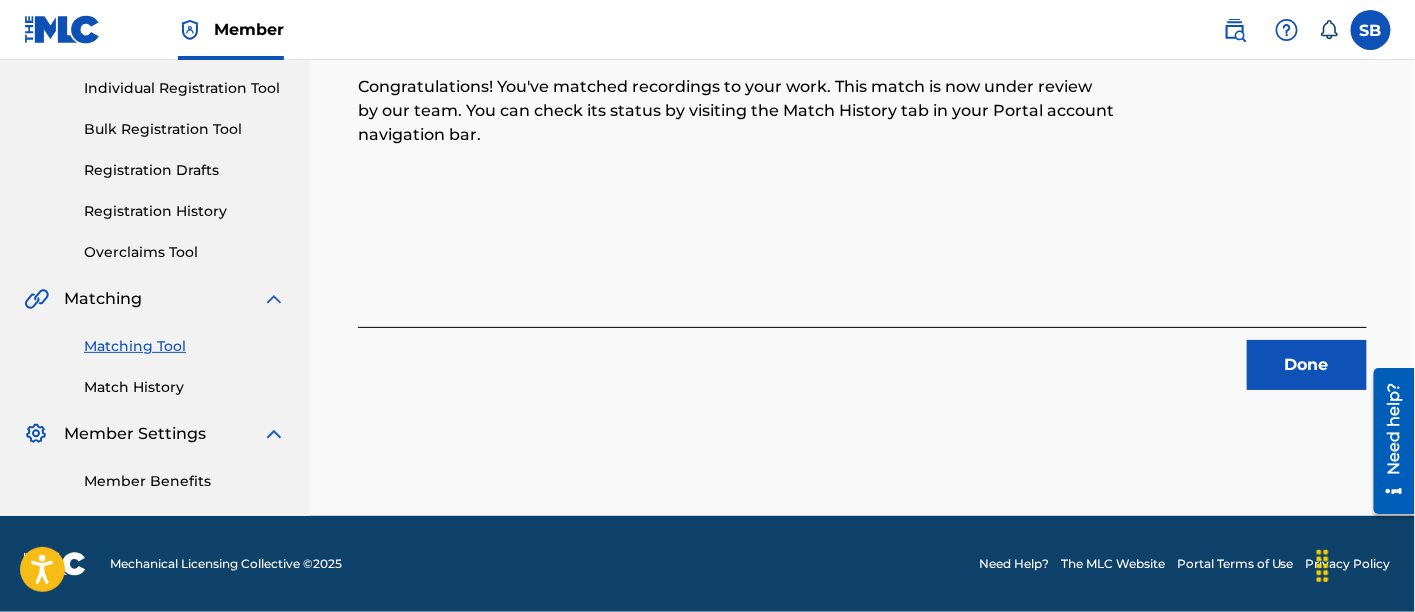 scroll, scrollTop: 246, scrollLeft: 0, axis: vertical 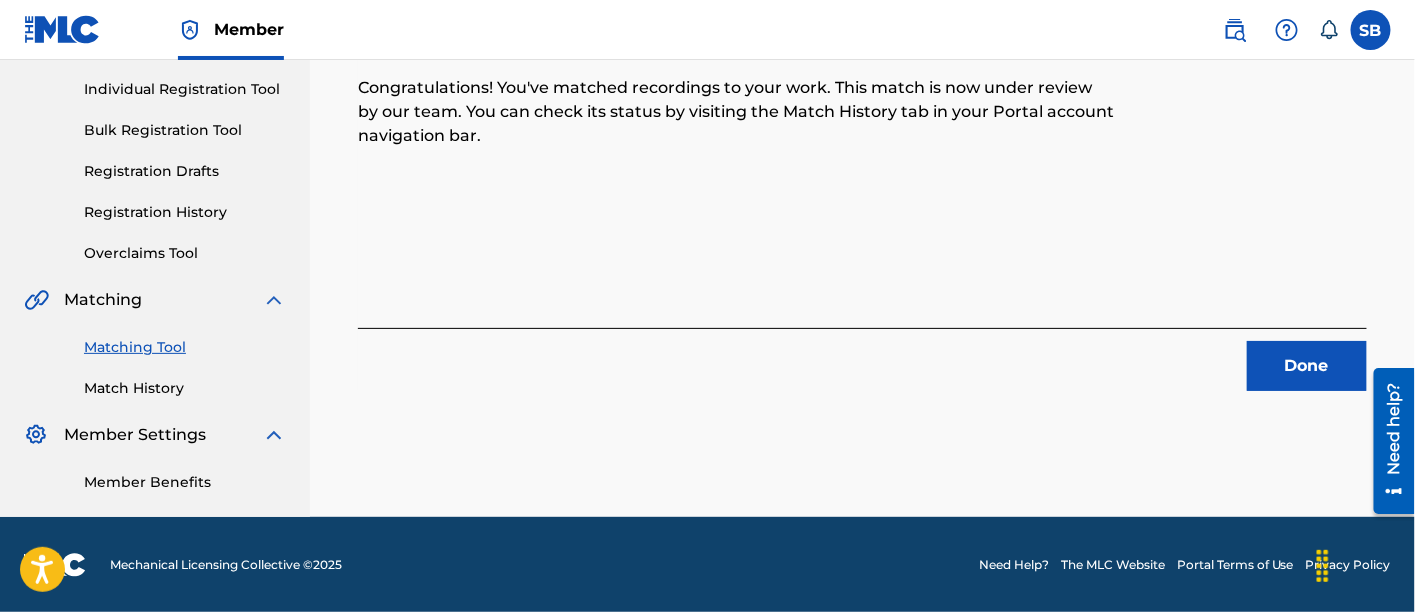 click on "Done" at bounding box center (1307, 366) 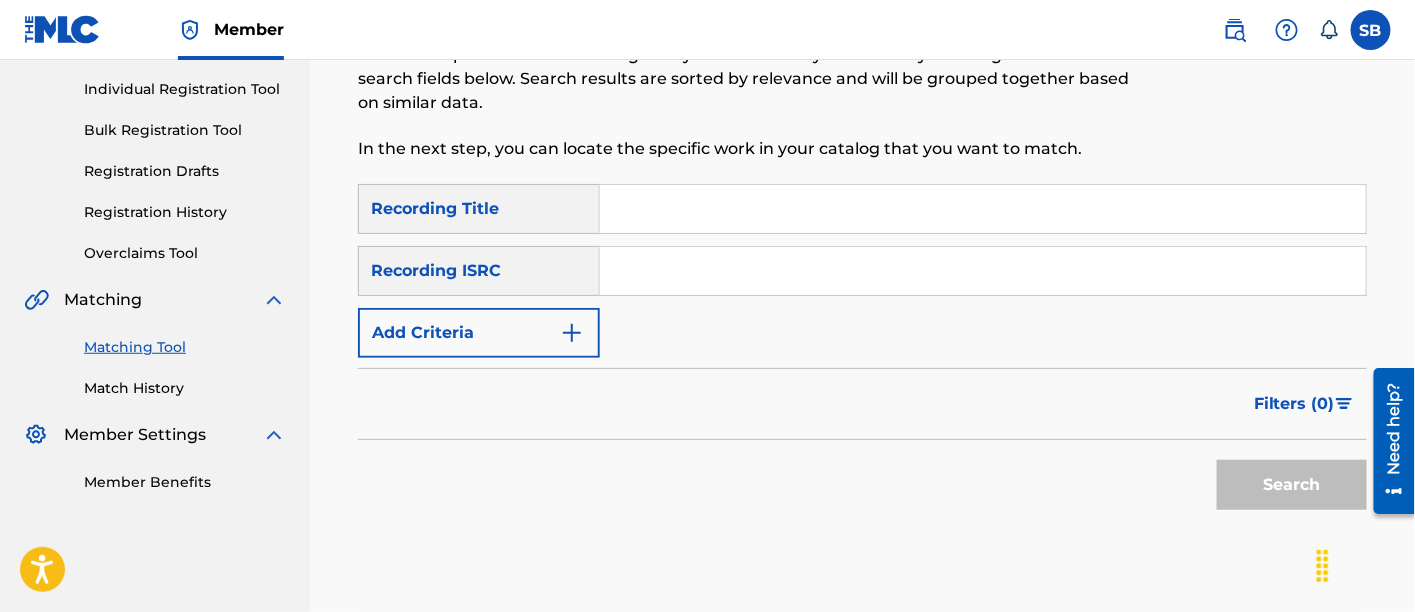 click at bounding box center [572, 333] 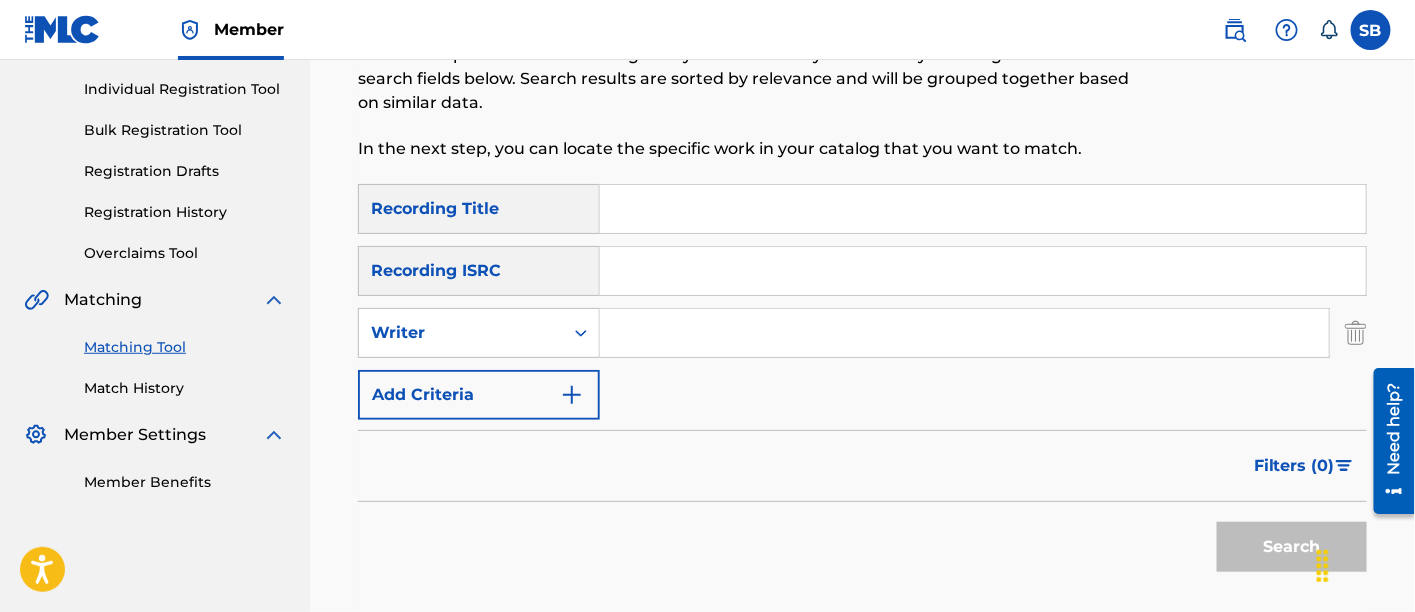 click at bounding box center (983, 209) 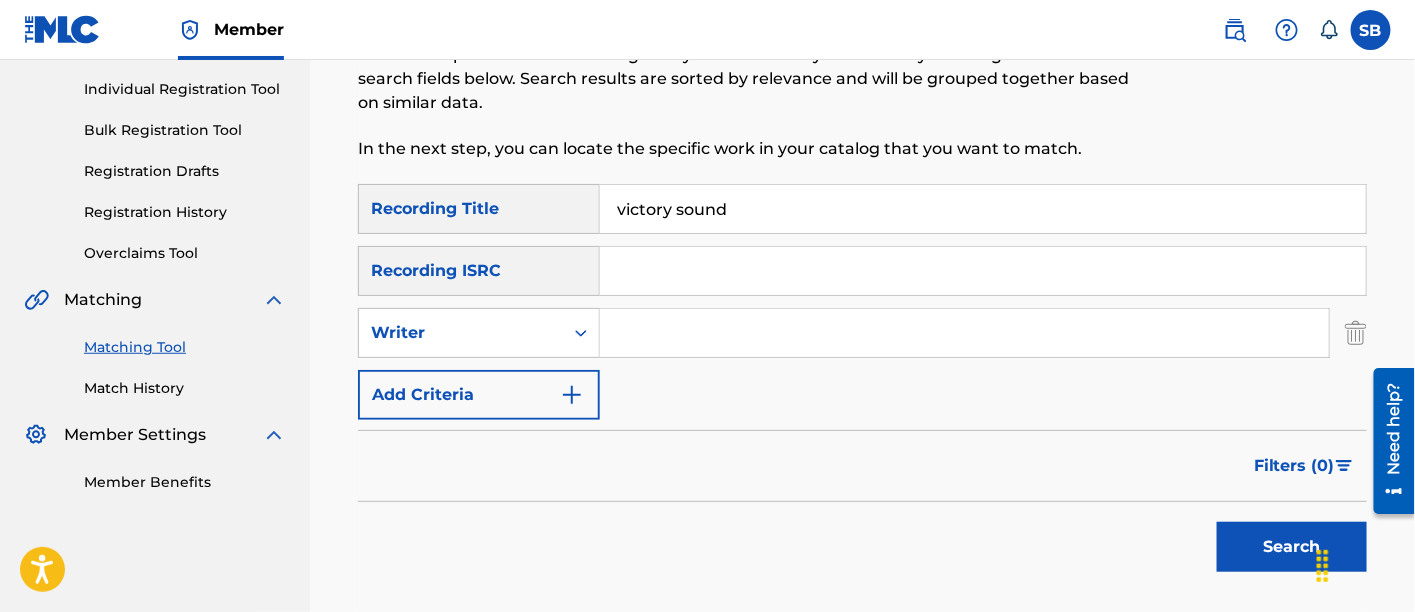 type on "victory sound" 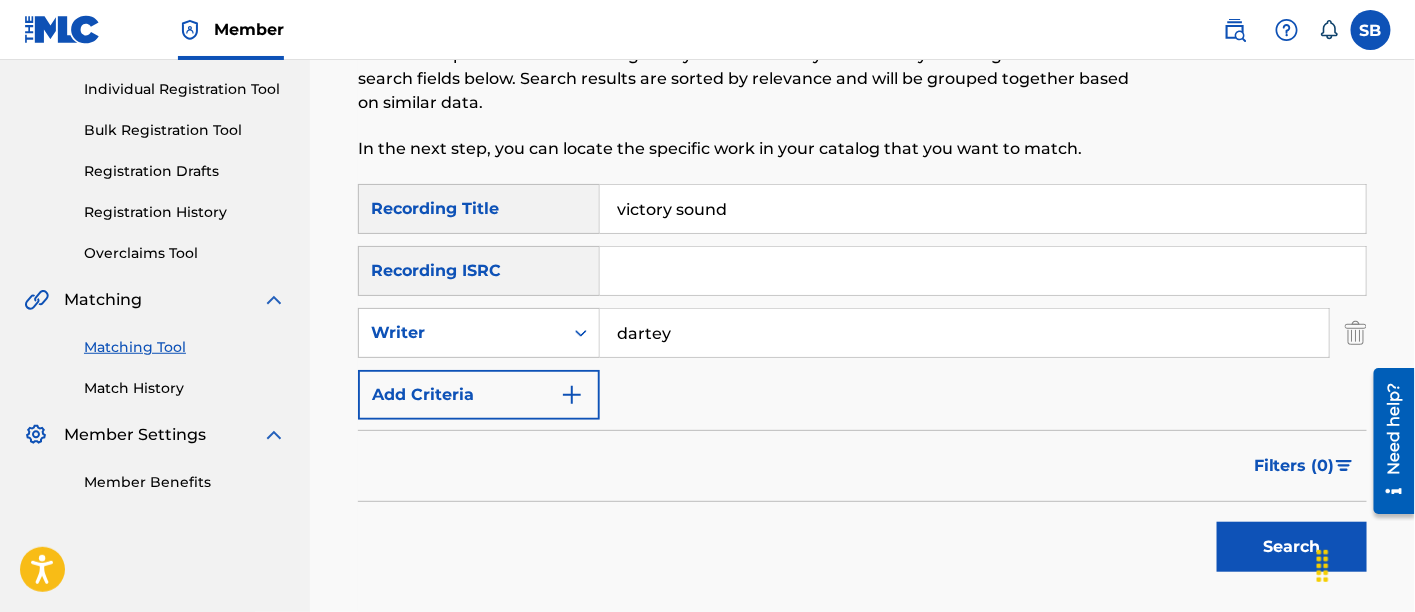 click on "Search" at bounding box center (1292, 547) 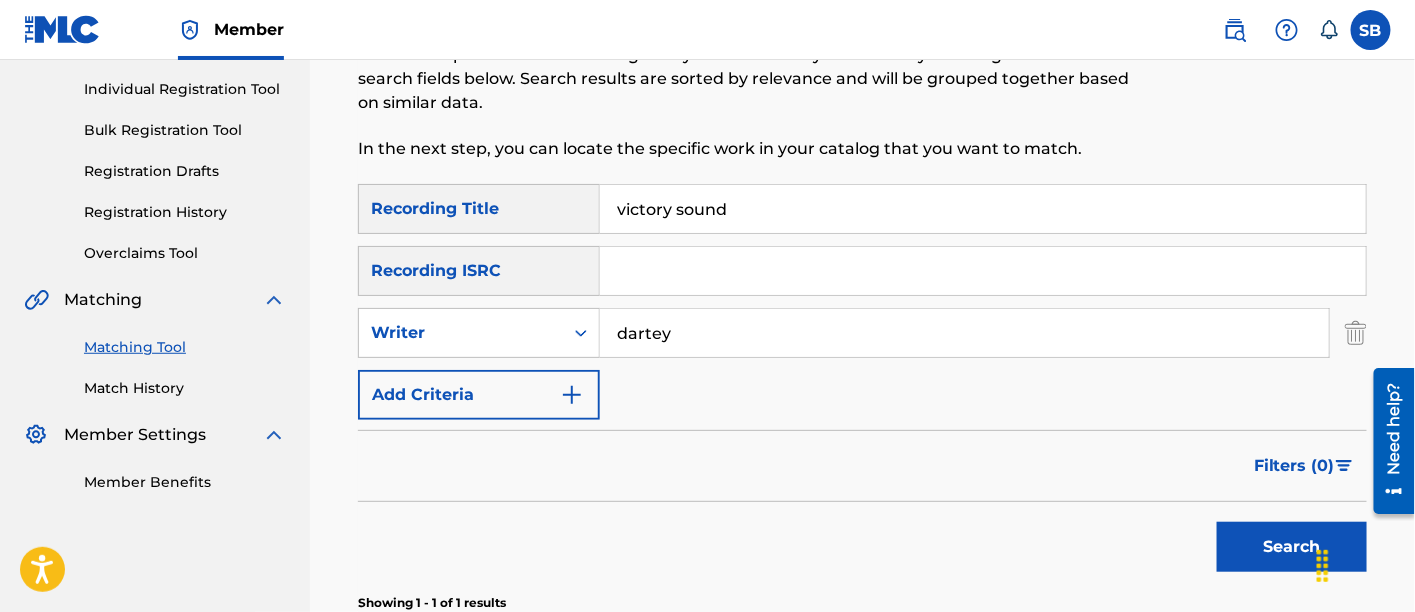 scroll, scrollTop: 558, scrollLeft: 0, axis: vertical 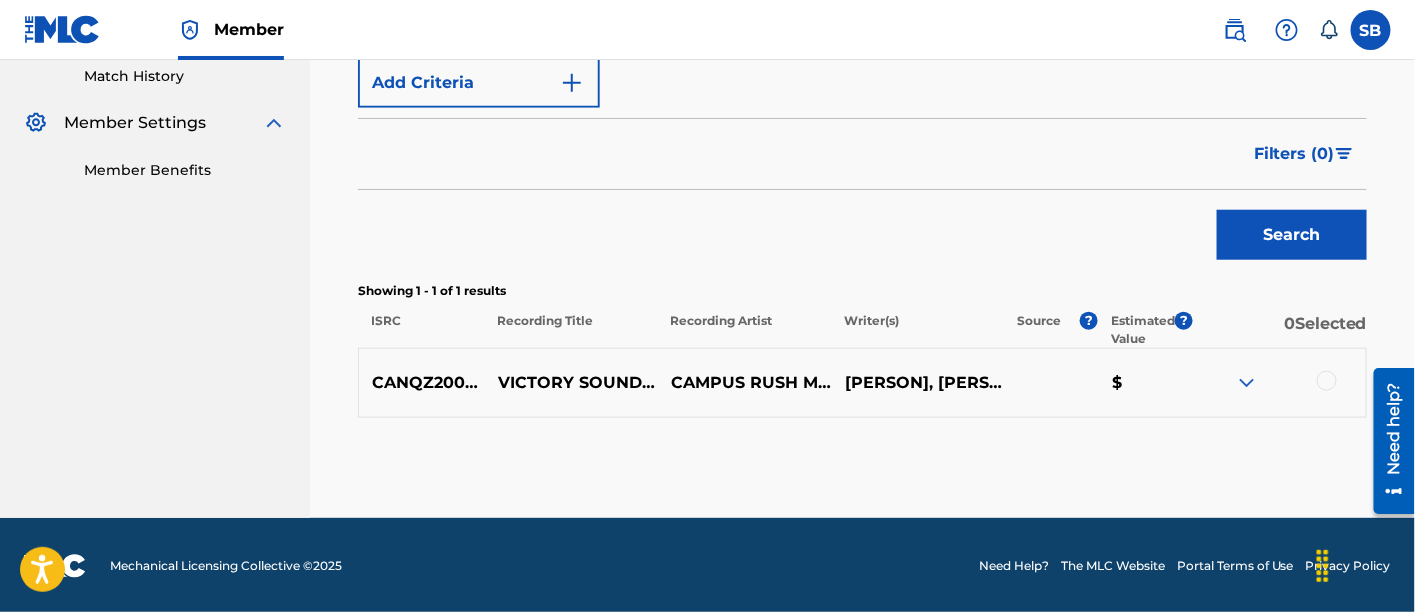 click at bounding box center [1327, 381] 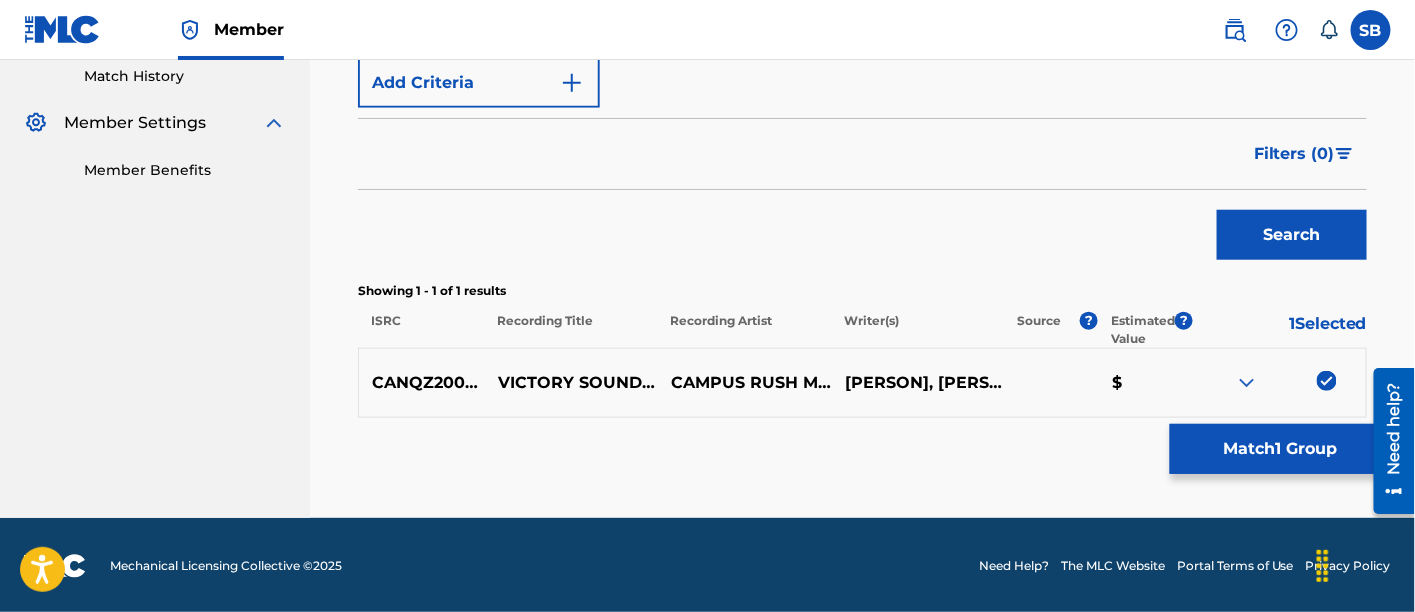 scroll, scrollTop: 322, scrollLeft: 0, axis: vertical 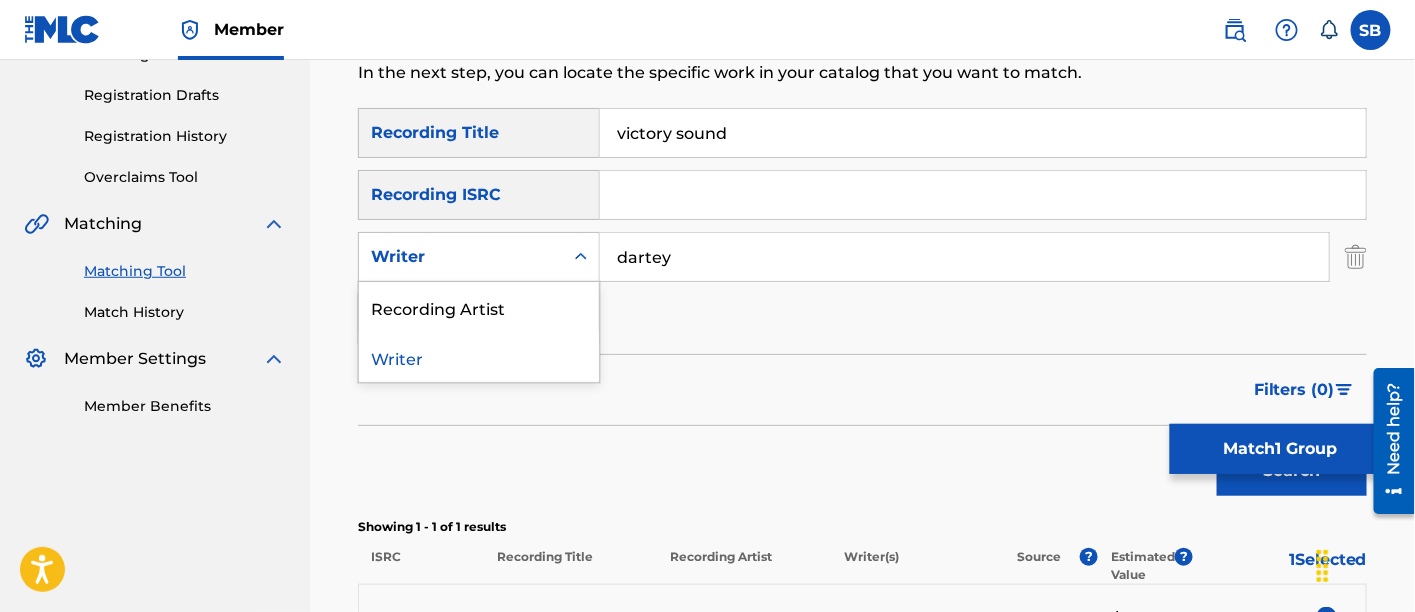 click on "Writer" at bounding box center [461, 257] 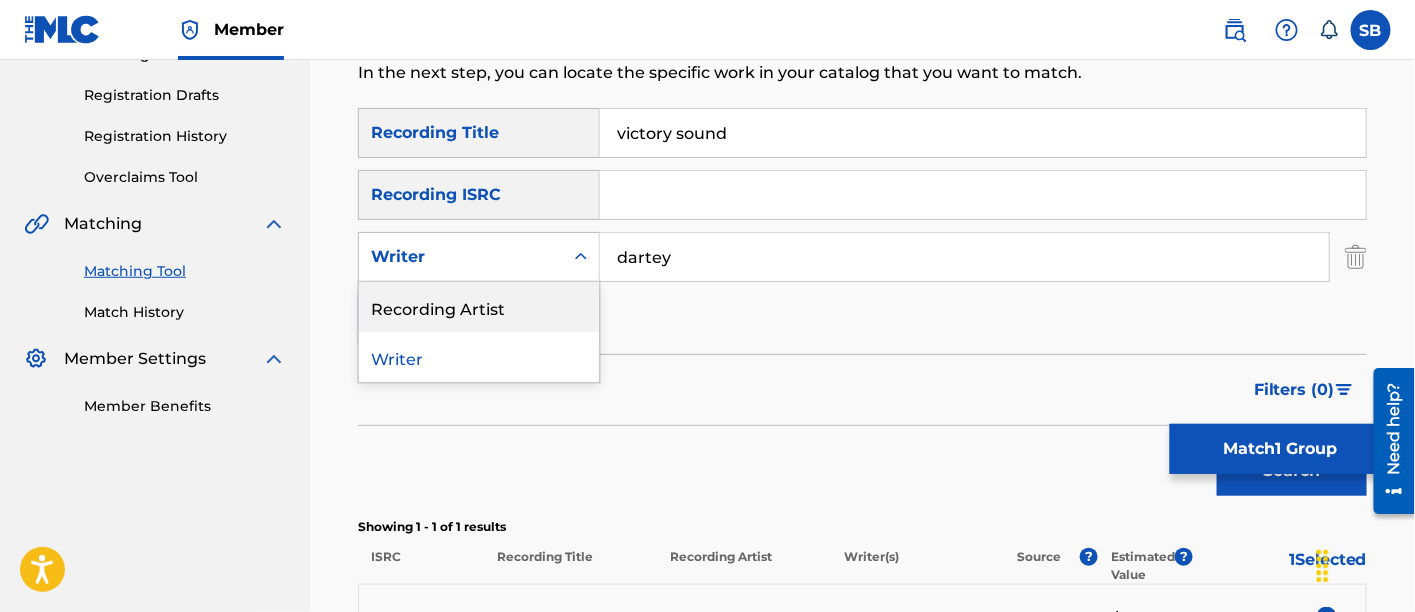 click on "Recording Artist" at bounding box center [479, 307] 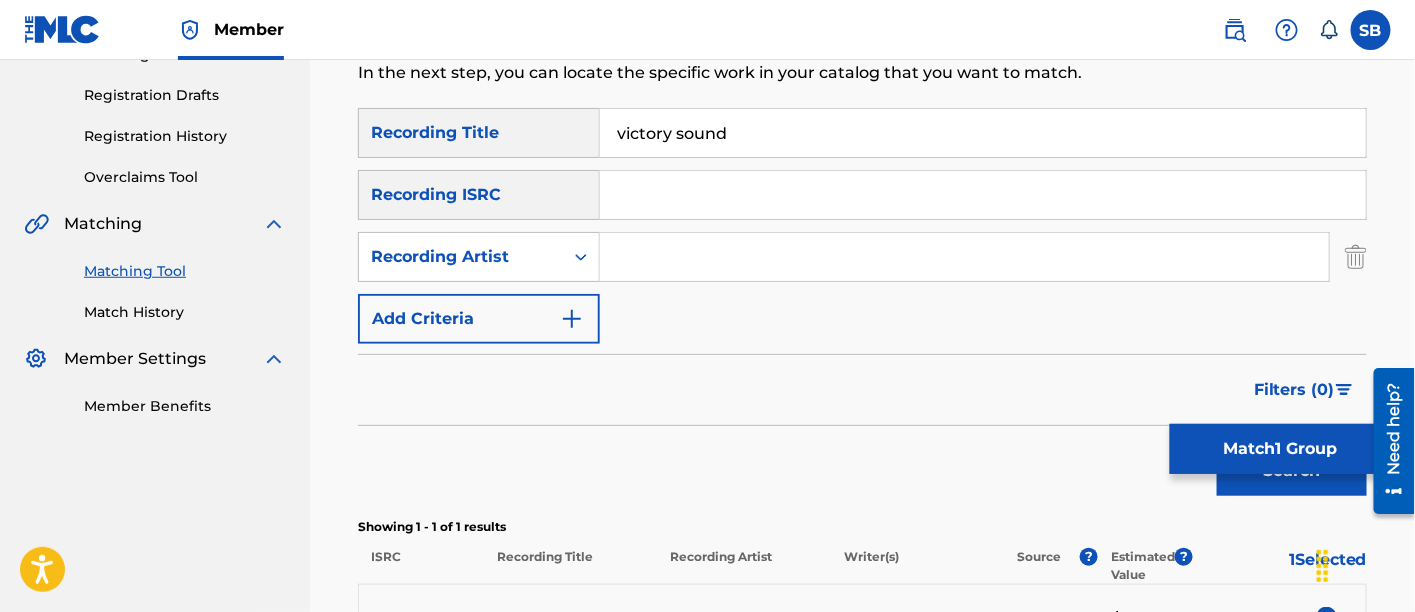 click at bounding box center [964, 257] 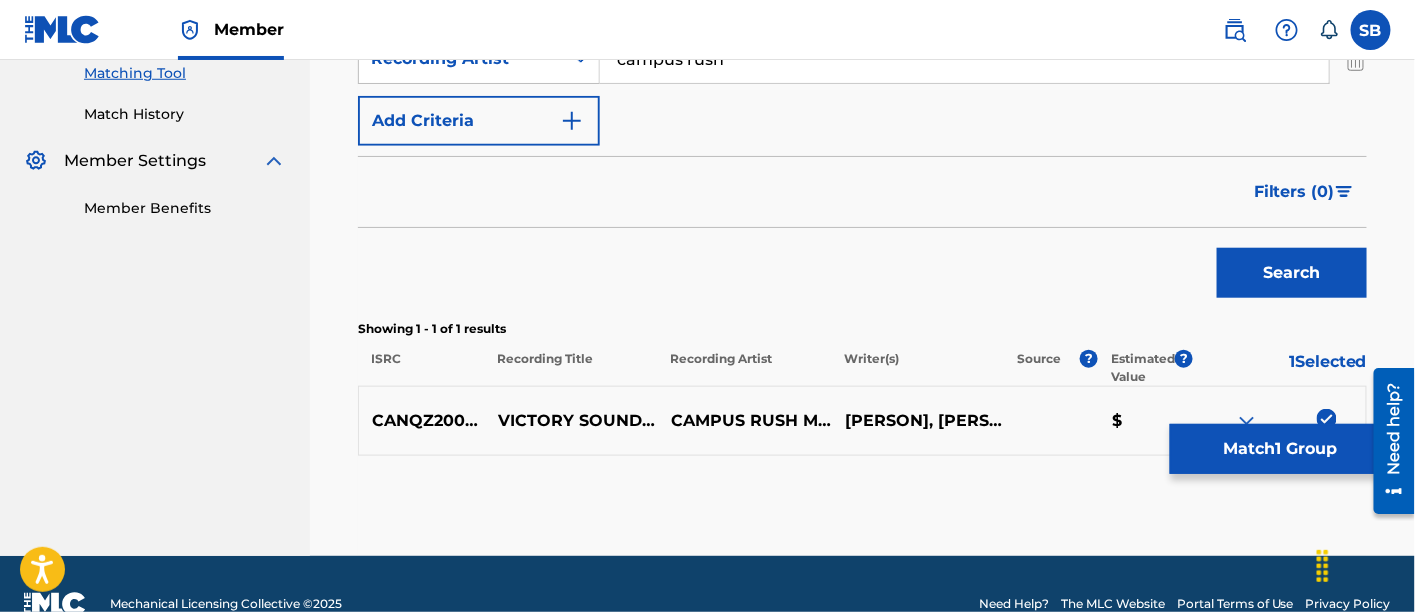 scroll, scrollTop: 522, scrollLeft: 0, axis: vertical 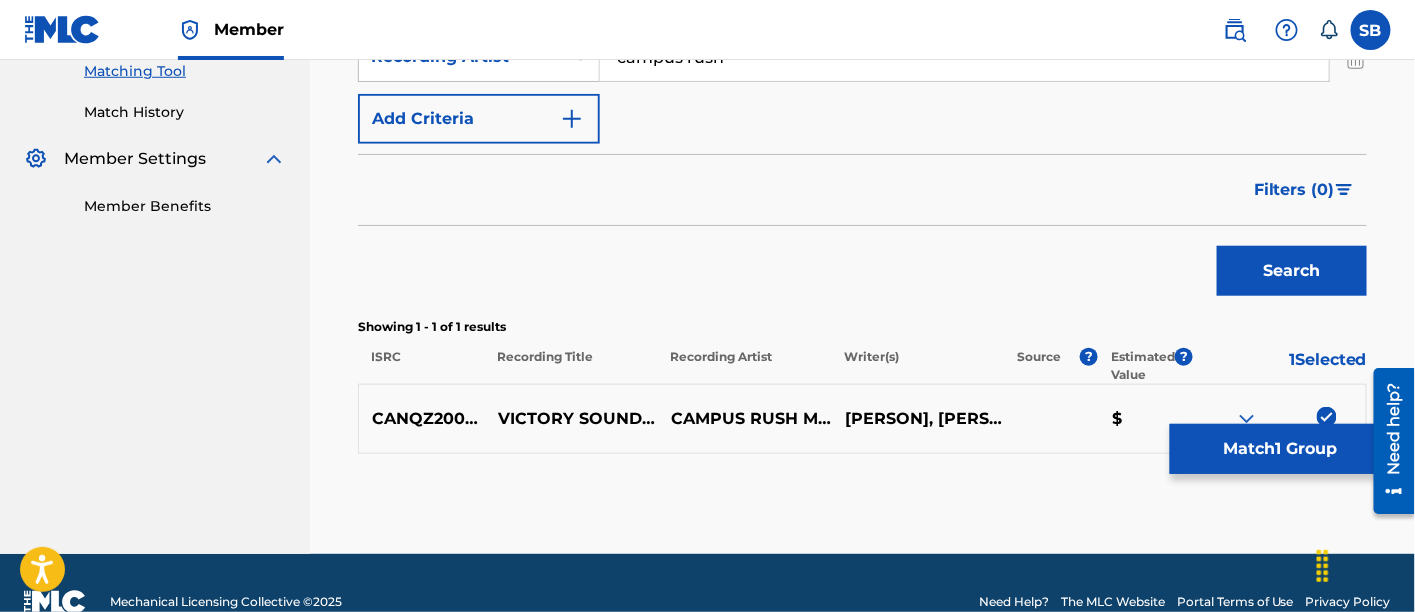 click on "Search" at bounding box center (1292, 271) 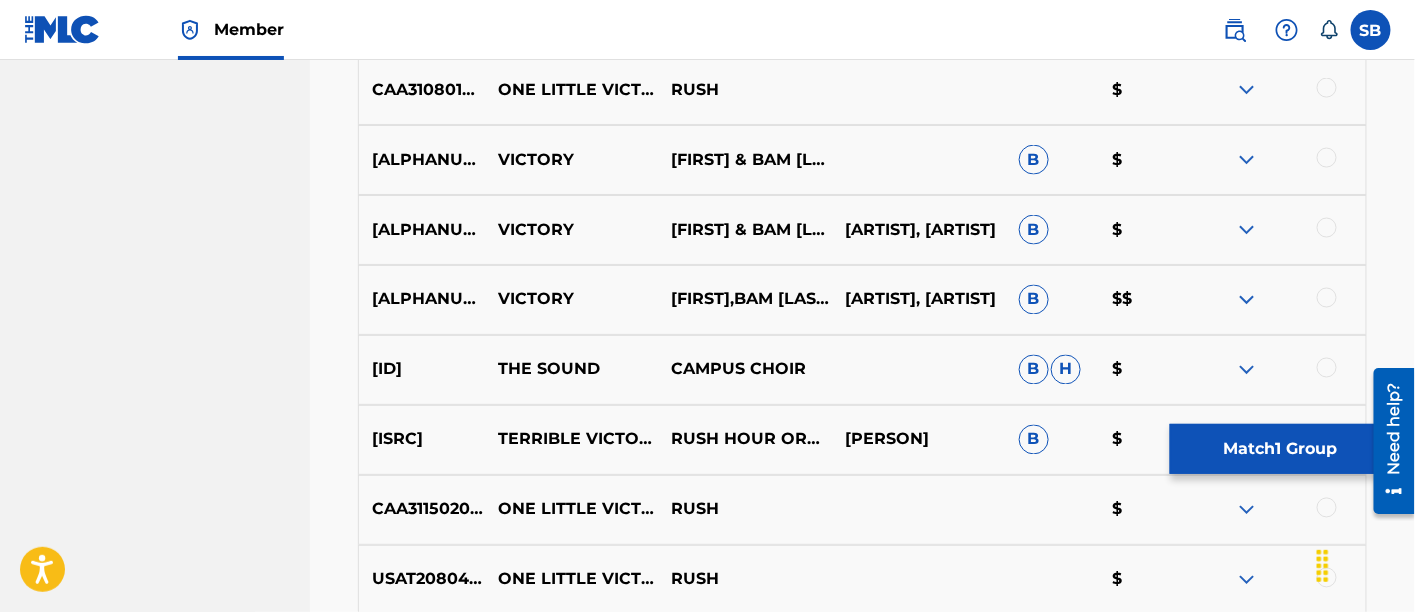 scroll, scrollTop: 1005, scrollLeft: 0, axis: vertical 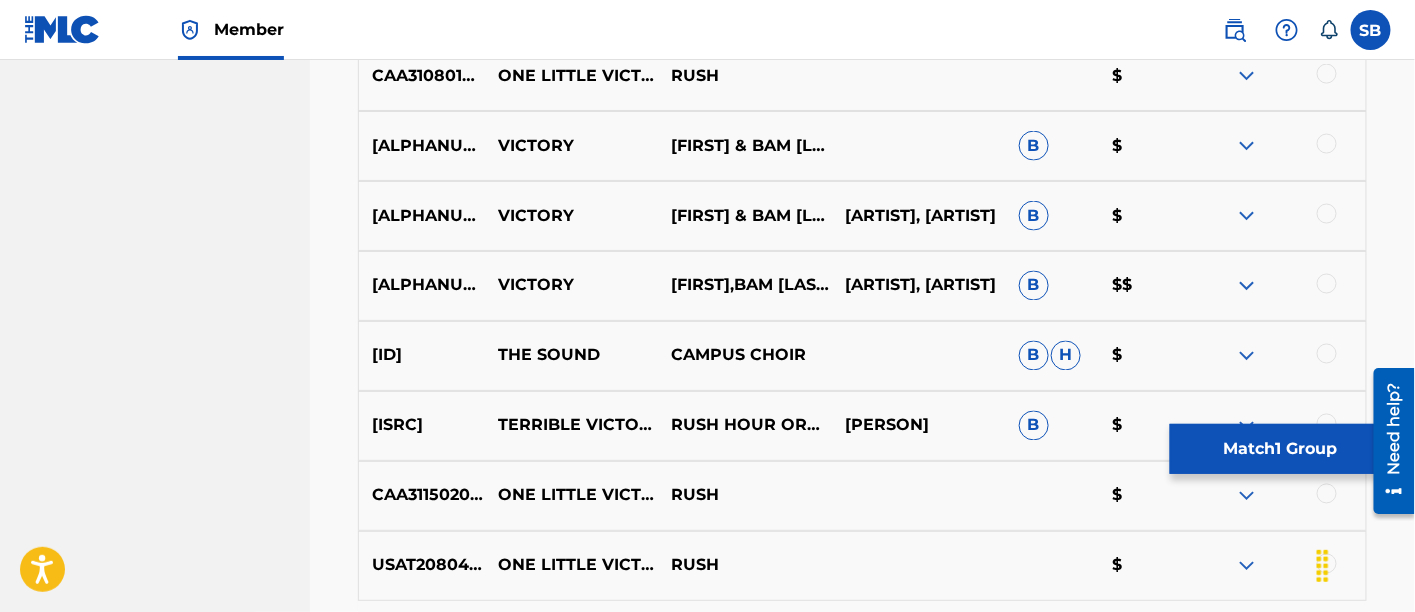 click on "Match  1 Group" at bounding box center (1280, 449) 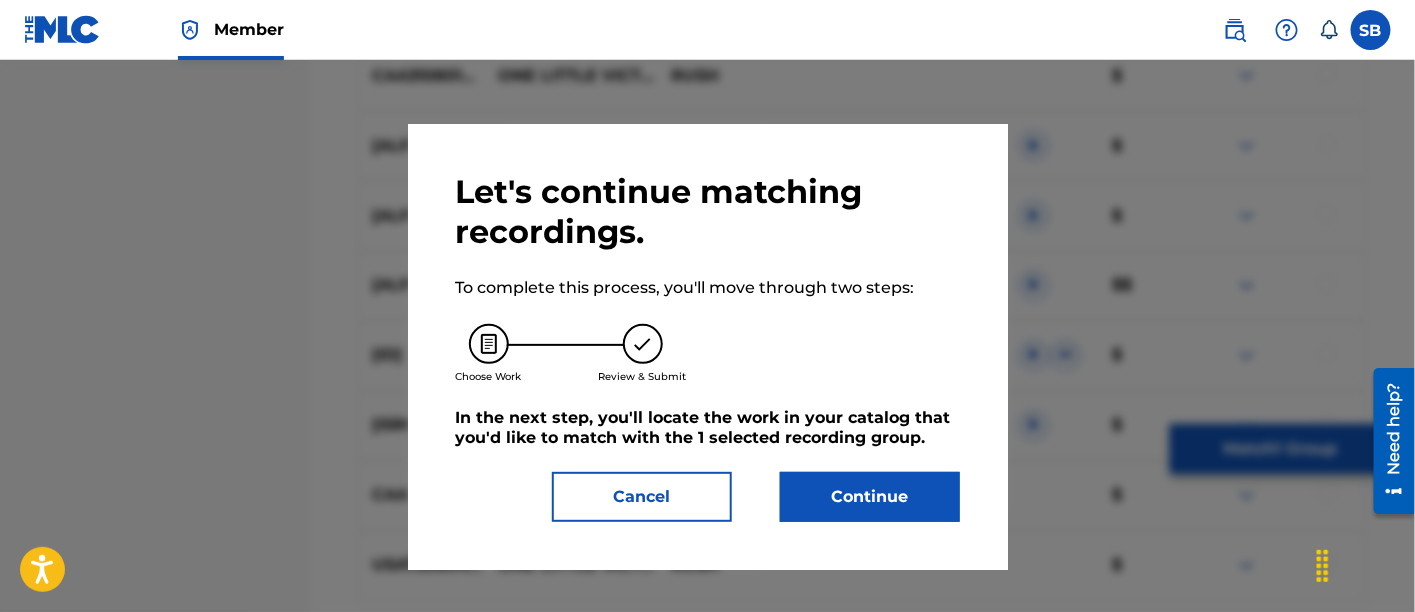 click on "Continue" at bounding box center (870, 497) 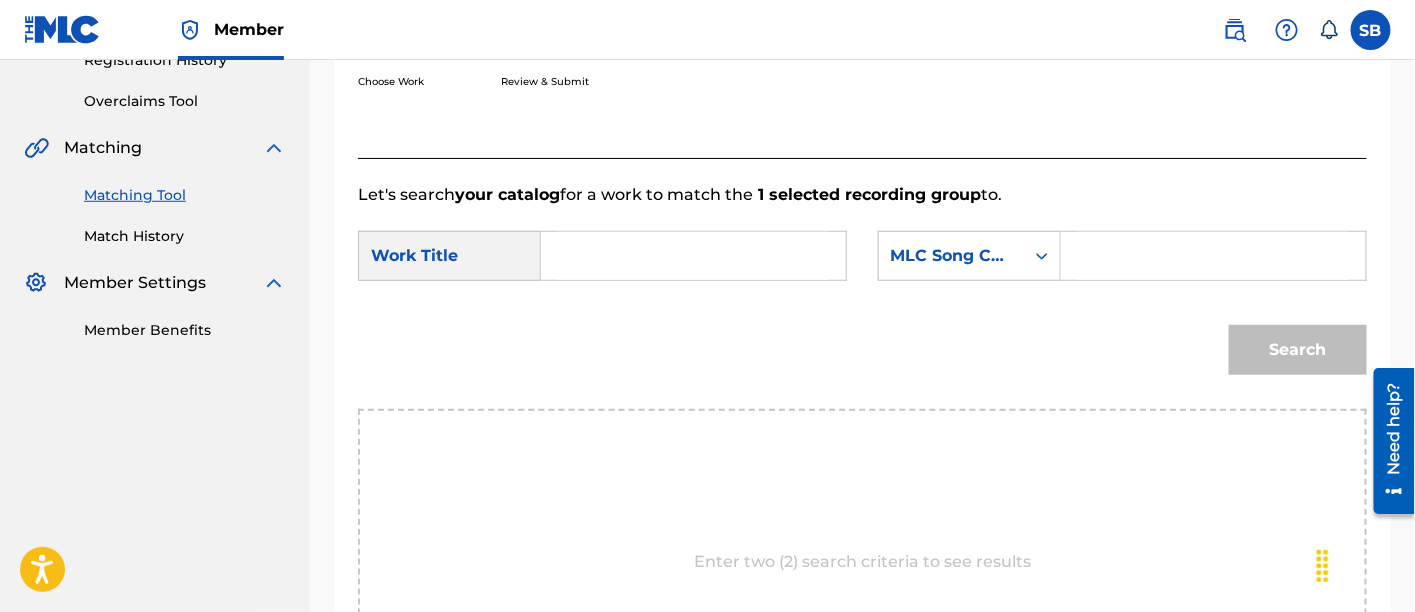 scroll, scrollTop: 382, scrollLeft: 0, axis: vertical 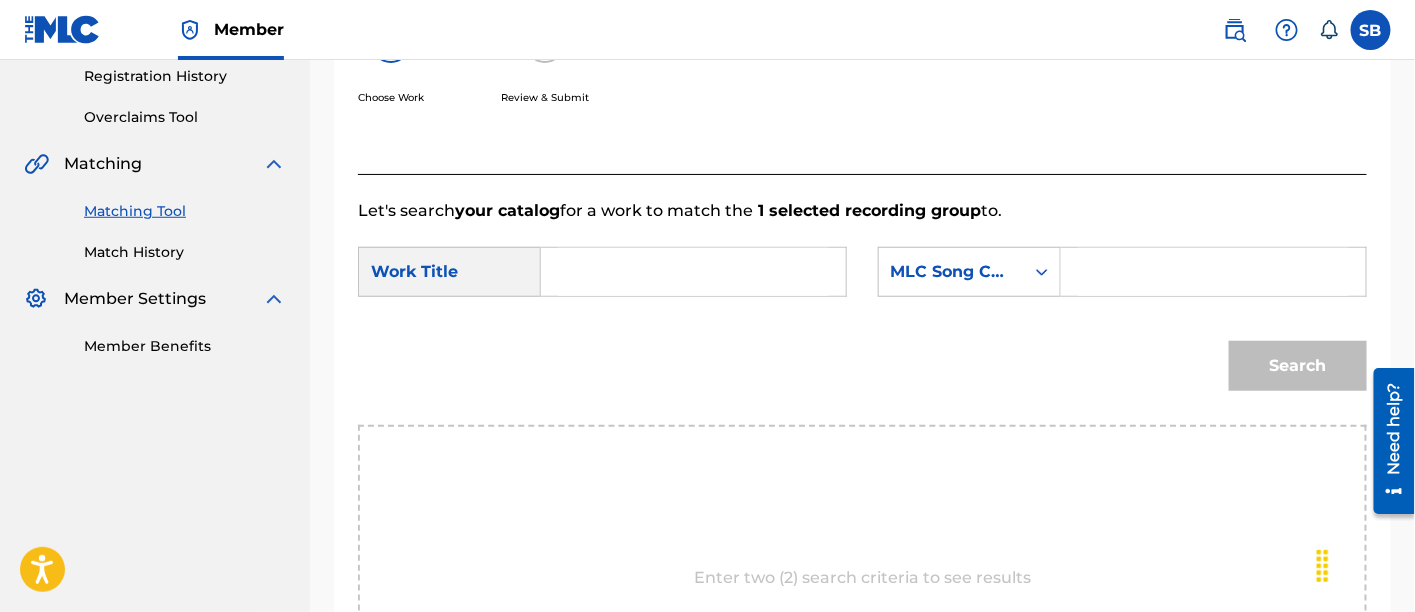 click at bounding box center (693, 272) 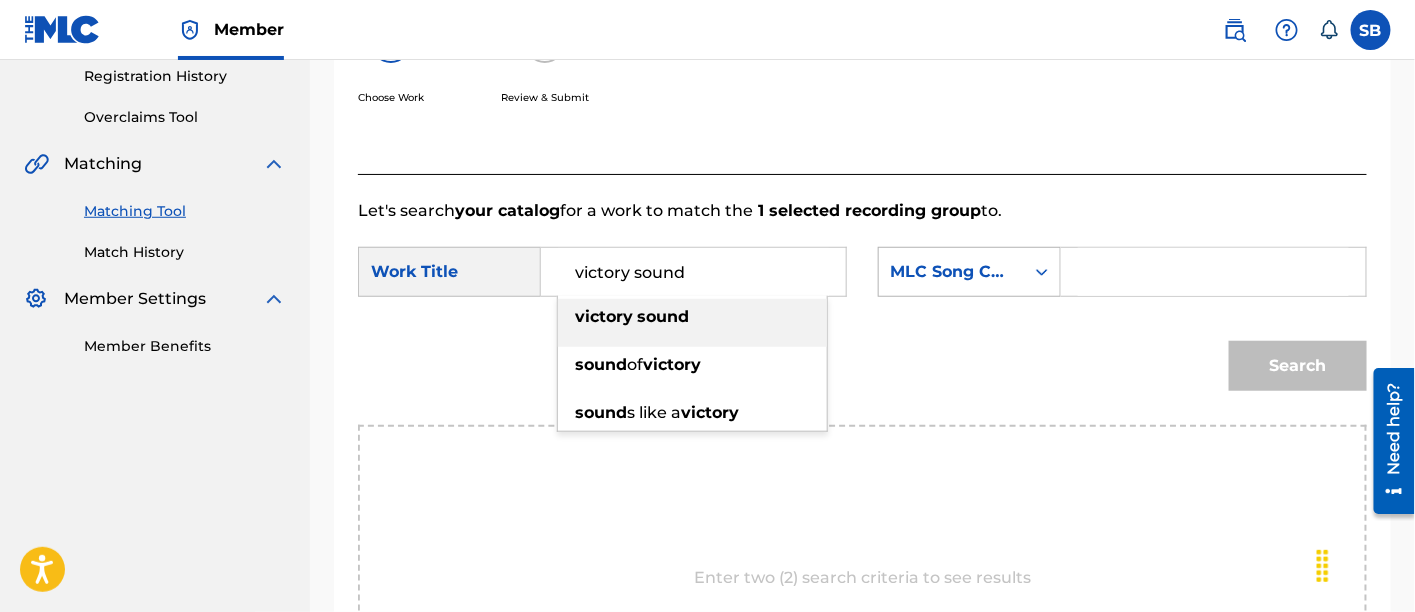 type on "victory sound" 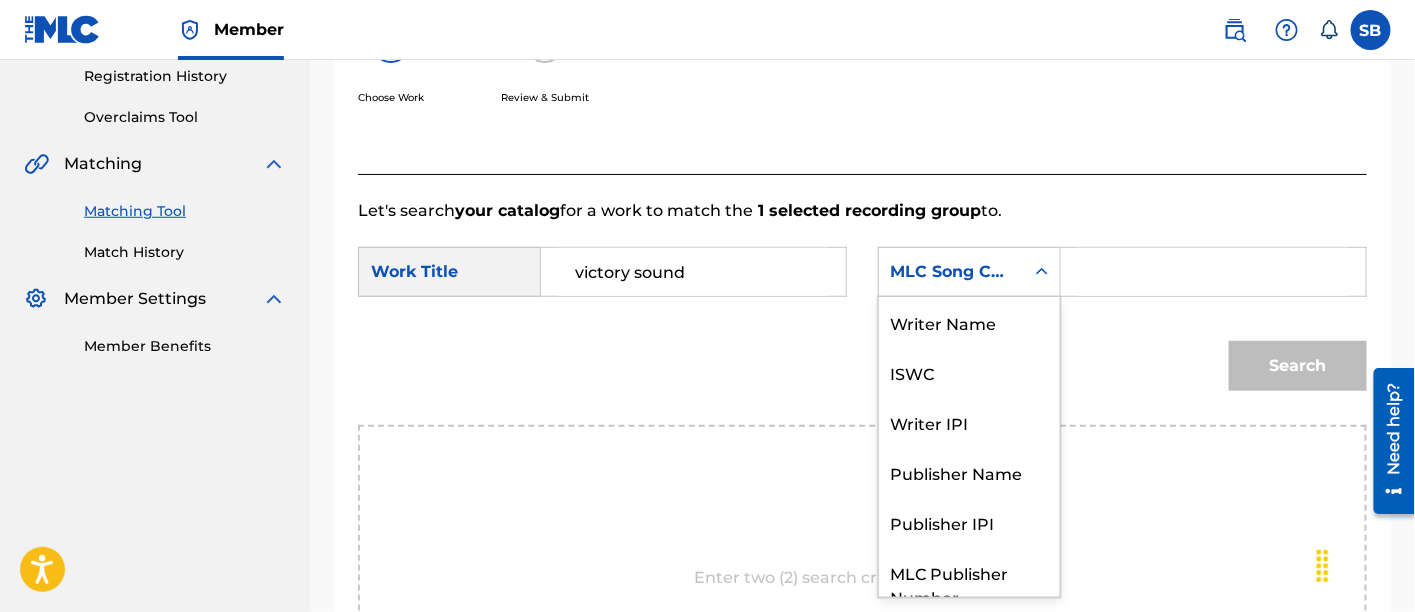 click on "MLC Song Code" at bounding box center [951, 272] 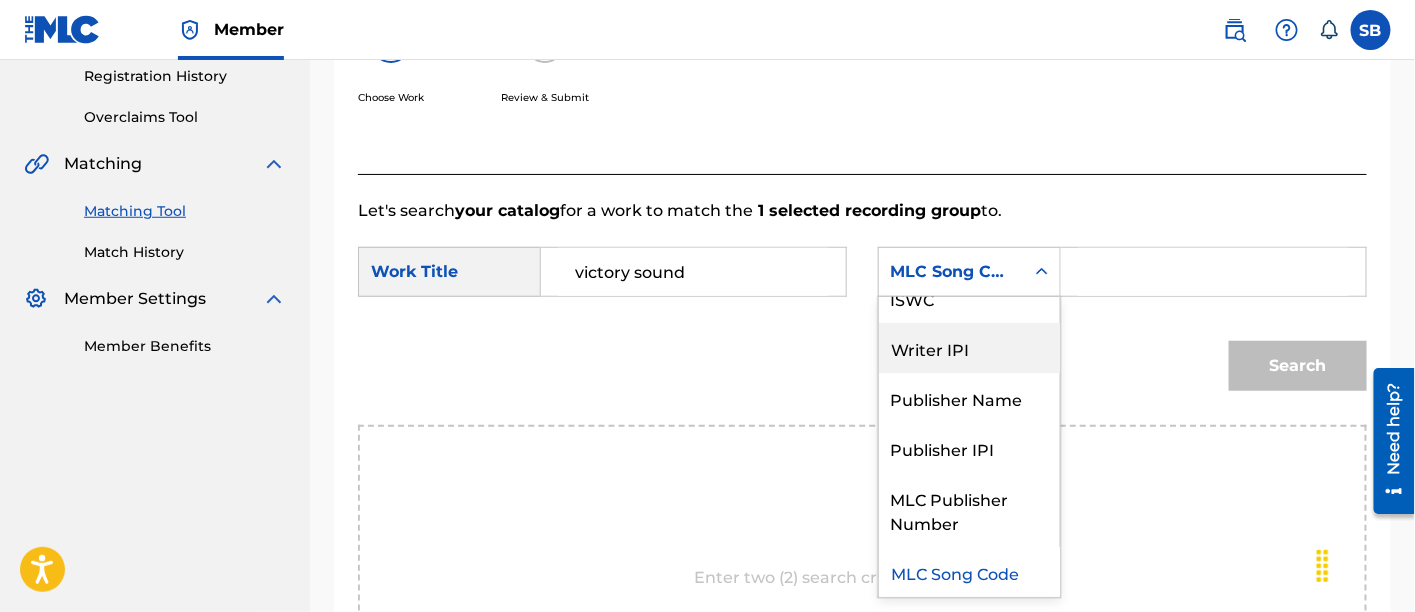 scroll, scrollTop: 0, scrollLeft: 0, axis: both 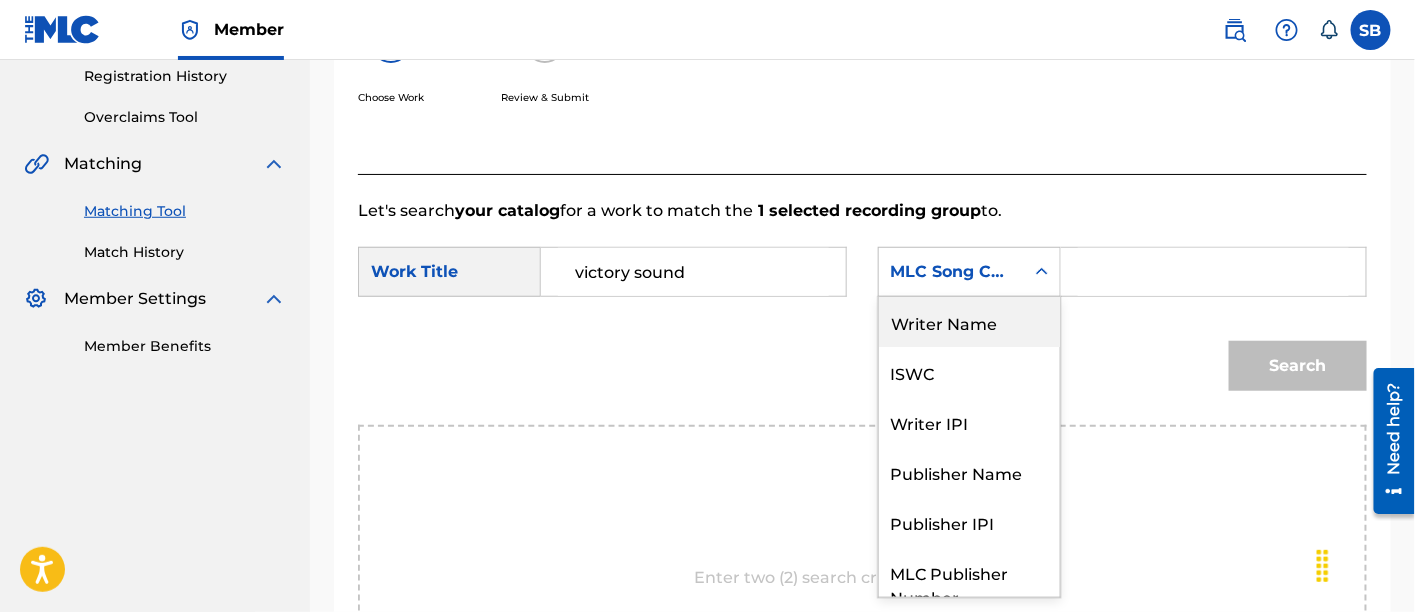 click on "Writer Name" at bounding box center (969, 322) 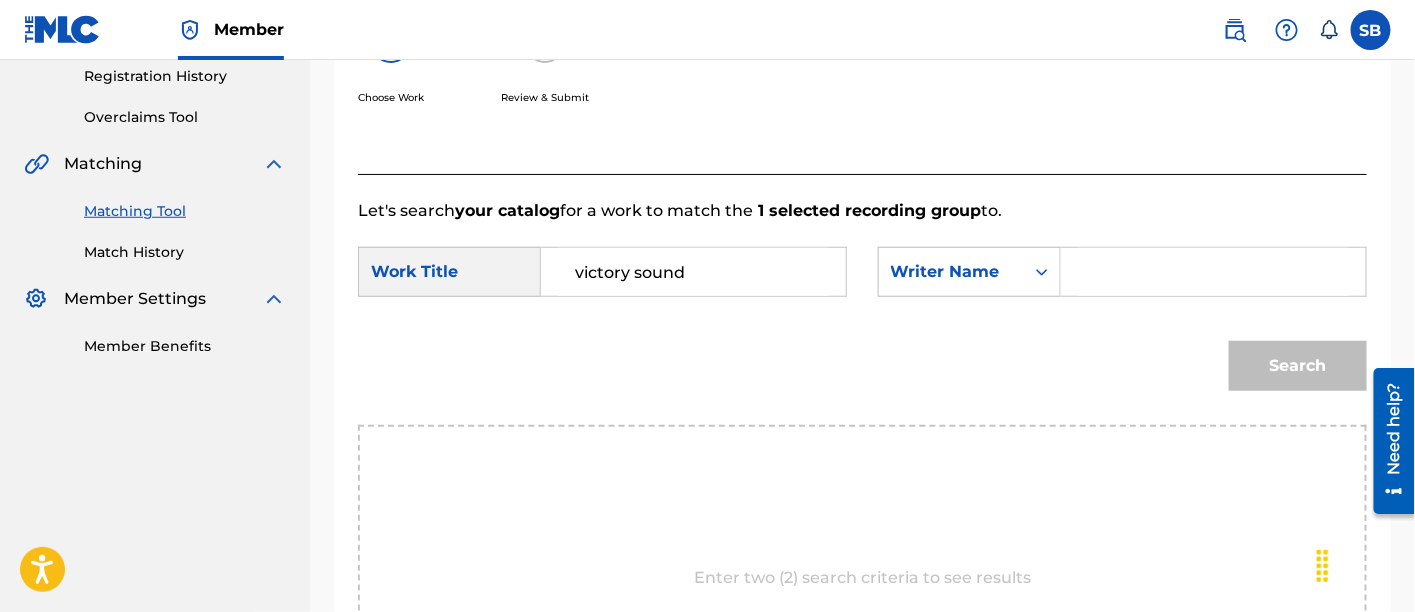 click at bounding box center [1213, 272] 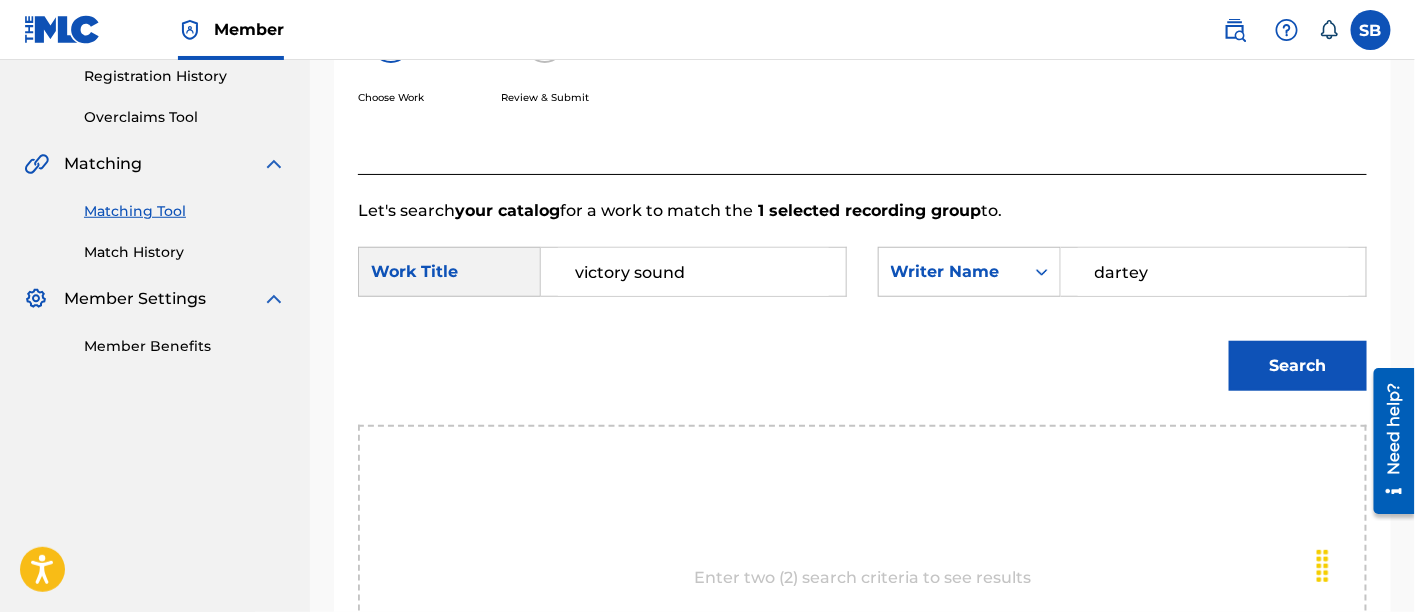 click on "Search" at bounding box center [1298, 366] 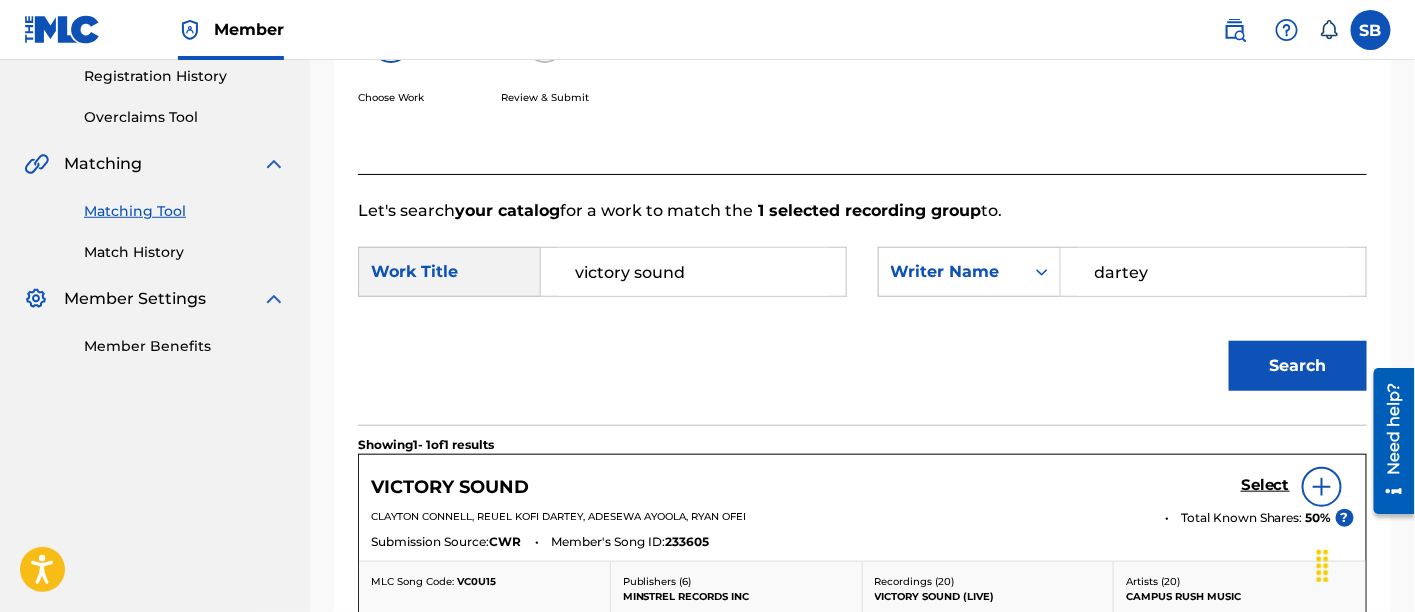 scroll, scrollTop: 609, scrollLeft: 0, axis: vertical 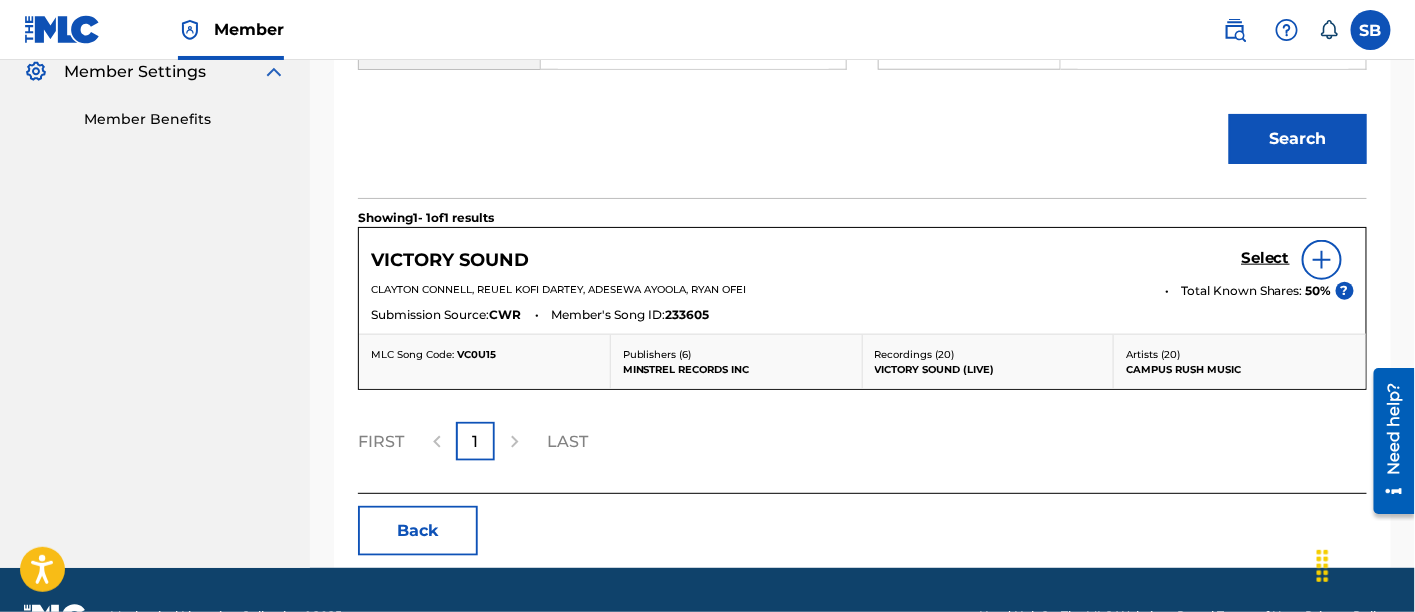 click on "Select" at bounding box center (1265, 258) 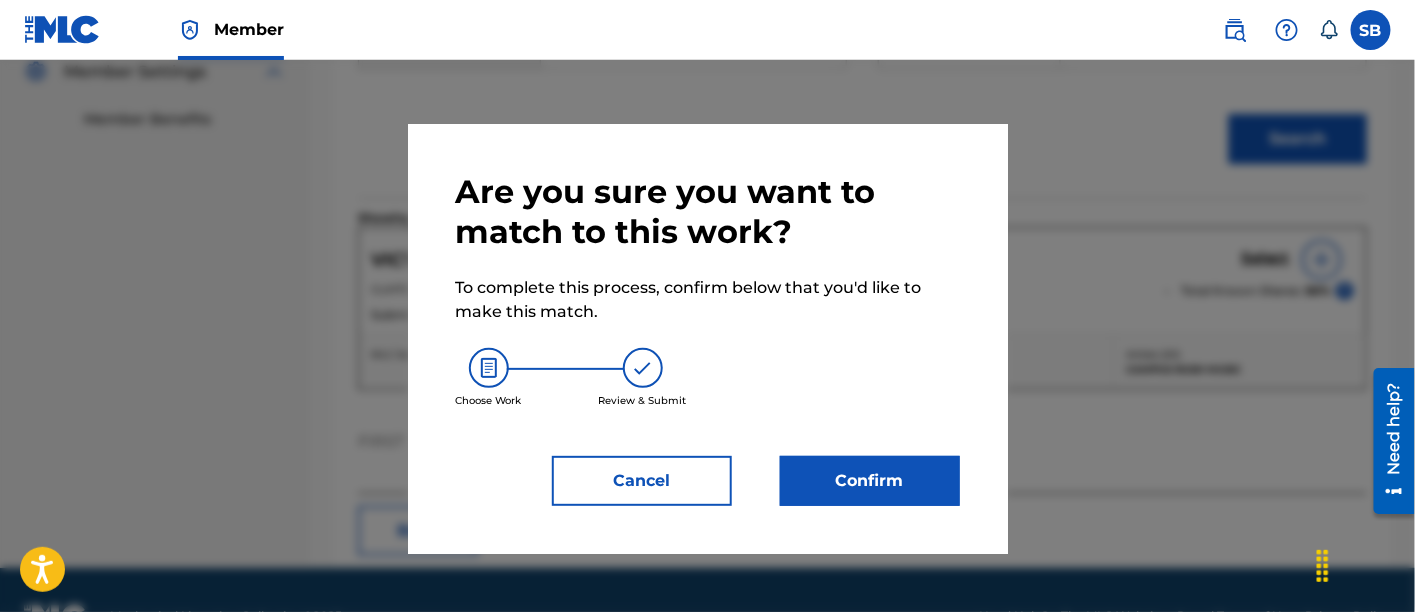 click on "Confirm" at bounding box center [870, 481] 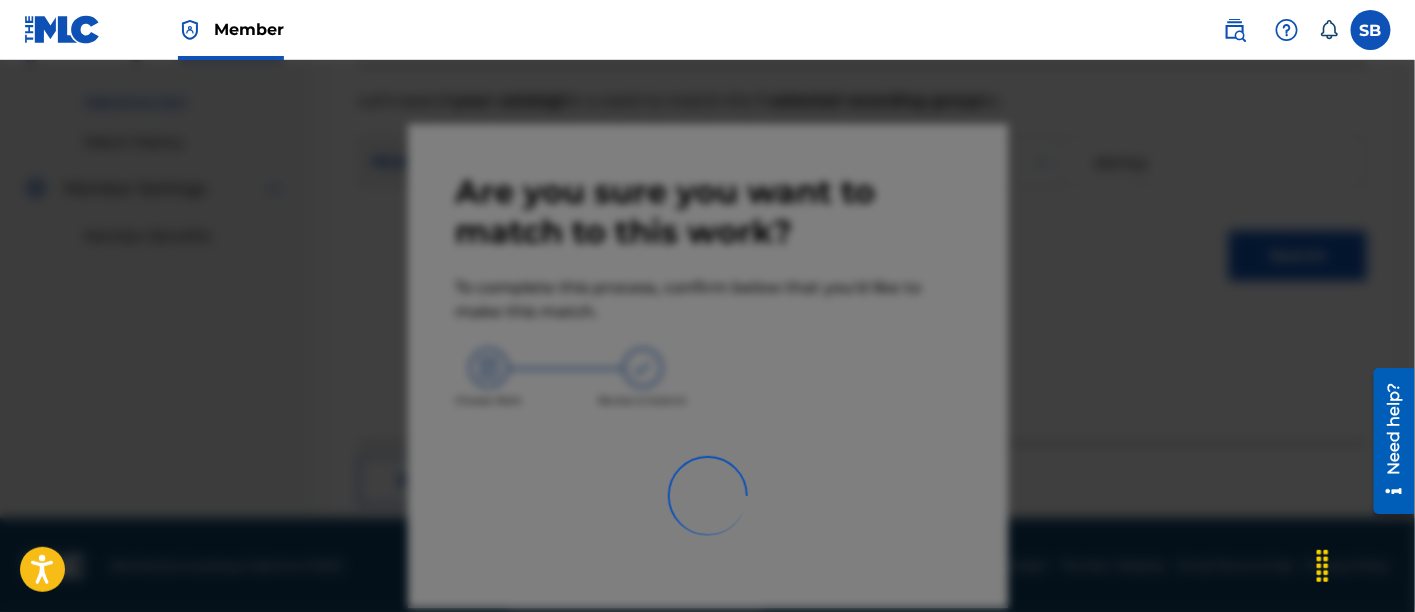 scroll, scrollTop: 246, scrollLeft: 0, axis: vertical 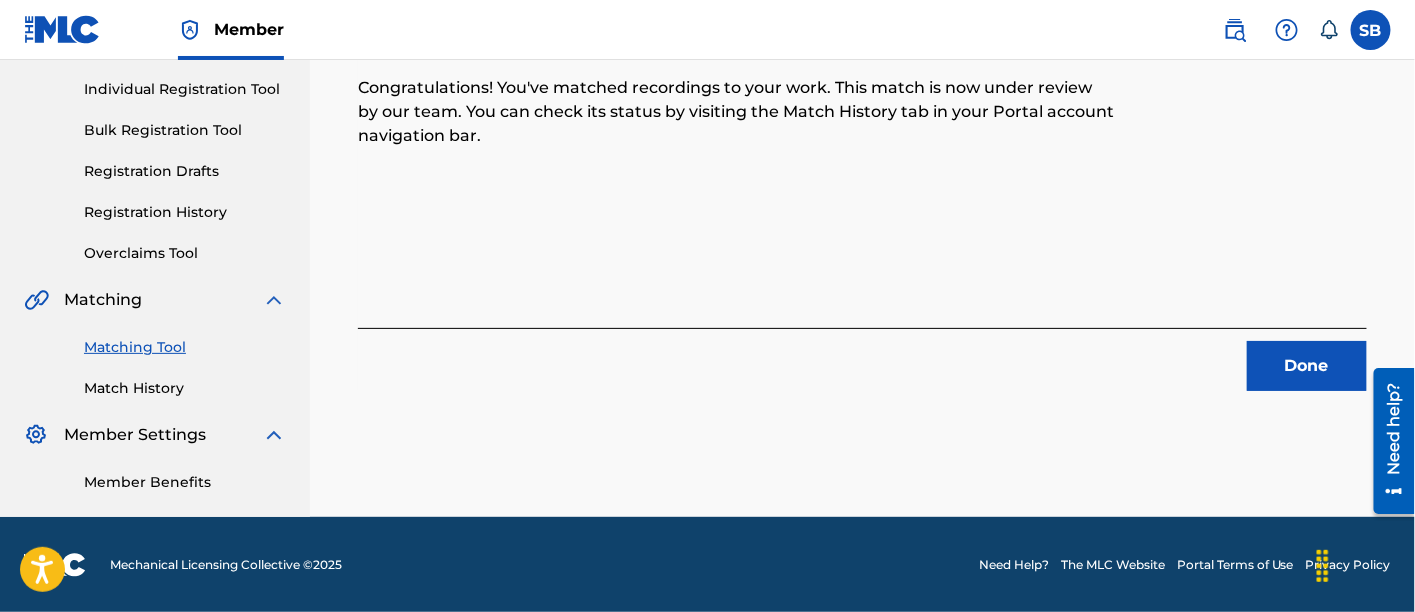 click on "Done" at bounding box center (1307, 366) 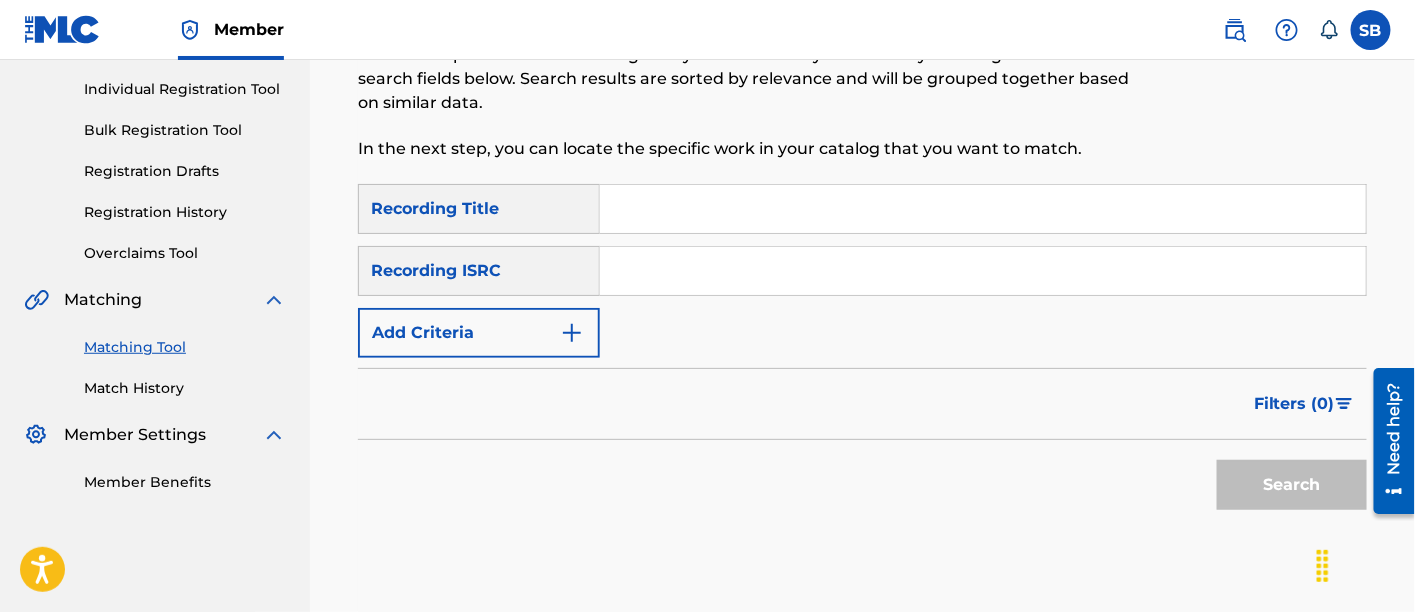 click at bounding box center (983, 209) 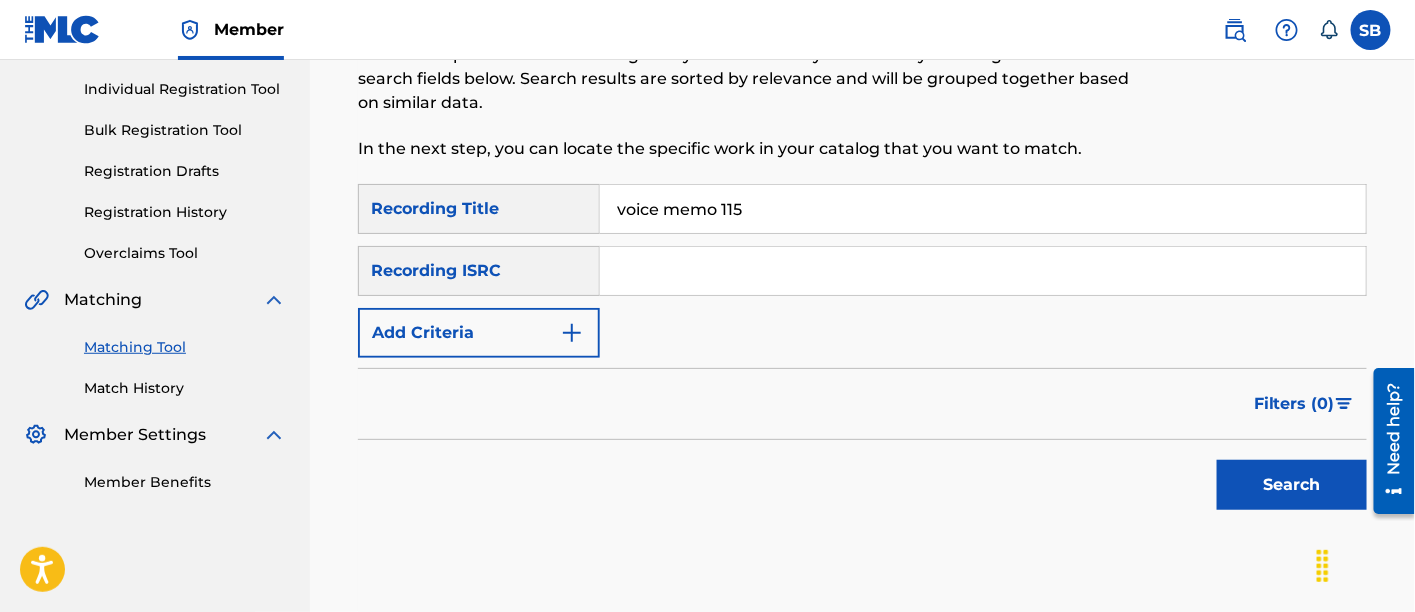 type on "voice memo 115" 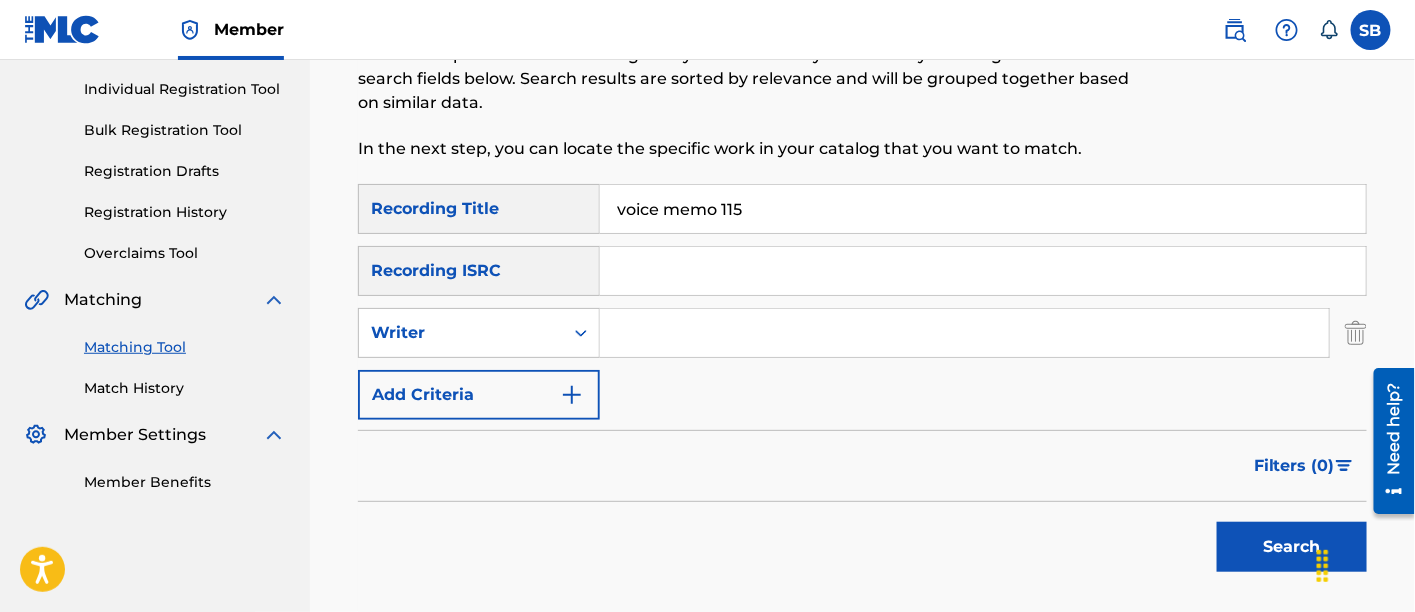 click at bounding box center (964, 333) 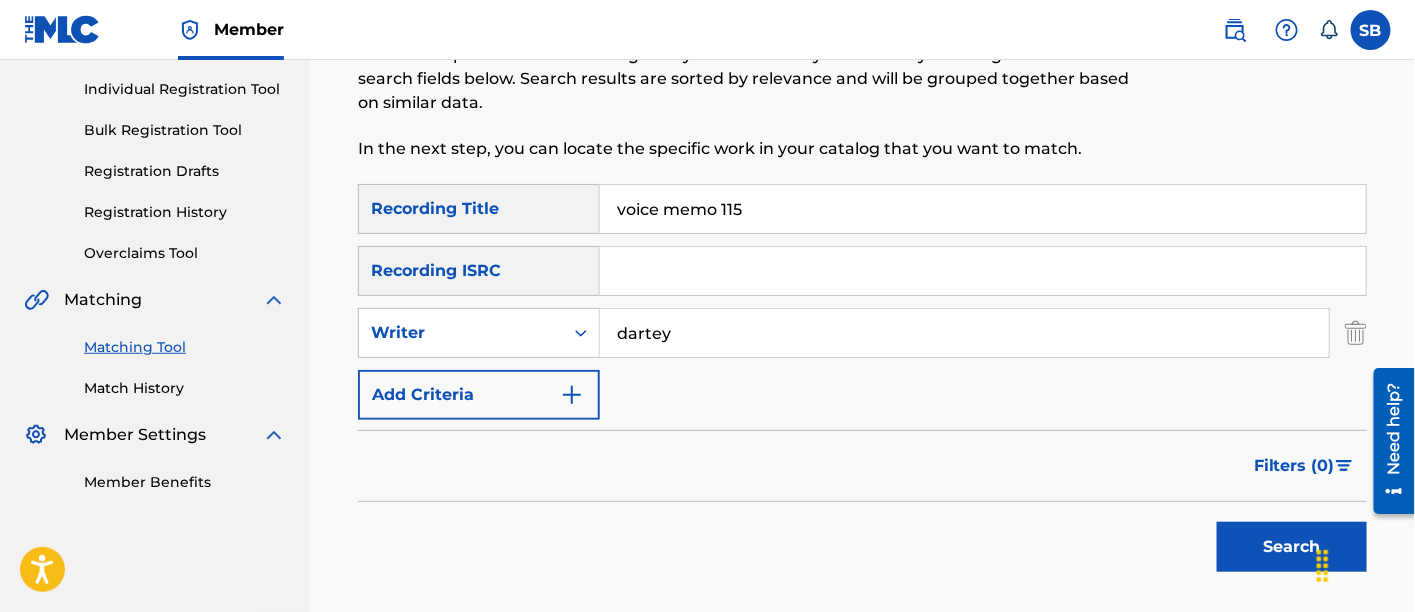click on "Search" at bounding box center [1287, 542] 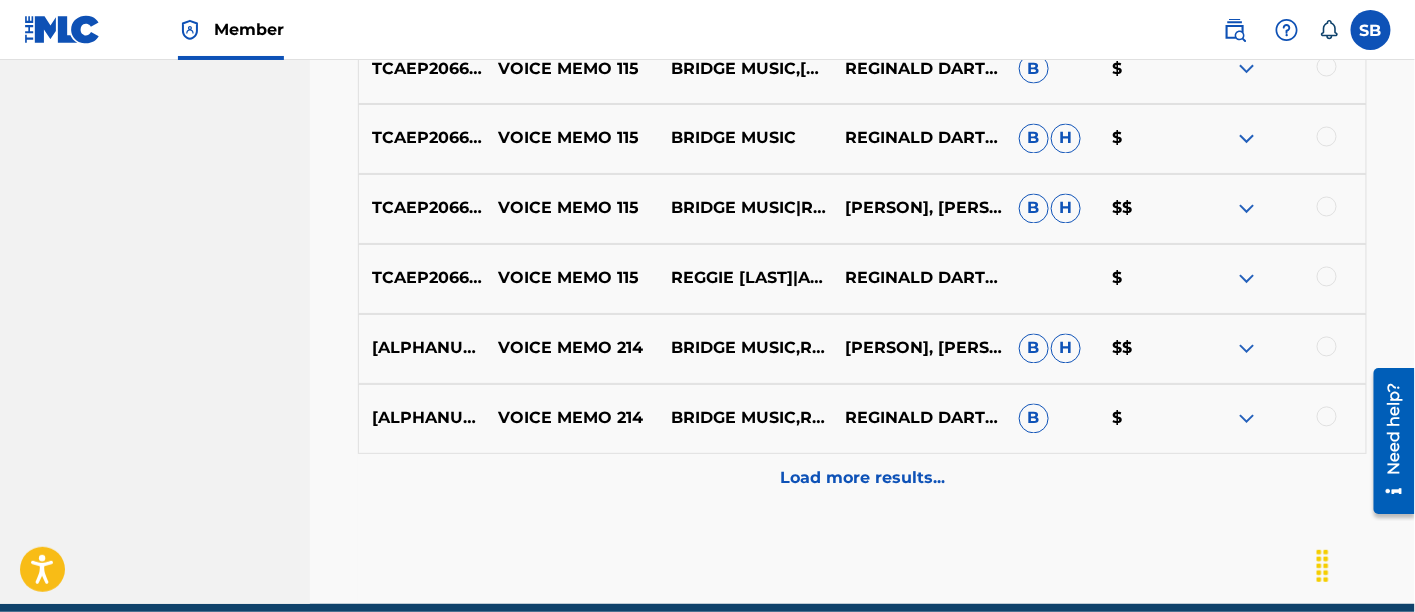 scroll, scrollTop: 1153, scrollLeft: 0, axis: vertical 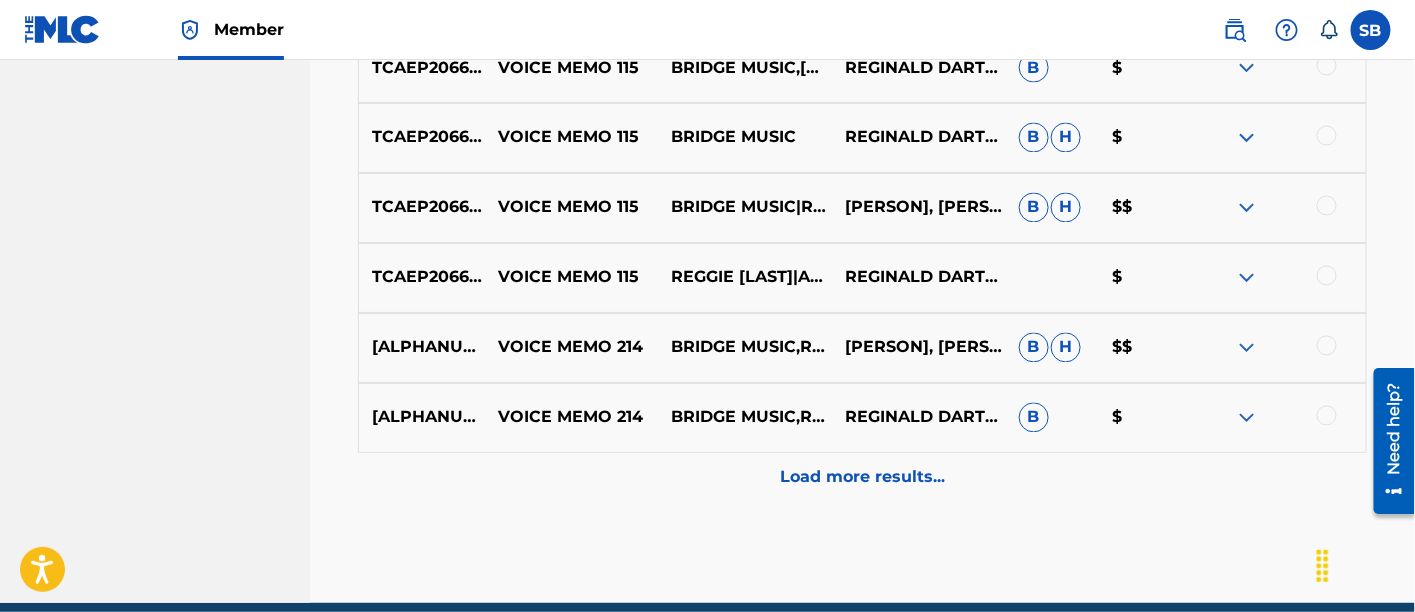 click at bounding box center [1327, 416] 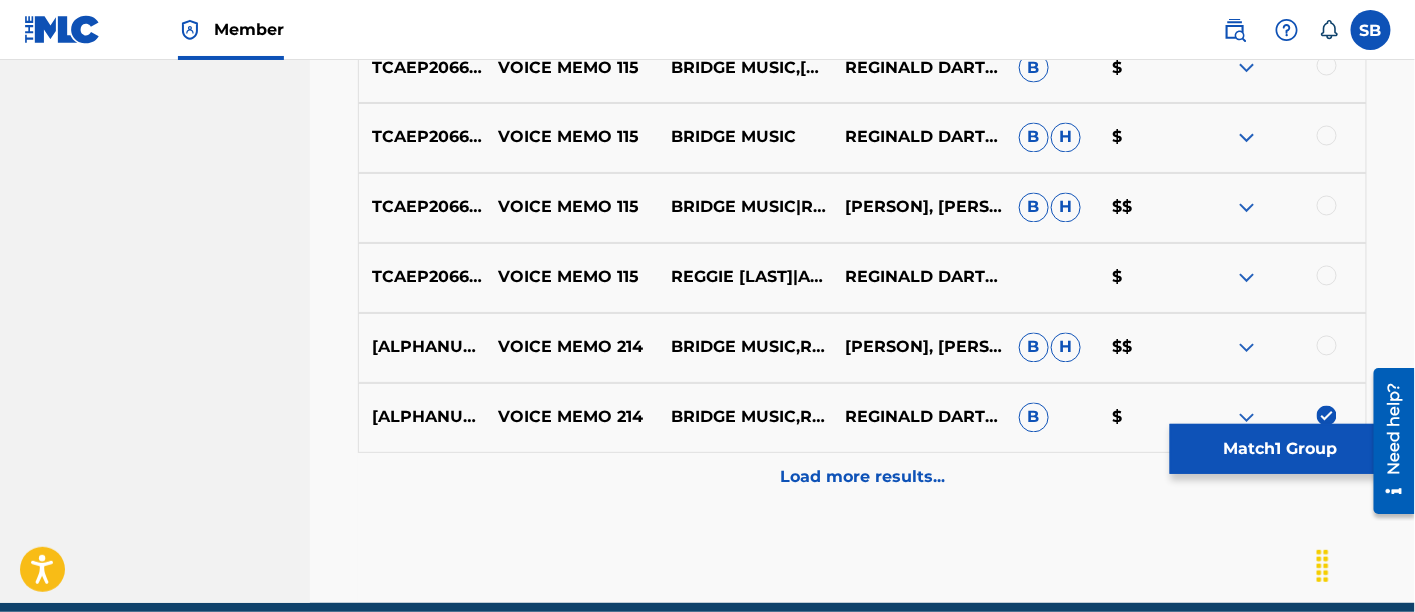 click at bounding box center [1327, 346] 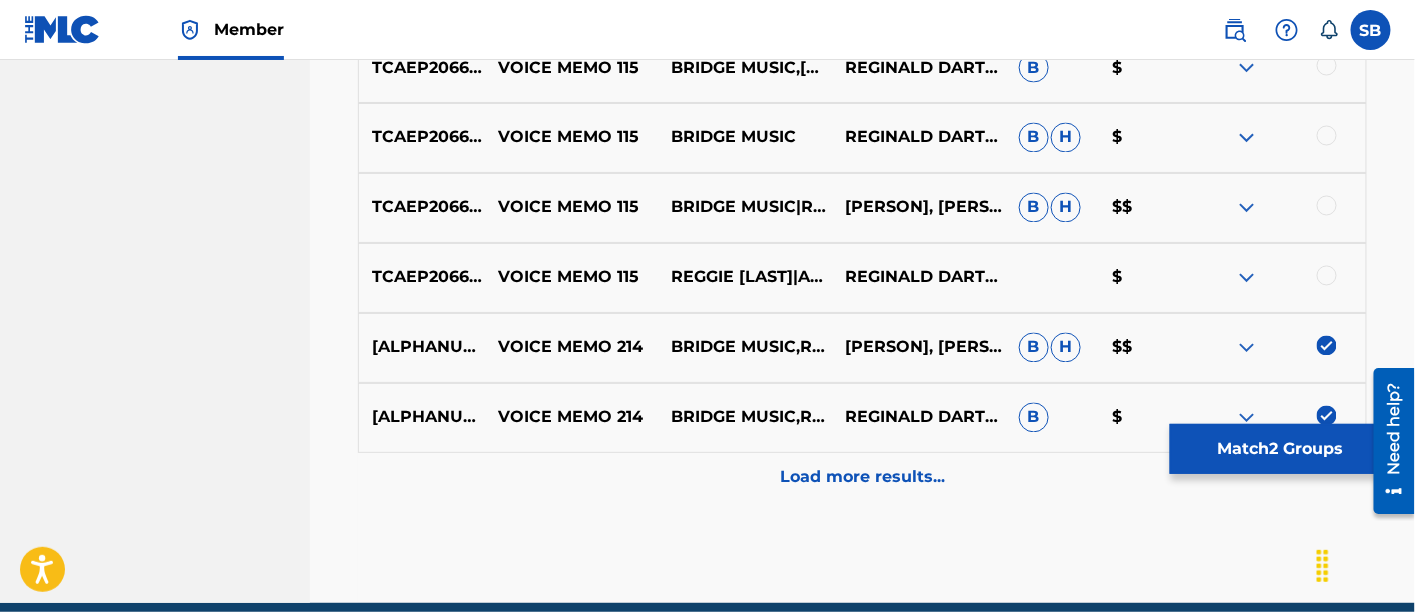 click at bounding box center [1327, 276] 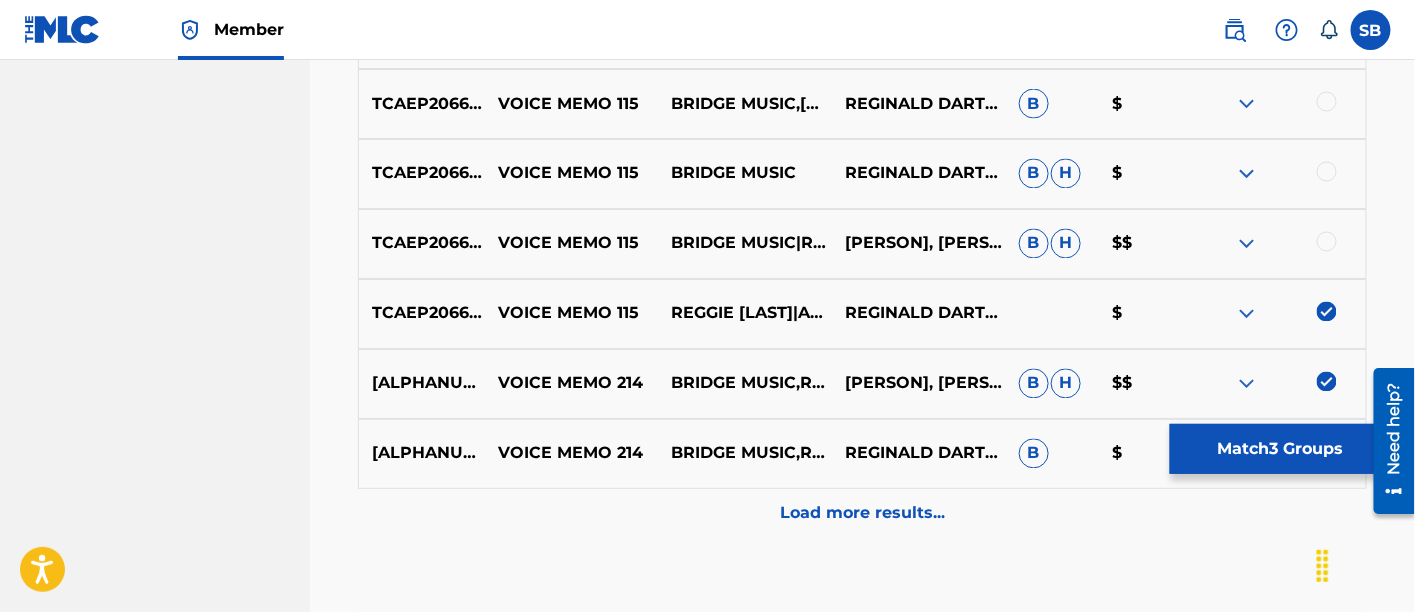 scroll, scrollTop: 1115, scrollLeft: 0, axis: vertical 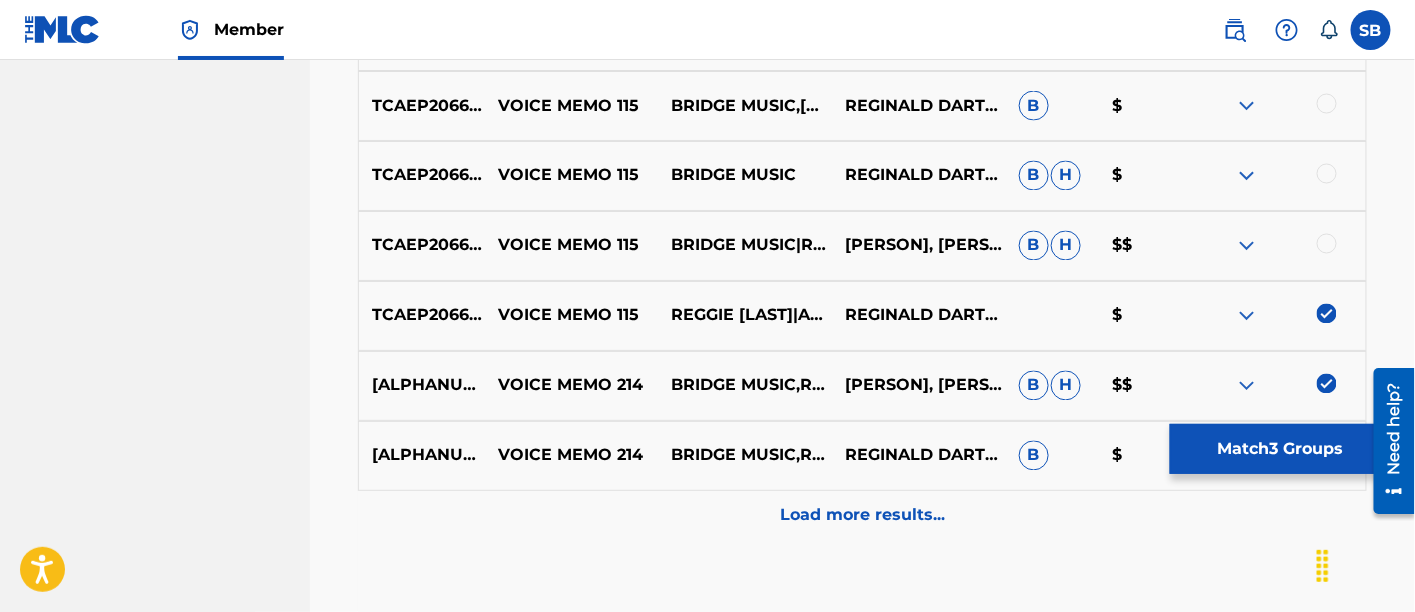 click at bounding box center (1279, 246) 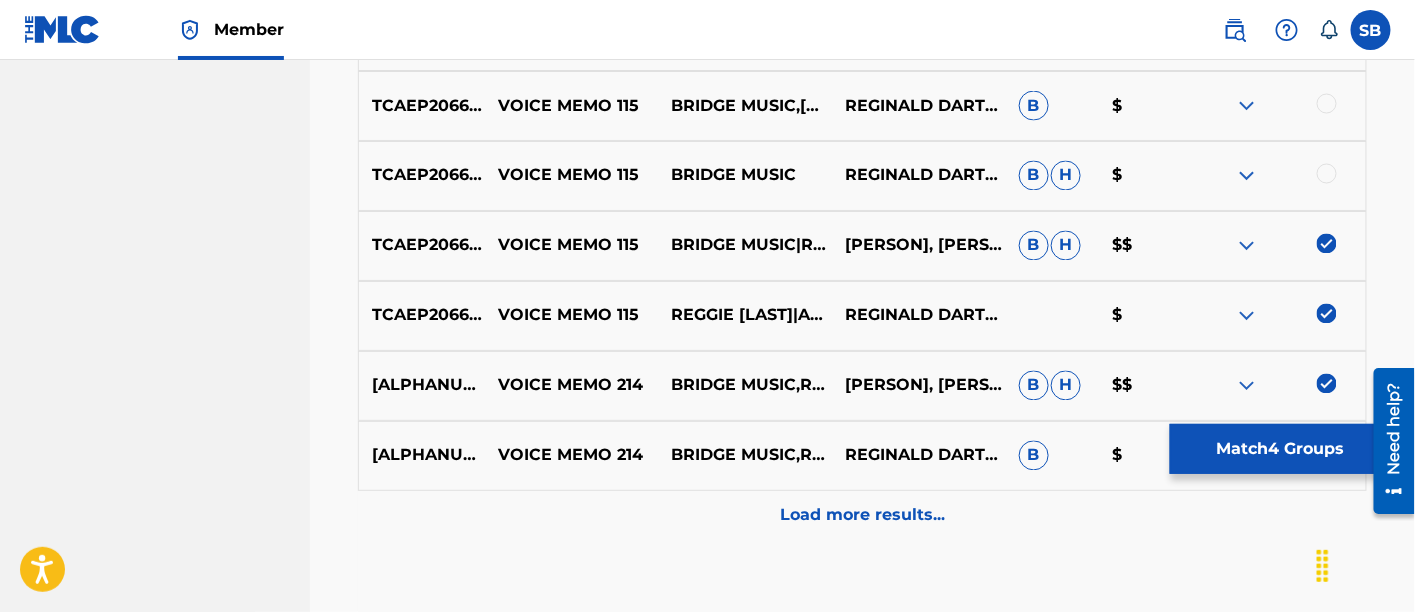 click at bounding box center [1327, 174] 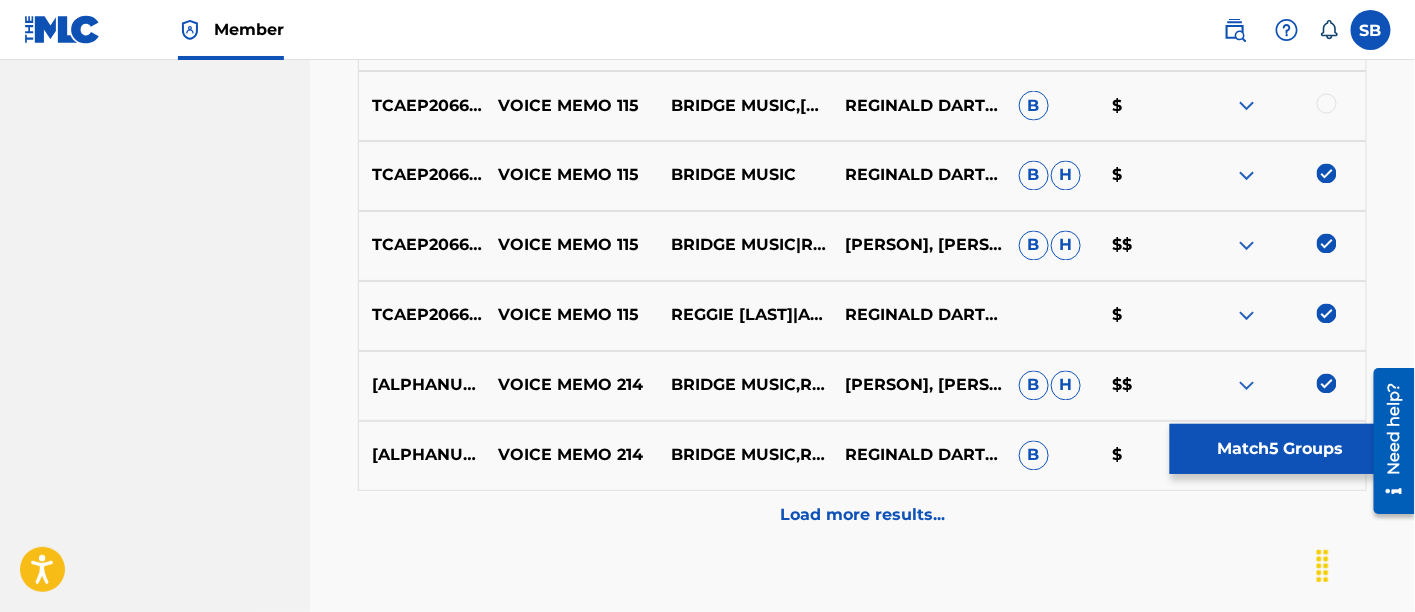 click at bounding box center [1327, 104] 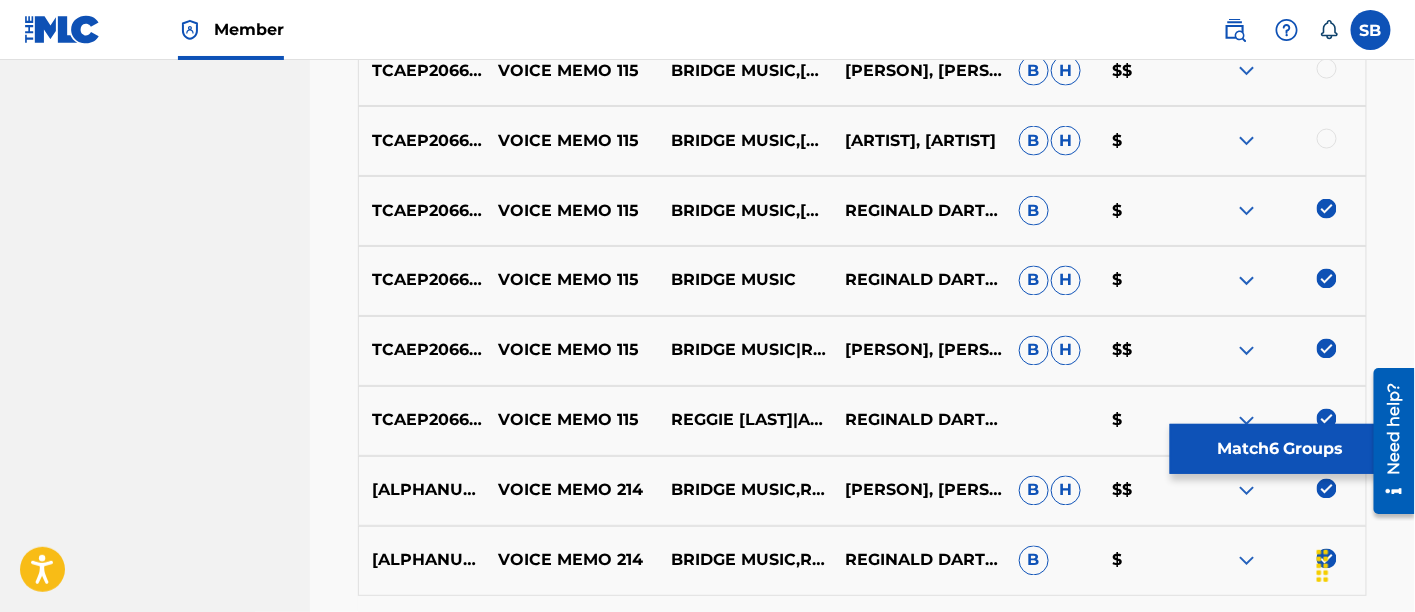 scroll, scrollTop: 1008, scrollLeft: 0, axis: vertical 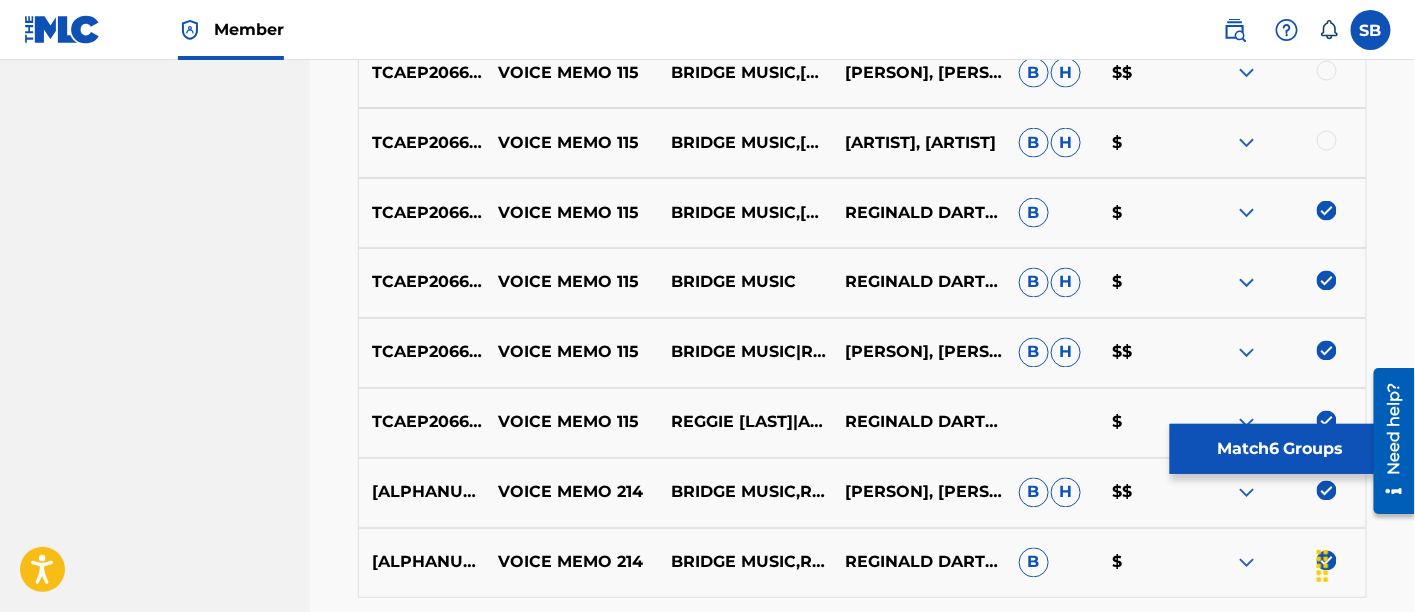 click at bounding box center (1327, 141) 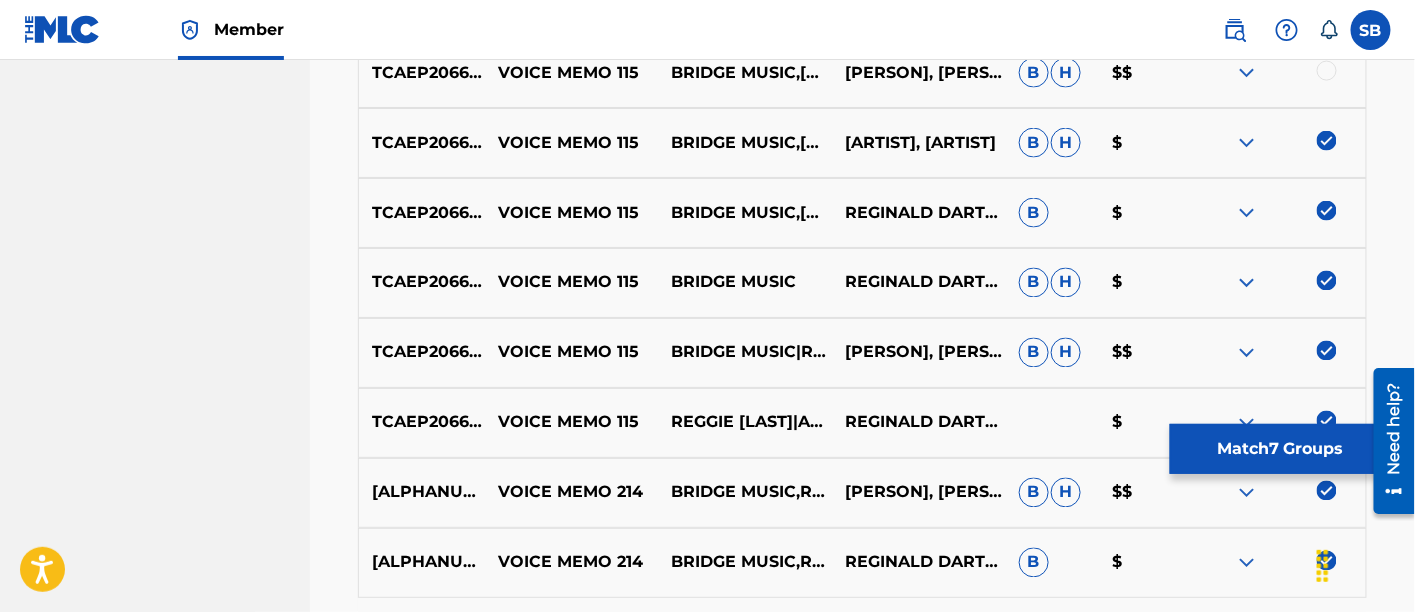 click at bounding box center (1327, 71) 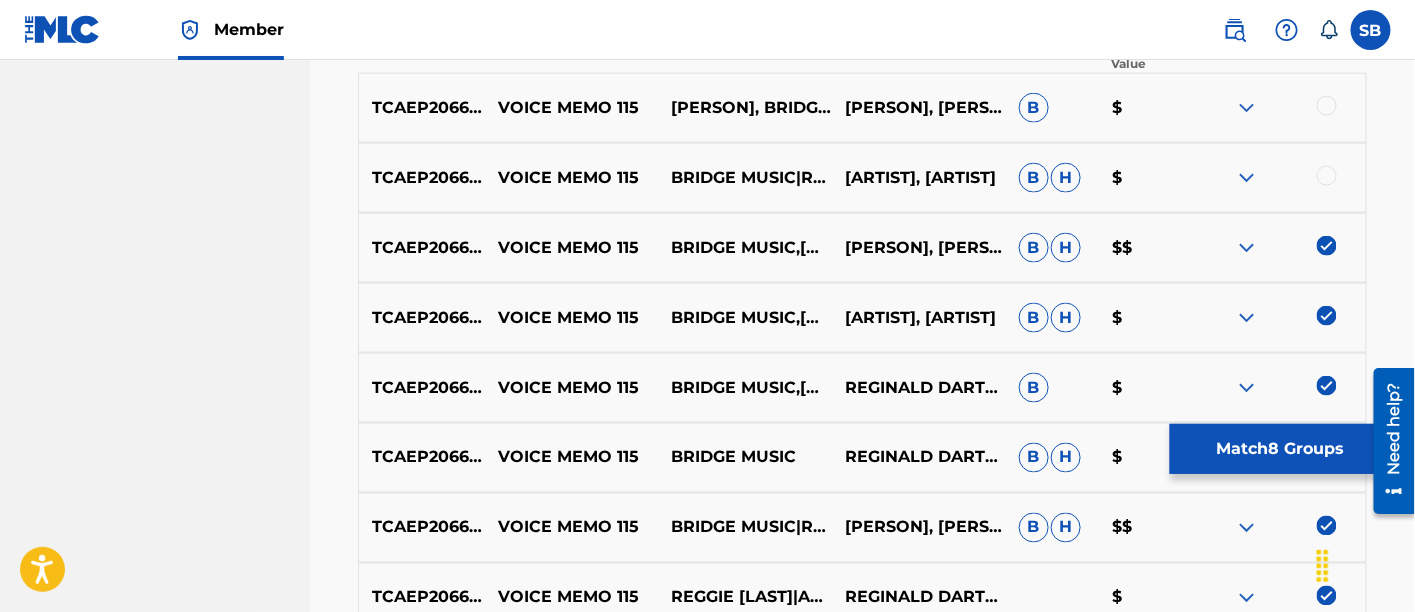 scroll, scrollTop: 832, scrollLeft: 0, axis: vertical 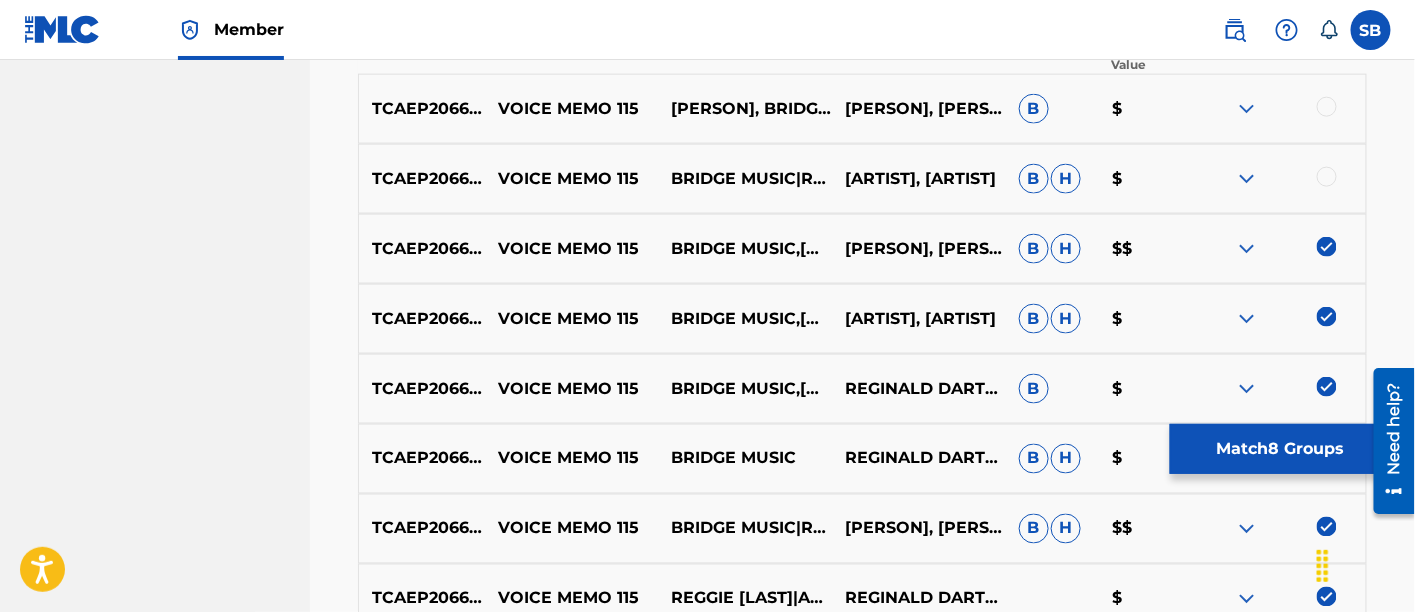 click at bounding box center (1327, 177) 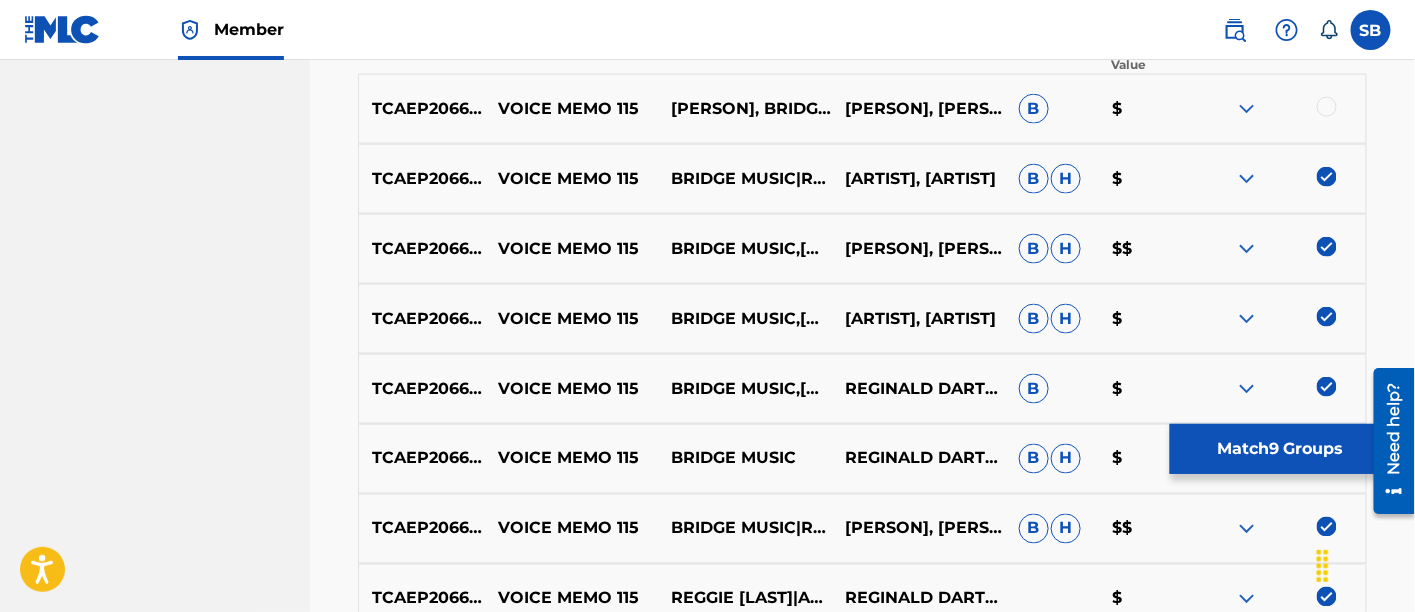 click at bounding box center (1327, 107) 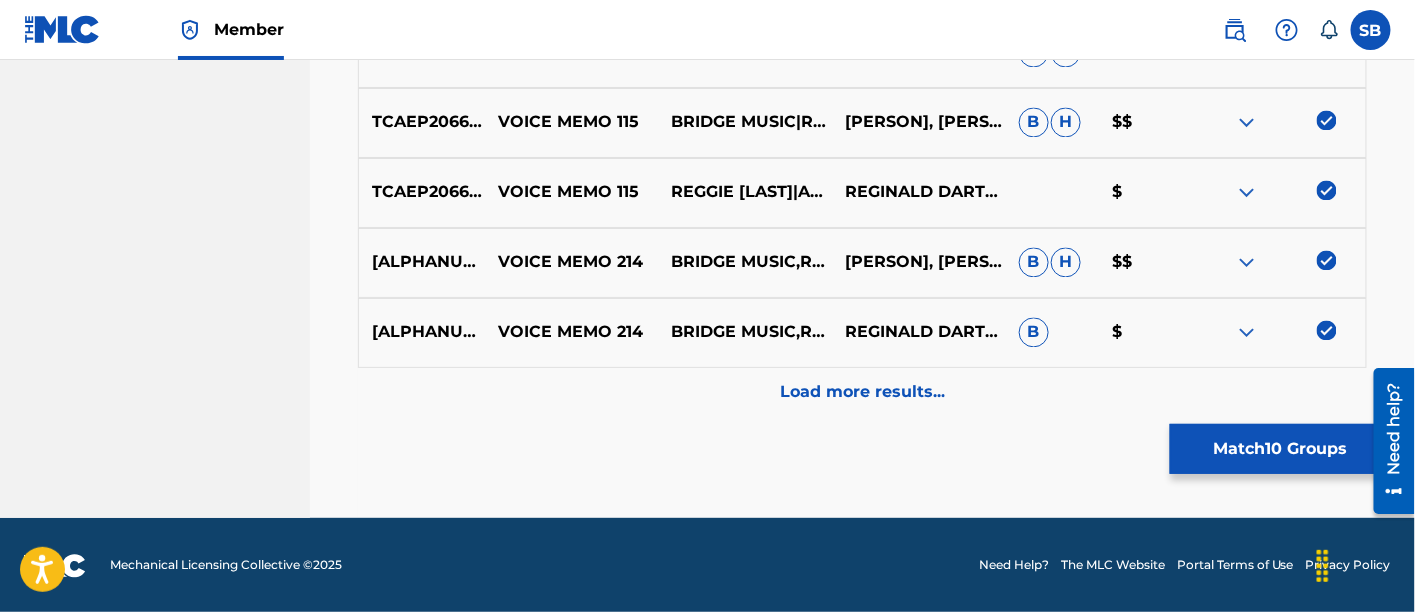 click on "Load more results..." at bounding box center (862, 393) 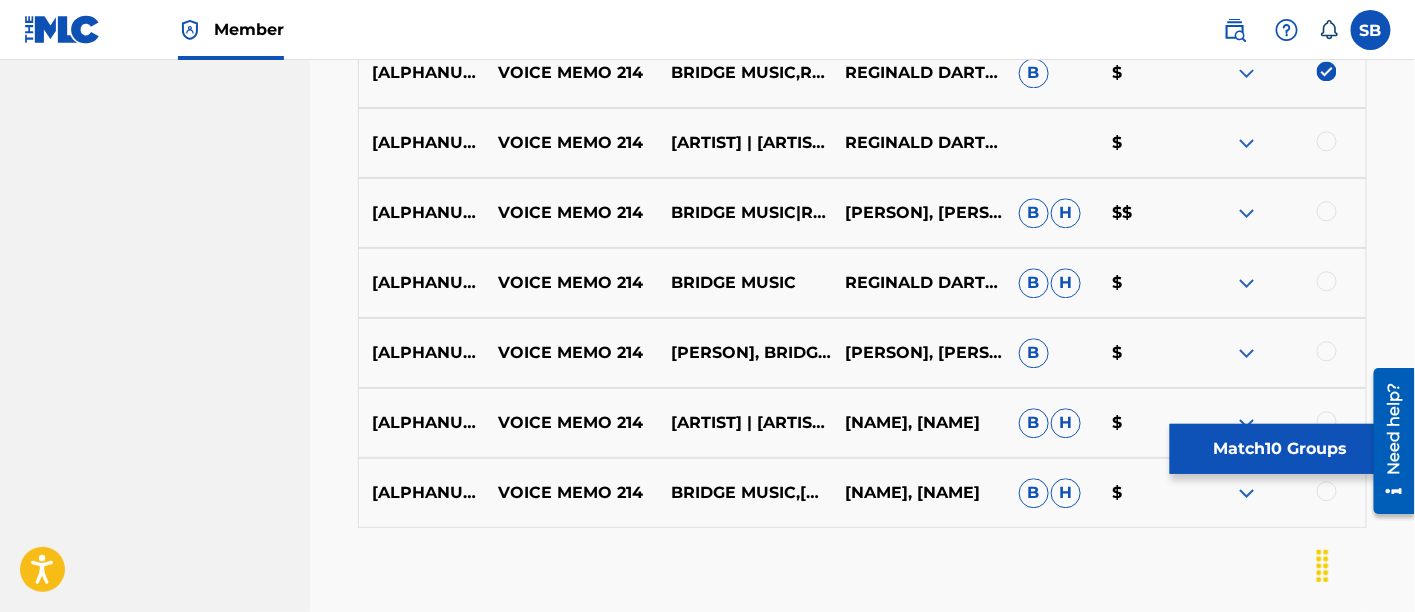 scroll, scrollTop: 1291, scrollLeft: 0, axis: vertical 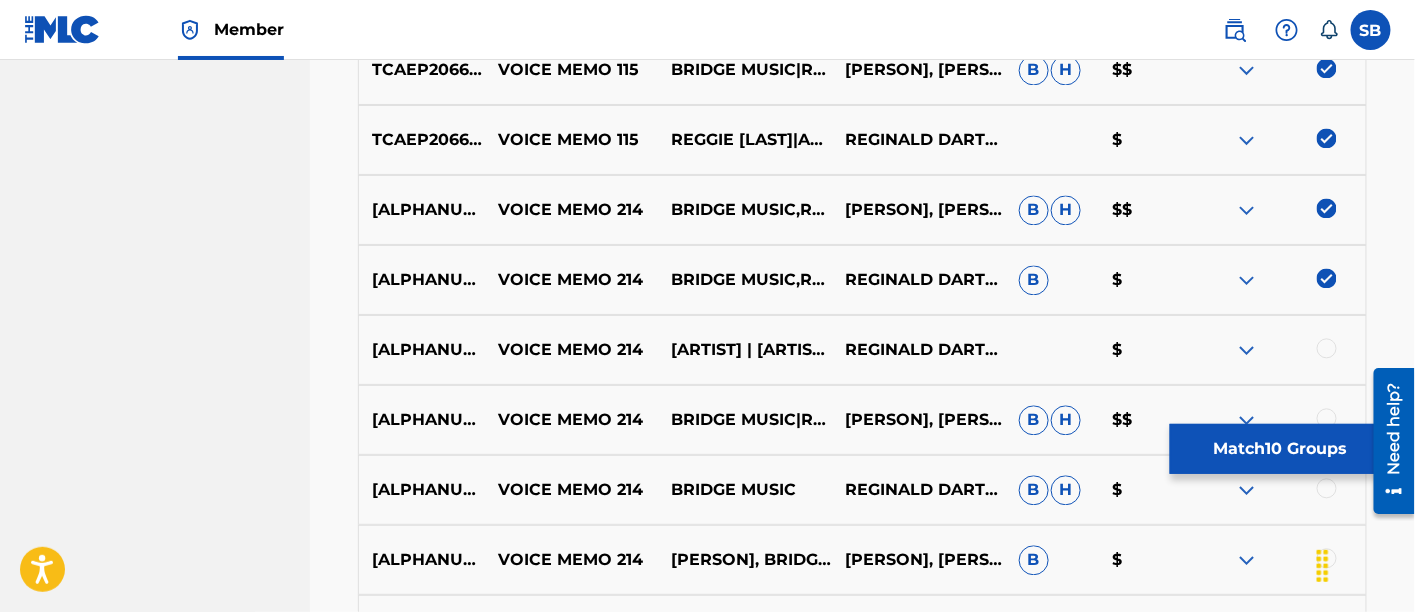 click at bounding box center (1327, 208) 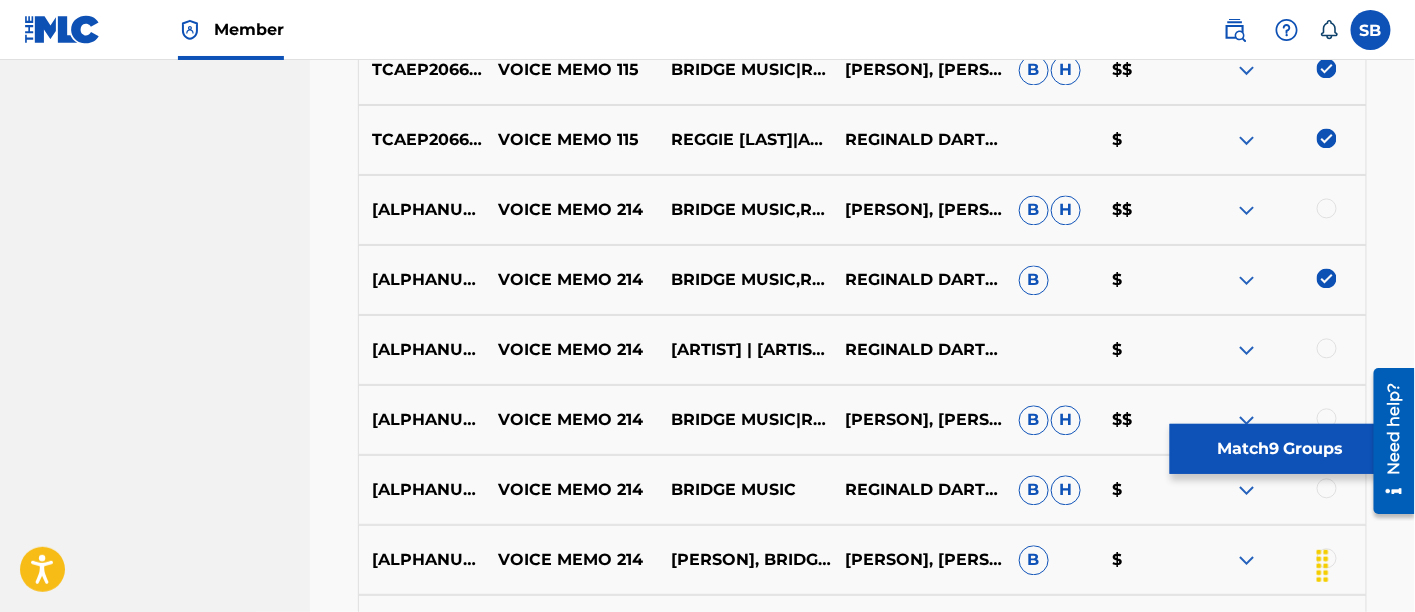 click at bounding box center [1327, 278] 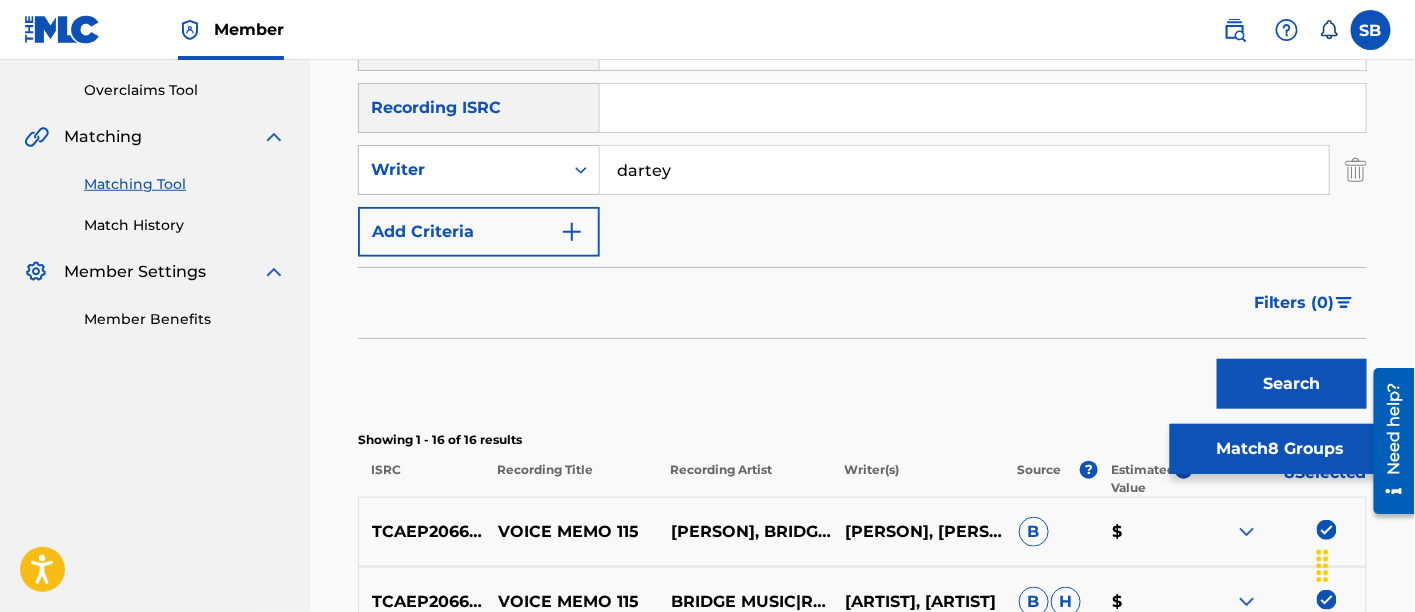 scroll, scrollTop: 366, scrollLeft: 0, axis: vertical 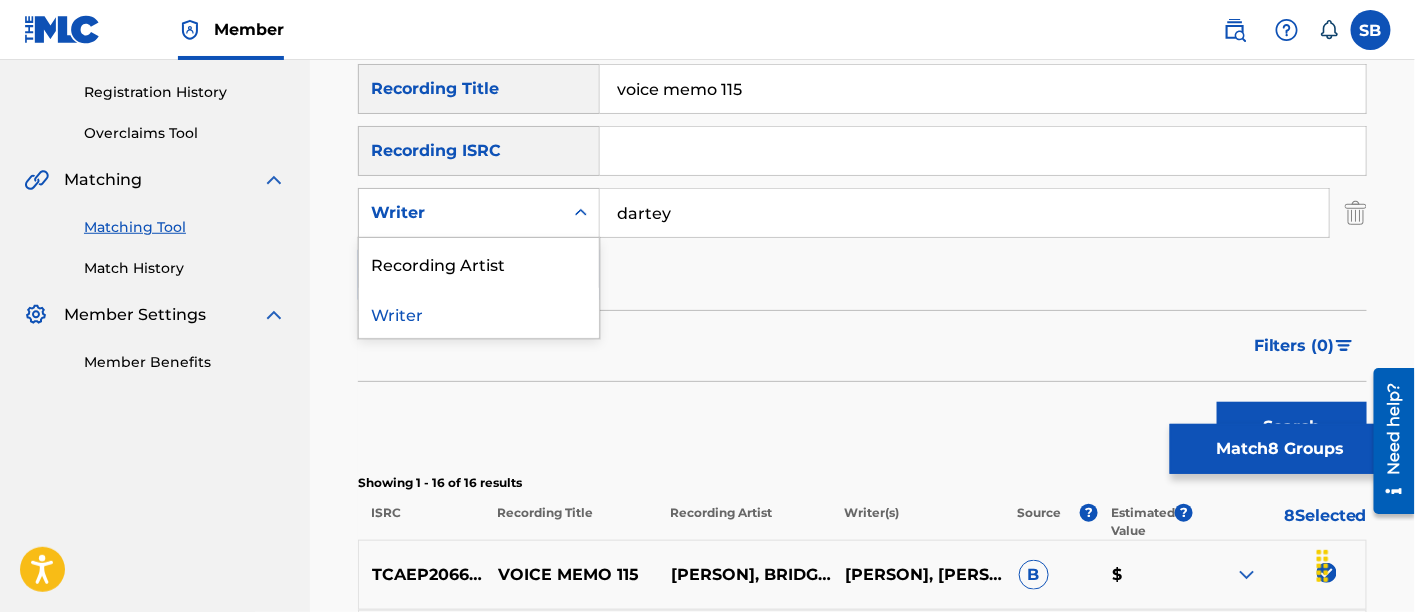 click 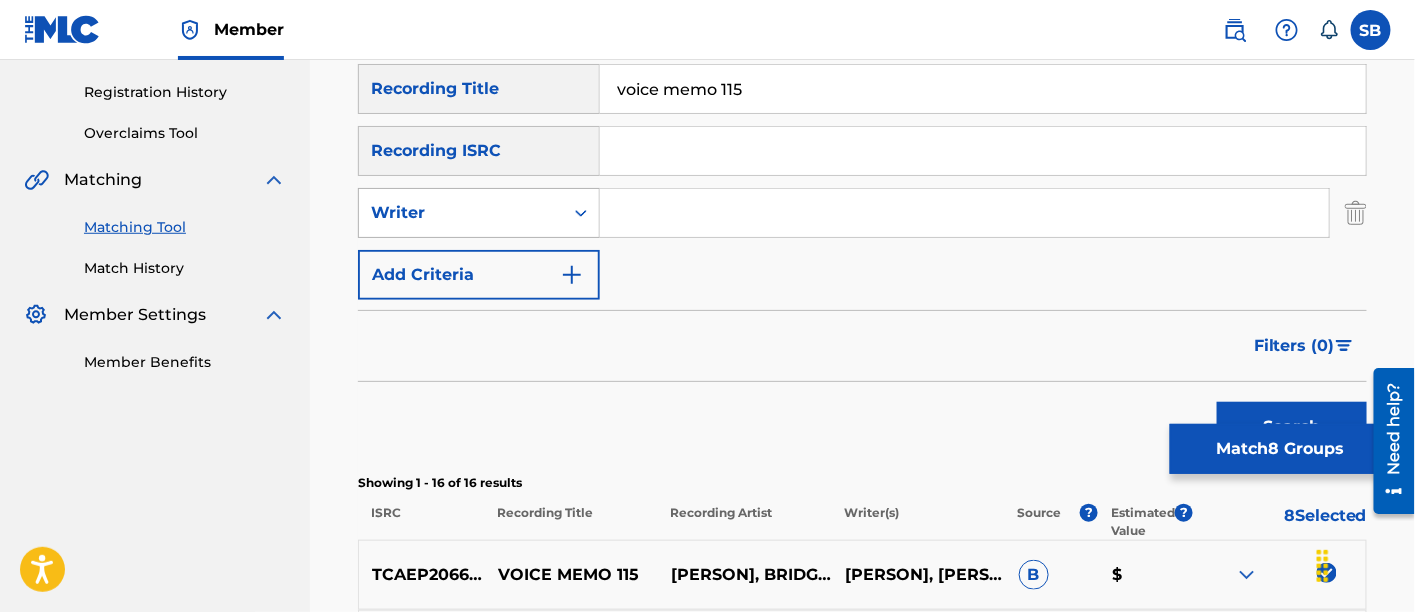 click on "Writer" at bounding box center (461, 213) 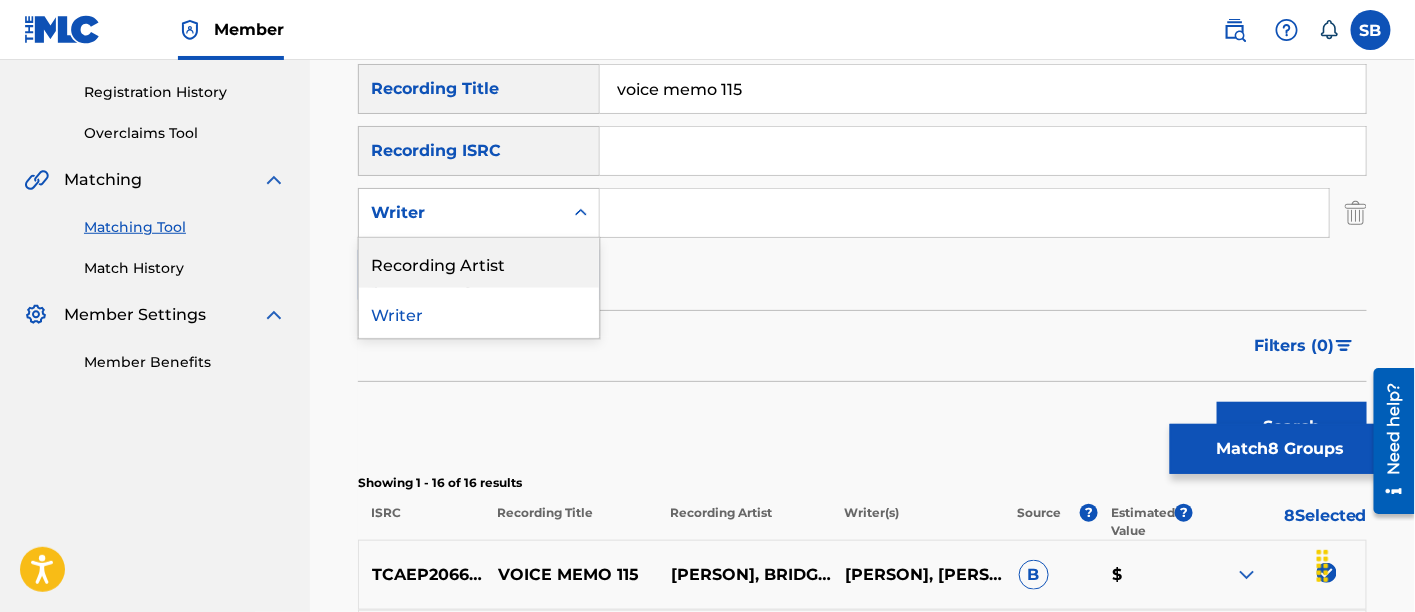 click on "Recording Artist" at bounding box center (479, 263) 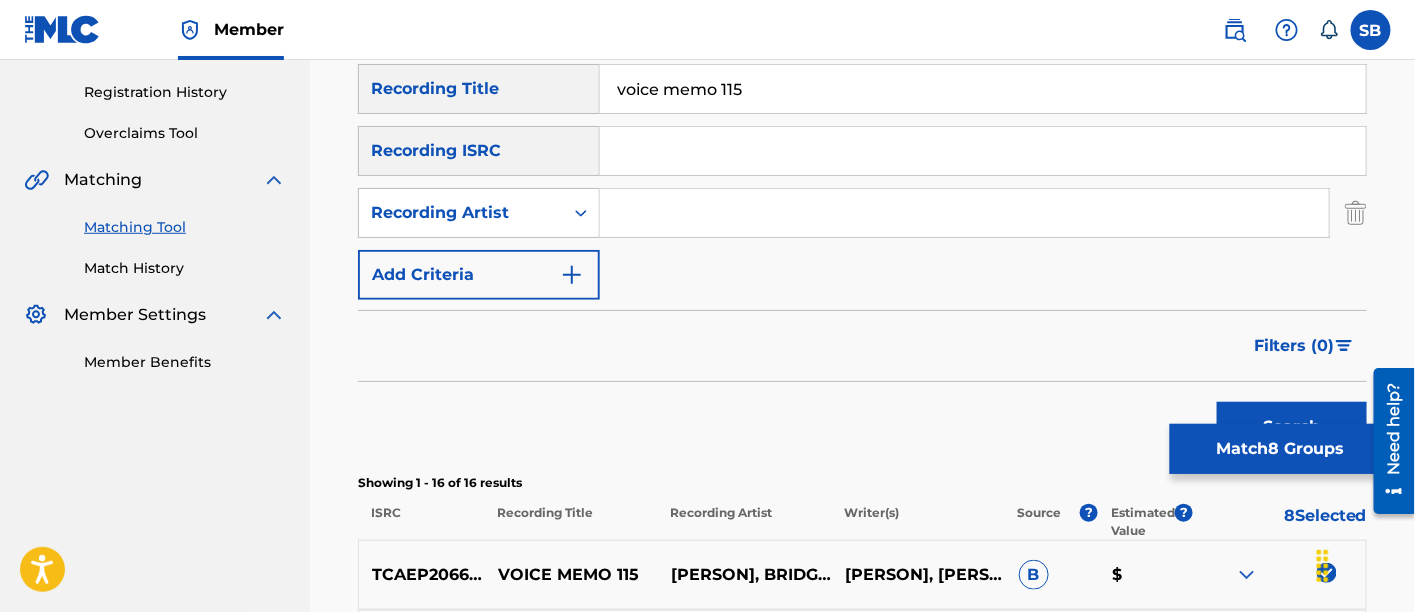 click at bounding box center [964, 213] 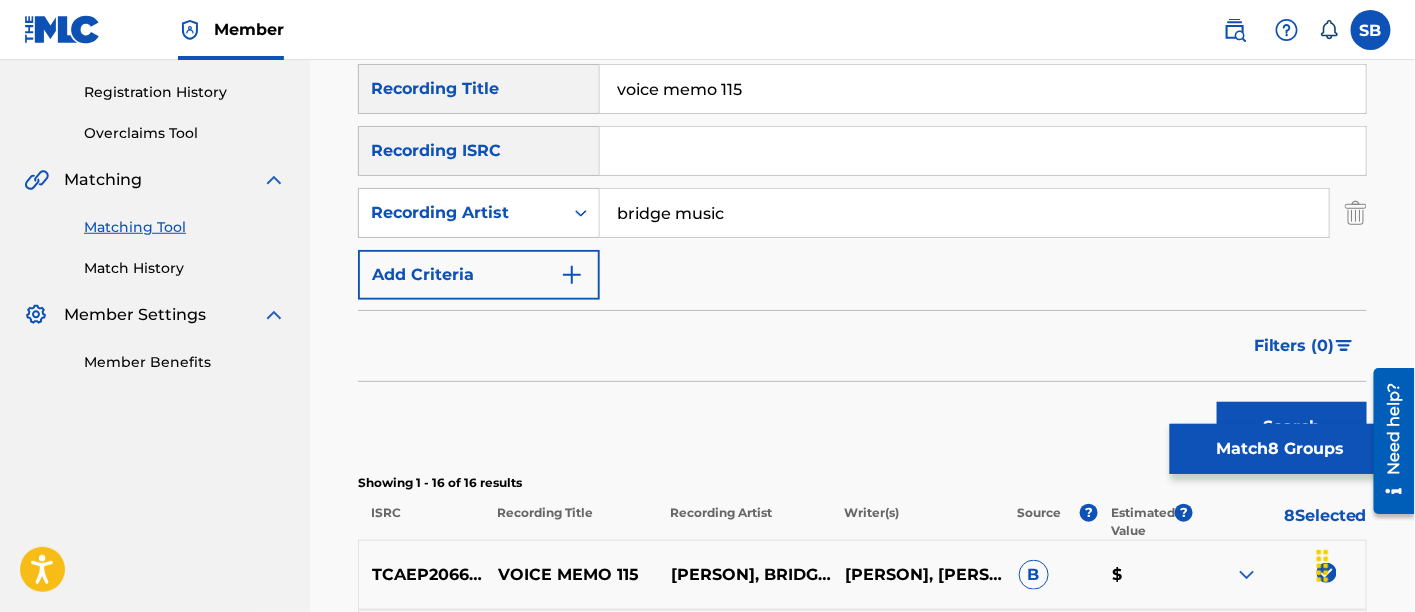 type on "bridge music" 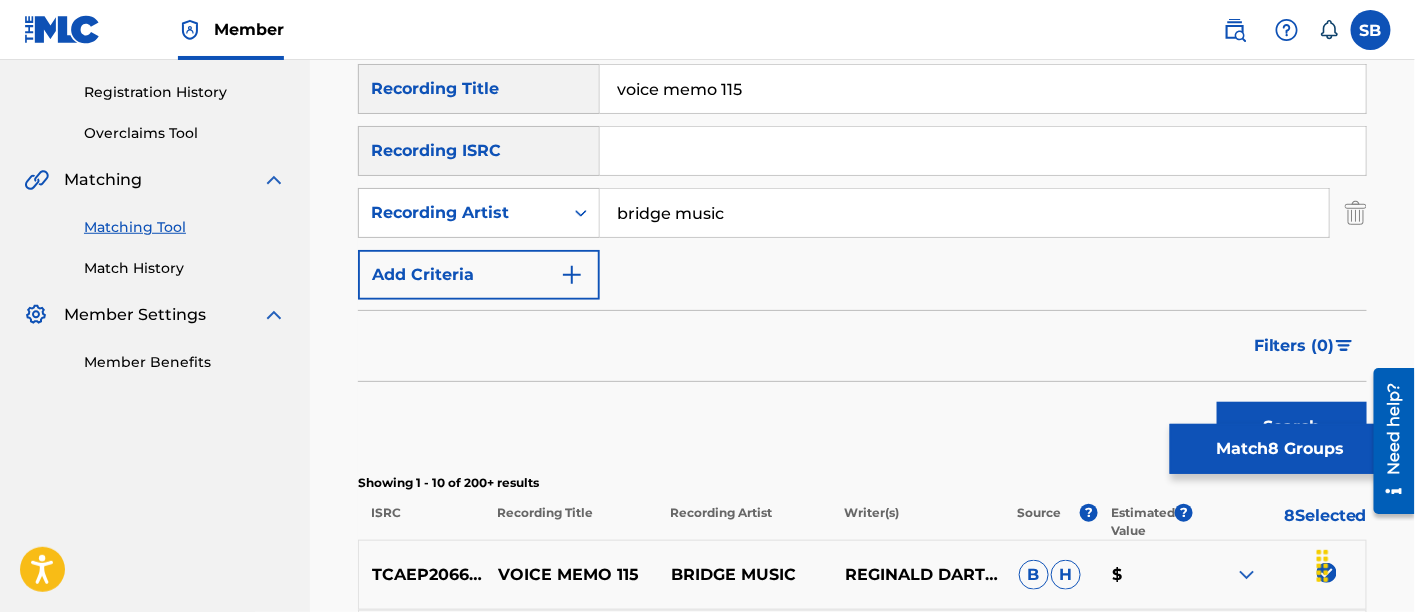 scroll, scrollTop: 762, scrollLeft: 0, axis: vertical 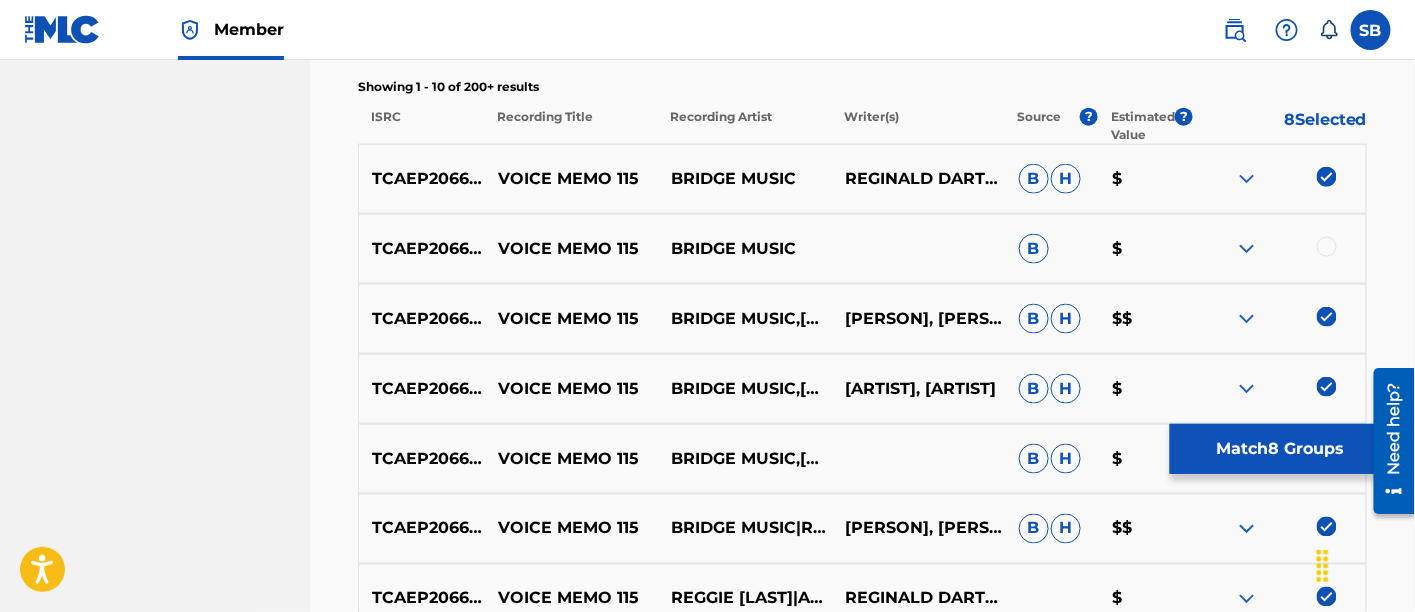 click at bounding box center (1327, 247) 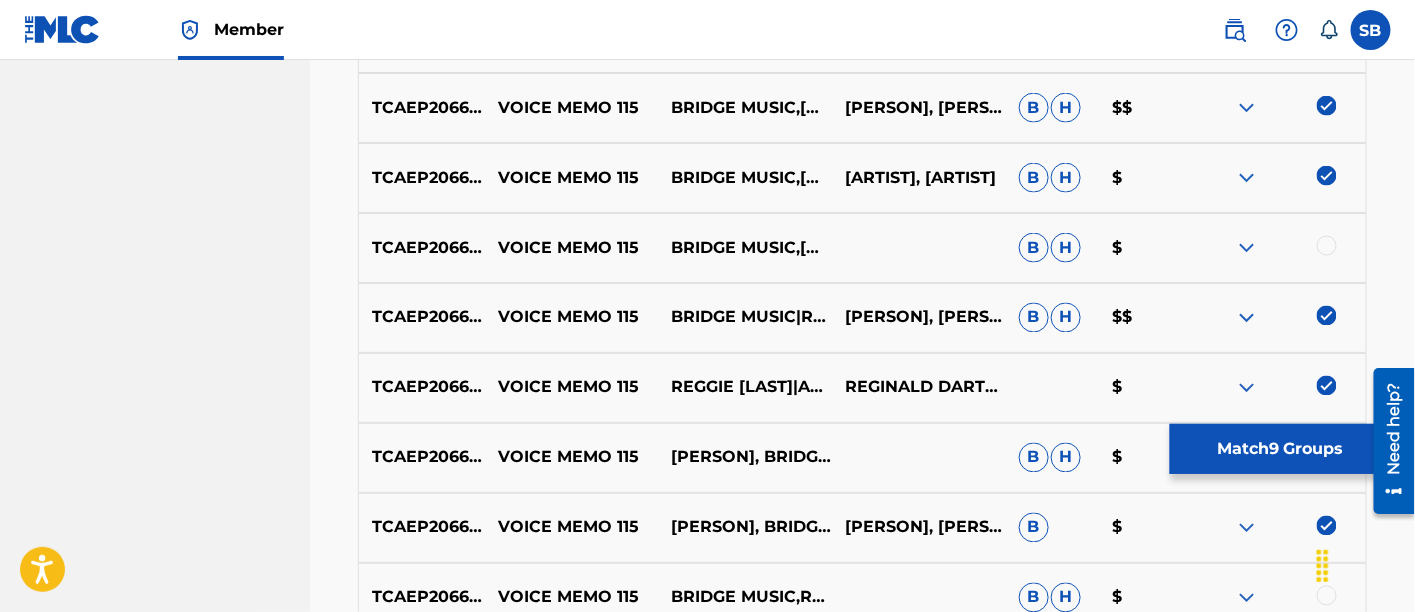 scroll, scrollTop: 984, scrollLeft: 0, axis: vertical 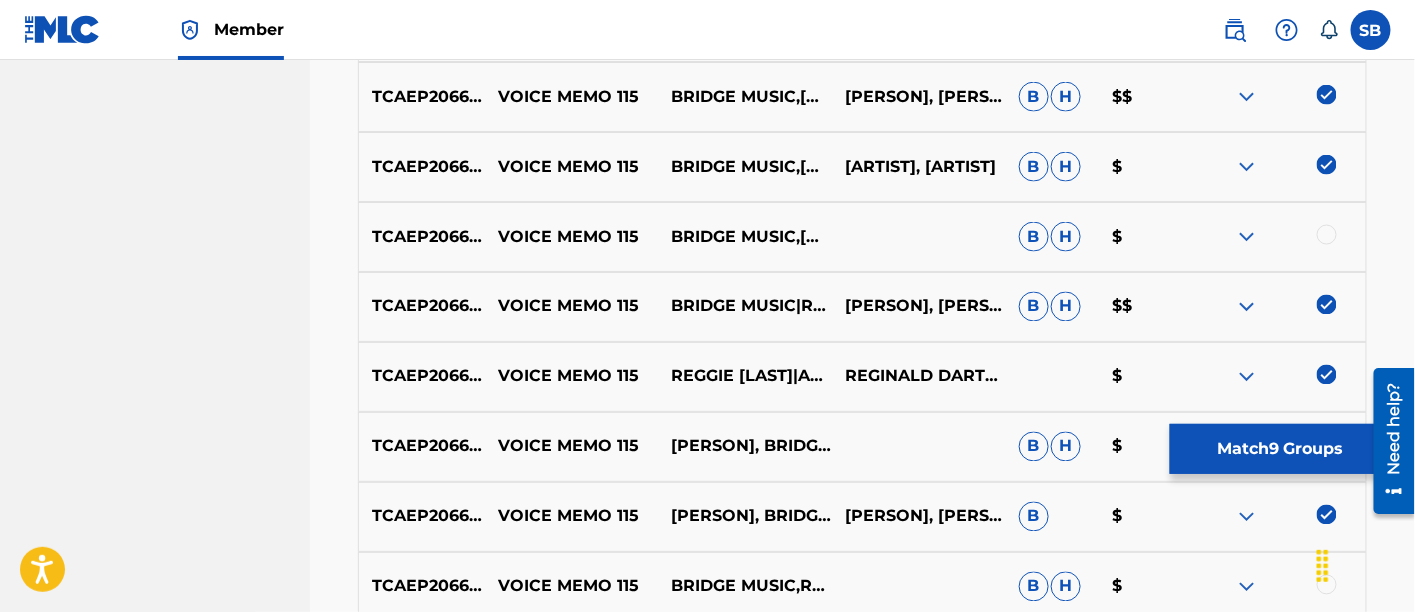 click at bounding box center [1279, 237] 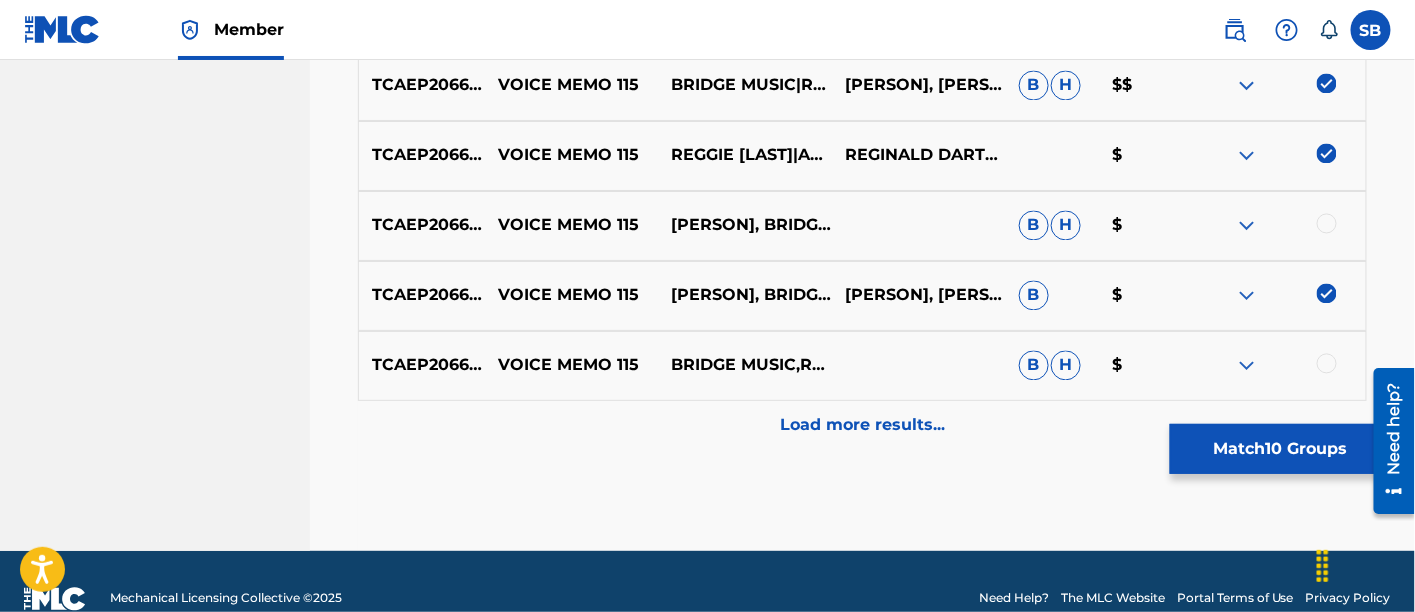 scroll, scrollTop: 1206, scrollLeft: 0, axis: vertical 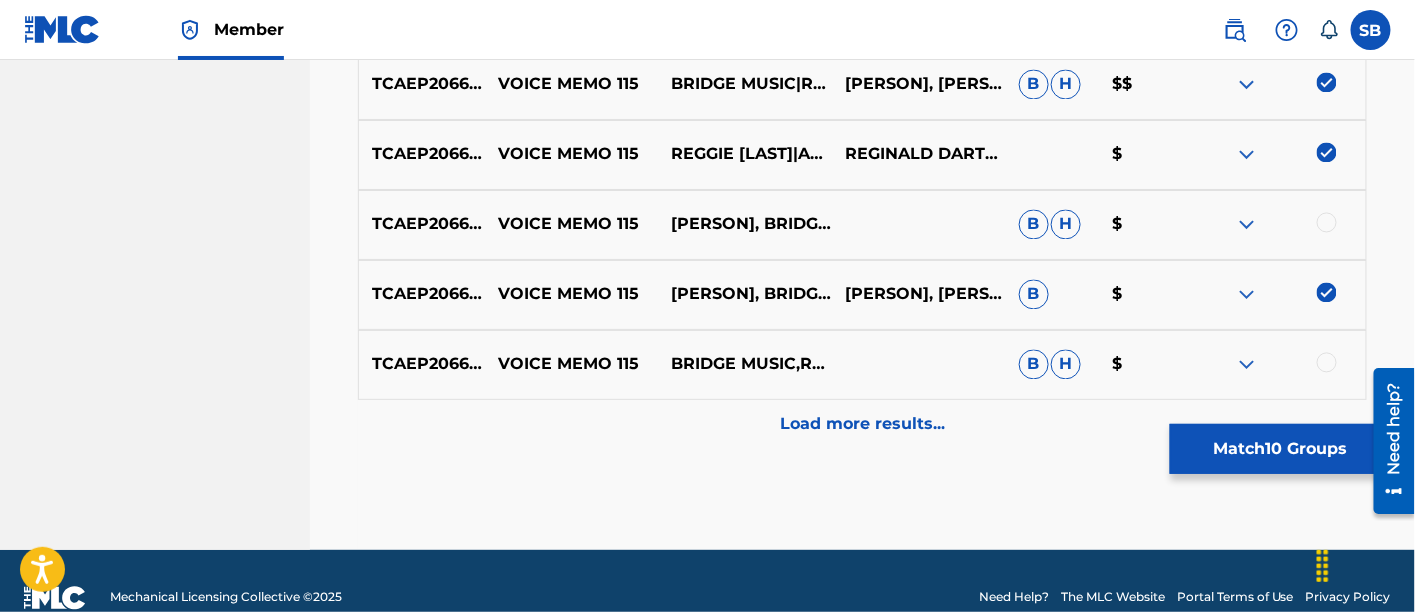click at bounding box center [1327, 223] 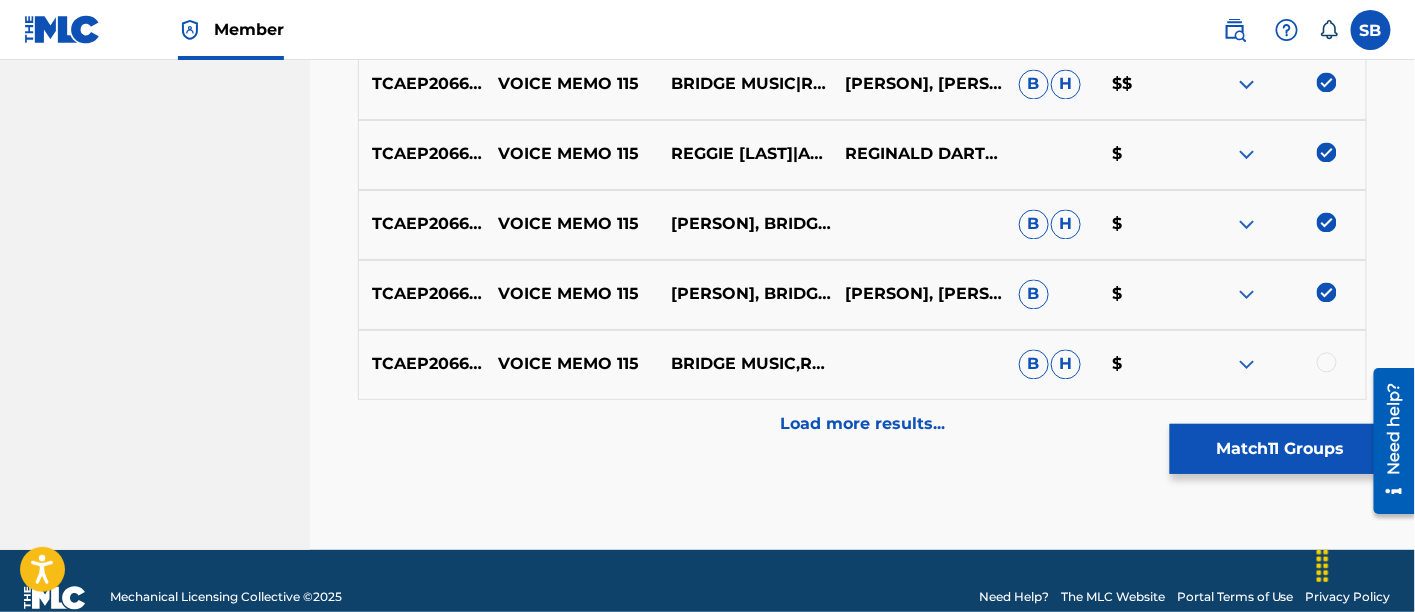click at bounding box center (1327, 363) 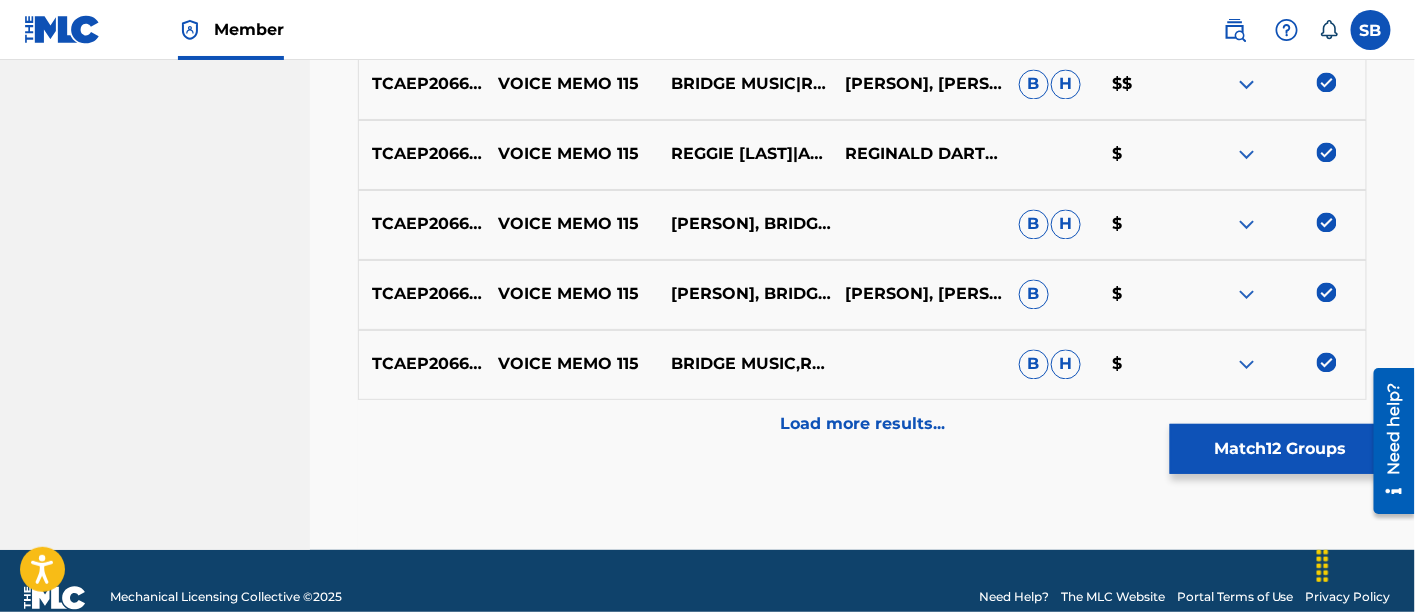 click on "Load more results..." at bounding box center [862, 425] 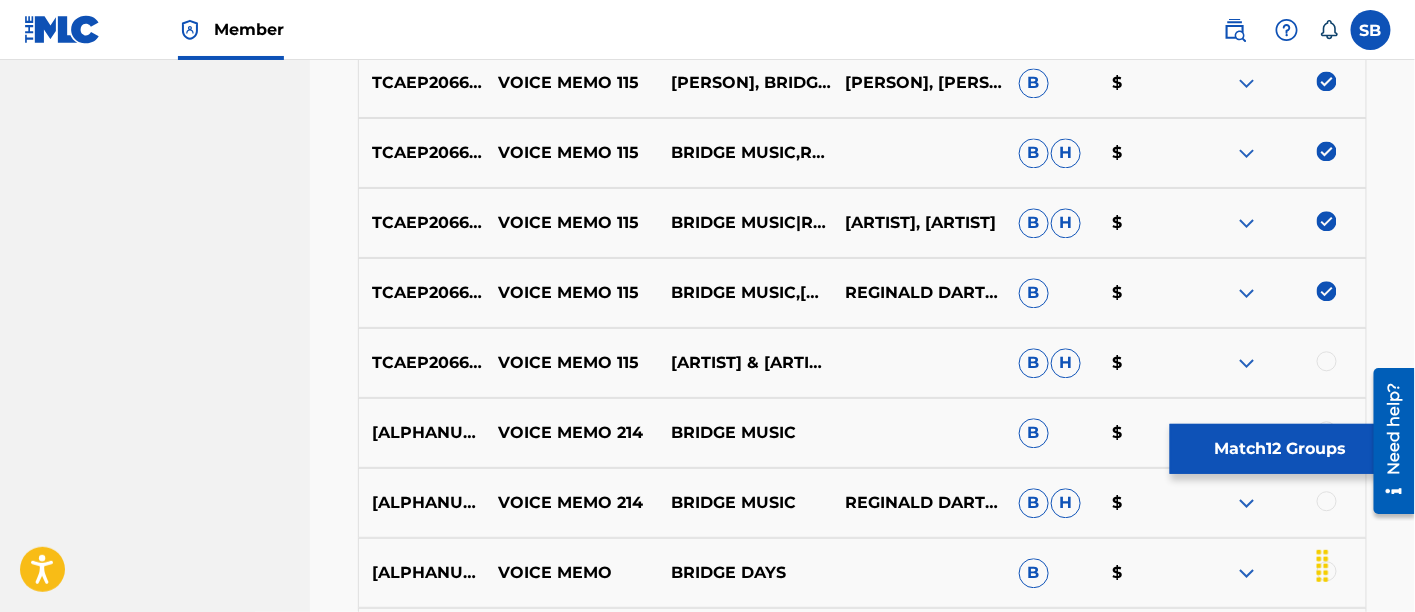 scroll, scrollTop: 1562, scrollLeft: 0, axis: vertical 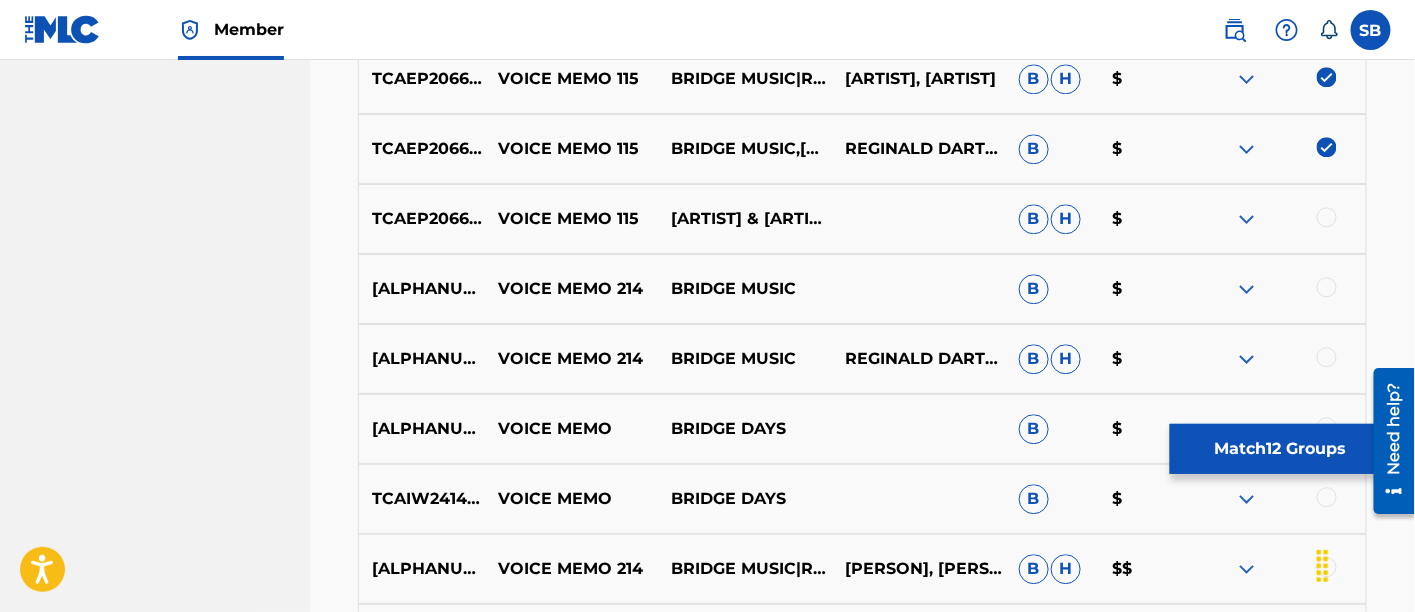 click at bounding box center (1327, 217) 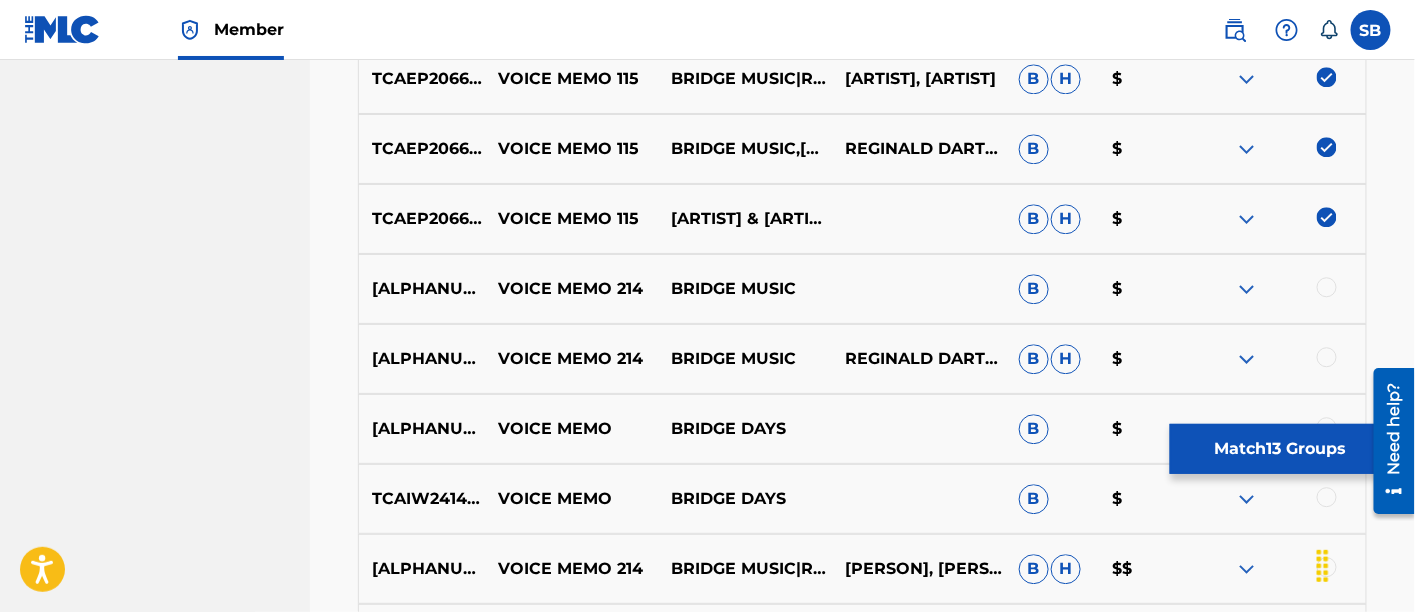 click on "Match  13 Groups" at bounding box center [1280, 449] 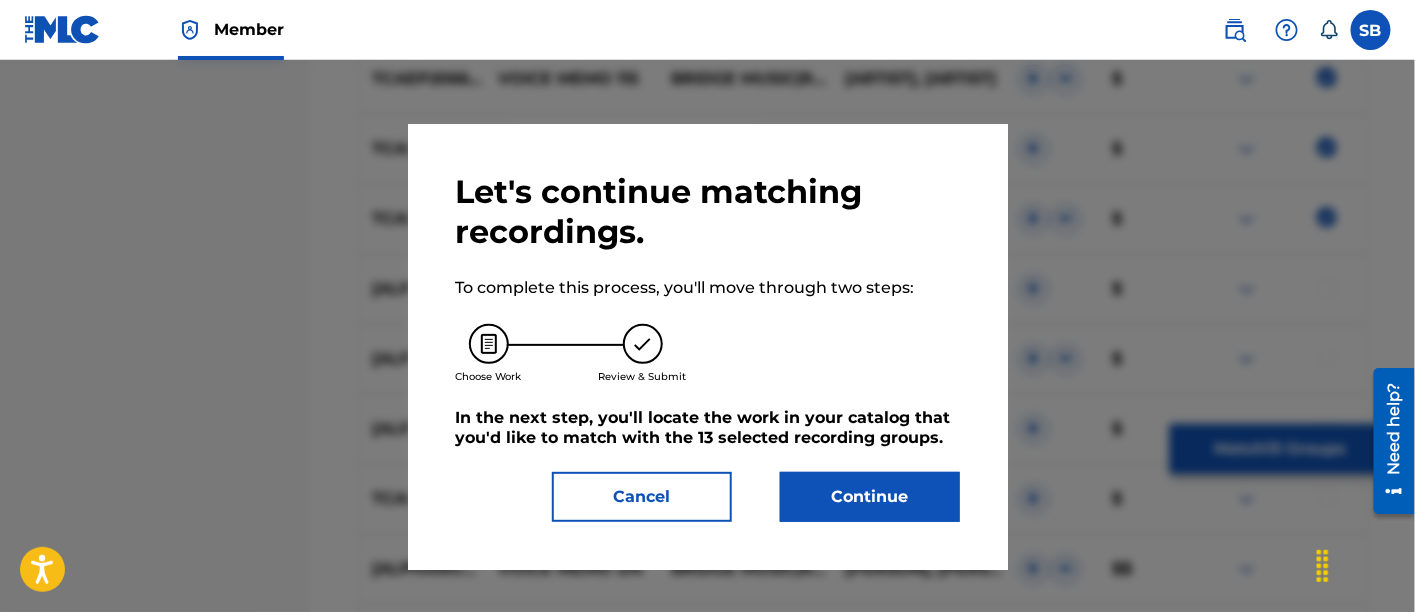 click on "Continue" at bounding box center [870, 497] 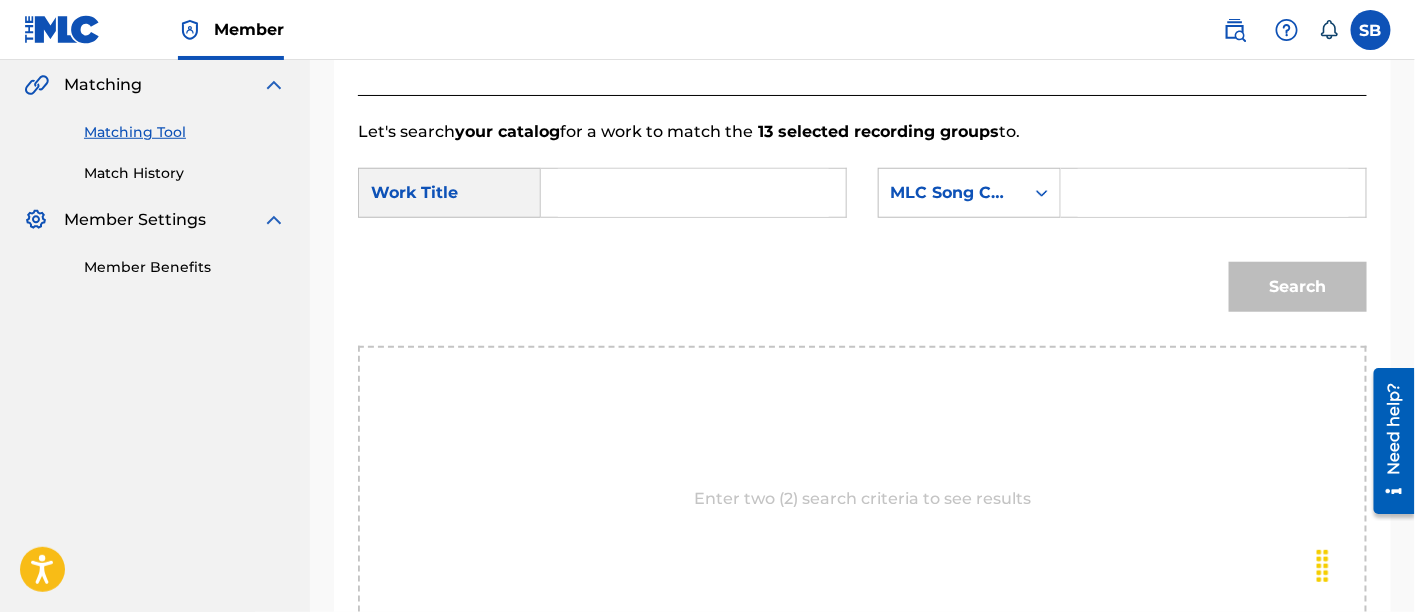 scroll, scrollTop: 427, scrollLeft: 0, axis: vertical 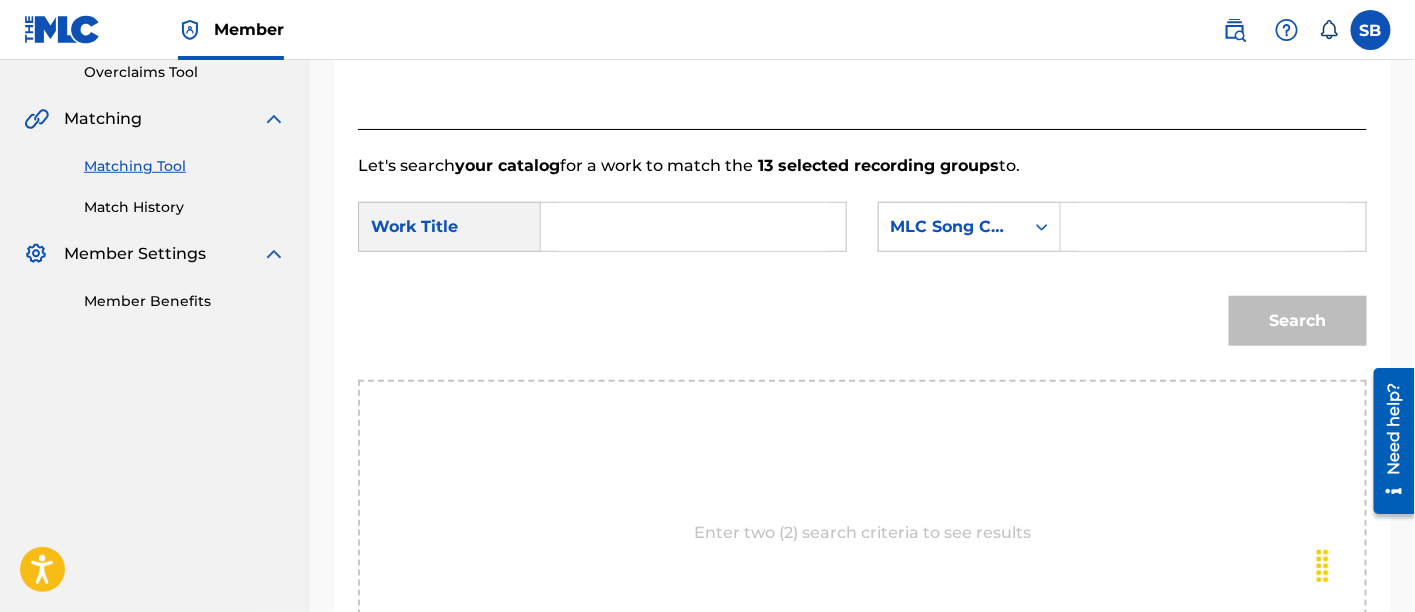 click at bounding box center (693, 227) 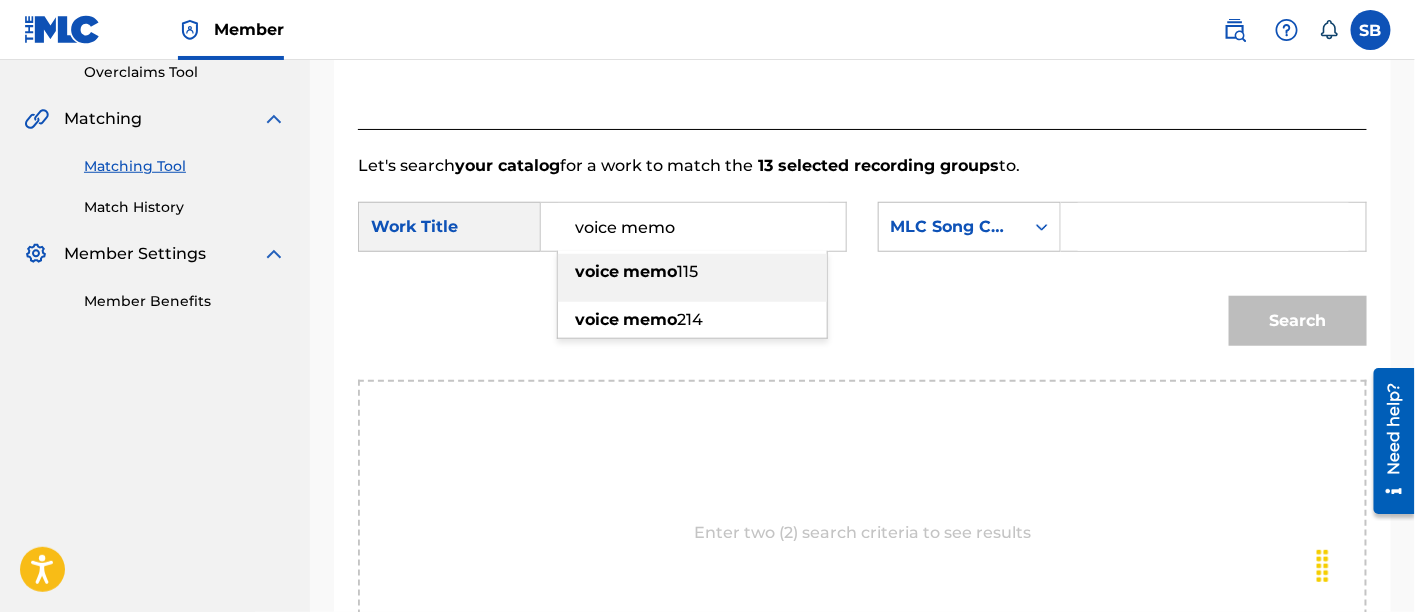 click on "voice   memo  115" at bounding box center [692, 272] 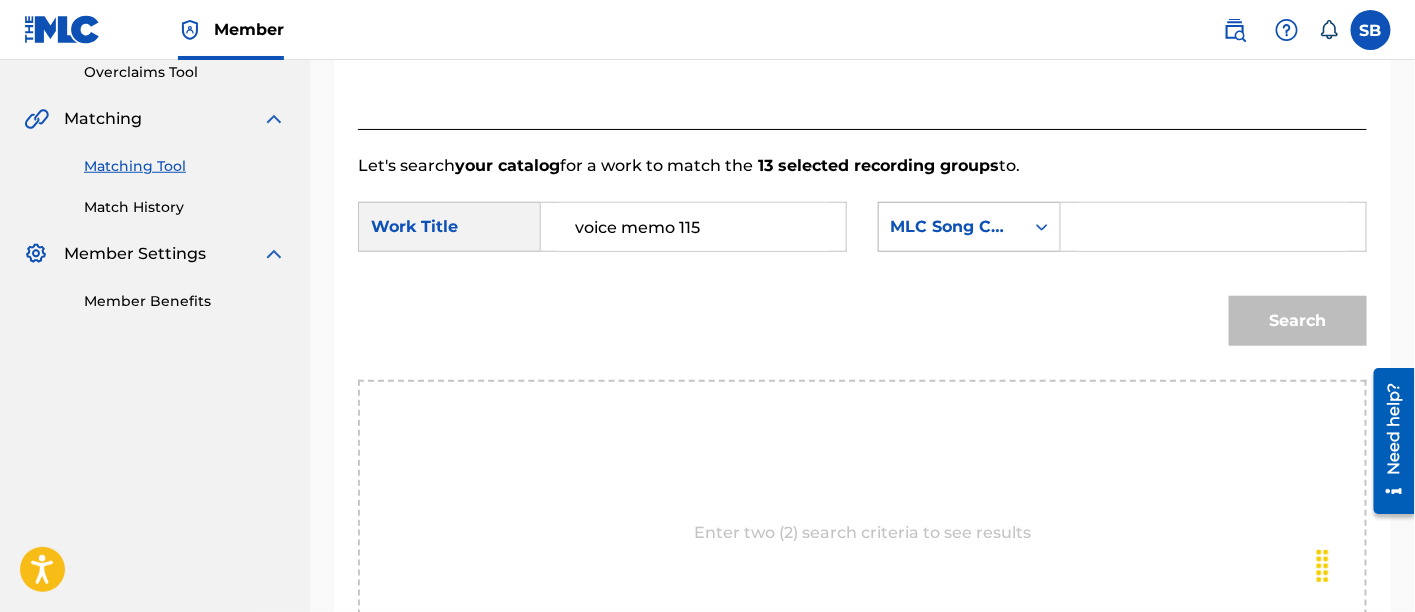 click on "MLC Song Code" at bounding box center (951, 227) 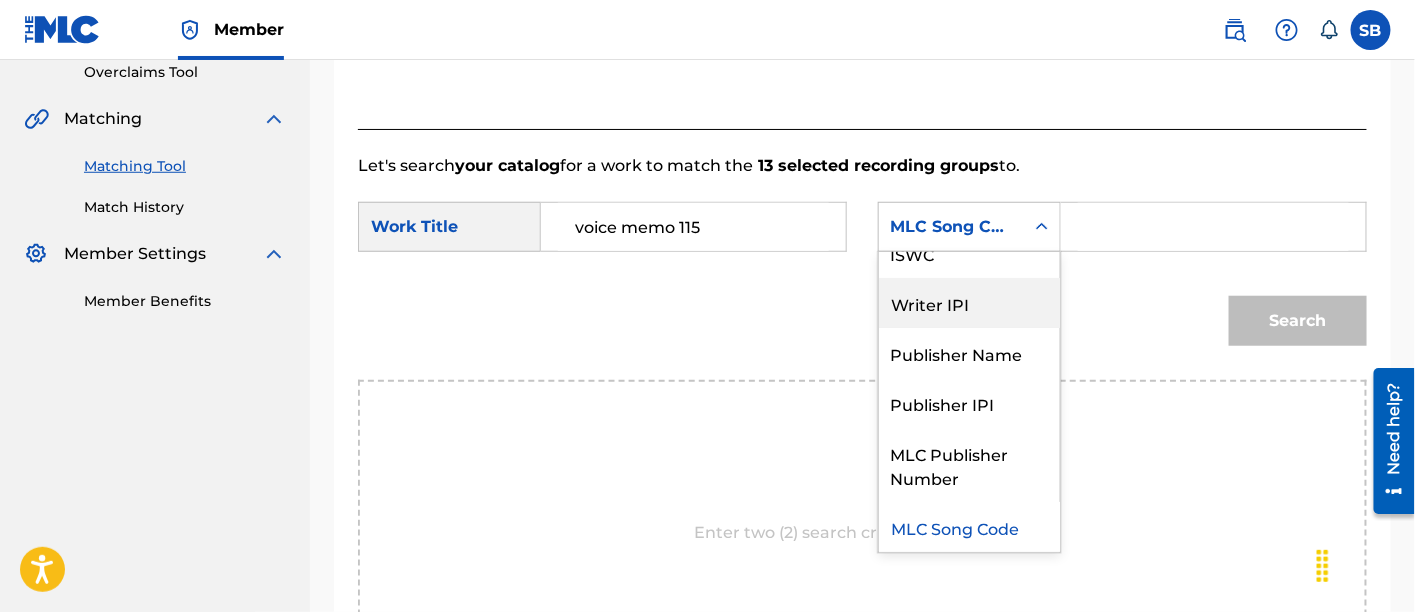 scroll, scrollTop: 0, scrollLeft: 0, axis: both 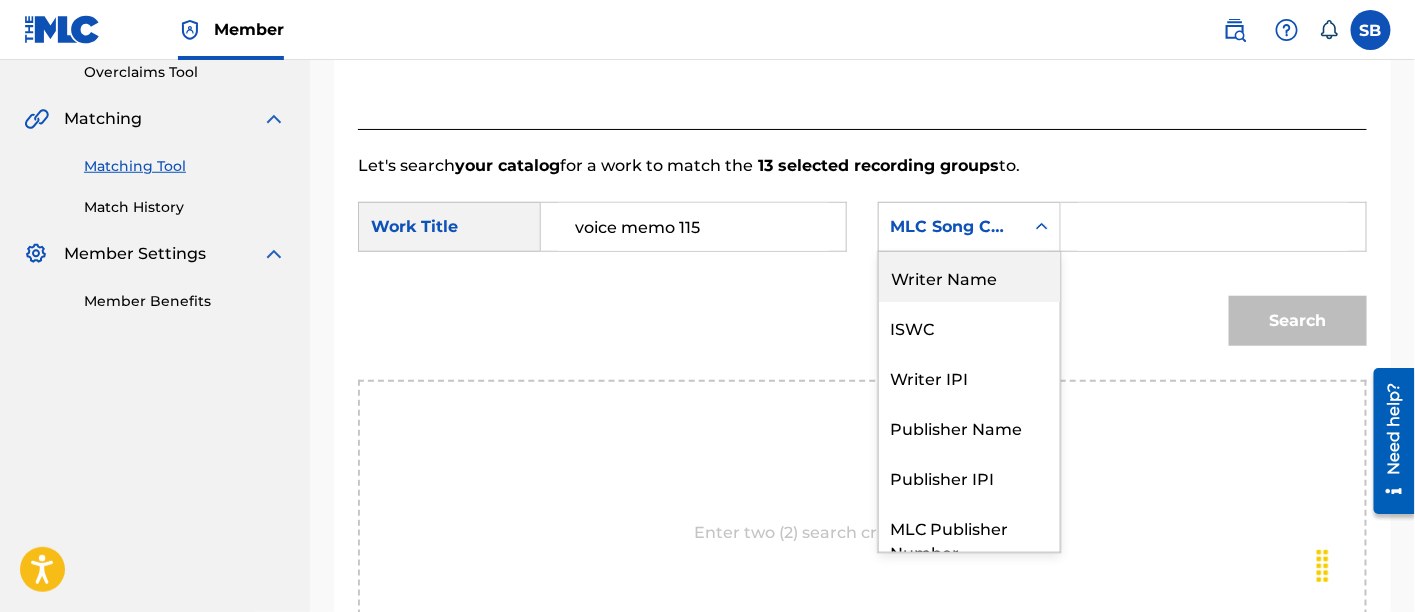 click on "Writer Name" at bounding box center (969, 277) 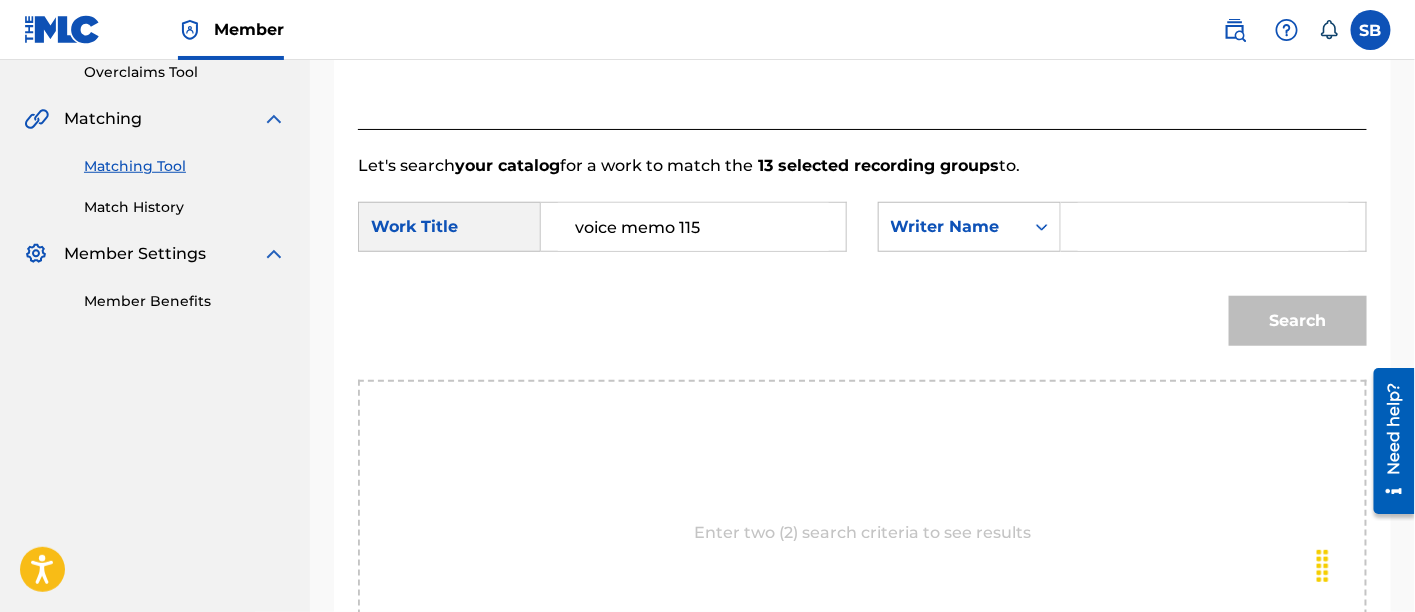 click at bounding box center (1213, 227) 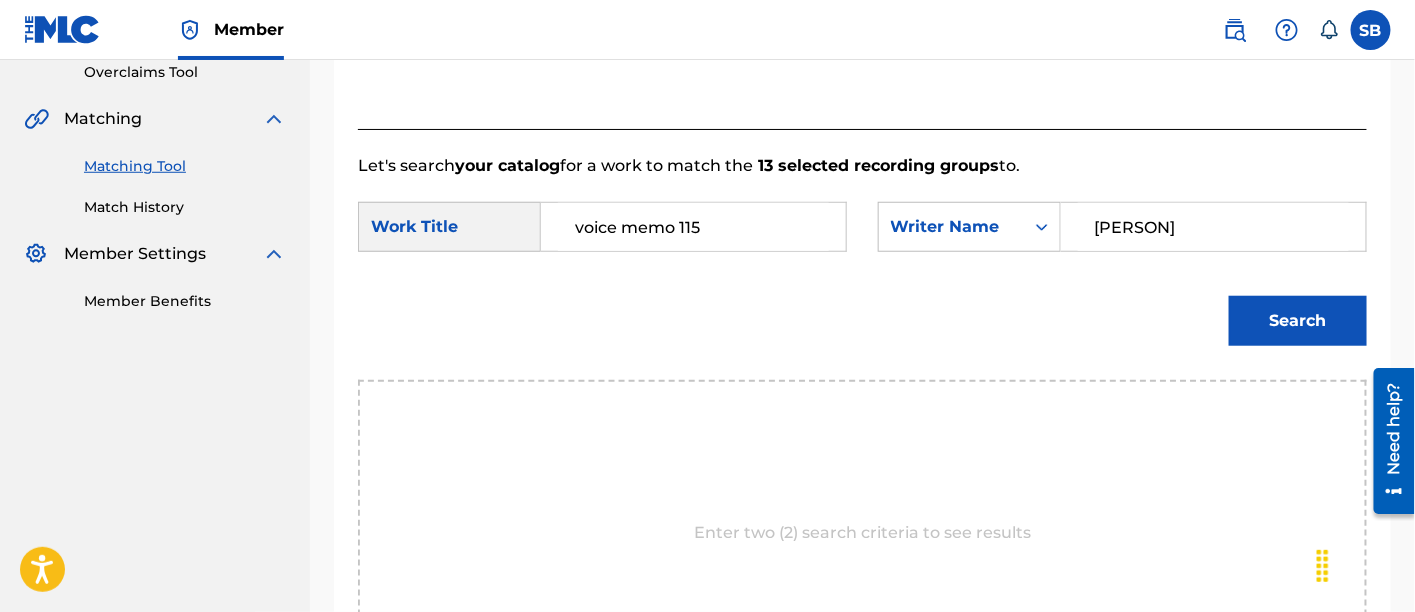 click on "[PERSON]" at bounding box center (1213, 227) 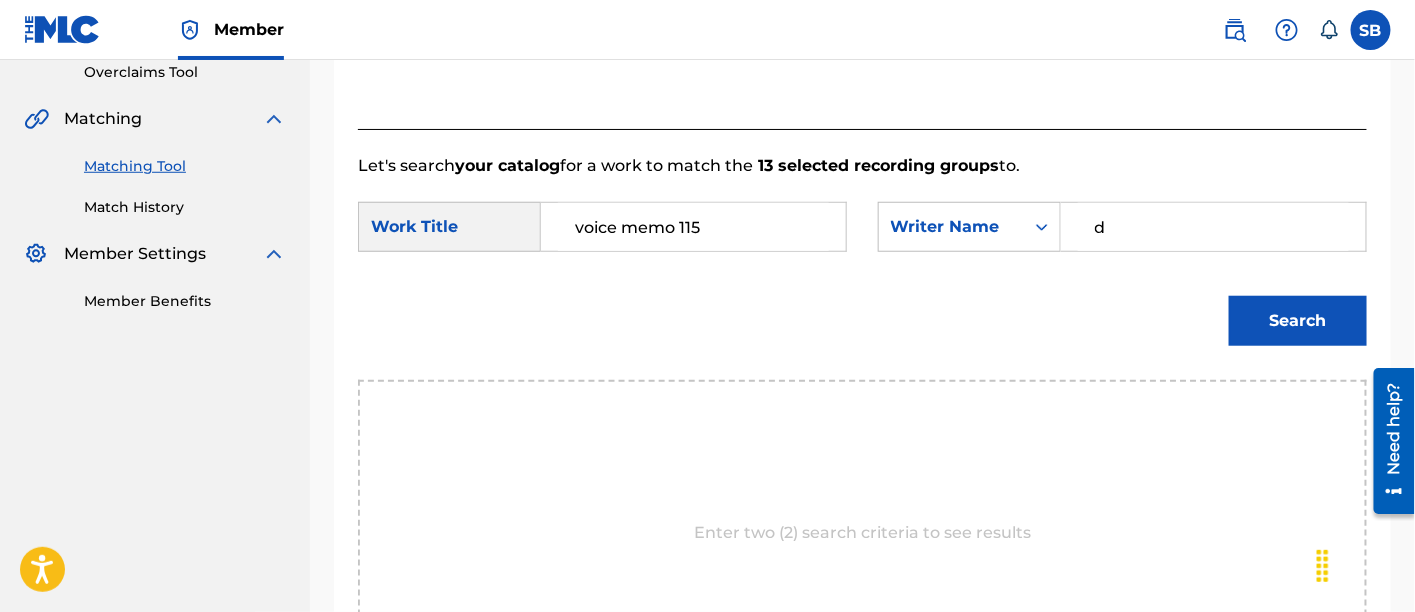 type on "dartey" 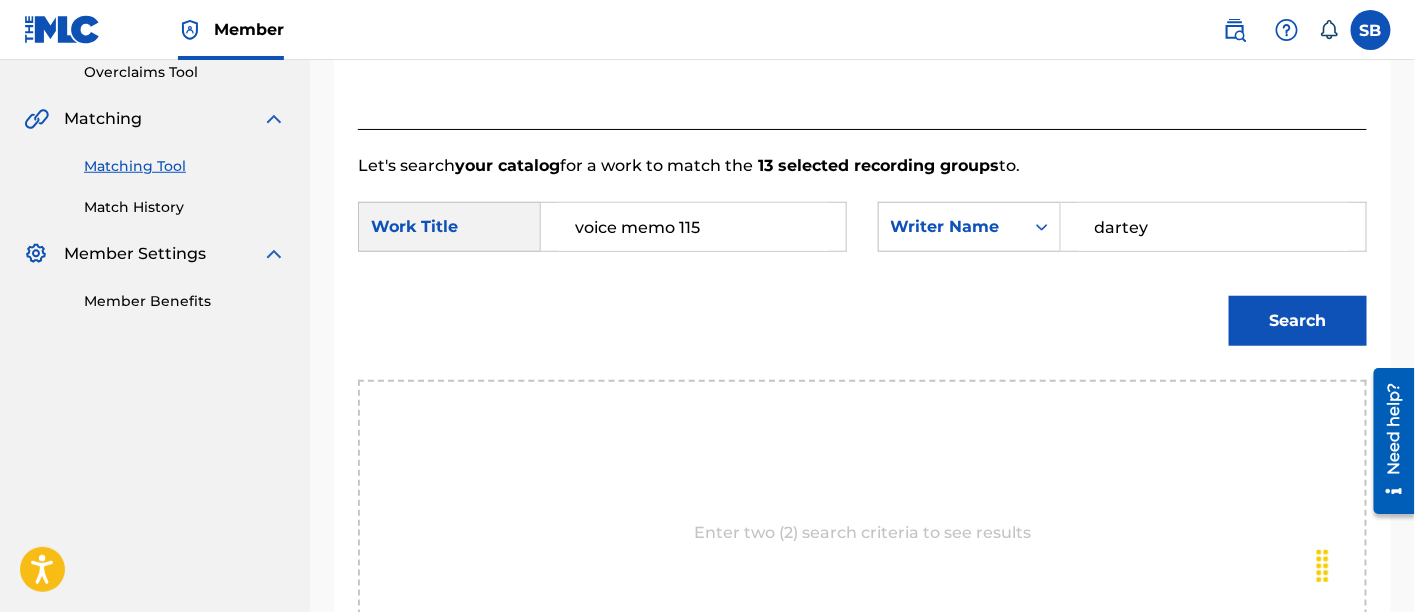 click on "Search" at bounding box center [1298, 321] 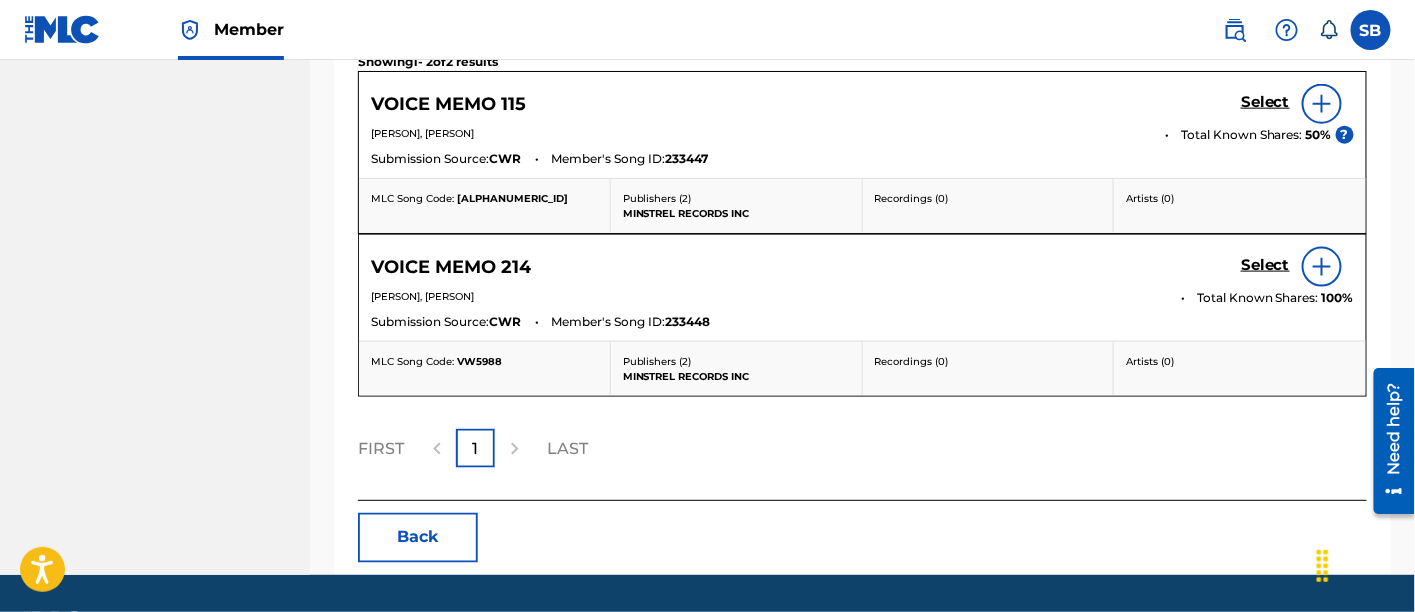 scroll, scrollTop: 767, scrollLeft: 0, axis: vertical 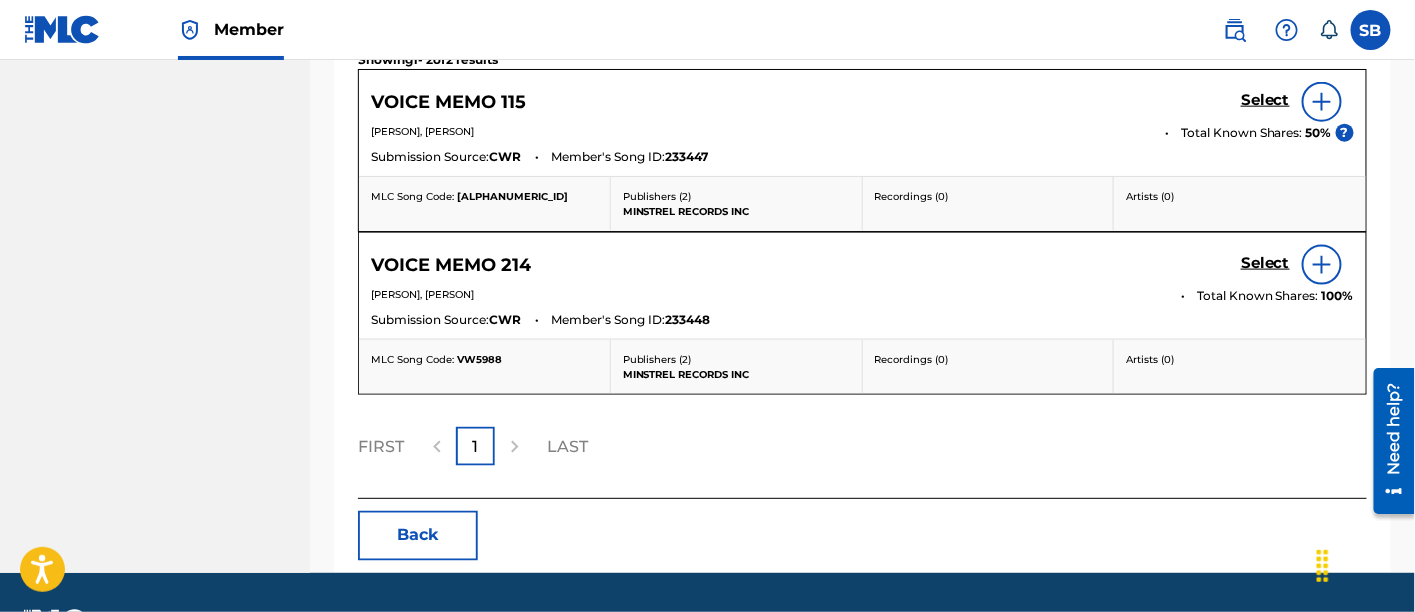 click on "Select" at bounding box center [1265, 100] 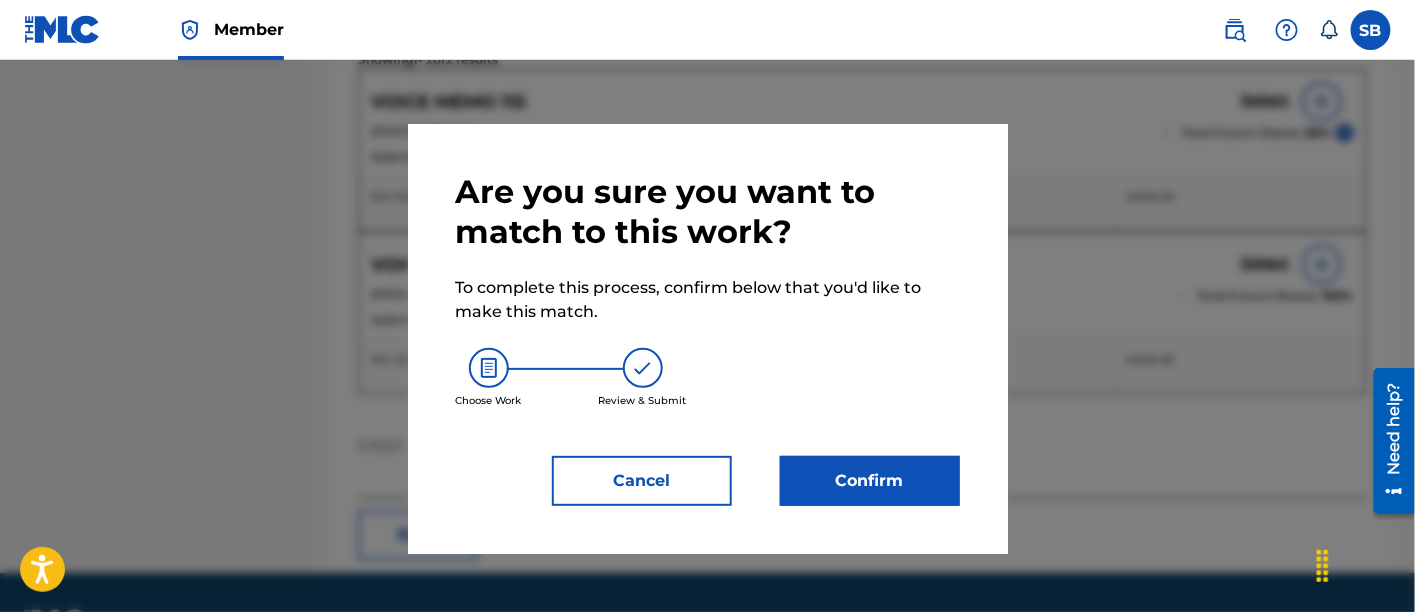 click on "Confirm" at bounding box center [870, 481] 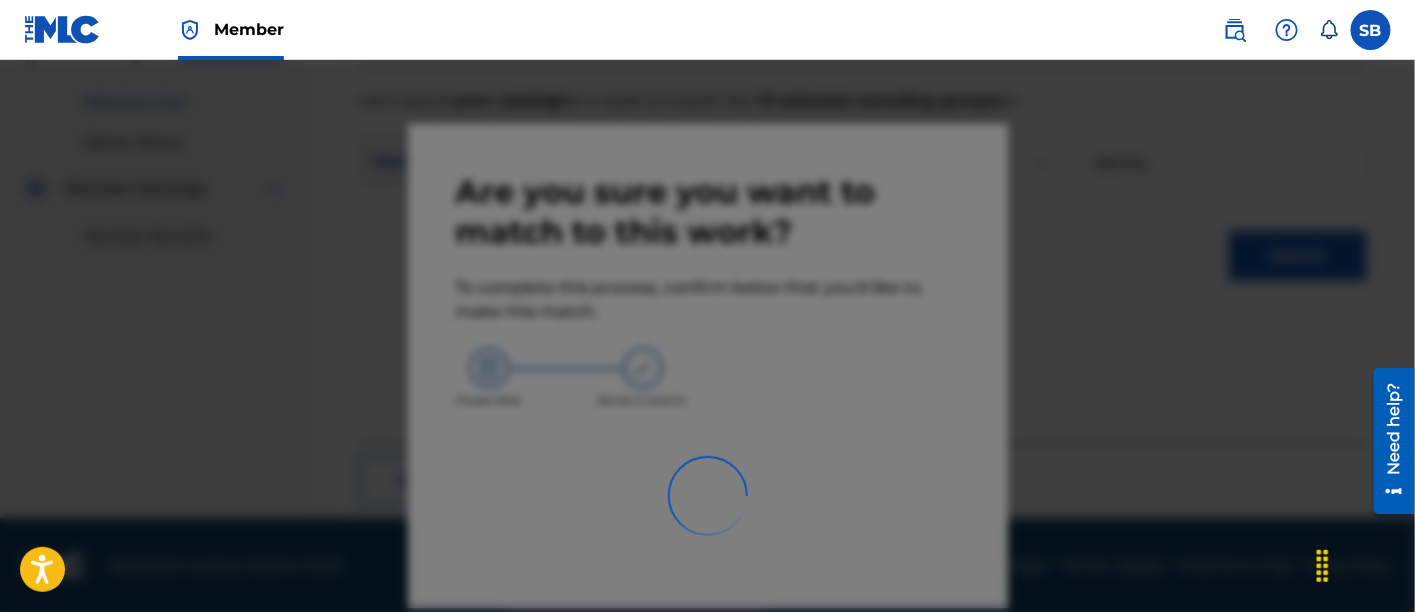 scroll, scrollTop: 246, scrollLeft: 0, axis: vertical 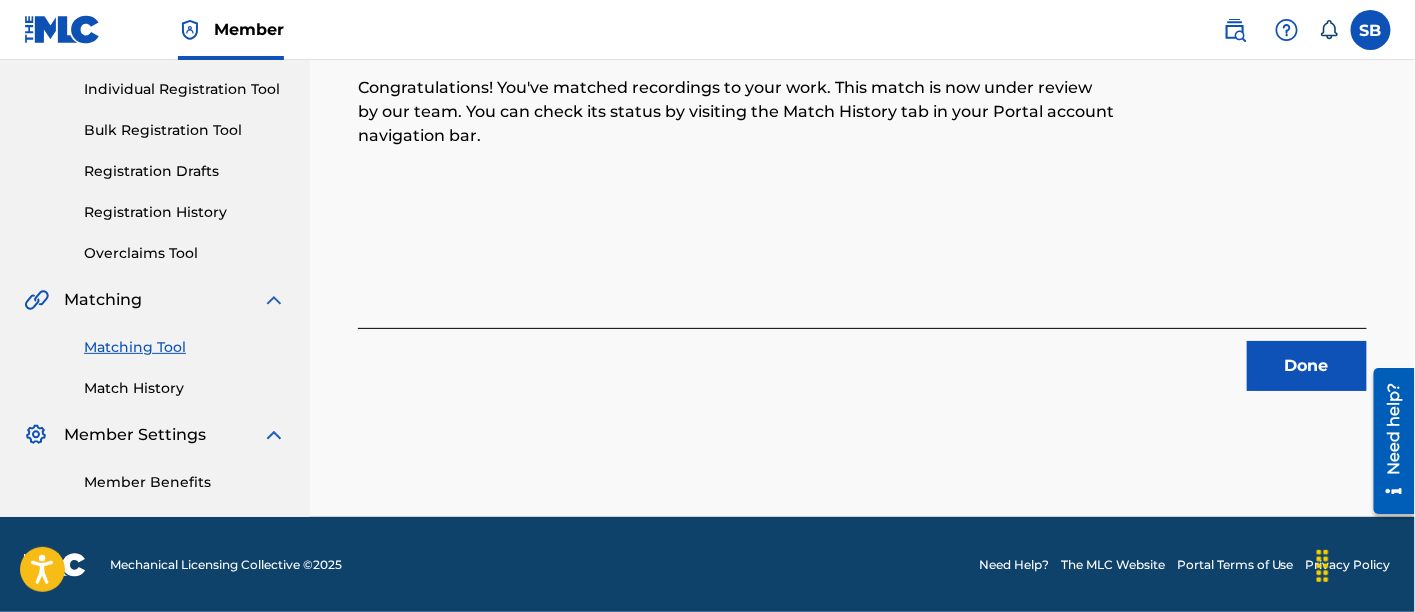 click on "Done" at bounding box center (1307, 366) 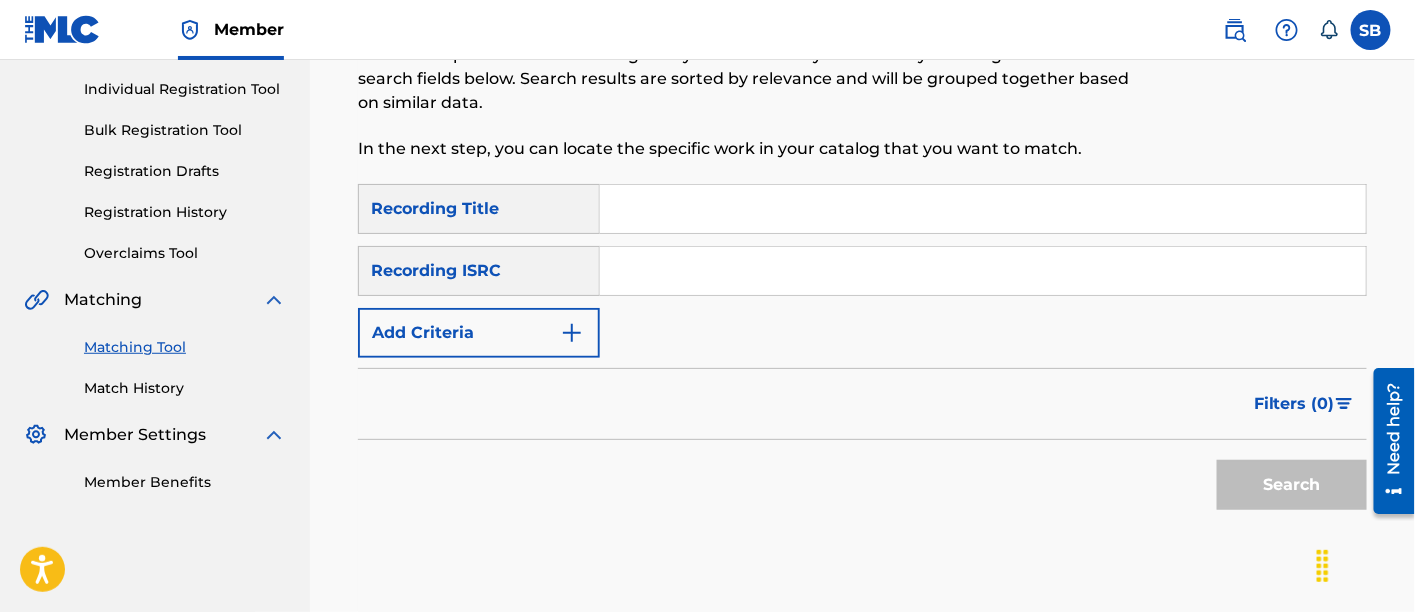click on "SearchWithCriteriad6297bb0-40f1-46ba-85c0-6ba23c062d3c Recording TitleSearchWithCriteriad6297bb0-40f1-46ba-85c0-6ba23c062d3c Recording ISRC Add Criteria" at bounding box center [862, 271] 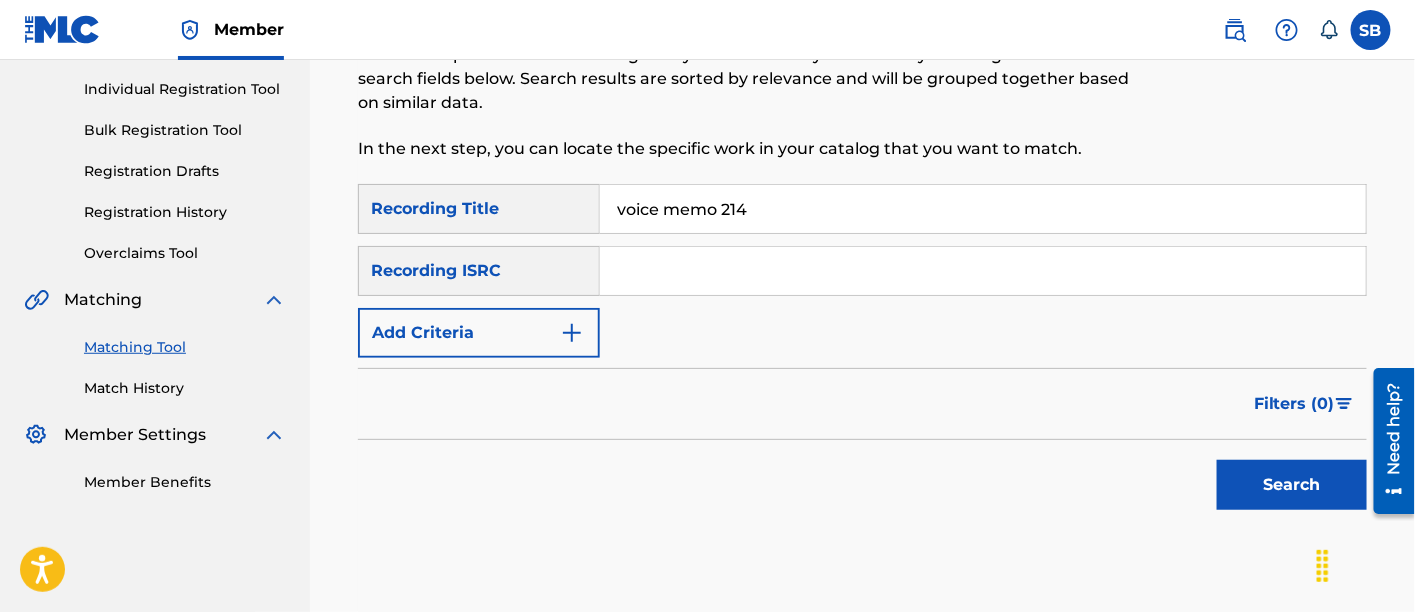 type on "voice memo 214" 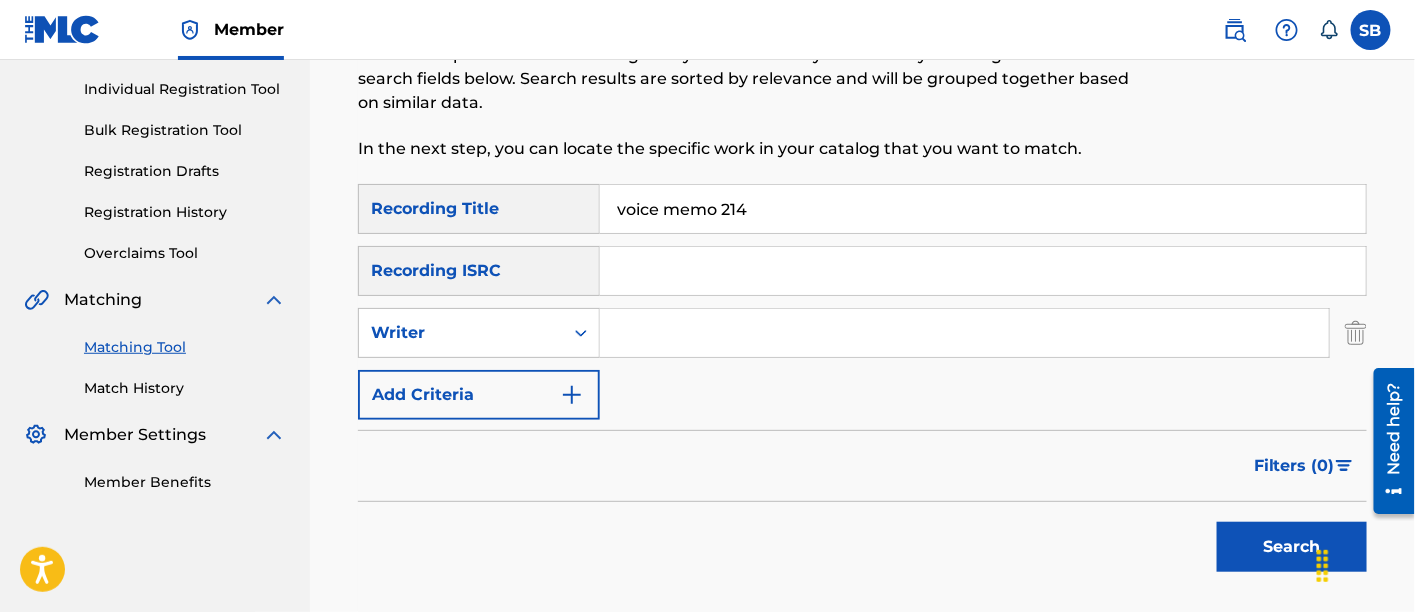 click at bounding box center (964, 333) 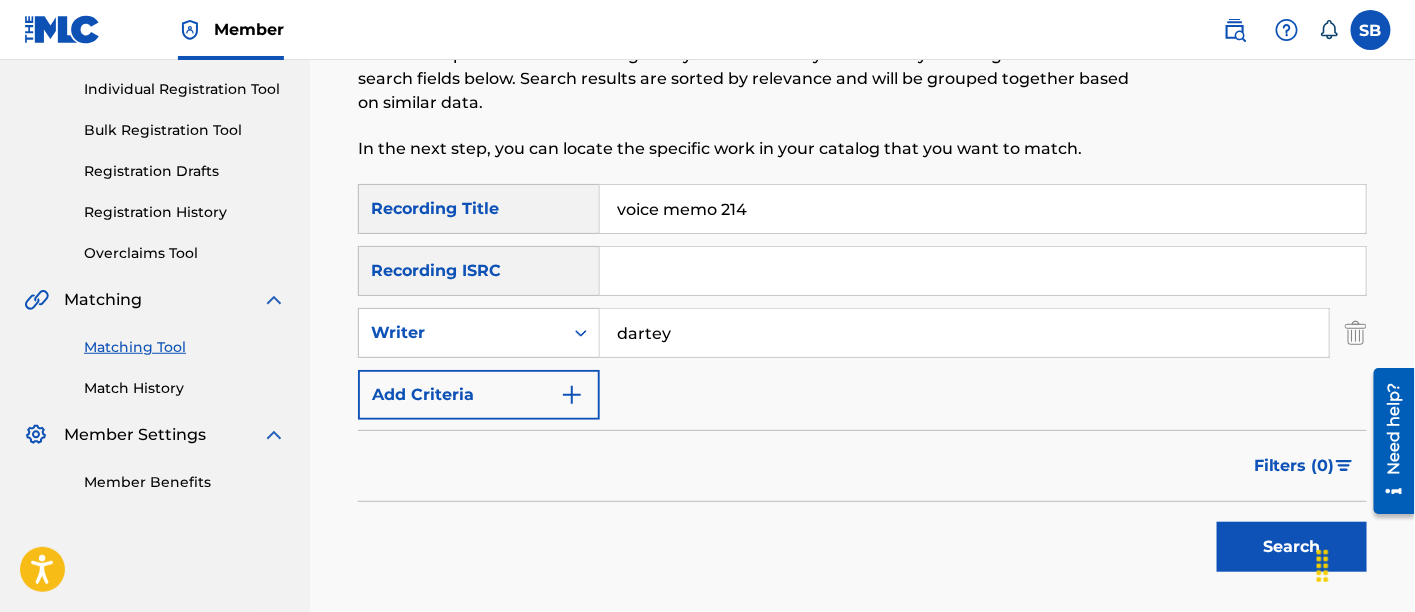 click on "Search" at bounding box center (1292, 547) 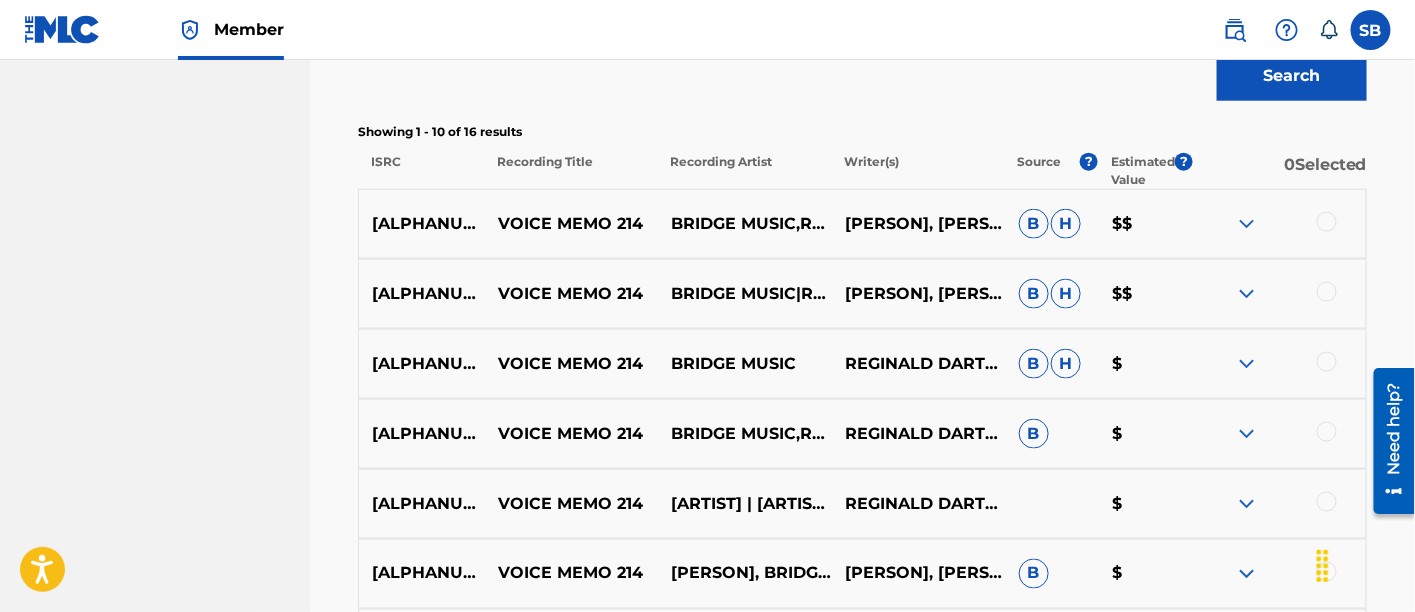 scroll, scrollTop: 718, scrollLeft: 0, axis: vertical 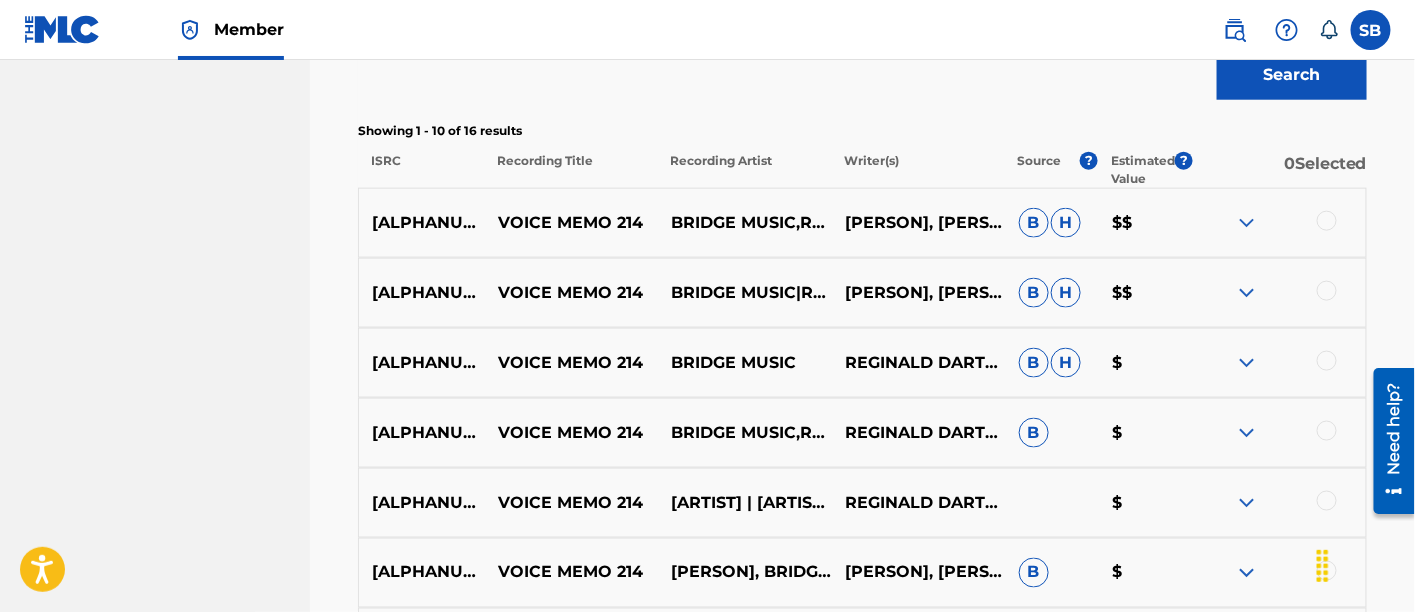 click on "VOICE MEMO 214 BRIDGE MUSIC,REGGIE [LAST],ALFA [LAST],HASSET [LAST],KELLY [LAST],MELISSA [LAST] RALPH [LAST], REGINALD [LAST] B H $$" at bounding box center (862, 223) 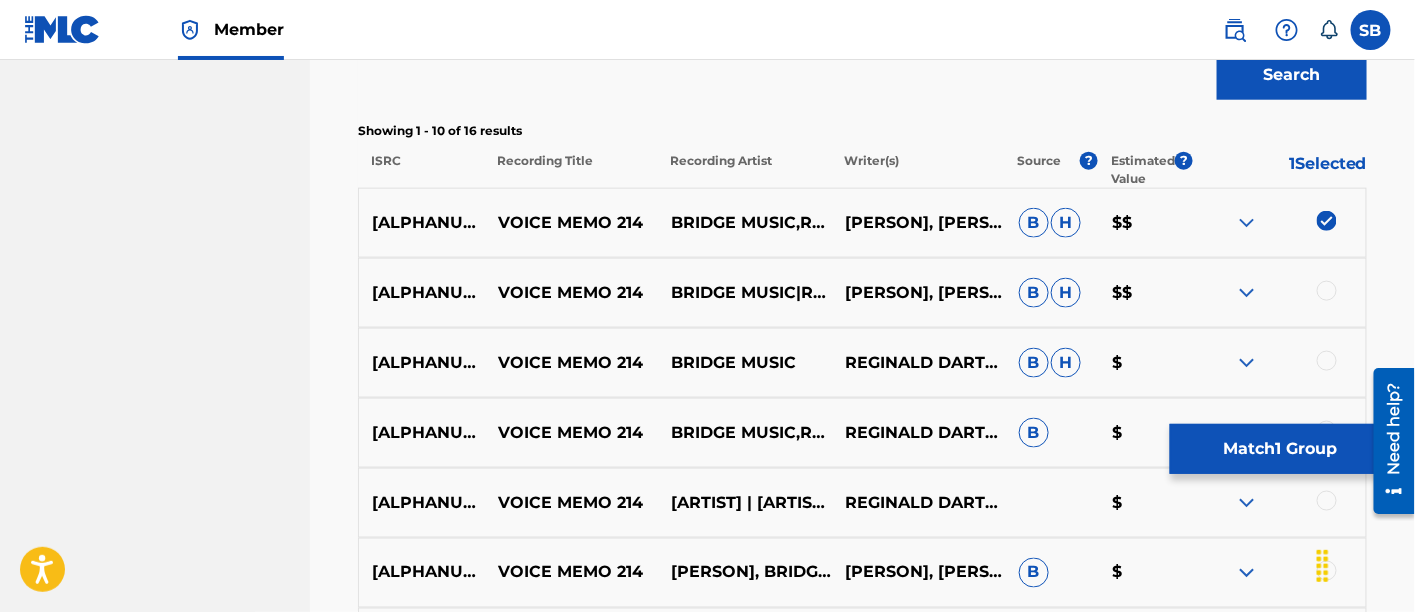 click at bounding box center [1327, 291] 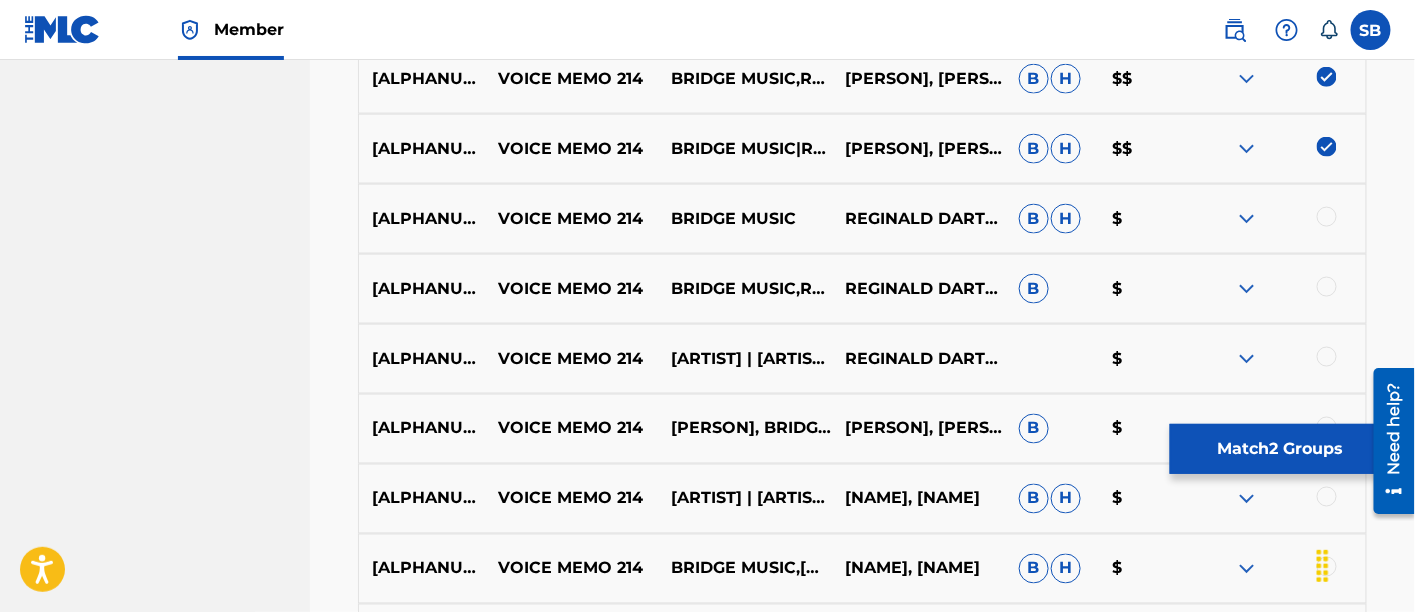 scroll, scrollTop: 864, scrollLeft: 0, axis: vertical 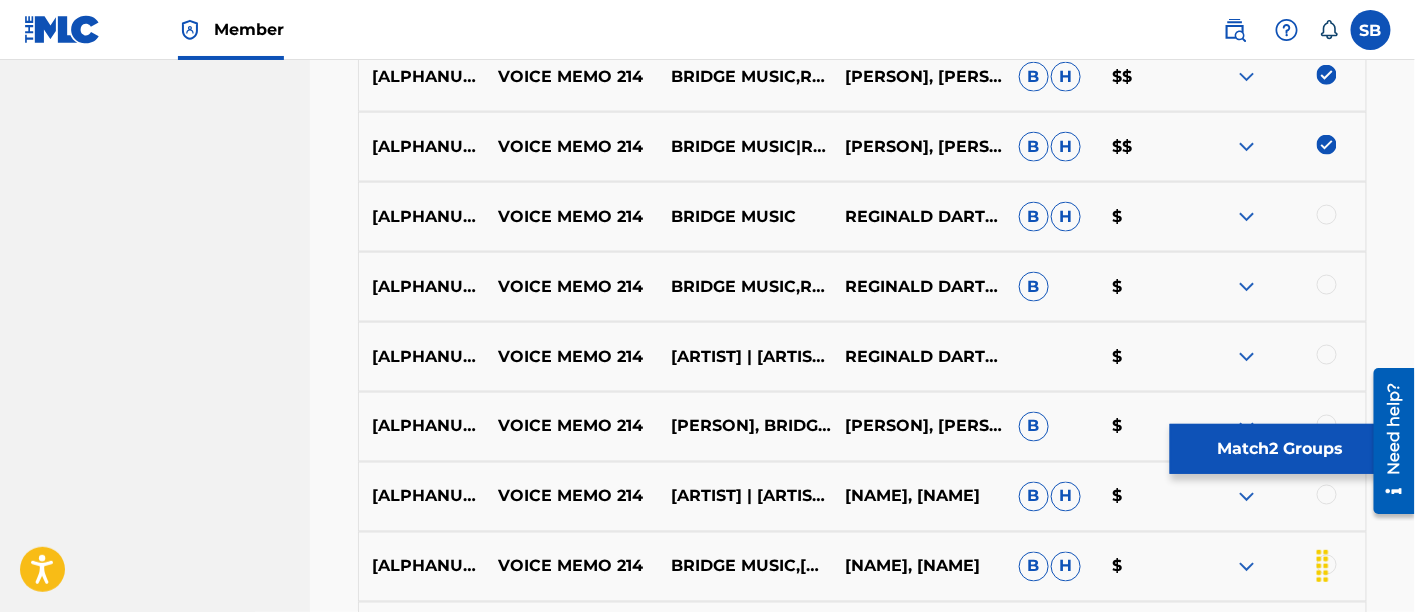 click at bounding box center [1327, 215] 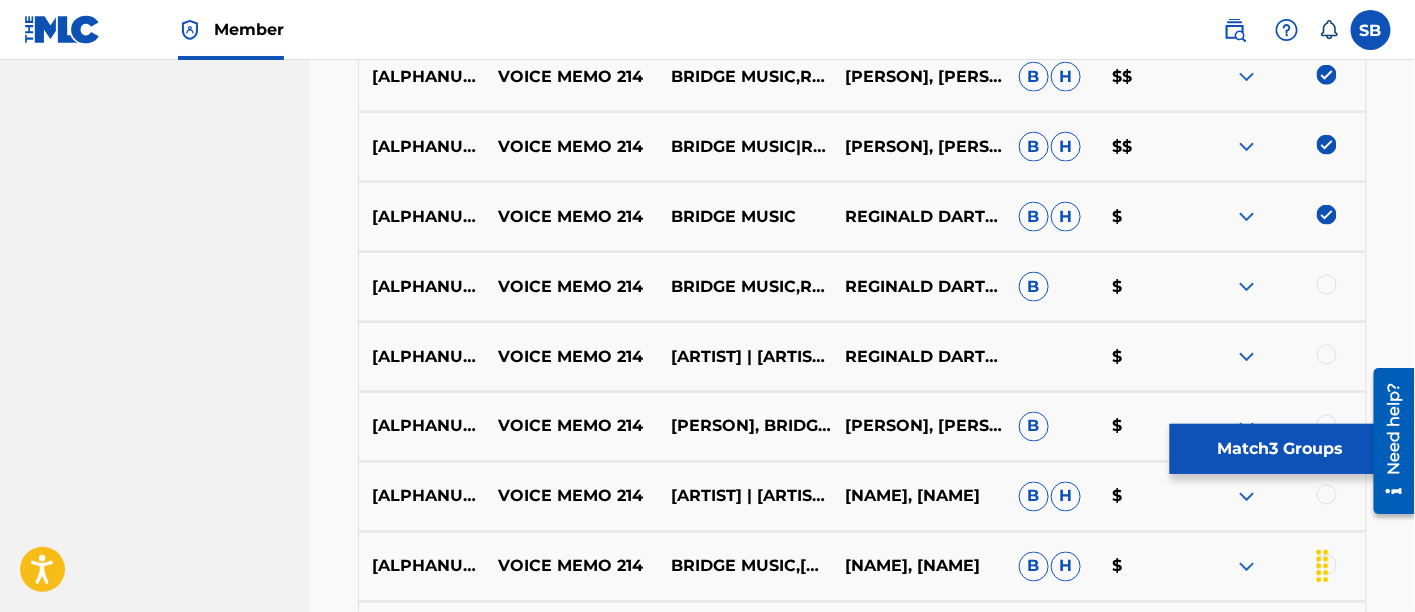 click at bounding box center (1327, 285) 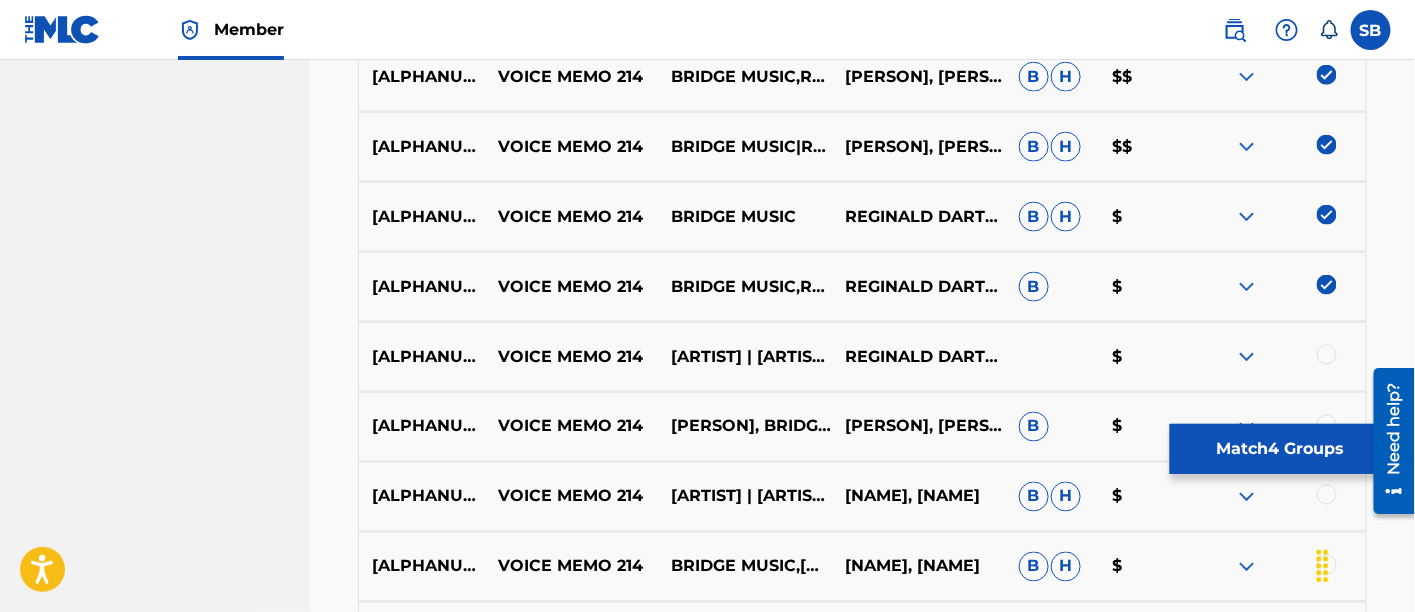 click at bounding box center (1327, 355) 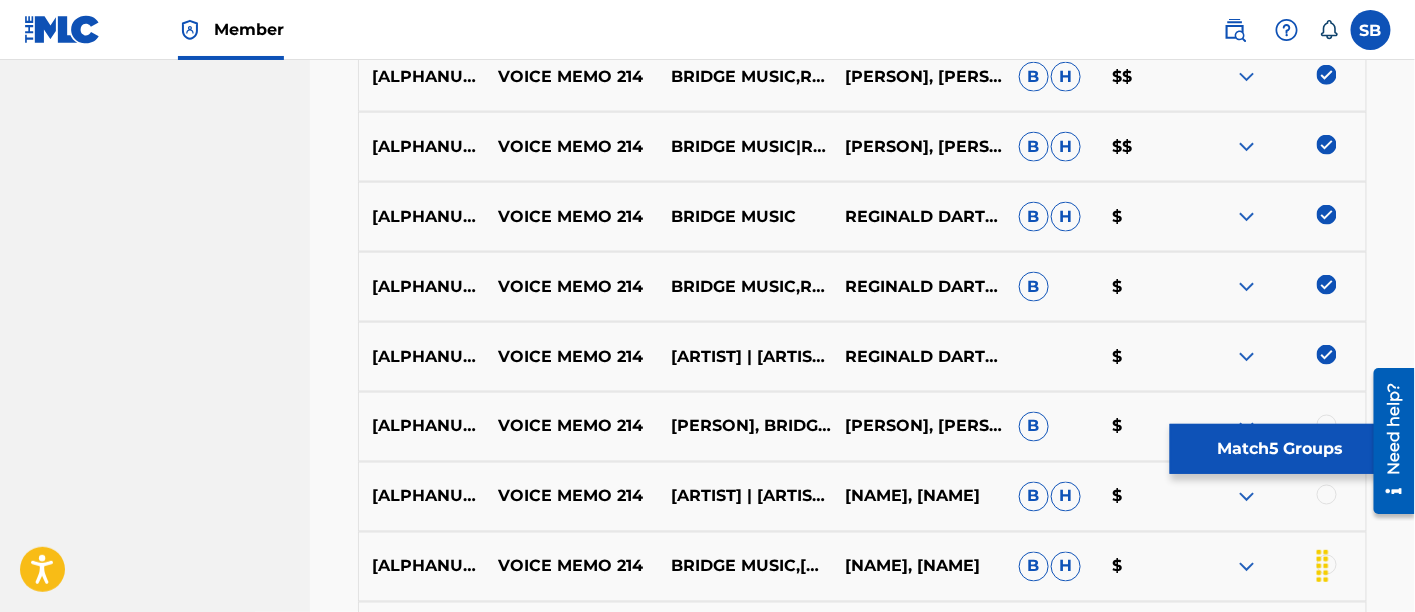 scroll, scrollTop: 984, scrollLeft: 0, axis: vertical 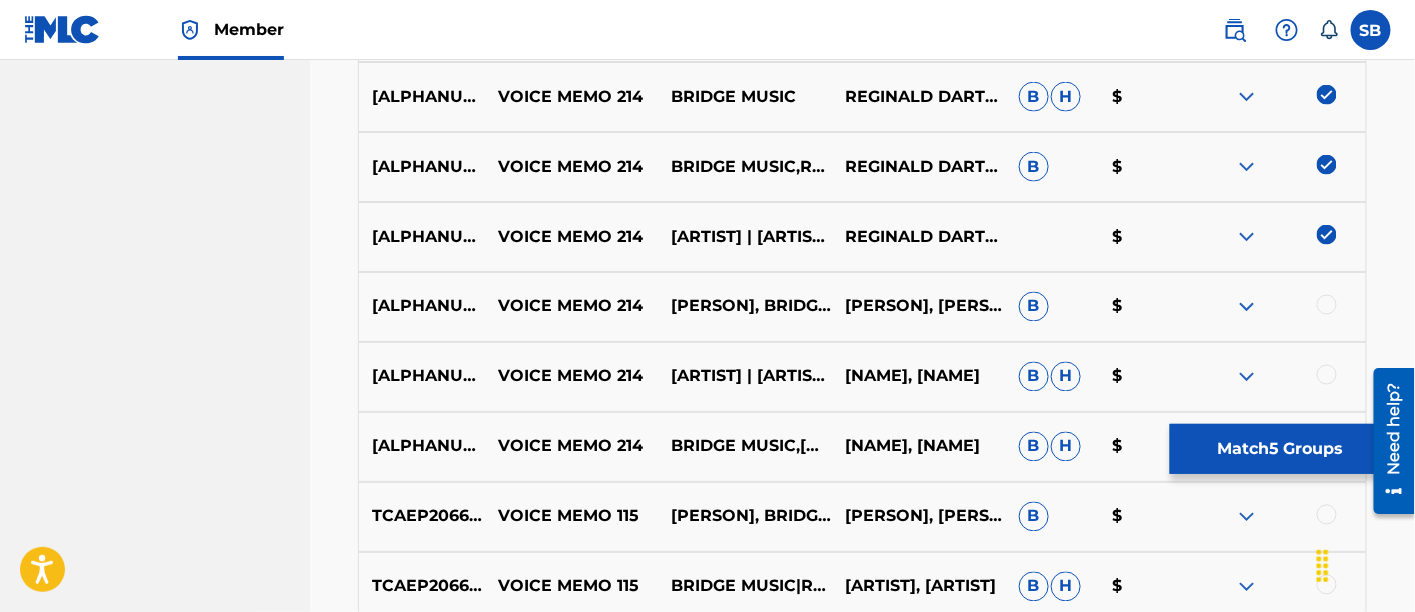 click at bounding box center [1279, 307] 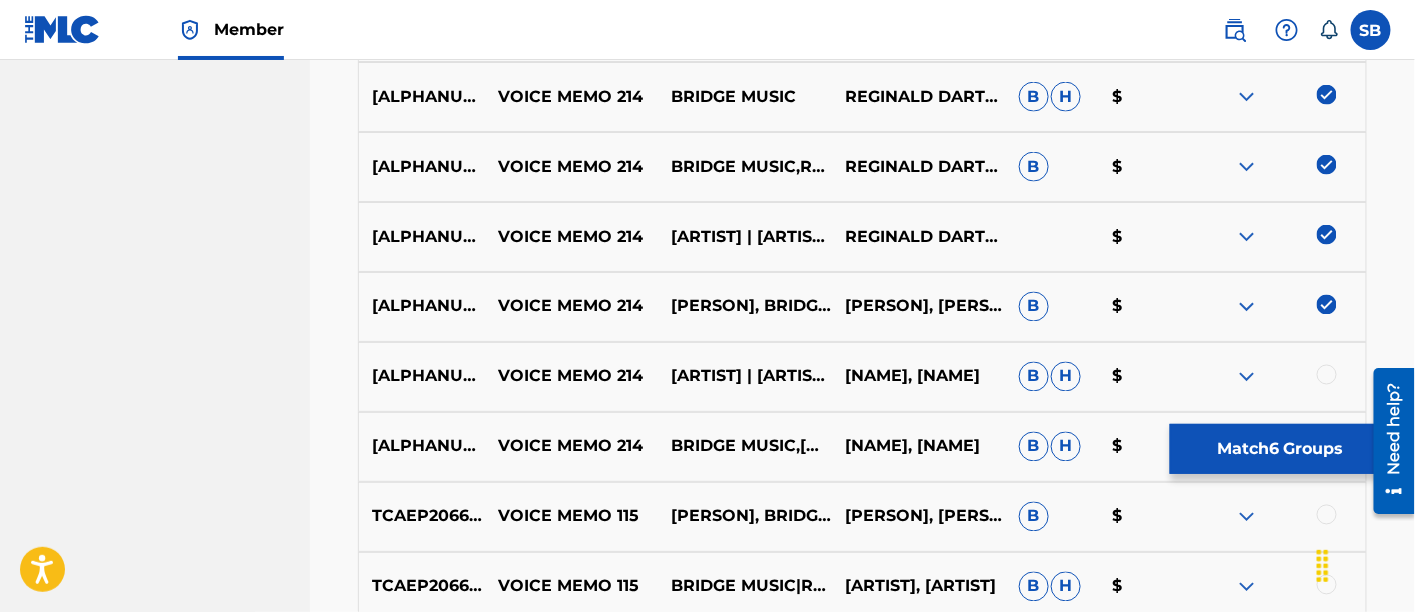 click at bounding box center (1327, 375) 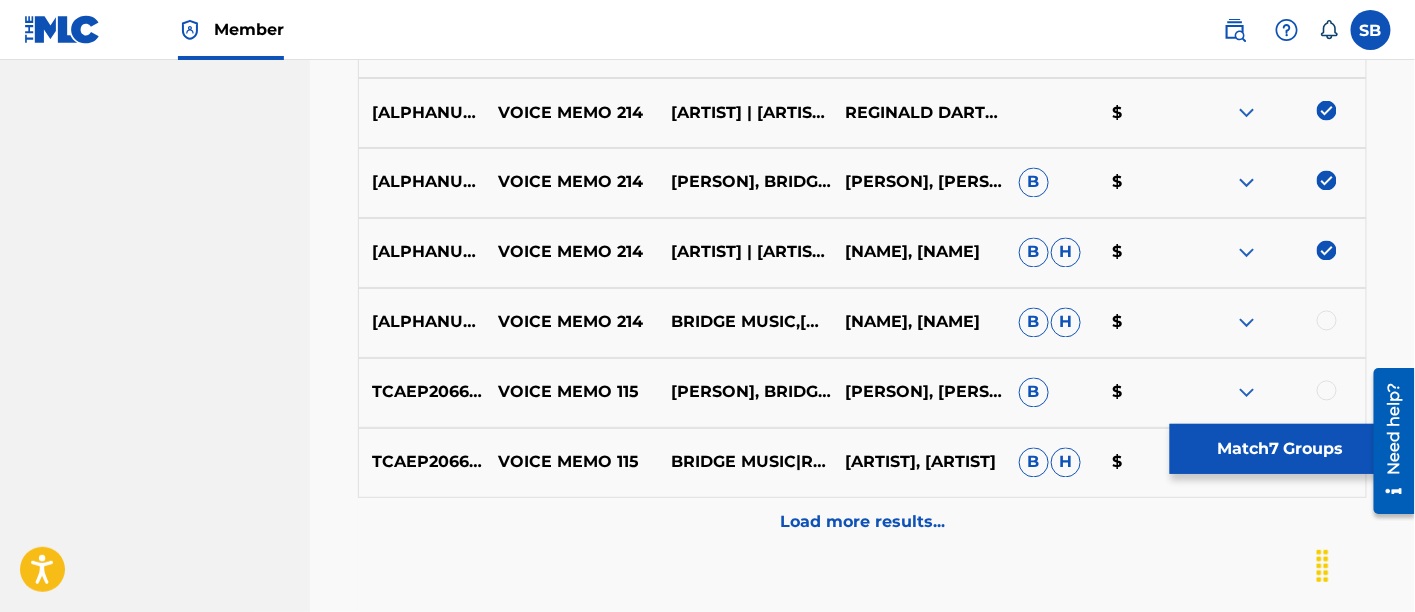 scroll, scrollTop: 1111, scrollLeft: 0, axis: vertical 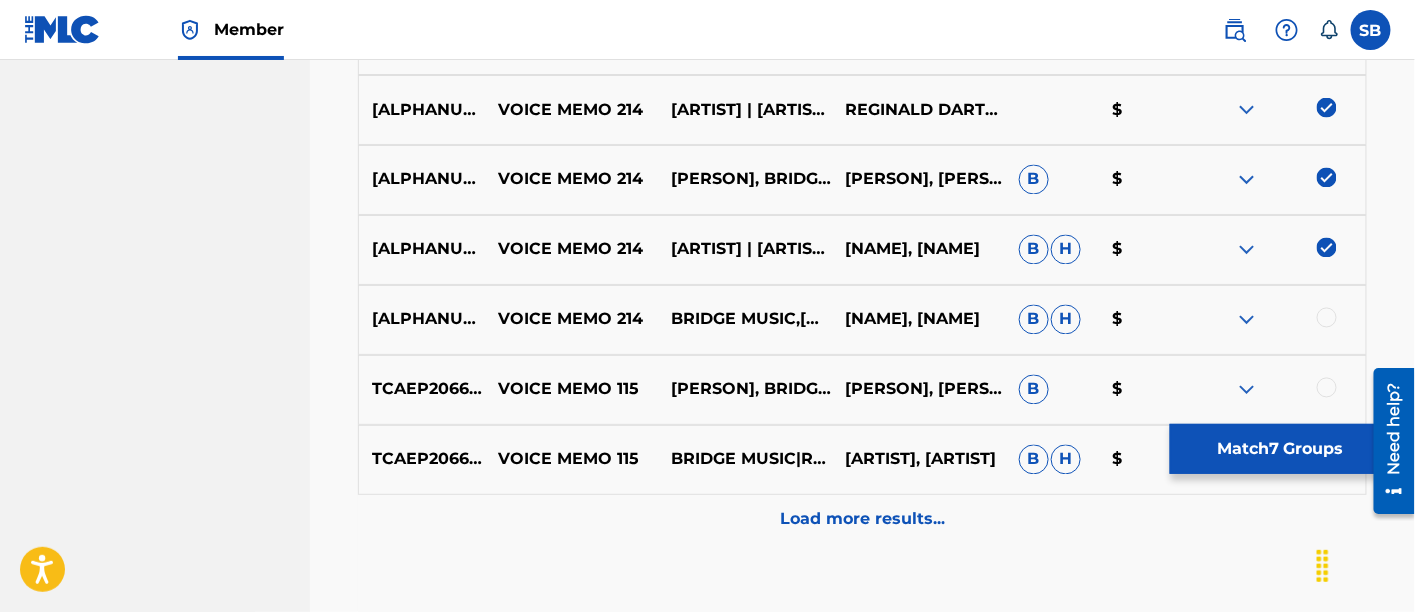click at bounding box center (1327, 318) 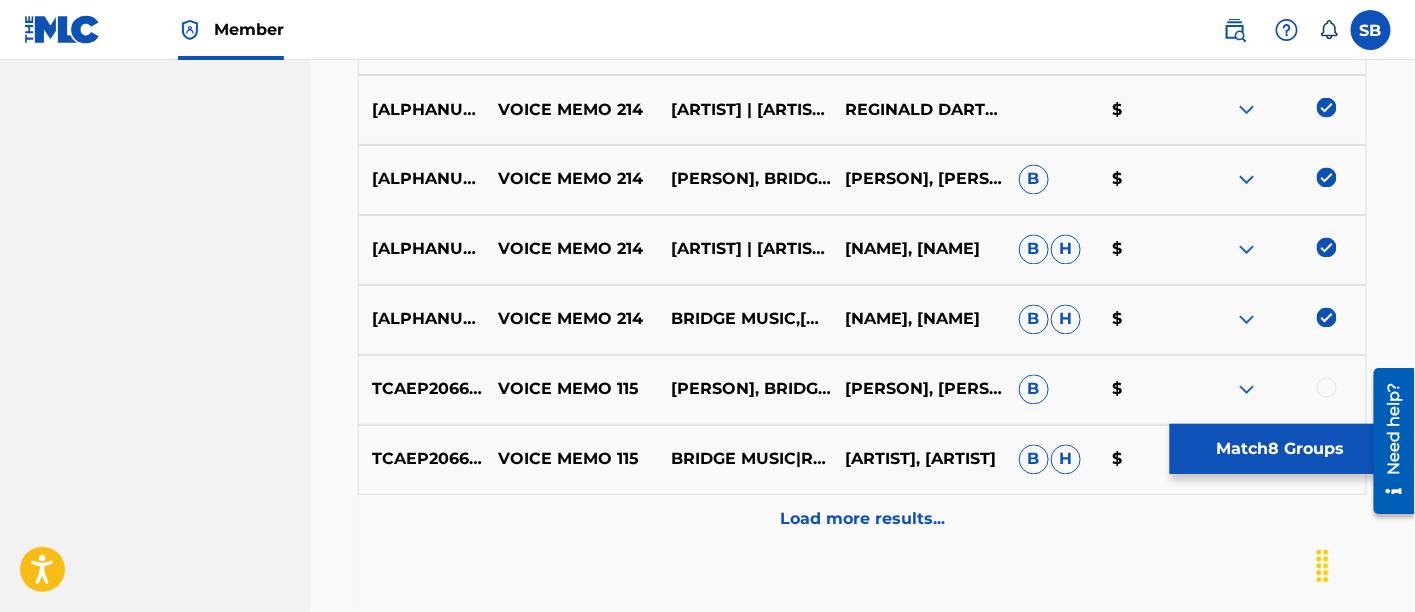 click at bounding box center [1327, 388] 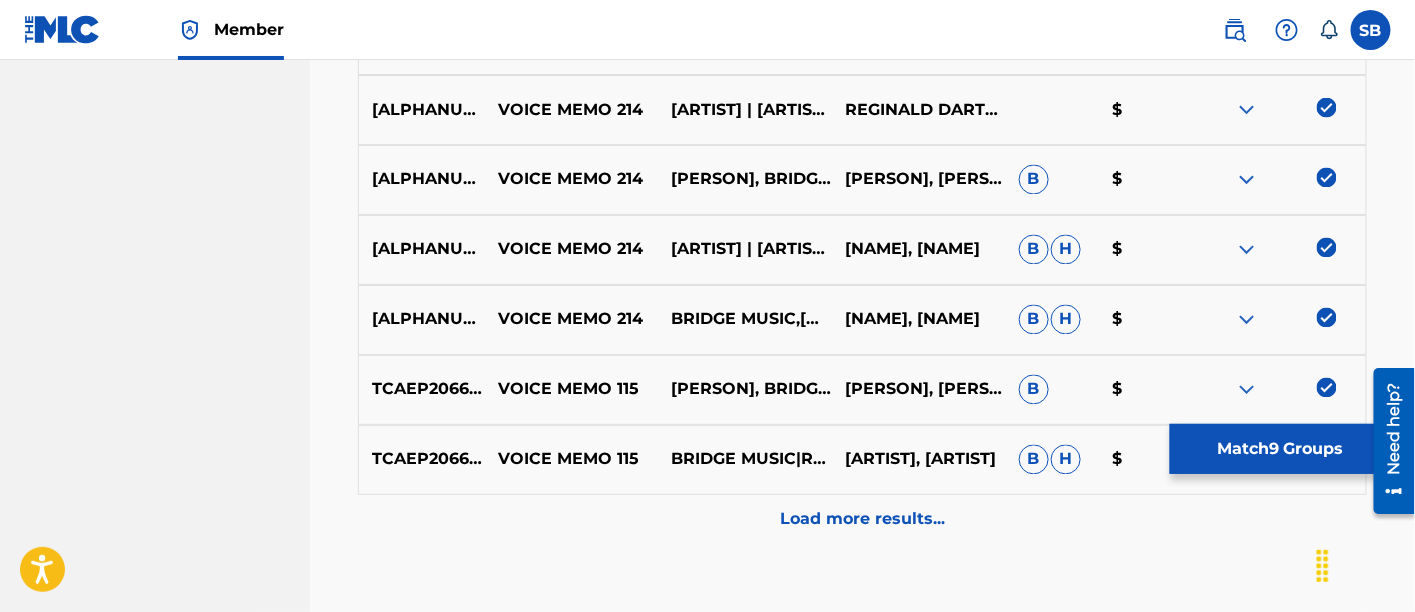 scroll, scrollTop: 1238, scrollLeft: 0, axis: vertical 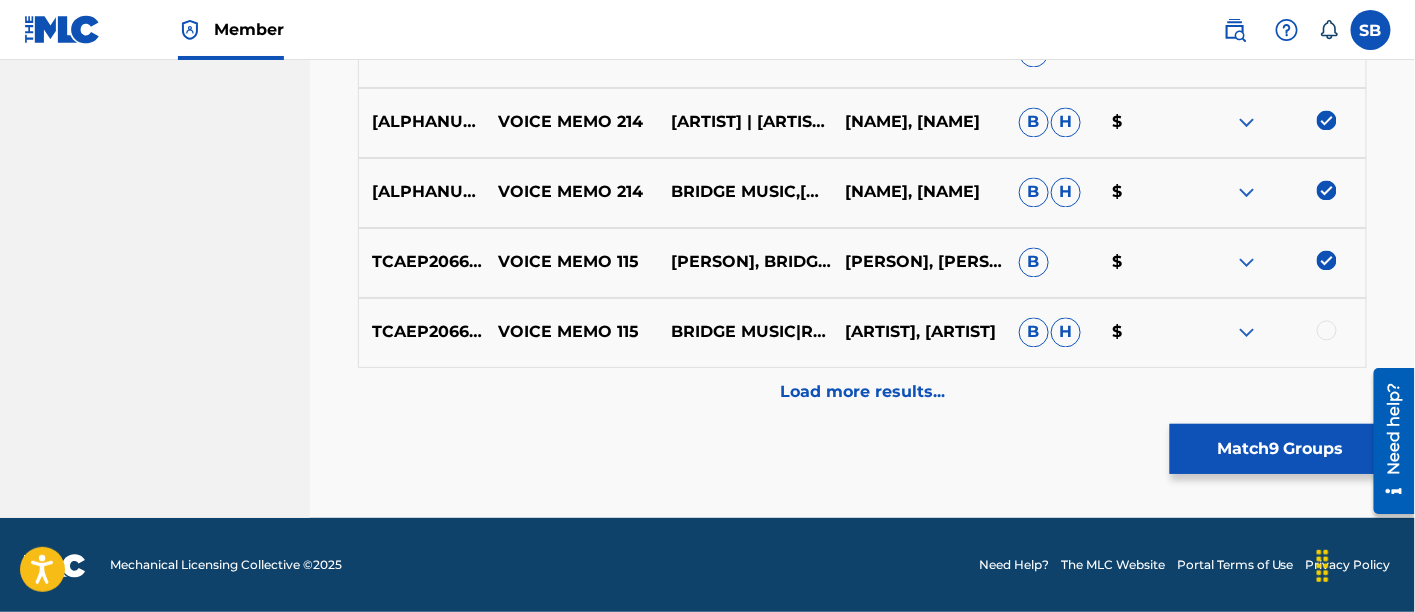 click at bounding box center [1327, 261] 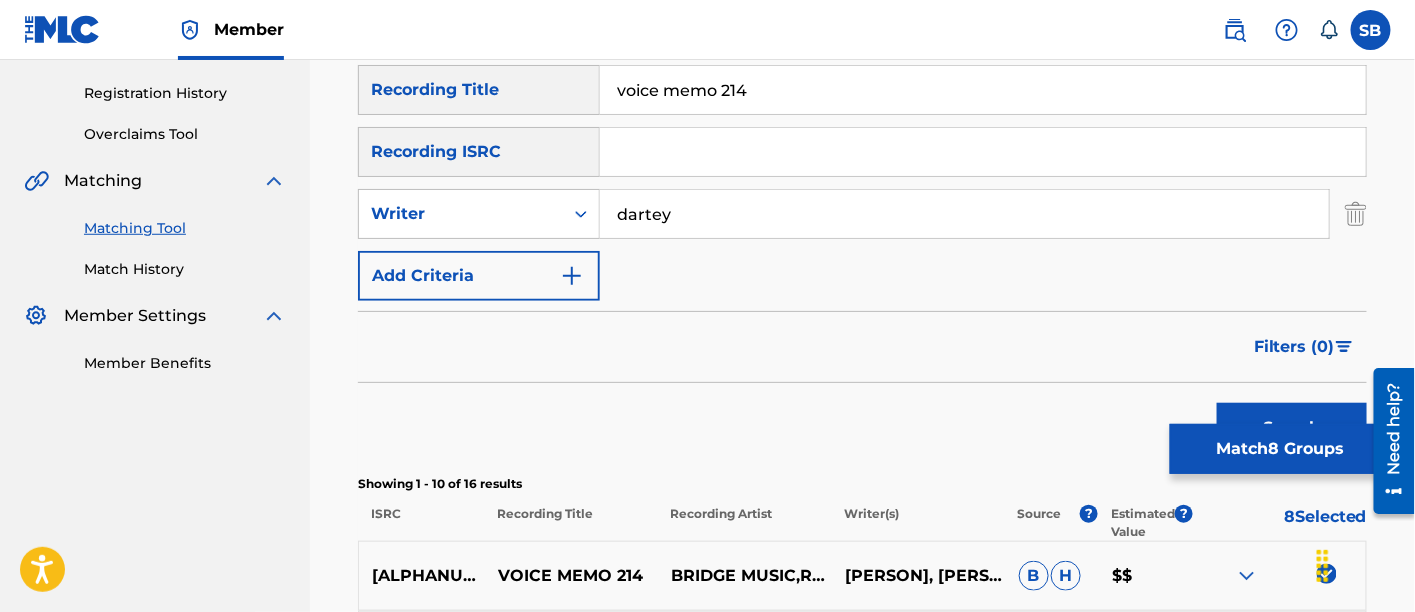 scroll, scrollTop: 351, scrollLeft: 0, axis: vertical 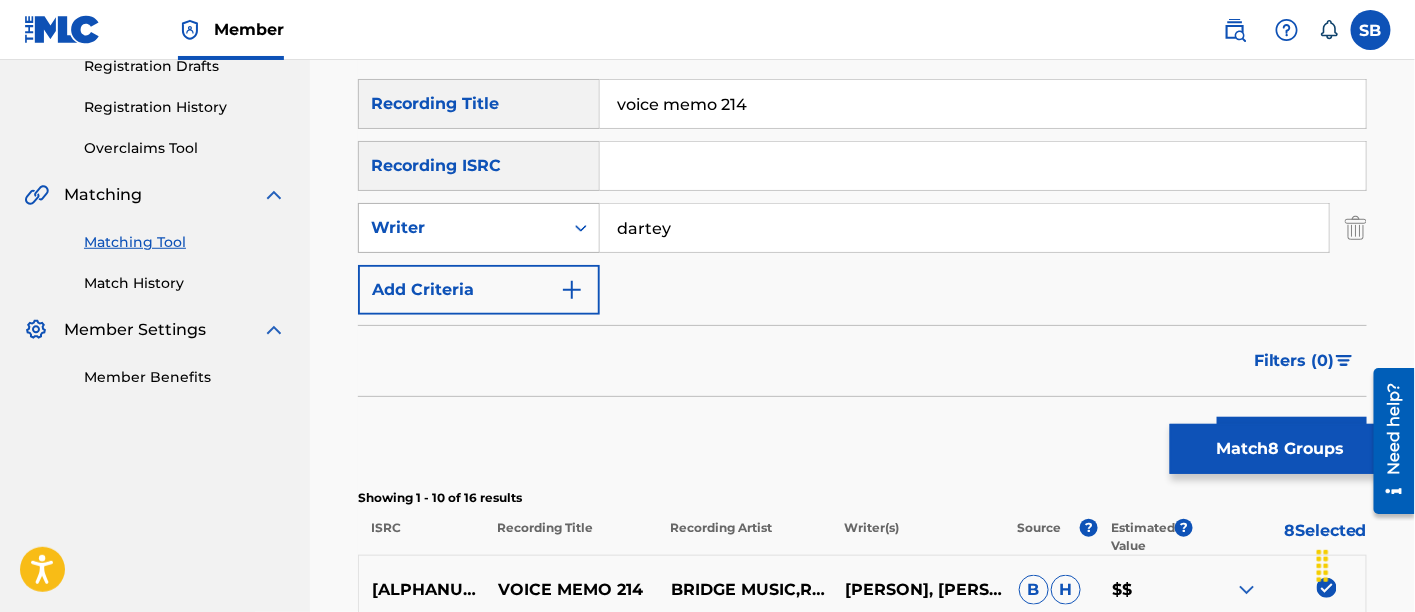 click at bounding box center [581, 228] 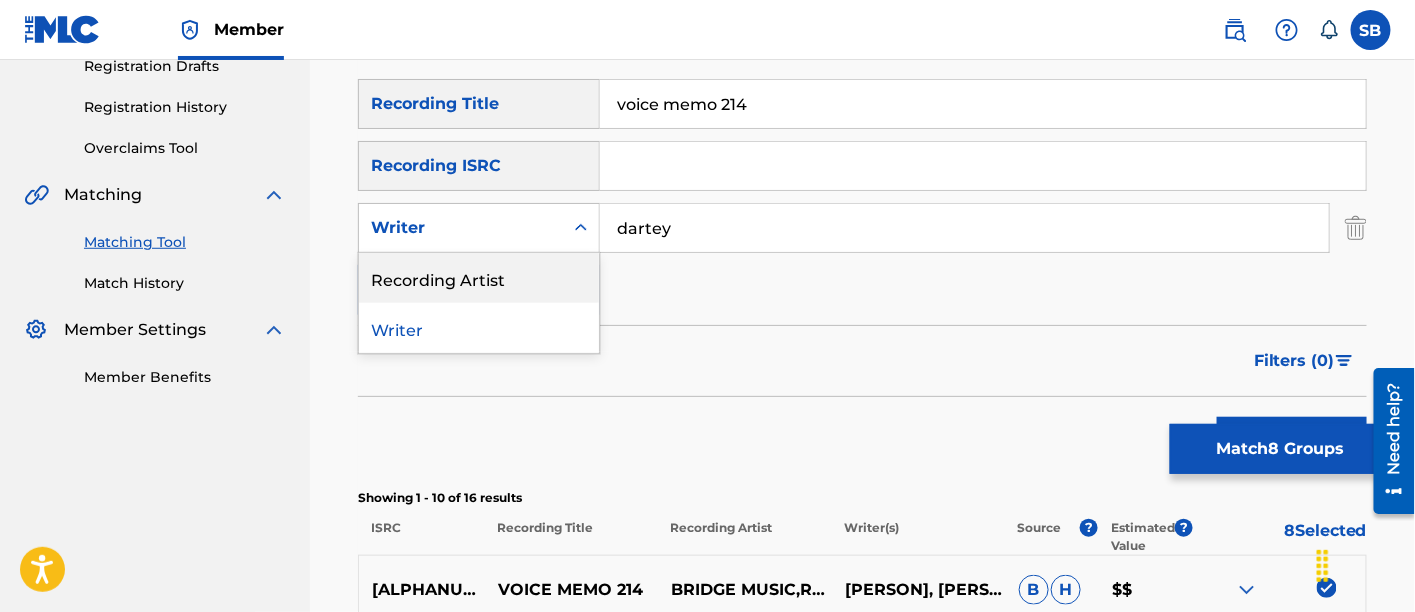 click on "Recording Artist" at bounding box center (479, 278) 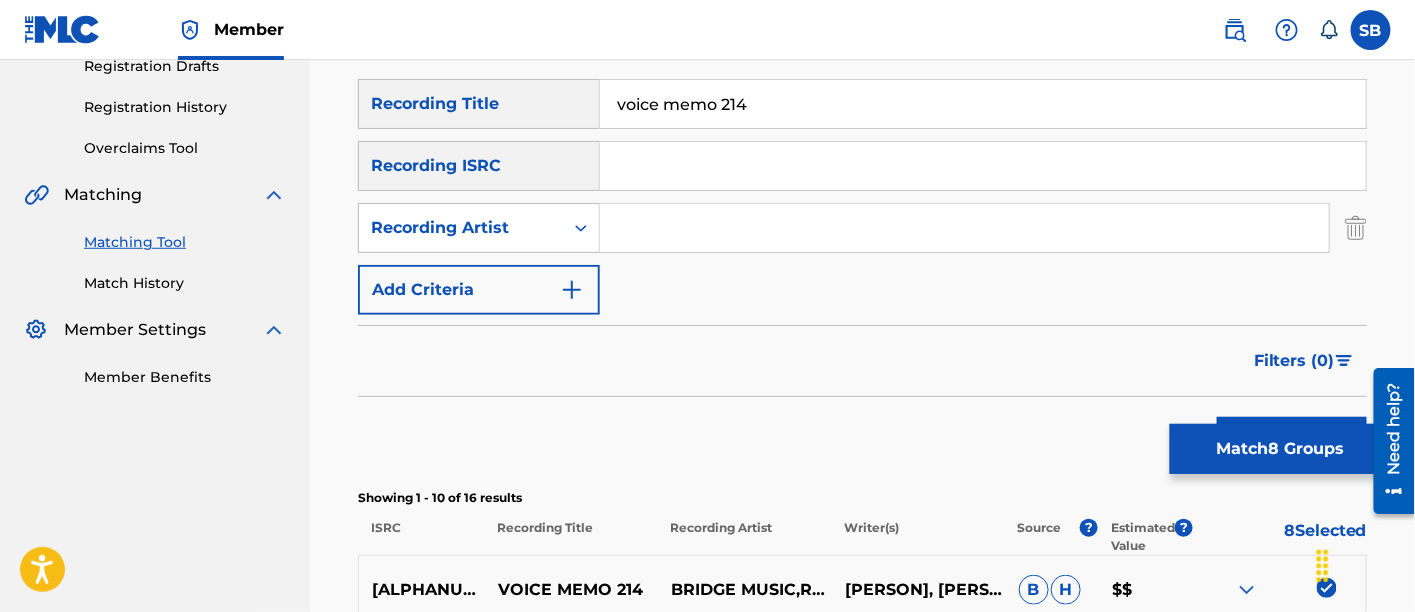 click at bounding box center (964, 228) 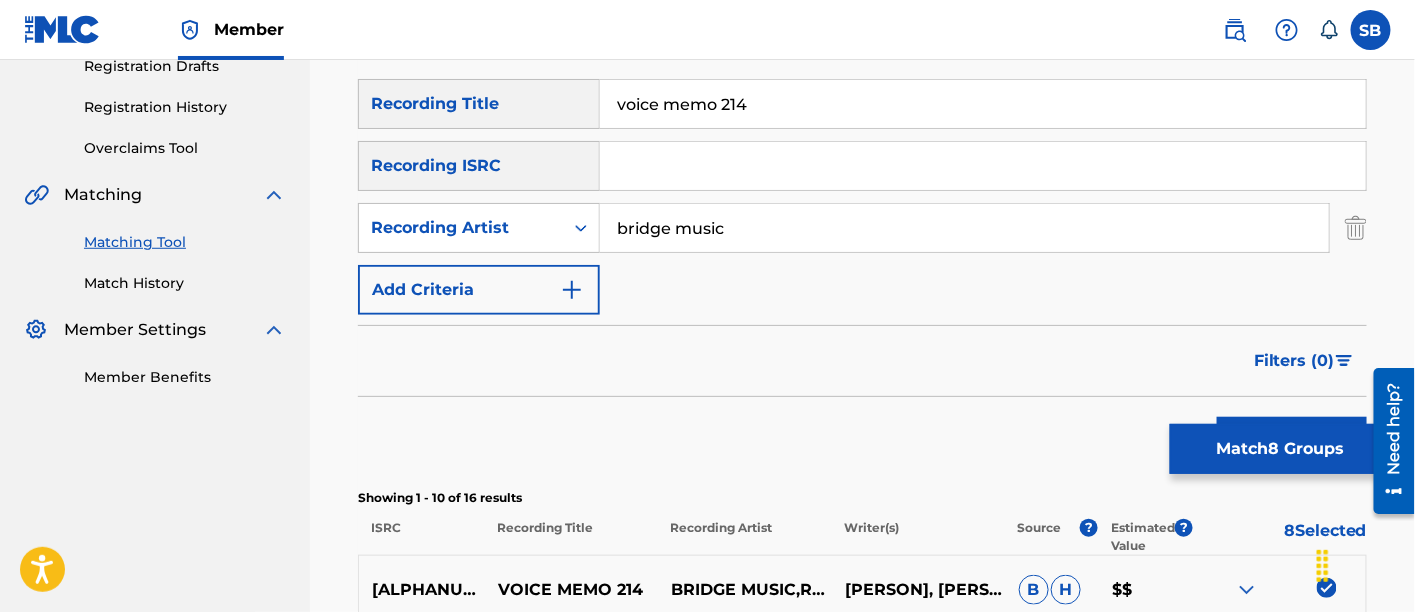 click on "Search" at bounding box center [1292, 442] 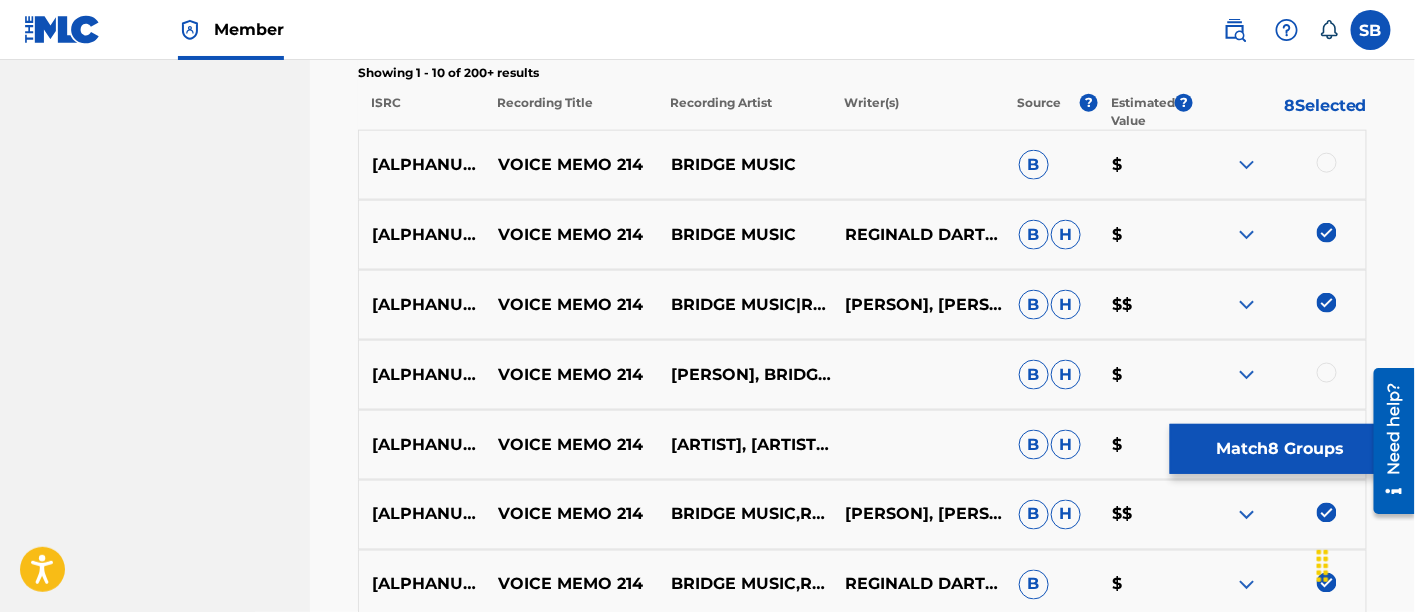 scroll, scrollTop: 778, scrollLeft: 0, axis: vertical 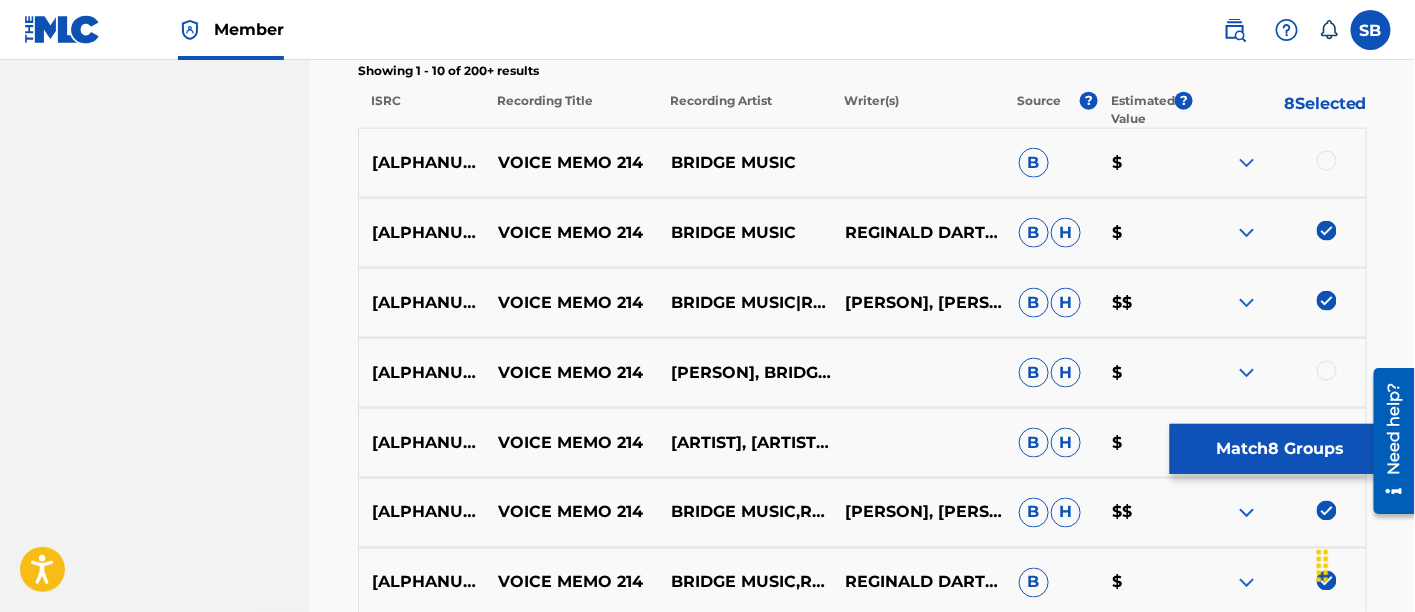 click at bounding box center (1327, 161) 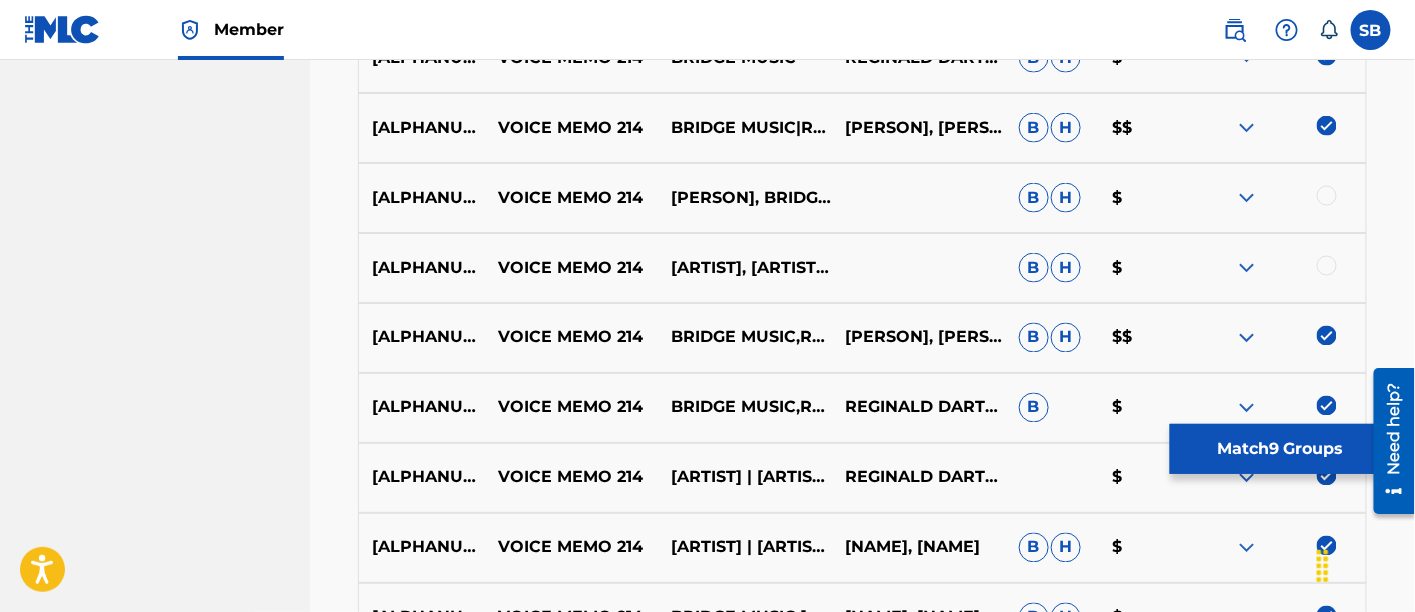 scroll, scrollTop: 954, scrollLeft: 0, axis: vertical 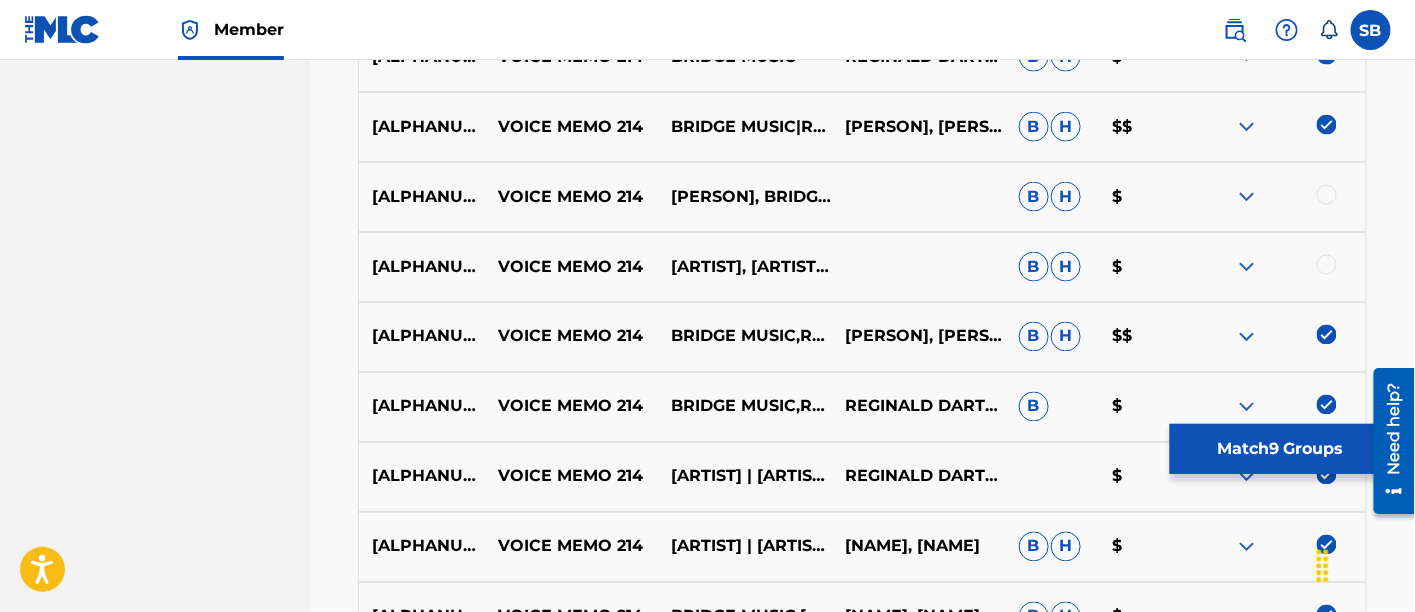 click at bounding box center (1327, 195) 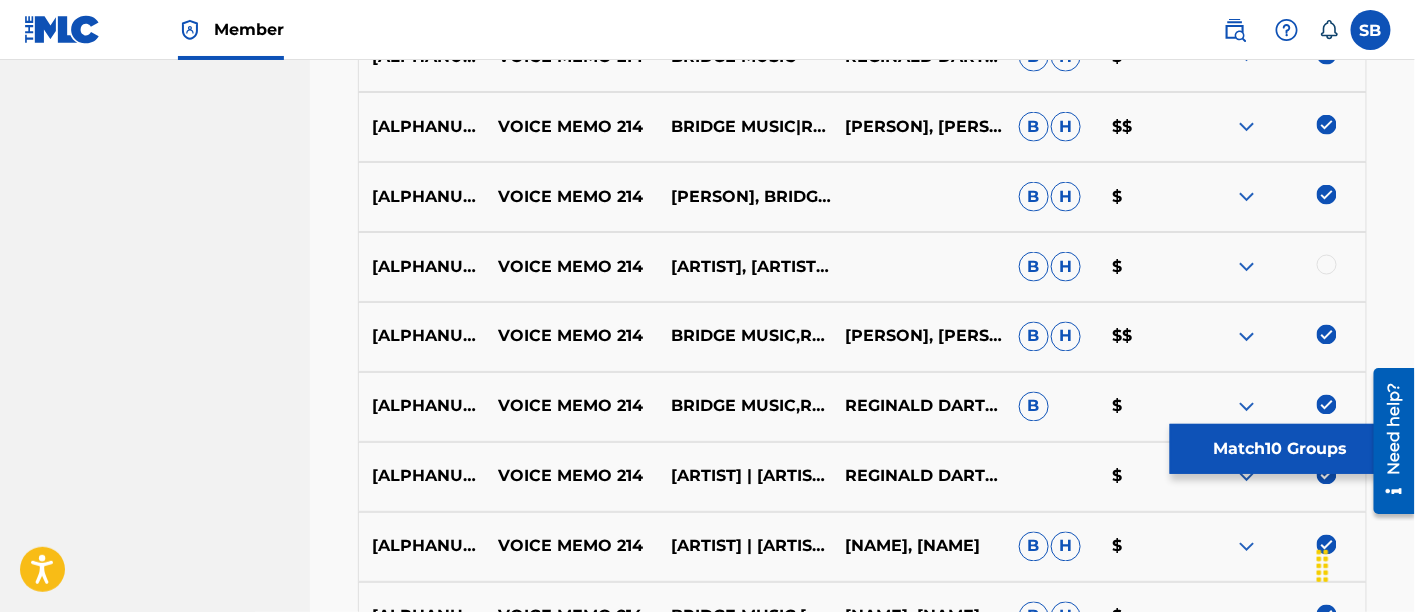 click at bounding box center (1327, 265) 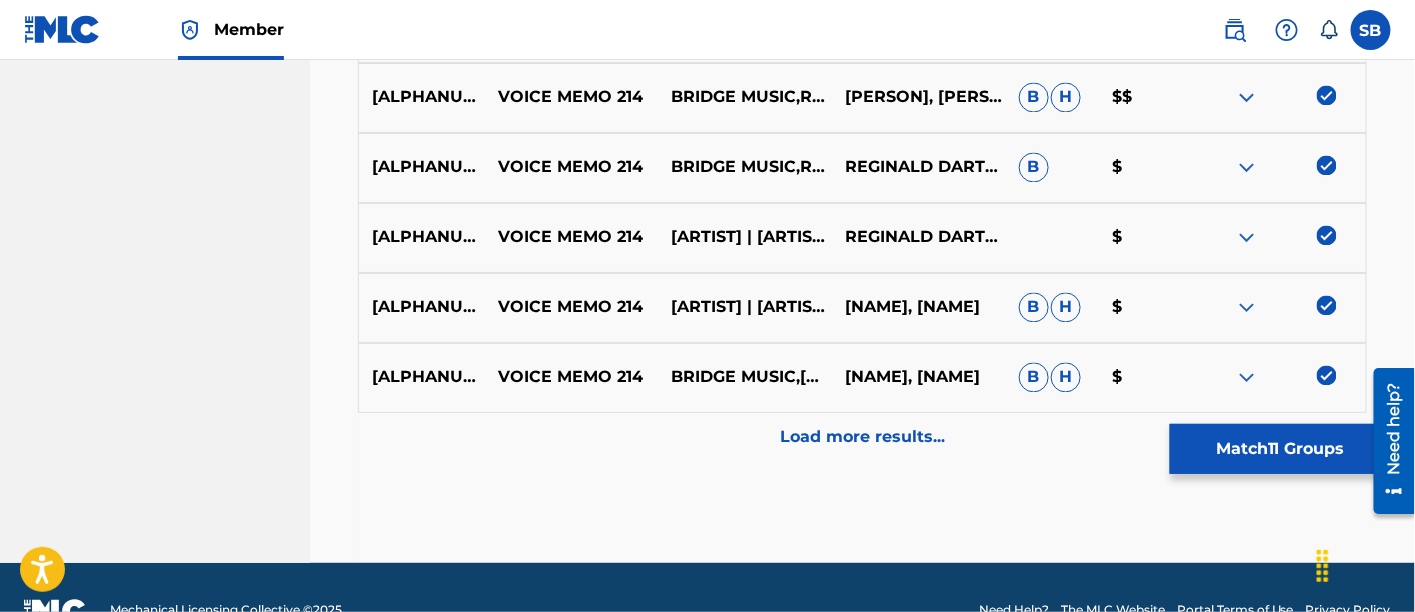 scroll, scrollTop: 1194, scrollLeft: 0, axis: vertical 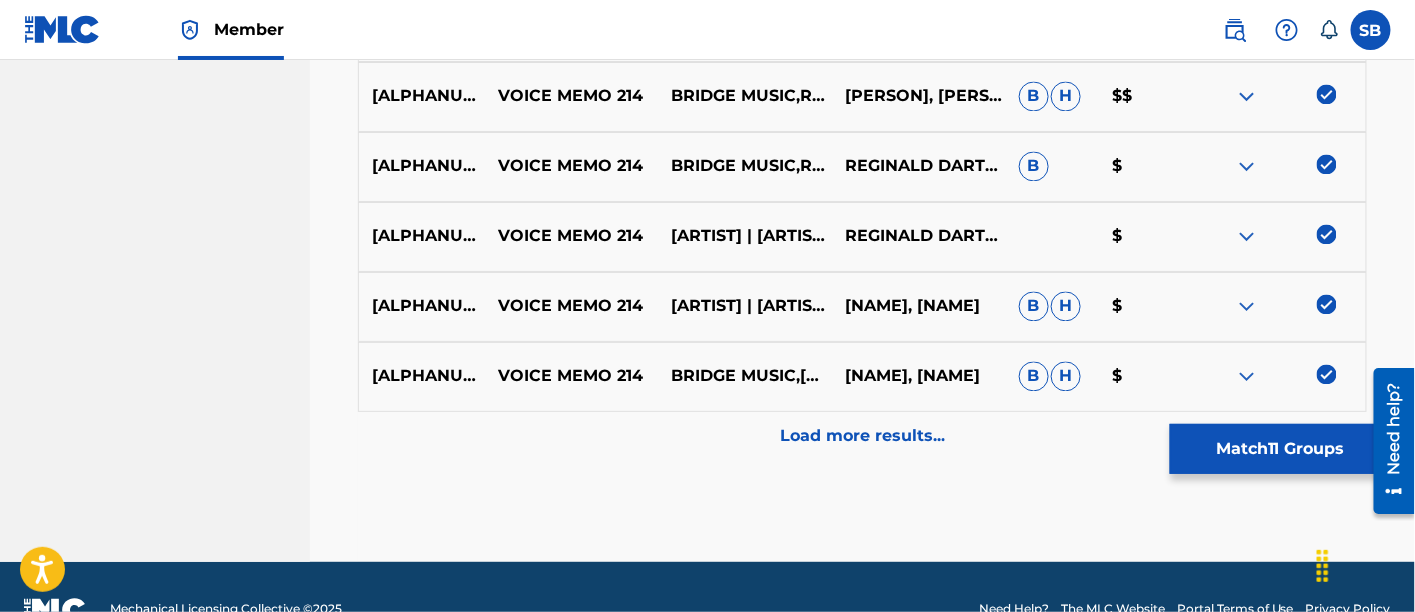 click on "Load more results..." at bounding box center [862, 437] 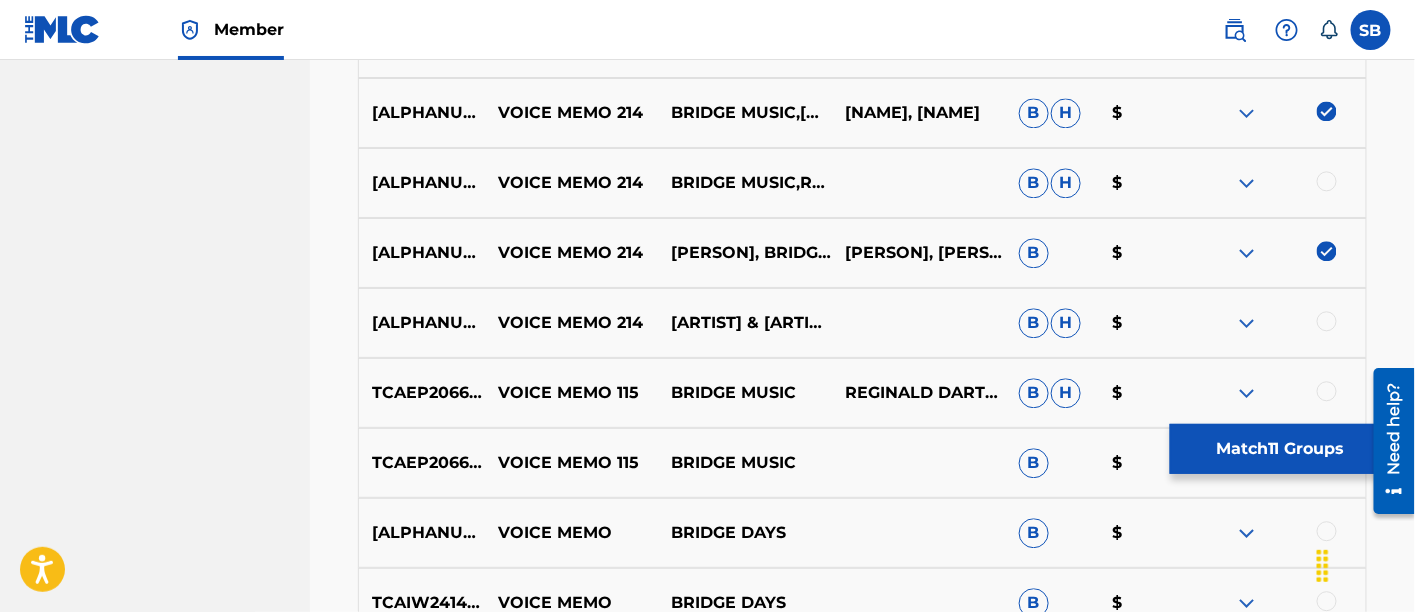 scroll, scrollTop: 1547, scrollLeft: 0, axis: vertical 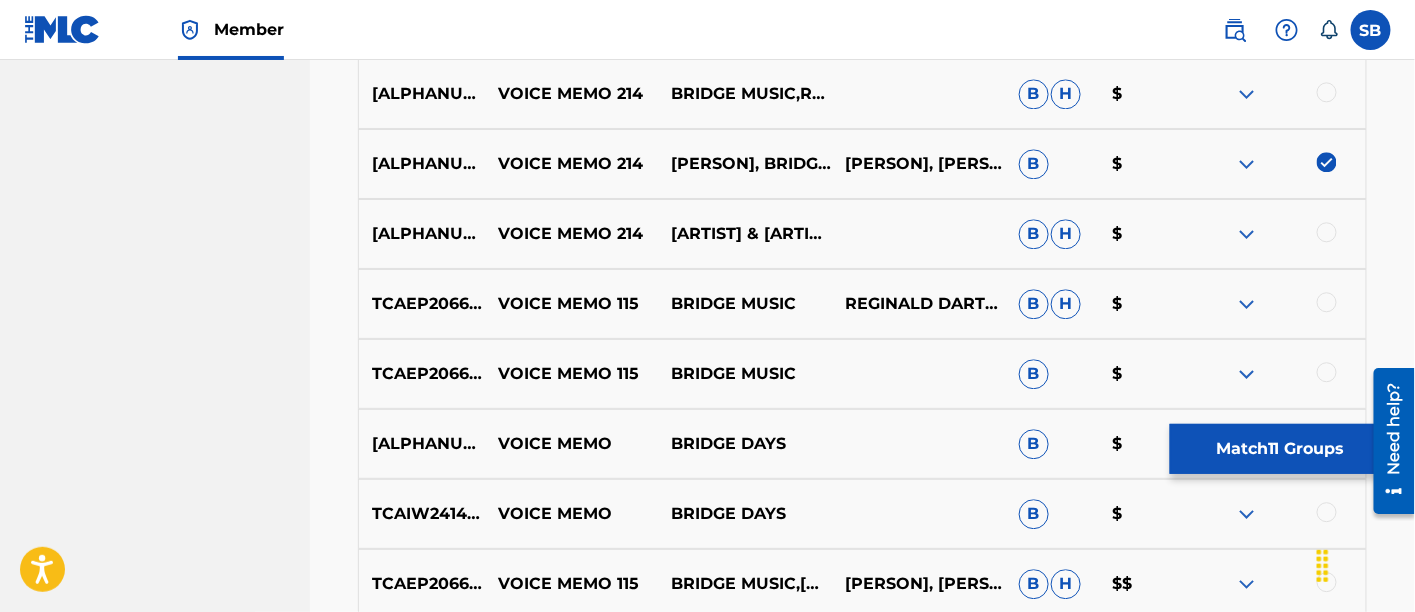 click on "The Matching Tool allows Members to match  sound recordings  to works within their catalog. This ensures you'll collect the royalties you're owed for your work(s). The first step is to locate recordings not yet matched to your works by entering criteria in the search fields below. Search results are sorted by relevance and will be grouped together based on similar data. In the next step, you can locate the specific work in your catalog that you want to match. Recording Title voice memo 214 Recording ISRC Recording Artist bridge music Add Criteria Filter Estimated Value All $$$$$ $$$$ $$$ $$ $ Source All Blanket License Historical Unmatched Remove Filters Apply Filters Filters ( 0 ) Search Showing 1 - 20 of 200+ results ISRC Recording Title Recording Artist Writer(s) Source ? Estimated Value ? 11  Selected TCAEP2066114 BRIDGE MUSIC" at bounding box center (862, -239) 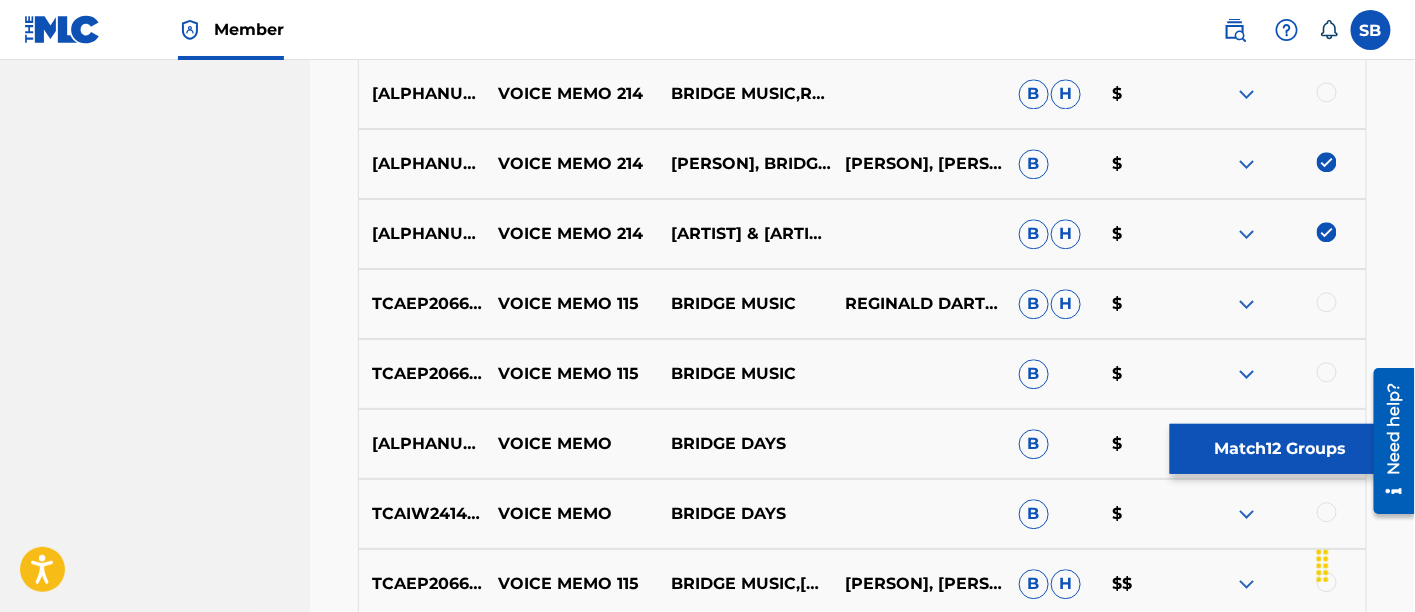 click on "VOICE MEMO [NUMBER] BRIDGE MUSIC [PERSON] B $" at bounding box center (862, 304) 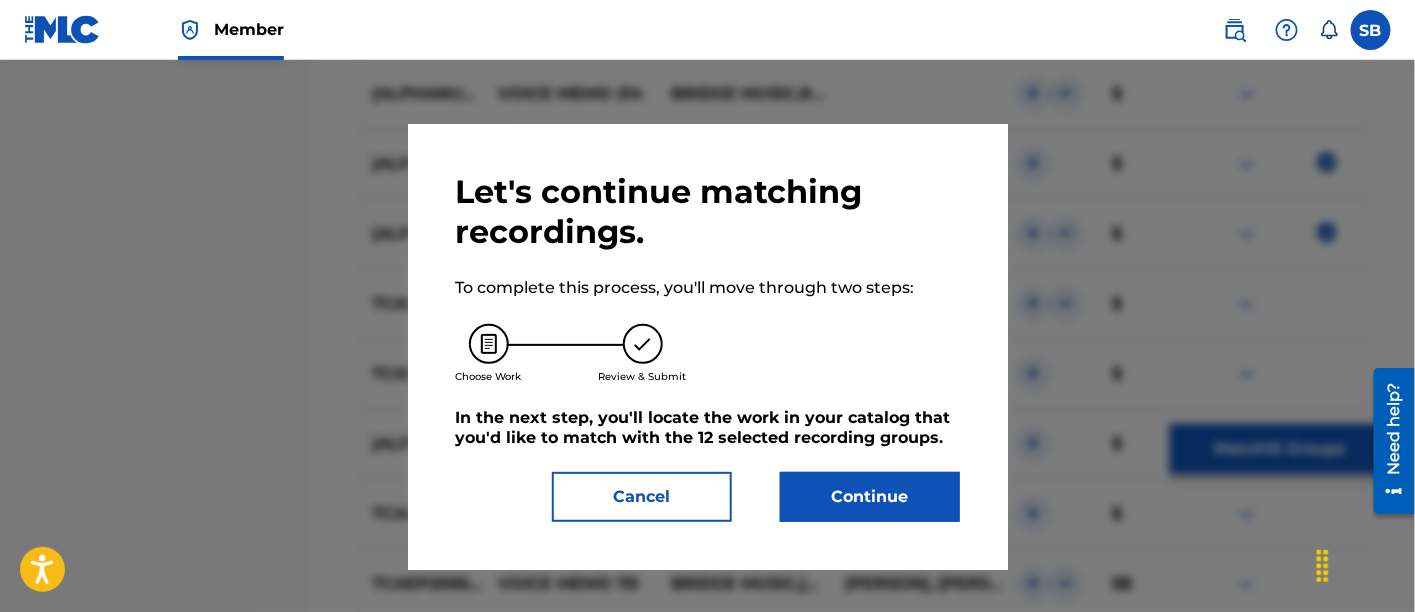 click on "Continue" at bounding box center [870, 497] 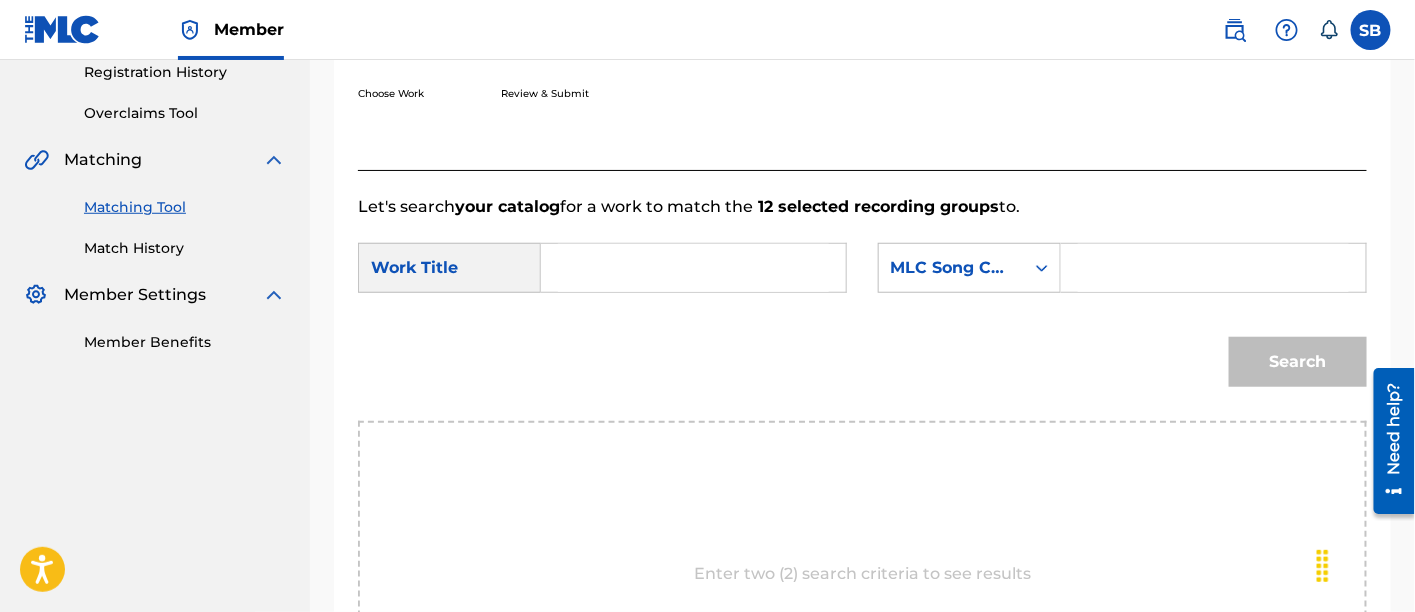 scroll, scrollTop: 380, scrollLeft: 0, axis: vertical 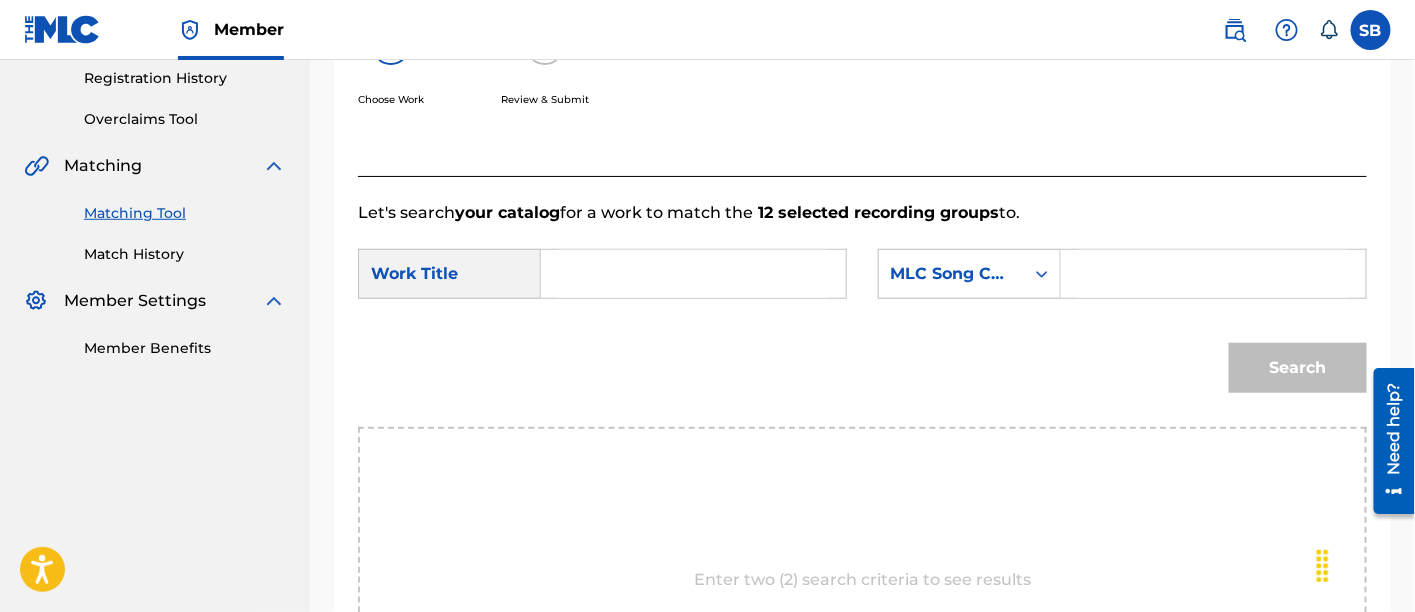 click at bounding box center (693, 274) 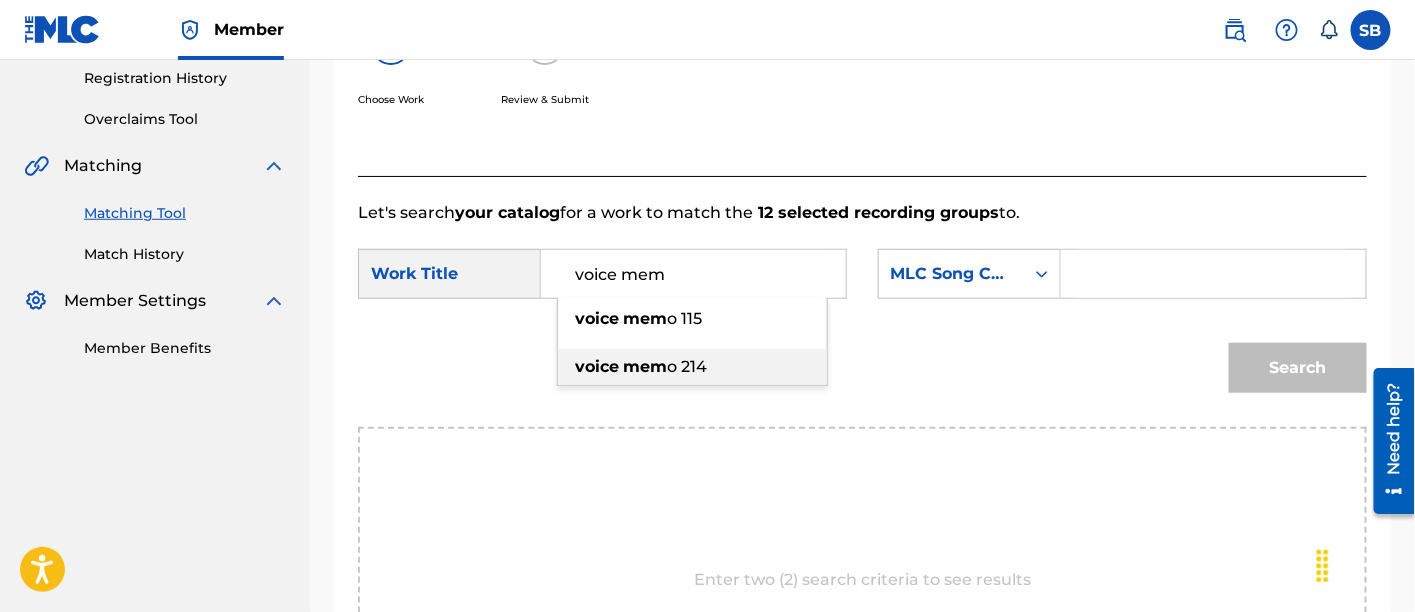 click on "mem" at bounding box center (645, 366) 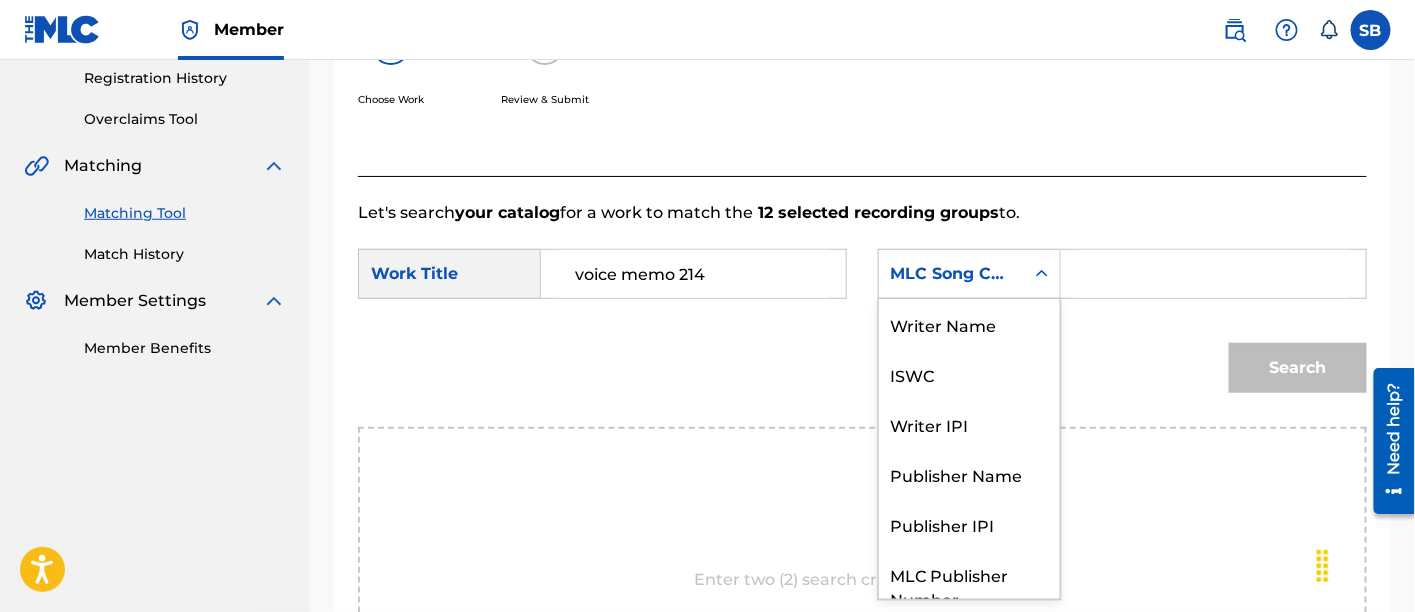 click on "MLC Song Code" at bounding box center (951, 274) 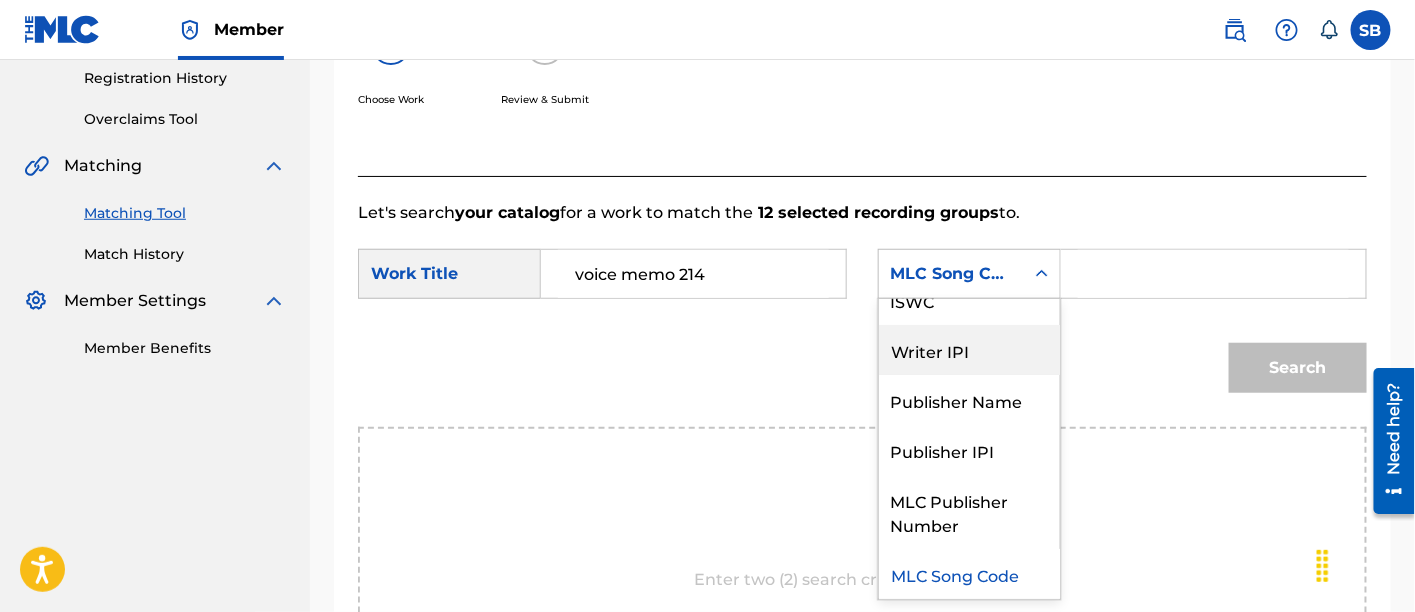 scroll, scrollTop: 0, scrollLeft: 0, axis: both 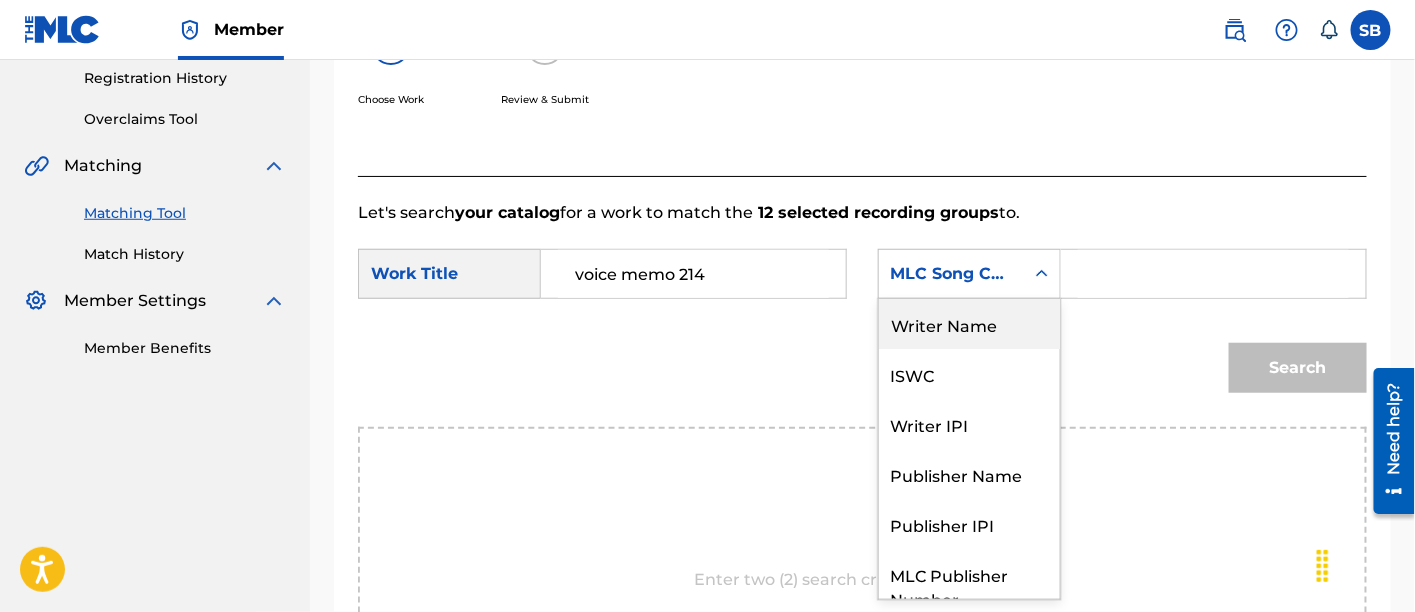 click on "Writer Name" at bounding box center [969, 324] 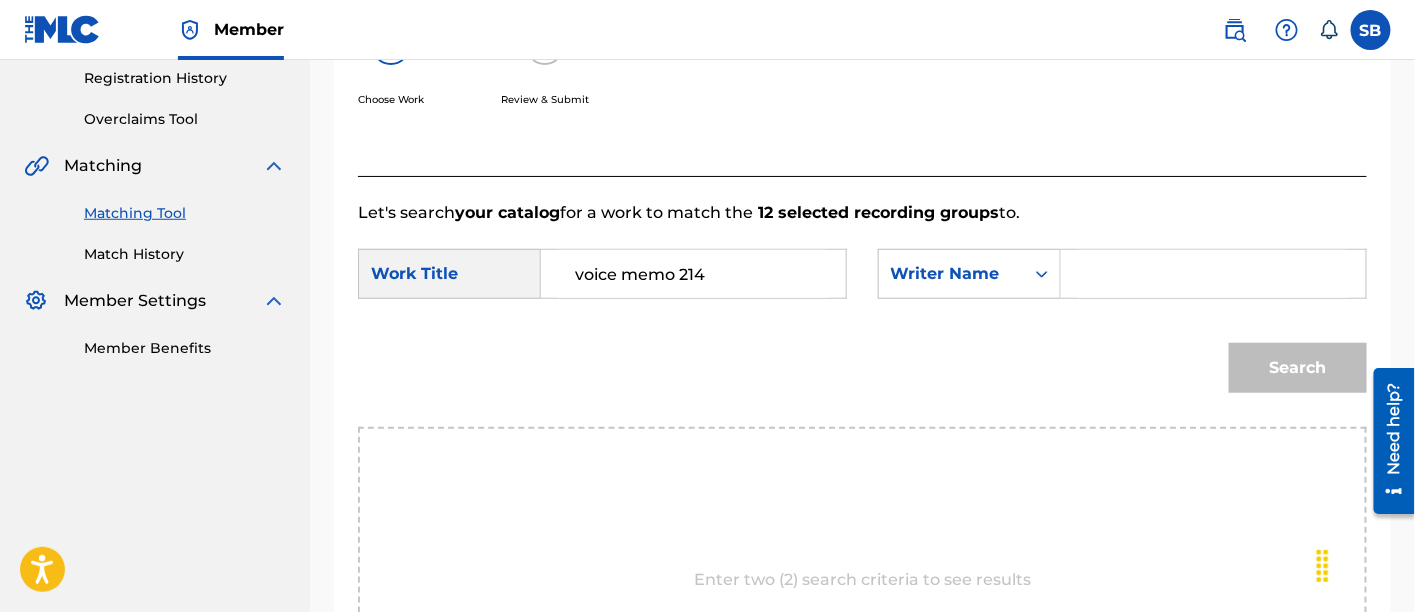 click at bounding box center (1213, 274) 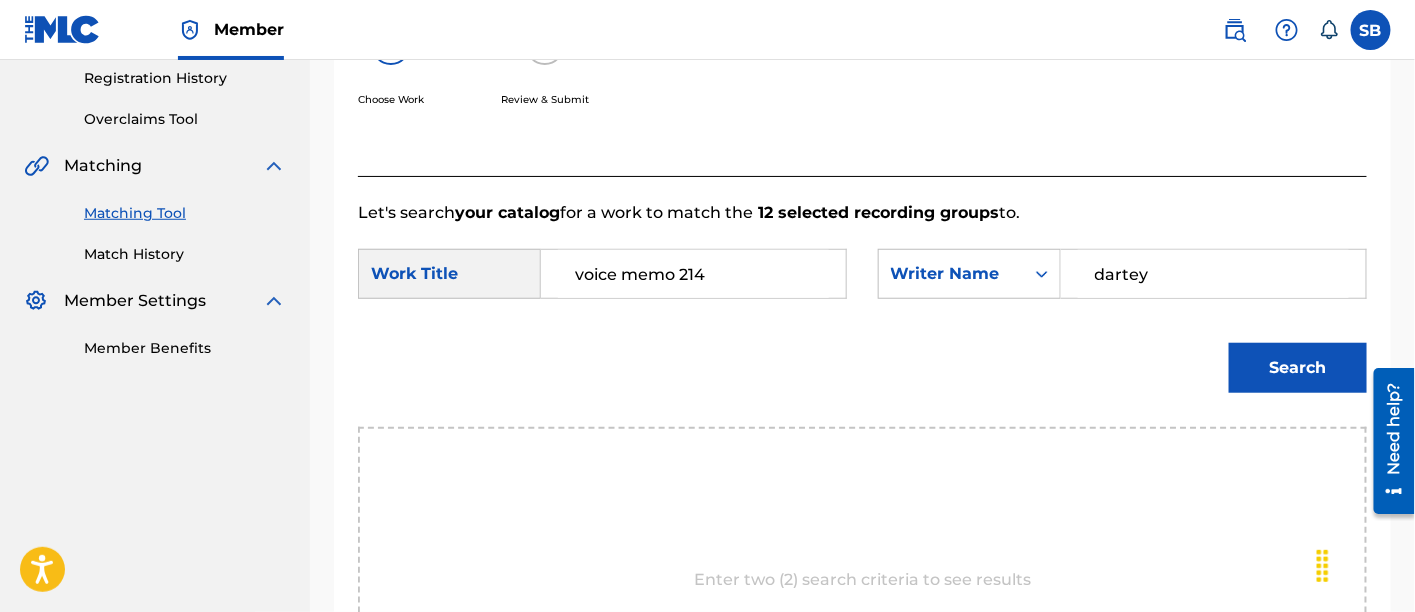 click on "Search" at bounding box center (1298, 368) 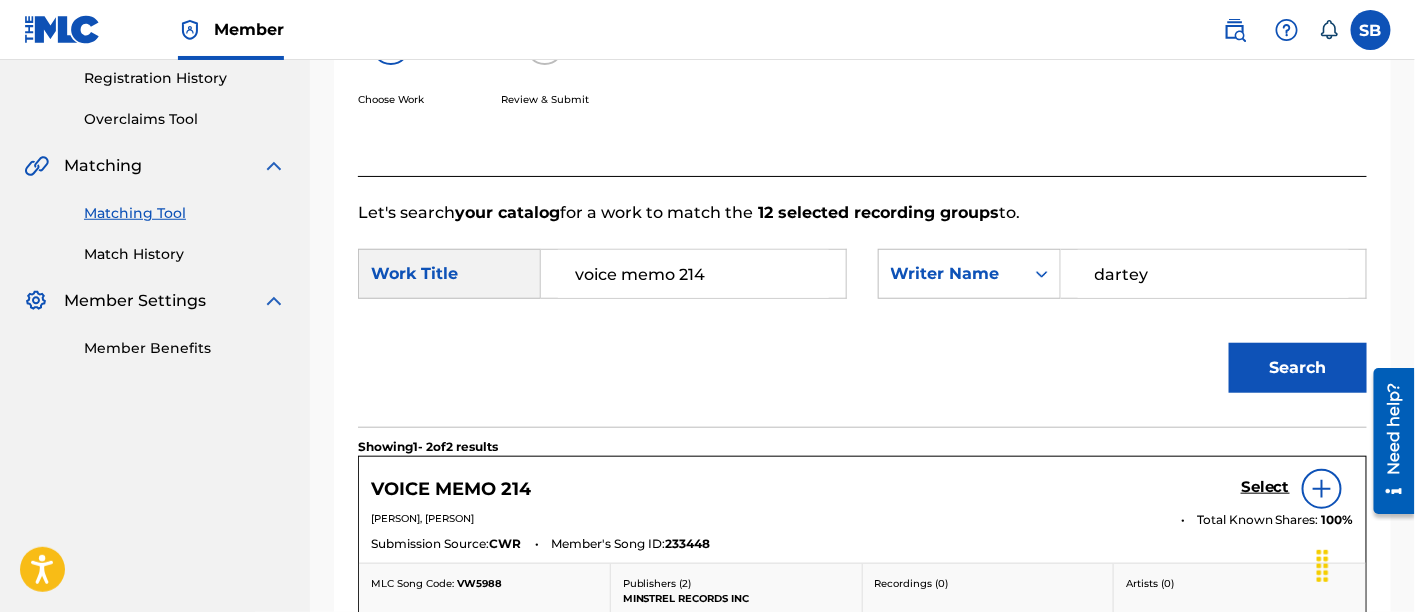 scroll, scrollTop: 702, scrollLeft: 0, axis: vertical 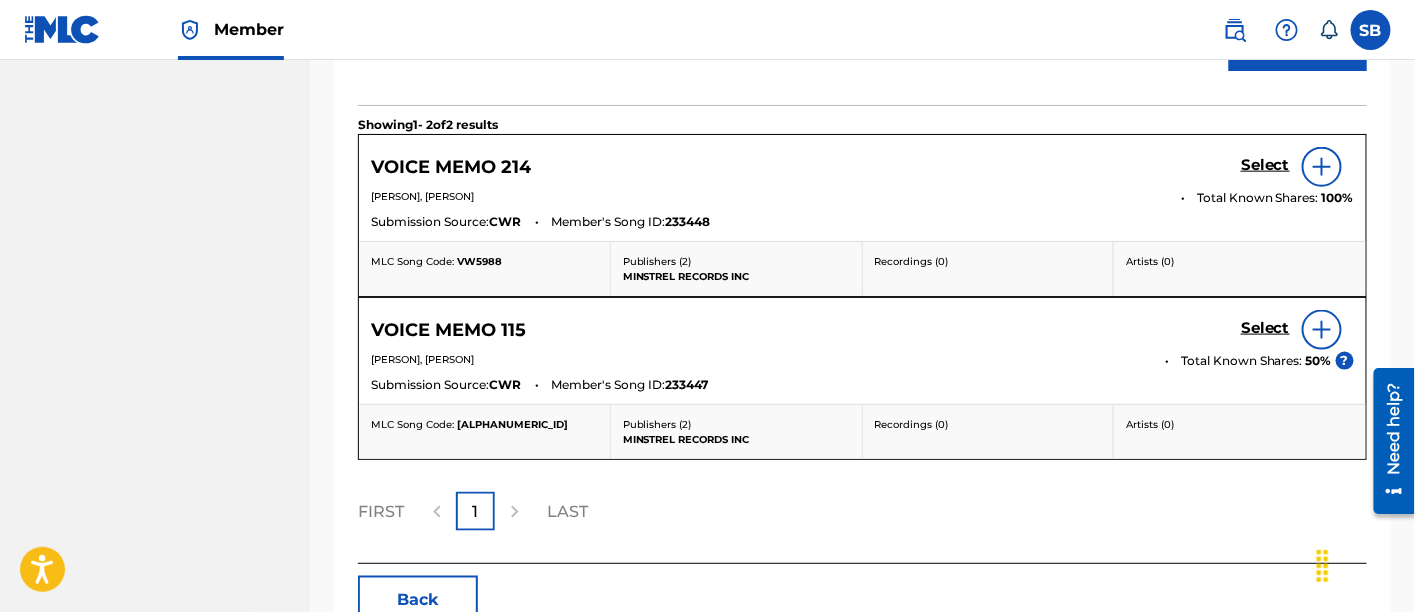 click on "Select" at bounding box center [1265, 165] 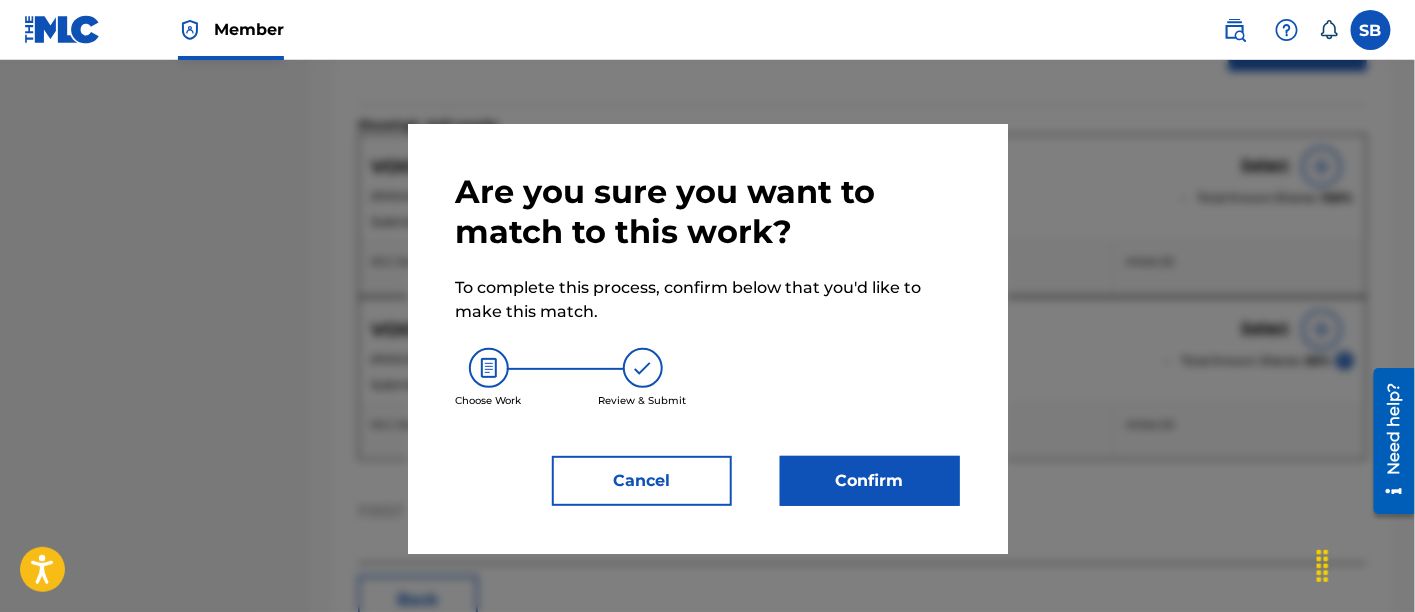 click on "Confirm" at bounding box center [870, 481] 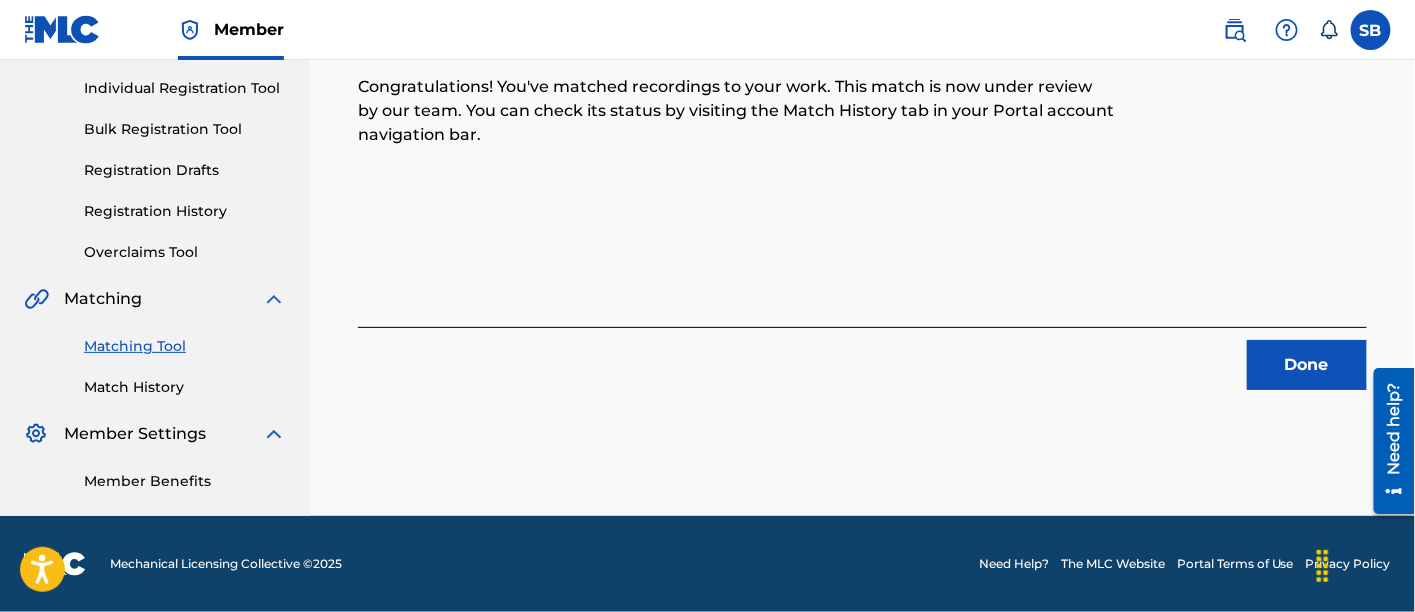 scroll, scrollTop: 246, scrollLeft: 0, axis: vertical 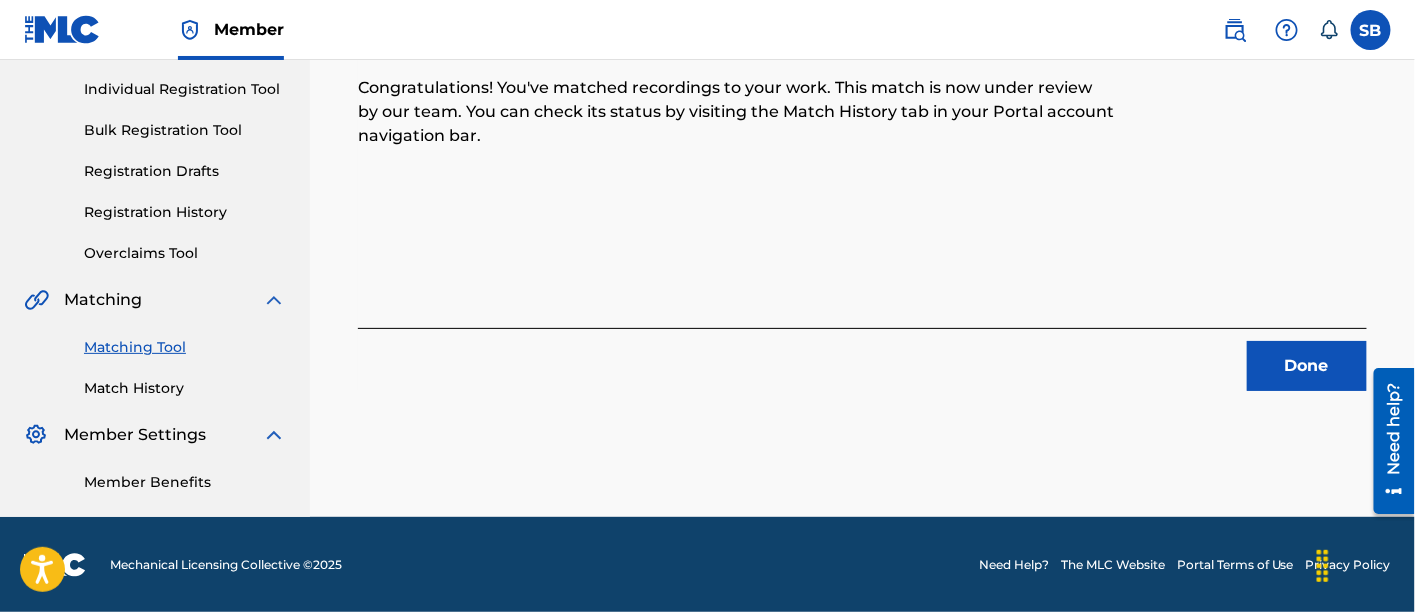 click on "Done" at bounding box center (1307, 366) 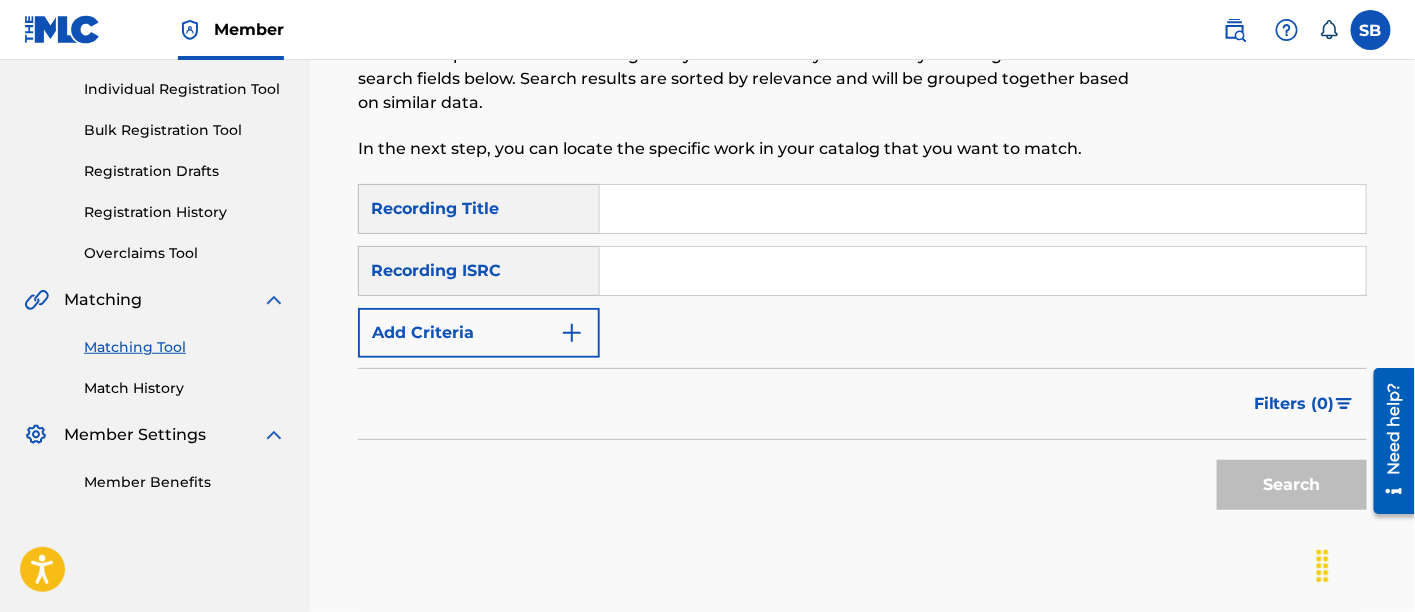 click at bounding box center (983, 271) 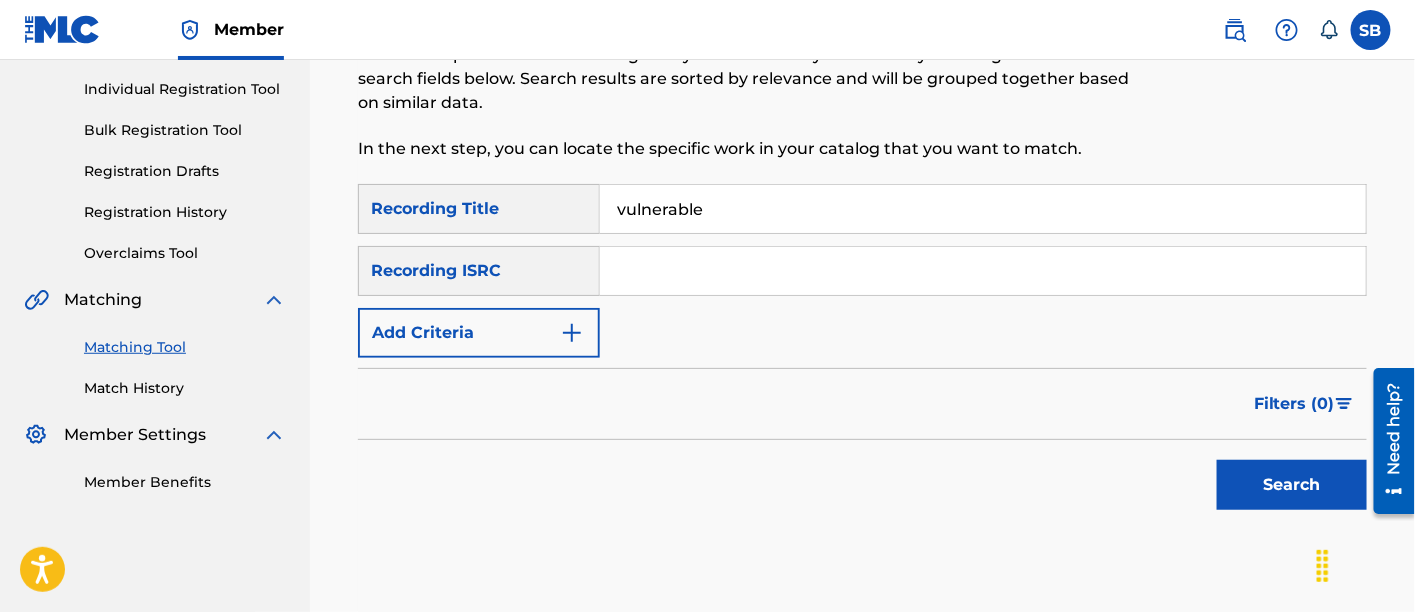 click on "Add Criteria" at bounding box center [479, 333] 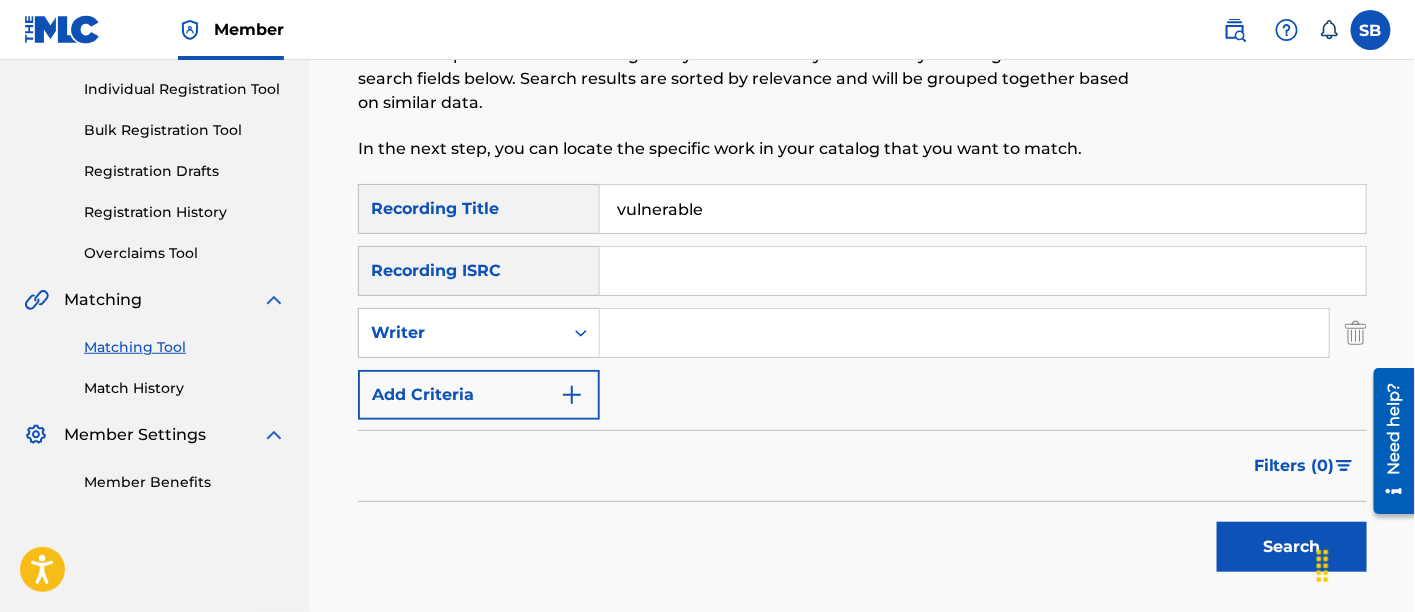 click at bounding box center [964, 333] 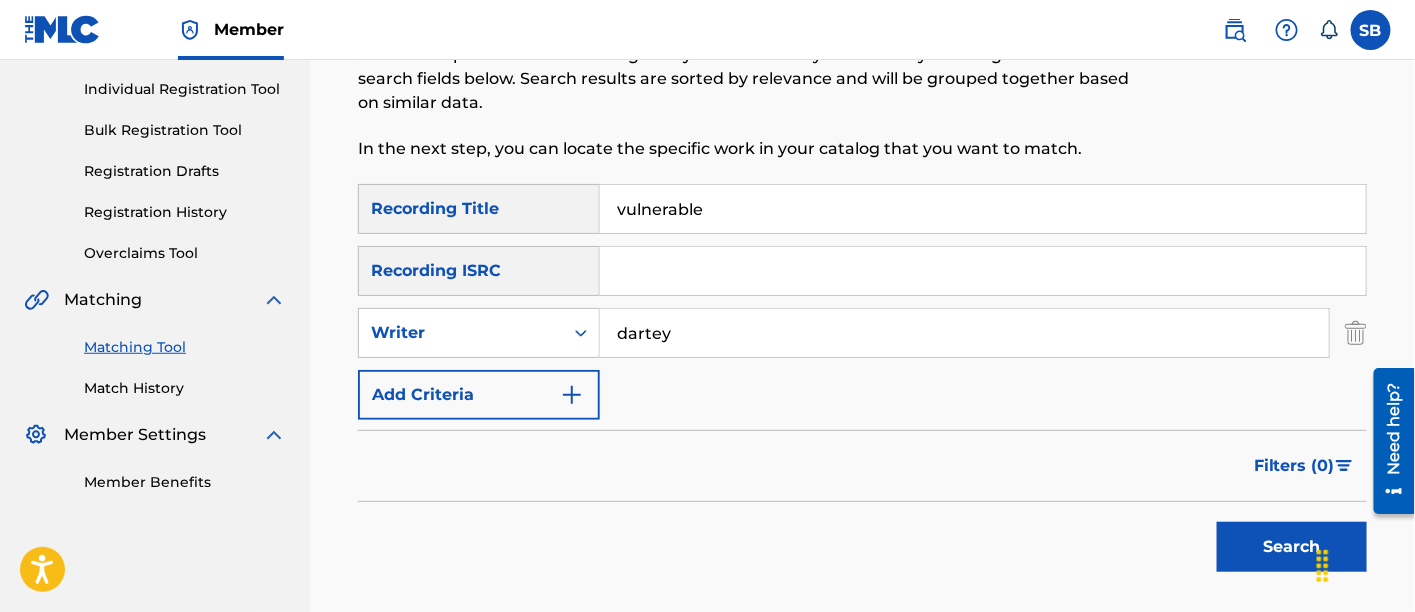 click on "Search" at bounding box center [1292, 547] 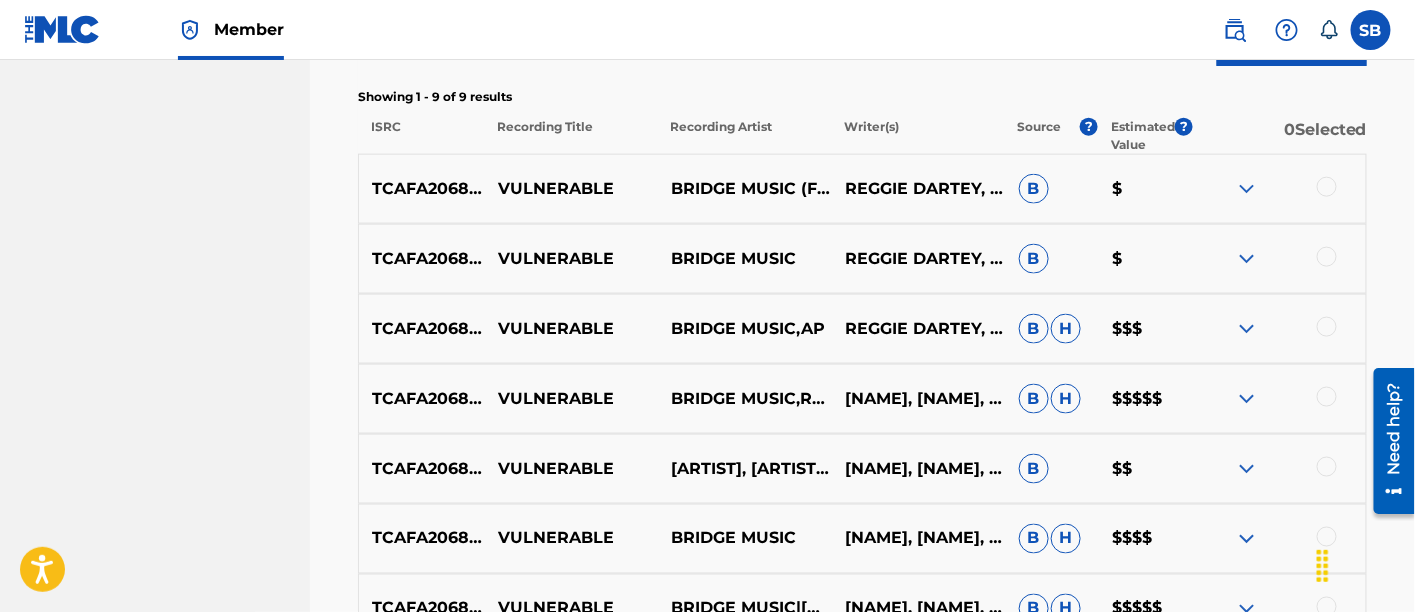 scroll, scrollTop: 795, scrollLeft: 0, axis: vertical 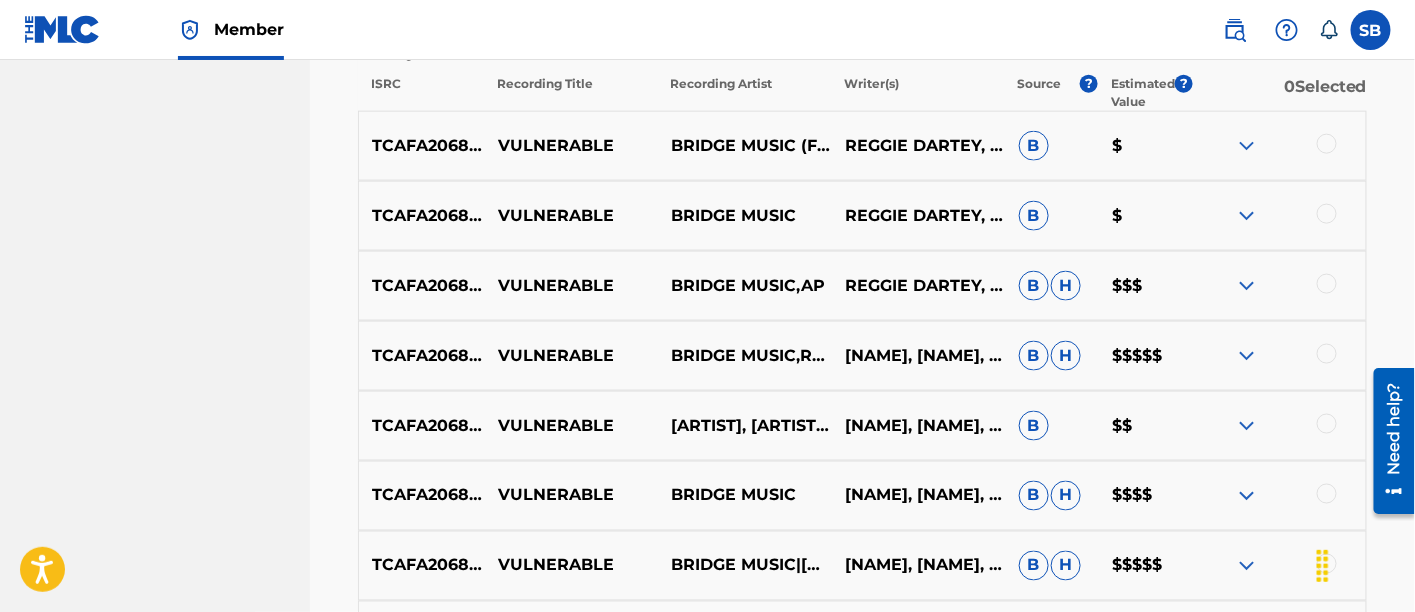 click on "VULNERABLE BRIDGE MUSIC,AP REGGIE [LAST], TRESOR [LAST] B H $$$" at bounding box center (862, 286) 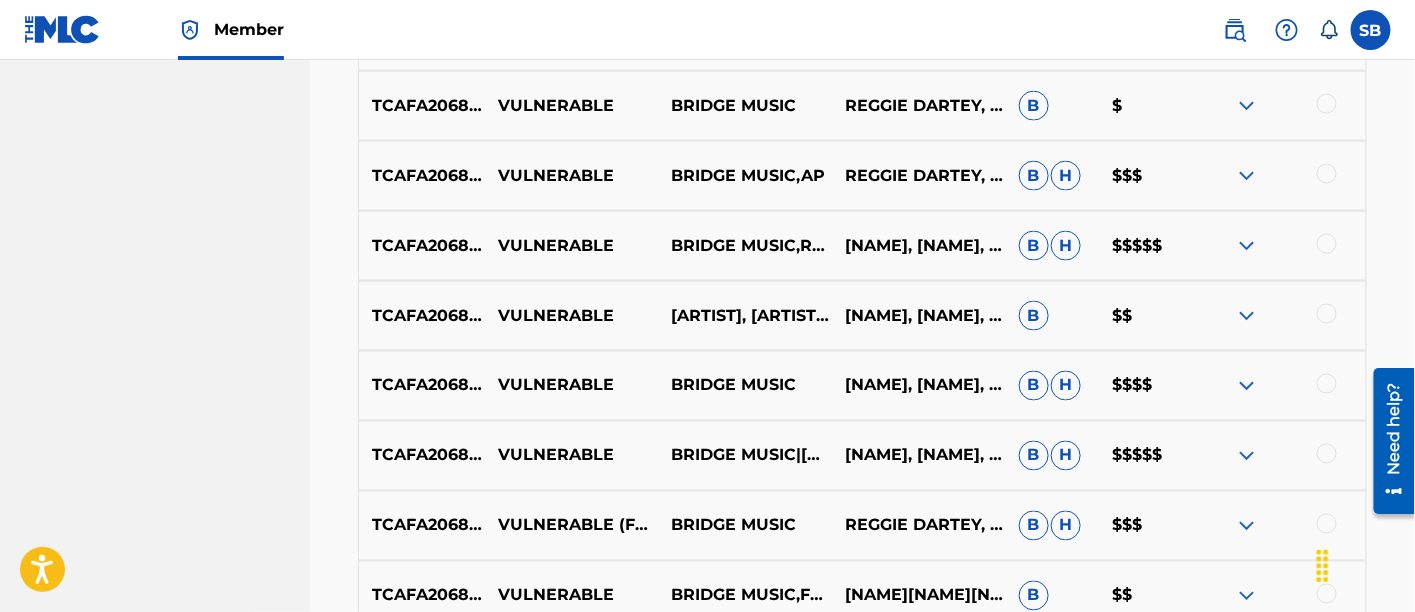 scroll, scrollTop: 1079, scrollLeft: 0, axis: vertical 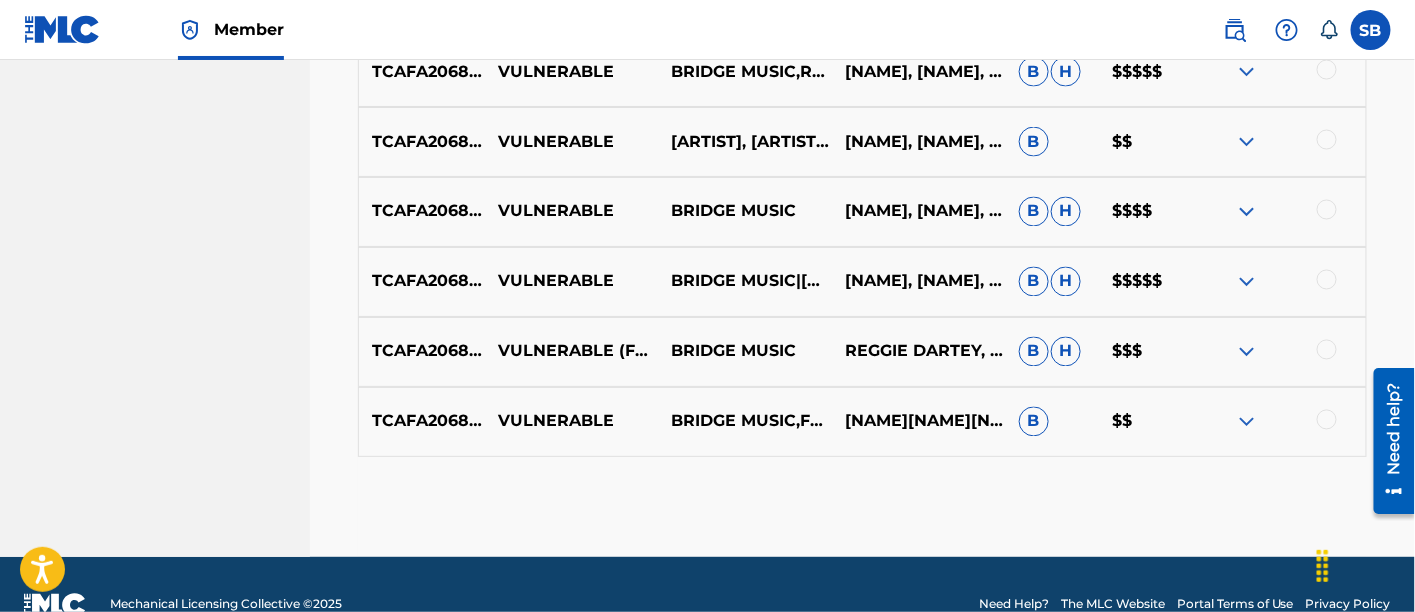 click at bounding box center (1327, 420) 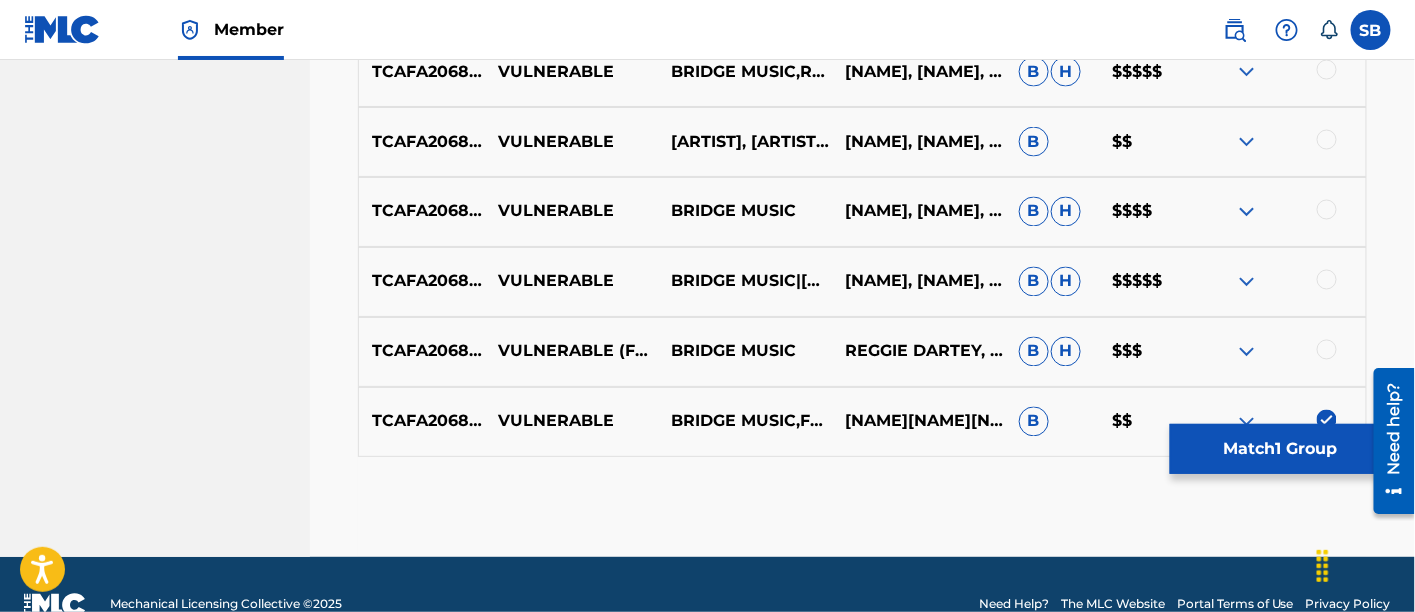 click at bounding box center (1327, 350) 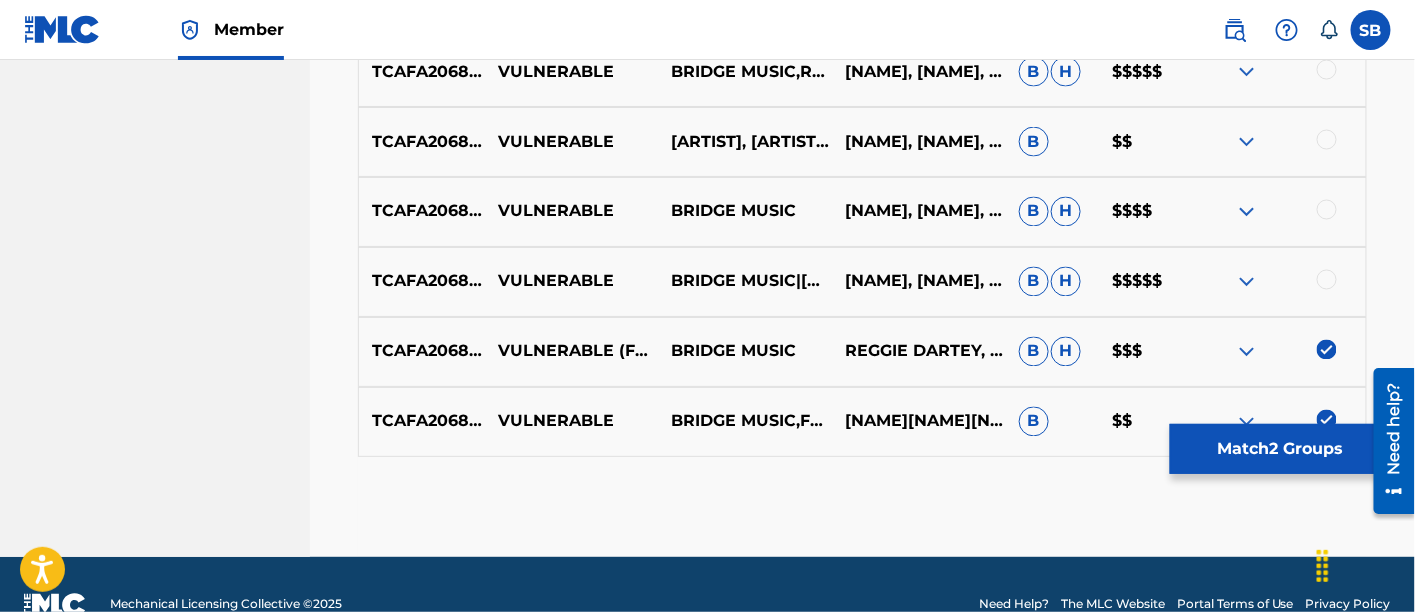 click at bounding box center (1327, 280) 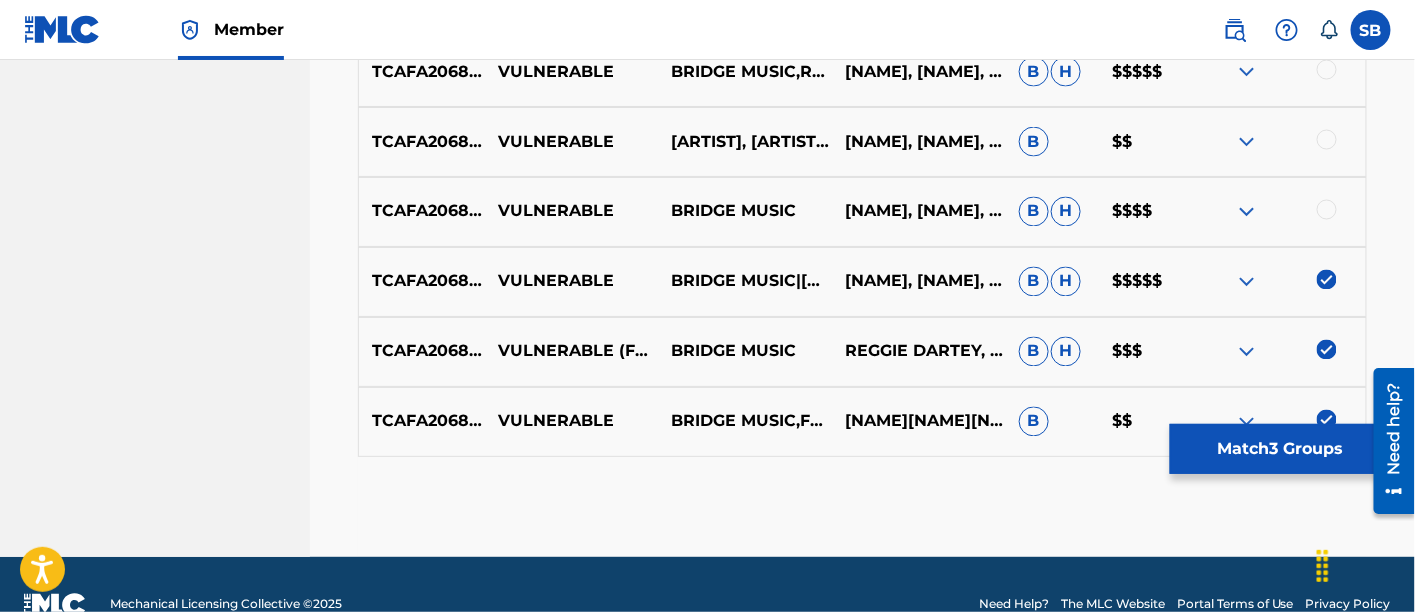 click at bounding box center (1327, 210) 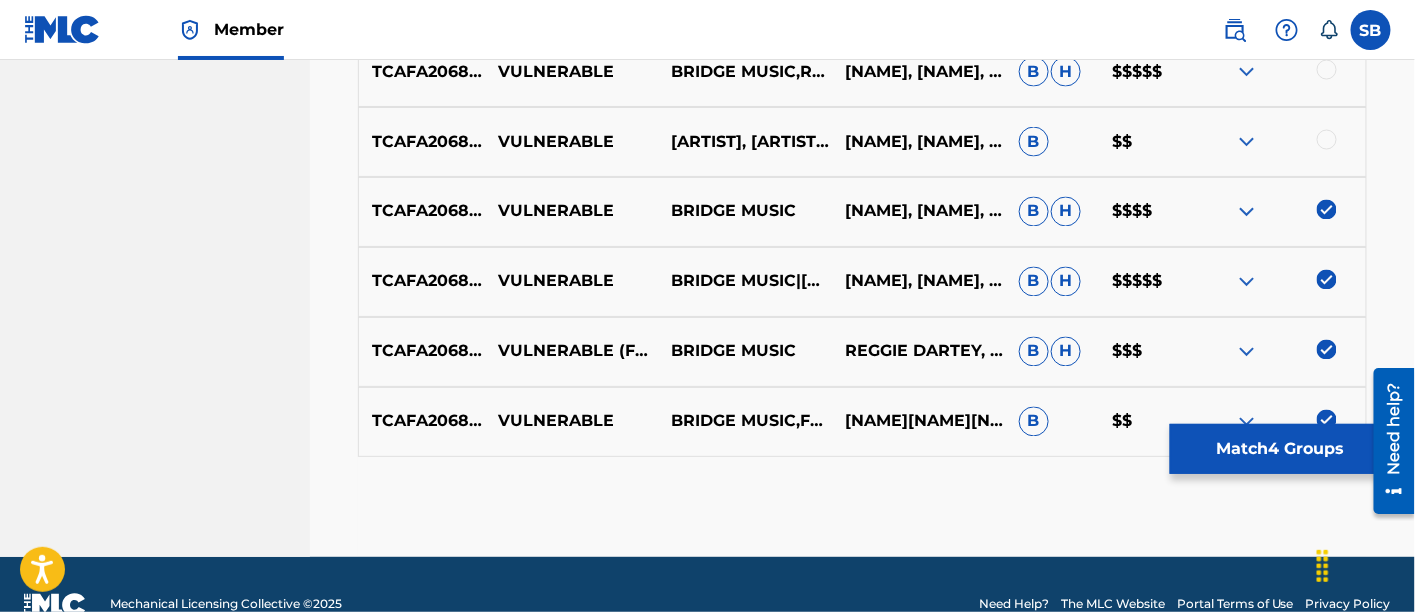 click at bounding box center [1279, 142] 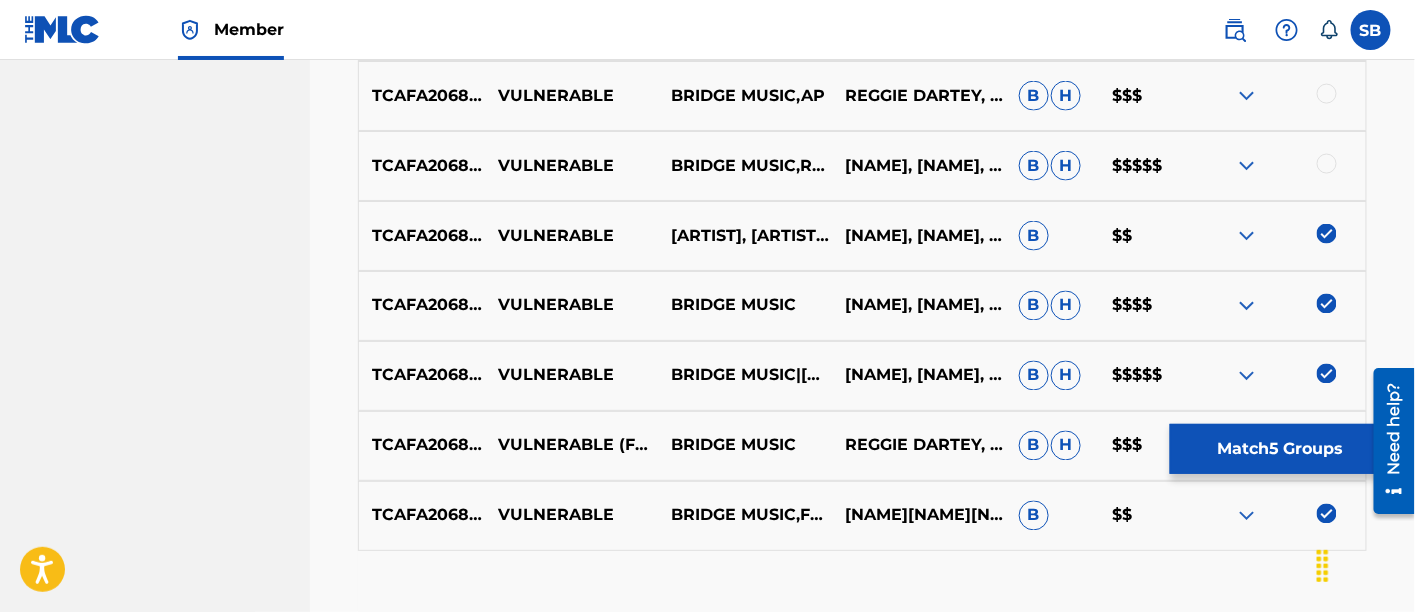 scroll, scrollTop: 979, scrollLeft: 0, axis: vertical 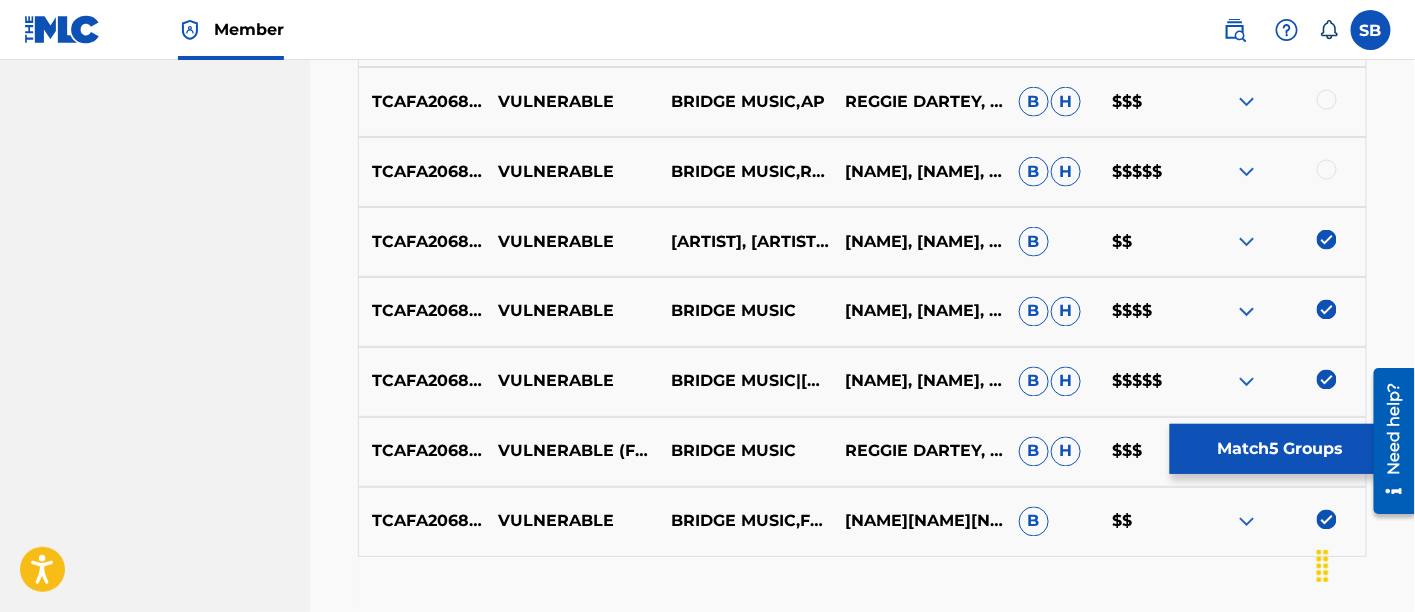 click at bounding box center [1327, 170] 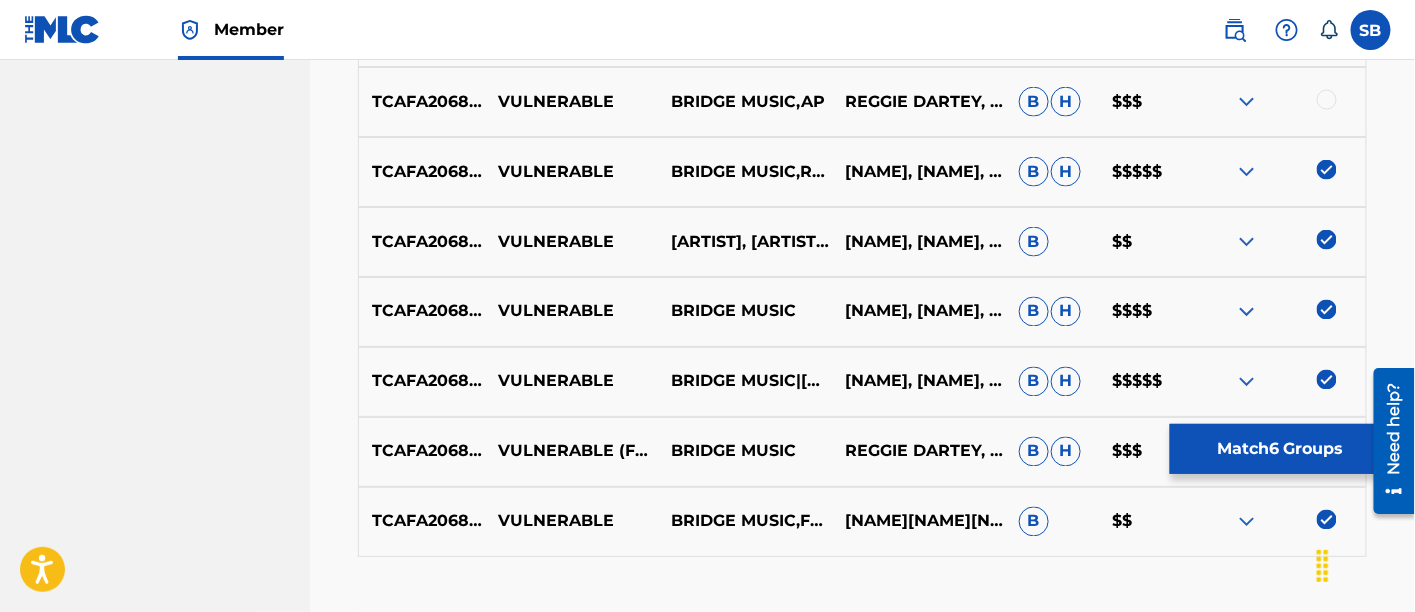click at bounding box center [1327, 100] 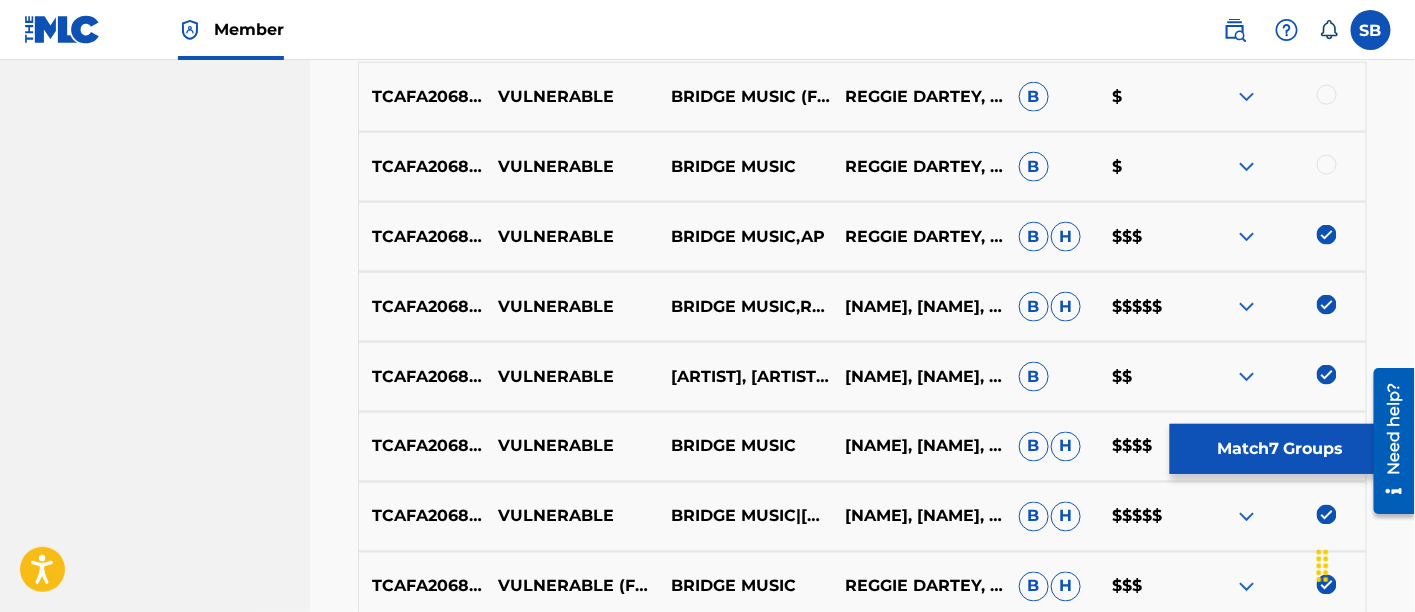 scroll, scrollTop: 802, scrollLeft: 0, axis: vertical 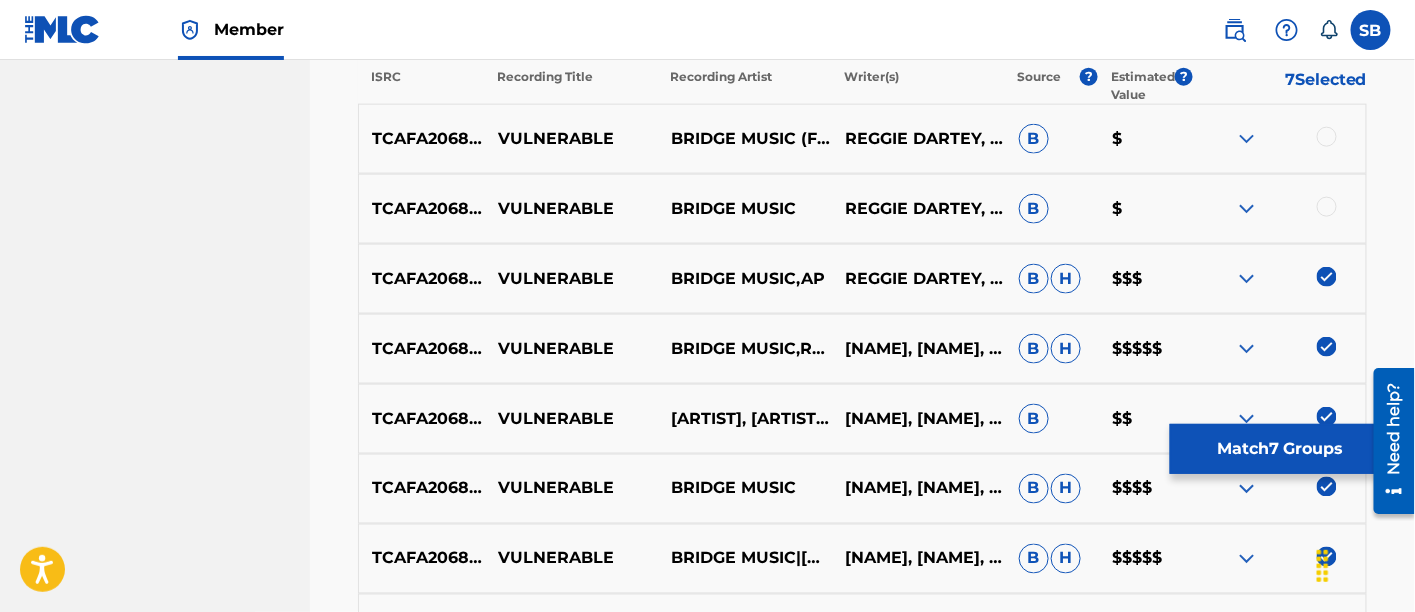 click at bounding box center [1327, 207] 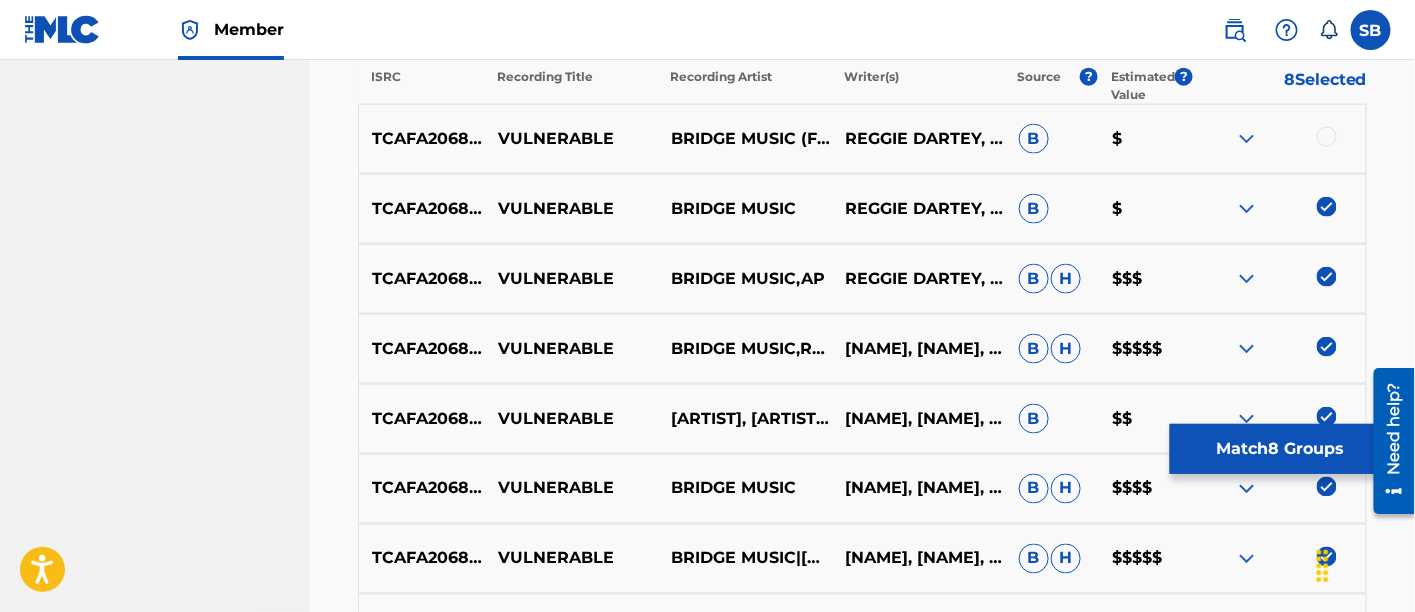 click at bounding box center (1327, 137) 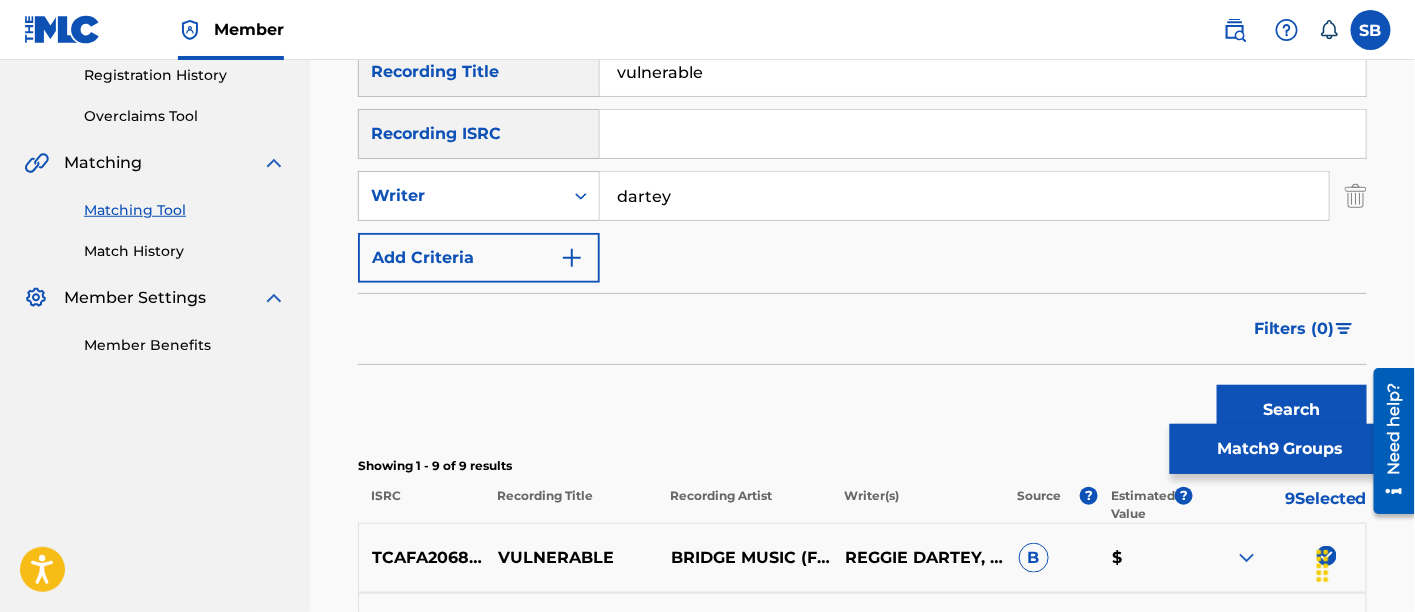 scroll, scrollTop: 382, scrollLeft: 0, axis: vertical 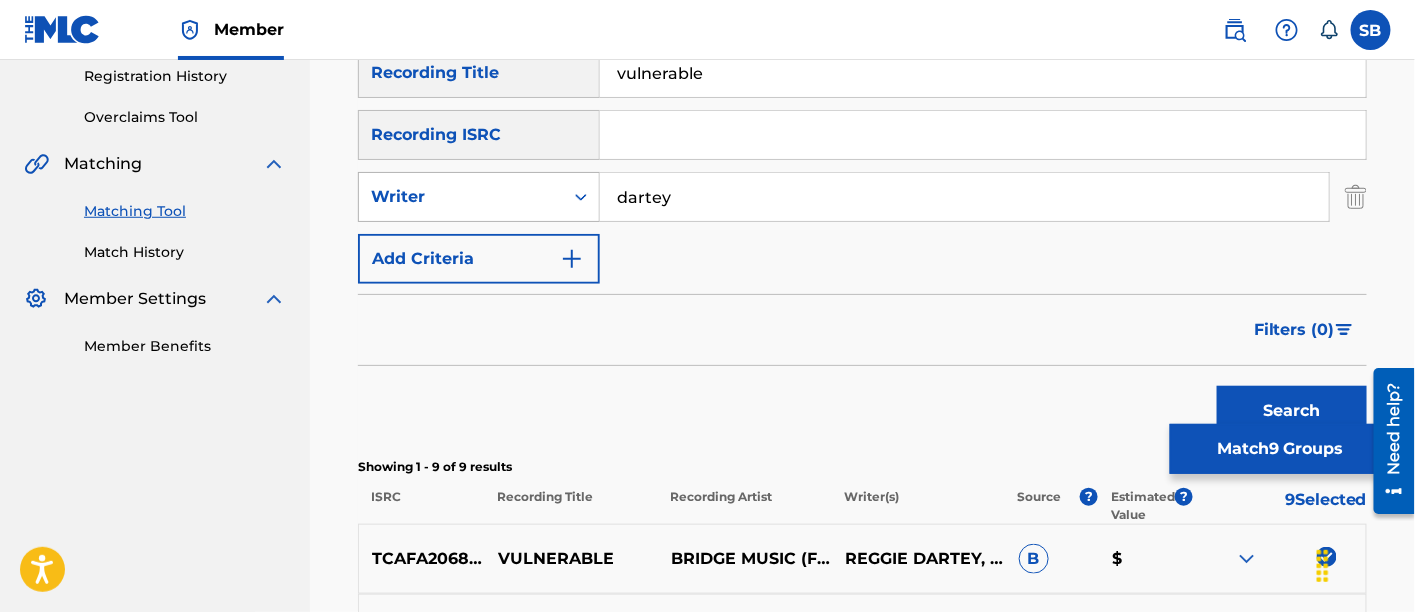 click 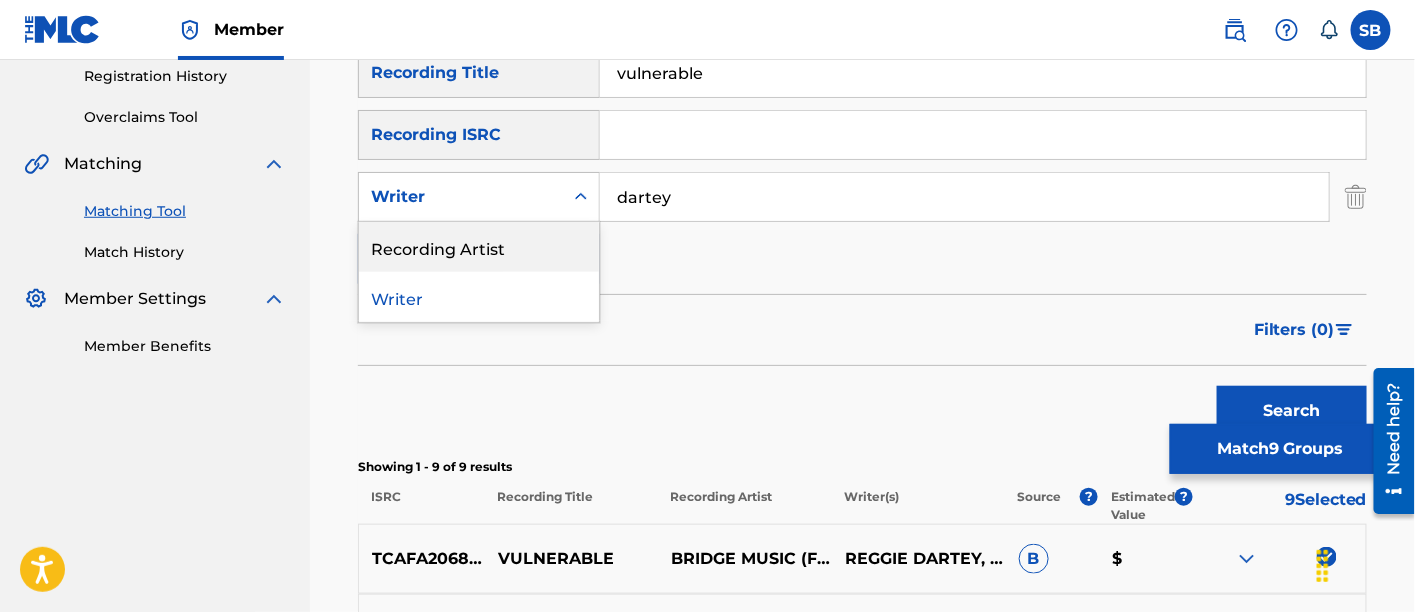 click on "Recording Artist" at bounding box center (479, 247) 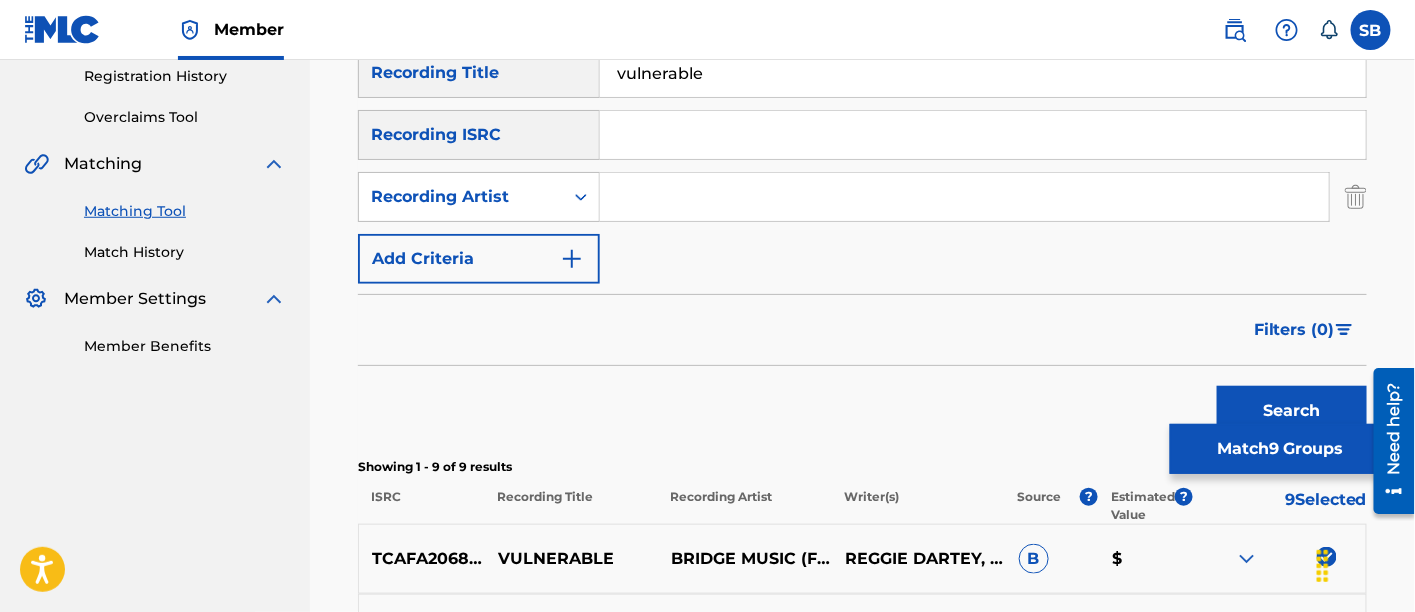 click at bounding box center [964, 197] 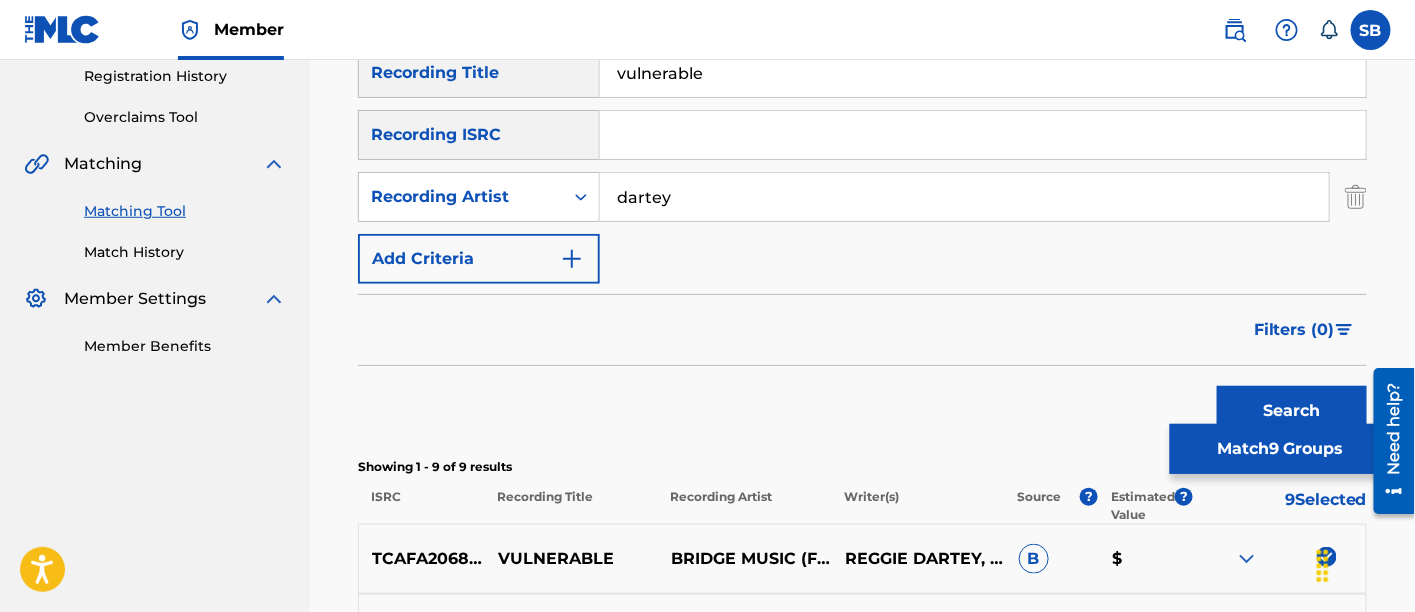 scroll, scrollTop: 535, scrollLeft: 0, axis: vertical 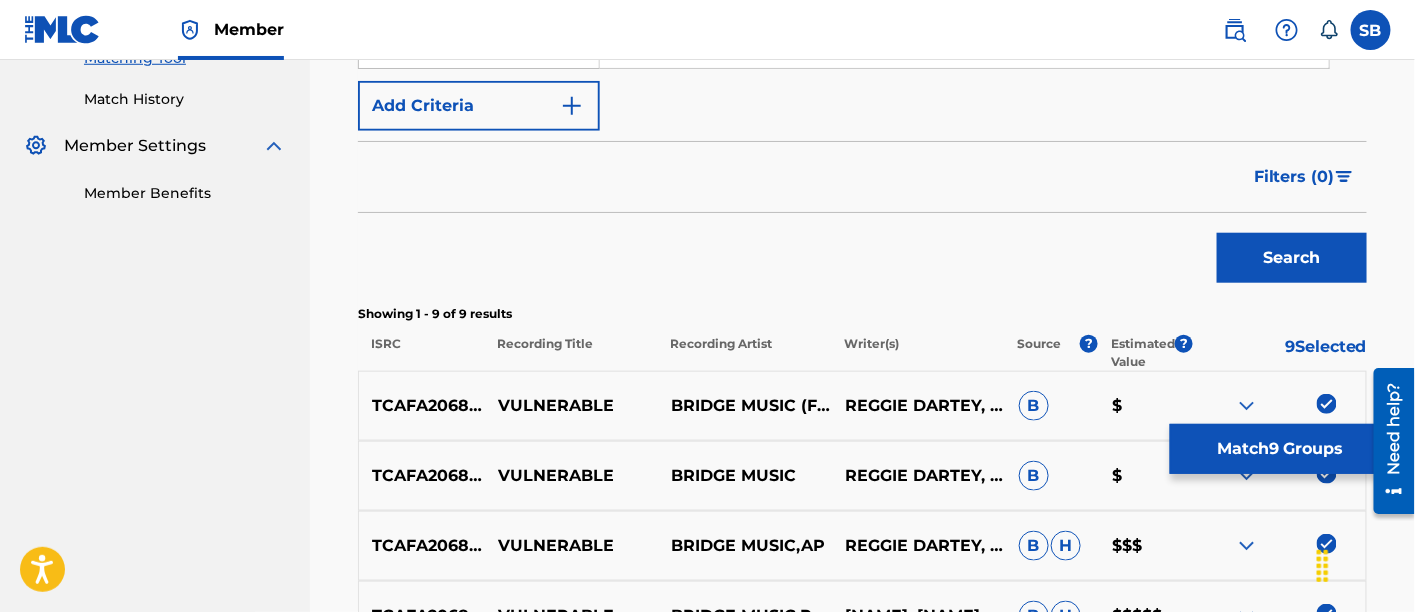click on "Search" at bounding box center (1292, 258) 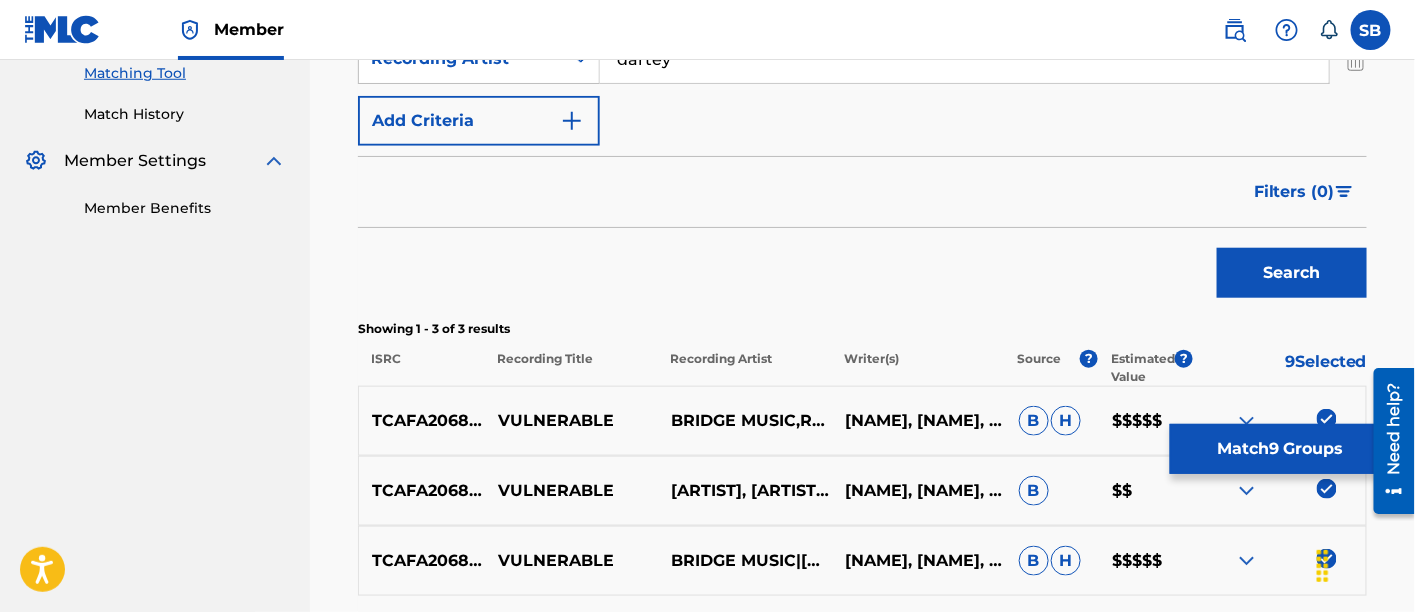 scroll, scrollTop: 395, scrollLeft: 0, axis: vertical 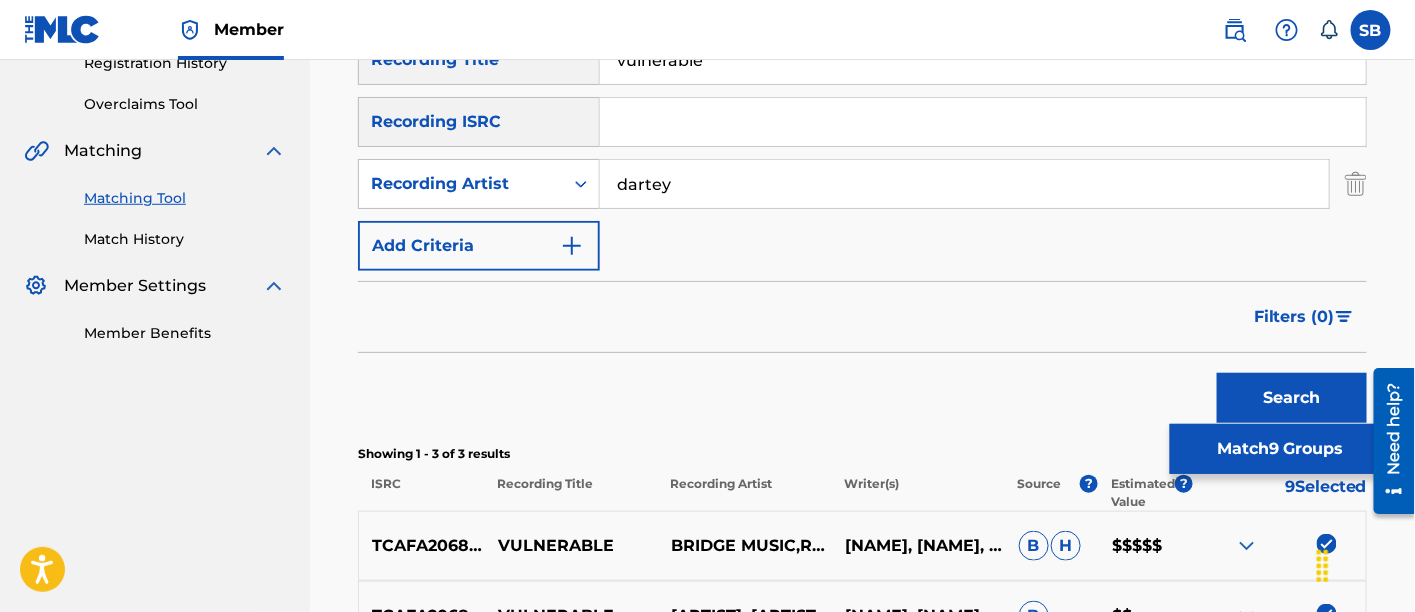click on "dartey" at bounding box center (964, 184) 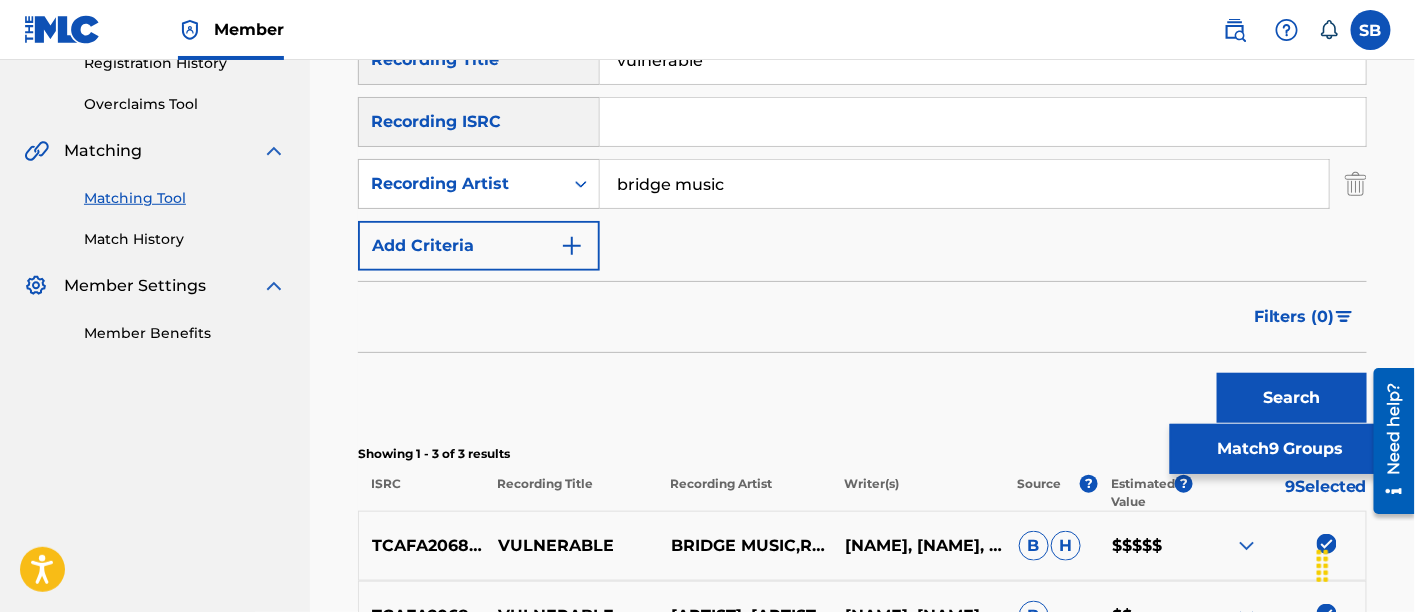 click on "Search" at bounding box center (1292, 398) 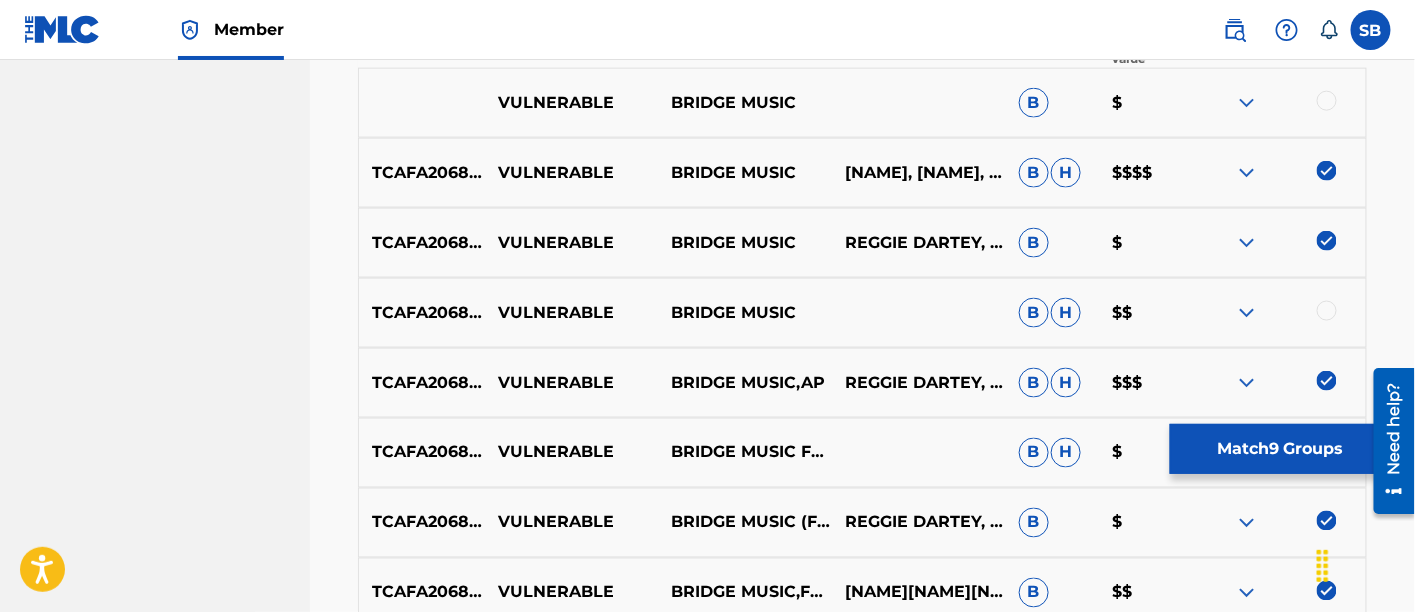 scroll, scrollTop: 840, scrollLeft: 0, axis: vertical 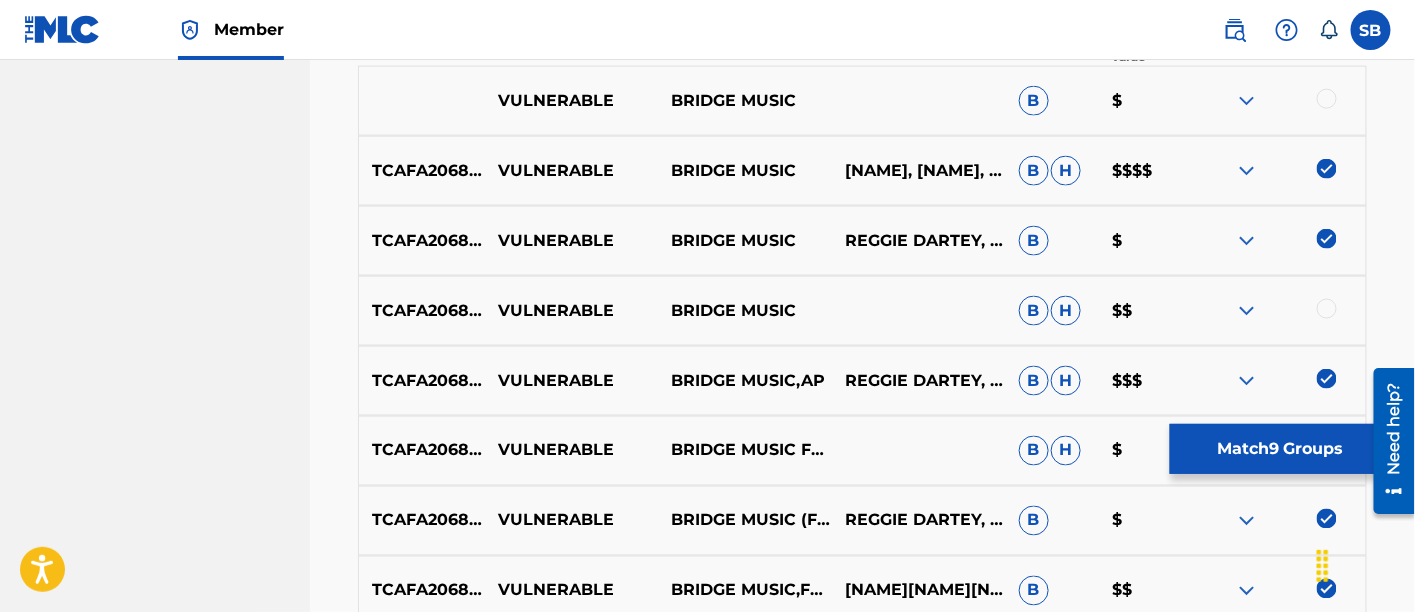 click at bounding box center [1327, 99] 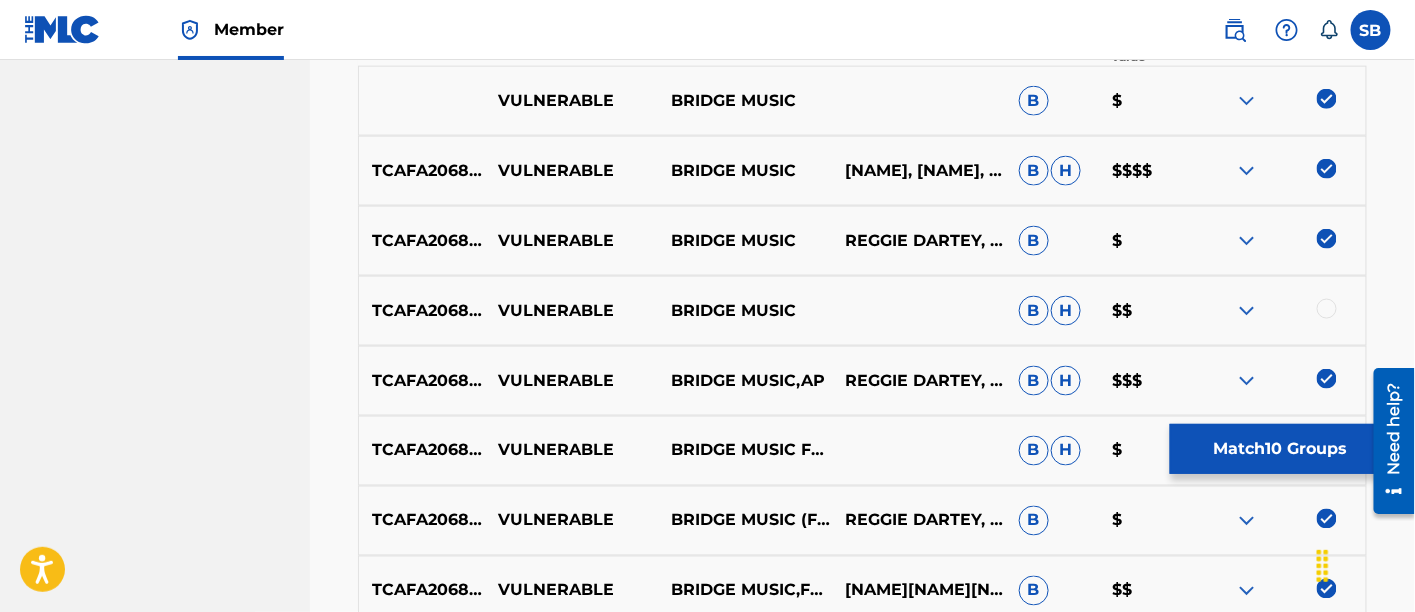 click at bounding box center (1327, 309) 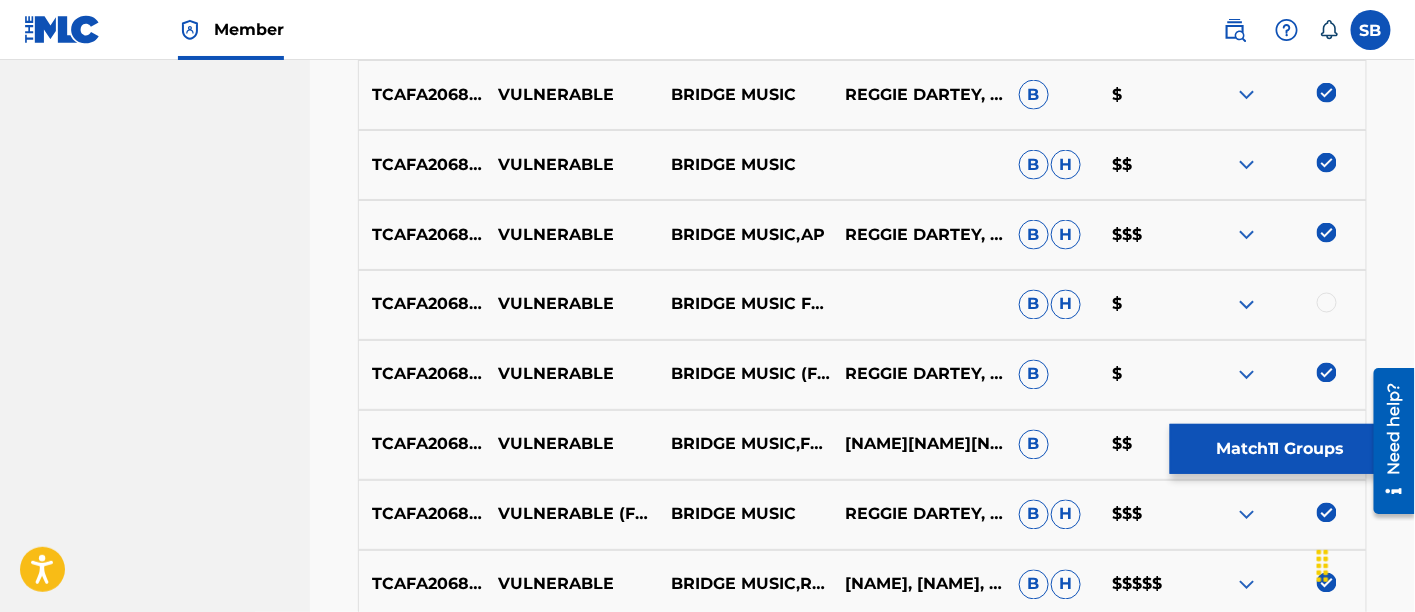 scroll, scrollTop: 1017, scrollLeft: 0, axis: vertical 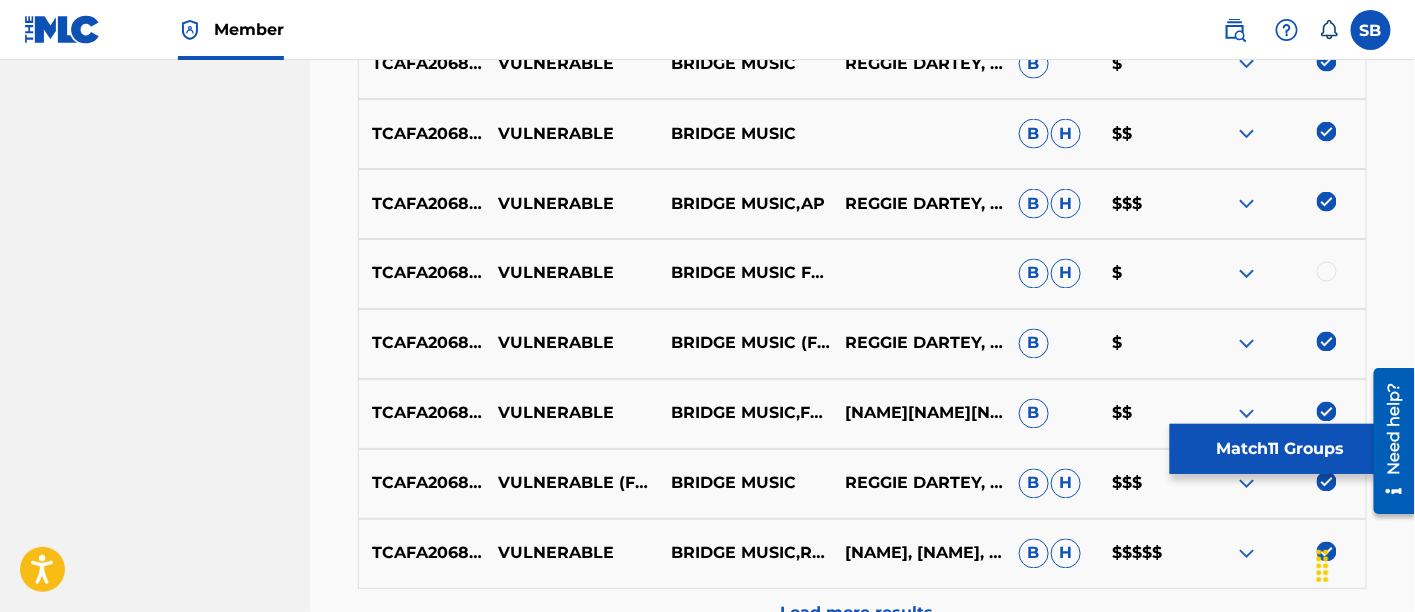 click at bounding box center (1279, 274) 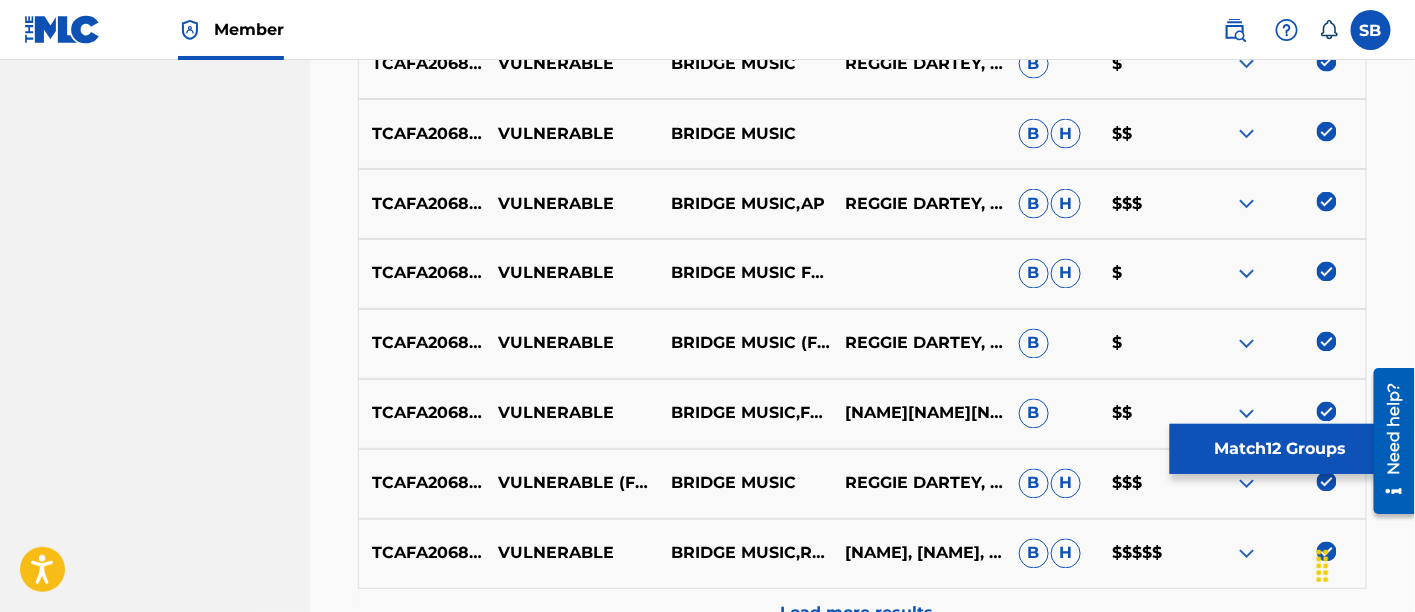 scroll, scrollTop: 1238, scrollLeft: 0, axis: vertical 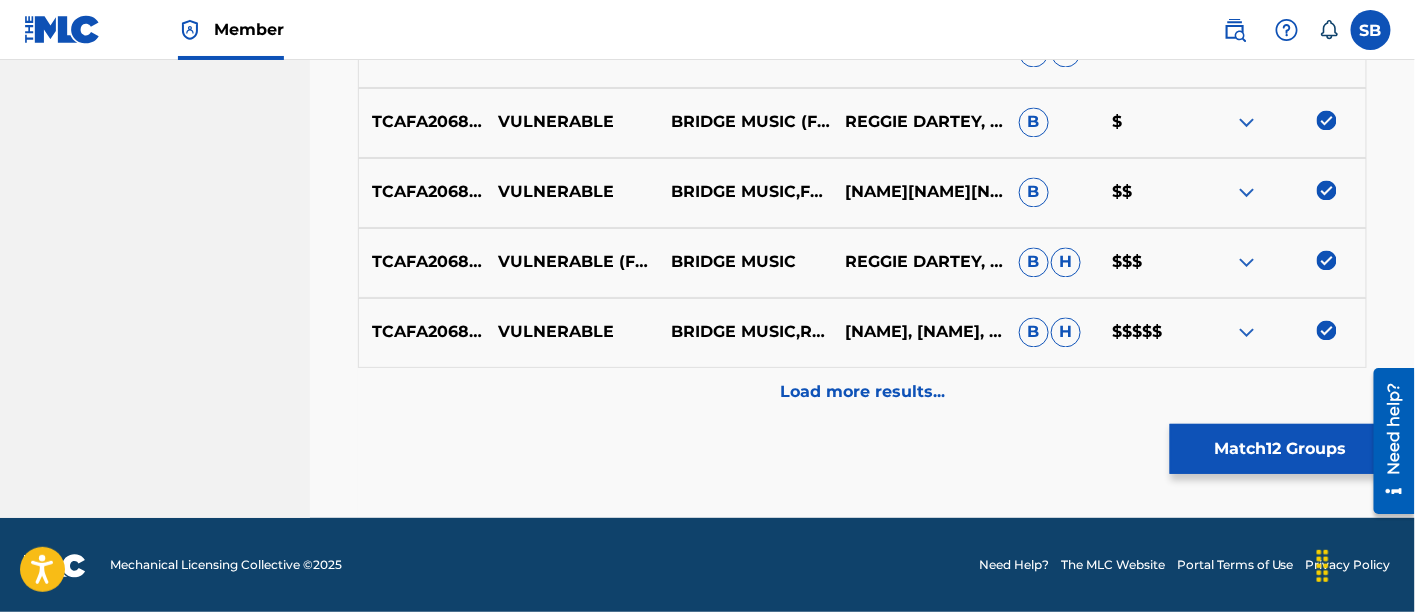 click on "Load more results..." at bounding box center [862, 393] 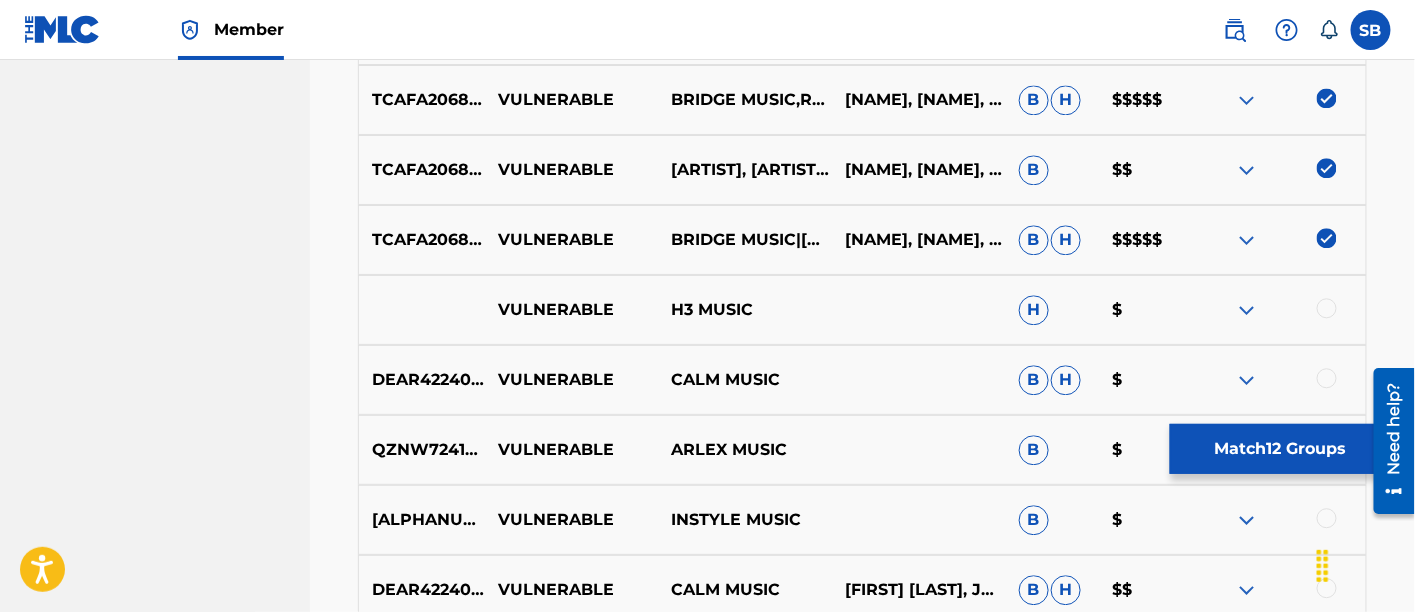 scroll, scrollTop: 1494, scrollLeft: 0, axis: vertical 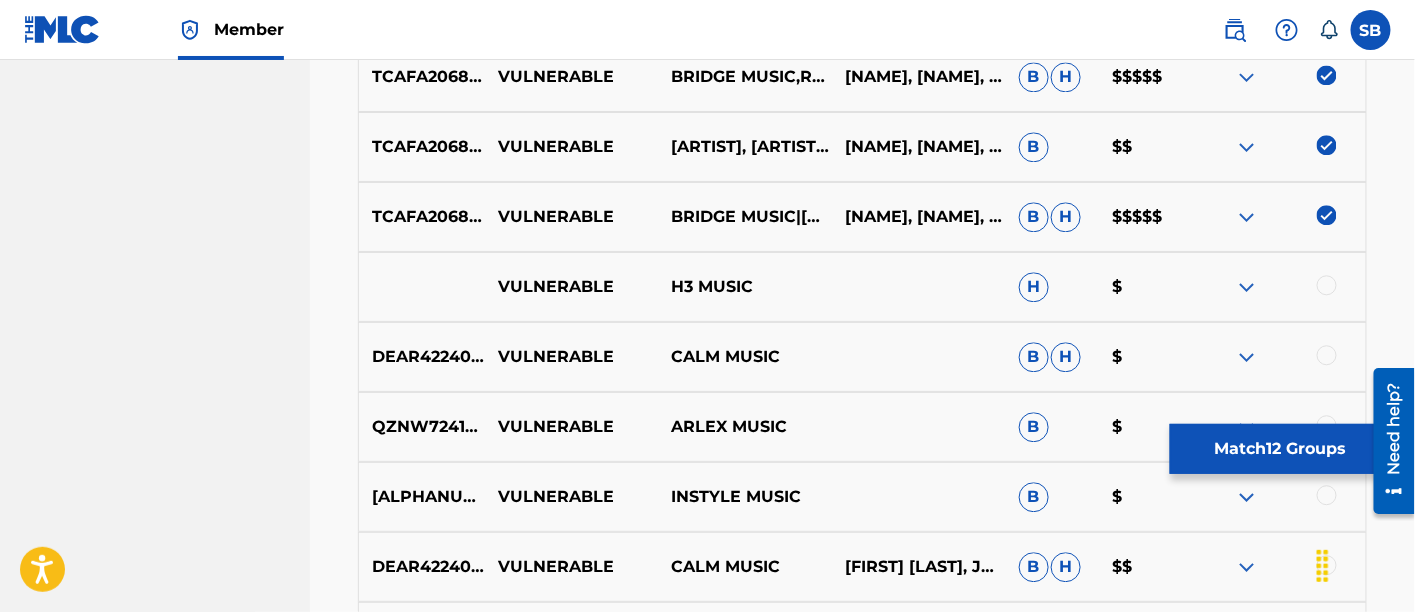 click on "Match  12 Groups" at bounding box center [1280, 449] 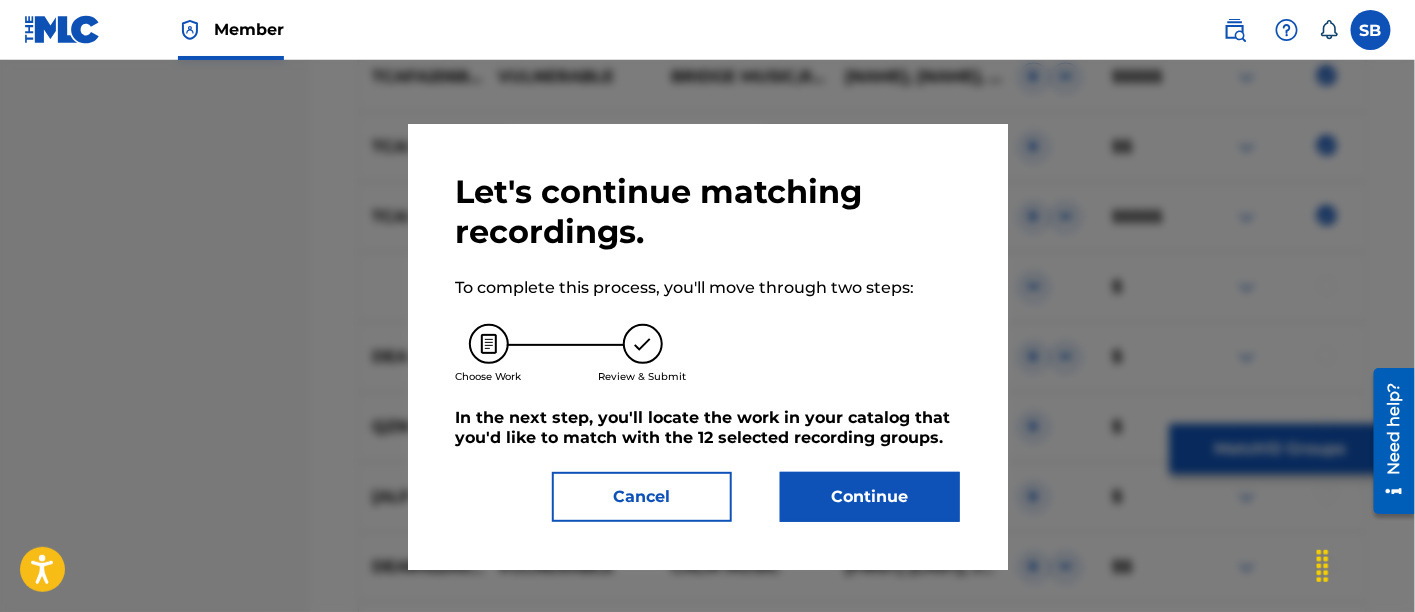 click on "Continue" at bounding box center [870, 497] 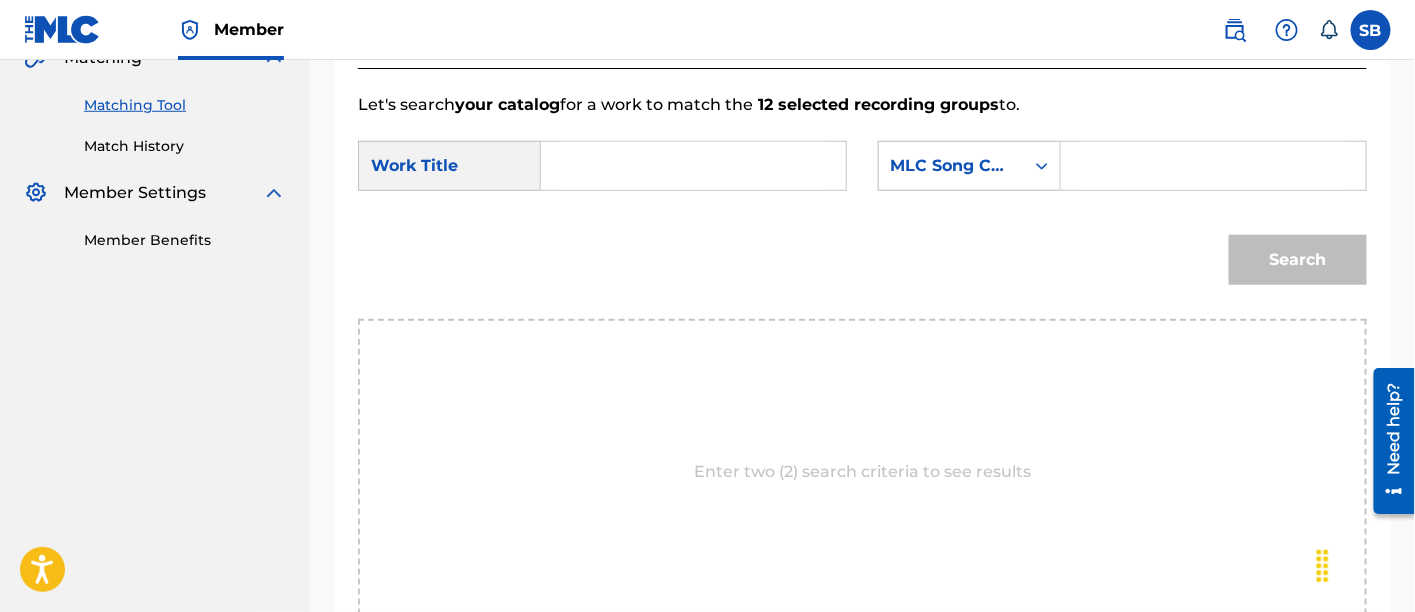 scroll, scrollTop: 487, scrollLeft: 0, axis: vertical 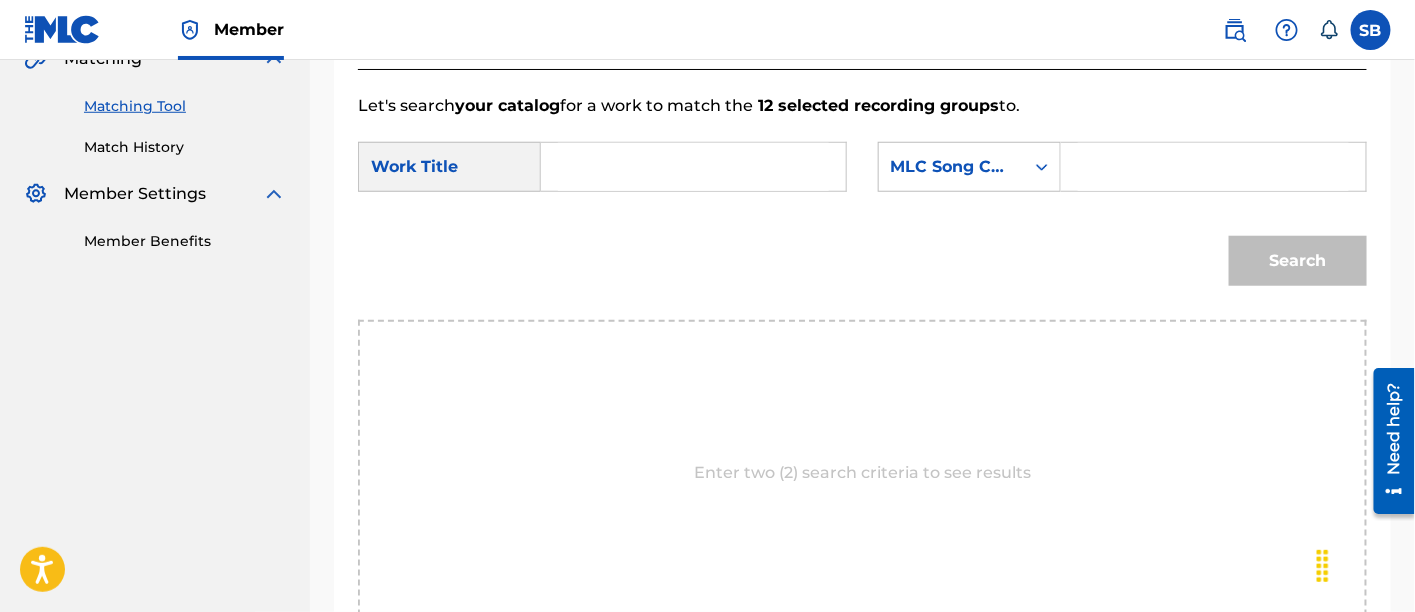 click at bounding box center [693, 167] 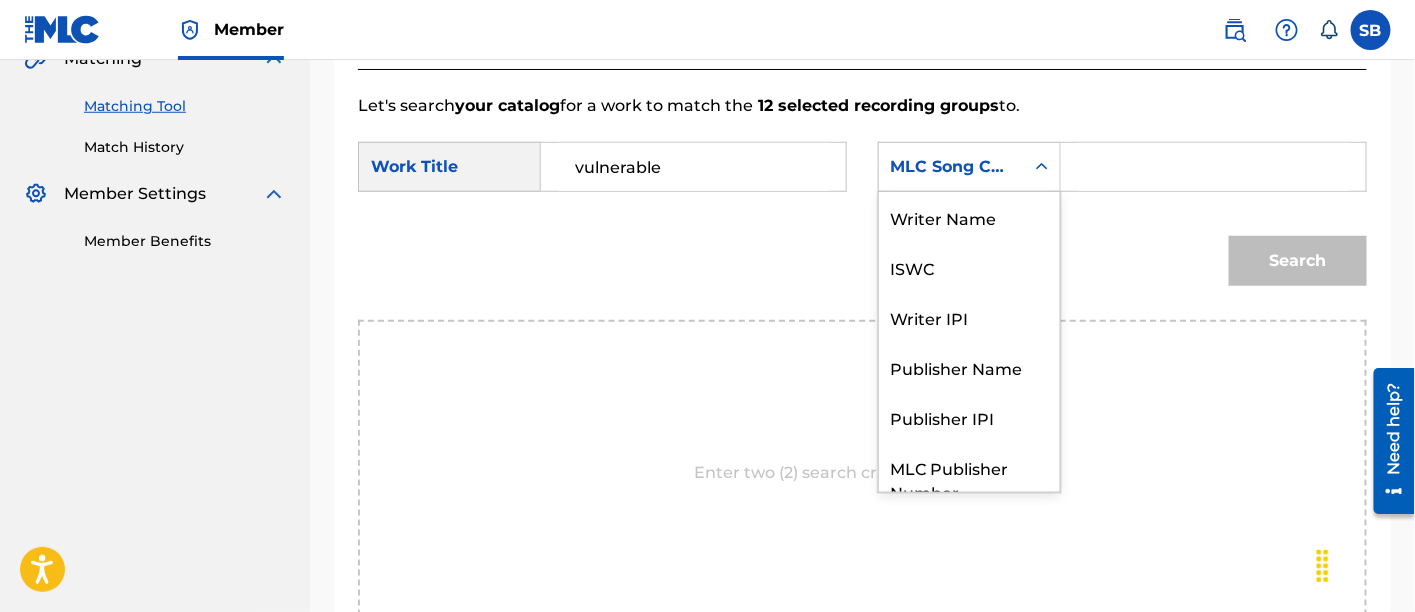 click on "MLC Song Code" at bounding box center (951, 167) 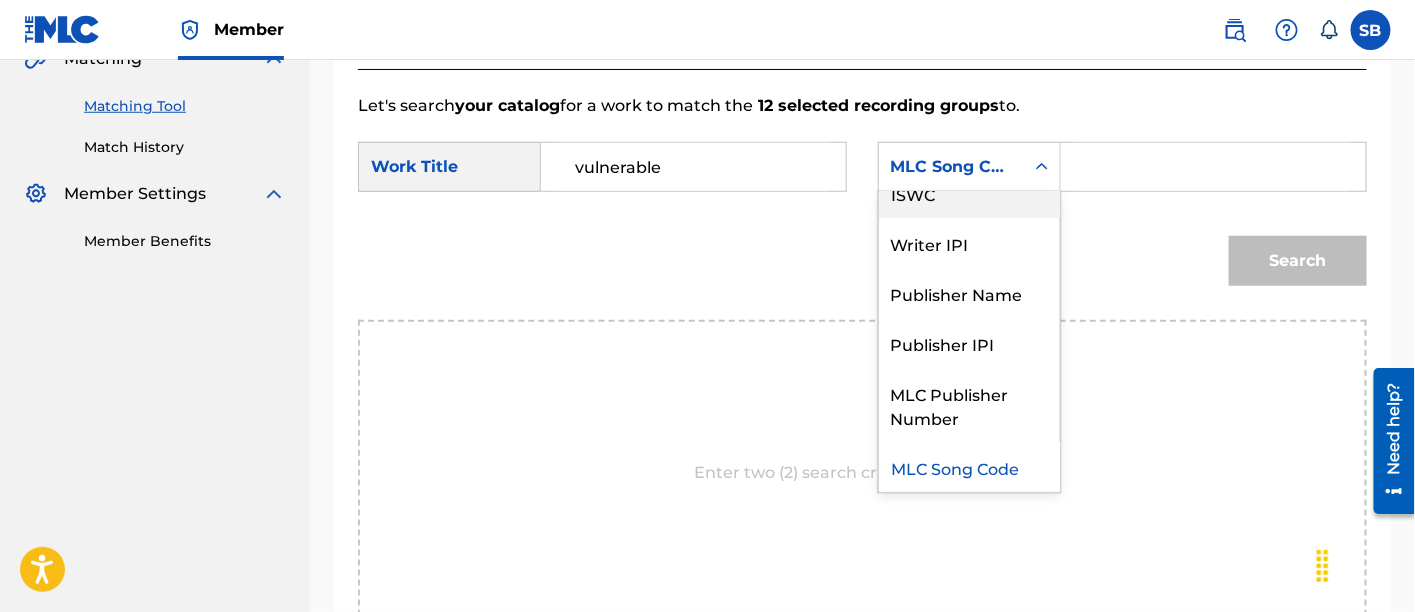 scroll, scrollTop: 0, scrollLeft: 0, axis: both 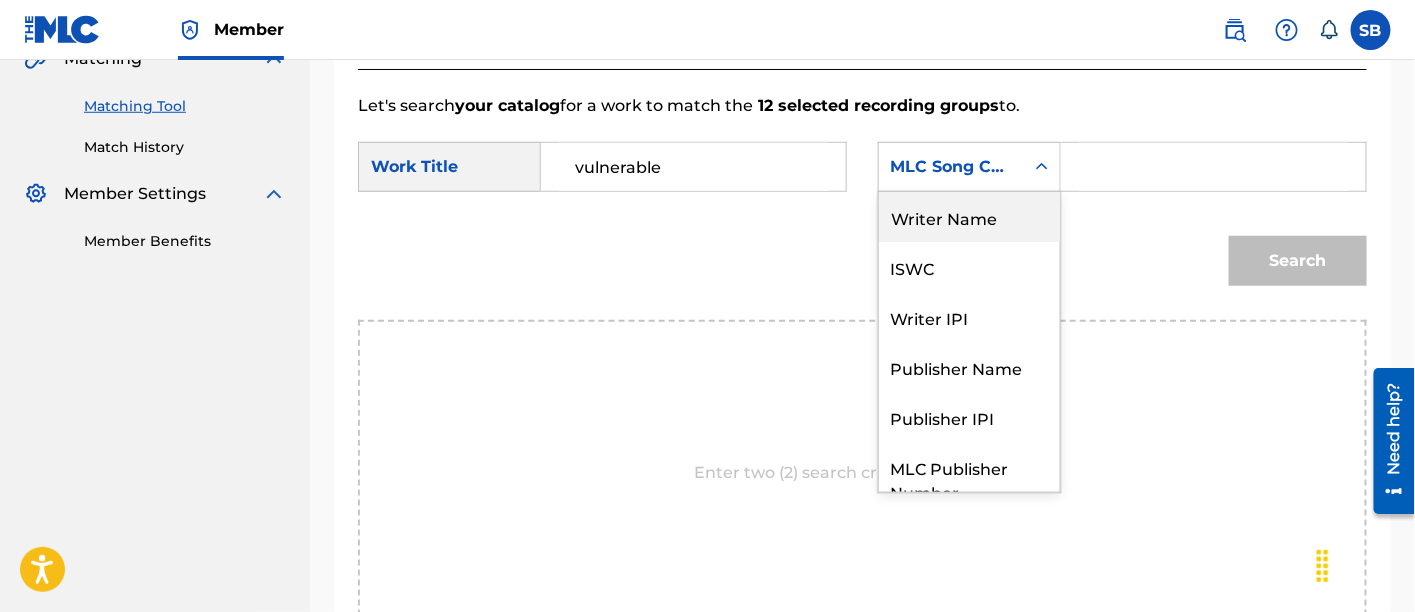 click on "Writer Name" at bounding box center [969, 217] 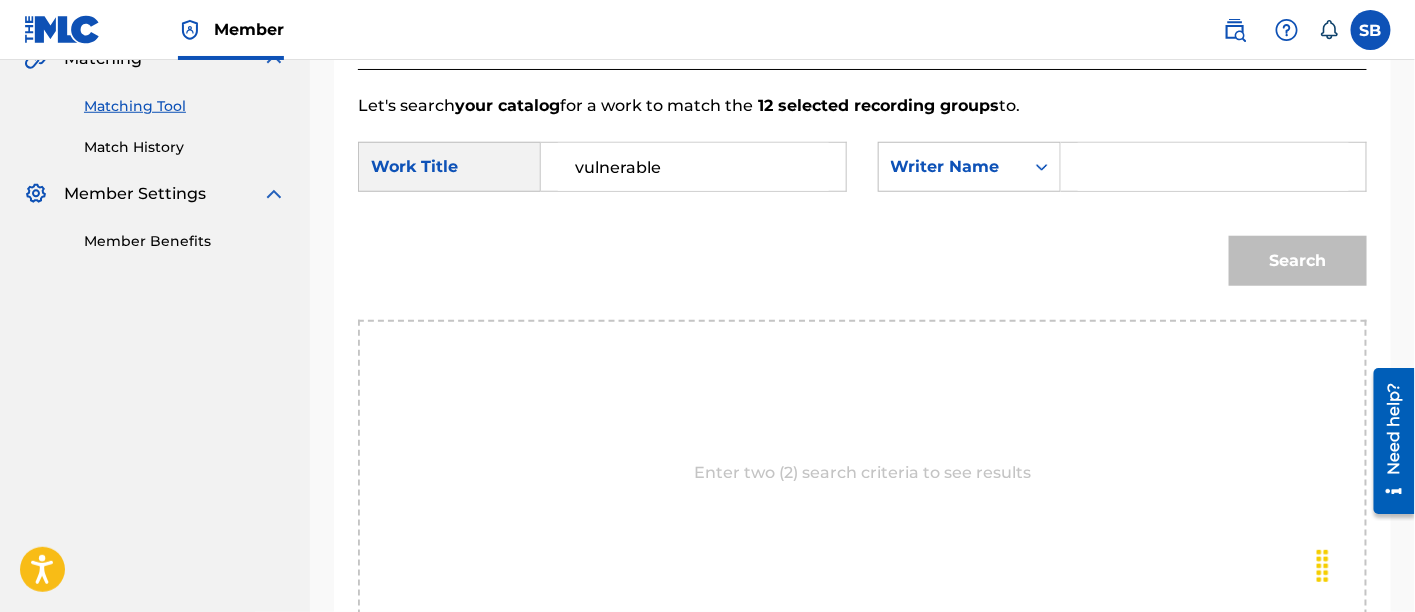 click on "SearchWithCriteria9ece6f94-8353-4dbe-bad4-0247b2fc14d7 Work Title vulnerable SearchWithCriteria359cf70c-5fef-4283-9d73-bb1cd62d4e0c Writer Name Search" at bounding box center (862, 219) 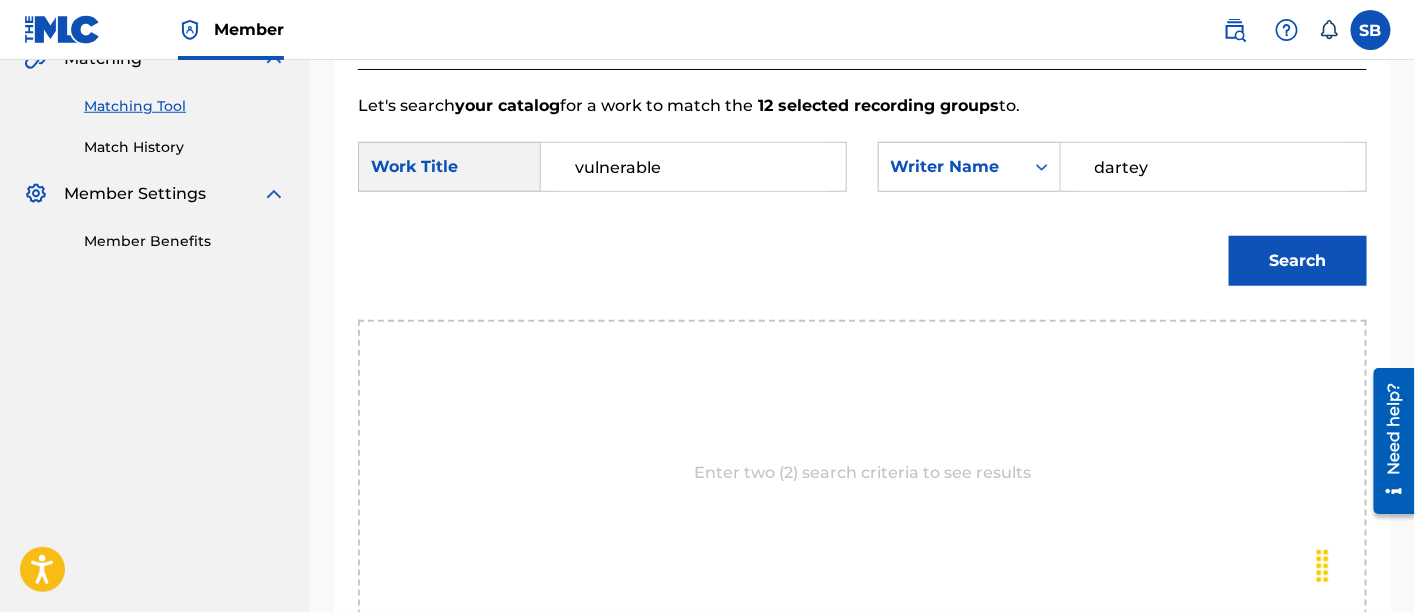click on "Search" at bounding box center [1298, 261] 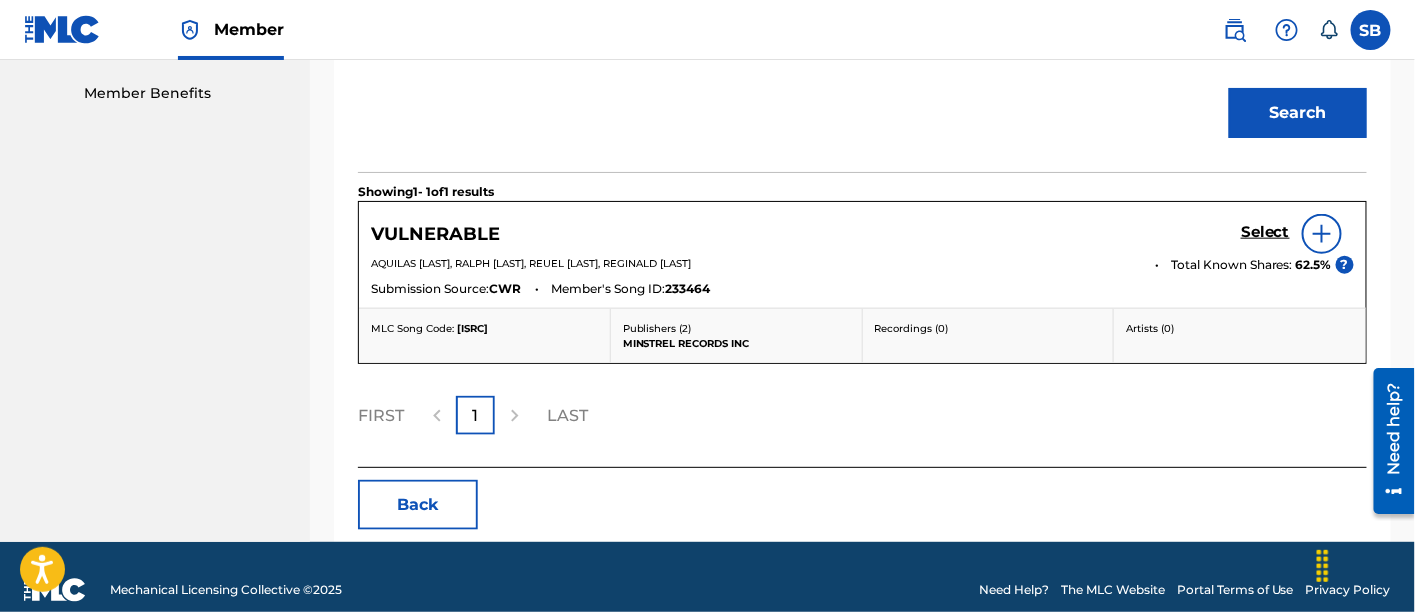 scroll, scrollTop: 636, scrollLeft: 0, axis: vertical 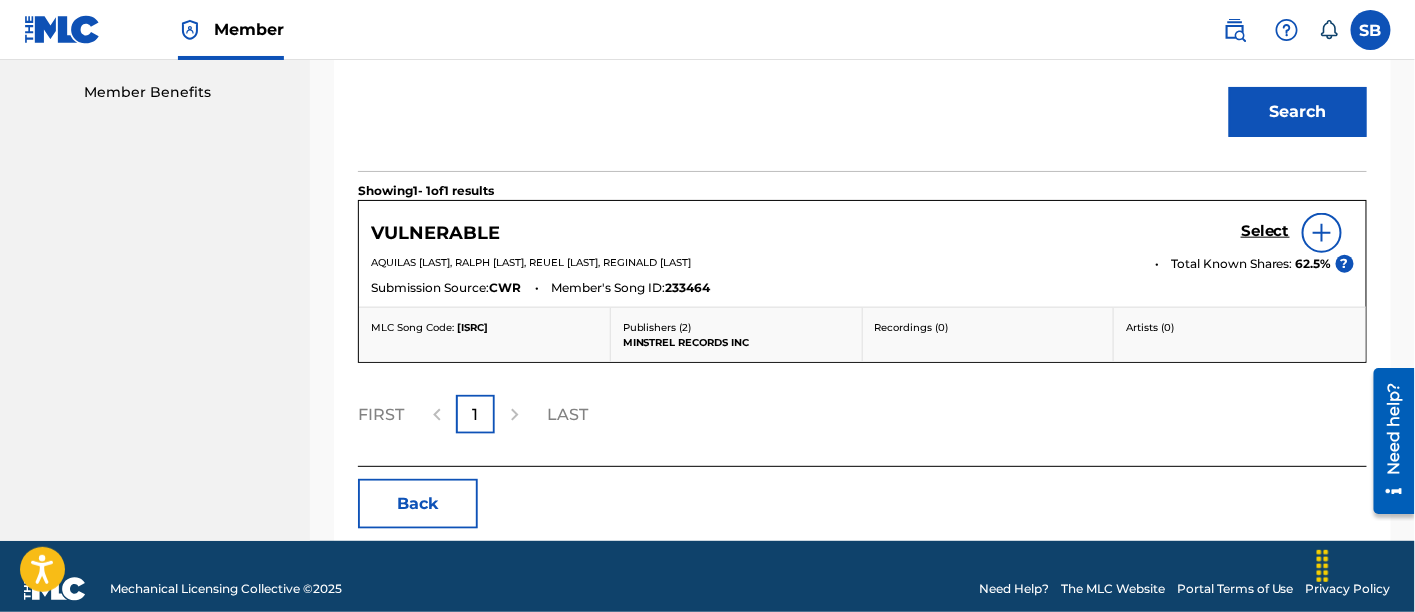 click on "Select" at bounding box center [1265, 231] 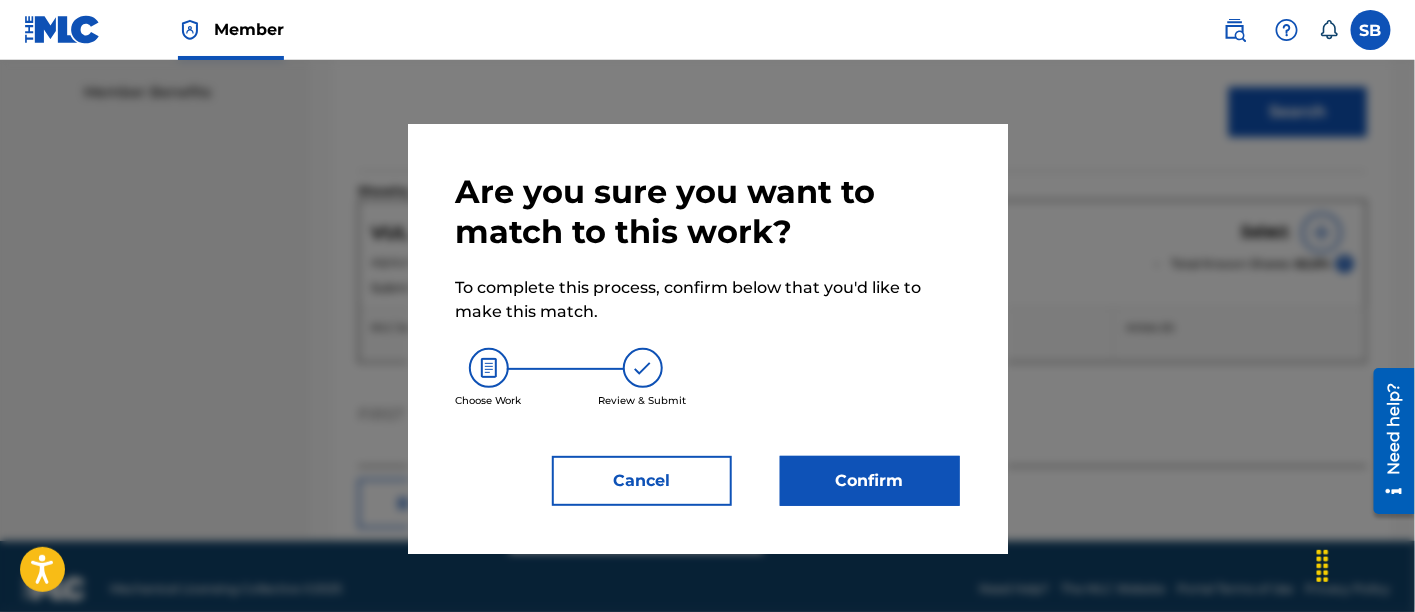 click on "Confirm" at bounding box center (870, 481) 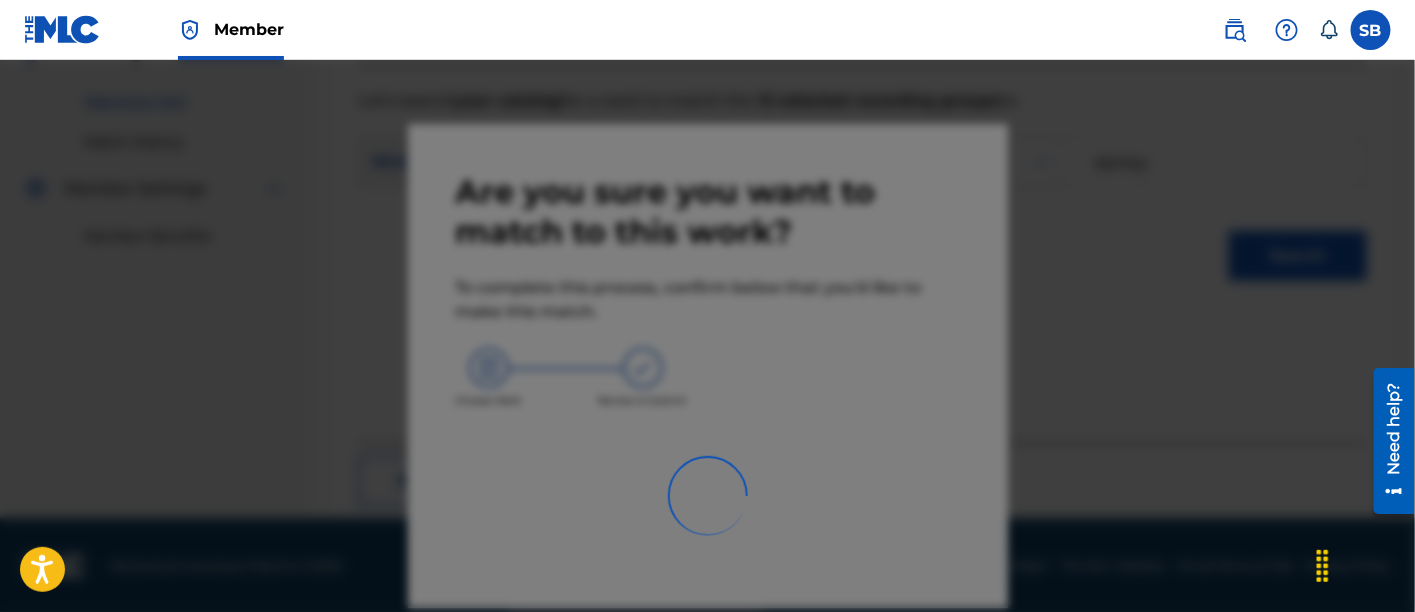 scroll, scrollTop: 246, scrollLeft: 0, axis: vertical 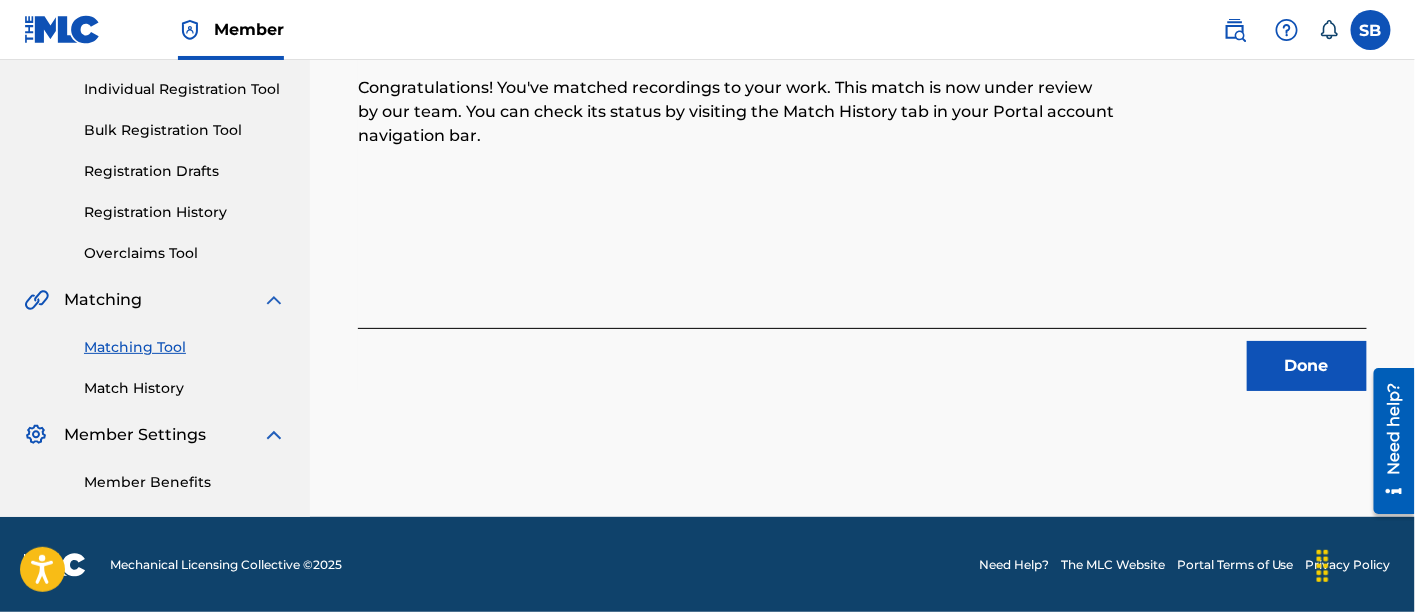 click on "Done" at bounding box center [1307, 366] 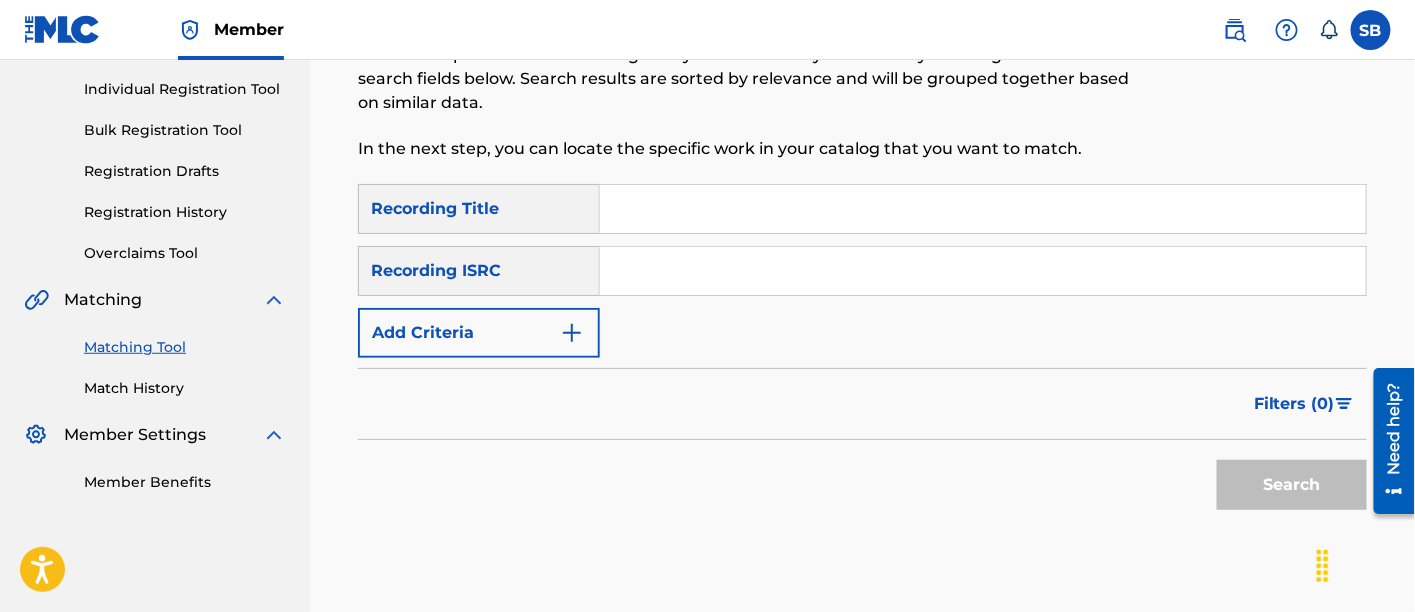 click on "Matching Tool The Matching Tool allows Members to match  sound recordings  to works within their catalog. This ensures you'll collect the royalties you're owed for your work(s). The first step is to locate recordings not yet matched to your works by entering criteria in the search fields below. Search results are sorted by relevance and will be grouped together based on similar data. In the next step, you can locate the specific work in your catalog that you want to match. SearchWithCriteria[ALPHANUMERIC_ID] Recording Title SearchWithCriteria[ALPHANUMERIC_ID] Recording ISRC Add Criteria Filter Estimated Value All $$$$$ $$$$ $$$ $$ $ Source All Blanket License Historical Unmatched Remove Filters Apply Filters Filters ( 0 ) Search" at bounding box center (862, 248) 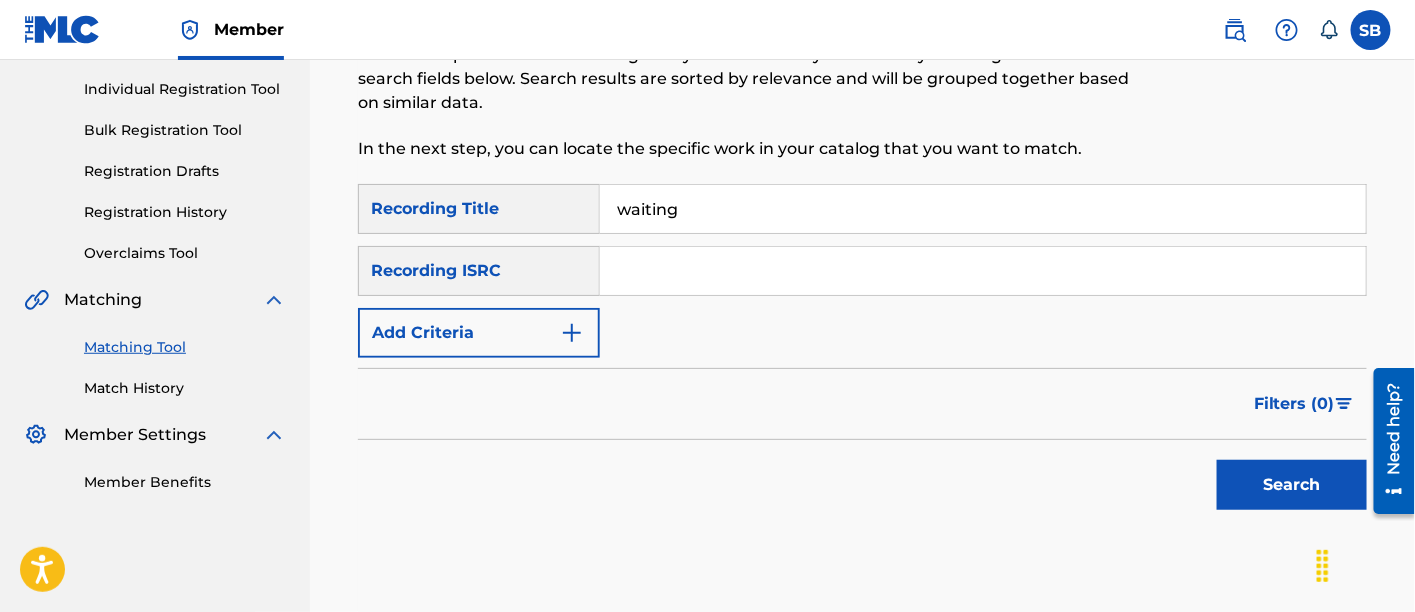 click on "Add Criteria" at bounding box center [479, 333] 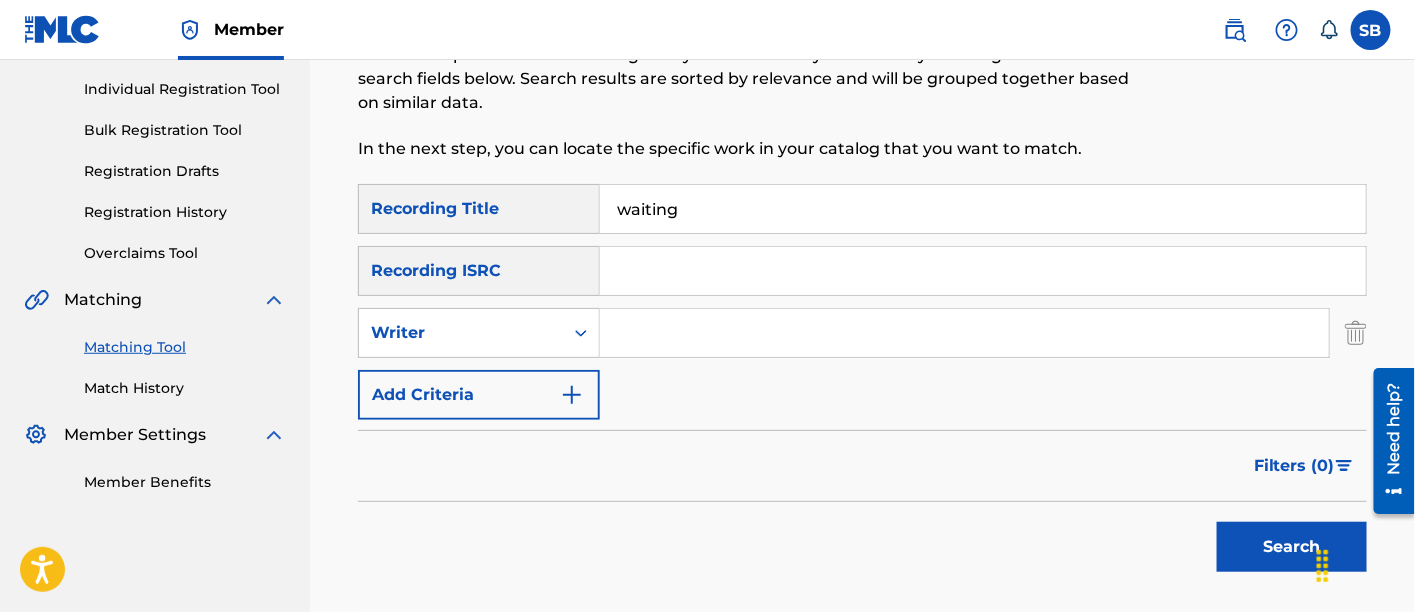 click at bounding box center (964, 333) 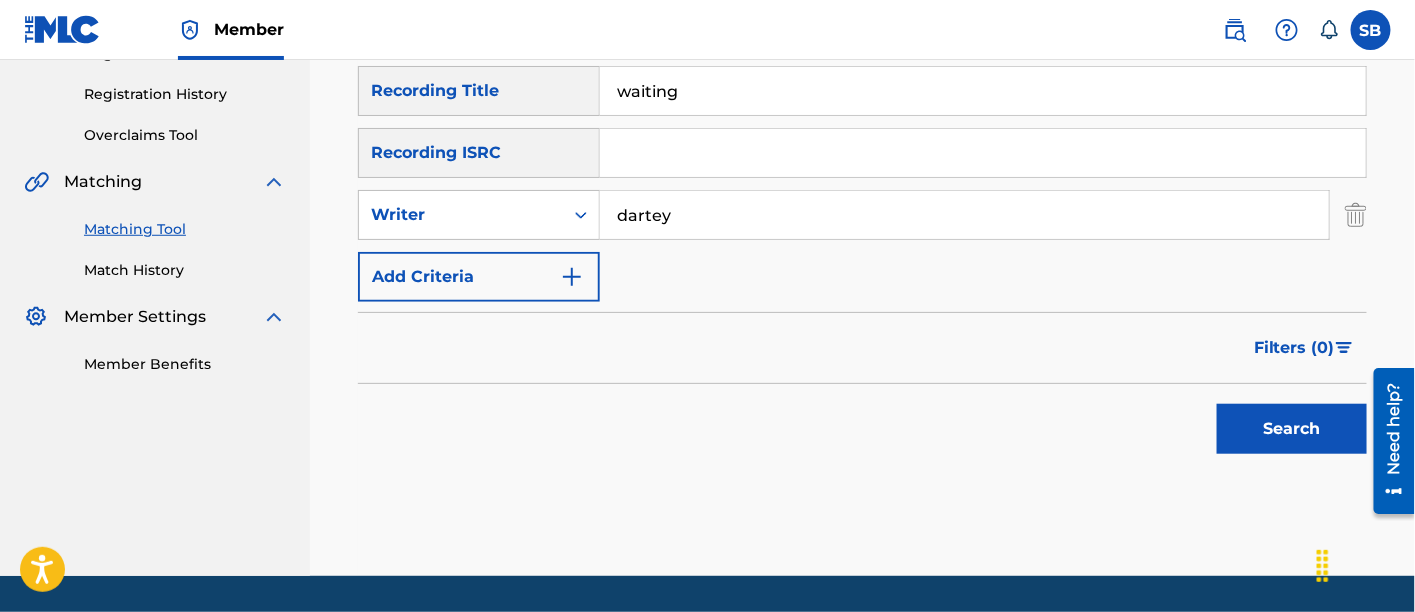 scroll, scrollTop: 365, scrollLeft: 0, axis: vertical 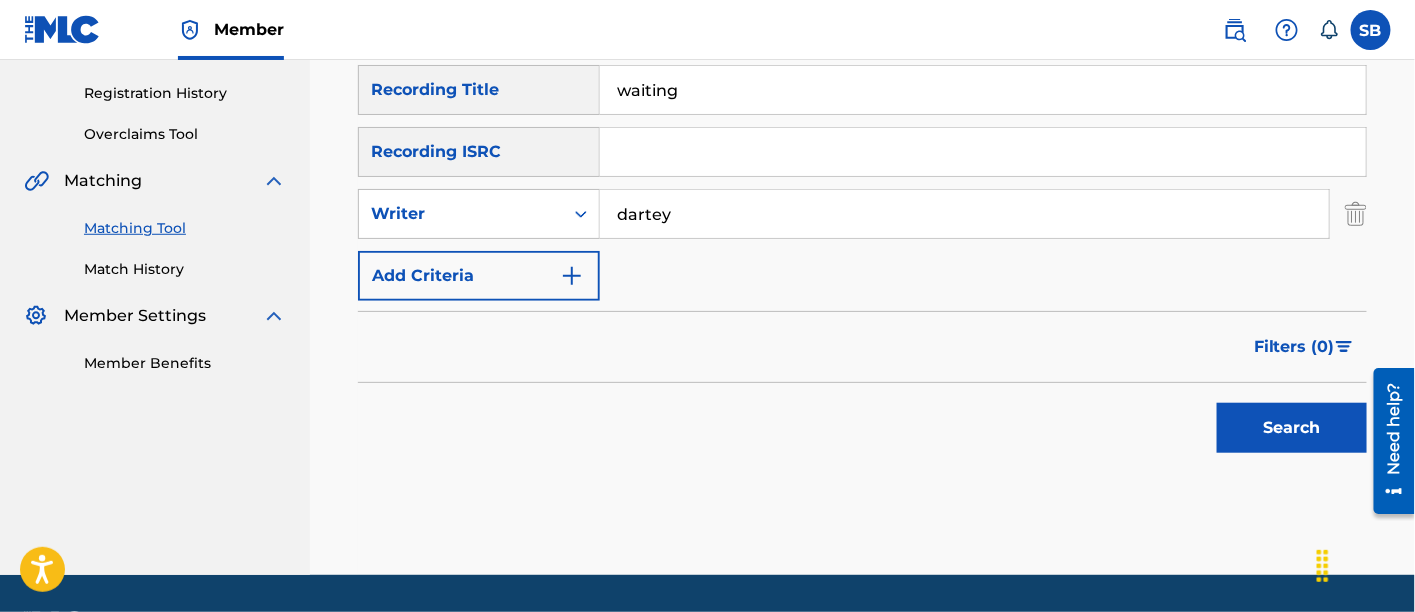 click on "Search" at bounding box center [1292, 428] 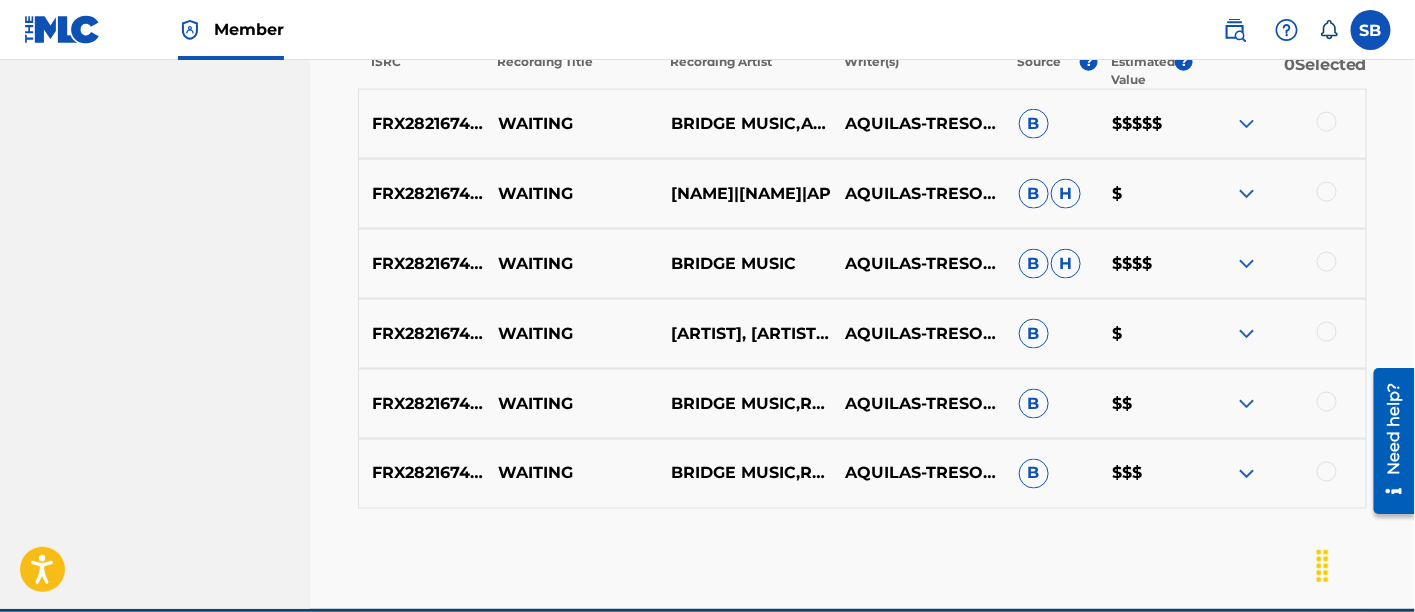 scroll, scrollTop: 817, scrollLeft: 0, axis: vertical 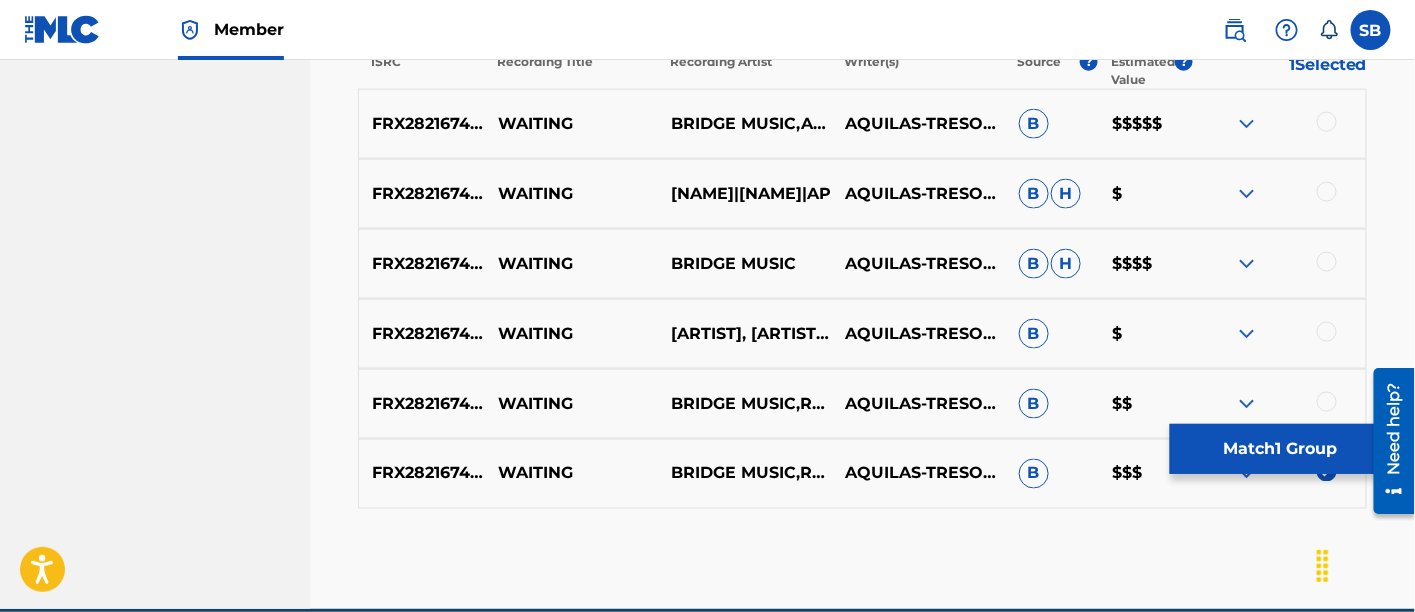 click on "FRX282167483 WAITING BRIDGE MUSIC,REGGIE DARTEY,AP AQUILAS-TRESOR PINDI, REGINALD DARTEY B $$" at bounding box center [862, 404] 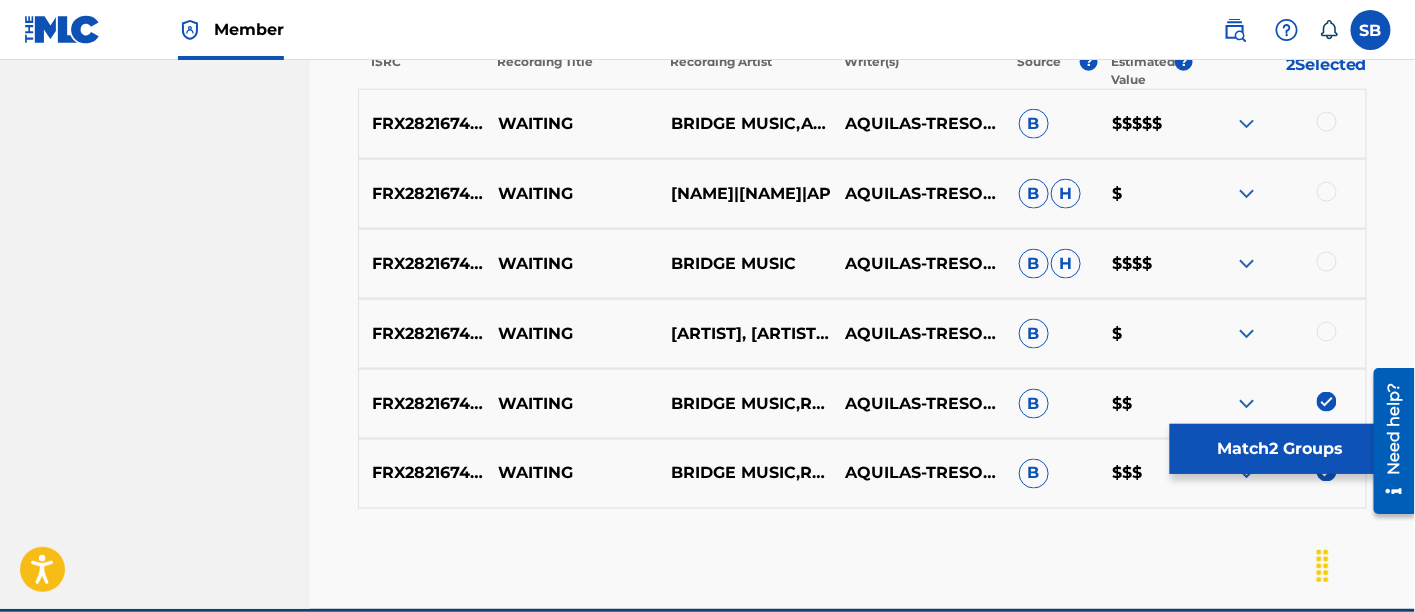 click on "[ISRC] WAITING [NAME],BRIDGE MUSIC,AP [NAME], [NAME] B $" at bounding box center (862, 334) 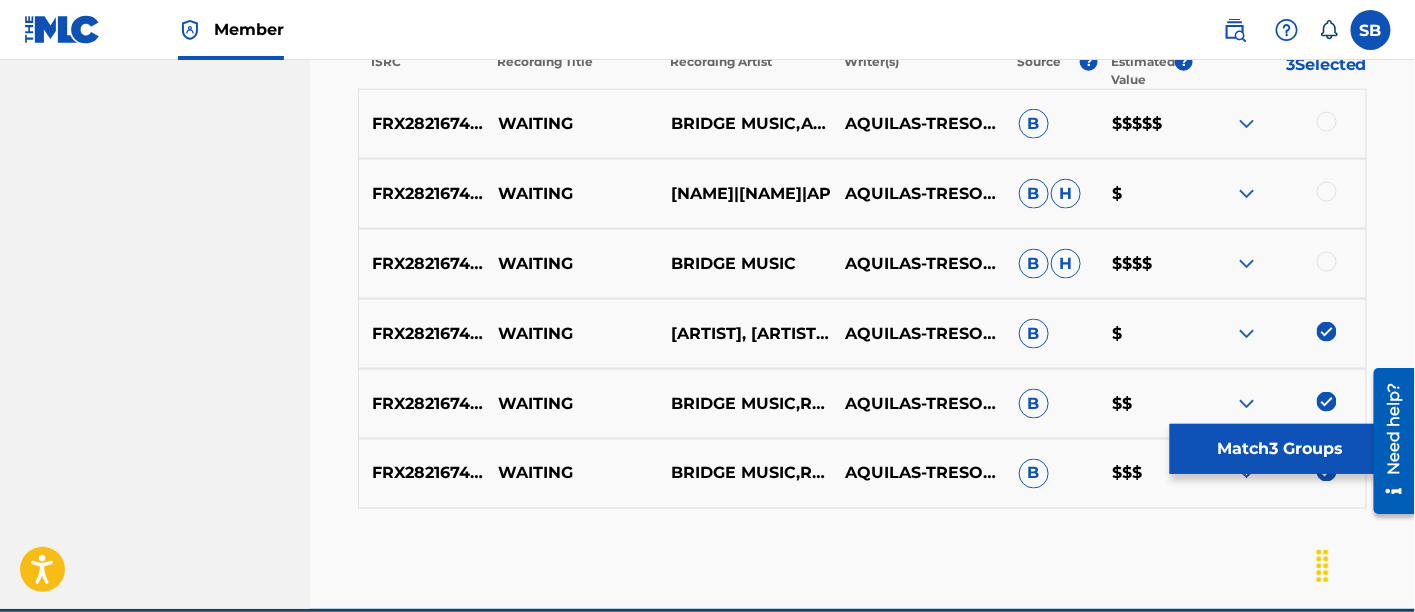 click at bounding box center (1327, 262) 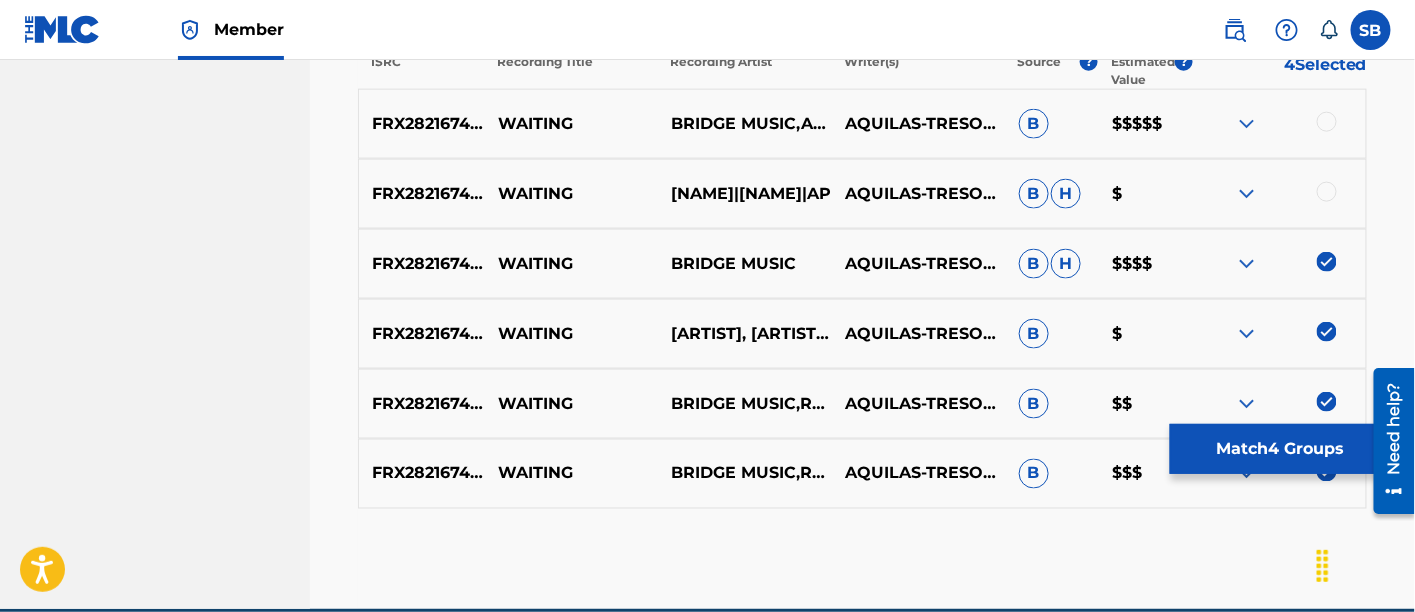 click at bounding box center [1327, 192] 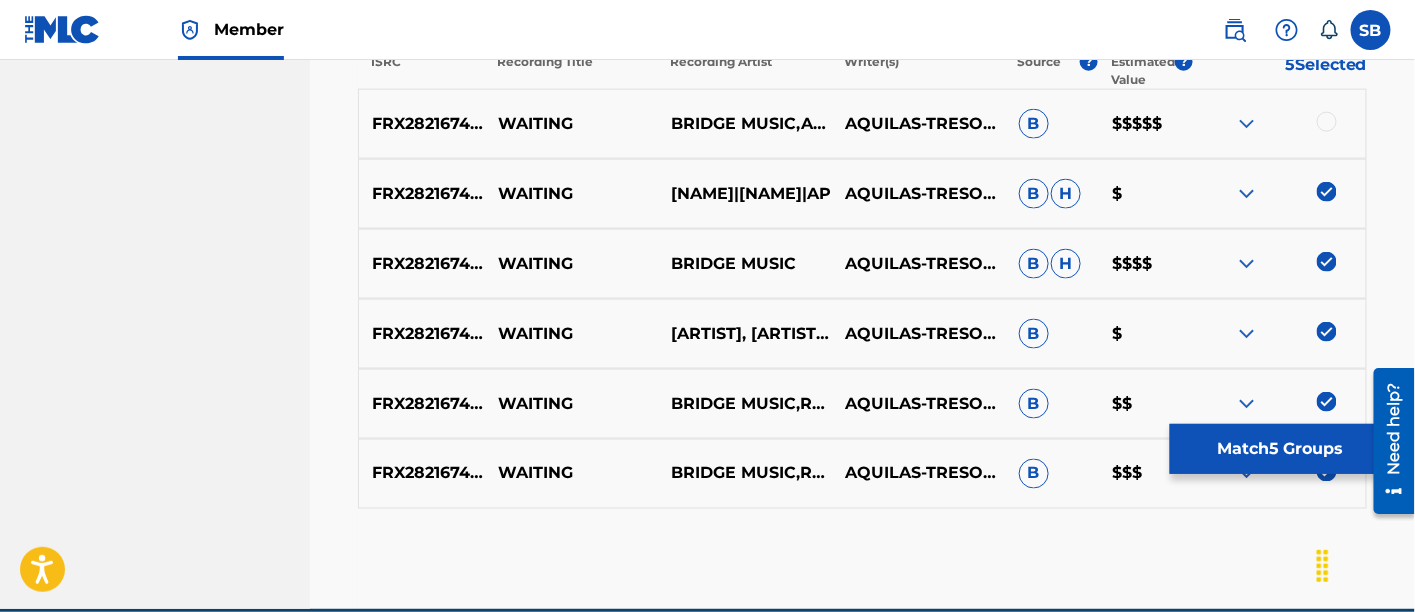 click at bounding box center [1327, 122] 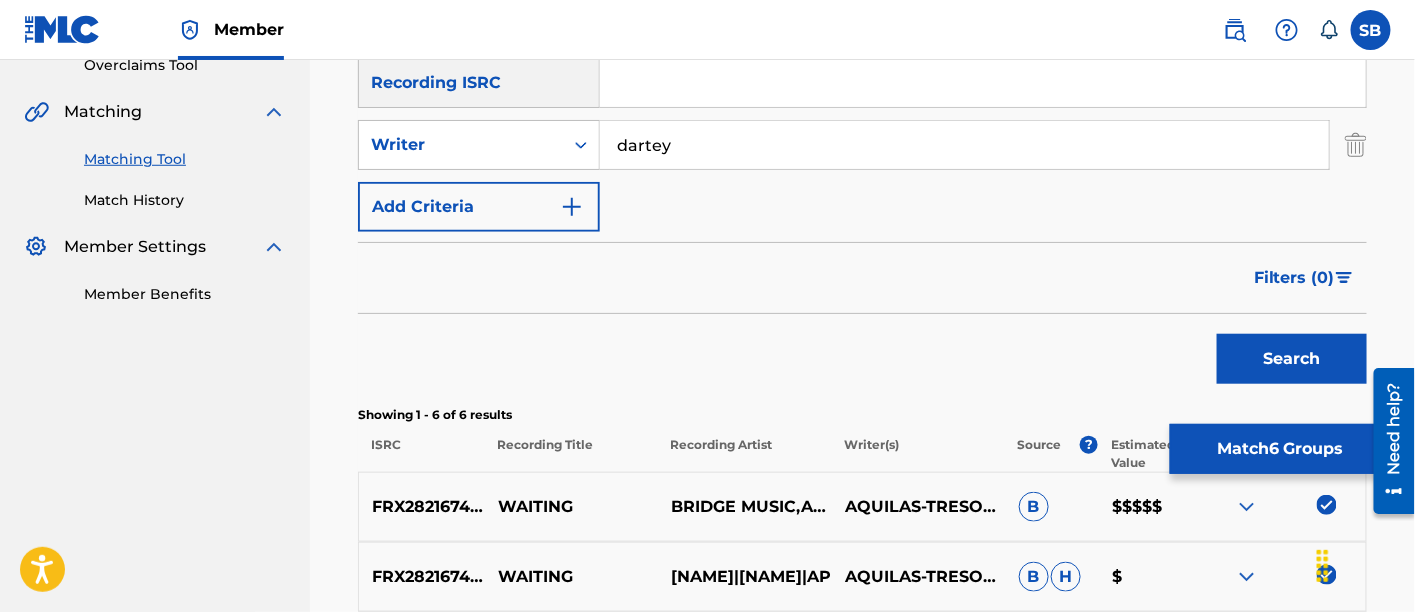 scroll, scrollTop: 433, scrollLeft: 0, axis: vertical 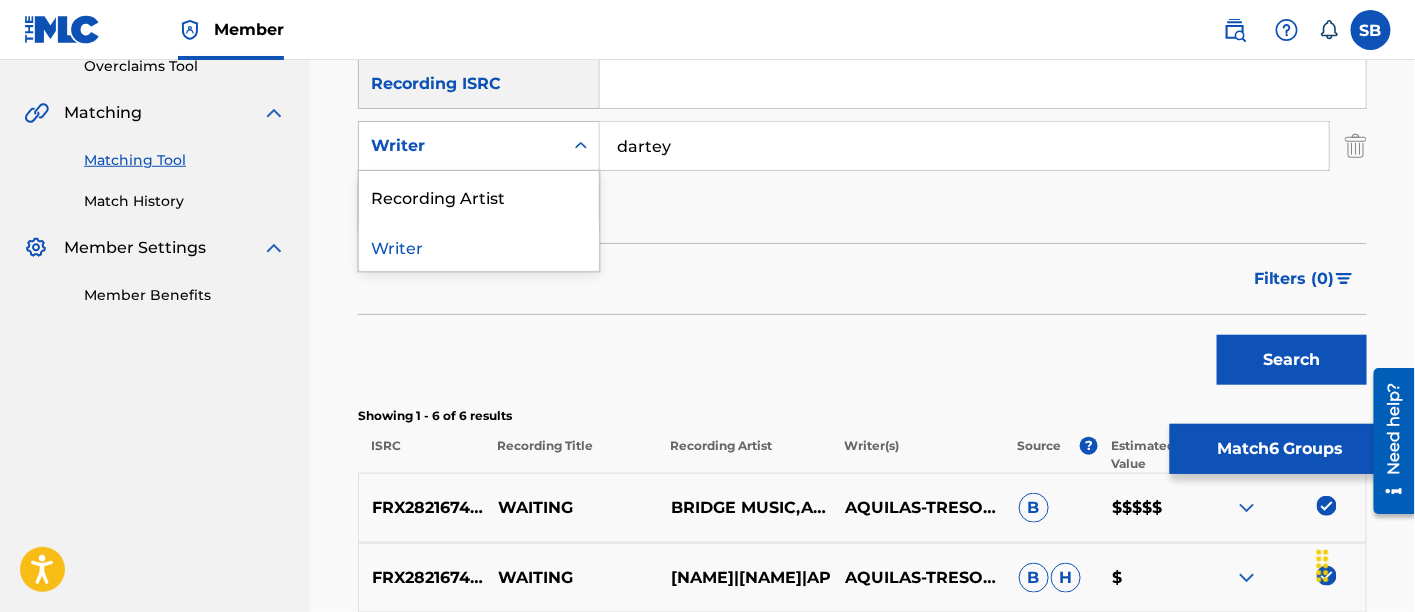 click at bounding box center (581, 146) 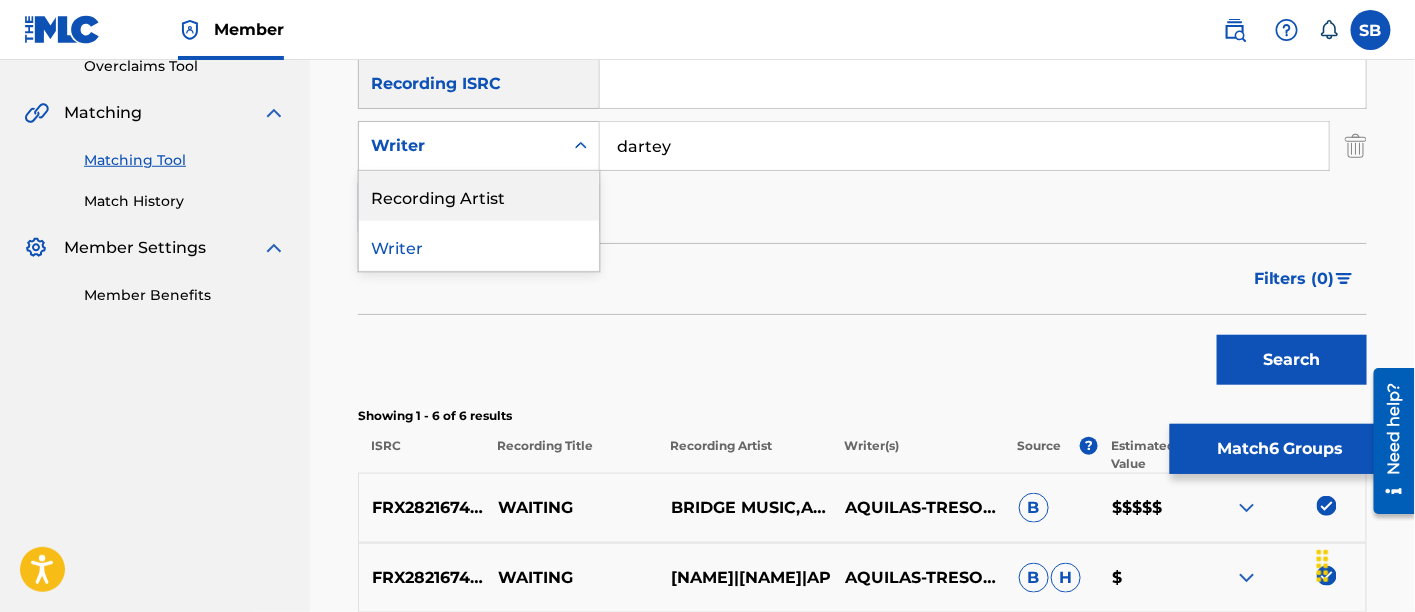 click on "Recording Artist" at bounding box center [479, 196] 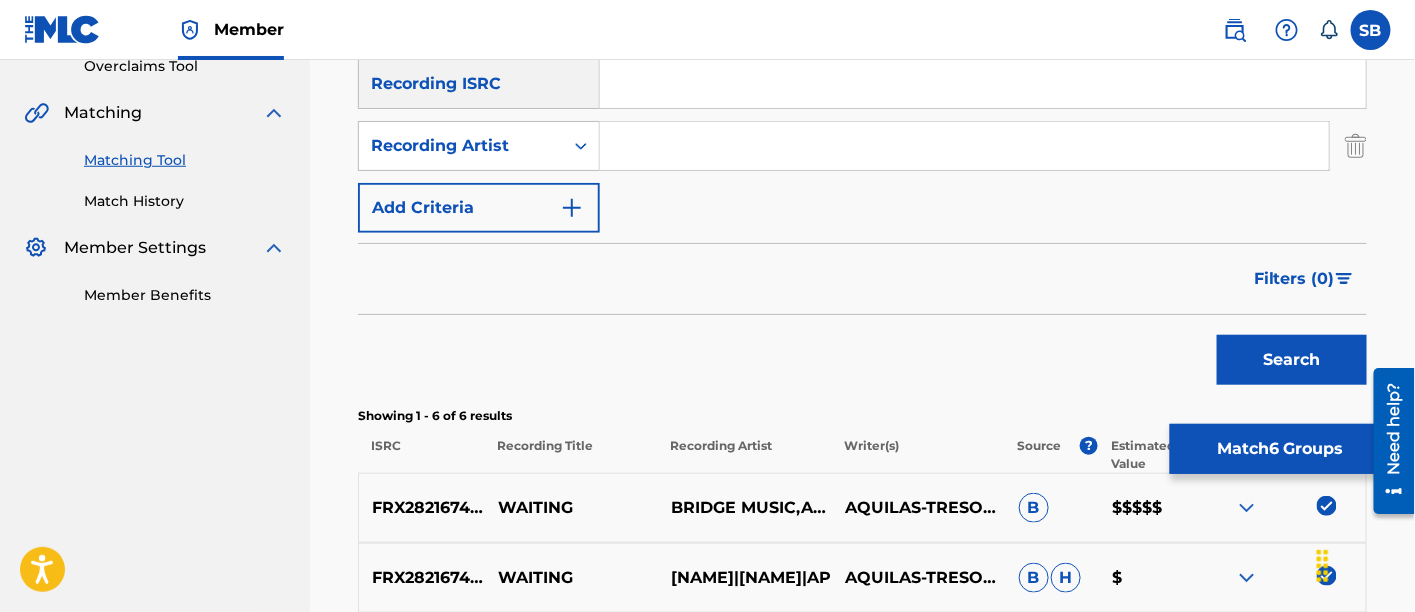 click at bounding box center (964, 146) 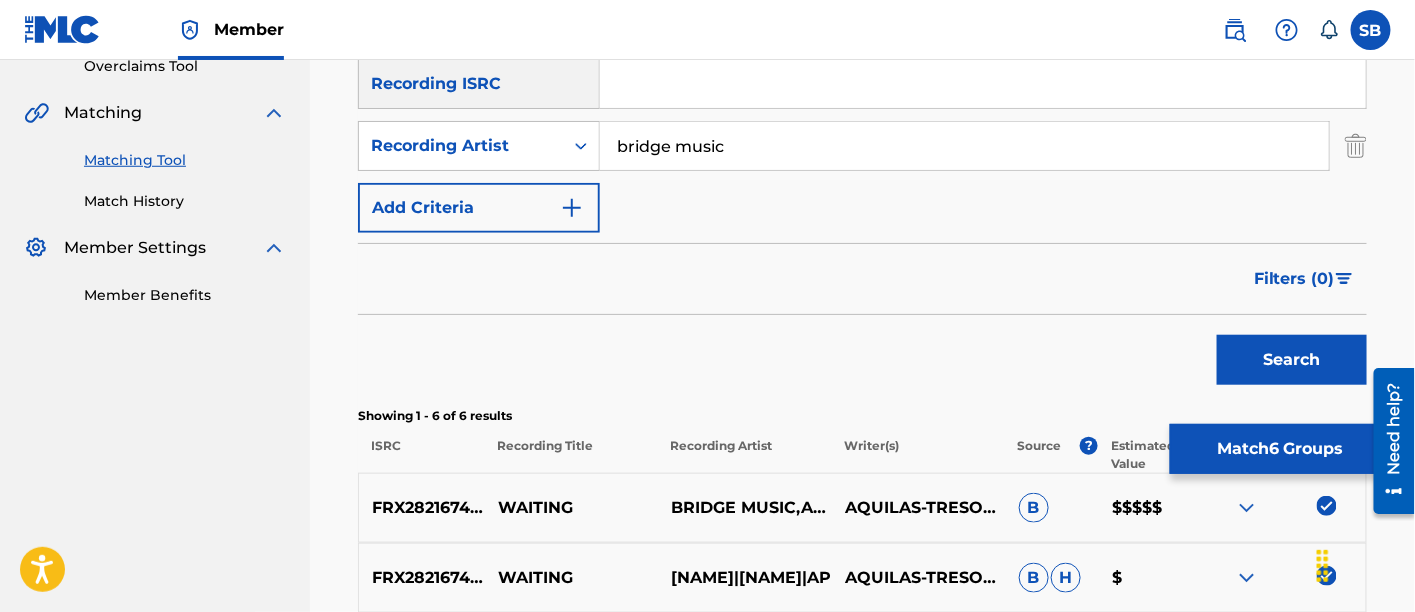 click on "Search" at bounding box center (1292, 360) 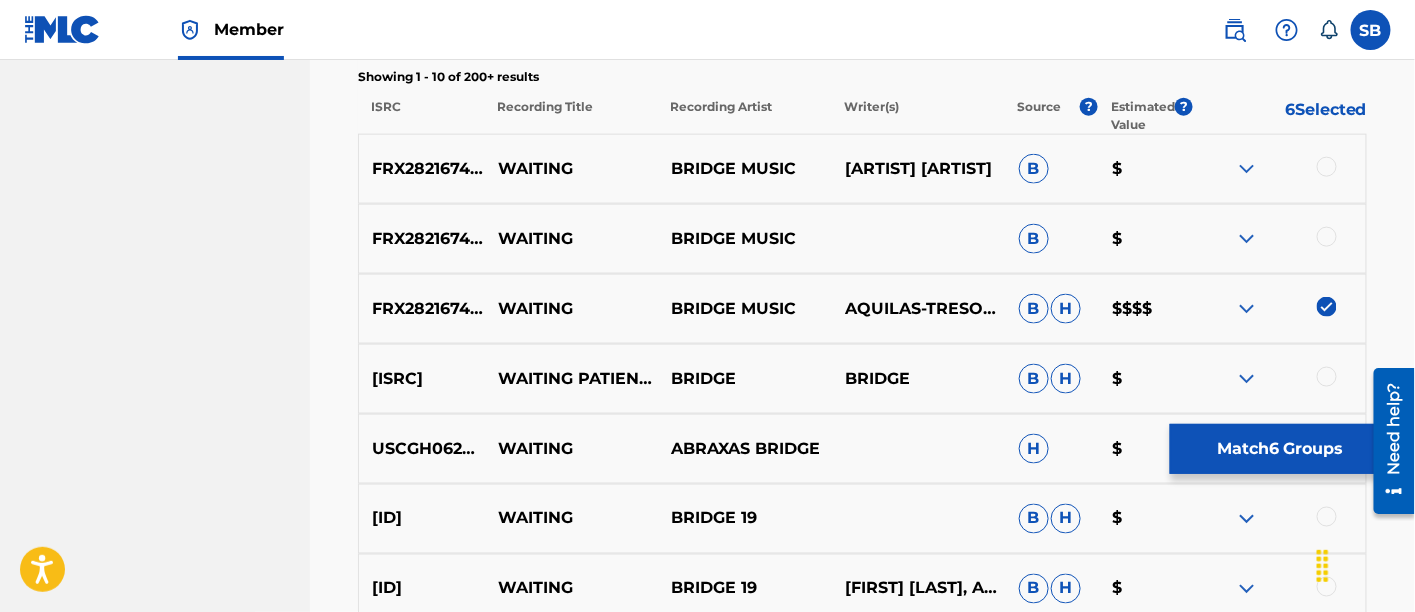 scroll, scrollTop: 771, scrollLeft: 0, axis: vertical 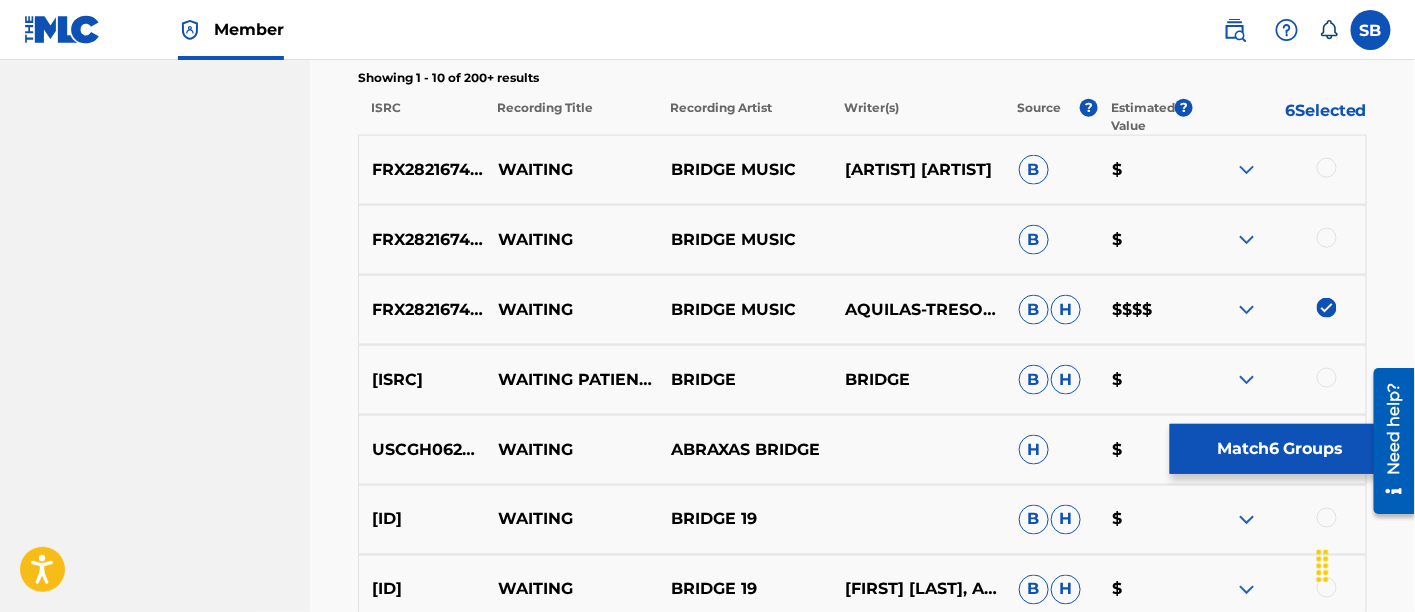 click at bounding box center (1327, 168) 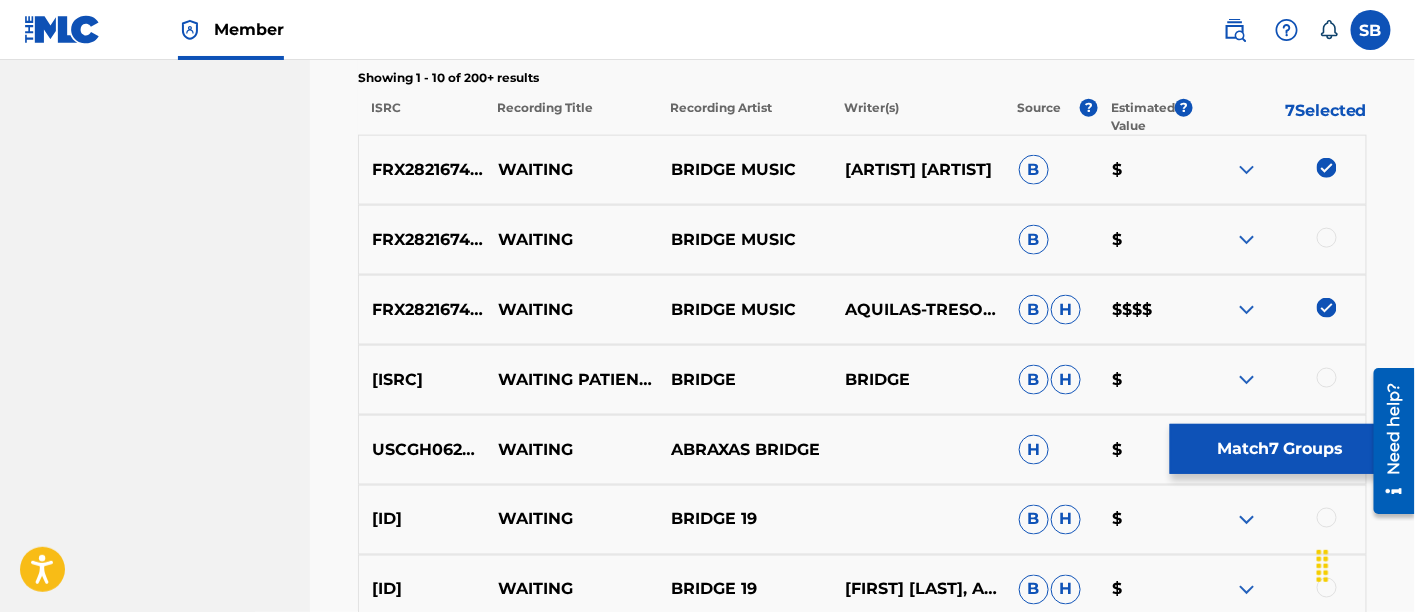 click at bounding box center [1327, 238] 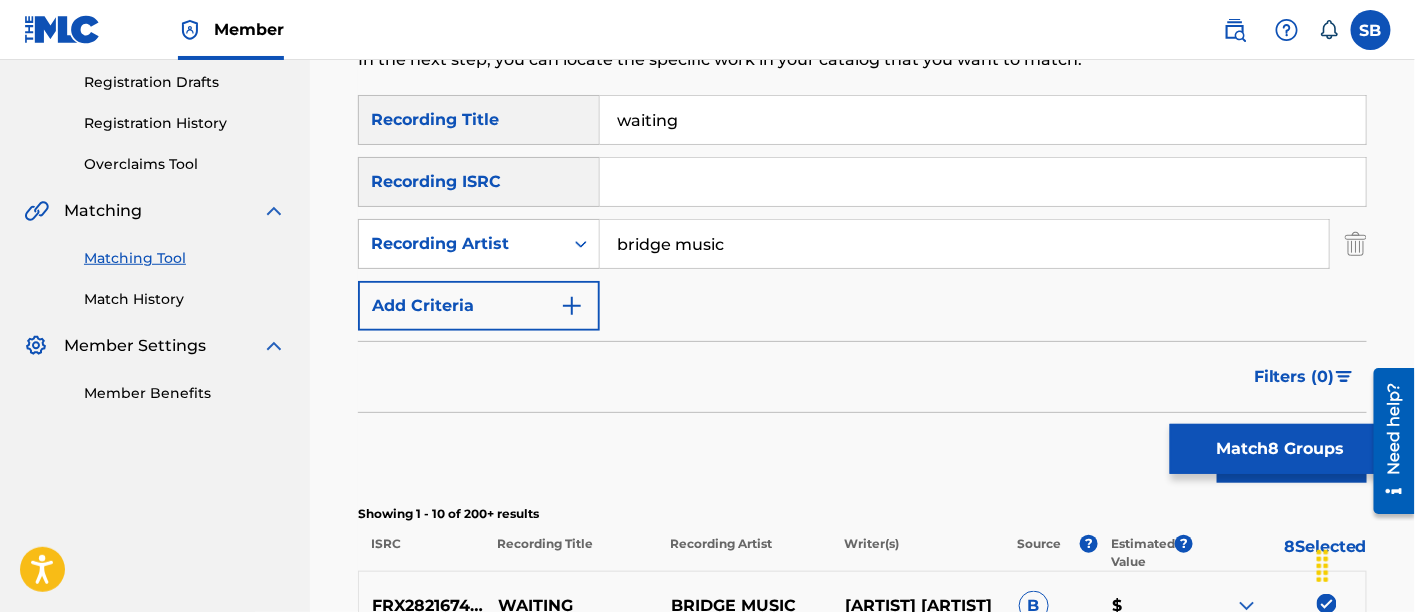 scroll, scrollTop: 319, scrollLeft: 0, axis: vertical 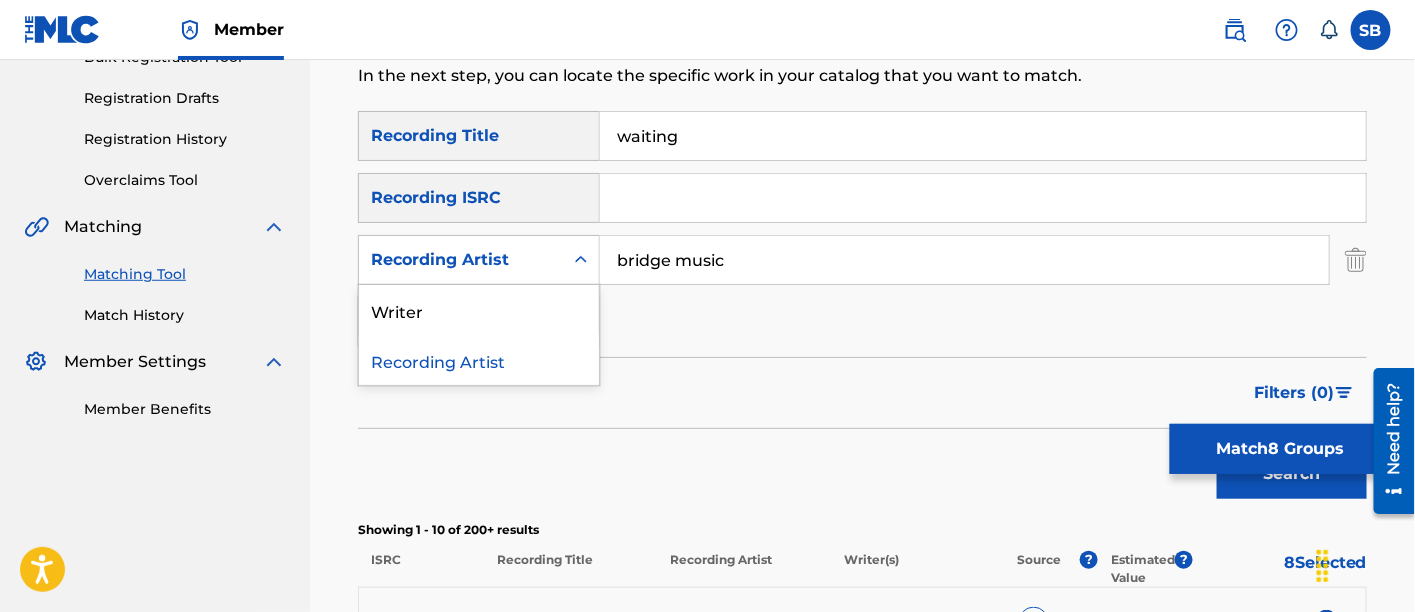 click 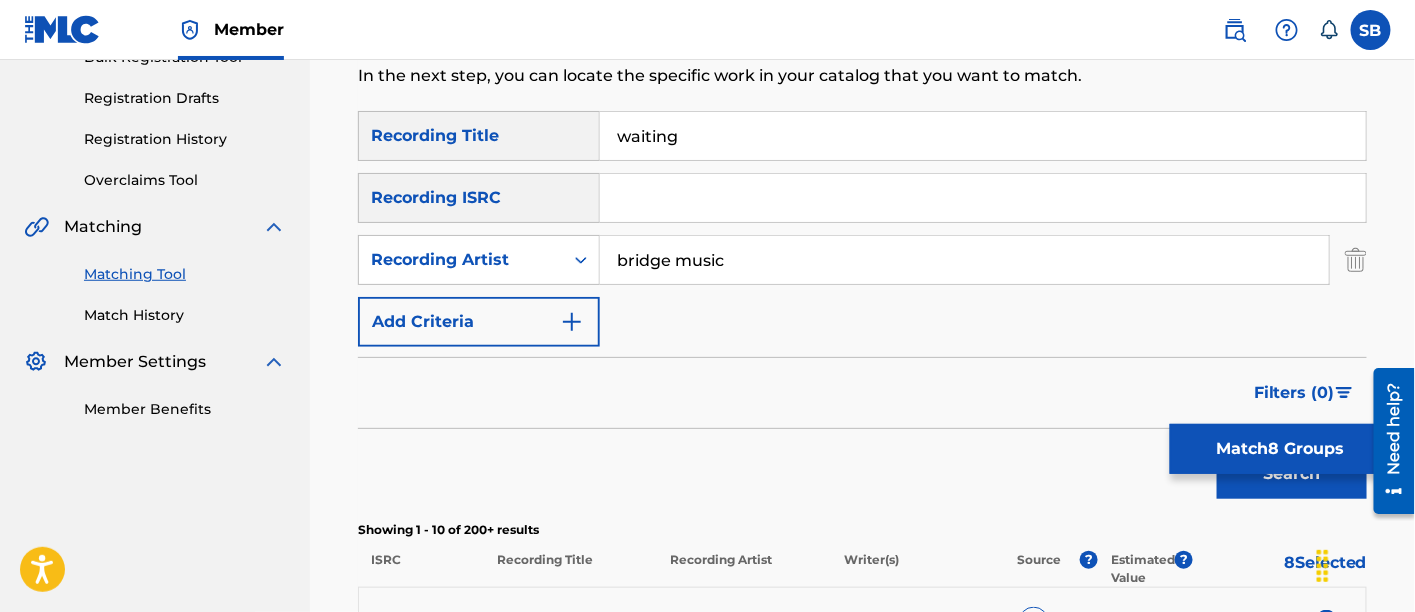 click on "bridge music" at bounding box center (964, 260) 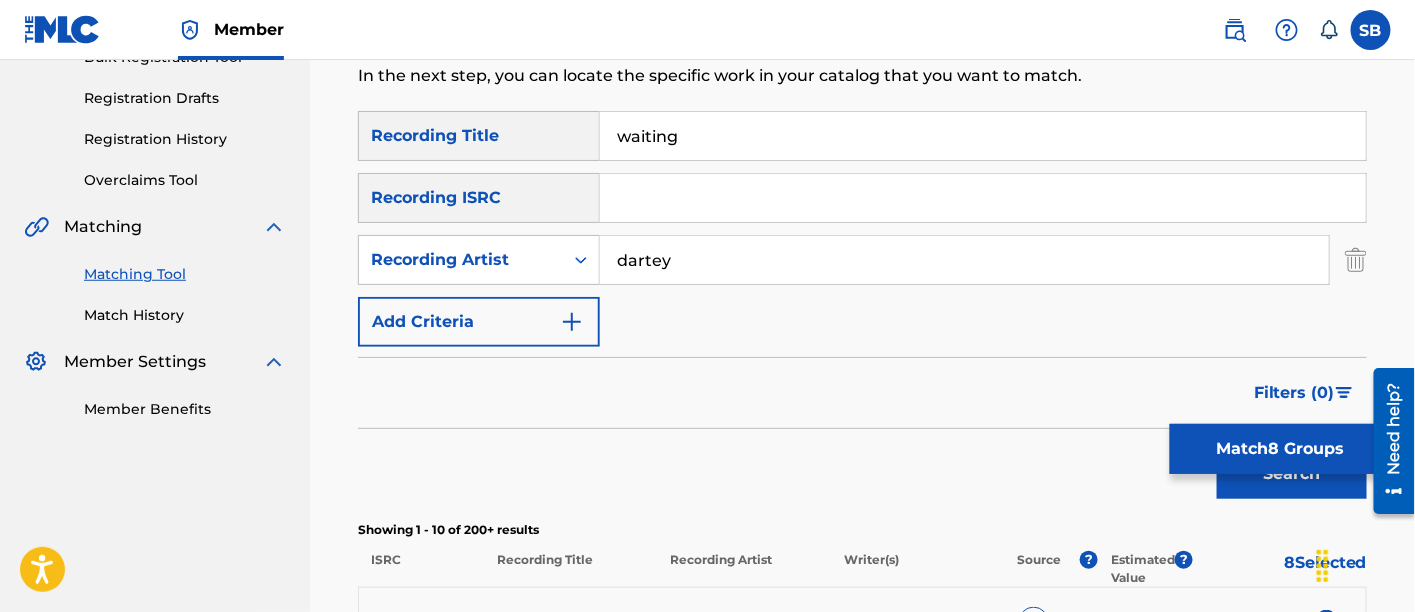 scroll, scrollTop: 519, scrollLeft: 0, axis: vertical 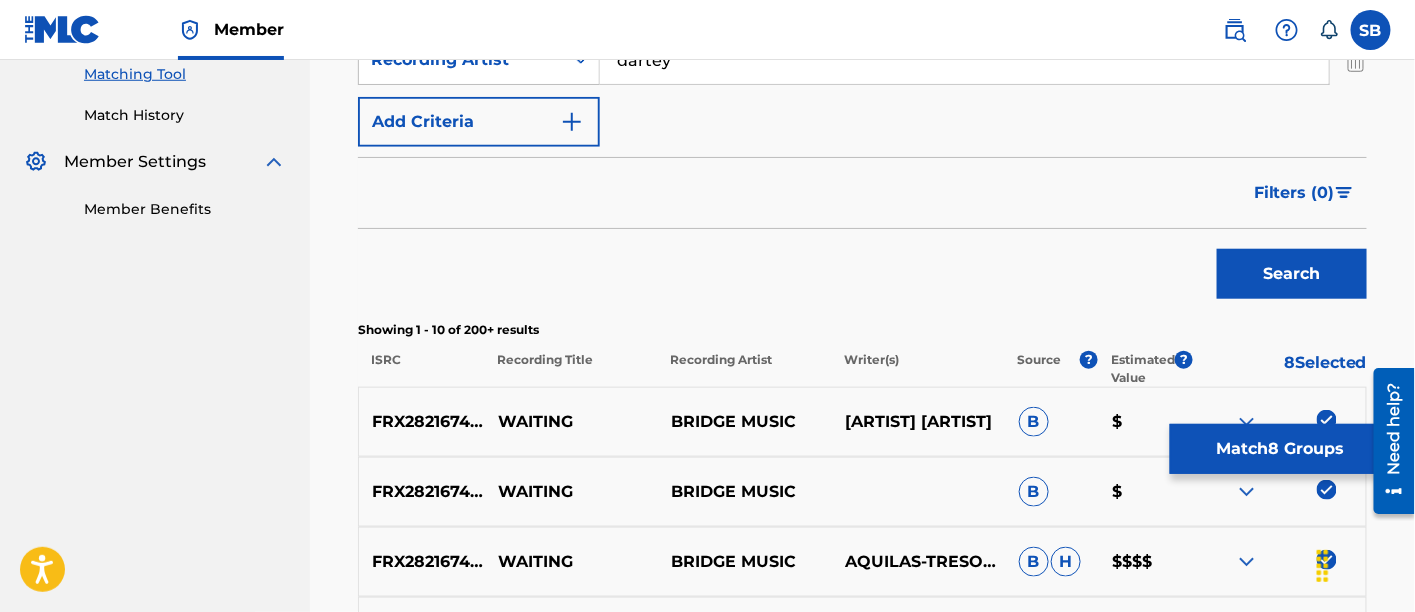 click on "Search" at bounding box center [1292, 274] 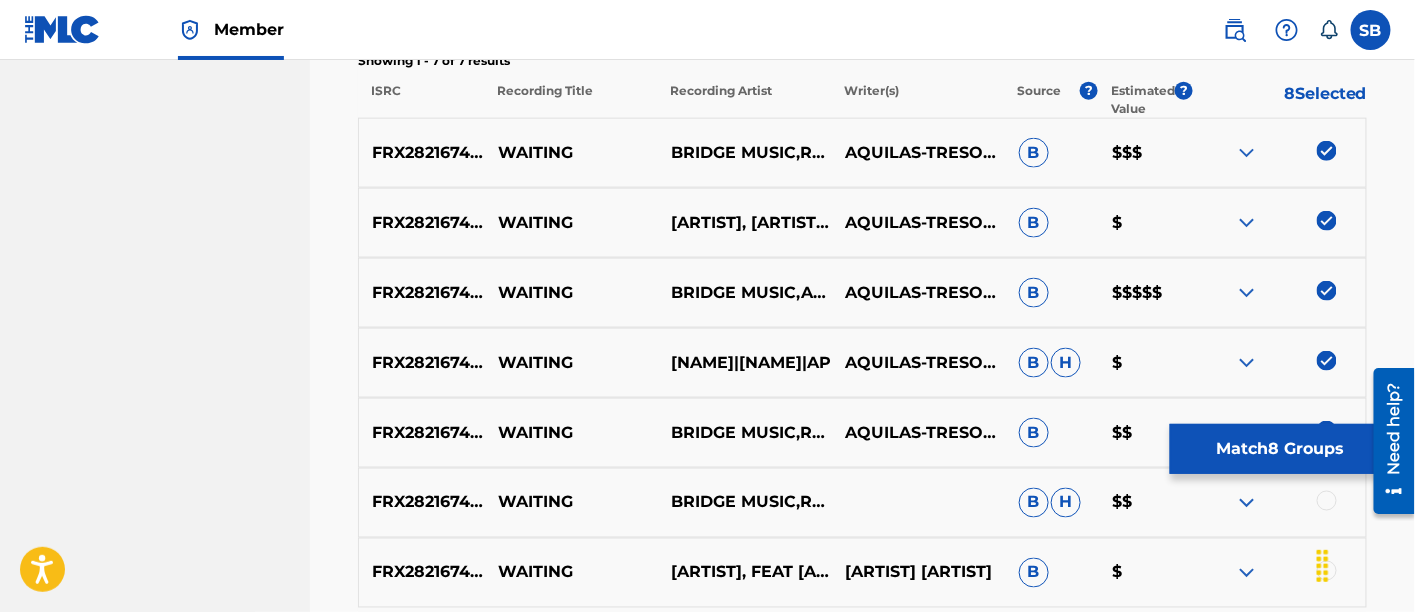 scroll, scrollTop: 978, scrollLeft: 0, axis: vertical 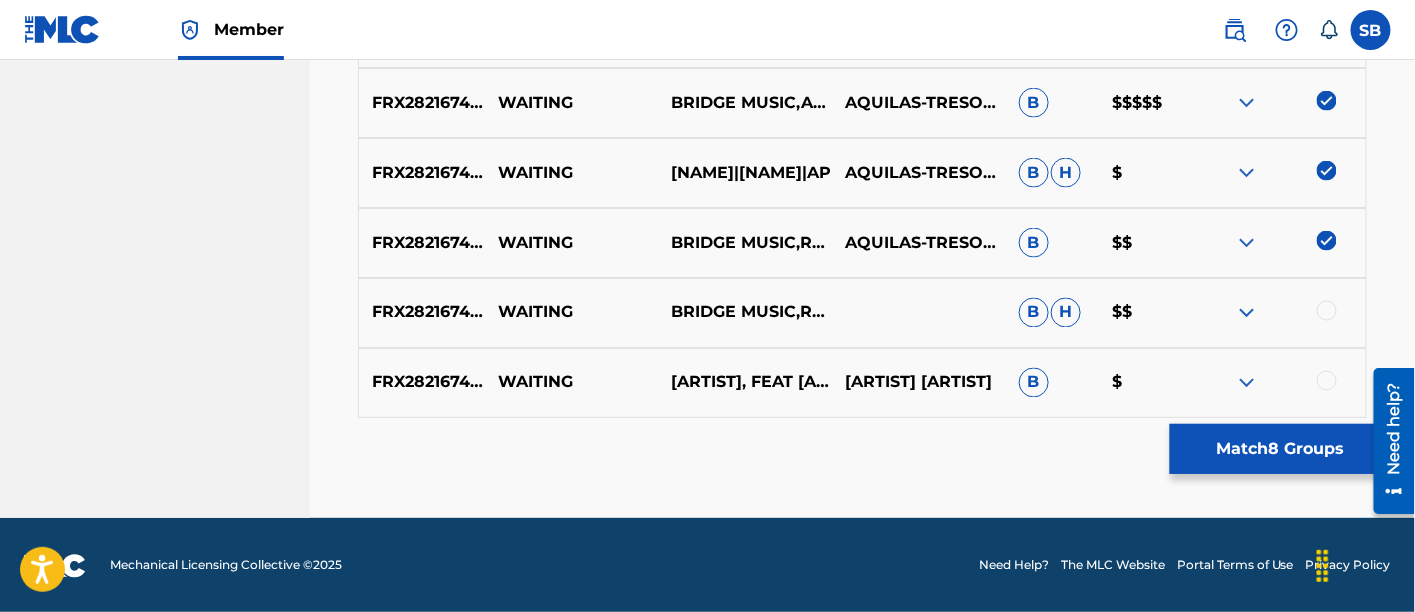 click at bounding box center (1327, 381) 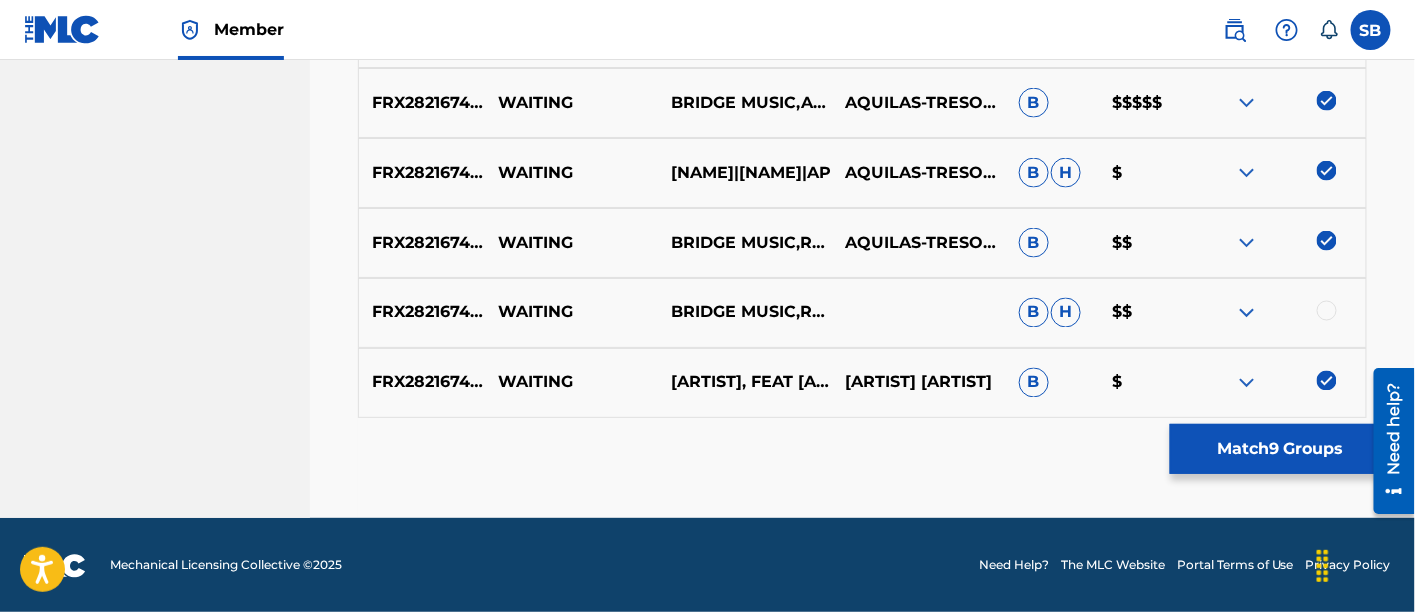 click at bounding box center (1327, 311) 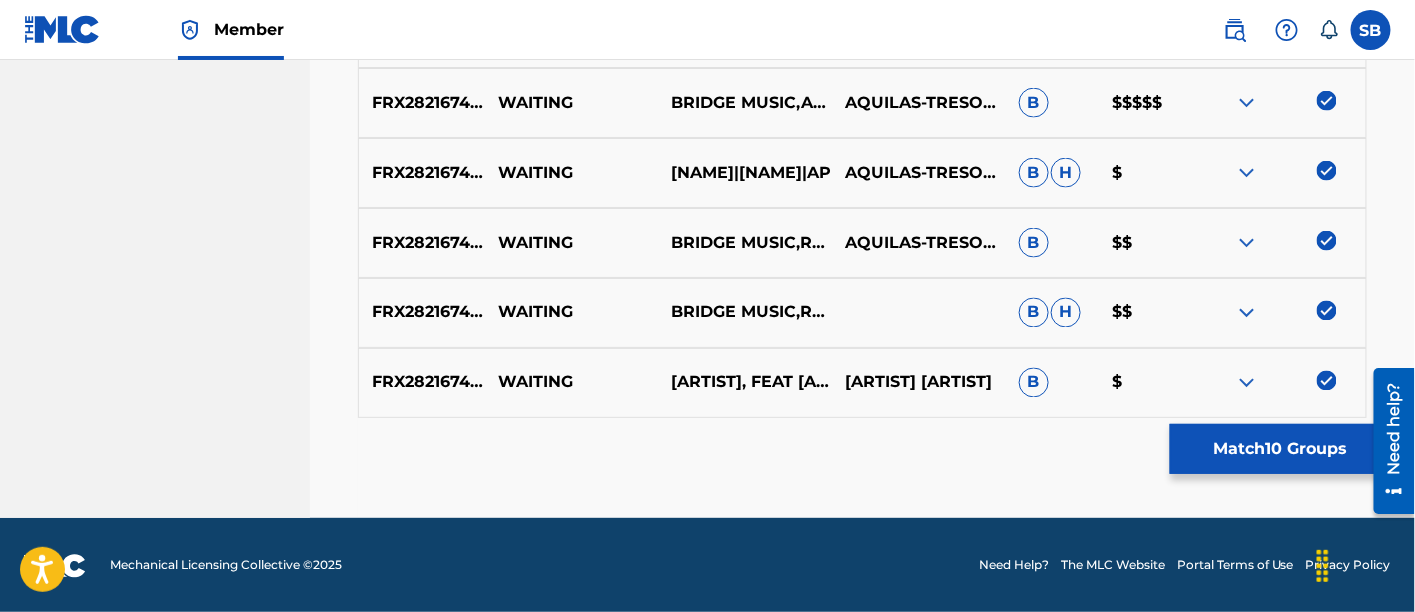 click on "Match  10 Groups" at bounding box center [1280, 449] 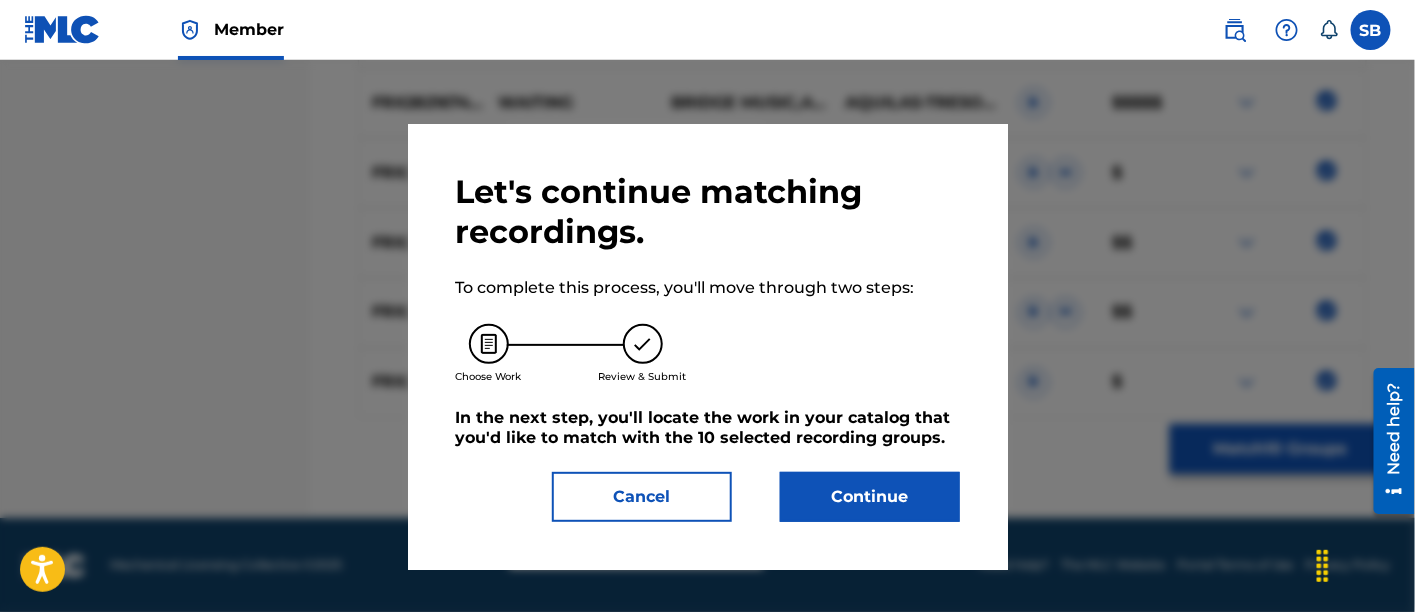 click on "Continue" at bounding box center (870, 497) 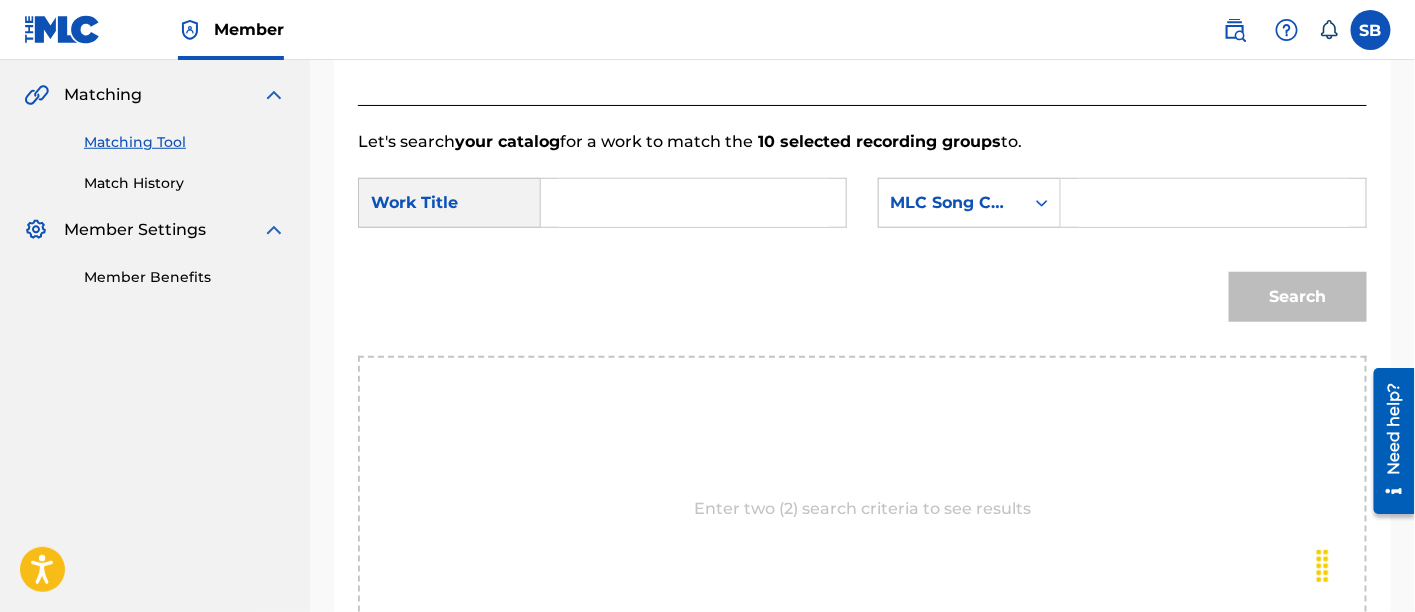 scroll, scrollTop: 448, scrollLeft: 0, axis: vertical 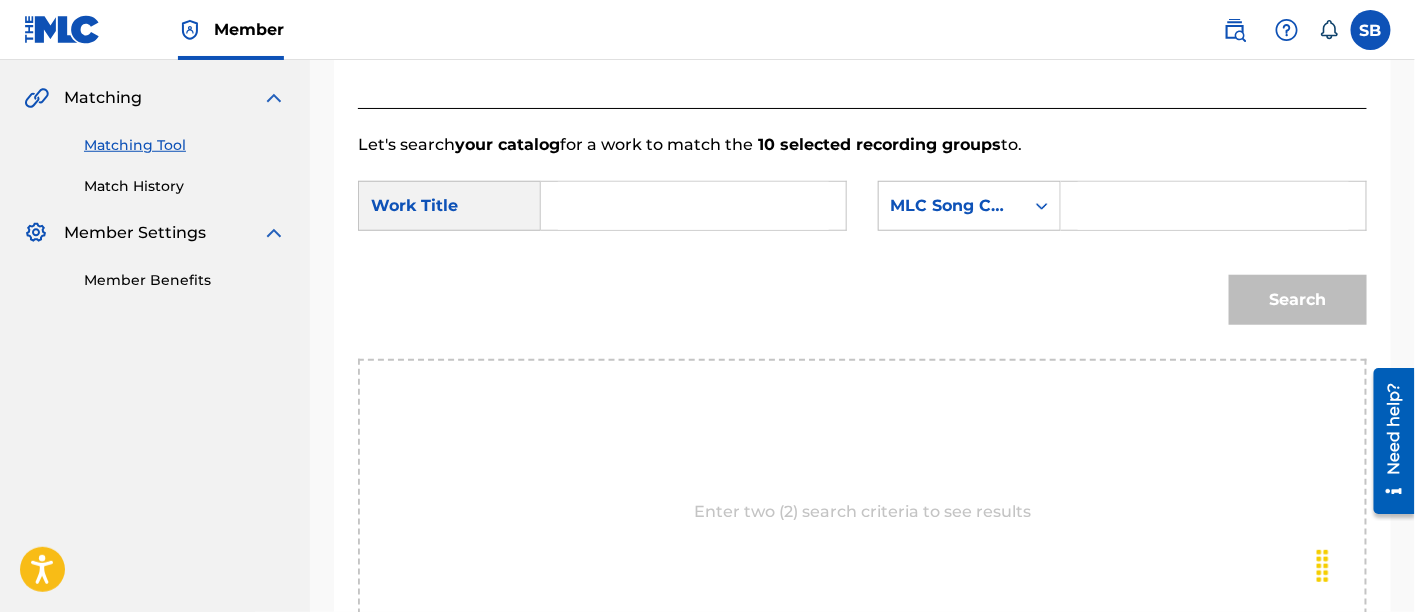 click at bounding box center [693, 206] 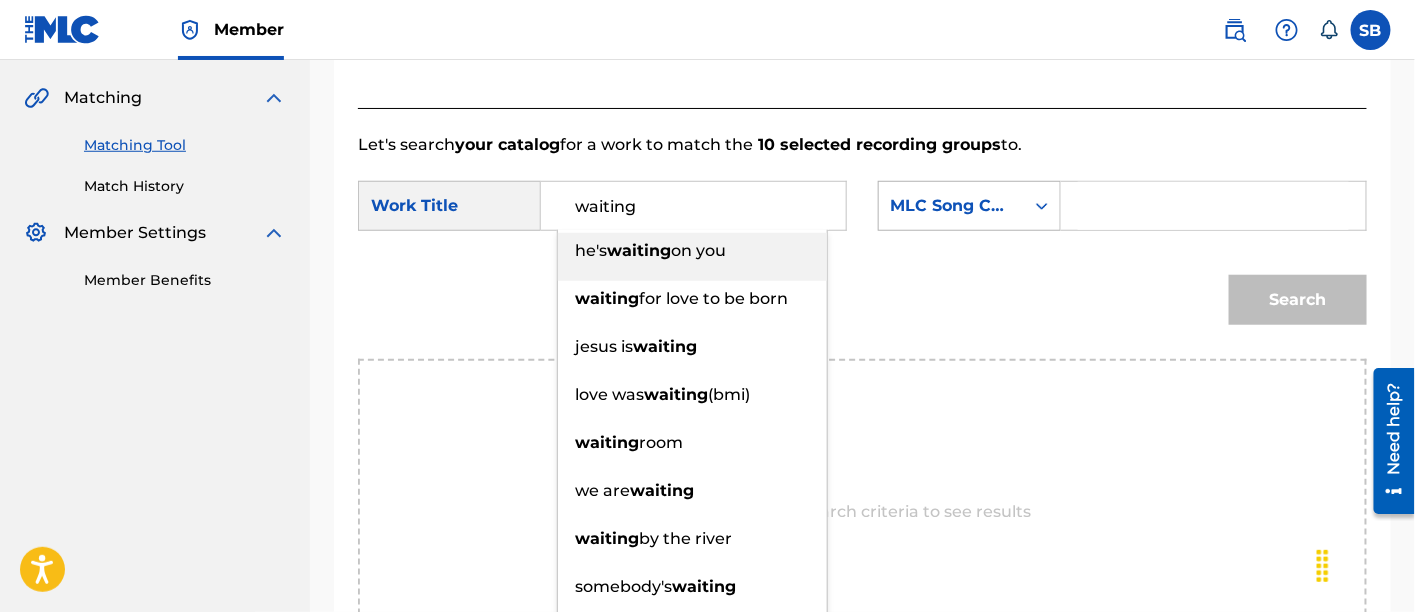 click on "MLC Song Code" at bounding box center [951, 206] 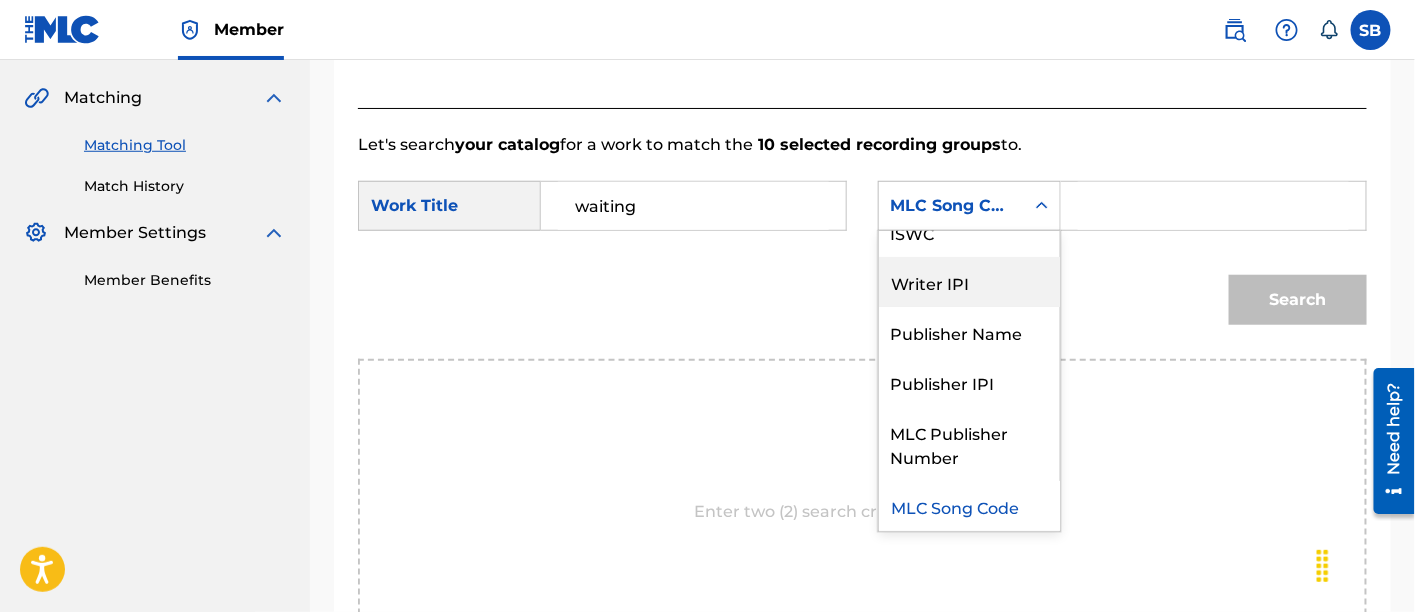 scroll, scrollTop: 0, scrollLeft: 0, axis: both 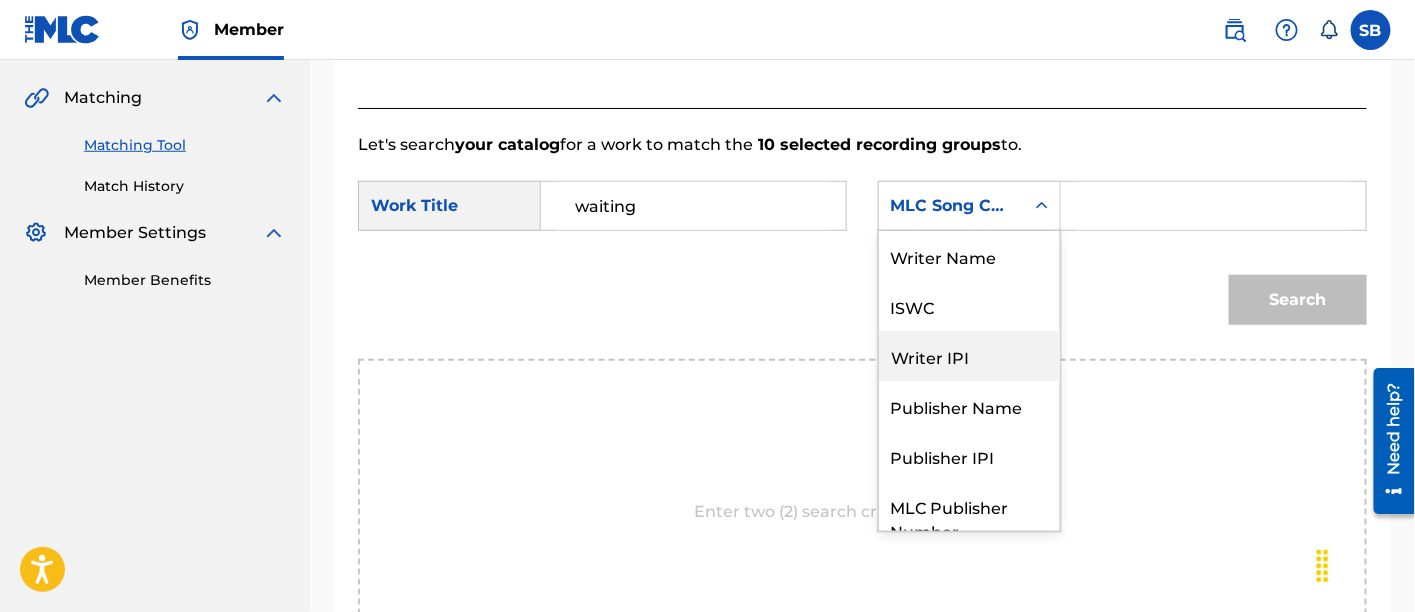 click on "Writer Name" at bounding box center [969, 256] 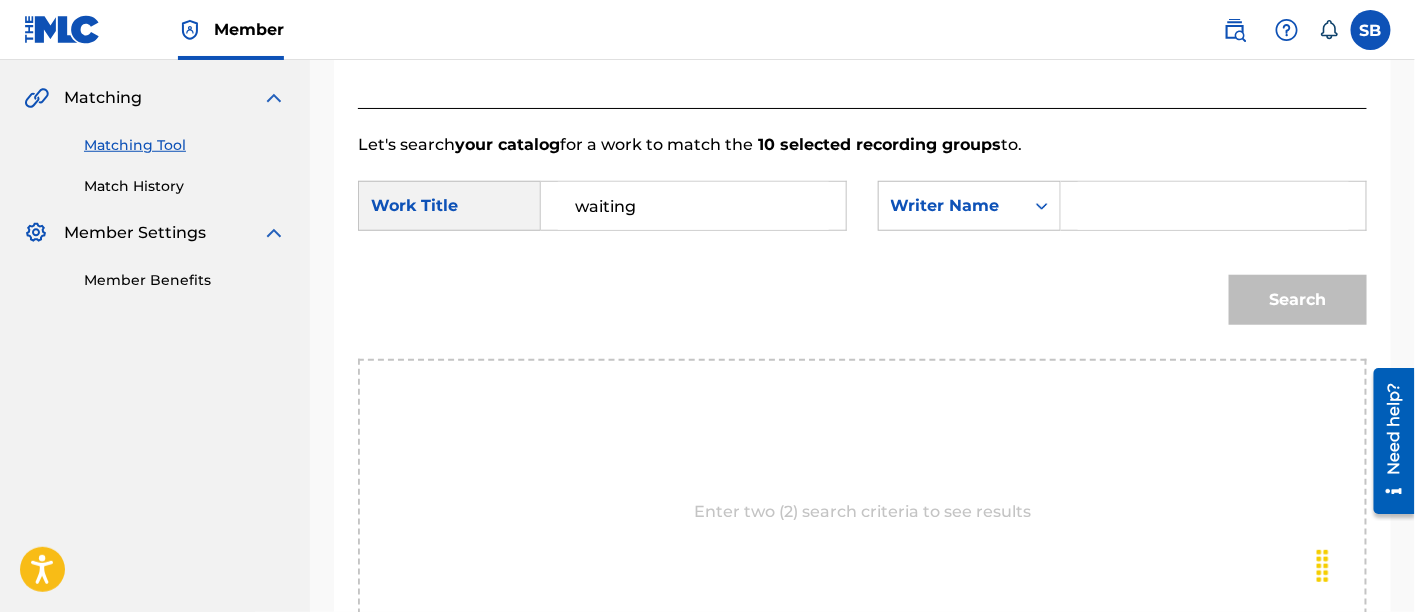 click at bounding box center (1213, 206) 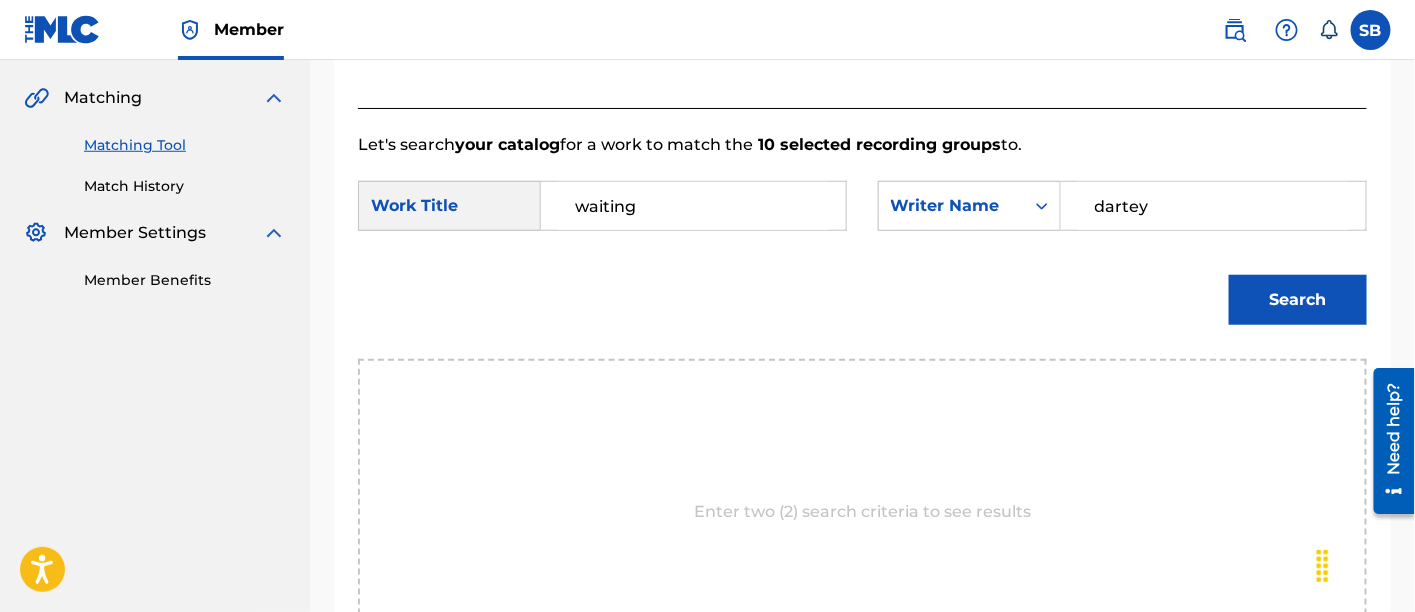 click on "Search" at bounding box center [1298, 300] 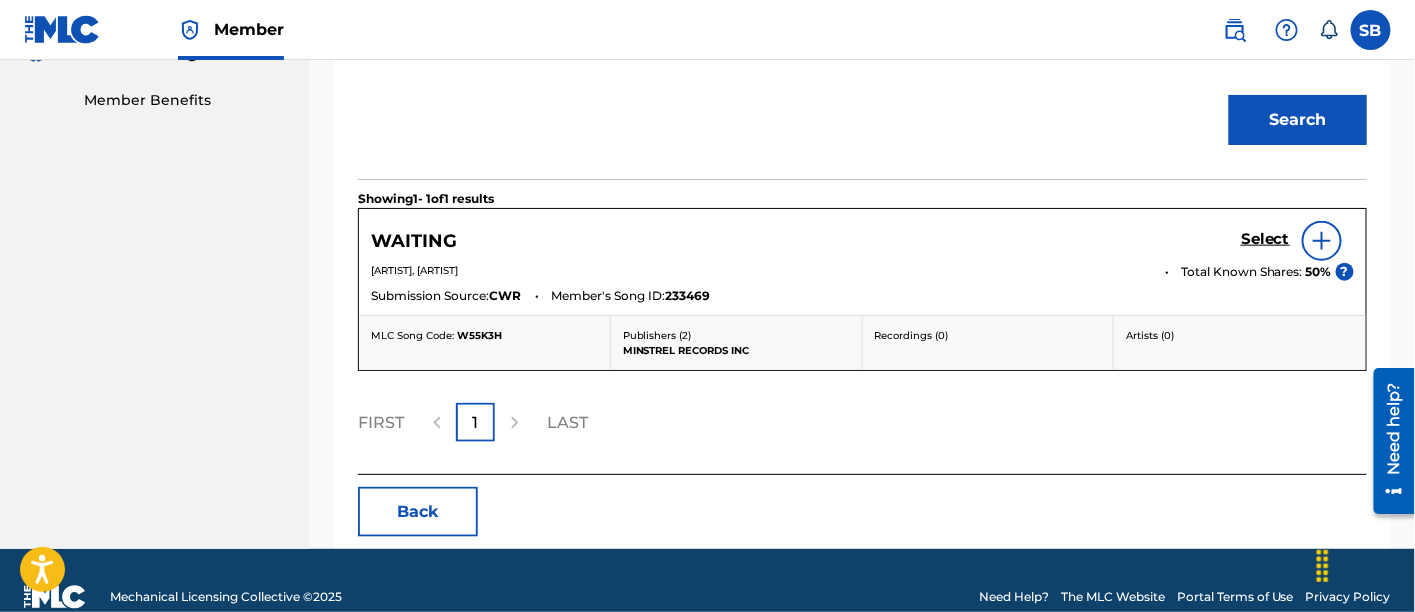 scroll, scrollTop: 629, scrollLeft: 0, axis: vertical 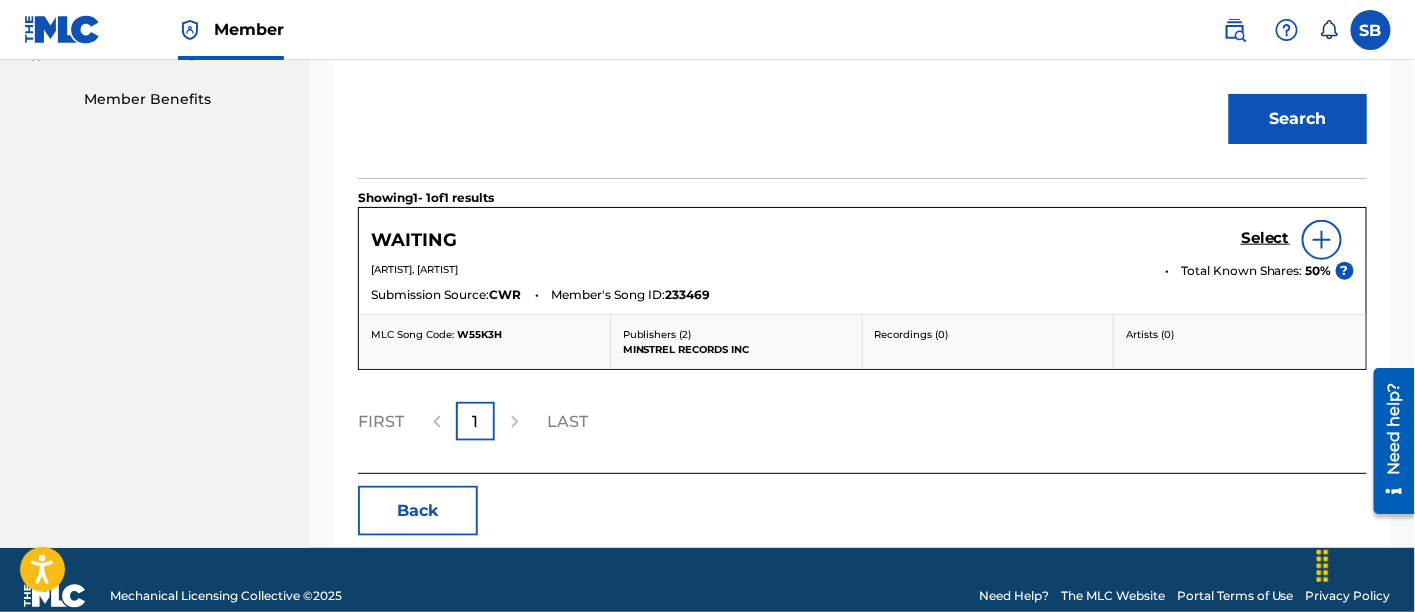 click on "Select" at bounding box center [1265, 238] 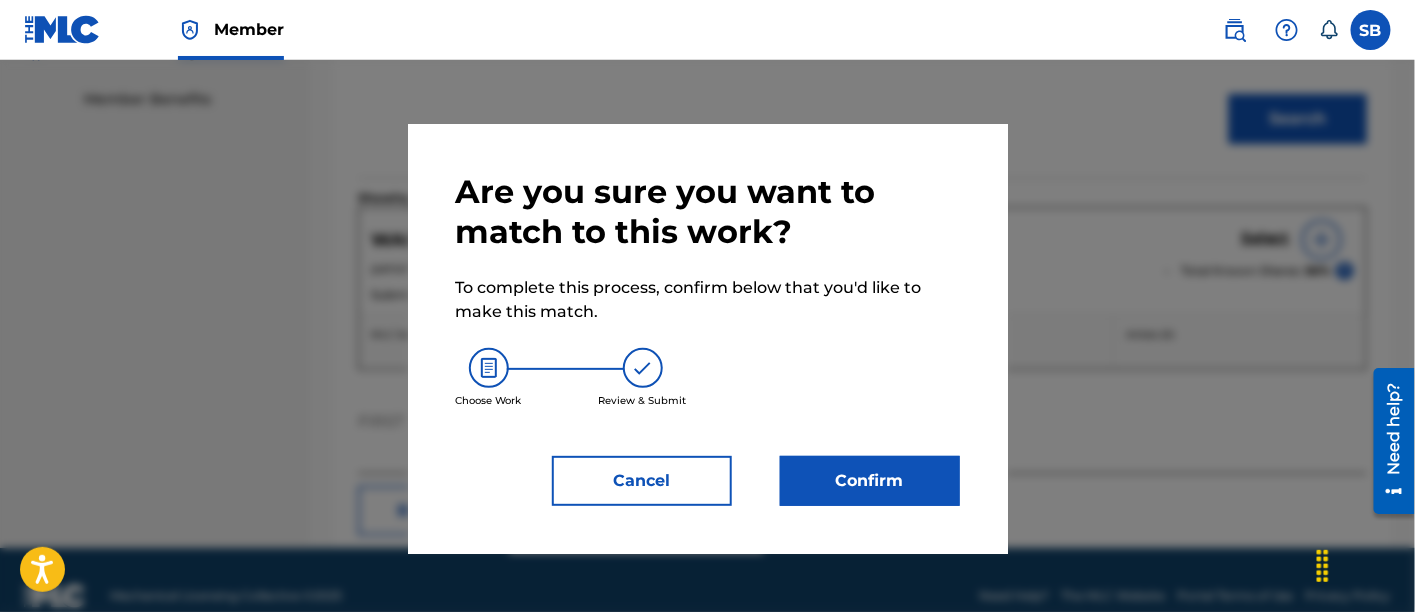 click on "Are you sure you want to match to this work? To complete this process, confirm below that you'd like to make this match. Choose Work Review & Submit Cancel Confirm" at bounding box center (708, 339) 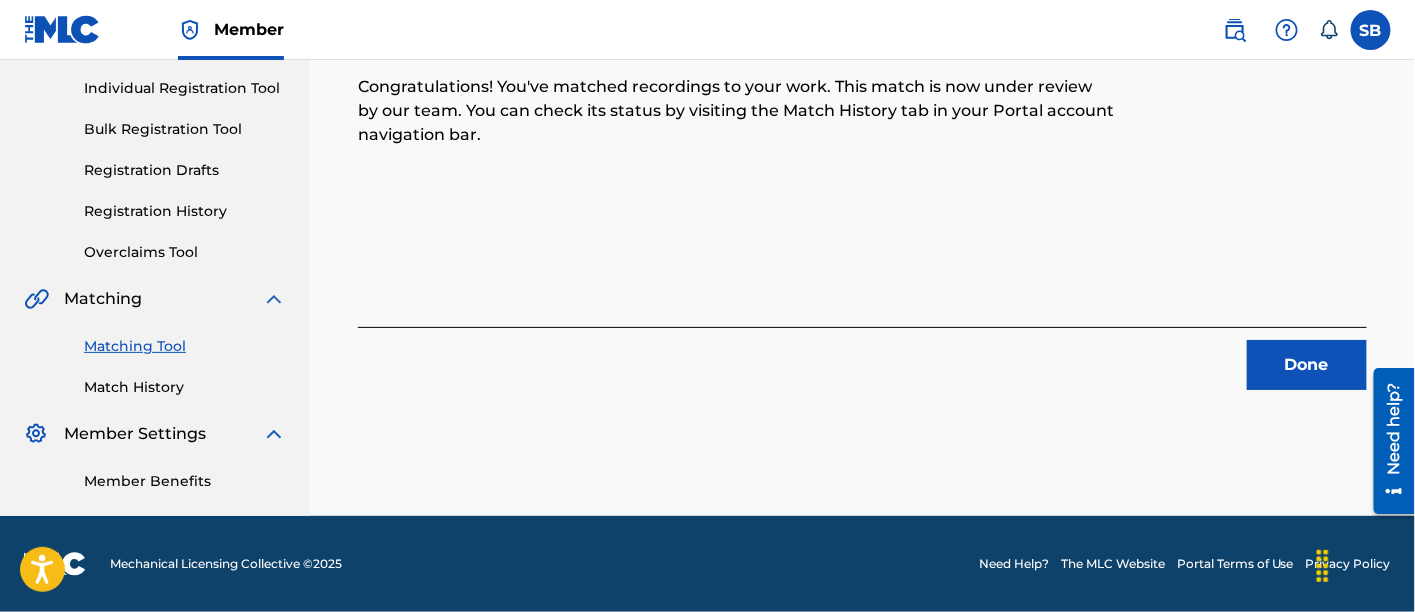 scroll, scrollTop: 246, scrollLeft: 0, axis: vertical 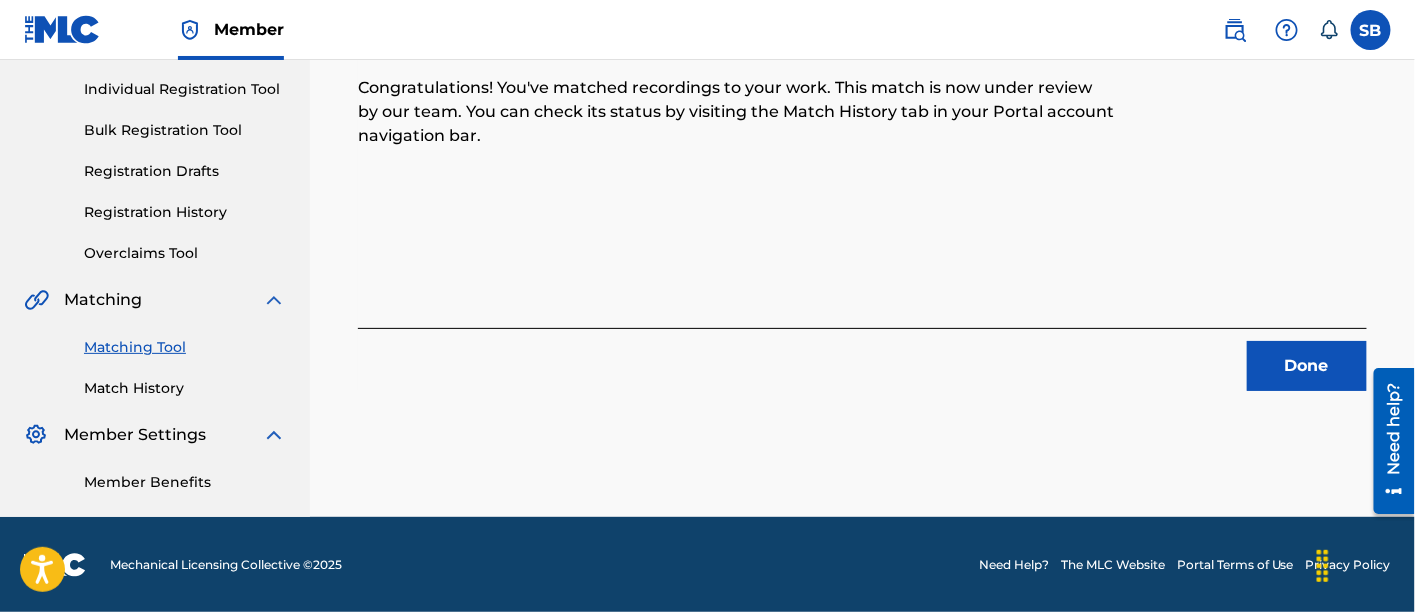 click on "Done" at bounding box center (1307, 366) 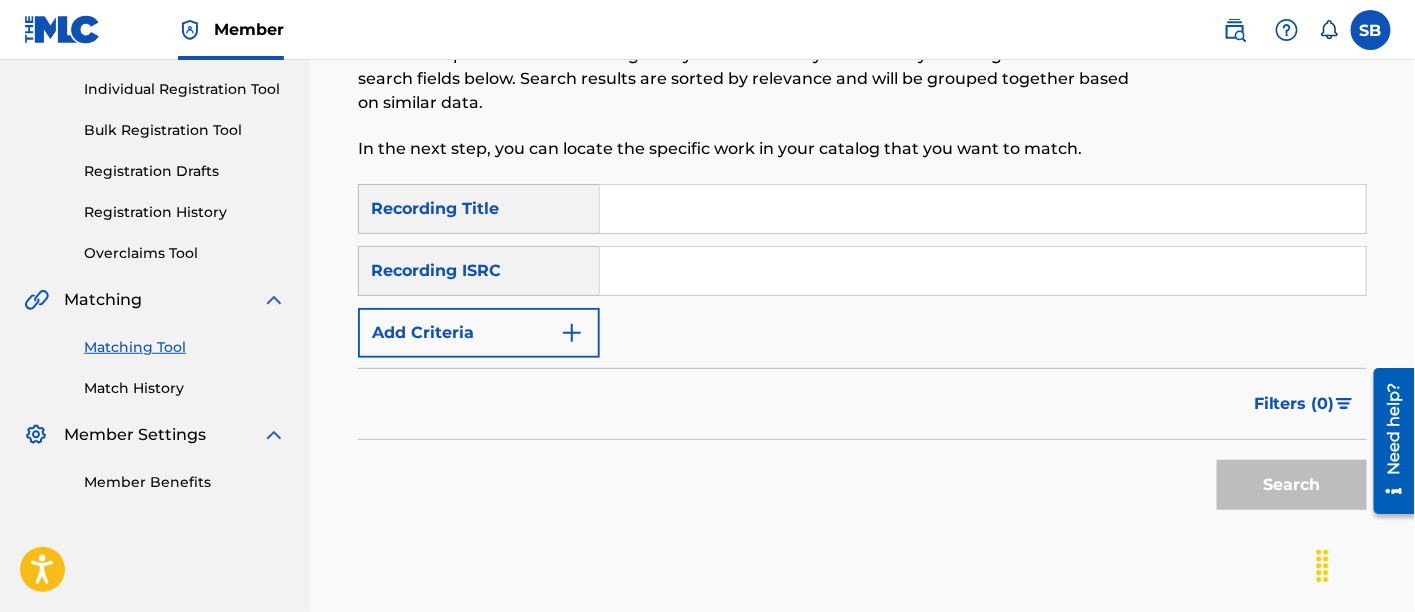 click on "Matching Tool The Matching Tool allows Members to match  sound recordings  to works within their catalog. This ensures you'll collect the royalties you're owed for your work(s). The first step is to locate recordings not yet matched to your works by entering criteria in the search fields below. Search results are sorted by relevance and will be grouped together based on similar data. In the next step, you can locate the specific work in your catalog that you want to match." at bounding box center (746, 49) 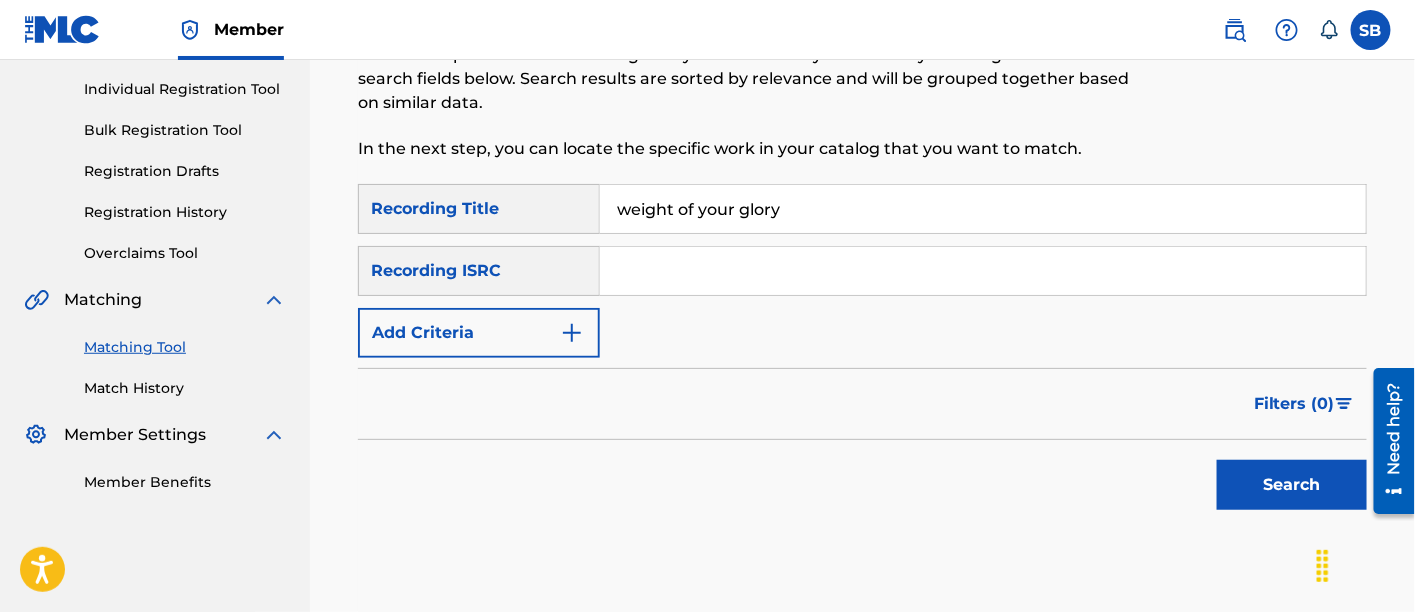 click on "Add Criteria" at bounding box center [479, 333] 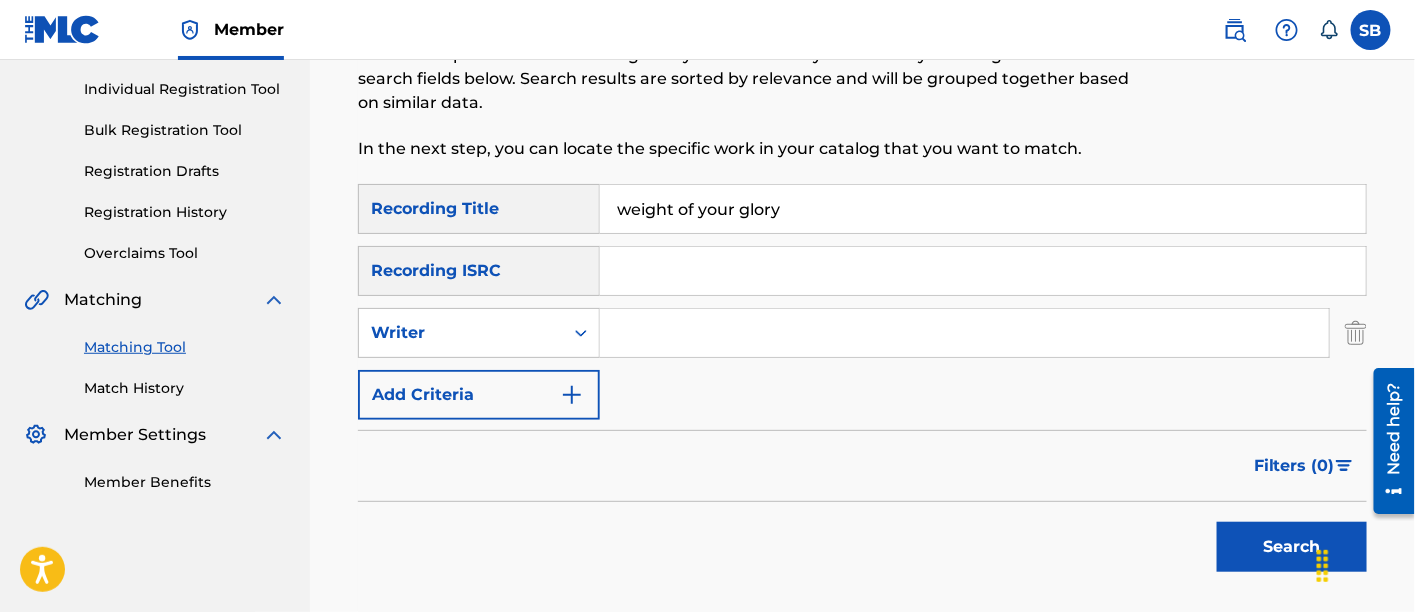 click at bounding box center (964, 333) 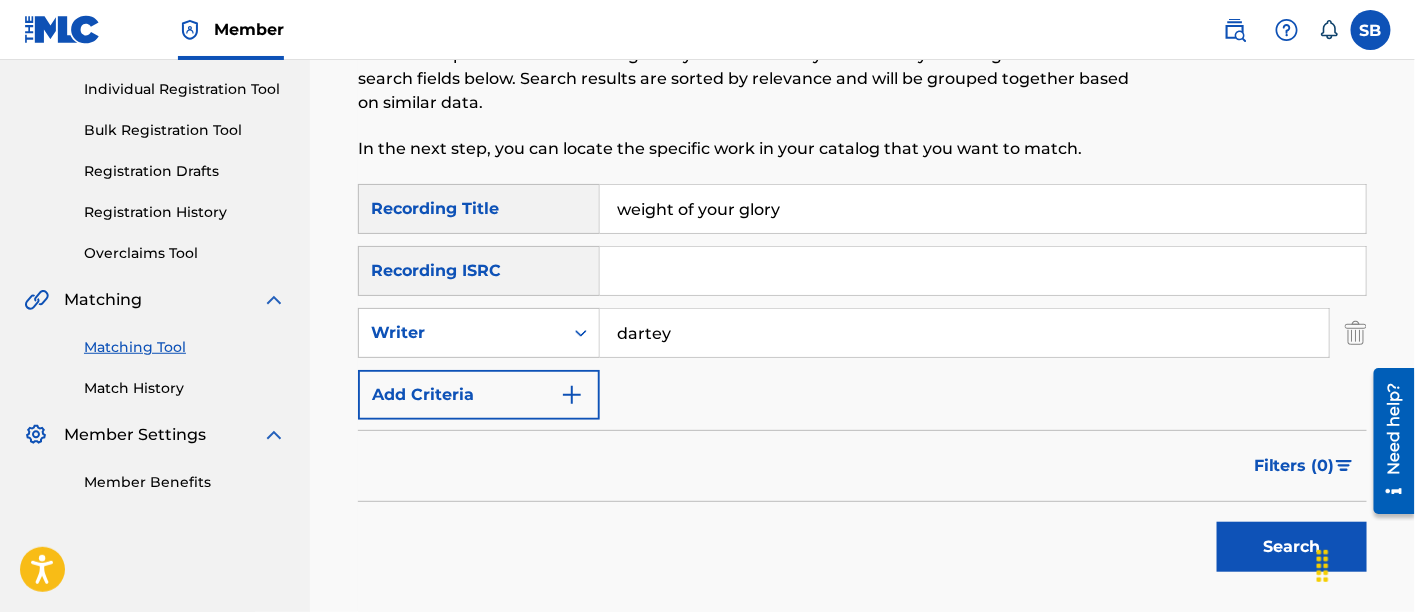 click on "Search" at bounding box center [1292, 547] 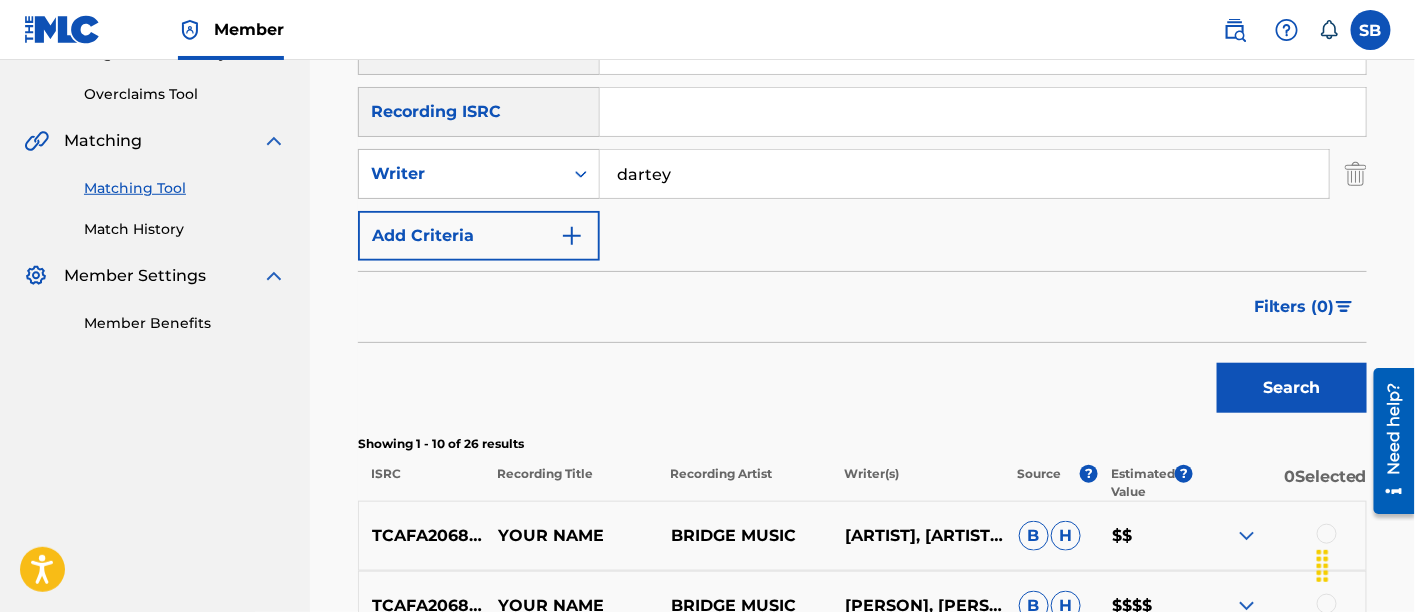 scroll, scrollTop: 403, scrollLeft: 0, axis: vertical 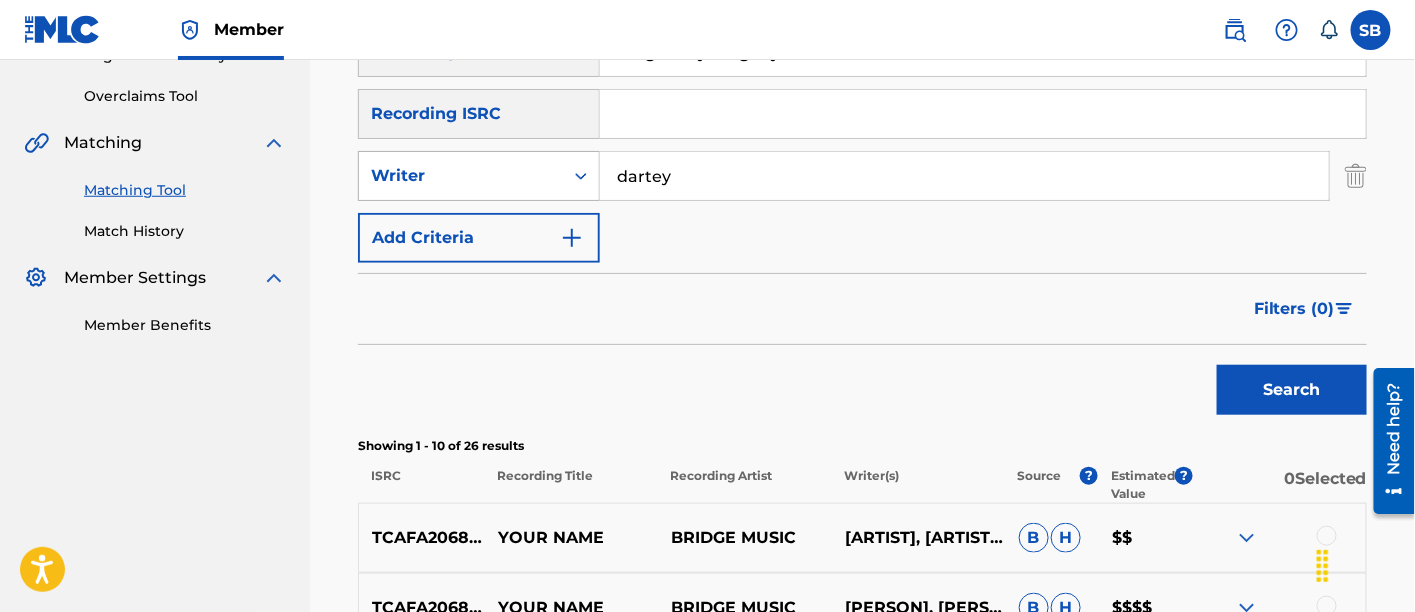 click on "Writer" at bounding box center (461, 176) 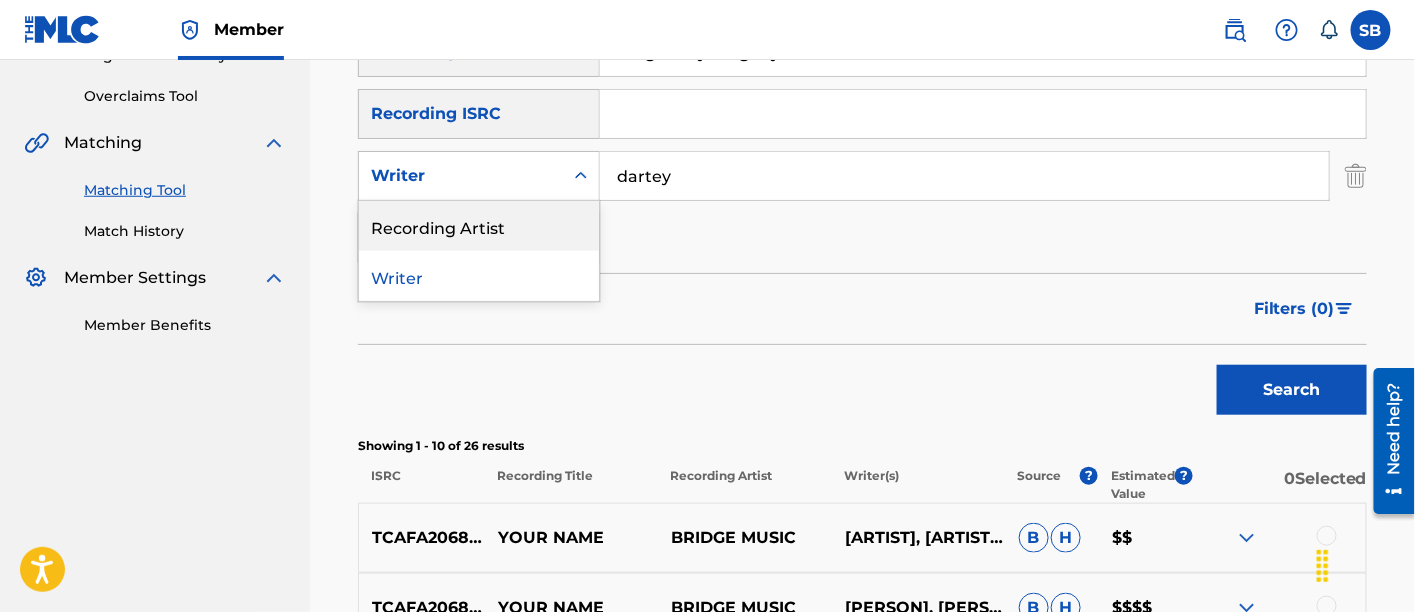 click on "Recording Artist" at bounding box center (479, 226) 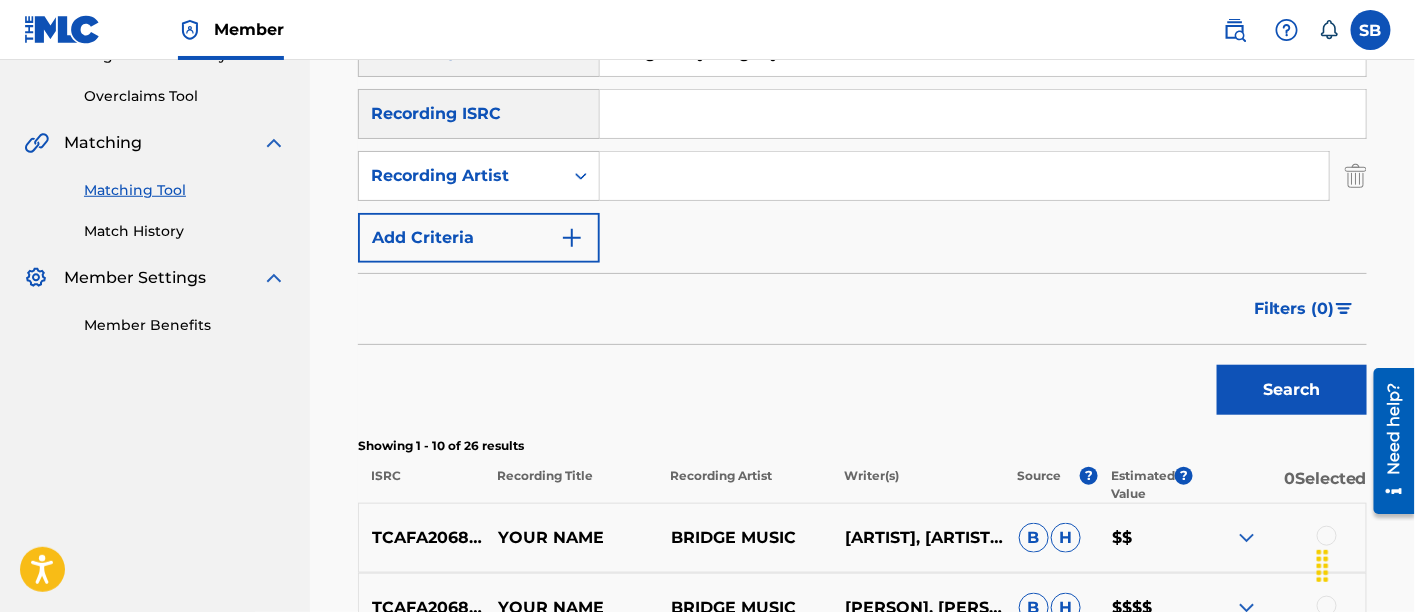 click at bounding box center (964, 176) 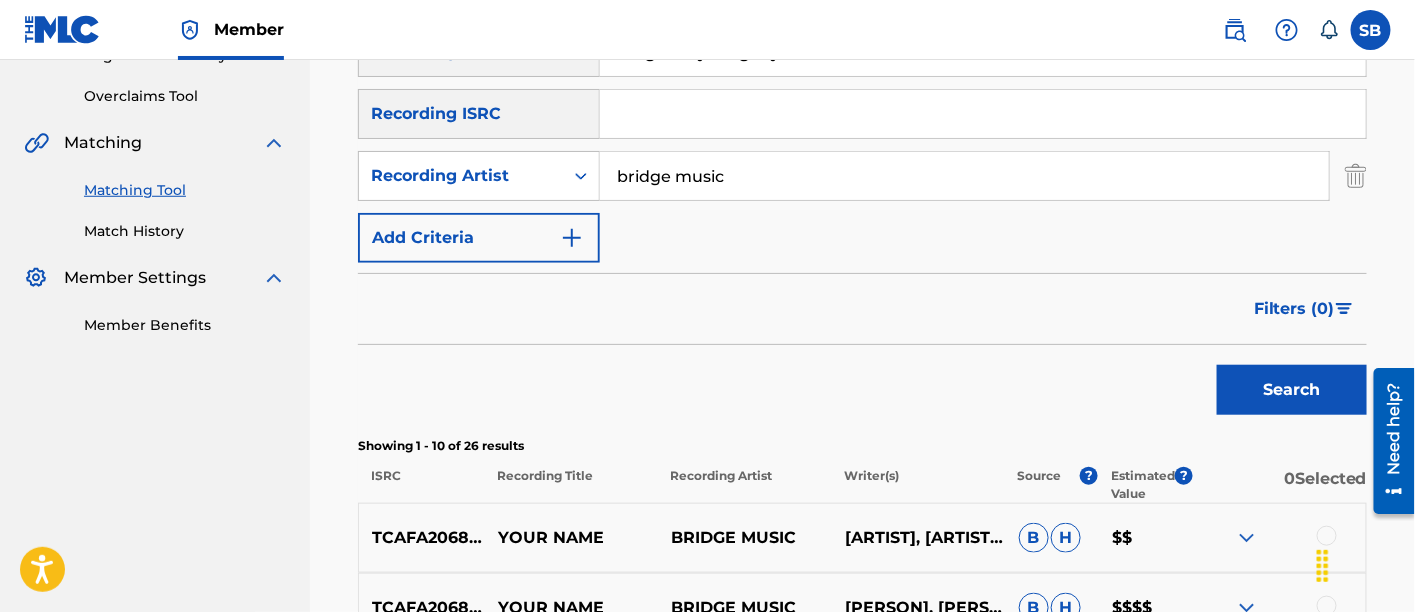 click on "Search" at bounding box center [1292, 390] 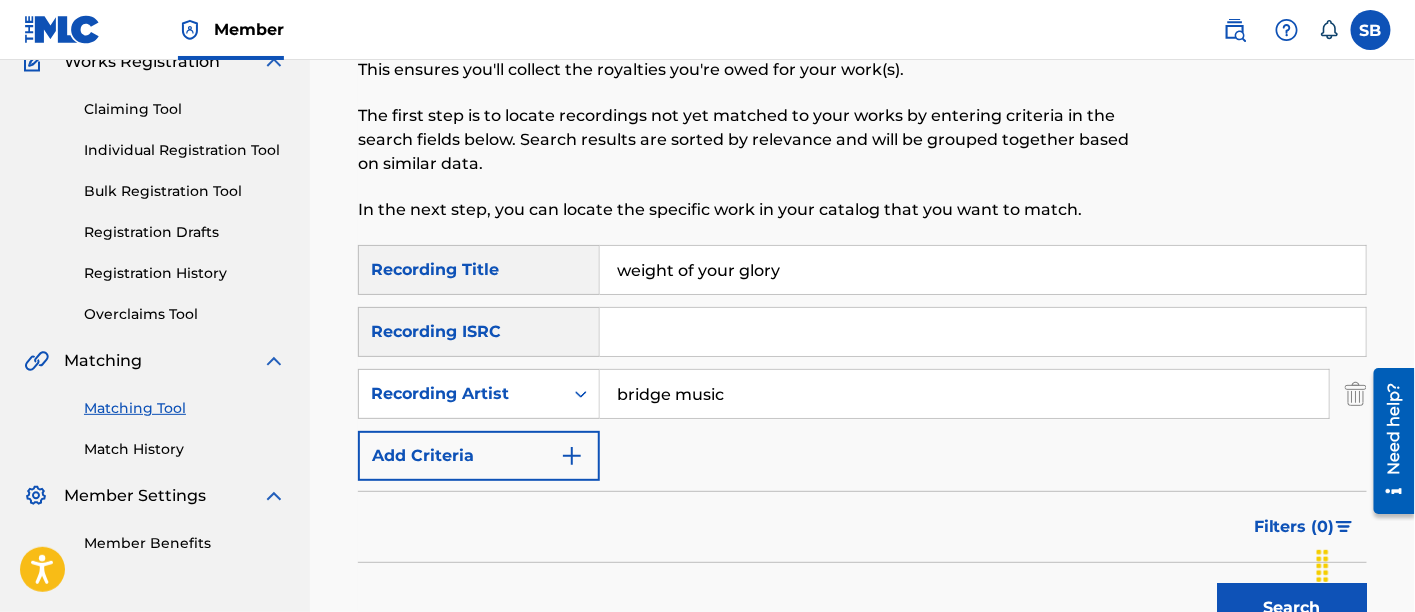 scroll, scrollTop: 190, scrollLeft: 0, axis: vertical 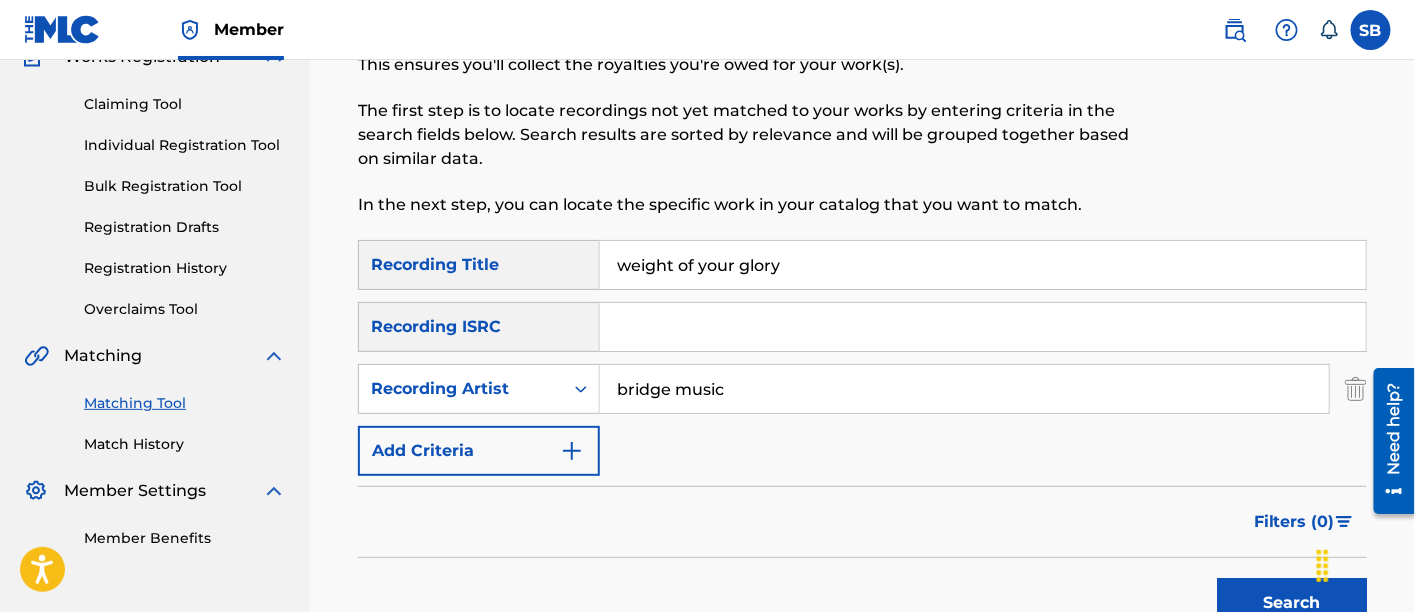 click on "SearchWithCriteriae2cc7e20-e7a6-4be5-8178-412380567acf Recording Title weight of your glory SearchWithCriteria3eb4a35a-eeb9-455d-b635-9d0899eafdad Recording ISRC SearchWithCriteriaec656372-ca9d-4810-a8d2-38acec037056 Recording Artist bridge music Add Criteria" at bounding box center (862, 358) 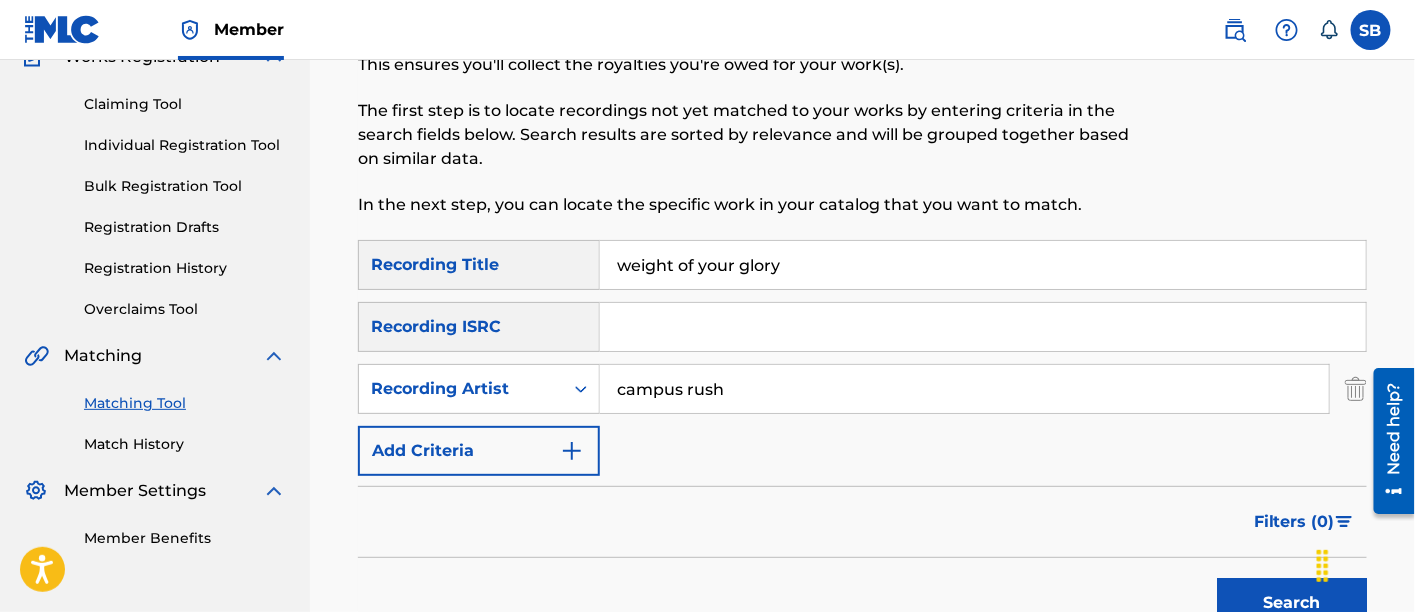scroll, scrollTop: 471, scrollLeft: 0, axis: vertical 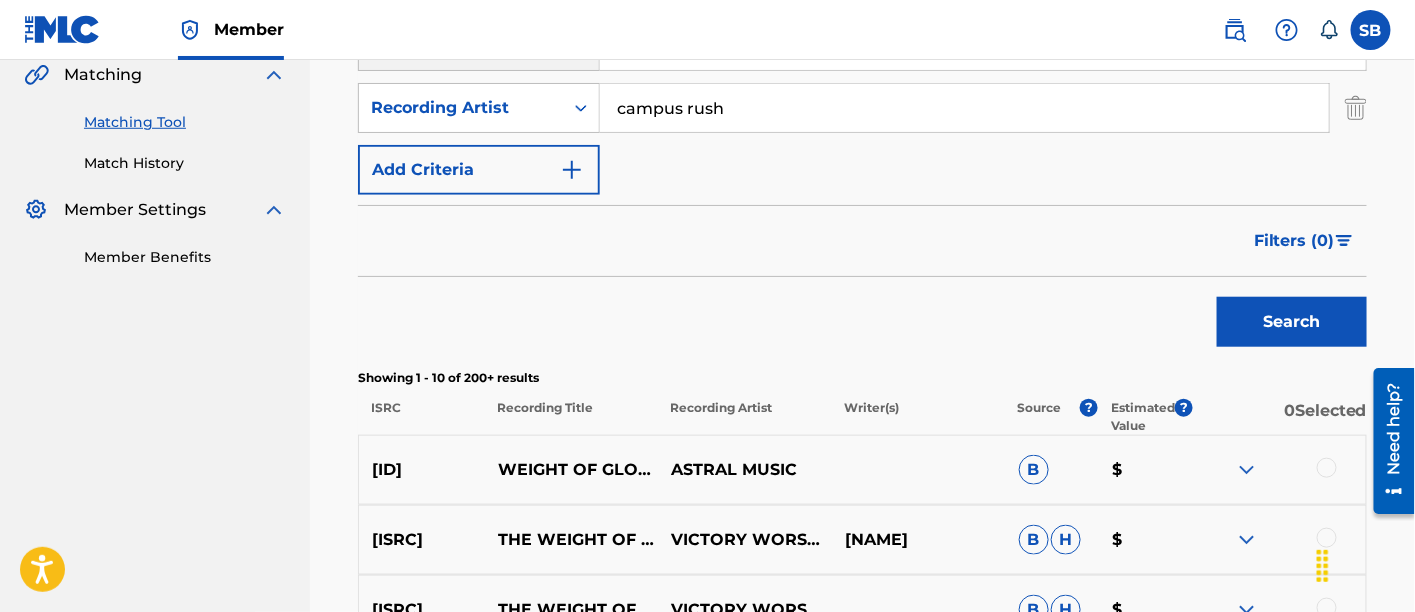 click on "Search" at bounding box center (1292, 322) 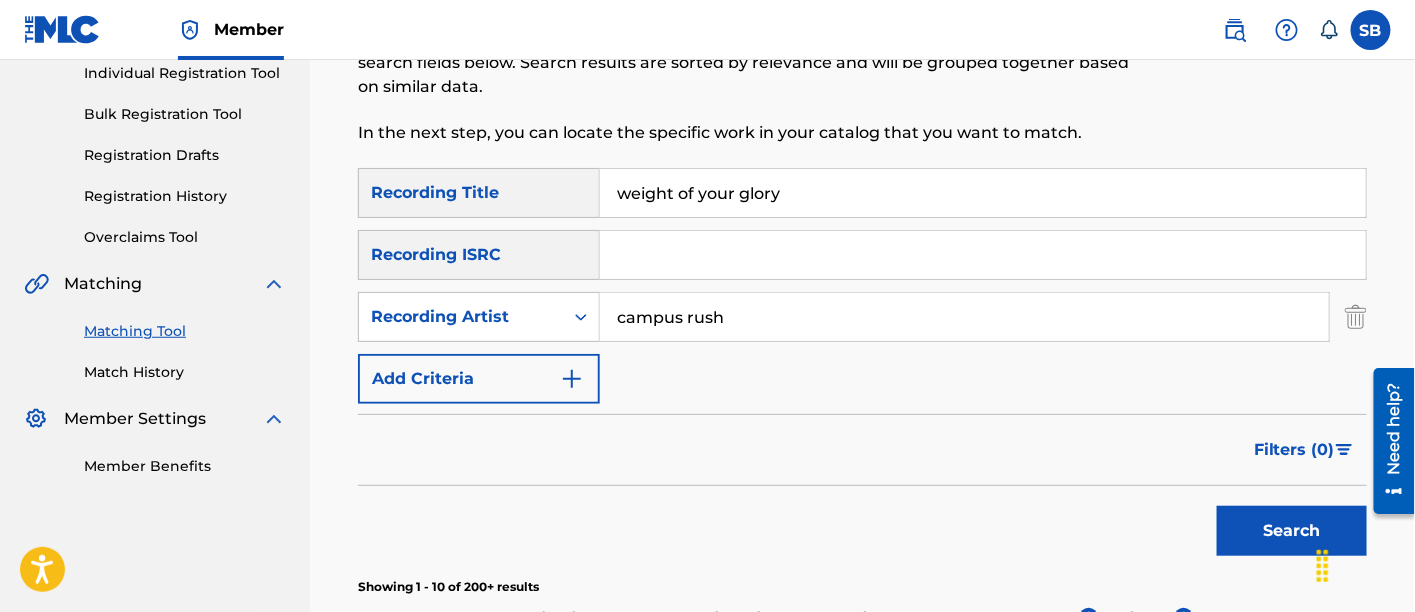 scroll, scrollTop: 261, scrollLeft: 0, axis: vertical 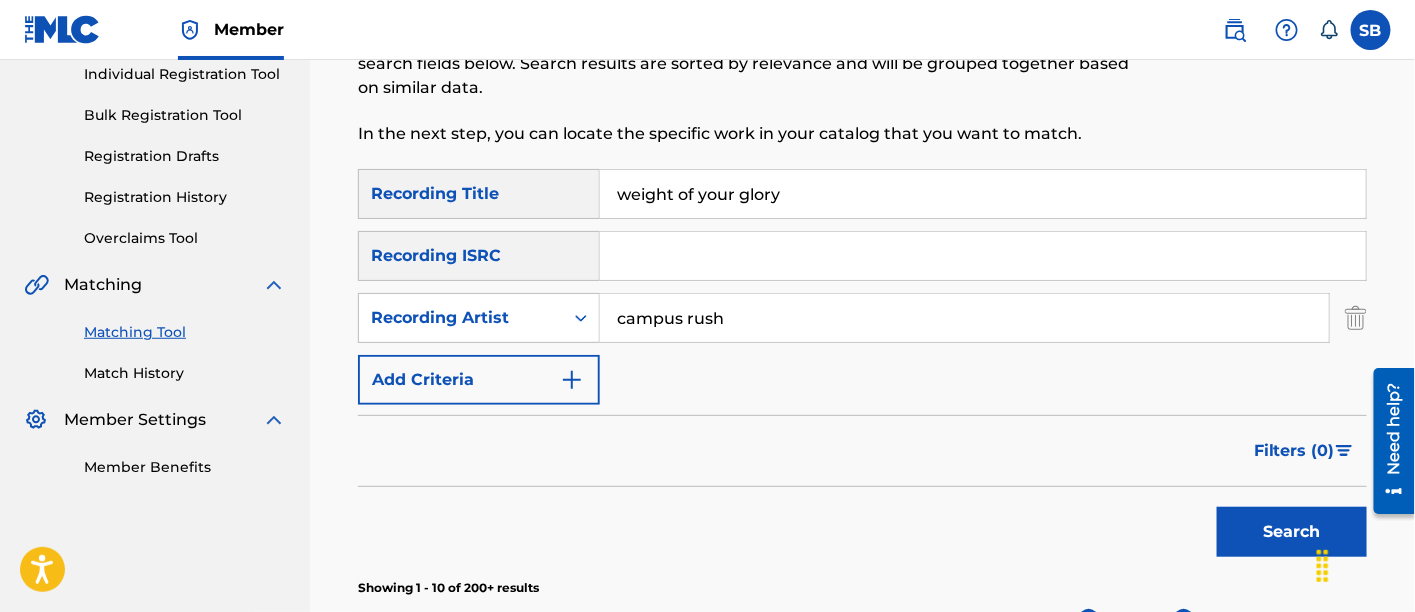 click on "weight of your glory" at bounding box center [983, 194] 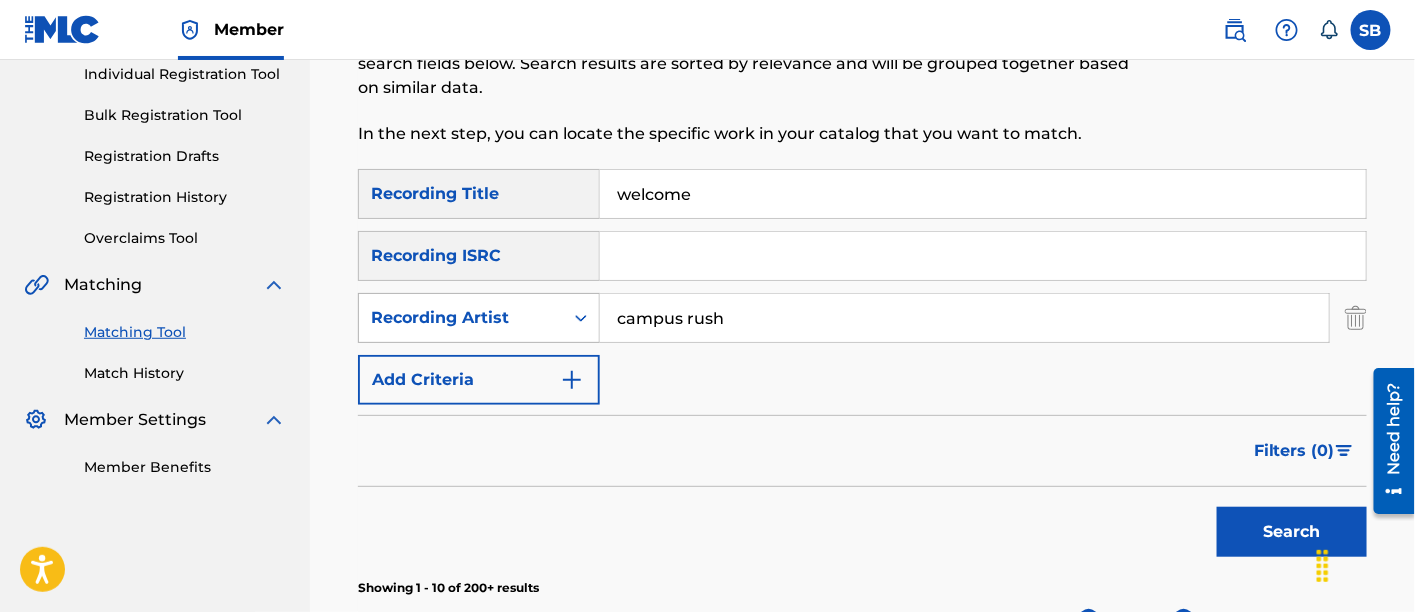 click at bounding box center [581, 318] 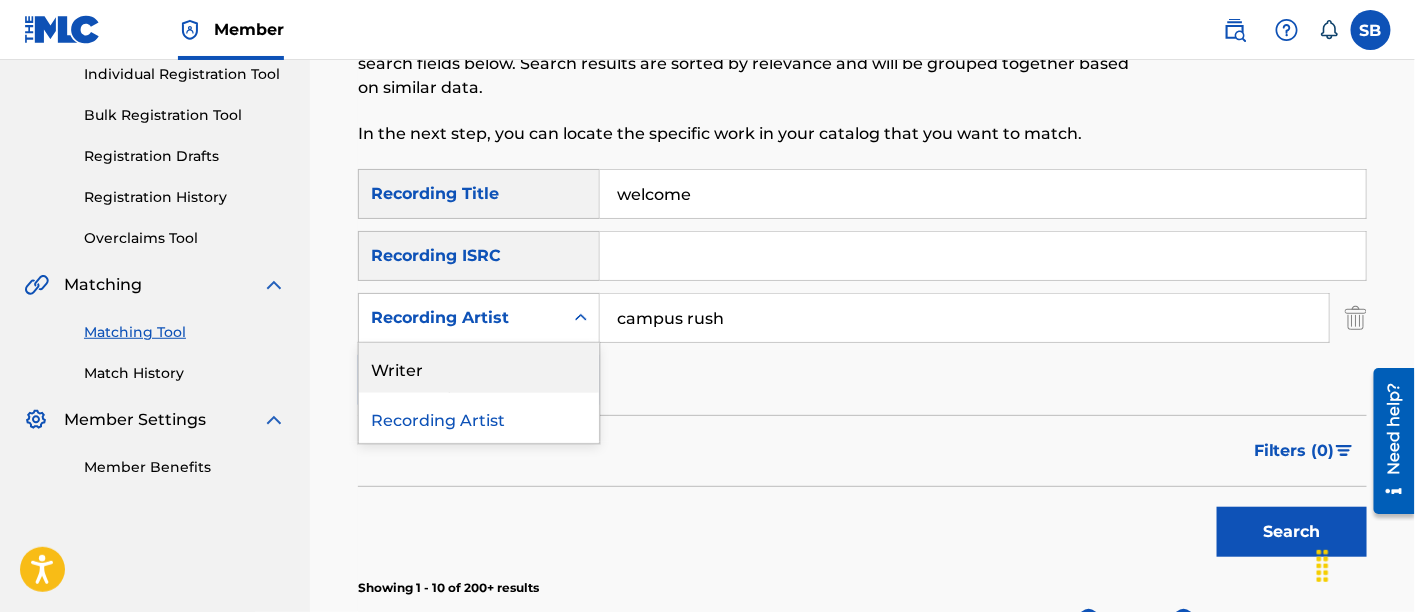 click on "Writer" at bounding box center [479, 368] 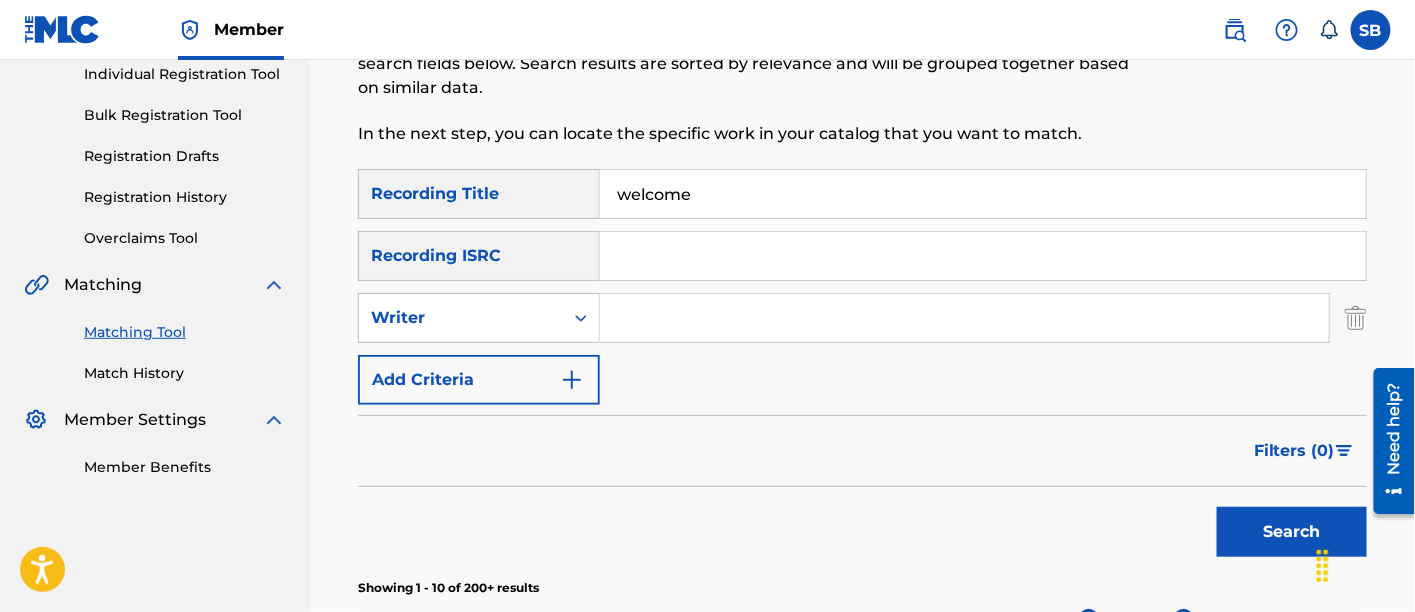 click at bounding box center (964, 318) 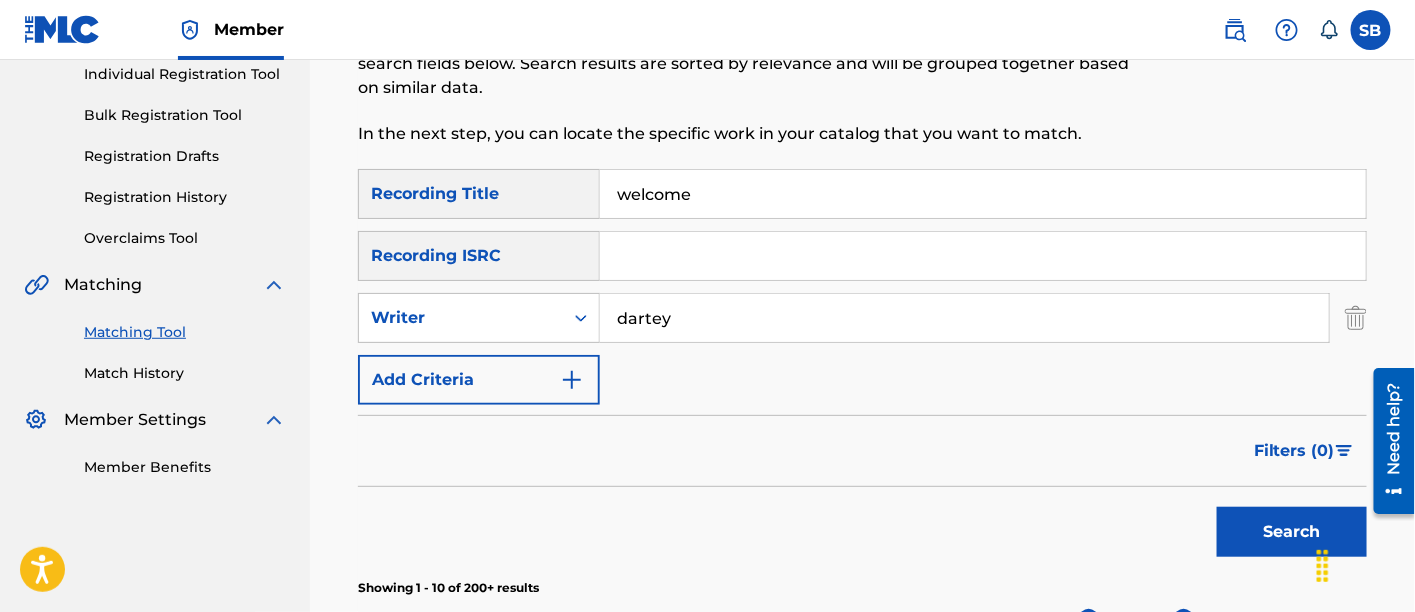 click on "Search" at bounding box center (1292, 532) 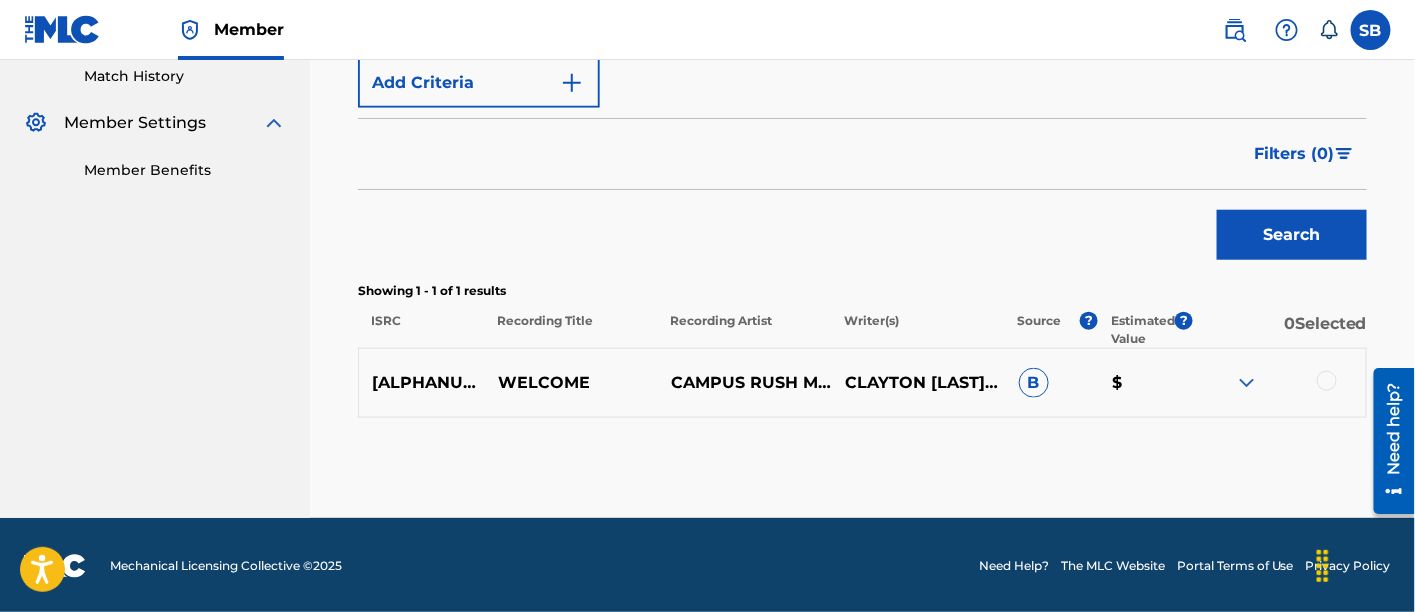 scroll, scrollTop: 557, scrollLeft: 0, axis: vertical 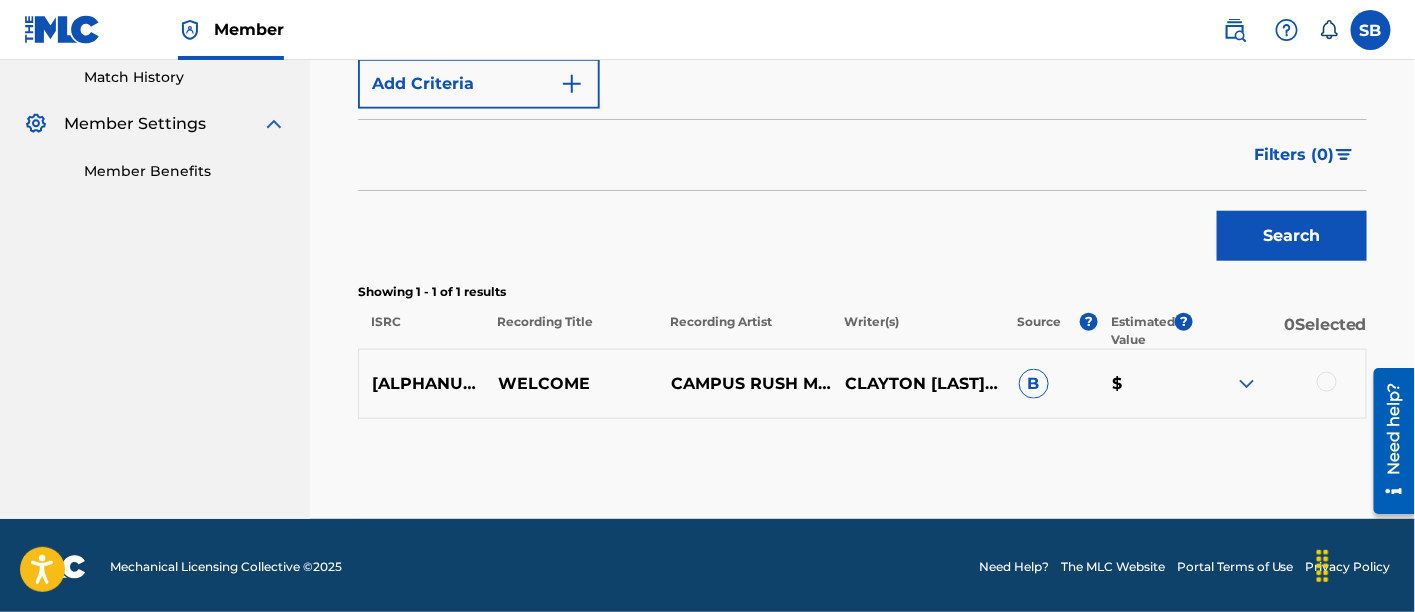 click at bounding box center (1327, 382) 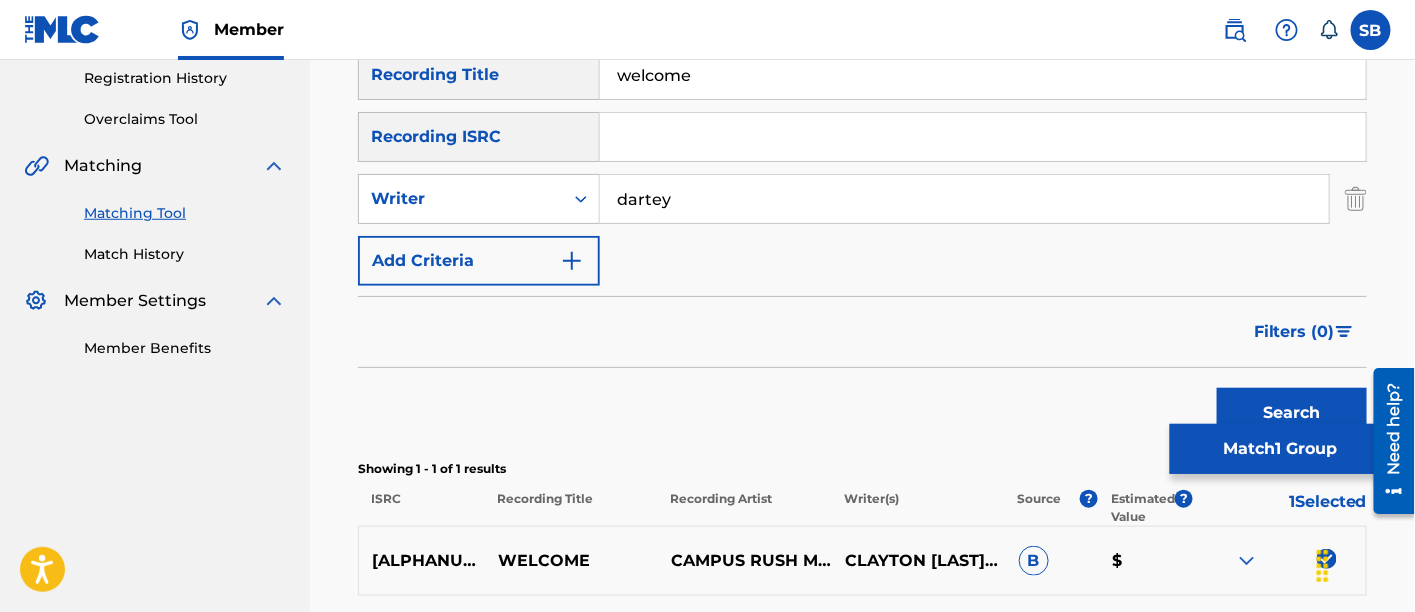 scroll, scrollTop: 380, scrollLeft: 0, axis: vertical 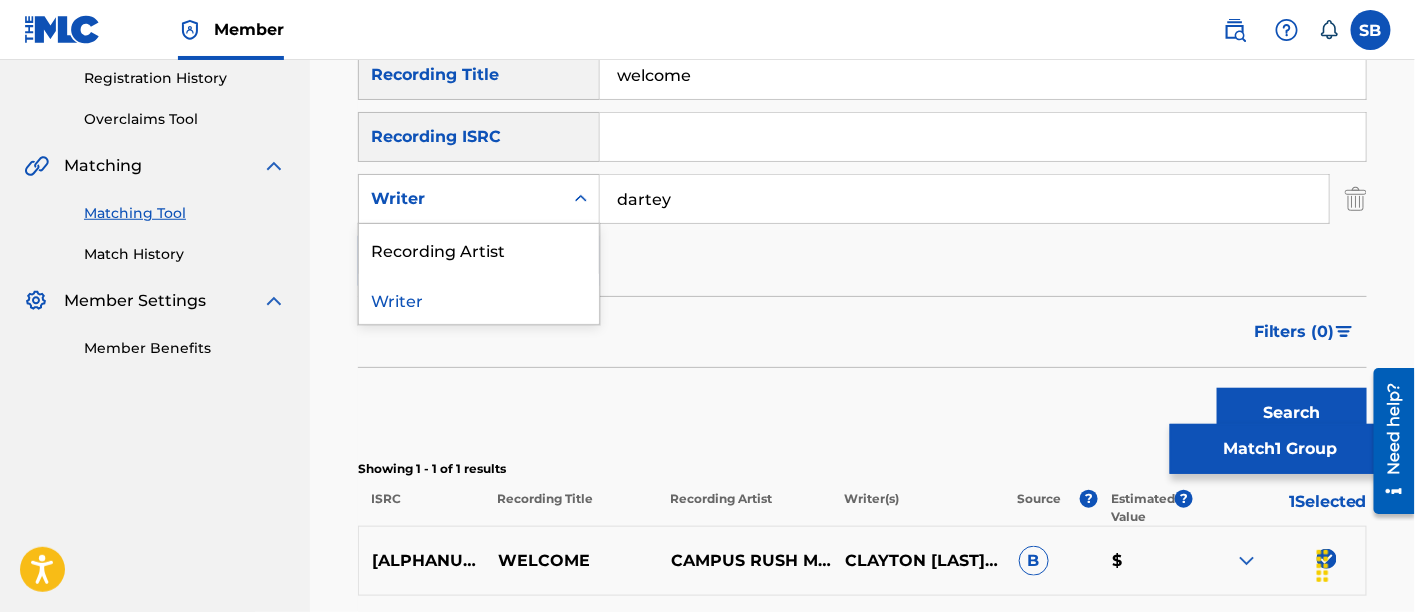 click on "Writer" at bounding box center (461, 199) 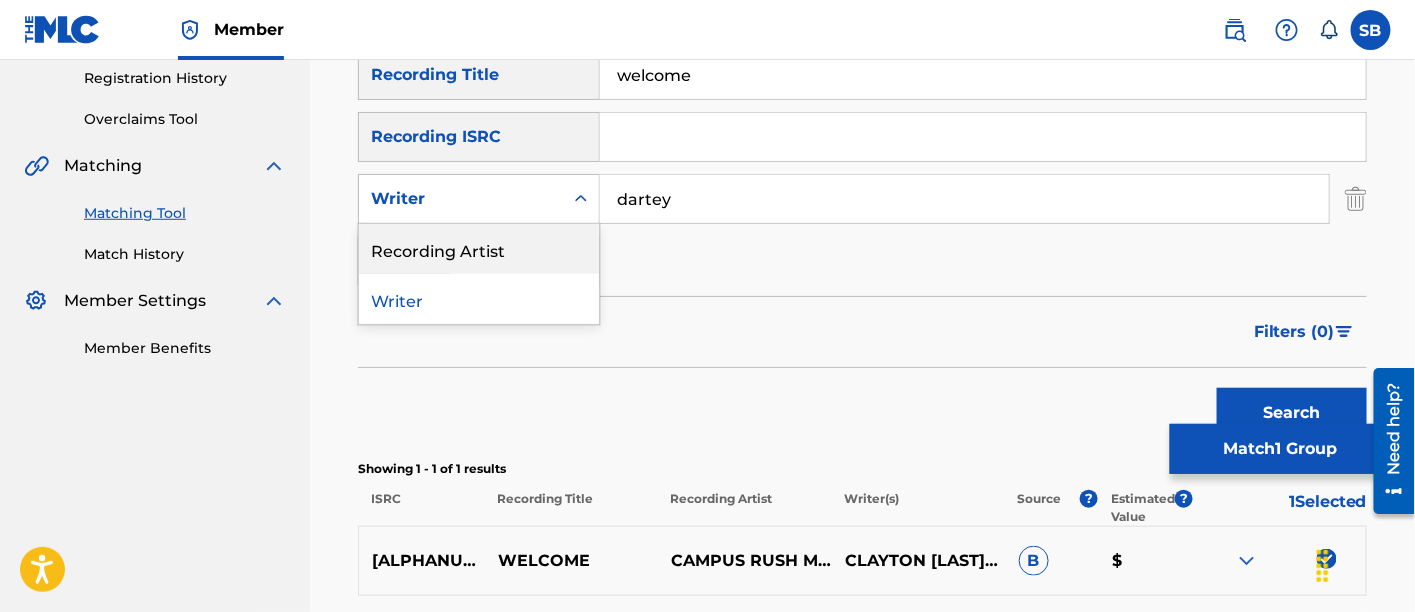 click on "Recording Artist" at bounding box center (479, 249) 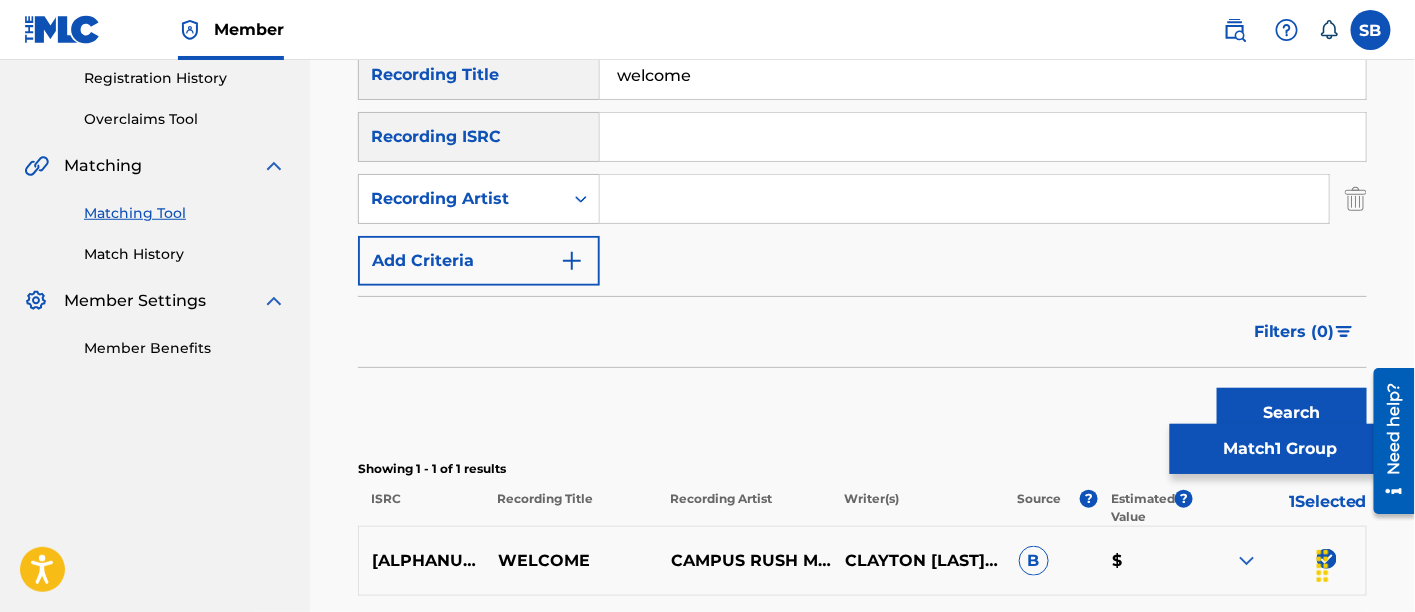 click at bounding box center (964, 199) 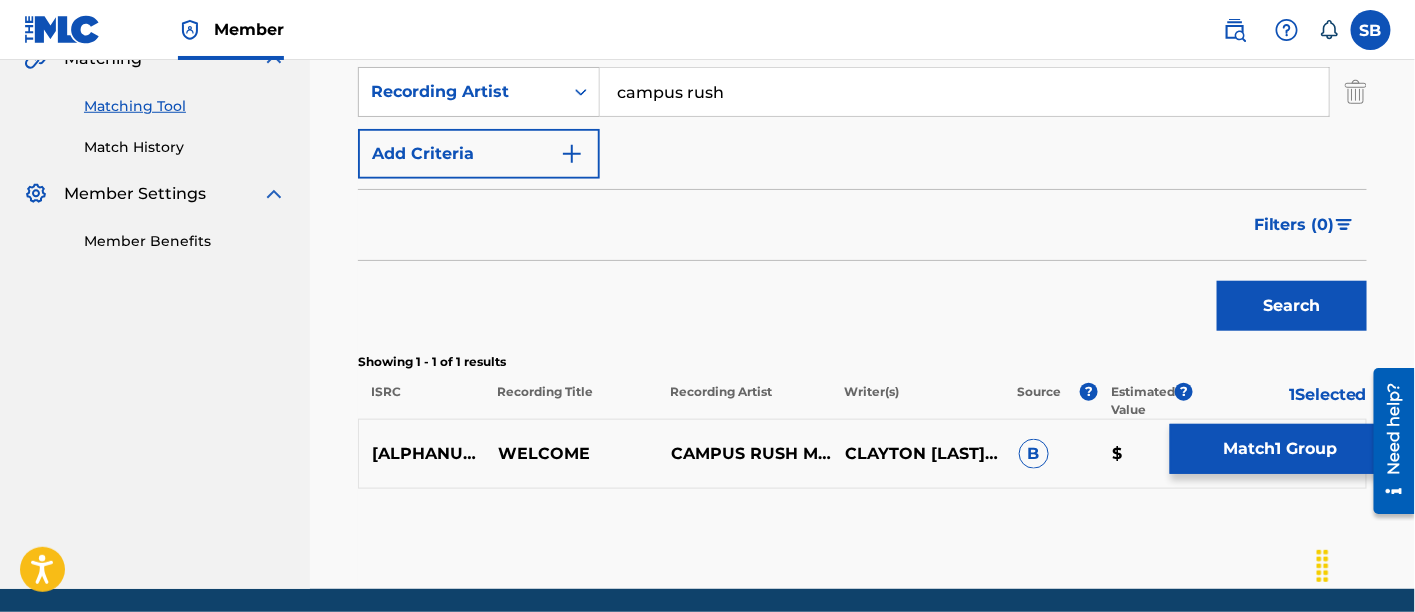 scroll, scrollTop: 488, scrollLeft: 0, axis: vertical 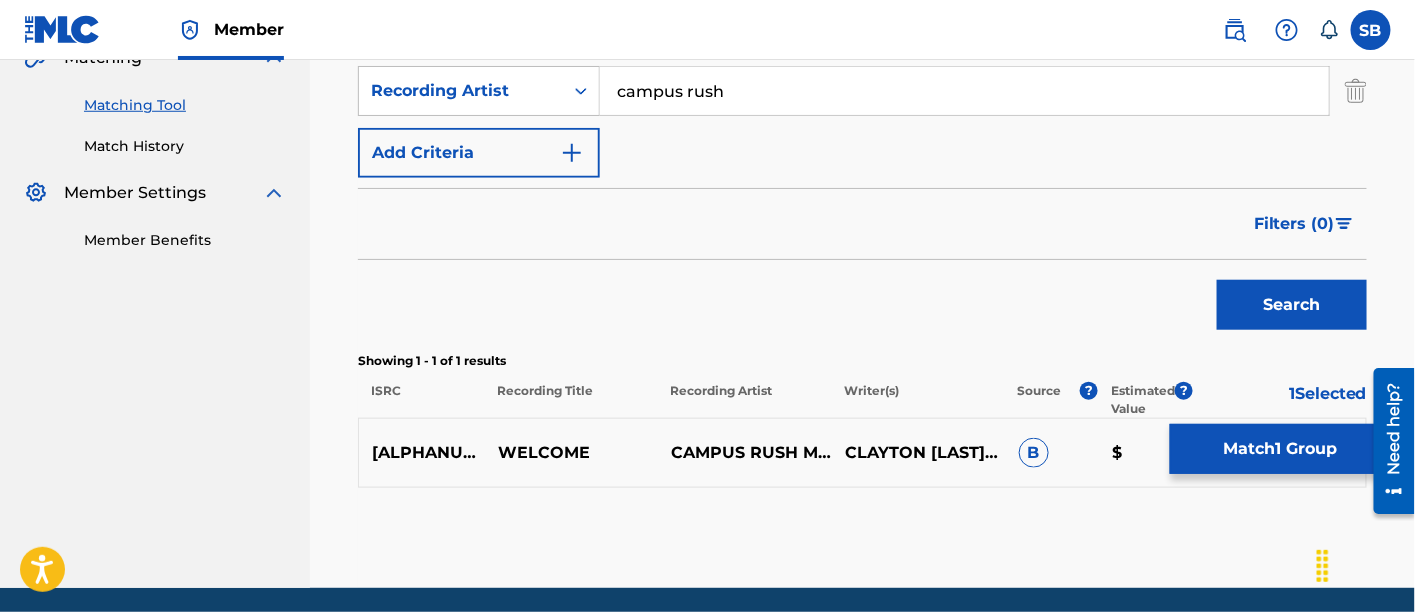 click on "Search" at bounding box center [1292, 305] 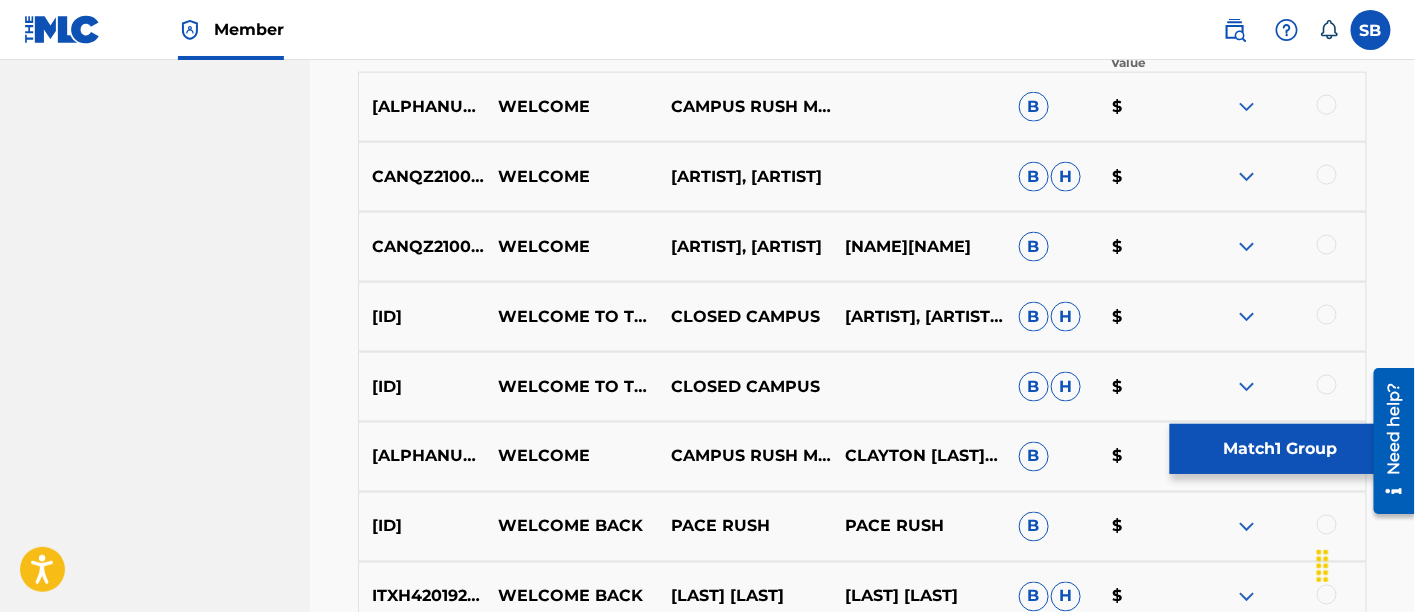 scroll, scrollTop: 849, scrollLeft: 0, axis: vertical 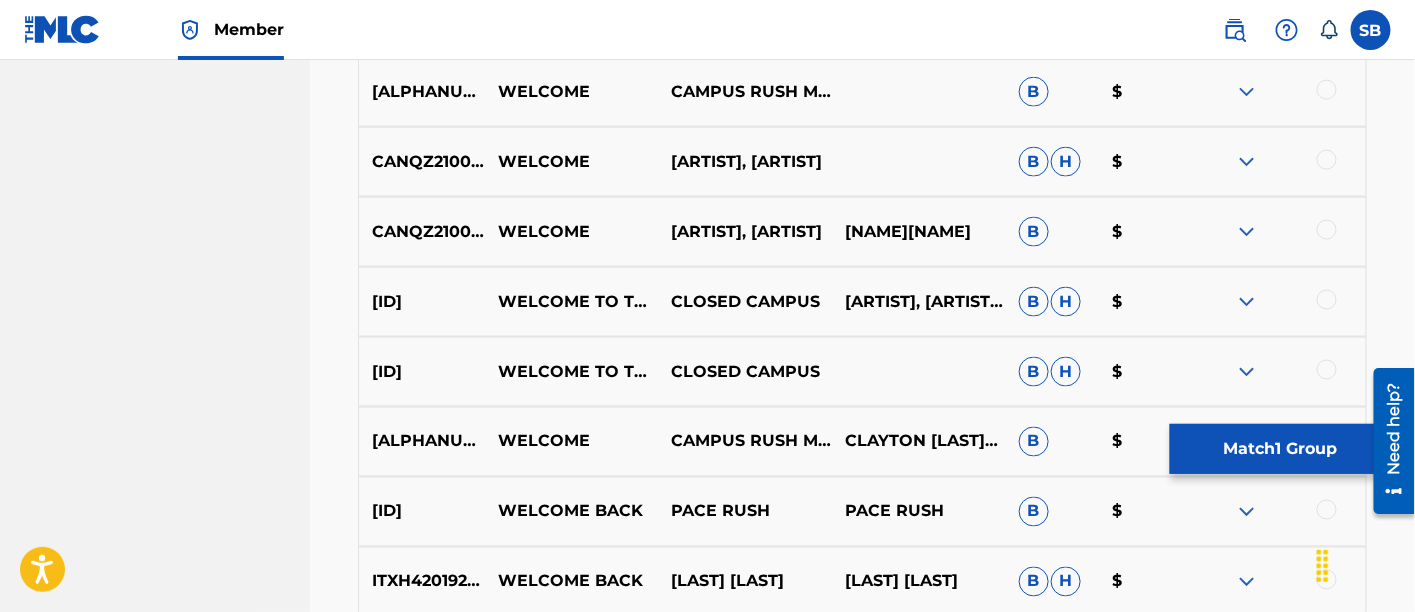 click at bounding box center [1327, 90] 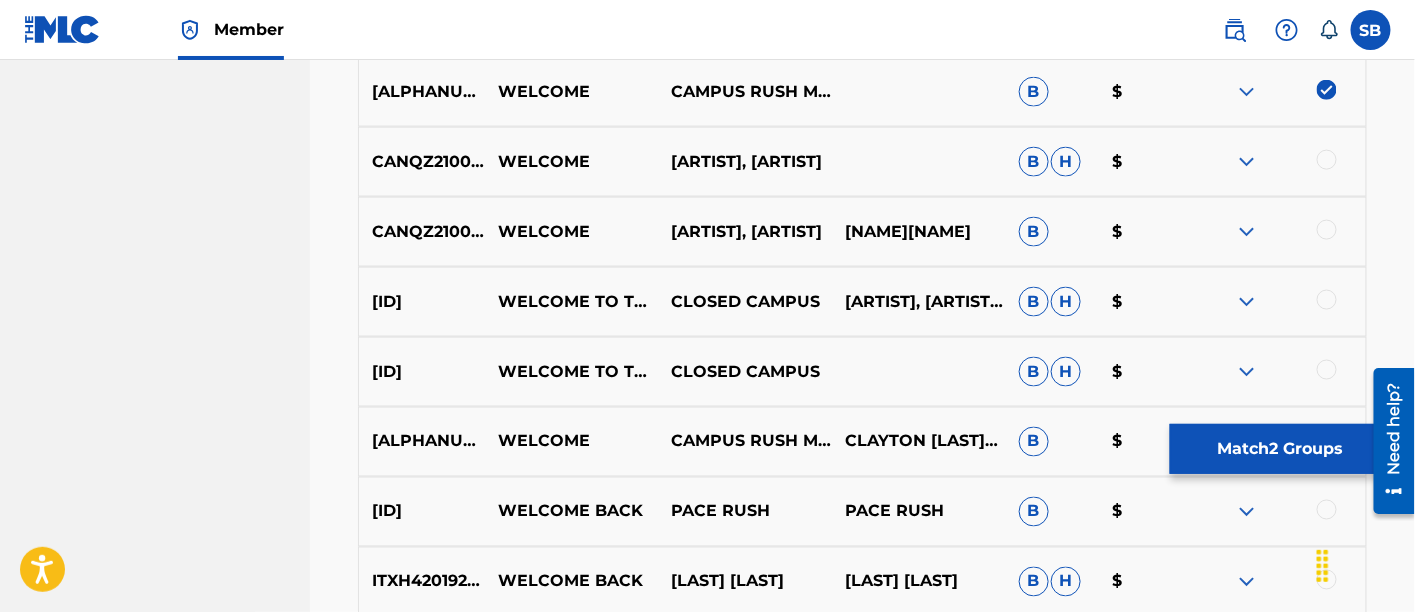 click at bounding box center [1279, 162] 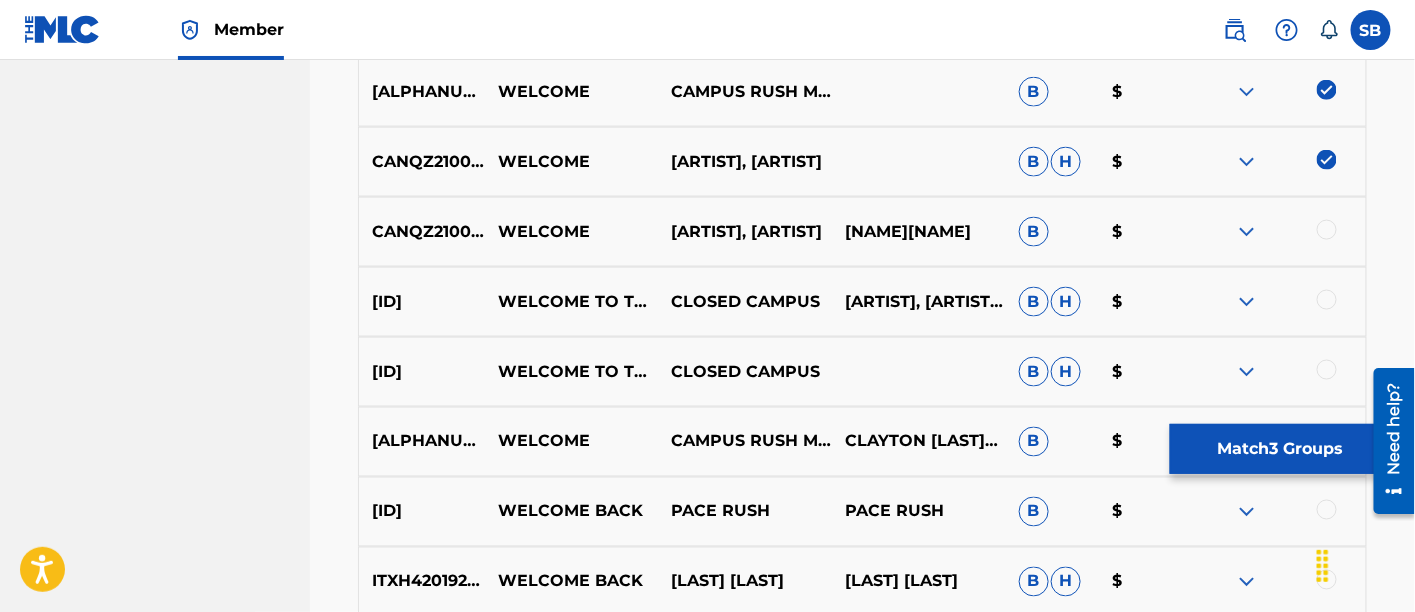 click at bounding box center [1279, 232] 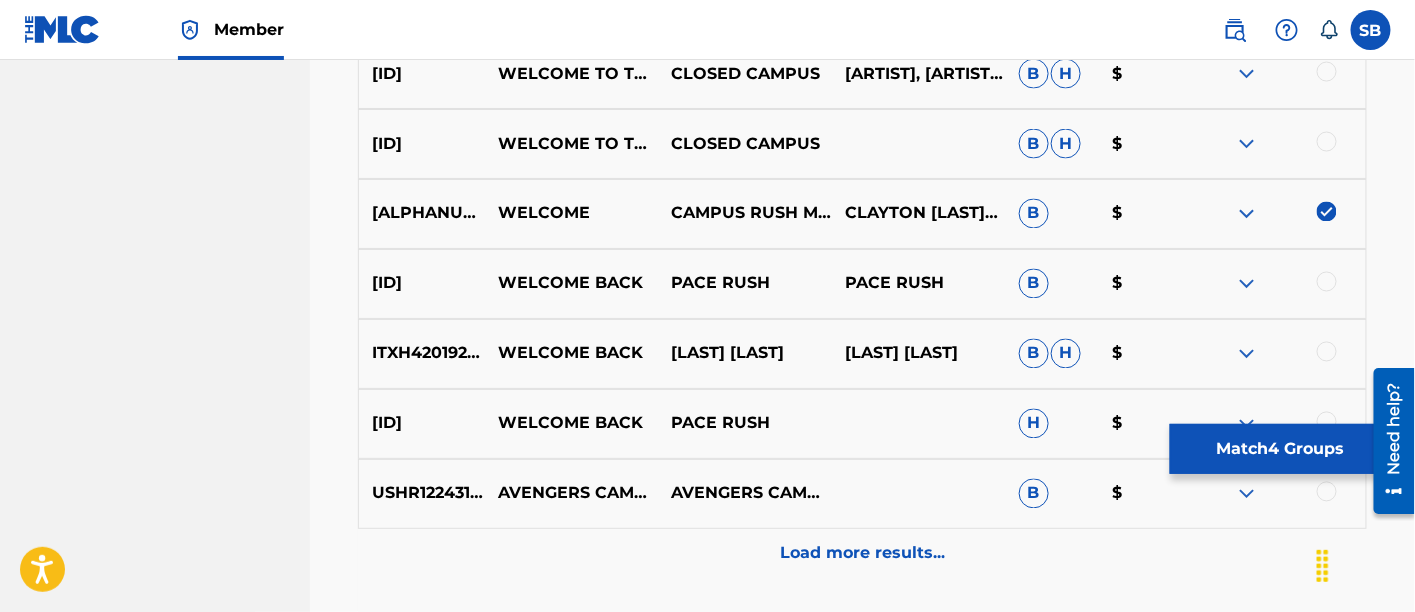 scroll, scrollTop: 1078, scrollLeft: 0, axis: vertical 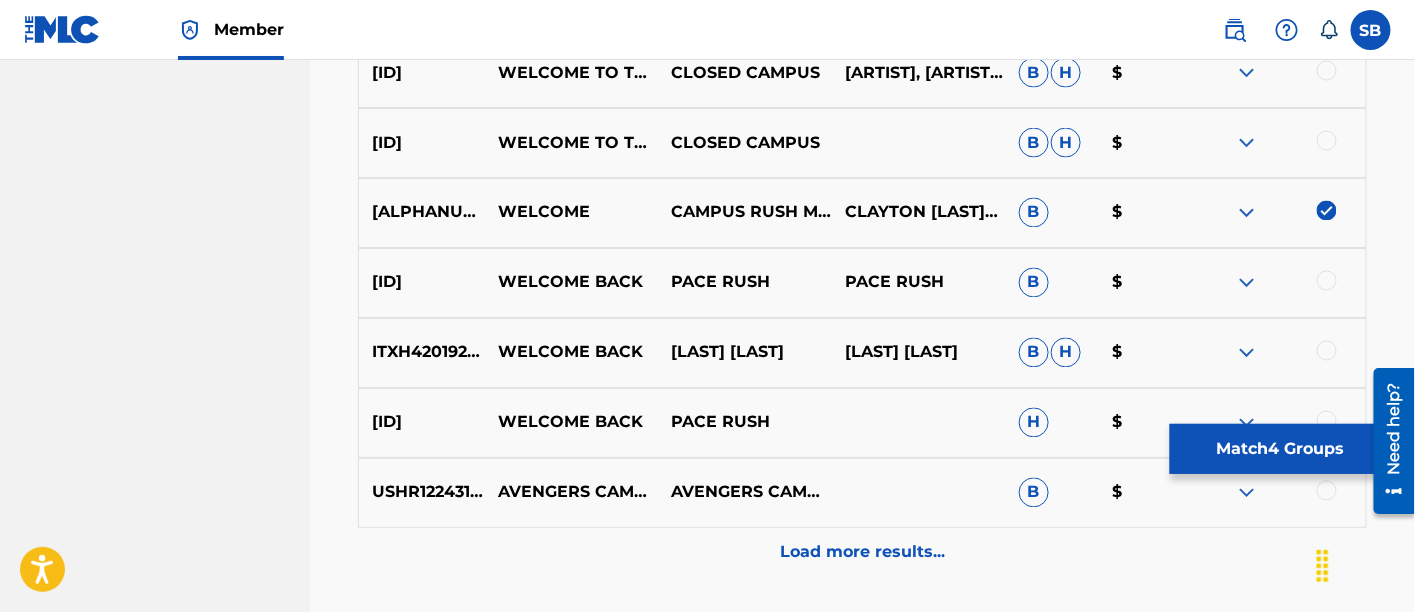 click on "Match  4 Groups" at bounding box center (1280, 449) 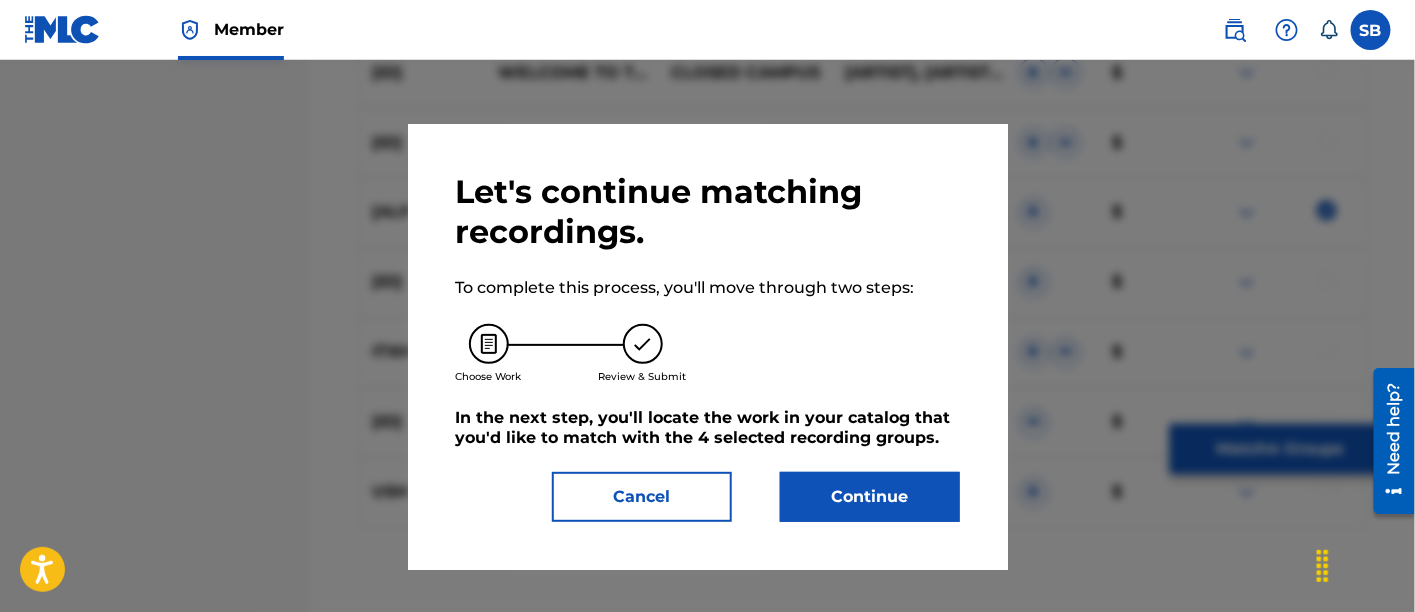 click on "Continue" at bounding box center (870, 497) 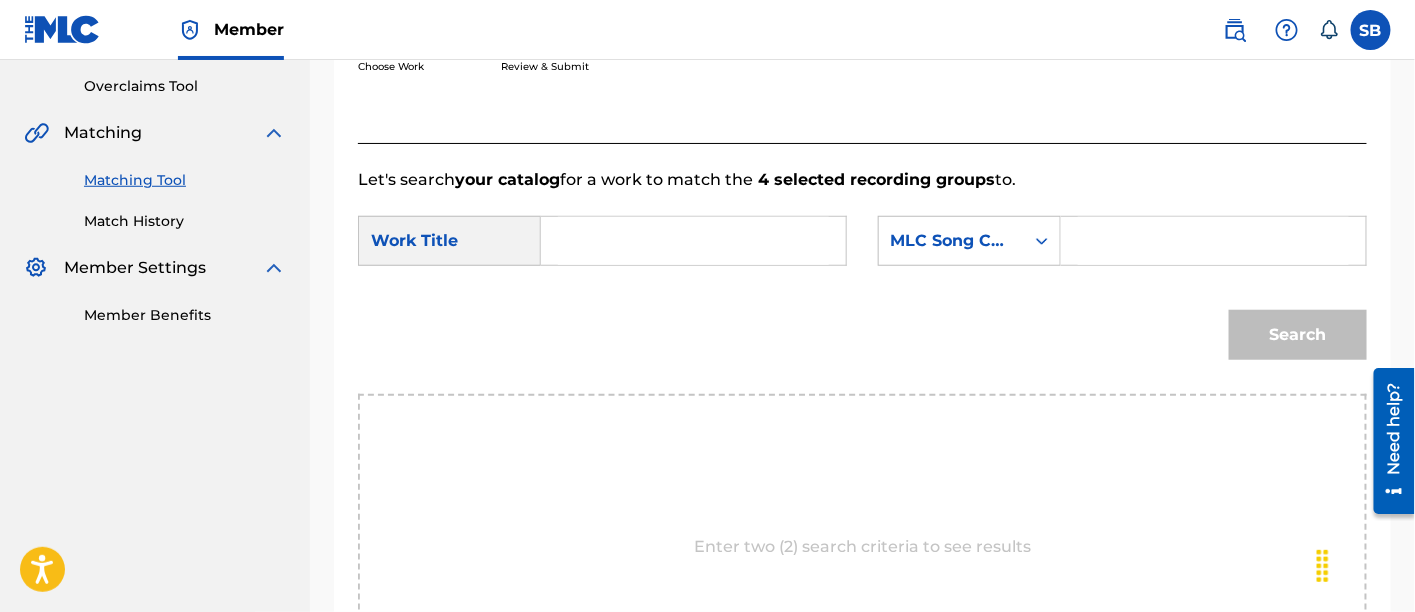 scroll, scrollTop: 411, scrollLeft: 0, axis: vertical 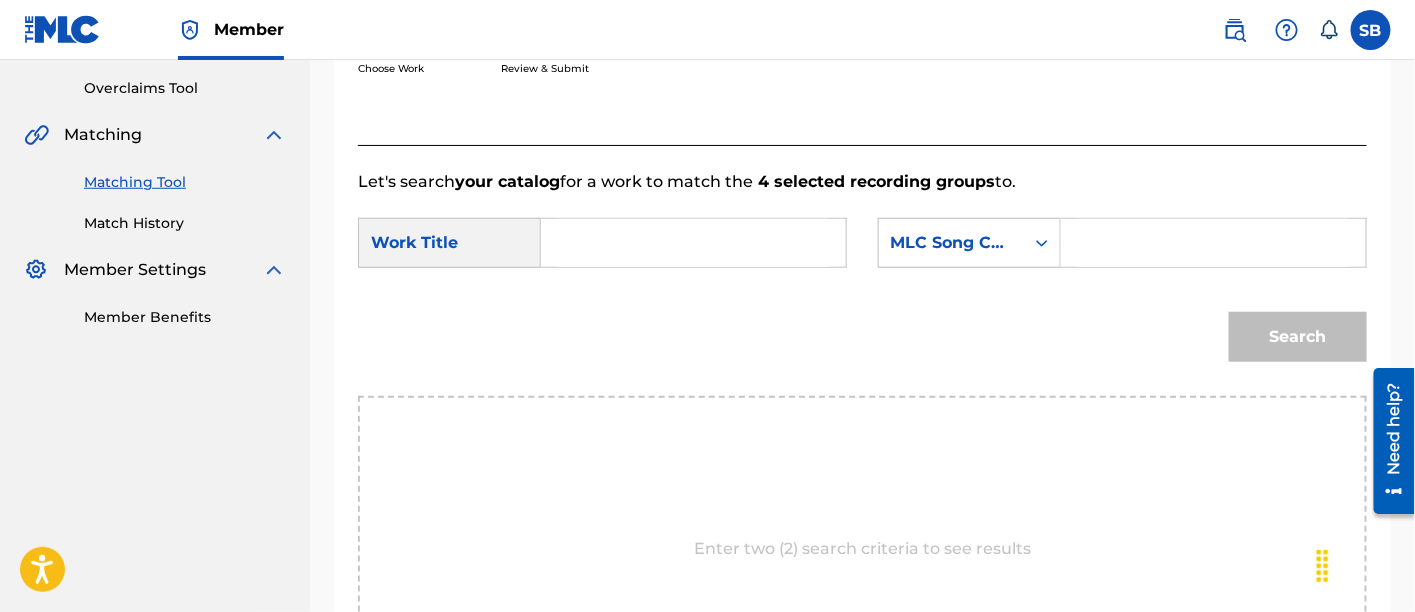 click at bounding box center (693, 243) 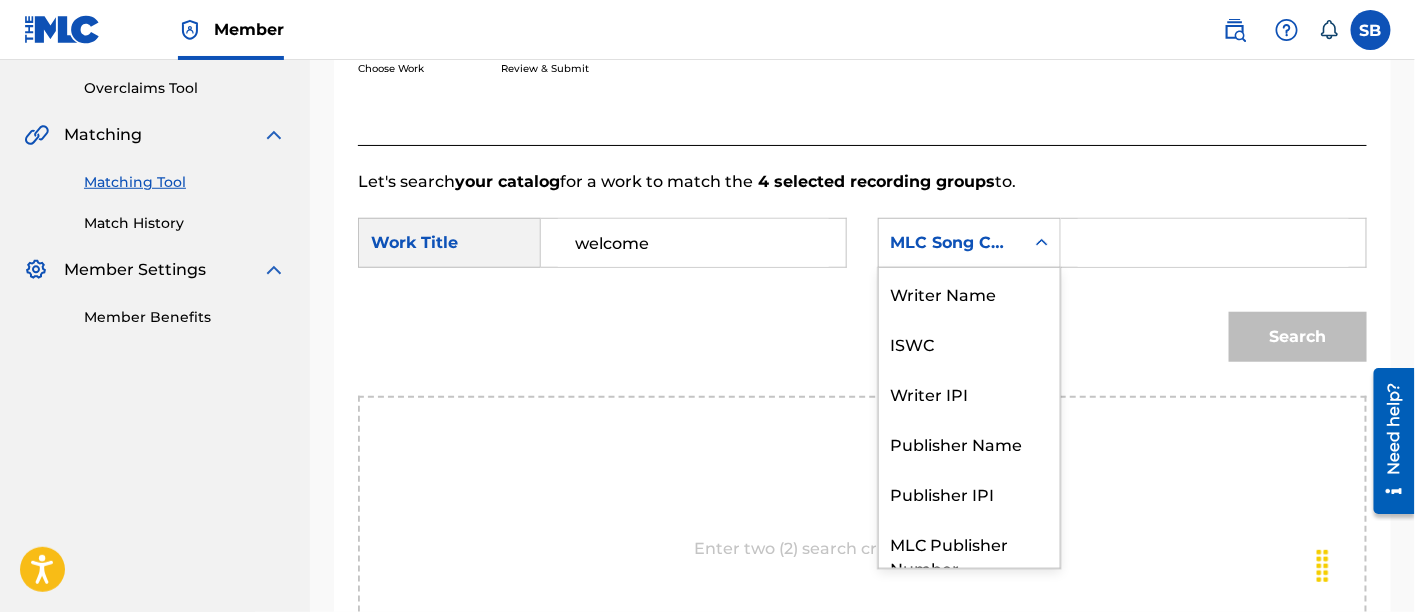click on "MLC Song Code" at bounding box center [951, 243] 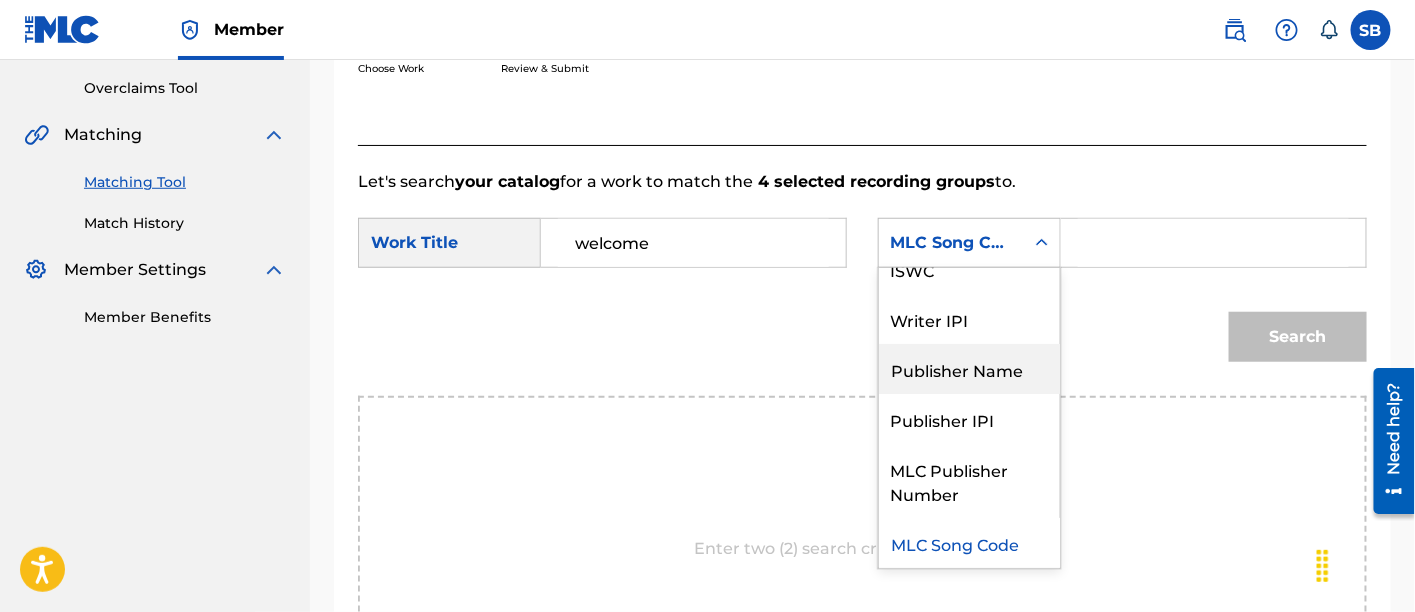 scroll, scrollTop: 0, scrollLeft: 0, axis: both 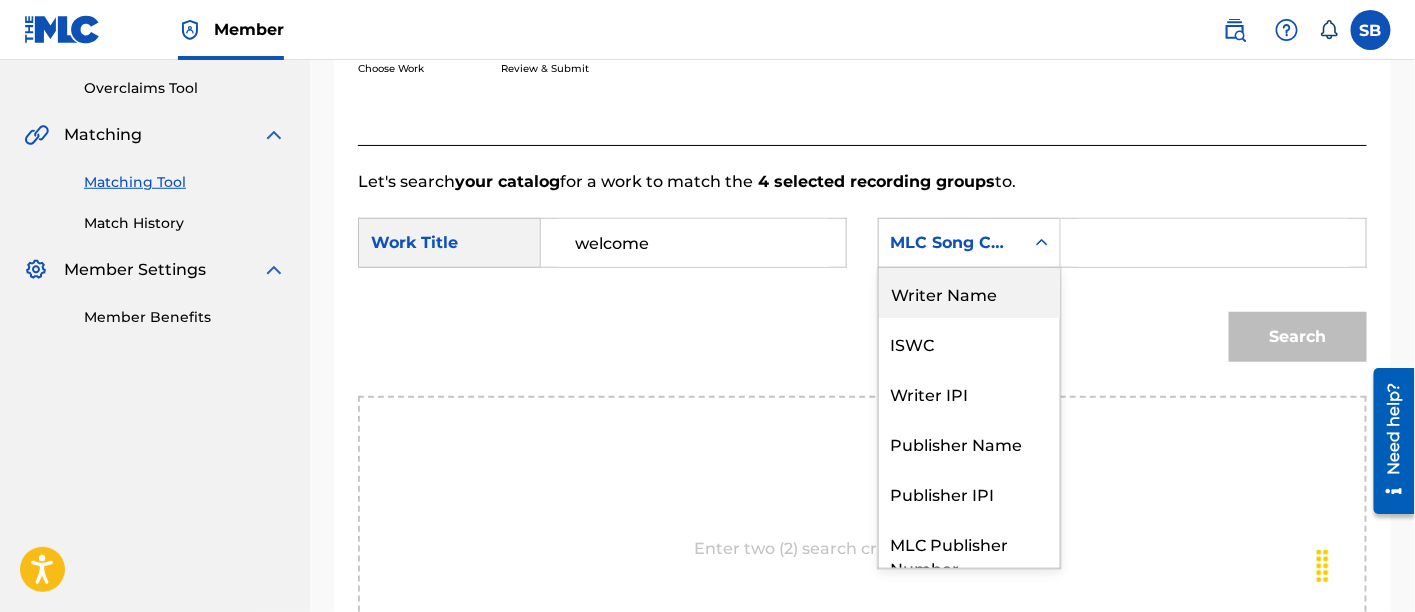click on "Writer Name" at bounding box center [969, 293] 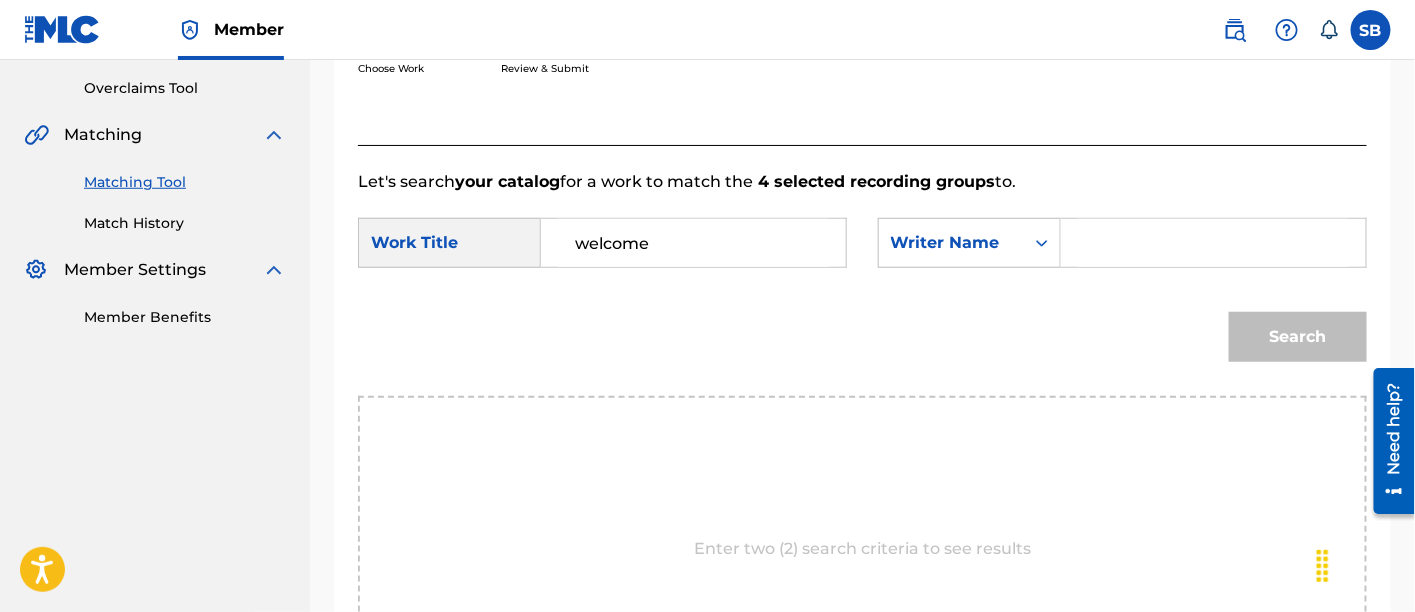 click at bounding box center [1213, 243] 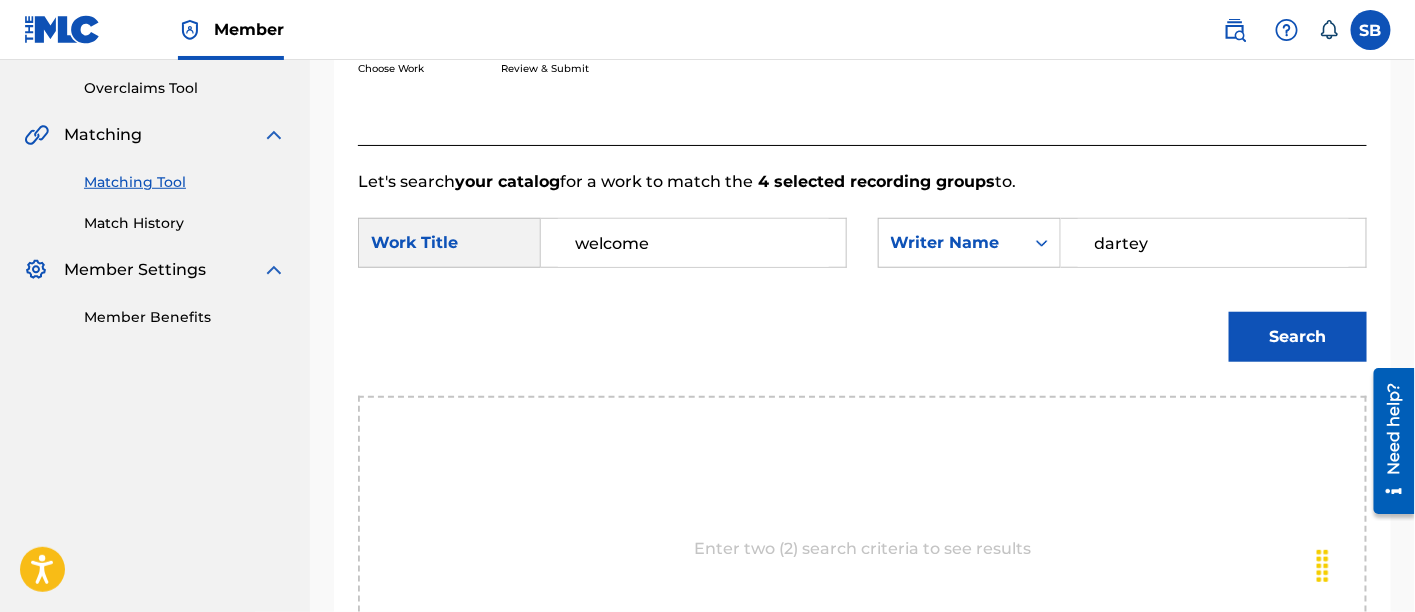 click on "Search" at bounding box center (1298, 337) 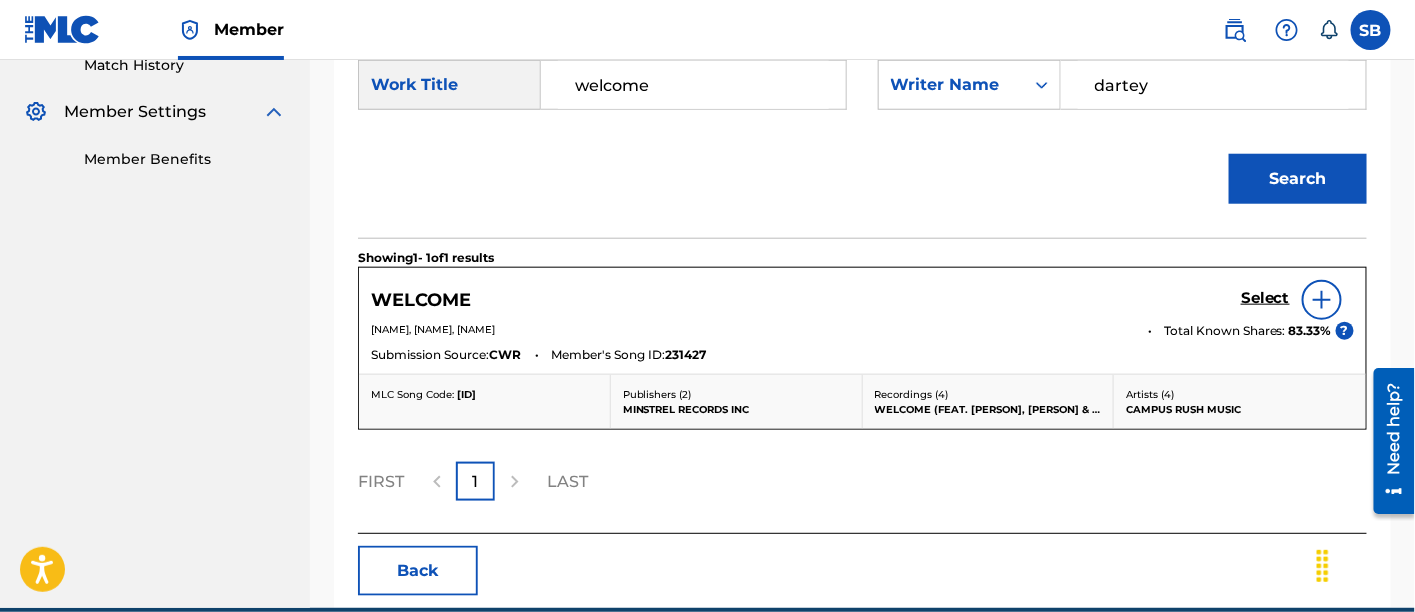 scroll, scrollTop: 571, scrollLeft: 0, axis: vertical 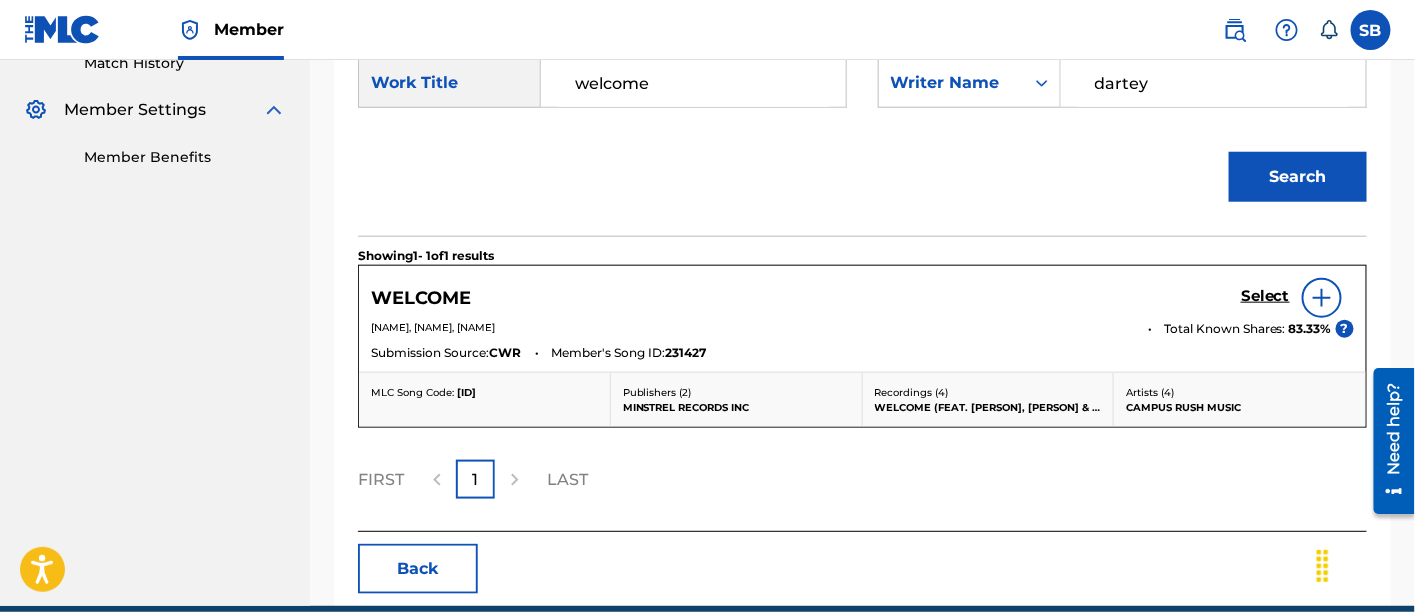 click on "Select" at bounding box center [1265, 296] 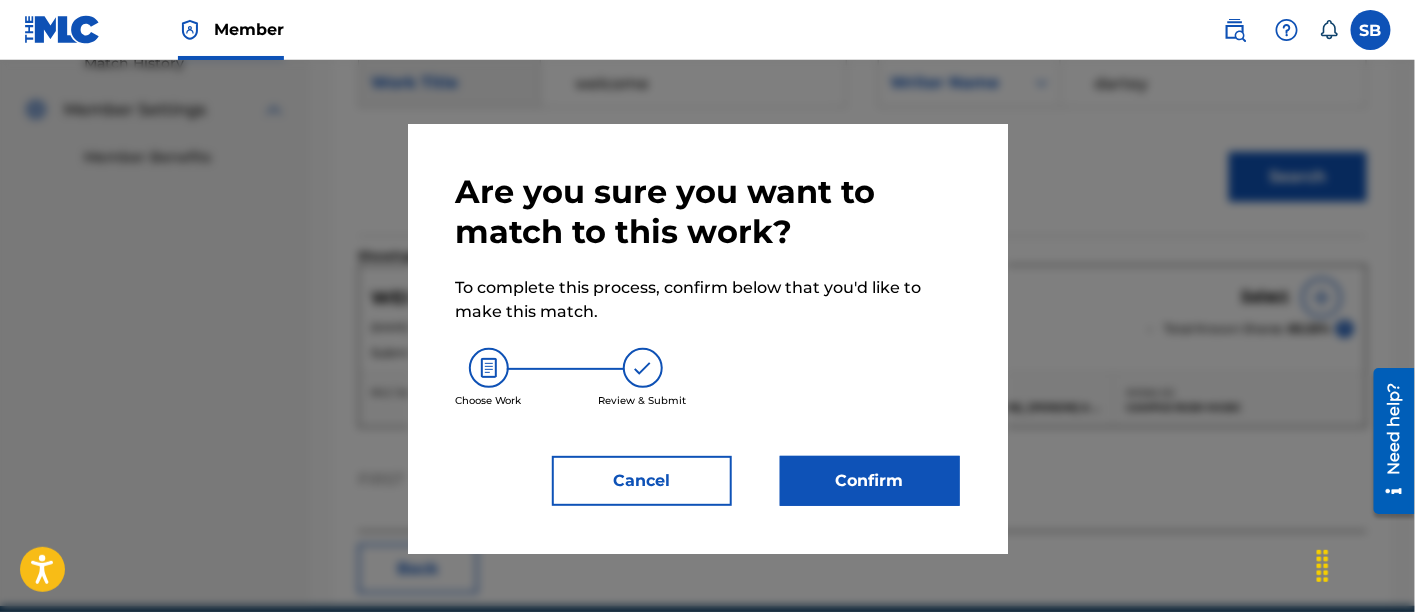 click on "Confirm" at bounding box center (870, 481) 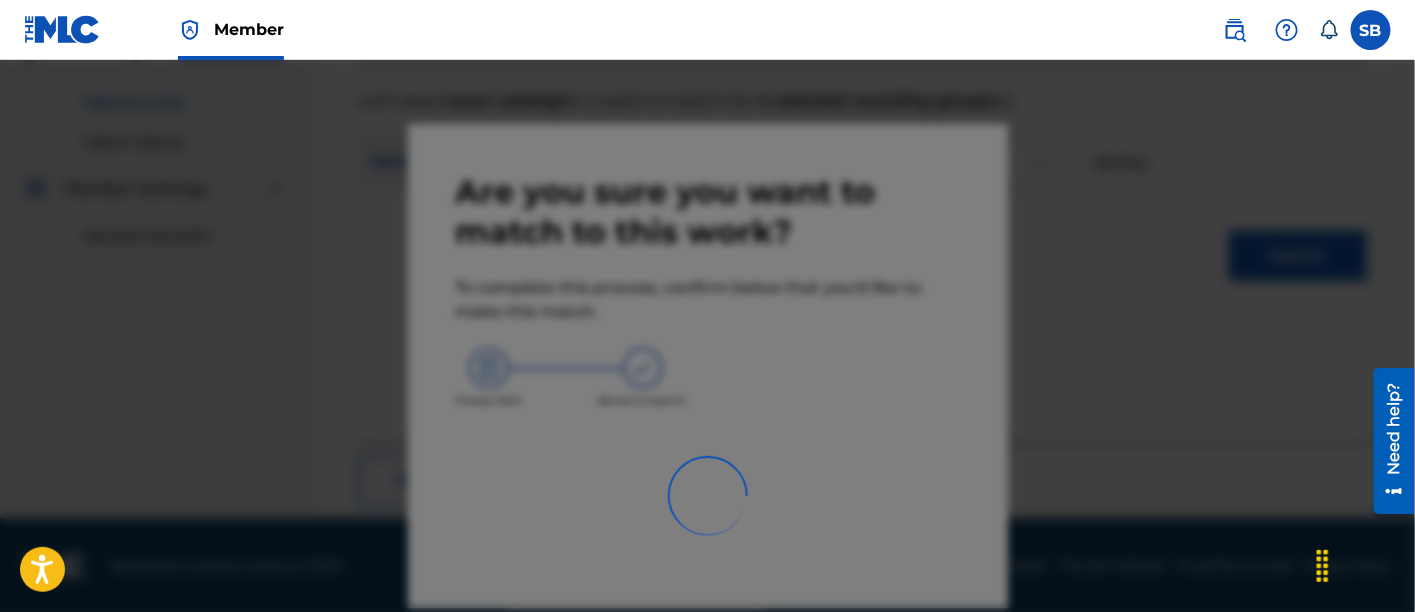 scroll, scrollTop: 246, scrollLeft: 0, axis: vertical 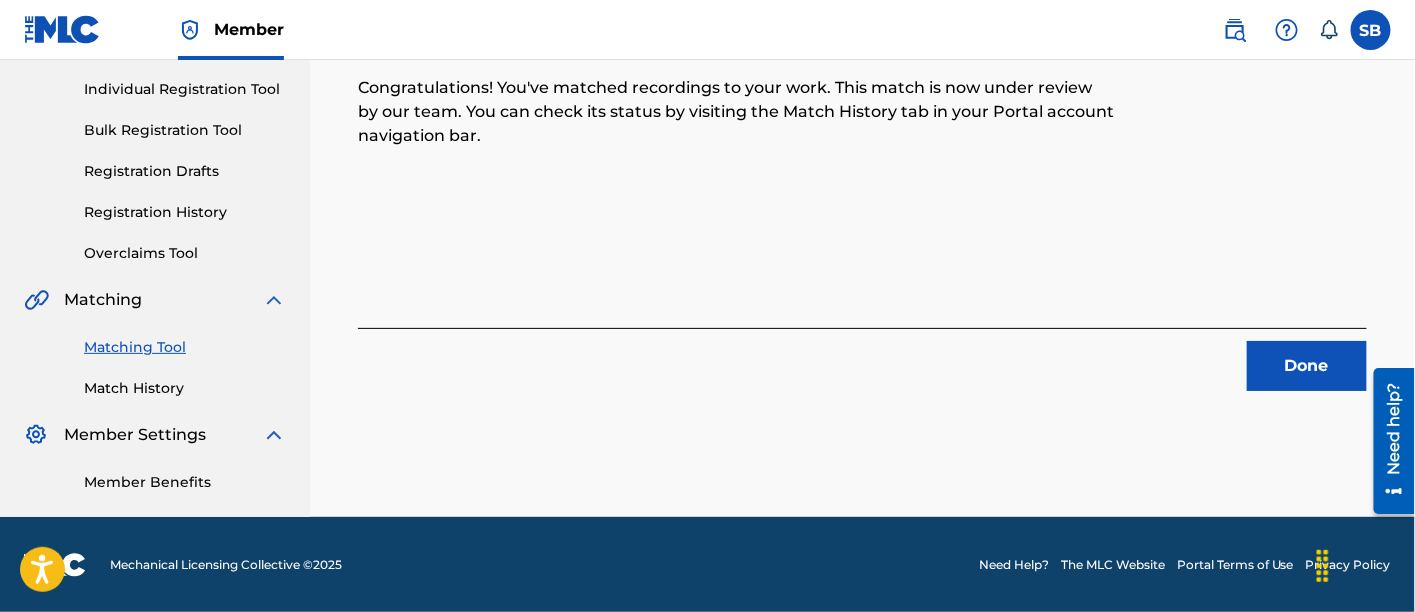 click on "Done" at bounding box center [1307, 366] 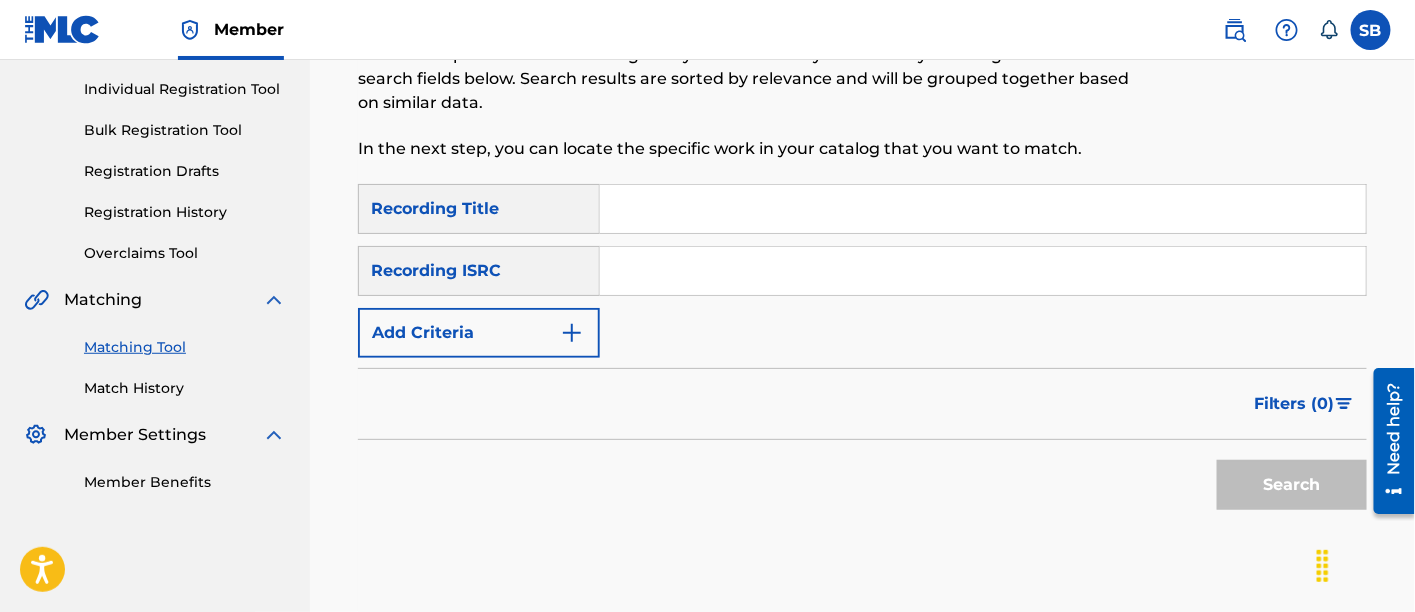 click at bounding box center [983, 209] 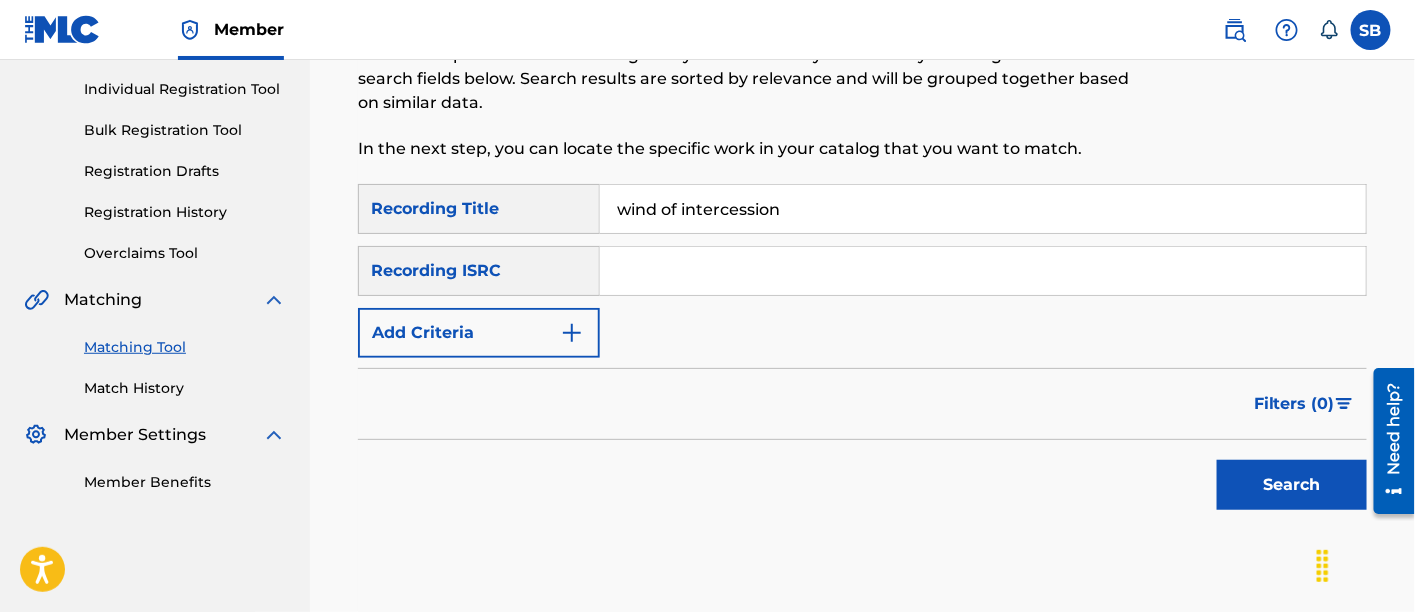 click on "Add Criteria" at bounding box center (479, 333) 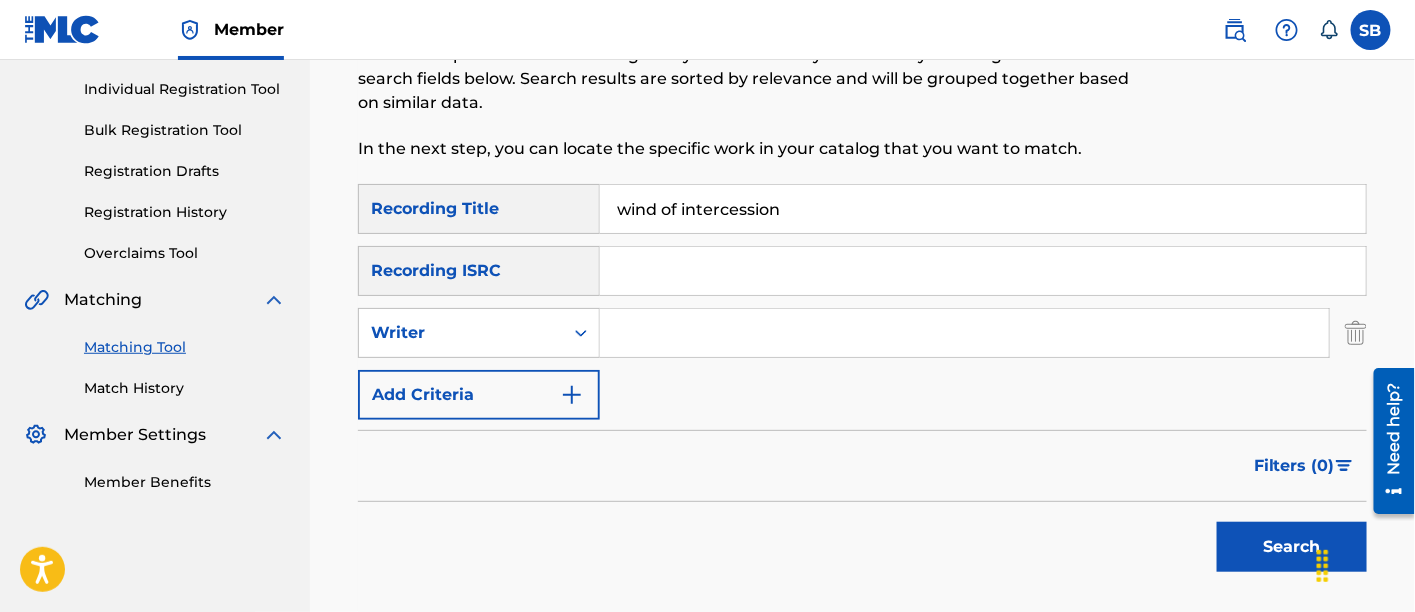 click at bounding box center [964, 333] 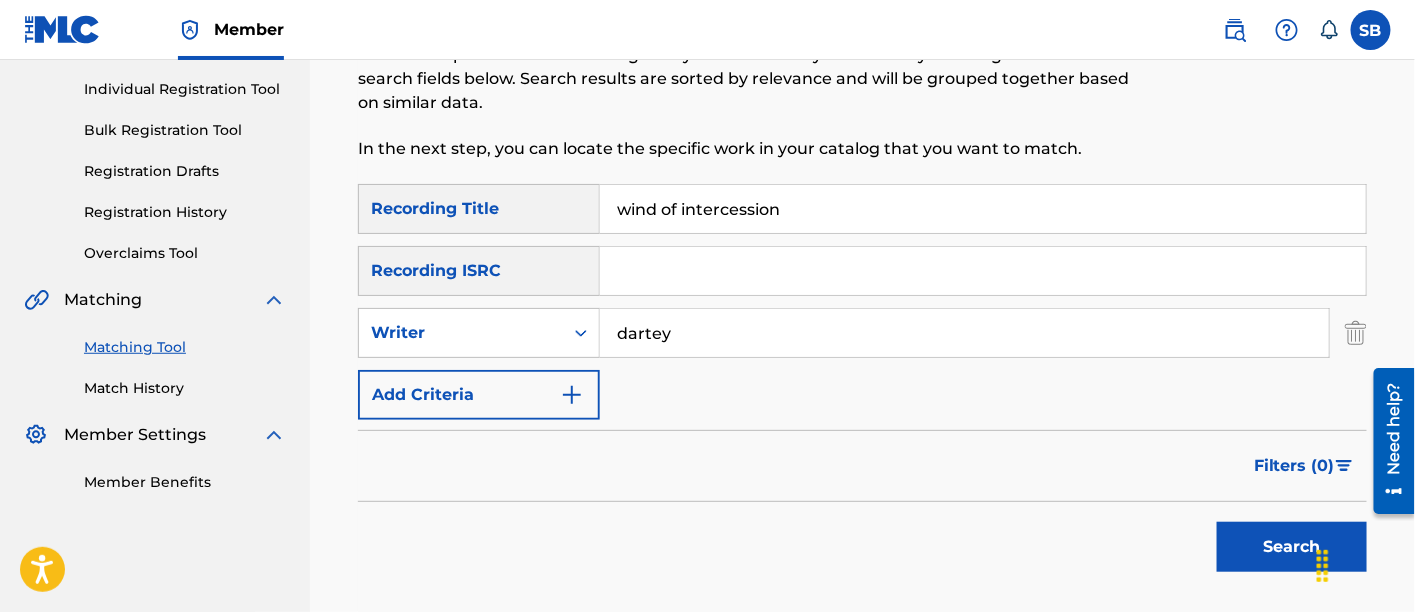 click on "Search" at bounding box center (1292, 547) 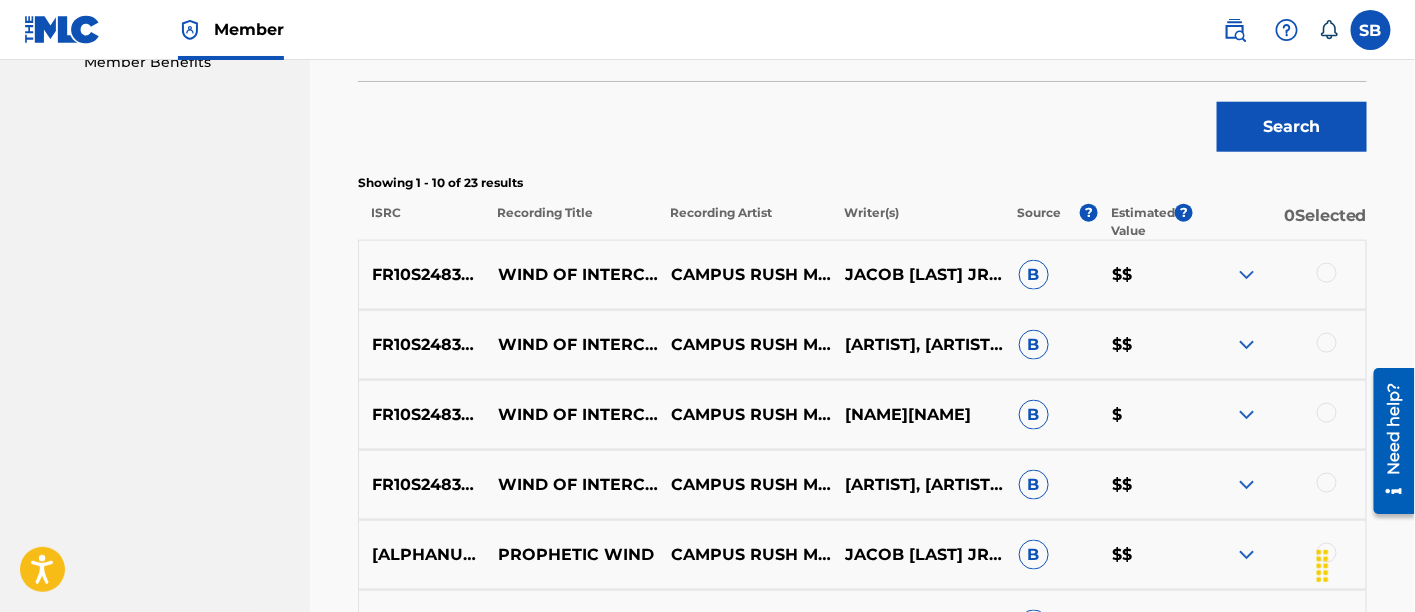 scroll, scrollTop: 724, scrollLeft: 0, axis: vertical 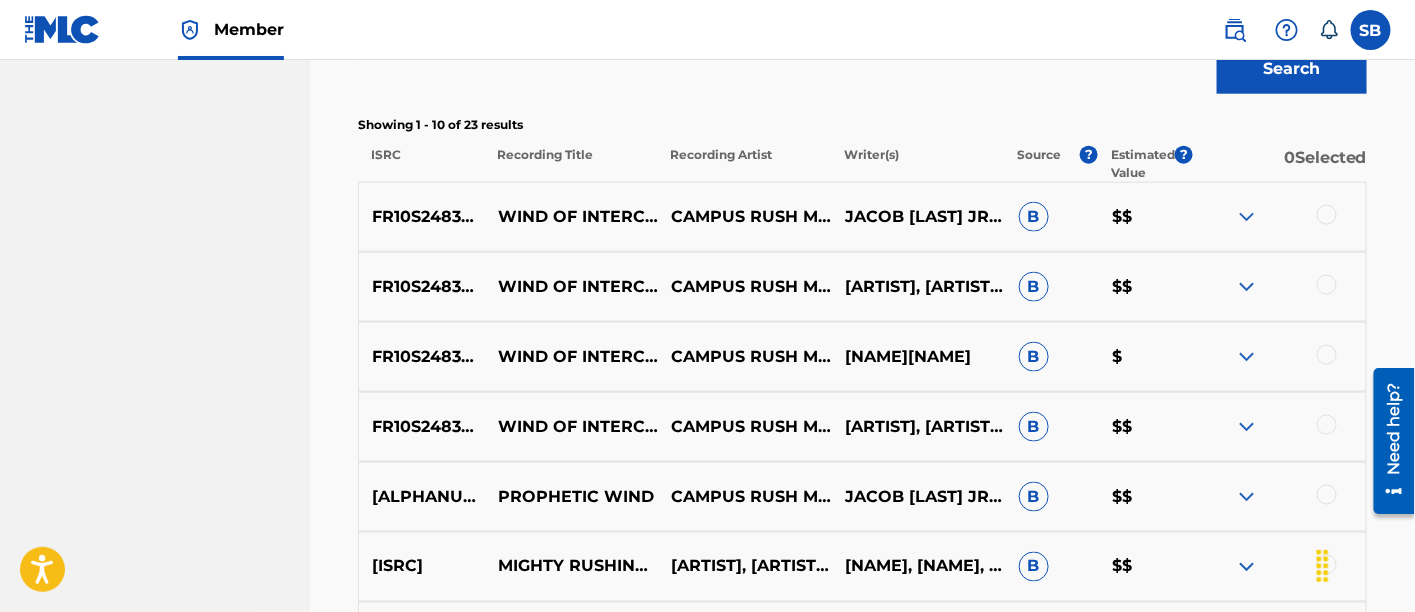 click at bounding box center [1279, 427] 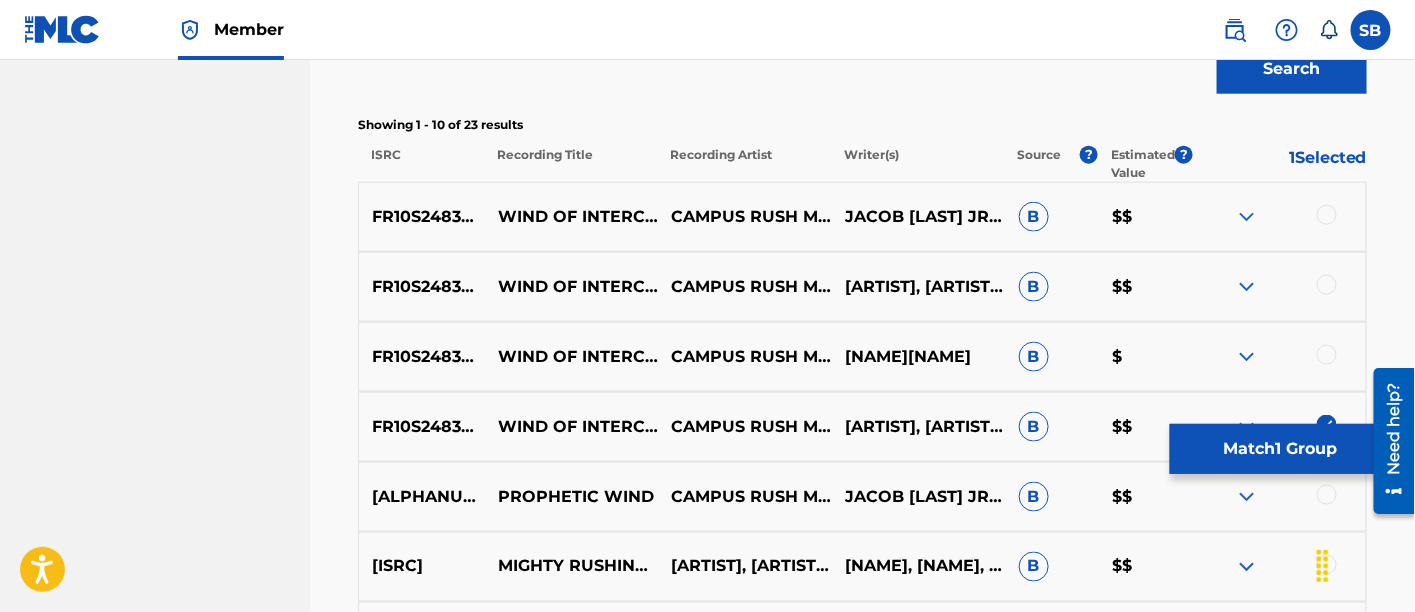 click at bounding box center (1327, 355) 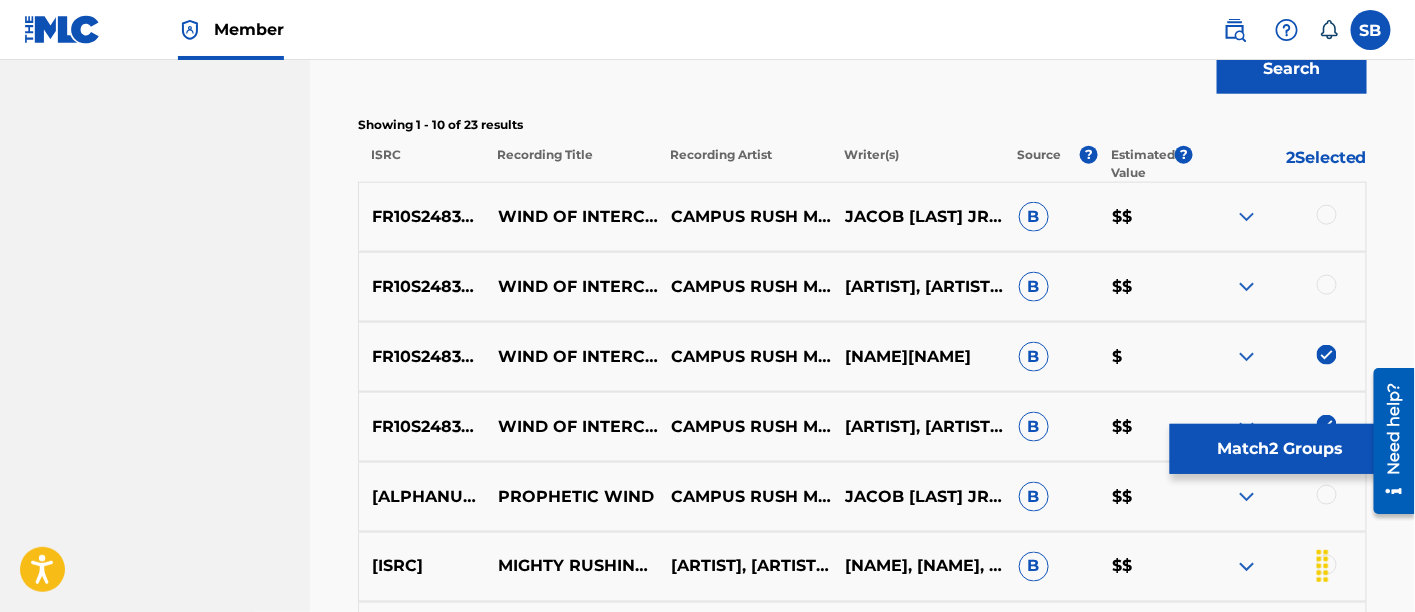 click at bounding box center (1327, 285) 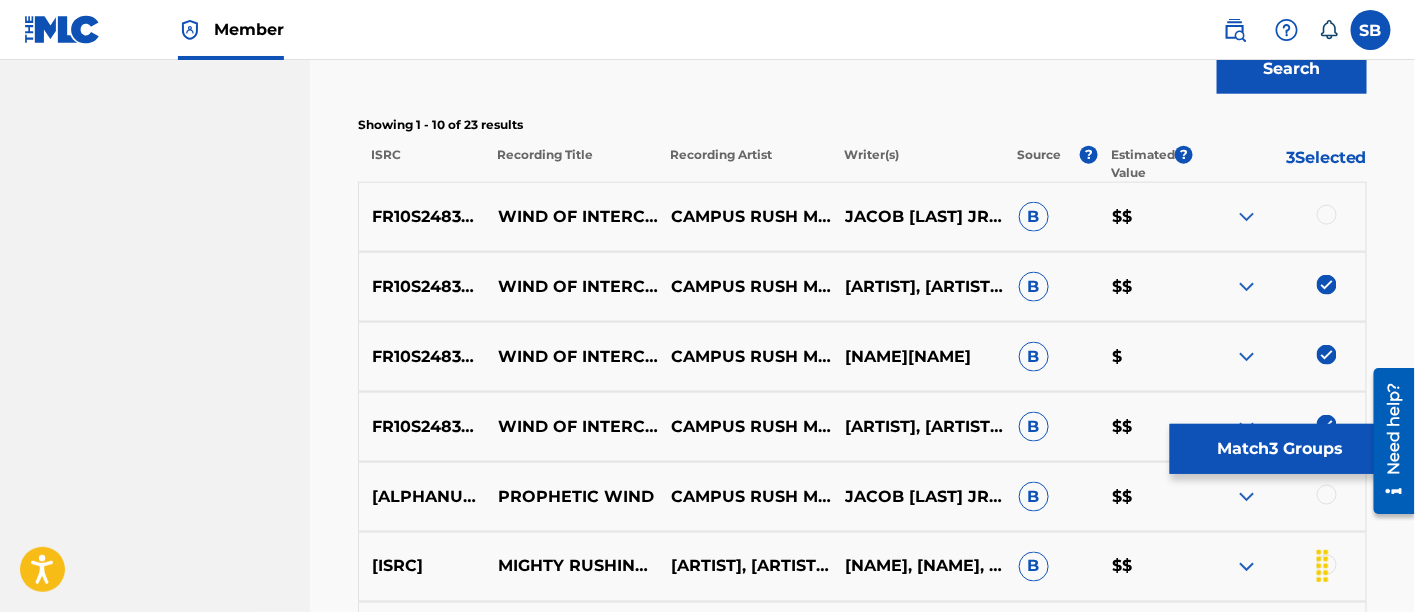 click at bounding box center [1327, 215] 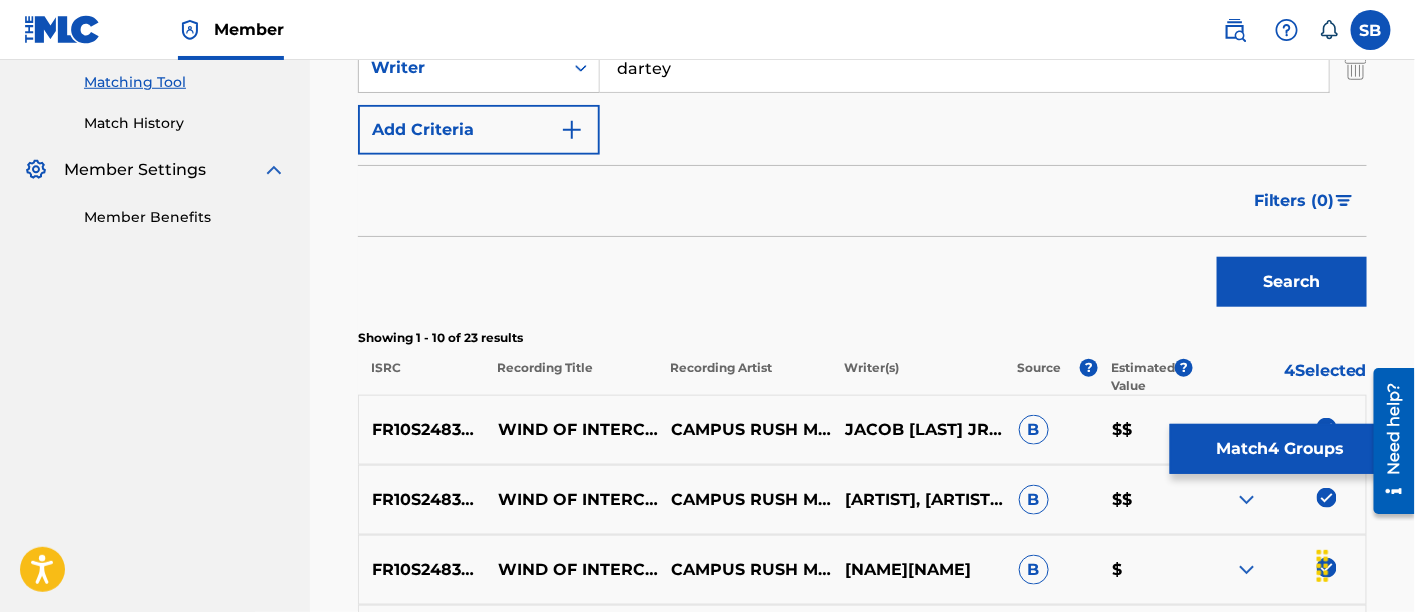scroll, scrollTop: 511, scrollLeft: 0, axis: vertical 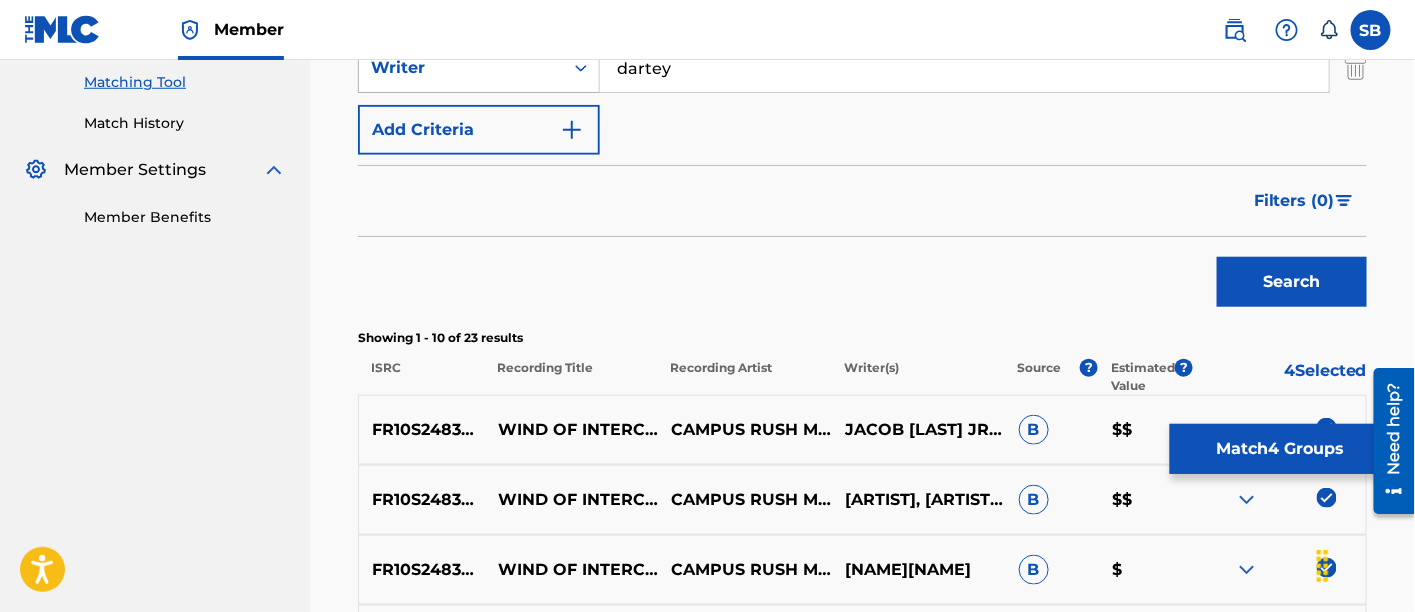click 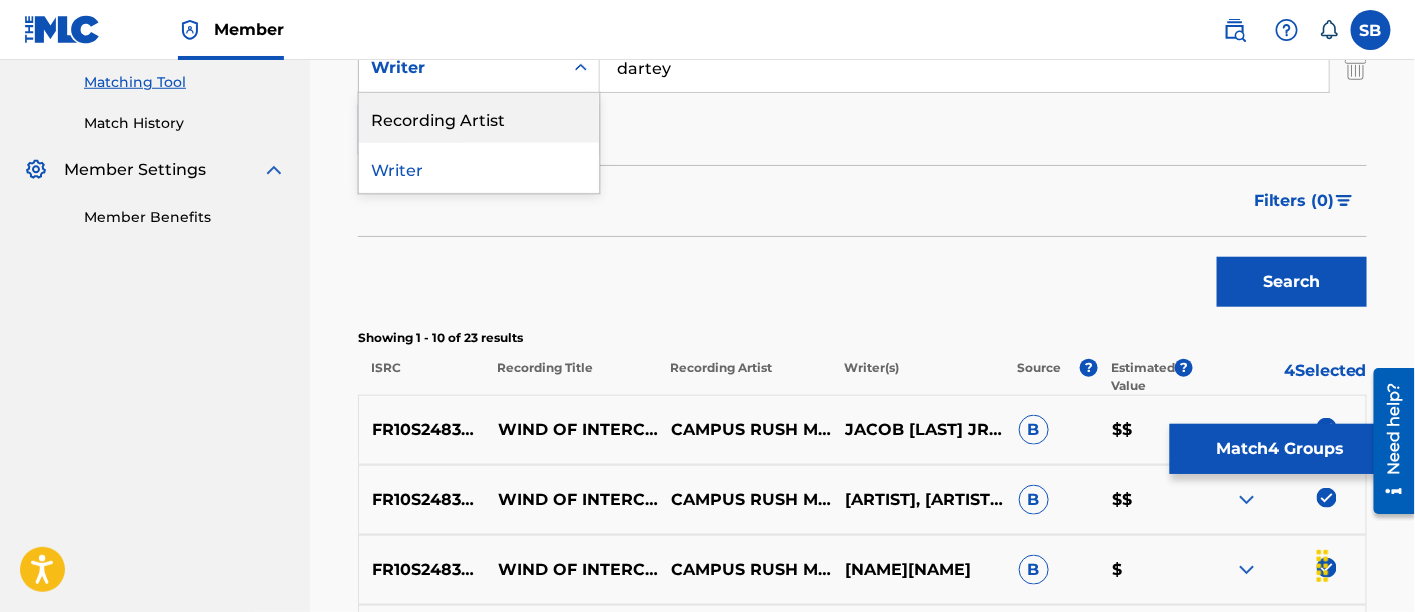 click on "Recording Artist" at bounding box center (479, 118) 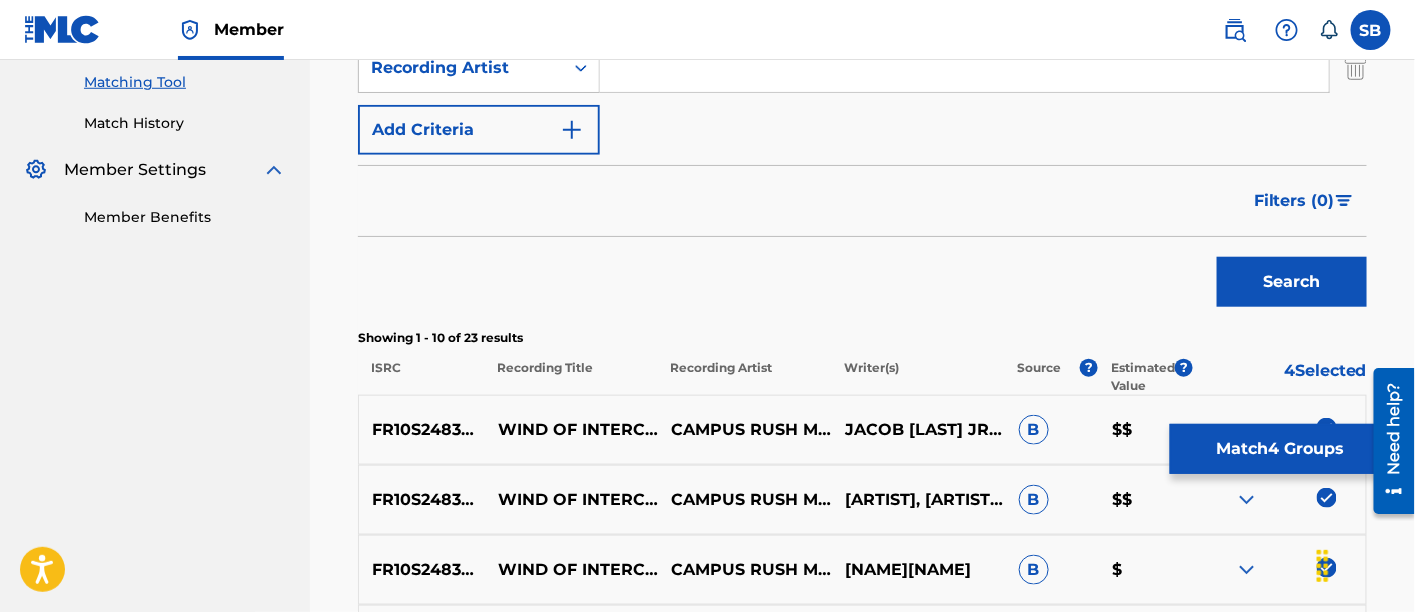click at bounding box center [964, 68] 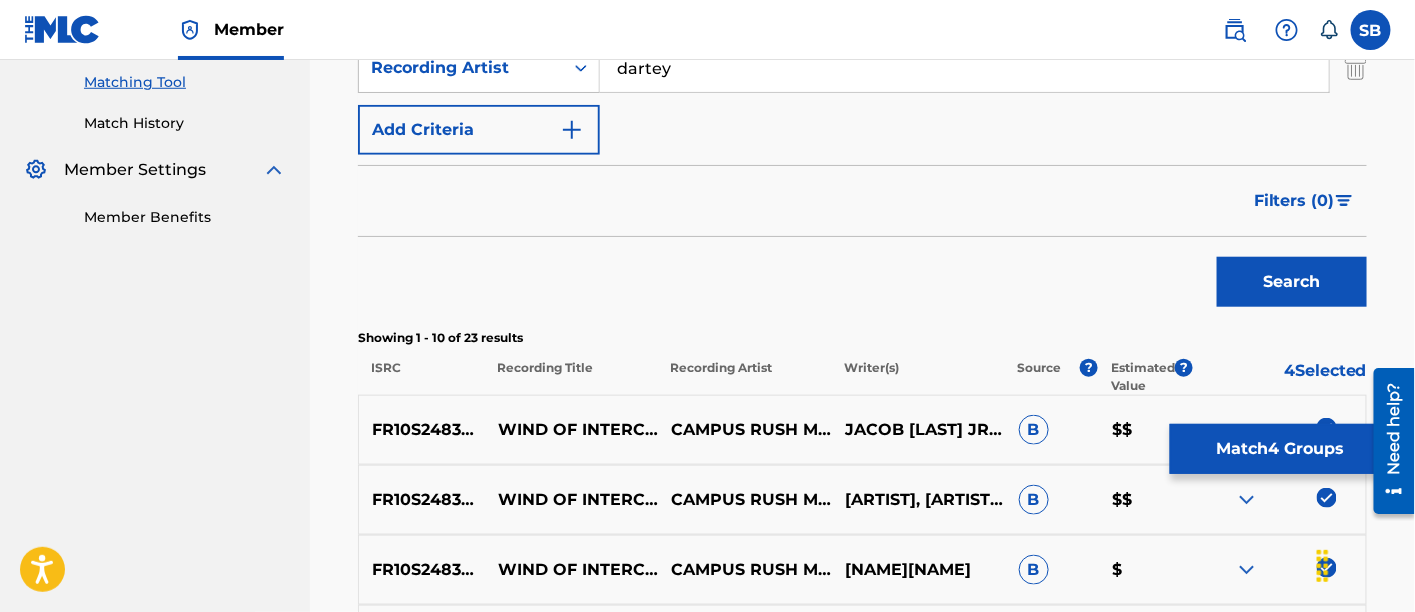 click on "Search" at bounding box center [1292, 282] 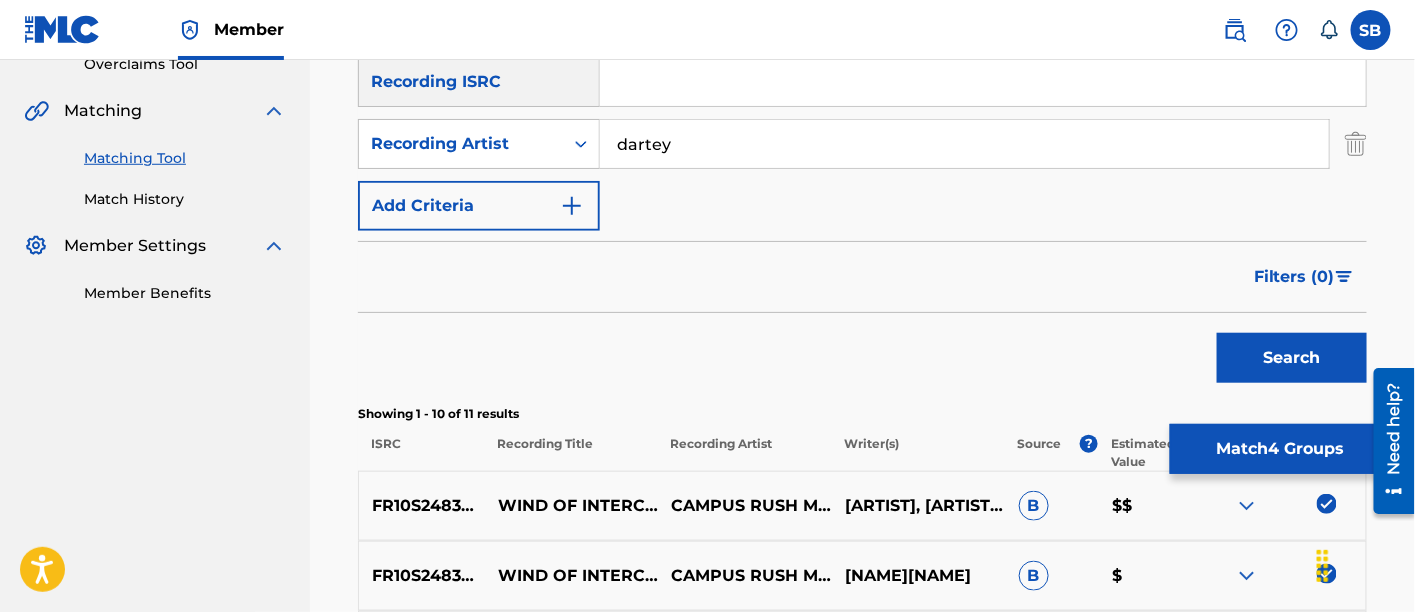 scroll, scrollTop: 413, scrollLeft: 0, axis: vertical 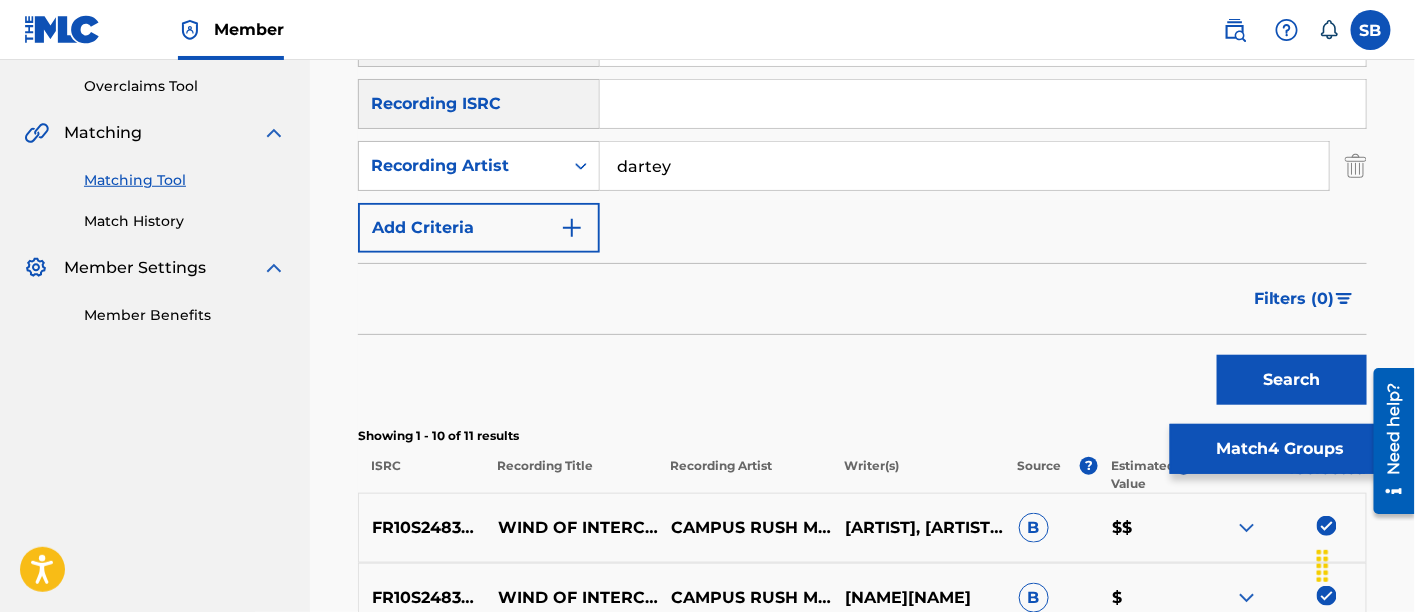 click on "dartey" at bounding box center [964, 166] 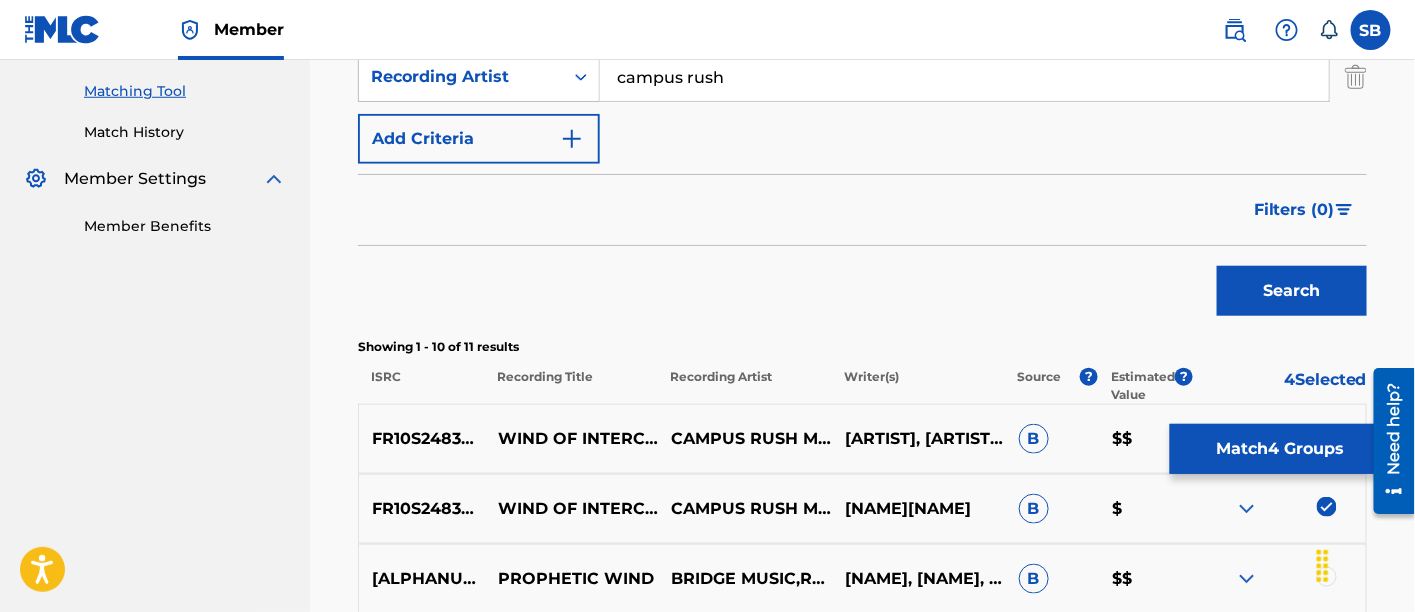 scroll, scrollTop: 504, scrollLeft: 0, axis: vertical 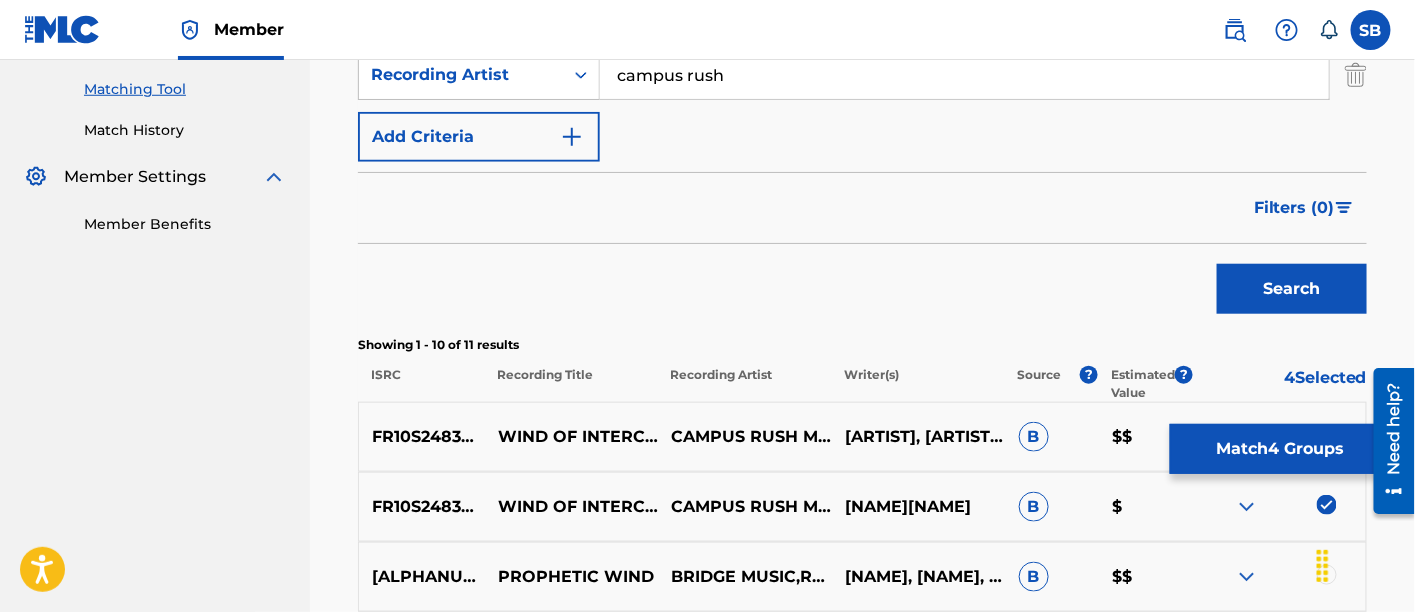 click on "Search" at bounding box center (1292, 289) 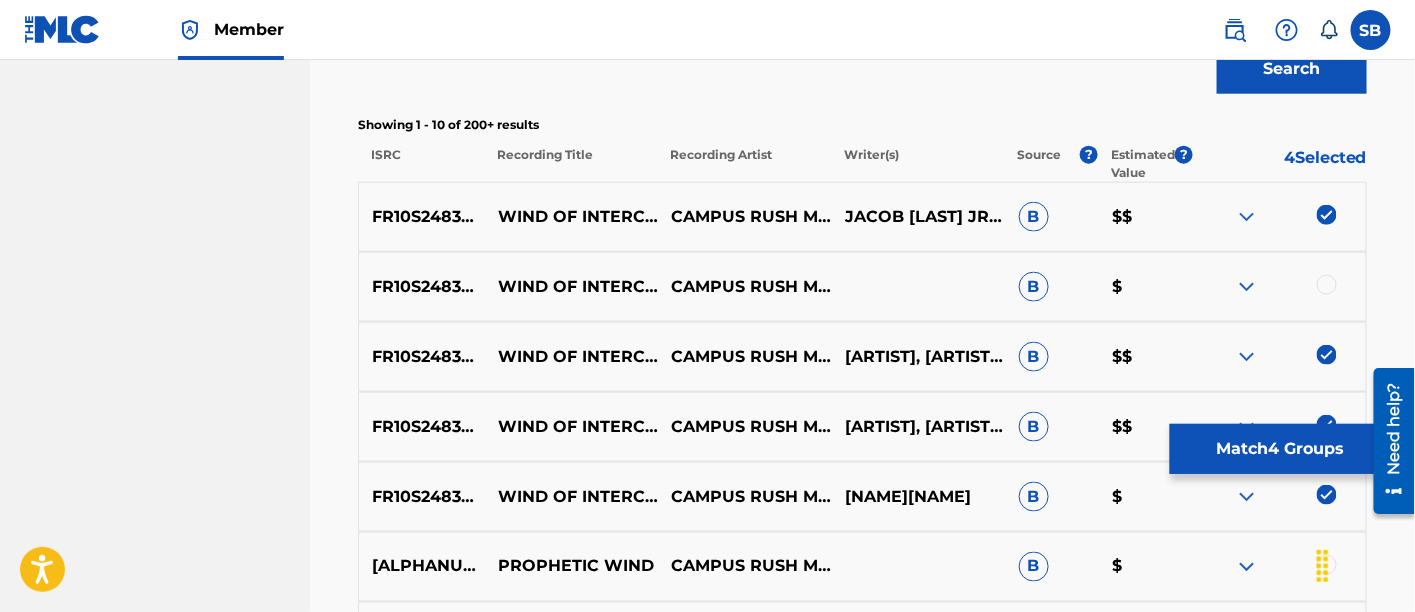scroll, scrollTop: 731, scrollLeft: 0, axis: vertical 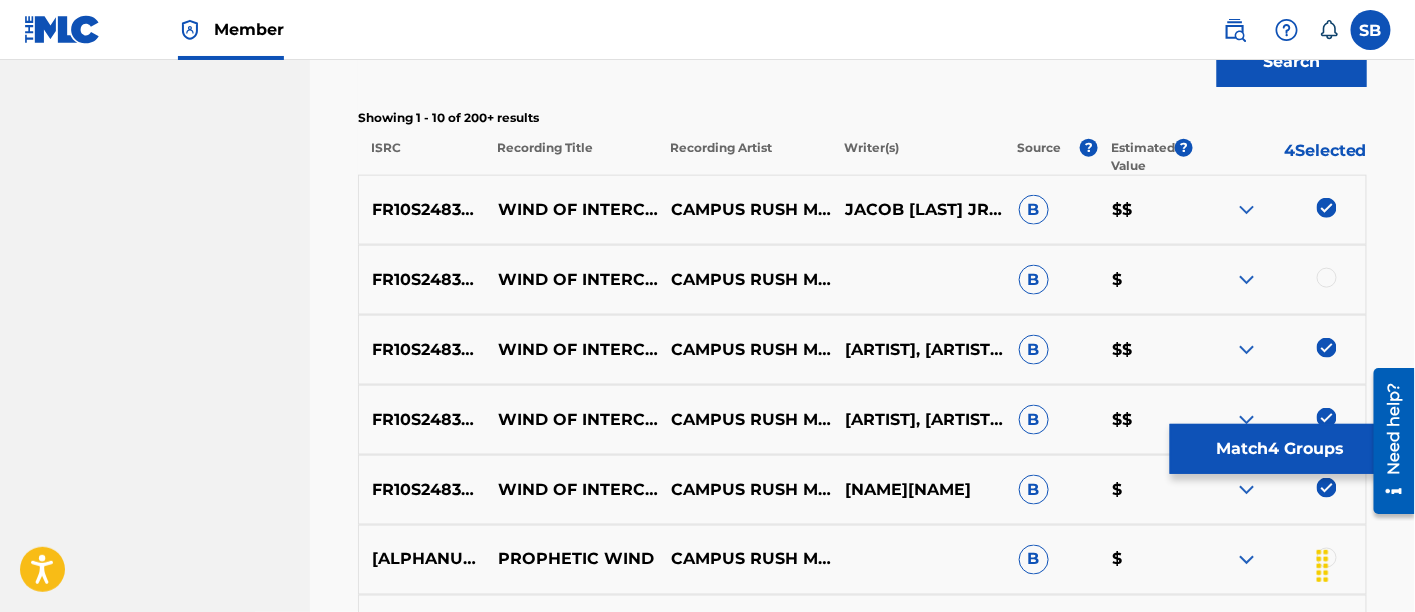 click at bounding box center (1327, 278) 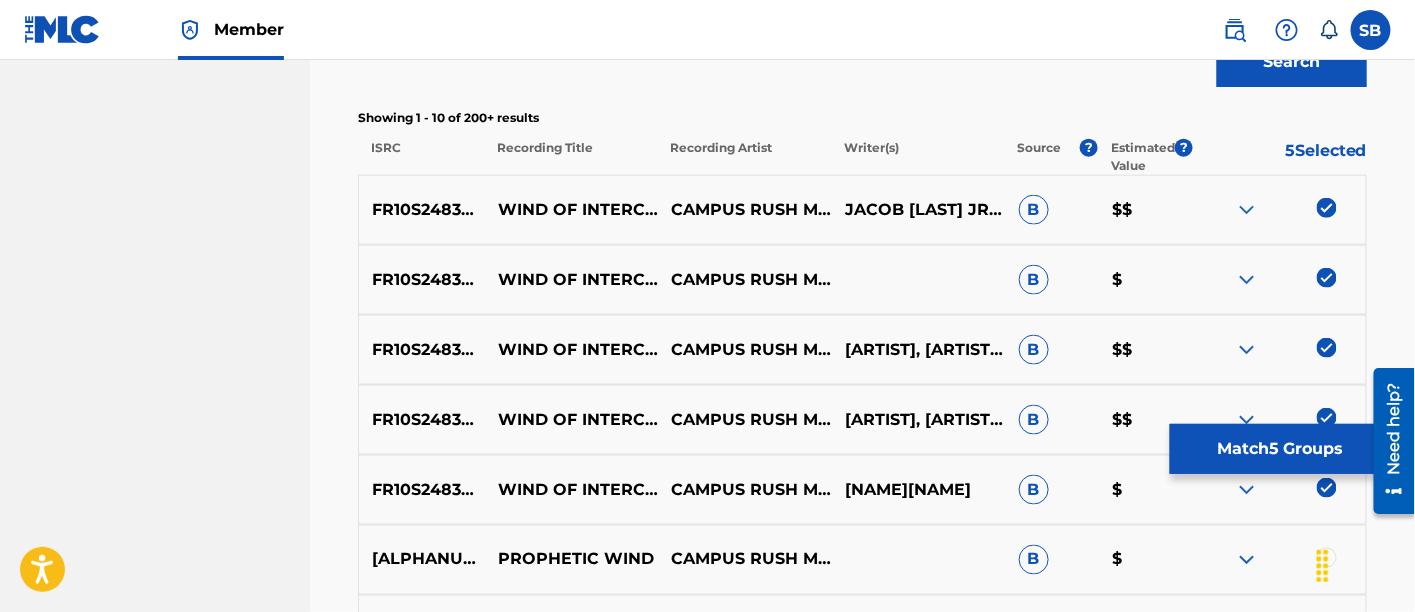 click on "Match  5 Groups" at bounding box center (1280, 449) 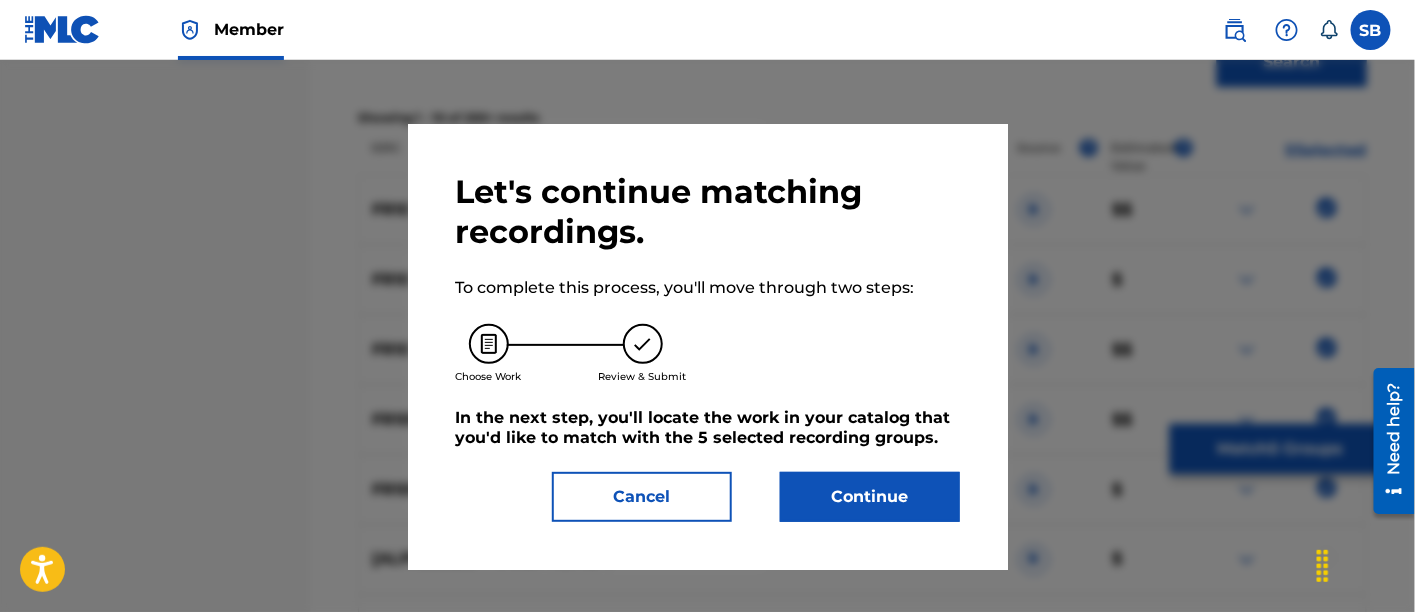 click on "Continue" at bounding box center [870, 497] 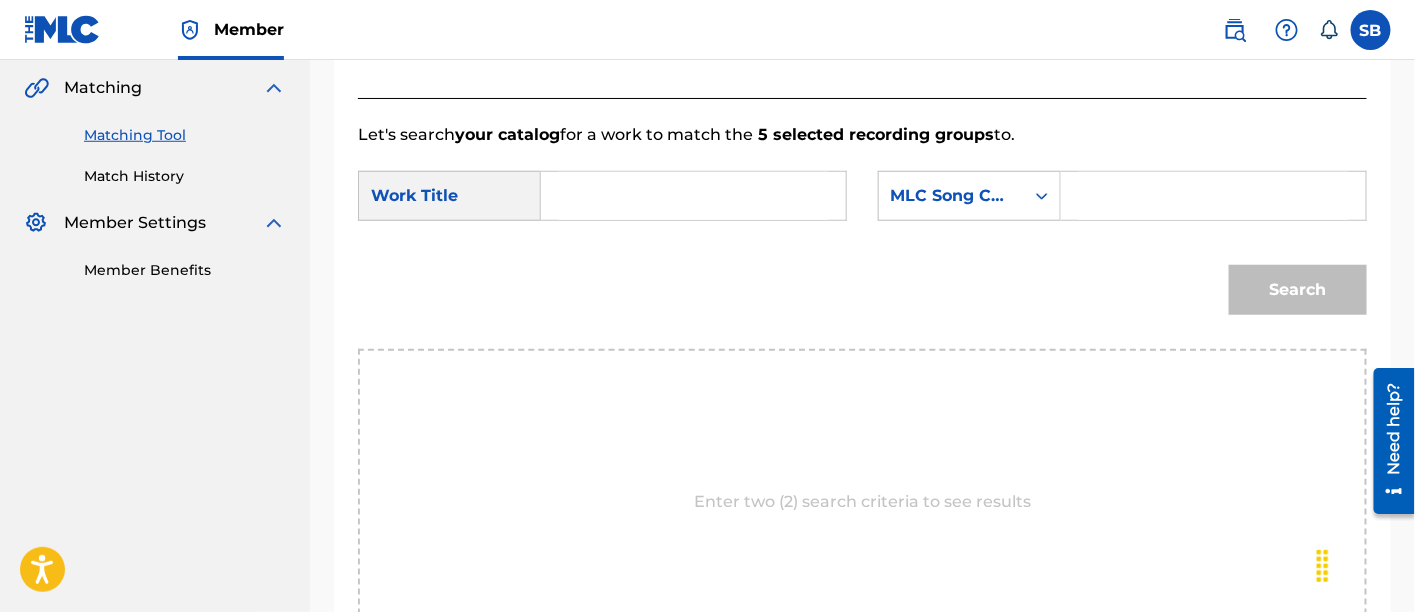 scroll, scrollTop: 456, scrollLeft: 0, axis: vertical 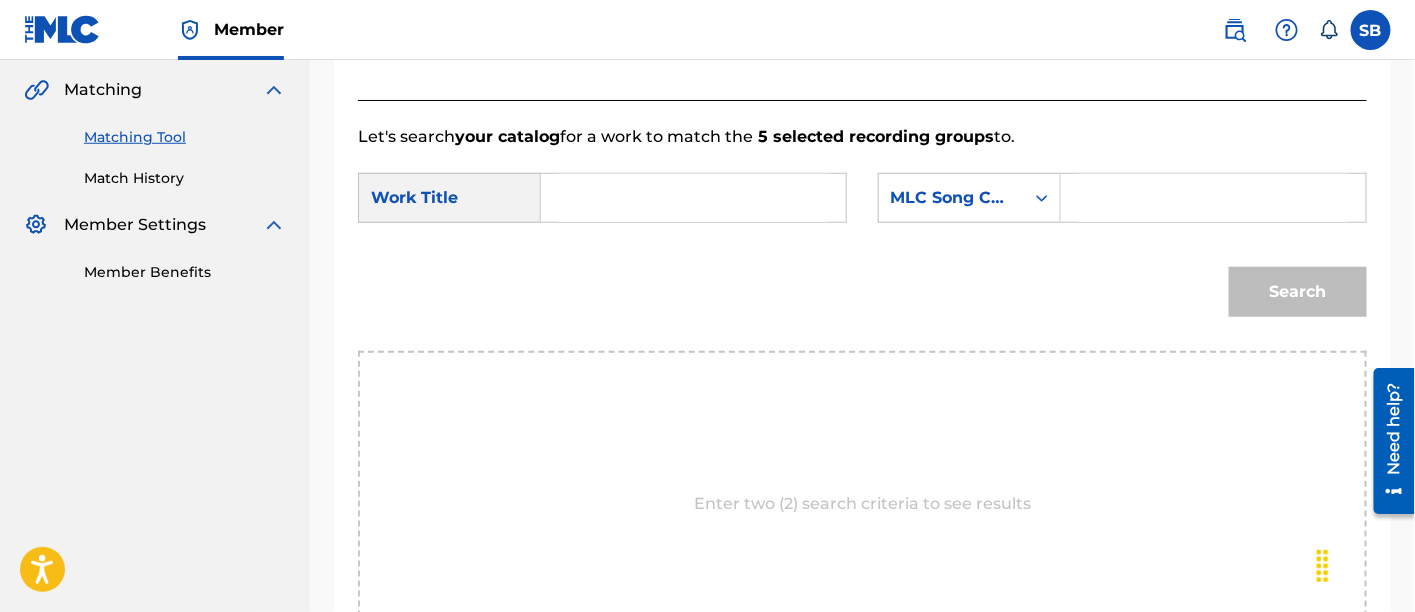 click on "SearchWithCriteria9ece6f94-8353-4dbe-bad4-0247b2fc14d7 Work Title SearchWithCriteria847f0b1e-b5f4-4a3b-b798-5ef54393f8d1 MLC Song Code" at bounding box center (862, 204) 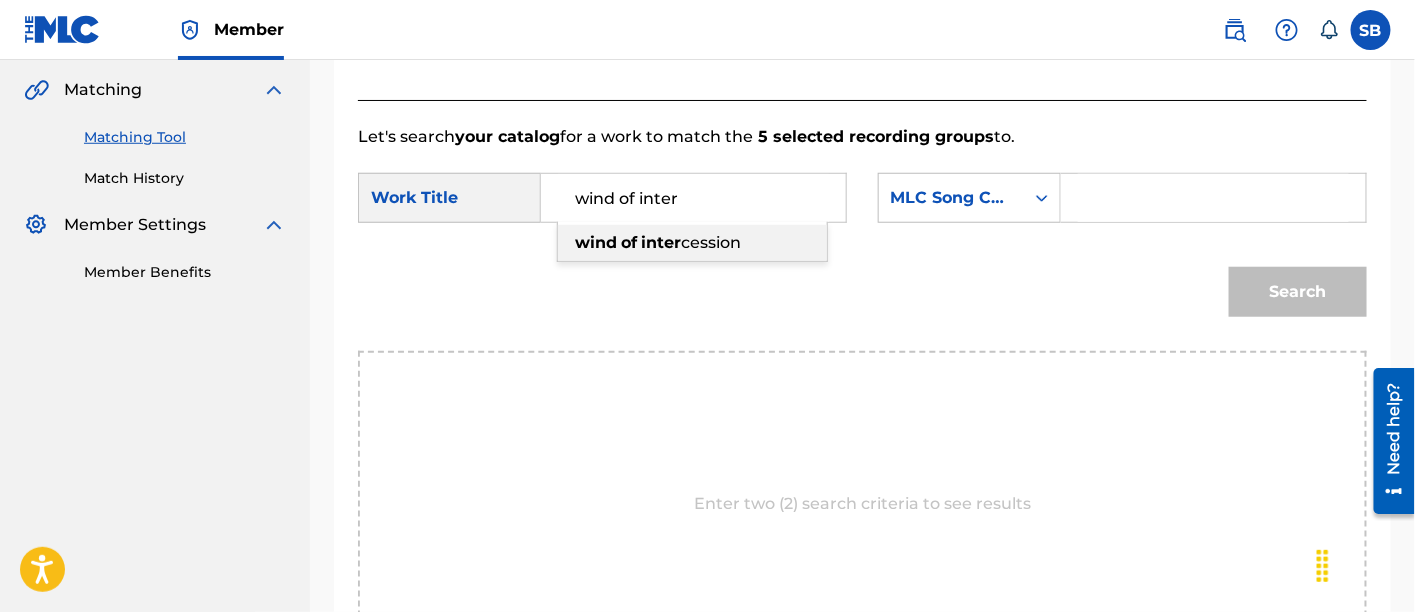 click on "of" at bounding box center [629, 242] 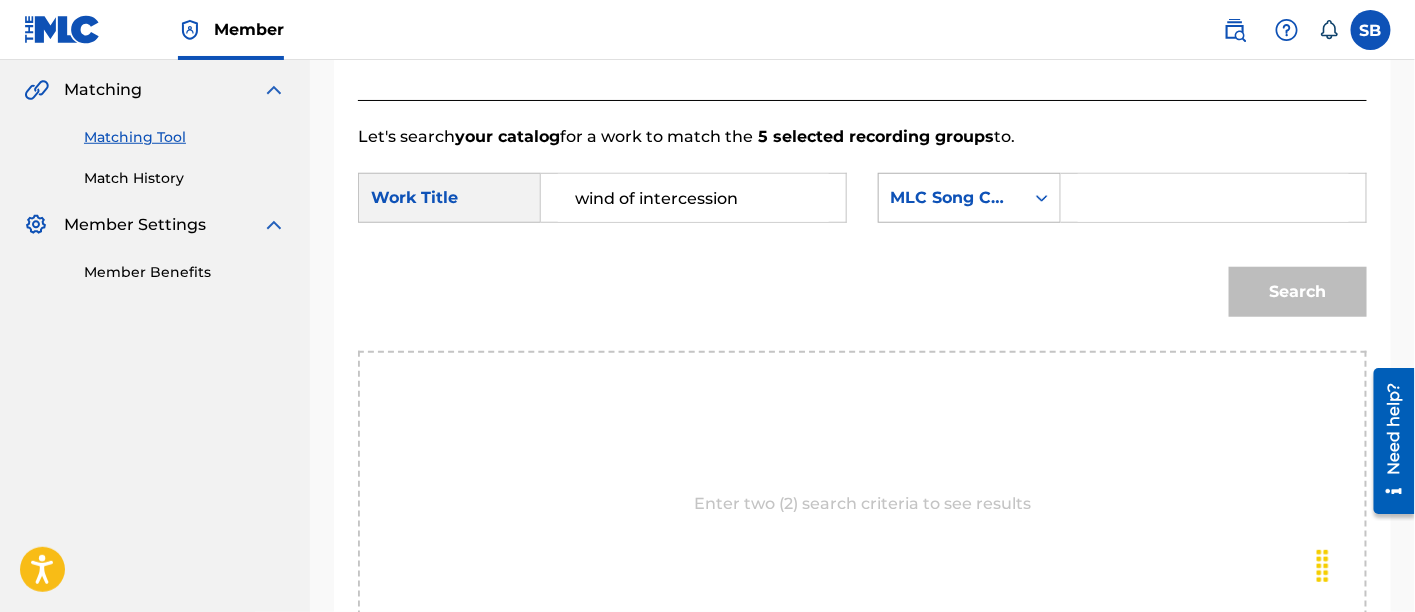 click on "MLC Song Code" at bounding box center (951, 198) 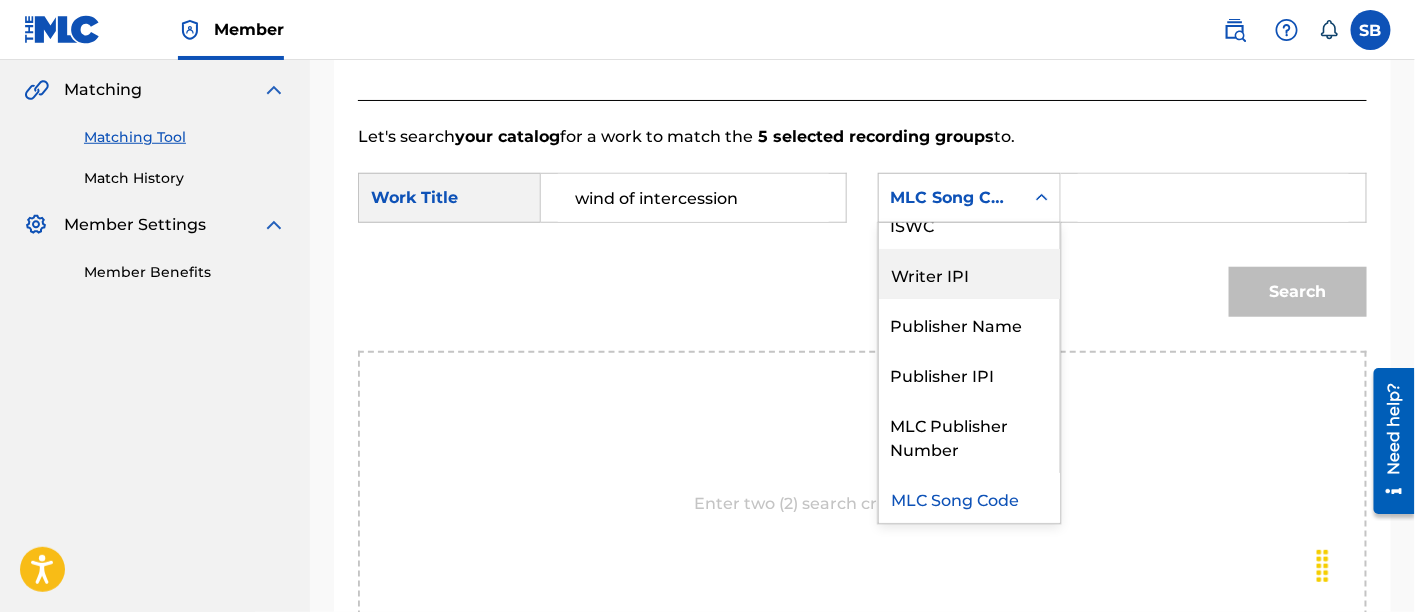 scroll, scrollTop: 0, scrollLeft: 0, axis: both 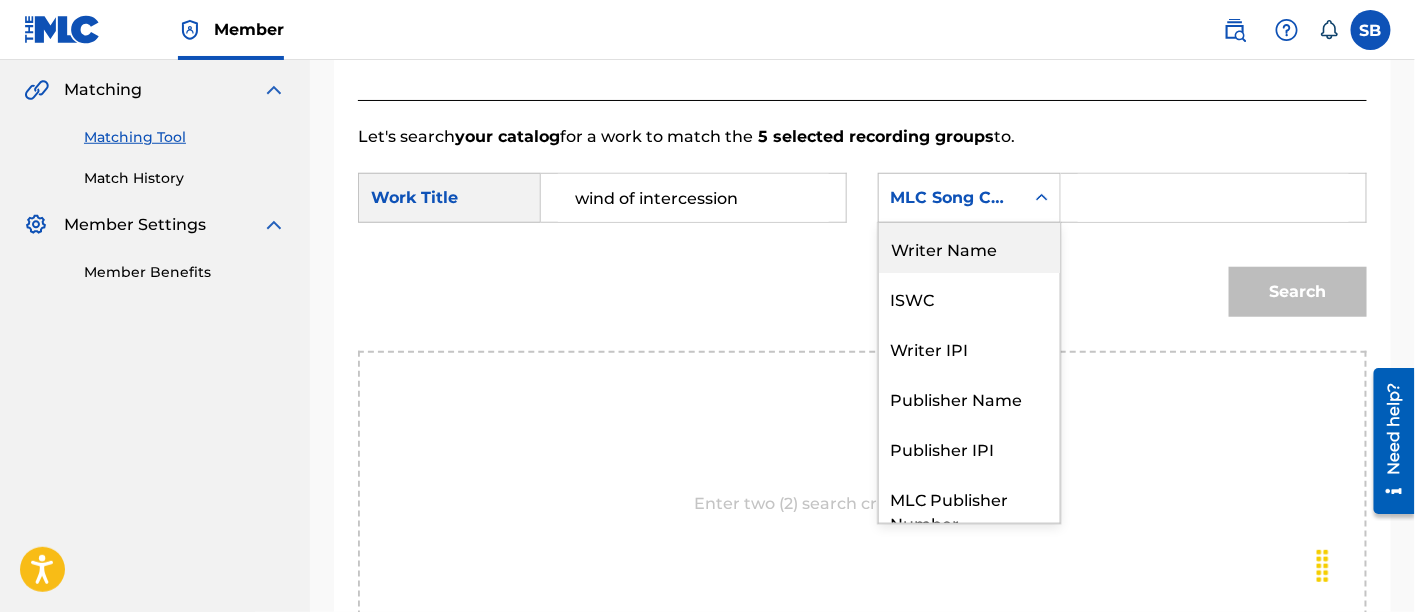 click on "Writer Name" at bounding box center (969, 248) 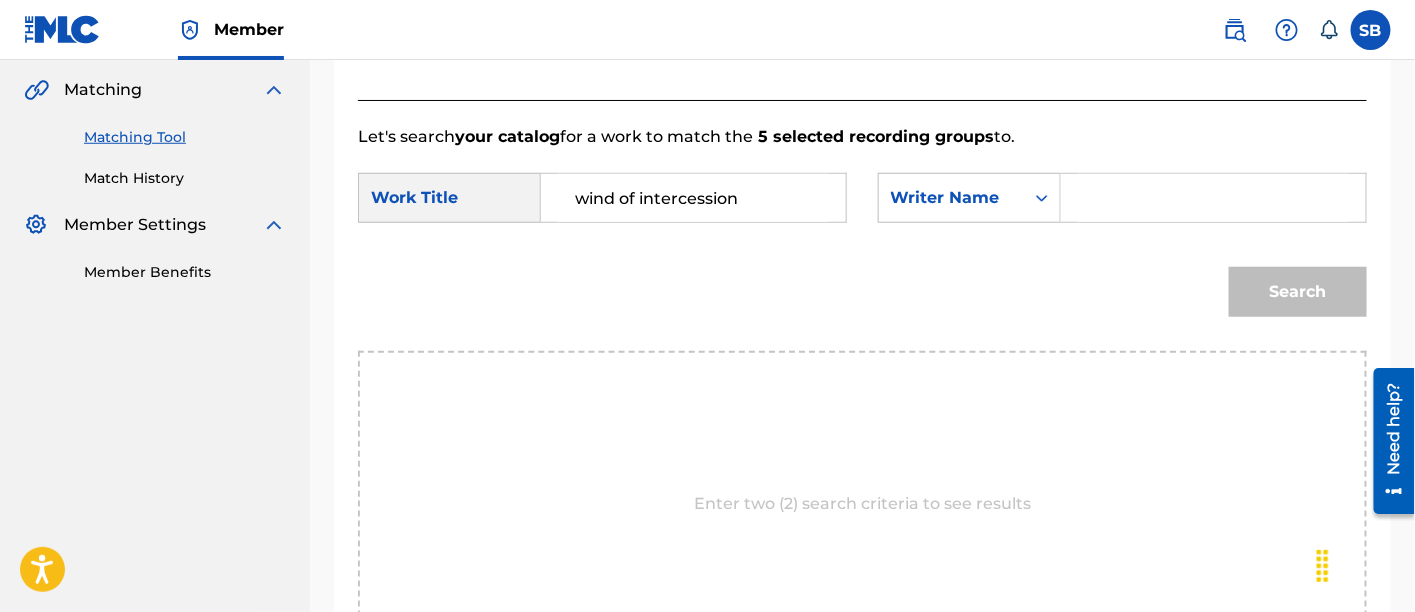 click at bounding box center (1213, 198) 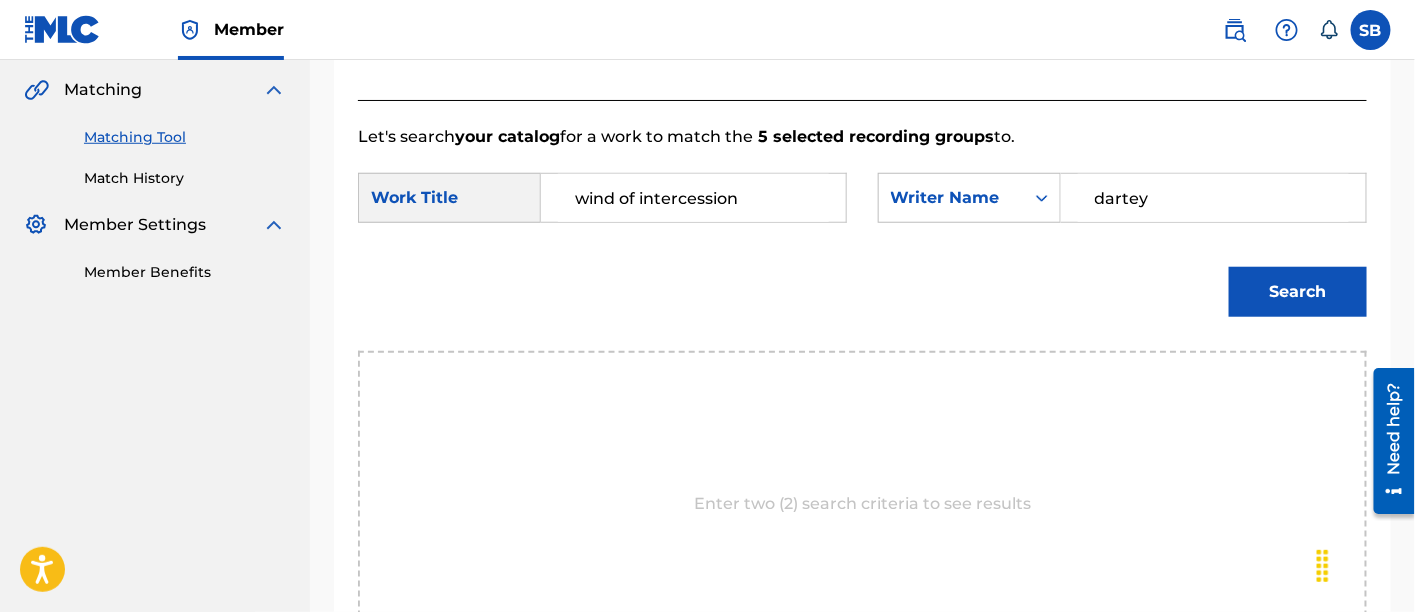 click on "Search" at bounding box center [1298, 292] 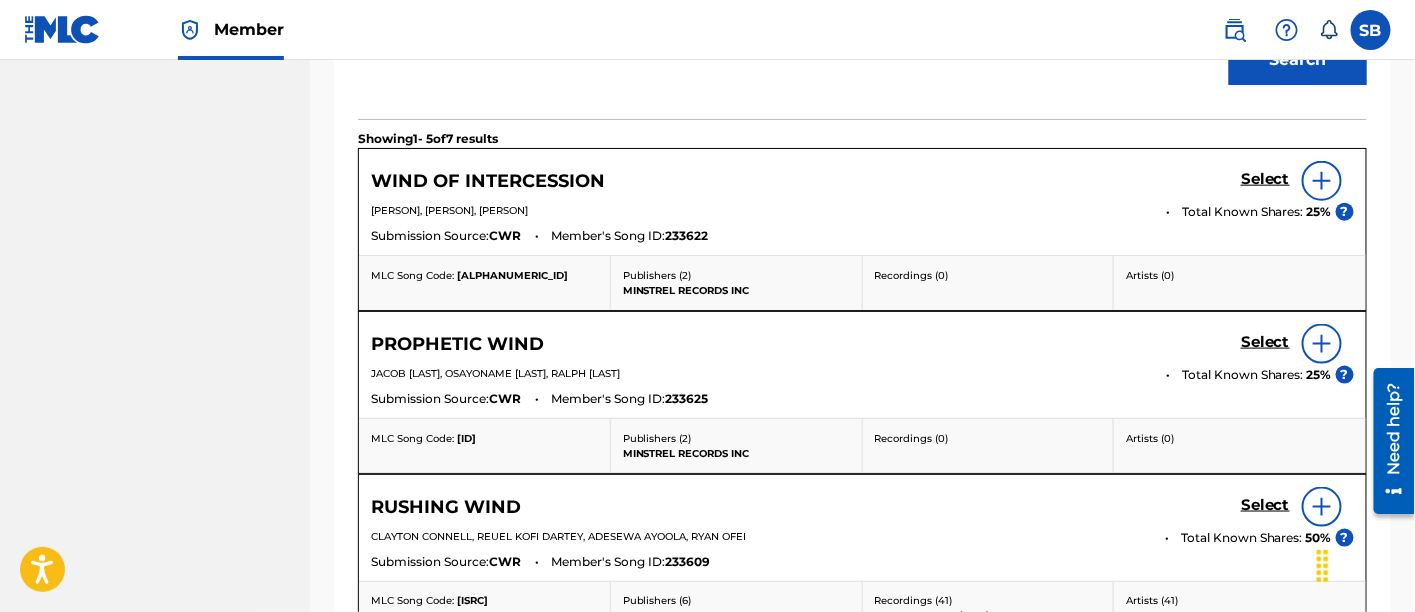 scroll, scrollTop: 697, scrollLeft: 0, axis: vertical 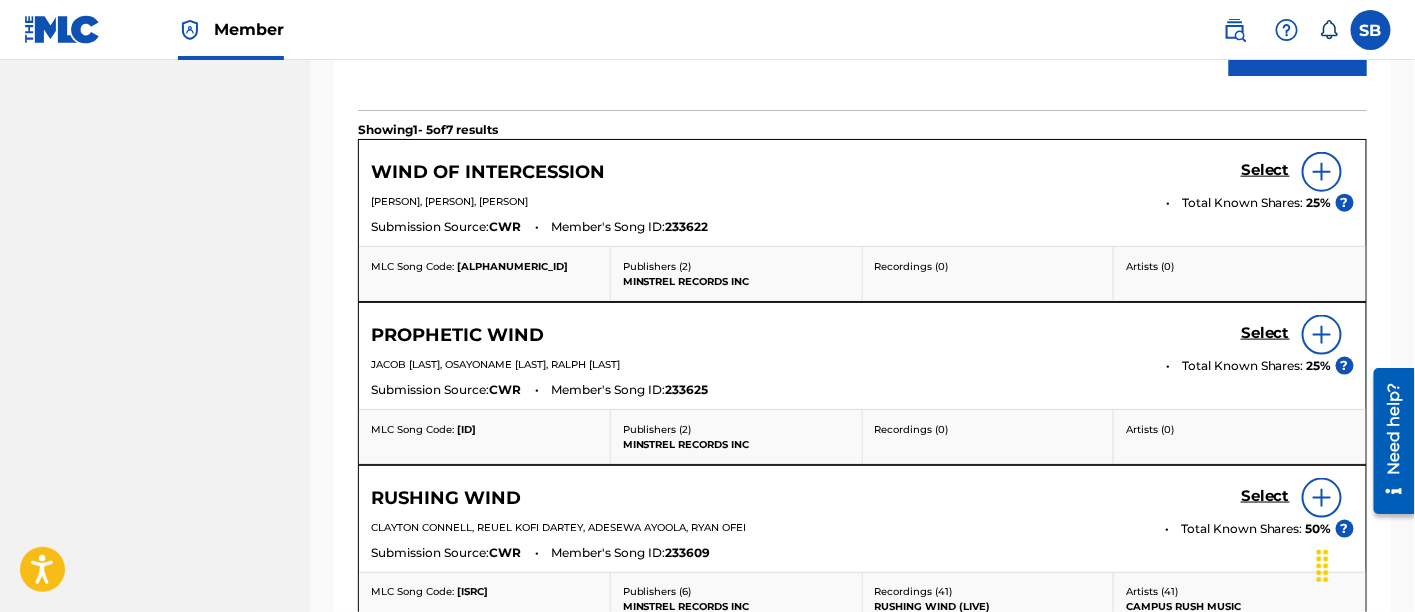 click on "Select" at bounding box center [1265, 170] 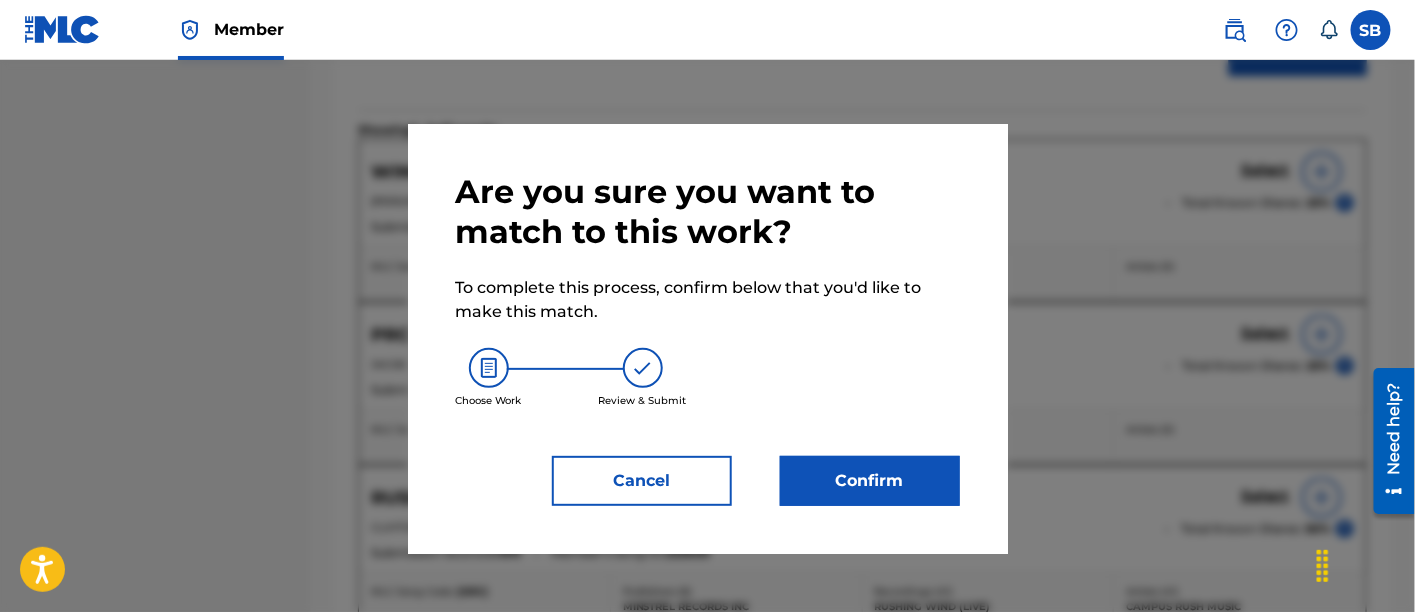 click on "Confirm" at bounding box center [870, 481] 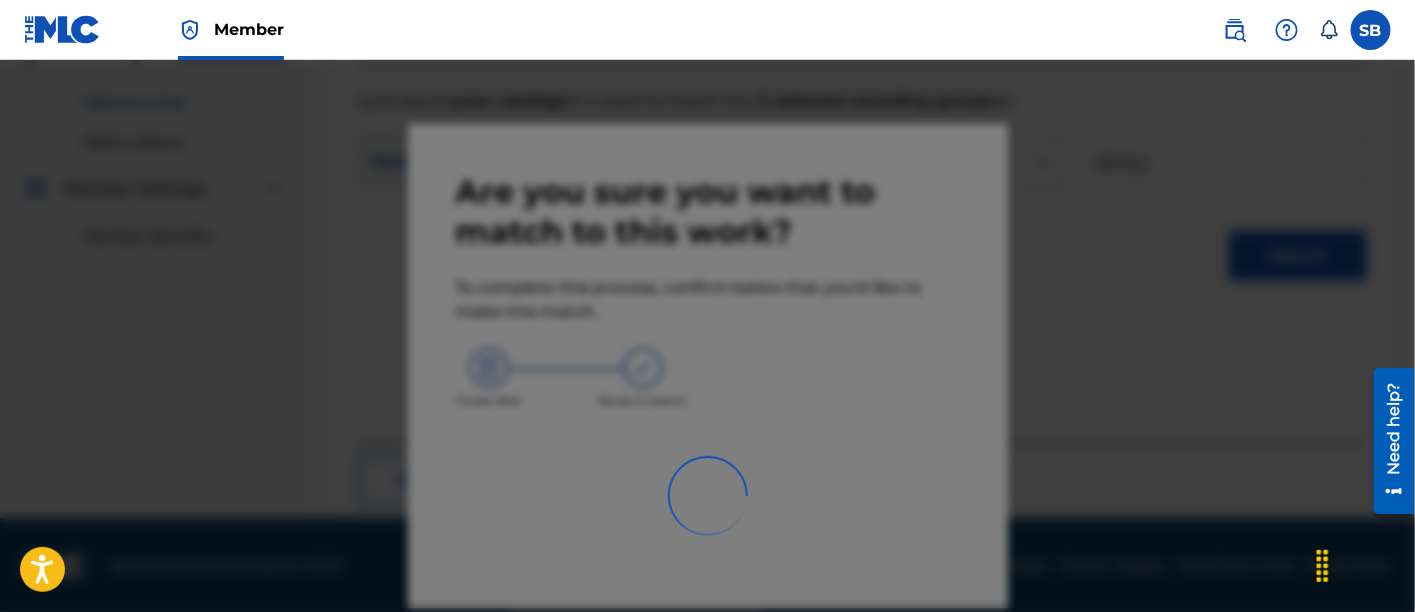 scroll, scrollTop: 246, scrollLeft: 0, axis: vertical 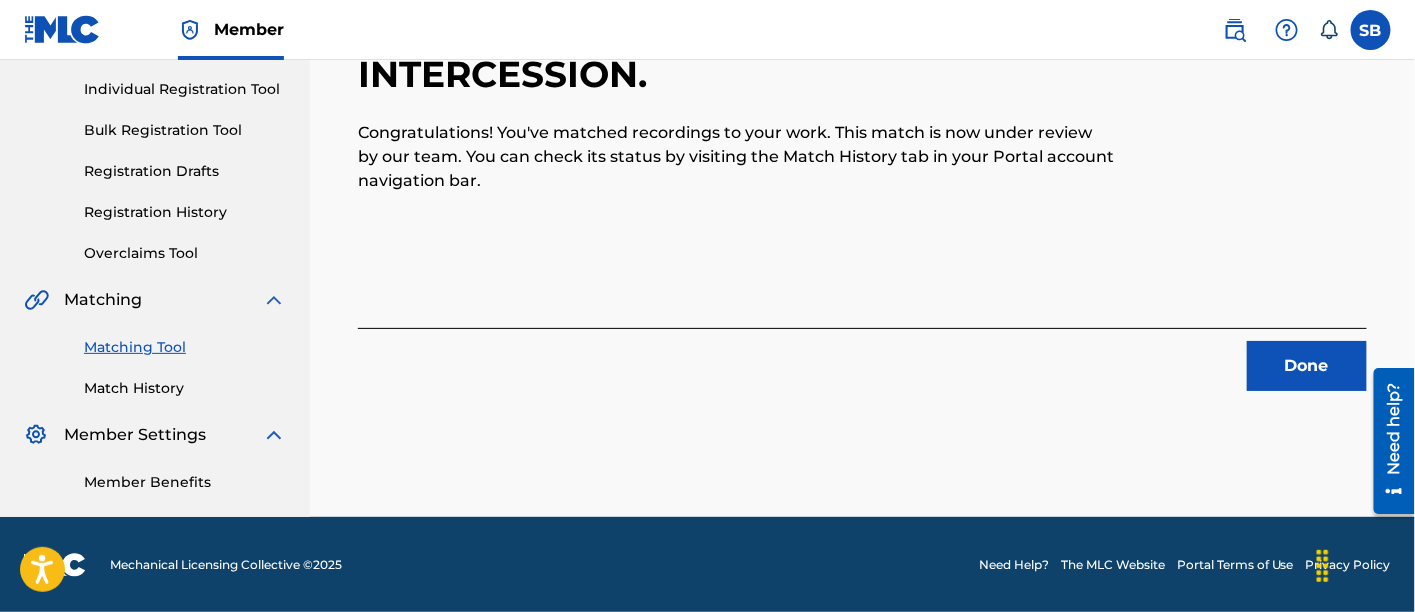 click on "Done" at bounding box center (1307, 366) 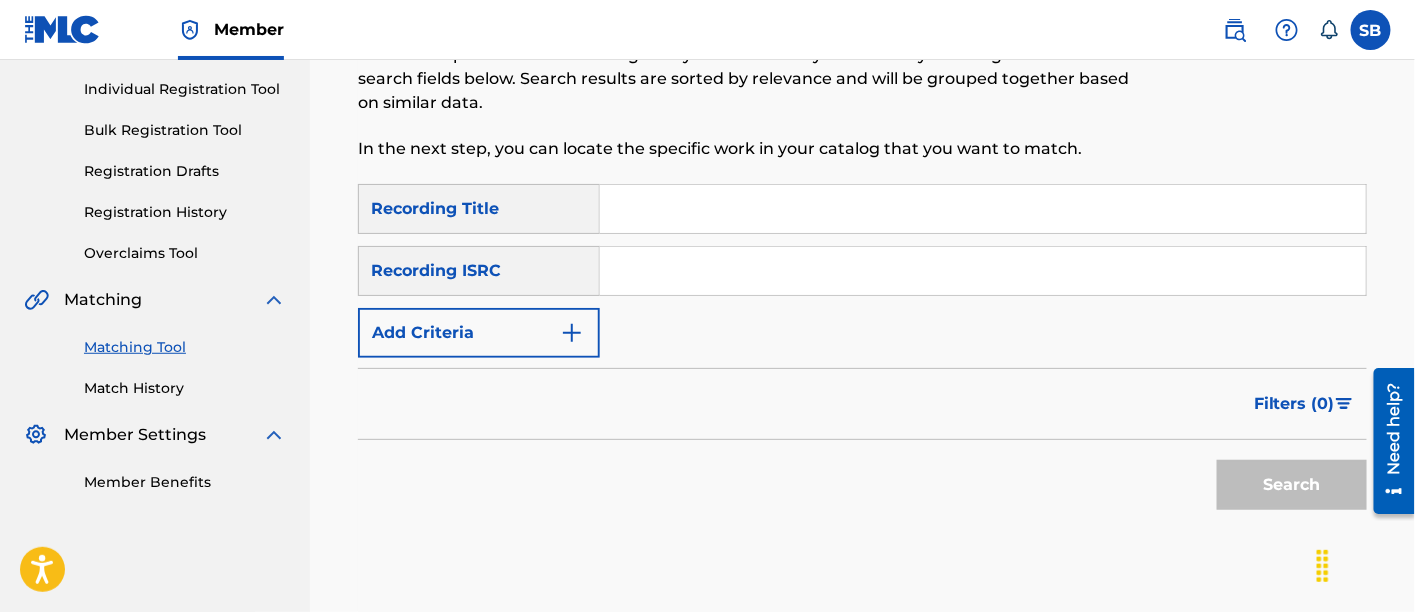 click at bounding box center (983, 209) 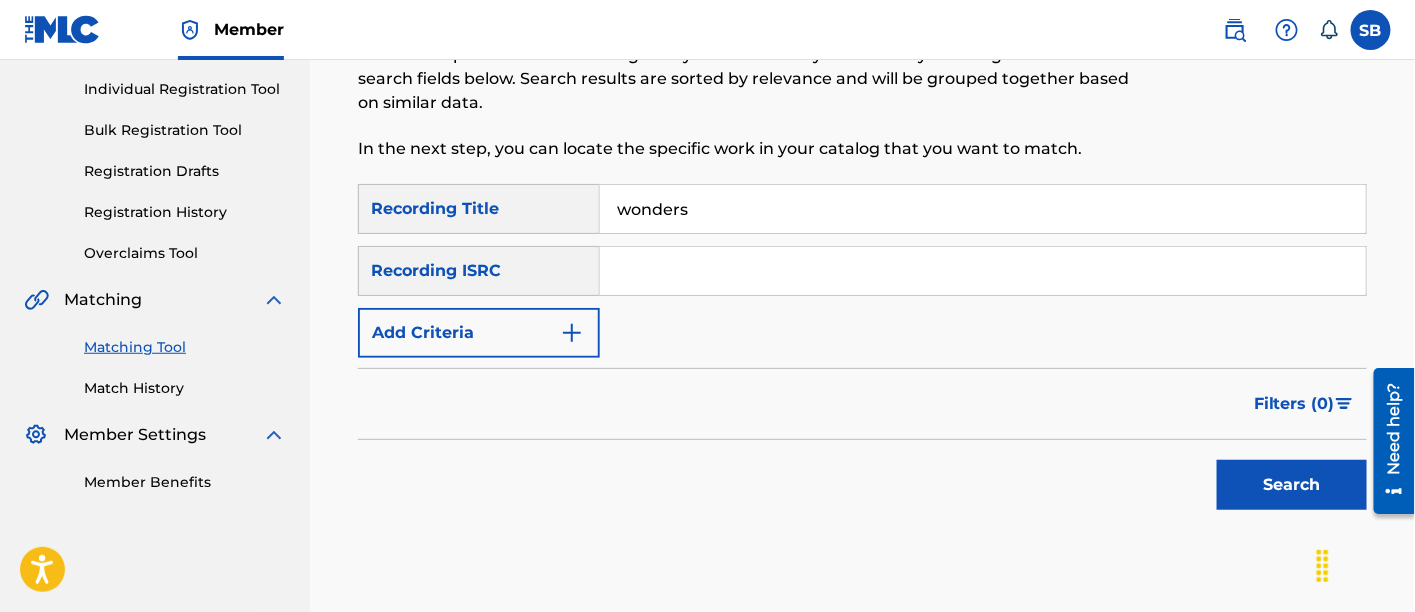 click on "SearchWithCriteriae2cc7e20-e7a6-4be5-8178-412380567acf Recording Title wonders SearchWithCriteria3eb4a35a-eeb9-455d-b635-9d0899eafdad Recording ISRC Add Criteria" at bounding box center (862, 271) 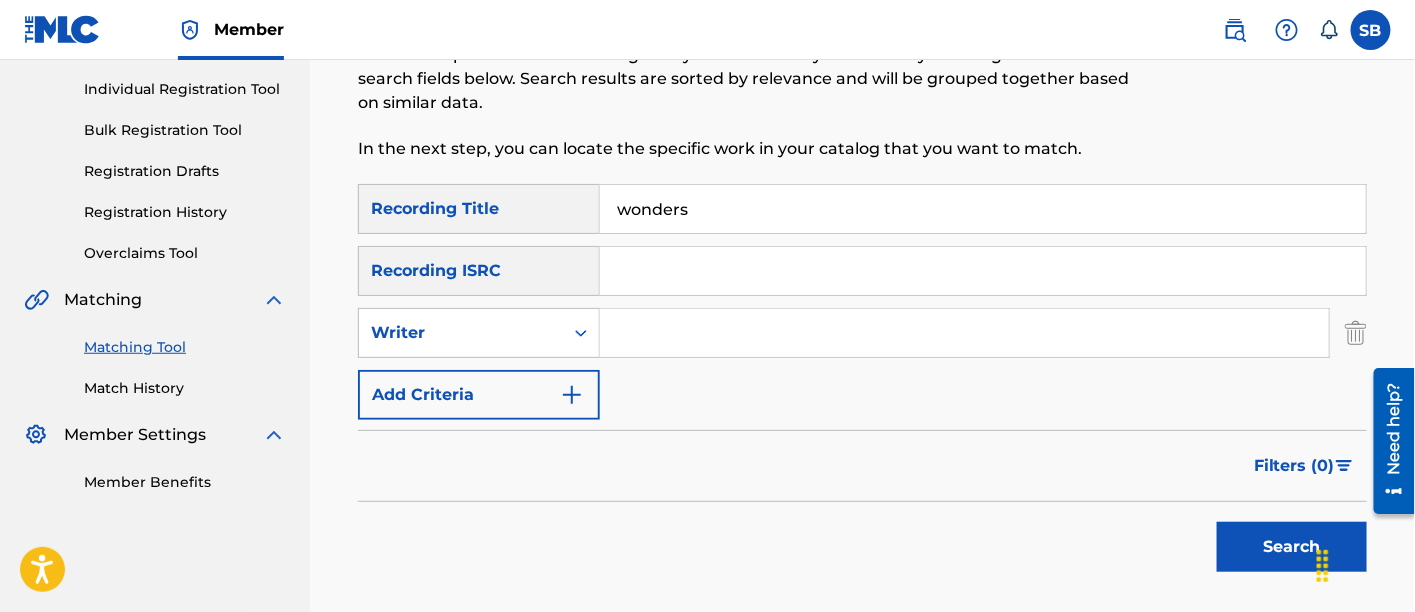 click at bounding box center (964, 333) 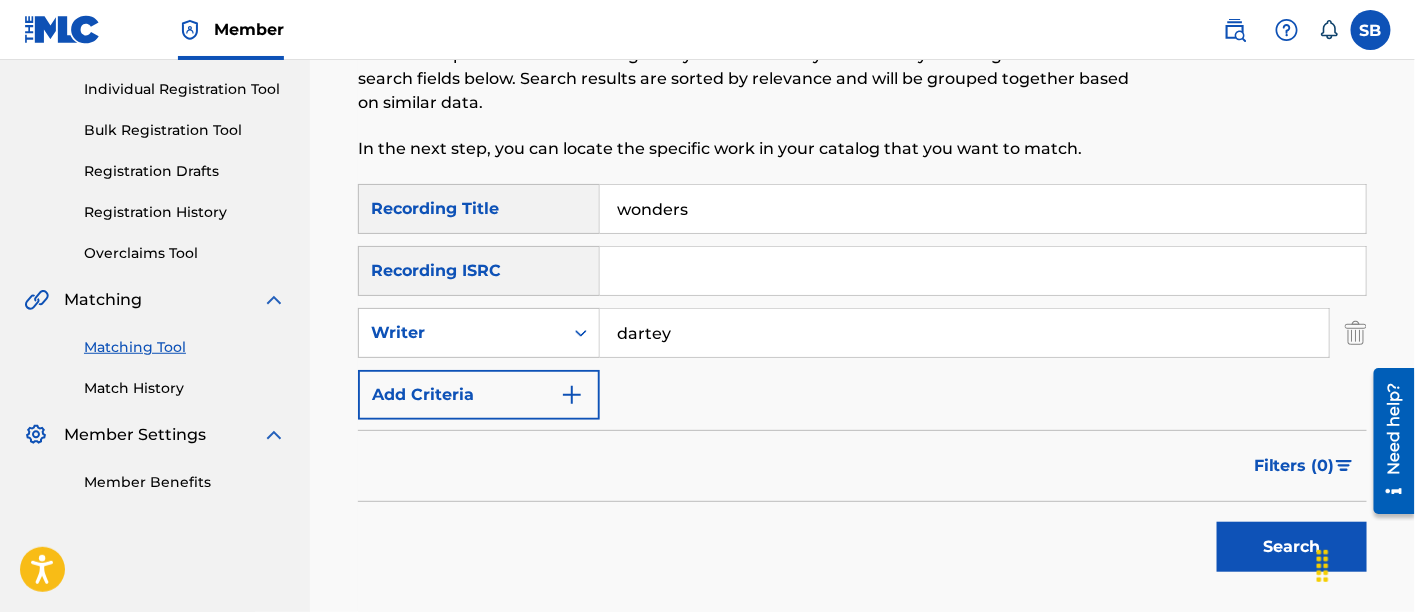 click on "Search" at bounding box center (1292, 547) 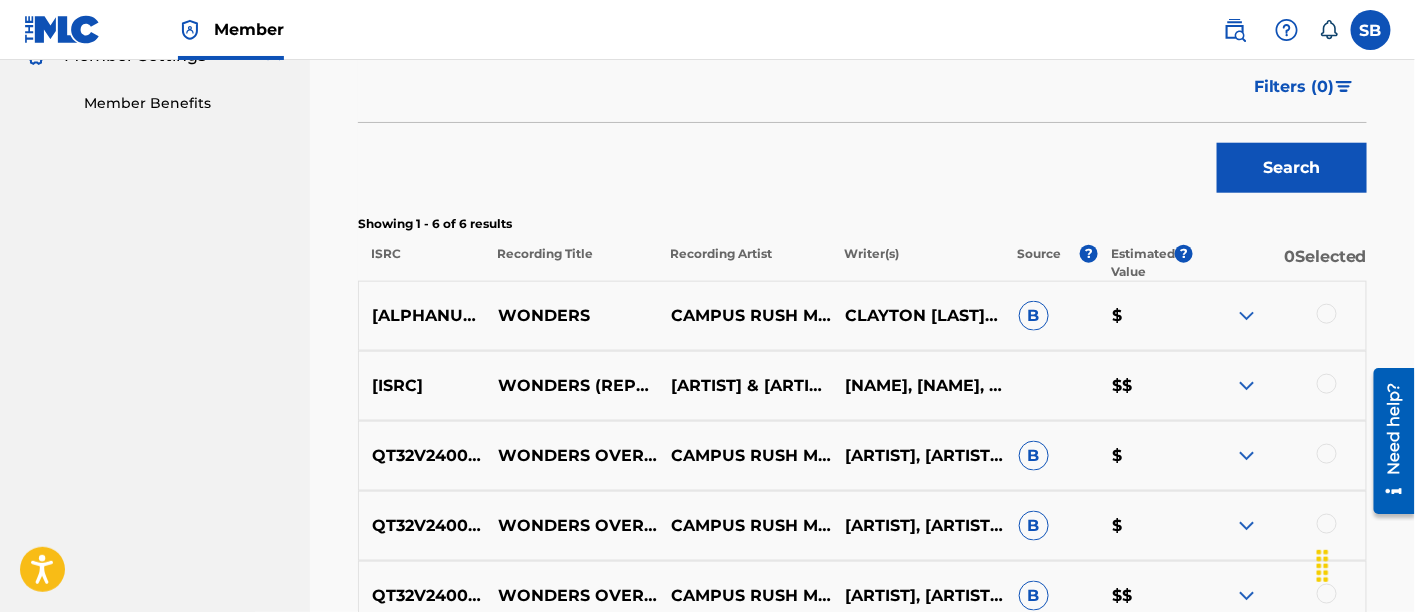 scroll, scrollTop: 626, scrollLeft: 0, axis: vertical 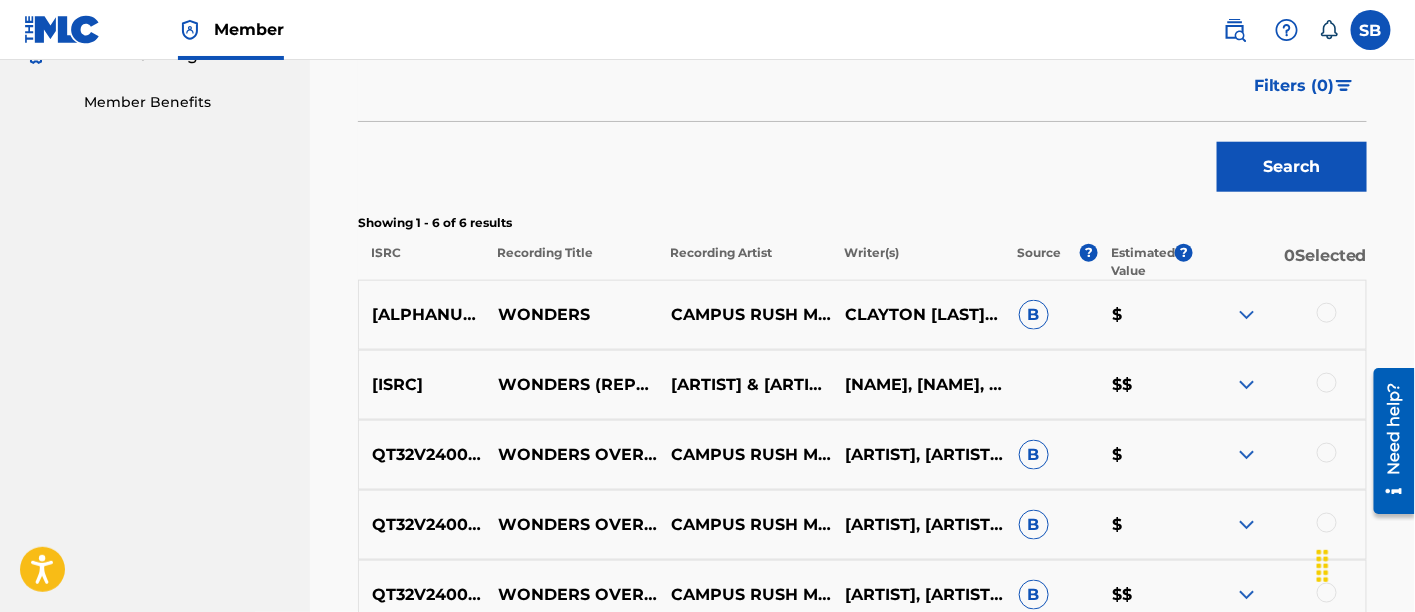click at bounding box center [1327, 313] 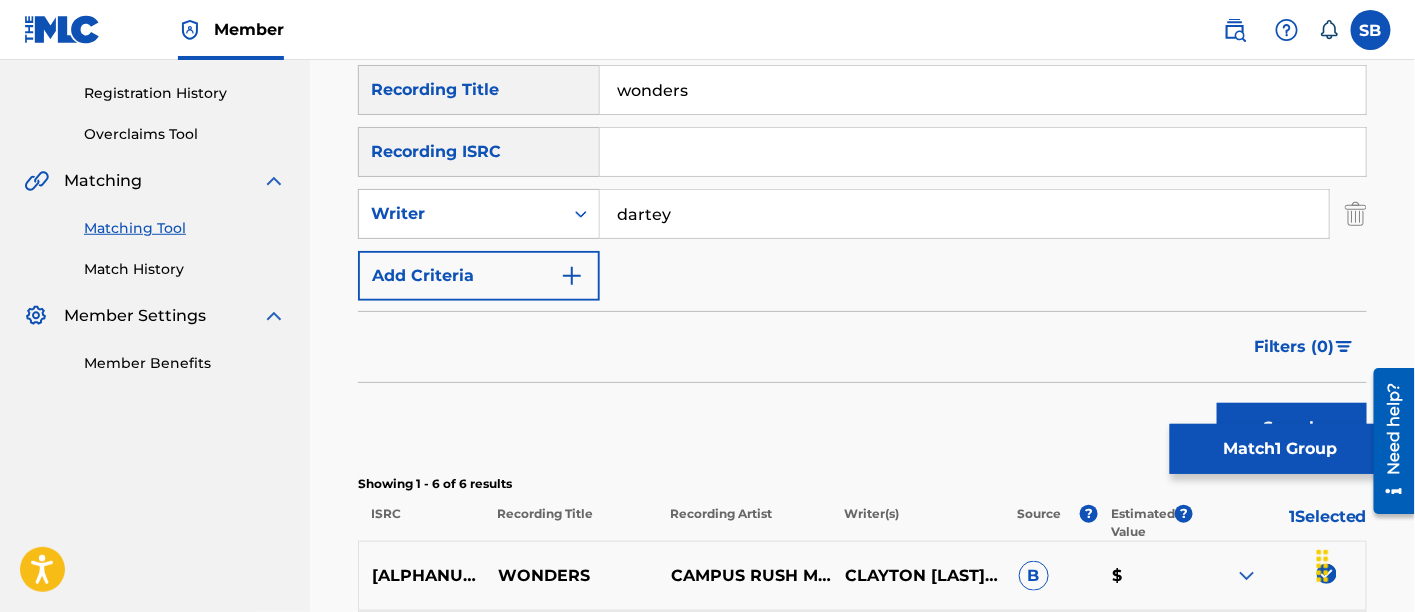 scroll, scrollTop: 364, scrollLeft: 0, axis: vertical 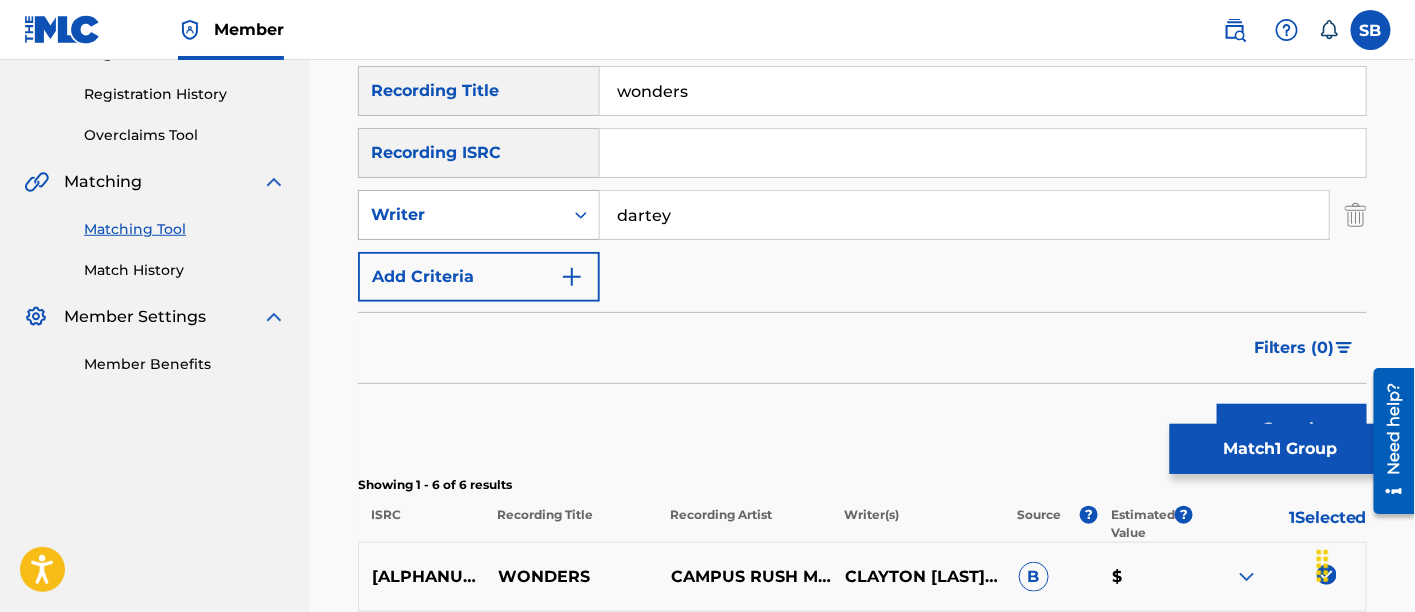 click at bounding box center (581, 215) 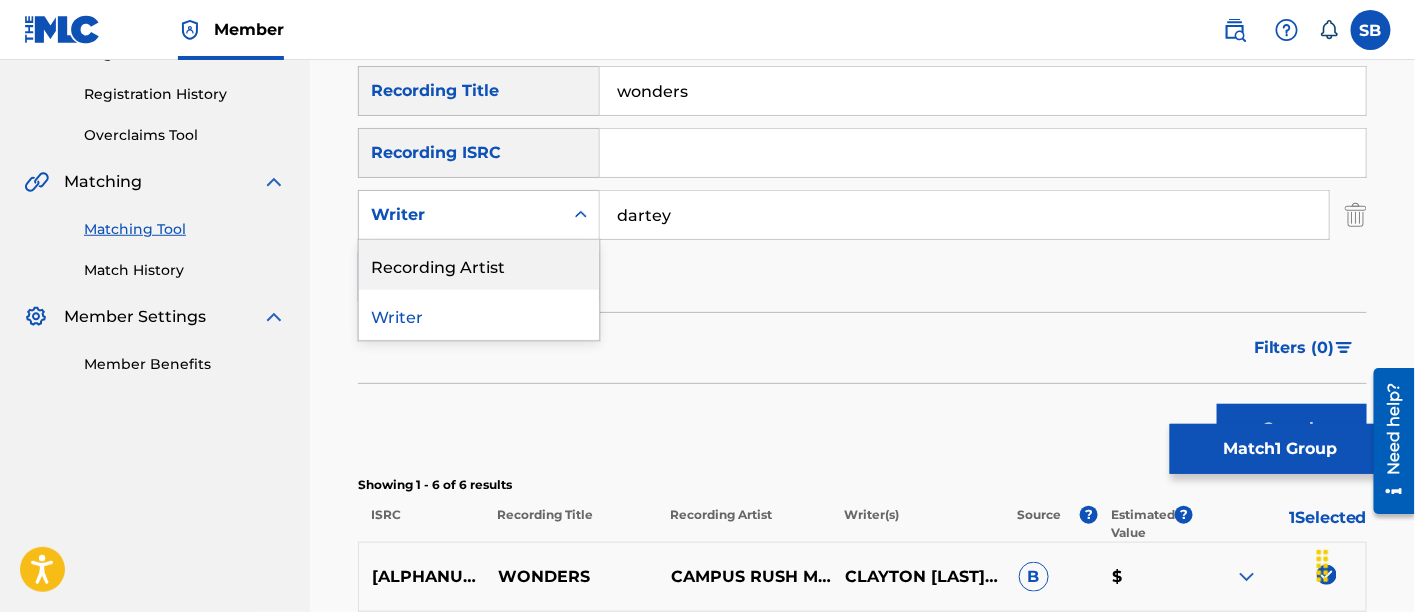 click on "Recording Artist" at bounding box center (479, 265) 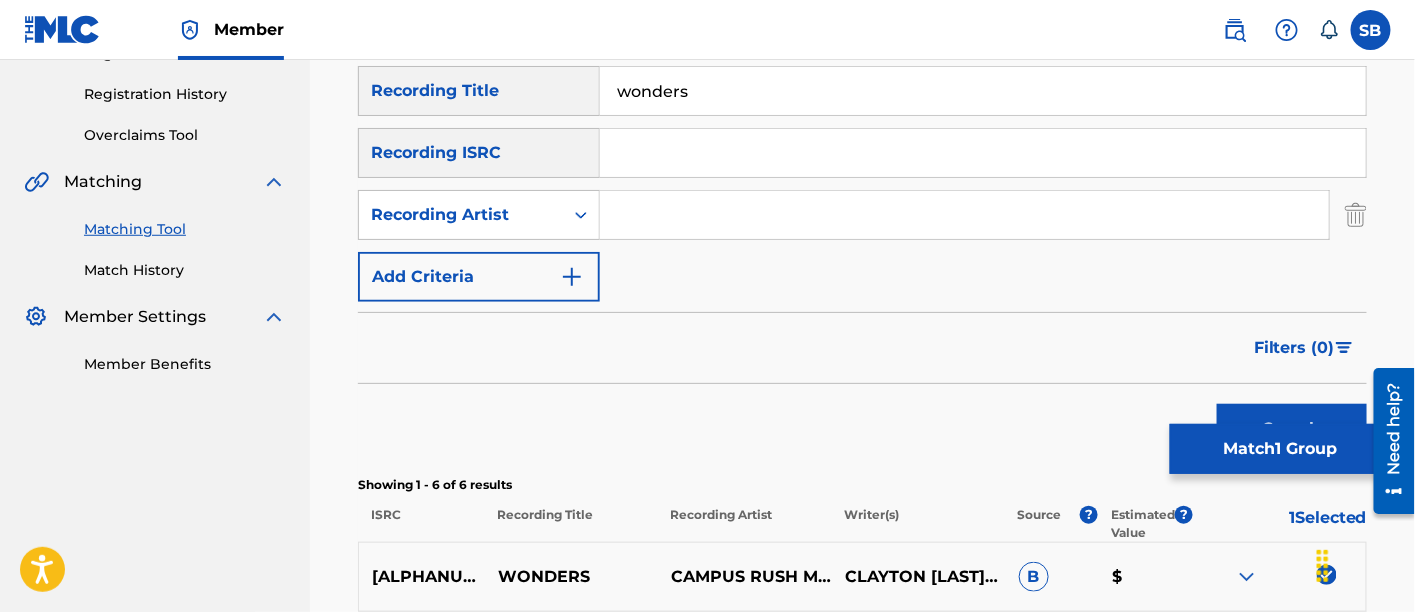 click at bounding box center [964, 215] 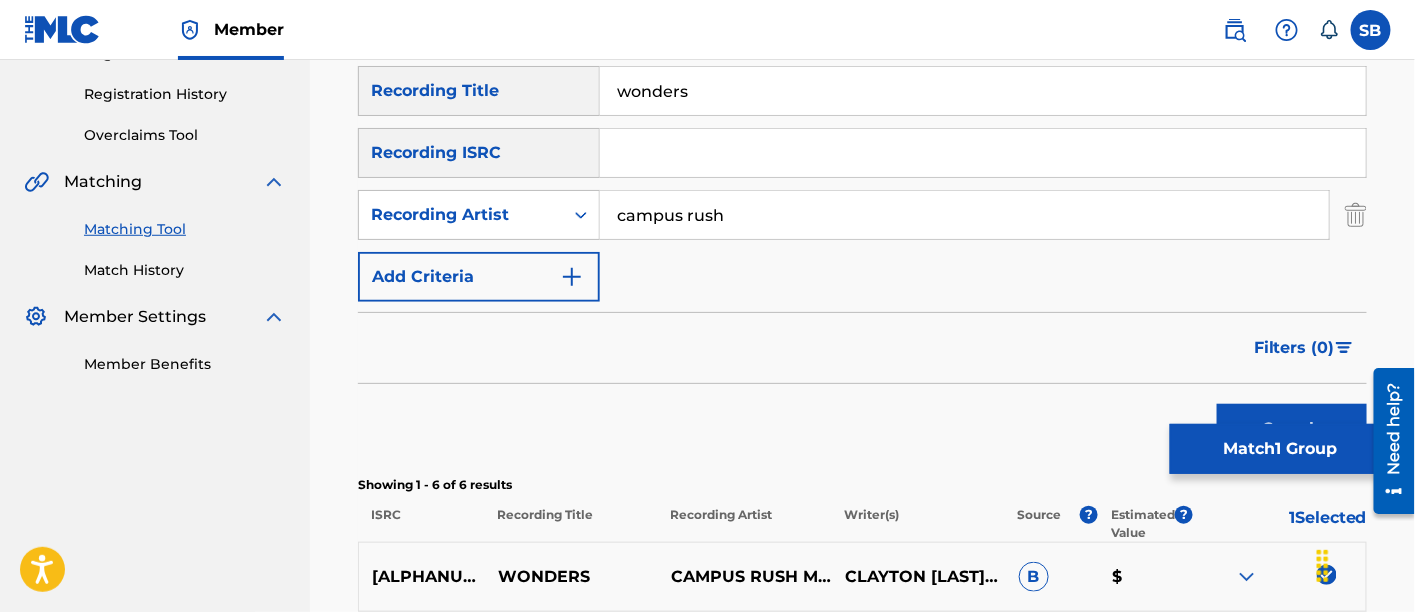 scroll, scrollTop: 517, scrollLeft: 0, axis: vertical 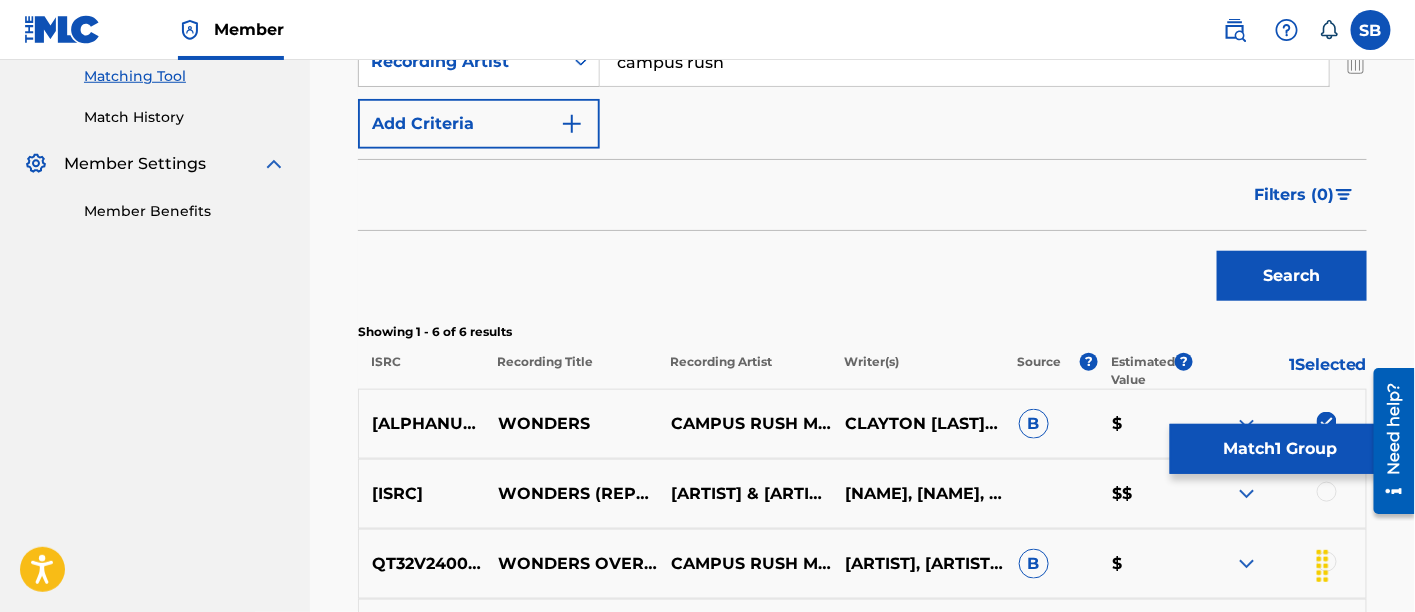 click on "Search" at bounding box center [1292, 276] 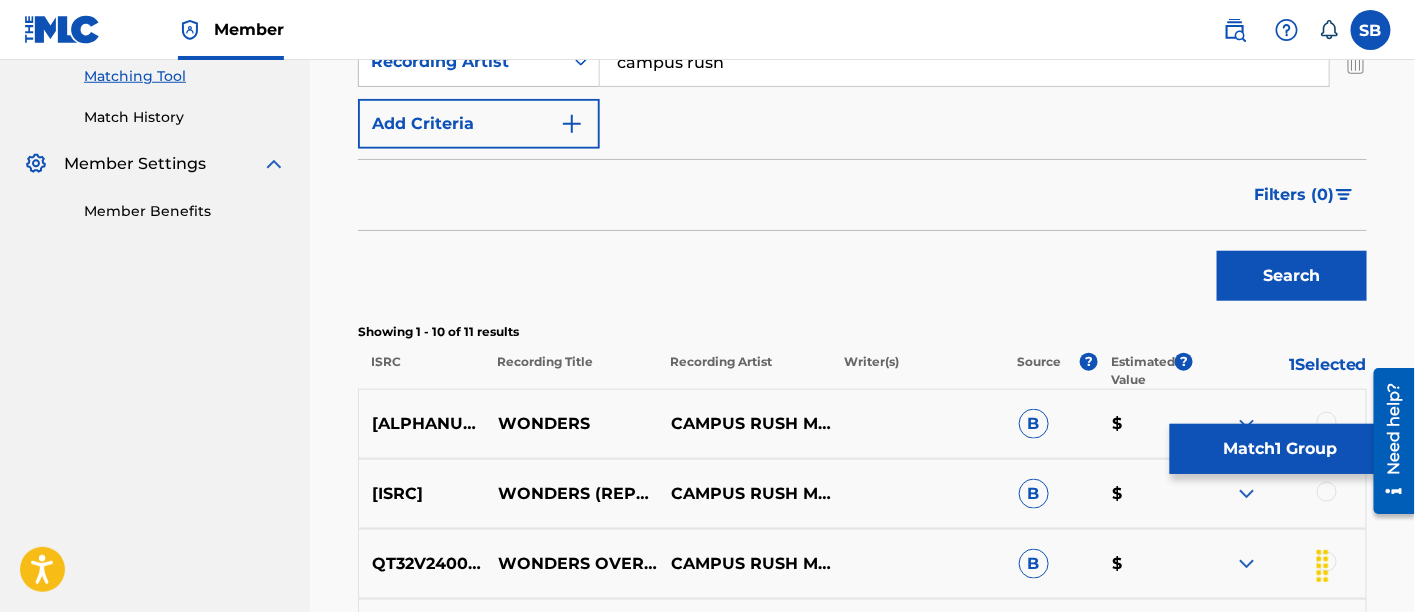 scroll, scrollTop: 776, scrollLeft: 0, axis: vertical 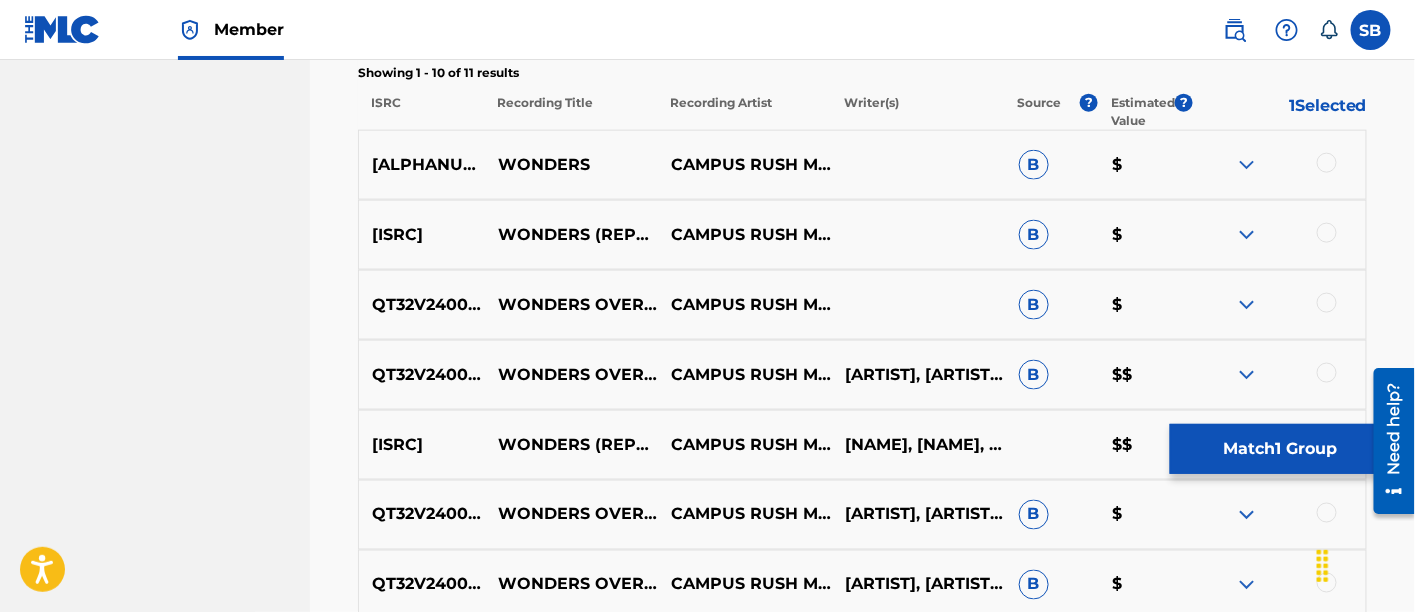 click at bounding box center [1327, 163] 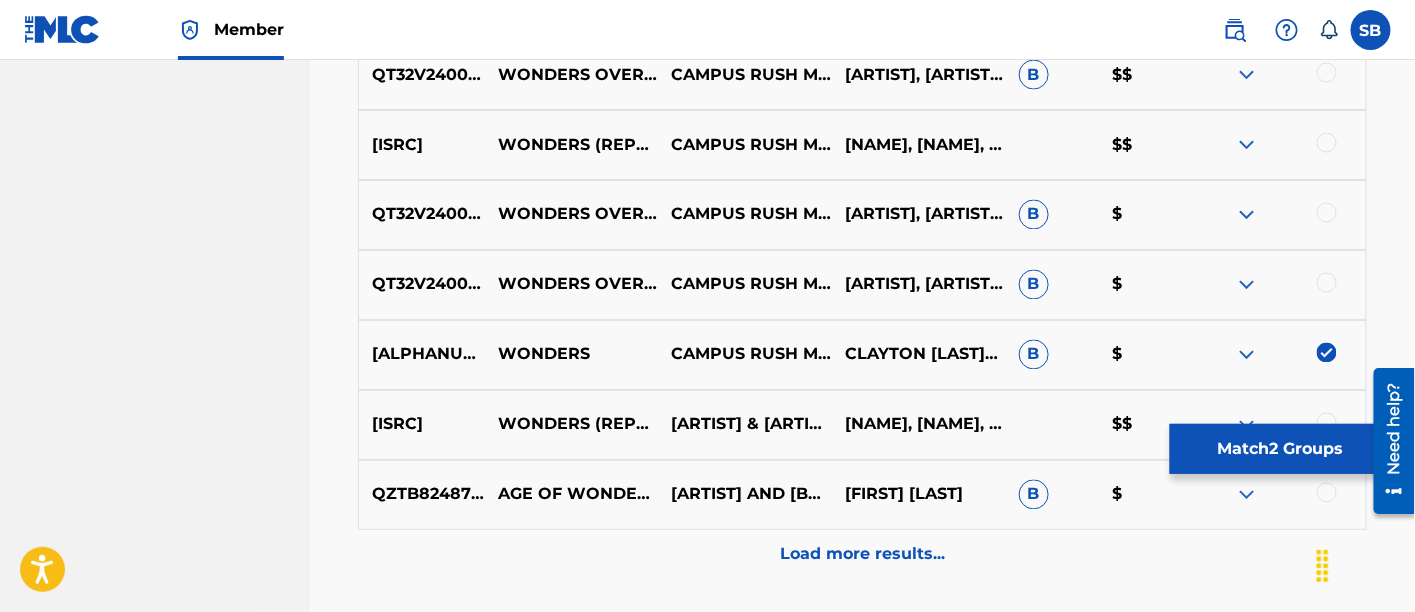 scroll, scrollTop: 1160, scrollLeft: 0, axis: vertical 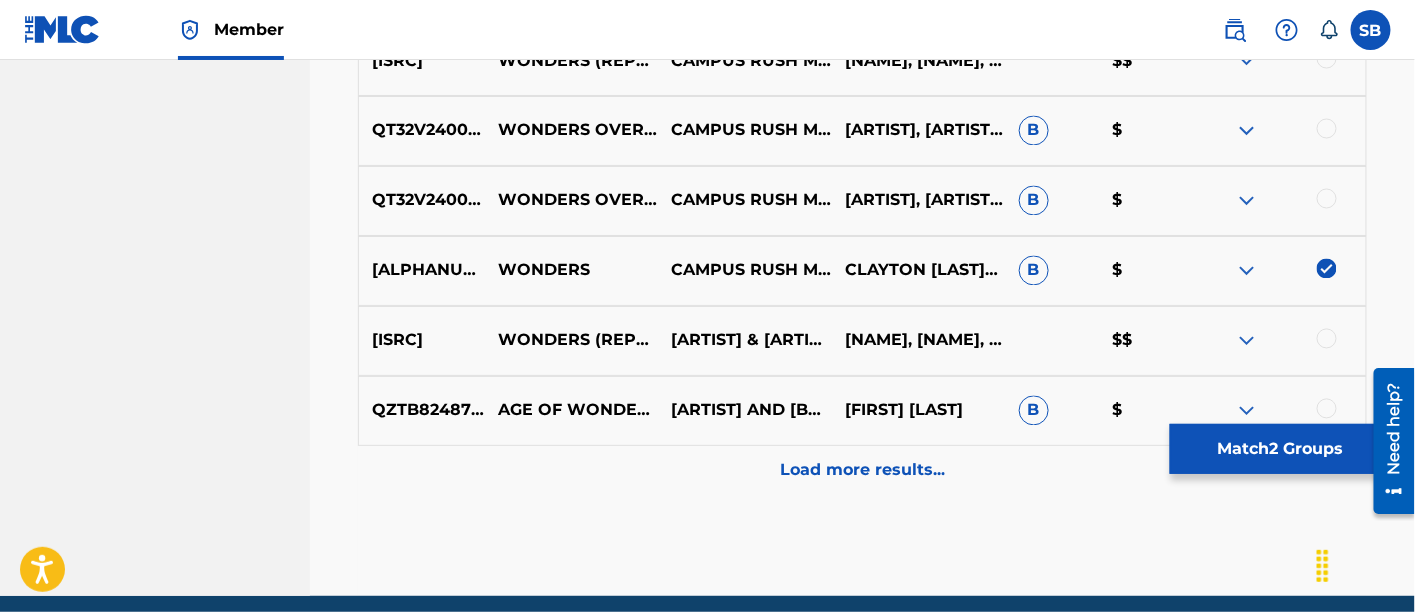 click on "Match  2 Groups" at bounding box center [1280, 449] 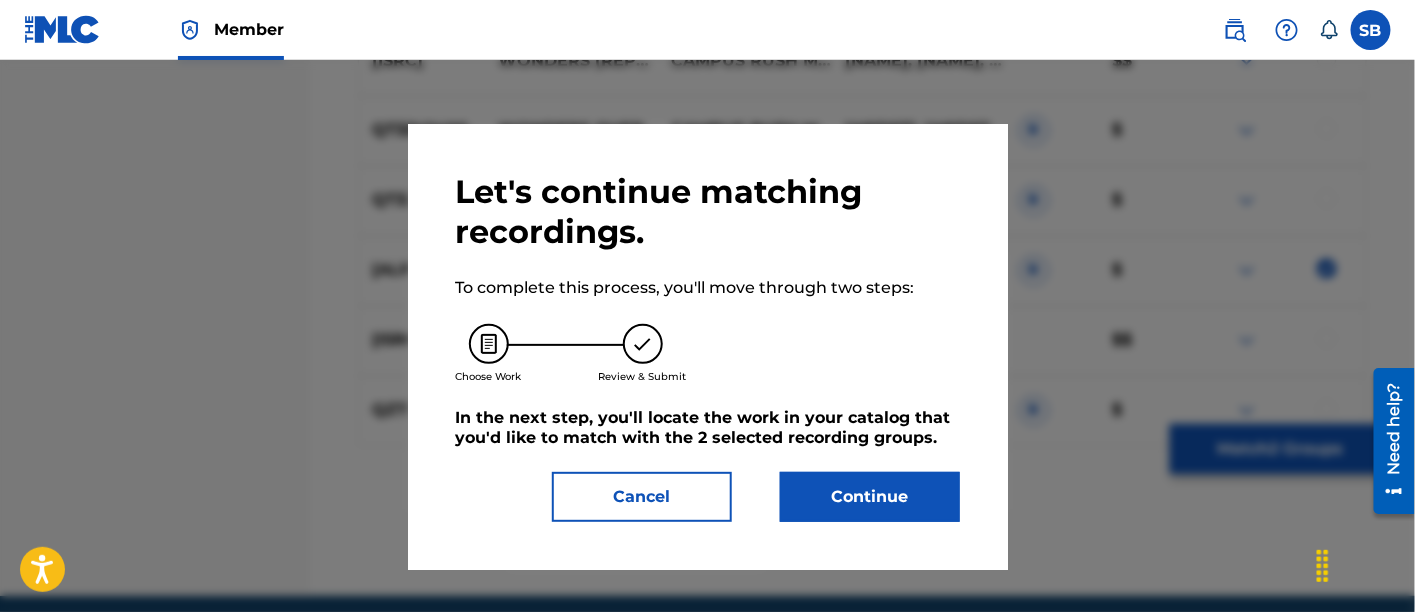 click on "Continue" at bounding box center [870, 497] 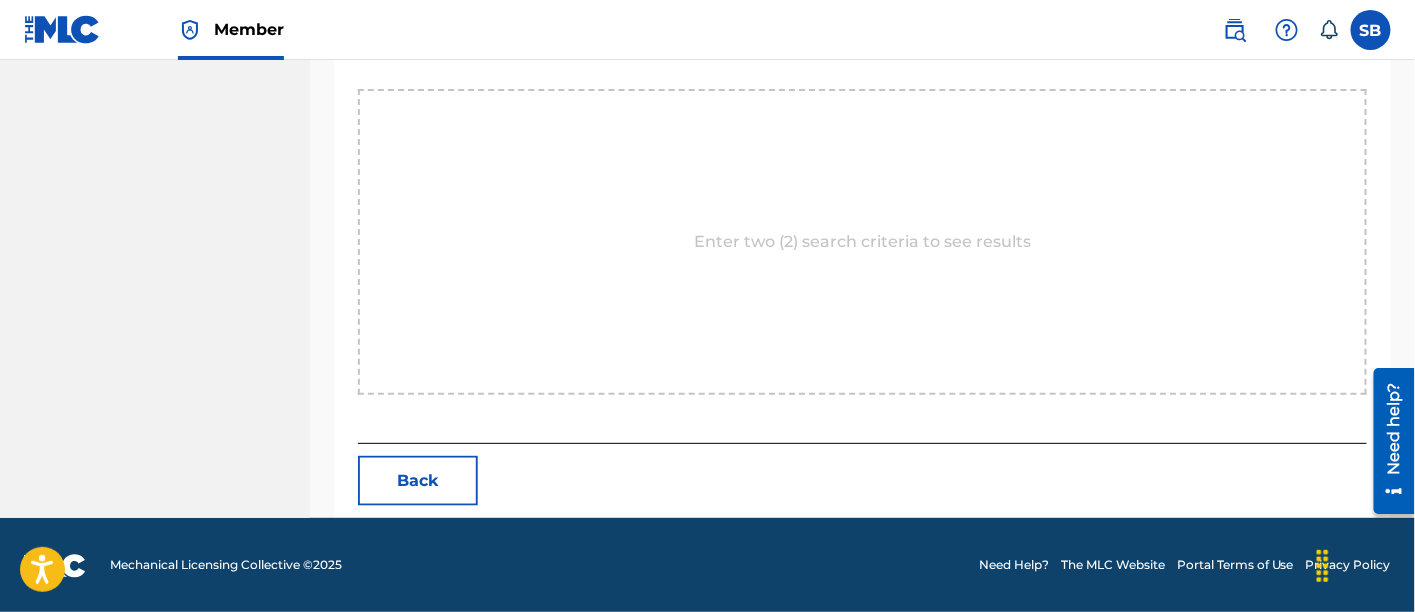 scroll, scrollTop: 411, scrollLeft: 0, axis: vertical 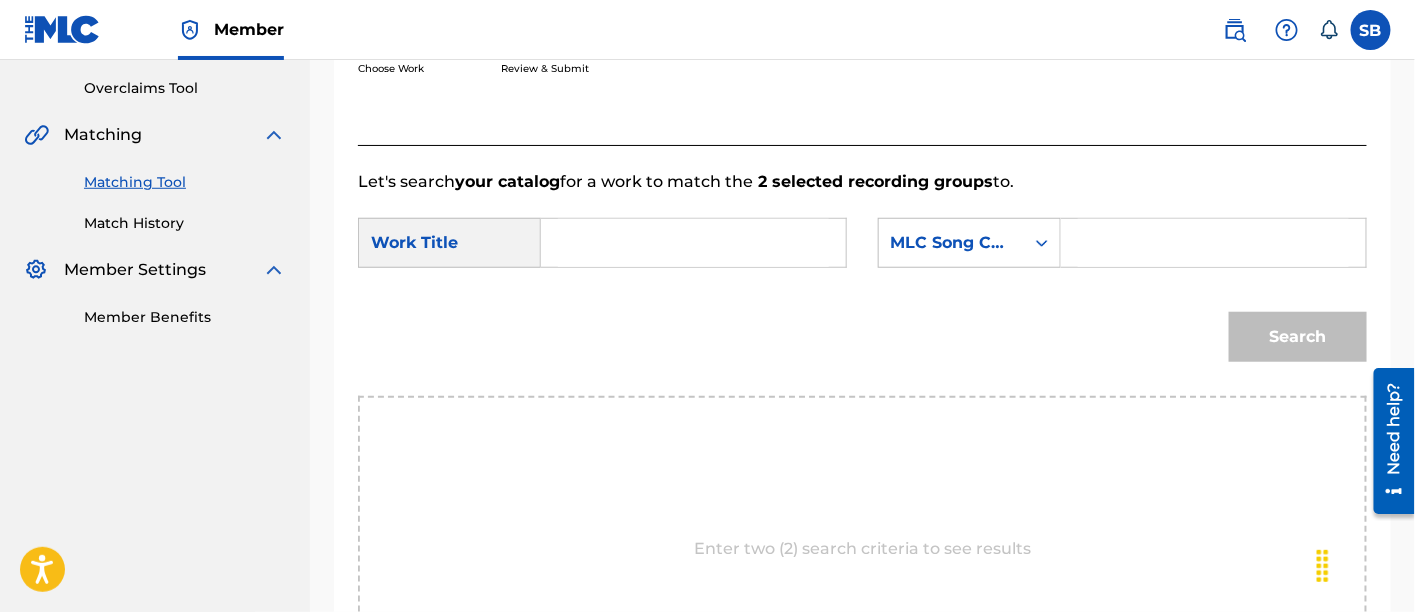 click at bounding box center [693, 243] 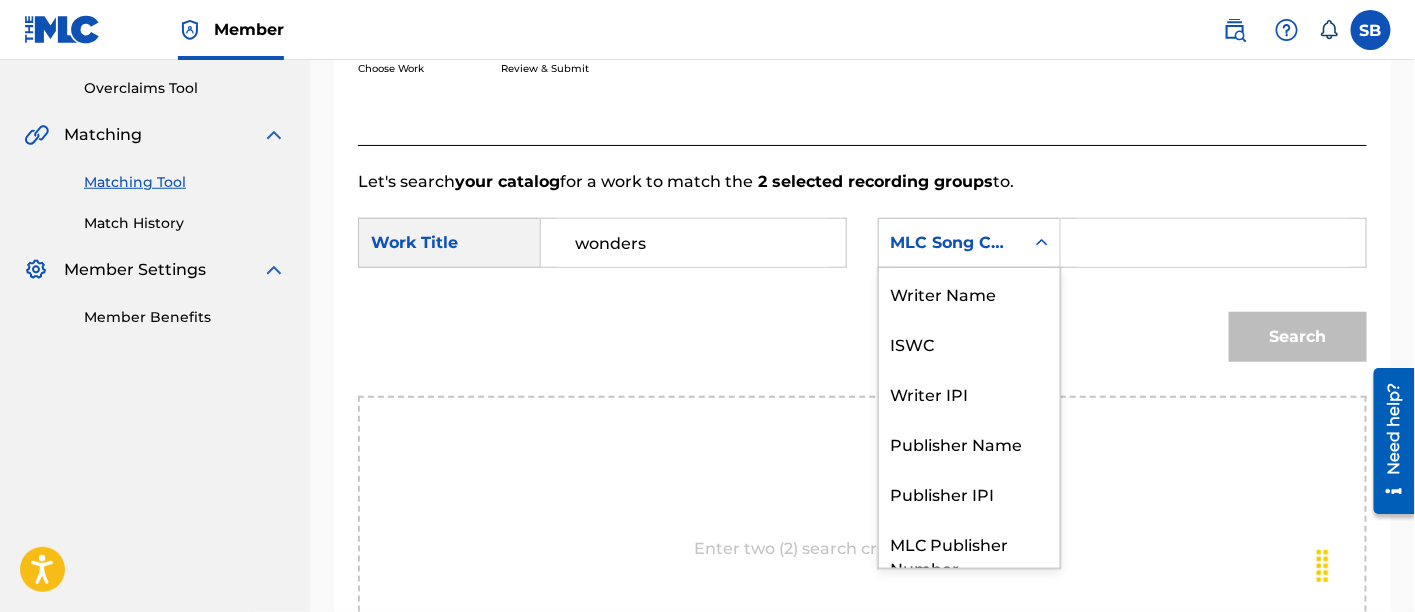click on "MLC Song Code" at bounding box center (951, 243) 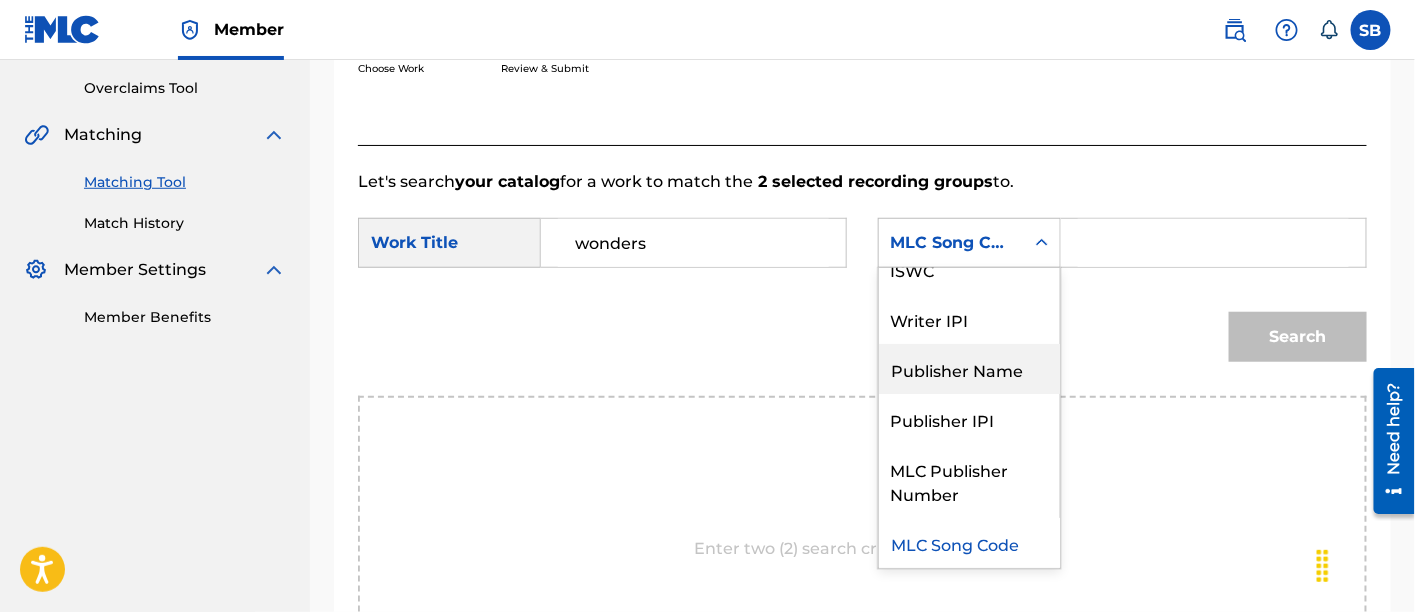 scroll, scrollTop: 0, scrollLeft: 0, axis: both 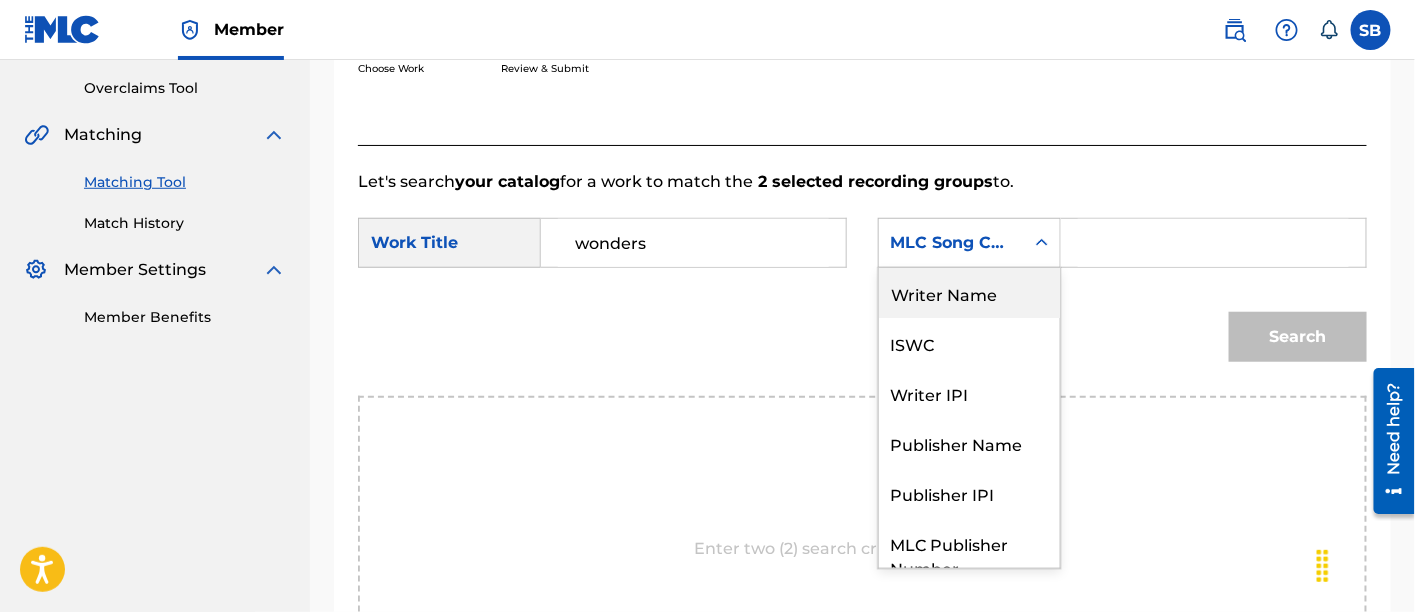 click on "Writer Name" at bounding box center [969, 293] 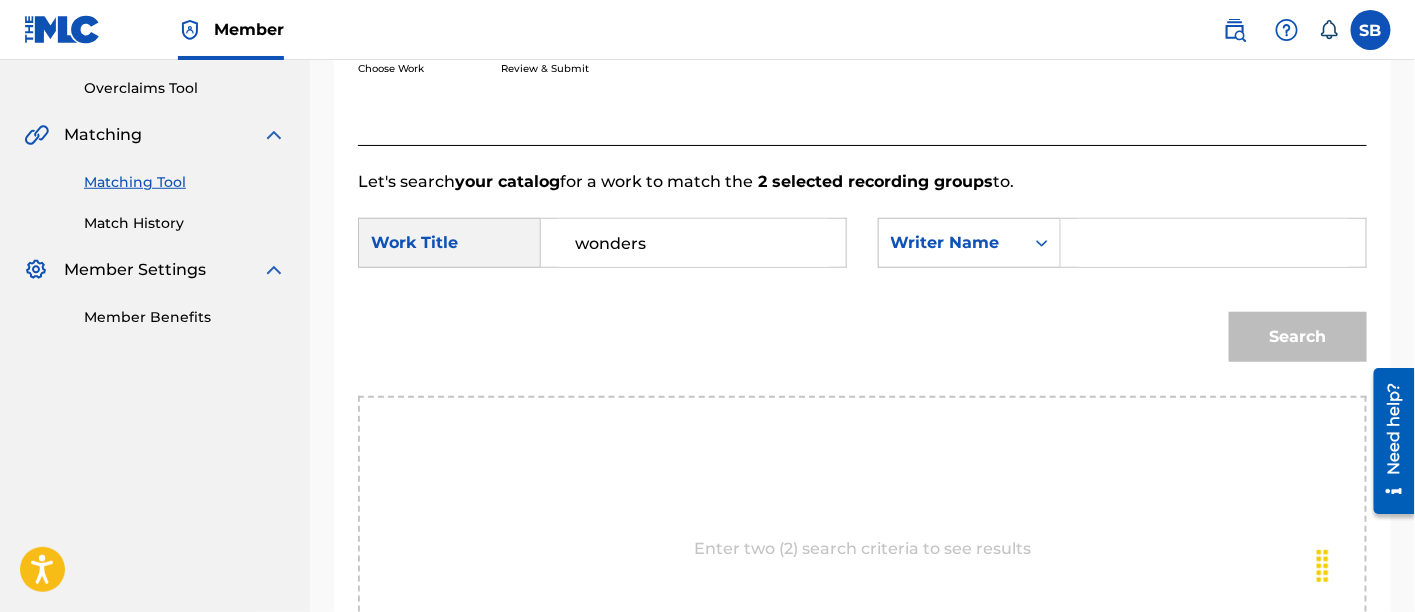 click at bounding box center [1213, 243] 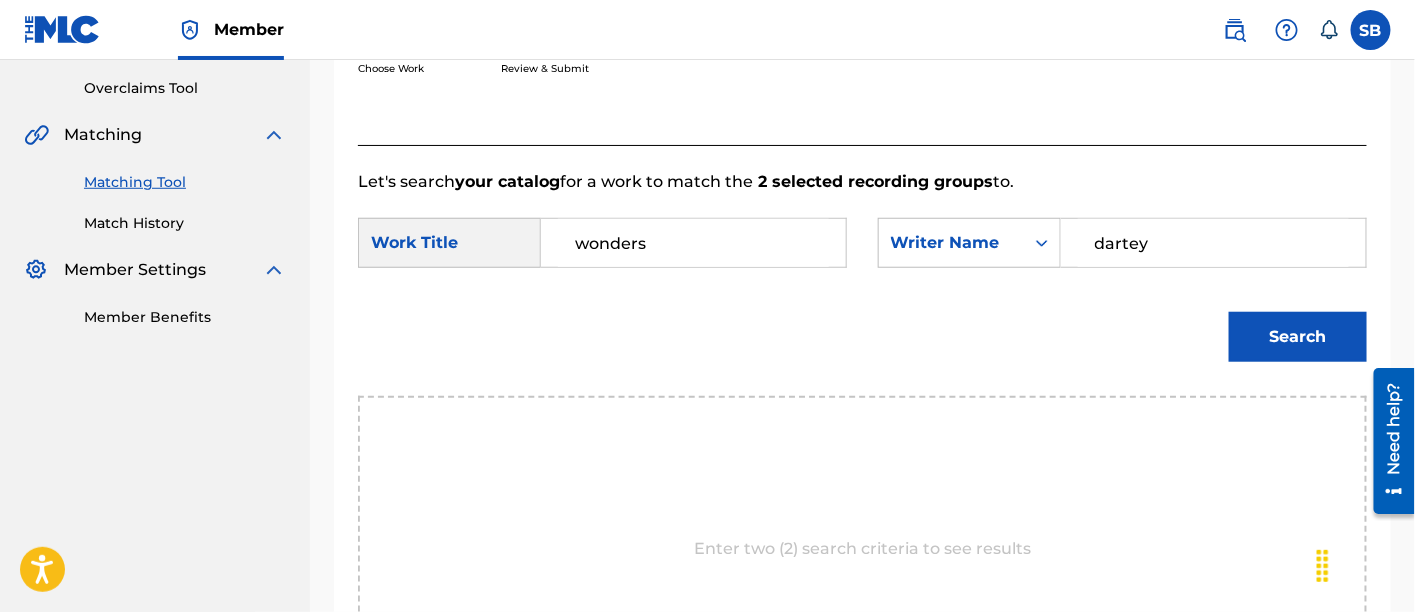 click on "Search" at bounding box center [1298, 337] 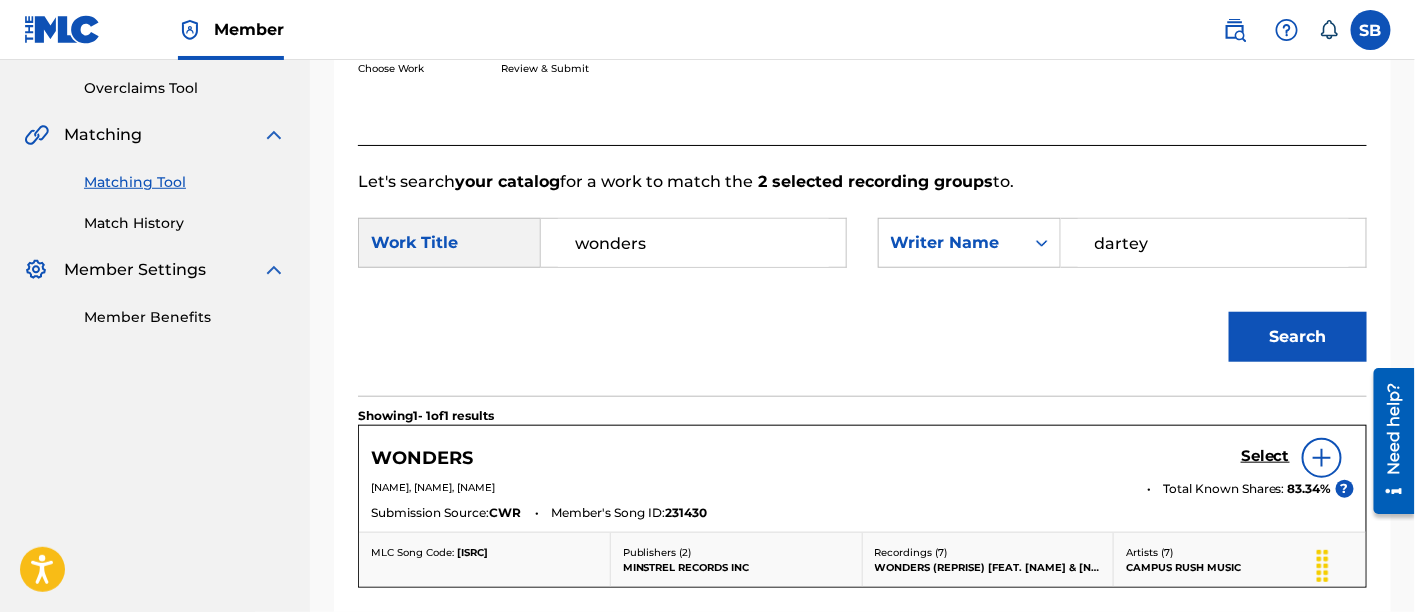 scroll, scrollTop: 615, scrollLeft: 0, axis: vertical 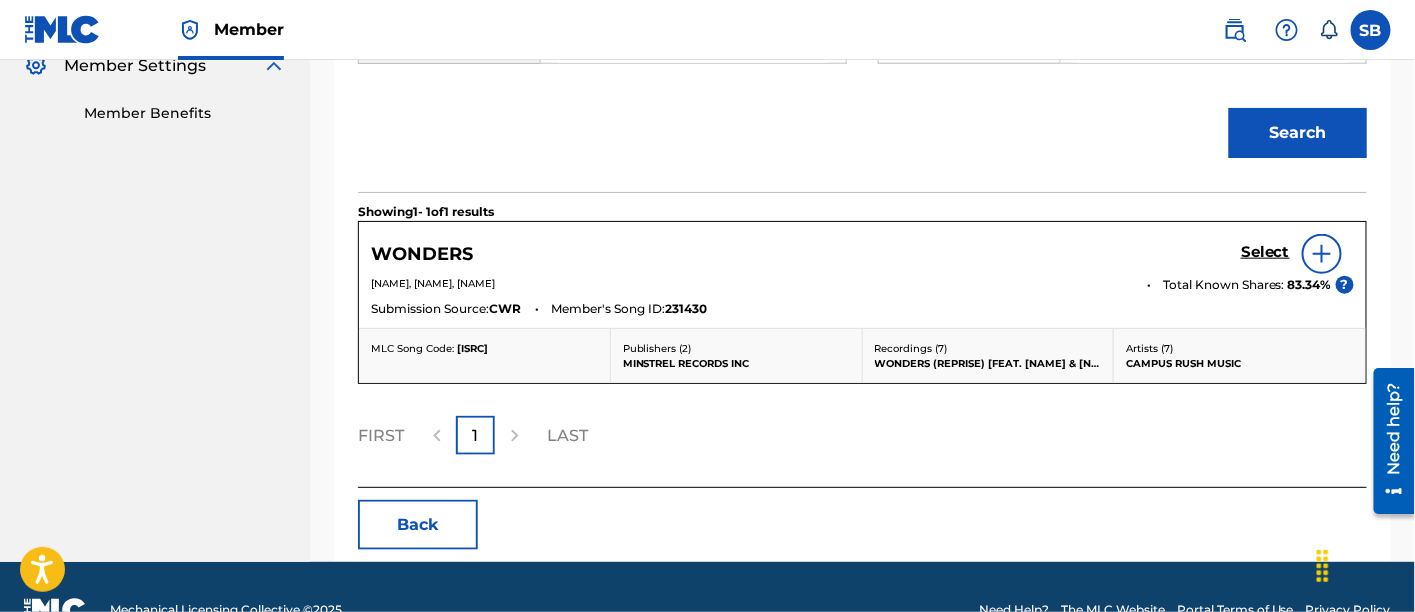 click on "Select" at bounding box center (1265, 252) 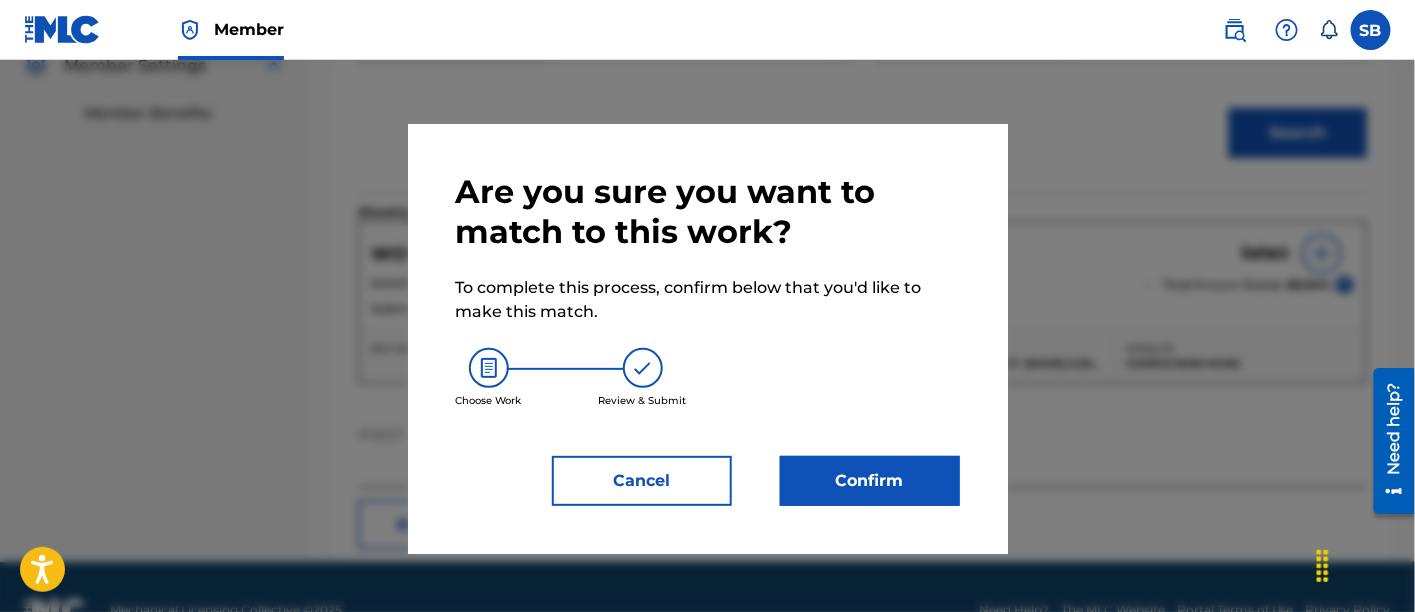 click on "Confirm" at bounding box center (870, 481) 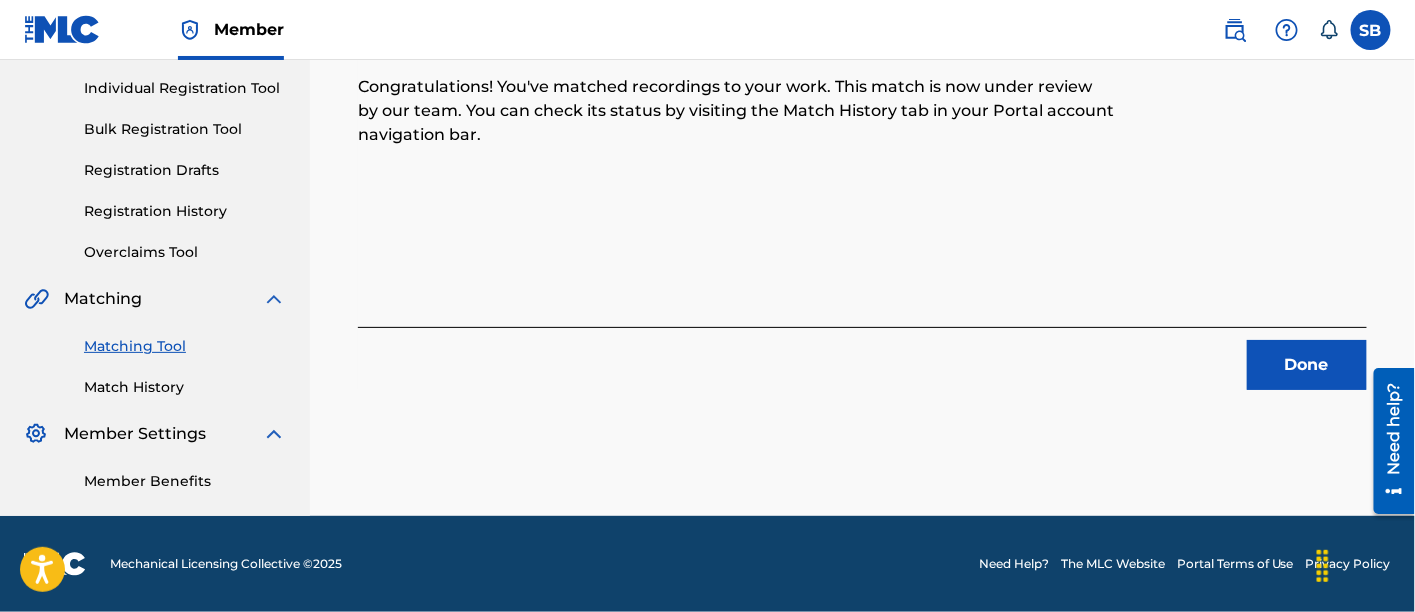 scroll, scrollTop: 246, scrollLeft: 0, axis: vertical 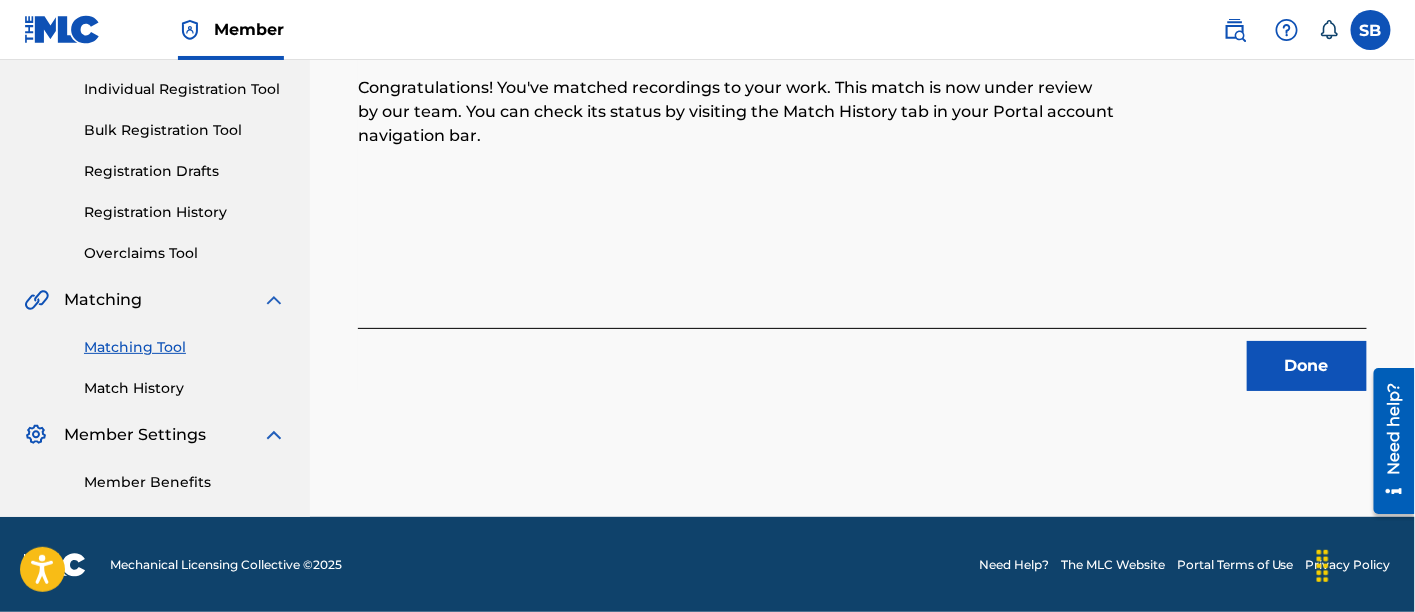 click on "Done" at bounding box center (1307, 366) 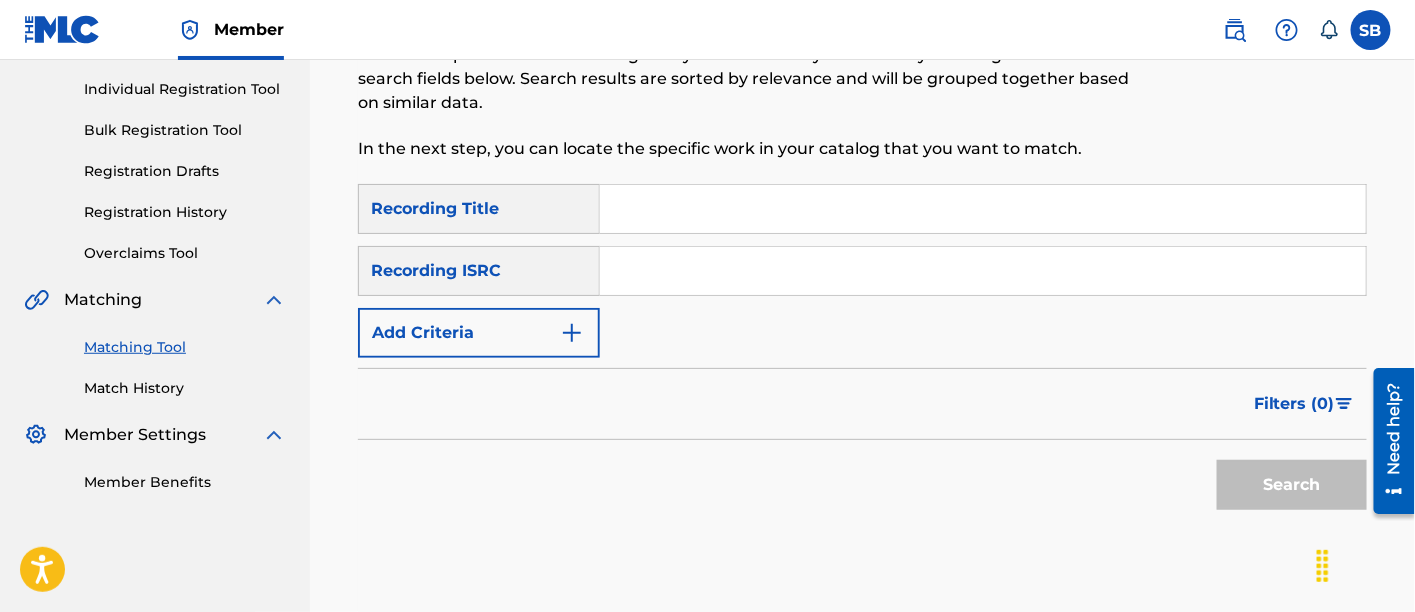 click at bounding box center [983, 209] 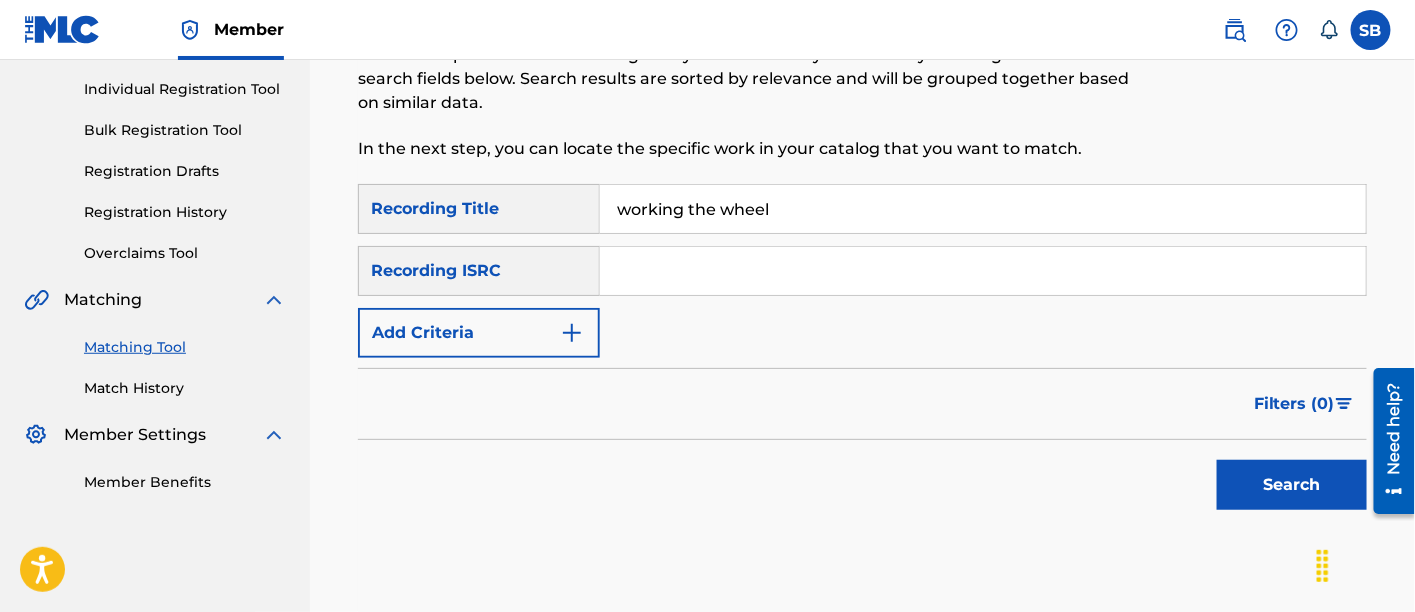 click on "Add Criteria" at bounding box center (479, 333) 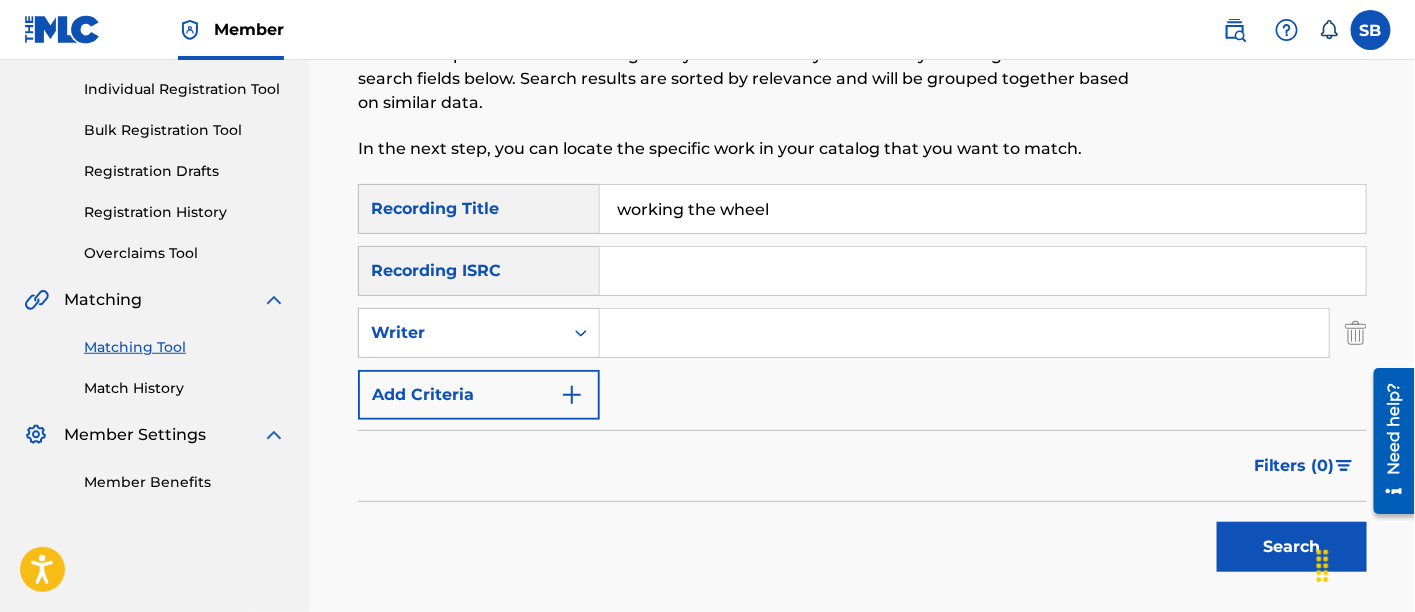 click at bounding box center [964, 333] 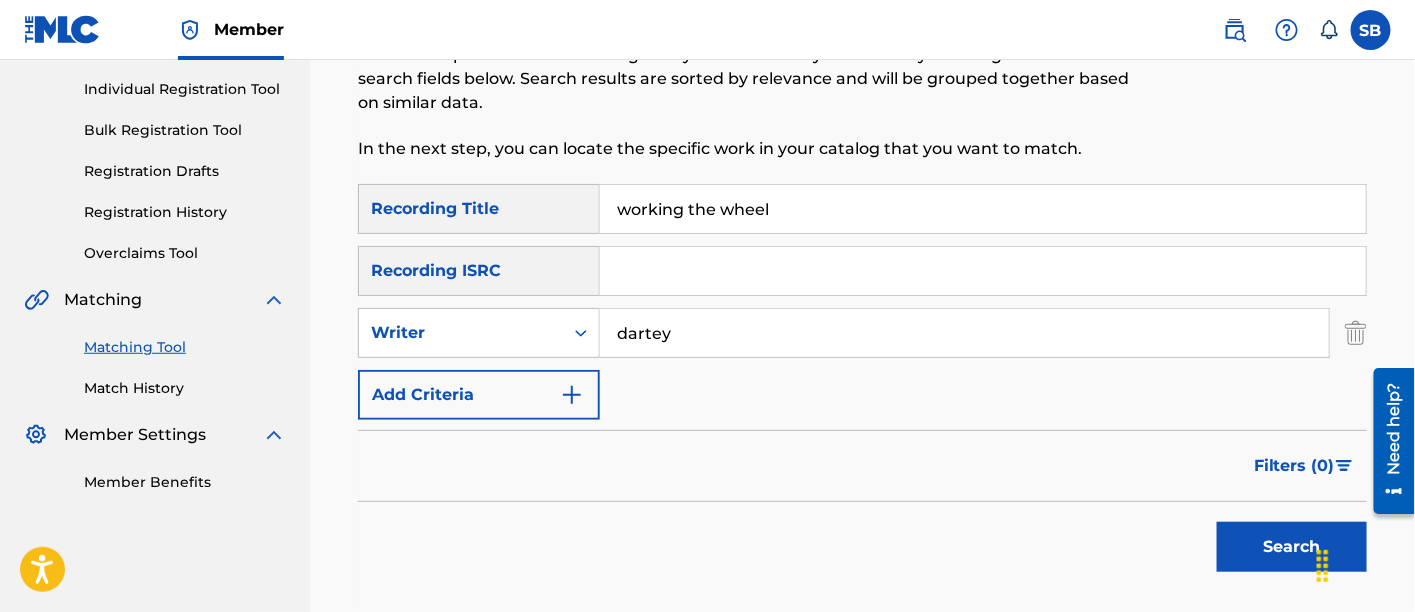 click on "Search" at bounding box center (1292, 547) 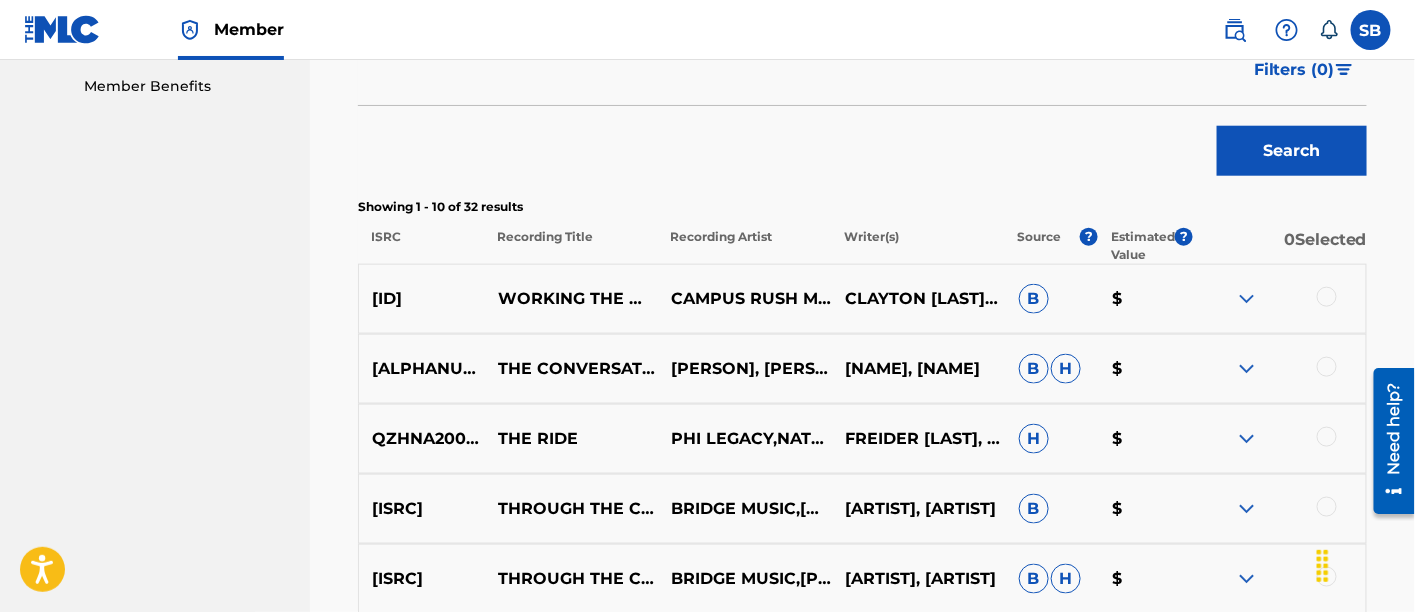 scroll, scrollTop: 677, scrollLeft: 0, axis: vertical 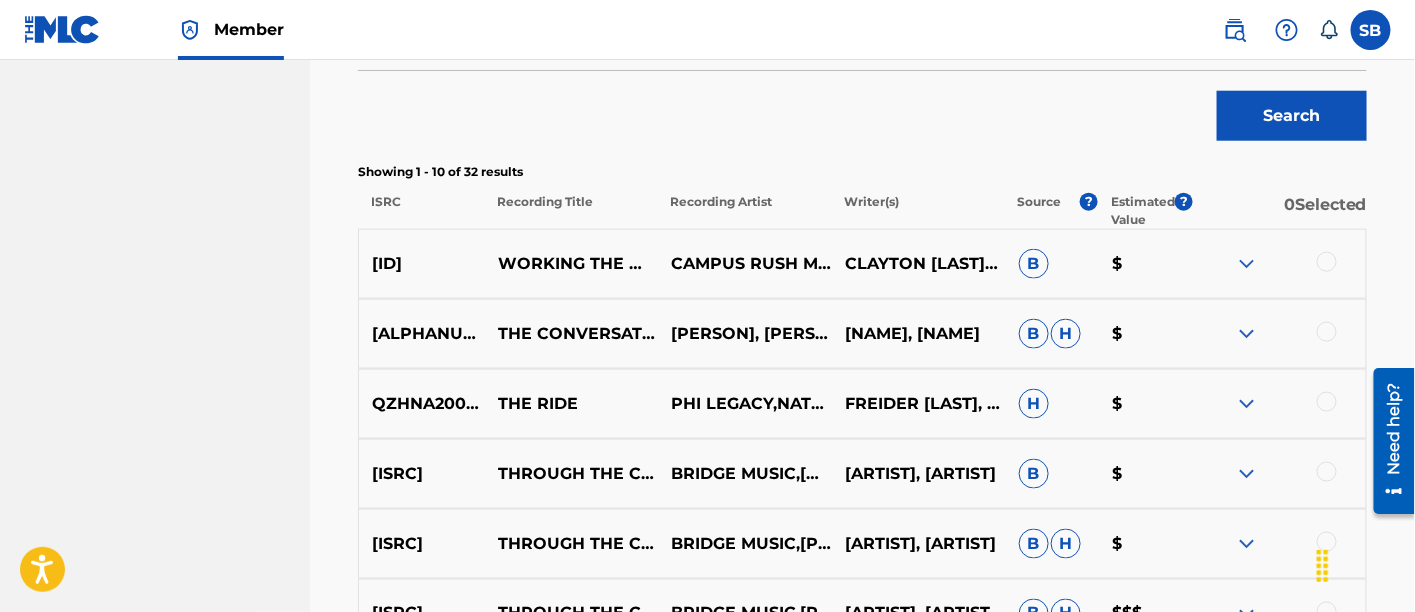 click at bounding box center (1327, 262) 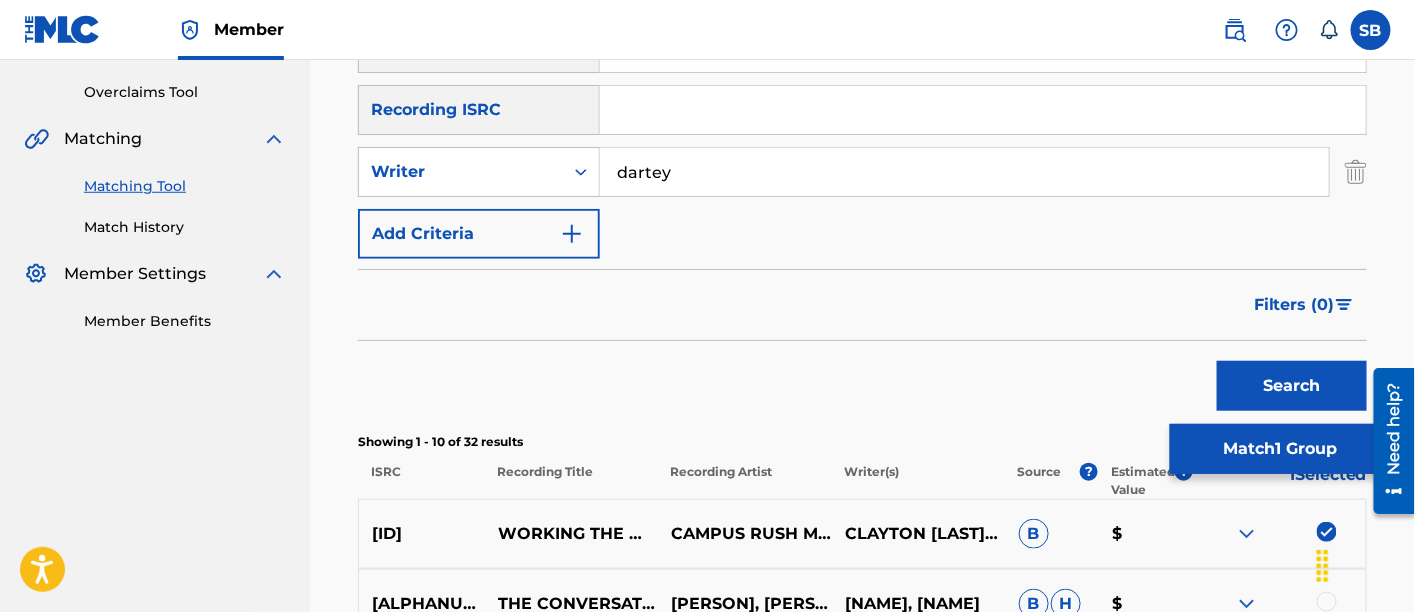 scroll, scrollTop: 406, scrollLeft: 0, axis: vertical 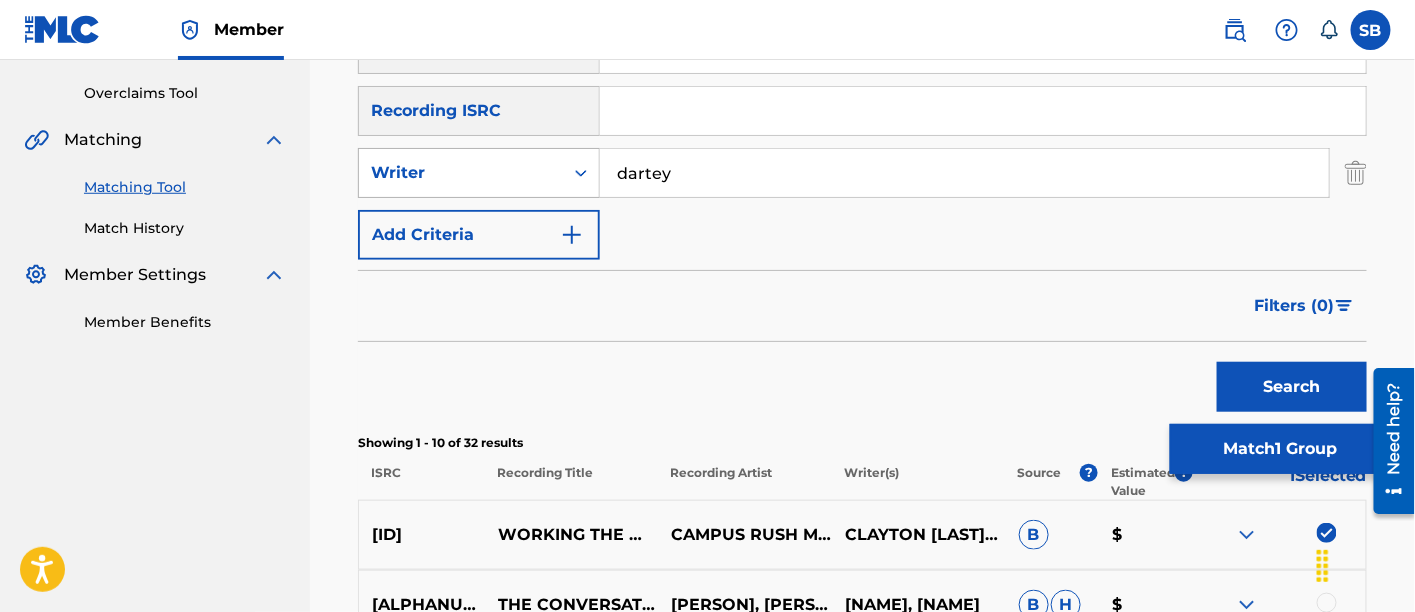 click at bounding box center (581, 173) 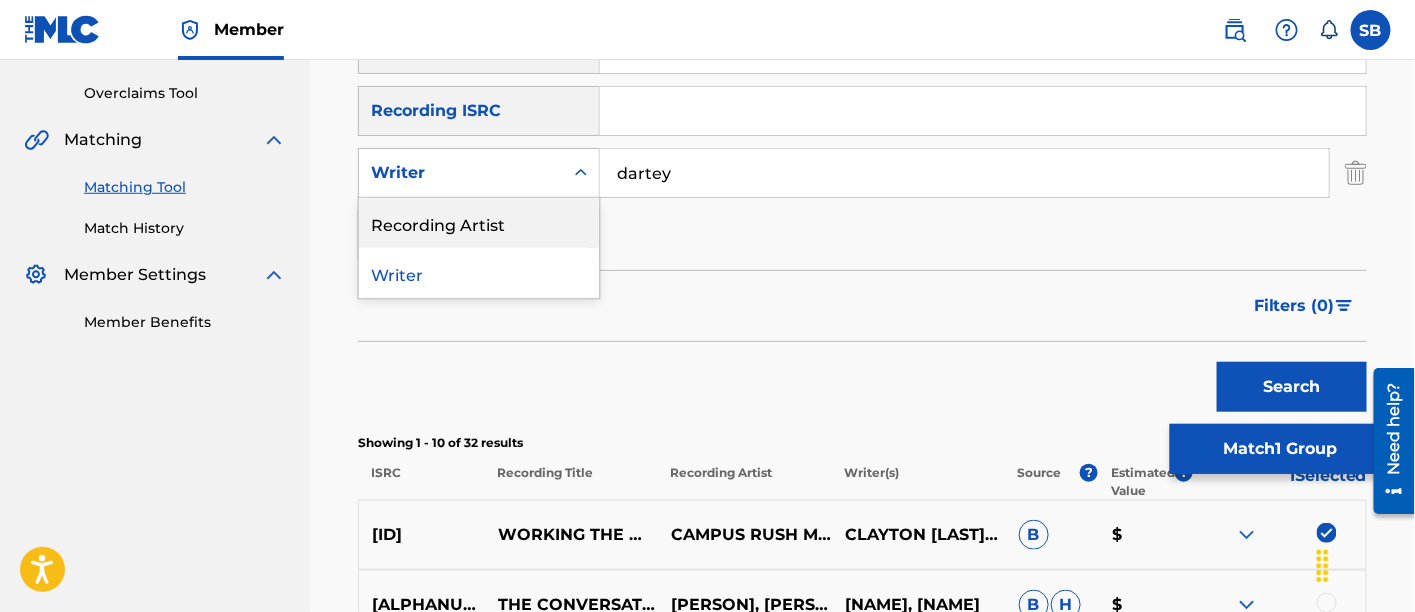 click on "Recording Artist" at bounding box center (479, 223) 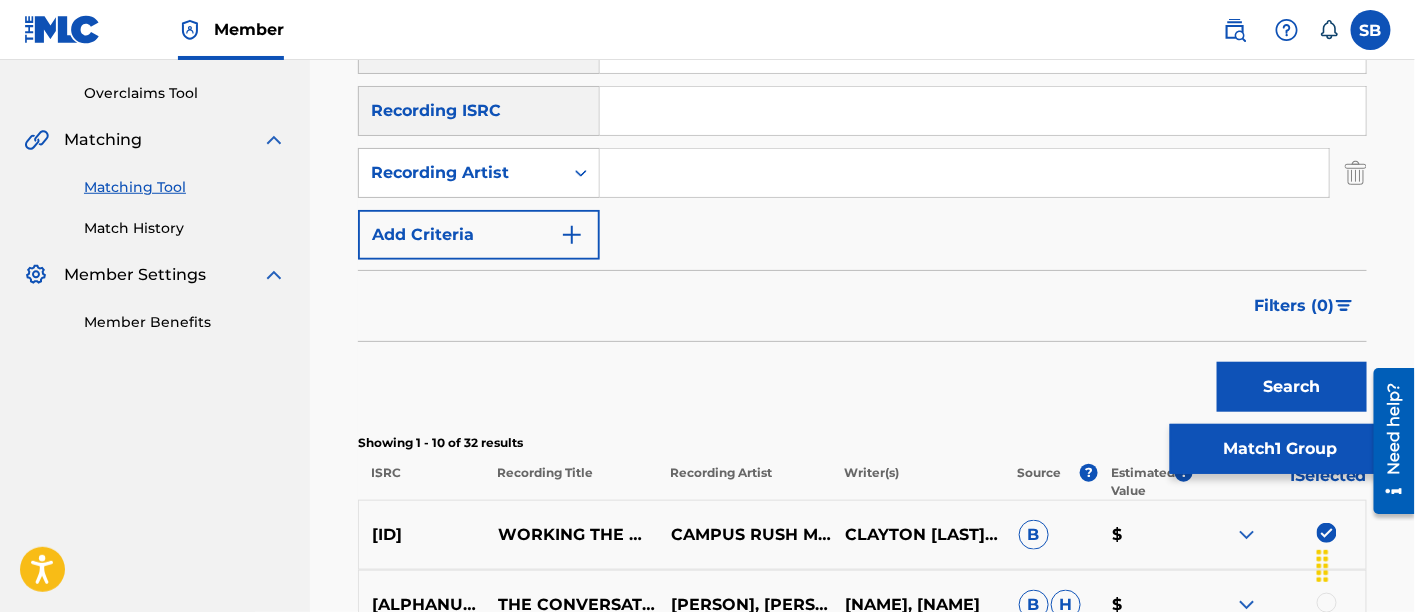 click at bounding box center (964, 173) 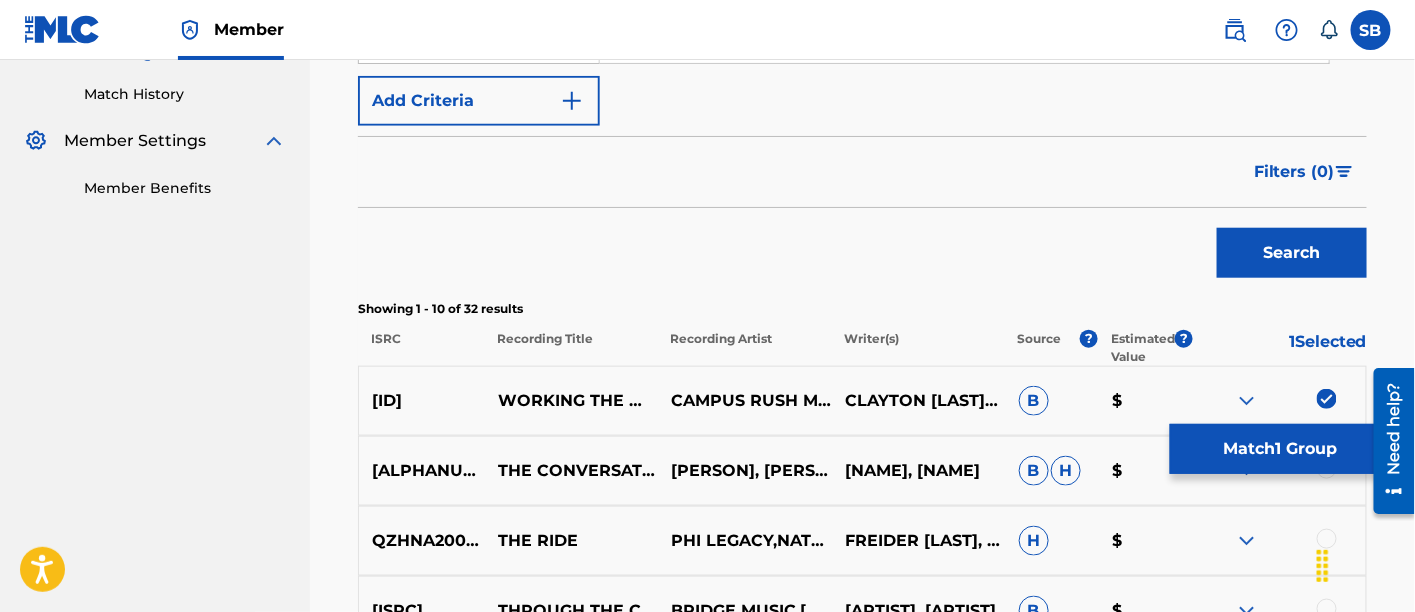 scroll, scrollTop: 542, scrollLeft: 0, axis: vertical 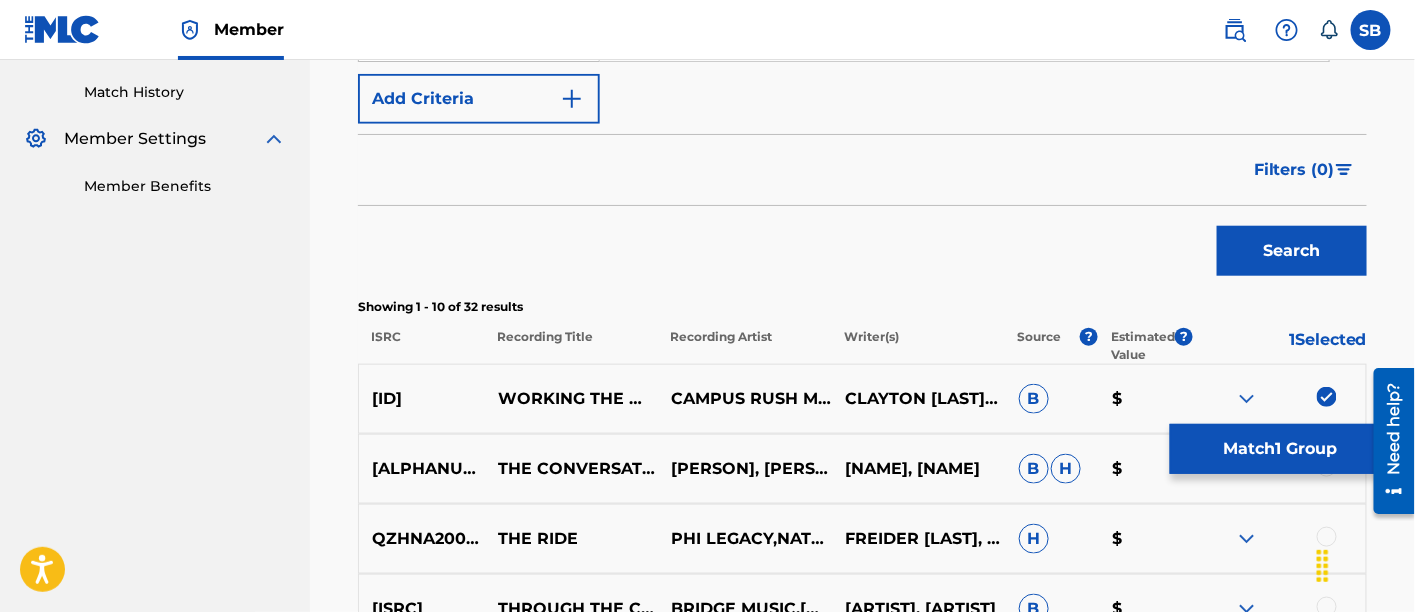 click on "Search" at bounding box center [1292, 251] 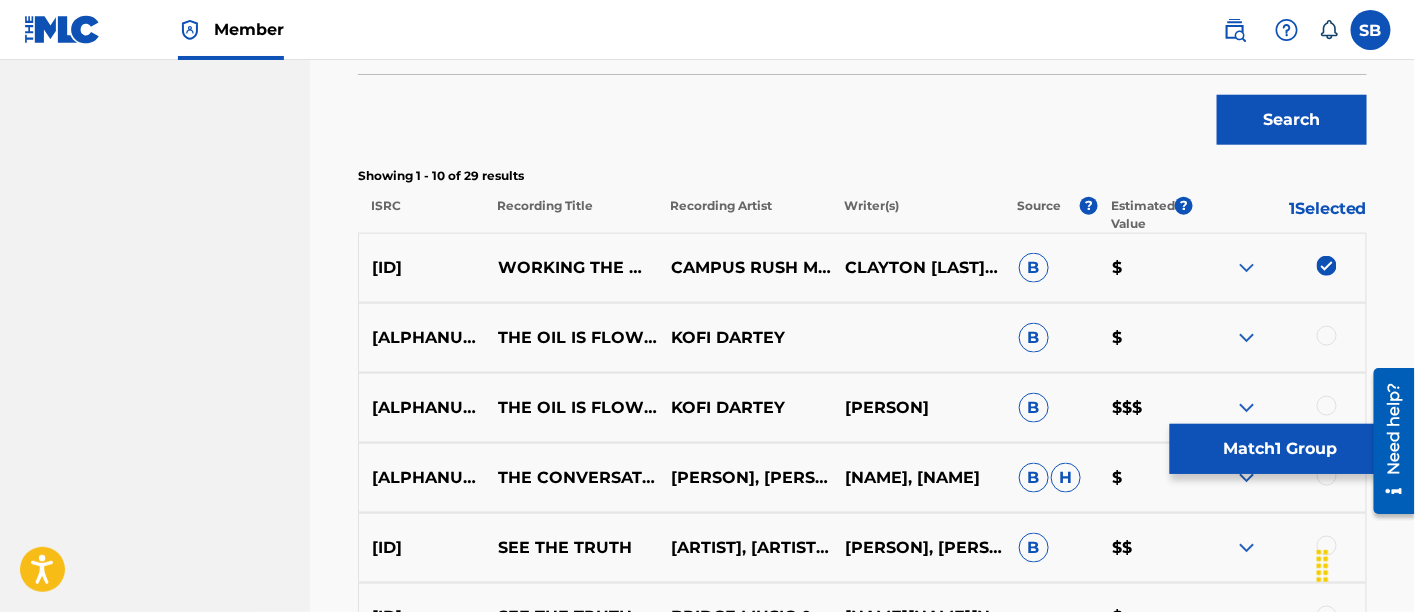 scroll, scrollTop: 437, scrollLeft: 0, axis: vertical 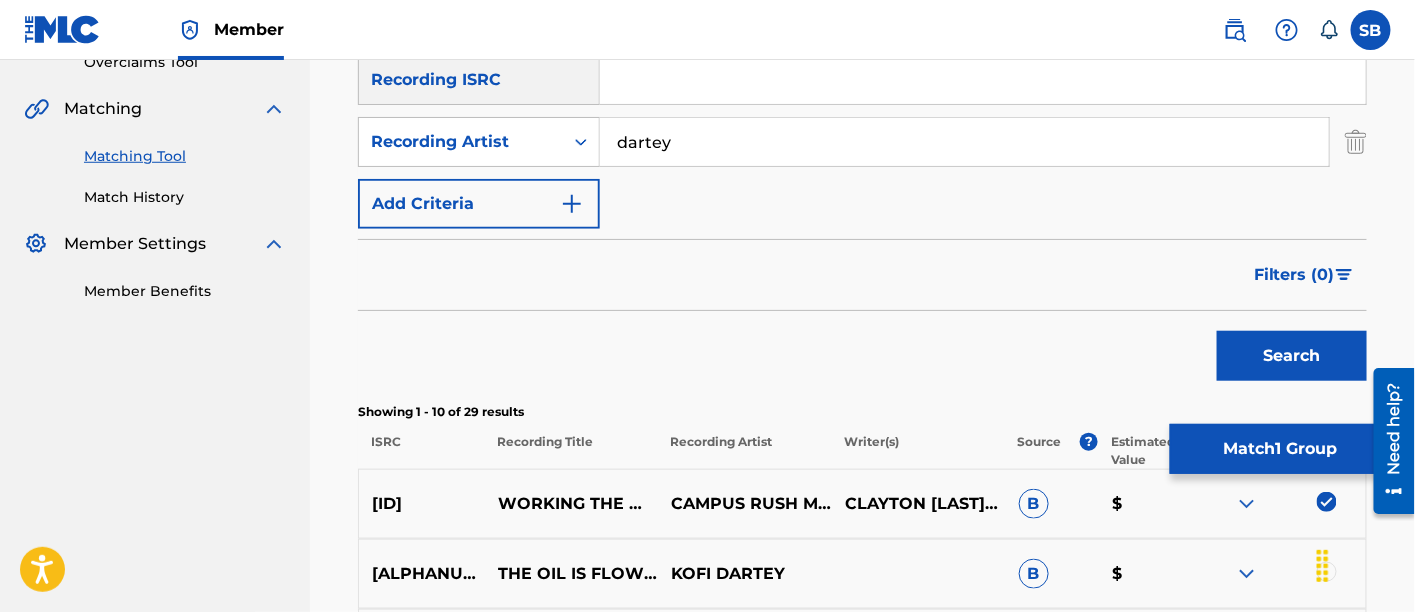 click on "dartey" at bounding box center (964, 142) 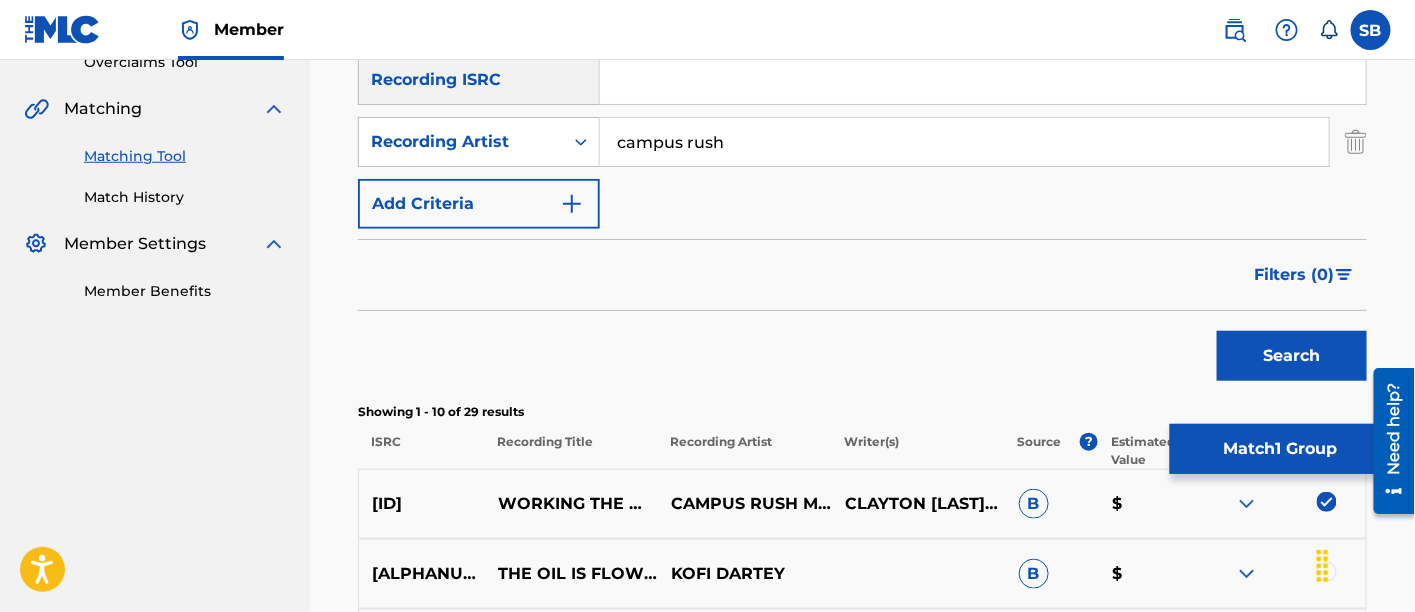 click on "Search" at bounding box center [1292, 356] 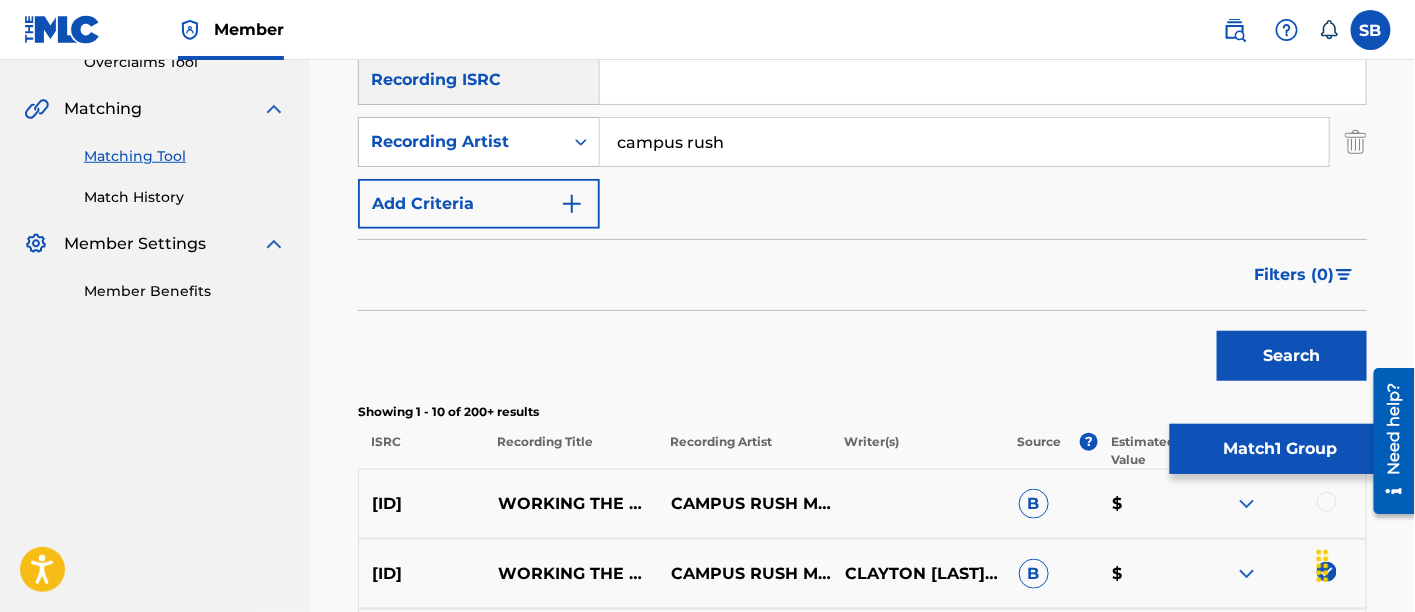 scroll, scrollTop: 789, scrollLeft: 0, axis: vertical 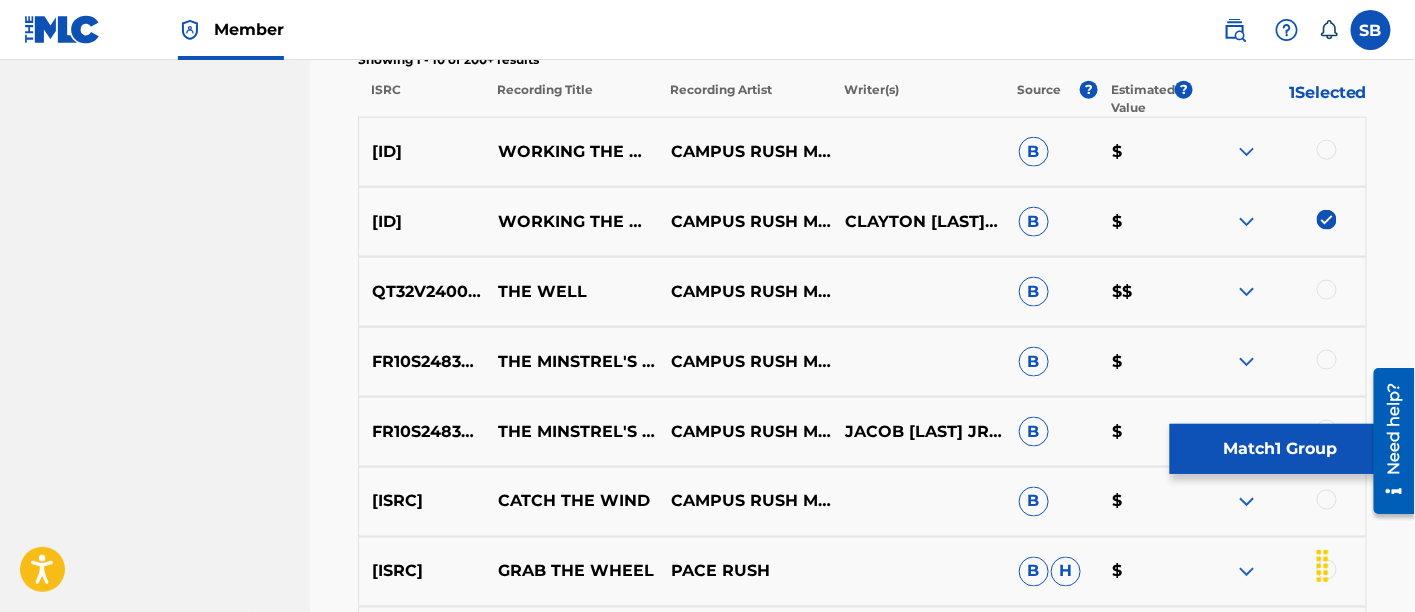 click at bounding box center [1327, 150] 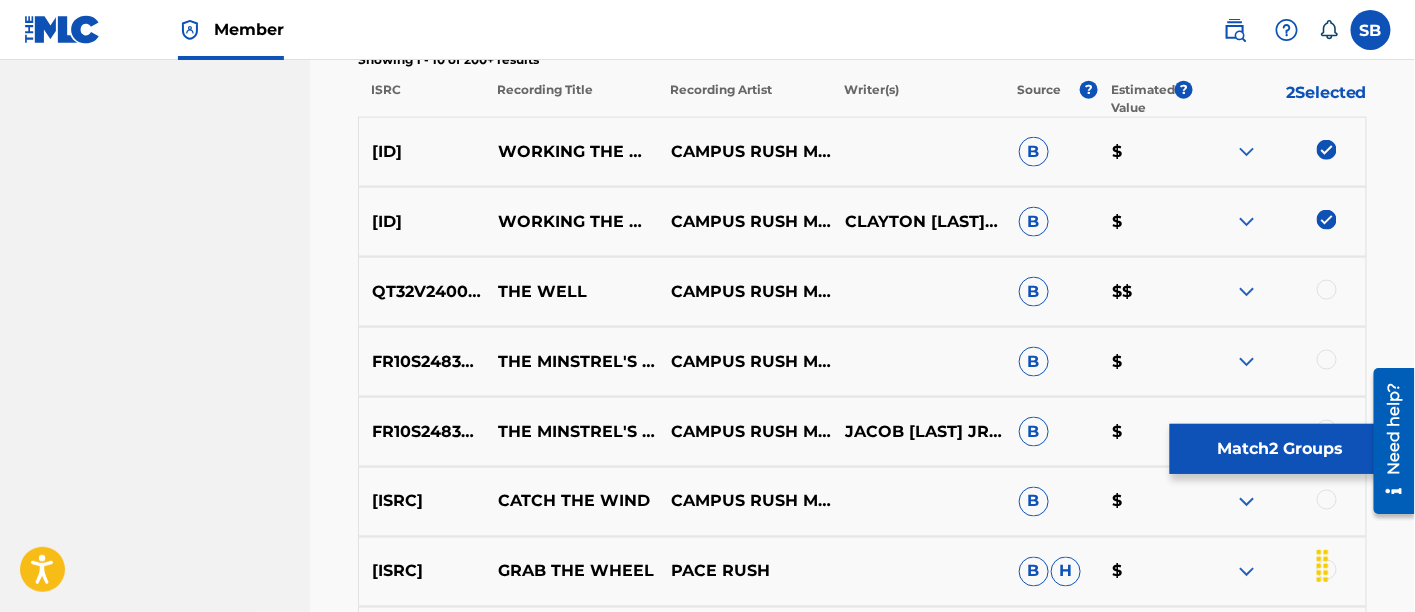 click on "Match  2 Groups" at bounding box center (1280, 449) 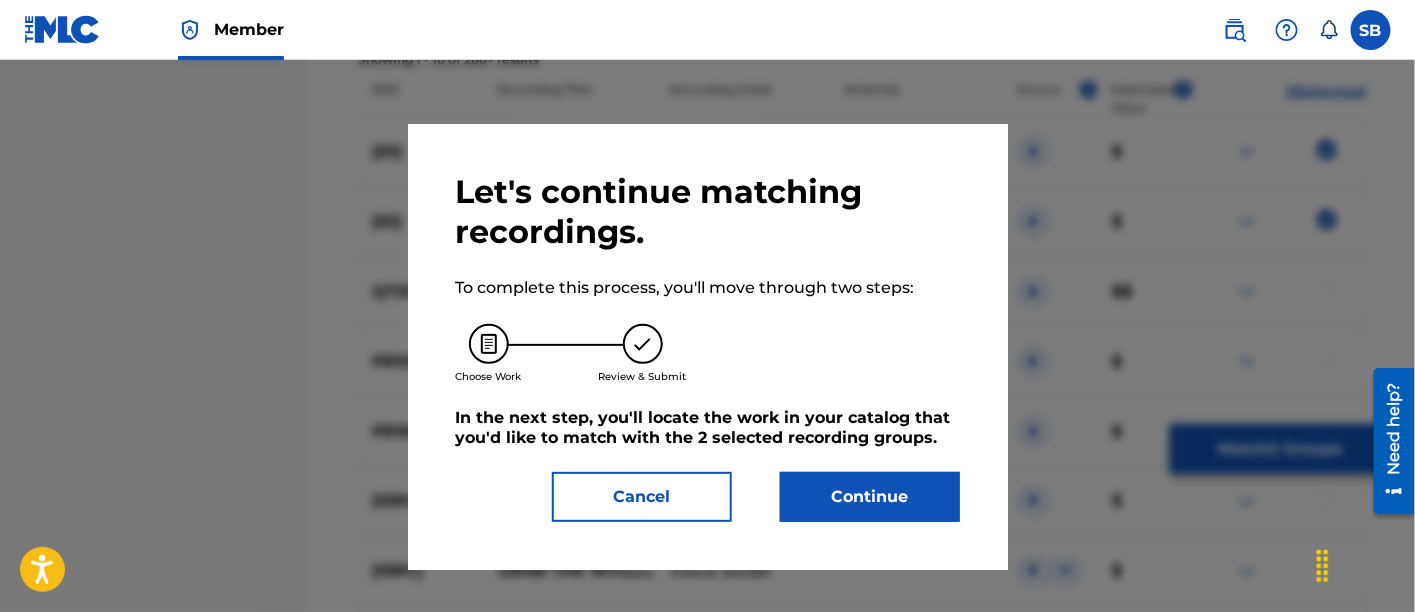 click on "Continue" at bounding box center (870, 497) 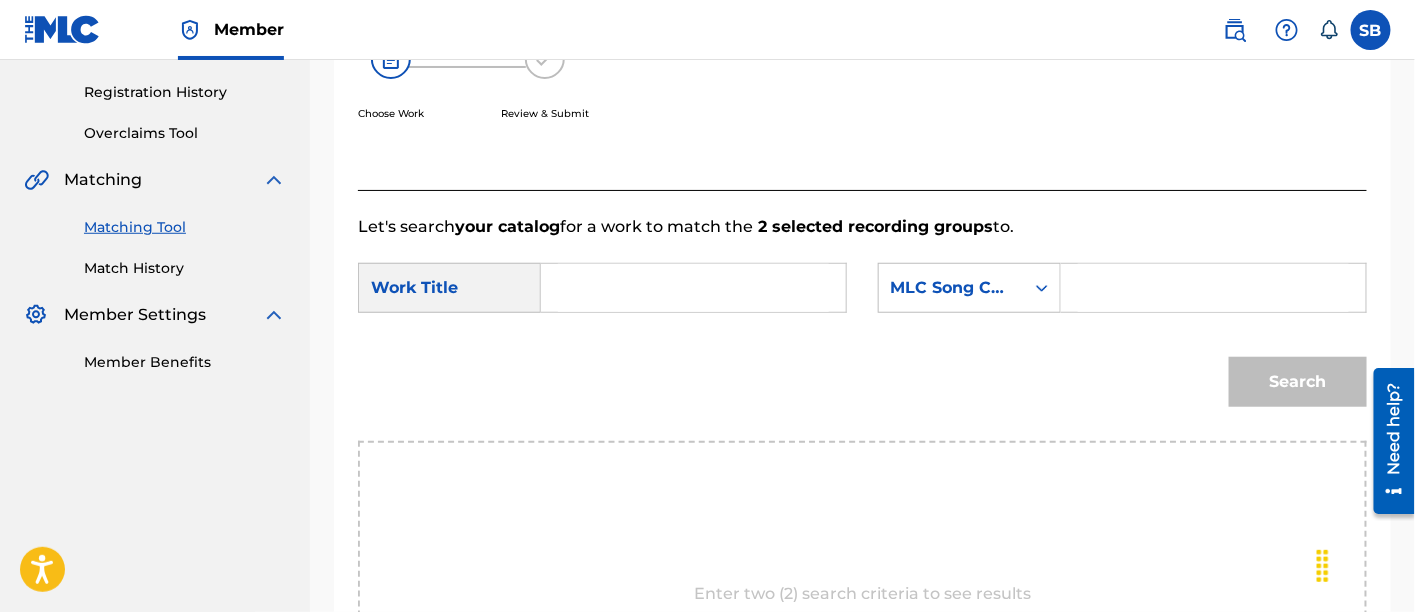 scroll, scrollTop: 360, scrollLeft: 0, axis: vertical 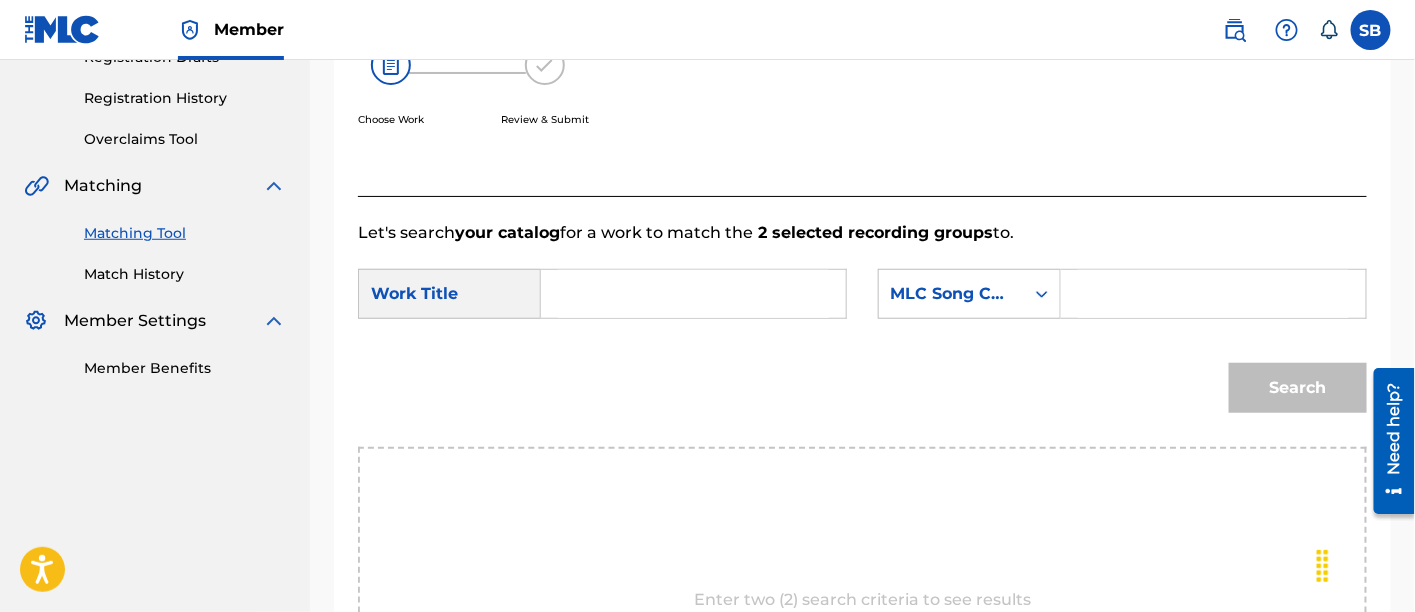 click at bounding box center (693, 294) 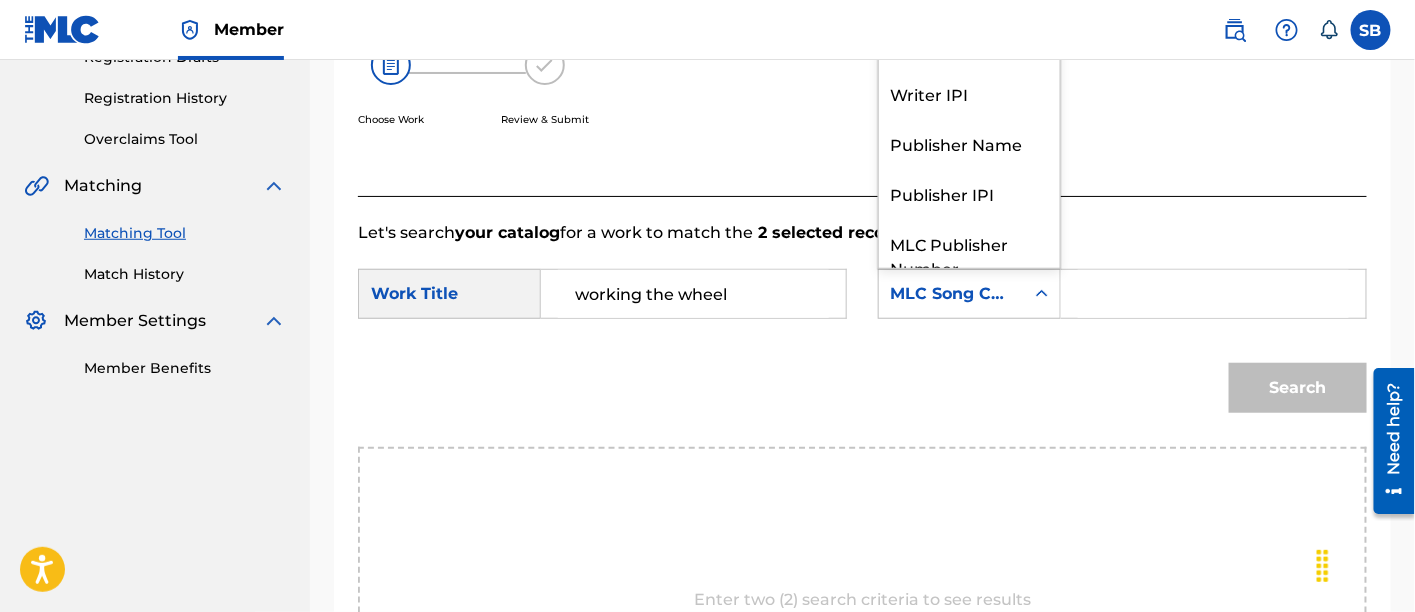 click on "MLC Song Code" at bounding box center (951, 294) 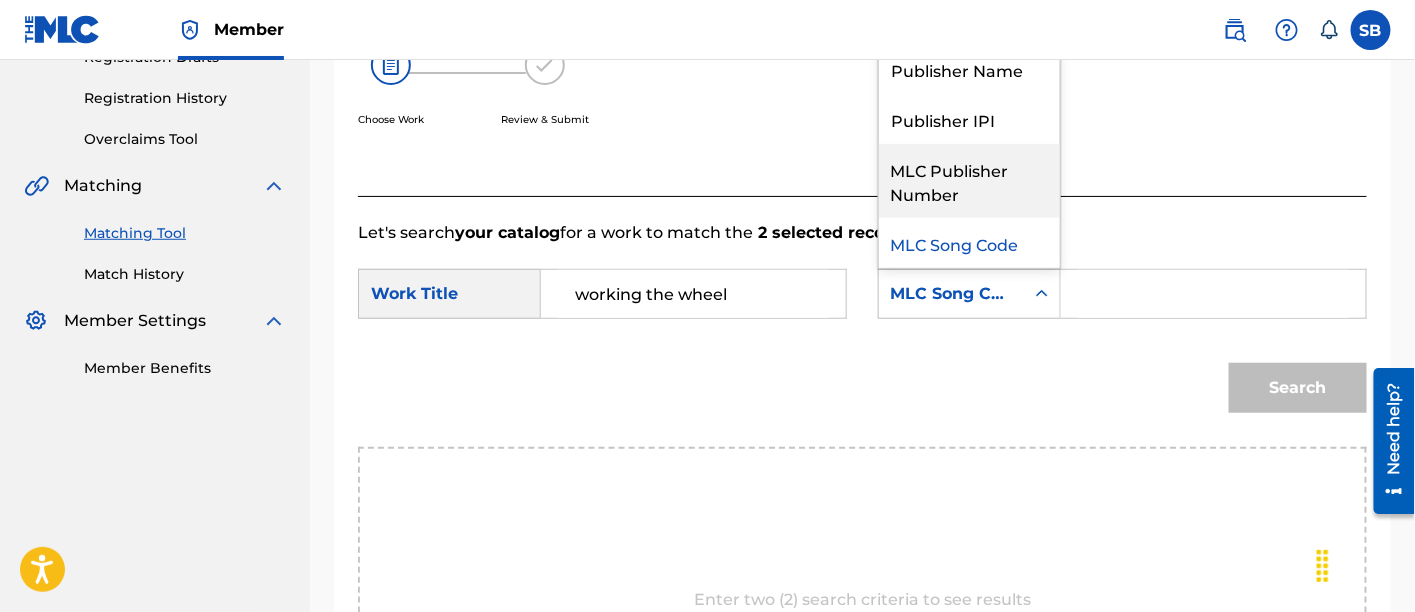 scroll, scrollTop: 0, scrollLeft: 0, axis: both 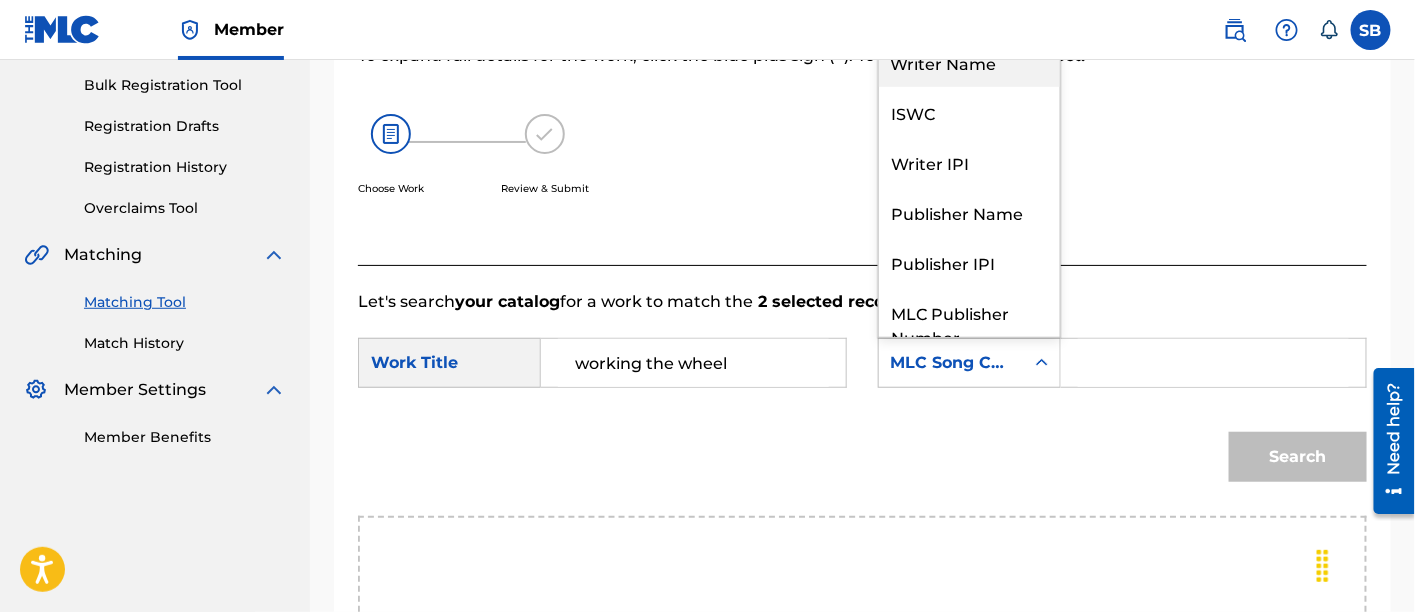 click on "Writer Name" at bounding box center [969, 62] 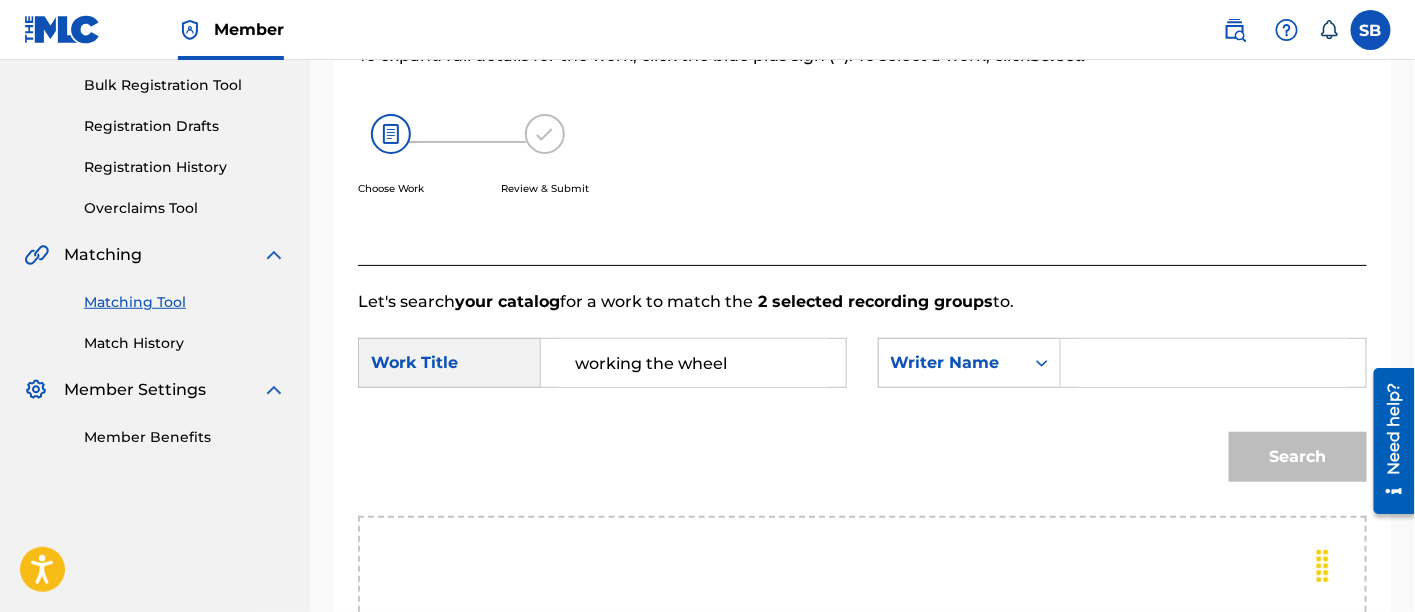 click at bounding box center (1213, 363) 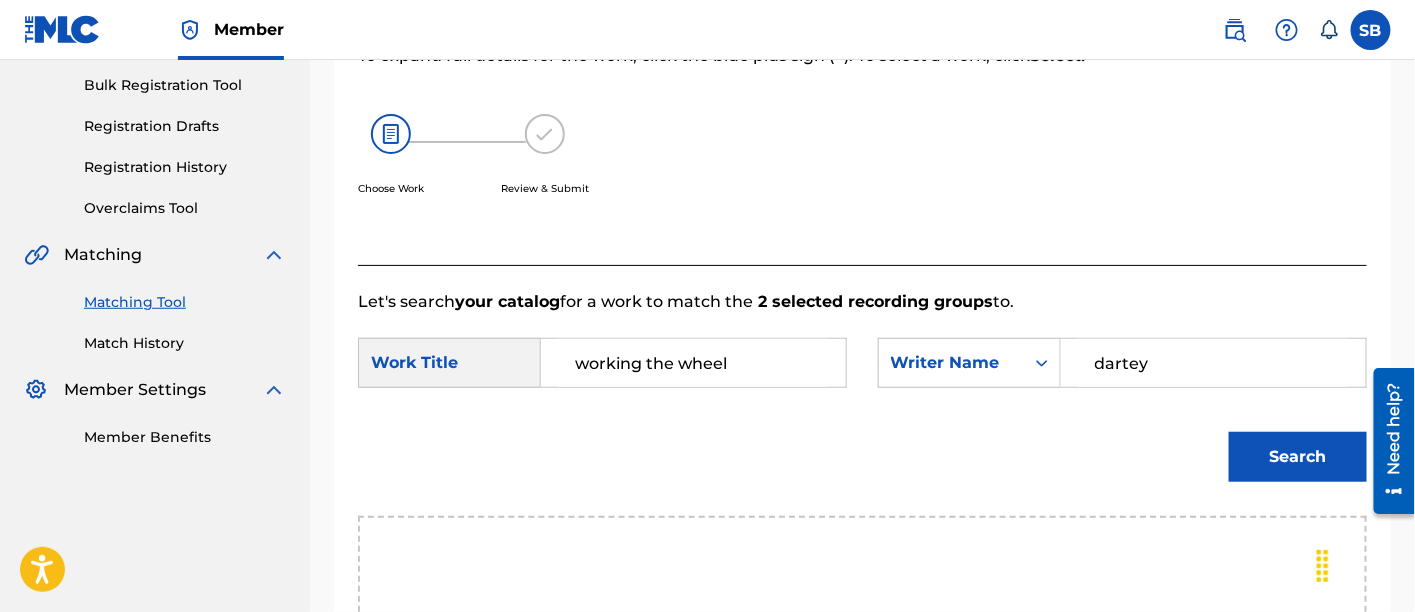 click on "Search" at bounding box center (1298, 457) 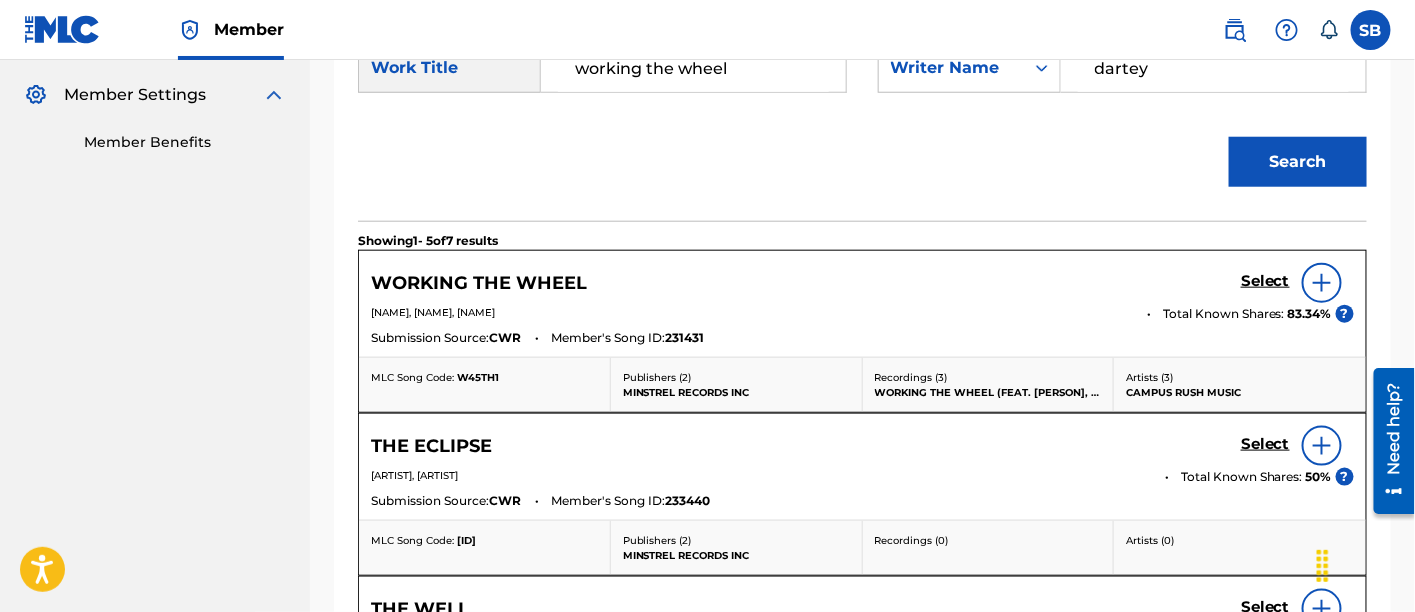 scroll, scrollTop: 587, scrollLeft: 0, axis: vertical 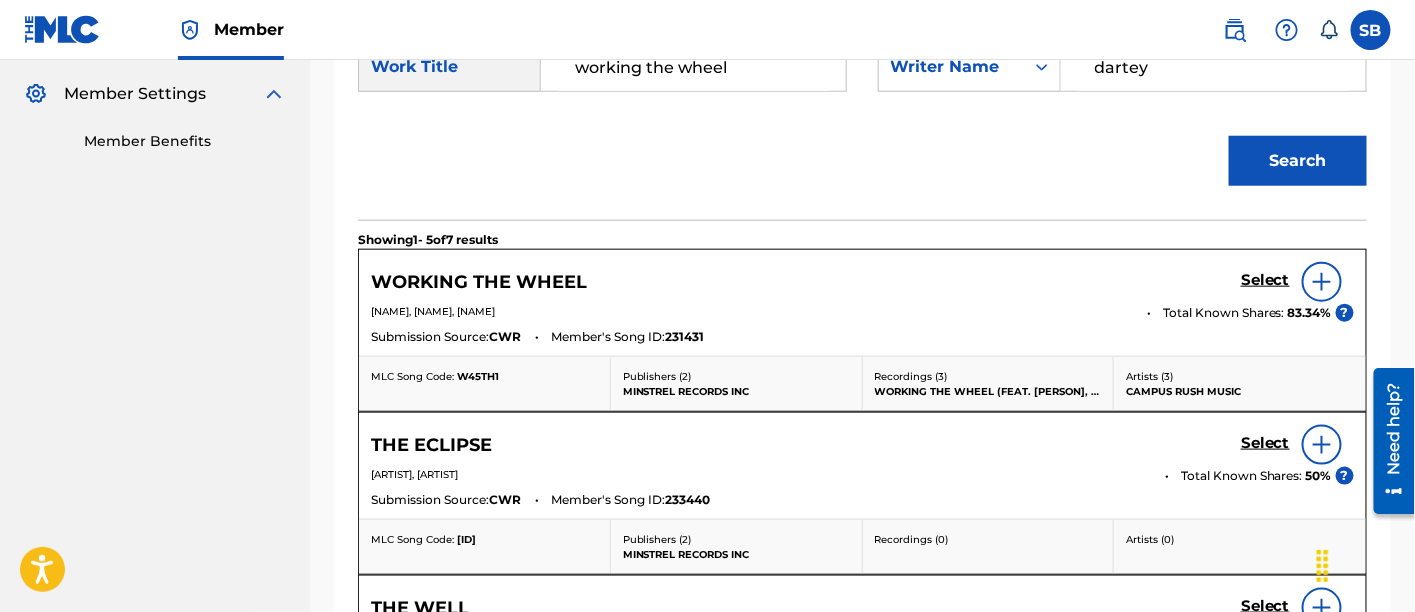 click on "Select" at bounding box center (1265, 280) 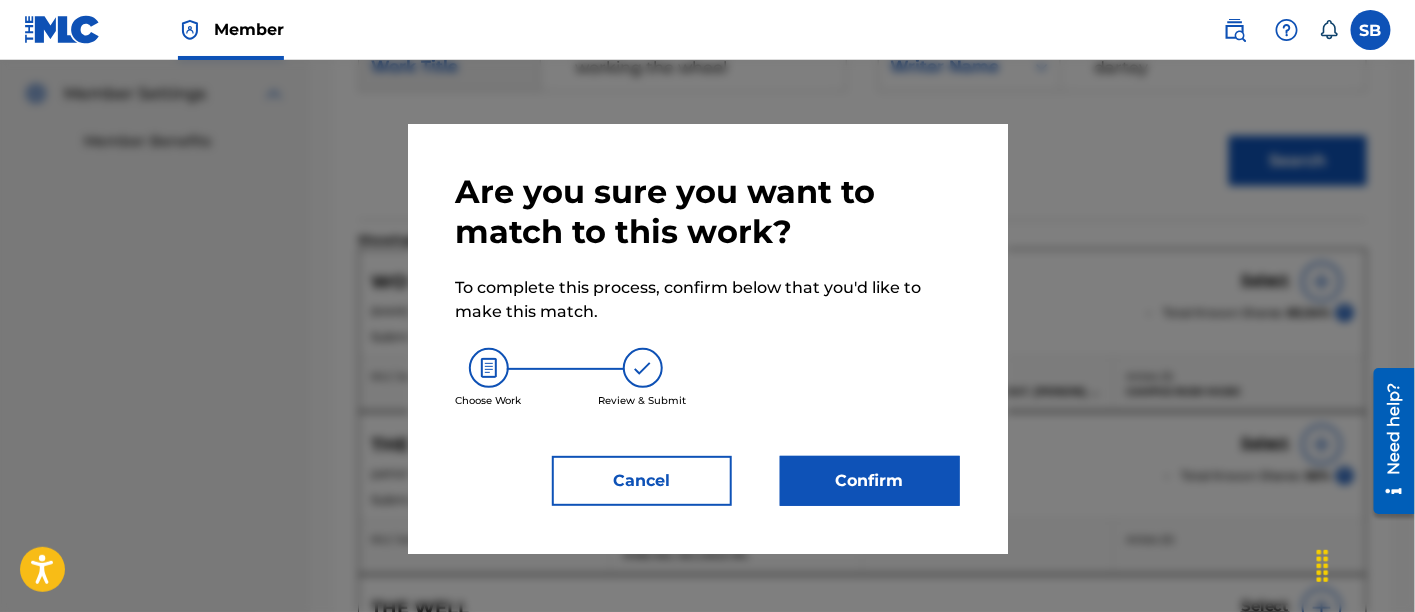 click on "Confirm" at bounding box center [870, 481] 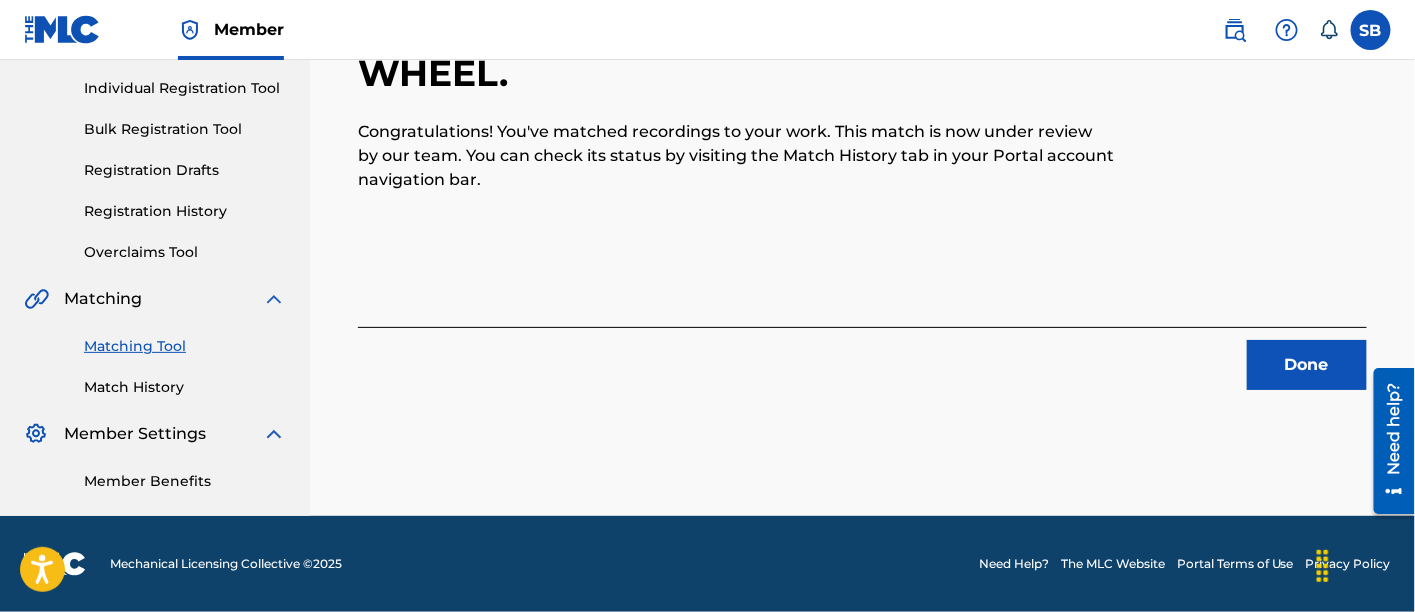 scroll, scrollTop: 246, scrollLeft: 0, axis: vertical 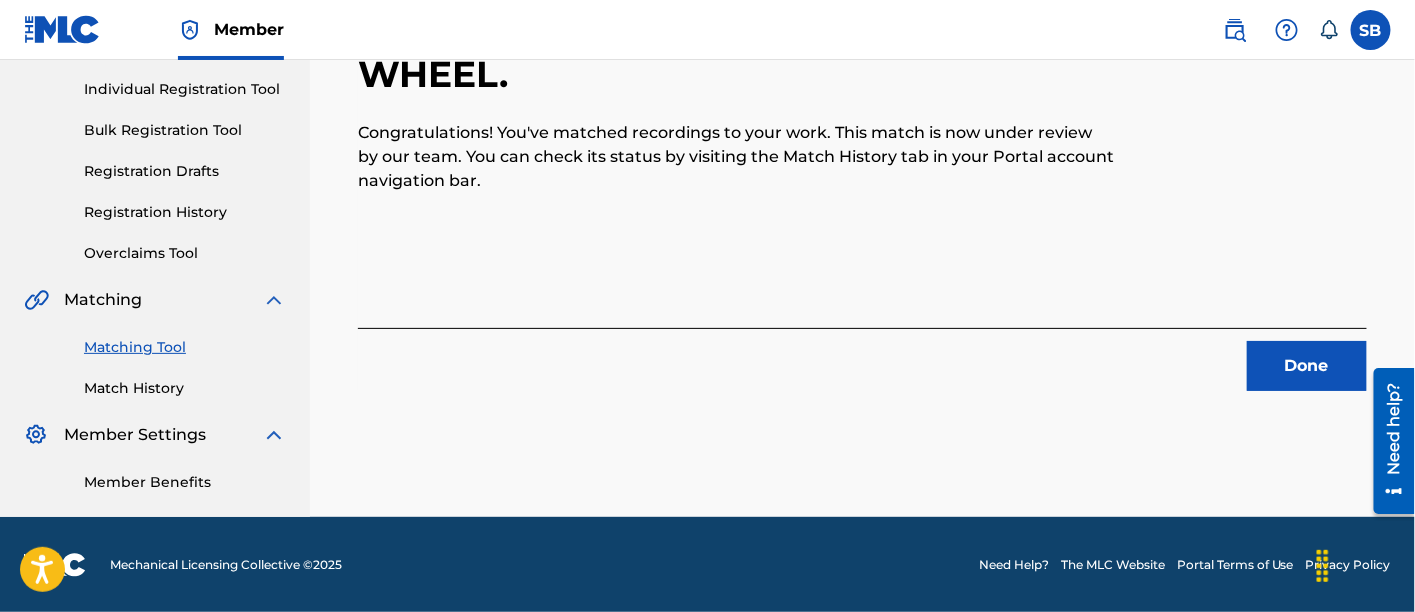 click on "Done" at bounding box center (1307, 366) 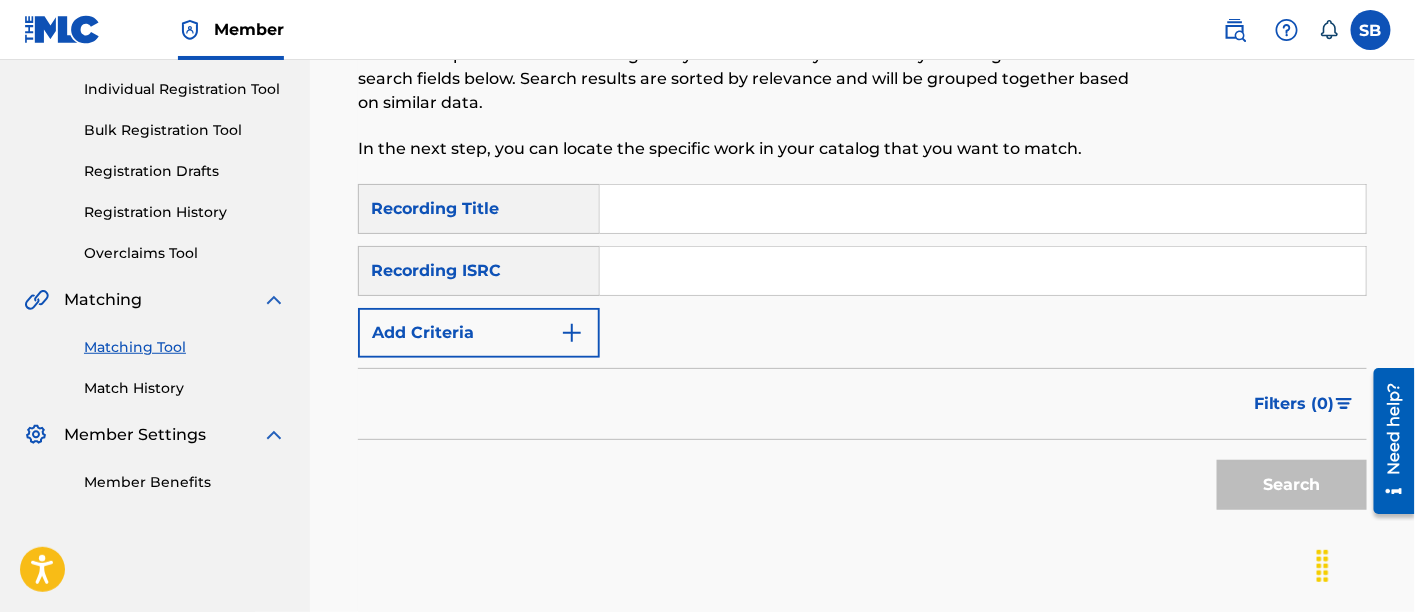 click at bounding box center [983, 209] 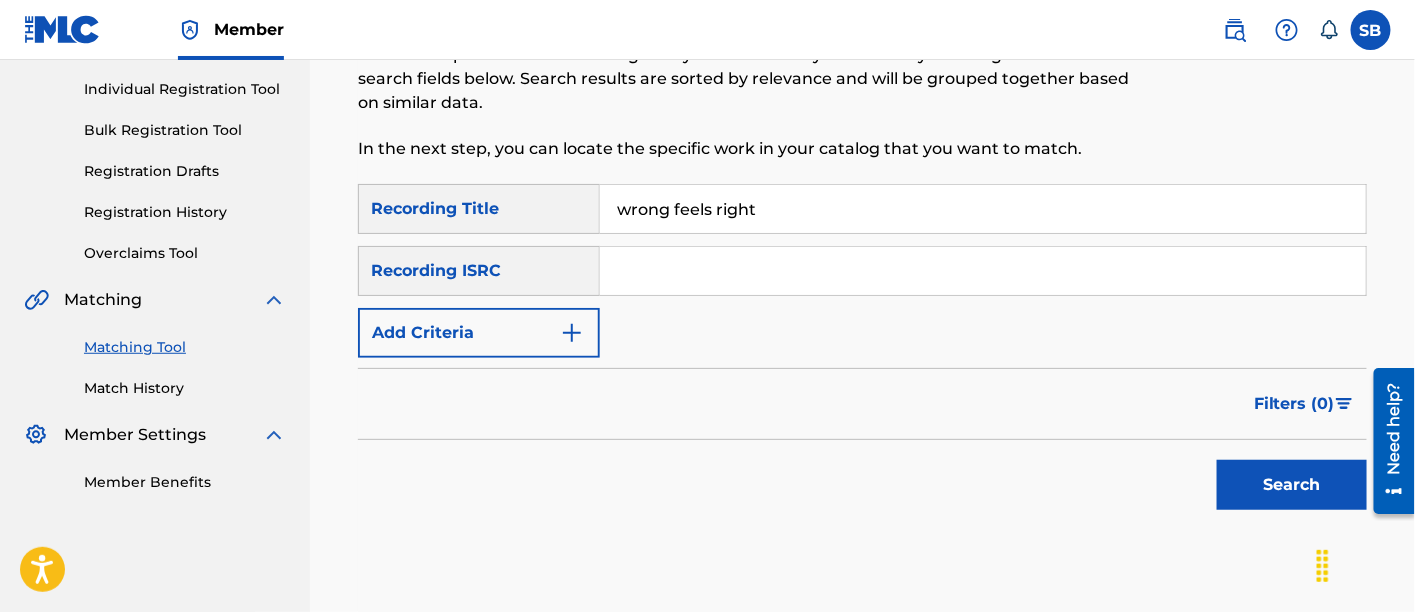 click at bounding box center [572, 333] 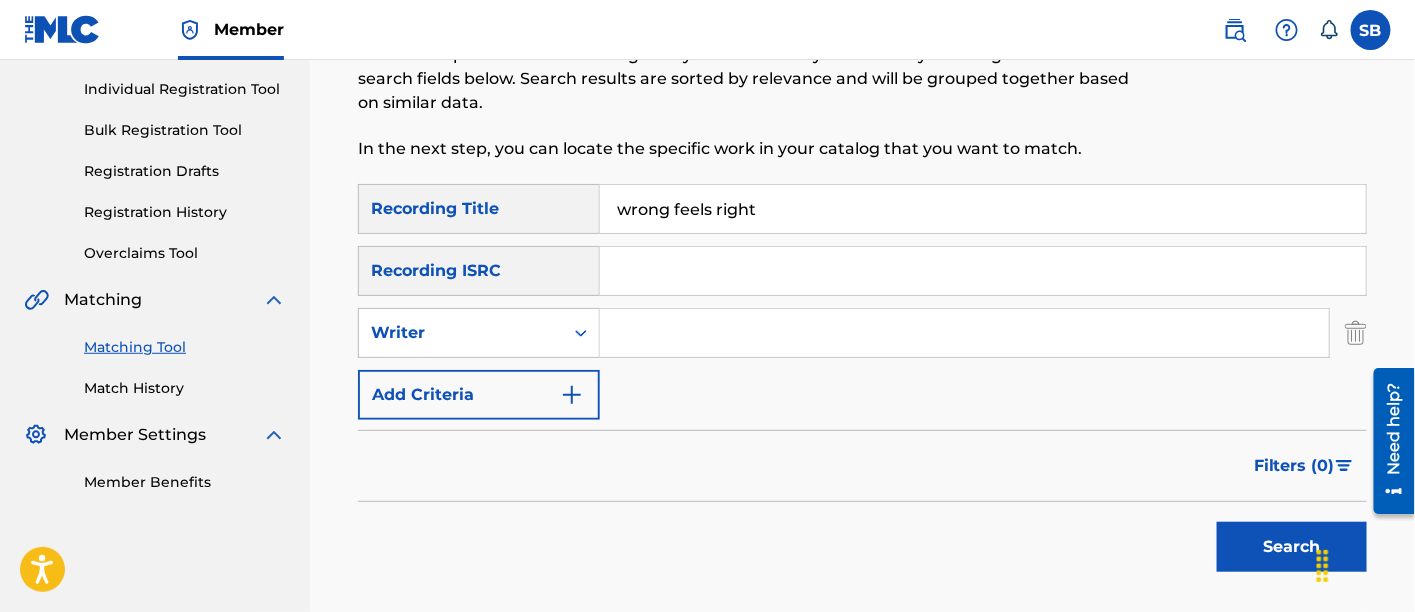 click at bounding box center [964, 333] 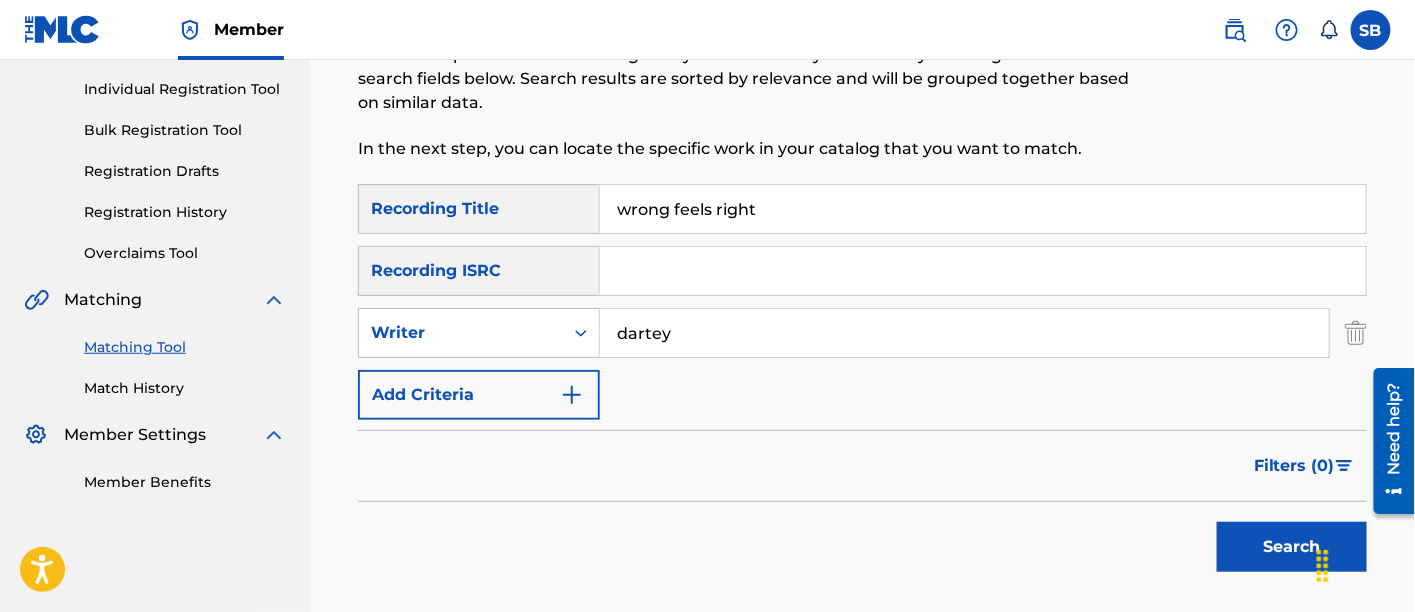 click on "Search" at bounding box center (1292, 547) 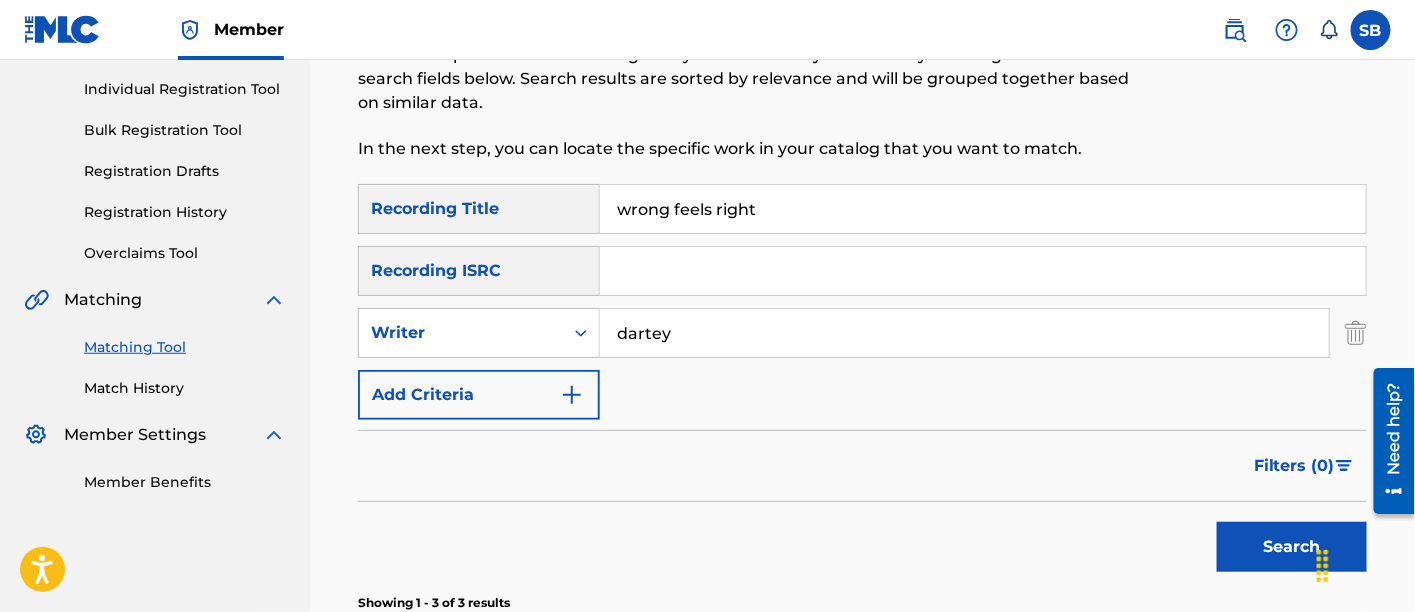 scroll, scrollTop: 698, scrollLeft: 0, axis: vertical 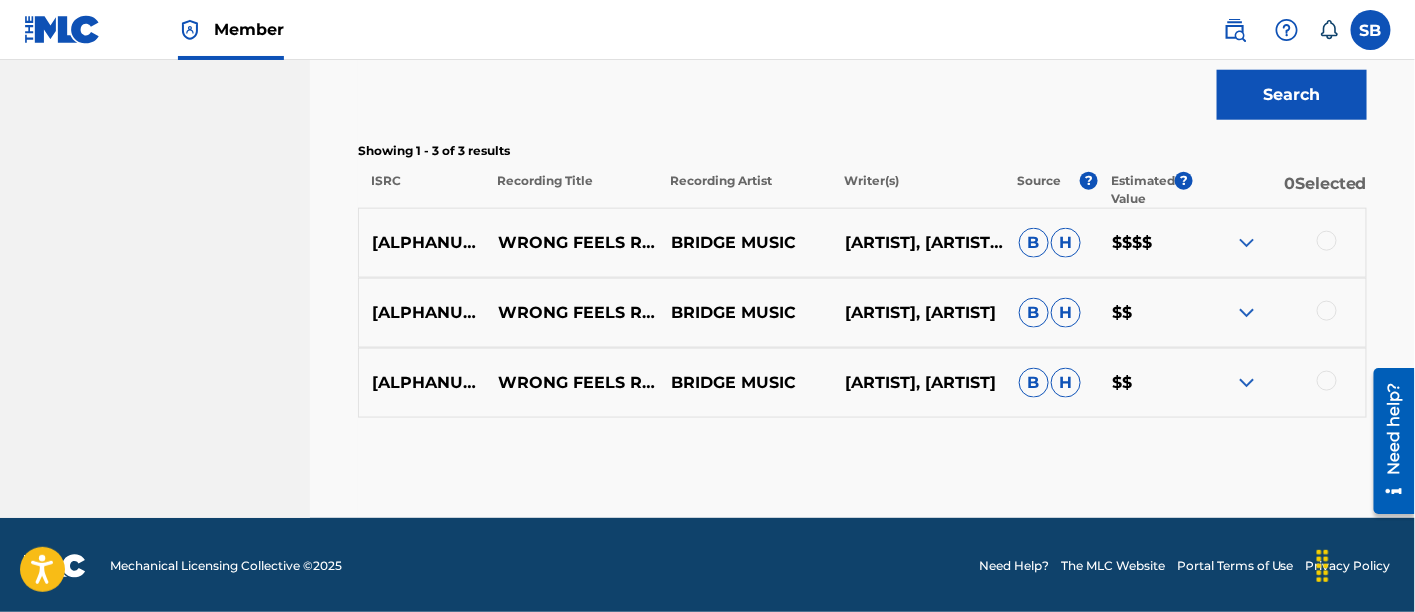 click at bounding box center [1327, 381] 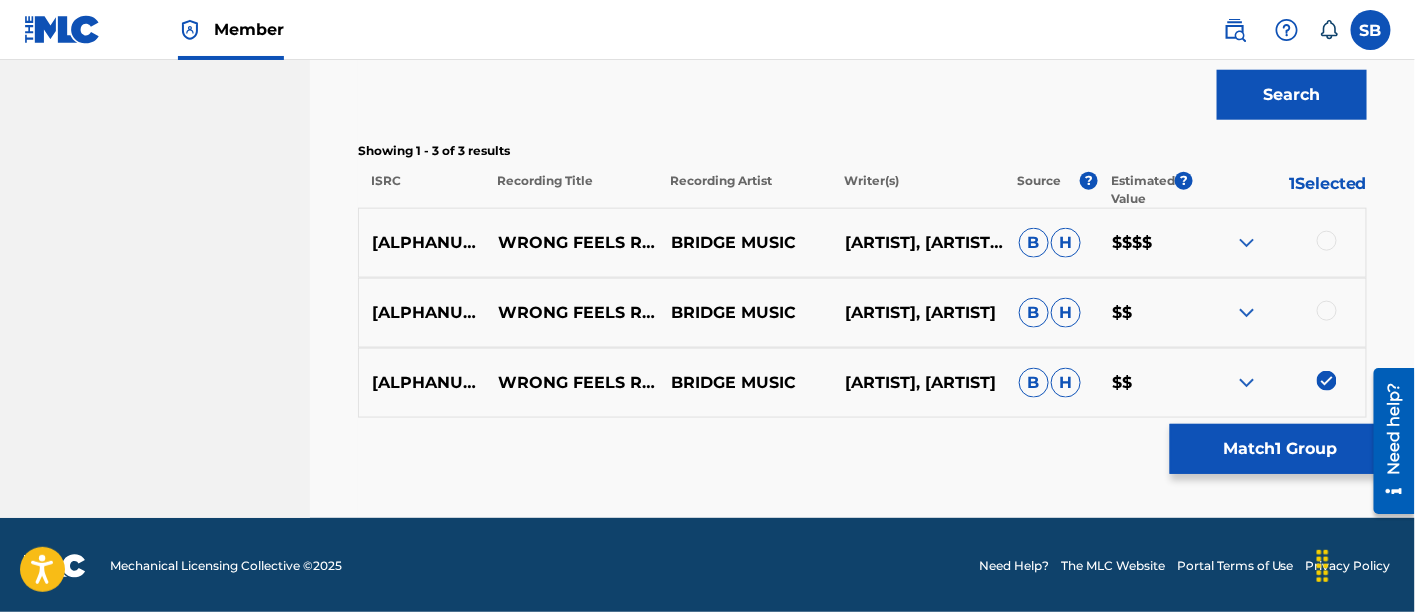 click at bounding box center (1327, 311) 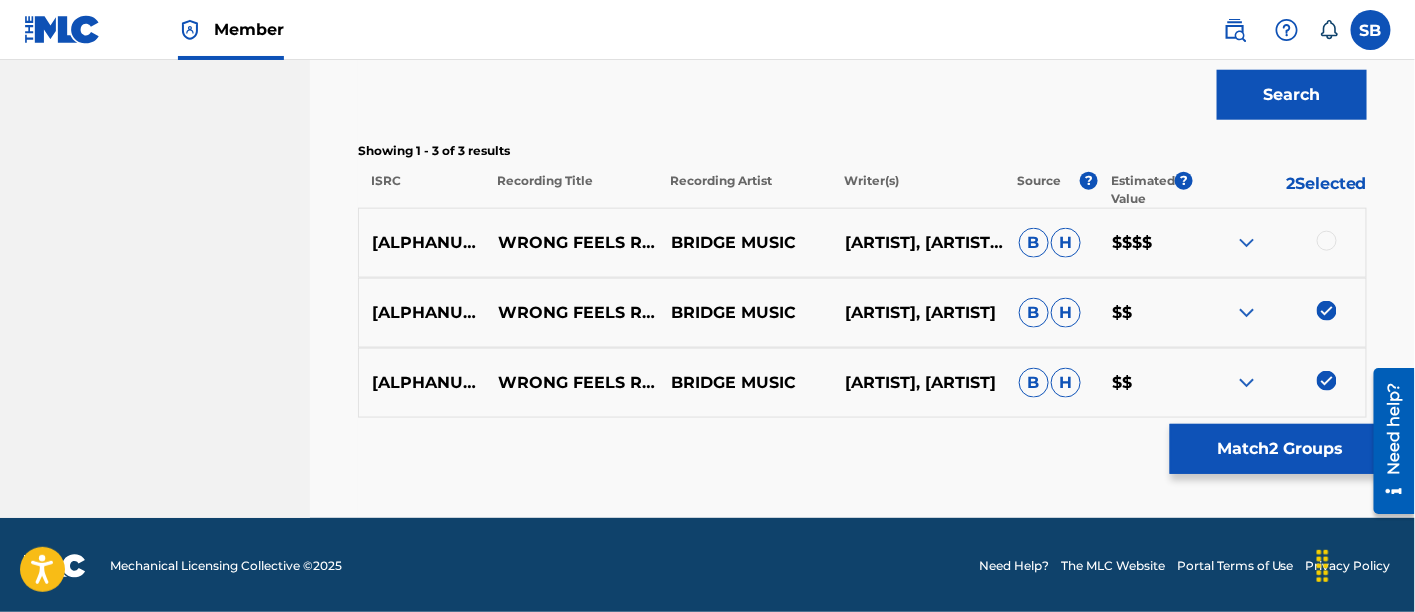 click at bounding box center [1327, 241] 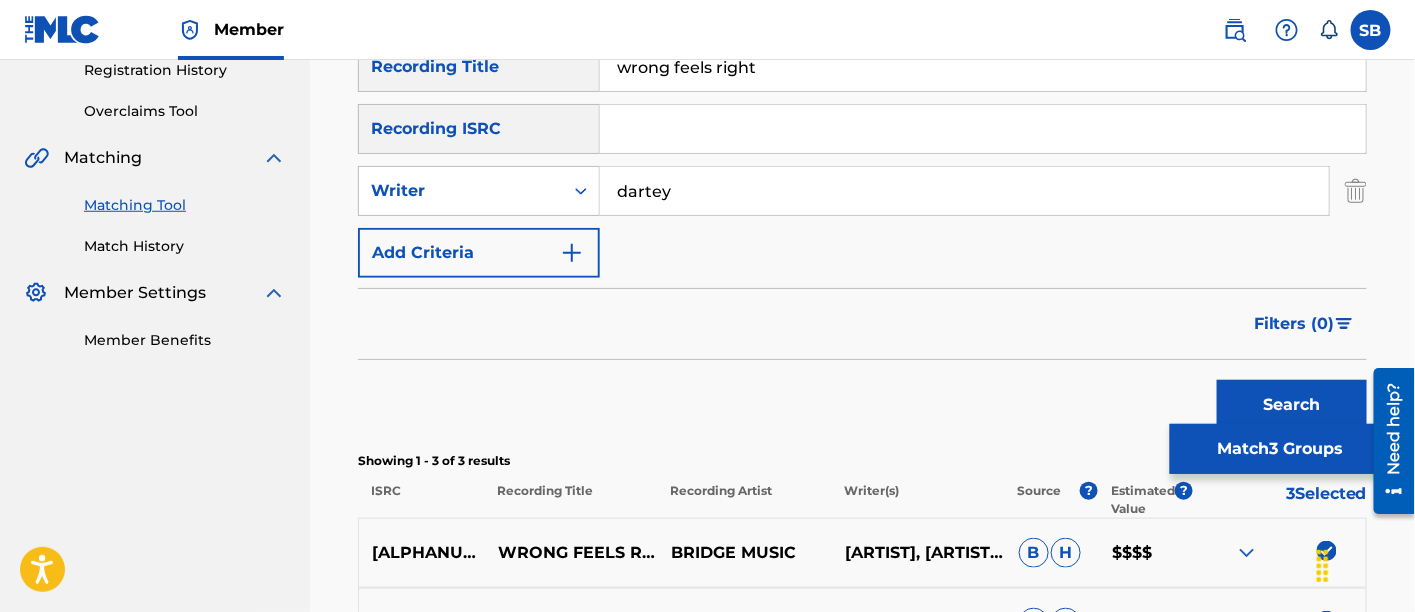 scroll, scrollTop: 382, scrollLeft: 0, axis: vertical 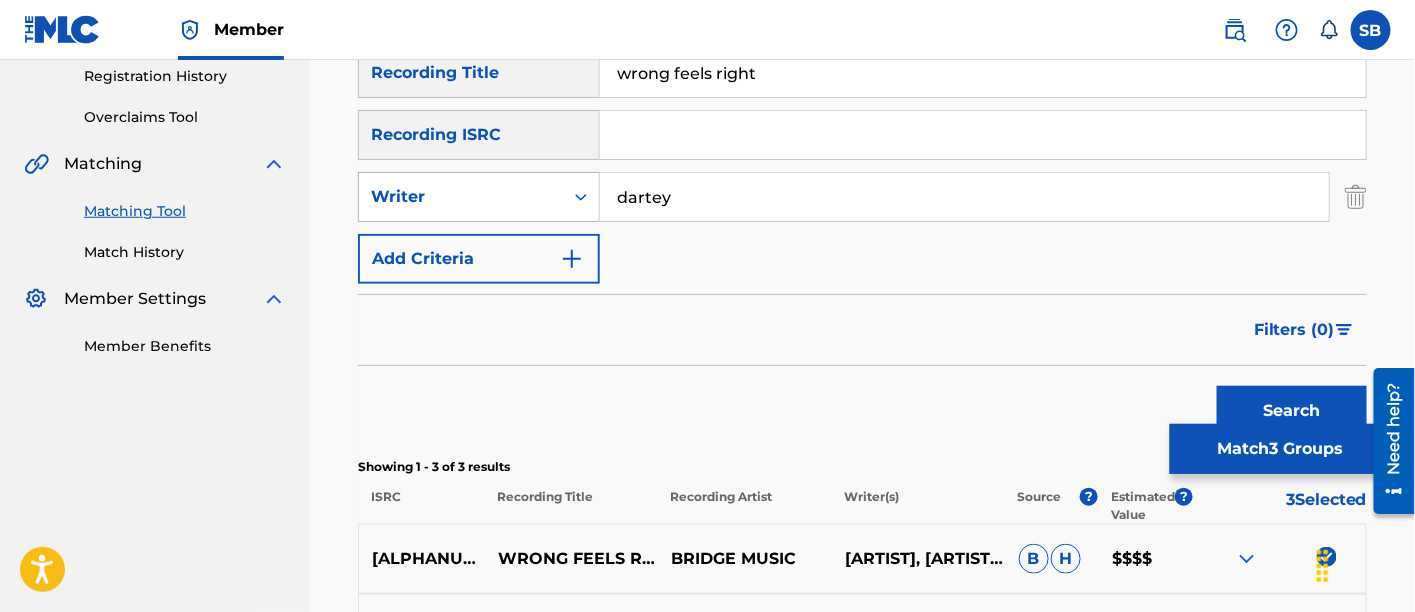 click on "Writer" at bounding box center (461, 197) 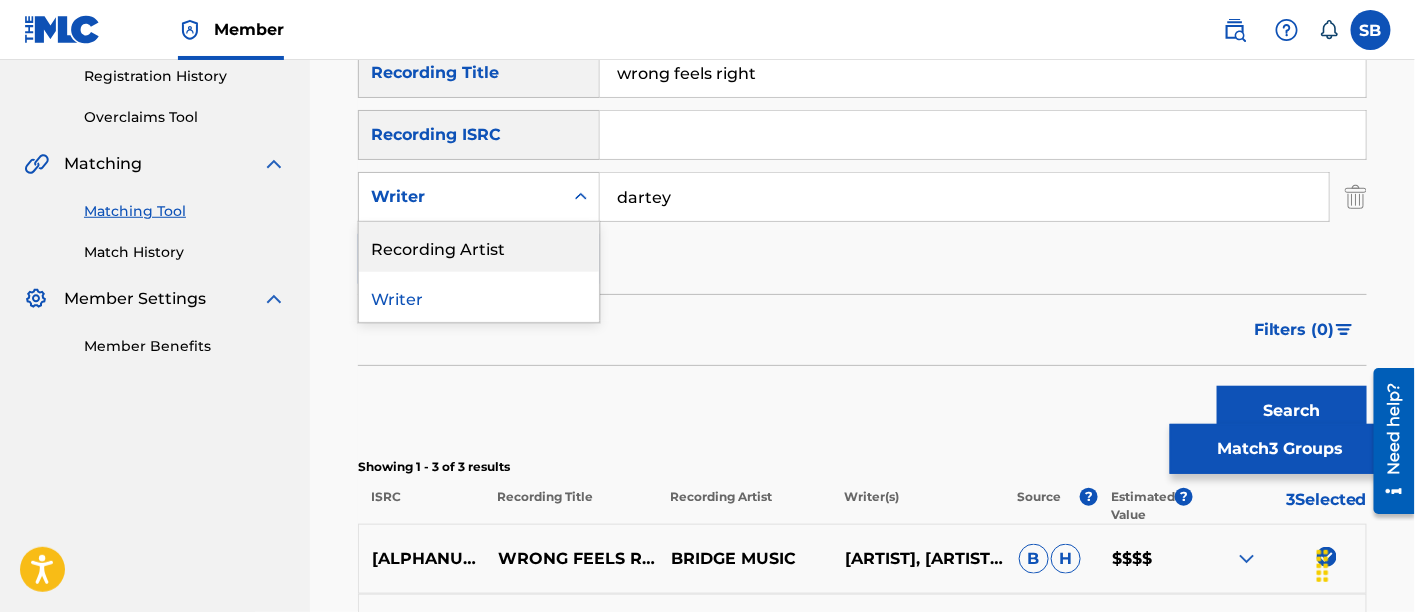 click on "Recording Artist" at bounding box center (479, 247) 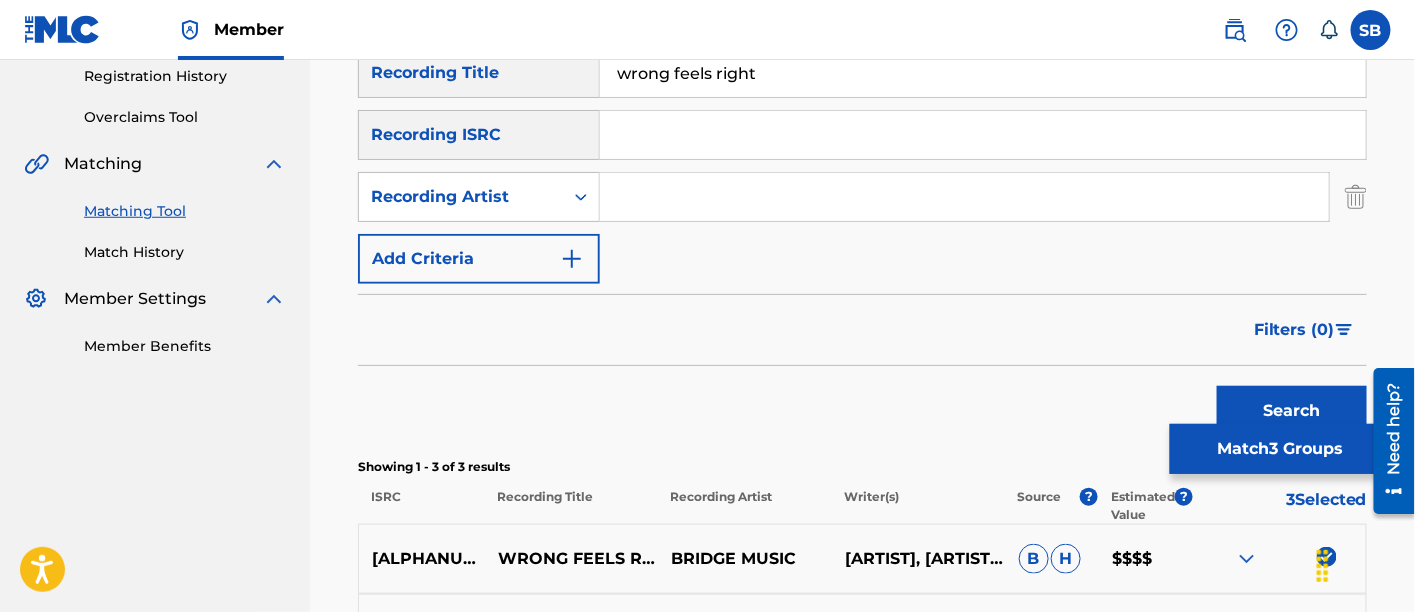 click at bounding box center (964, 197) 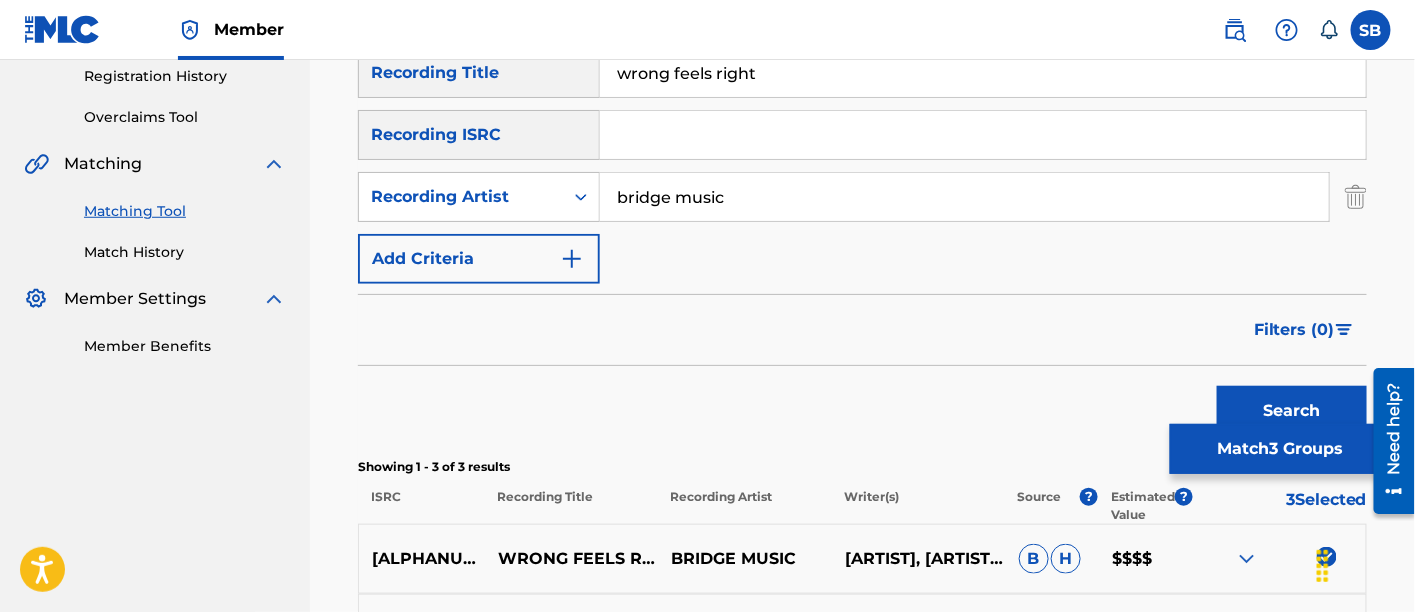 click on "Search" at bounding box center (1292, 411) 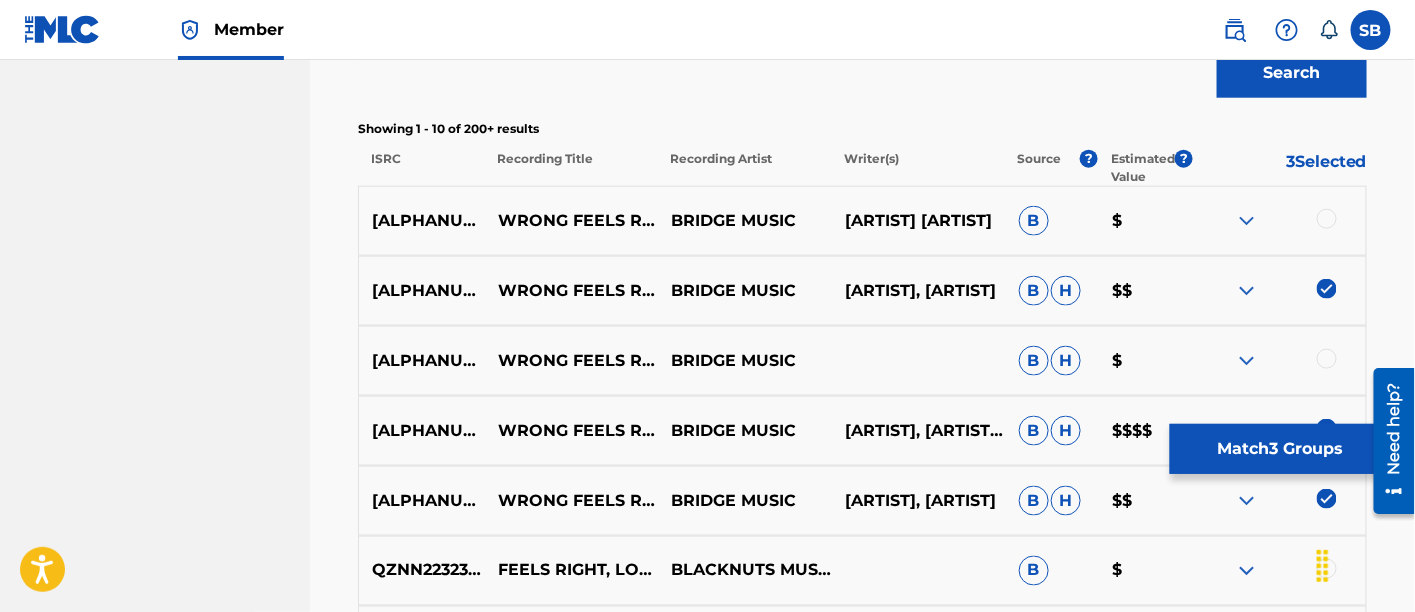scroll, scrollTop: 729, scrollLeft: 0, axis: vertical 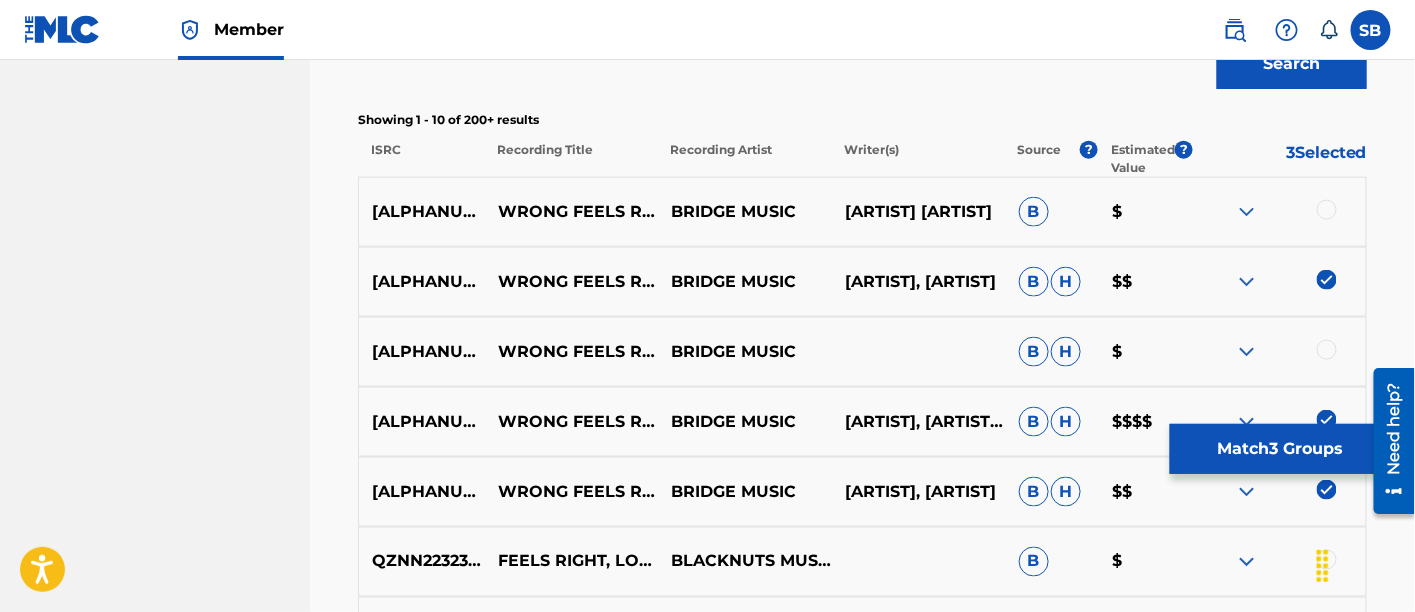 click at bounding box center [1327, 350] 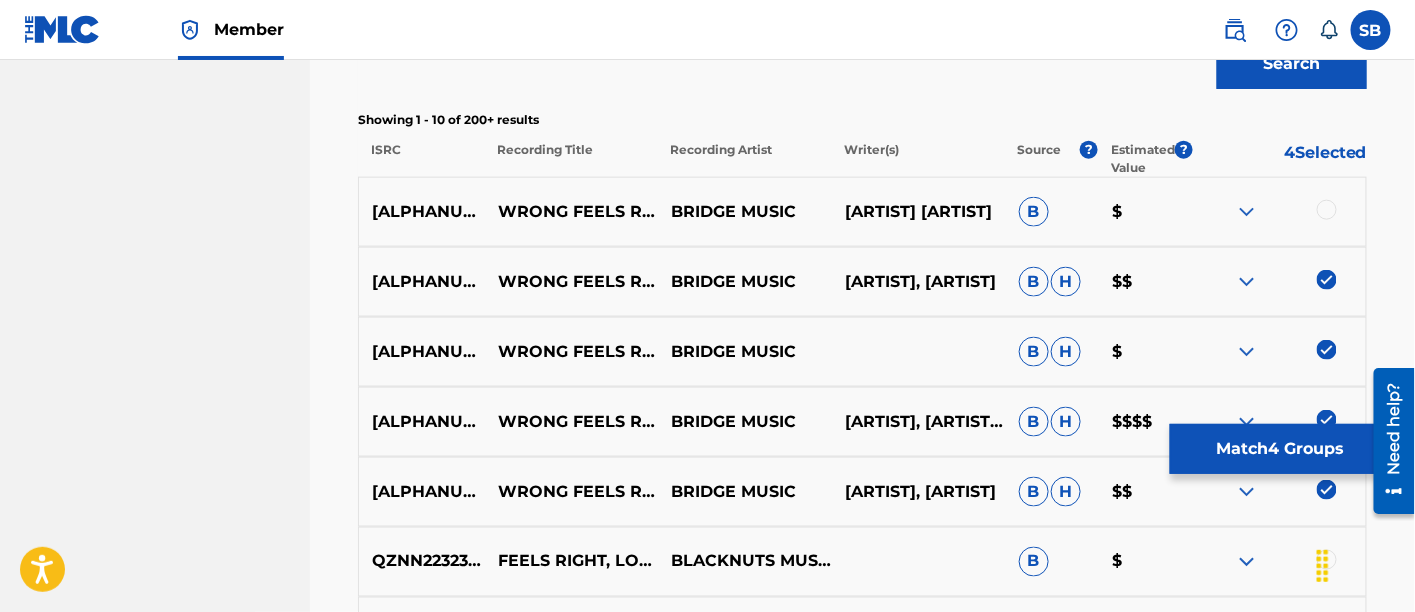 click at bounding box center [1327, 210] 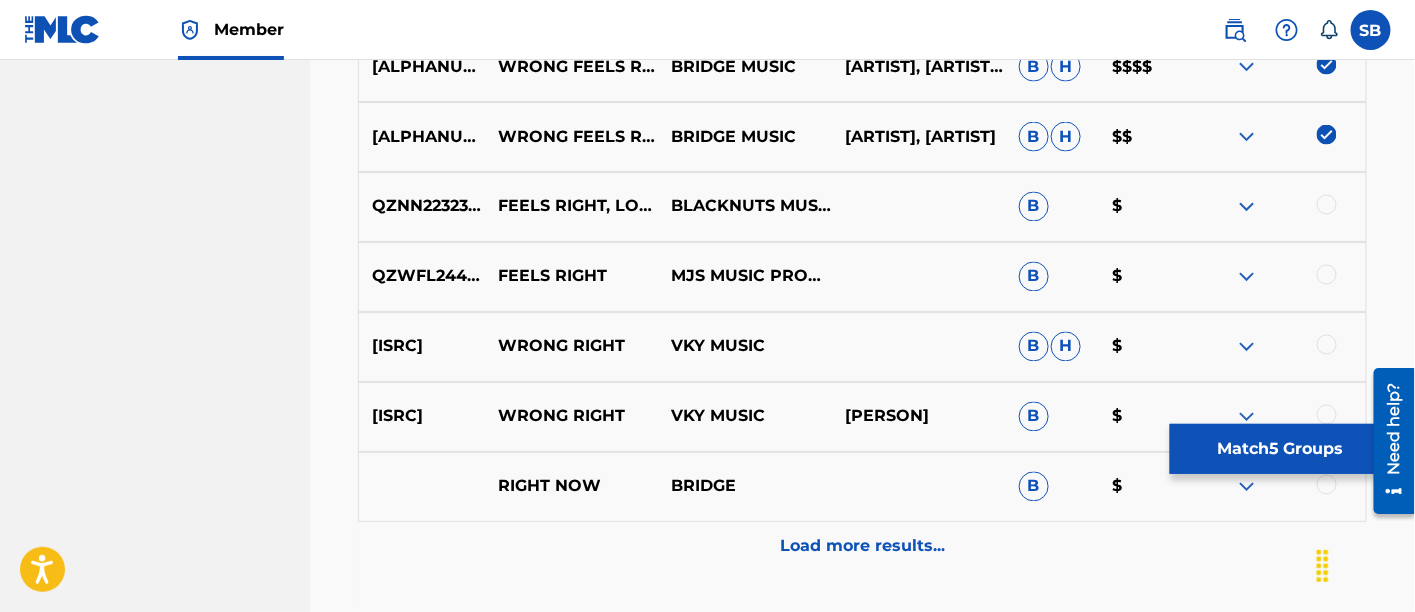 scroll, scrollTop: 1091, scrollLeft: 0, axis: vertical 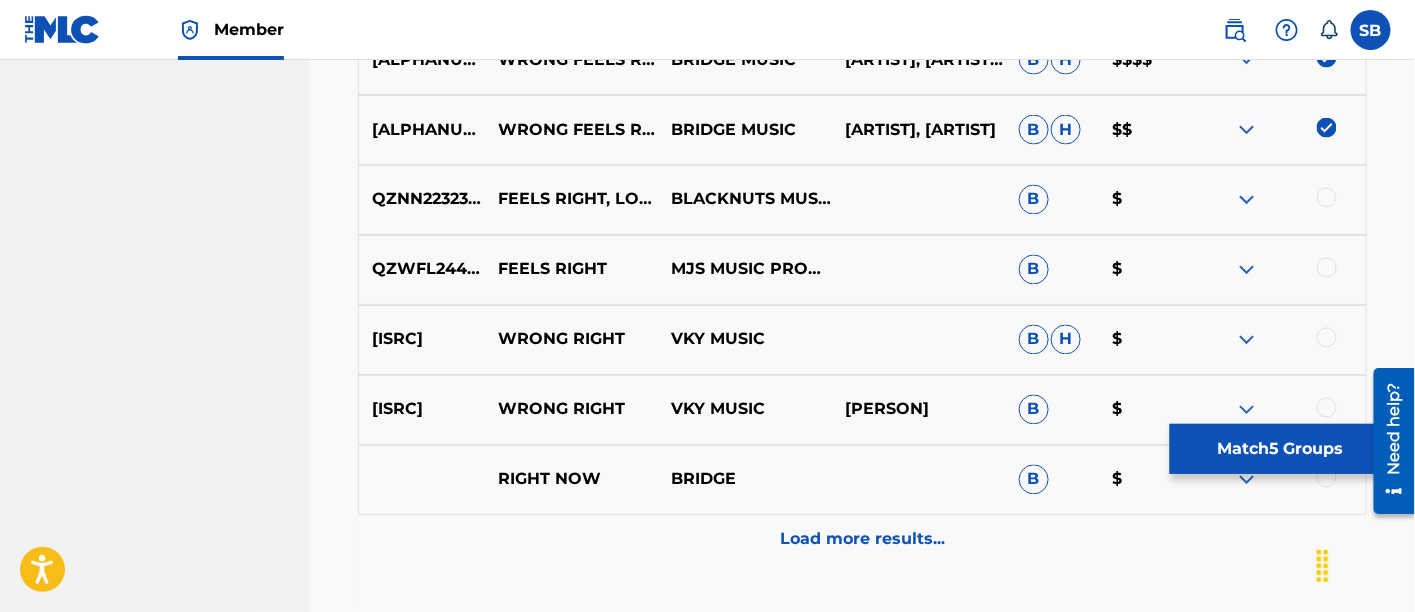 click on "Match  5 Groups" at bounding box center [1280, 449] 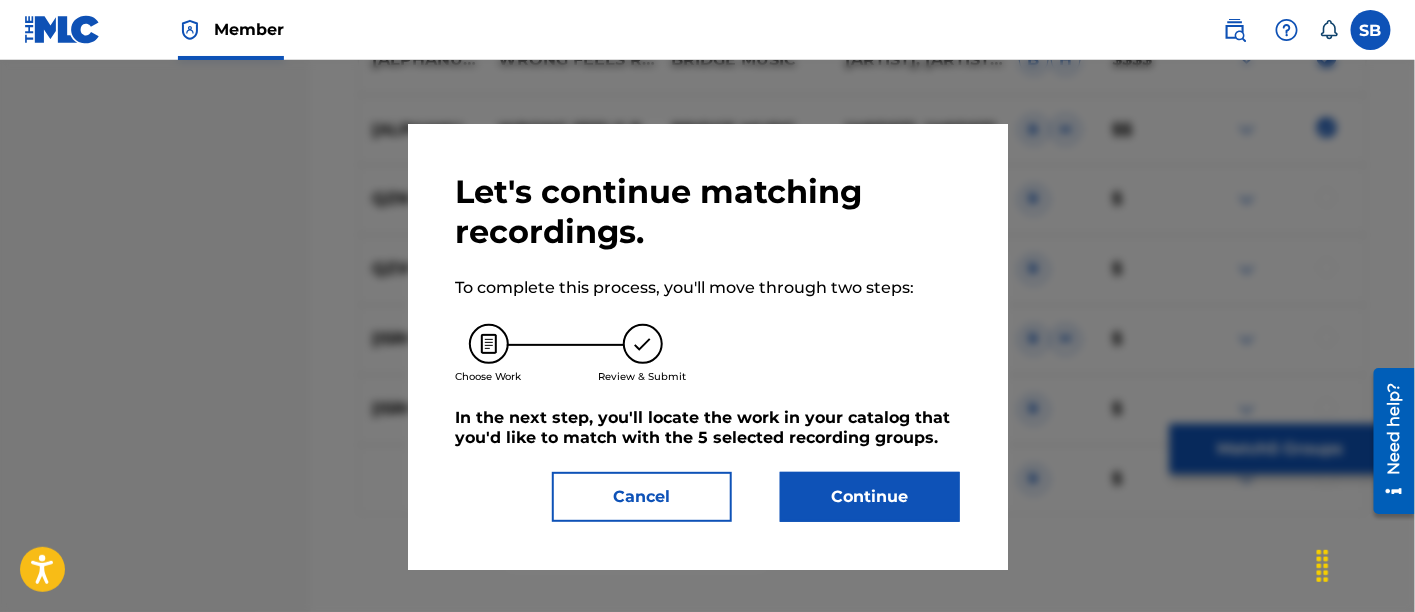 click on "Continue" at bounding box center (870, 497) 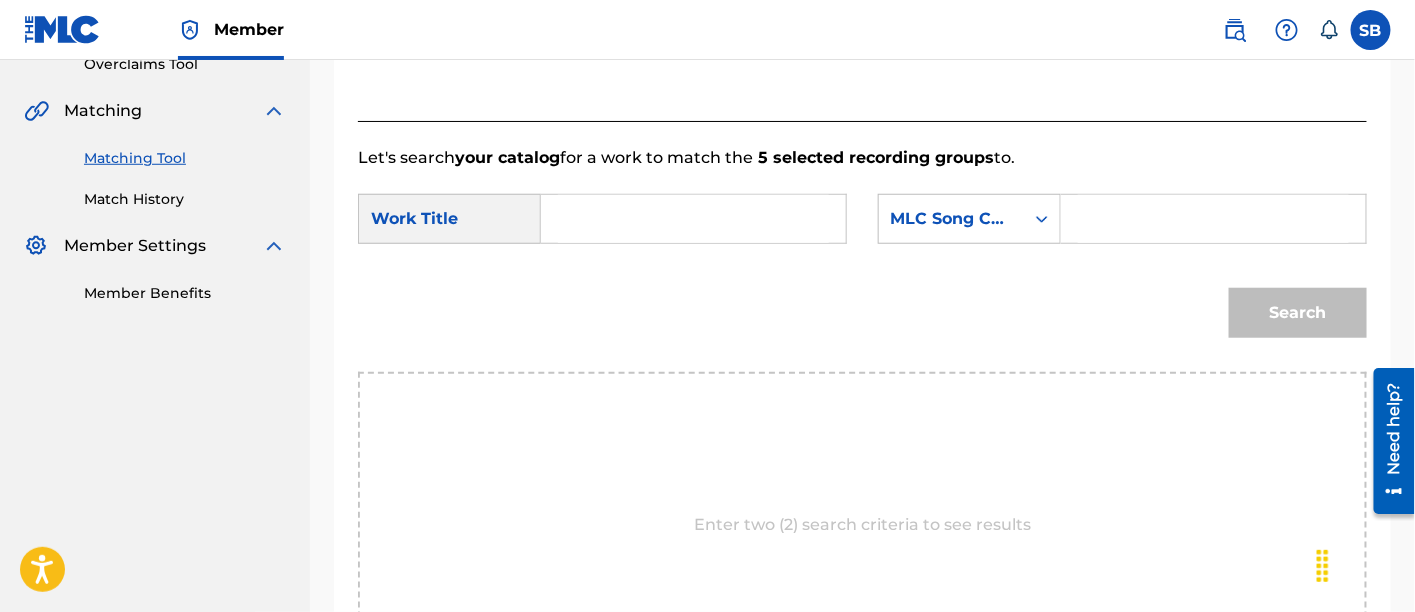 scroll, scrollTop: 427, scrollLeft: 0, axis: vertical 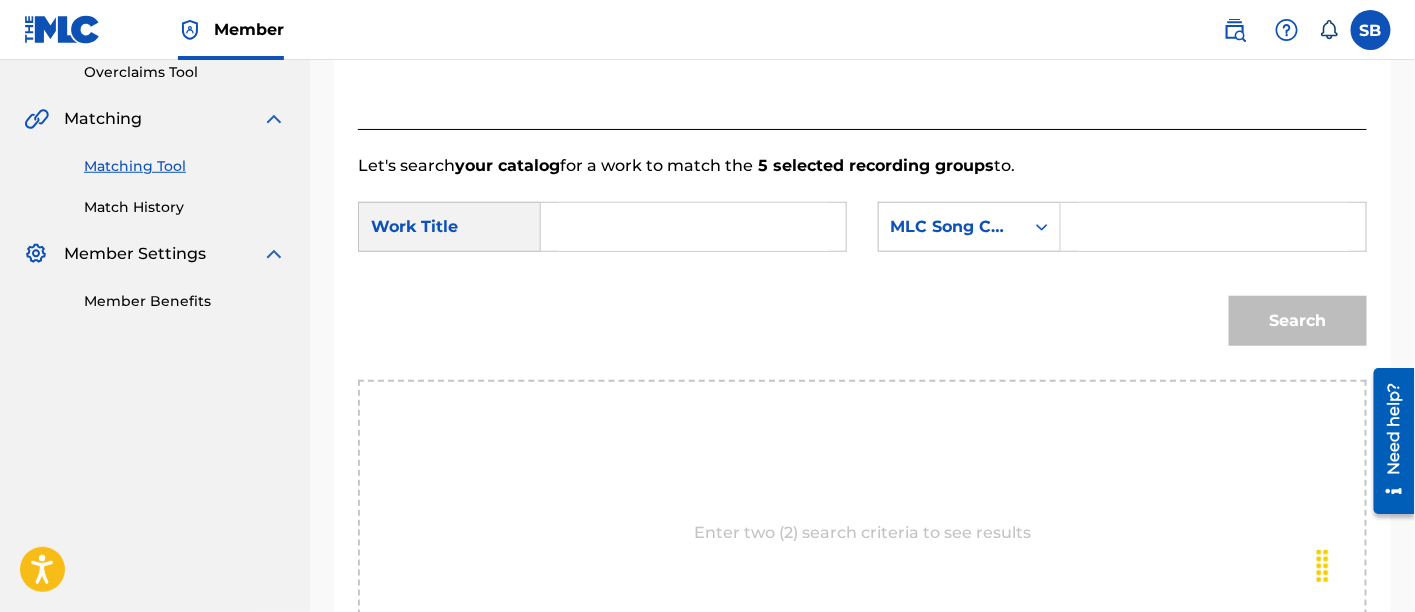 click at bounding box center (693, 227) 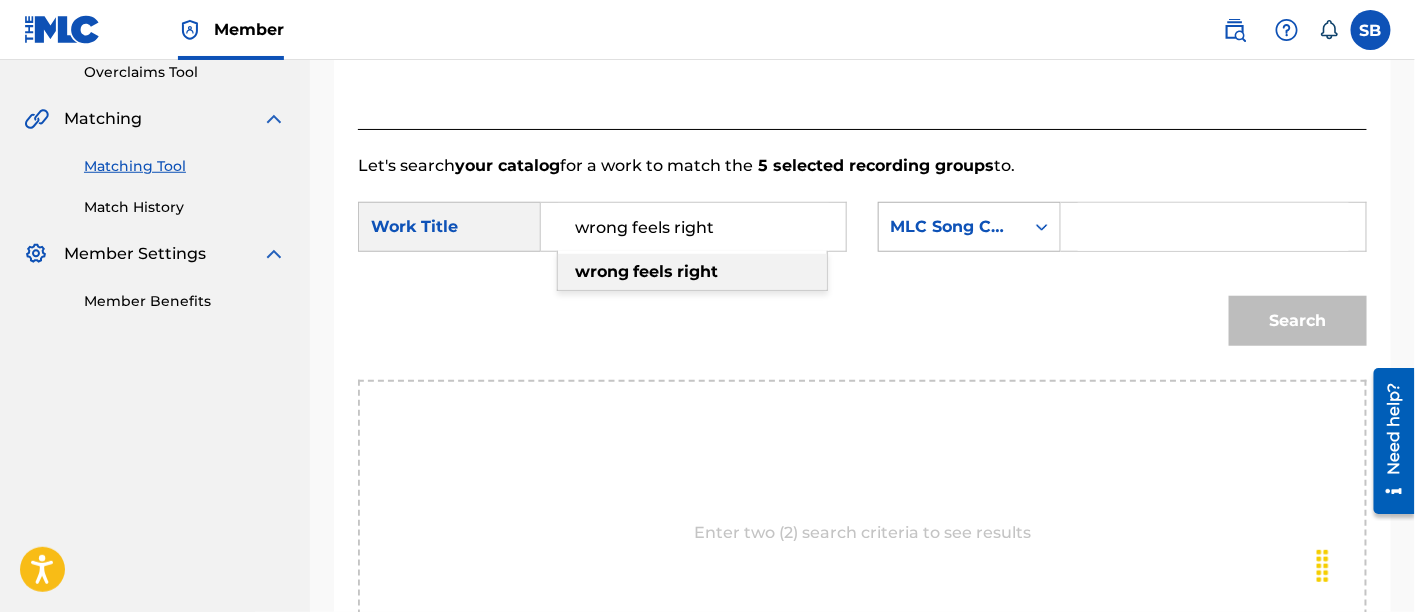 click on "MLC Song Code" at bounding box center [951, 227] 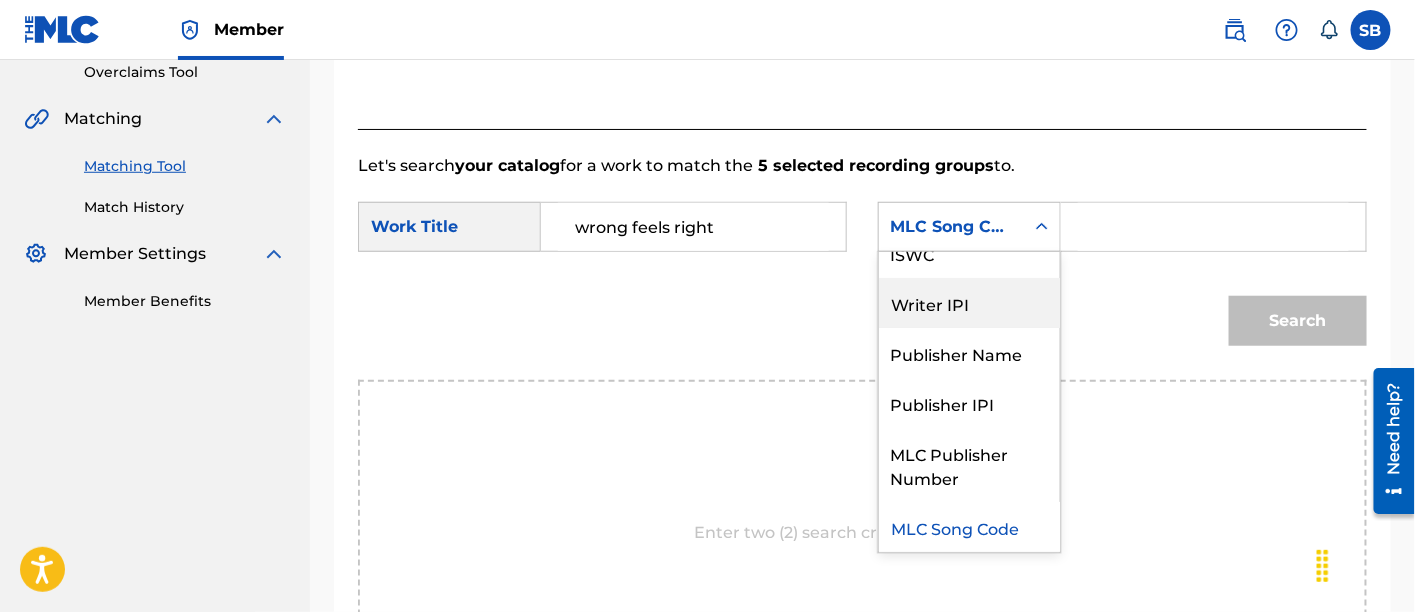 scroll, scrollTop: 0, scrollLeft: 0, axis: both 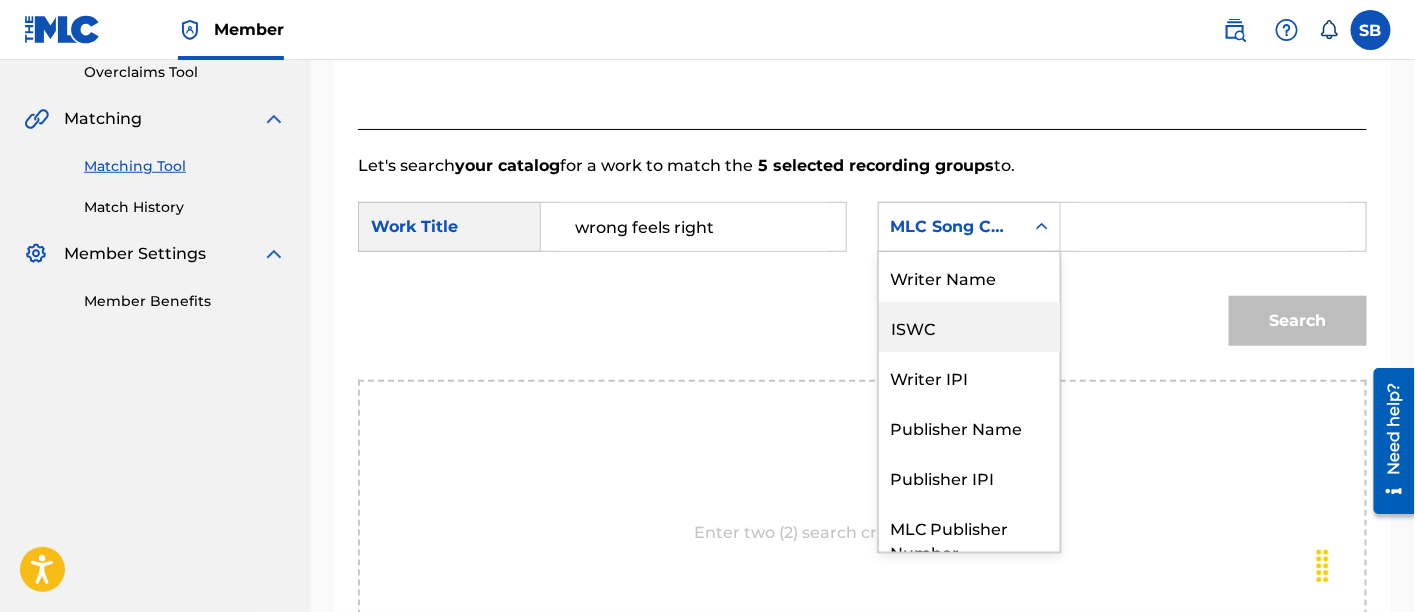 click on "Writer Name" at bounding box center [969, 277] 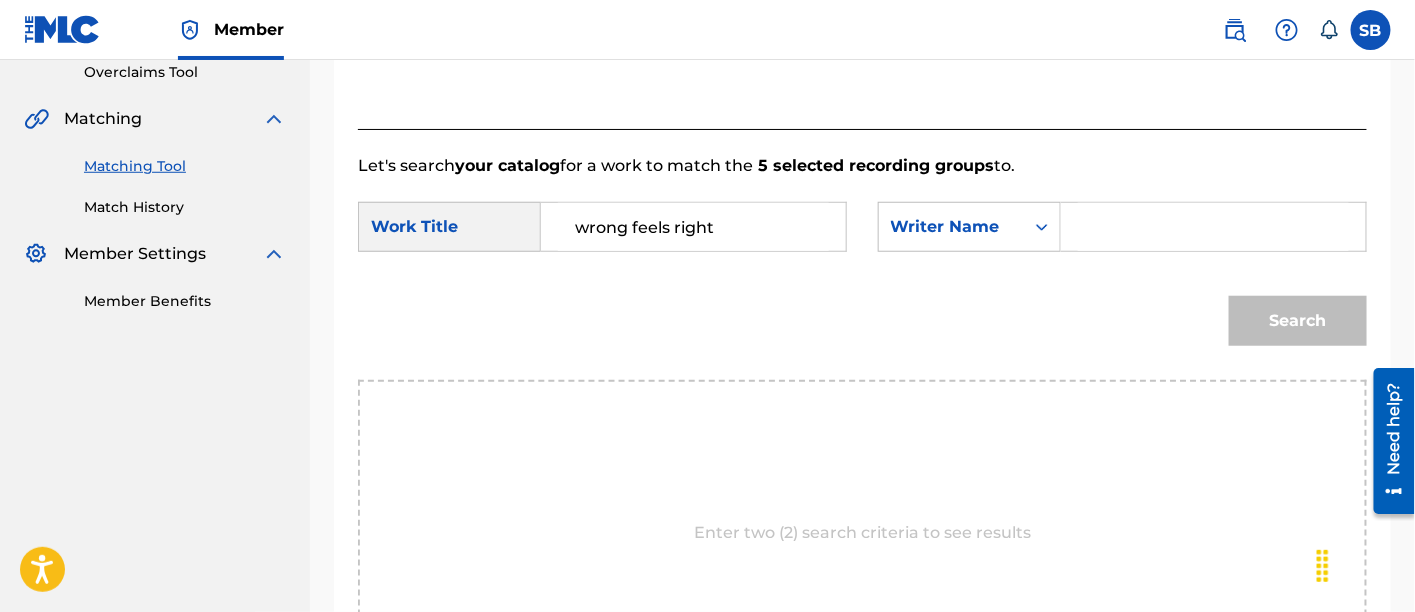 click at bounding box center (1213, 227) 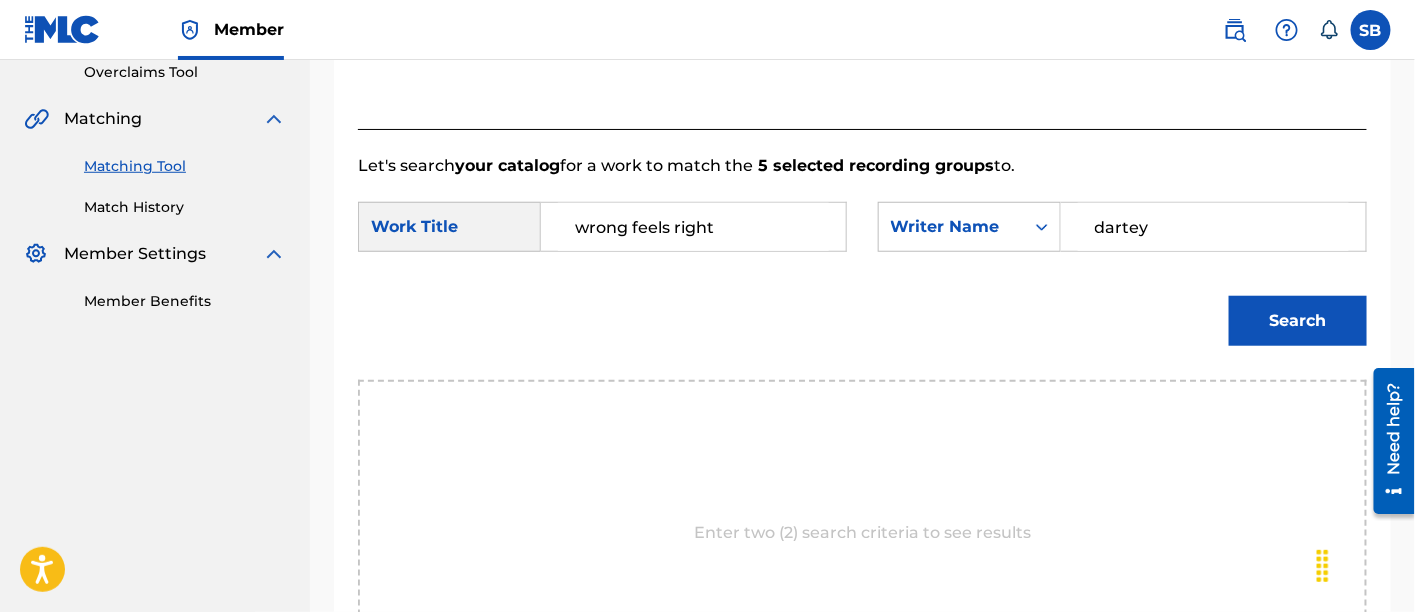 click on "Search" at bounding box center [1298, 321] 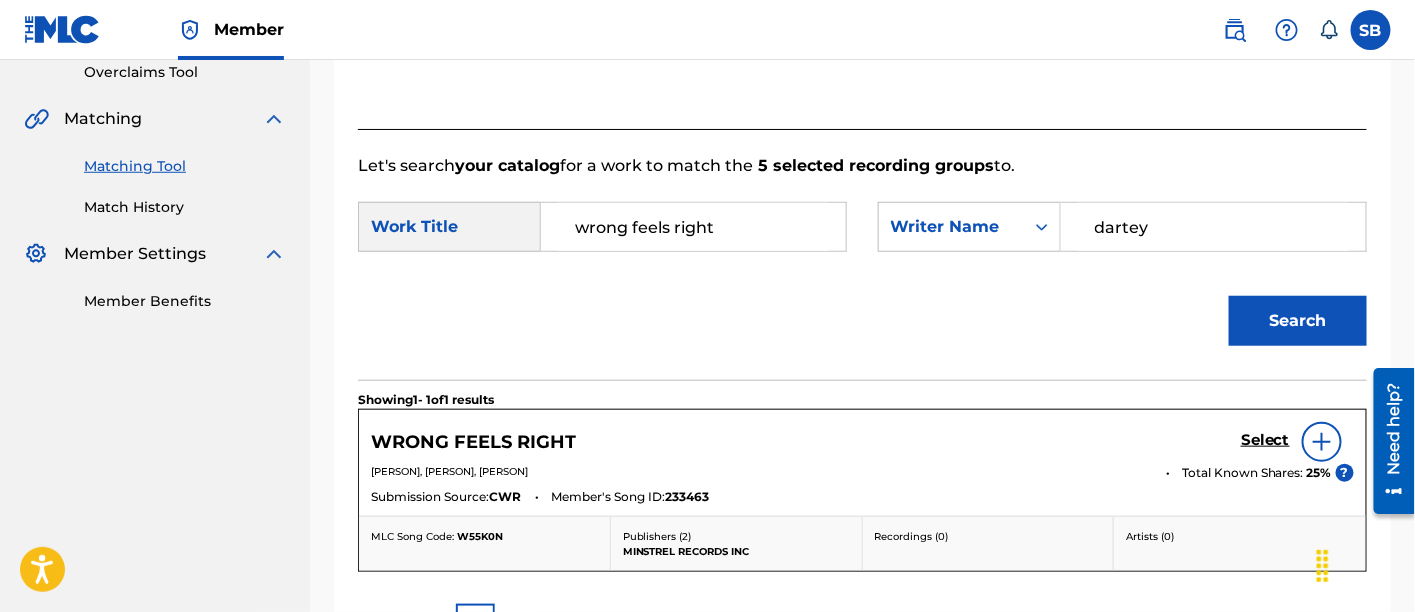 scroll, scrollTop: 651, scrollLeft: 0, axis: vertical 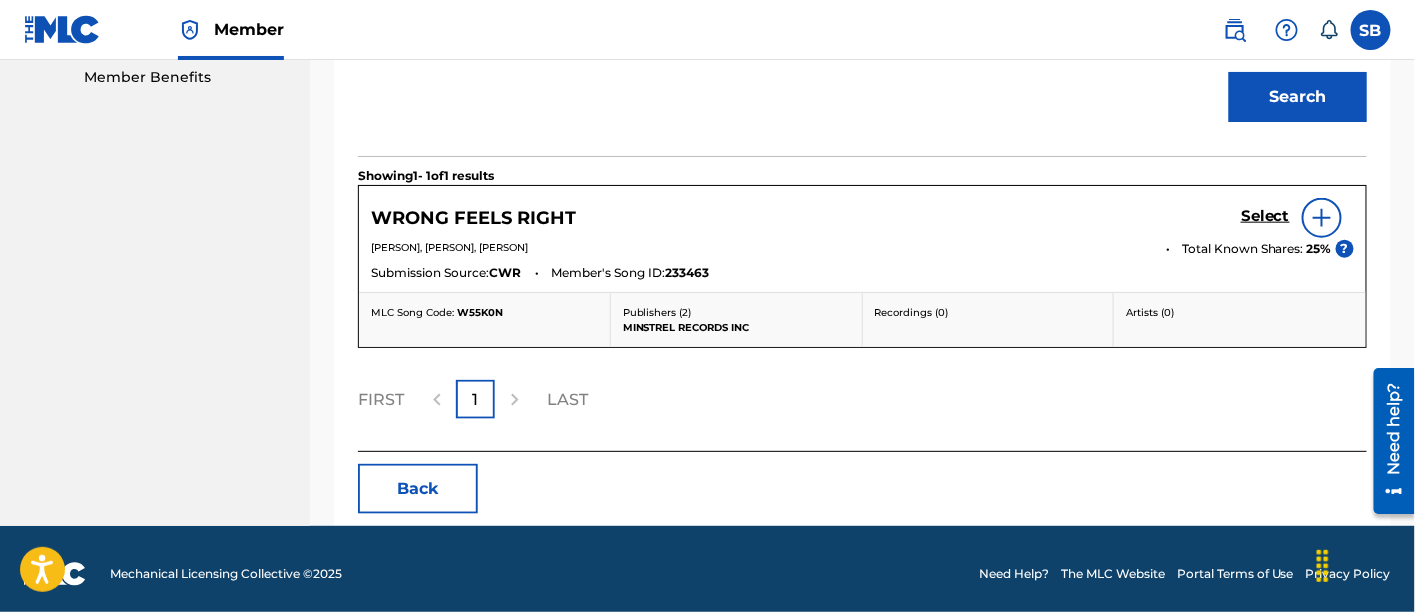 click on "Select" at bounding box center (1265, 218) 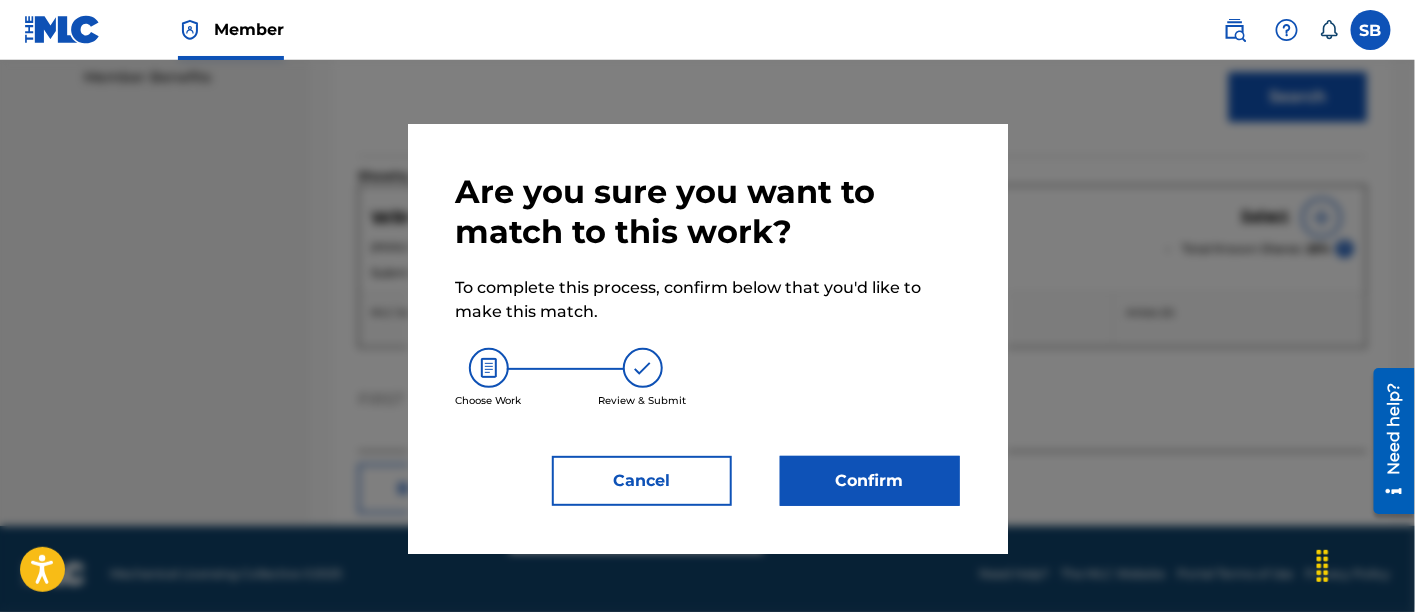 click on "Confirm" at bounding box center [870, 481] 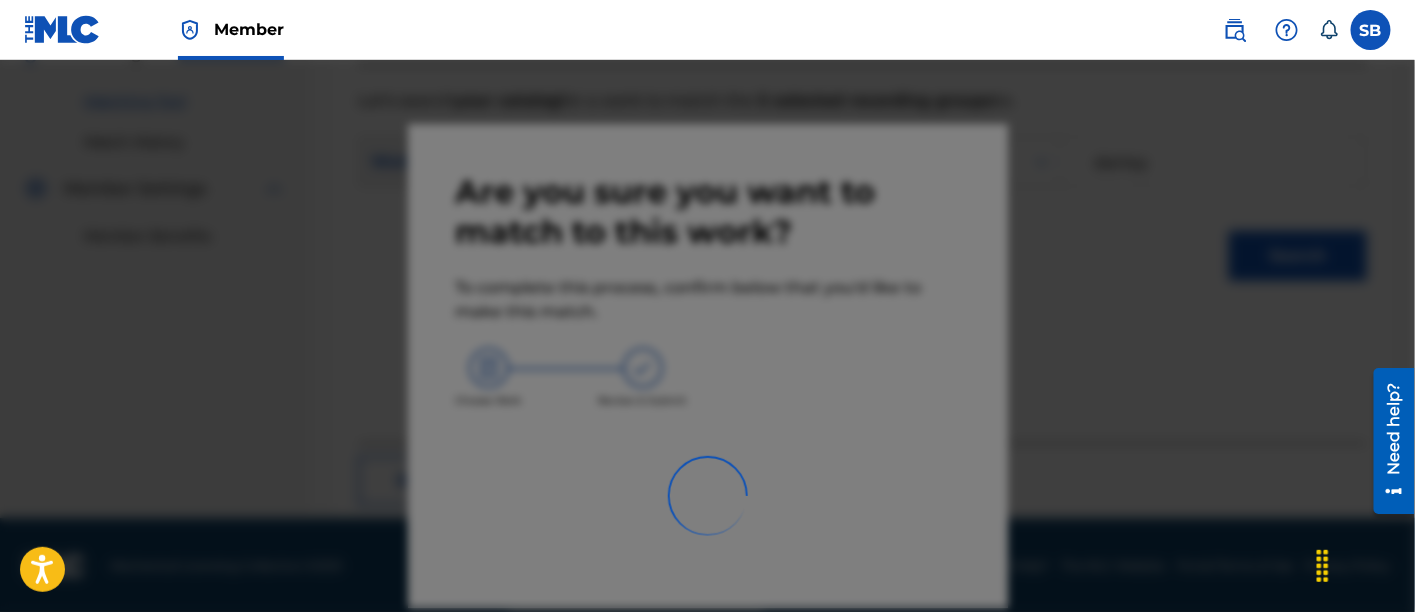 scroll, scrollTop: 246, scrollLeft: 0, axis: vertical 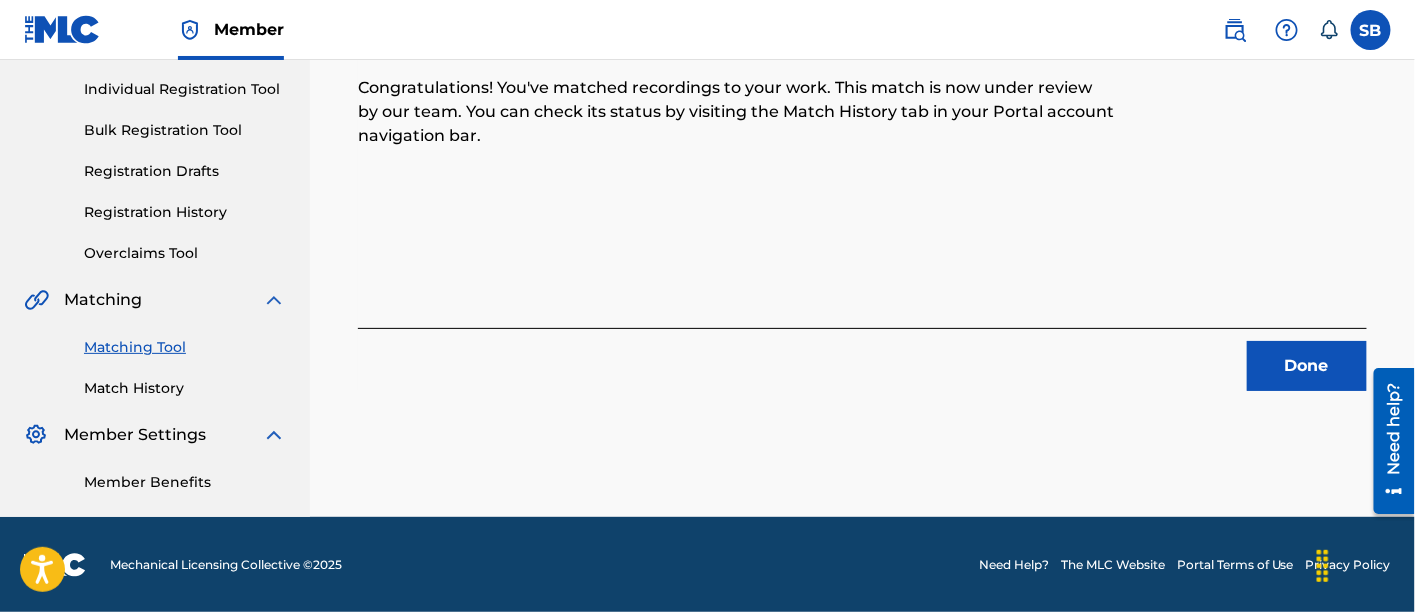 click on "Done" at bounding box center (1307, 366) 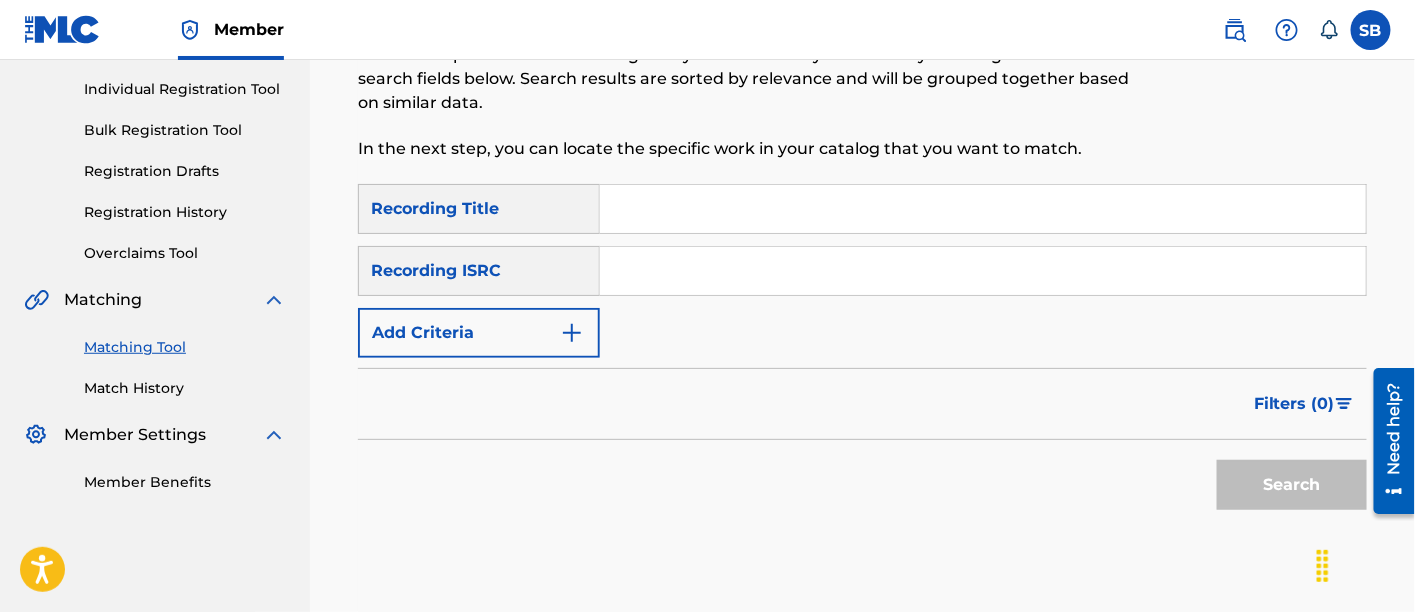 click at bounding box center (983, 209) 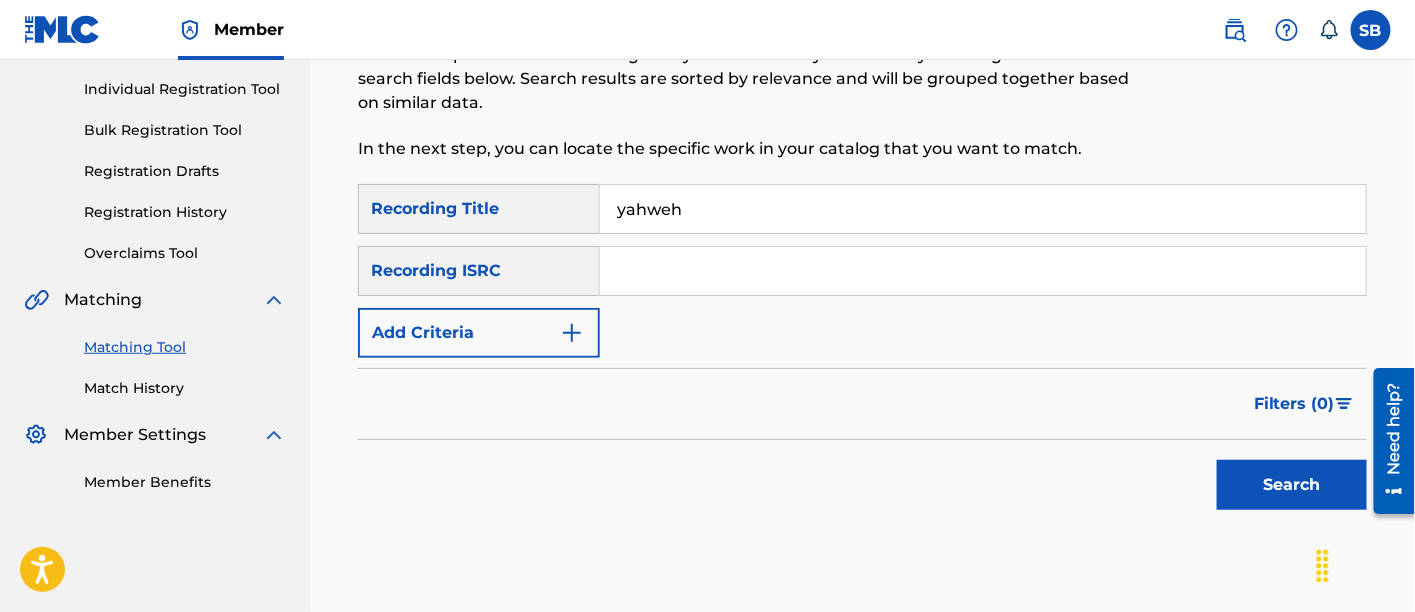 click on "Add Criteria" at bounding box center (479, 333) 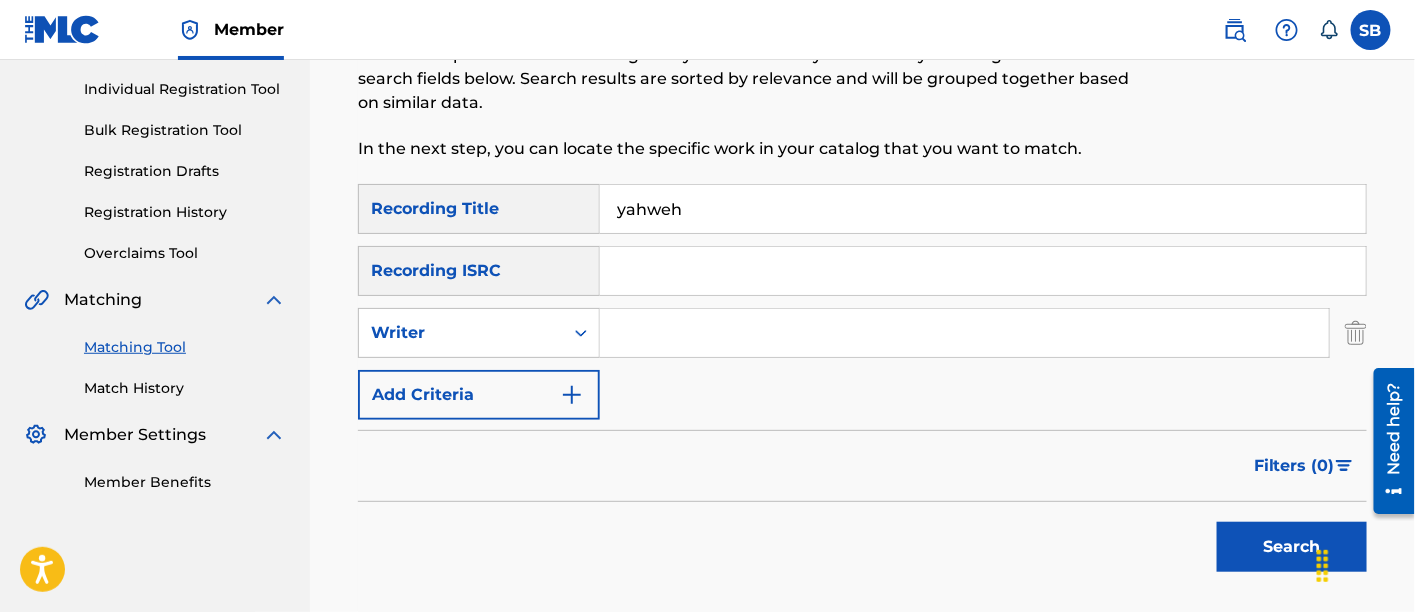 click at bounding box center (964, 333) 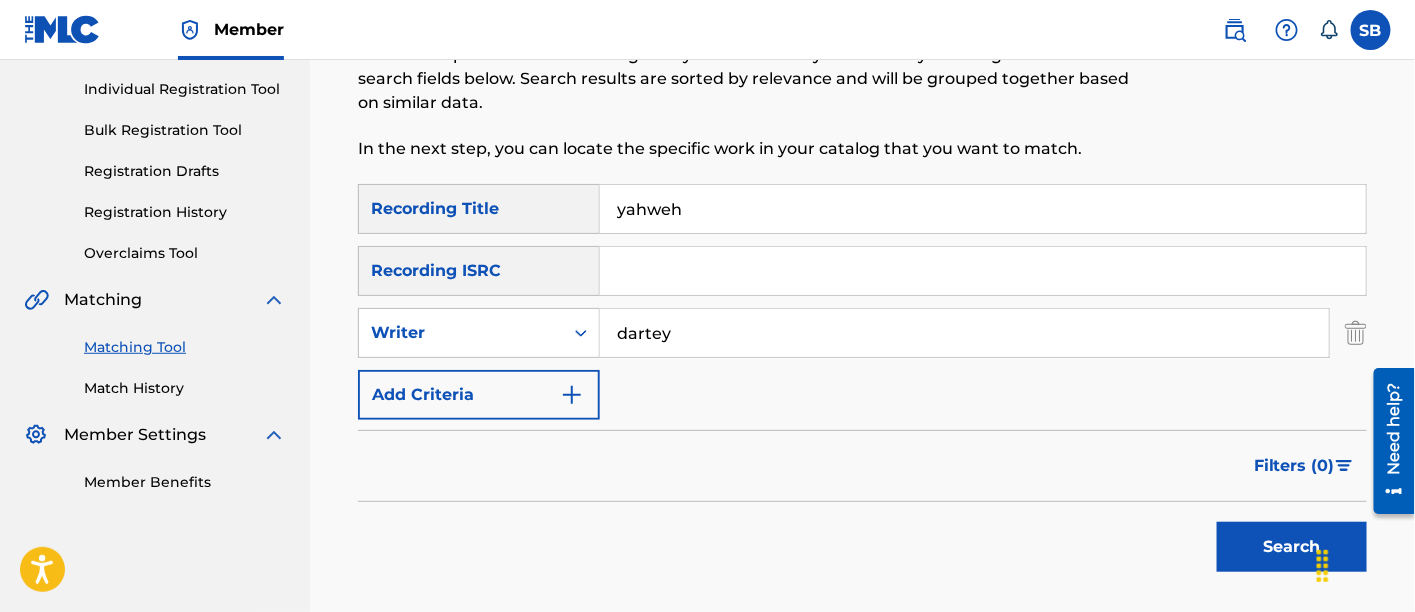 click on "Search" at bounding box center (1292, 547) 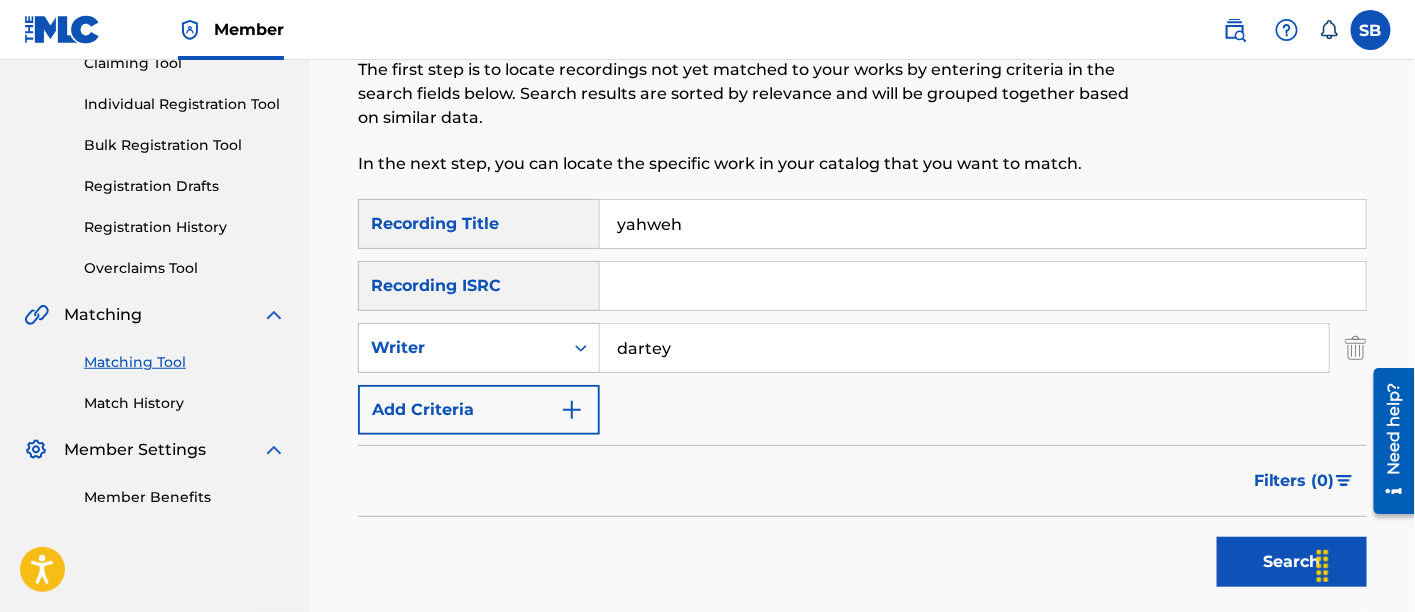scroll, scrollTop: 231, scrollLeft: 0, axis: vertical 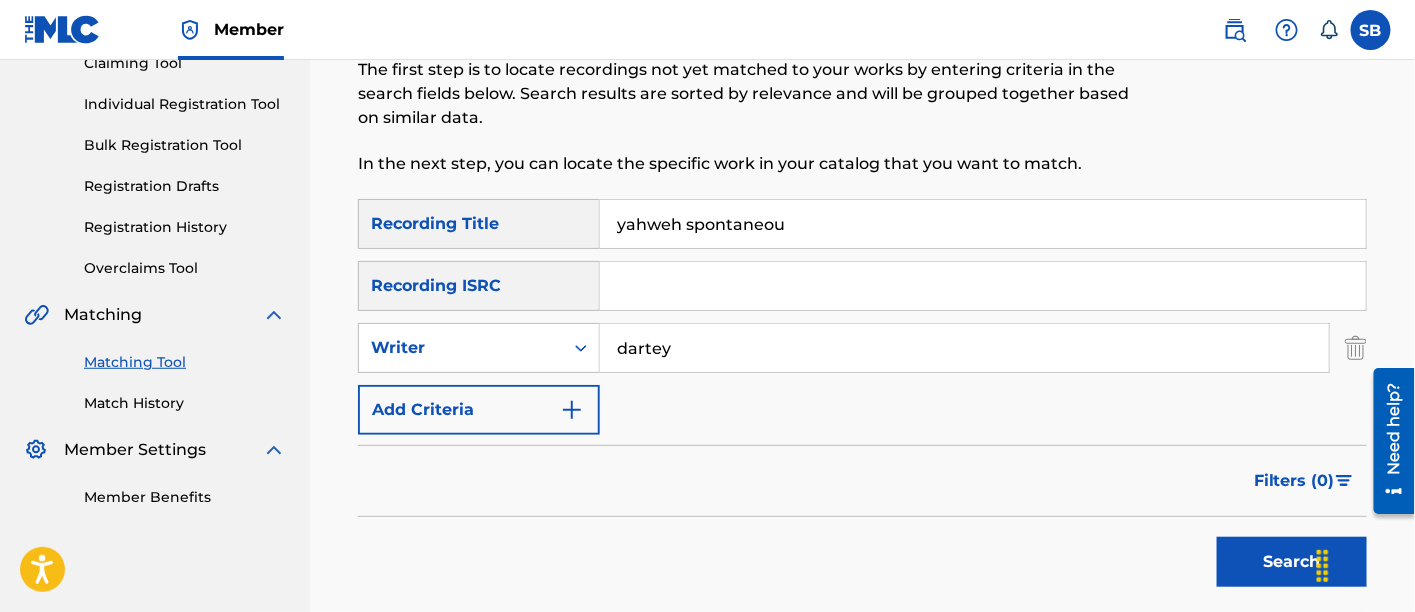 click on "Search" at bounding box center (1292, 562) 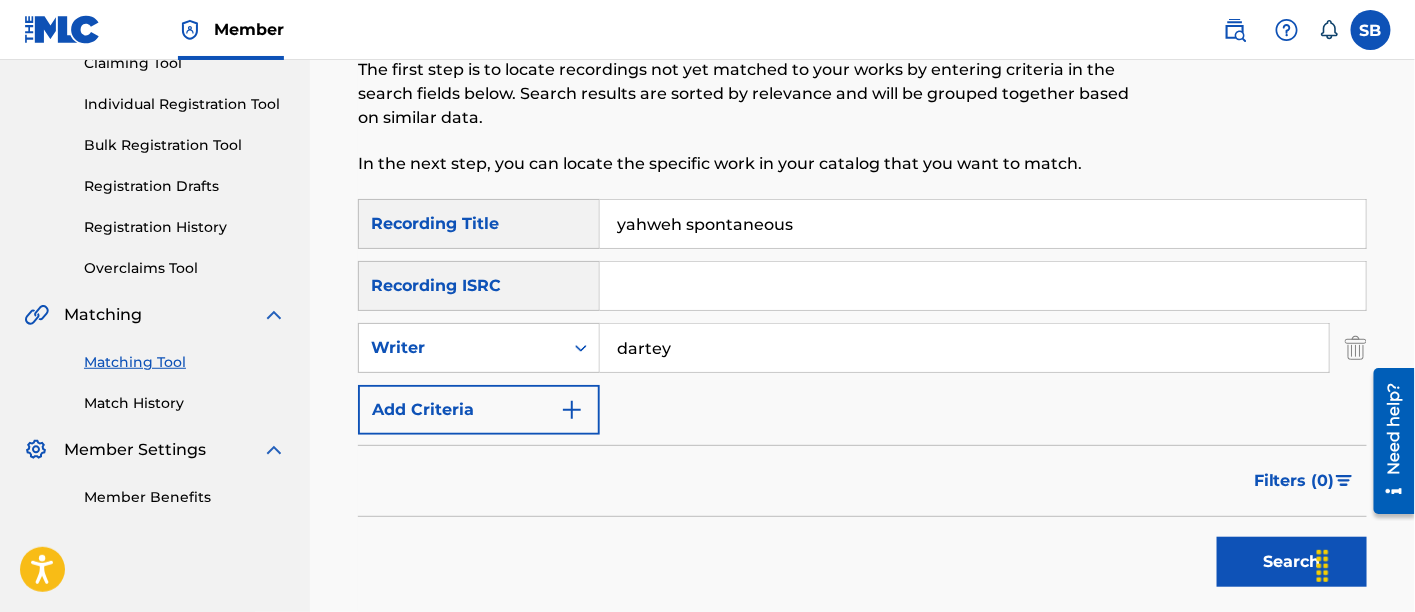 click on "Search" at bounding box center [1292, 562] 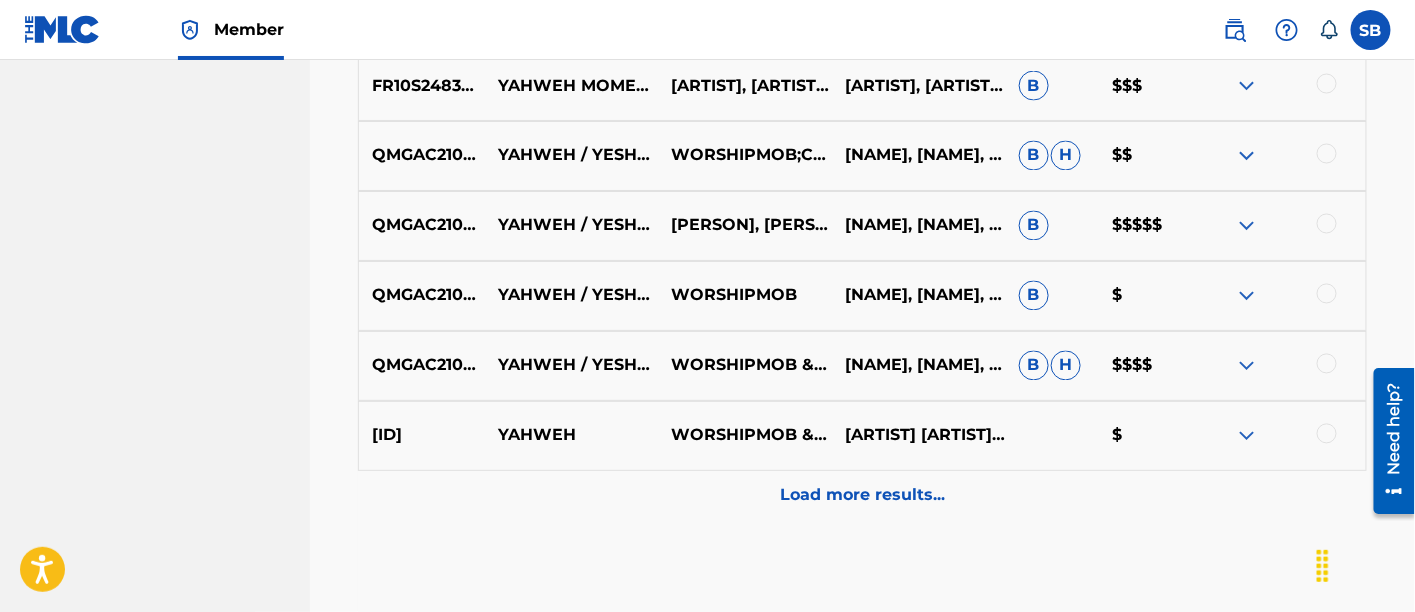 scroll, scrollTop: 1136, scrollLeft: 0, axis: vertical 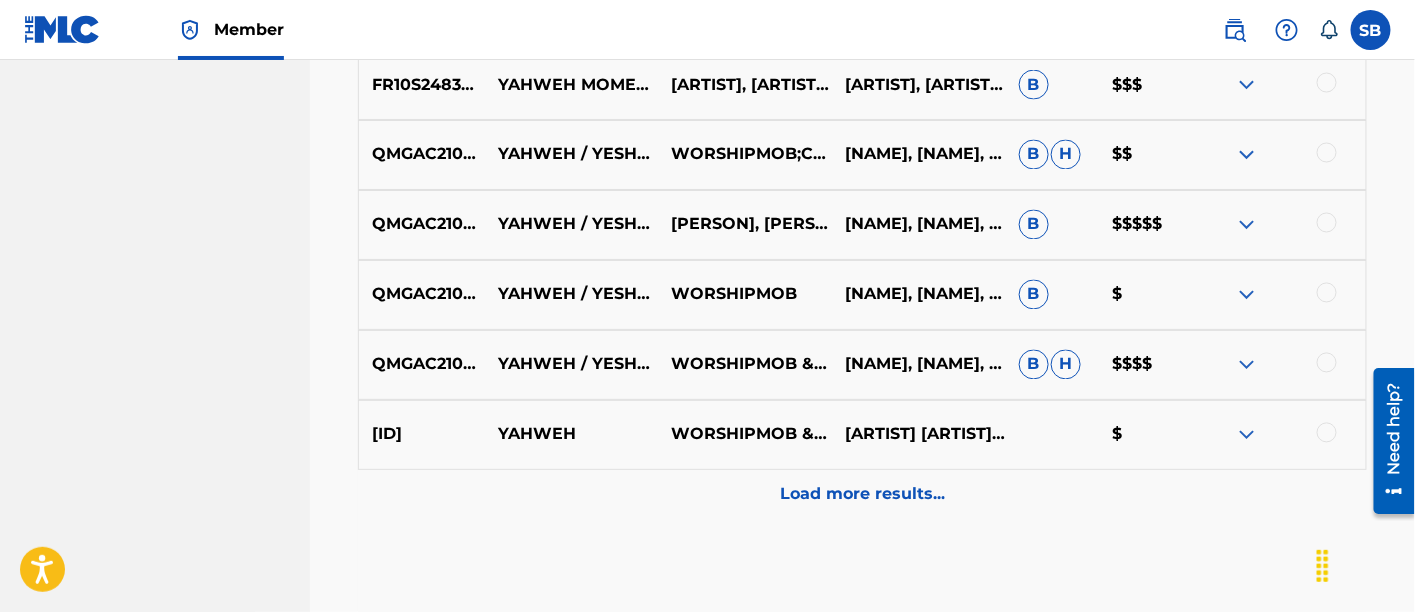 click on "Load more results..." at bounding box center (862, 495) 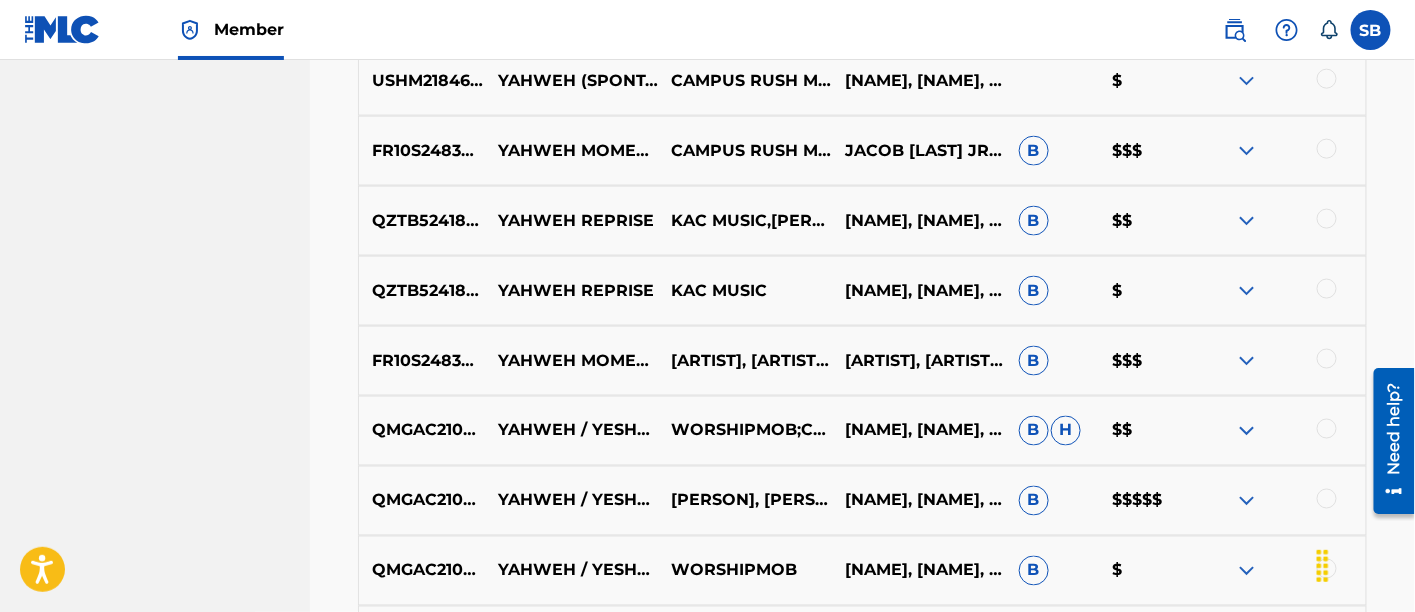 scroll, scrollTop: 737, scrollLeft: 0, axis: vertical 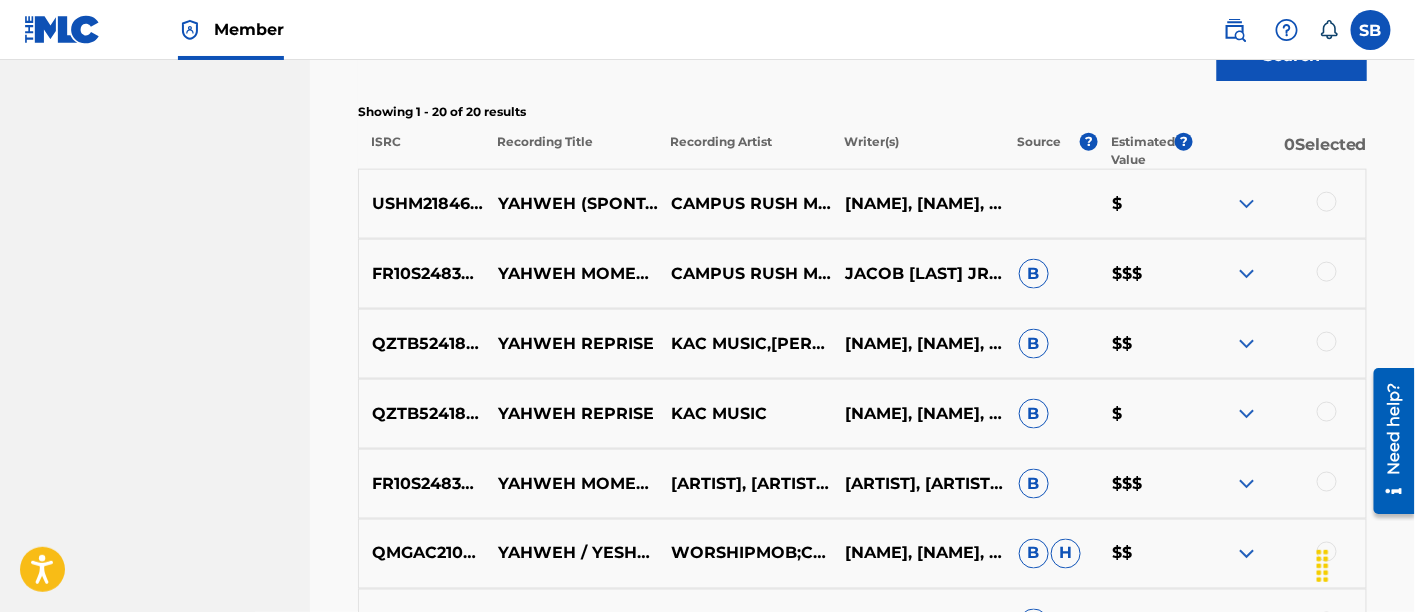 click at bounding box center (1327, 202) 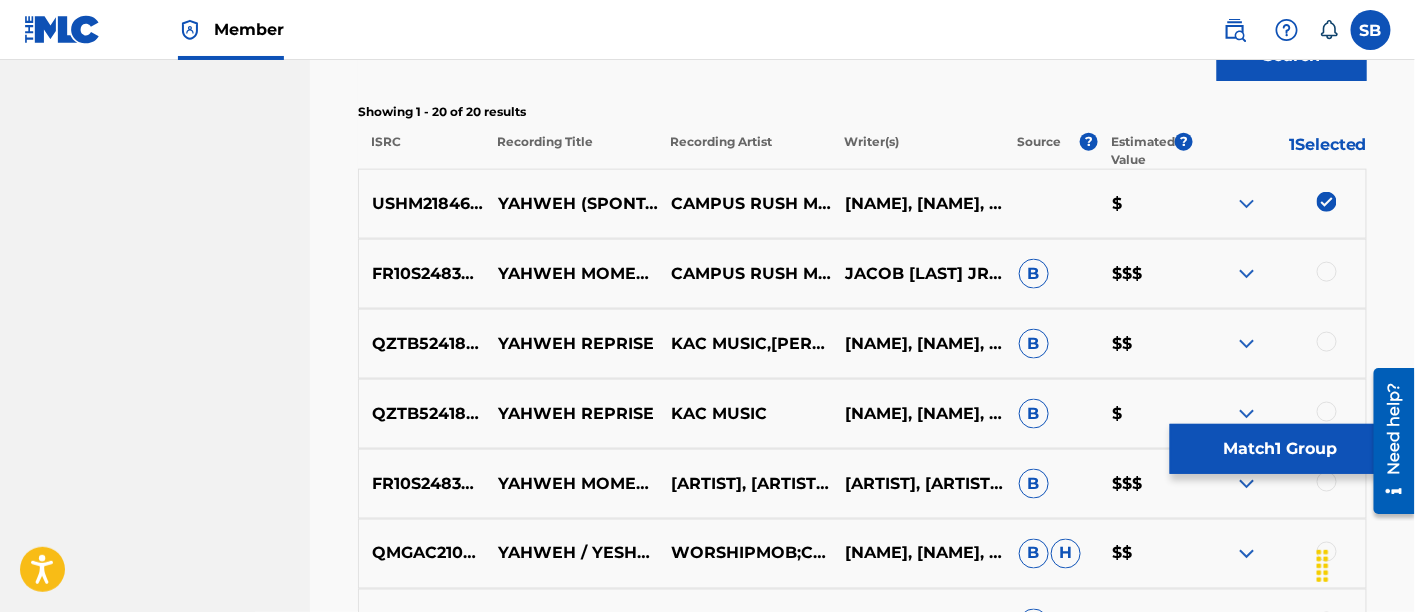 click on "Match  1 Group" at bounding box center (1280, 449) 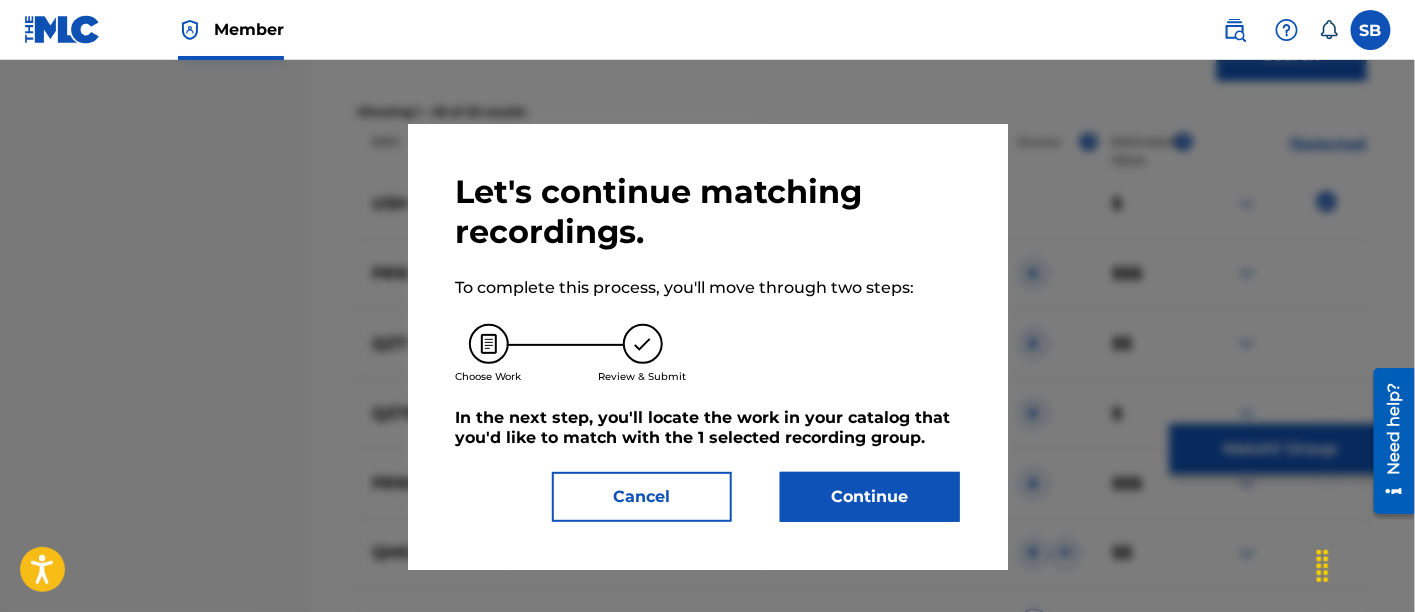 click on "Continue" at bounding box center (870, 497) 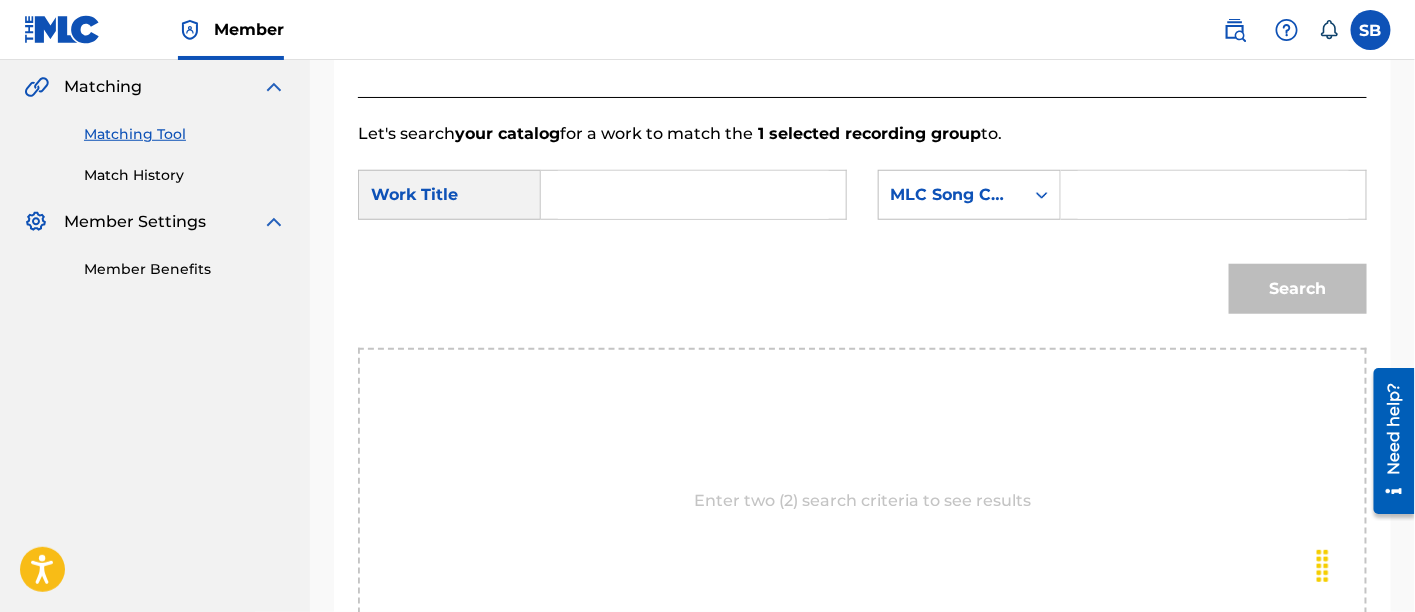 scroll, scrollTop: 458, scrollLeft: 0, axis: vertical 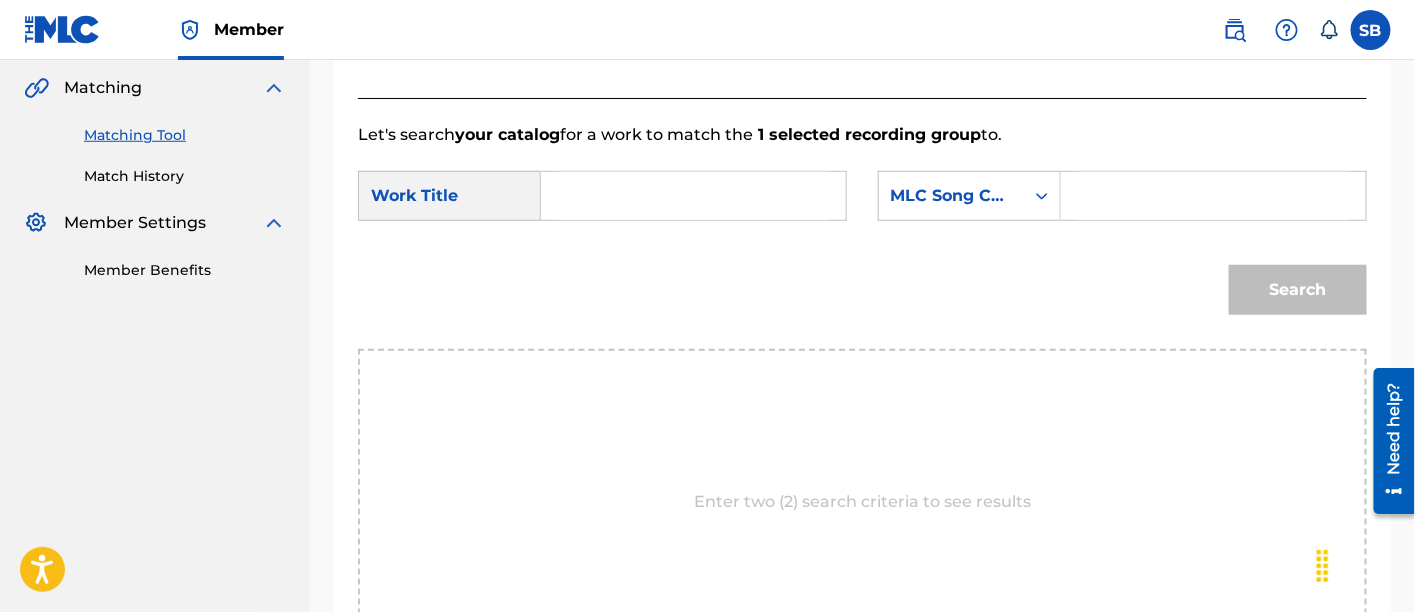 click at bounding box center (693, 196) 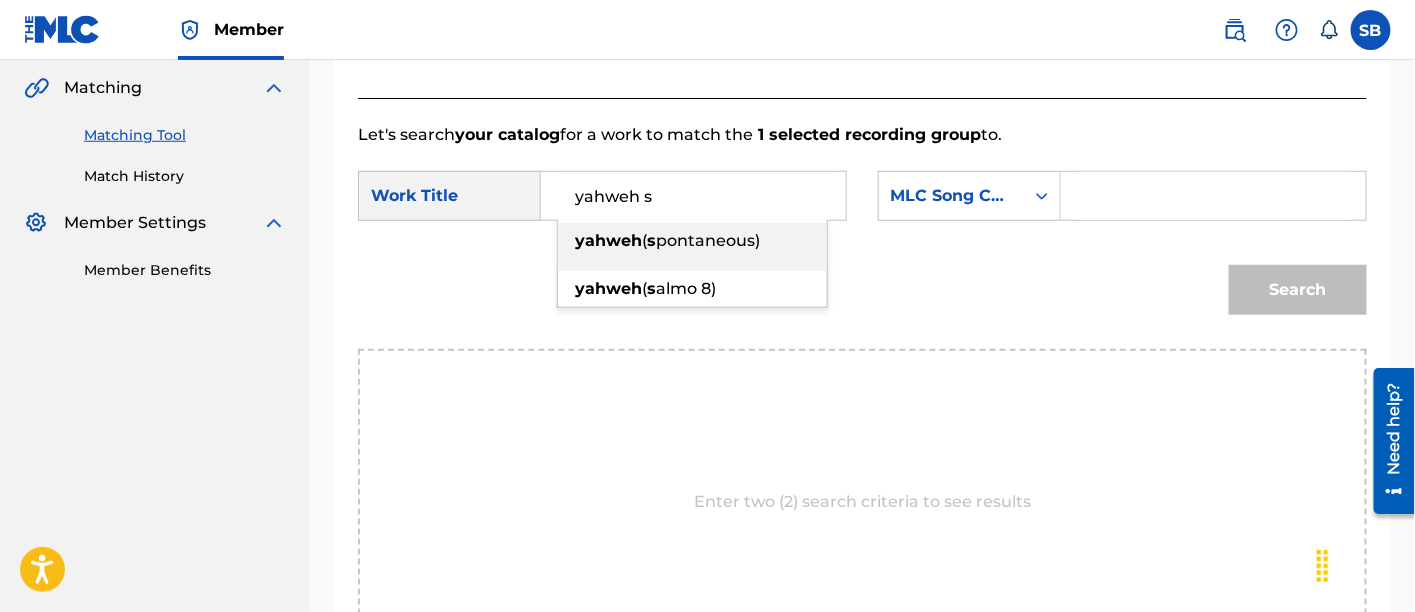 click on "yahweh" at bounding box center [608, 240] 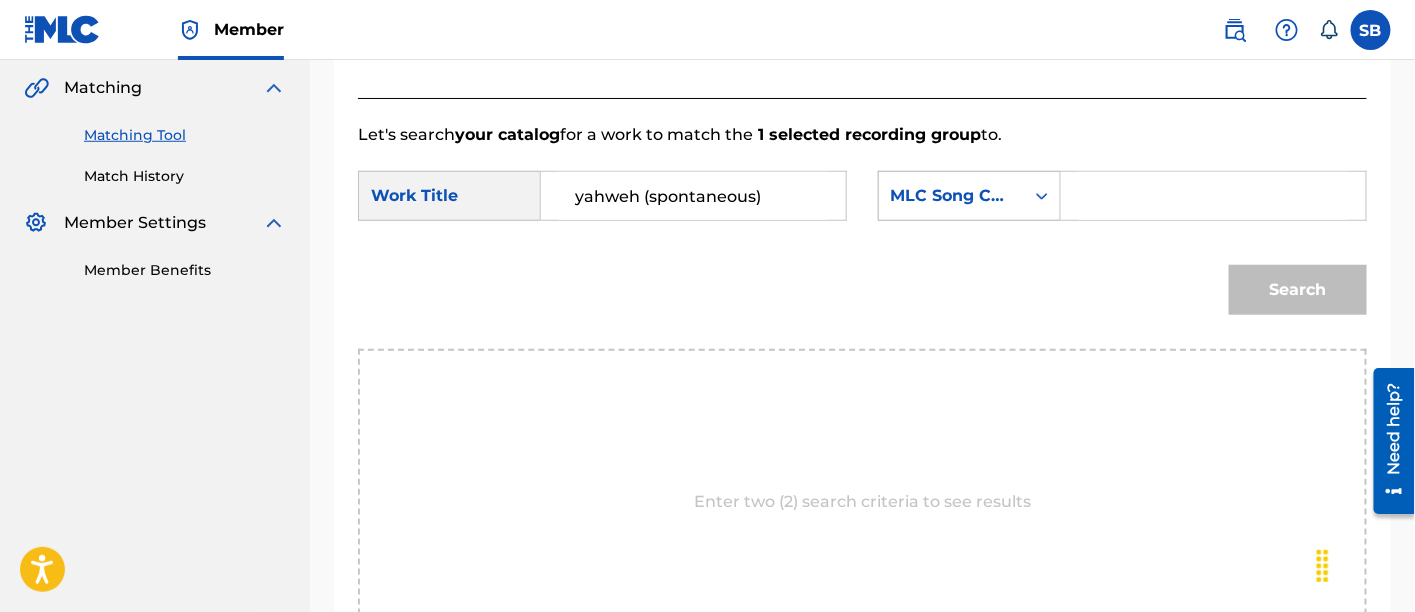 click on "MLC Song Code" at bounding box center (951, 196) 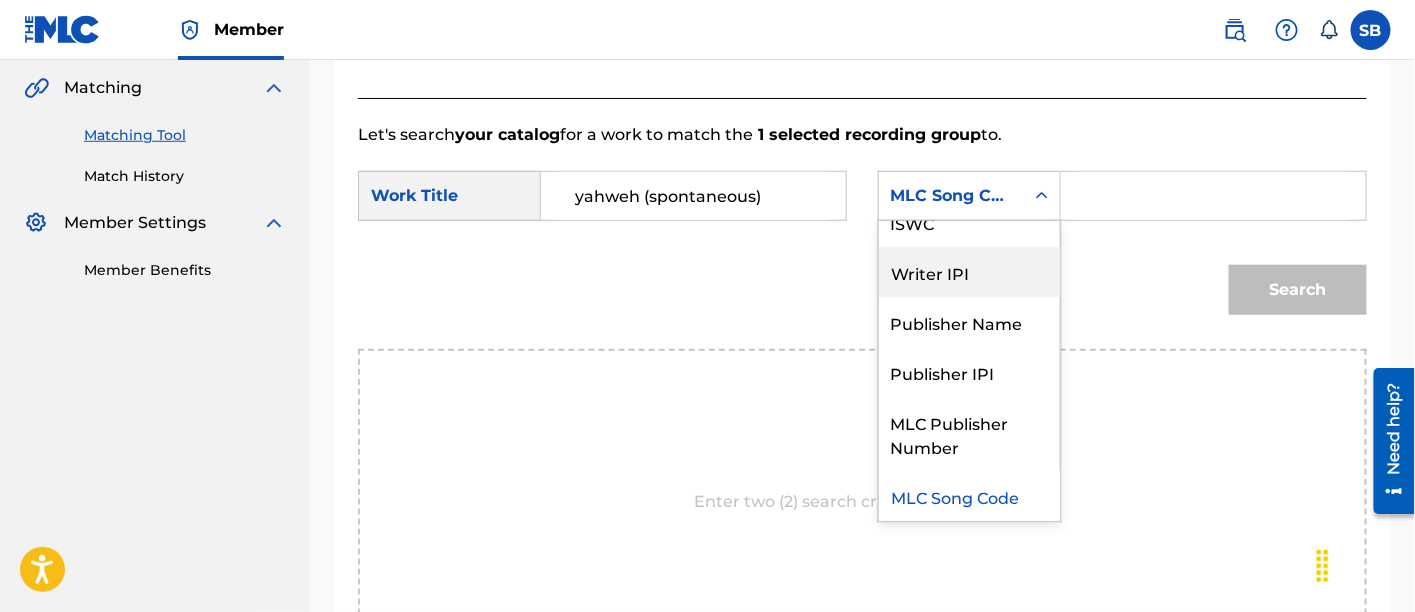 scroll, scrollTop: 0, scrollLeft: 0, axis: both 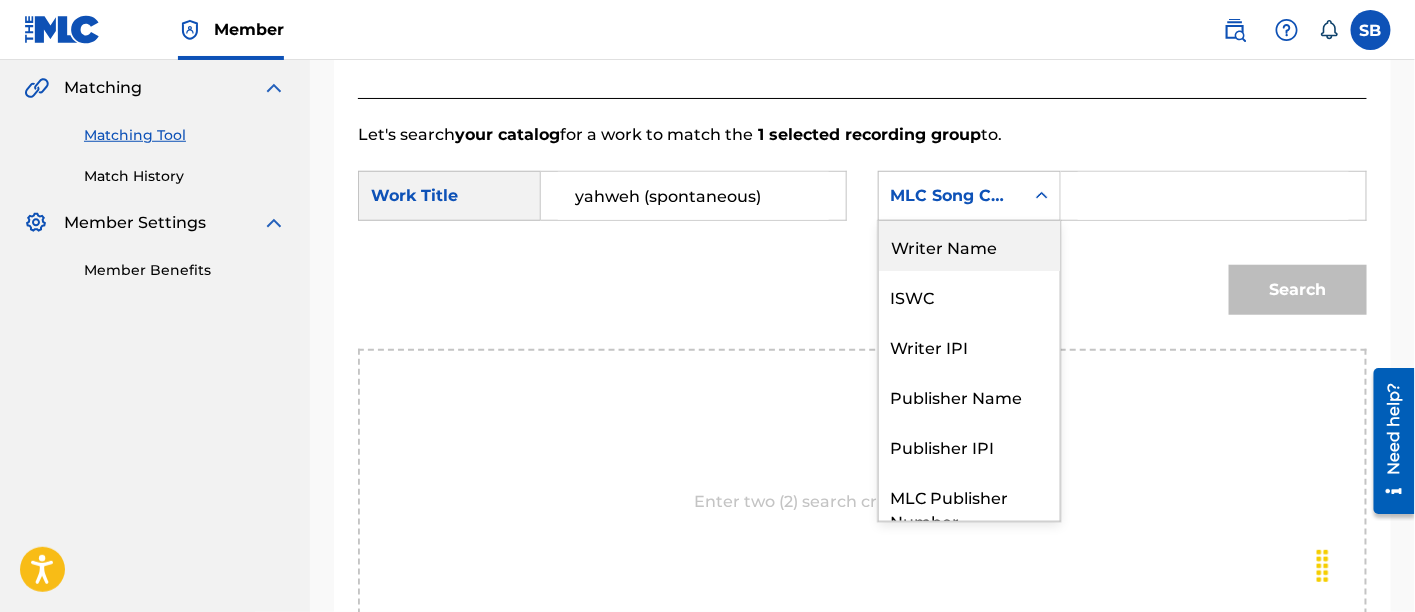click on "Writer Name" at bounding box center [969, 246] 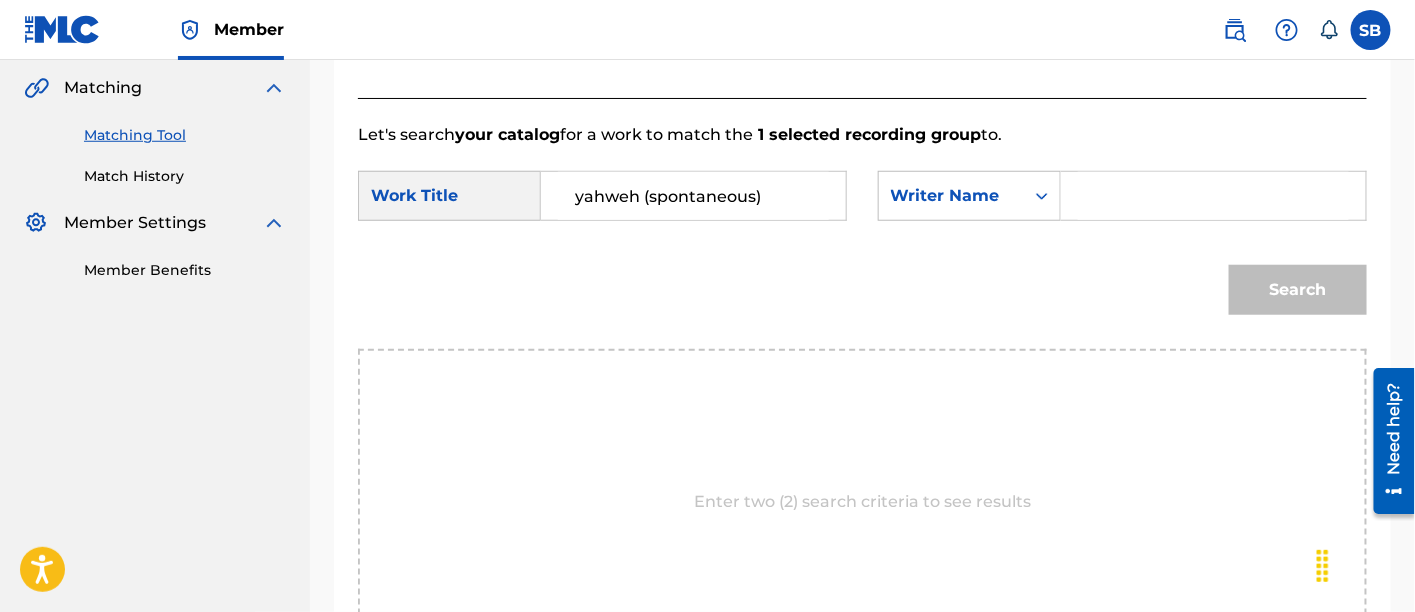 click at bounding box center [1213, 196] 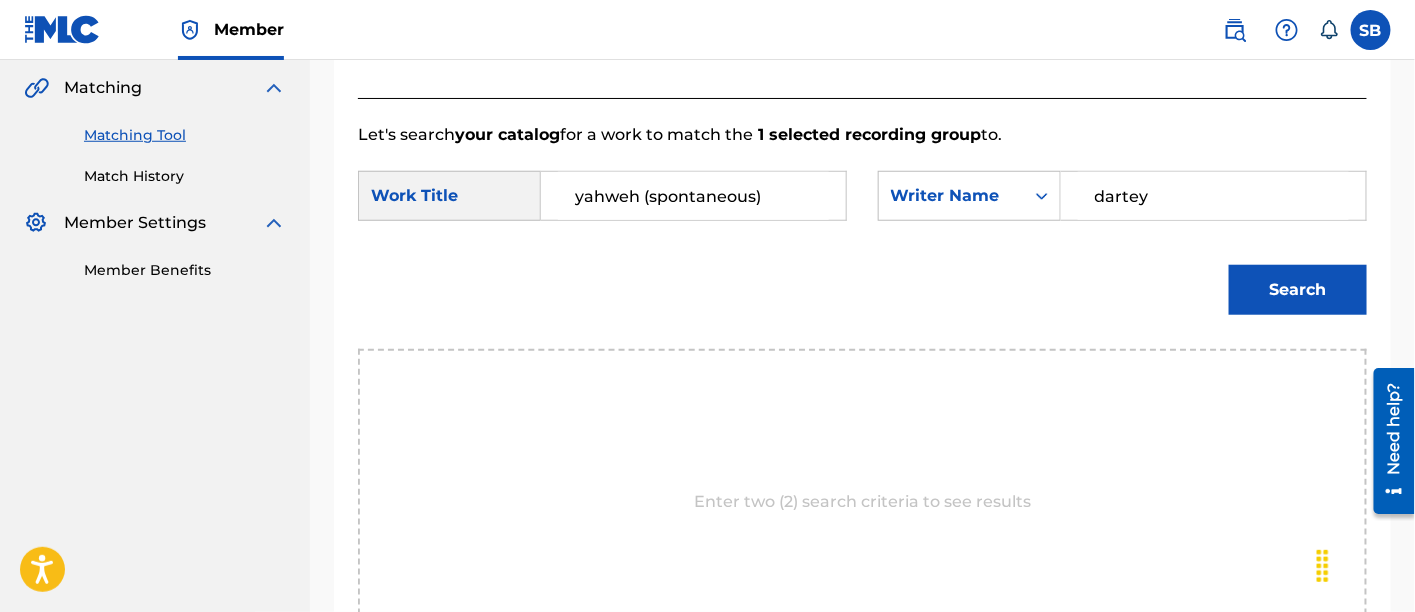 click on "Search" at bounding box center (1298, 290) 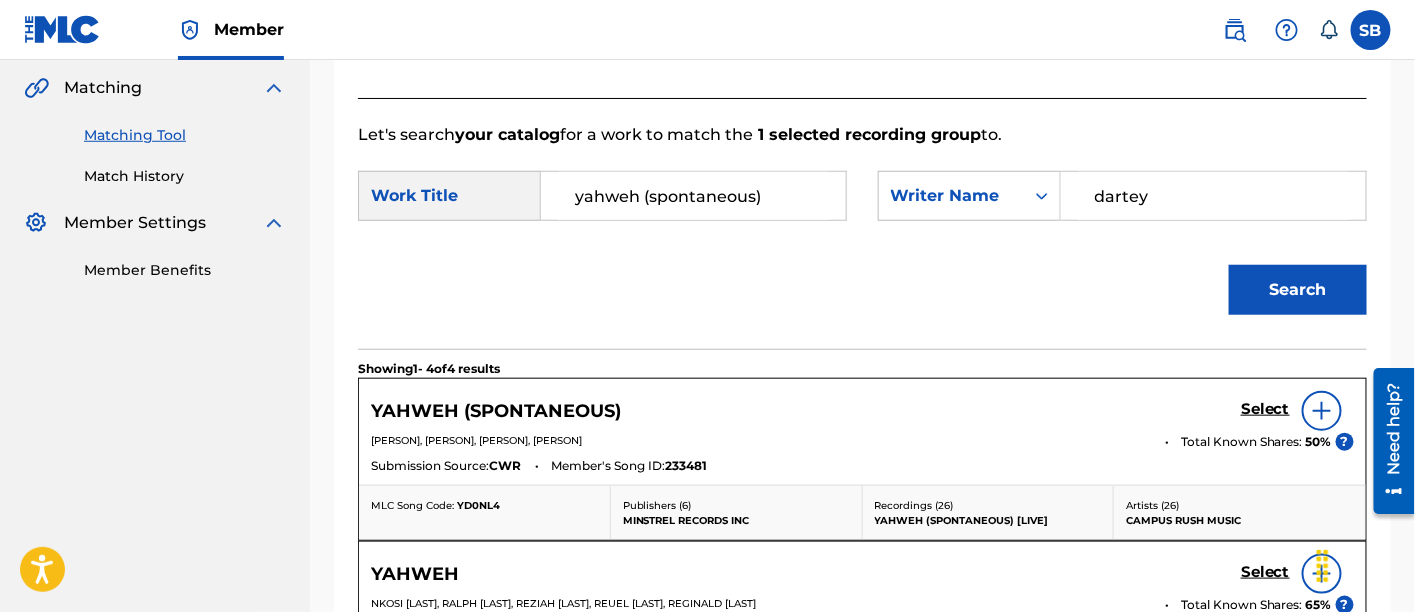click on "Select" at bounding box center [1265, 409] 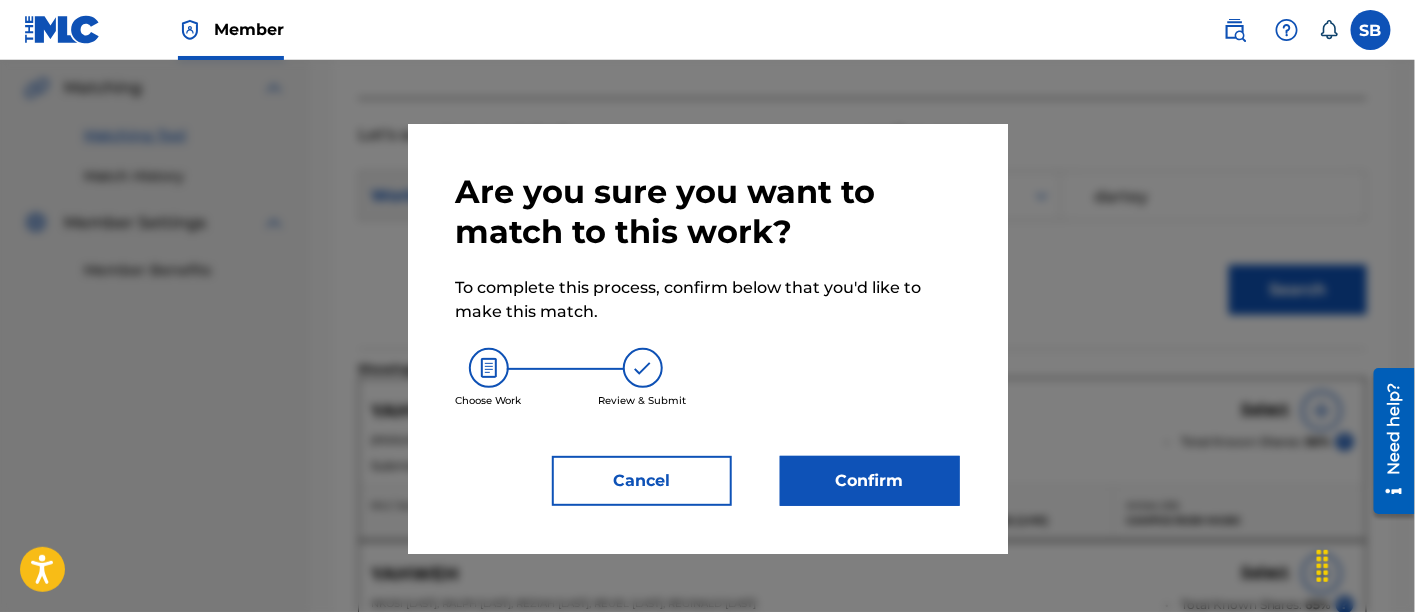click on "Confirm" at bounding box center (870, 481) 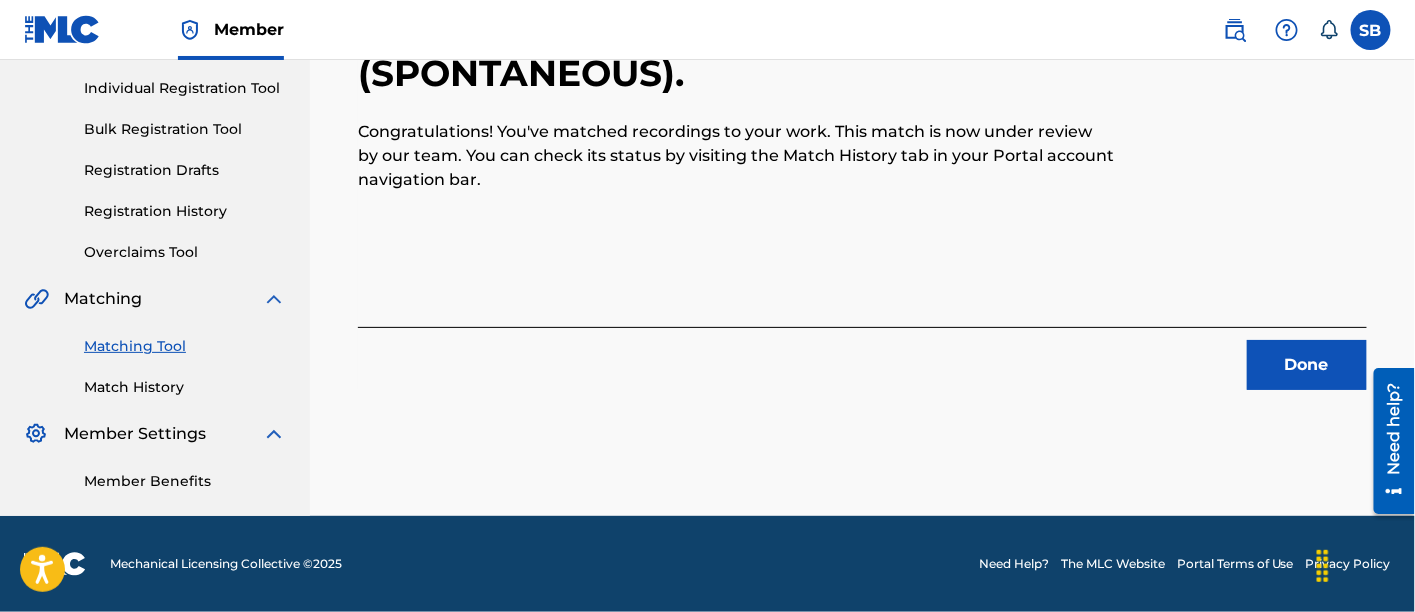 scroll, scrollTop: 246, scrollLeft: 0, axis: vertical 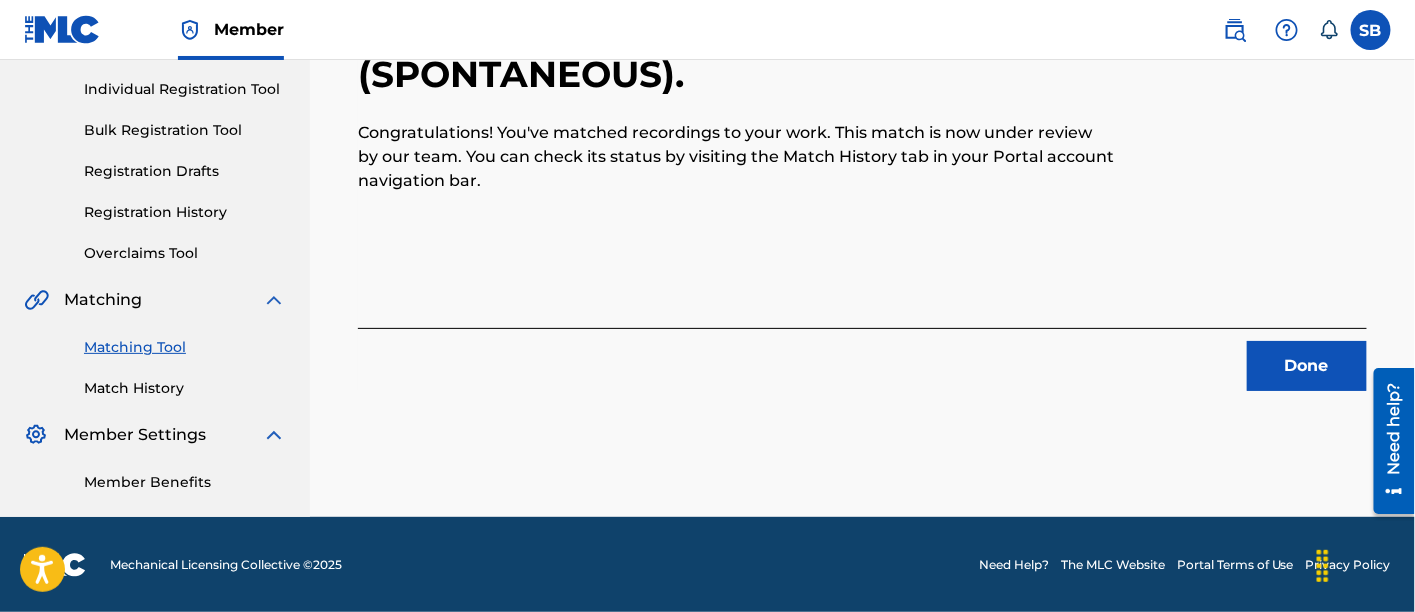 click on "Done" at bounding box center (1307, 366) 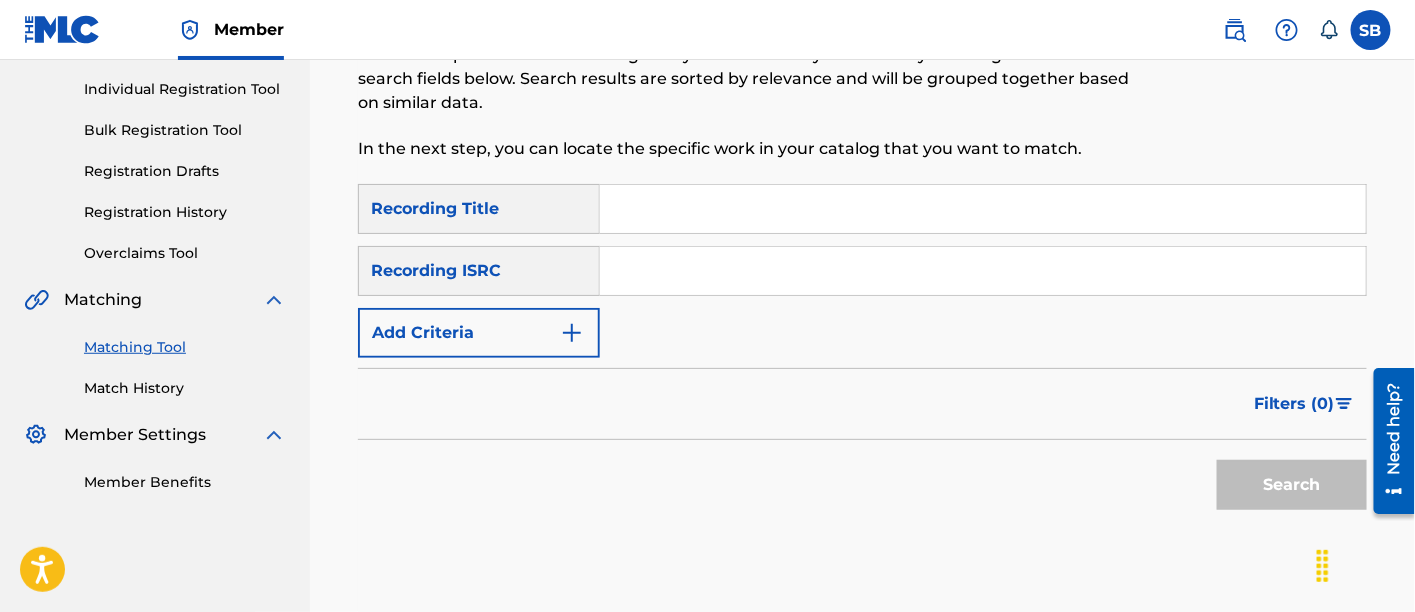 click at bounding box center [983, 209] 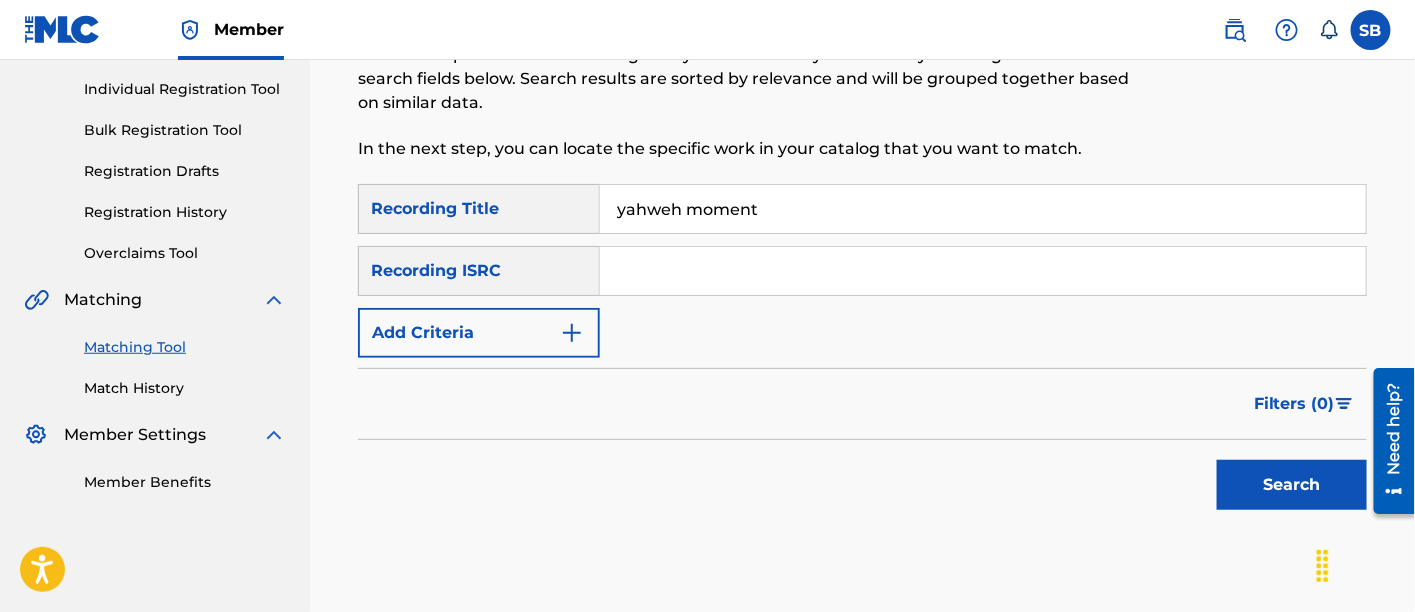 click on "Add Criteria" at bounding box center [479, 333] 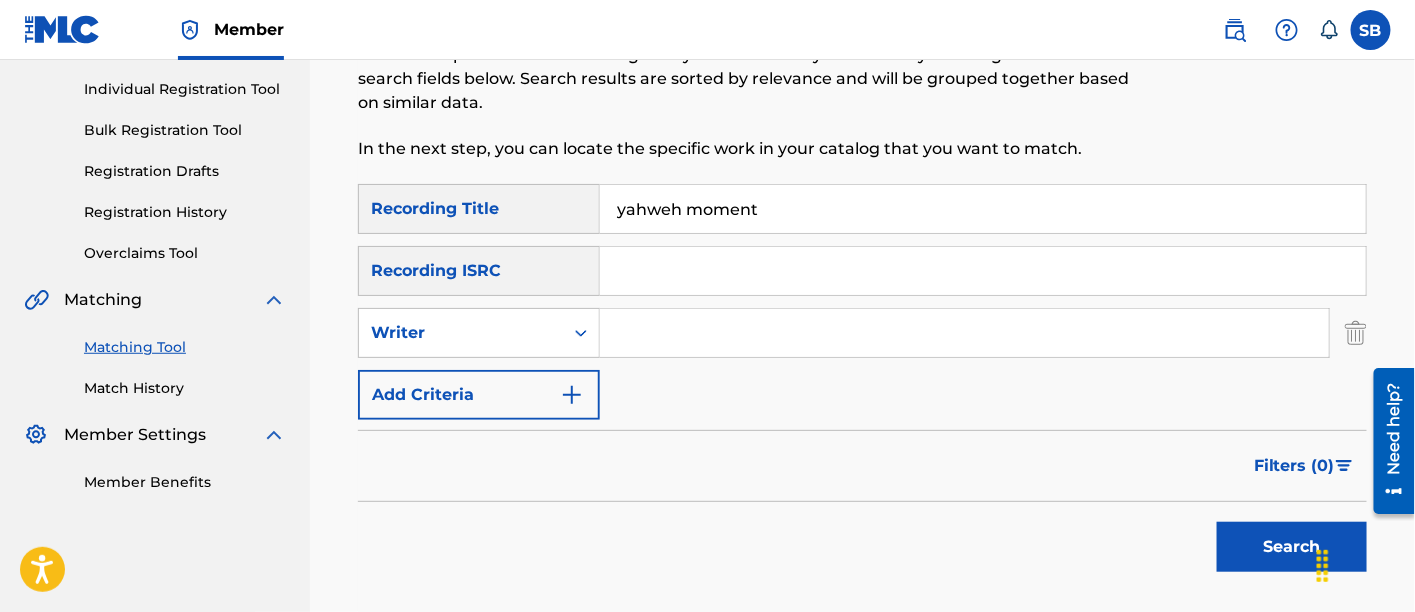 click at bounding box center [964, 333] 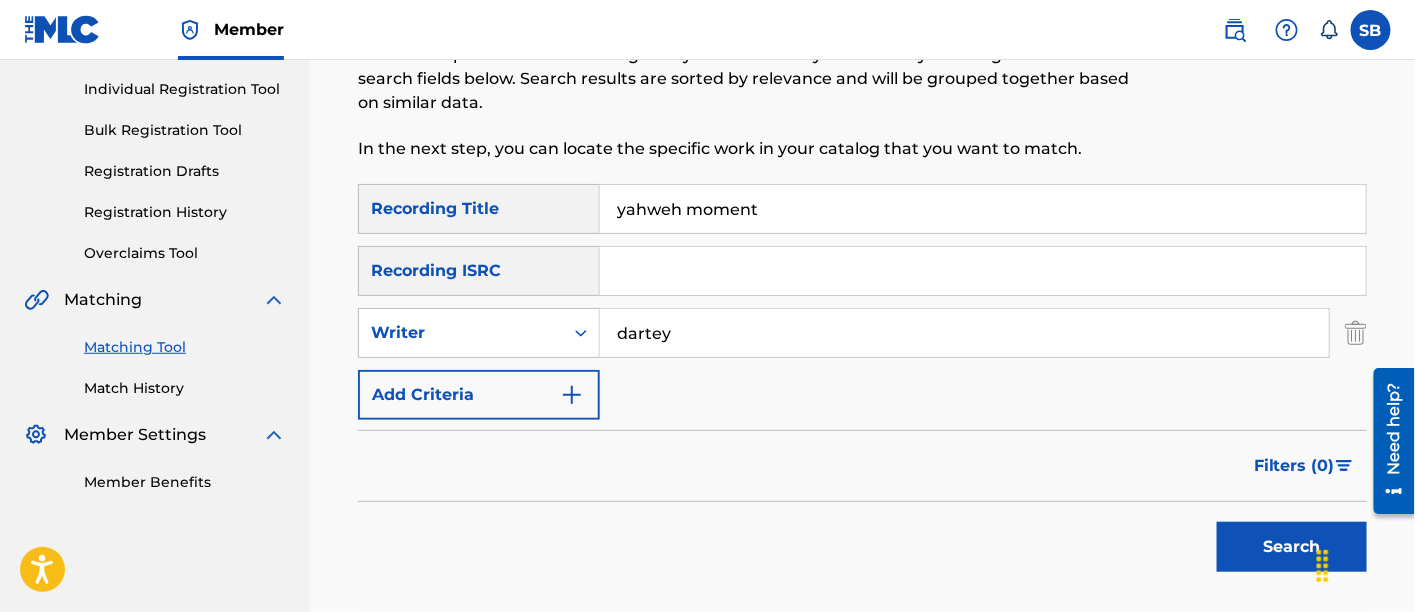 click on "Search" at bounding box center [1292, 547] 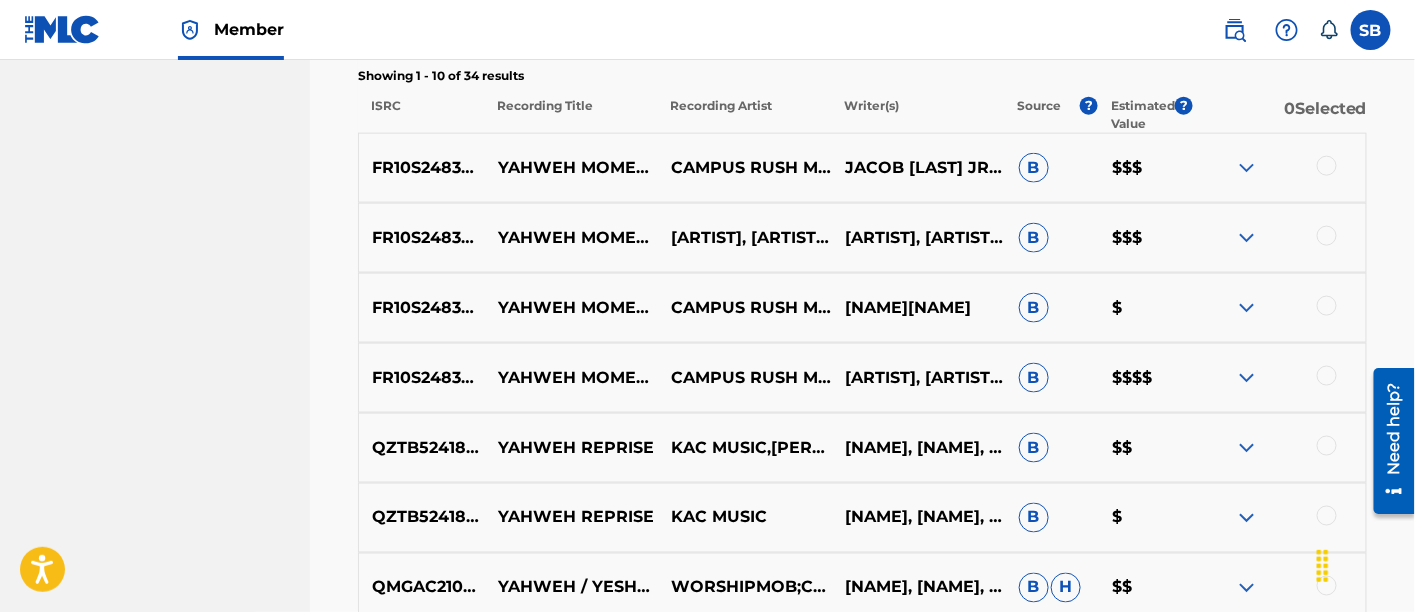 scroll, scrollTop: 774, scrollLeft: 0, axis: vertical 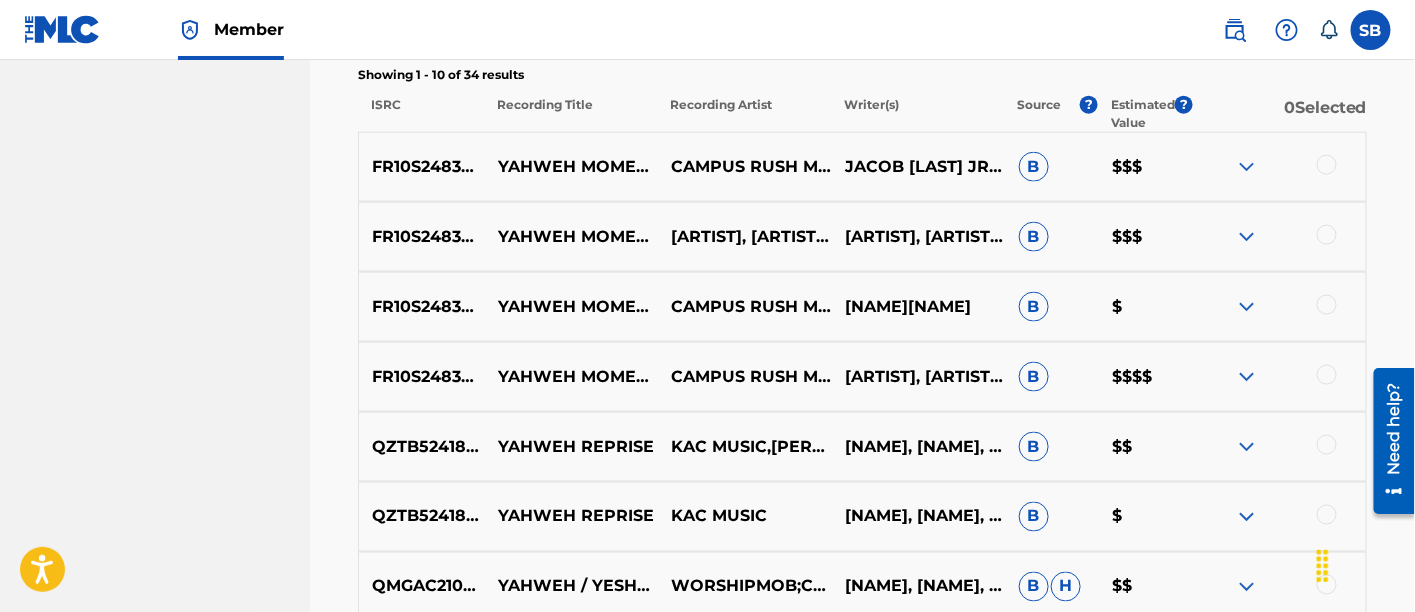 click at bounding box center [1327, 375] 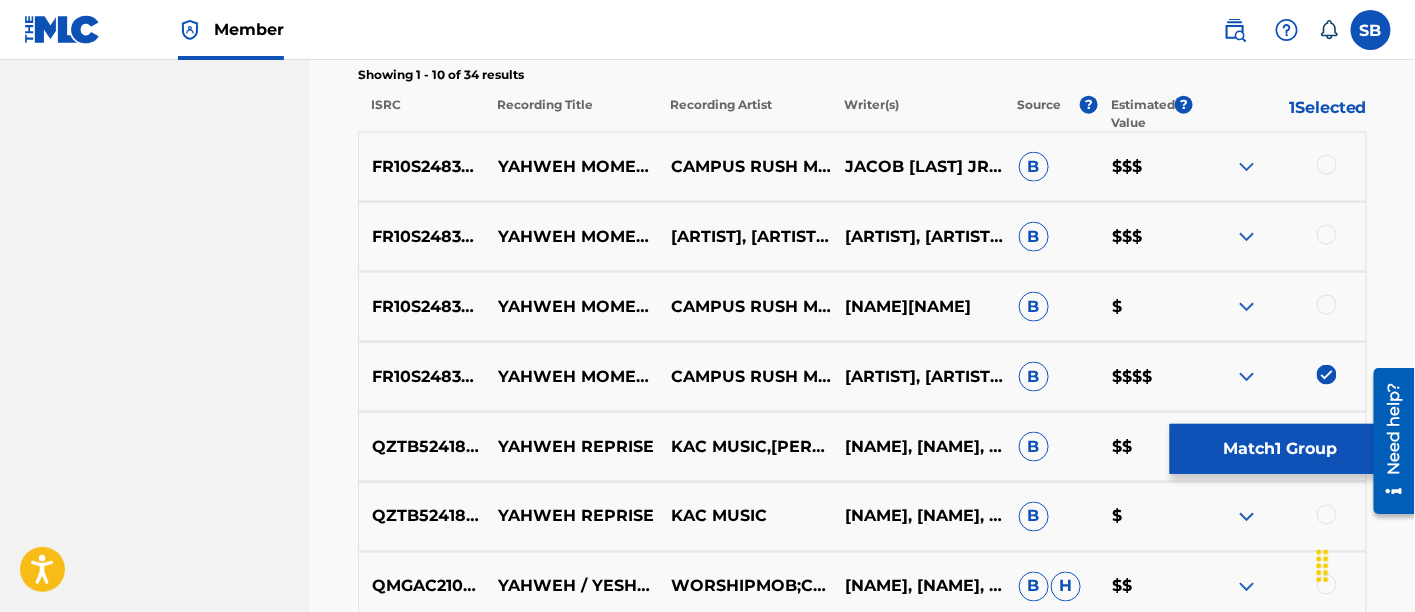 click at bounding box center [1327, 305] 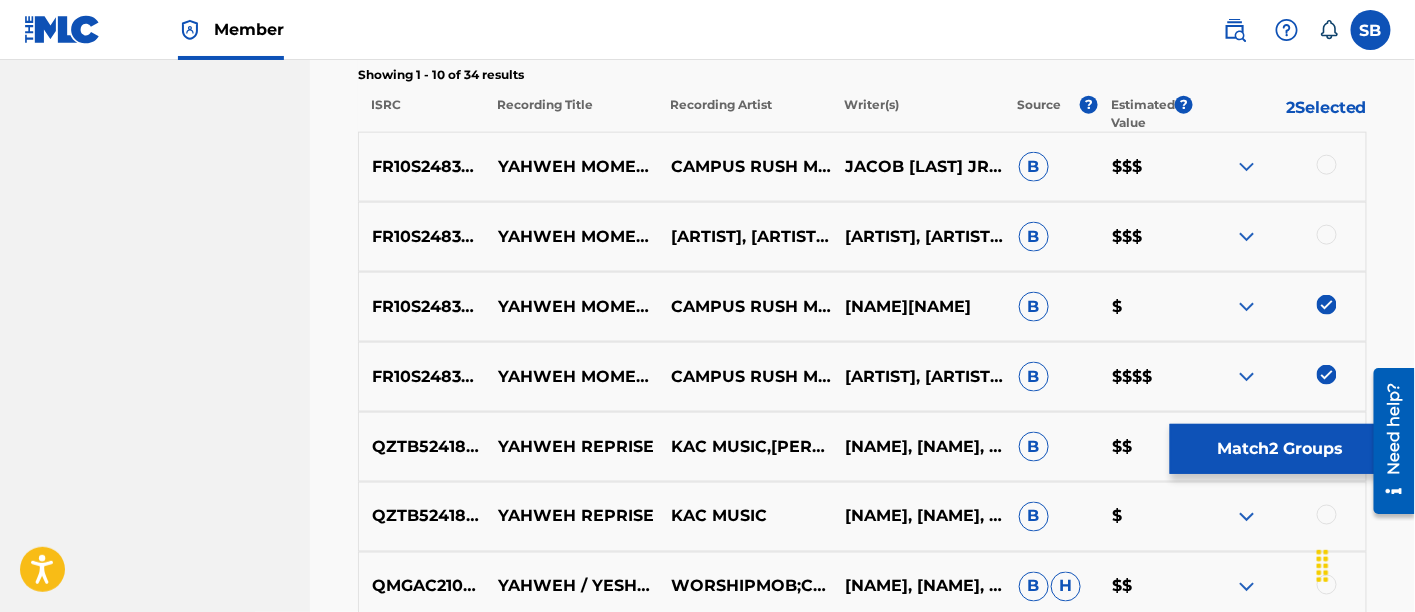 click at bounding box center (1327, 235) 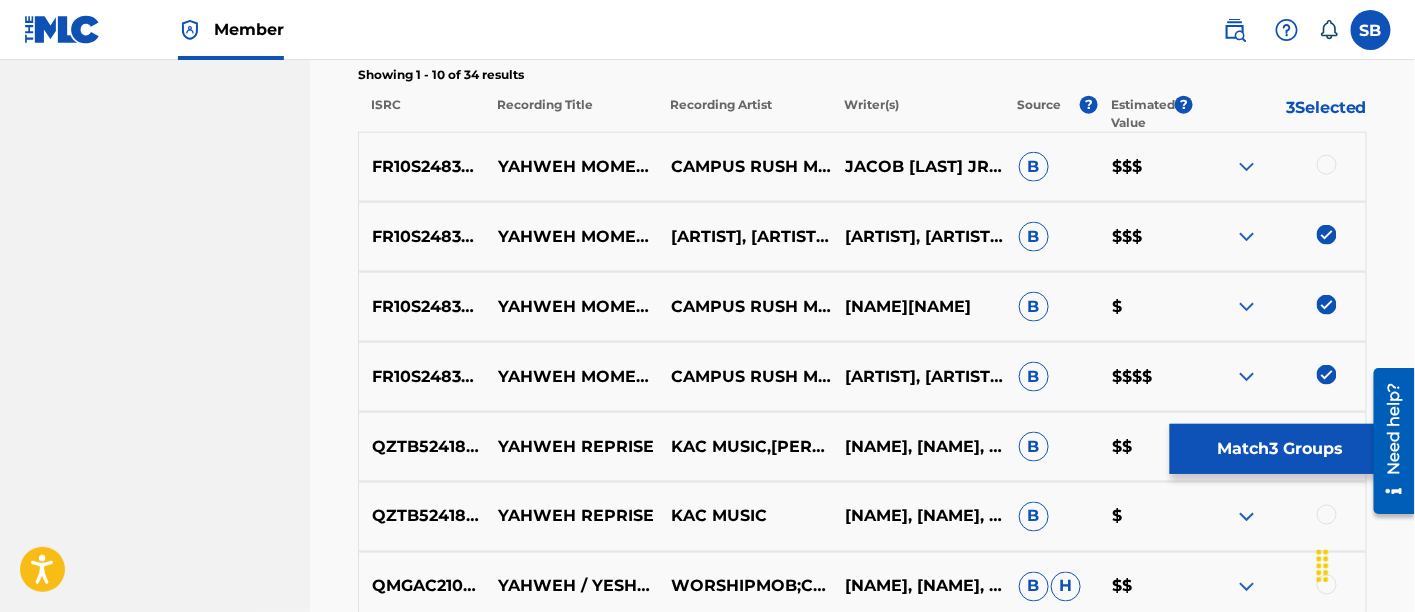 click at bounding box center (1327, 165) 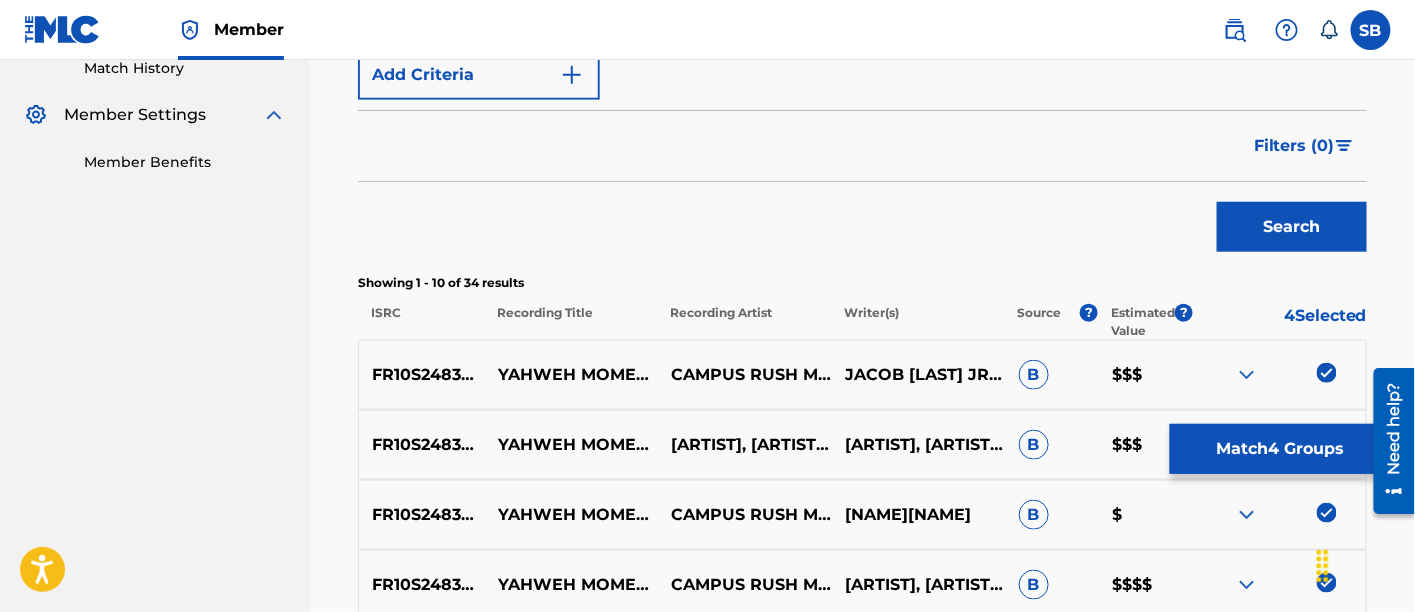 scroll, scrollTop: 302, scrollLeft: 0, axis: vertical 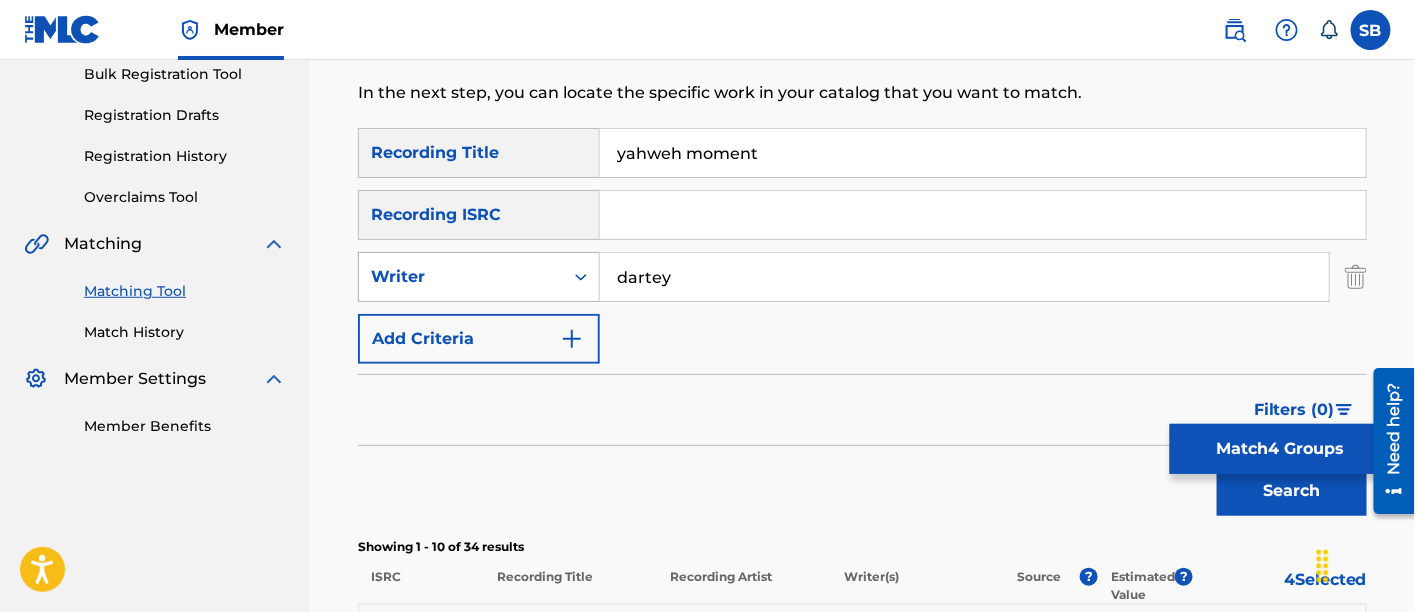 click 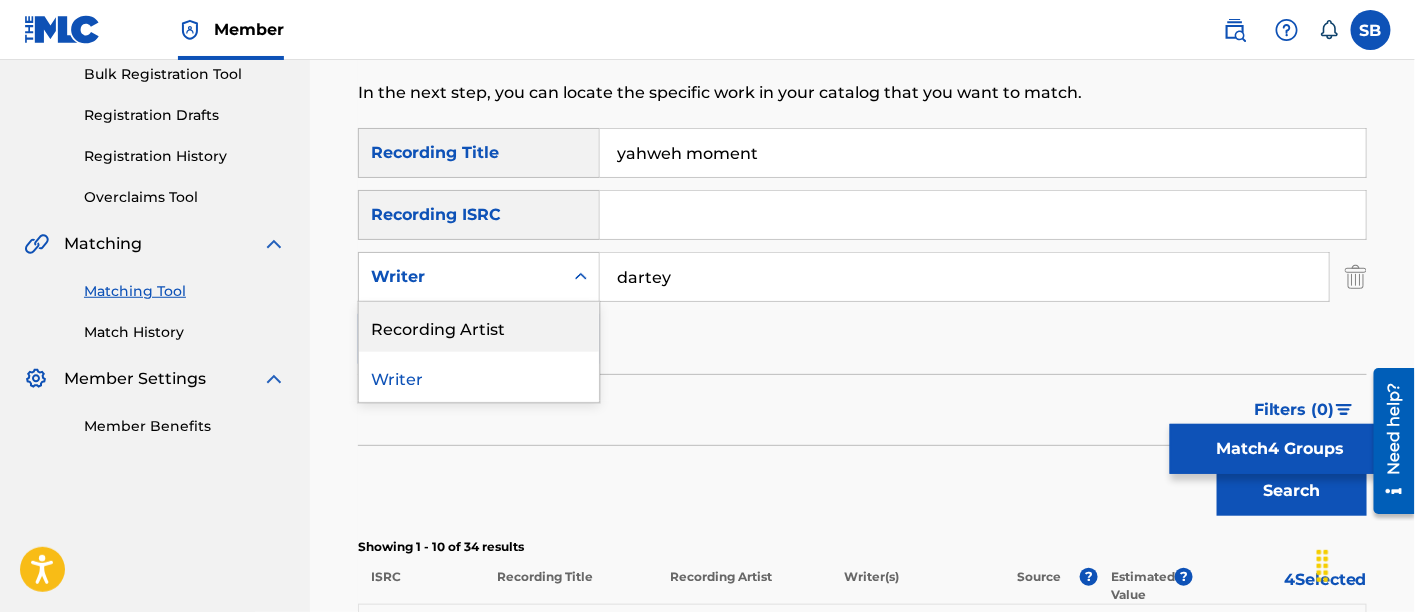 click on "Recording Artist" at bounding box center (479, 327) 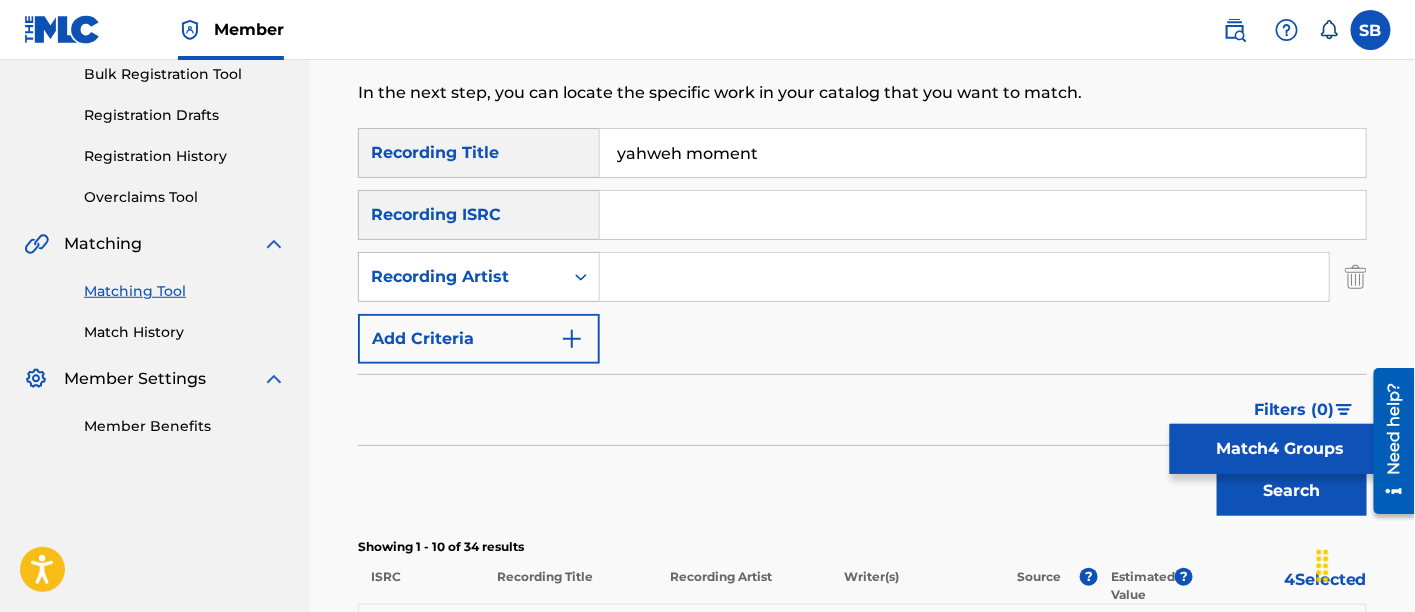 click at bounding box center [964, 277] 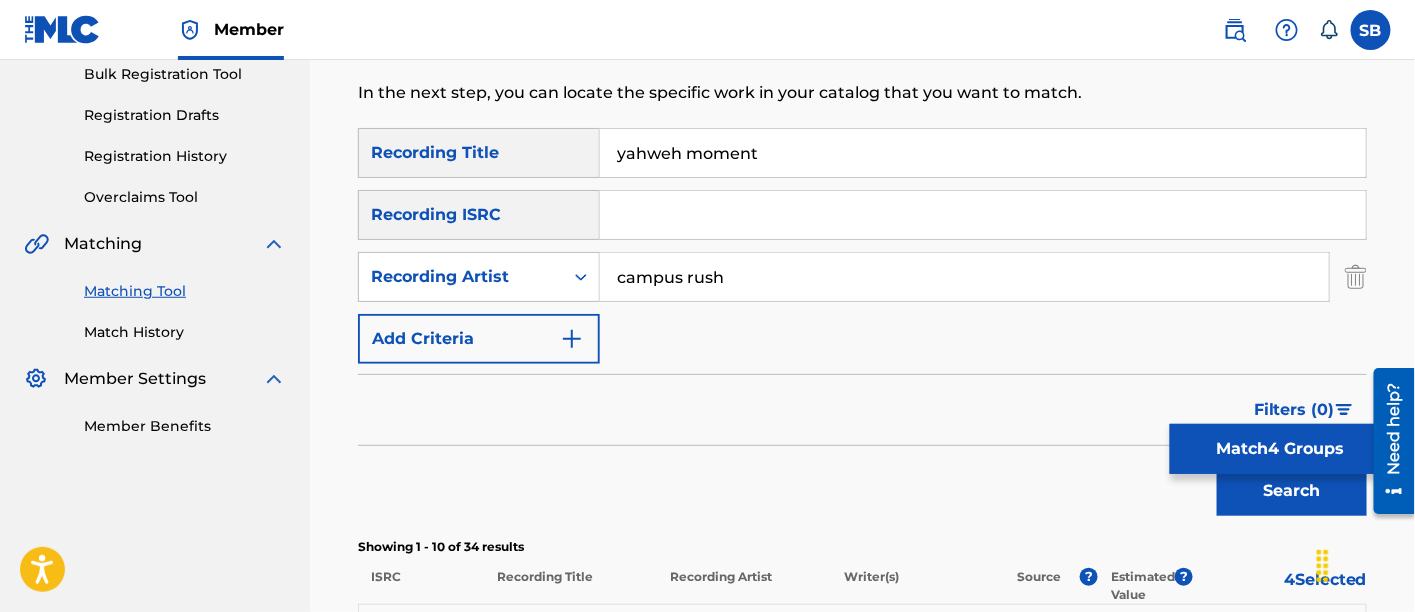 scroll, scrollTop: 366, scrollLeft: 0, axis: vertical 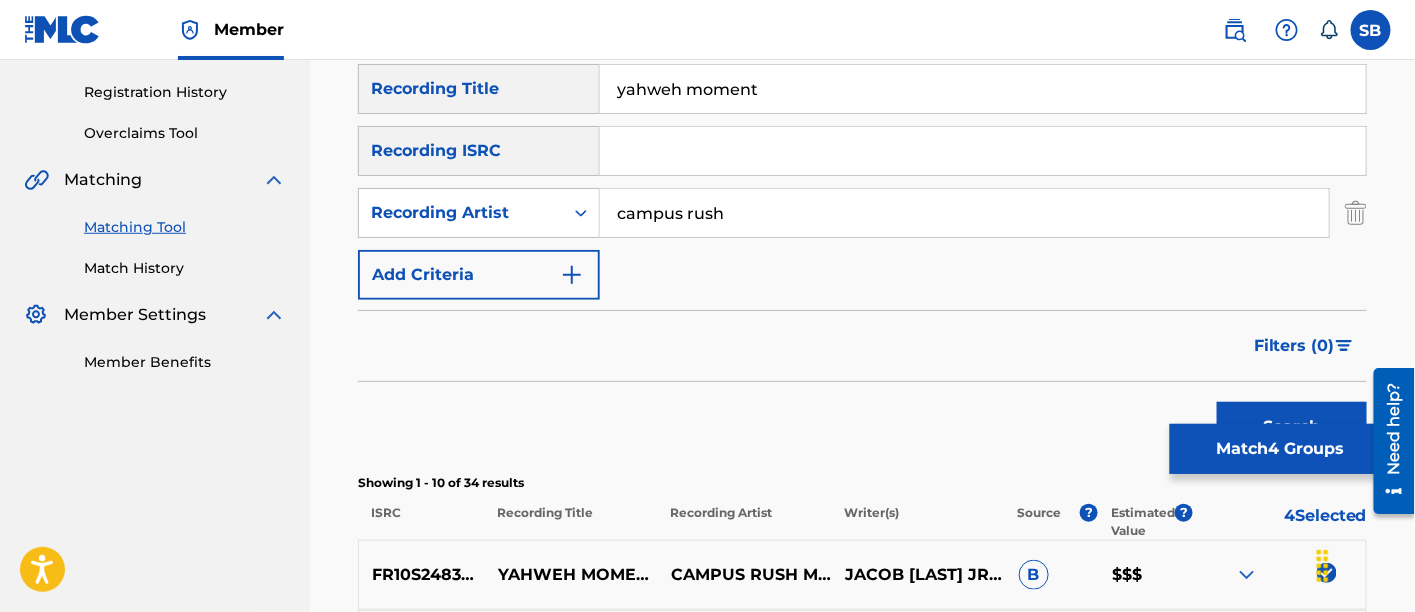 click on "Search" at bounding box center [1292, 427] 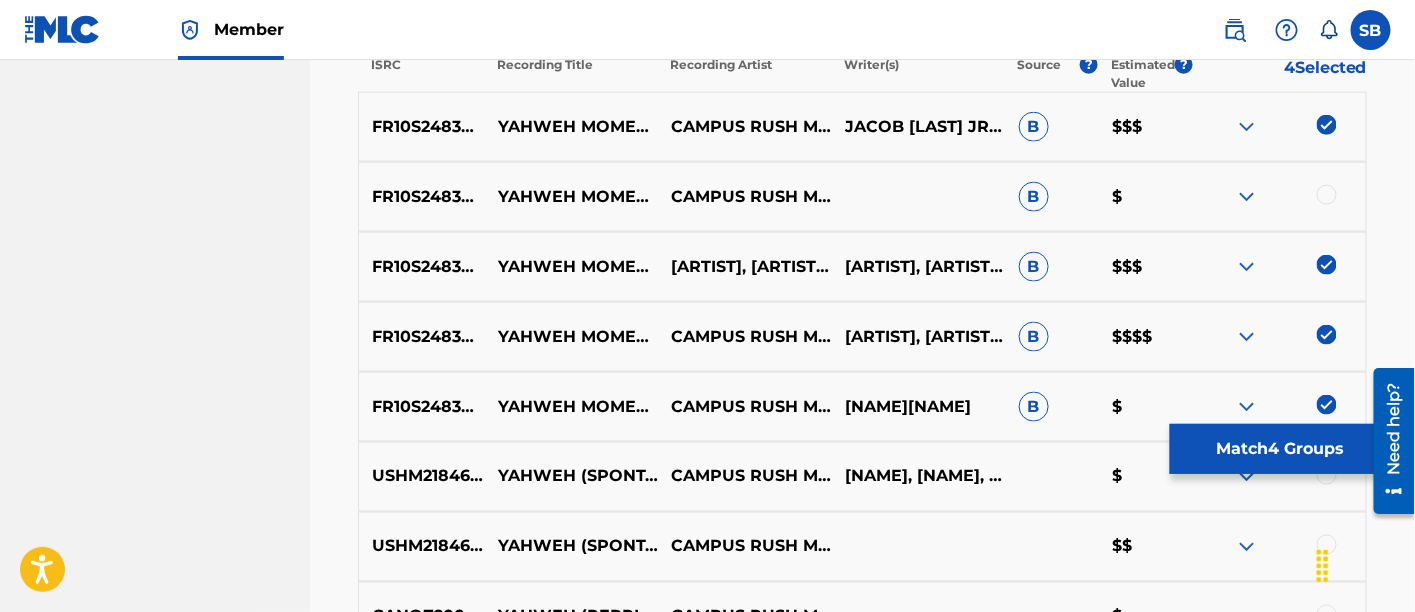 scroll, scrollTop: 817, scrollLeft: 0, axis: vertical 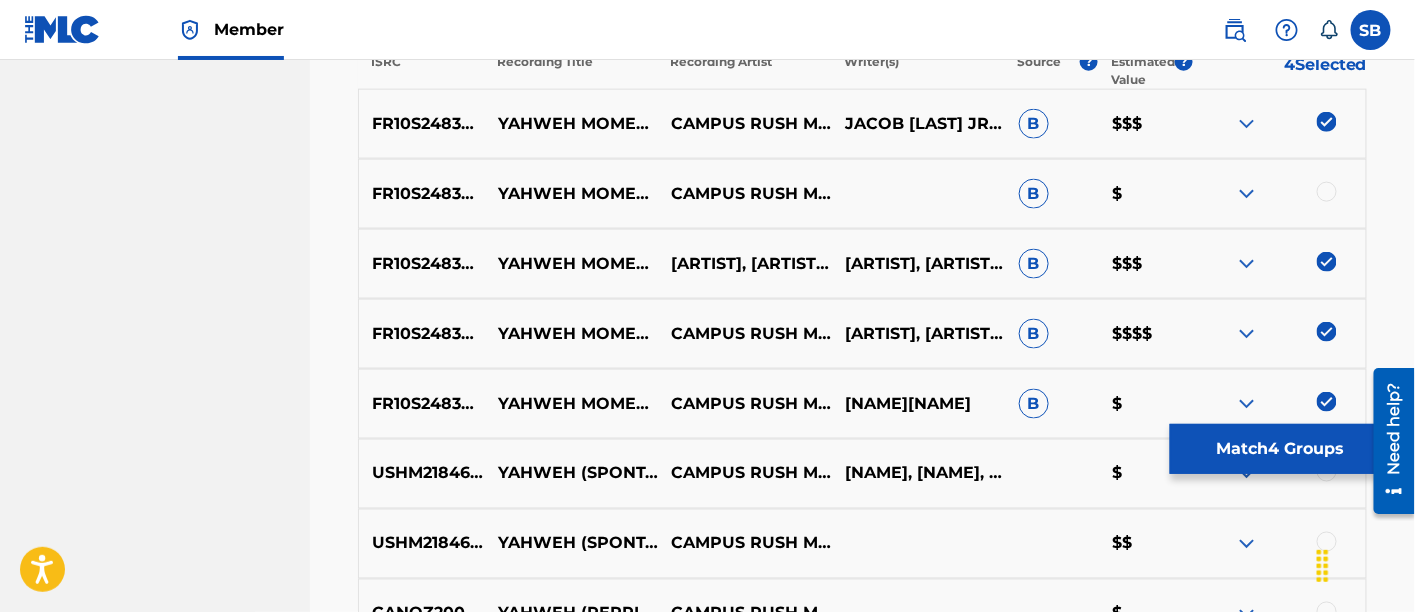 click at bounding box center [1327, 192] 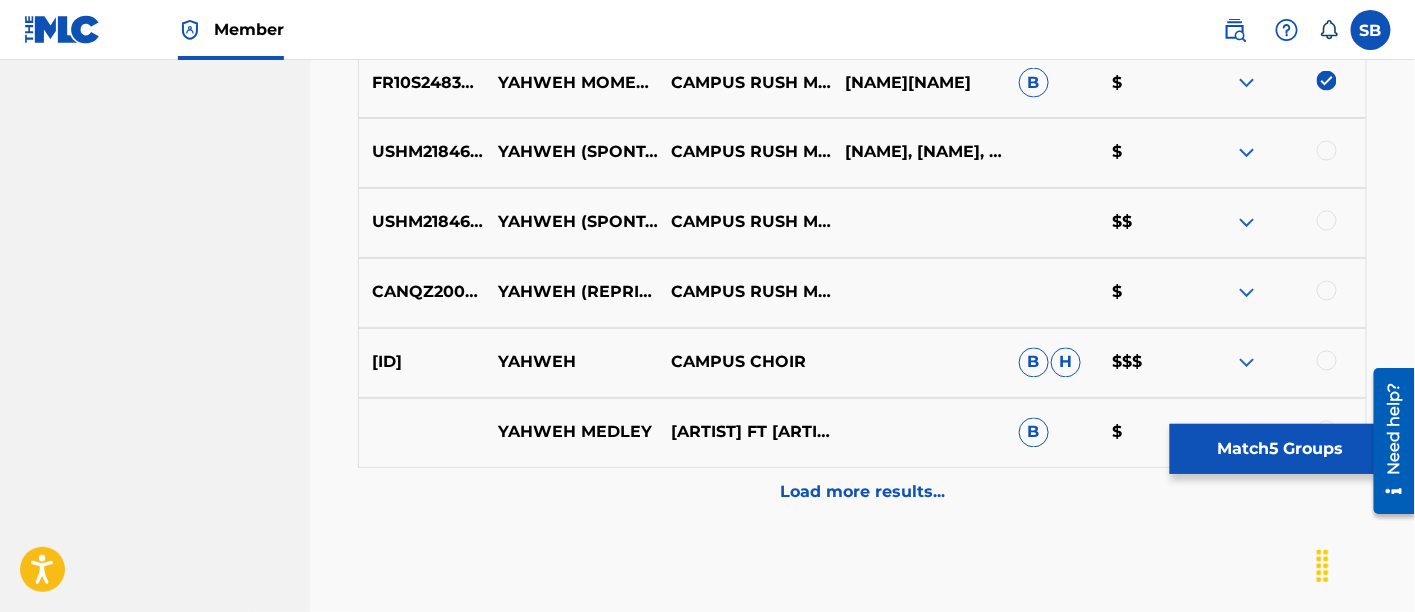 scroll, scrollTop: 1140, scrollLeft: 0, axis: vertical 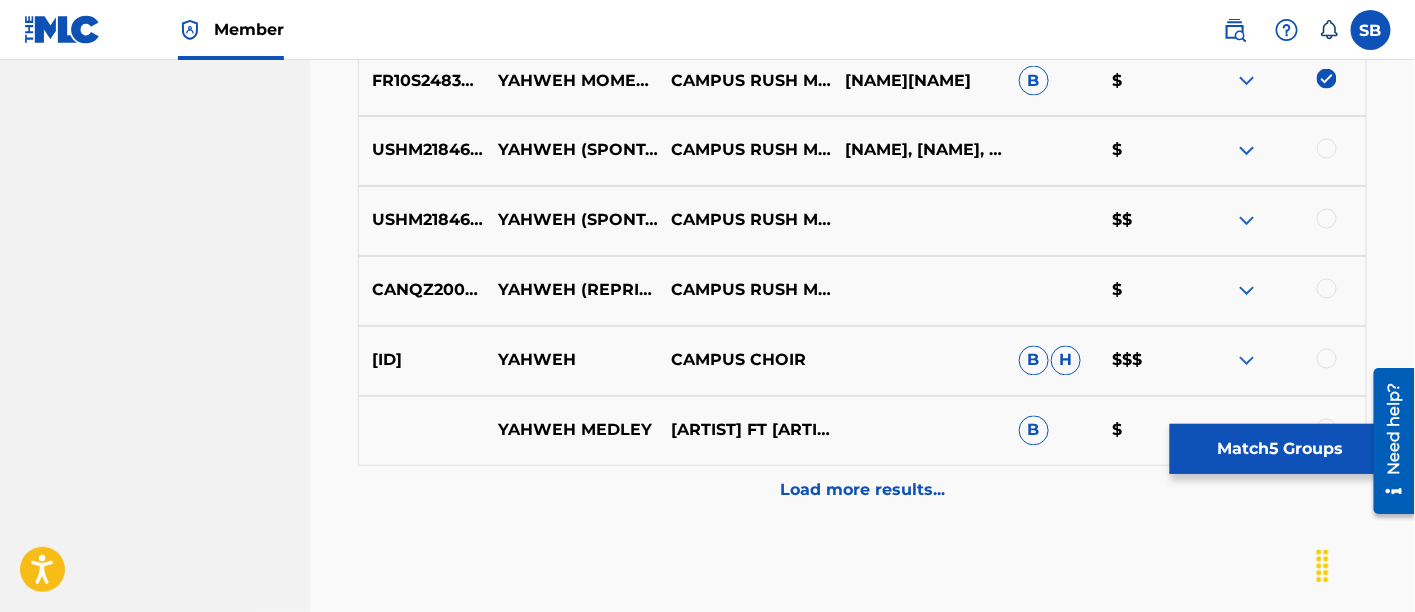 click on "Match  5 Groups" at bounding box center (1280, 449) 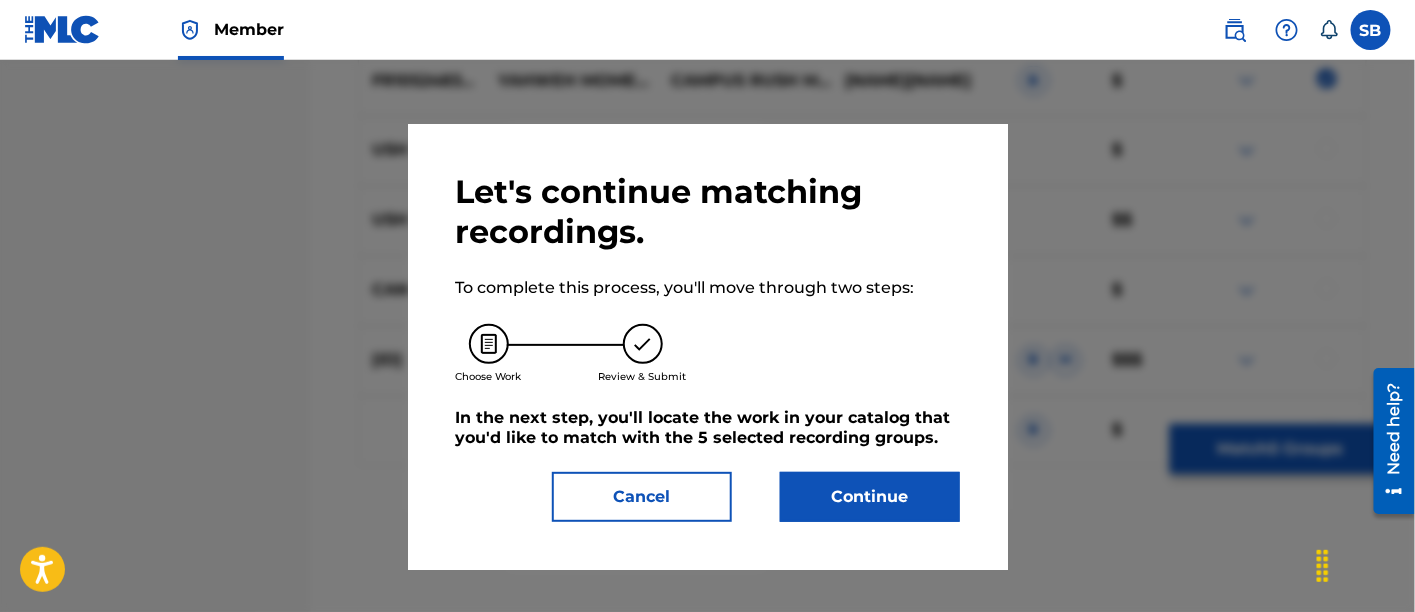 click on "Continue" at bounding box center [870, 497] 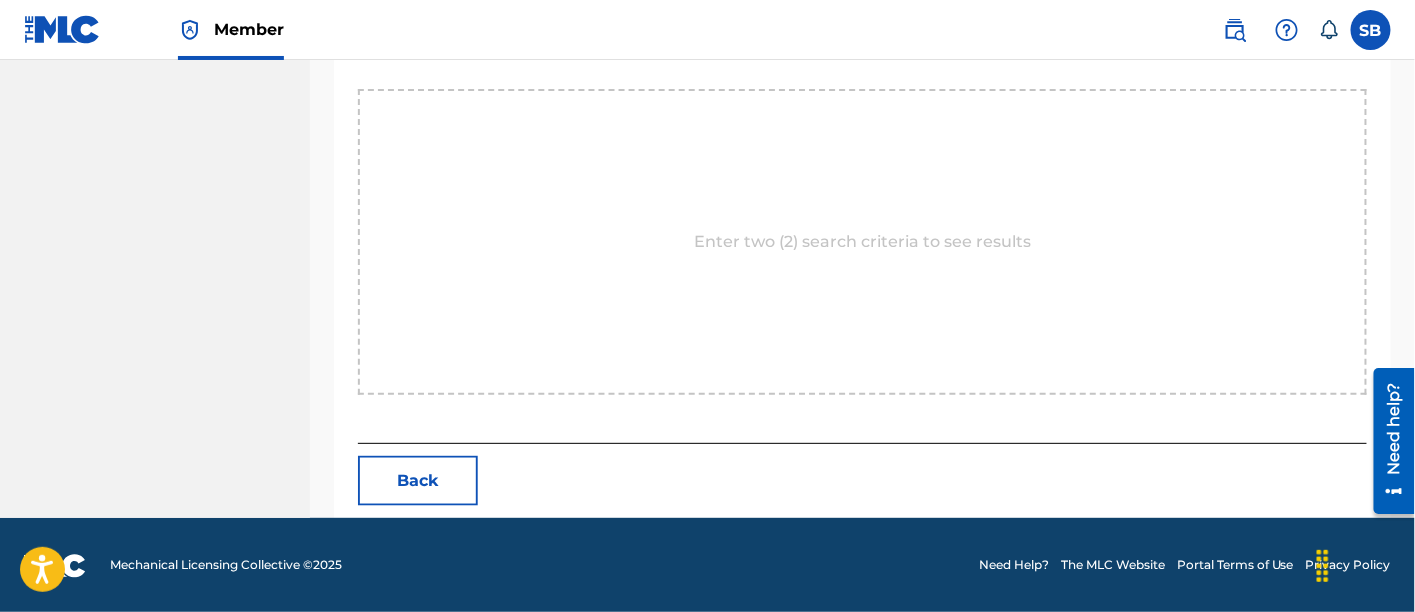 scroll, scrollTop: 402, scrollLeft: 0, axis: vertical 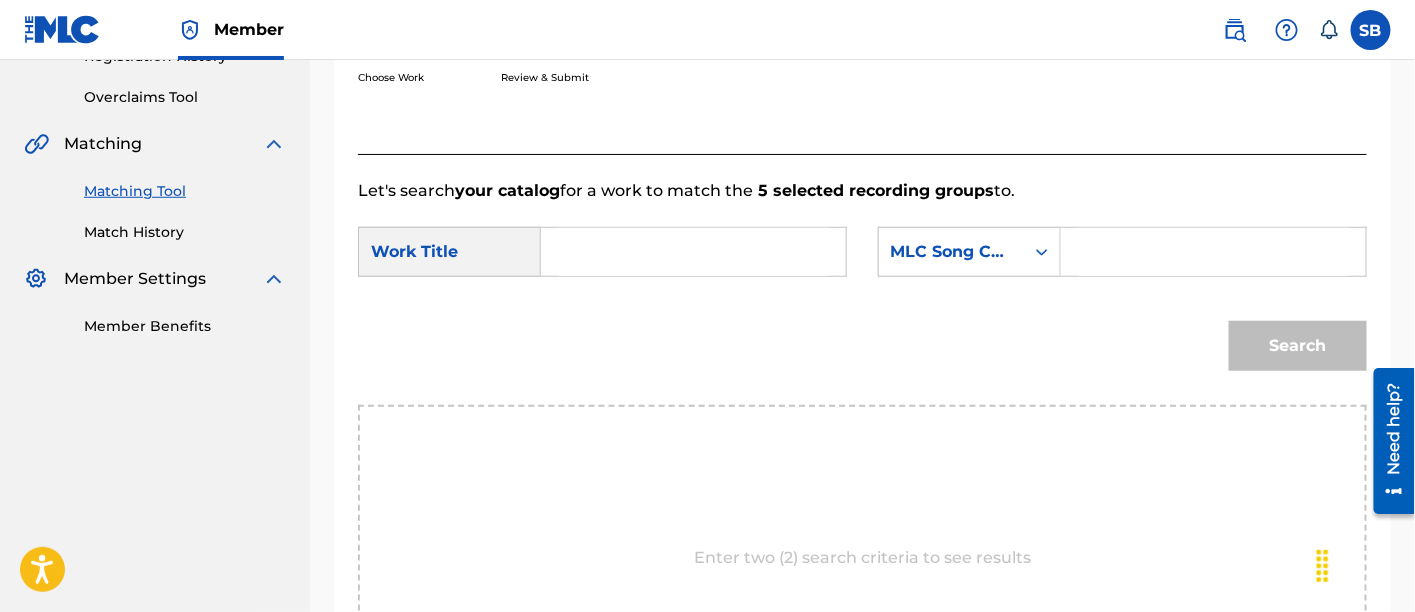 click on "SearchWithCriteria9ece6f94-8353-4dbe-bad4-0247b2fc14d7 Work Title SearchWithCriteria847f0b1e-b5f4-4a3b-b798-5ef54393f8d1 MLC Song Code" at bounding box center [862, 258] 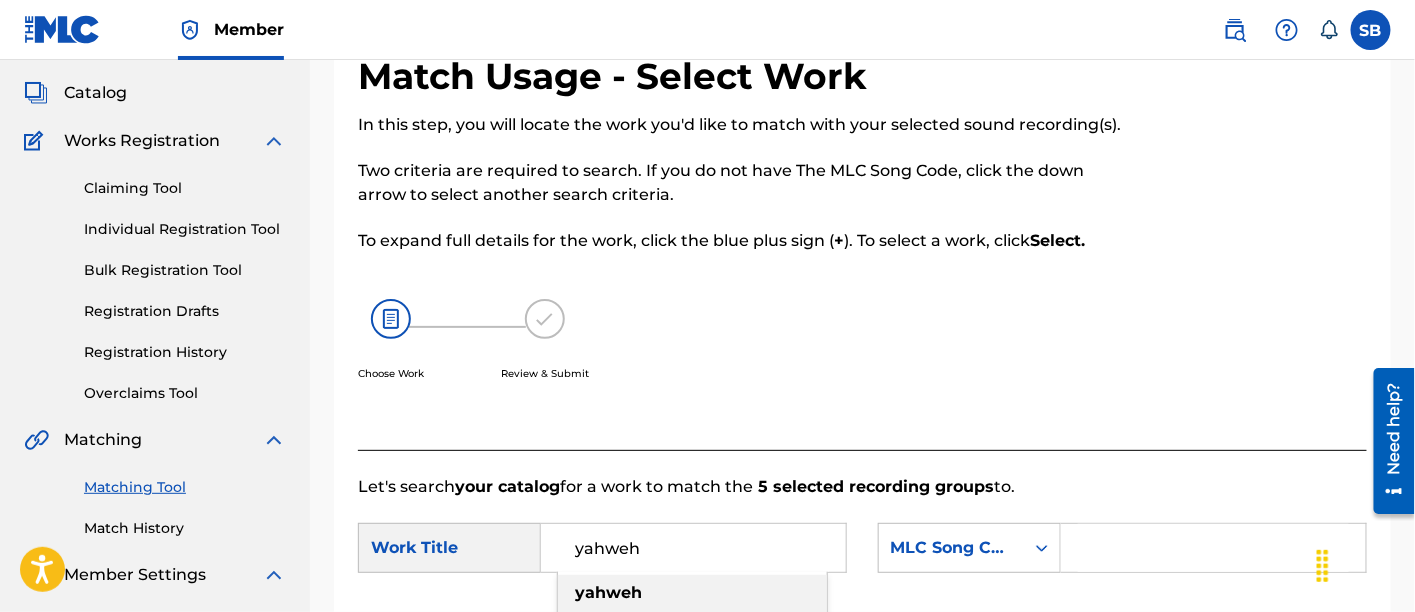 scroll, scrollTop: 0, scrollLeft: 0, axis: both 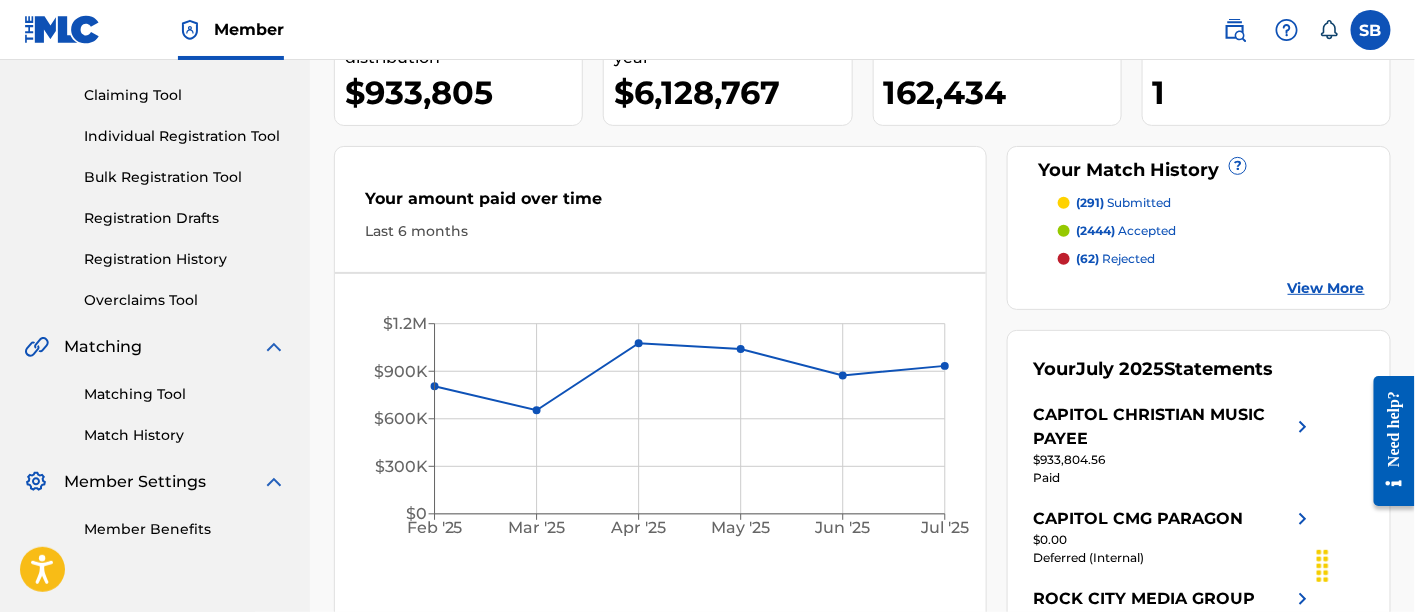 click on "Matching Tool" at bounding box center (185, 394) 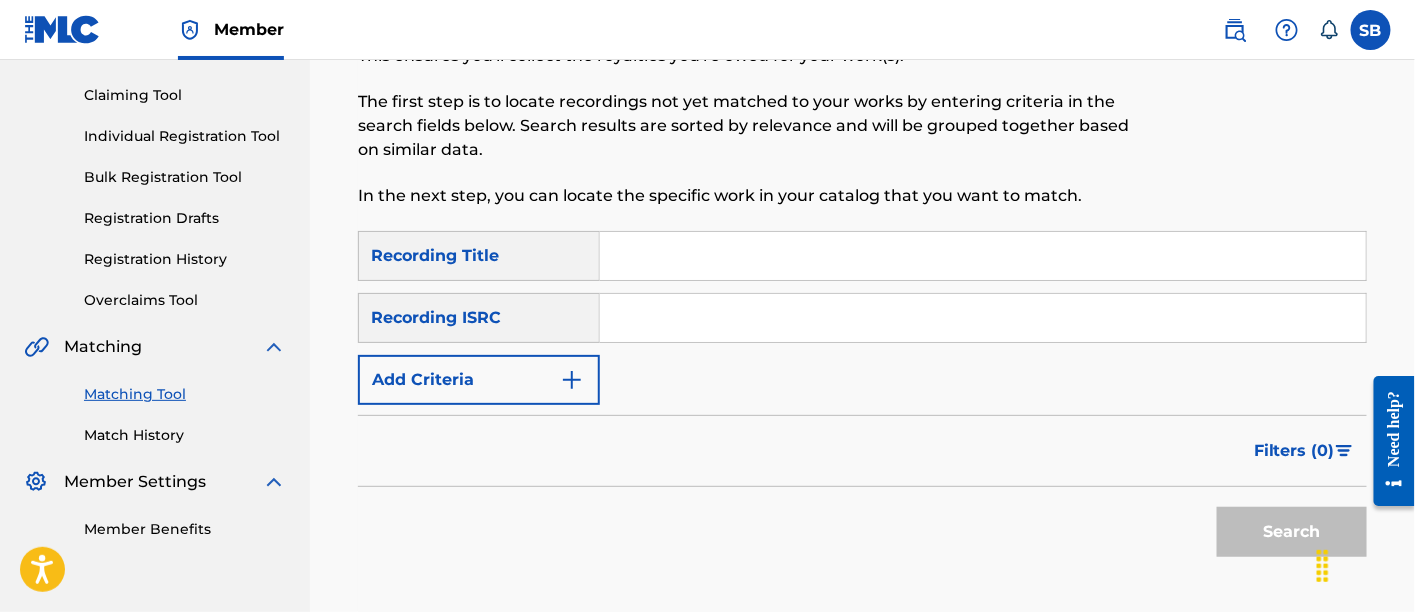 scroll, scrollTop: 0, scrollLeft: 0, axis: both 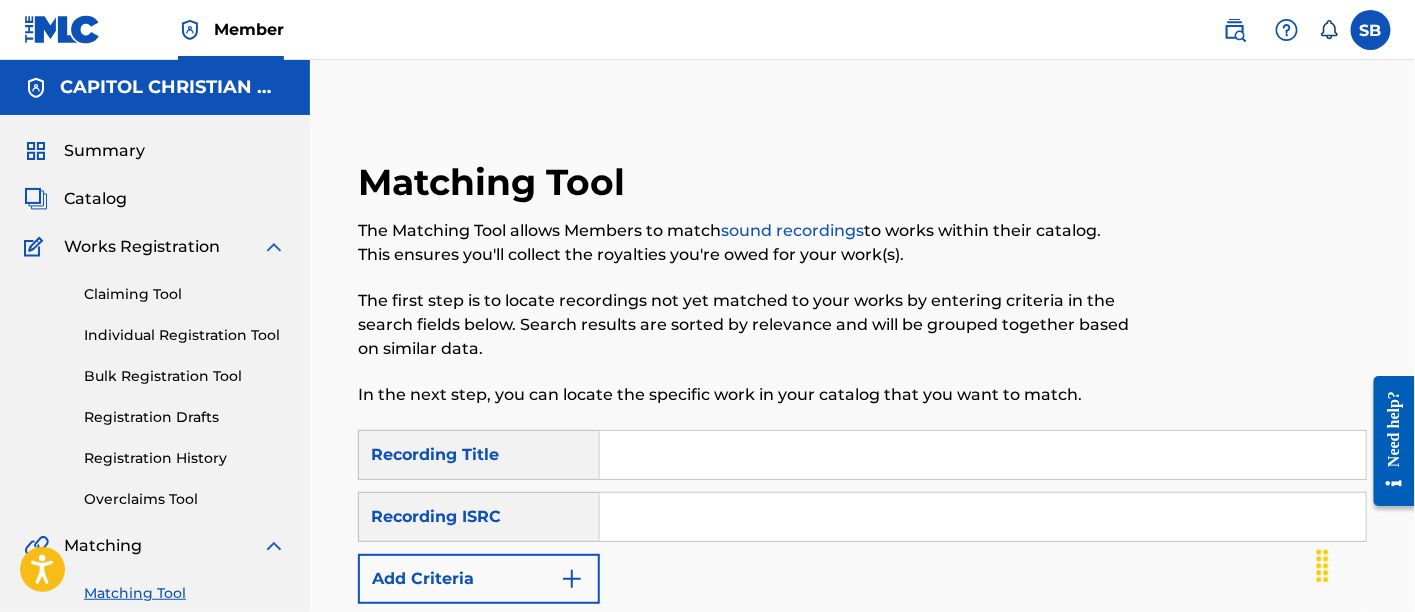 click at bounding box center (983, 455) 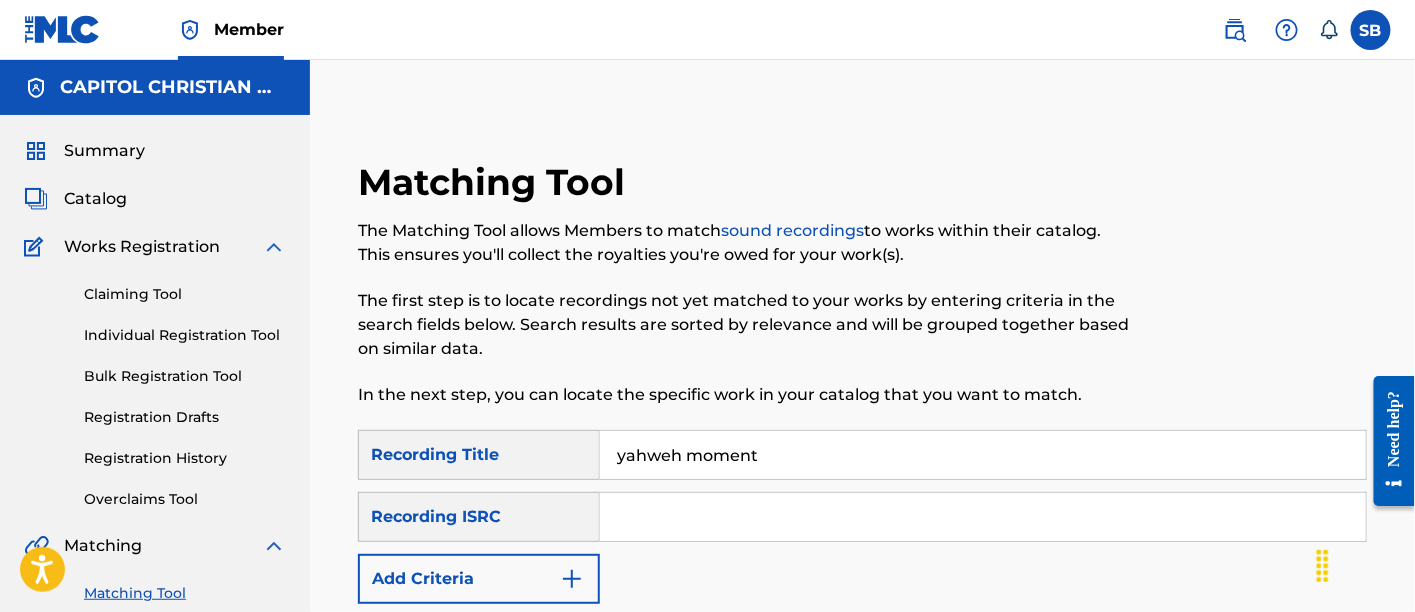 scroll, scrollTop: 123, scrollLeft: 0, axis: vertical 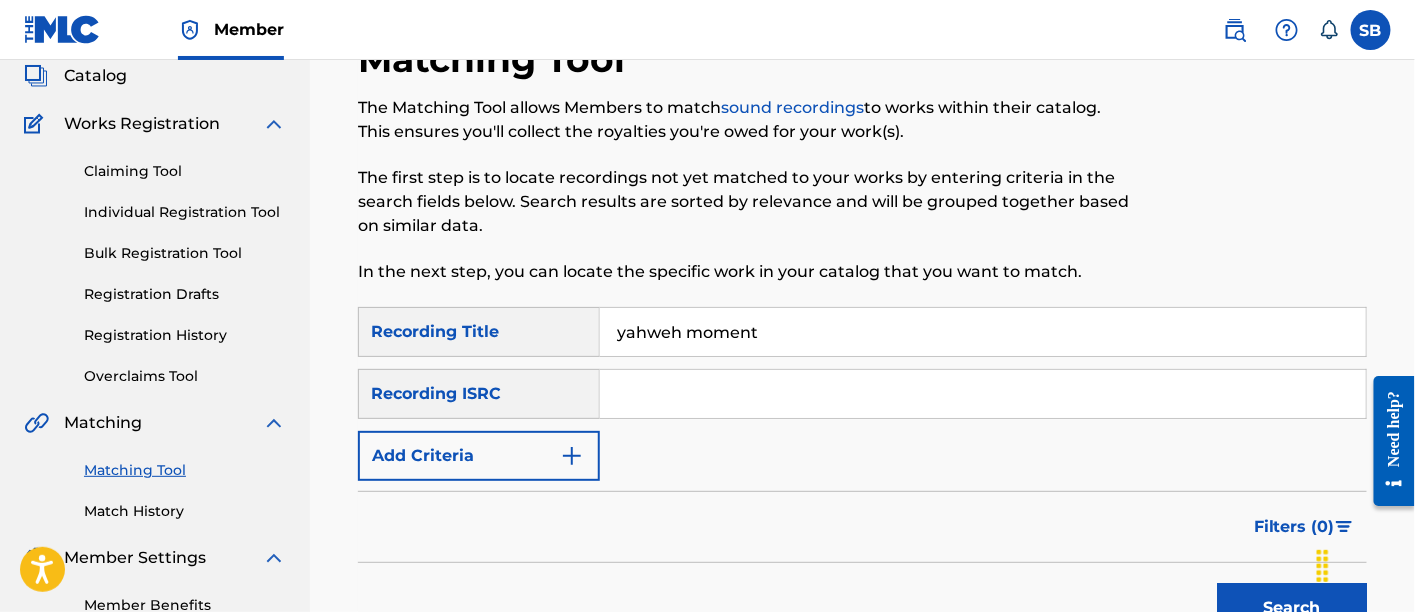 type on "yahweh moment" 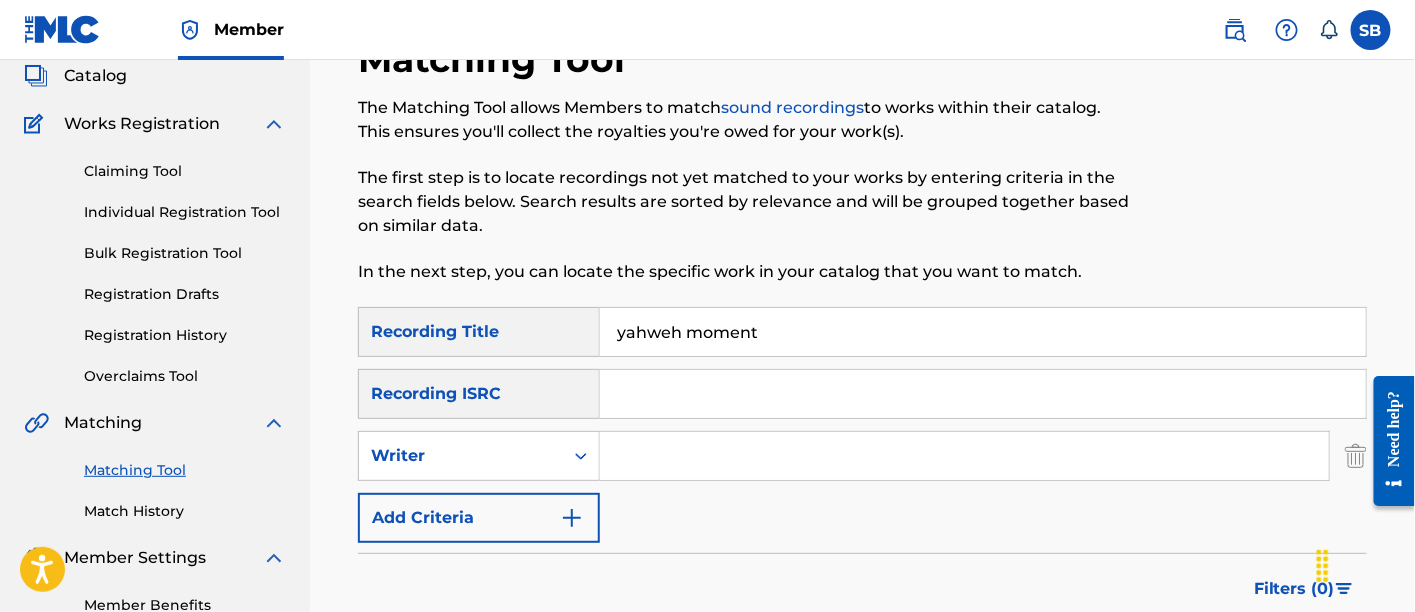 click at bounding box center (964, 456) 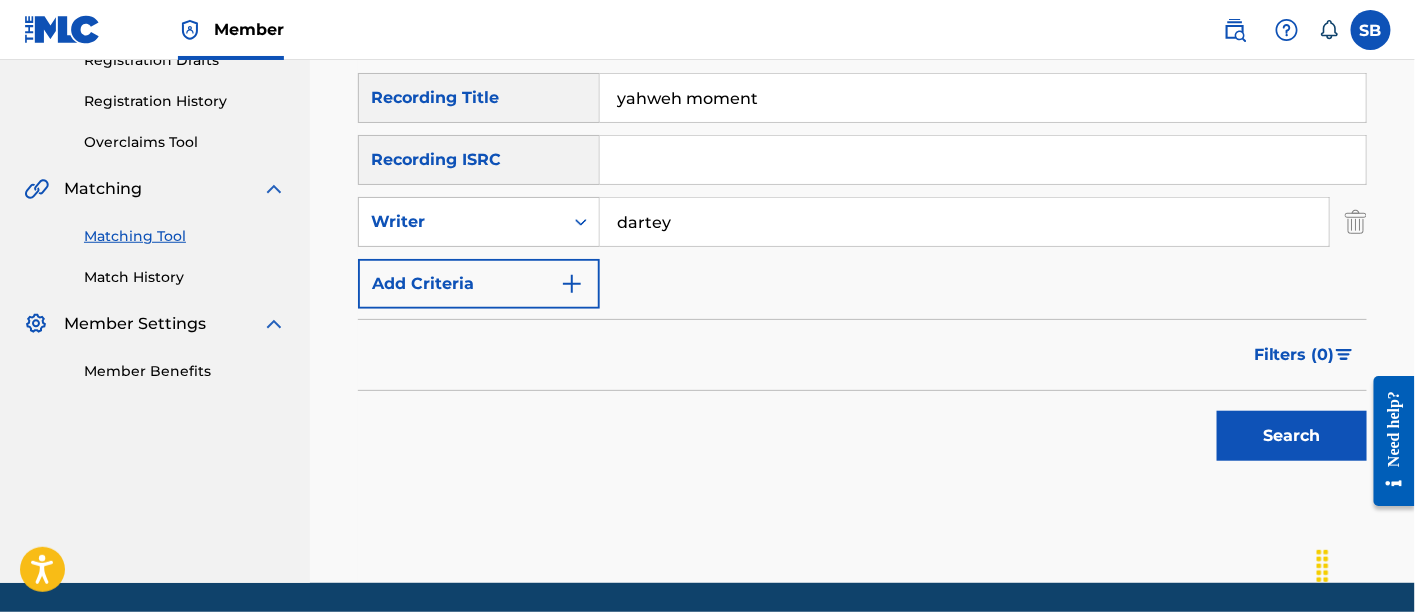 scroll, scrollTop: 359, scrollLeft: 0, axis: vertical 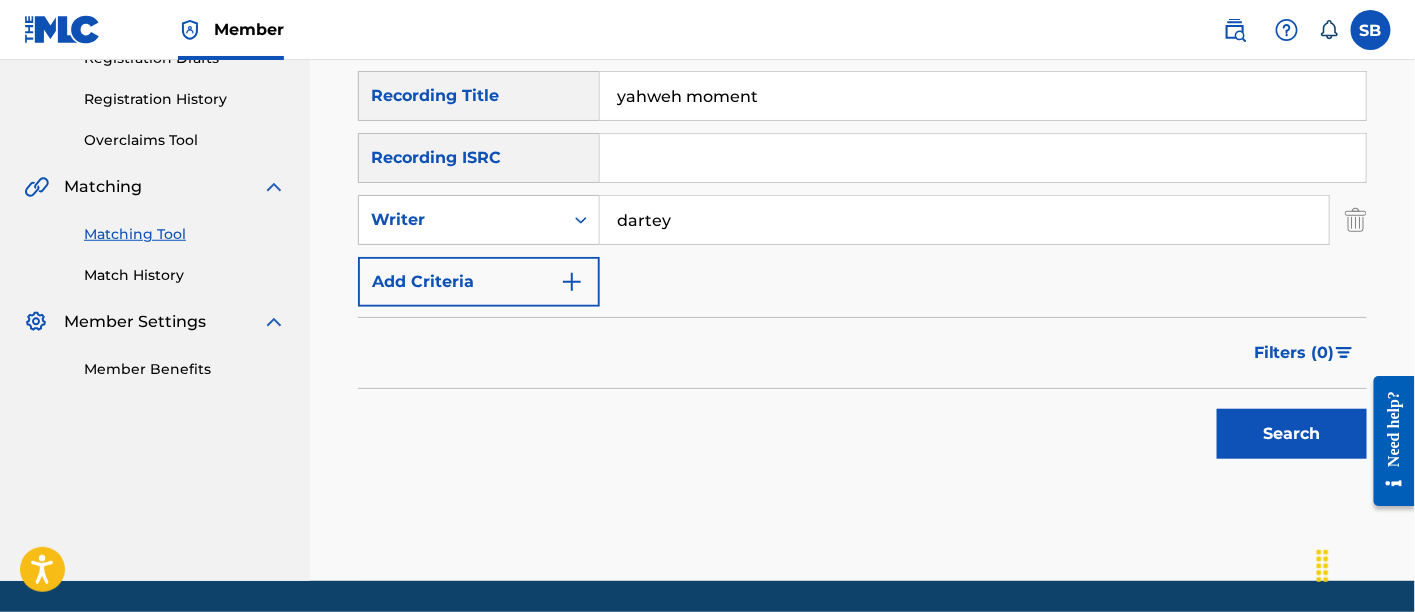 click on "Search" at bounding box center [1292, 434] 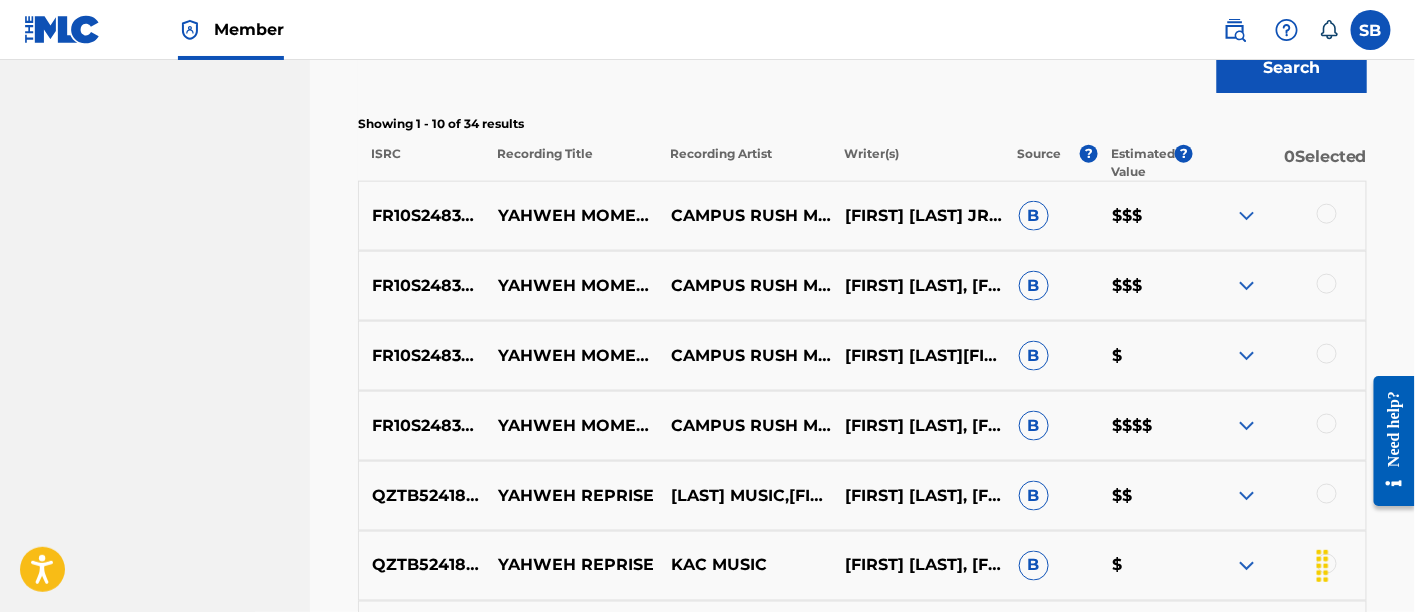 scroll, scrollTop: 791, scrollLeft: 0, axis: vertical 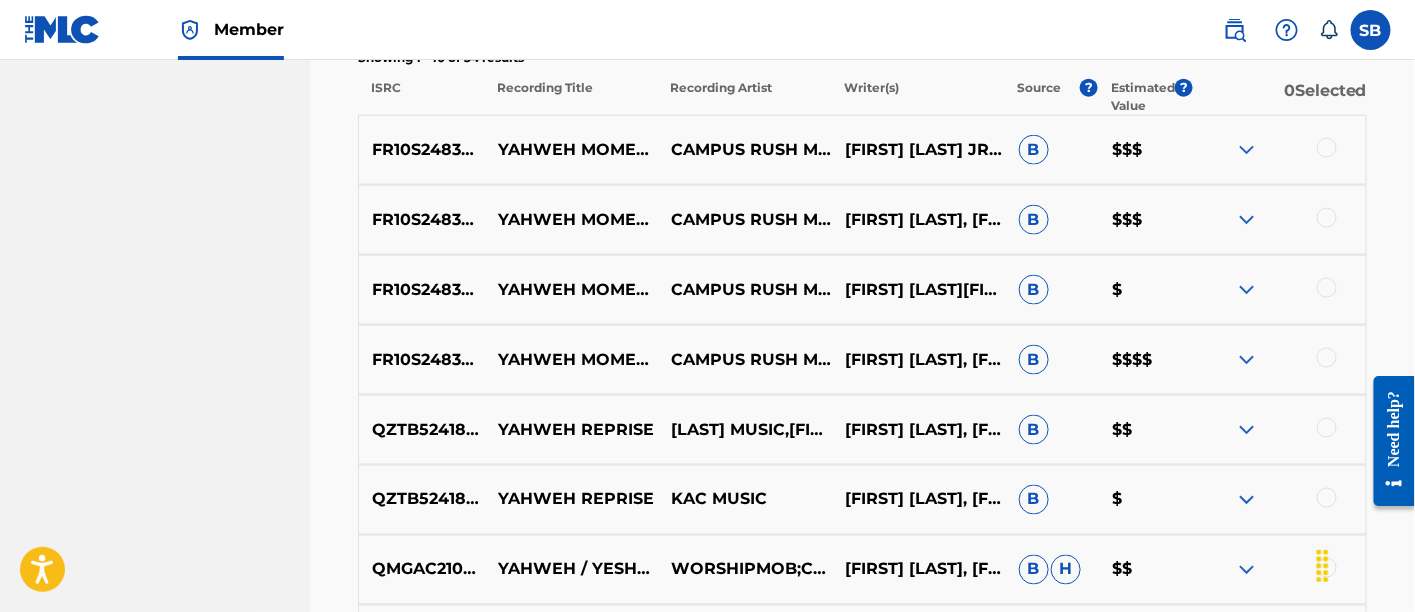 click at bounding box center [1327, 358] 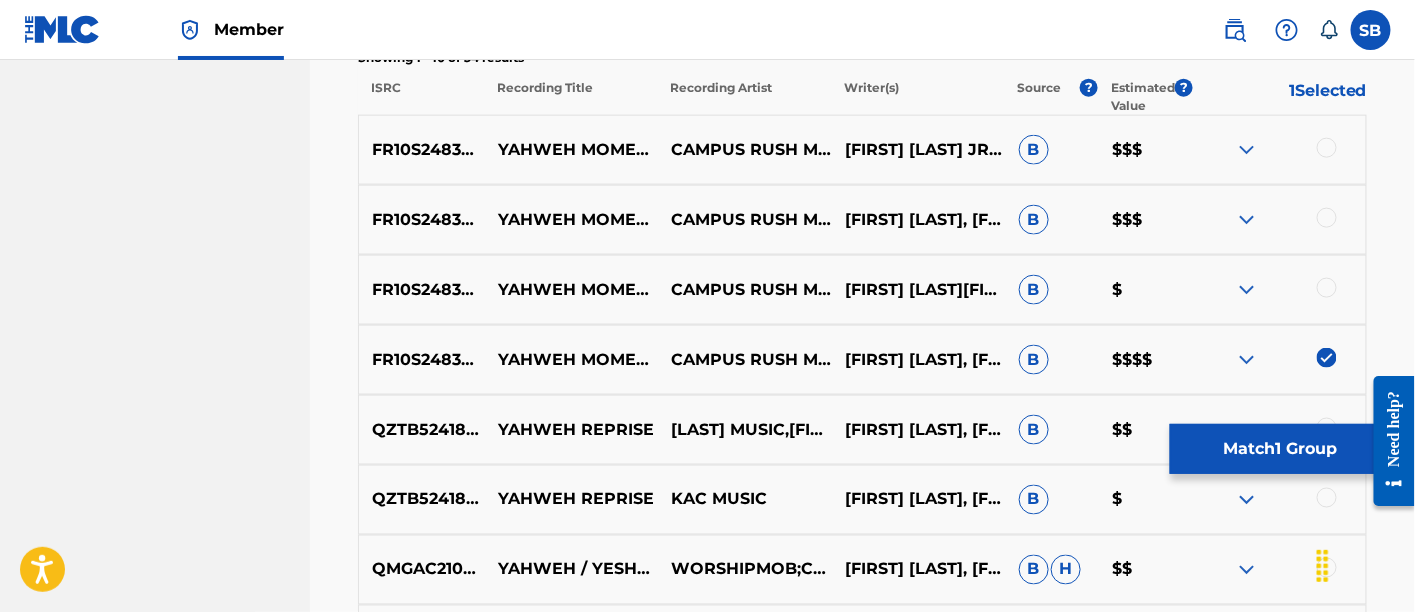 click at bounding box center (1327, 288) 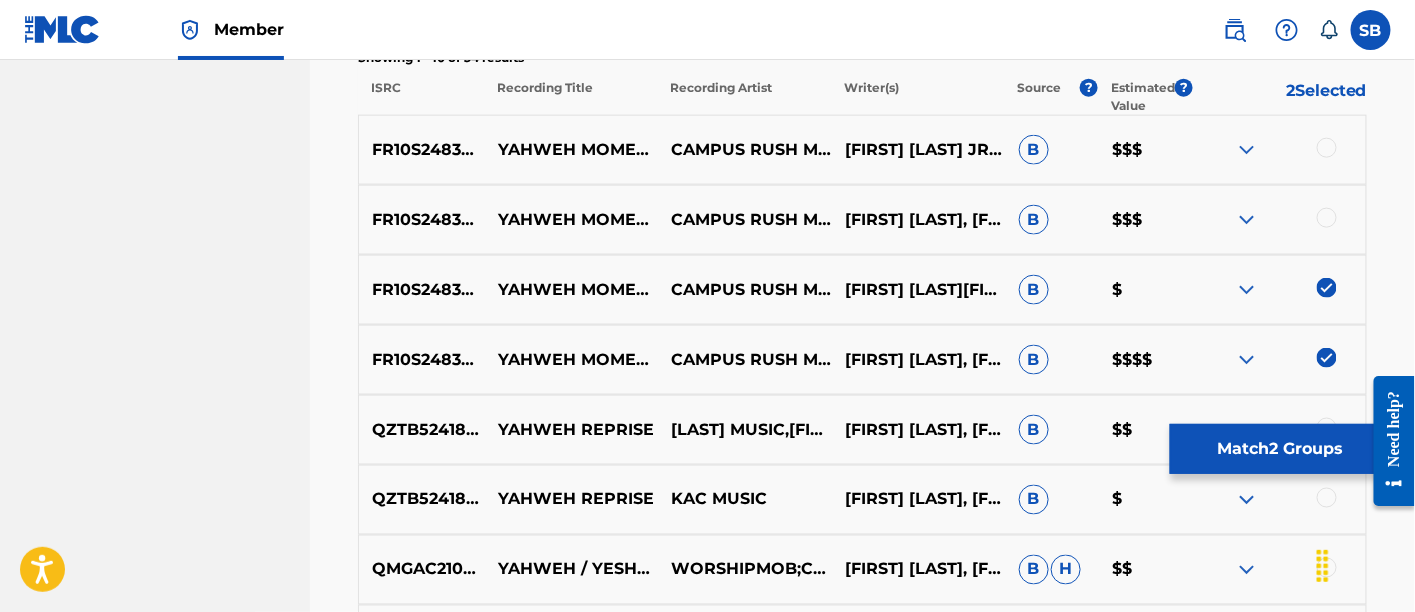 click at bounding box center (1327, 218) 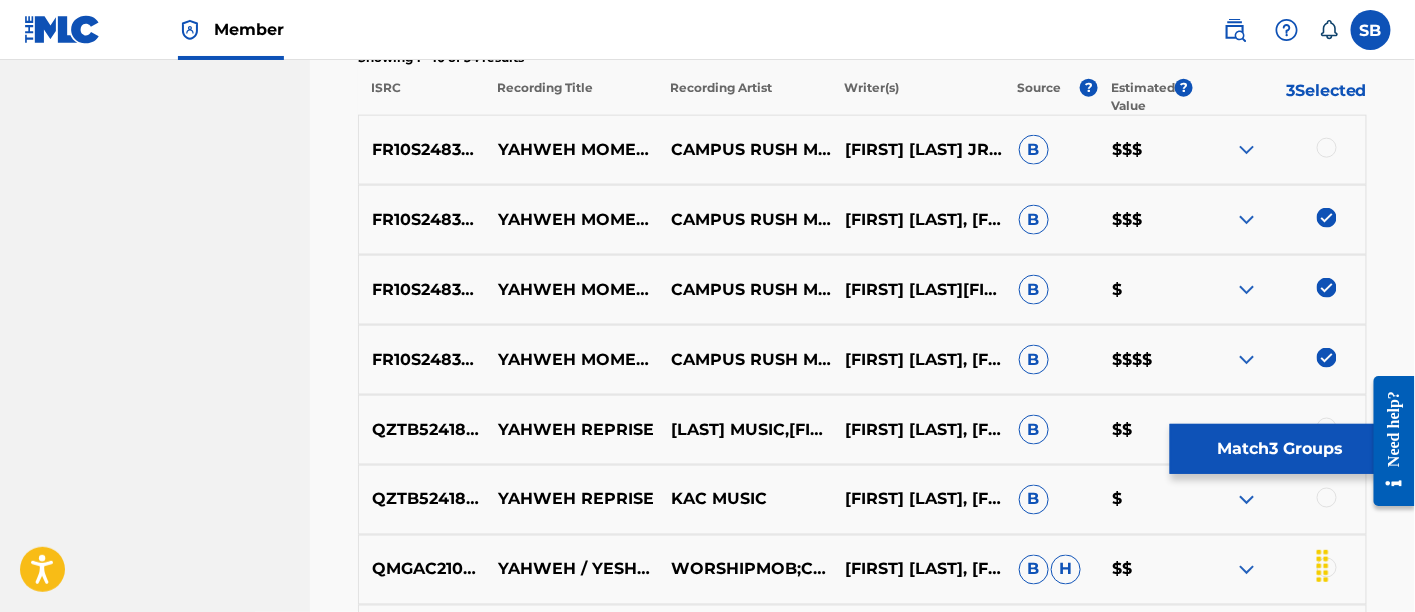click at bounding box center (1327, 148) 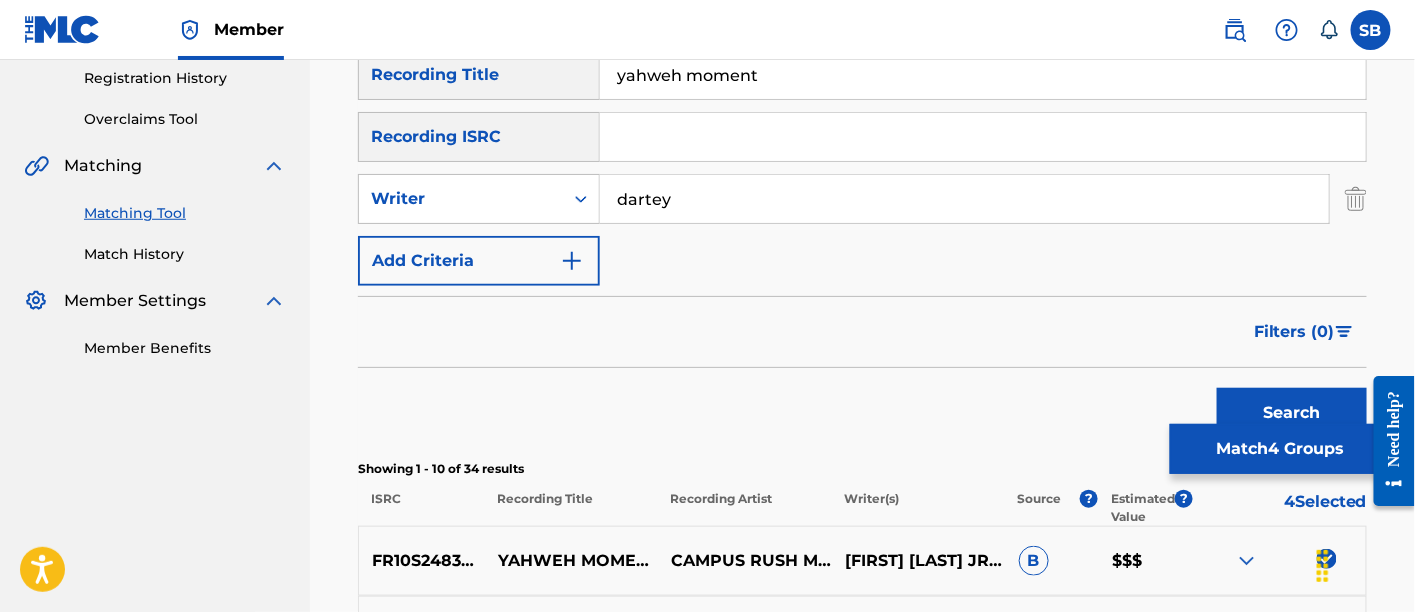 scroll, scrollTop: 240, scrollLeft: 0, axis: vertical 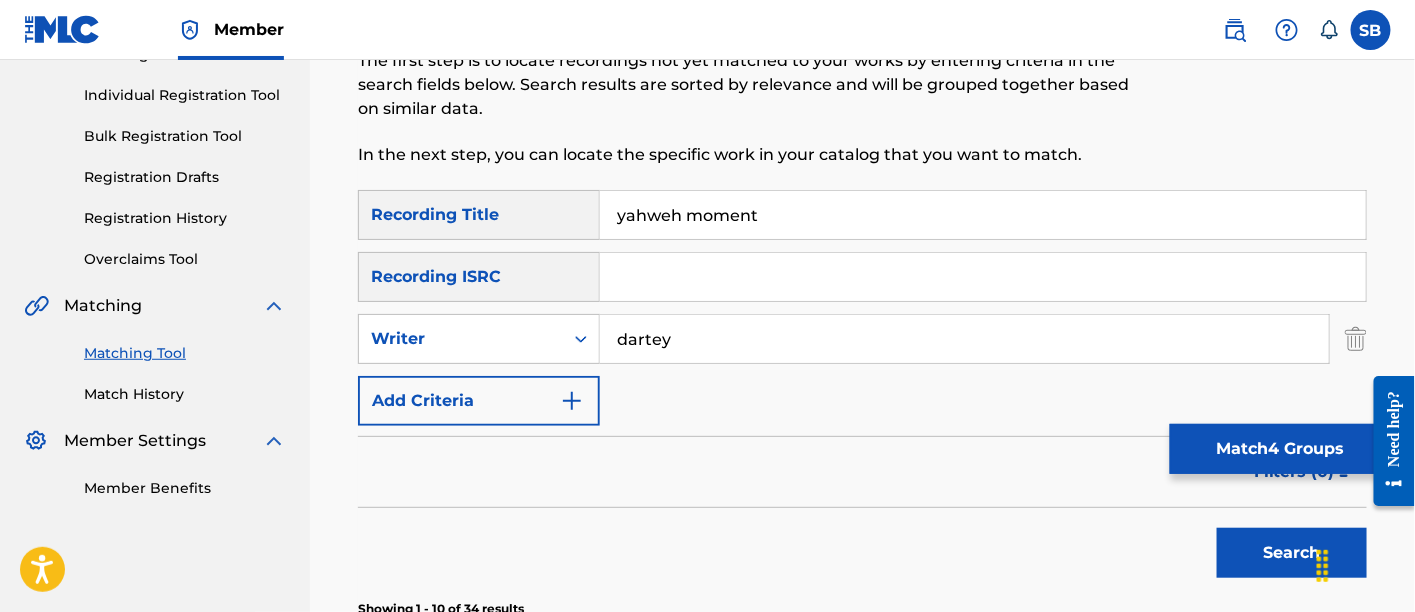 click on "dartey" at bounding box center (964, 339) 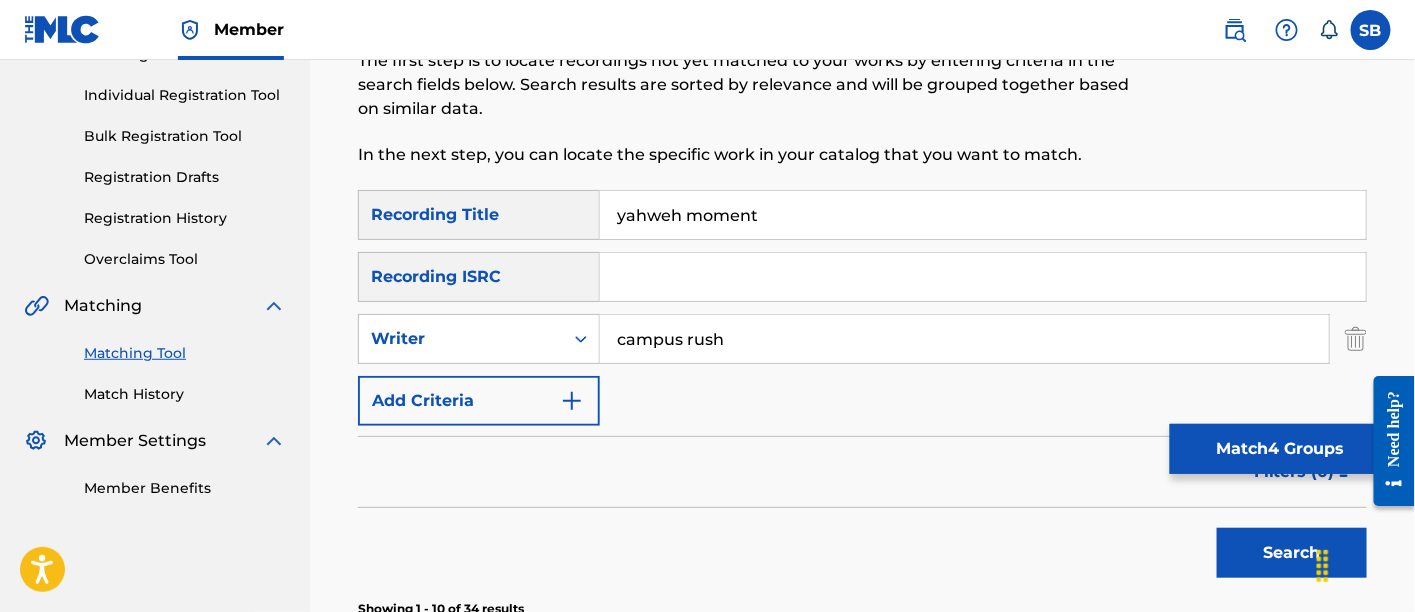 scroll, scrollTop: 533, scrollLeft: 0, axis: vertical 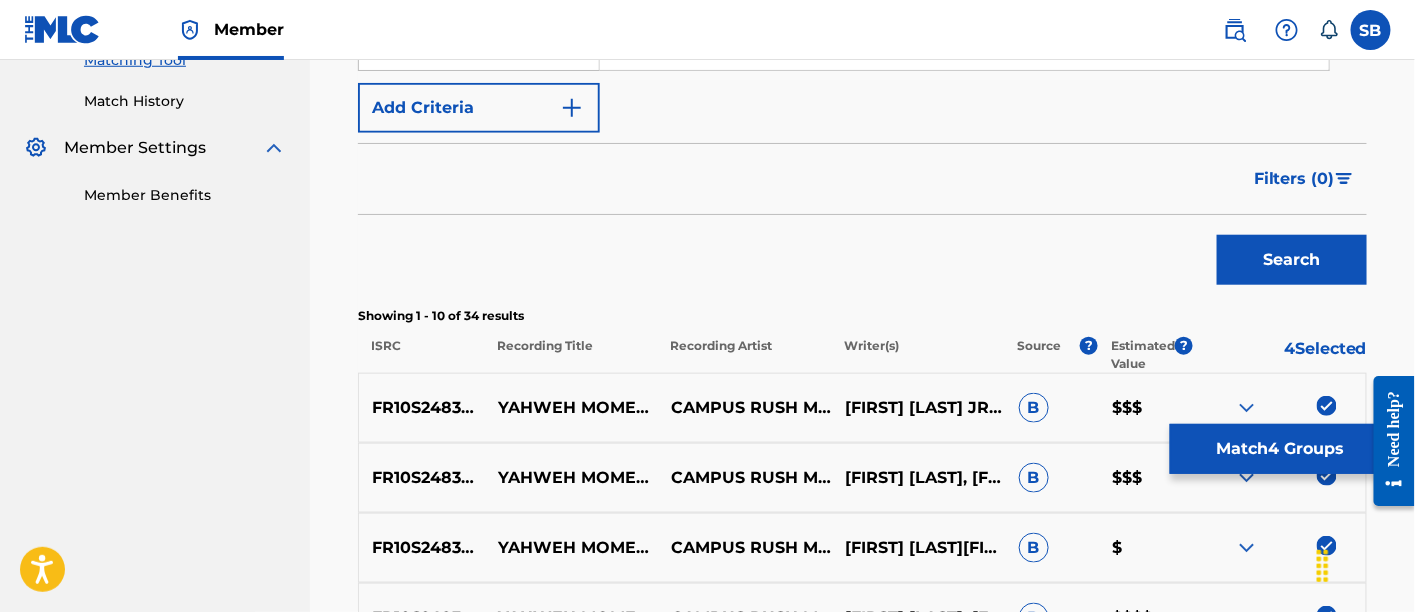 click on "Search" at bounding box center (1292, 260) 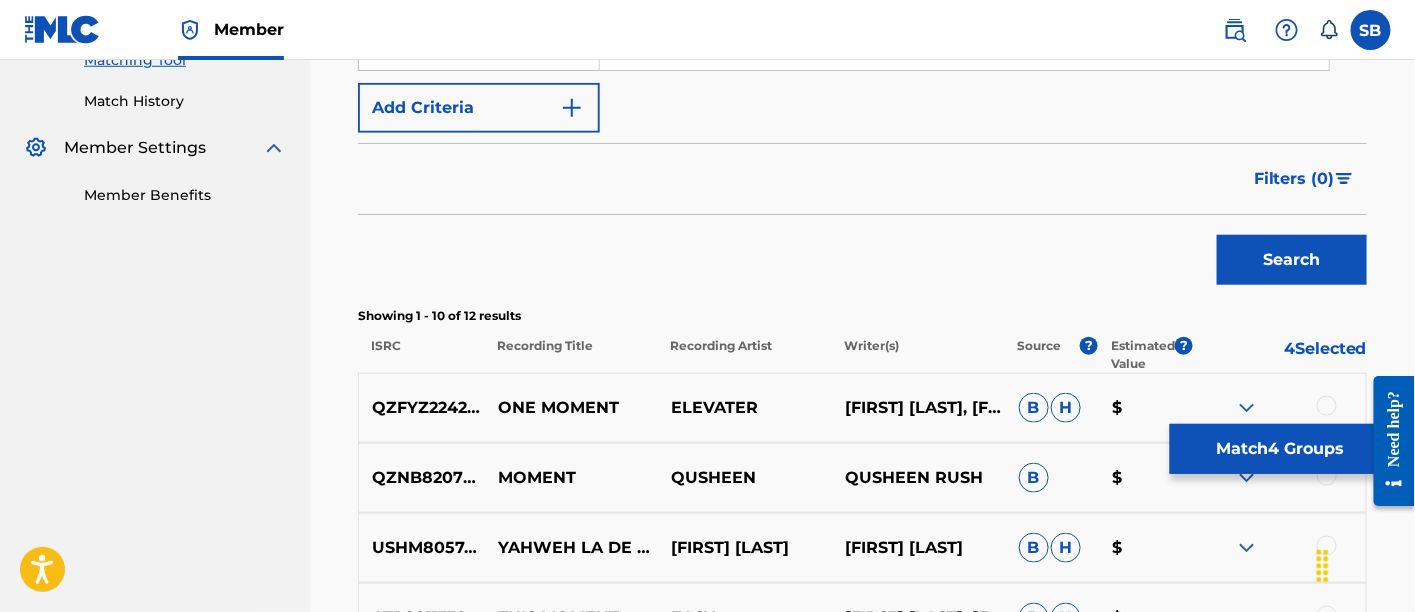 click on "SearchWithCriteria15f0d2fb-52d2-4c30-aac0-7e1d96b11560 Recording Title yahweh moment SearchWithCriteriadf7a6f09-2637-4807-a907-f1c5fa969c29 Recording ISRC SearchWithCriteriabcd990b9-e924-44d0-ae6a-53bacb0f9547 Writer campus rush Add Criteria" at bounding box center [862, 15] 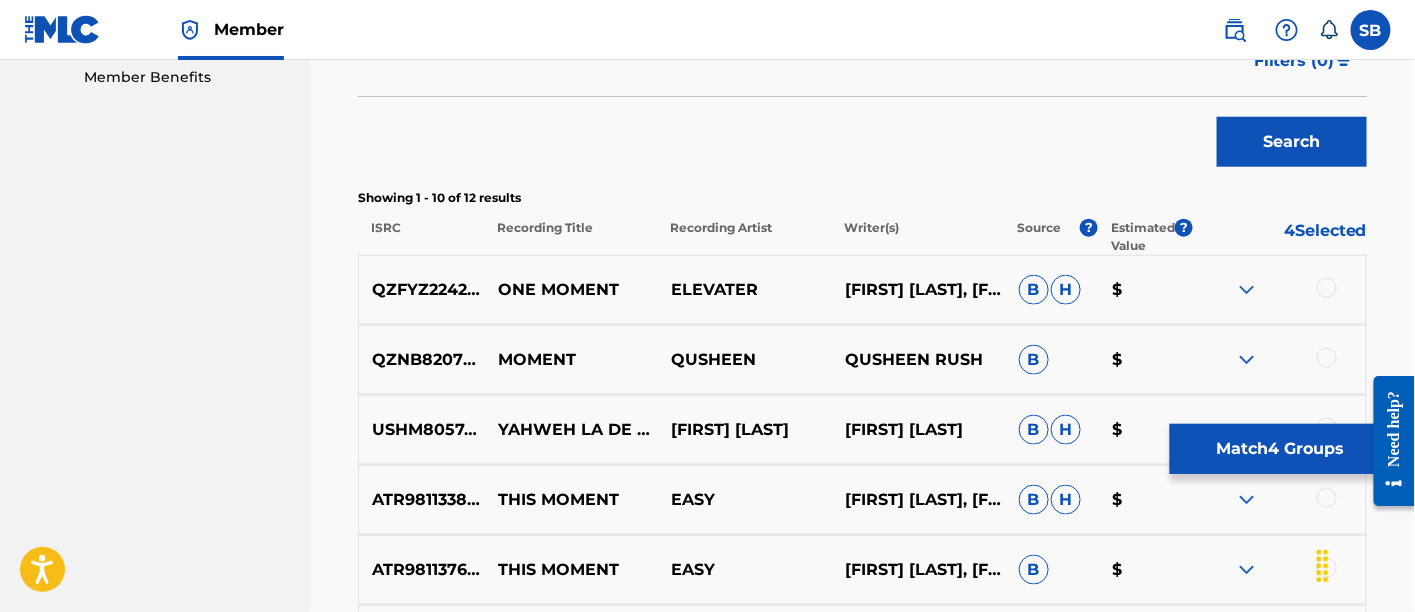 scroll, scrollTop: 271, scrollLeft: 0, axis: vertical 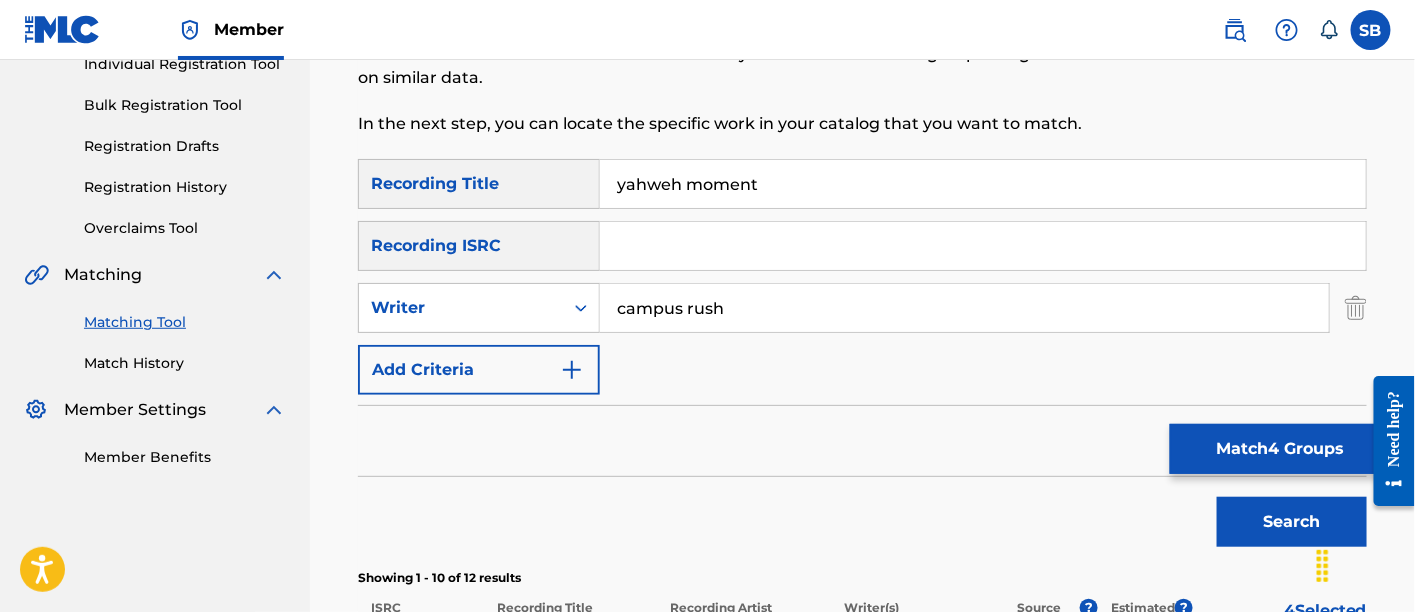click on "campus rush" at bounding box center [964, 308] 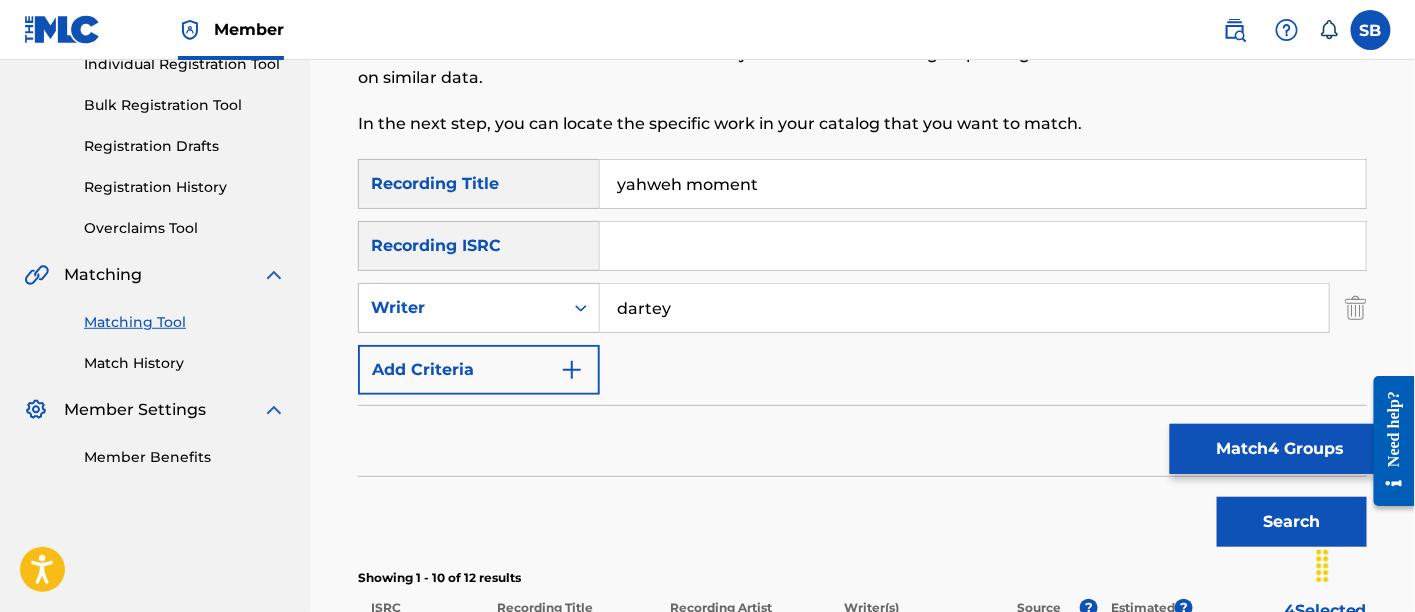 type on "dartey" 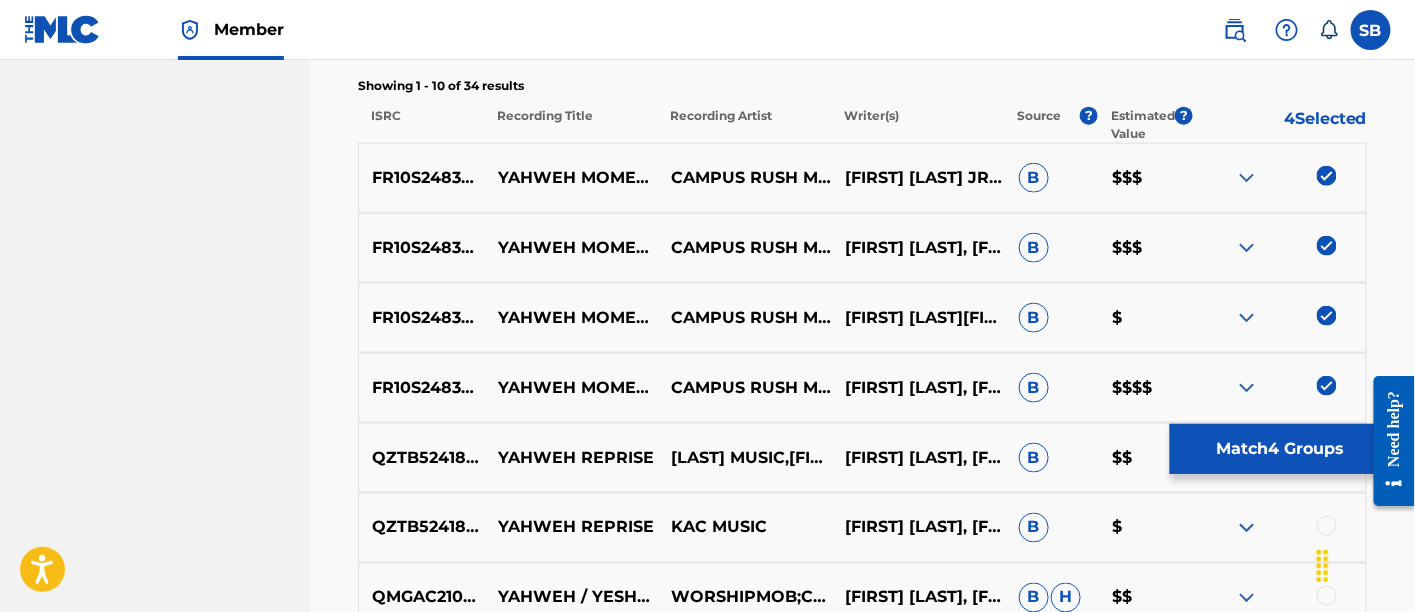 scroll, scrollTop: 905, scrollLeft: 0, axis: vertical 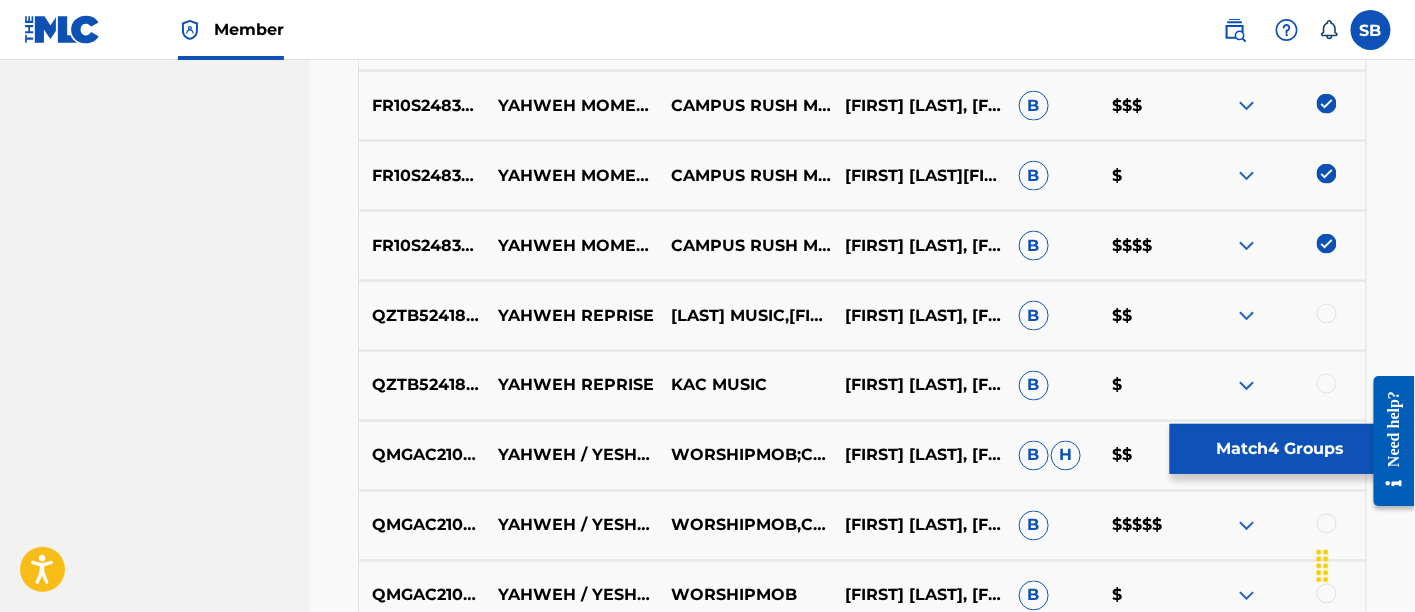 click on "Match  4 Groups" at bounding box center (1280, 449) 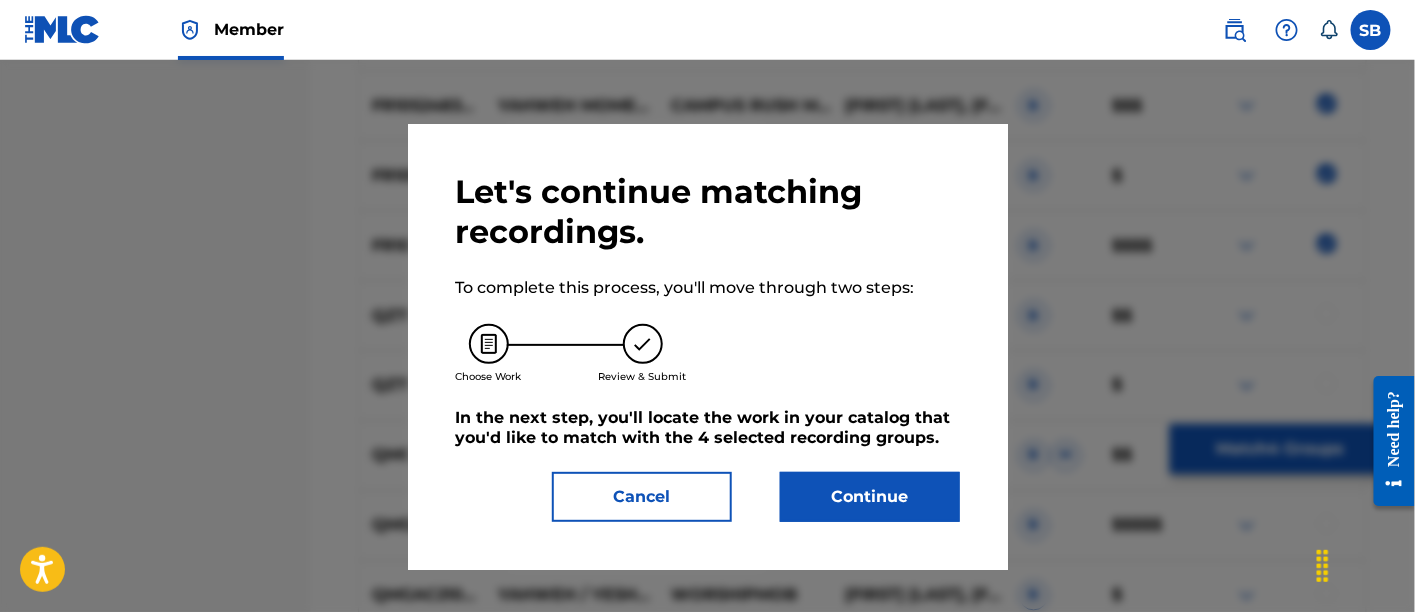 click on "Continue" at bounding box center (870, 497) 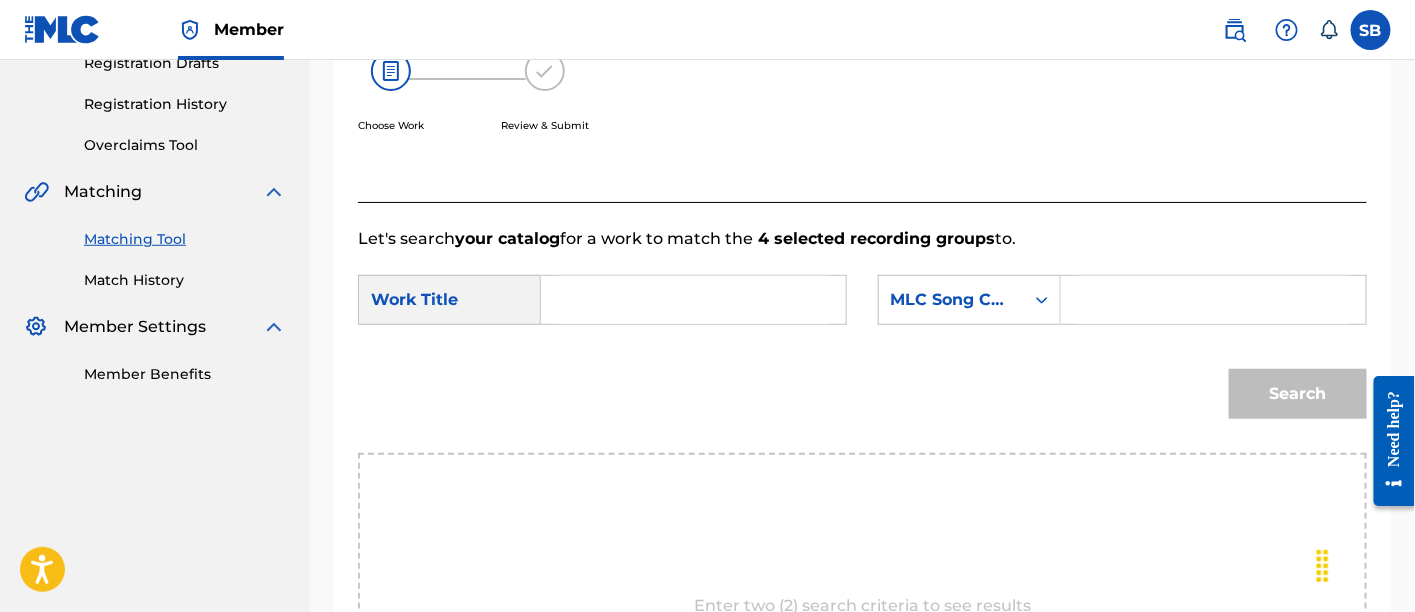 scroll, scrollTop: 347, scrollLeft: 0, axis: vertical 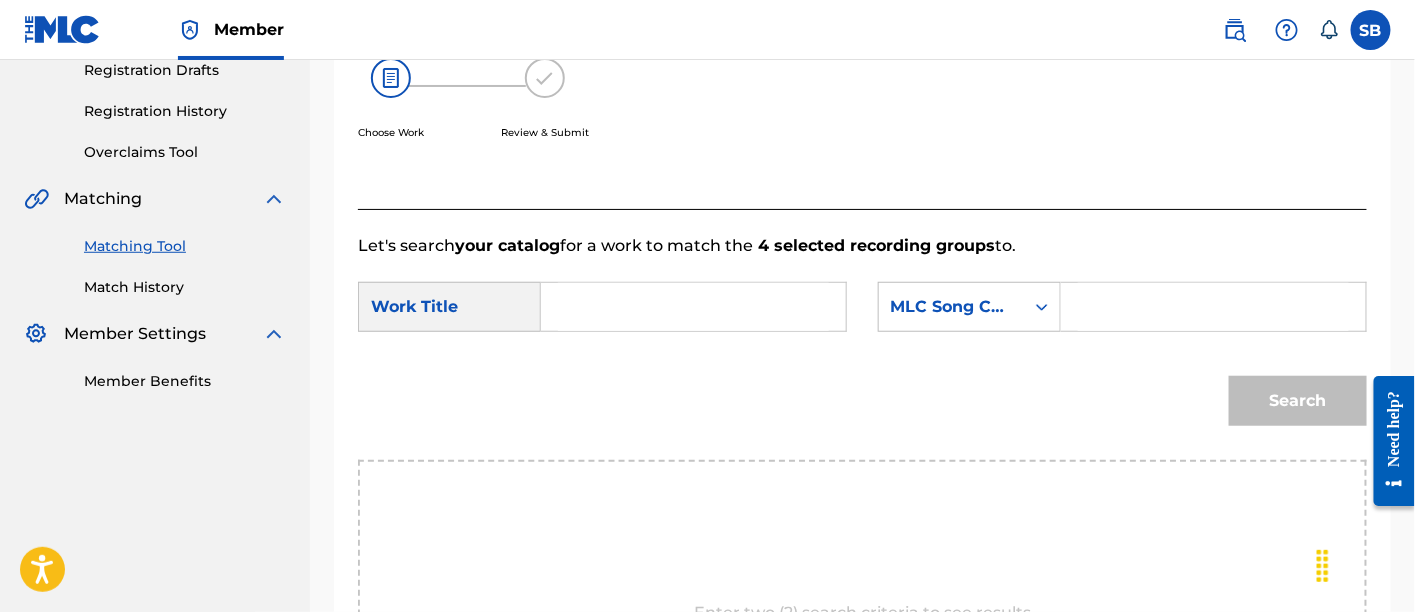 click at bounding box center (693, 307) 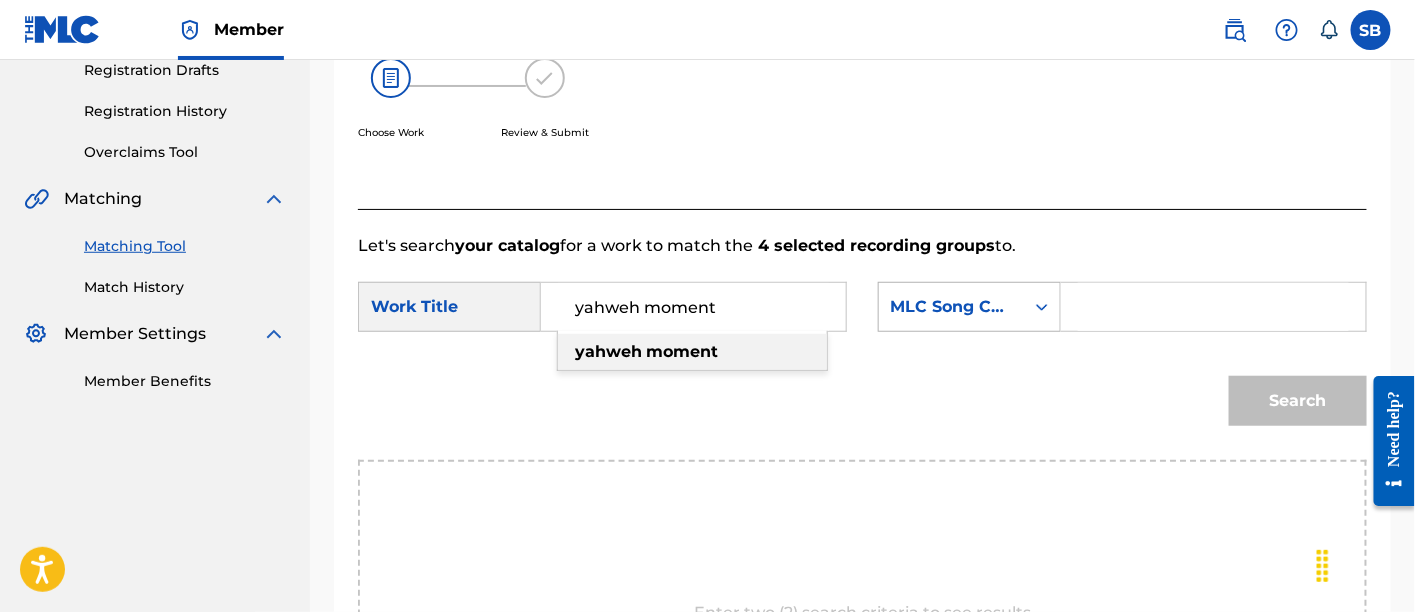 type on "yahweh moment" 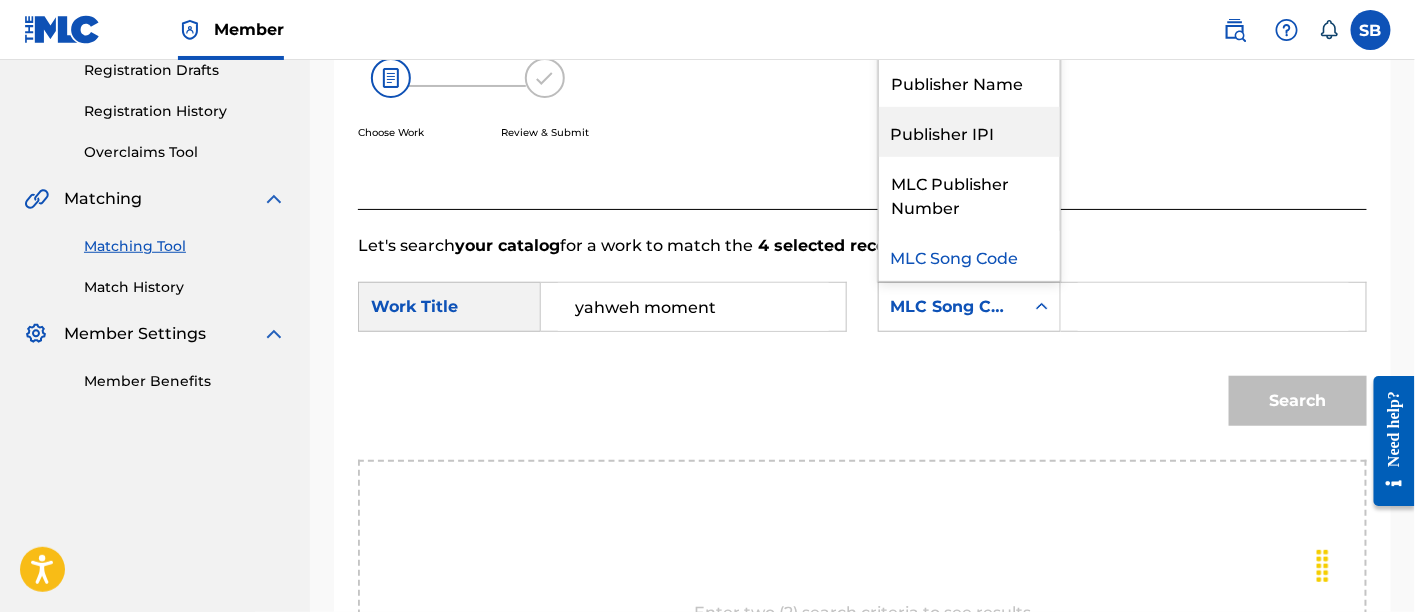 scroll, scrollTop: 0, scrollLeft: 0, axis: both 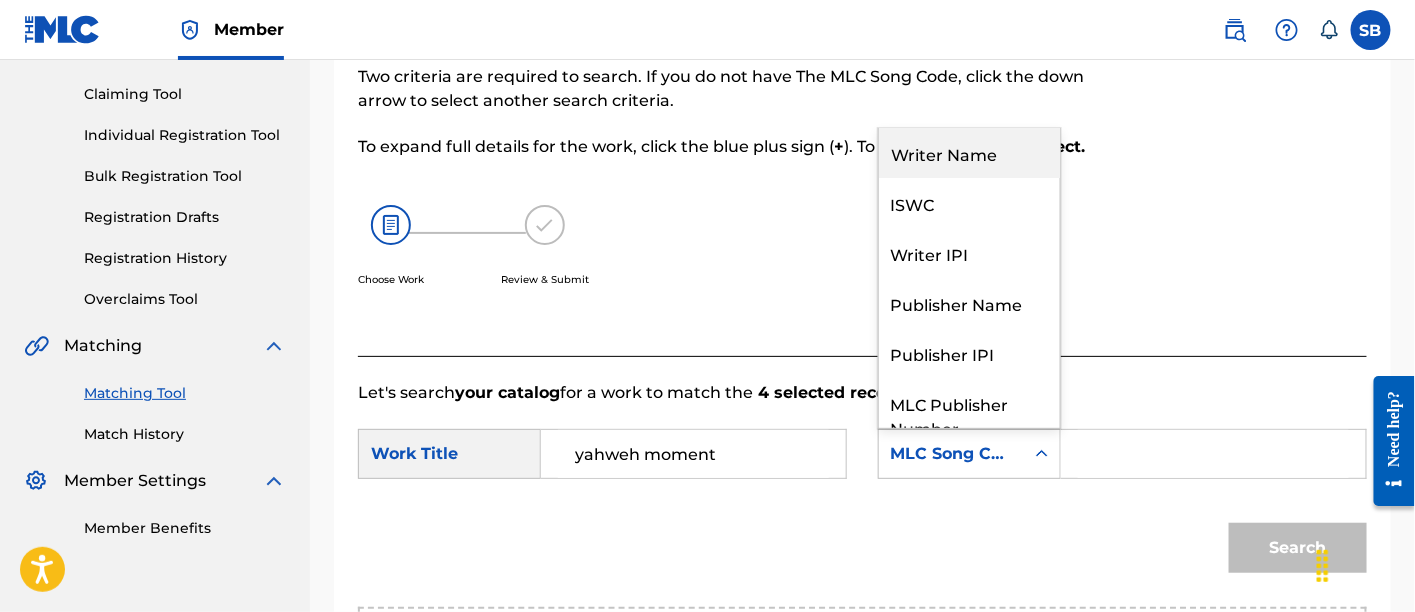 click on "Writer Name" at bounding box center [969, 153] 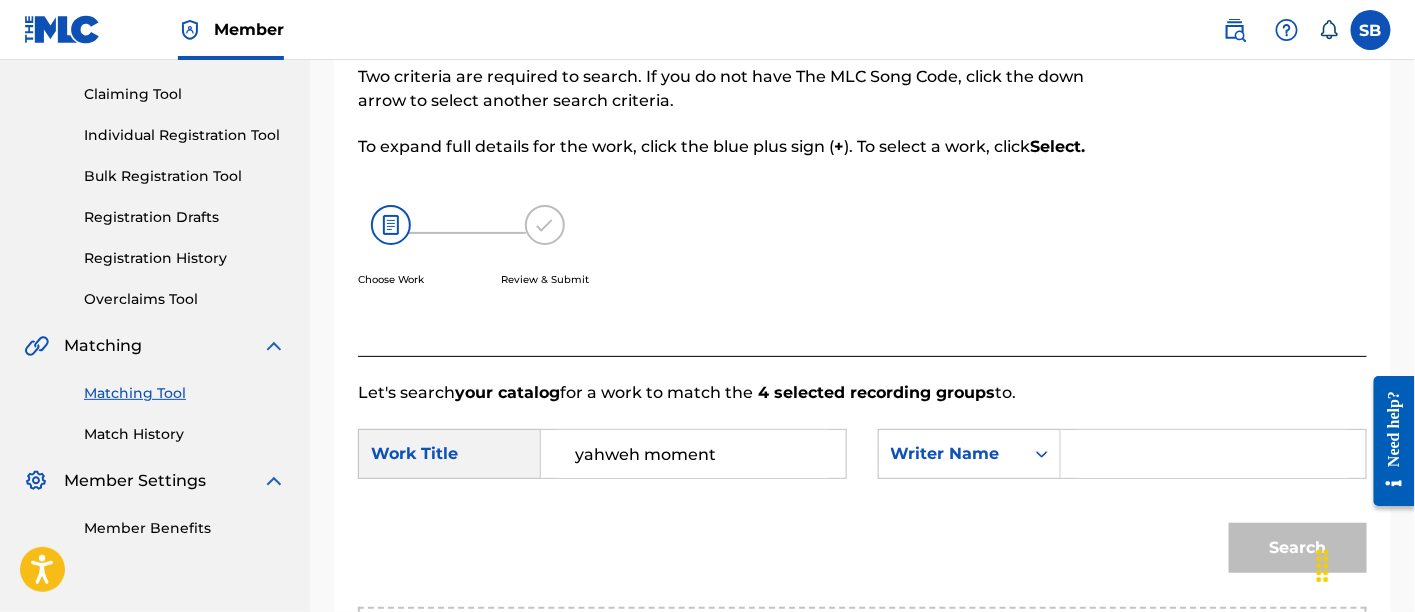 click at bounding box center [1213, 454] 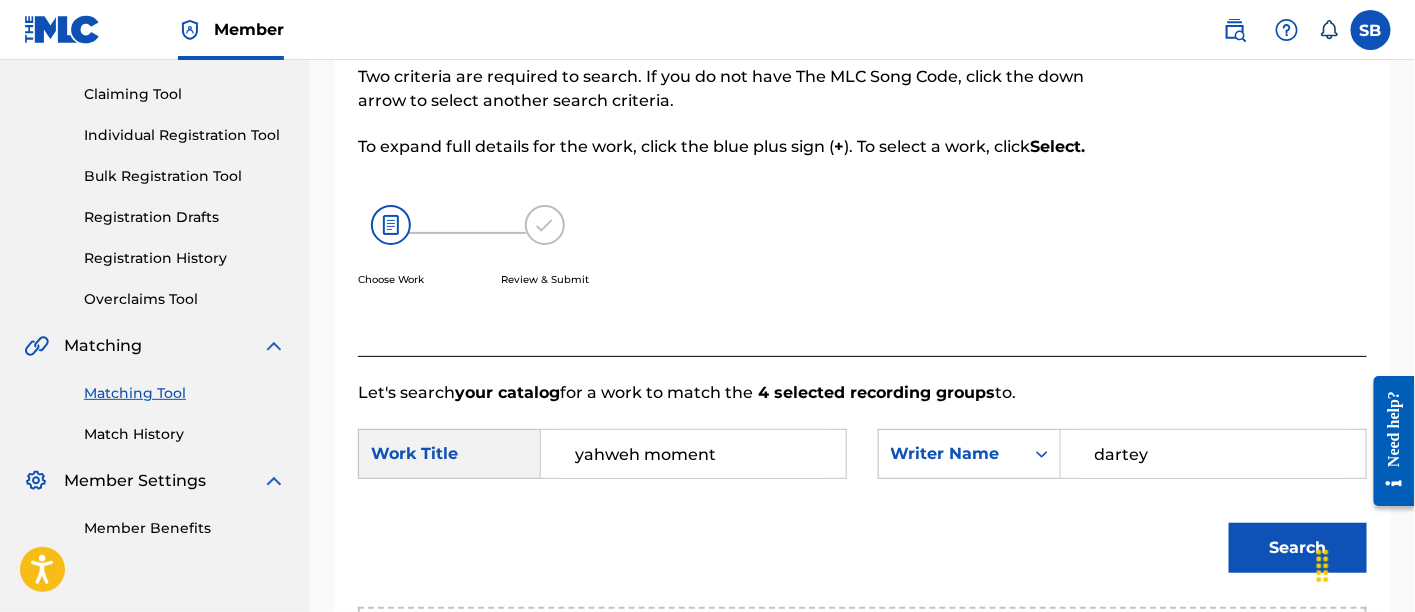 click on "Search" at bounding box center (1298, 548) 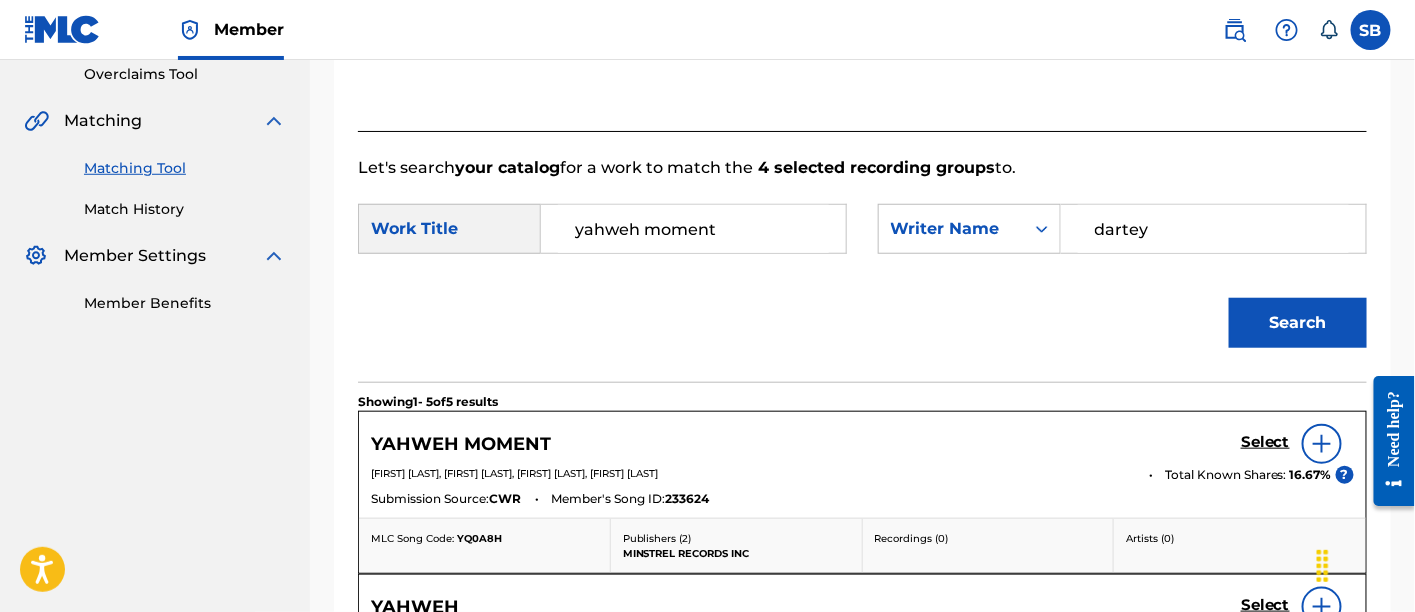 scroll, scrollTop: 529, scrollLeft: 0, axis: vertical 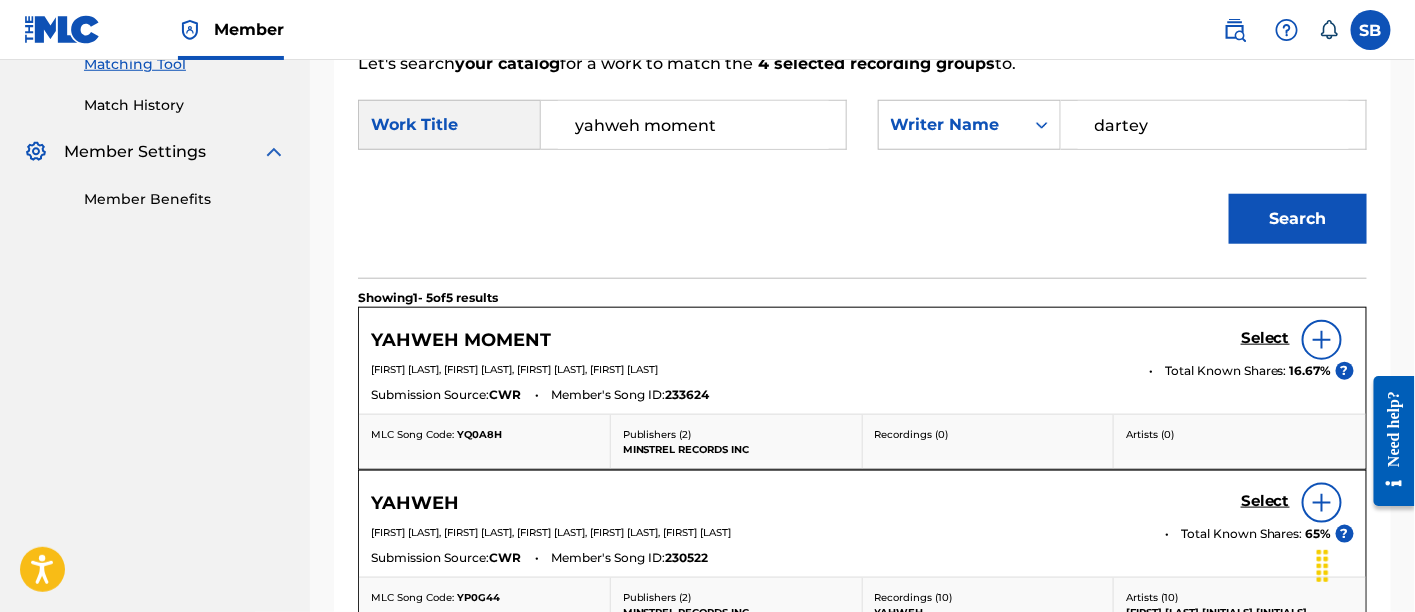 click on "Select" at bounding box center [1265, 338] 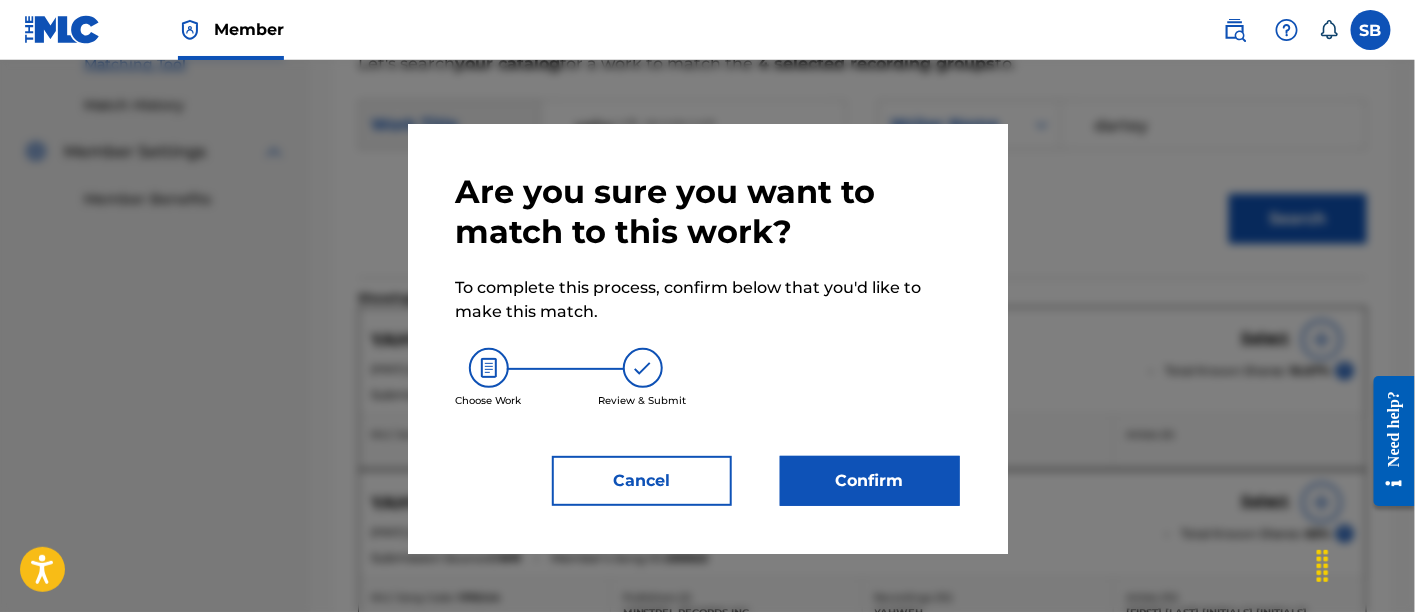 click on "Confirm" at bounding box center [870, 481] 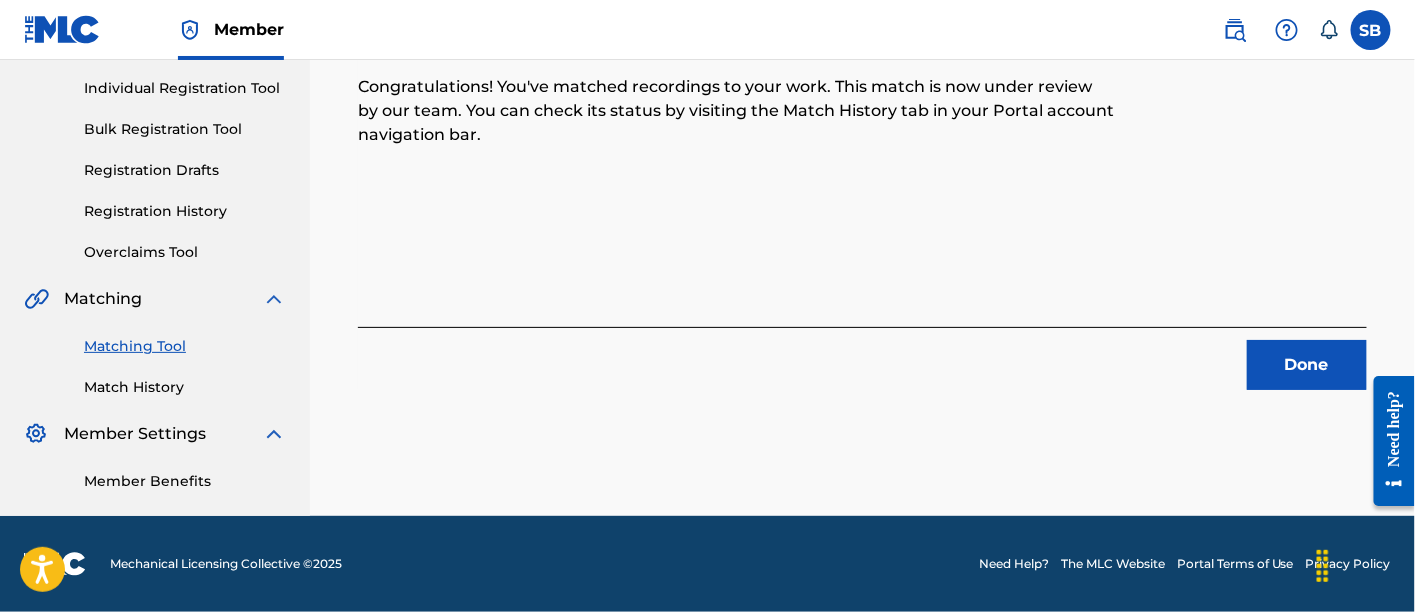 scroll, scrollTop: 246, scrollLeft: 0, axis: vertical 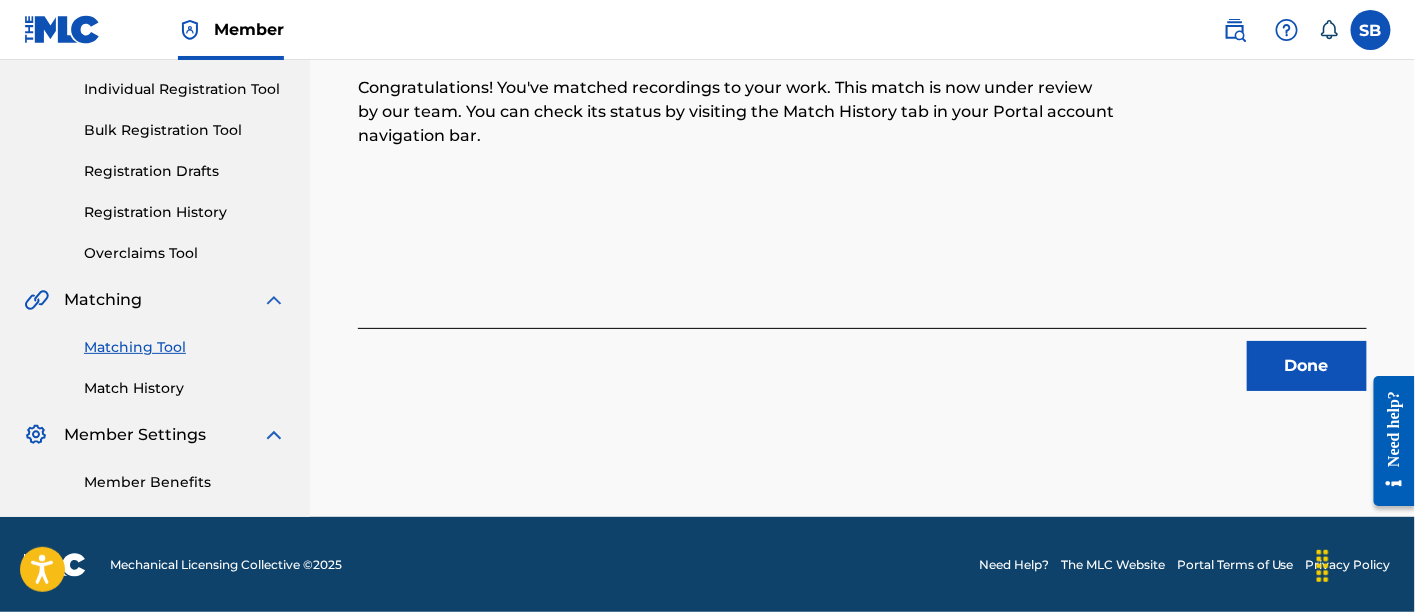 click on "Done" at bounding box center [1307, 366] 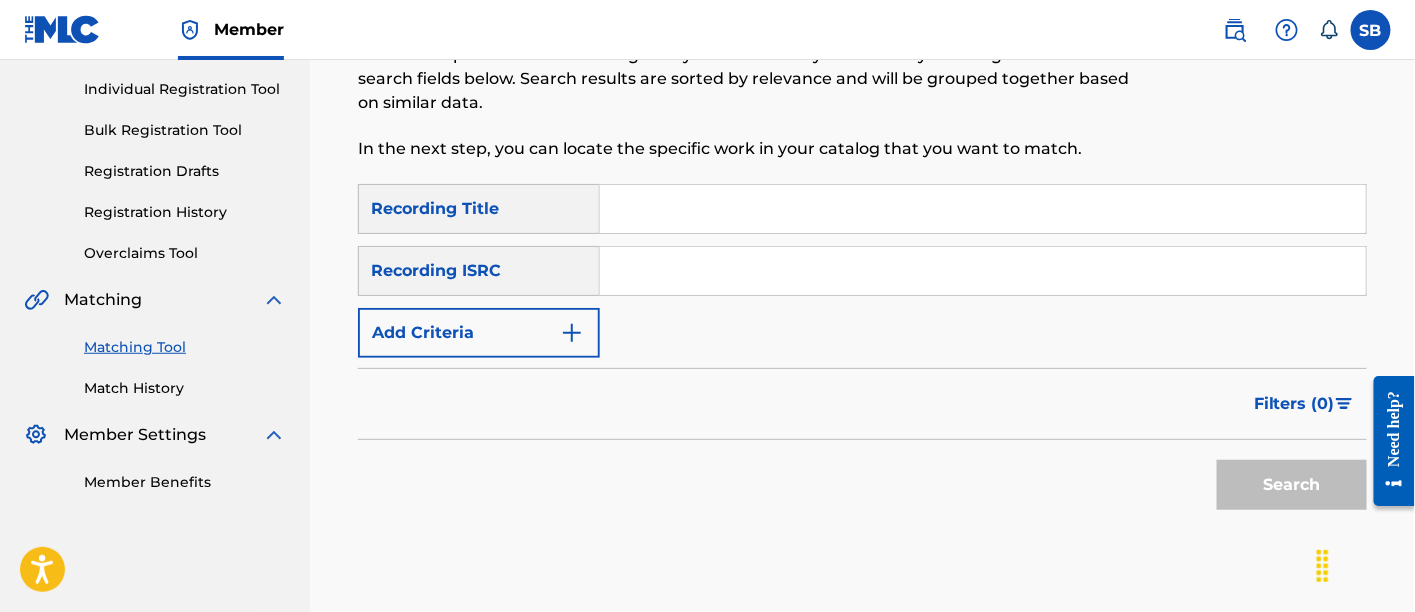 click at bounding box center (1251, 49) 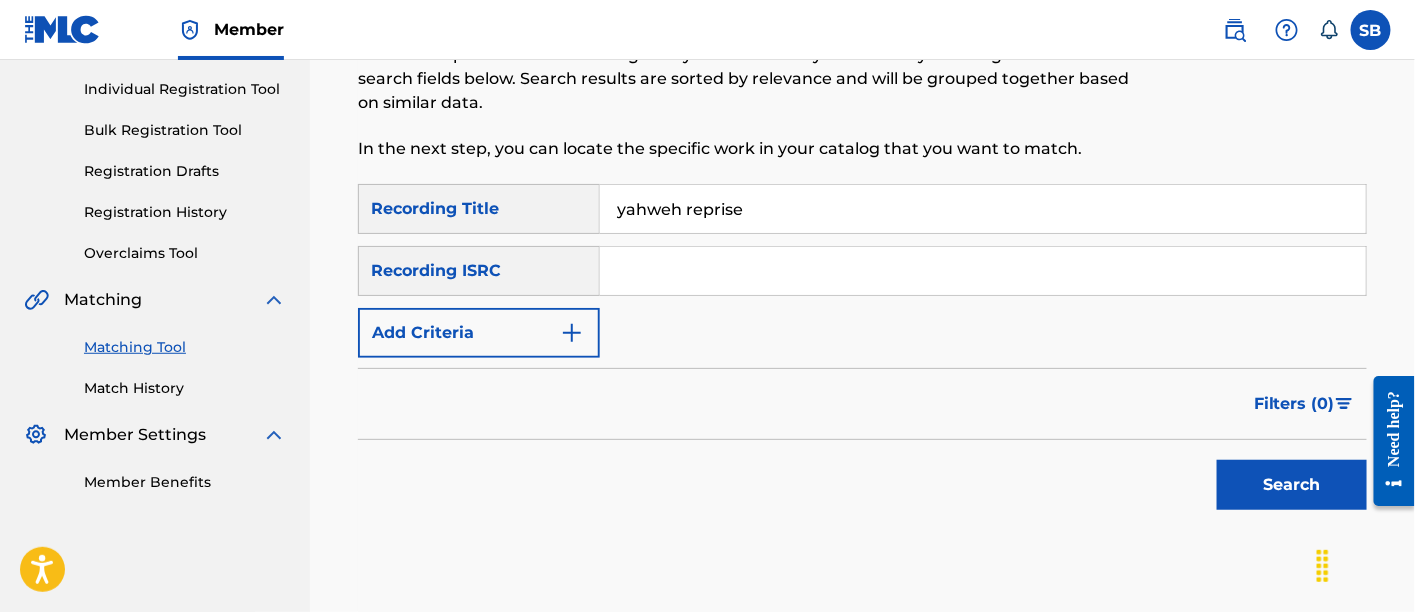 type on "yahweh reprise" 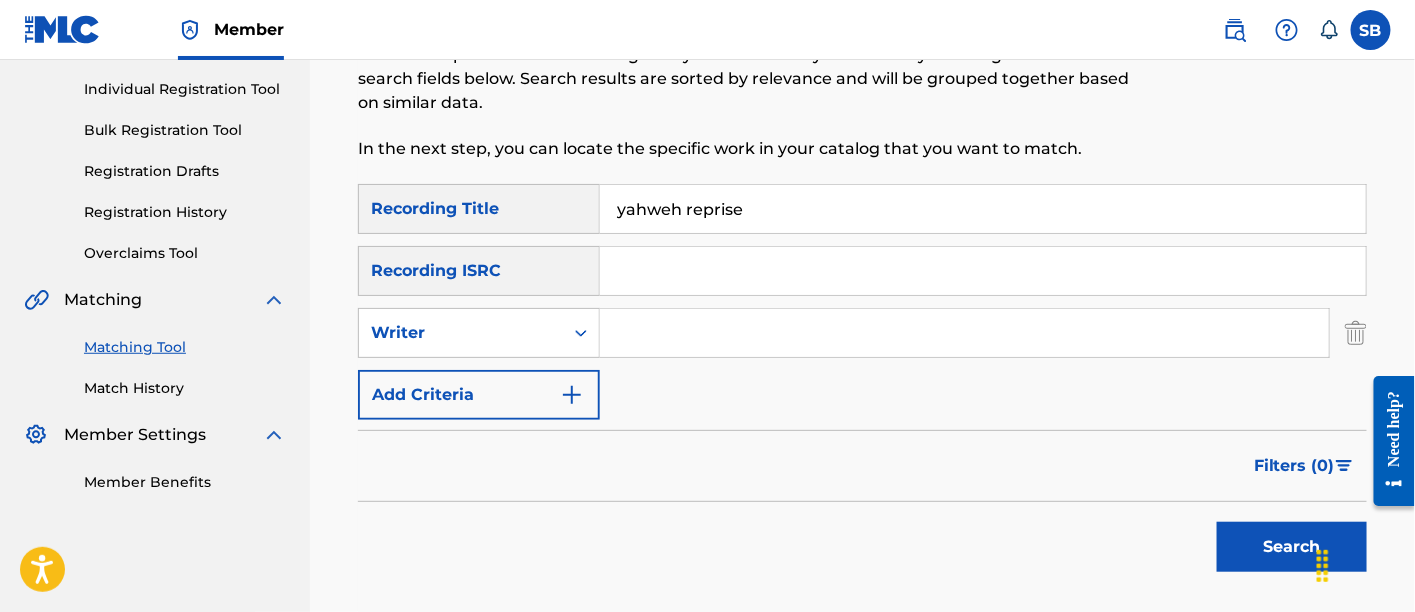 click at bounding box center (964, 333) 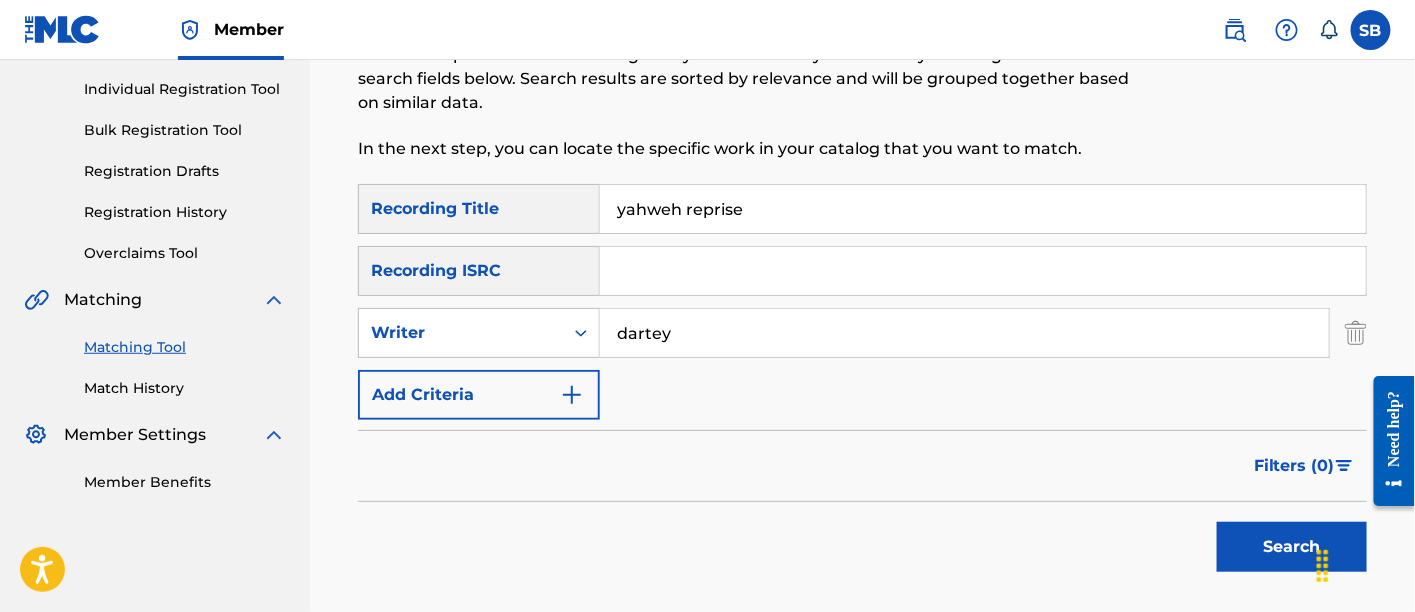 click on "Search" at bounding box center [1292, 547] 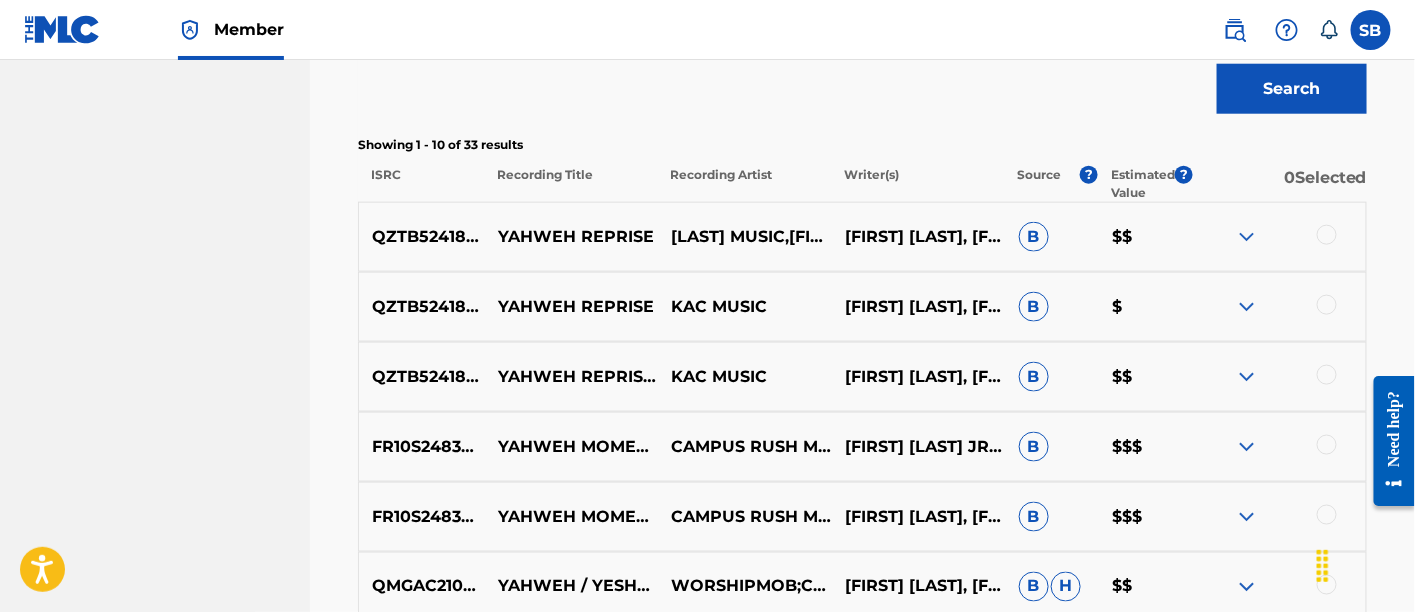 scroll, scrollTop: 777, scrollLeft: 0, axis: vertical 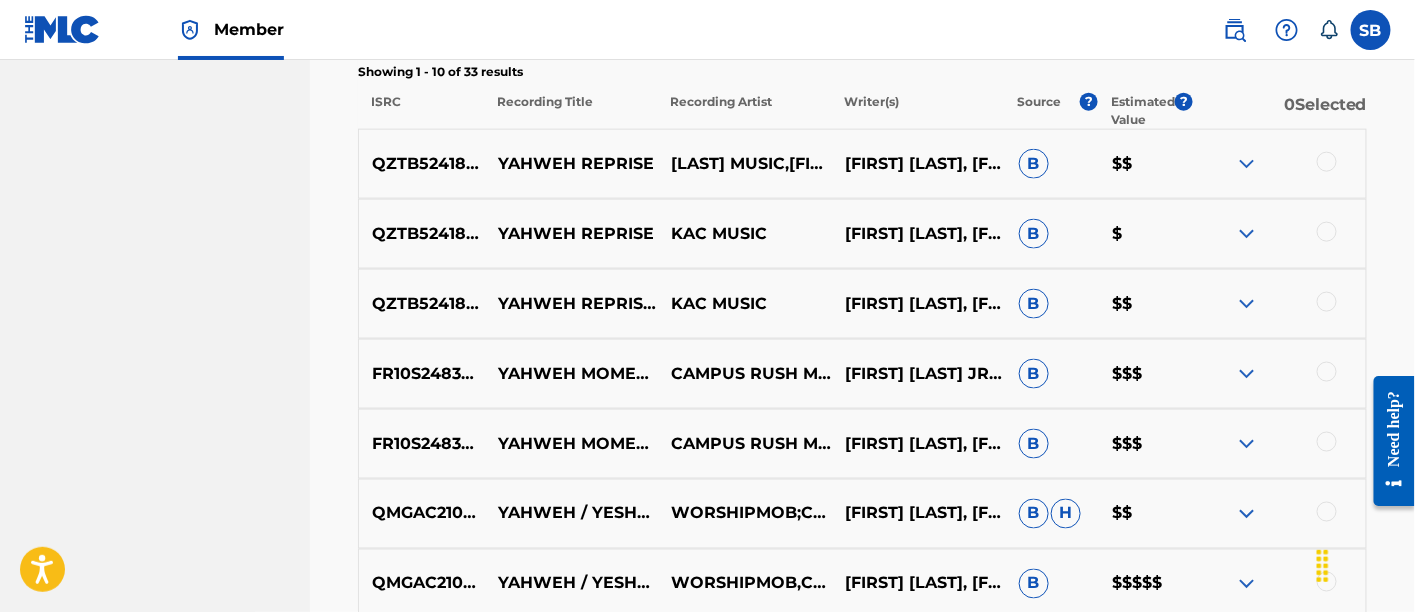 click at bounding box center (1327, 302) 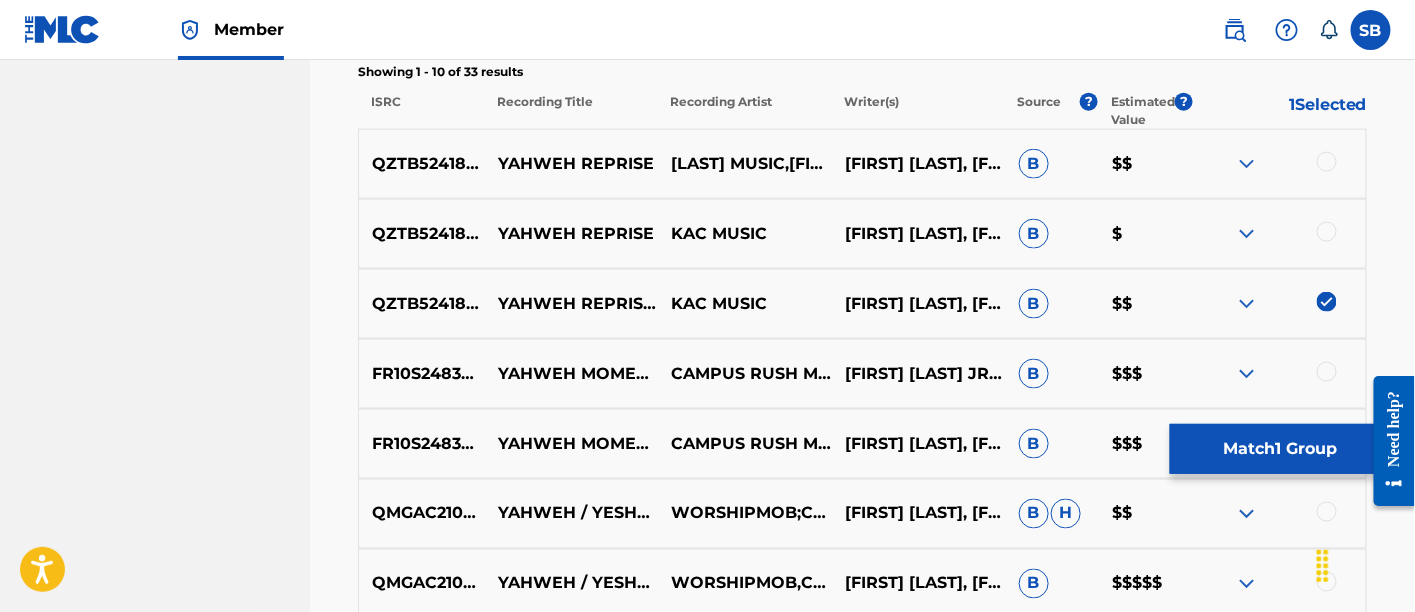 click at bounding box center (1327, 232) 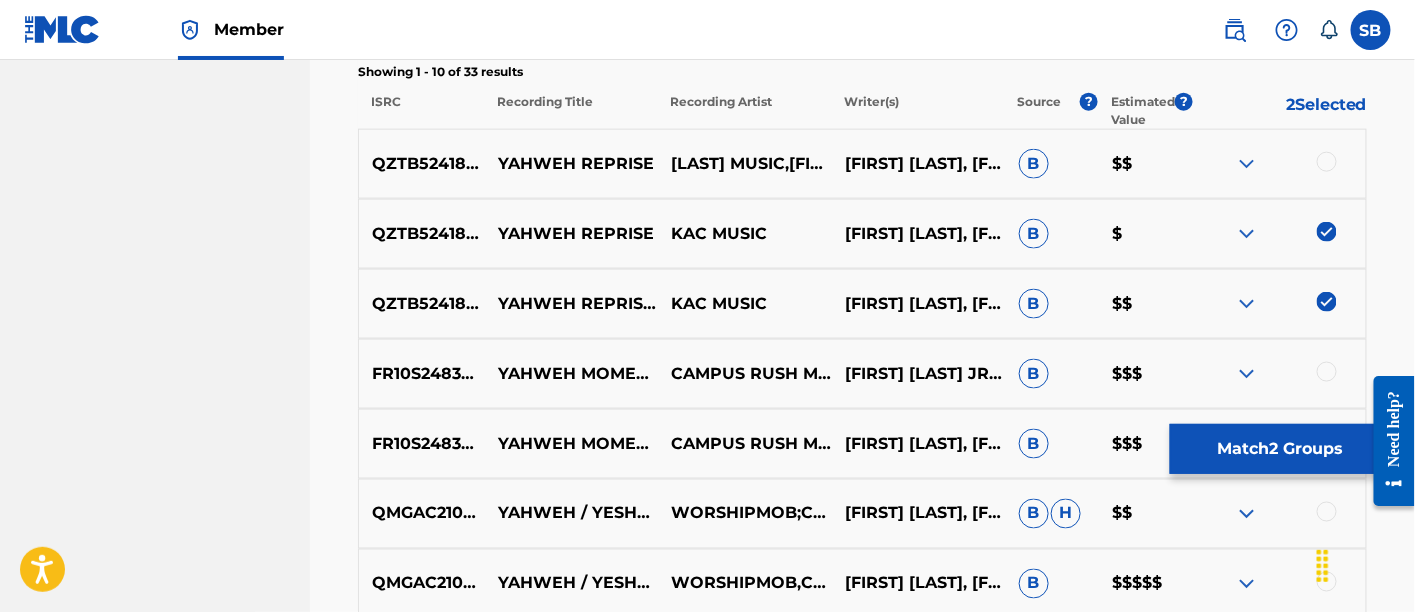 click at bounding box center [1327, 162] 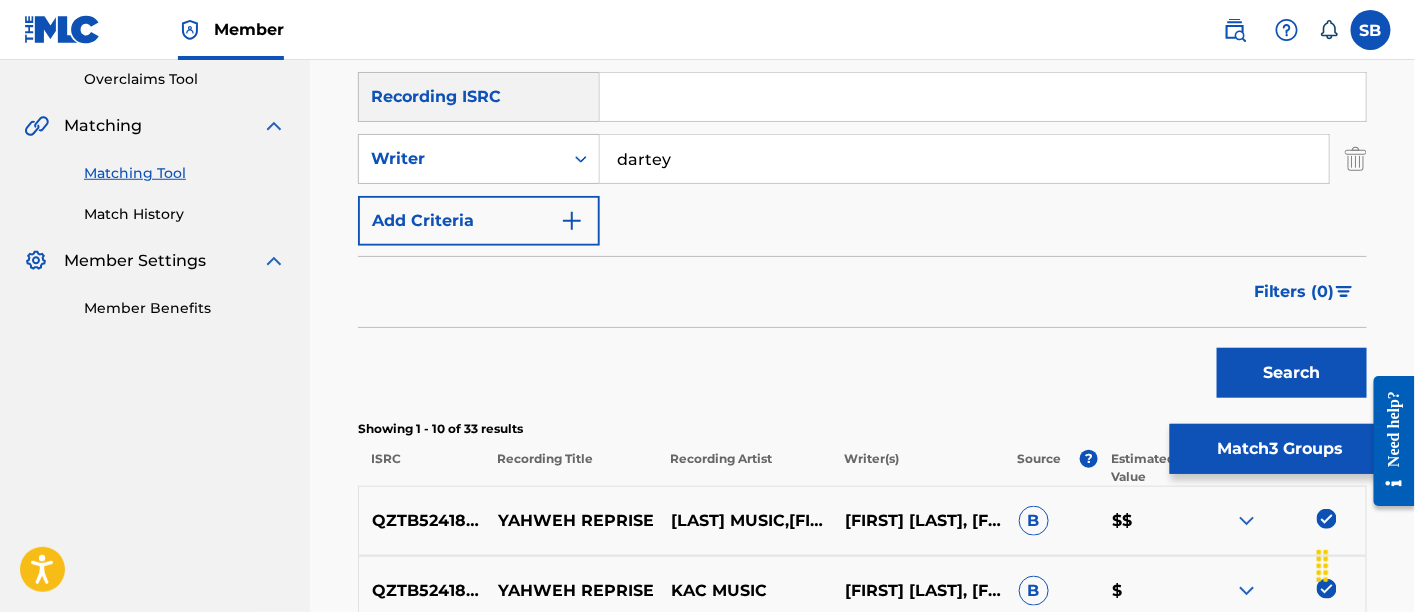 scroll, scrollTop: 328, scrollLeft: 0, axis: vertical 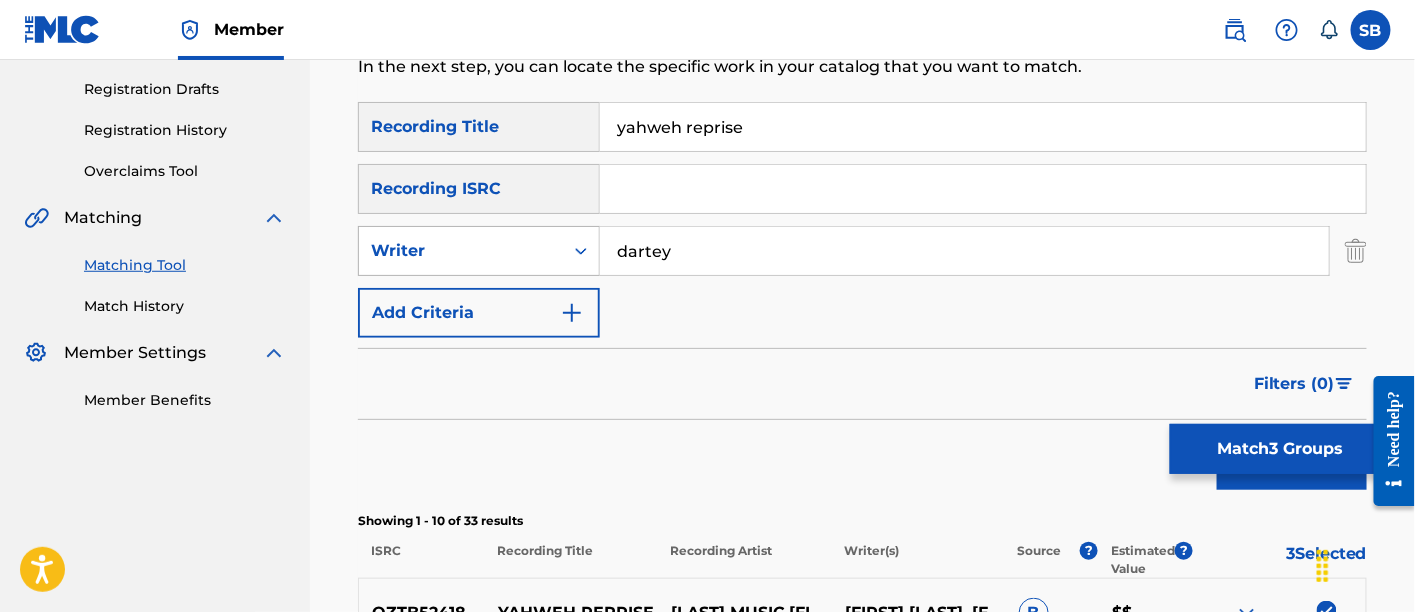 click on "Writer" at bounding box center (461, 251) 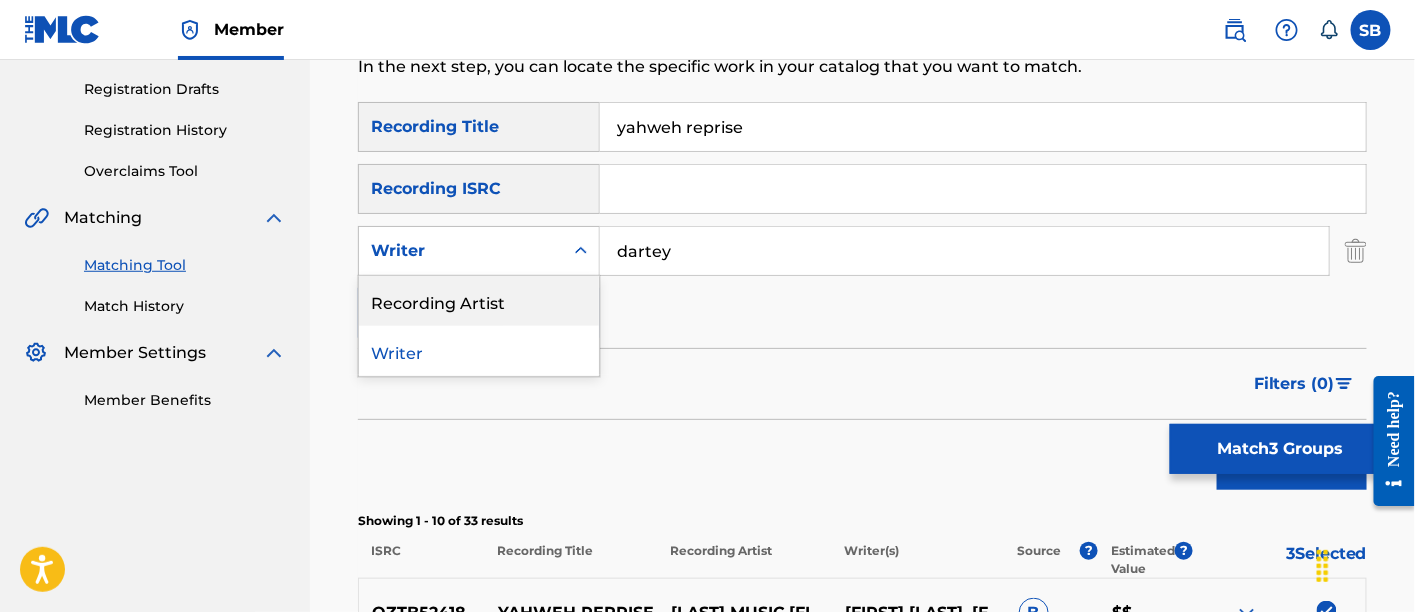 click on "Recording Artist" at bounding box center [479, 301] 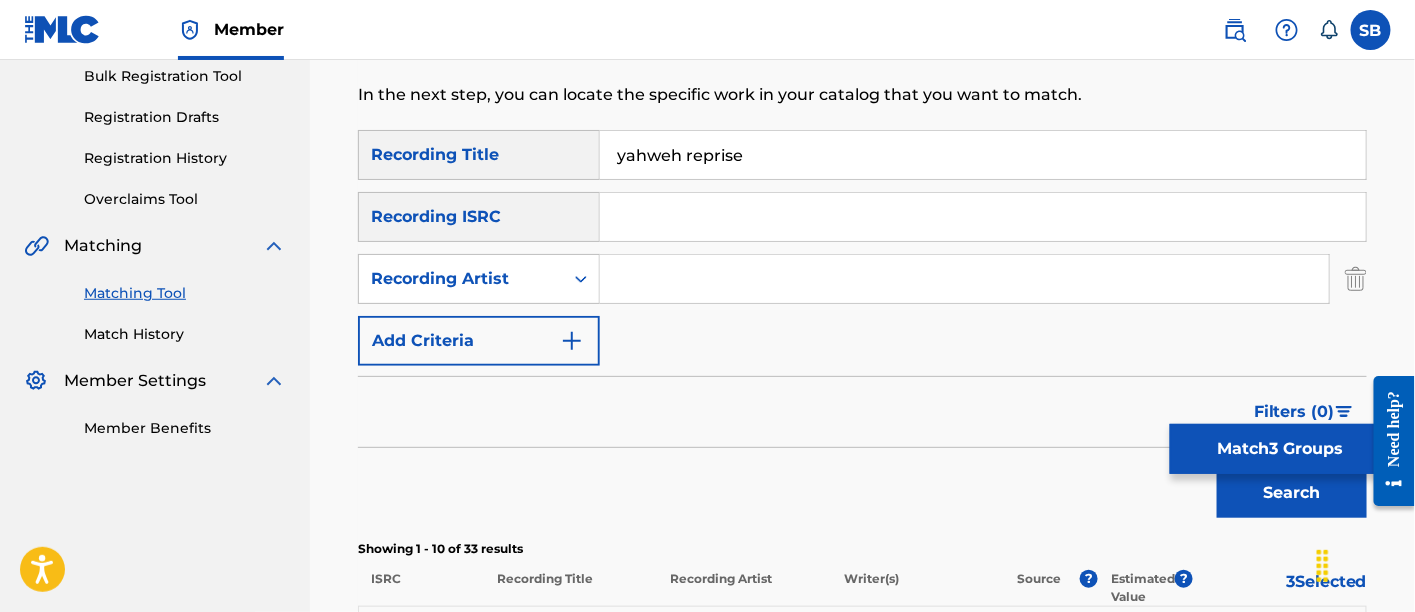 scroll, scrollTop: 299, scrollLeft: 0, axis: vertical 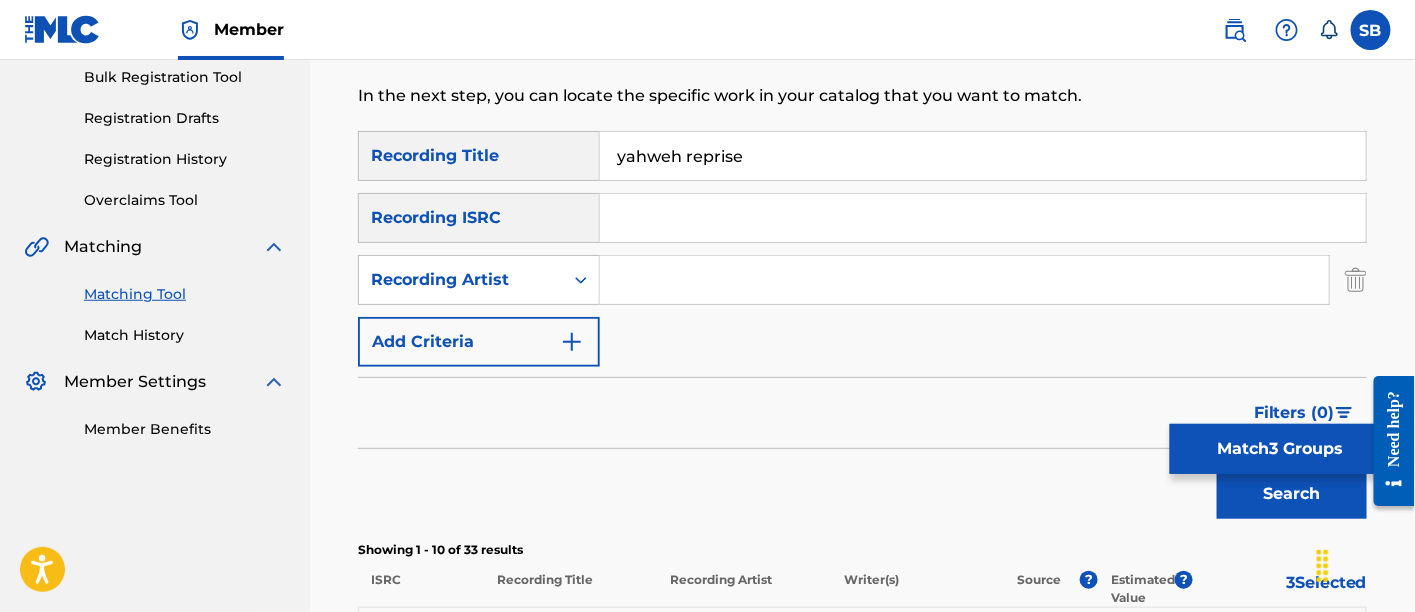 click on "SearchWithCriteria15f0d2fb-52d2-4c30-aac0-7e1d96b11560 Recording Title yahweh reprise SearchWithCriteriadf7a6f09-2637-4807-a907-f1c5fa969c29 Recording ISRC SearchWithCriteriac34b8451-55ab-45c1-ad7f-b6ccfb1061c7 Recording Artist Add Criteria" at bounding box center [862, 249] 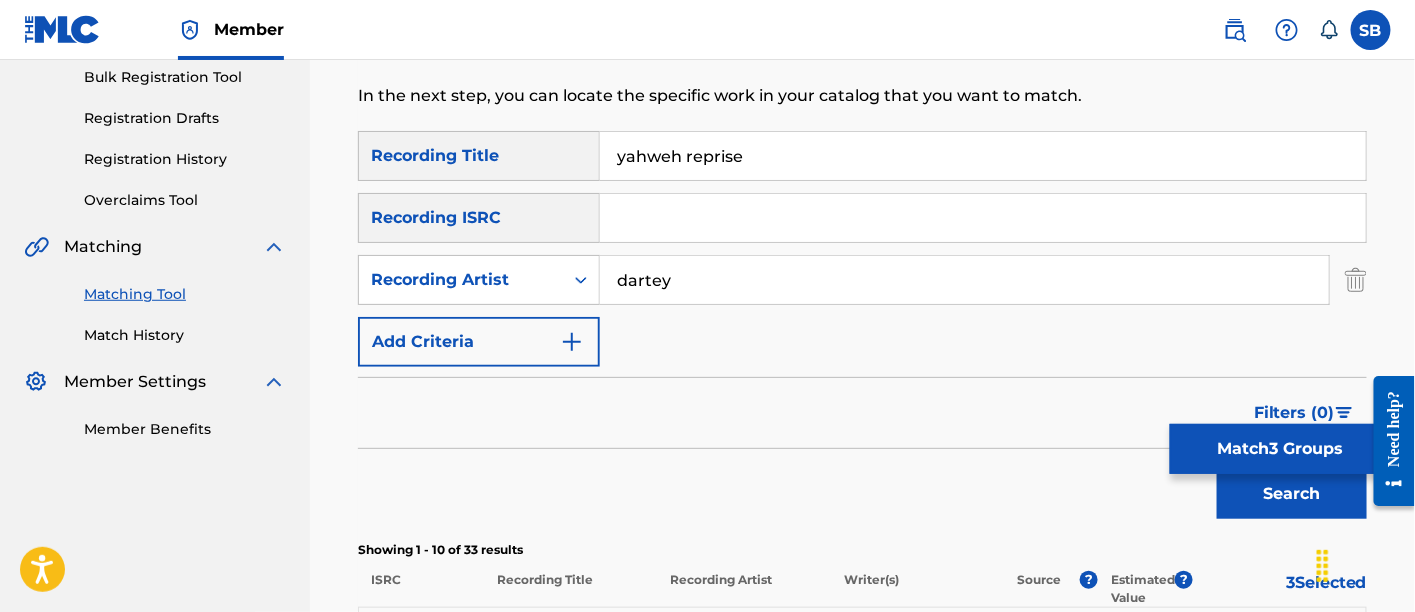 type on "dartey" 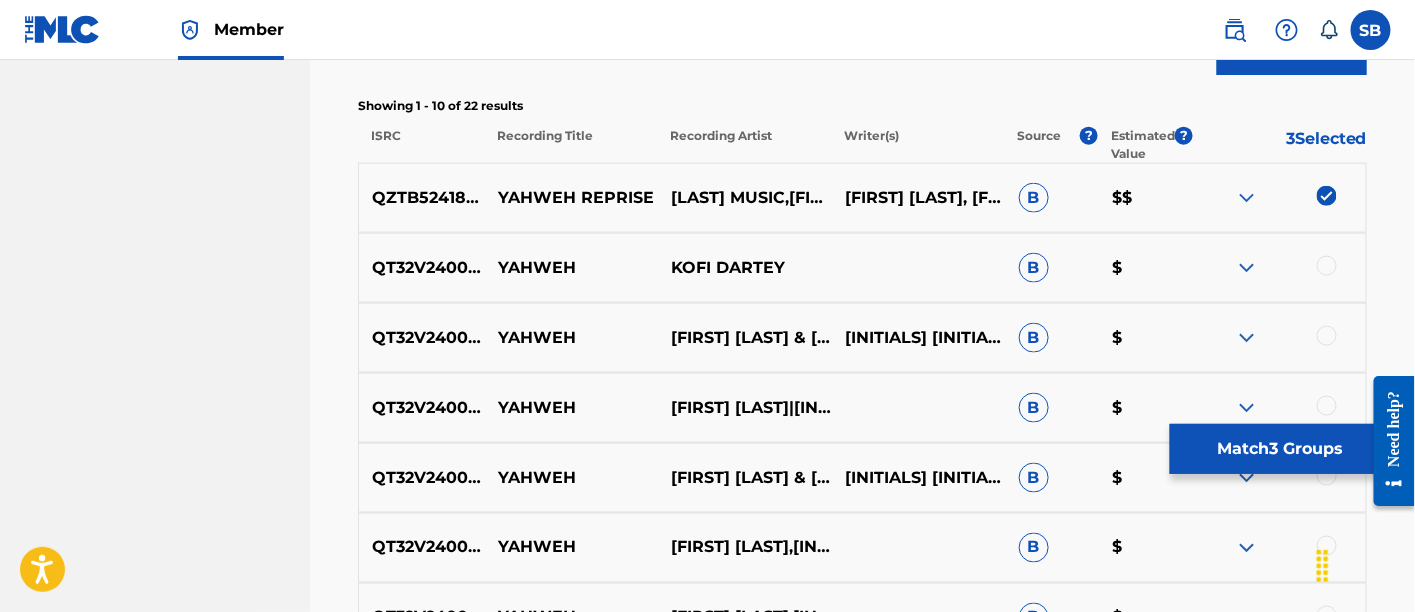 scroll, scrollTop: 1114, scrollLeft: 0, axis: vertical 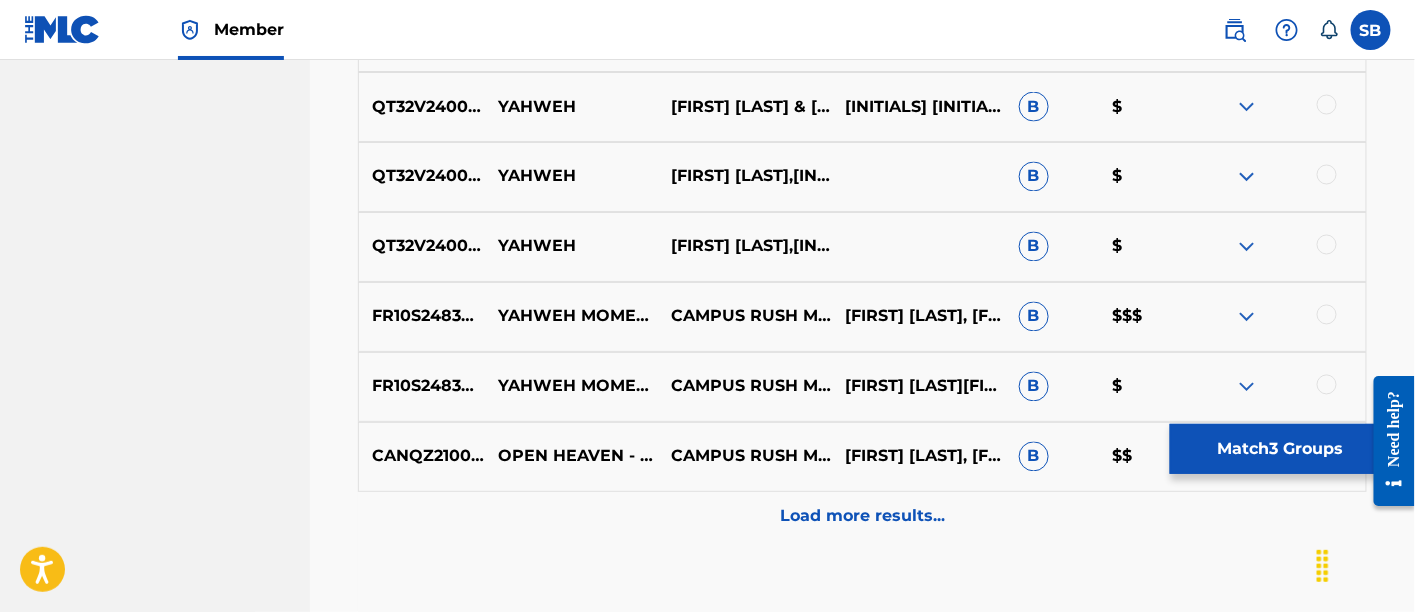 click on "Match  3 Groups" at bounding box center [1280, 449] 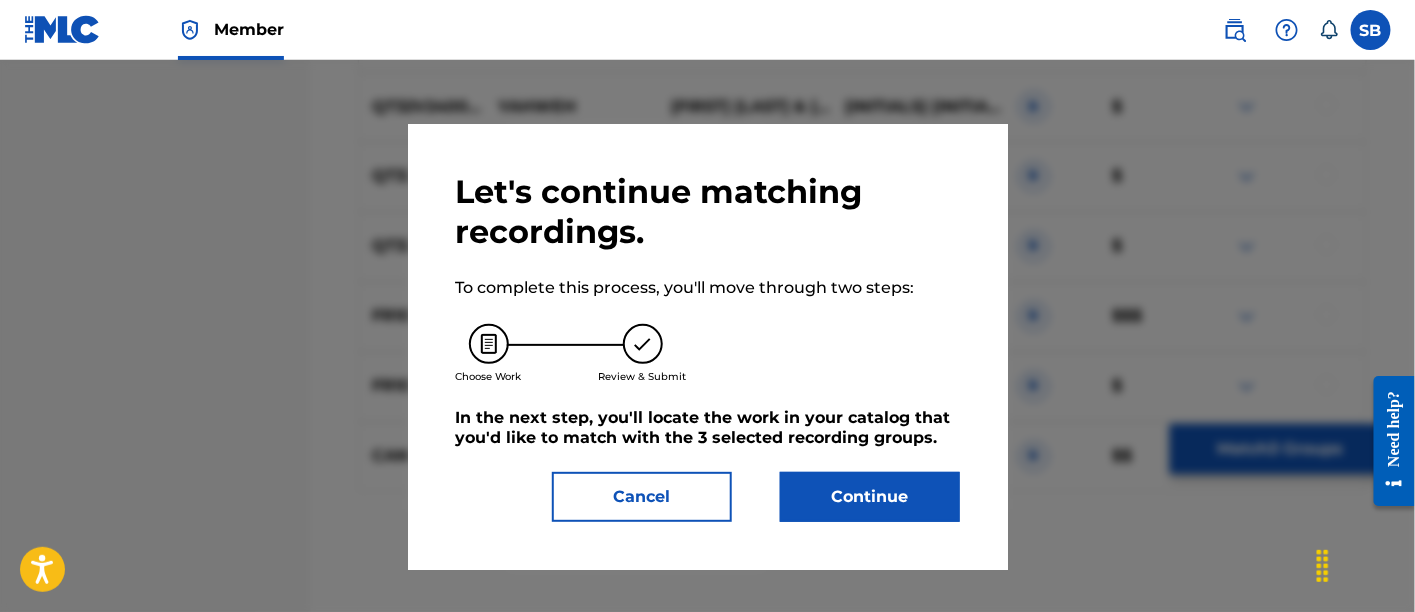 click on "Continue" at bounding box center (870, 497) 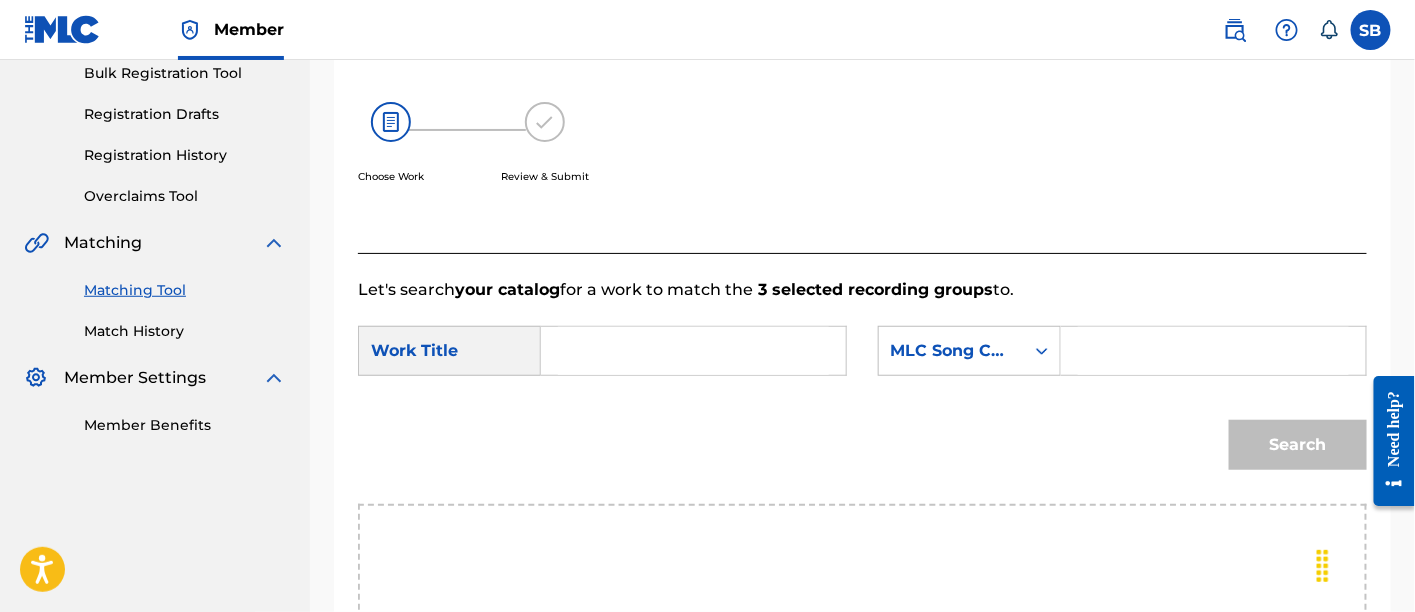 scroll, scrollTop: 302, scrollLeft: 0, axis: vertical 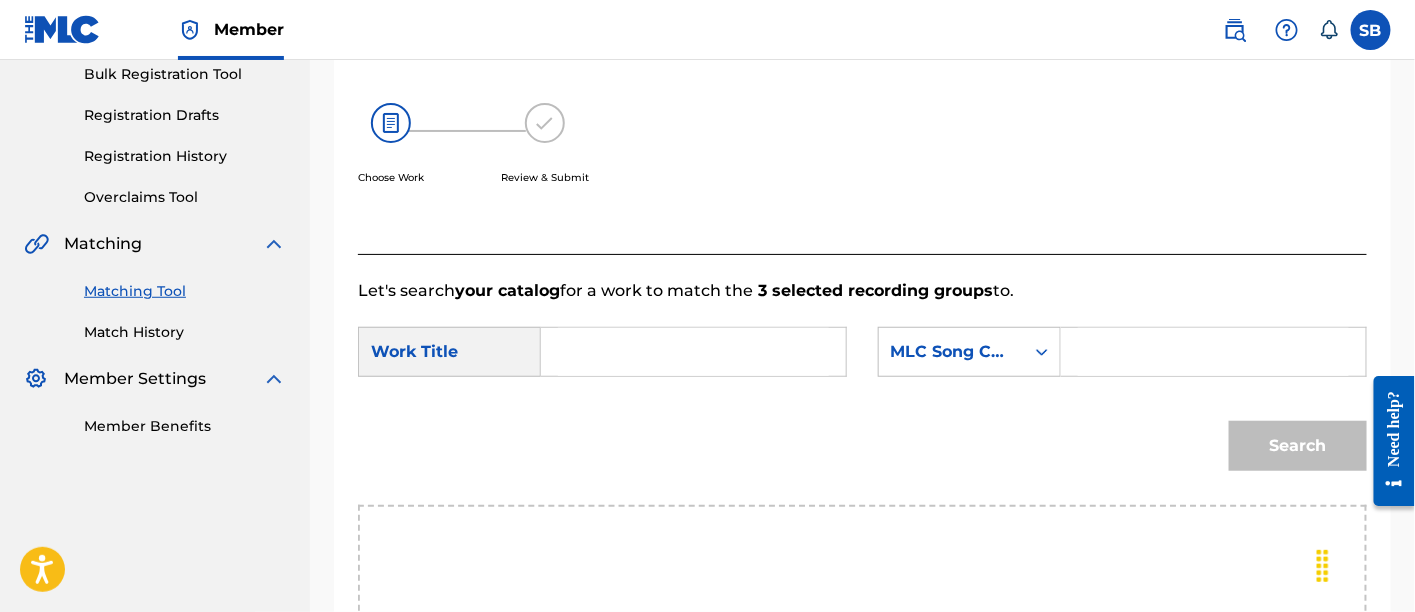 click at bounding box center (693, 352) 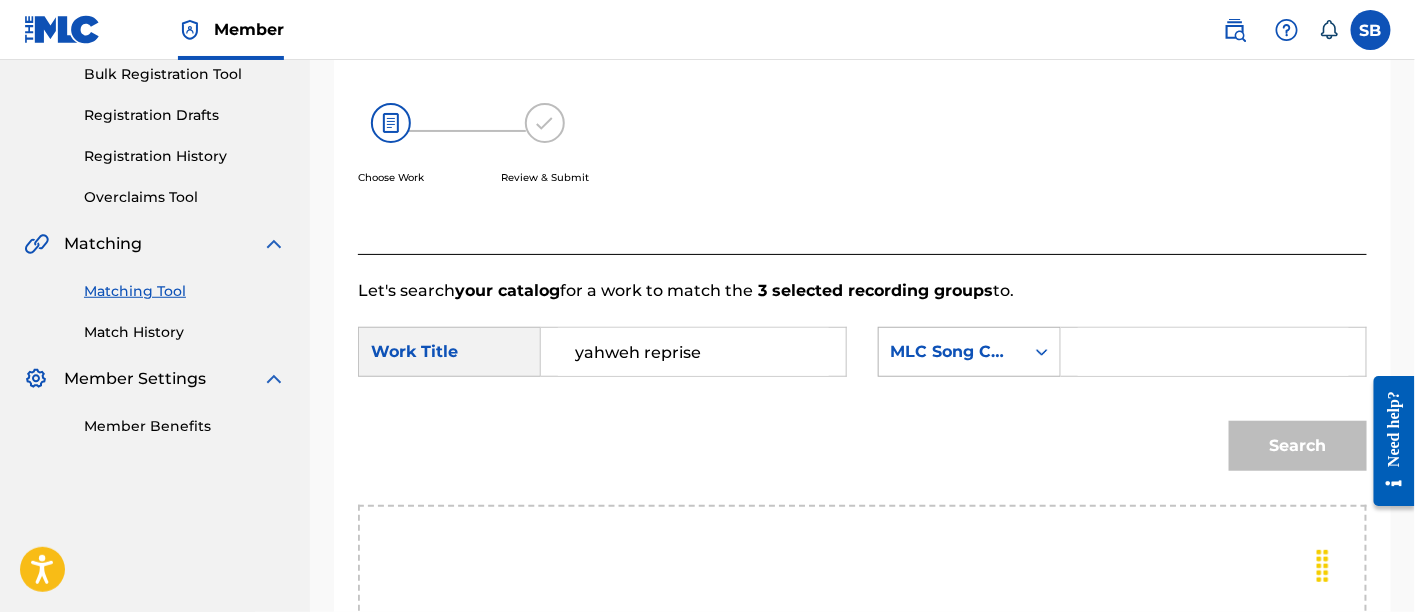 type on "yahweh reprise" 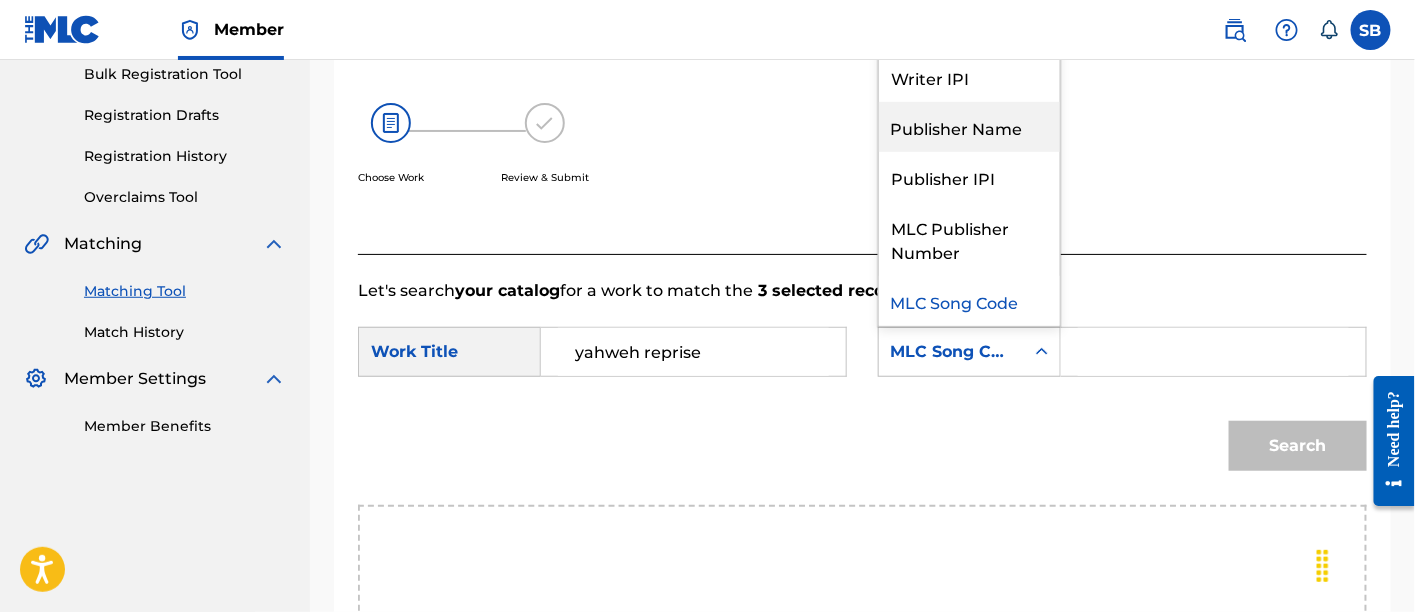 scroll, scrollTop: 0, scrollLeft: 0, axis: both 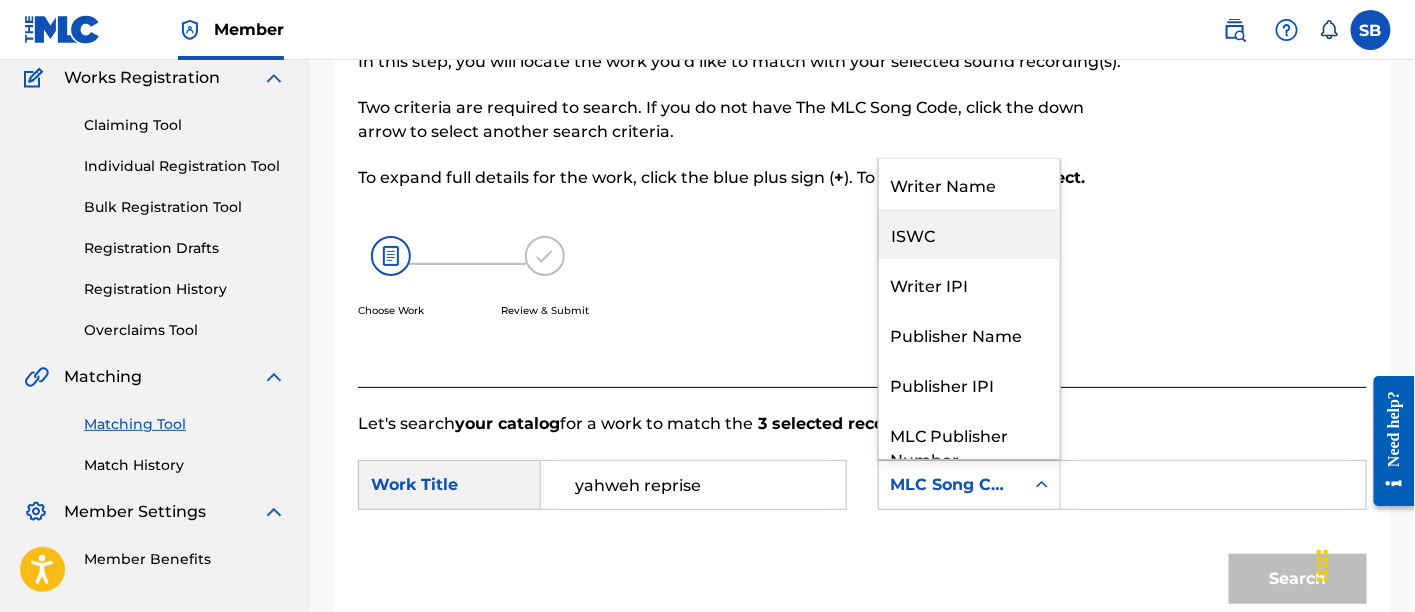 click on "ISWC" at bounding box center [969, 234] 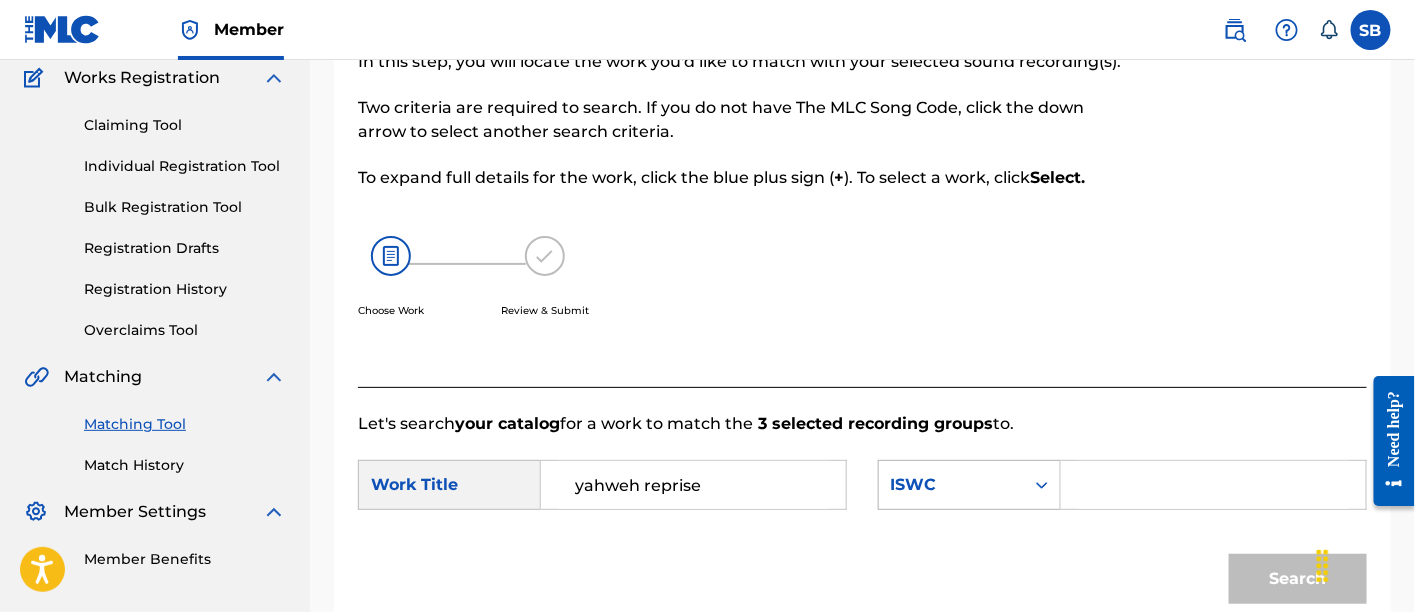click on "ISWC" at bounding box center [951, 485] 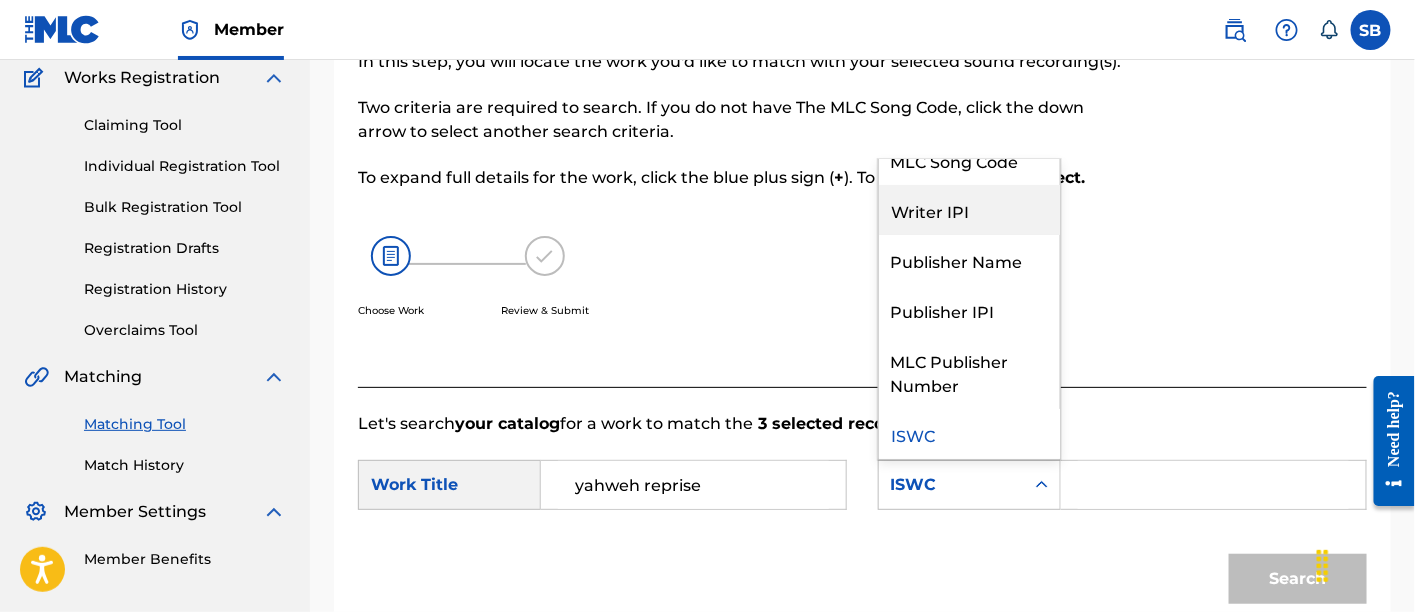 scroll, scrollTop: 0, scrollLeft: 0, axis: both 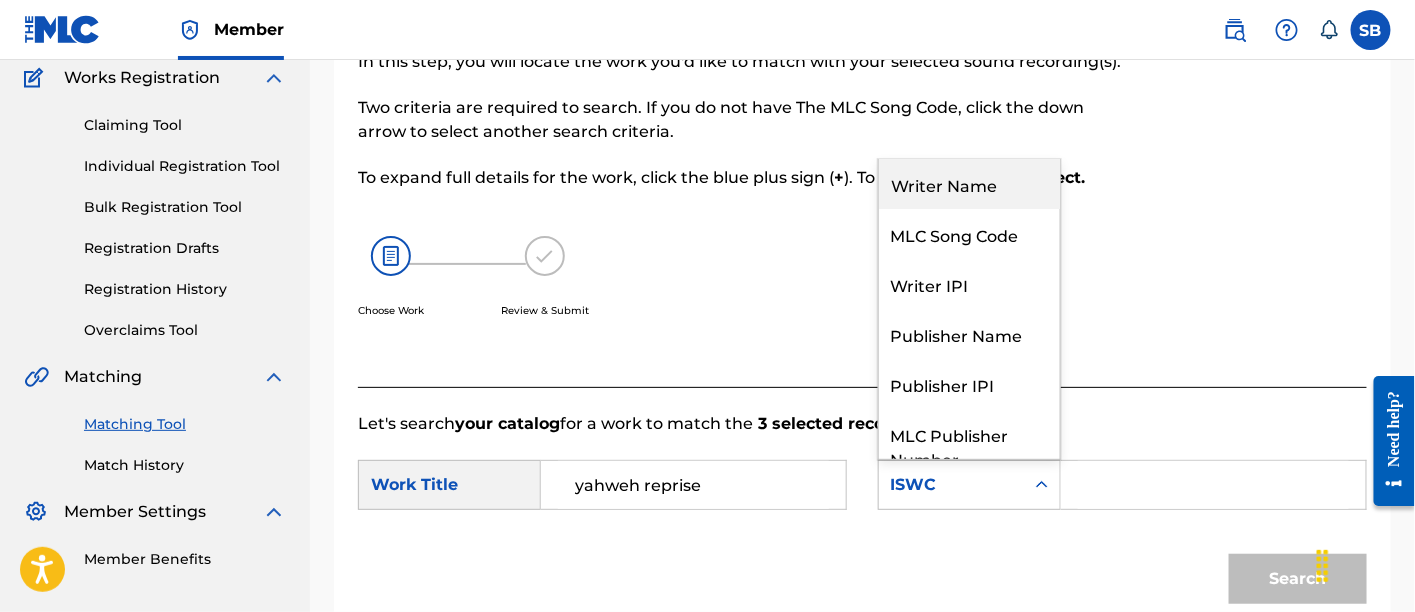 click on "Writer Name" at bounding box center [969, 184] 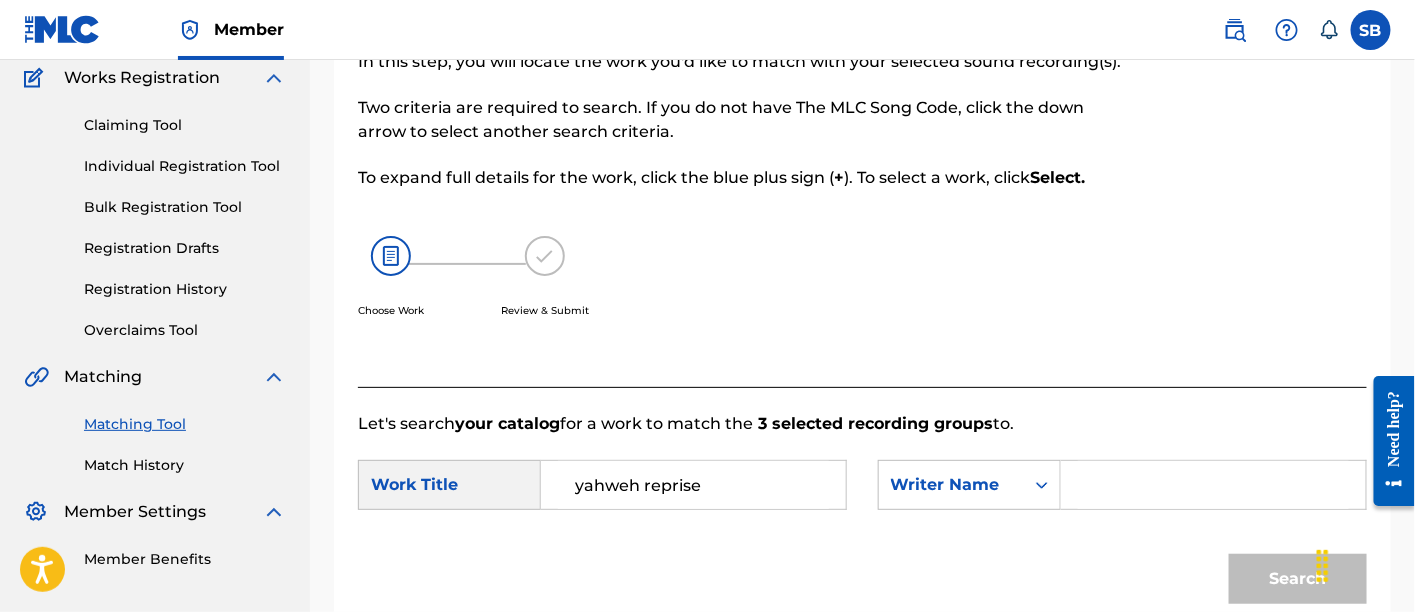 click at bounding box center [1213, 485] 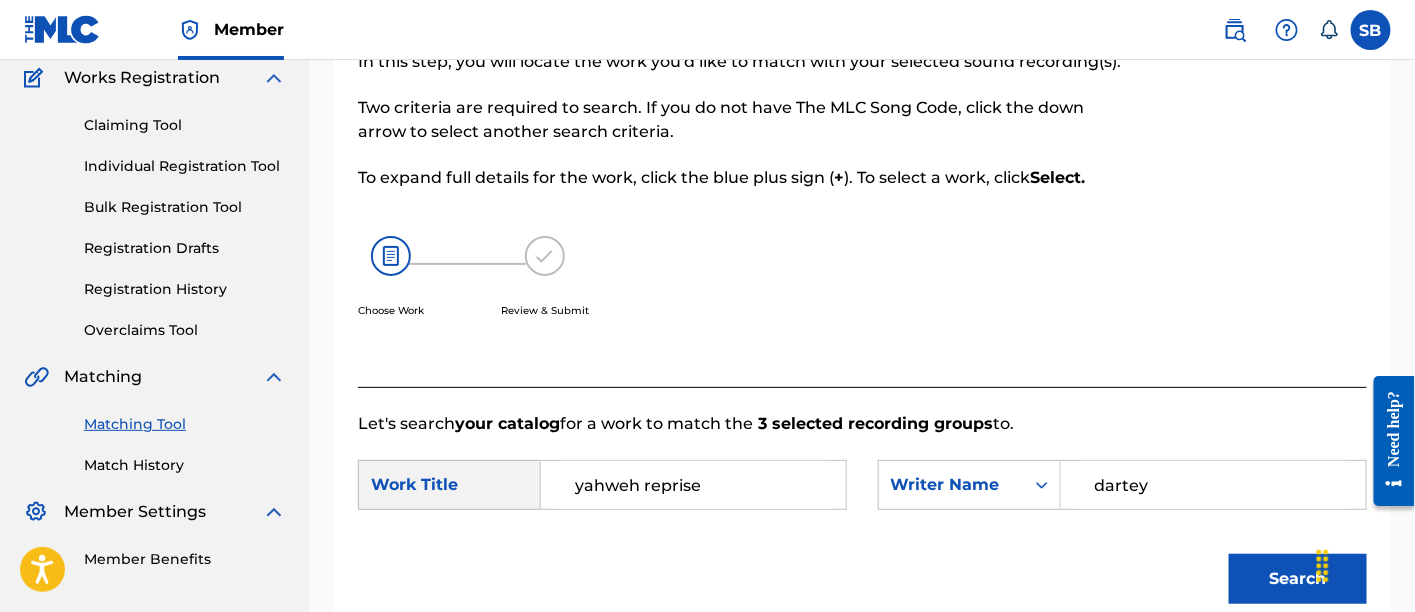 click on "Search" at bounding box center [1298, 579] 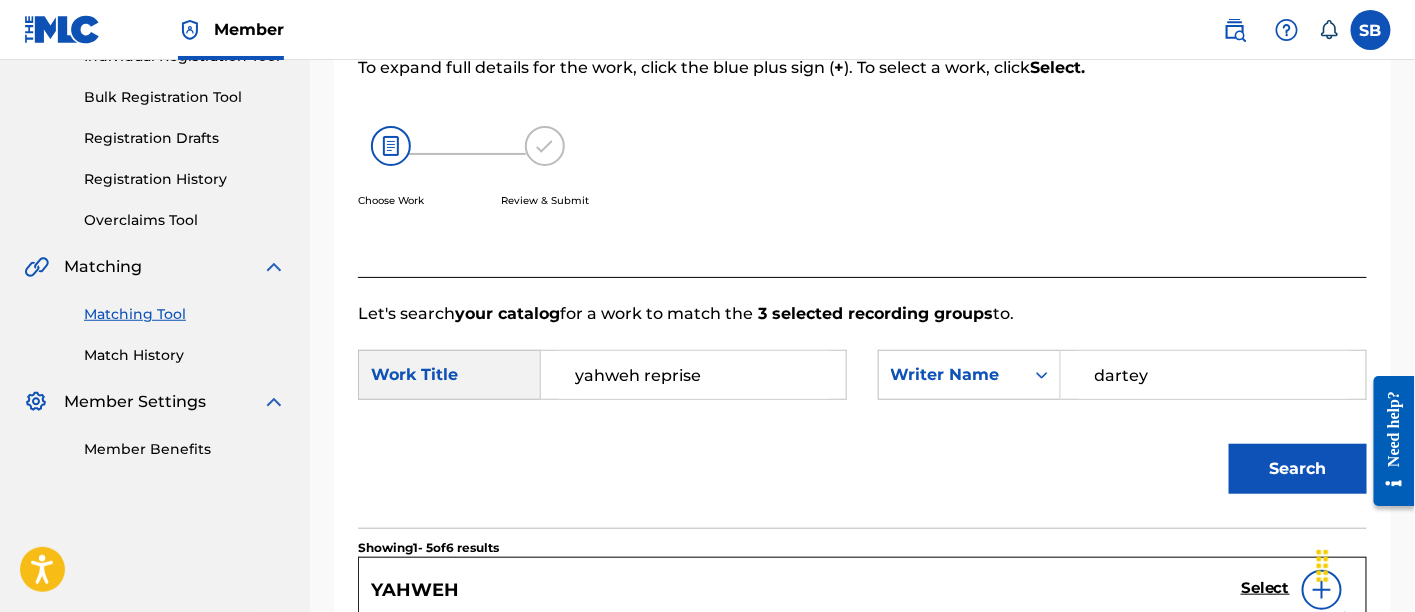 scroll, scrollTop: 274, scrollLeft: 0, axis: vertical 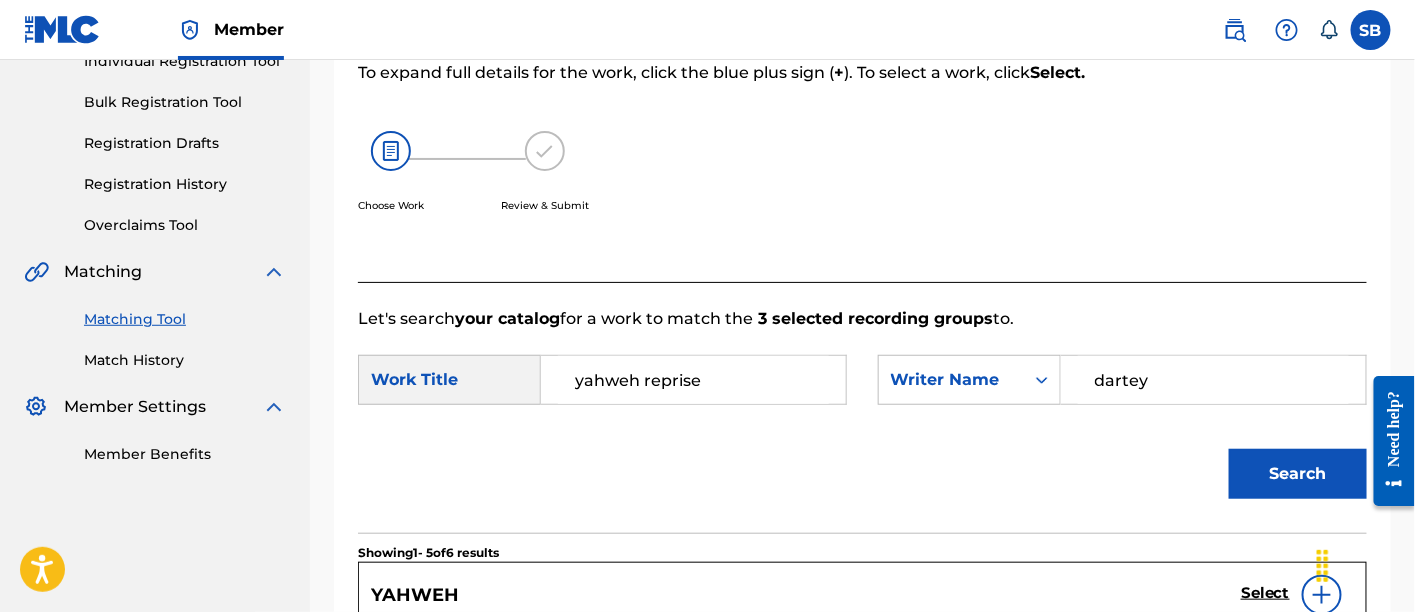 click on "yahweh reprise" at bounding box center [693, 380] 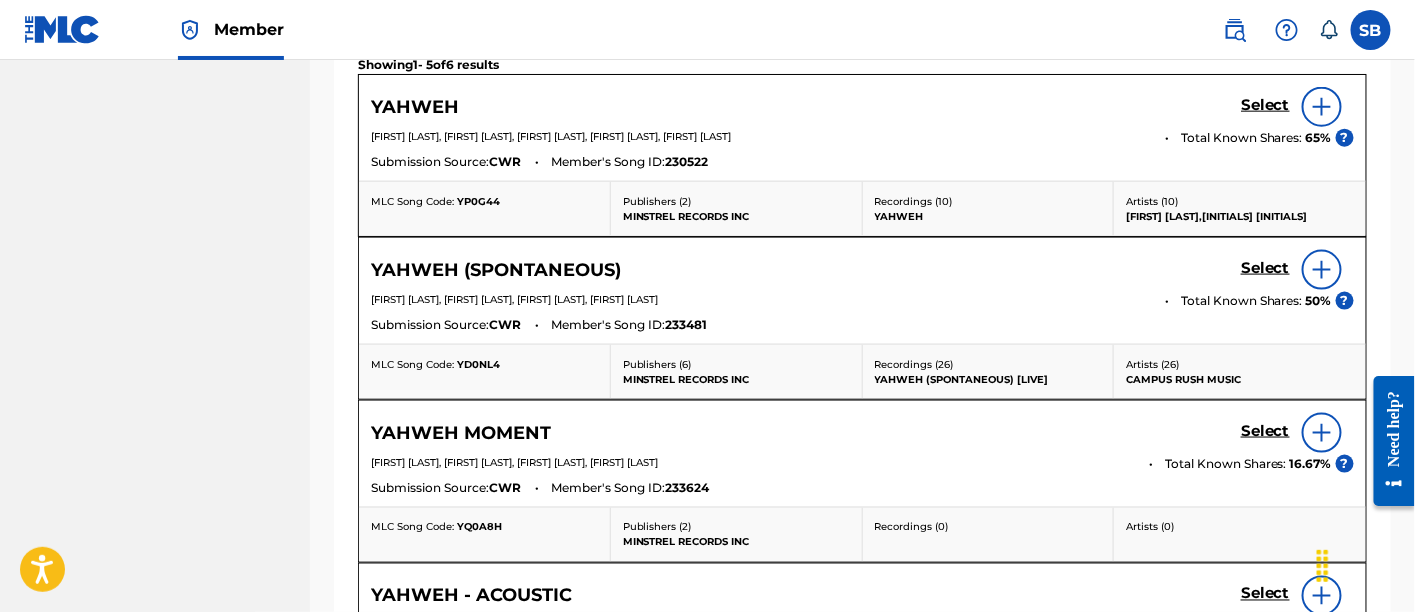 scroll, scrollTop: 772, scrollLeft: 0, axis: vertical 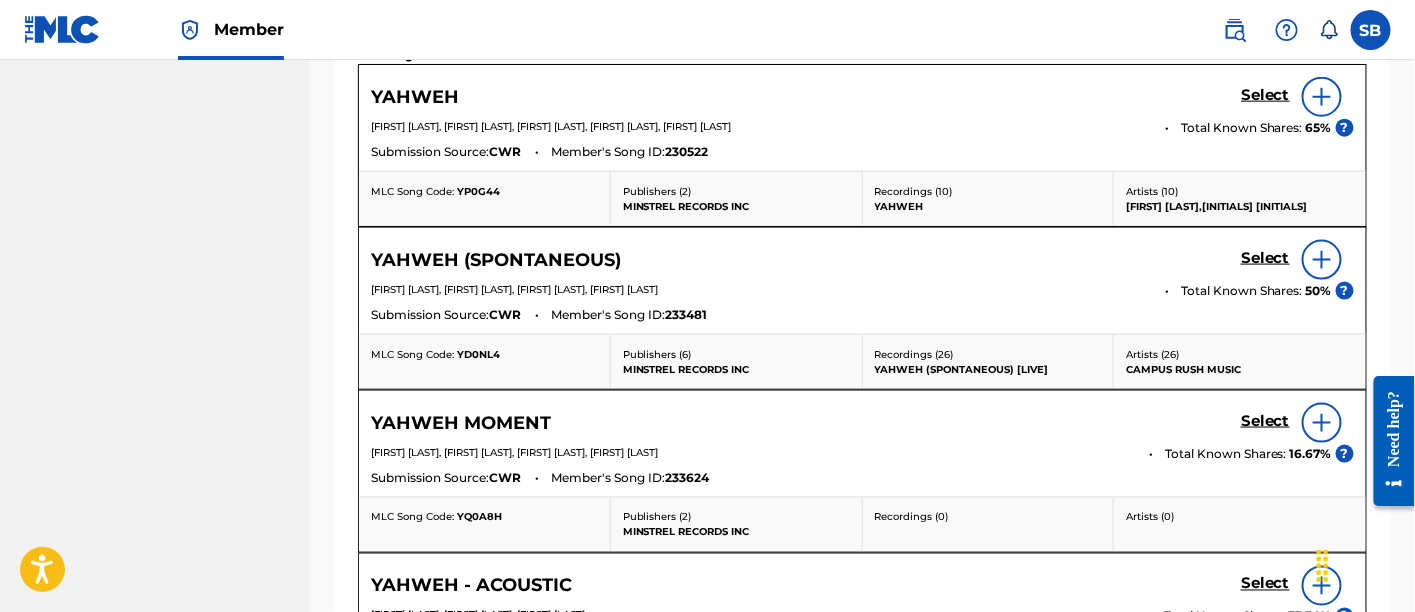 click on "Select" at bounding box center (1265, 95) 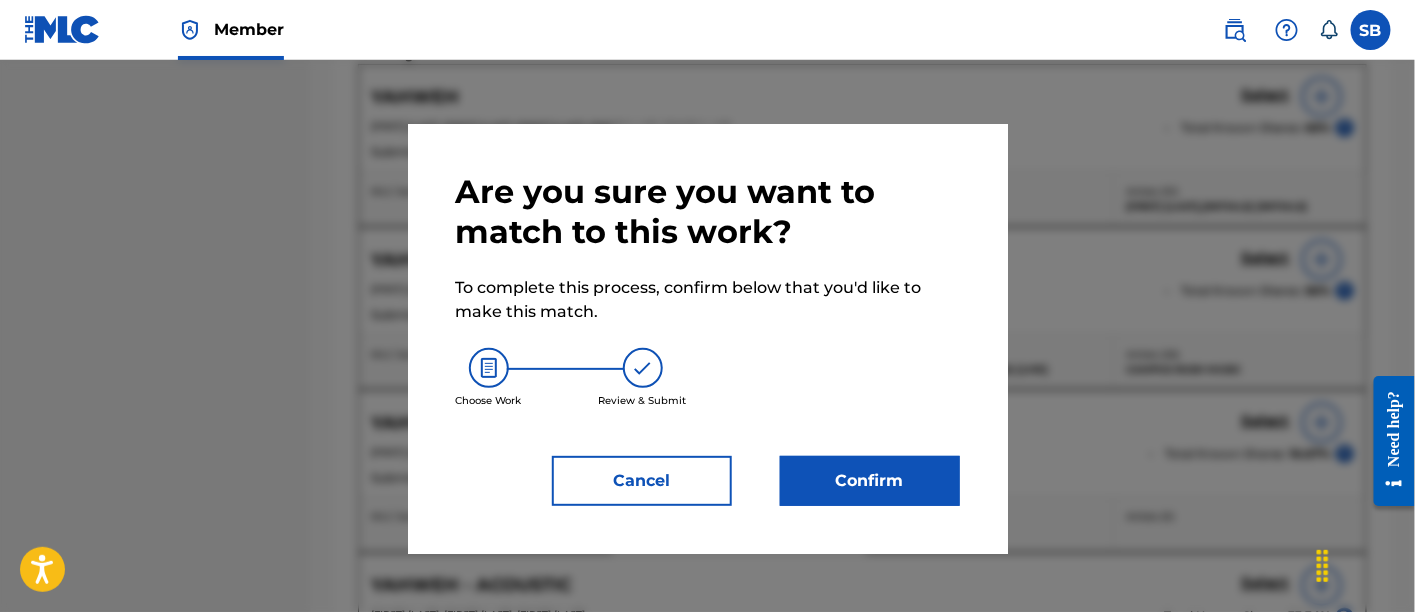 click on "Confirm" at bounding box center (870, 481) 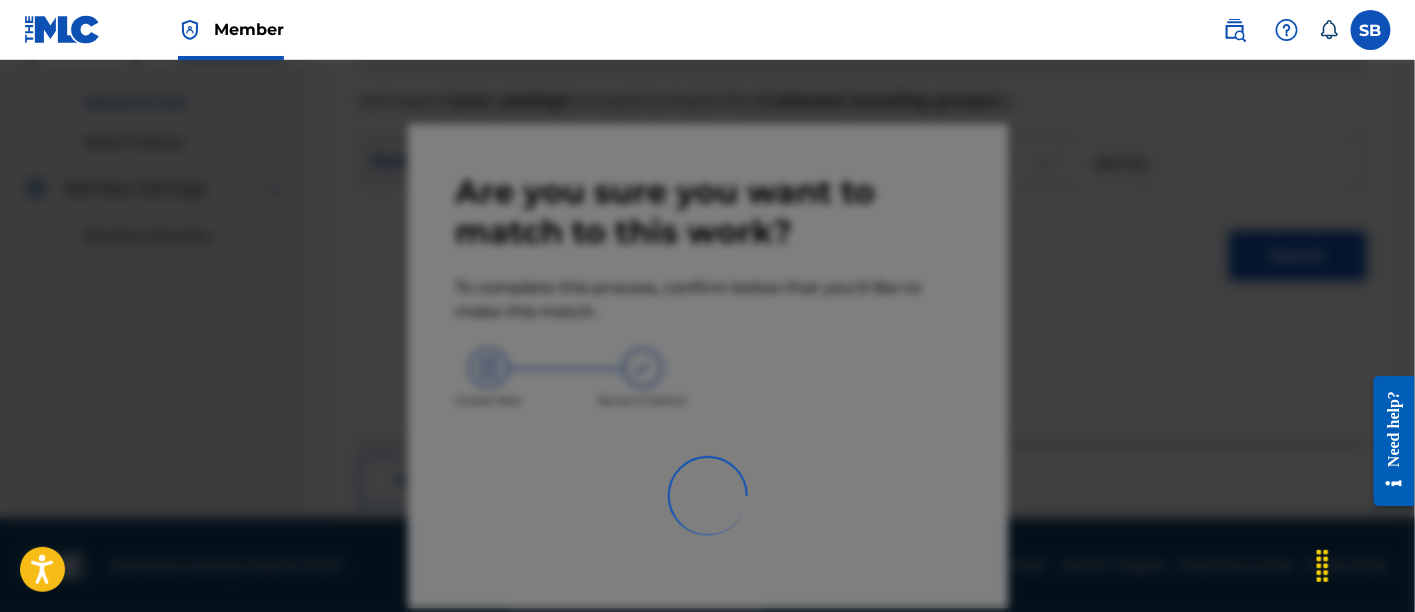 scroll, scrollTop: 246, scrollLeft: 0, axis: vertical 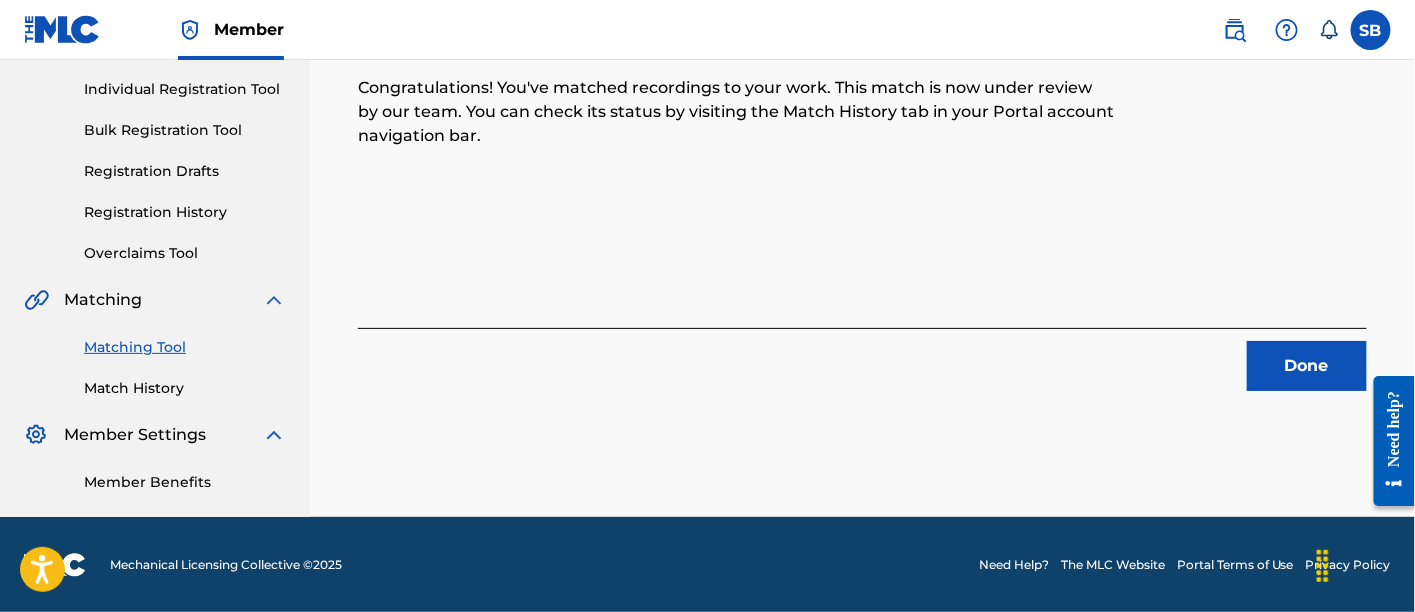 click on "Done" at bounding box center [1307, 366] 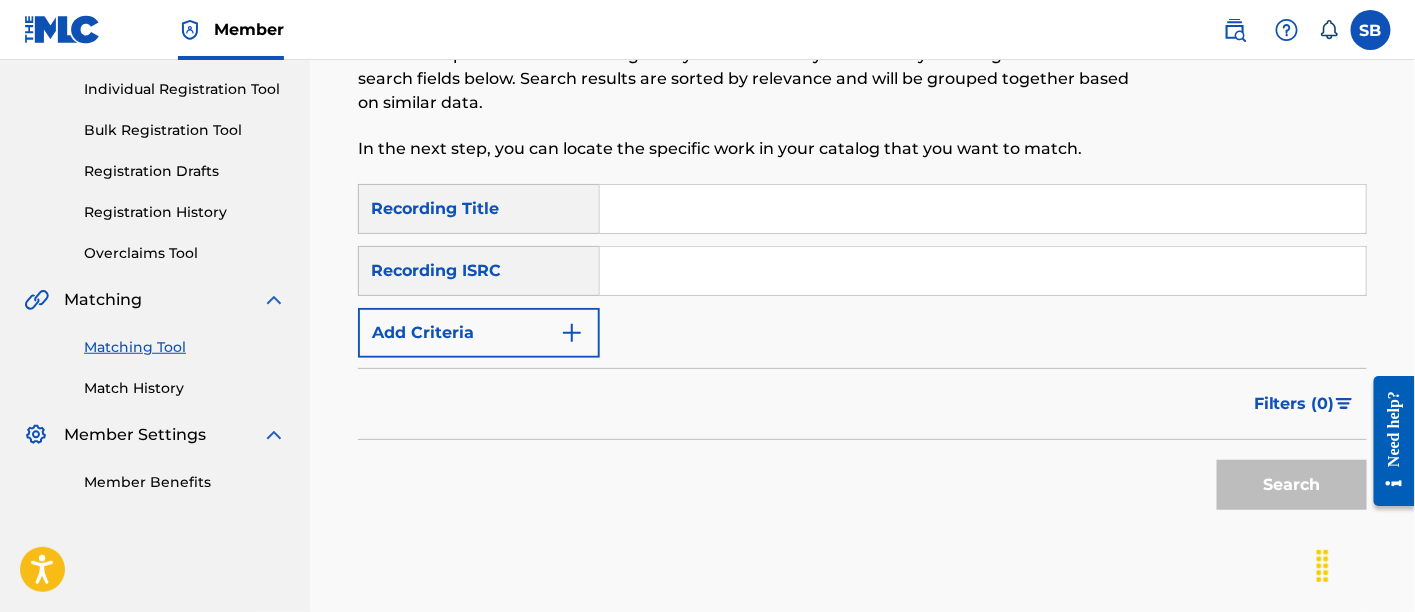 click at bounding box center (983, 209) 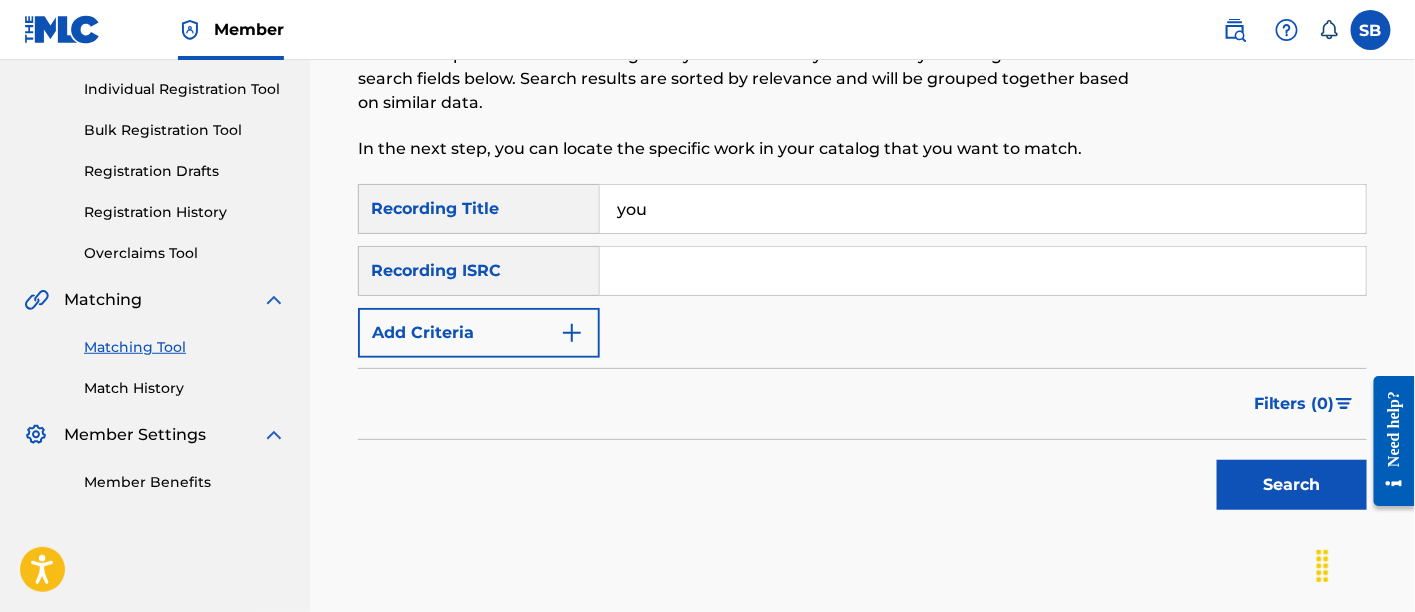 type on "you" 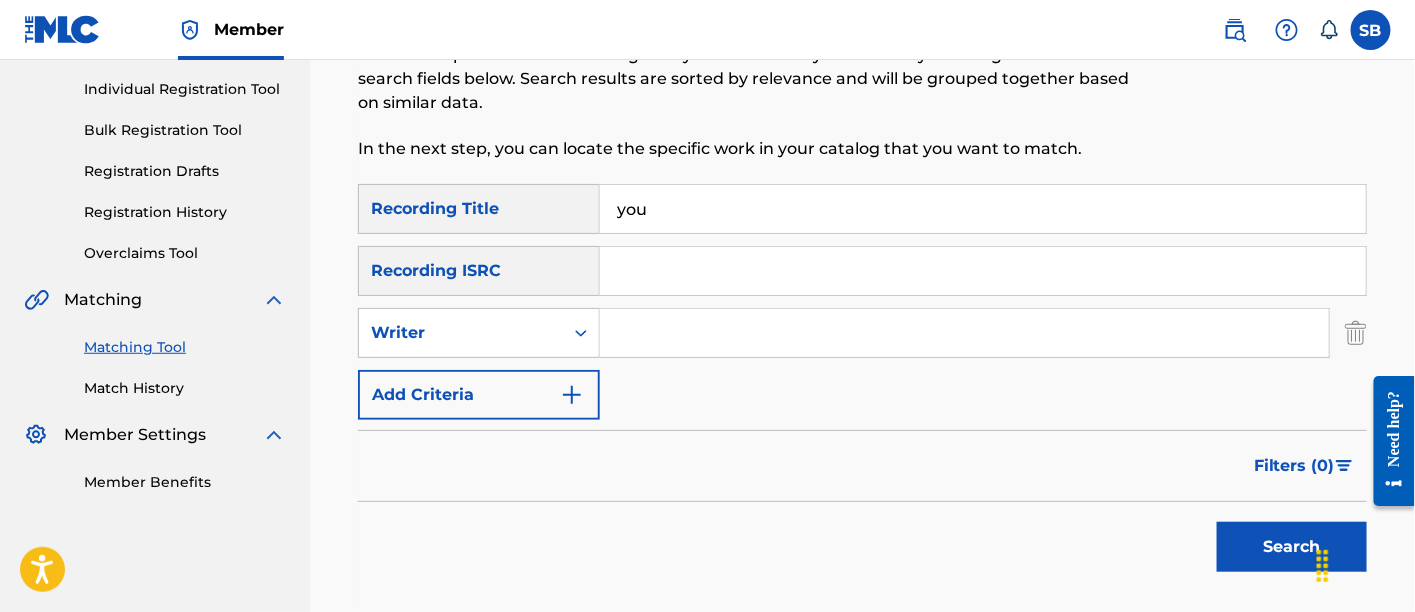 click at bounding box center (964, 333) 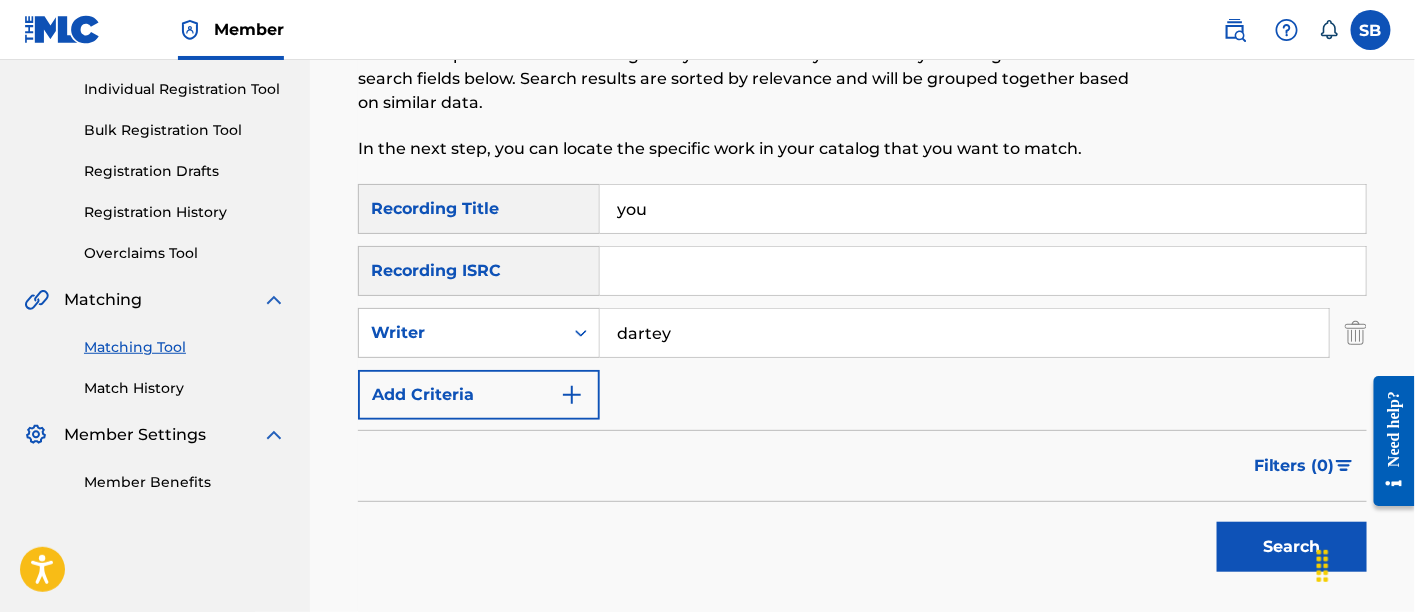 click on "Search" at bounding box center (1292, 547) 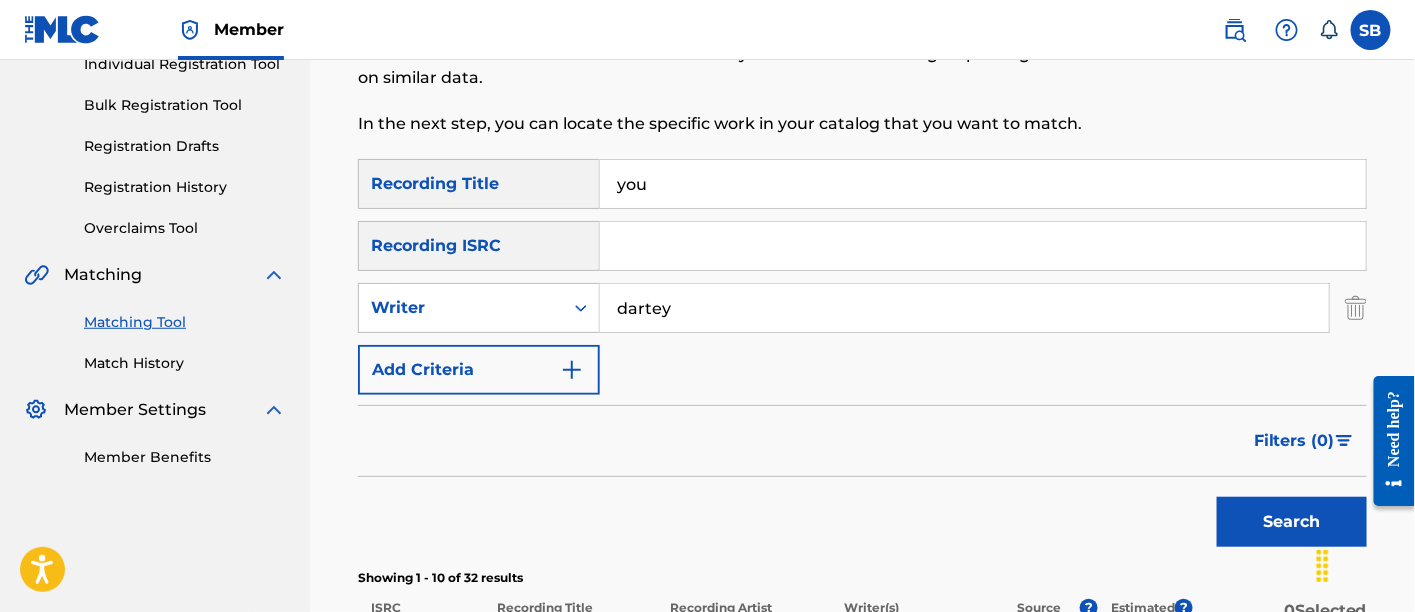 scroll, scrollTop: 272, scrollLeft: 0, axis: vertical 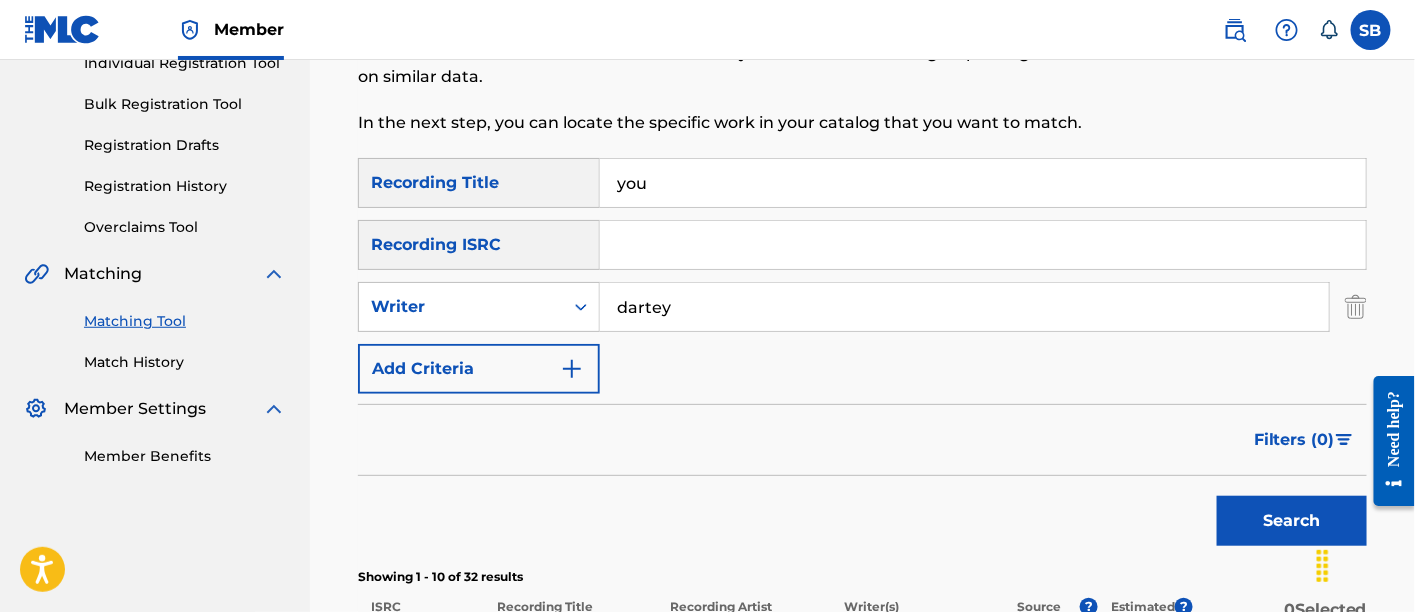 click on "you" at bounding box center (983, 183) 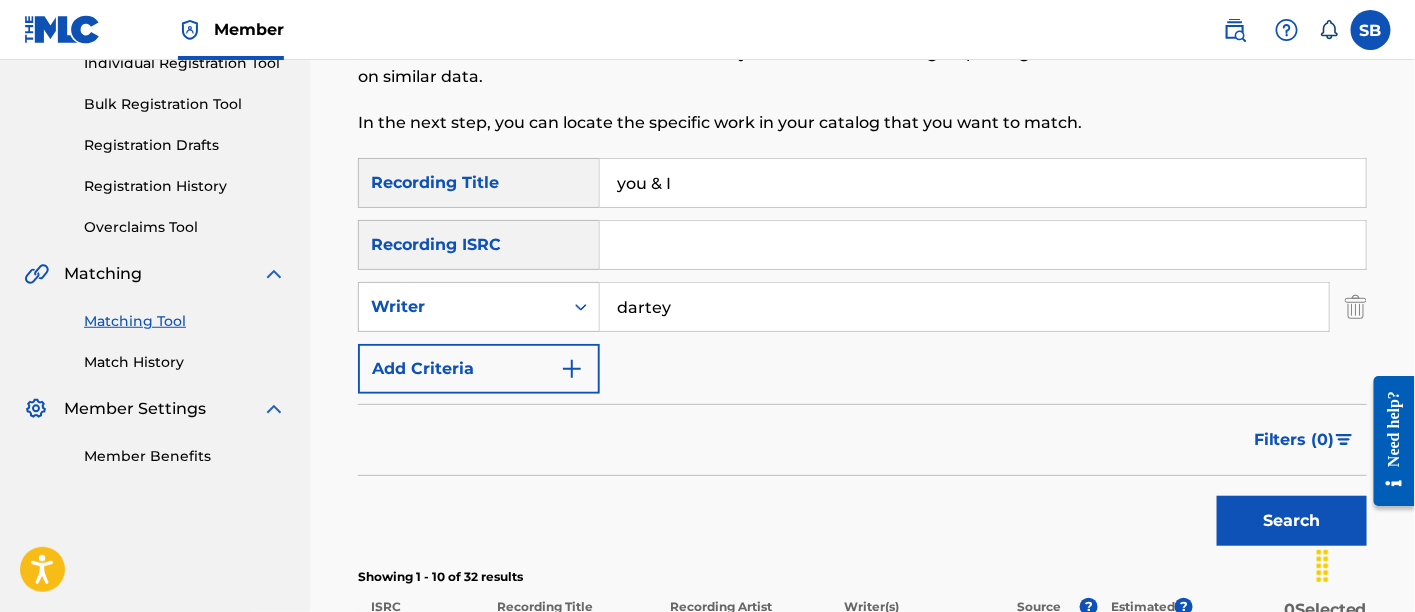 click on "Search" at bounding box center [1292, 521] 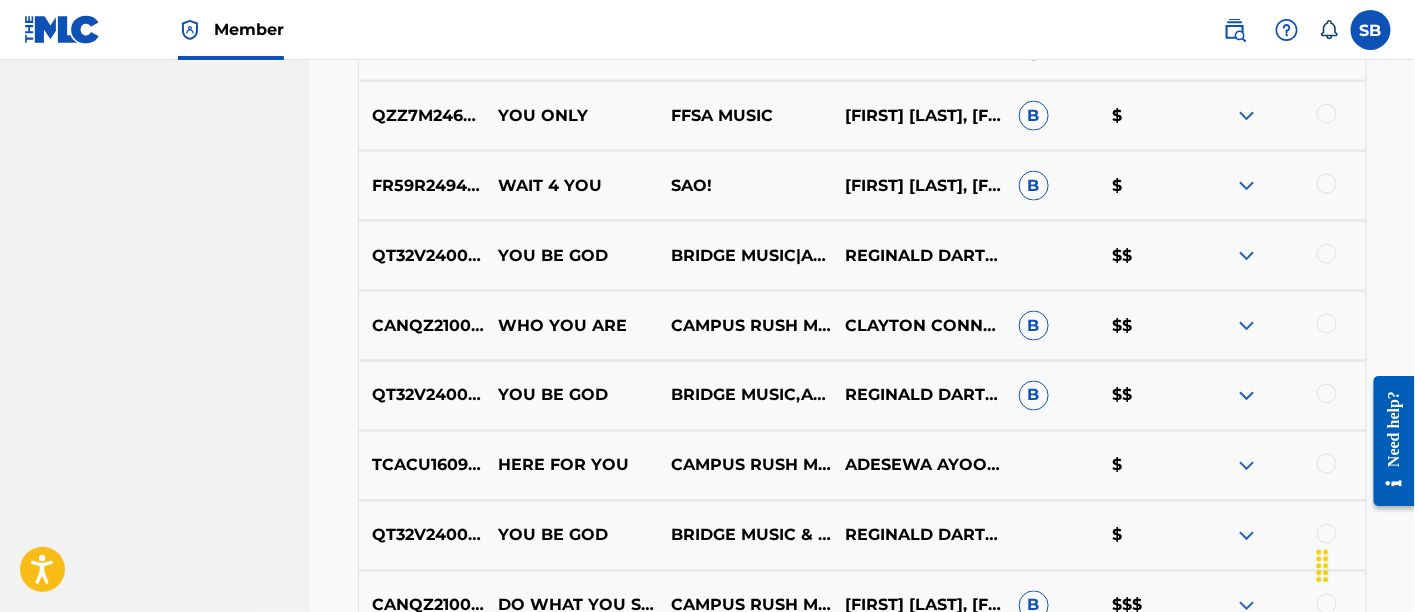 scroll, scrollTop: 928, scrollLeft: 0, axis: vertical 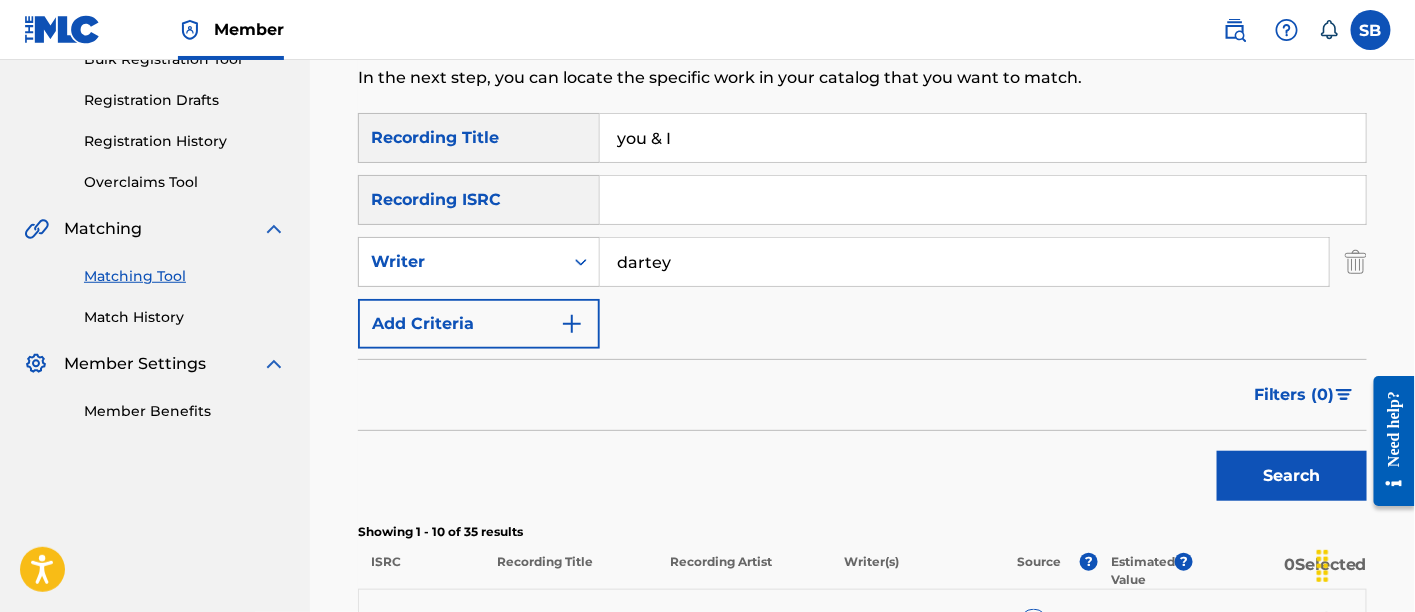 drag, startPoint x: 681, startPoint y: 141, endPoint x: 652, endPoint y: 138, distance: 29.15476 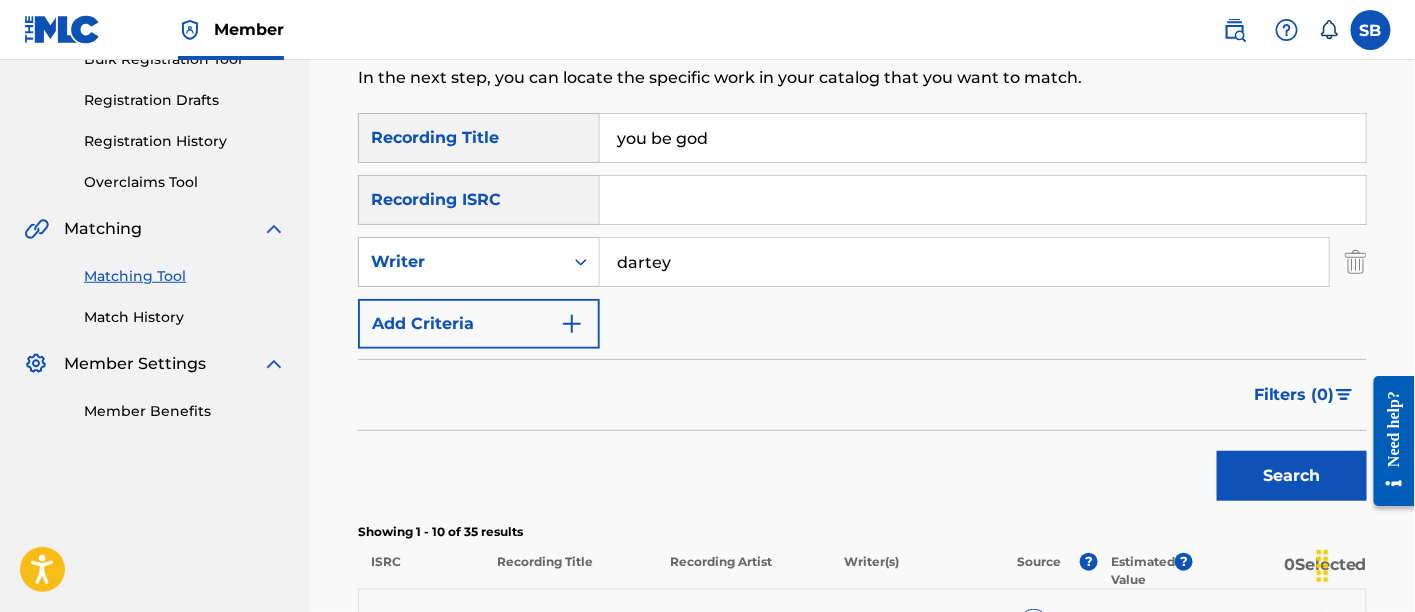 type on "you be god" 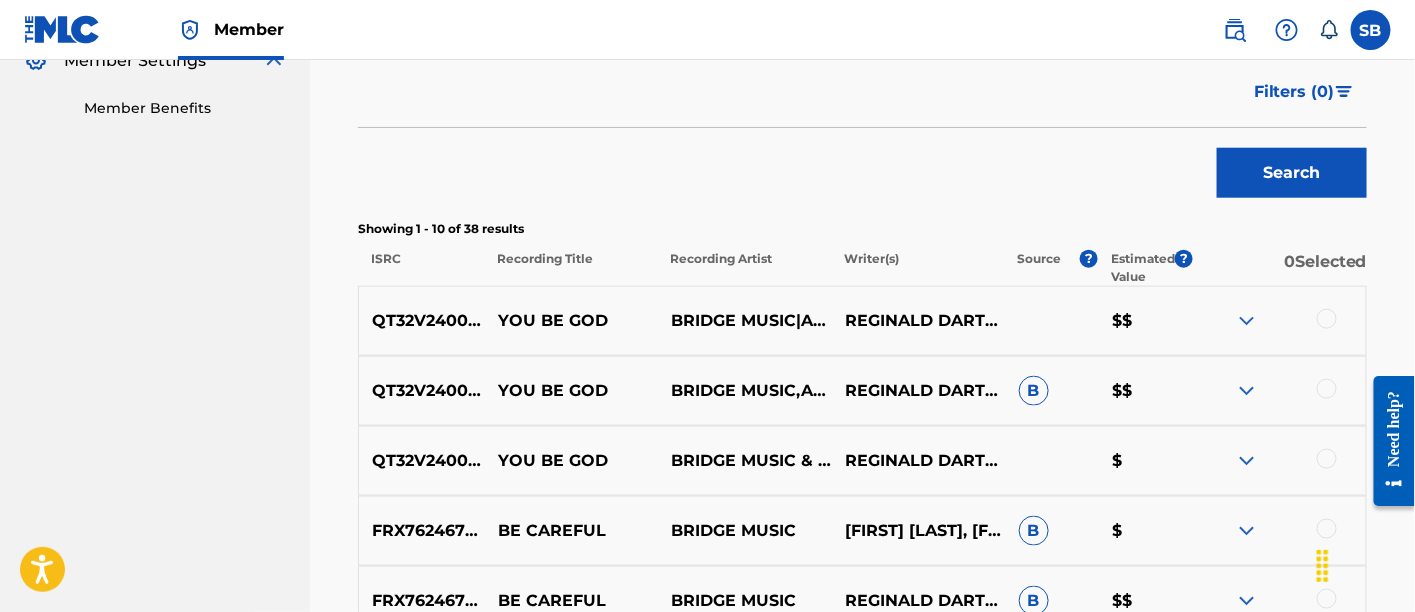 scroll, scrollTop: 799, scrollLeft: 0, axis: vertical 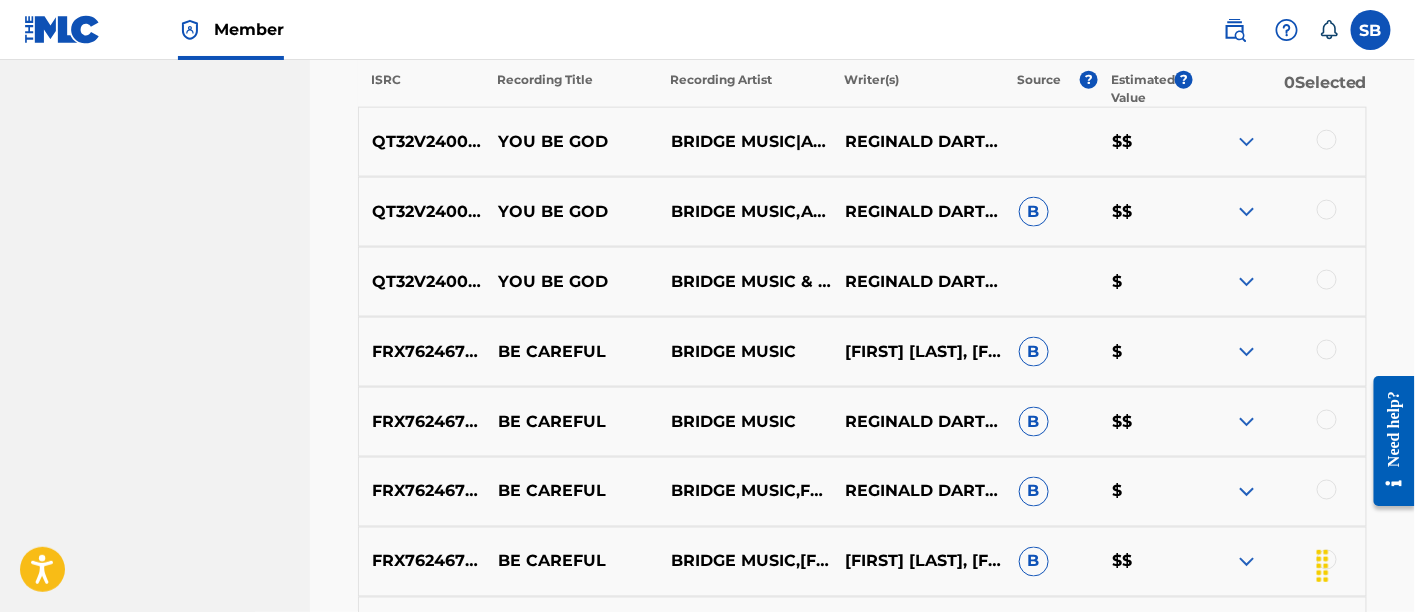 click at bounding box center [1327, 280] 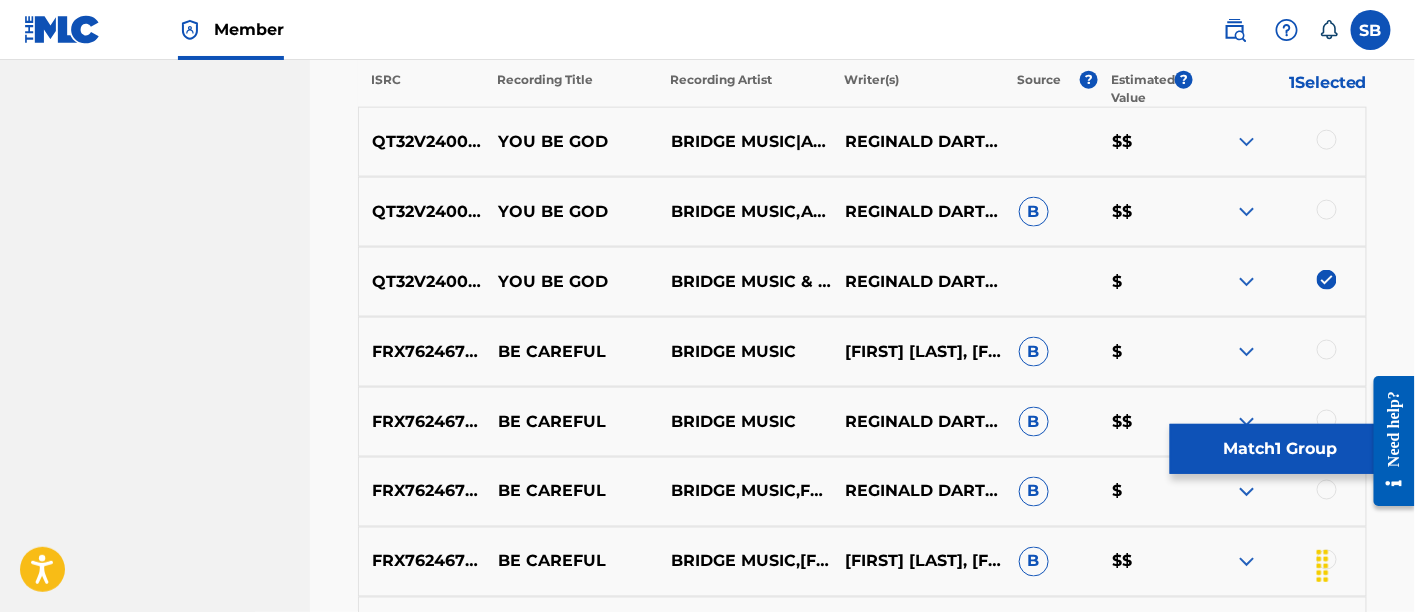 click at bounding box center [1279, 212] 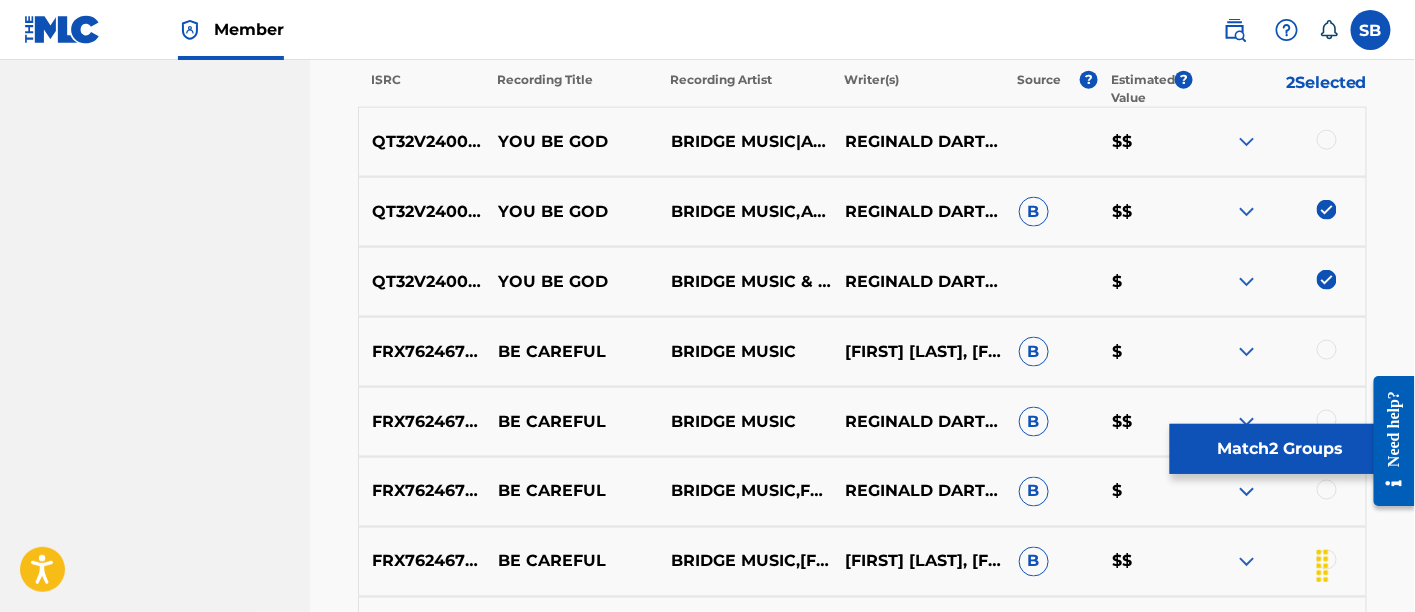 click at bounding box center [1327, 140] 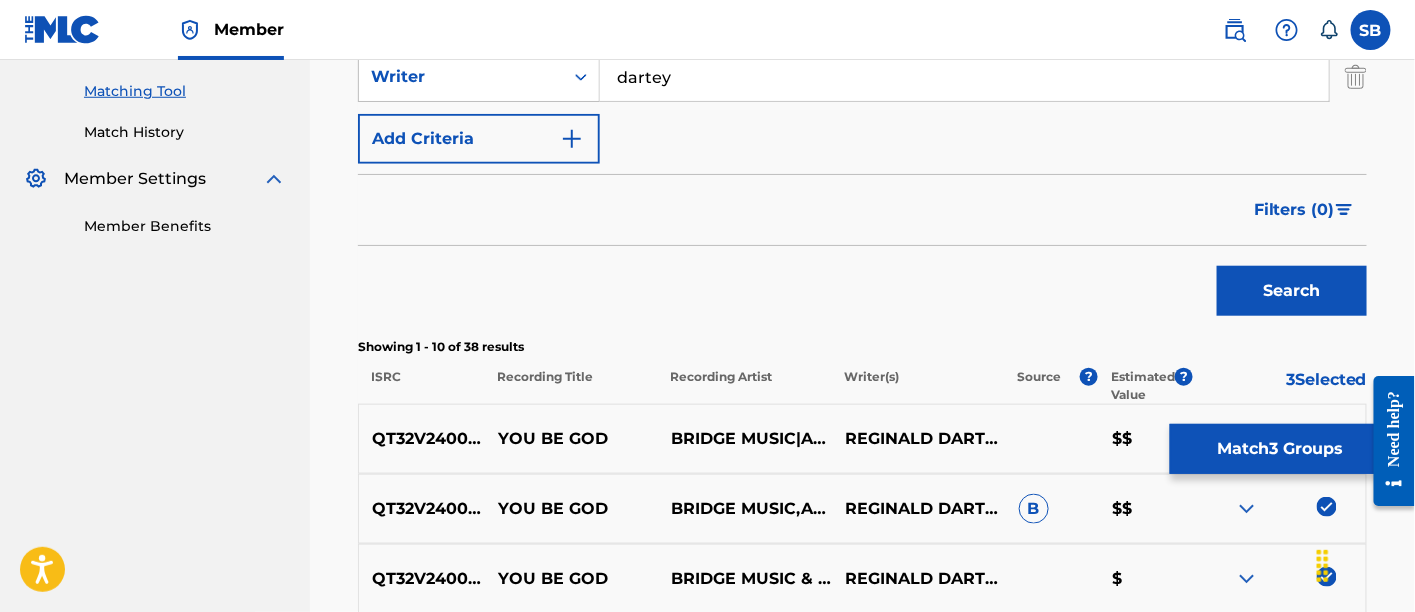 scroll, scrollTop: 503, scrollLeft: 0, axis: vertical 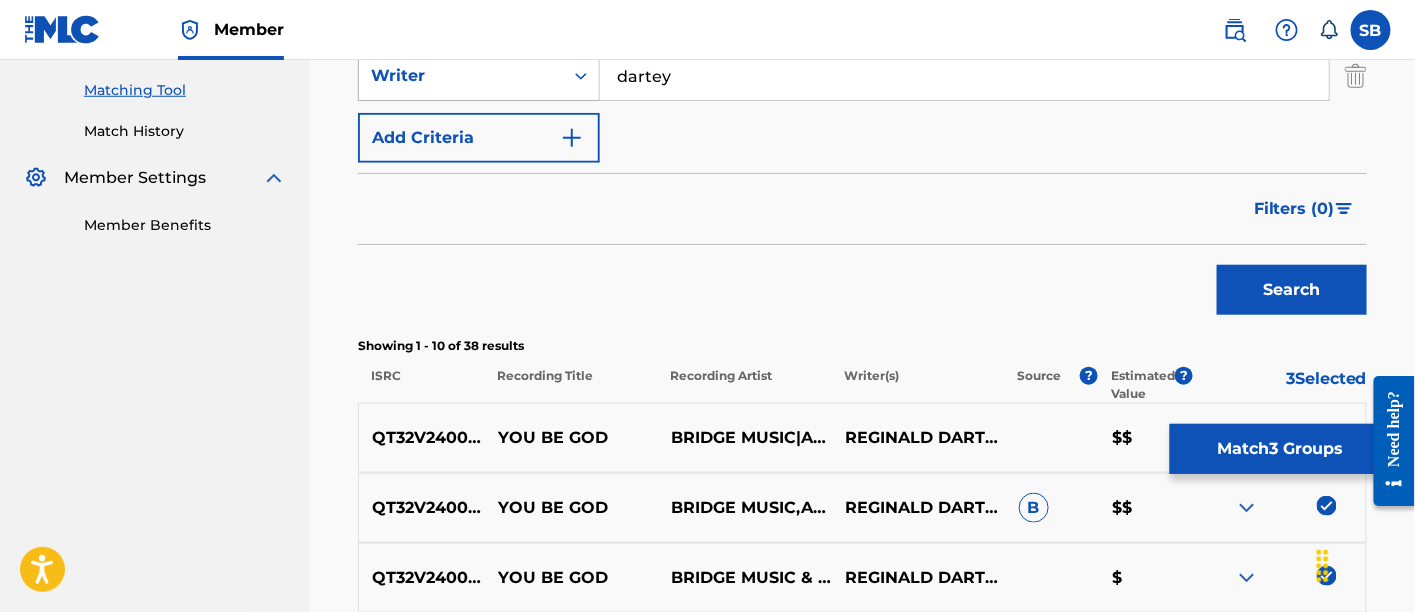 click on "Writer" at bounding box center (461, 76) 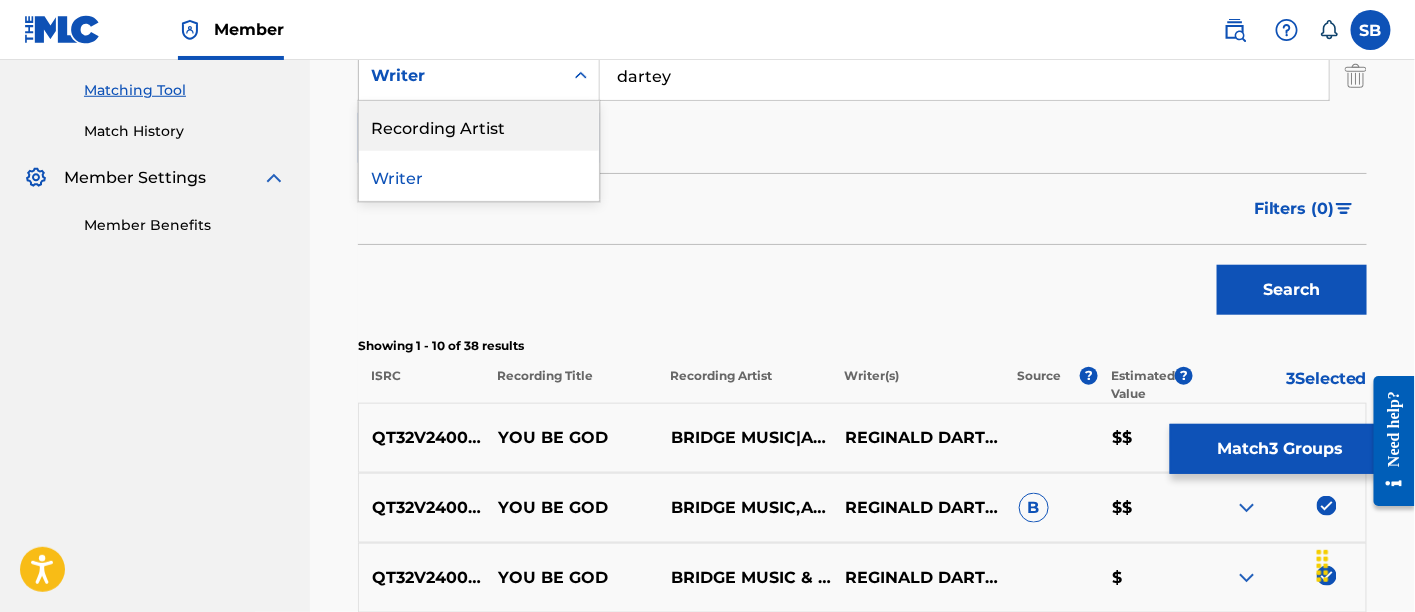 click on "Recording Artist" at bounding box center [479, 126] 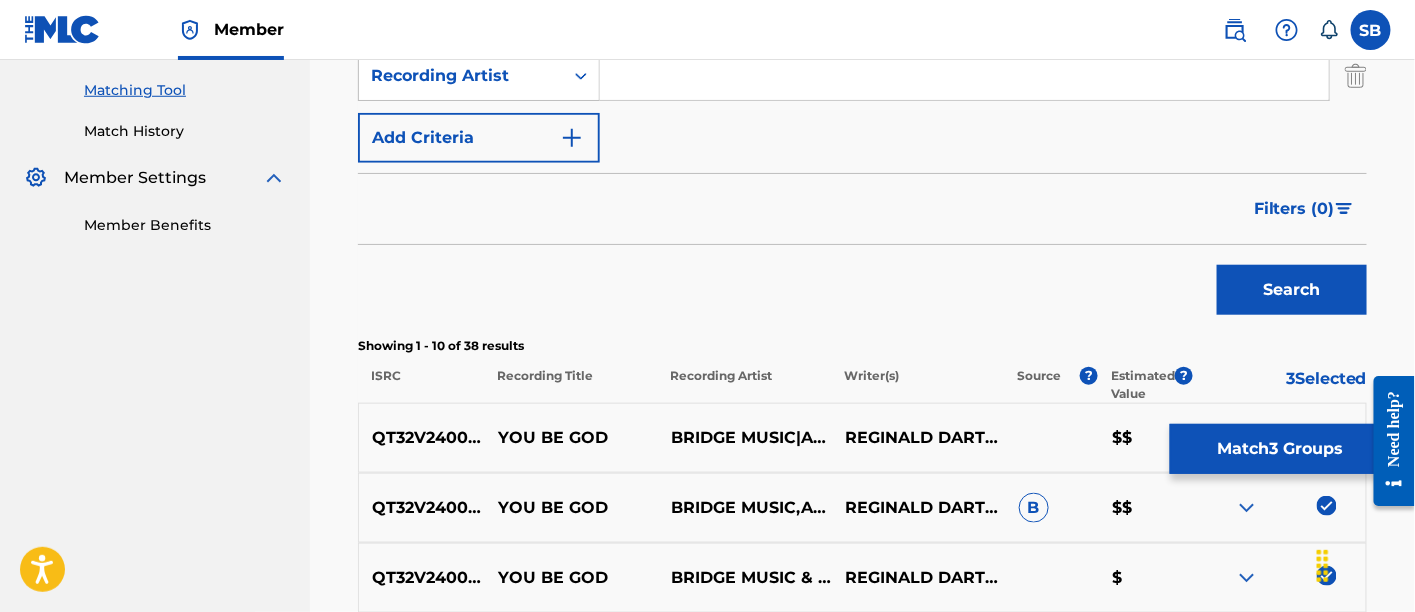 click at bounding box center [964, 76] 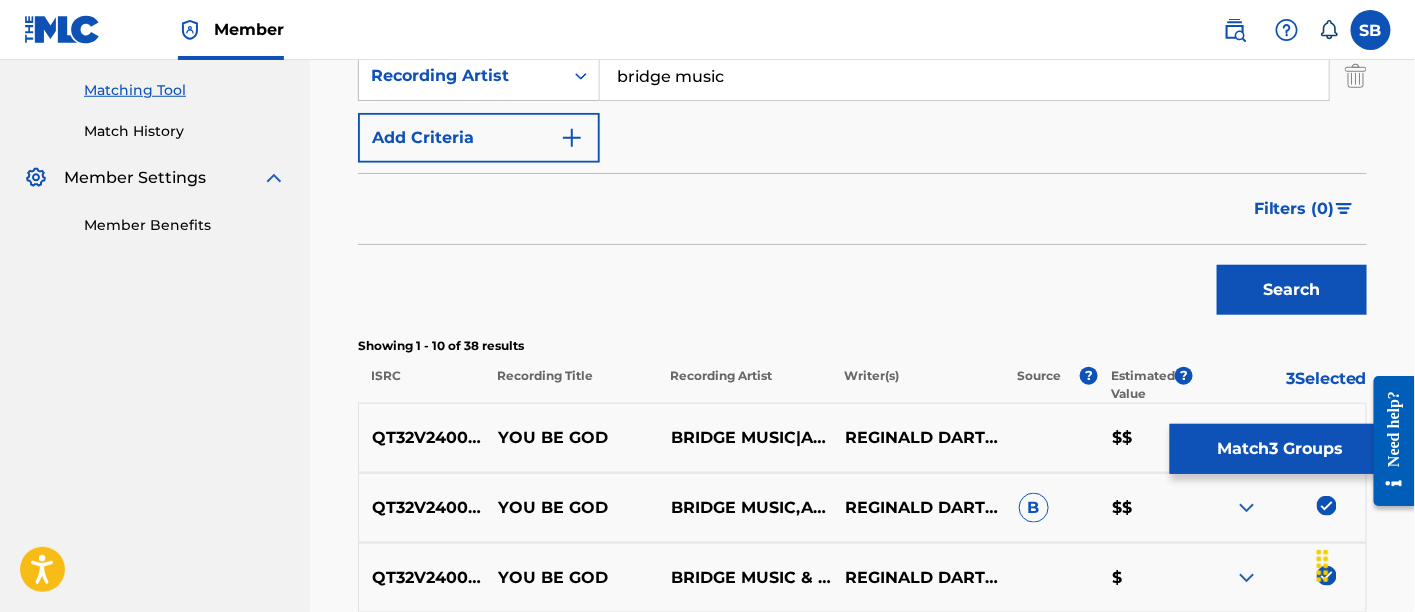type on "bridge music" 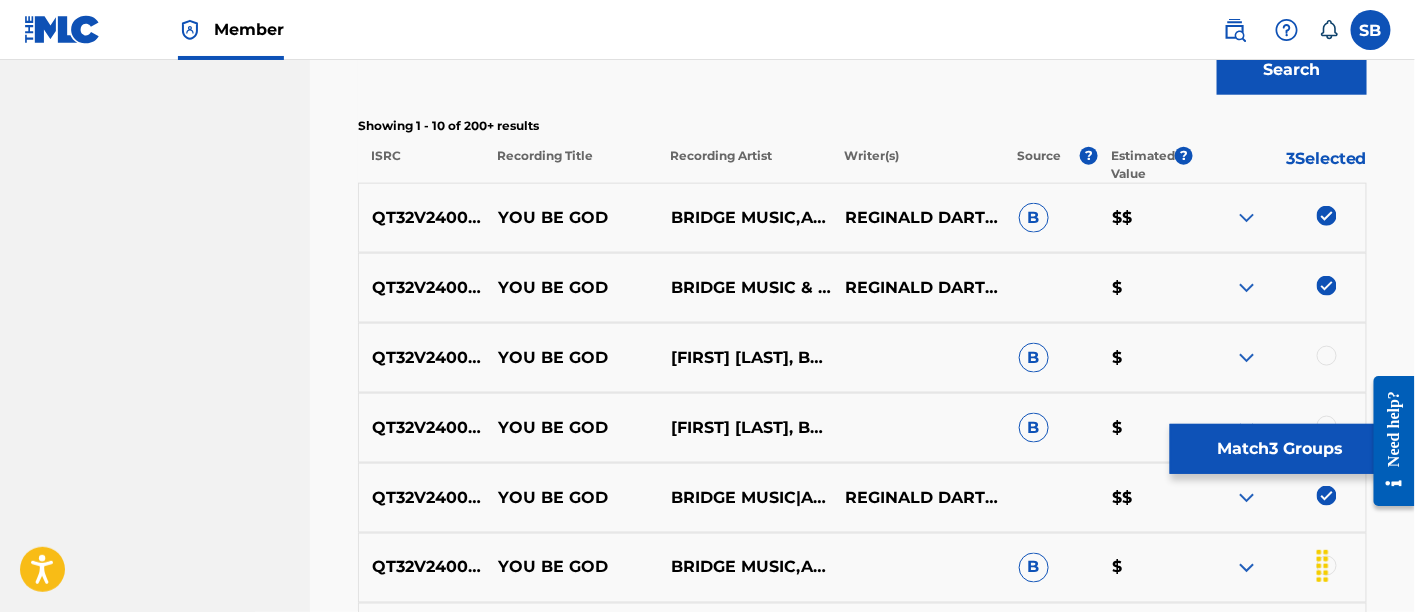 scroll, scrollTop: 841, scrollLeft: 0, axis: vertical 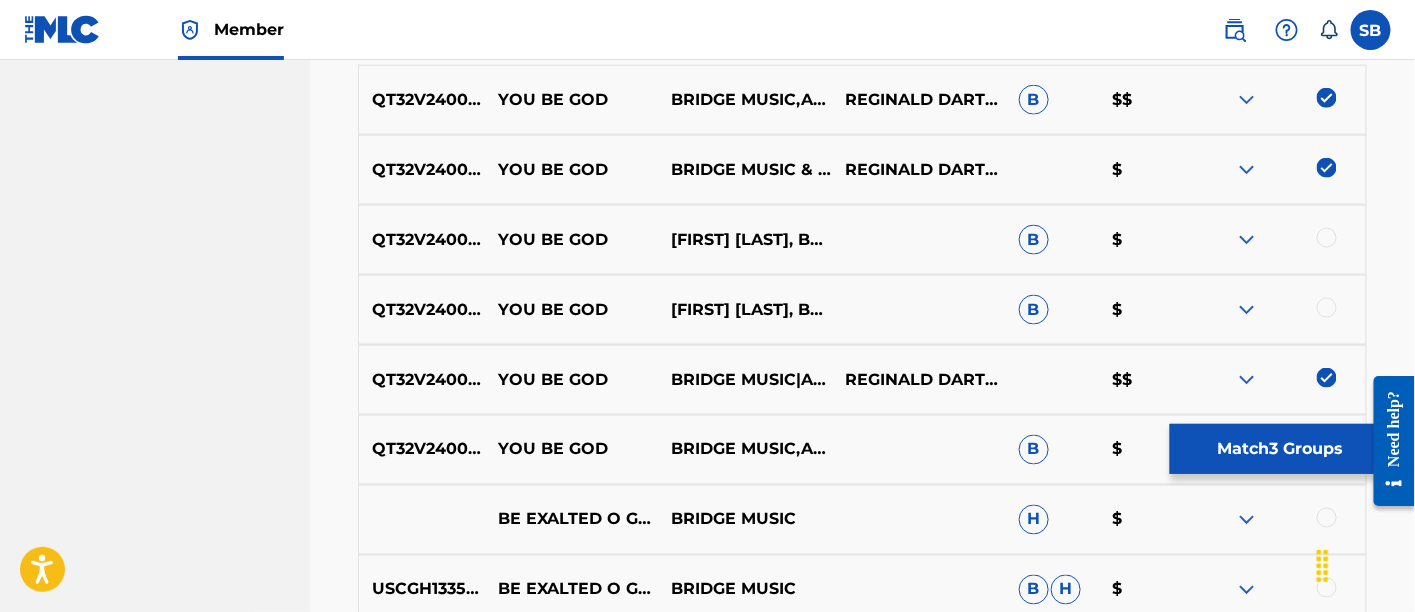 click at bounding box center (1327, 238) 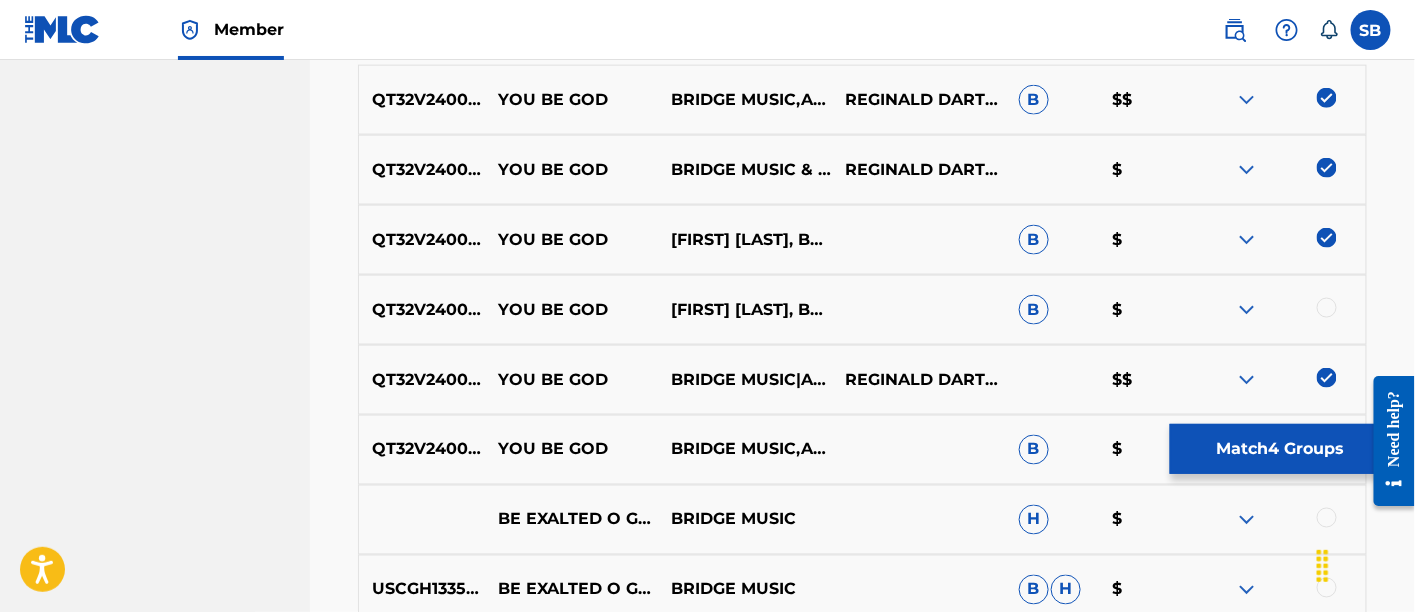 click at bounding box center [1327, 308] 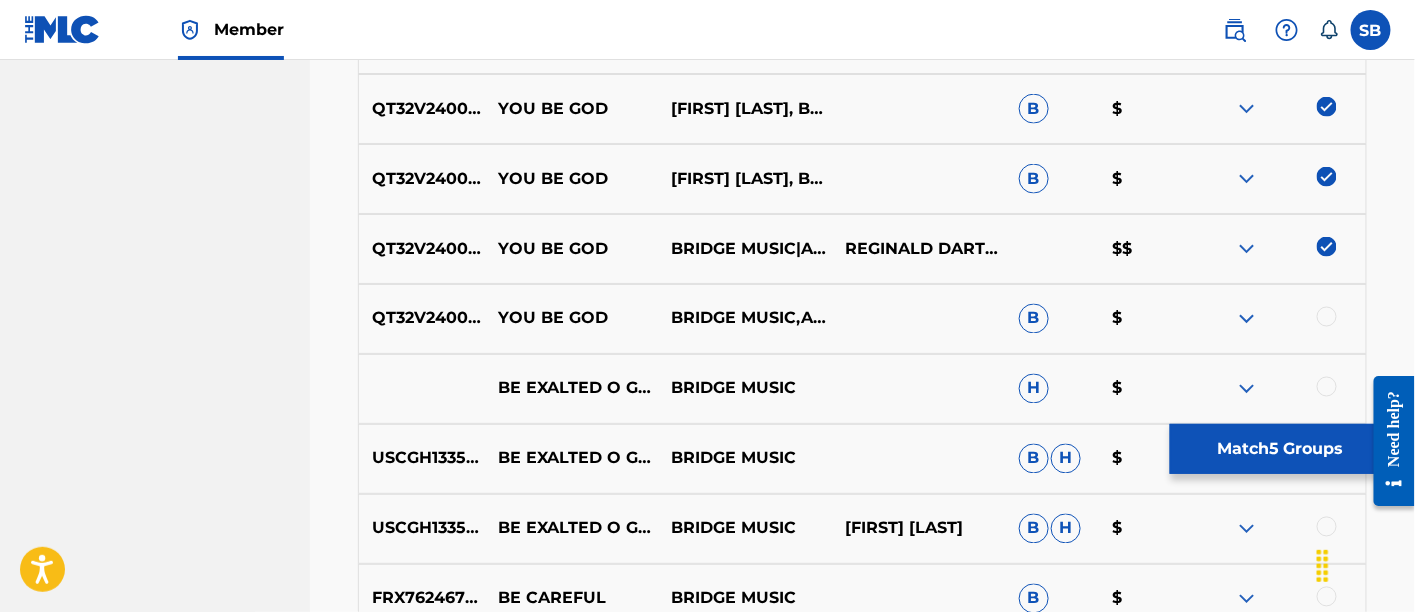scroll, scrollTop: 973, scrollLeft: 0, axis: vertical 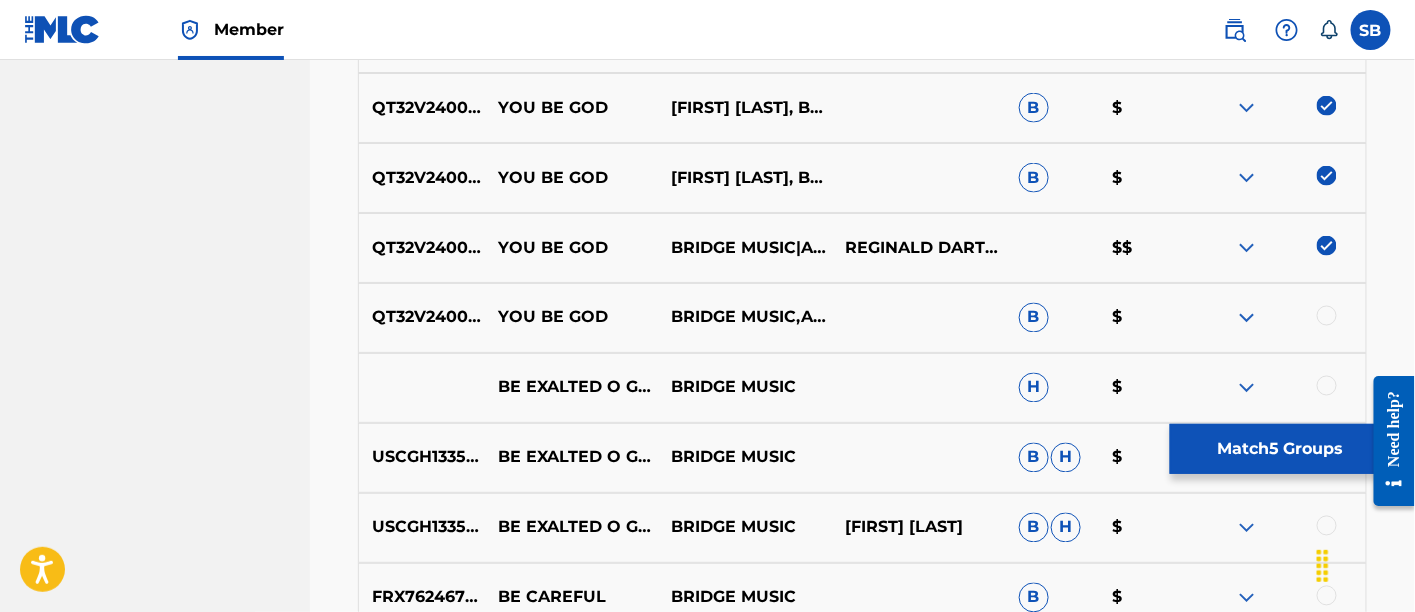 click at bounding box center (1327, 316) 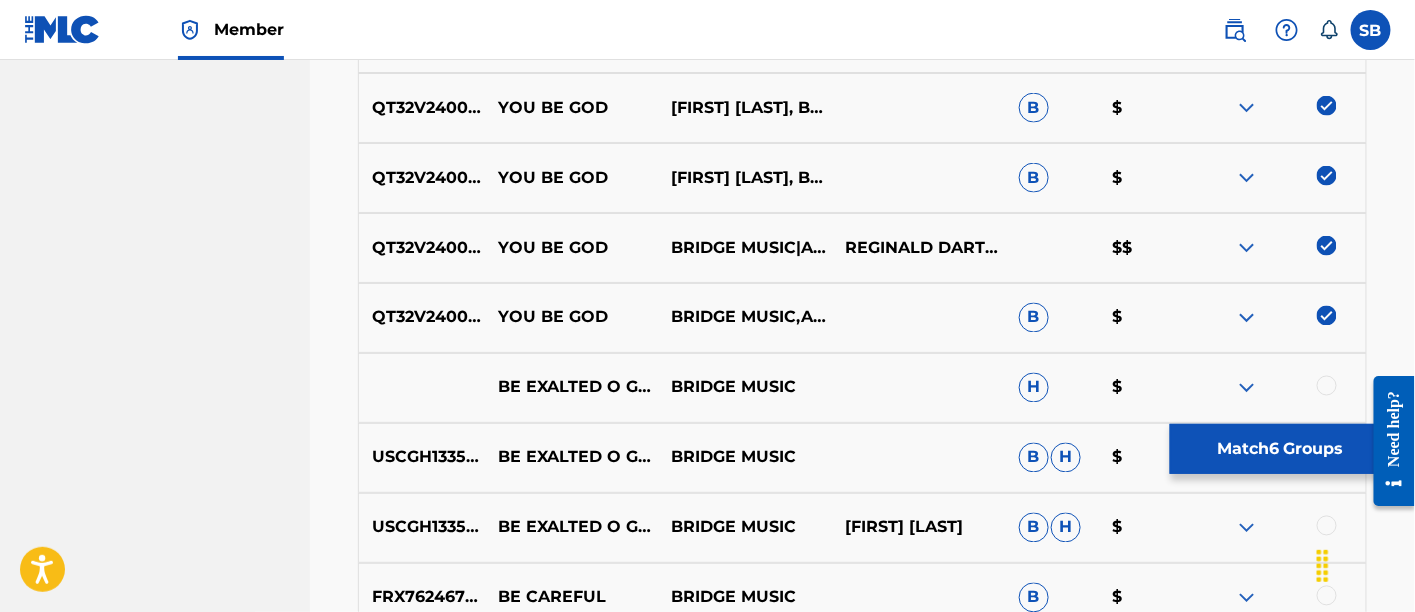 click on "Match  6 Groups" at bounding box center (1280, 449) 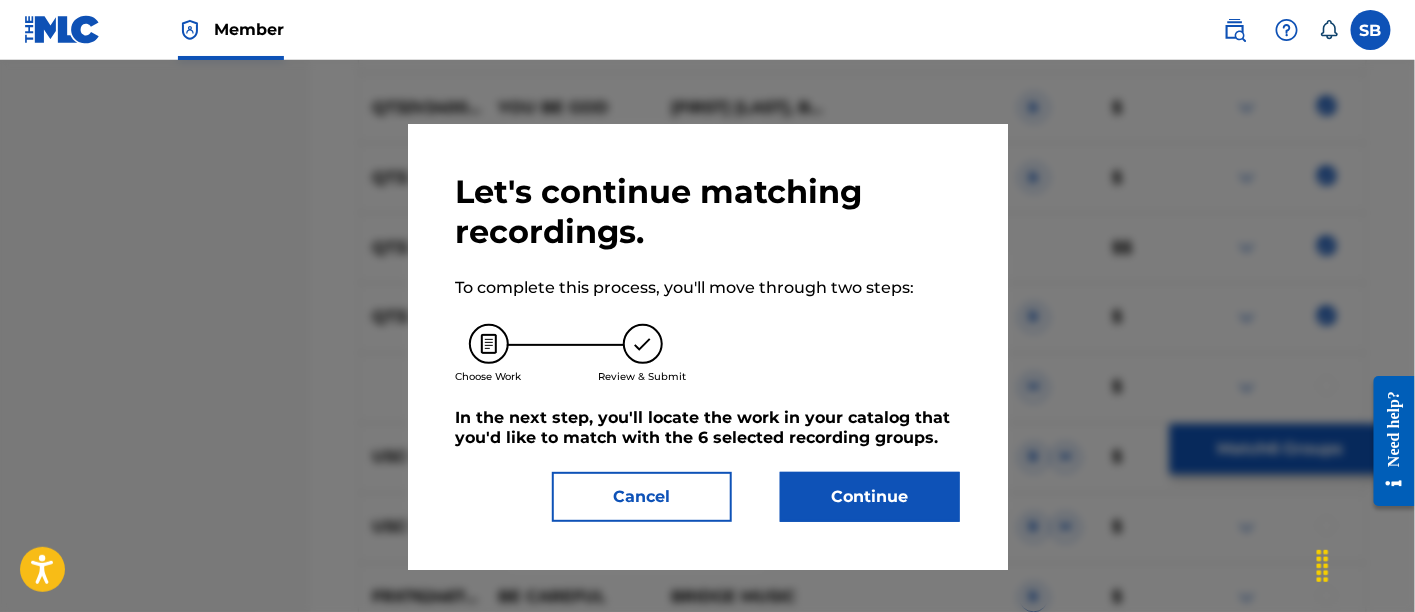 click on "Continue" at bounding box center (870, 497) 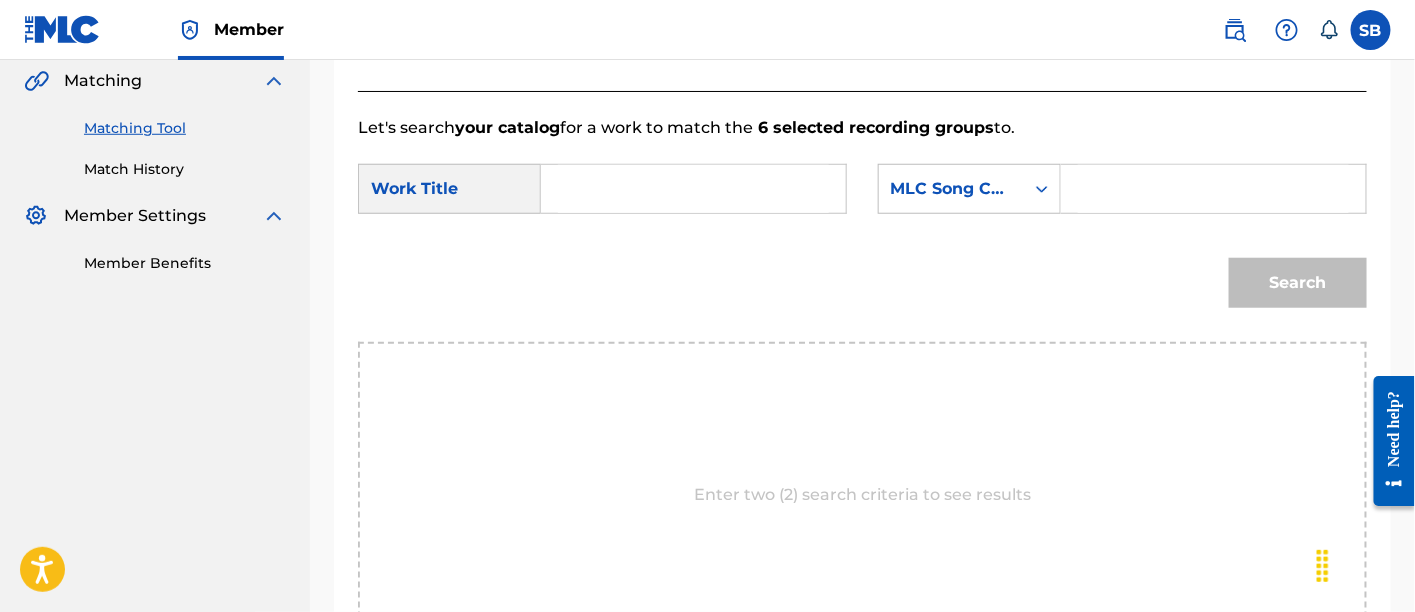 scroll, scrollTop: 464, scrollLeft: 0, axis: vertical 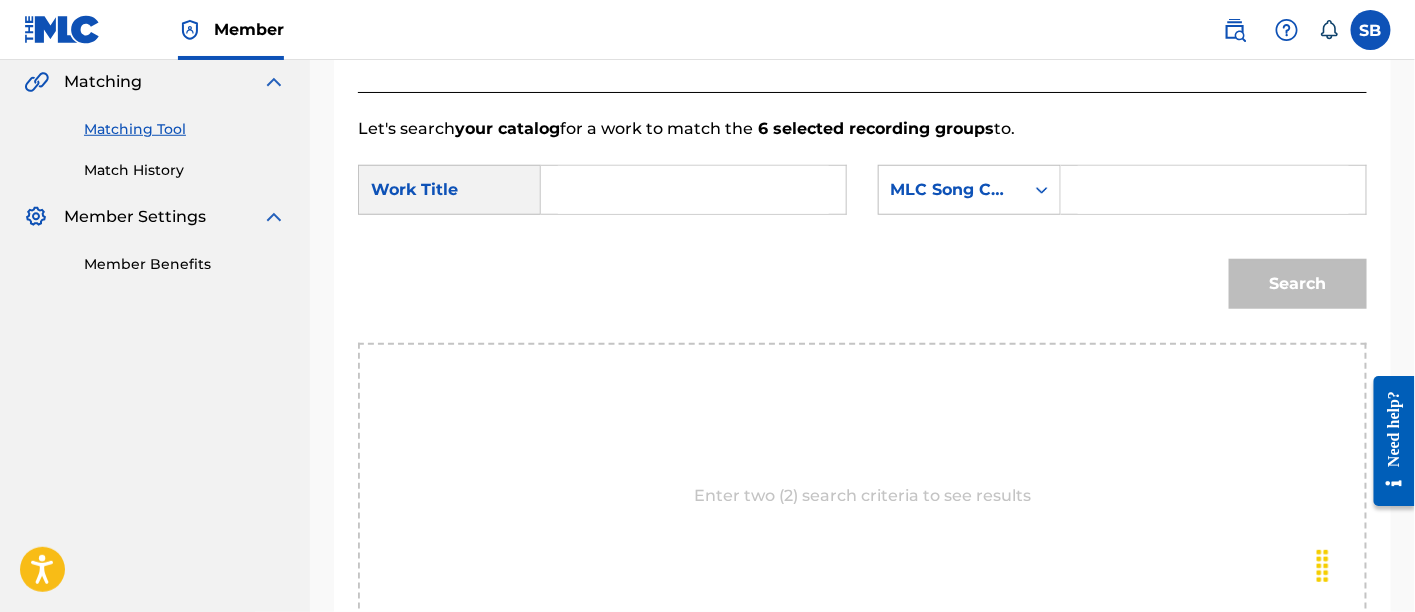 click at bounding box center [693, 190] 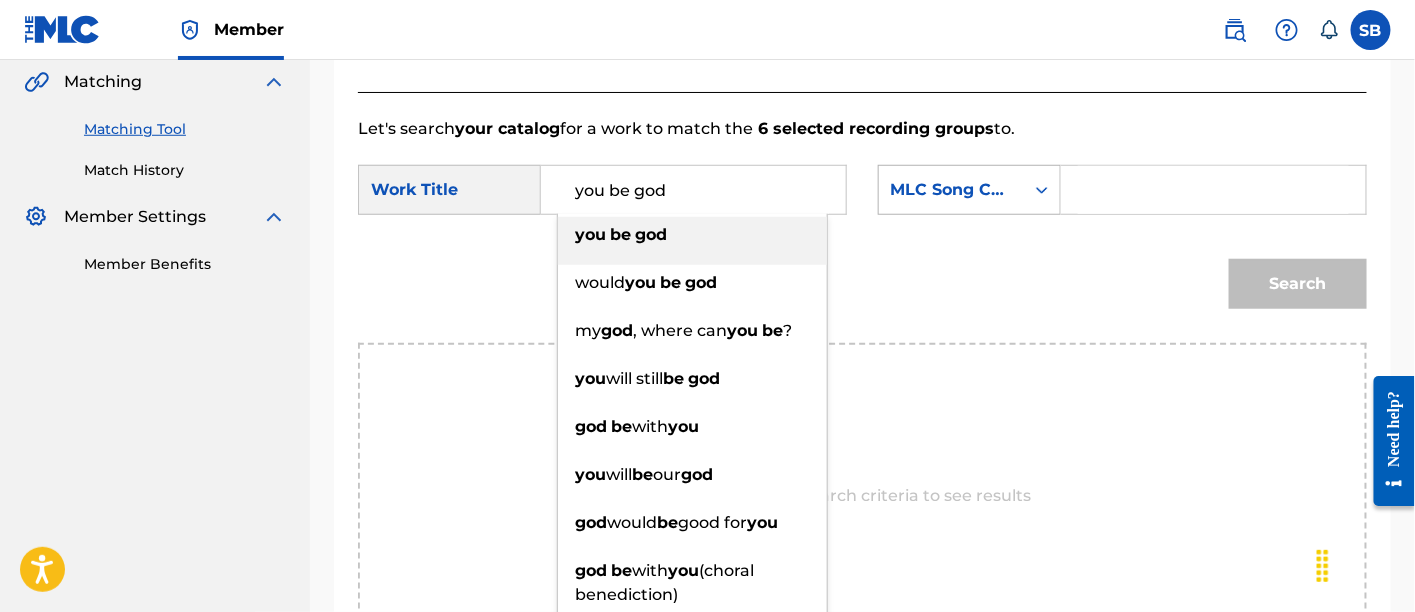 type on "you be god" 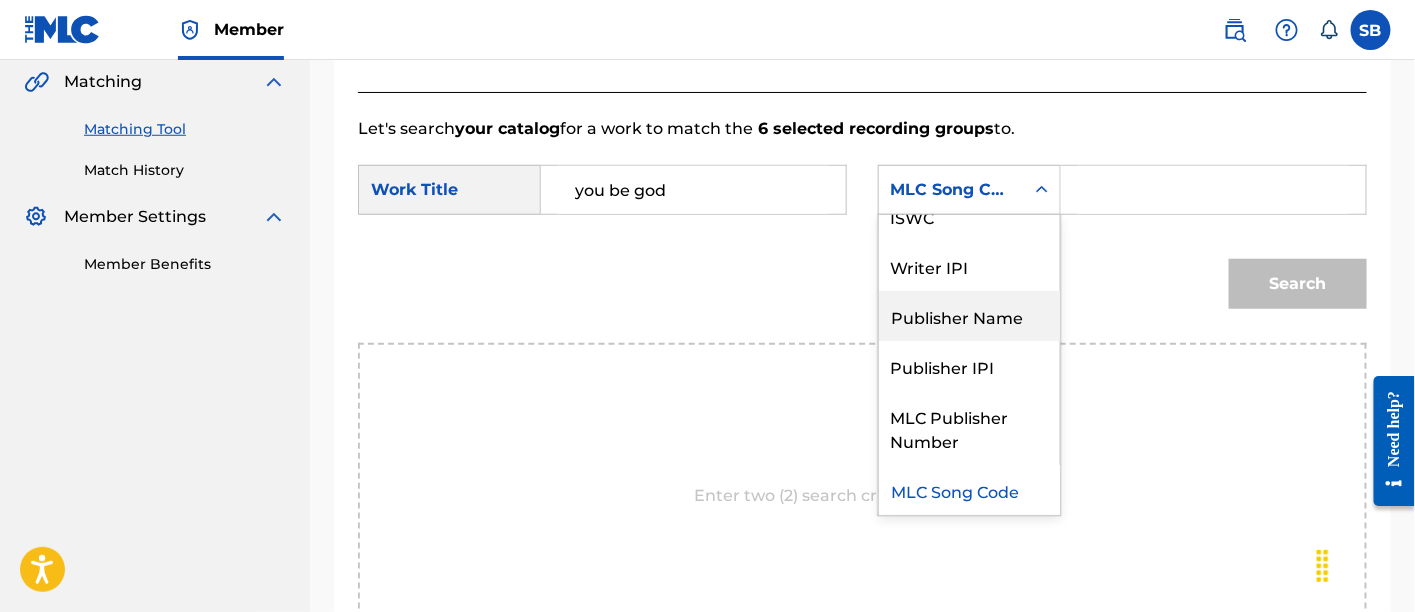 scroll, scrollTop: 0, scrollLeft: 0, axis: both 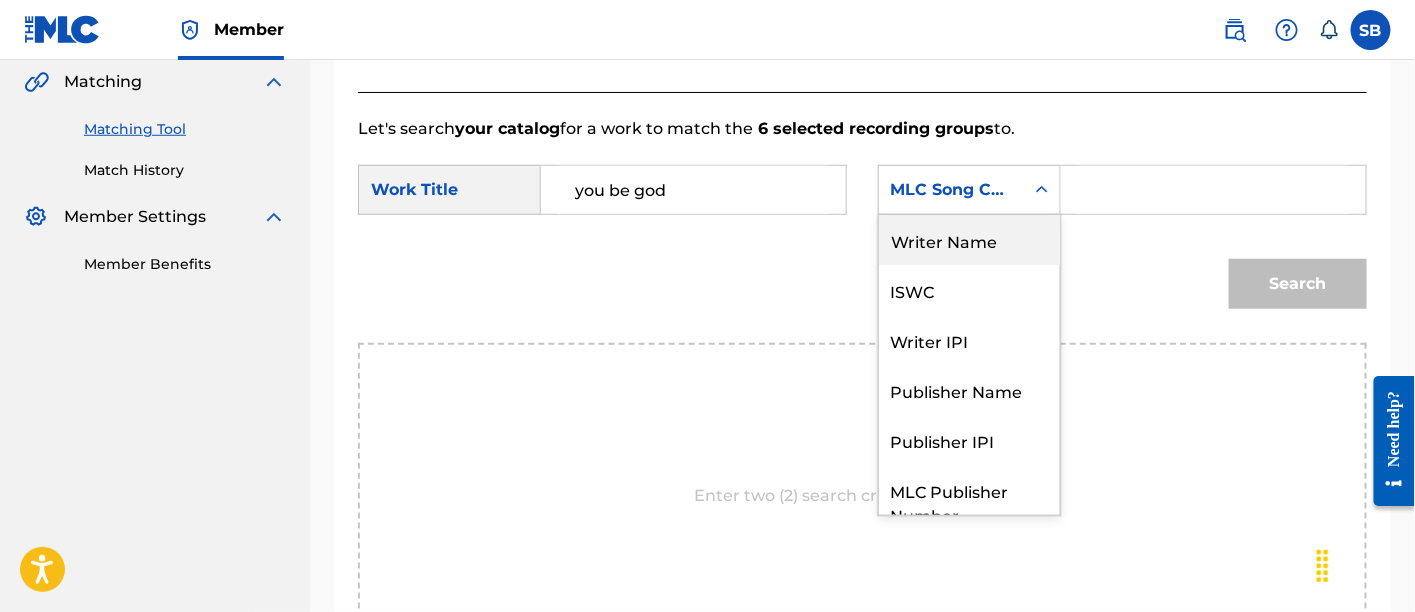 click on "Writer Name" at bounding box center (969, 240) 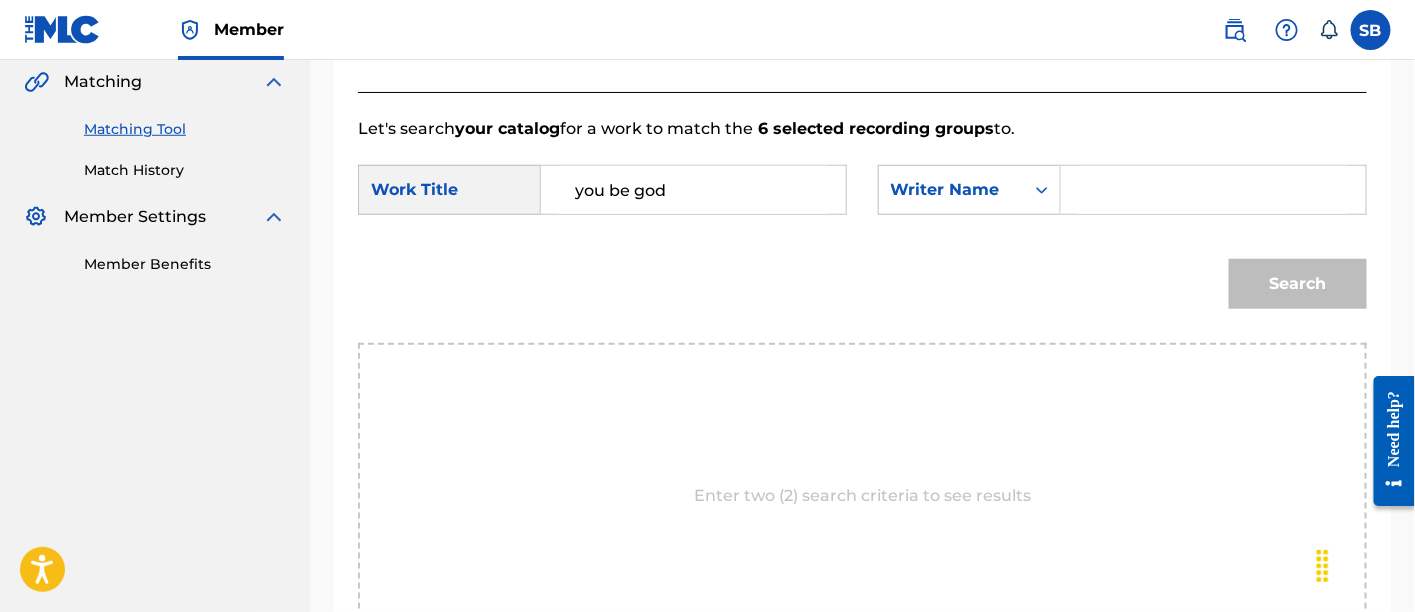 click at bounding box center [1213, 190] 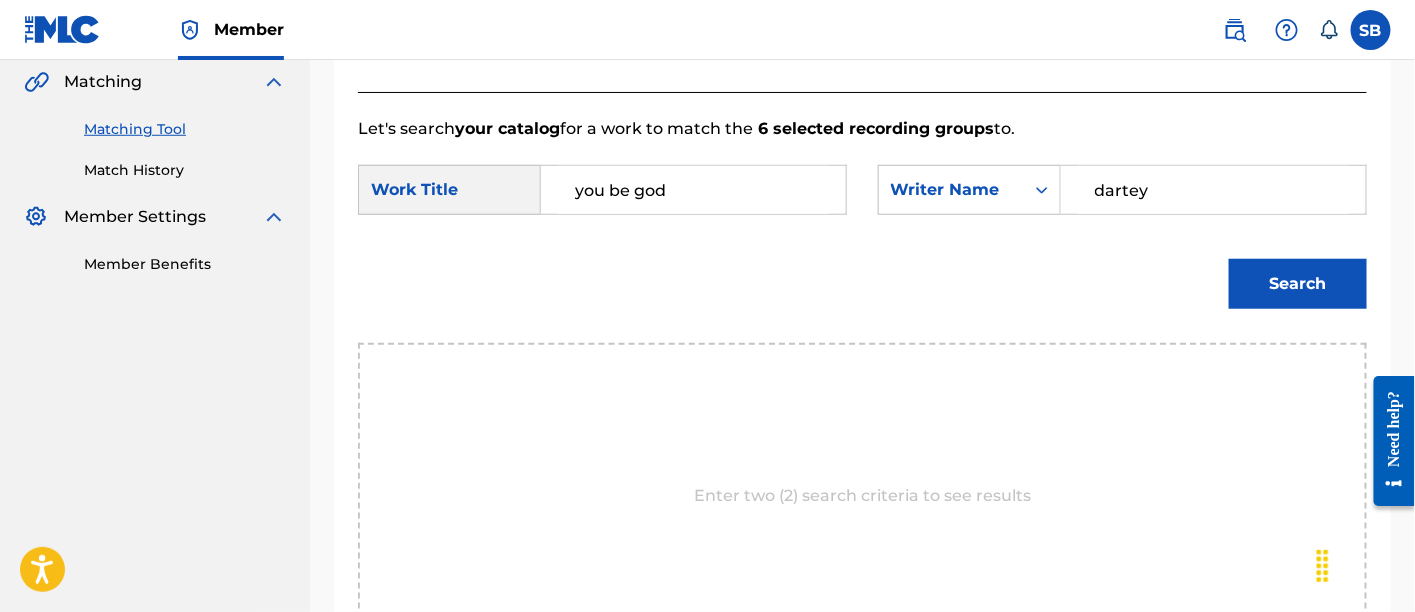 click on "Search" at bounding box center (1298, 284) 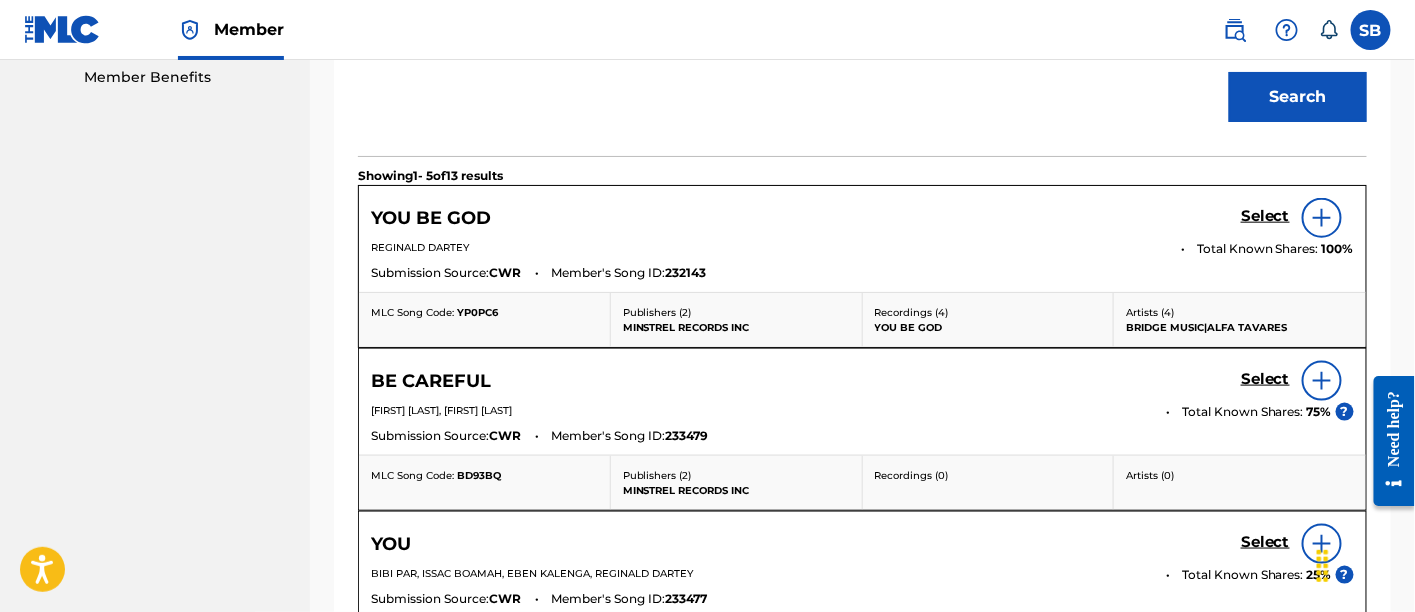 scroll, scrollTop: 651, scrollLeft: 0, axis: vertical 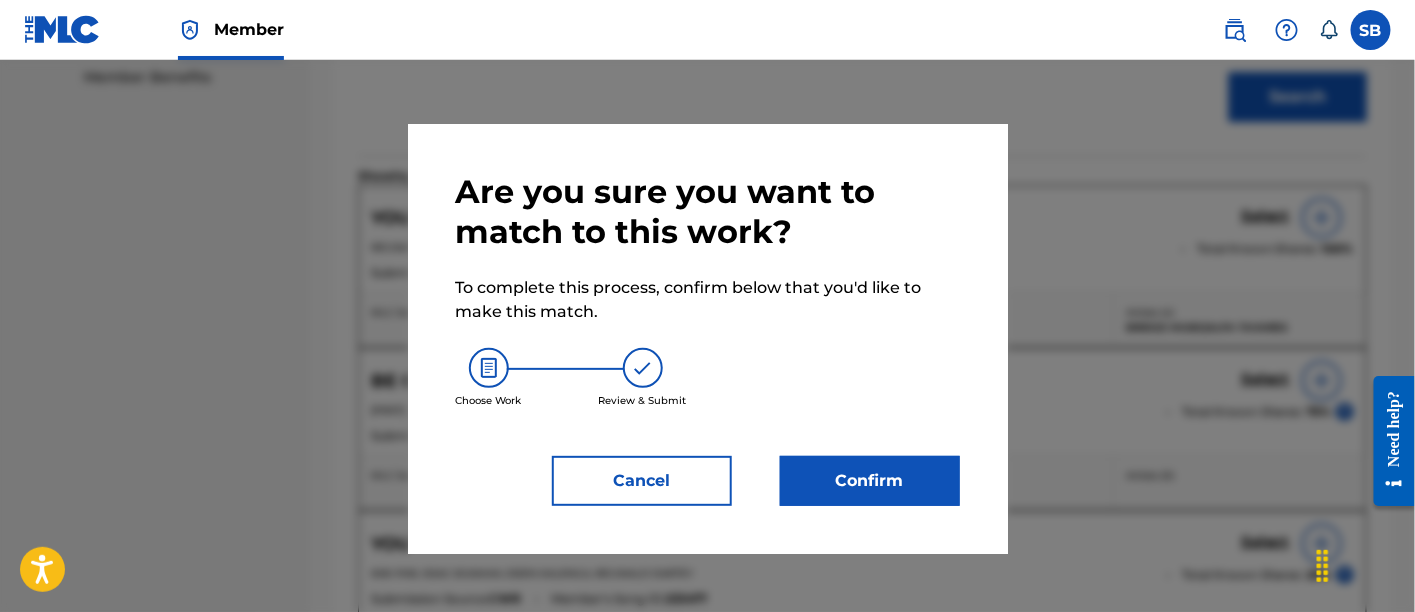 click on "Confirm" at bounding box center [870, 481] 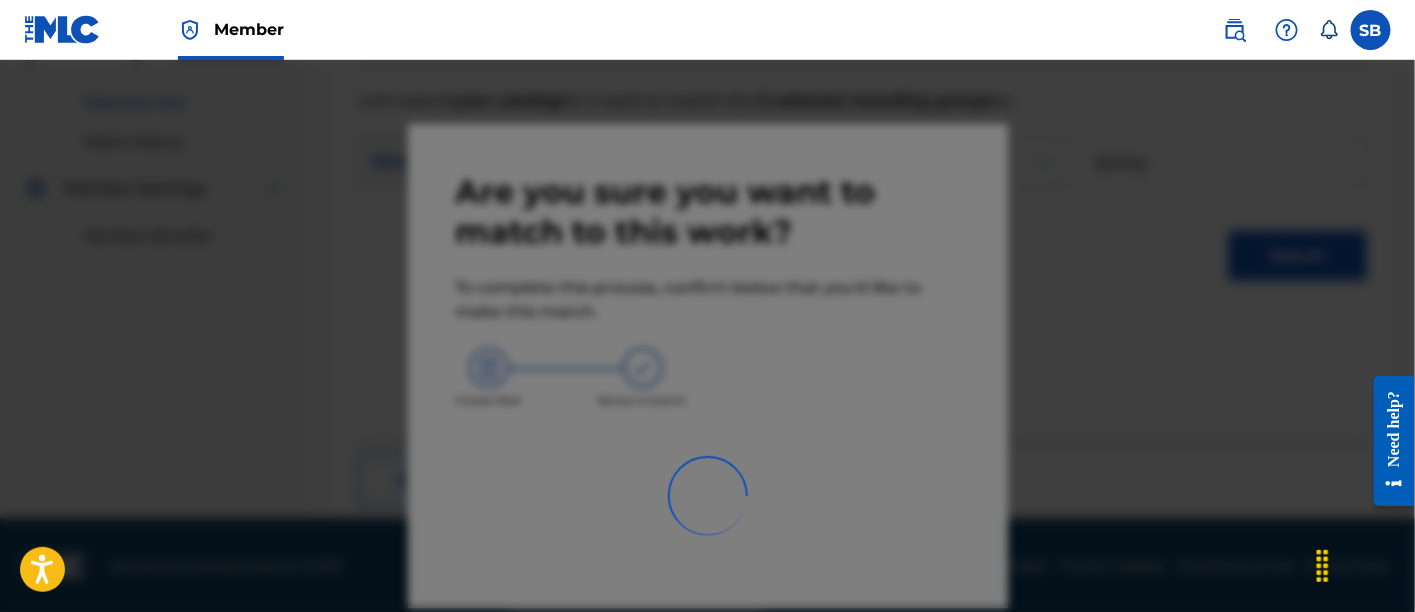 scroll, scrollTop: 246, scrollLeft: 0, axis: vertical 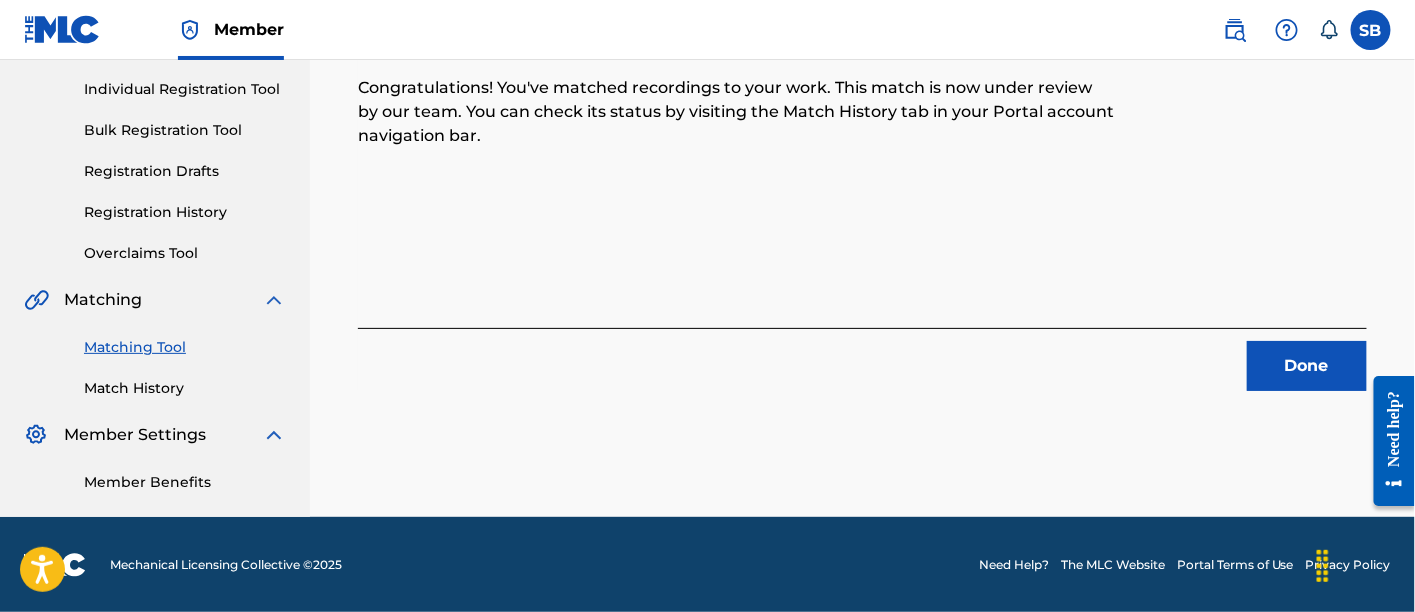 click on "Done" at bounding box center [1307, 366] 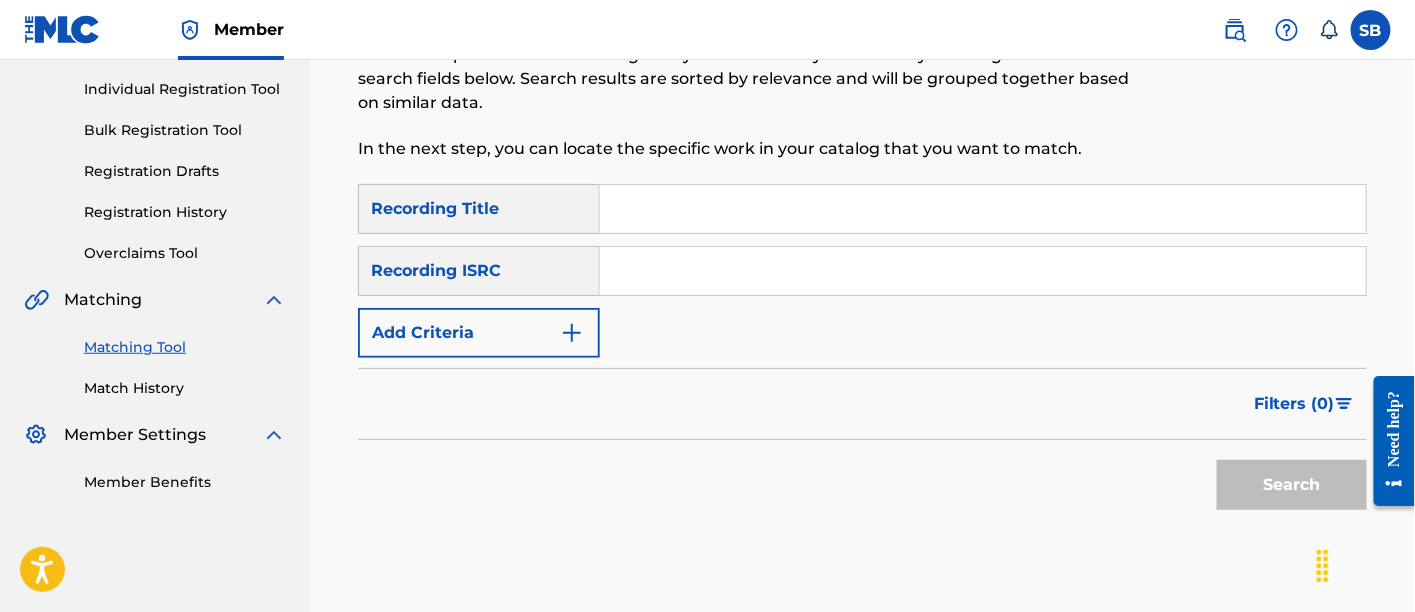click at bounding box center (983, 209) 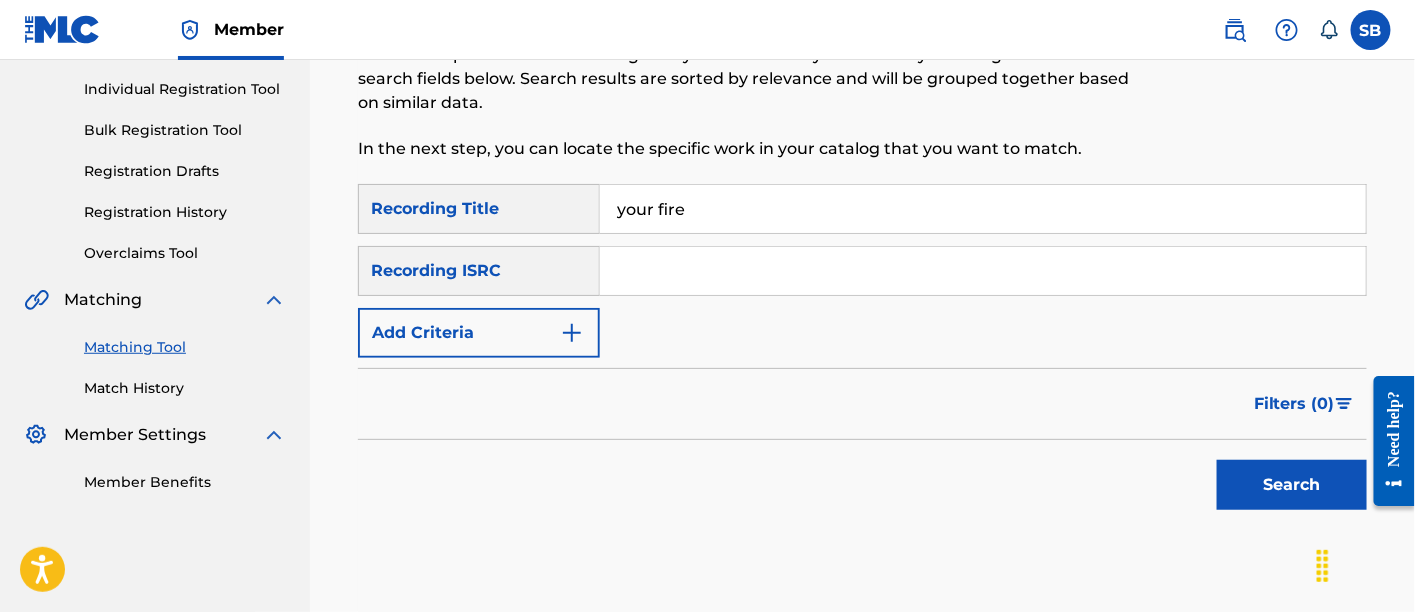 type on "your fire" 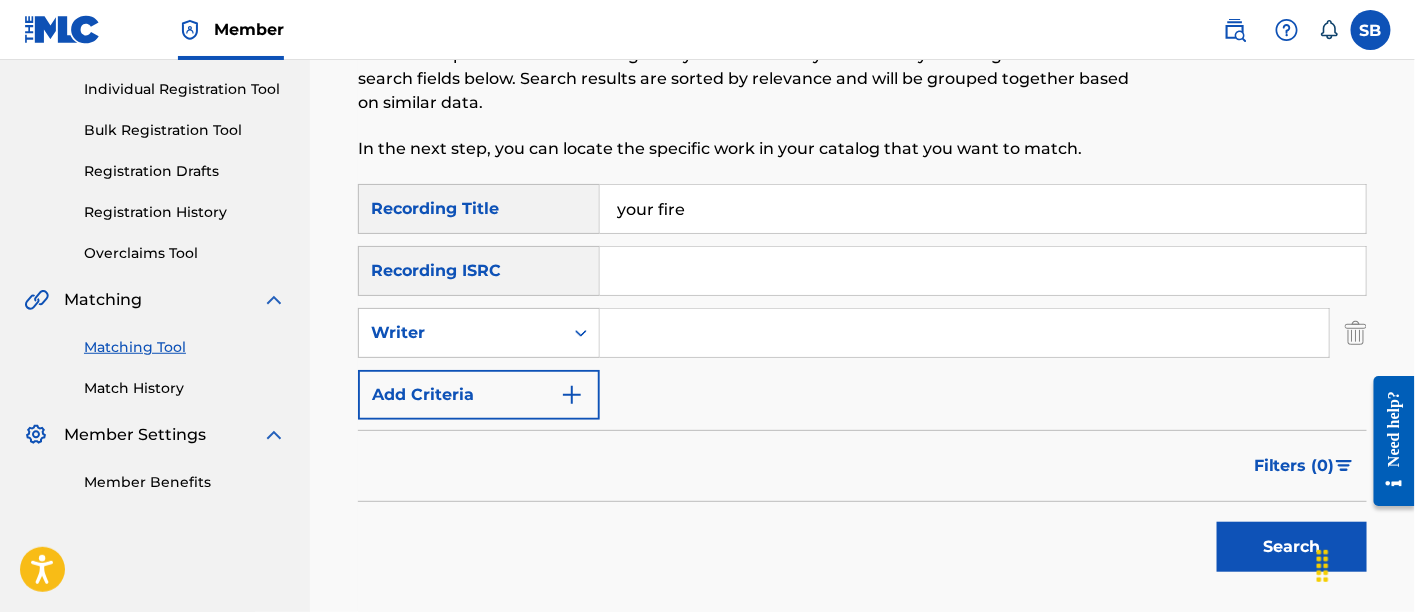 click at bounding box center (964, 333) 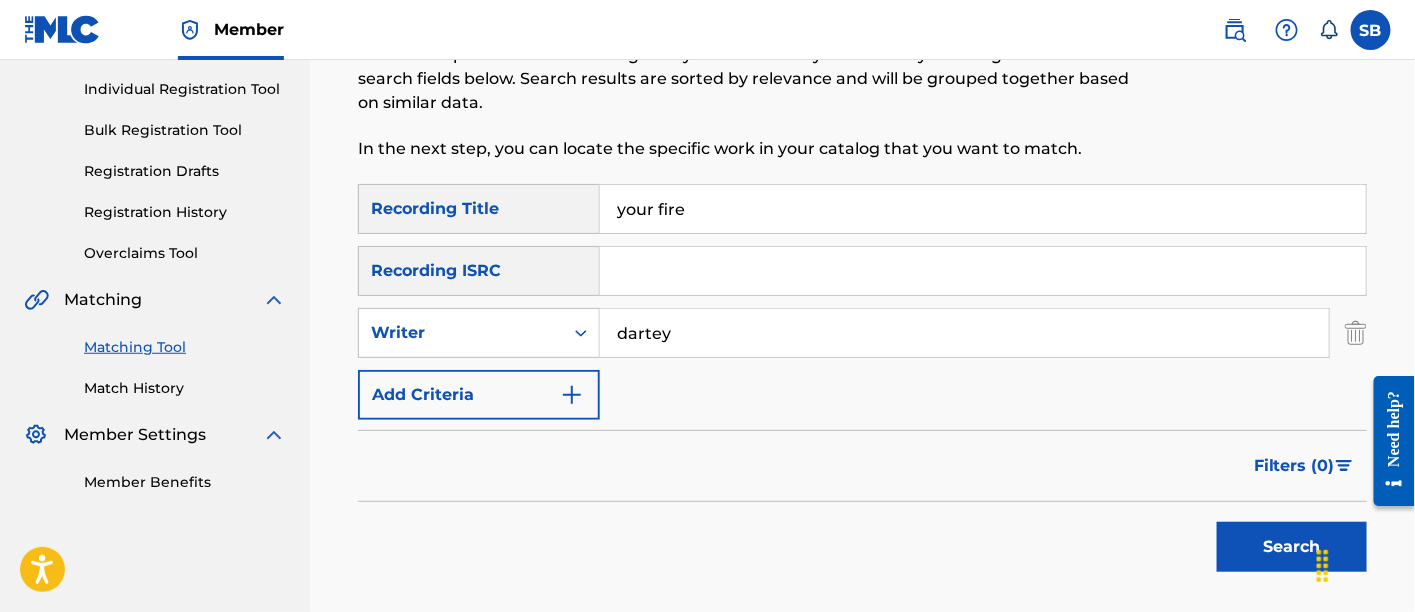 click on "Search" at bounding box center [1292, 547] 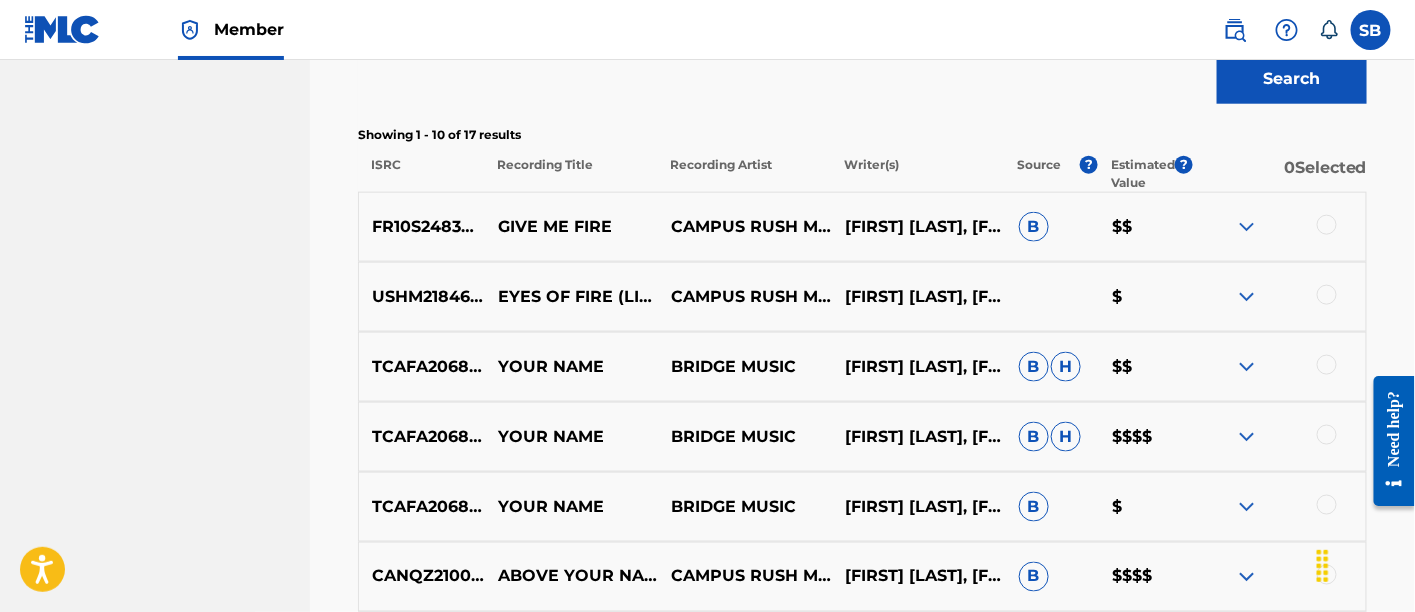 scroll, scrollTop: 715, scrollLeft: 0, axis: vertical 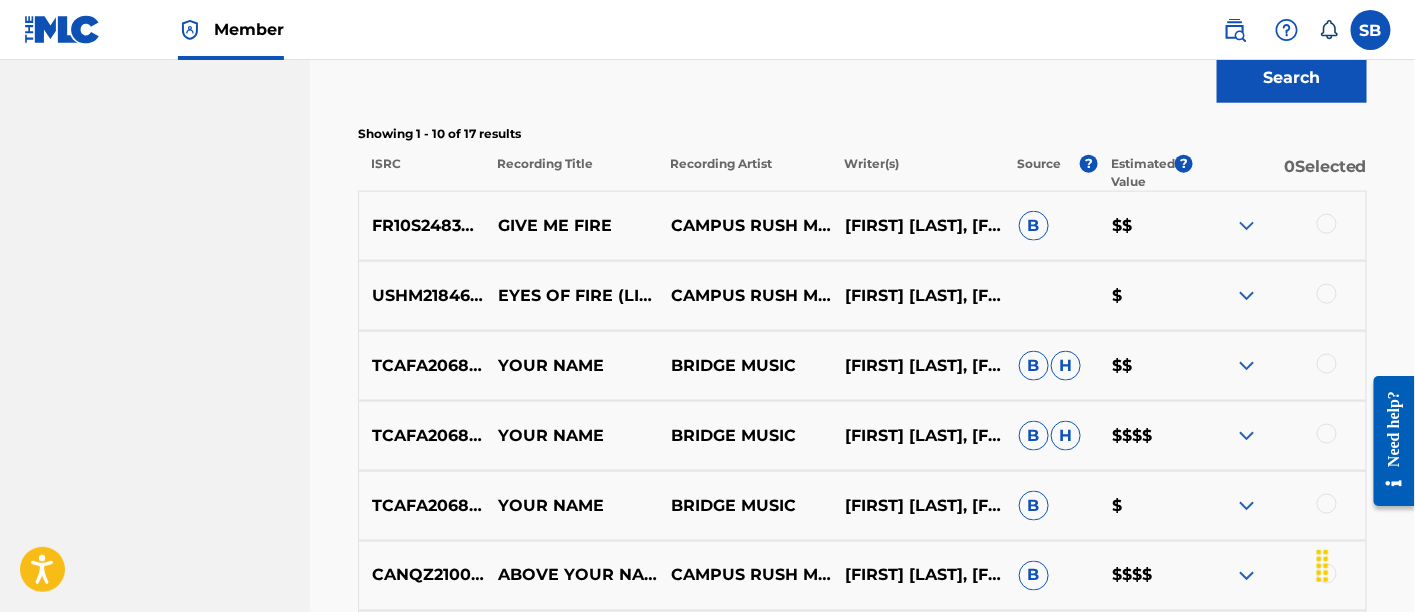 click at bounding box center [1327, 224] 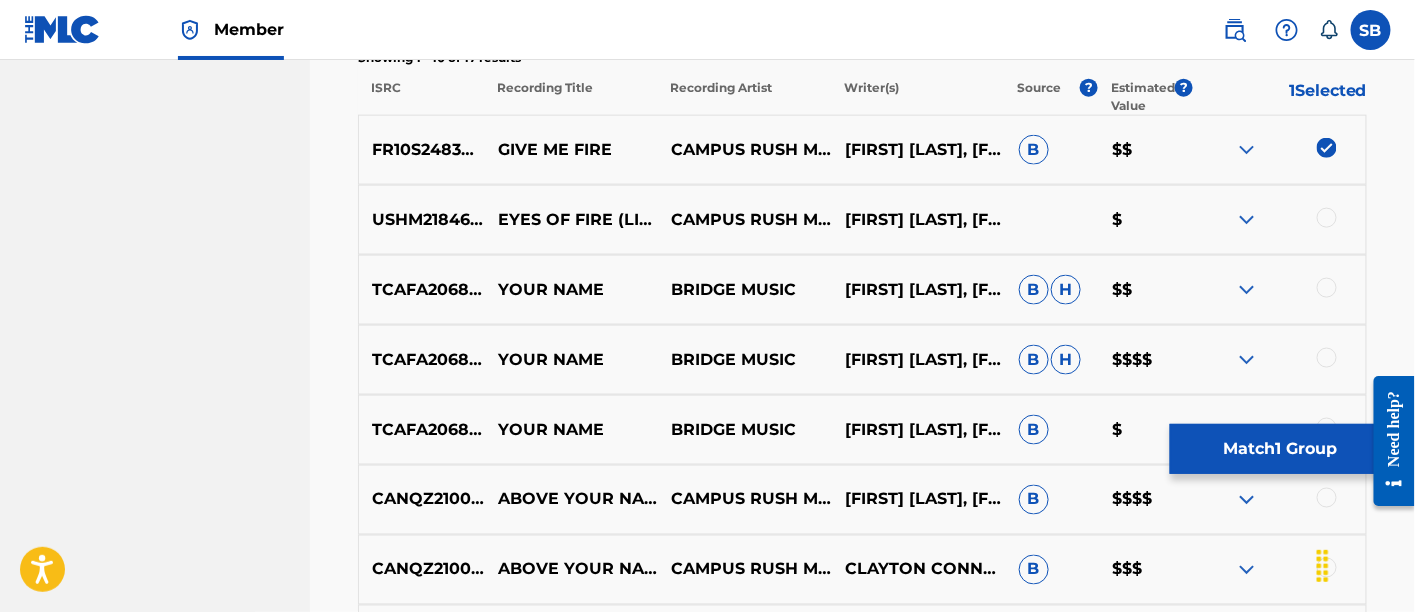scroll, scrollTop: 802, scrollLeft: 0, axis: vertical 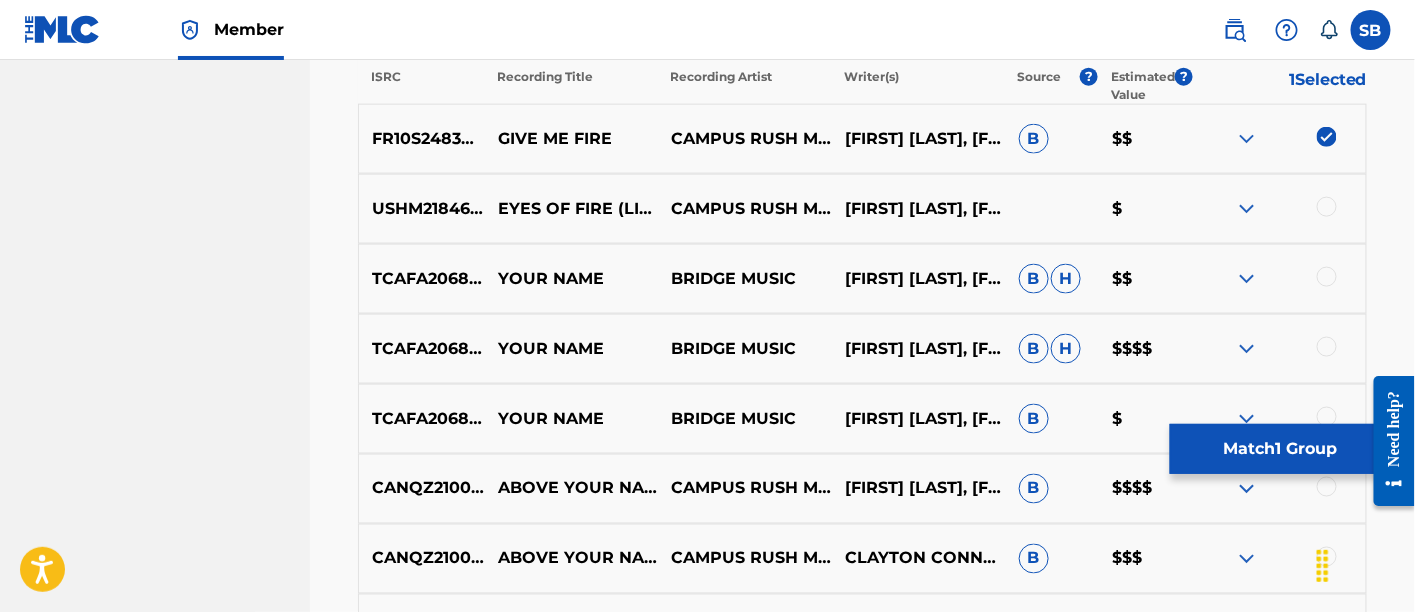 click at bounding box center (1279, 139) 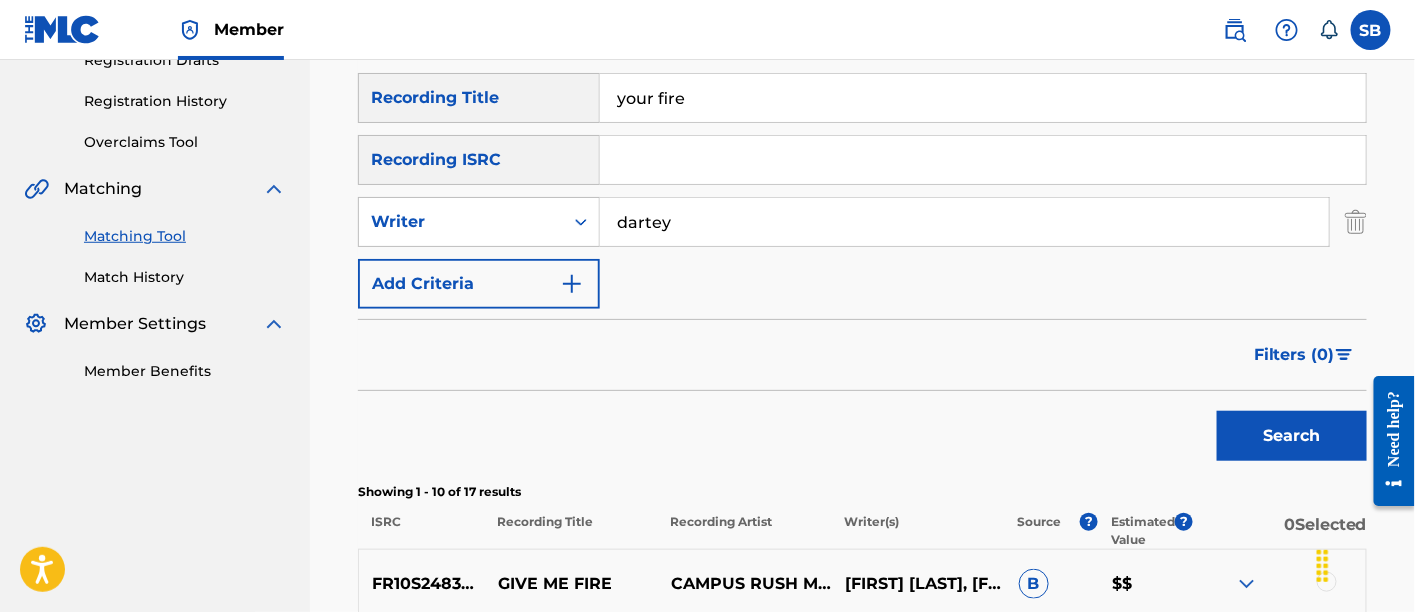 scroll, scrollTop: 325, scrollLeft: 0, axis: vertical 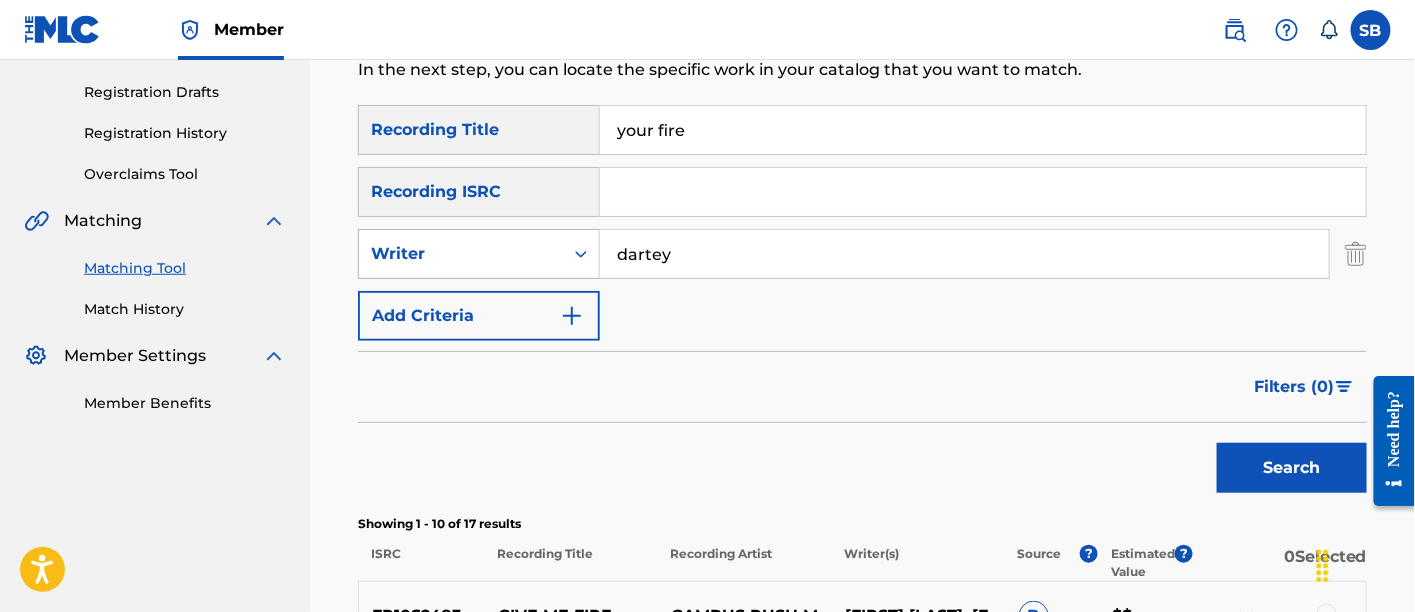 click at bounding box center (581, 254) 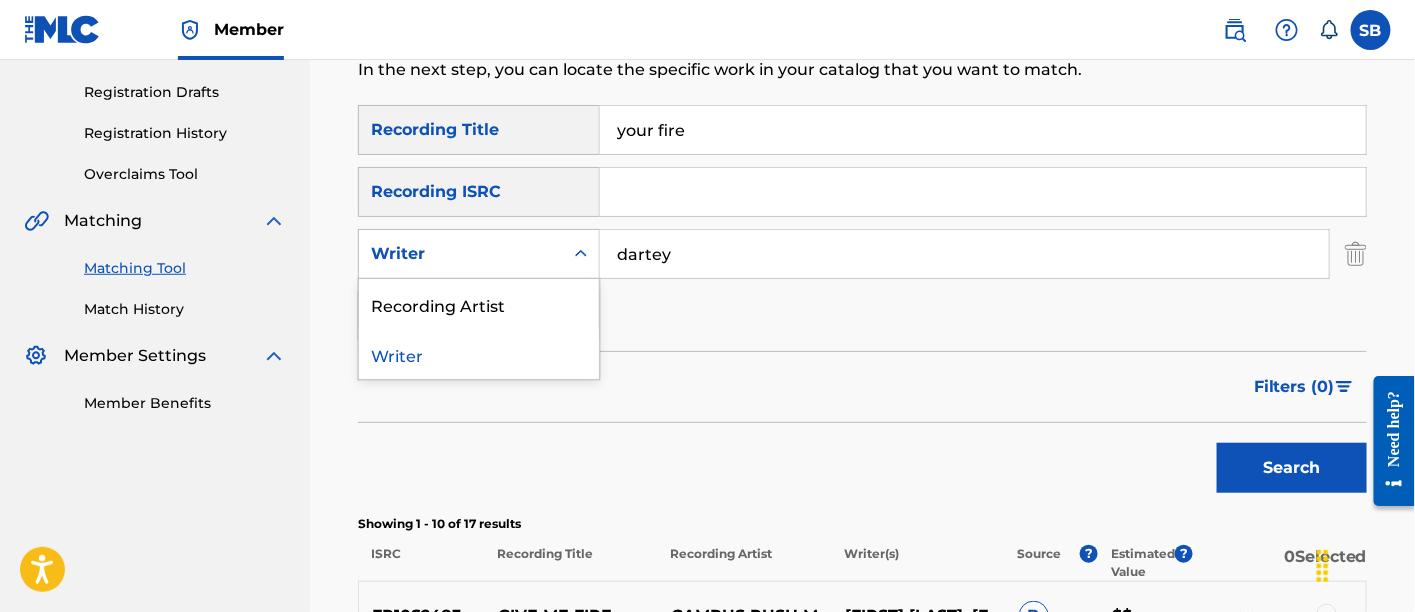 click on "Writer" at bounding box center (479, 354) 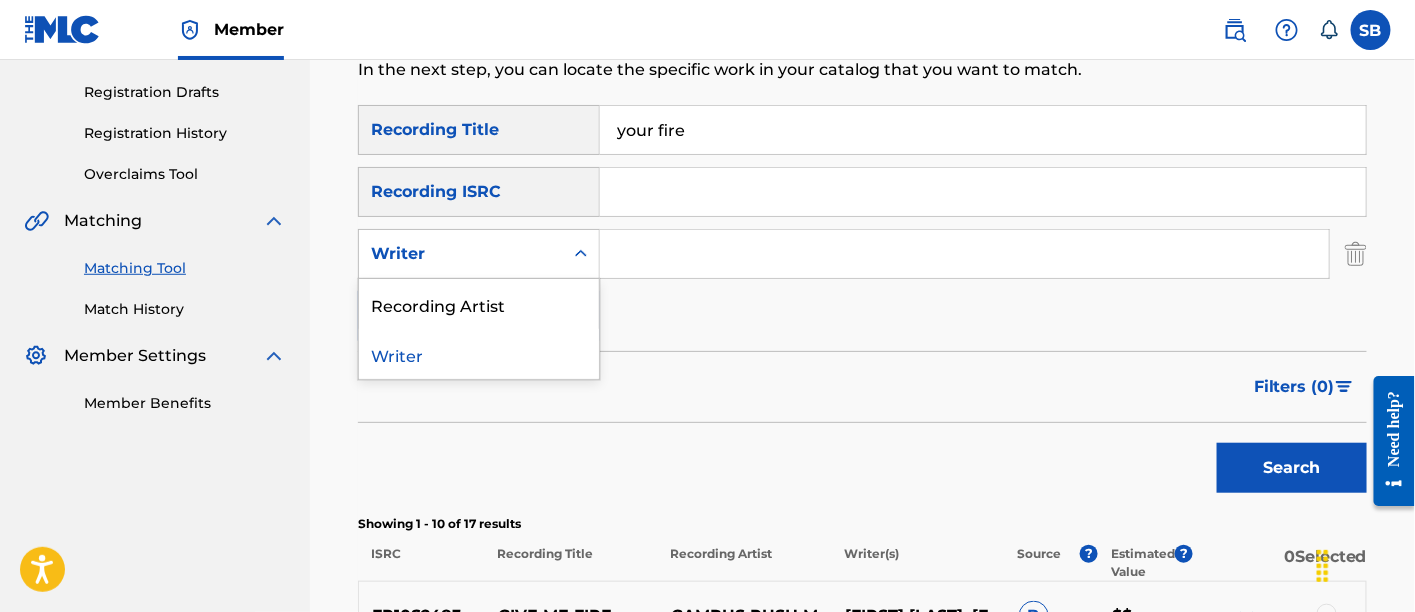 click on "Writer" at bounding box center [479, 254] 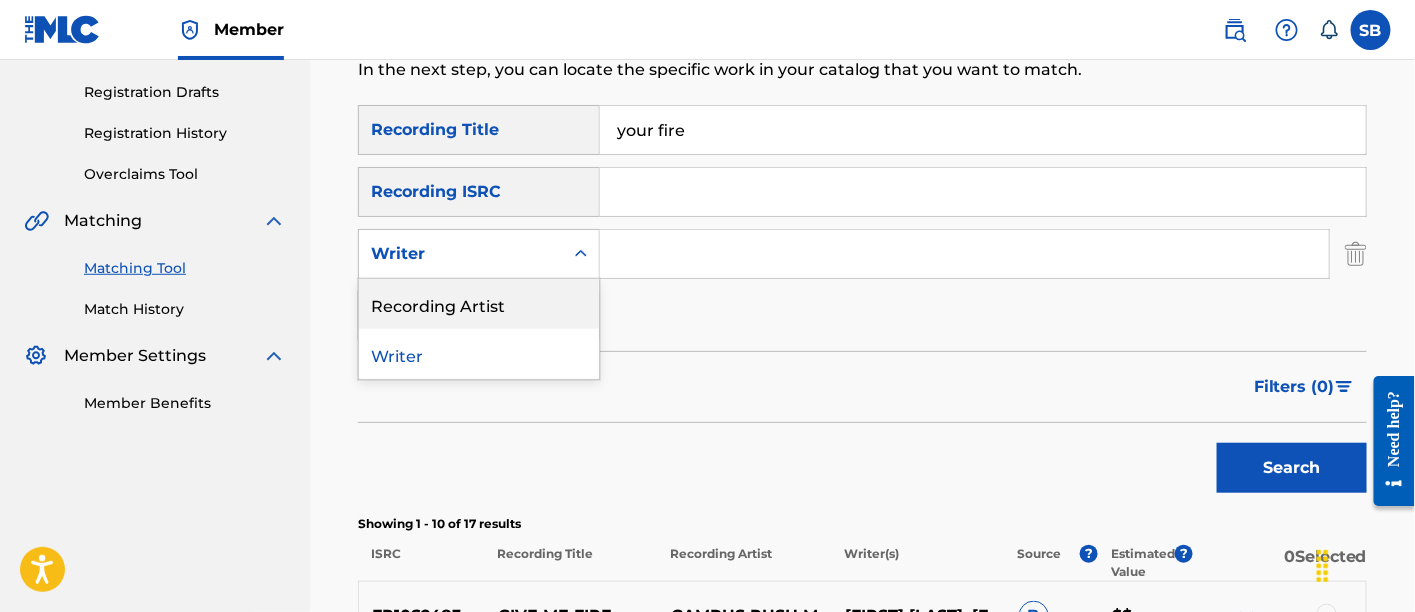click on "Recording Artist" at bounding box center (479, 304) 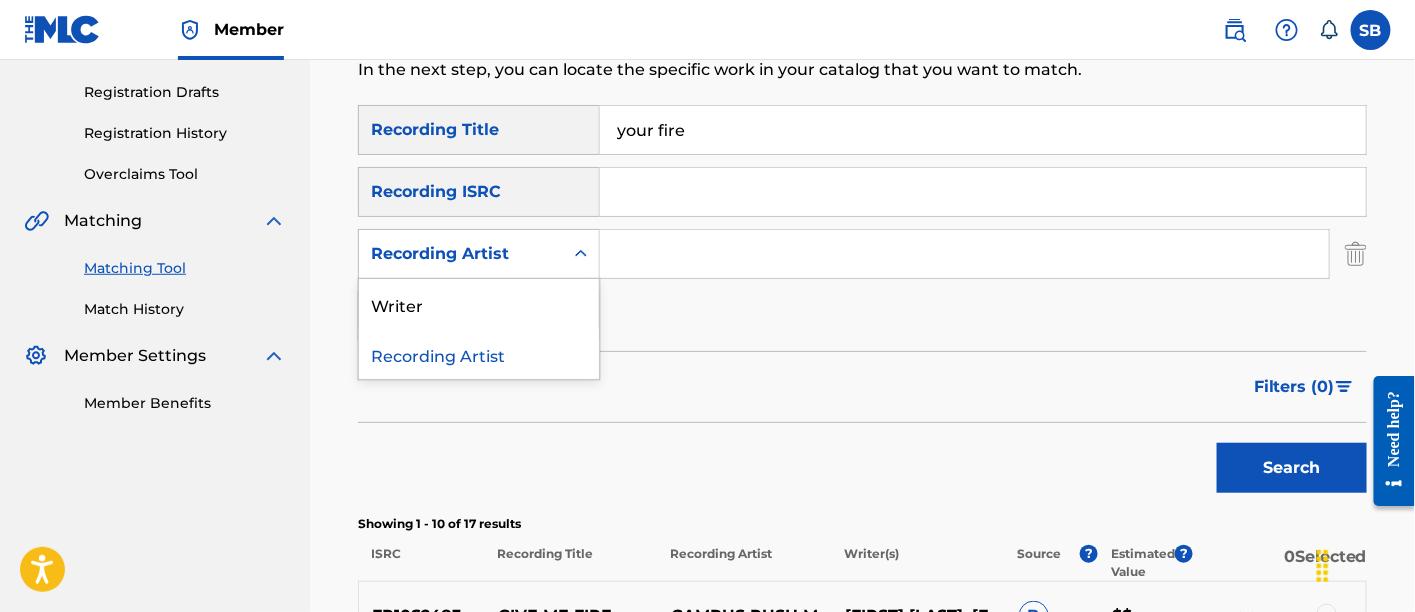 click at bounding box center (581, 254) 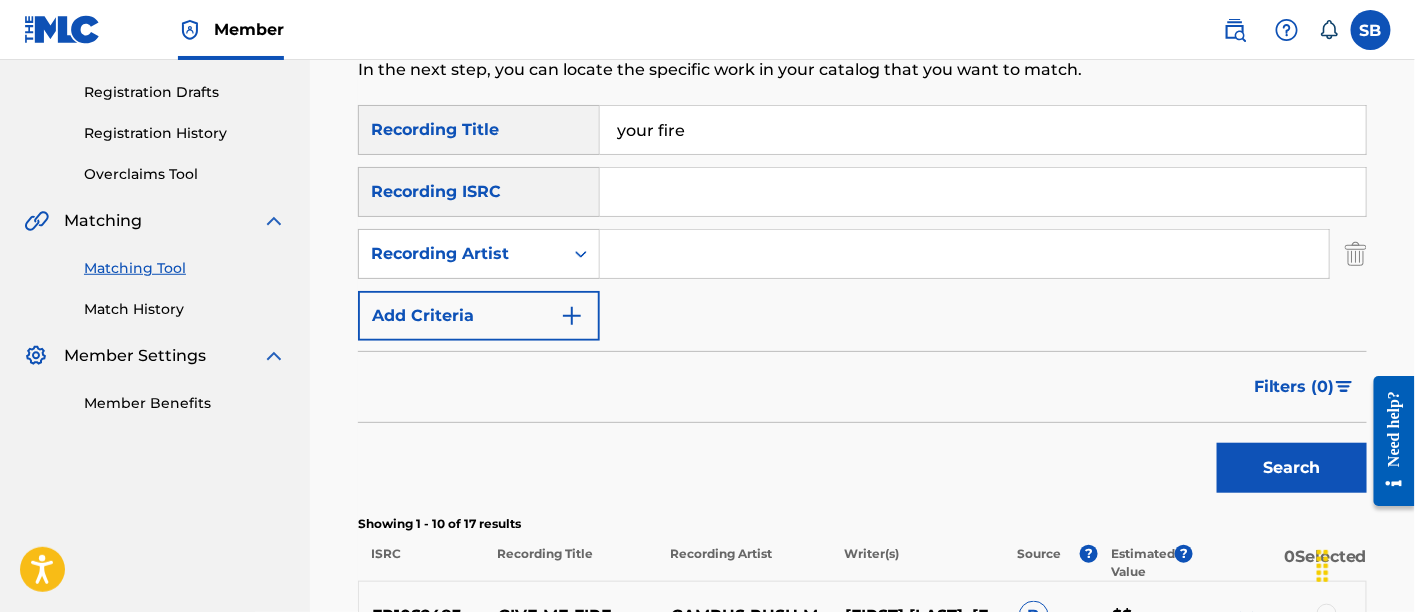 type on "dartey" 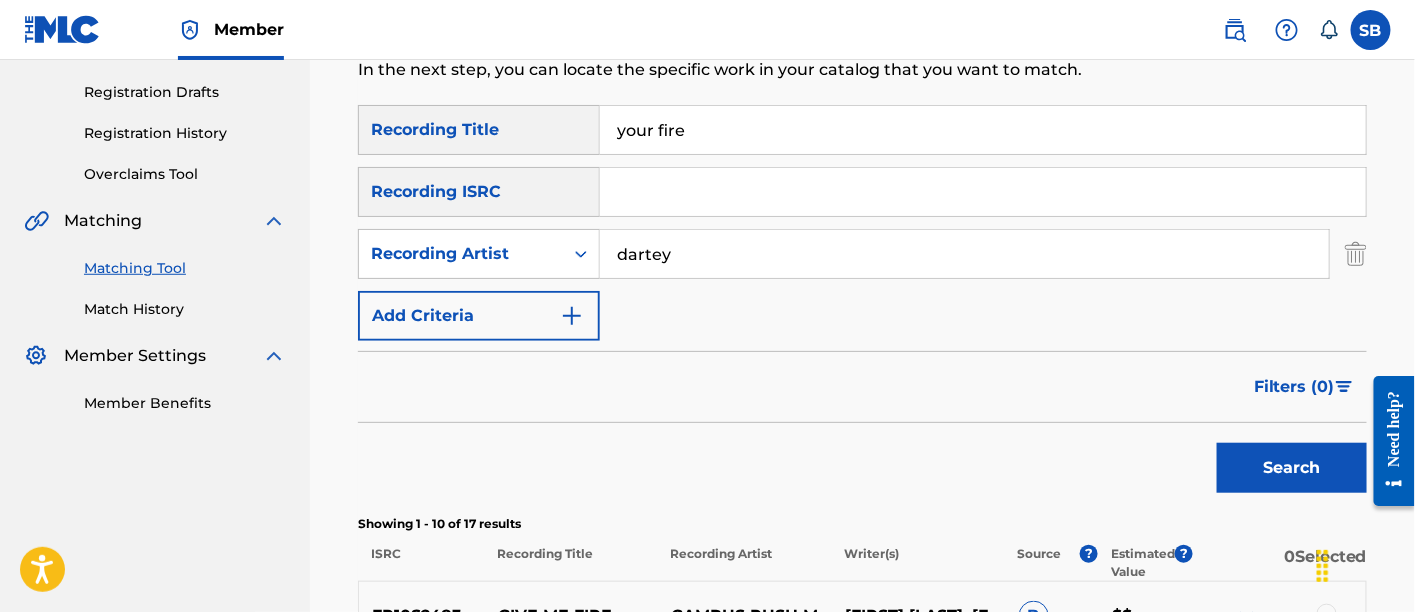 click on "Search" at bounding box center [1292, 468] 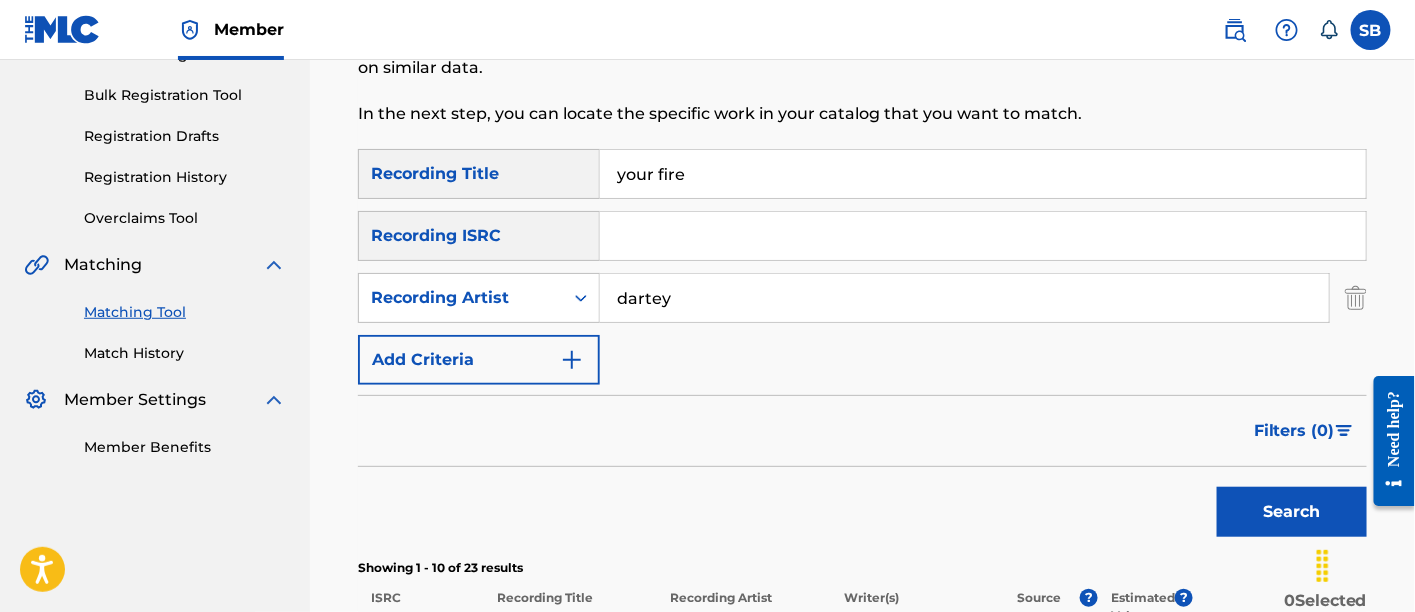 scroll, scrollTop: 273, scrollLeft: 0, axis: vertical 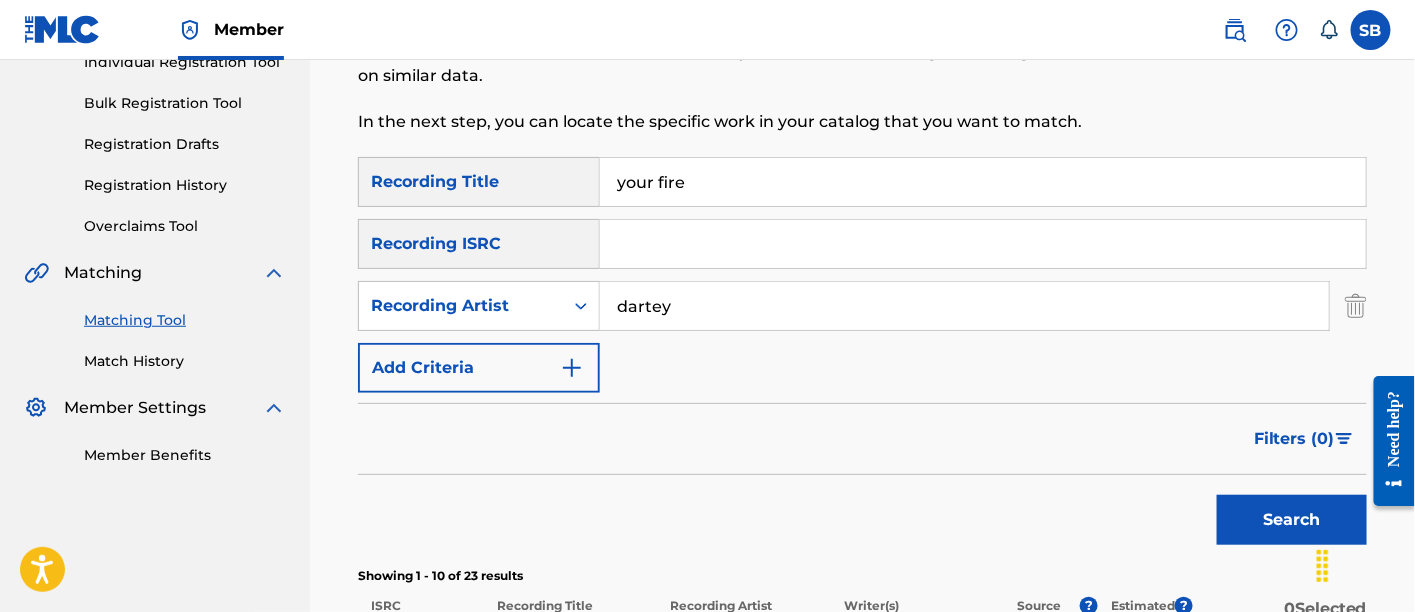 click on "your fire" at bounding box center (983, 182) 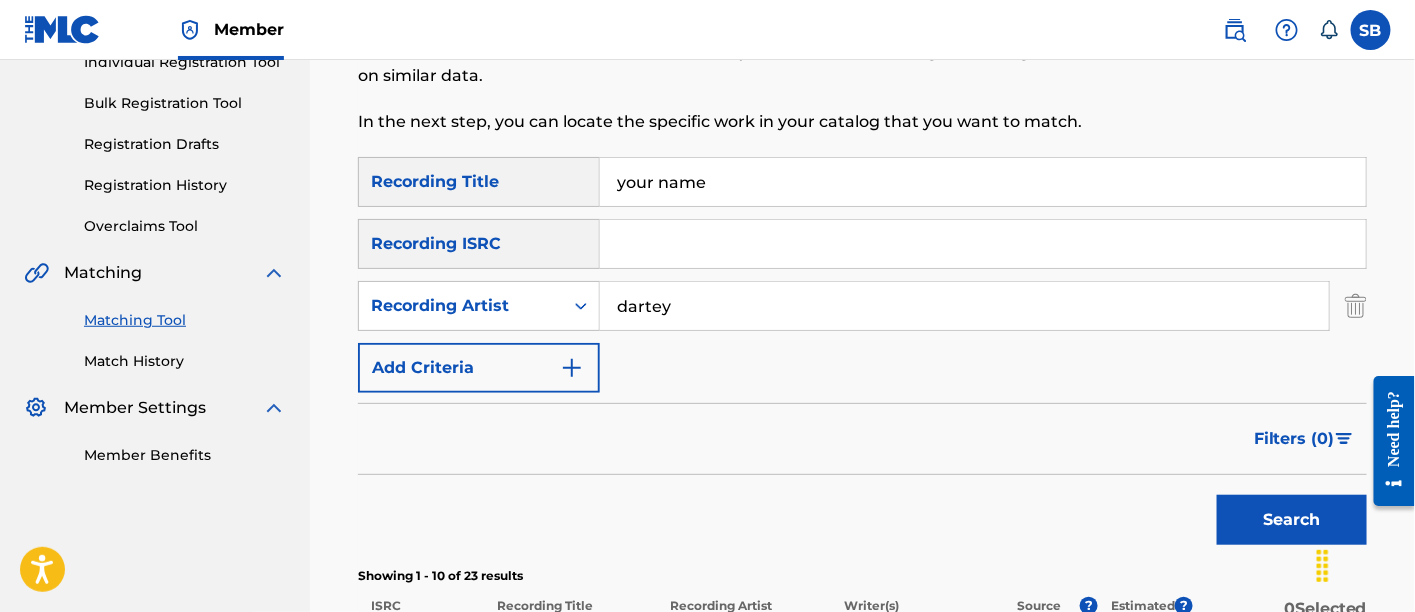 type on "your name" 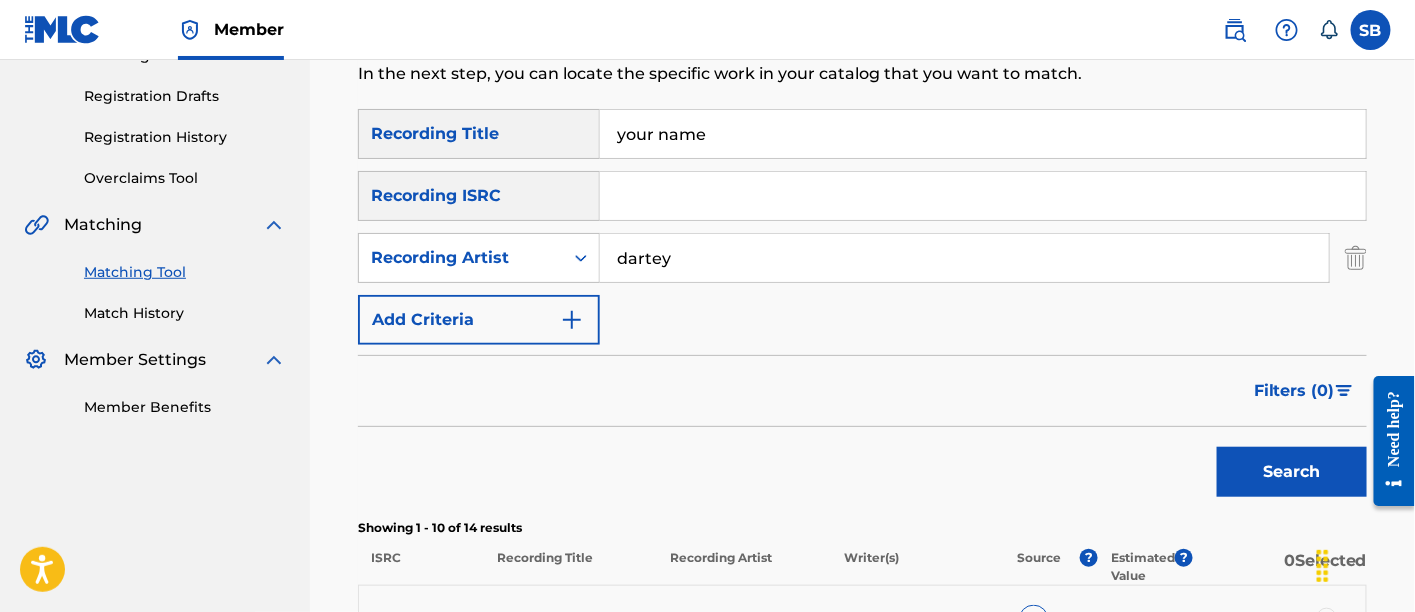 scroll, scrollTop: 322, scrollLeft: 0, axis: vertical 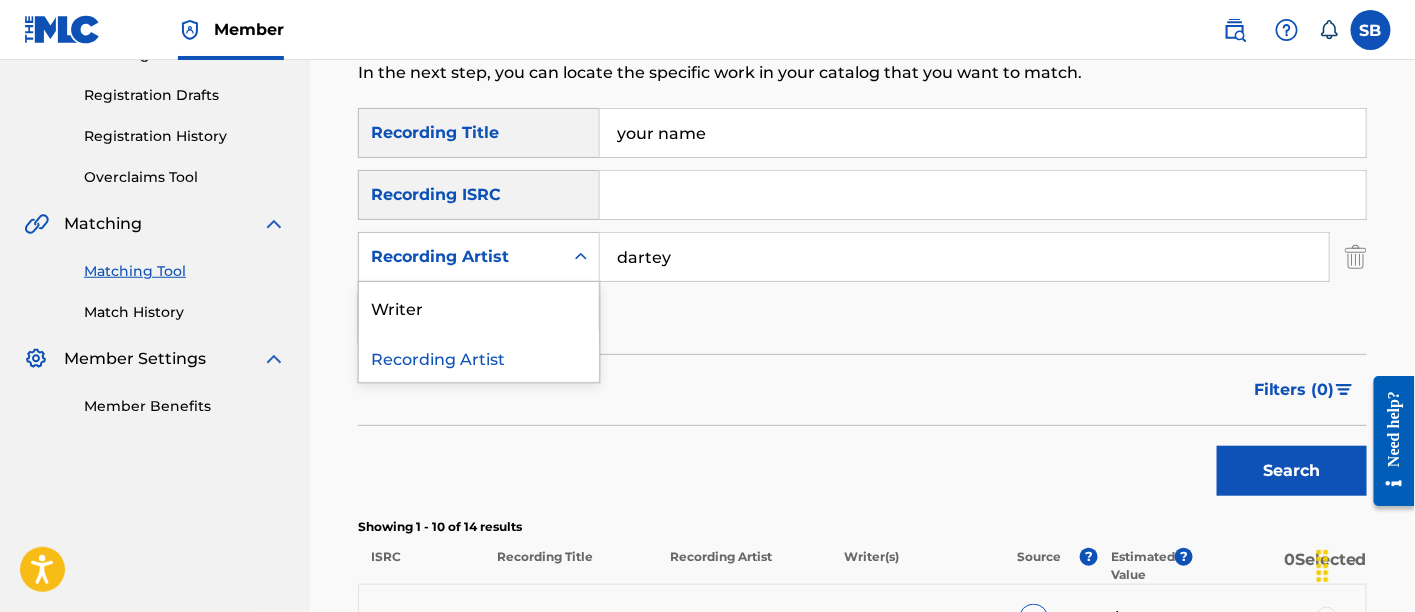 click at bounding box center (581, 257) 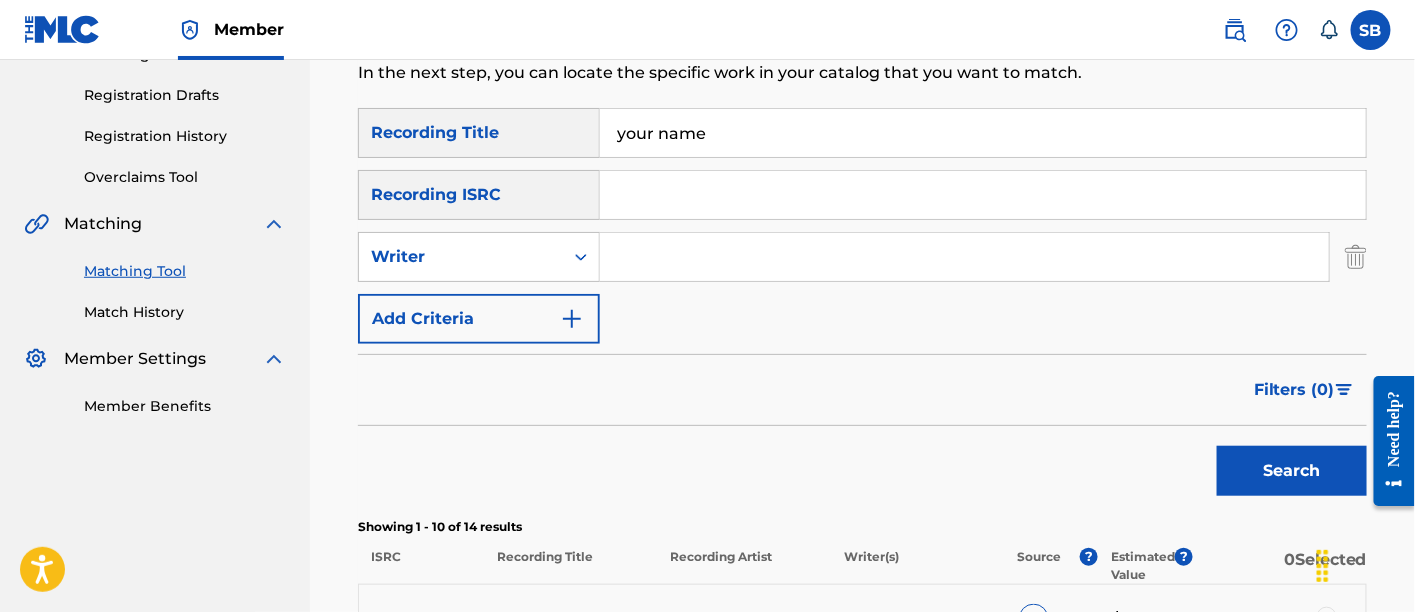 click at bounding box center [964, 257] 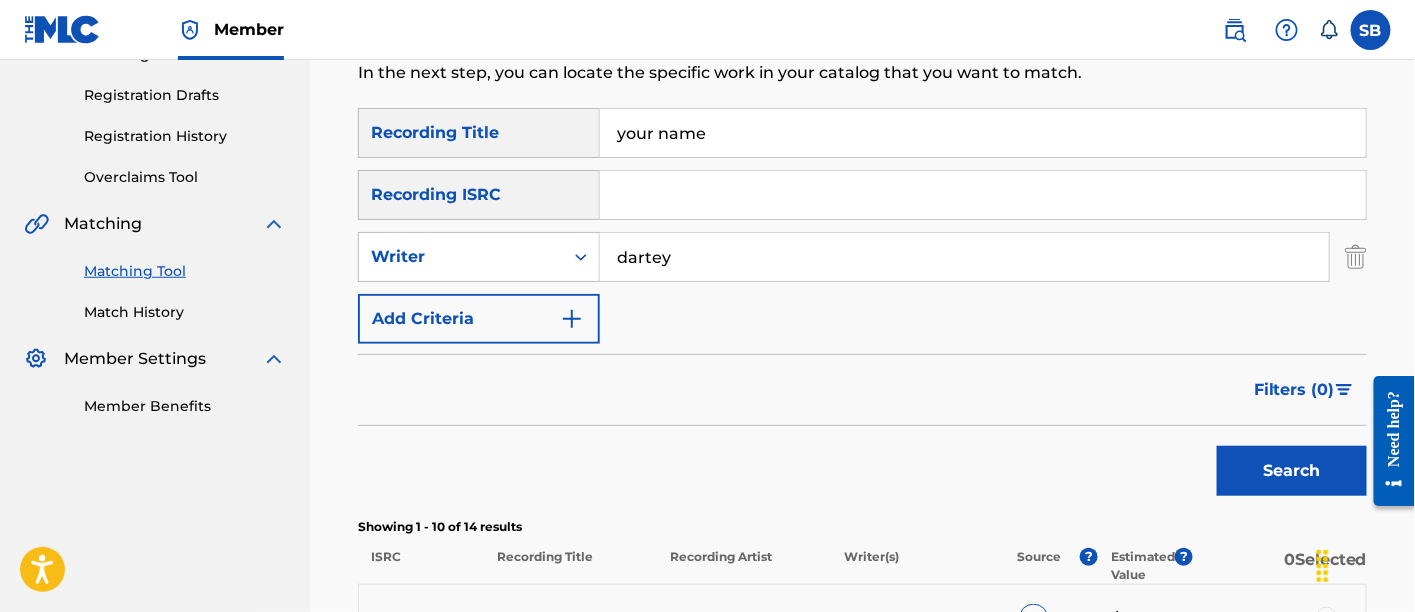scroll, scrollTop: 510, scrollLeft: 0, axis: vertical 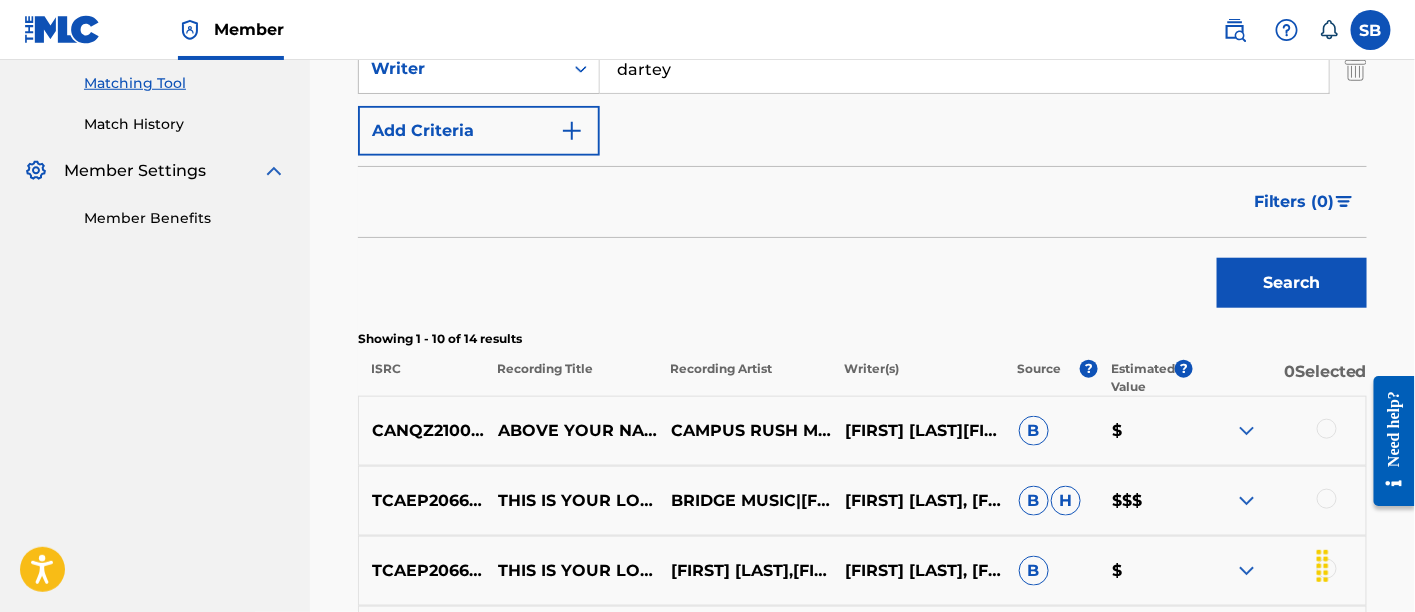 click on "Search" at bounding box center (1292, 283) 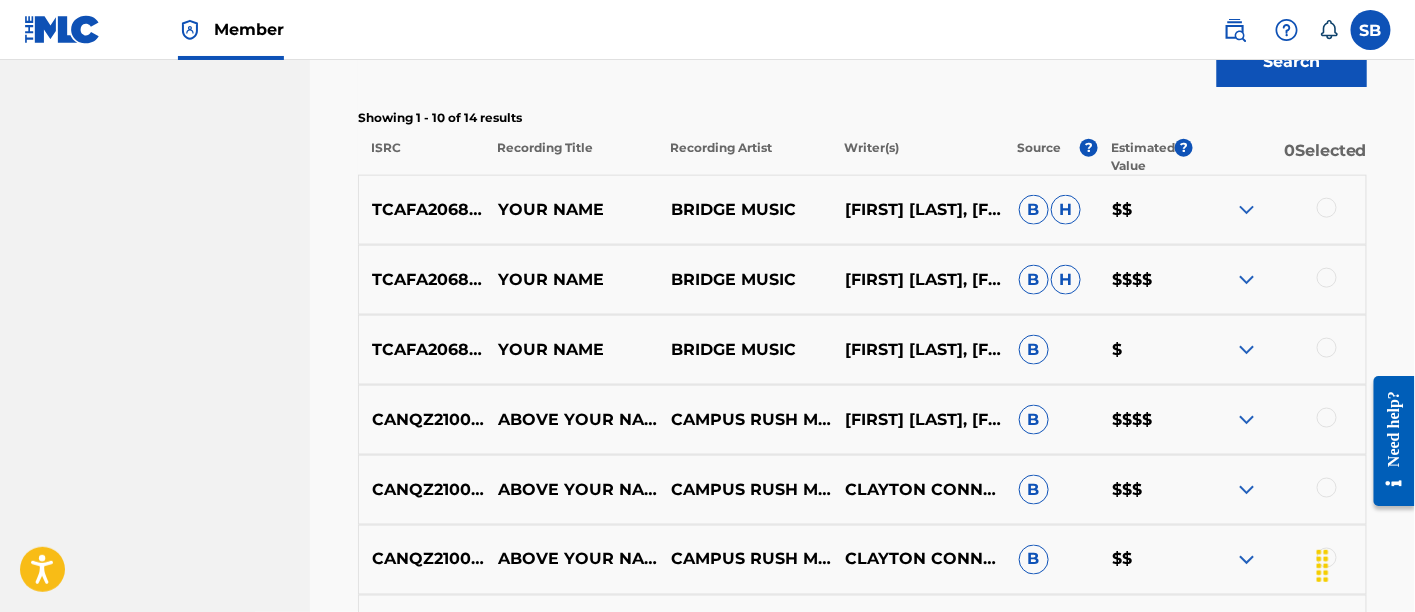 scroll, scrollTop: 732, scrollLeft: 0, axis: vertical 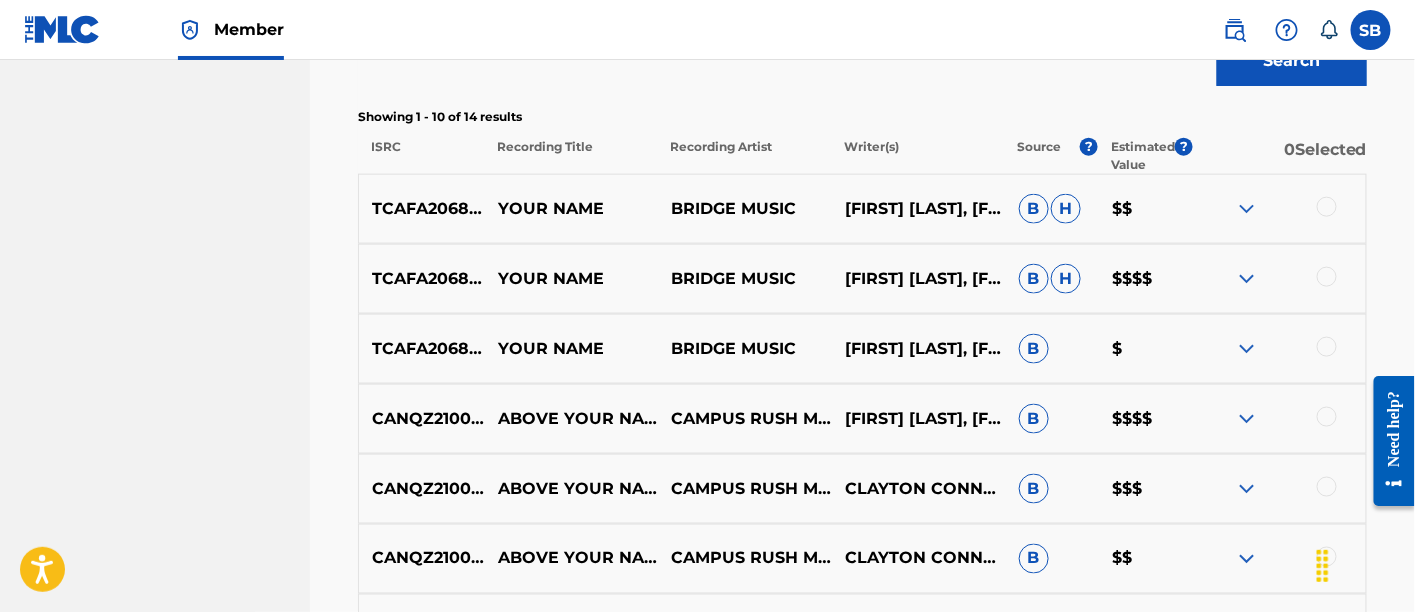 click at bounding box center [1279, 349] 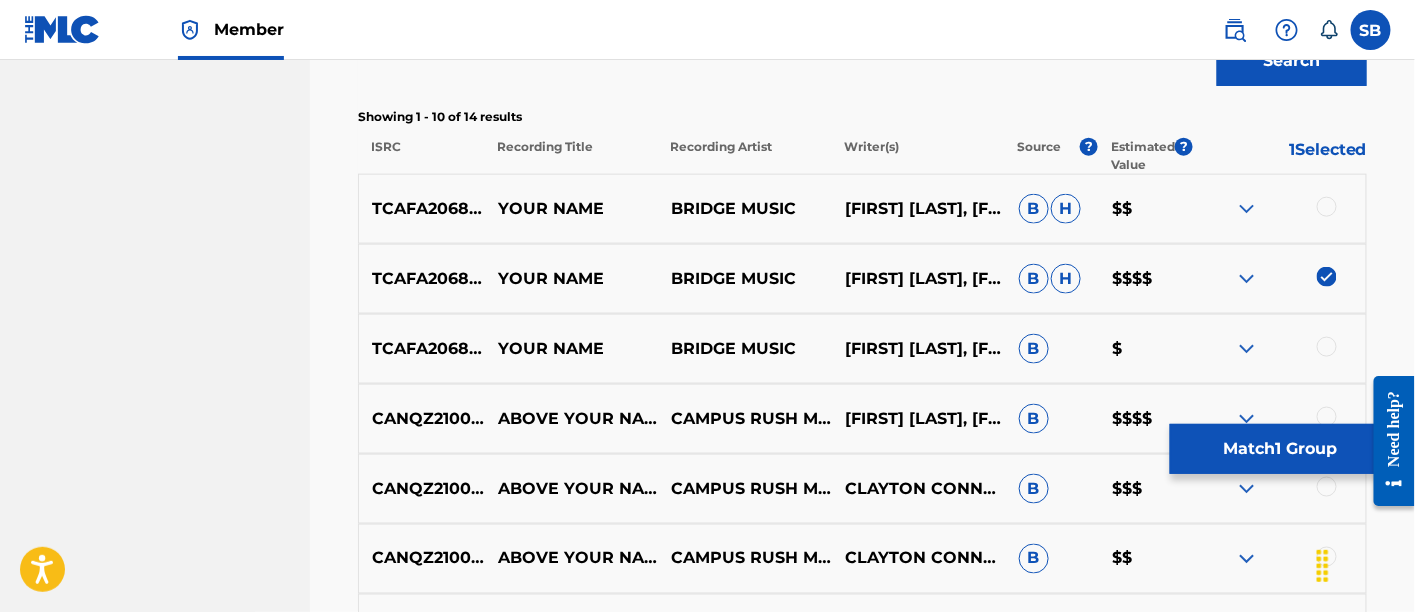 click at bounding box center [1327, 347] 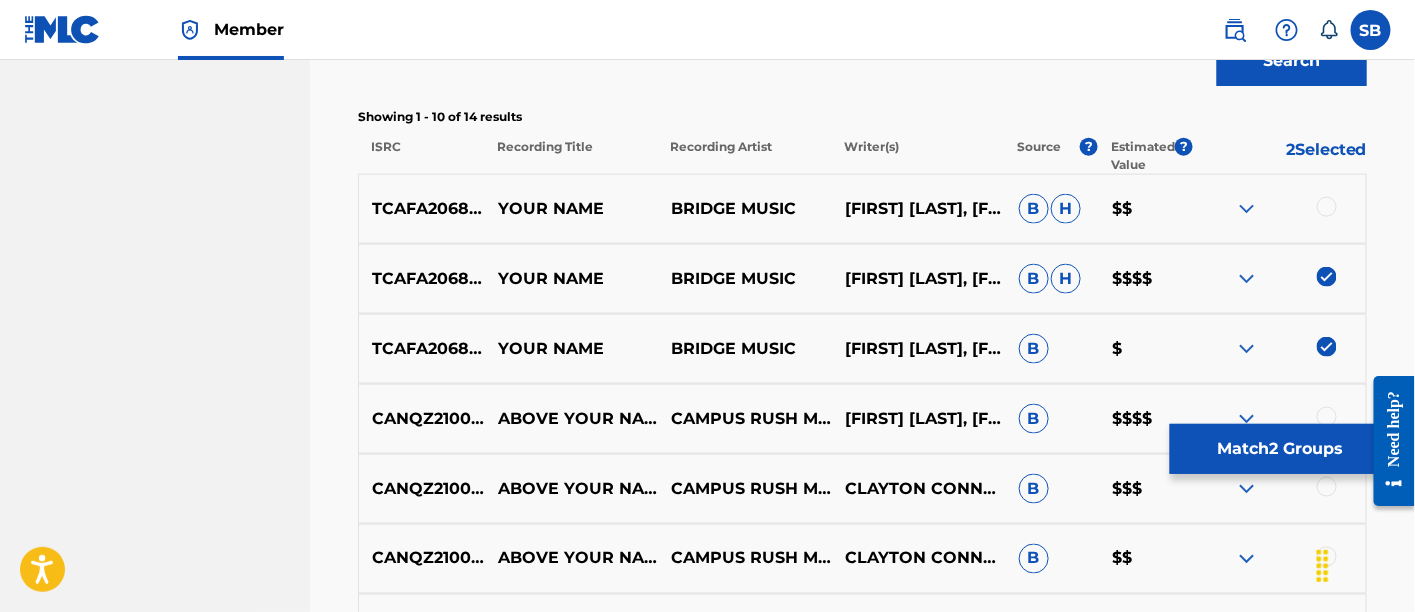 click at bounding box center [1327, 207] 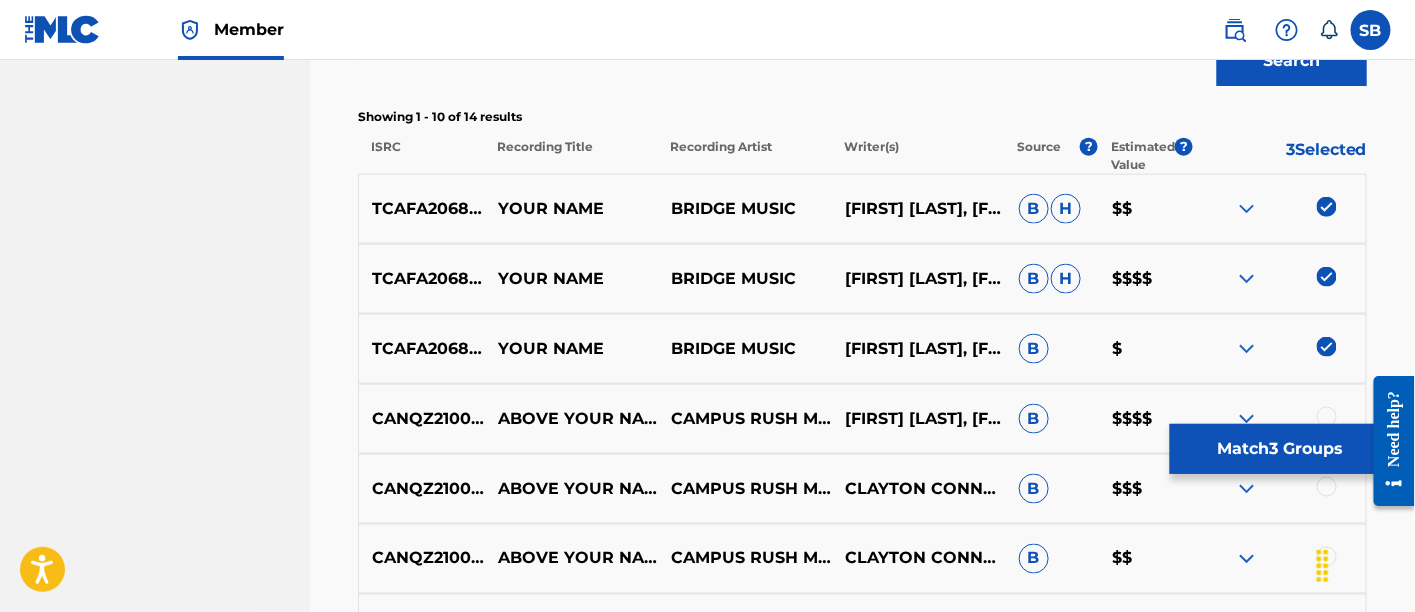 scroll, scrollTop: 325, scrollLeft: 0, axis: vertical 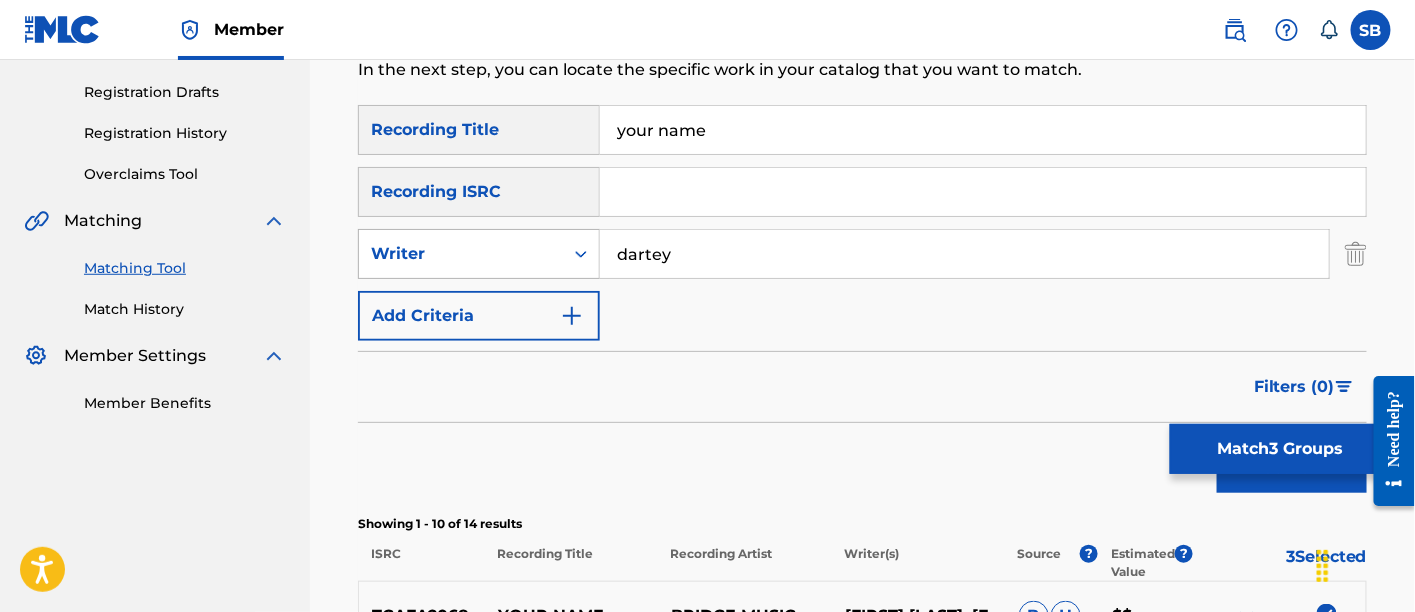 click on "Writer" at bounding box center [461, 254] 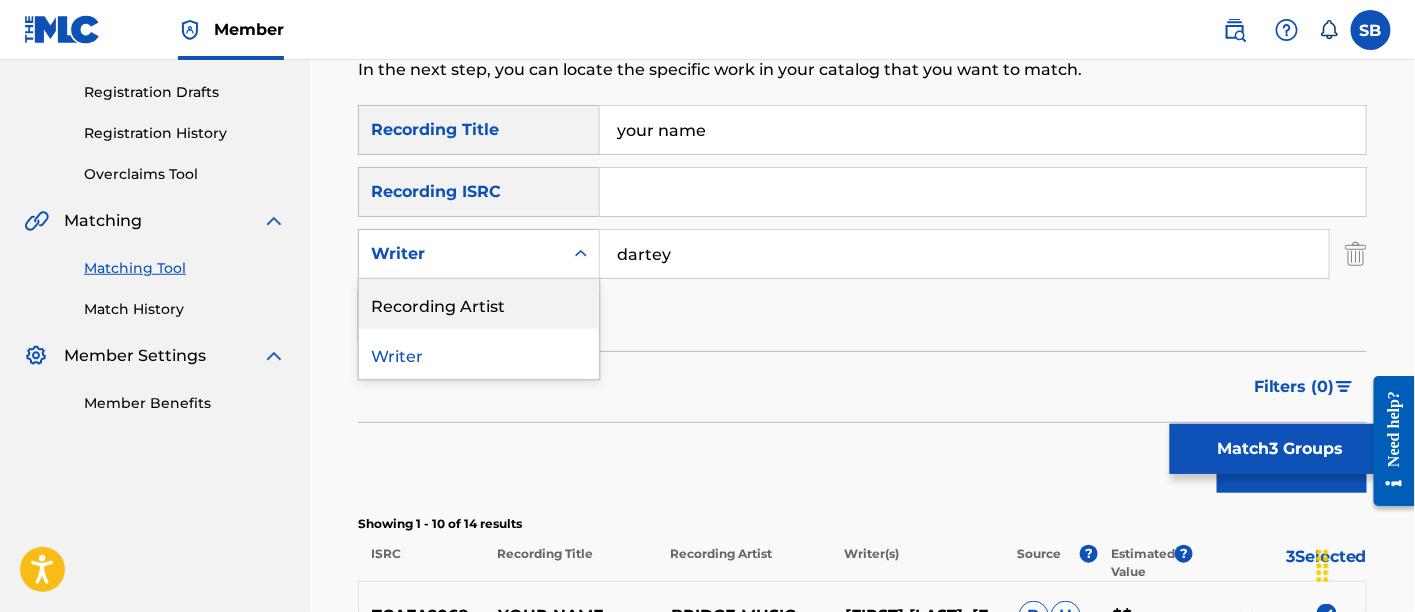 click on "Recording Artist" at bounding box center [479, 304] 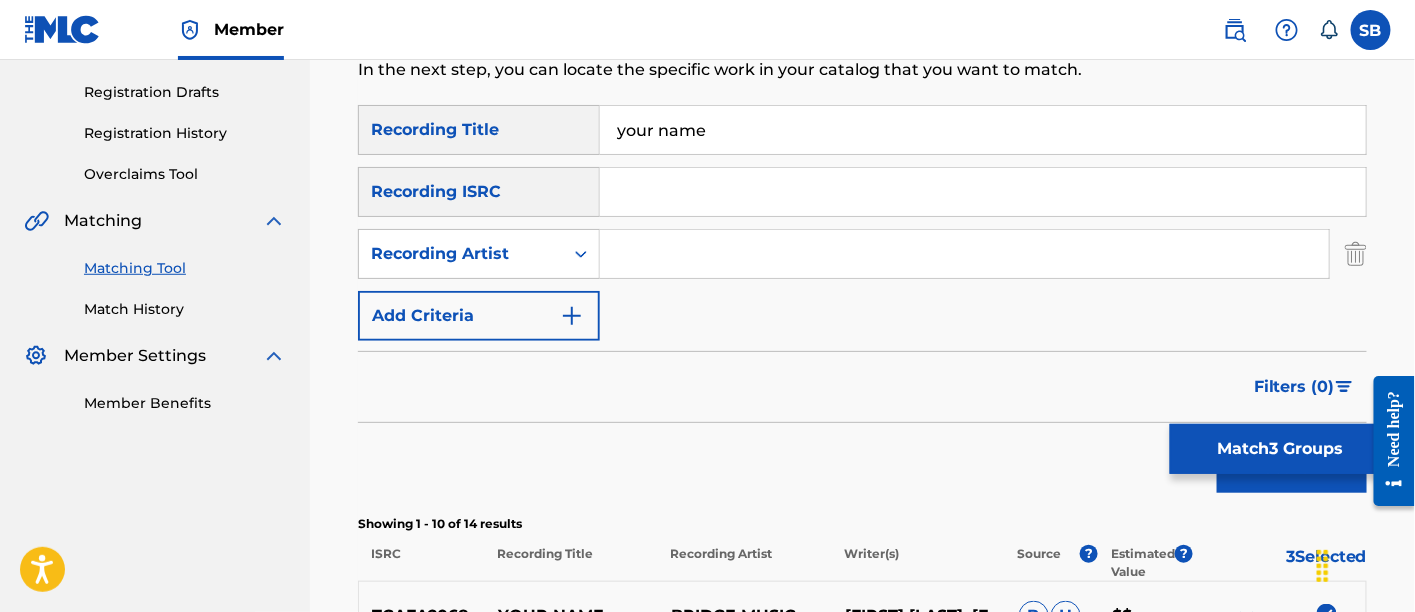 click at bounding box center [964, 254] 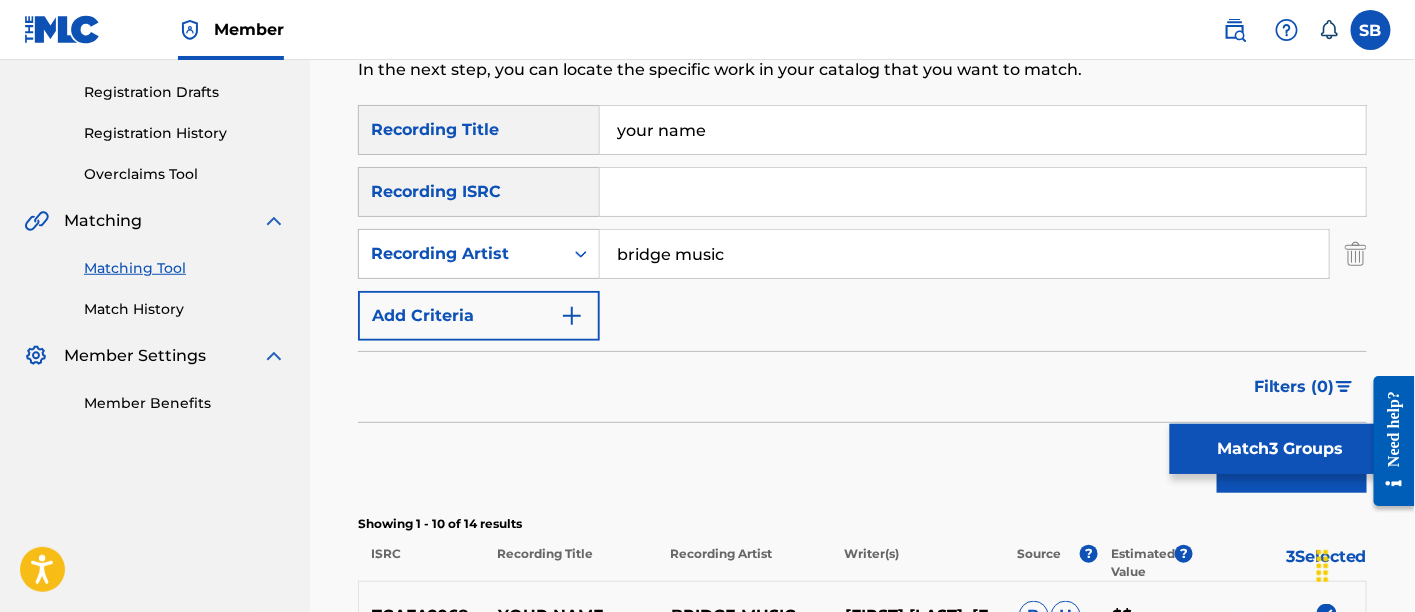type on "bridge music" 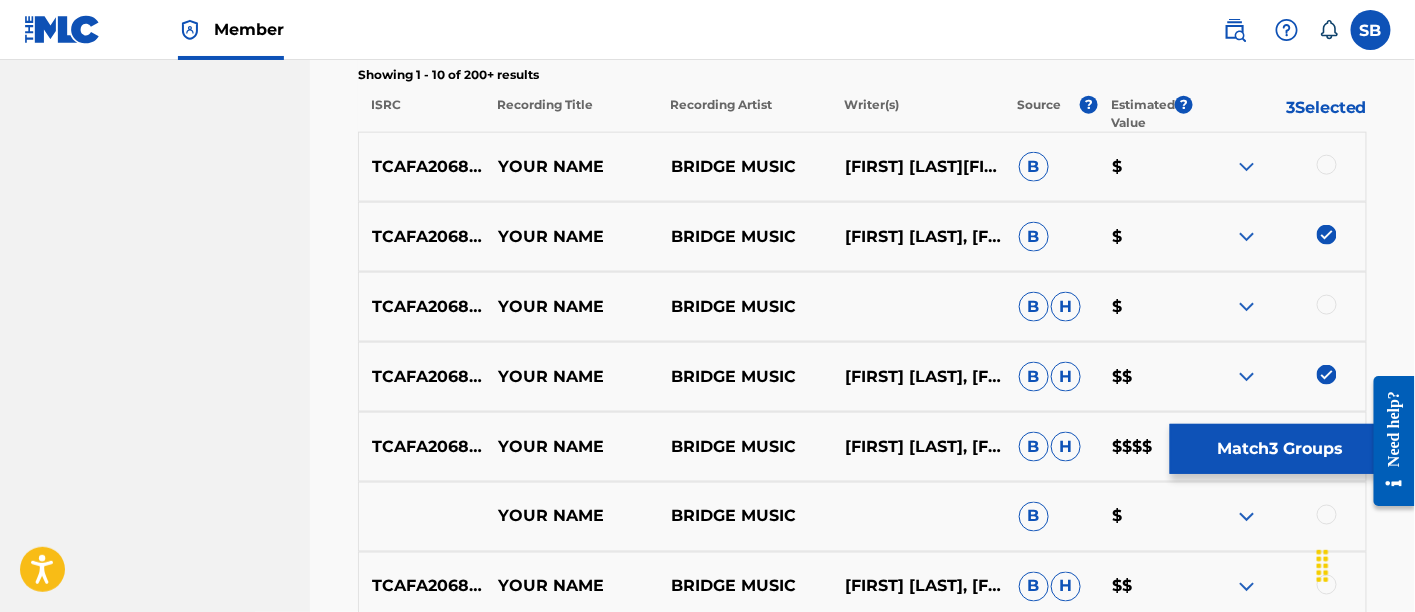 scroll, scrollTop: 775, scrollLeft: 0, axis: vertical 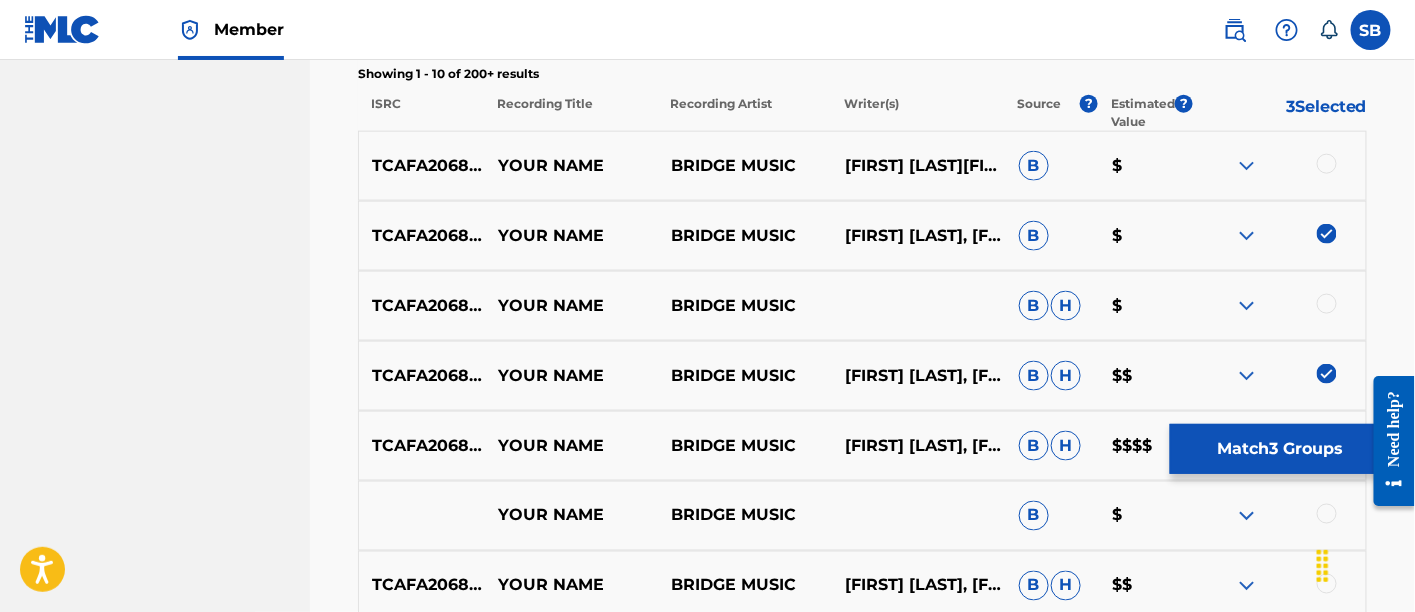 click at bounding box center (1327, 164) 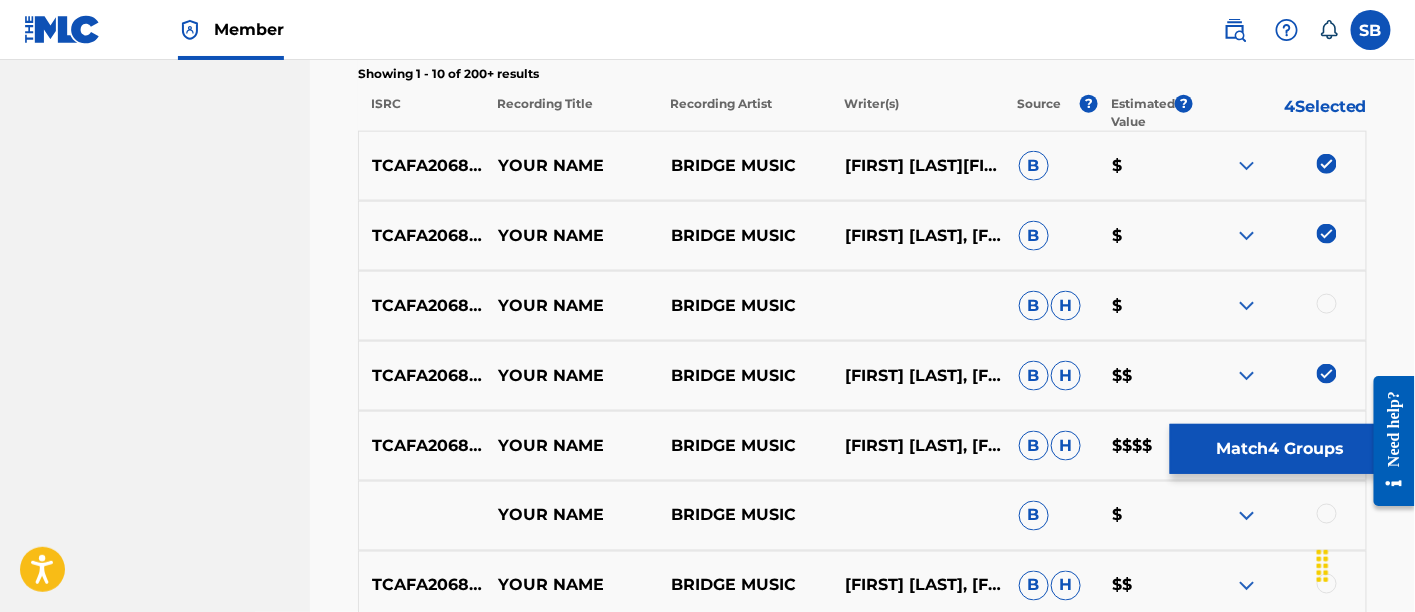 click at bounding box center (1327, 304) 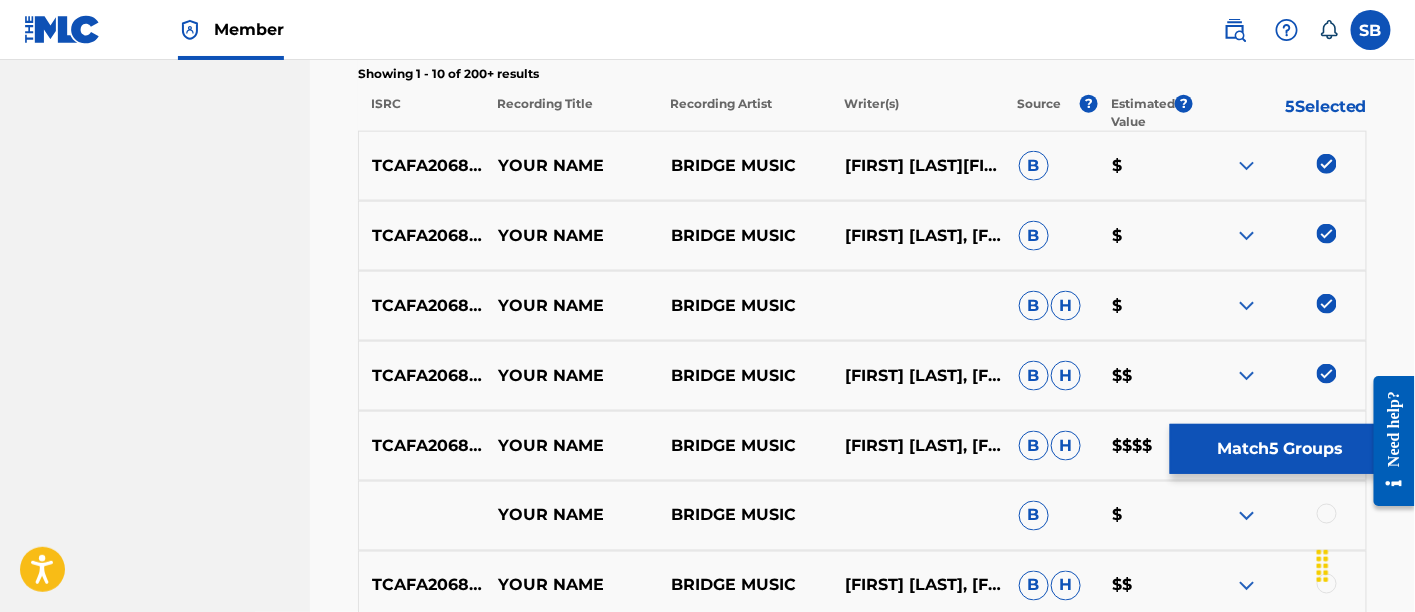 scroll, scrollTop: 961, scrollLeft: 0, axis: vertical 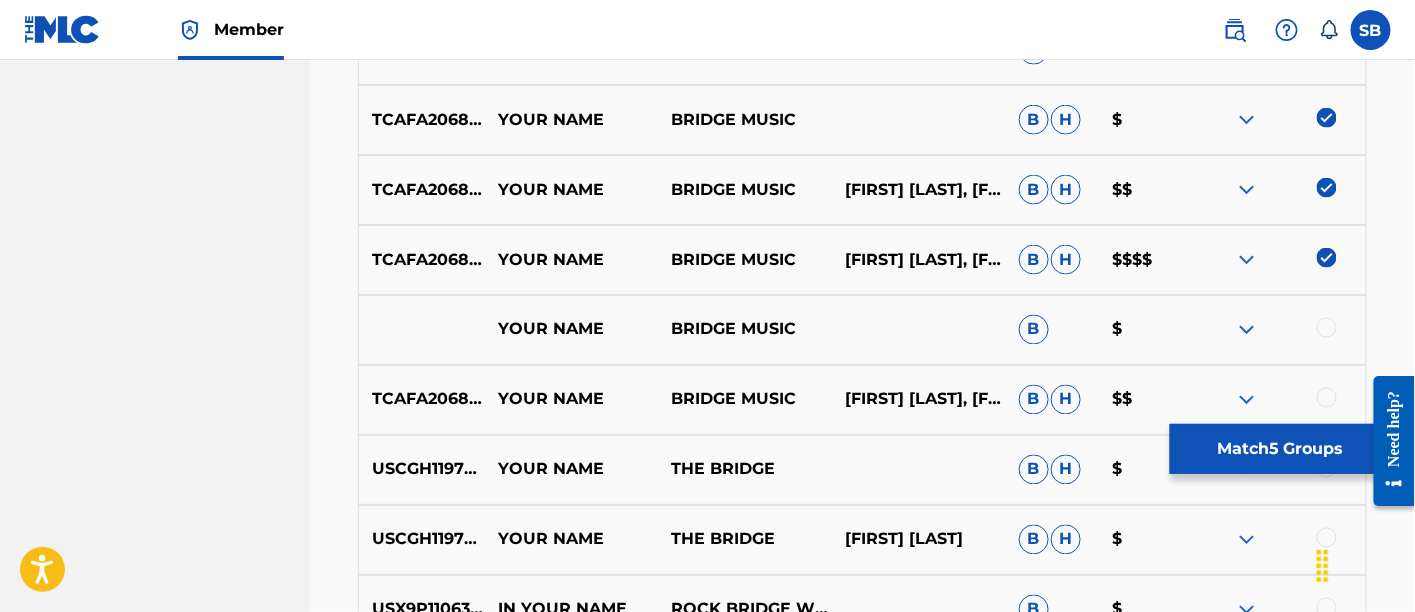 click at bounding box center [1327, 328] 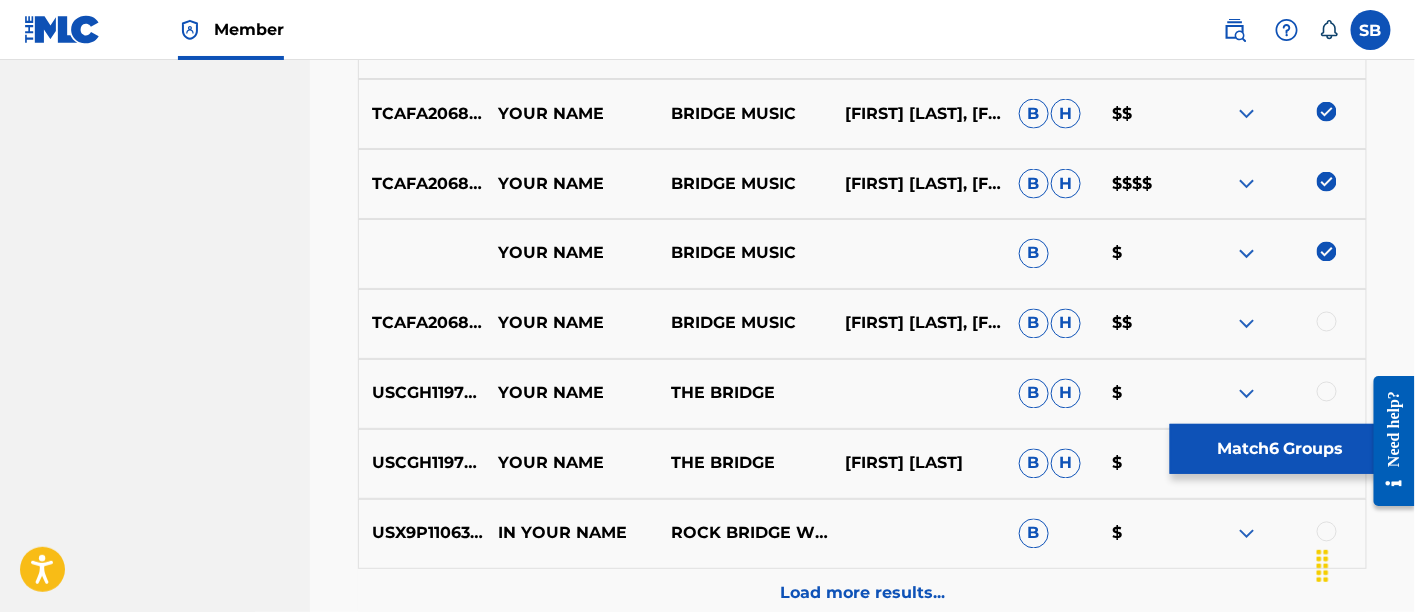 scroll, scrollTop: 1043, scrollLeft: 0, axis: vertical 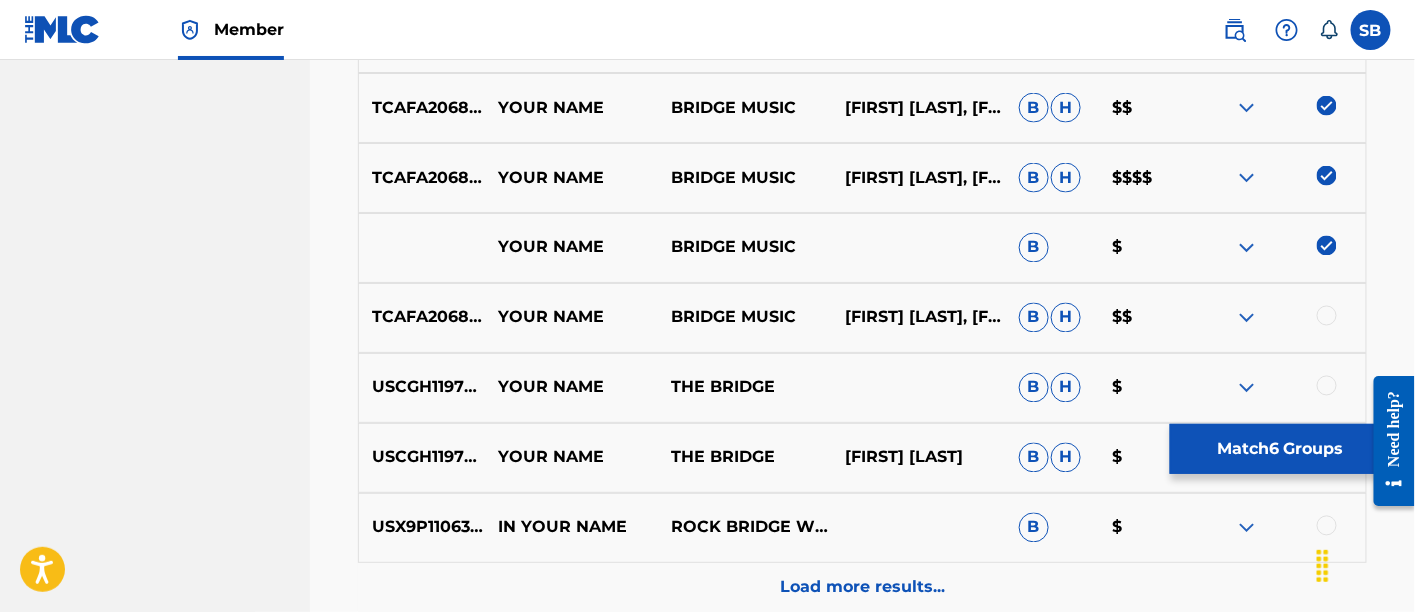 click at bounding box center (1327, 316) 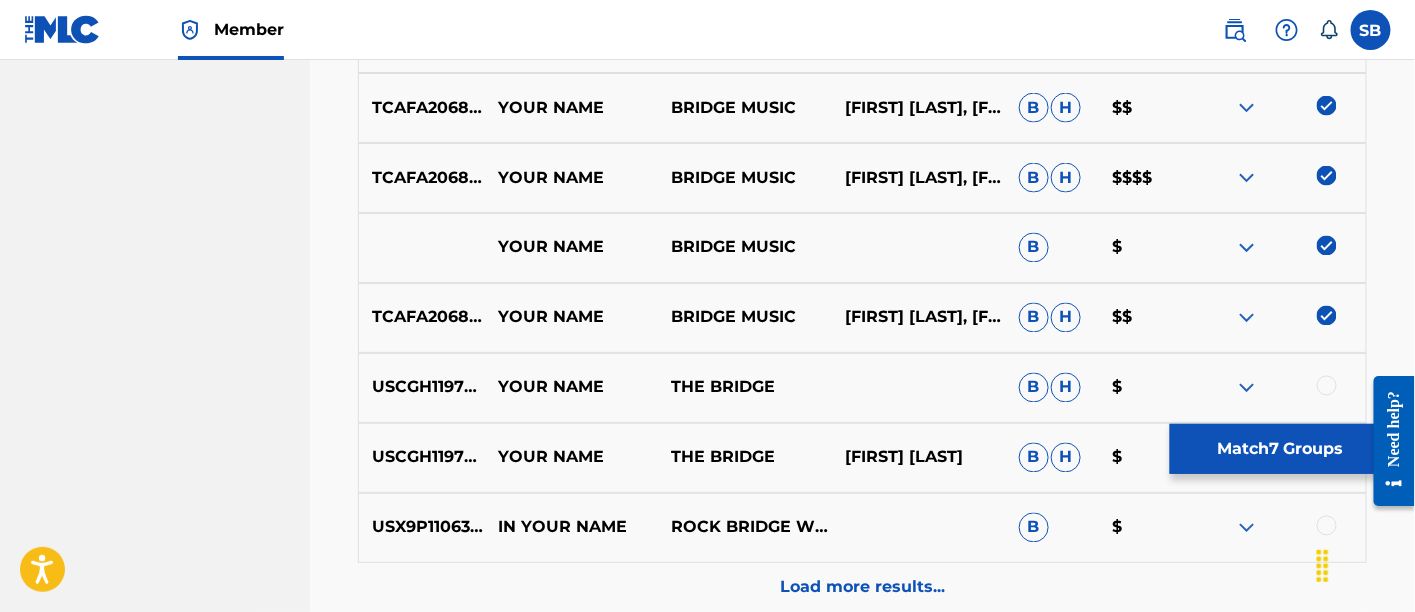 click on "Match  7 Groups" at bounding box center (1280, 449) 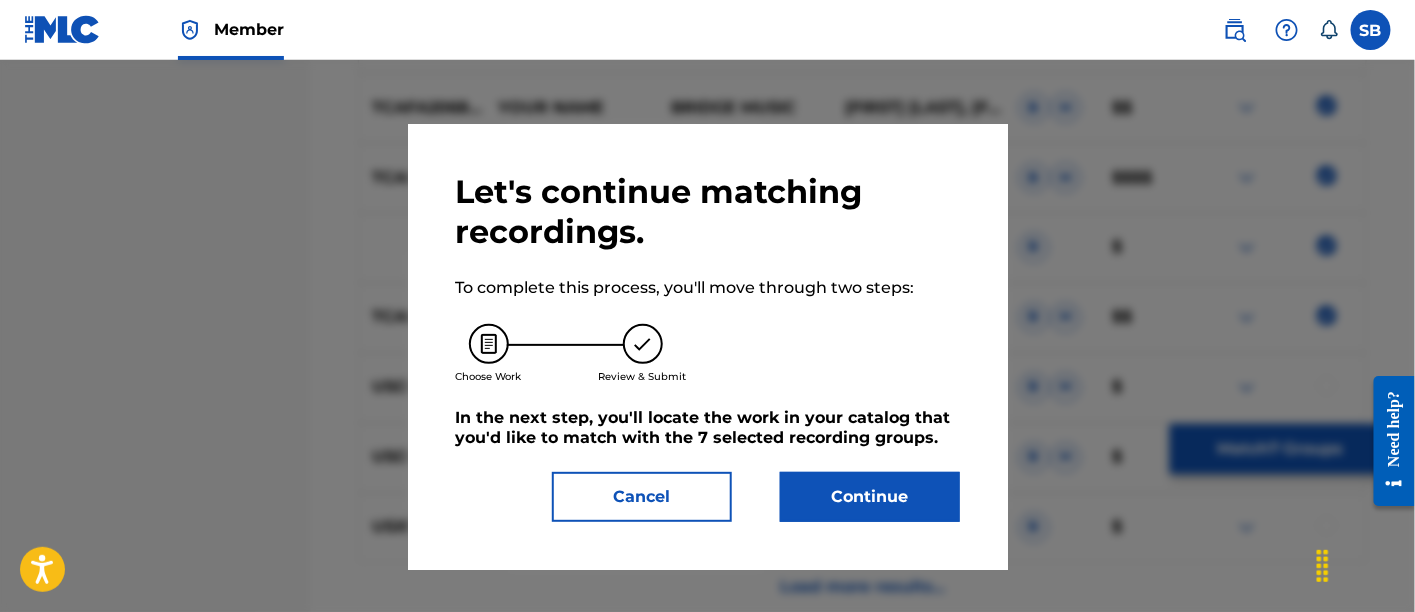 click on "Continue" at bounding box center (870, 497) 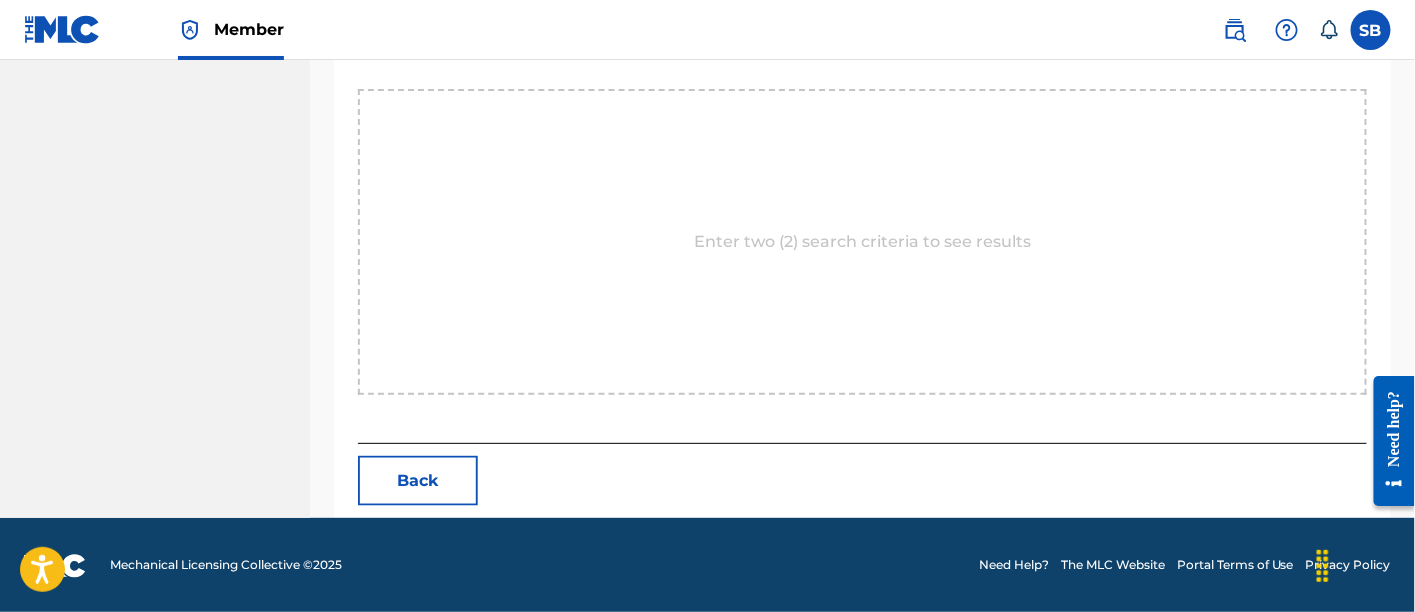 scroll, scrollTop: 388, scrollLeft: 0, axis: vertical 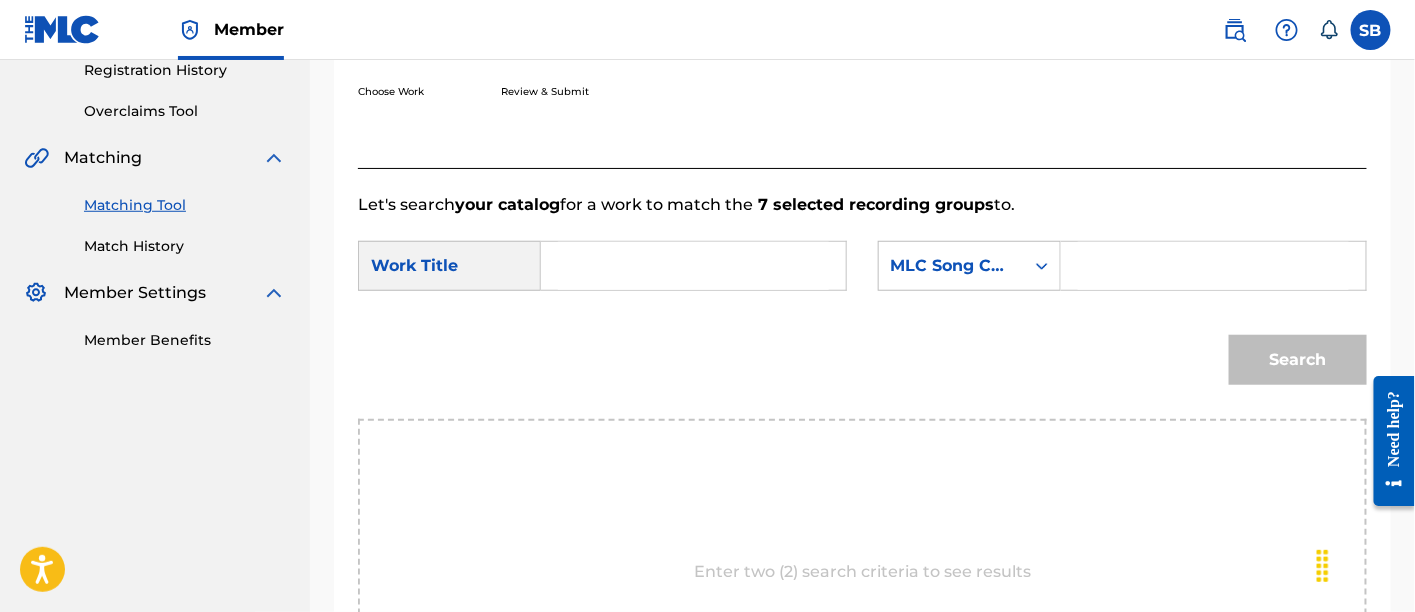 click at bounding box center [693, 266] 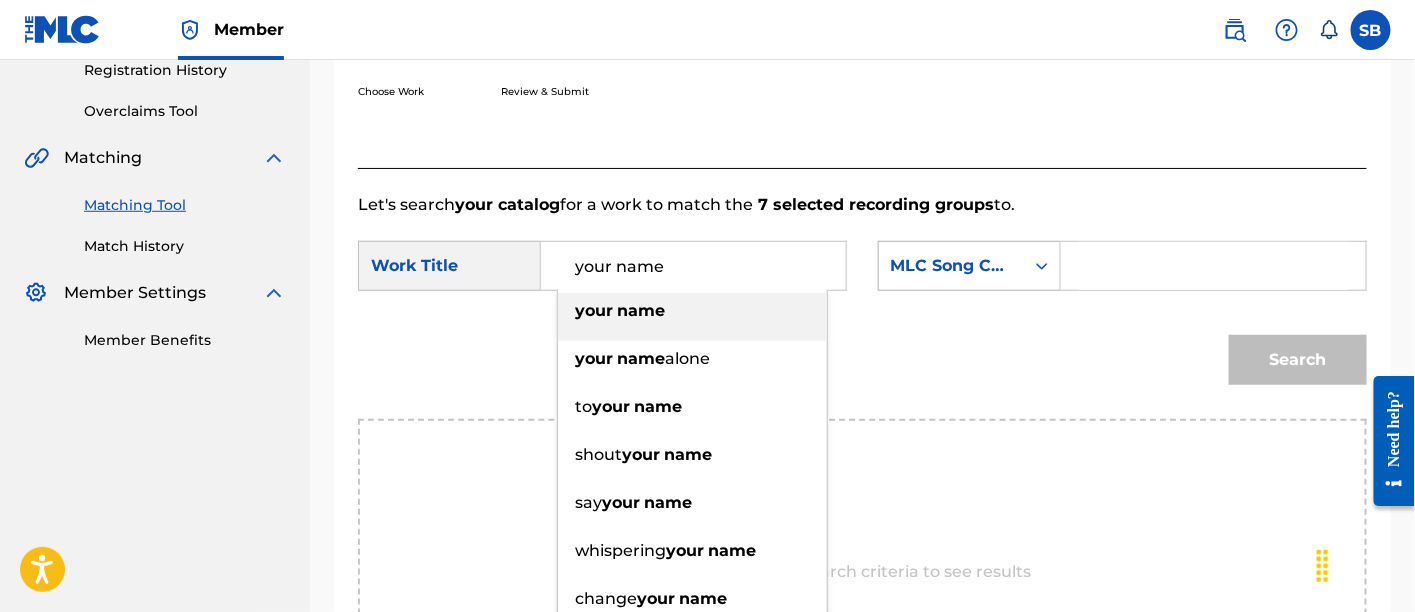 type on "your name" 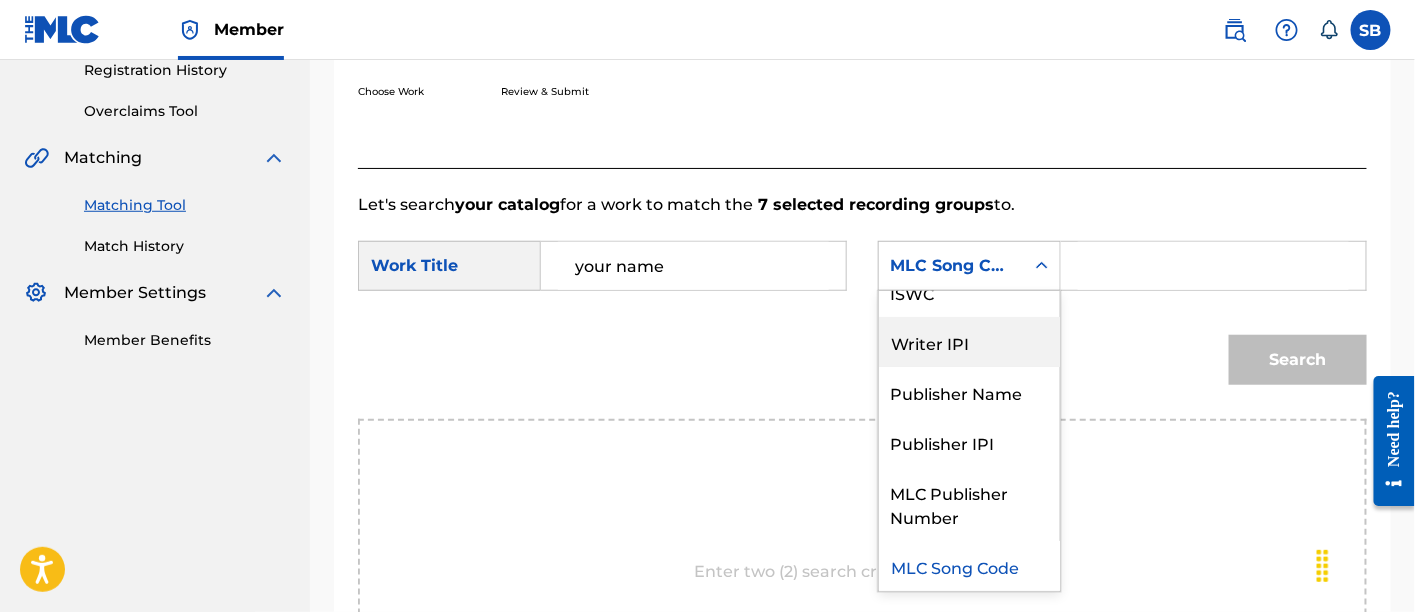 scroll, scrollTop: 0, scrollLeft: 0, axis: both 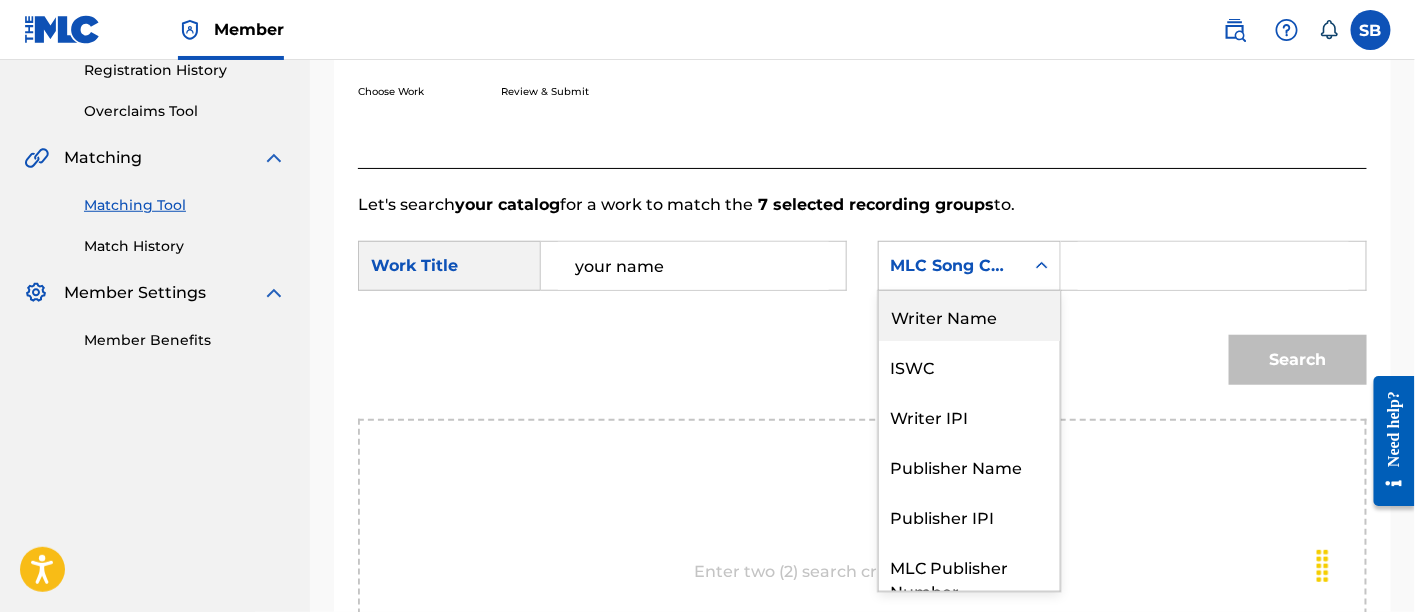 click on "Writer Name" at bounding box center [969, 316] 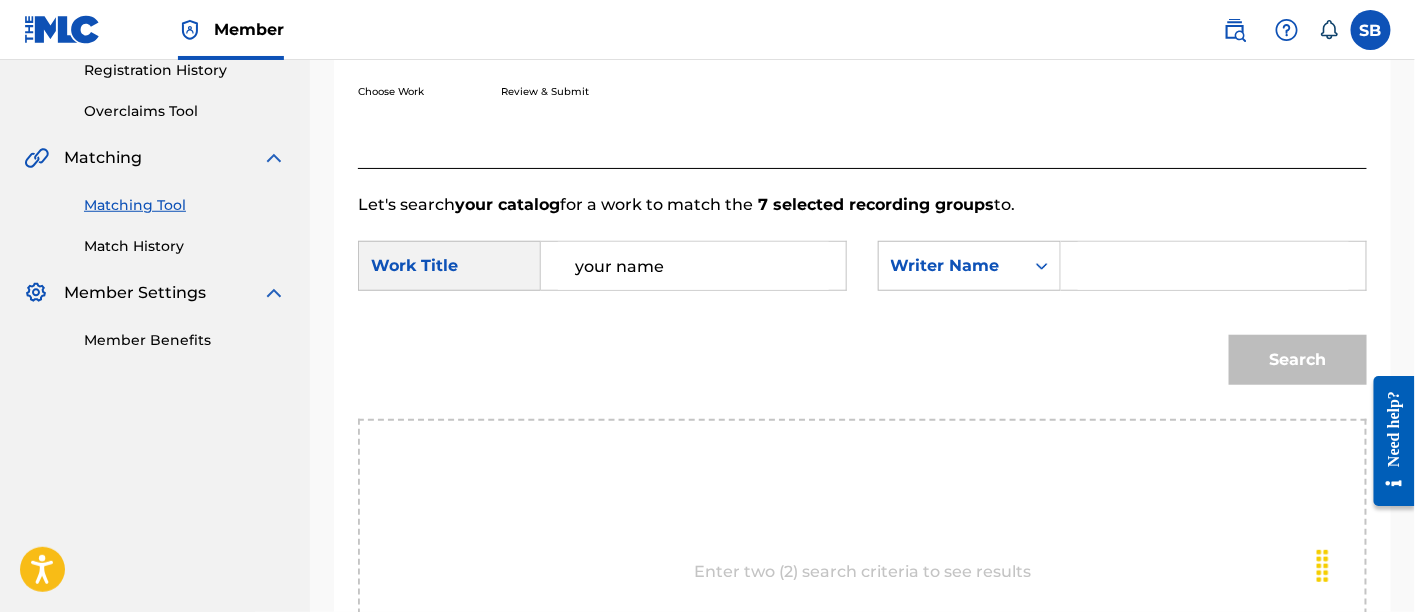 click at bounding box center (1213, 266) 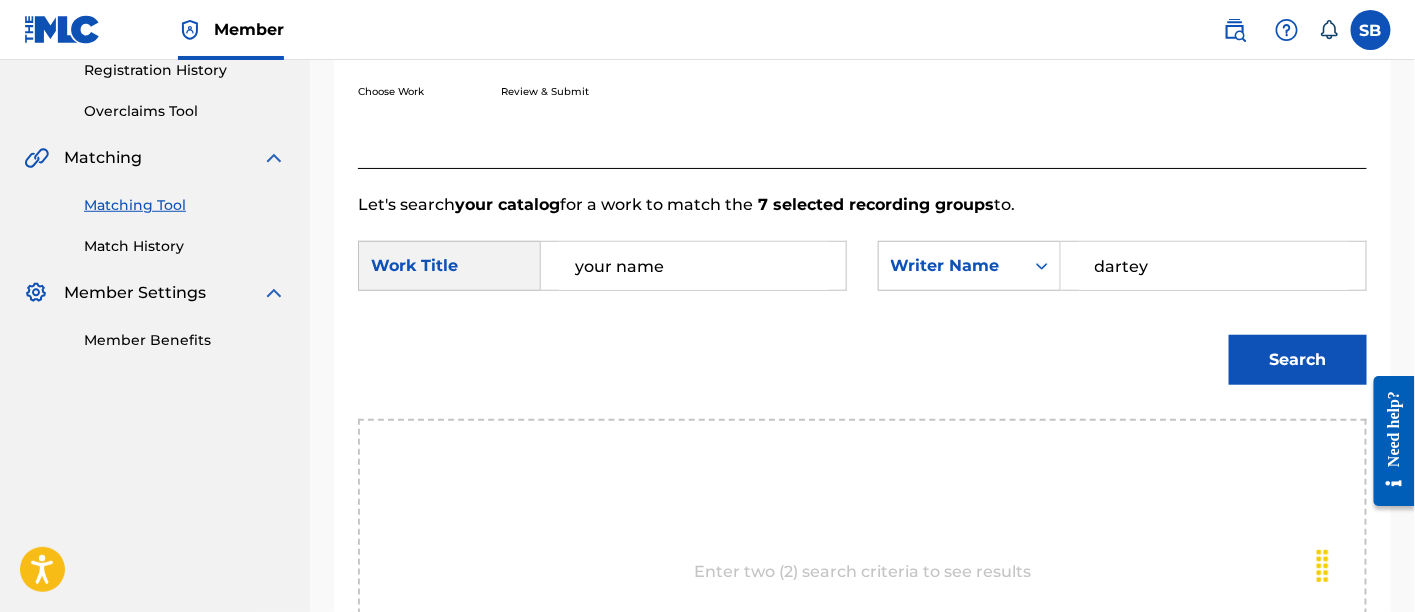 click on "Search" at bounding box center (1298, 360) 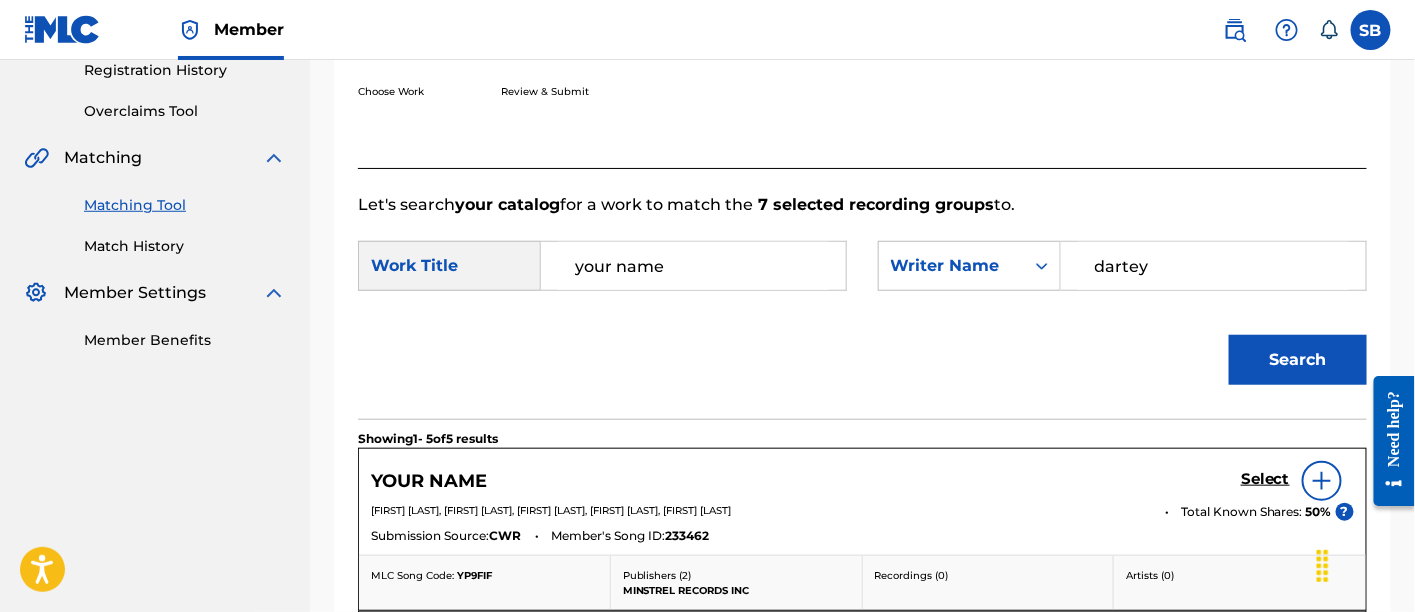 scroll, scrollTop: 434, scrollLeft: 0, axis: vertical 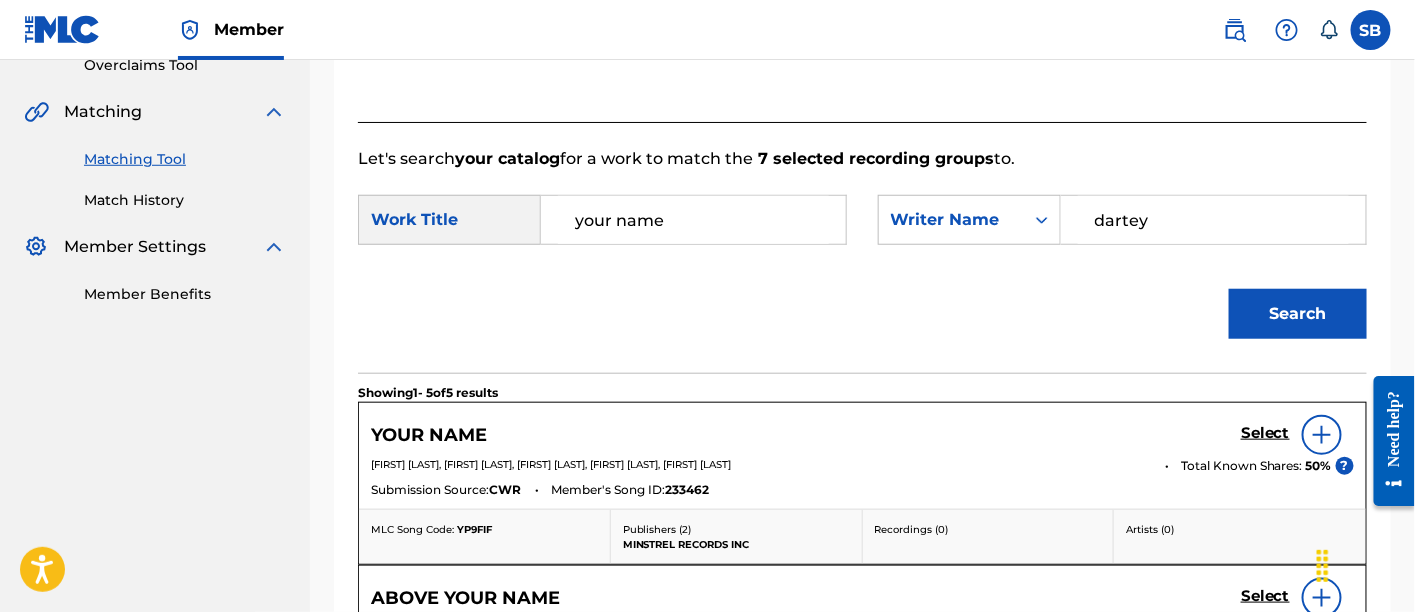 click on "Select" at bounding box center (1265, 433) 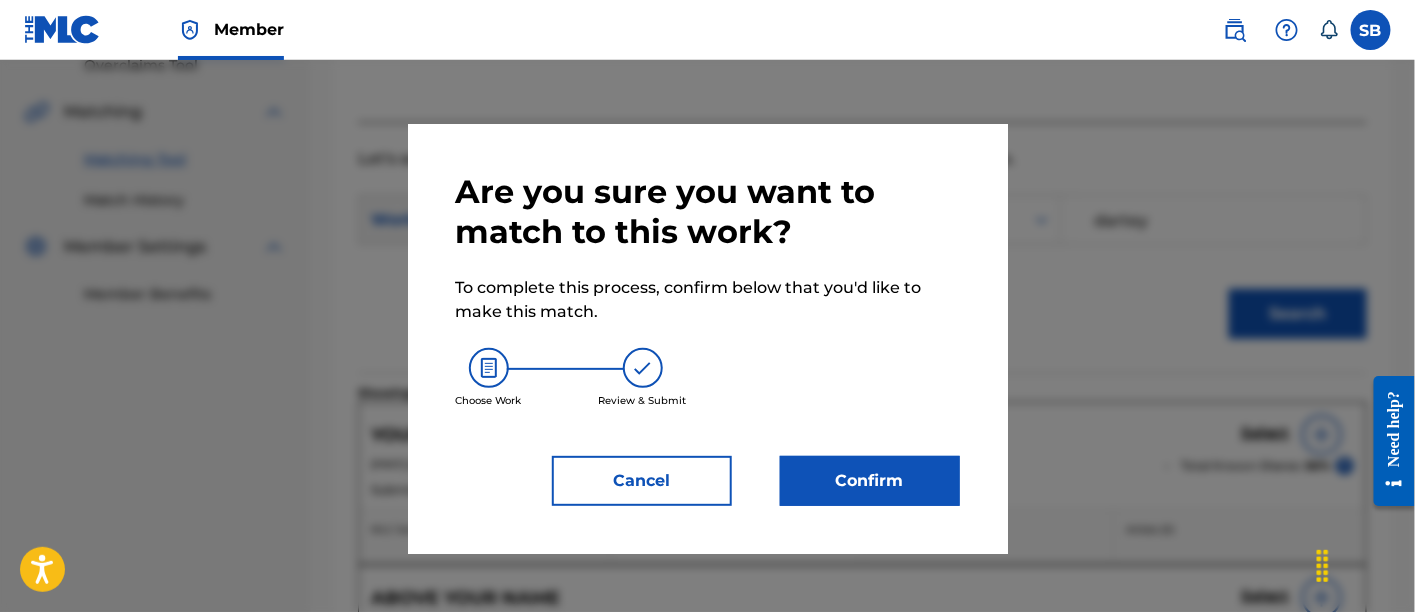 click on "Confirm" at bounding box center (870, 481) 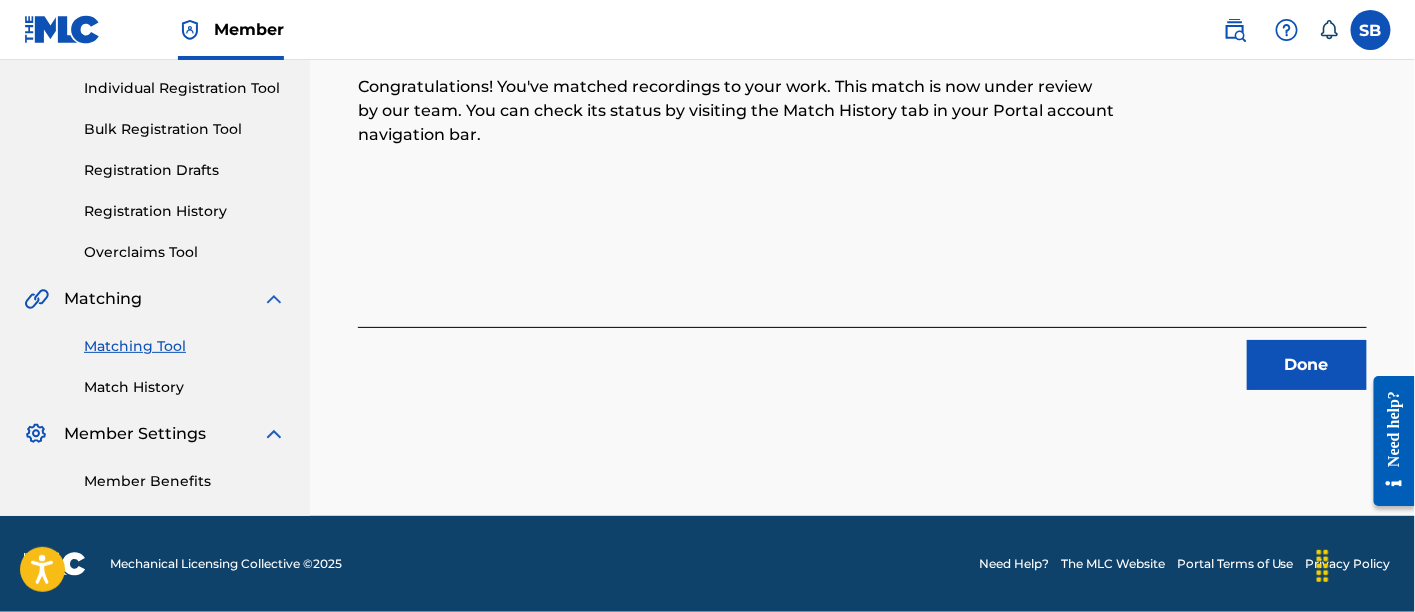 scroll, scrollTop: 246, scrollLeft: 0, axis: vertical 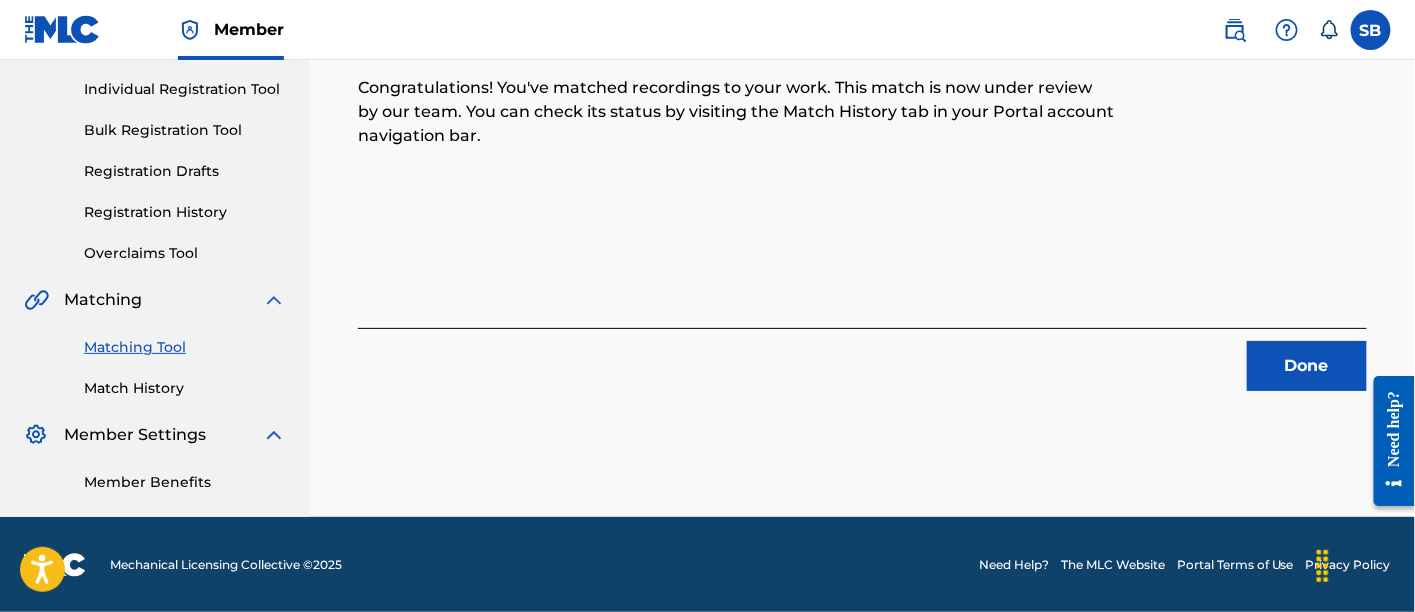 click on "Done" at bounding box center (1307, 366) 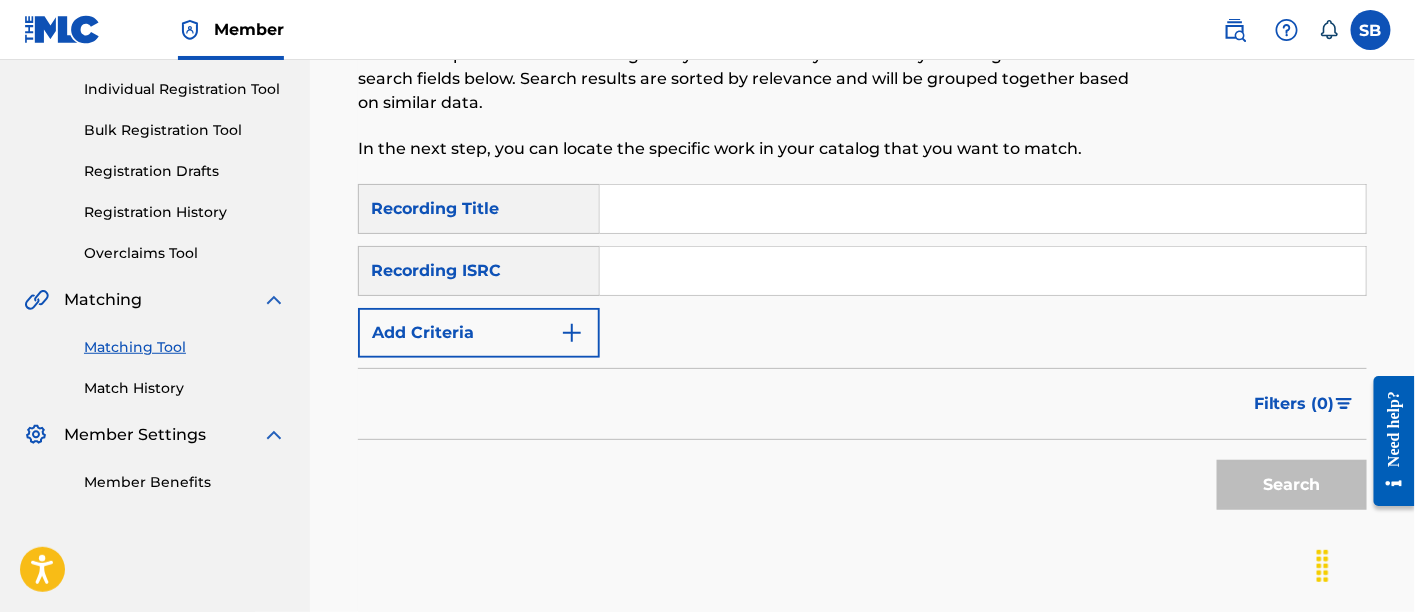 click on "Matching Tool The Matching Tool allows Members to match  sound recordings  to works within their catalog. This ensures you'll collect the royalties you're owed for your work(s). The first step is to locate recordings not yet matched to your works by entering criteria in the search fields below. Search results are sorted by relevance and will be grouped together based on similar data. In the next step, you can locate the specific work in your catalog that you want to match." at bounding box center [746, 49] 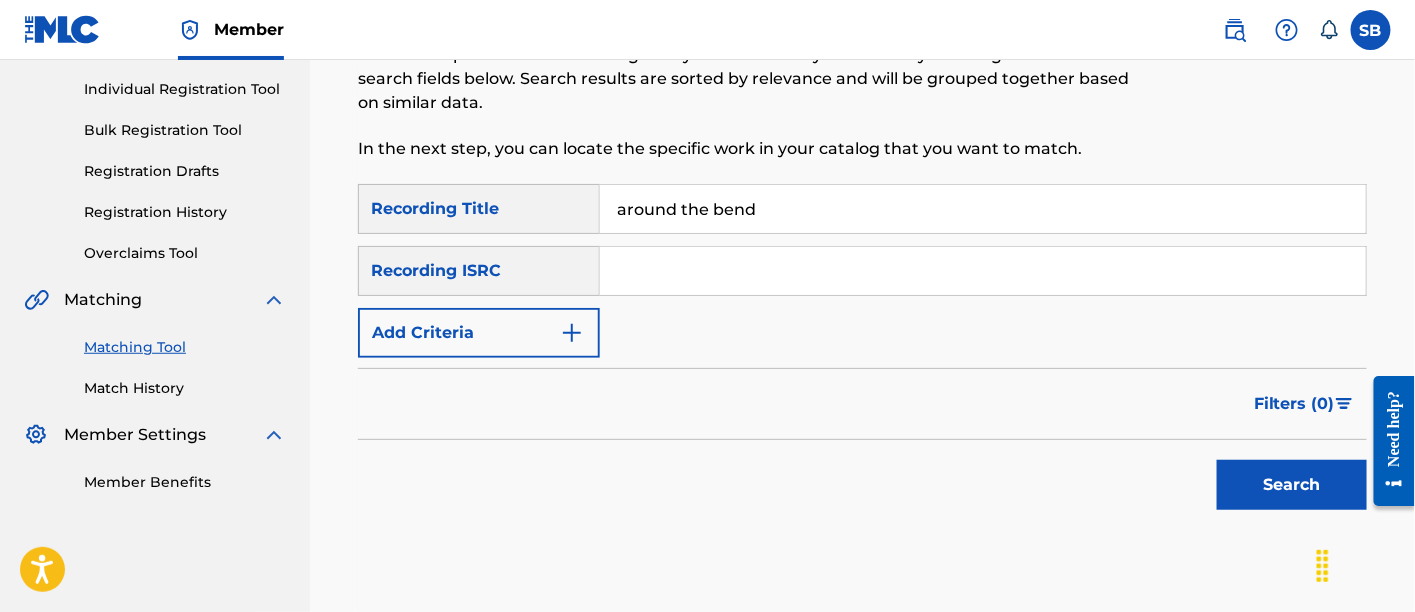 type on "around the bend" 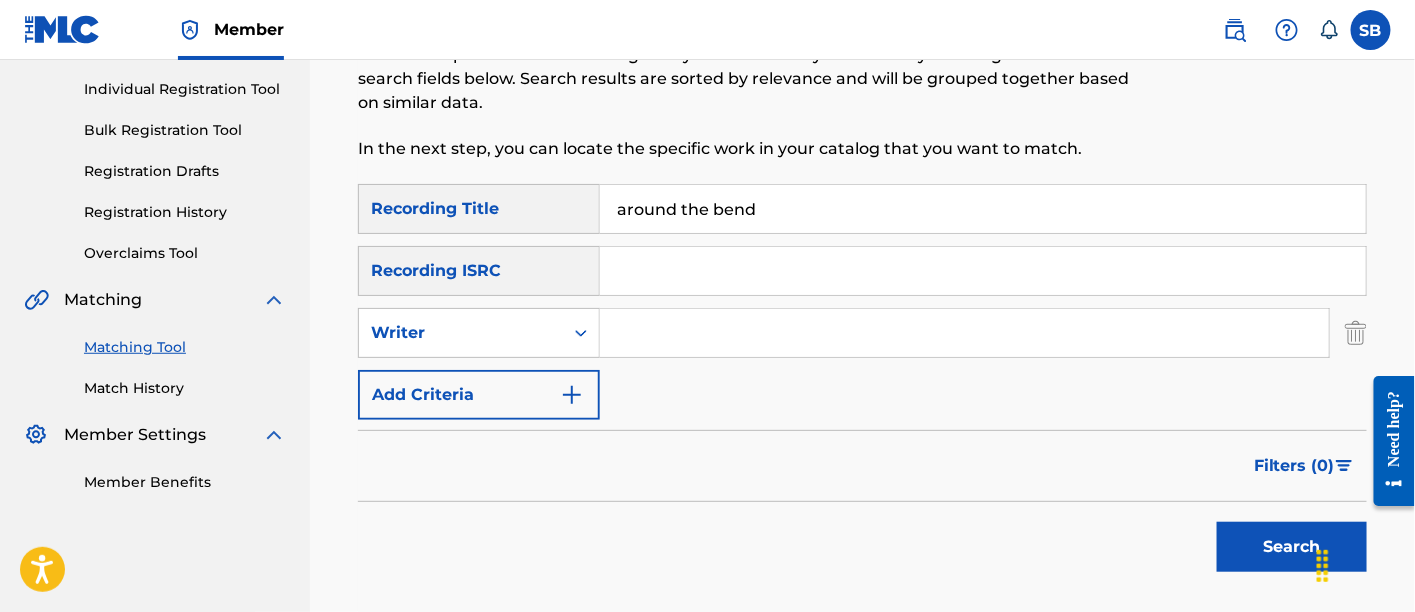 click at bounding box center (964, 333) 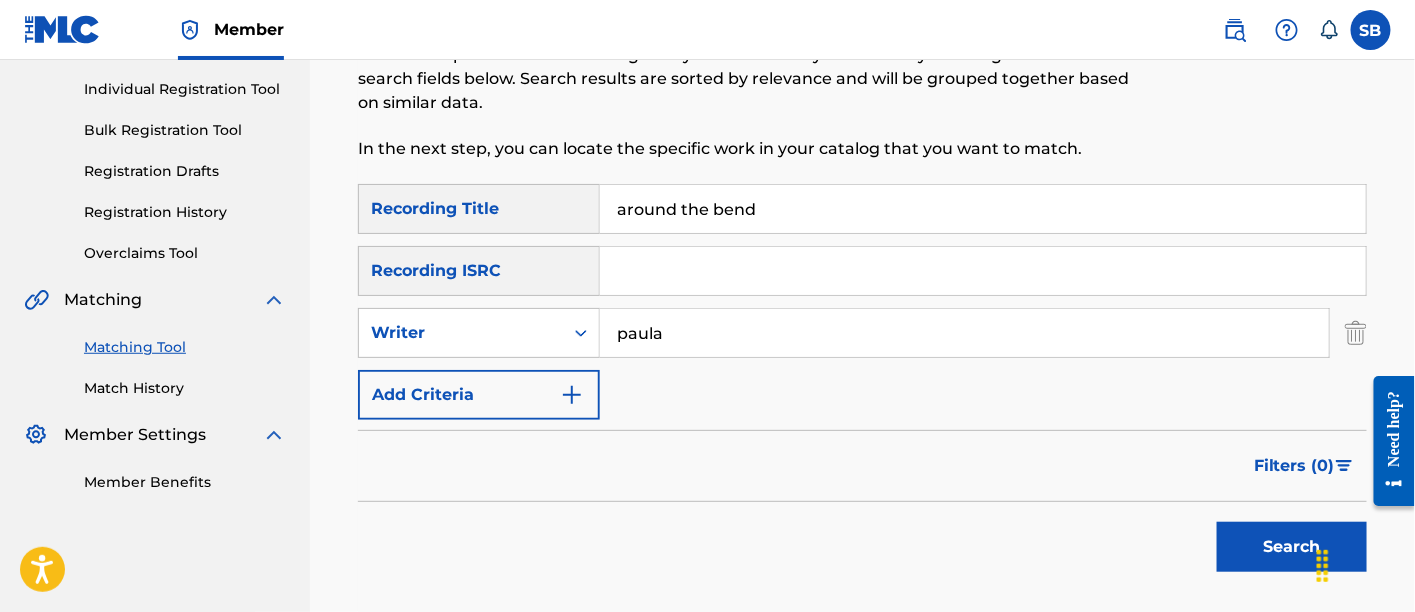 click on "Search" at bounding box center [1292, 547] 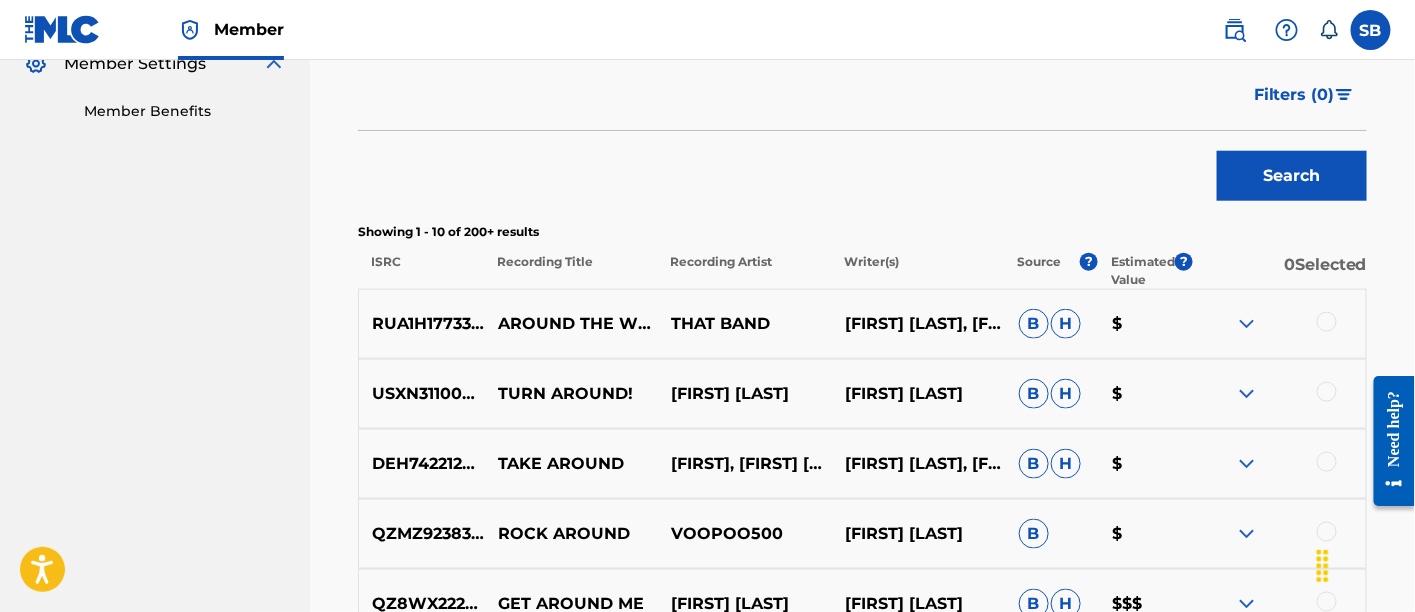 scroll, scrollTop: 617, scrollLeft: 0, axis: vertical 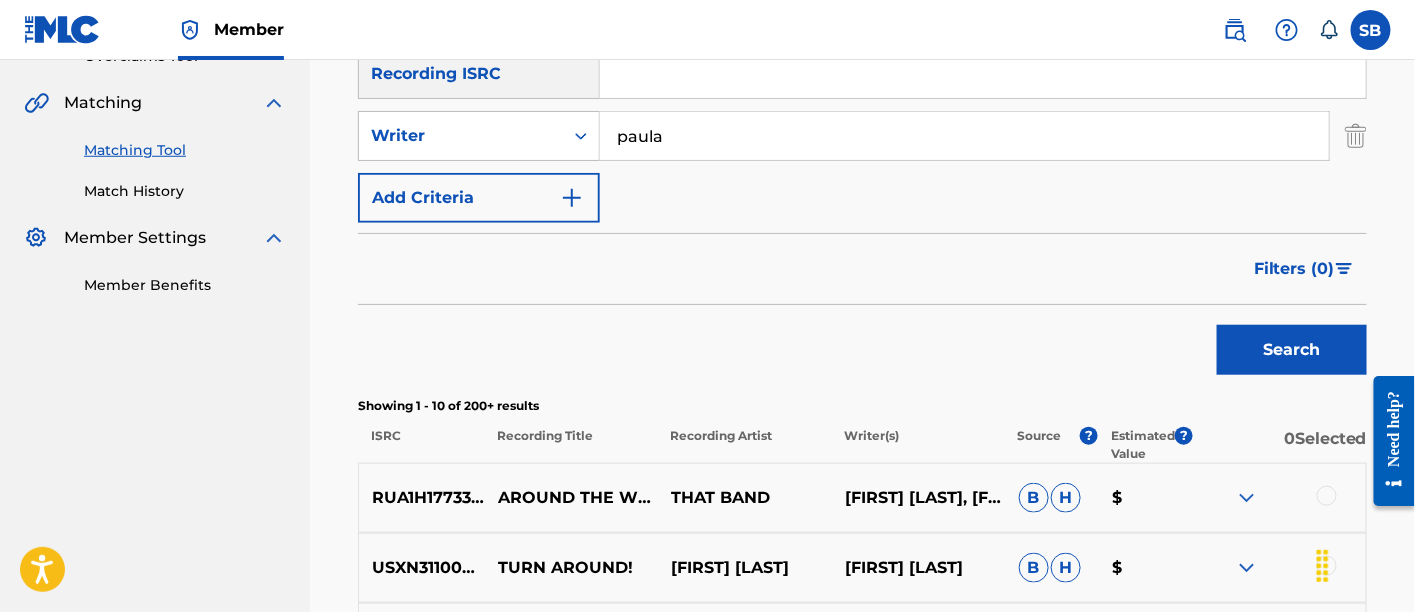 click on "paula" at bounding box center (964, 136) 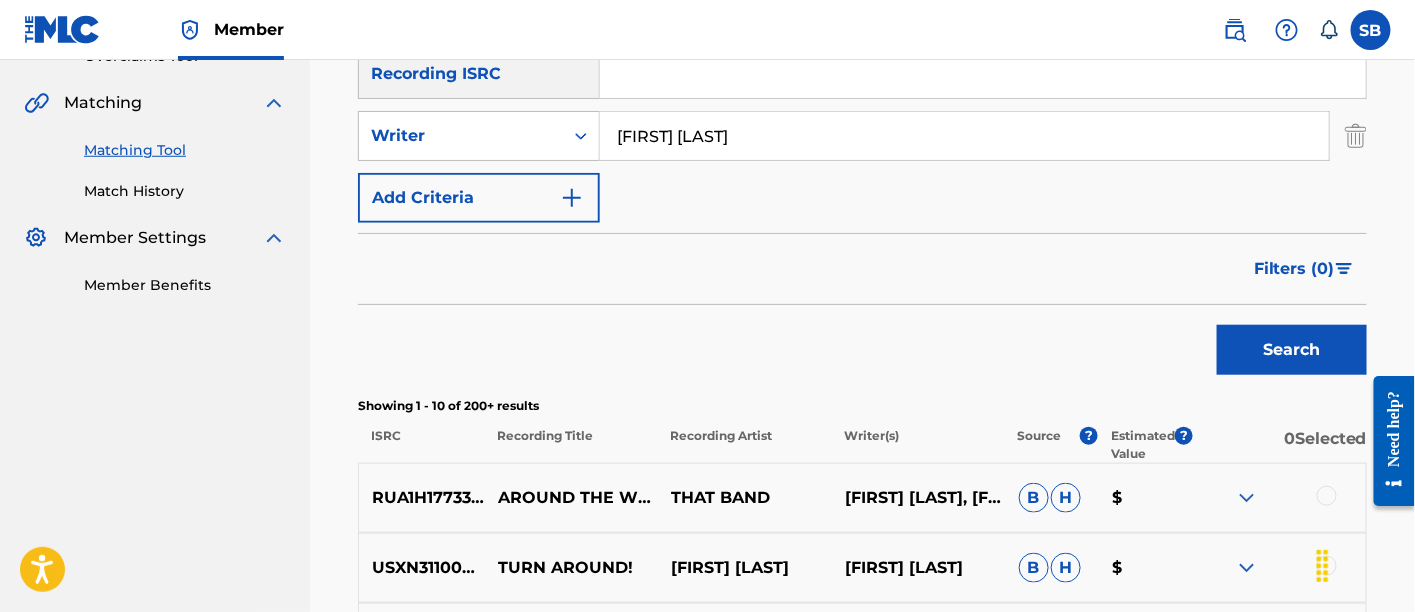 click on "Search" at bounding box center (1292, 350) 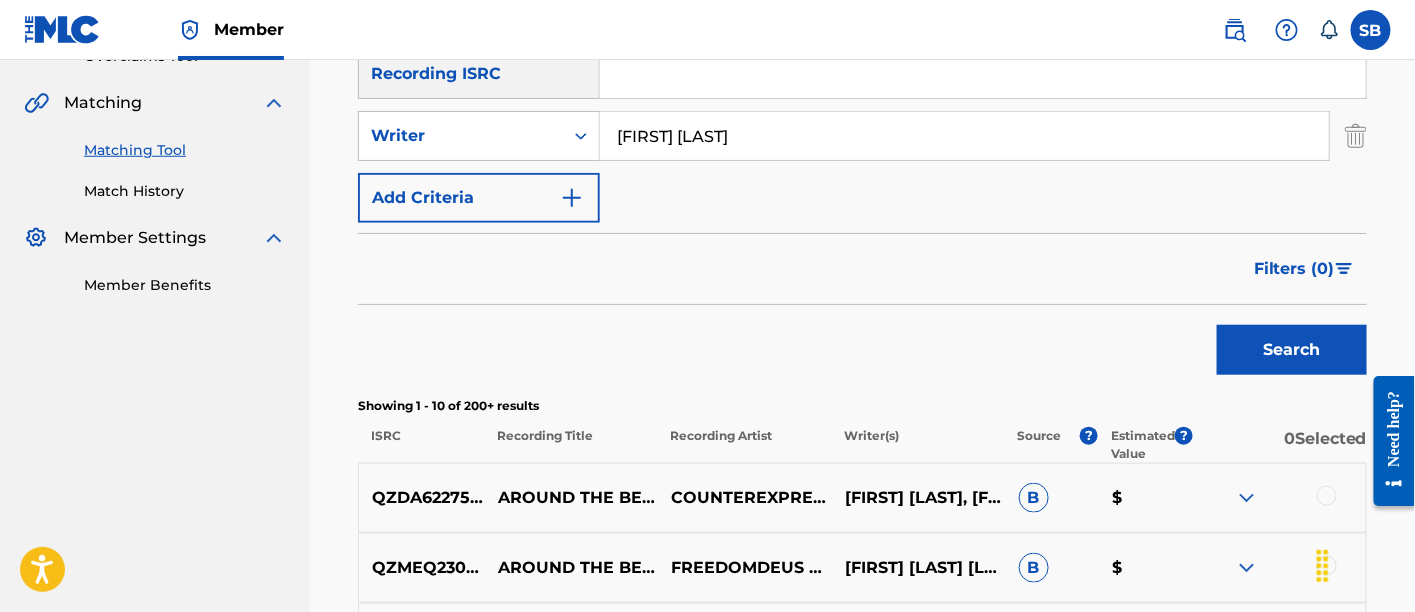 scroll, scrollTop: 630, scrollLeft: 0, axis: vertical 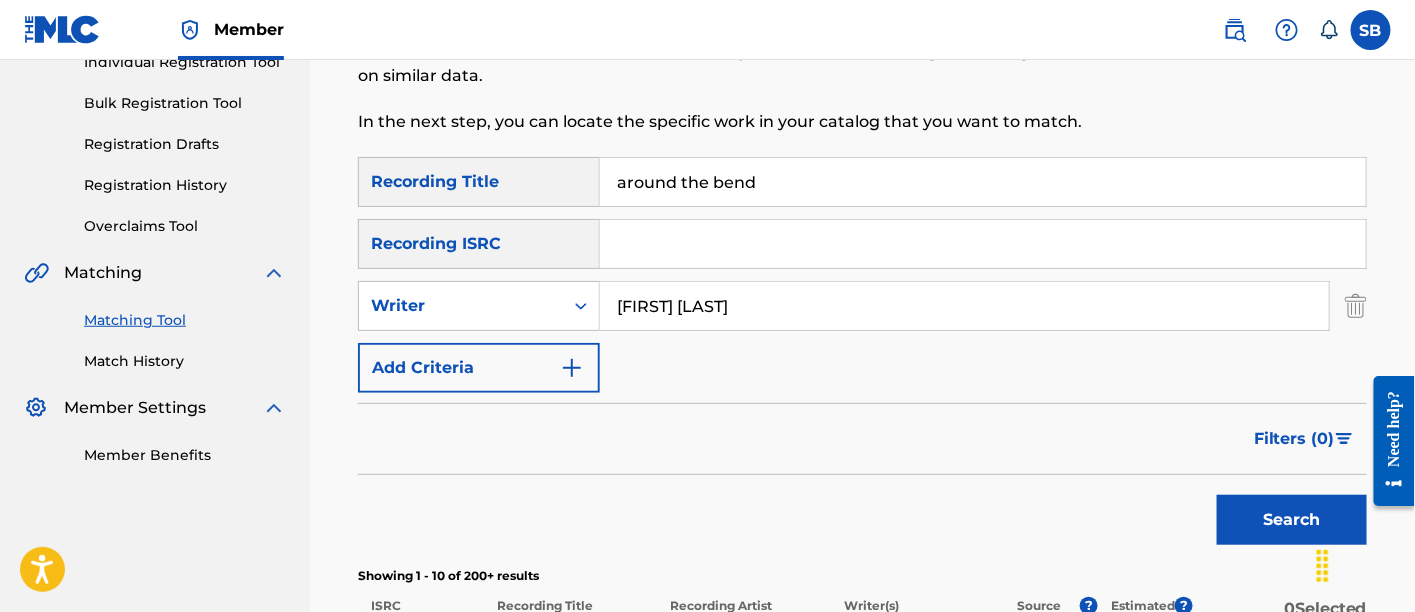 click on "lonnie jones" at bounding box center [964, 306] 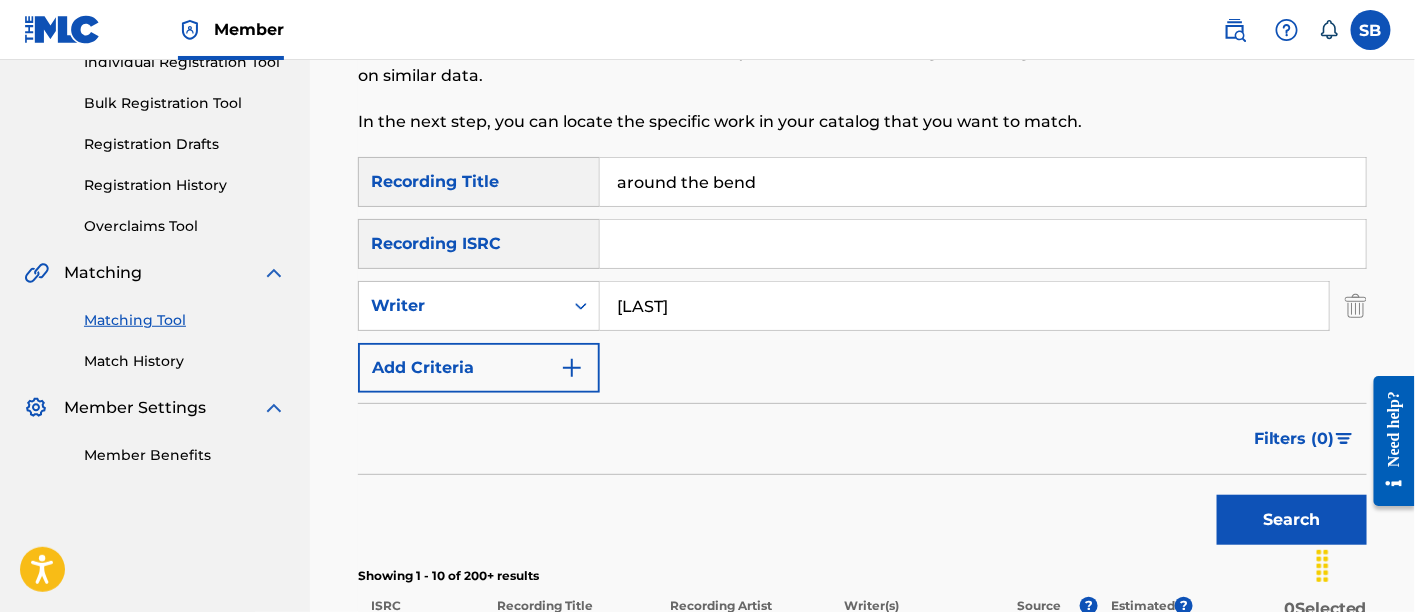 type on "stefanovich" 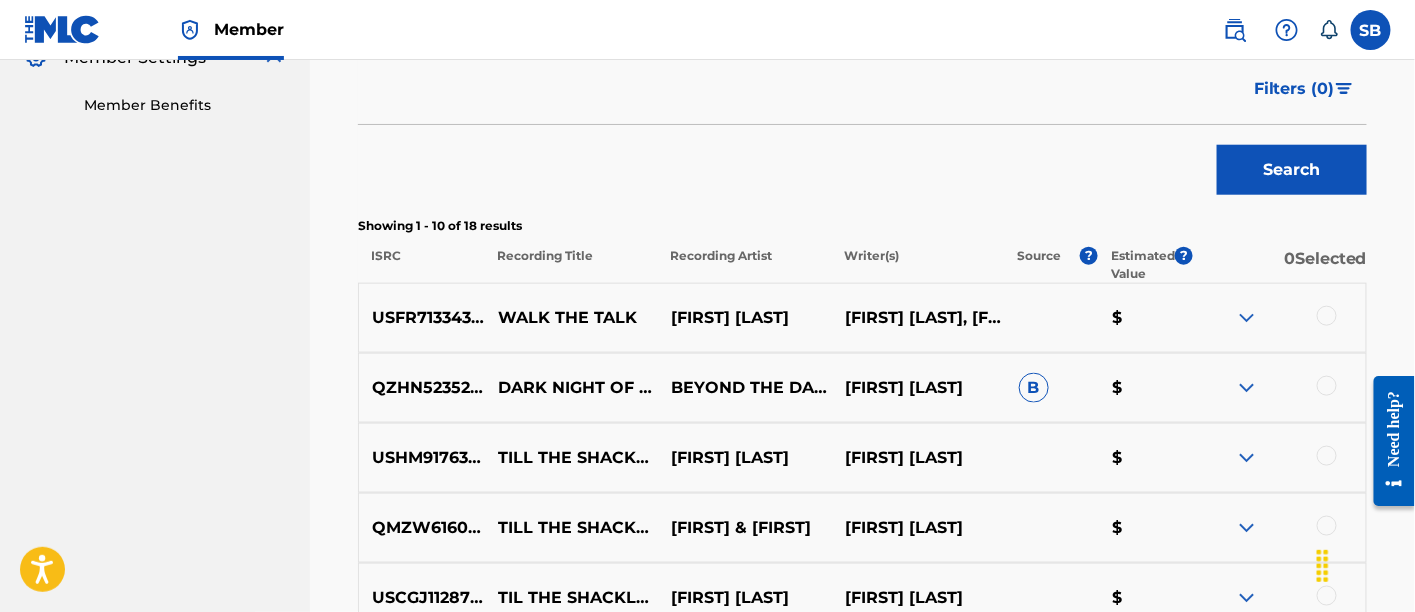 scroll, scrollTop: 624, scrollLeft: 0, axis: vertical 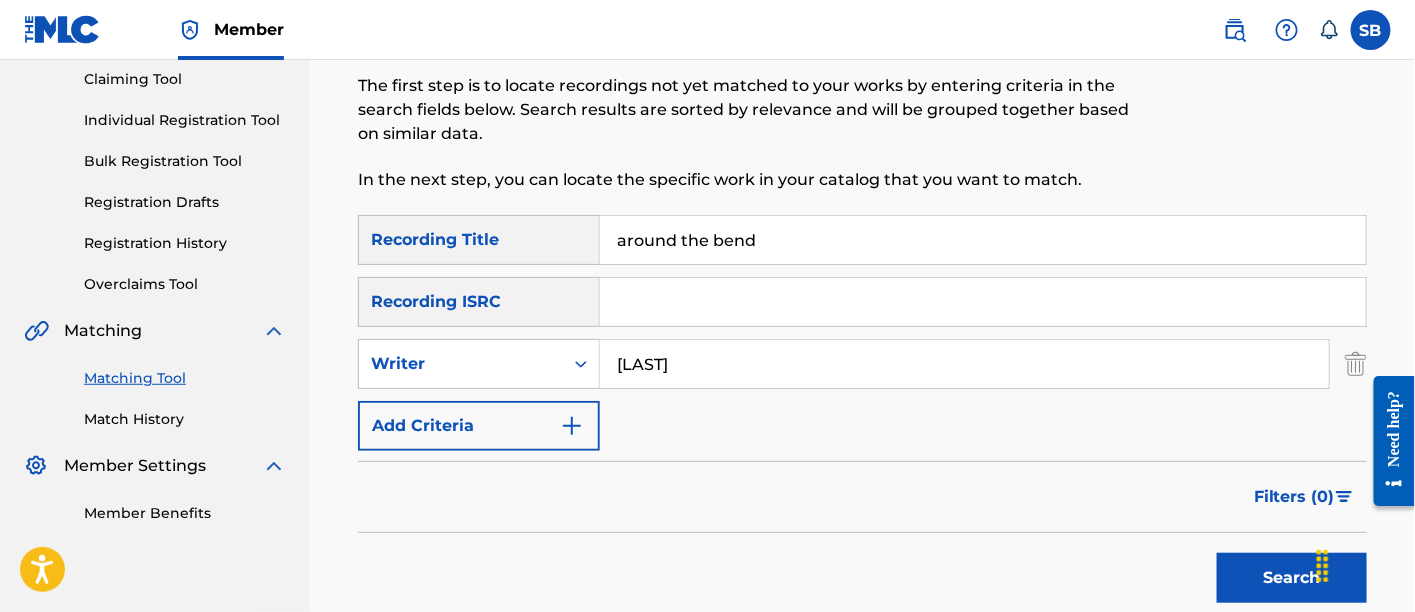 drag, startPoint x: 782, startPoint y: 253, endPoint x: 504, endPoint y: 230, distance: 278.94983 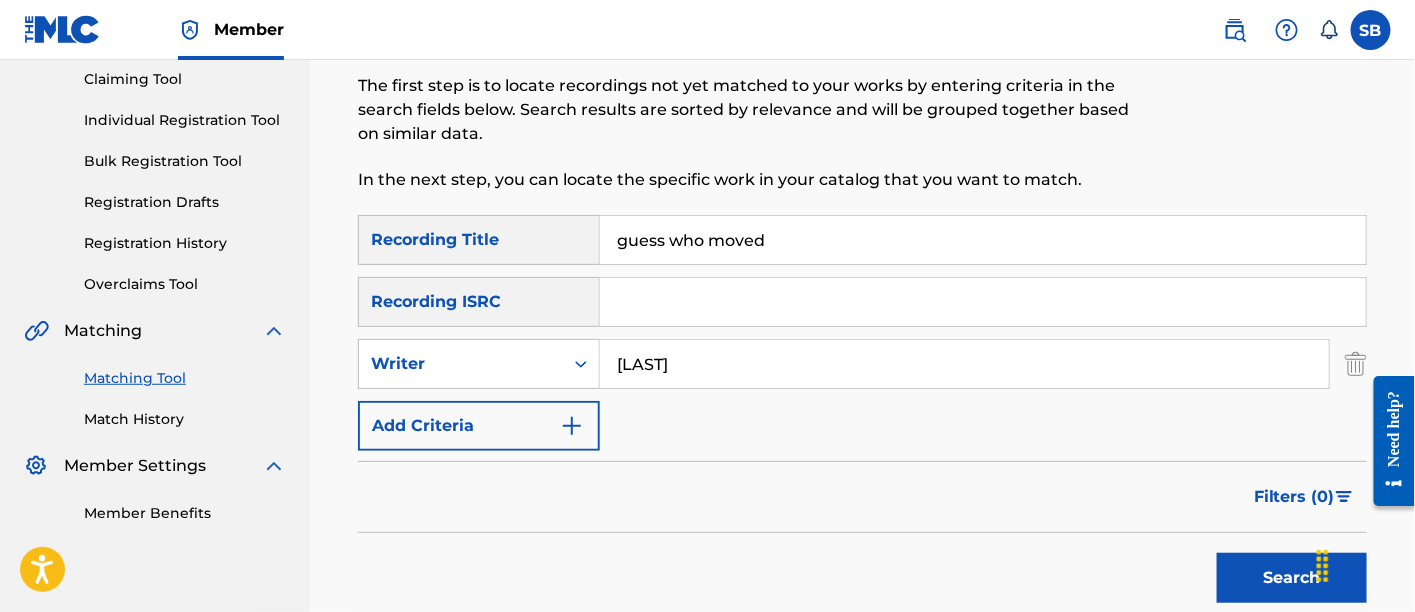 type on "guess who moved" 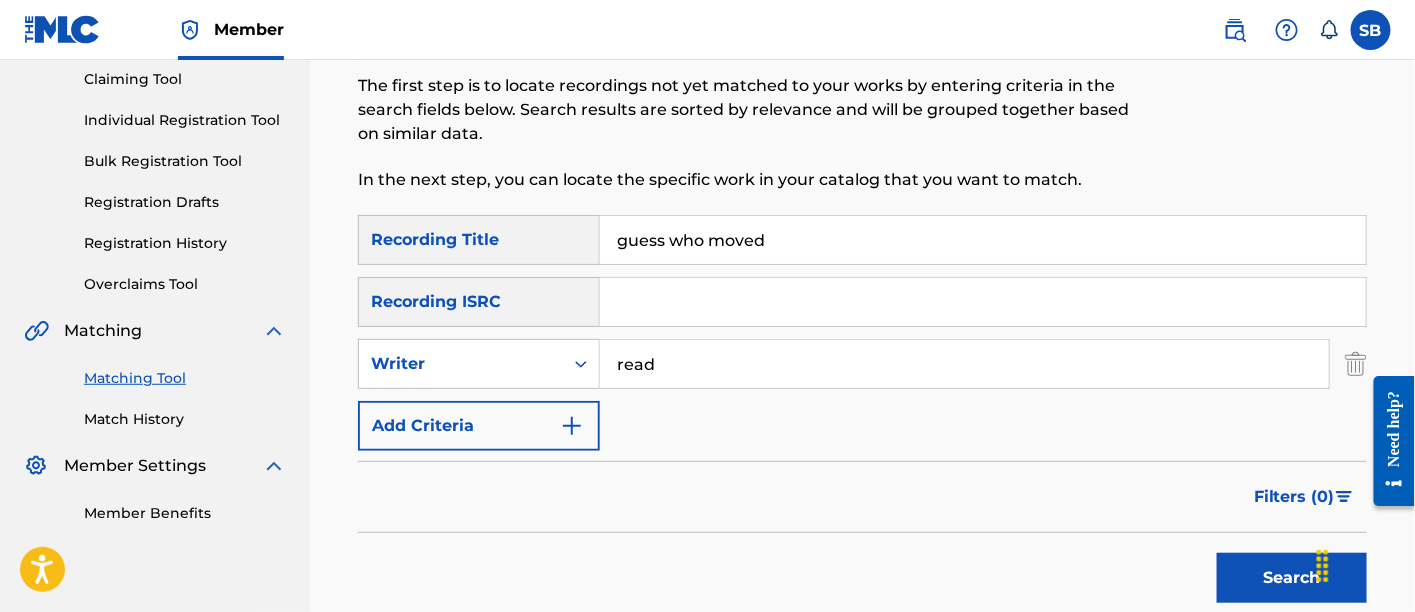 type on "read" 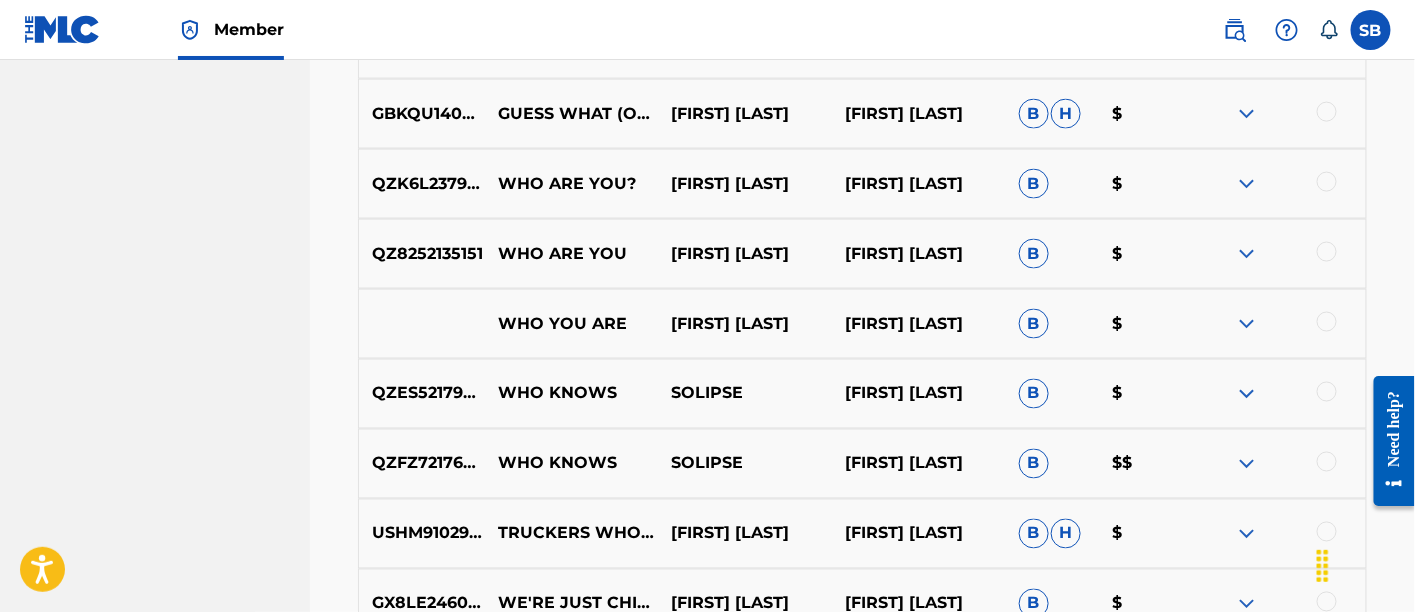 scroll, scrollTop: 897, scrollLeft: 0, axis: vertical 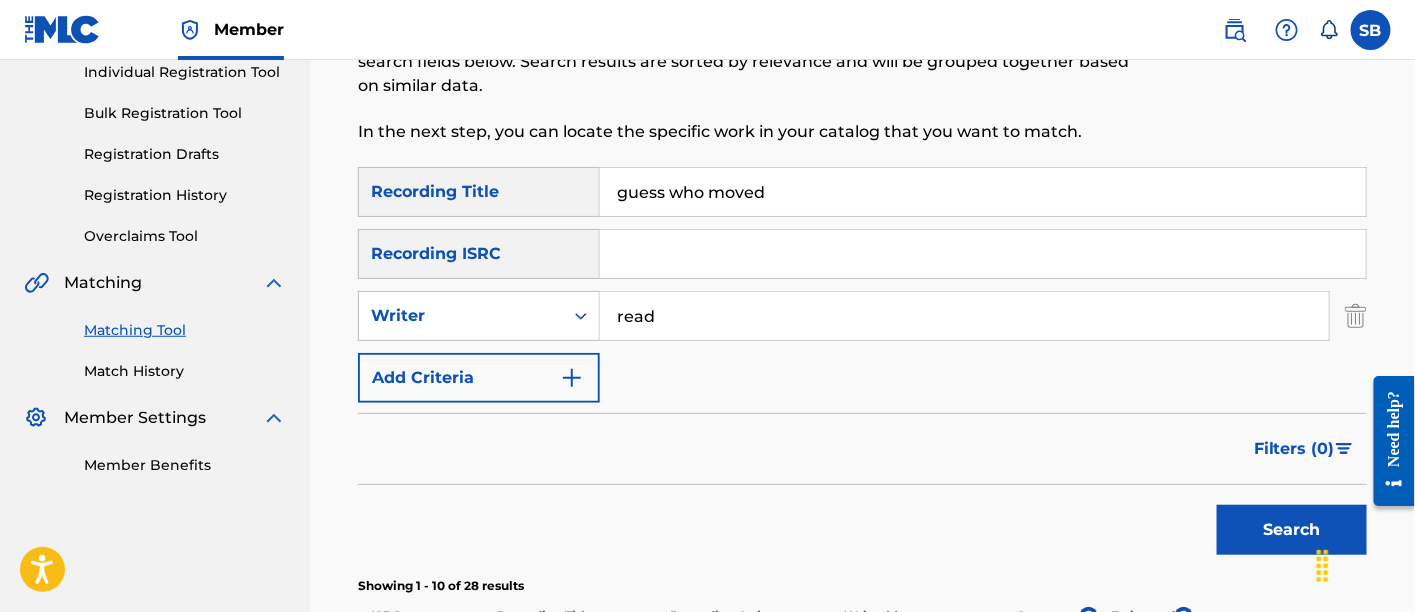 drag, startPoint x: 773, startPoint y: 183, endPoint x: 548, endPoint y: 164, distance: 225.8008 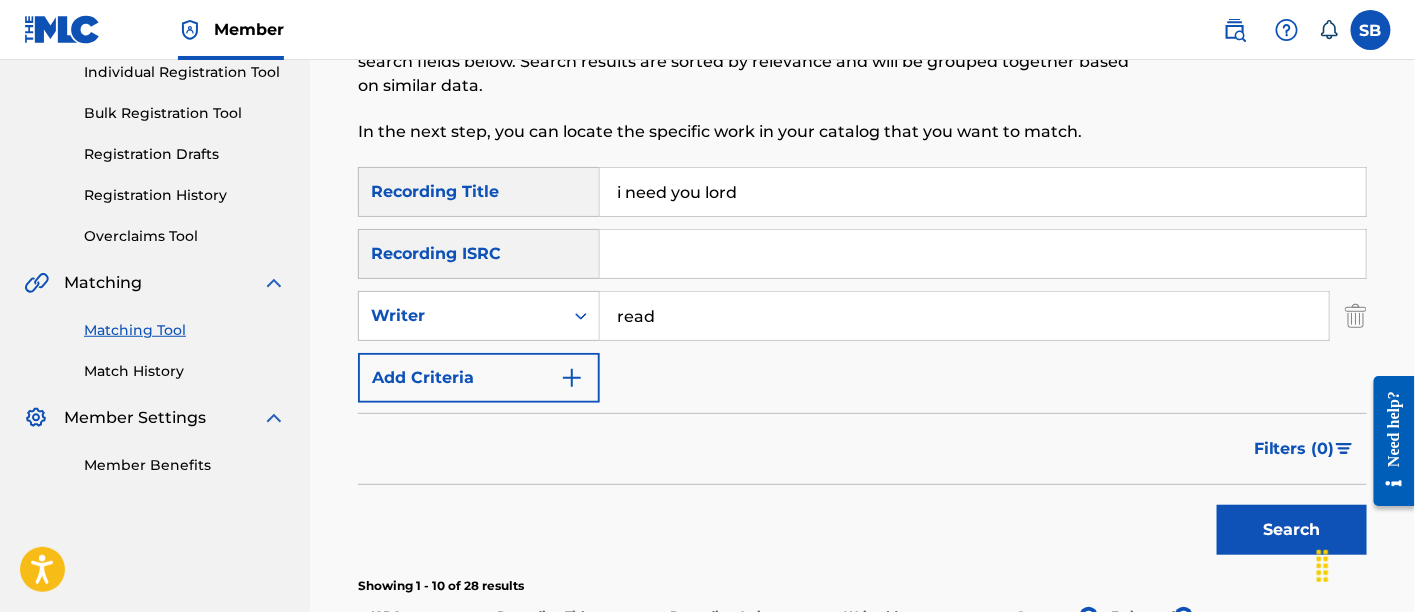 type on "i need you lord" 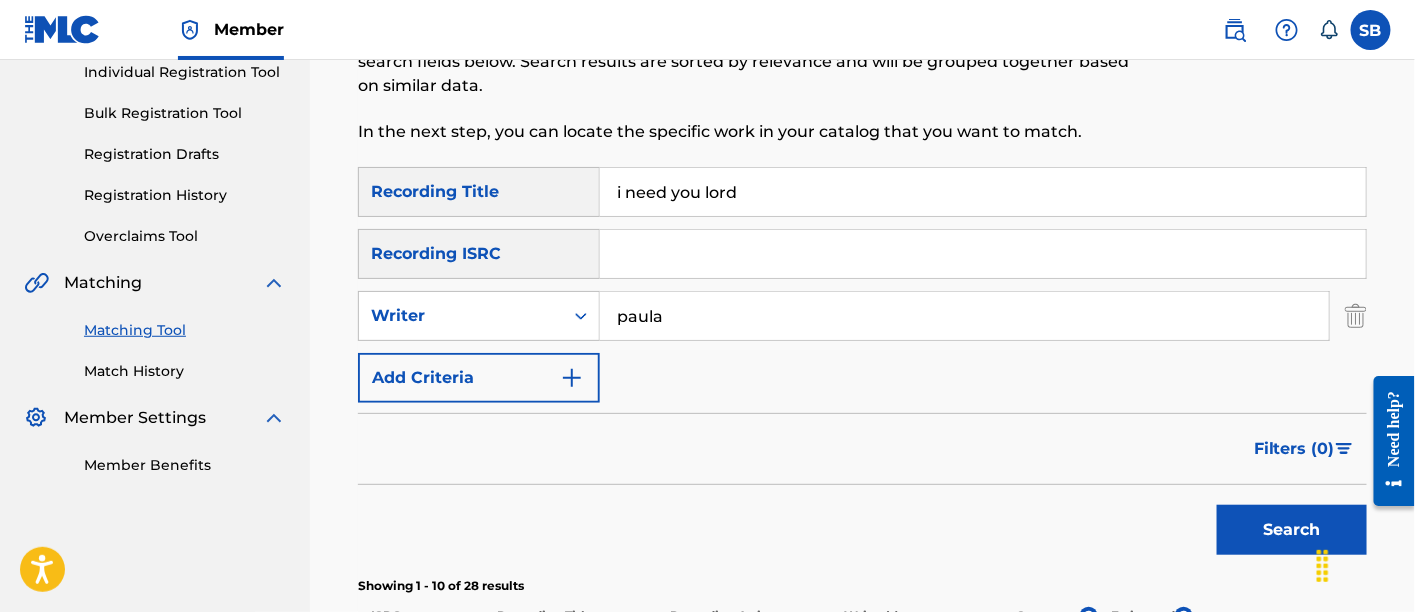 type on "paula" 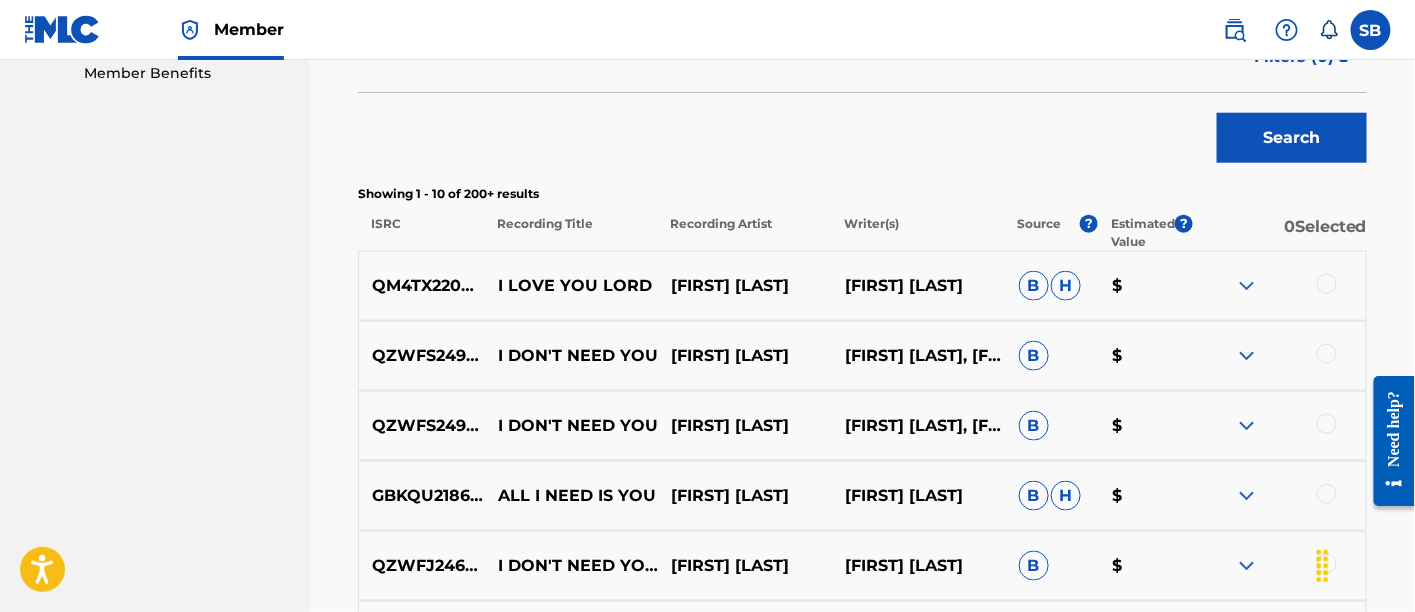 scroll, scrollTop: 657, scrollLeft: 0, axis: vertical 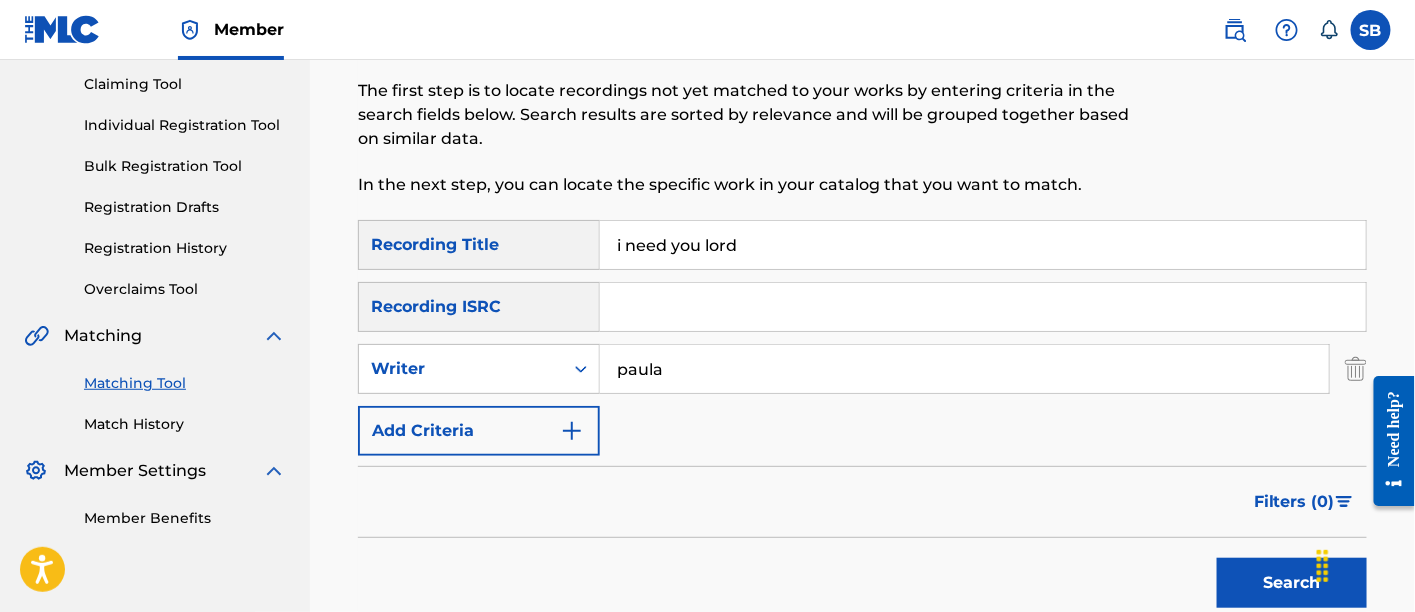 drag, startPoint x: 773, startPoint y: 239, endPoint x: 505, endPoint y: 224, distance: 268.41943 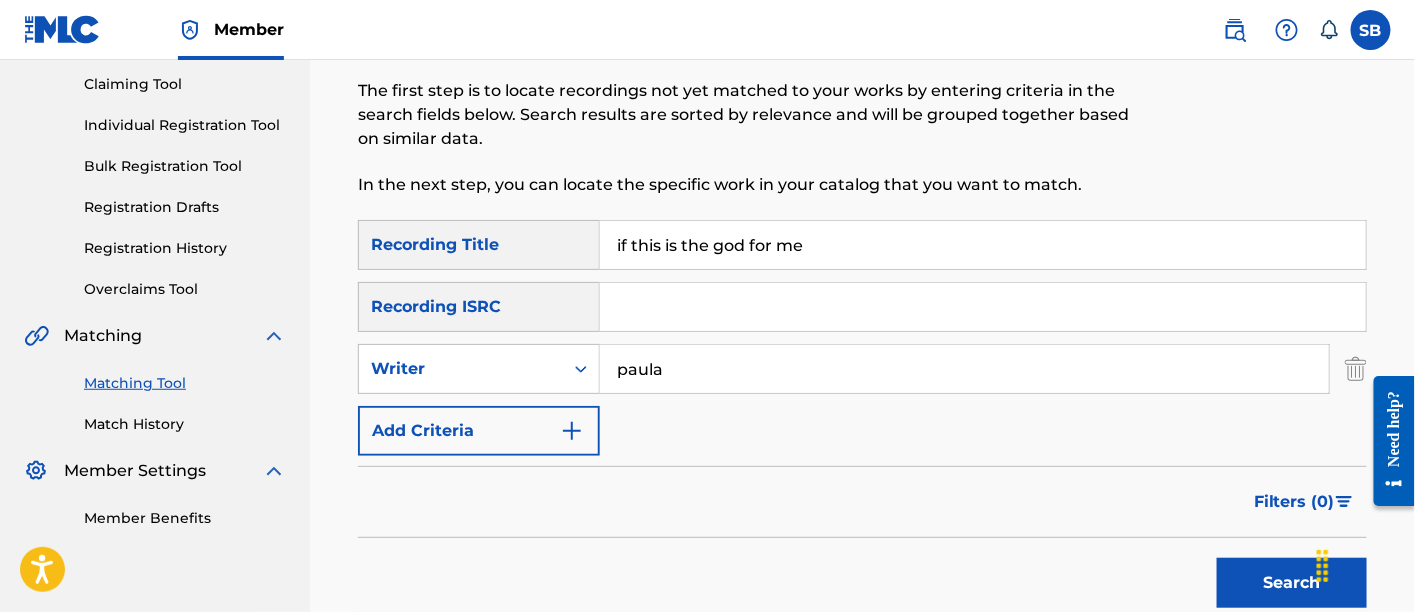 type on "if this is the god for me" 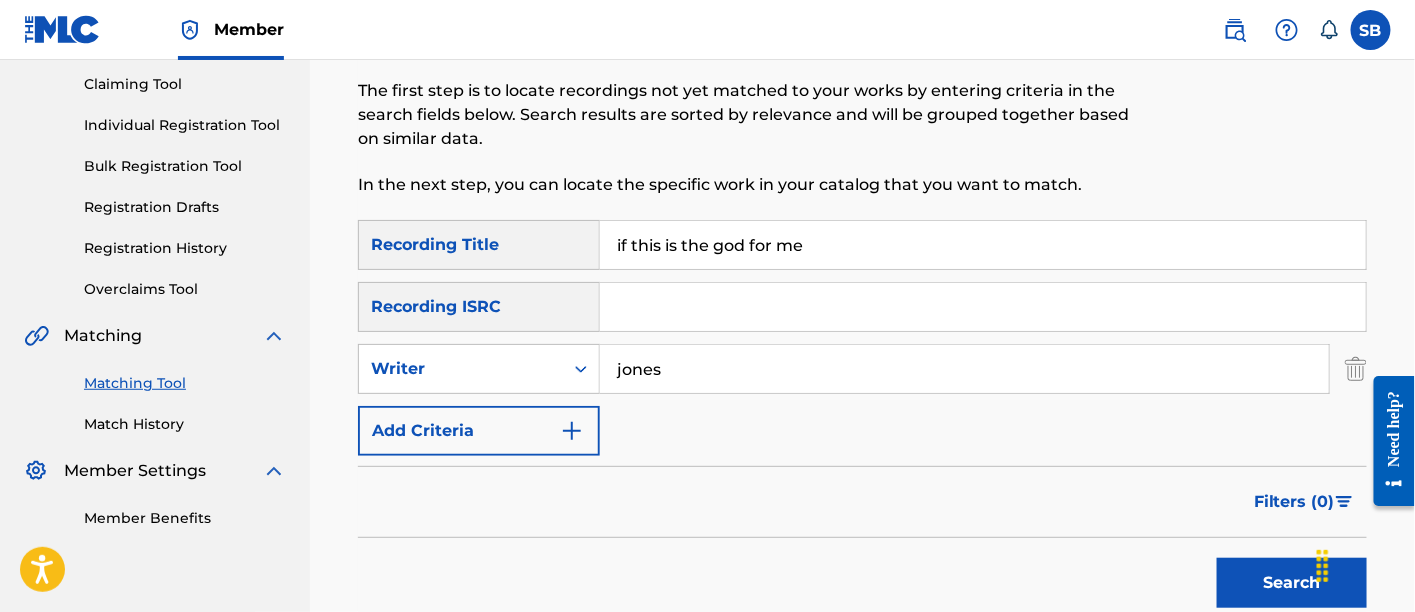 type on "jones" 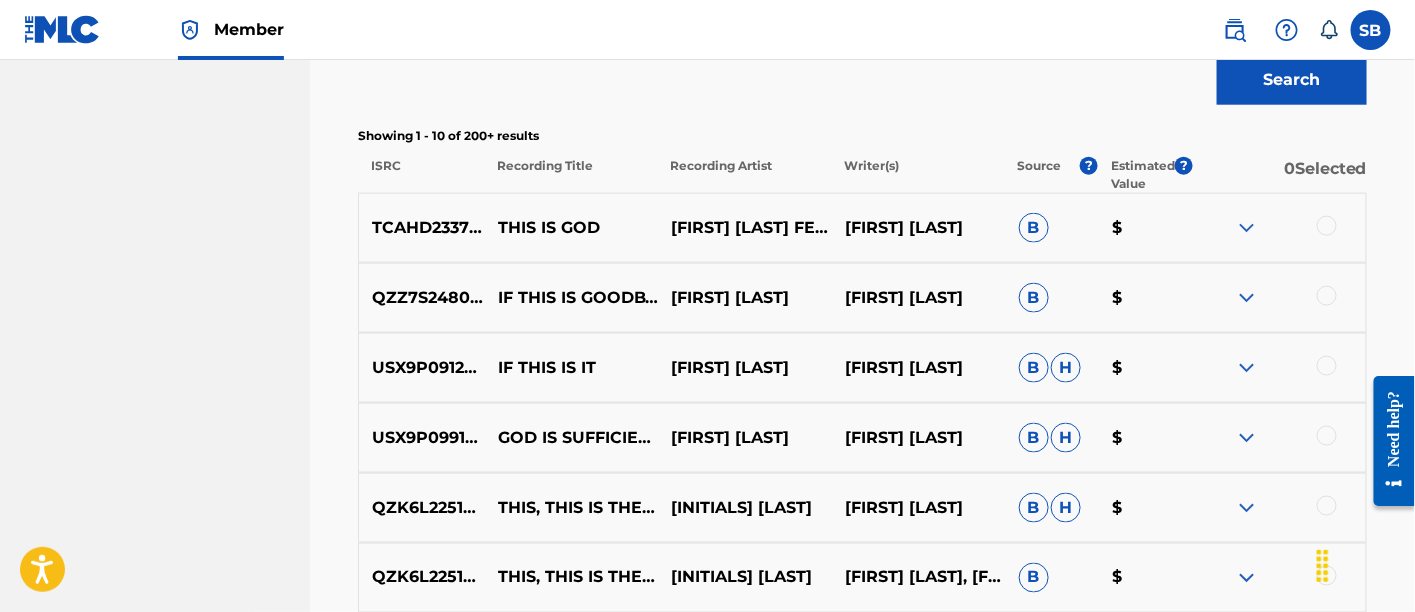 scroll, scrollTop: 714, scrollLeft: 0, axis: vertical 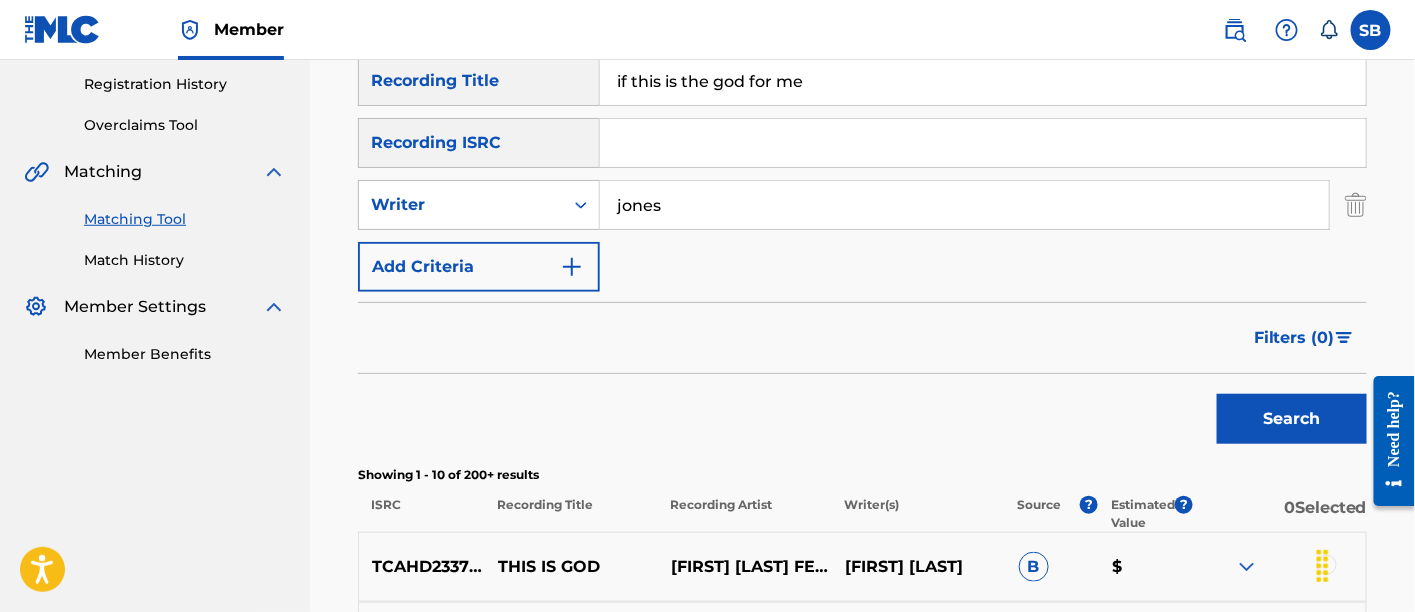 click on "if this is the god for me" at bounding box center [983, 81] 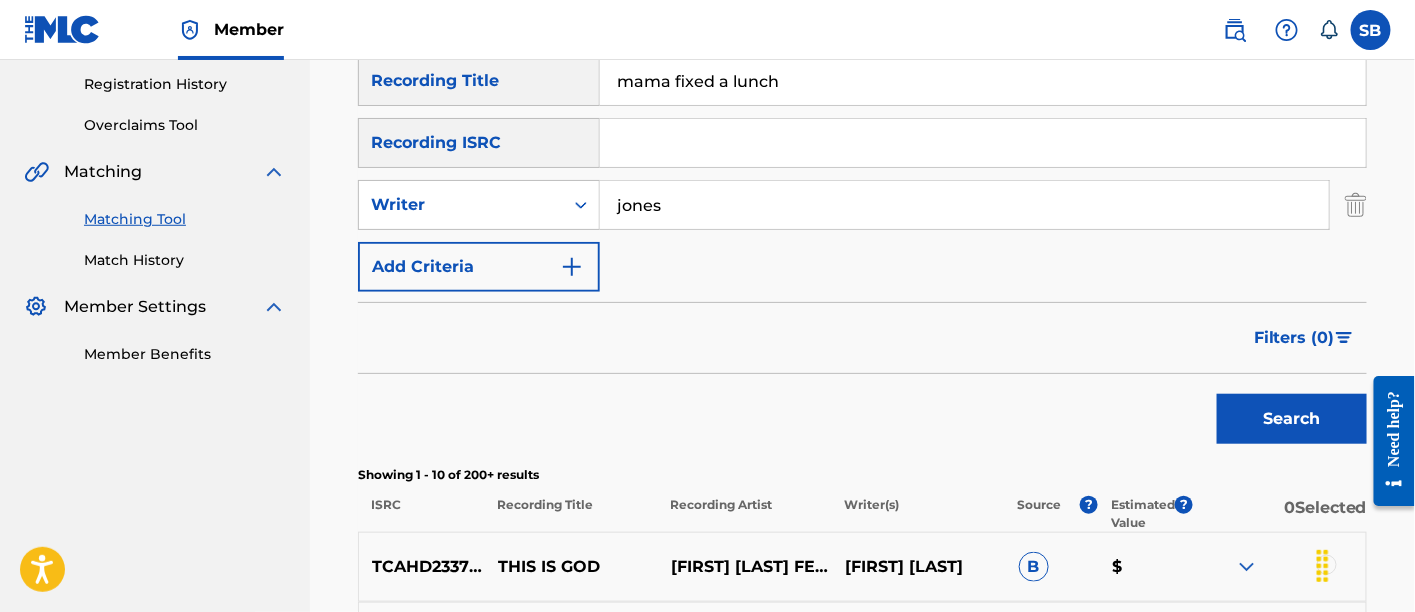 type on "mama fixed a lunch" 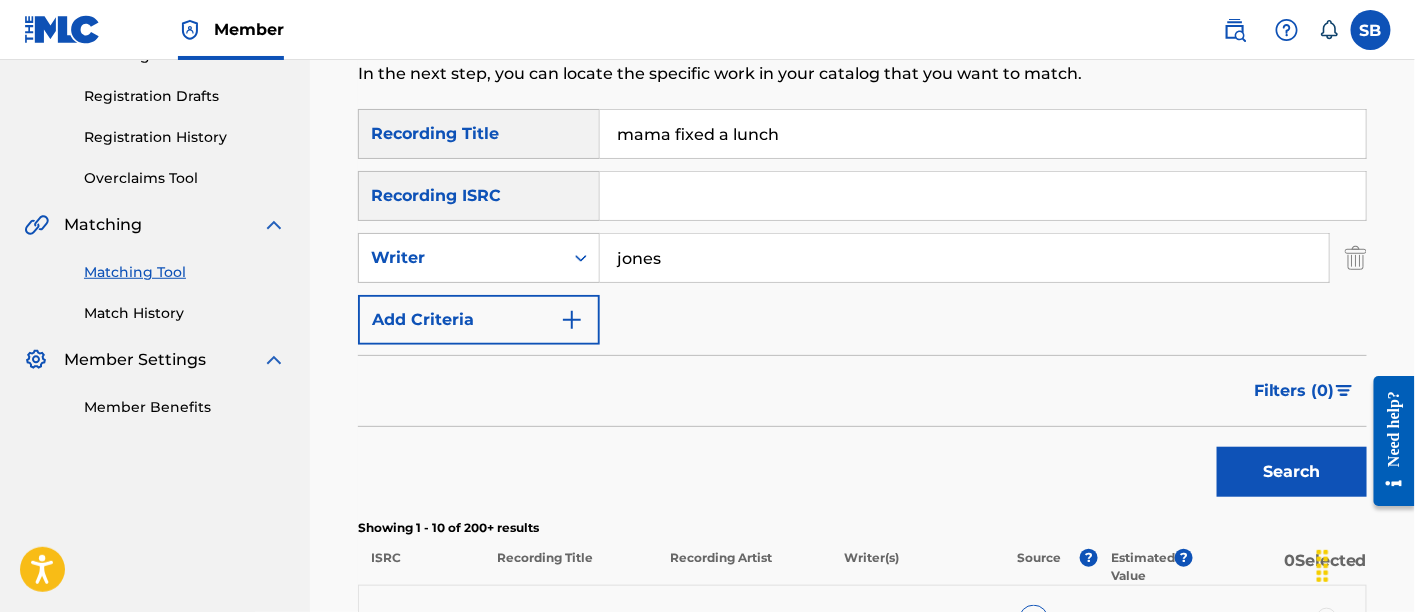 scroll, scrollTop: 302, scrollLeft: 0, axis: vertical 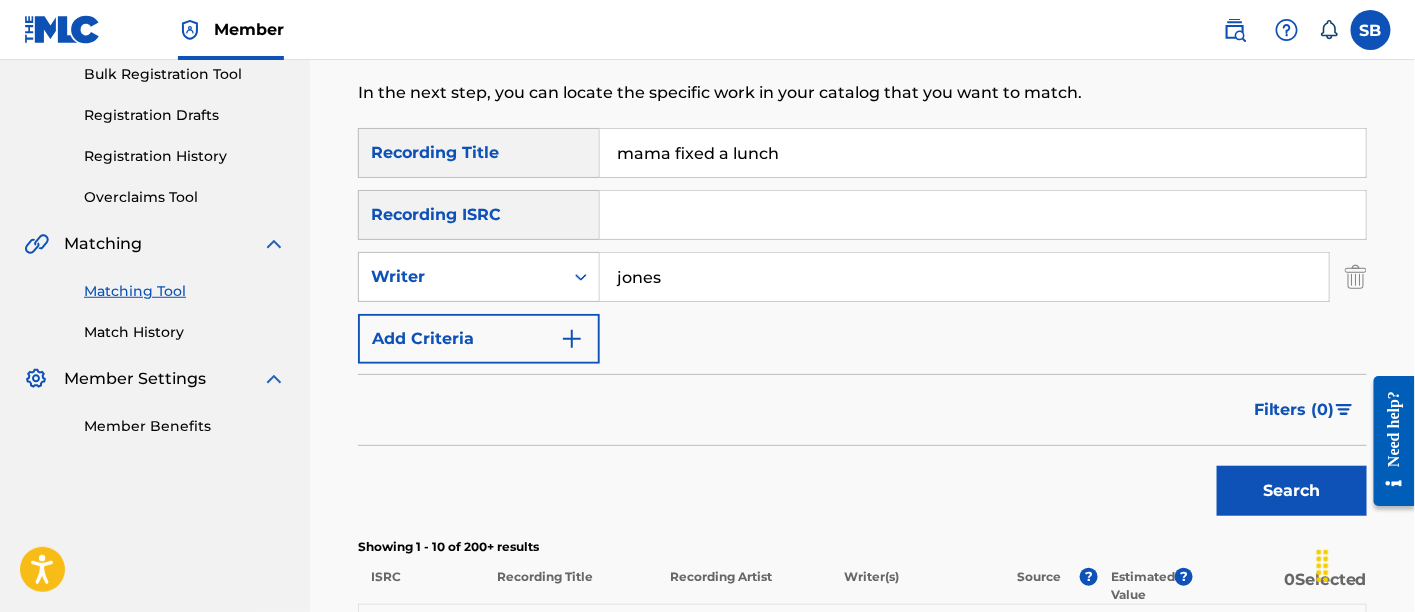 click on "jones" at bounding box center (964, 277) 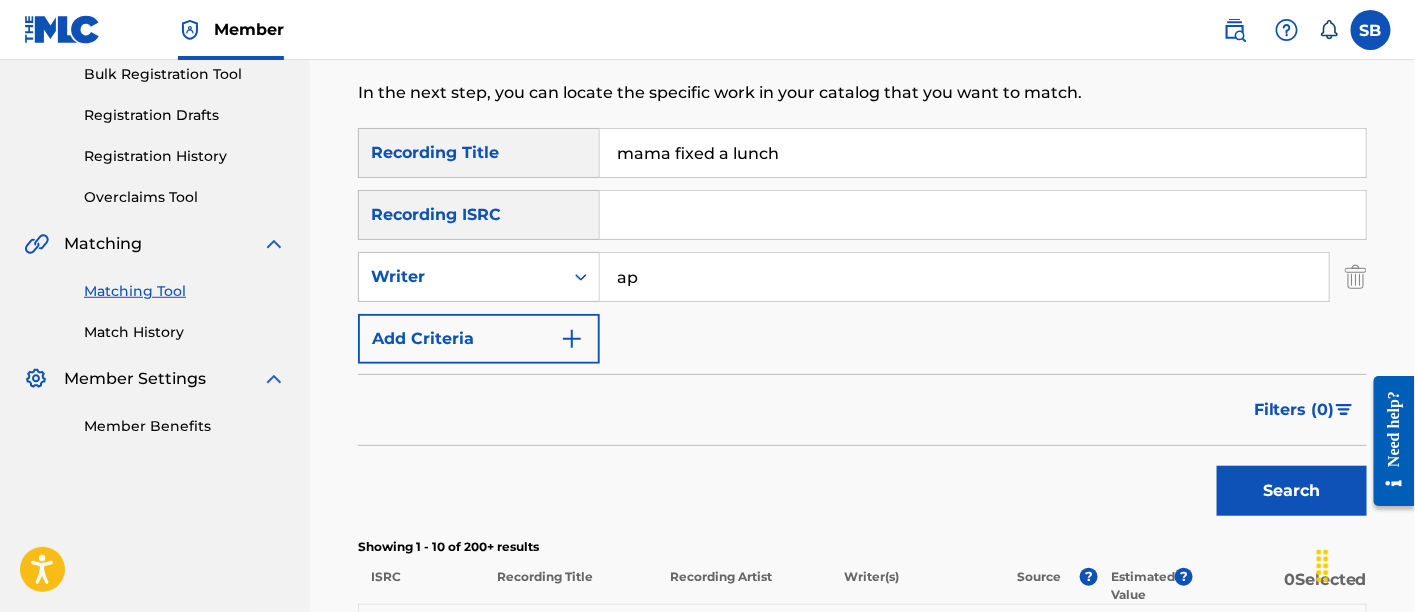 type on "a" 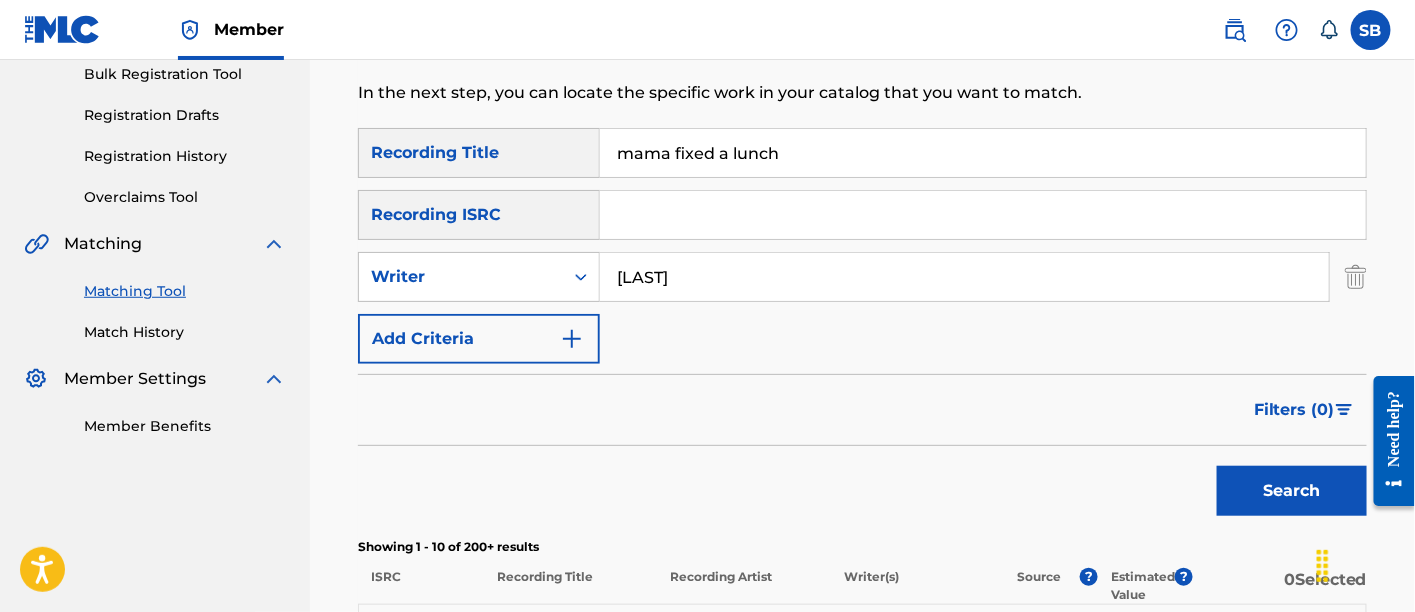 type on "stefanovich" 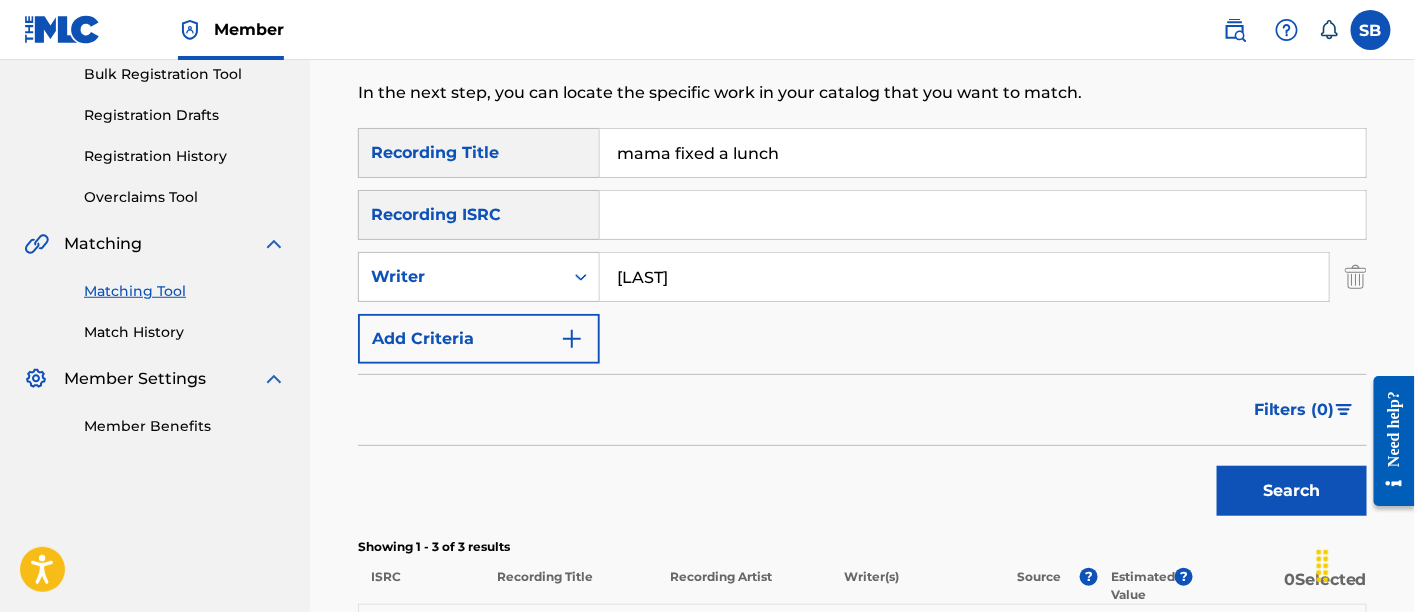 scroll, scrollTop: 698, scrollLeft: 0, axis: vertical 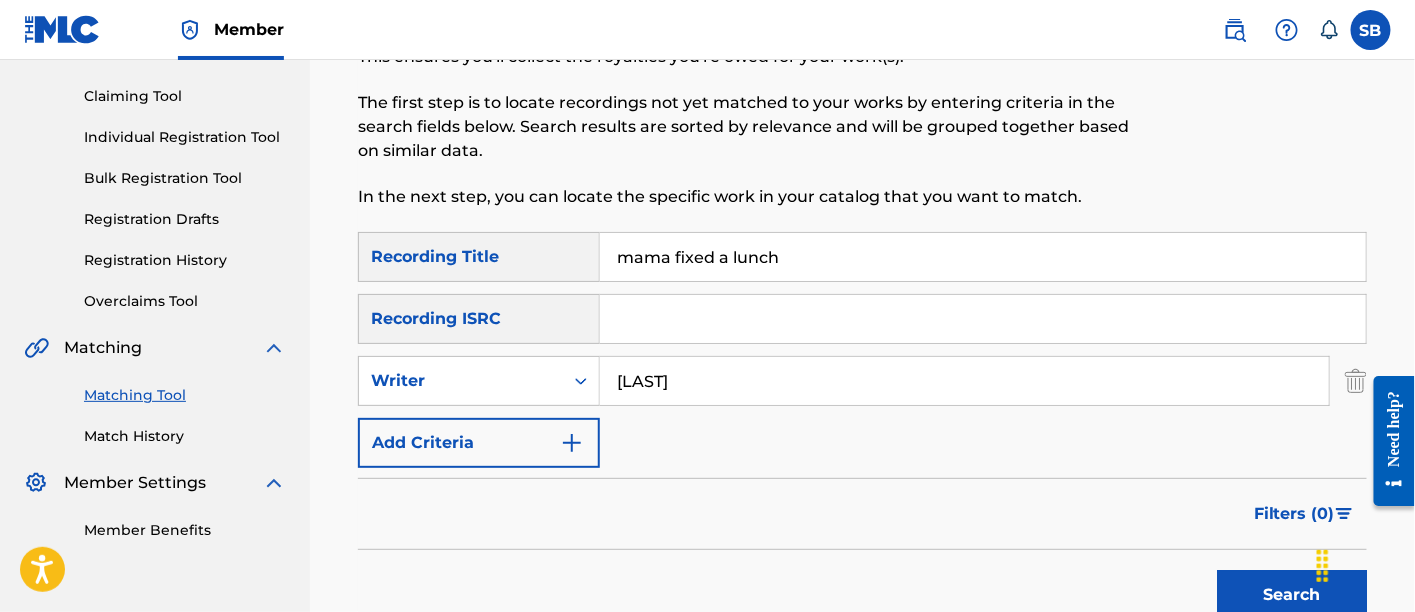 click on "mama fixed a lunch" at bounding box center (983, 257) 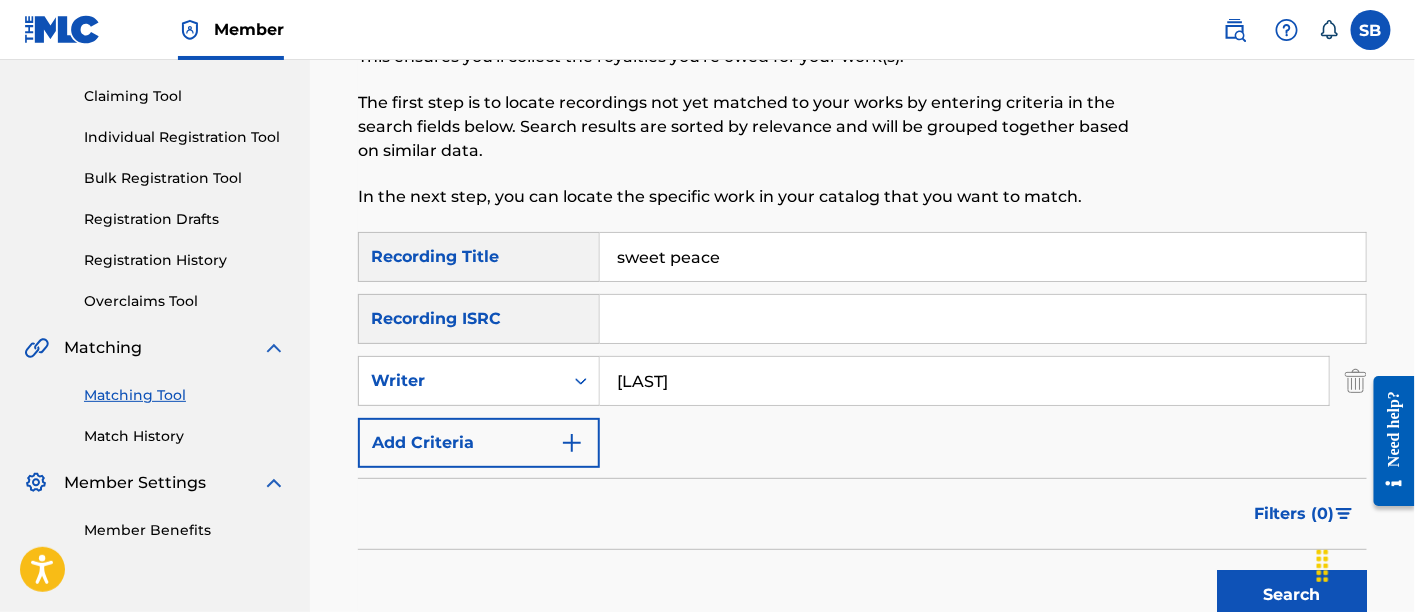 type on "sweet peace" 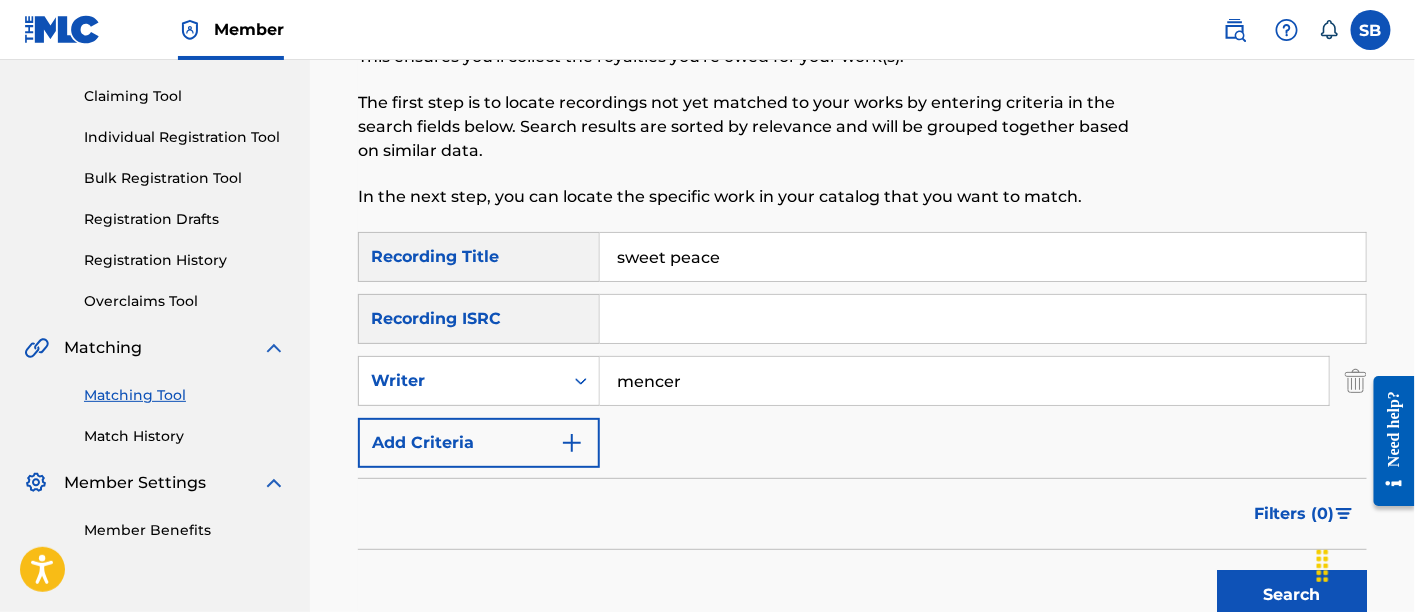 type on "mencer" 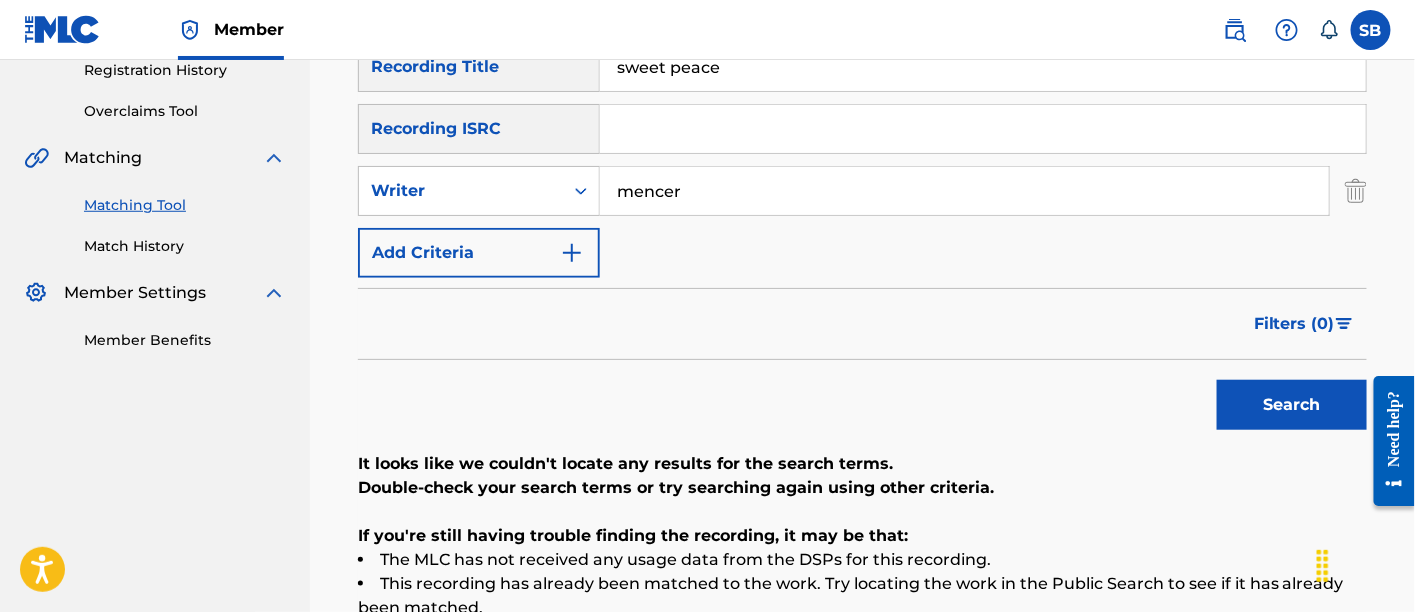 scroll, scrollTop: 314, scrollLeft: 0, axis: vertical 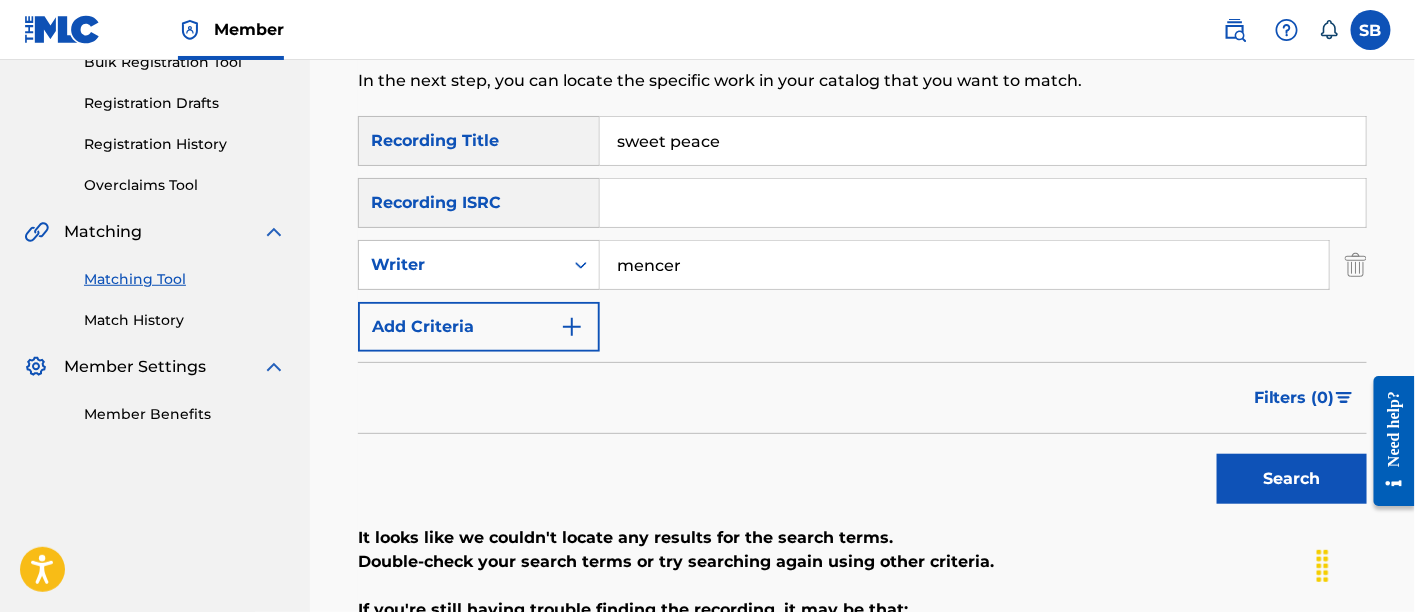 click on "sweet peace" at bounding box center [983, 141] 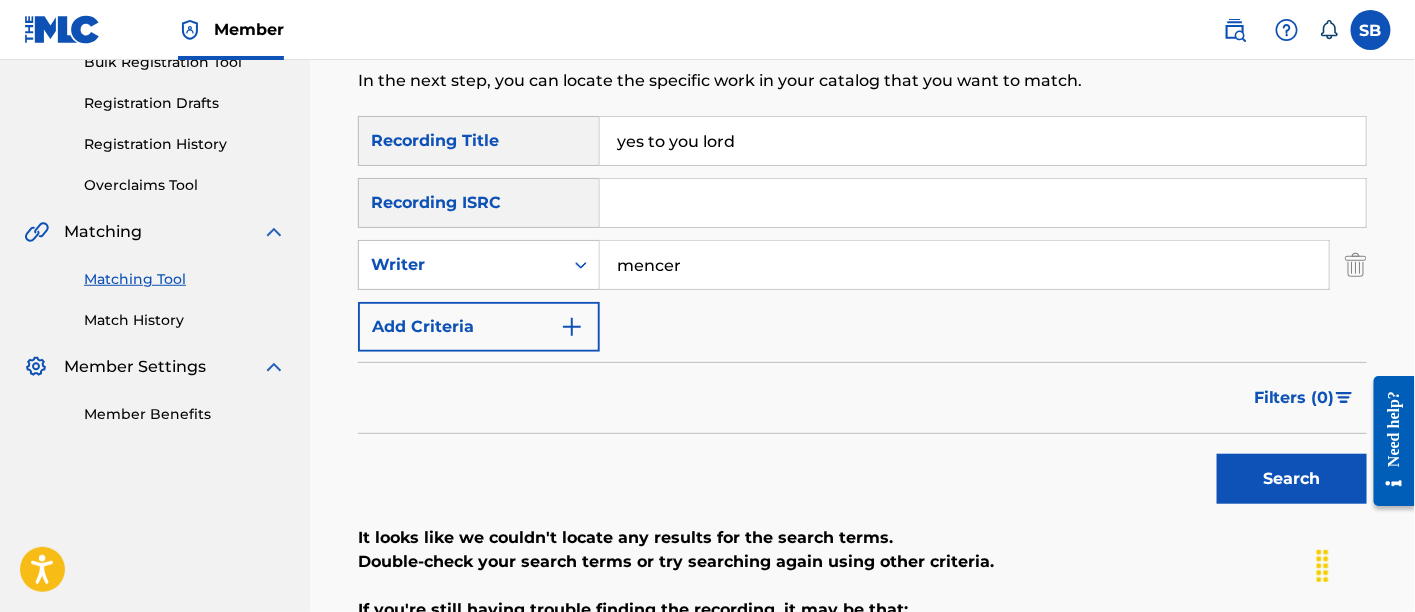 type on "yes to you lord" 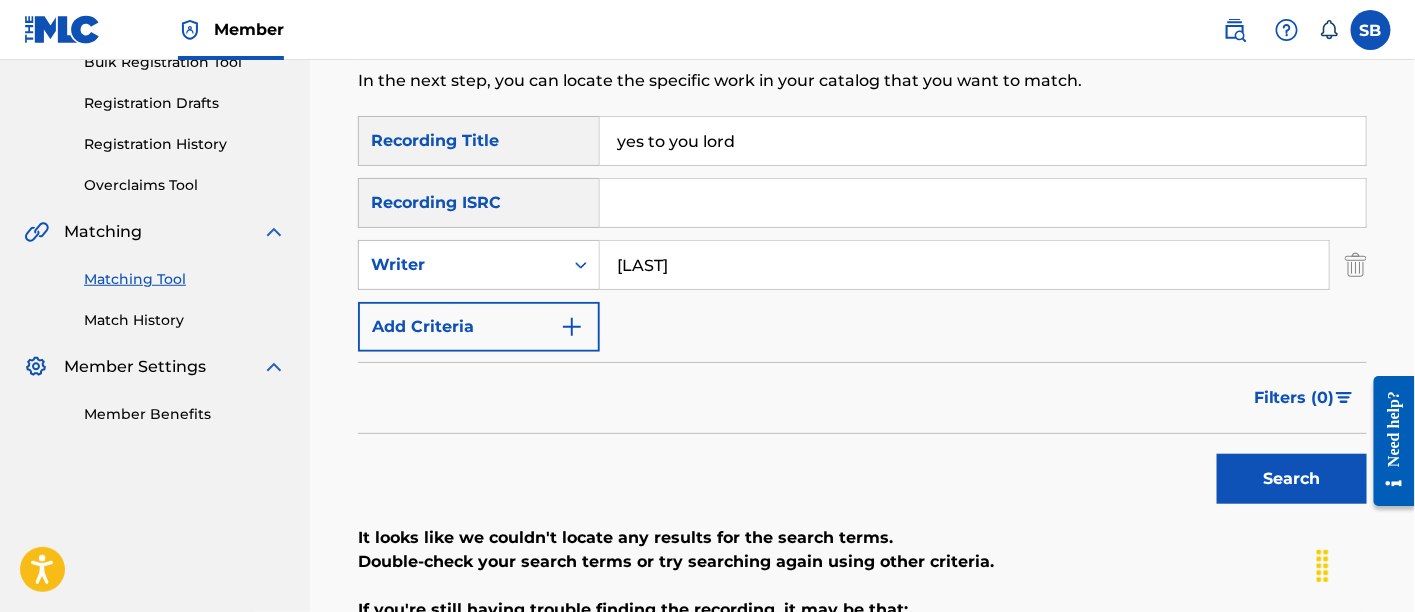 type on "stefanovich" 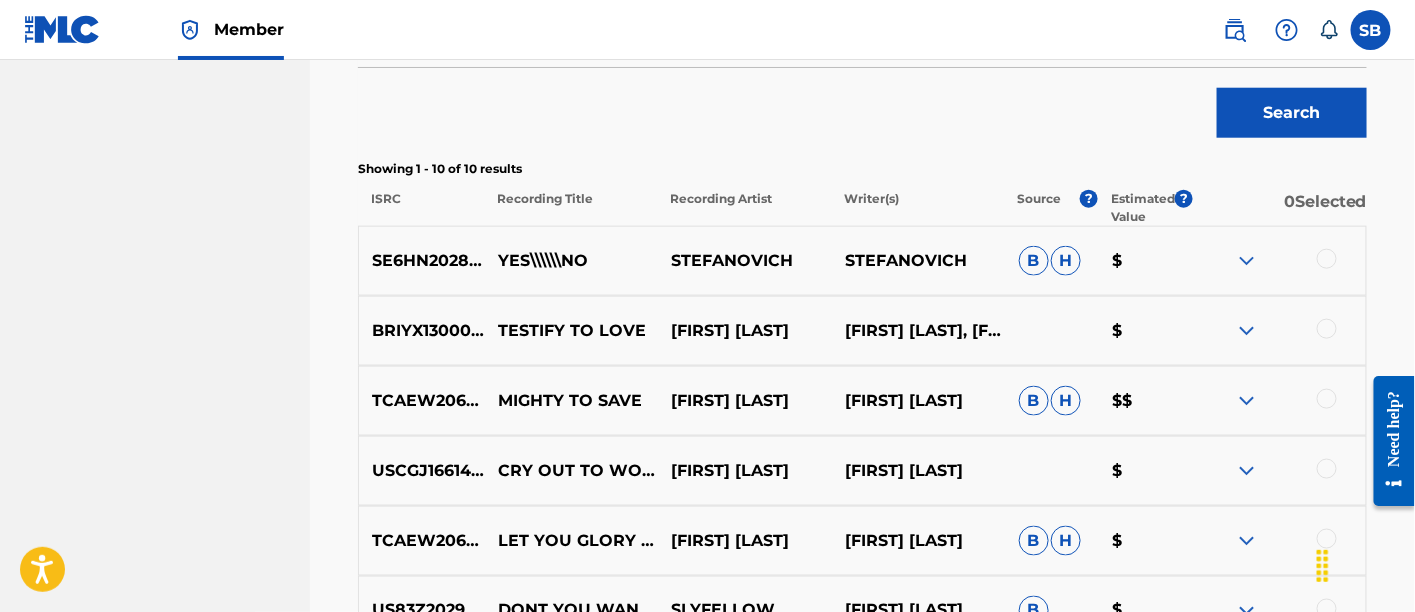 scroll, scrollTop: 948, scrollLeft: 0, axis: vertical 